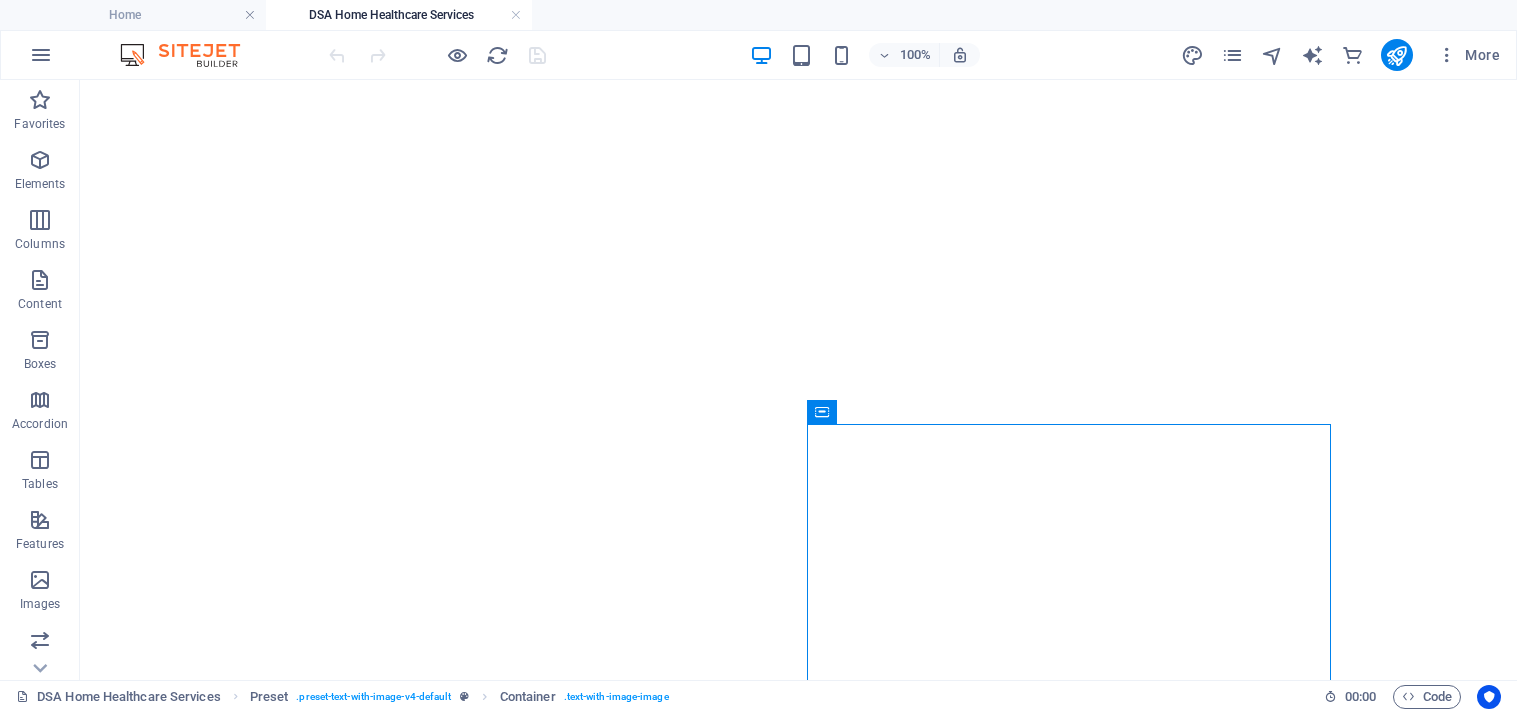 scroll, scrollTop: 0, scrollLeft: 0, axis: both 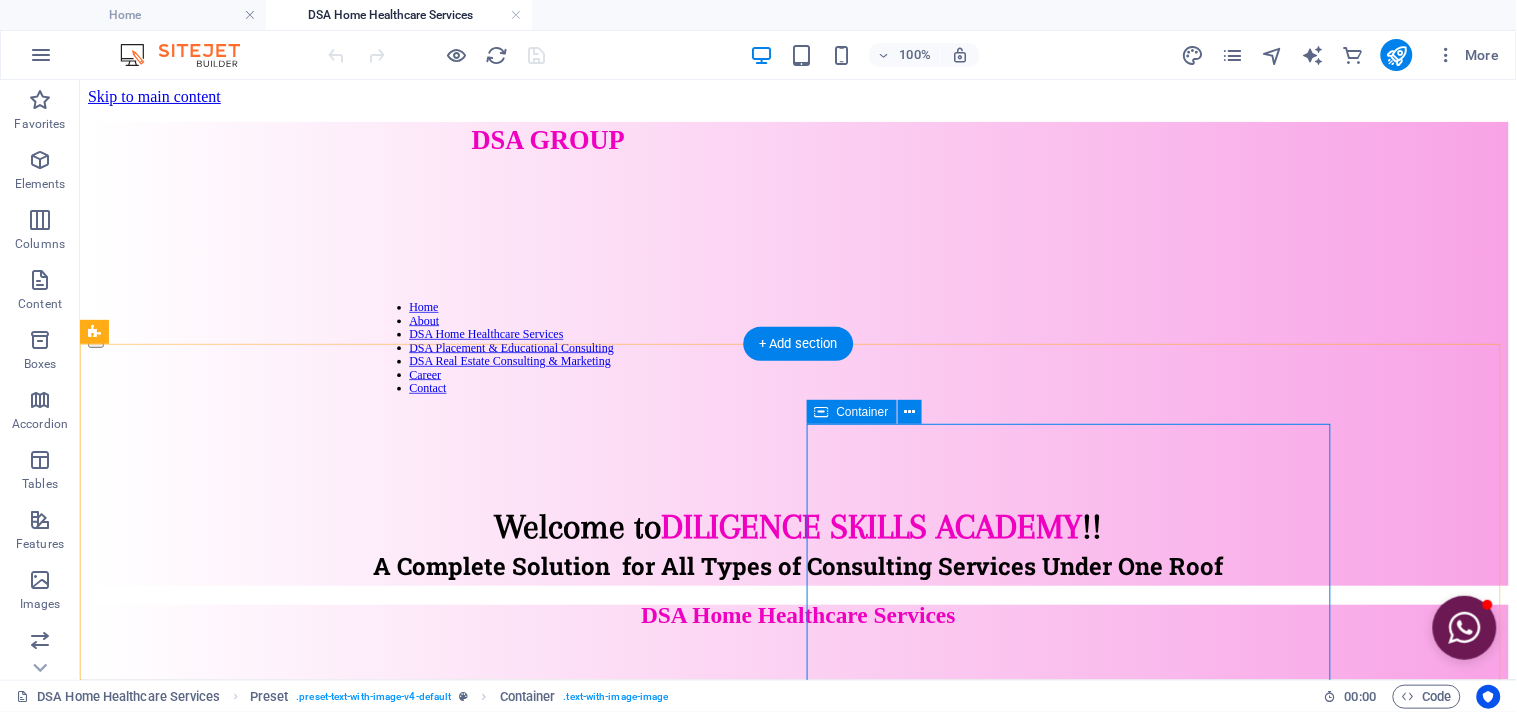 click on "Add elements" at bounding box center (738, 858) 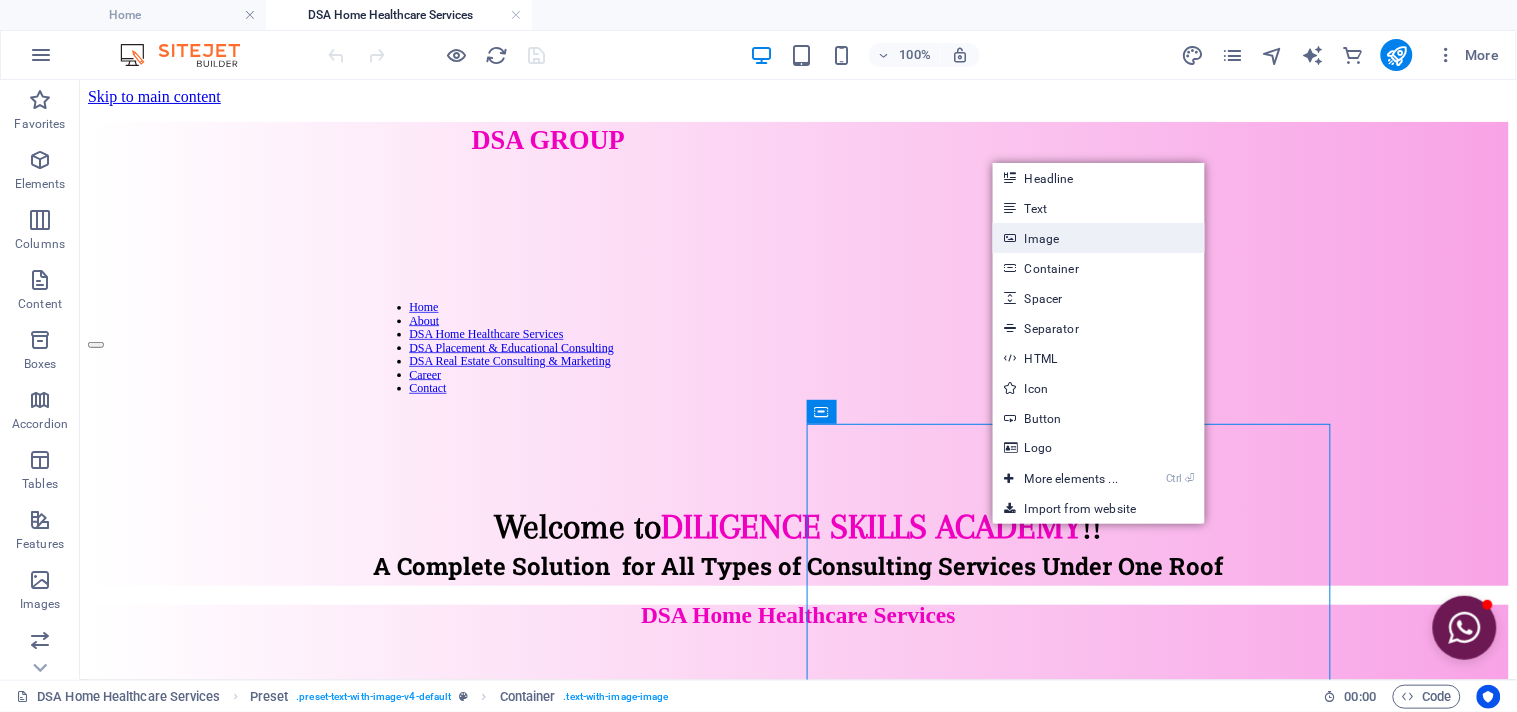 click on "Image" at bounding box center [1099, 238] 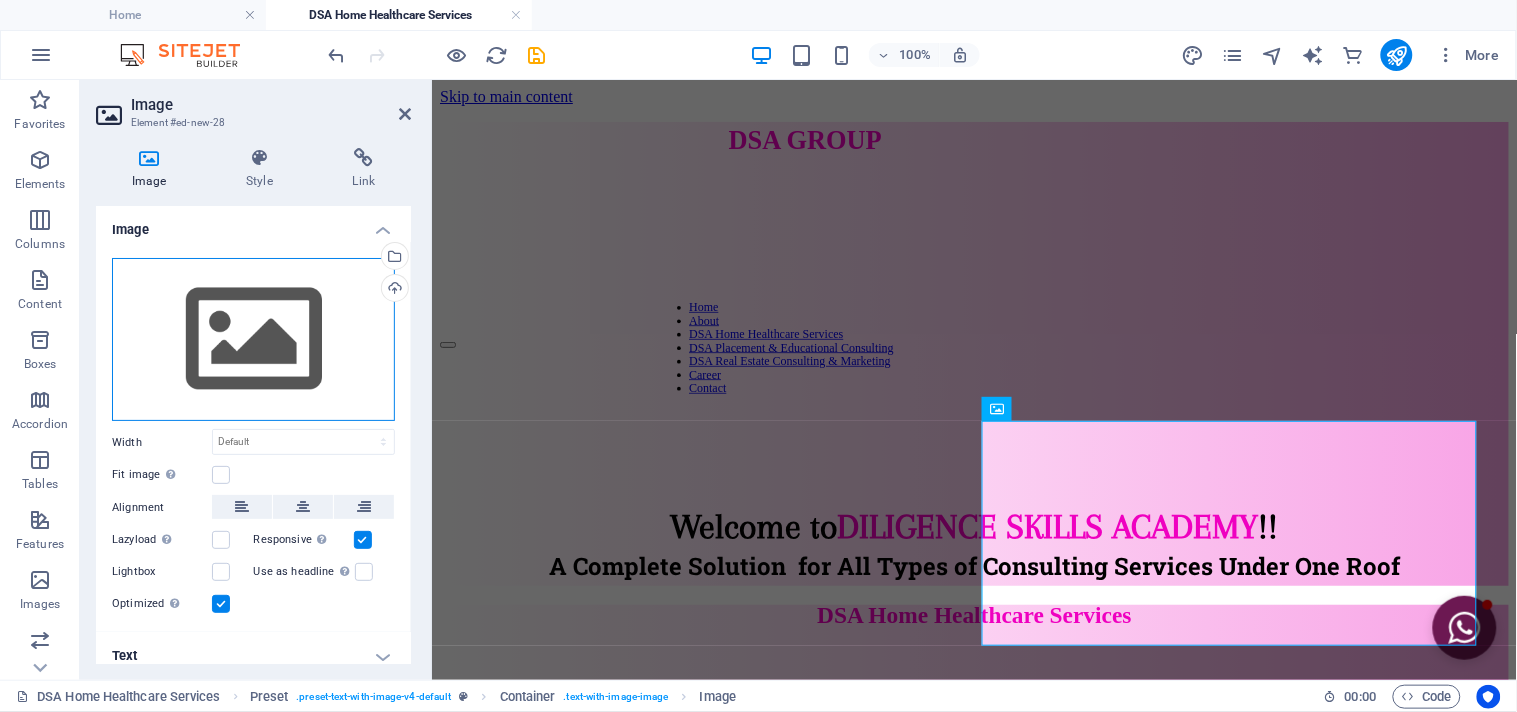 click on "Drag files here, click to choose files or select files from Files or our free stock photos & videos" at bounding box center (253, 340) 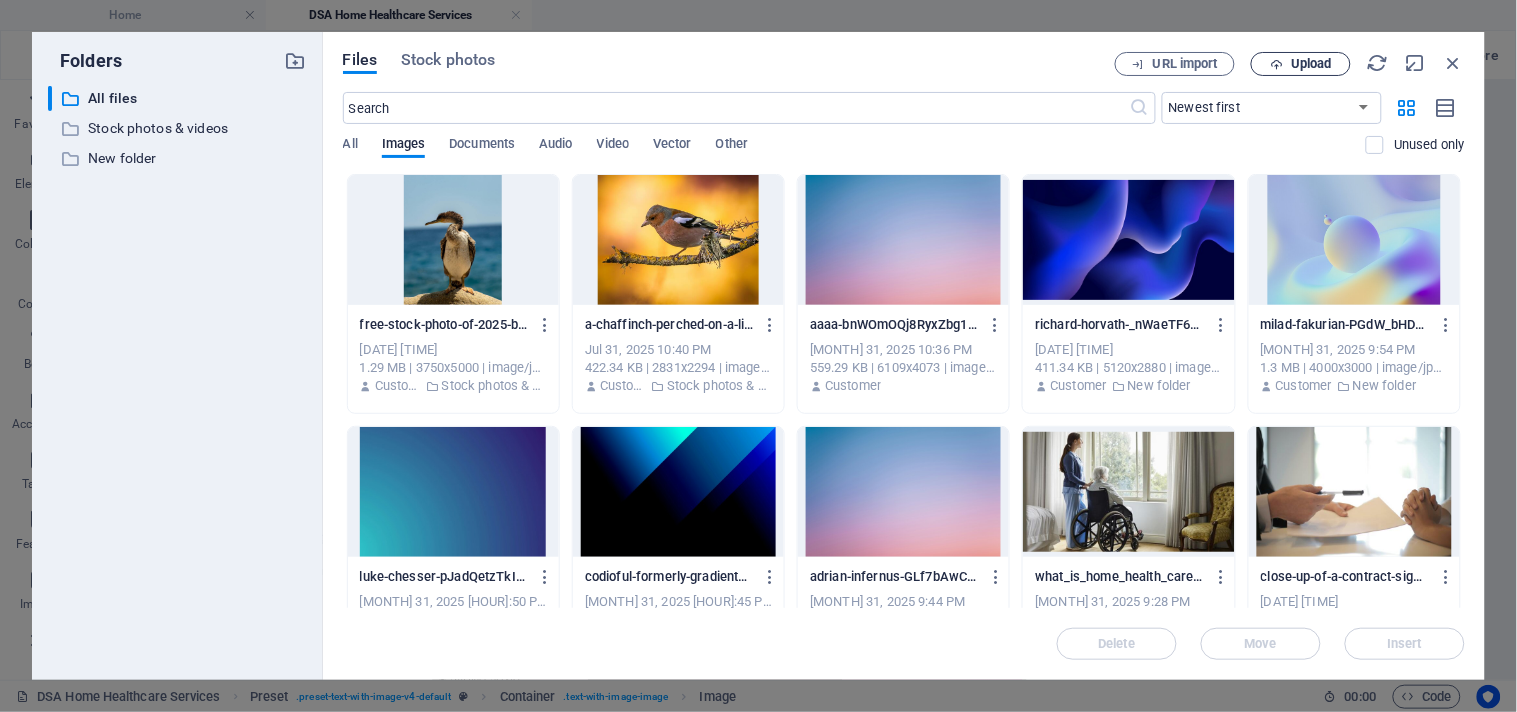 click on "Upload" at bounding box center (1311, 64) 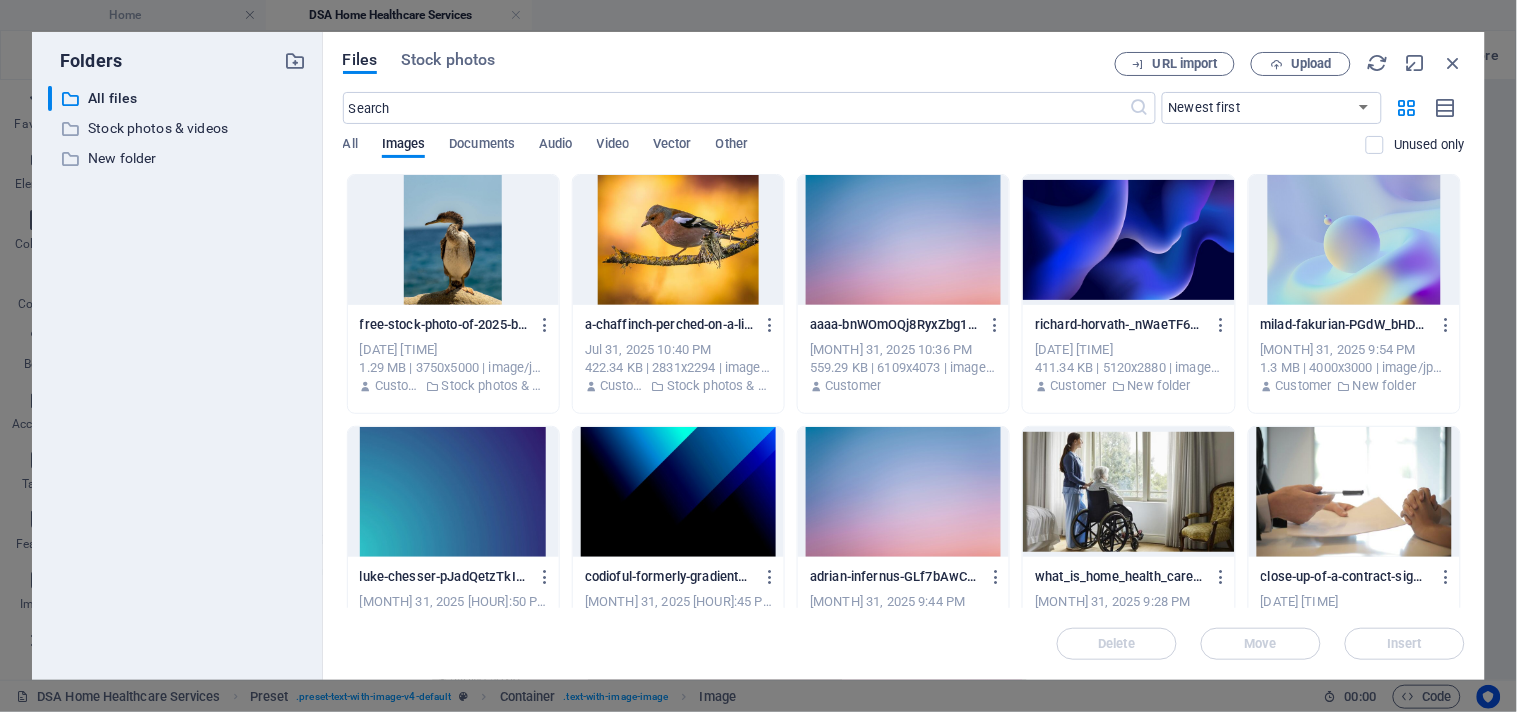 click at bounding box center [1128, 492] 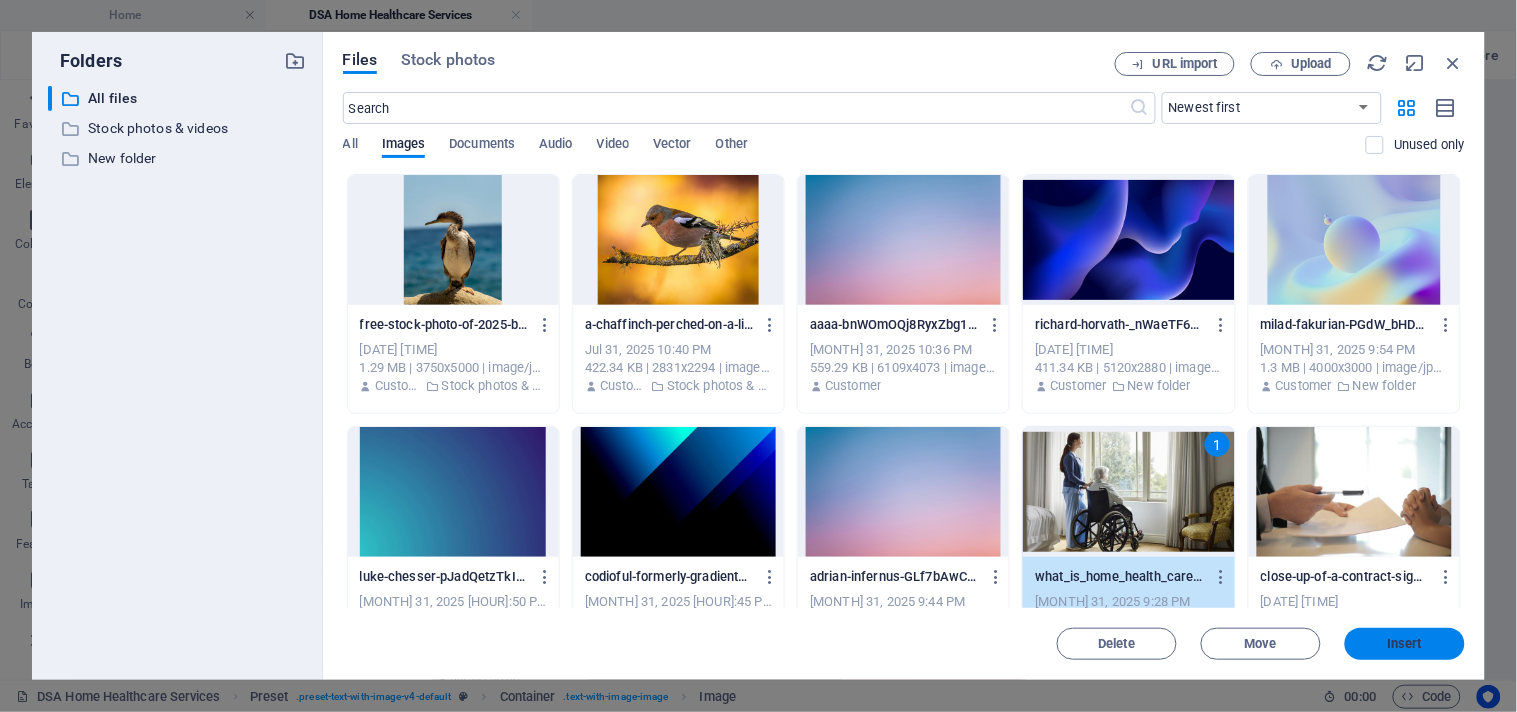 click on "Insert" at bounding box center (1405, 644) 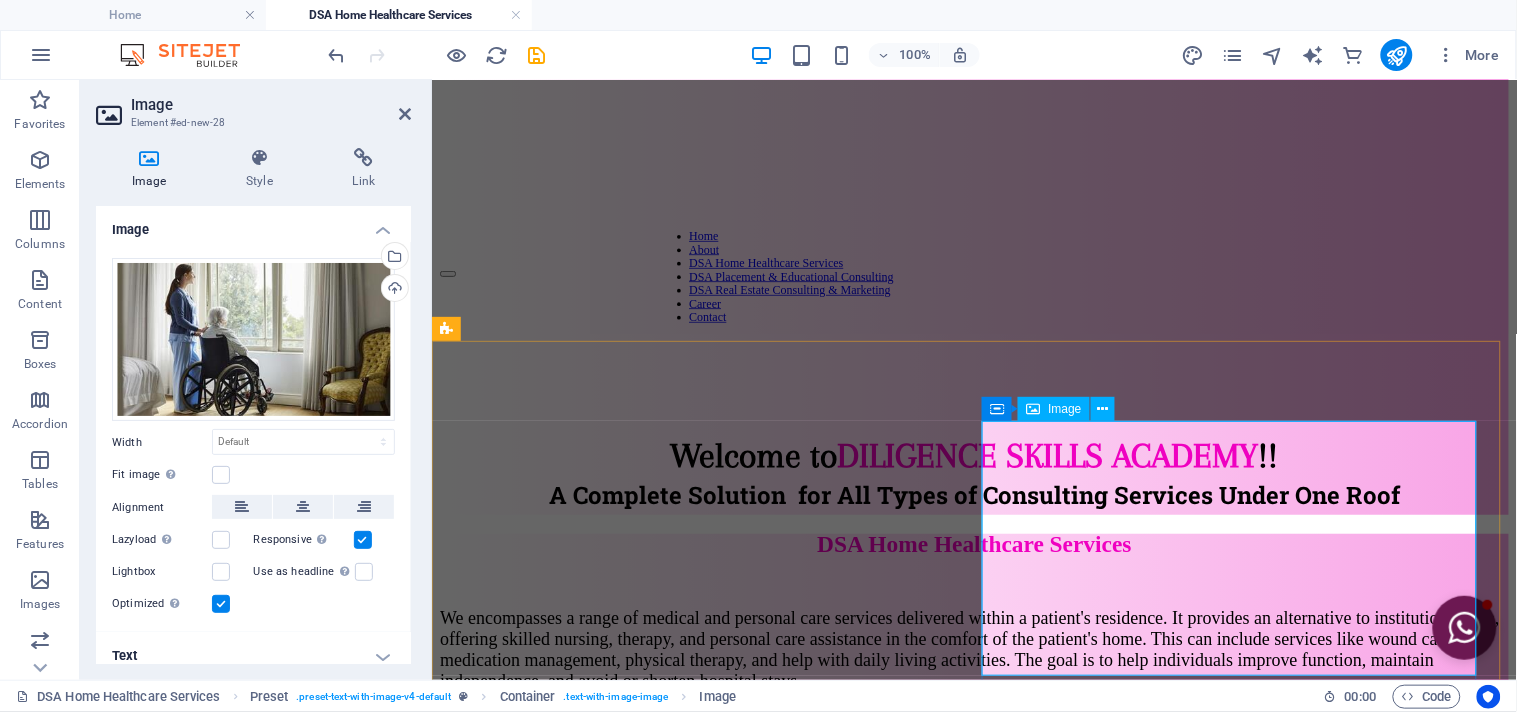 scroll, scrollTop: 111, scrollLeft: 0, axis: vertical 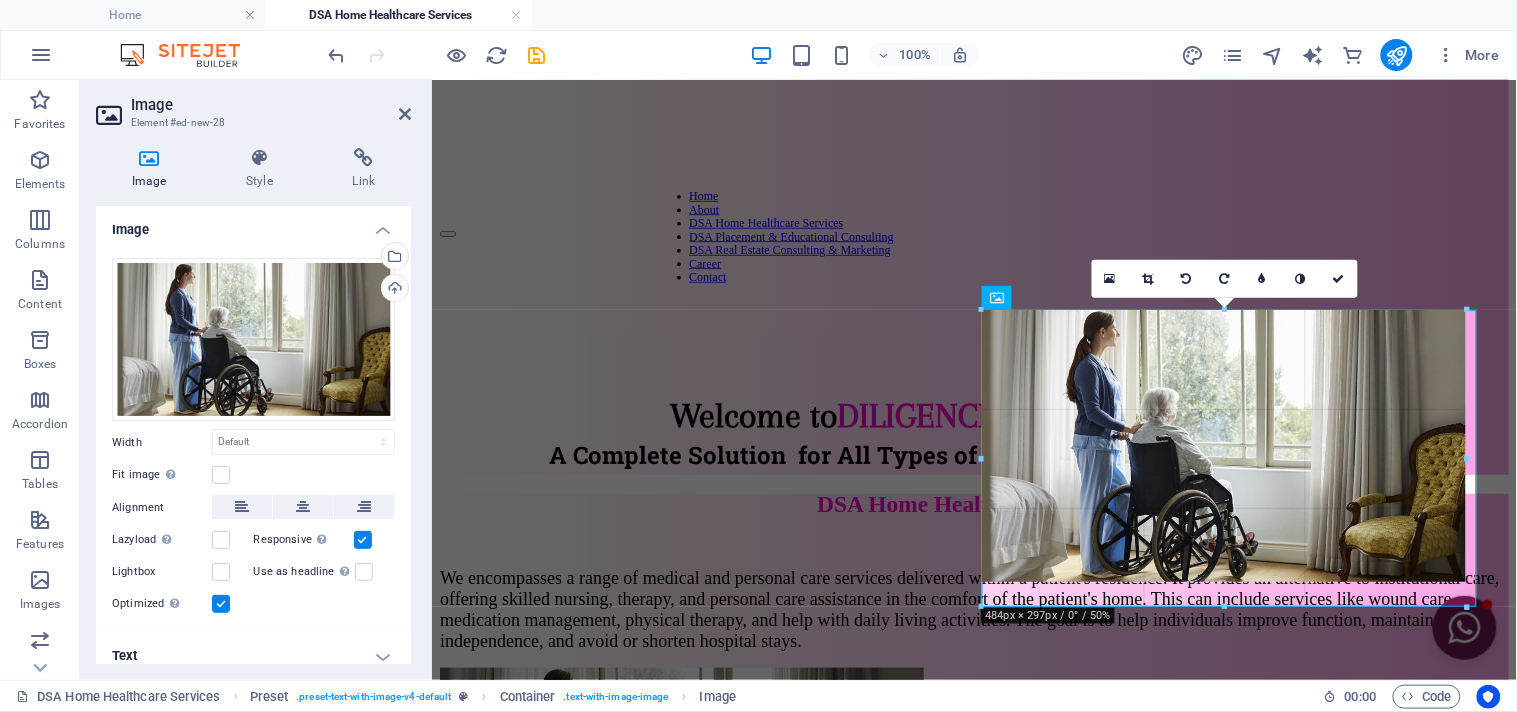 drag, startPoint x: 1227, startPoint y: 586, endPoint x: 1265, endPoint y: 605, distance: 42.48529 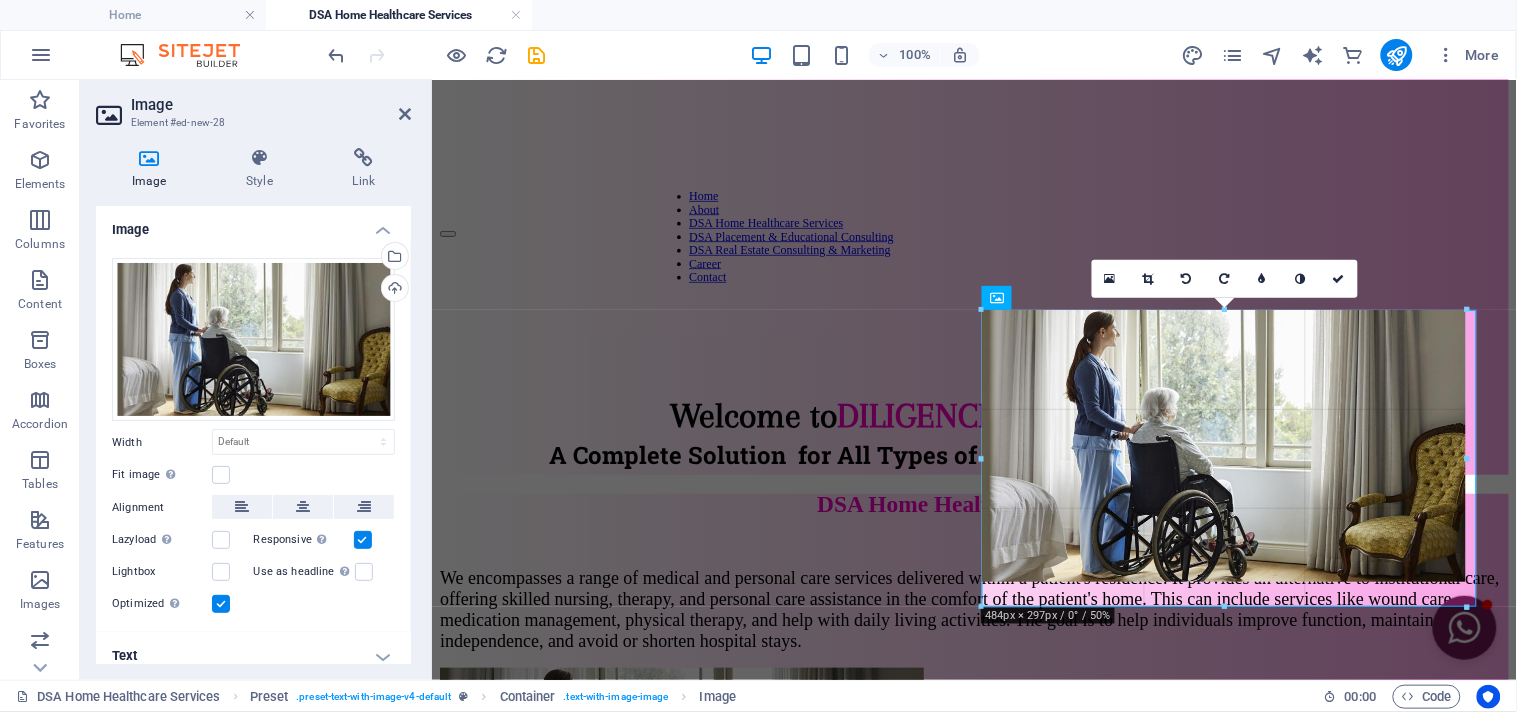 type on "483" 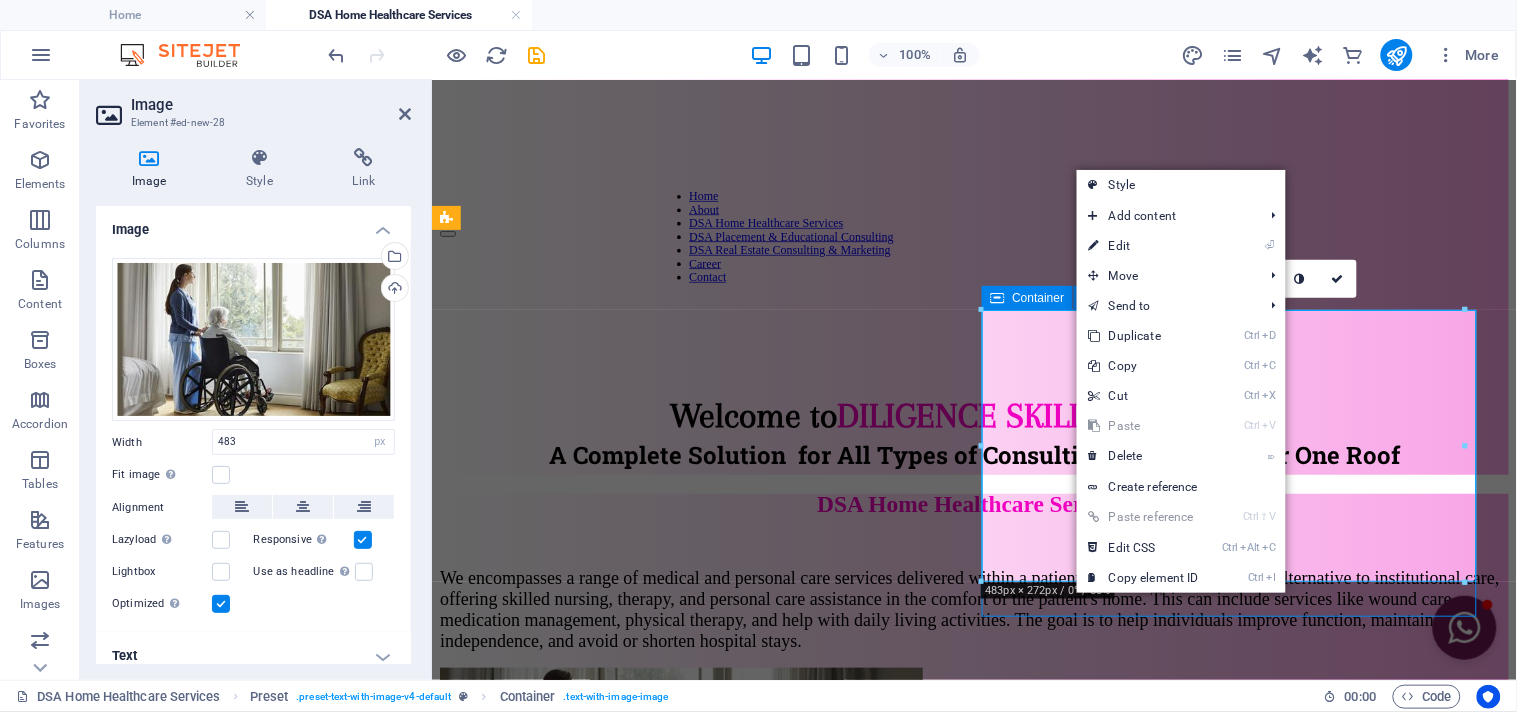 scroll, scrollTop: 114, scrollLeft: 0, axis: vertical 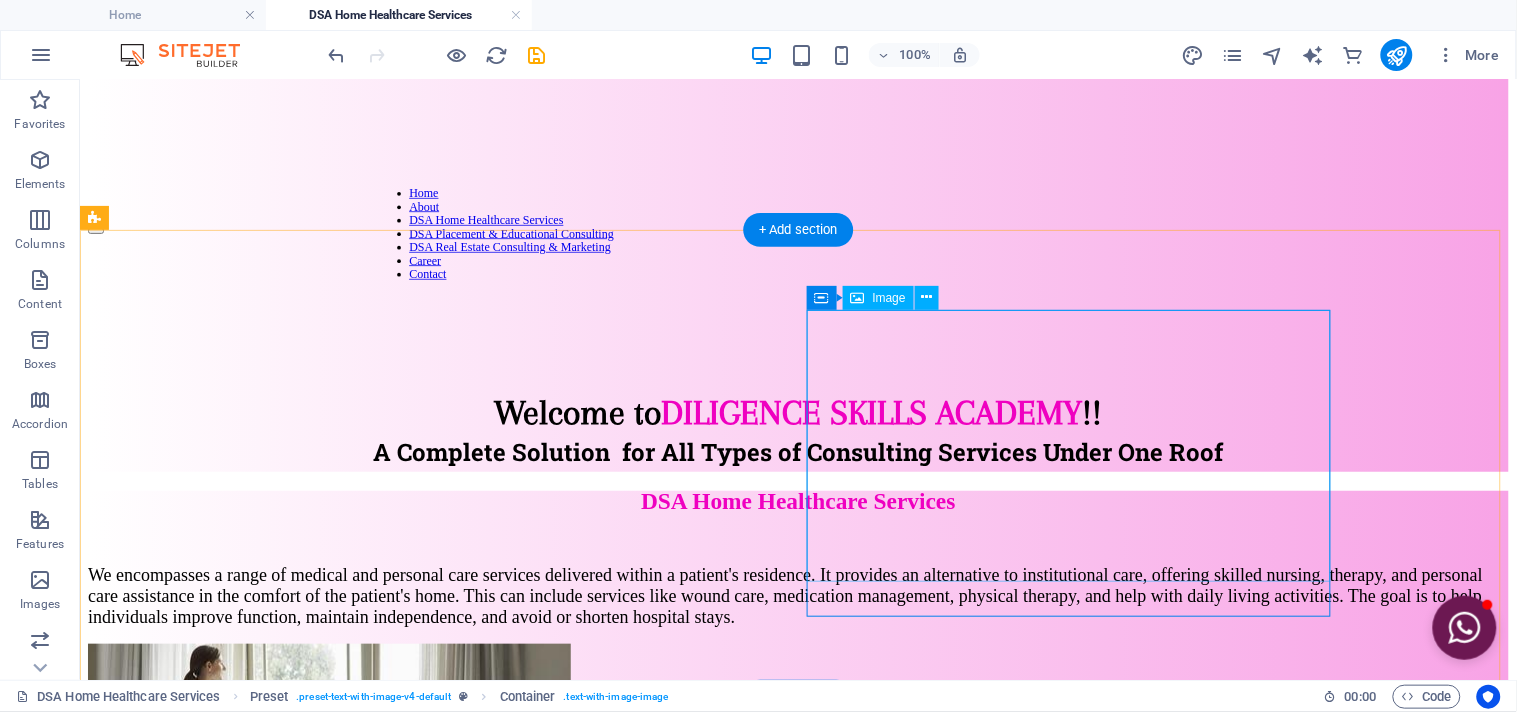 click at bounding box center (797, 781) 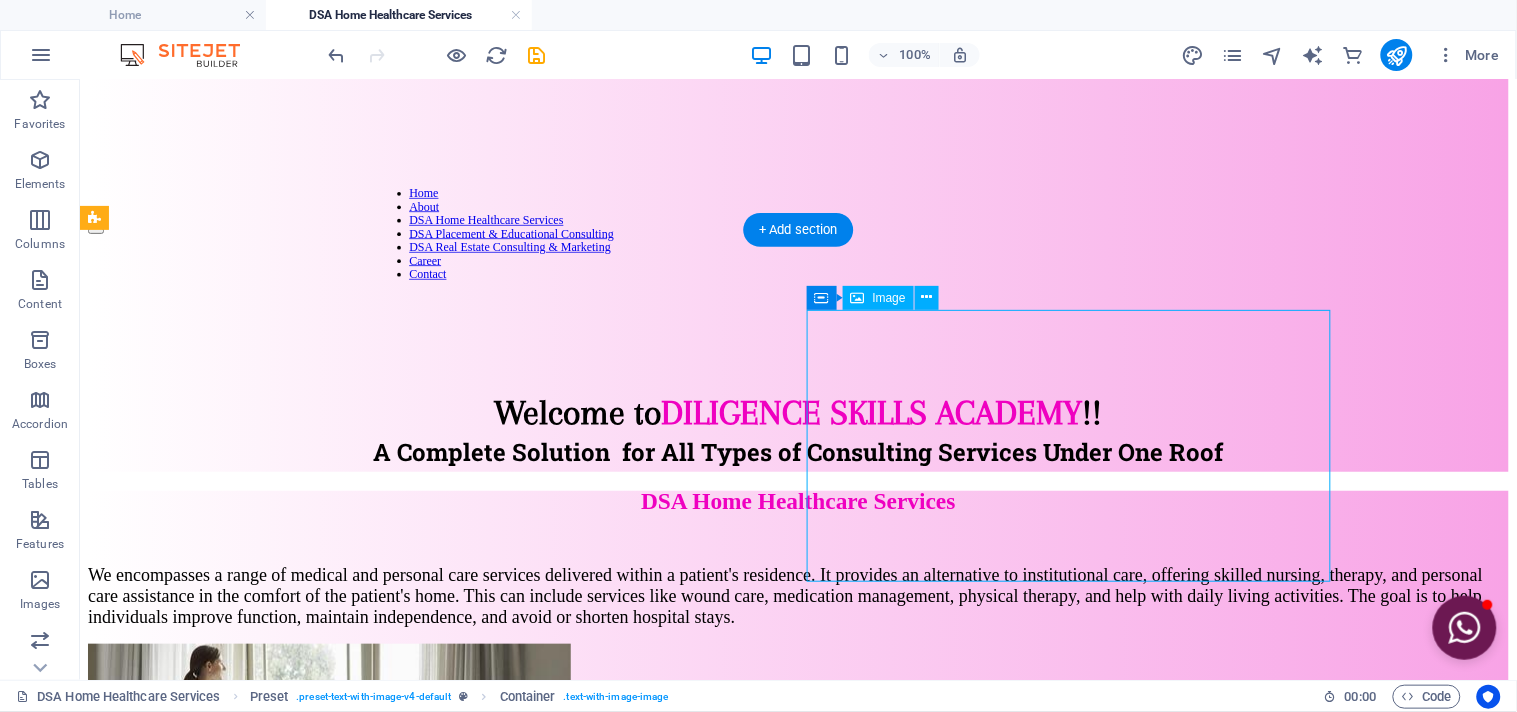 click at bounding box center (797, 781) 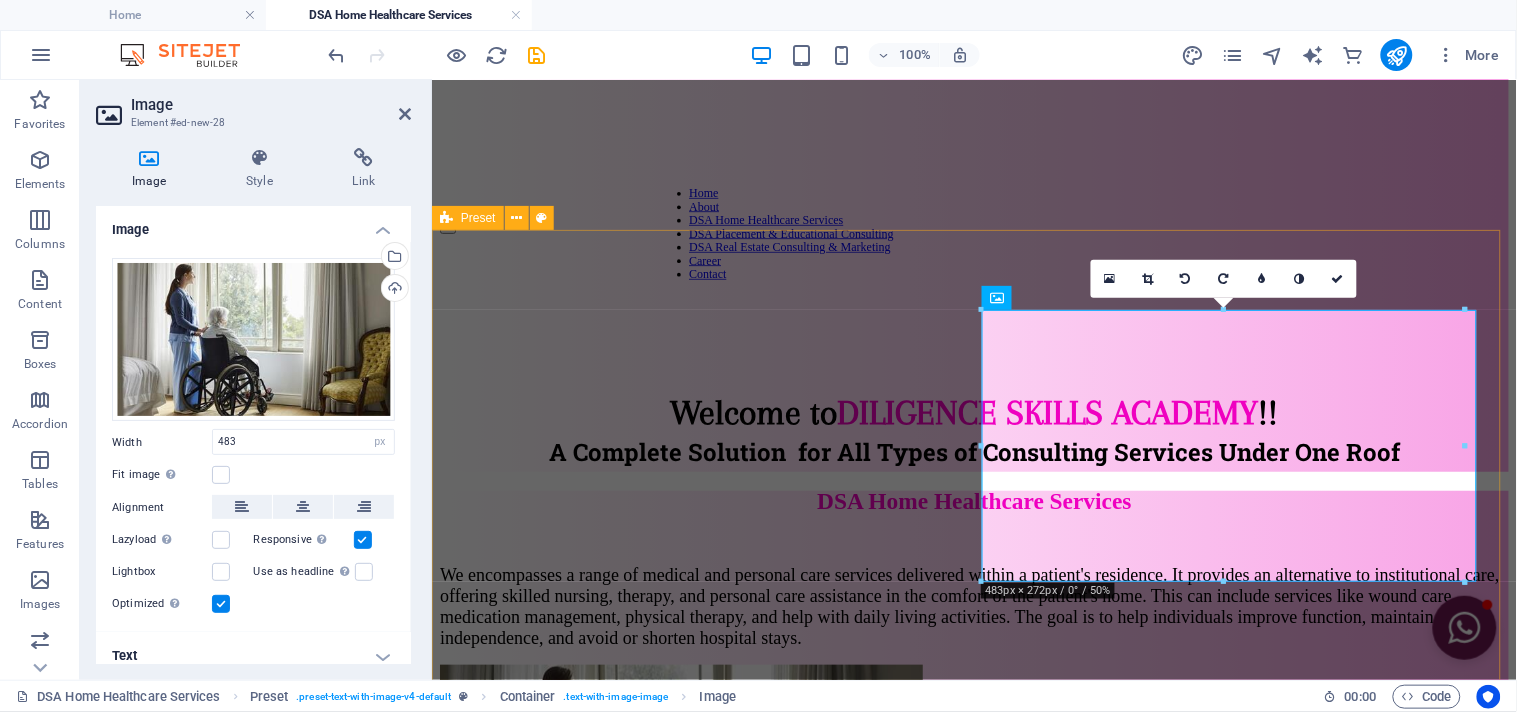 scroll, scrollTop: 111, scrollLeft: 0, axis: vertical 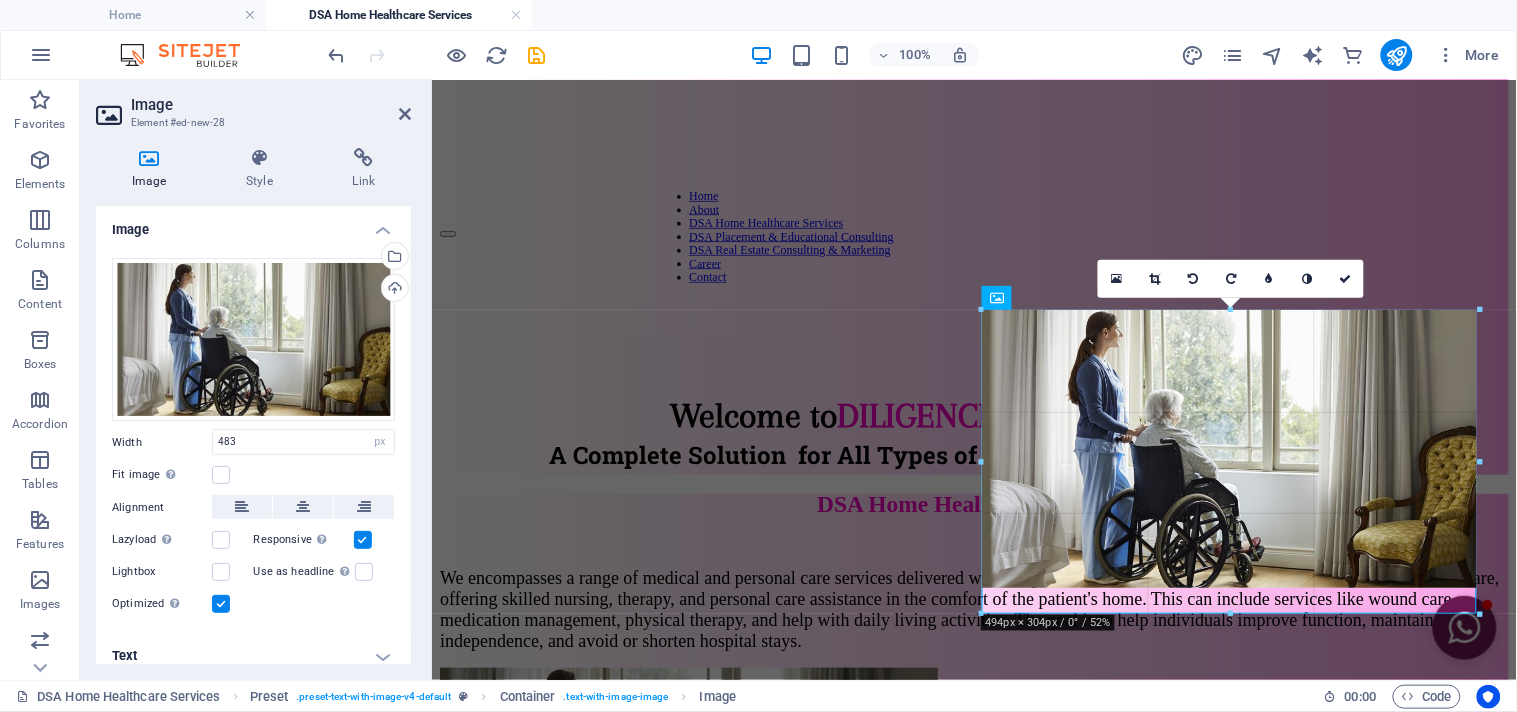 drag, startPoint x: 1462, startPoint y: 578, endPoint x: 1477, endPoint y: 610, distance: 35.341194 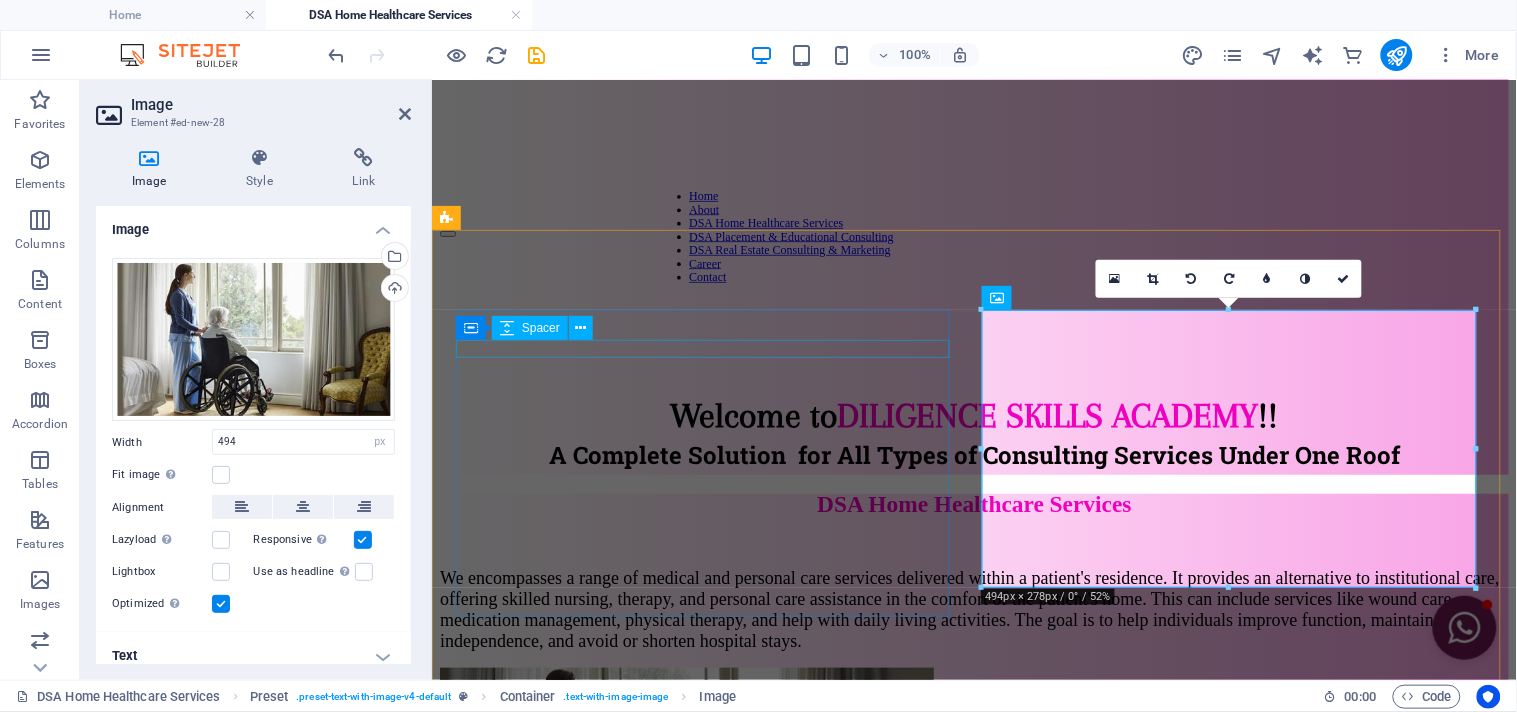 click at bounding box center [973, 542] 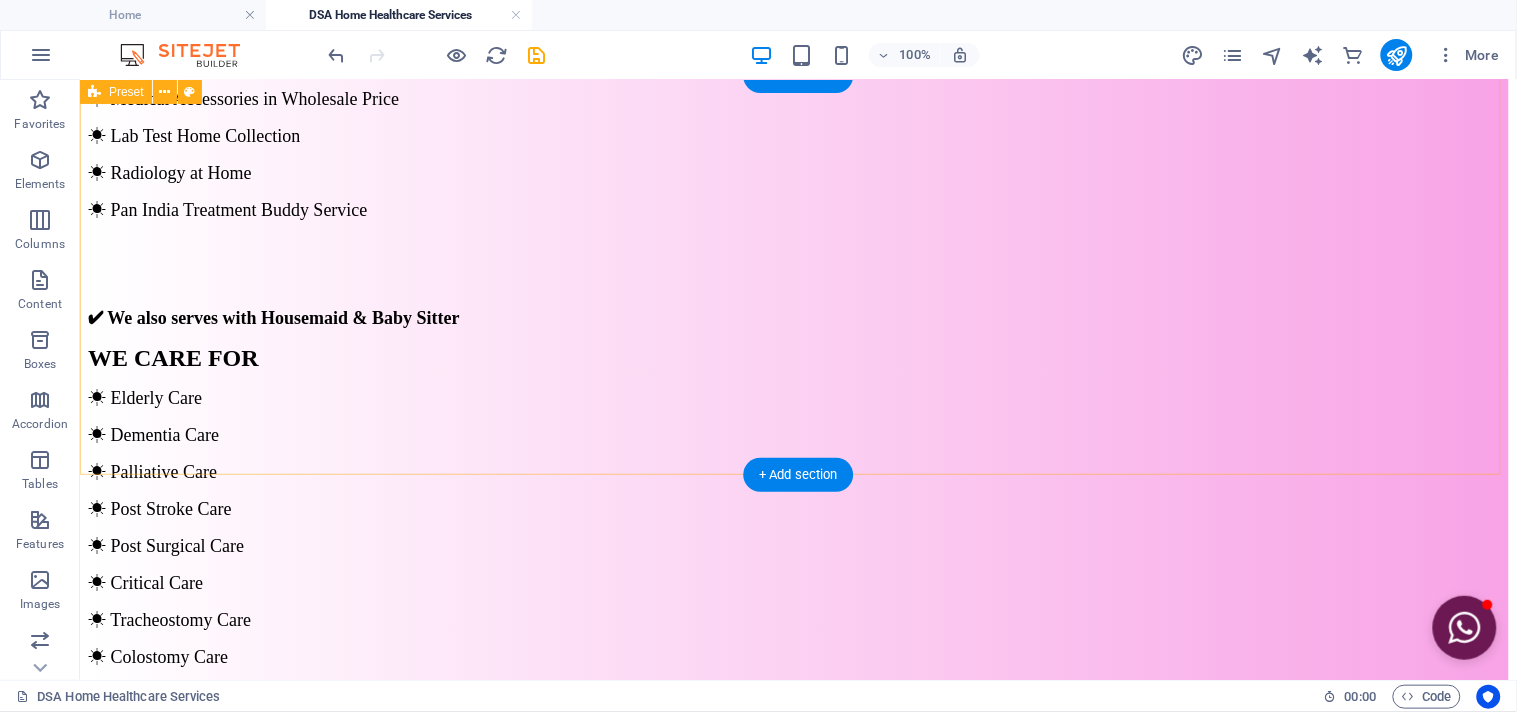 scroll, scrollTop: 1225, scrollLeft: 0, axis: vertical 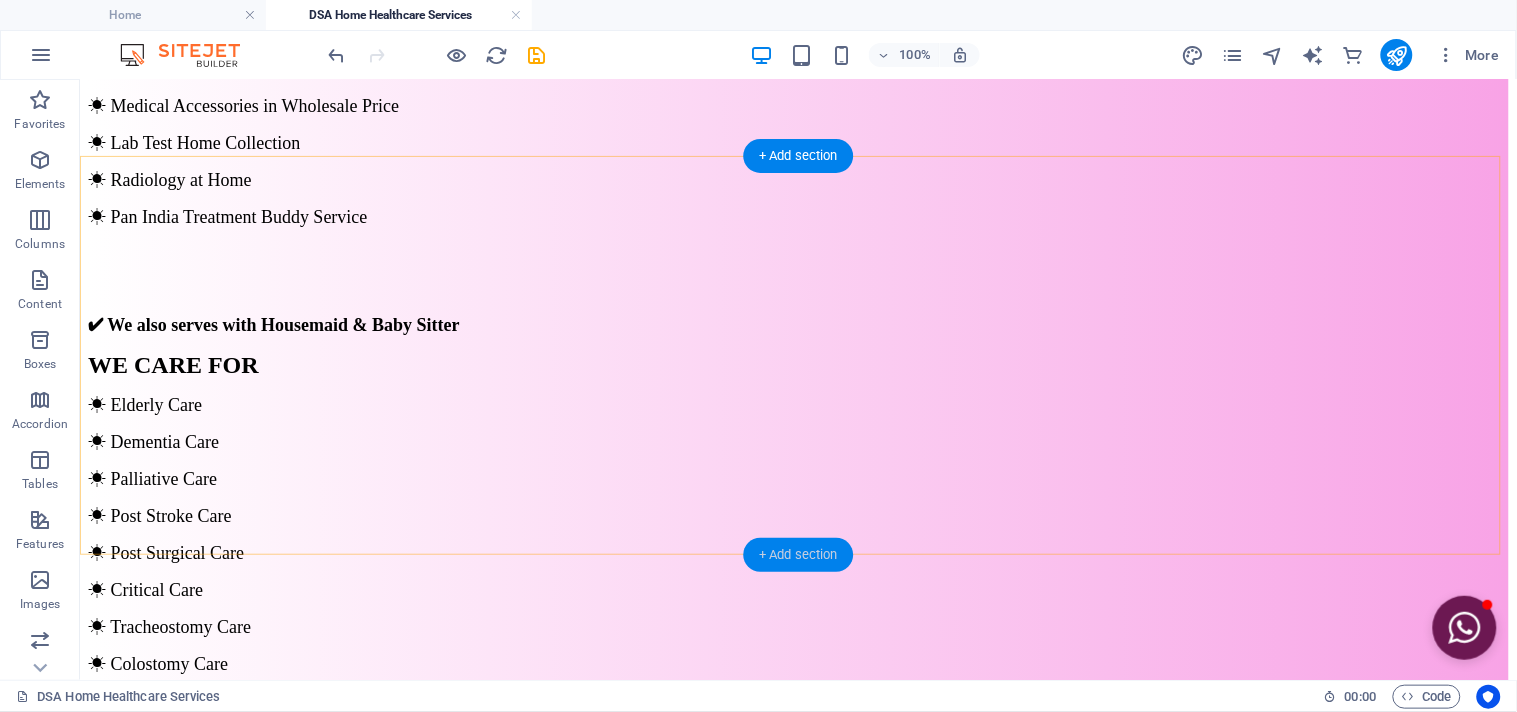 drag, startPoint x: 811, startPoint y: 545, endPoint x: 384, endPoint y: 465, distance: 434.4295 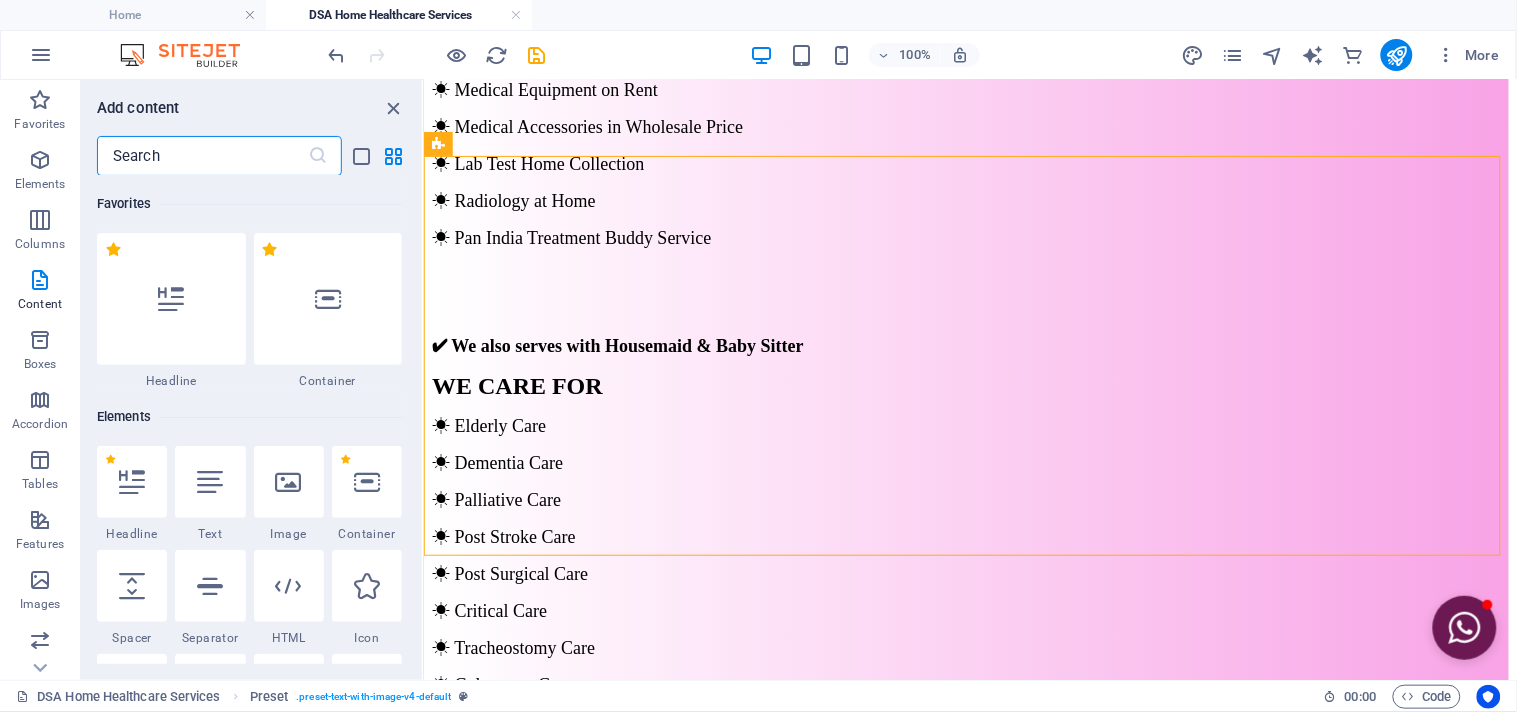 scroll, scrollTop: 1222, scrollLeft: 0, axis: vertical 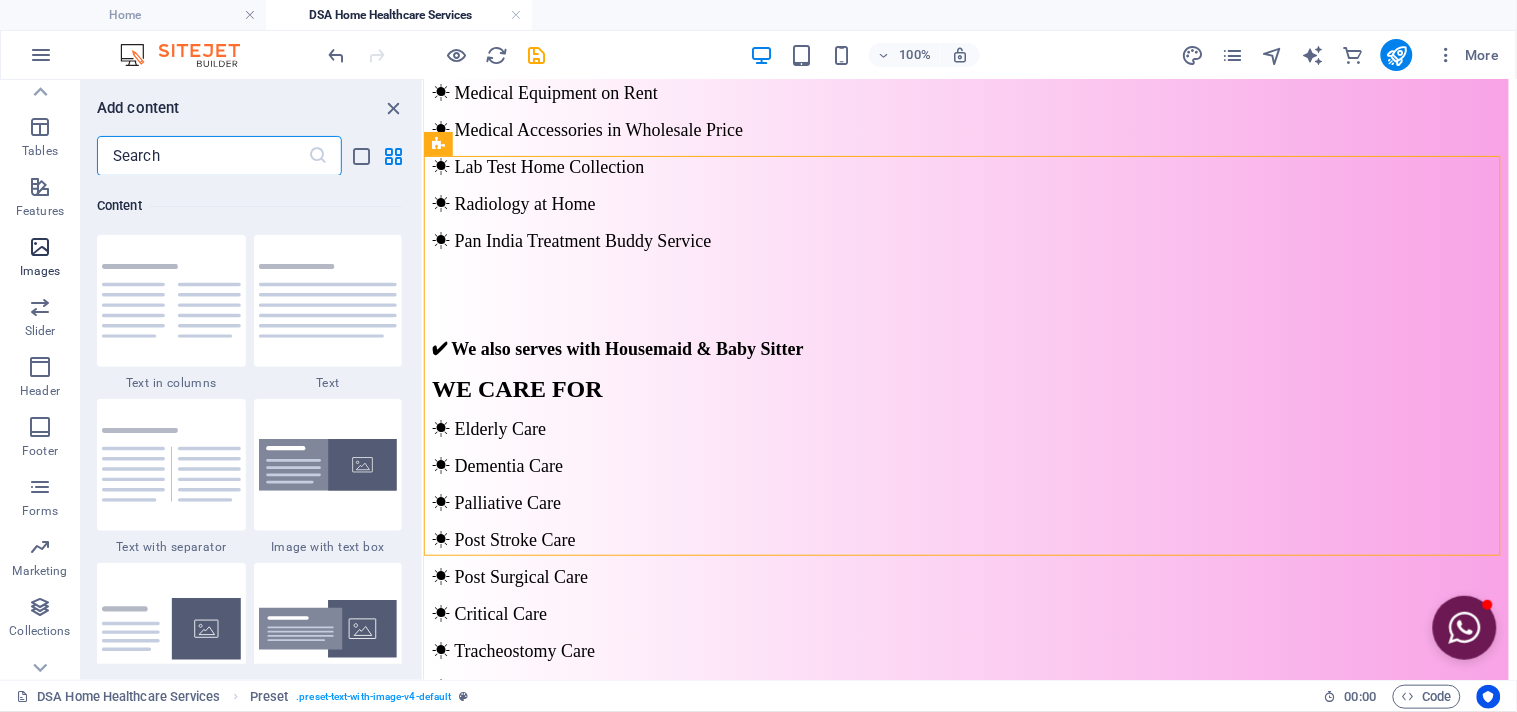 click on "Images" at bounding box center [40, 271] 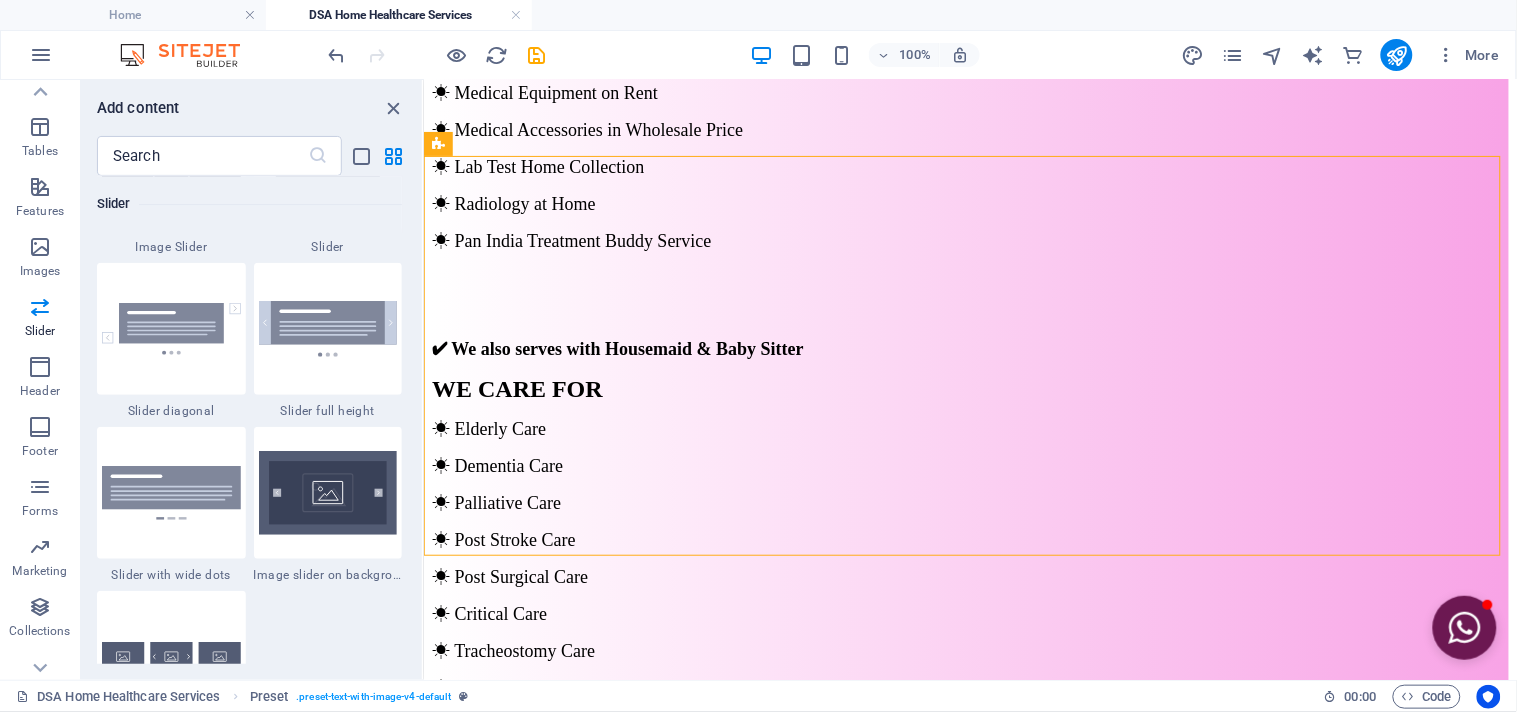 scroll, scrollTop: 11582, scrollLeft: 0, axis: vertical 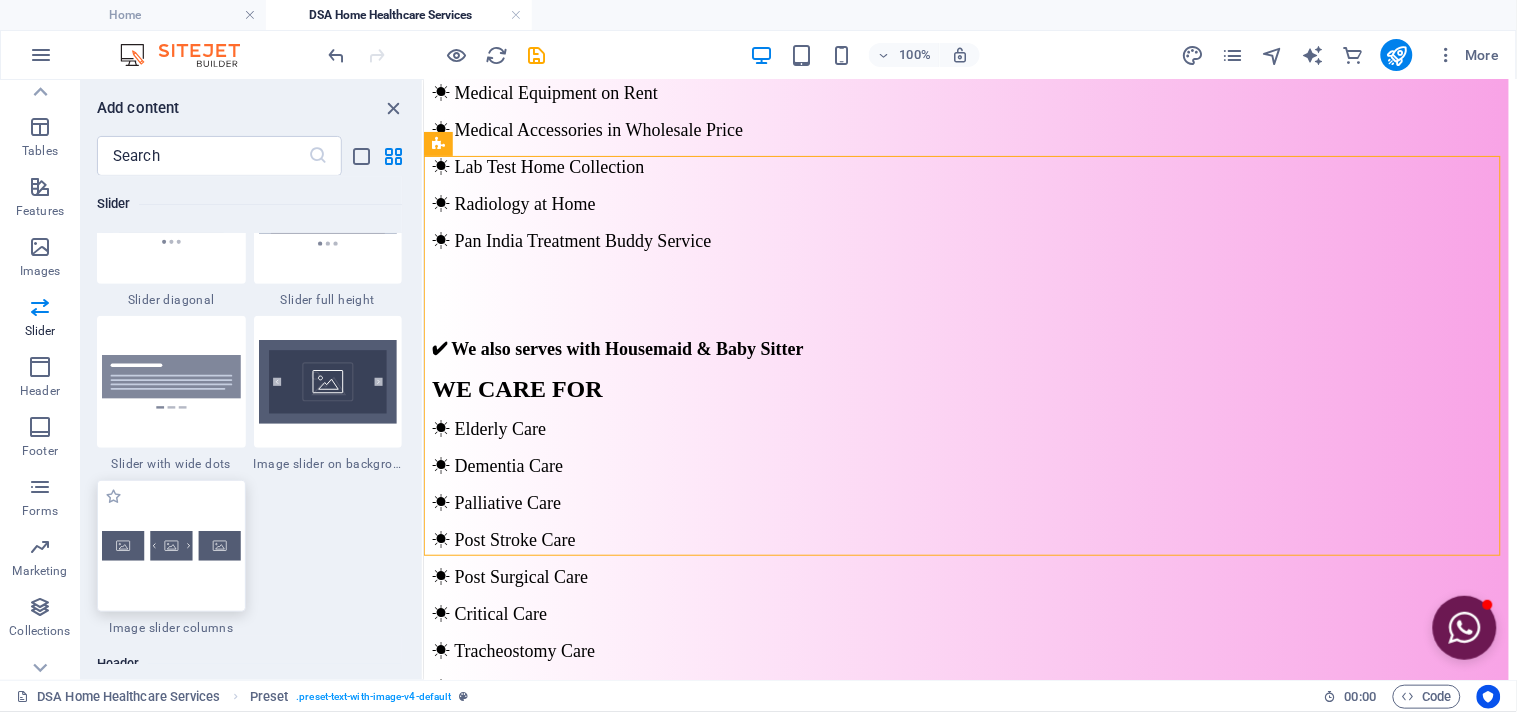 click at bounding box center [171, 546] 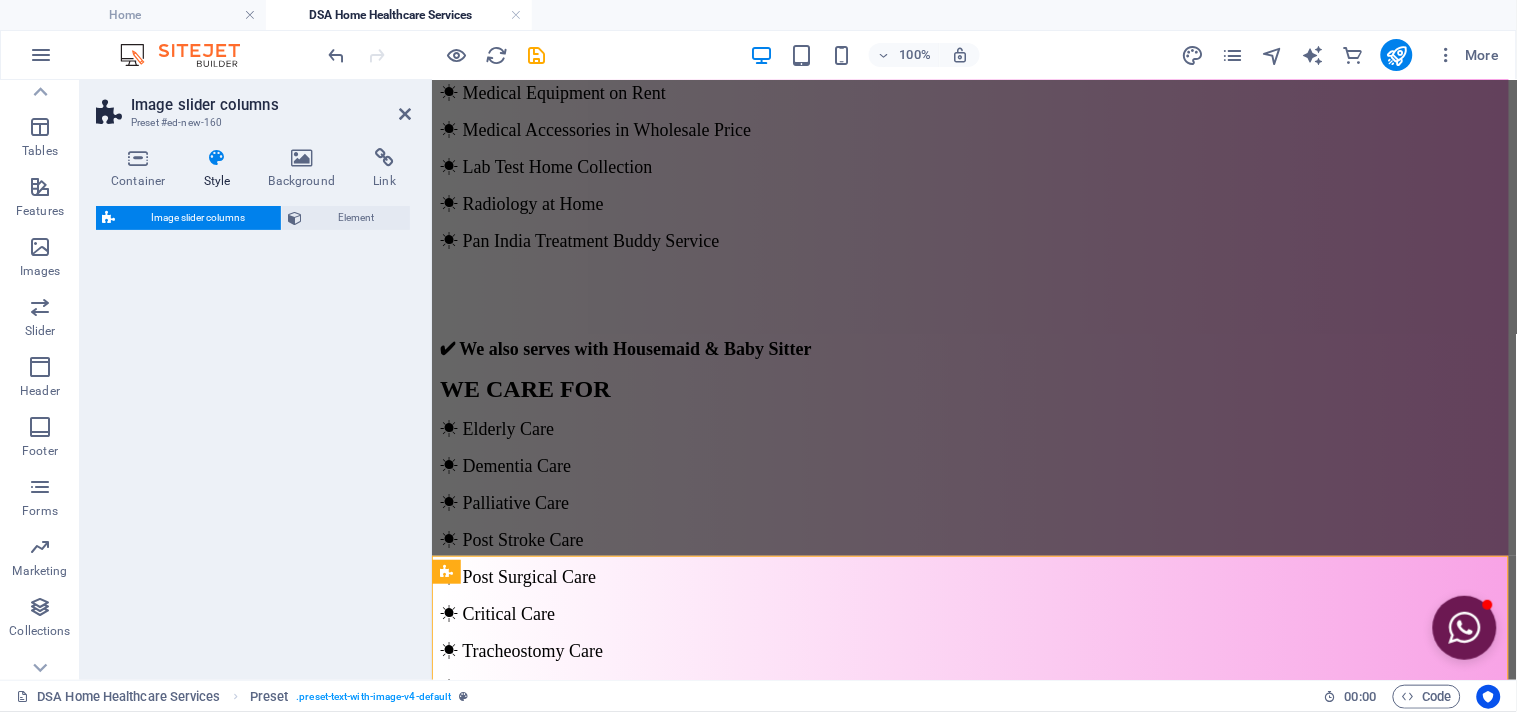 select on "rem" 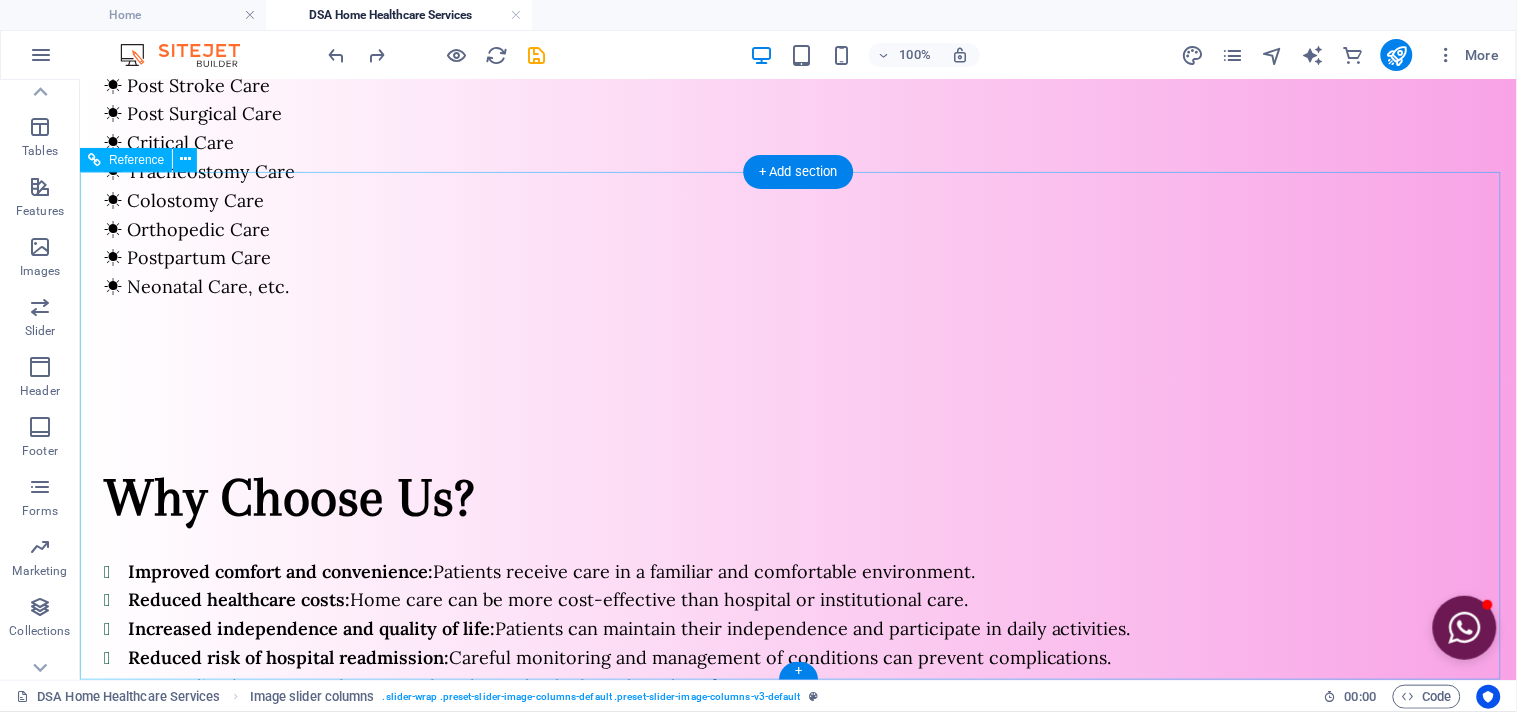 scroll, scrollTop: 1608, scrollLeft: 0, axis: vertical 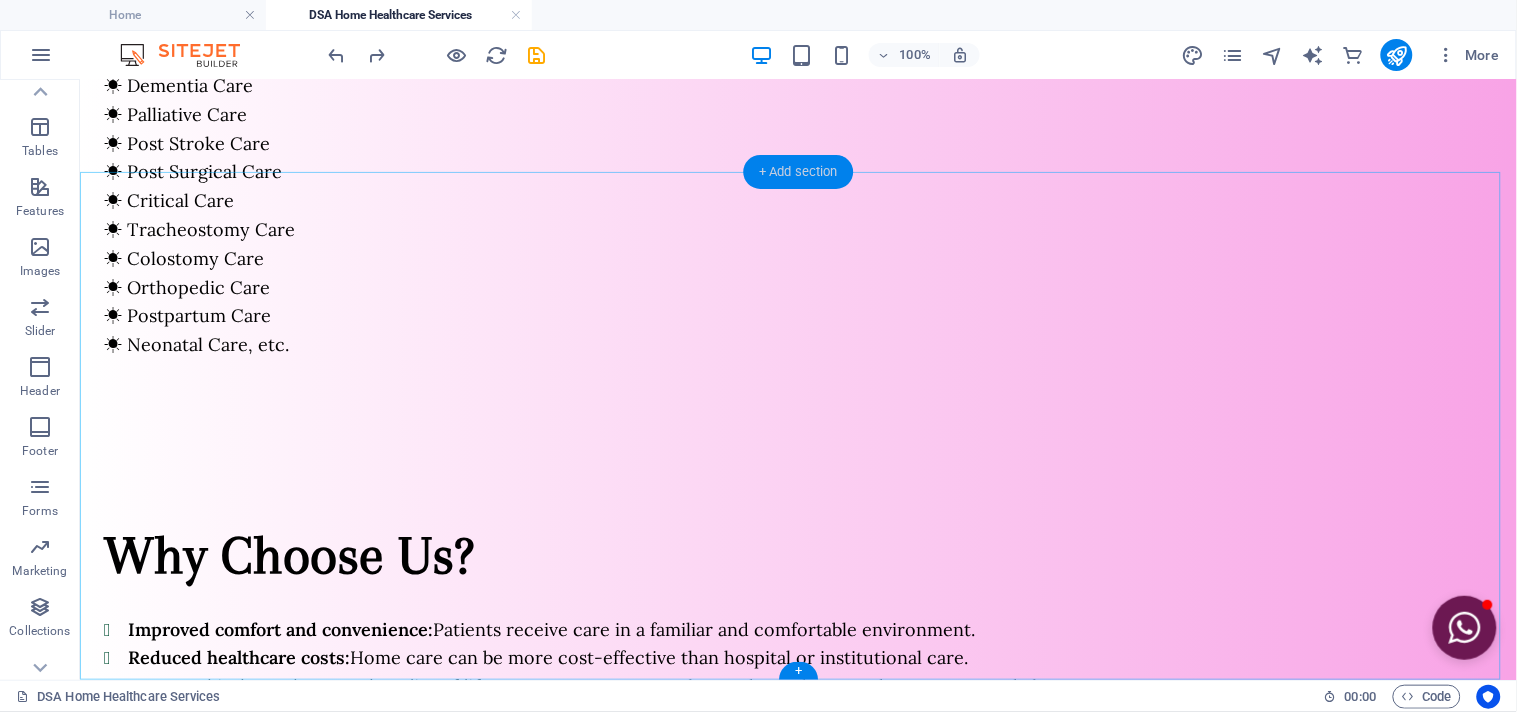 click on "+ Add section" at bounding box center (798, 172) 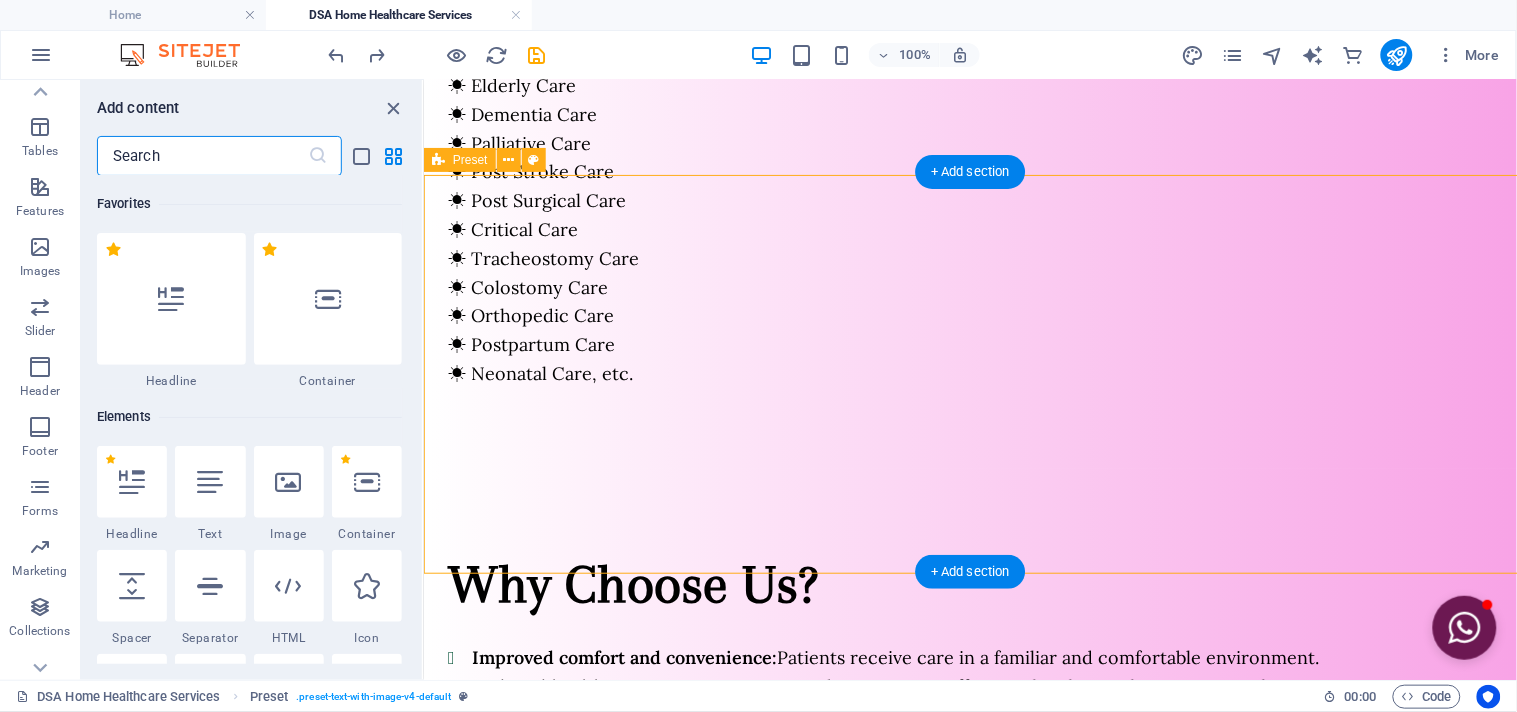 scroll, scrollTop: 1206, scrollLeft: 0, axis: vertical 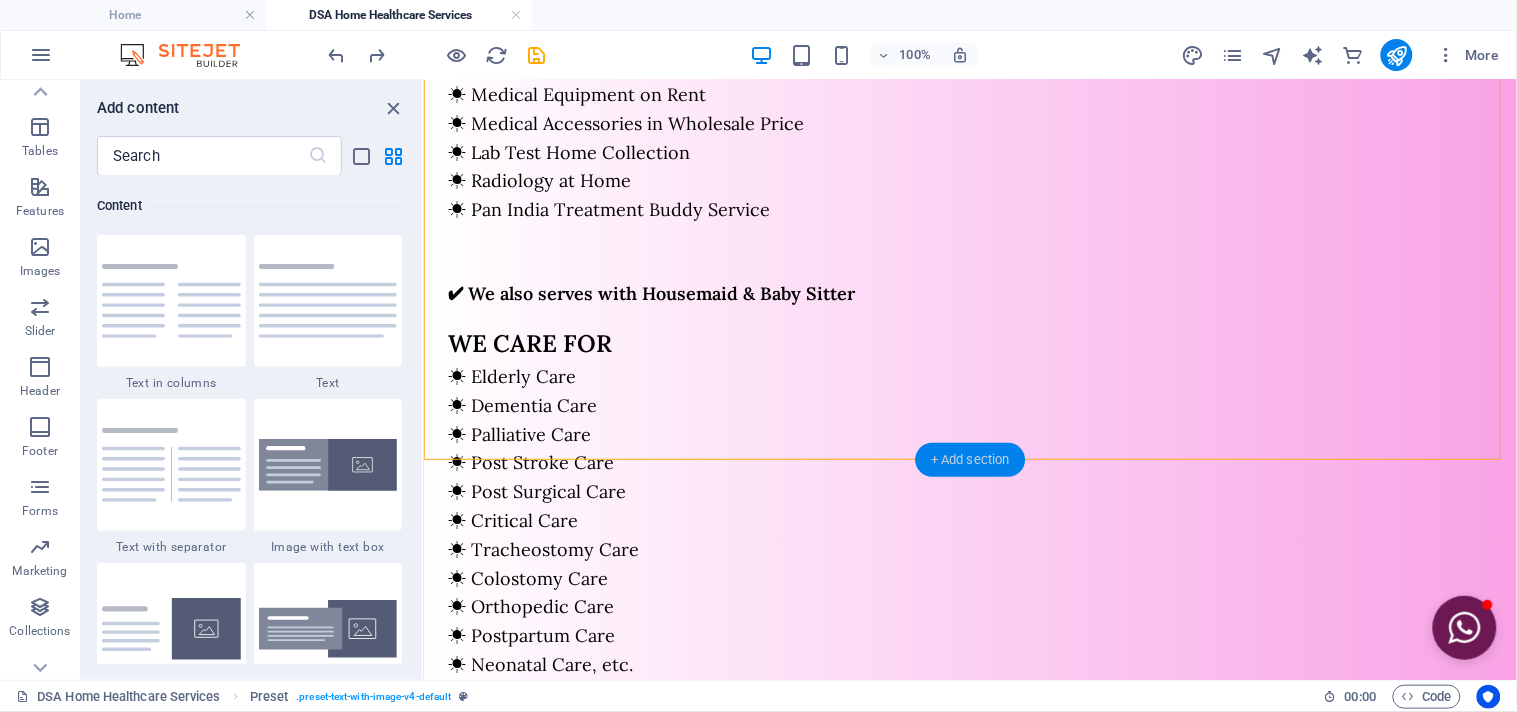 click on "+ Add section" at bounding box center (970, 460) 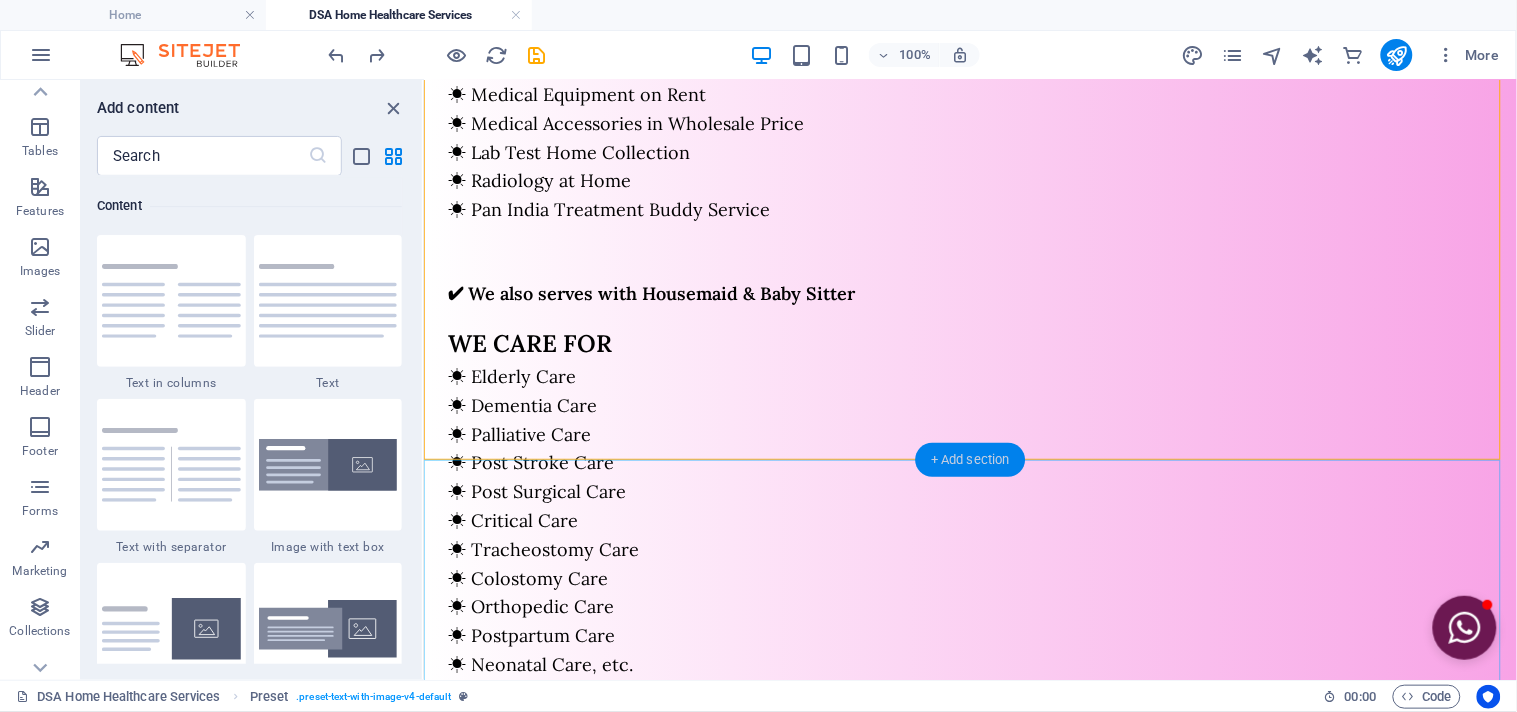 click on "+ Add section" at bounding box center [970, 460] 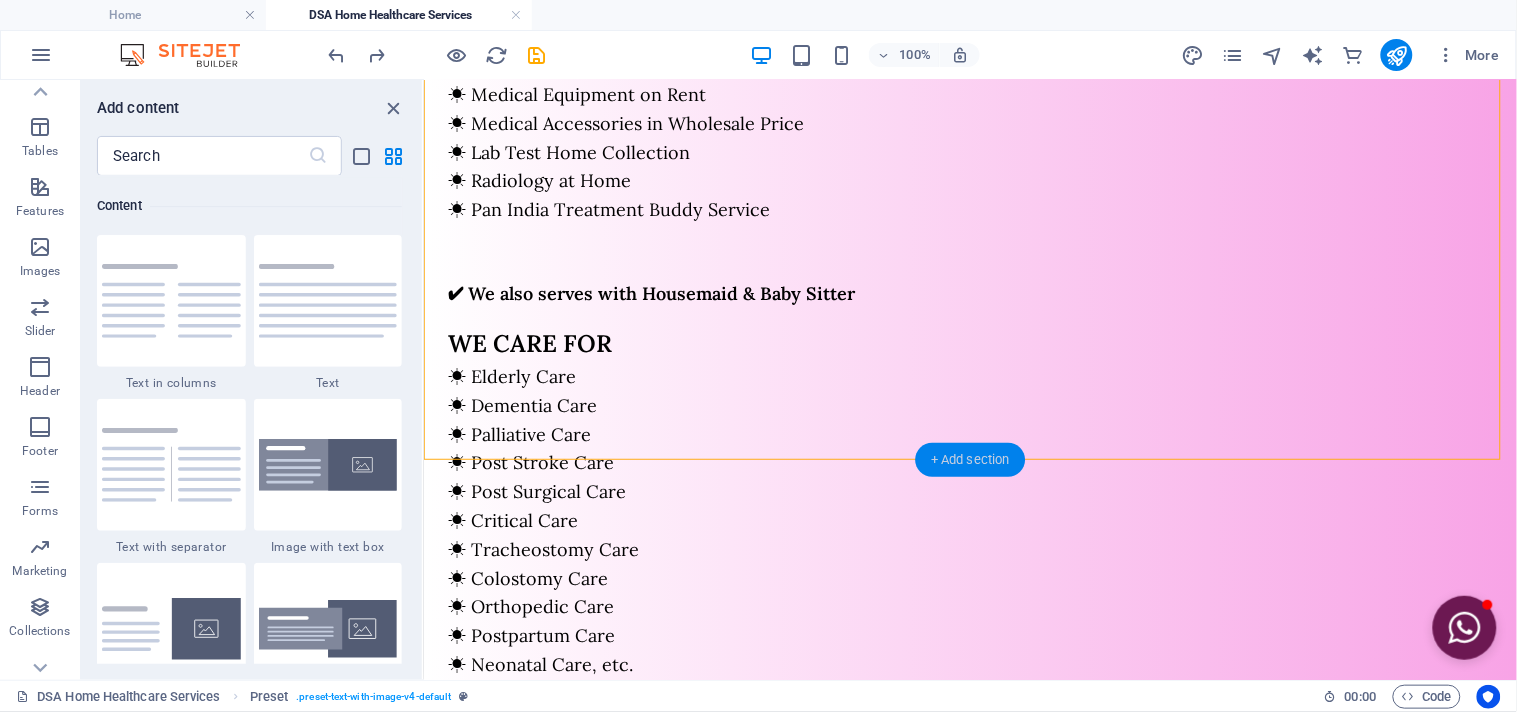 click on "+ Add section" at bounding box center [970, 460] 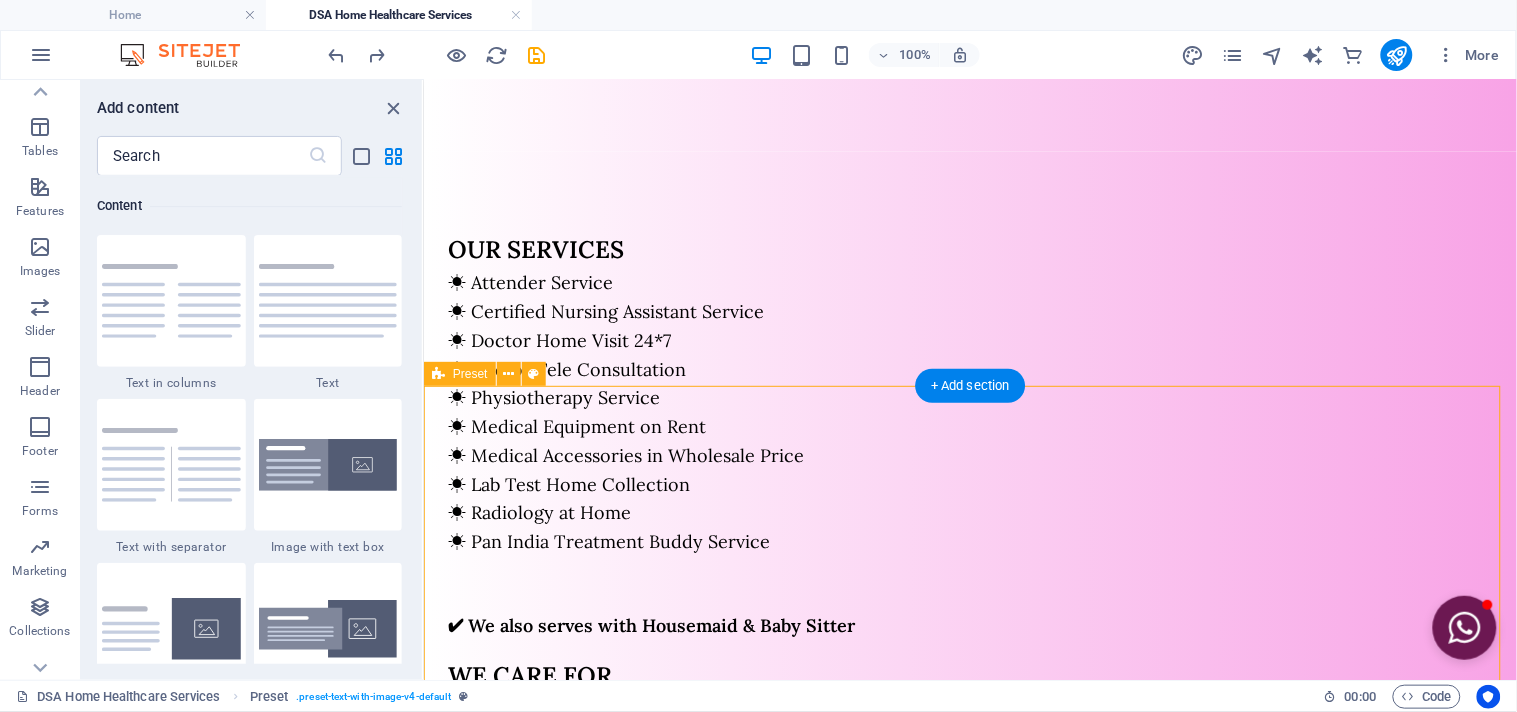 scroll, scrollTop: 1206, scrollLeft: 0, axis: vertical 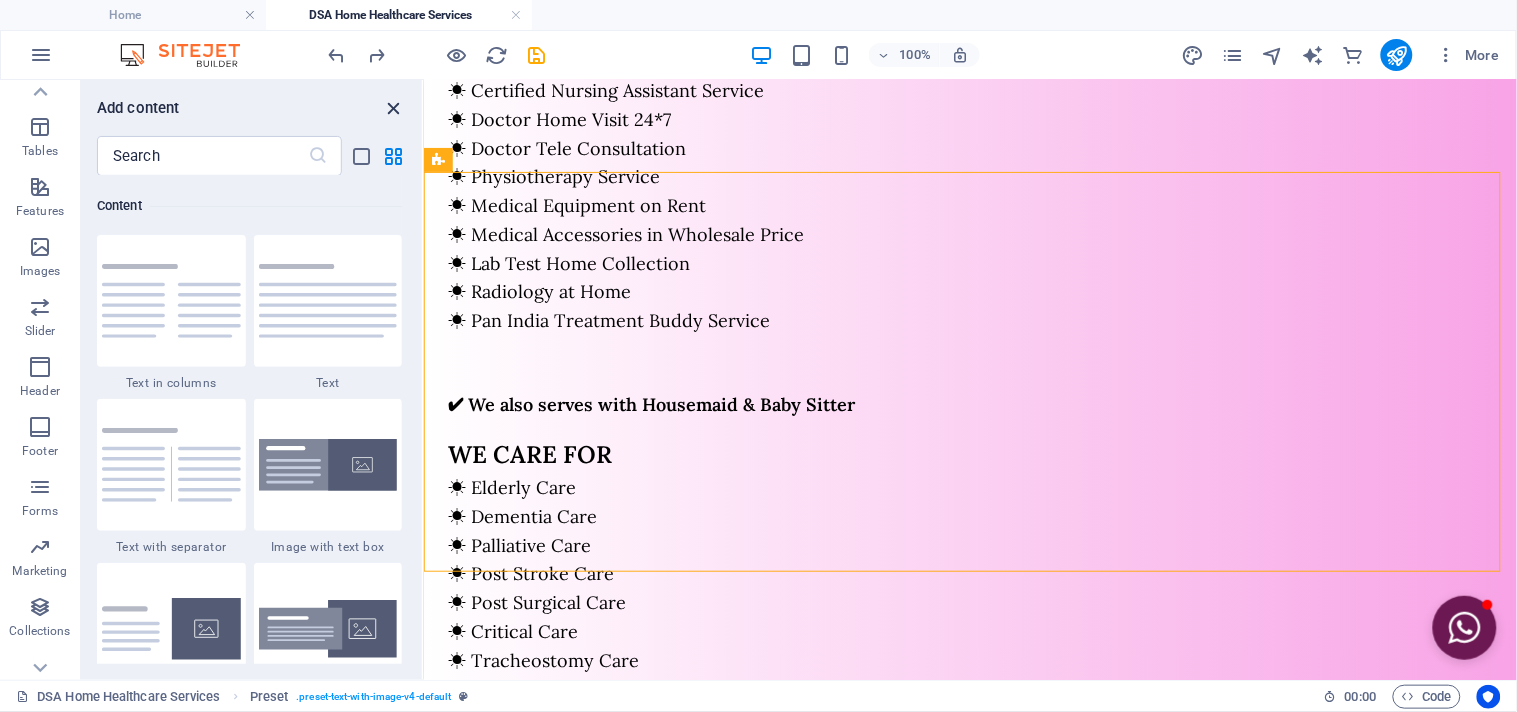 click at bounding box center (394, 108) 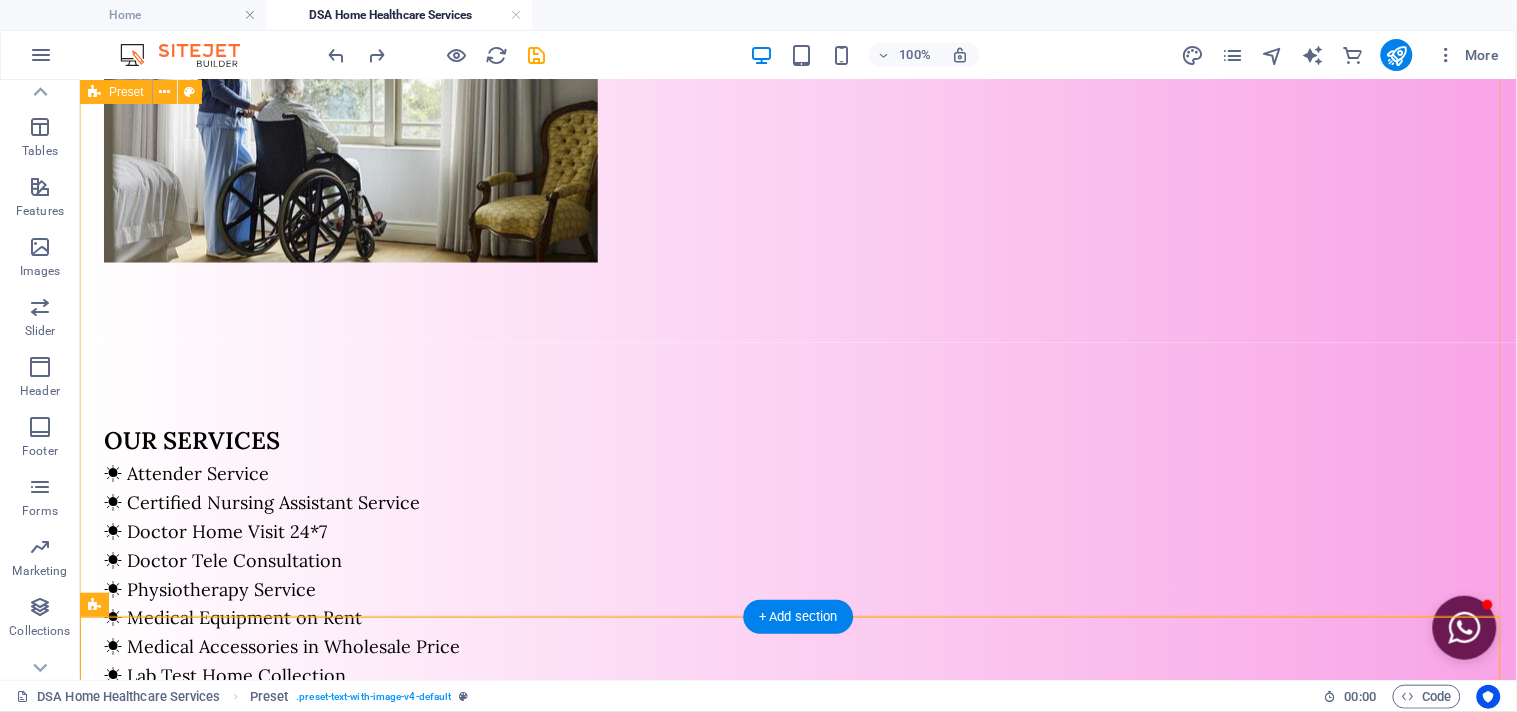 scroll, scrollTop: 431, scrollLeft: 0, axis: vertical 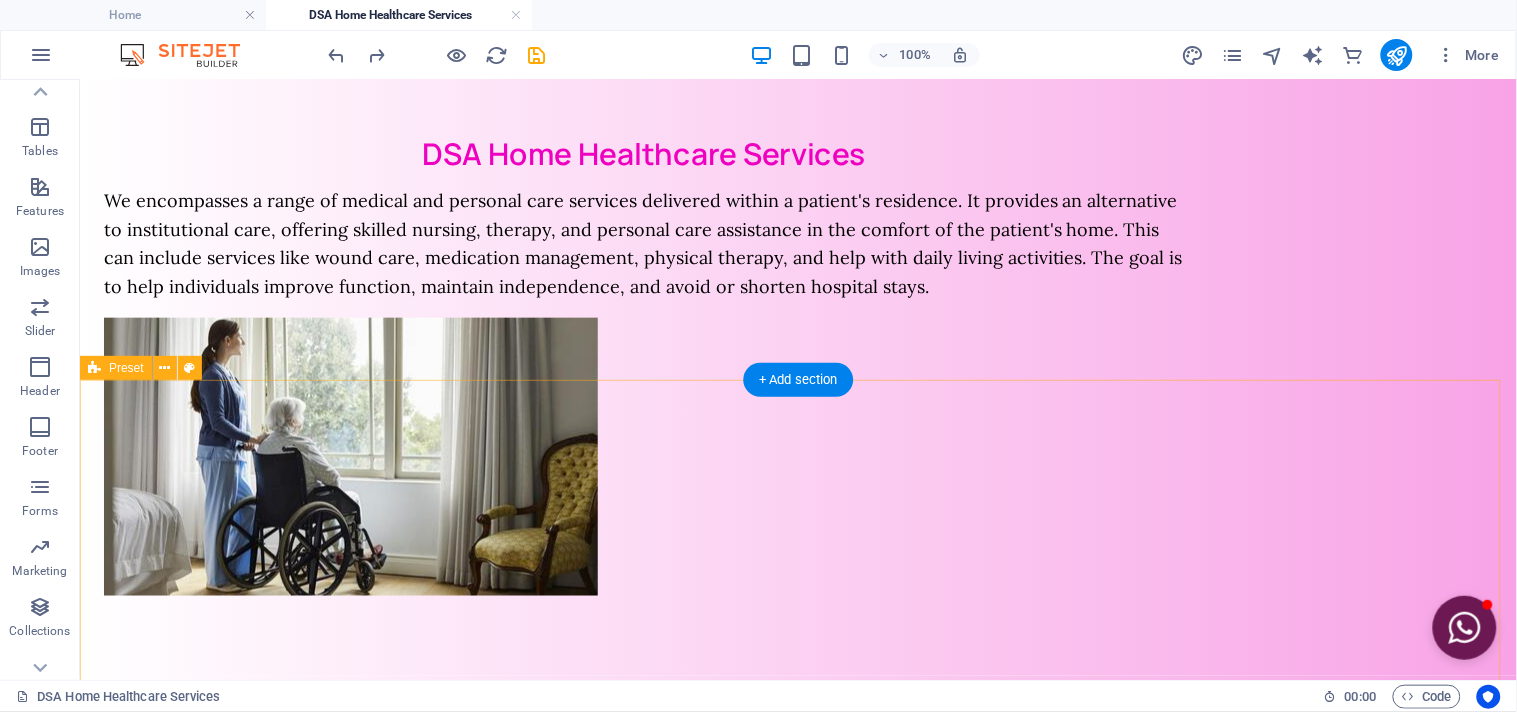 click on "OUR SERVICES ☀ Attender Service ☀ Certified Nursing Assistant Service ☀ Doctor Home Visit 24*7 ☀ Doctor Tele Consultation ☀ Physiotherapy Service ☀ Medical Equipment on Rent ☀ Medical Accessories in Wholesale Price ☀ Lab Test Home Collection ☀ Radiology at Home ☀ Pan India Treatment Buddy Service ✔ We also serves with Housemaid & Baby Sitter WE CARE FOR ☀ Elderly Care ☀ Dementia Care ☀ Palliative Care ☀ Post Stroke Care ☀ Post Surgical Care ☀ Critical Care ☀ Tracheostomy Care ☀ Colostomy Care ☀ Orthopedic Care ☀ Postpartum Care ☀ Neonatal Care, etc." at bounding box center (797, 1145) 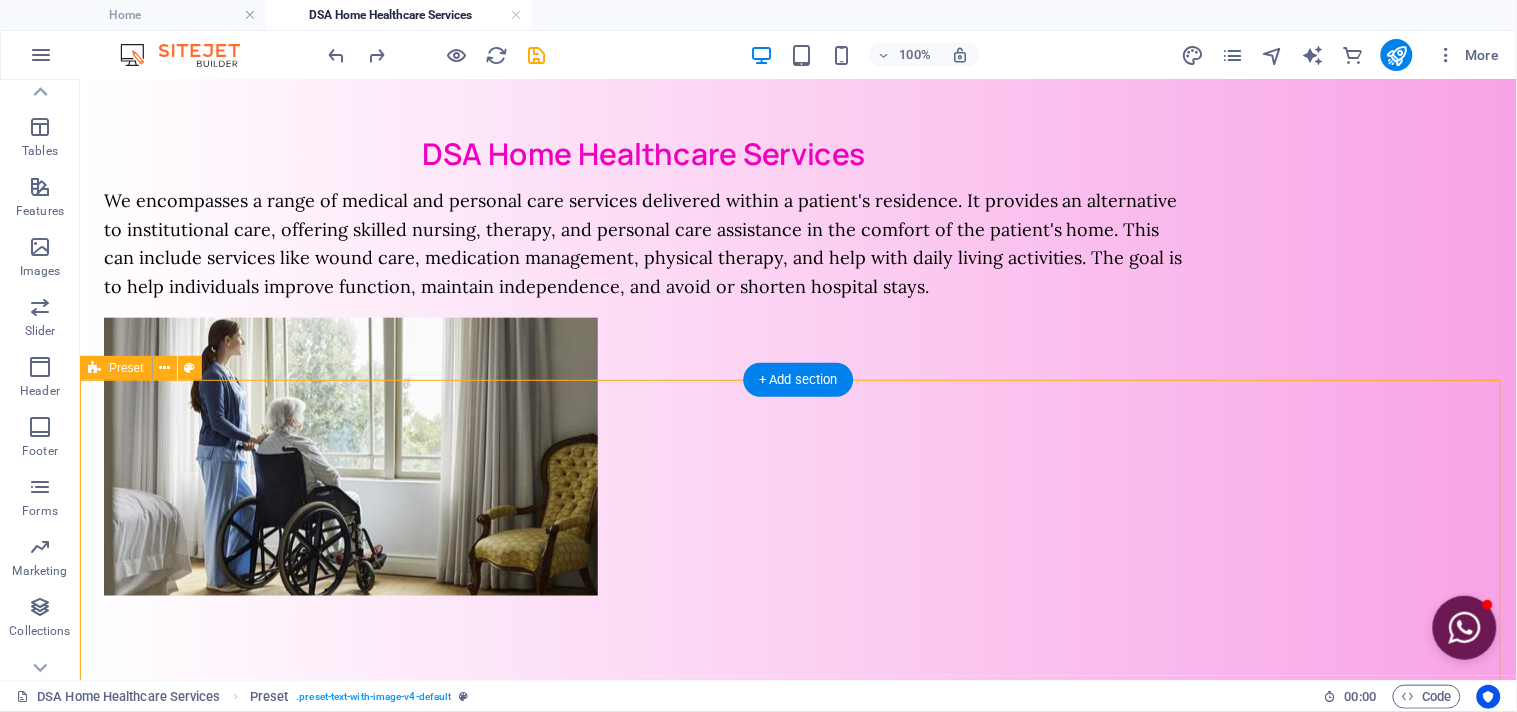 click on "OUR SERVICES ☀ Attender Service ☀ Certified Nursing Assistant Service ☀ Doctor Home Visit 24*7 ☀ Doctor Tele Consultation ☀ Physiotherapy Service ☀ Medical Equipment on Rent ☀ Medical Accessories in Wholesale Price ☀ Lab Test Home Collection ☀ Radiology at Home ☀ Pan India Treatment Buddy Service ✔ We also serves with Housemaid & Baby Sitter WE CARE FOR ☀ Elderly Care ☀ Dementia Care ☀ Palliative Care ☀ Post Stroke Care ☀ Post Surgical Care ☀ Critical Care ☀ Tracheostomy Care ☀ Colostomy Care ☀ Orthopedic Care ☀ Postpartum Care ☀ Neonatal Care, etc." at bounding box center [797, 1145] 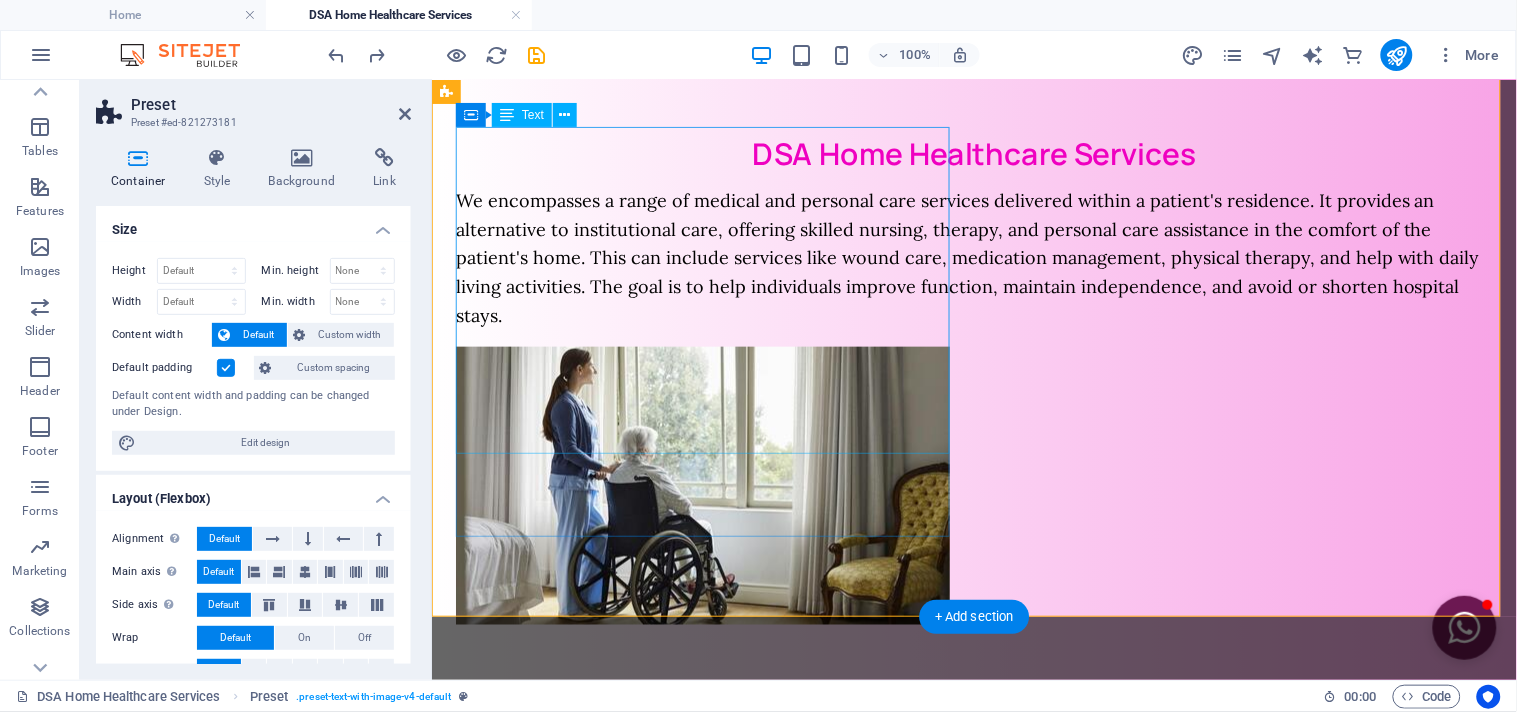 scroll, scrollTop: 761, scrollLeft: 0, axis: vertical 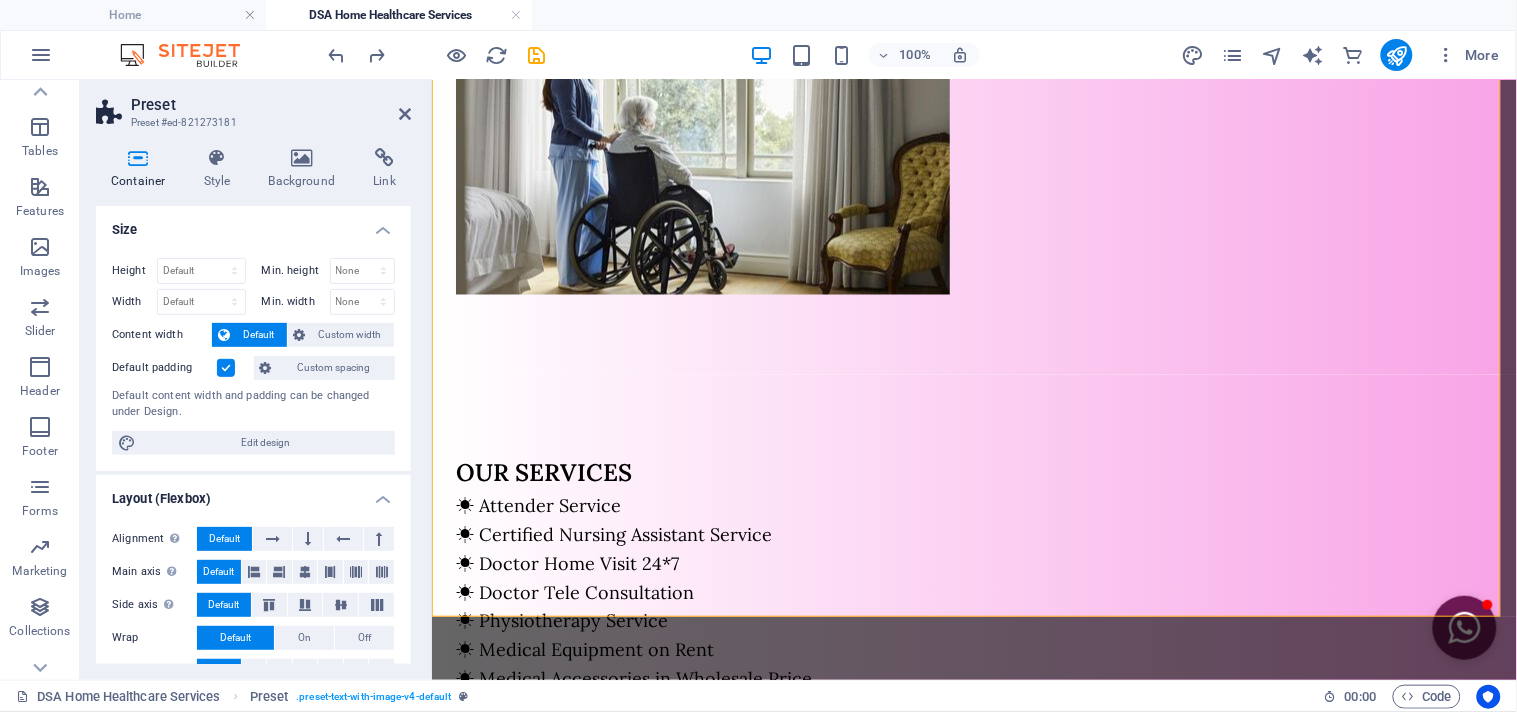 click on "Preset" at bounding box center [271, 105] 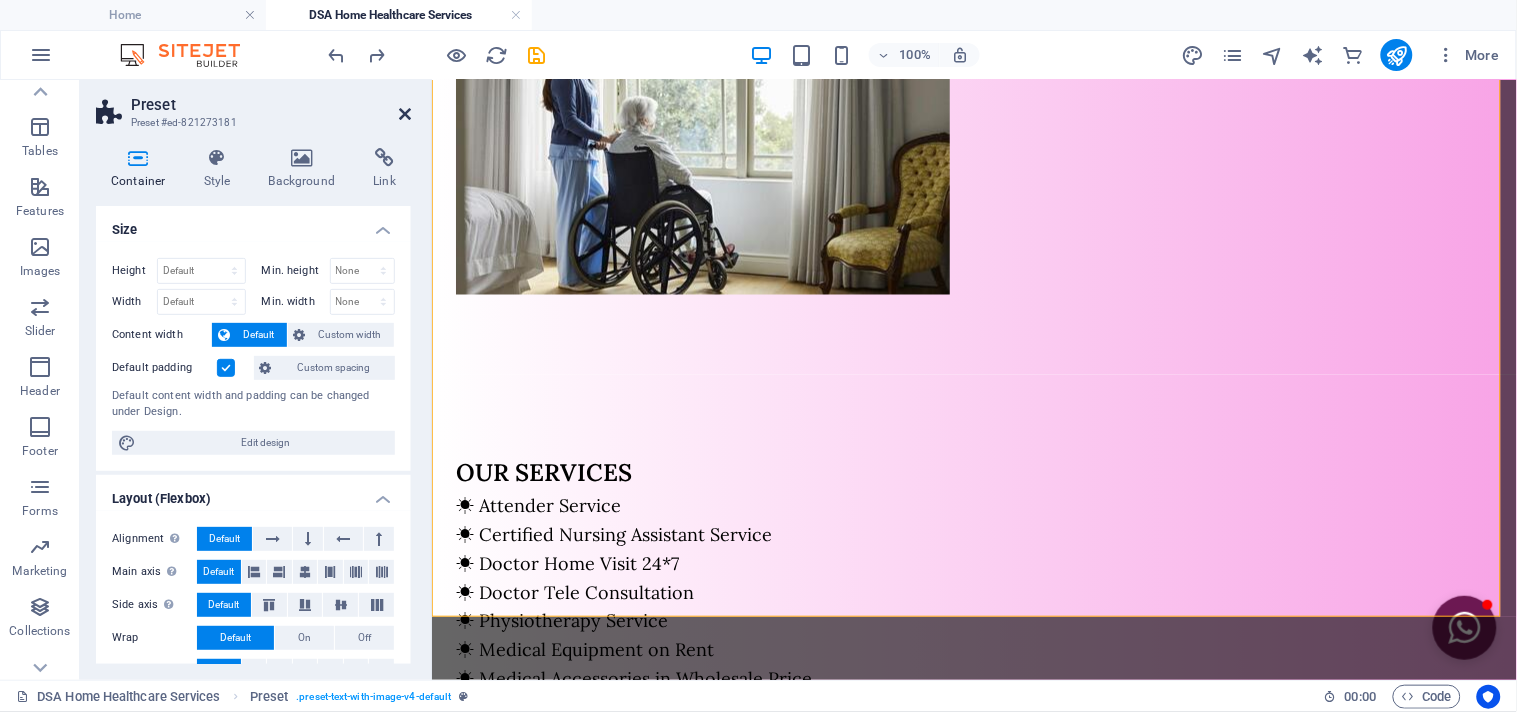 click at bounding box center (405, 114) 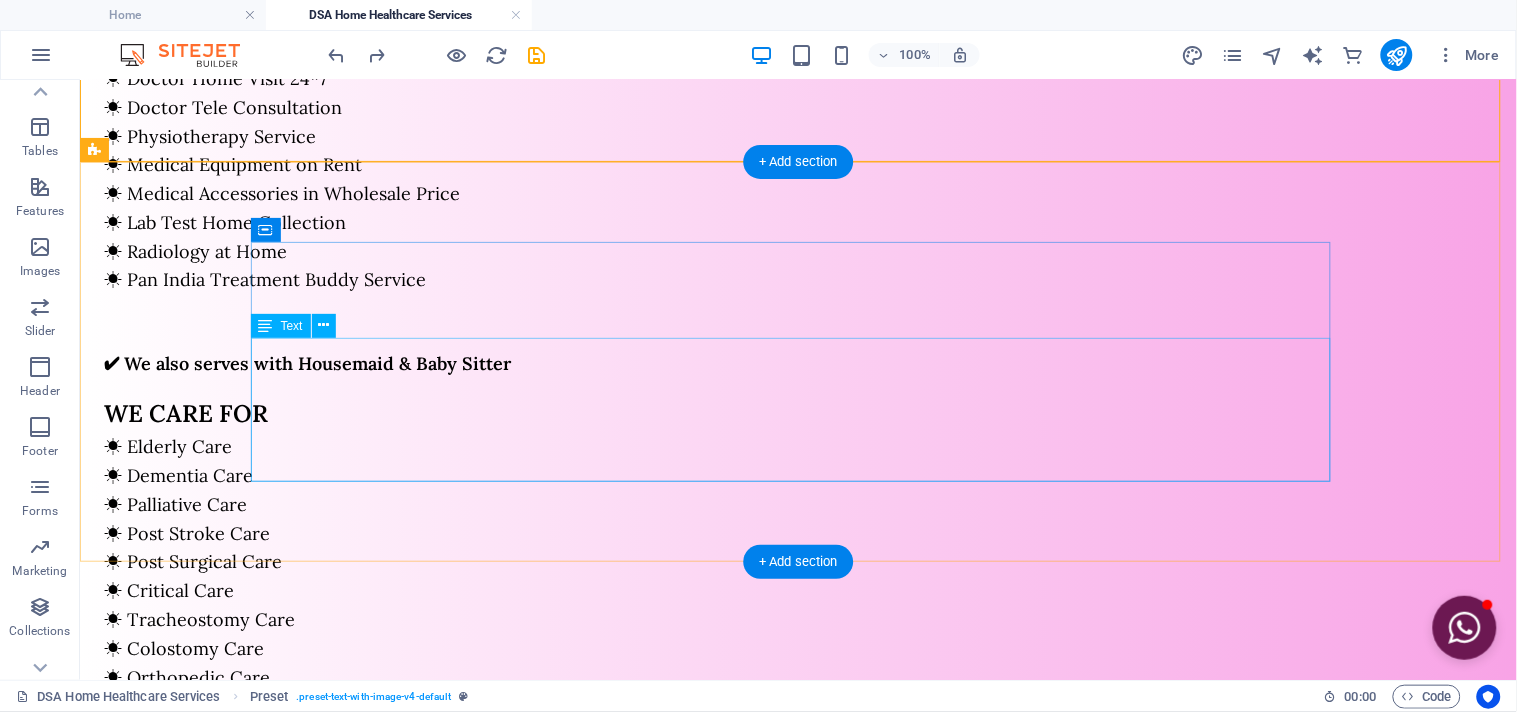 scroll, scrollTop: 1430, scrollLeft: 0, axis: vertical 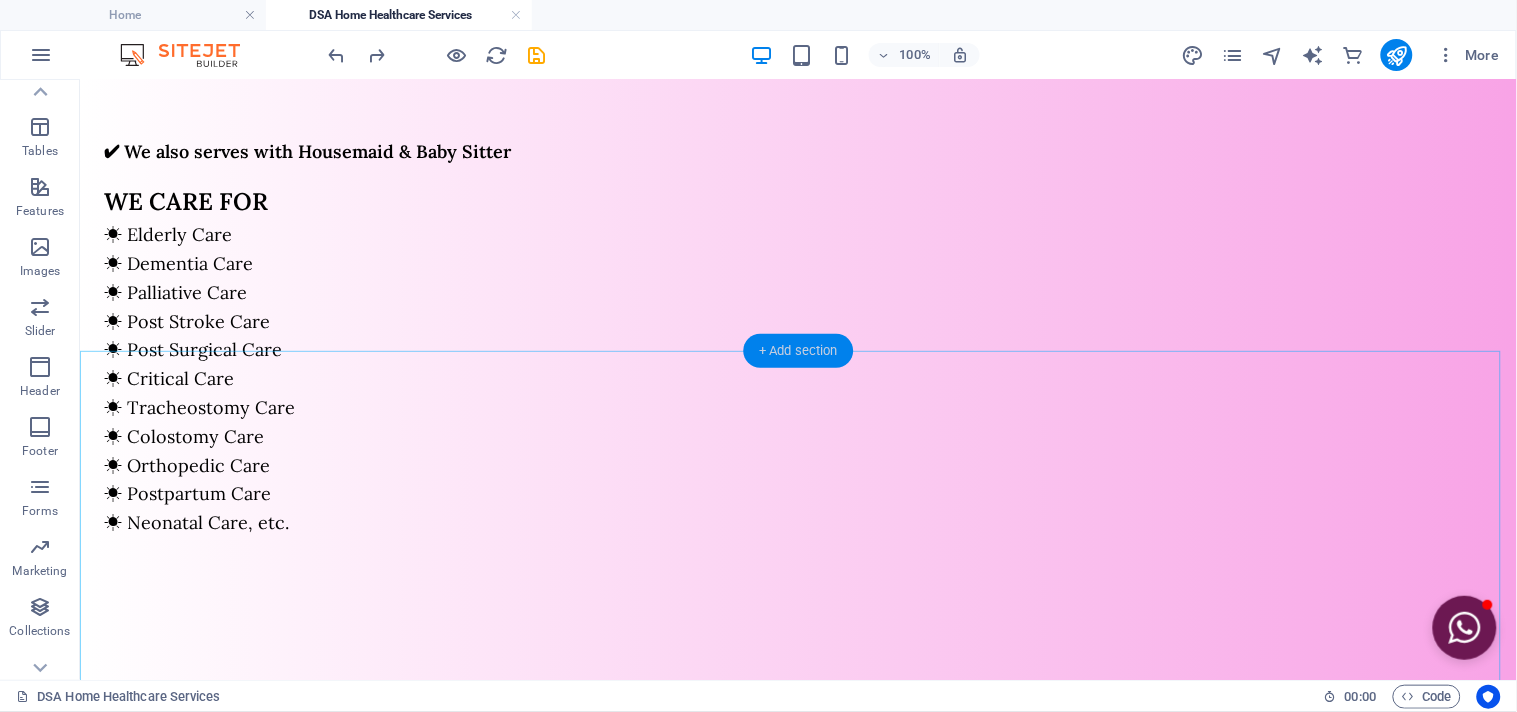 click on "+ Add section" at bounding box center (798, 351) 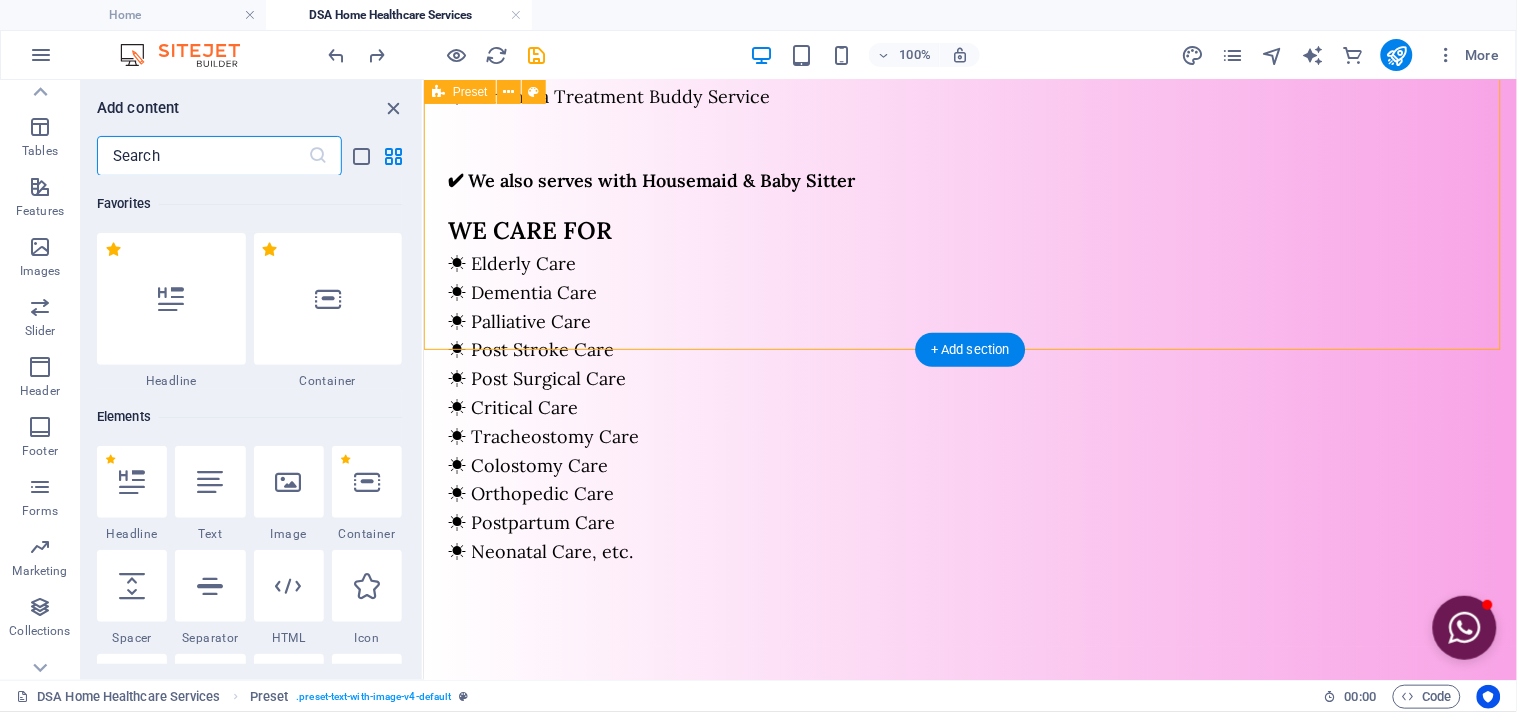 scroll, scrollTop: 1427, scrollLeft: 0, axis: vertical 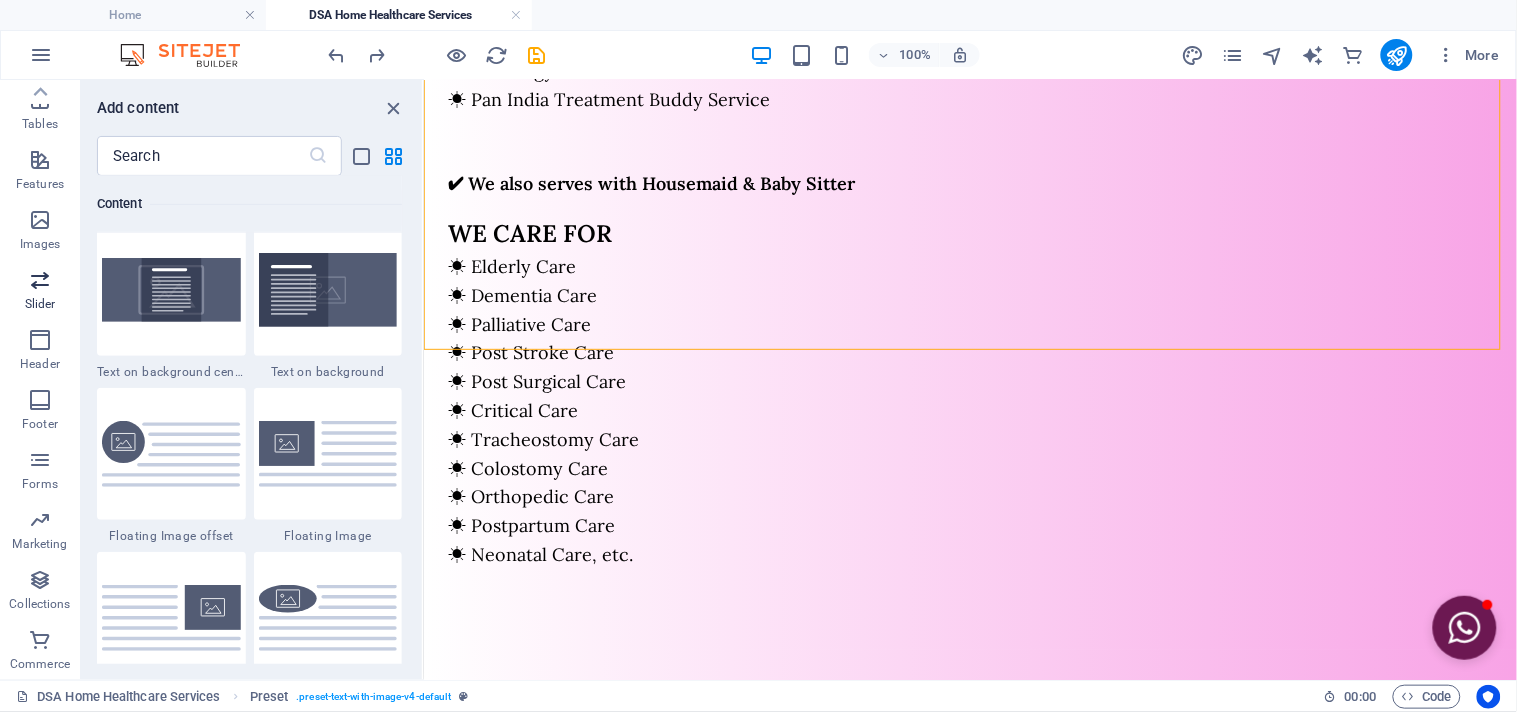 click at bounding box center (40, 280) 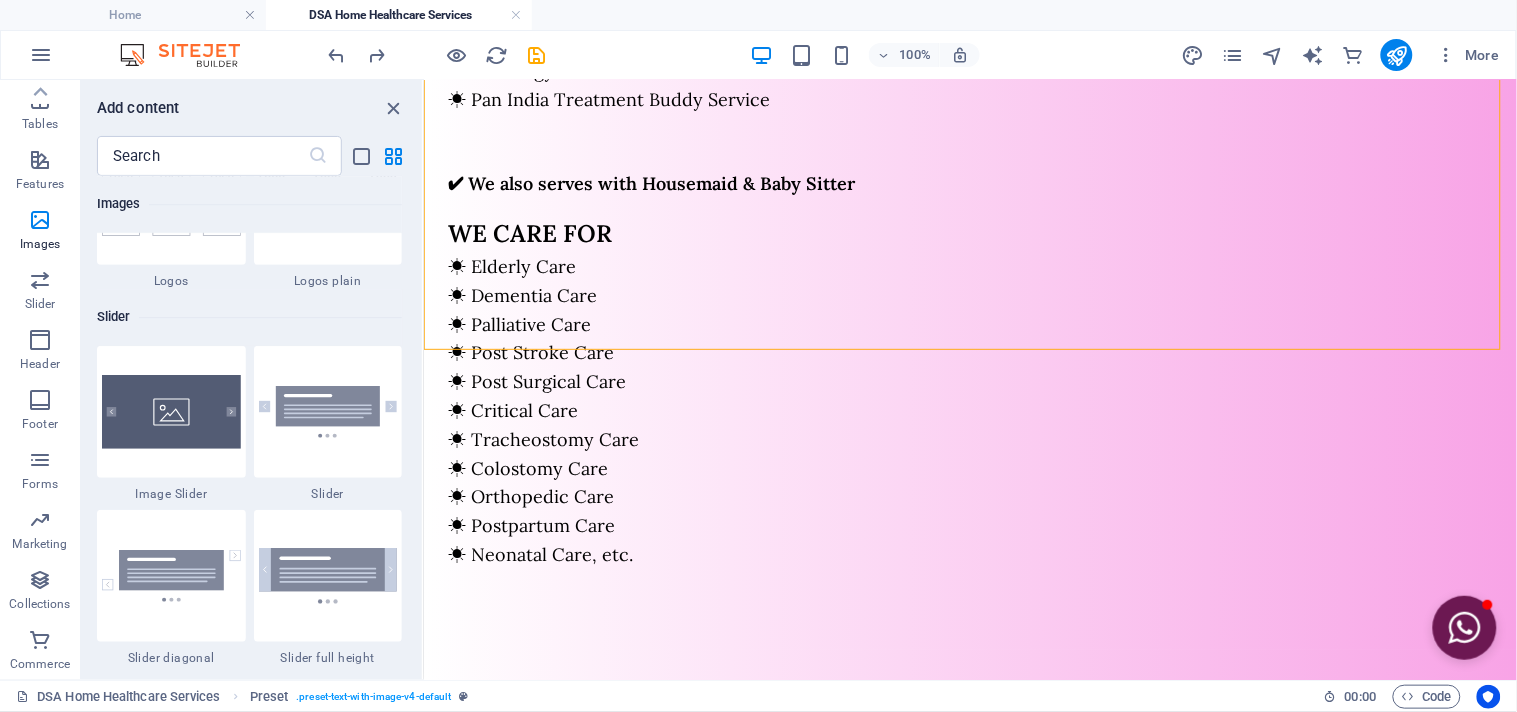scroll, scrollTop: 11113, scrollLeft: 0, axis: vertical 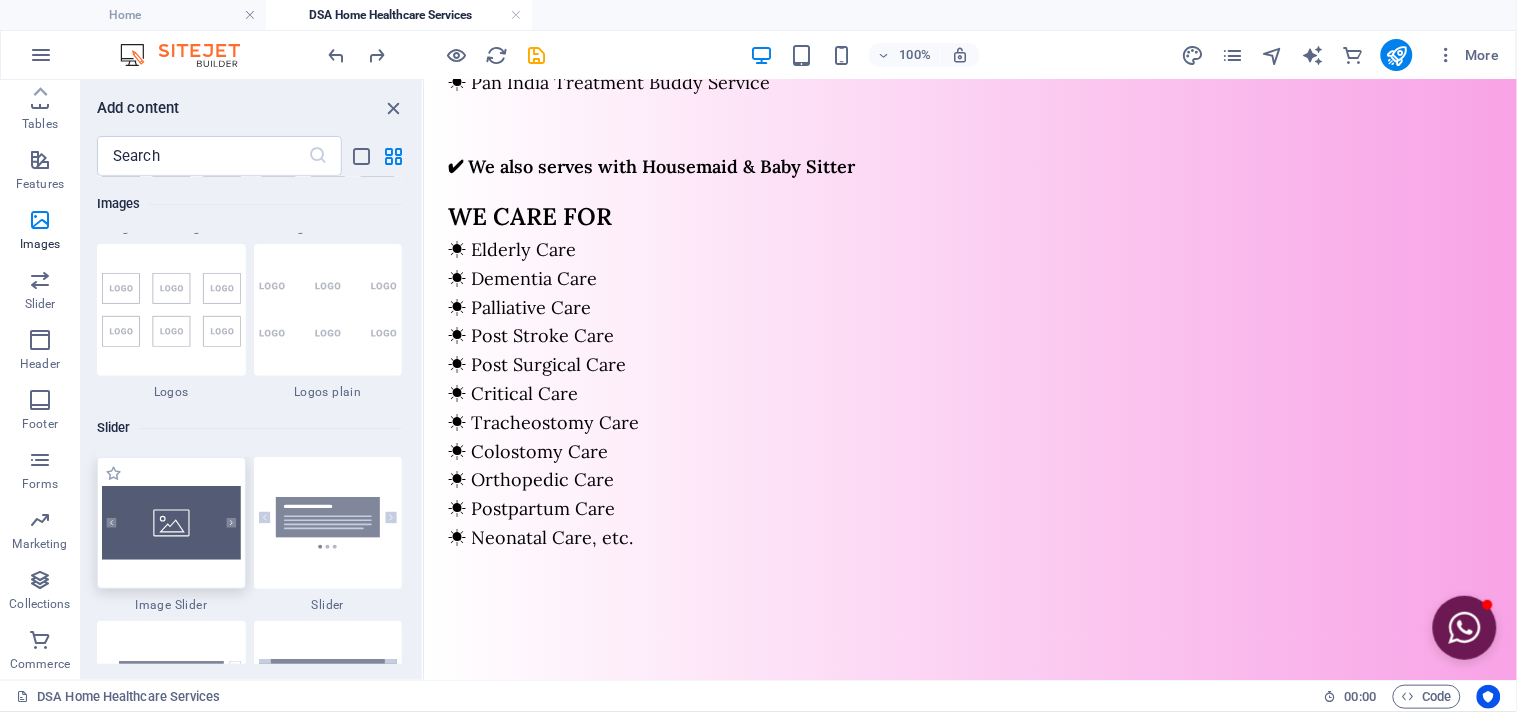 click at bounding box center (171, 523) 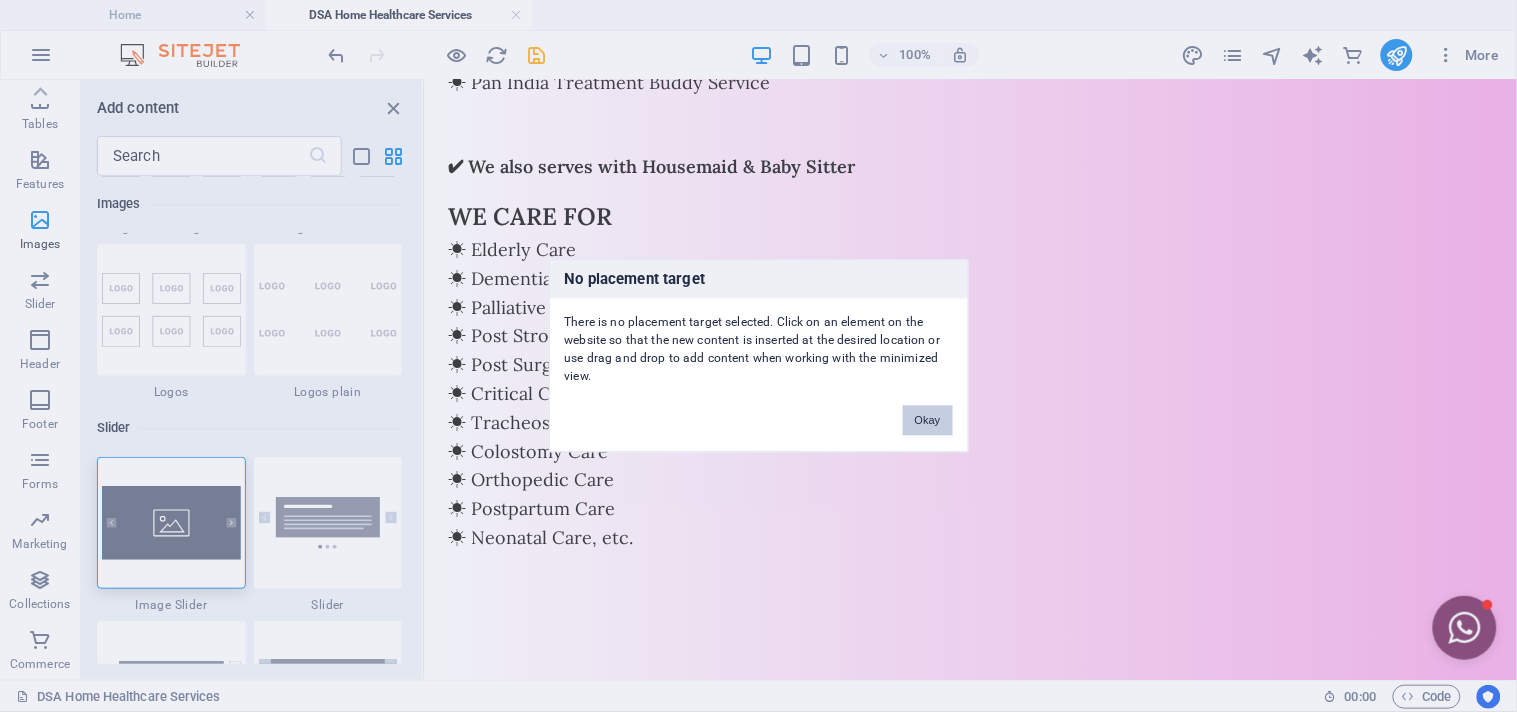 click on "Okay" at bounding box center [928, 421] 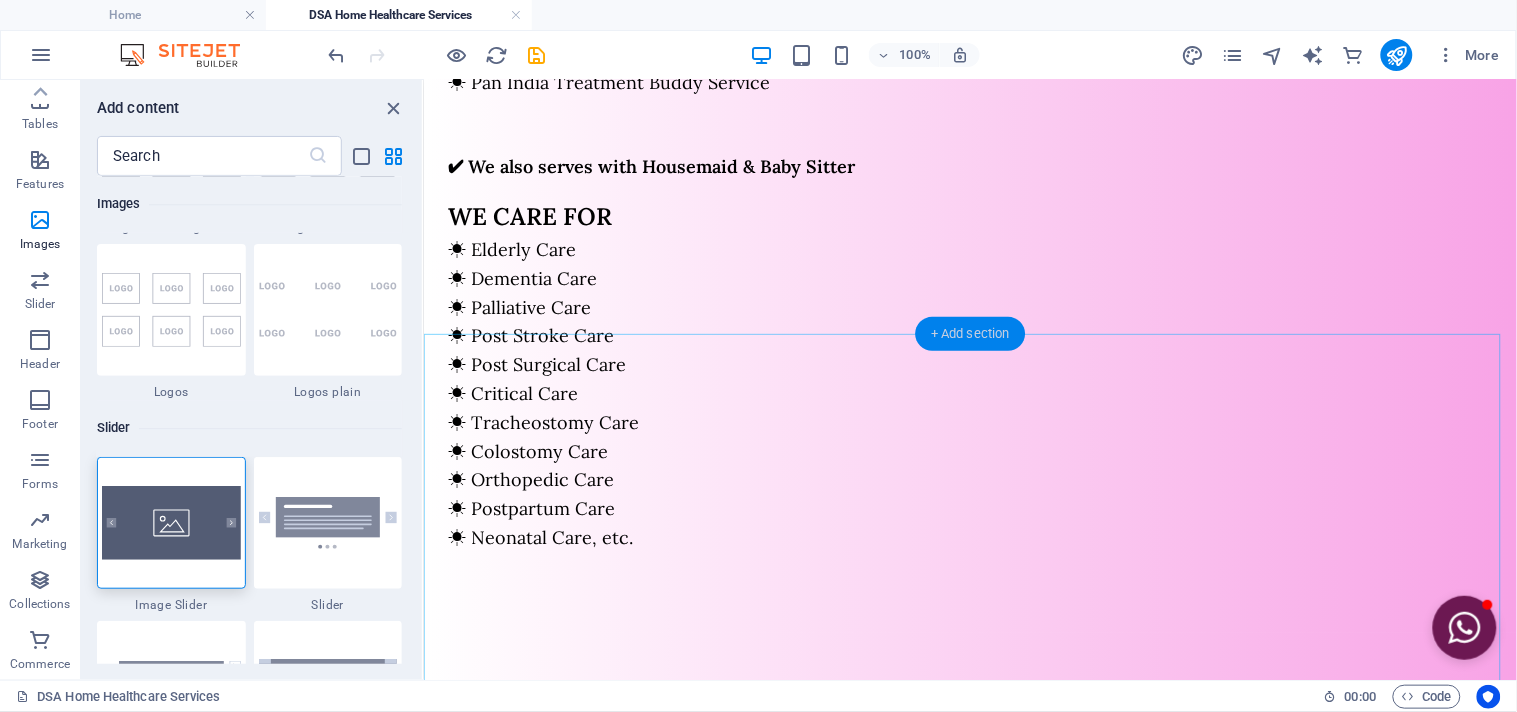 click on "+ Add section" at bounding box center (970, 334) 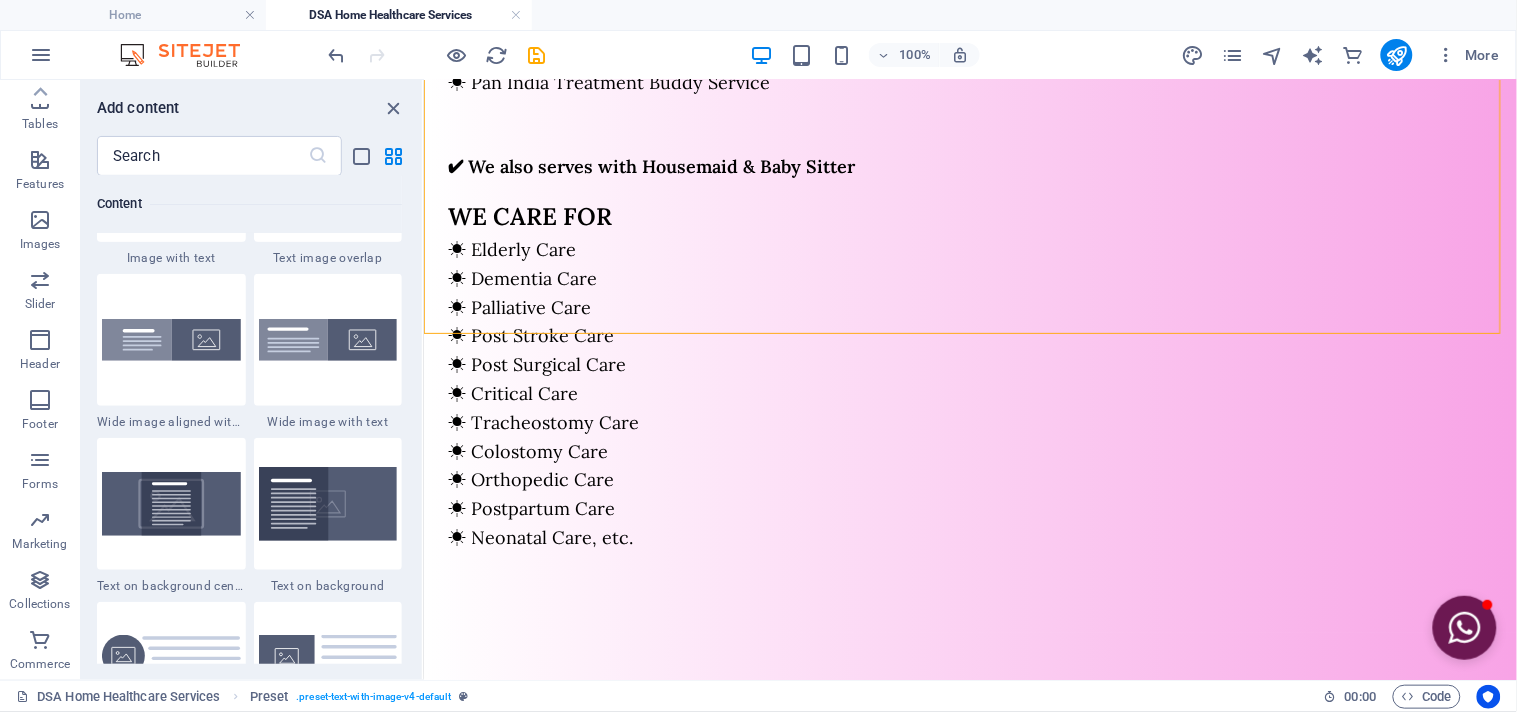 scroll, scrollTop: 4276, scrollLeft: 0, axis: vertical 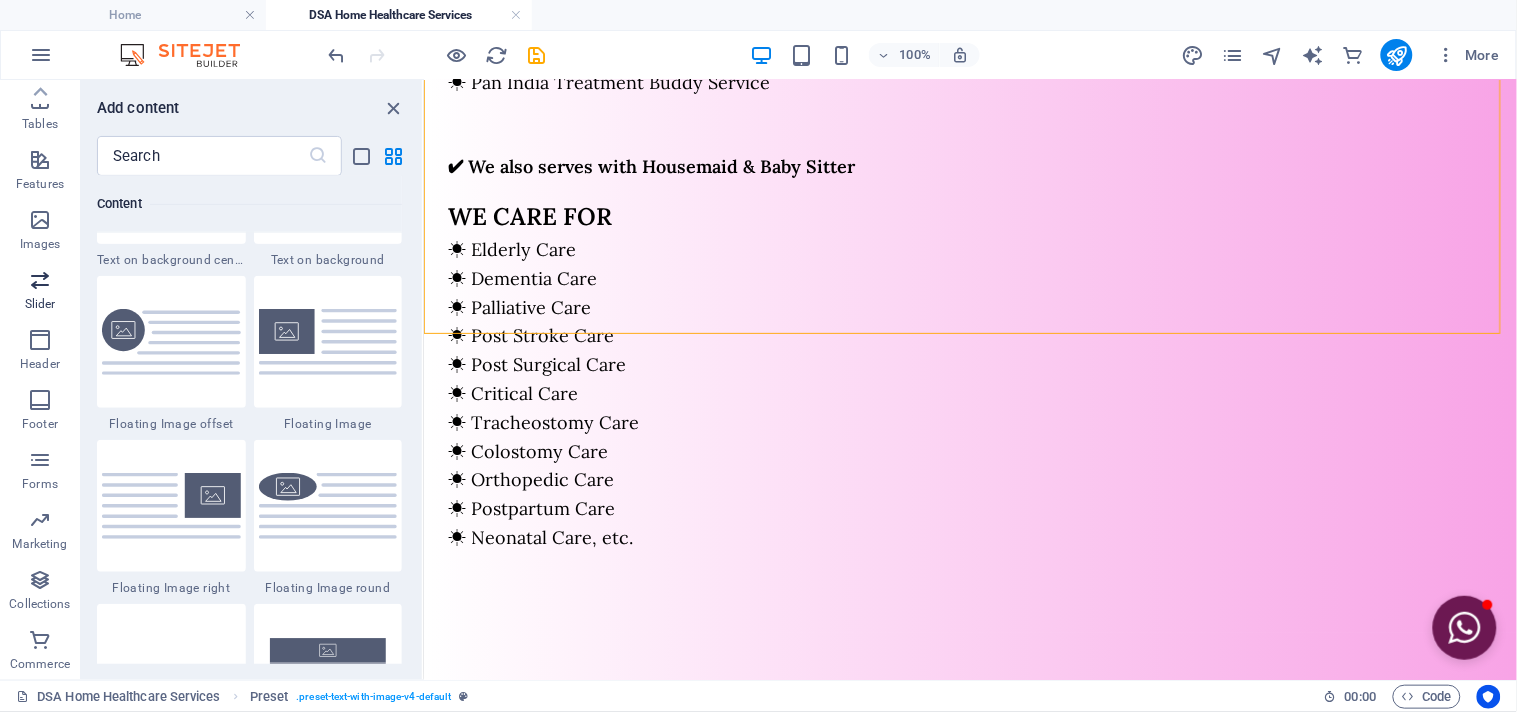 click at bounding box center [40, 280] 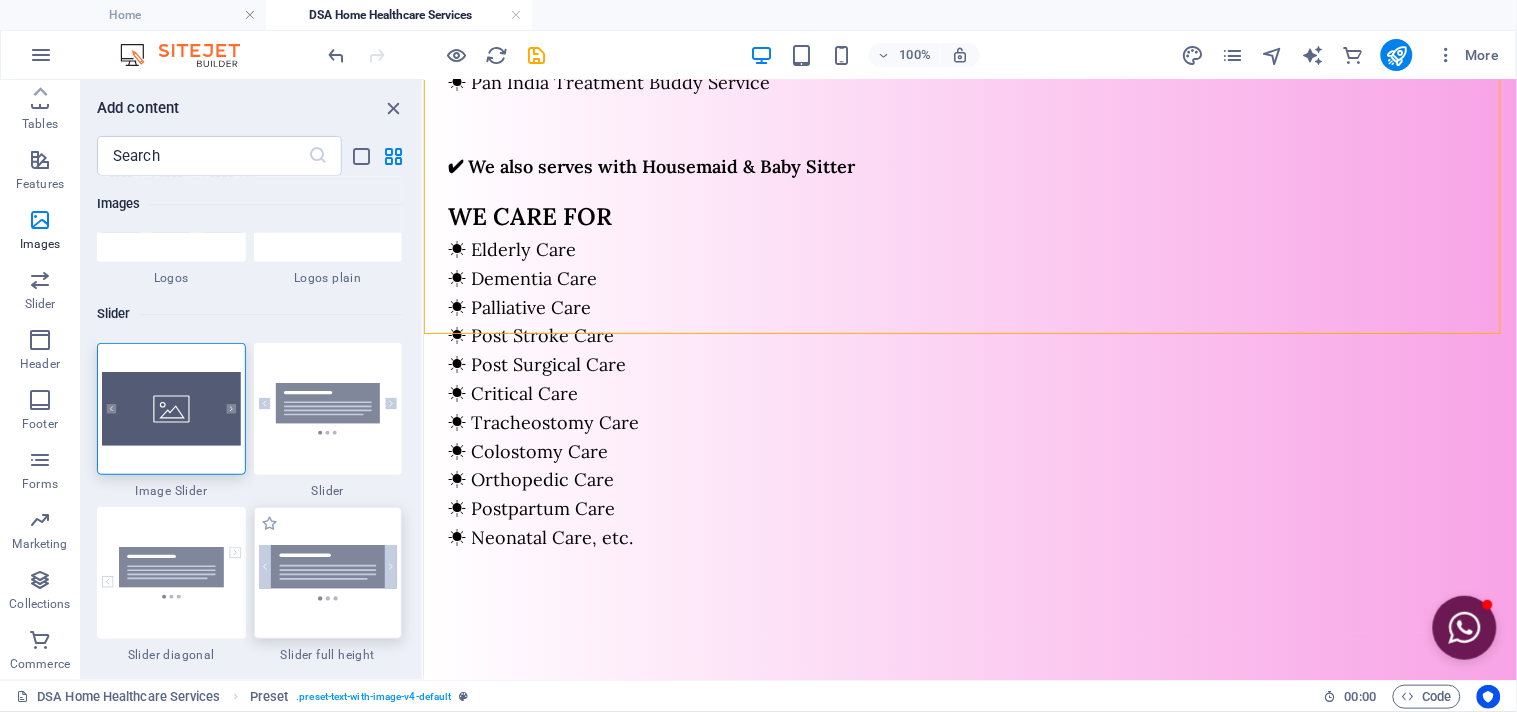 scroll, scrollTop: 11223, scrollLeft: 0, axis: vertical 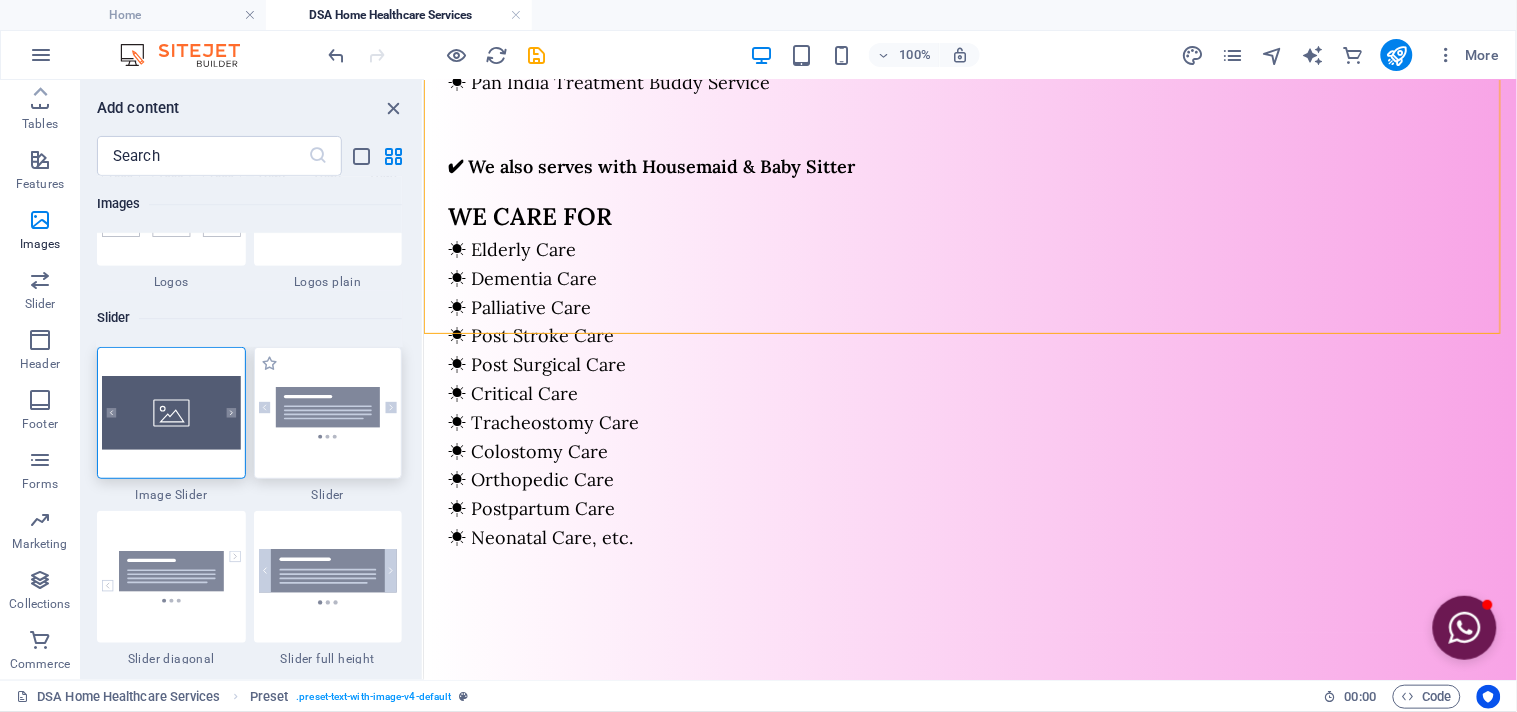 click at bounding box center [328, 413] 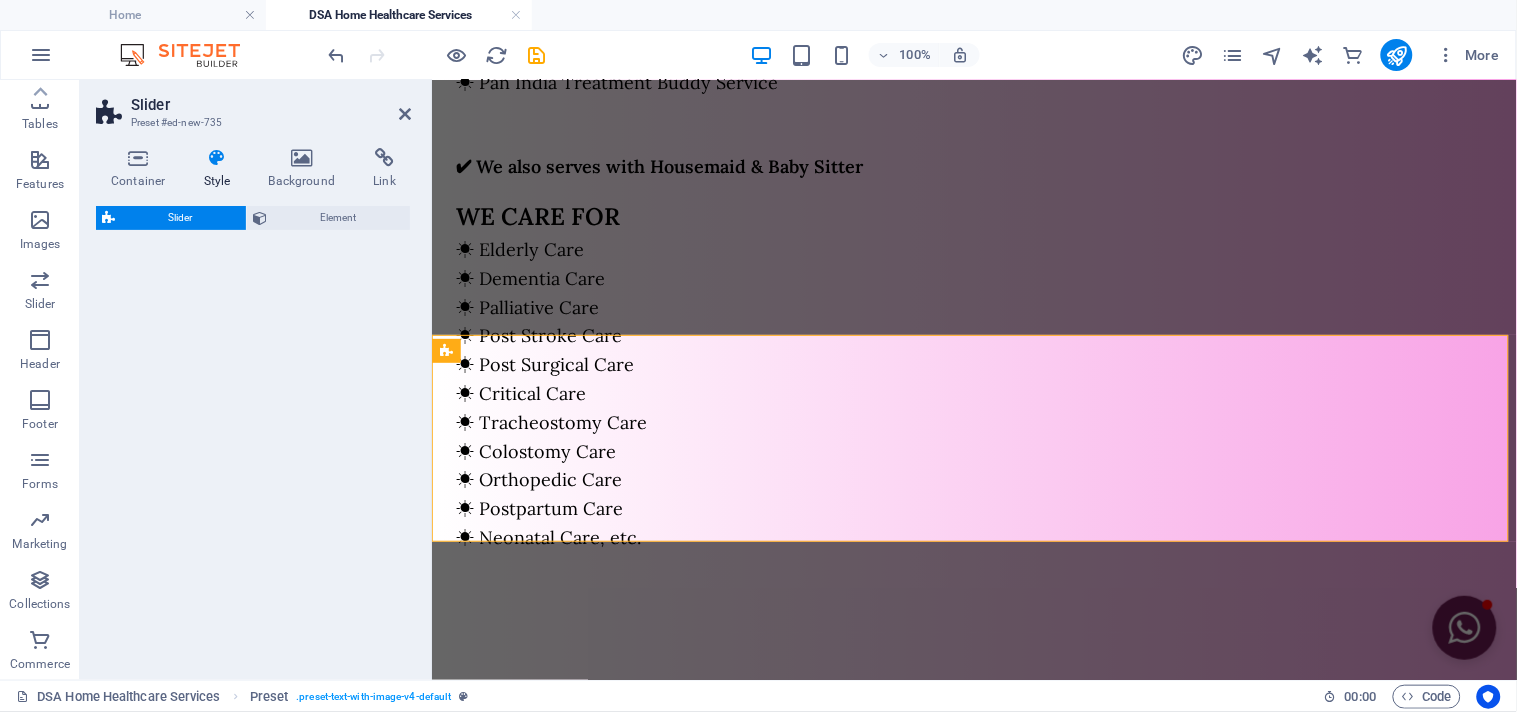 select on "rem" 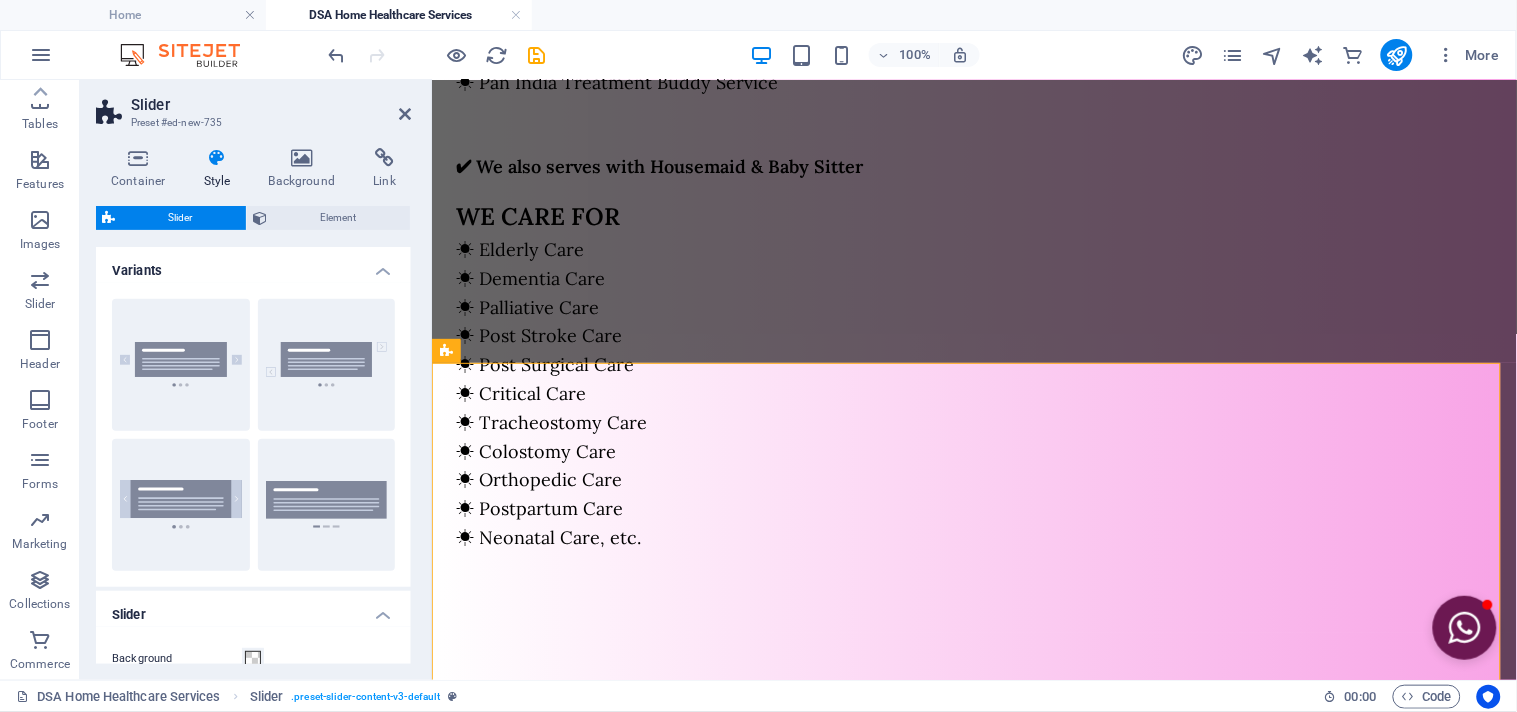 scroll, scrollTop: 1443, scrollLeft: 0, axis: vertical 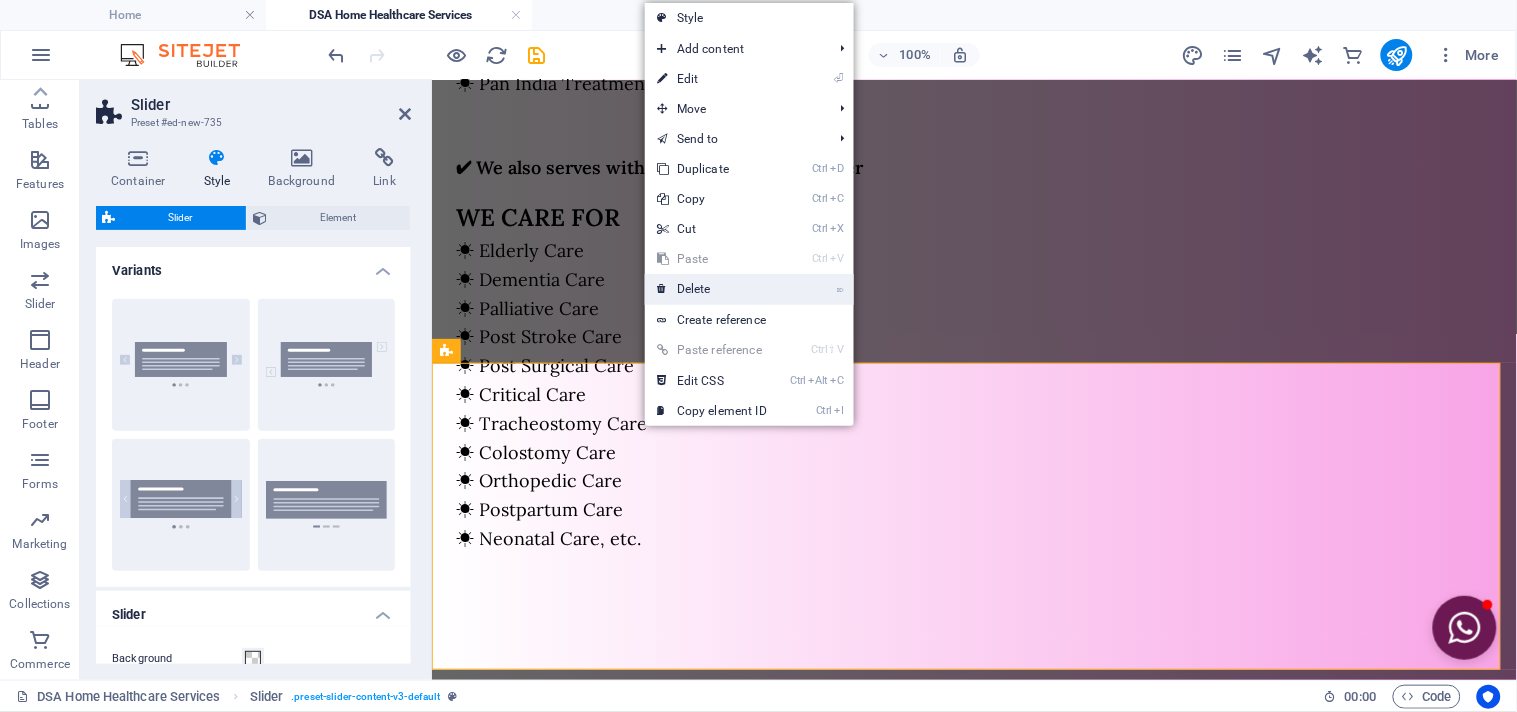 click on "⌦  Delete" at bounding box center [712, 289] 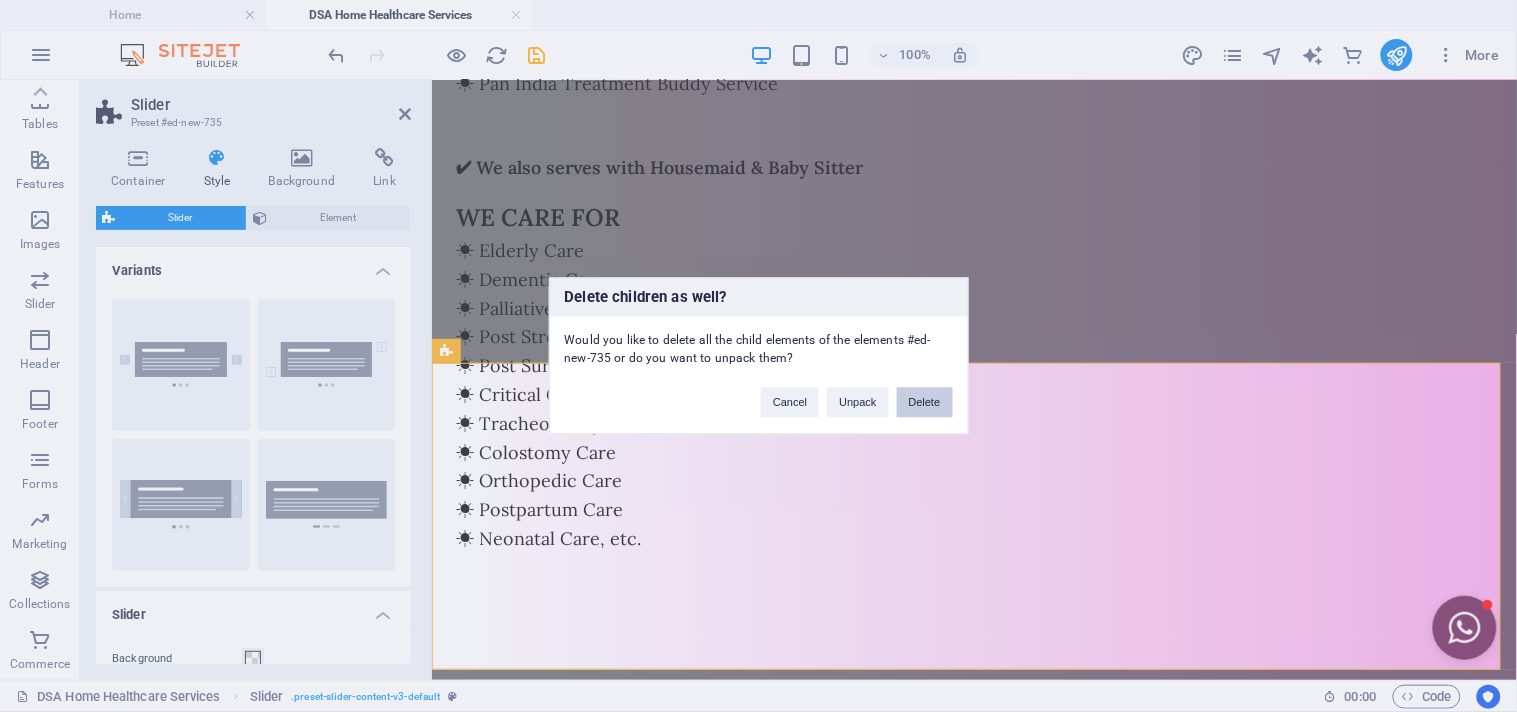 click on "Delete" at bounding box center (925, 403) 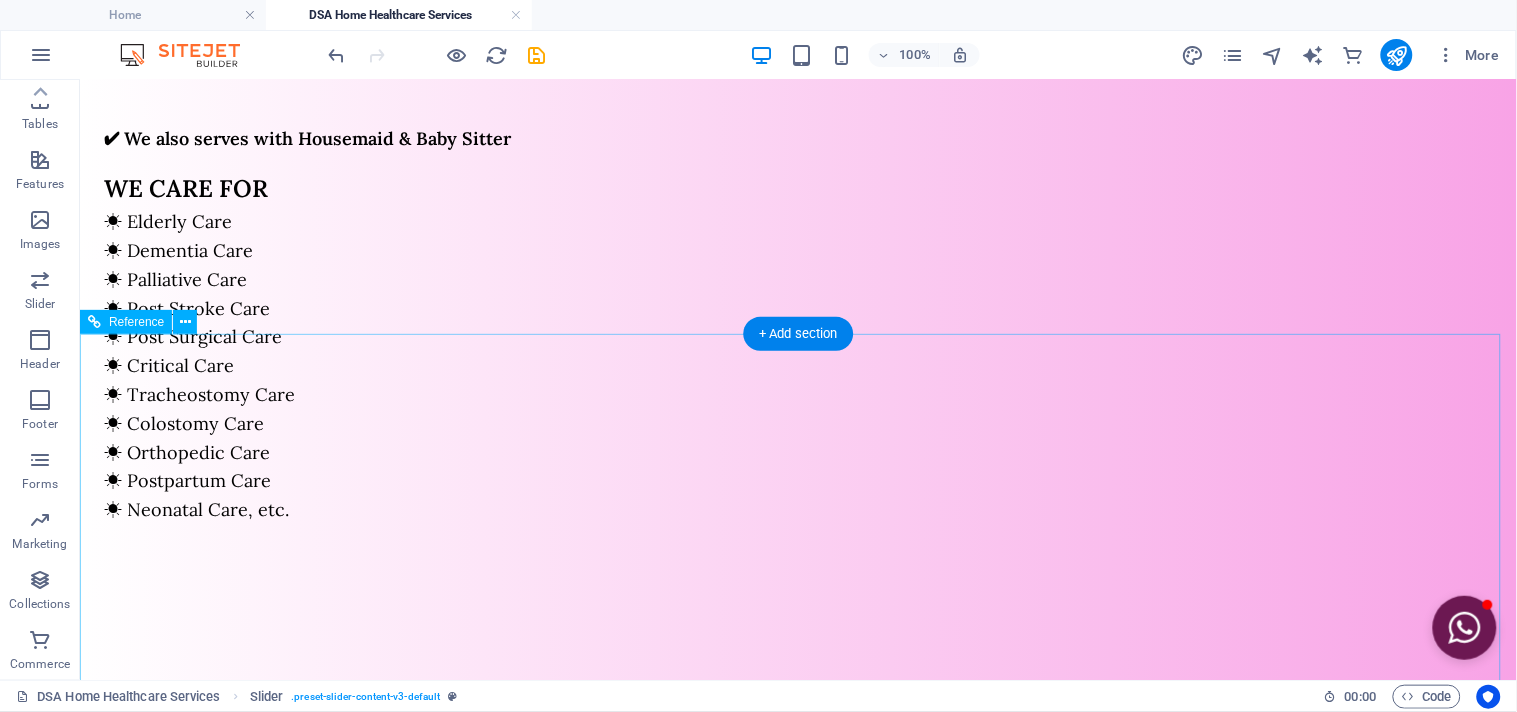 scroll, scrollTop: 1446, scrollLeft: 0, axis: vertical 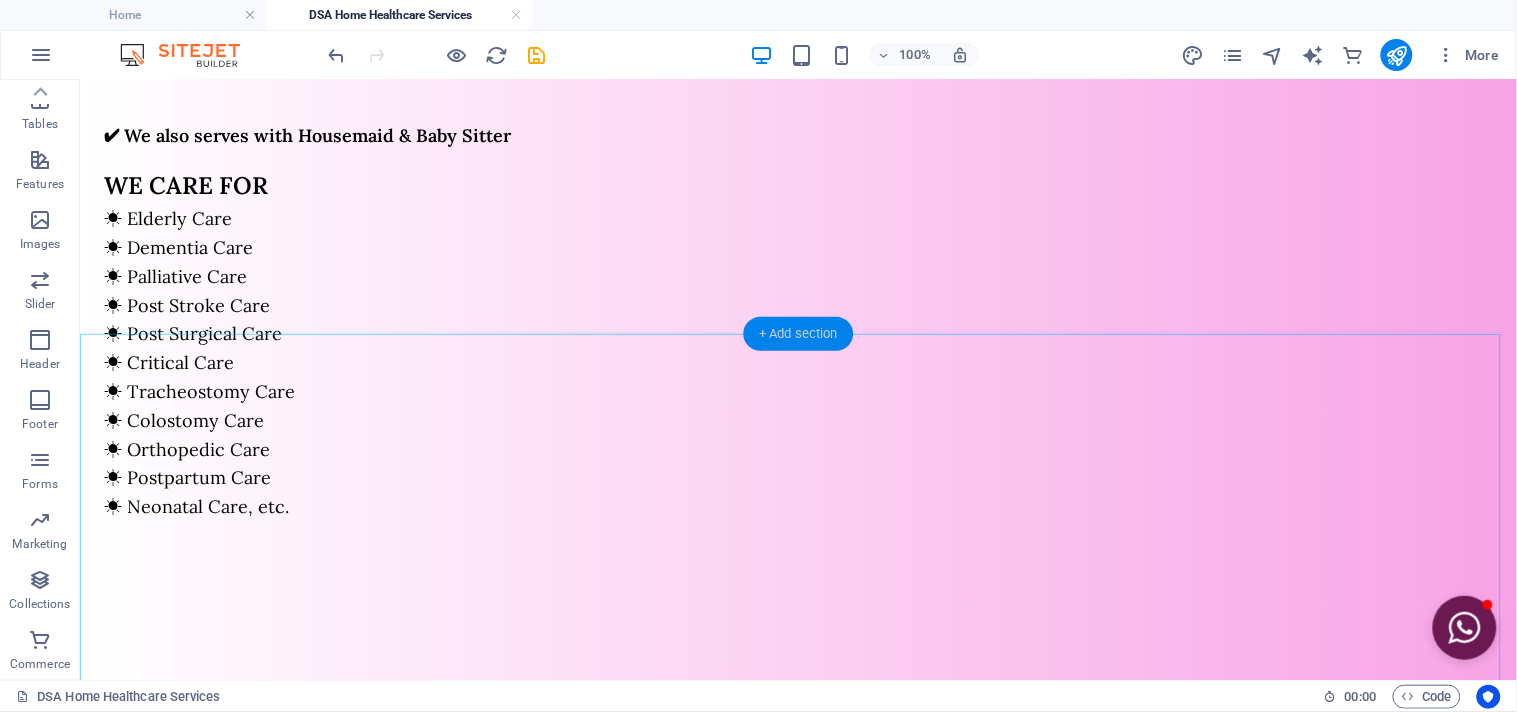 click on "+ Add section" at bounding box center (798, 334) 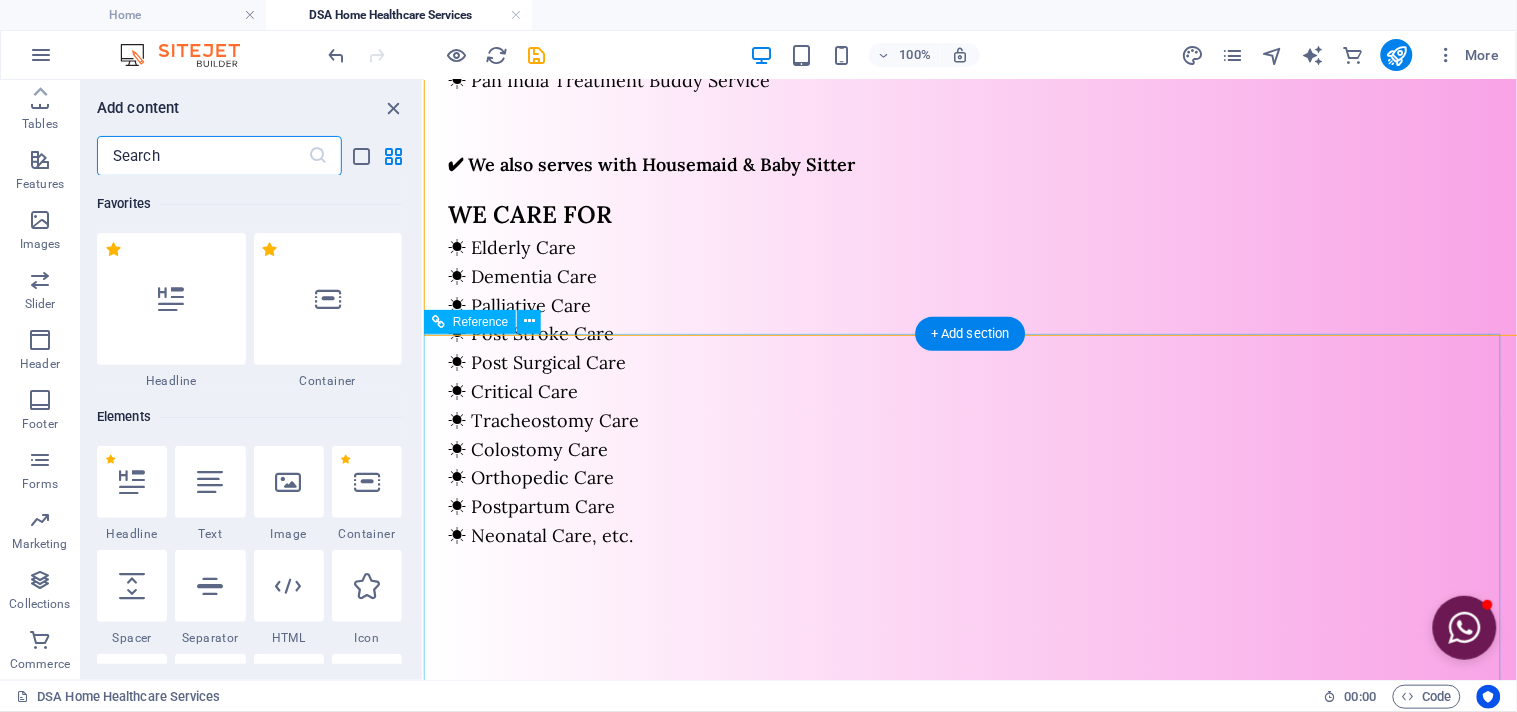 scroll, scrollTop: 1444, scrollLeft: 0, axis: vertical 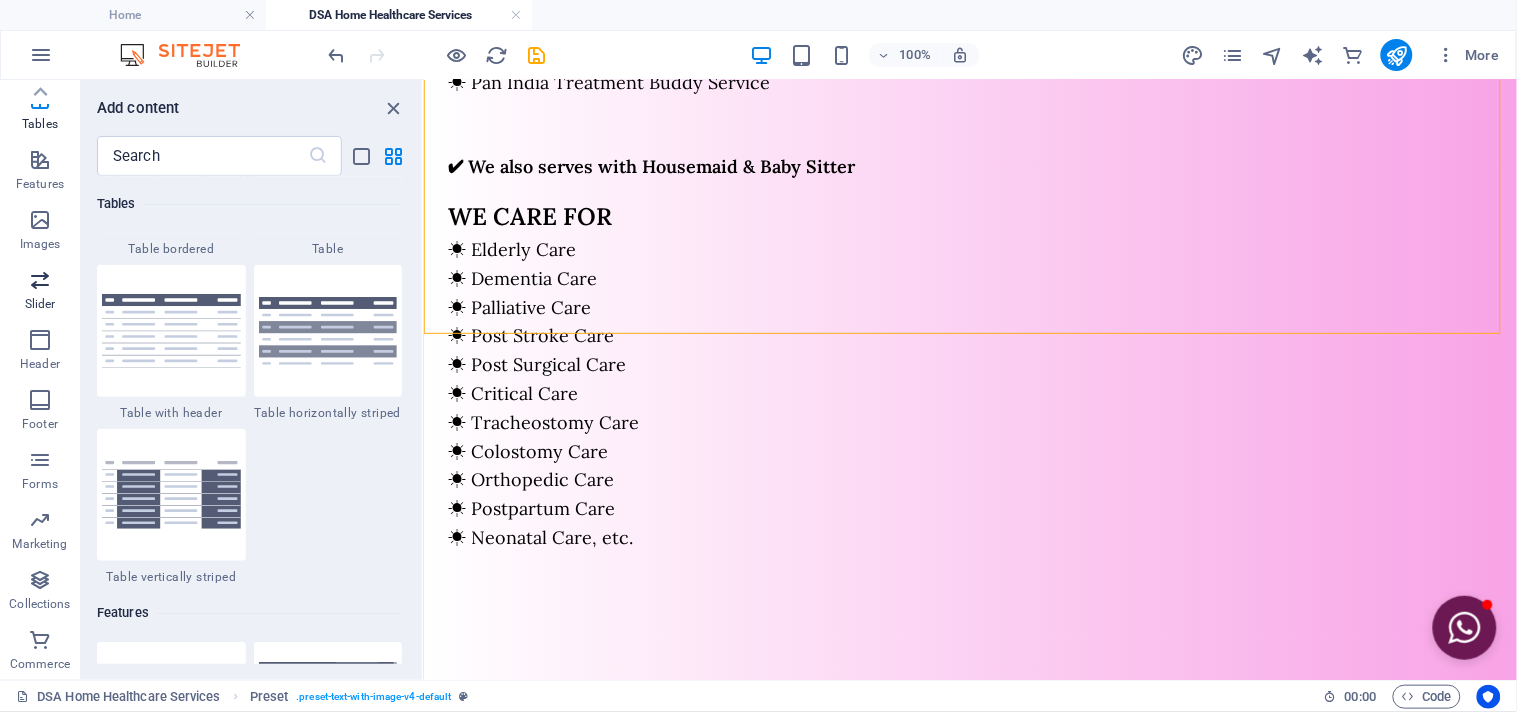 click on "Slider" at bounding box center [40, 292] 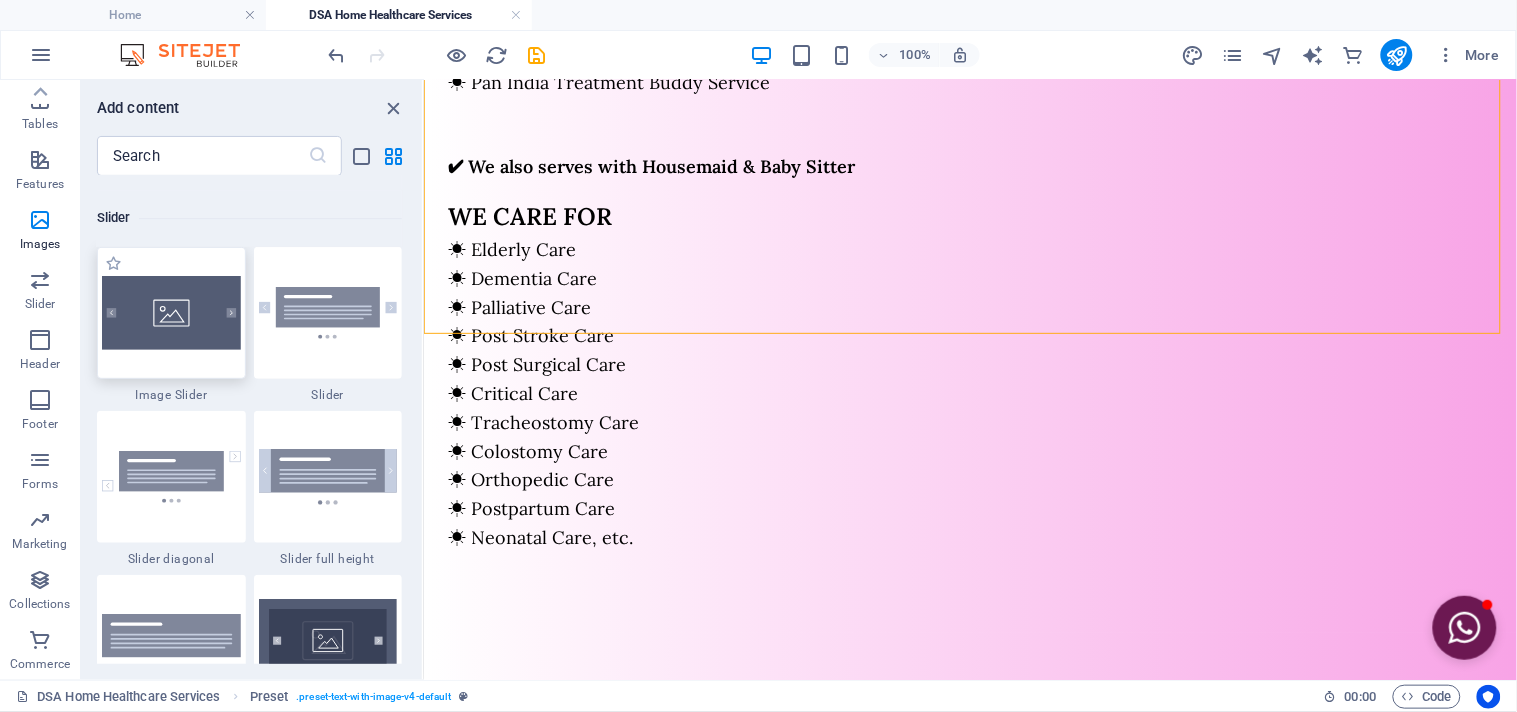 scroll, scrollTop: 11112, scrollLeft: 0, axis: vertical 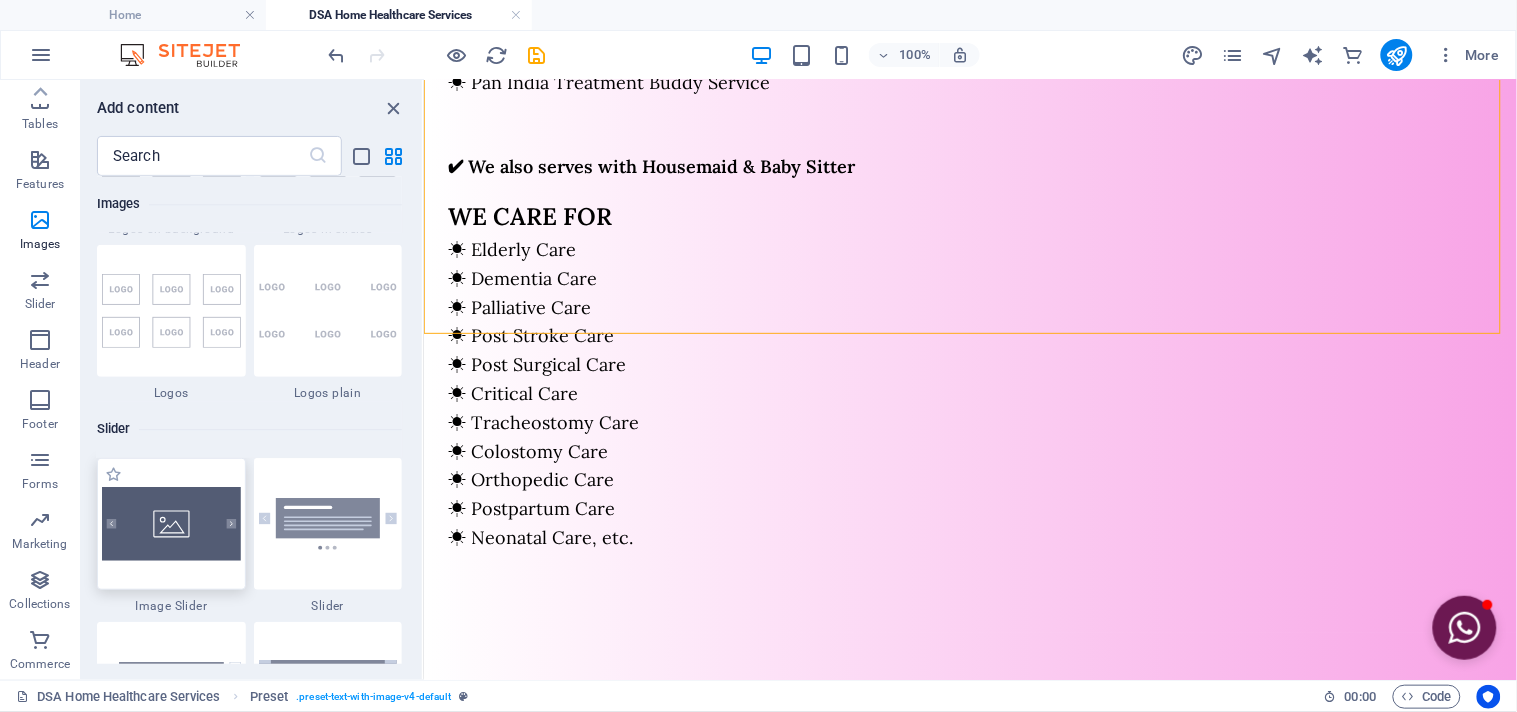 click at bounding box center [171, 524] 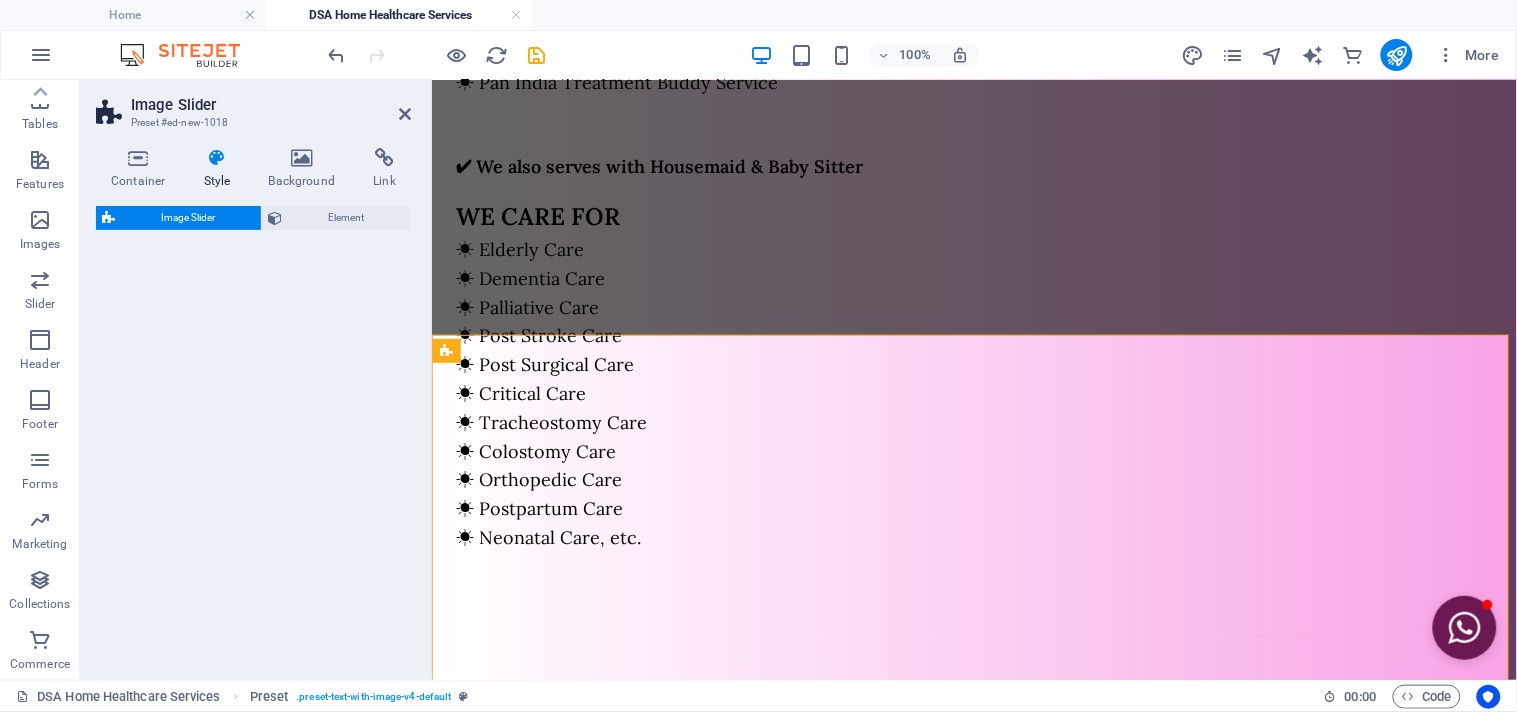 select on "rem" 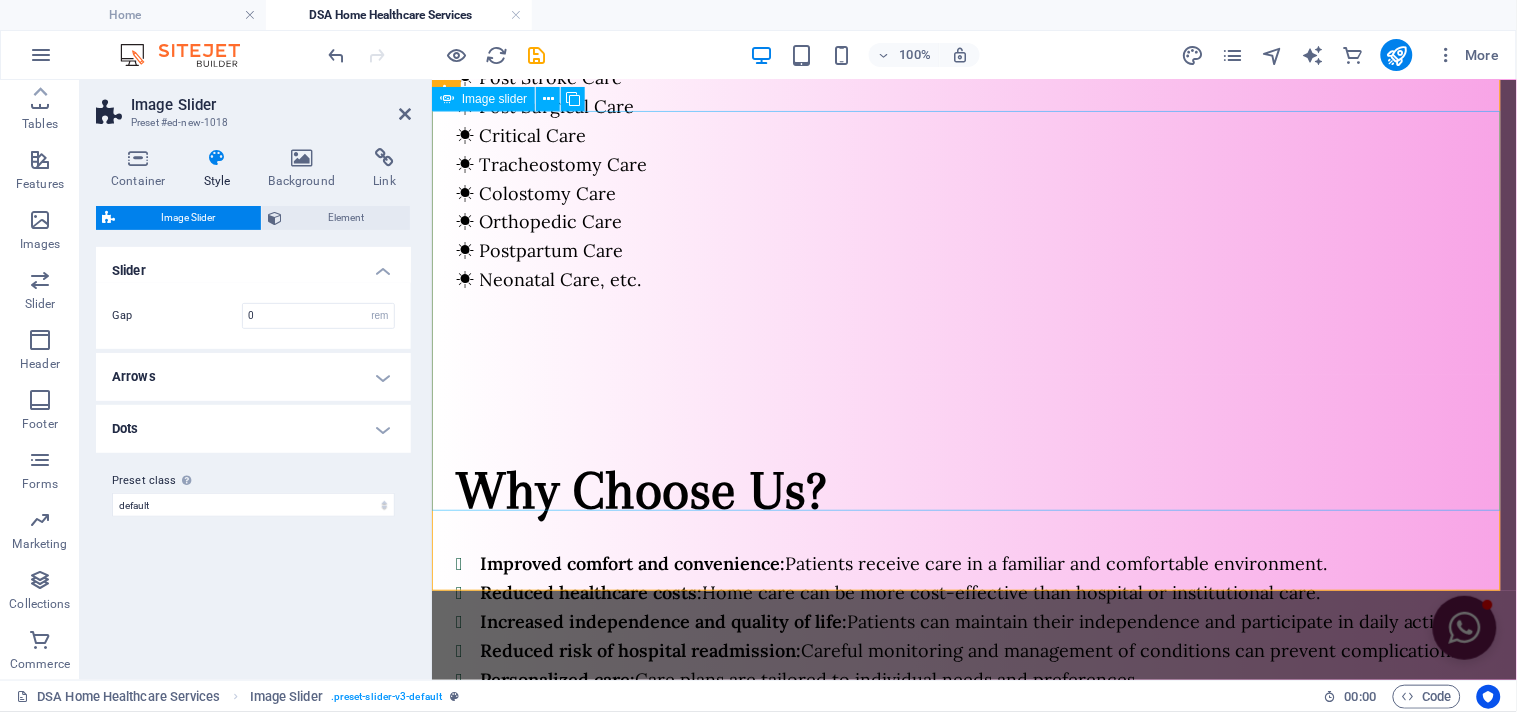 scroll, scrollTop: 1665, scrollLeft: 0, axis: vertical 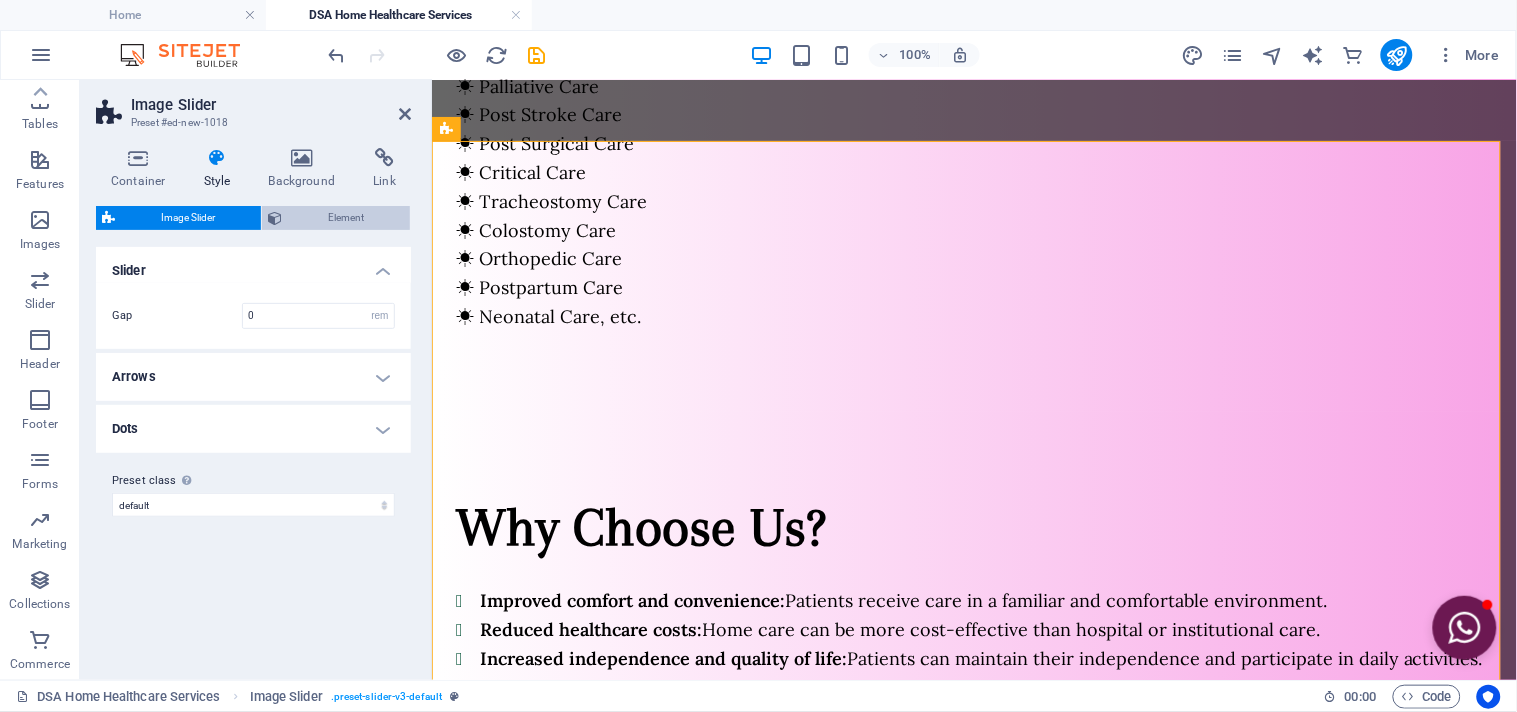 click on "Element" at bounding box center [336, 218] 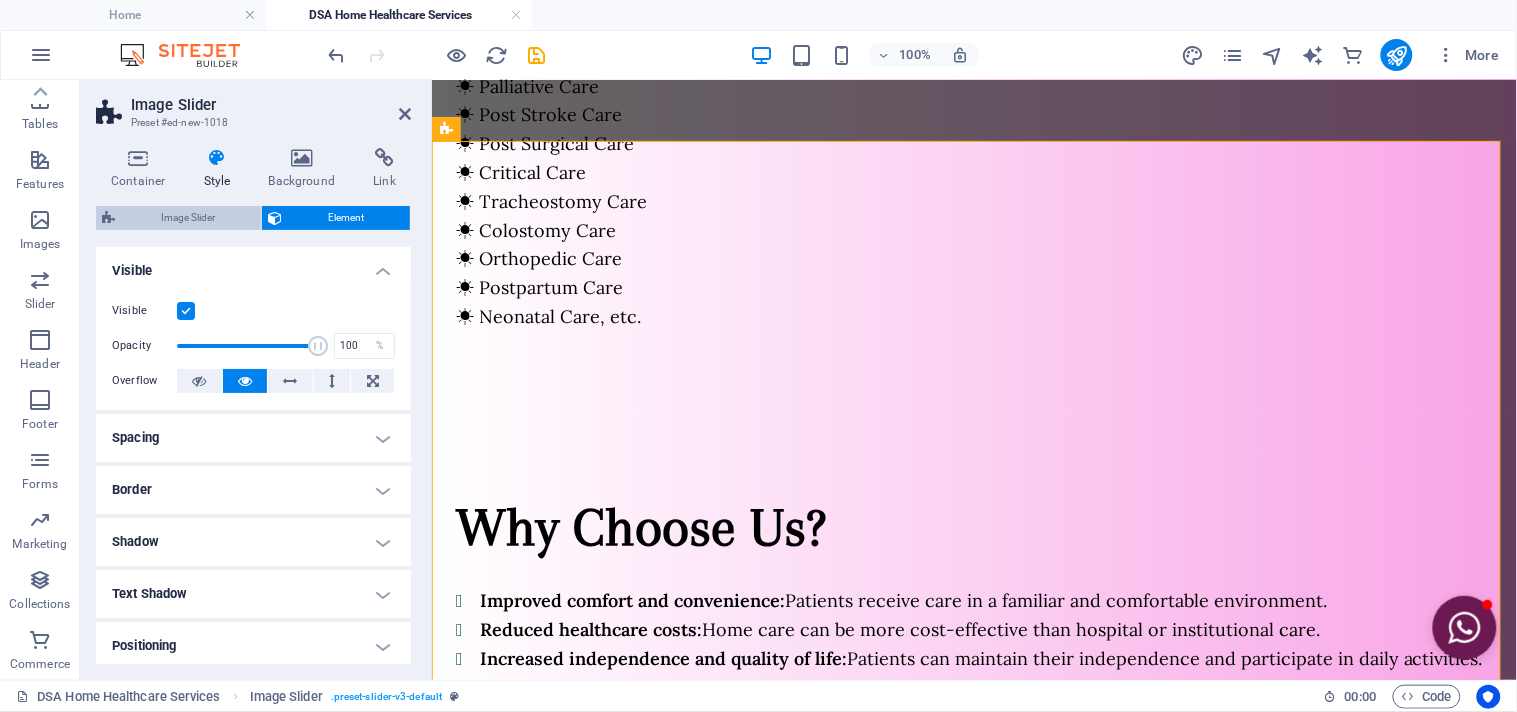 click on "Image Slider" at bounding box center (188, 218) 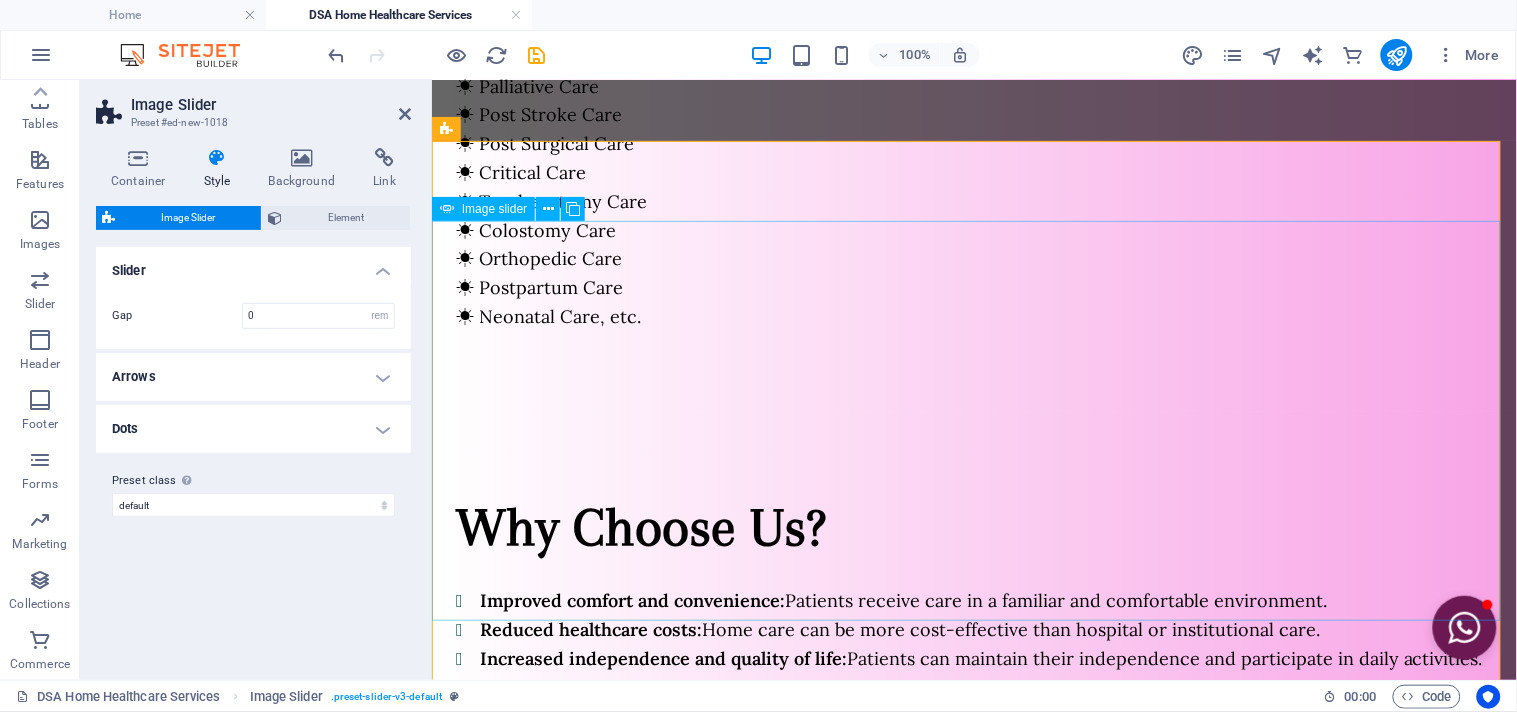 click at bounding box center [-126, 1579] 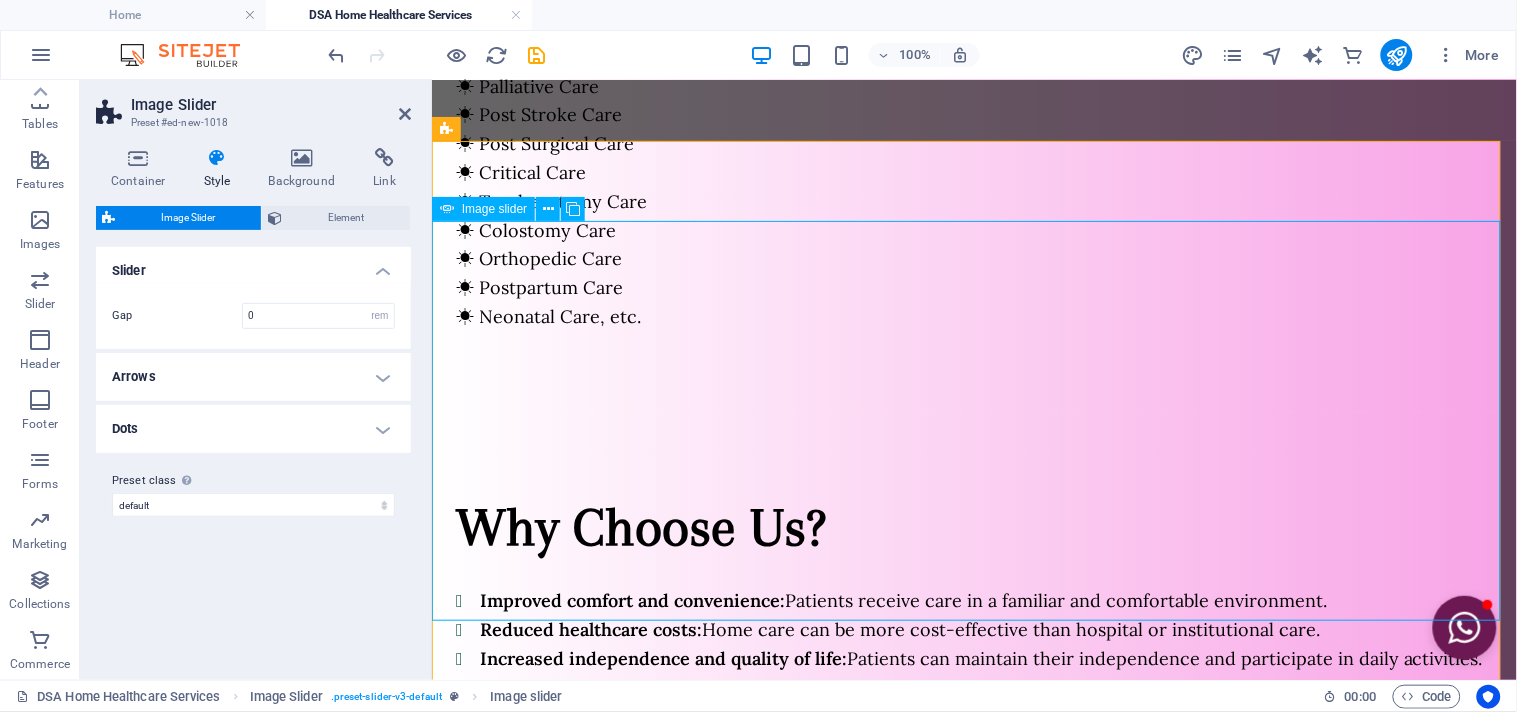 click at bounding box center (-126, 1579) 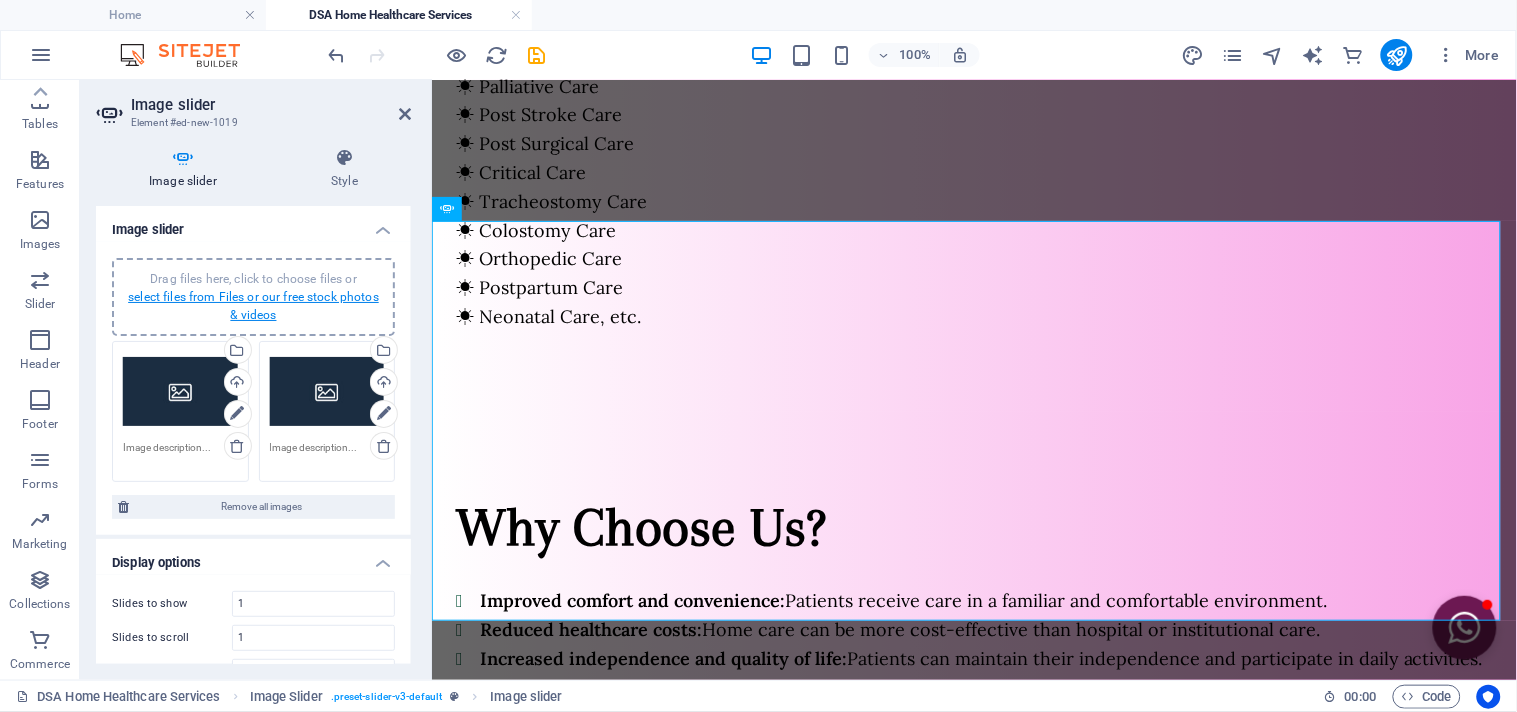 click on "select files from Files or our free stock photos & videos" at bounding box center (253, 306) 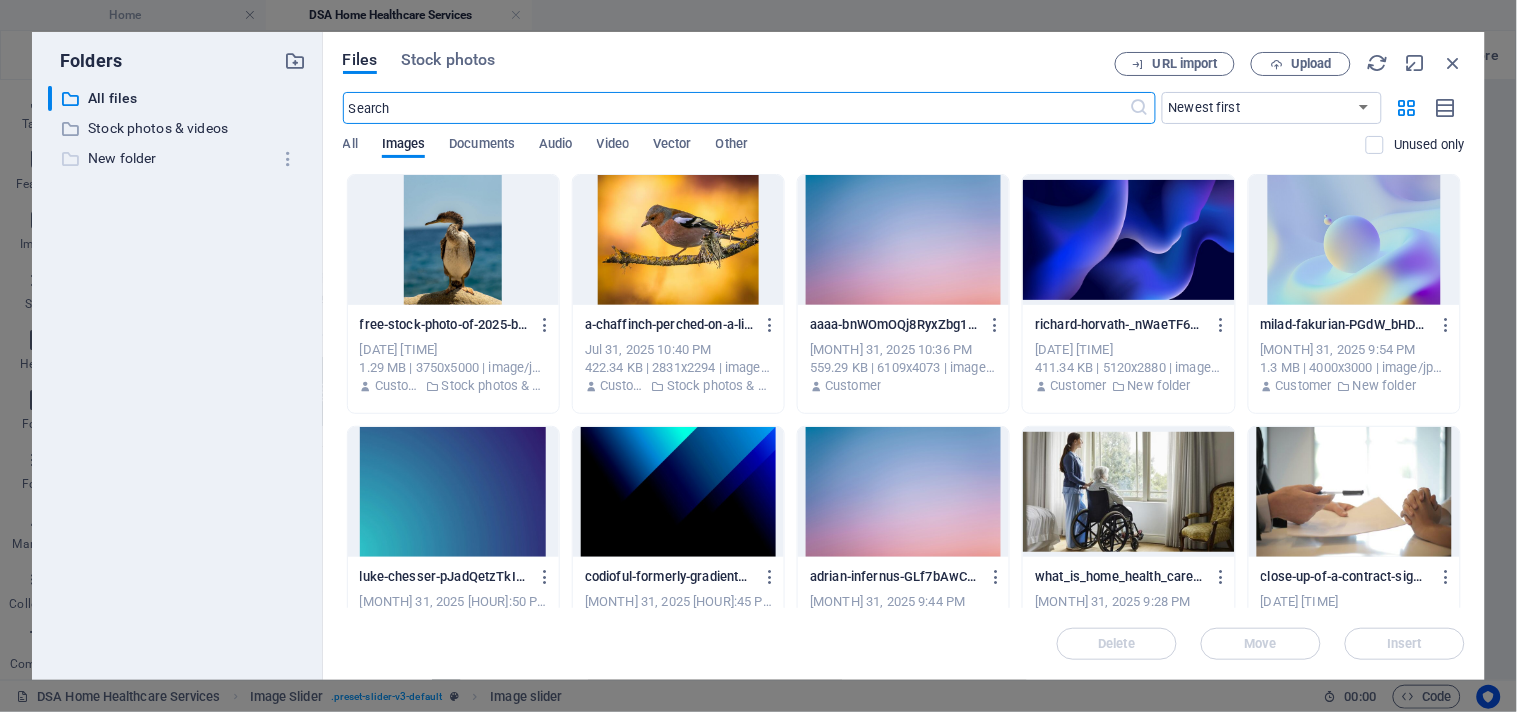 click on "New folder" at bounding box center [179, 158] 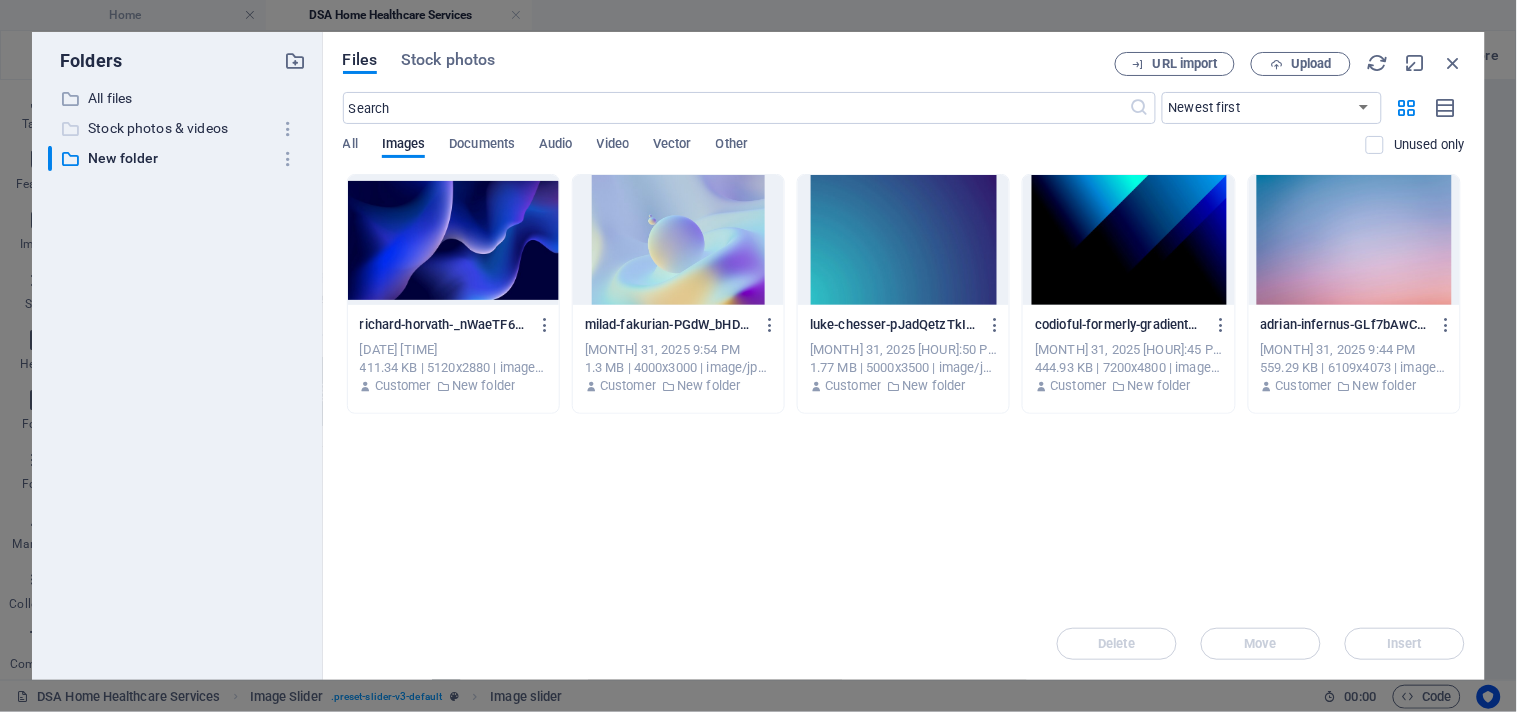 click on "Stock photos & videos" at bounding box center (179, 128) 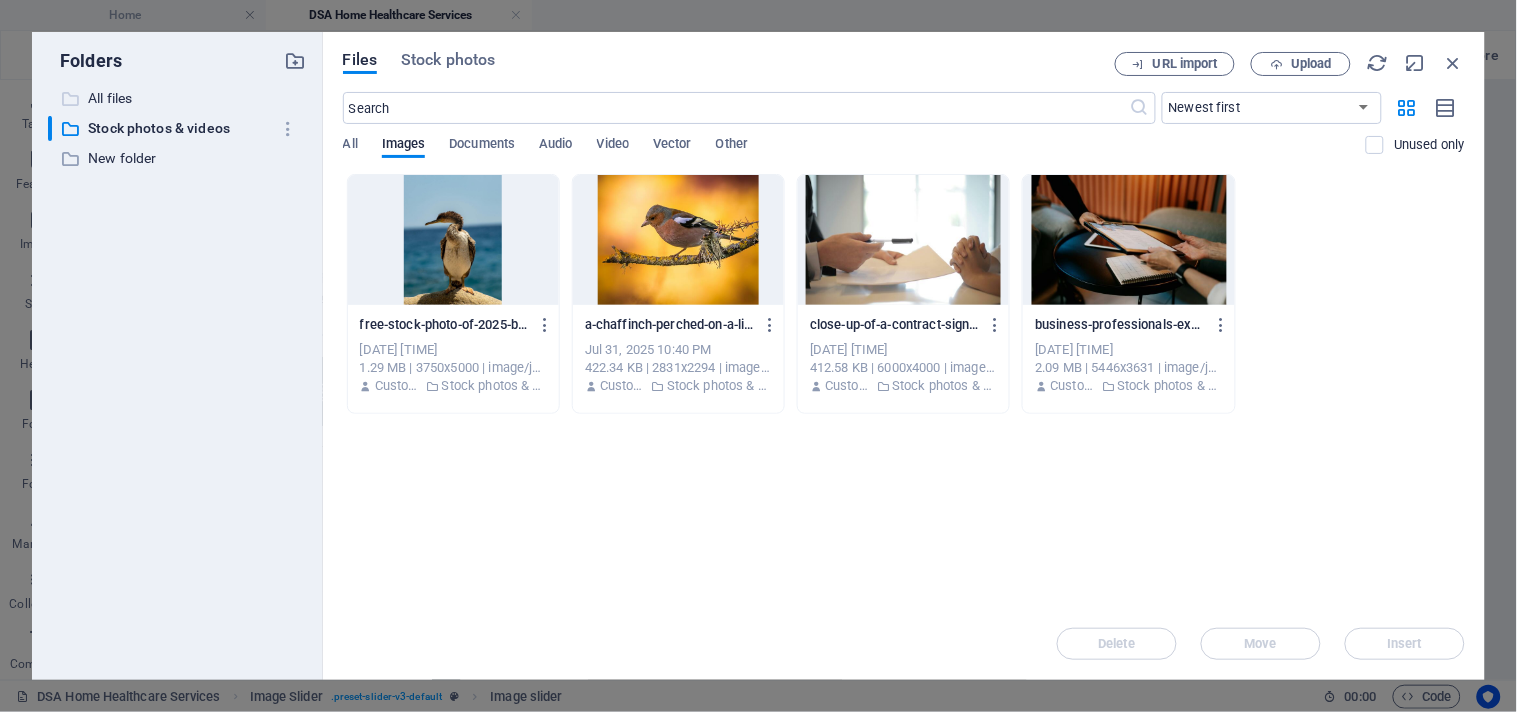 click on "All files" at bounding box center (179, 98) 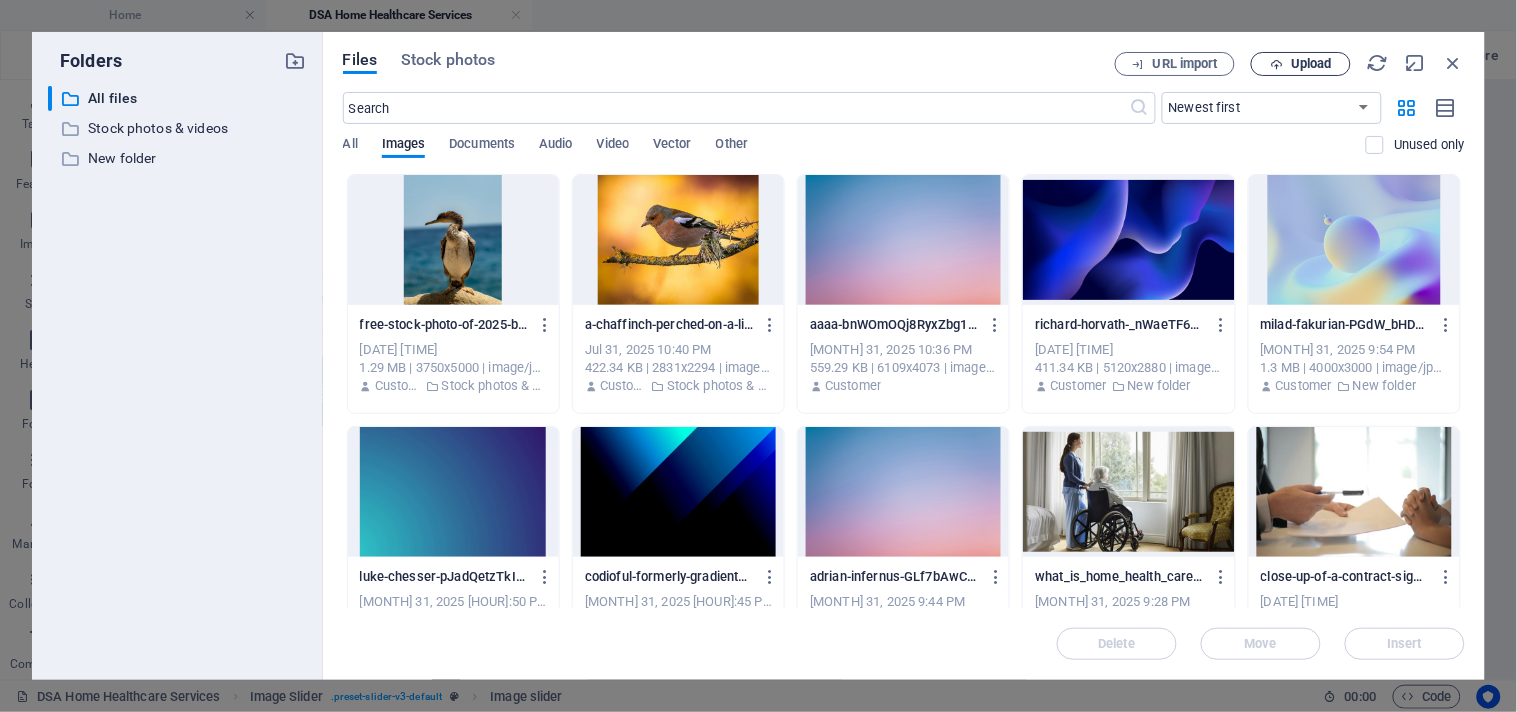 click on "Upload" at bounding box center [1311, 64] 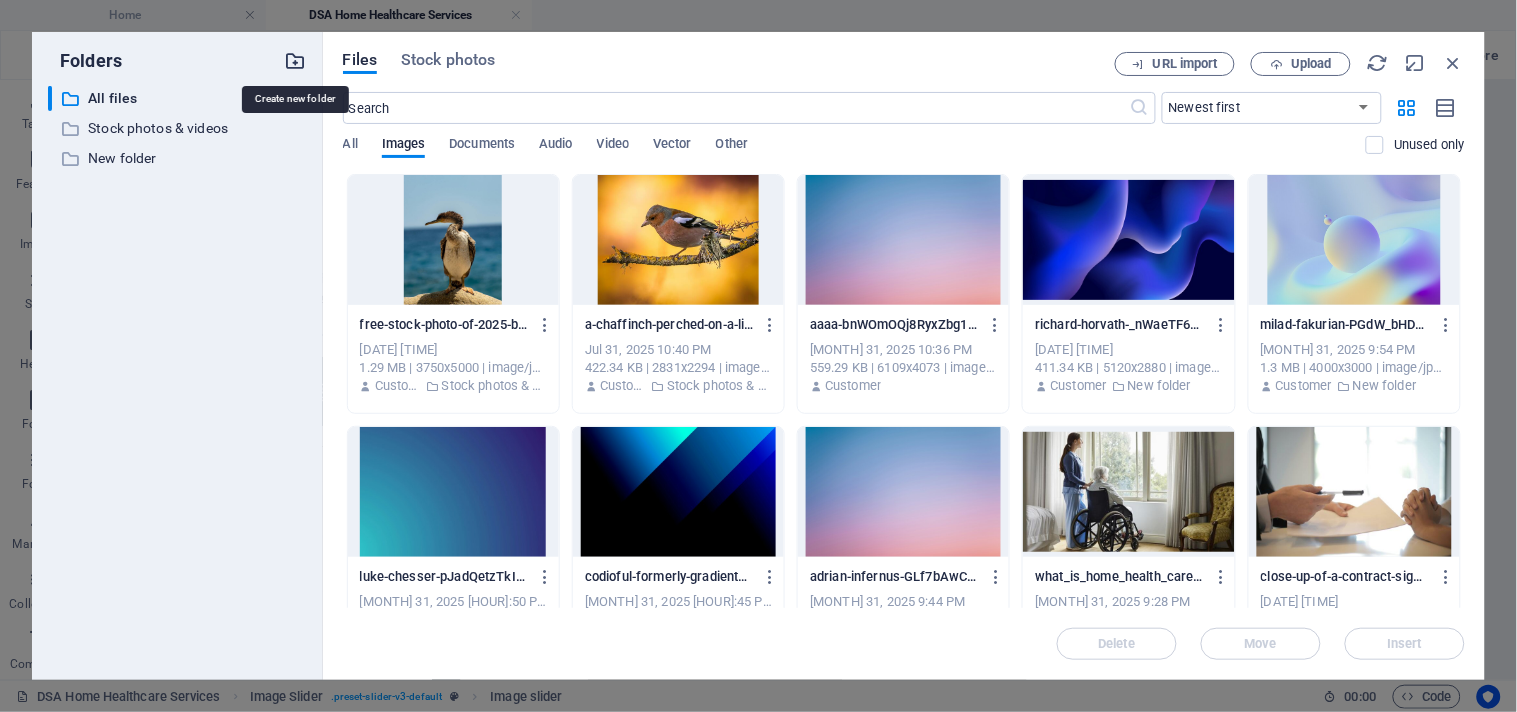 click at bounding box center [296, 61] 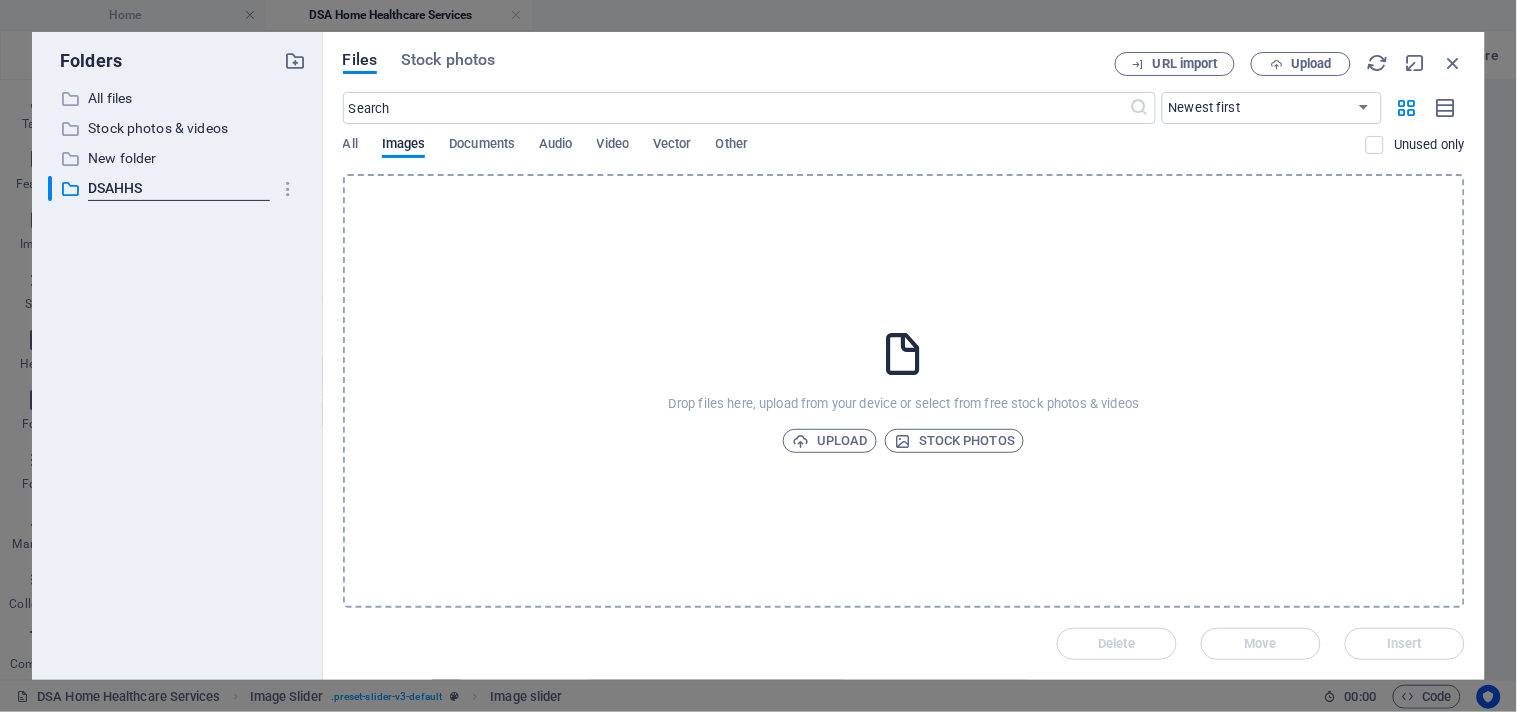 type on "DSAHHS" 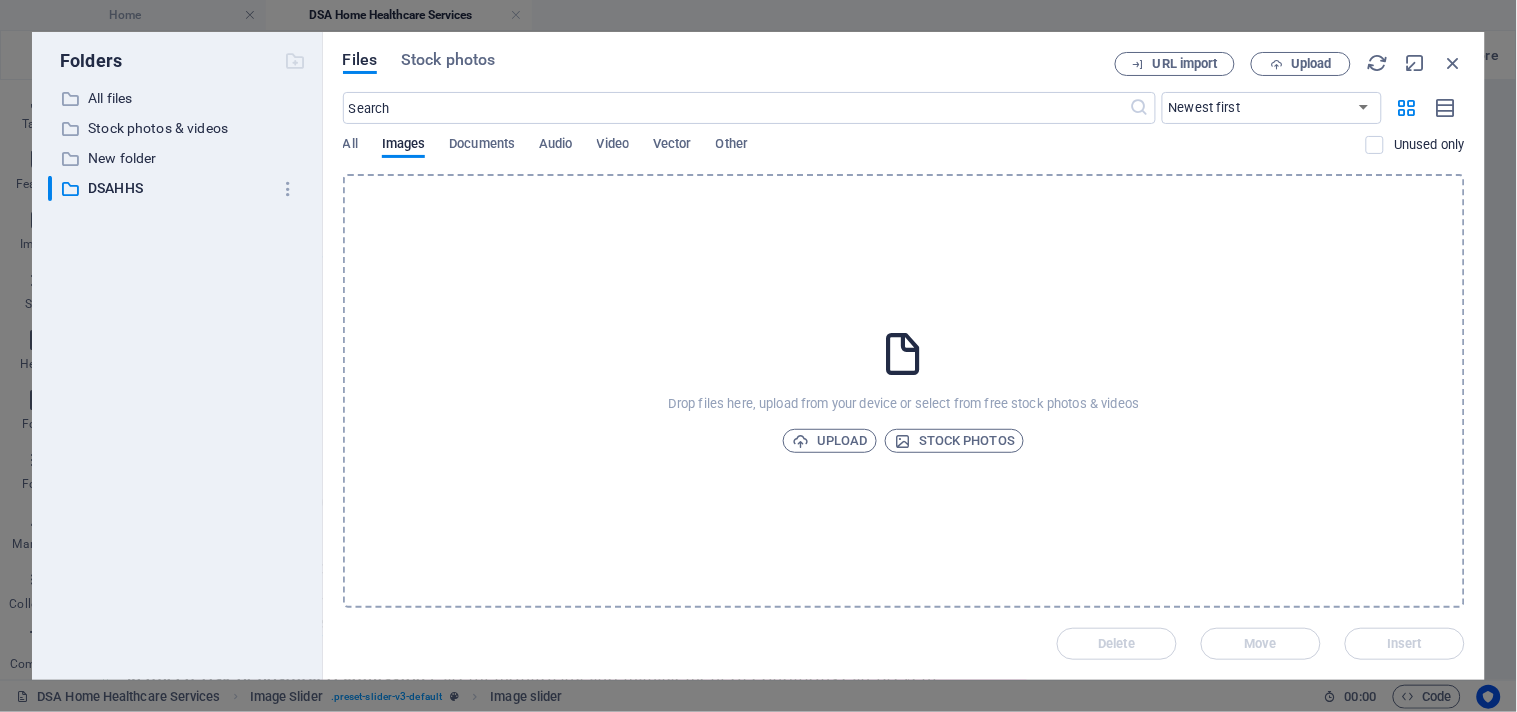 scroll, scrollTop: 1690, scrollLeft: 0, axis: vertical 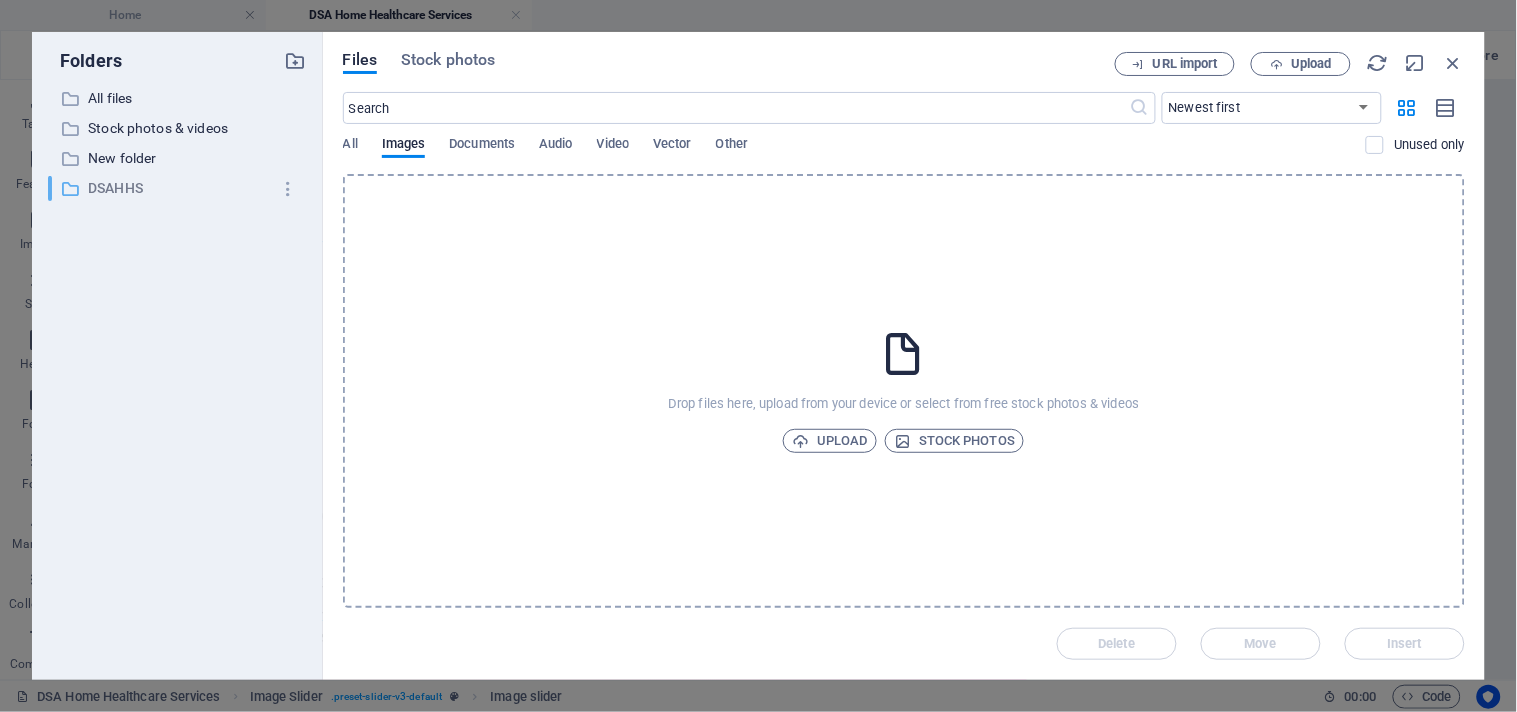 click on "DSAHHS" at bounding box center (179, 188) 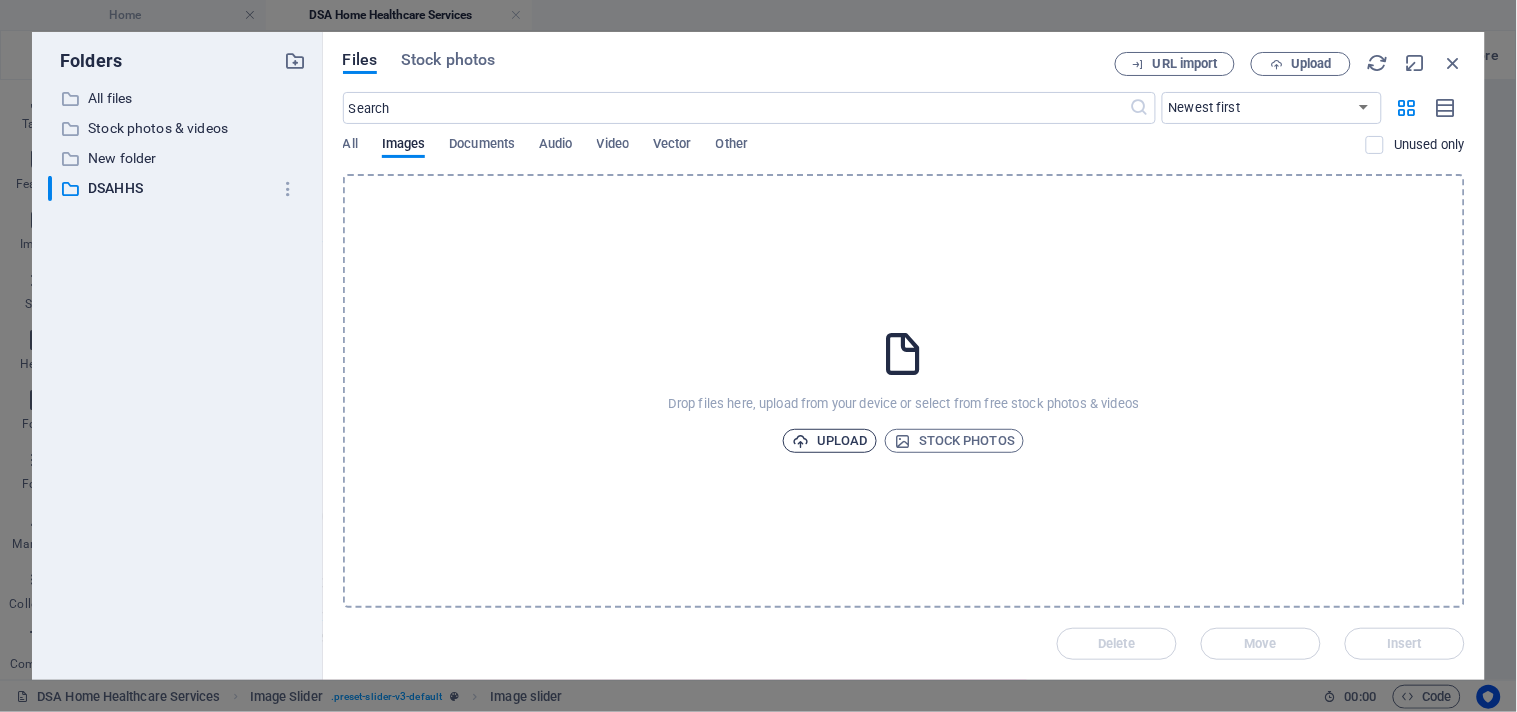 click on "Upload" at bounding box center (830, 441) 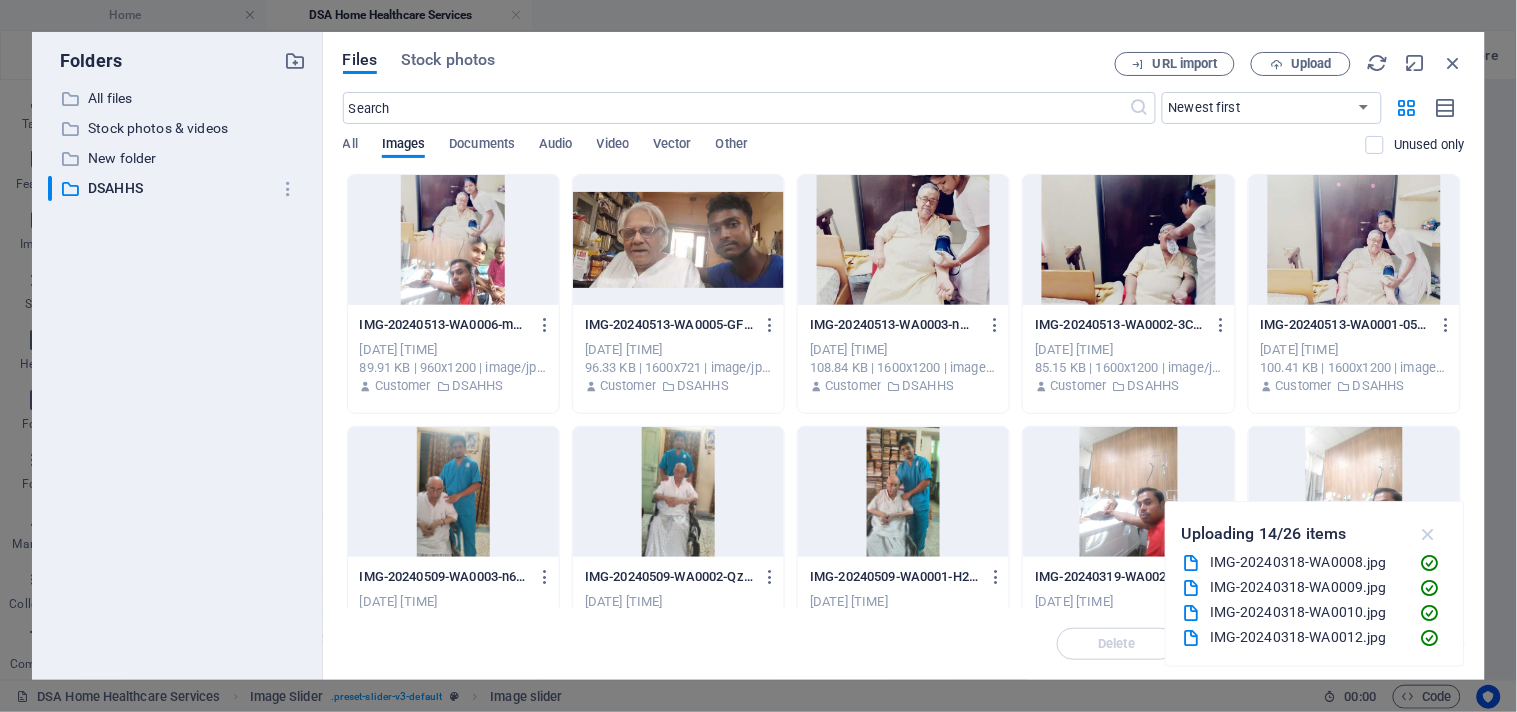 click at bounding box center (1428, 534) 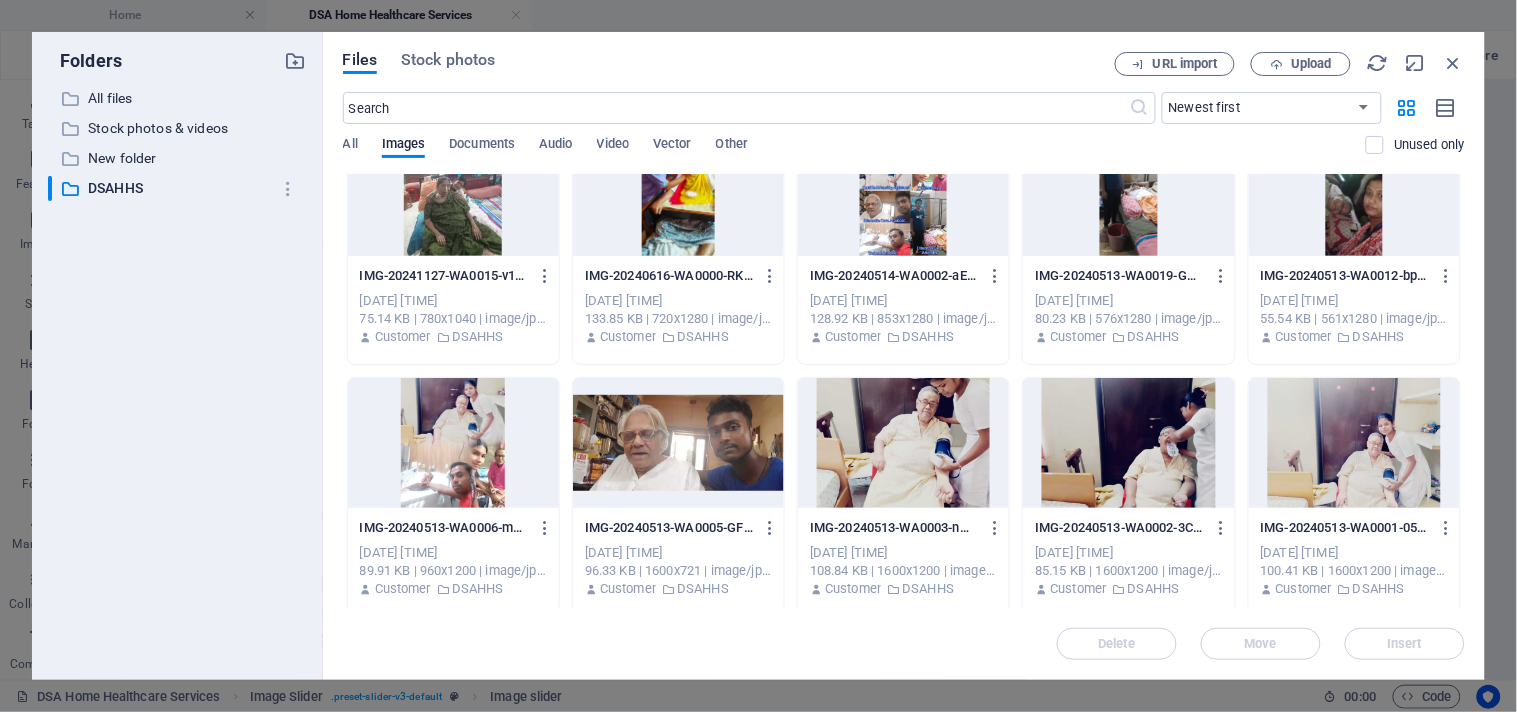 scroll, scrollTop: 333, scrollLeft: 0, axis: vertical 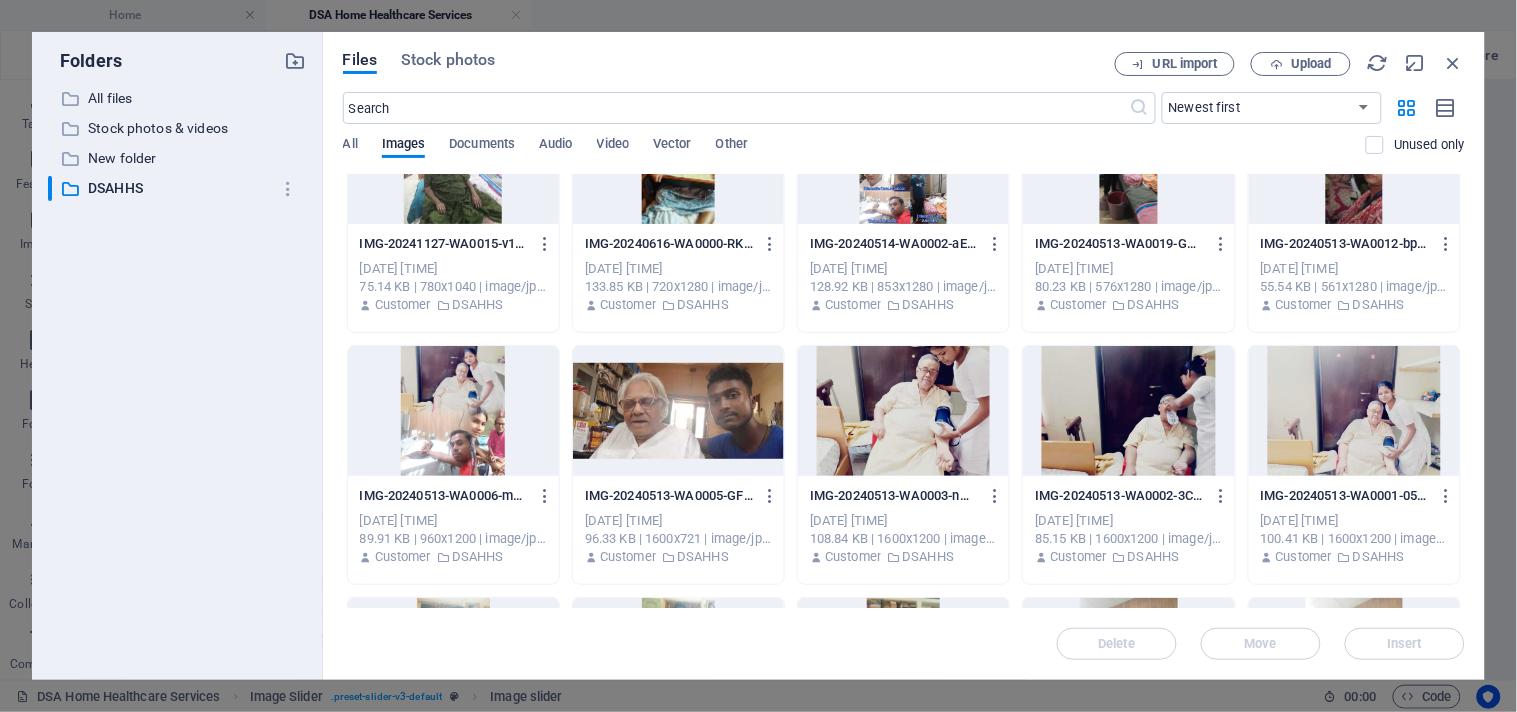 click at bounding box center [1354, 411] 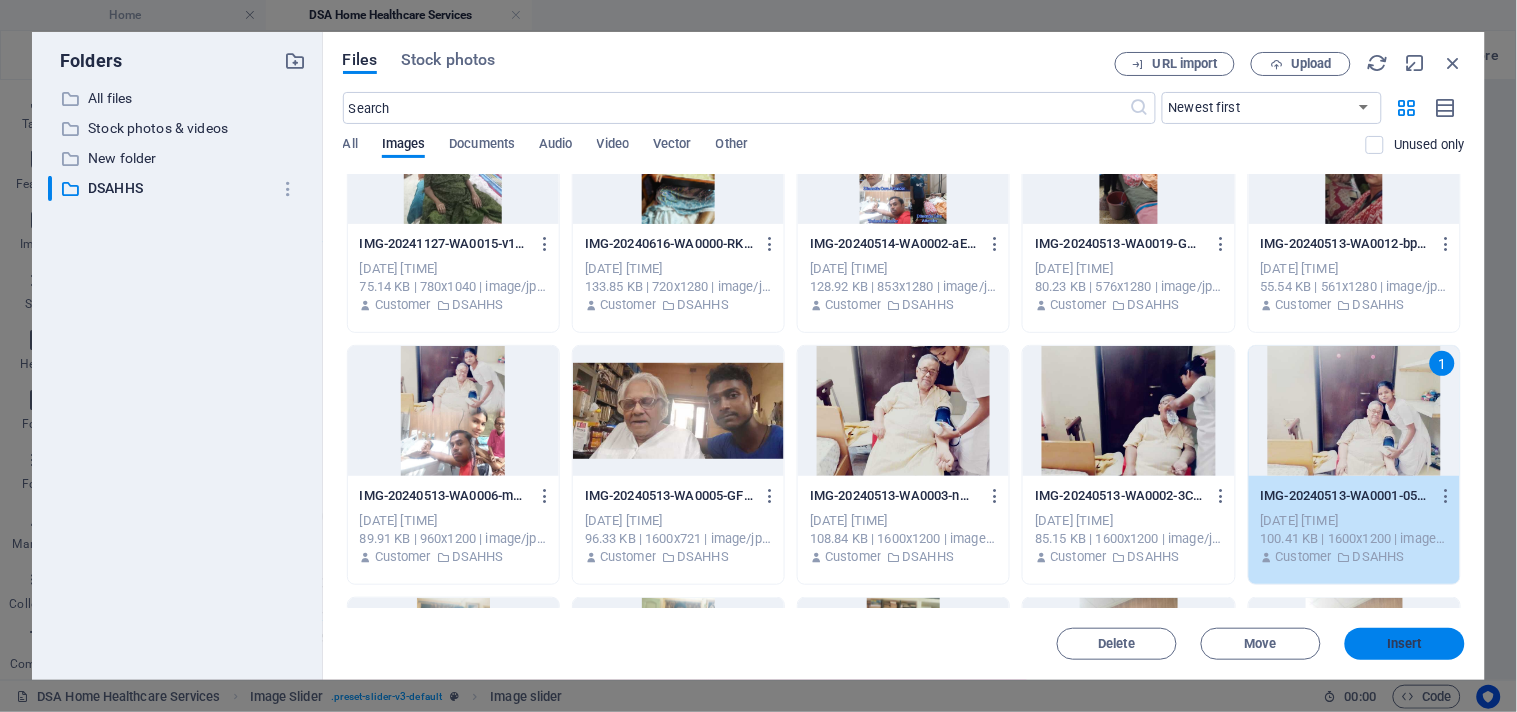 click on "Insert" at bounding box center (1405, 644) 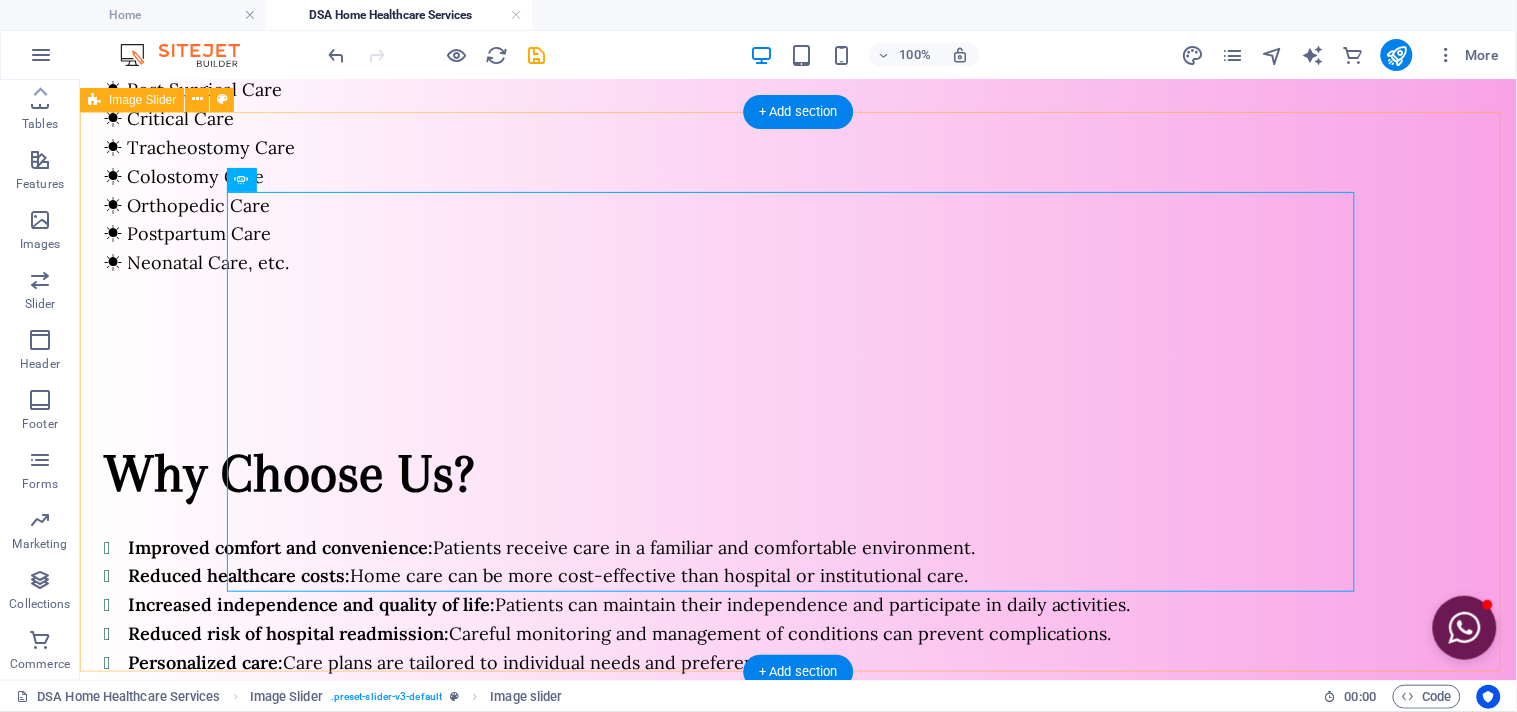 scroll, scrollTop: 1668, scrollLeft: 0, axis: vertical 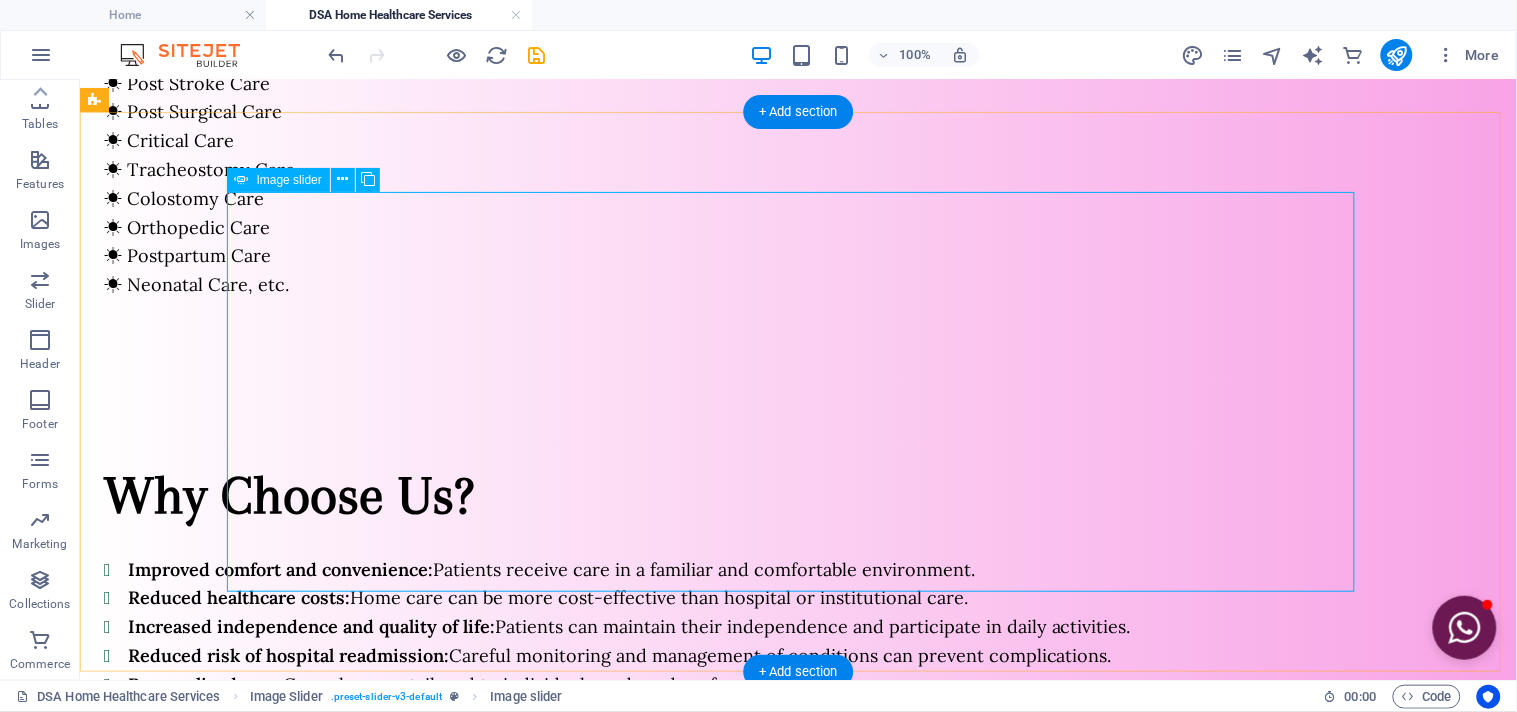 click at bounding box center [-382, 1478] 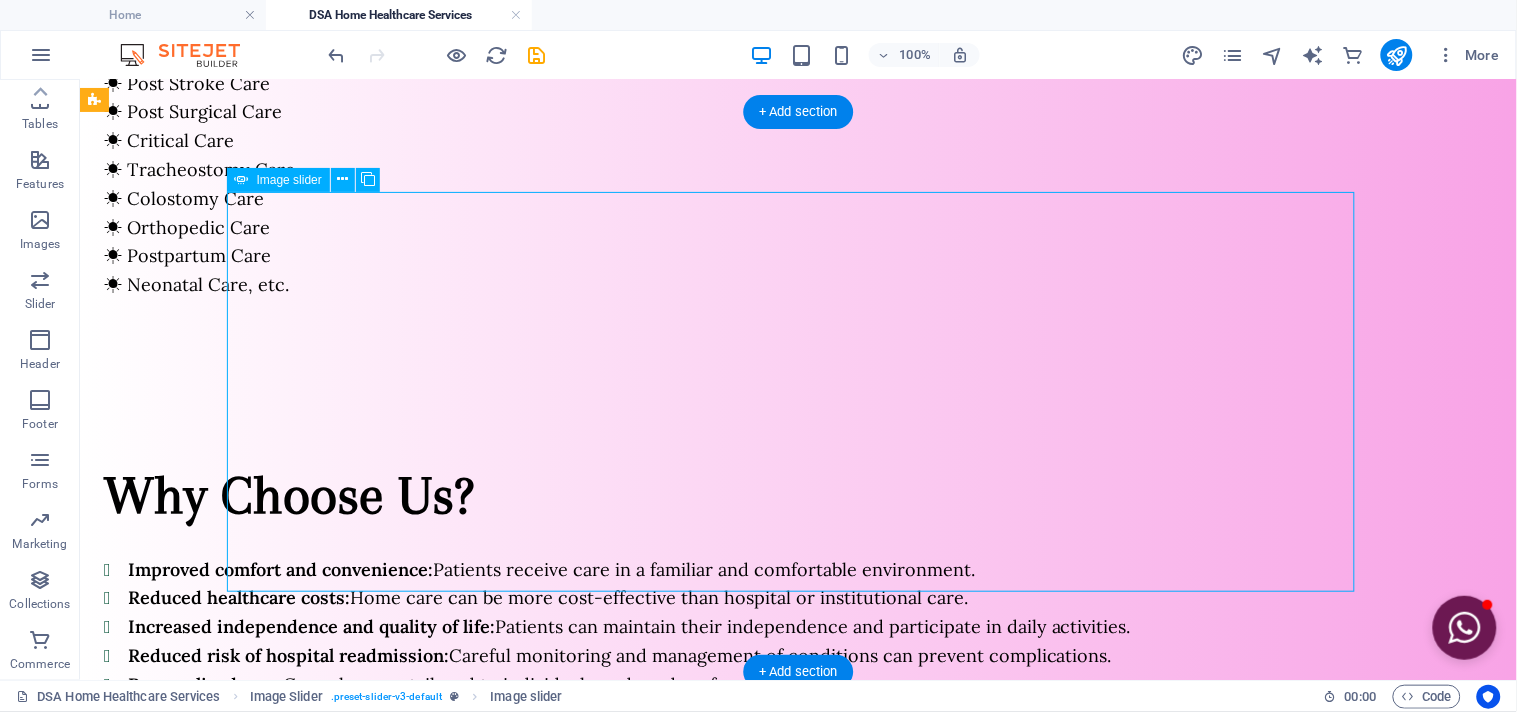 click at bounding box center (-382, 1478) 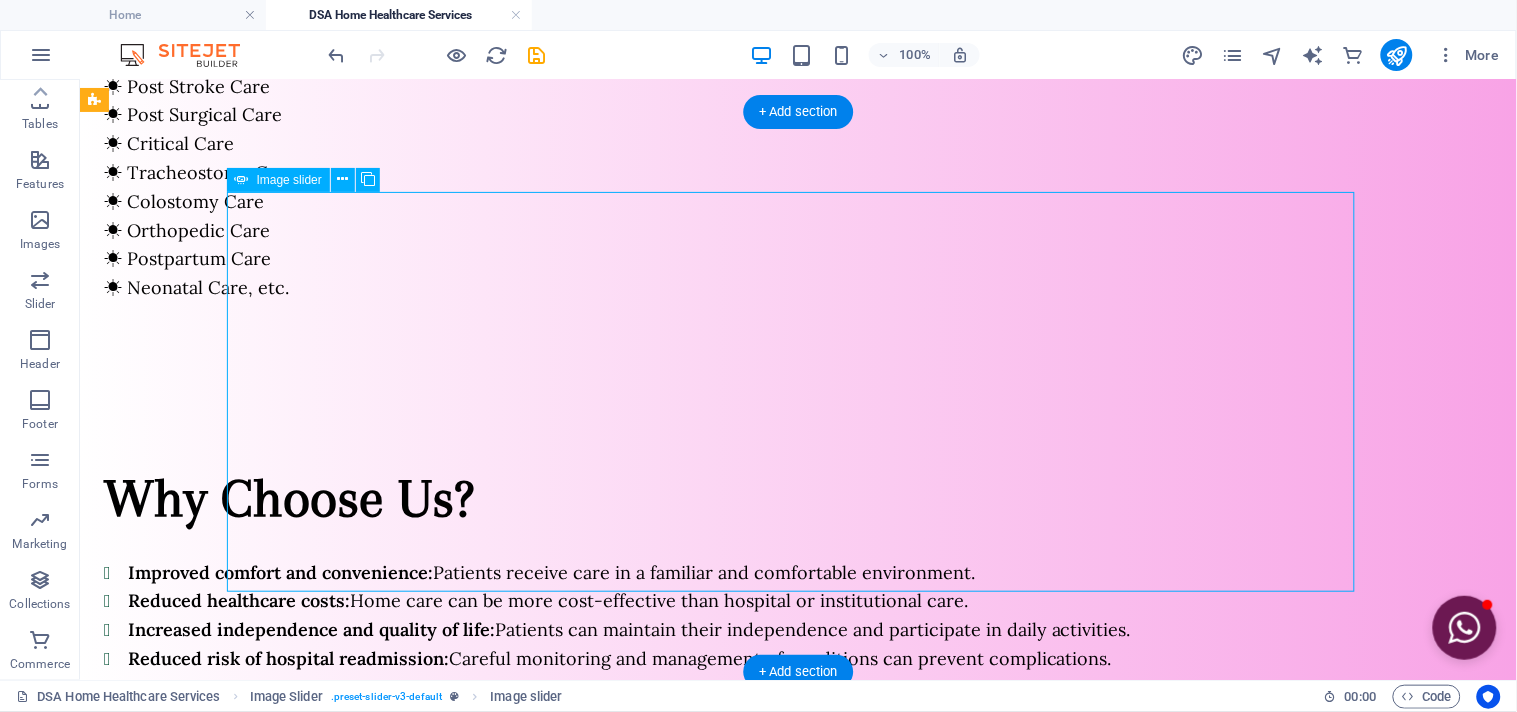 select on "px" 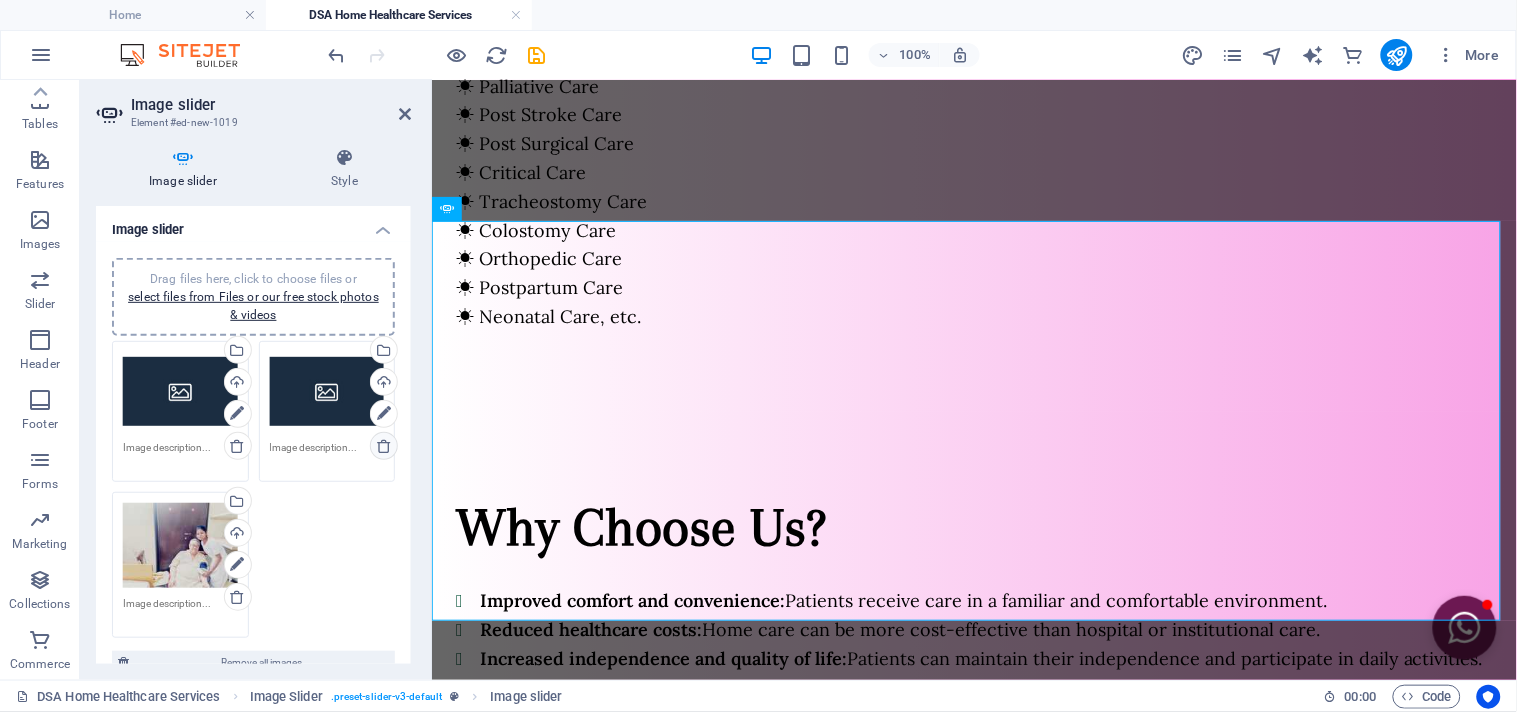 click at bounding box center [384, 446] 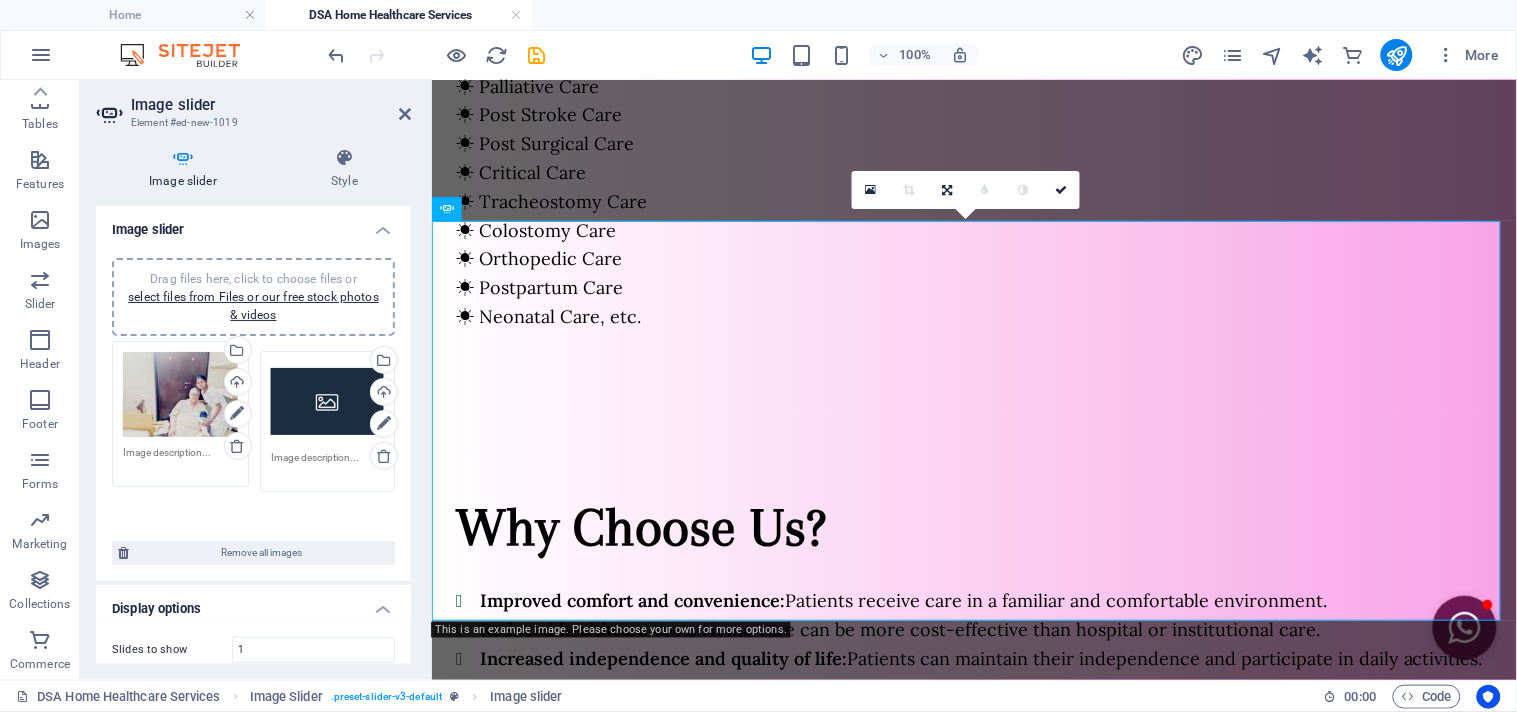 drag, startPoint x: 194, startPoint y: 413, endPoint x: 342, endPoint y: 424, distance: 148.40822 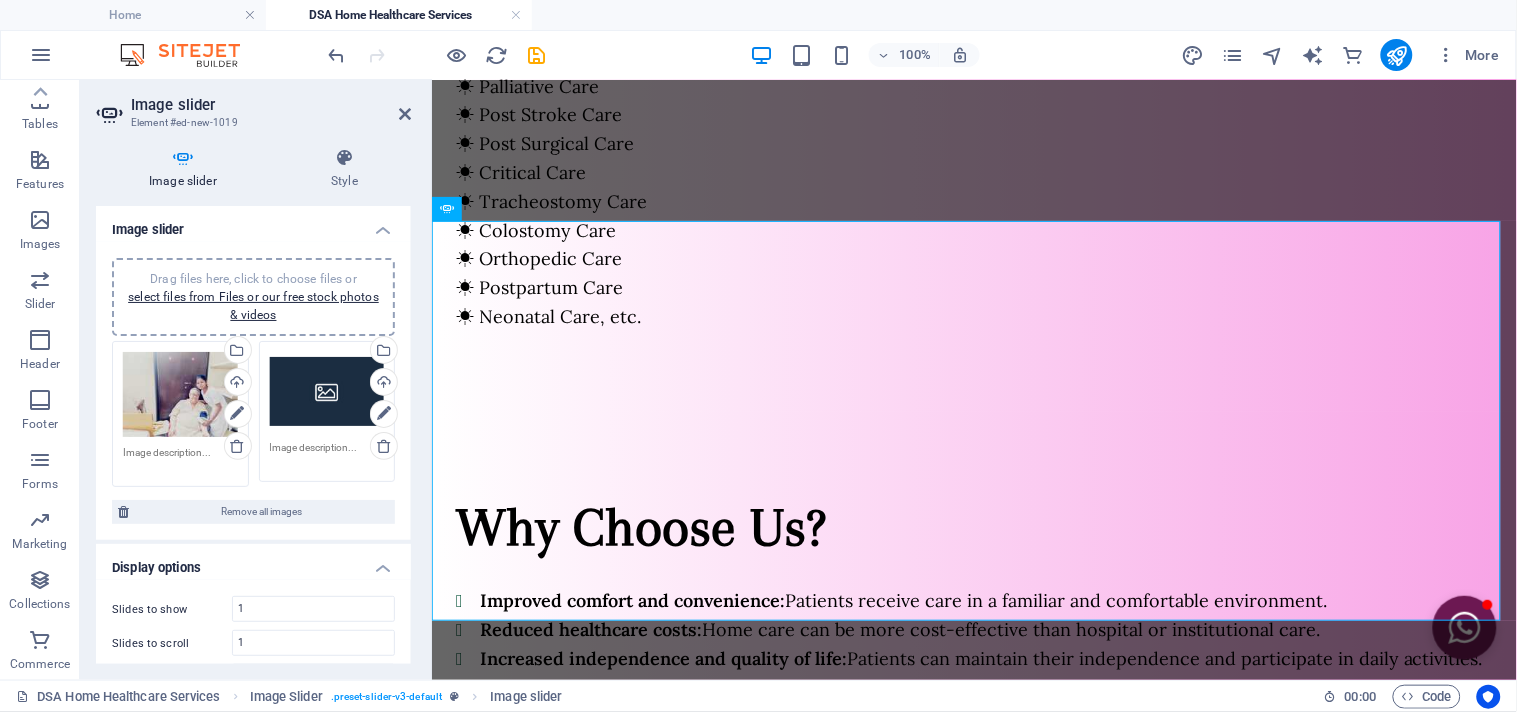 click on "Drag files here, click to choose files or select files from Files or our free stock photos & videos" at bounding box center [180, 395] 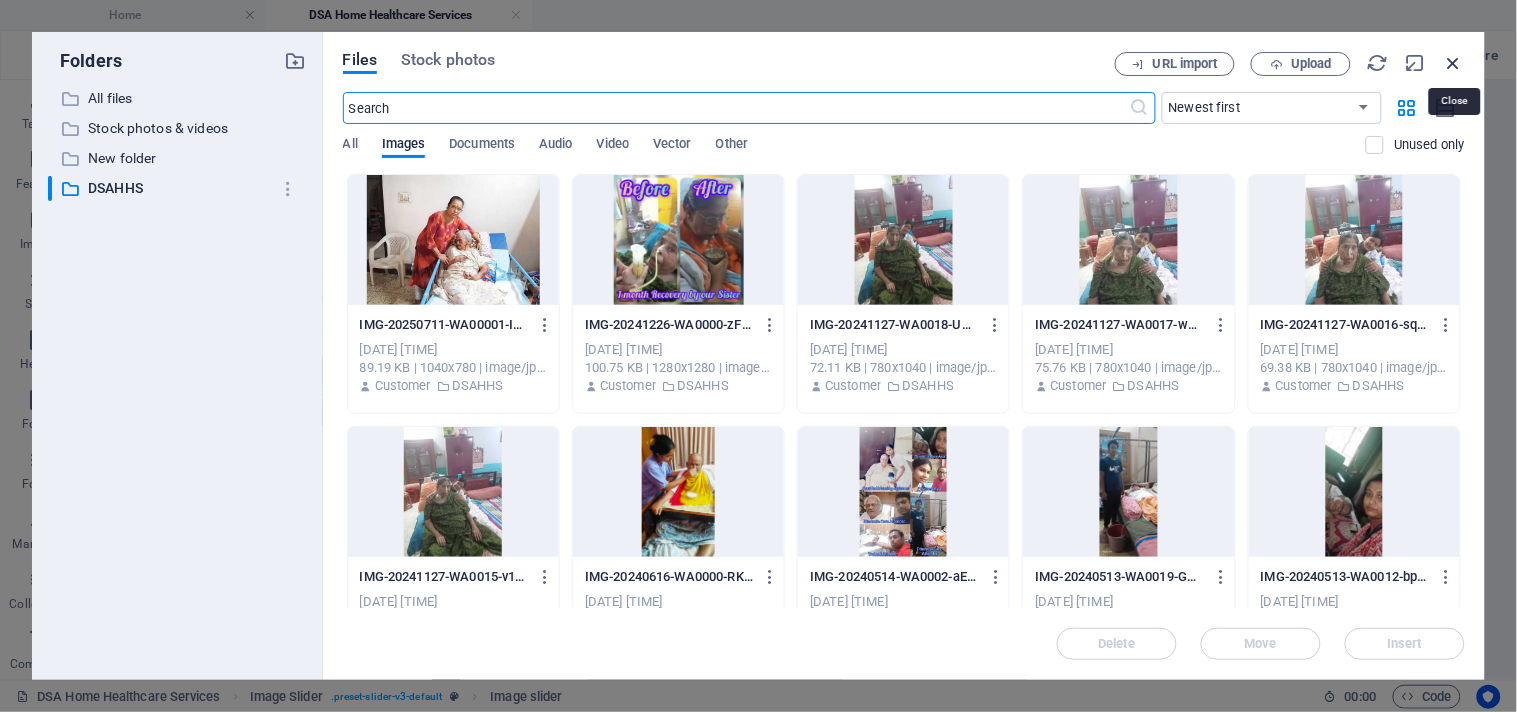 click at bounding box center (1454, 63) 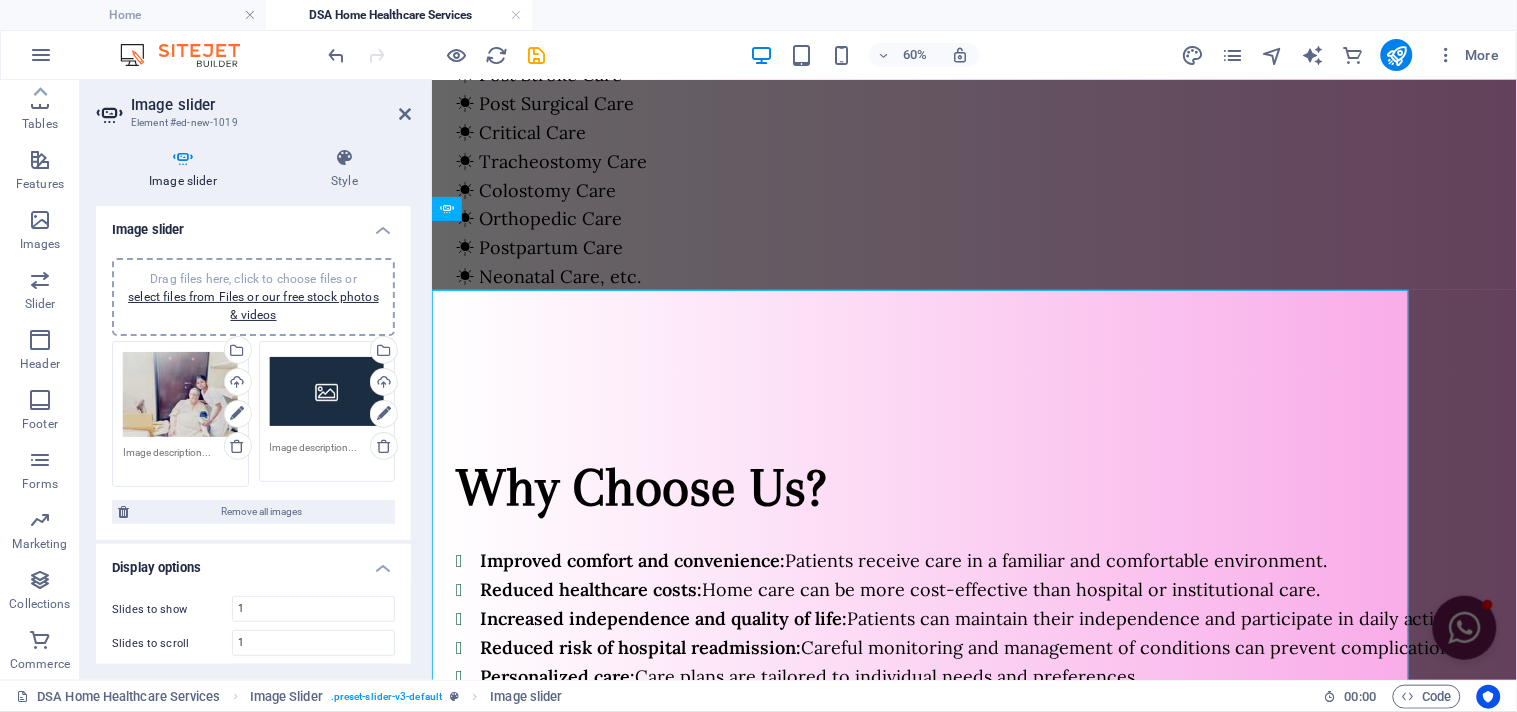 scroll, scrollTop: 1665, scrollLeft: 0, axis: vertical 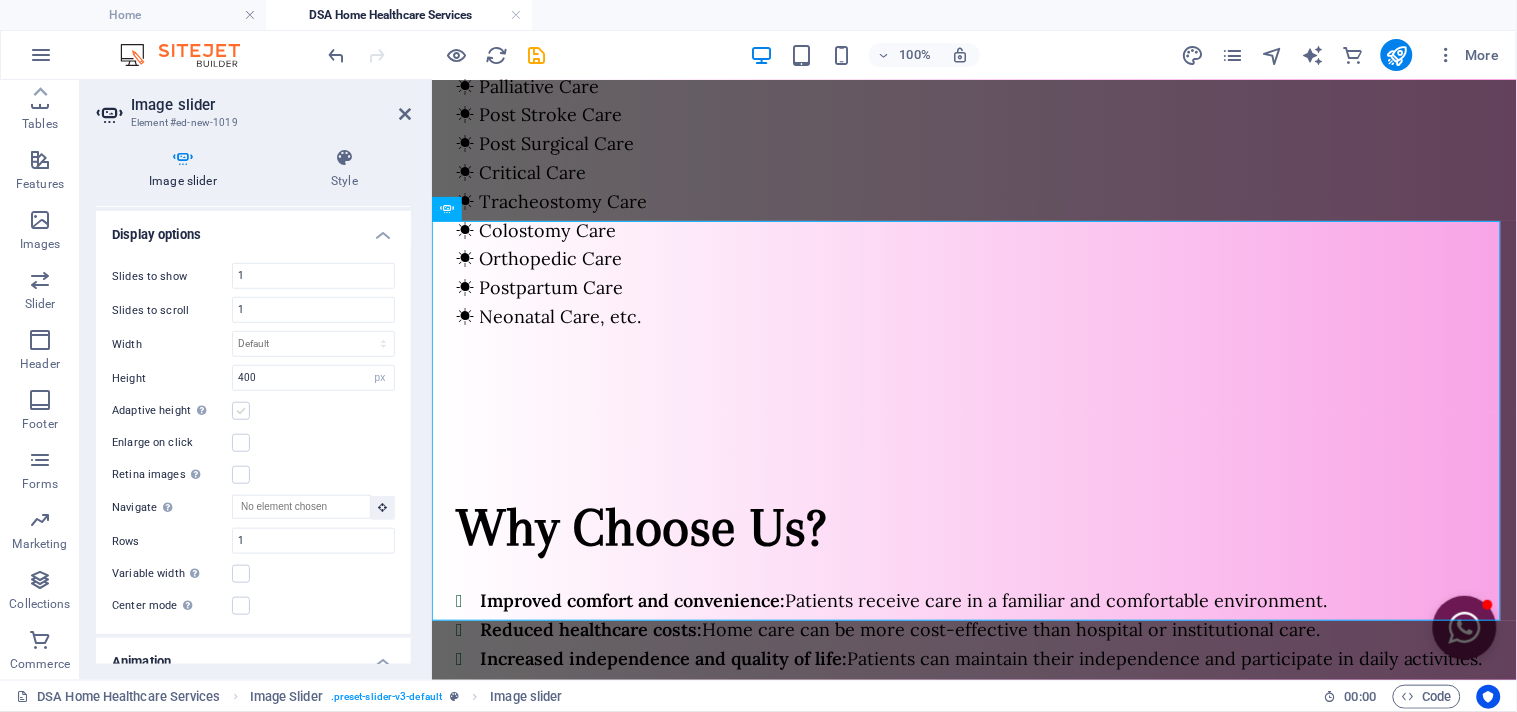 click at bounding box center (241, 411) 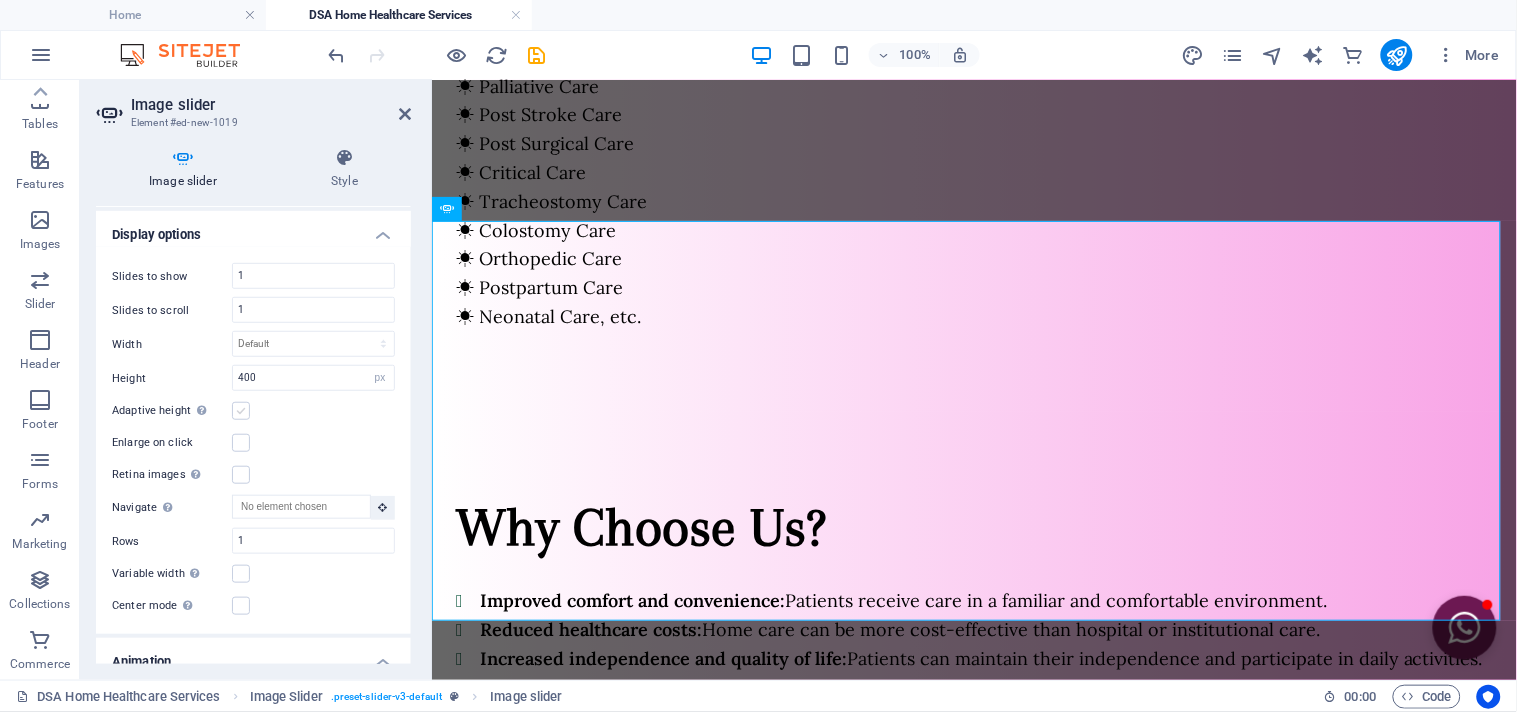 click on "Adaptive height Automatically adjust the height for single slide horizontal sliders" at bounding box center [0, 0] 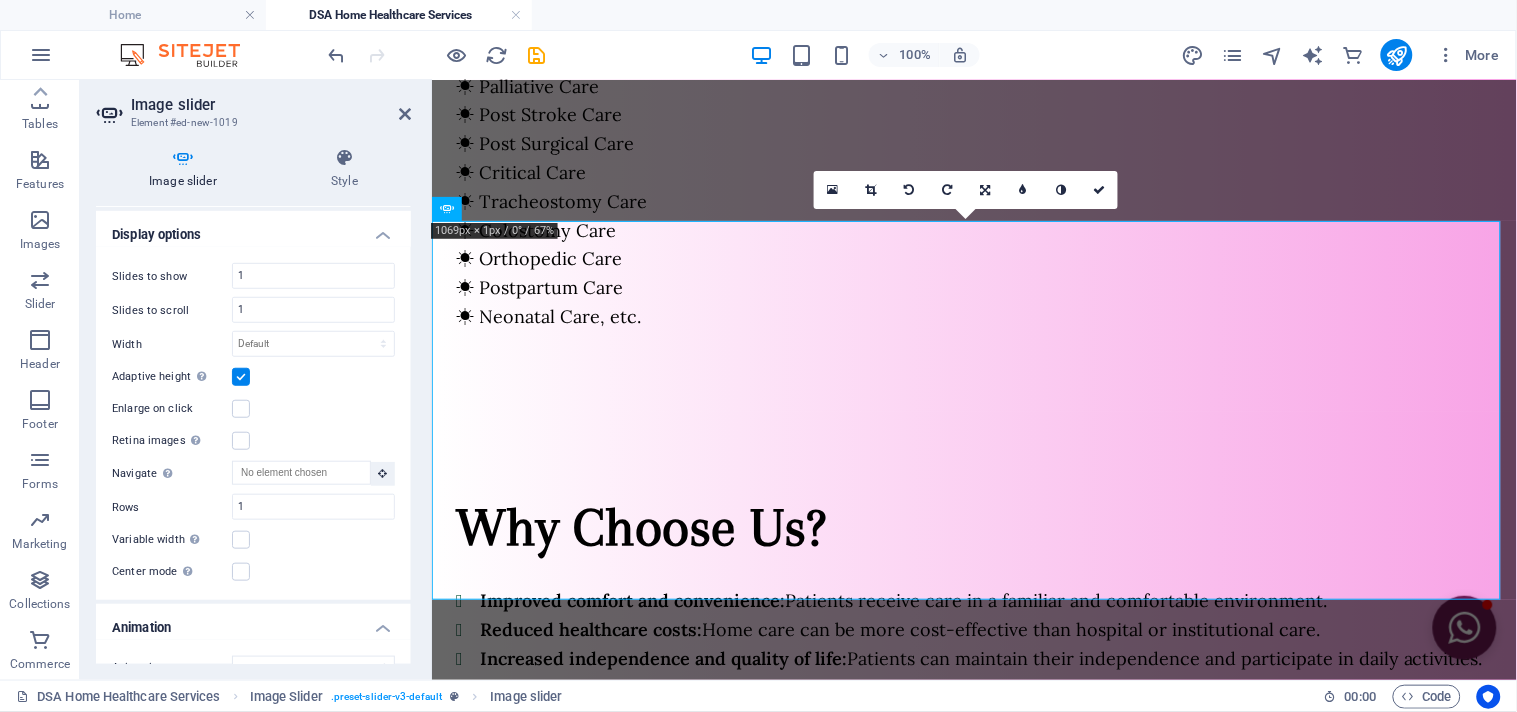 click at bounding box center [241, 377] 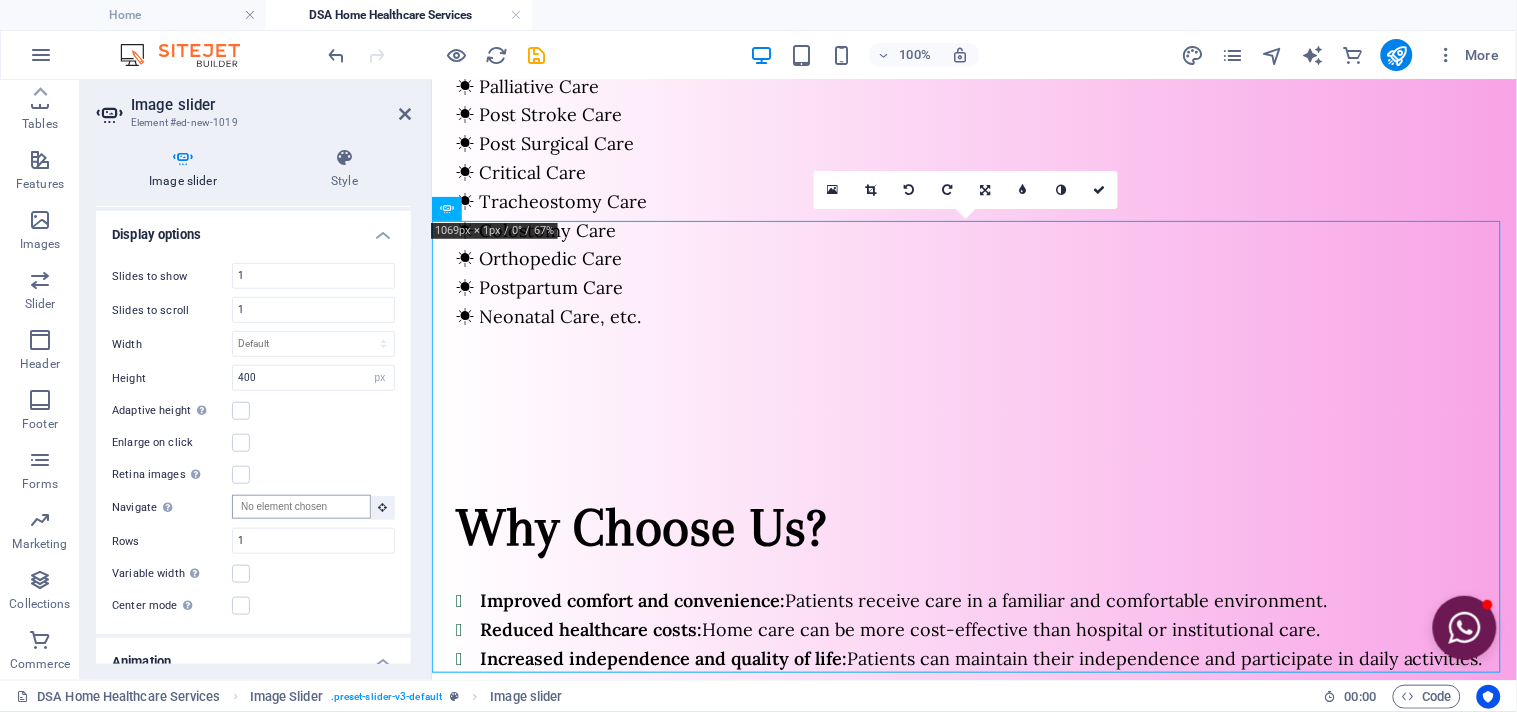 scroll, scrollTop: 444, scrollLeft: 0, axis: vertical 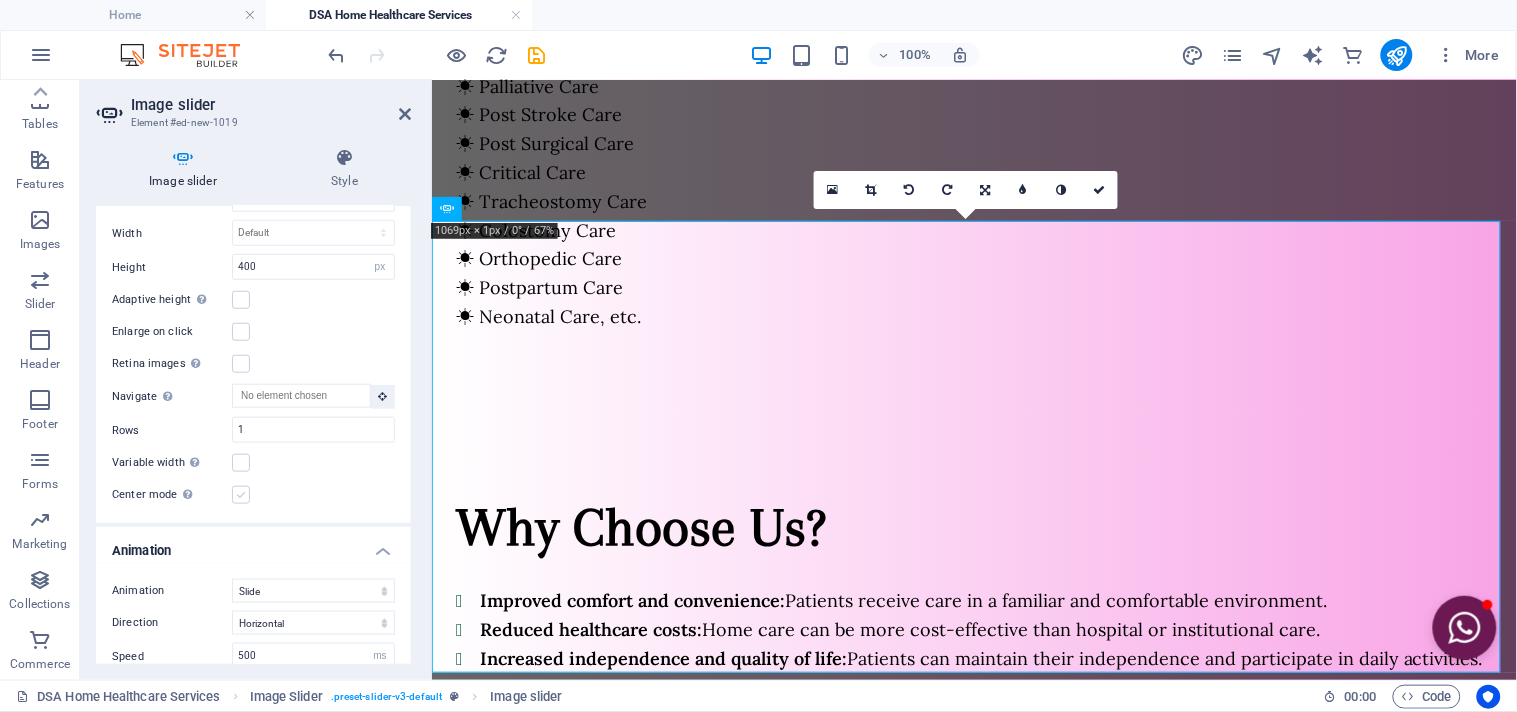 click at bounding box center [241, 495] 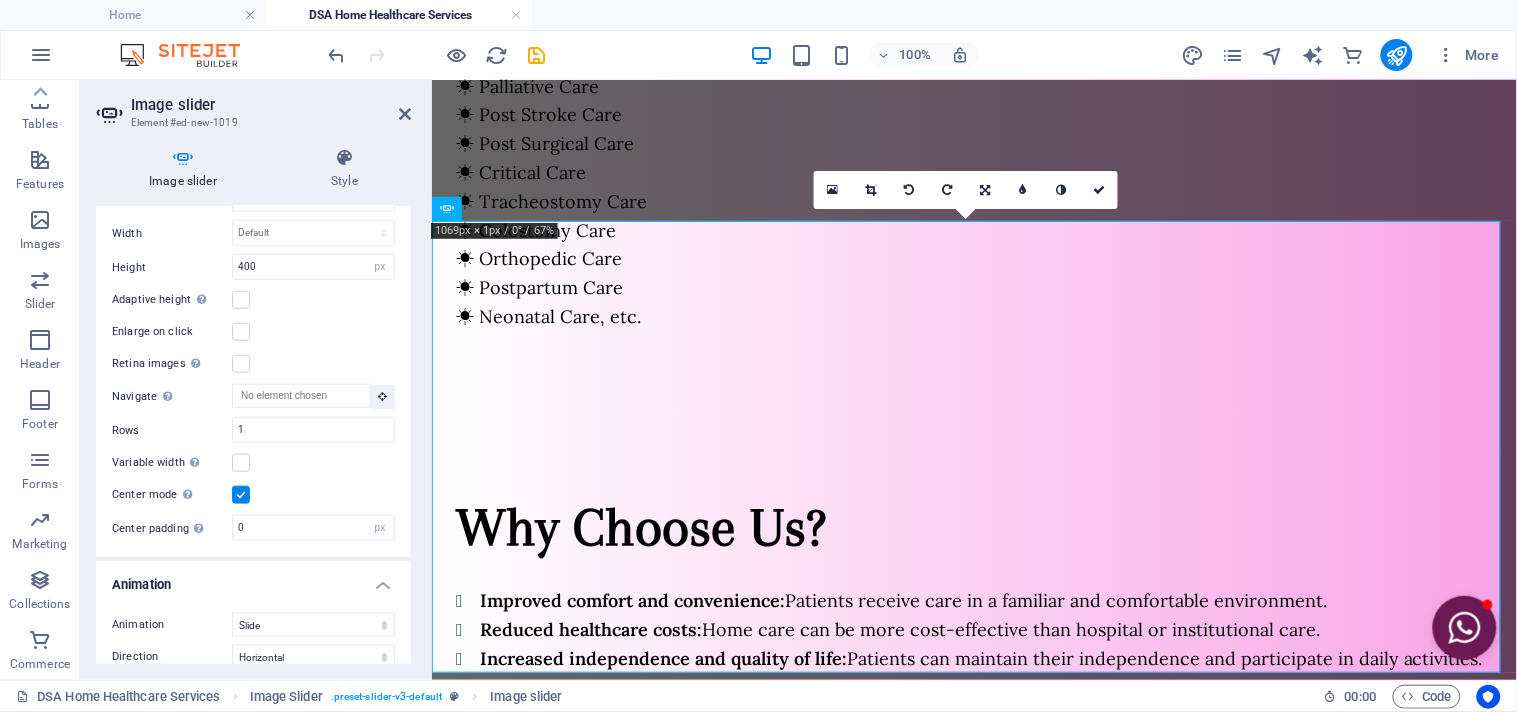 click at bounding box center [241, 495] 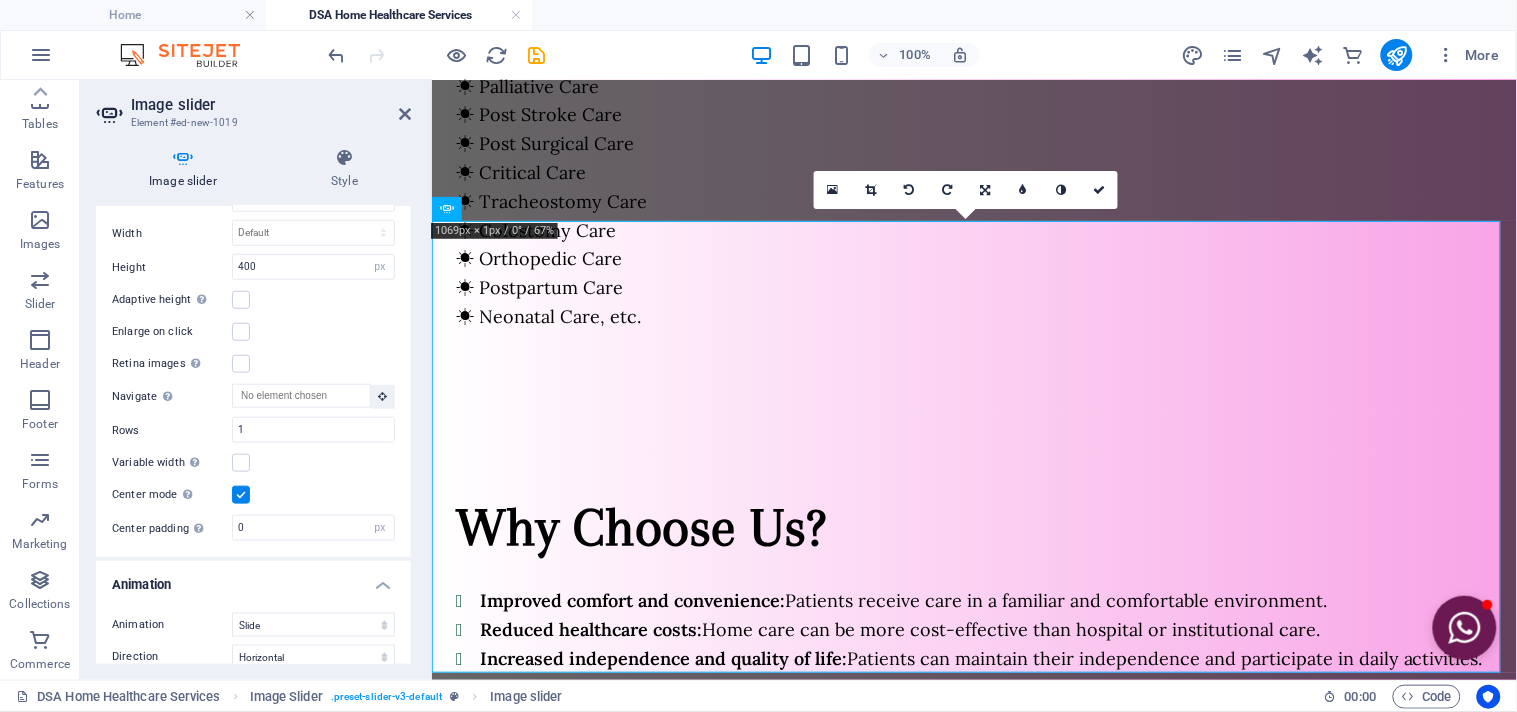 click on "Center mode Enables centered view with partial previous/next slide. Use with odd numbered "Slides to show" counts." at bounding box center [0, 0] 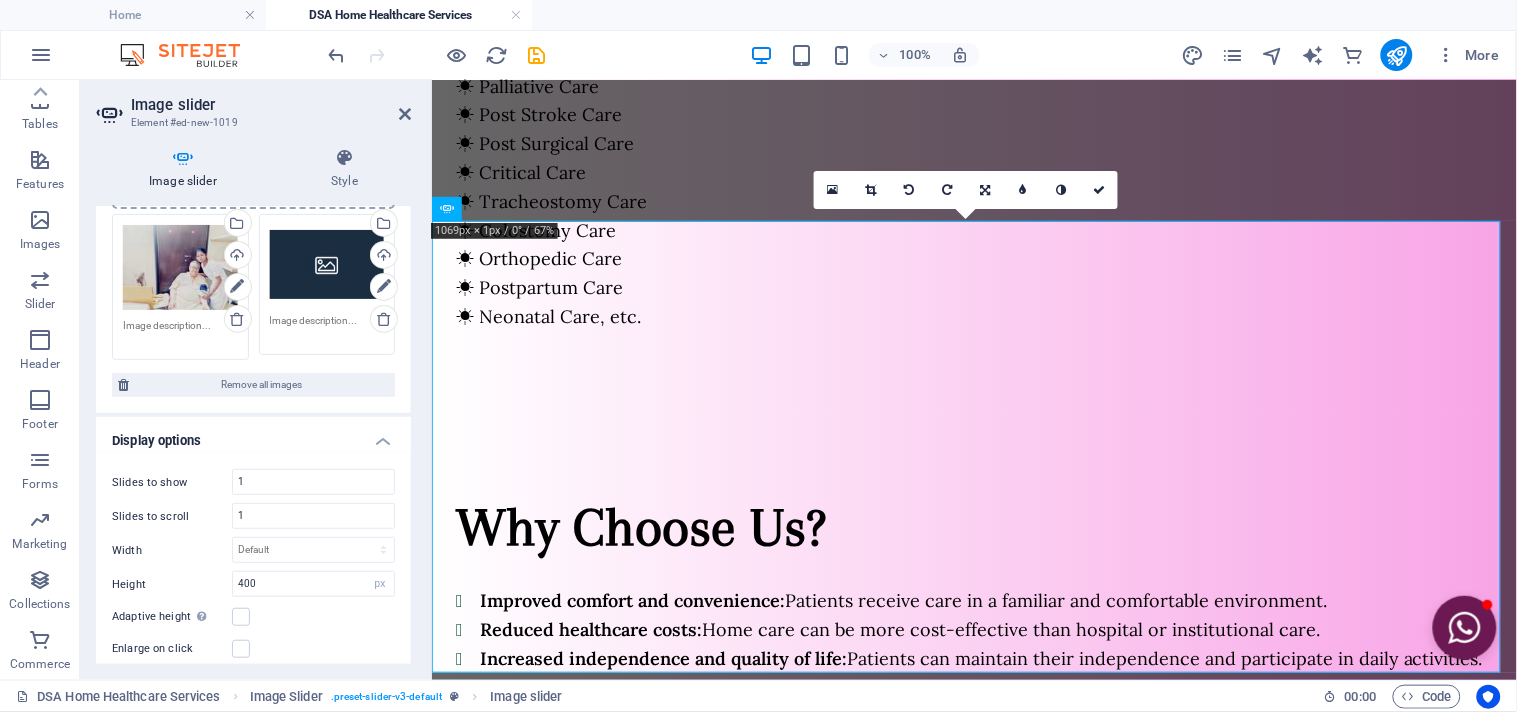 scroll, scrollTop: 0, scrollLeft: 0, axis: both 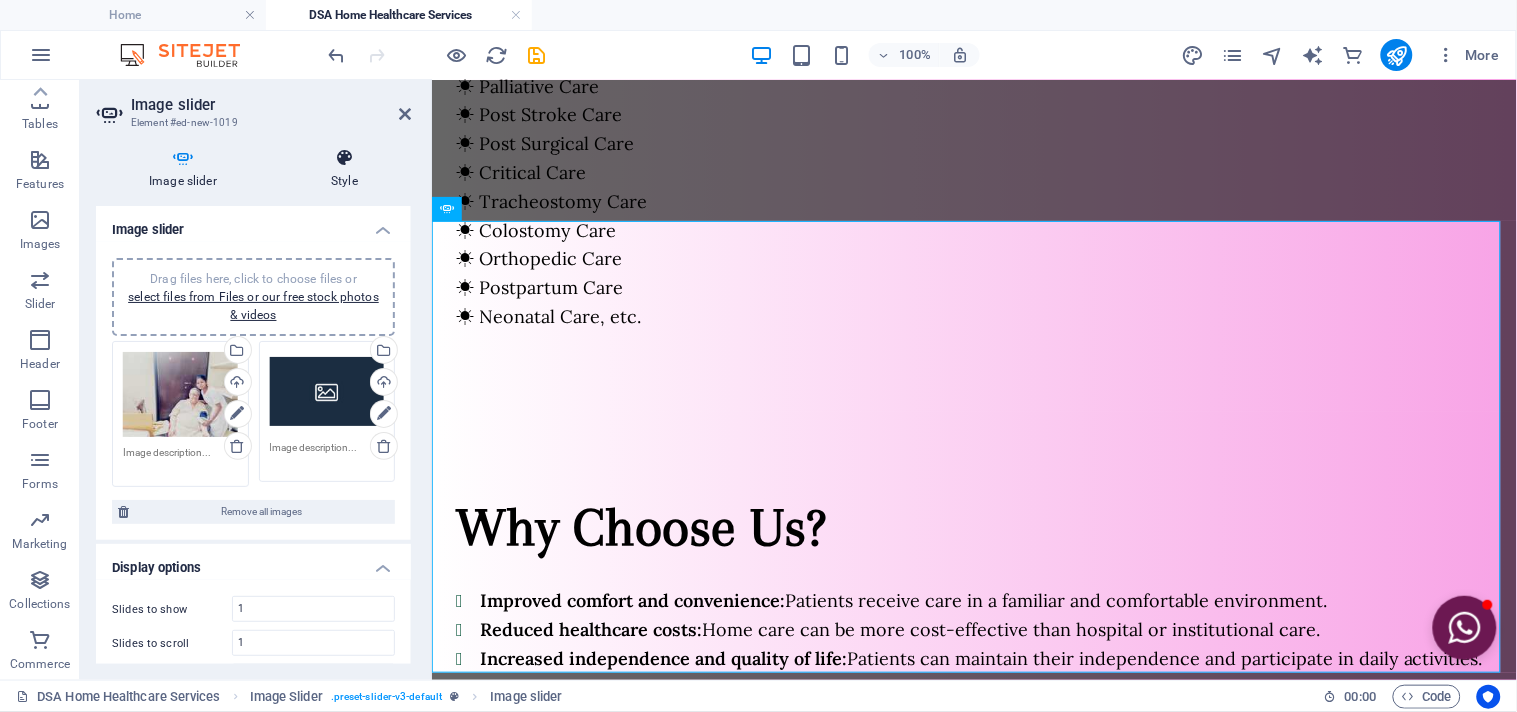 click on "Style" at bounding box center [344, 169] 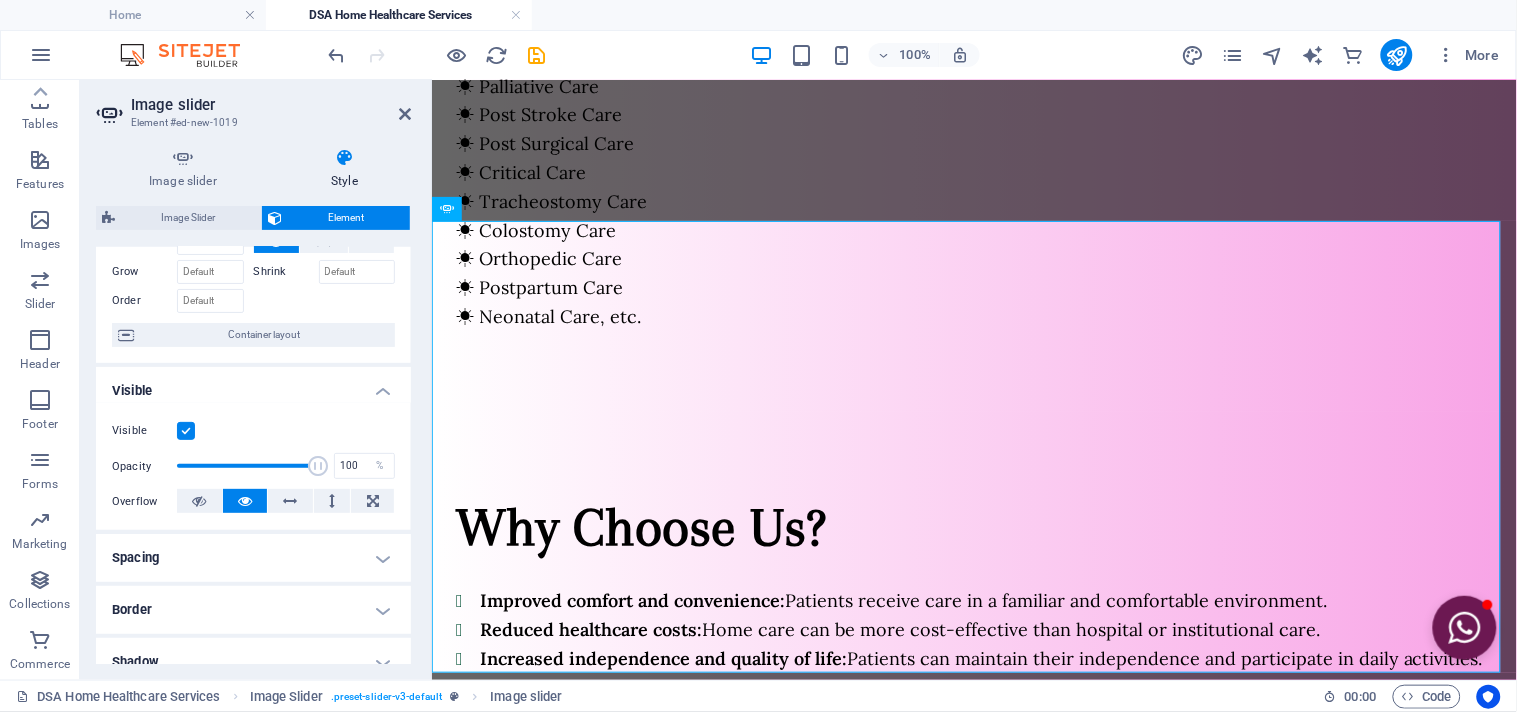 scroll, scrollTop: 0, scrollLeft: 0, axis: both 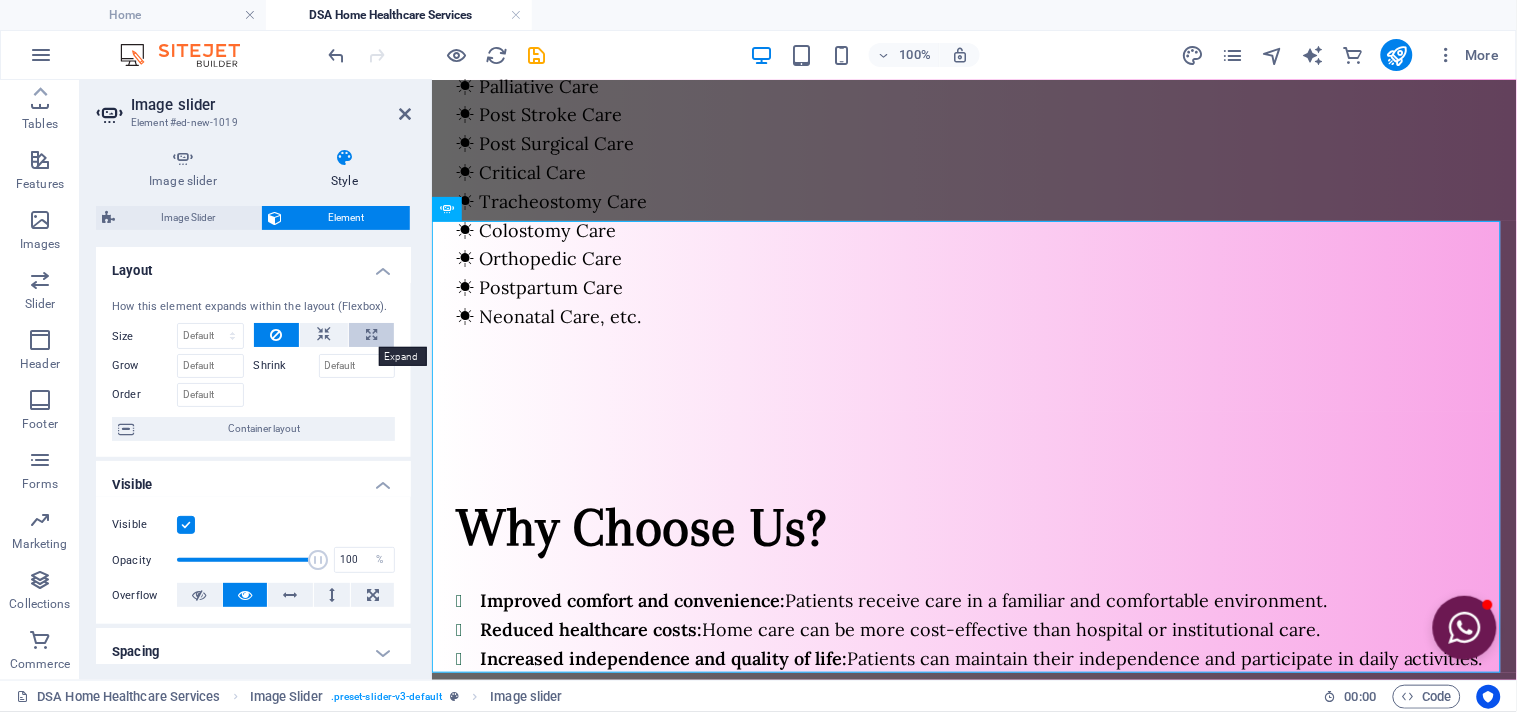 click at bounding box center [371, 335] 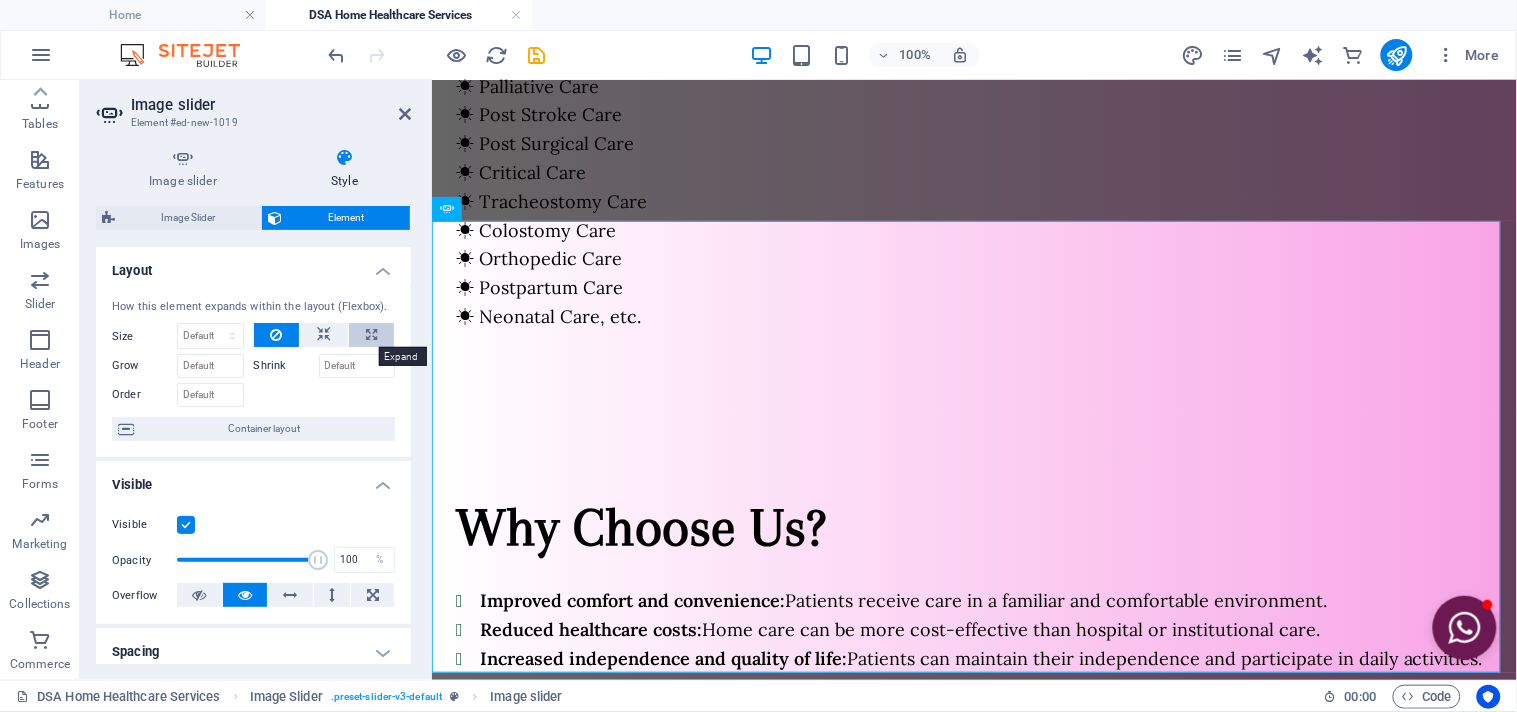 type on "100" 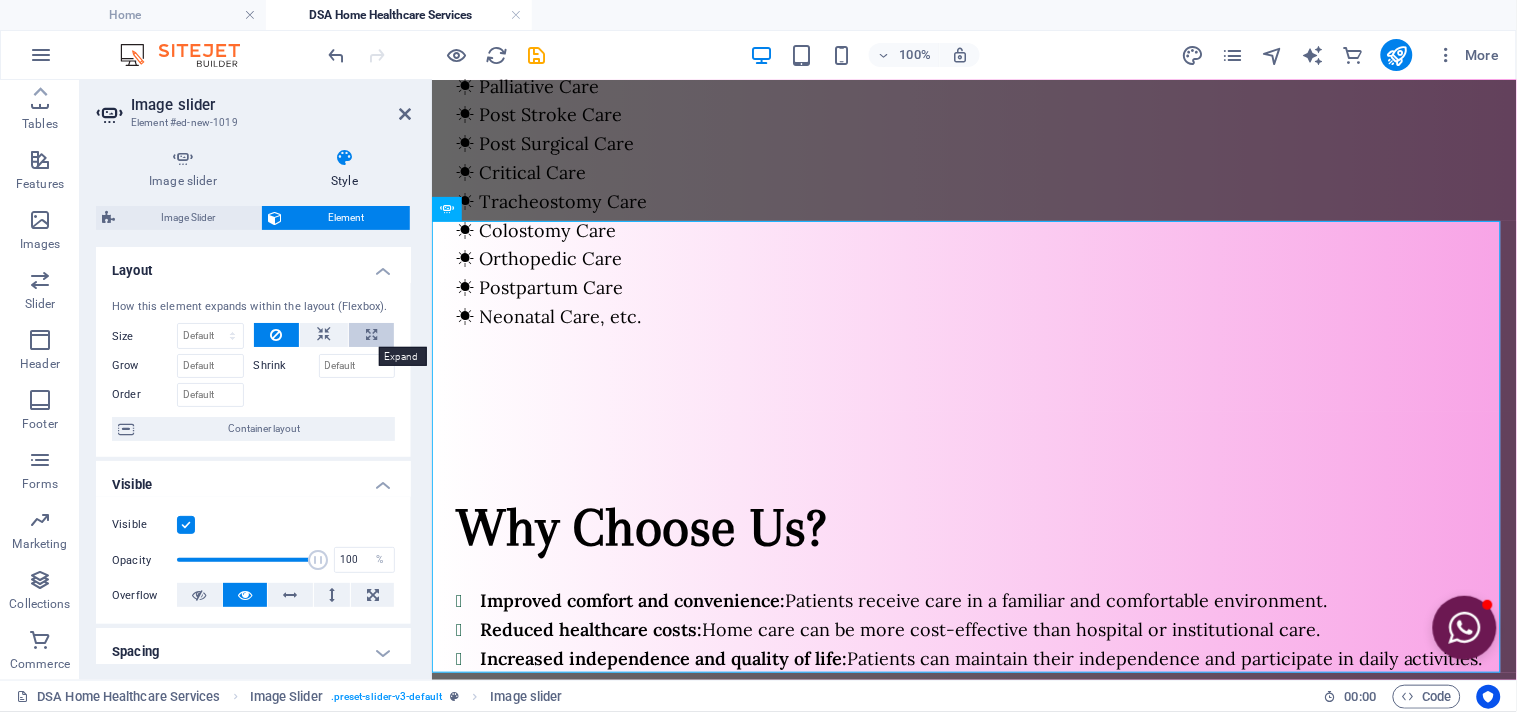 select on "%" 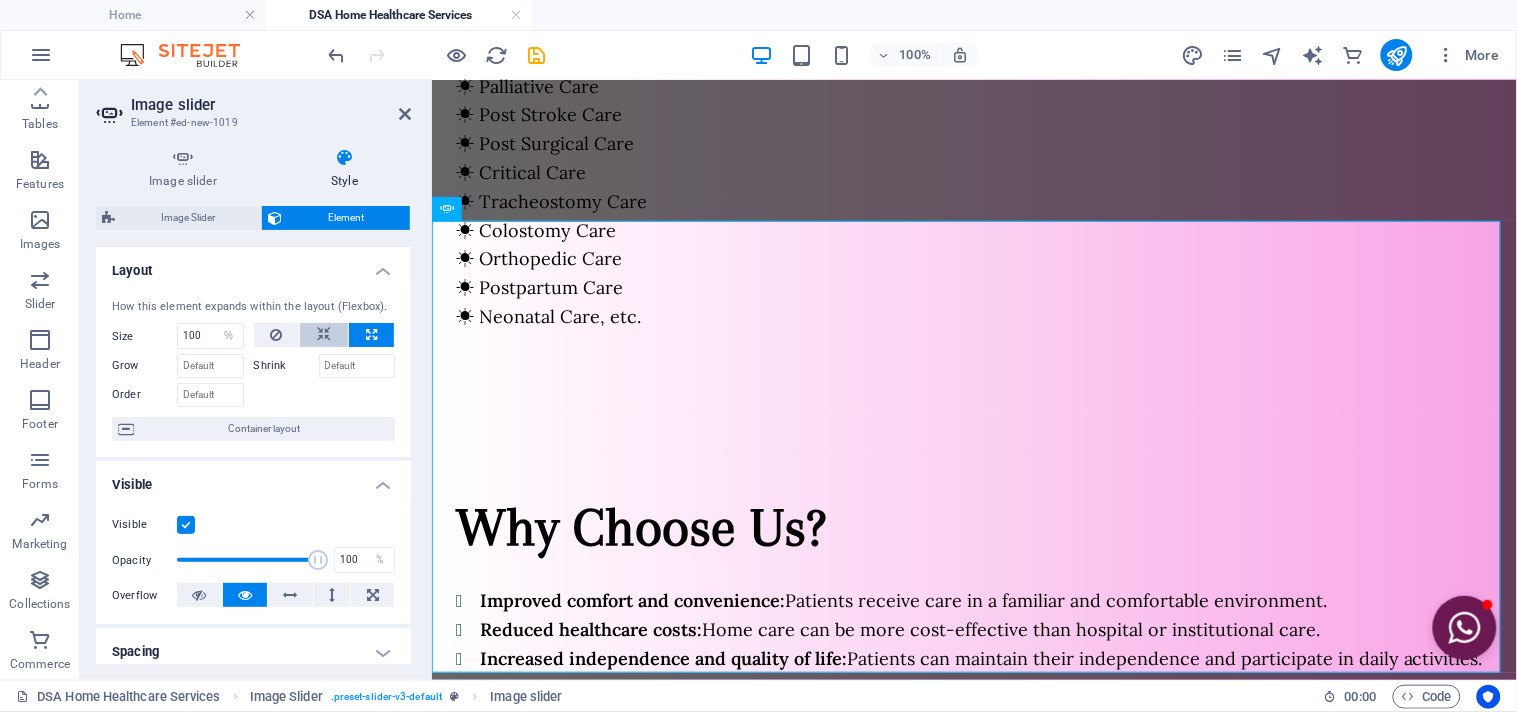 click at bounding box center [324, 335] 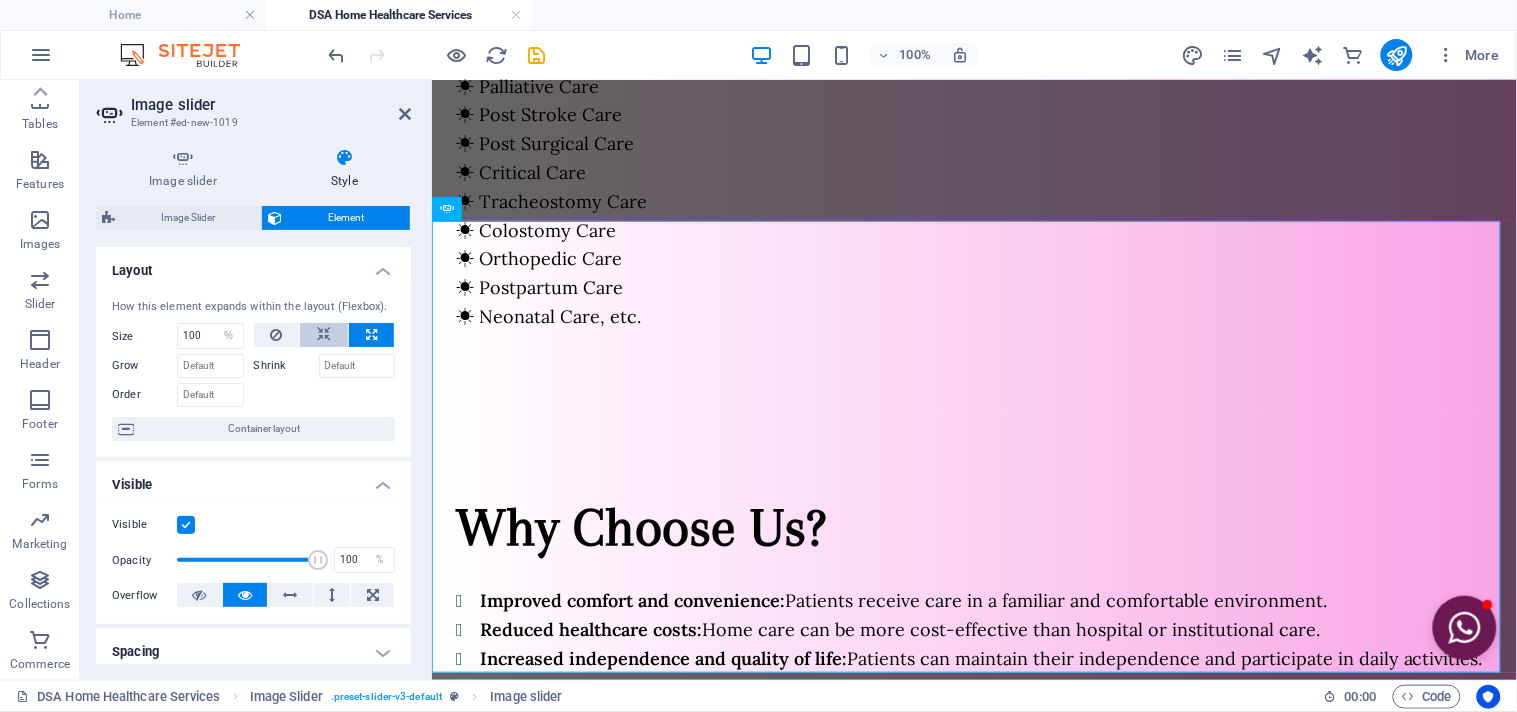 type 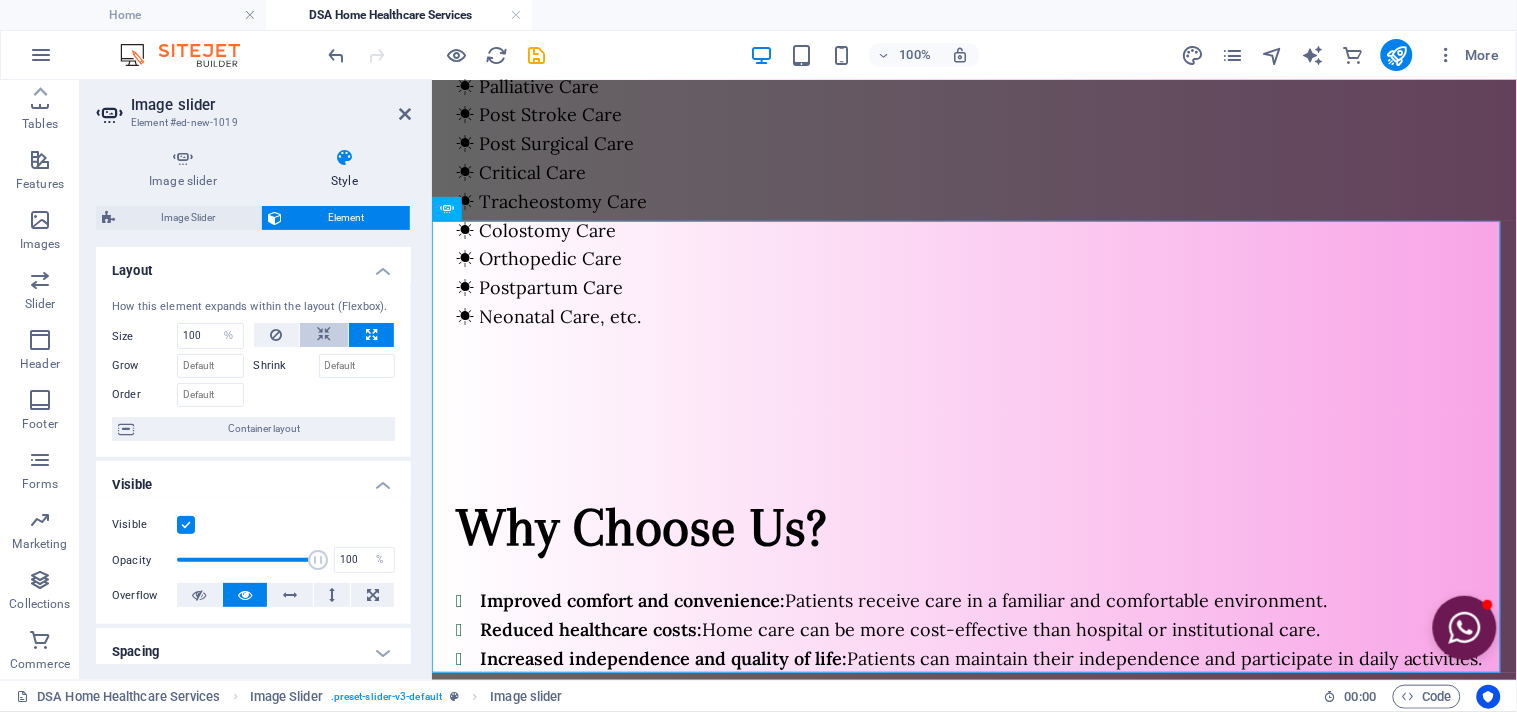 select on "DISABLED_OPTION_VALUE" 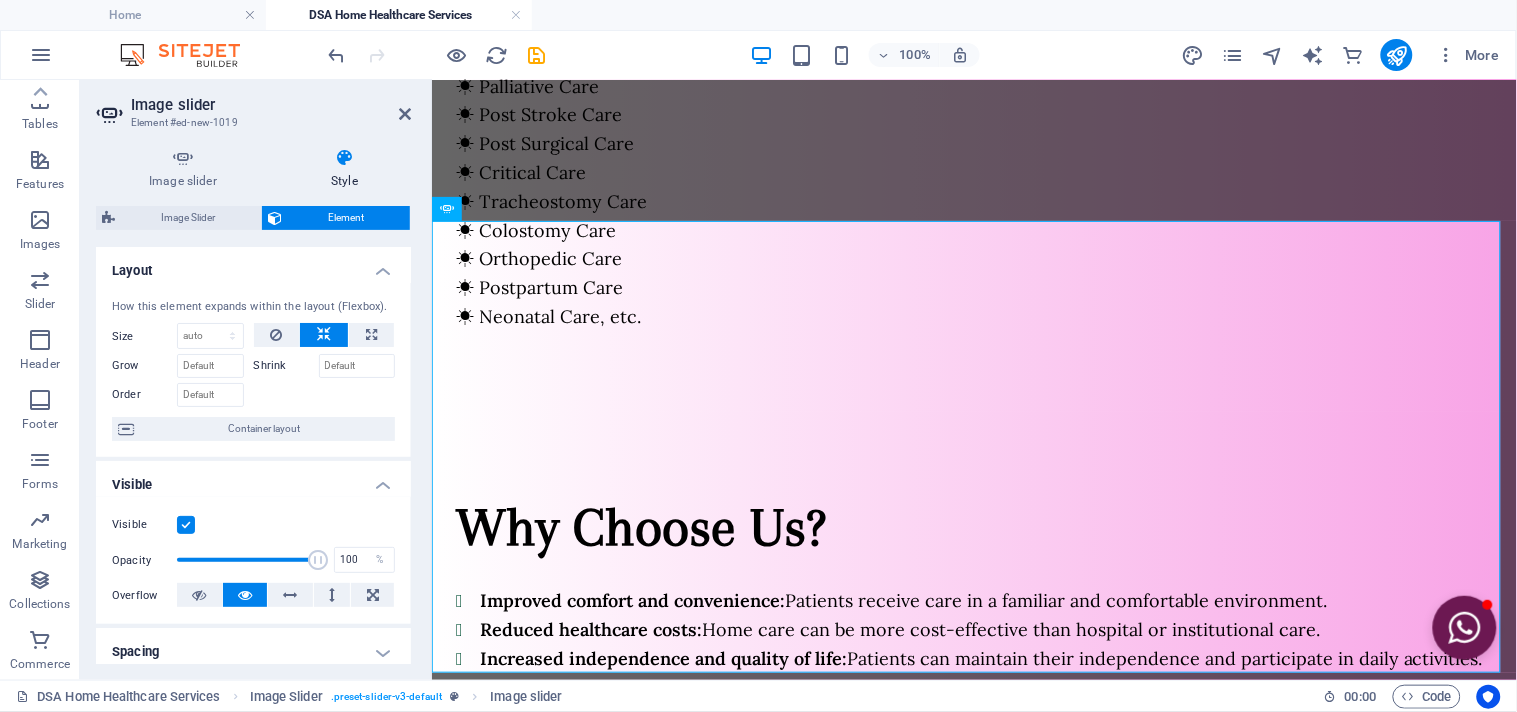 click at bounding box center (324, 335) 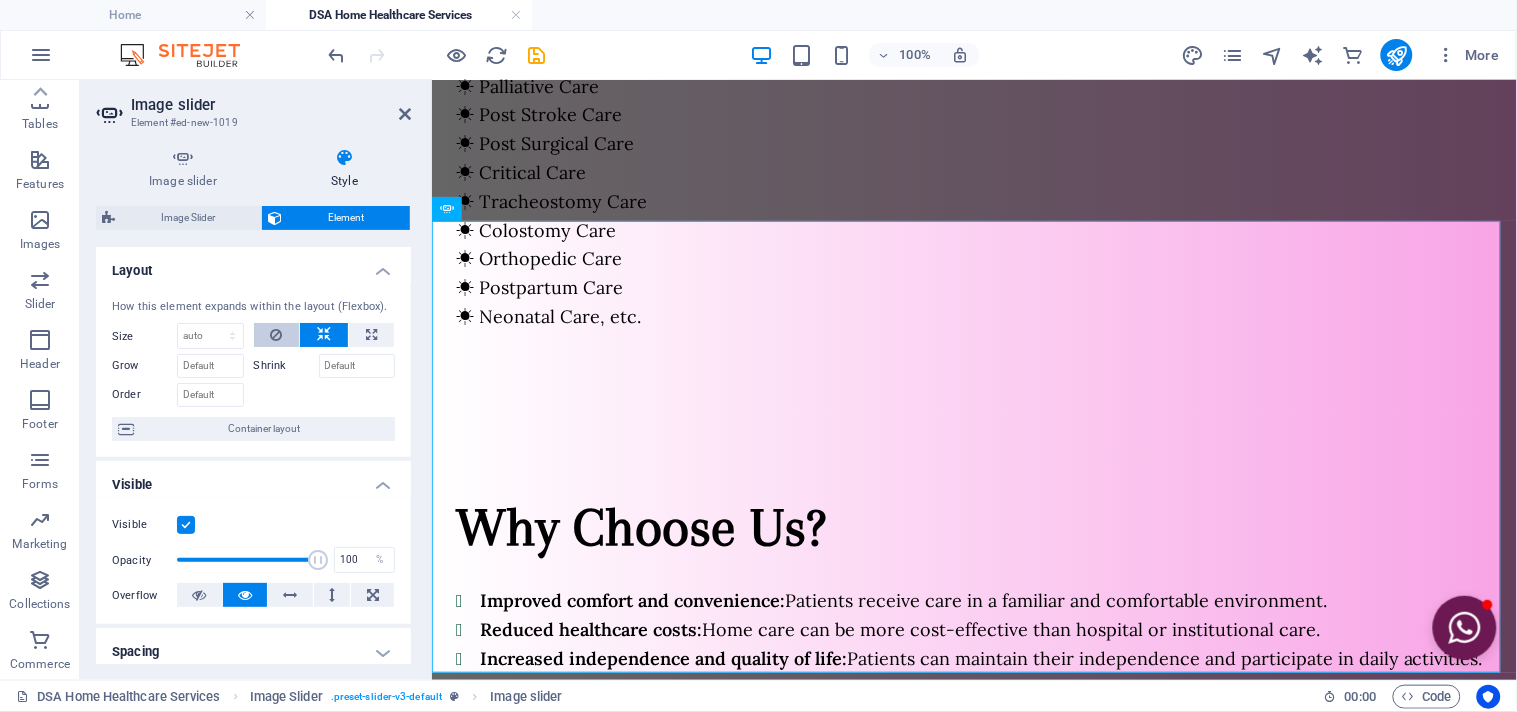 click at bounding box center (277, 335) 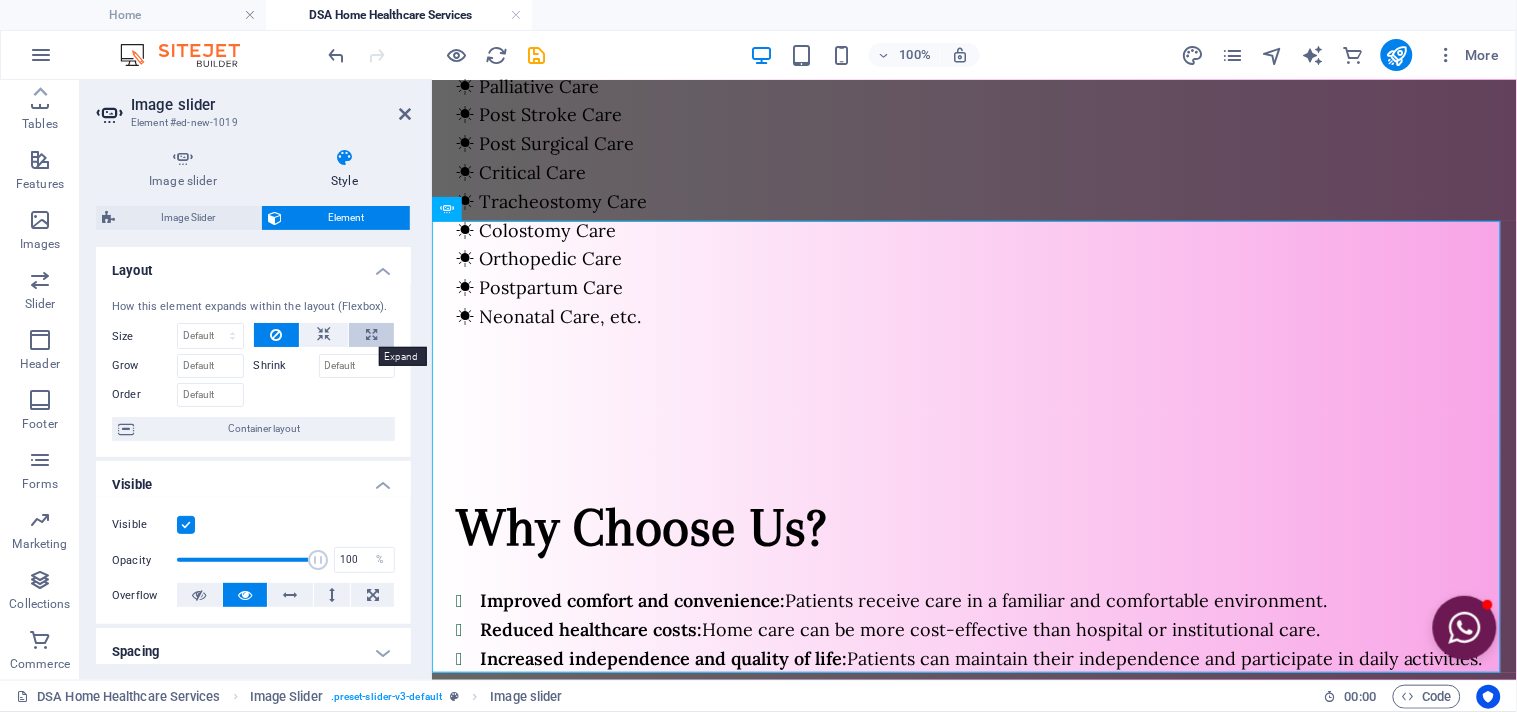 click at bounding box center (371, 335) 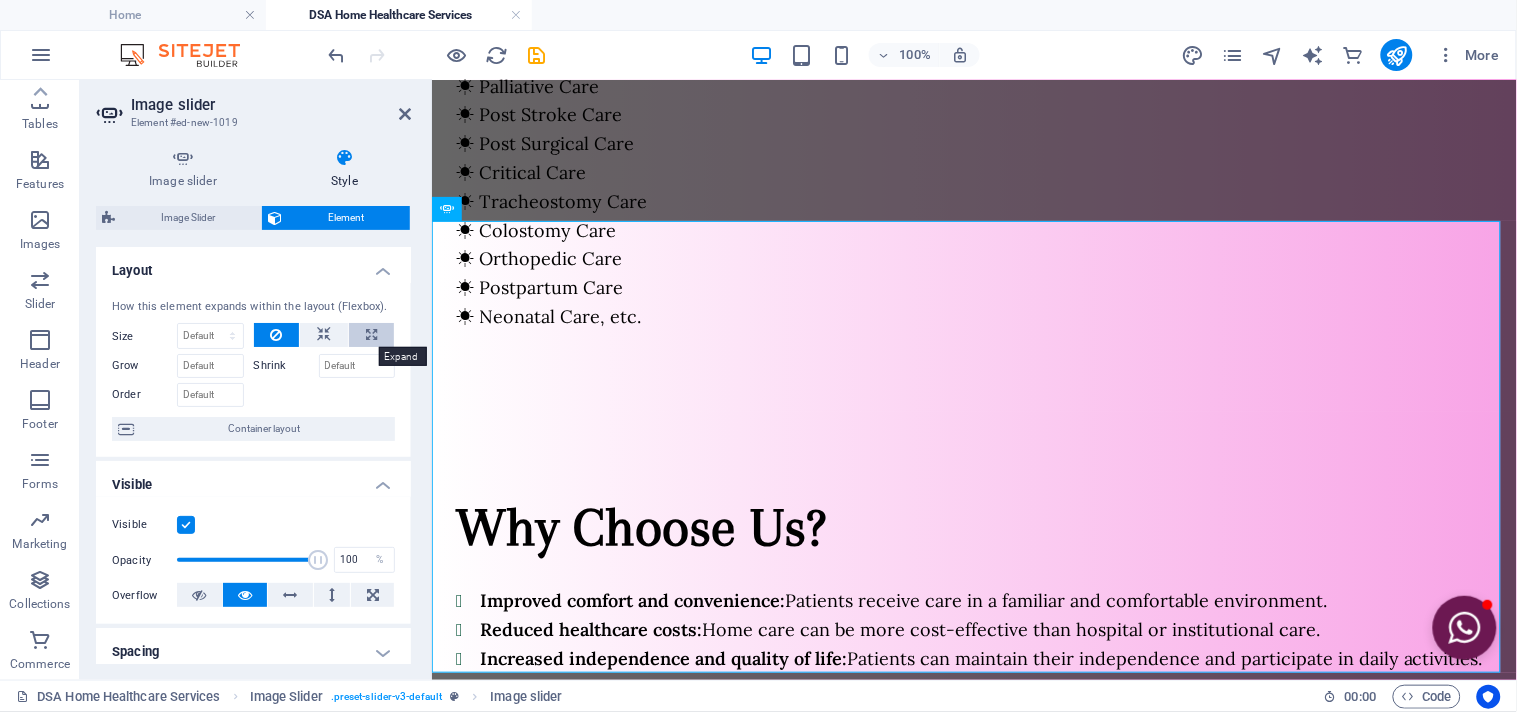 select on "%" 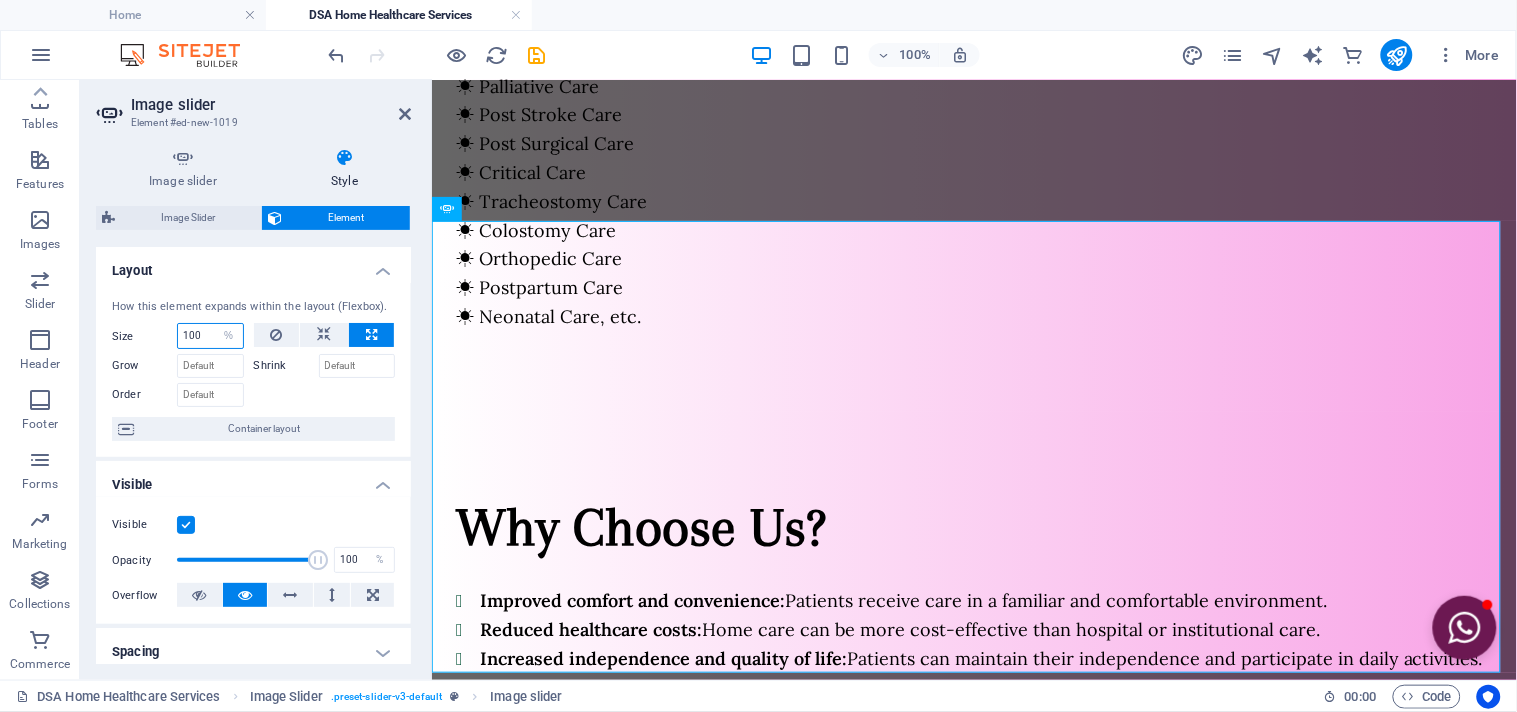 click on "100" at bounding box center [210, 336] 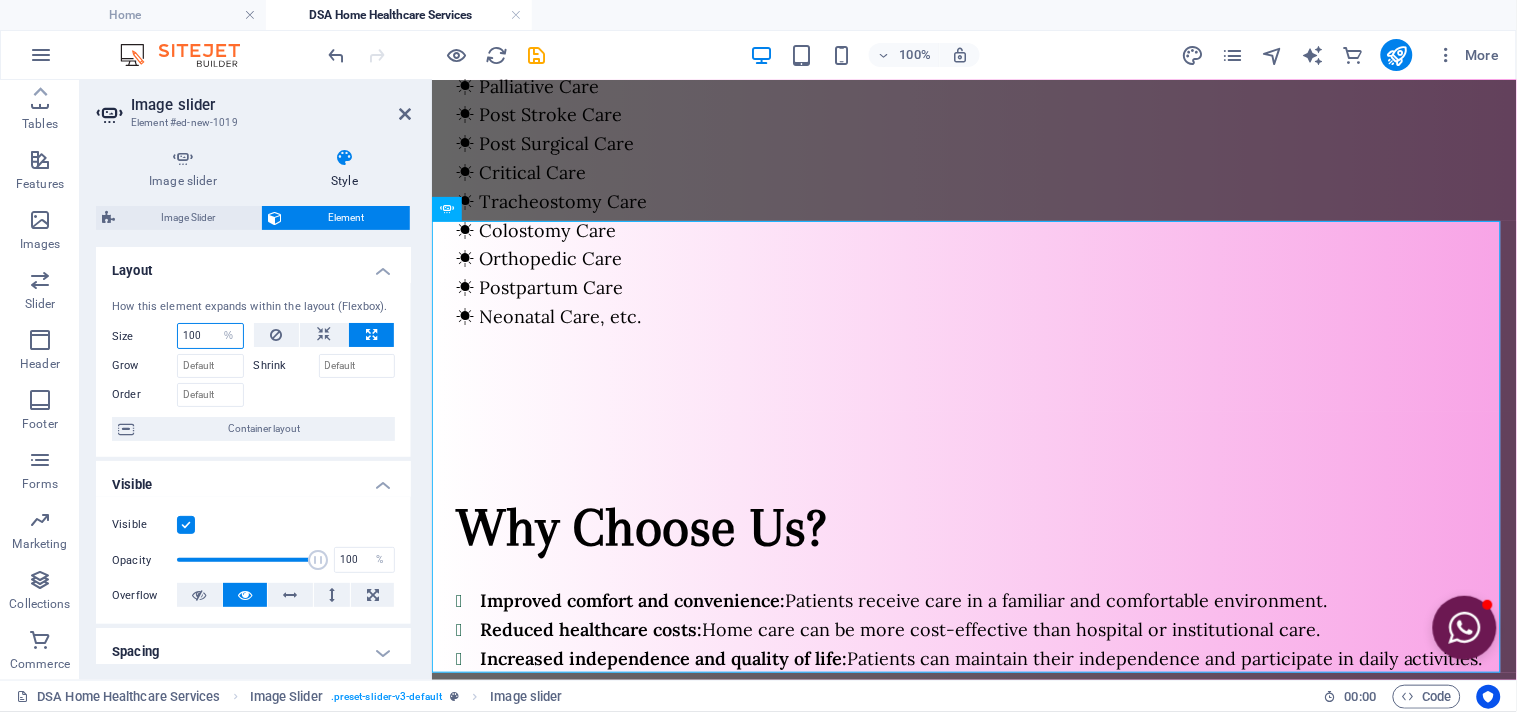 click on "100" at bounding box center [210, 336] 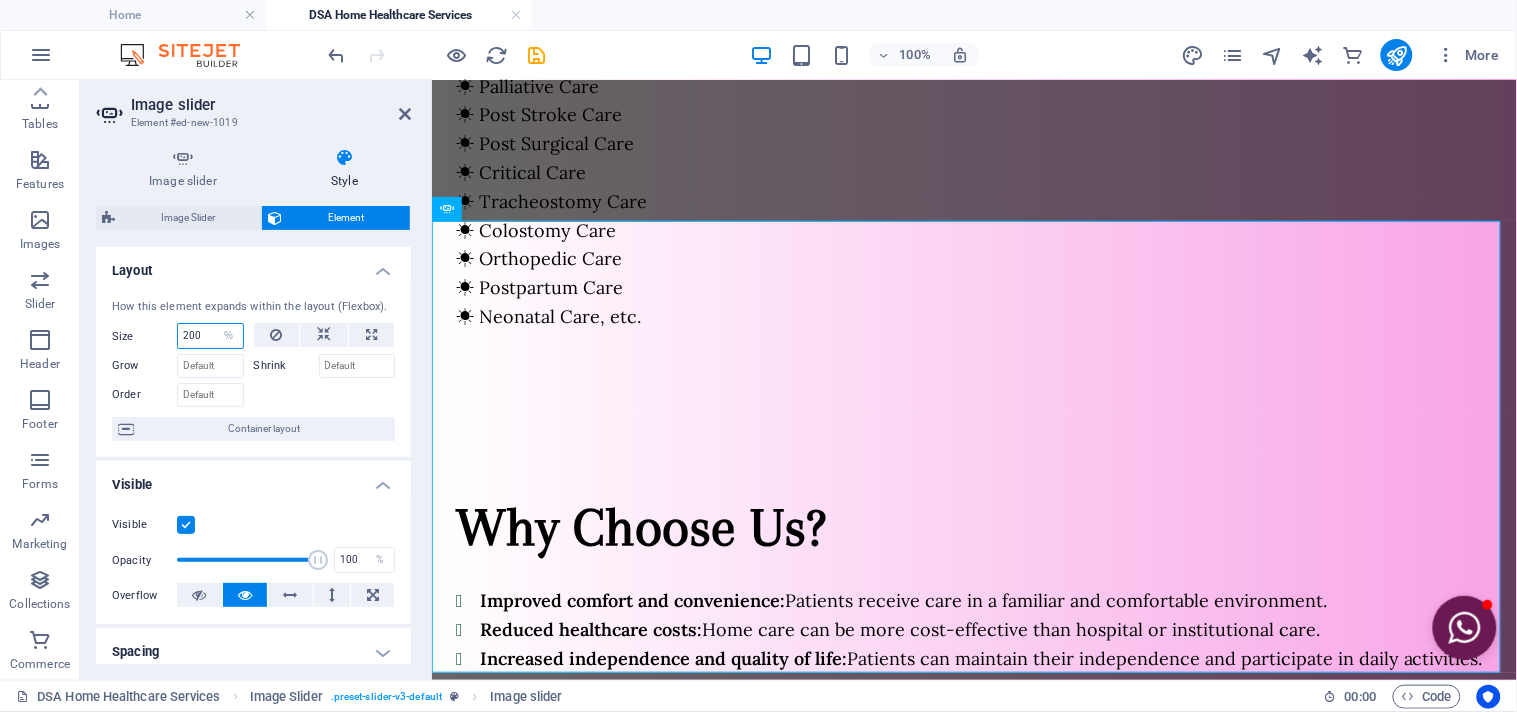 click on "200" at bounding box center [210, 336] 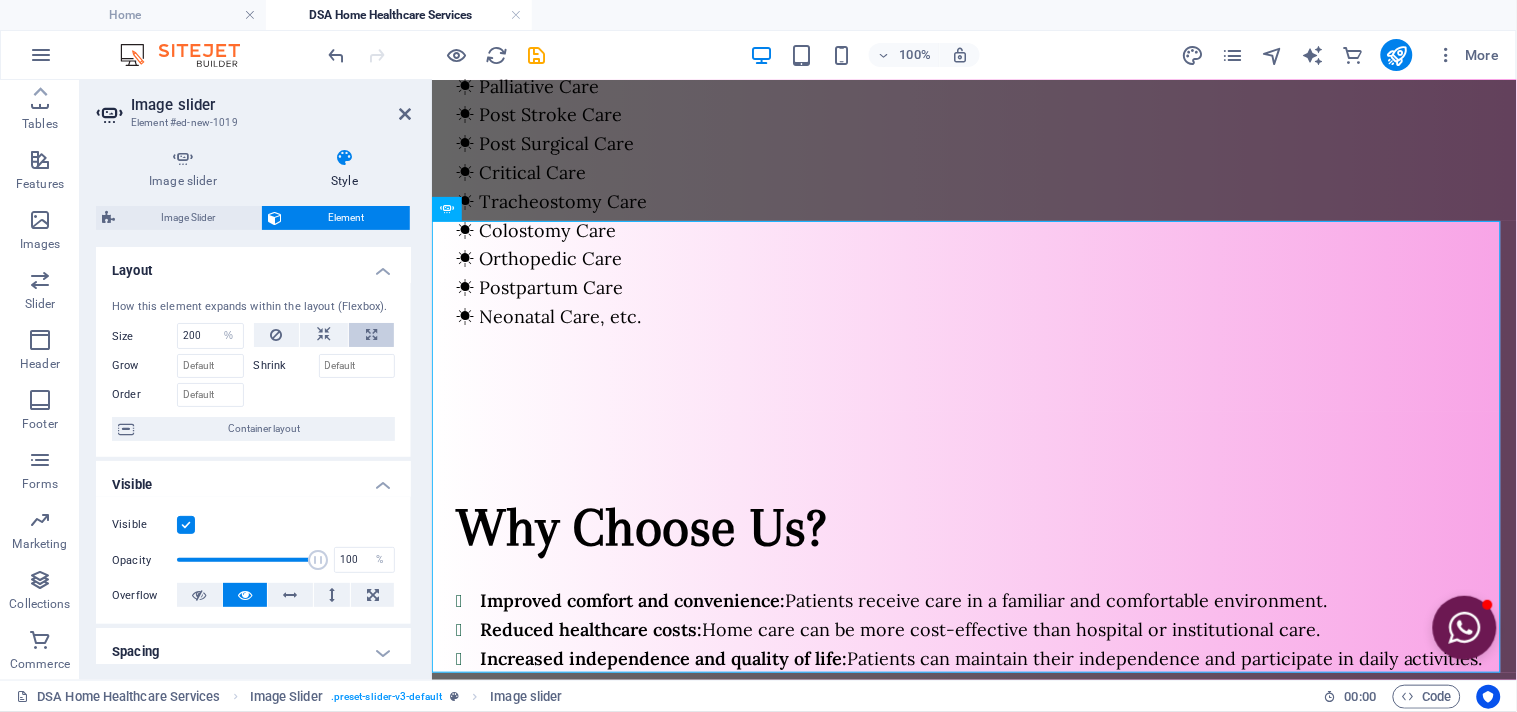 click at bounding box center [371, 335] 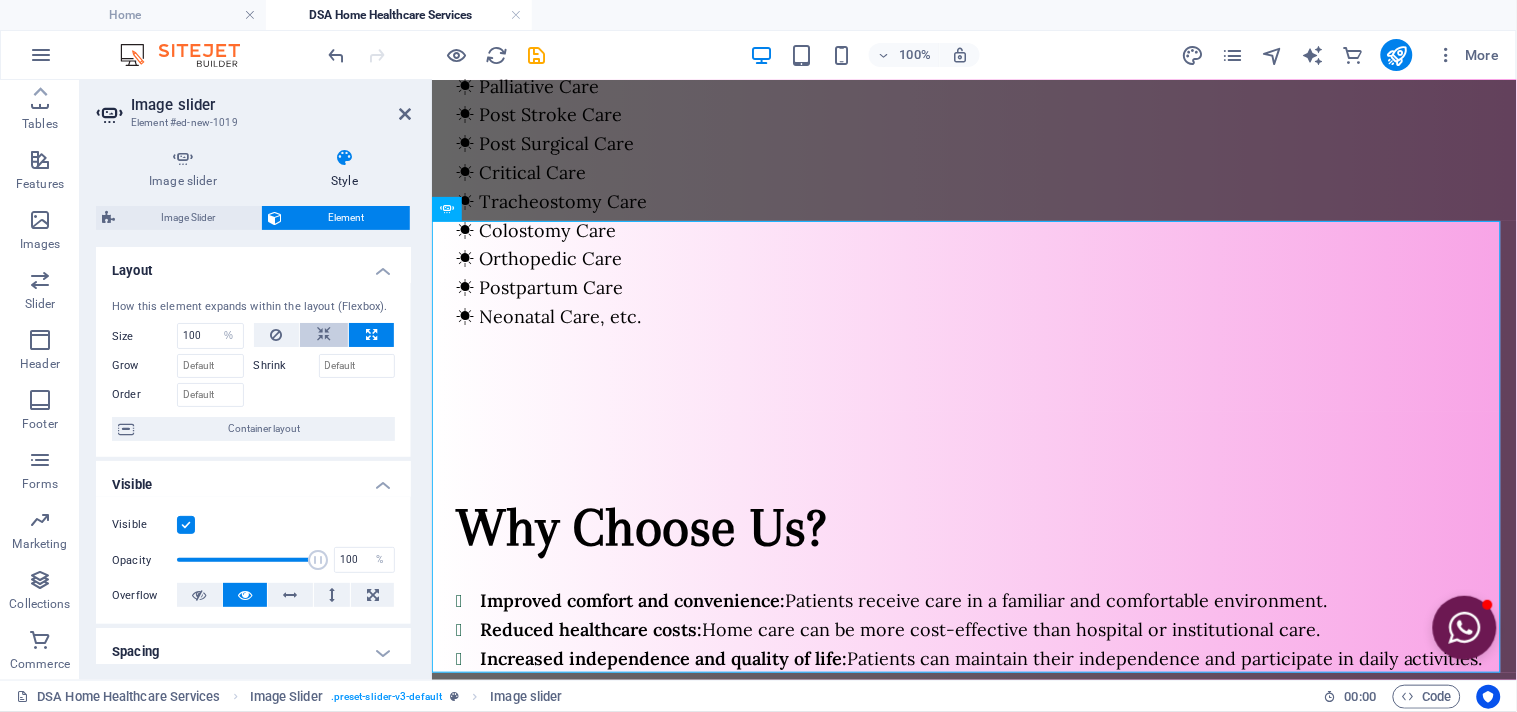 click at bounding box center (324, 335) 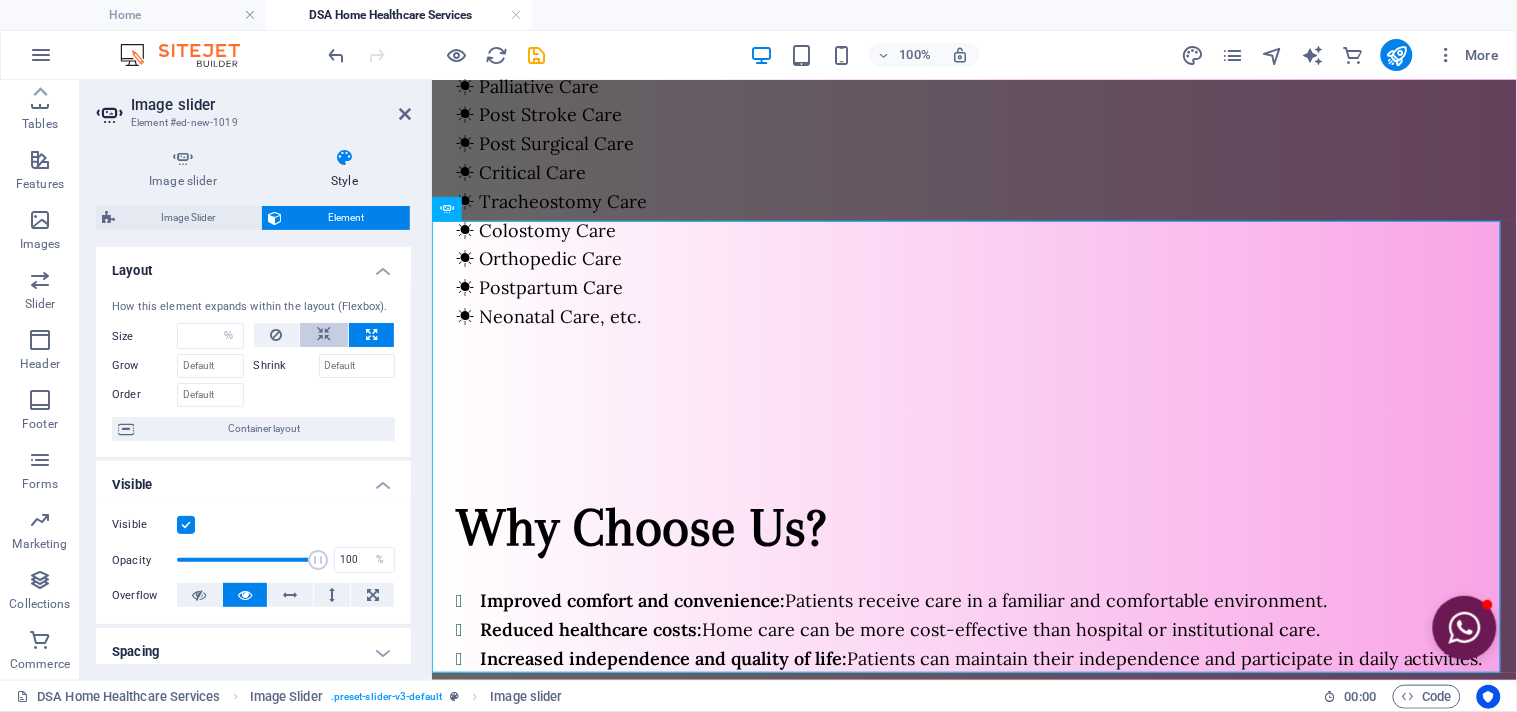 select on "DISABLED_OPTION_VALUE" 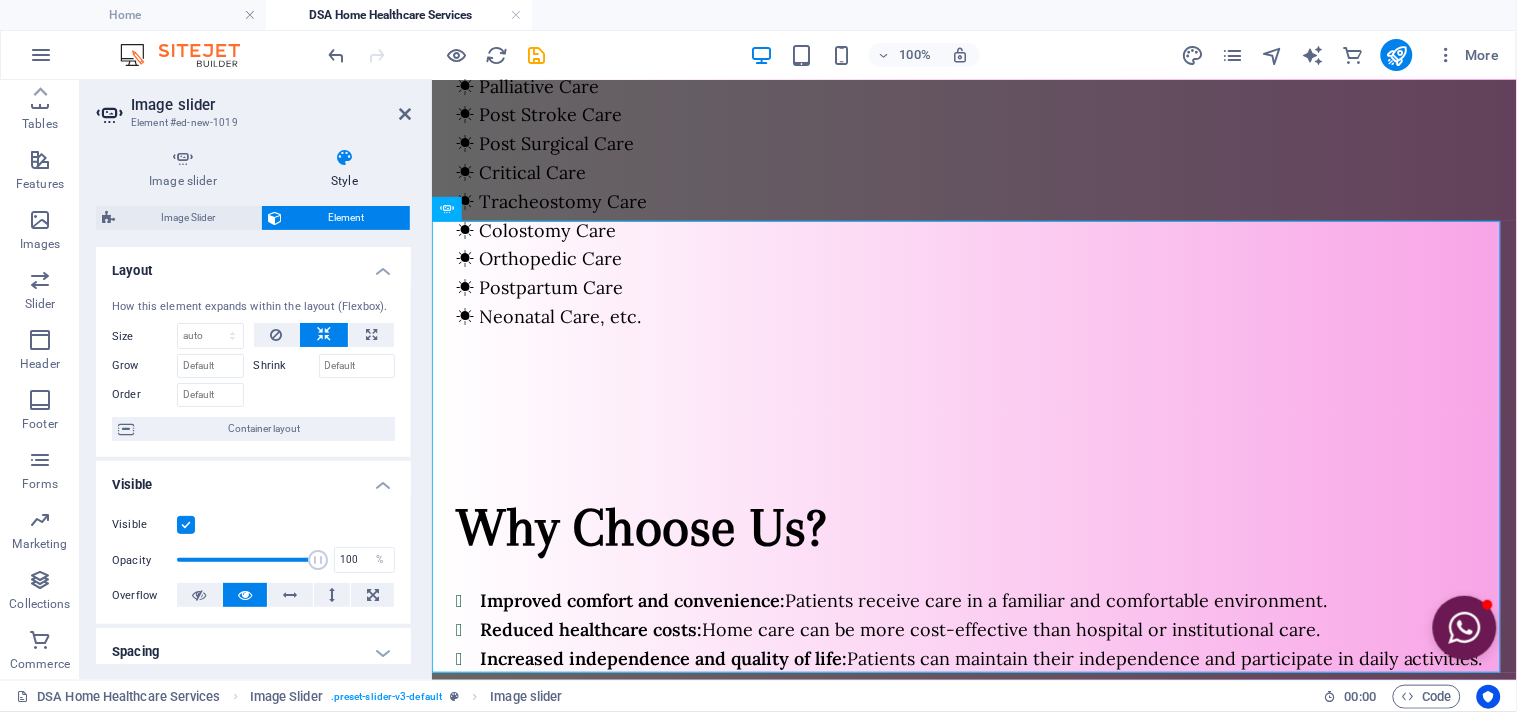 click on "How this element expands within the layout (Flexbox). Size Default auto px % 1/1 1/2 1/3 1/4 1/5 1/6 1/7 1/8 1/9 1/10 Grow Shrink Order Container layout" at bounding box center (253, 370) 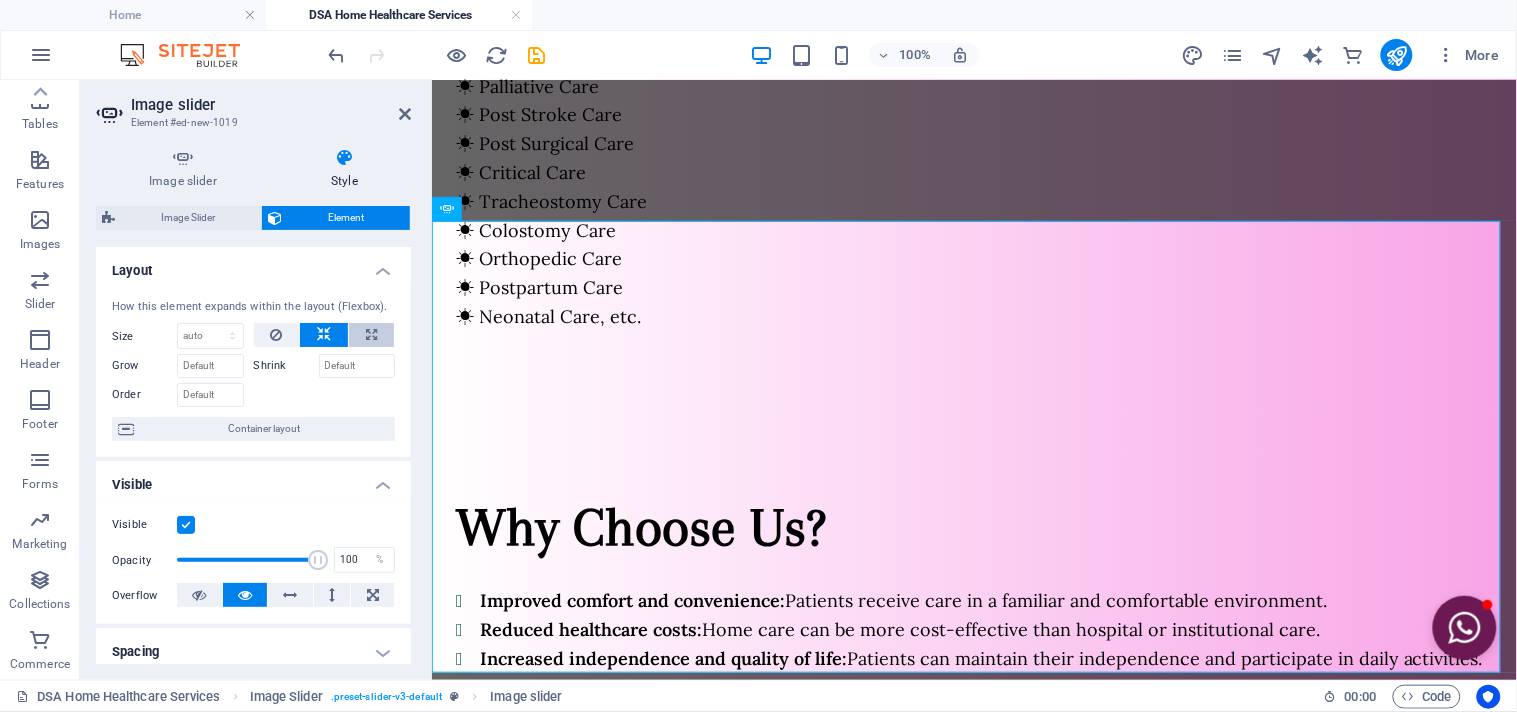 click at bounding box center [371, 335] 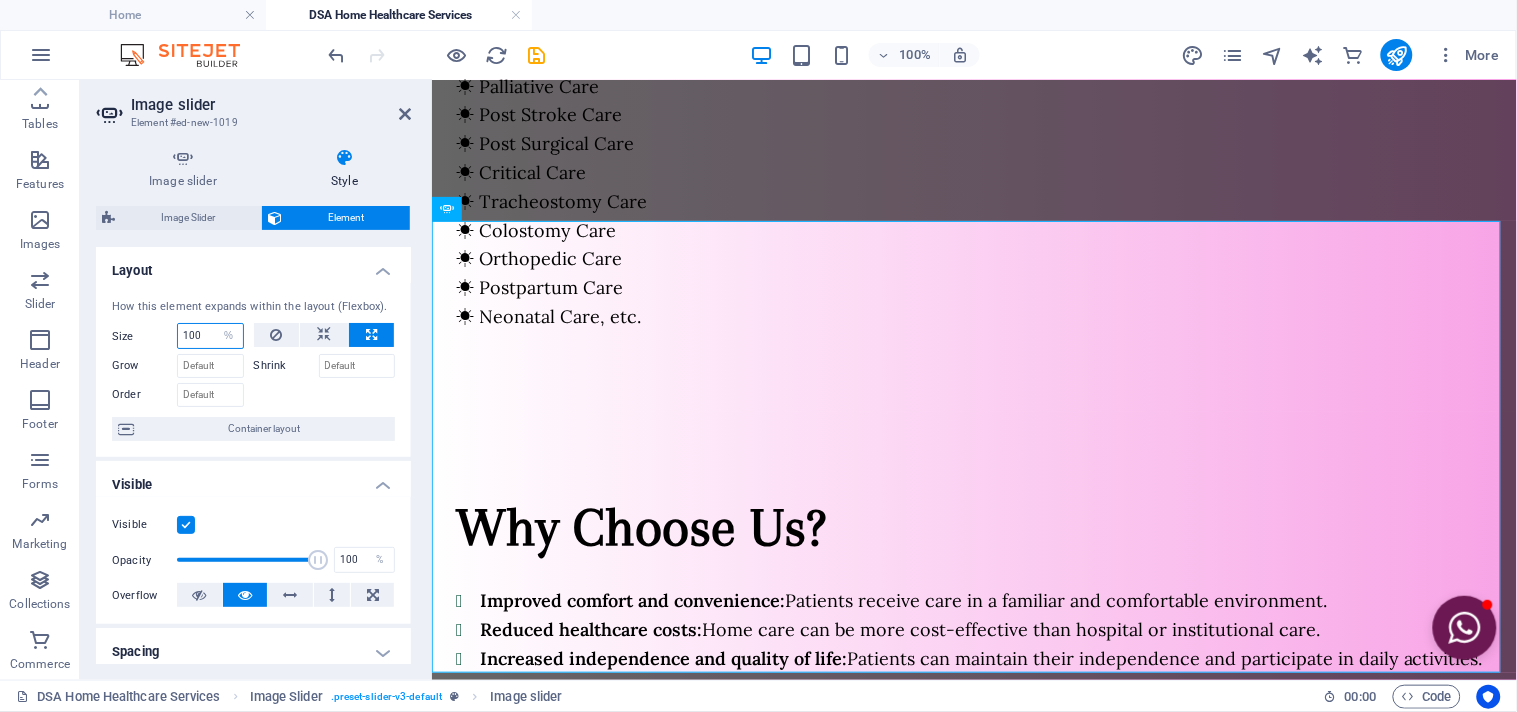 click on "100" at bounding box center (210, 336) 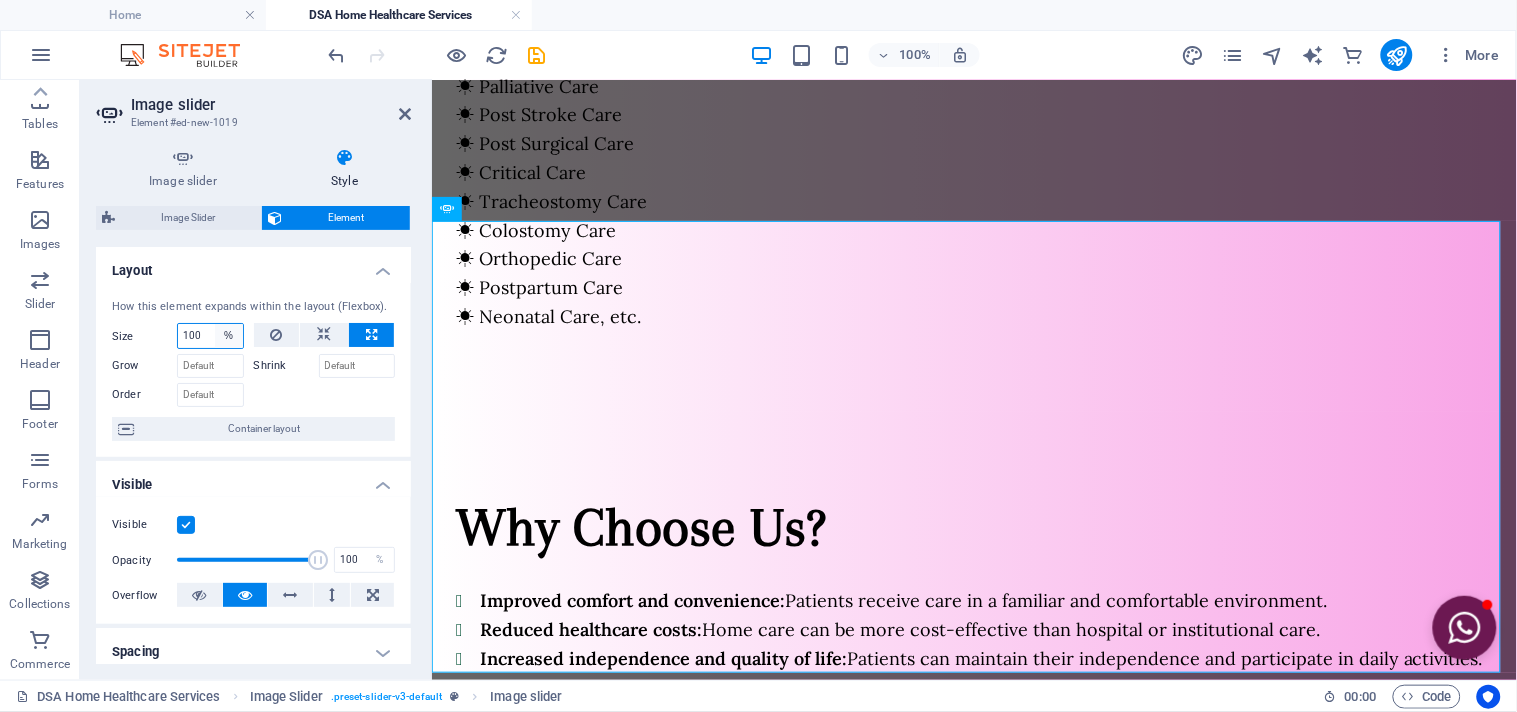 click on "Default auto px % 1/1 1/2 1/3 1/4 1/5 1/6 1/7 1/8 1/9 1/10" at bounding box center [229, 336] 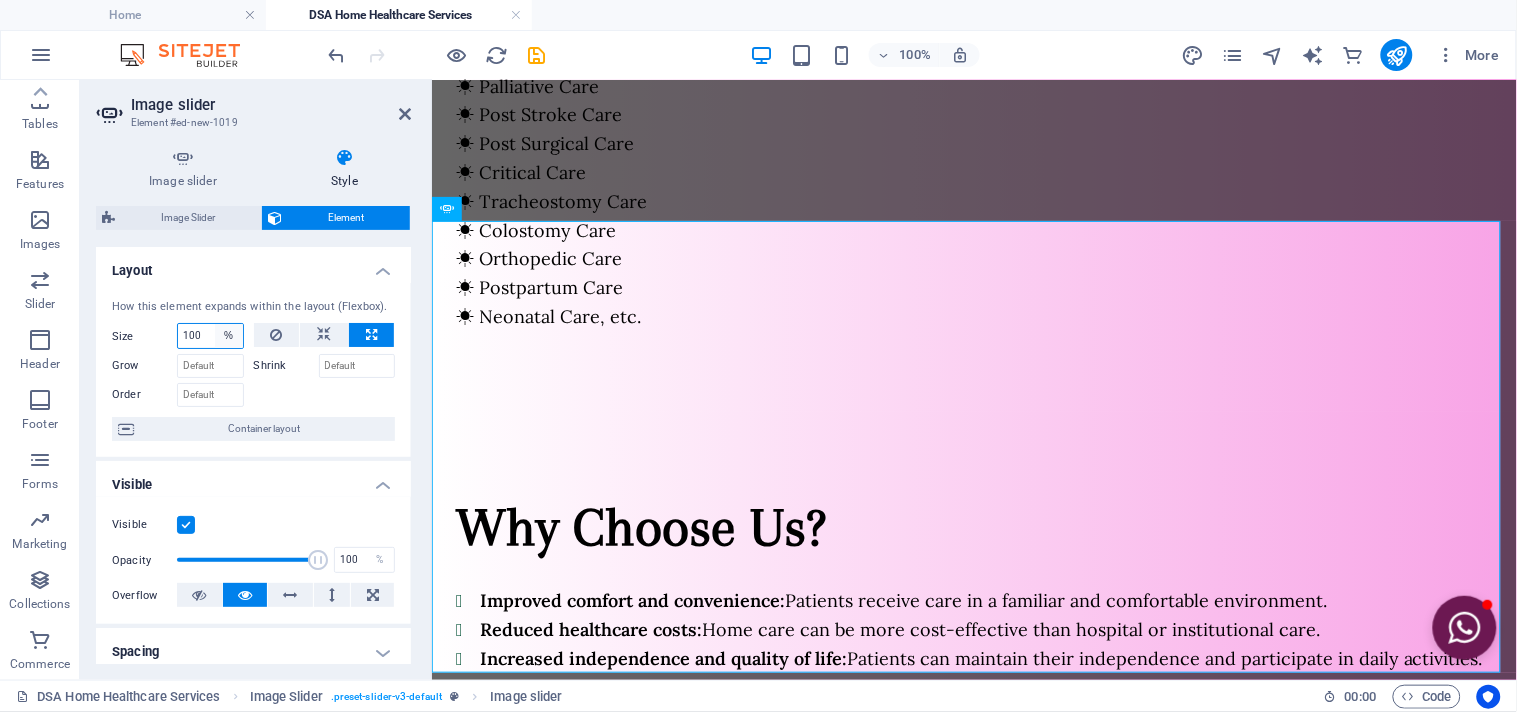 select on "j8jd260f9ug" 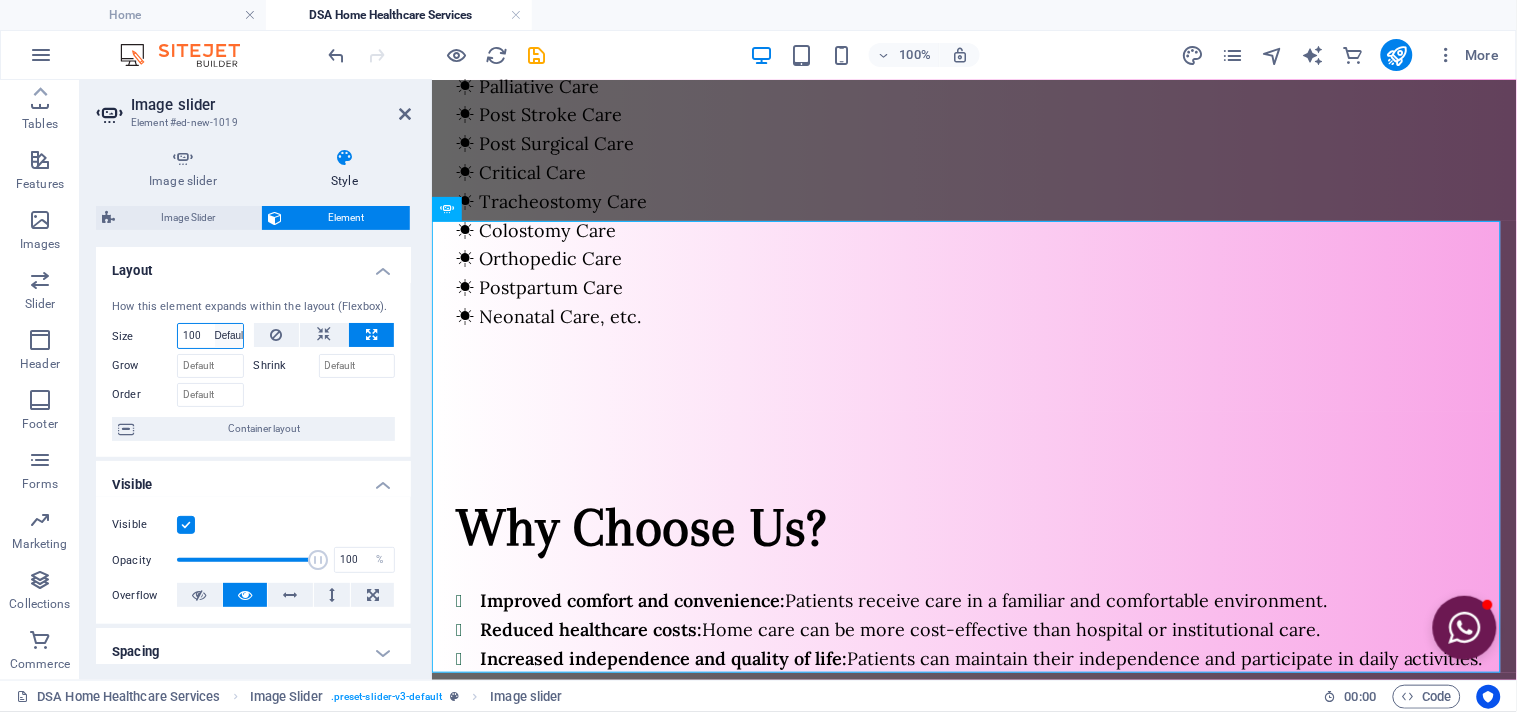 click on "Default auto px % 1/1 1/2 1/3 1/4 1/5 1/6 1/7 1/8 1/9 1/10" at bounding box center (229, 336) 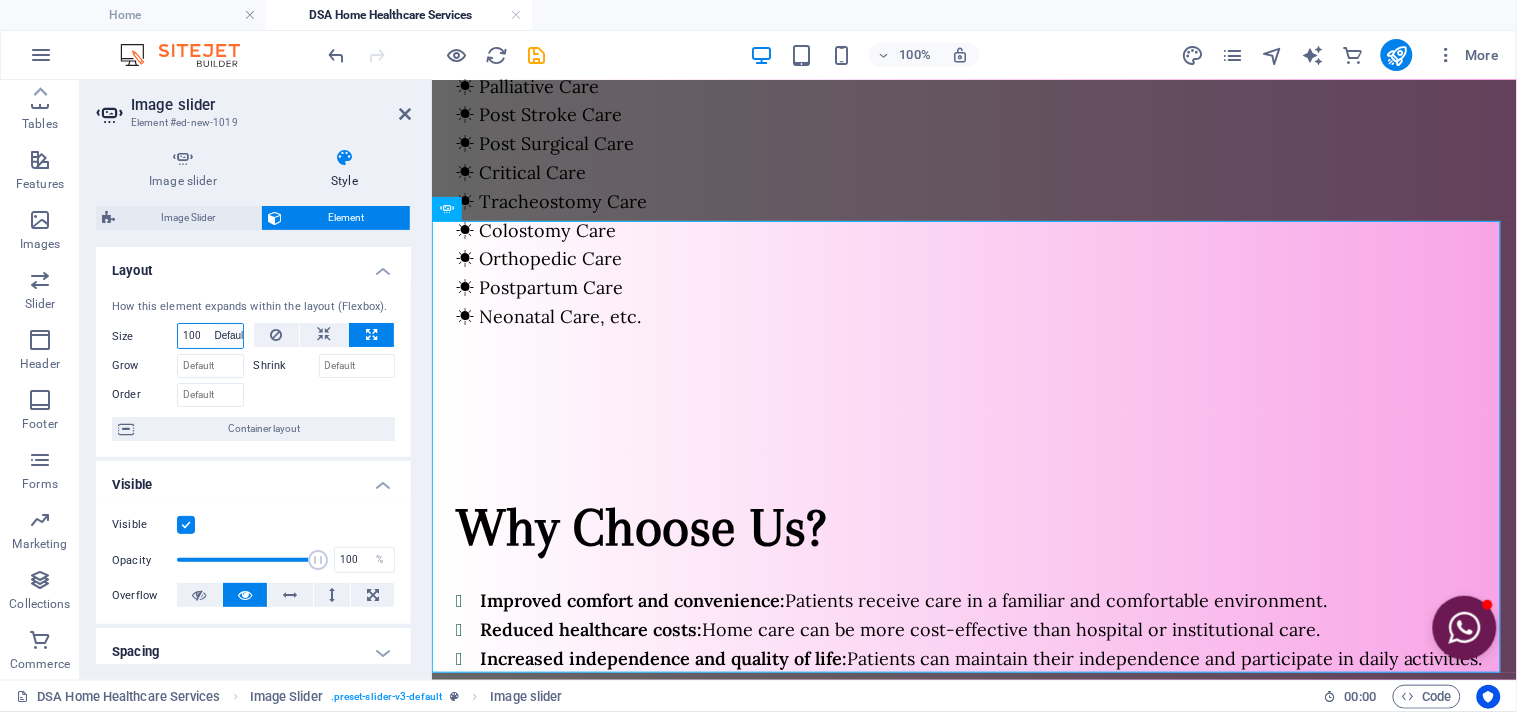 type 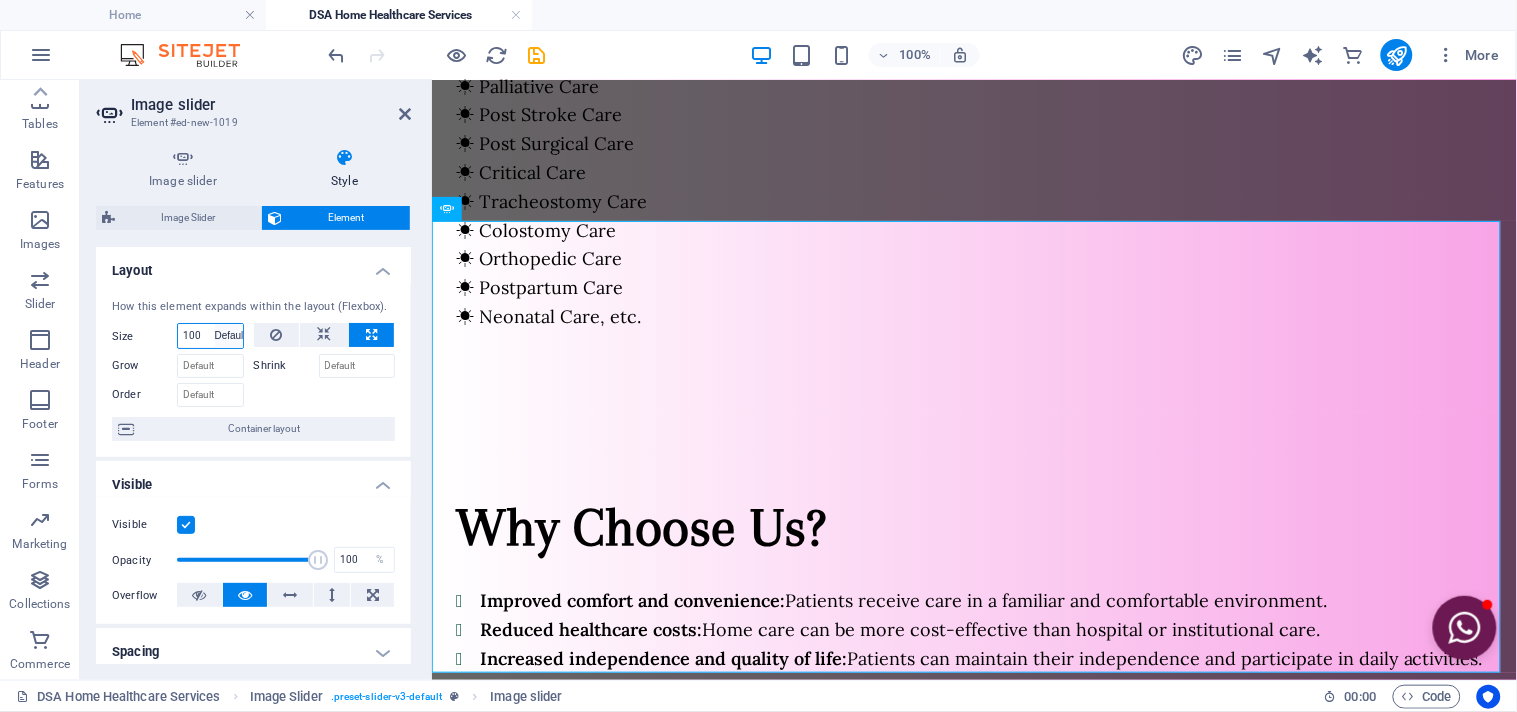 select on "DISABLED_OPTION_VALUE" 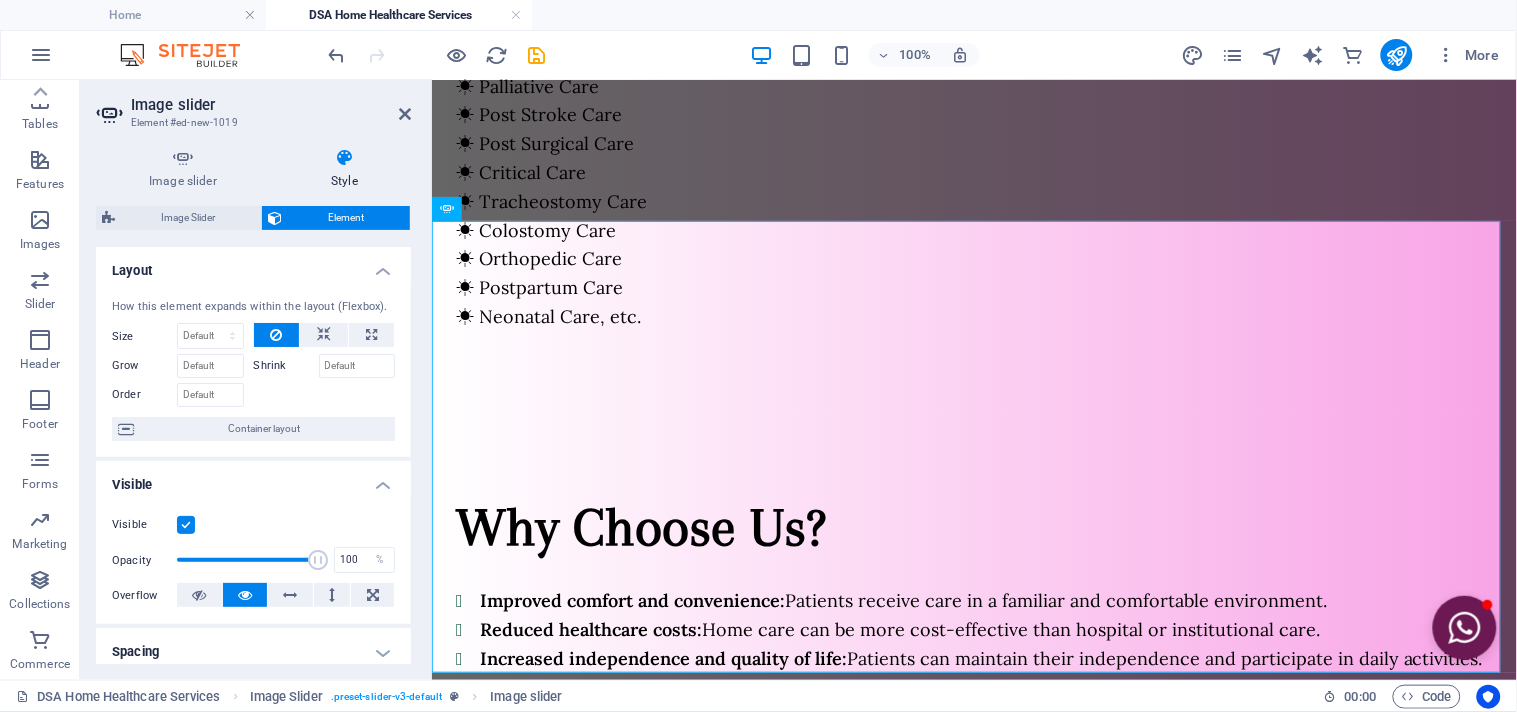click on "Image slider Style Image slider Drag files here, click to choose files or select files from Files or our free stock photos & videos Drag files here, click to choose files or select files from Files or our free stock photos & videos Select files from the file manager, stock photos, or upload file(s) Upload Drag files here, click to choose files or select files from Files or our free stock photos & videos Select files from the file manager, stock photos, or upload file(s) Upload Remove all images Display options Slides to show 1 Slides to scroll 1 Width Default px % rem em vw vh Height 400 Default px rem em vw vh Adaptive height Automatically adjust the height for single slide horizontal sliders Enlarge on click Retina images Automatically load retina image and smartphone optimized sizes. Navigate Select another slider to be navigated by this one
Rows 1 Slides per row 1 Variable width Automatically adjust the width of the visible slide. Center mode 0 px % Fade" at bounding box center (253, 406) 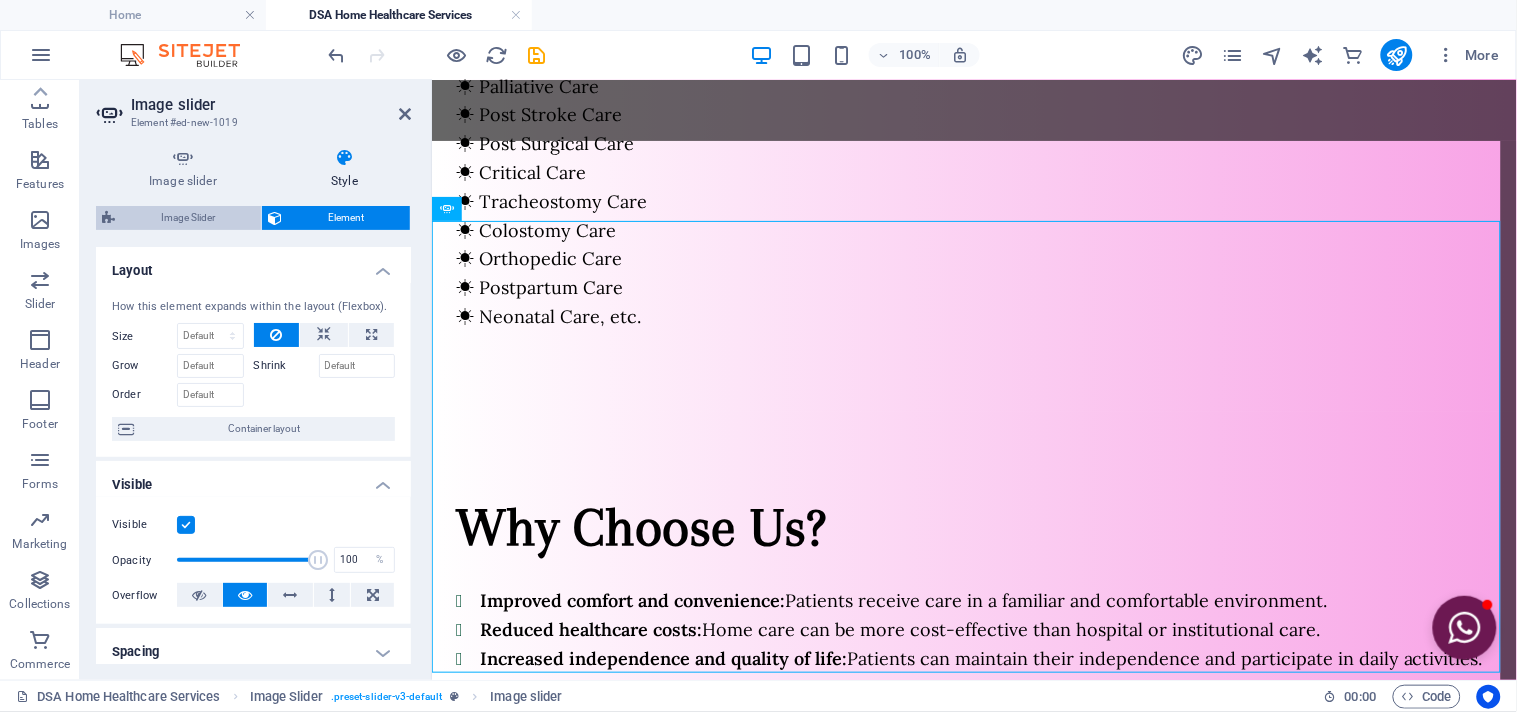 click on "Image Slider" at bounding box center (188, 218) 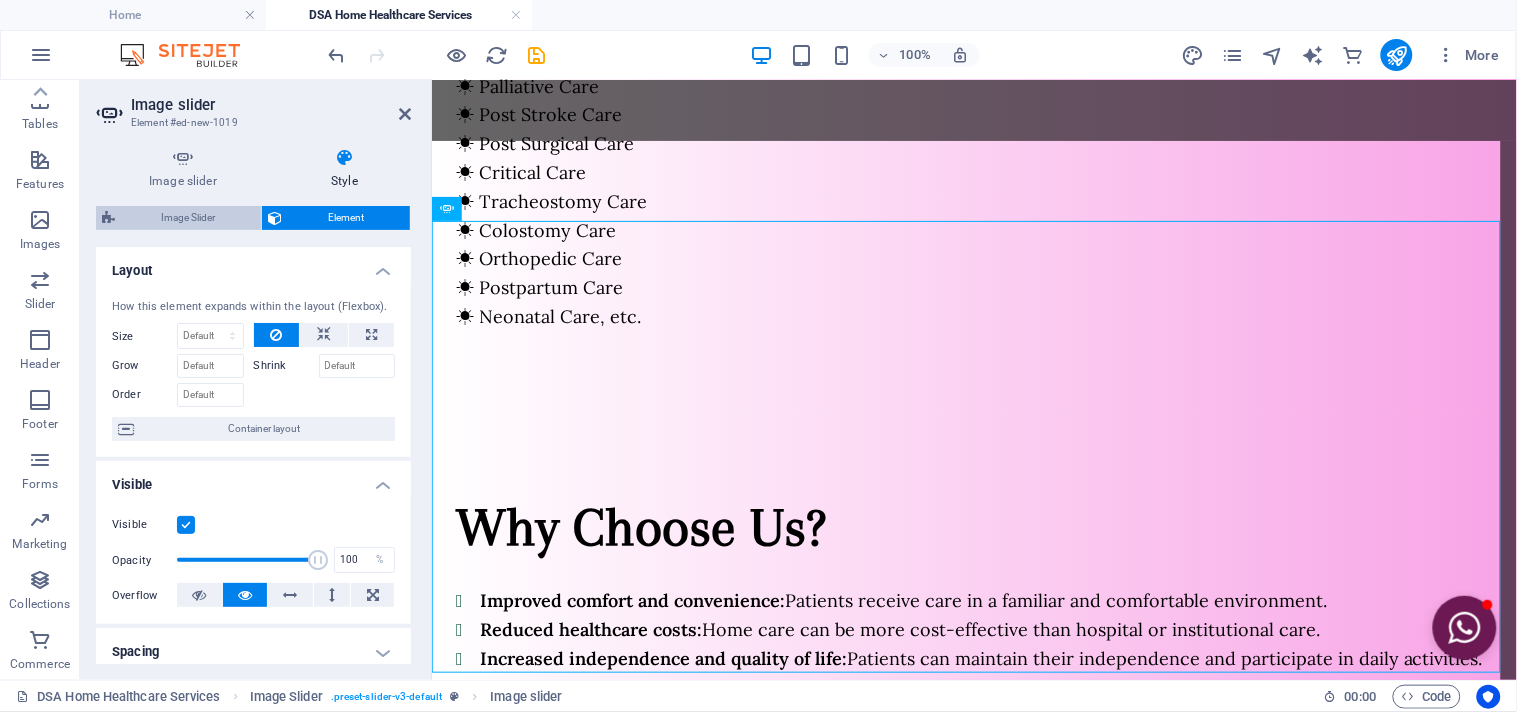 select on "px" 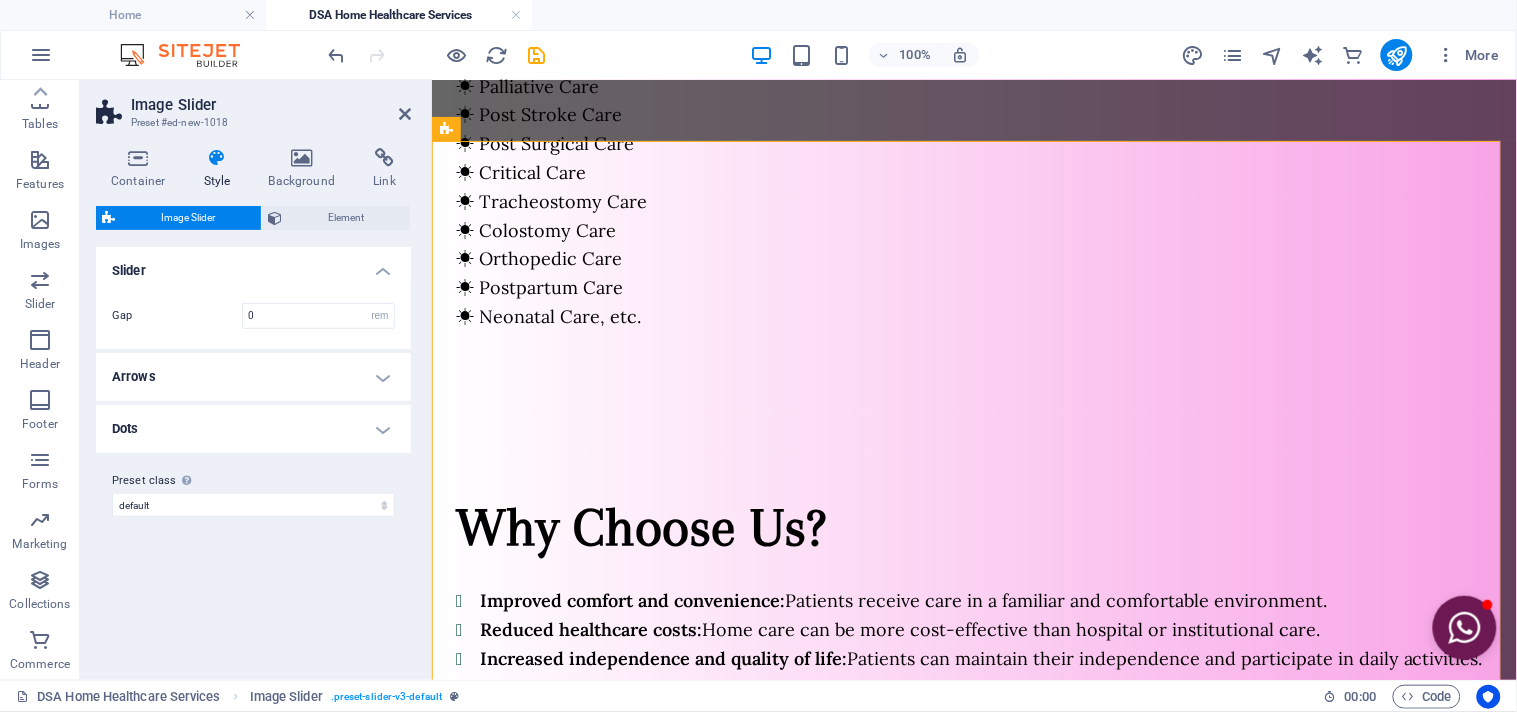 click on "Arrows" at bounding box center [253, 377] 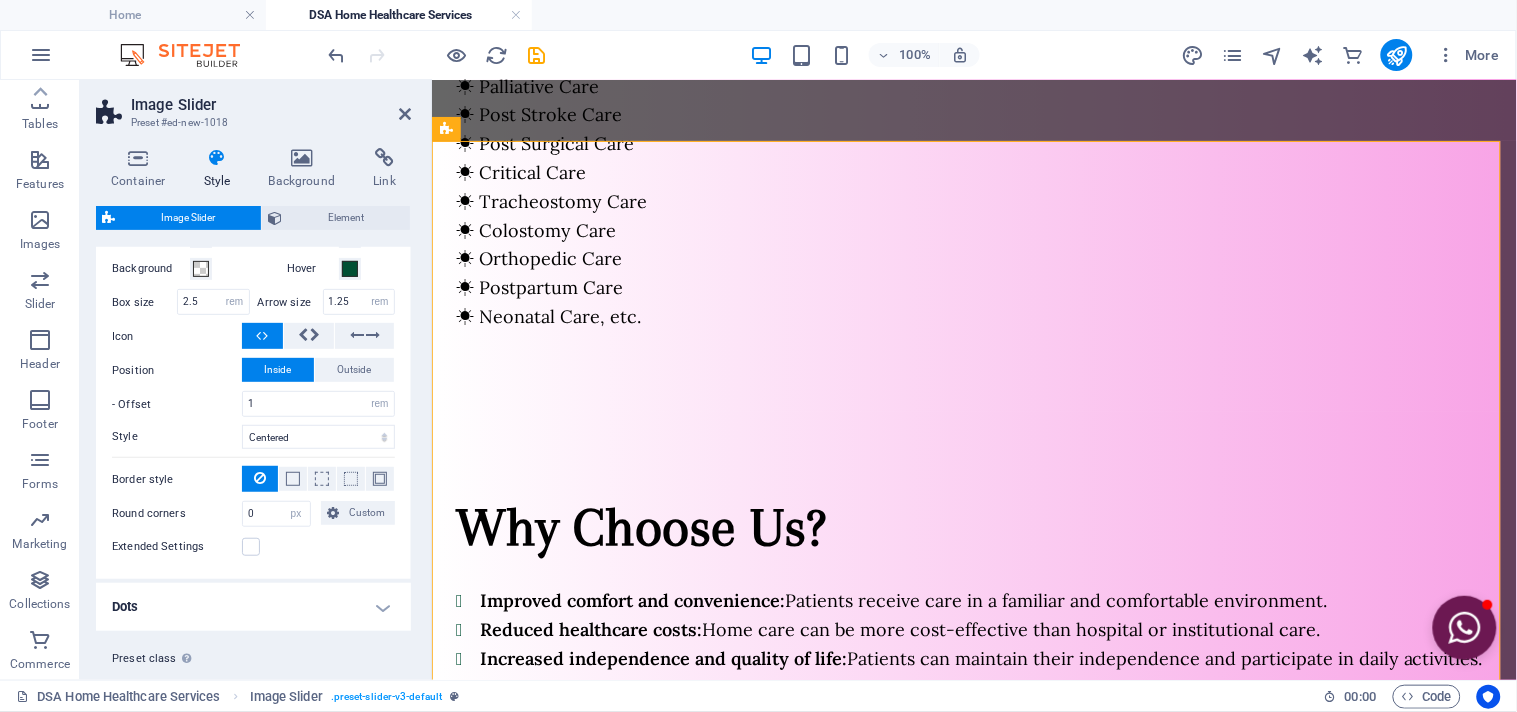 scroll, scrollTop: 286, scrollLeft: 0, axis: vertical 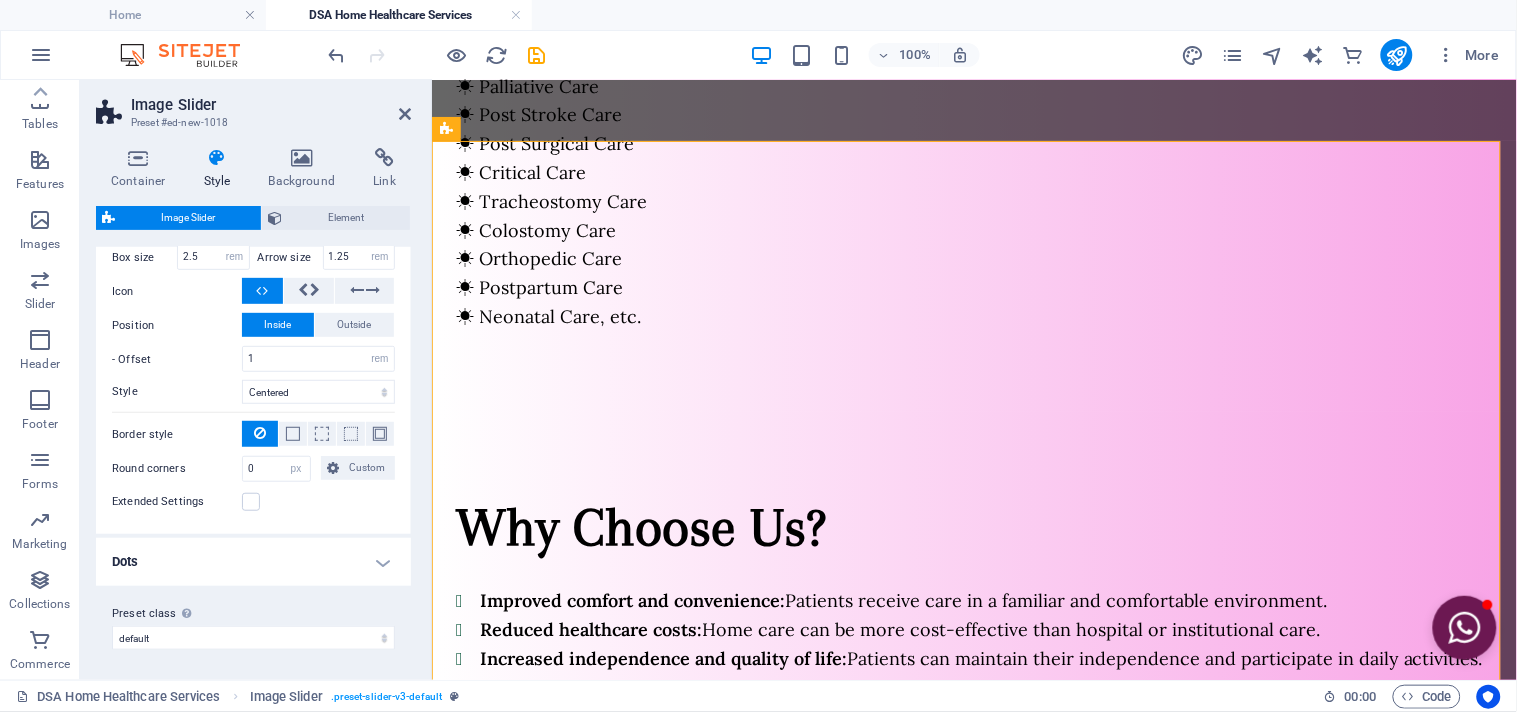 click on "Dots" at bounding box center (253, 562) 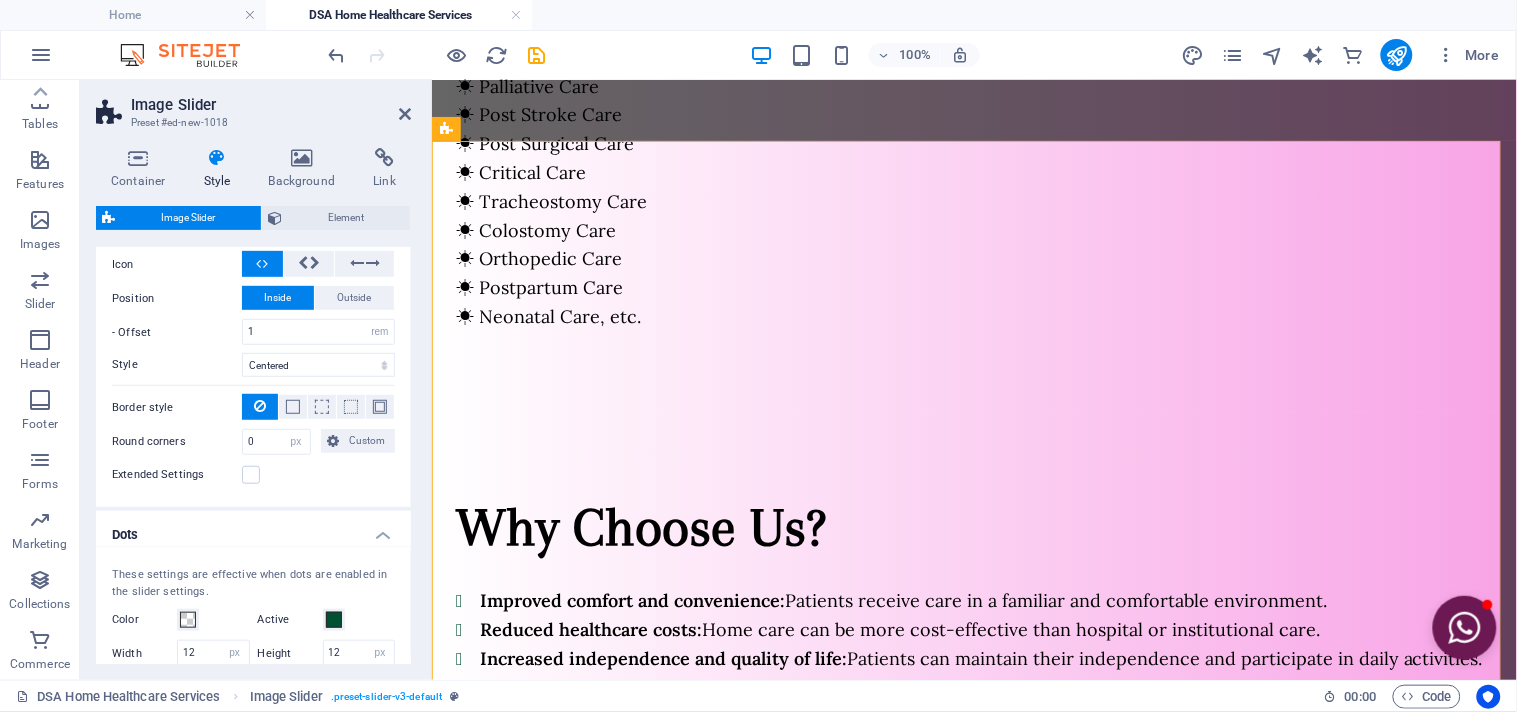 scroll, scrollTop: 548, scrollLeft: 0, axis: vertical 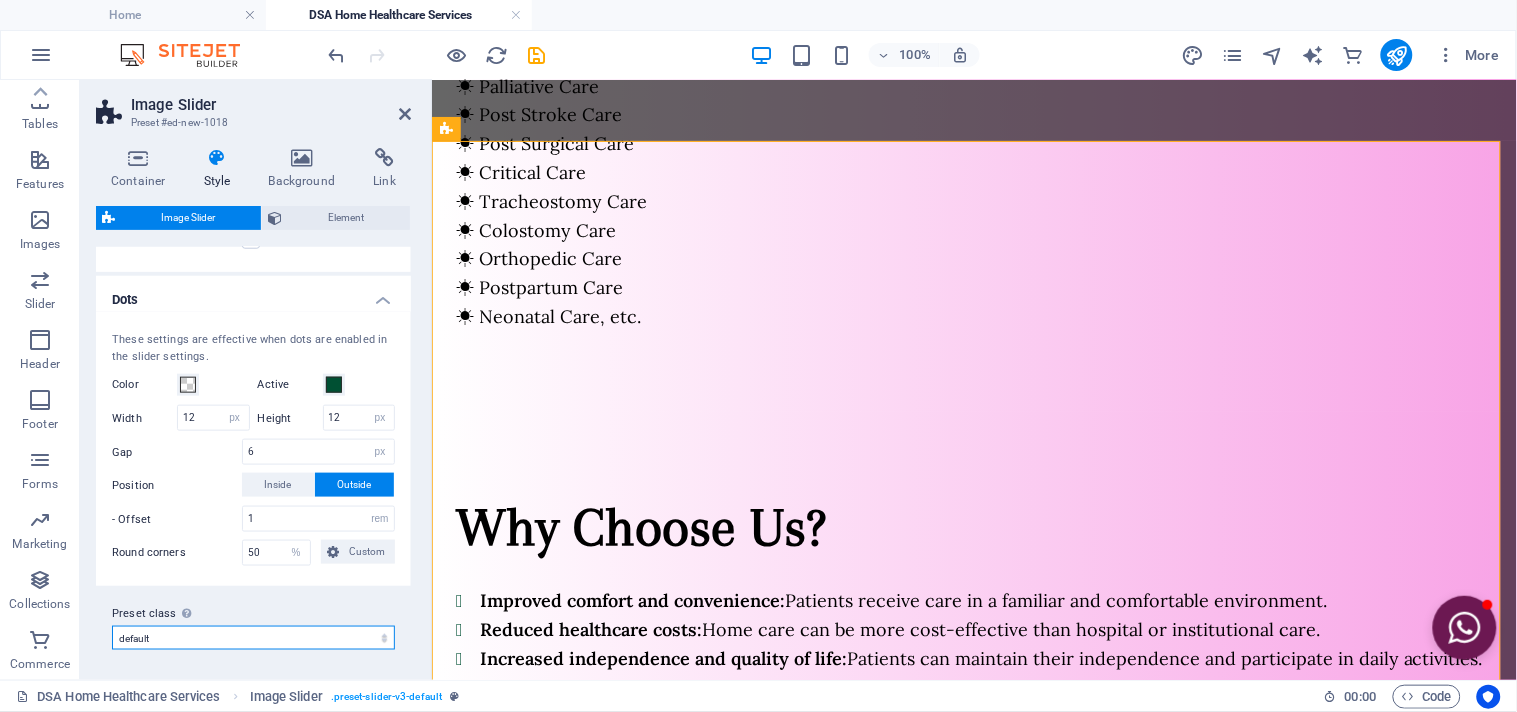 click on "default Add preset class" at bounding box center (253, 638) 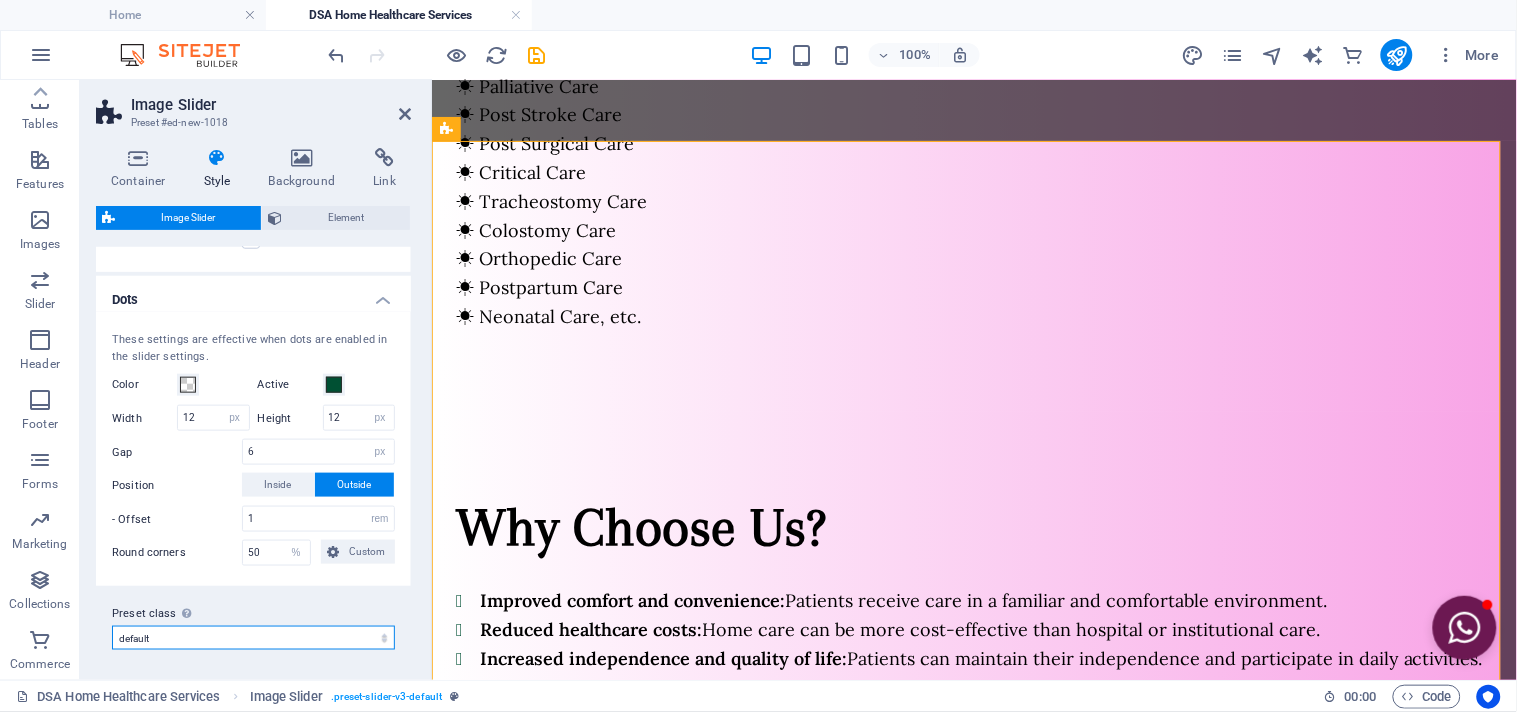 click on "default Add preset class" at bounding box center [253, 638] 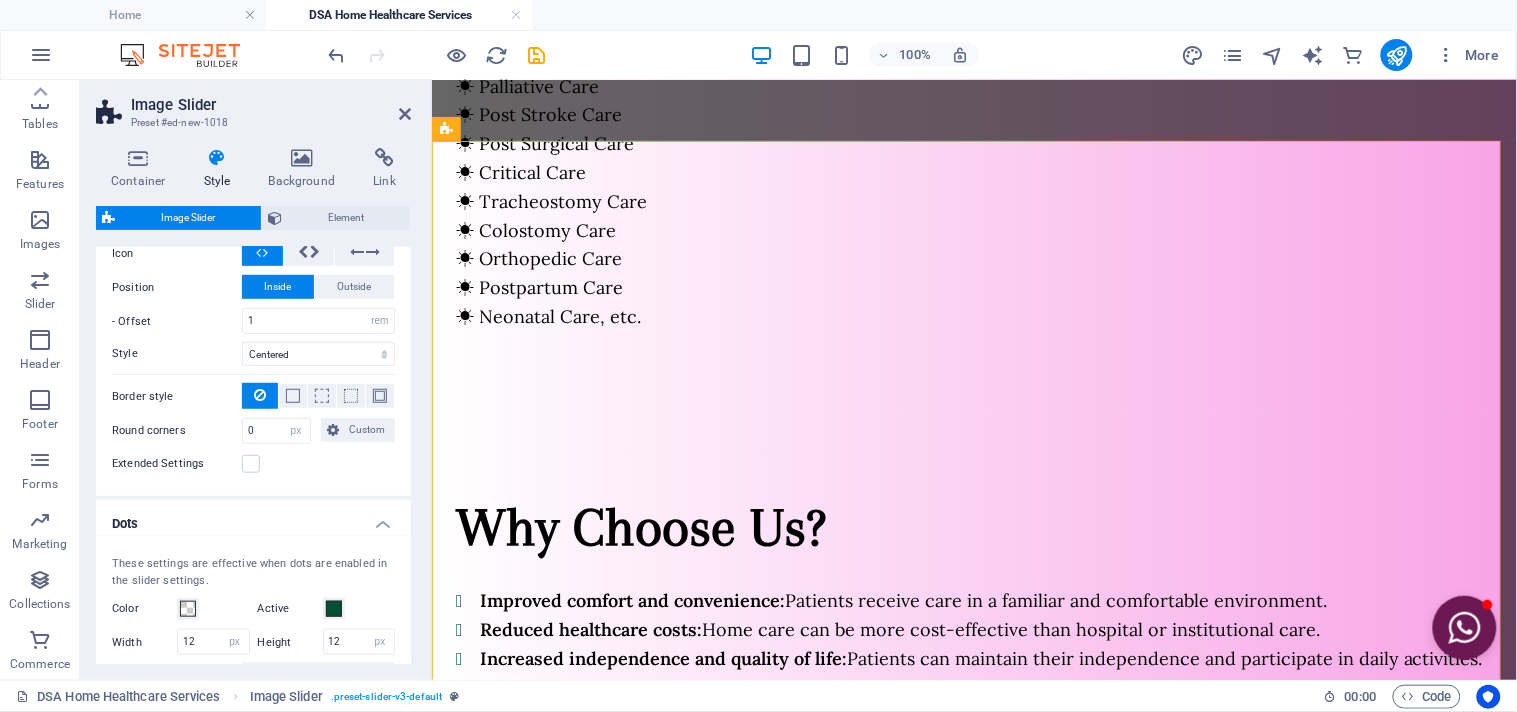 scroll, scrollTop: 215, scrollLeft: 0, axis: vertical 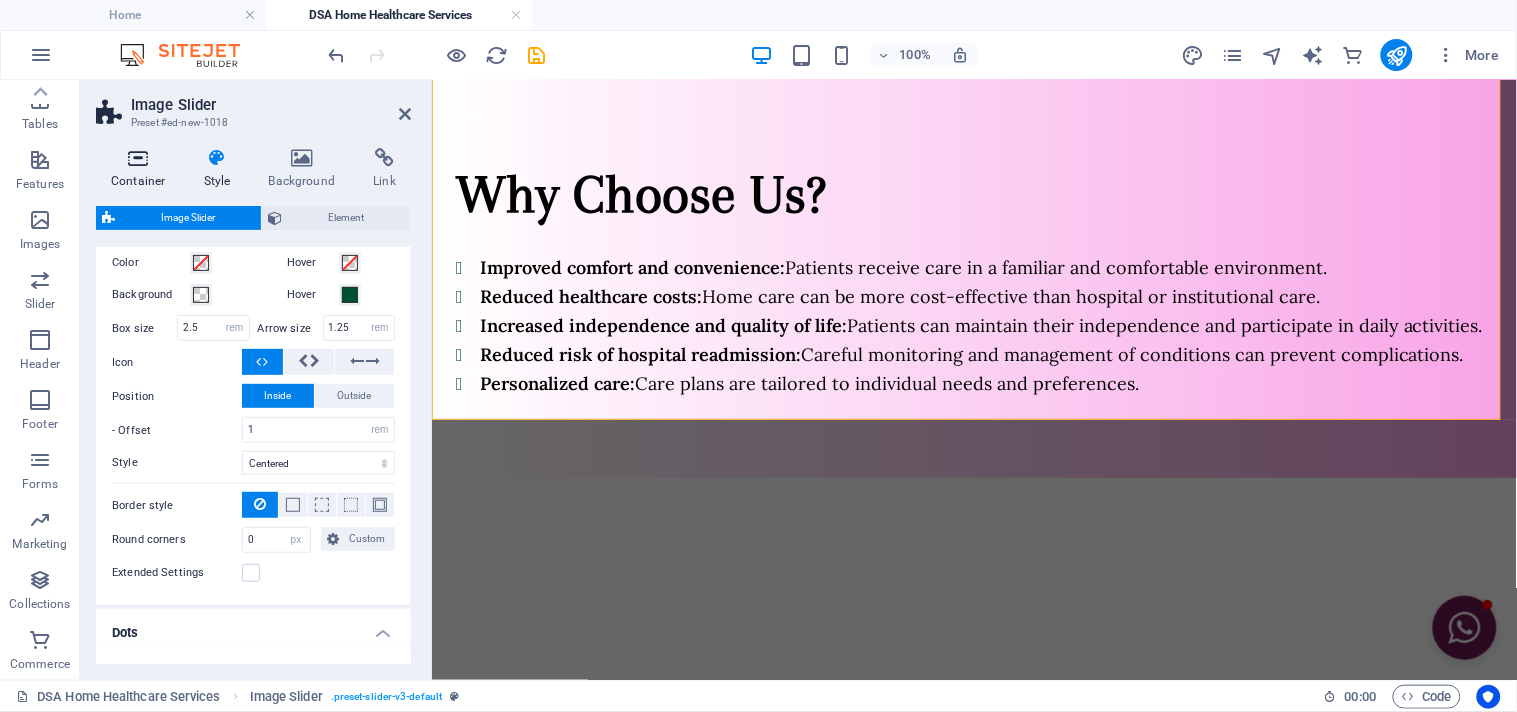 click on "Container" at bounding box center [142, 169] 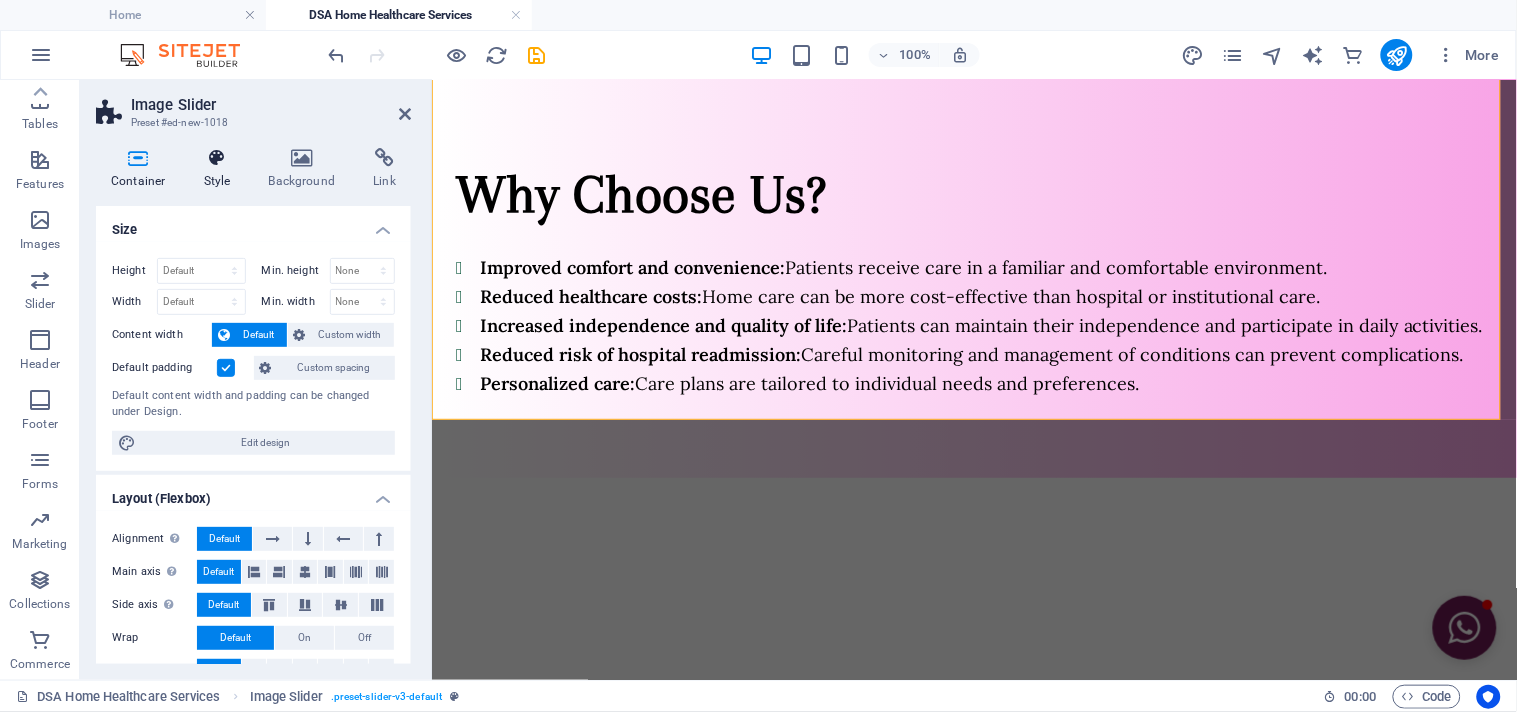 click at bounding box center (217, 158) 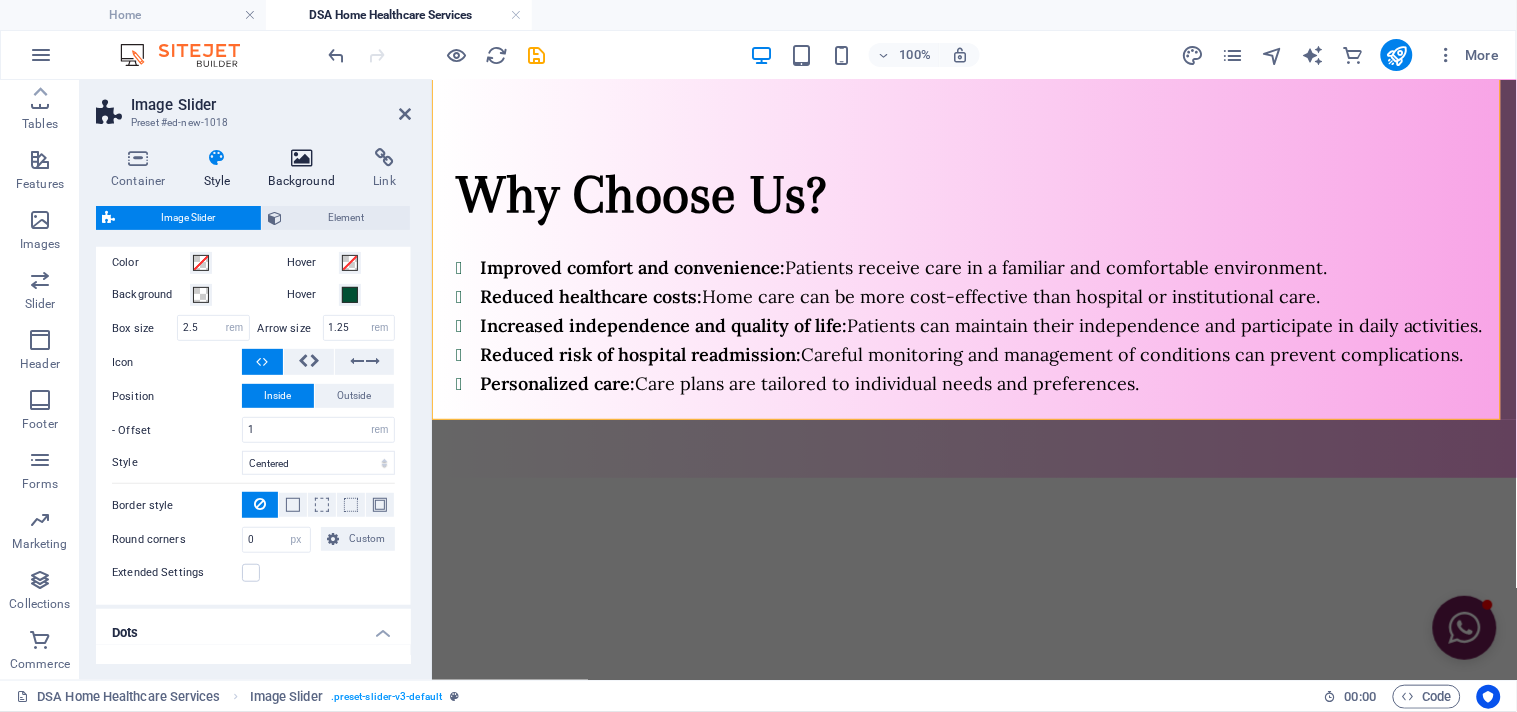 click on "Background" at bounding box center [306, 169] 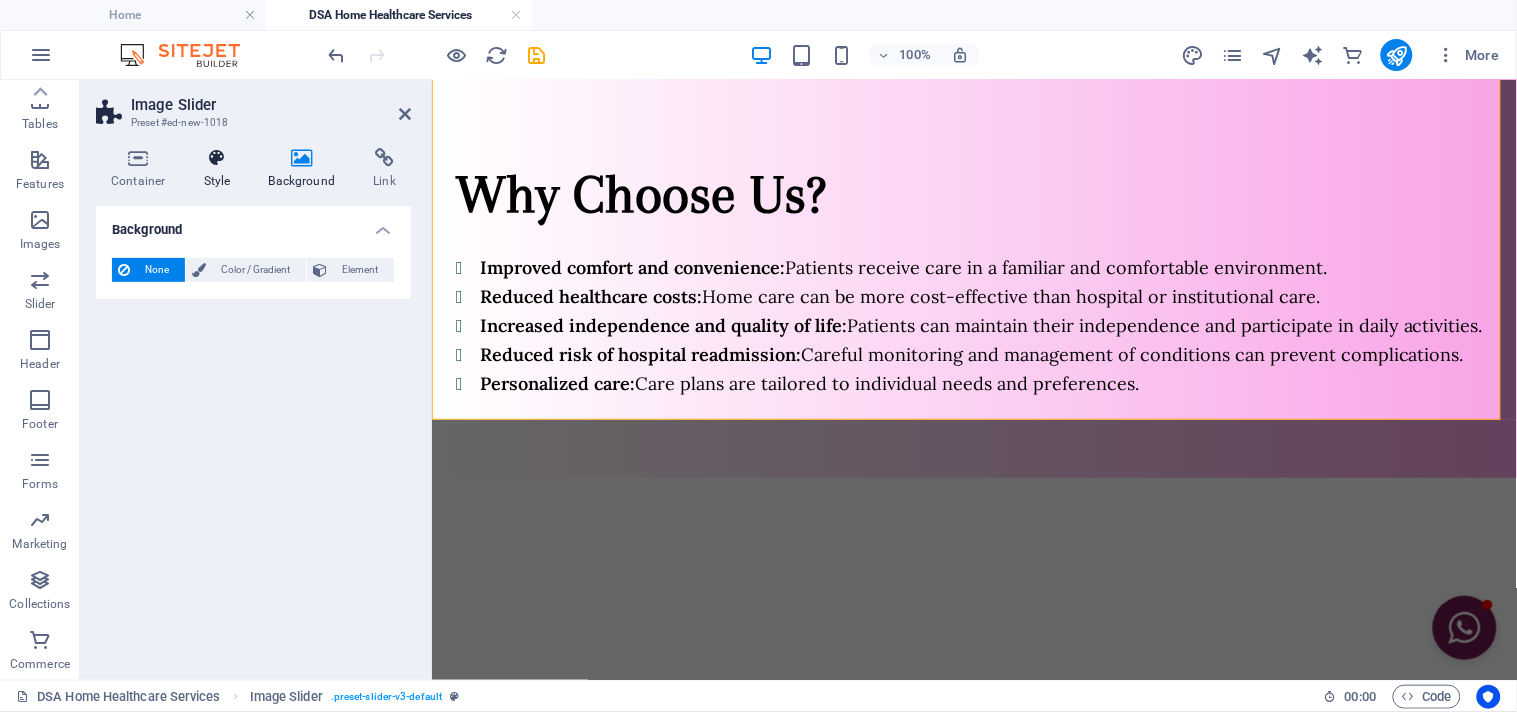click on "Style" at bounding box center [221, 169] 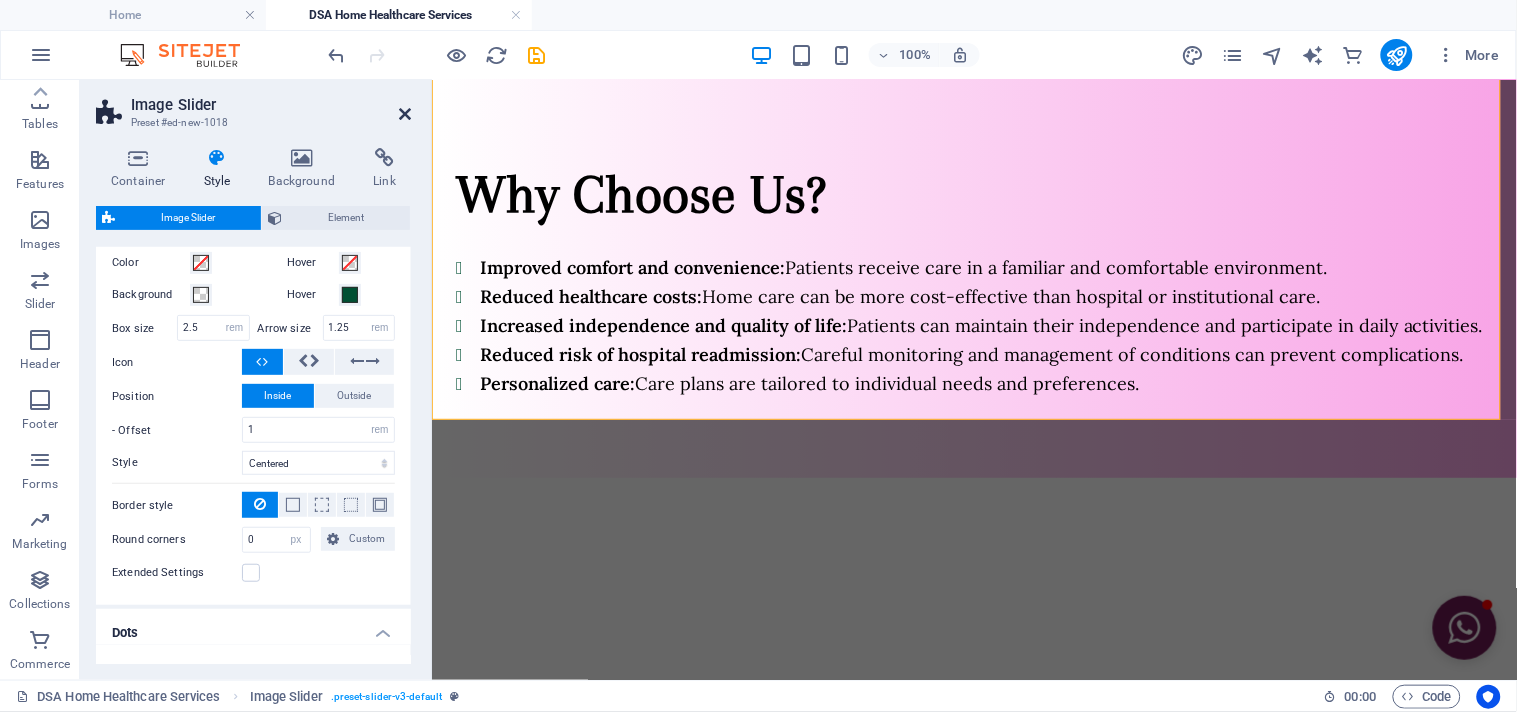 click at bounding box center [405, 114] 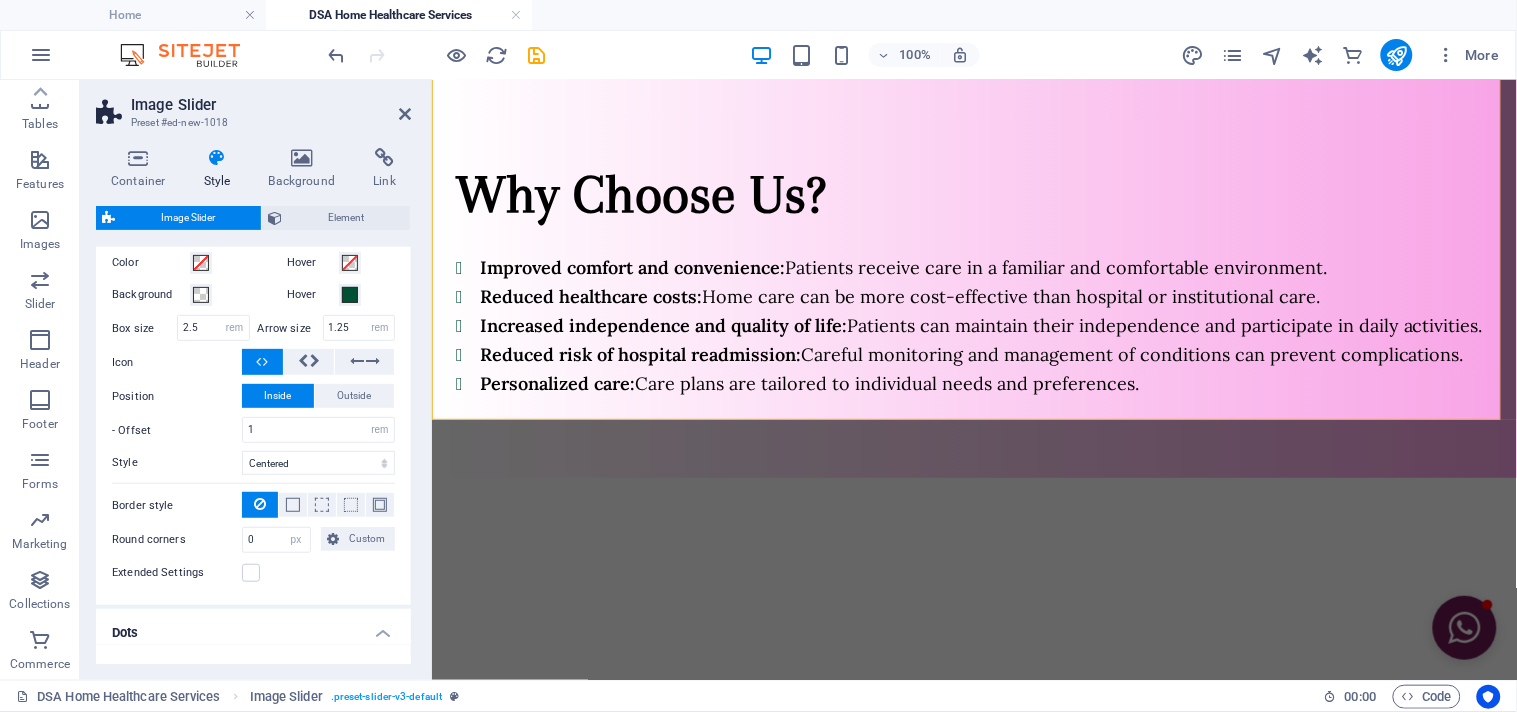 scroll, scrollTop: 1985, scrollLeft: 0, axis: vertical 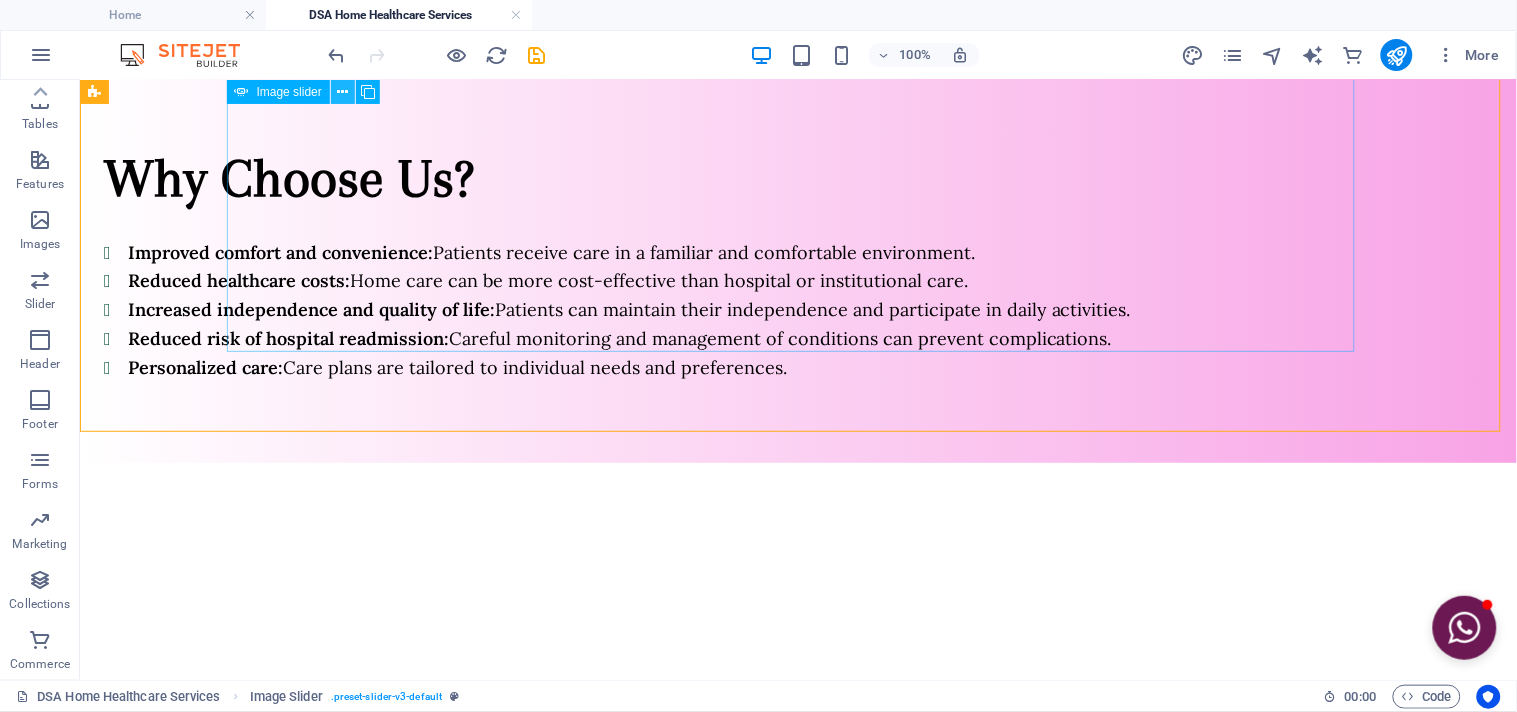 click at bounding box center [343, 92] 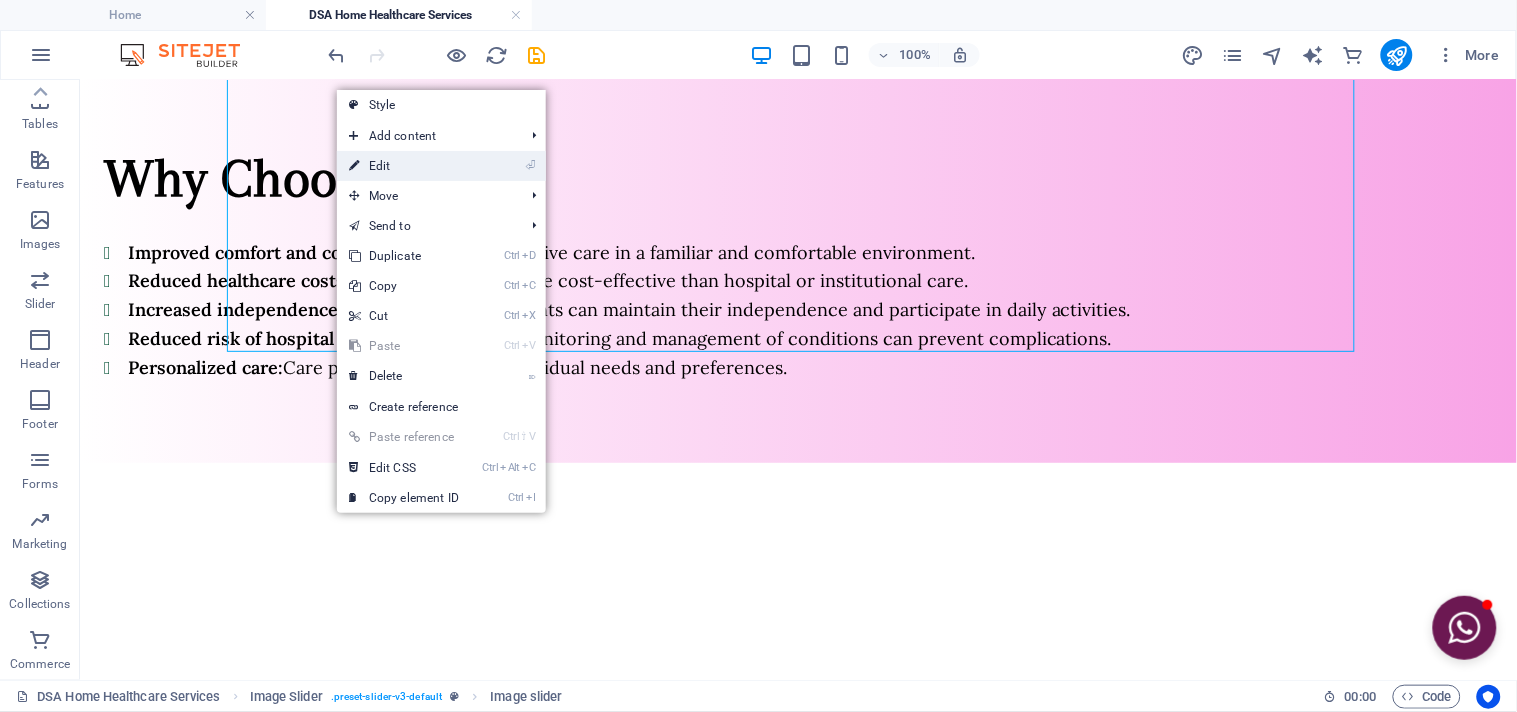 click on "⏎  Edit" at bounding box center [404, 166] 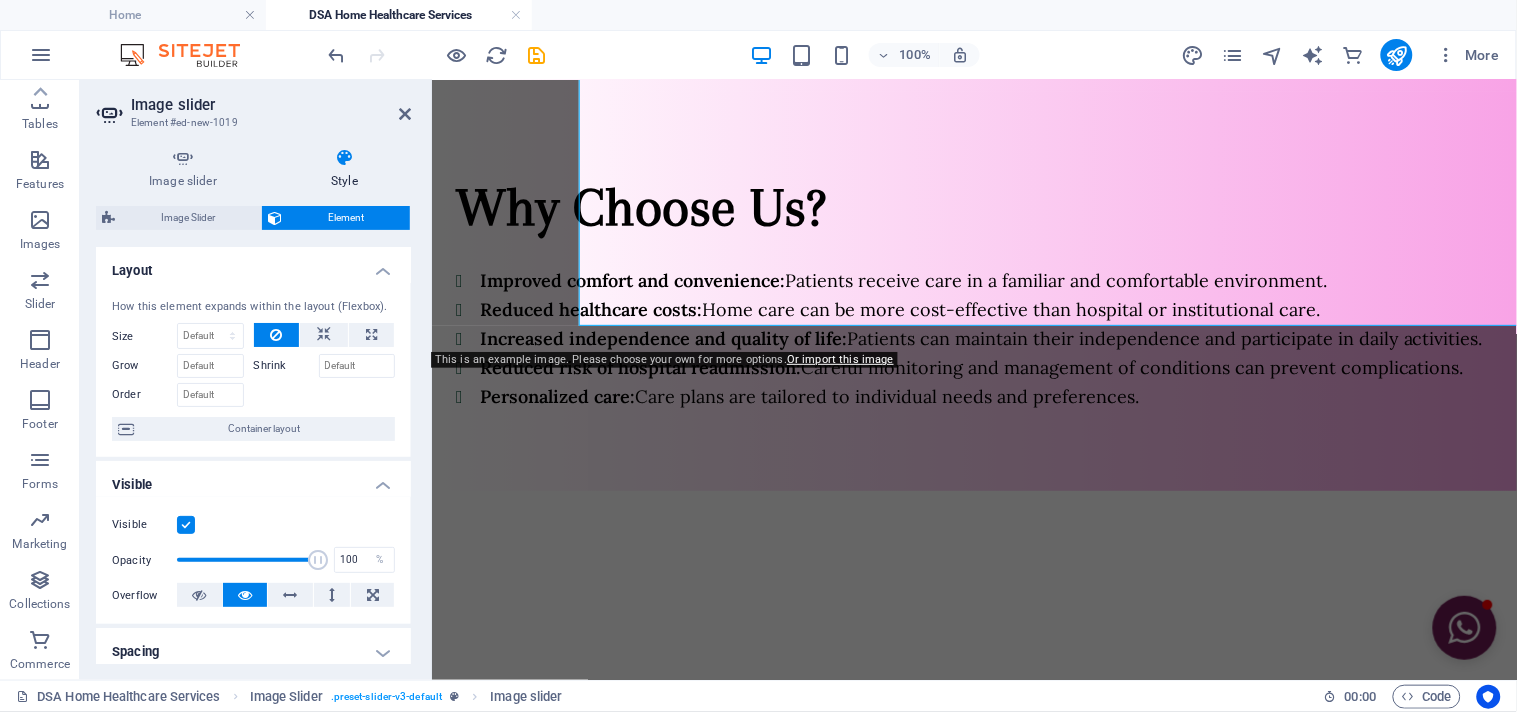 scroll, scrollTop: 1998, scrollLeft: 0, axis: vertical 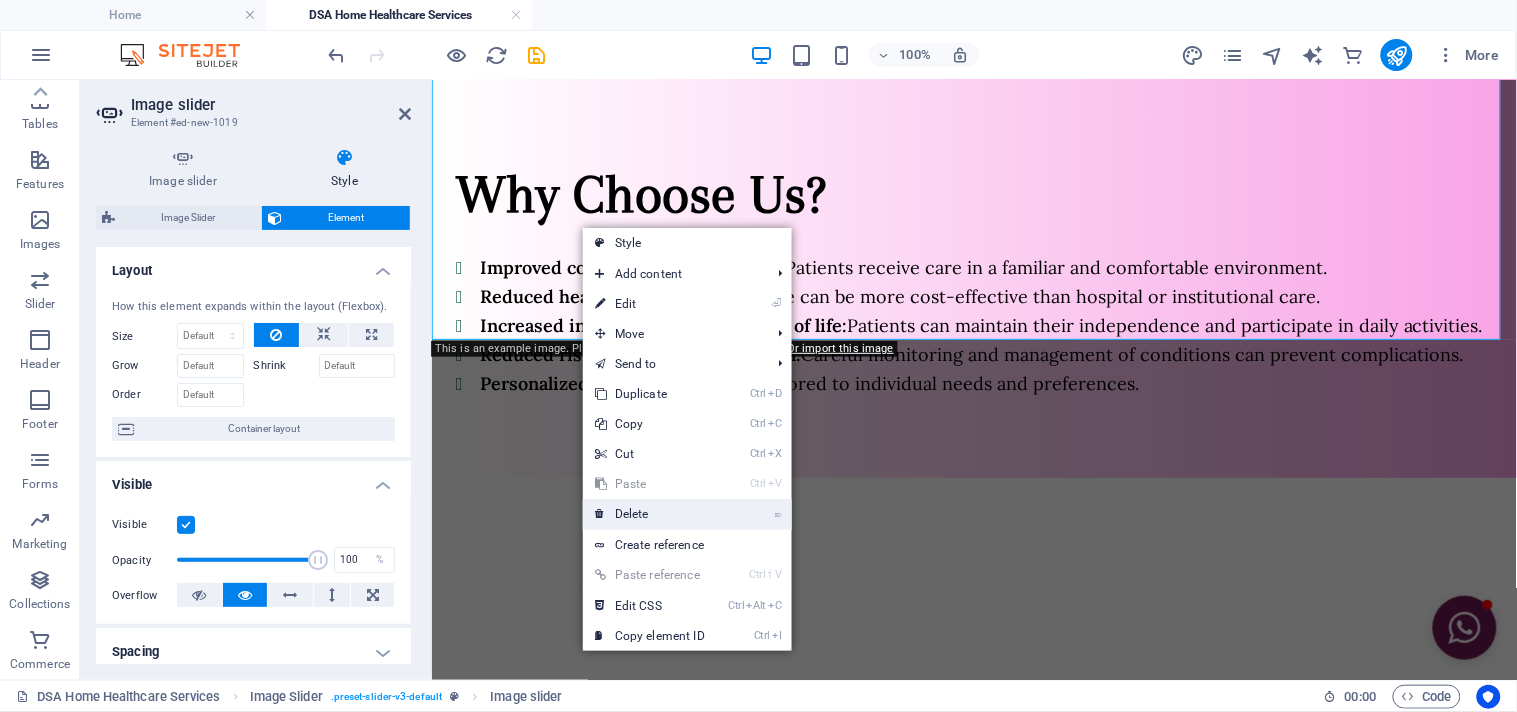 click on "⌦  Delete" at bounding box center (650, 514) 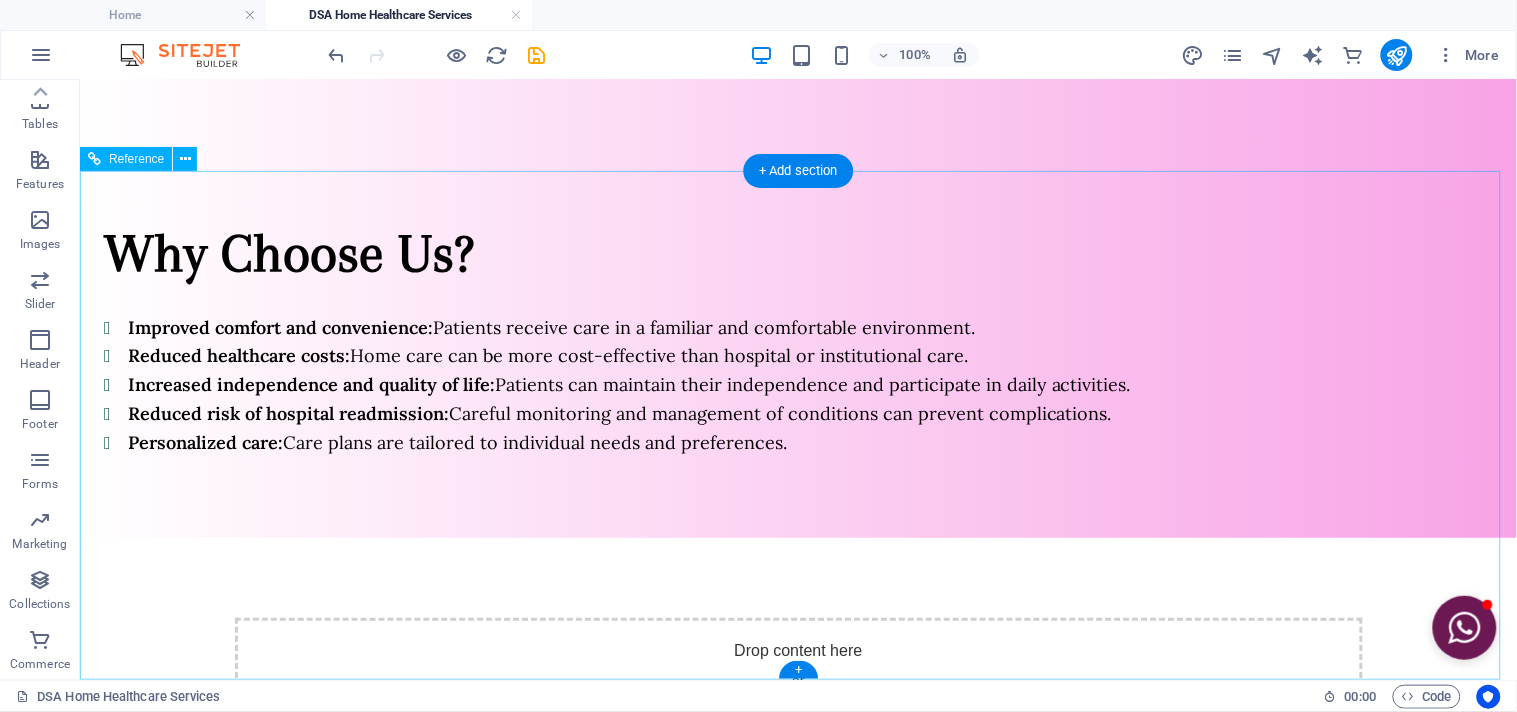 scroll, scrollTop: 1576, scrollLeft: 0, axis: vertical 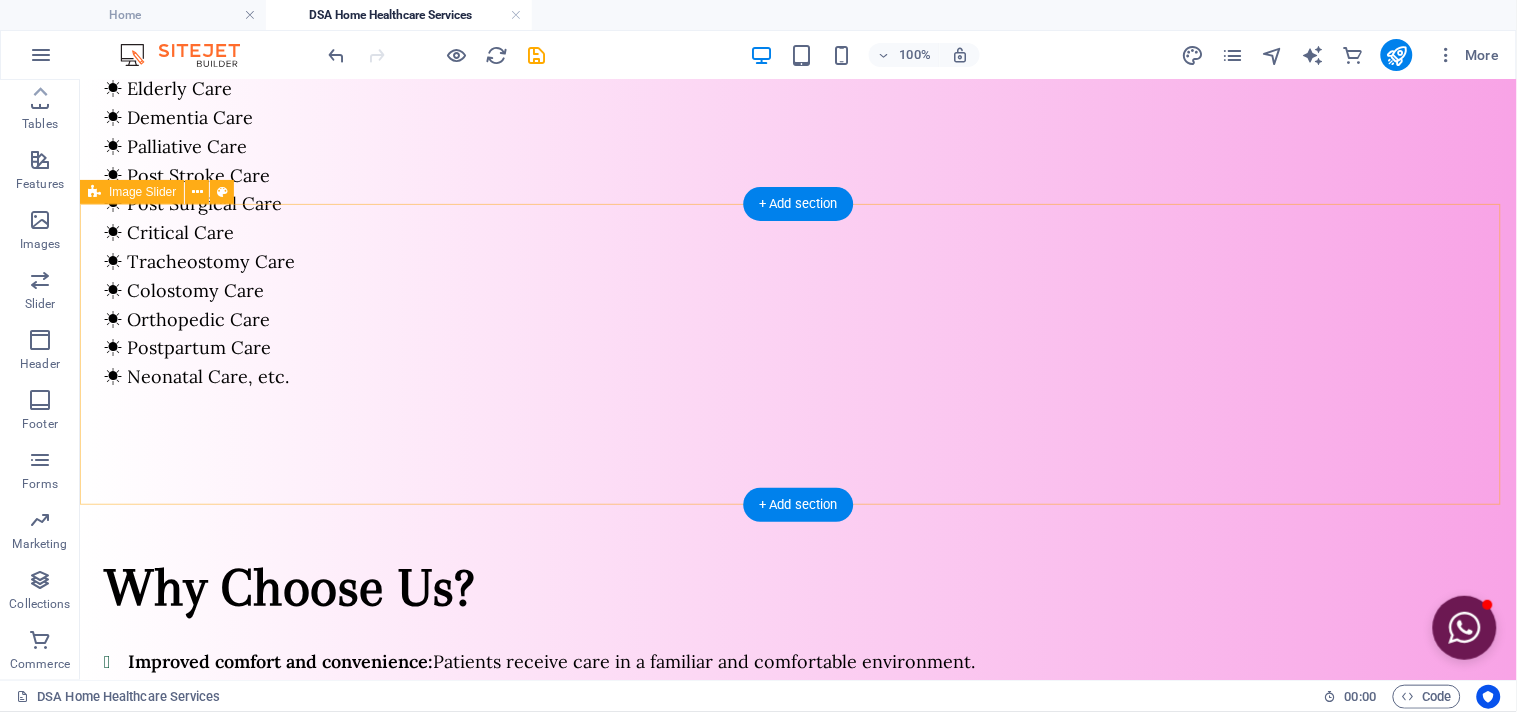 click on "Add elements" at bounding box center (738, 1052) 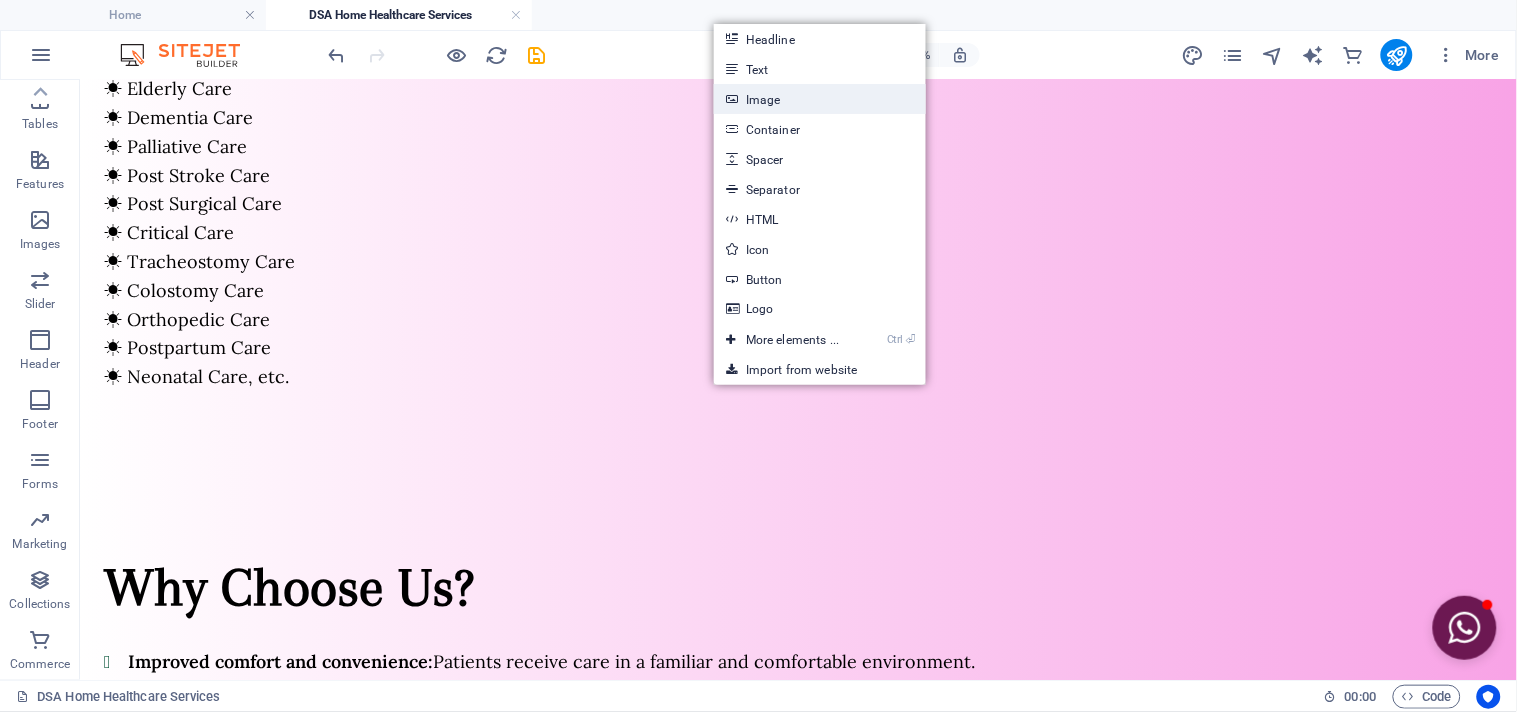 click on "Image" at bounding box center [820, 99] 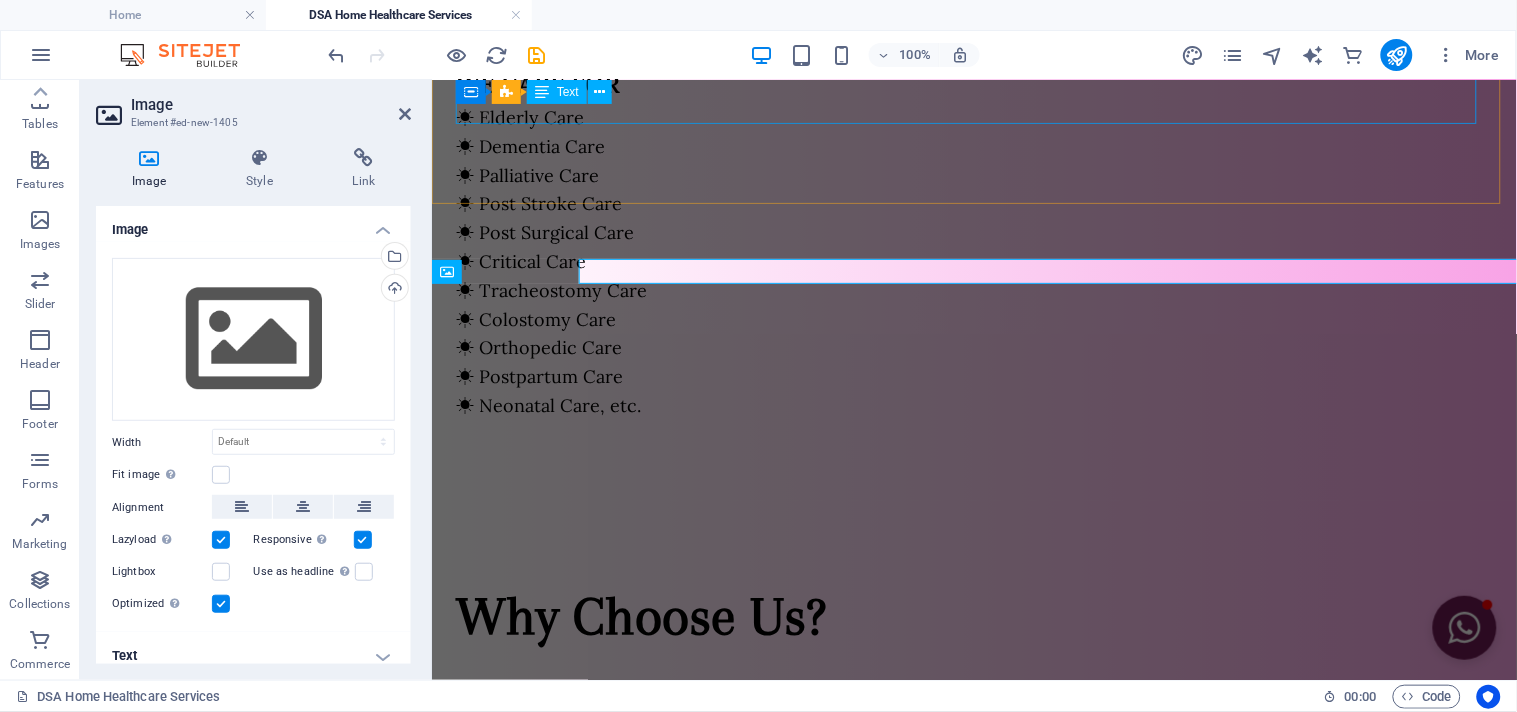 scroll, scrollTop: 1602, scrollLeft: 0, axis: vertical 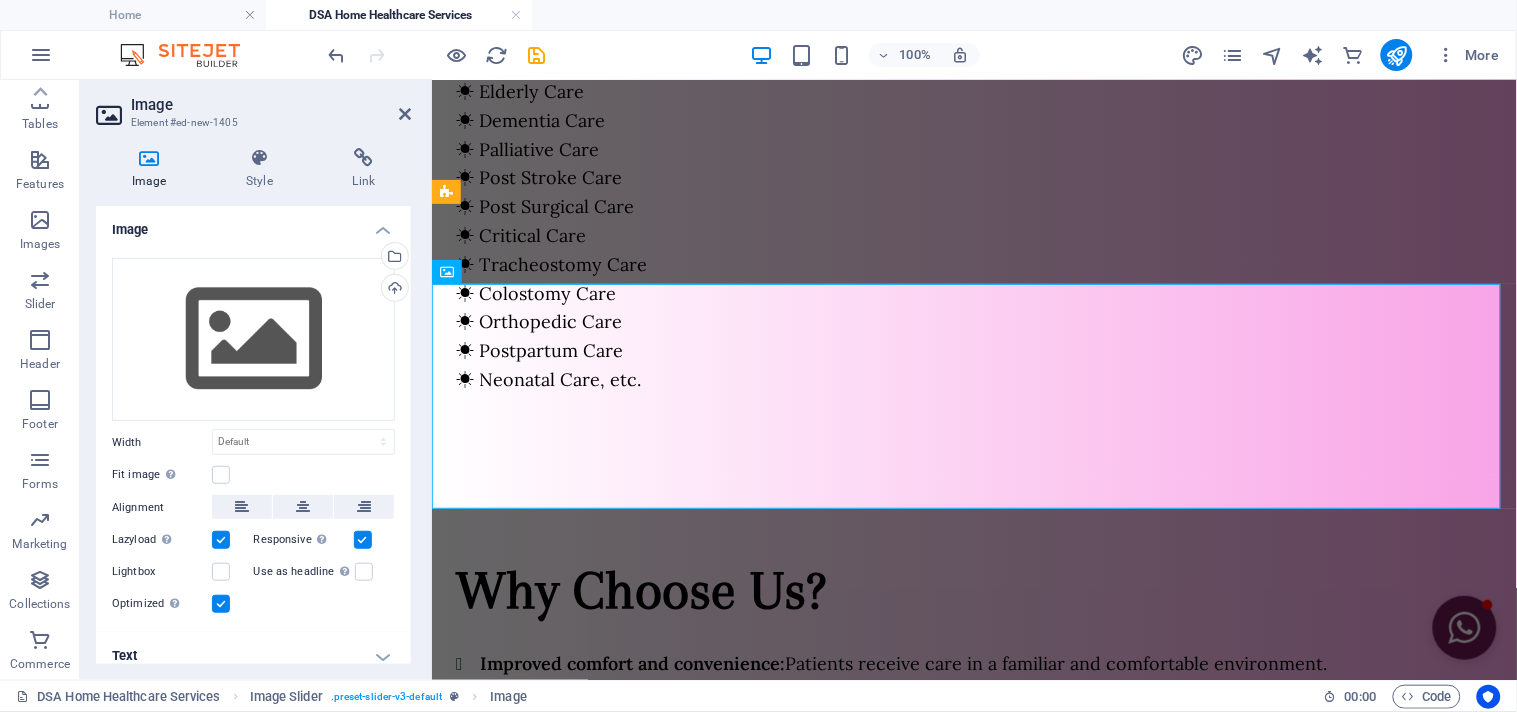 click on "Image Element #ed-new-1405 Image Style Link Image Drag files here, click to choose files or select files from Files or our free stock photos & videos Select files from the file manager, stock photos, or upload file(s) Upload Width Default auto px rem % em vh vw Fit image Automatically fit image to a fixed width and height Height Default auto px Alignment Lazyload Loading images after the page loads improves page speed. Responsive Automatically load retina image and smartphone optimized sizes. Lightbox Use as headline The image will be wrapped in an H1 headline tag. Useful for giving alternative text the weight of an H1 headline, e.g. for the logo. Leave unchecked if uncertain. Optimized Images are compressed to improve page speed. Position Direction Custom X offset 50 px rem % vh vw Y offset 50 px rem % vh vw Text Float No float Image left Image right Determine how text should behave around the image. Text Alternative text Image caption Paragraph Format Normal Heading 1 Heading 2 Heading 3 Heading 4 Heading 5" at bounding box center [256, 380] 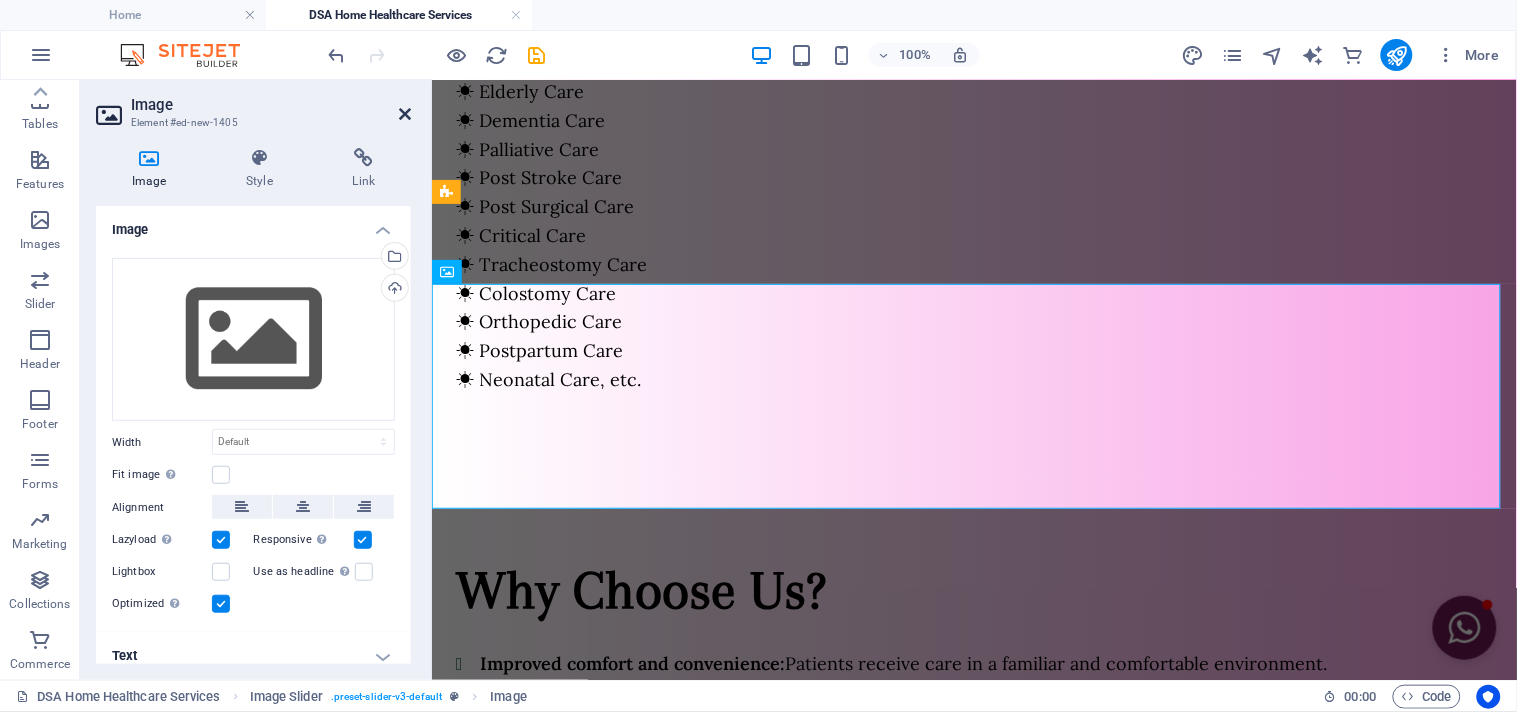 click at bounding box center [405, 114] 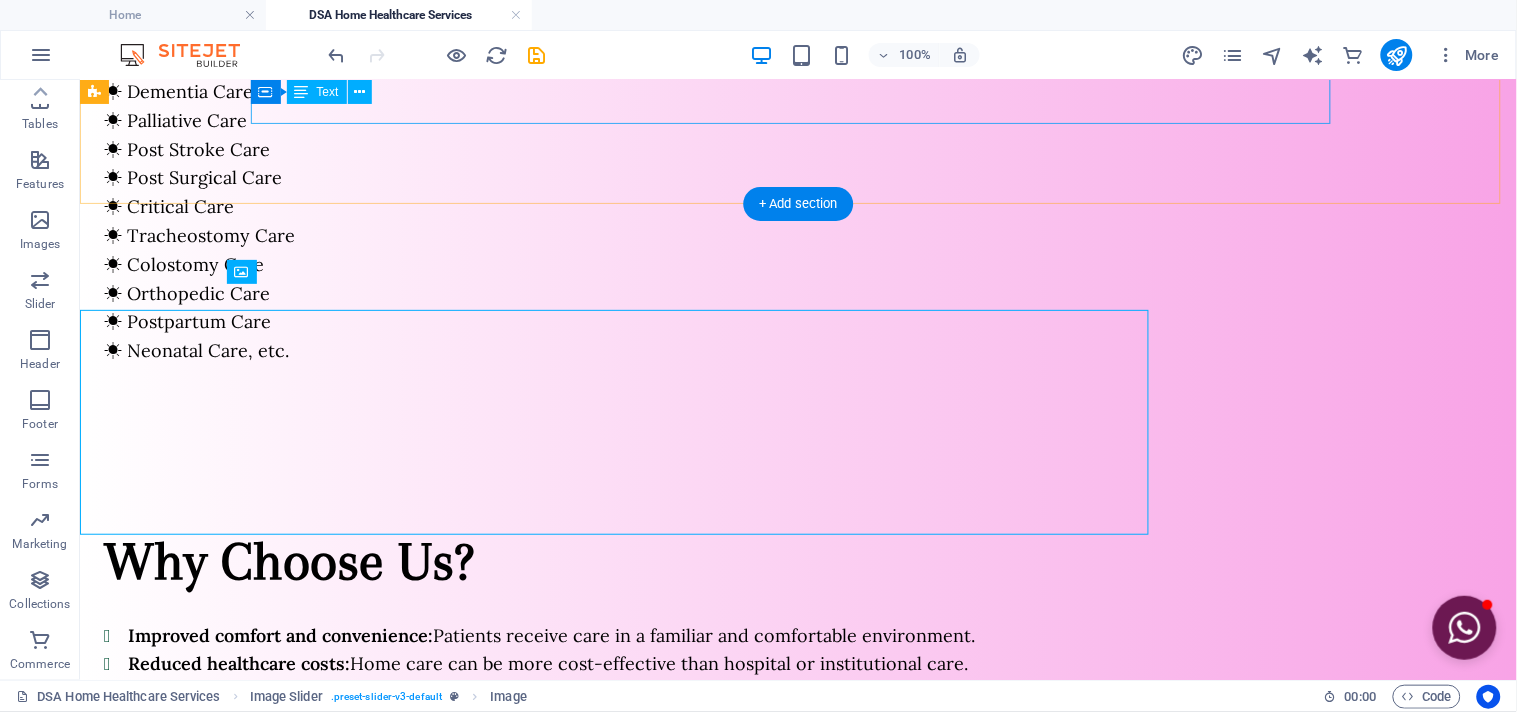 scroll, scrollTop: 1576, scrollLeft: 0, axis: vertical 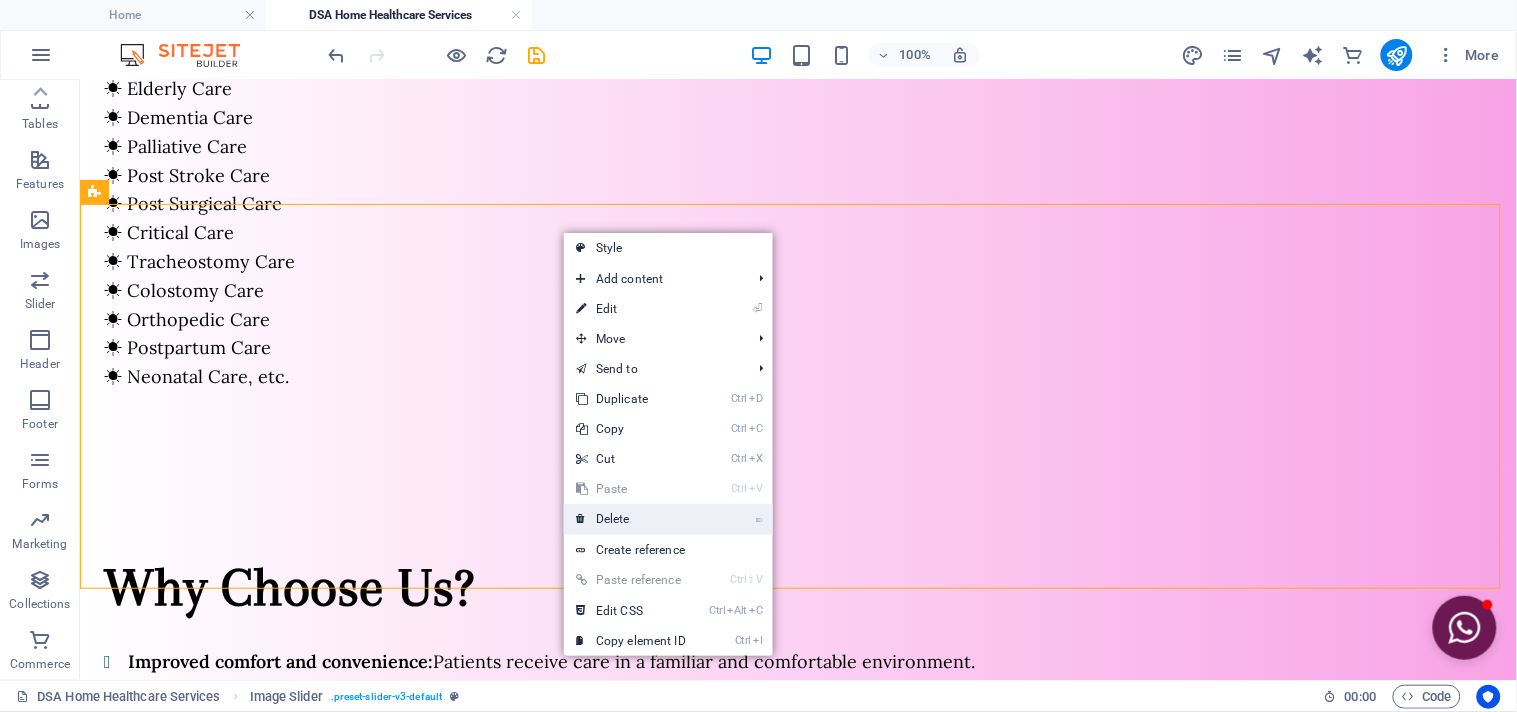 click on "⌦  Delete" at bounding box center [631, 519] 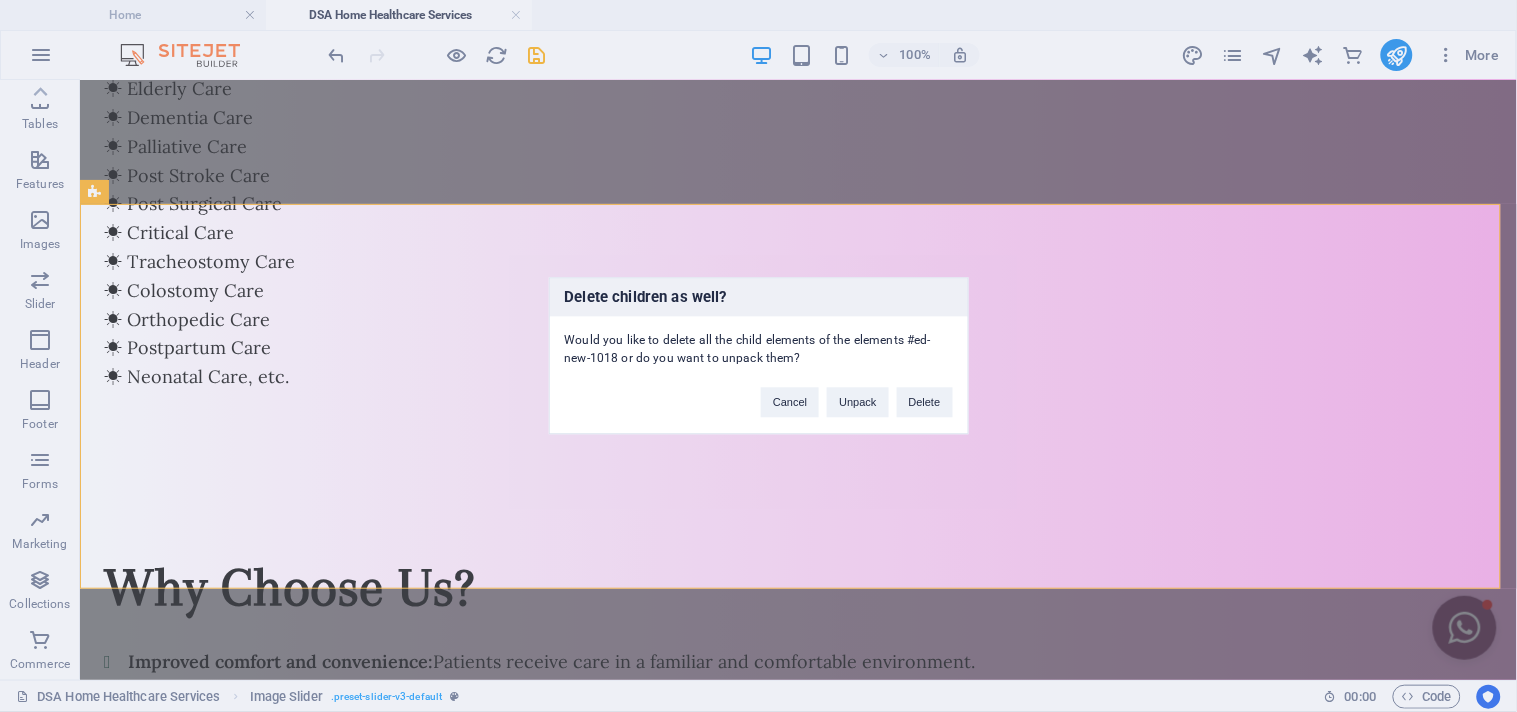 click on "Cancel Unpack Delete" at bounding box center (856, 393) 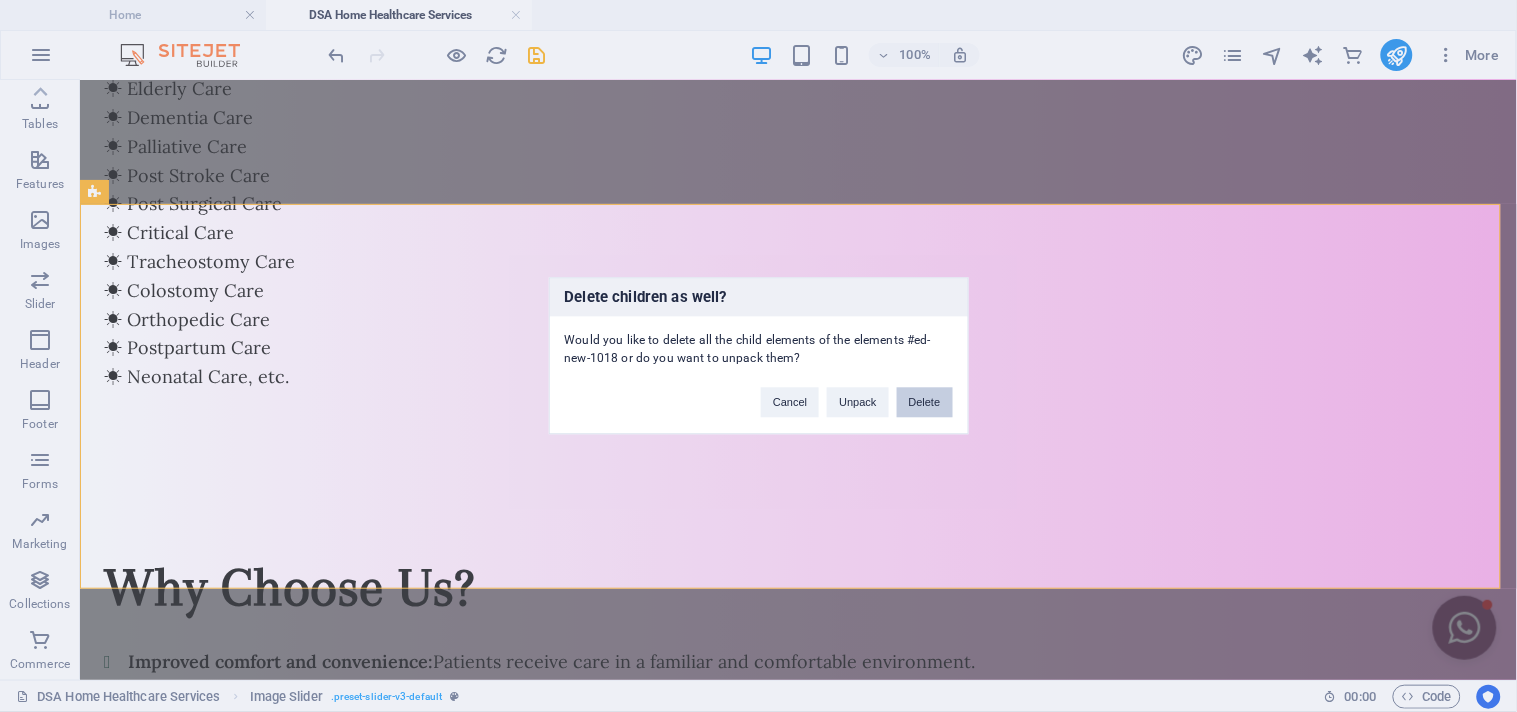click on "Delete" at bounding box center [925, 403] 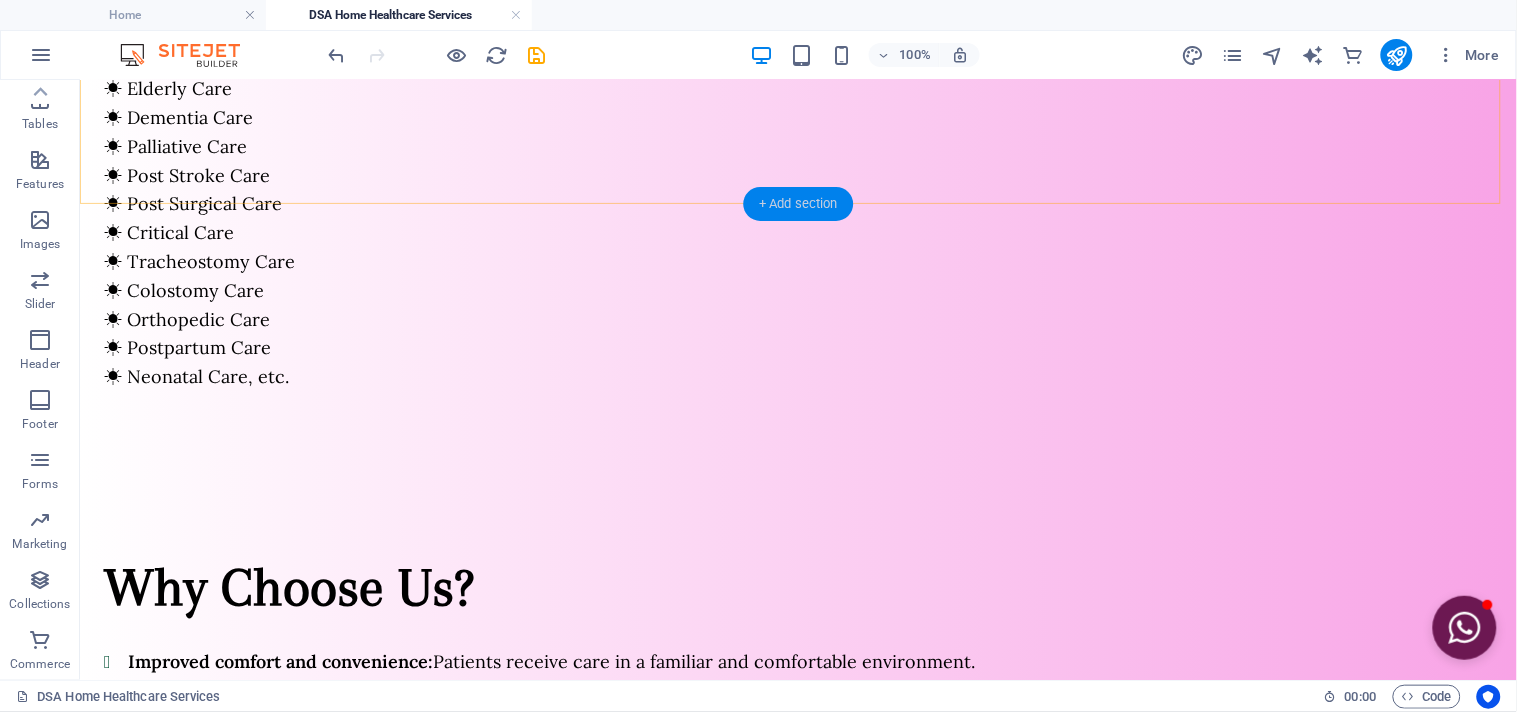 click on "+ Add section" at bounding box center (798, 204) 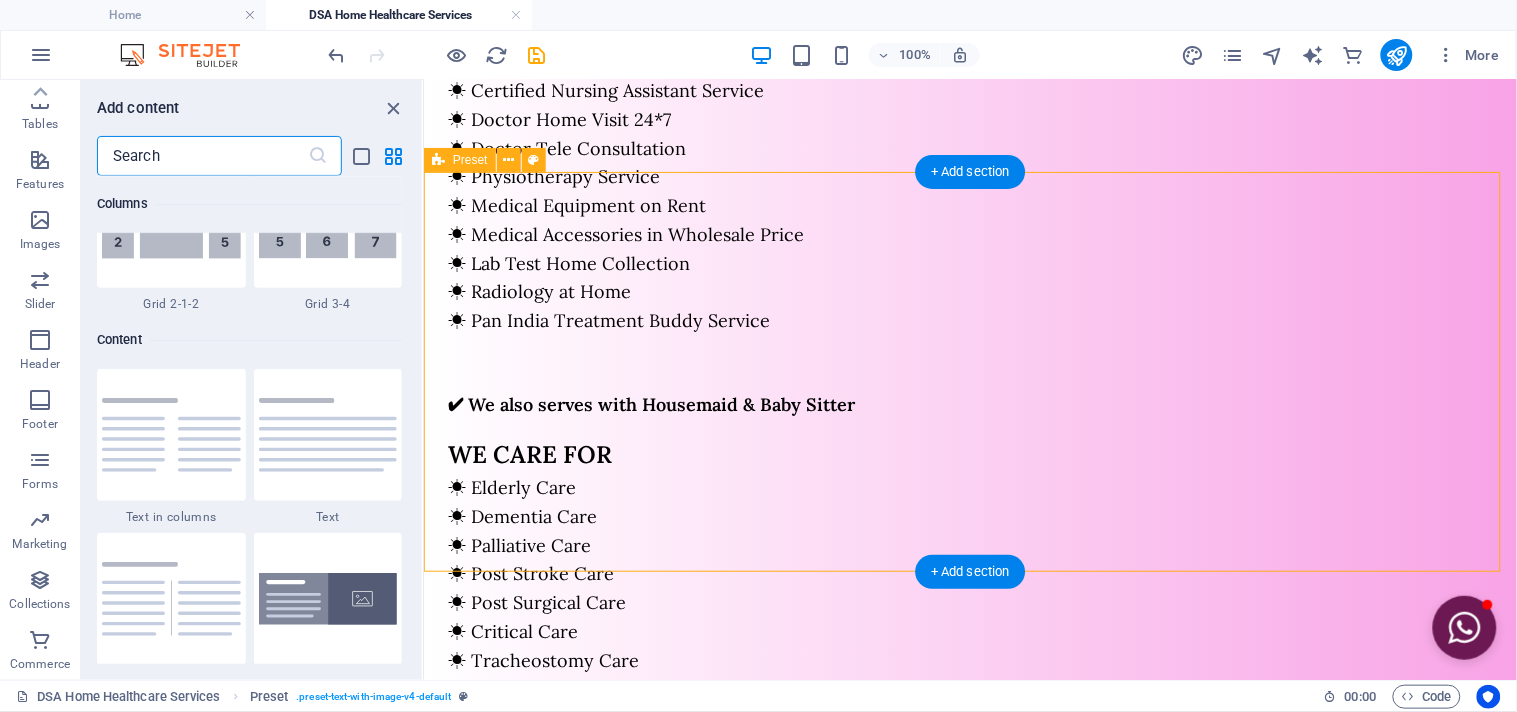 scroll, scrollTop: 3497, scrollLeft: 0, axis: vertical 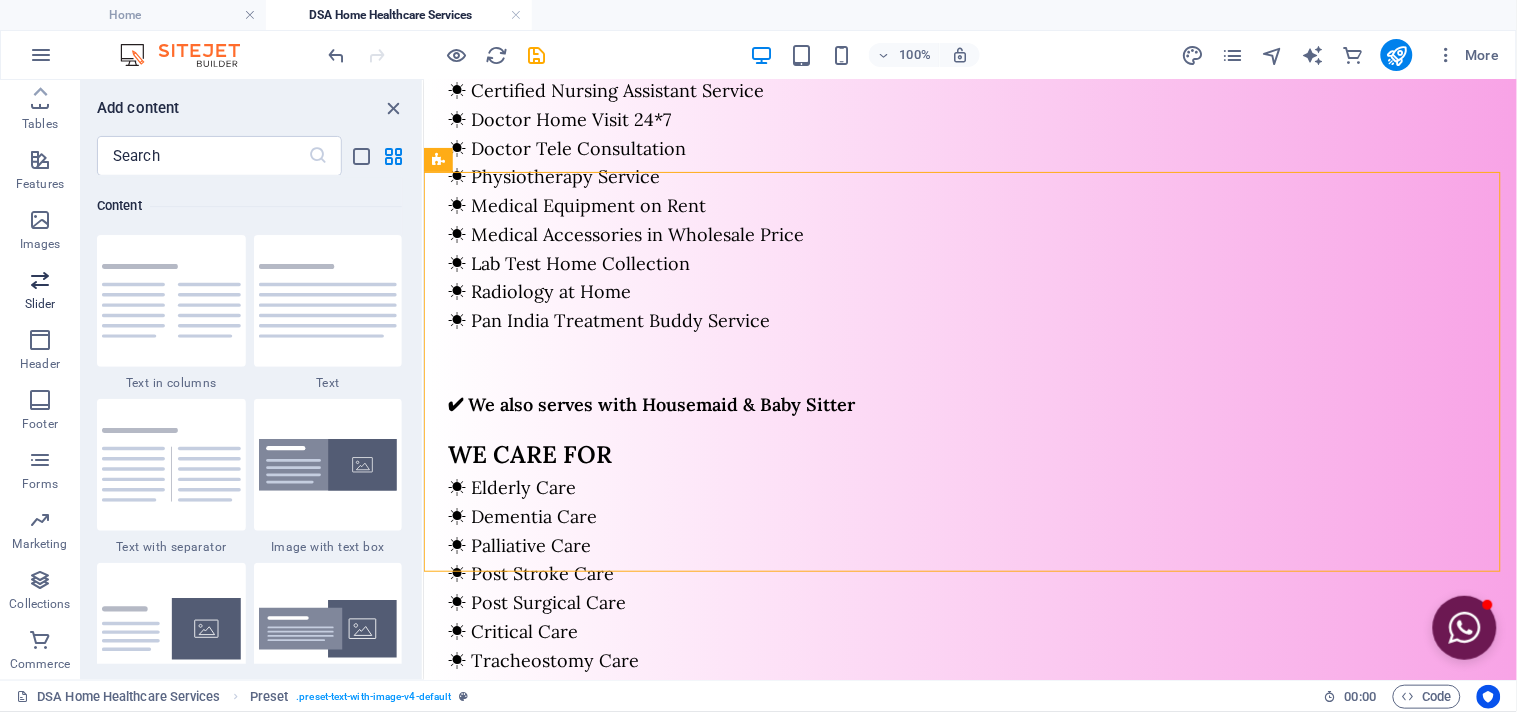click at bounding box center [40, 280] 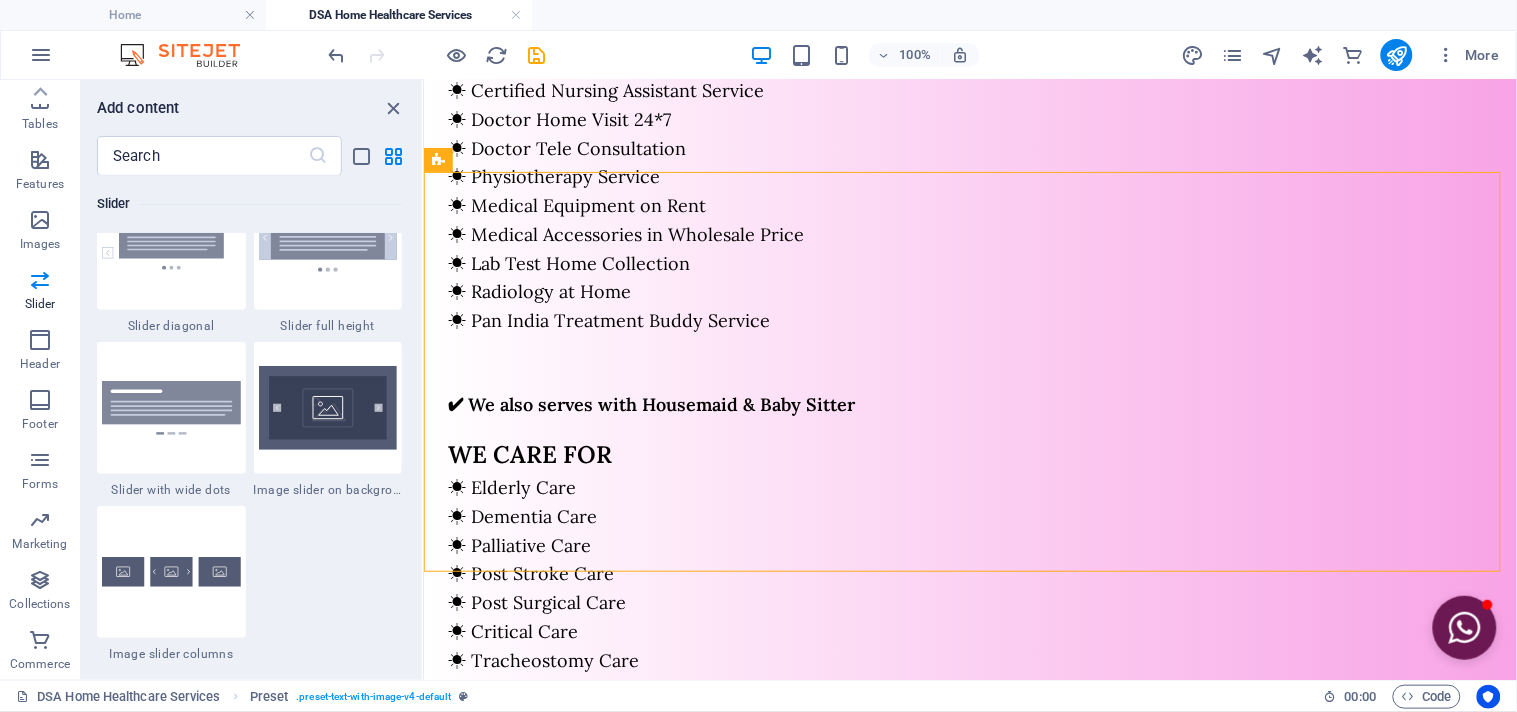 scroll, scrollTop: 11778, scrollLeft: 0, axis: vertical 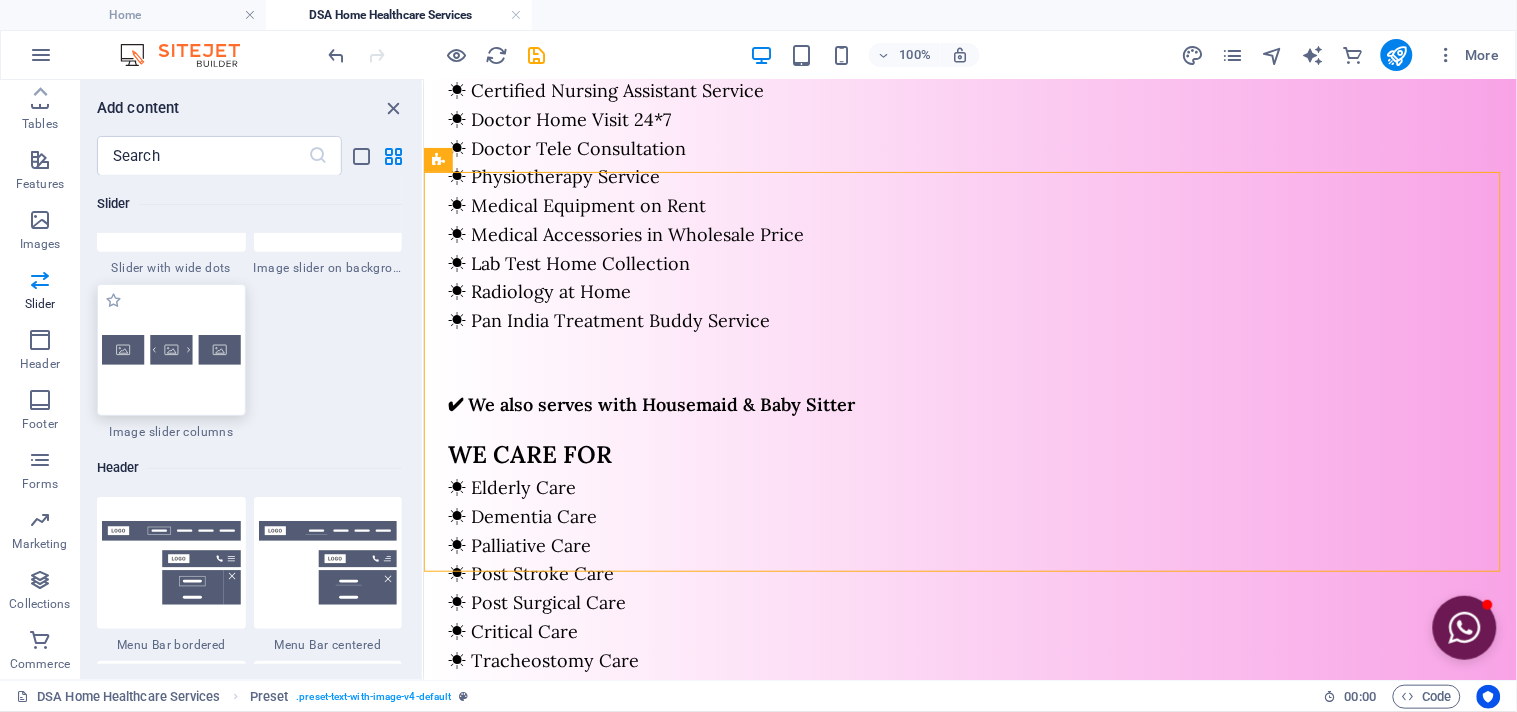 click at bounding box center [171, 350] 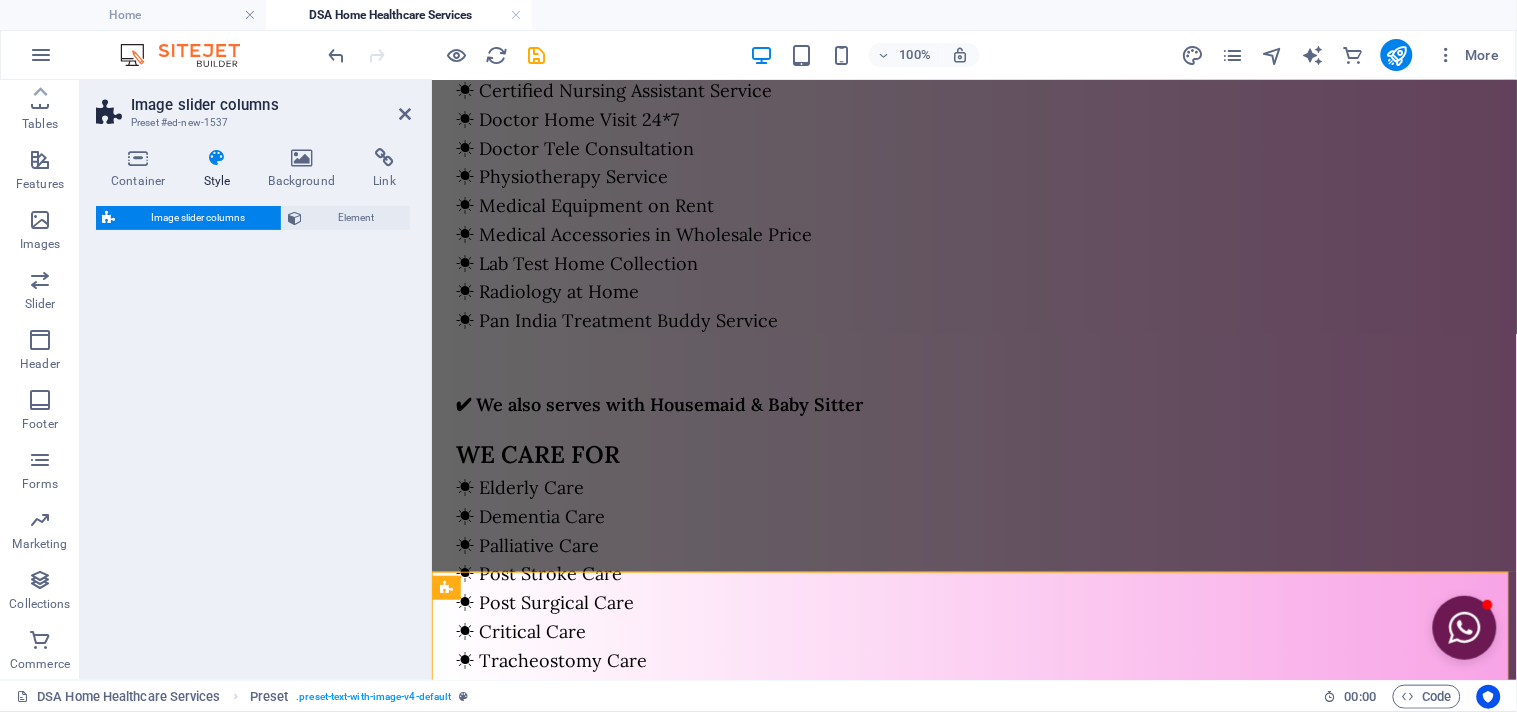 select on "rem" 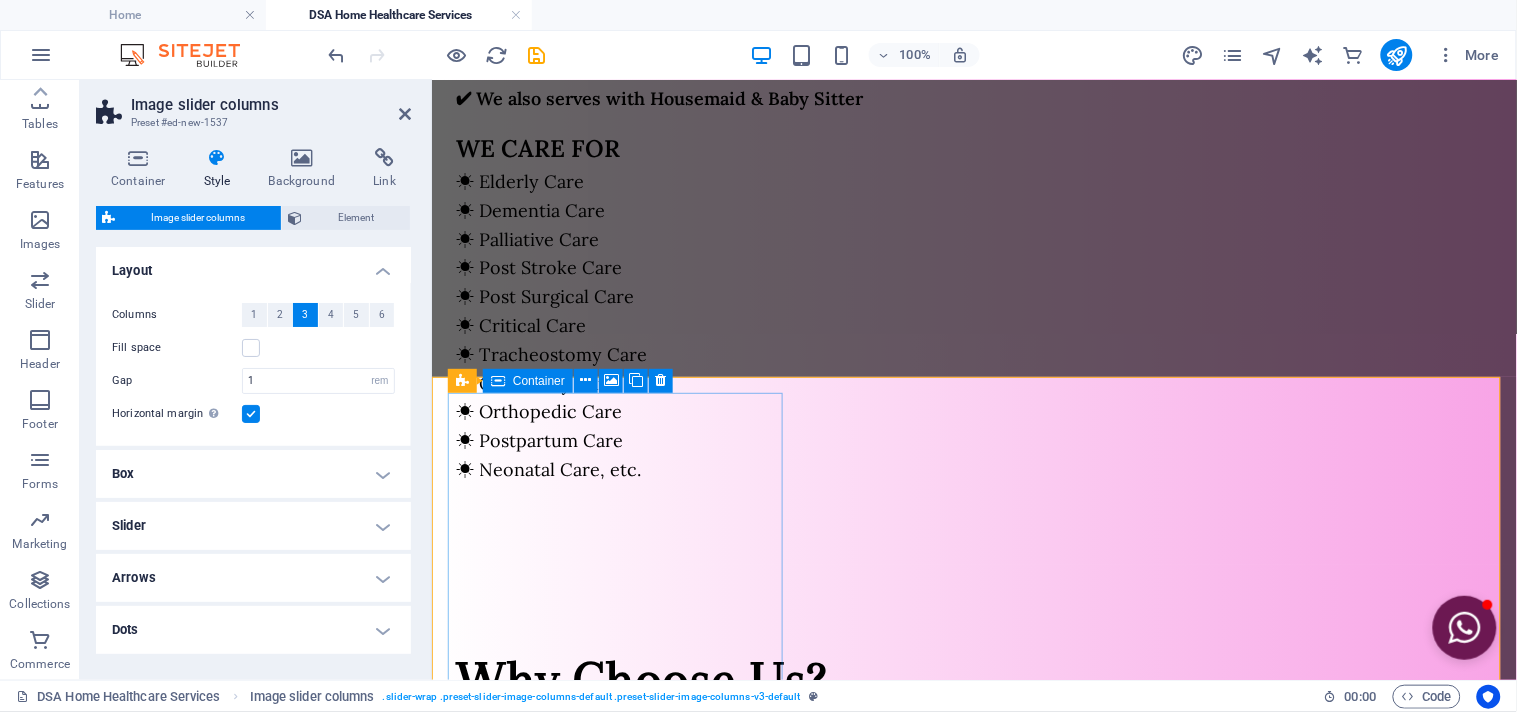 scroll, scrollTop: 1540, scrollLeft: 0, axis: vertical 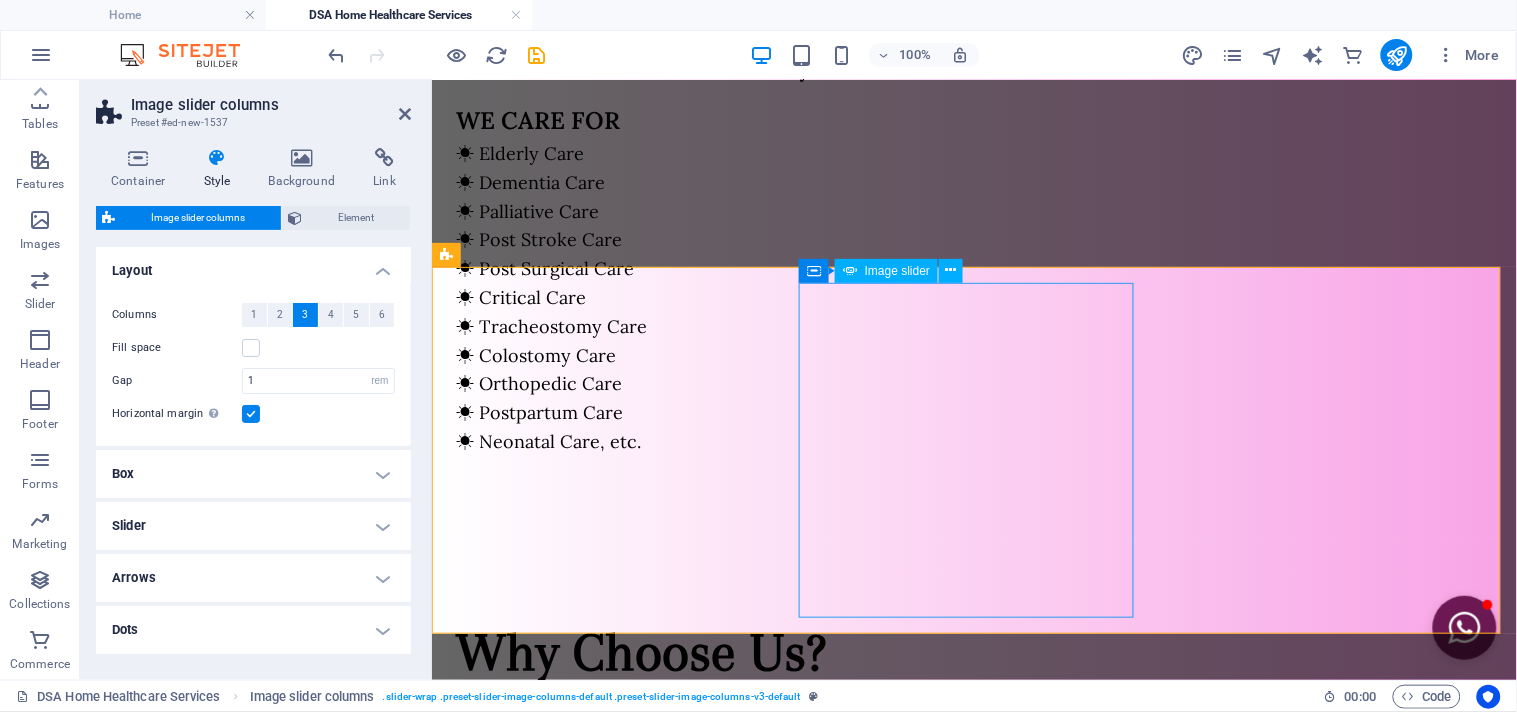 click at bounding box center [1072, 2681] 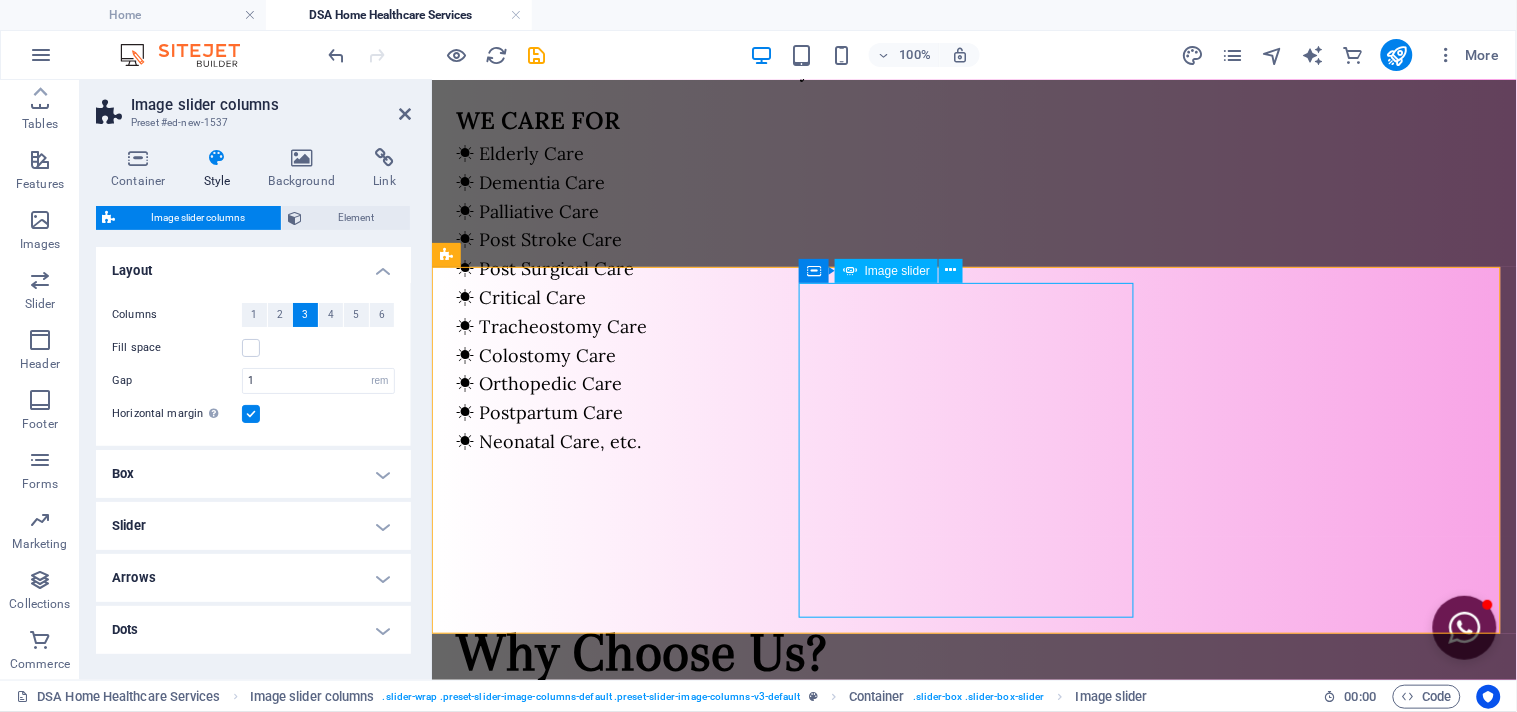 click at bounding box center (1072, 2681) 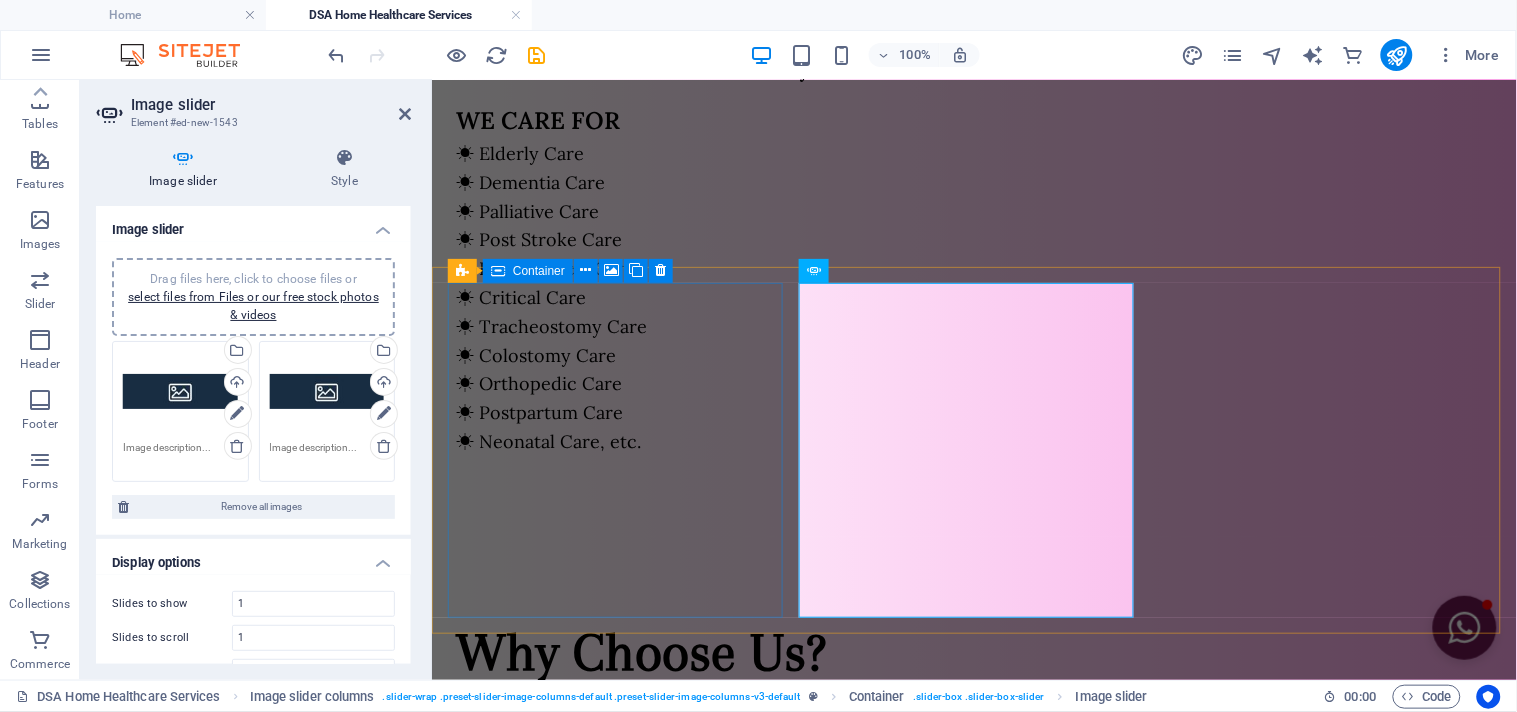 click on "Drop content here or  Add elements  Paste clipboard" at bounding box center (617, 1357) 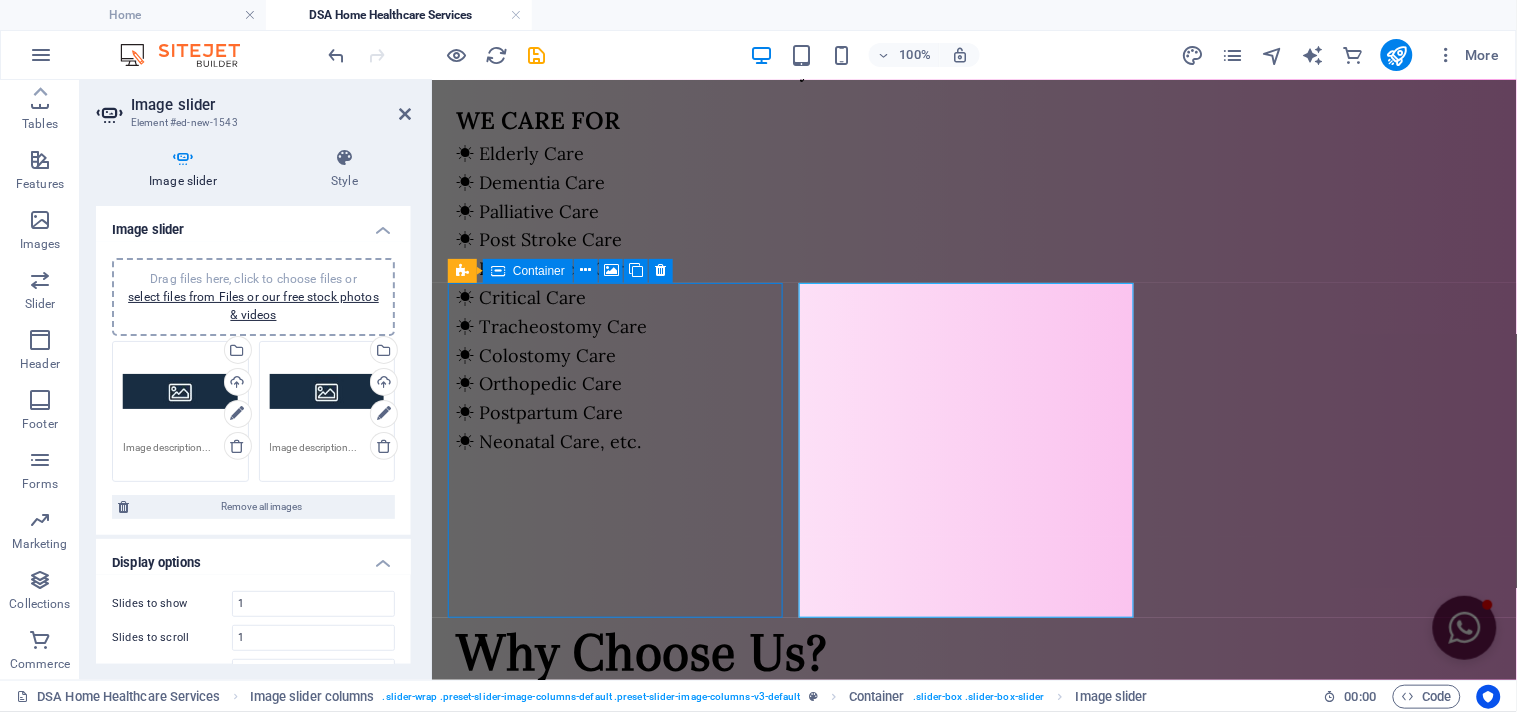 click on "Drop content here or  Add elements  Paste clipboard" at bounding box center [617, 1357] 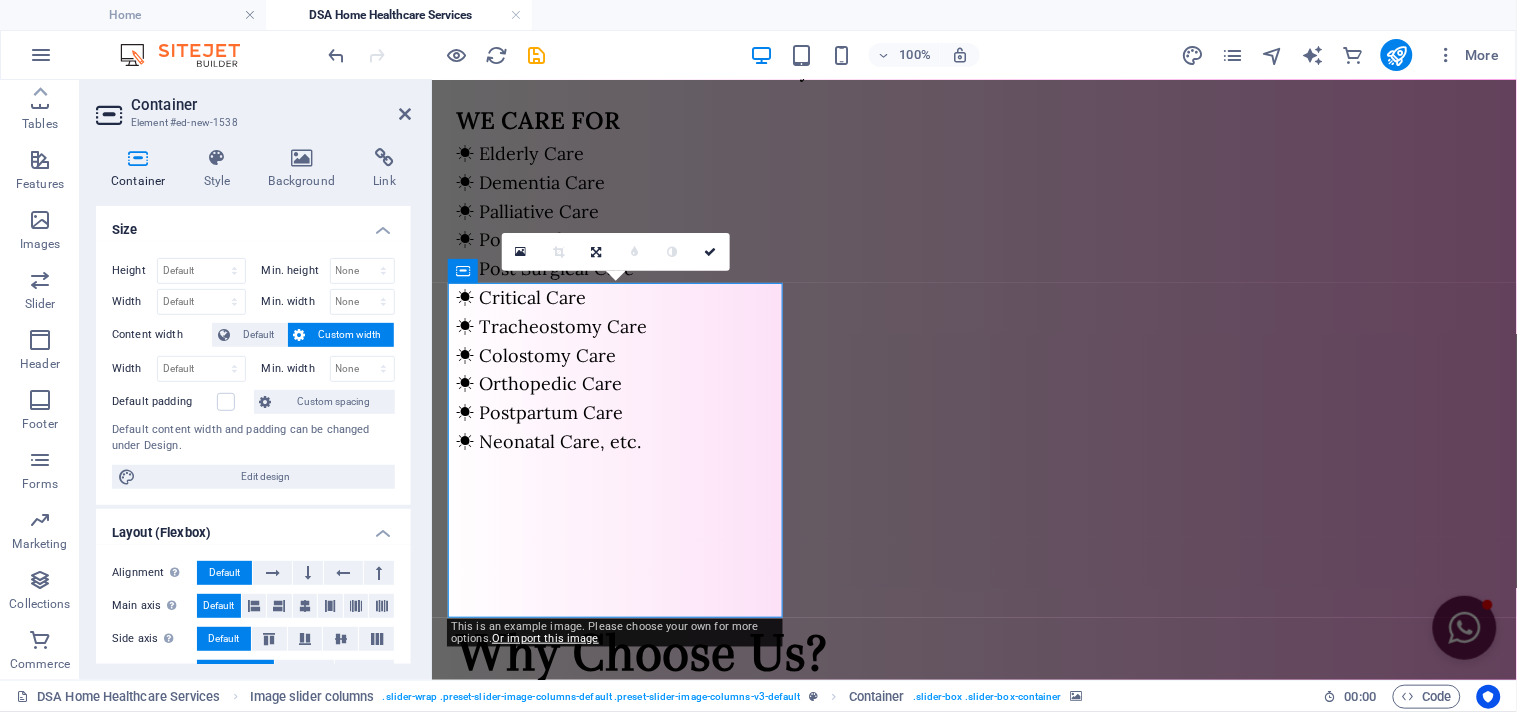 click at bounding box center [617, 1118] 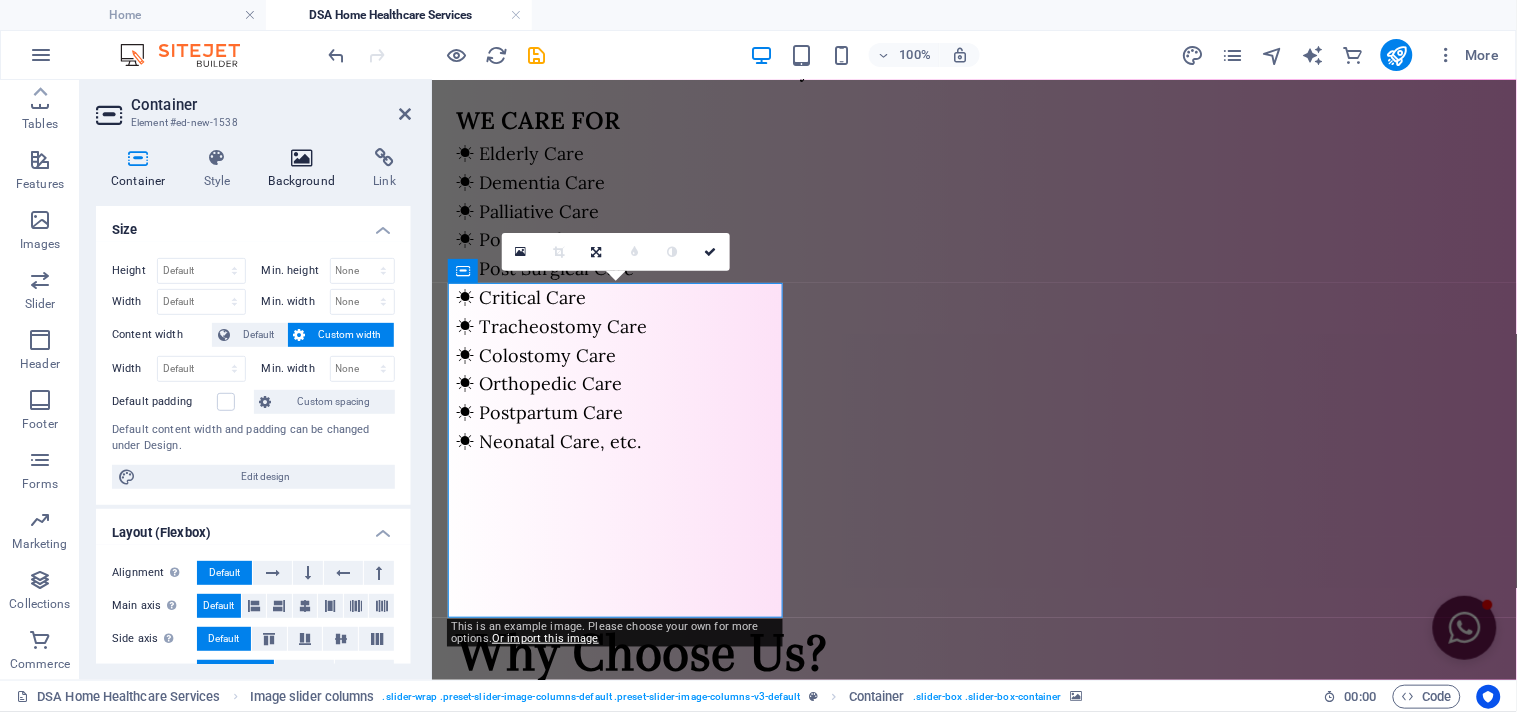 click at bounding box center (302, 158) 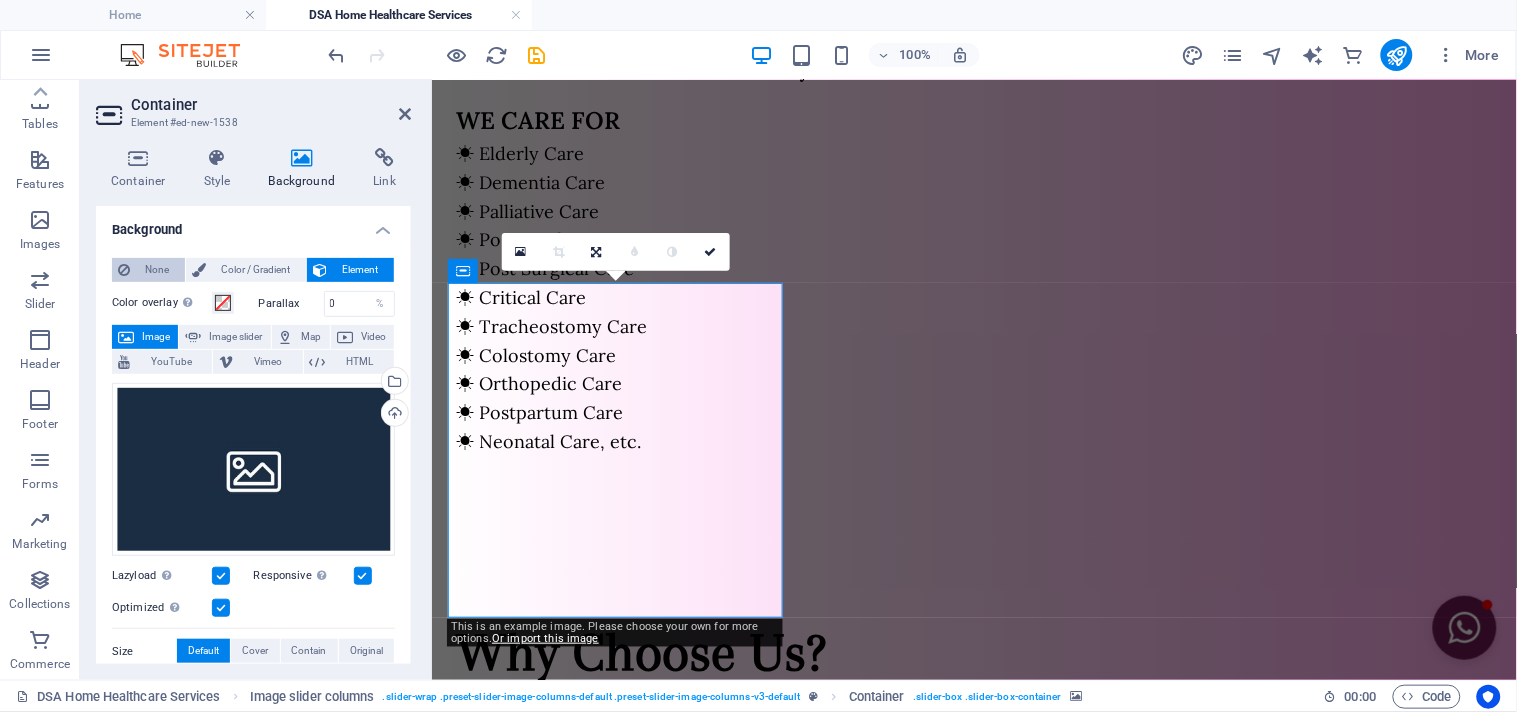 click on "None" at bounding box center [157, 270] 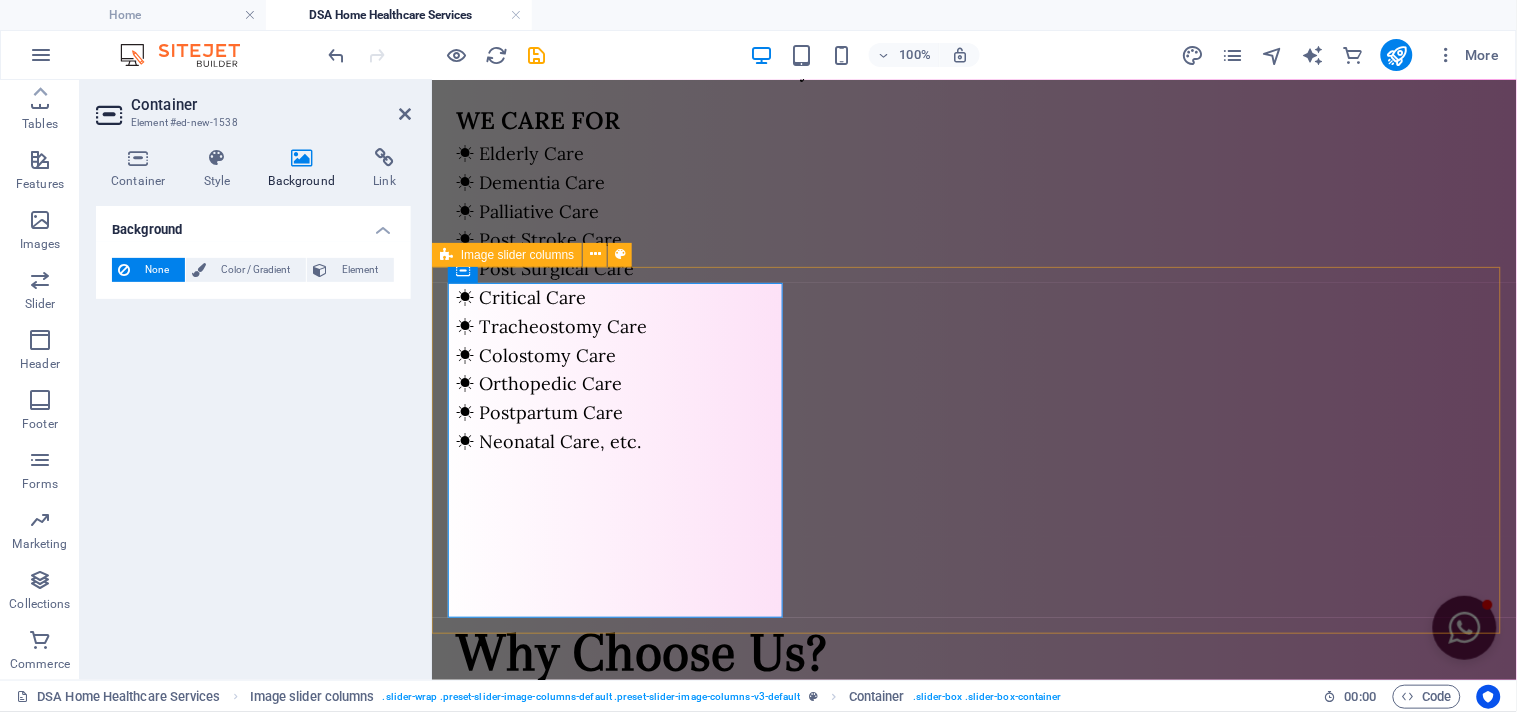 click at bounding box center [617, 4001] 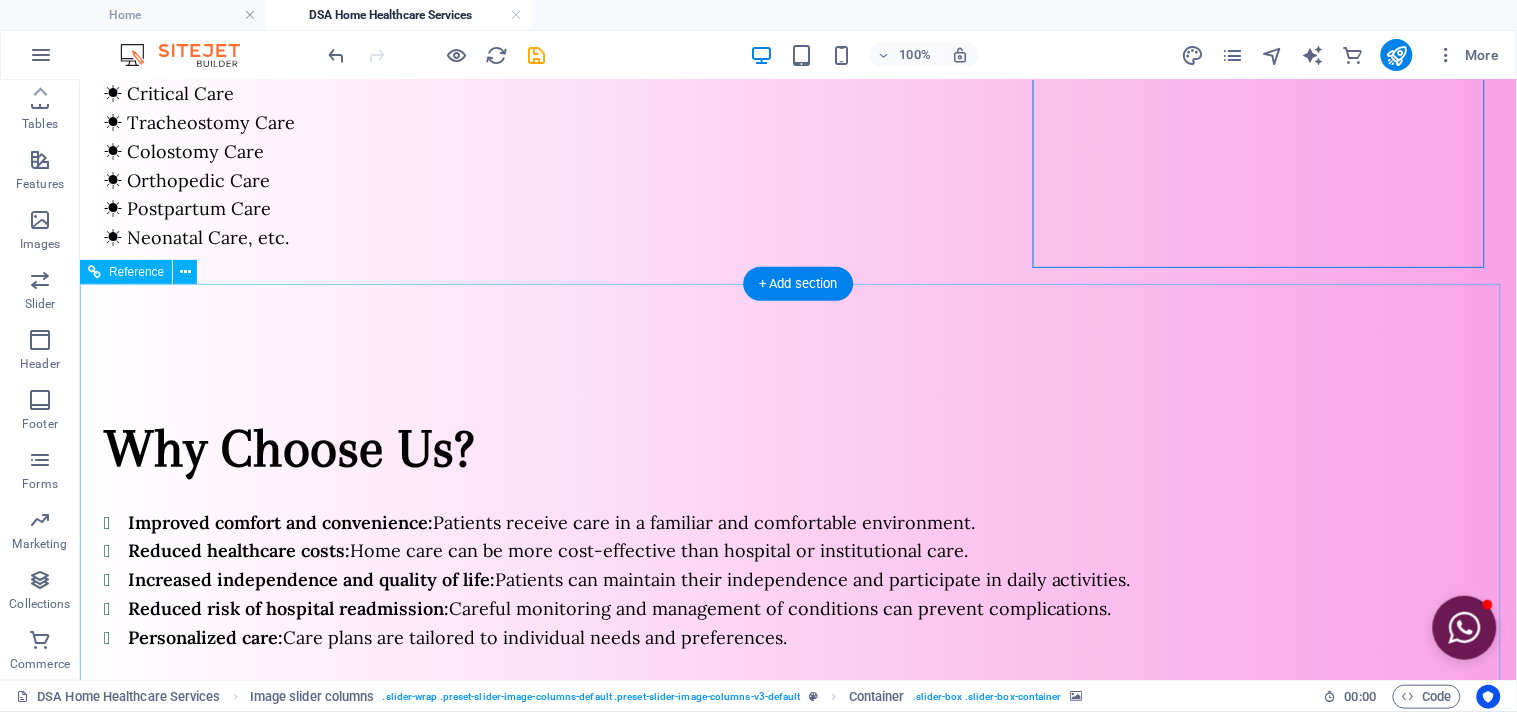 scroll, scrollTop: 1654, scrollLeft: 0, axis: vertical 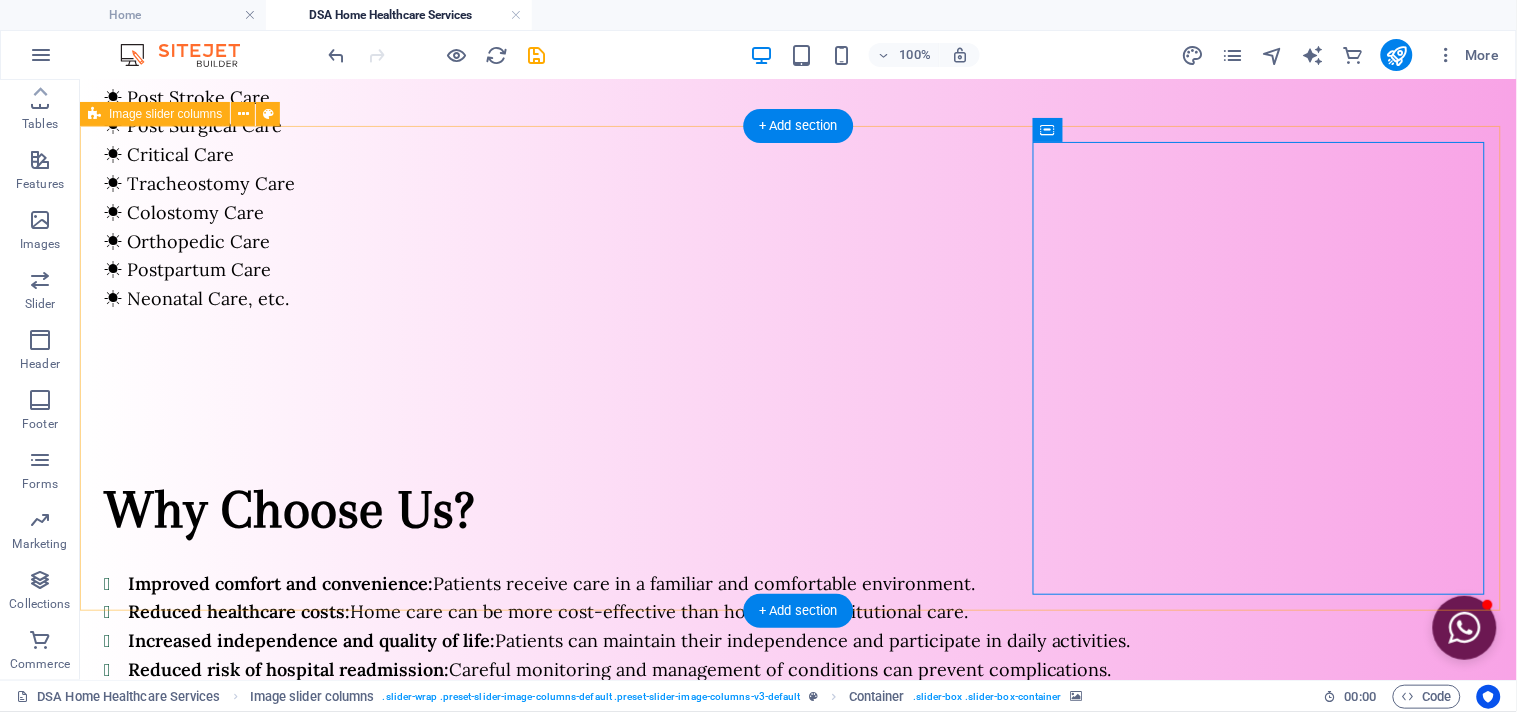 click at bounding box center (324, 4034) 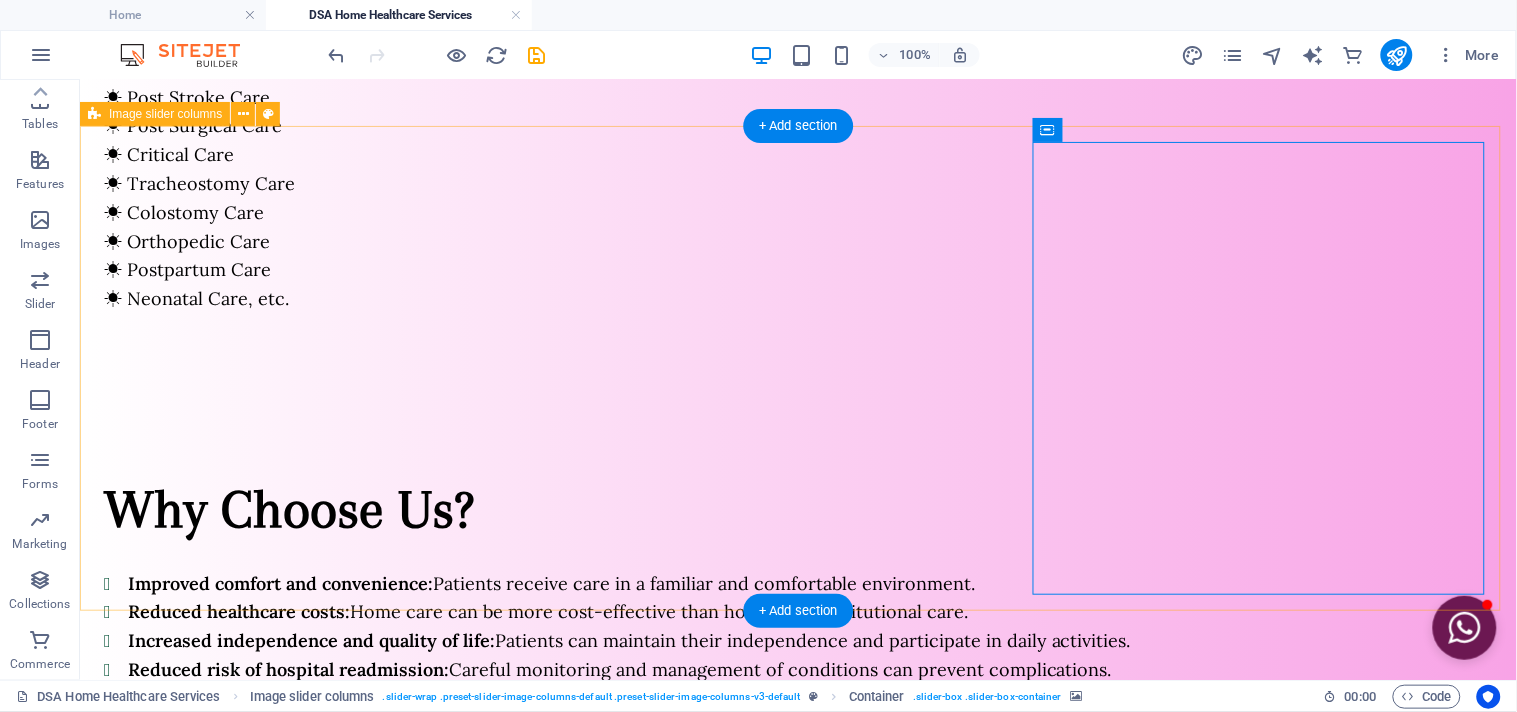 click at bounding box center (324, 4034) 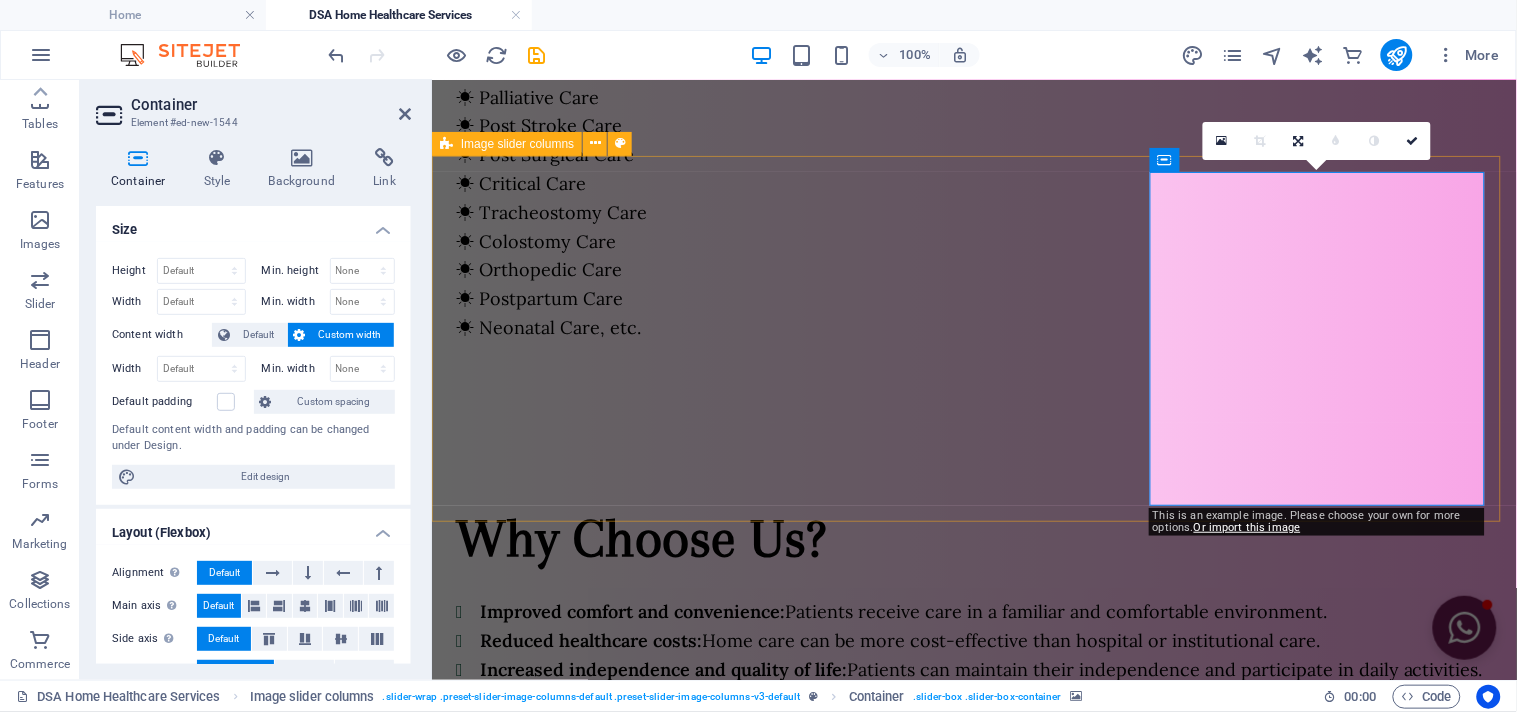 scroll, scrollTop: 1651, scrollLeft: 0, axis: vertical 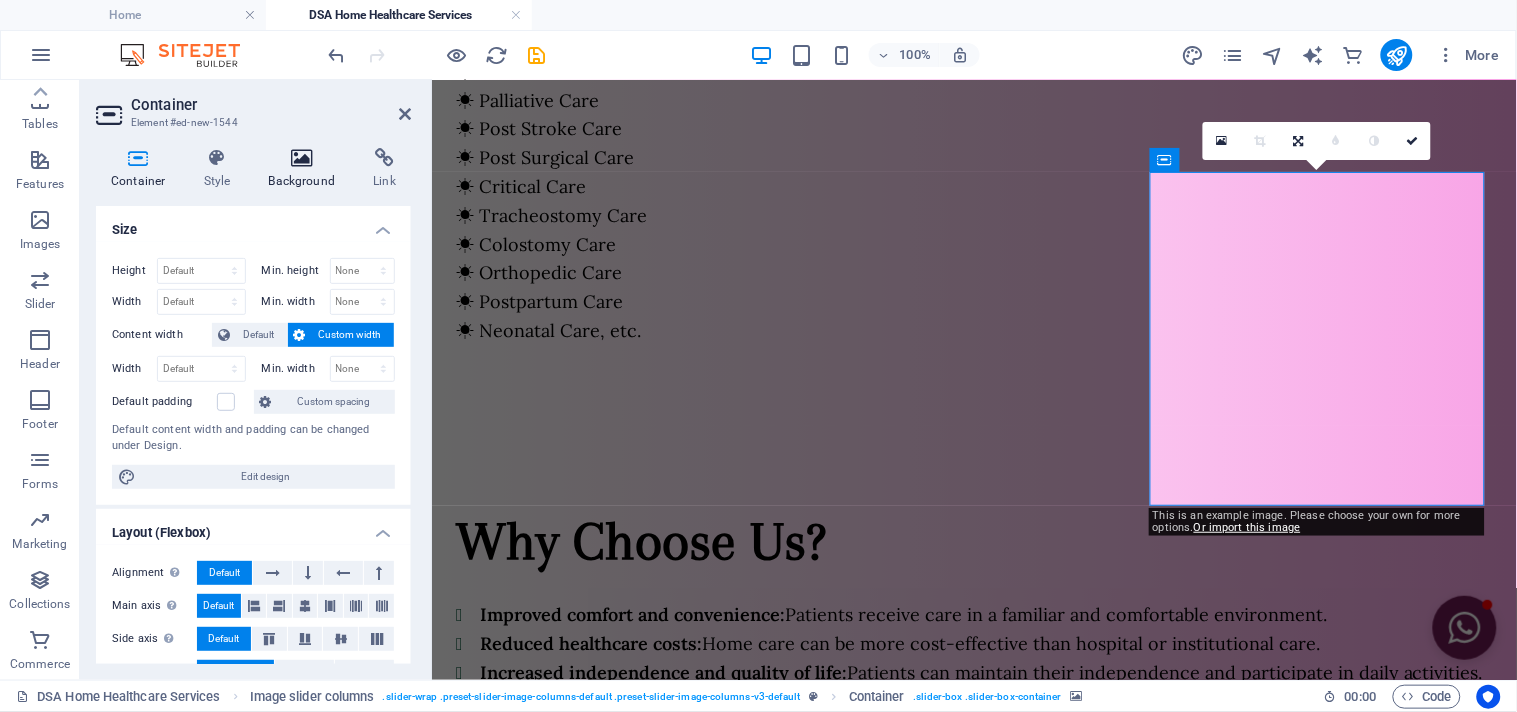 click on "Background" at bounding box center (306, 169) 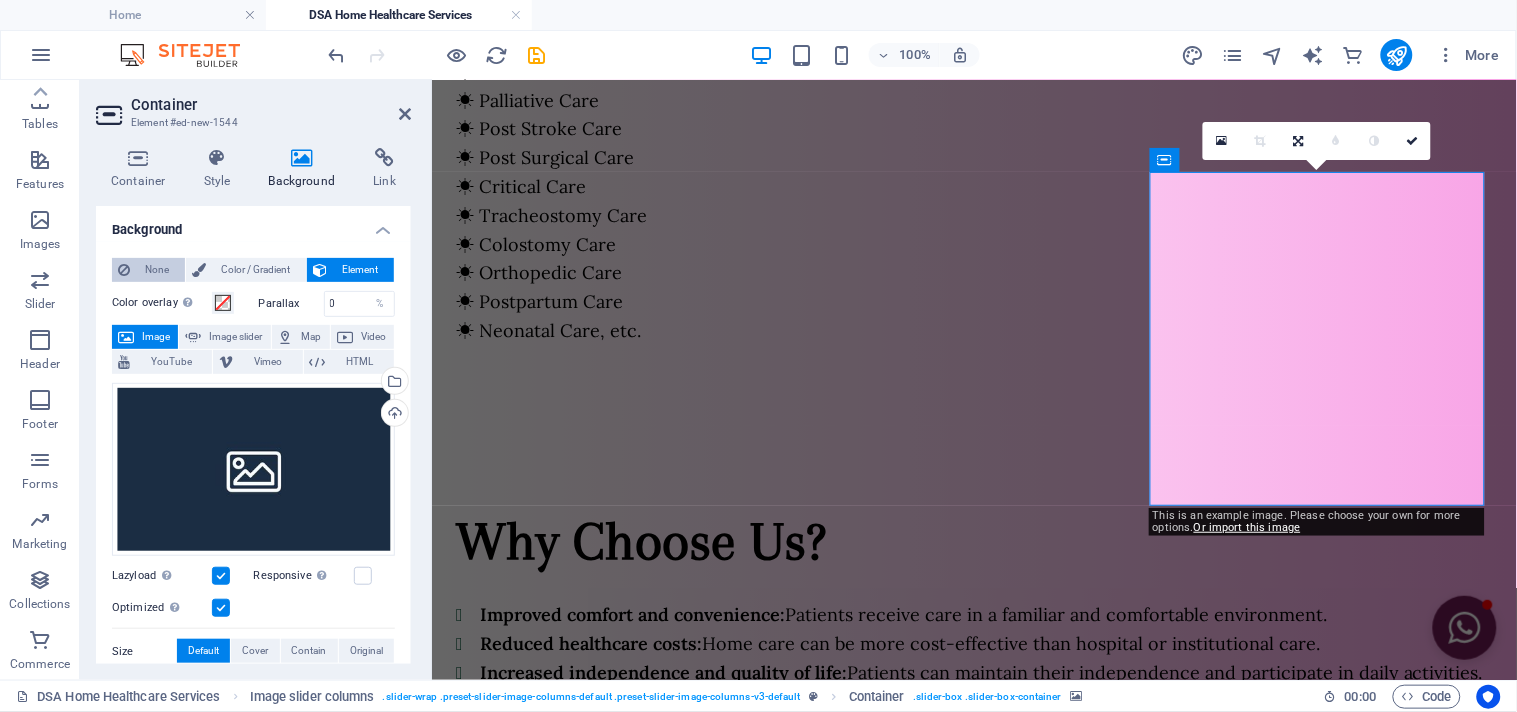click on "None" at bounding box center [157, 270] 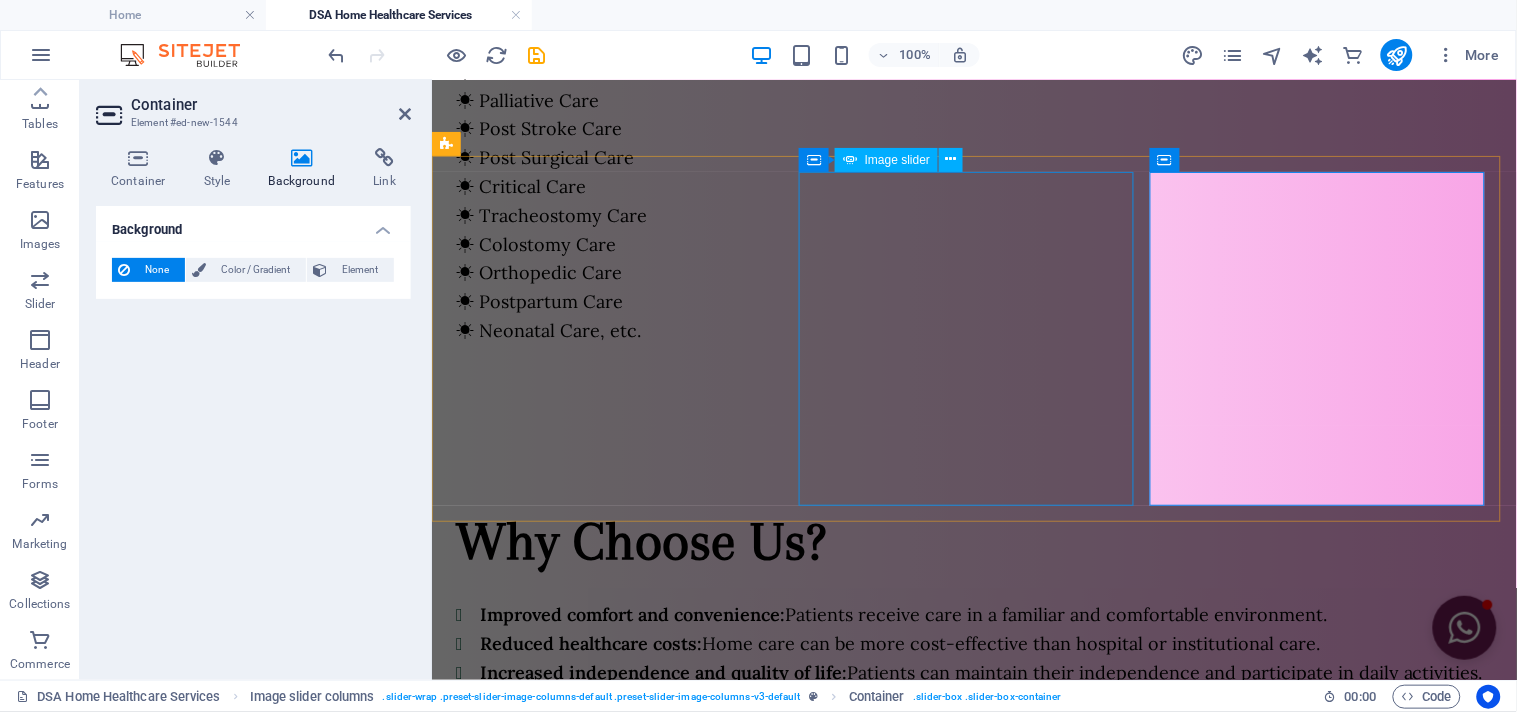 click at bounding box center [1072, 2235] 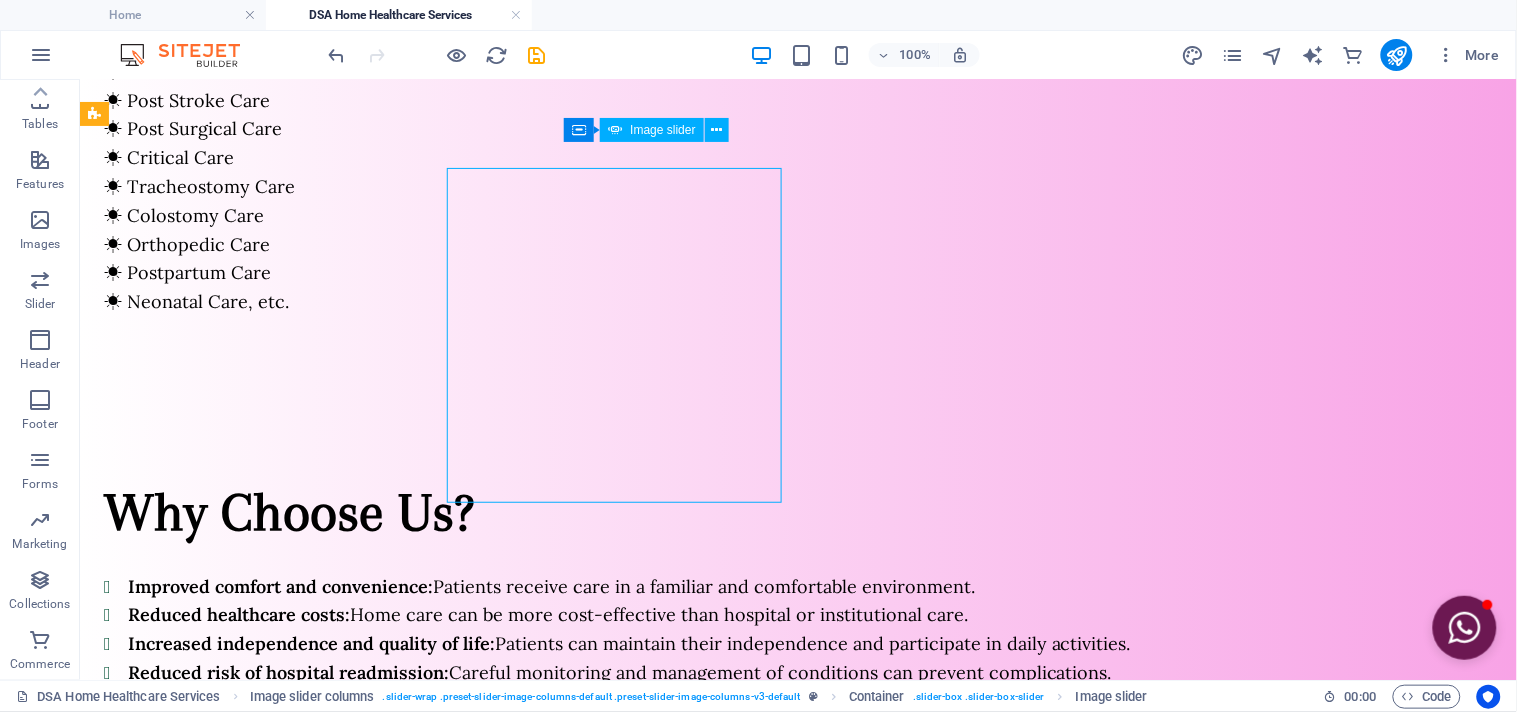 click at bounding box center (720, 2323) 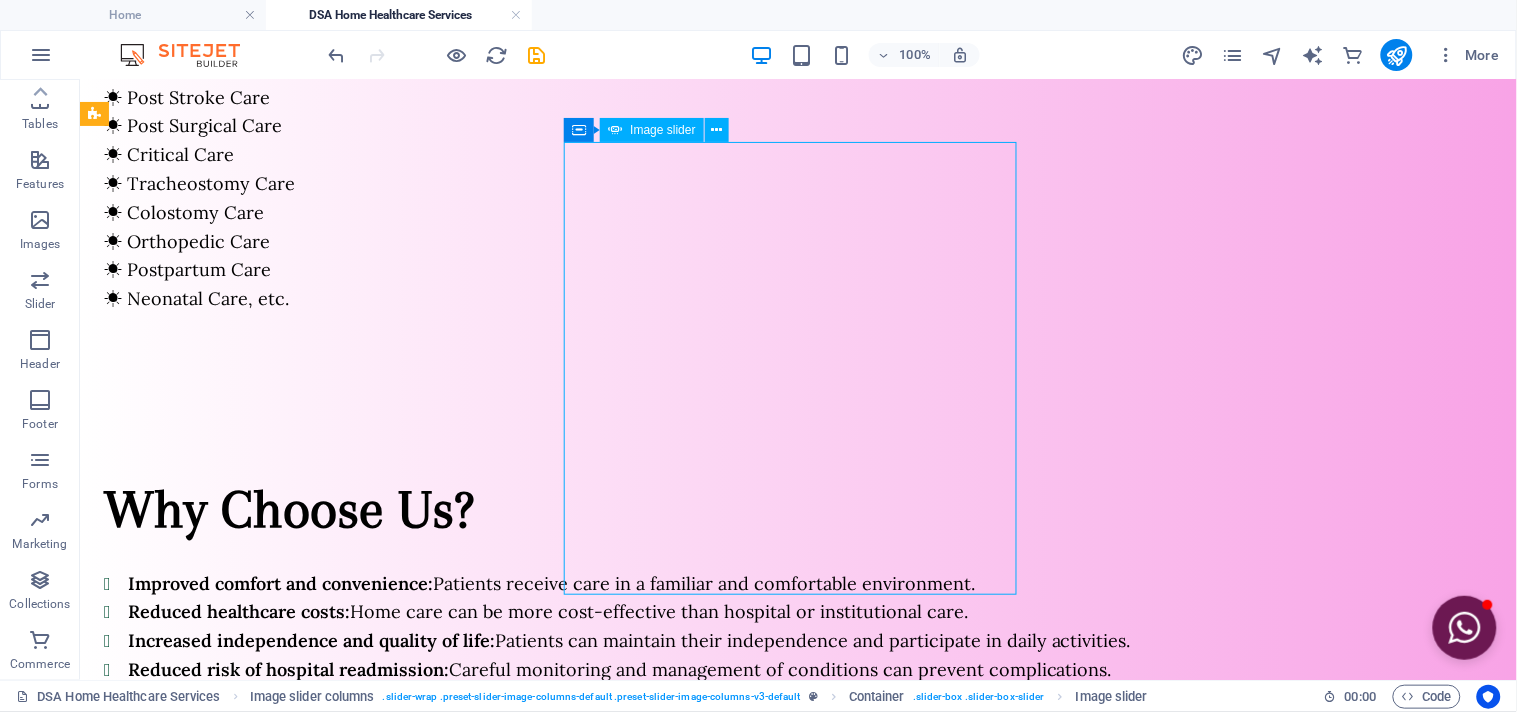 click at bounding box center [720, 2320] 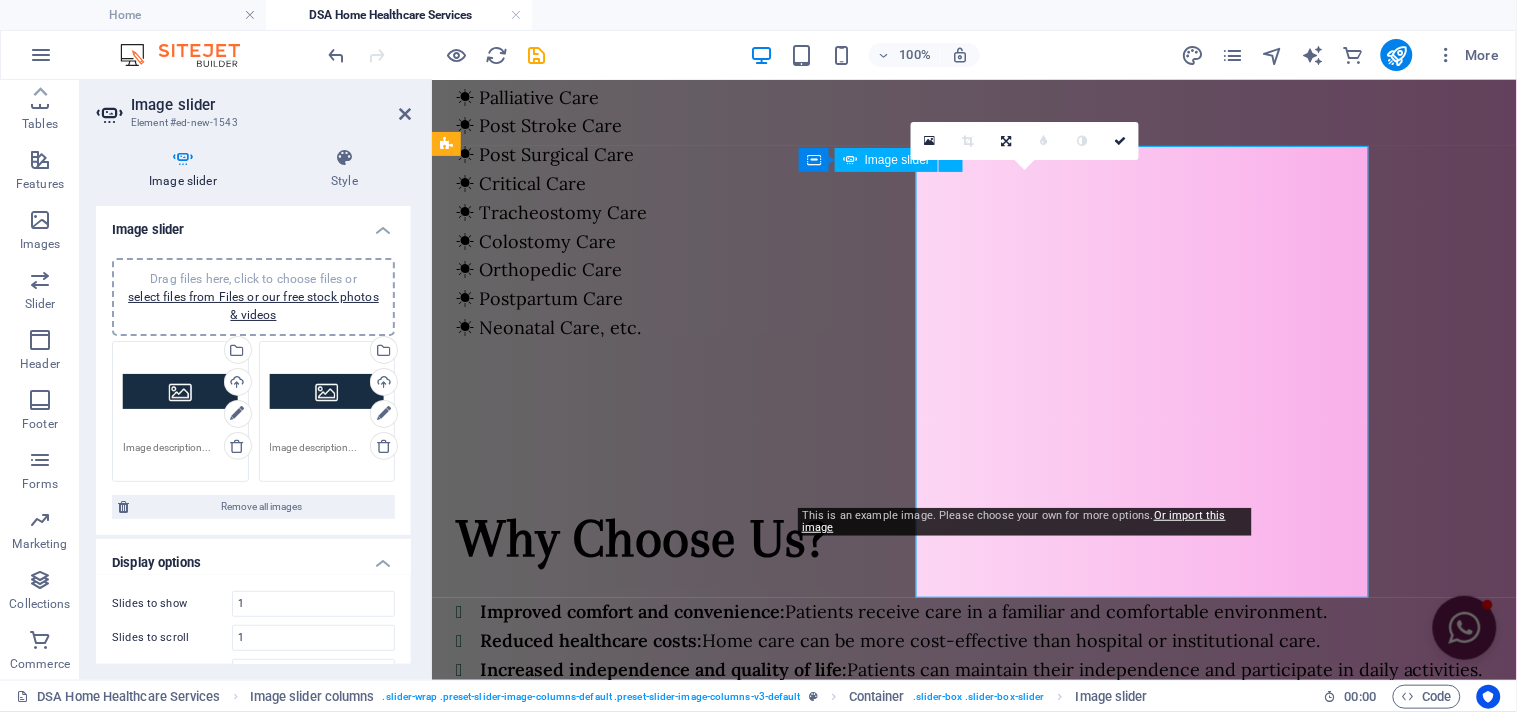 scroll, scrollTop: 1651, scrollLeft: 0, axis: vertical 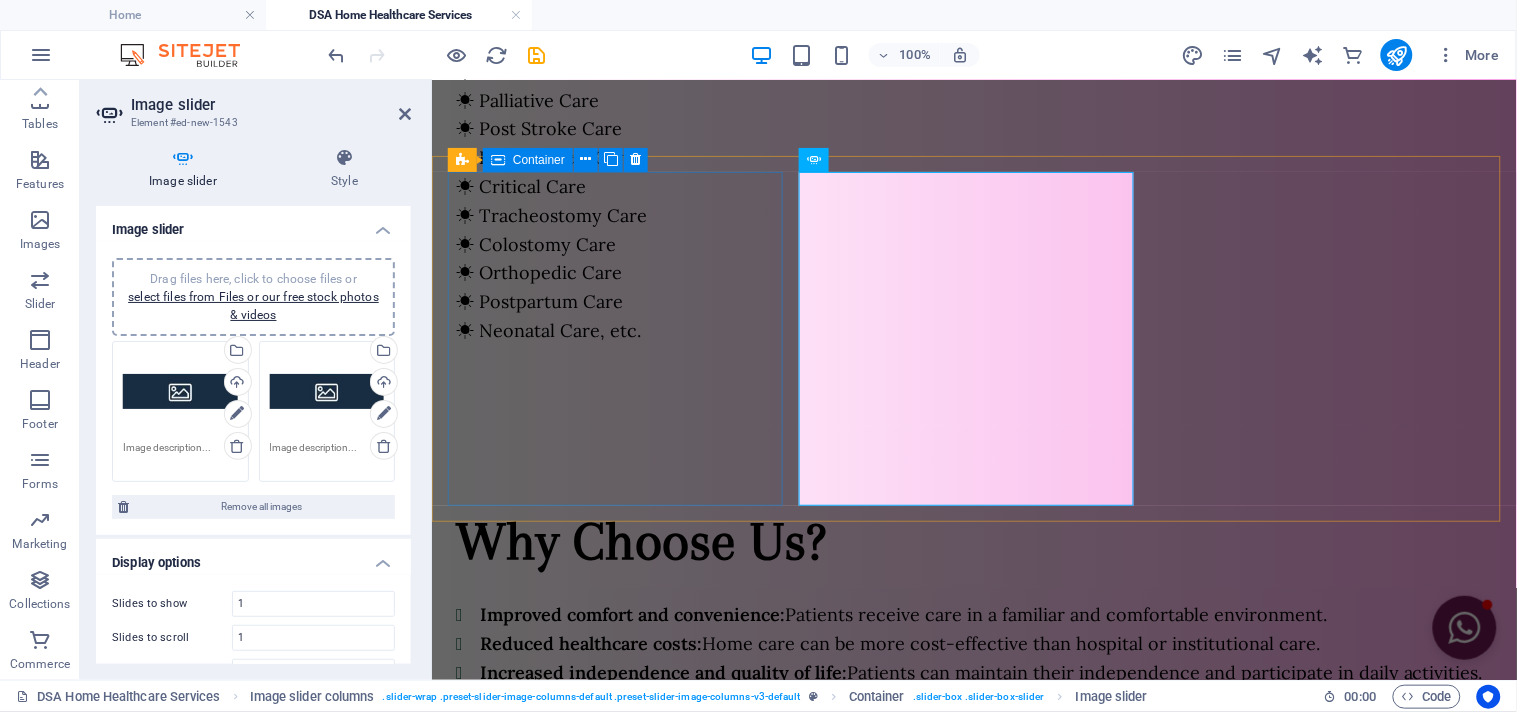 click on "Drop content here or  Add elements  Paste clipboard" at bounding box center (617, 911) 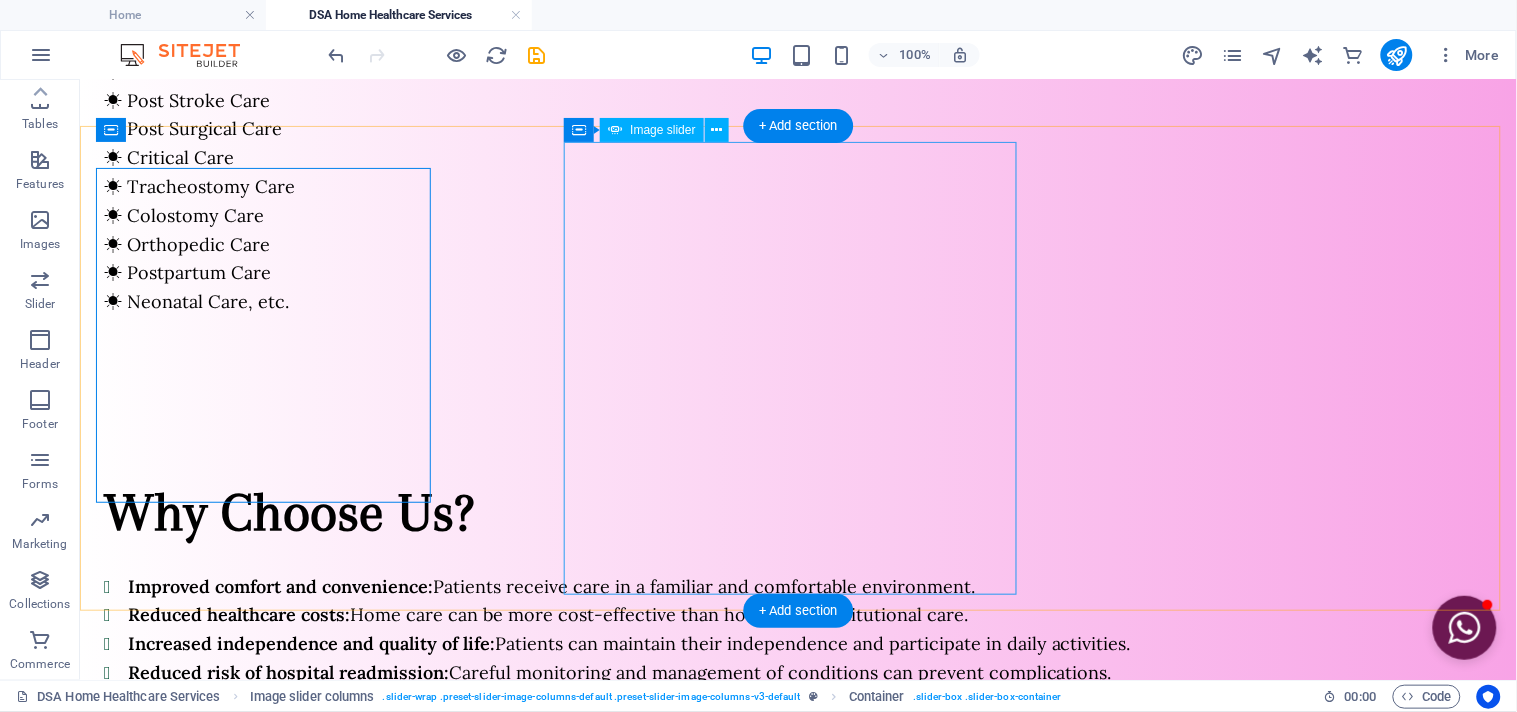 scroll, scrollTop: 1654, scrollLeft: 0, axis: vertical 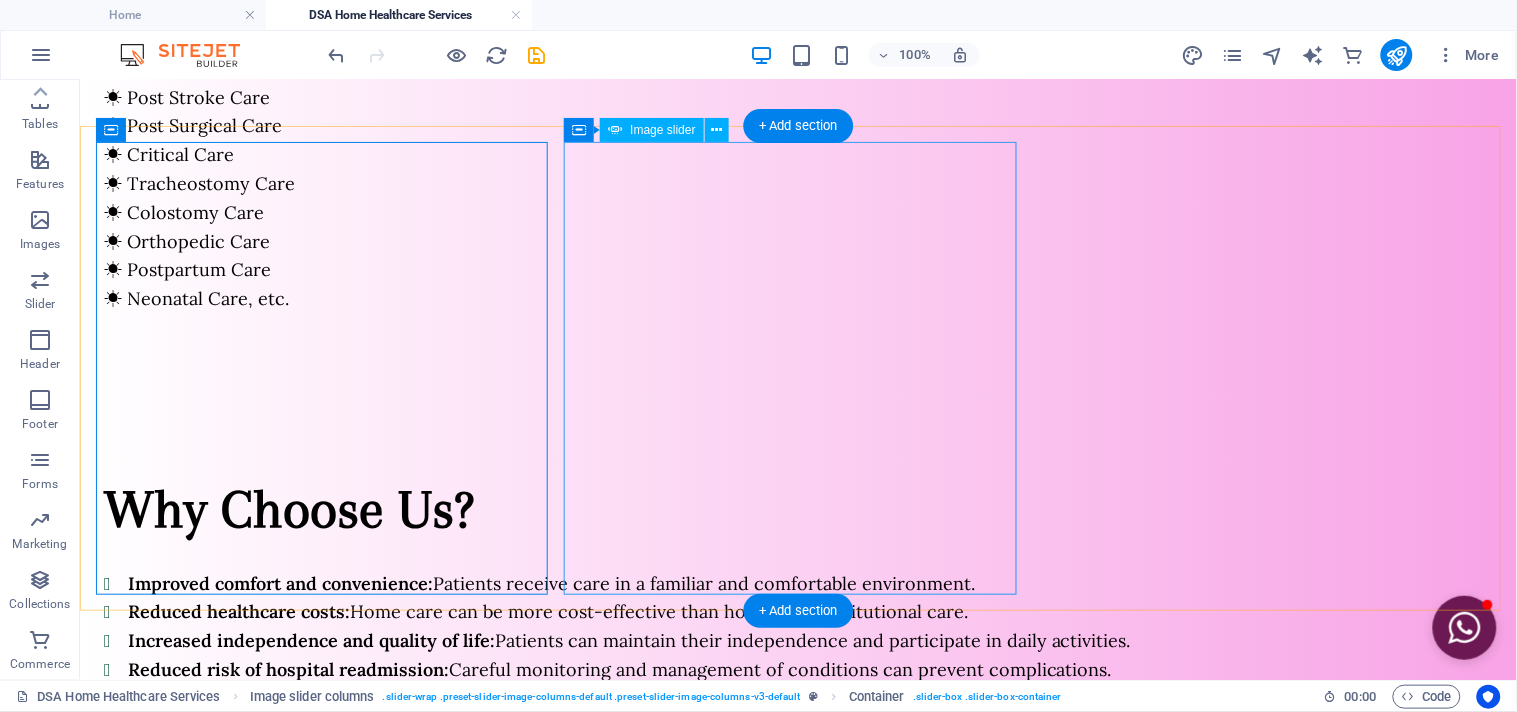 click at bounding box center (602, 2320) 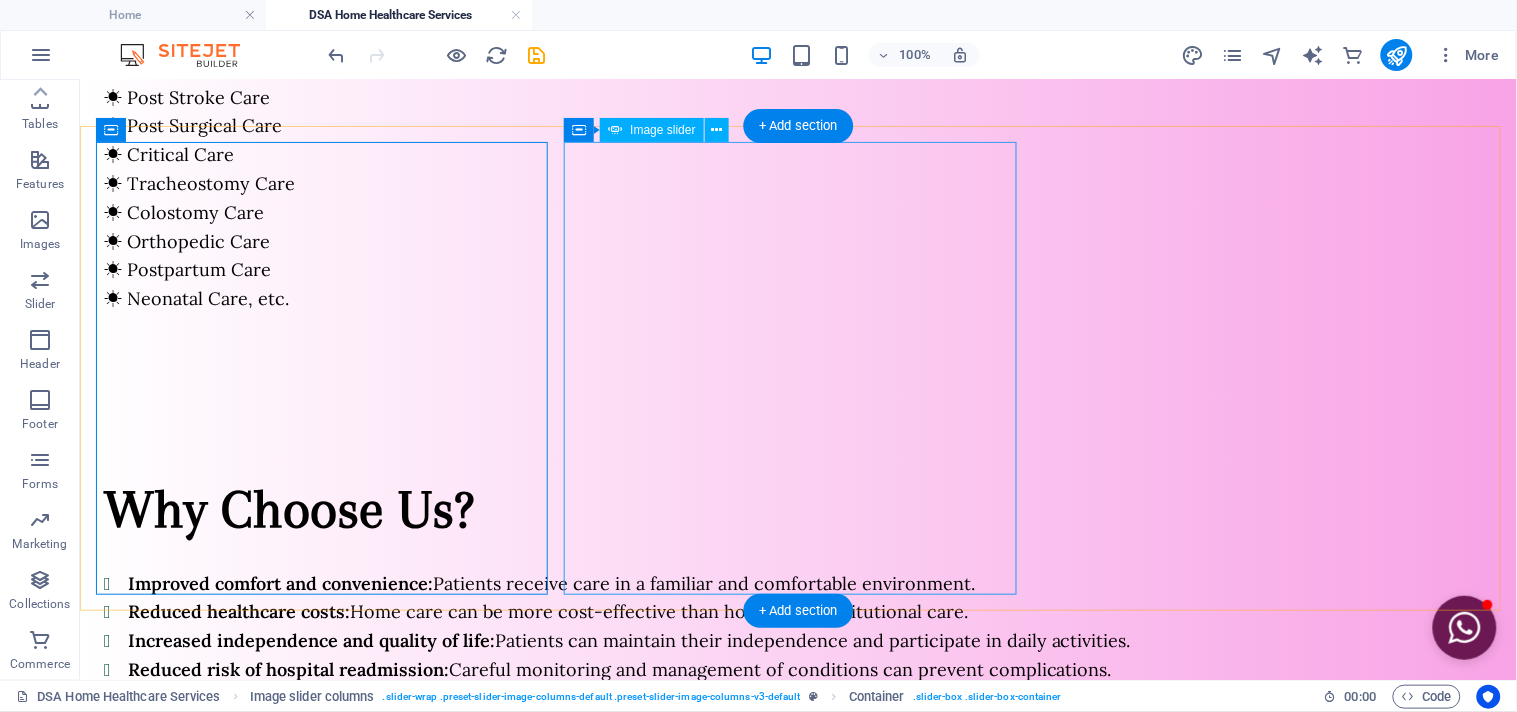 click at bounding box center (602, 2320) 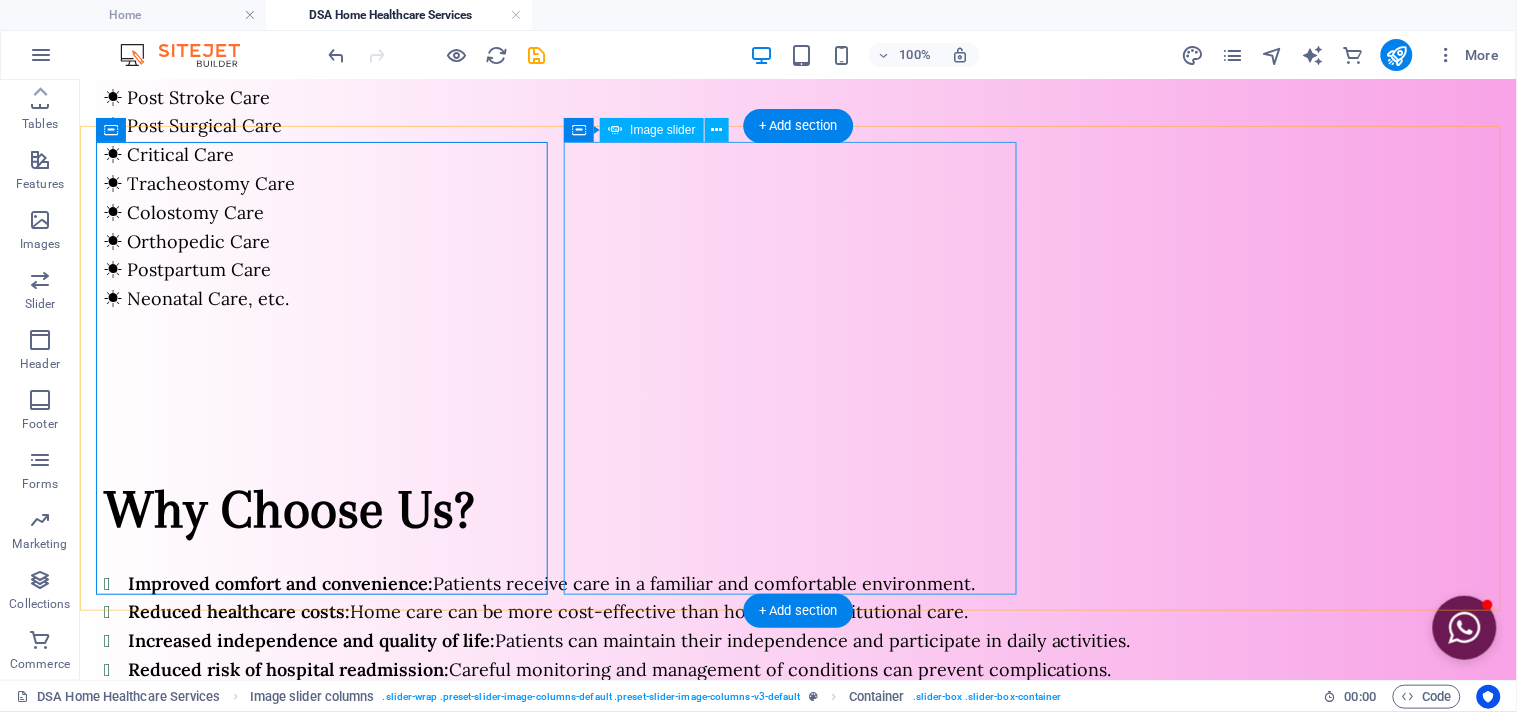 select on "px" 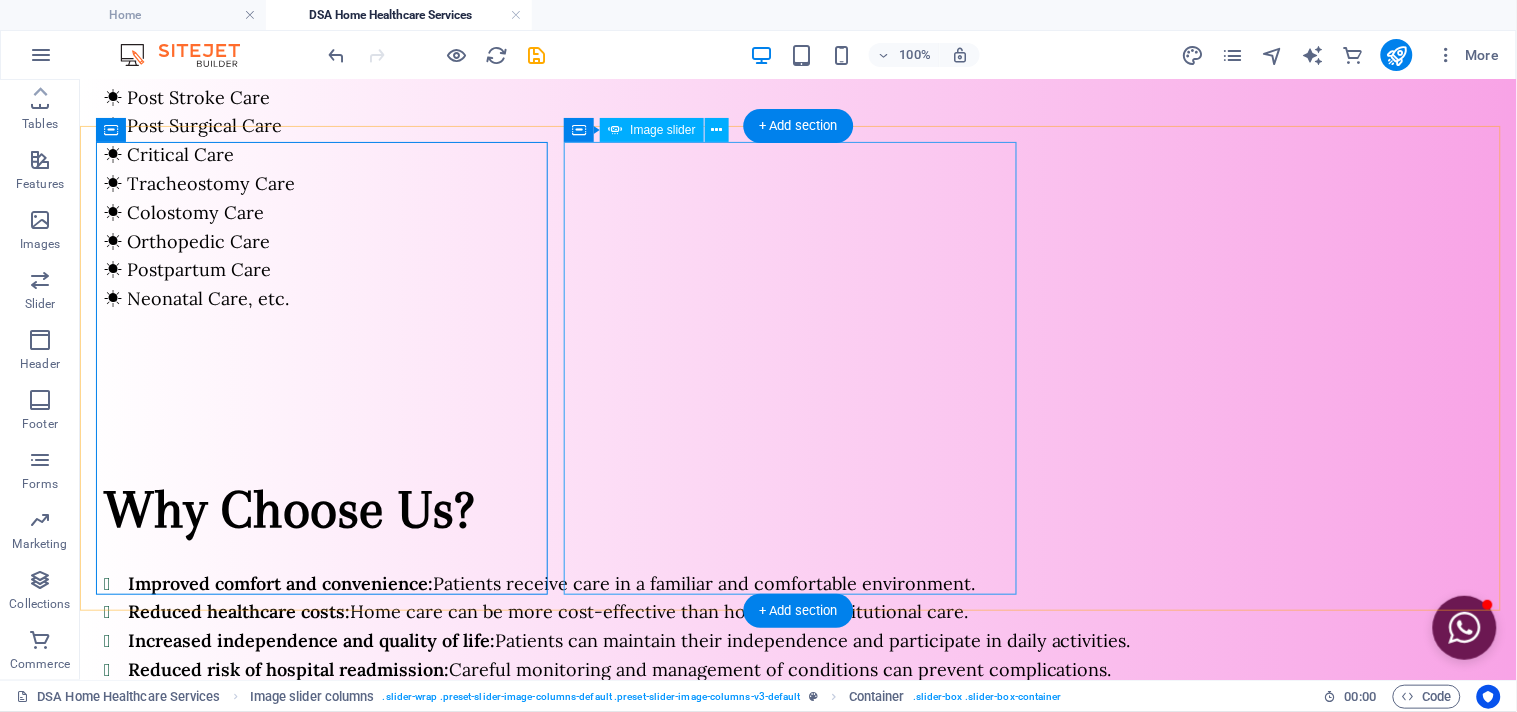 select on "ms" 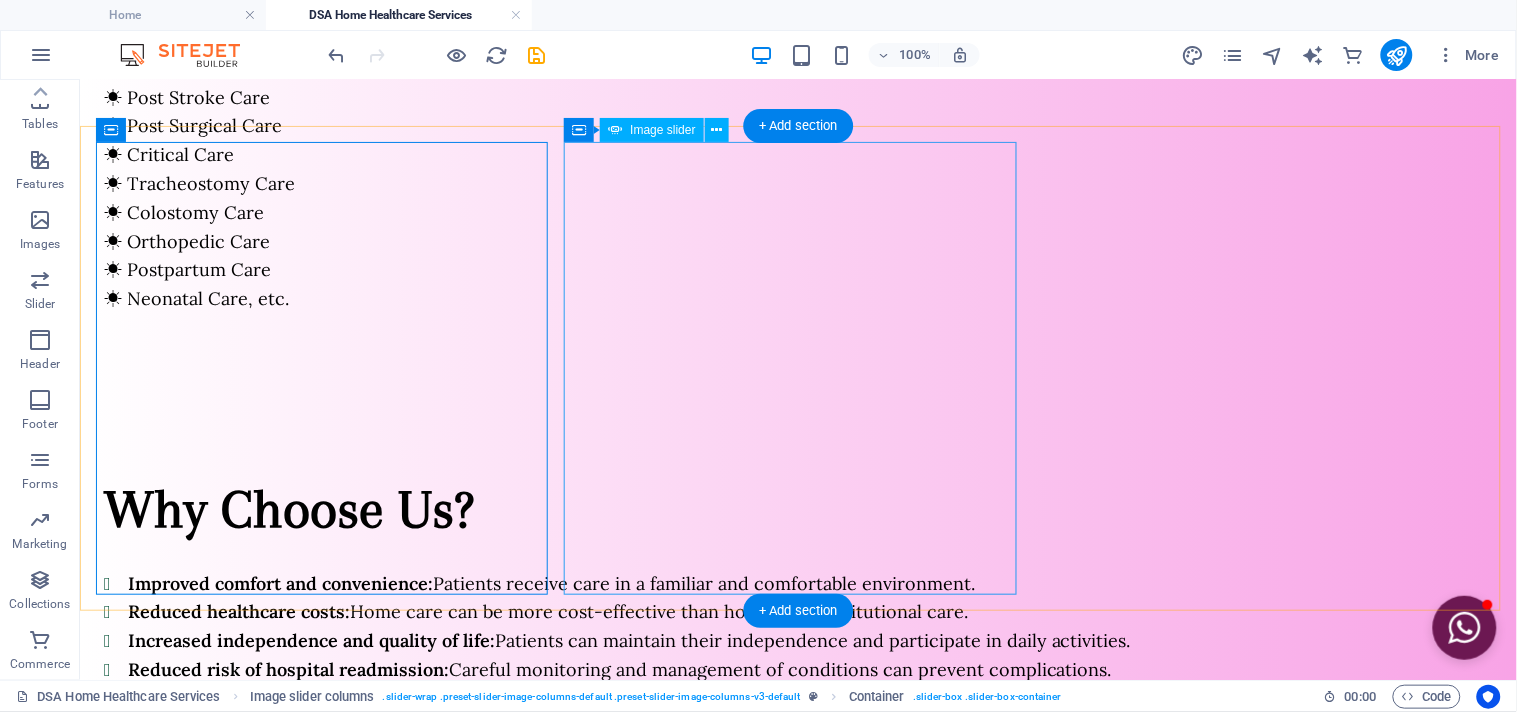 select on "s" 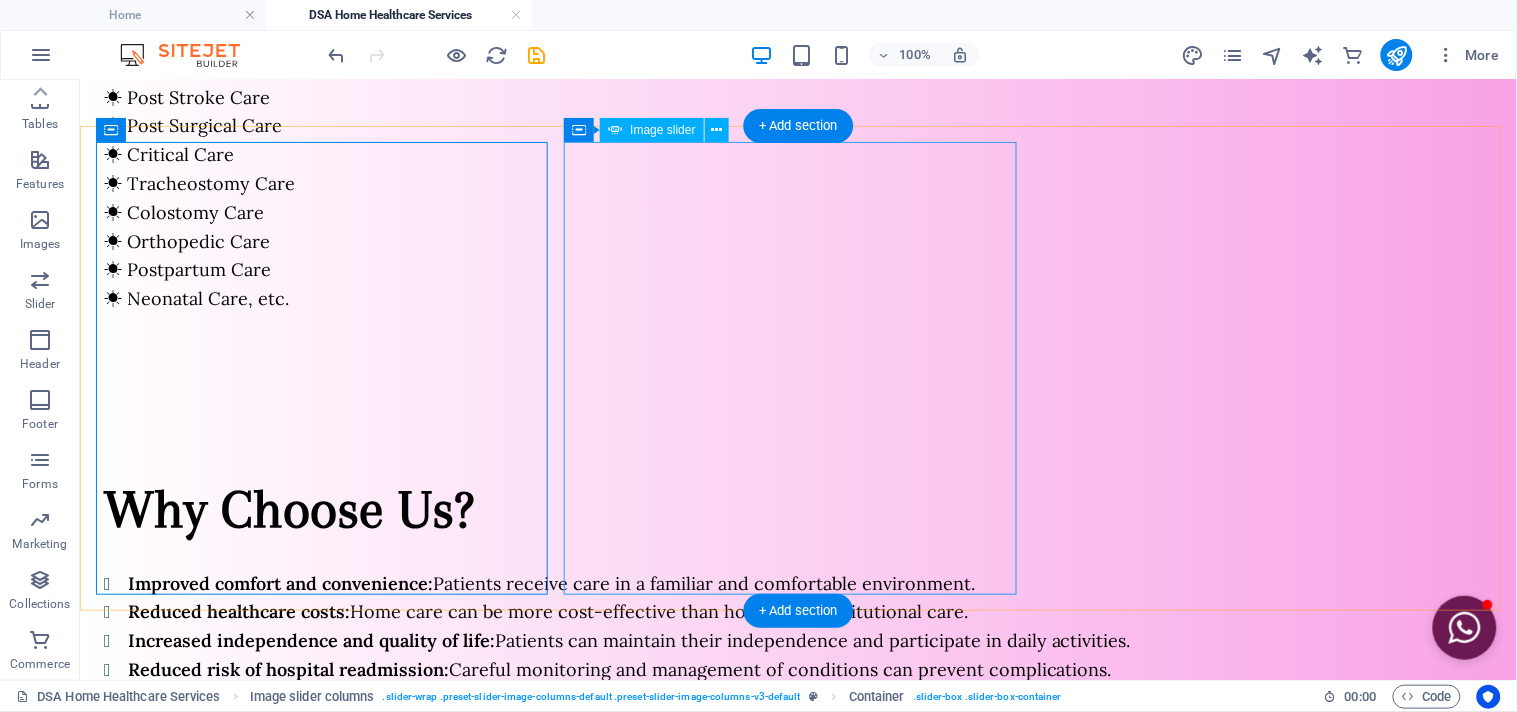 select on "progressive" 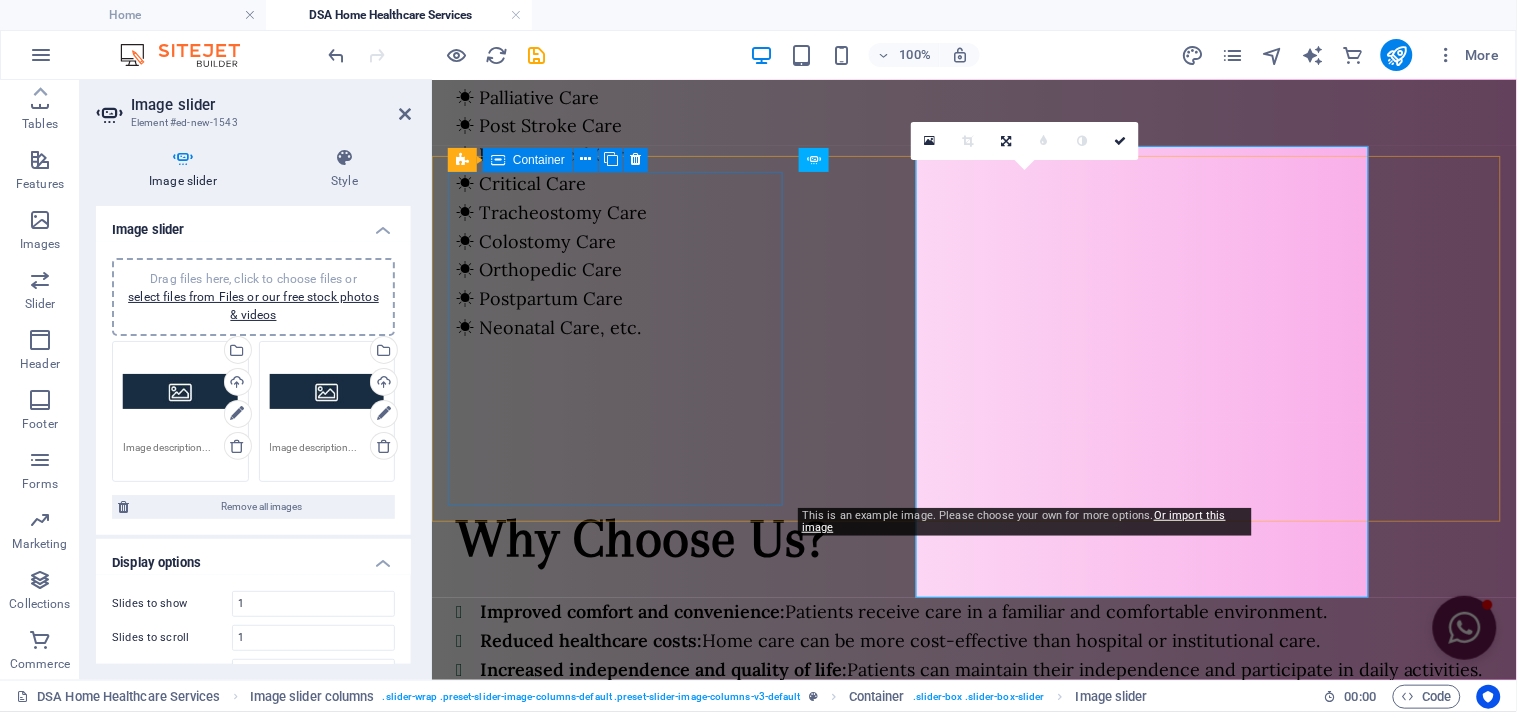 scroll, scrollTop: 1651, scrollLeft: 0, axis: vertical 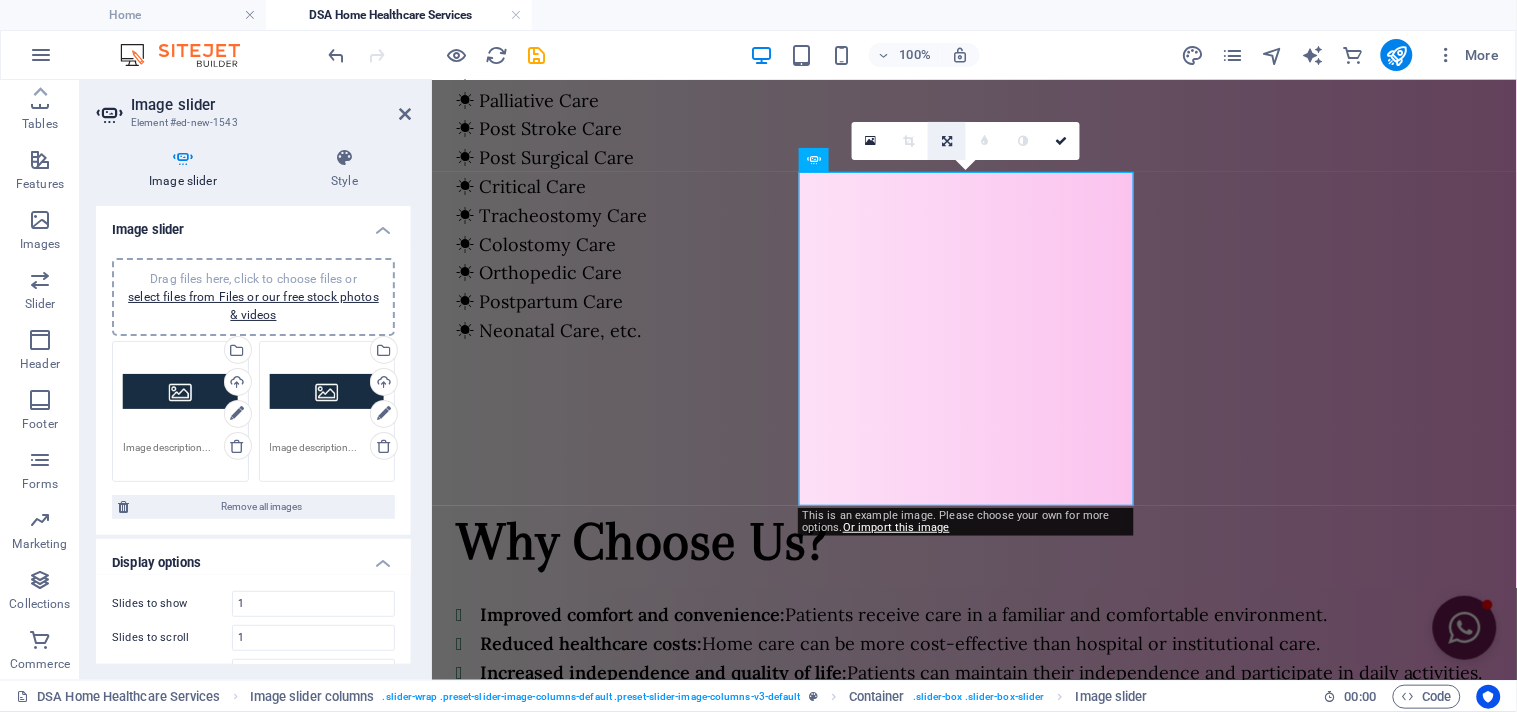 click at bounding box center (947, 141) 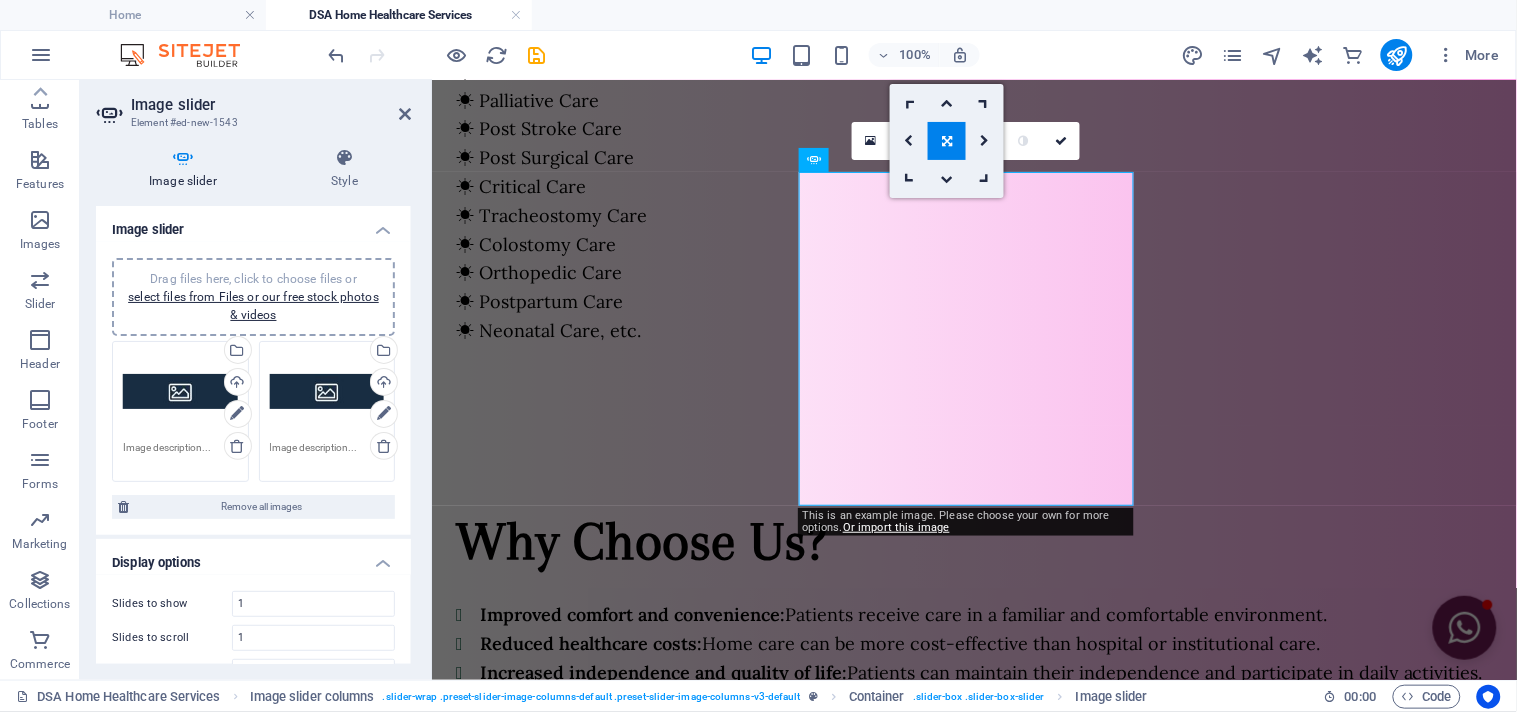 click at bounding box center (947, 141) 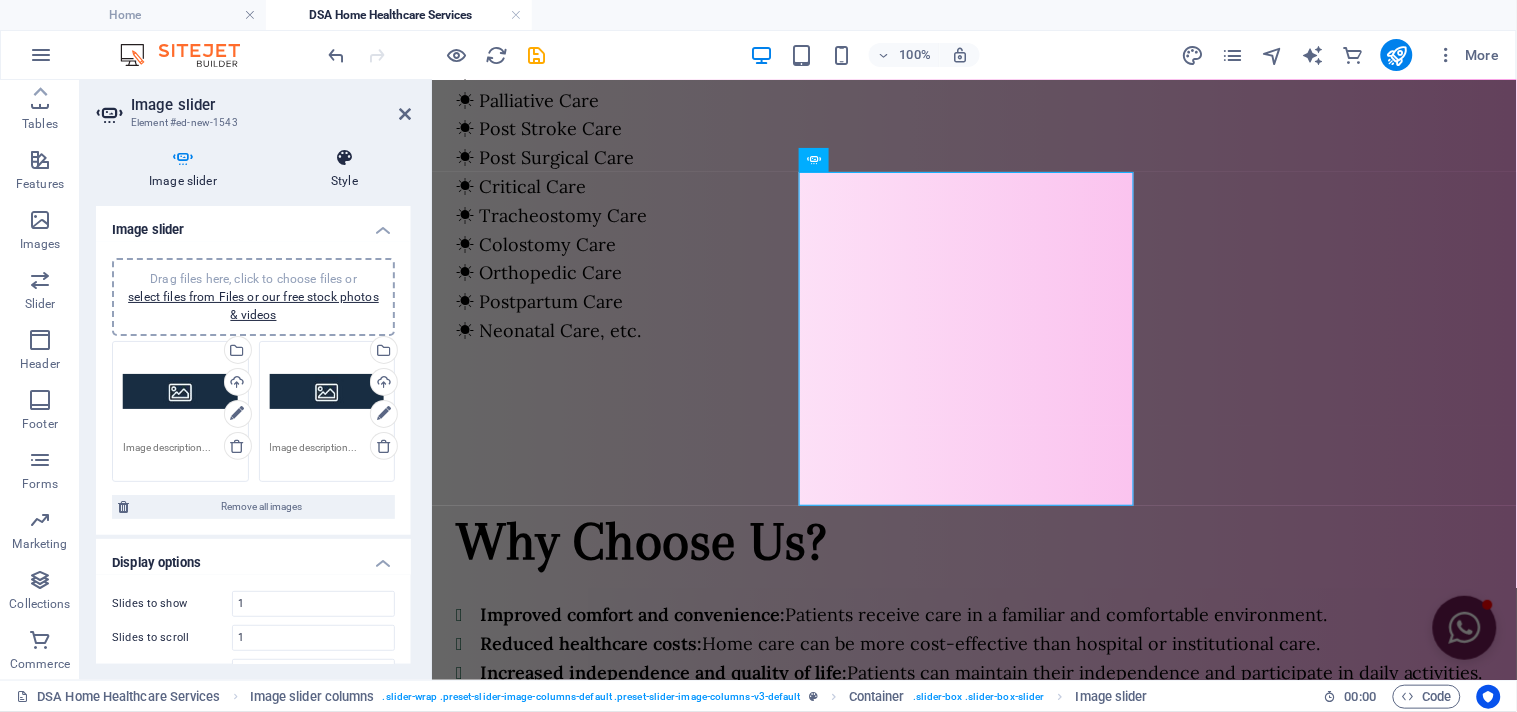 click at bounding box center [344, 158] 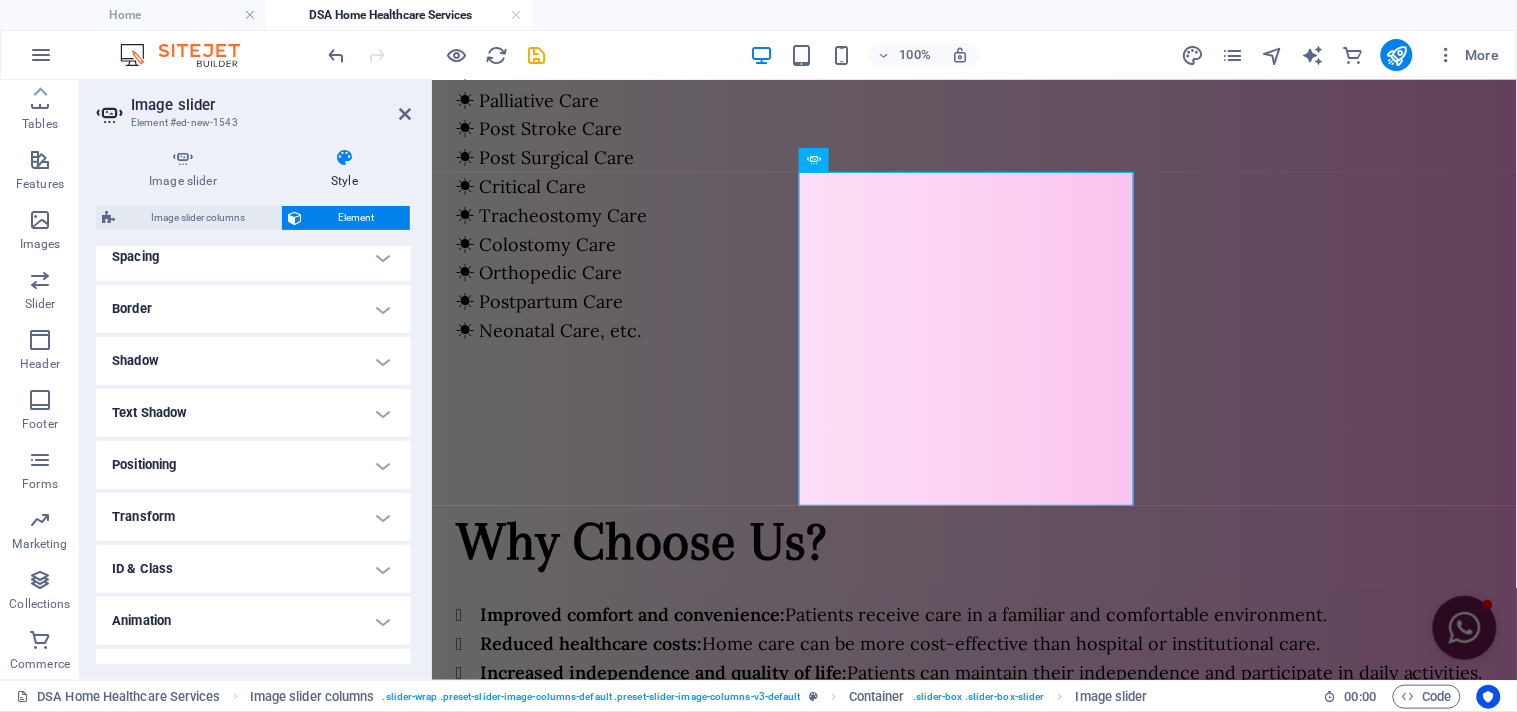 scroll, scrollTop: 427, scrollLeft: 0, axis: vertical 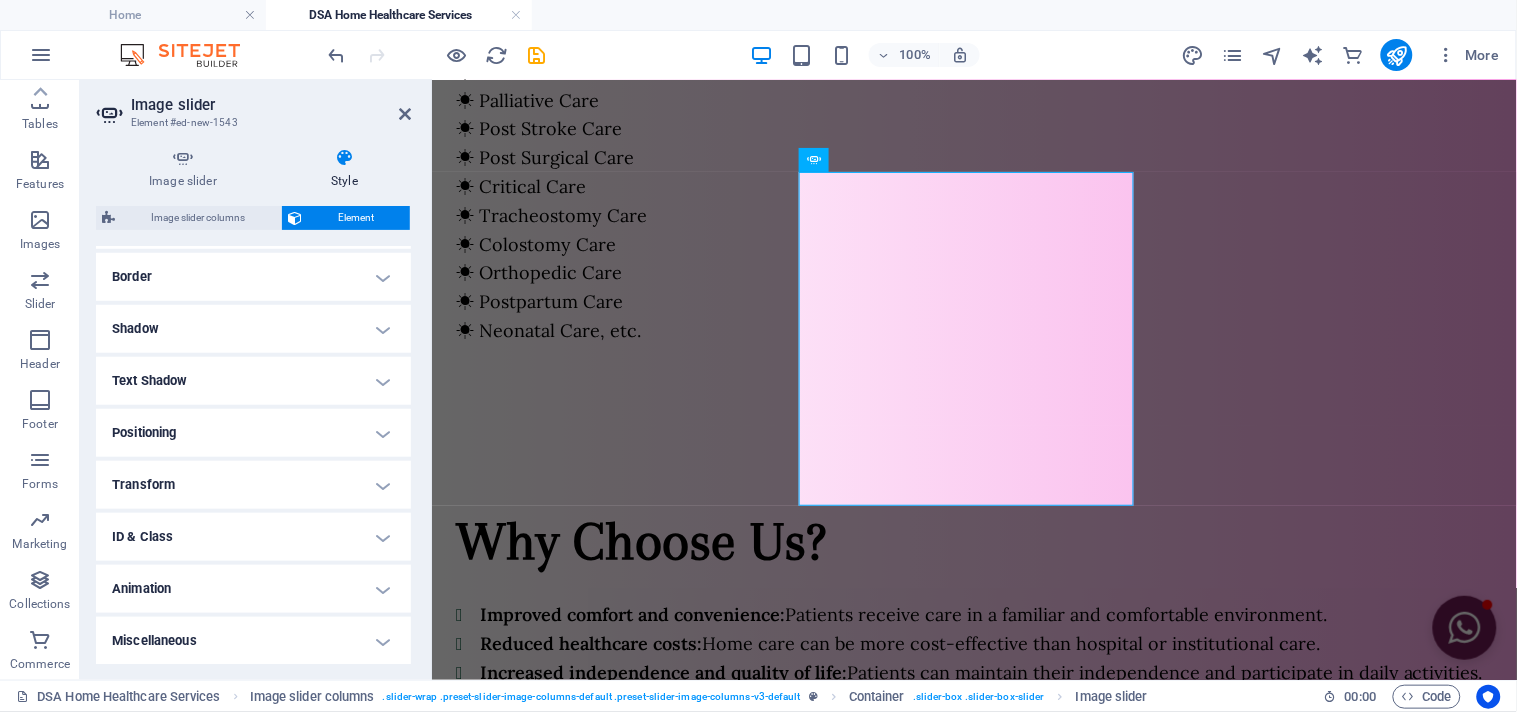click on "Transform" at bounding box center (253, 485) 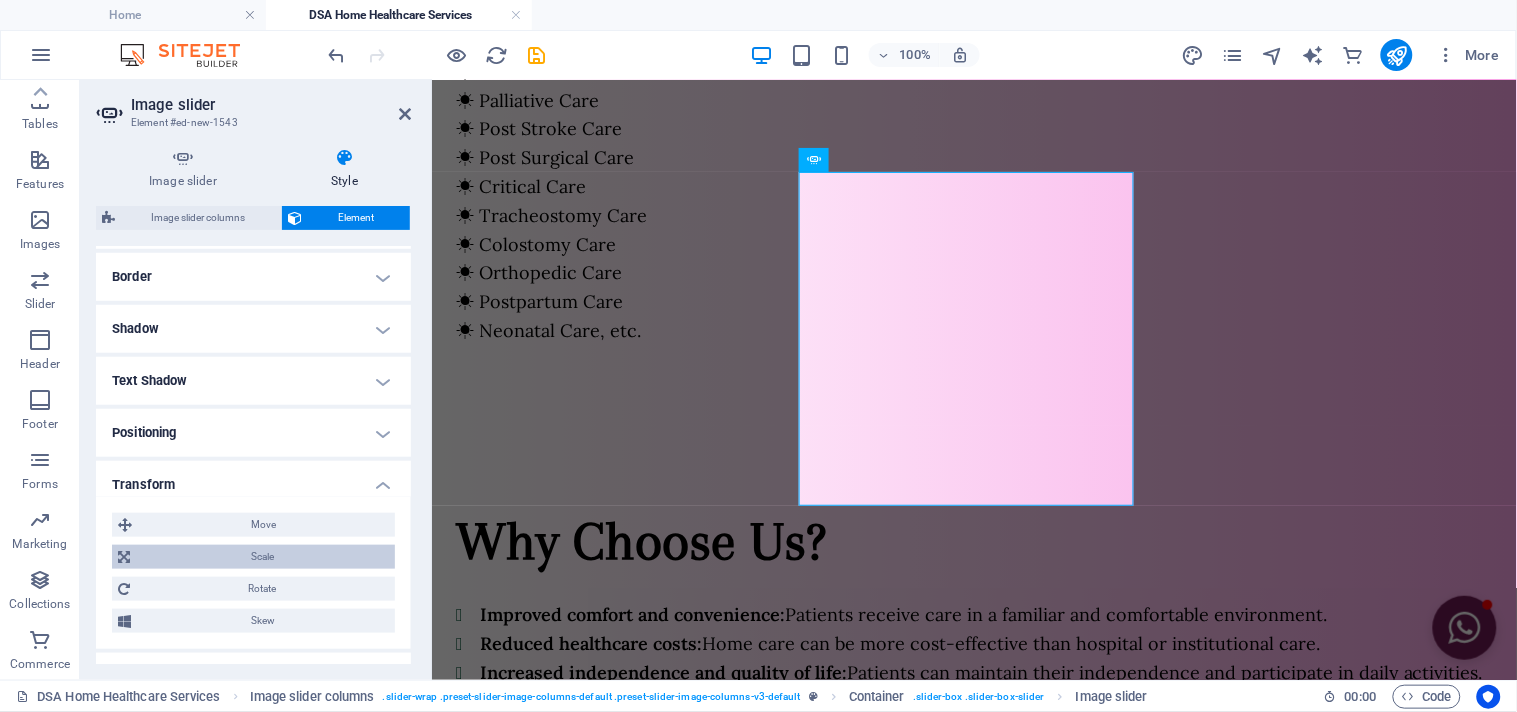 click on "Scale" at bounding box center (262, 557) 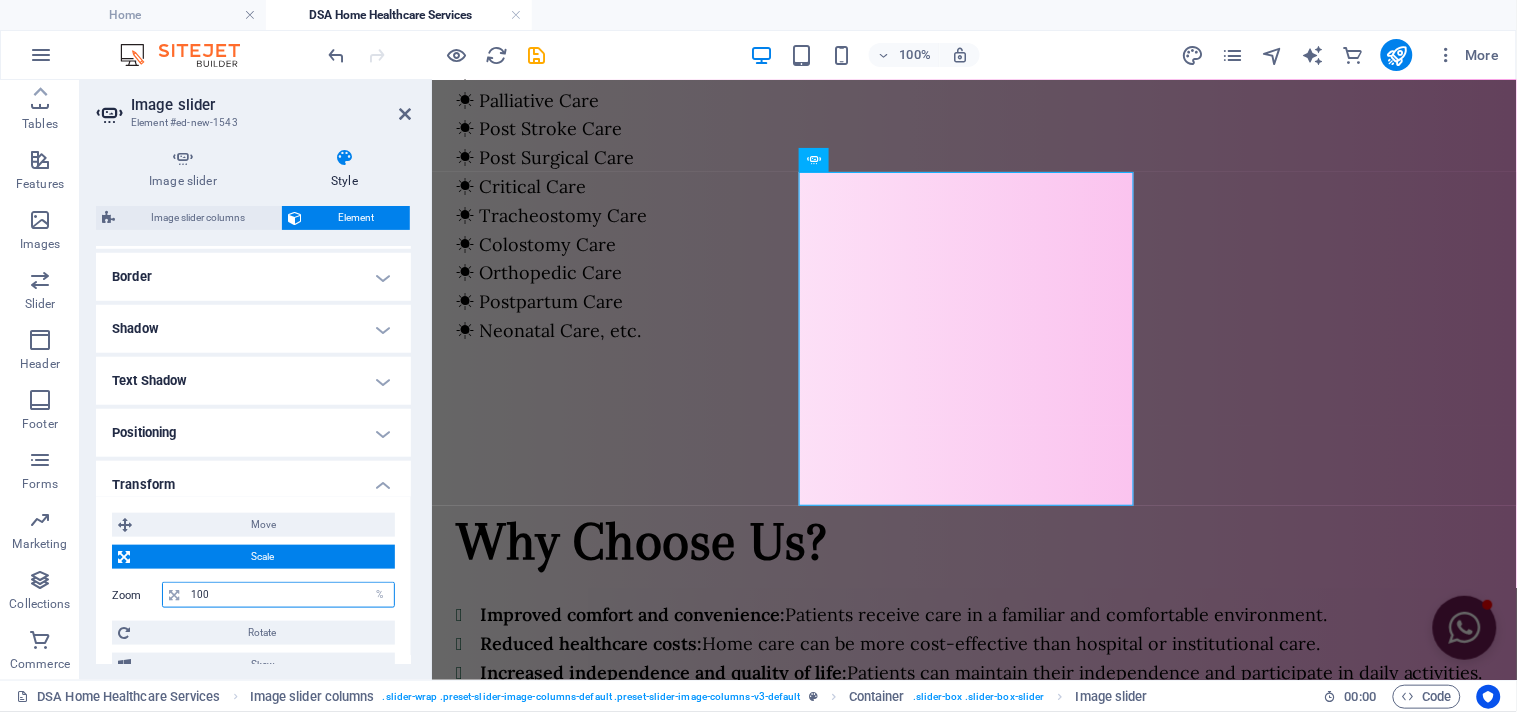 click on "100" at bounding box center [290, 595] 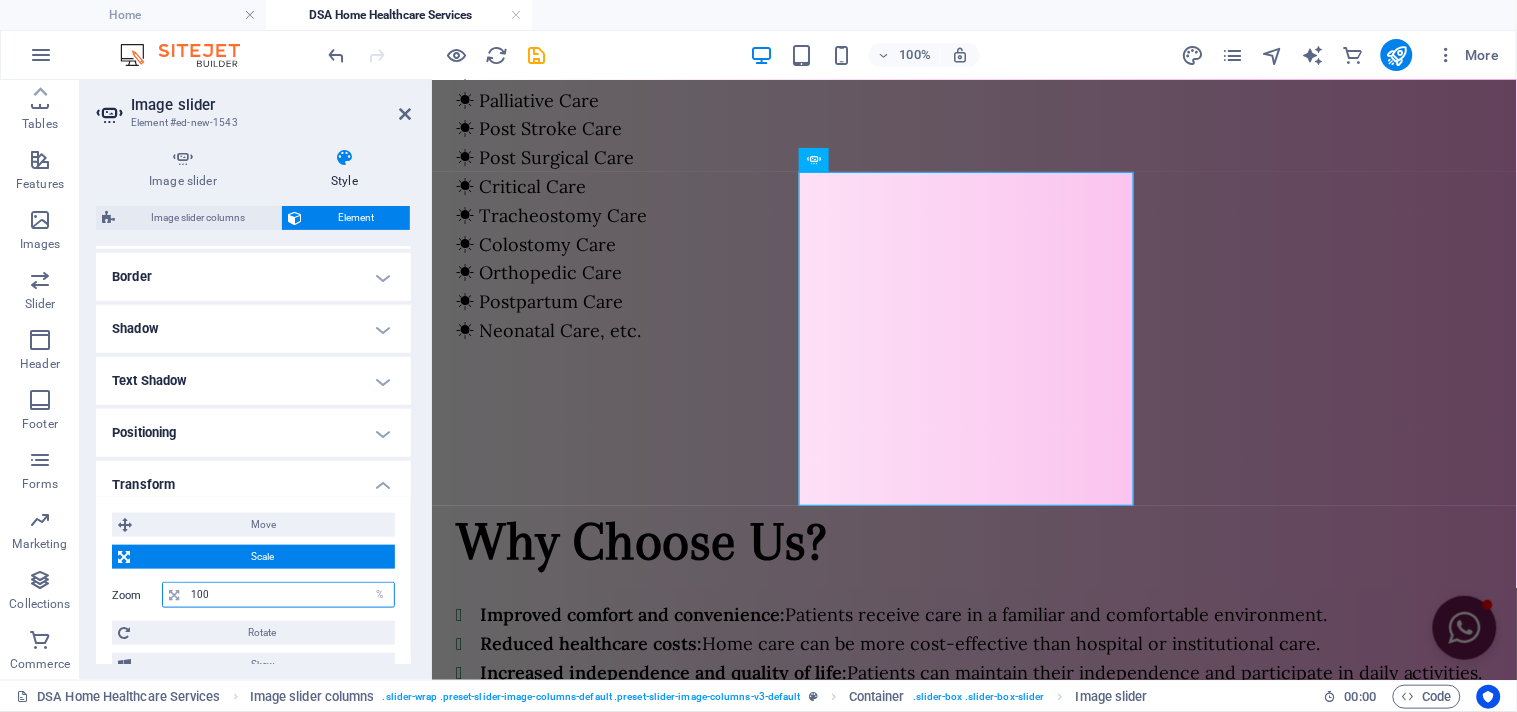click on "100" at bounding box center (290, 595) 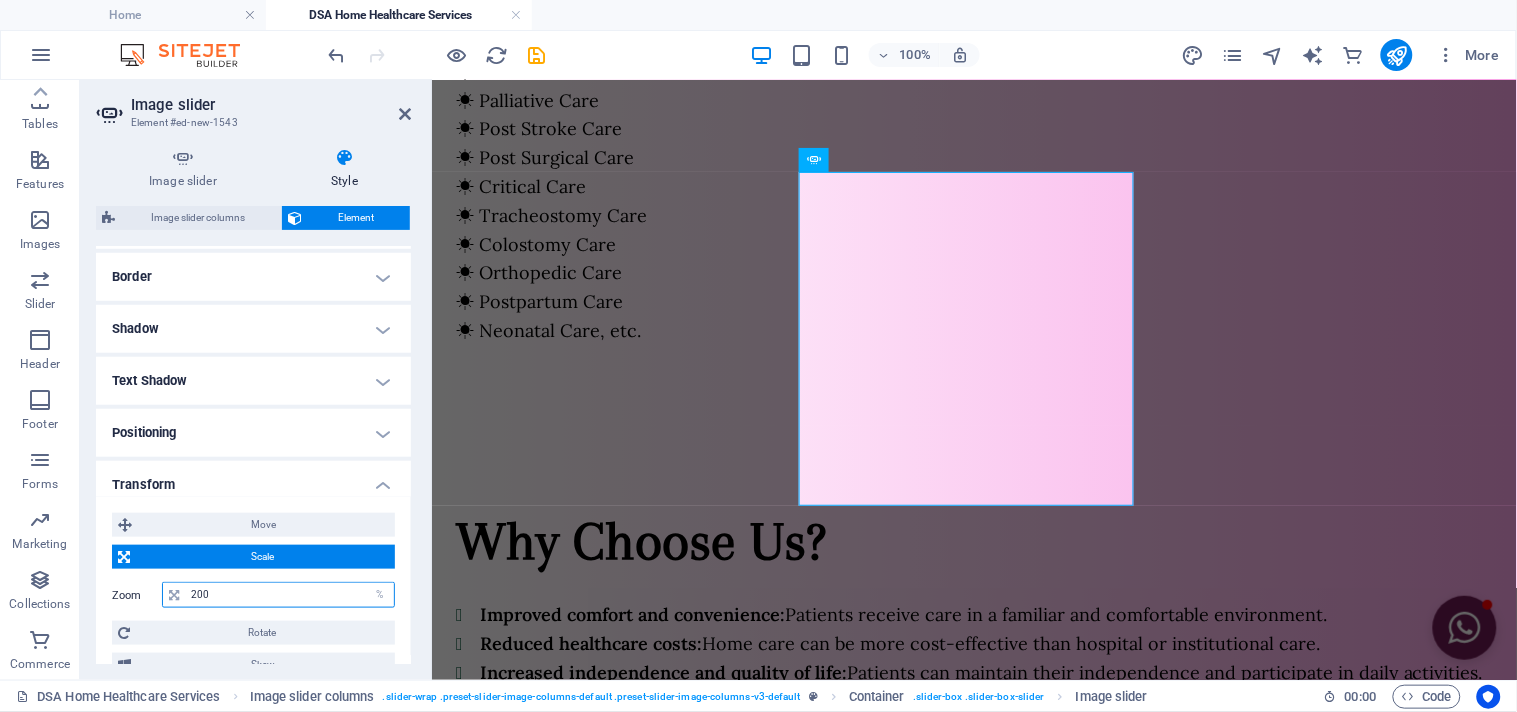 type on "200" 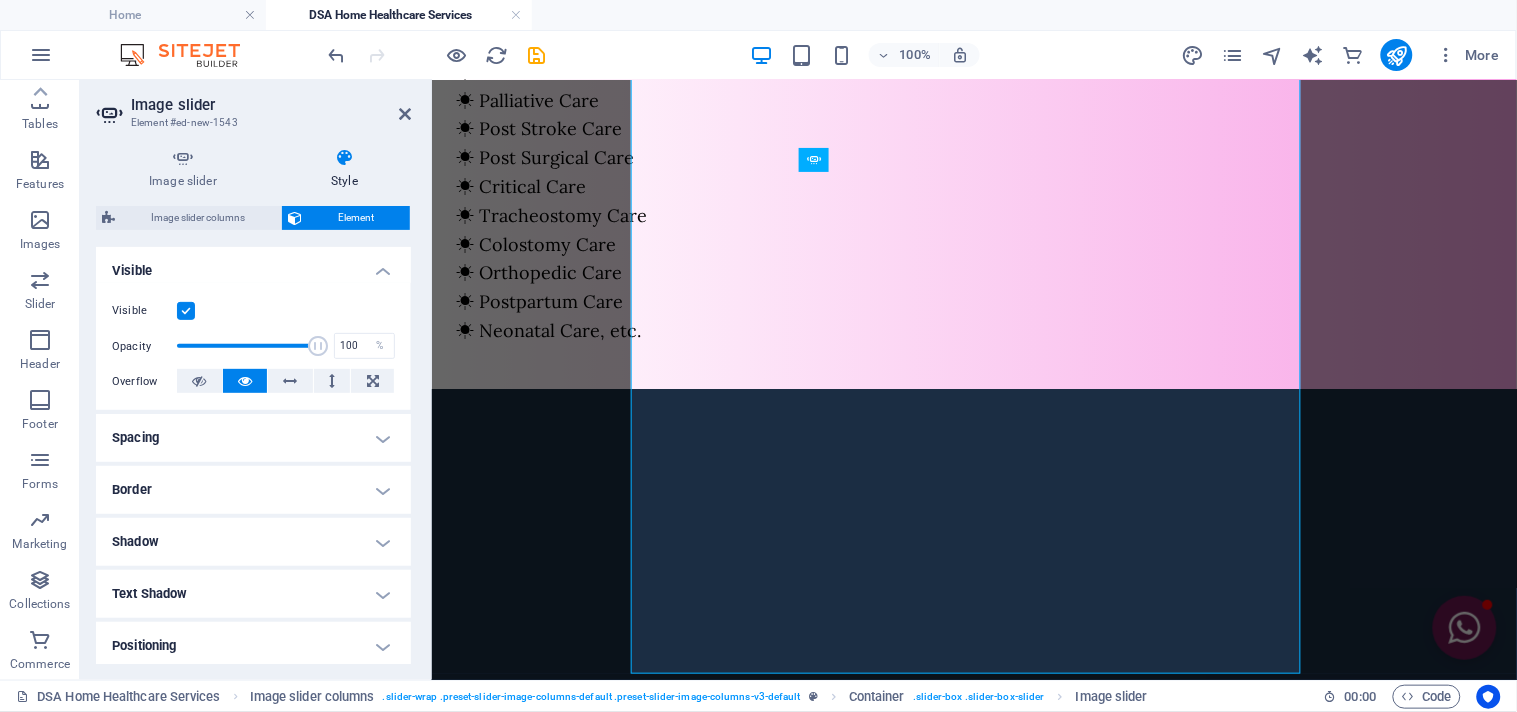 scroll, scrollTop: 205, scrollLeft: 0, axis: vertical 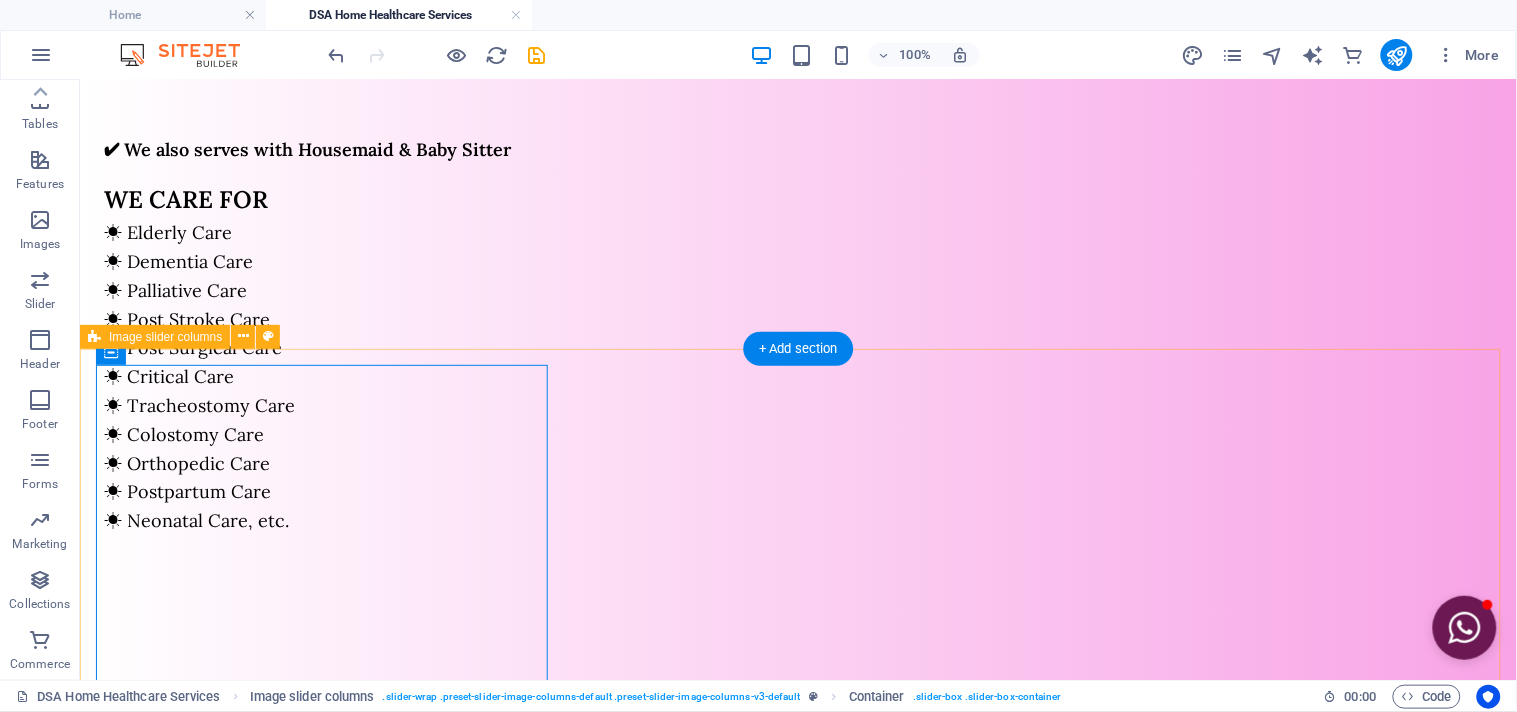 click on "Drop content here or  Add elements  Paste clipboard Drop content here or  Add elements  Paste clipboard" at bounding box center [797, 2602] 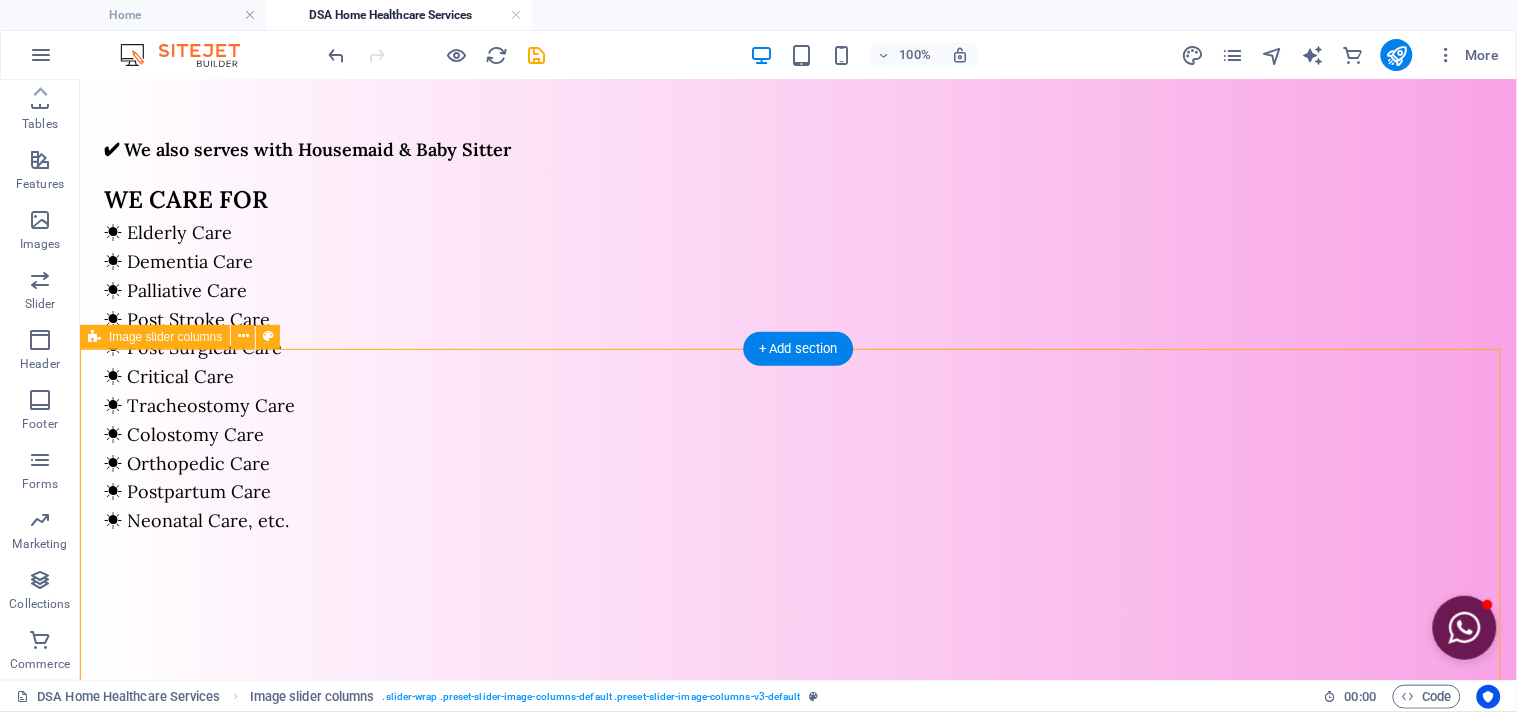 click on "Drop content here or  Add elements  Paste clipboard Drop content here or  Add elements  Paste clipboard" at bounding box center (797, 2602) 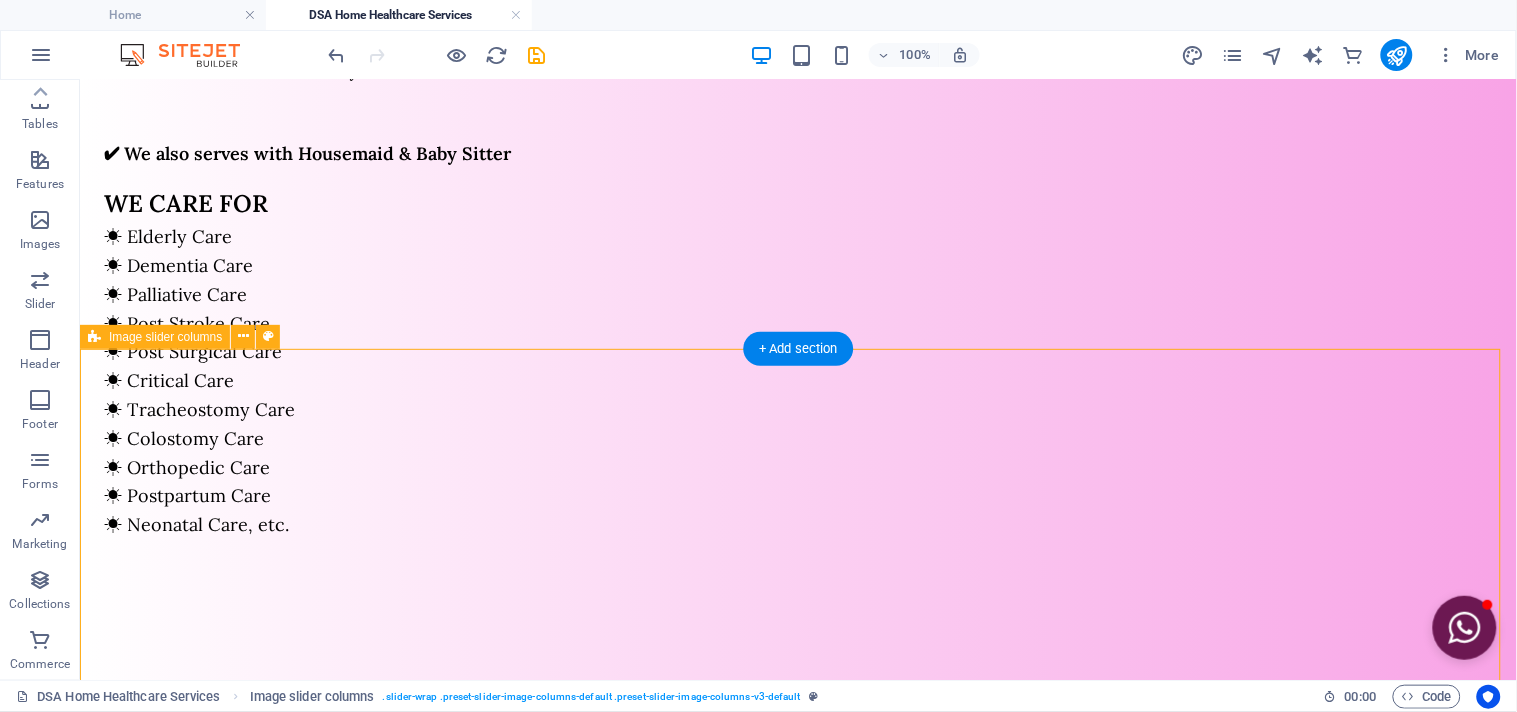 select on "rem" 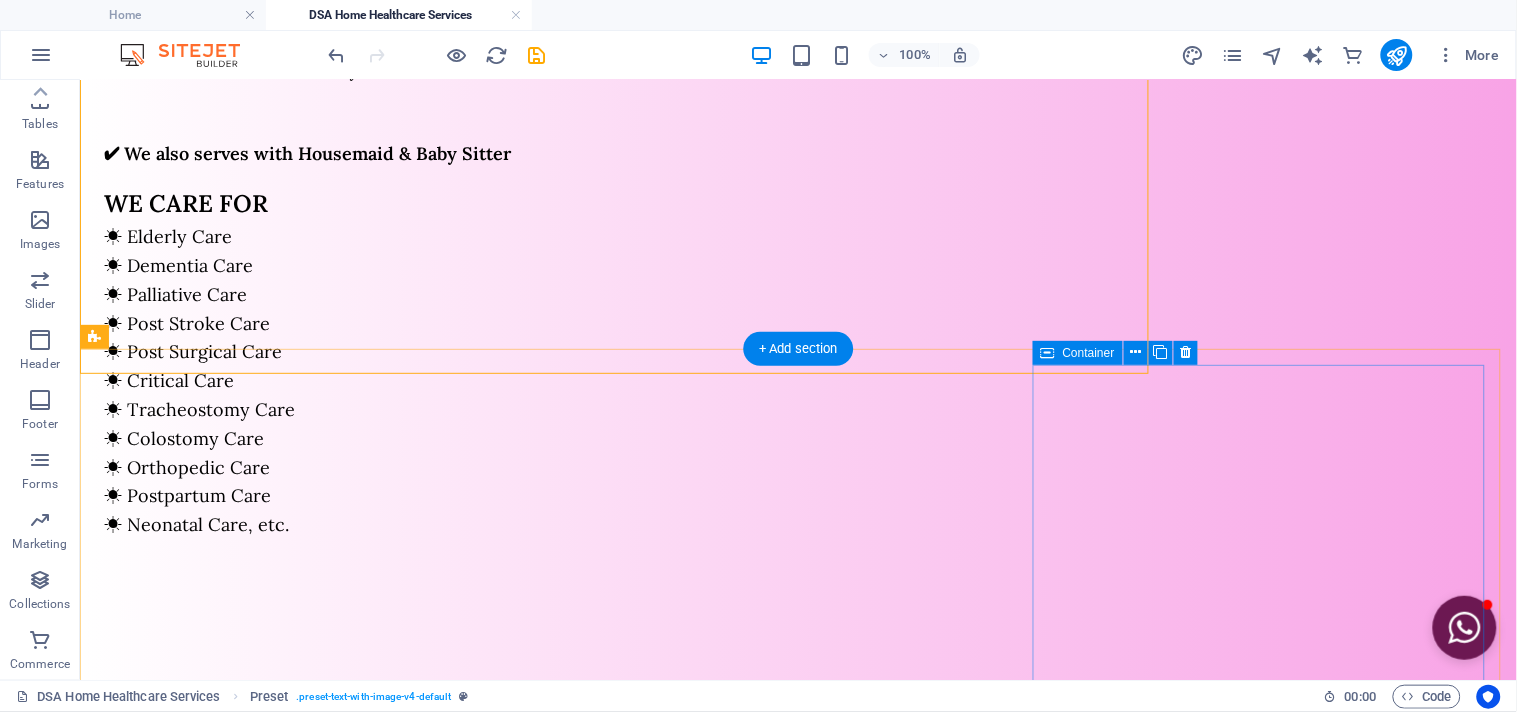 scroll, scrollTop: 1432, scrollLeft: 0, axis: vertical 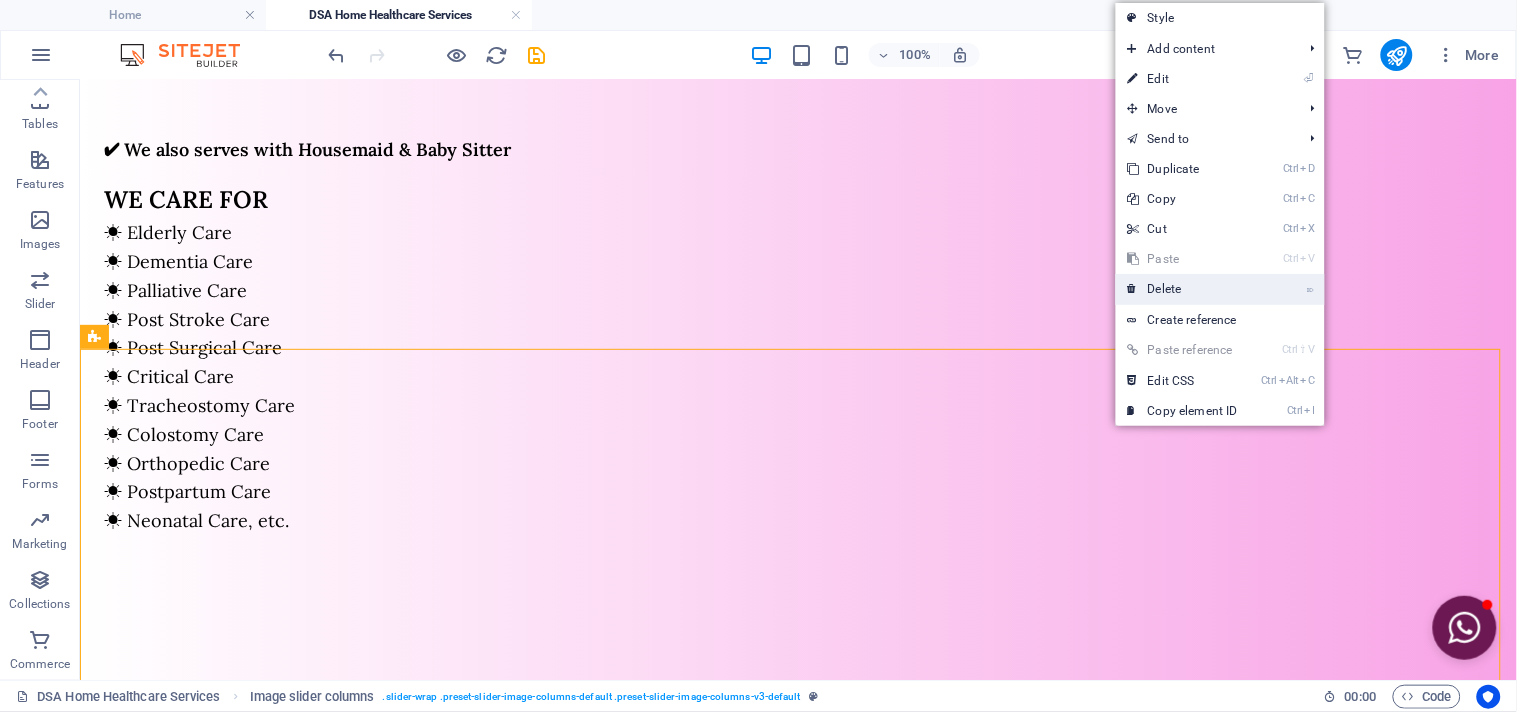 click on "⌦  Delete" at bounding box center (1183, 289) 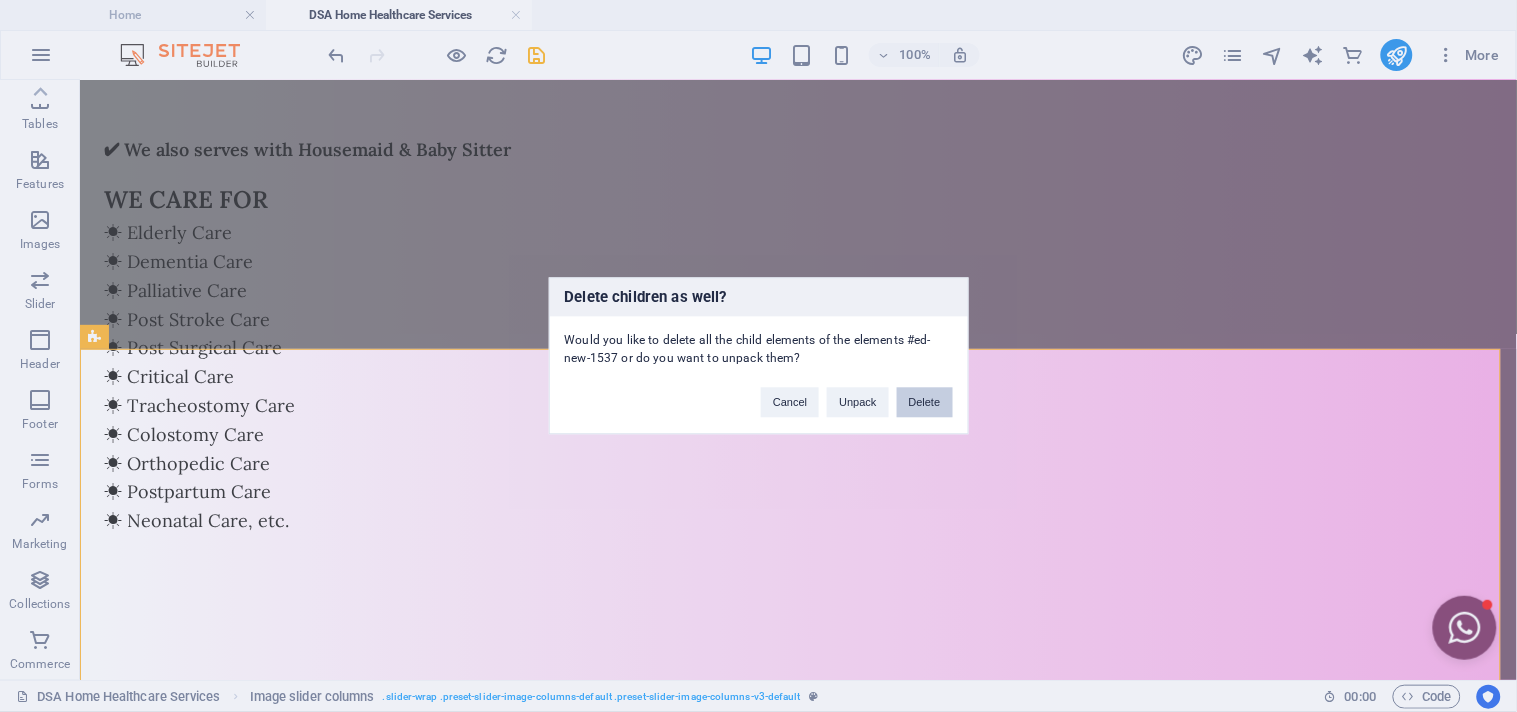 click on "Delete" at bounding box center (925, 403) 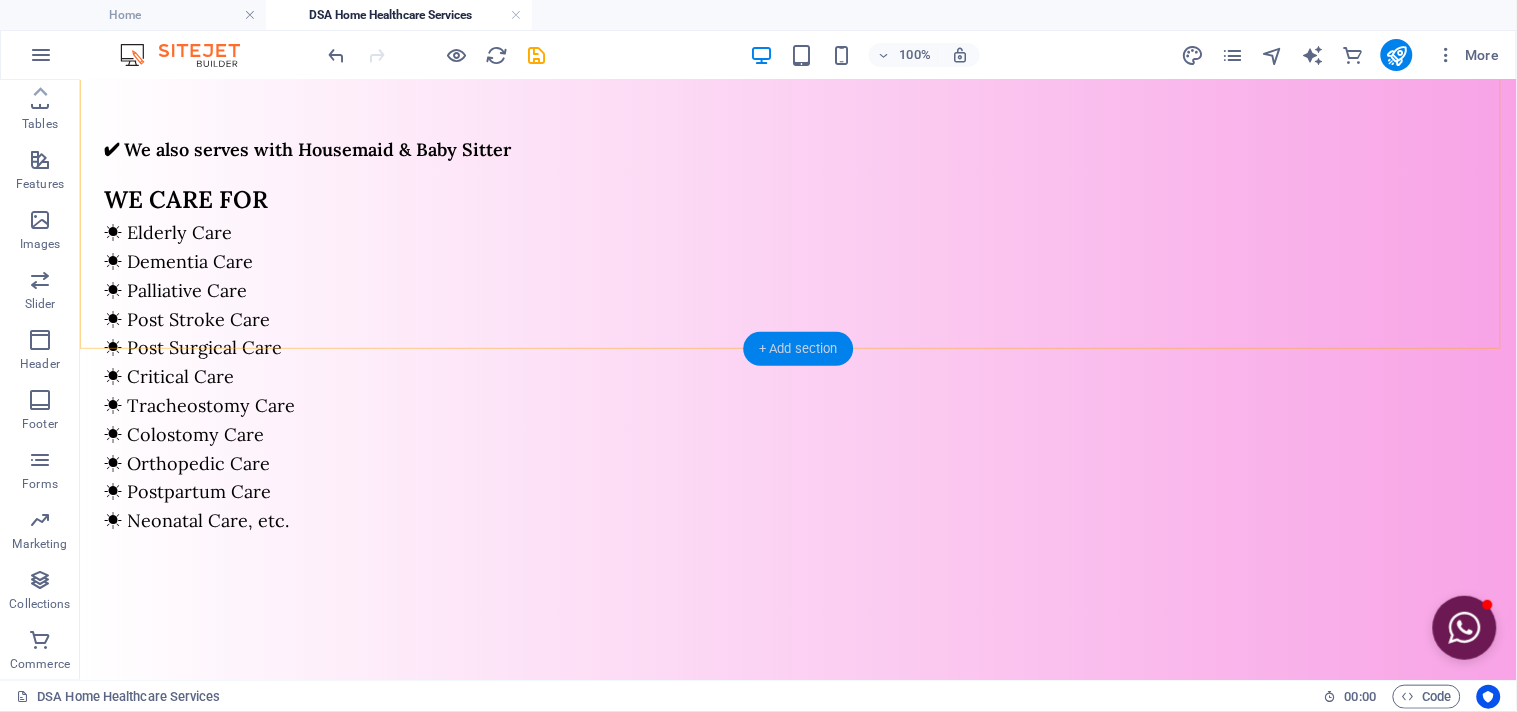 click on "+ Add section" at bounding box center [798, 349] 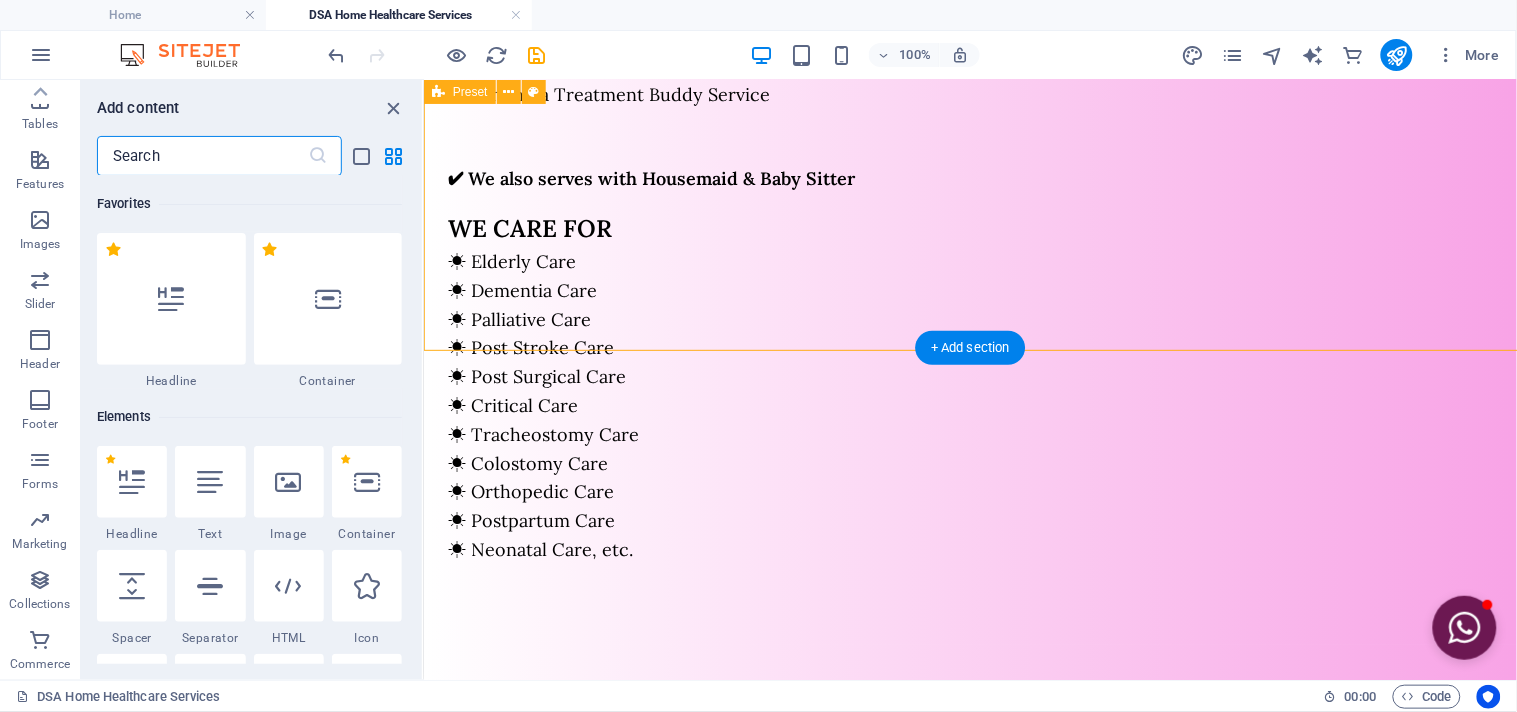scroll, scrollTop: 1430, scrollLeft: 0, axis: vertical 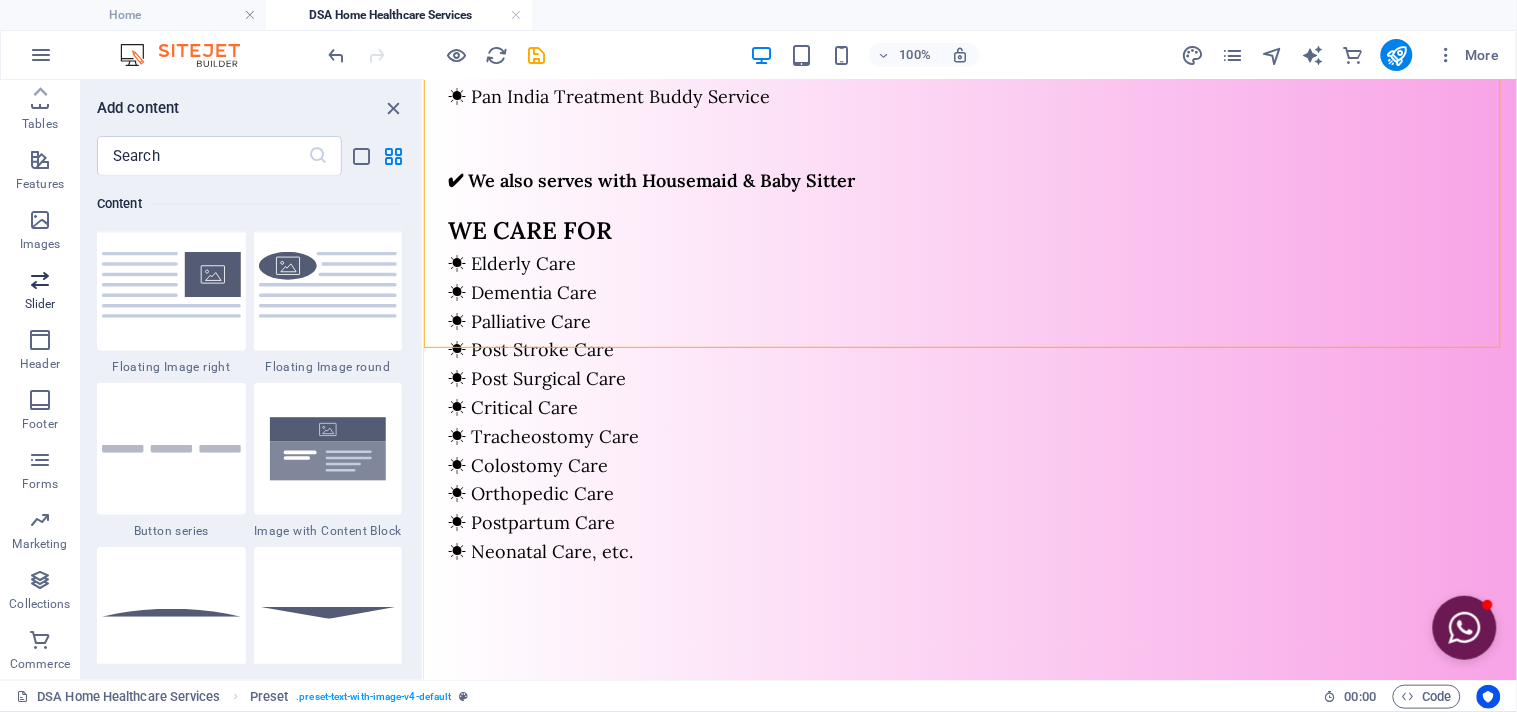click on "Slider" at bounding box center (40, 304) 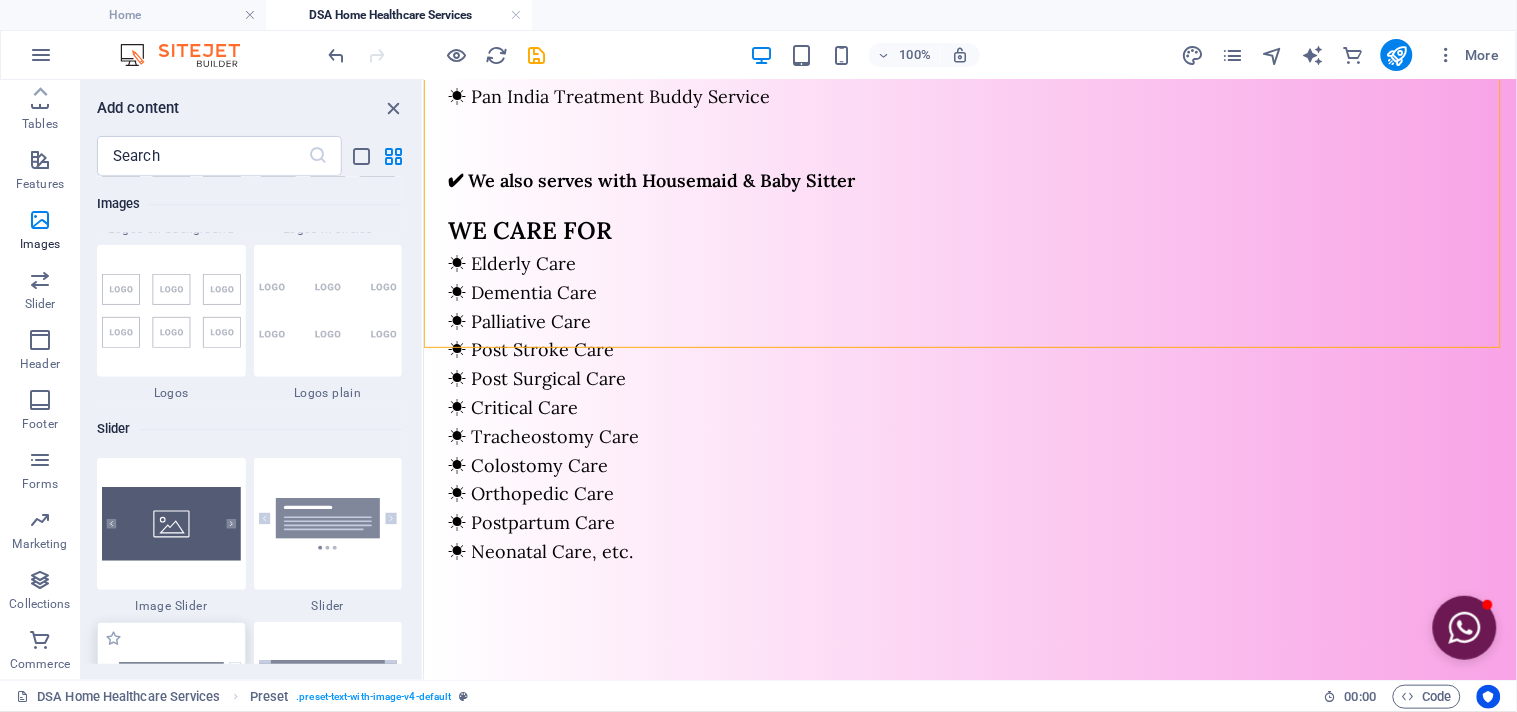 scroll, scrollTop: 11223, scrollLeft: 0, axis: vertical 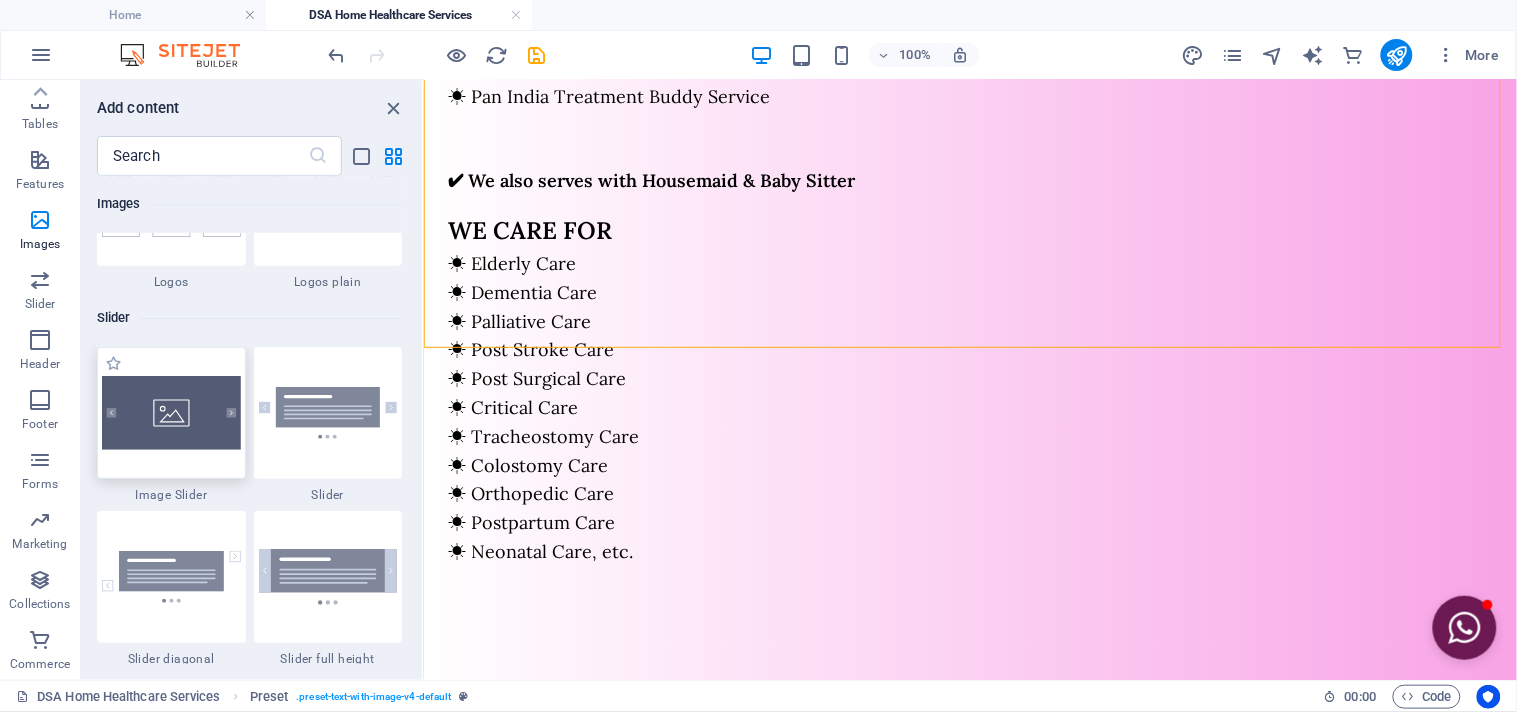 click at bounding box center [171, 413] 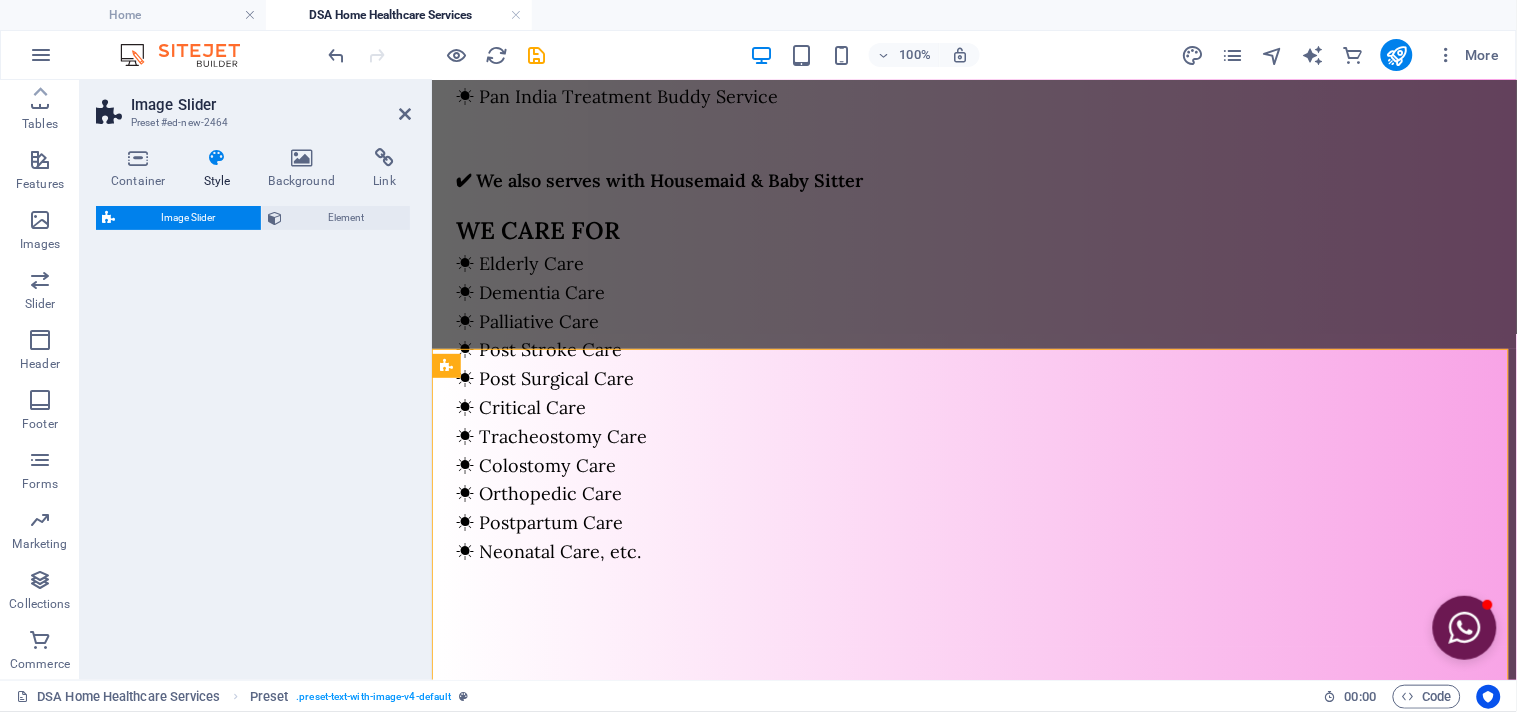 select on "rem" 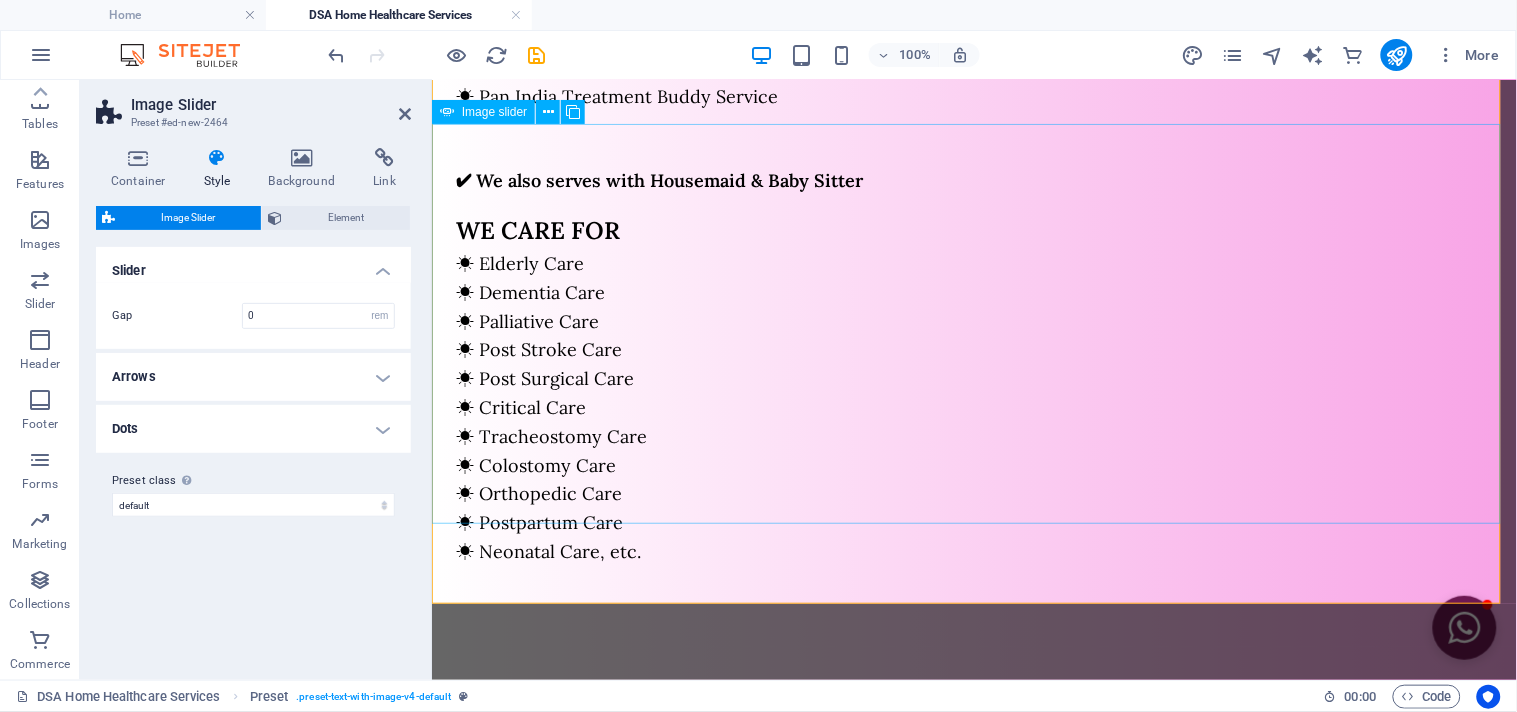 scroll, scrollTop: 1762, scrollLeft: 0, axis: vertical 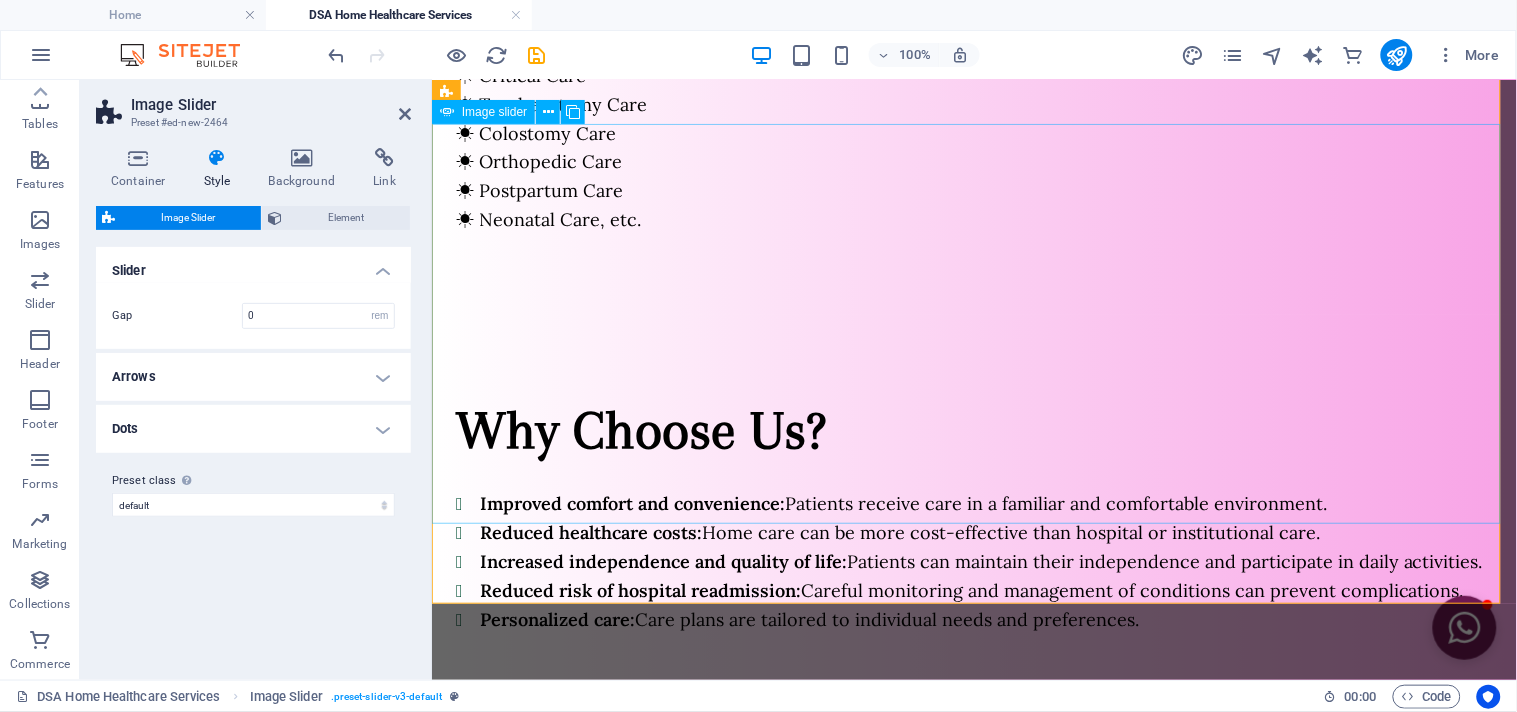 click at bounding box center [-126, 1482] 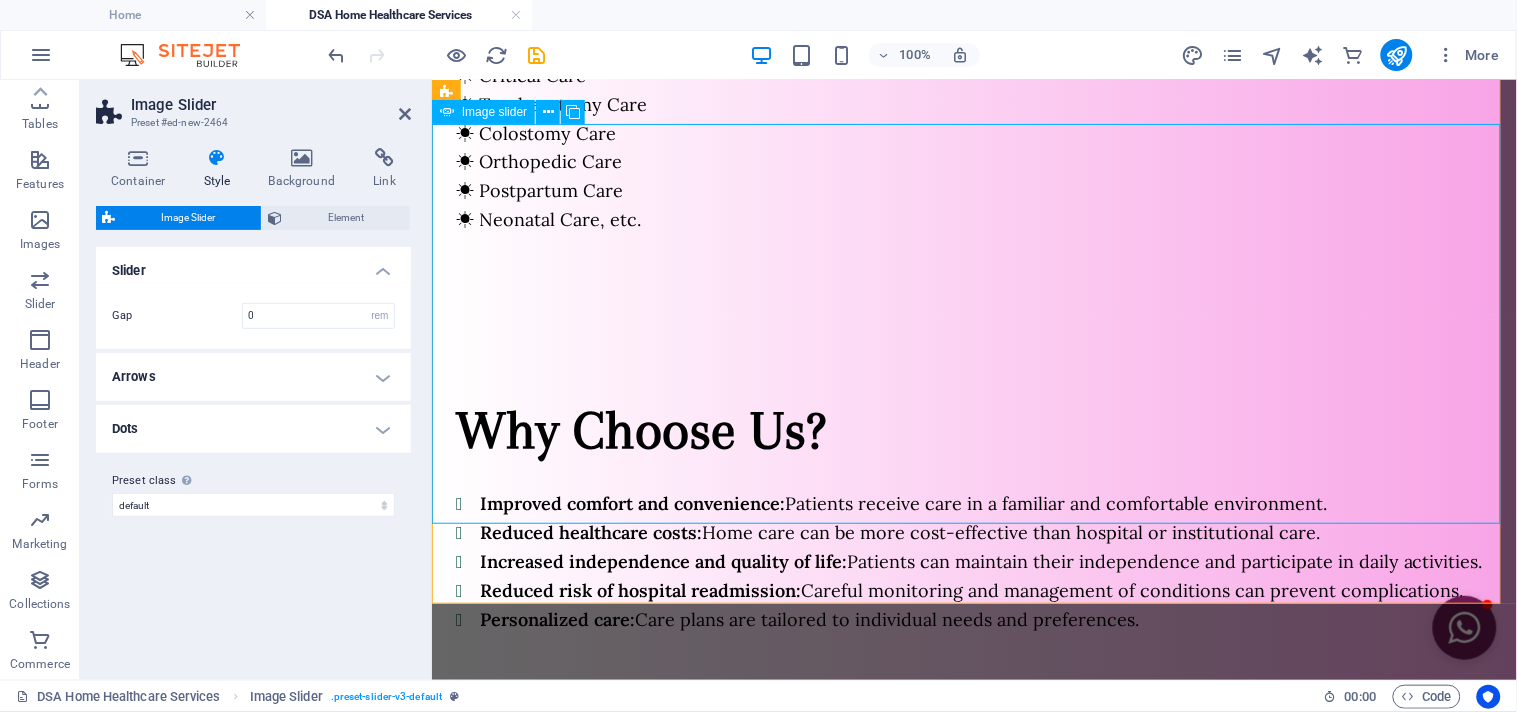 click at bounding box center (-126, 1482) 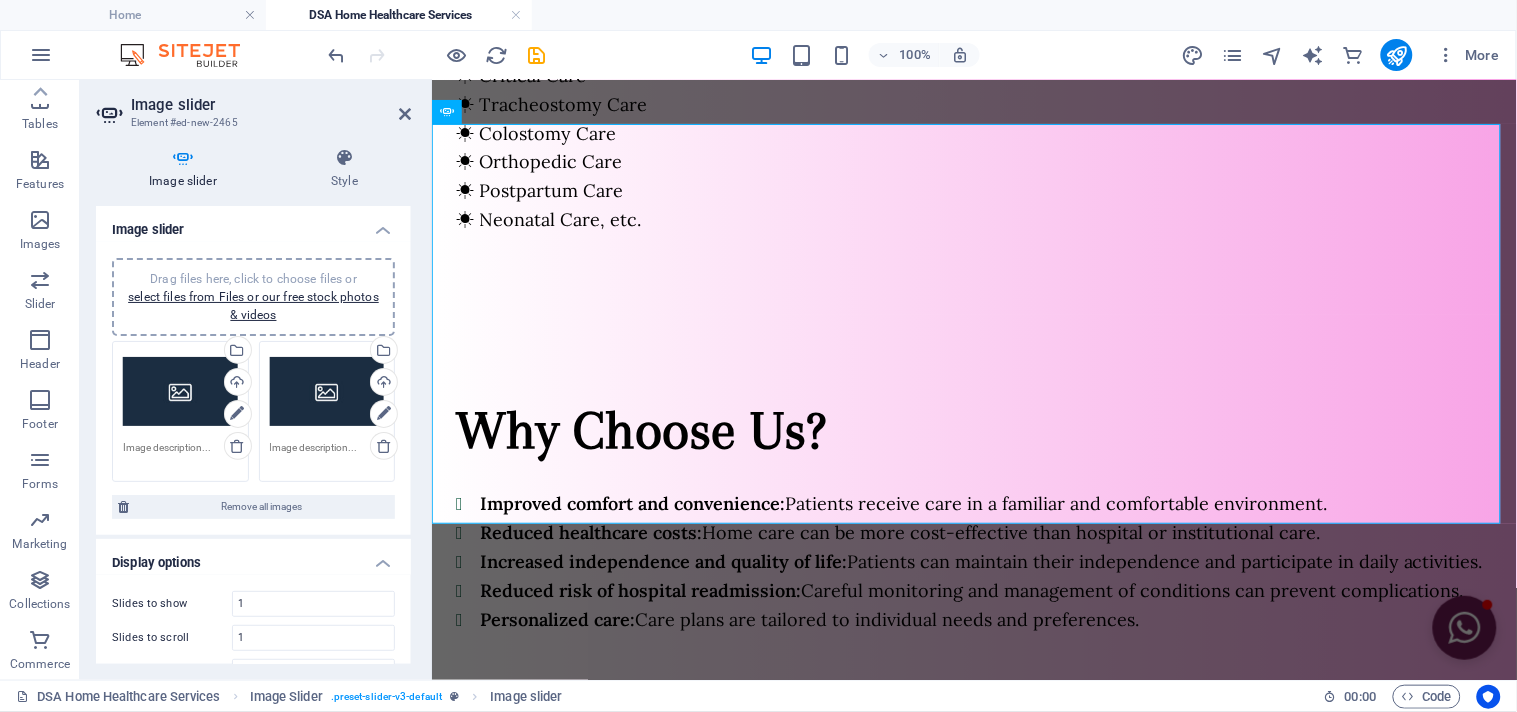 click on "Drag files here, click to choose files or select files from Files or our free stock photos & videos" at bounding box center [253, 297] 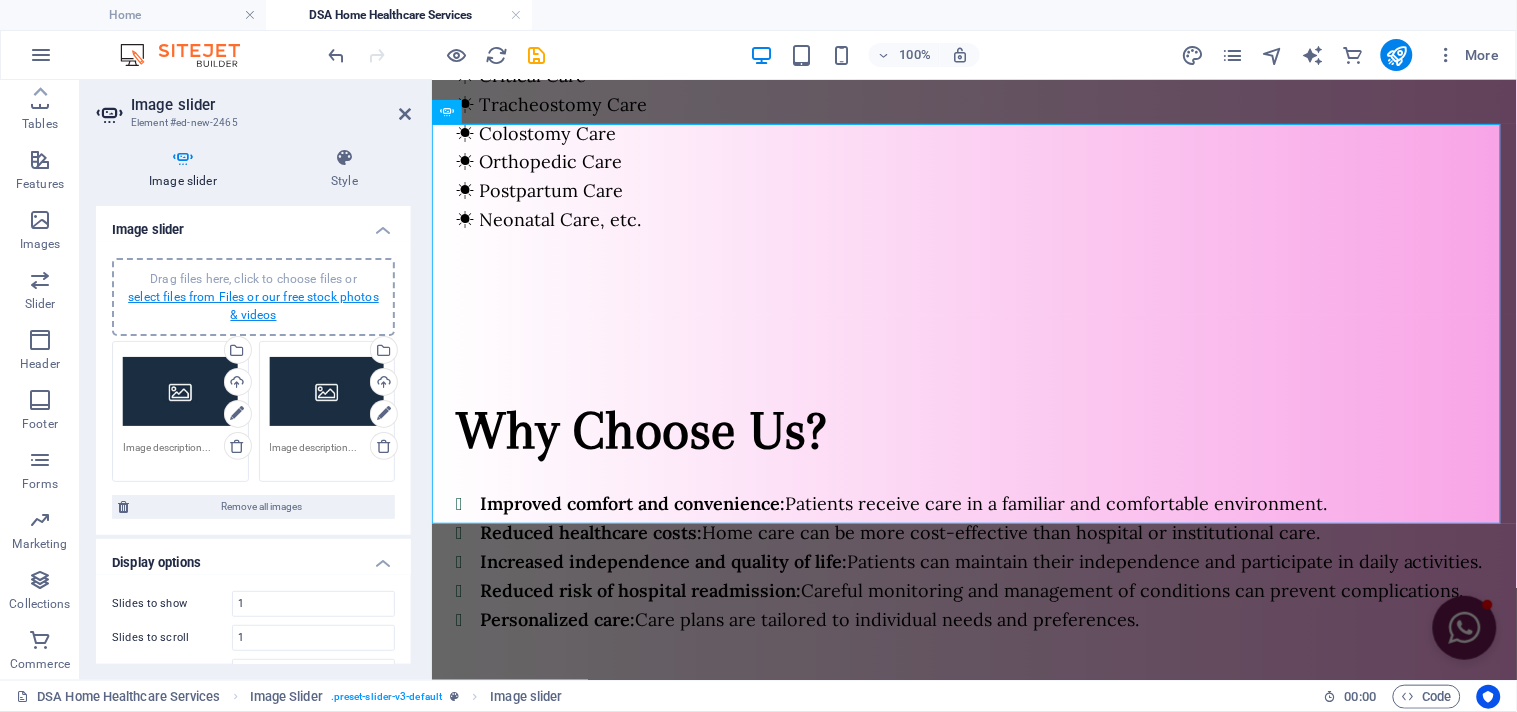 click on "select files from Files or our free stock photos & videos" at bounding box center (253, 306) 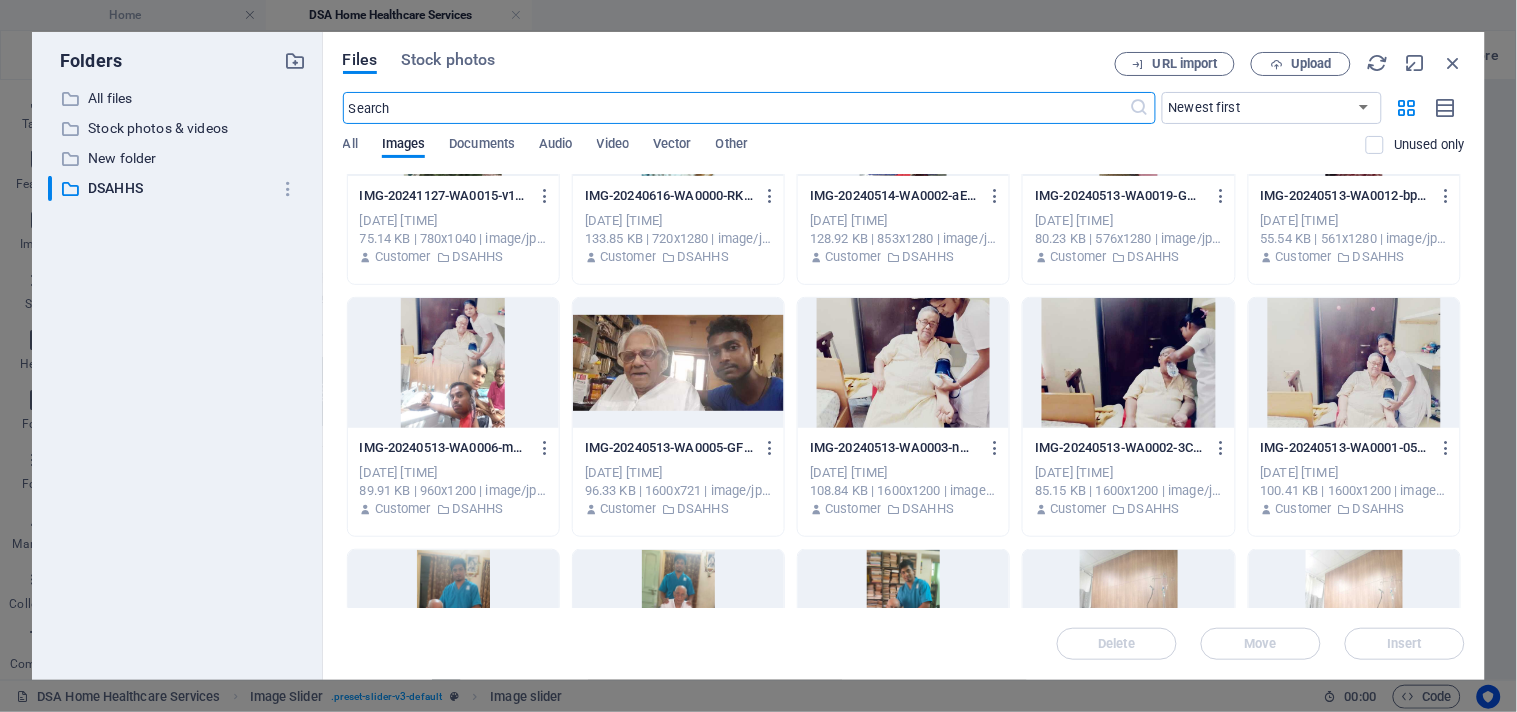 scroll, scrollTop: 368, scrollLeft: 0, axis: vertical 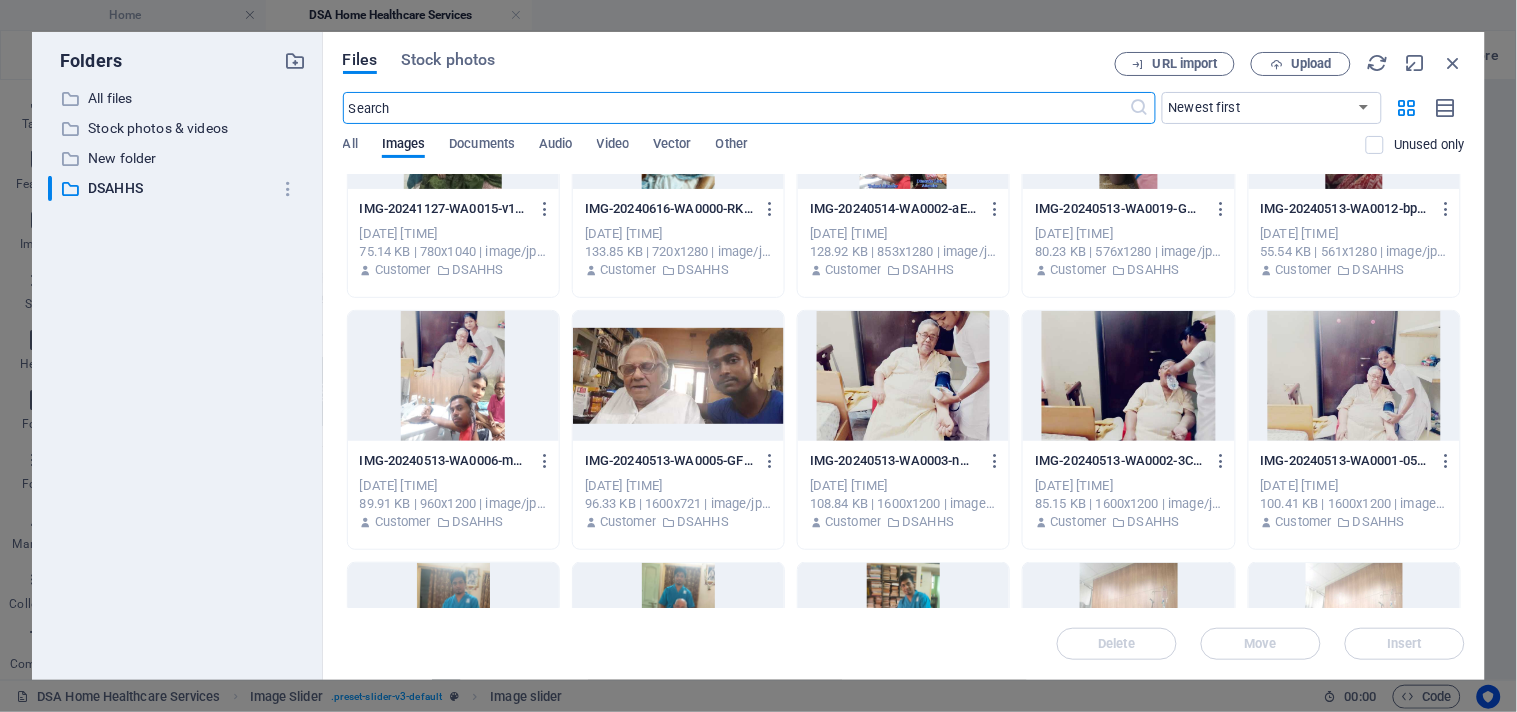 click at bounding box center (1354, 376) 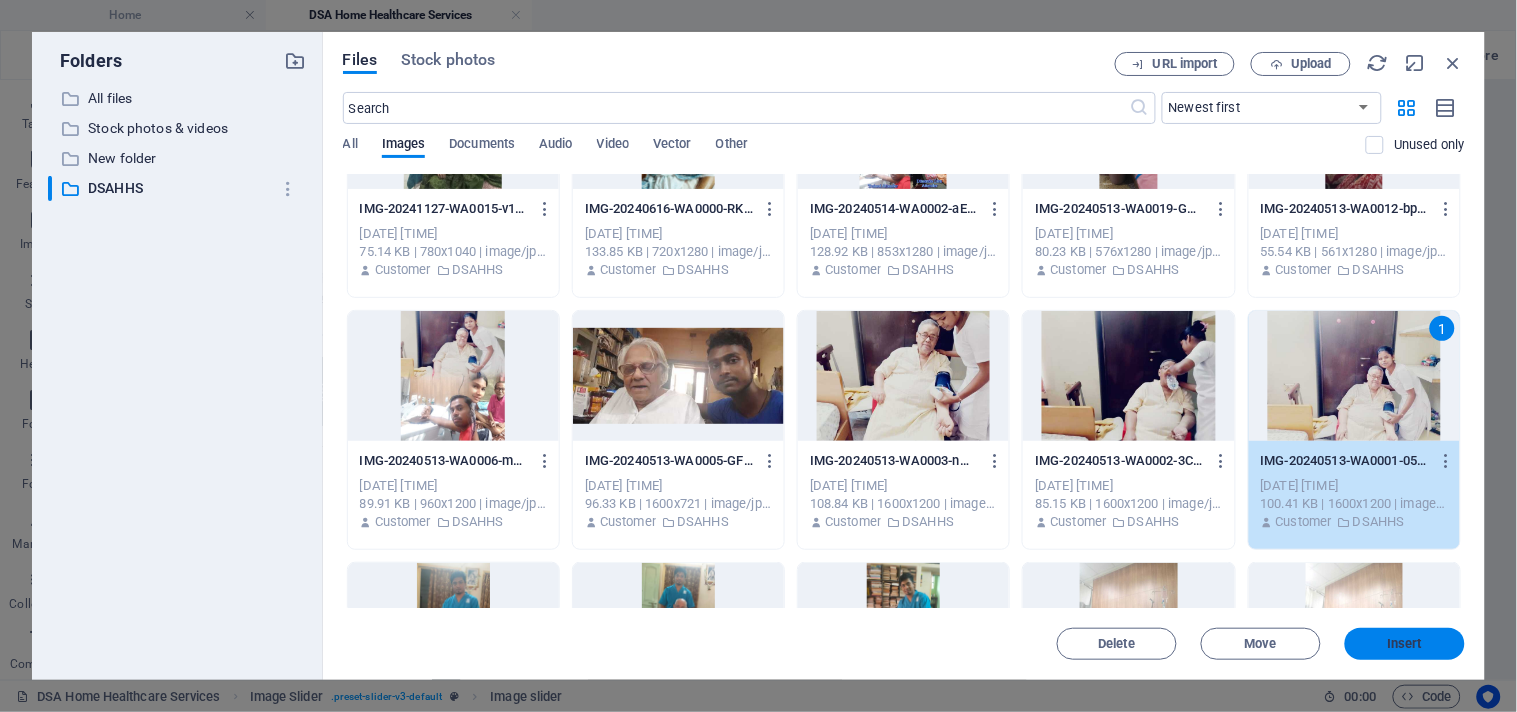 click on "Insert" at bounding box center [1405, 644] 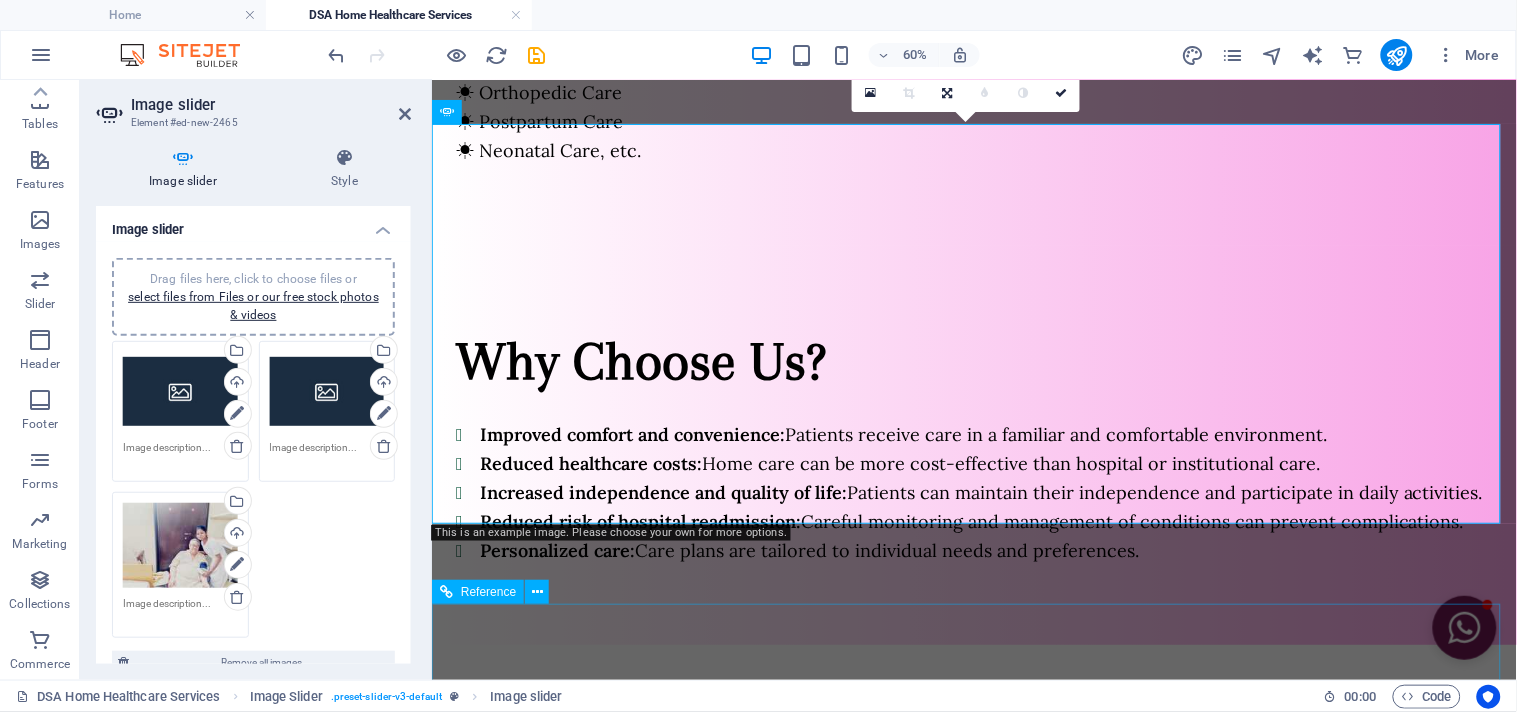 scroll, scrollTop: 1762, scrollLeft: 0, axis: vertical 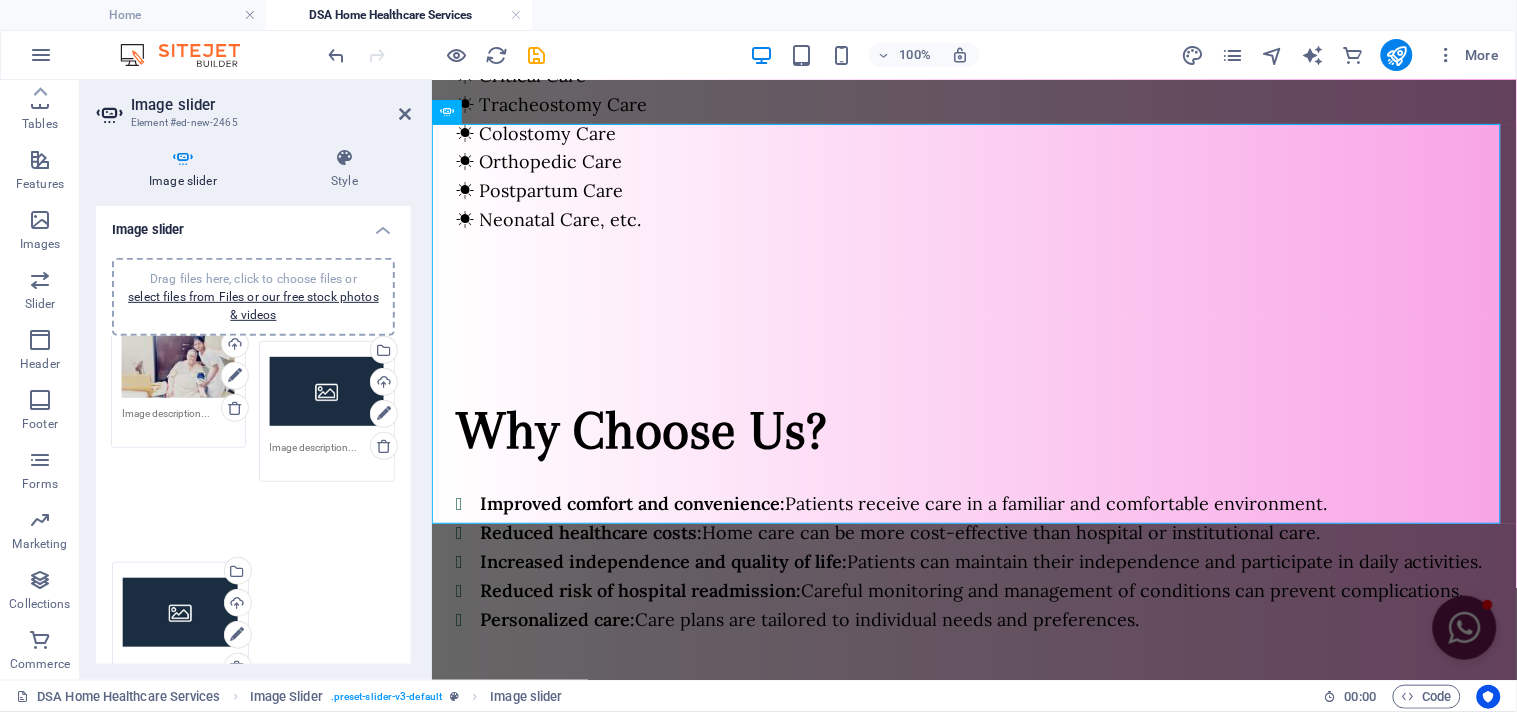 drag, startPoint x: 165, startPoint y: 561, endPoint x: 164, endPoint y: 372, distance: 189.00264 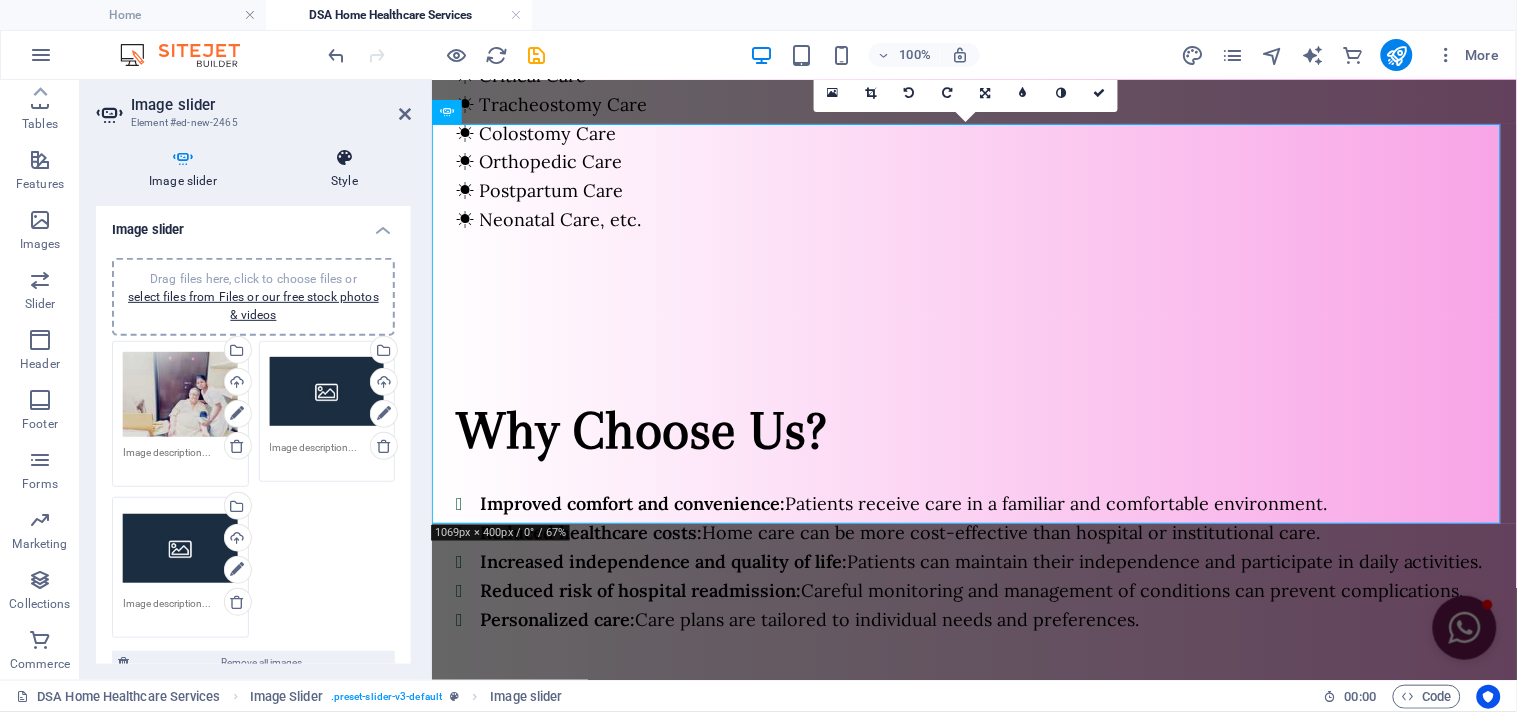 click on "Style" at bounding box center [344, 169] 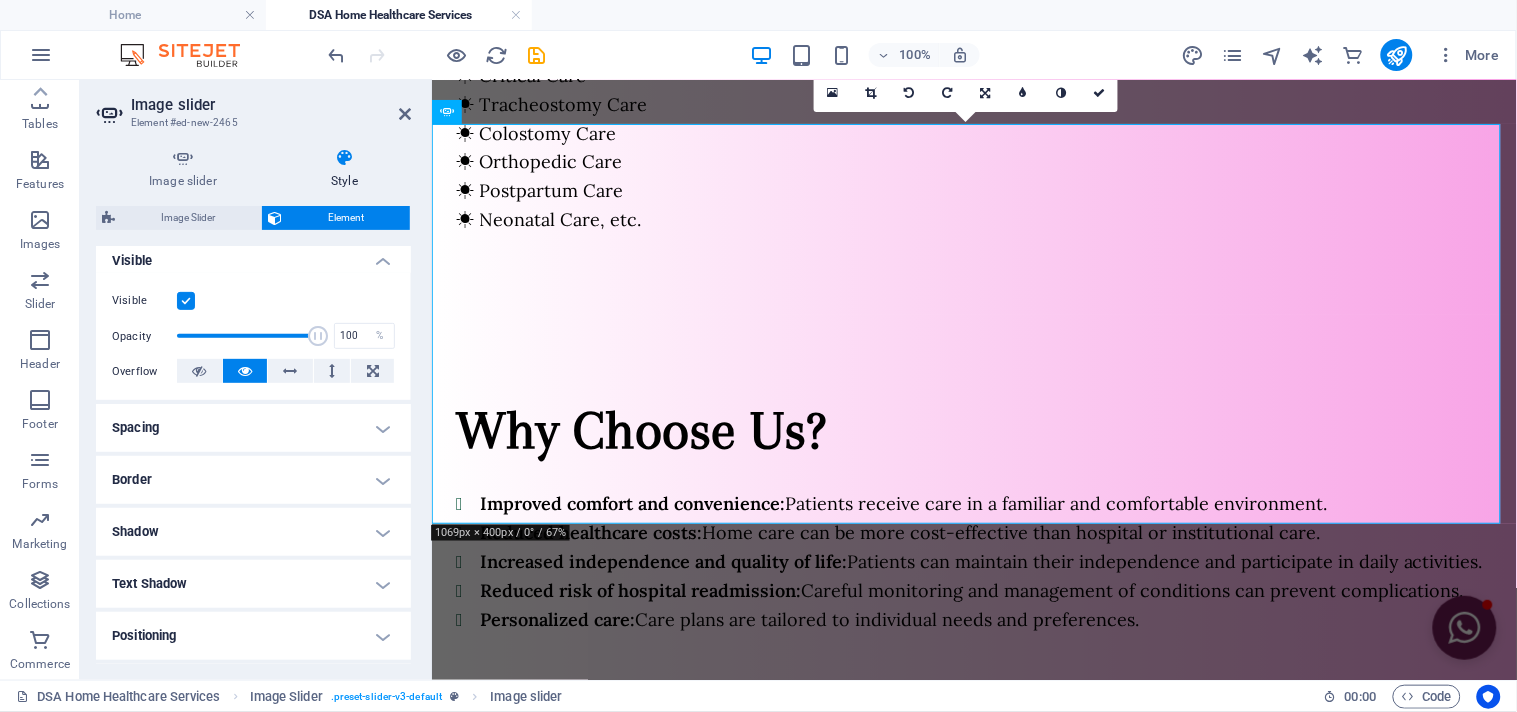 scroll, scrollTop: 427, scrollLeft: 0, axis: vertical 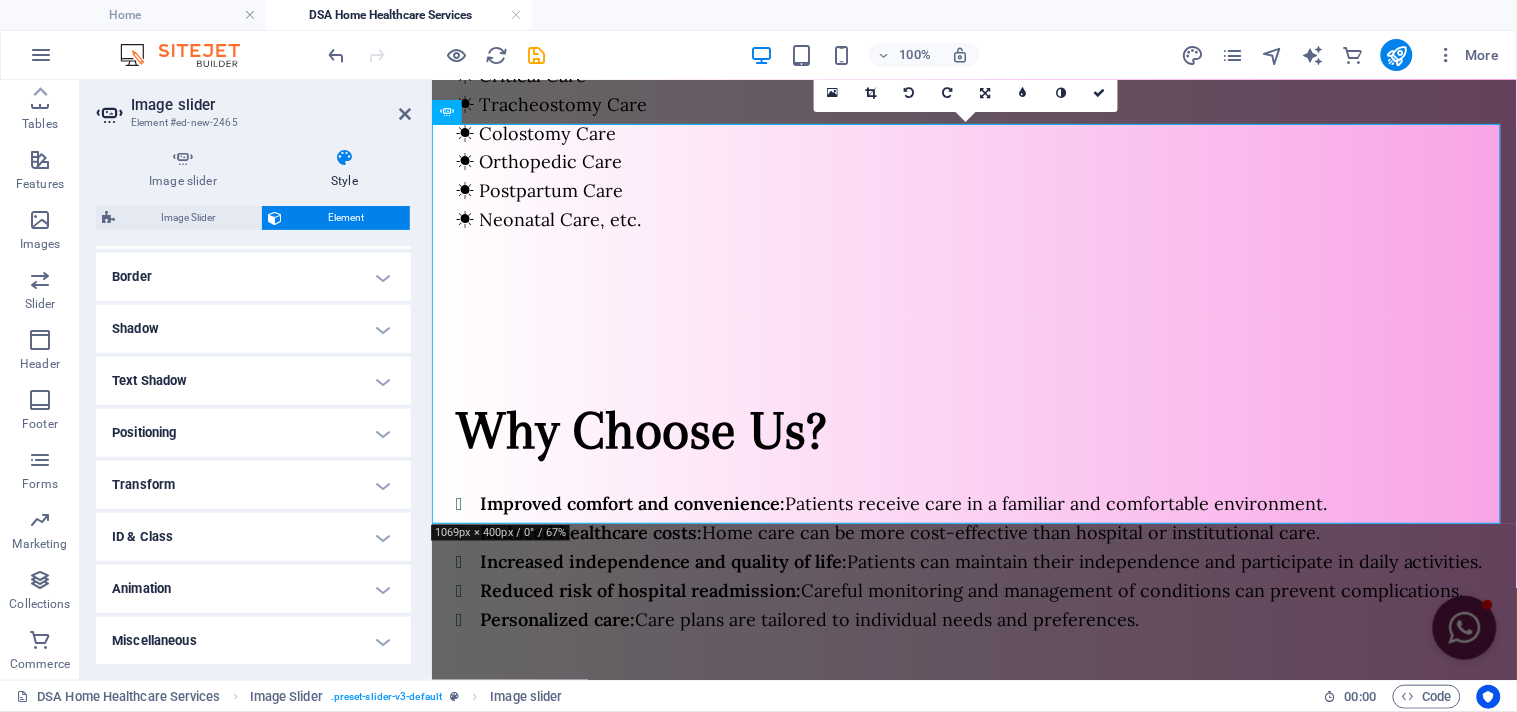 click on "Transform" at bounding box center (253, 485) 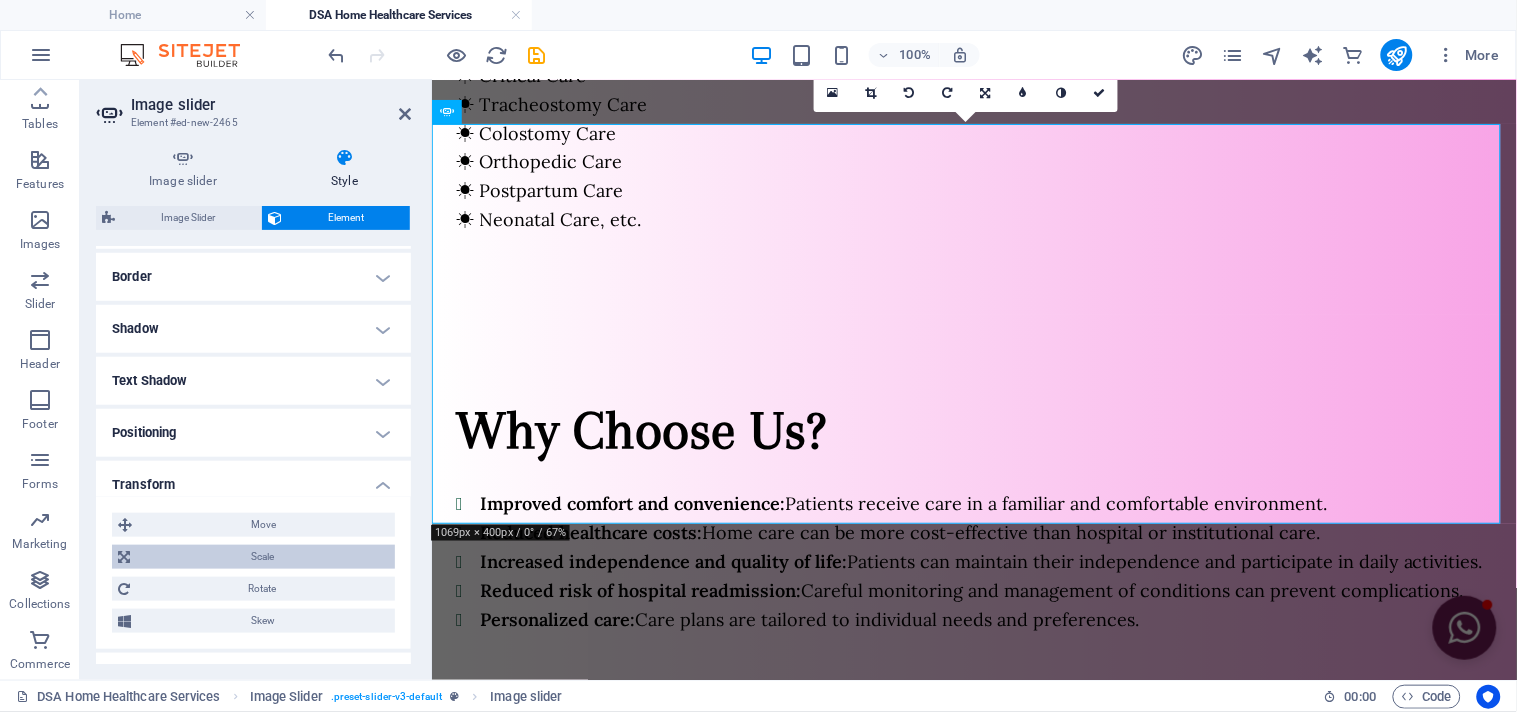 click on "Scale" at bounding box center [262, 557] 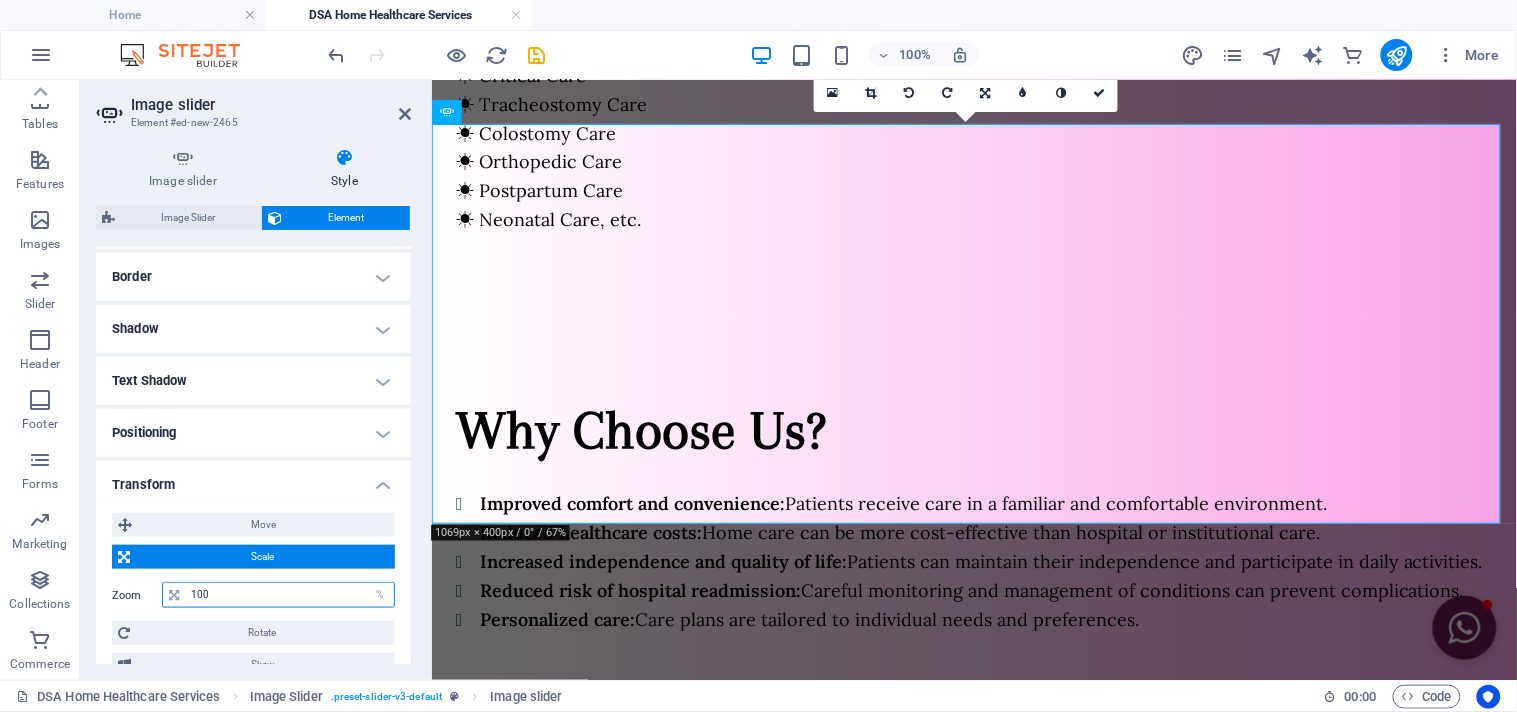 click on "100" at bounding box center [290, 595] 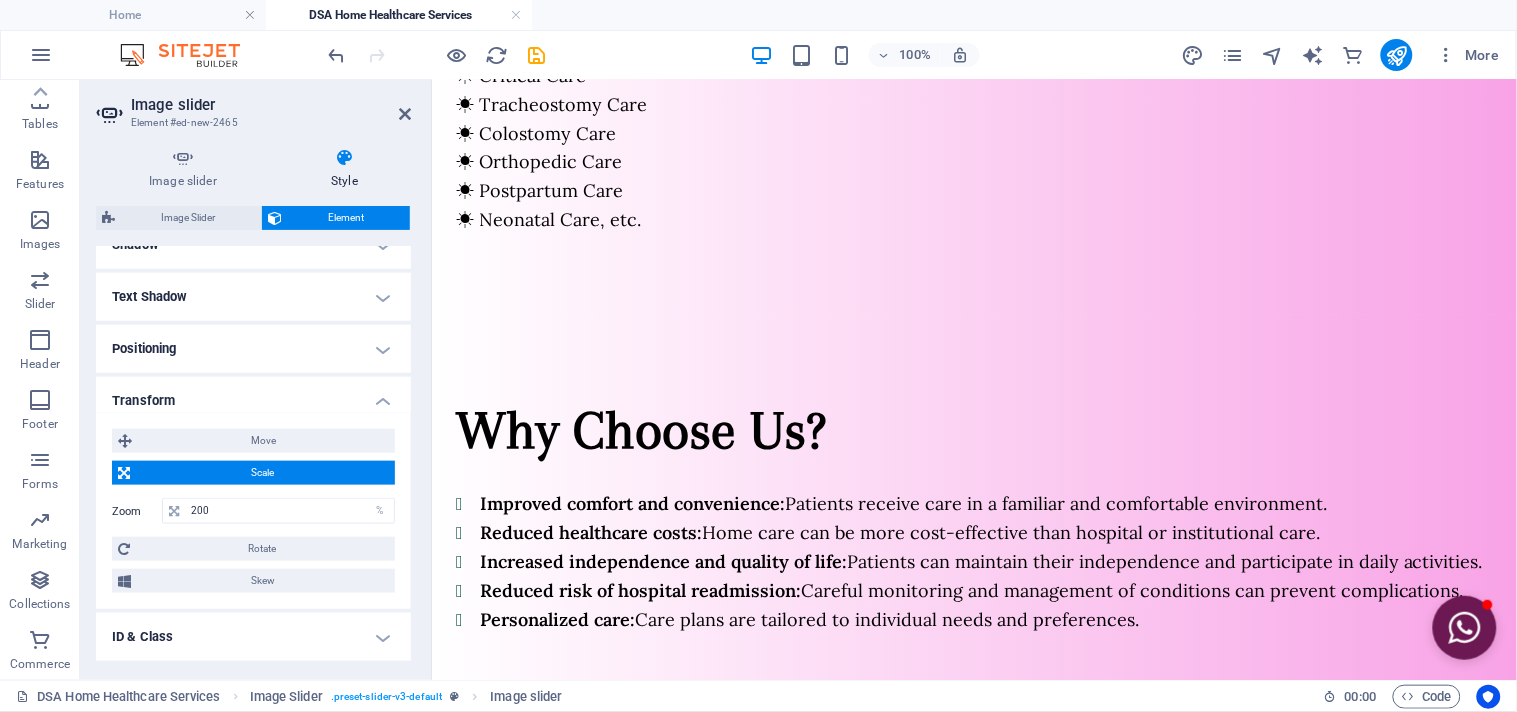 scroll, scrollTop: 611, scrollLeft: 0, axis: vertical 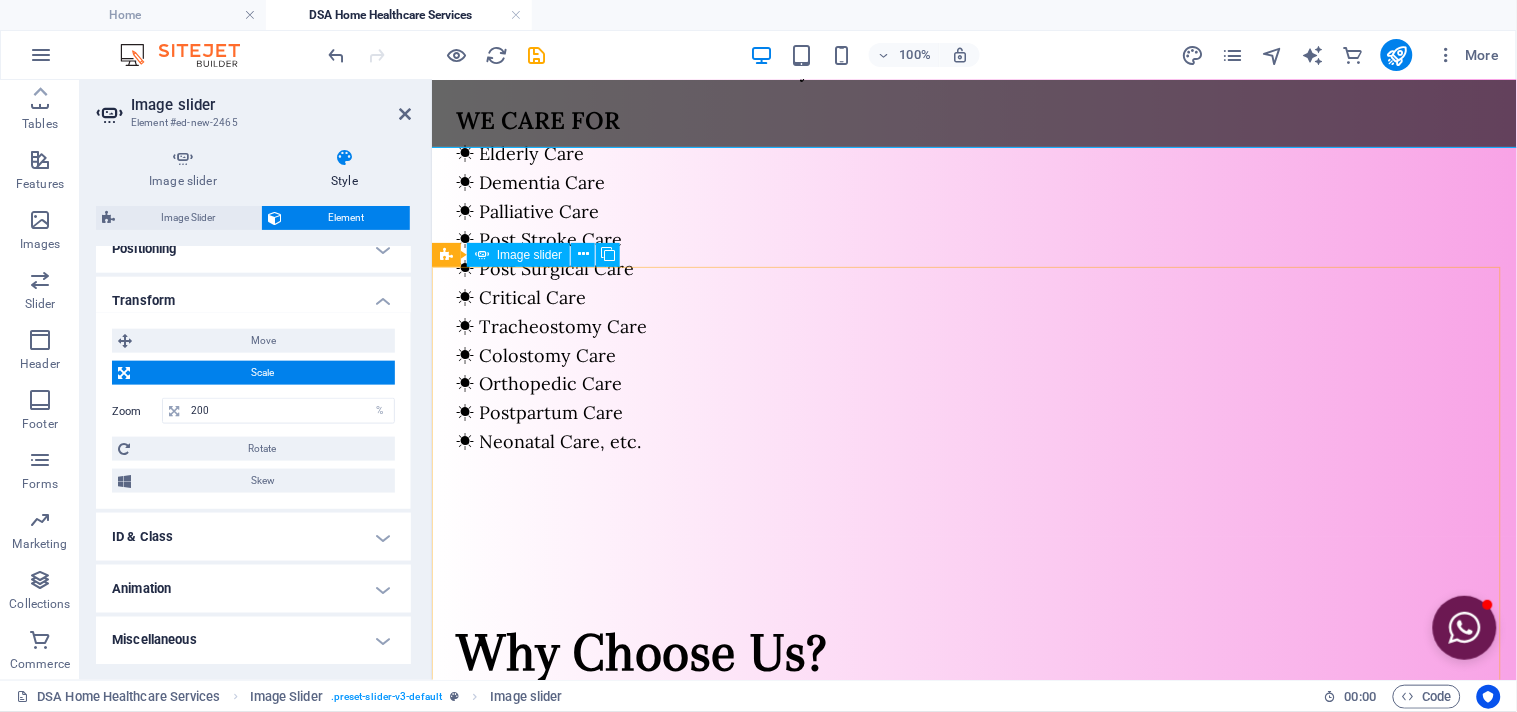 click at bounding box center [-1225, 2144] 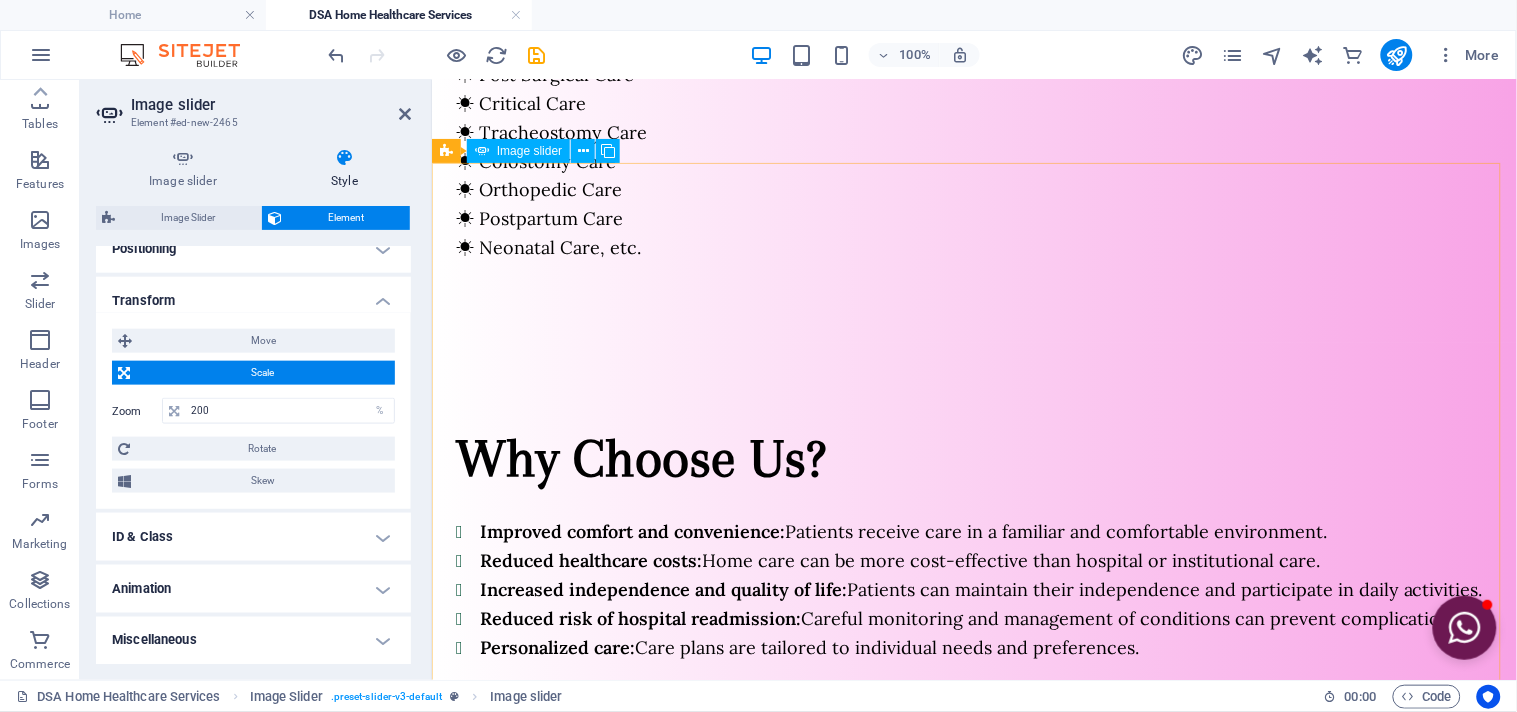 scroll, scrollTop: 1873, scrollLeft: 0, axis: vertical 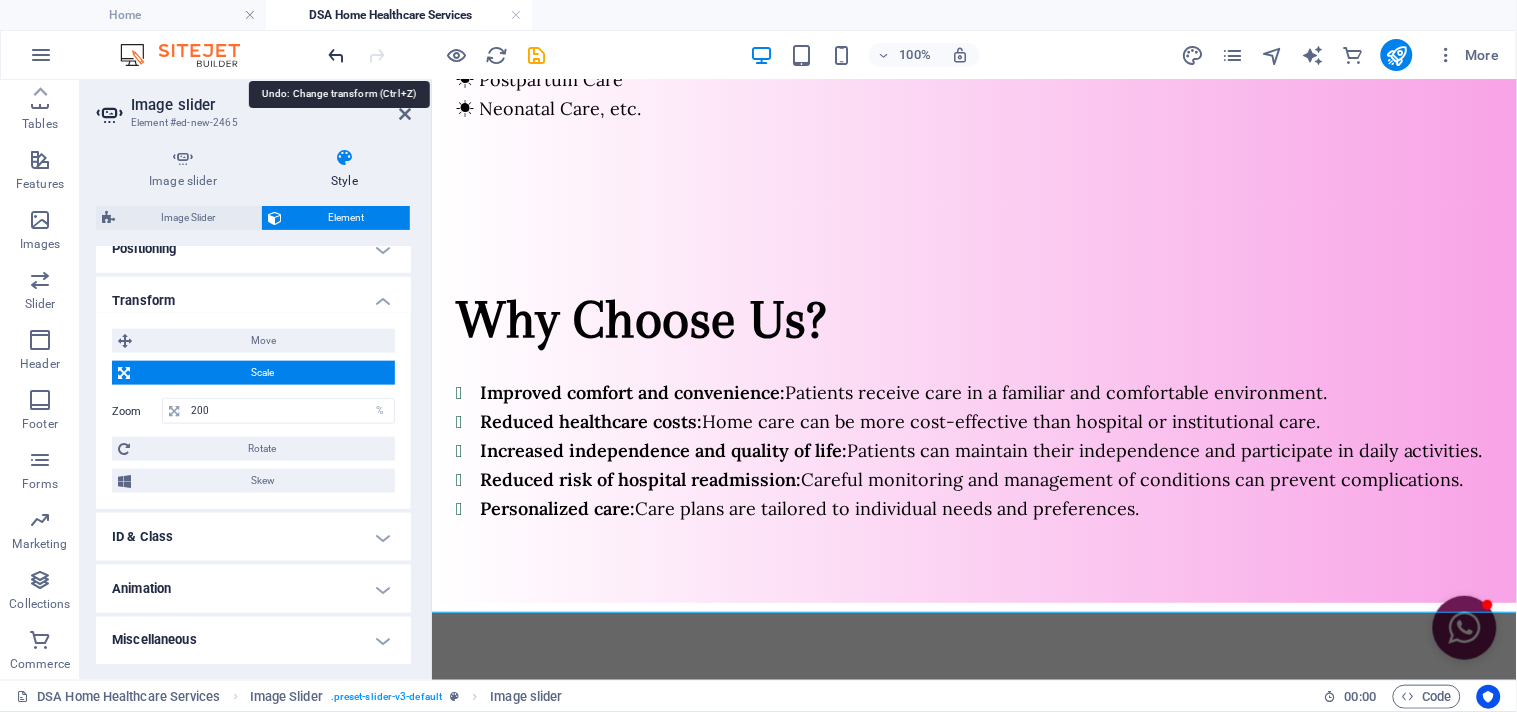 click at bounding box center (337, 55) 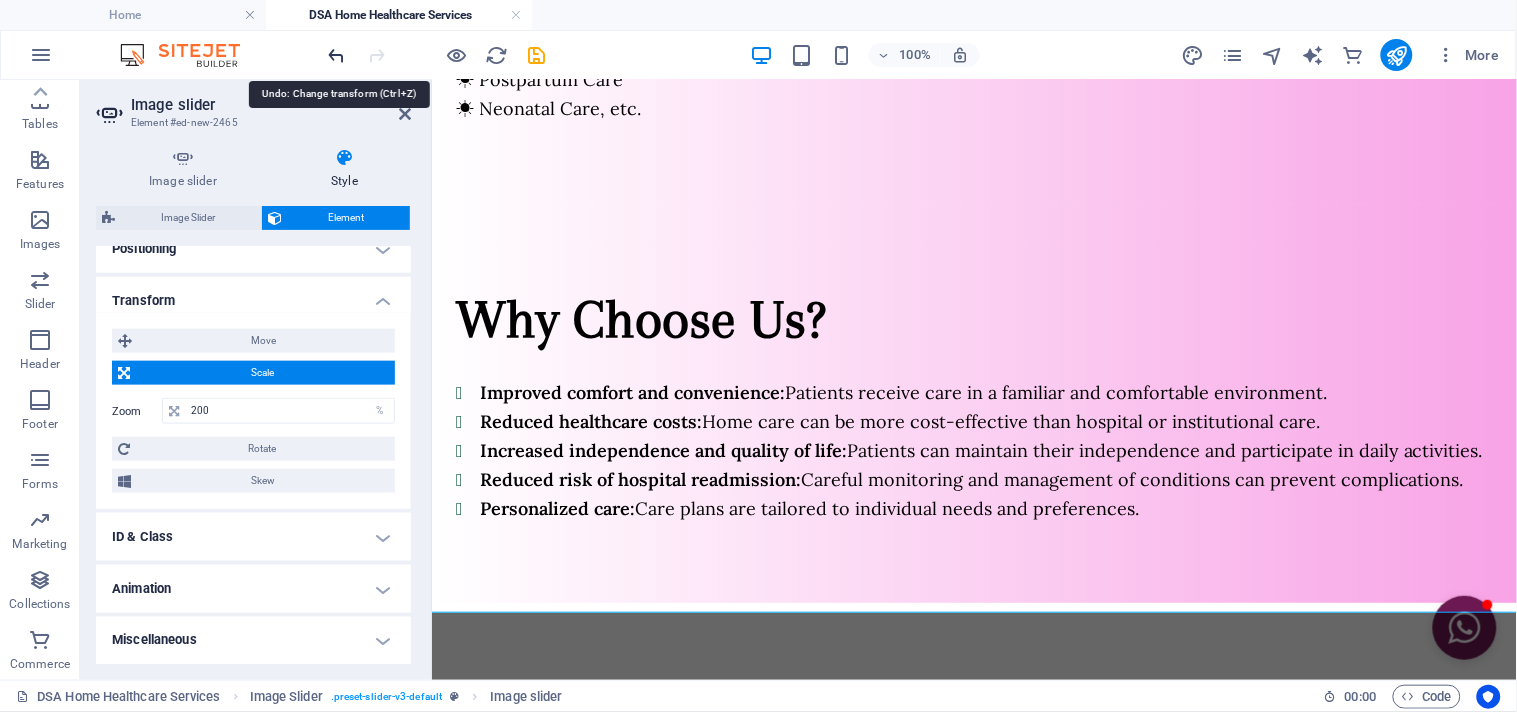 type on "100" 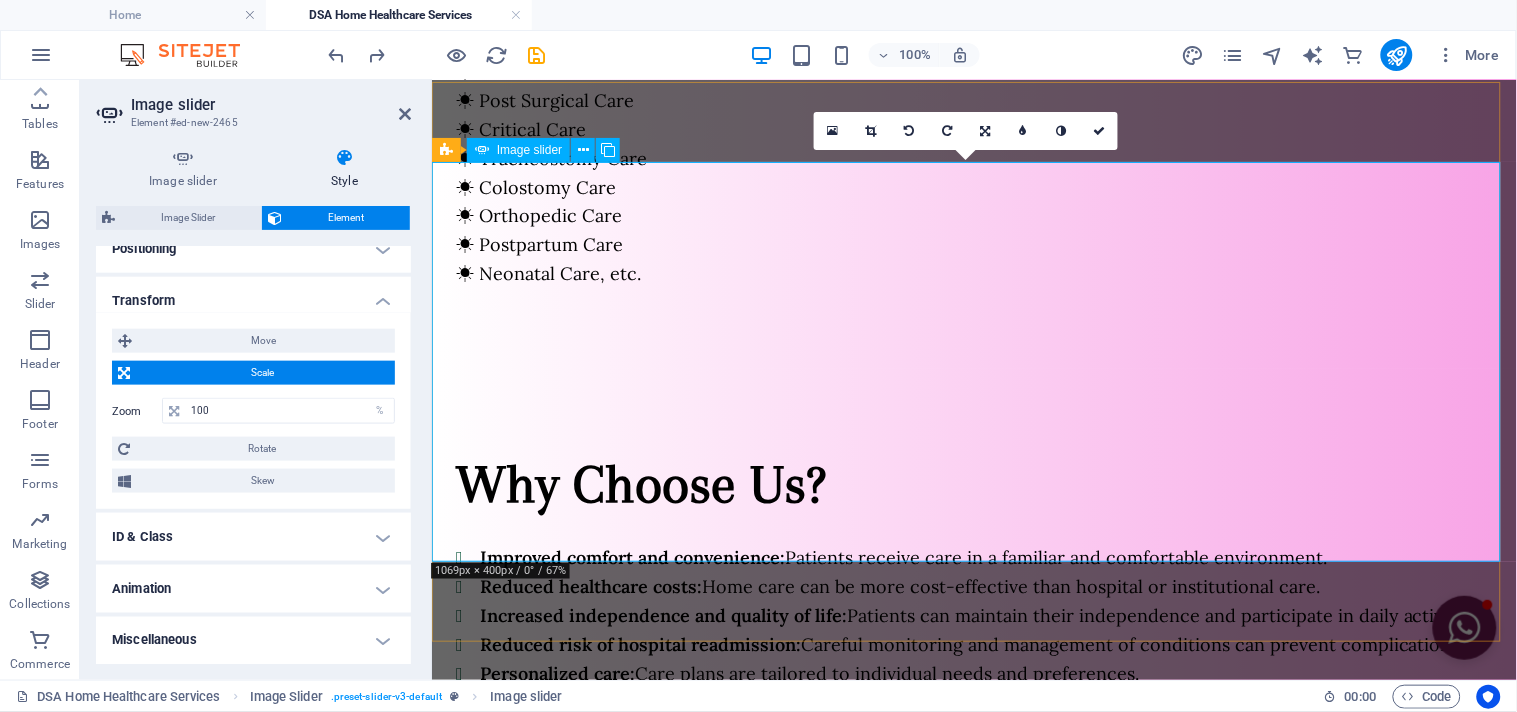 scroll, scrollTop: 1651, scrollLeft: 0, axis: vertical 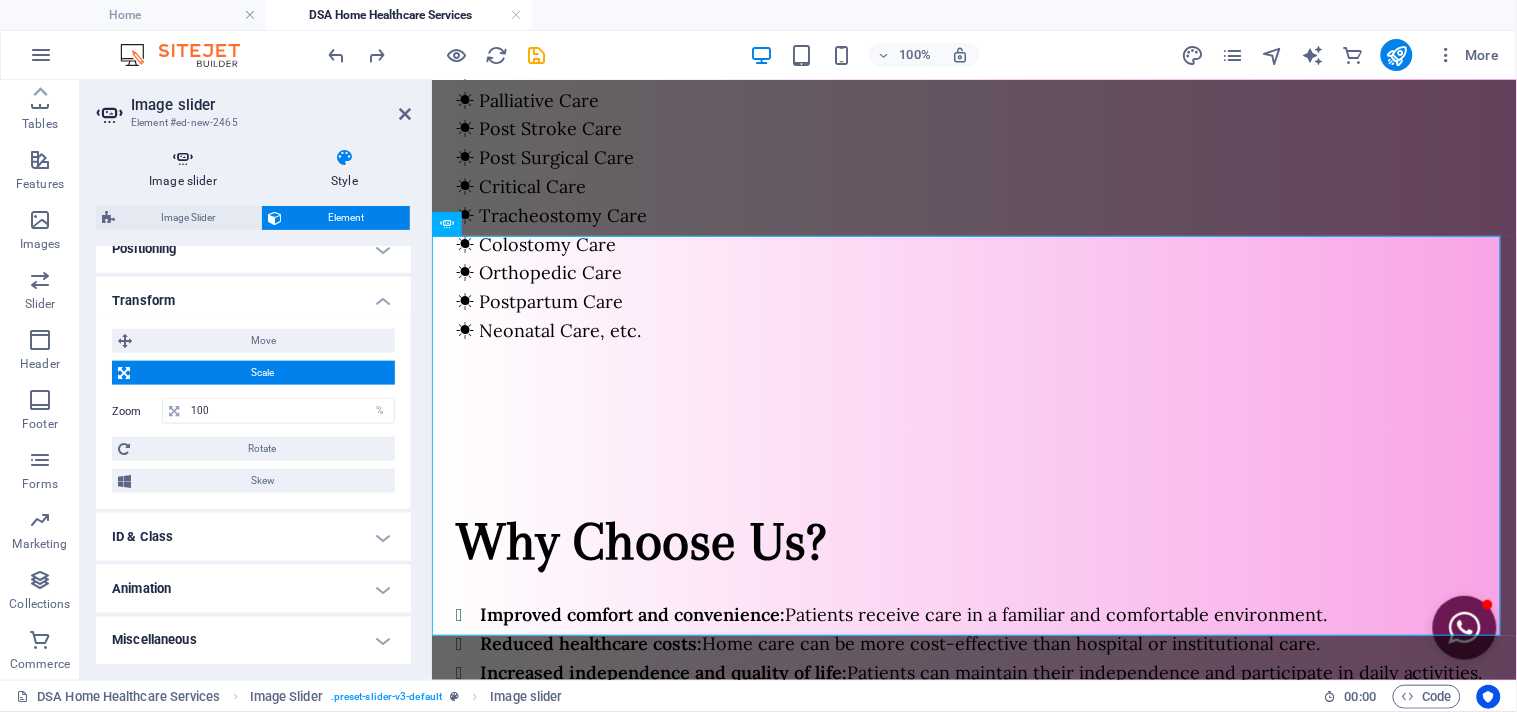 click at bounding box center (183, 158) 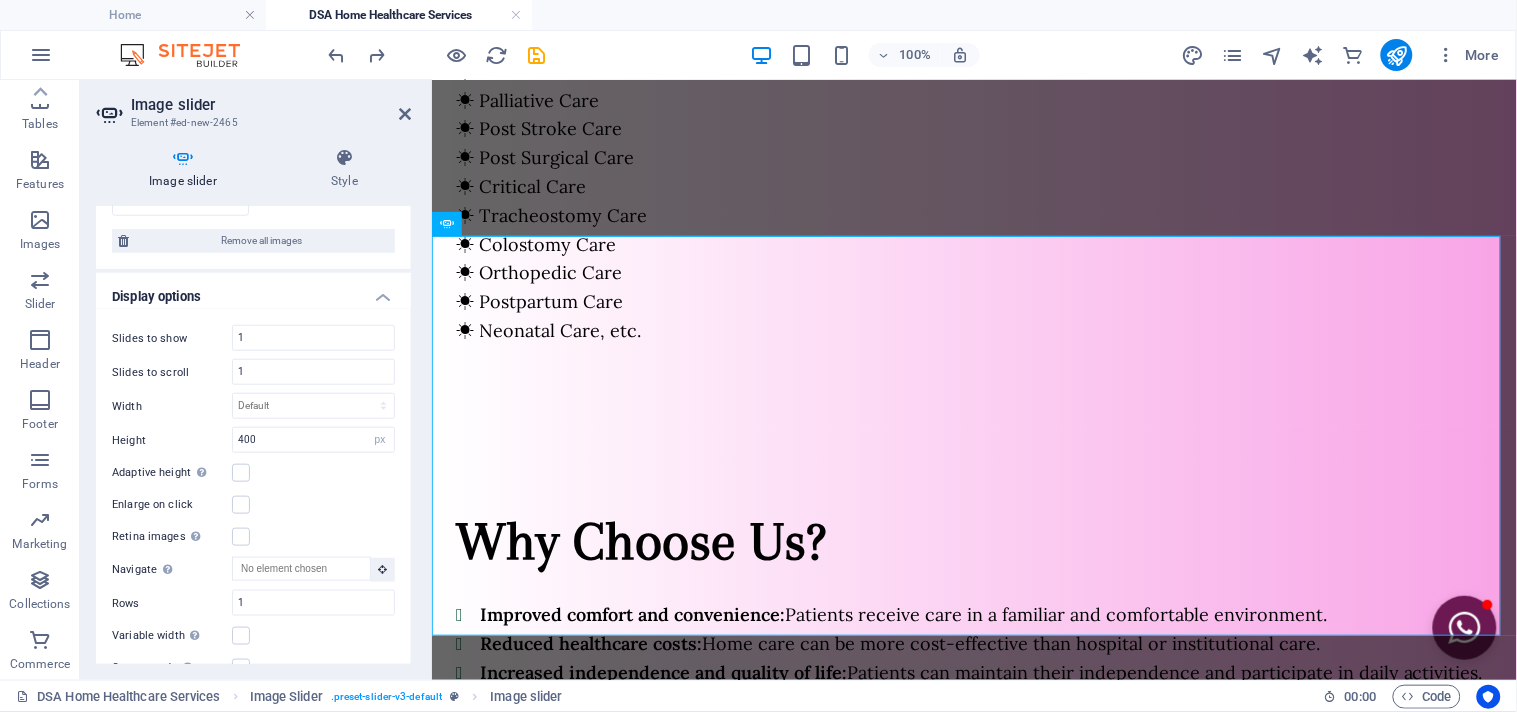 scroll, scrollTop: 444, scrollLeft: 0, axis: vertical 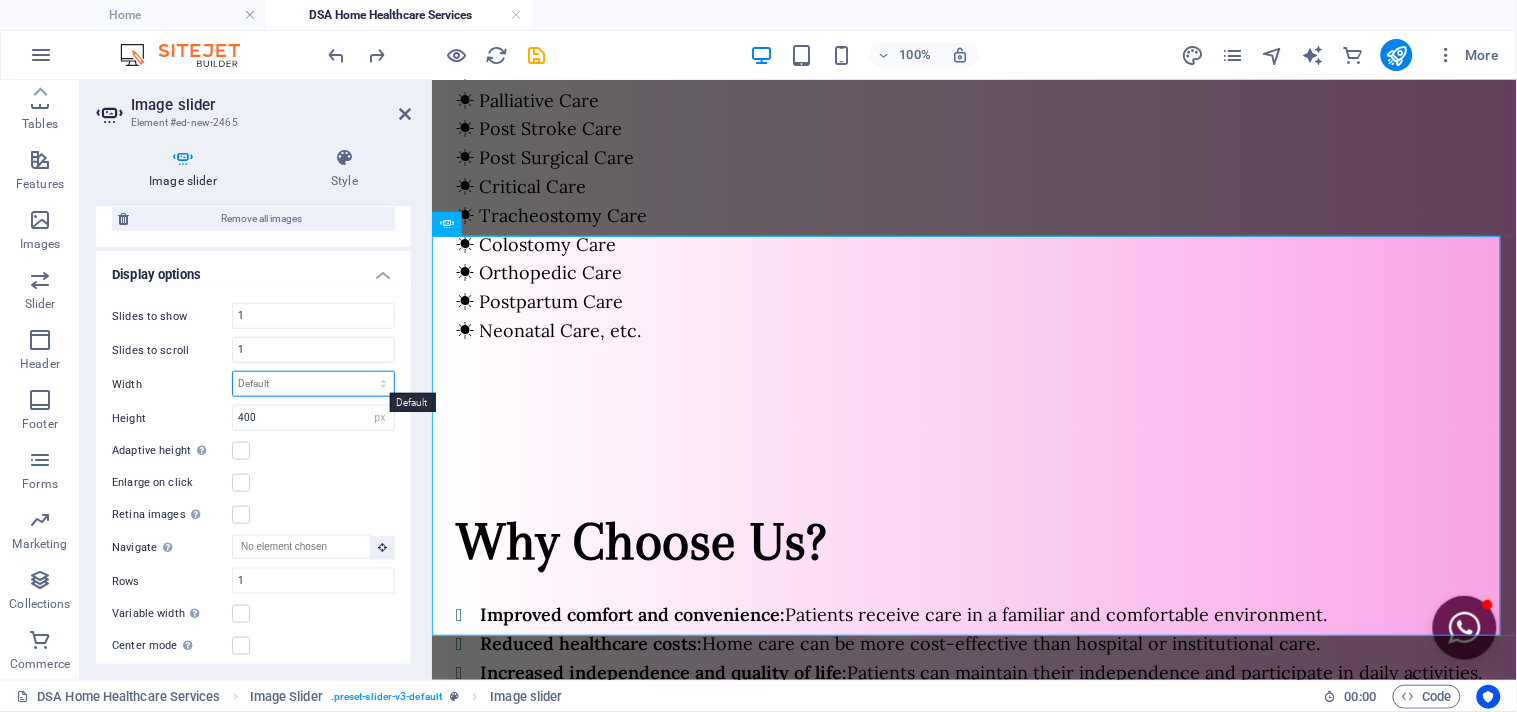 click on "Default px % rem em vw vh" at bounding box center [313, 384] 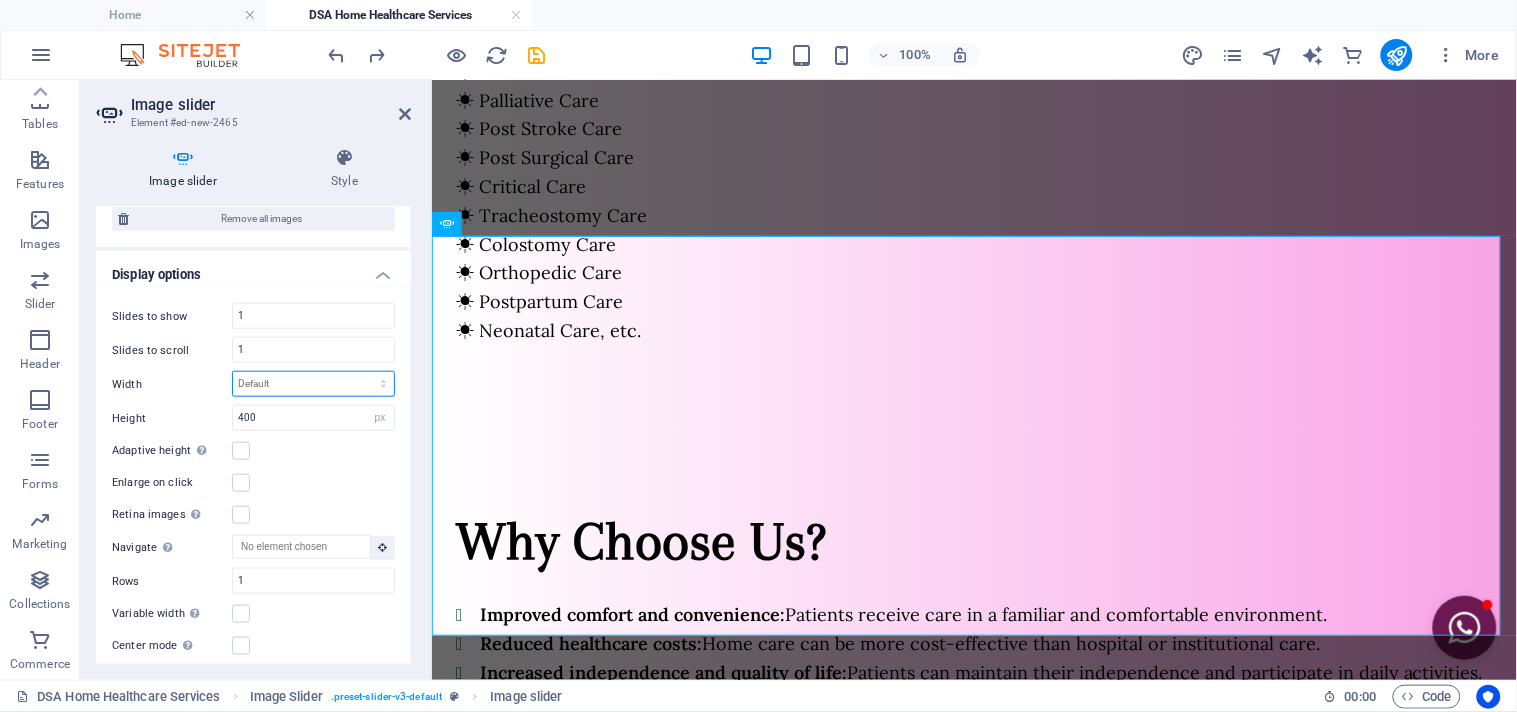 select on "%" 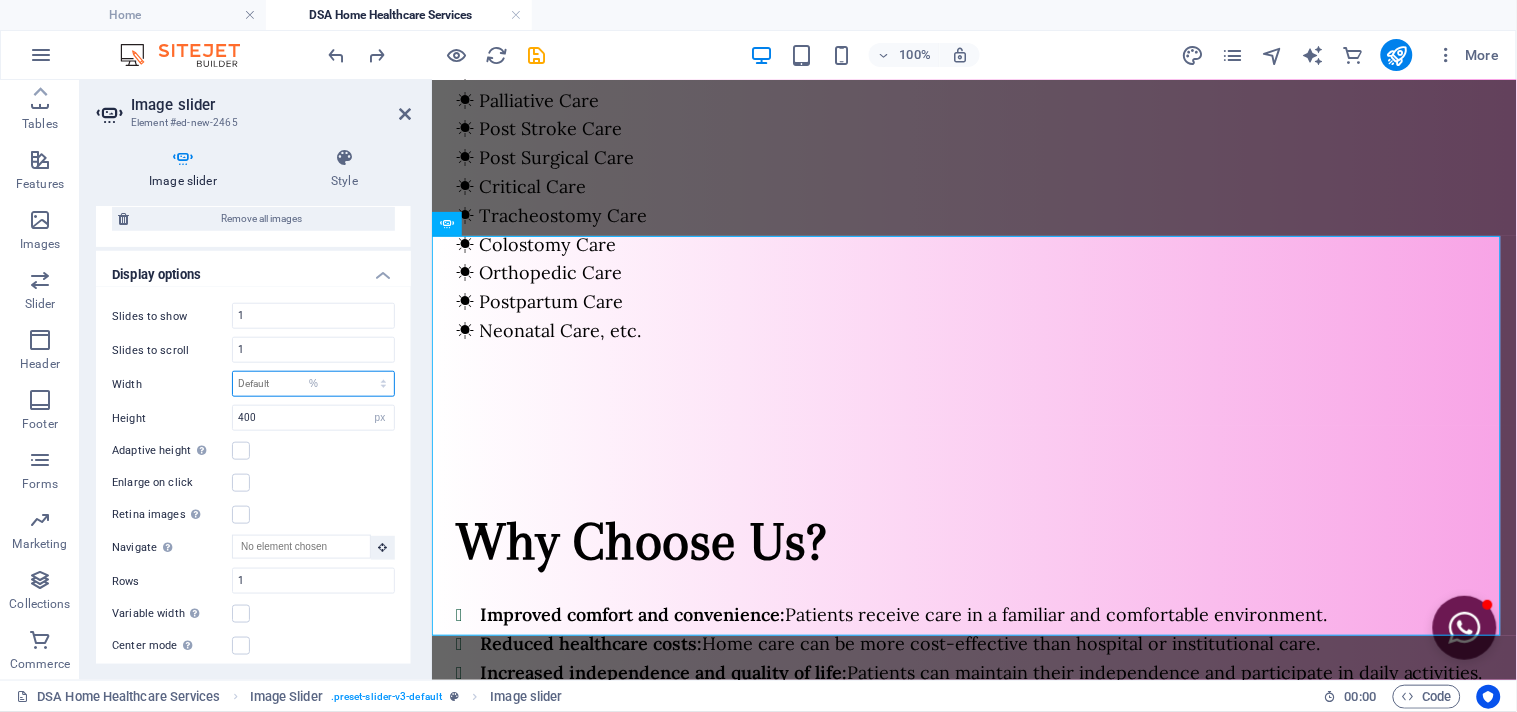 click on "Default px % rem em vw vh" at bounding box center [313, 384] 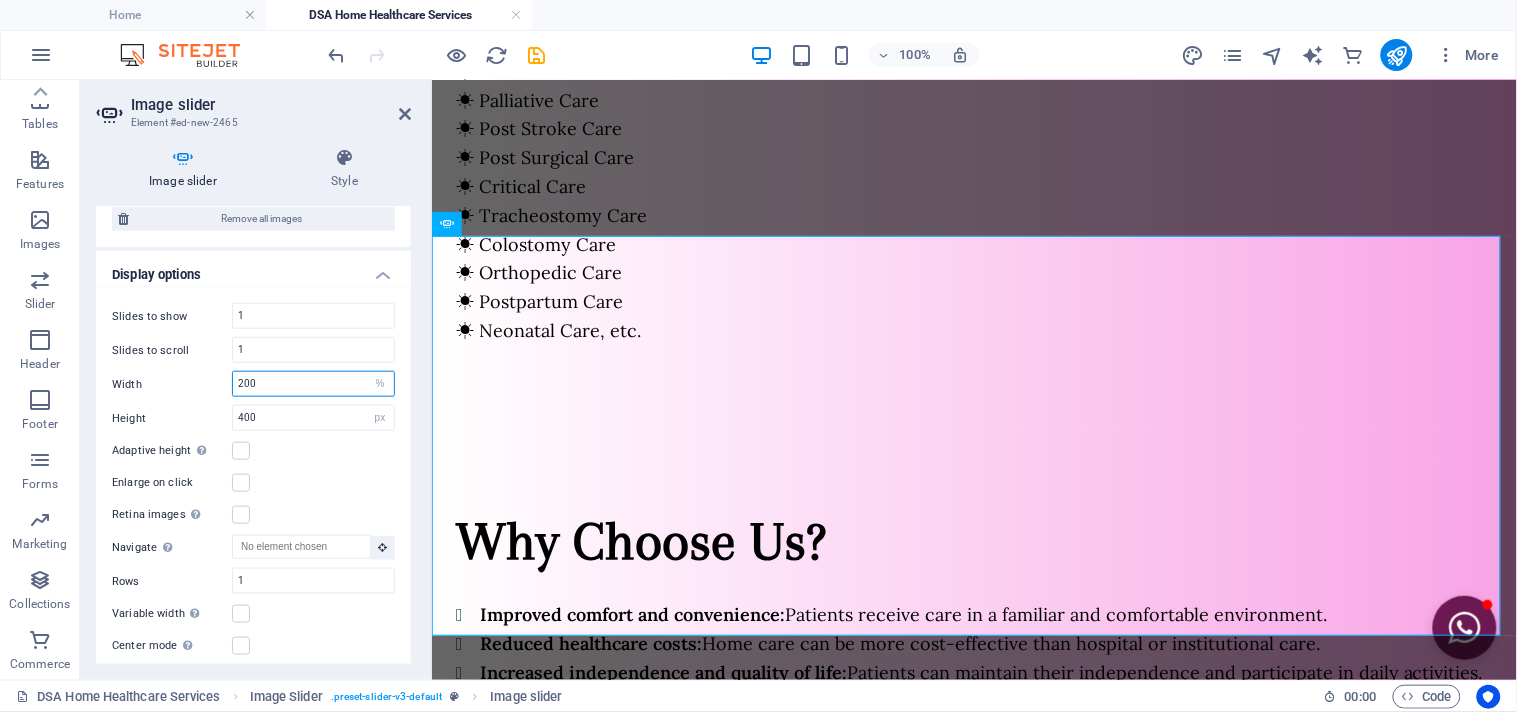 click on "200" at bounding box center (313, 384) 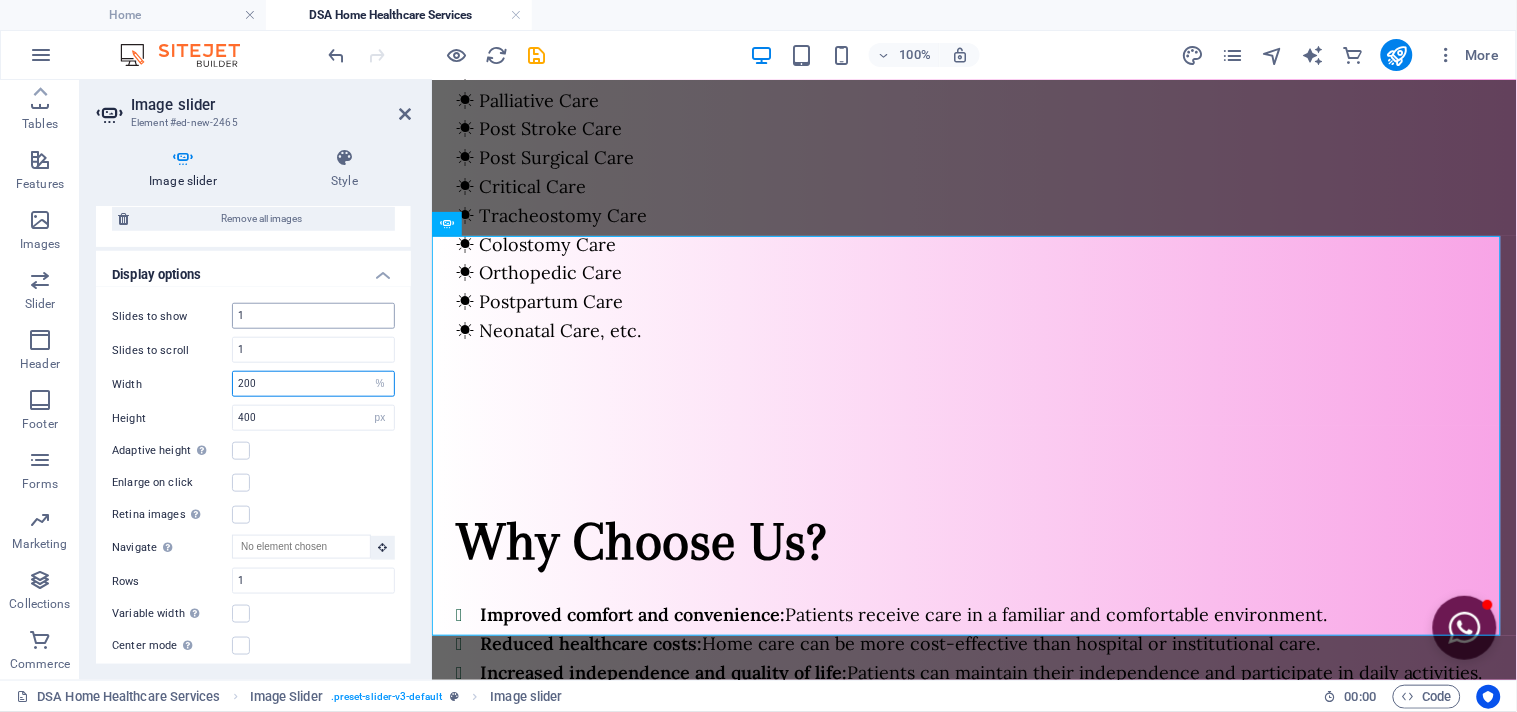 type on "100" 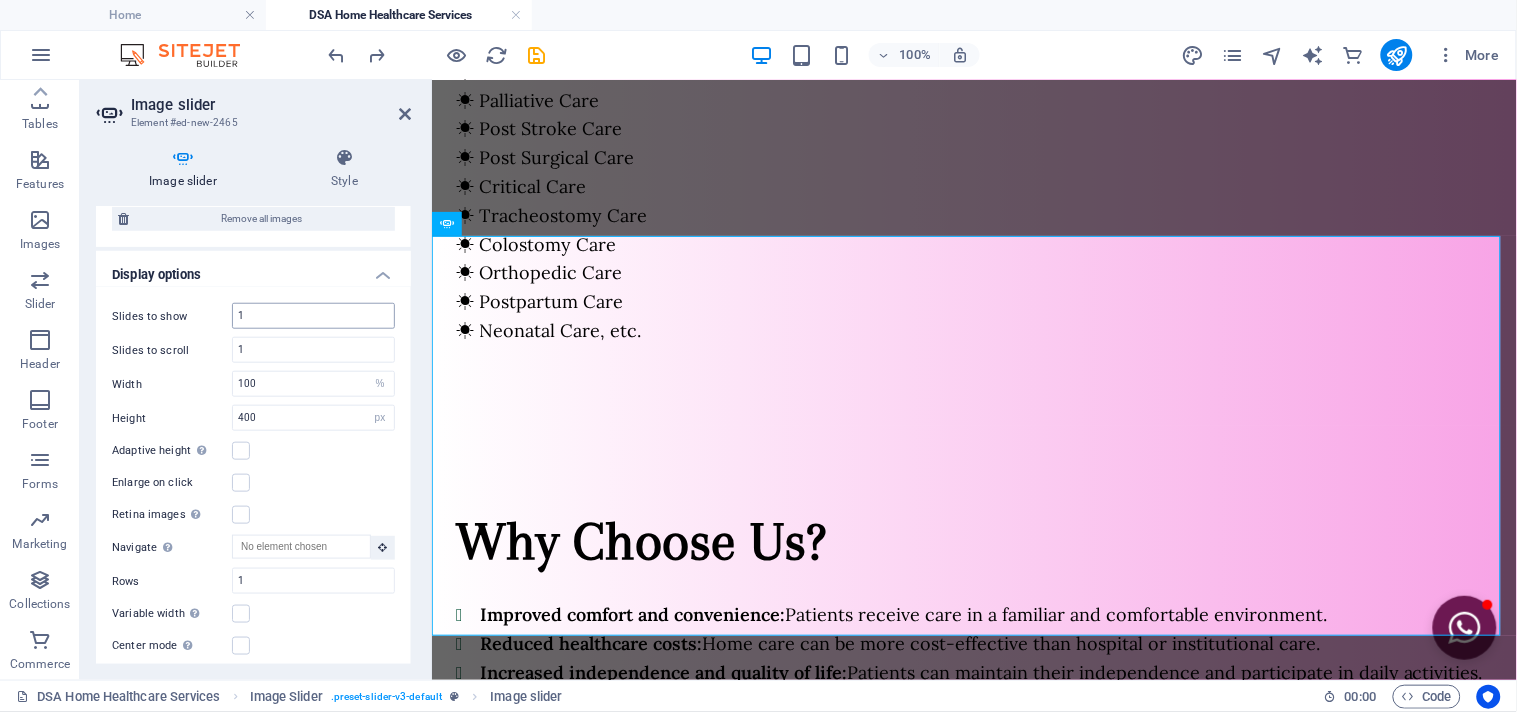 type 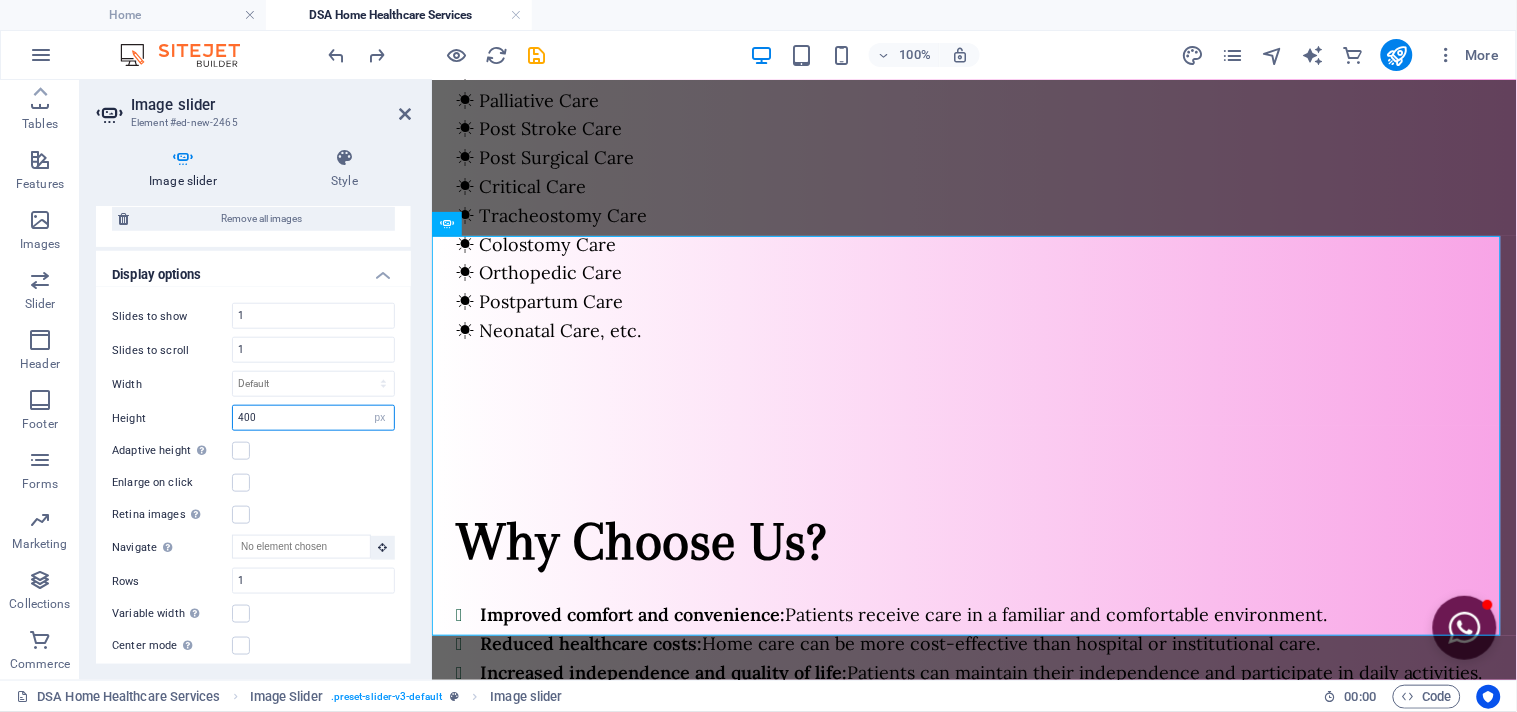 click on "400" at bounding box center (313, 418) 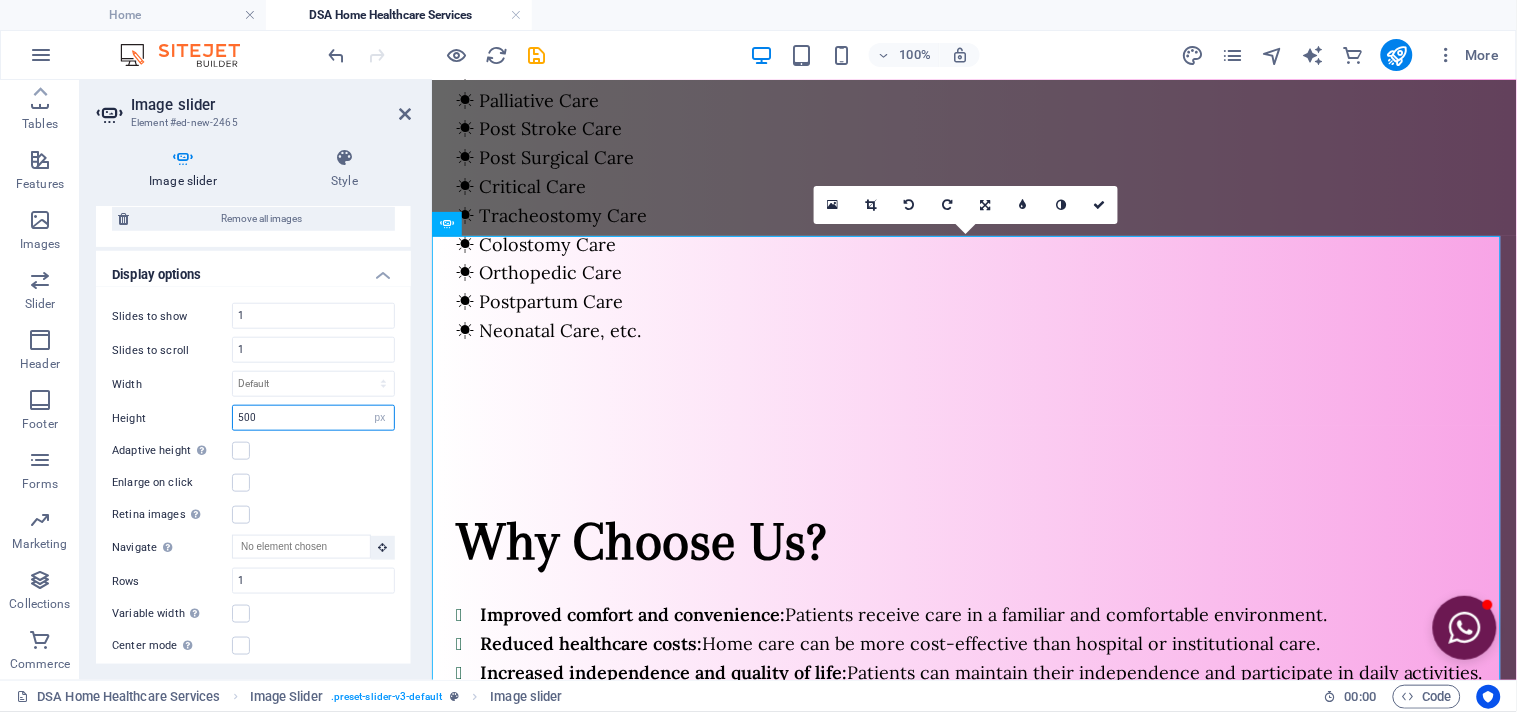 click on "500" at bounding box center (313, 418) 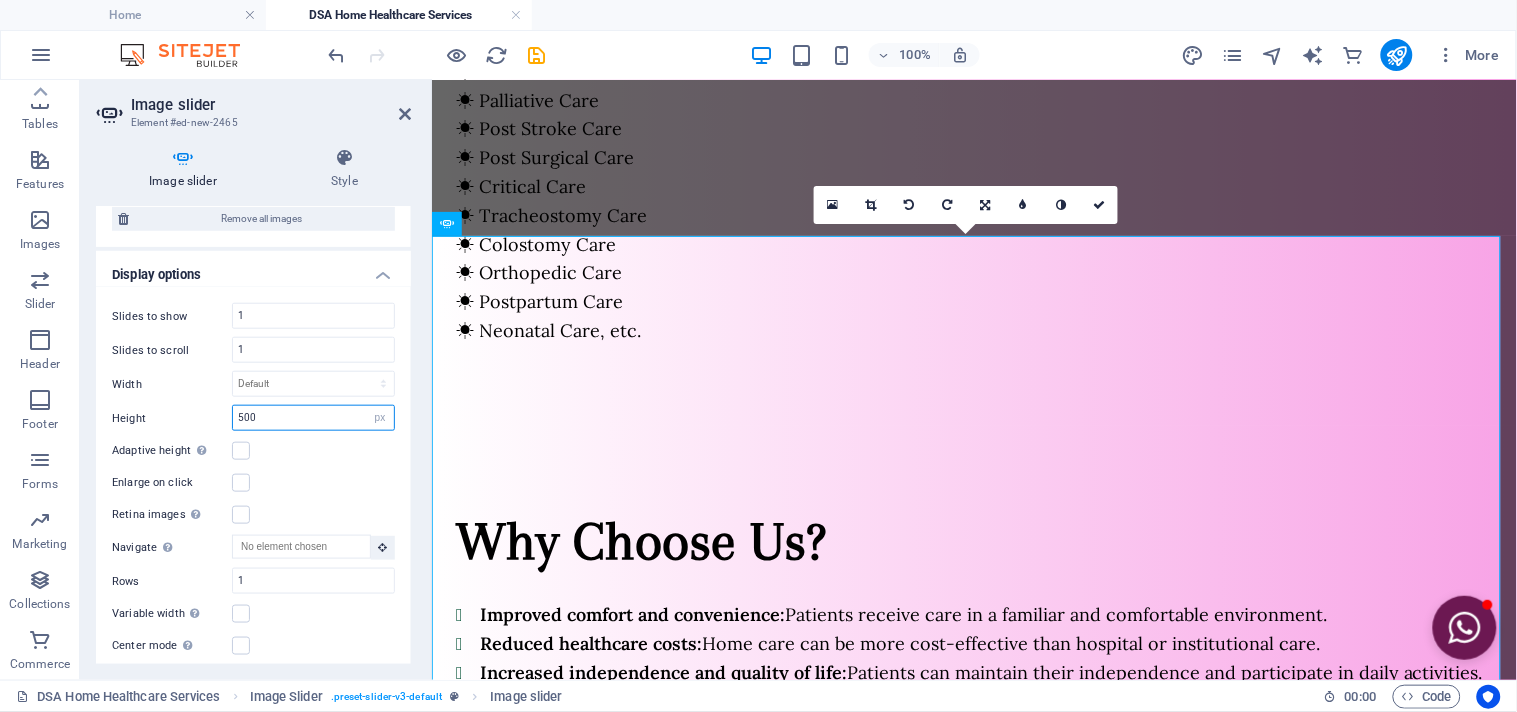 click on "500" at bounding box center (313, 418) 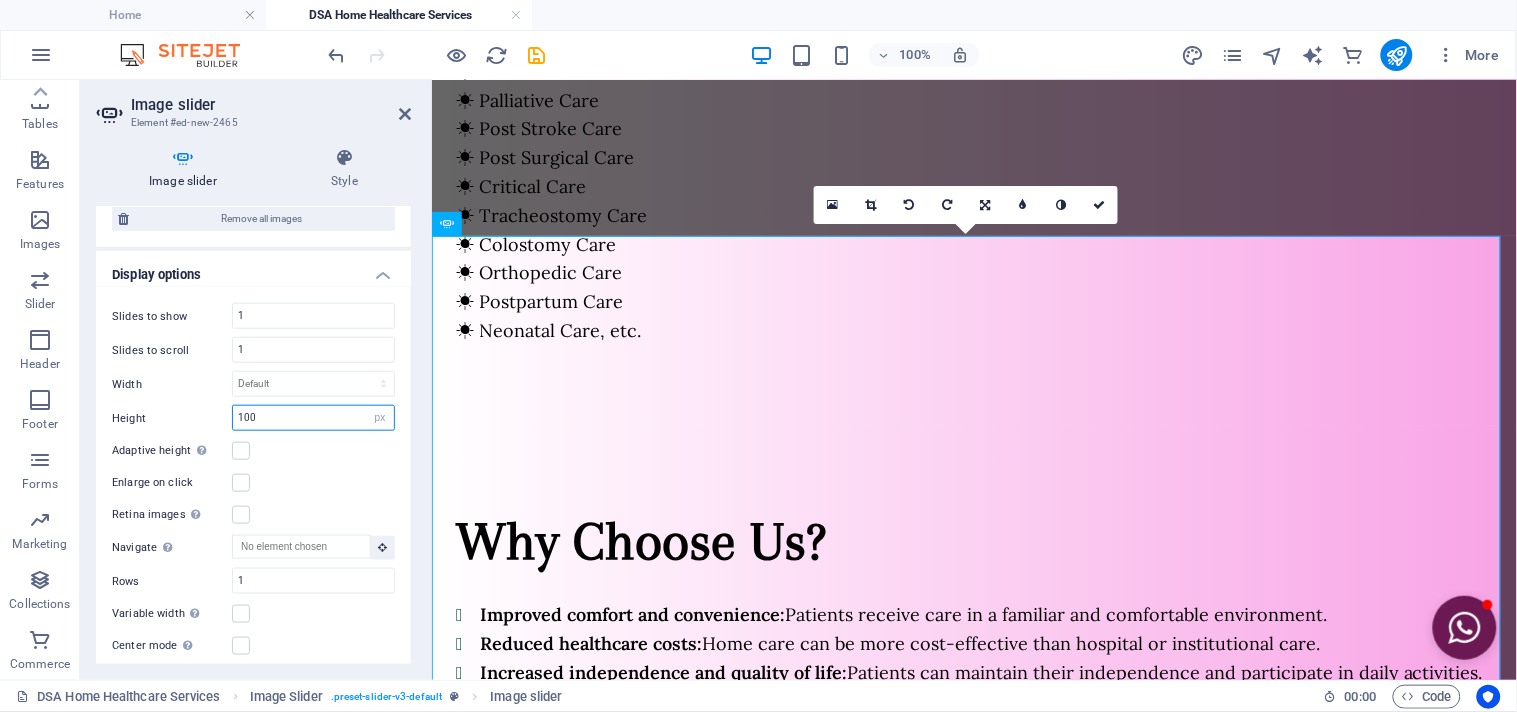 type on "100" 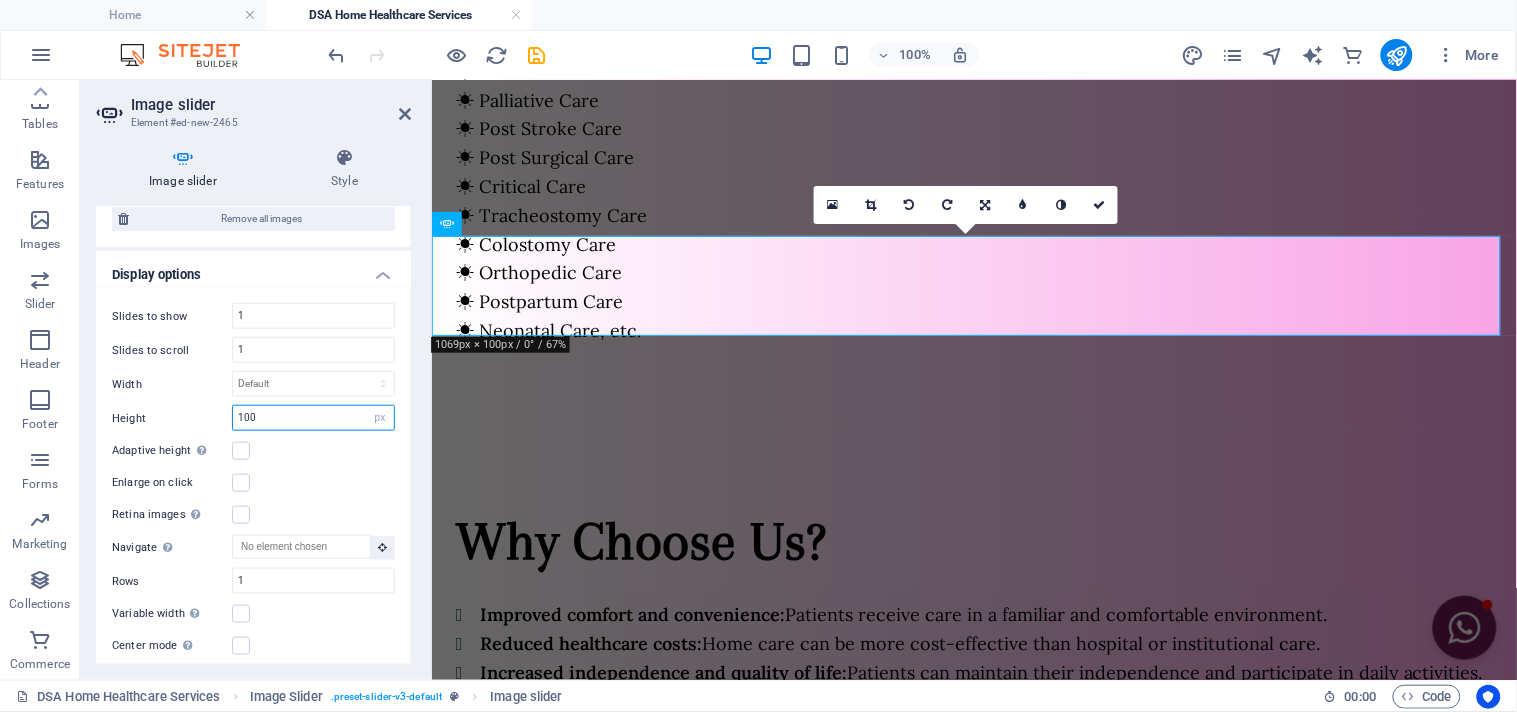 click on "100" at bounding box center [313, 418] 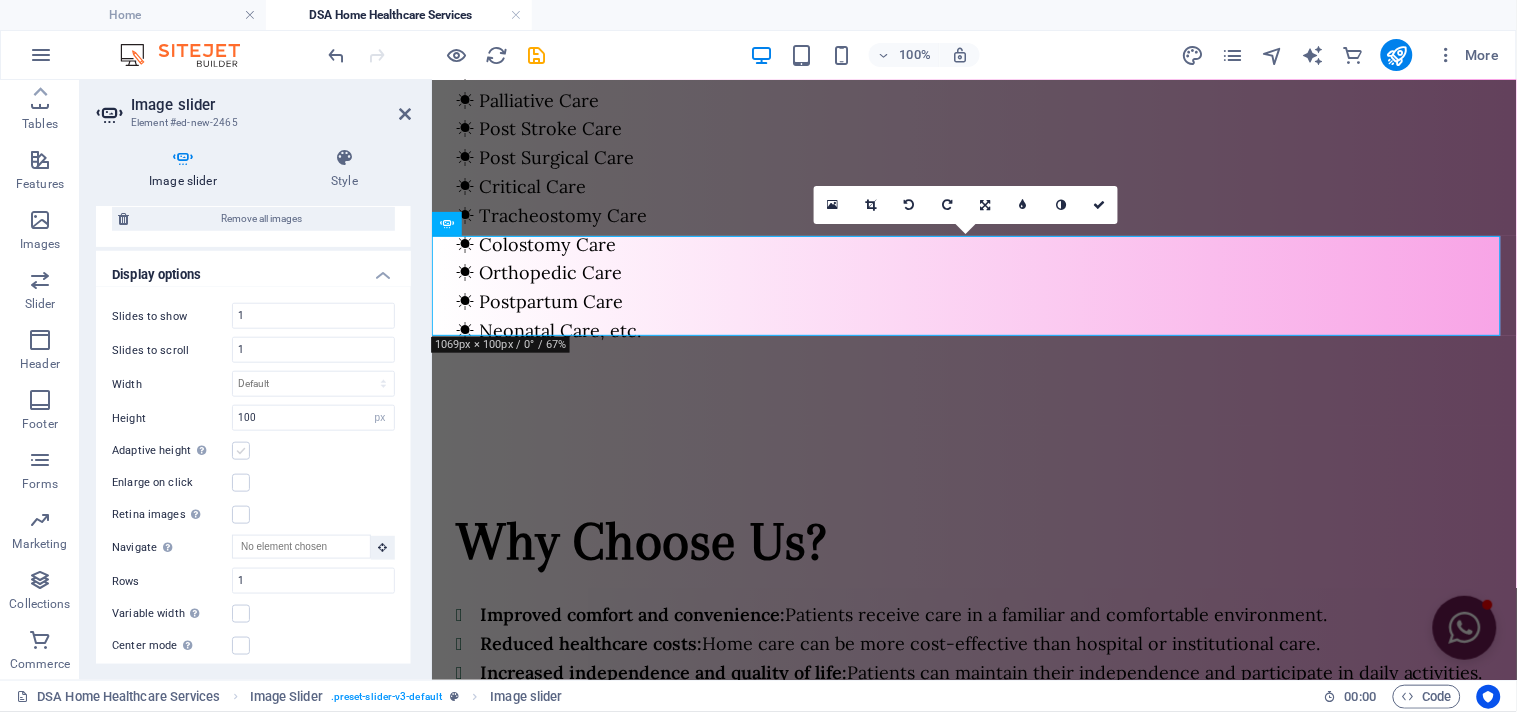 click at bounding box center (241, 451) 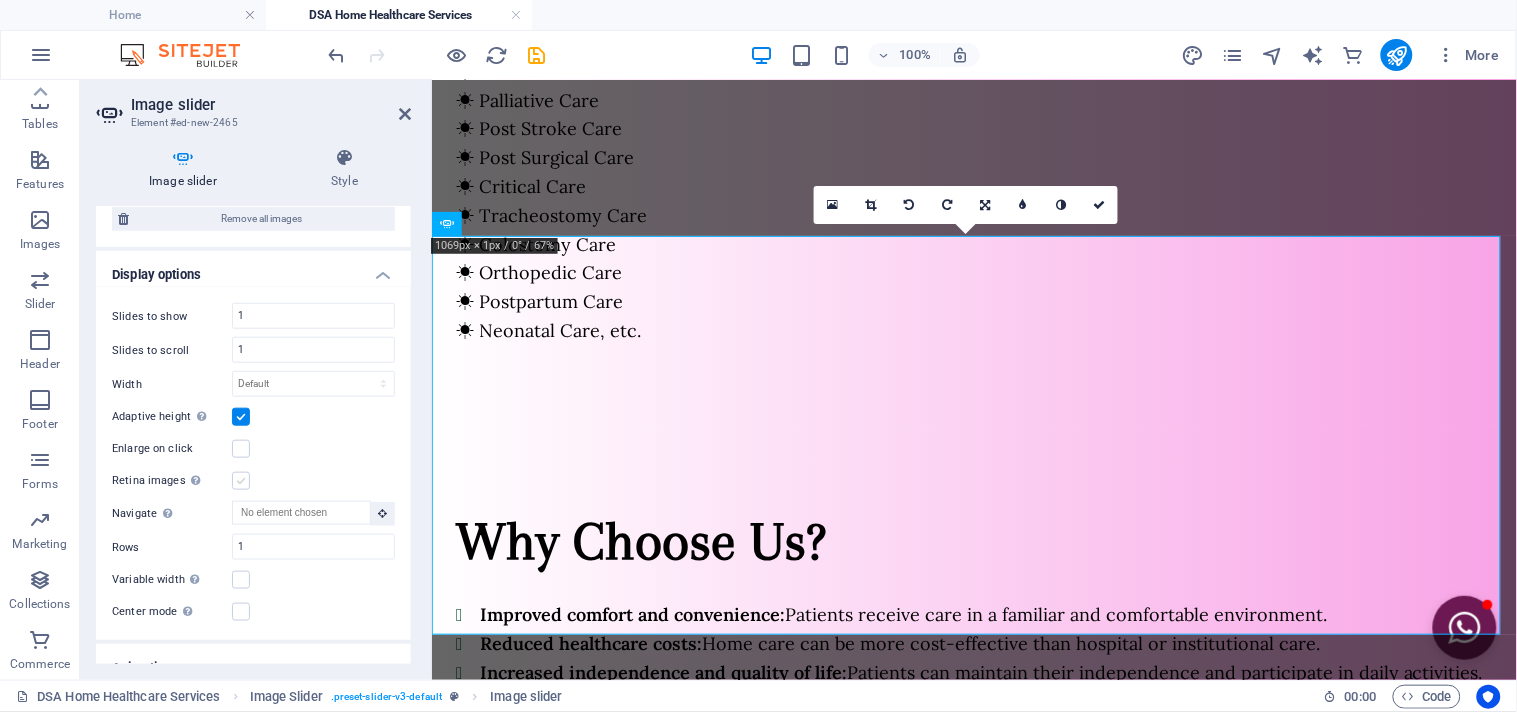 click at bounding box center [241, 481] 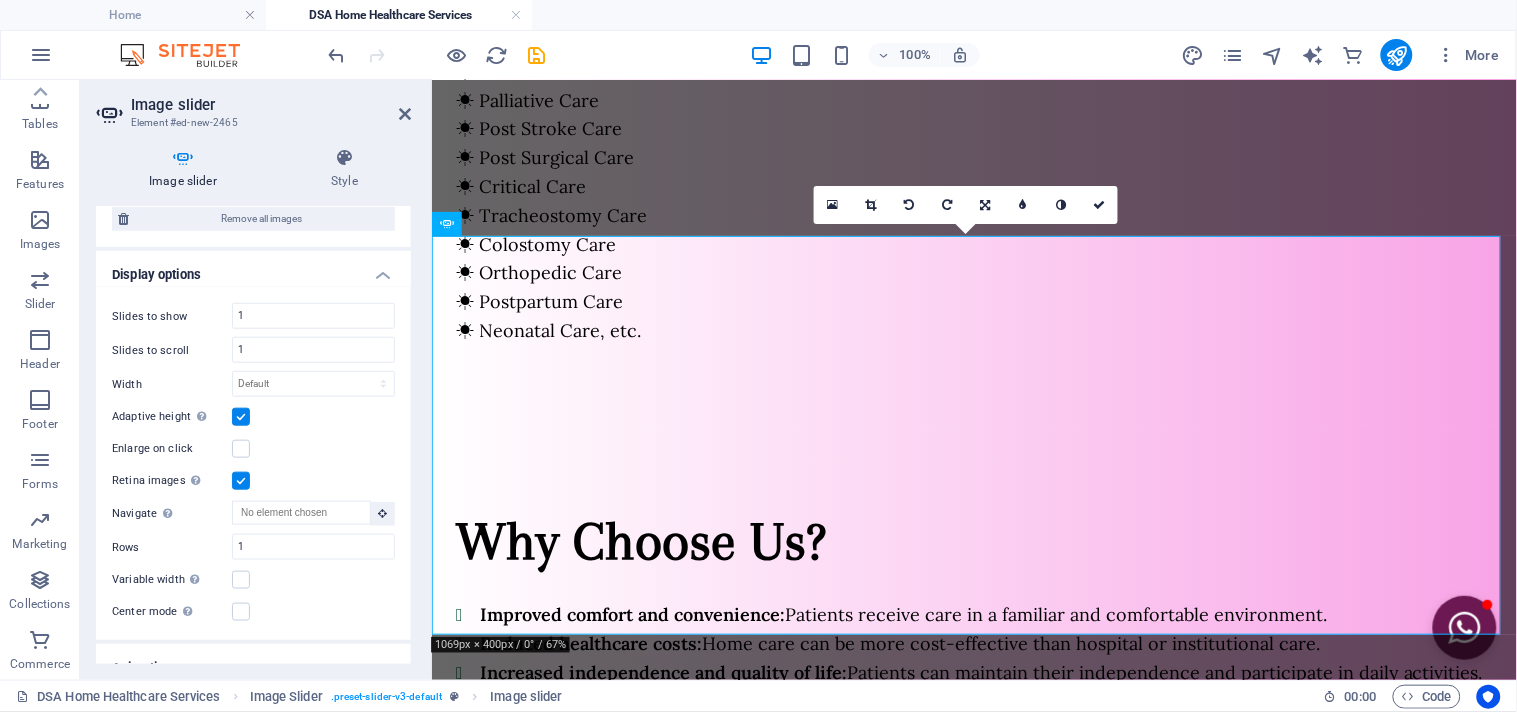 click at bounding box center (241, 481) 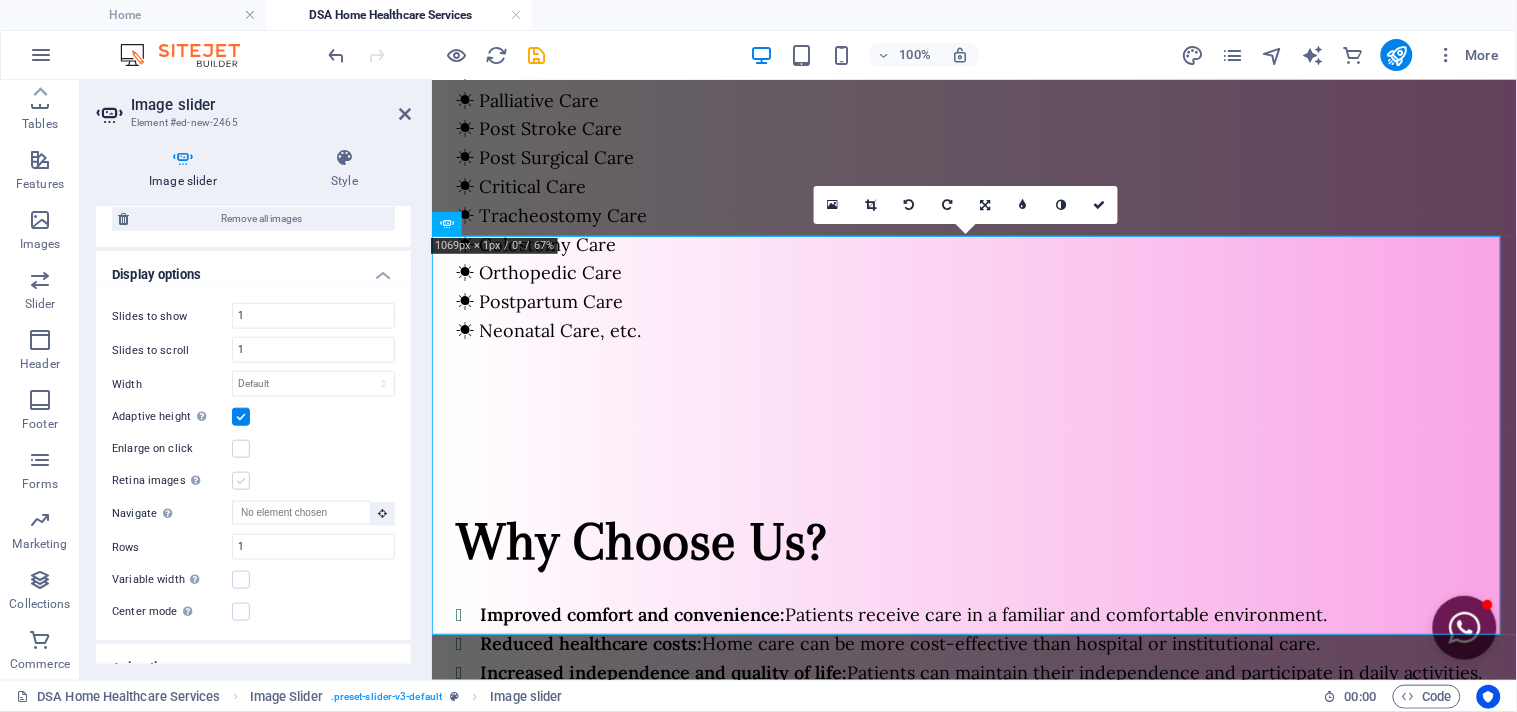 click at bounding box center [241, 481] 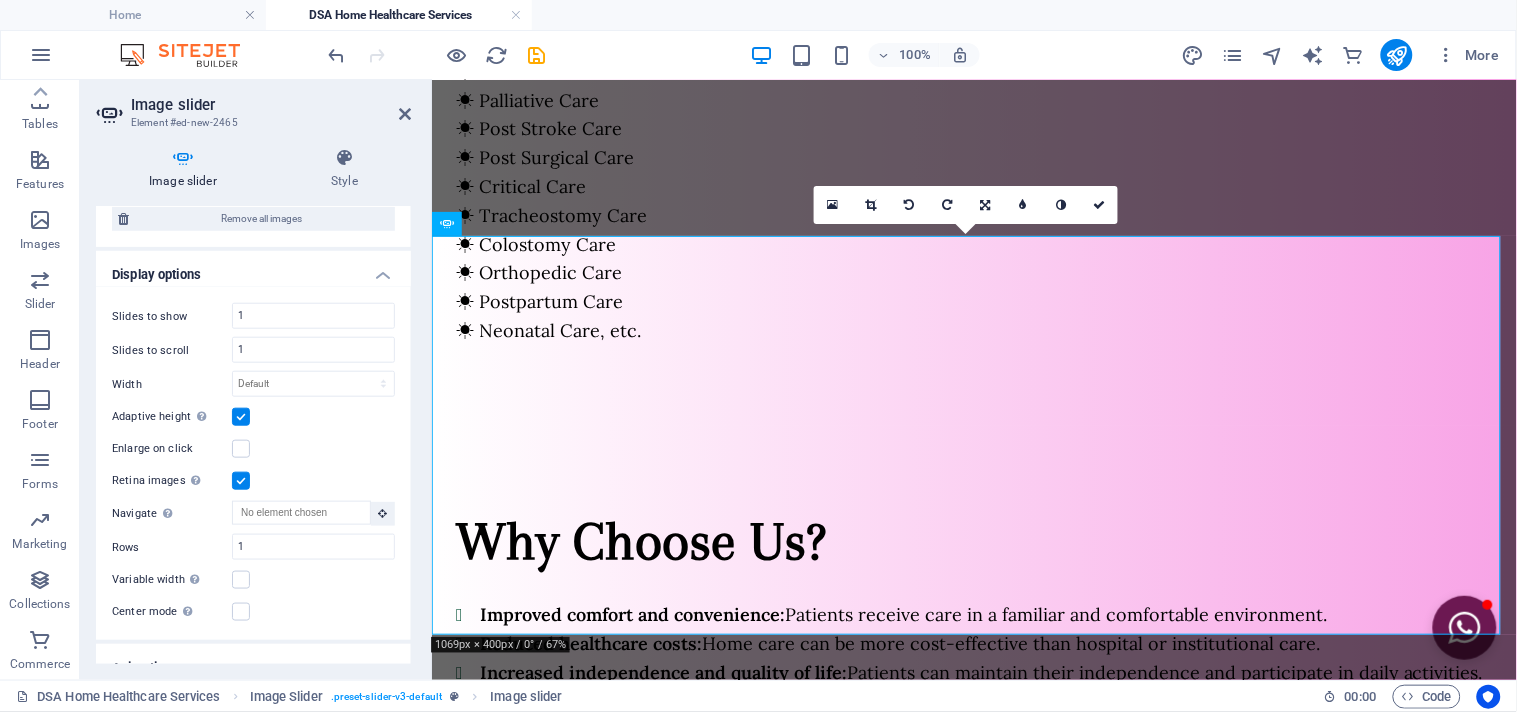 click at bounding box center (241, 481) 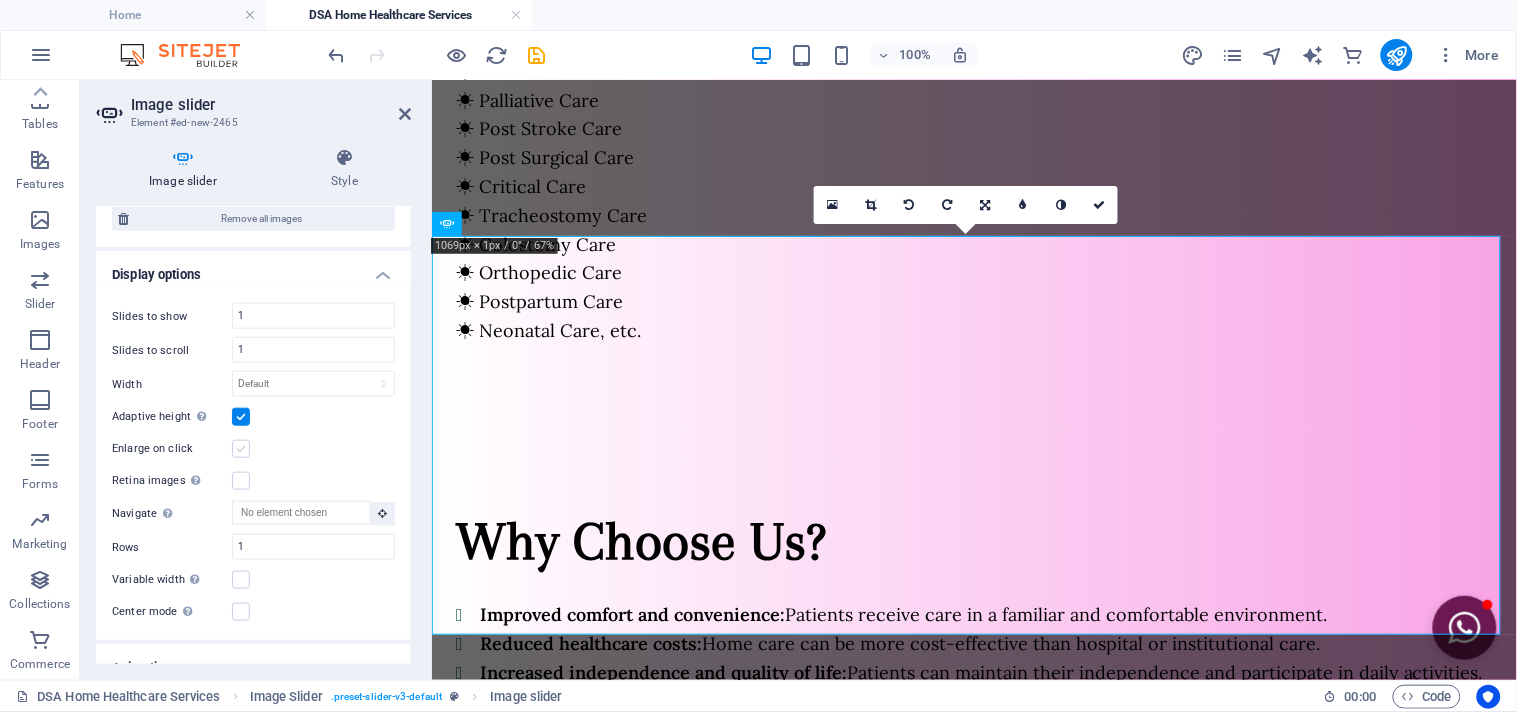 click at bounding box center (241, 449) 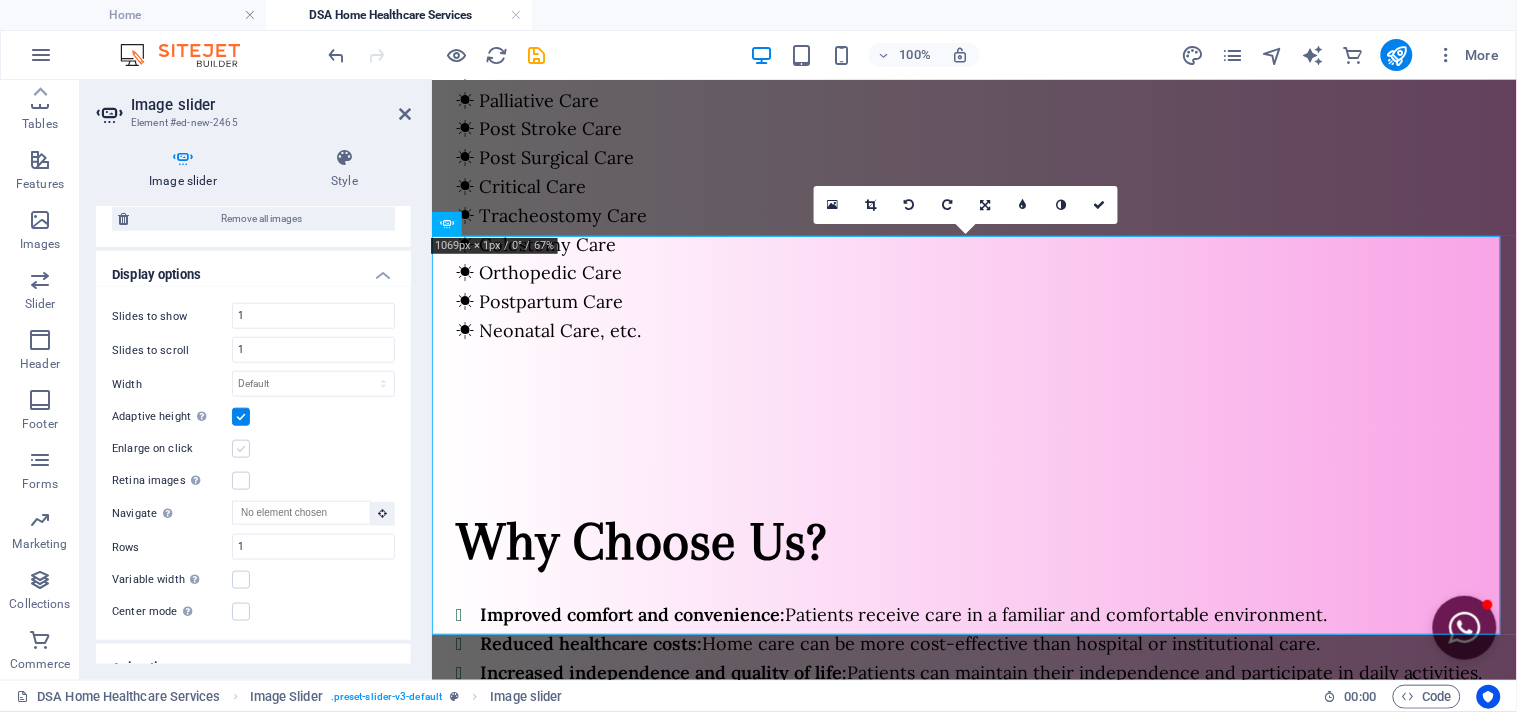 click on "Enlarge on click" at bounding box center (0, 0) 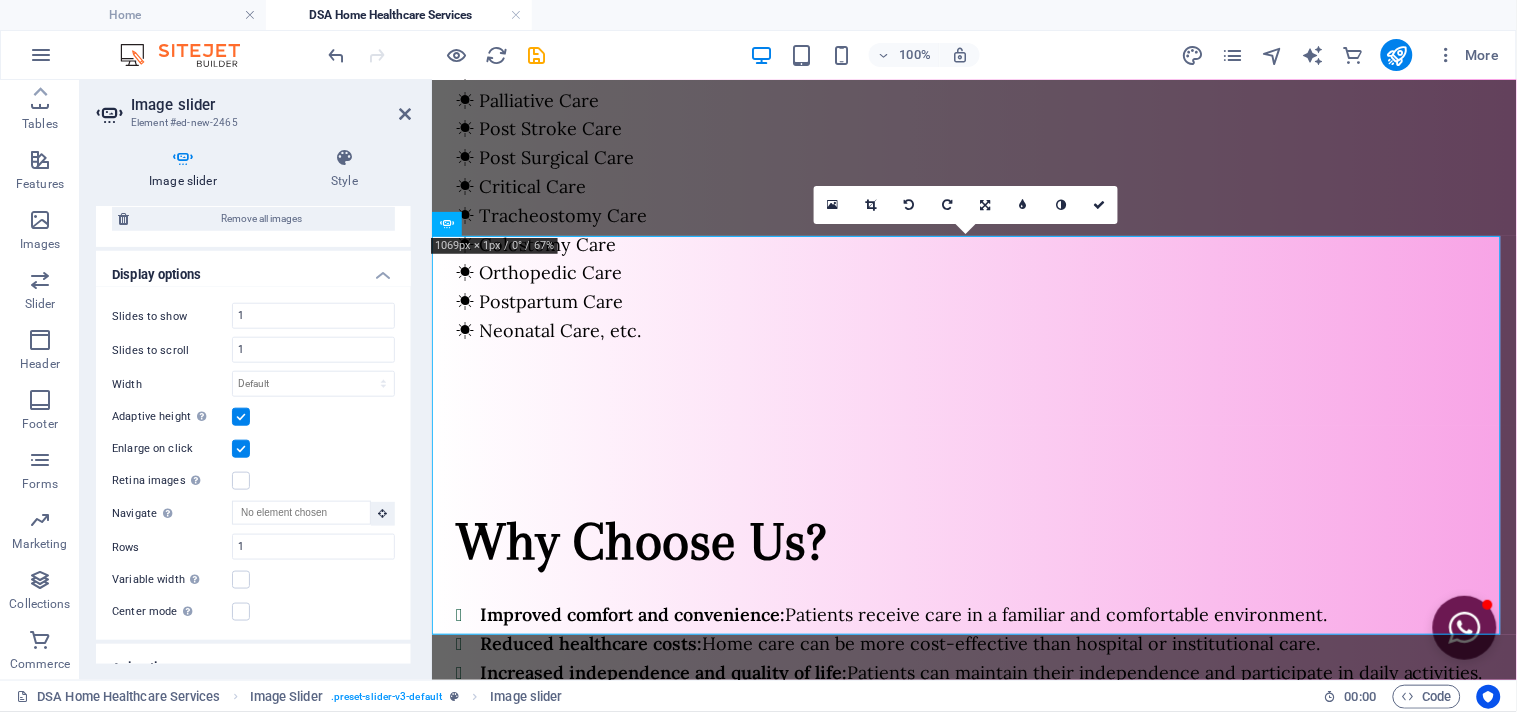 click at bounding box center (241, 449) 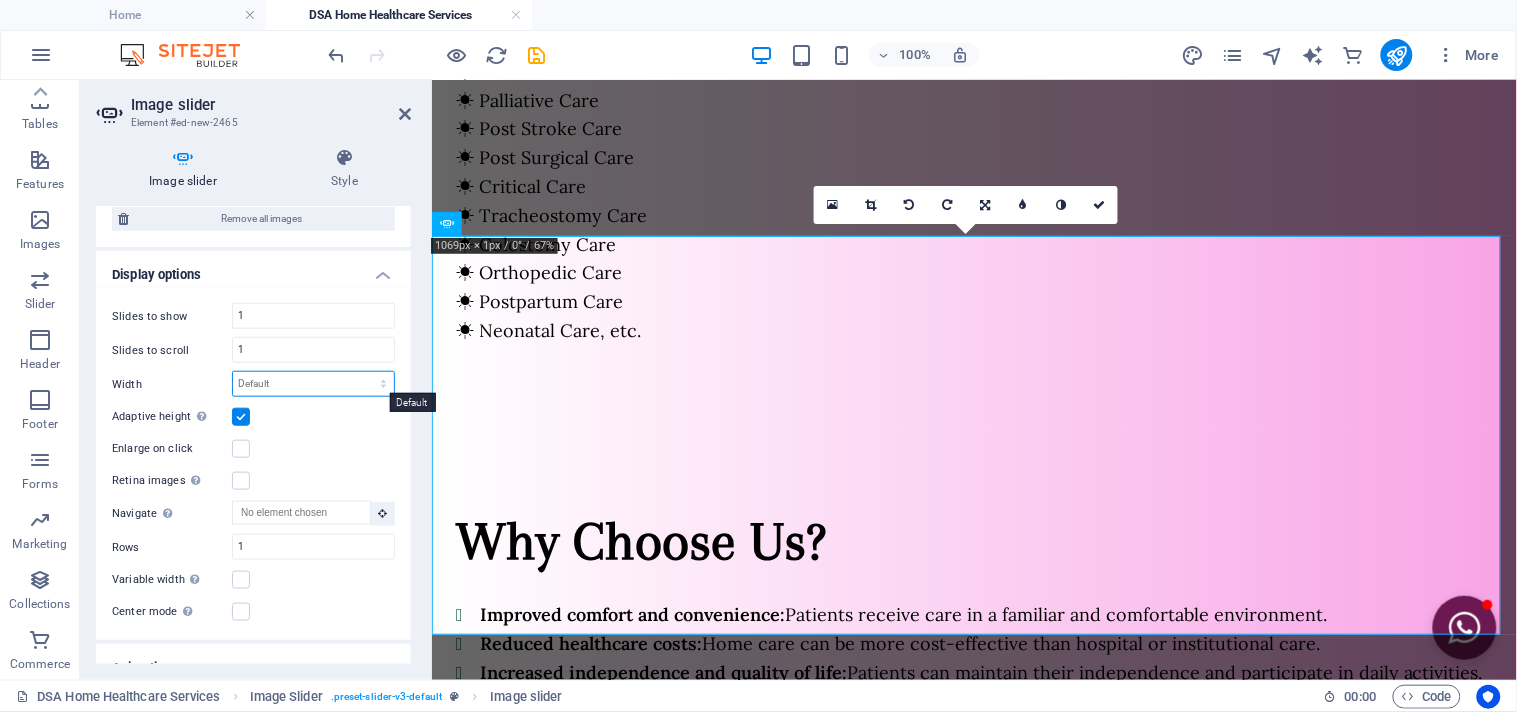 click on "Default px % rem em vw vh" at bounding box center (313, 384) 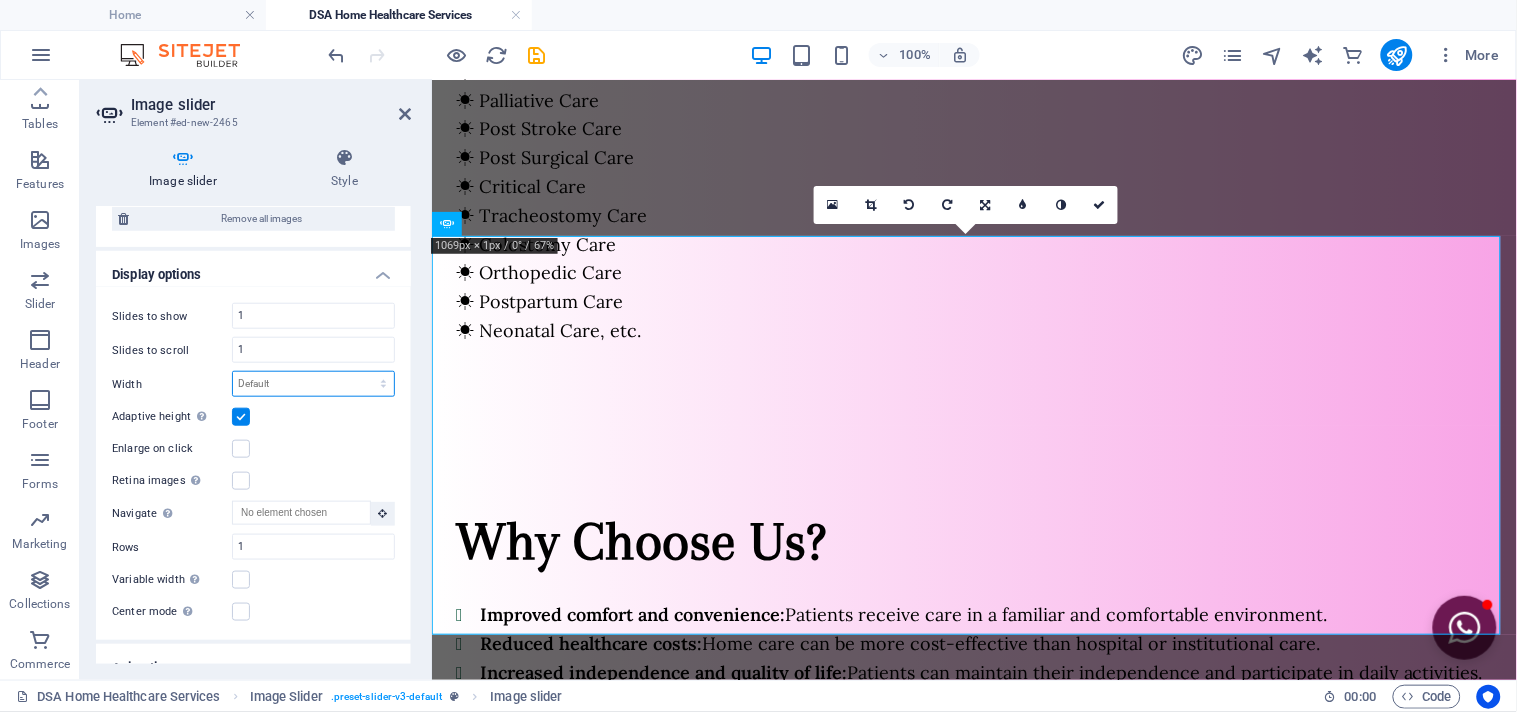 click on "Default px % rem em vw vh" at bounding box center (313, 384) 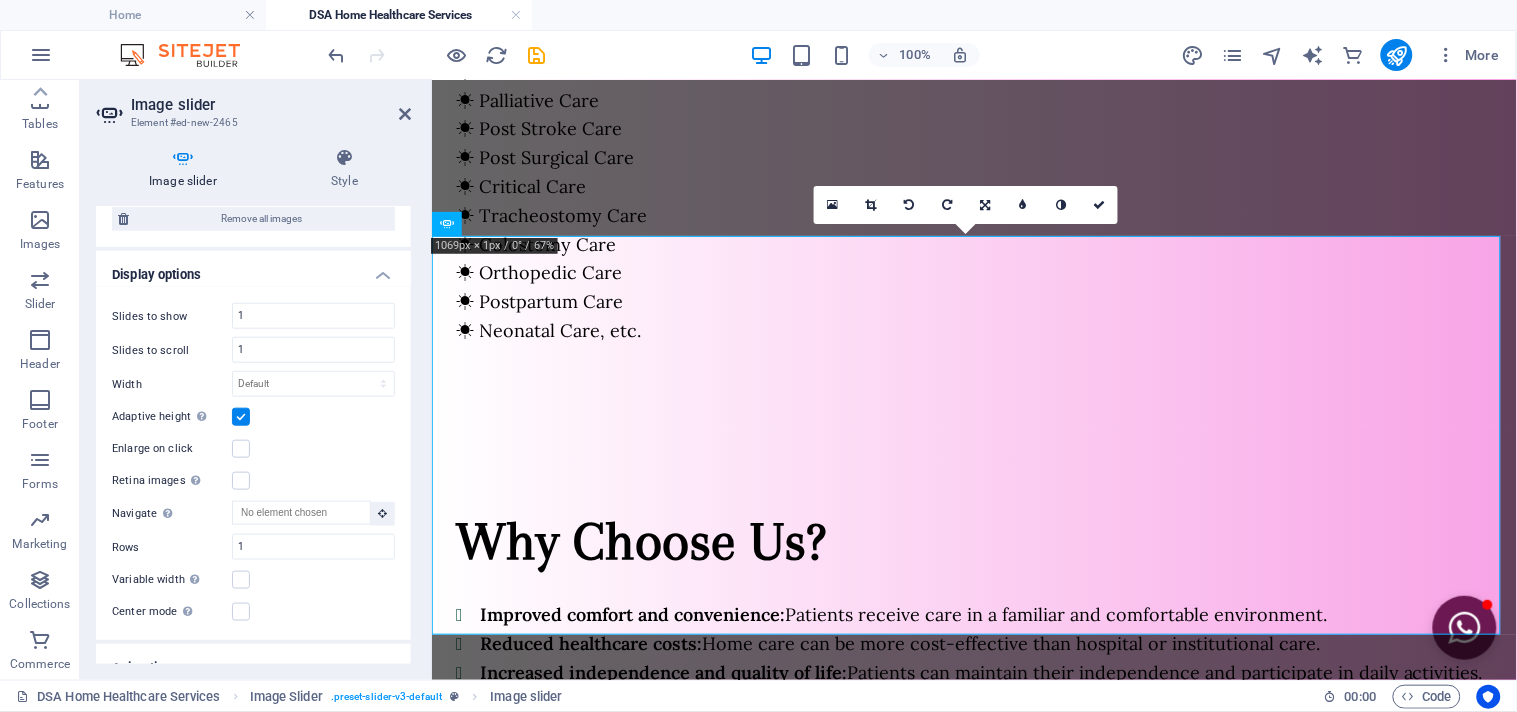 click at bounding box center (241, 417) 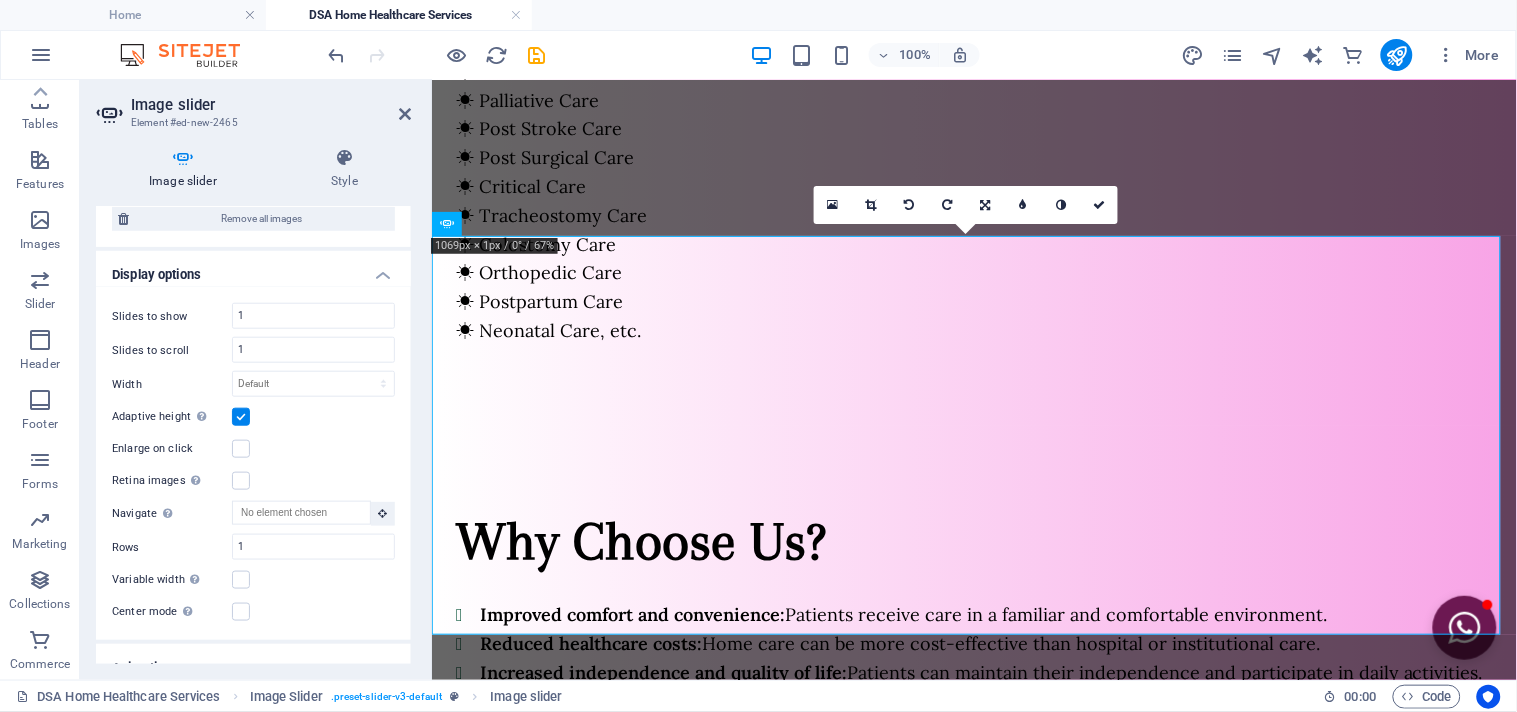 click on "Adaptive height Automatically adjust the height for single slide horizontal sliders" at bounding box center [0, 0] 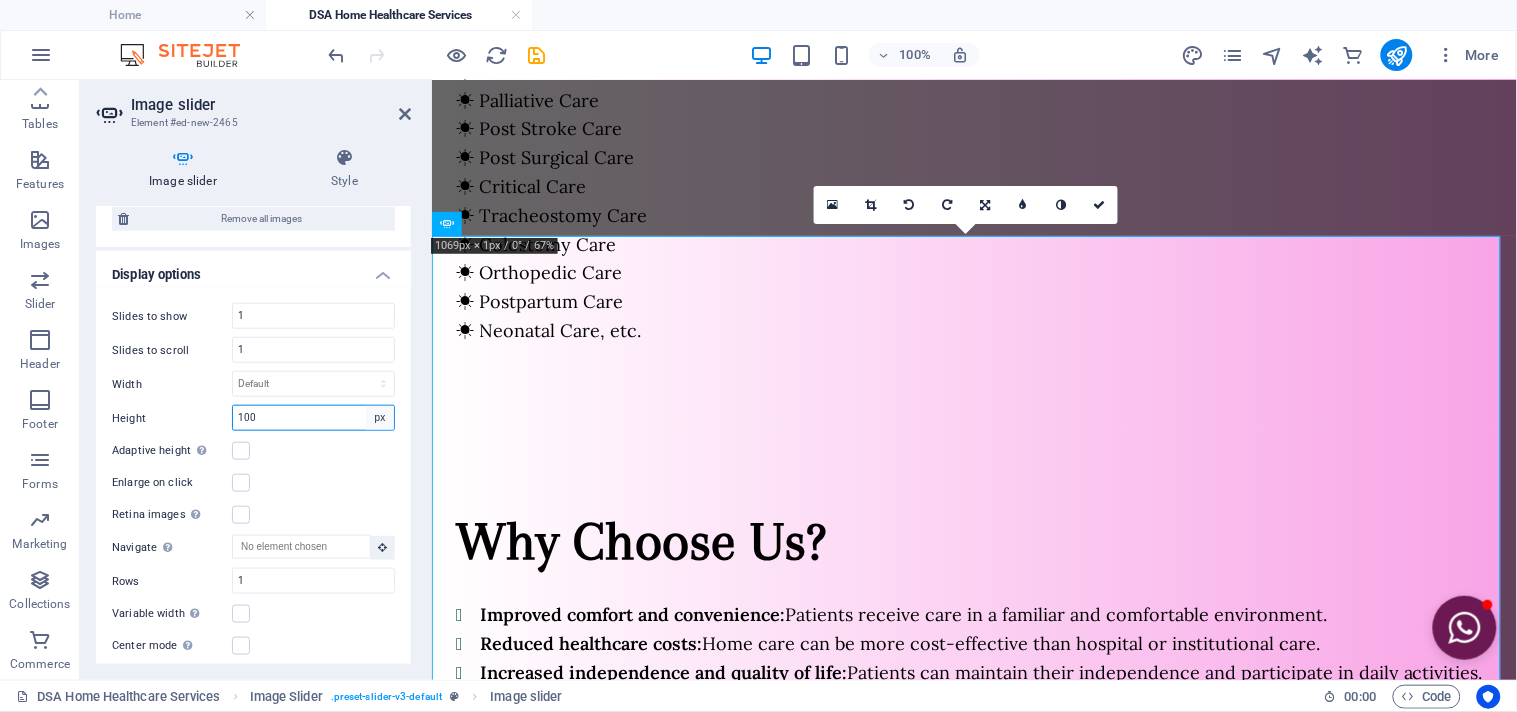 click on "Default px rem em vw vh" at bounding box center (380, 418) 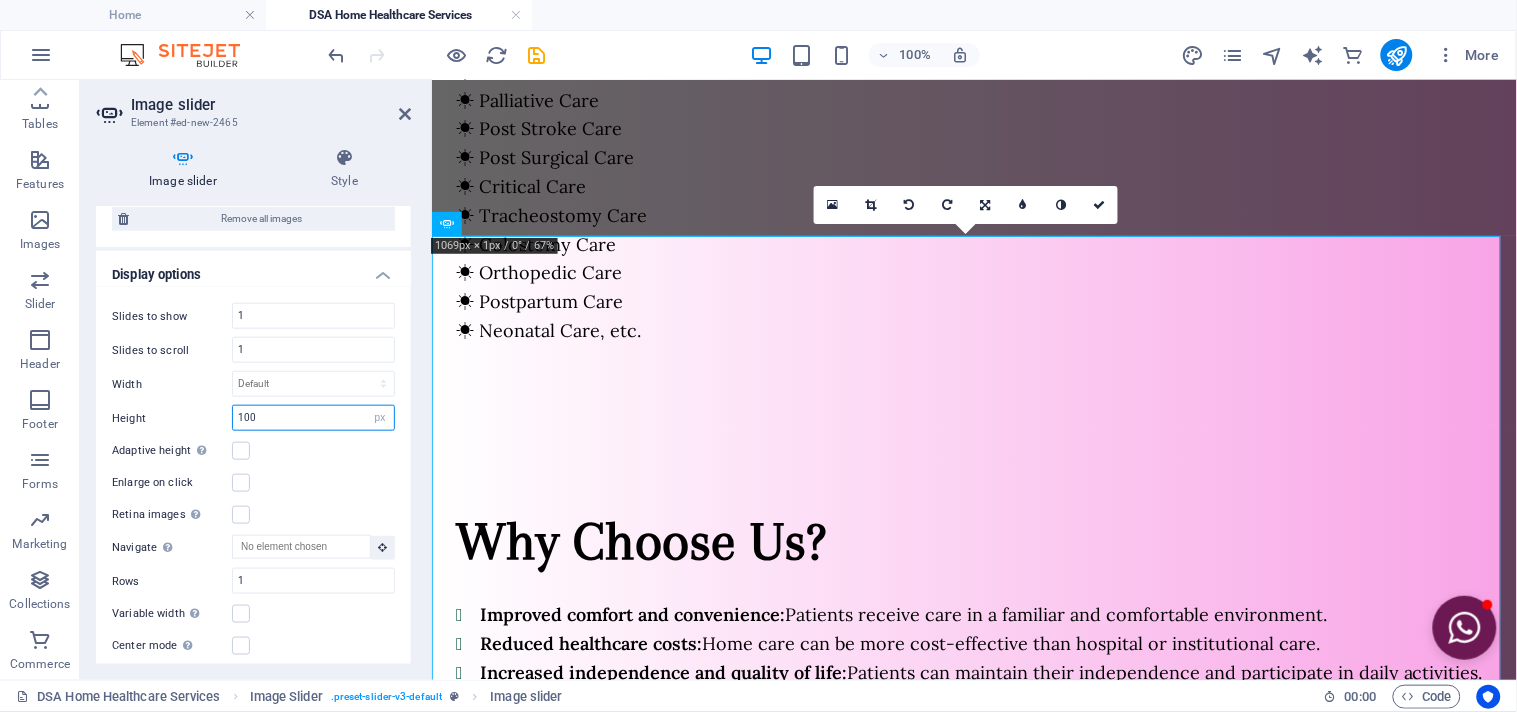 select on "default" 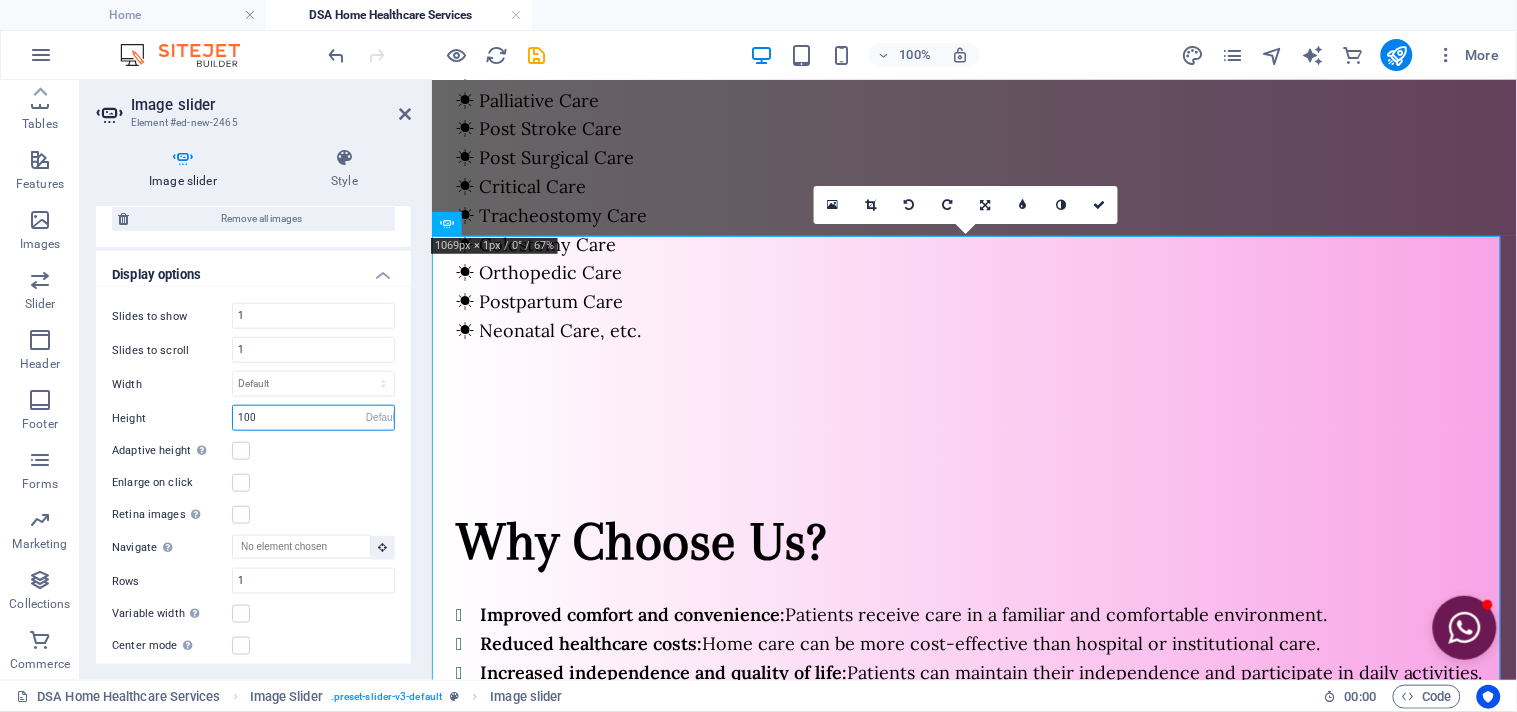 click on "Default px rem em vw vh" at bounding box center [380, 418] 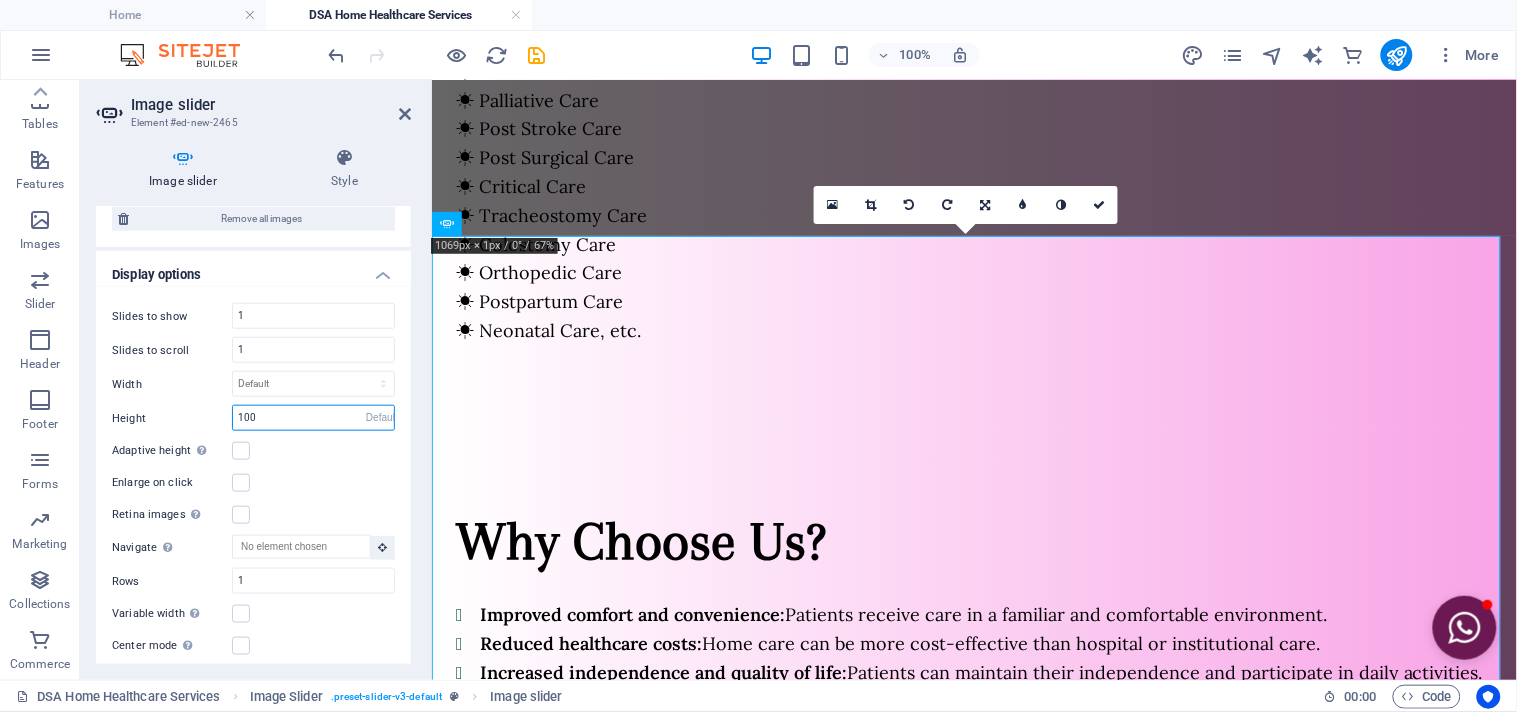 type 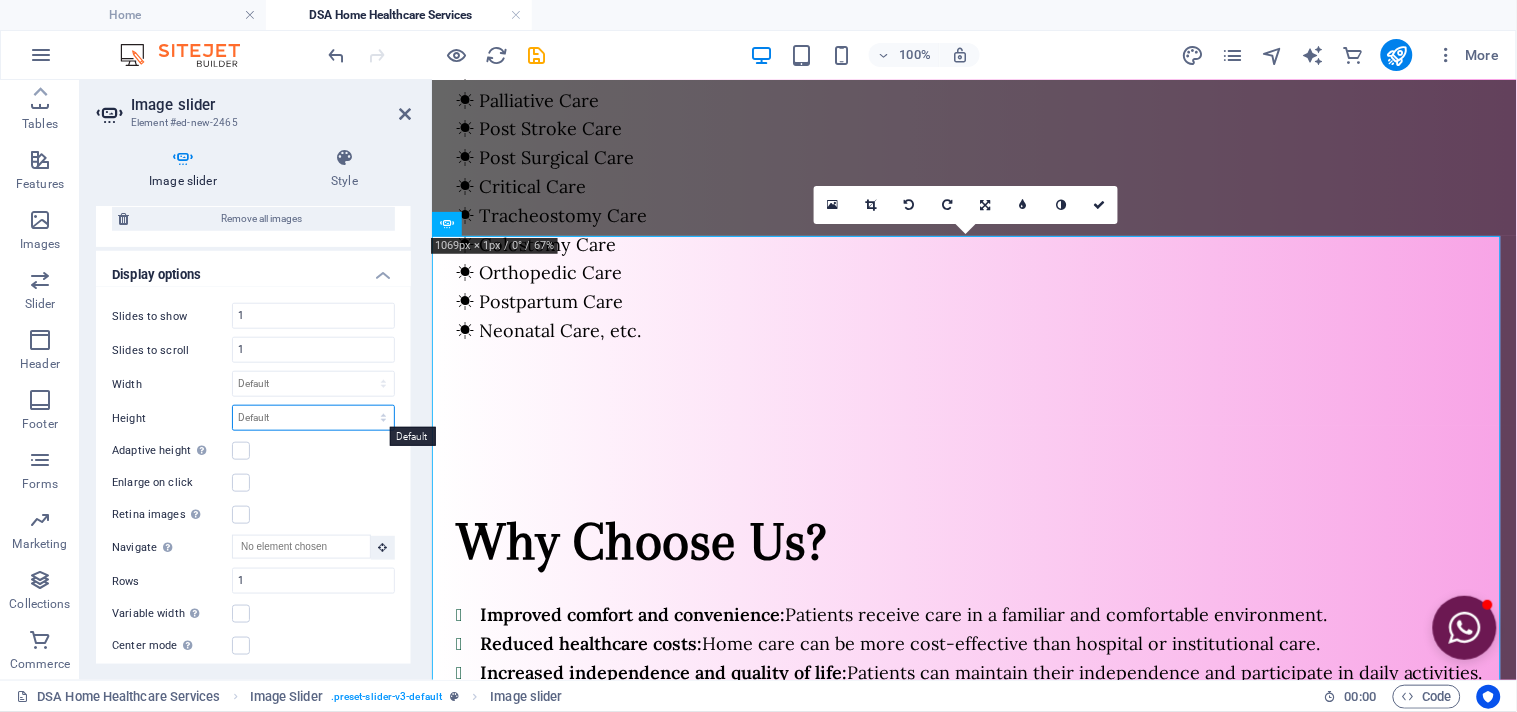 click on "Default px rem em vw vh" at bounding box center [313, 418] 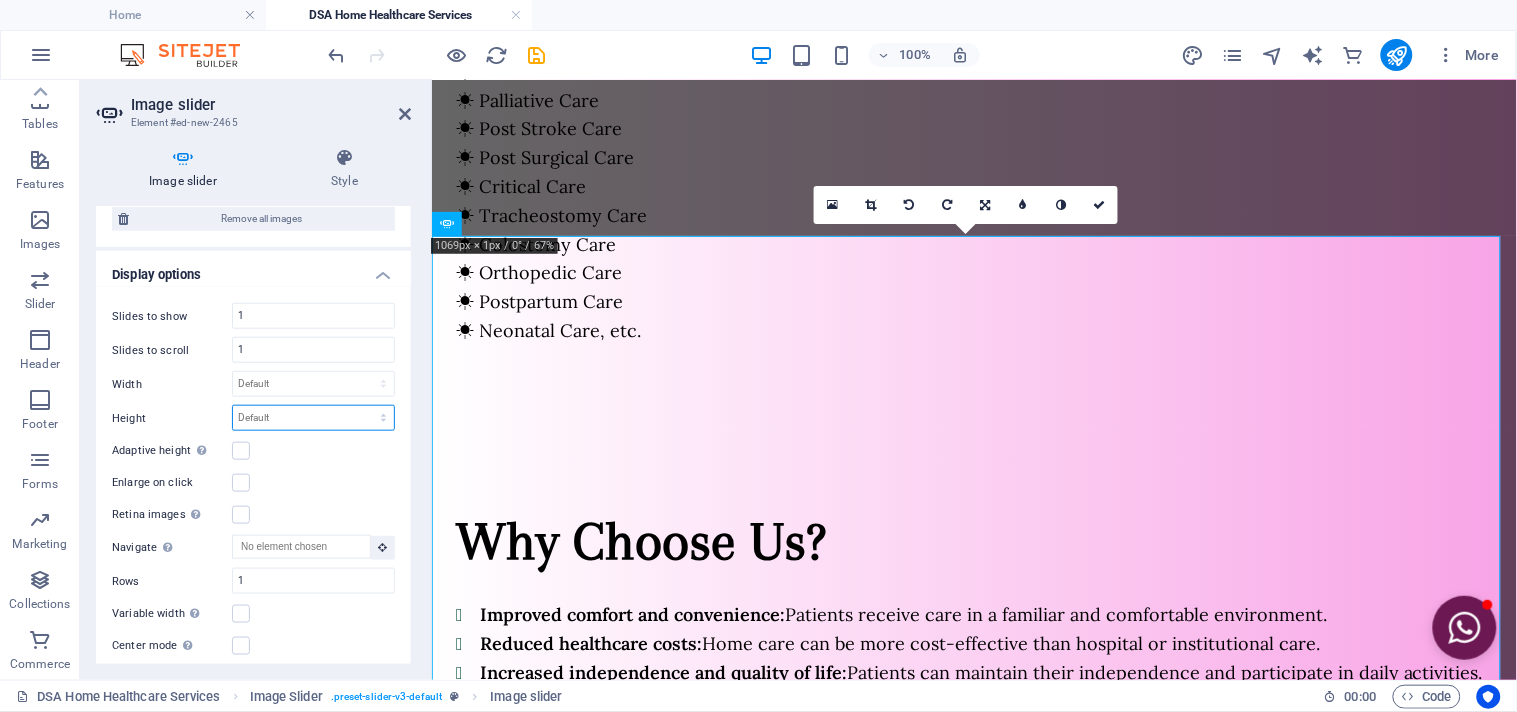 select on "vw" 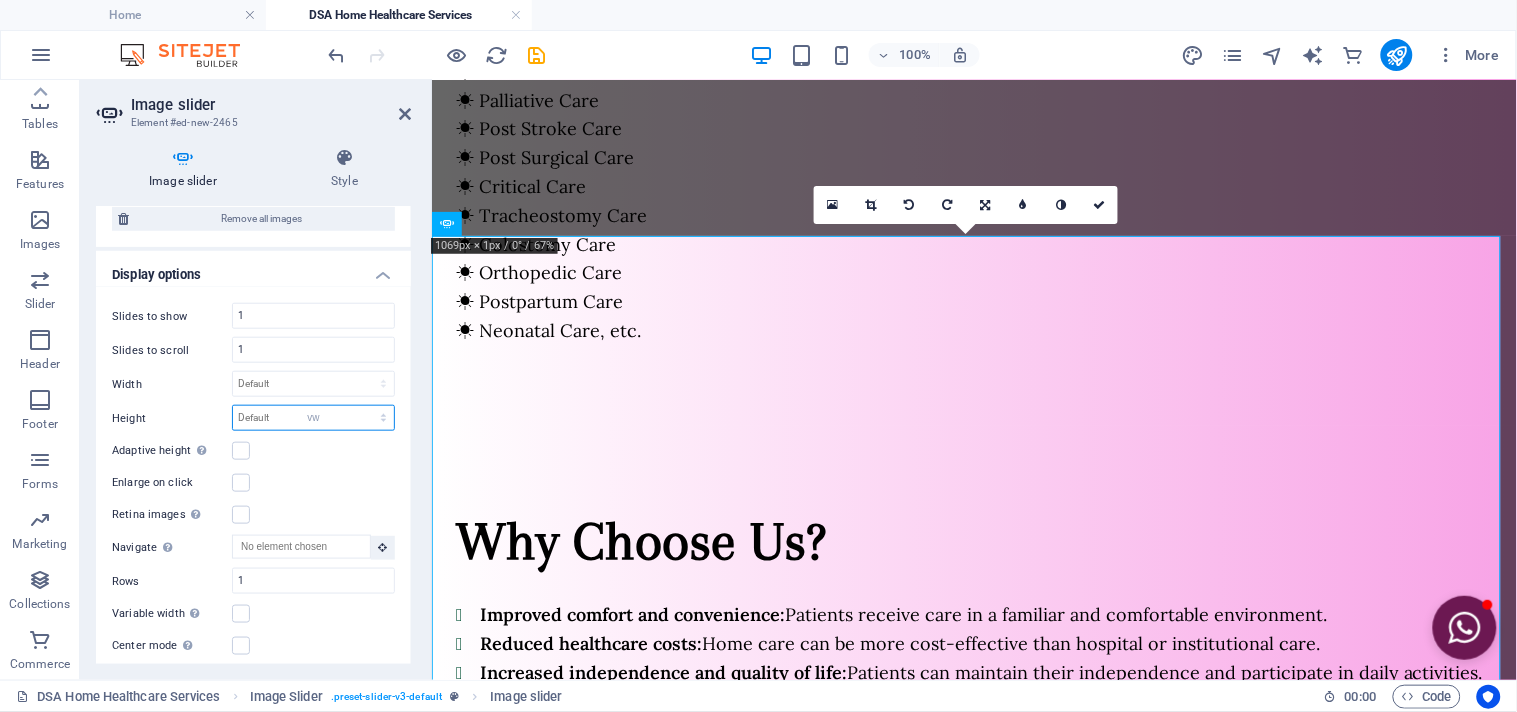 click on "Default px rem em vw vh" at bounding box center [313, 418] 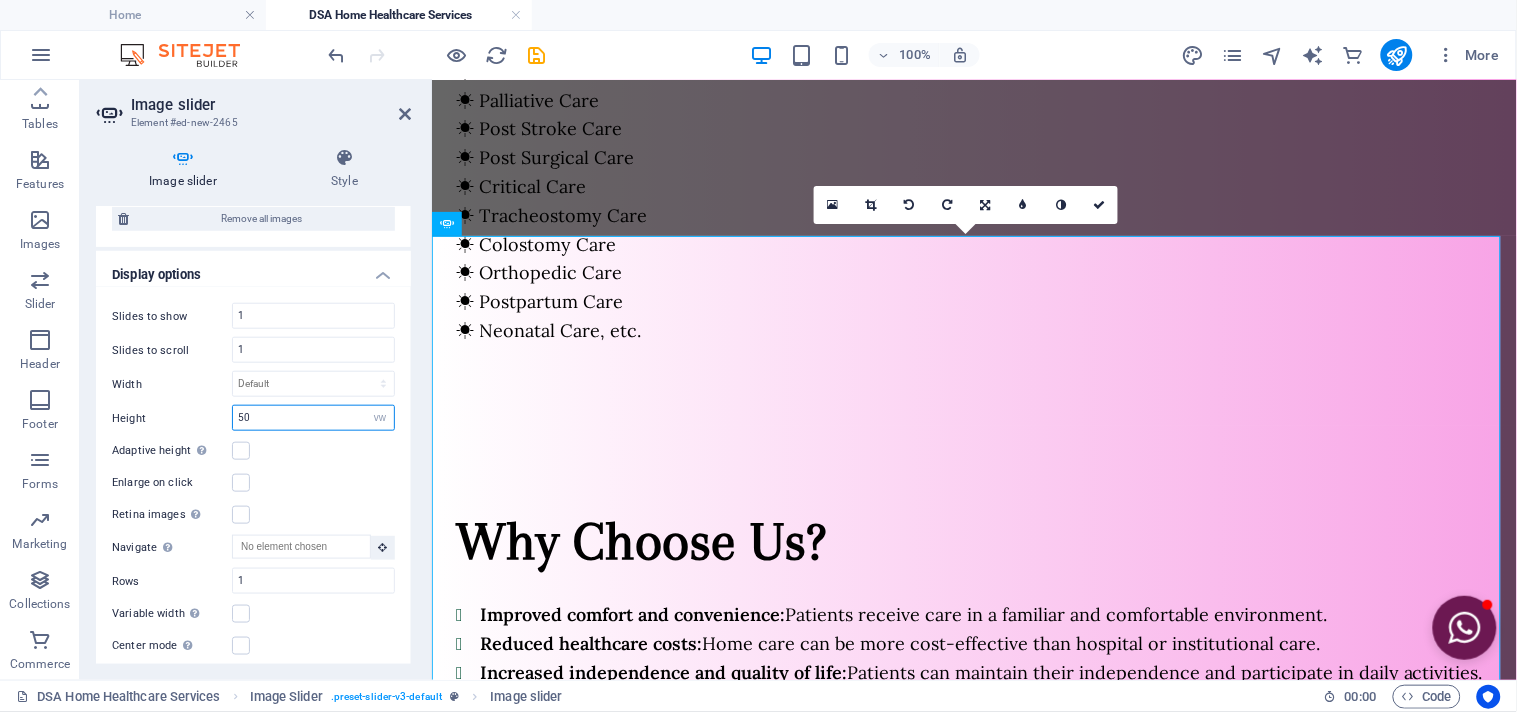 type on "50" 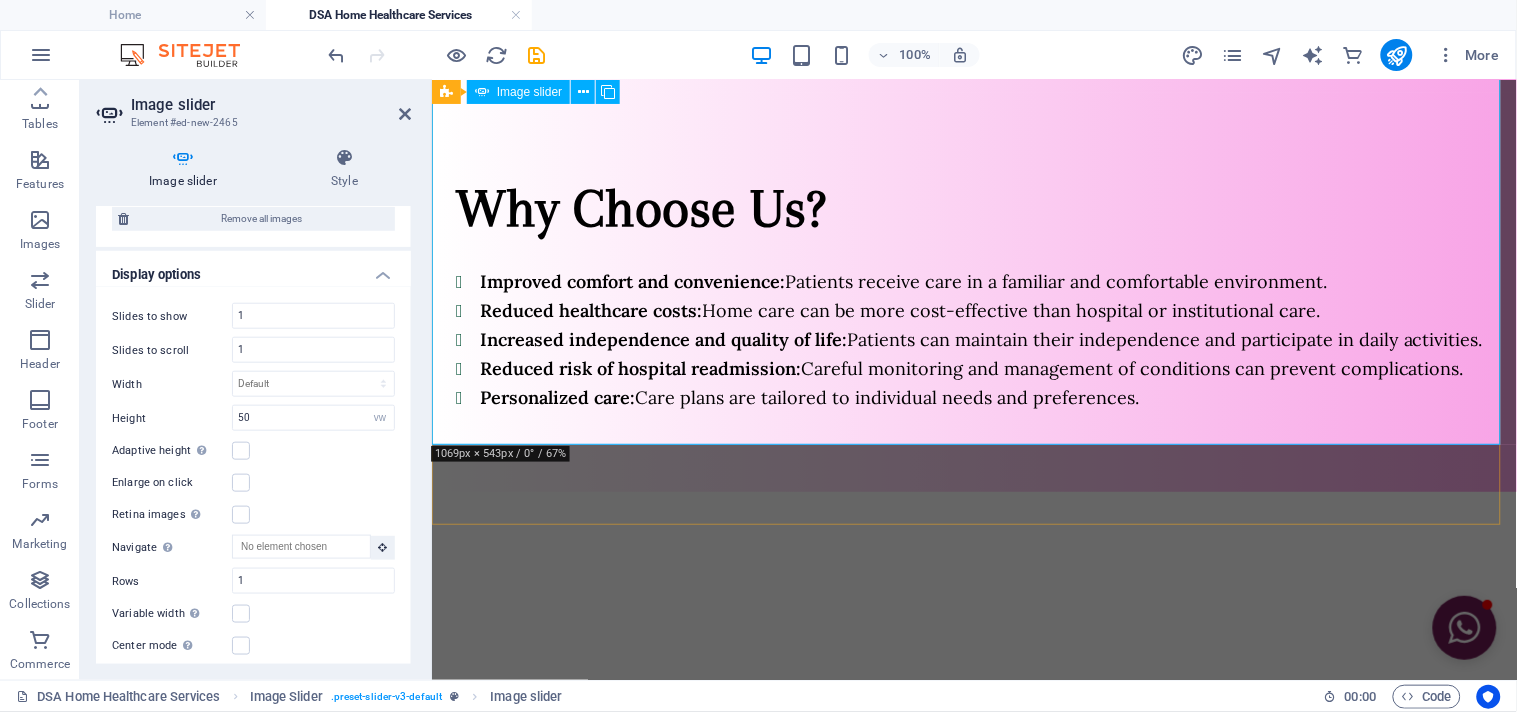 scroll, scrollTop: 1873, scrollLeft: 0, axis: vertical 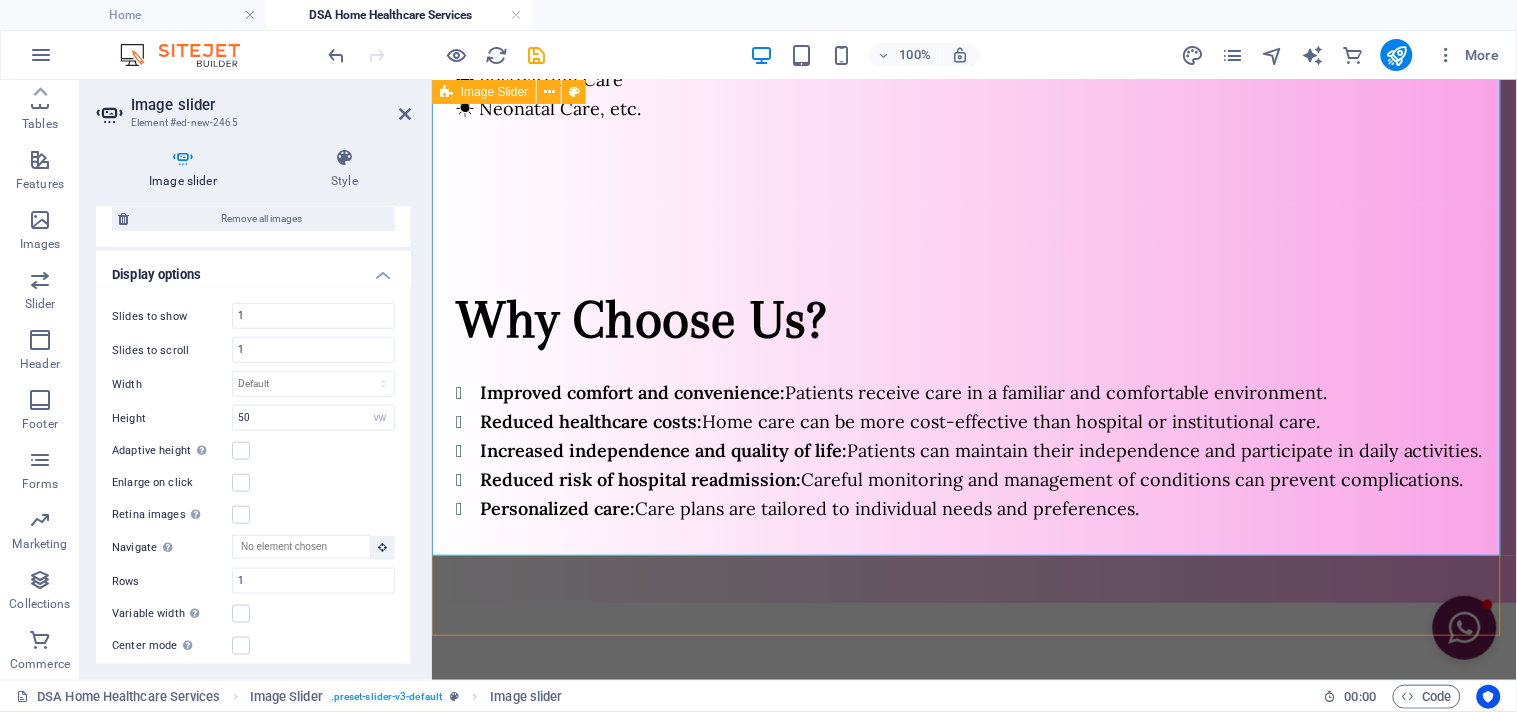 click on "1 2 3" at bounding box center [973, 953] 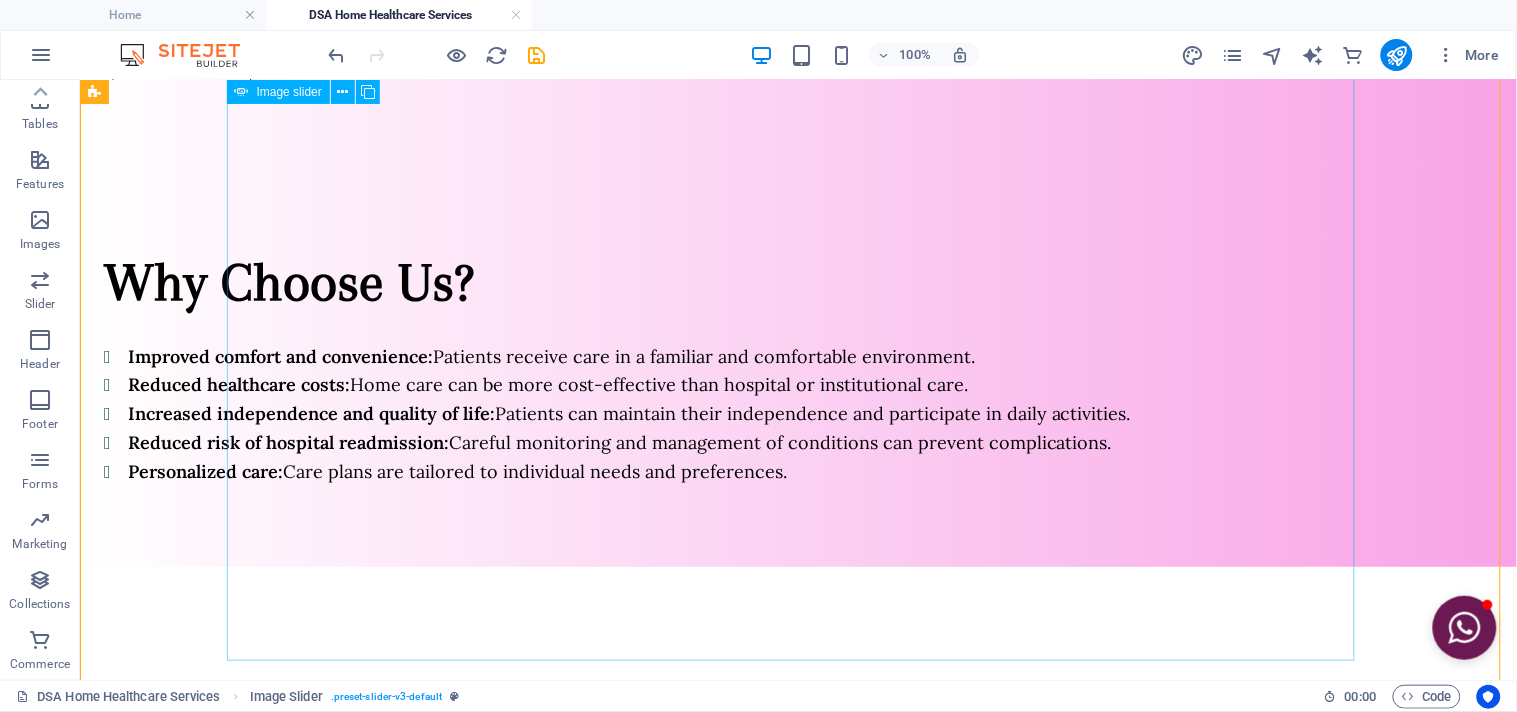 scroll, scrollTop: 1873, scrollLeft: 0, axis: vertical 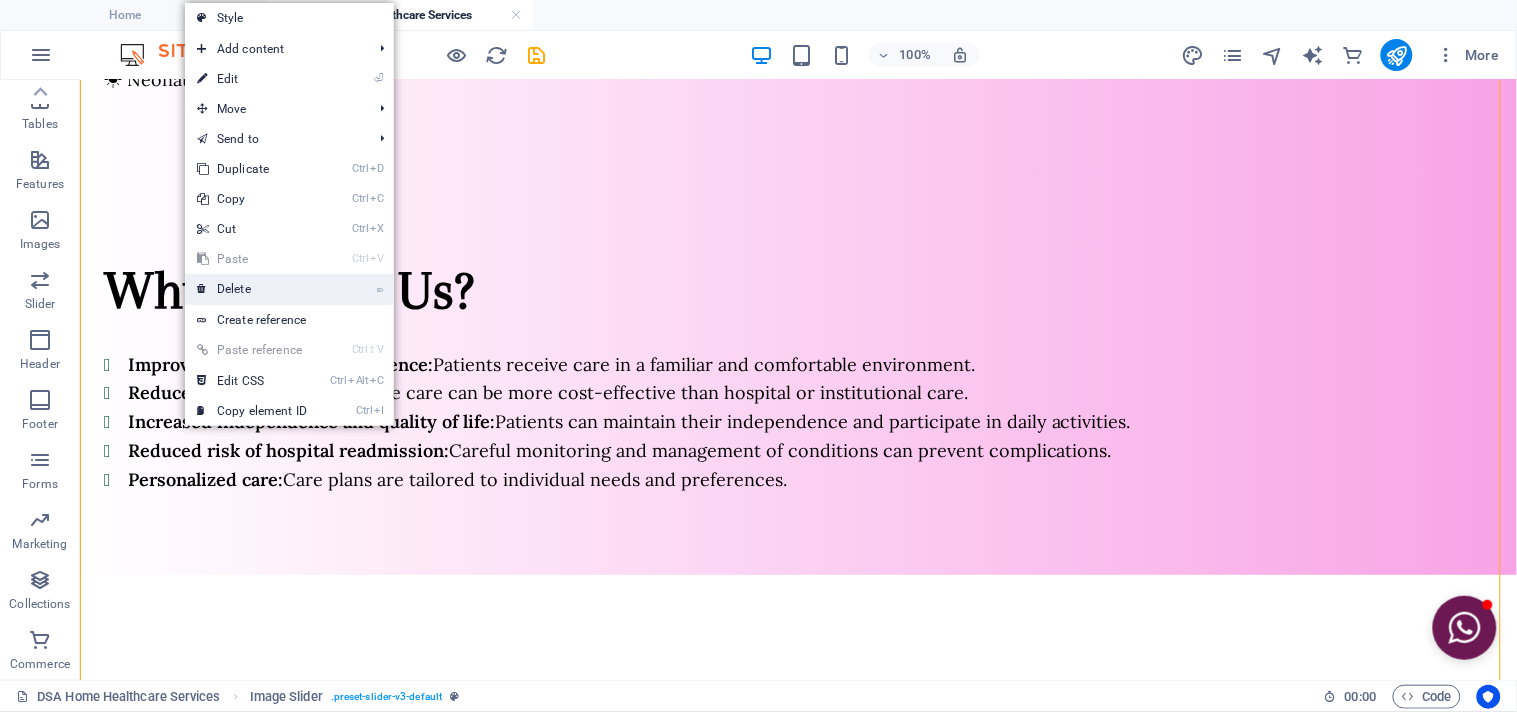 click on "⌦  Delete" at bounding box center (289, 289) 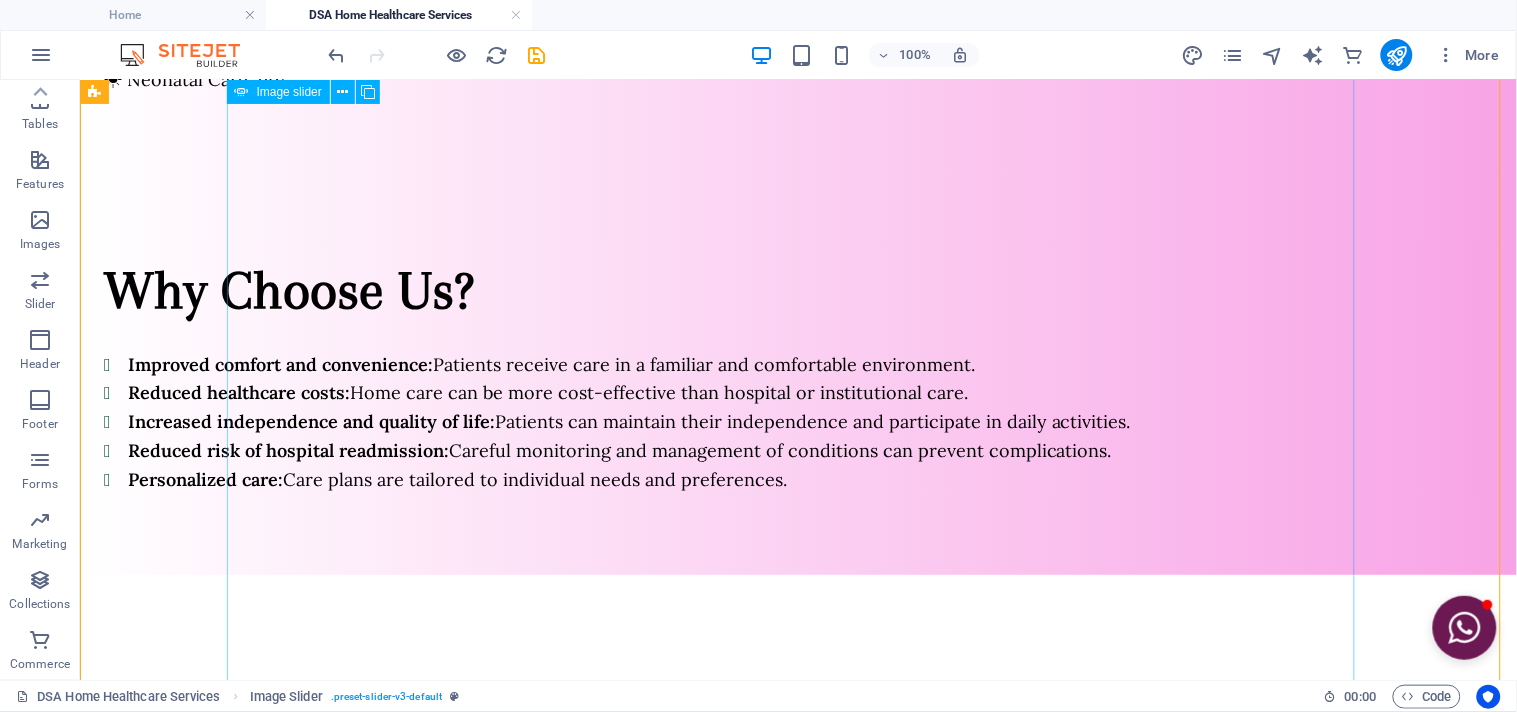 click at bounding box center [-2638, 2159] 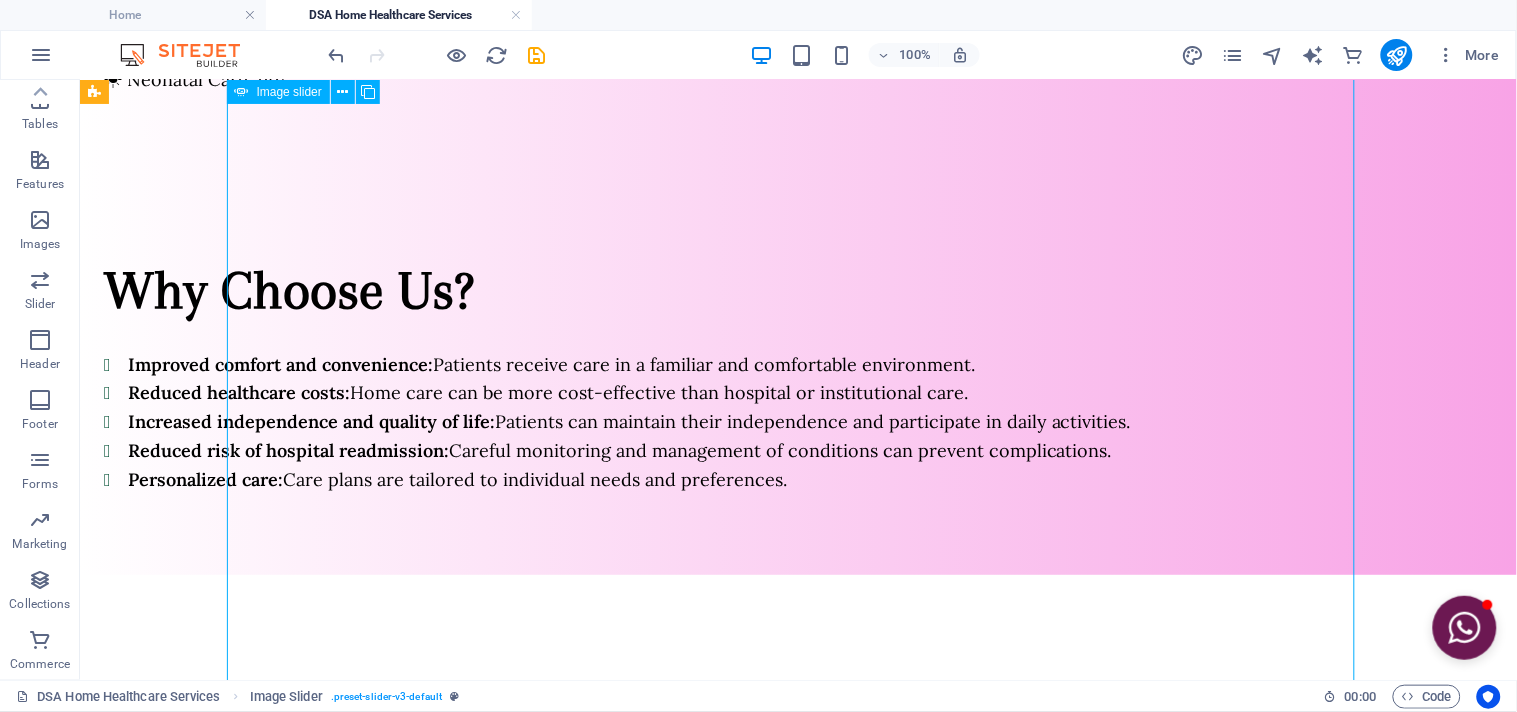 click at bounding box center [-2638, 2159] 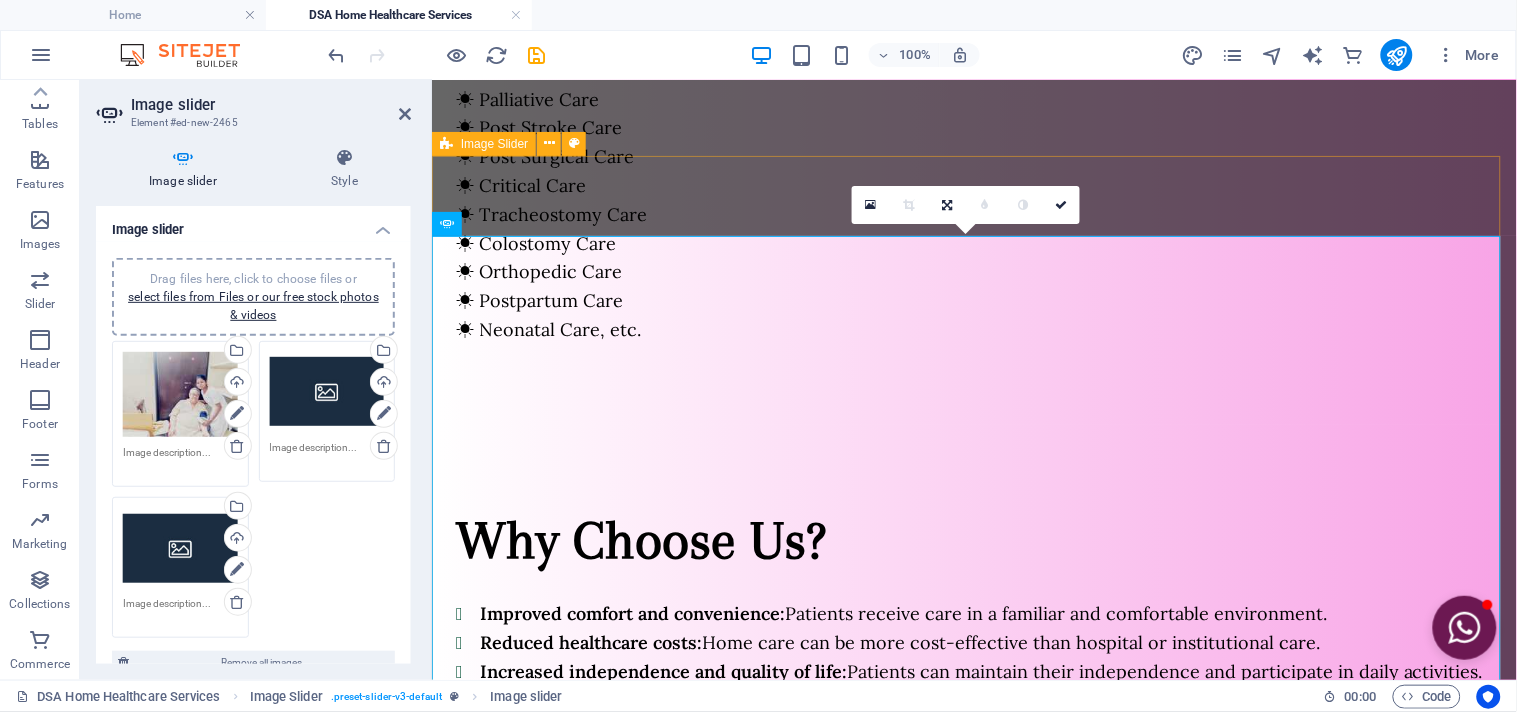 scroll, scrollTop: 1651, scrollLeft: 0, axis: vertical 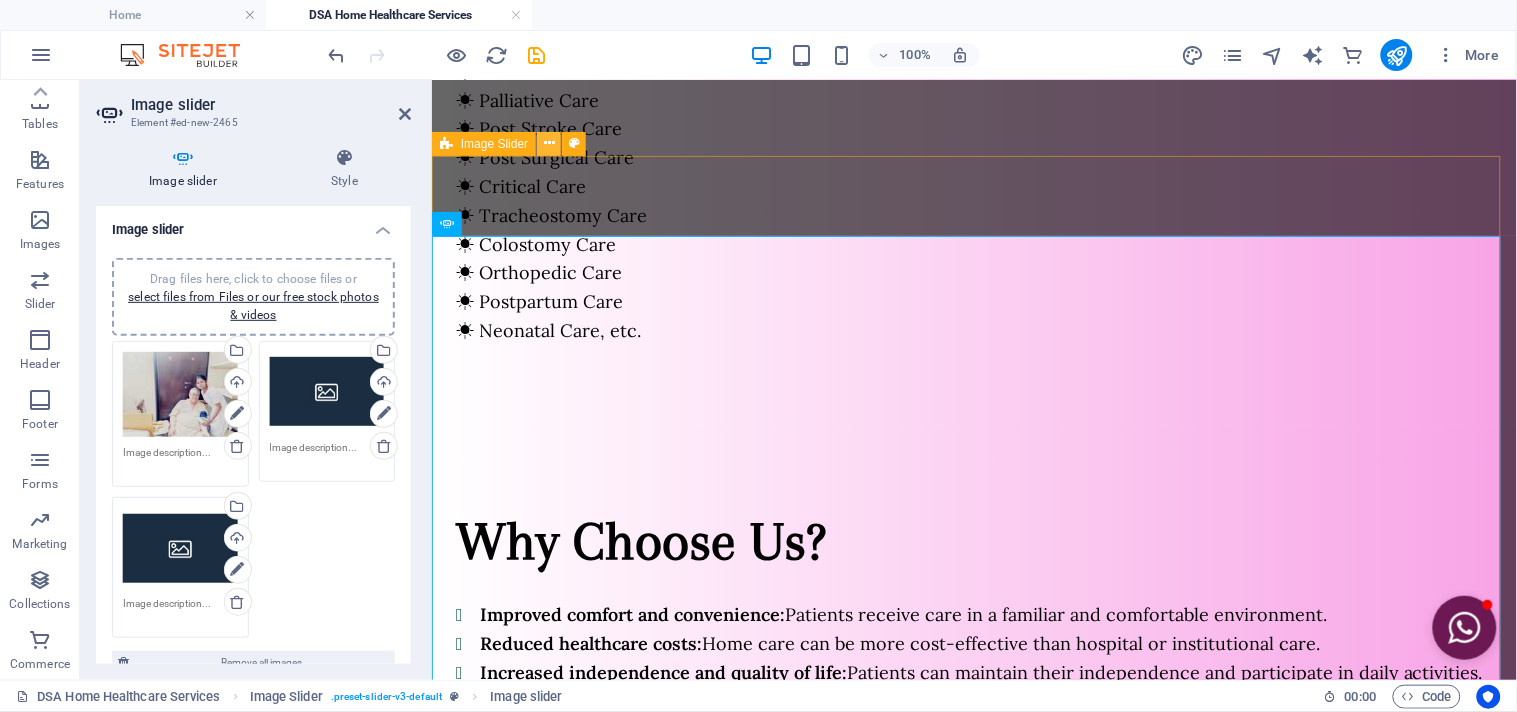 click at bounding box center [549, 143] 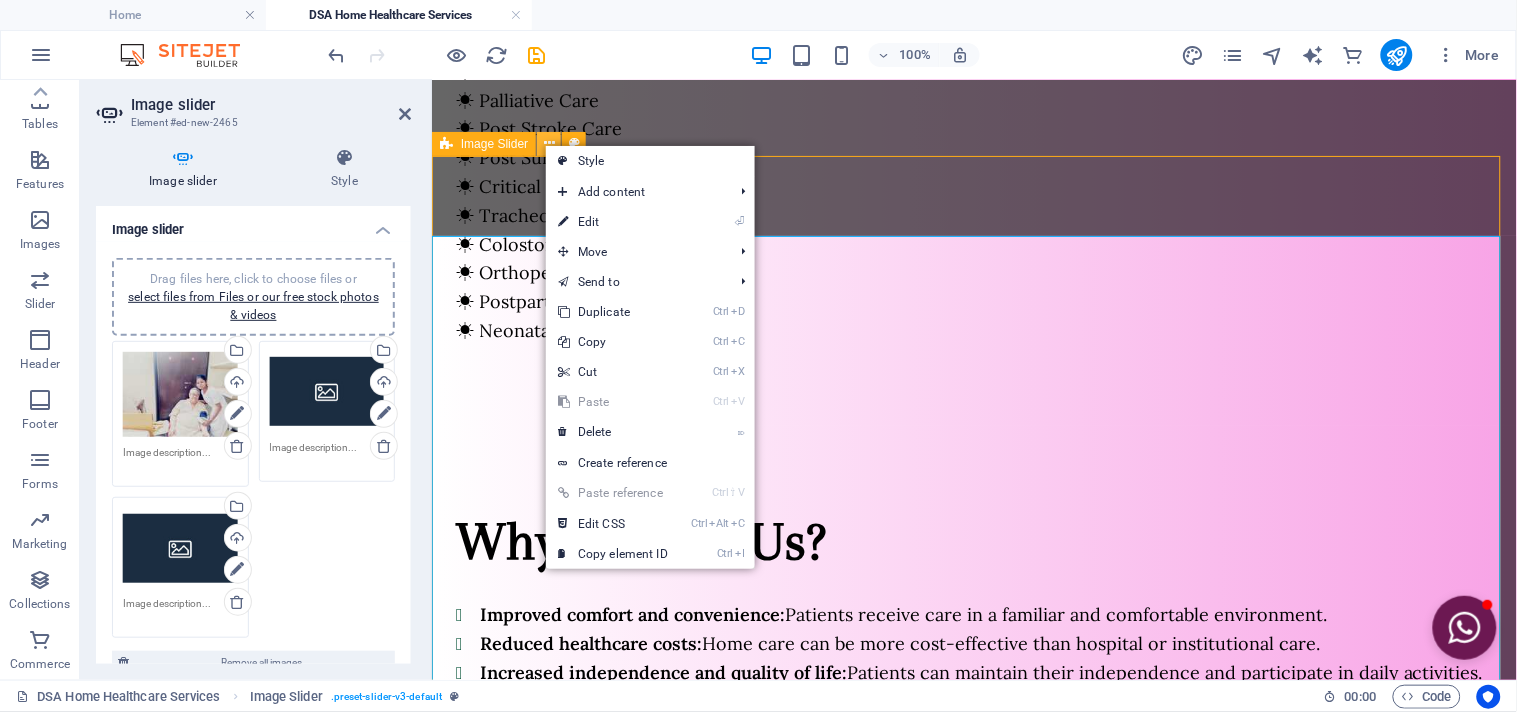 scroll, scrollTop: 1654, scrollLeft: 0, axis: vertical 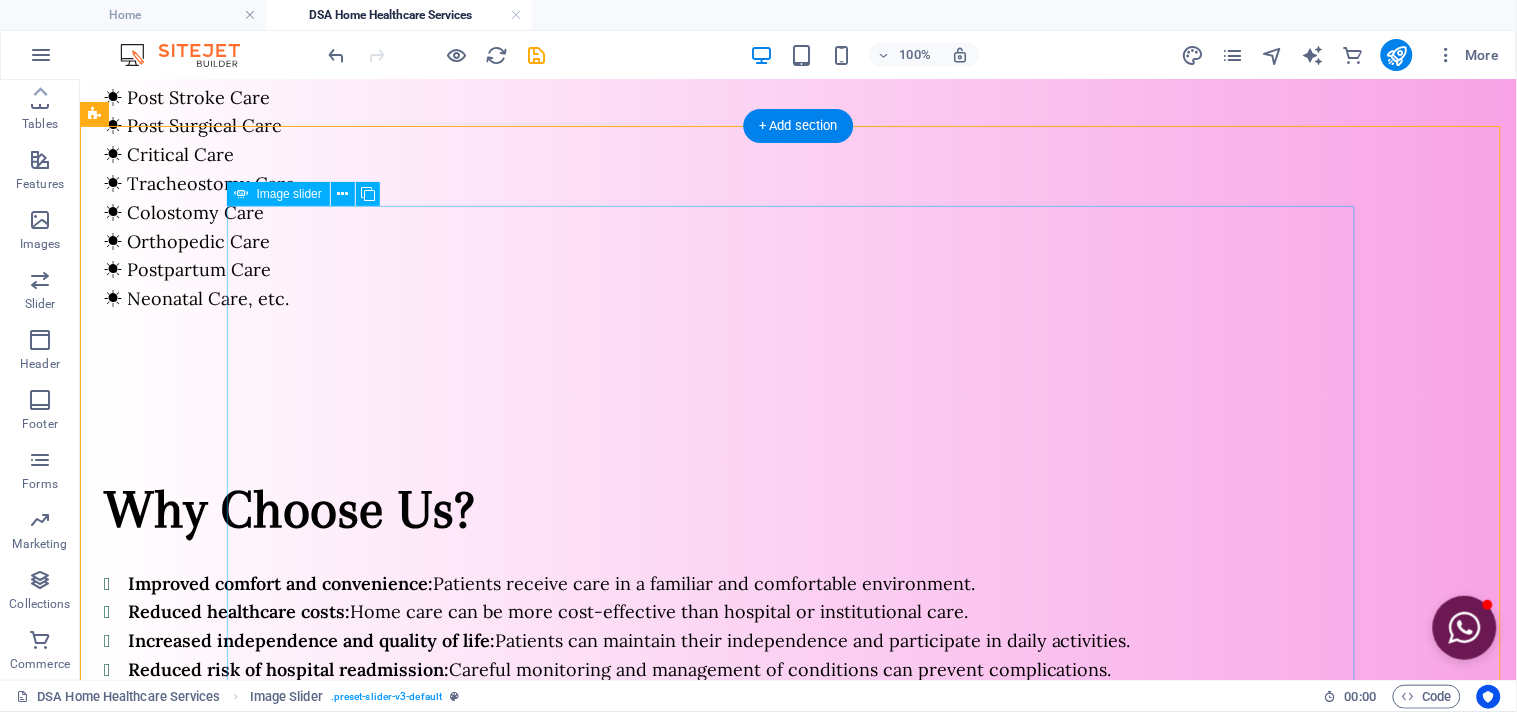 click at bounding box center [-2638, 2378] 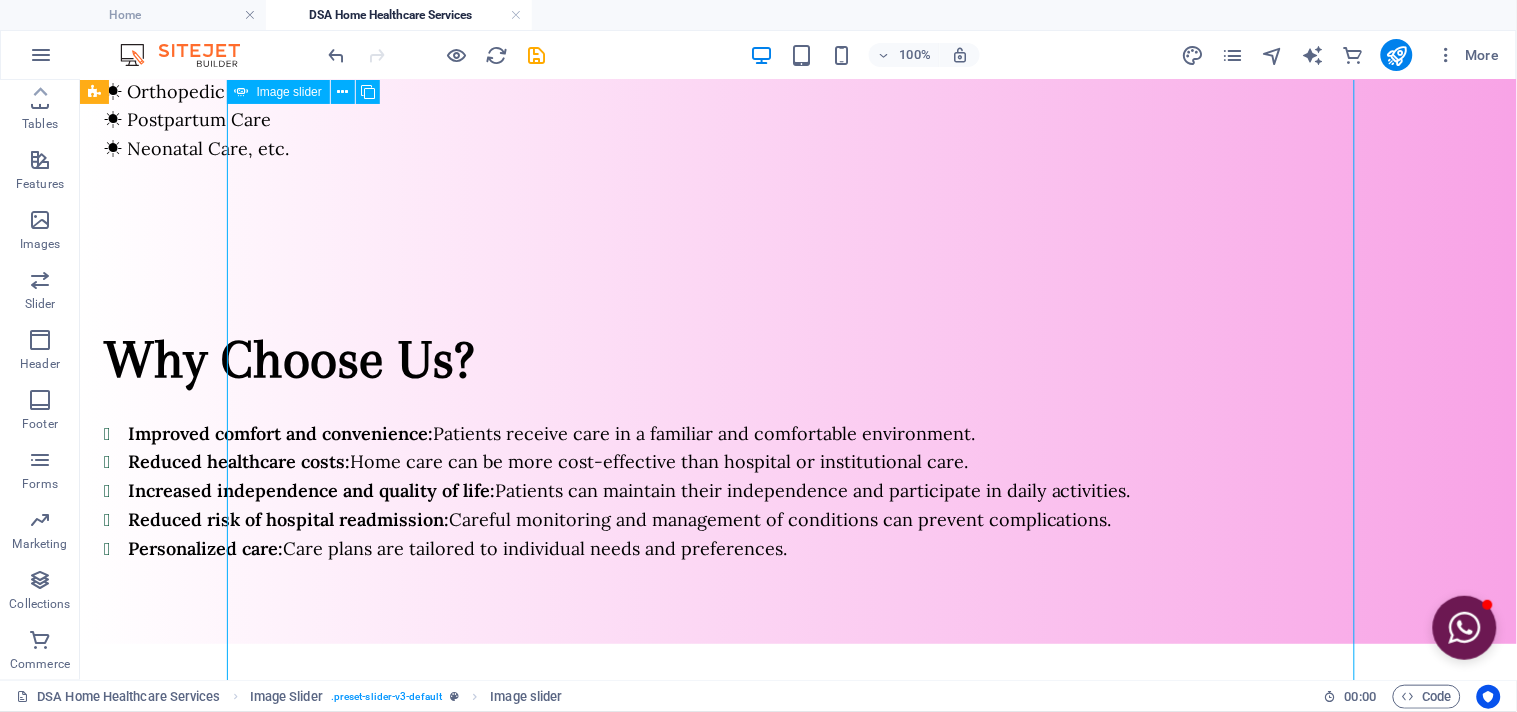 scroll, scrollTop: 1765, scrollLeft: 0, axis: vertical 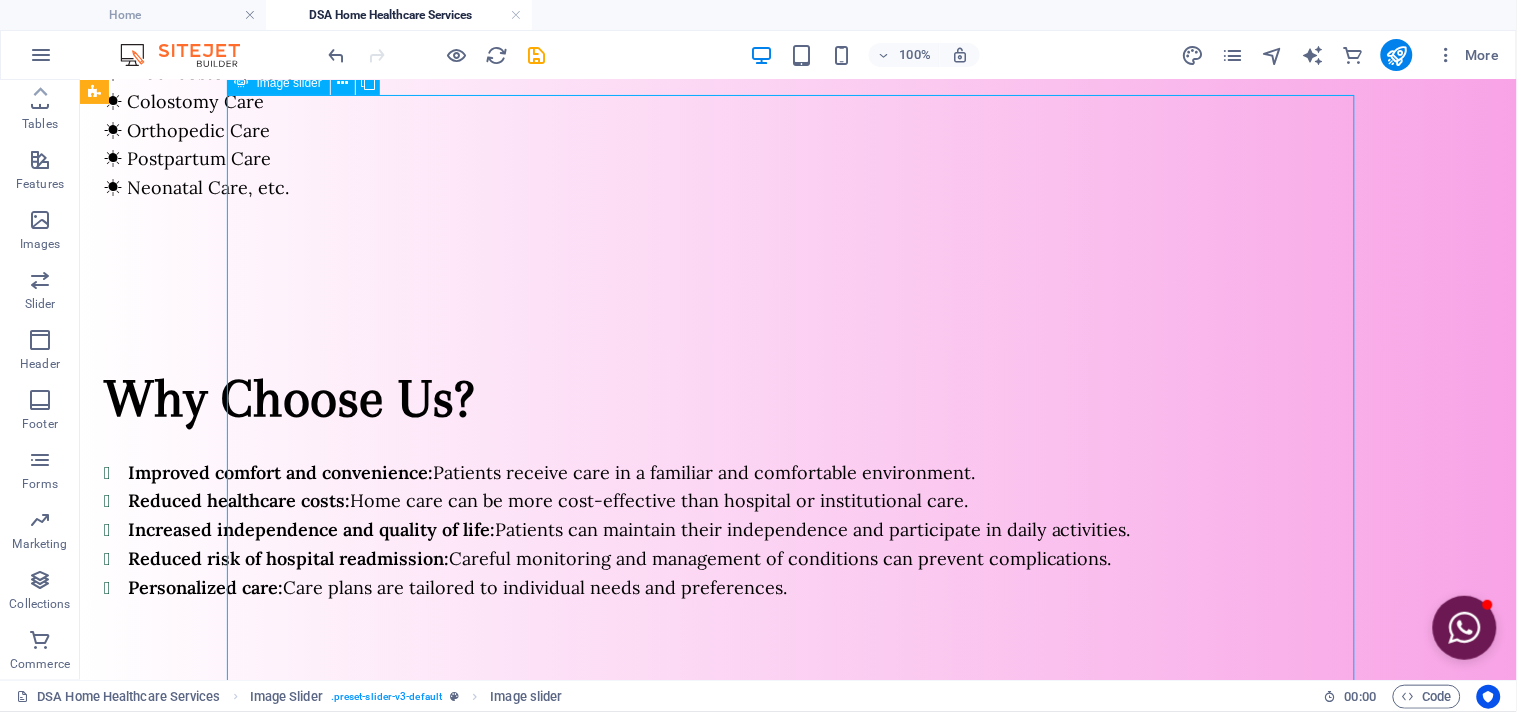 click at bounding box center [-2638, 2267] 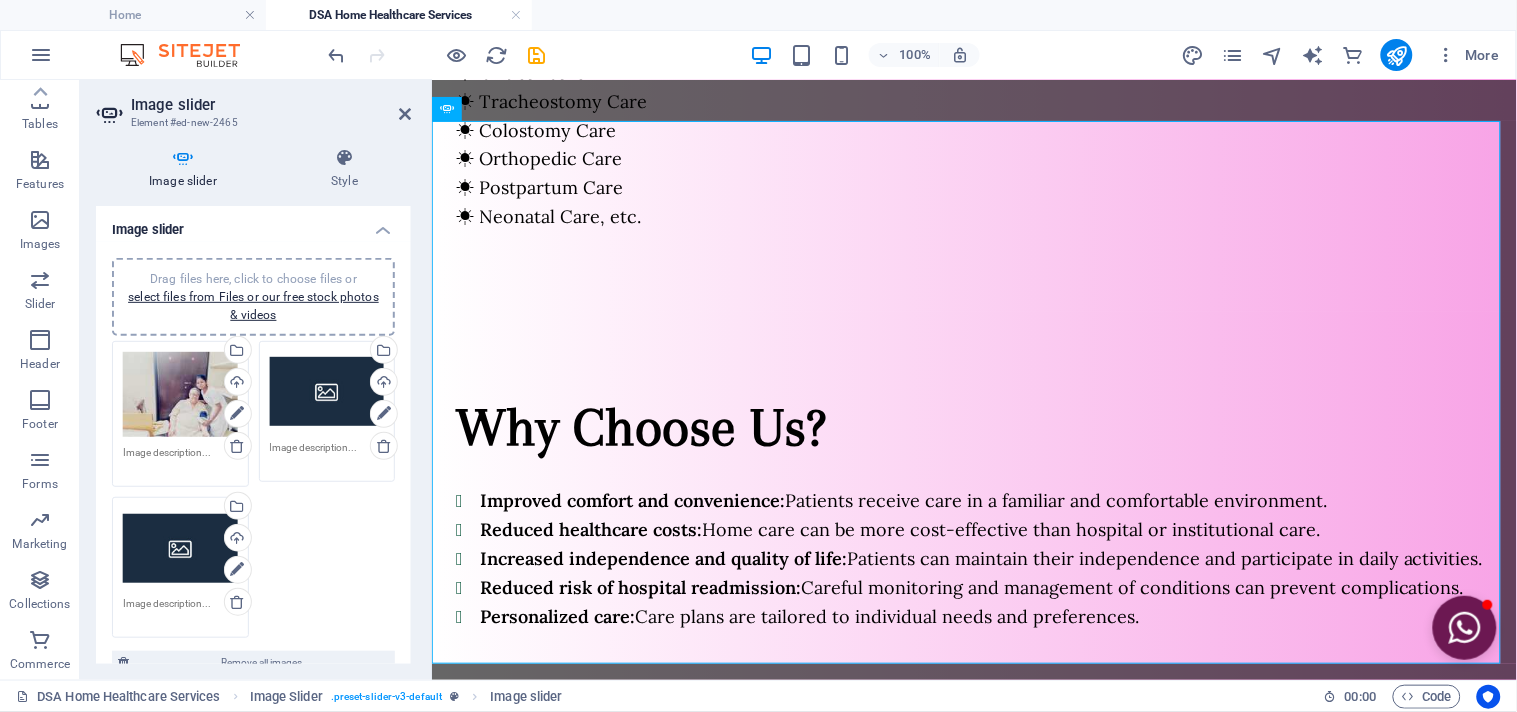 click on "Drag files here, click to choose files or select files from Files or our free stock photos & videos" at bounding box center (180, 395) 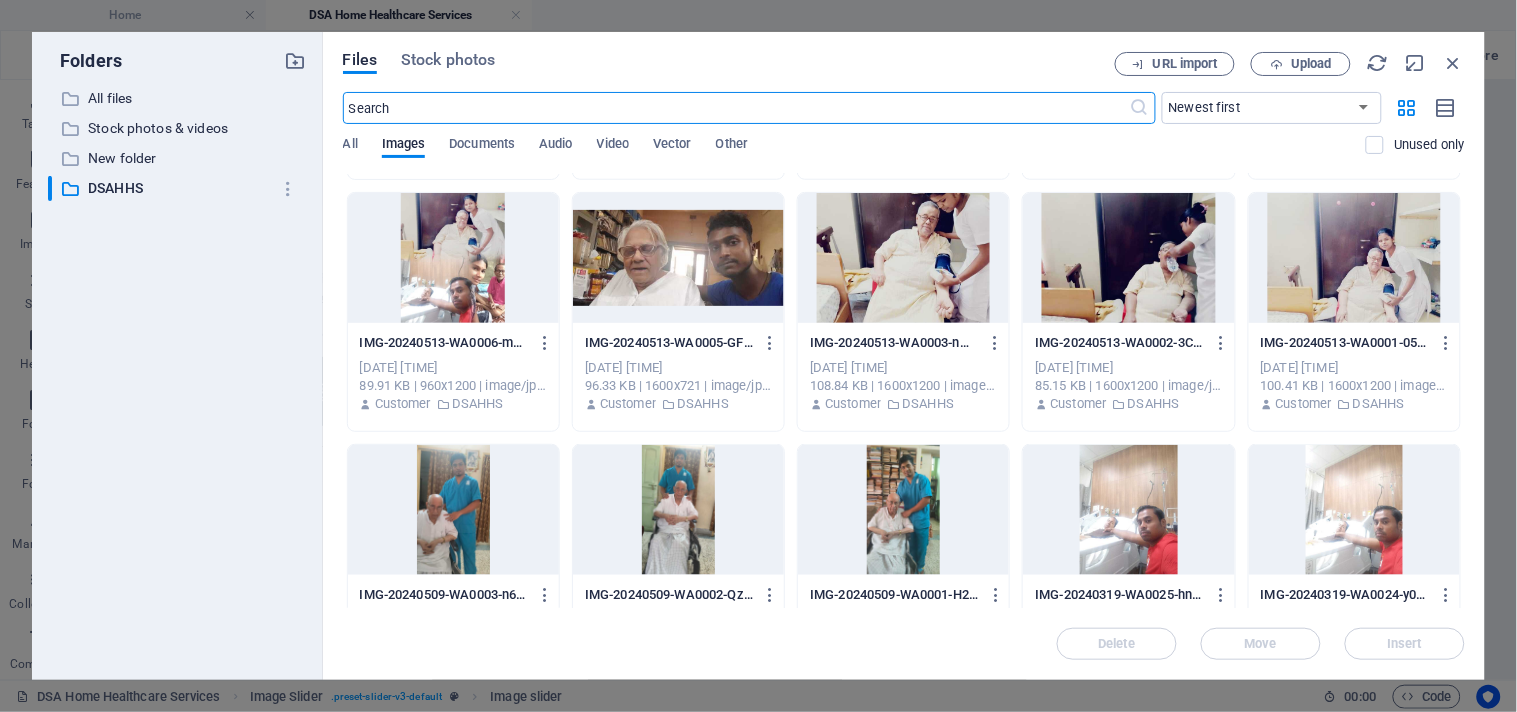 scroll, scrollTop: 444, scrollLeft: 0, axis: vertical 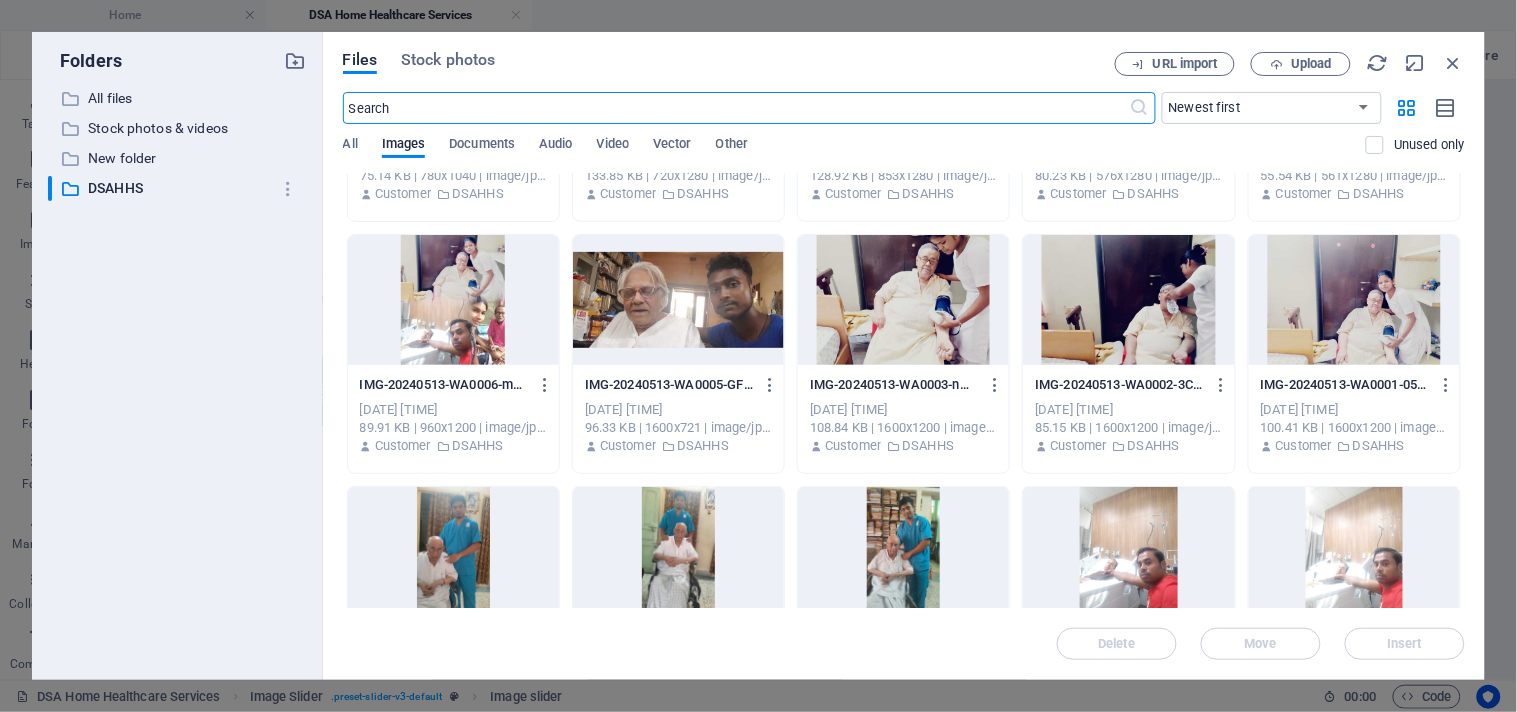 click at bounding box center [678, 300] 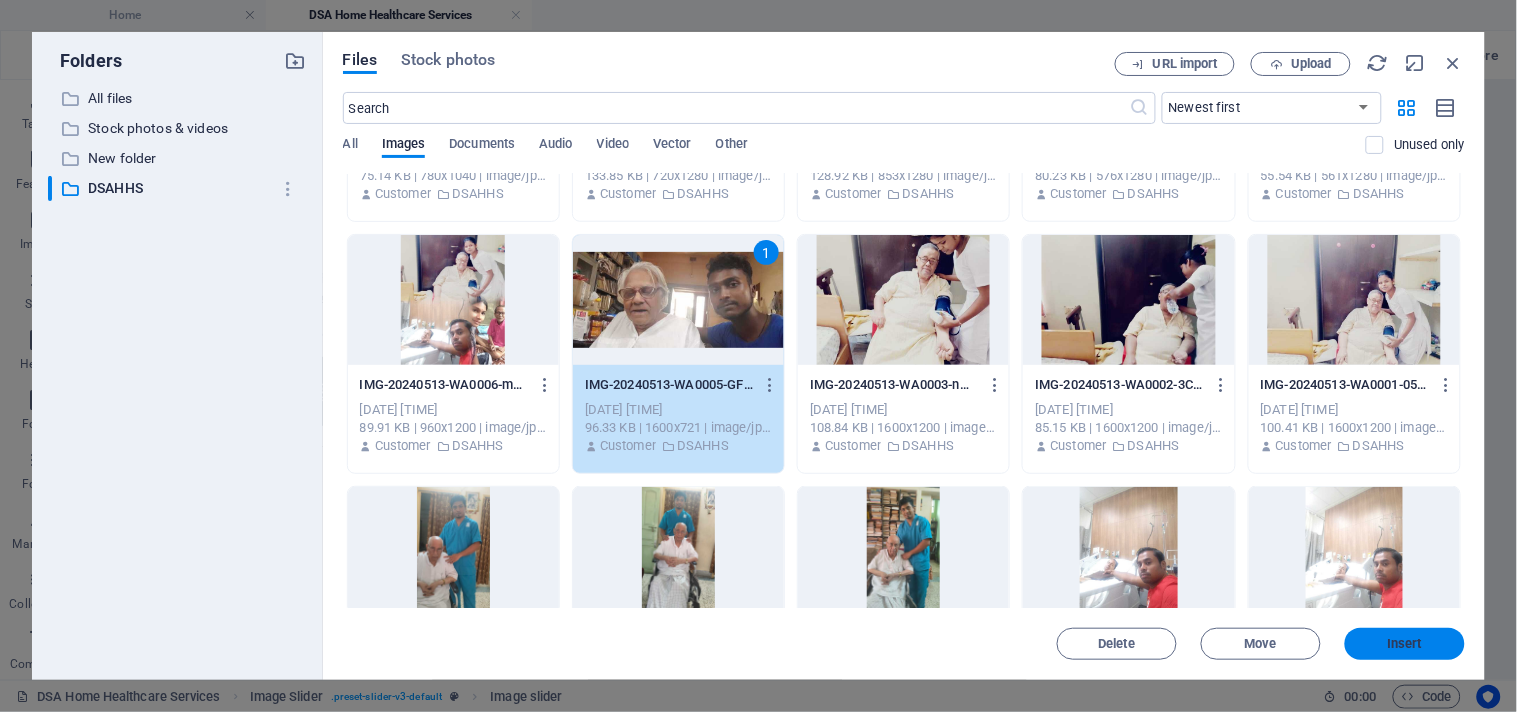 click on "Insert" at bounding box center [1405, 644] 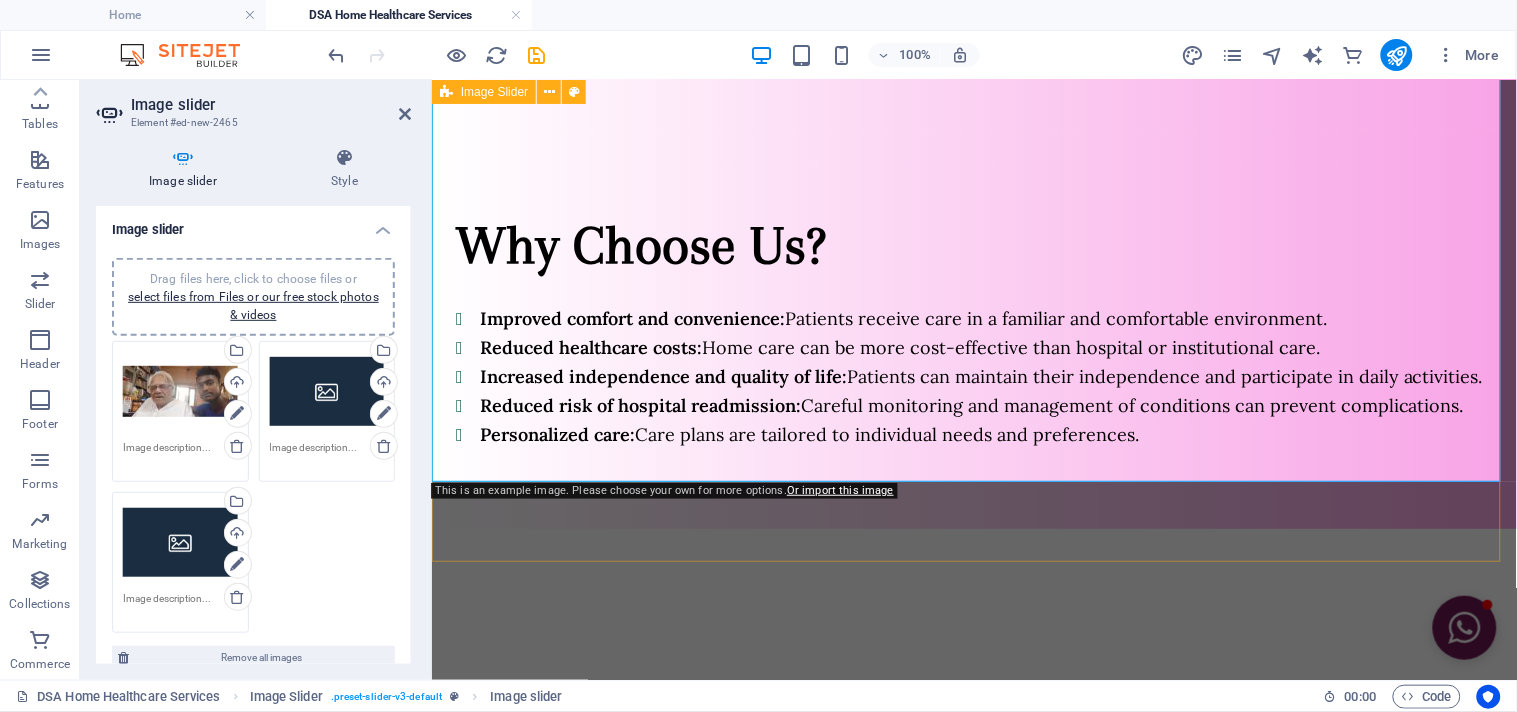 scroll, scrollTop: 1836, scrollLeft: 0, axis: vertical 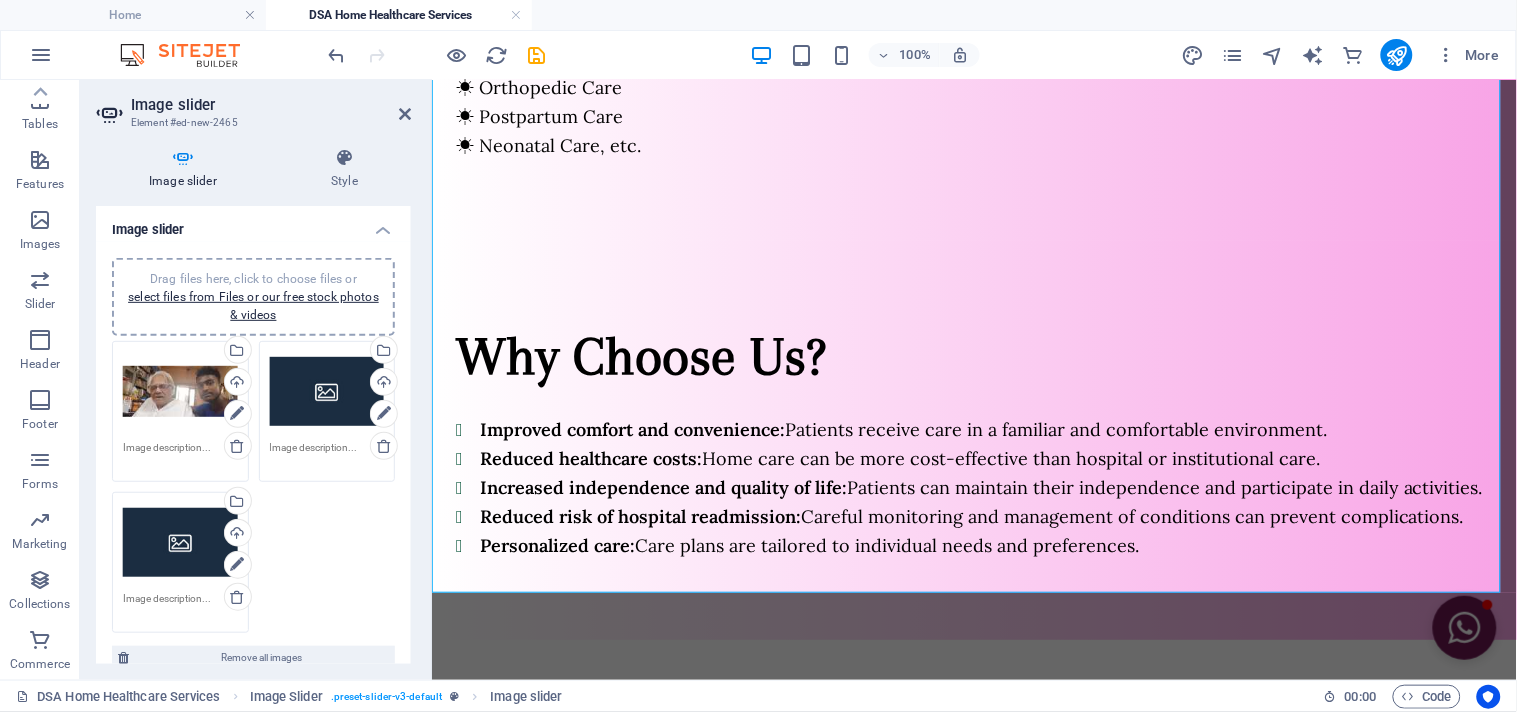 click on "Drag files here, click to choose files or select files from Files or our free stock photos & videos" at bounding box center (180, 392) 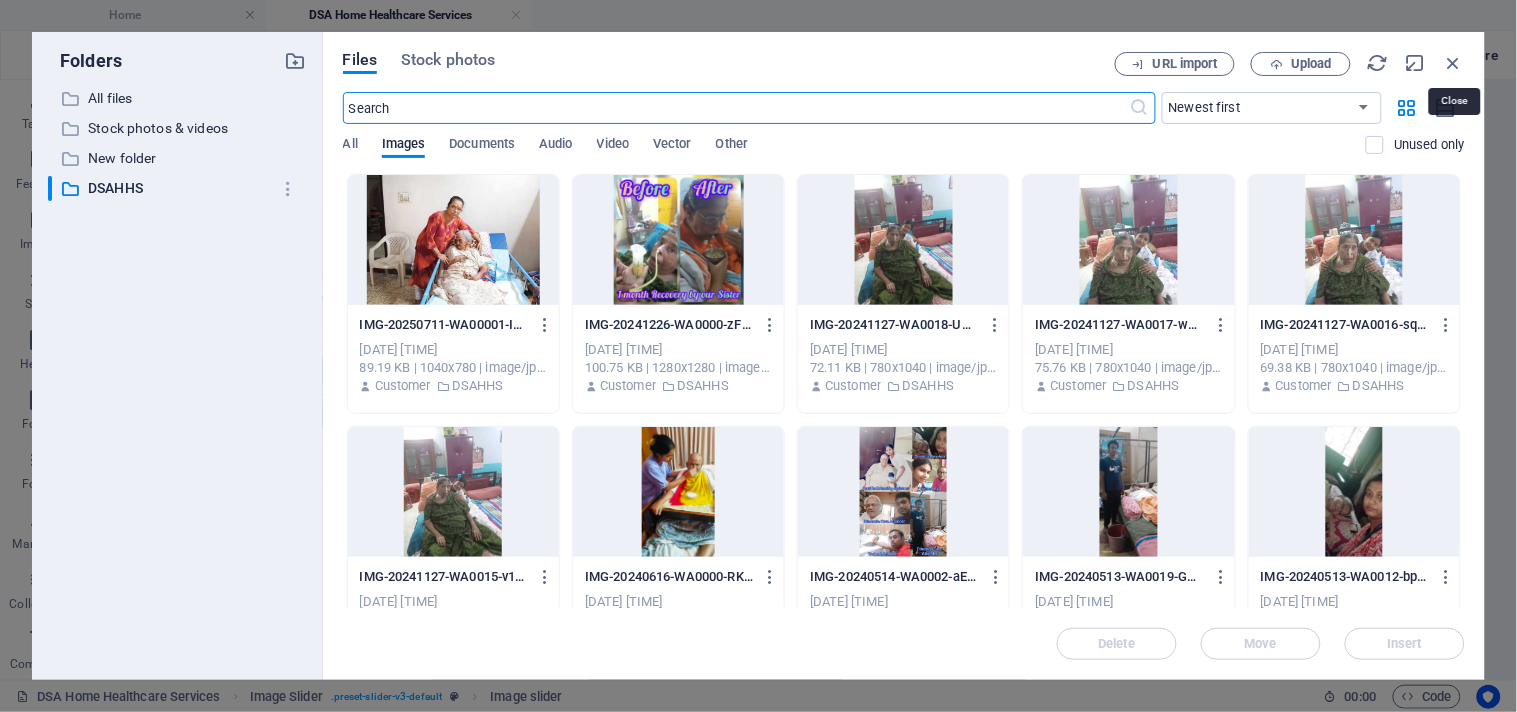 click at bounding box center (1454, 63) 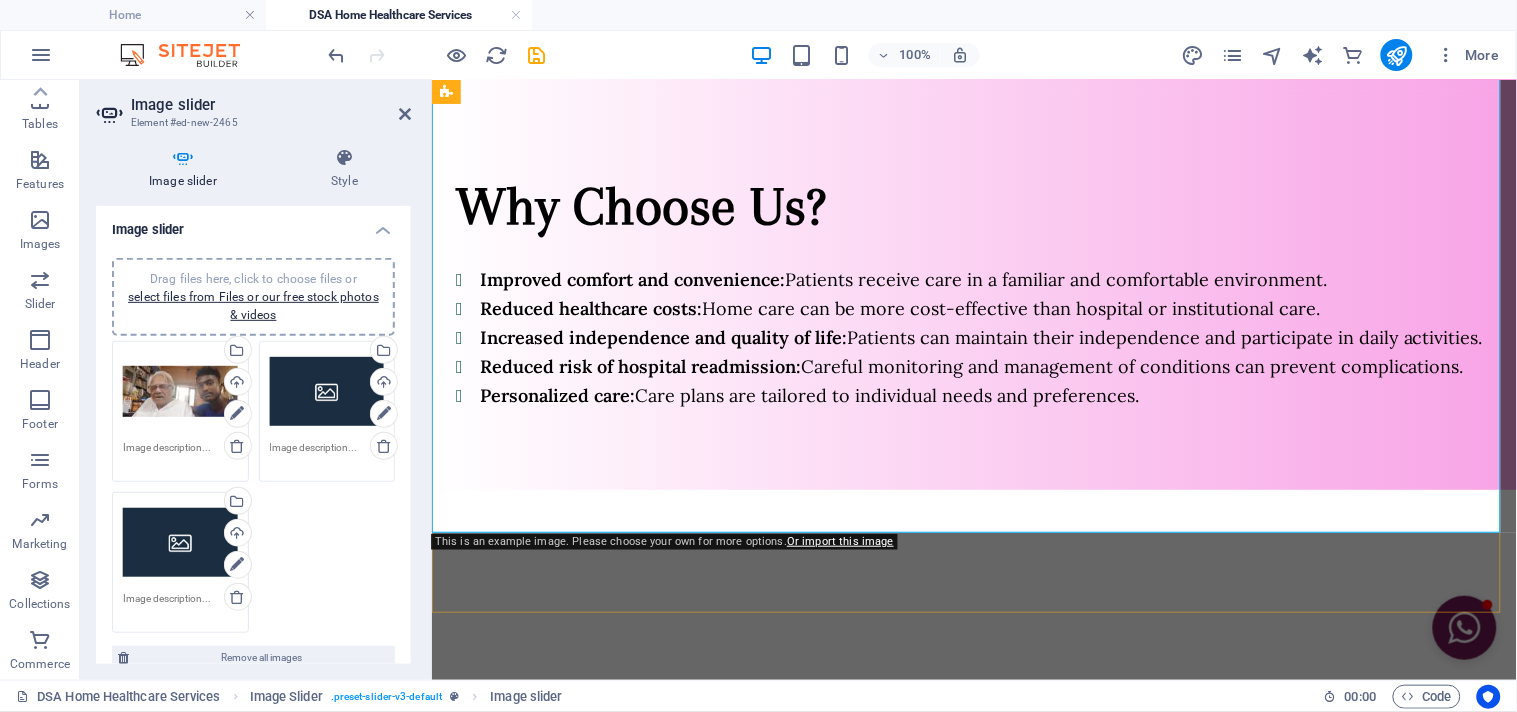 scroll, scrollTop: 1990, scrollLeft: 0, axis: vertical 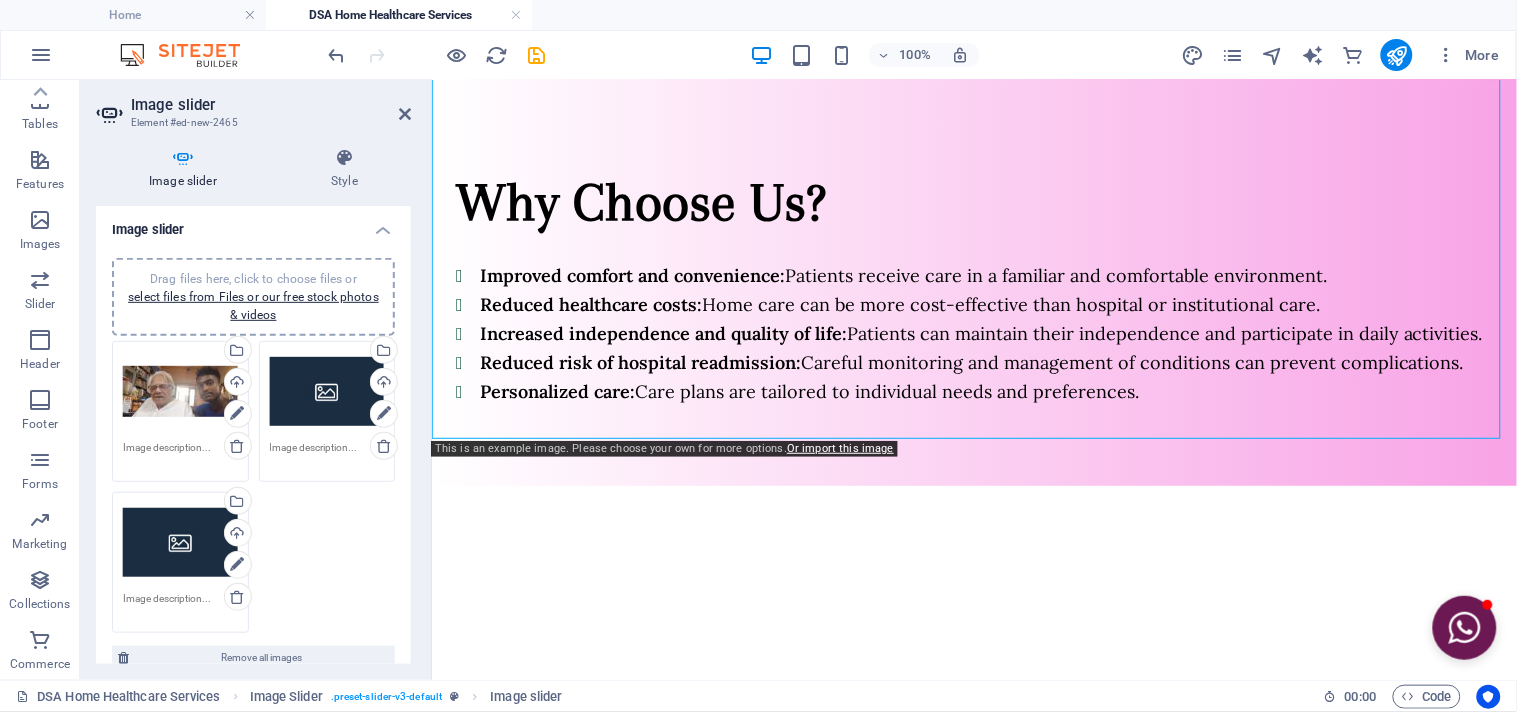 drag, startPoint x: 774, startPoint y: 307, endPoint x: 1503, endPoint y: 416, distance: 737.1038 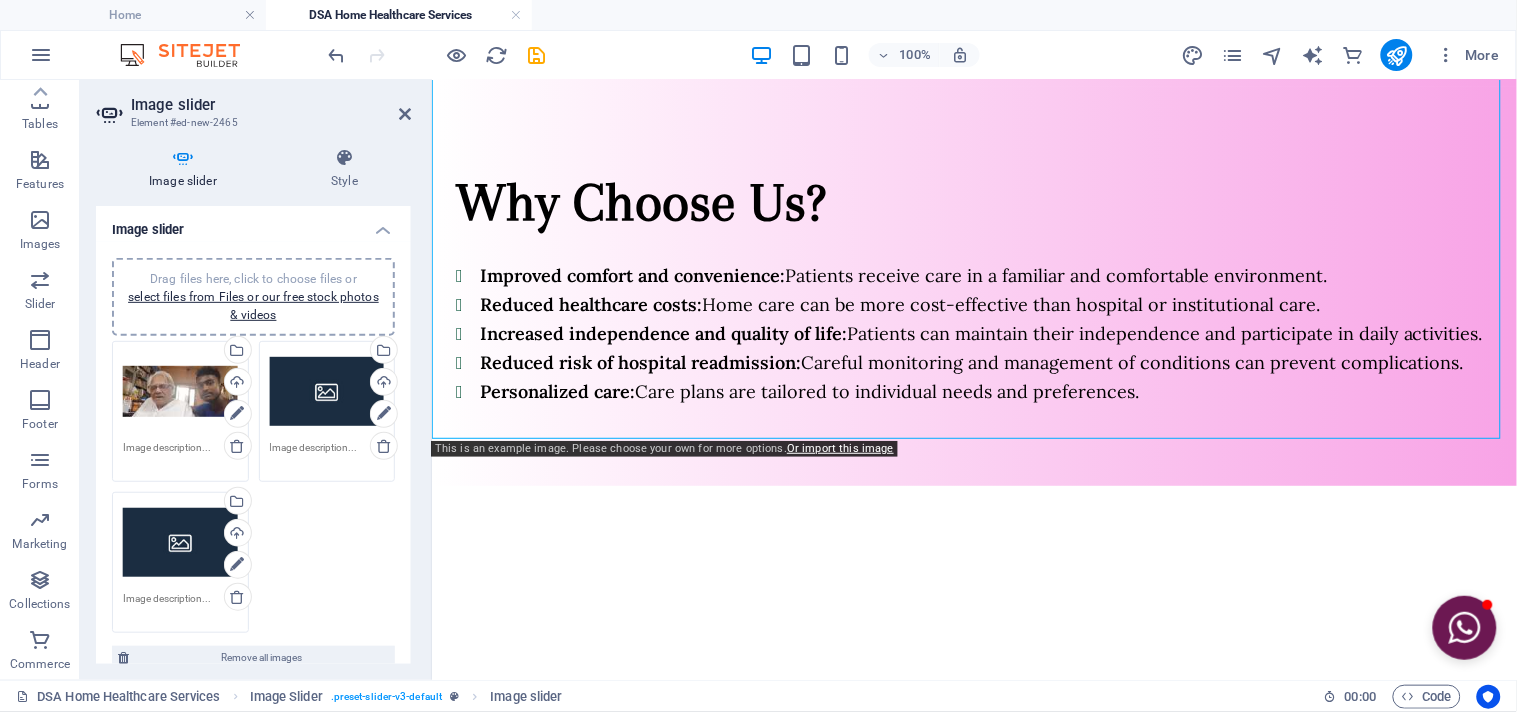 drag, startPoint x: 854, startPoint y: 316, endPoint x: 1421, endPoint y: 343, distance: 567.6425 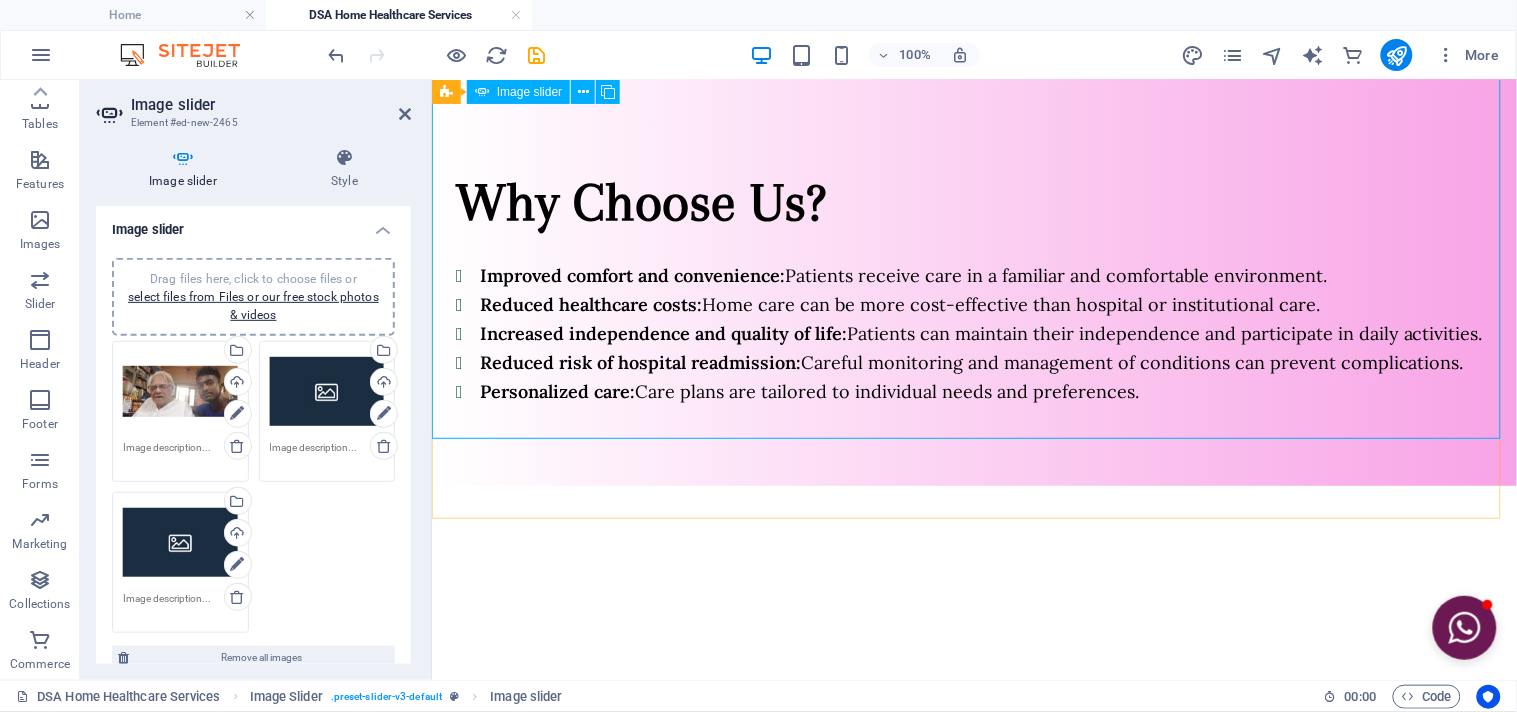 click on "1" at bounding box center (993, 1072) 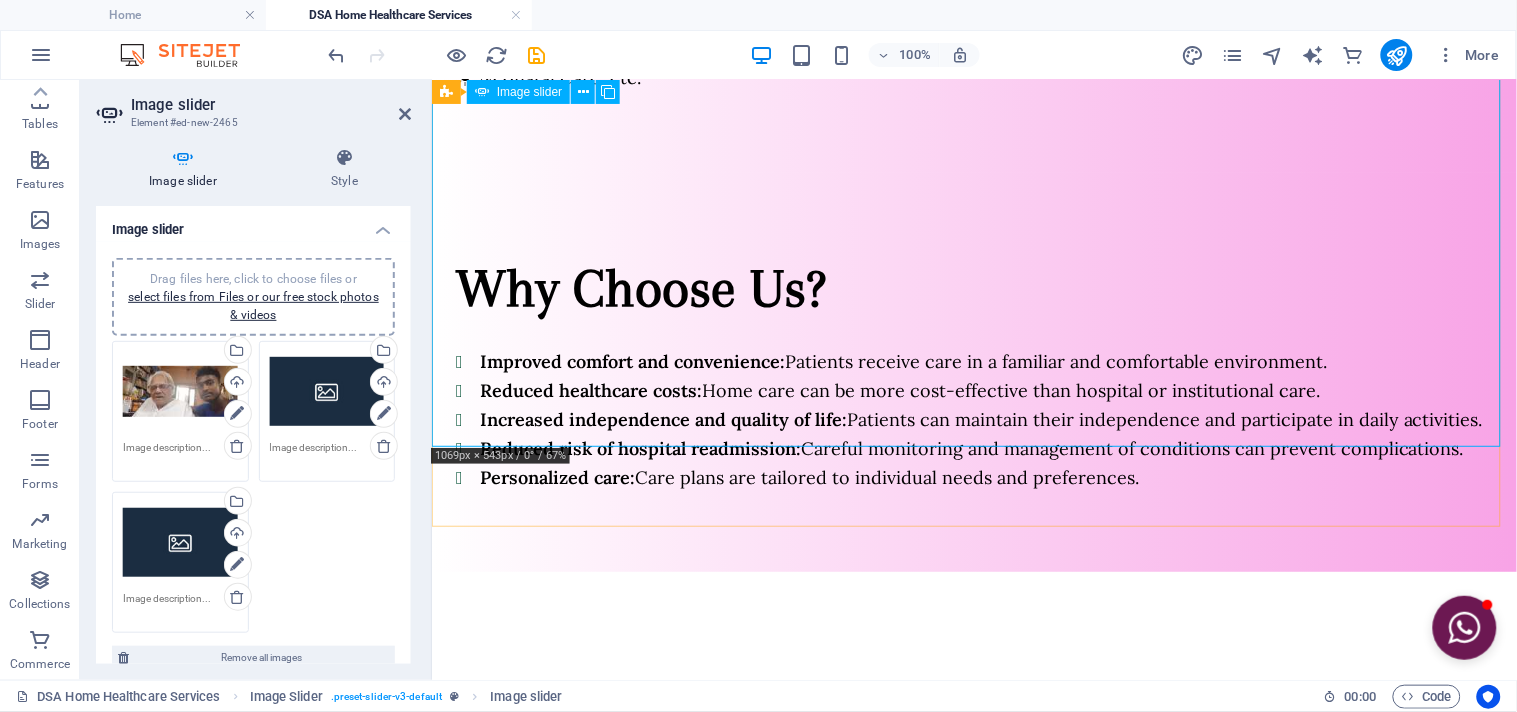 scroll, scrollTop: 1878, scrollLeft: 0, axis: vertical 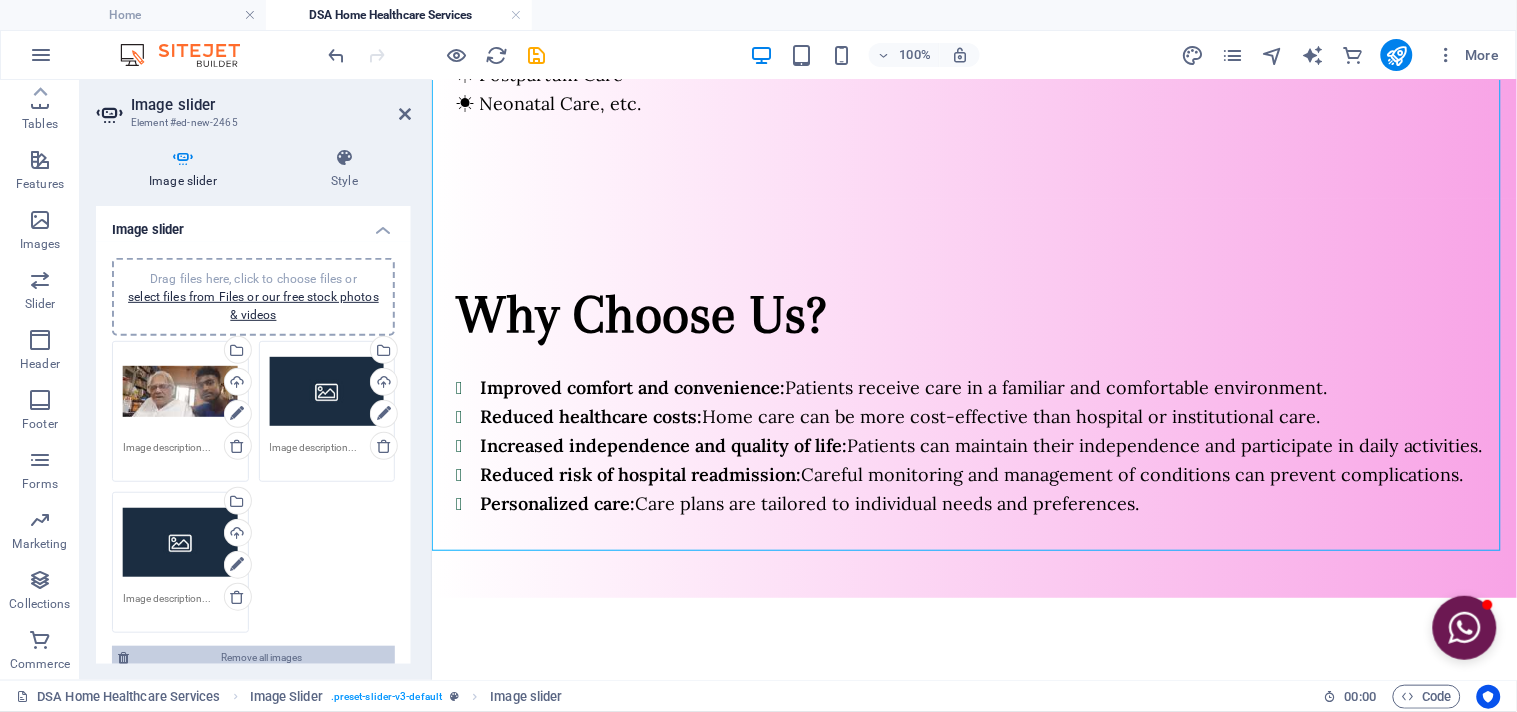 click on "Remove all images" at bounding box center (262, 658) 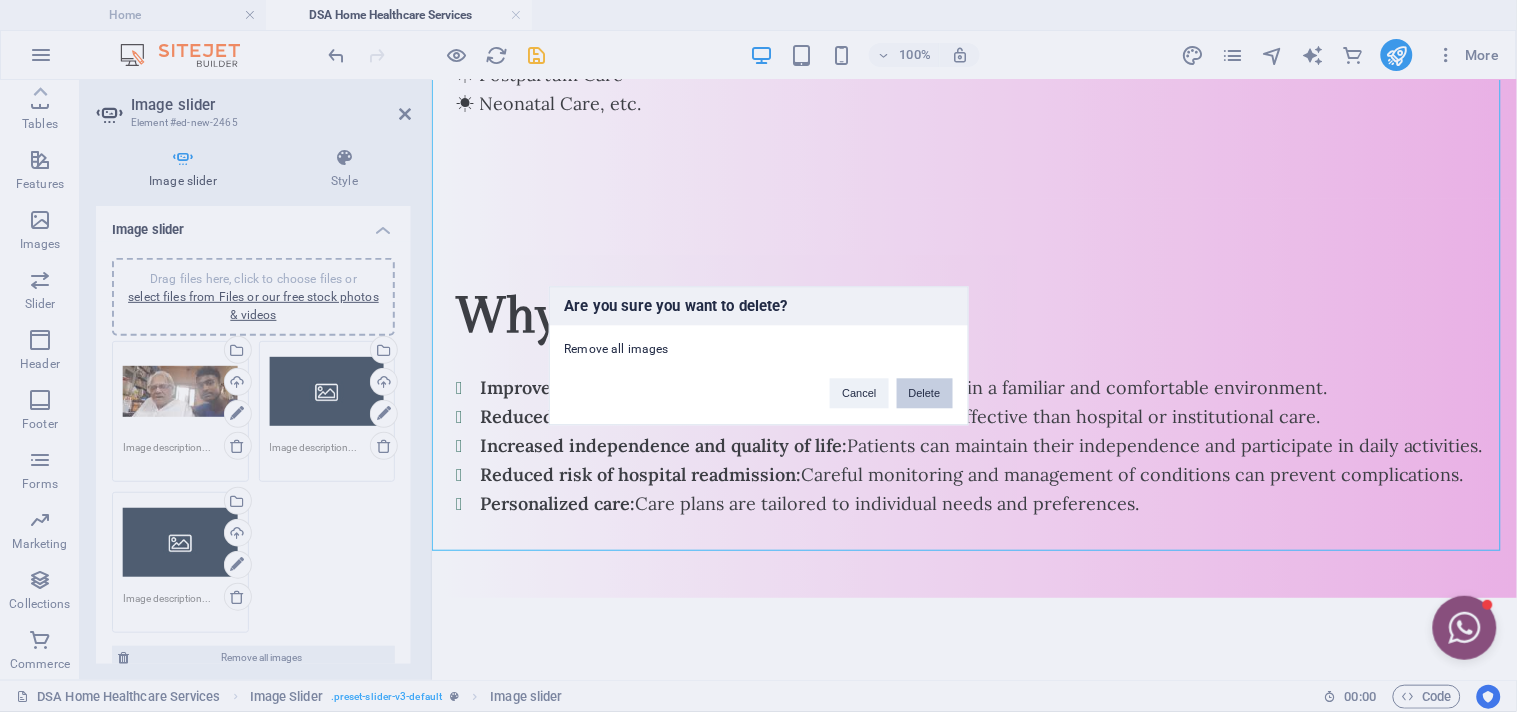 click on "Delete" at bounding box center [925, 394] 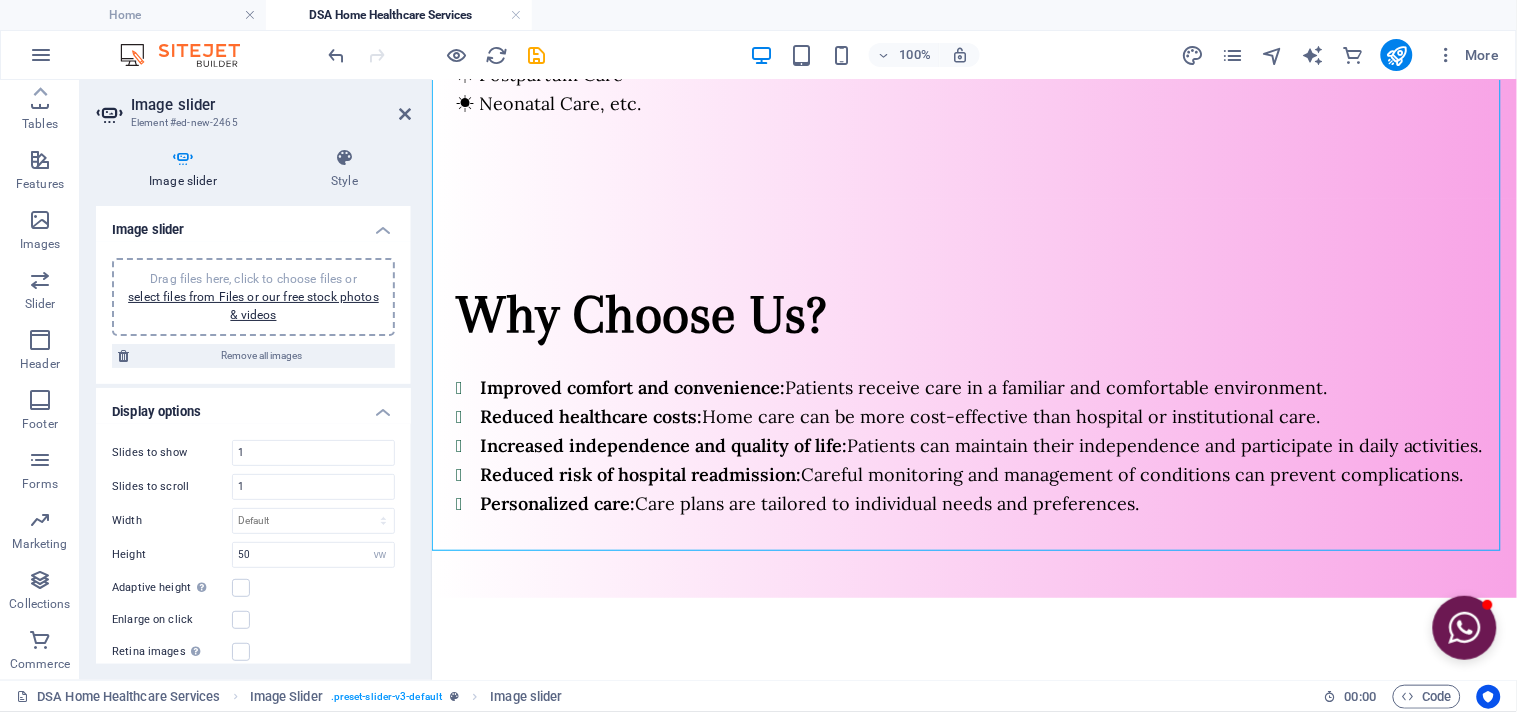 click on "Drag files here, click to choose files or select files from Files or our free stock photos & videos" at bounding box center (253, 297) 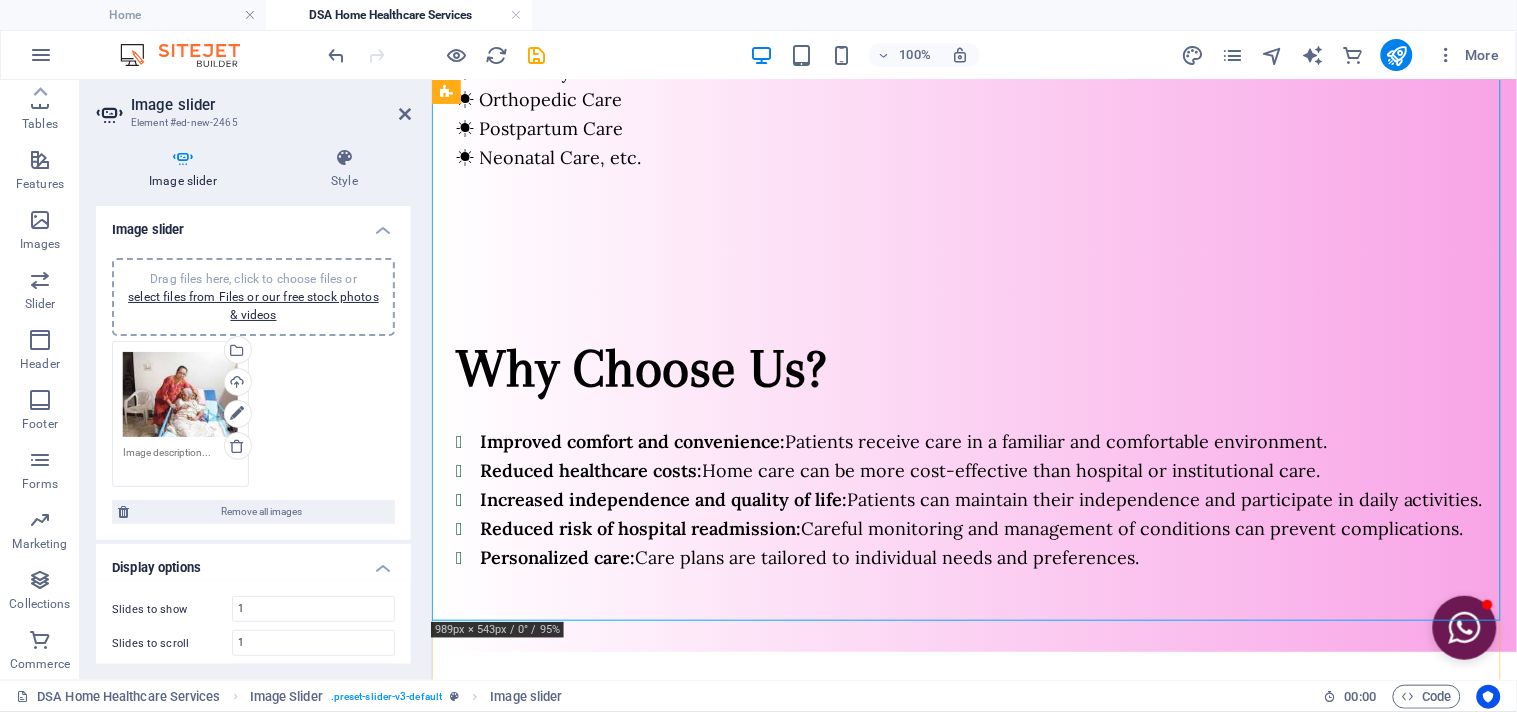 scroll, scrollTop: 1878, scrollLeft: 0, axis: vertical 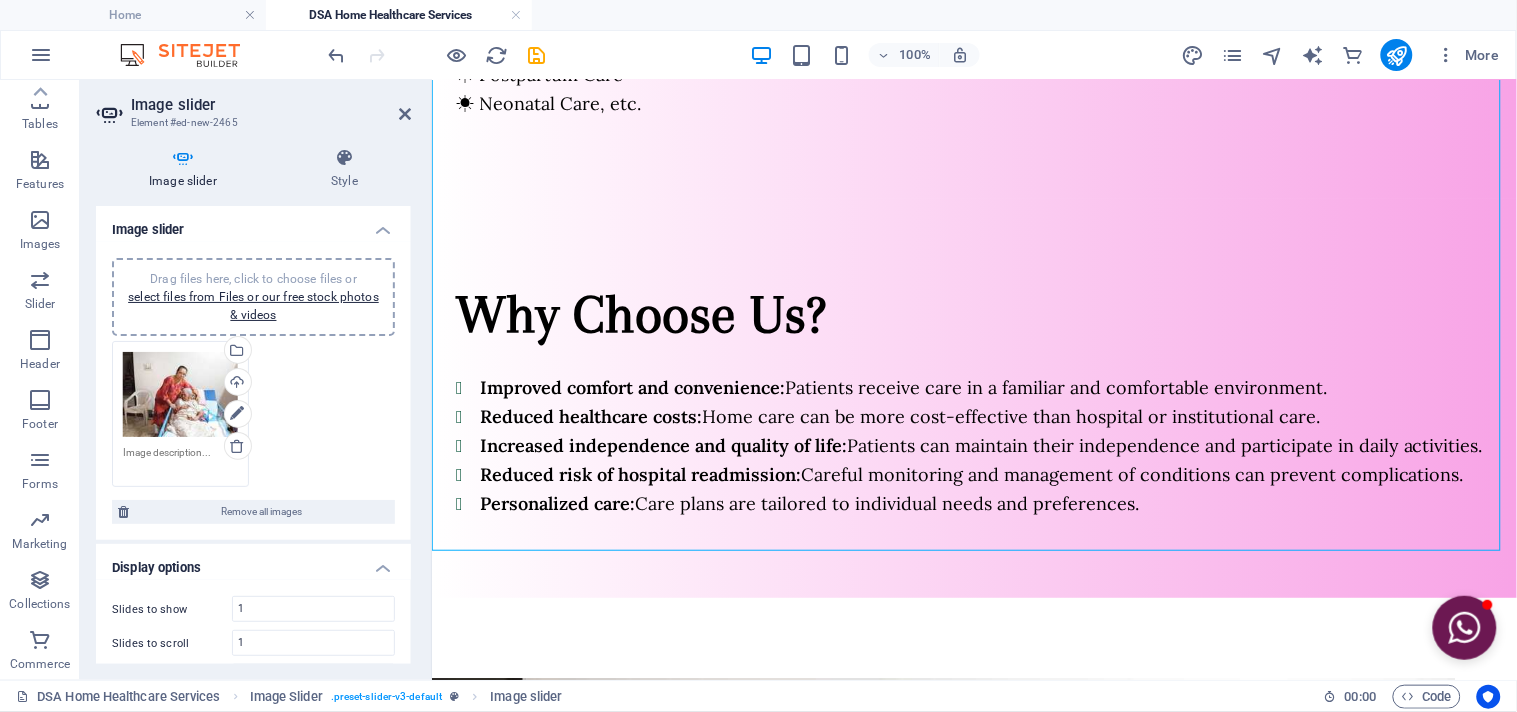 click on "Drag files here, click to choose files or select files from Files or our free stock photos & videos" at bounding box center [253, 297] 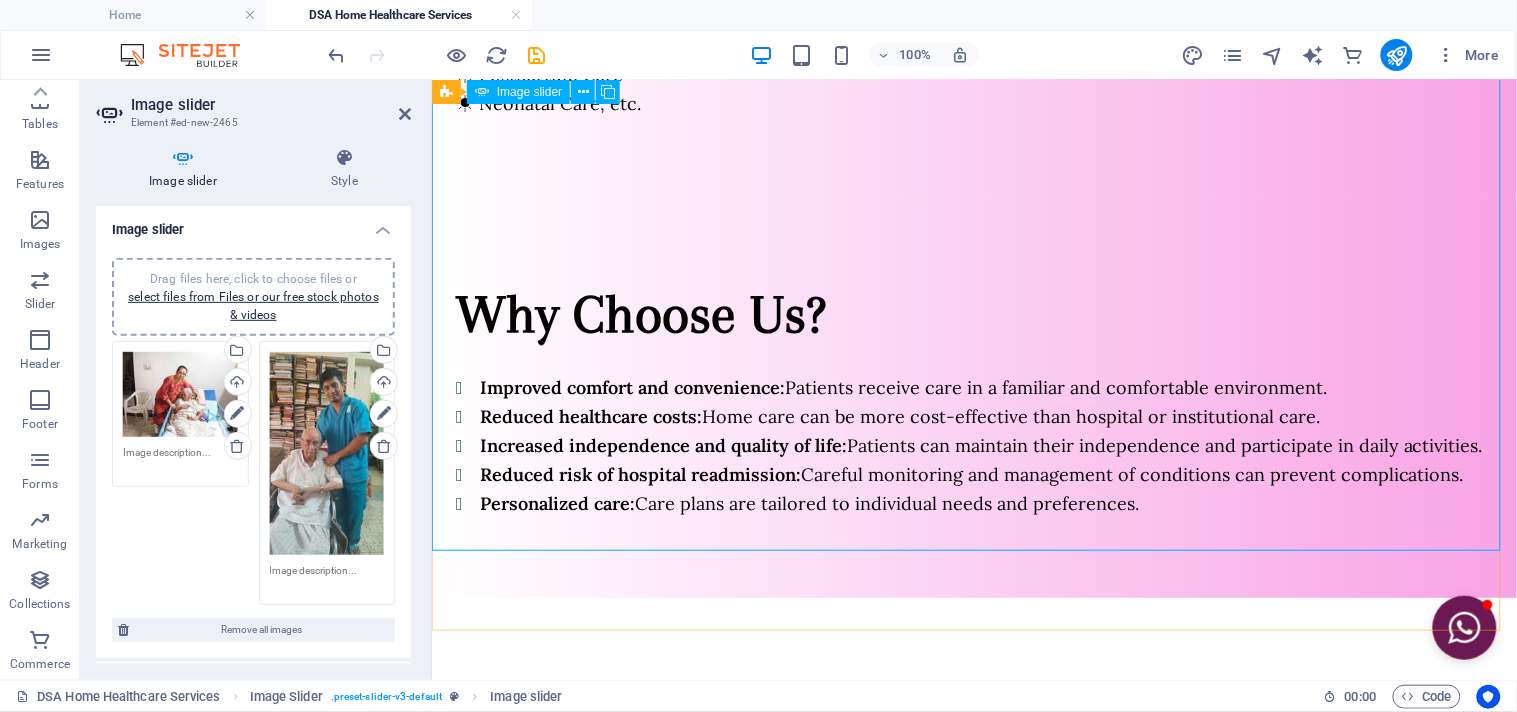 click on "2" at bounding box center [483, 1228] 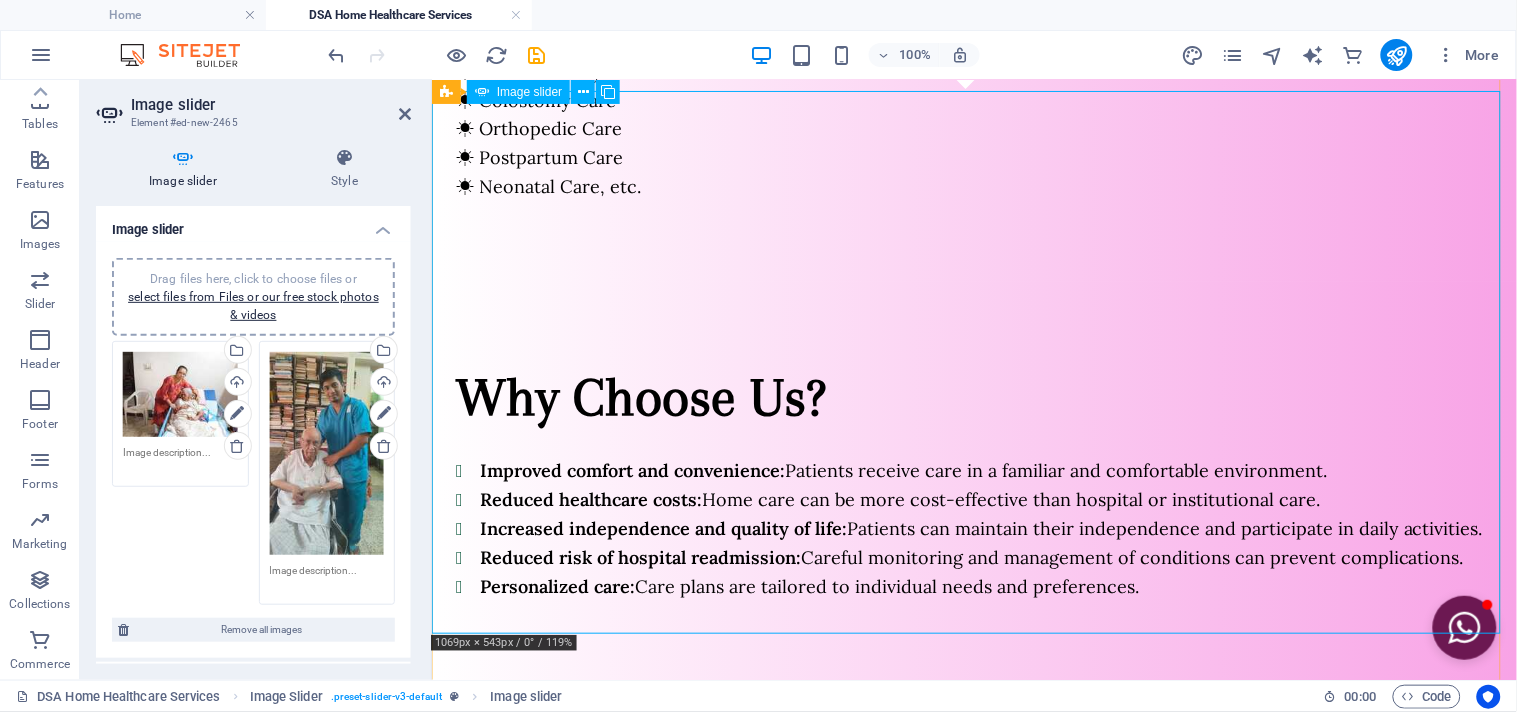 scroll, scrollTop: 1767, scrollLeft: 0, axis: vertical 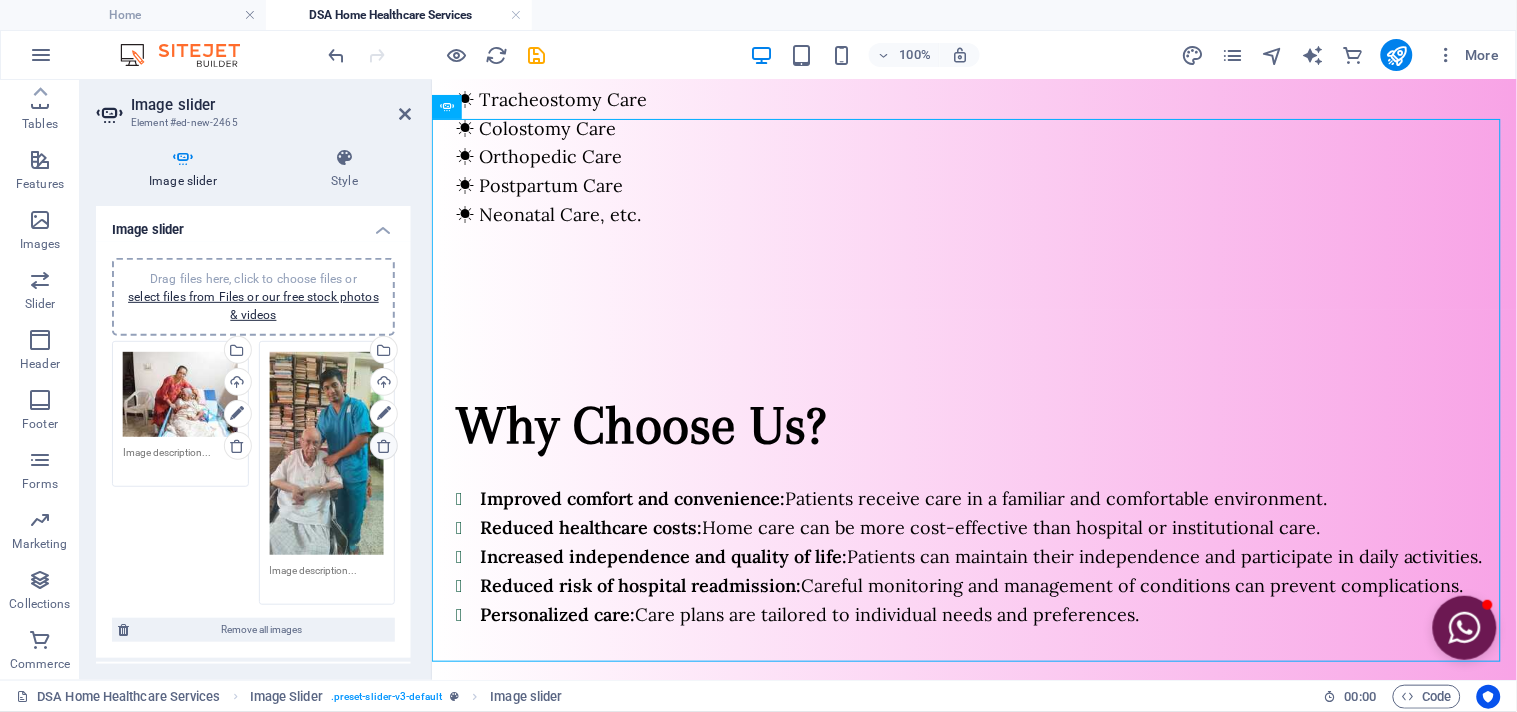 click at bounding box center (384, 446) 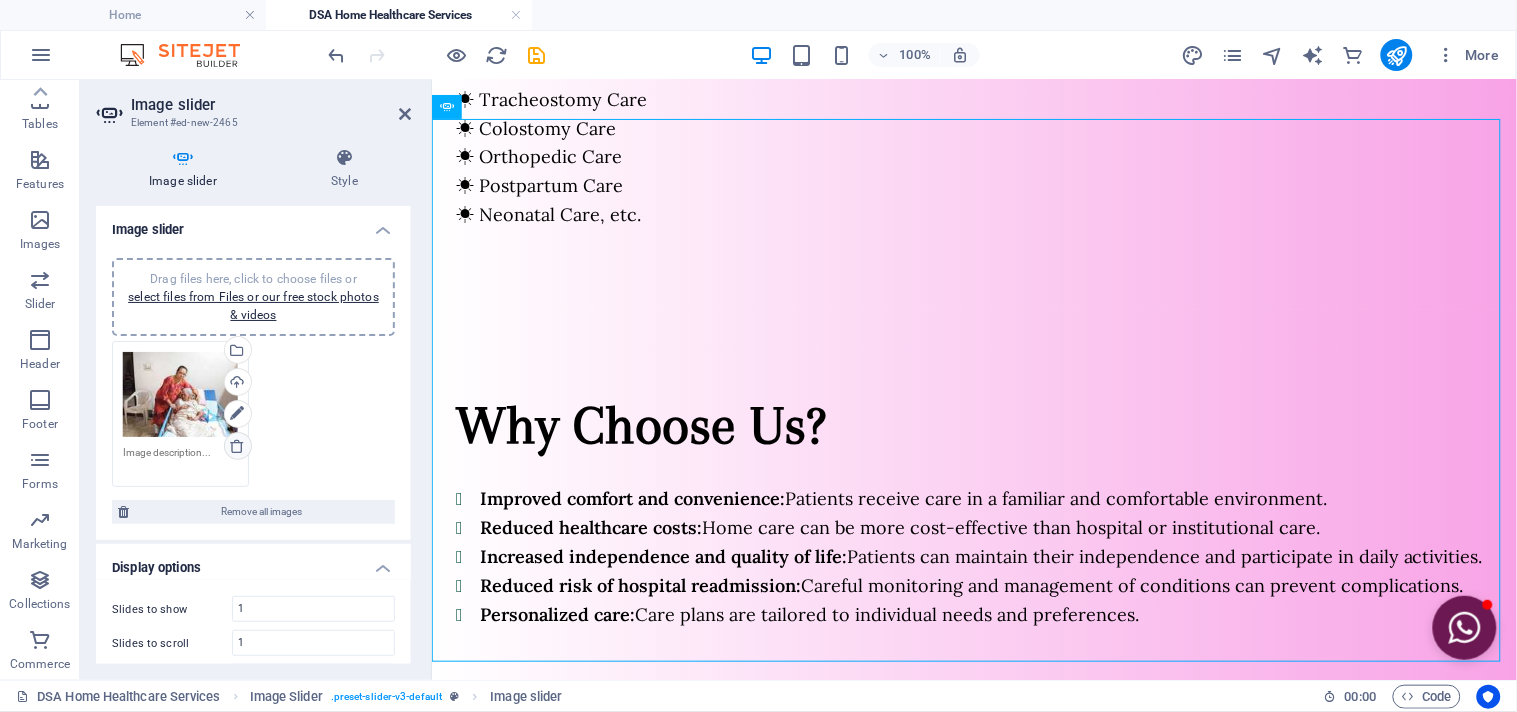 click at bounding box center (237, 446) 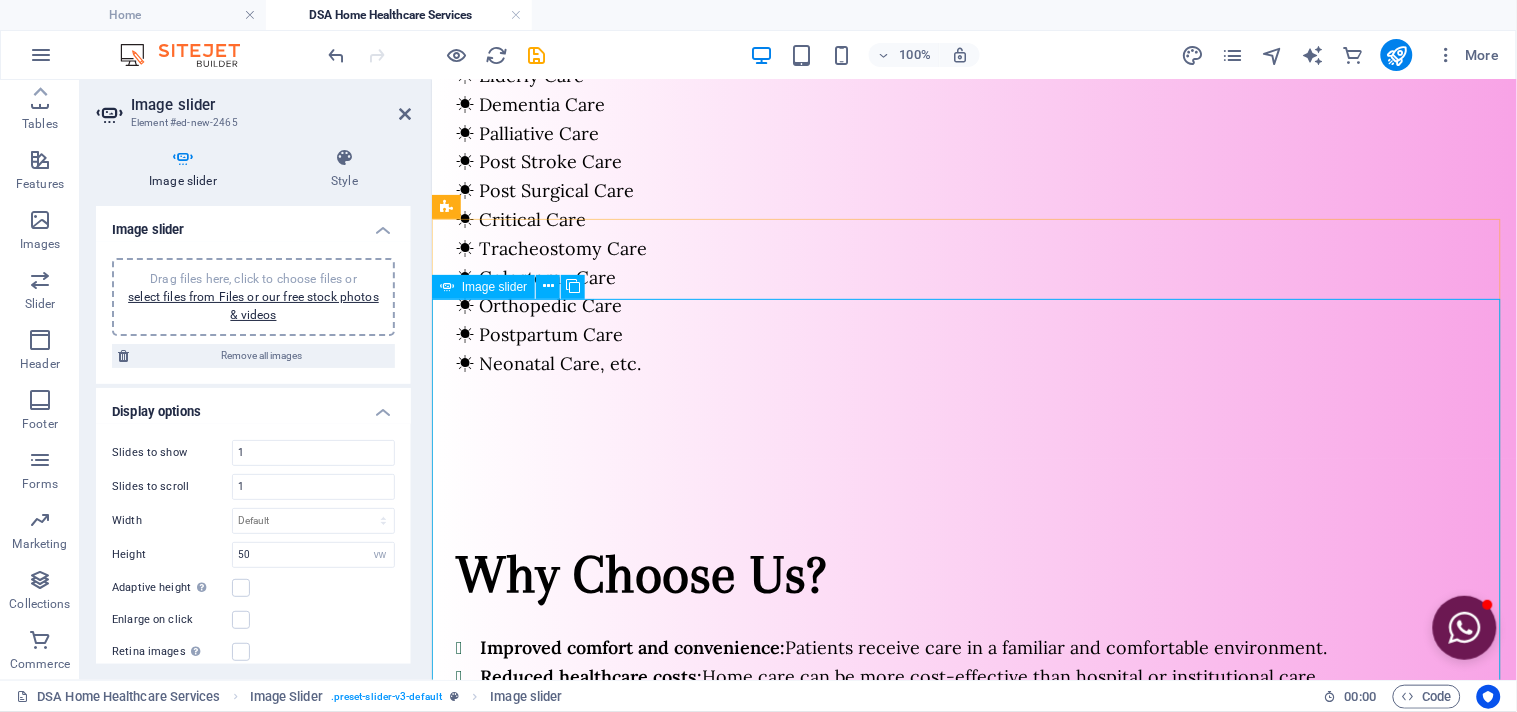scroll, scrollTop: 1656, scrollLeft: 0, axis: vertical 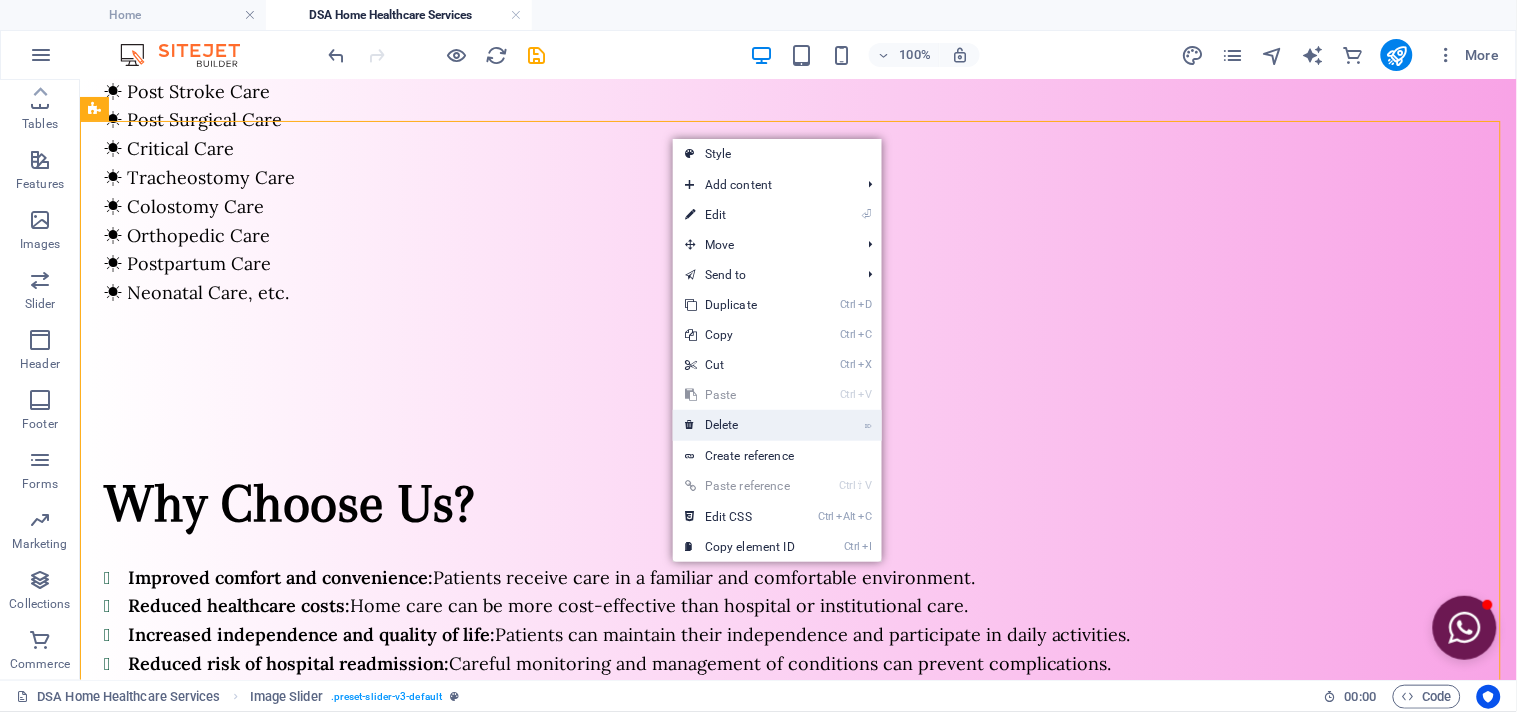 click on "⌦  Delete" at bounding box center [740, 425] 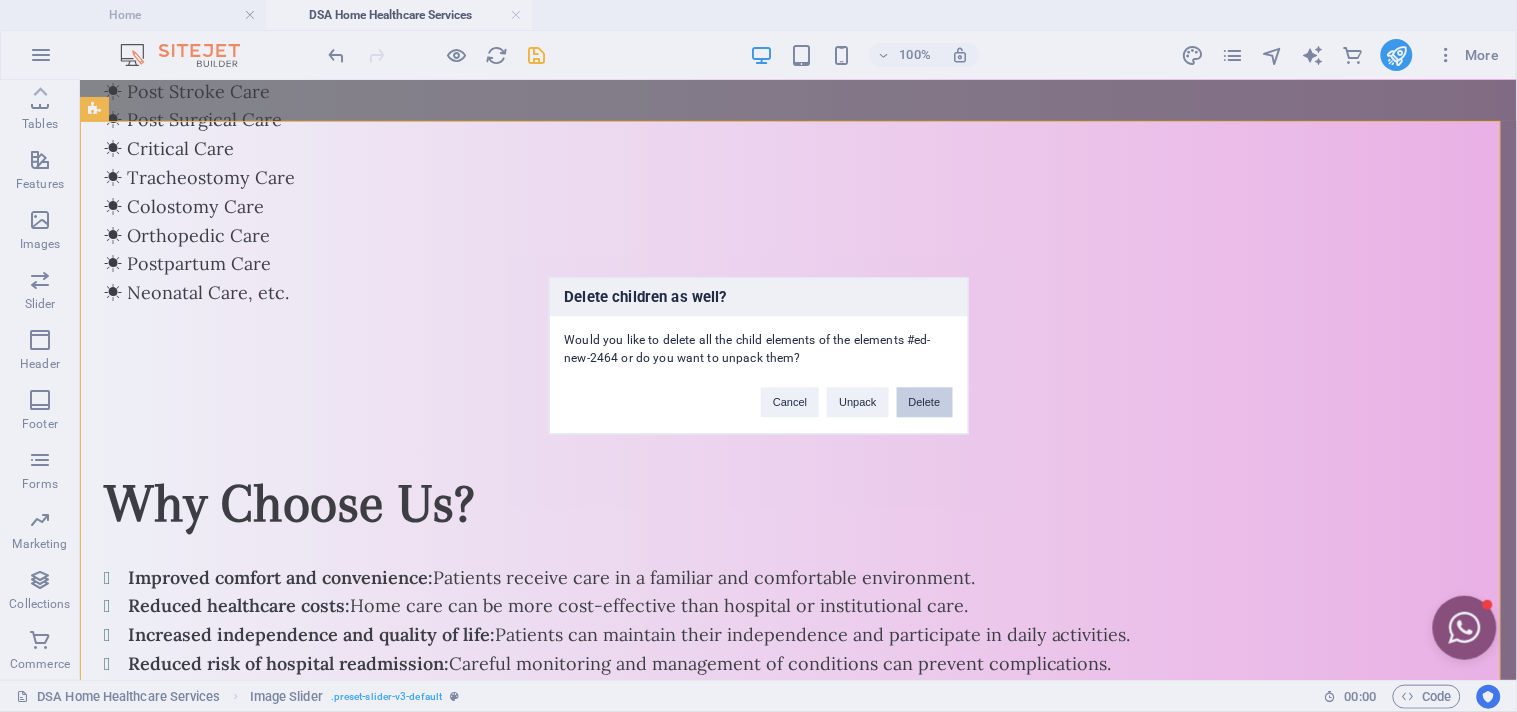 click on "Delete" at bounding box center [925, 403] 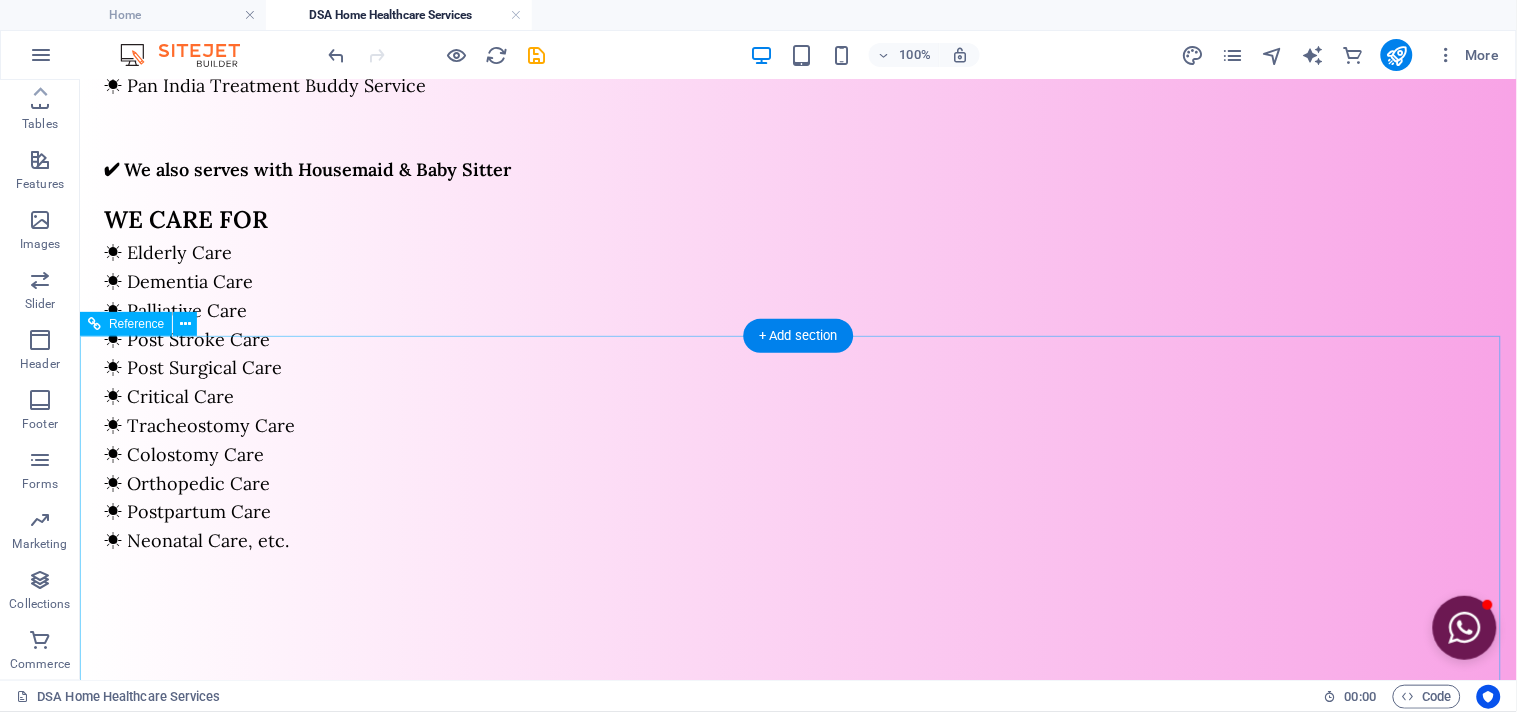 scroll, scrollTop: 1386, scrollLeft: 0, axis: vertical 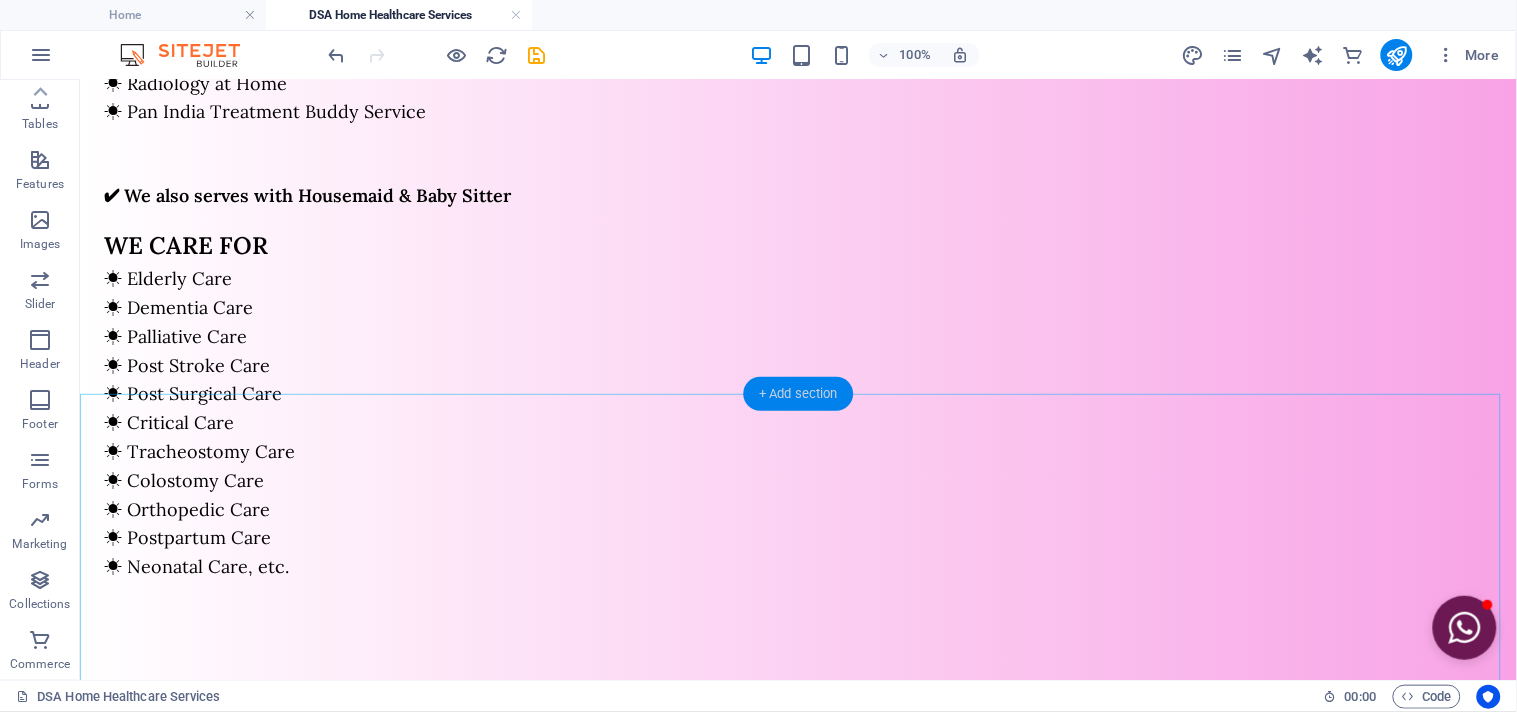 click on "+ Add section" at bounding box center (798, 394) 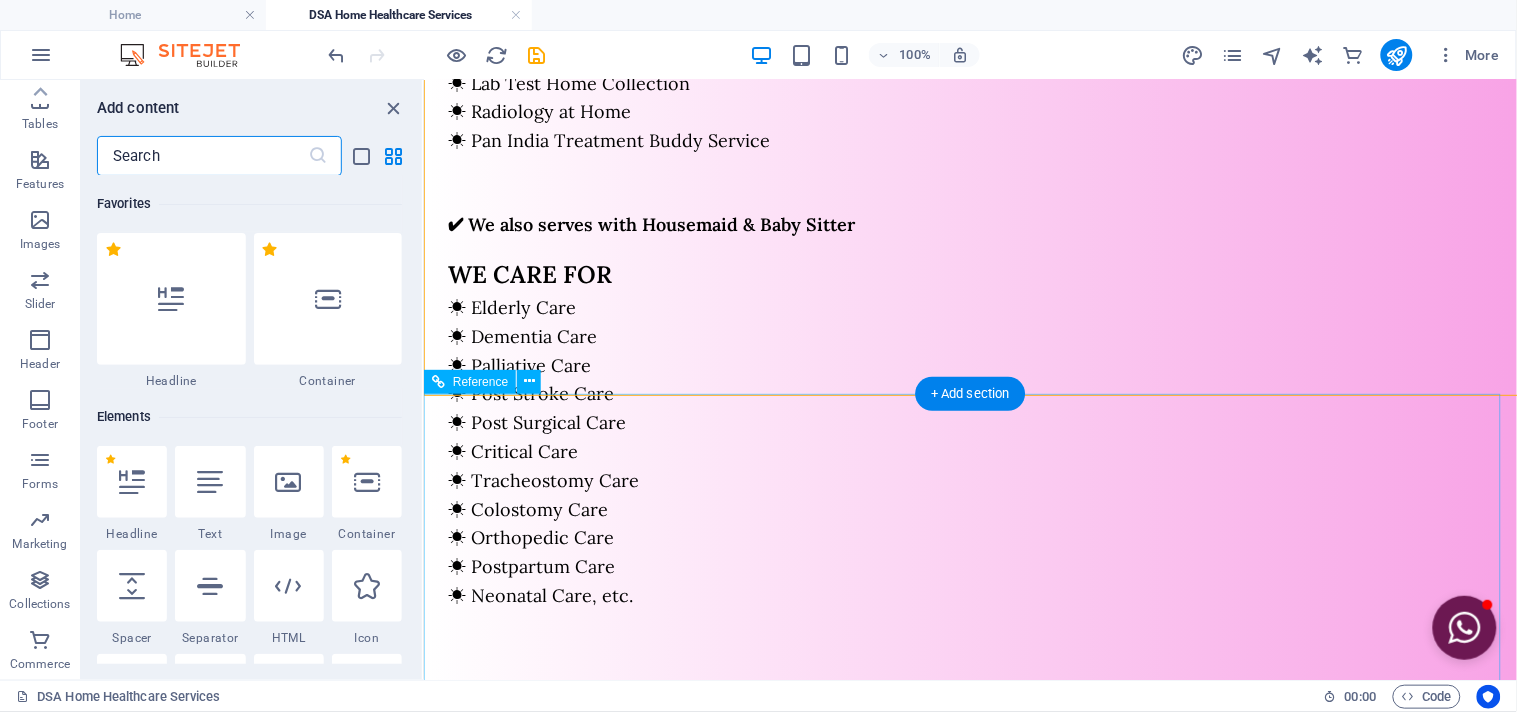 scroll, scrollTop: 1384, scrollLeft: 0, axis: vertical 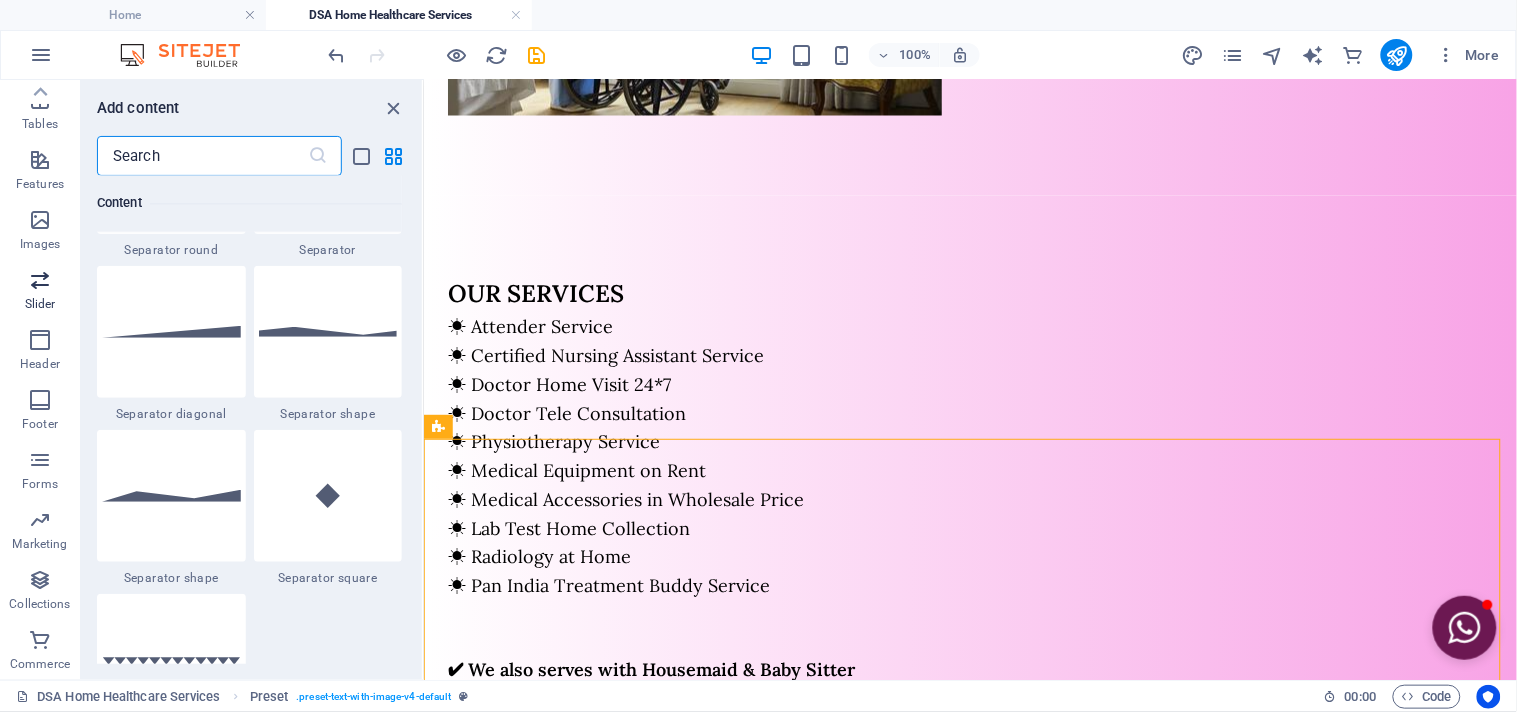 click at bounding box center (40, 280) 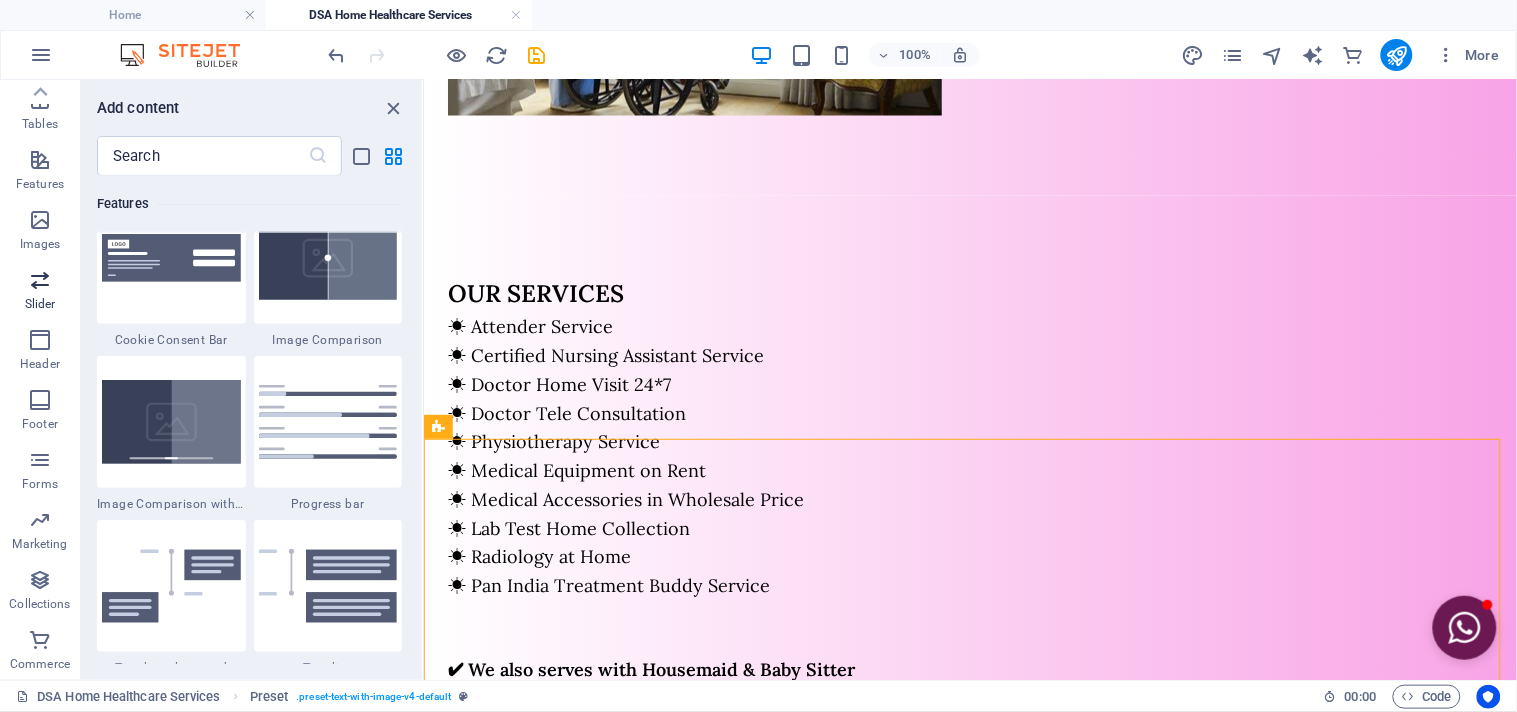 scroll, scrollTop: 11335, scrollLeft: 0, axis: vertical 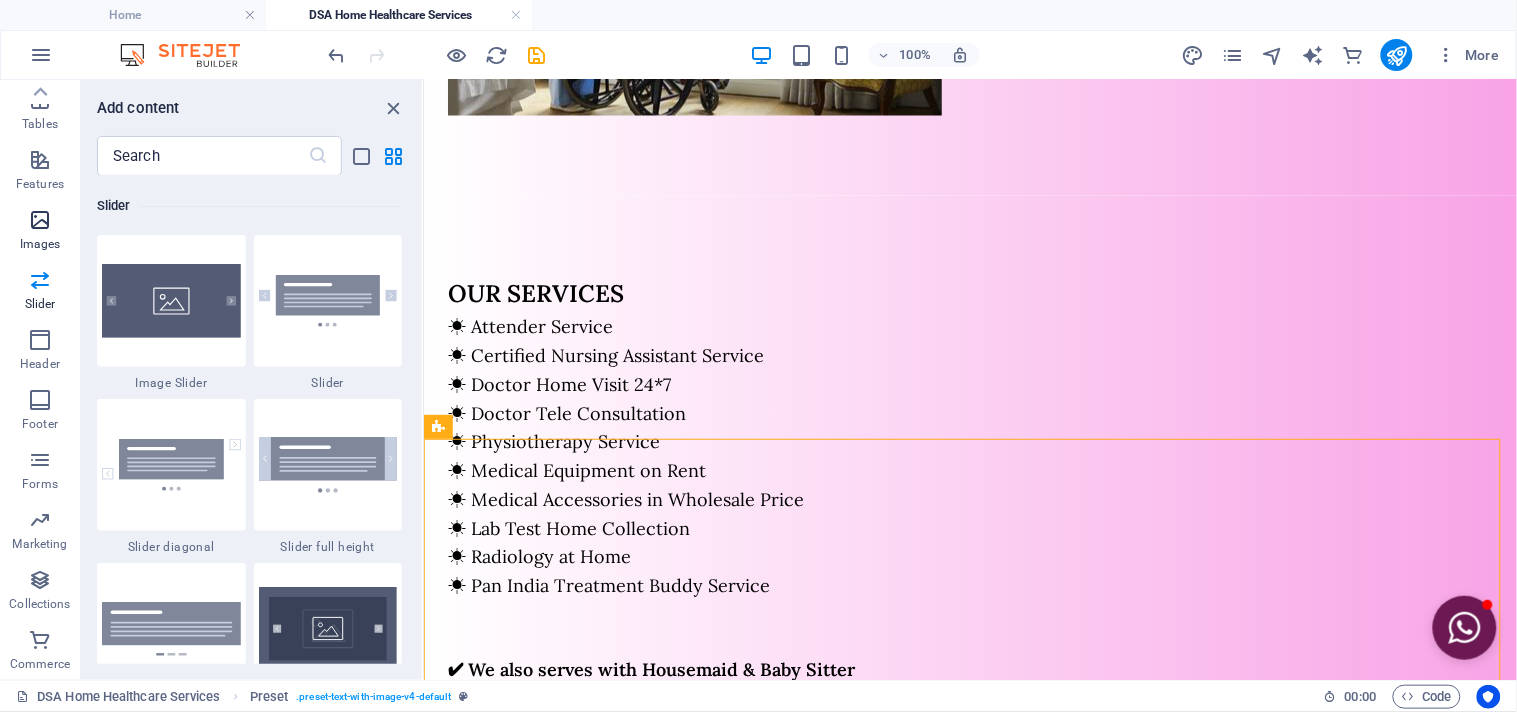 click on "Images" at bounding box center [40, 244] 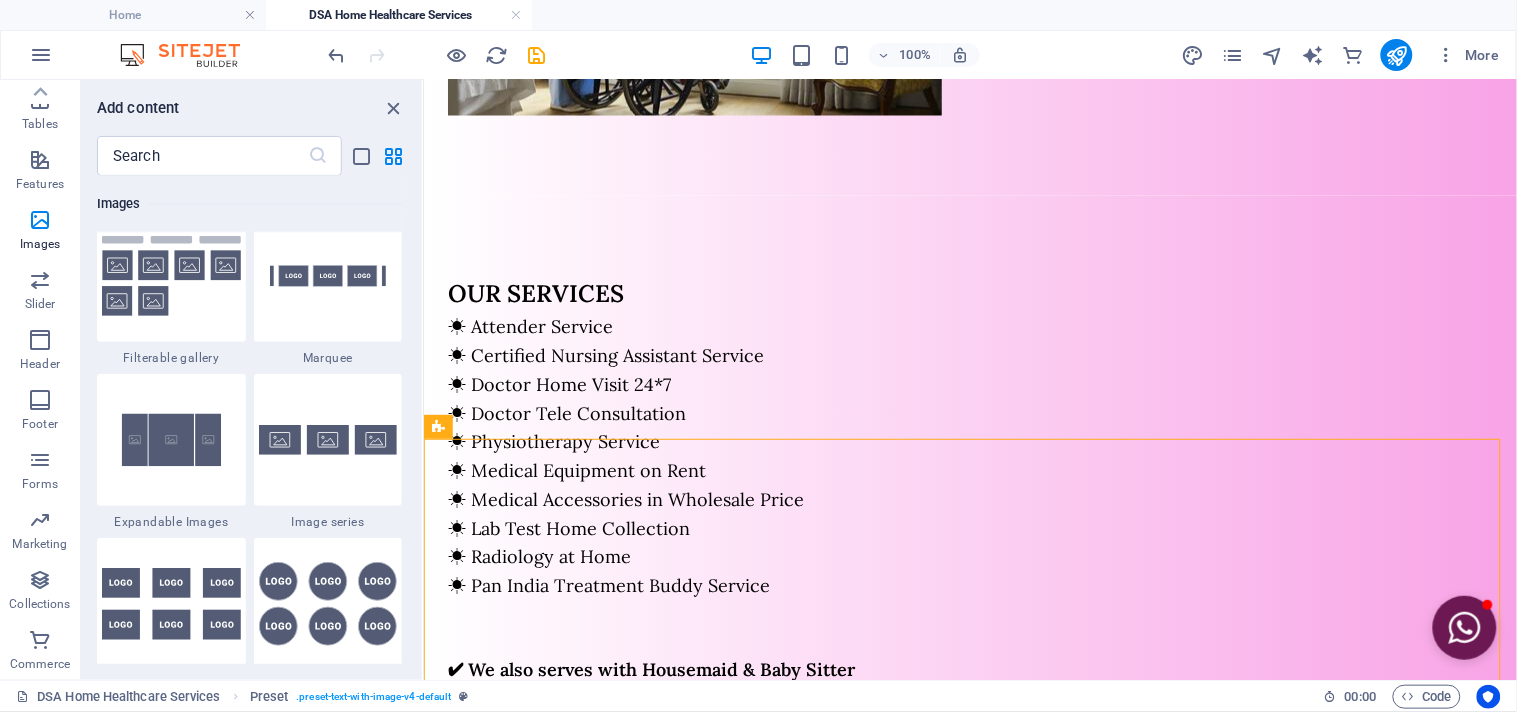 scroll, scrollTop: 10693, scrollLeft: 0, axis: vertical 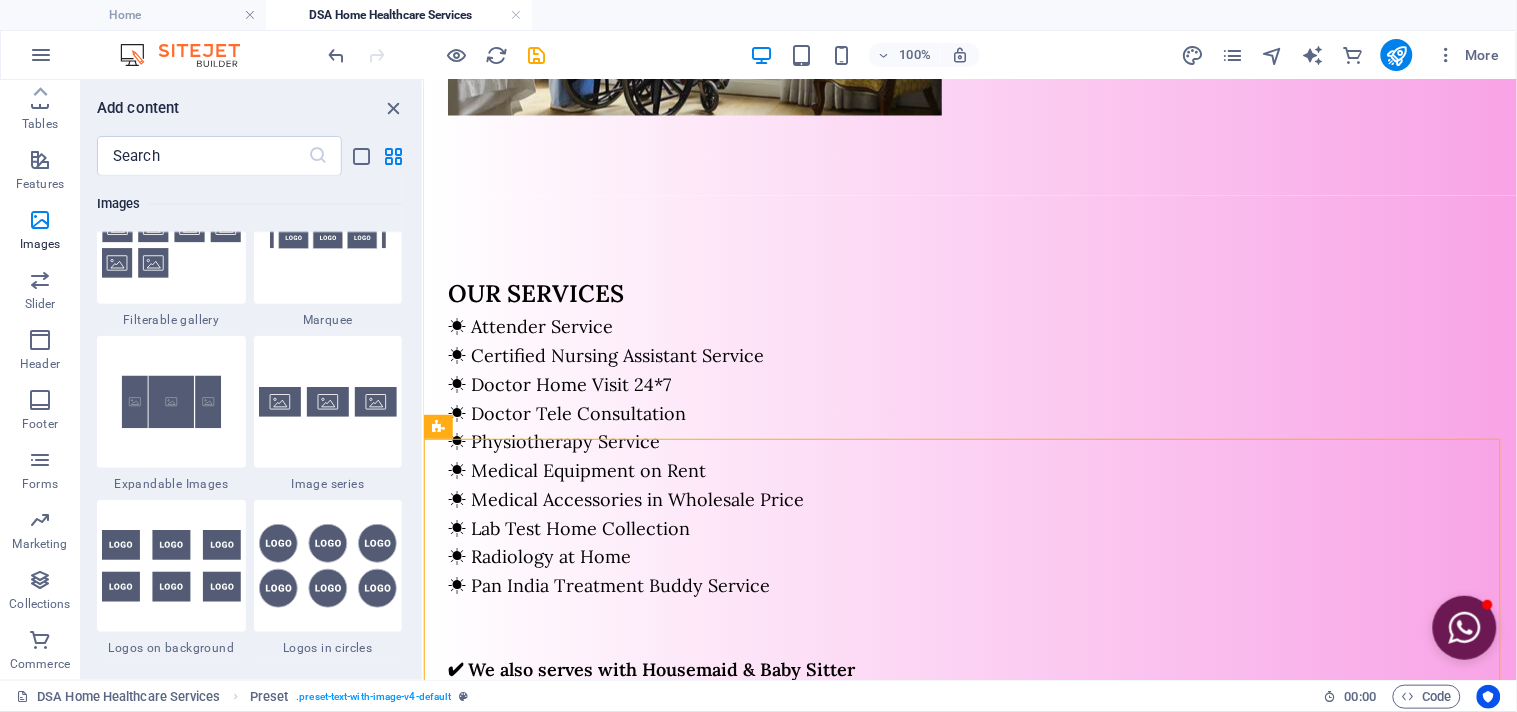drag, startPoint x: 117, startPoint y: 383, endPoint x: 161, endPoint y: 401, distance: 47.539455 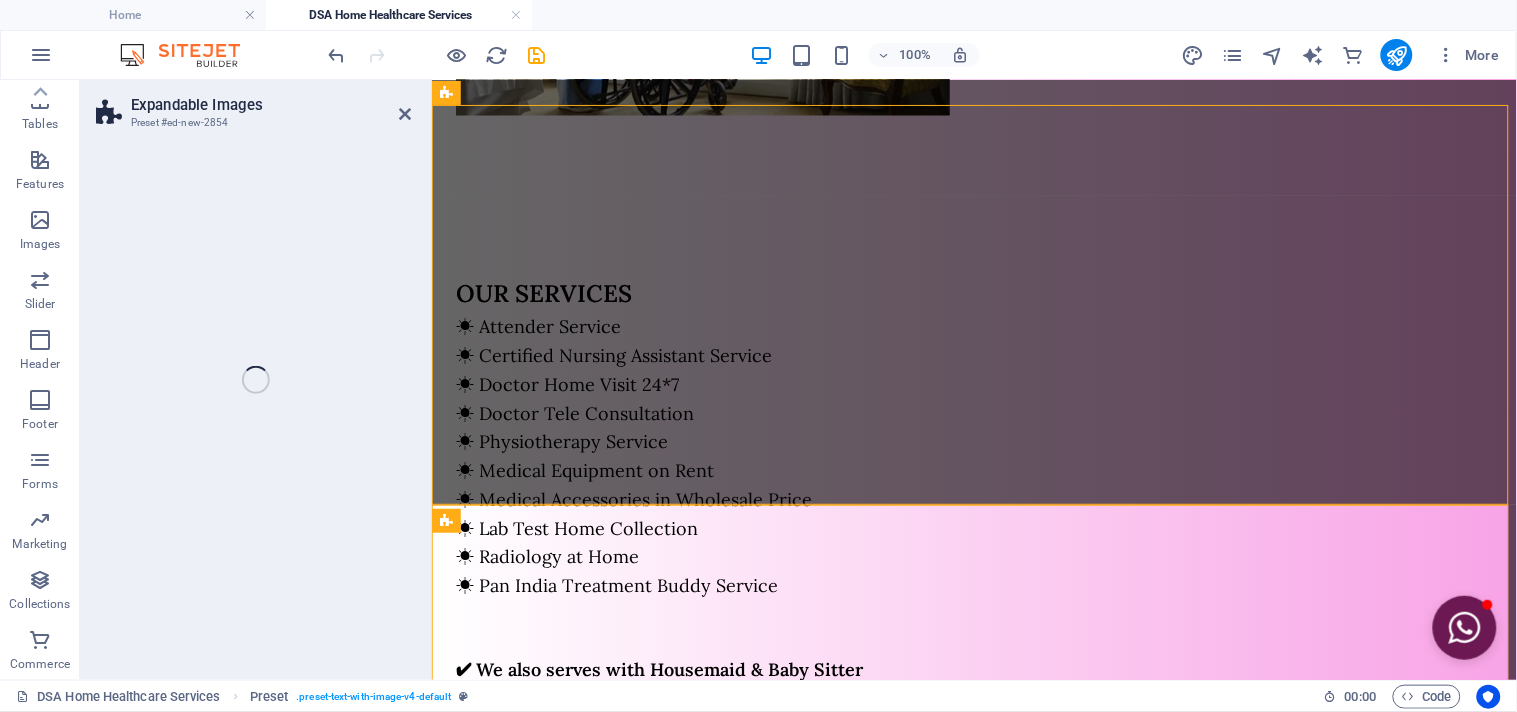 click on "Expandable Images Preset #ed-new-2854
Drag here to replace the existing content. Press “Ctrl” if you want to create a new element.
Container   H3   Preset   Container   Reference   Container   Placeholder   Container   Text   Container   Image   Container   Spacer   Preset   Container   Text   Container   Spacer   Text   Preset   Container   H2   Container   Spacer   Text   Container   Container   Text   Reference   Image slider columns   Placeholder   Image slider columns   Container   Container   Image slider   Container   Placeholder   Image slider columns   Container   Slider   Slider   Slider   H2   Text   Image Slider   Image slider   Image Slider   Placeholder   Image   Image slider columns   Placeholder   Container   Container   Image slider   Container   Container   Placeholder   Image Slider   Image slider   Expandable Images" at bounding box center (798, 380) 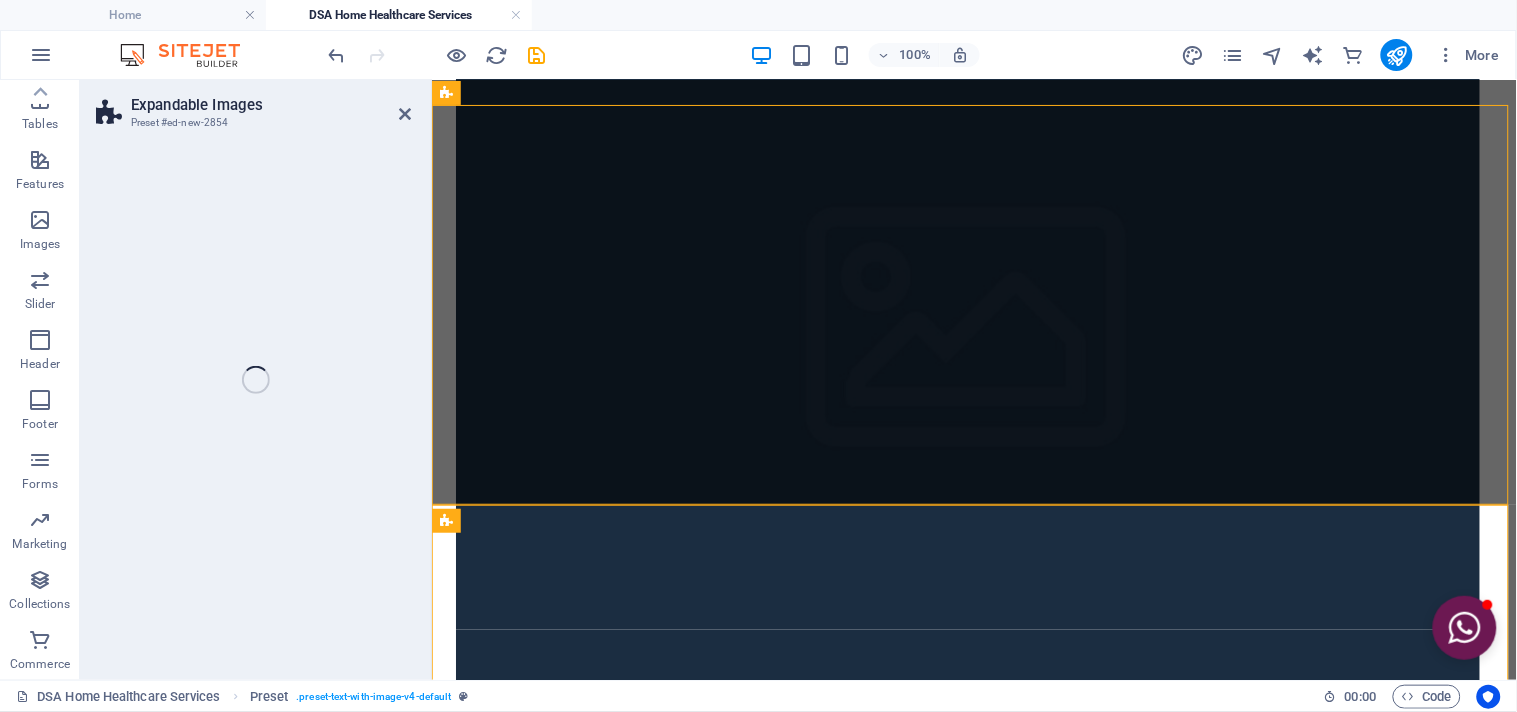 select on "rem" 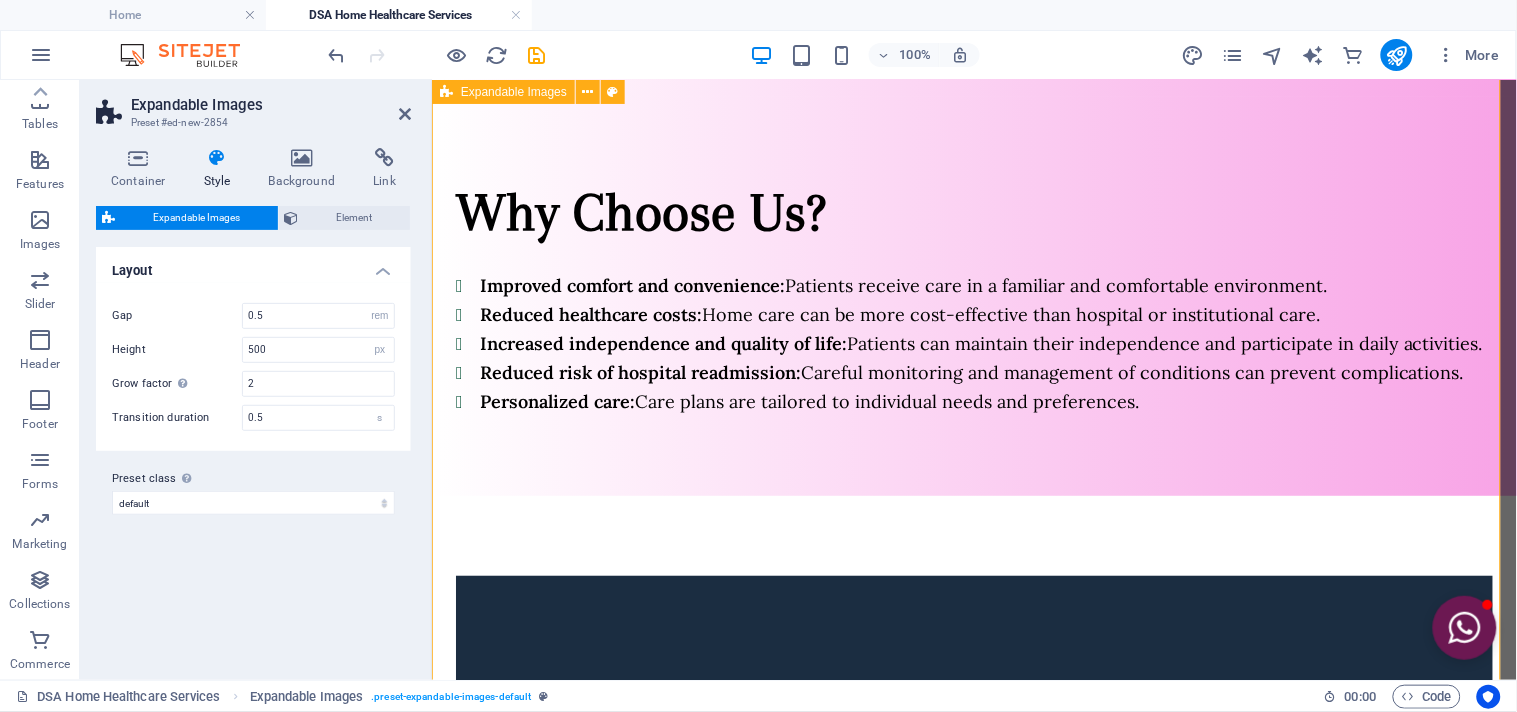 scroll, scrollTop: 1646, scrollLeft: 0, axis: vertical 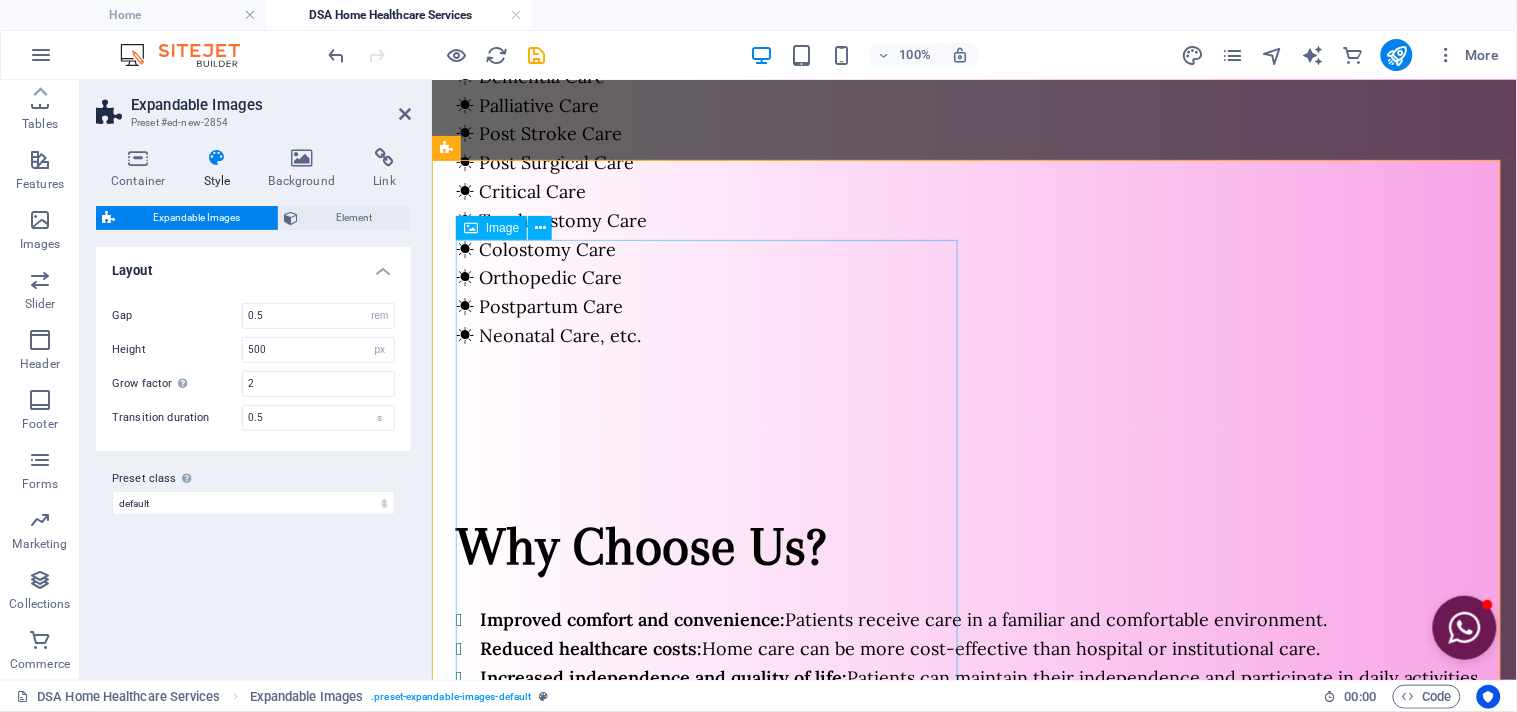 click at bounding box center [973, 1159] 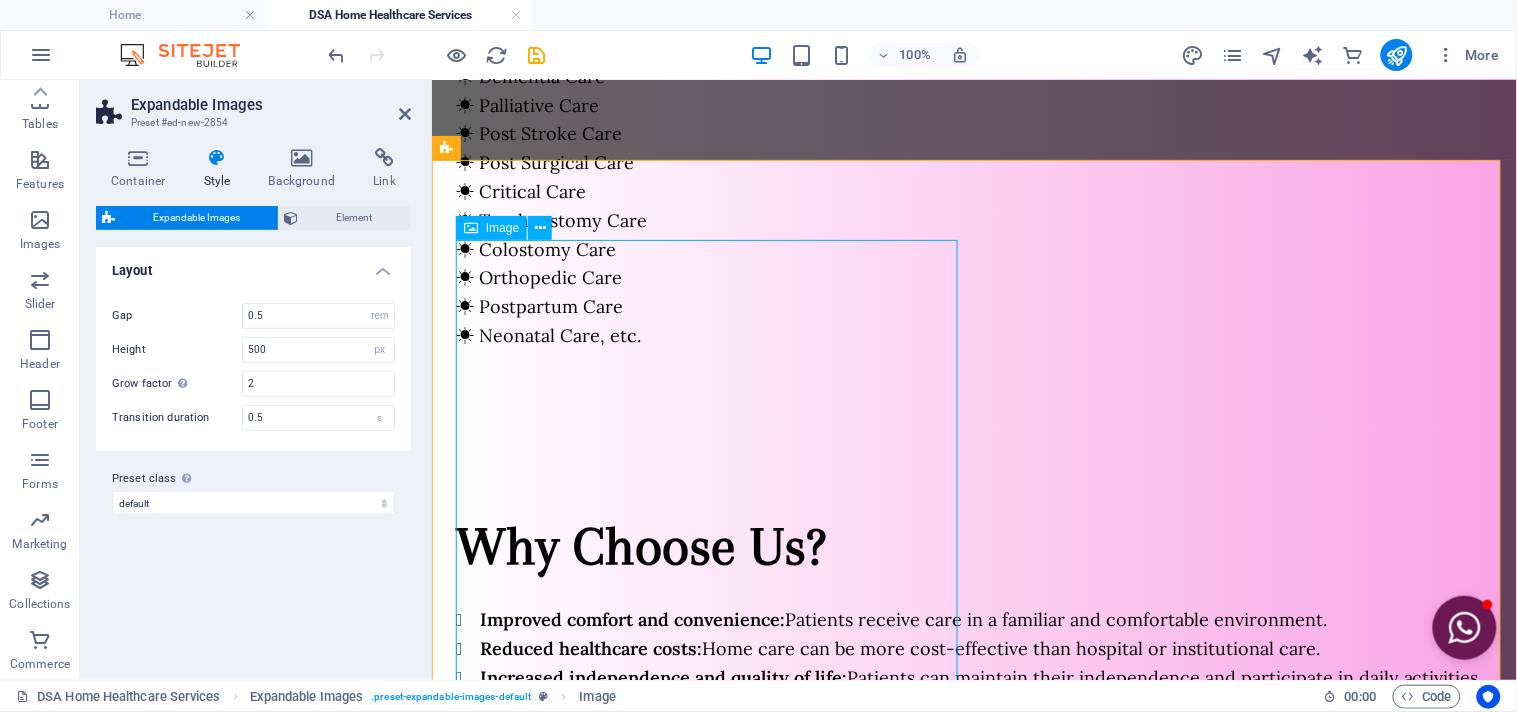 click at bounding box center [973, 1159] 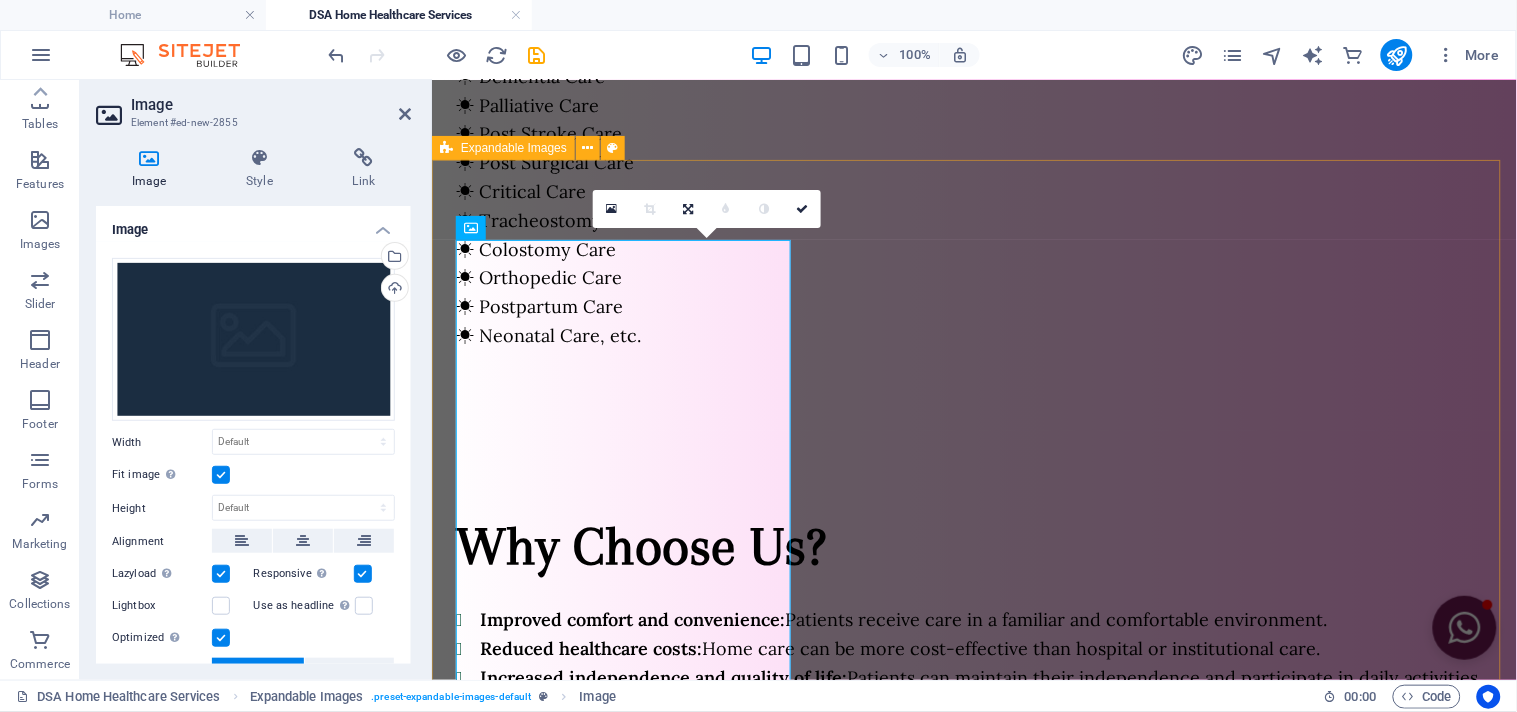 click at bounding box center [973, 1659] 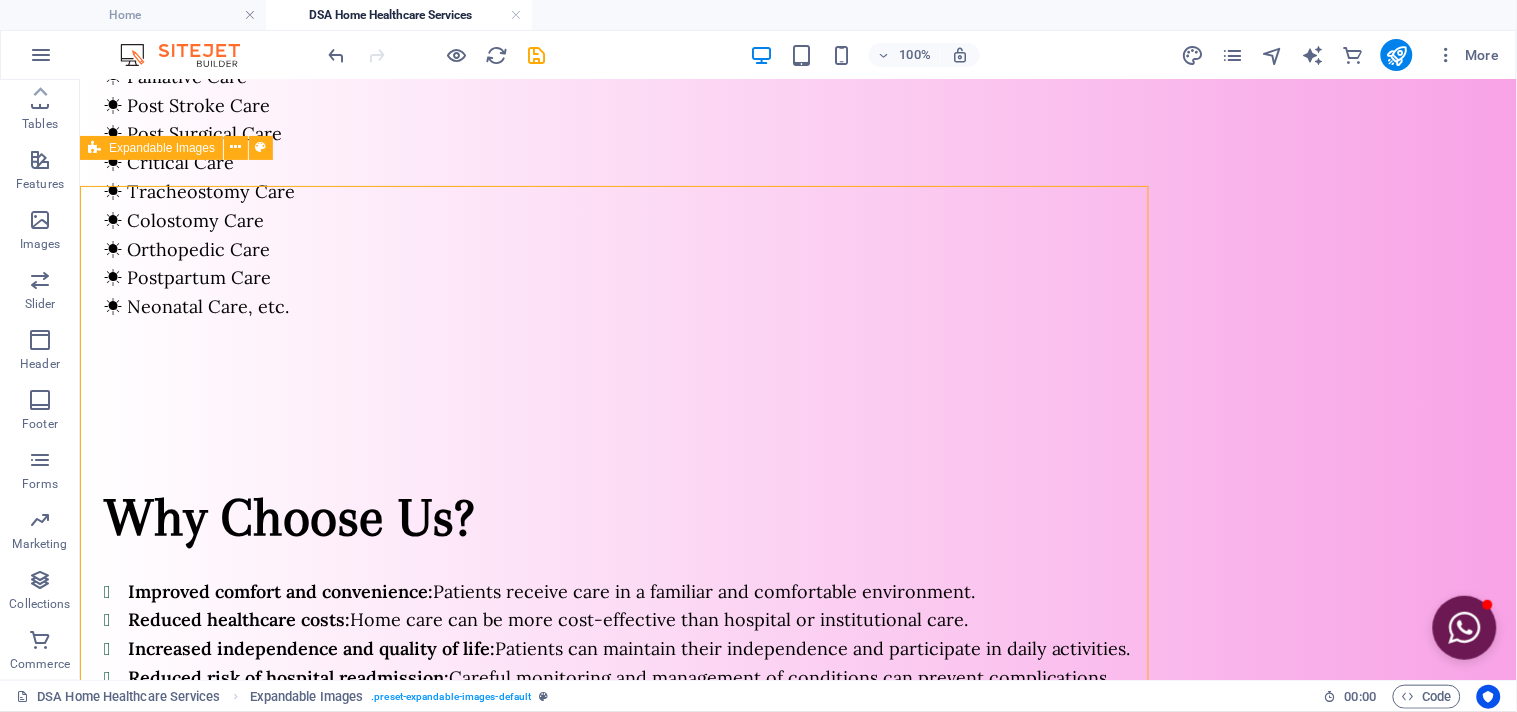 scroll, scrollTop: 1621, scrollLeft: 0, axis: vertical 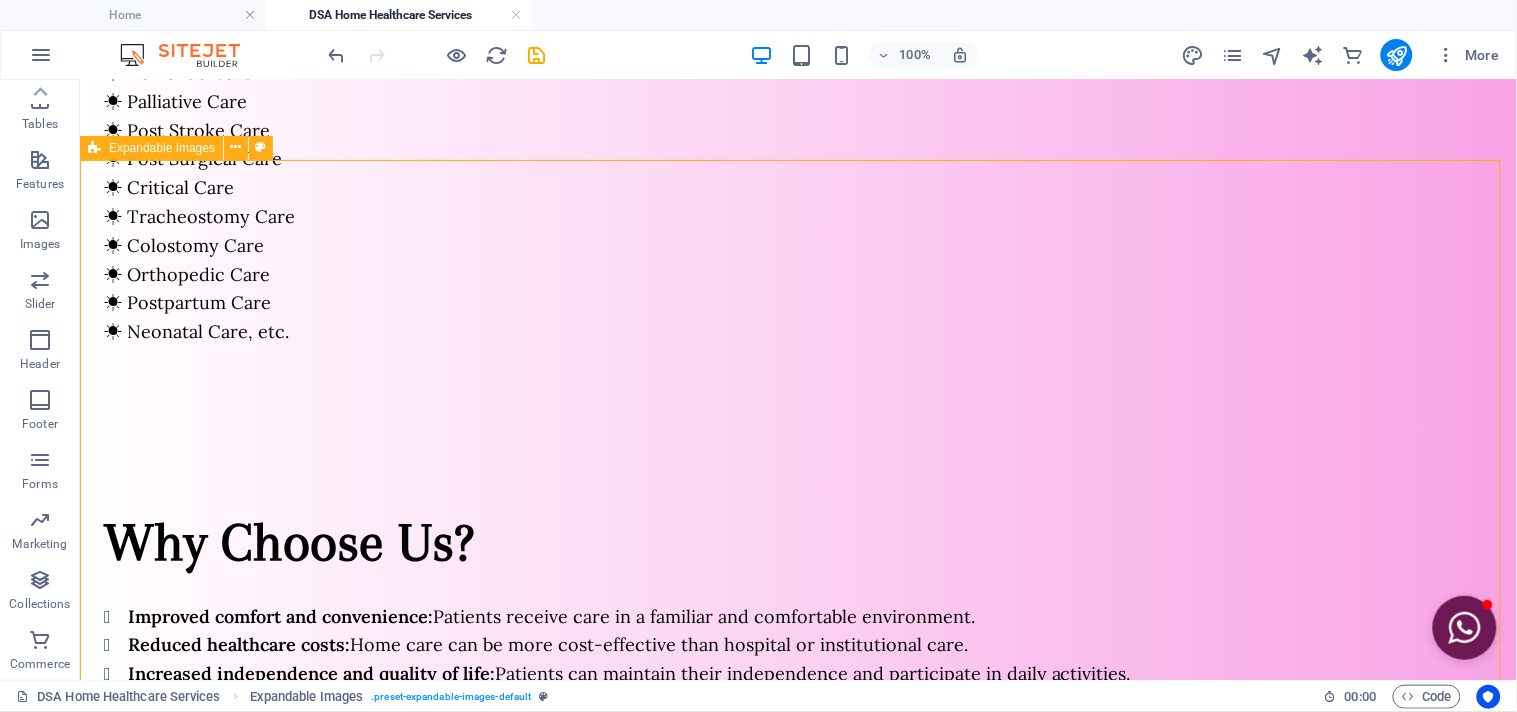 click on "Expandable Images" at bounding box center (162, 148) 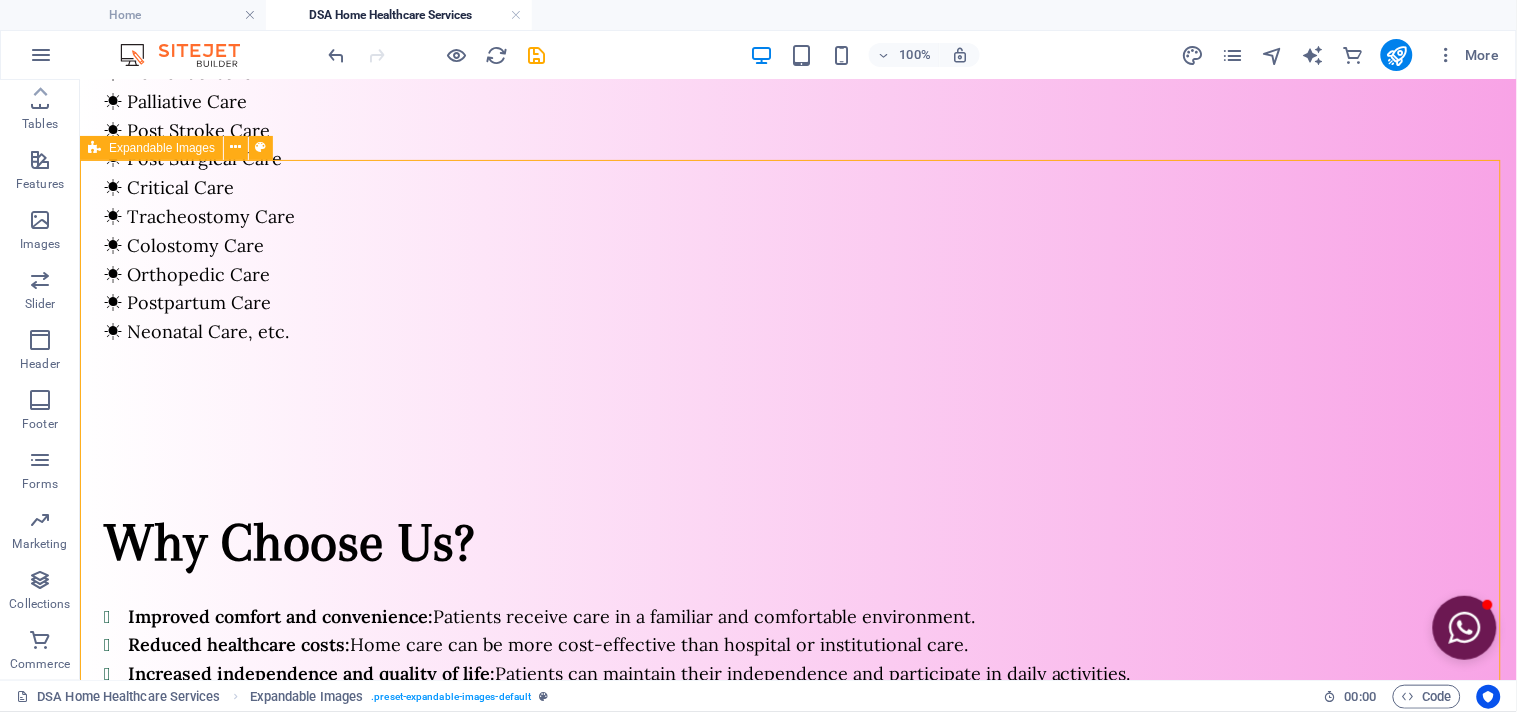 click on "Expandable Images" at bounding box center (162, 148) 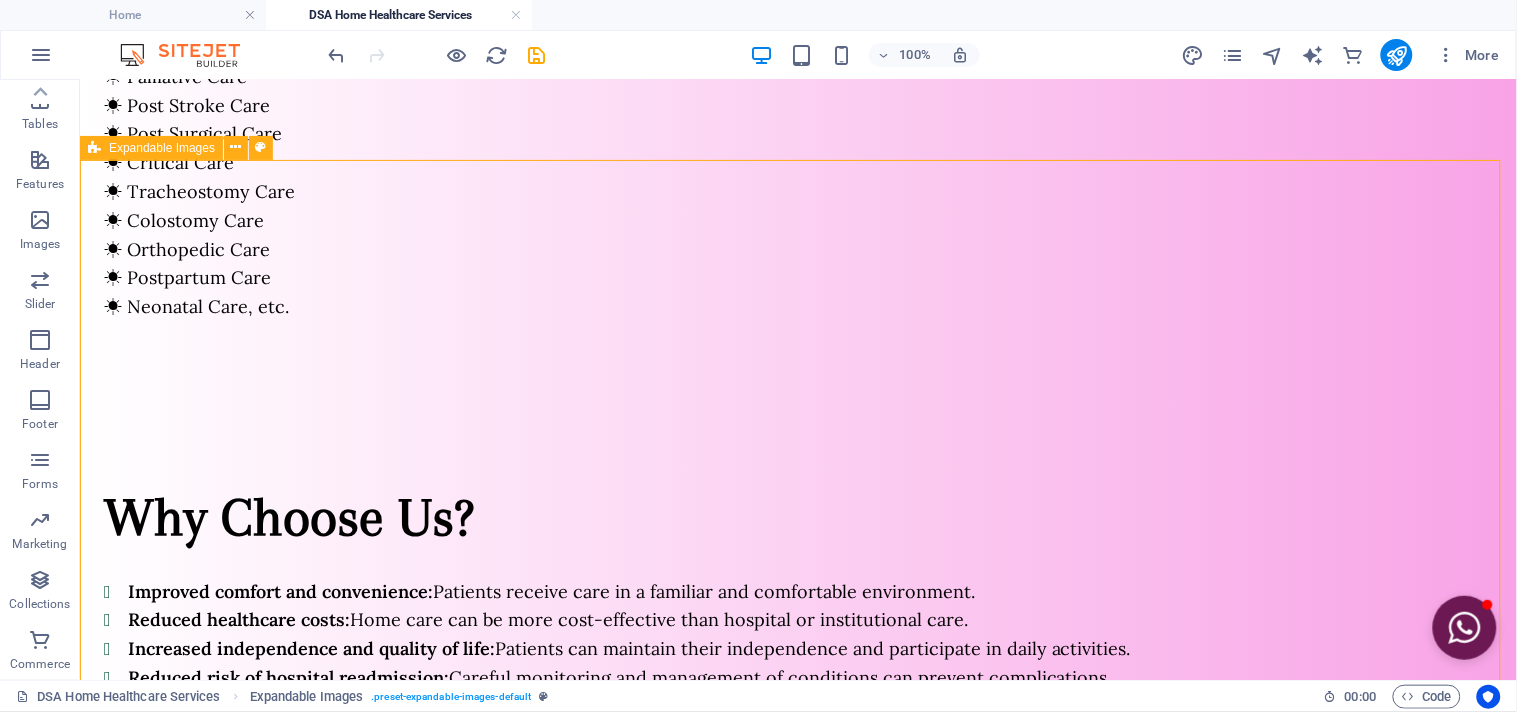 select on "rem" 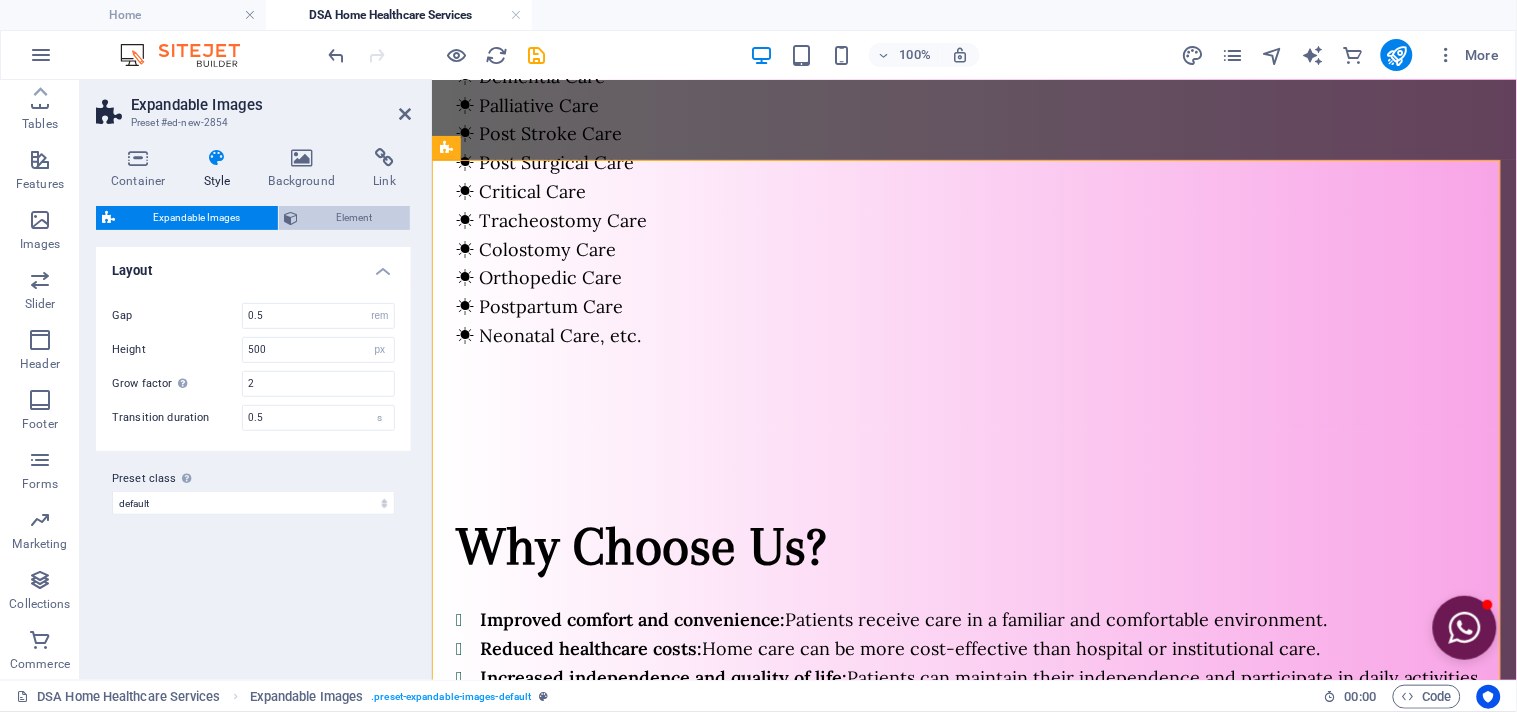 click on "Element" at bounding box center (345, 218) 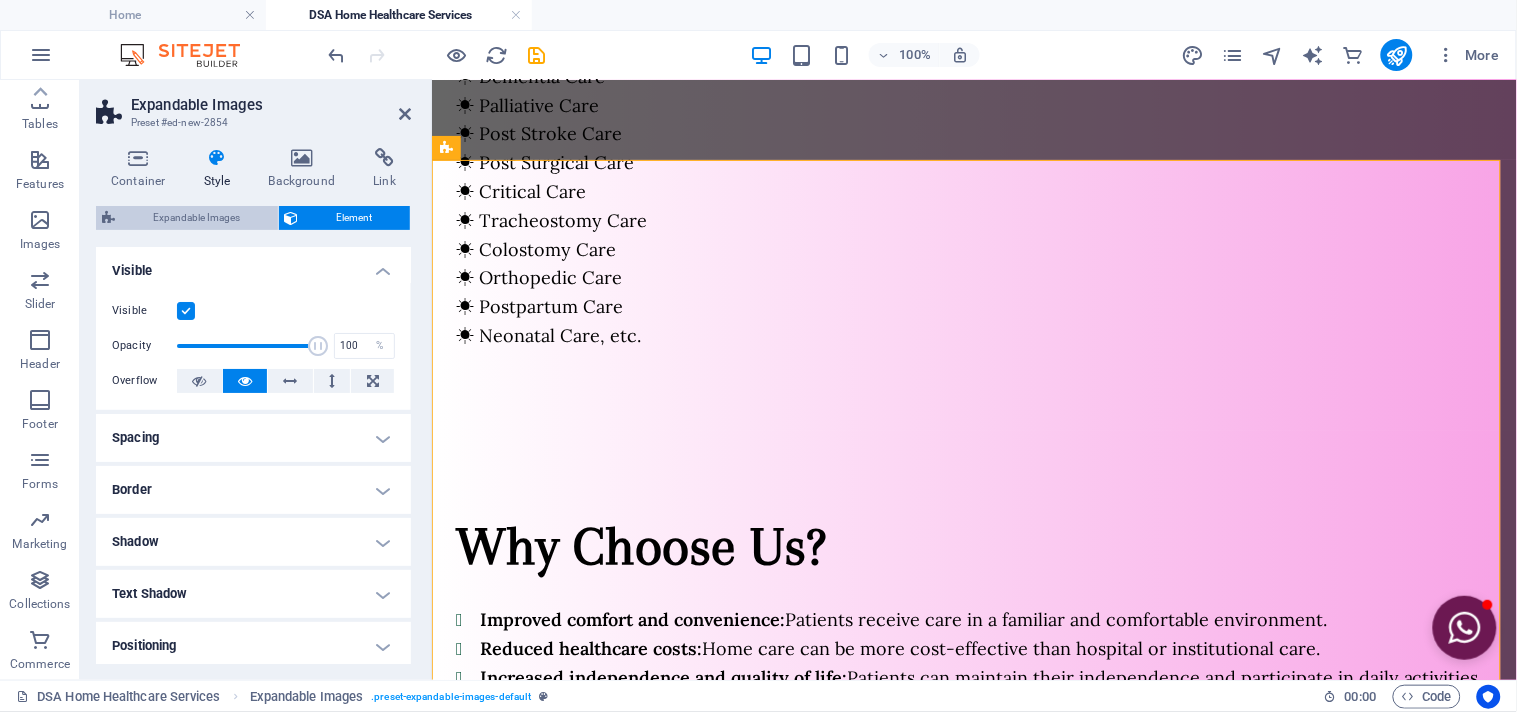 click on "Expandable Images" at bounding box center (196, 218) 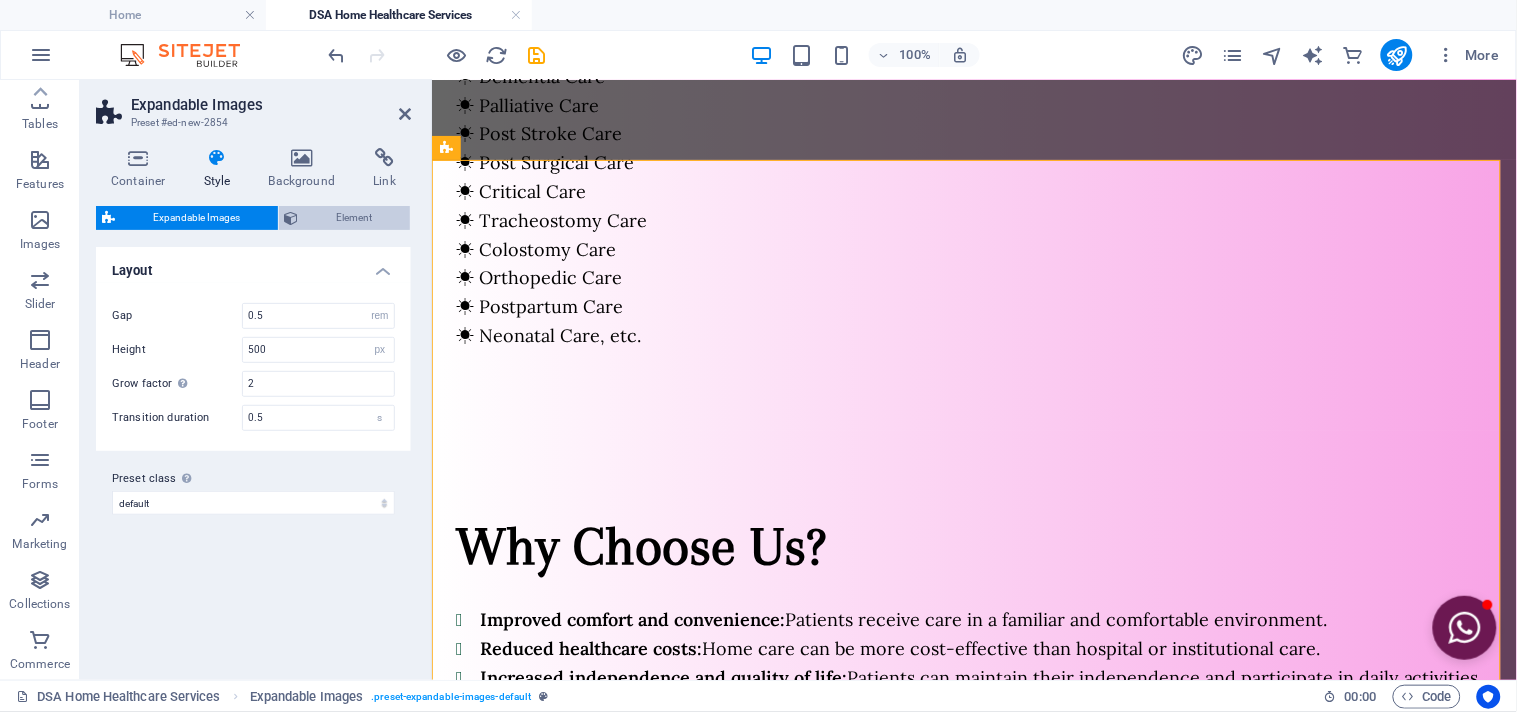click on "Element" at bounding box center [355, 218] 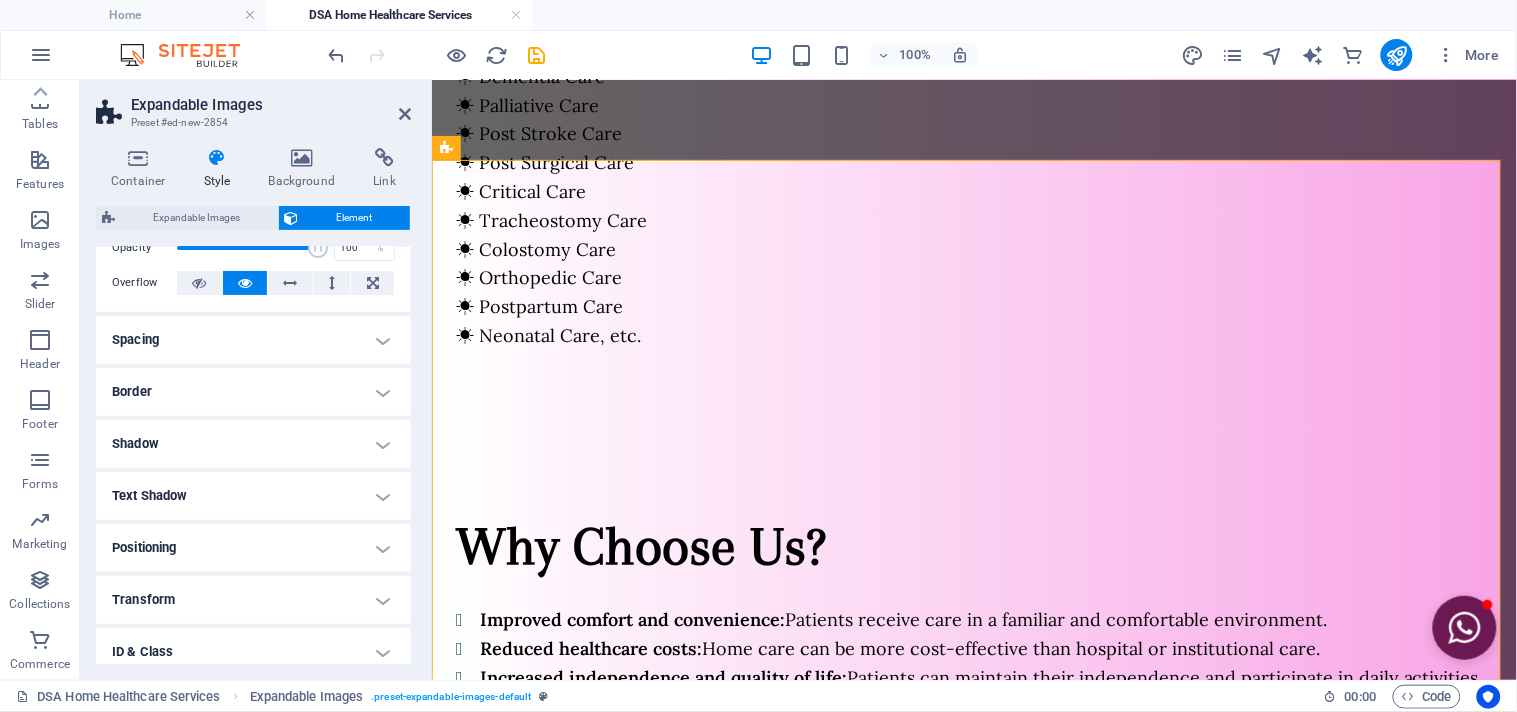 scroll, scrollTop: 0, scrollLeft: 0, axis: both 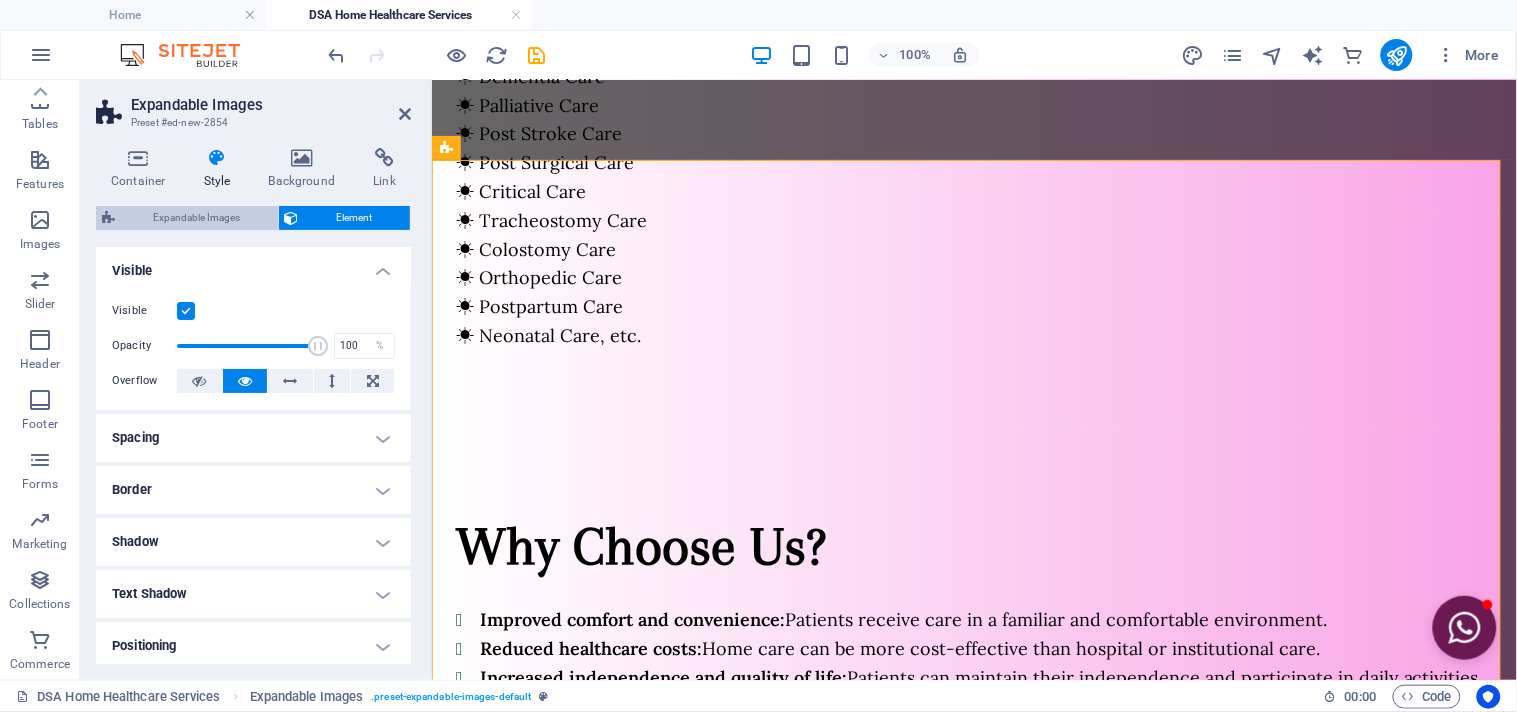 click on "Expandable Images" at bounding box center [196, 218] 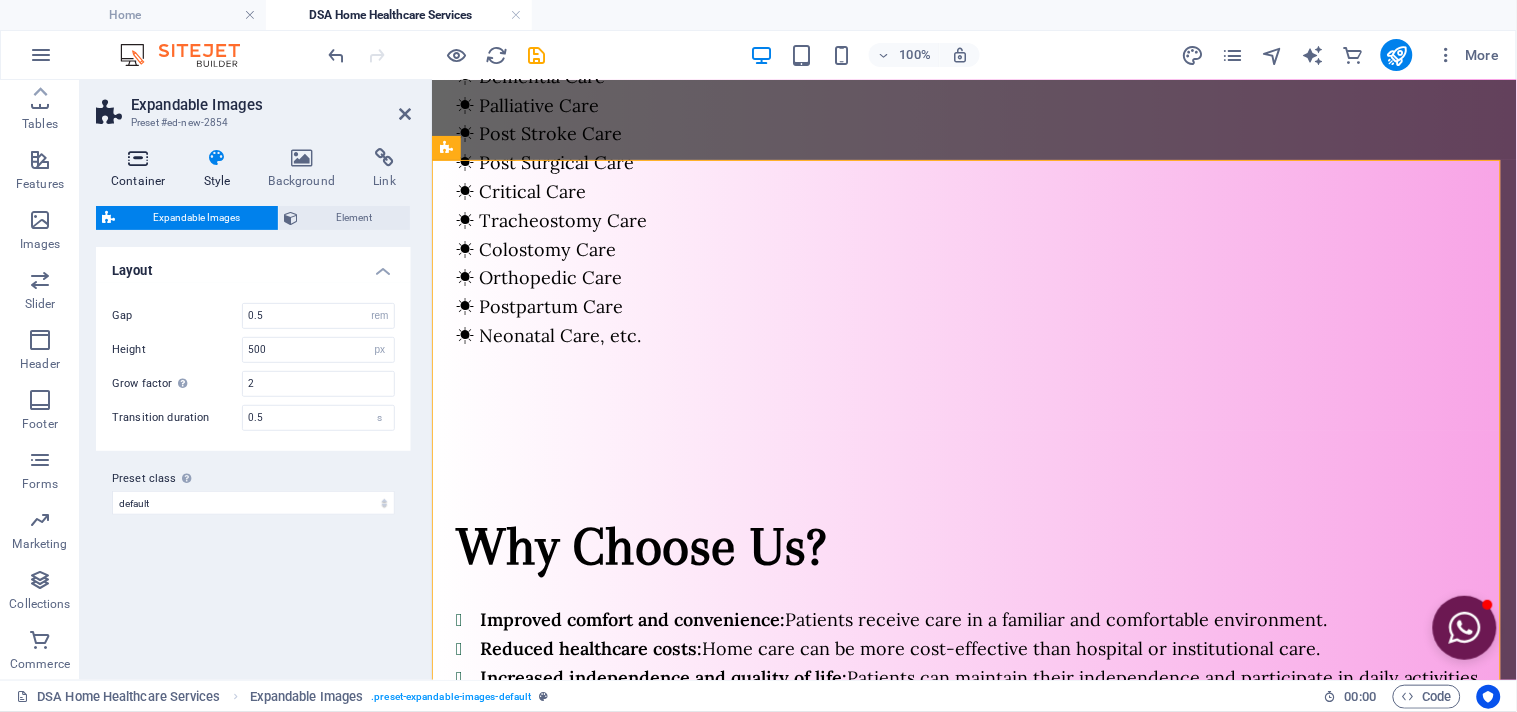 click on "Container" at bounding box center (142, 169) 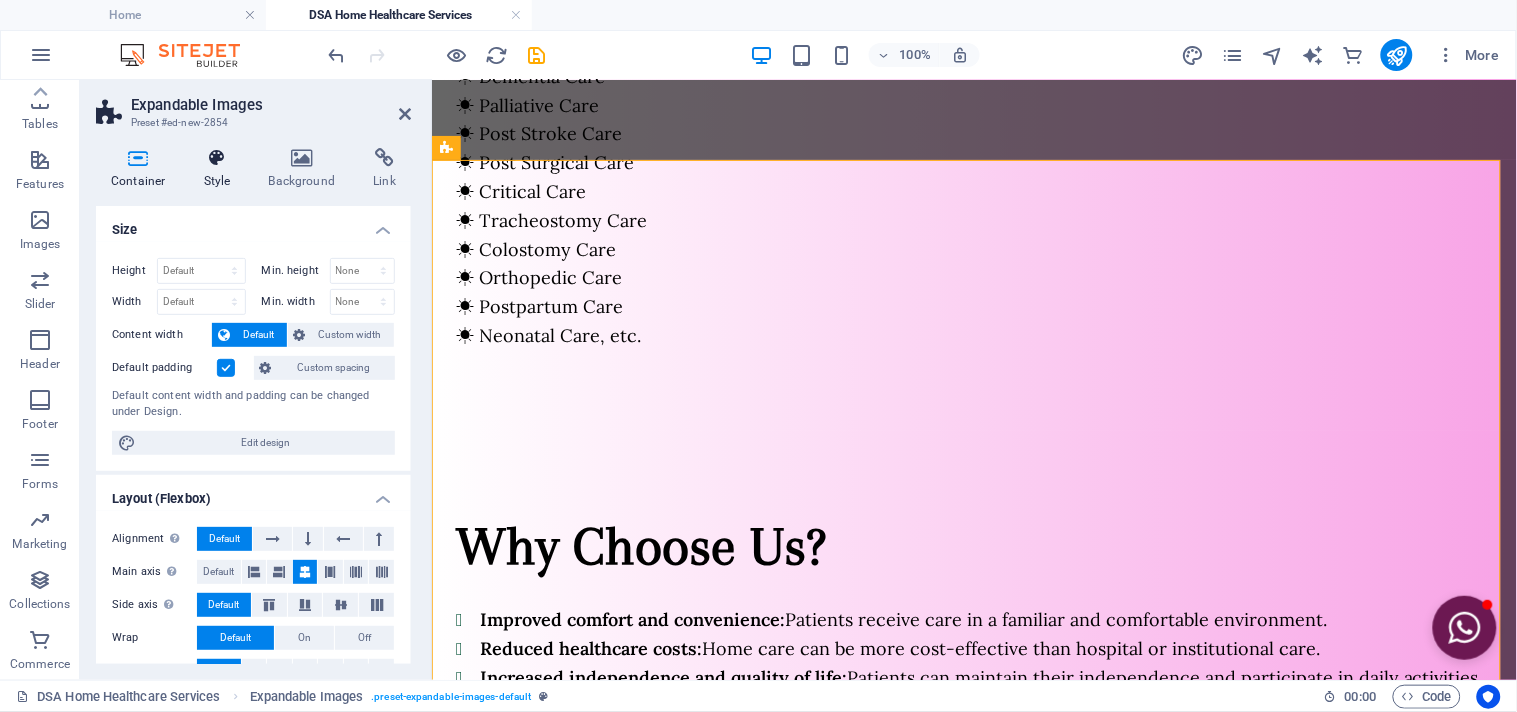 click on "Style" at bounding box center (221, 169) 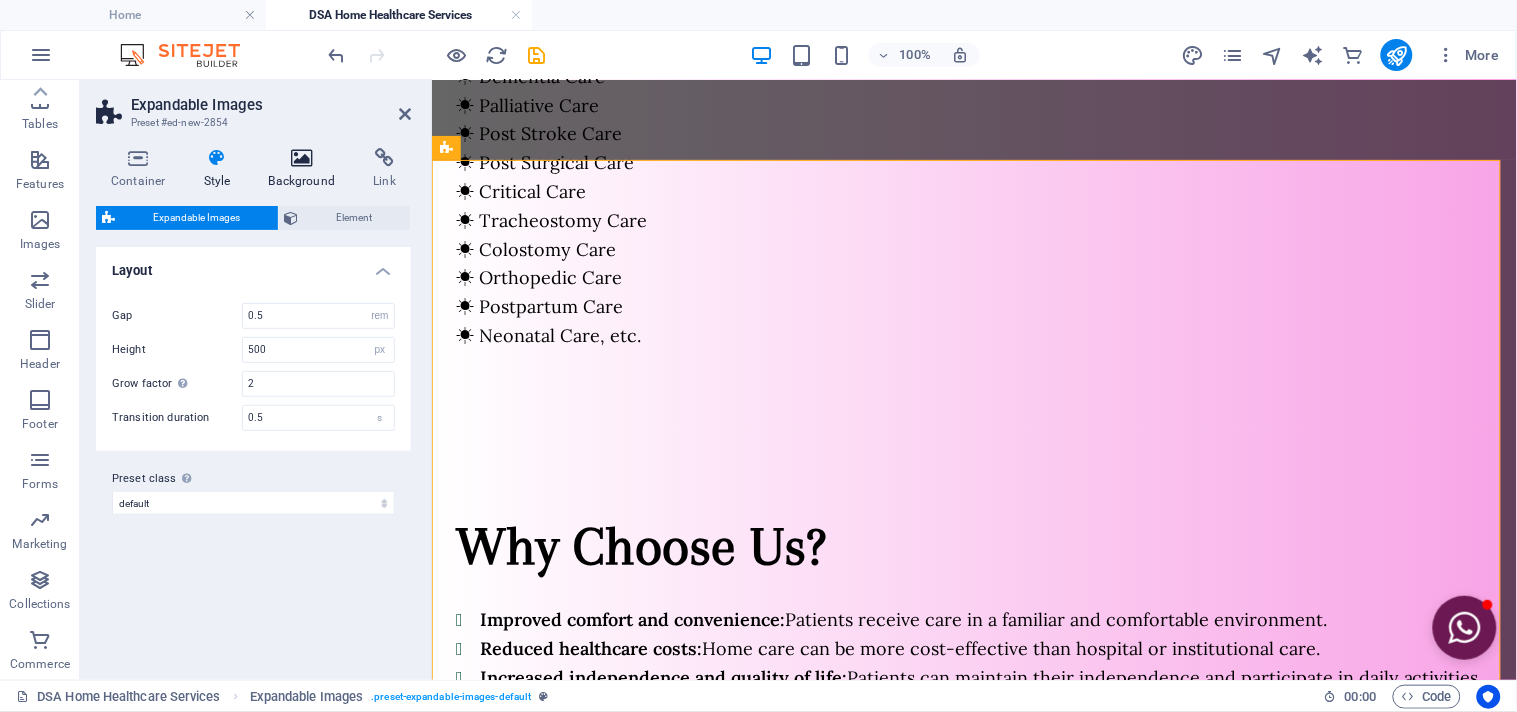 click on "Background" at bounding box center (306, 169) 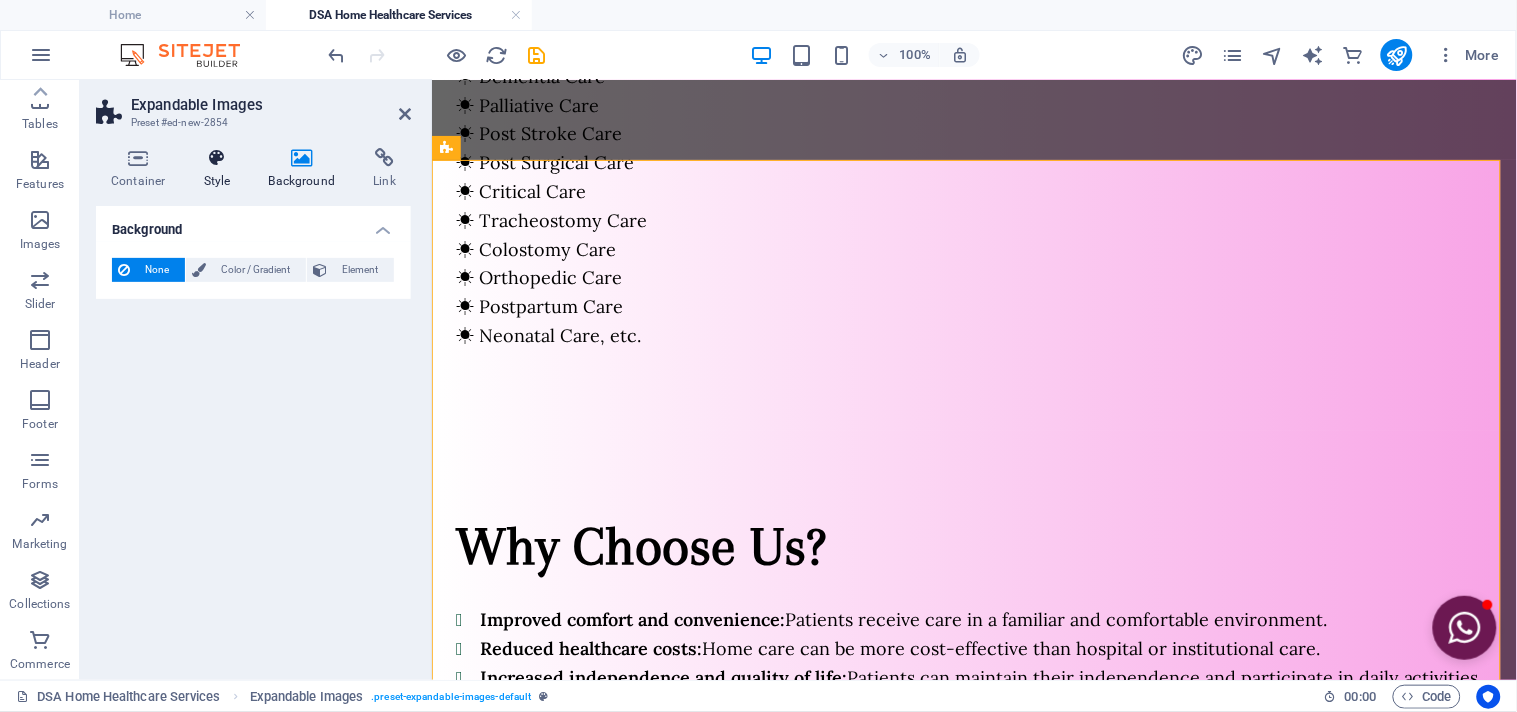 click on "Style" at bounding box center (221, 169) 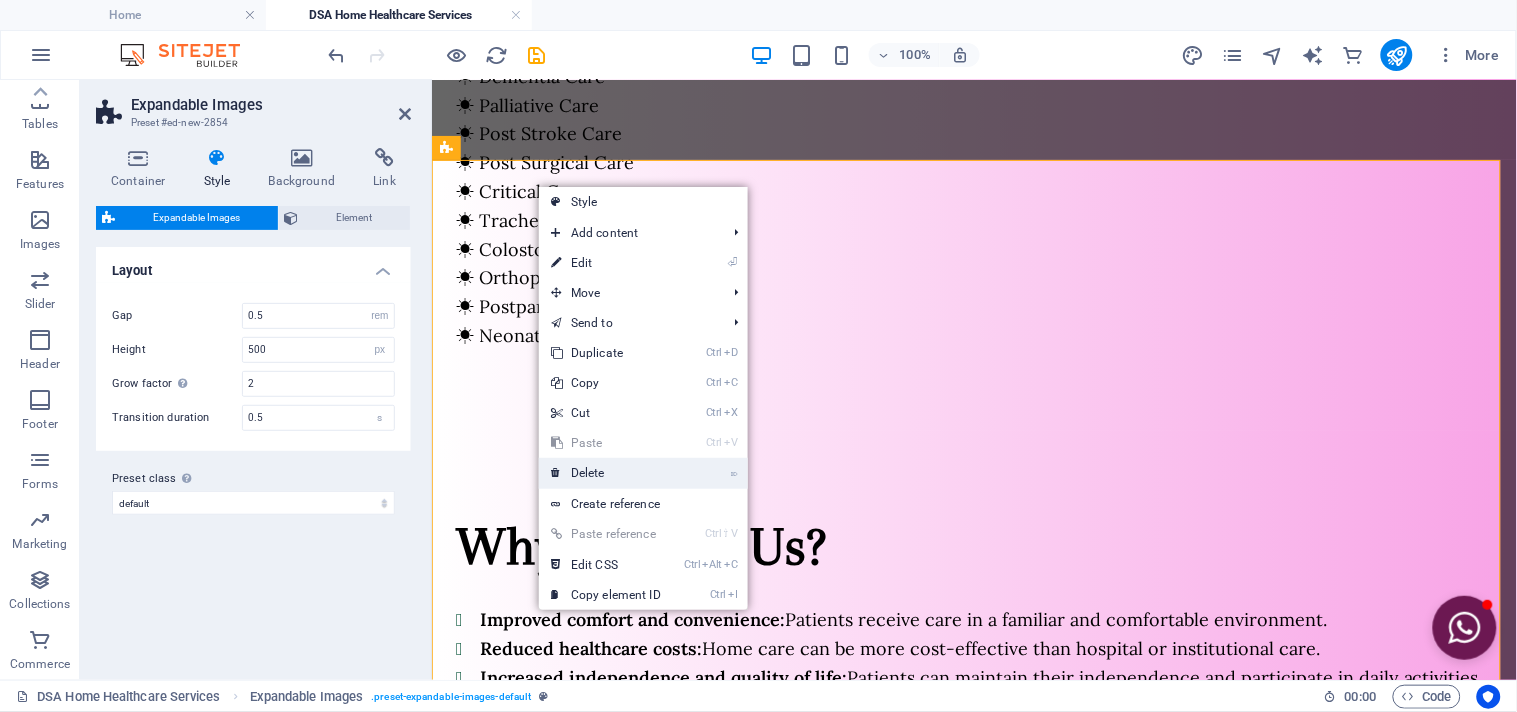 click on "⌦  Delete" at bounding box center [606, 473] 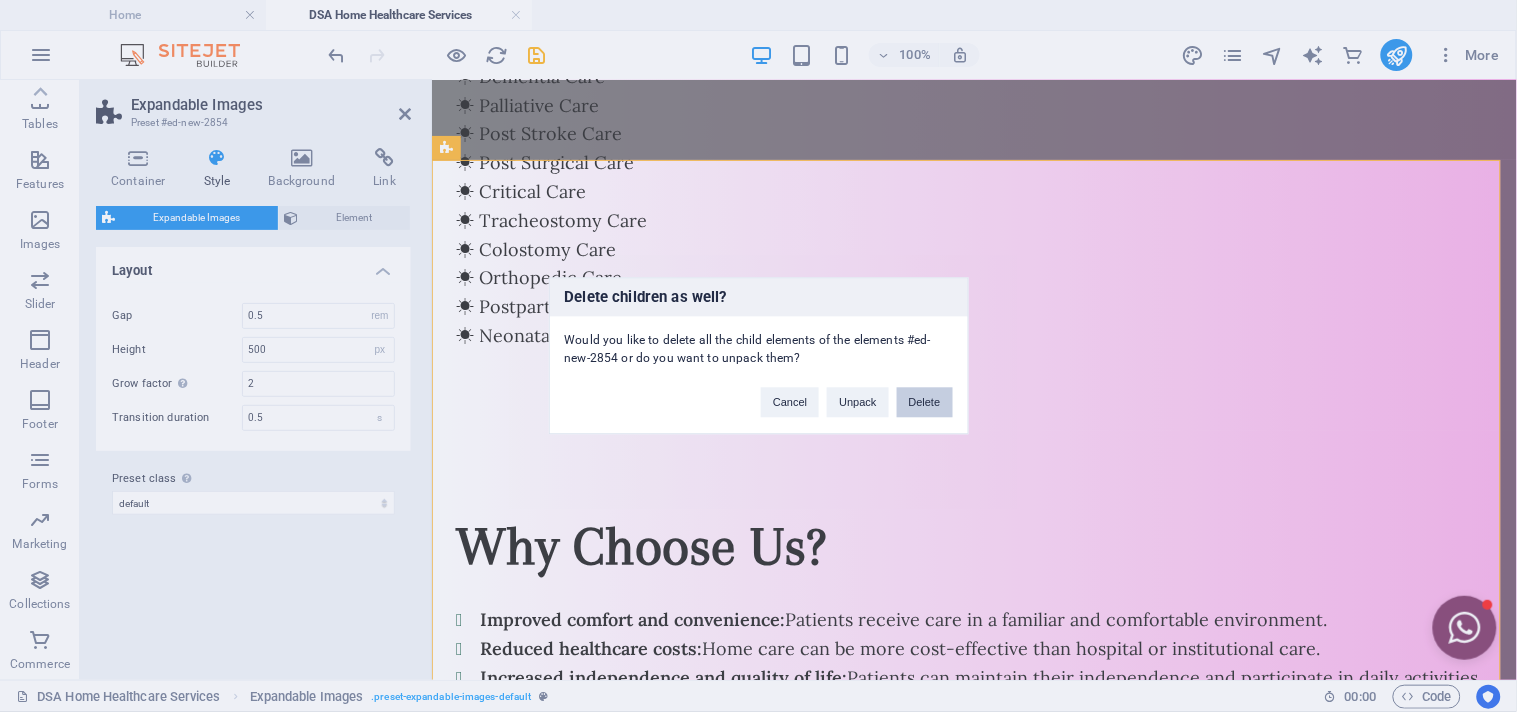 click on "Delete" at bounding box center [925, 403] 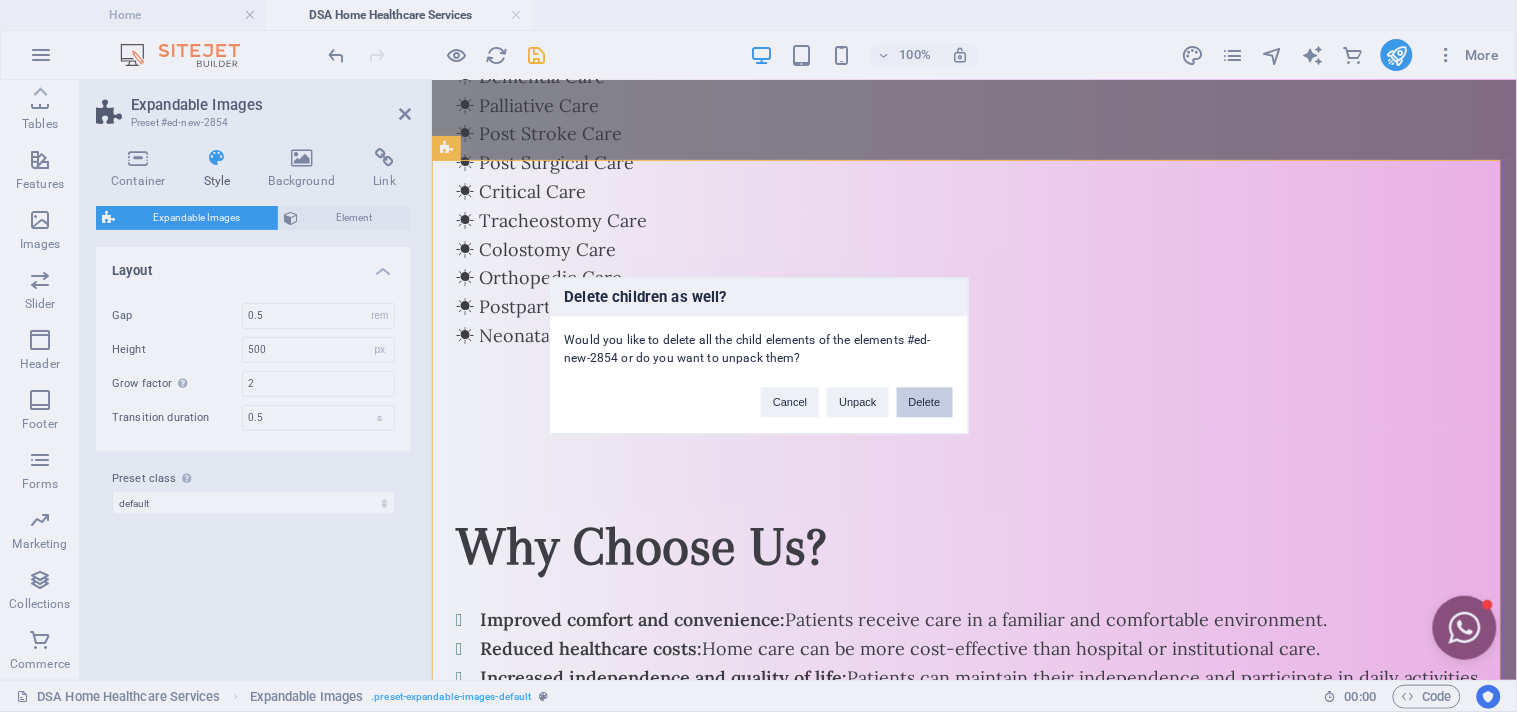 scroll, scrollTop: 1608, scrollLeft: 0, axis: vertical 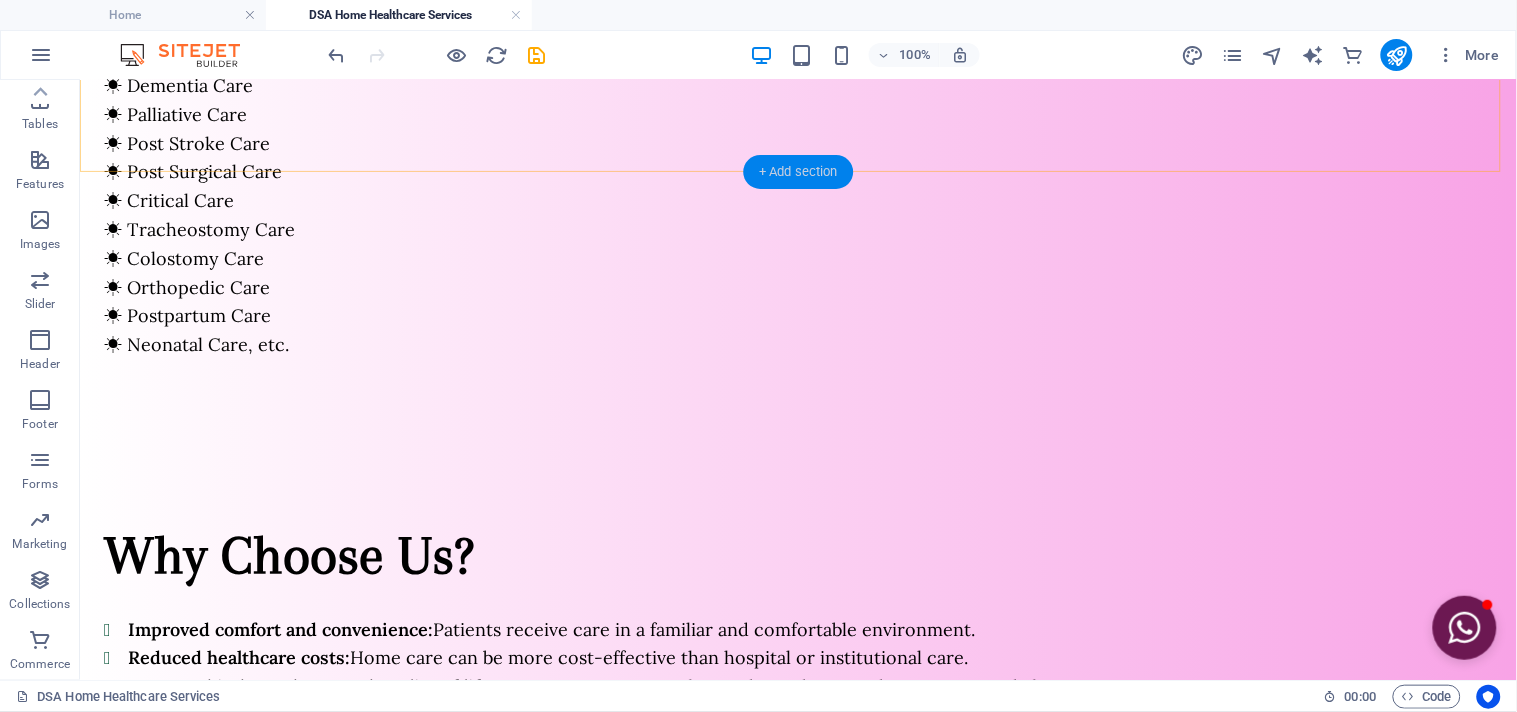 drag, startPoint x: 793, startPoint y: 174, endPoint x: 320, endPoint y: 122, distance: 475.84976 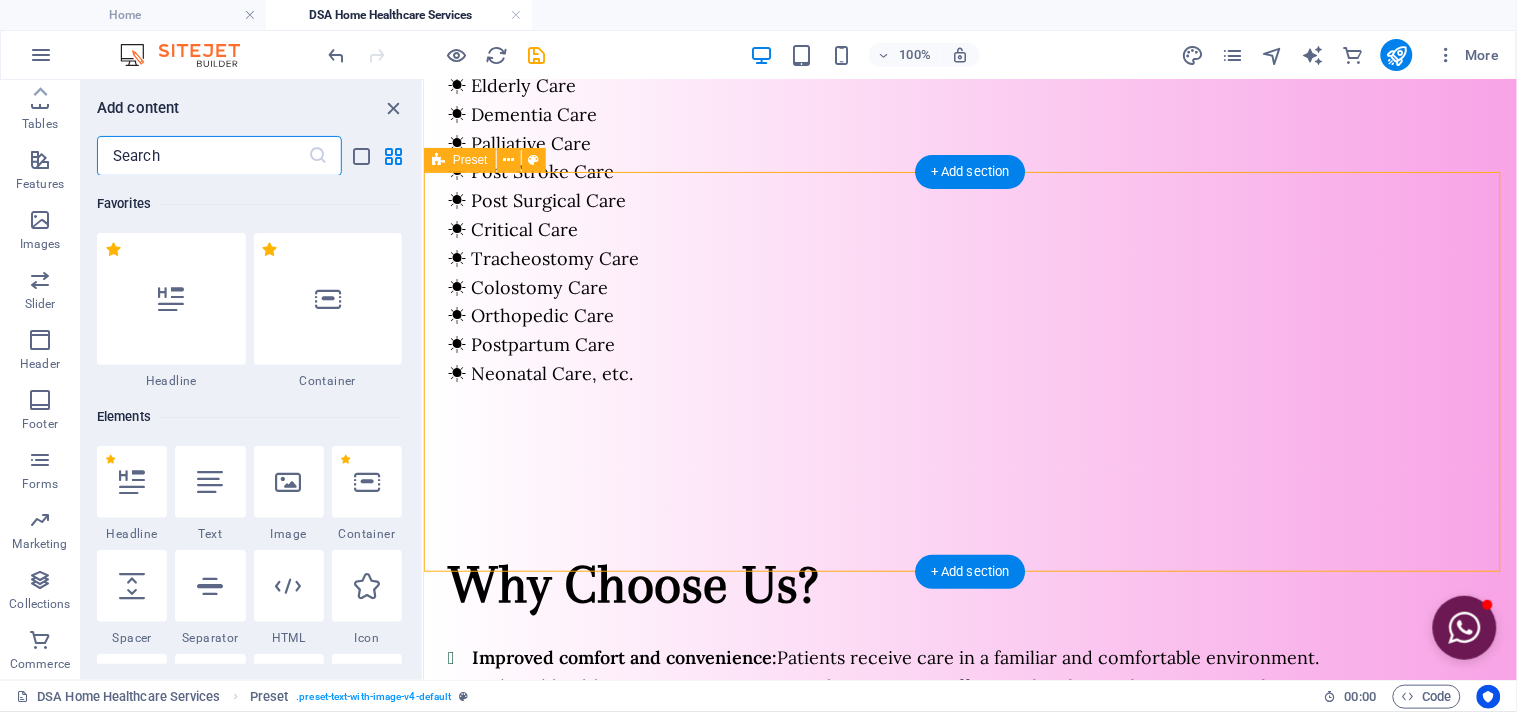 scroll, scrollTop: 1206, scrollLeft: 0, axis: vertical 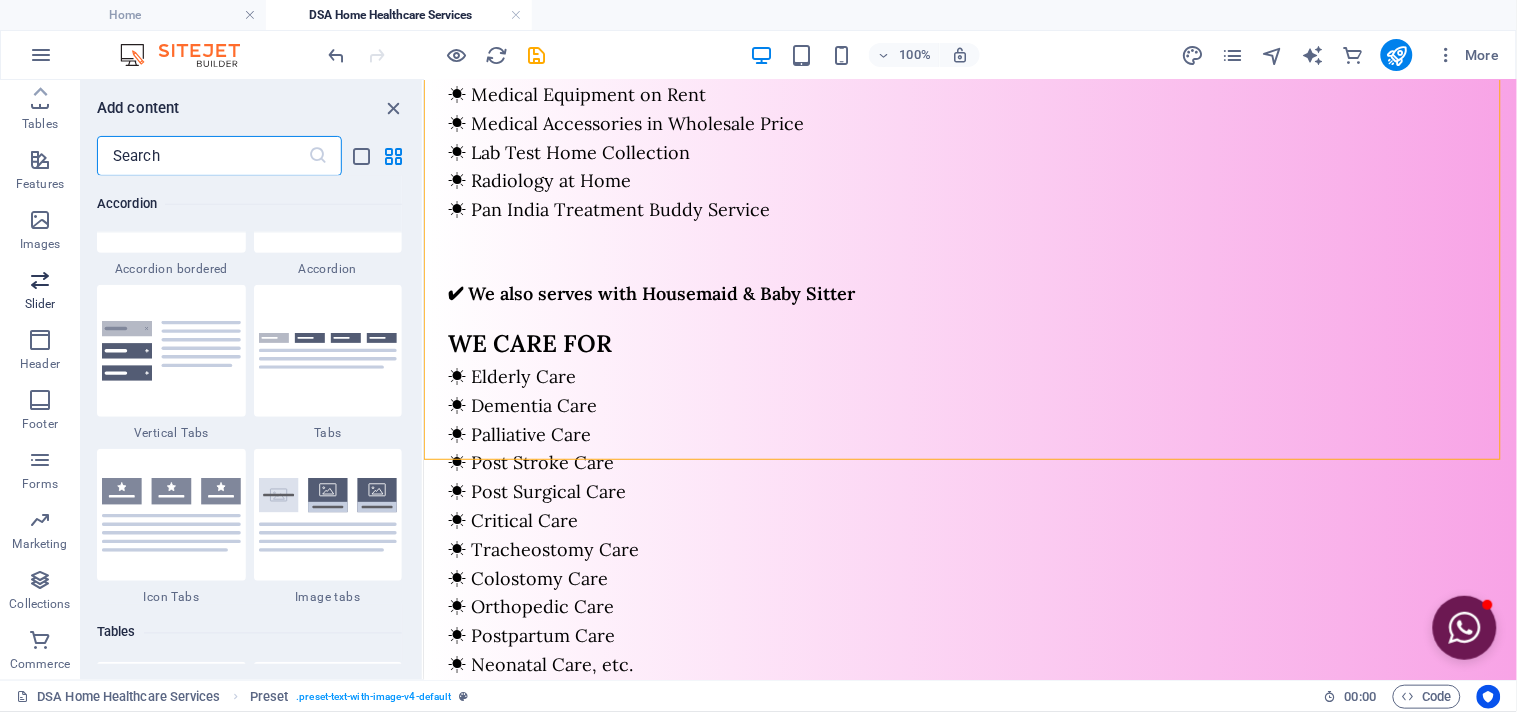 click on "Slider" at bounding box center (40, 304) 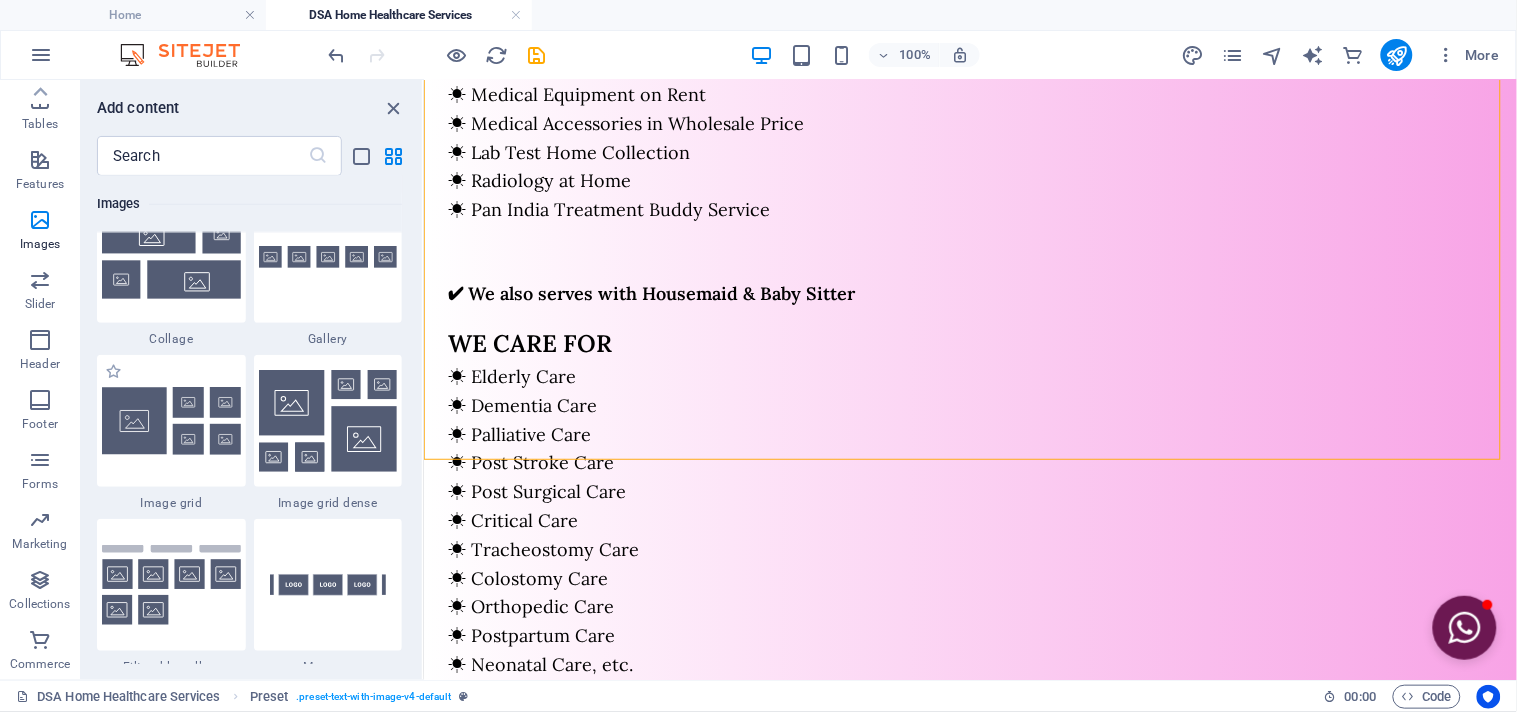 scroll, scrollTop: 10223, scrollLeft: 0, axis: vertical 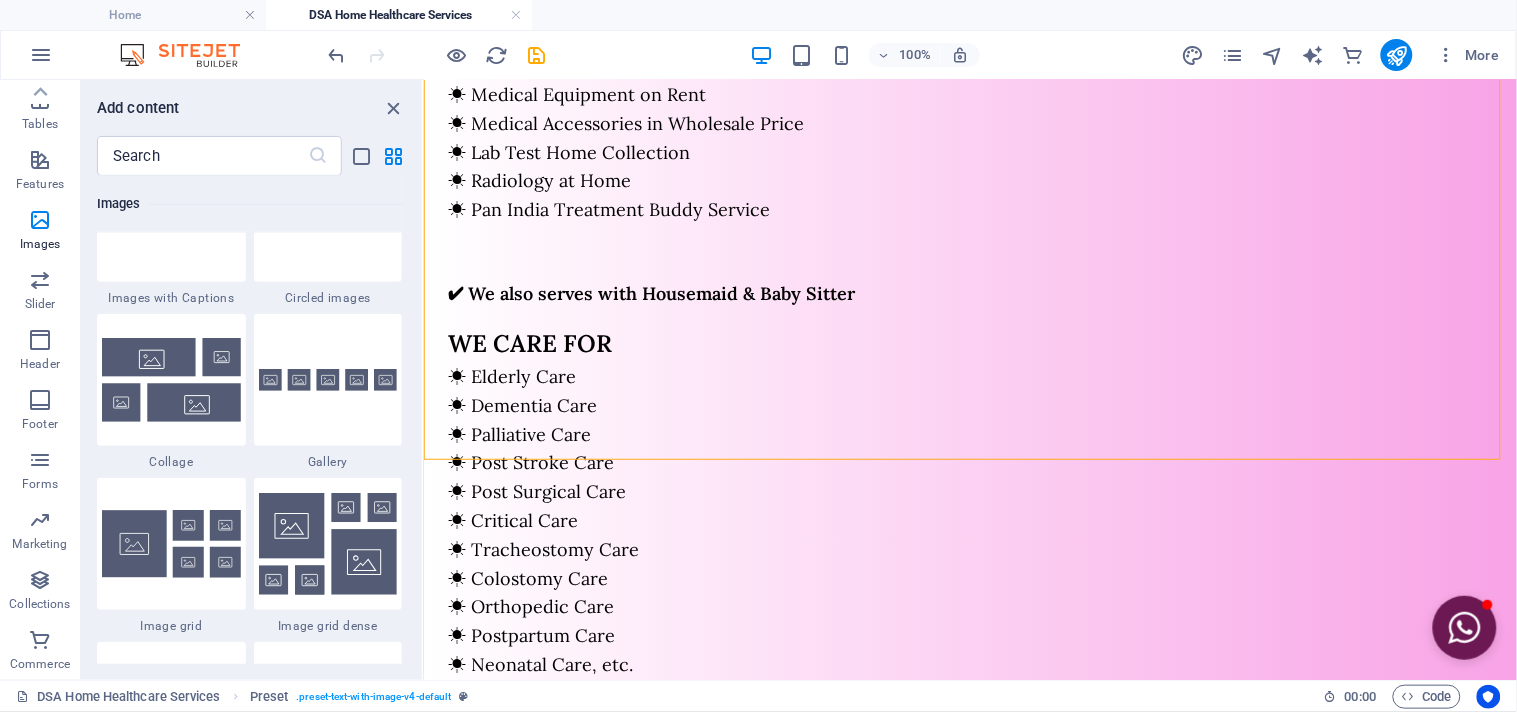 drag, startPoint x: 287, startPoint y: 423, endPoint x: 306, endPoint y: 411, distance: 22.472204 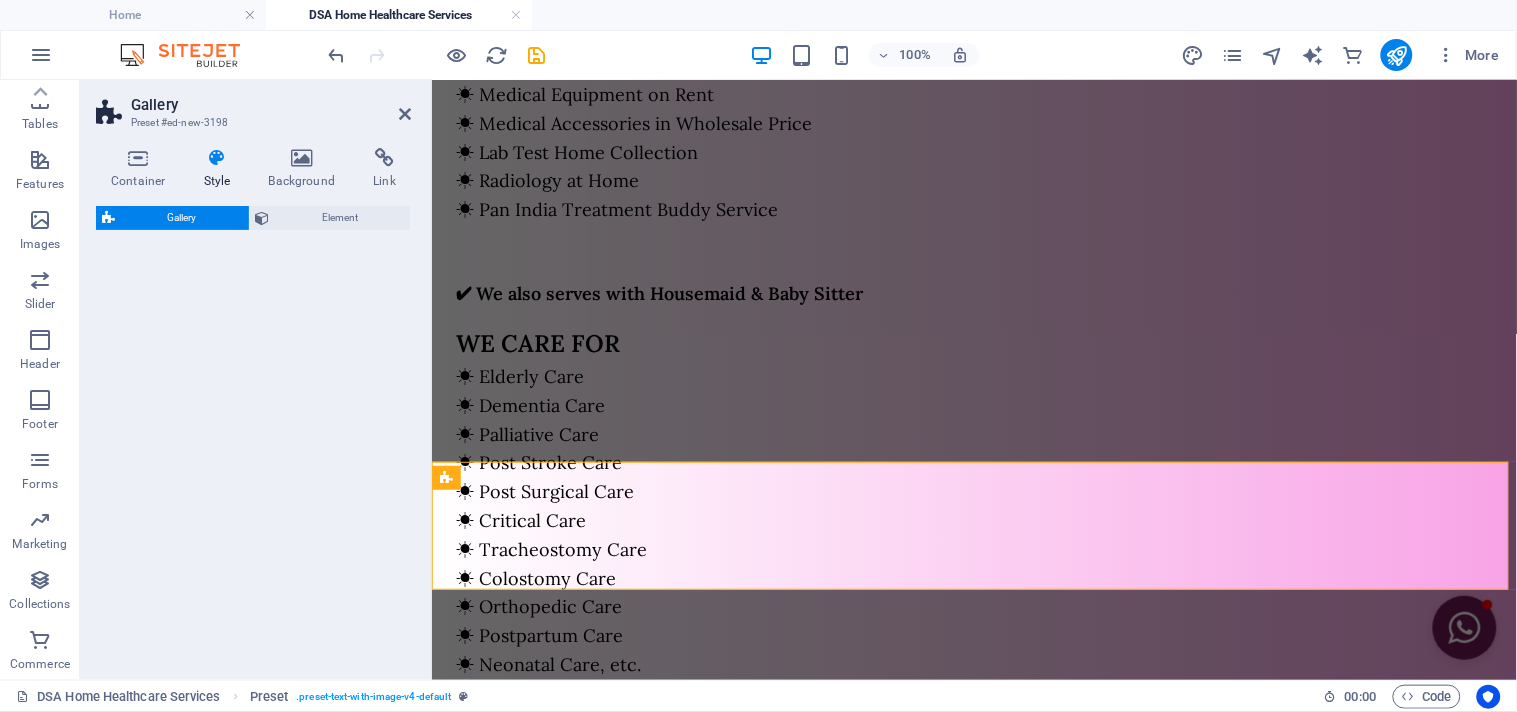 select on "rem" 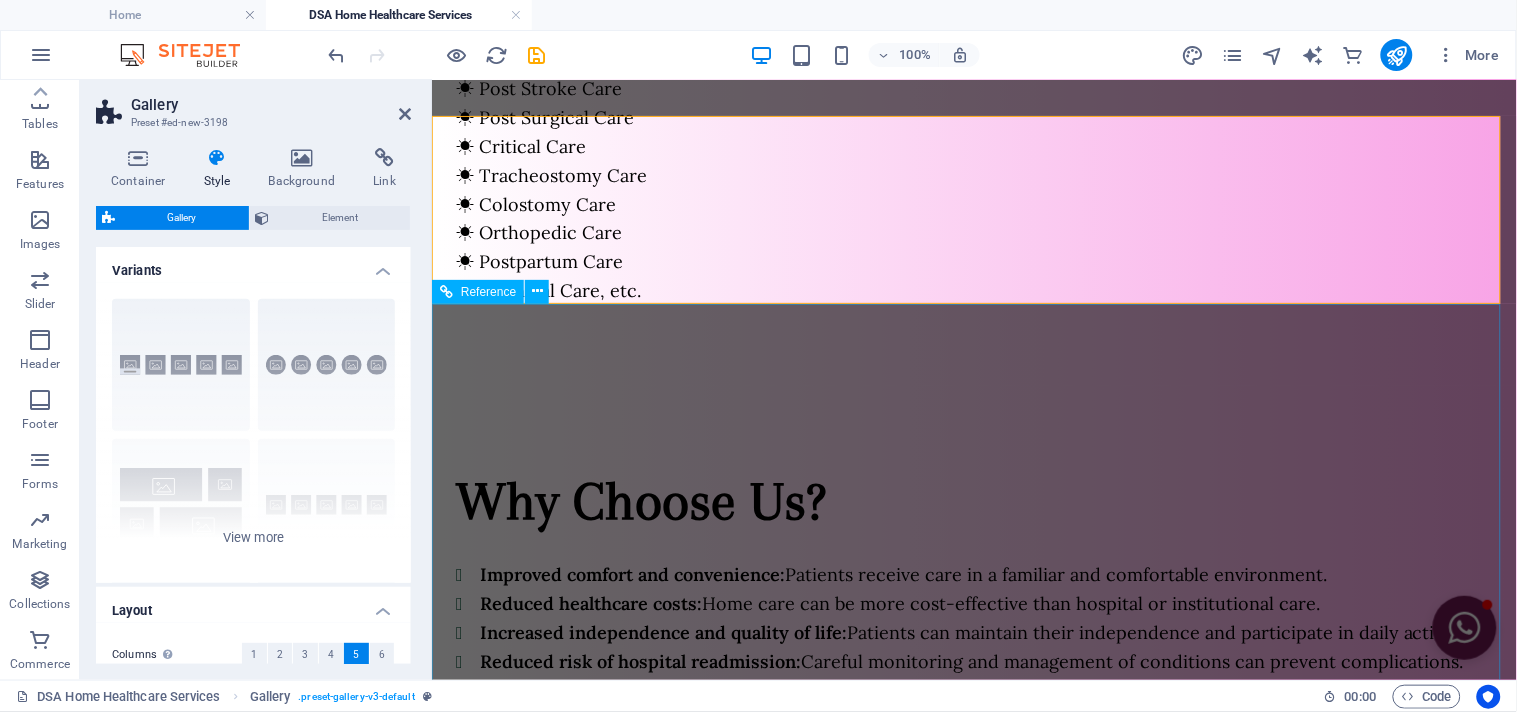 scroll, scrollTop: 1506, scrollLeft: 0, axis: vertical 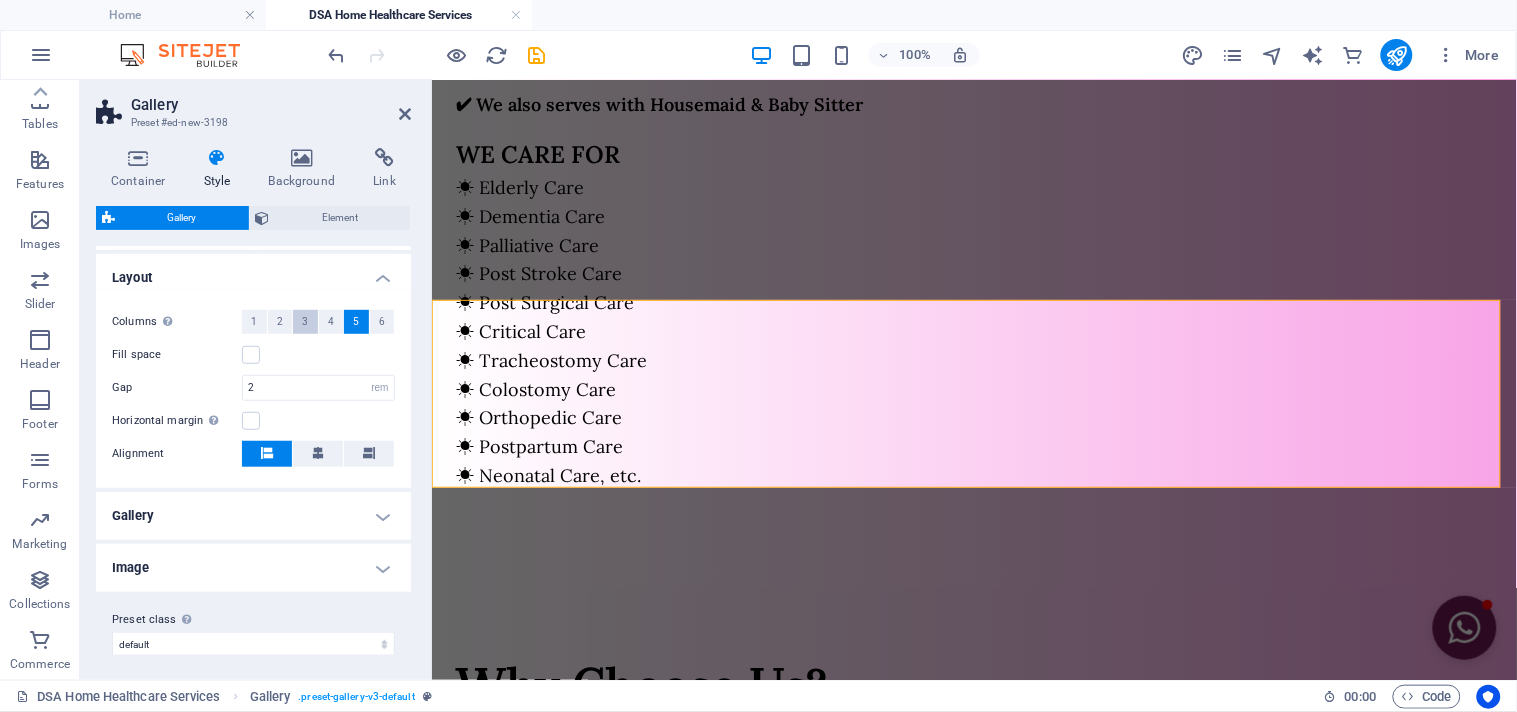 drag, startPoint x: 368, startPoint y: 322, endPoint x: 306, endPoint y: 324, distance: 62.03225 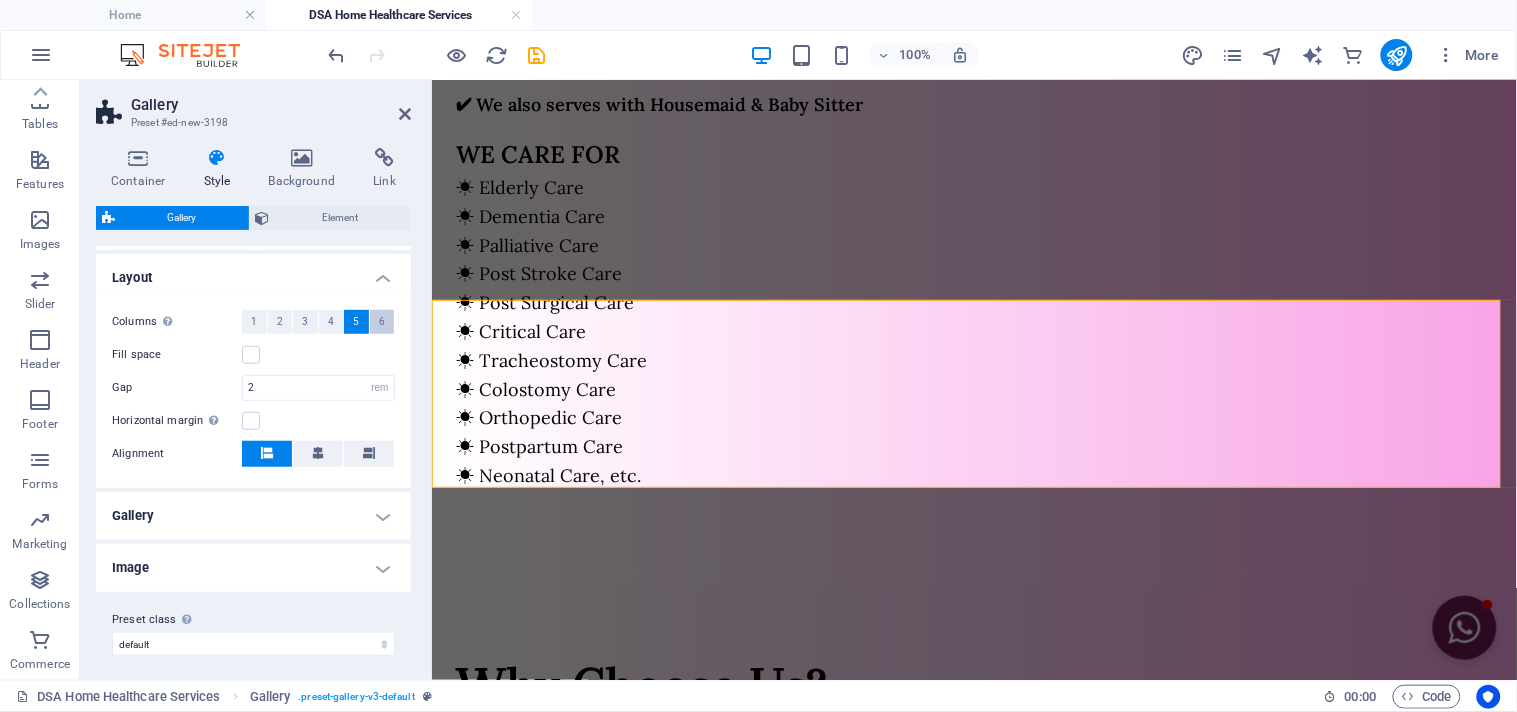 click on "6" at bounding box center [382, 322] 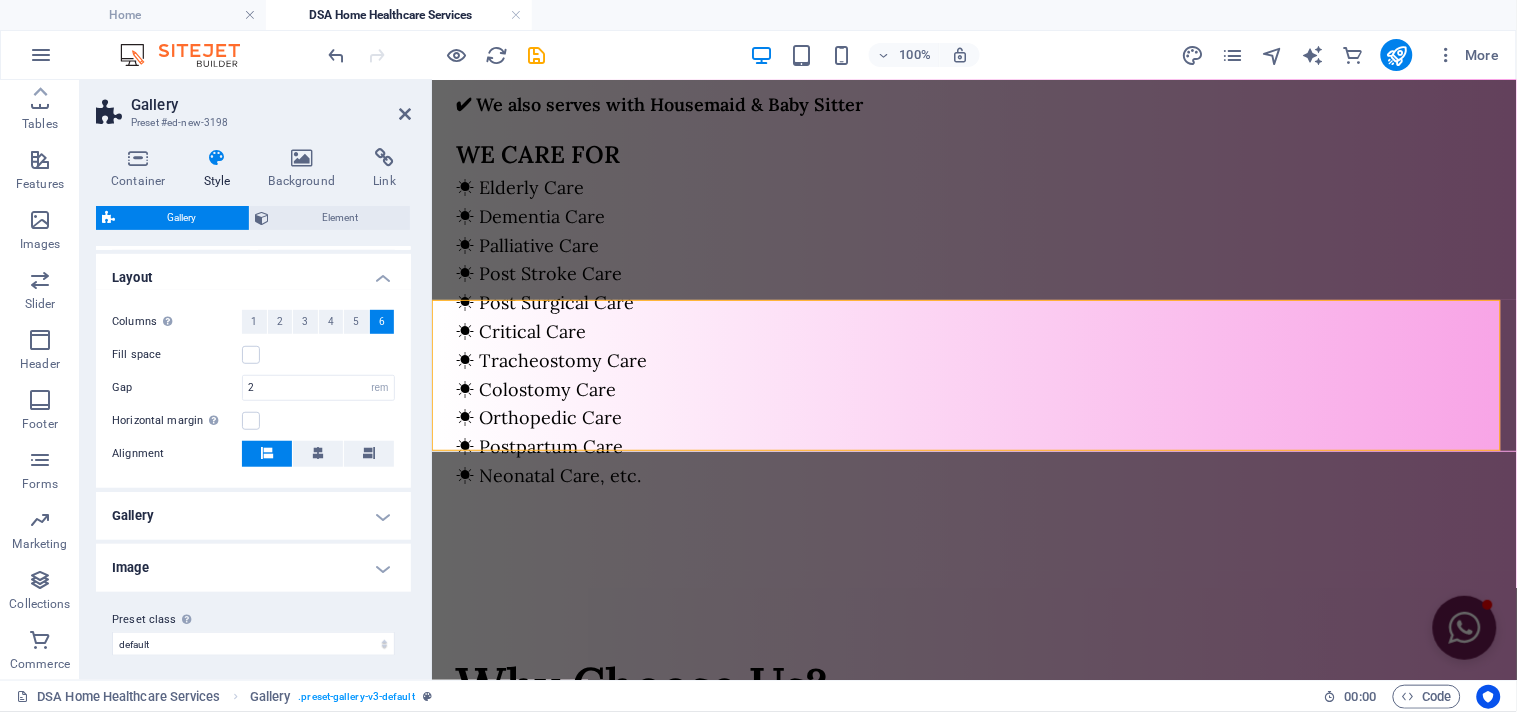 click on "Image" at bounding box center (253, 568) 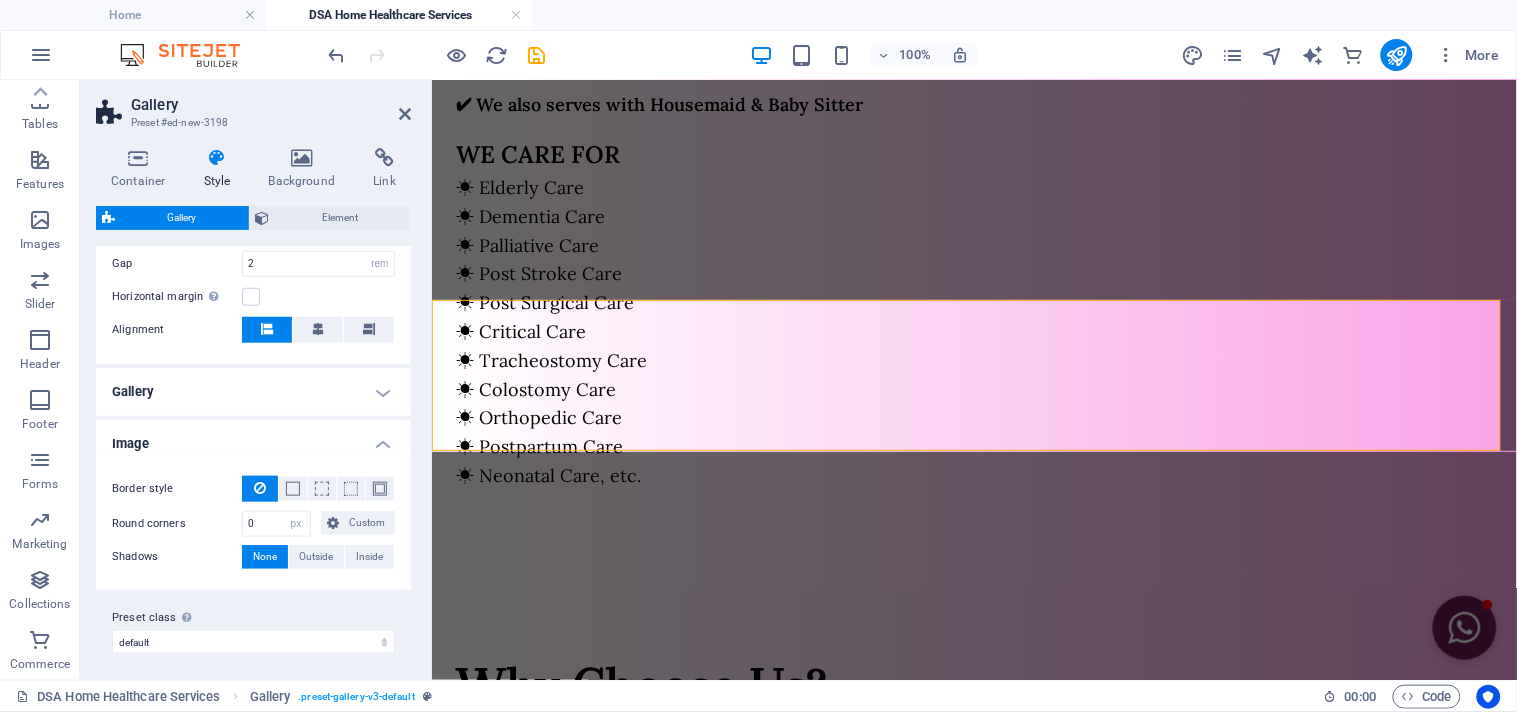 scroll, scrollTop: 460, scrollLeft: 0, axis: vertical 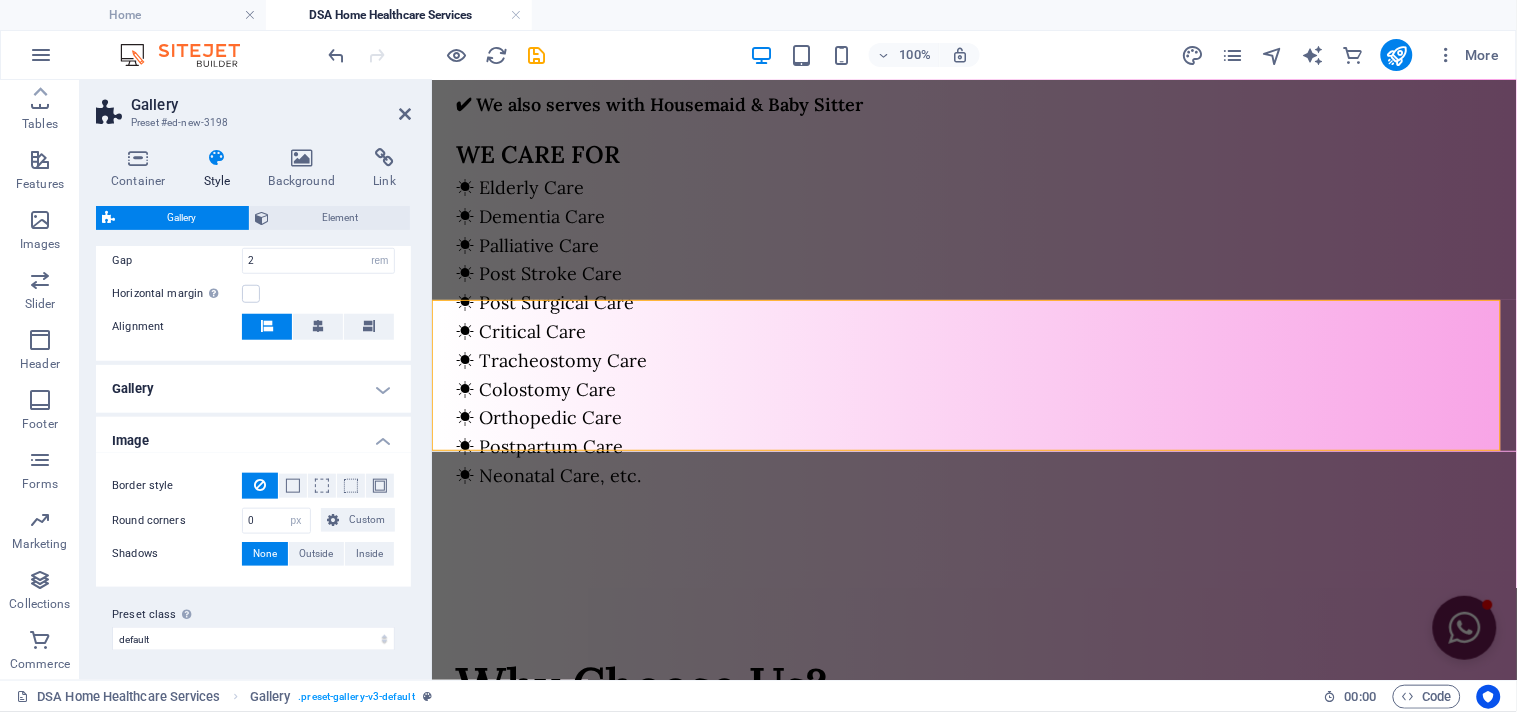 click on "Gallery" at bounding box center (253, 389) 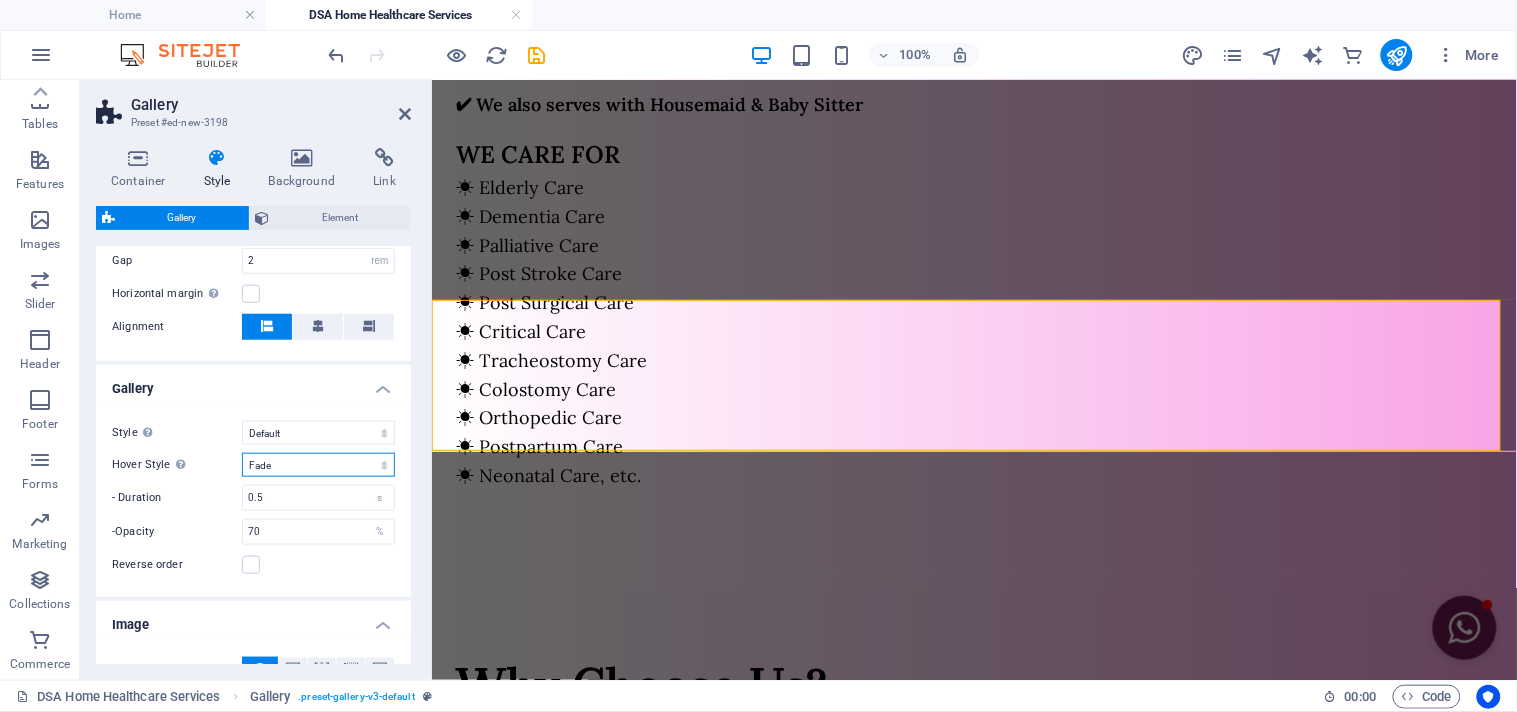 click on "Off Rotate Zoom Fade Captions" at bounding box center (318, 465) 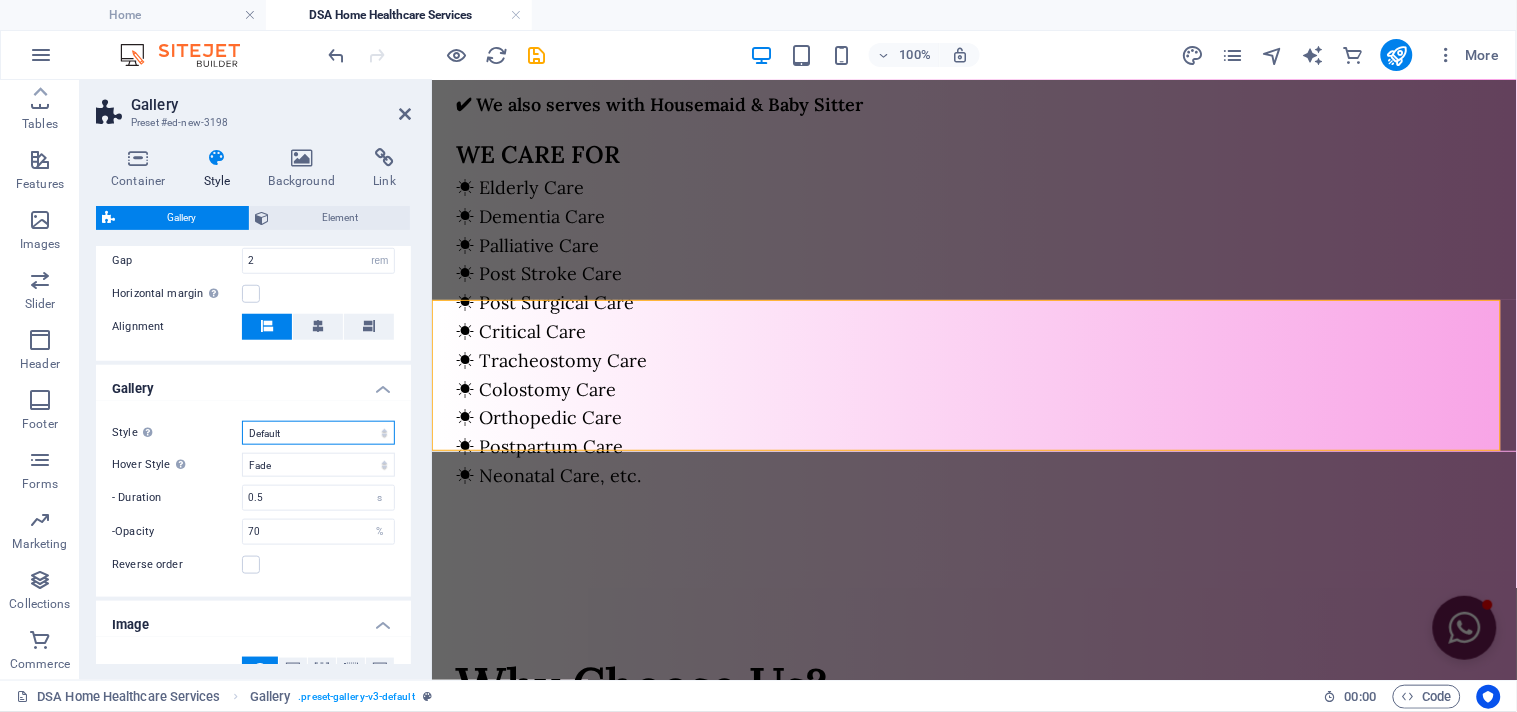 click on "Default Grid Grid reverse Grid shifted Collage" at bounding box center [318, 433] 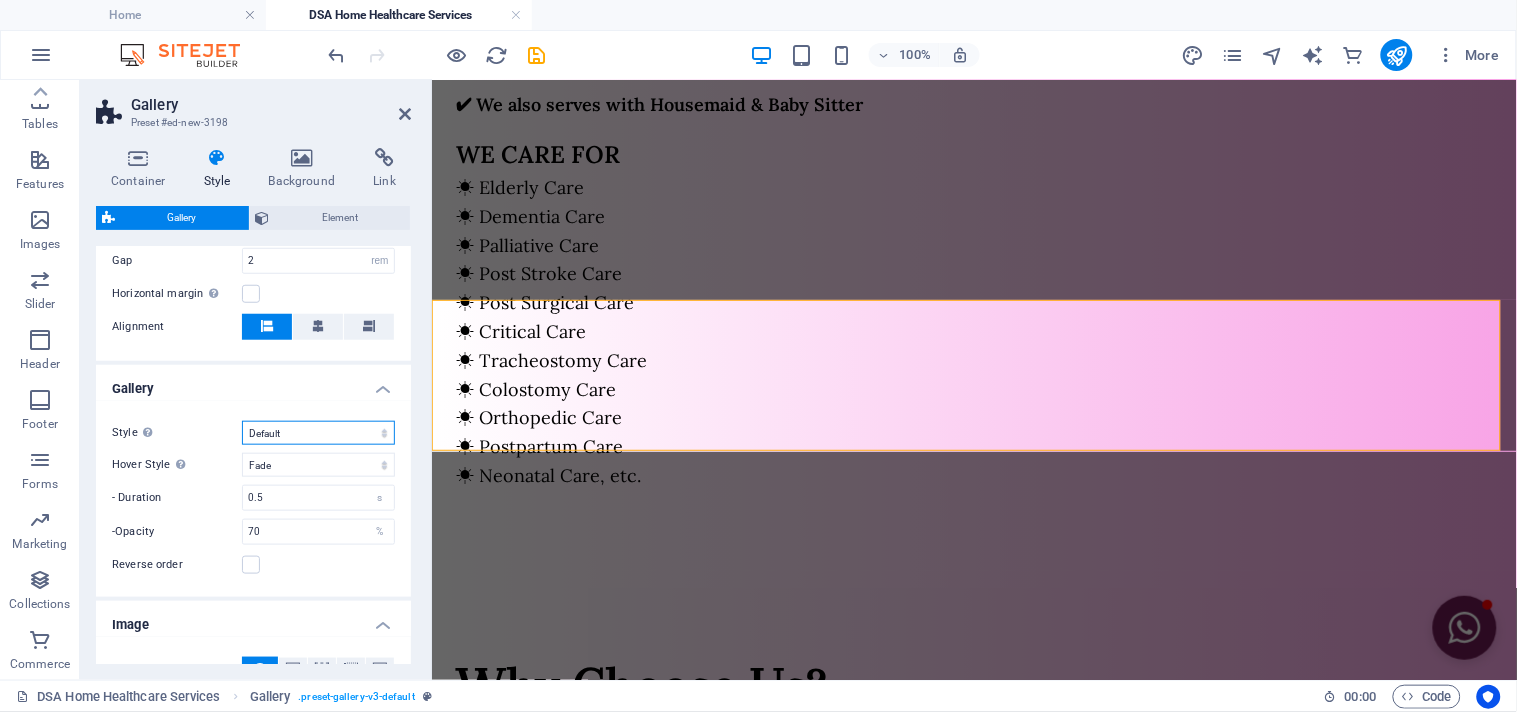 click on "Default Grid Grid reverse Grid shifted Collage" at bounding box center (318, 433) 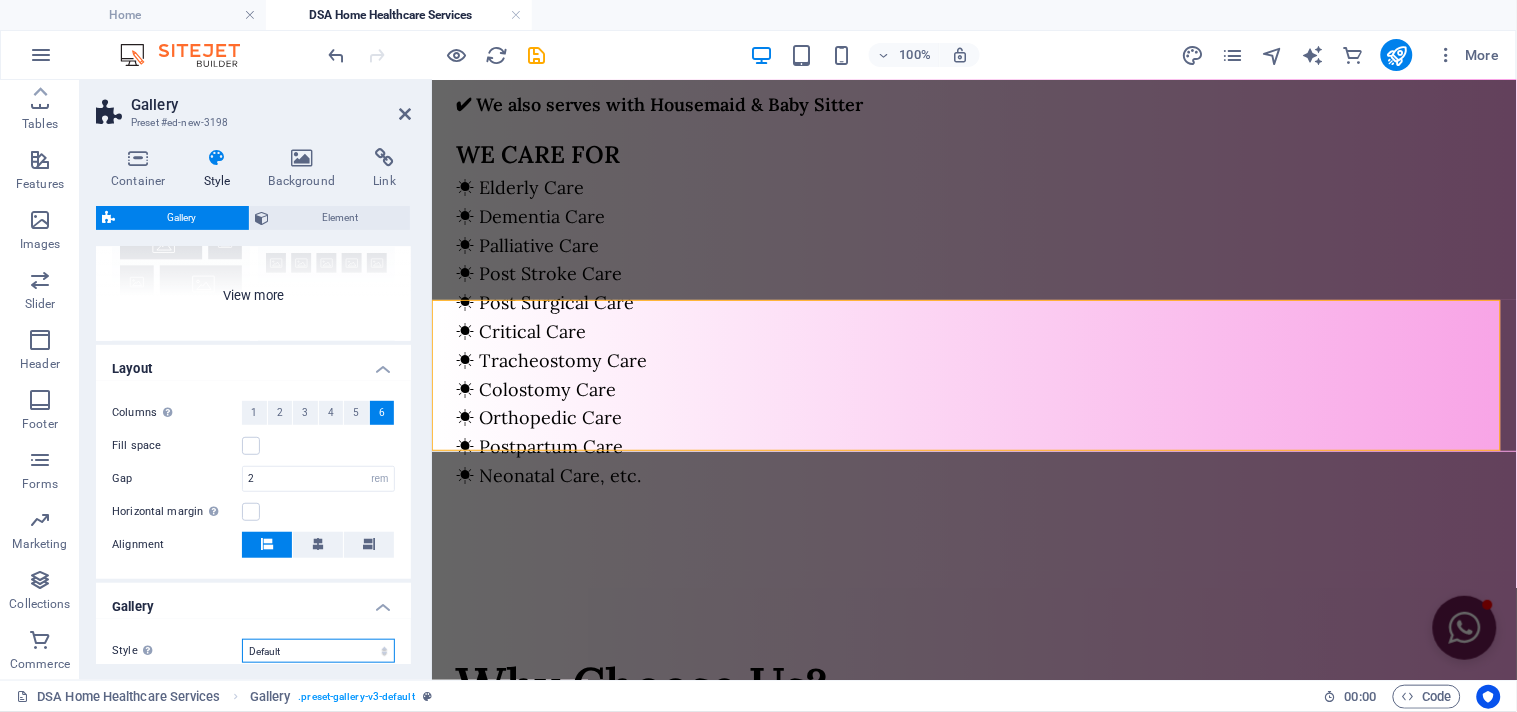 scroll, scrollTop: 237, scrollLeft: 0, axis: vertical 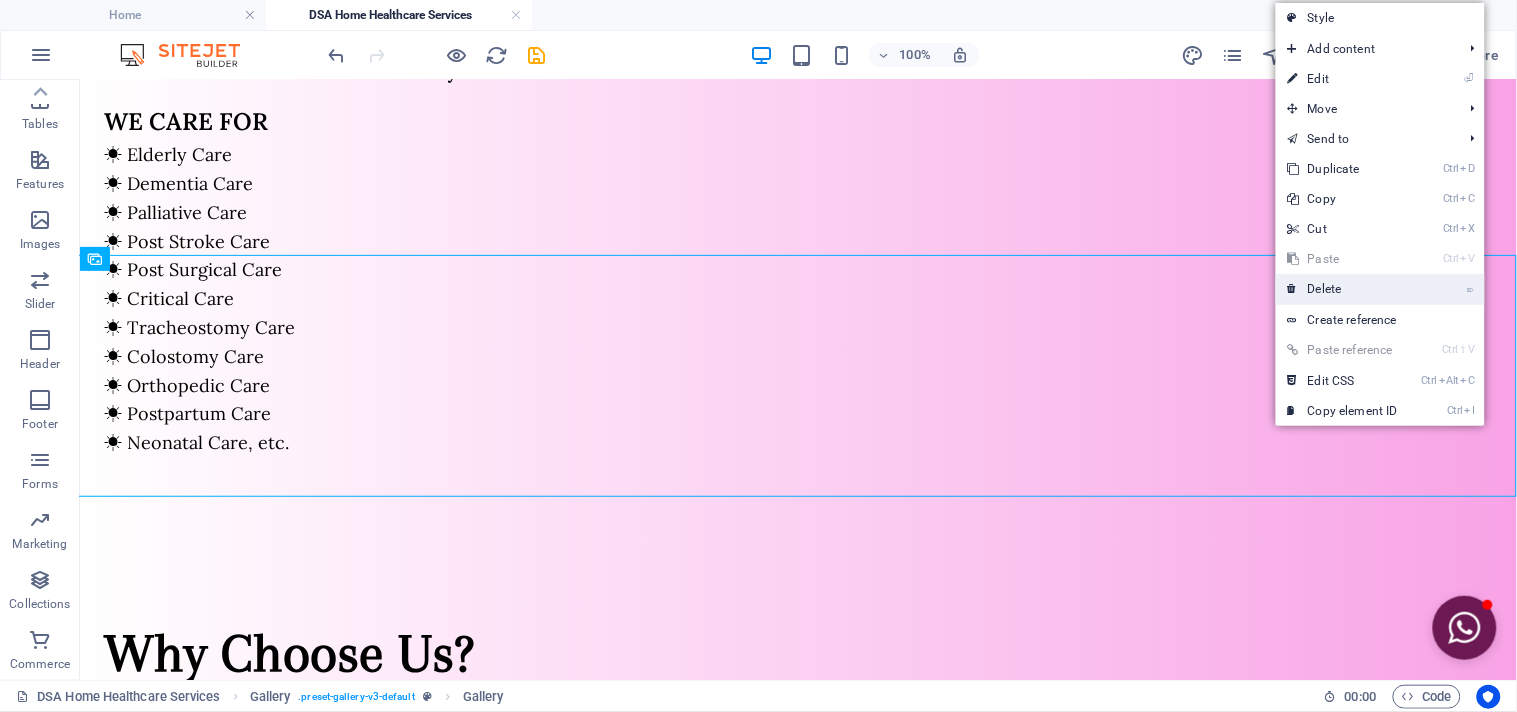 click on "⌦  Delete" at bounding box center (1343, 289) 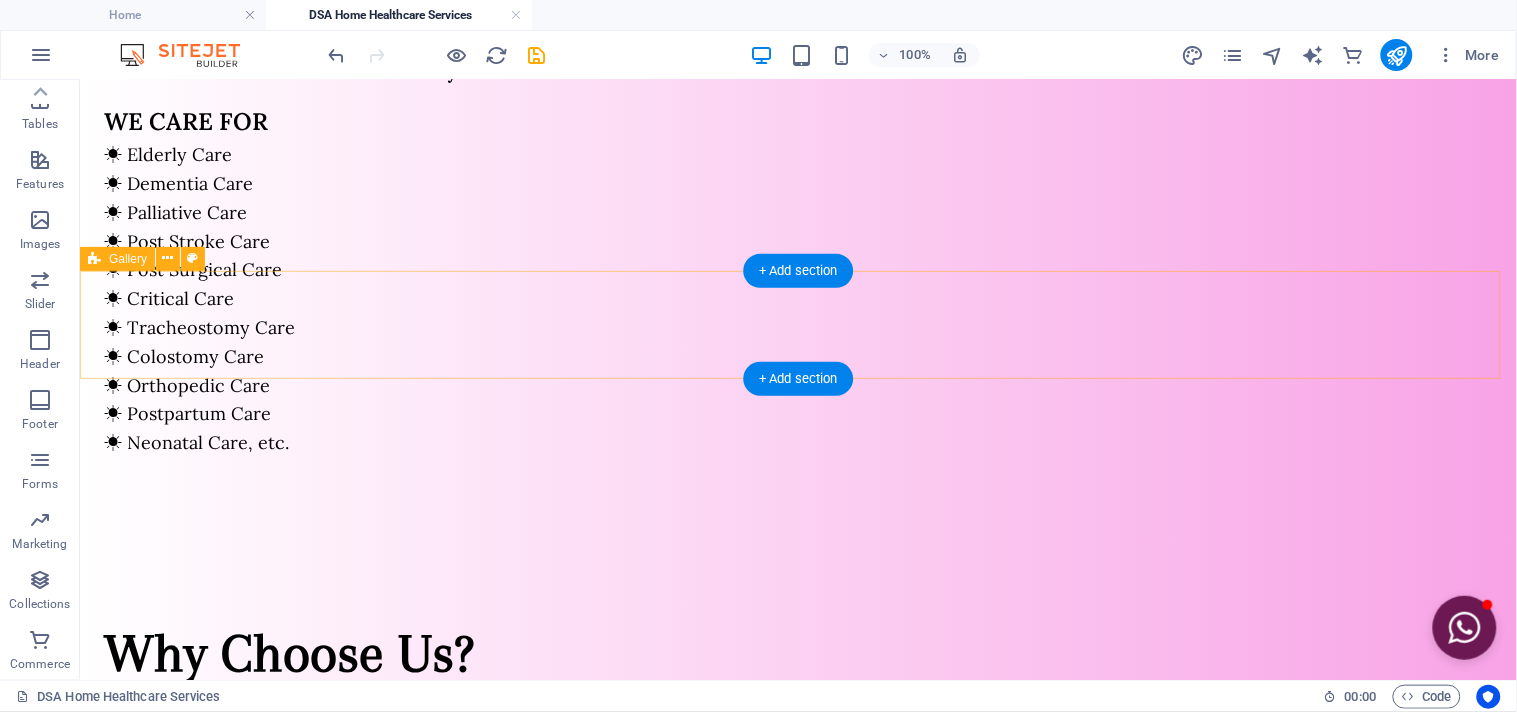 click on "Add elements" at bounding box center (738, 1022) 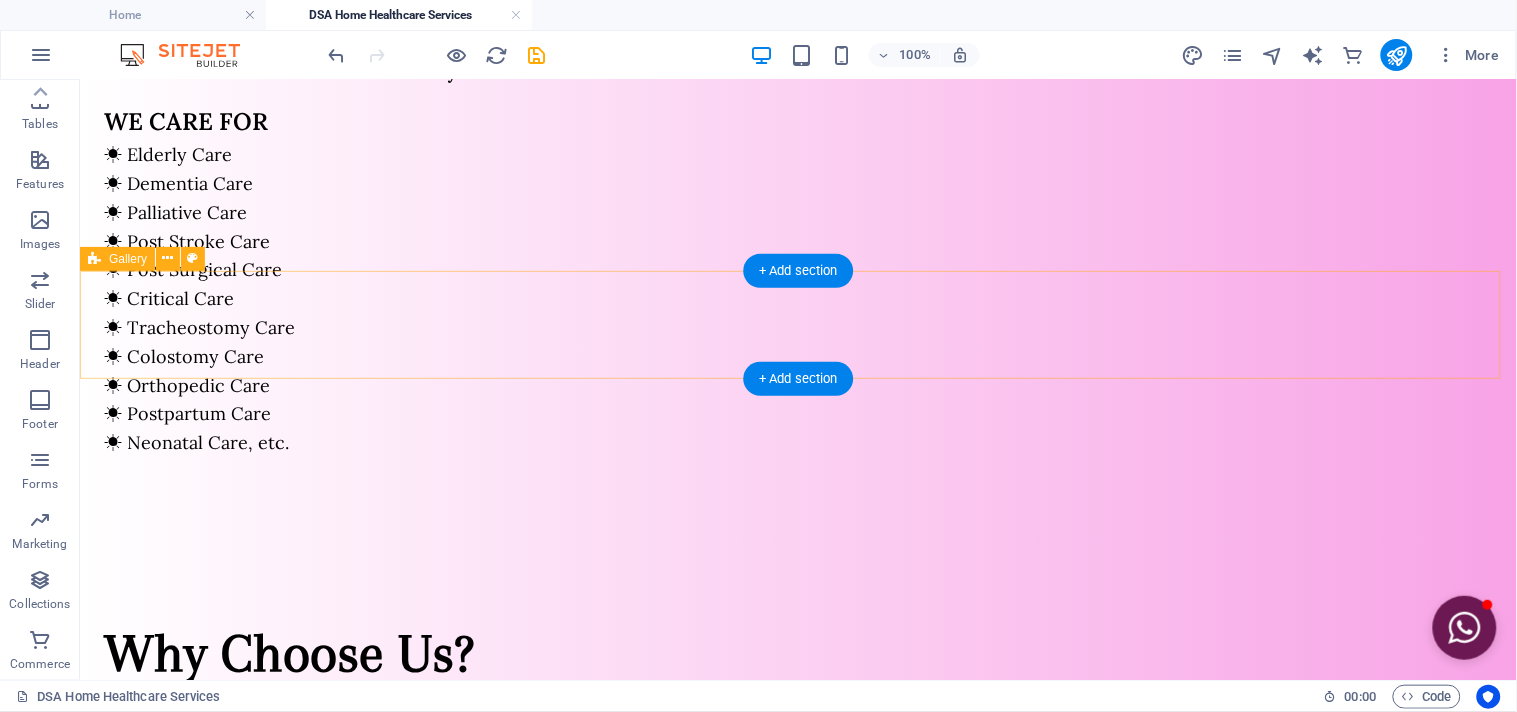 click on "Add elements" at bounding box center (738, 1022) 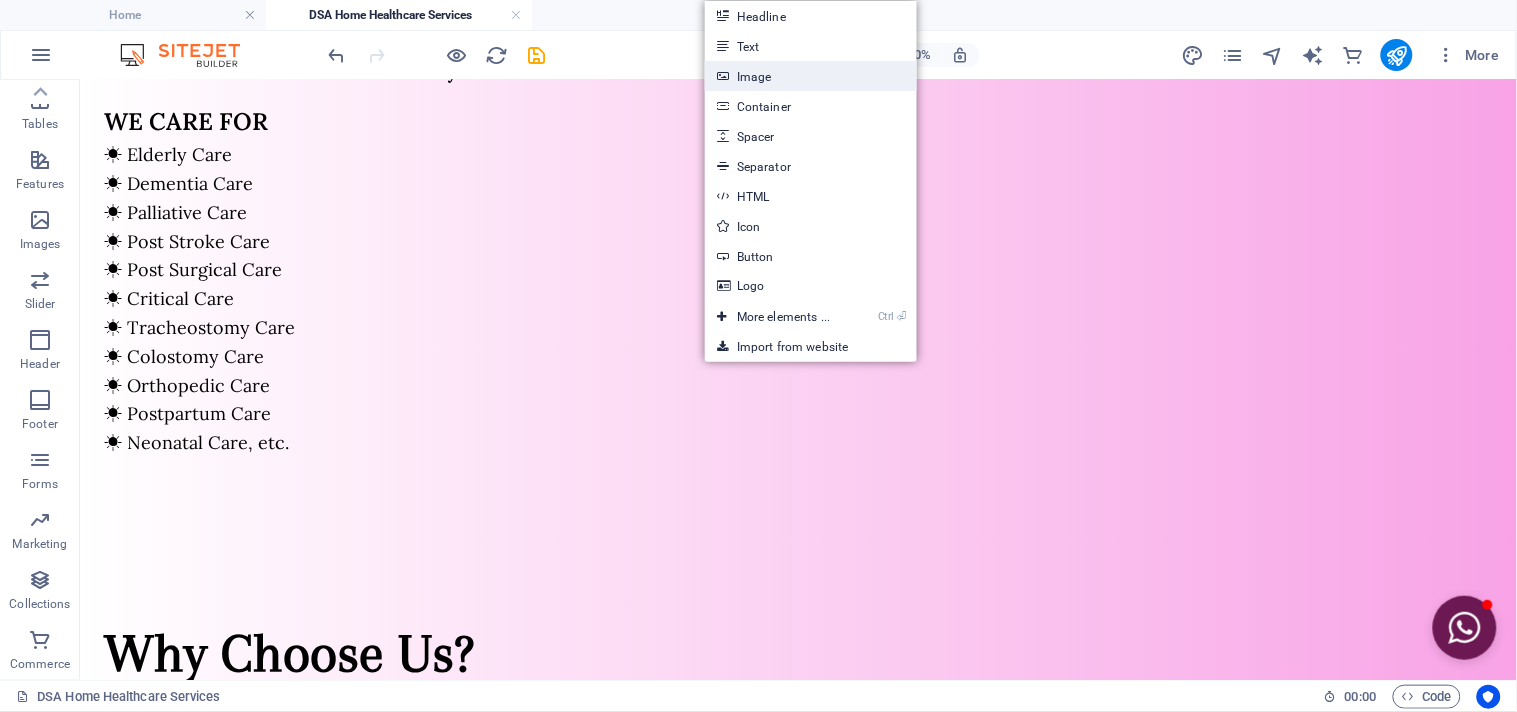 click on "Image" at bounding box center [811, 76] 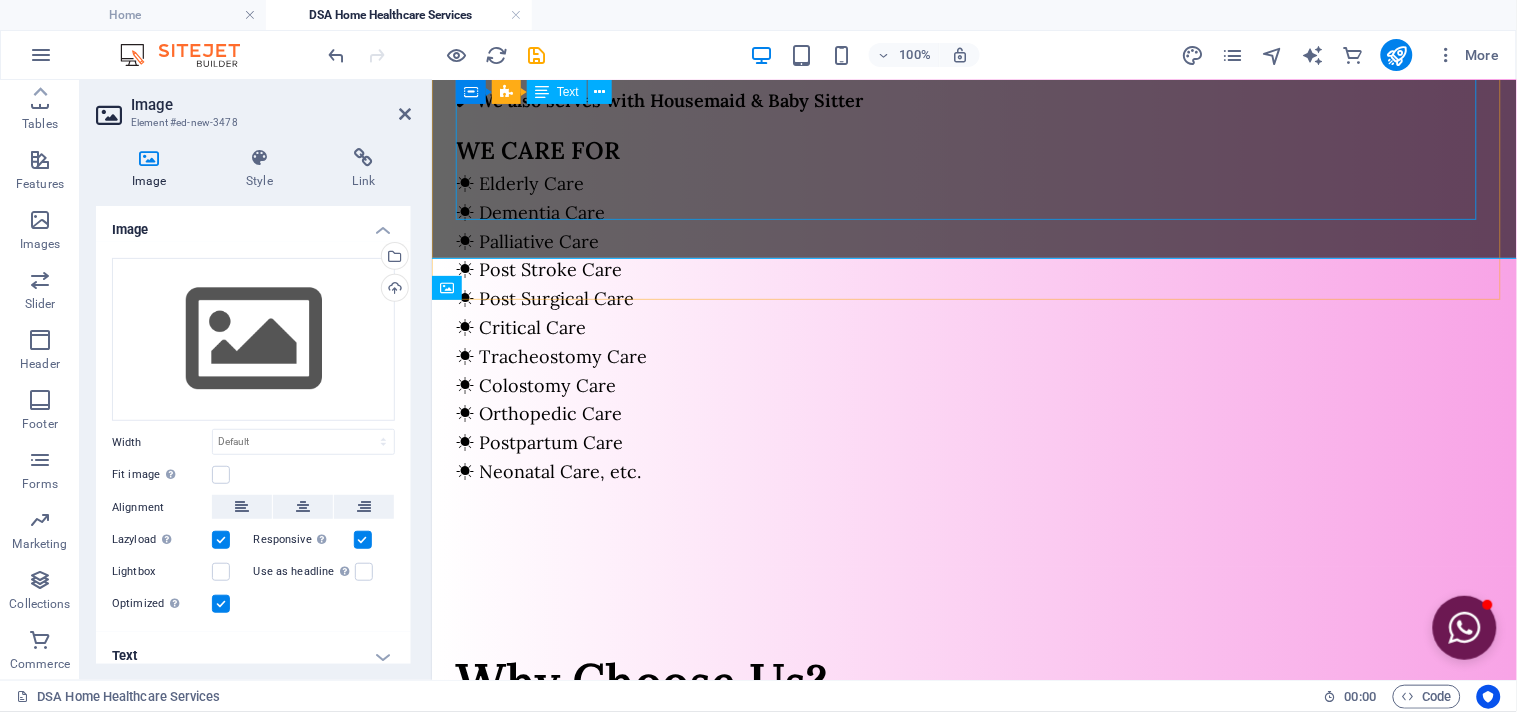 scroll, scrollTop: 1506, scrollLeft: 0, axis: vertical 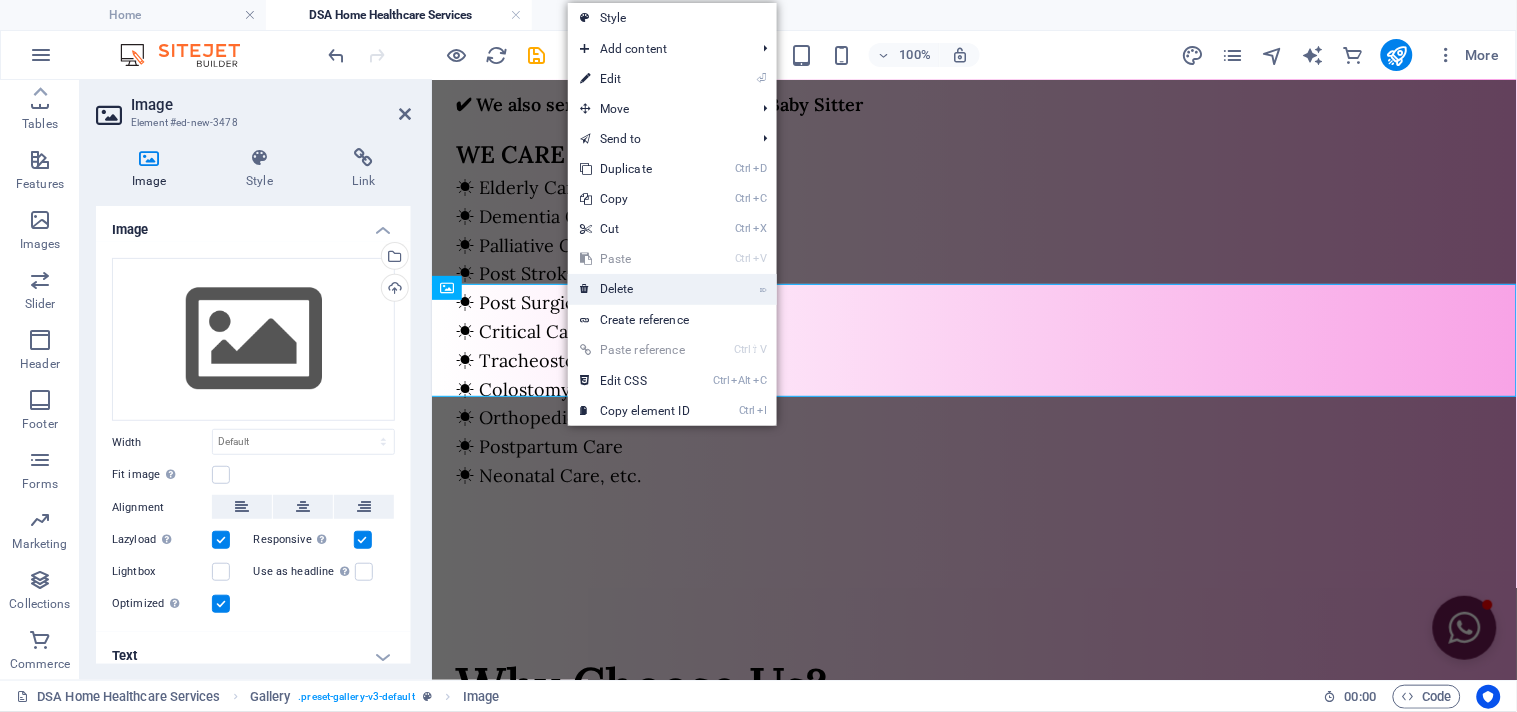 click on "⌦  Delete" at bounding box center [635, 289] 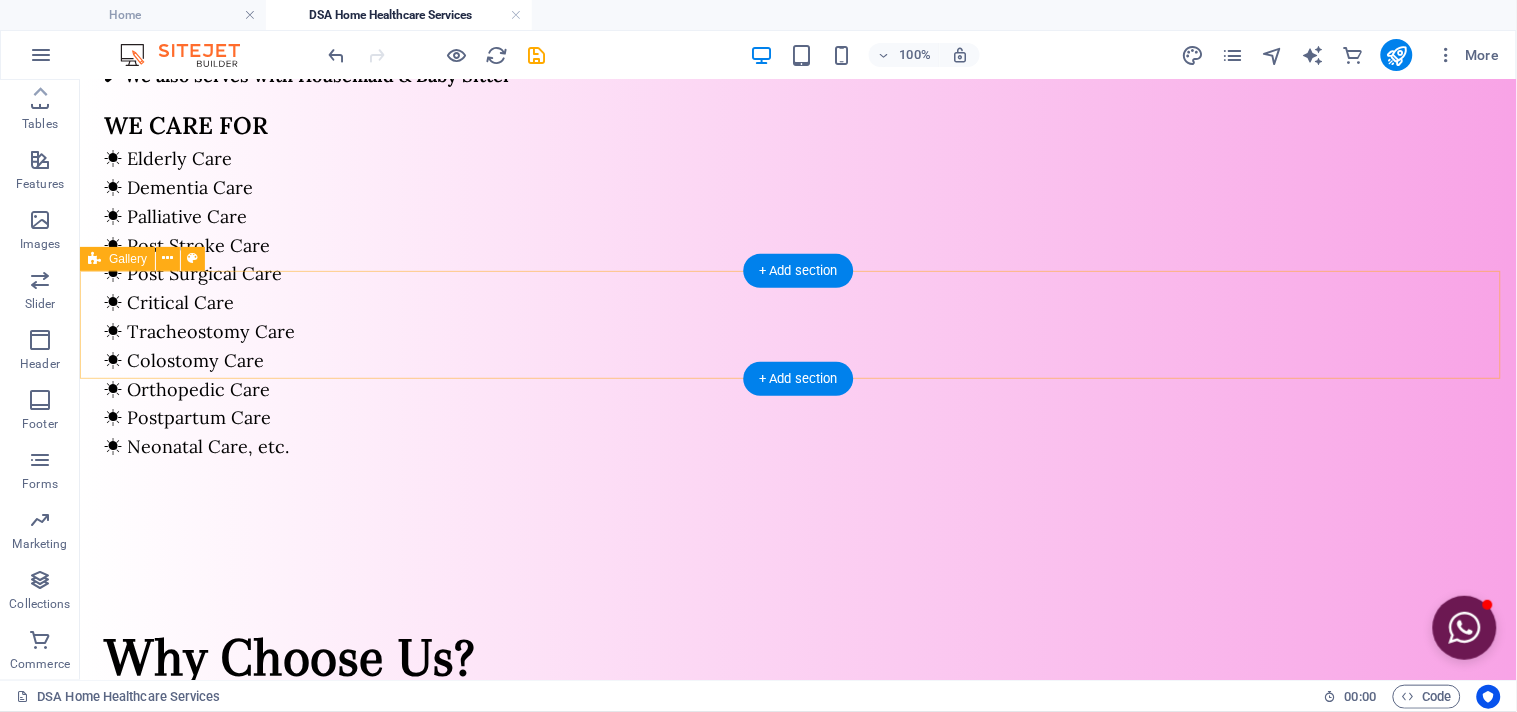 scroll, scrollTop: 1510, scrollLeft: 0, axis: vertical 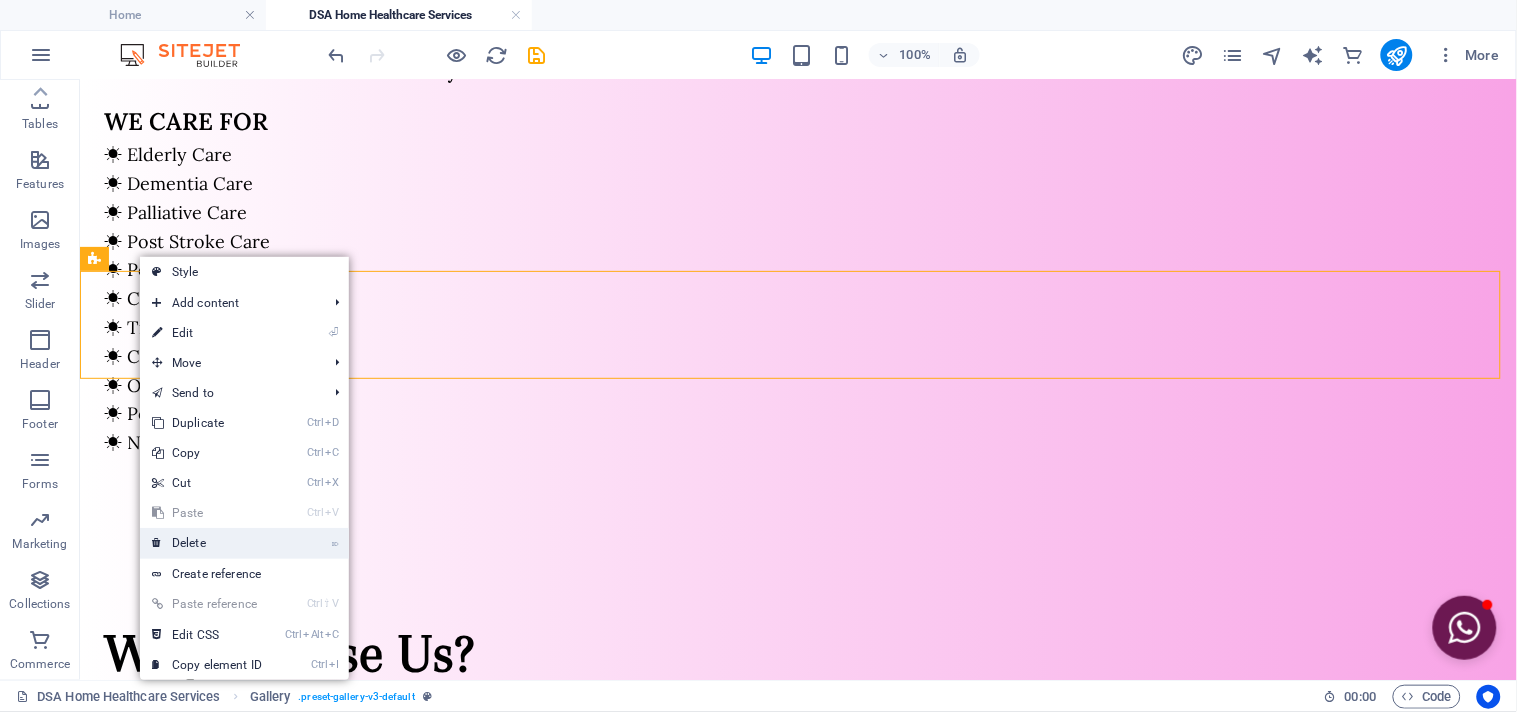 click on "⌦  Delete" at bounding box center (207, 543) 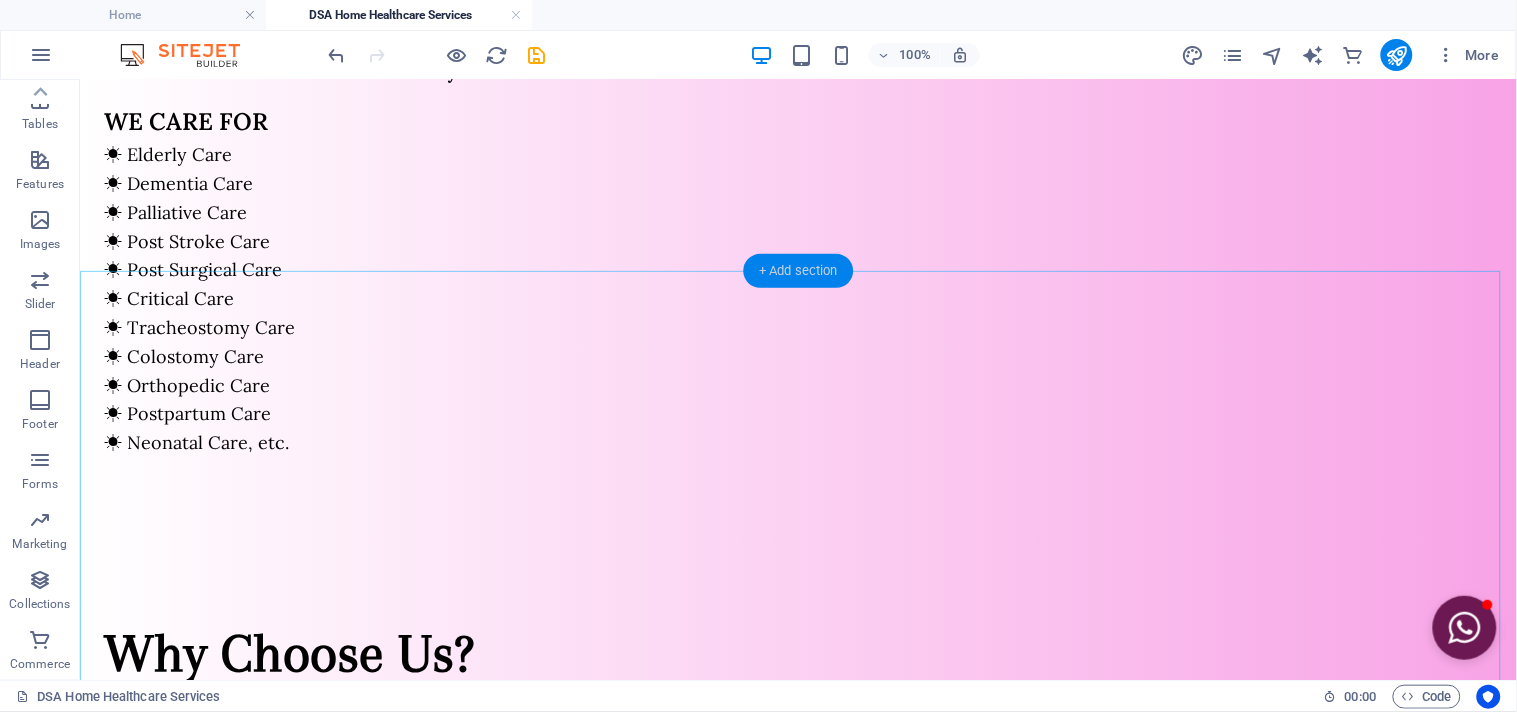 click on "+ Add section" at bounding box center [798, 271] 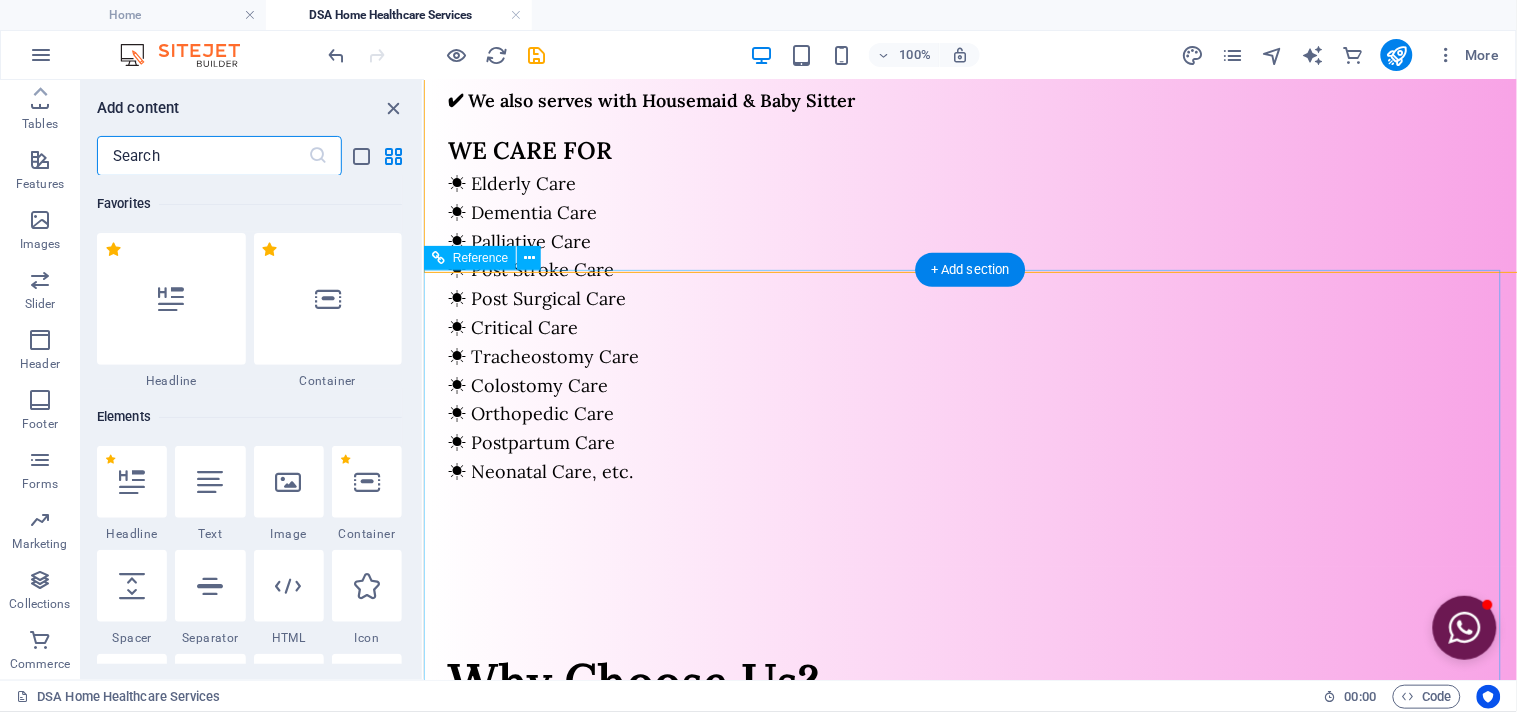scroll, scrollTop: 1507, scrollLeft: 0, axis: vertical 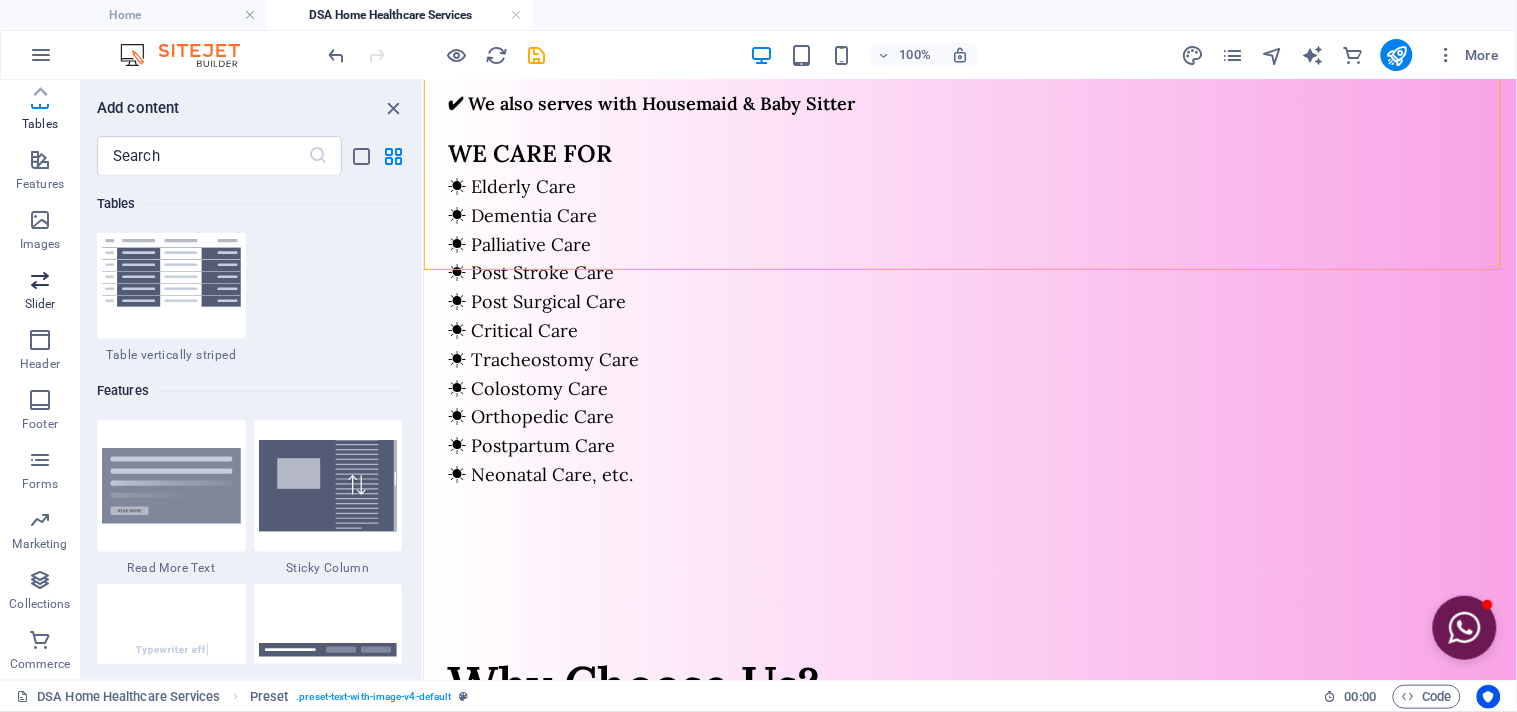 click at bounding box center [40, 280] 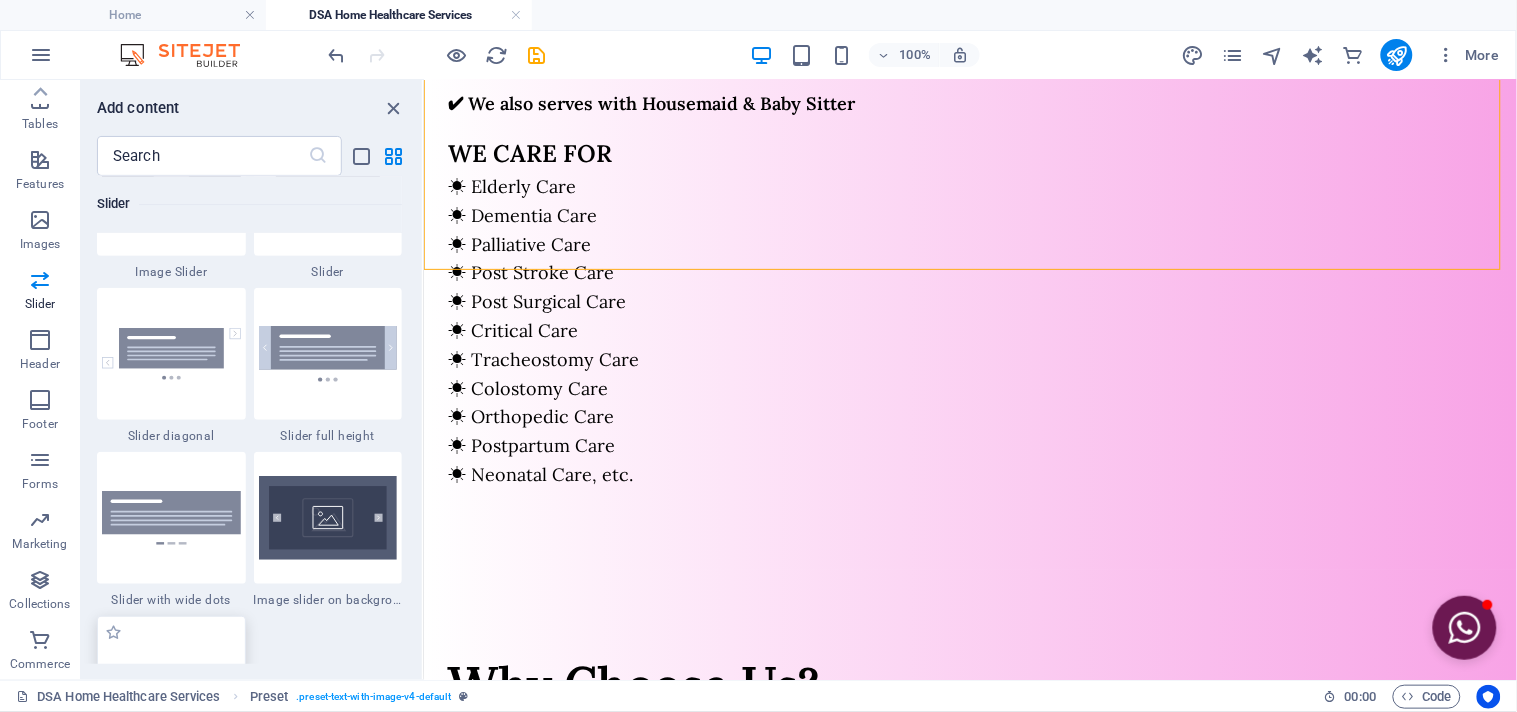 scroll, scrollTop: 11445, scrollLeft: 0, axis: vertical 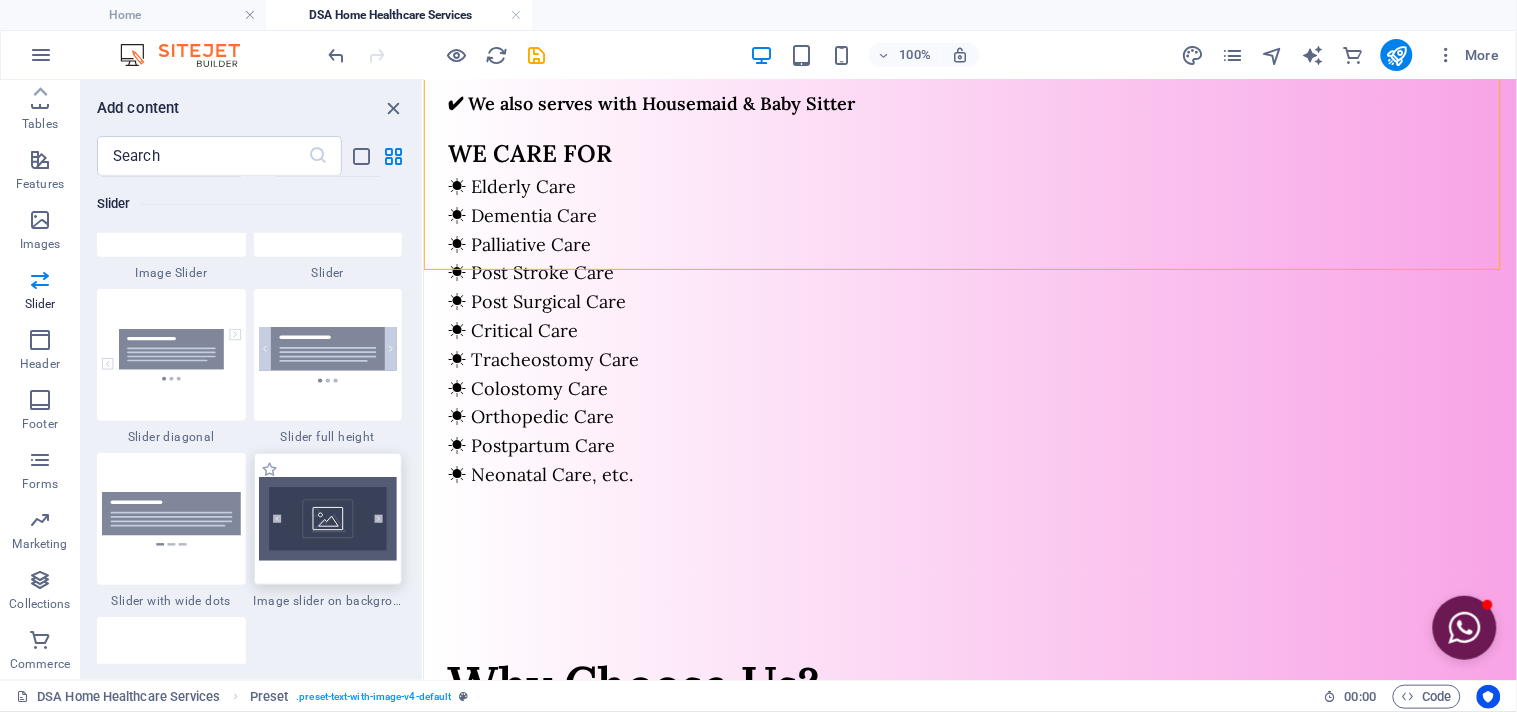 click at bounding box center (328, 519) 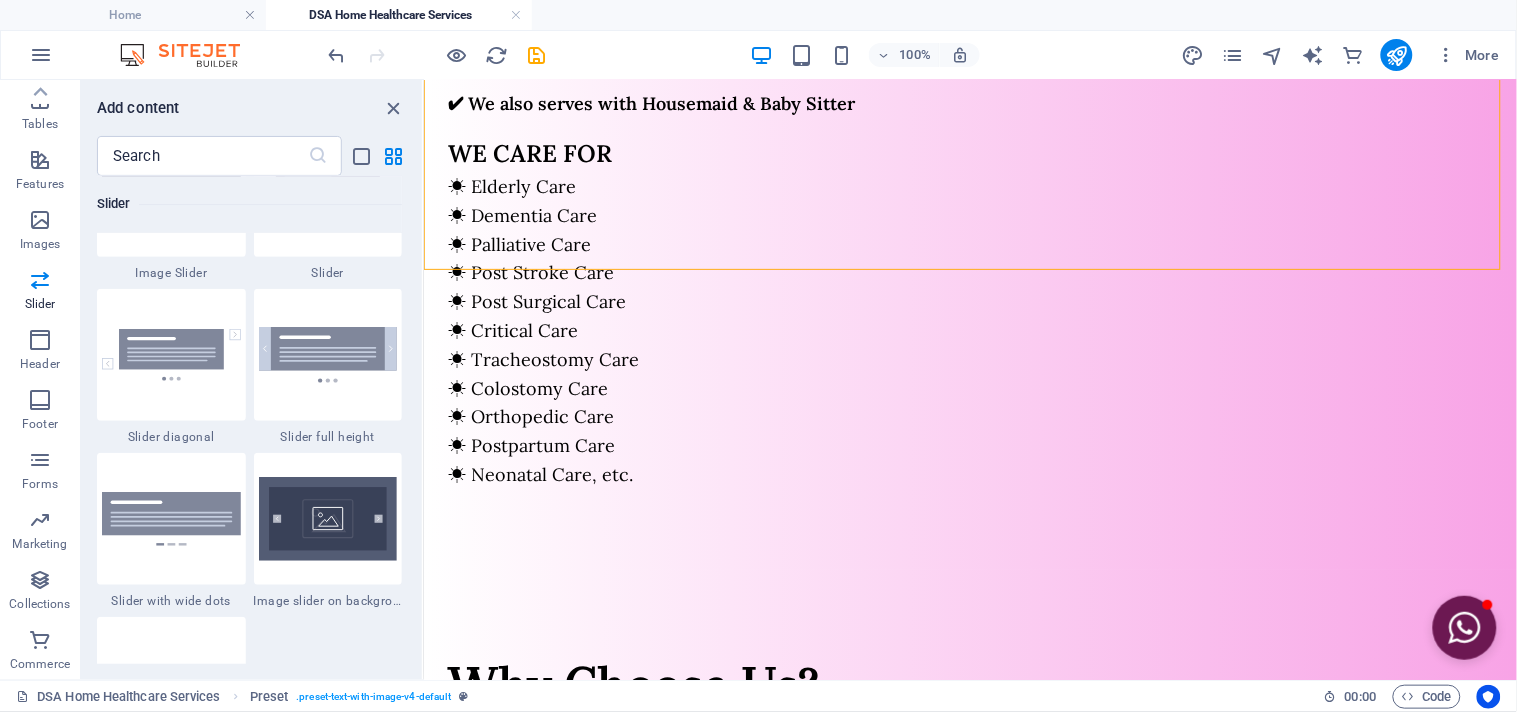 click on "Container   H3   Preset   Container   Reference   Container   Placeholder   Container   Text   Container   Image   Container   Spacer   Preset   Container   Text   Container   Spacer   Text   Preset   Container   H2   Container   Spacer   Container   Preset   Text   Container   Container   Text   Reference   Image slider columns   Placeholder   Image slider columns   Container   Container   Image slider   Container   Placeholder   Image slider columns   Container   Slider   Slider   Slider   H2   Text   Image Slider   Image slider   Image Slider   Placeholder   Image   Image slider columns   Placeholder   Container   Container   Image slider   Container   Container   Placeholder   Image Slider   Image slider   Expandable Images   Image   Image   Image   Gallery   Gallery   Gallery   Placeholder   Image" at bounding box center (970, 380) 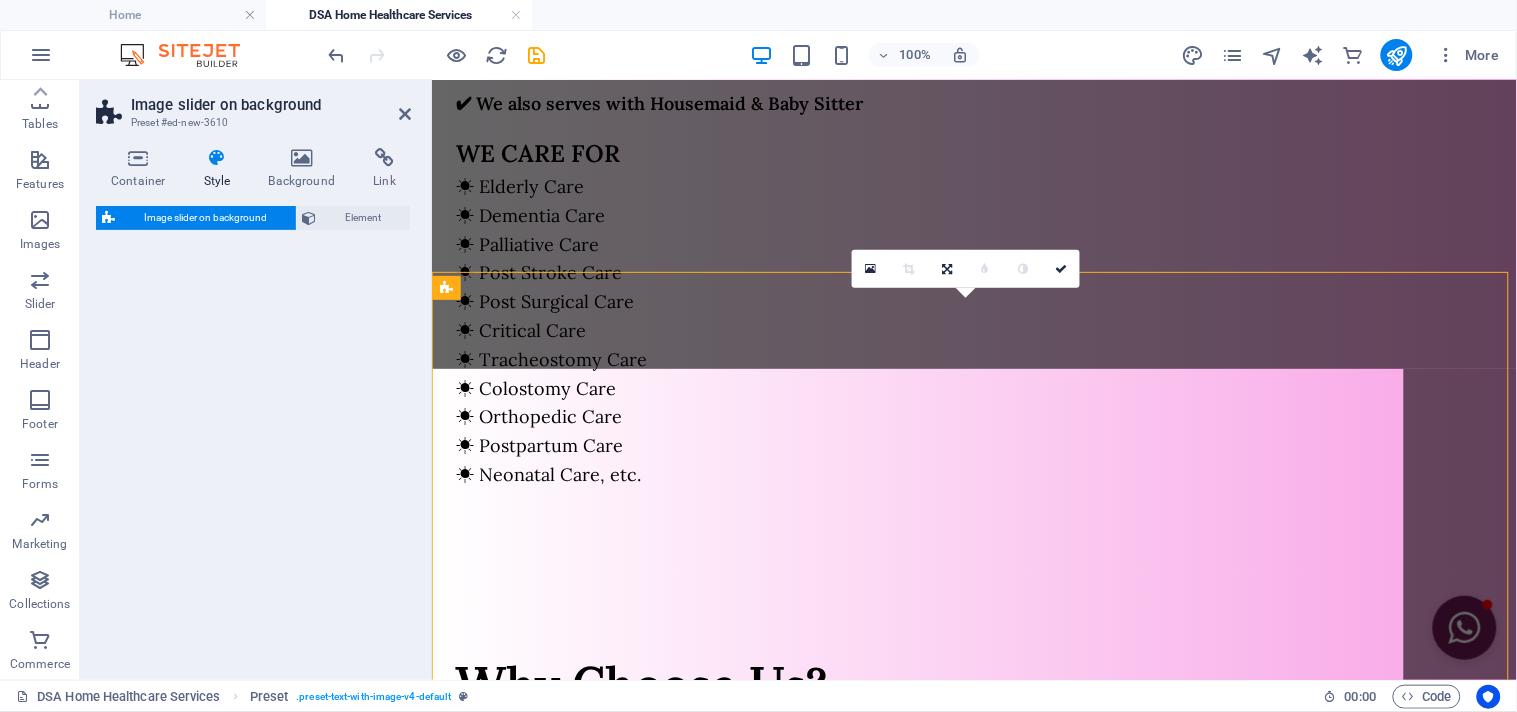 select on "rem" 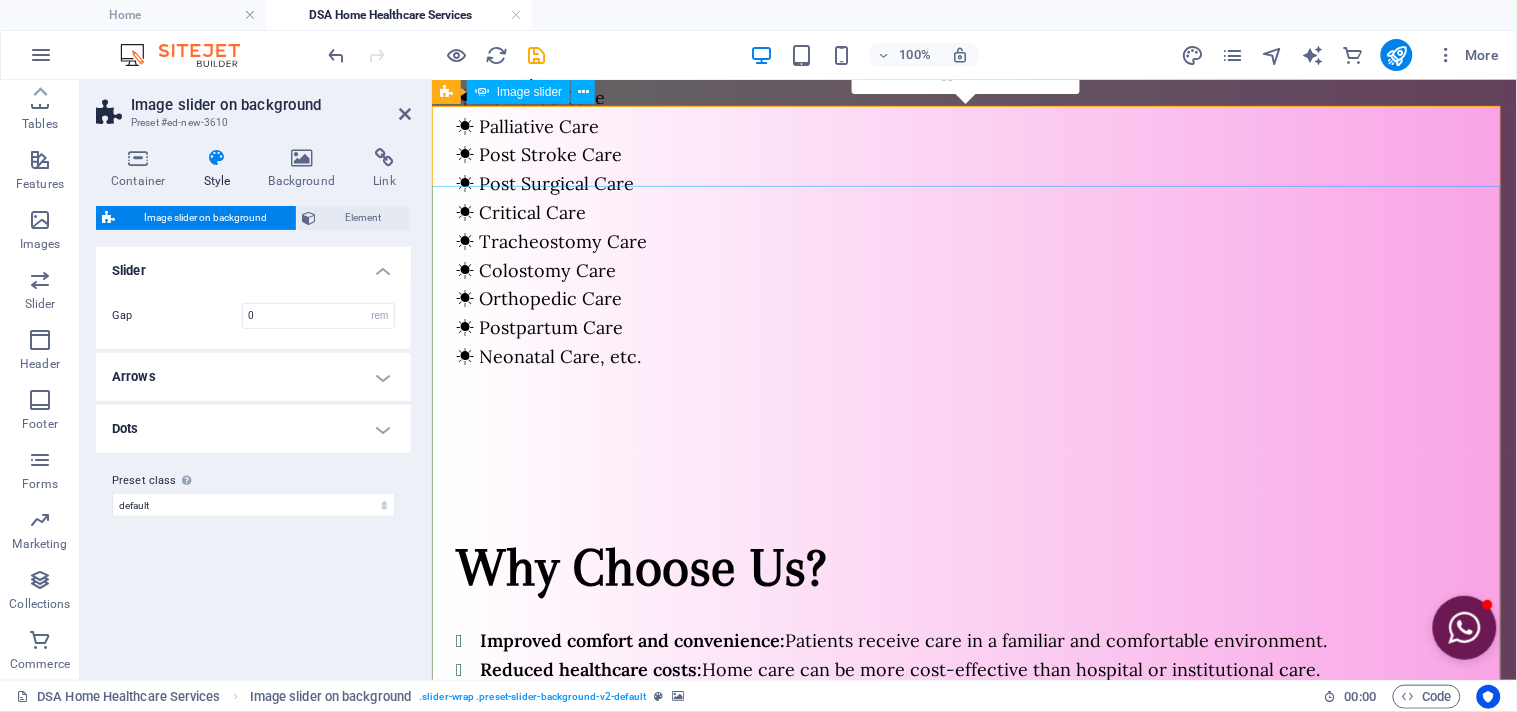 scroll, scrollTop: 1617, scrollLeft: 0, axis: vertical 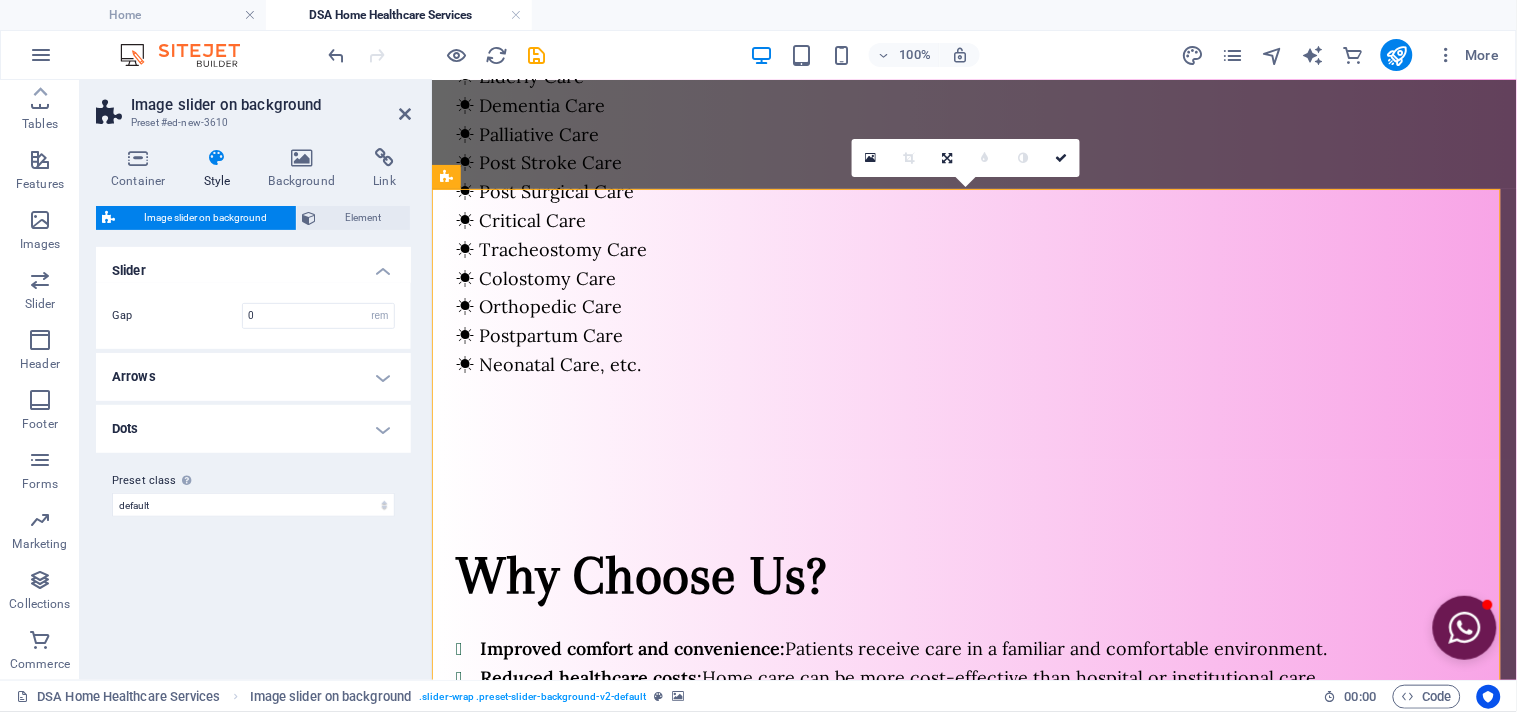 click at bounding box center (973, 1188) 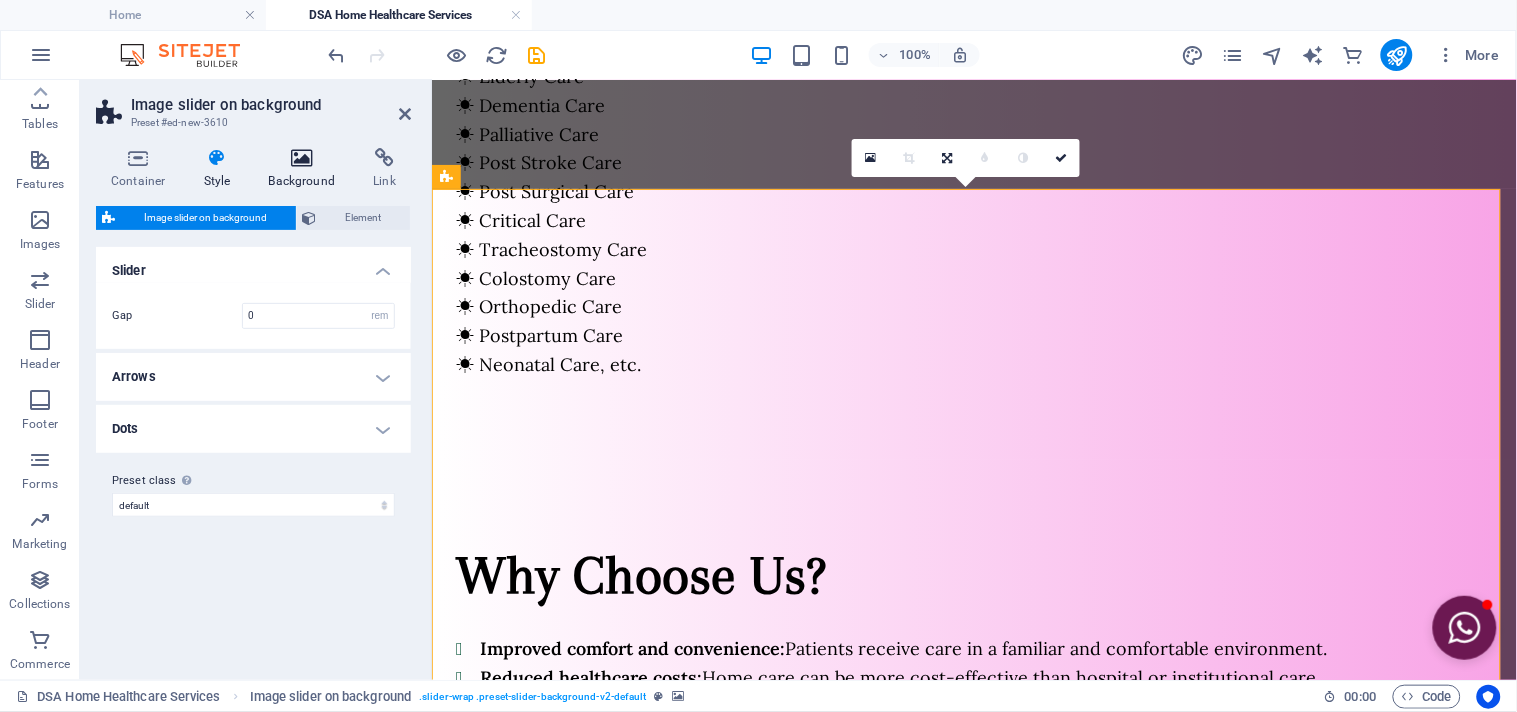 click on "Background" at bounding box center [306, 169] 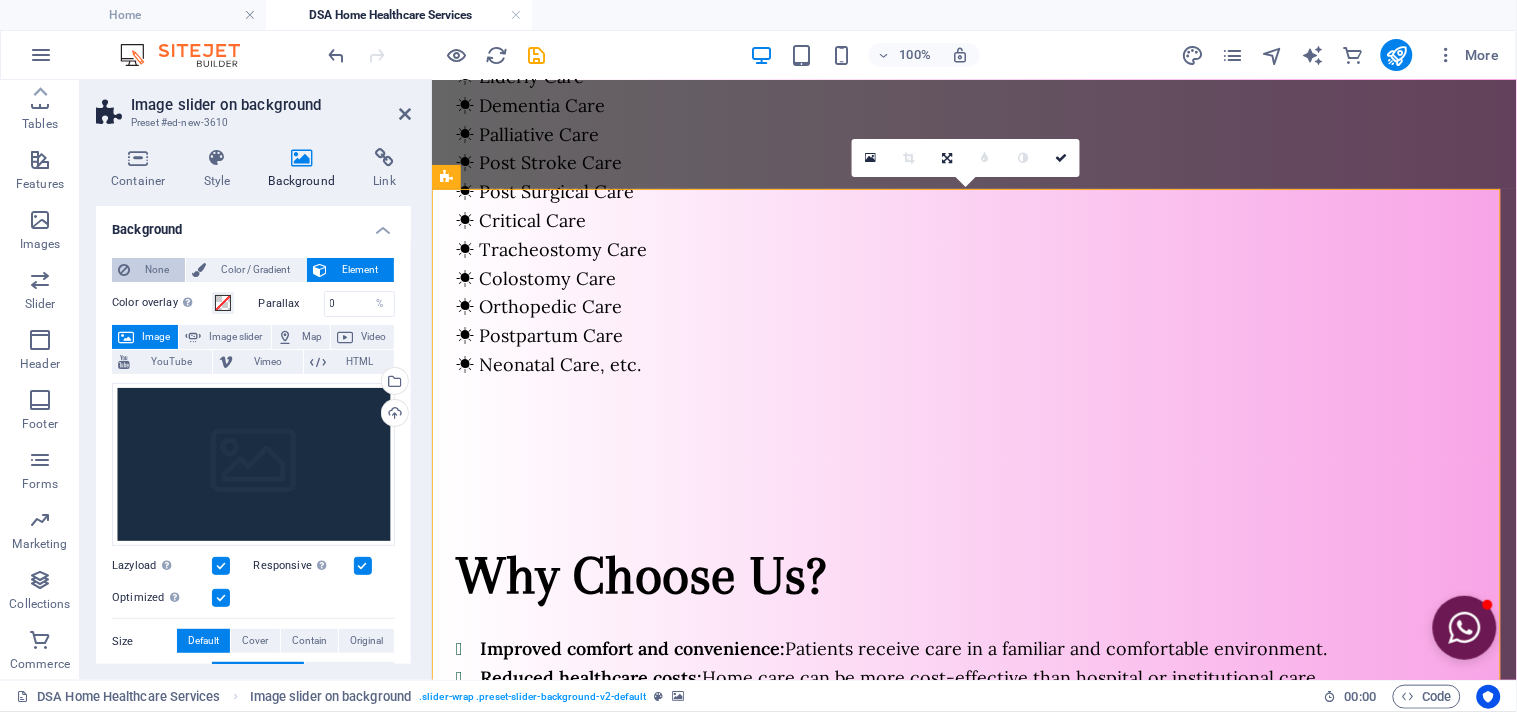 click on "None" at bounding box center [157, 270] 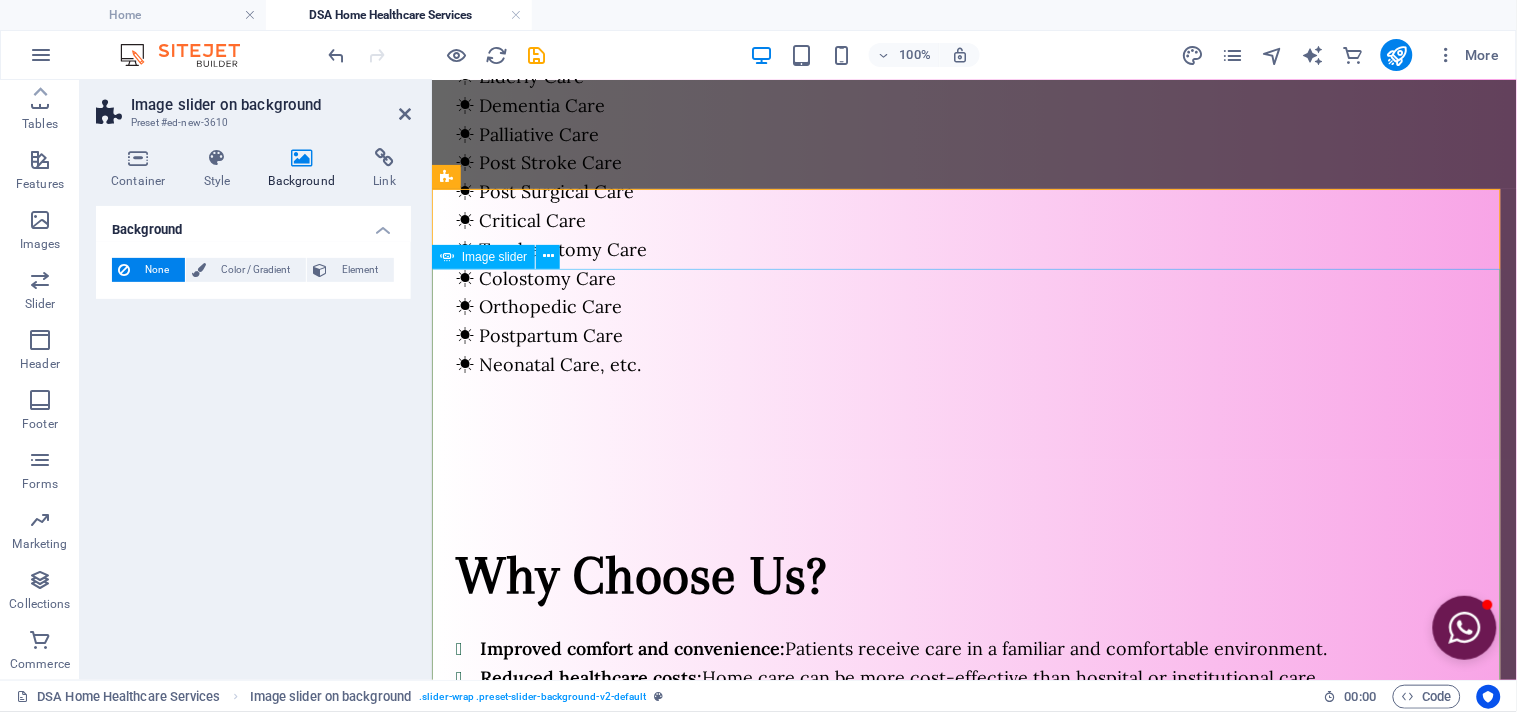 scroll, scrollTop: 1951, scrollLeft: 0, axis: vertical 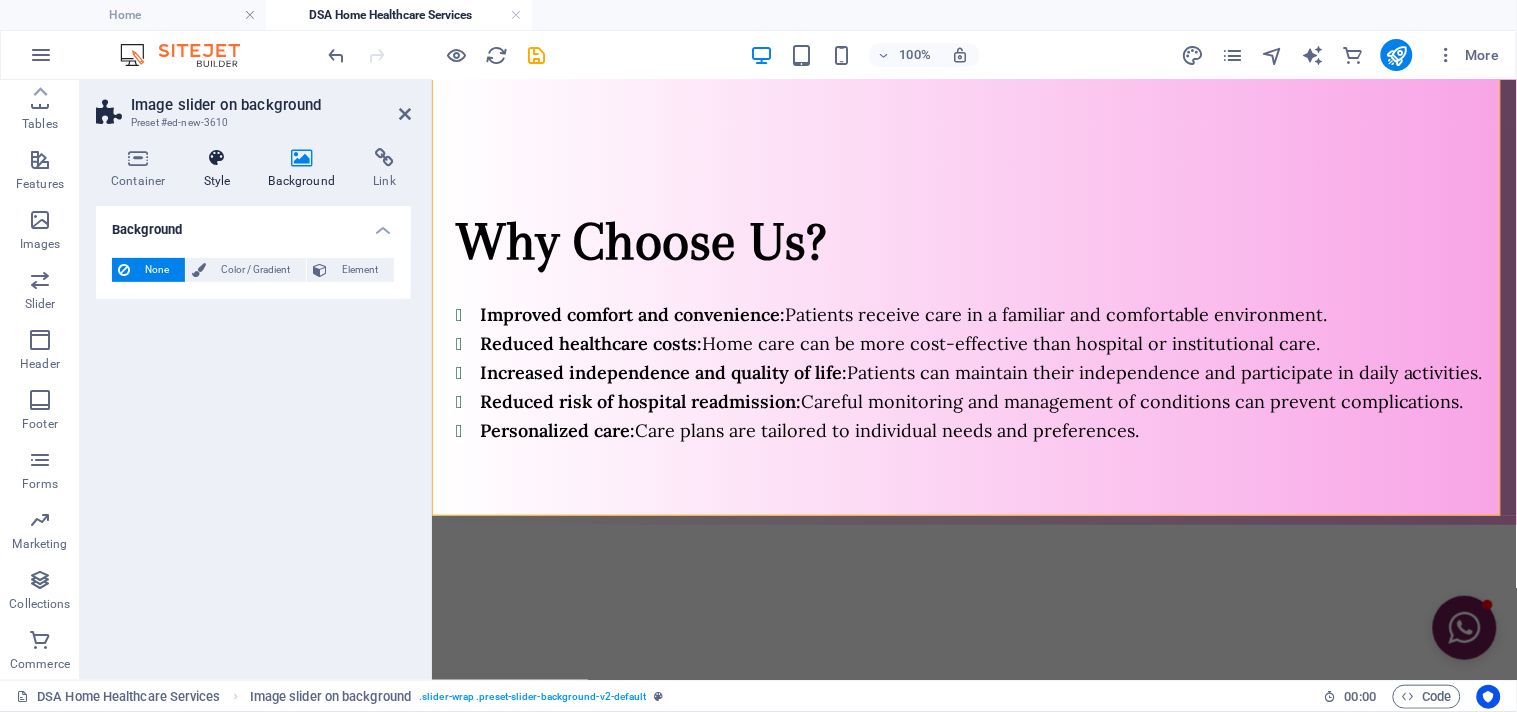 click on "Style" at bounding box center [221, 169] 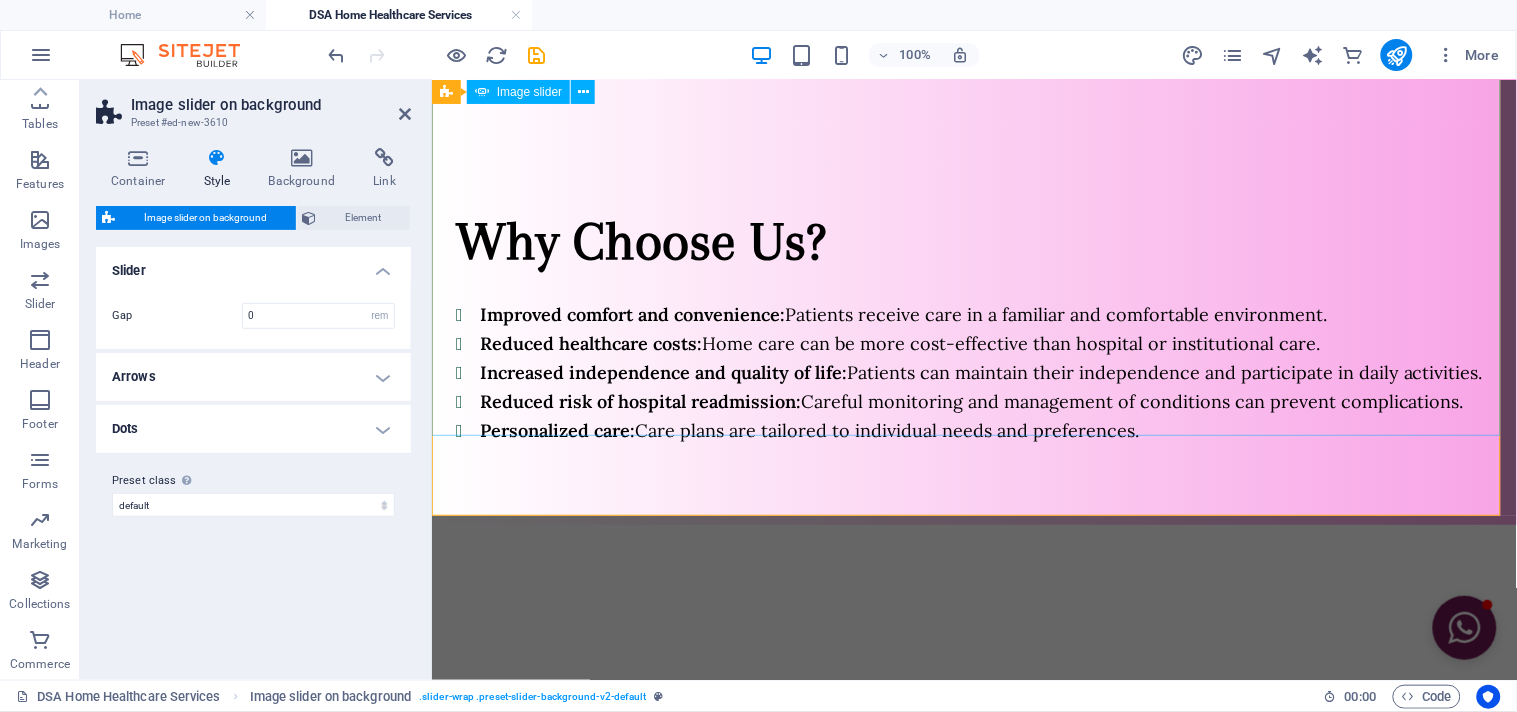 click at bounding box center [-1195, 2454] 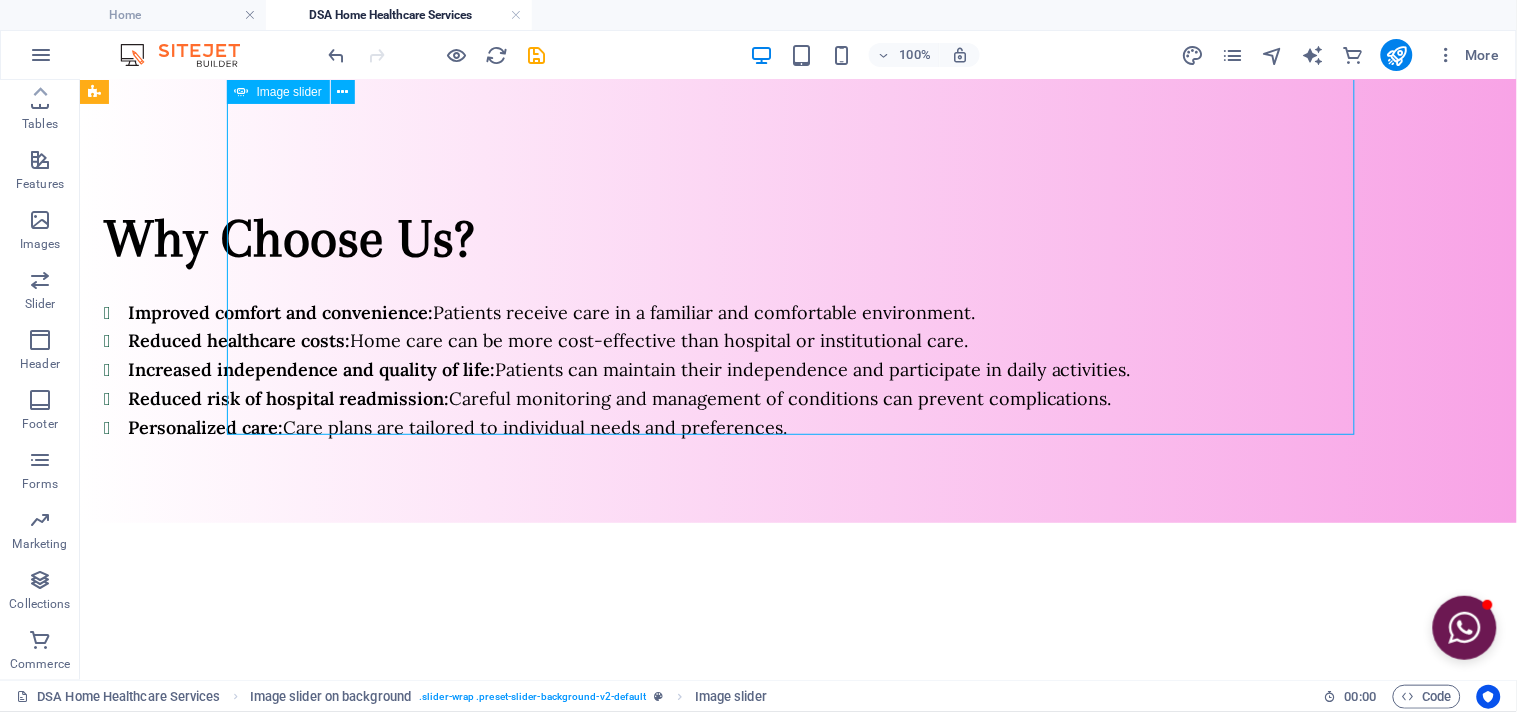 click at bounding box center [-1392, 2452] 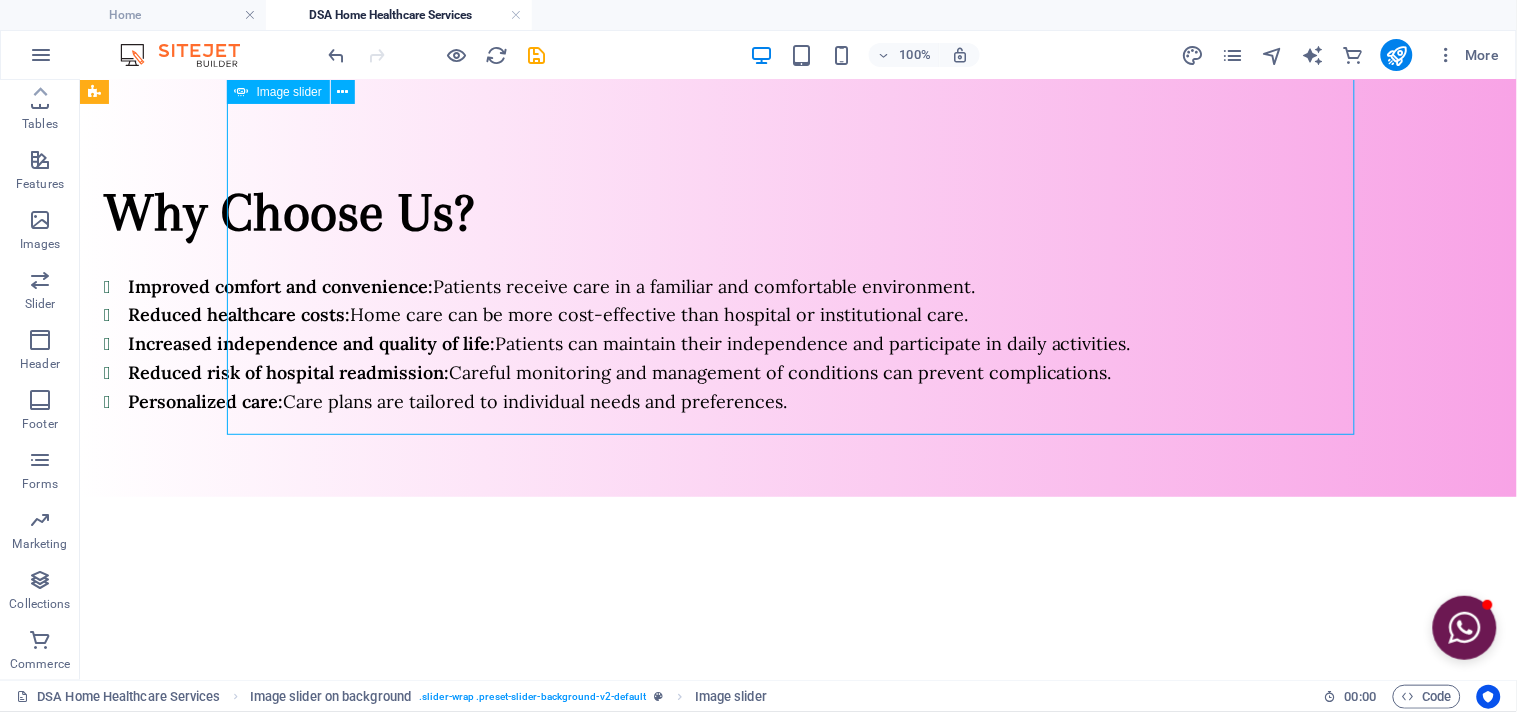 select on "px" 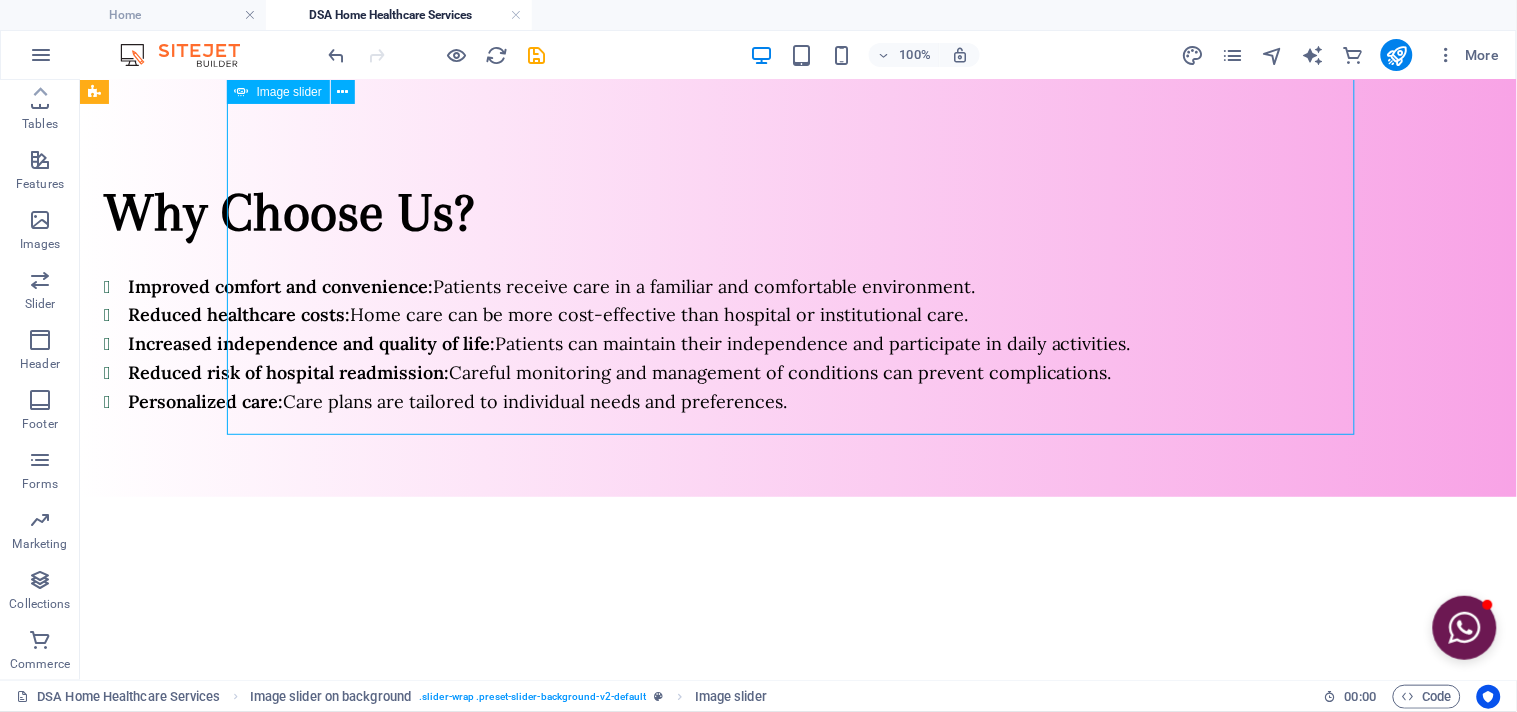 select on "s" 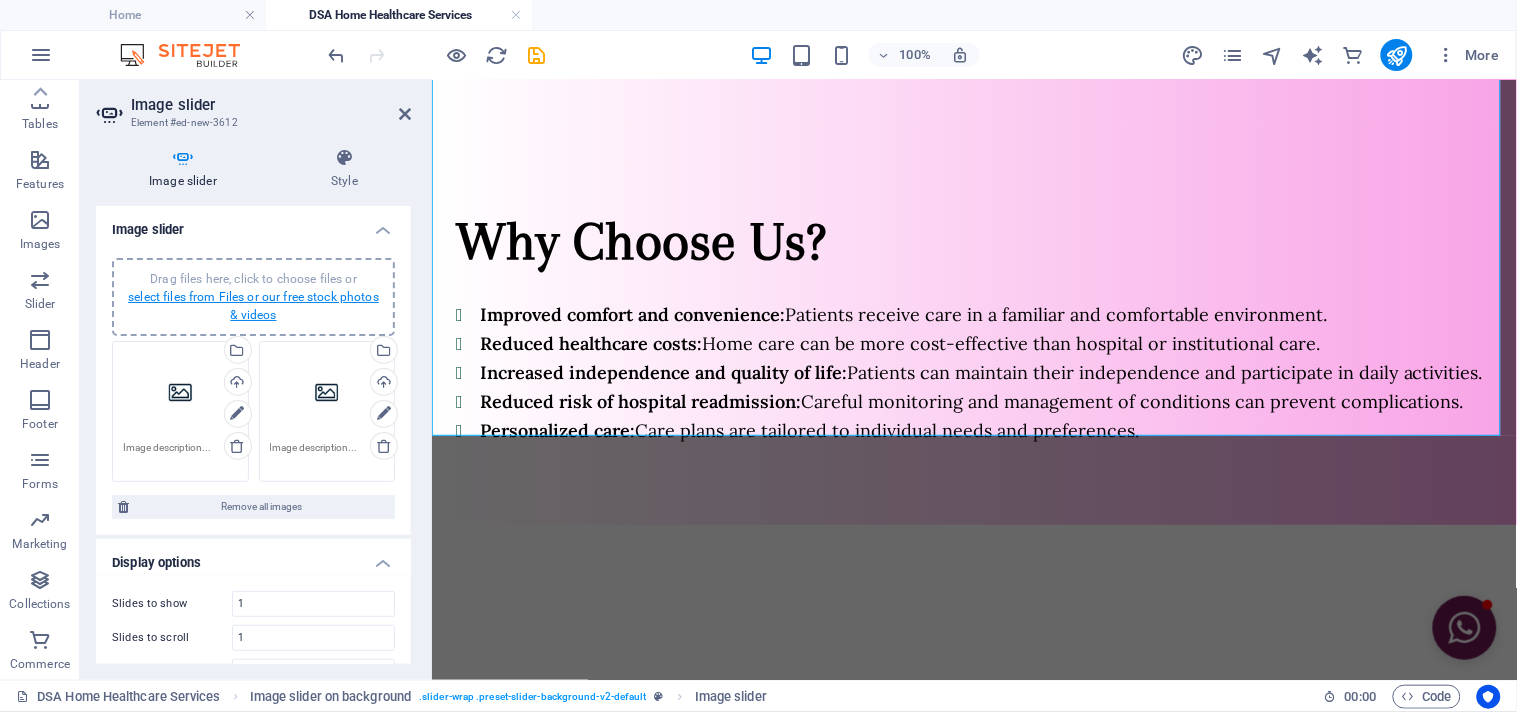 click on "select files from Files or our free stock photos & videos" at bounding box center [253, 306] 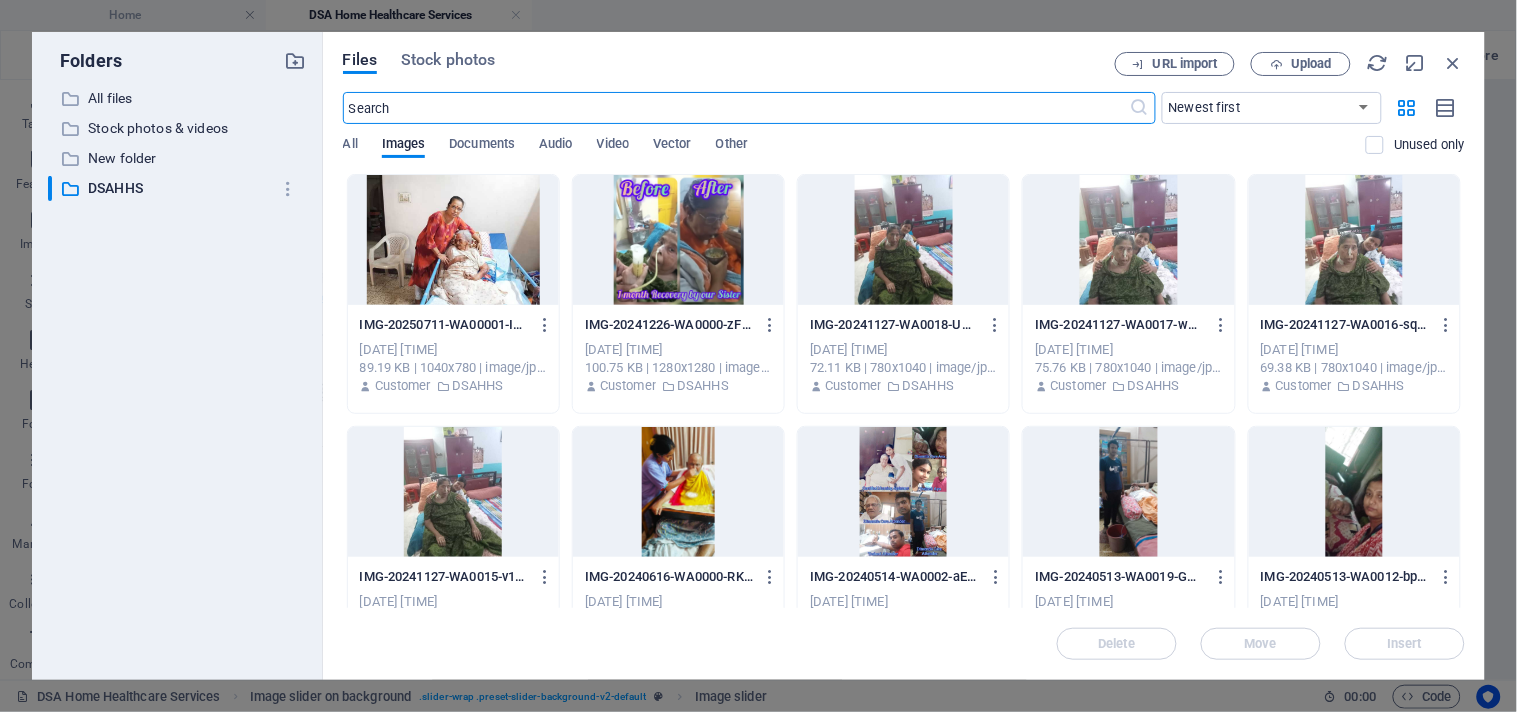 scroll, scrollTop: 1960, scrollLeft: 0, axis: vertical 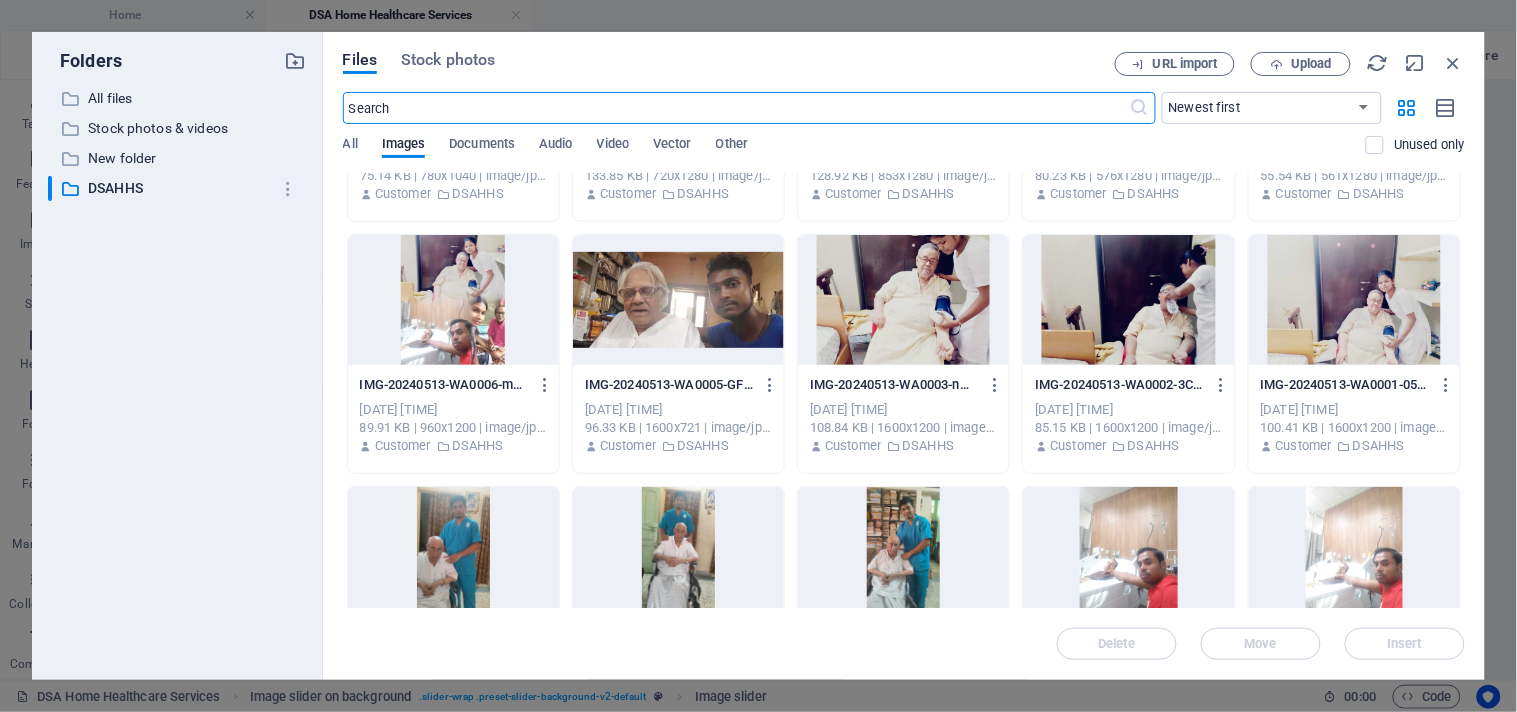 click at bounding box center [1354, 300] 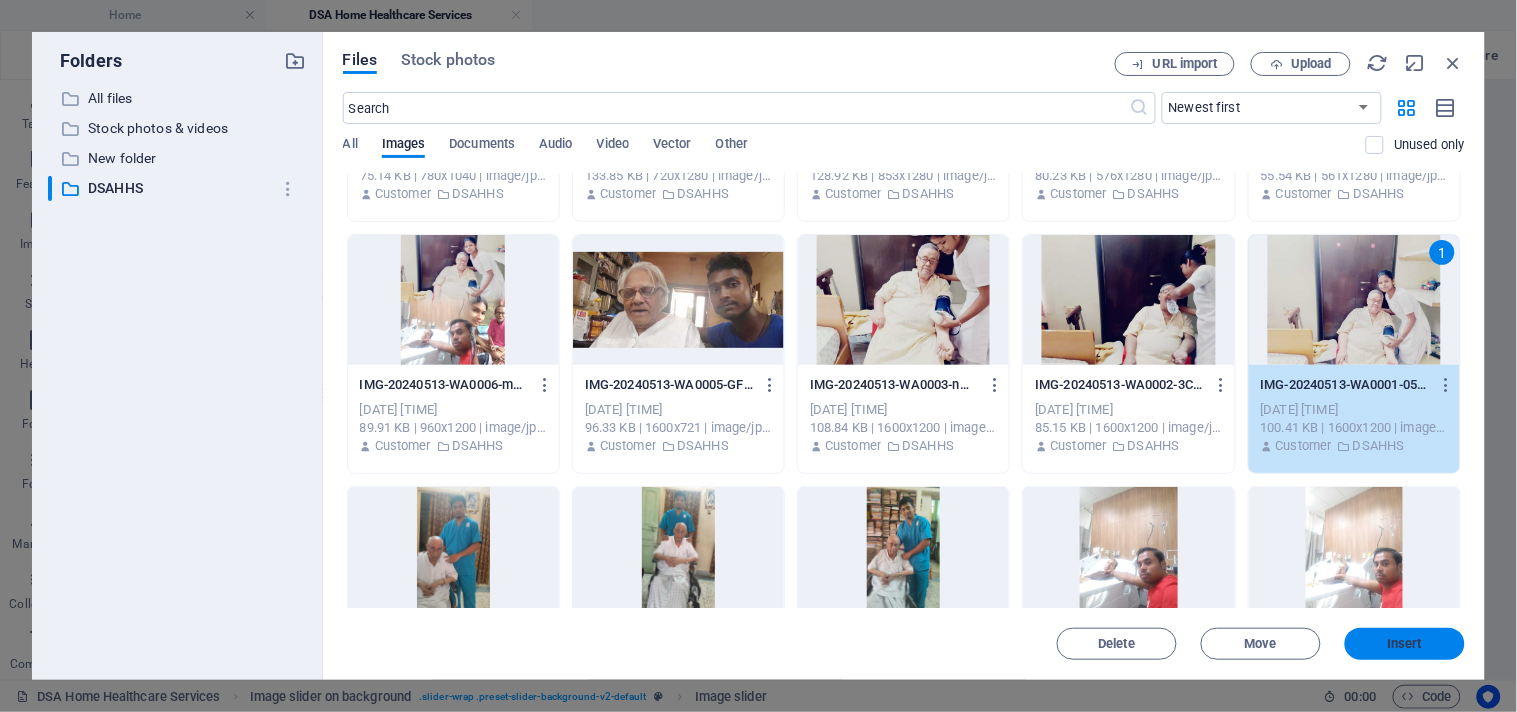 click on "Insert" at bounding box center (1405, 644) 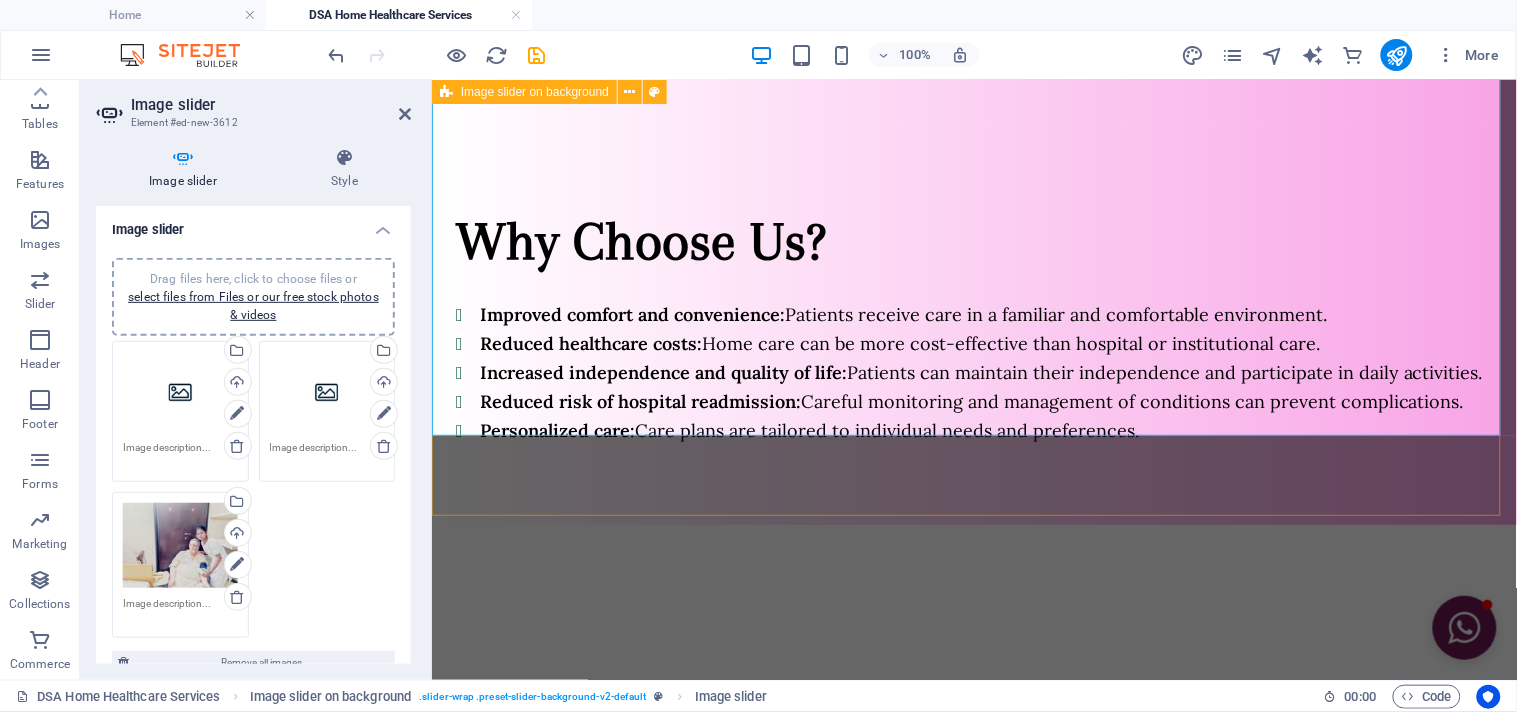 scroll, scrollTop: 1840, scrollLeft: 0, axis: vertical 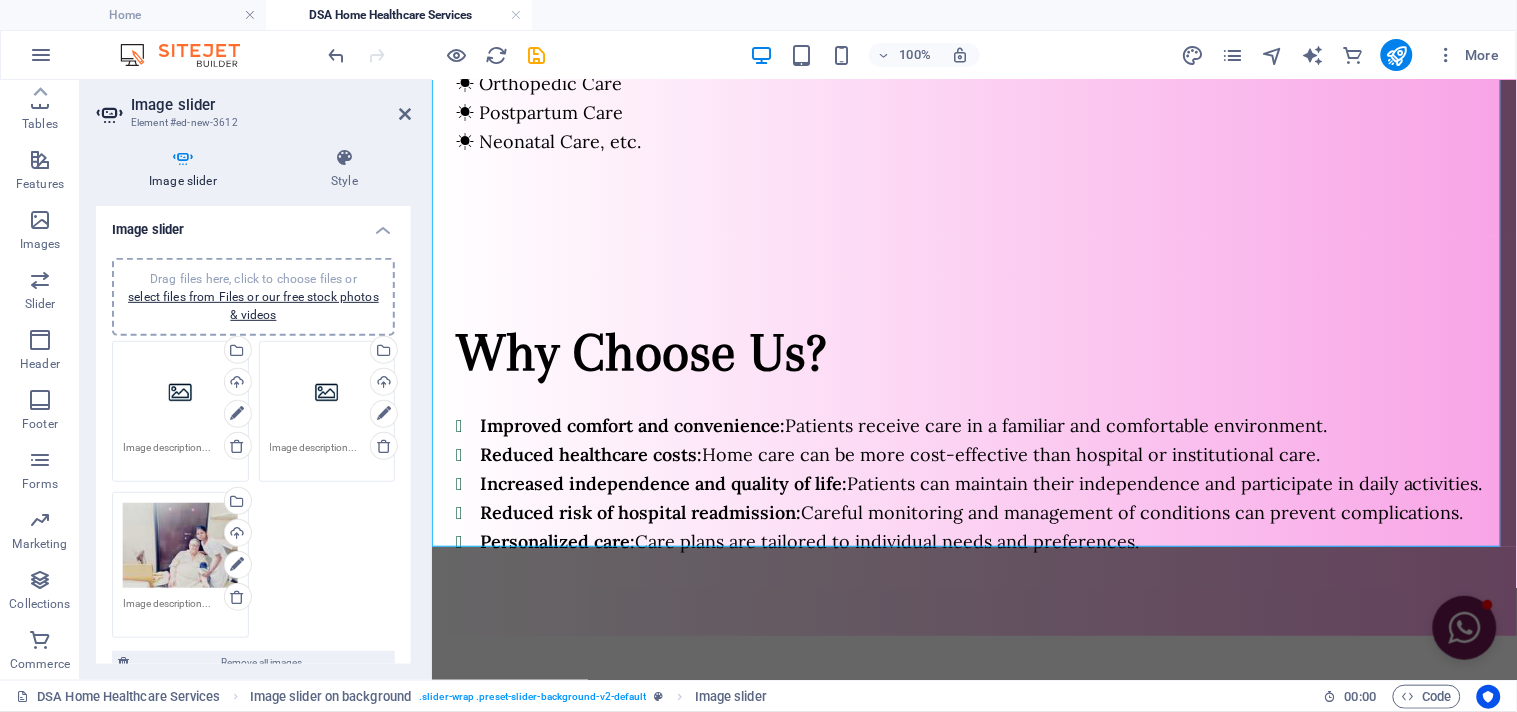 click on "Drag files here, click to choose files or select files from Files or our free stock photos & videos" at bounding box center [180, 546] 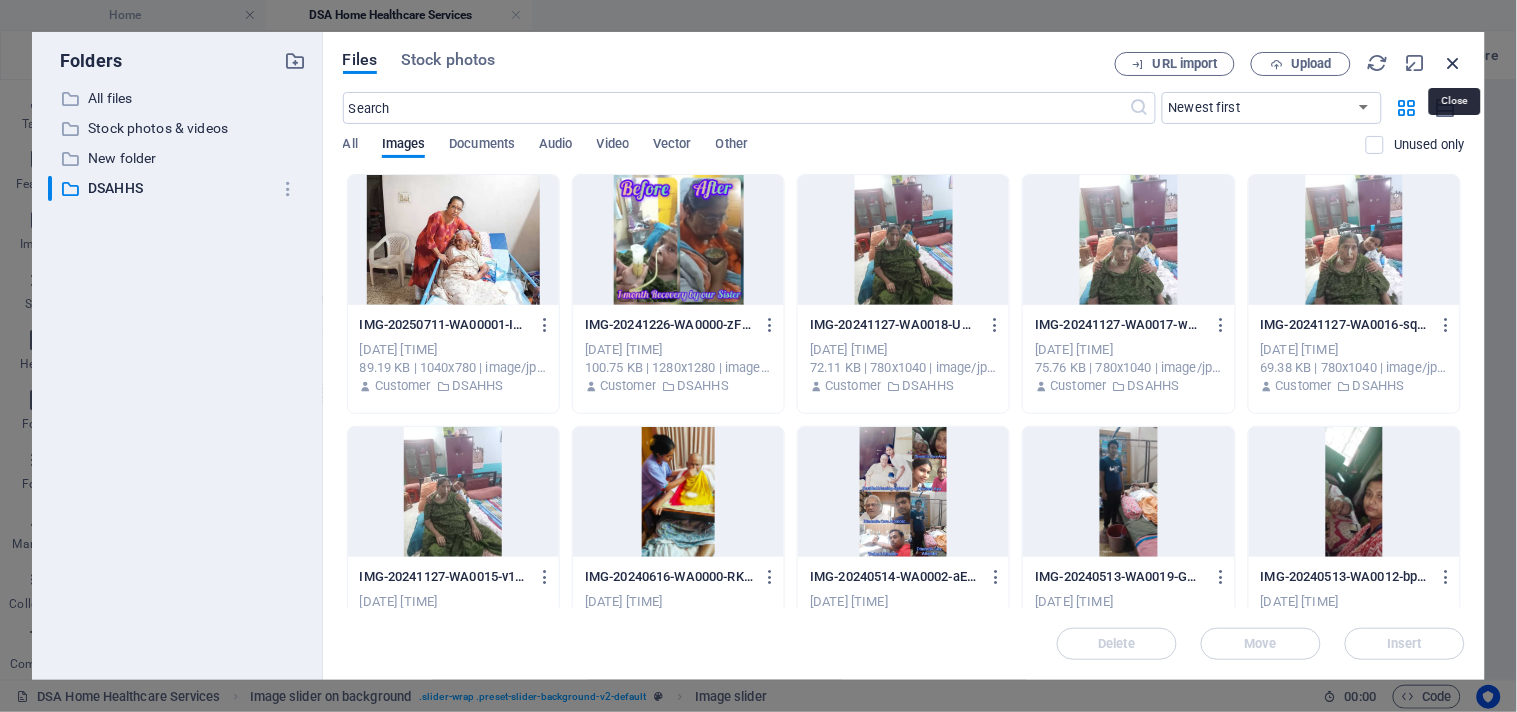 click at bounding box center (1454, 63) 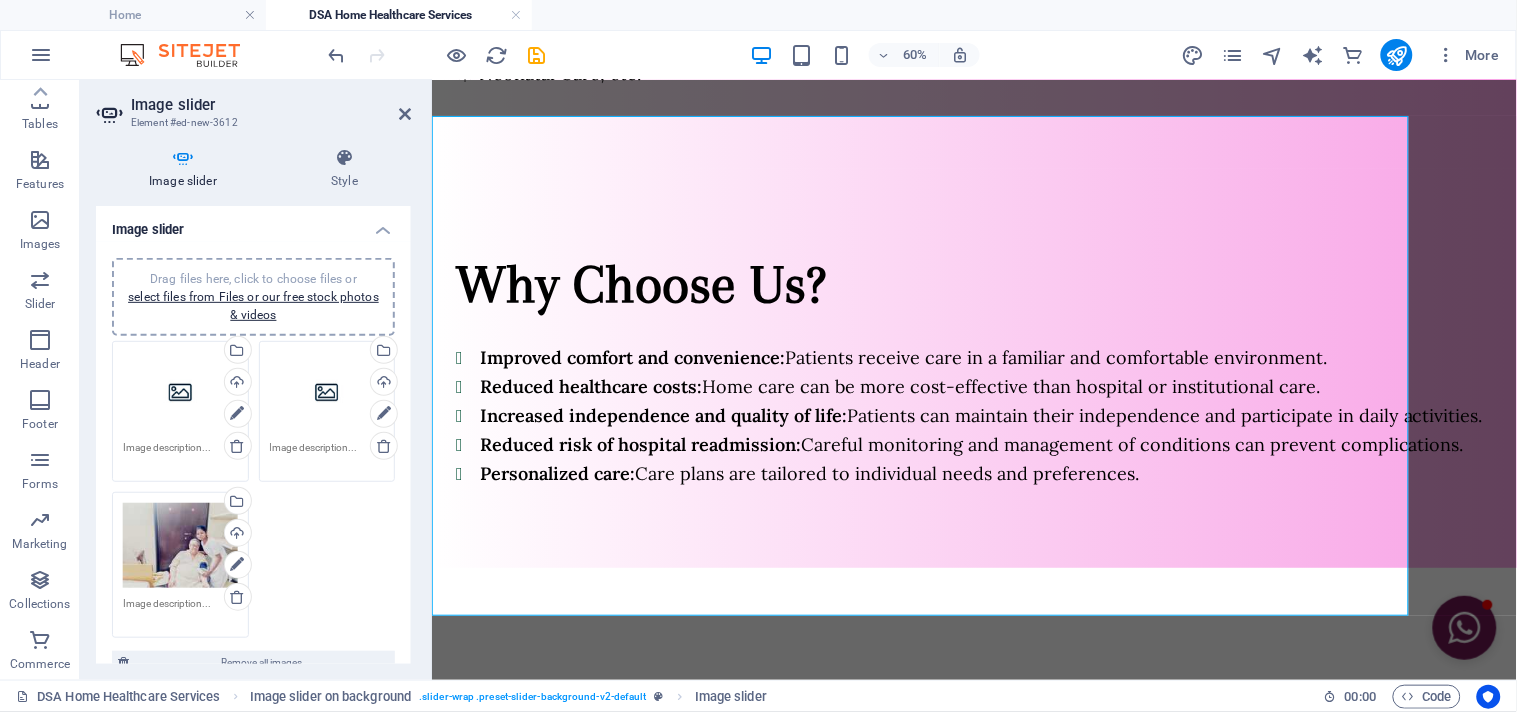 scroll, scrollTop: 1840, scrollLeft: 0, axis: vertical 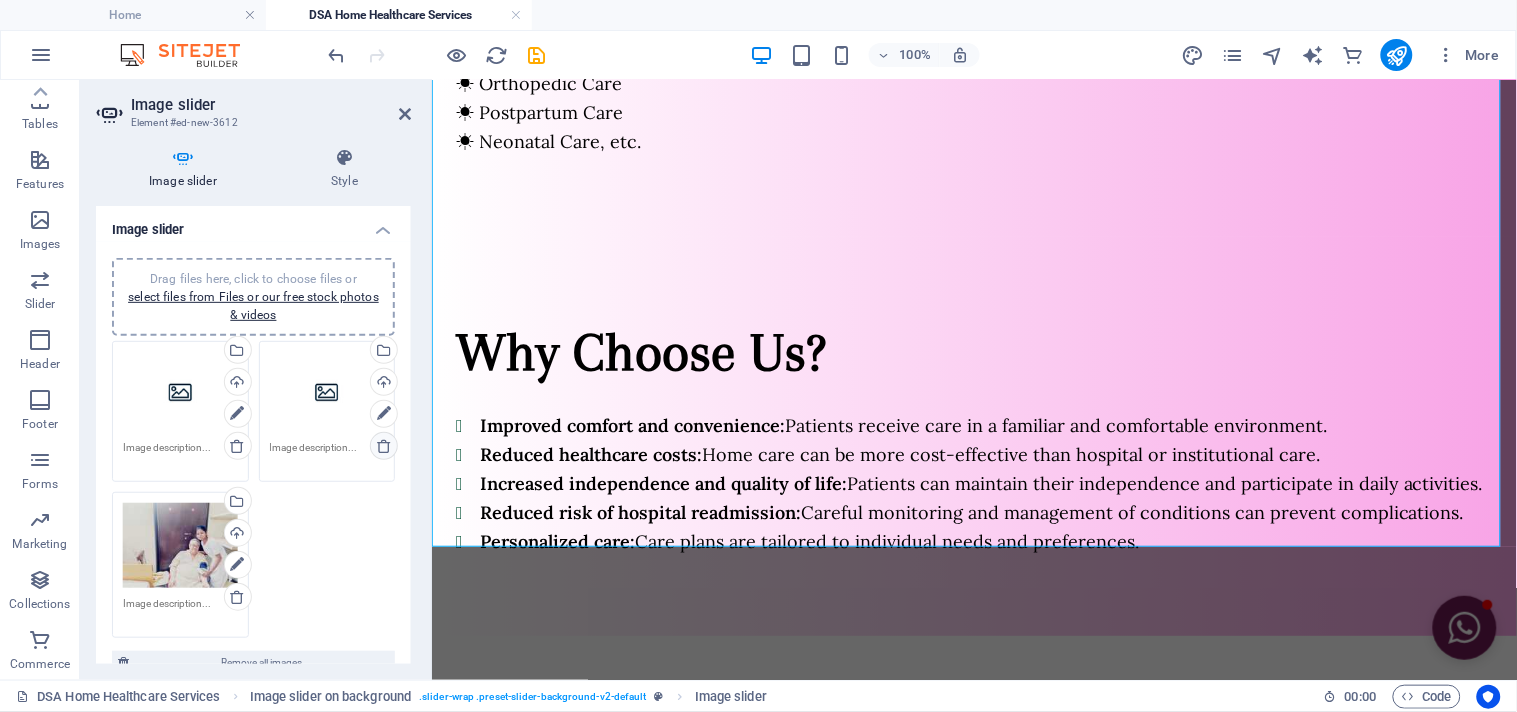 click at bounding box center (384, 446) 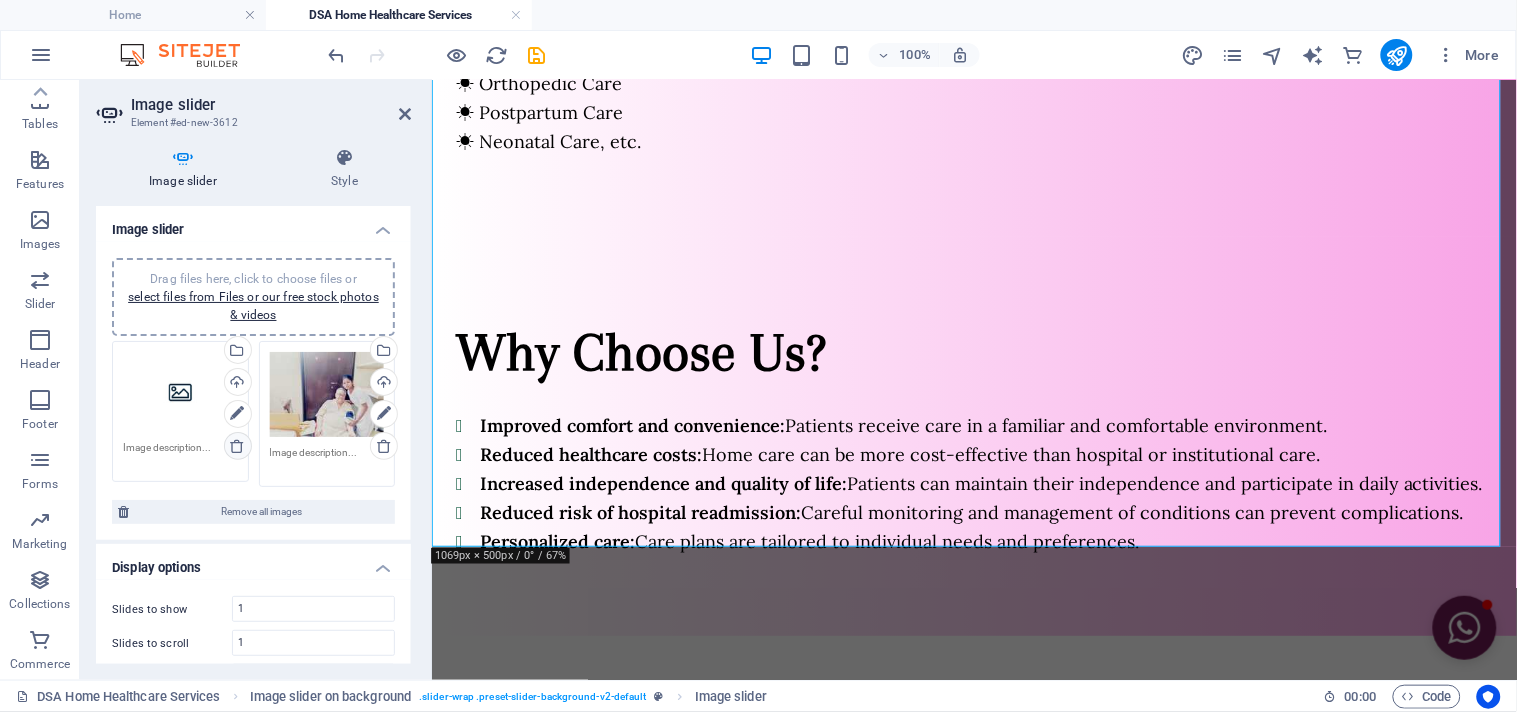 click at bounding box center (237, 446) 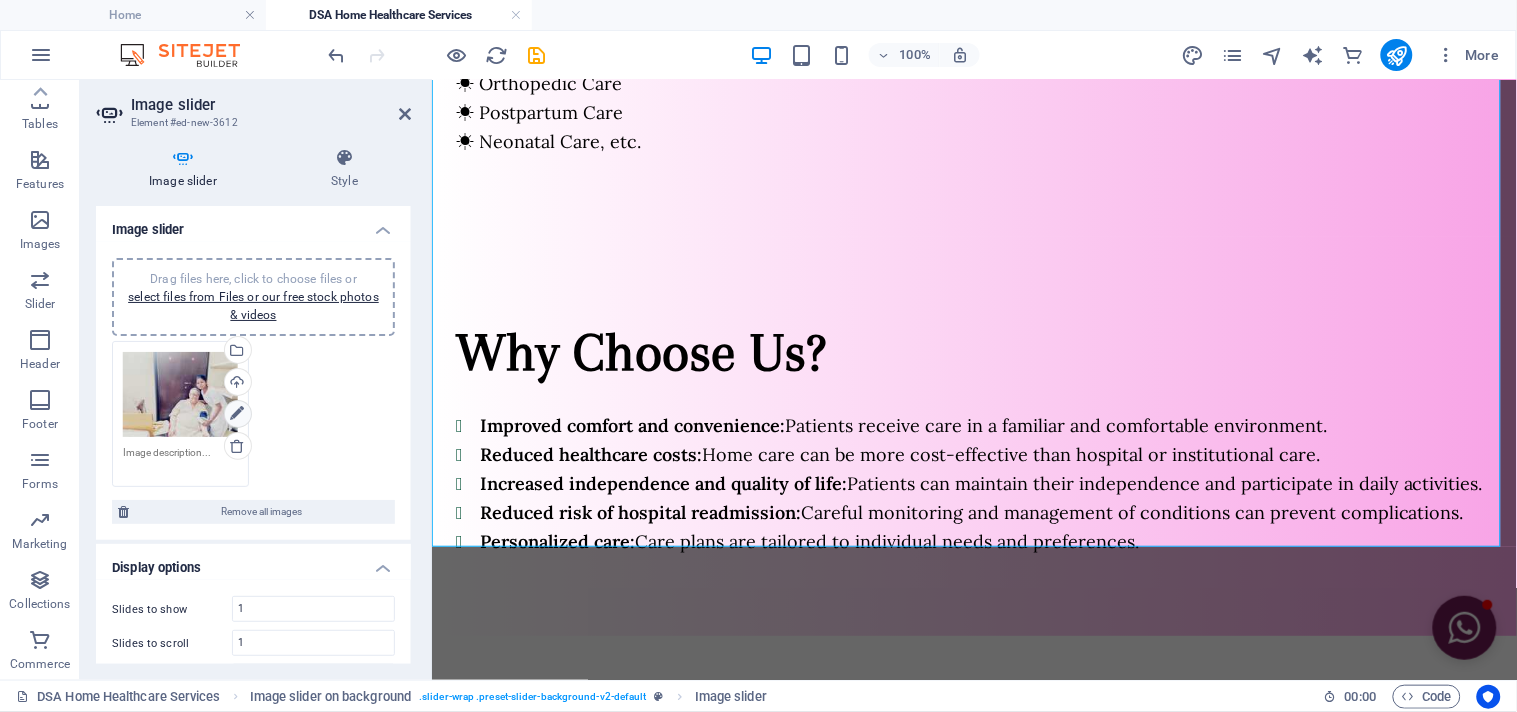 click at bounding box center (237, 414) 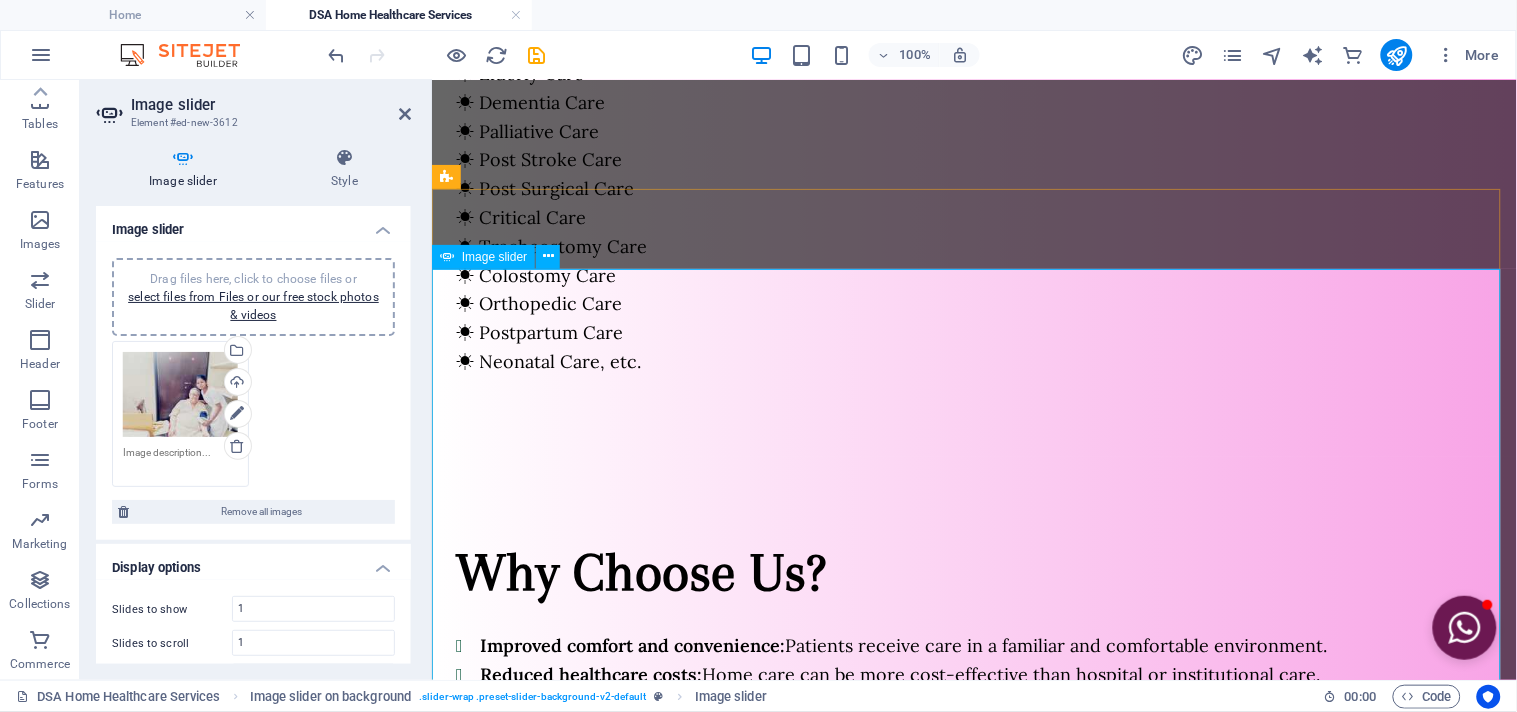 scroll, scrollTop: 1617, scrollLeft: 0, axis: vertical 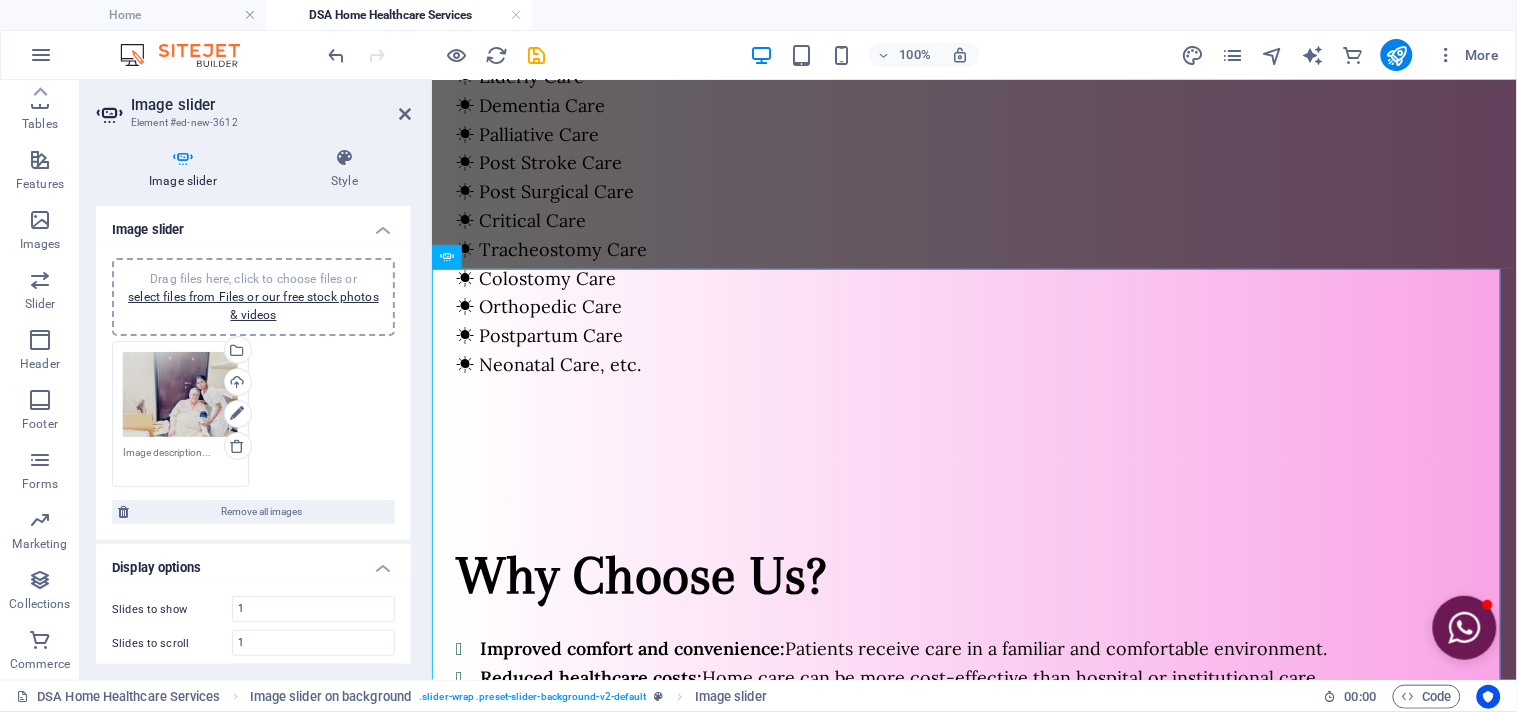 click on "Drag files here, click to choose files or select files from Files or our free stock photos & videos" at bounding box center (180, 395) 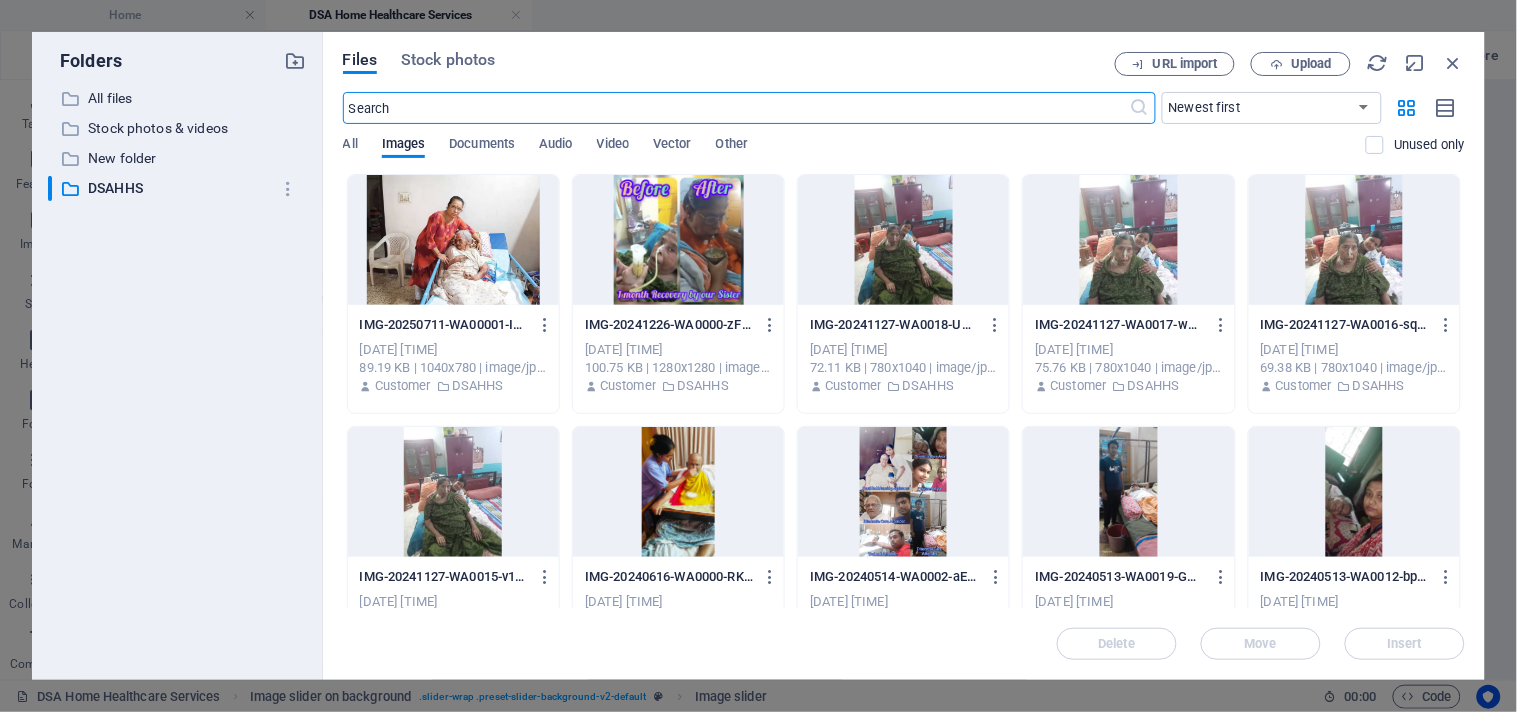scroll, scrollTop: 1657, scrollLeft: 0, axis: vertical 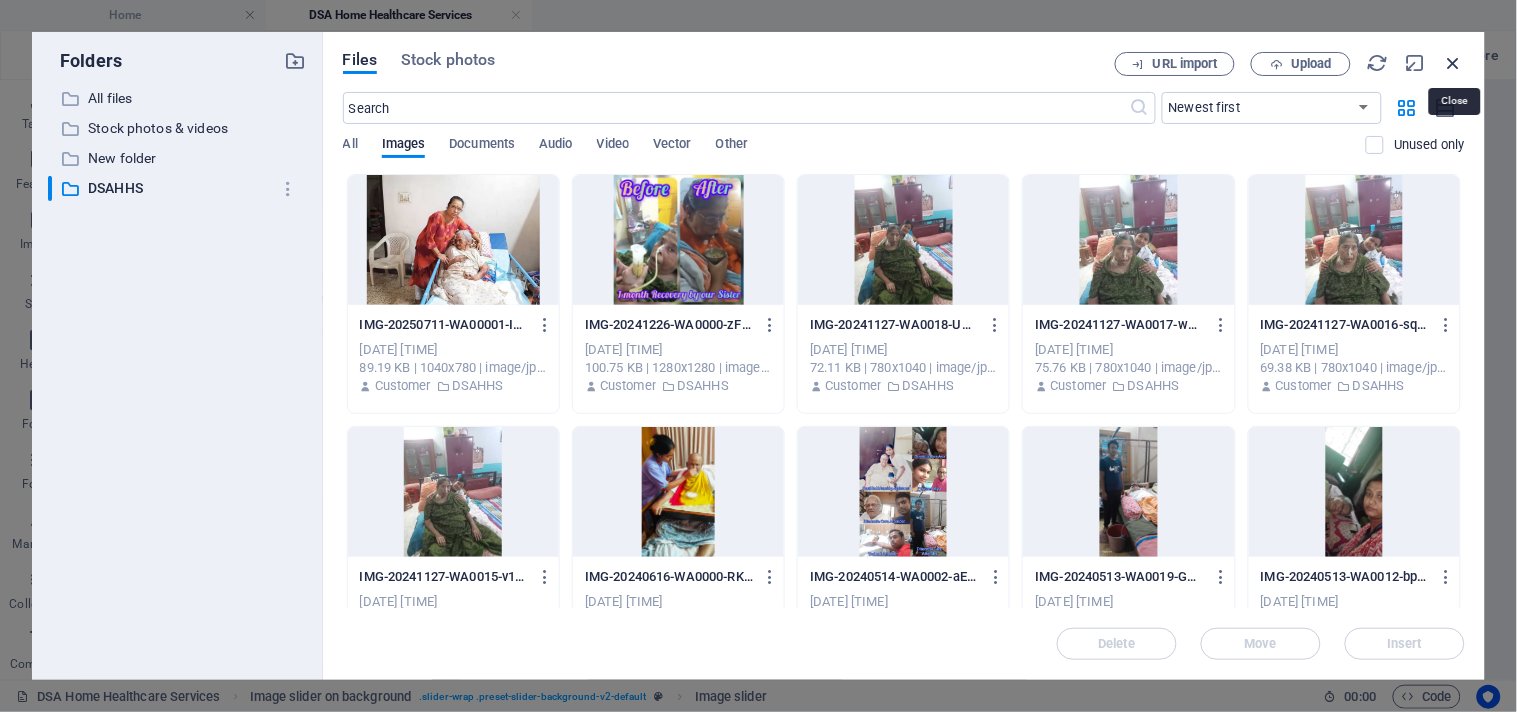 click at bounding box center (1454, 63) 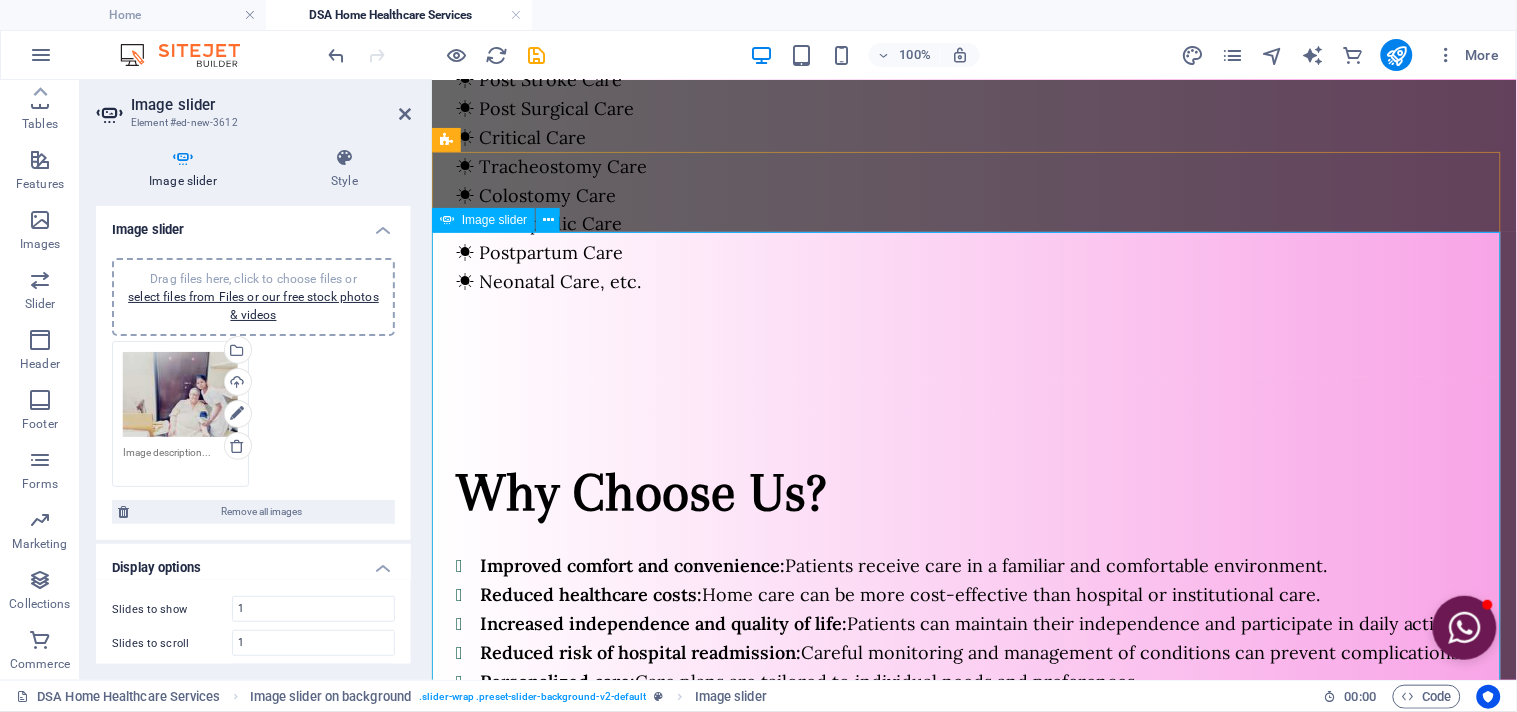 scroll, scrollTop: 1840, scrollLeft: 0, axis: vertical 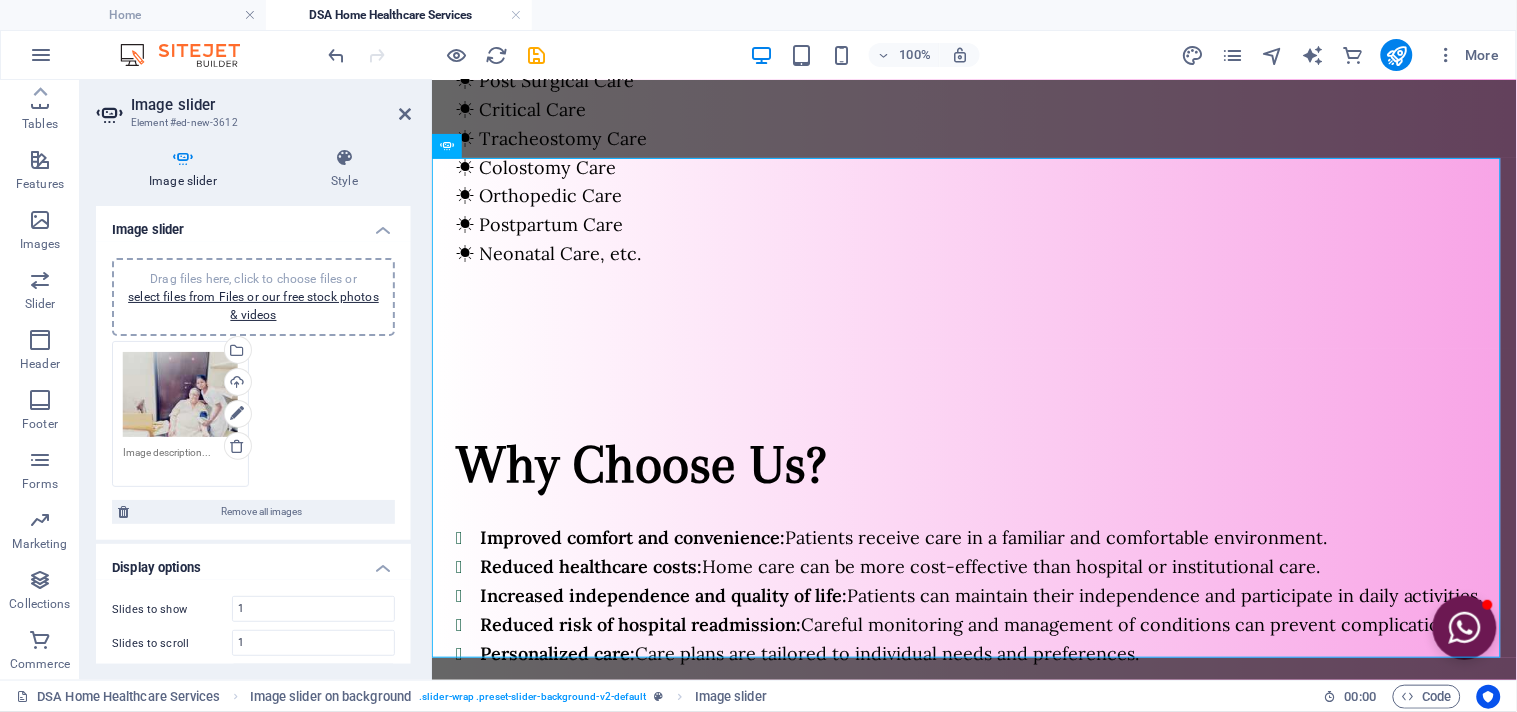 click on "Drag files here, click to choose files or select files from Files or our free stock photos & videos" at bounding box center [180, 395] 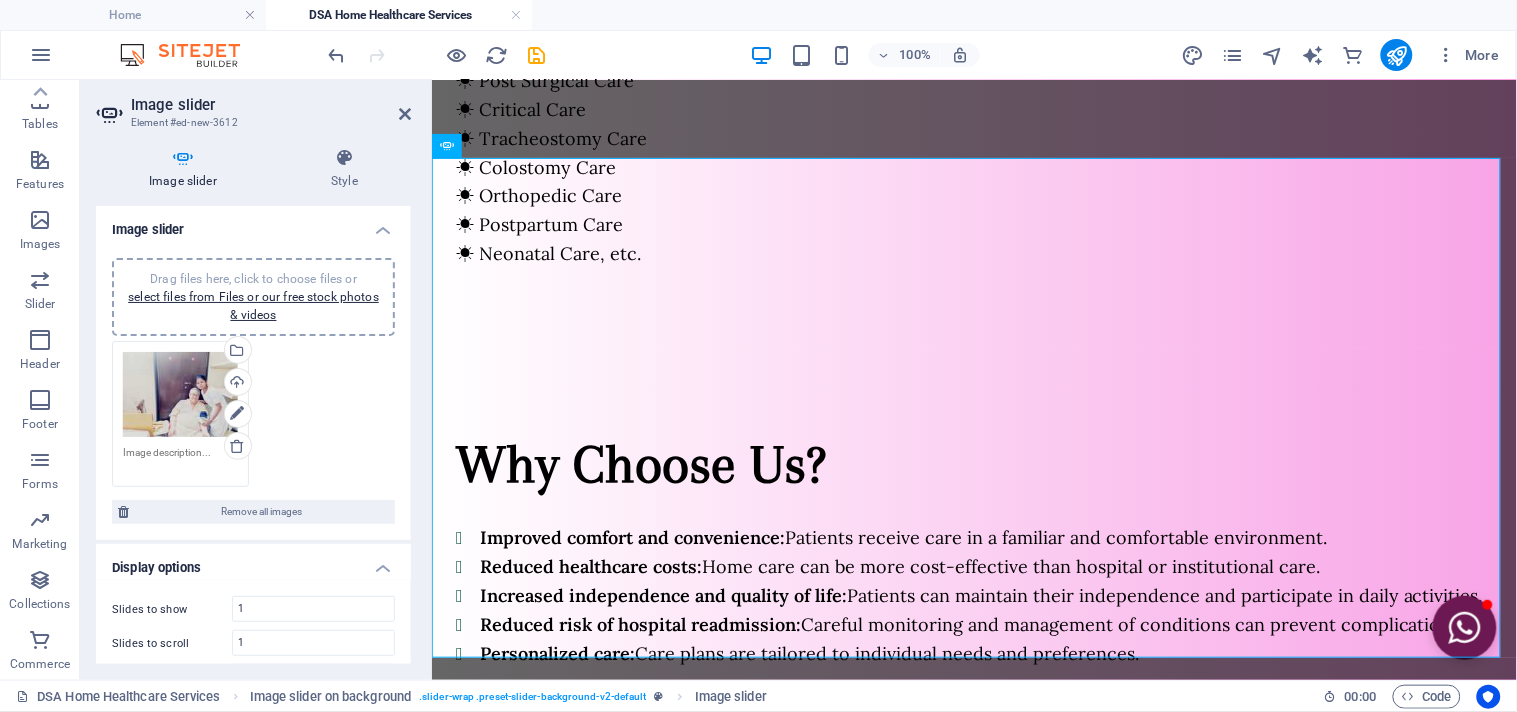 click on "DILIGENCE SKILLS ACADEMY Home DSA Home Healthcare Services Favorites Elements Columns Content Boxes Accordion Tables Features Images Slider Header Footer Forms Marketing Collections Commerce
Drag here to replace the existing content. Press “Ctrl” if you want to create a new element.
H3   Separator   Floating Image   Container   Menu Bar   Container   Text 95% More Home Image slider on background . slider-wrap .preset-slider-background-v2-default Image slider 00 : 00 Code Favorites Elements Columns Content Boxes Accordion Tables Features Images Slider Header Footer Forms Marketing Collections Commerce Image slider Element #ed-new-3612 Image slider Style Image slider Drag files here, click to choose files or select files from Files or our free stock photos & videos Drag files here, click to choose files or select files from Files or our free stock photos & videos Upload Remove all images 1 1 Width" at bounding box center (758, 356) 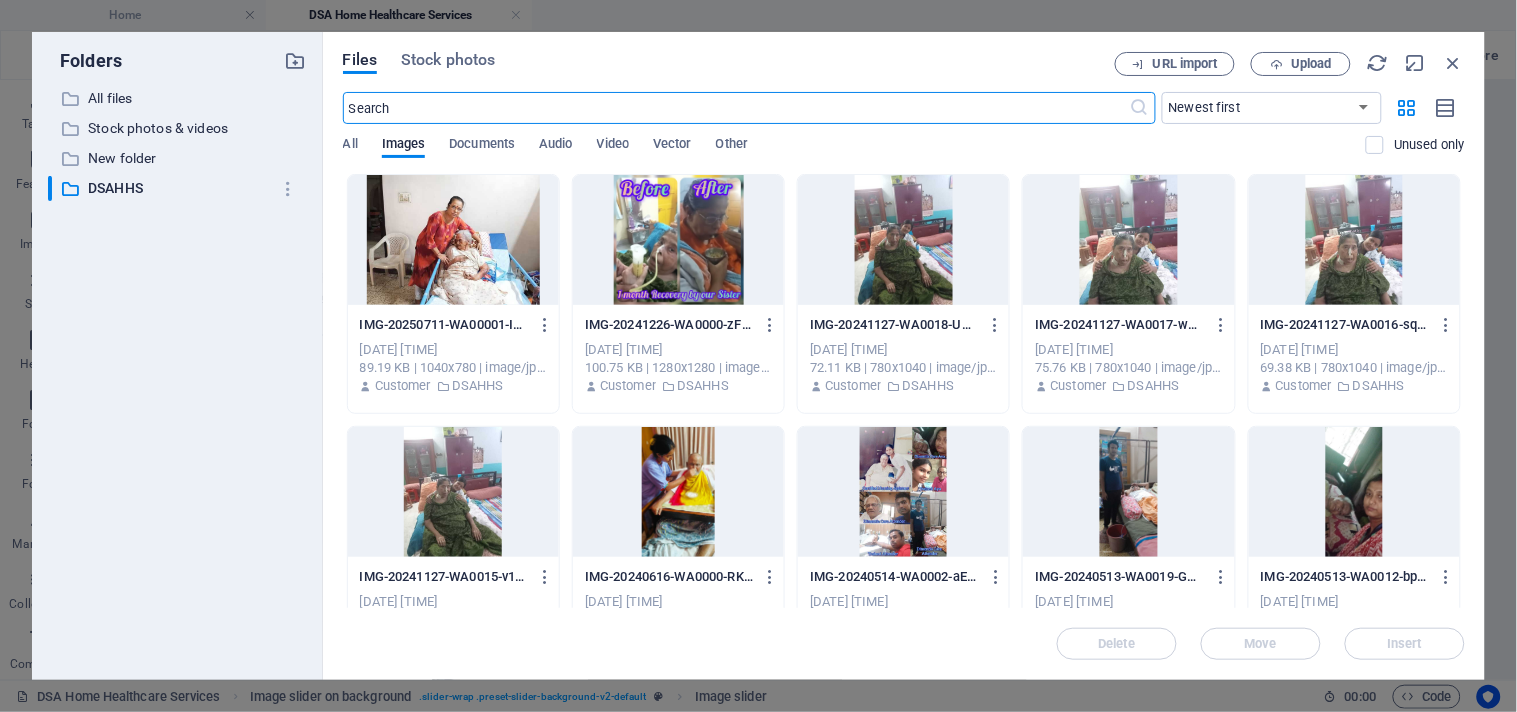 scroll, scrollTop: 1797, scrollLeft: 0, axis: vertical 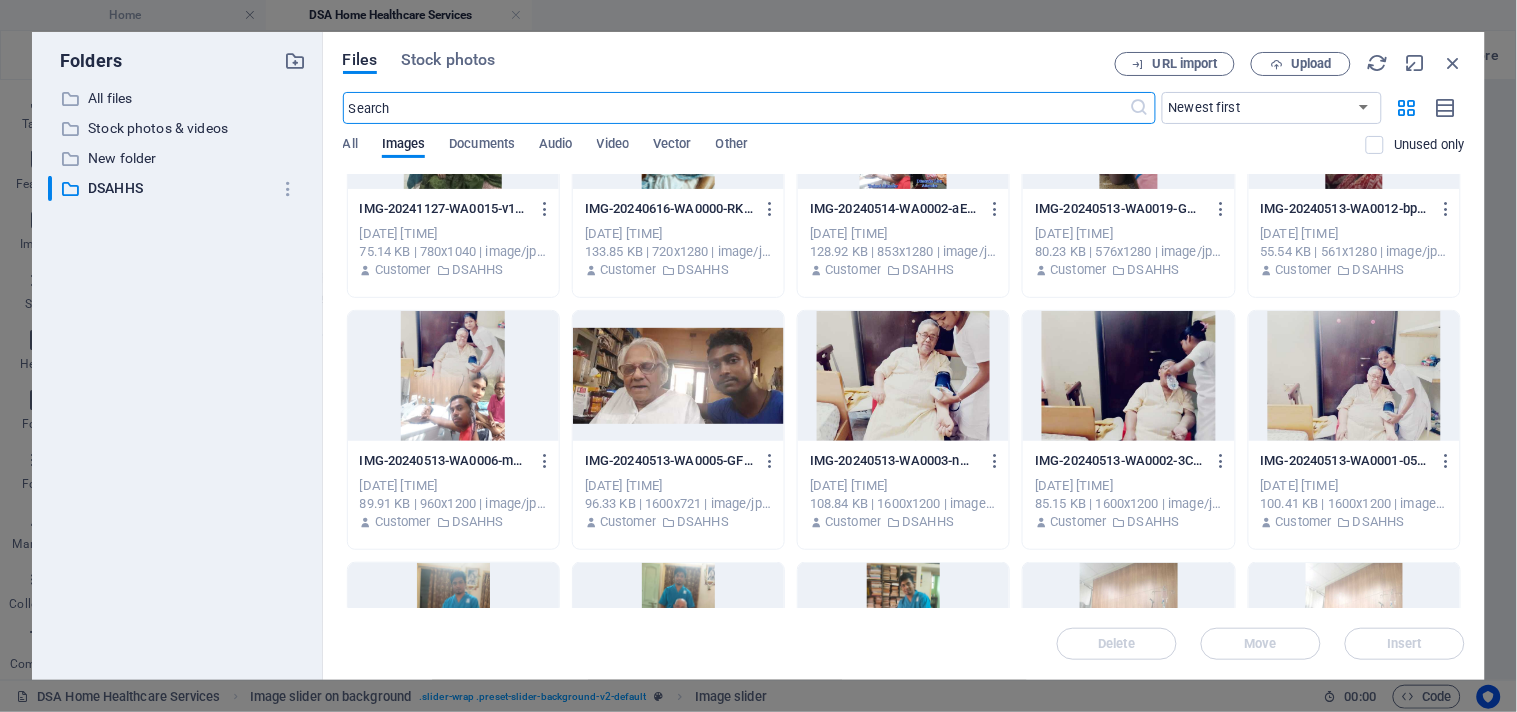 click at bounding box center (903, 376) 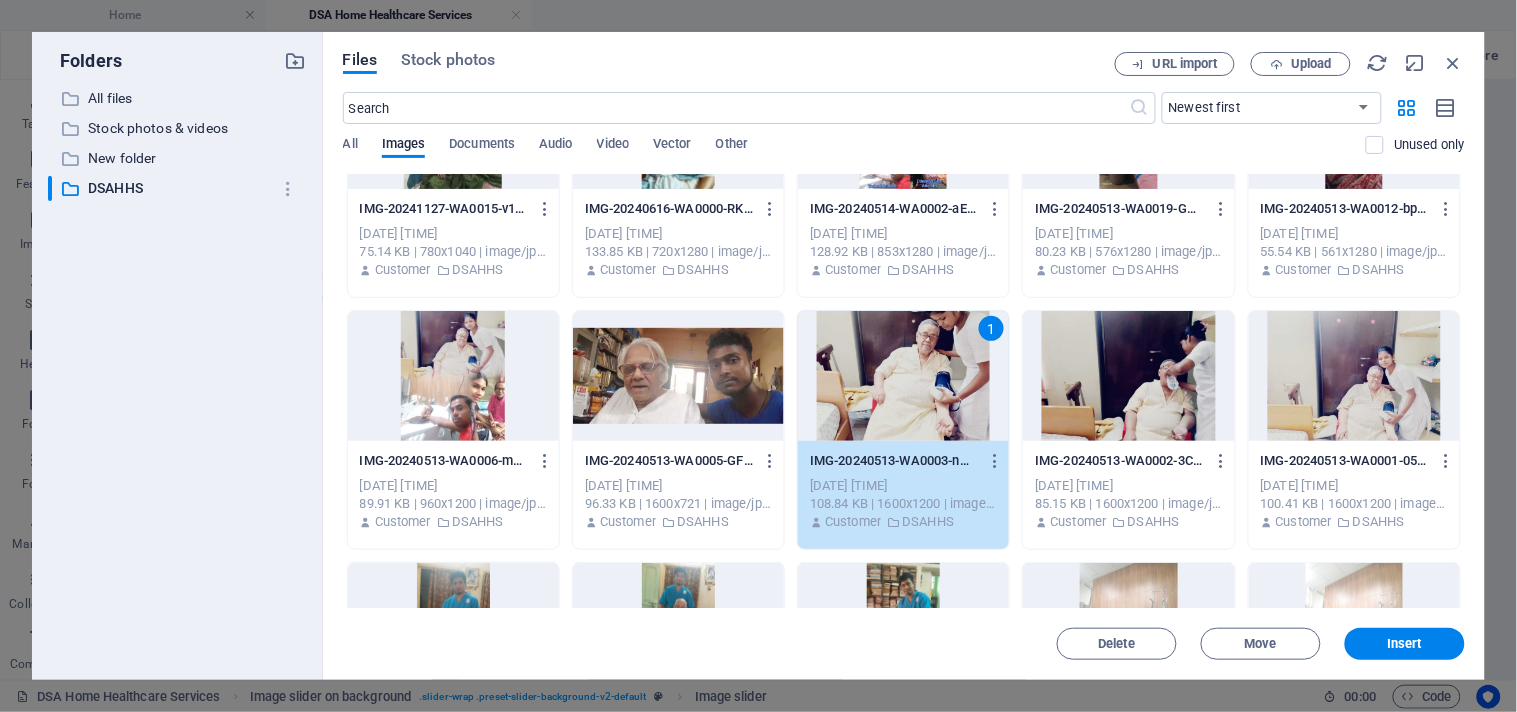 click on "1" at bounding box center (903, 376) 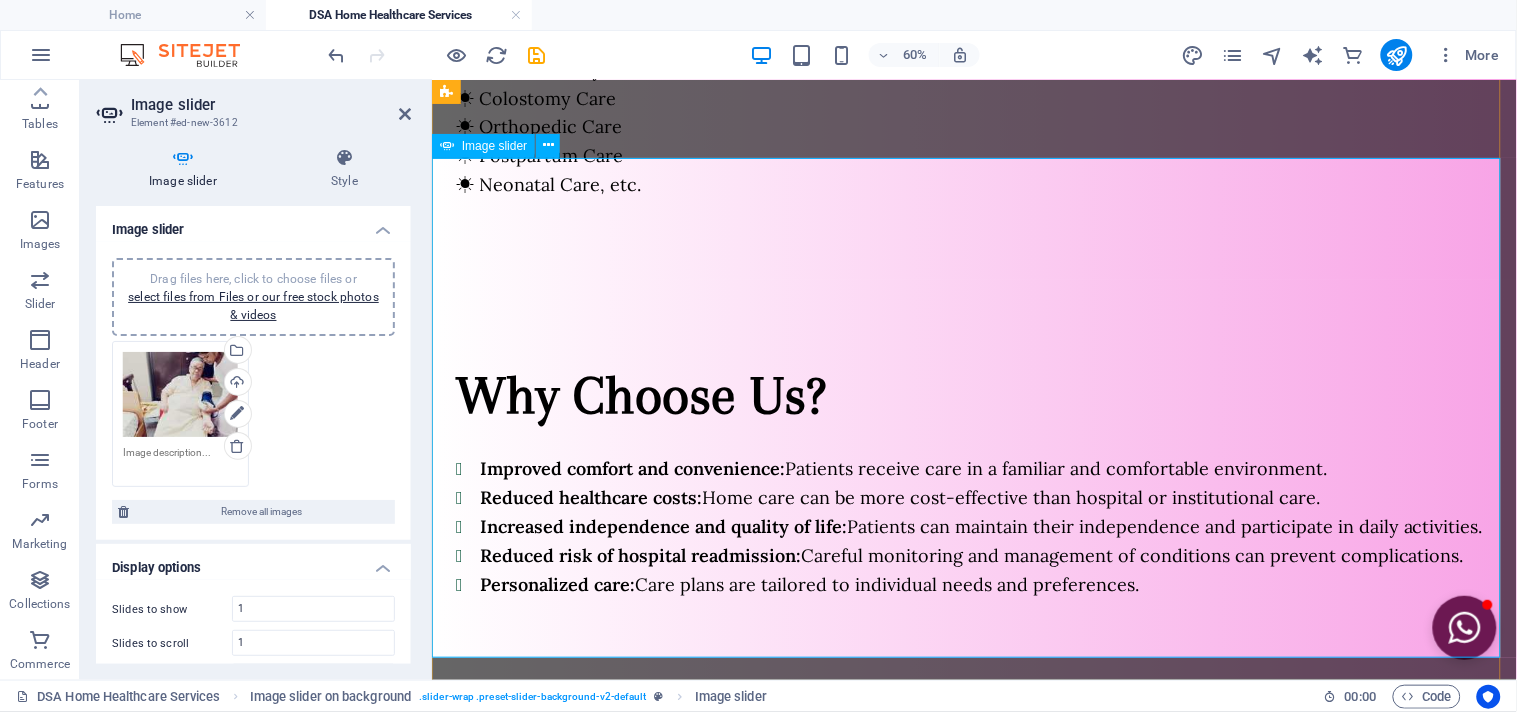 scroll, scrollTop: 1728, scrollLeft: 0, axis: vertical 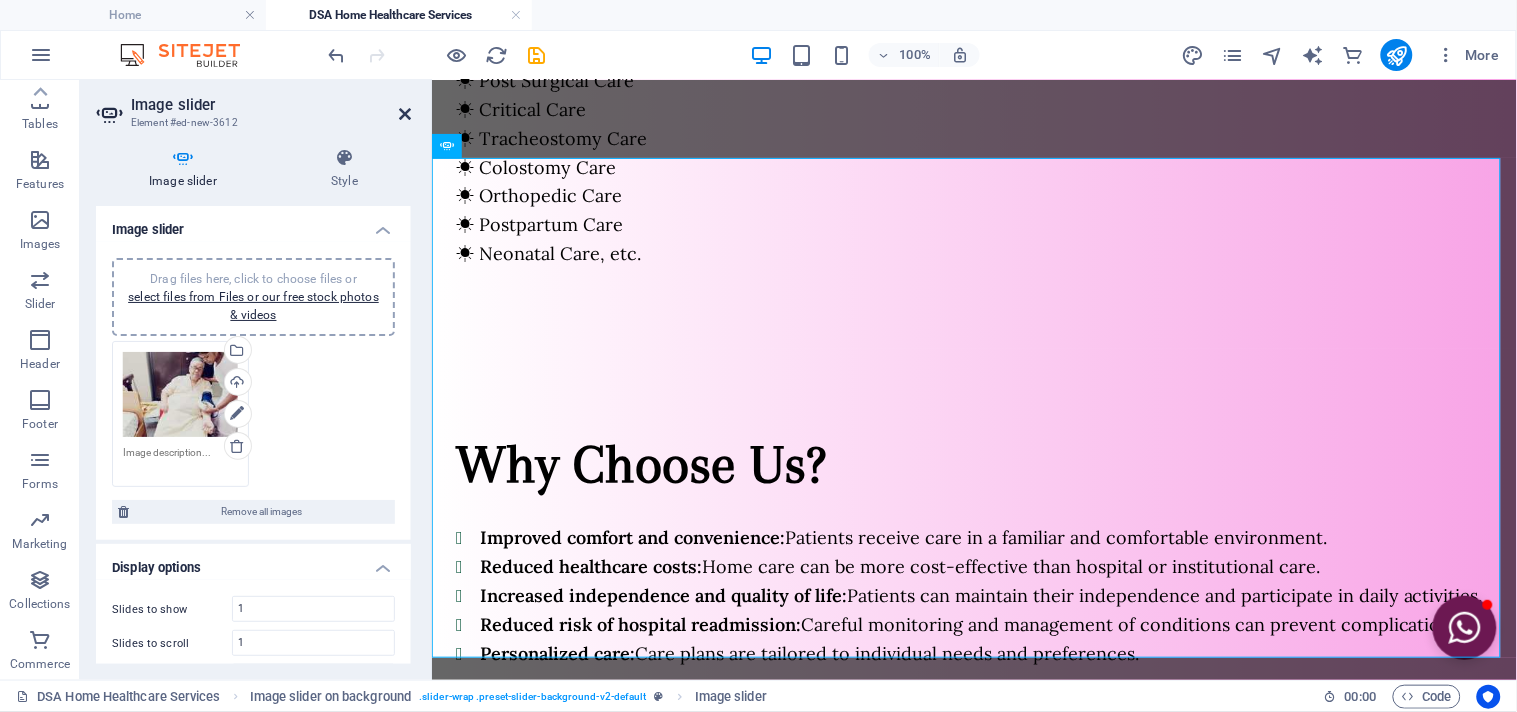 click at bounding box center [405, 114] 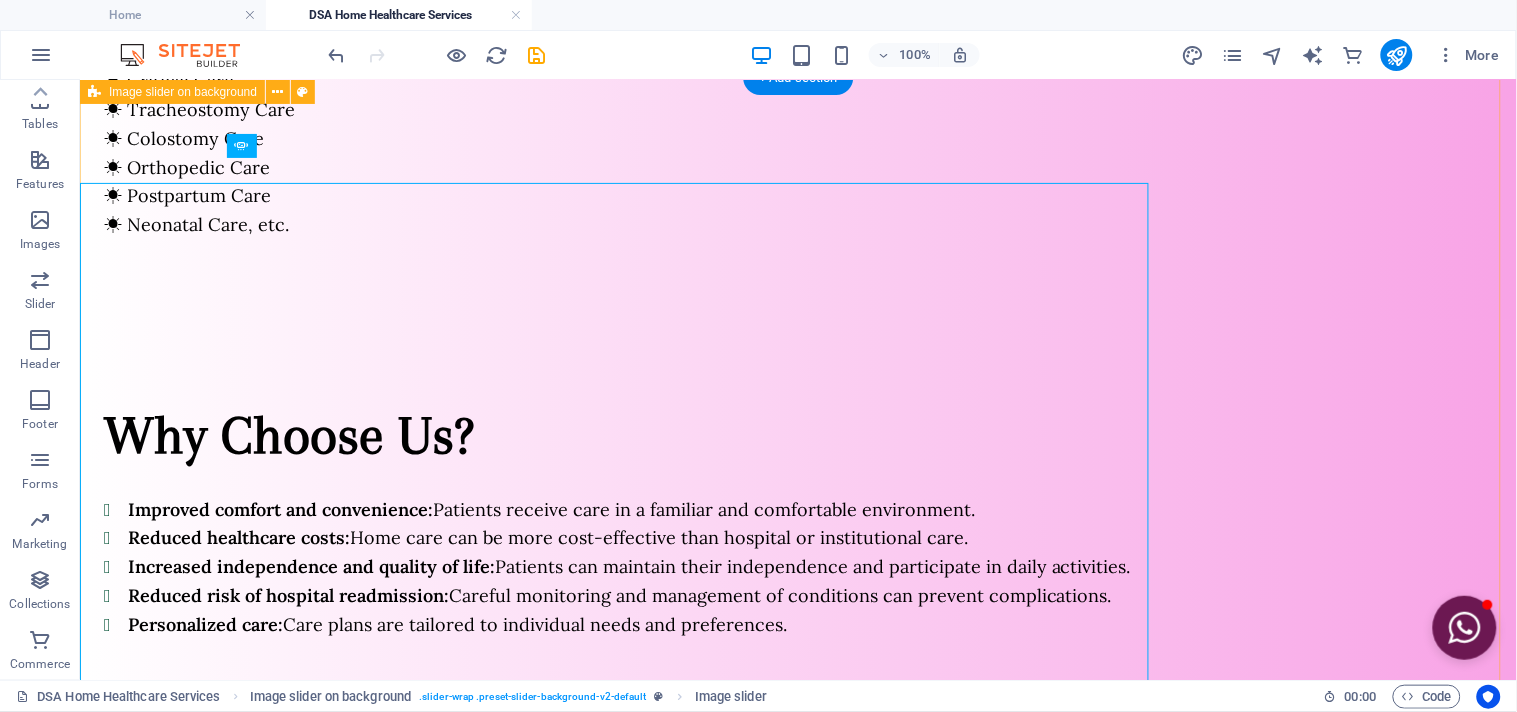 scroll, scrollTop: 1703, scrollLeft: 0, axis: vertical 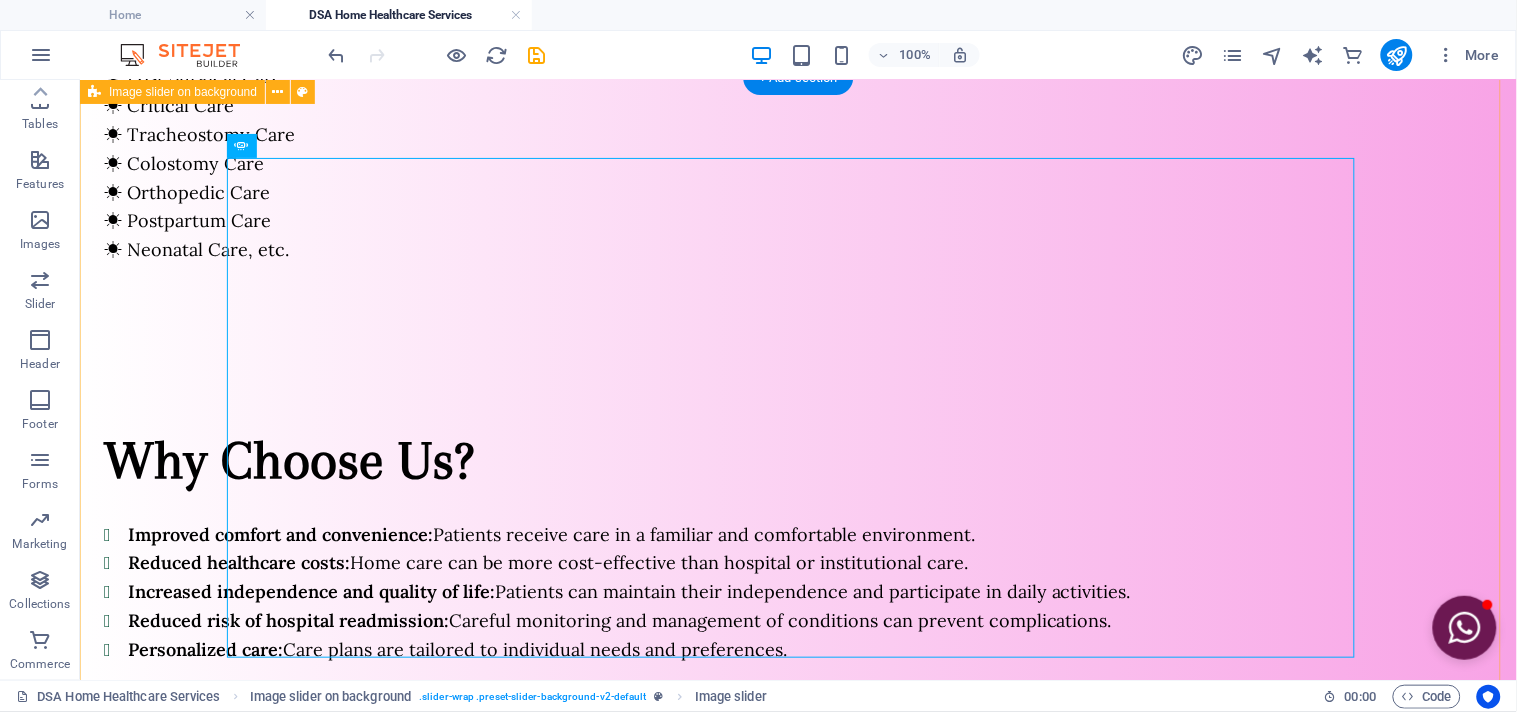click at bounding box center (797, 1074) 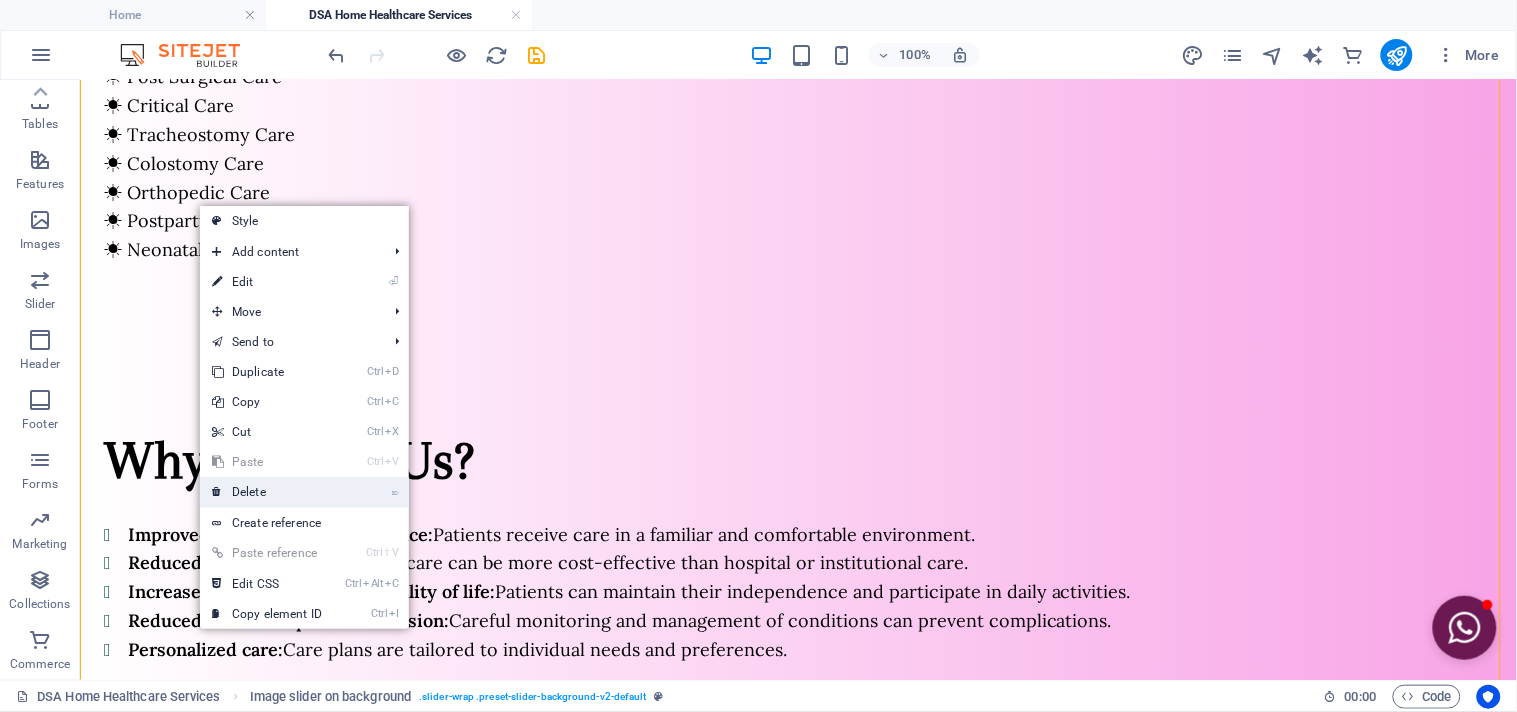 click on "⌦  Delete" at bounding box center (267, 492) 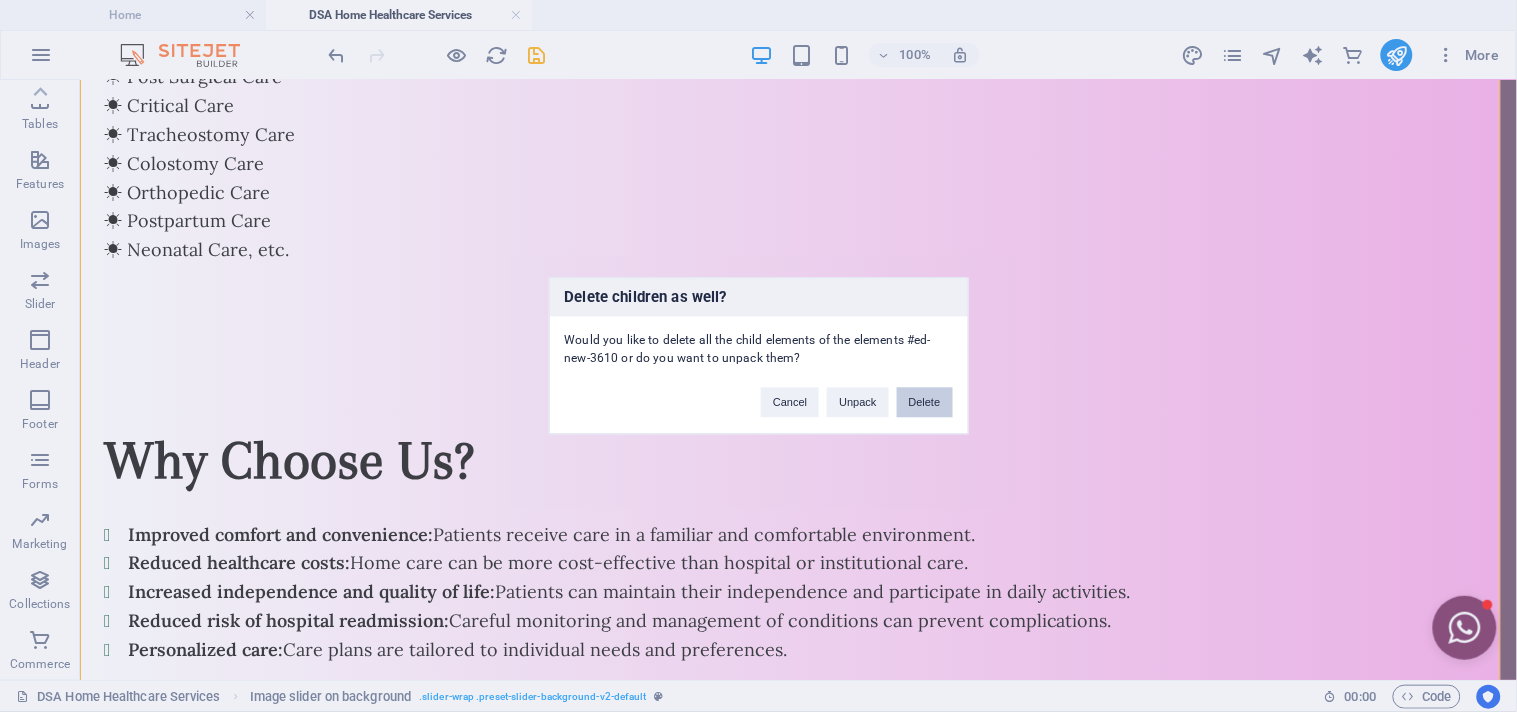 click on "Delete" at bounding box center [925, 403] 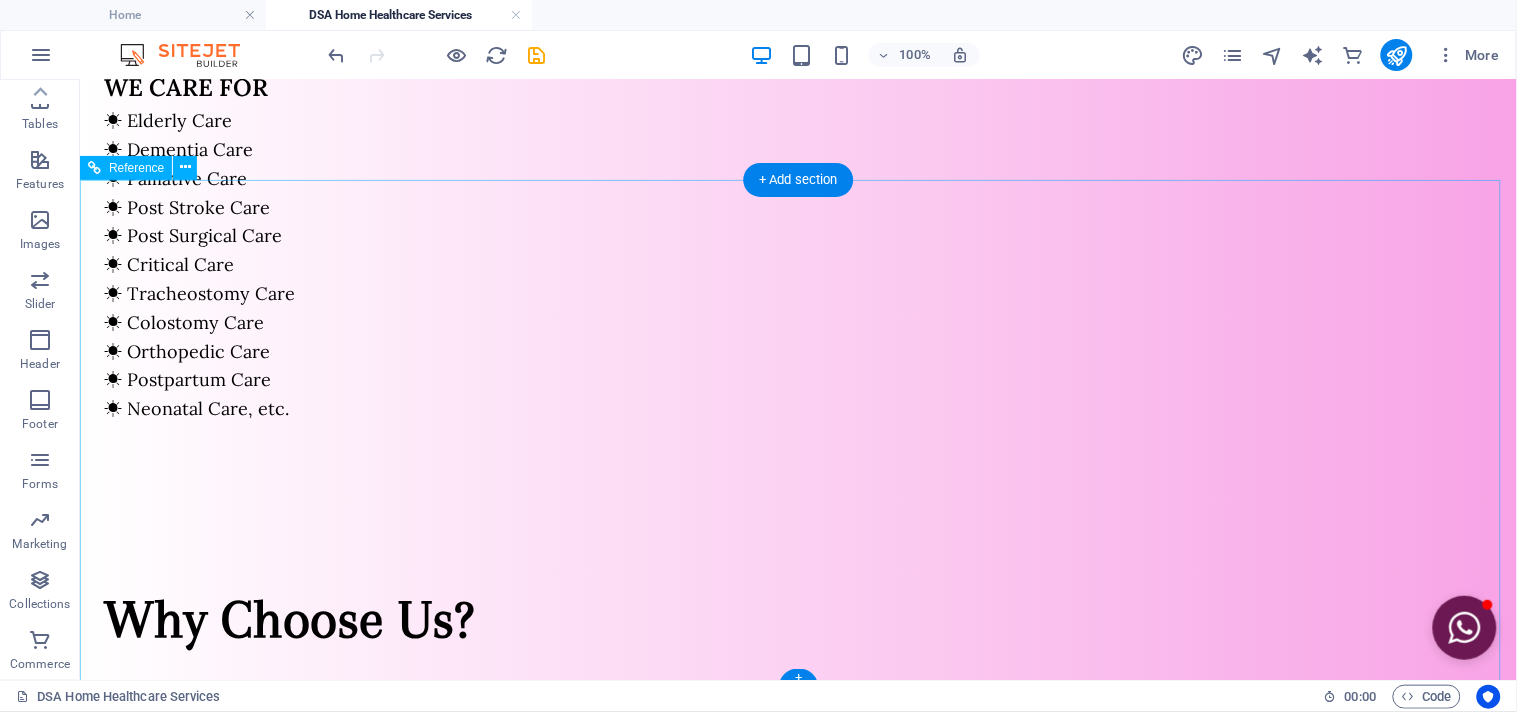 scroll, scrollTop: 1497, scrollLeft: 0, axis: vertical 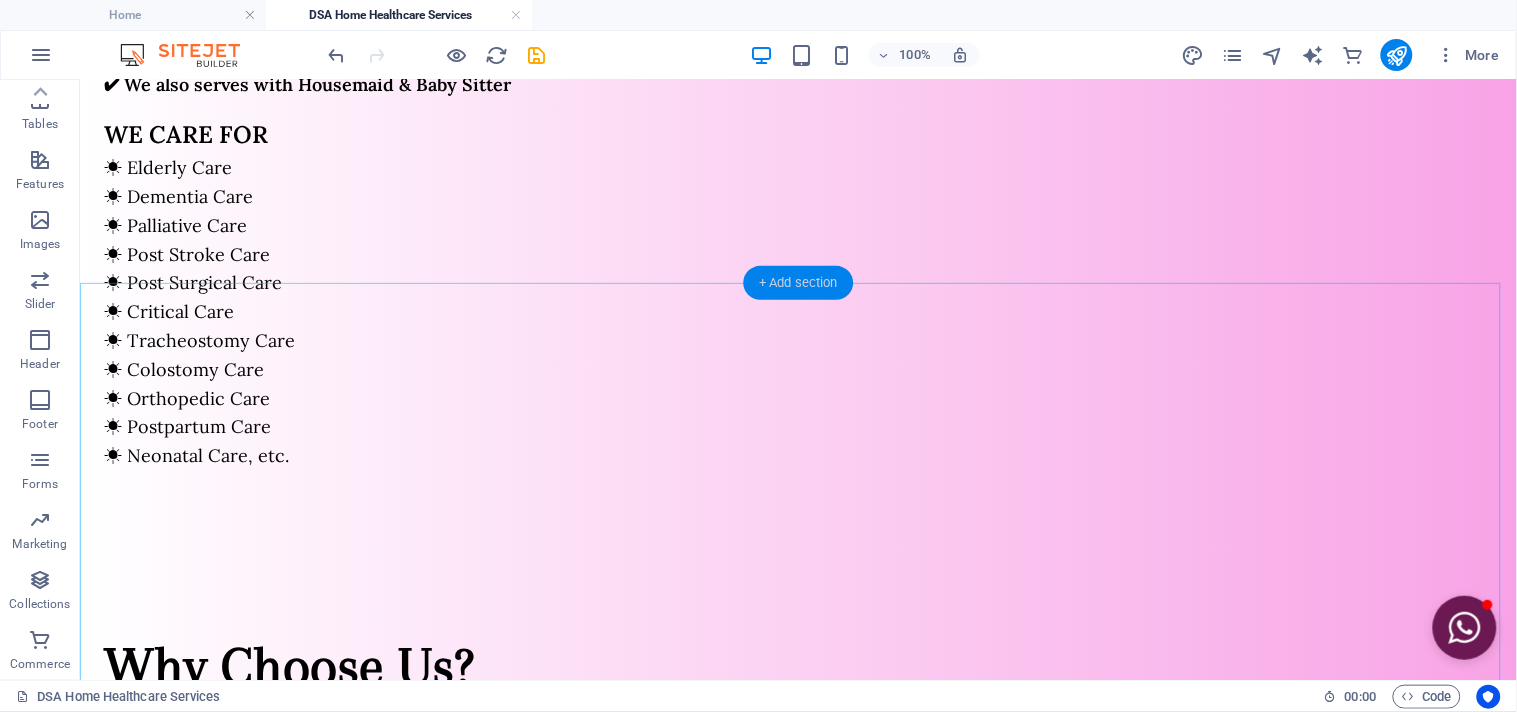 drag, startPoint x: 818, startPoint y: 286, endPoint x: 393, endPoint y: 206, distance: 432.46387 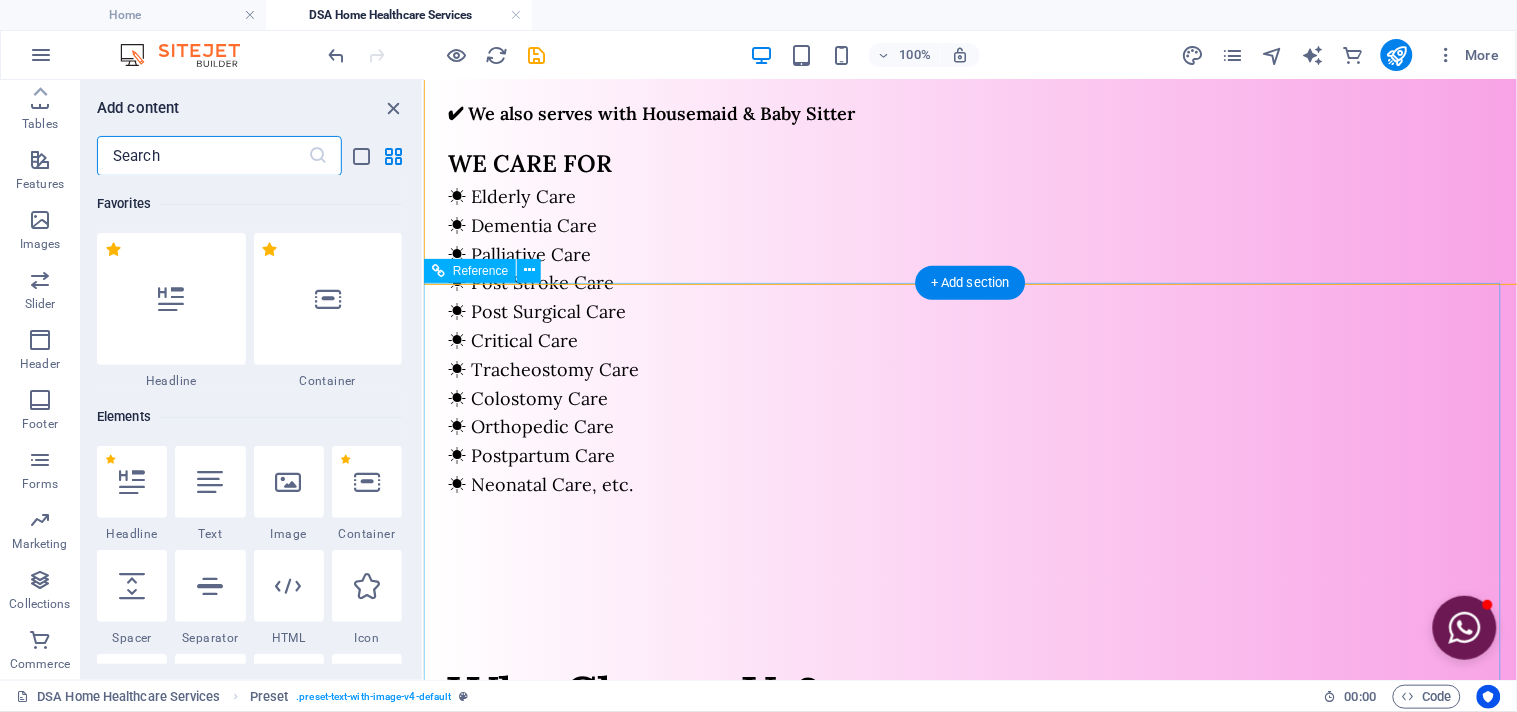 scroll, scrollTop: 1495, scrollLeft: 0, axis: vertical 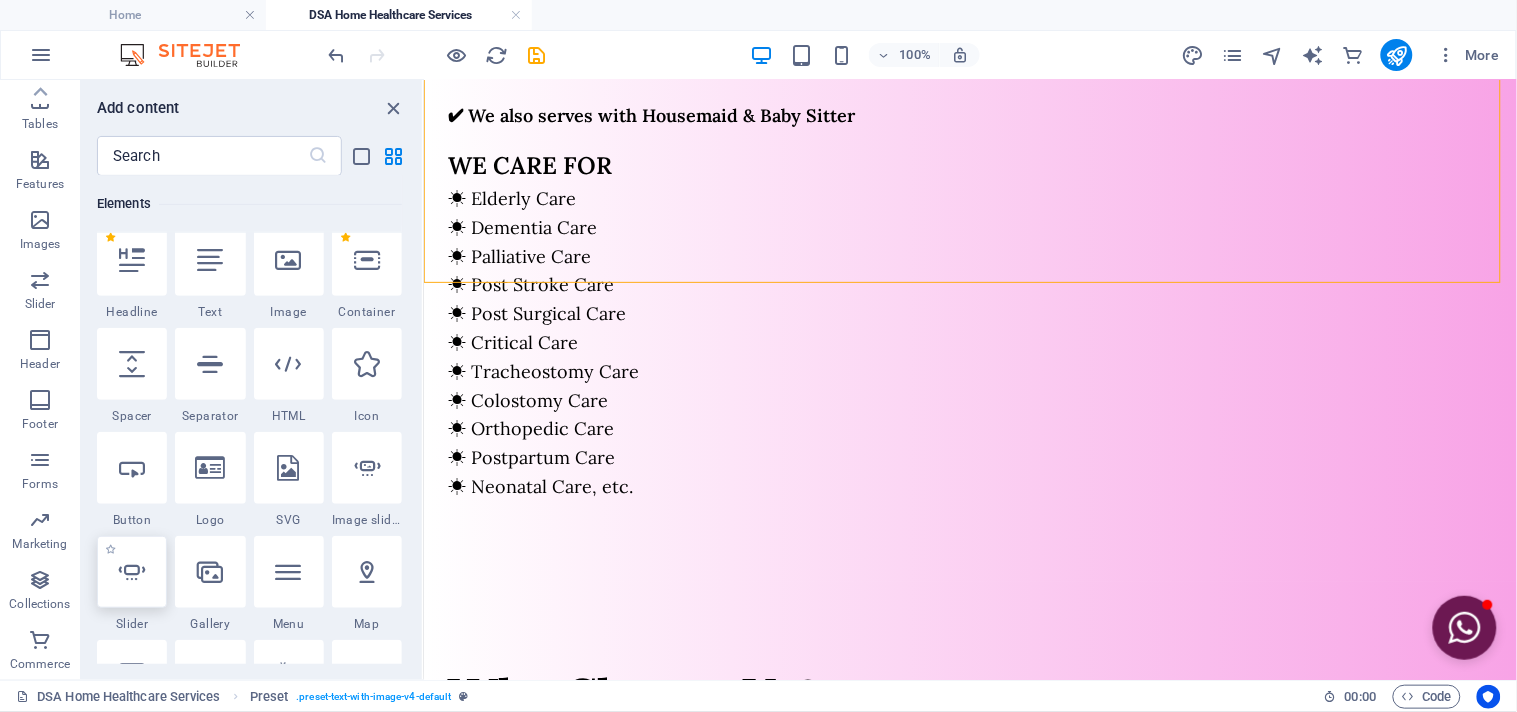 click at bounding box center (132, 572) 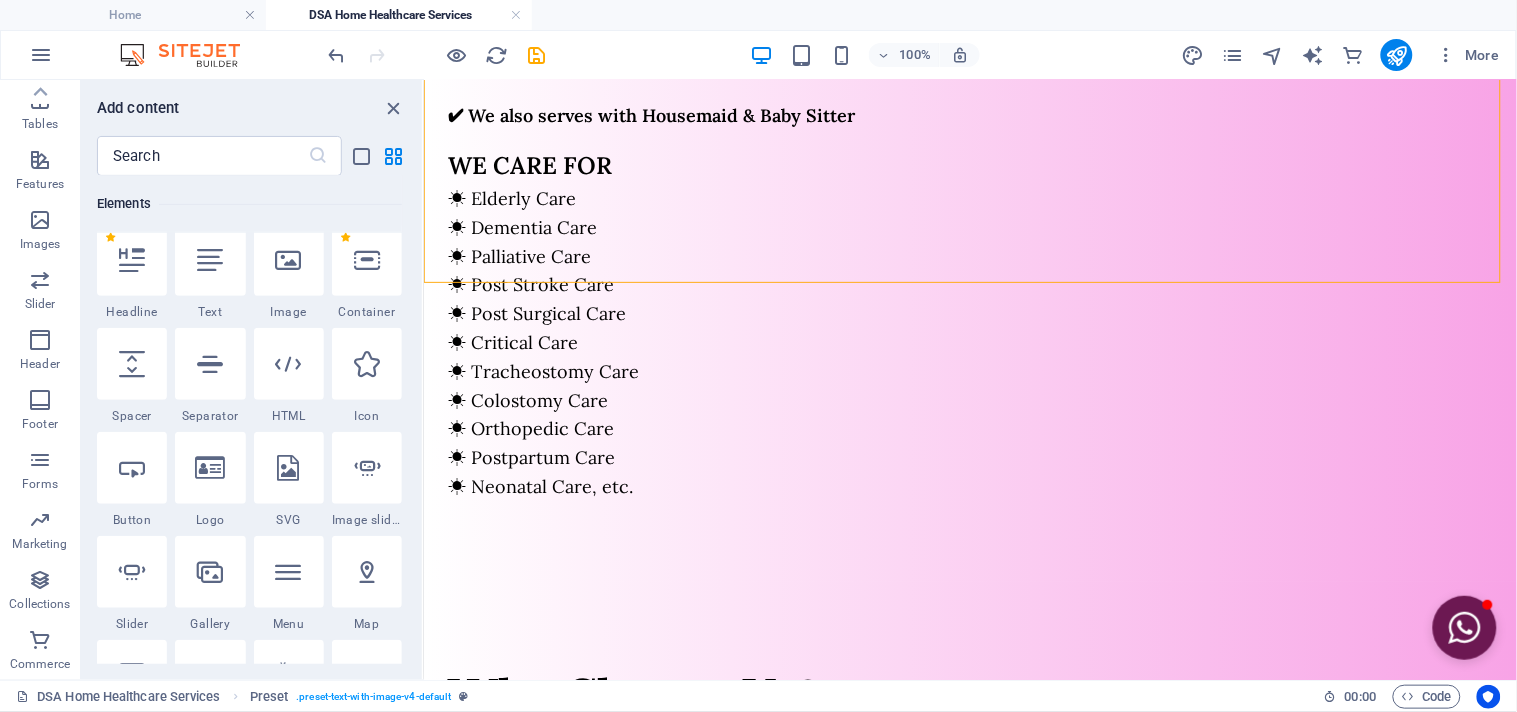 select on "ms" 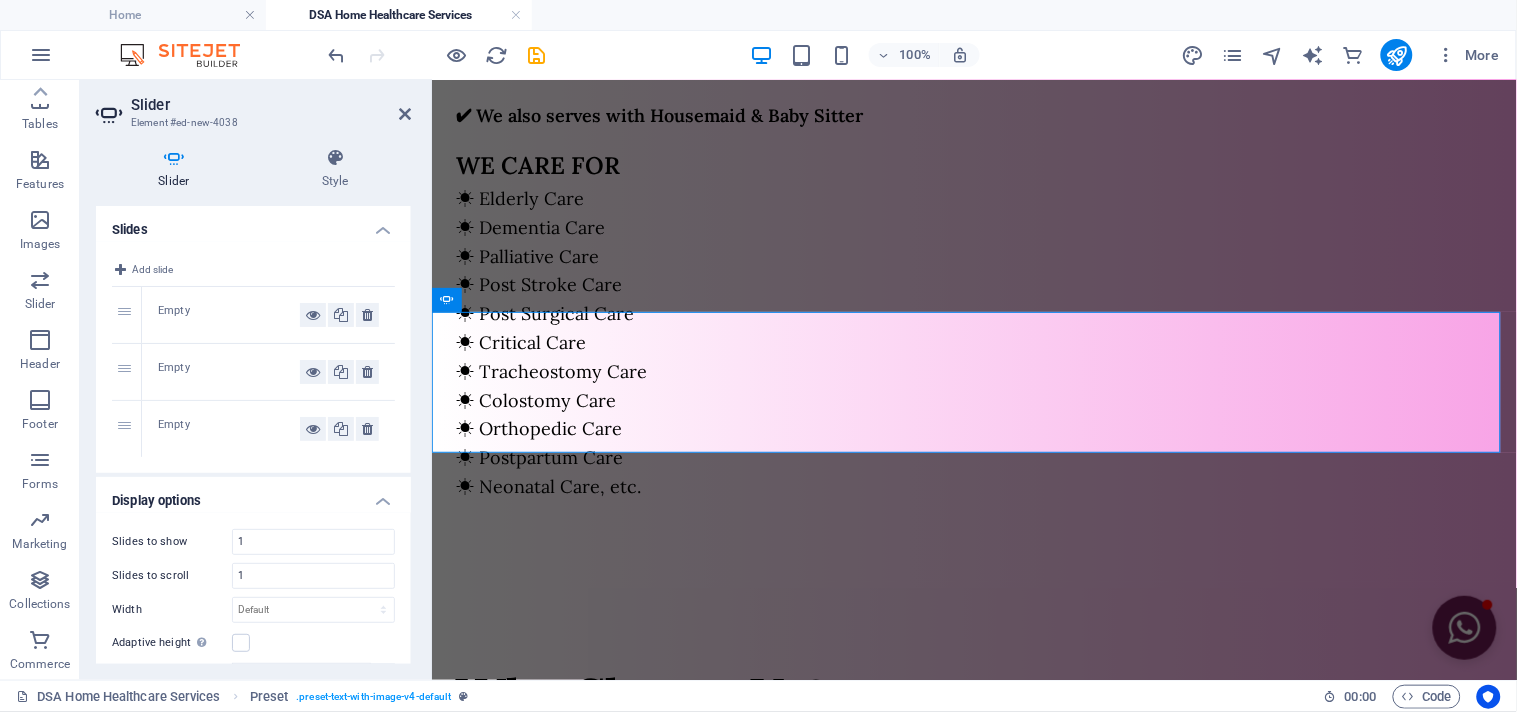 scroll, scrollTop: 1494, scrollLeft: 0, axis: vertical 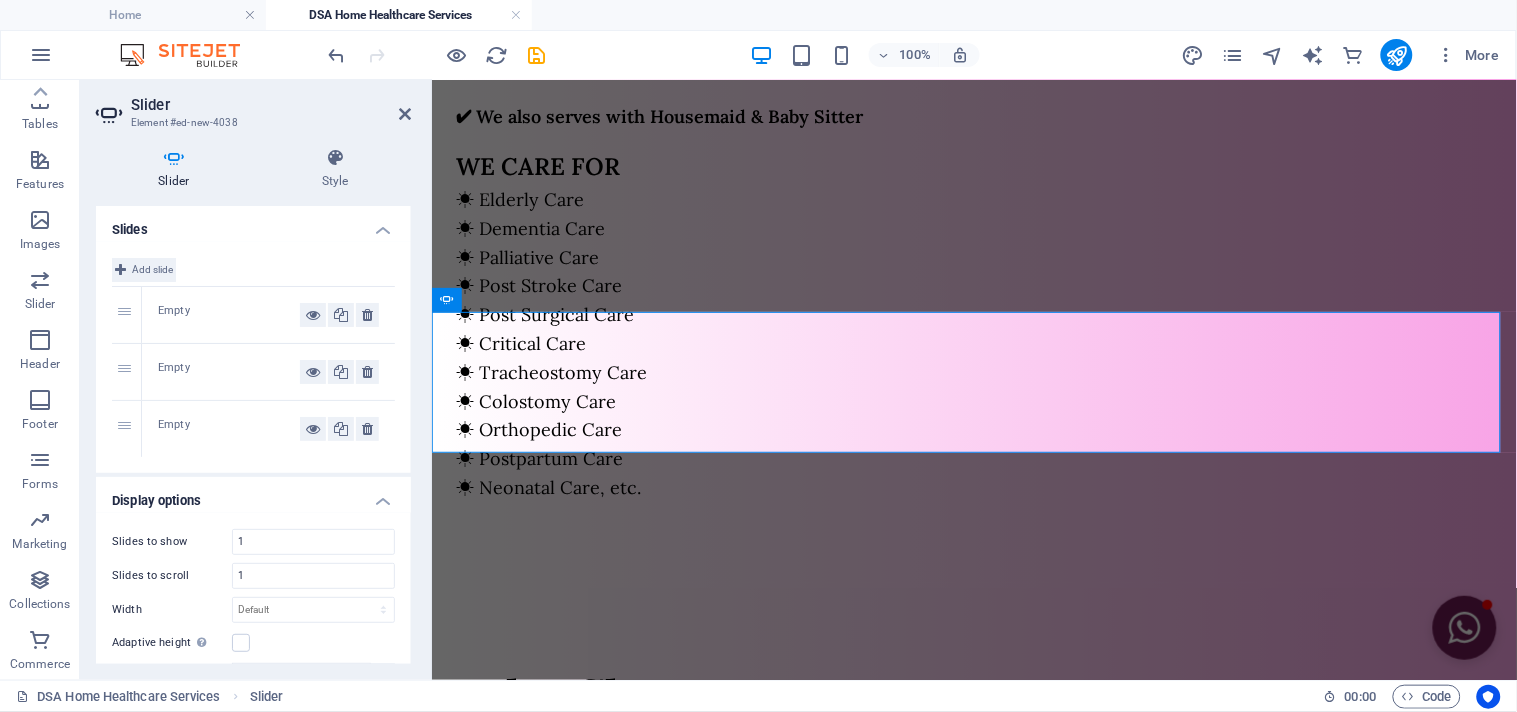 click on "Add slide" at bounding box center (144, 270) 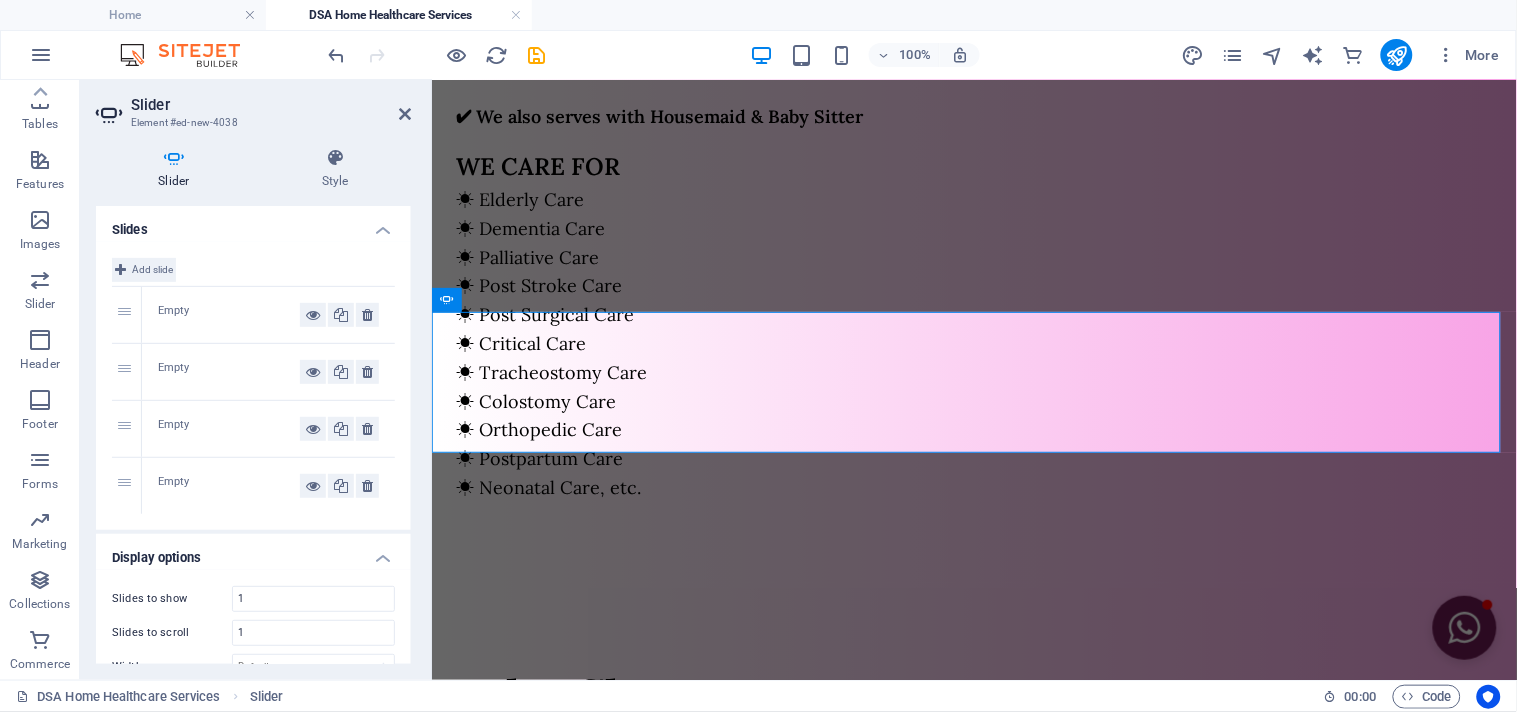 click on "Add slide" at bounding box center (144, 270) 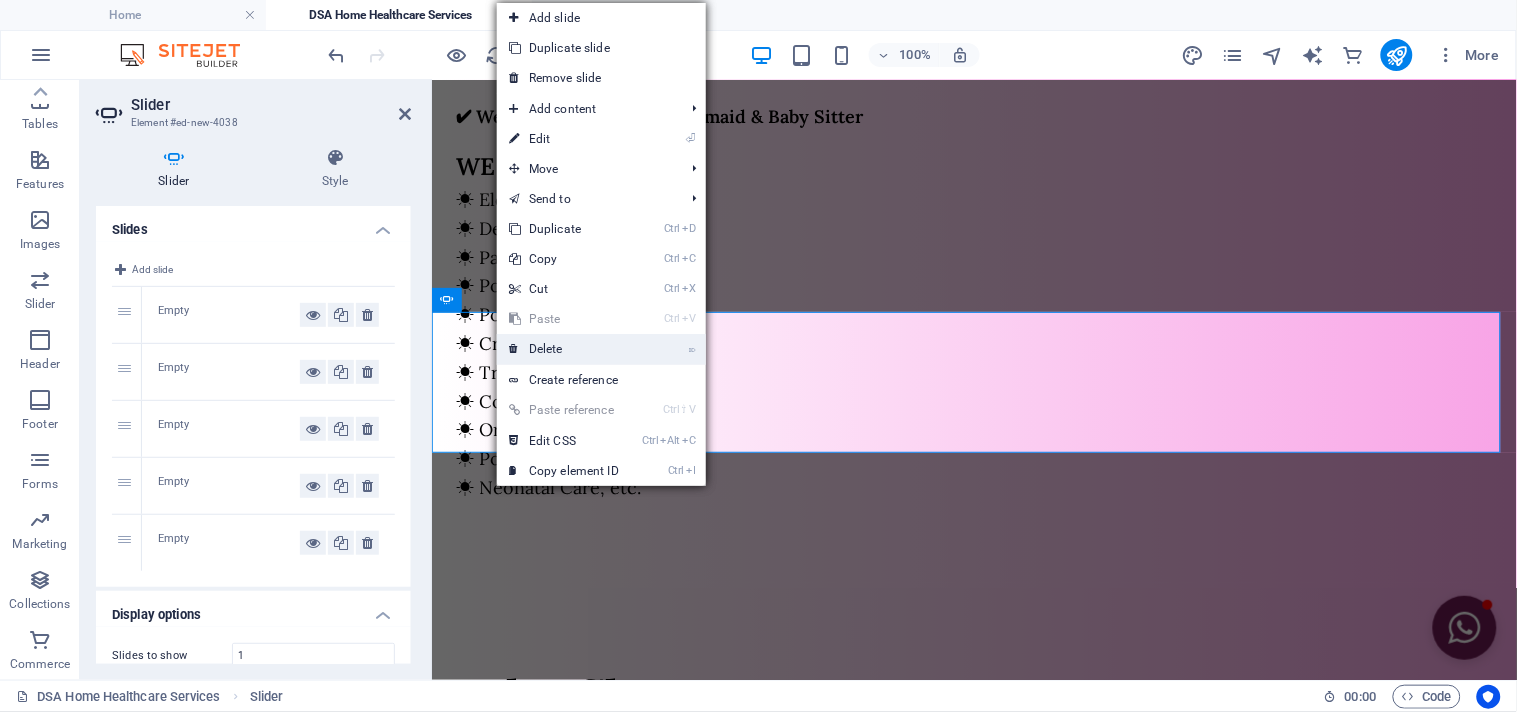 click on "⌦  Delete" at bounding box center (564, 349) 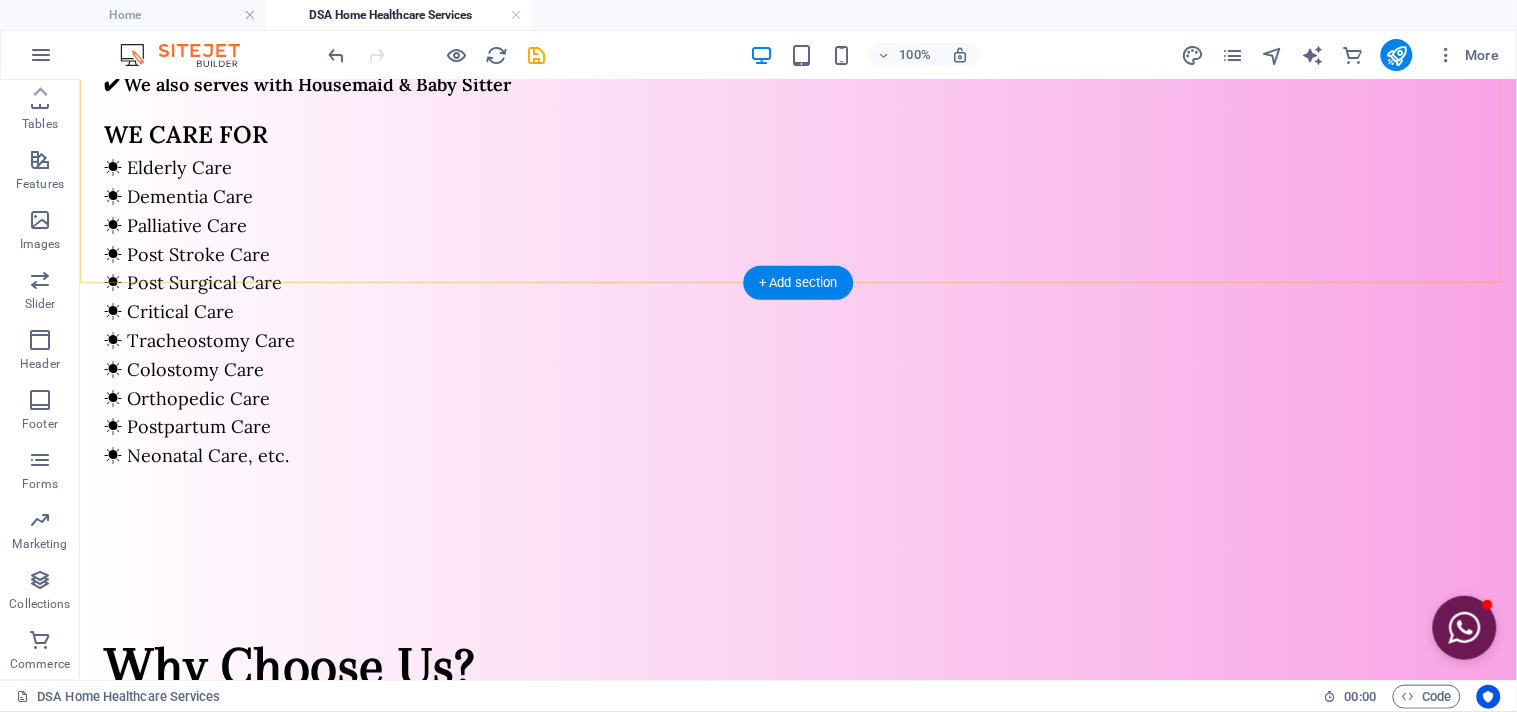 drag, startPoint x: 767, startPoint y: 185, endPoint x: 361, endPoint y: 201, distance: 406.31516 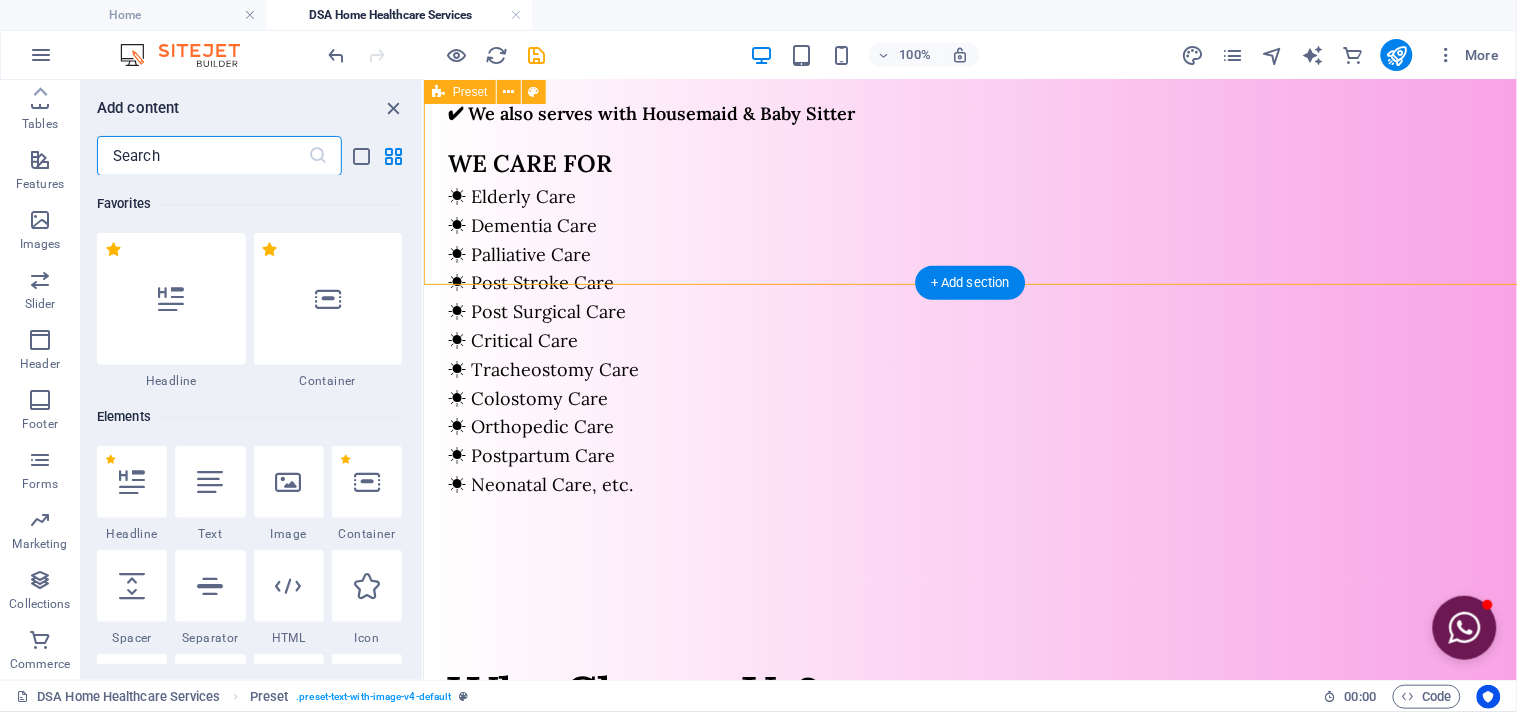 scroll, scrollTop: 1495, scrollLeft: 0, axis: vertical 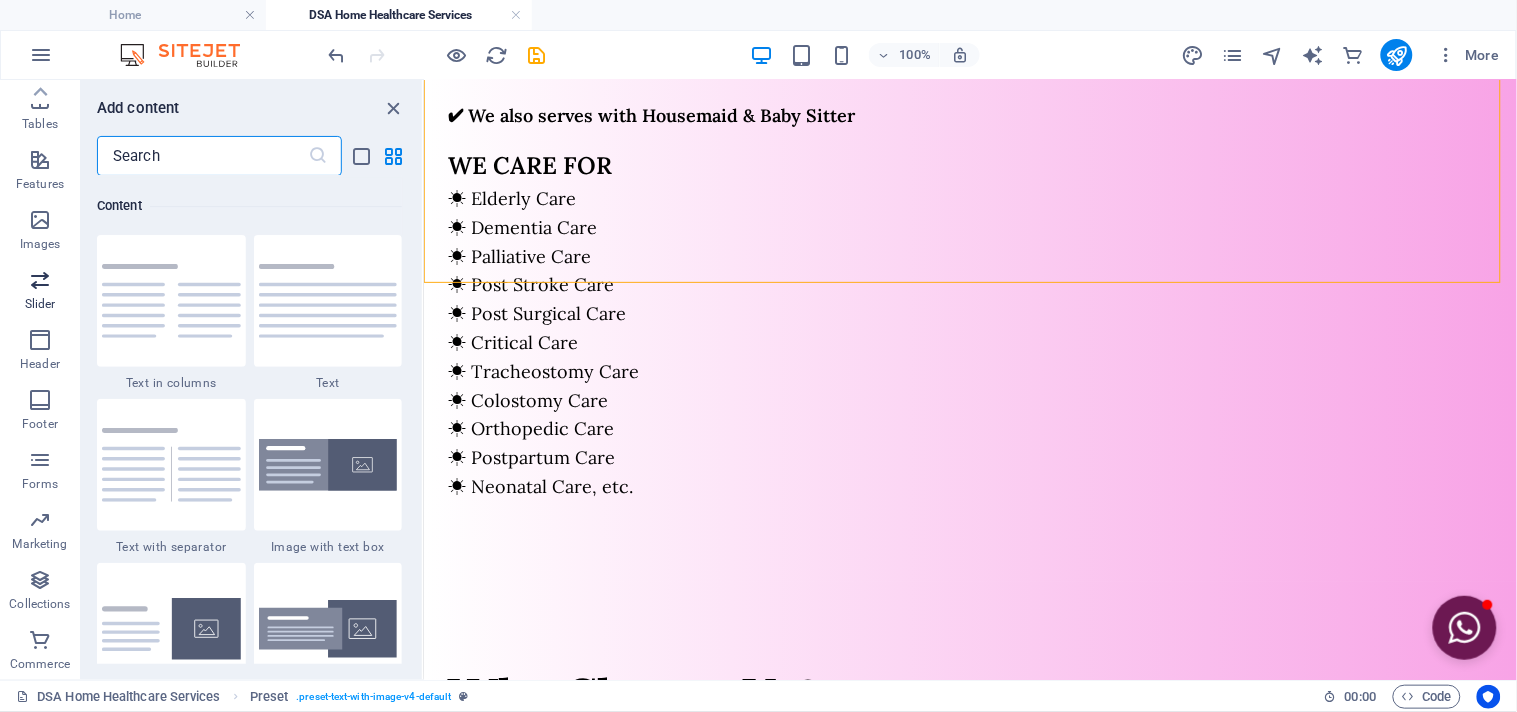 click on "Slider" at bounding box center (40, 304) 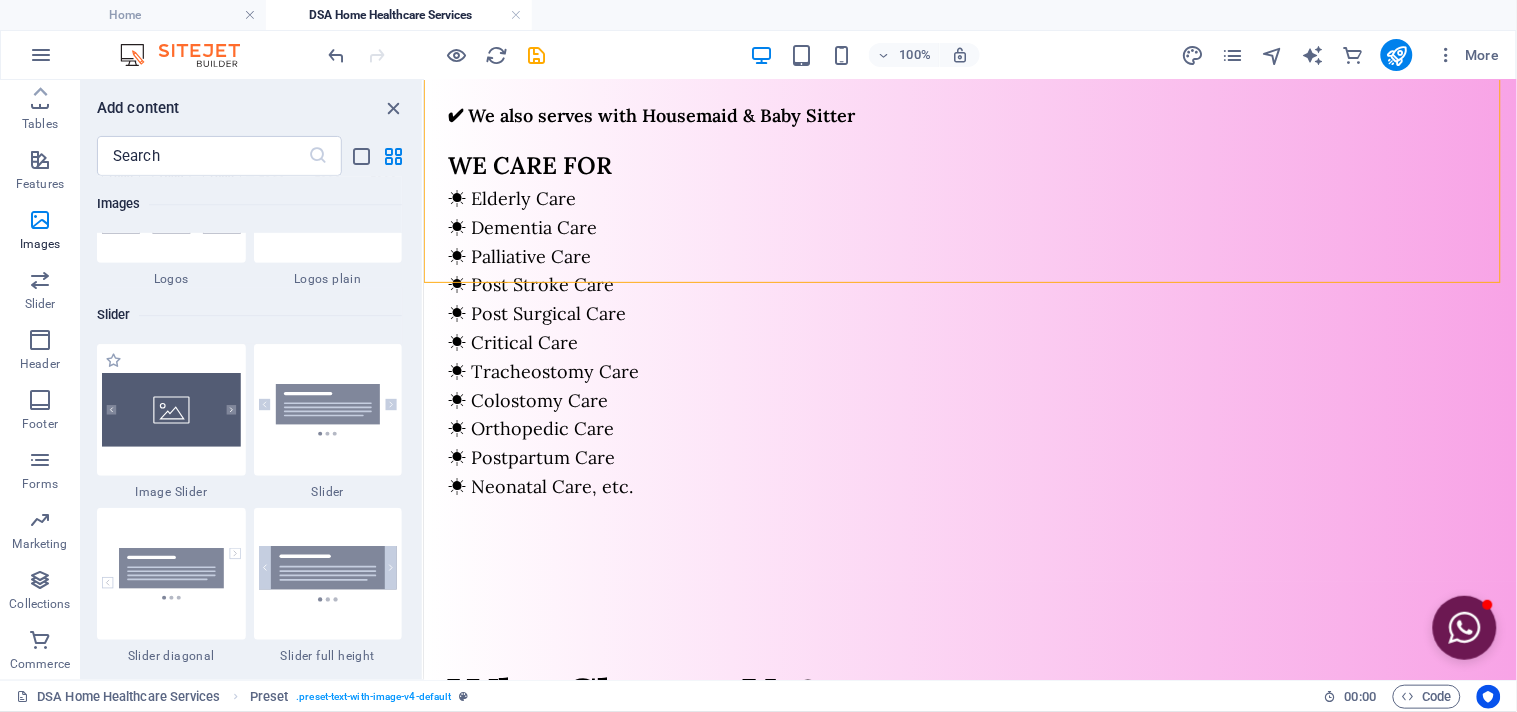 scroll, scrollTop: 11223, scrollLeft: 0, axis: vertical 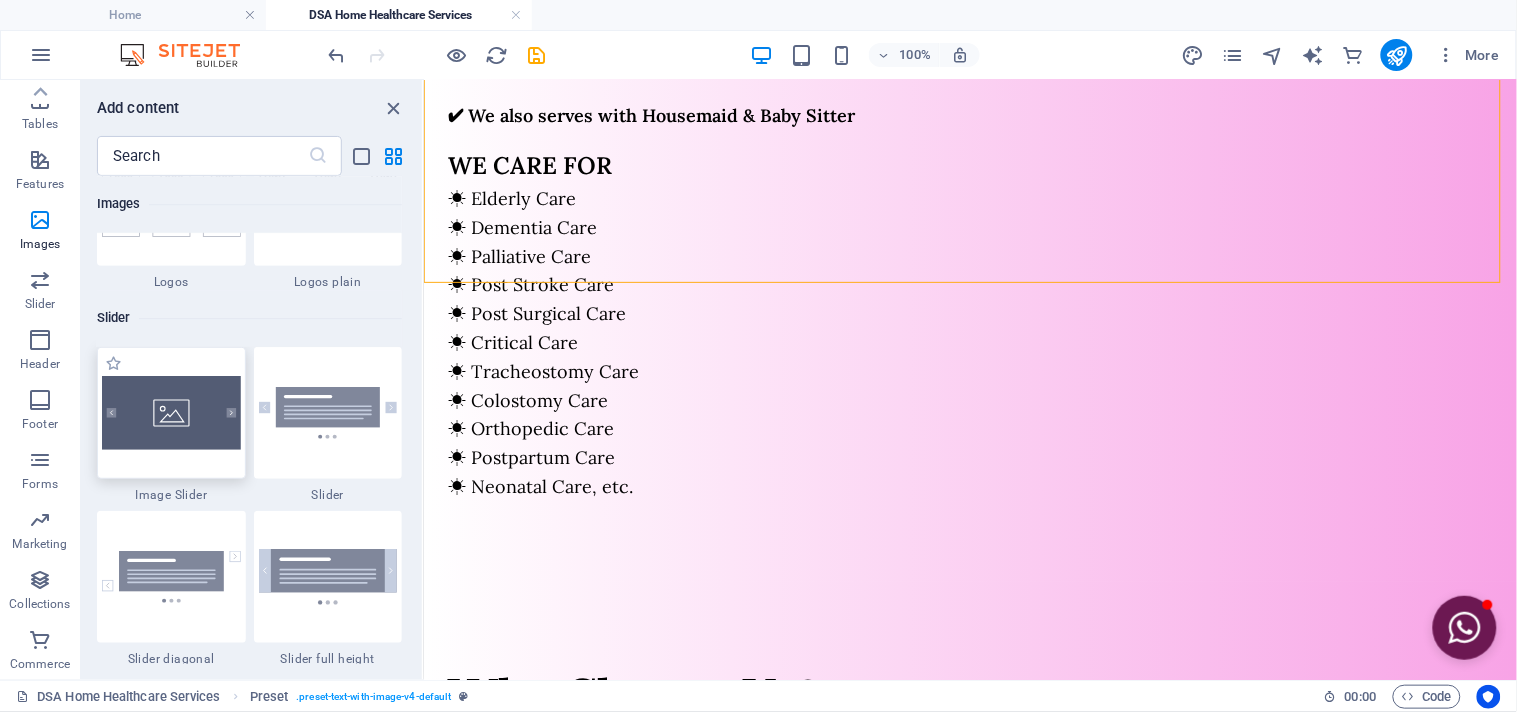 click at bounding box center [171, 413] 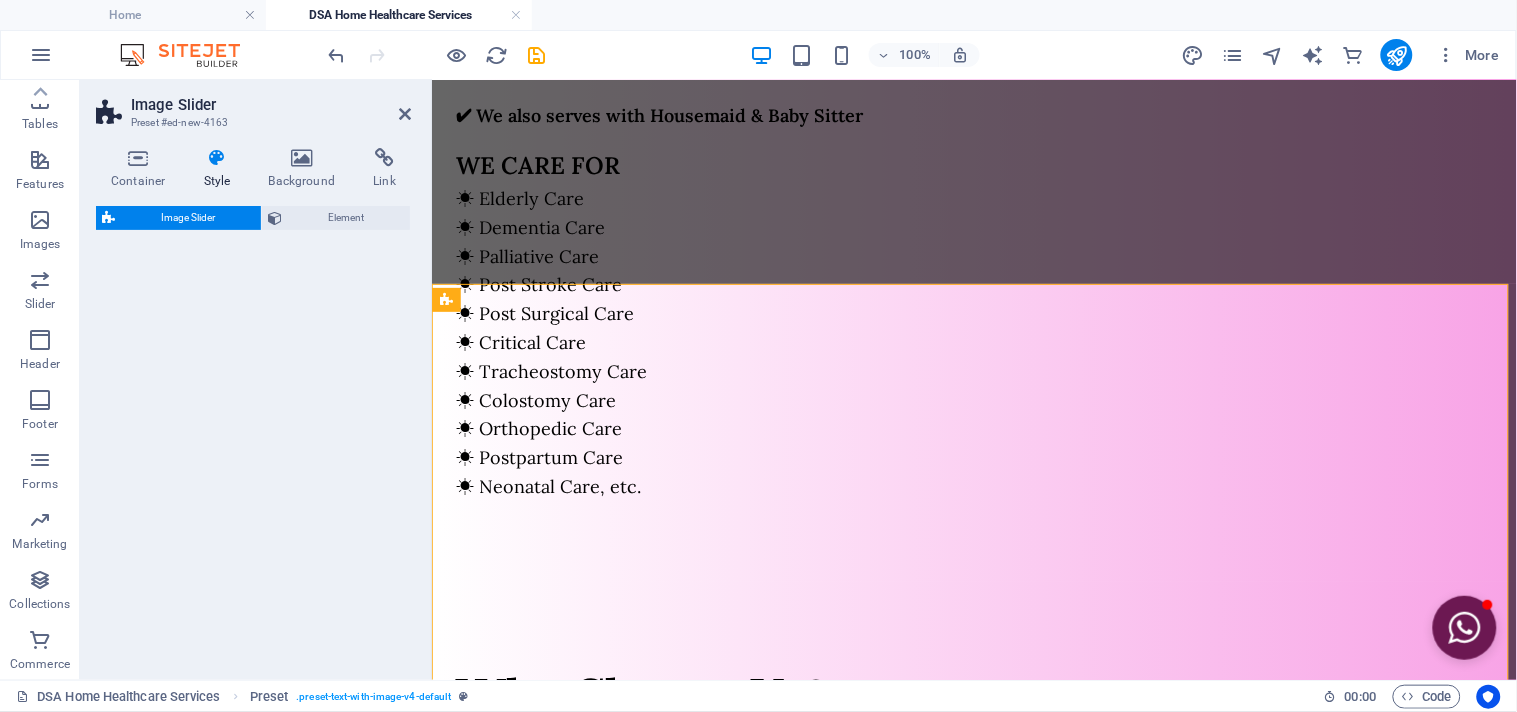 select on "rem" 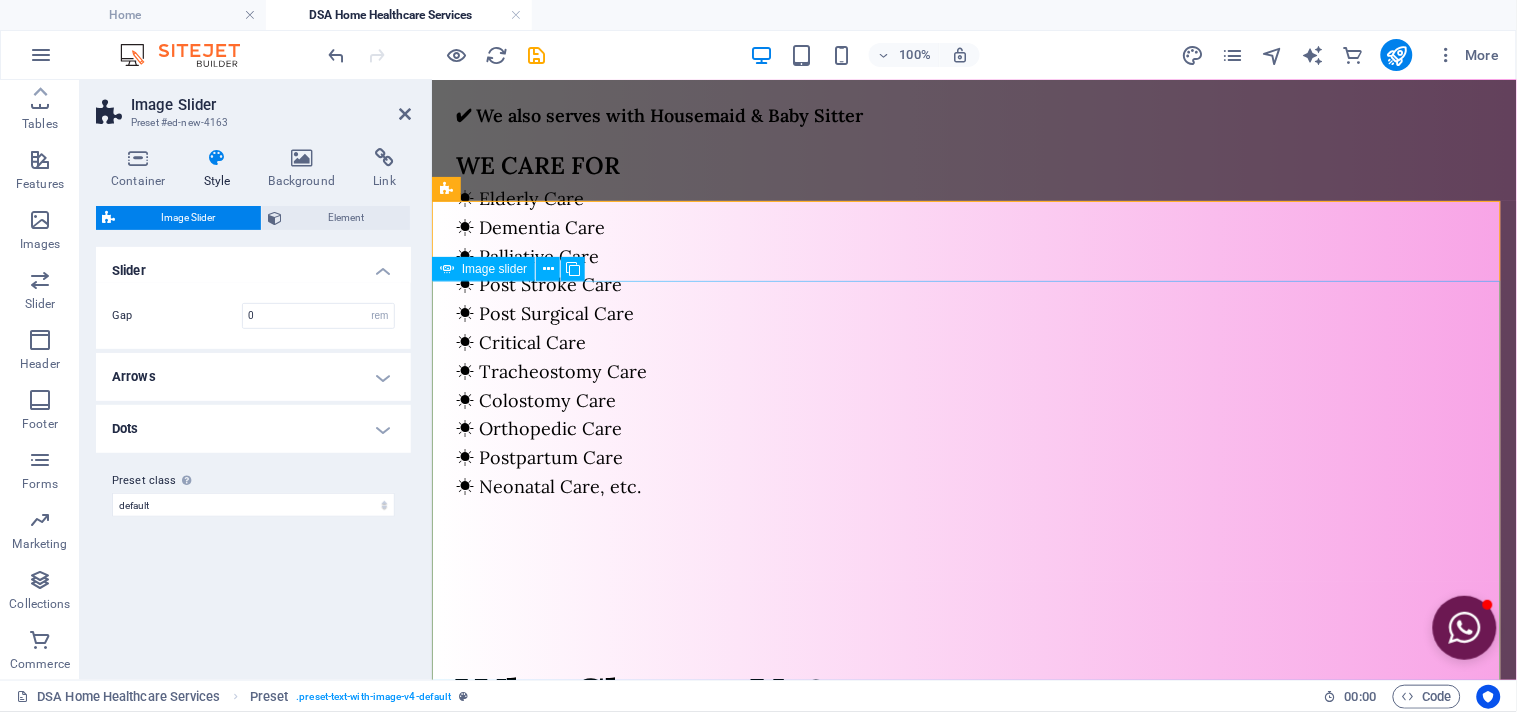 scroll, scrollTop: 1605, scrollLeft: 0, axis: vertical 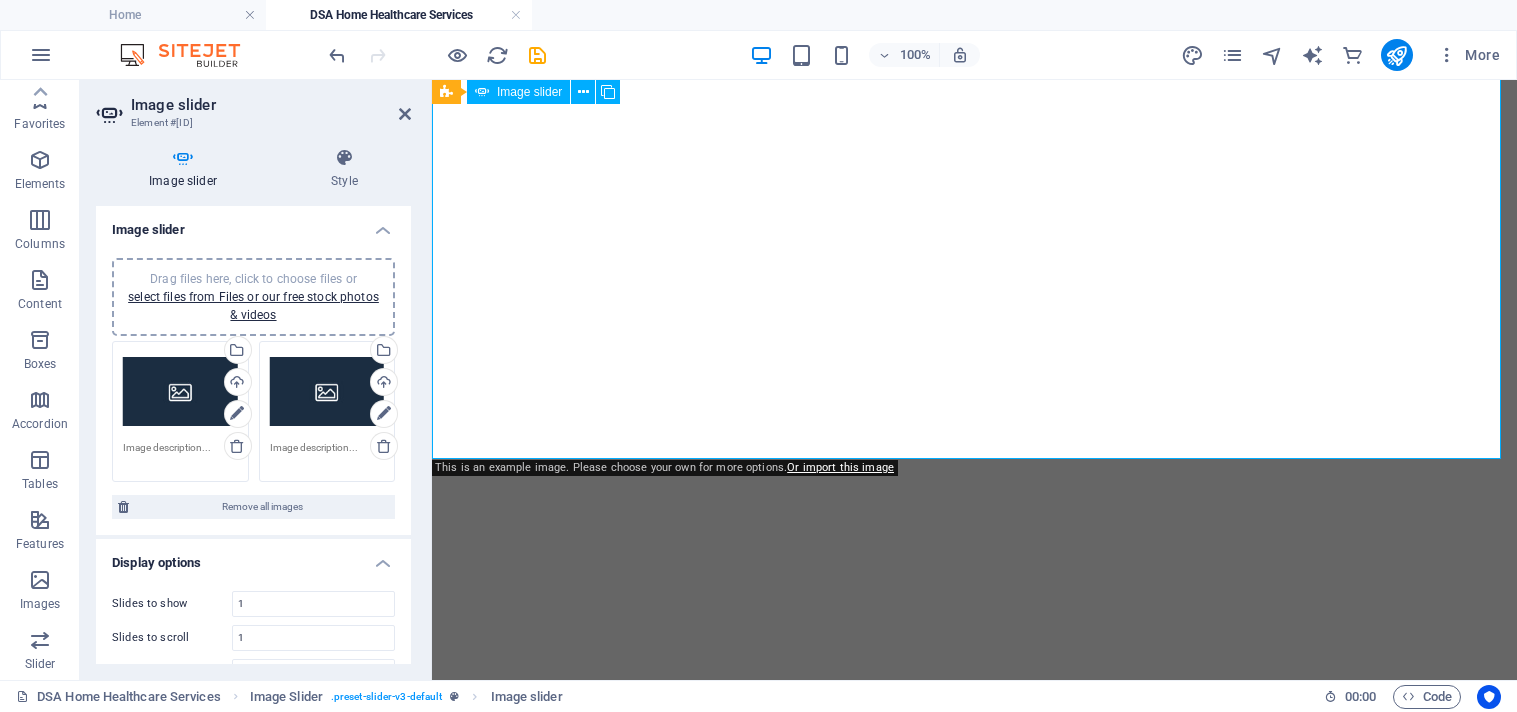 select on "px" 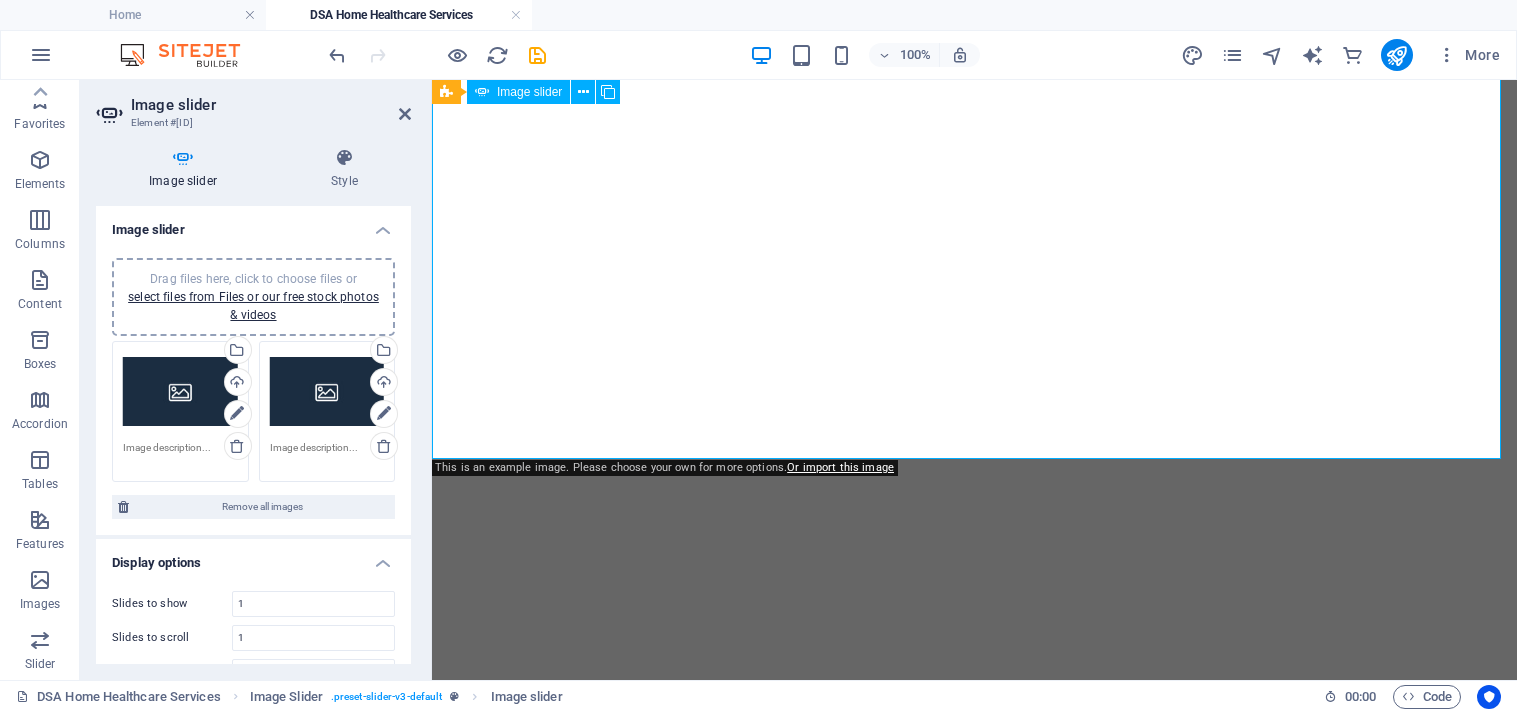 scroll, scrollTop: 0, scrollLeft: 0, axis: both 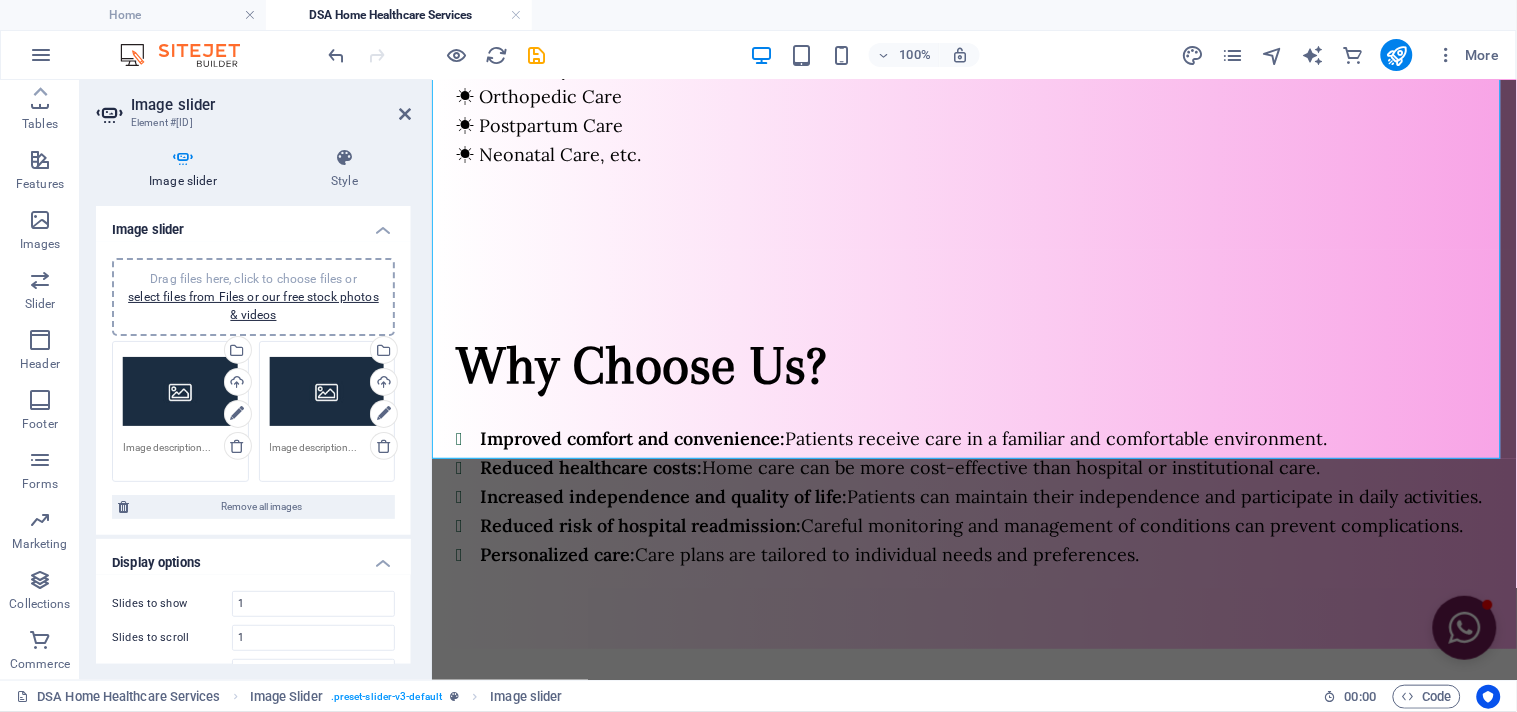 click on "Drag files here, click to choose files or select files from Files or our free stock photos & videos" at bounding box center (180, 392) 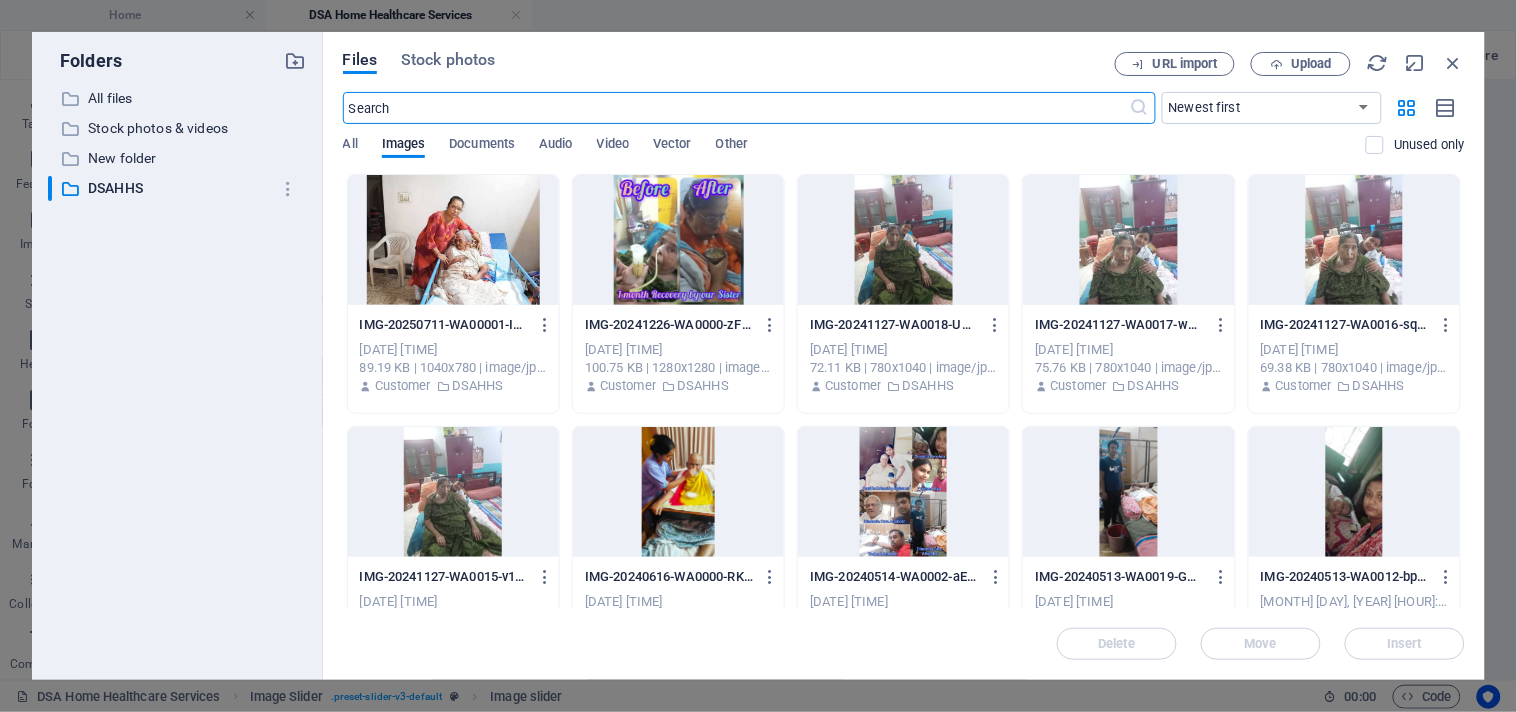 scroll, scrollTop: 1860, scrollLeft: 0, axis: vertical 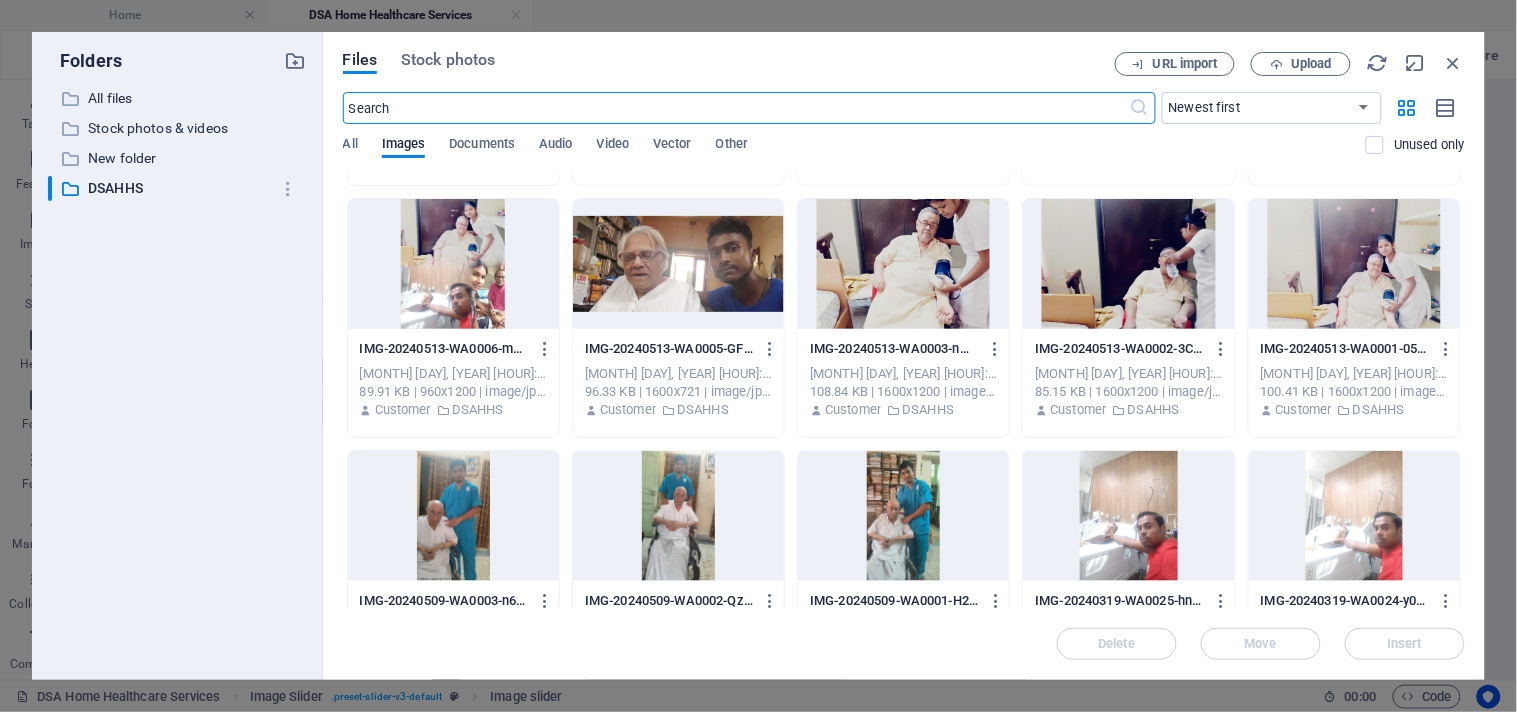 click at bounding box center (1354, 264) 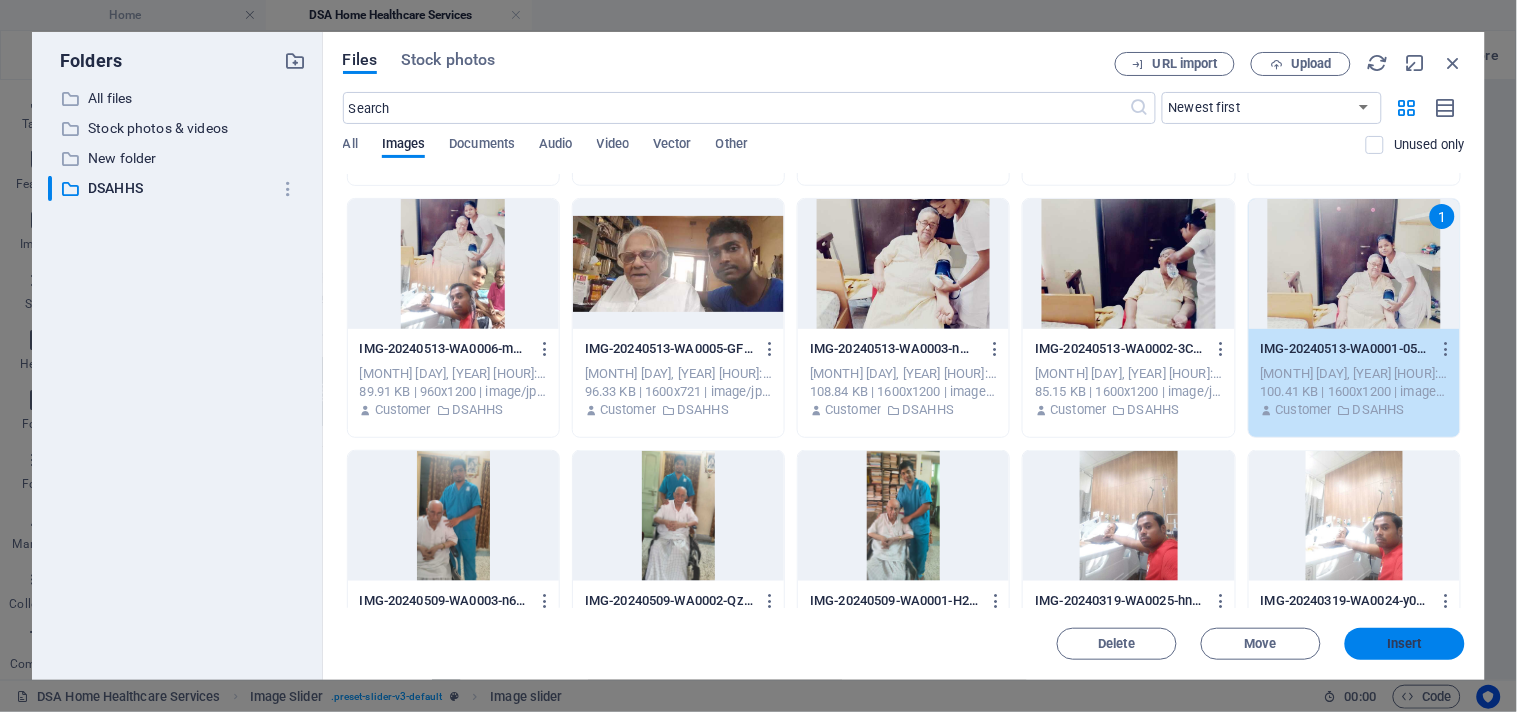 drag, startPoint x: 1412, startPoint y: 648, endPoint x: 979, endPoint y: 568, distance: 440.32828 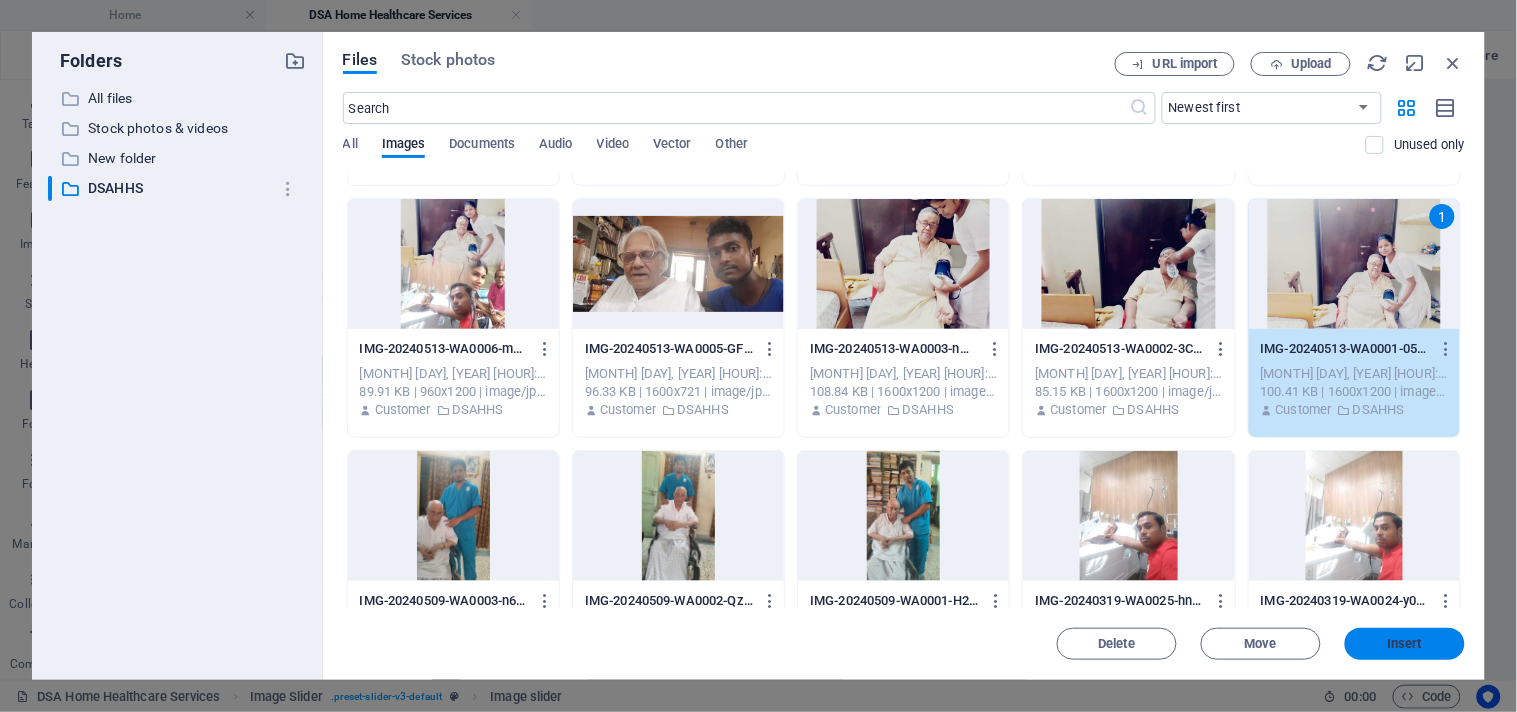 click on "Insert" at bounding box center [1405, 644] 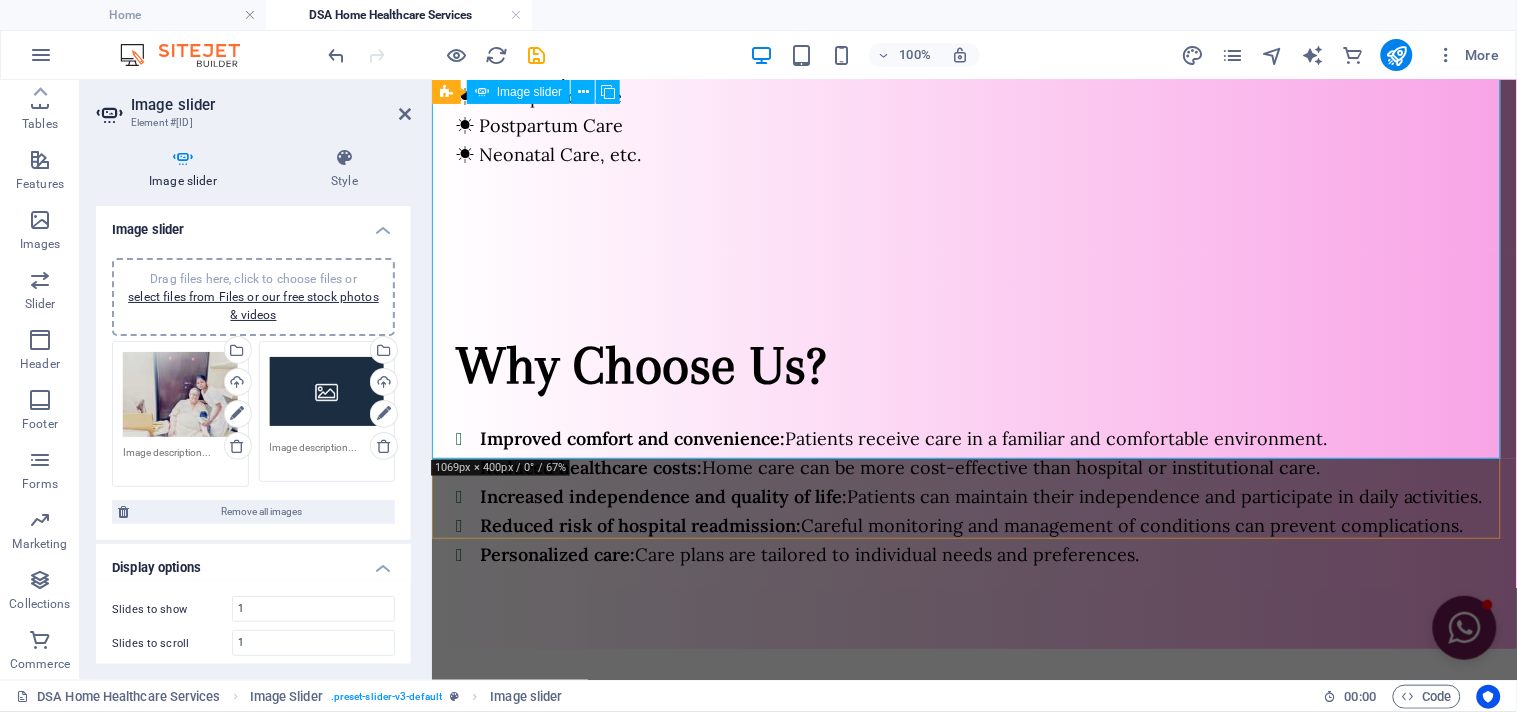 scroll, scrollTop: 1716, scrollLeft: 0, axis: vertical 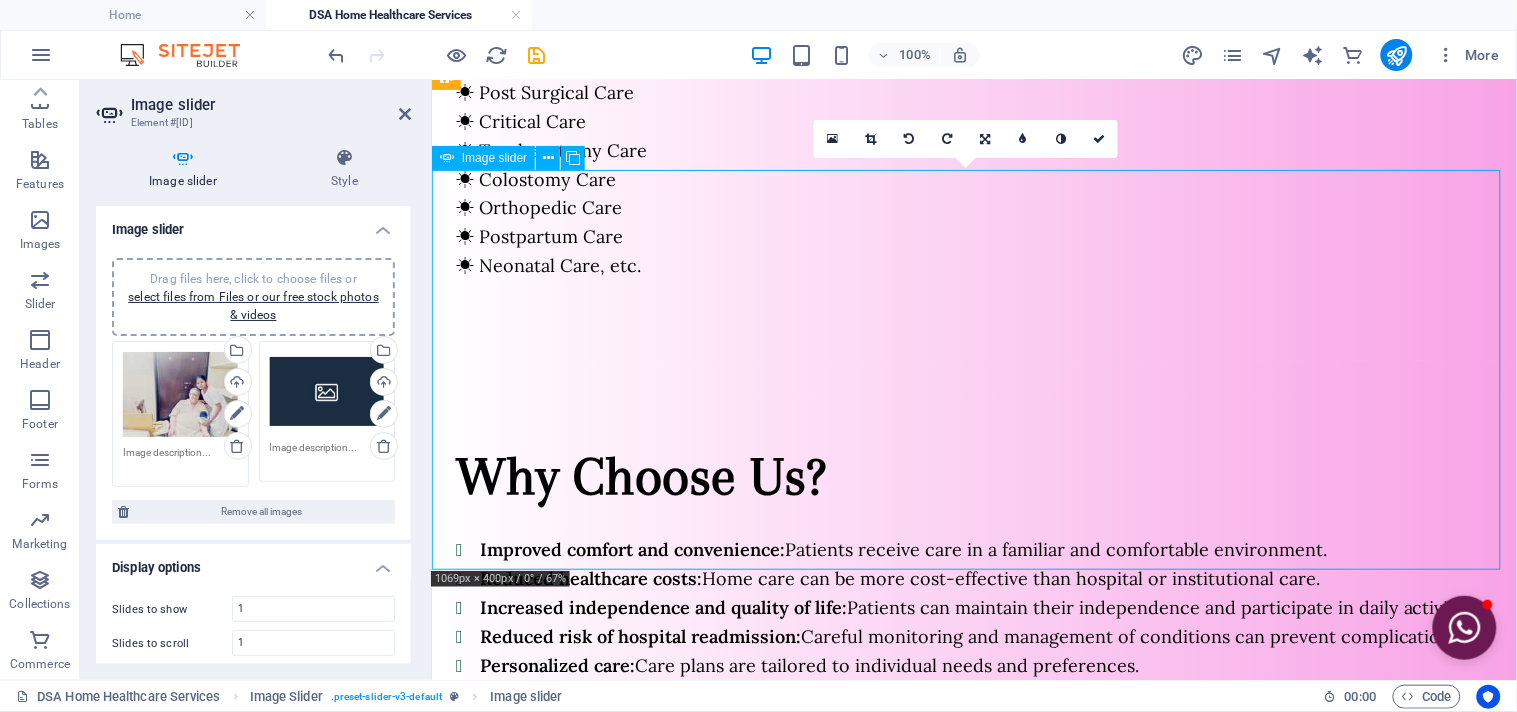 drag, startPoint x: 1131, startPoint y: 363, endPoint x: 1022, endPoint y: 289, distance: 131.74597 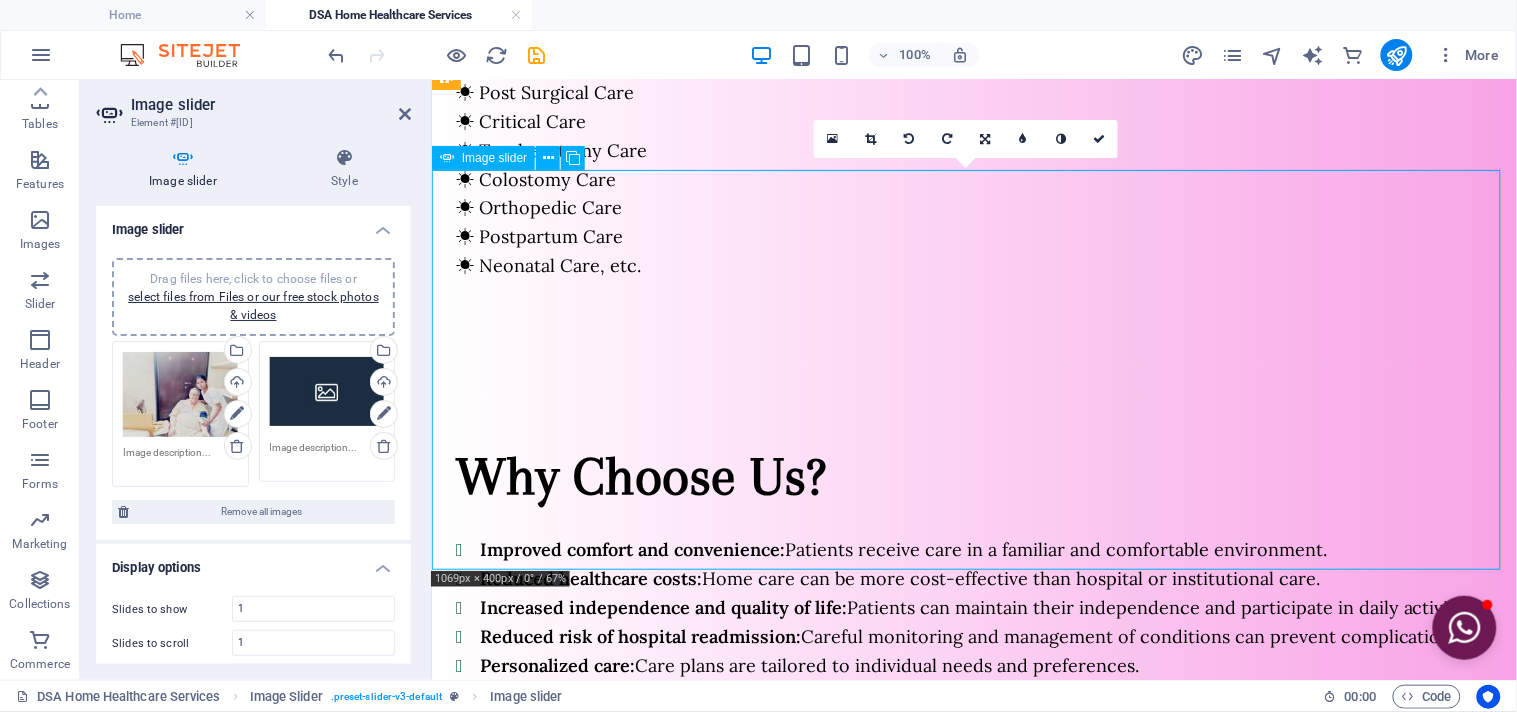 click at bounding box center [-126, 1696] 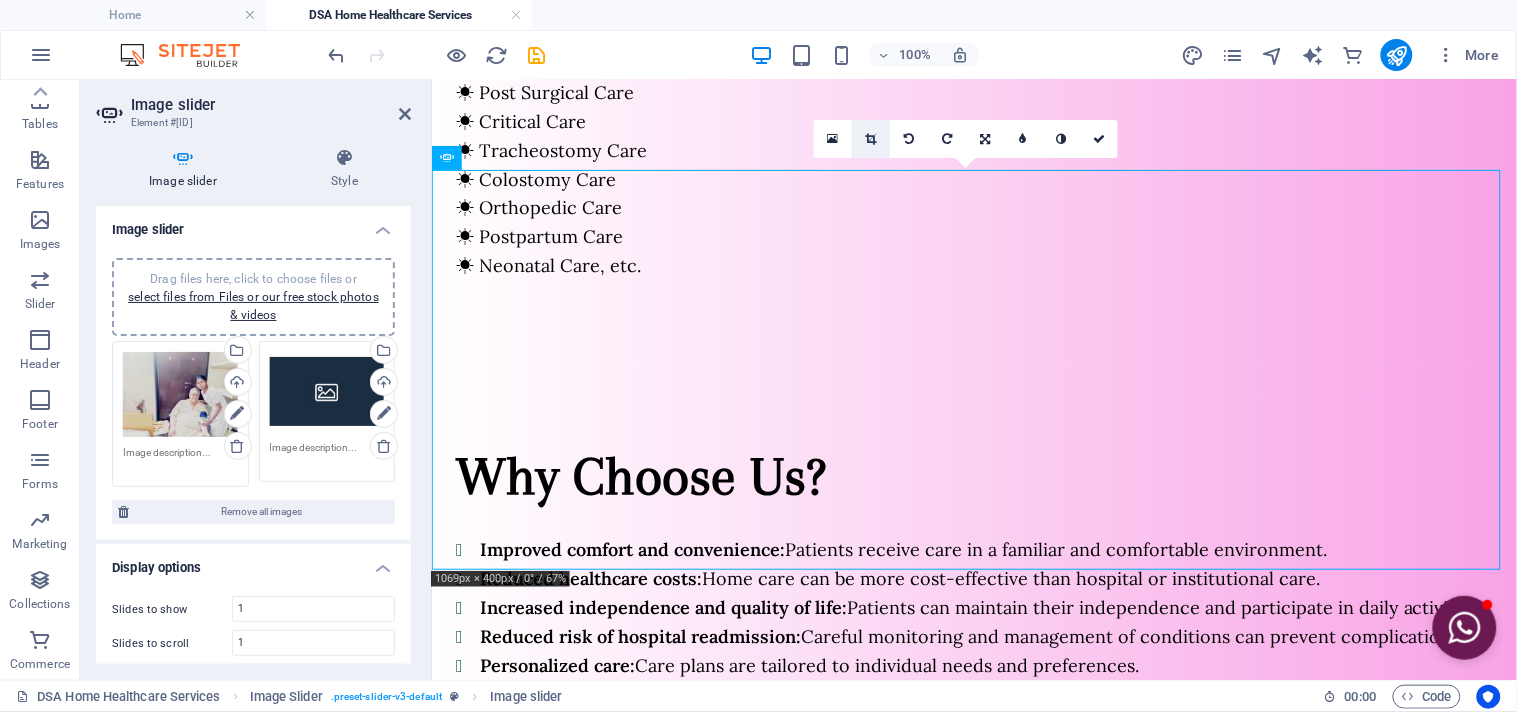 click at bounding box center [871, 139] 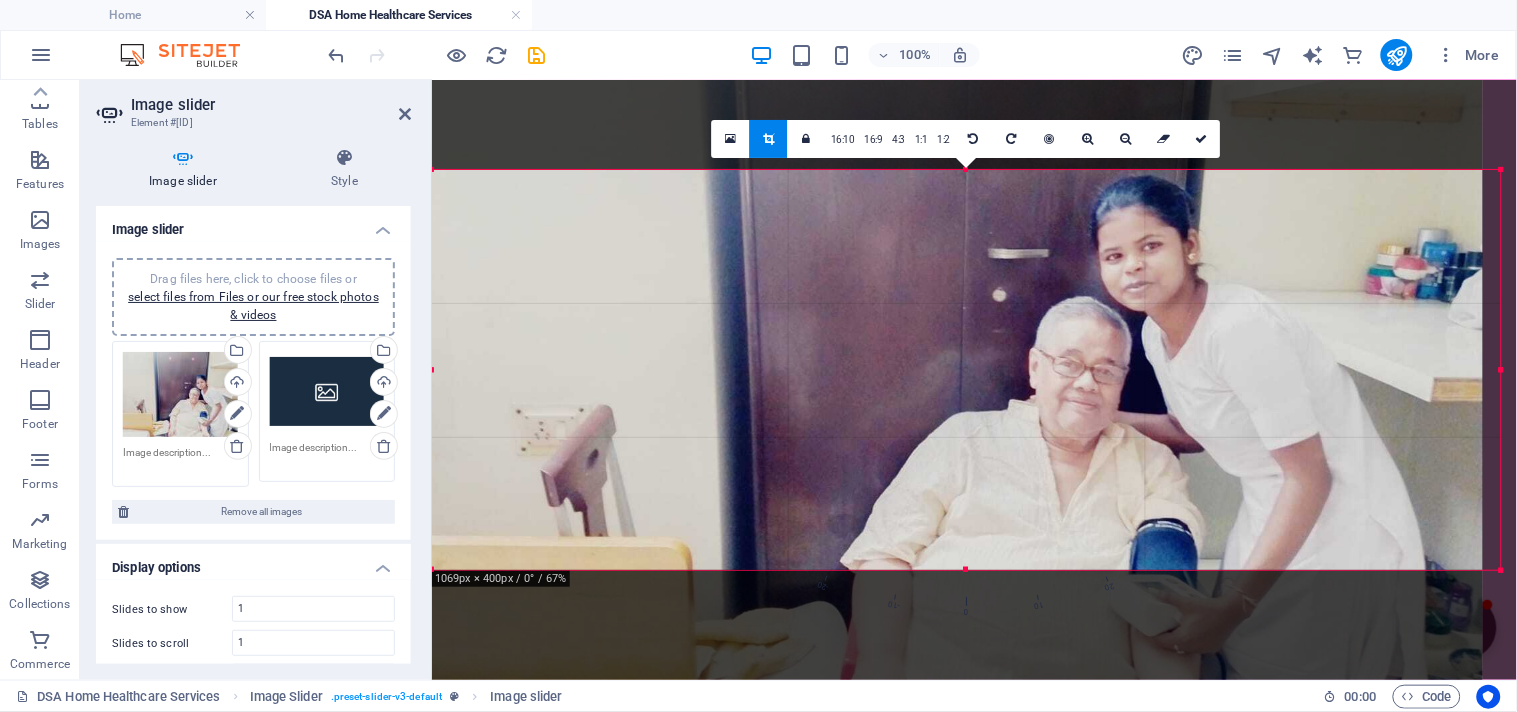 drag, startPoint x: 951, startPoint y: 448, endPoint x: 933, endPoint y: 237, distance: 211.76639 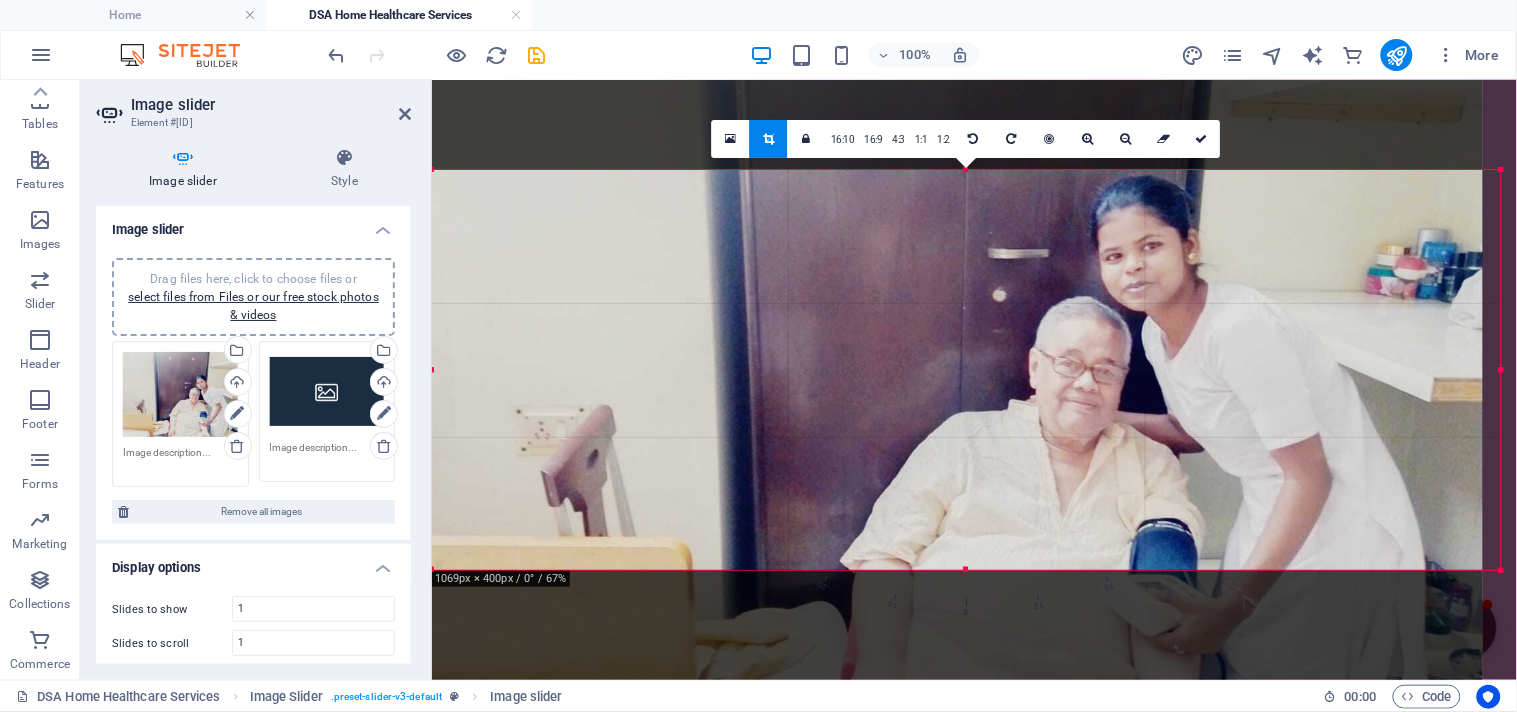 click at bounding box center (948, 360) 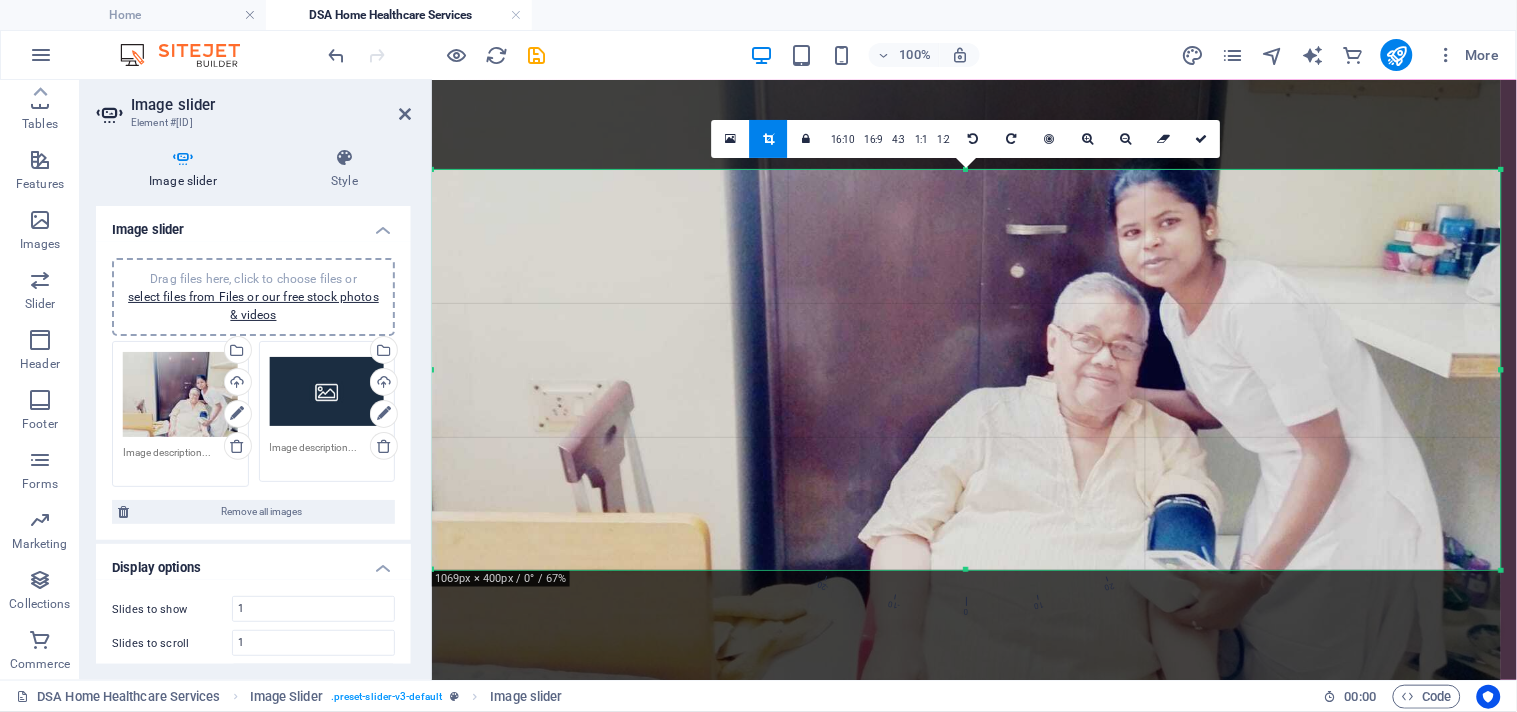 drag, startPoint x: 1078, startPoint y: 444, endPoint x: 1074, endPoint y: 420, distance: 24.33105 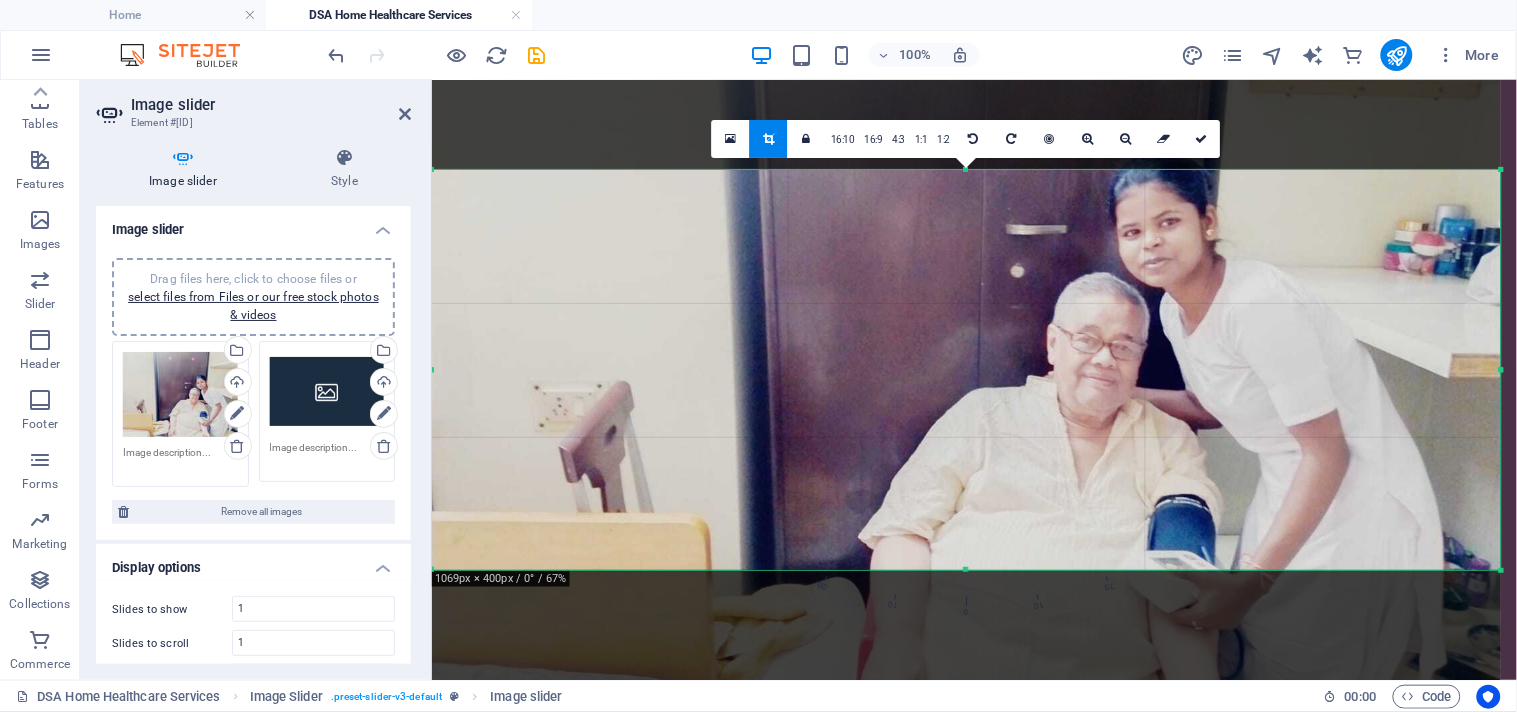 click at bounding box center (966, 336) 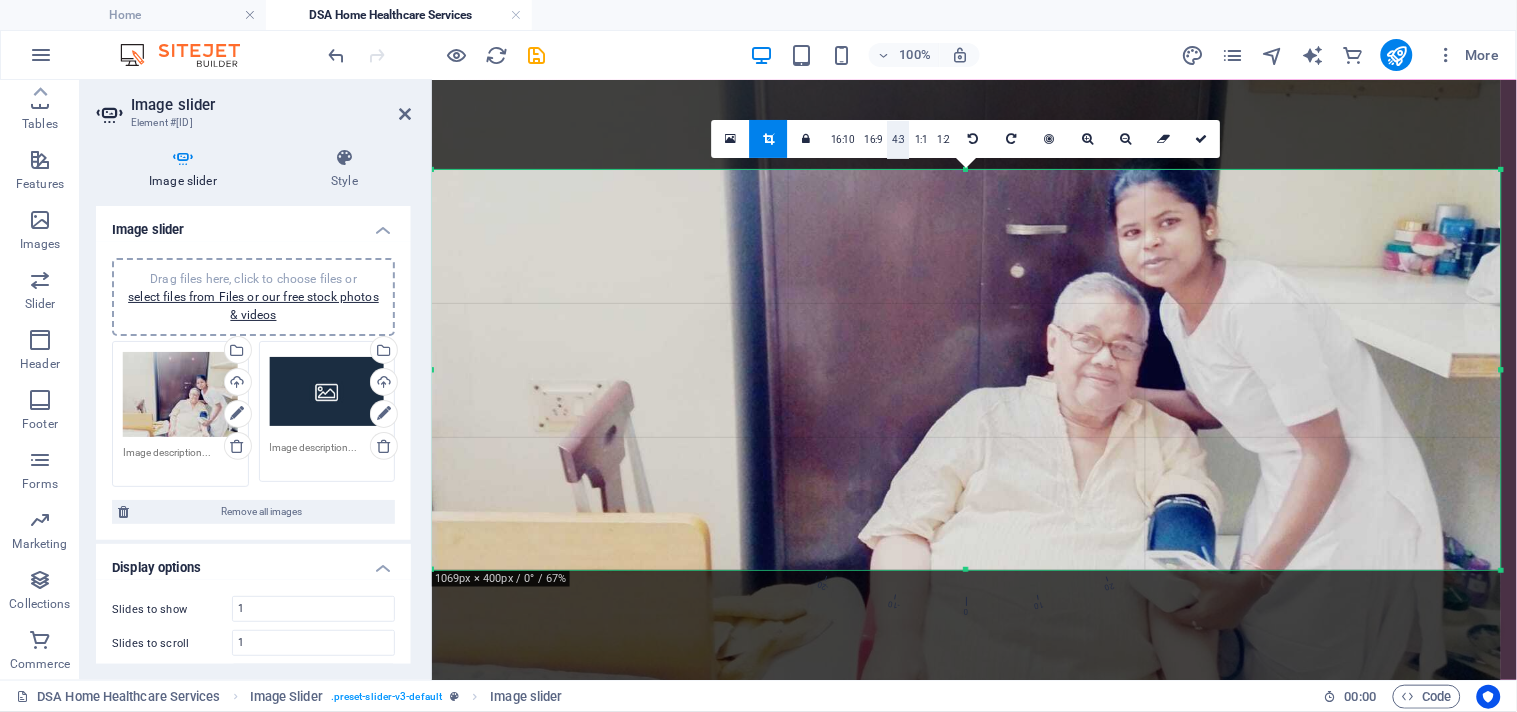 click on "4:3" at bounding box center (898, 140) 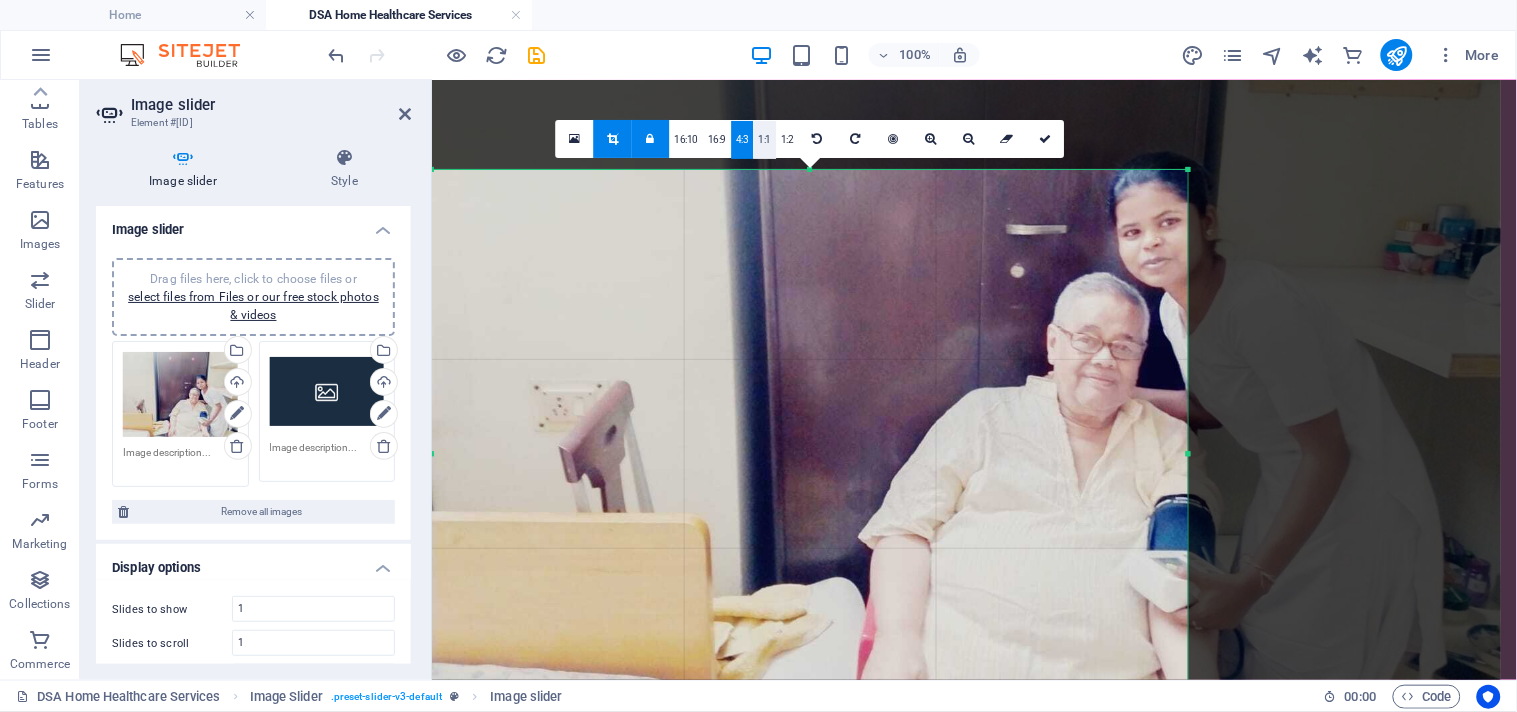 click on "1:1" at bounding box center (765, 140) 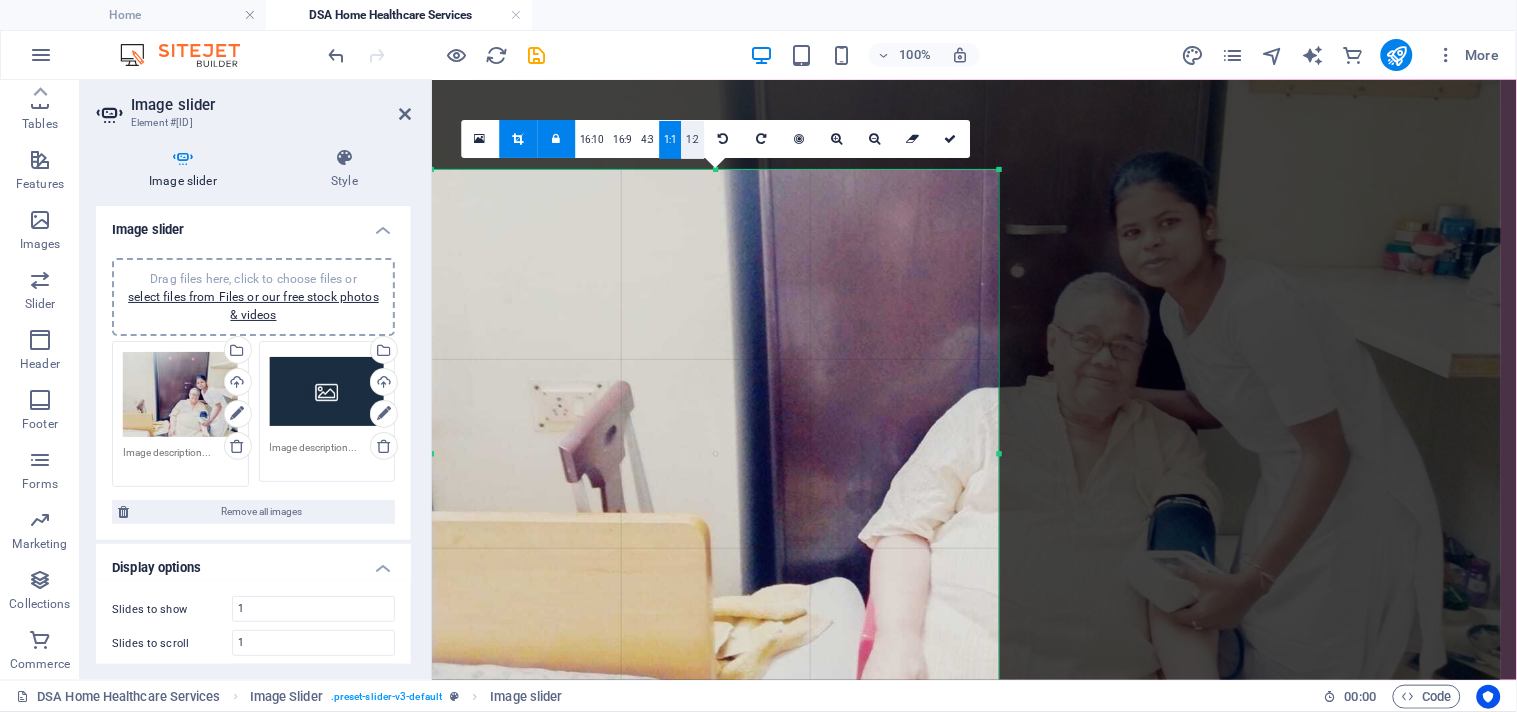 click on "1:2" at bounding box center (693, 140) 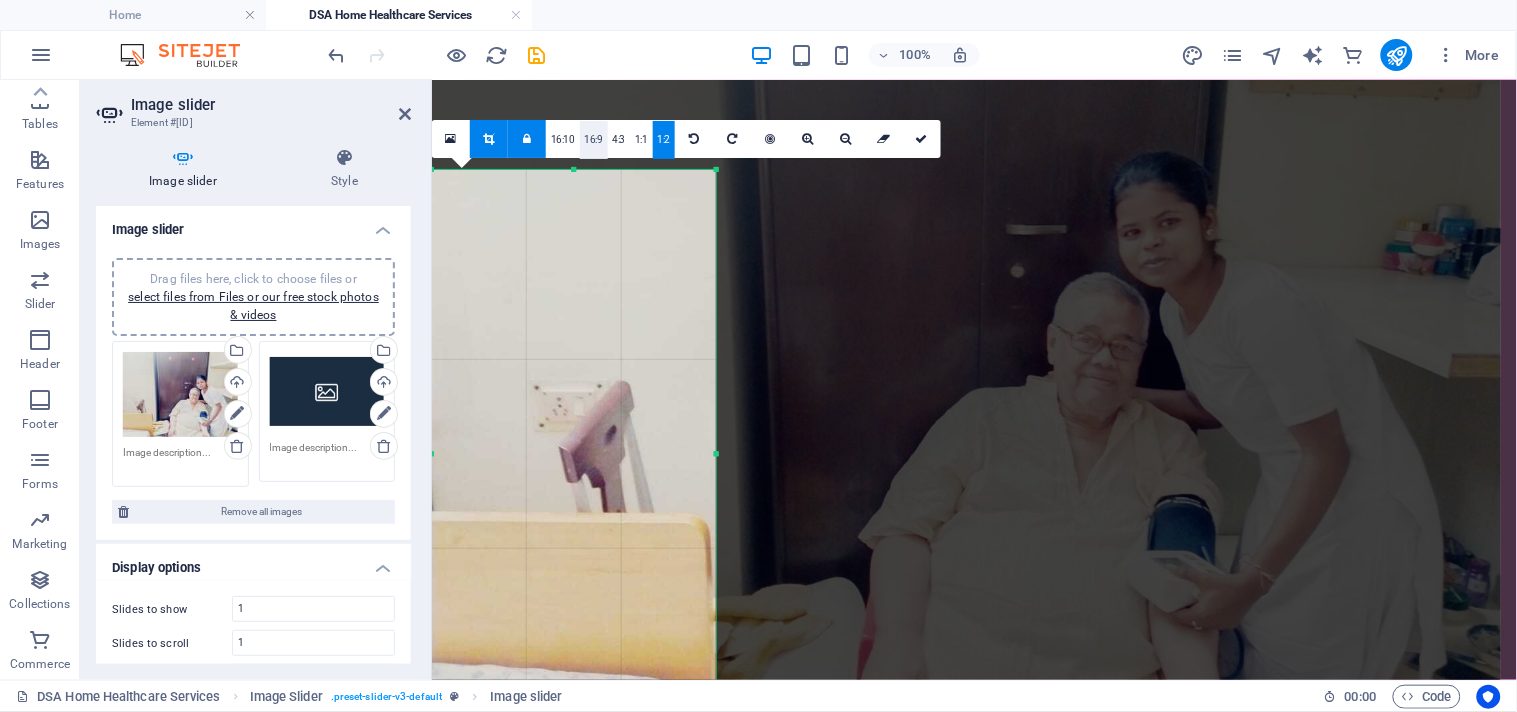 click on "16:9" at bounding box center (594, 140) 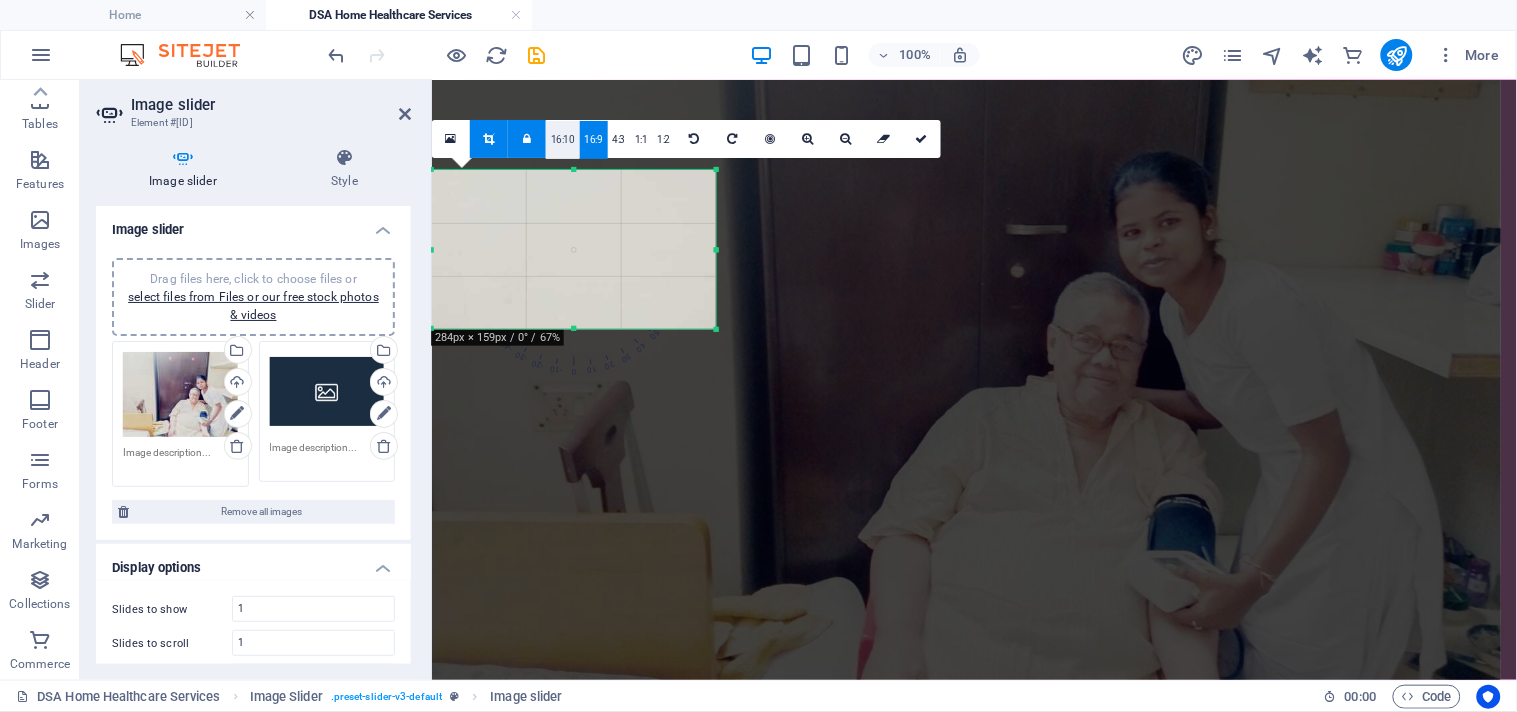 click on "16:10" at bounding box center (563, 140) 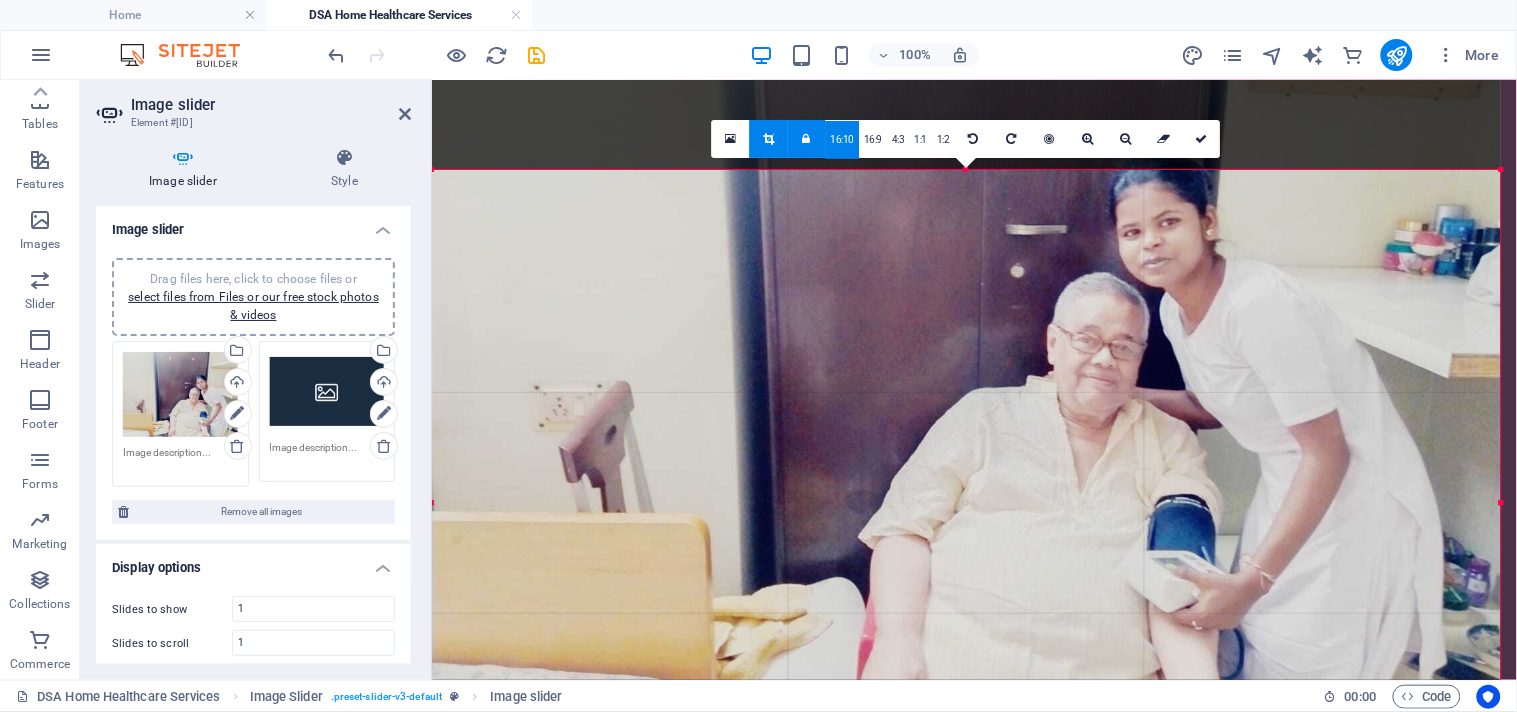 drag, startPoint x: 717, startPoint y: 350, endPoint x: 1506, endPoint y: 688, distance: 858.35016 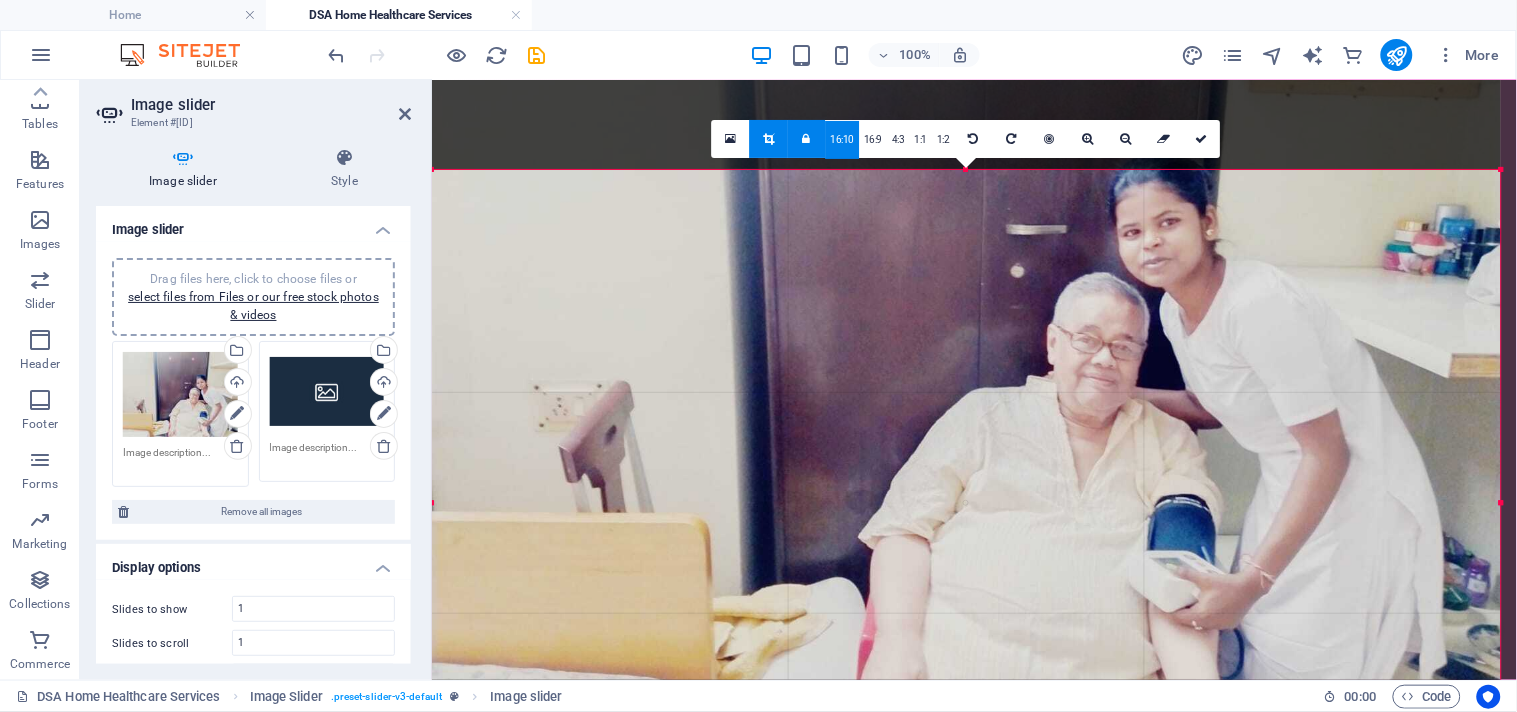 click on "Favorites Elements Columns Content Boxes Accordion Tables Features Images Slider Header Footer Forms Marketing Collections Commerce Image slider Element #ed-new-4164 Image slider Style Image slider Drag files here, click to choose files or select files from Files or our free stock photos & videos Drag files here, click to choose files or select files from Files or our free stock photos & videos Select files from the file manager, stock photos, or upload file(s) Upload Drag files here, click to choose files or select files from Files or our free stock photos & videos Select files from the file manager, stock photos, or upload file(s) Upload Remove all images Display options Slides to show 1 Slides to scroll 1 Width Default px % rem em vw vh Height 400 Default px rem em vw vh Adaptive height Automatically adjust the height for single slide horizontal sliders Enlarge on click Retina images Automatically load retina image and smartphone optimized sizes. Navigate Select another slider to be navigated by this one 1" at bounding box center [758, 380] 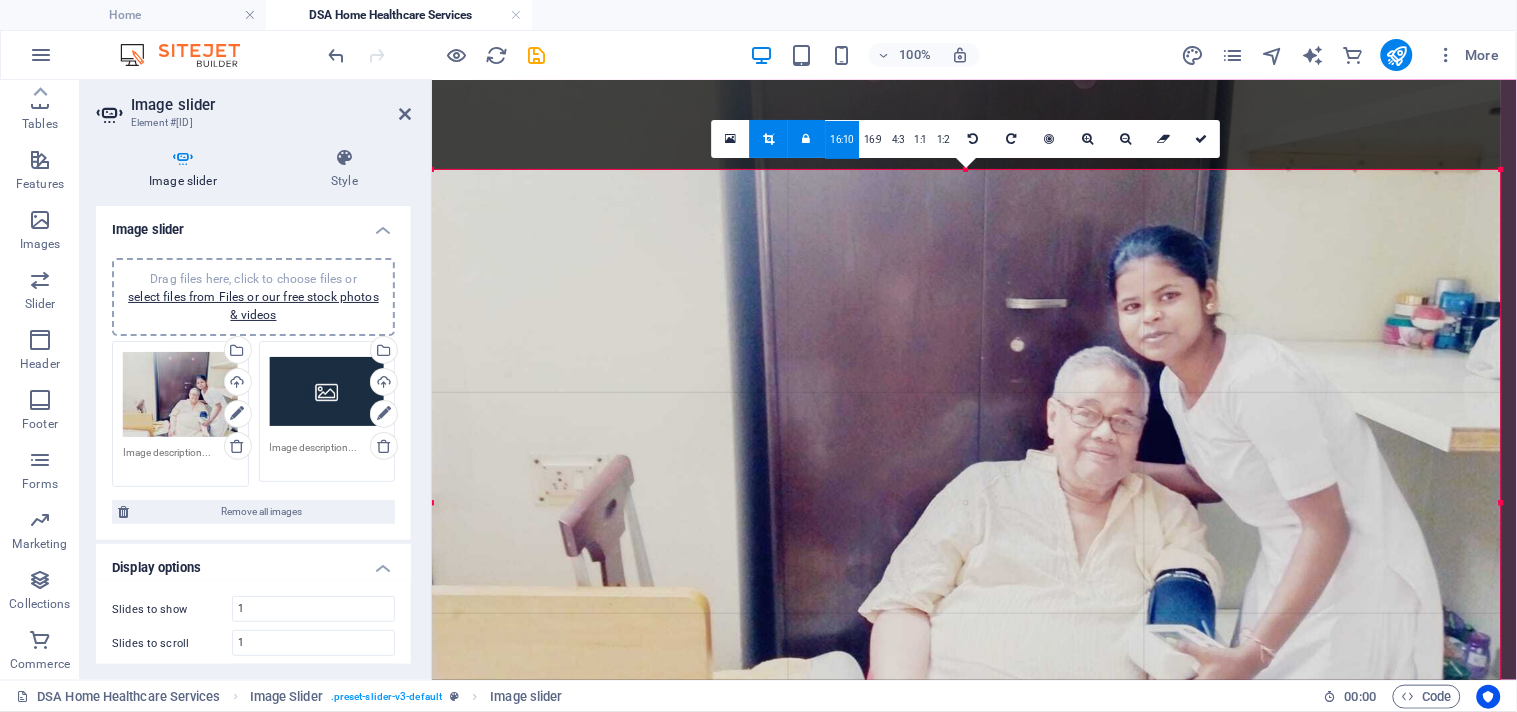 drag, startPoint x: 1184, startPoint y: 467, endPoint x: 1185, endPoint y: 441, distance: 26.019224 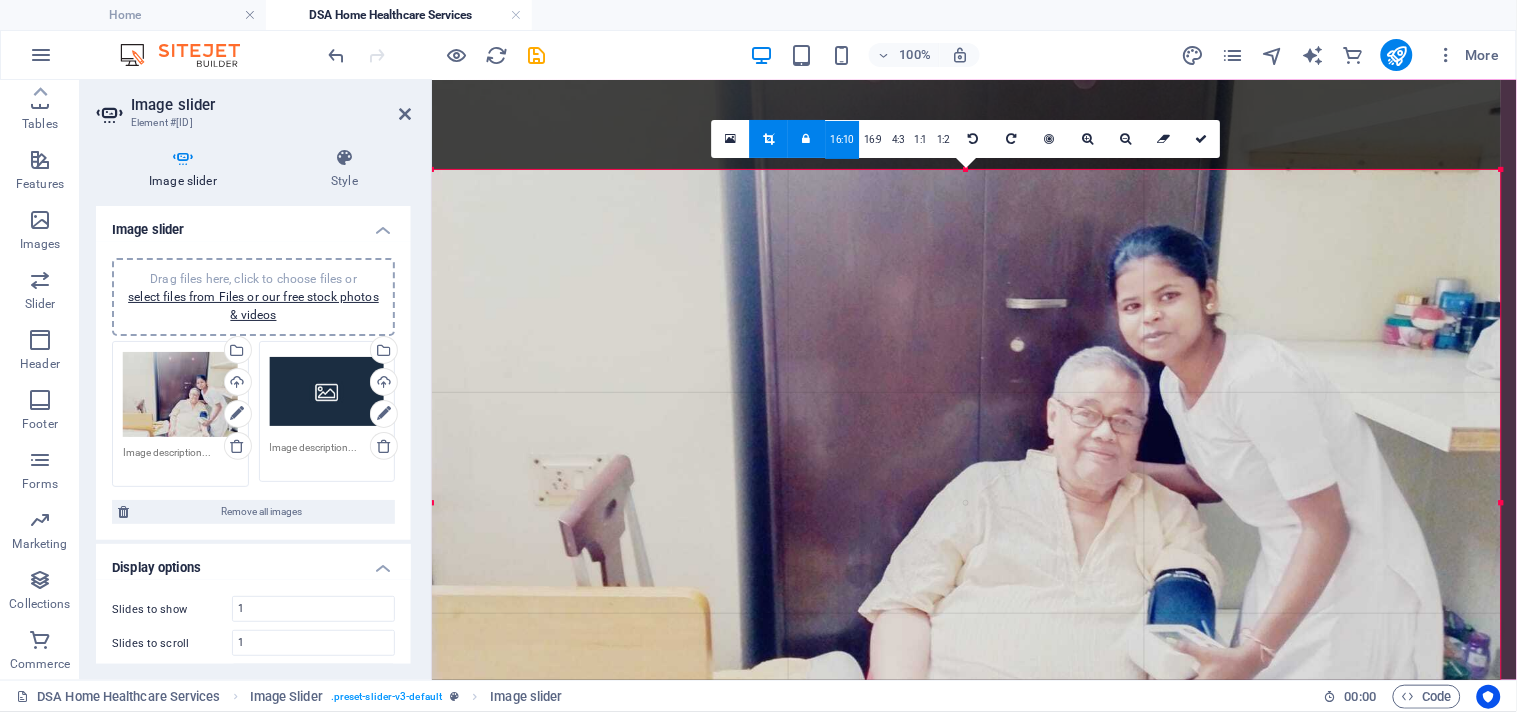 click at bounding box center [966, 410] 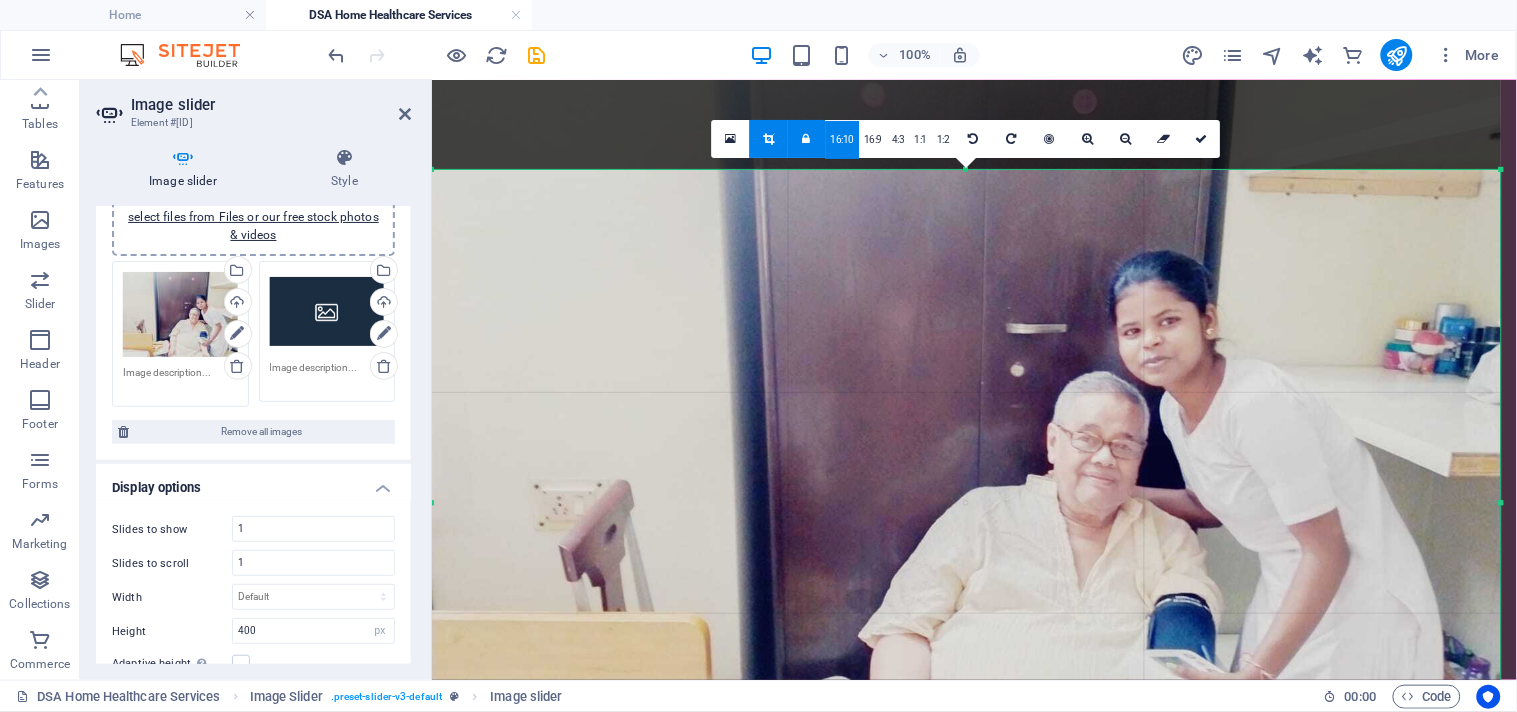 scroll, scrollTop: 0, scrollLeft: 0, axis: both 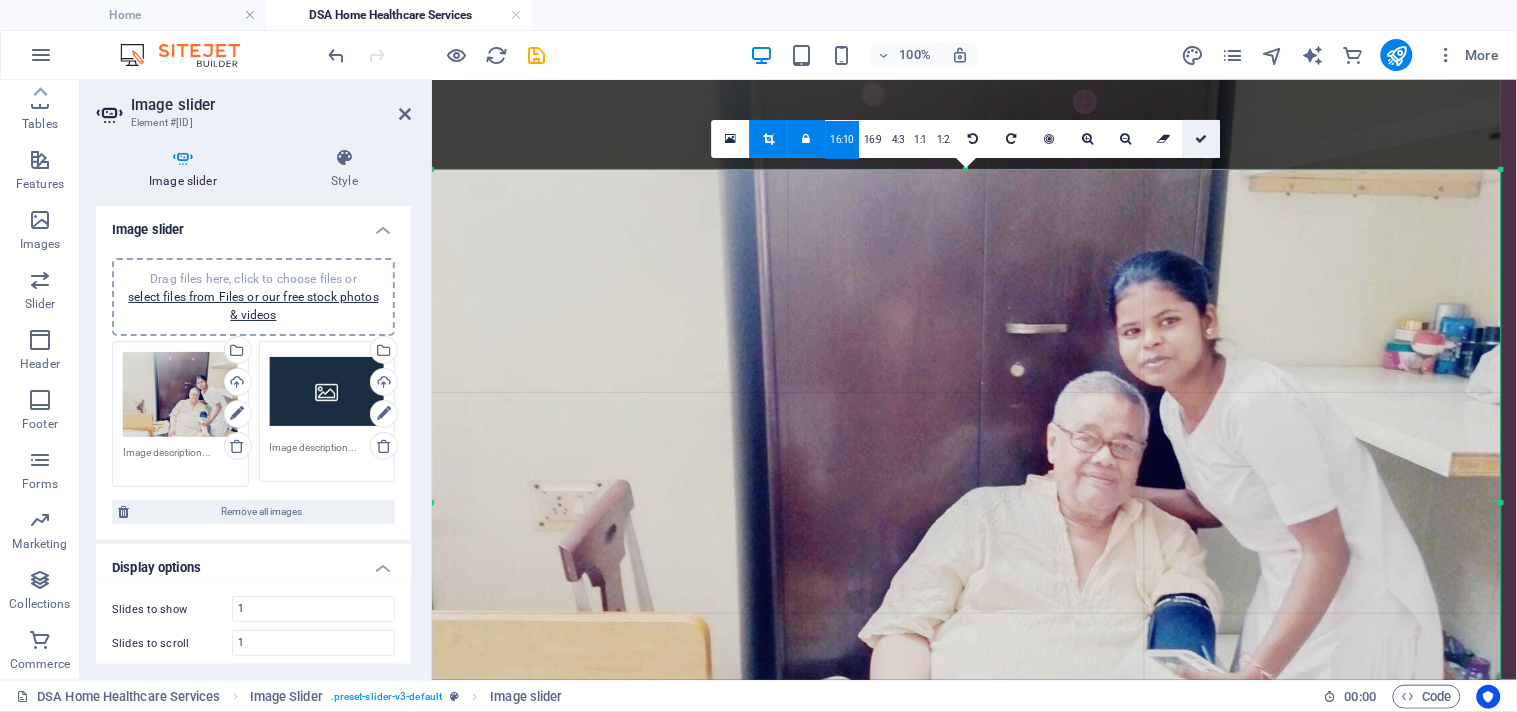 click at bounding box center [1202, 139] 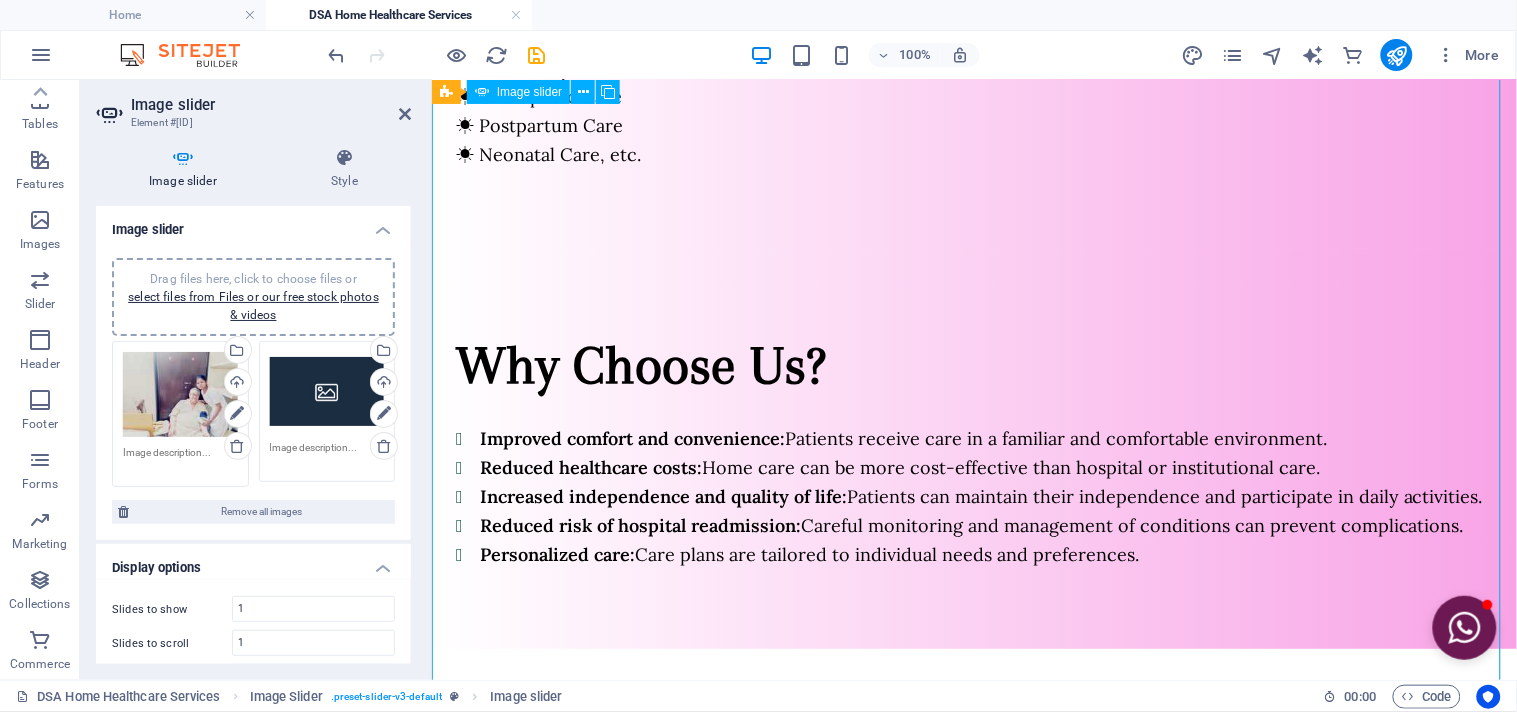 scroll, scrollTop: 1938, scrollLeft: 0, axis: vertical 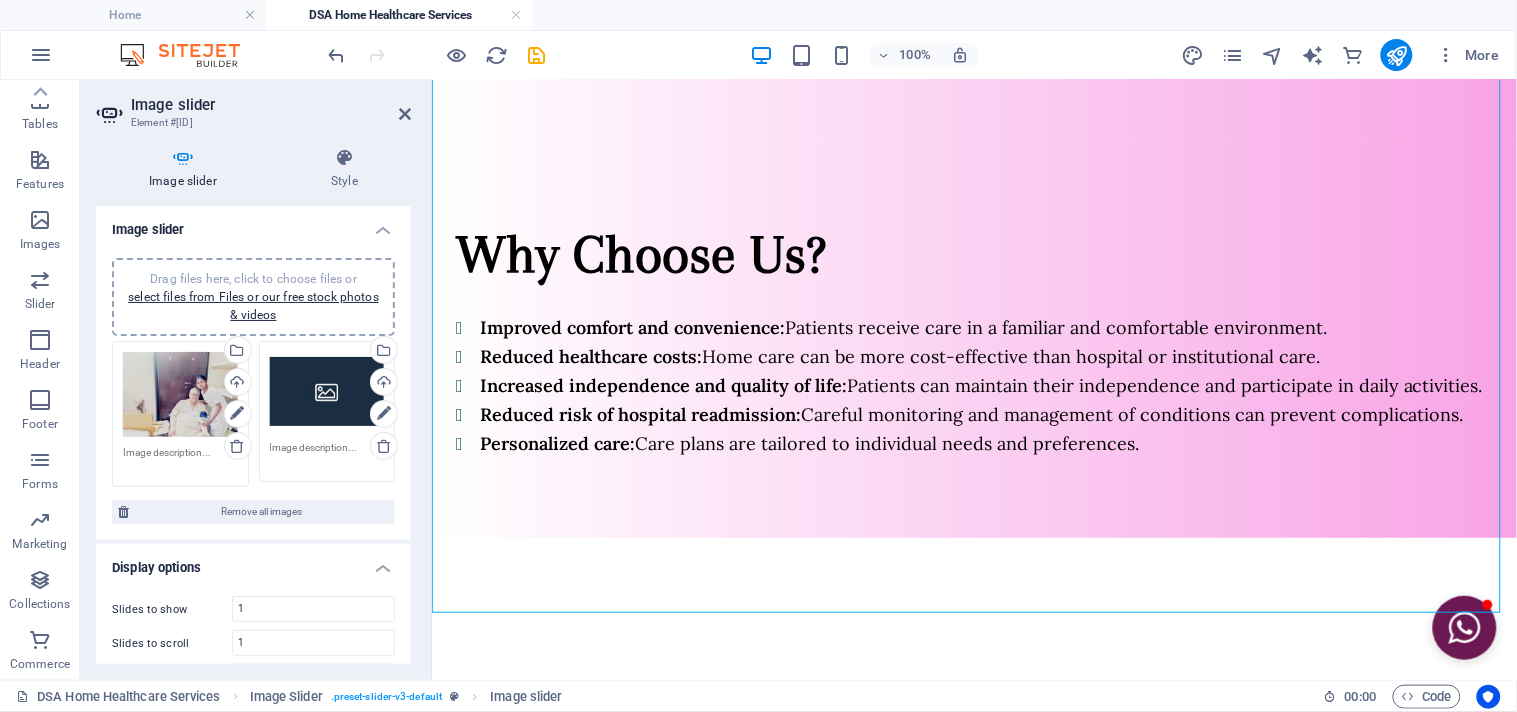 click on "Drag files here, click to choose files or select files from Files or our free stock photos & videos" at bounding box center [327, 392] 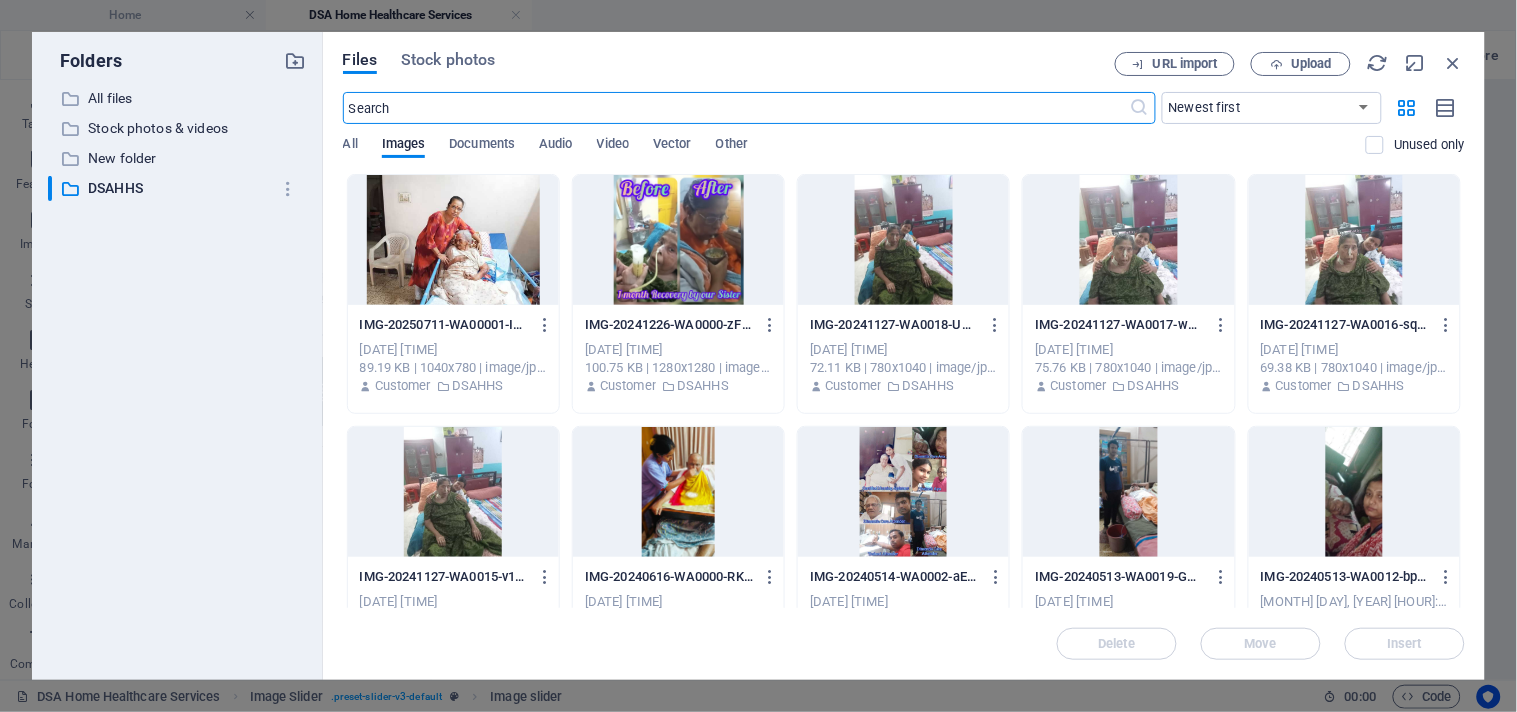 scroll, scrollTop: 2007, scrollLeft: 0, axis: vertical 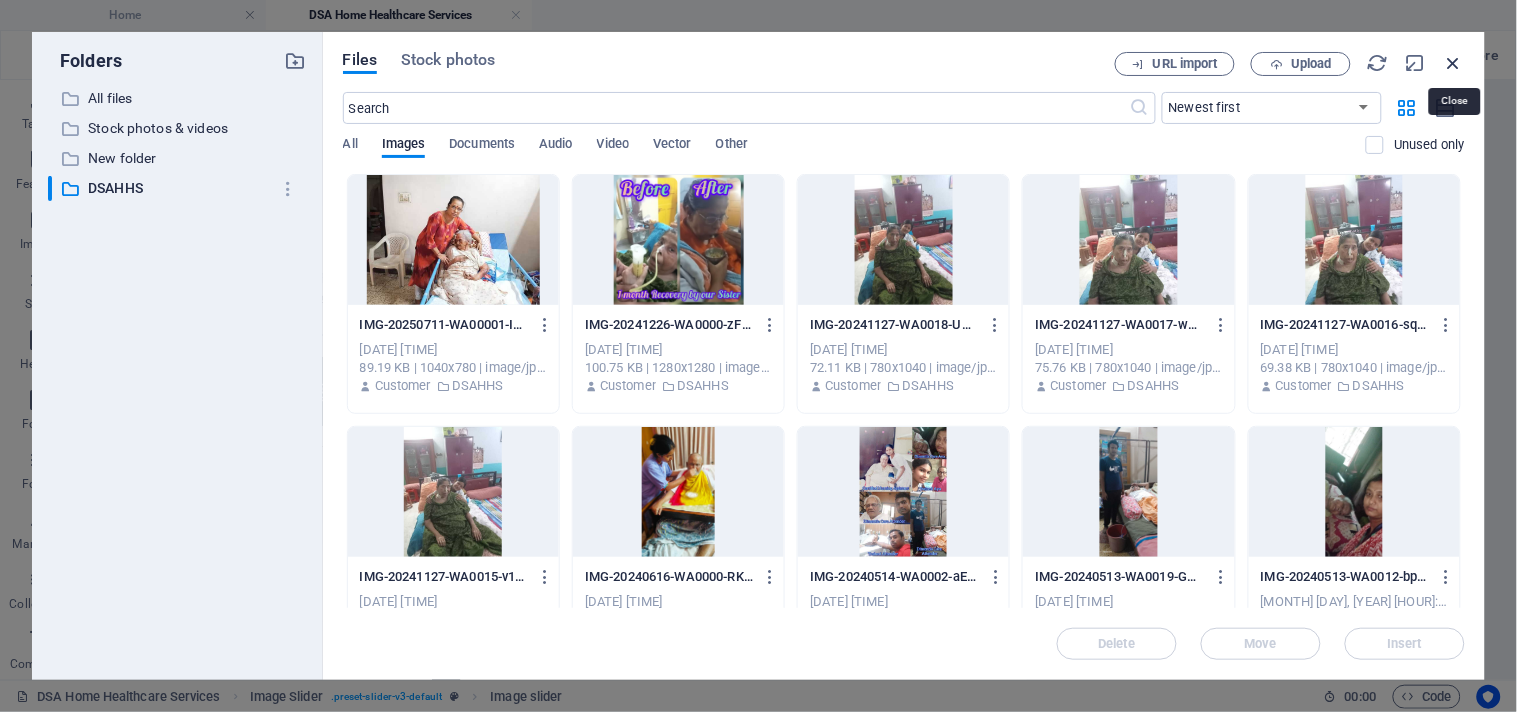 click at bounding box center (1454, 63) 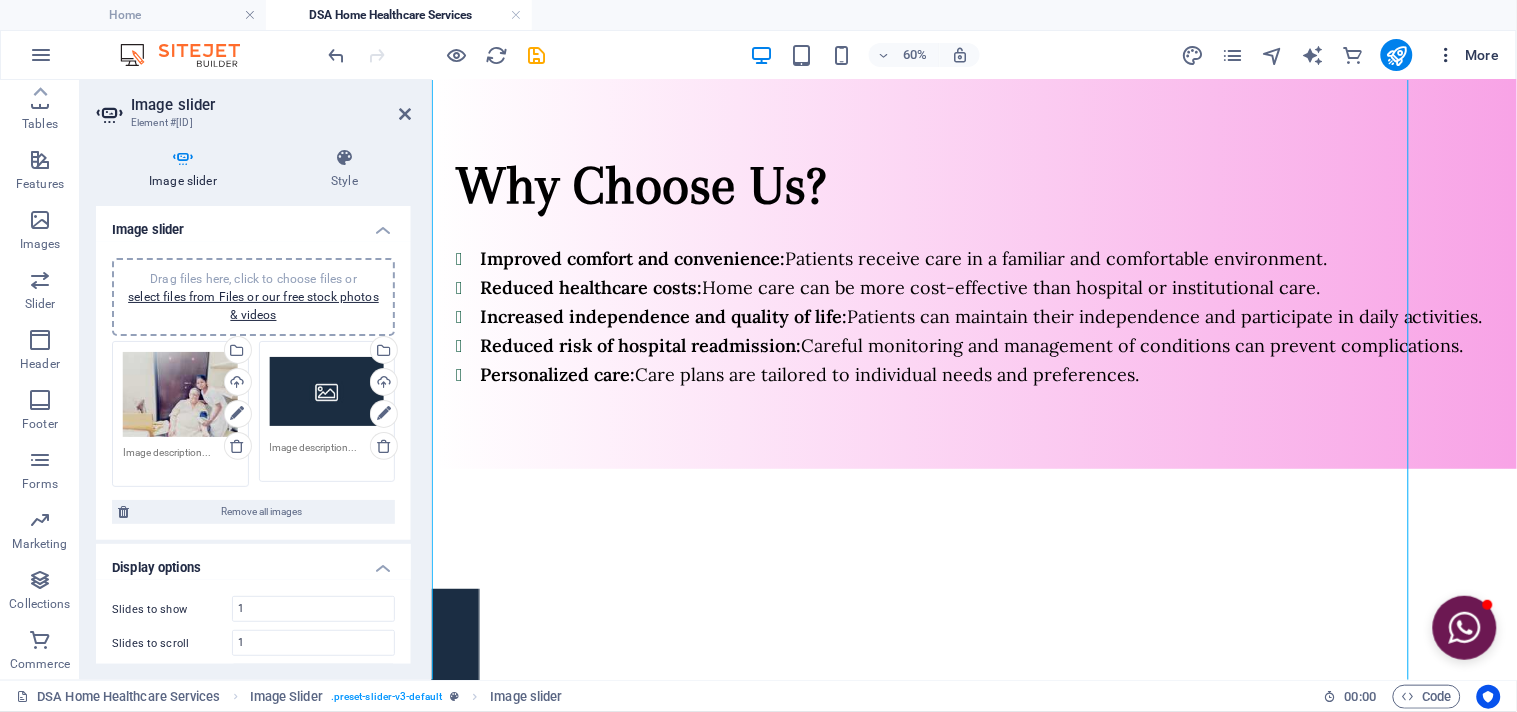 scroll, scrollTop: 1938, scrollLeft: 0, axis: vertical 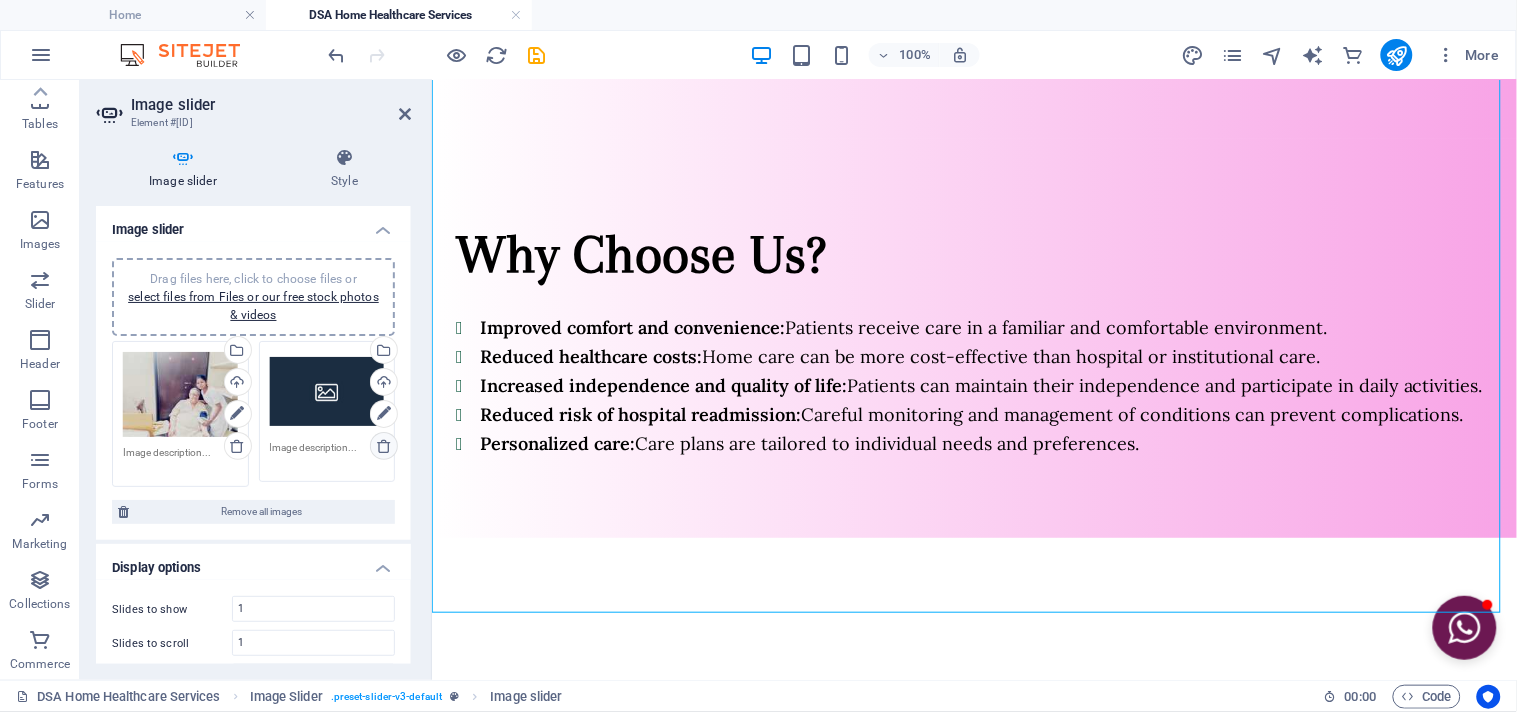 click at bounding box center [384, 446] 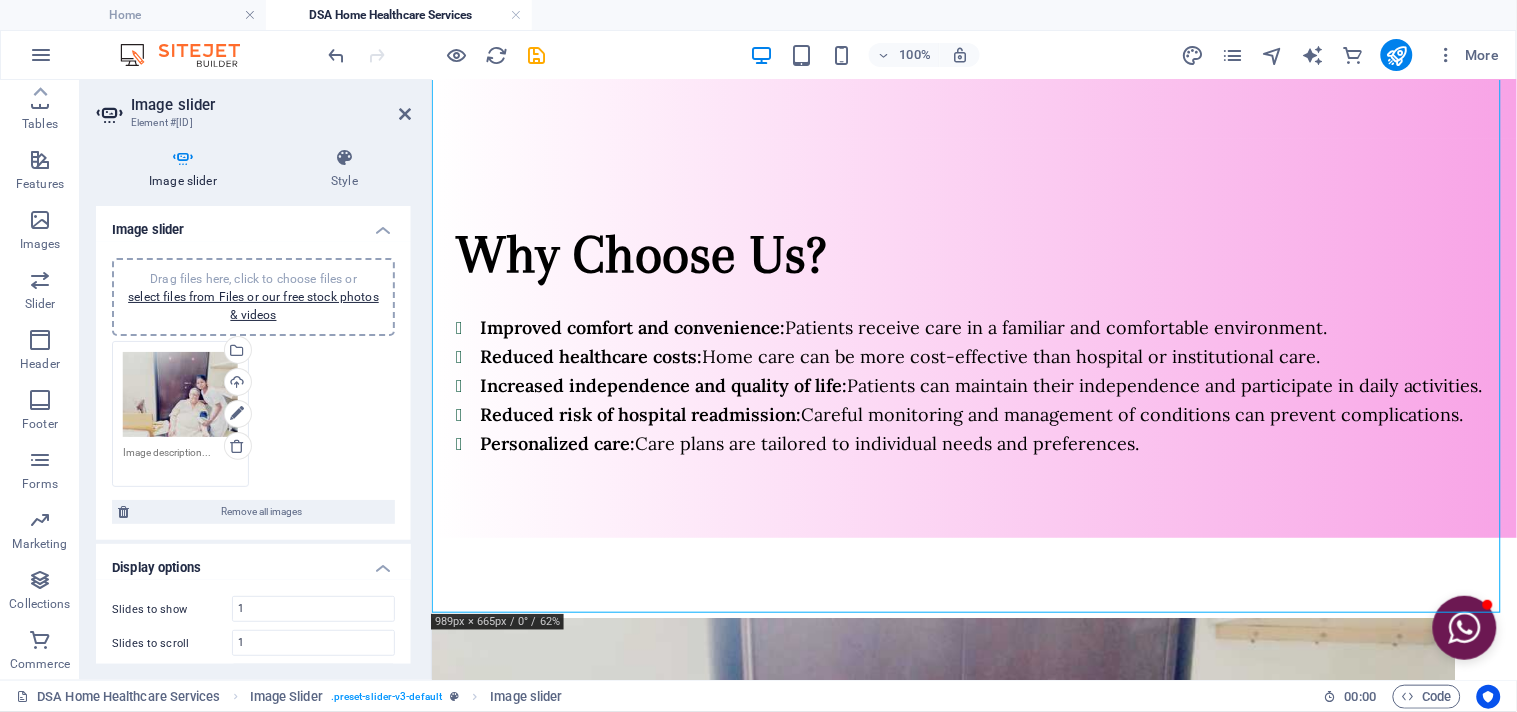 click on "Drag files here, click to choose files or select files from Files or our free stock photos & videos" at bounding box center [253, 297] 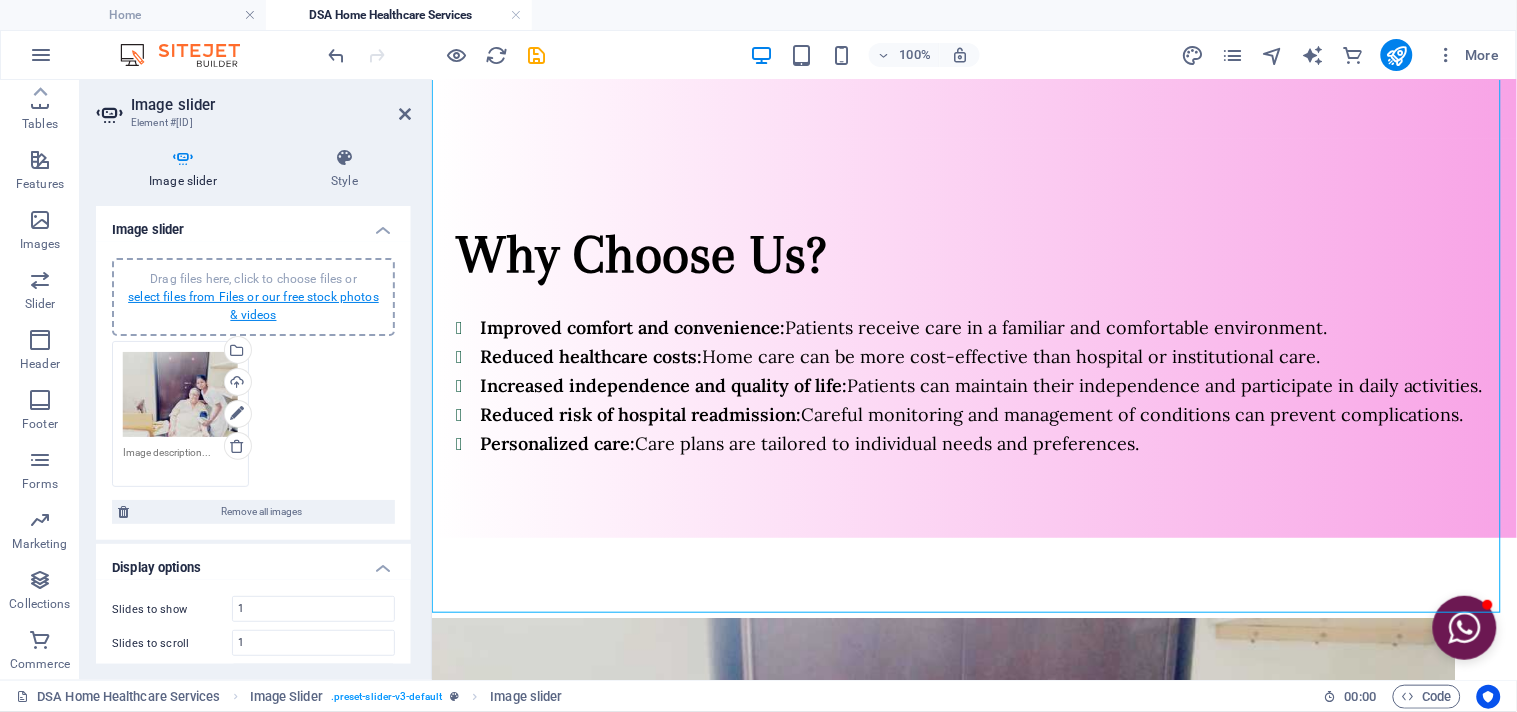 click on "select files from Files or our free stock photos & videos" at bounding box center [253, 306] 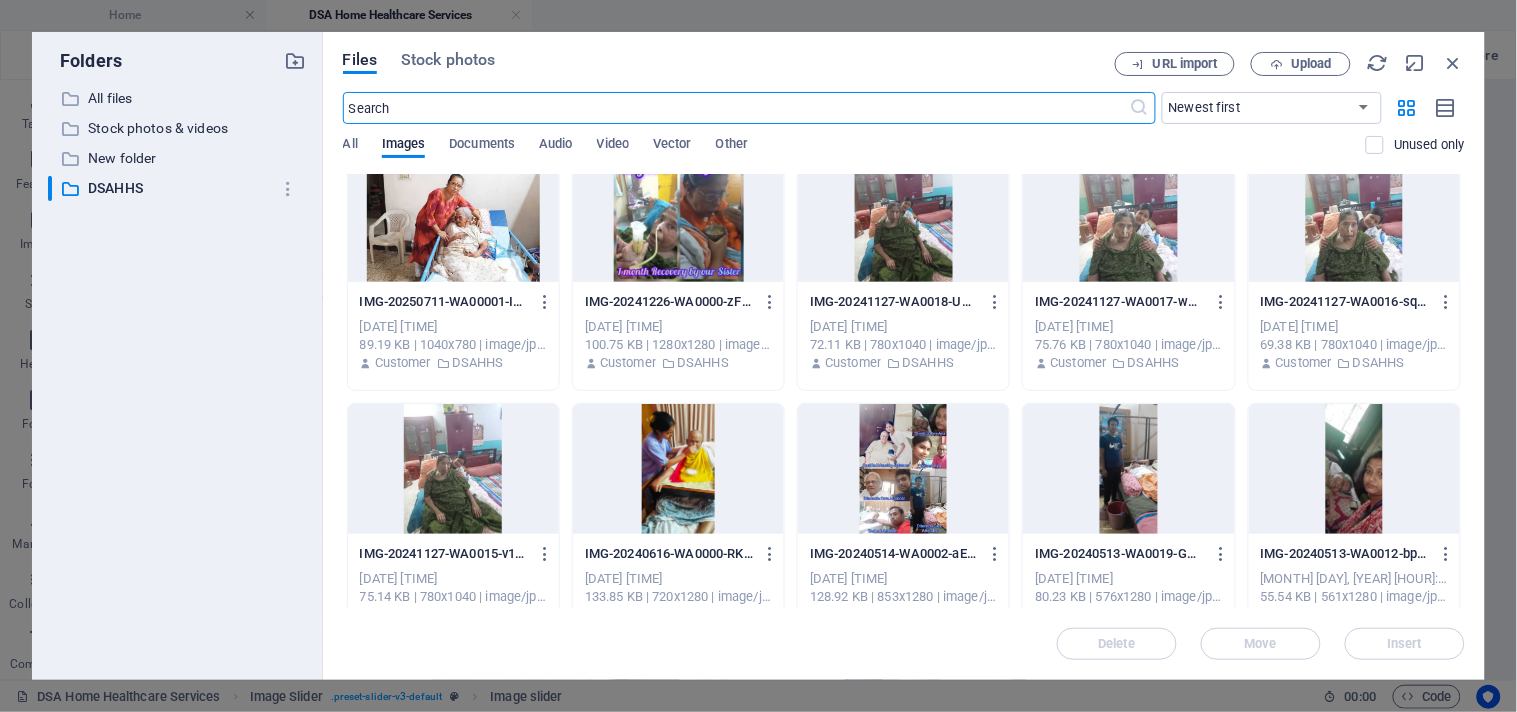 scroll, scrollTop: 0, scrollLeft: 0, axis: both 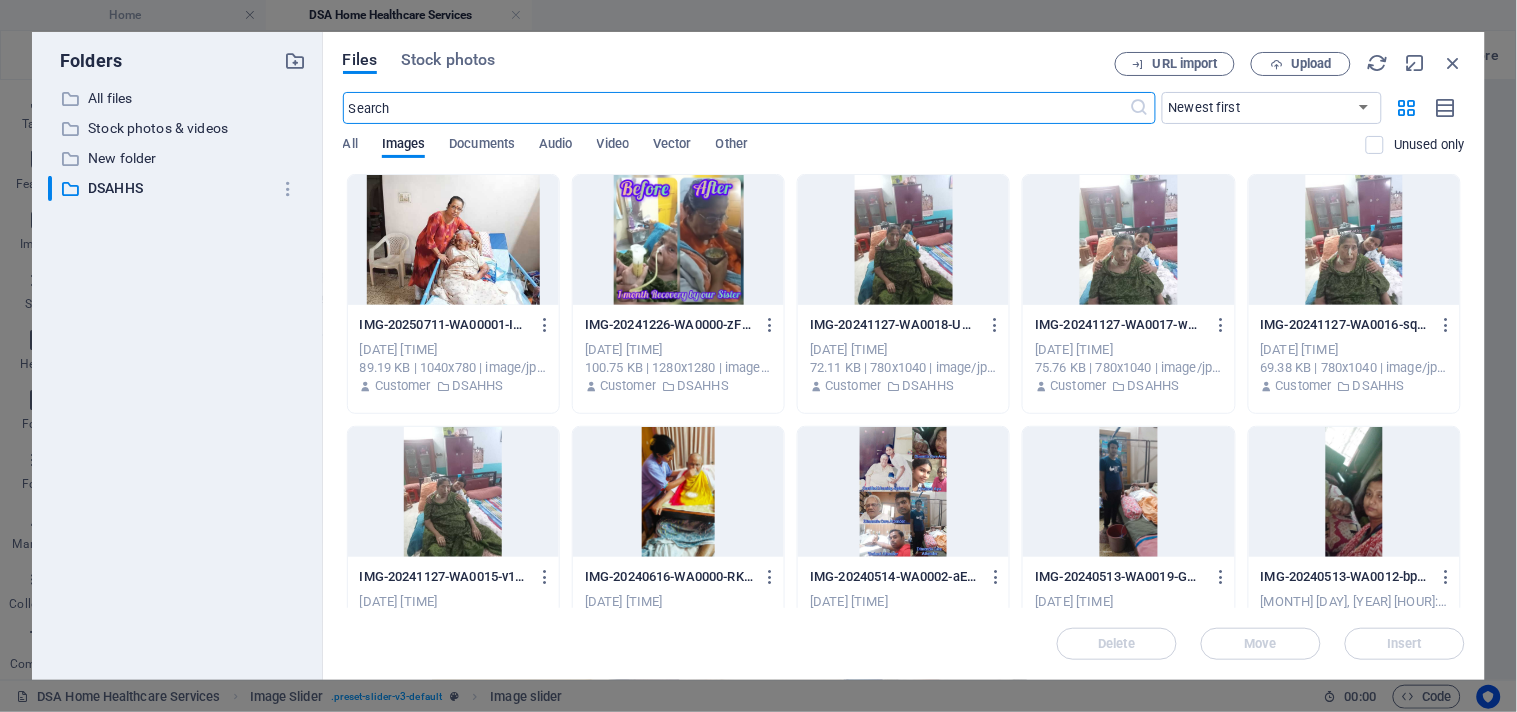 click at bounding box center [453, 240] 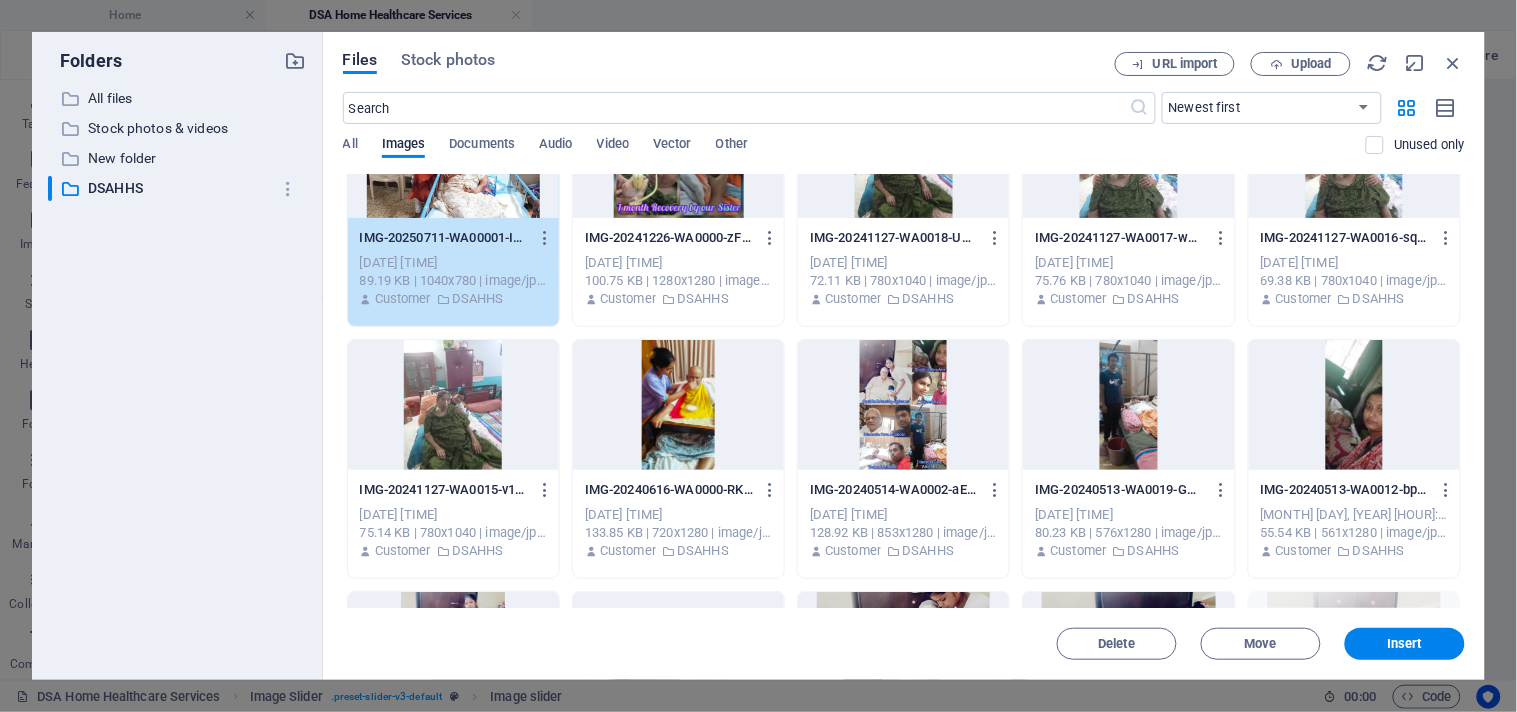 scroll, scrollTop: 111, scrollLeft: 0, axis: vertical 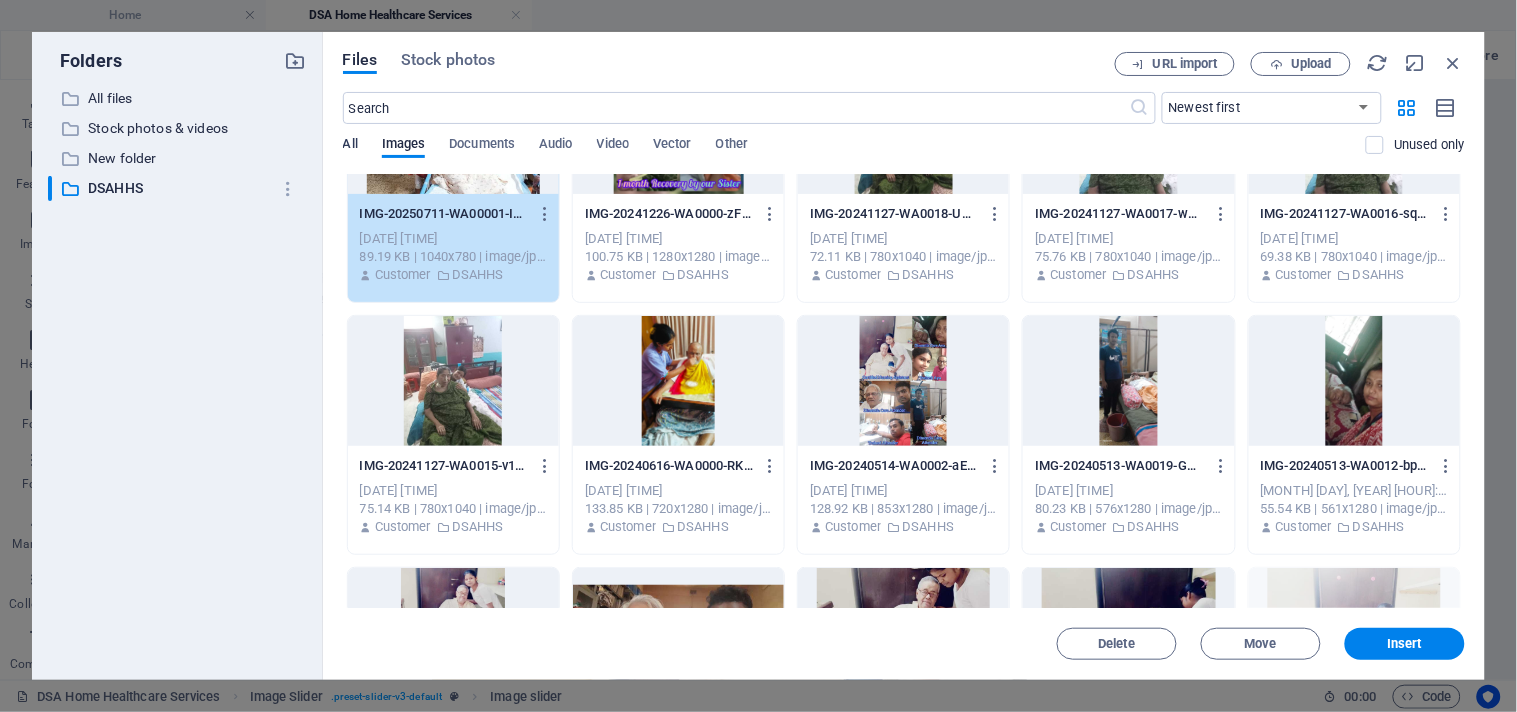 click on "All" at bounding box center (350, 146) 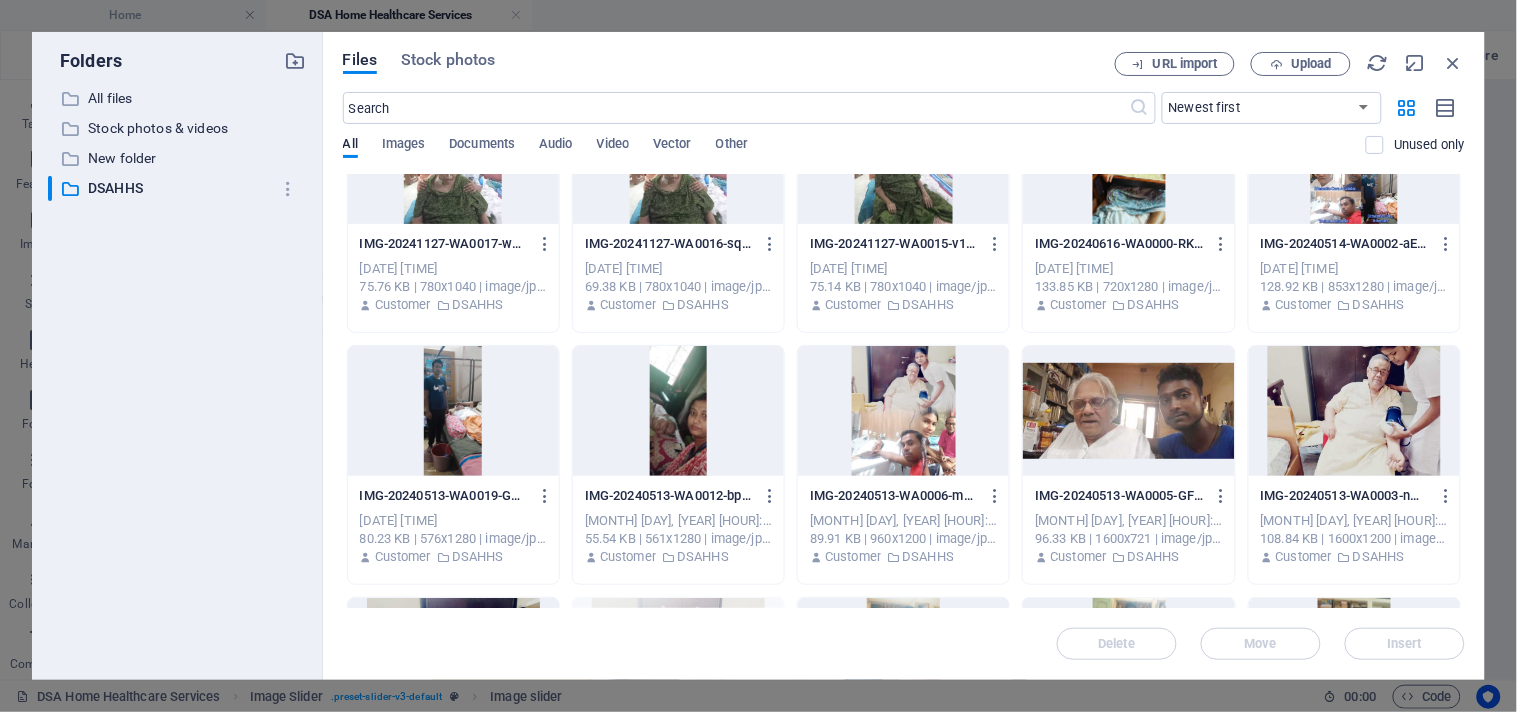 scroll, scrollTop: 0, scrollLeft: 0, axis: both 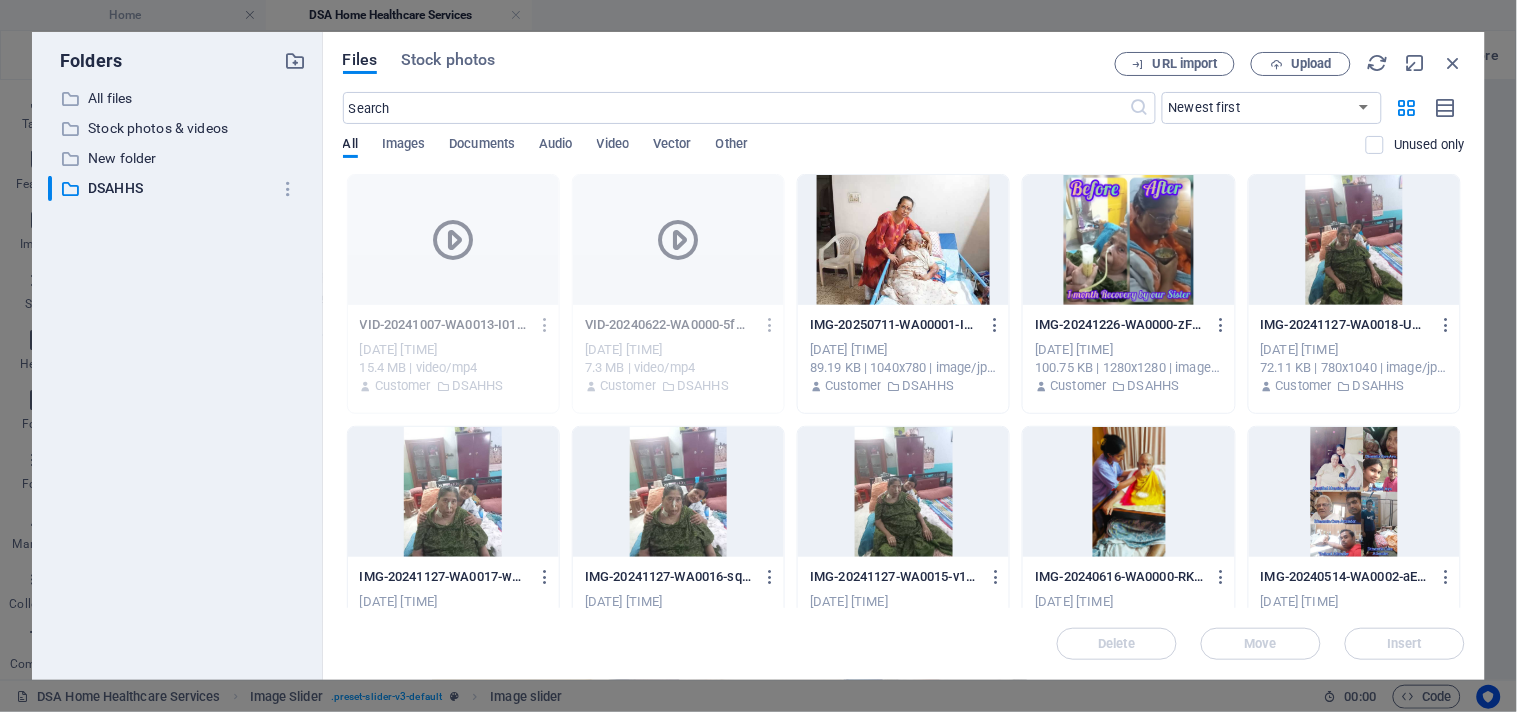 click at bounding box center [903, 240] 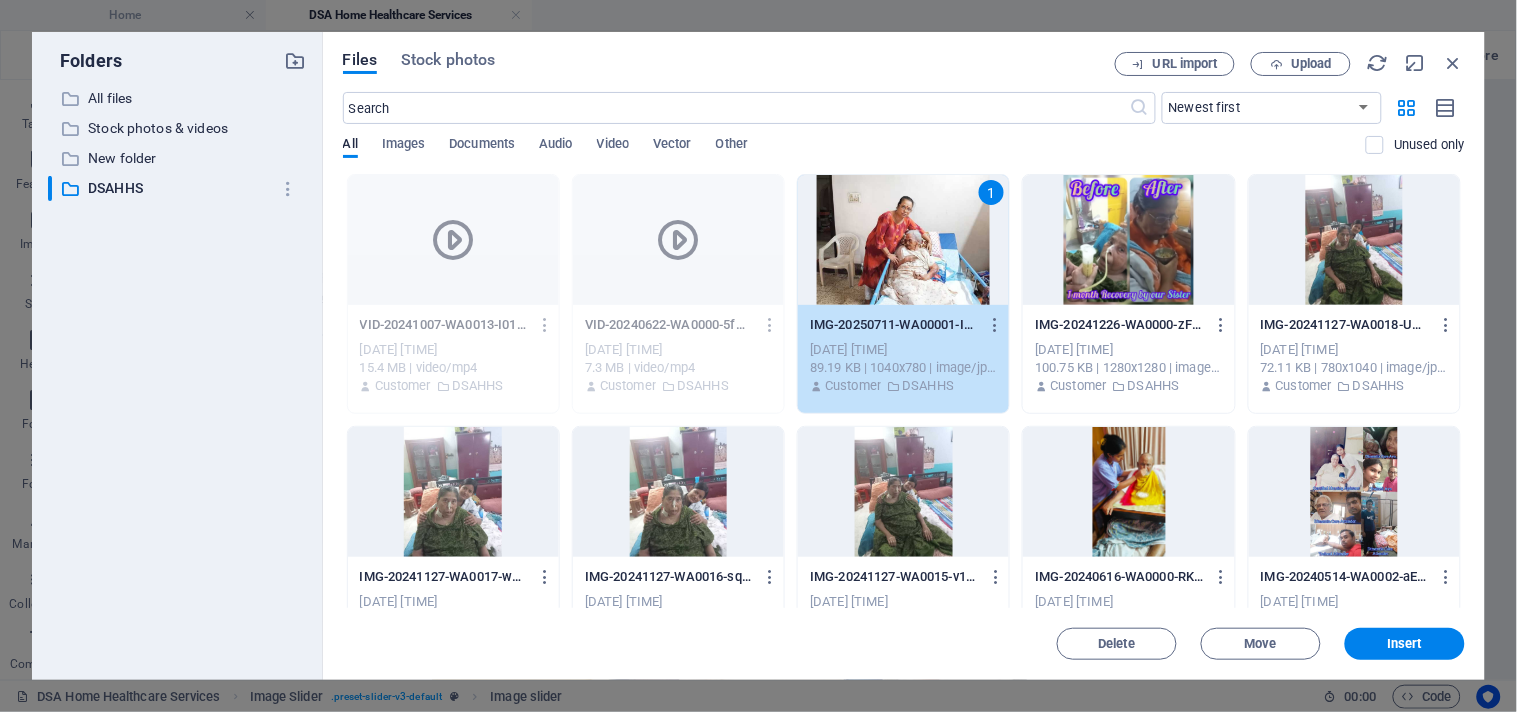 click at bounding box center (678, 492) 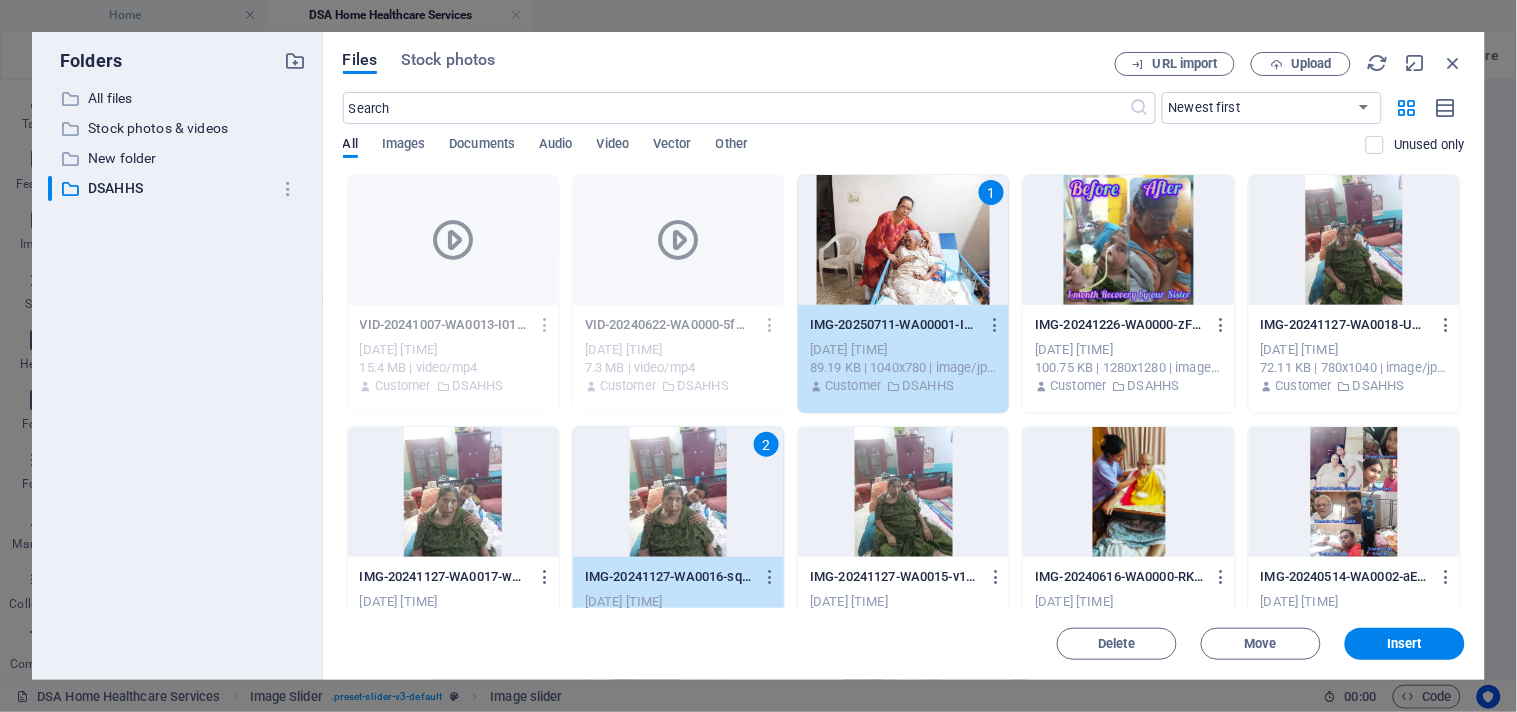 click at bounding box center (1128, 240) 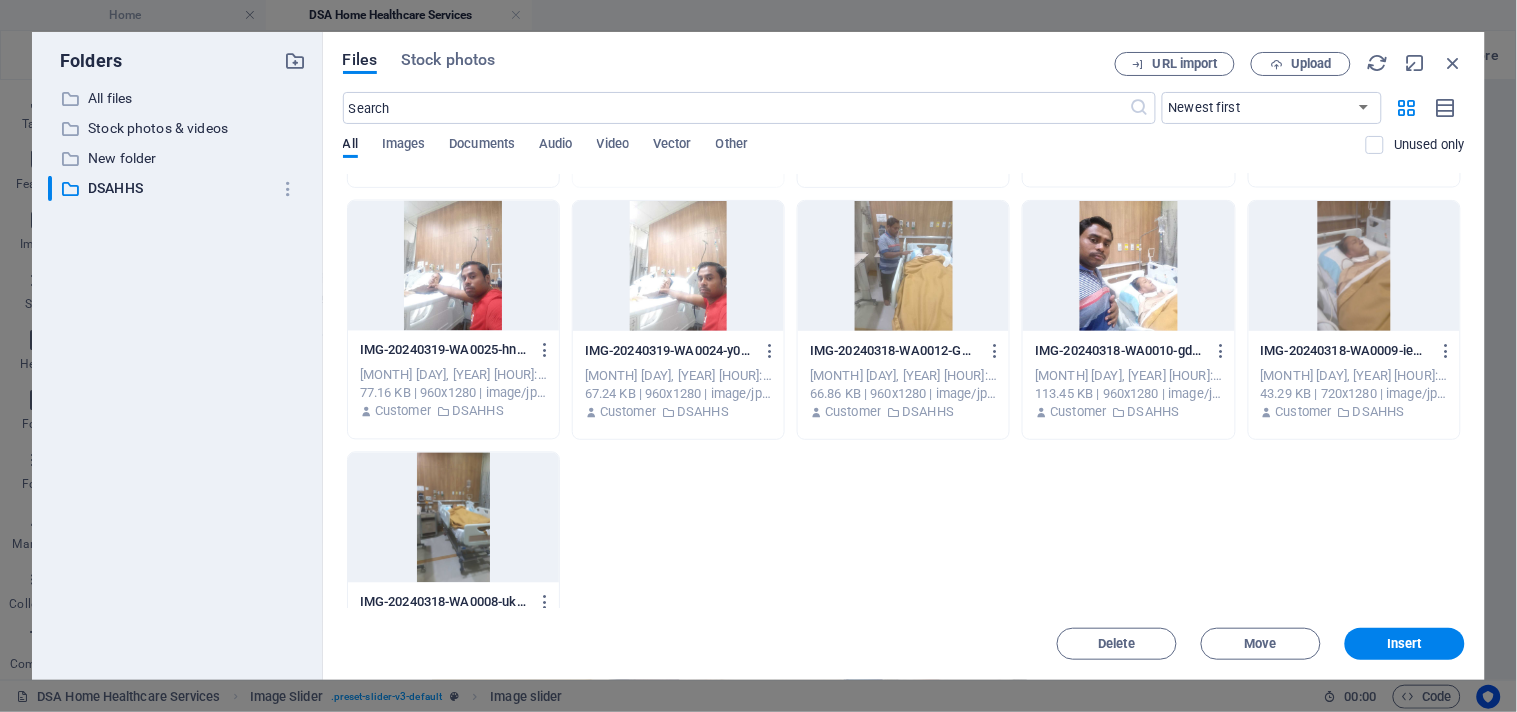 scroll, scrollTop: 954, scrollLeft: 0, axis: vertical 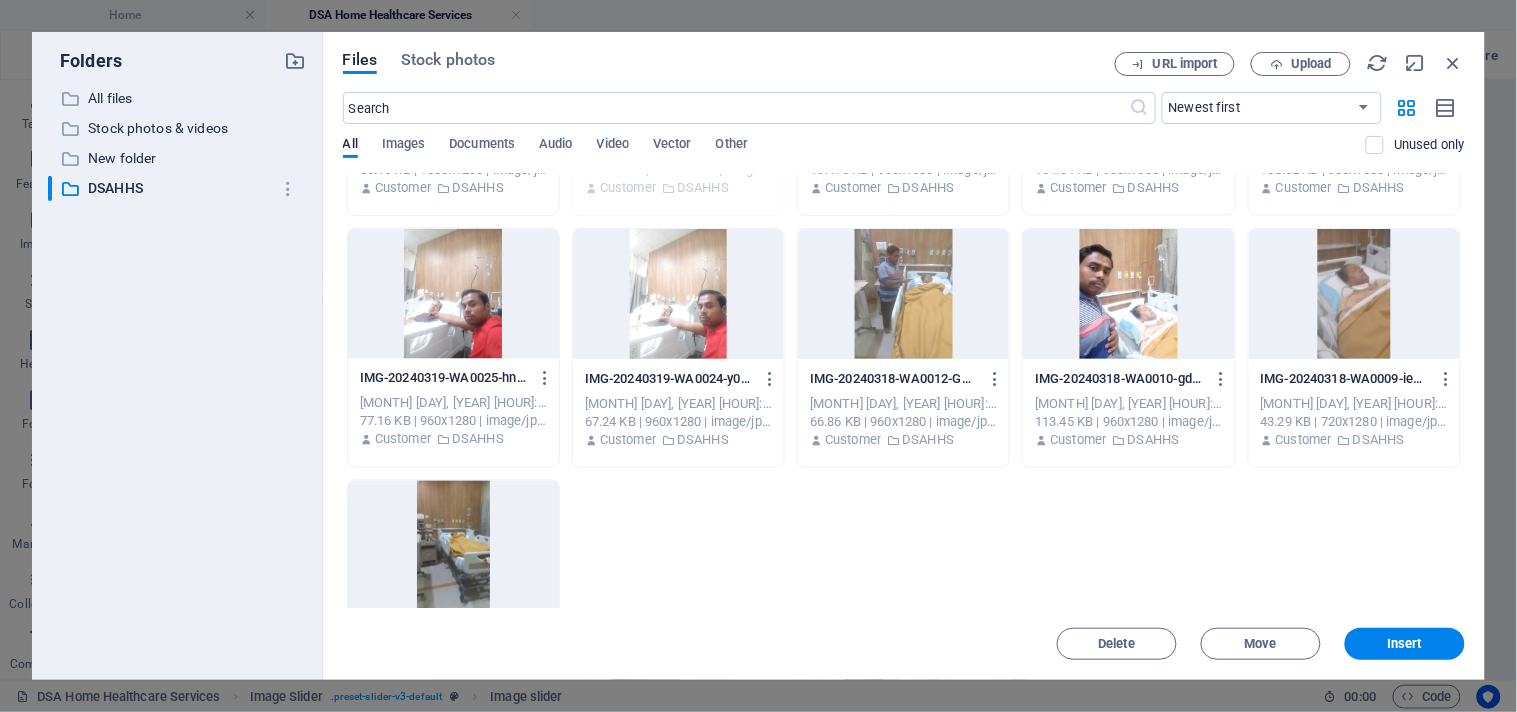 click at bounding box center [453, 294] 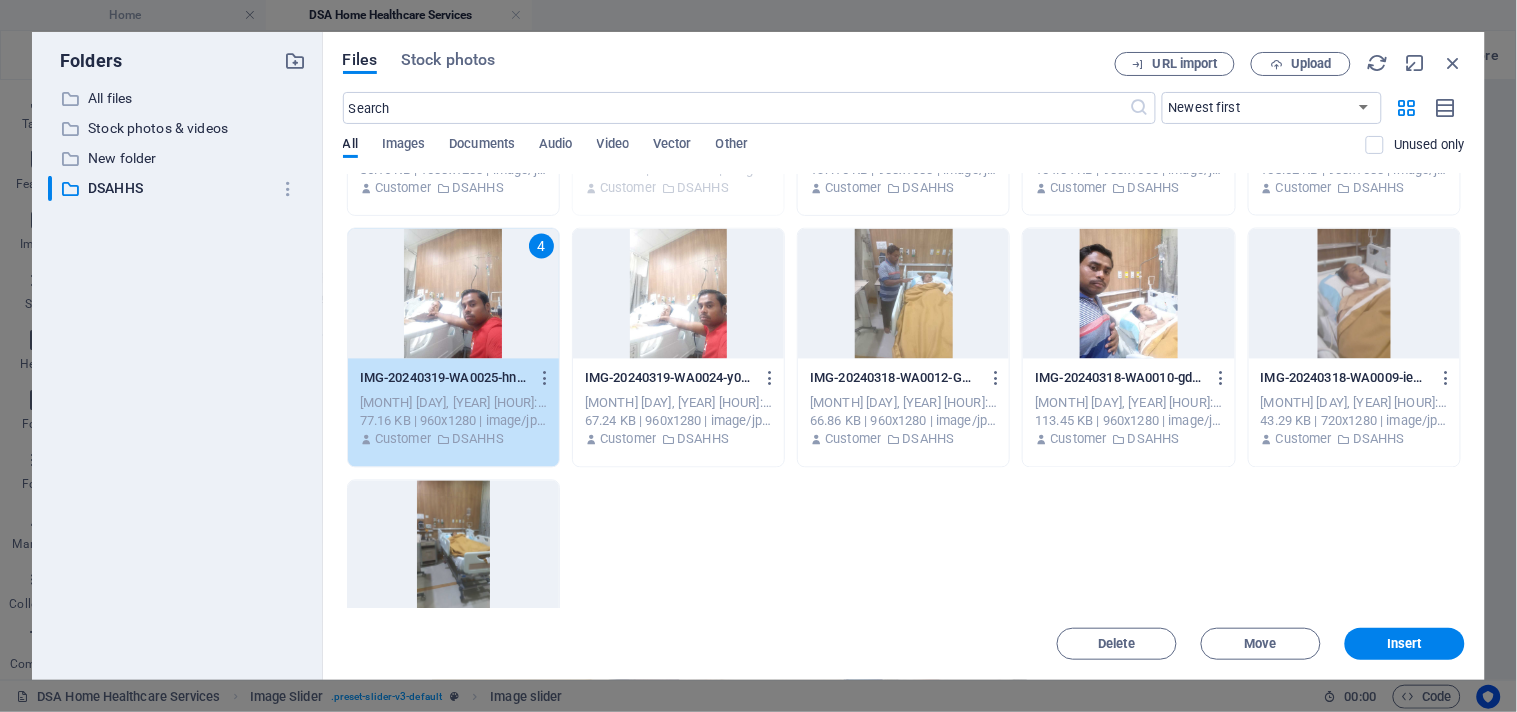 click at bounding box center (1128, 294) 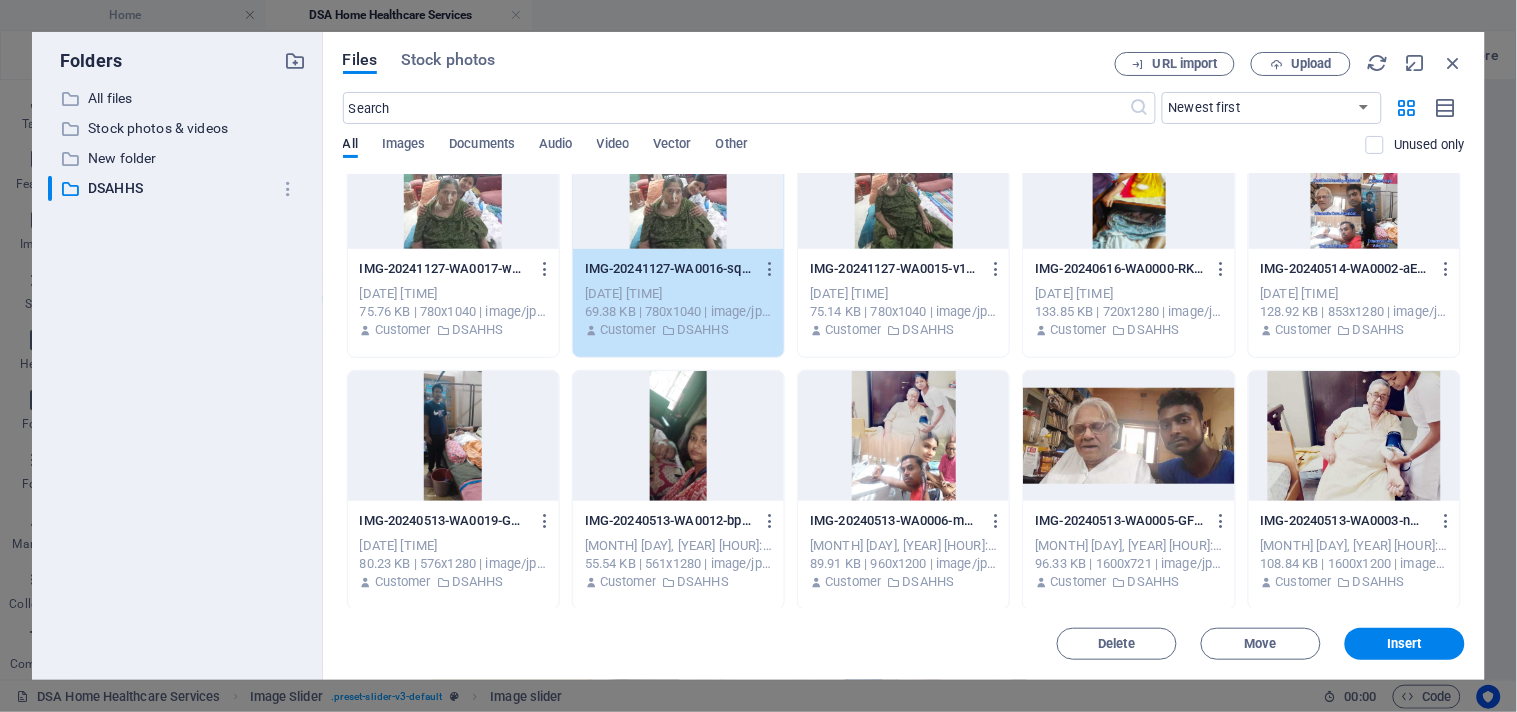 scroll, scrollTop: 176, scrollLeft: 0, axis: vertical 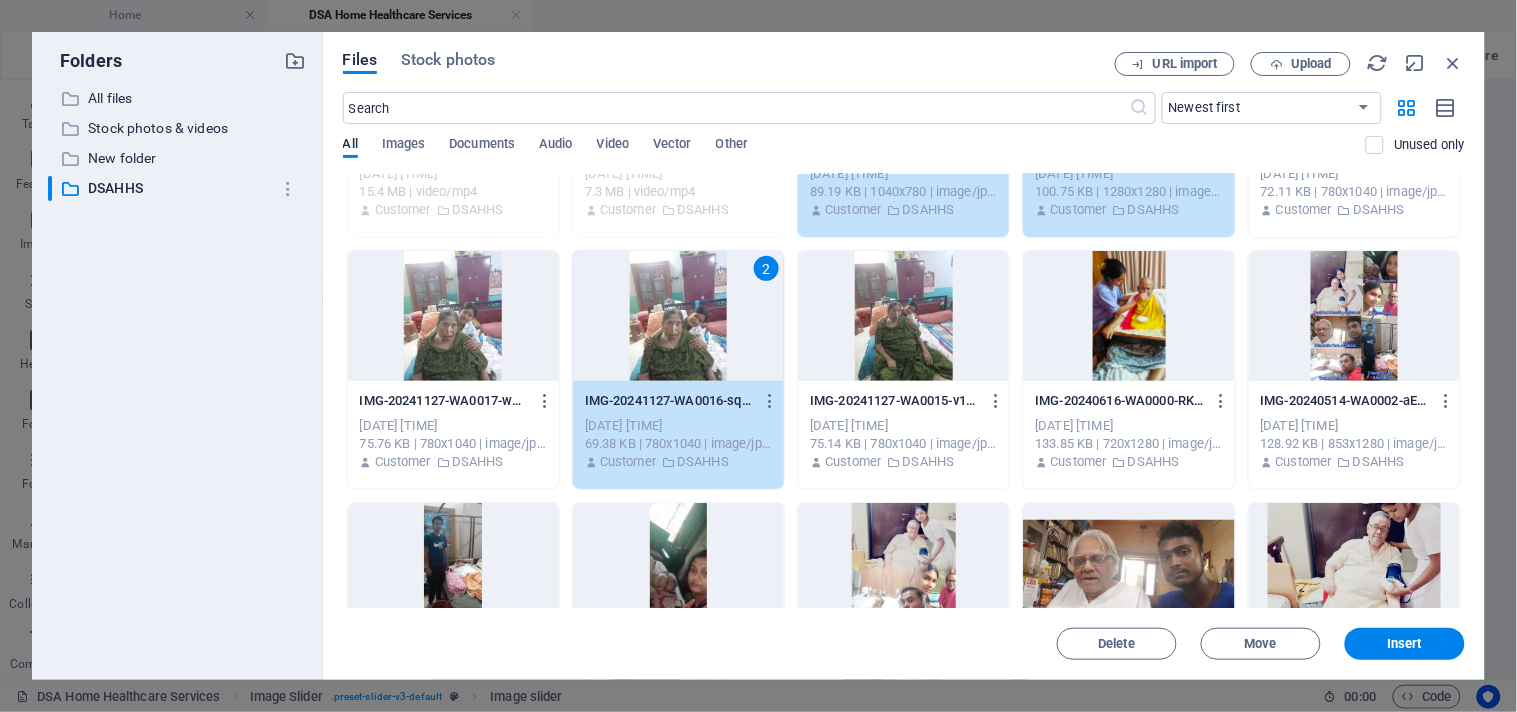 click at bounding box center [1128, 316] 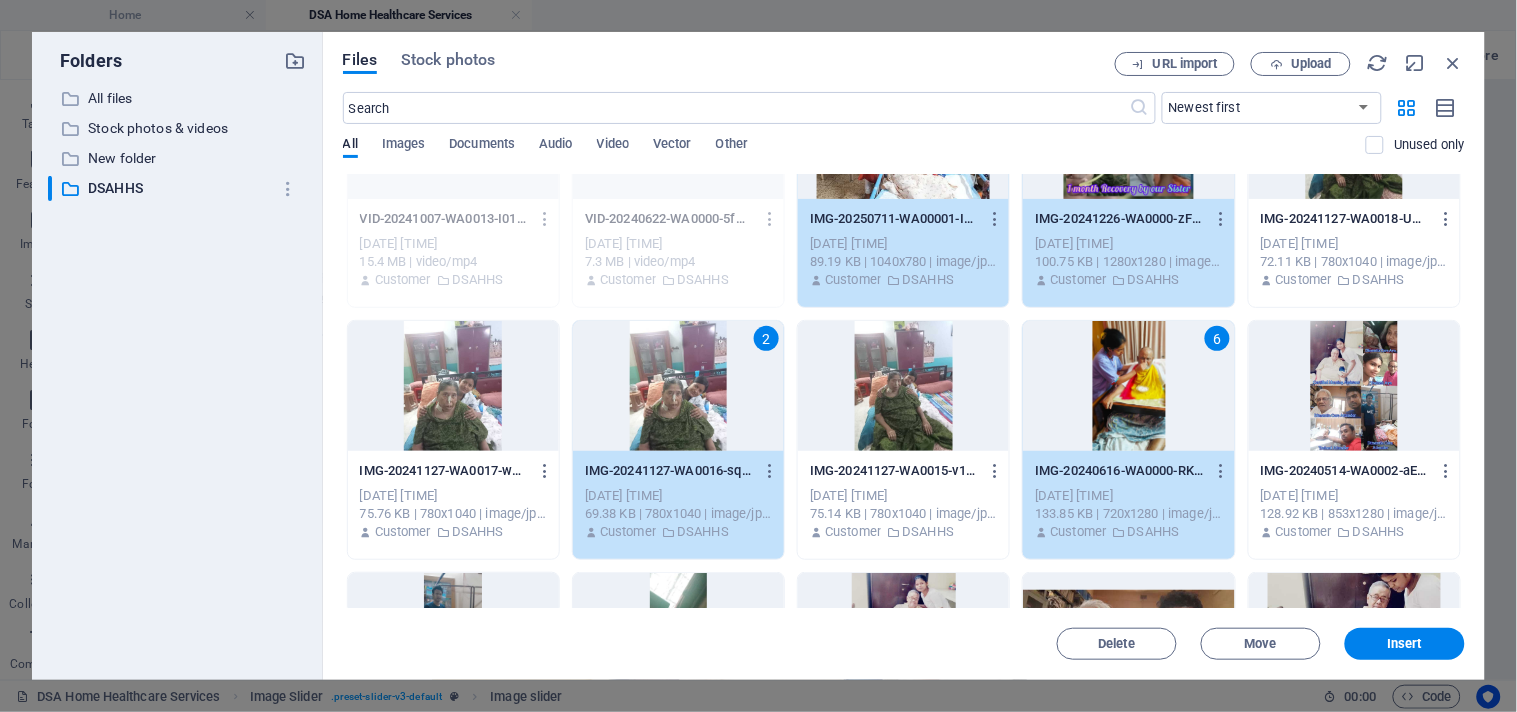 scroll, scrollTop: 65, scrollLeft: 0, axis: vertical 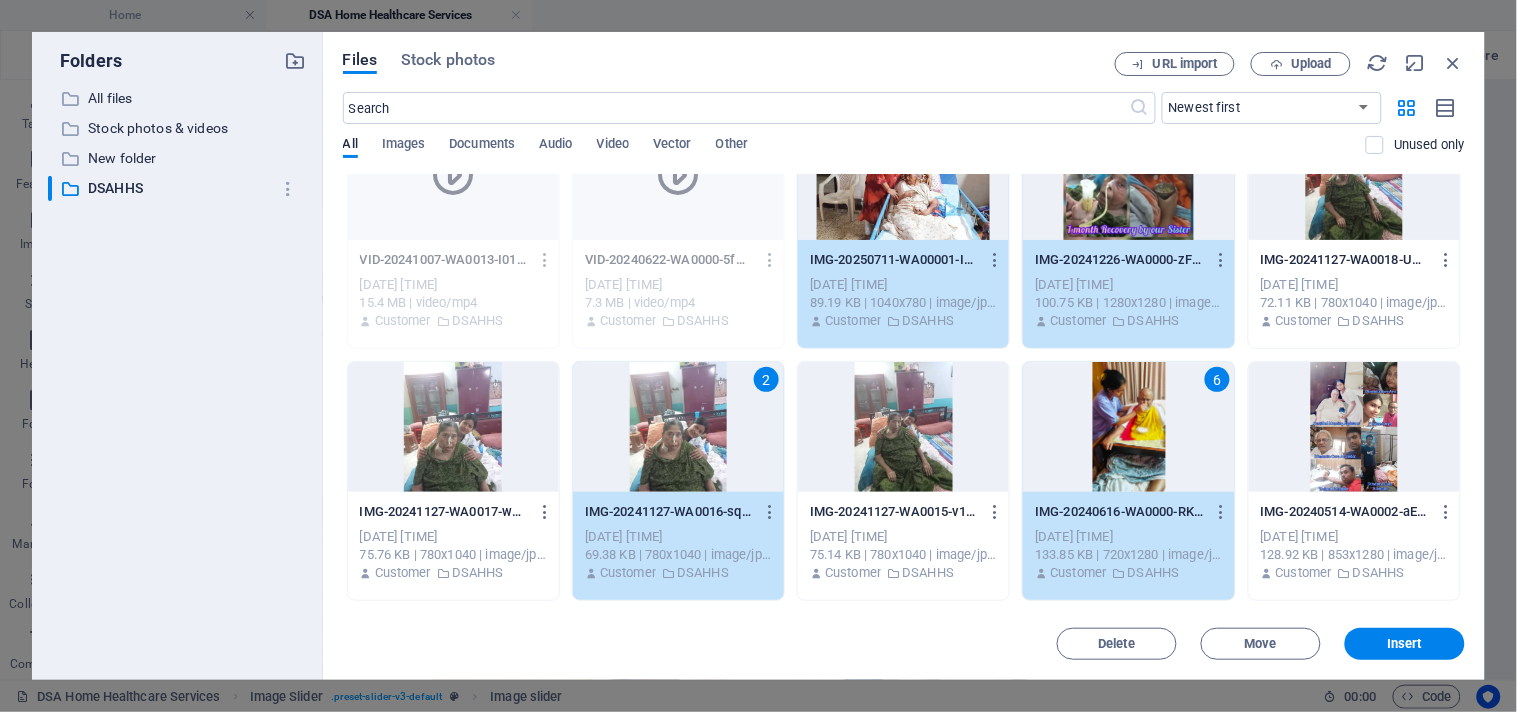 click at bounding box center [1354, 427] 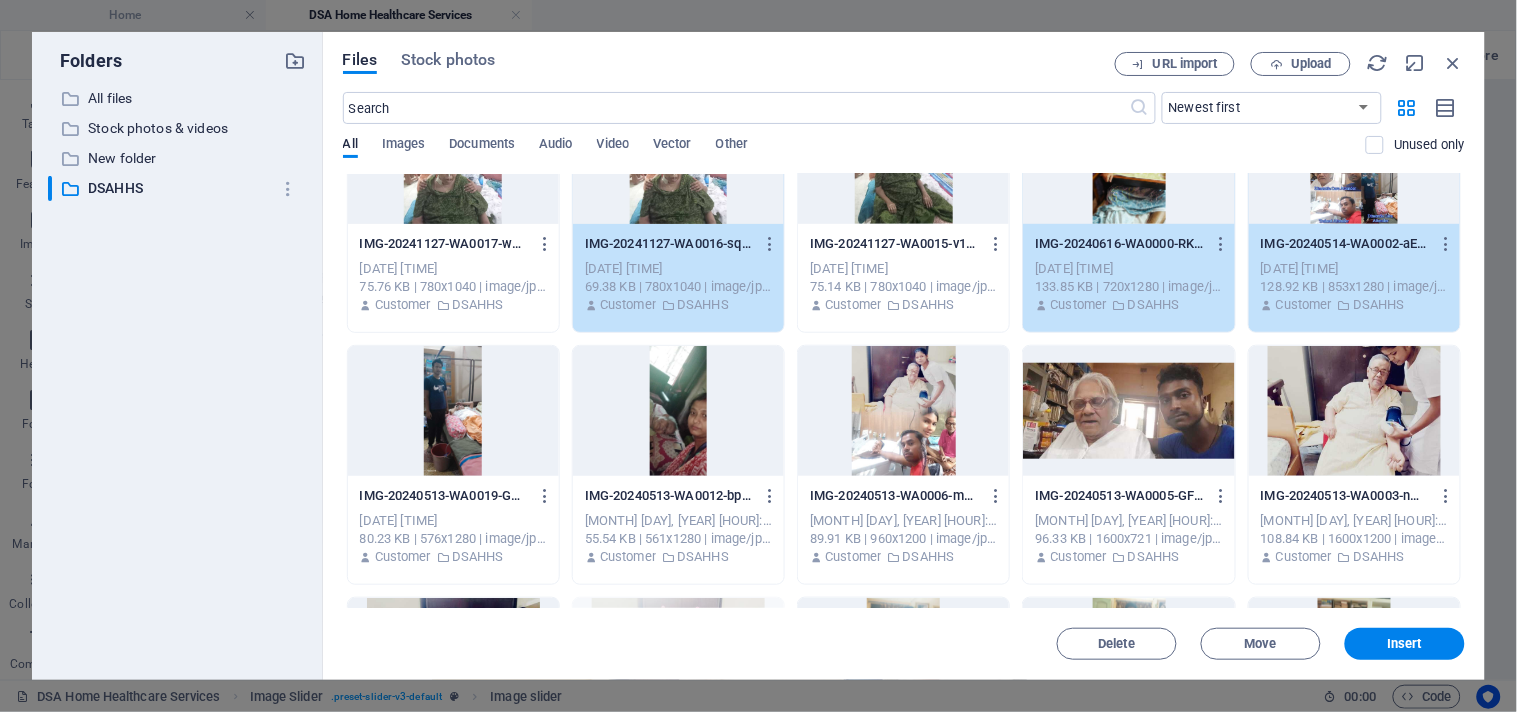scroll, scrollTop: 444, scrollLeft: 0, axis: vertical 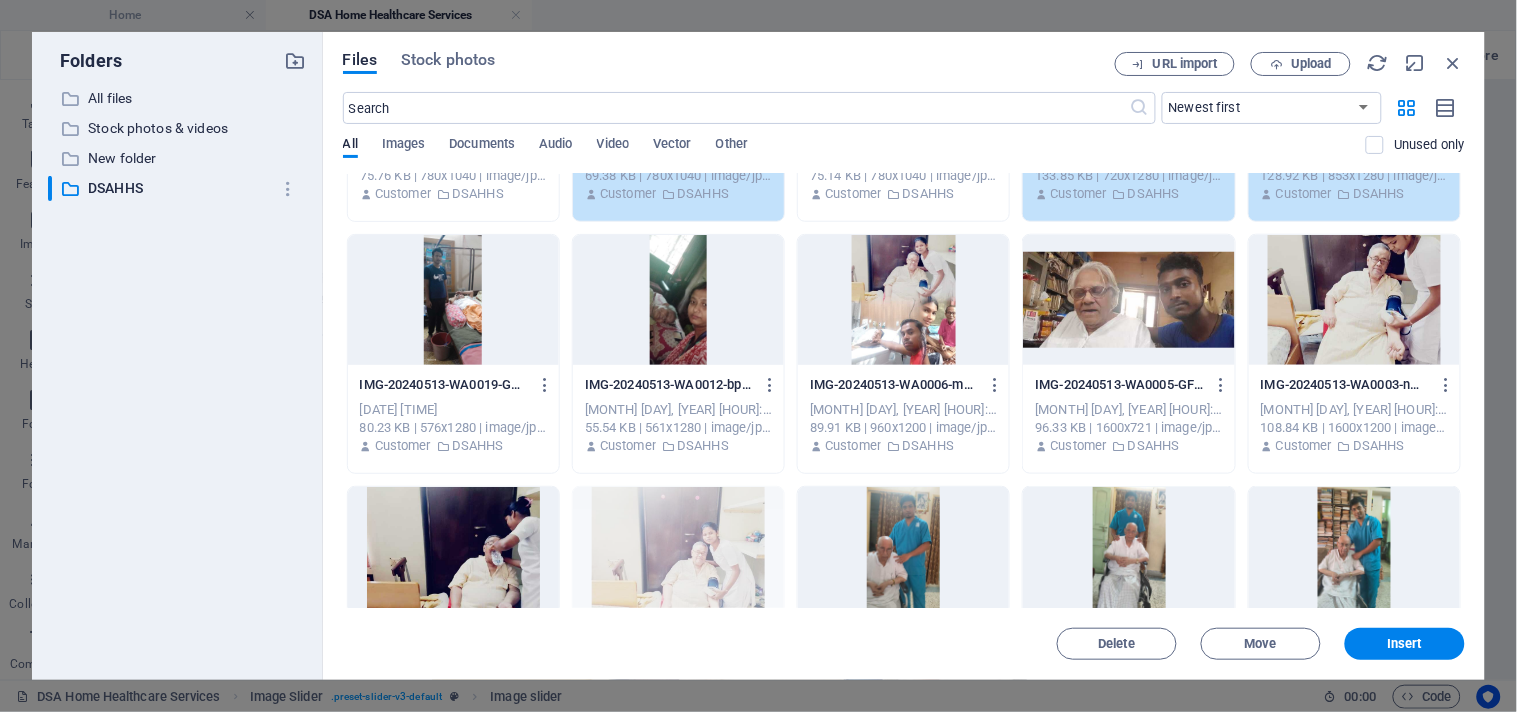 click at bounding box center [1128, 300] 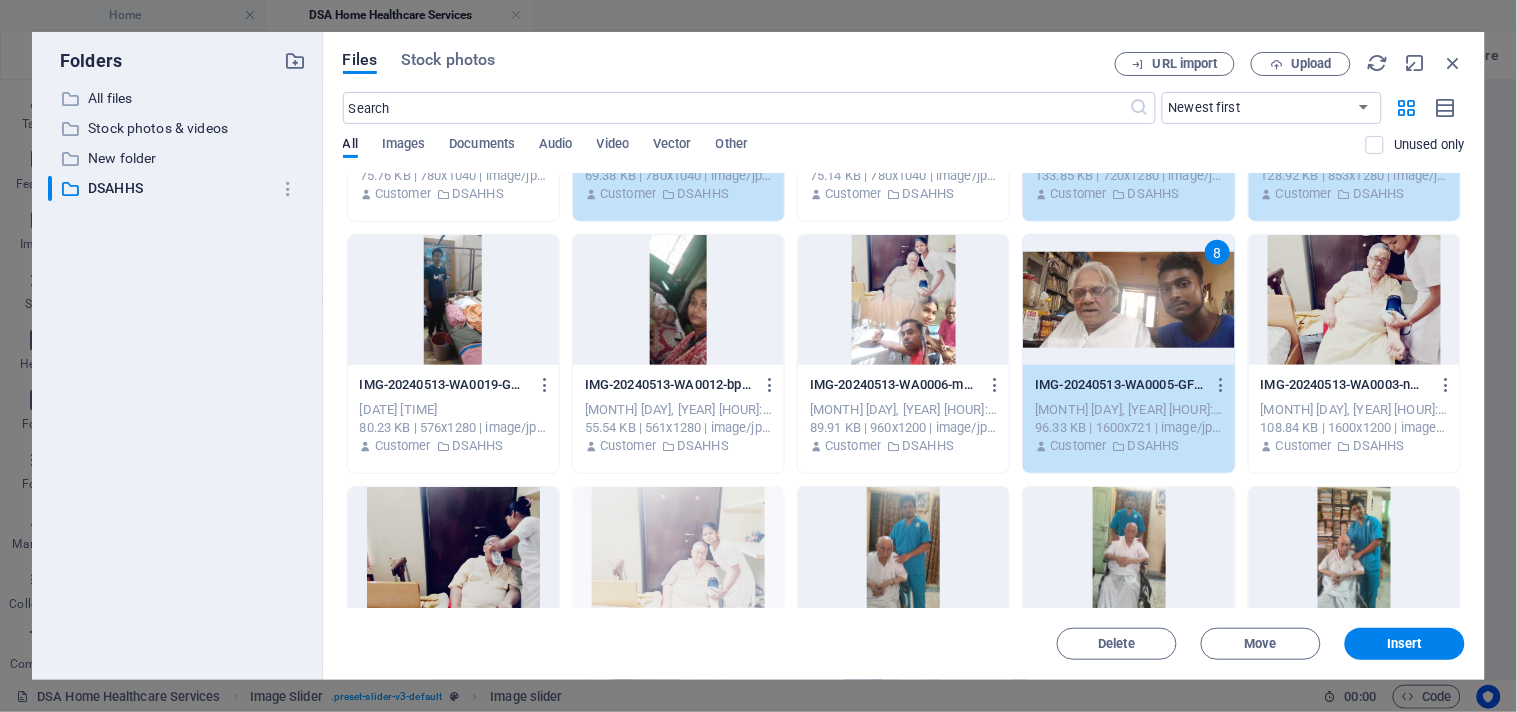 click at bounding box center (453, 300) 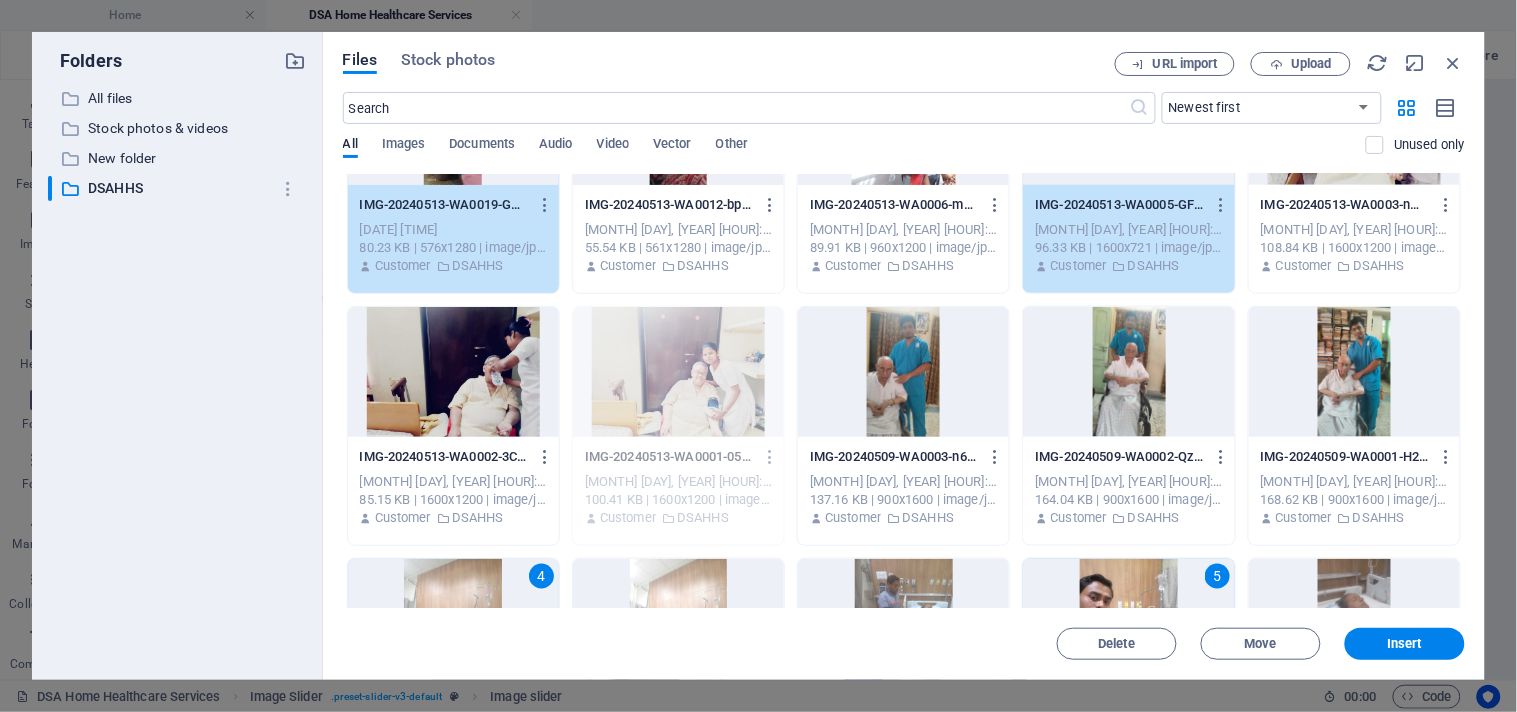 scroll, scrollTop: 666, scrollLeft: 0, axis: vertical 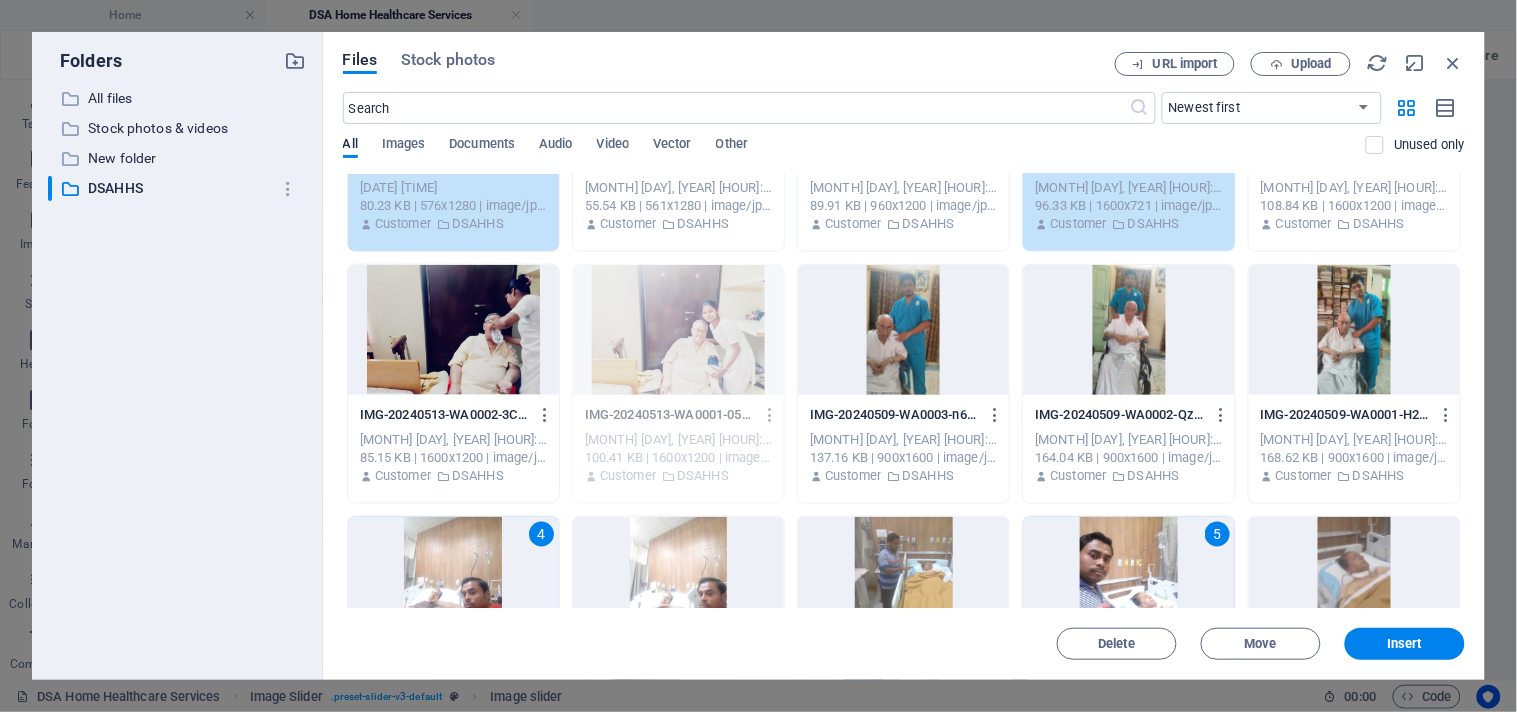 click at bounding box center (1128, 330) 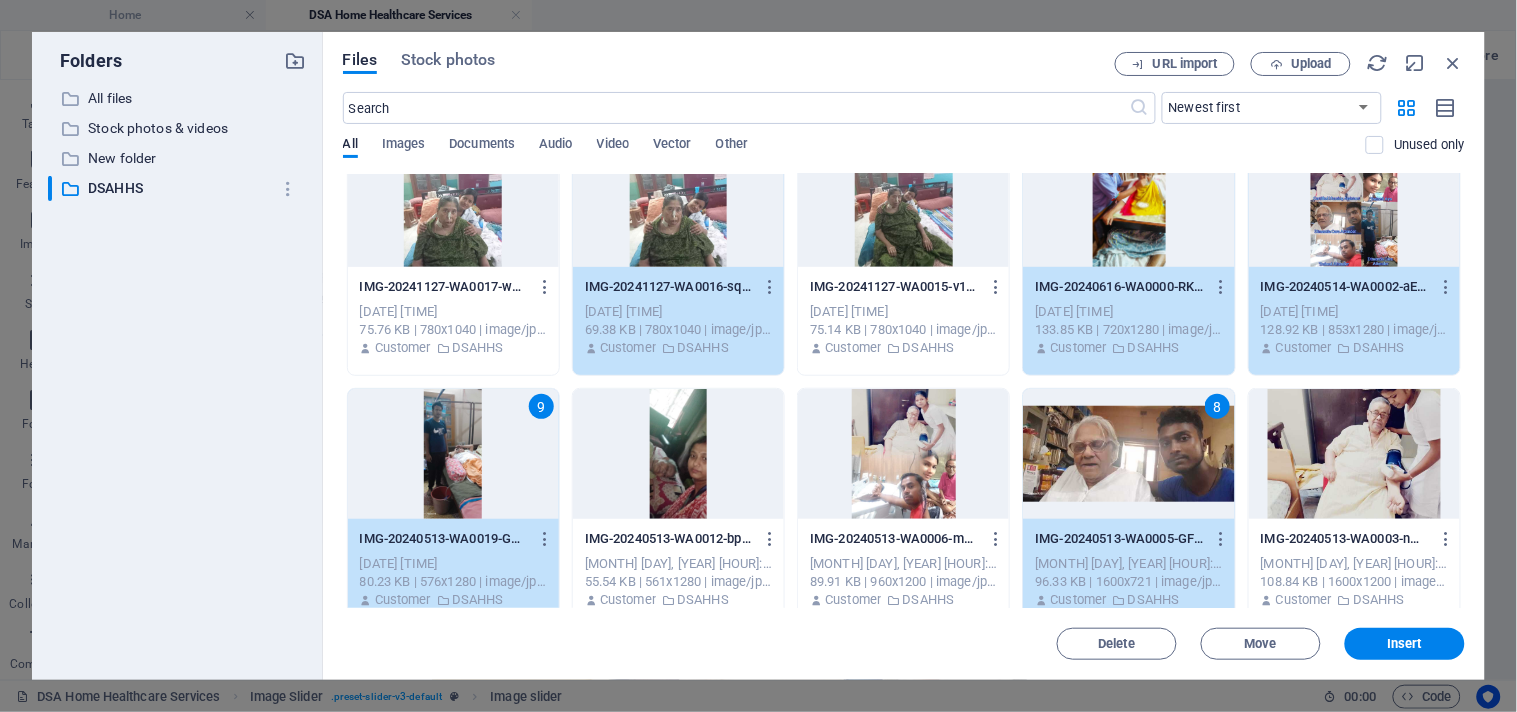 scroll, scrollTop: 333, scrollLeft: 0, axis: vertical 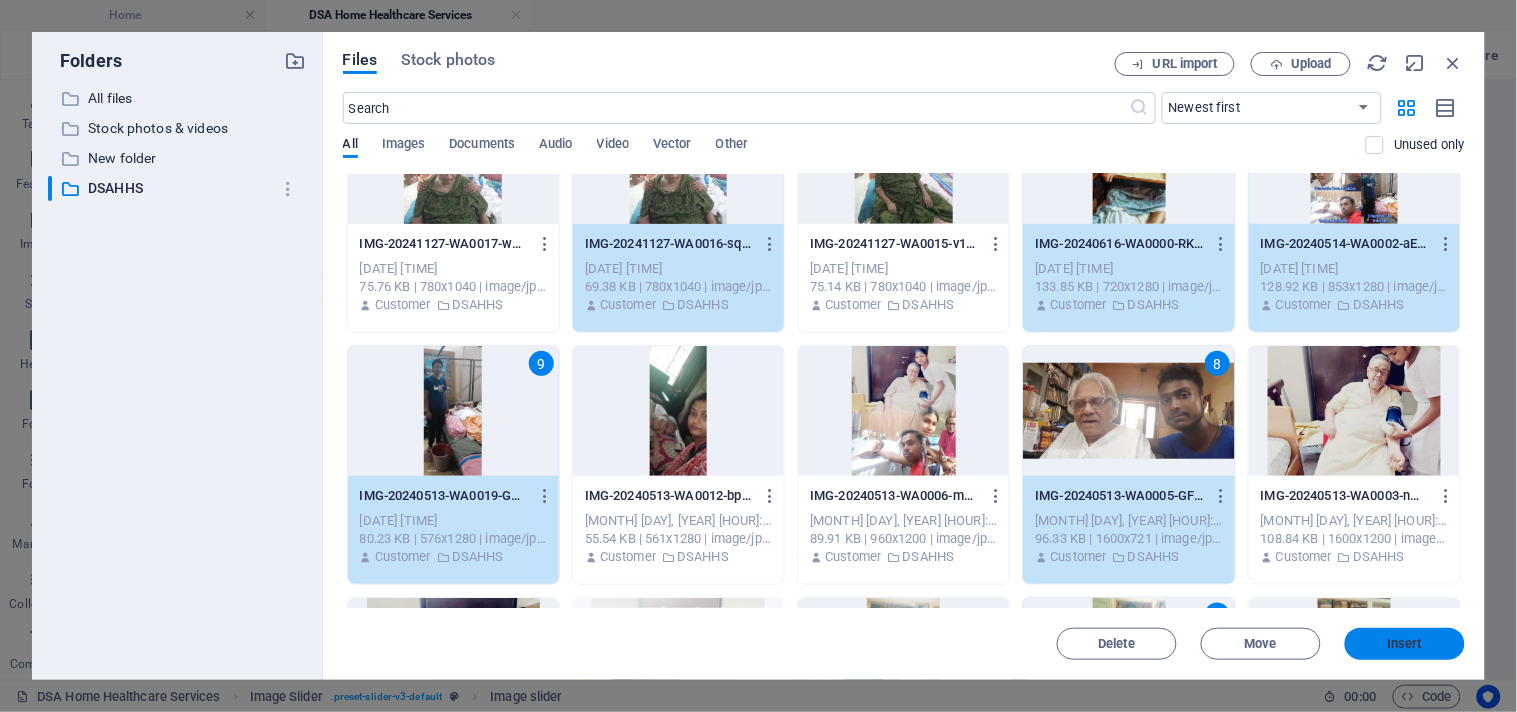 click on "Insert" at bounding box center [1405, 644] 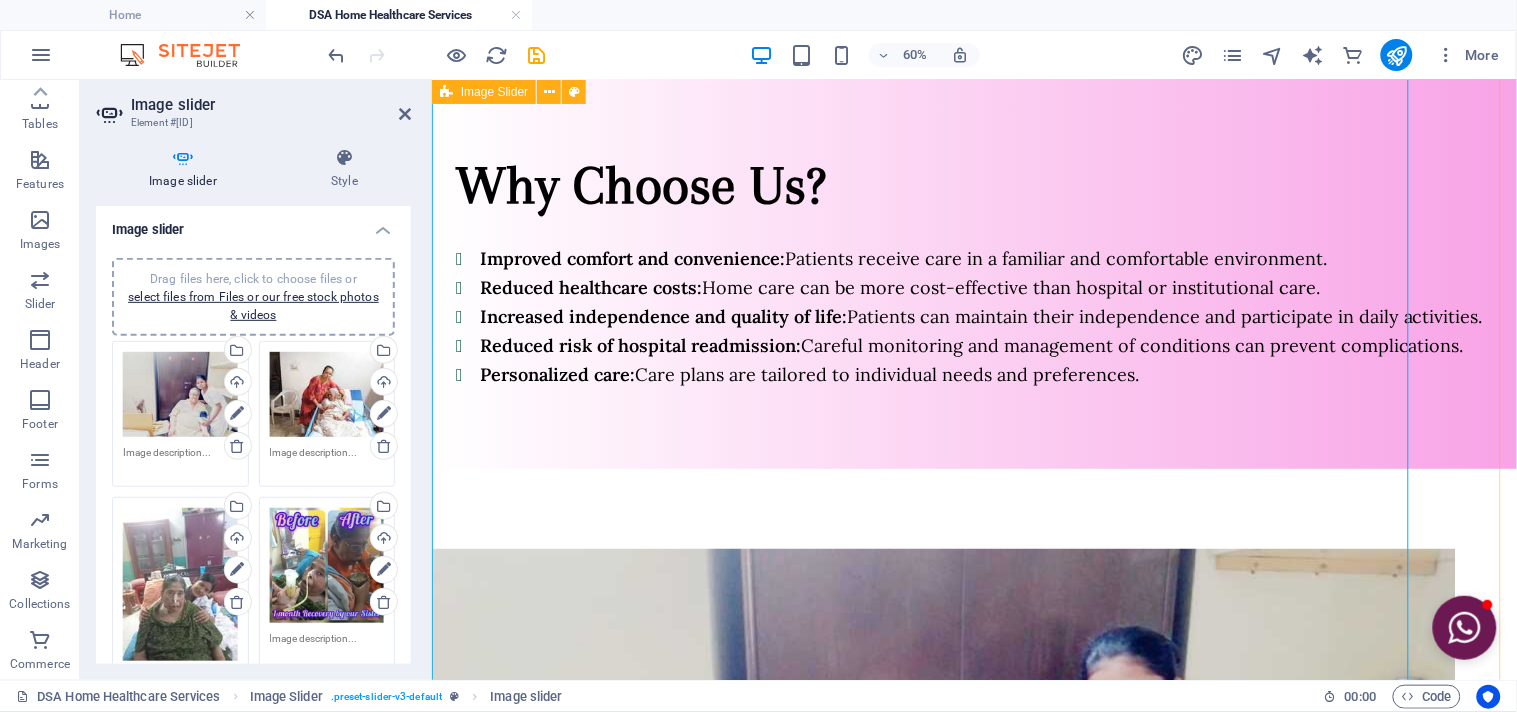 scroll, scrollTop: 1938, scrollLeft: 0, axis: vertical 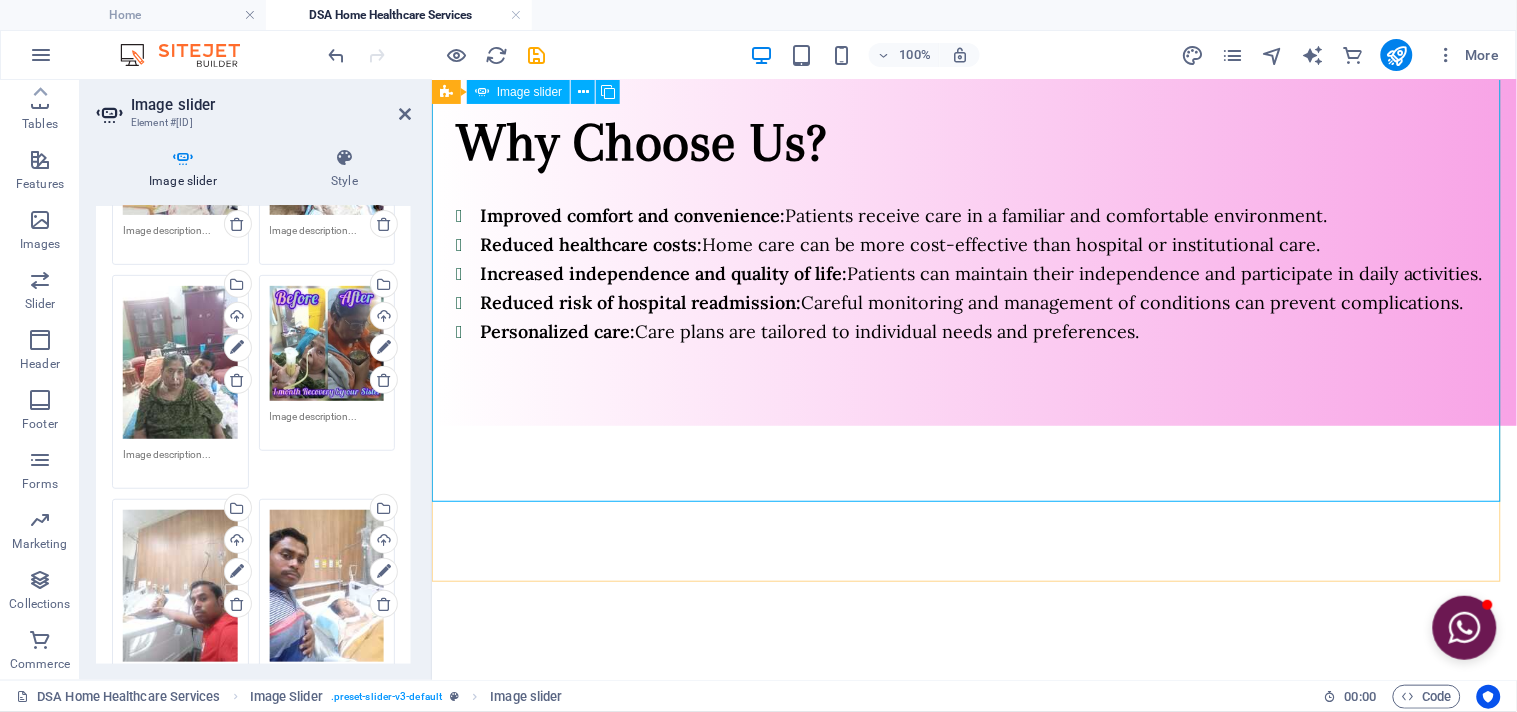 click on "2" at bounding box center [483, 948] 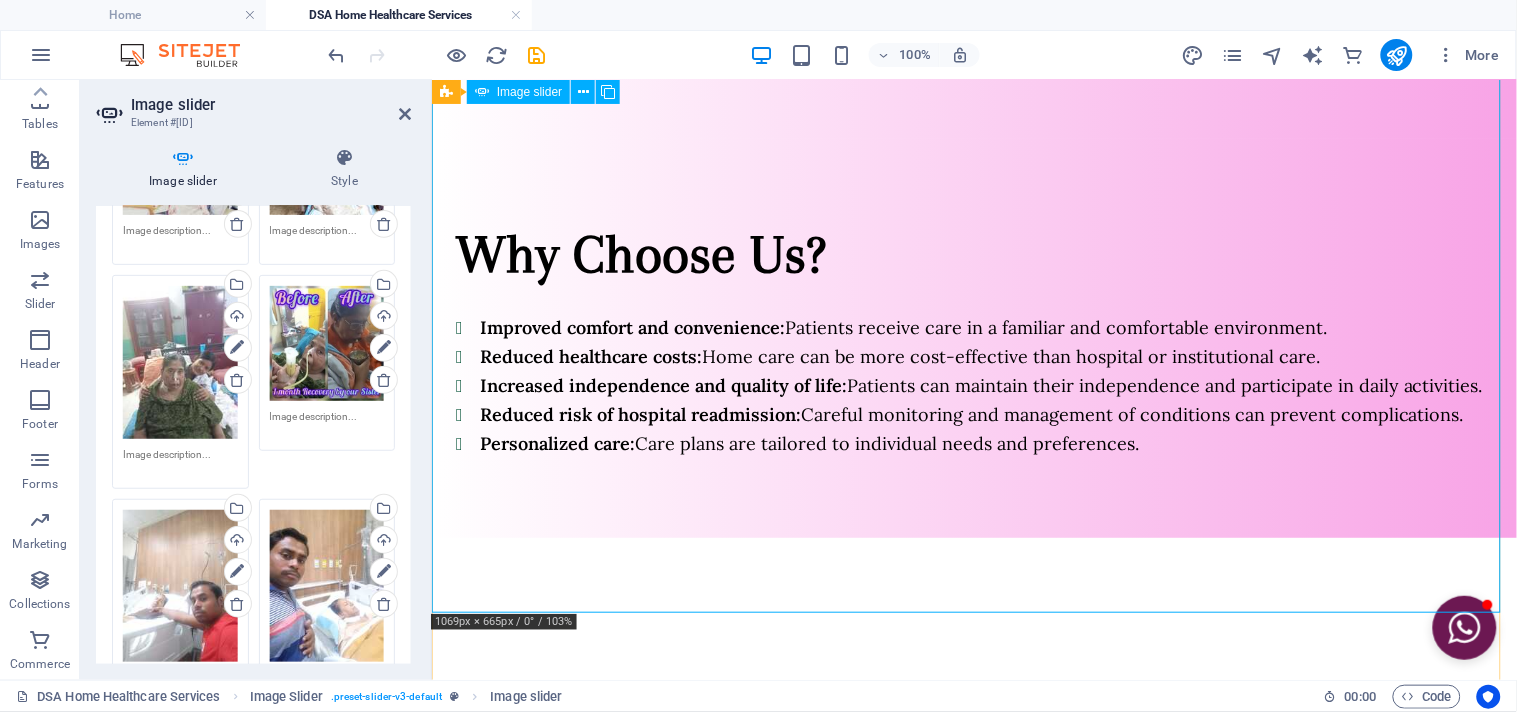 scroll, scrollTop: 2050, scrollLeft: 0, axis: vertical 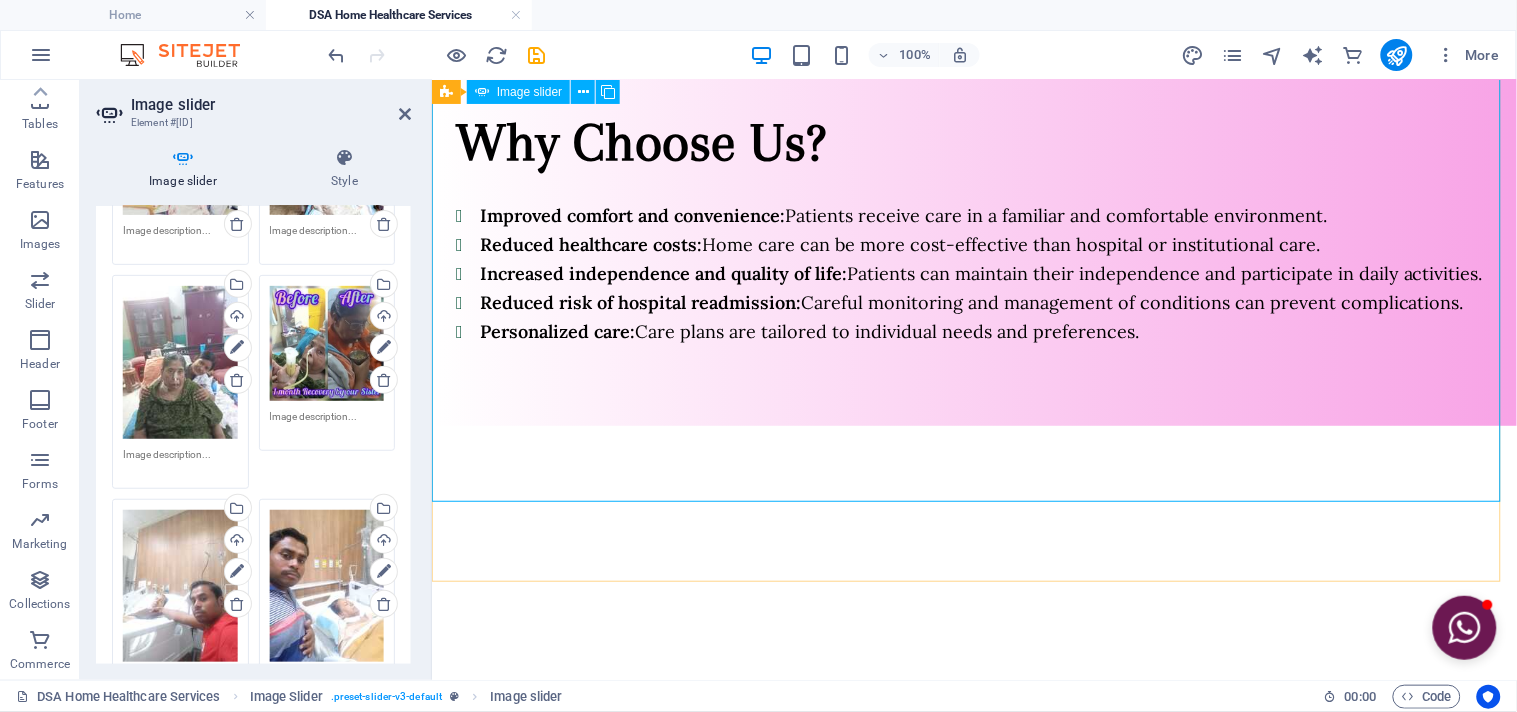 click on "3" at bounding box center (483, 974) 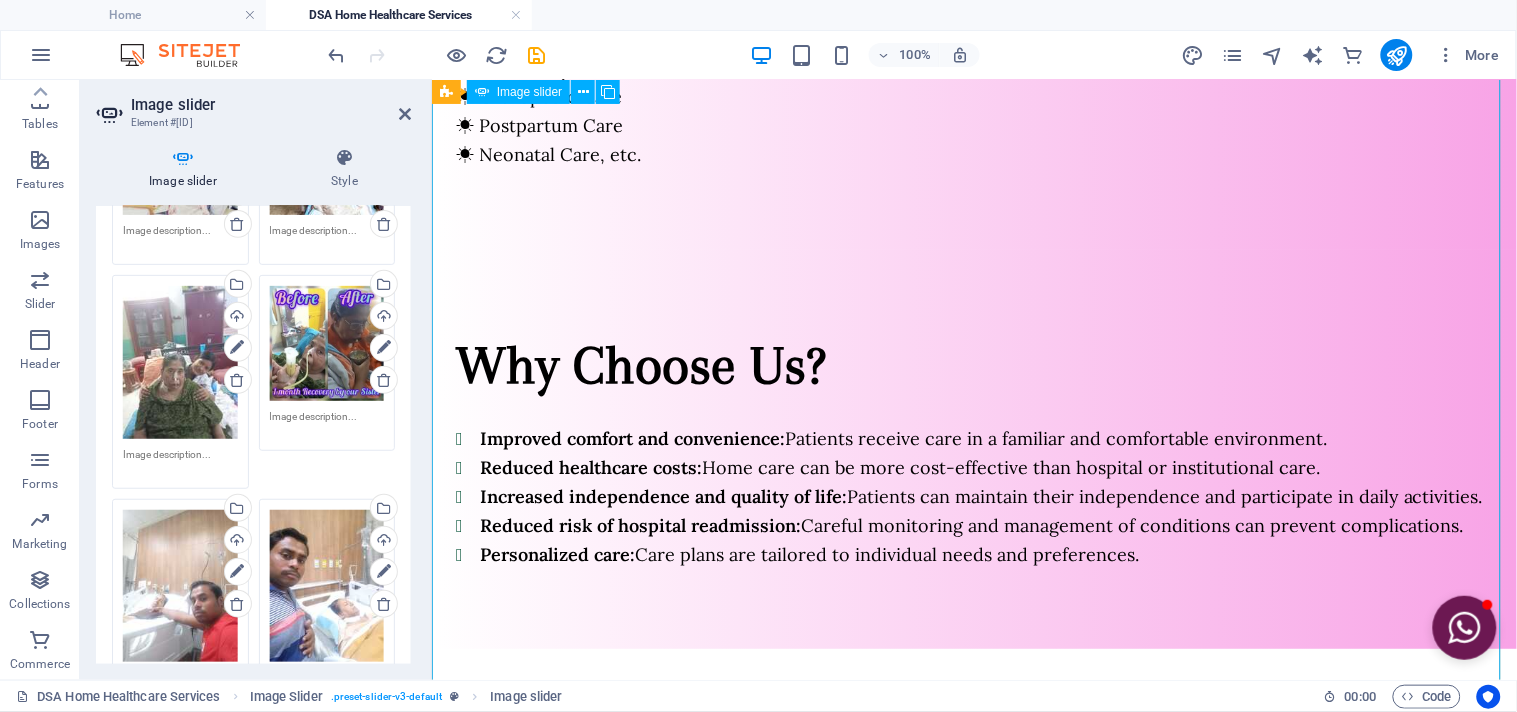 scroll, scrollTop: 1716, scrollLeft: 0, axis: vertical 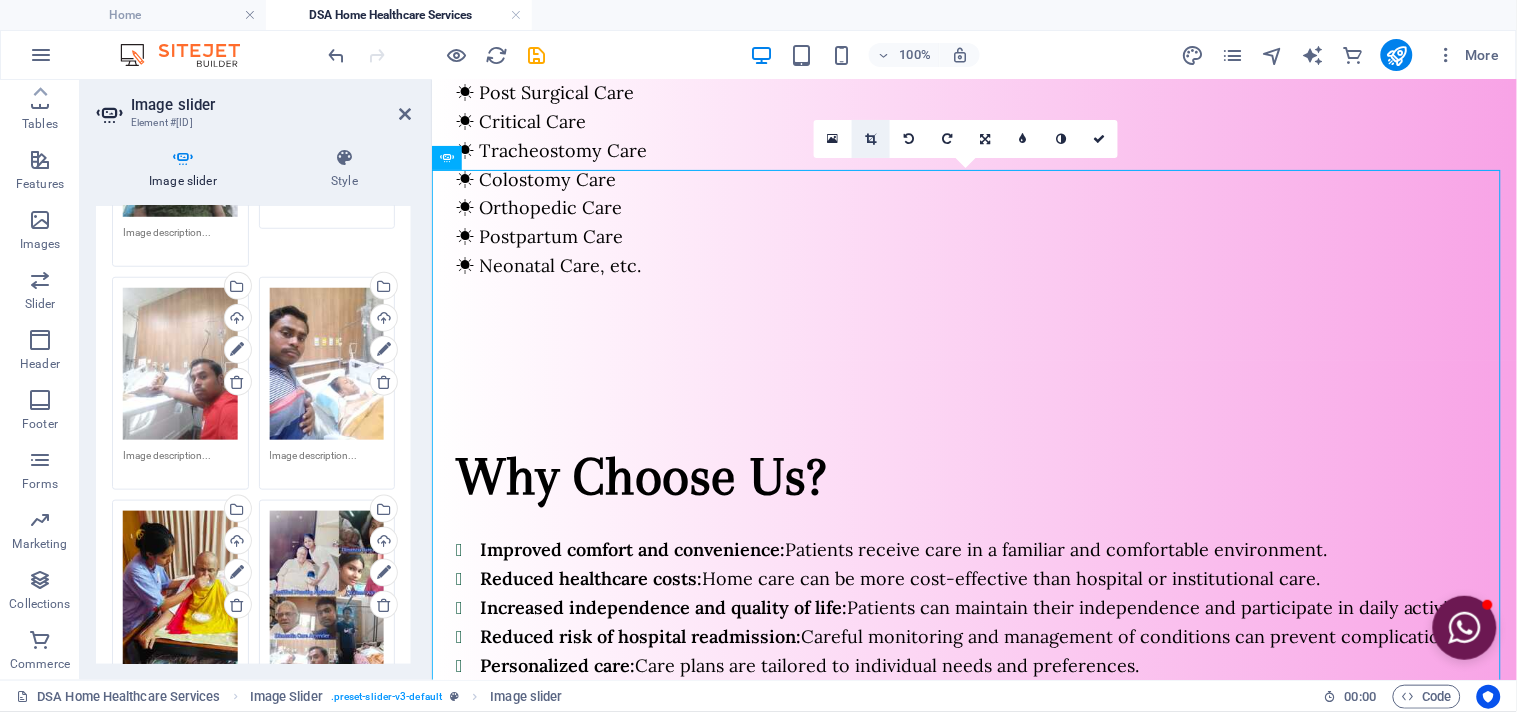 click at bounding box center [871, 139] 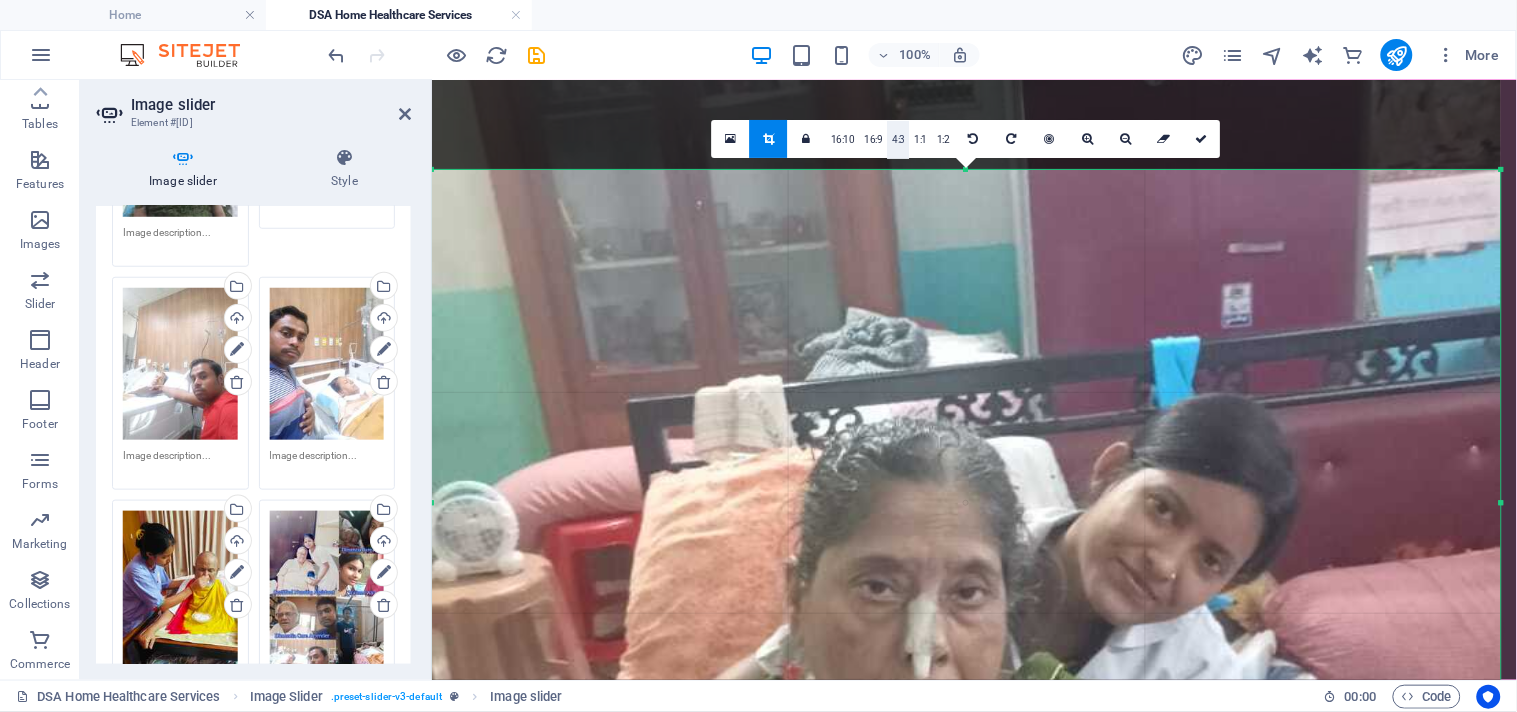 click on "4:3" at bounding box center (898, 140) 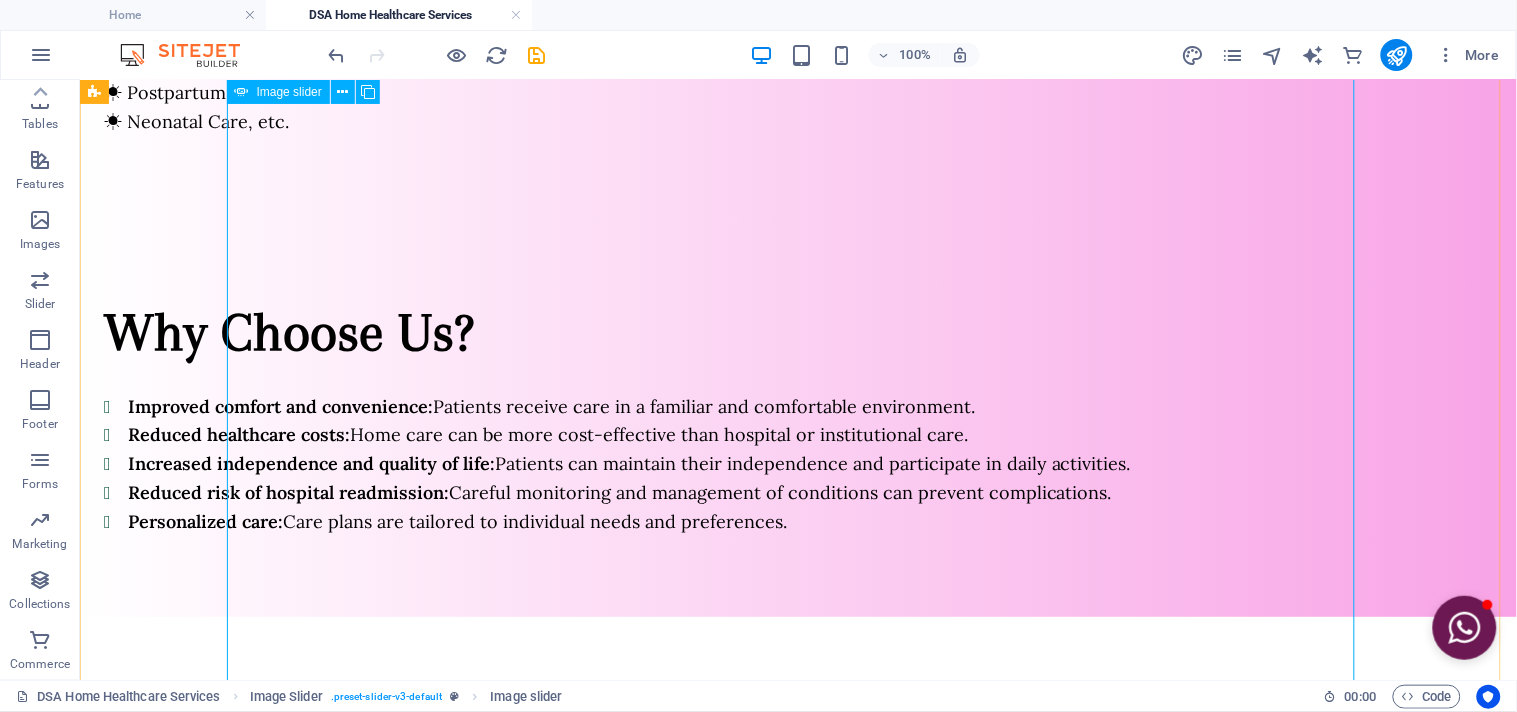 scroll, scrollTop: 1720, scrollLeft: 0, axis: vertical 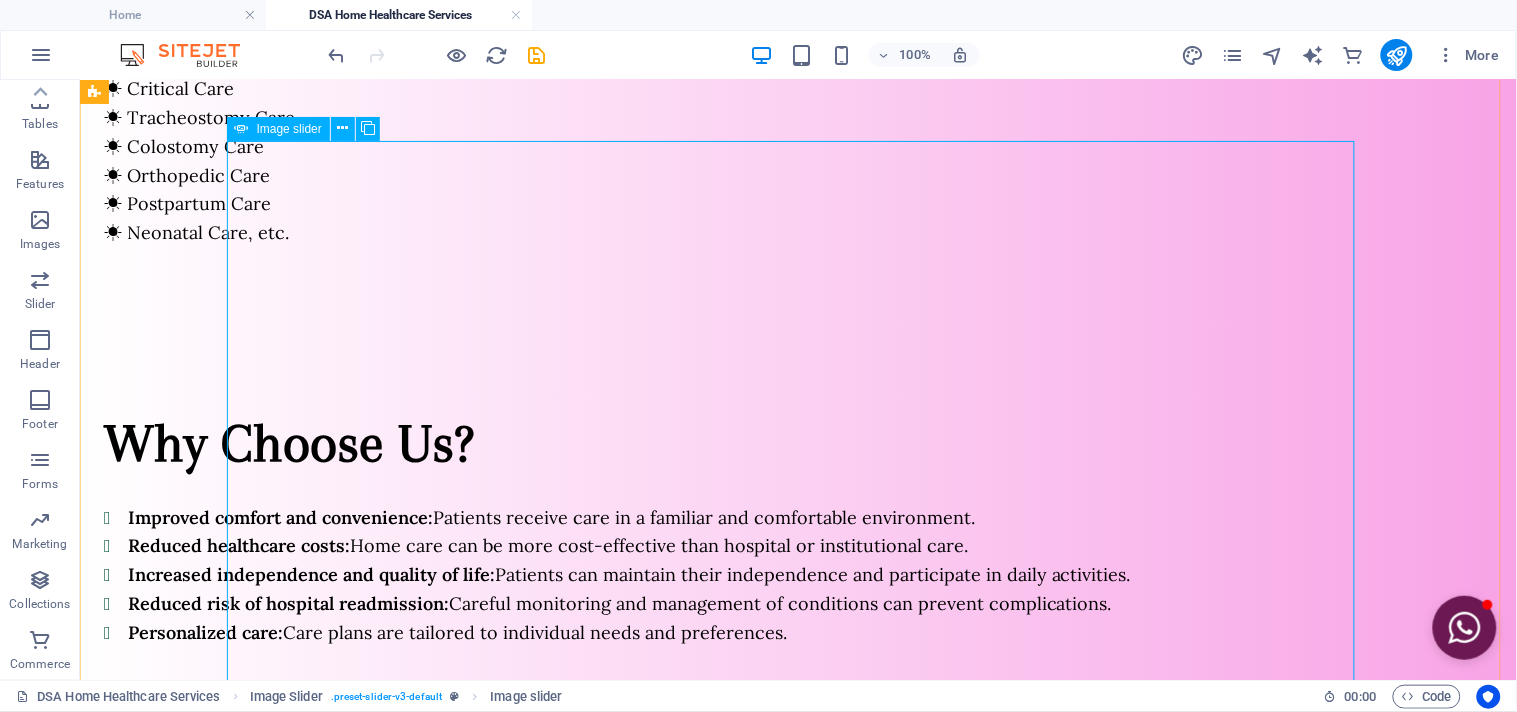 click at bounding box center [-2760, 2924] 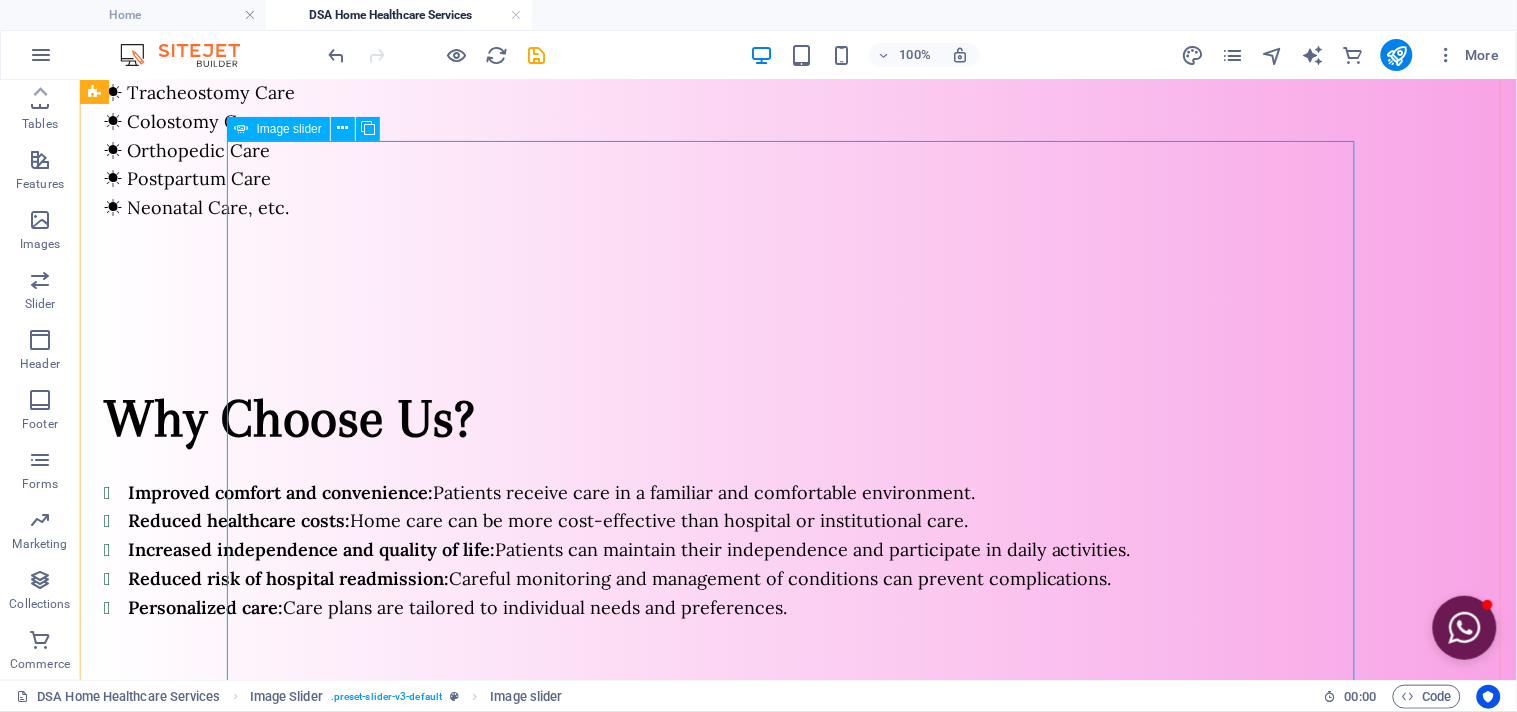 select on "px" 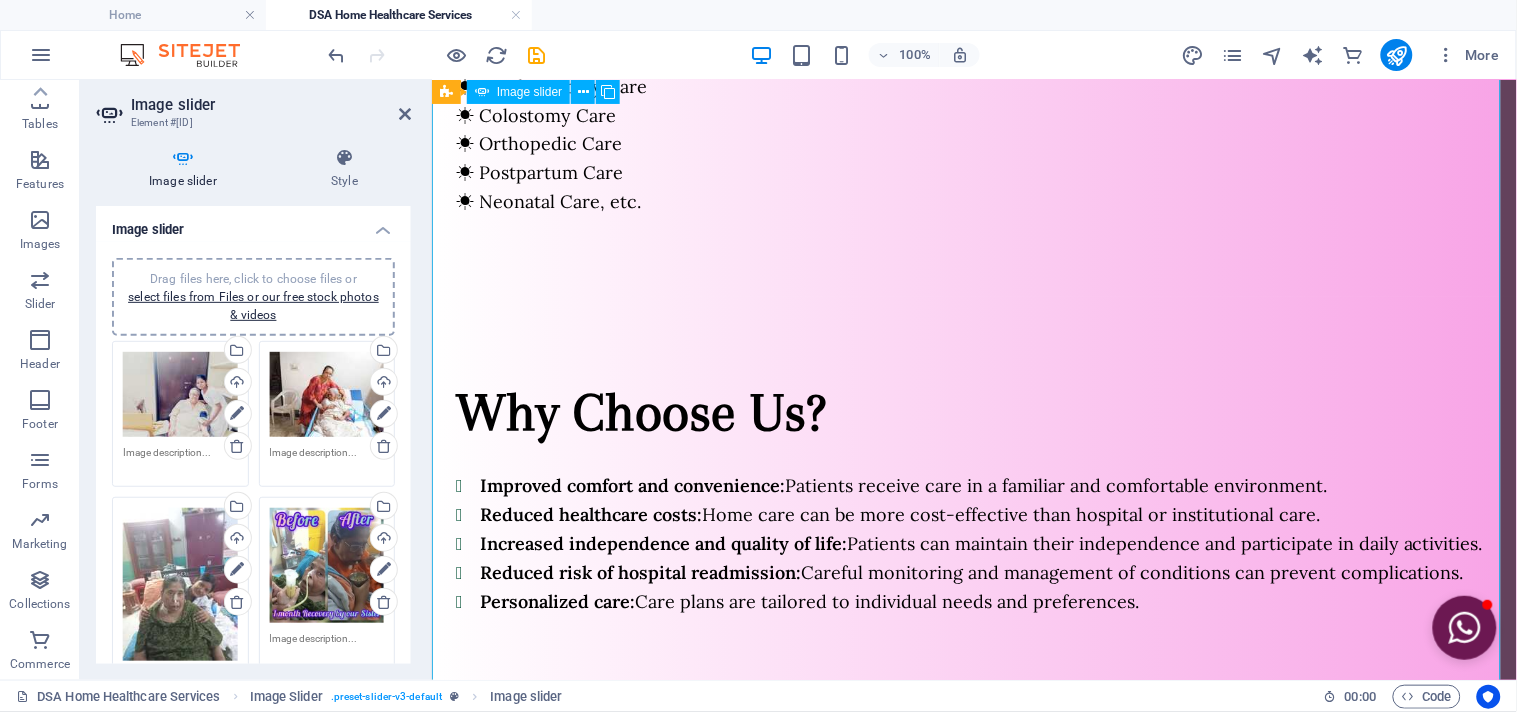 scroll, scrollTop: 1745, scrollLeft: 0, axis: vertical 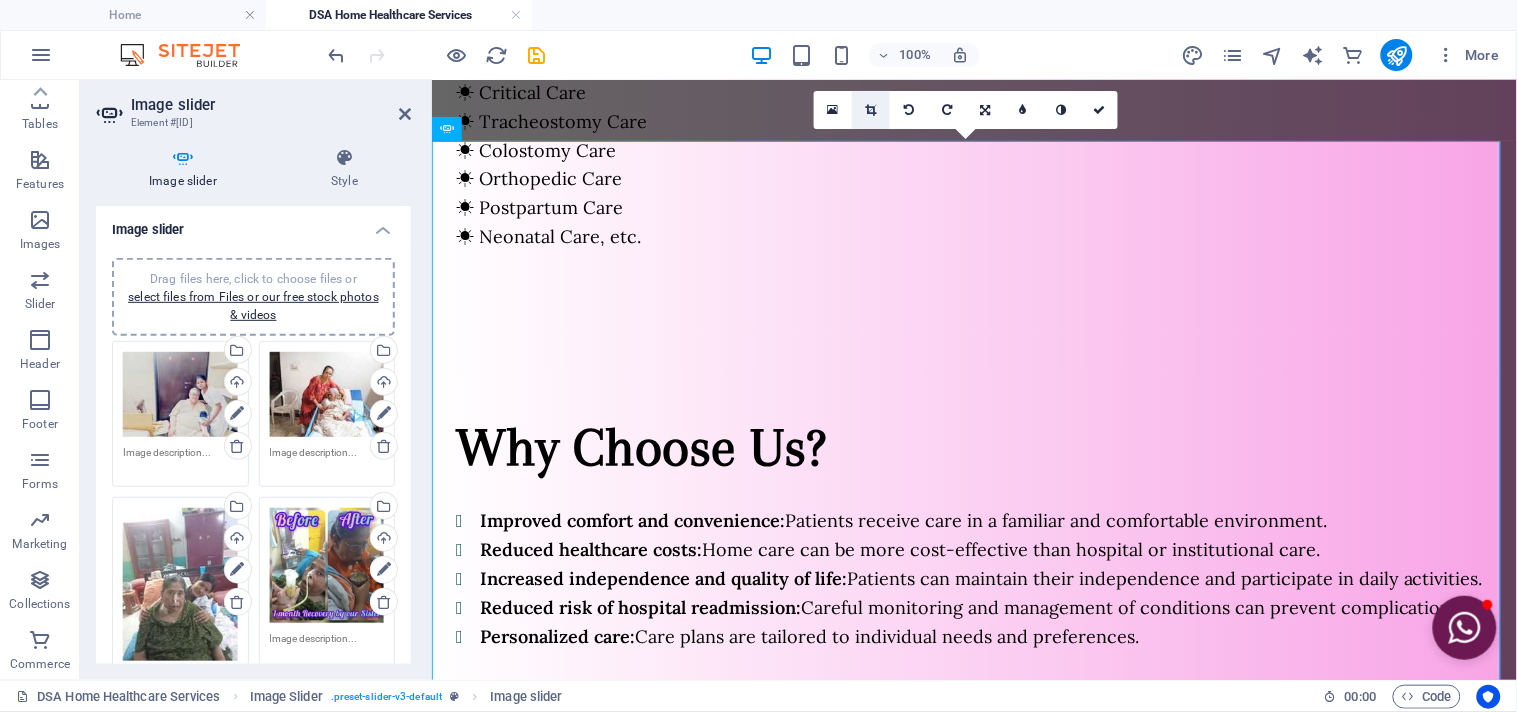 click at bounding box center (871, 110) 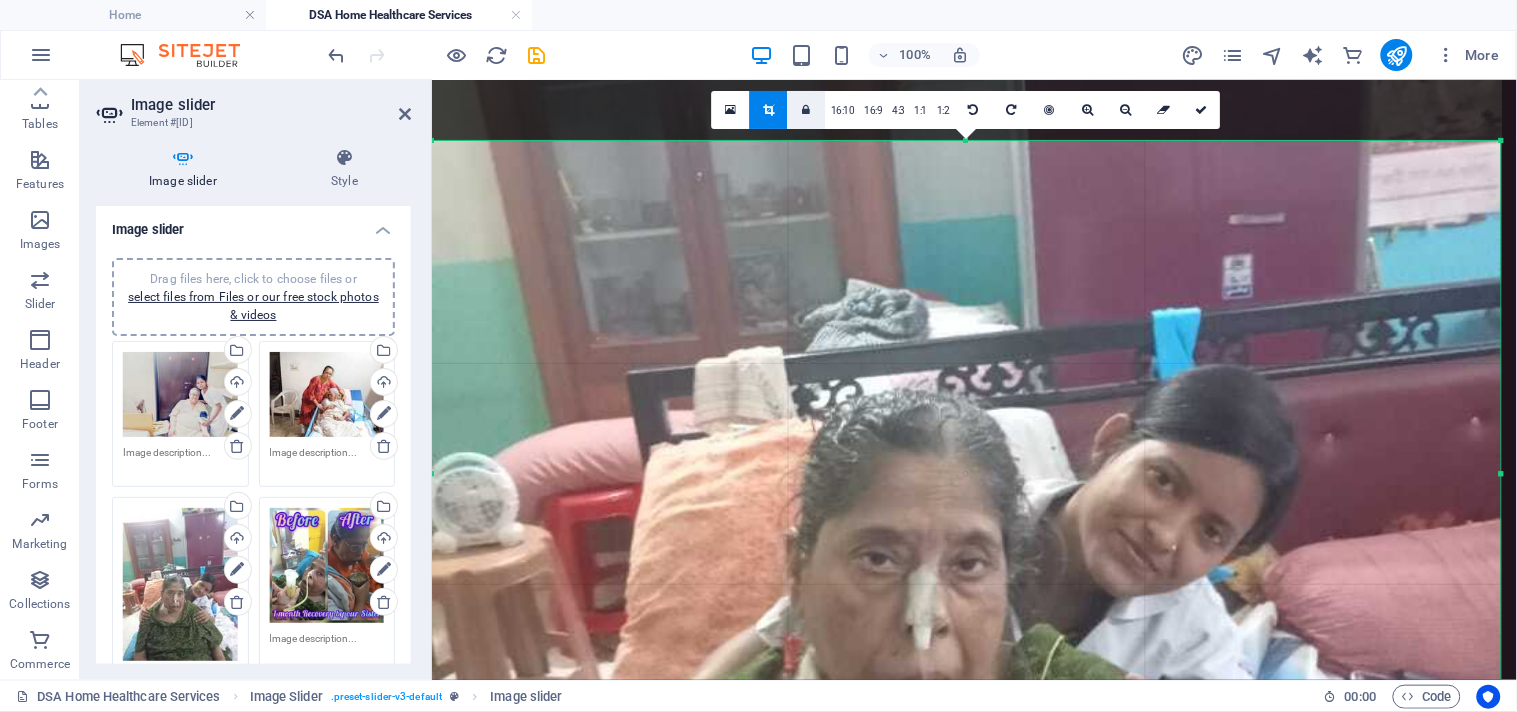 click at bounding box center (807, 110) 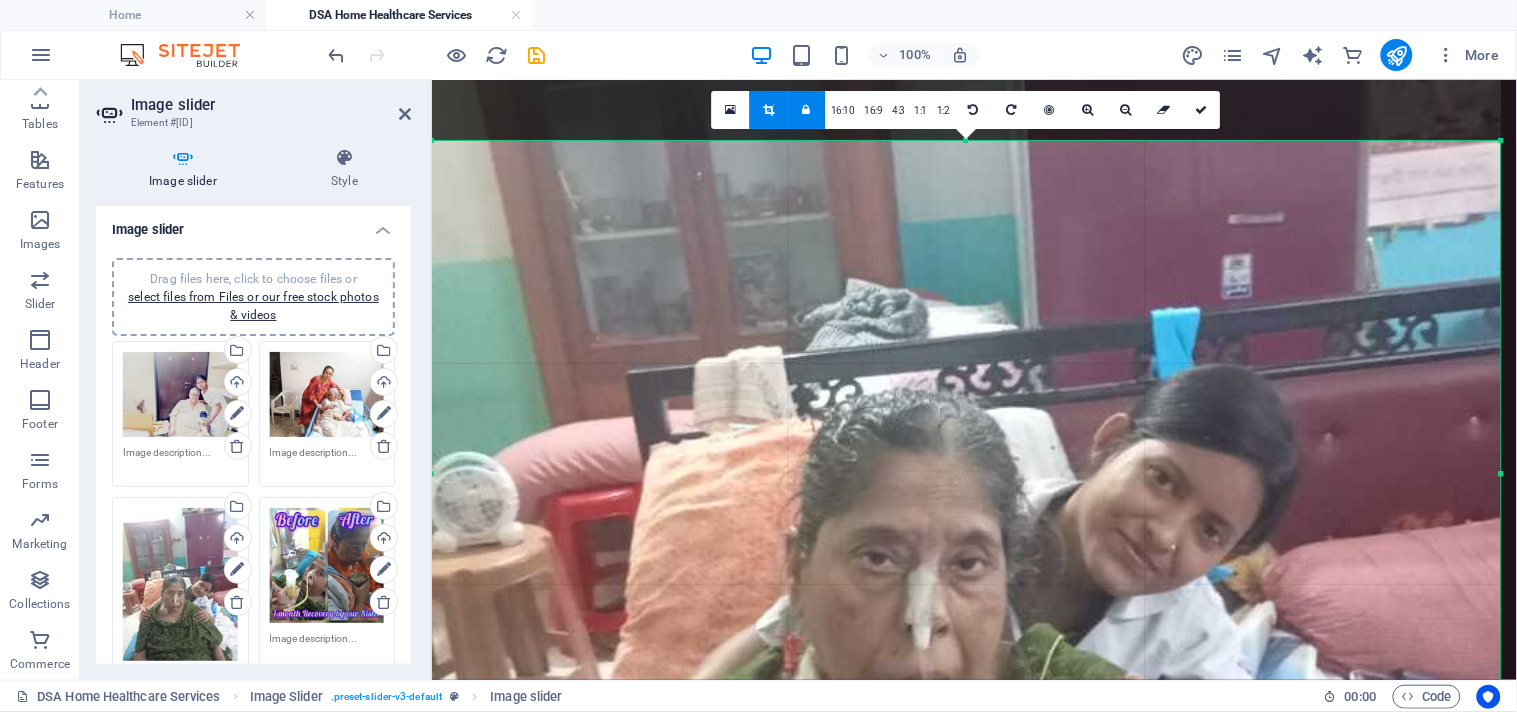 click on "Drag files here, click to choose files or select files from Files or our free stock photos & videos" at bounding box center [180, 584] 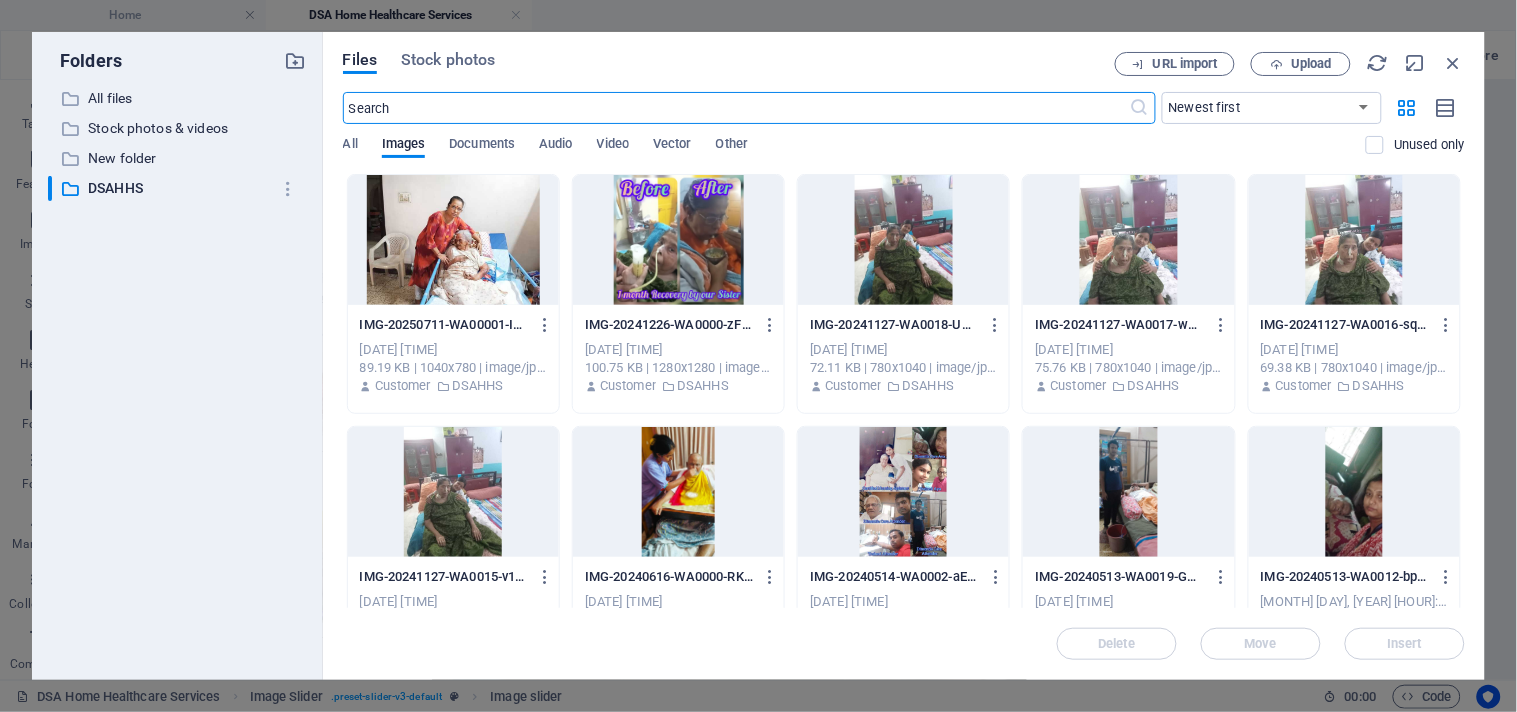 scroll, scrollTop: 1814, scrollLeft: 0, axis: vertical 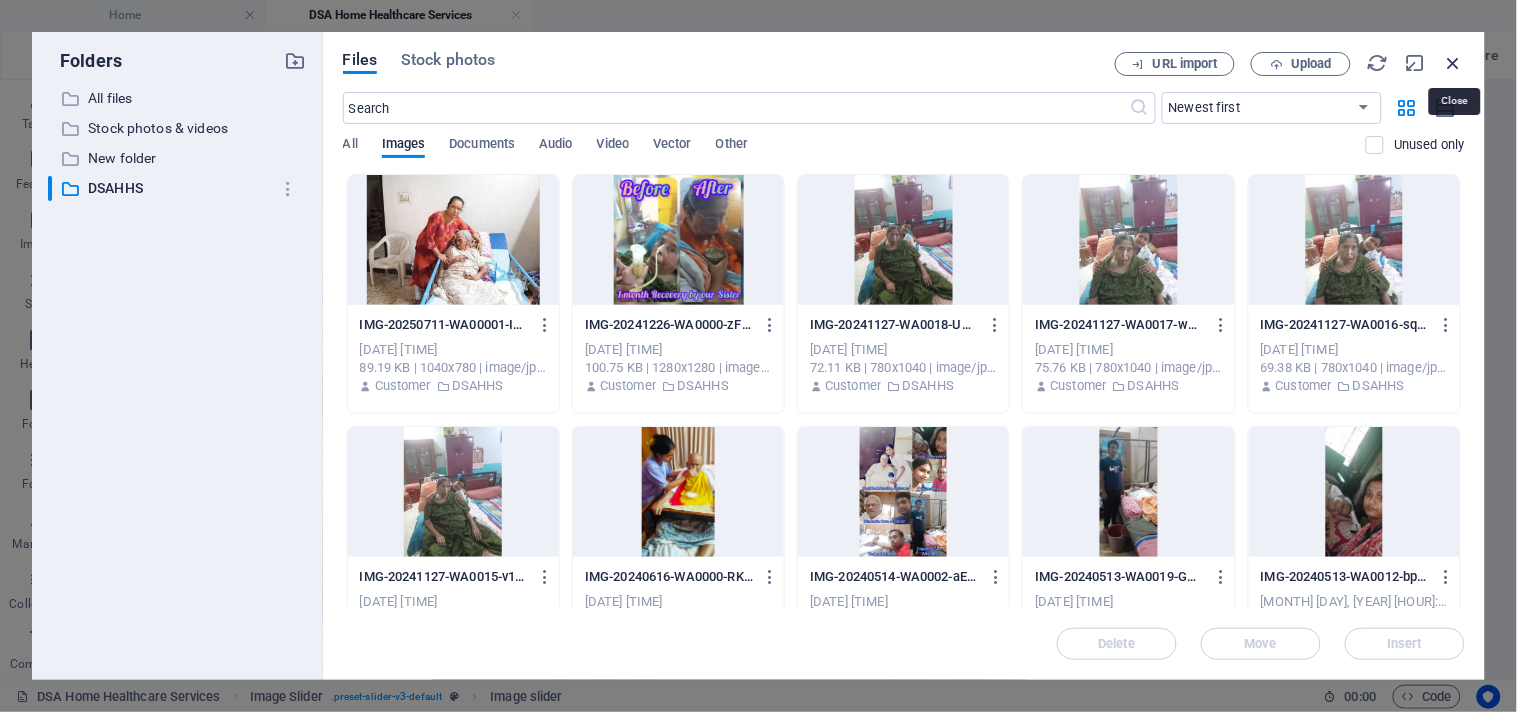 click at bounding box center (1454, 63) 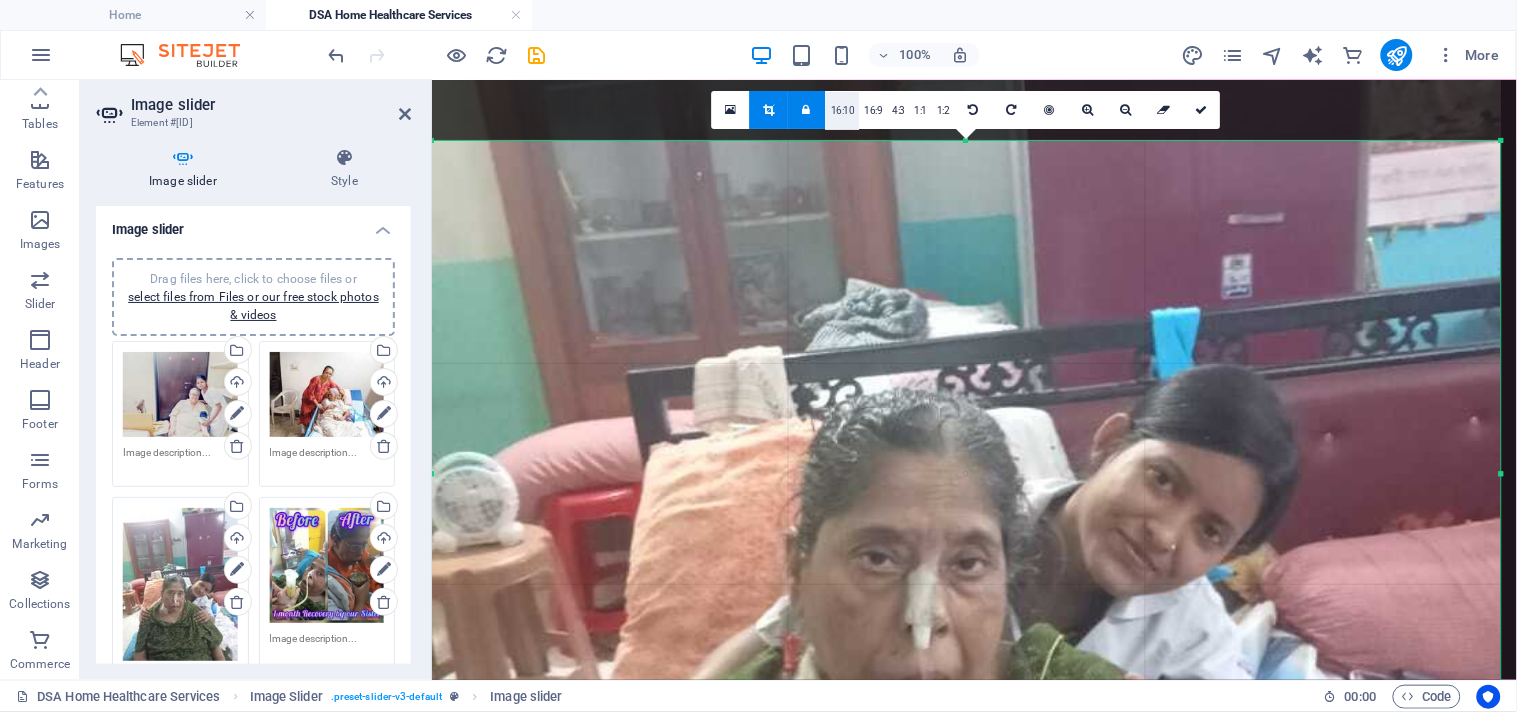 click on "16:10" at bounding box center (843, 111) 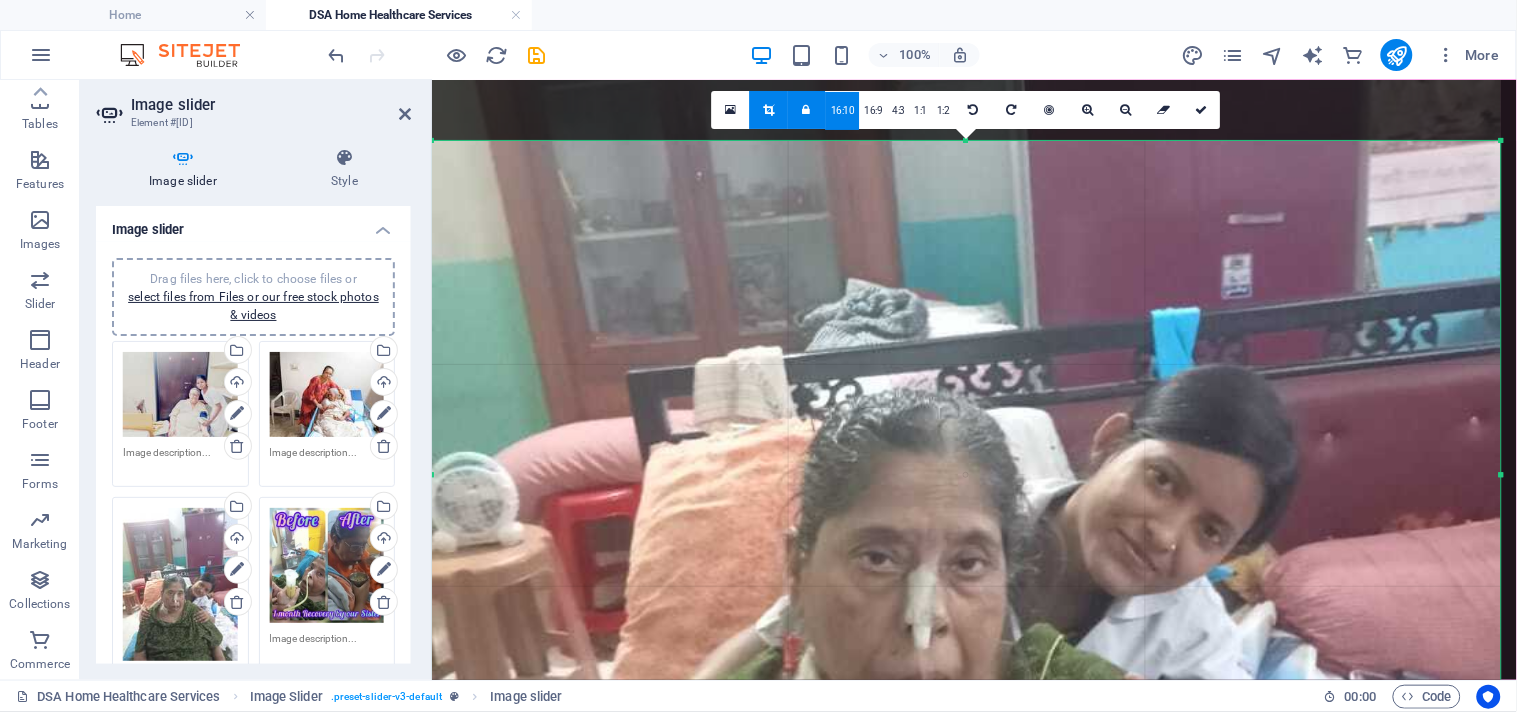 click at bounding box center [807, 110] 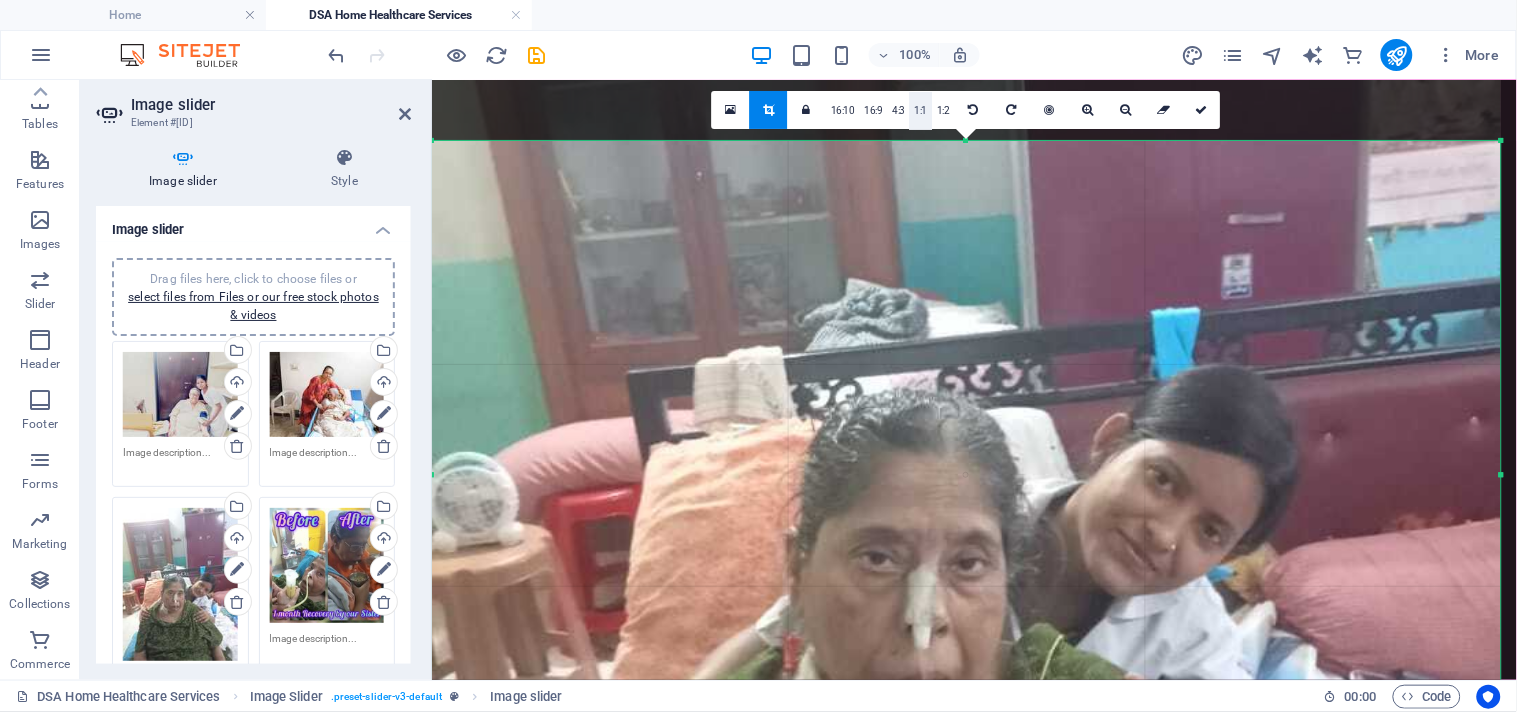 click on "1:1" at bounding box center (921, 111) 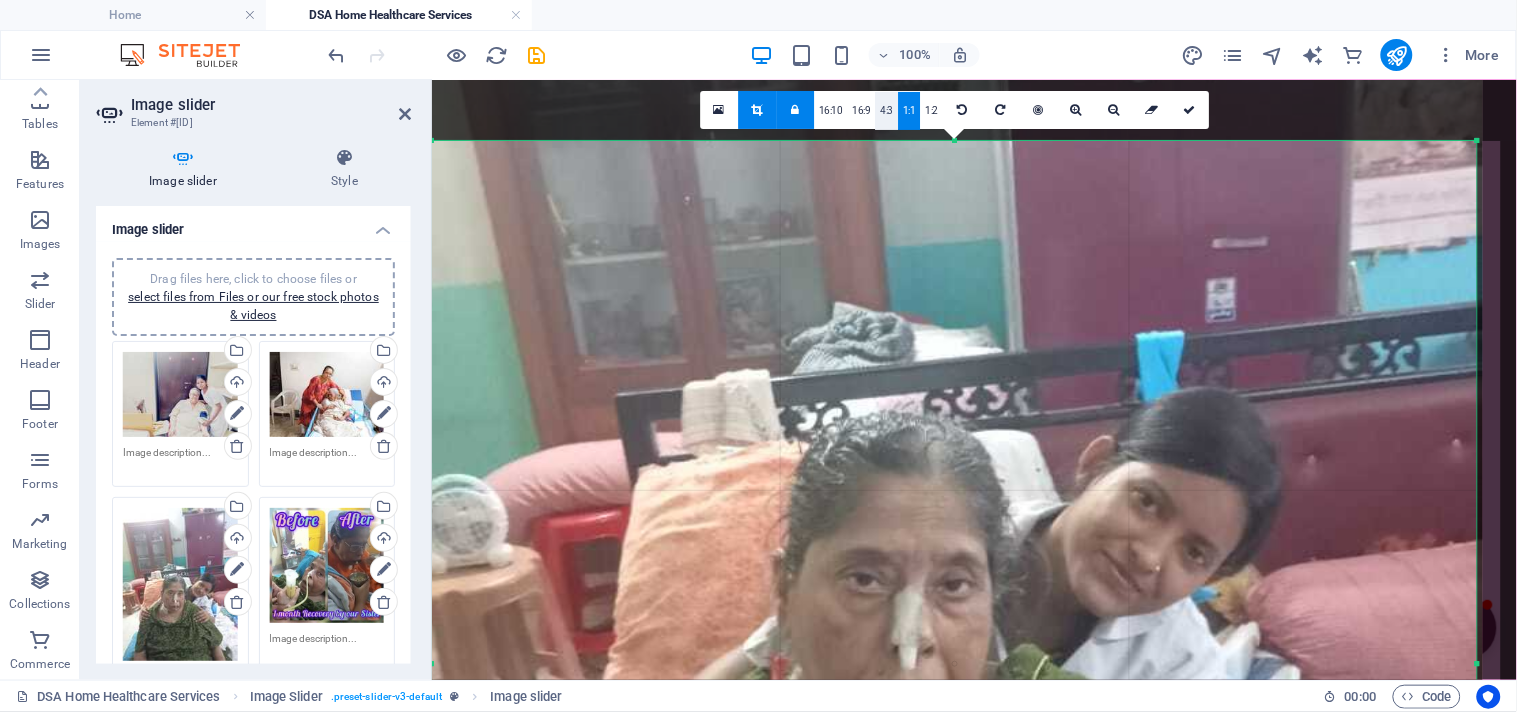 click on "4:3" at bounding box center (887, 111) 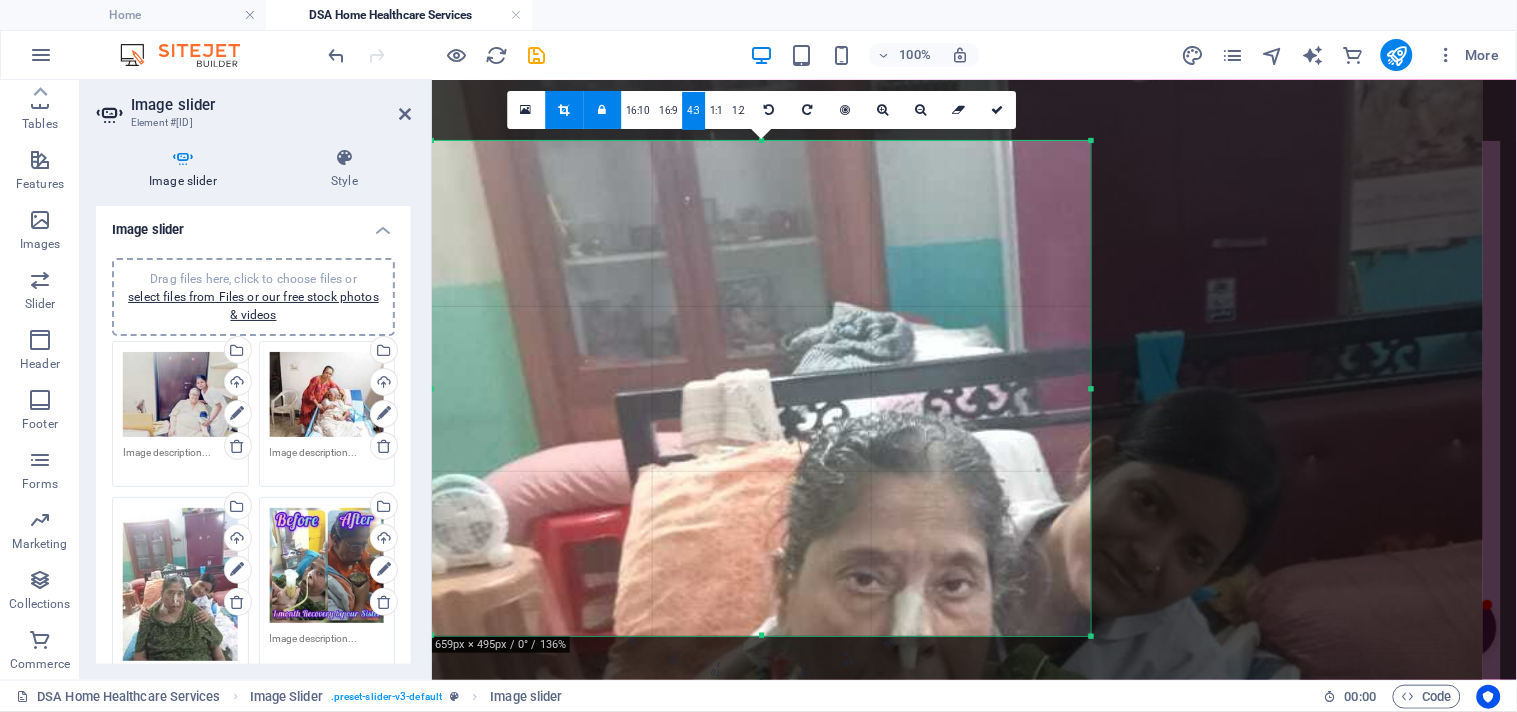 drag, startPoint x: 1480, startPoint y: 143, endPoint x: 1094, endPoint y: 287, distance: 411.98544 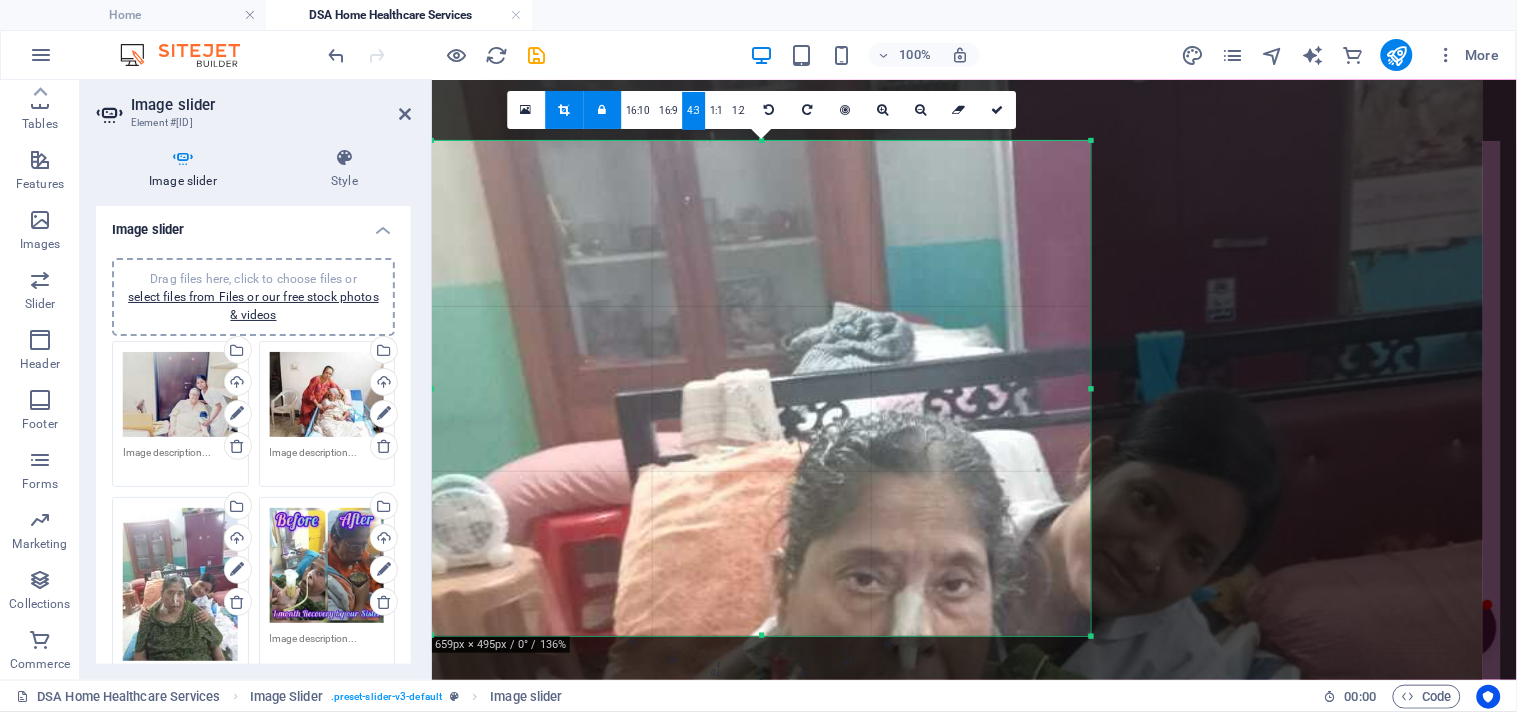 click on "180 170 160 150 140 130 120 110 100 90 80 70 60 50 40 30 20 10 0 -10 -20 -30 -40 -50 -60 -70 -80 -90 -100 -110 -120 -130 -140 -150 -160 -170 659px × 495px / 0° / 136% 16:10 16:9 4:3 1:1 1:2 0" at bounding box center [761, 388] 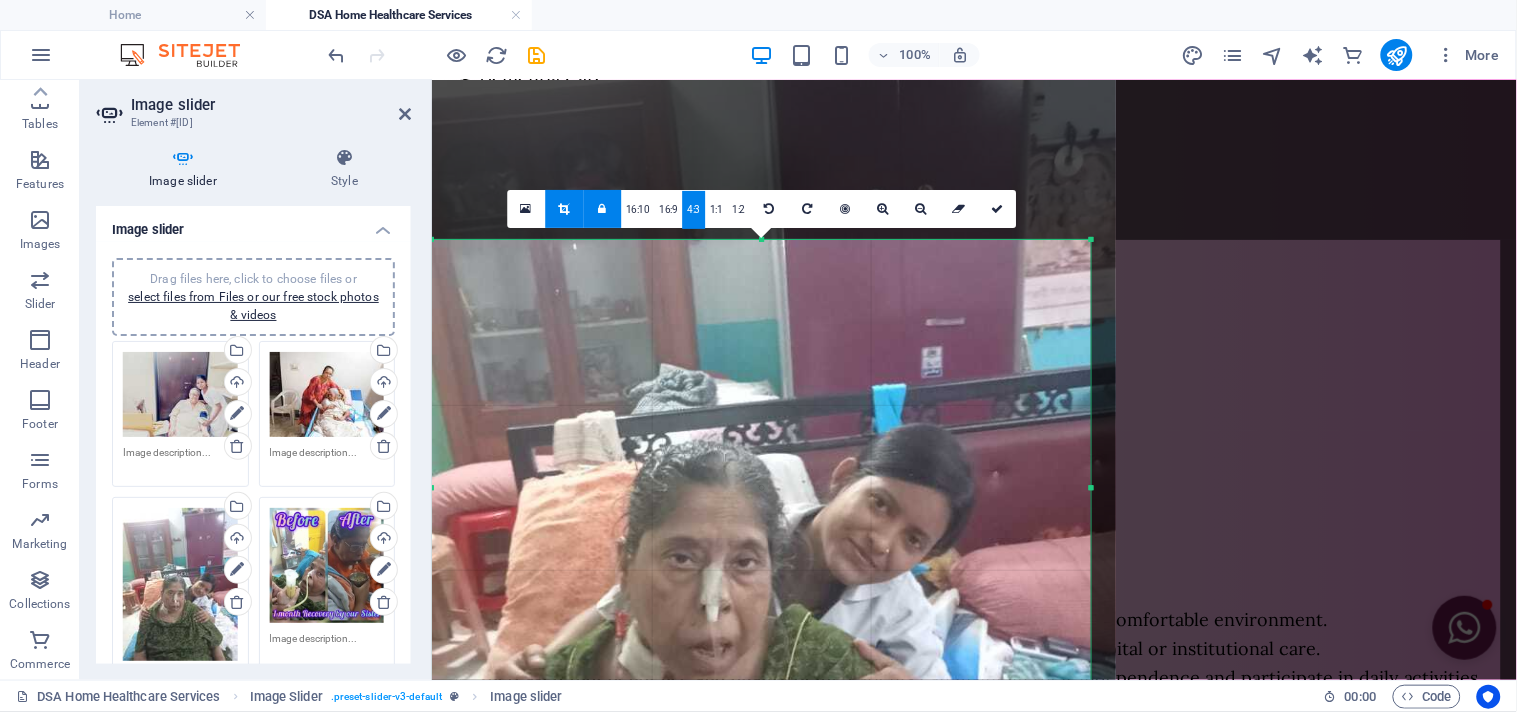 scroll, scrollTop: 1523, scrollLeft: 0, axis: vertical 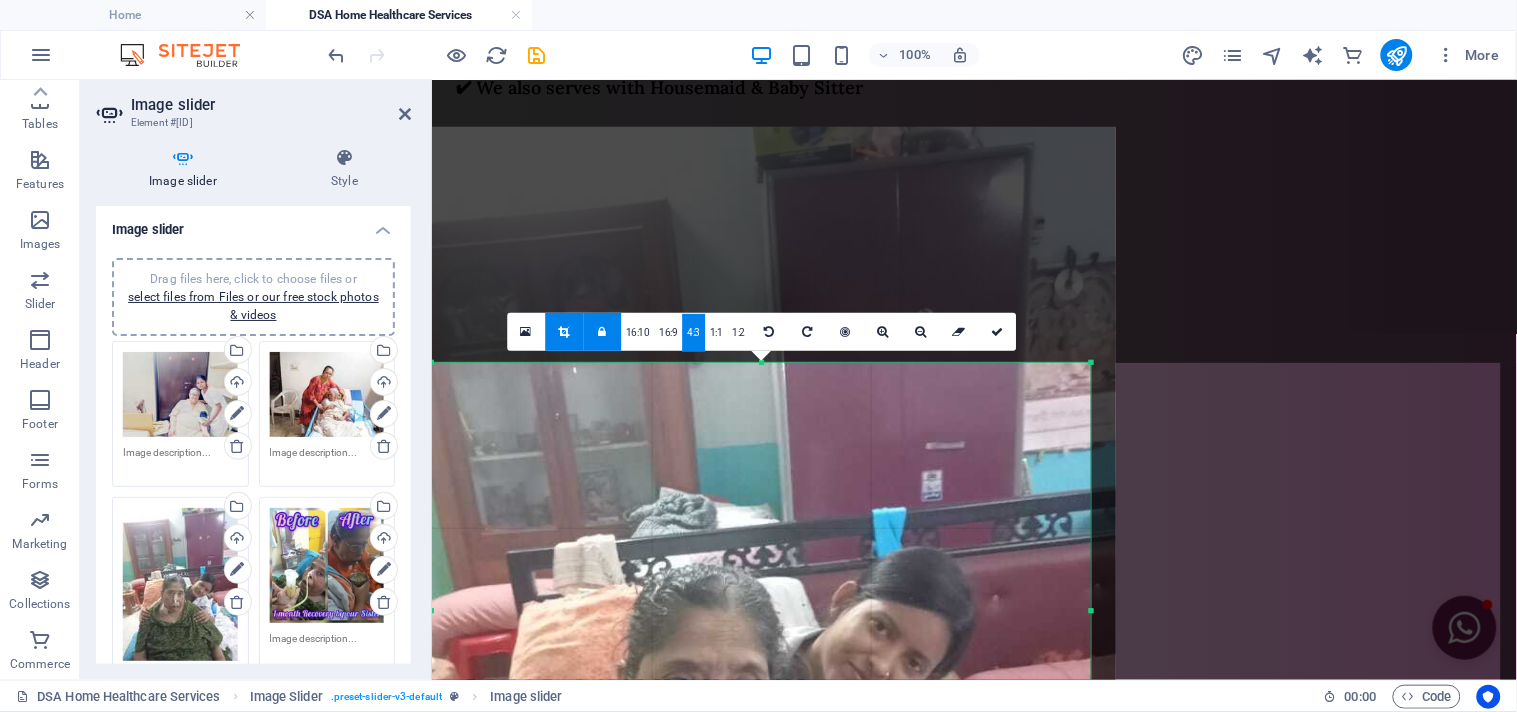 type on "495" 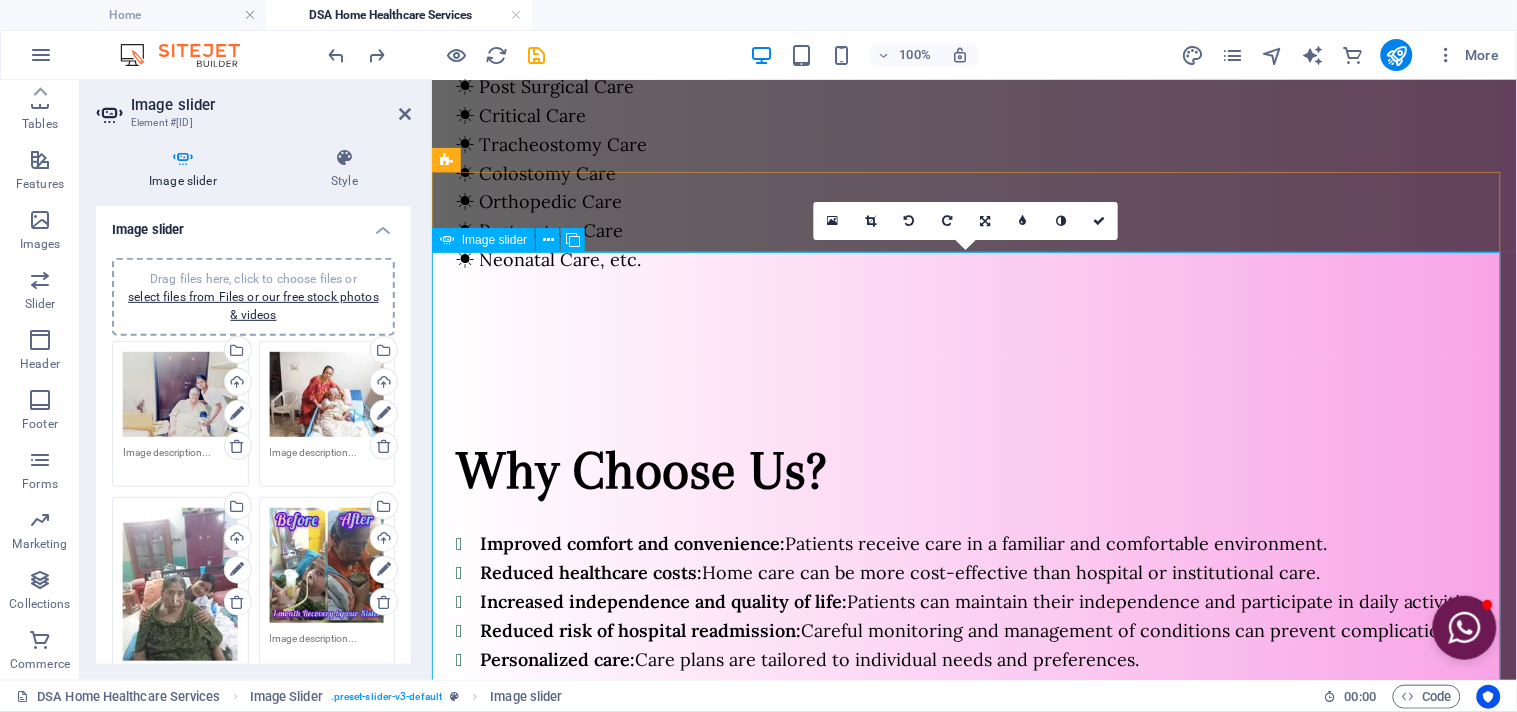 scroll, scrollTop: 1856, scrollLeft: 0, axis: vertical 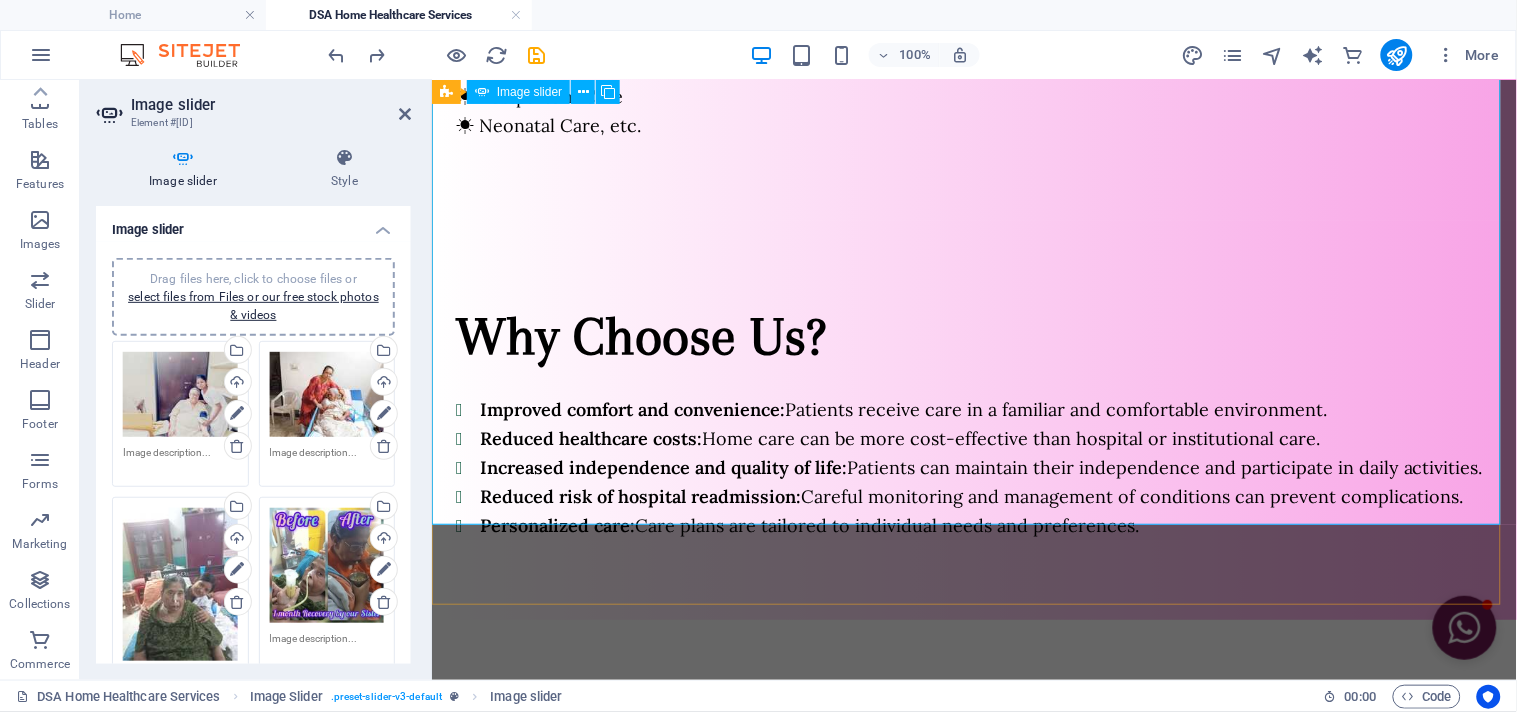 click on "2" at bounding box center [993, 979] 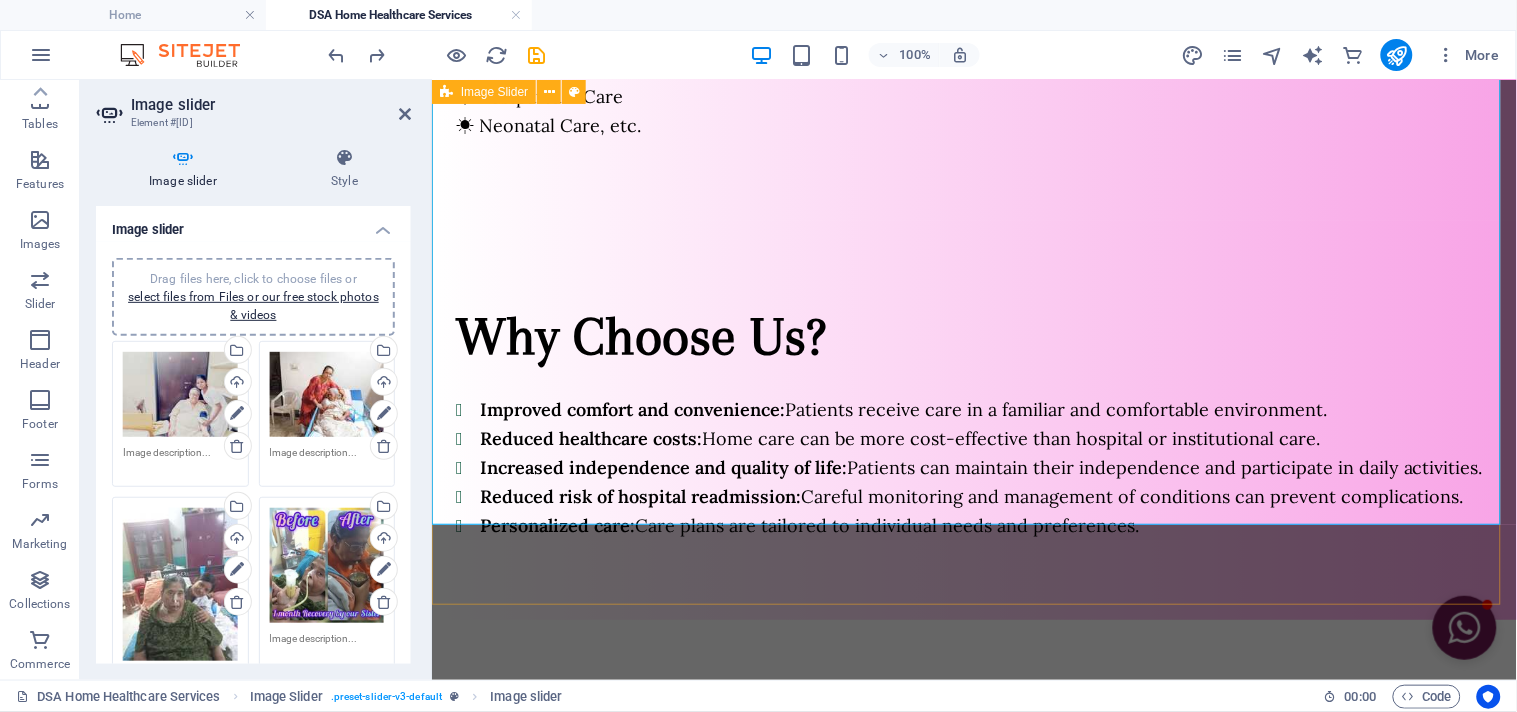 click on "1 2 3 4 5 6 7 8 9 10 11" at bounding box center (973, 946) 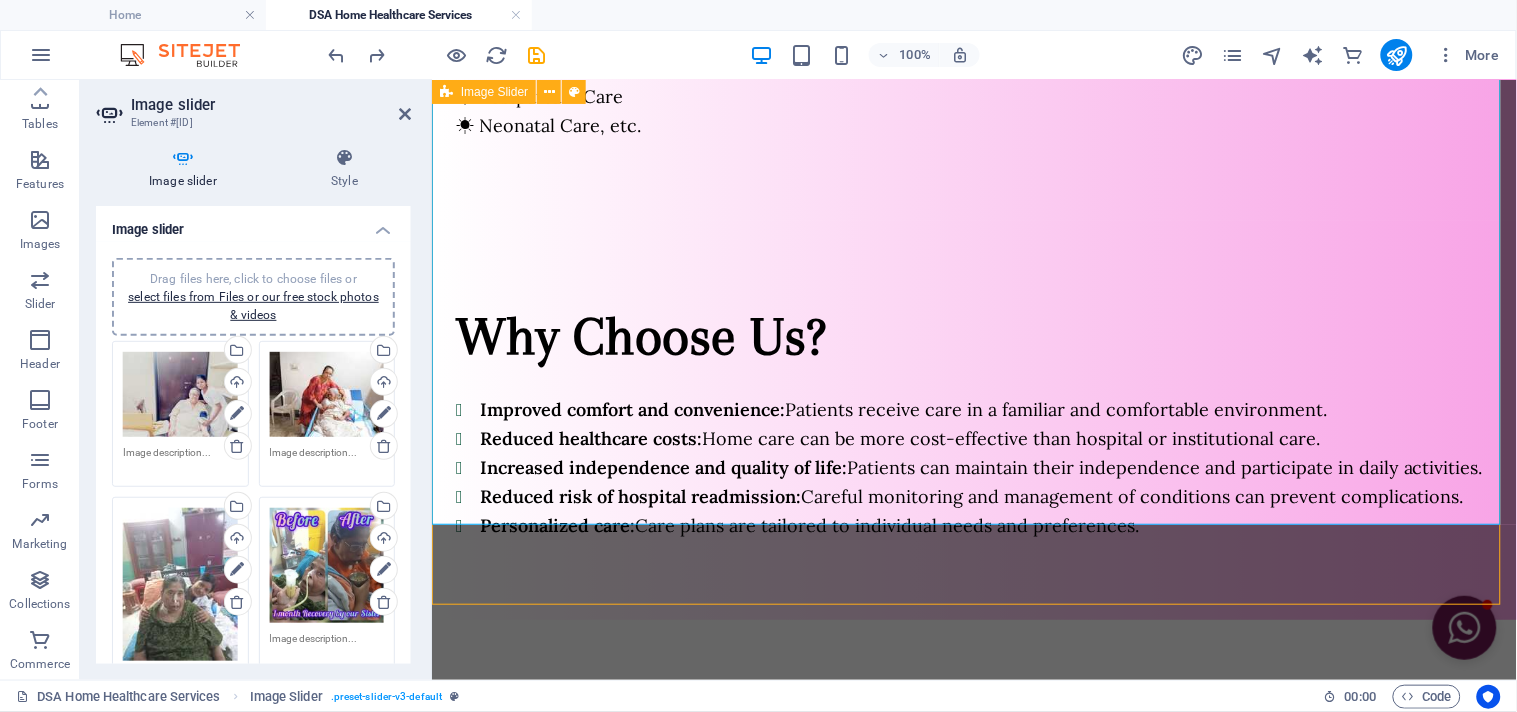 scroll, scrollTop: 1831, scrollLeft: 0, axis: vertical 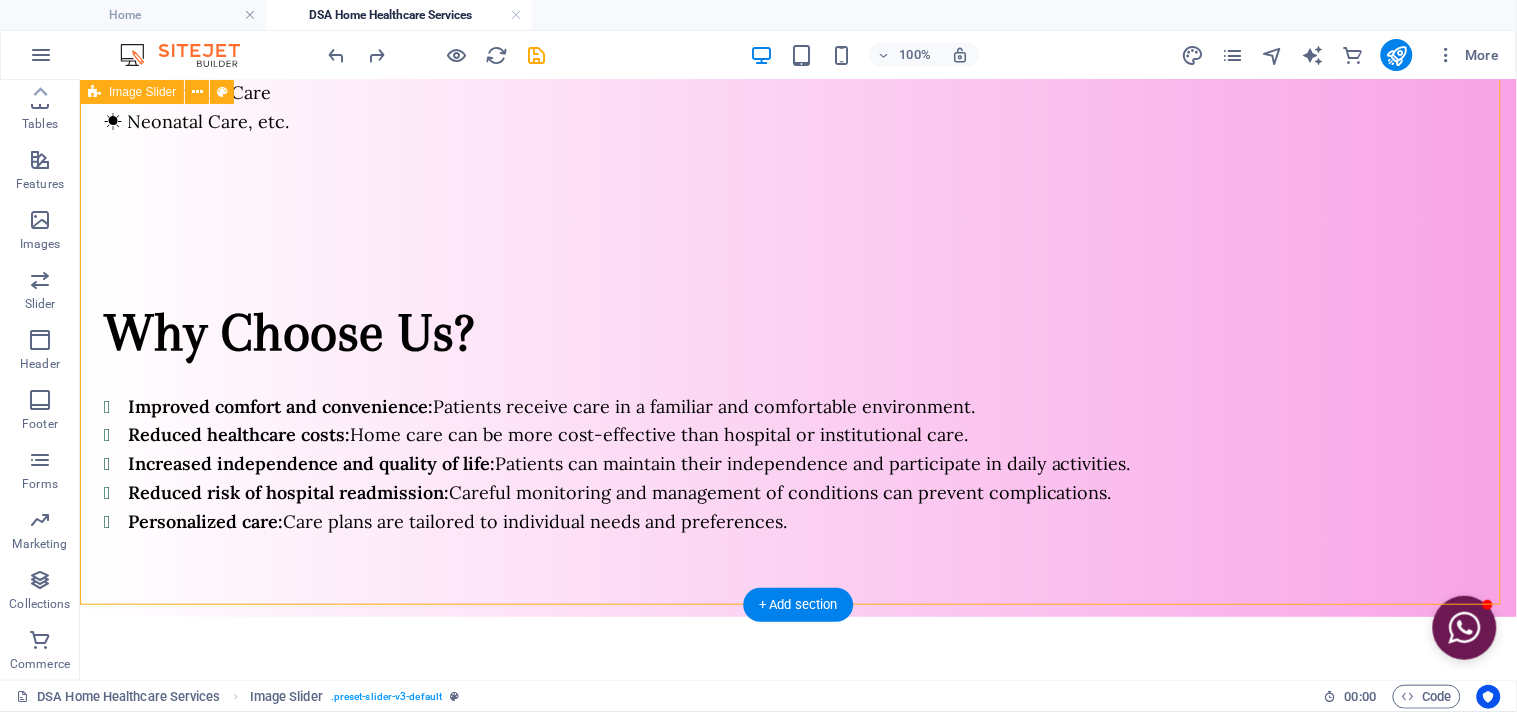 click on "1 2 3 4 5 6 7 8 9 10 11" at bounding box center (797, 943) 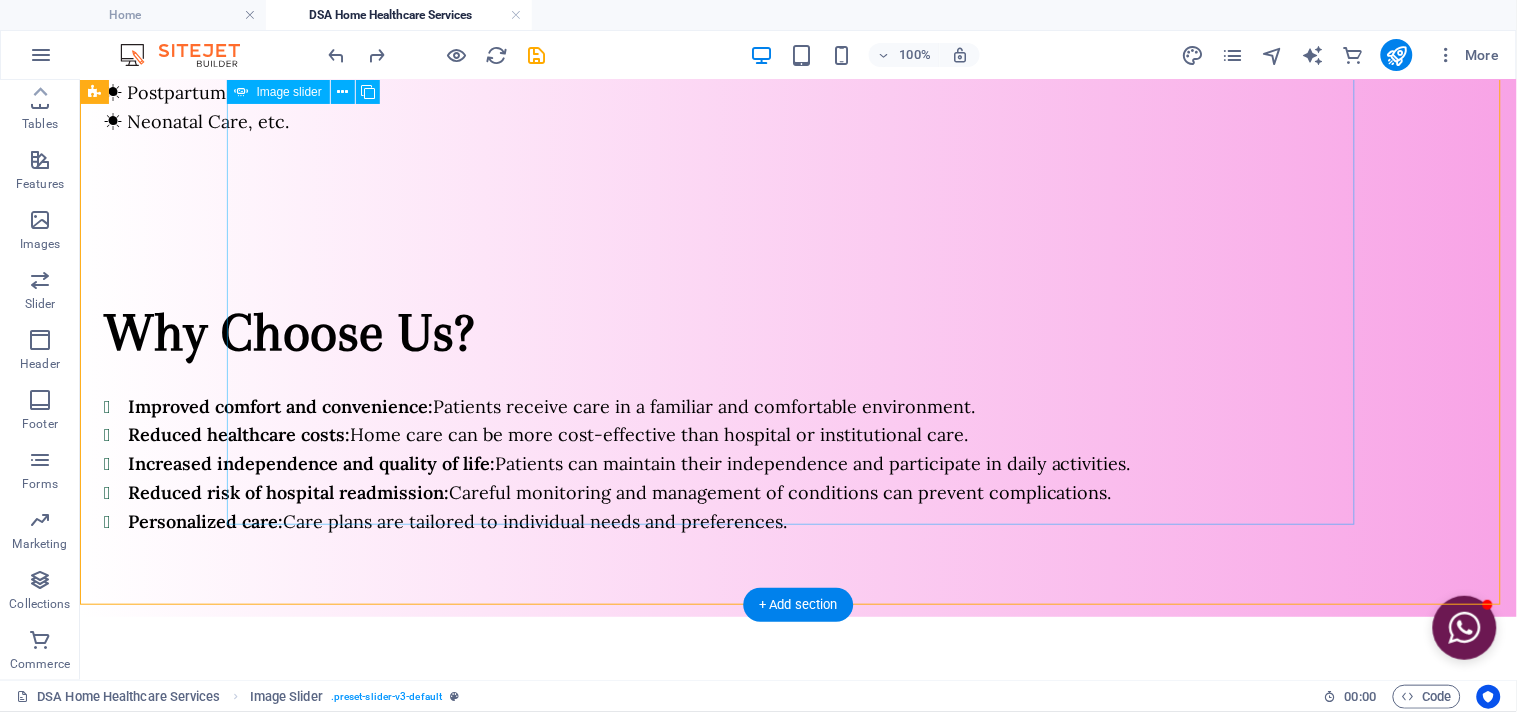 click on "3" at bounding box center (286, 994) 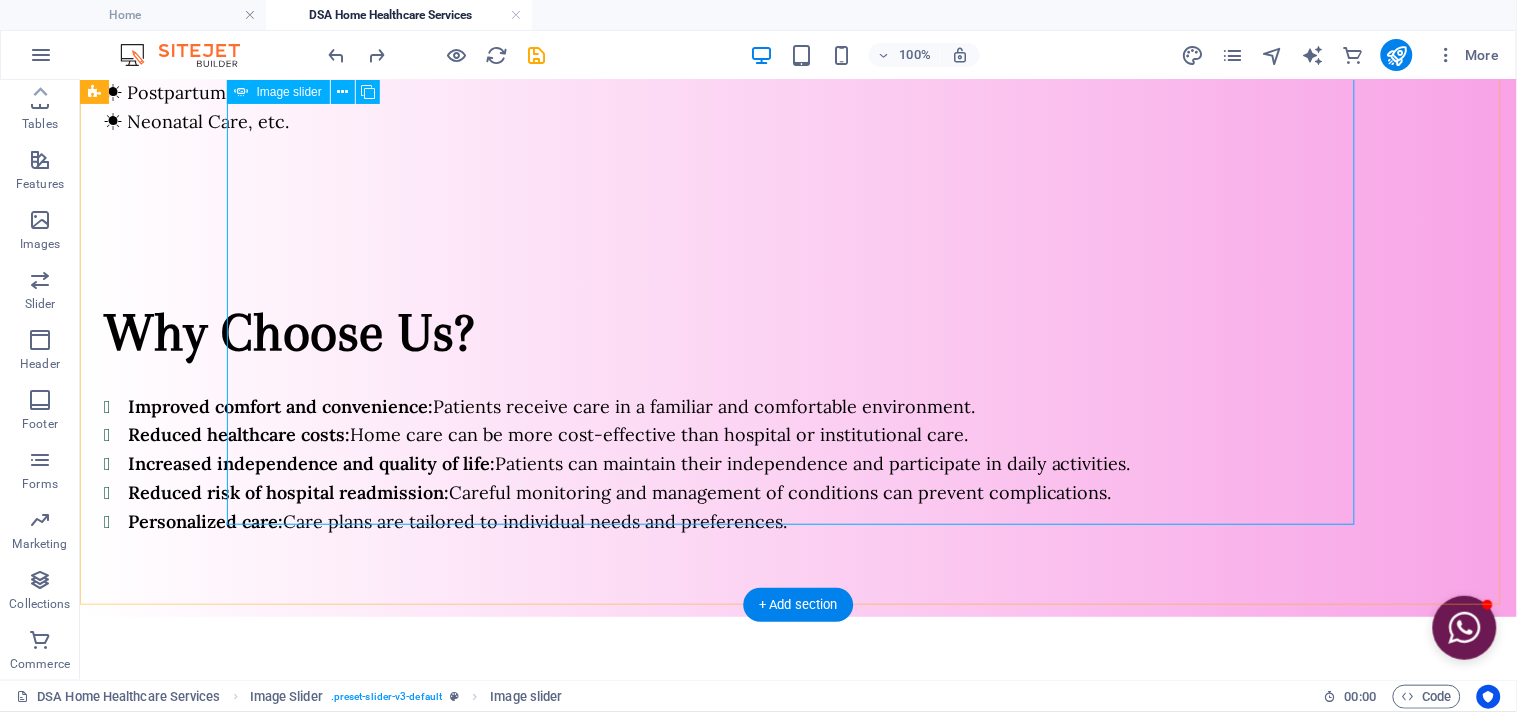 click on "4" at bounding box center (286, 1020) 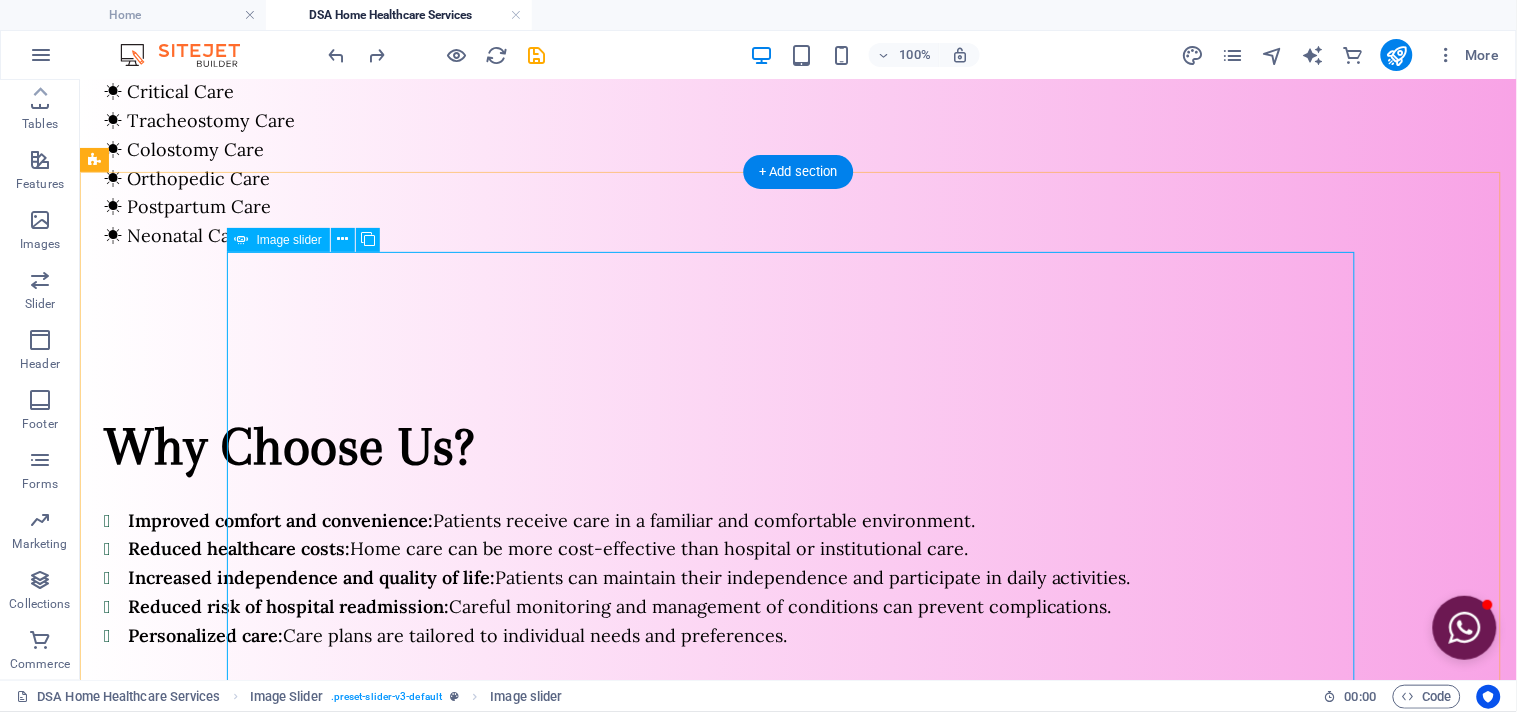 scroll, scrollTop: 1831, scrollLeft: 0, axis: vertical 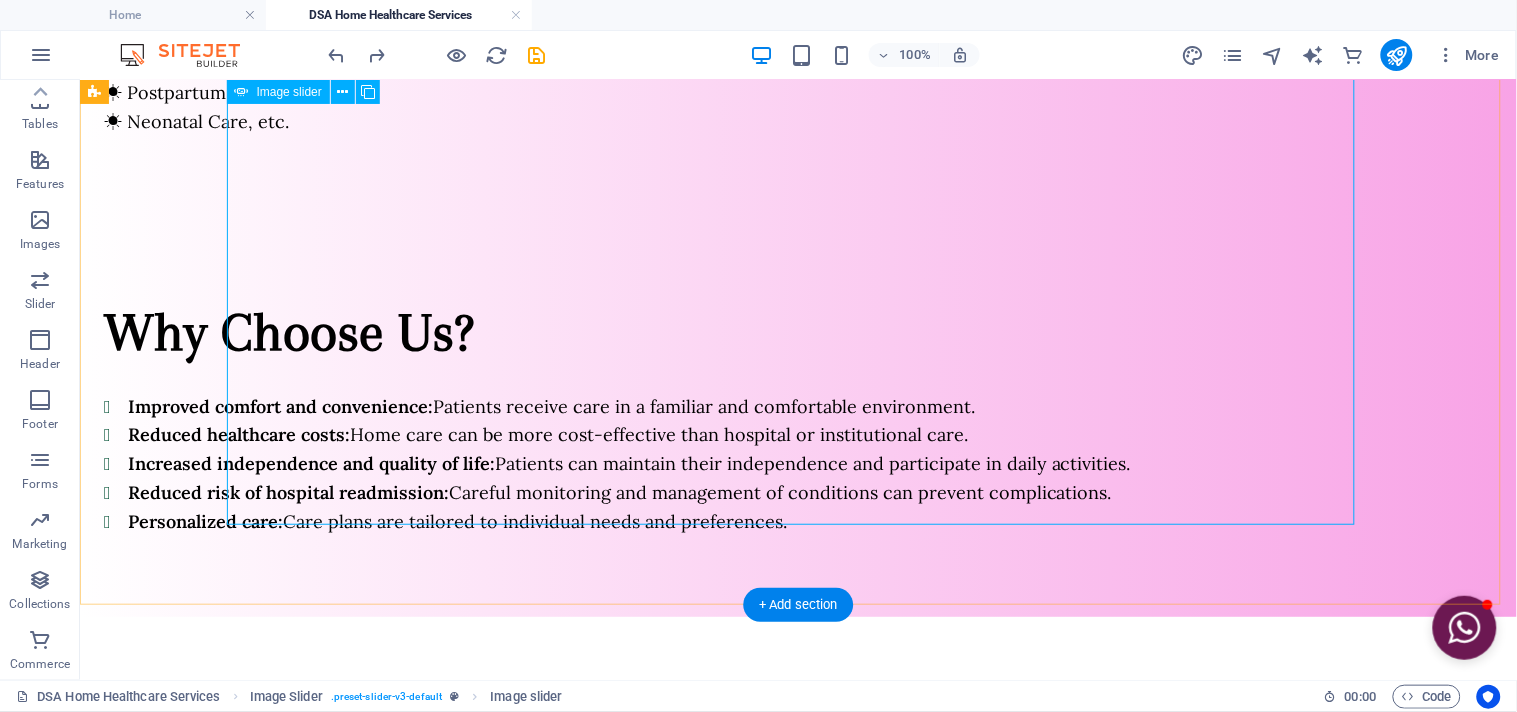 click on "5" at bounding box center [286, 1045] 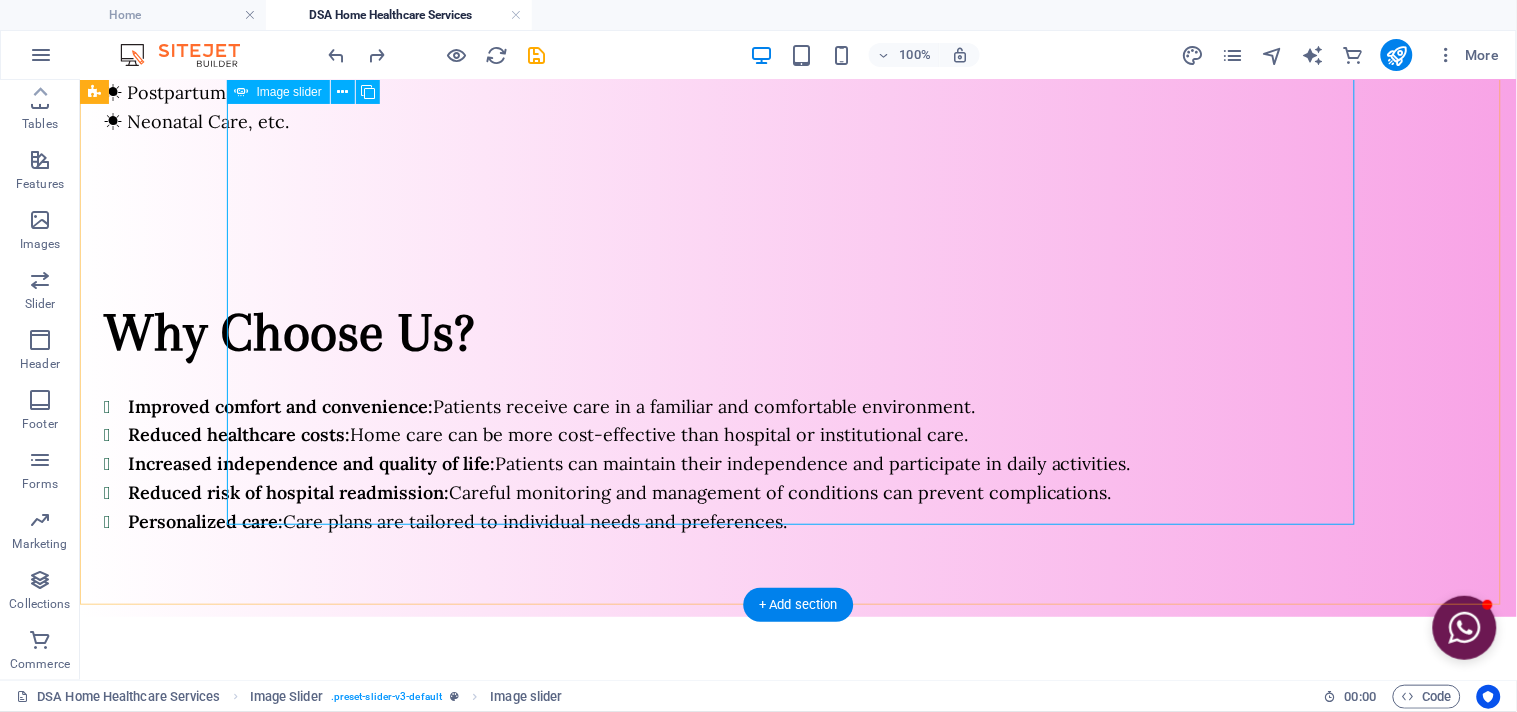 click on "6" at bounding box center [286, 1071] 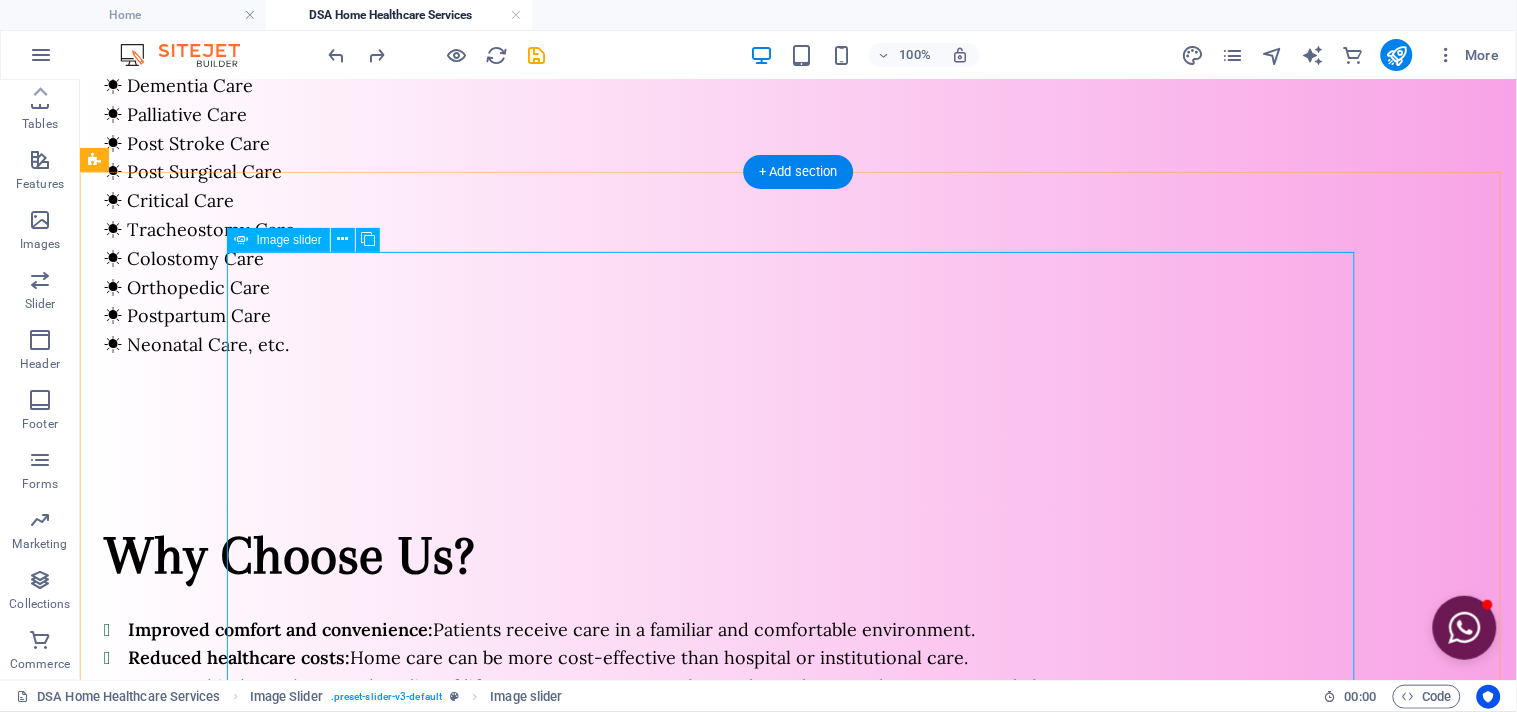 scroll, scrollTop: 1831, scrollLeft: 0, axis: vertical 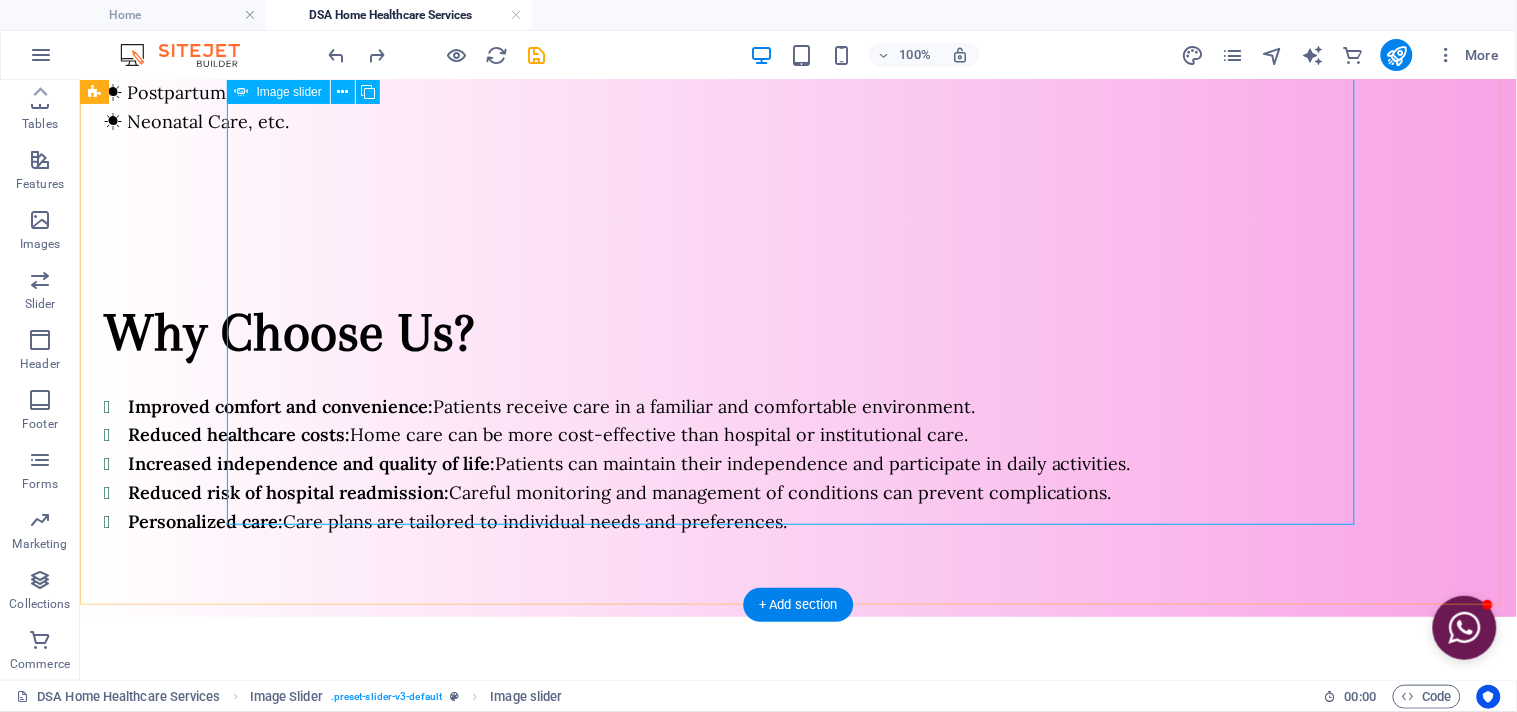 click on "2" at bounding box center (286, 969) 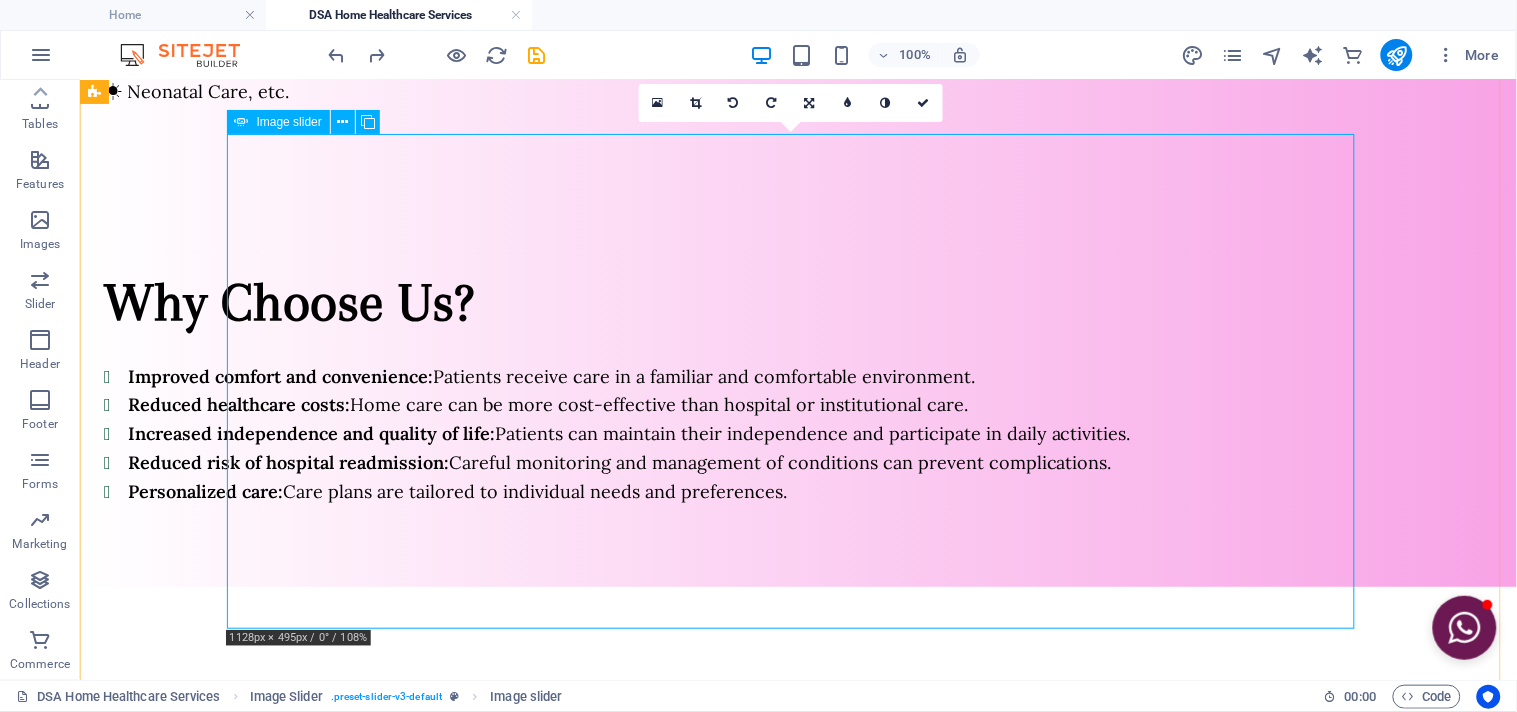 scroll, scrollTop: 2053, scrollLeft: 0, axis: vertical 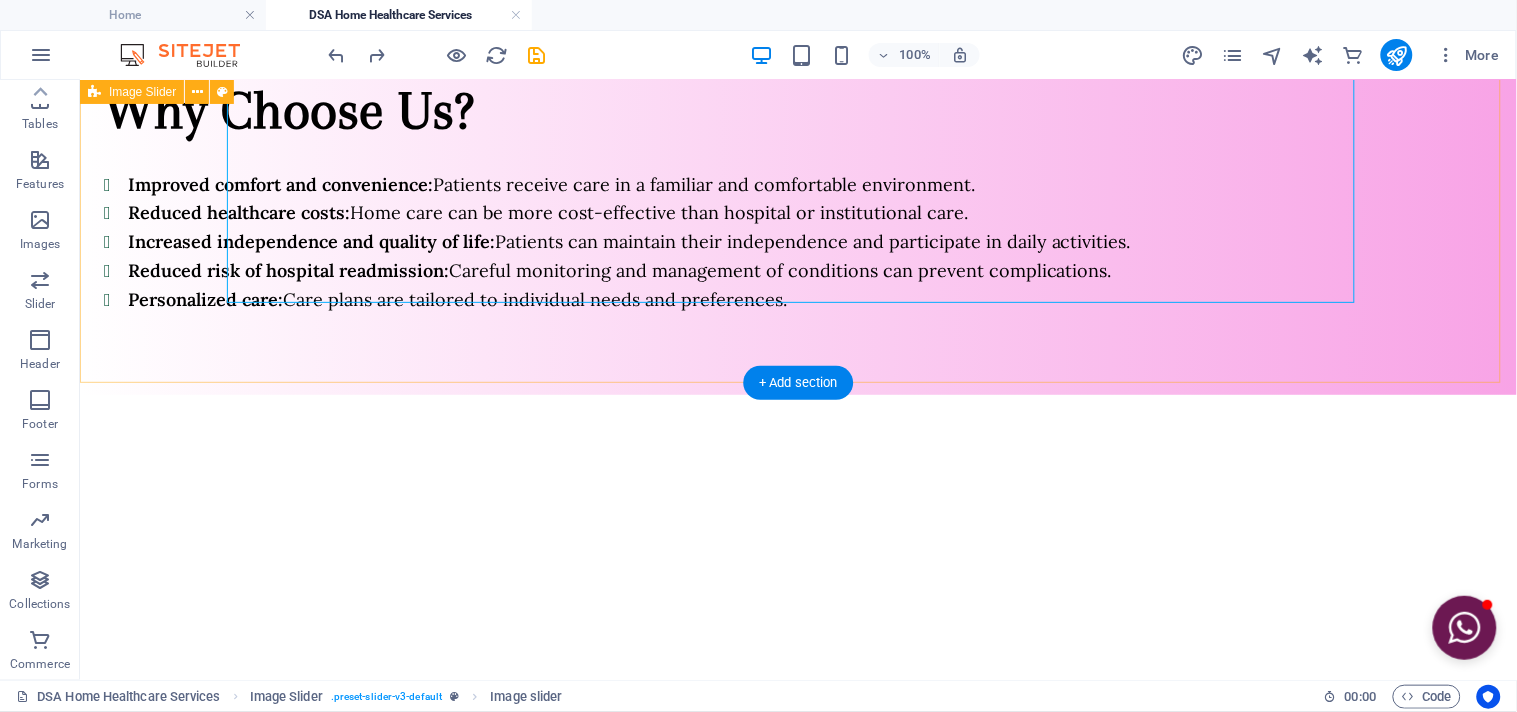 click on "1 2 3 4 5 6 7 8 9 10 11" at bounding box center (797, 721) 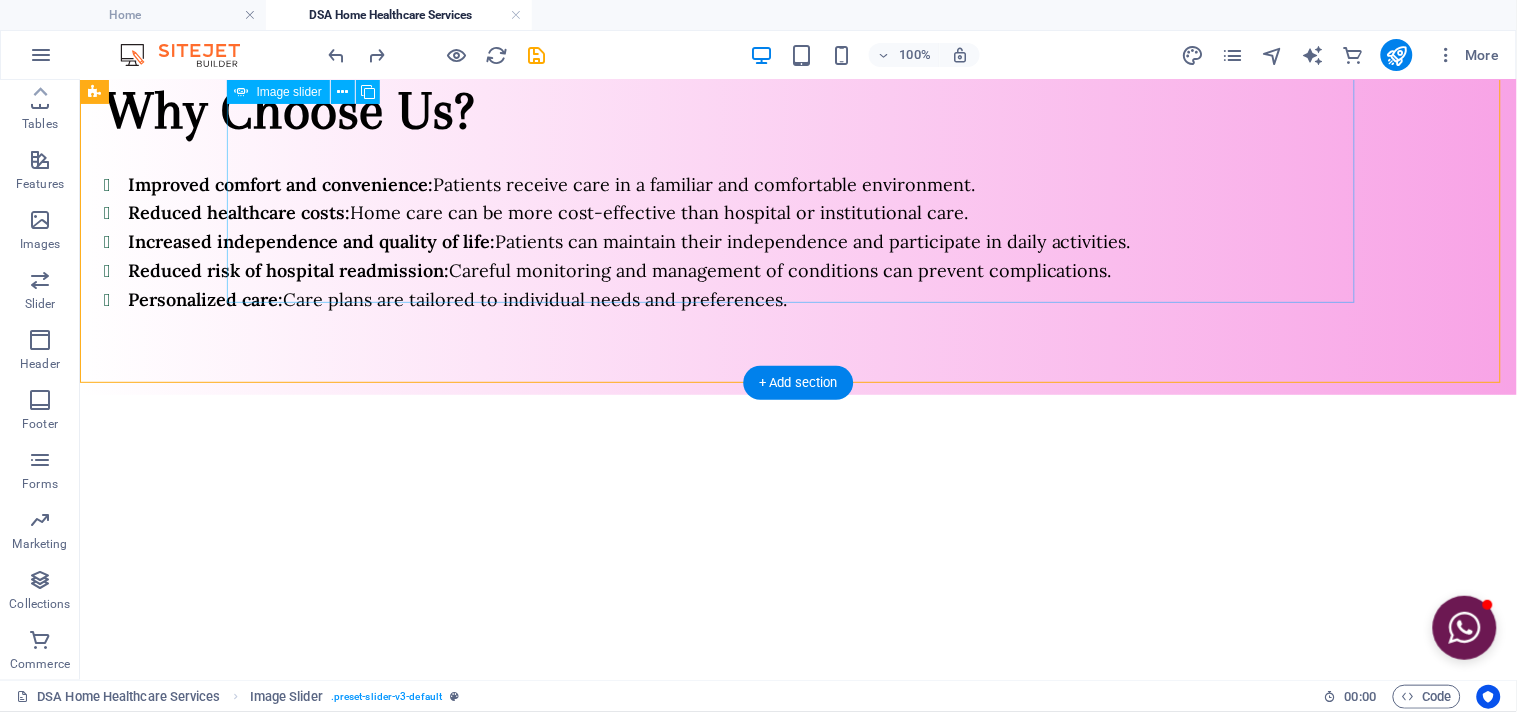 click on "3" at bounding box center (818, 779) 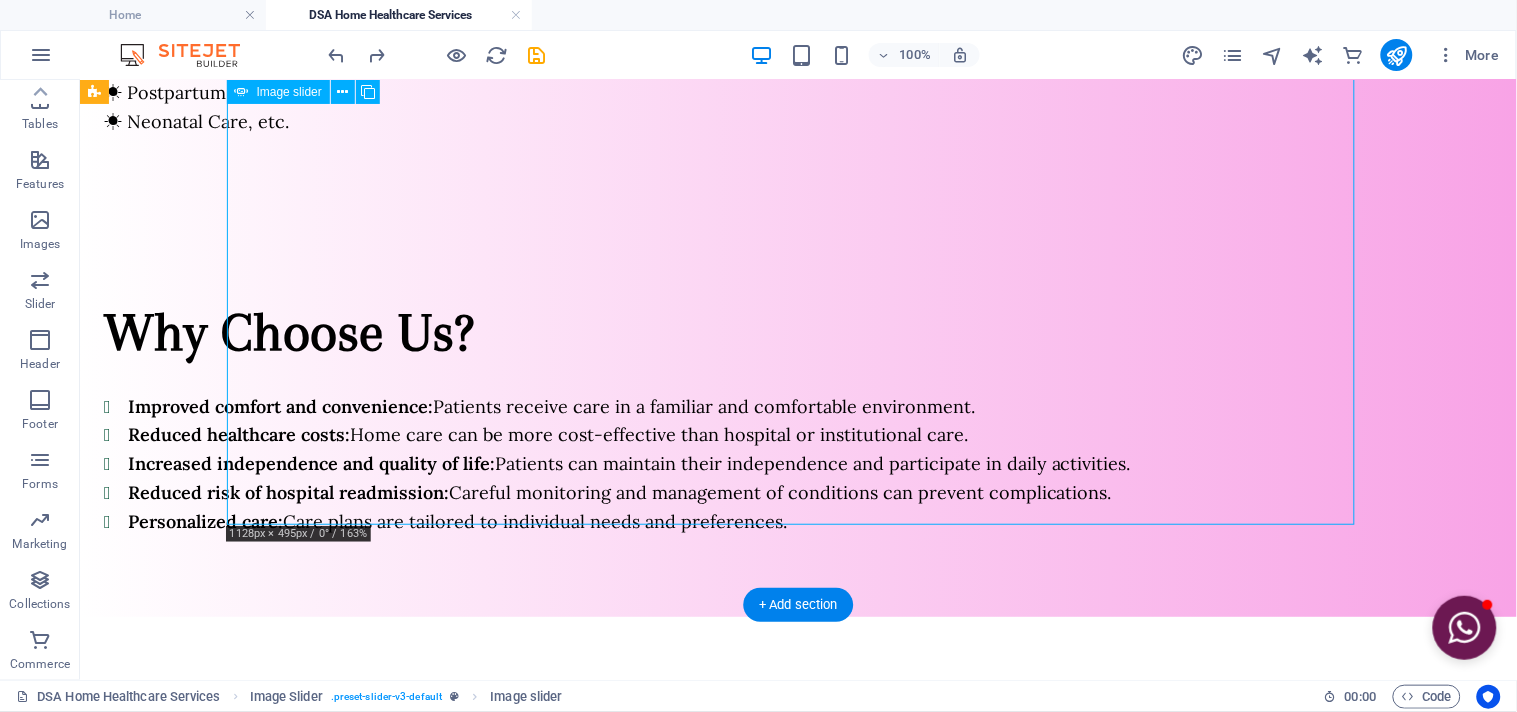 scroll, scrollTop: 1608, scrollLeft: 0, axis: vertical 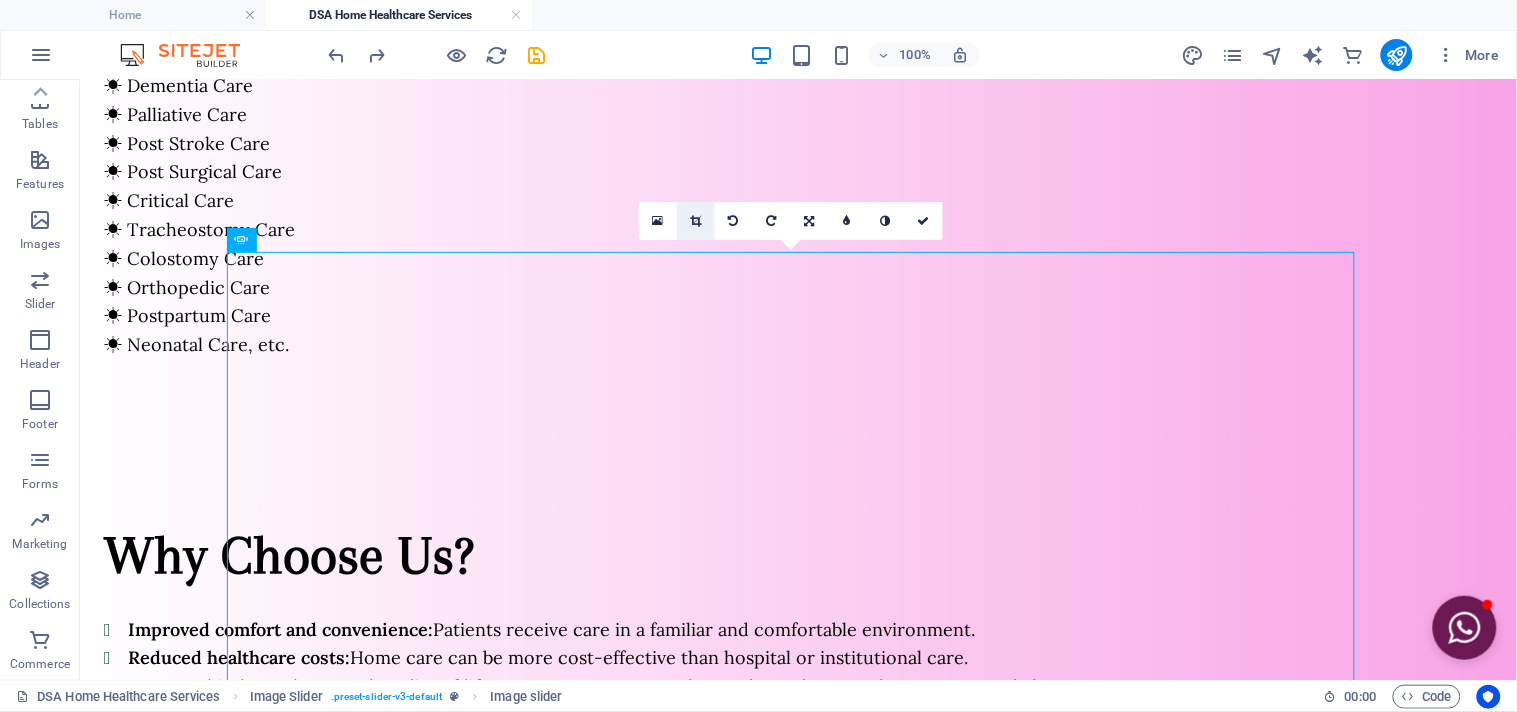 click at bounding box center [695, 221] 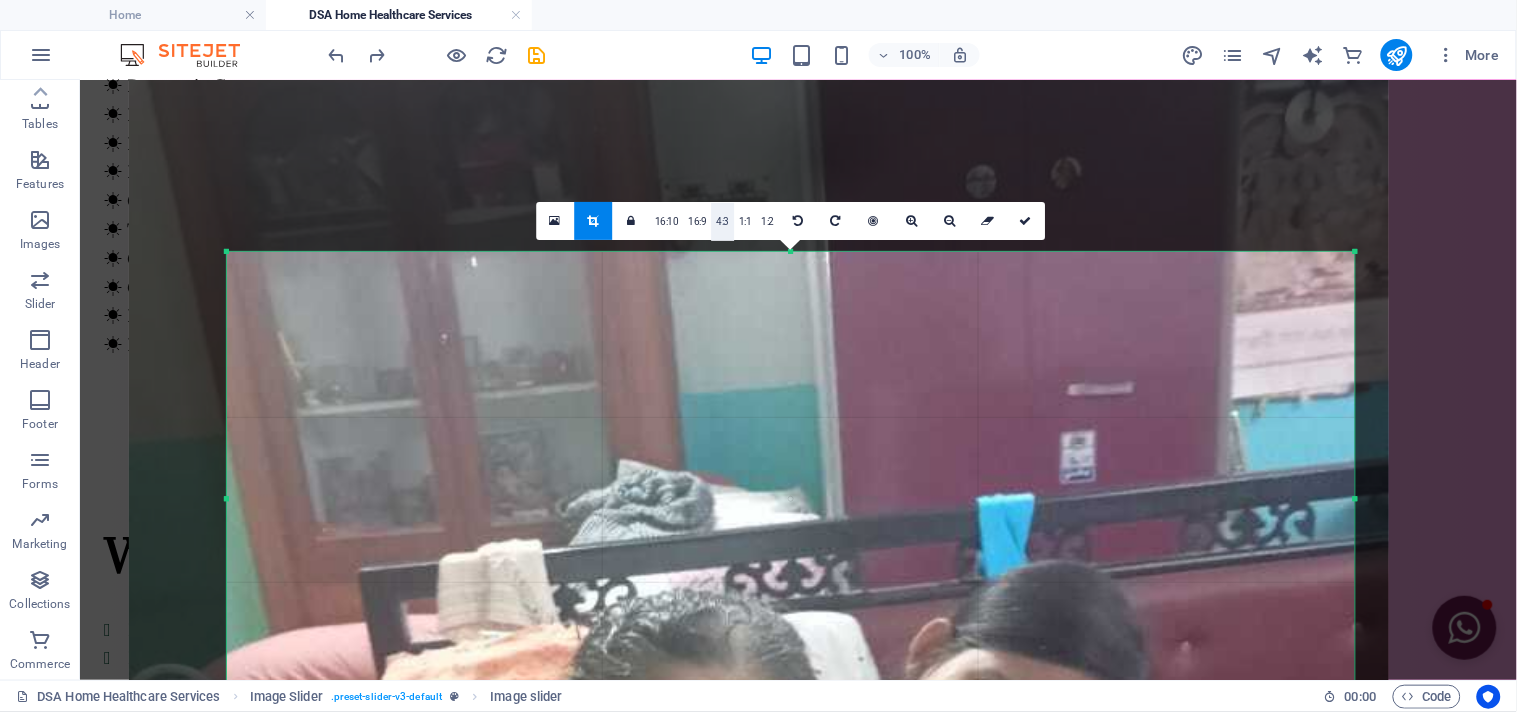 click on "4:3" at bounding box center [723, 222] 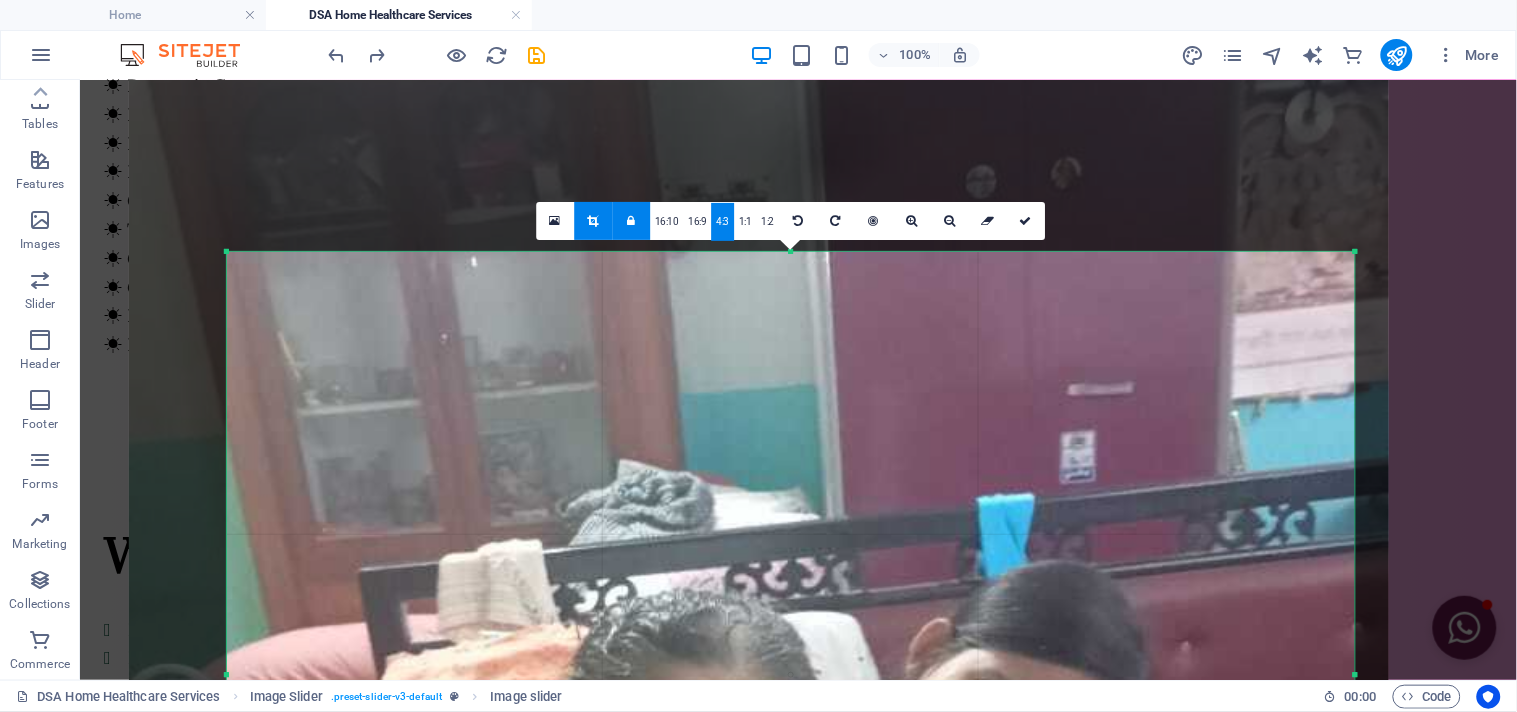 click at bounding box center (631, 221) 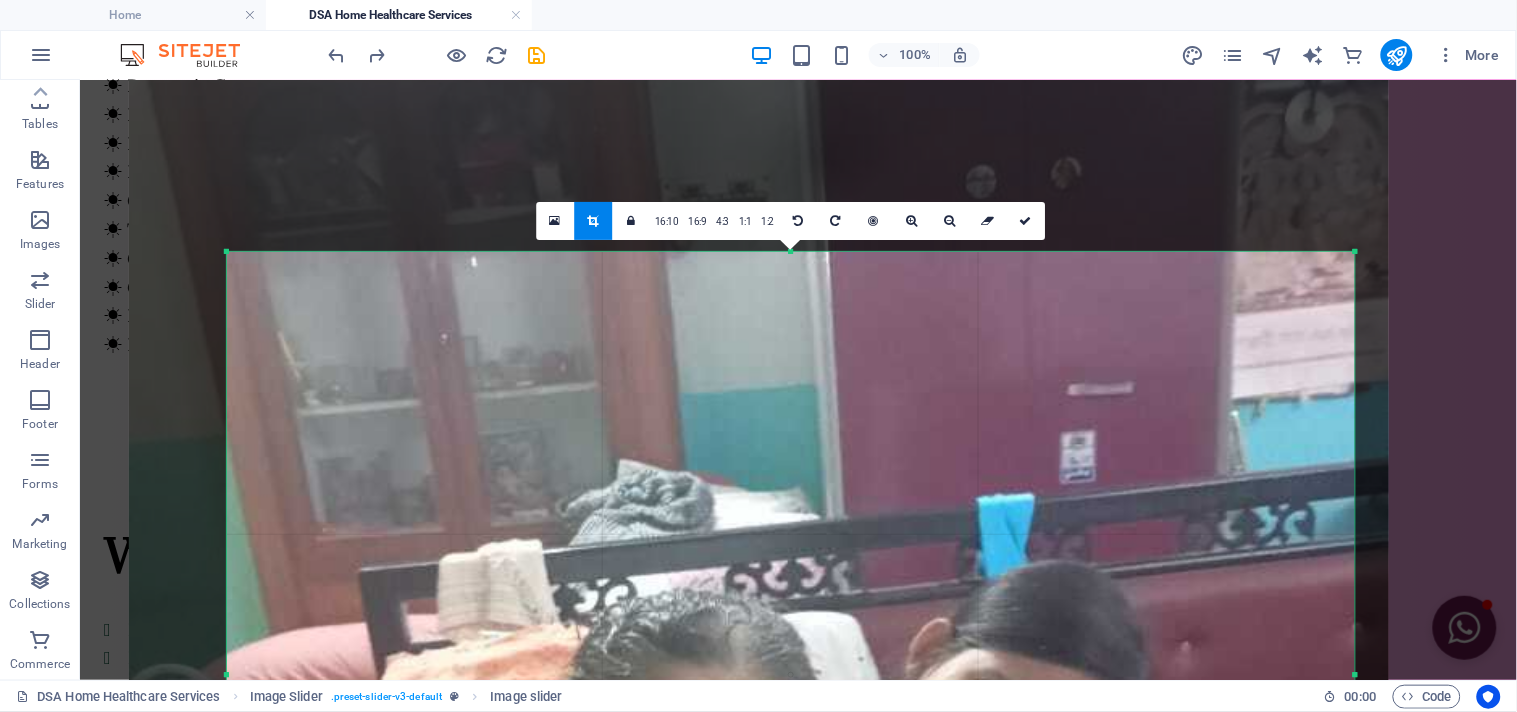 click at bounding box center (593, 221) 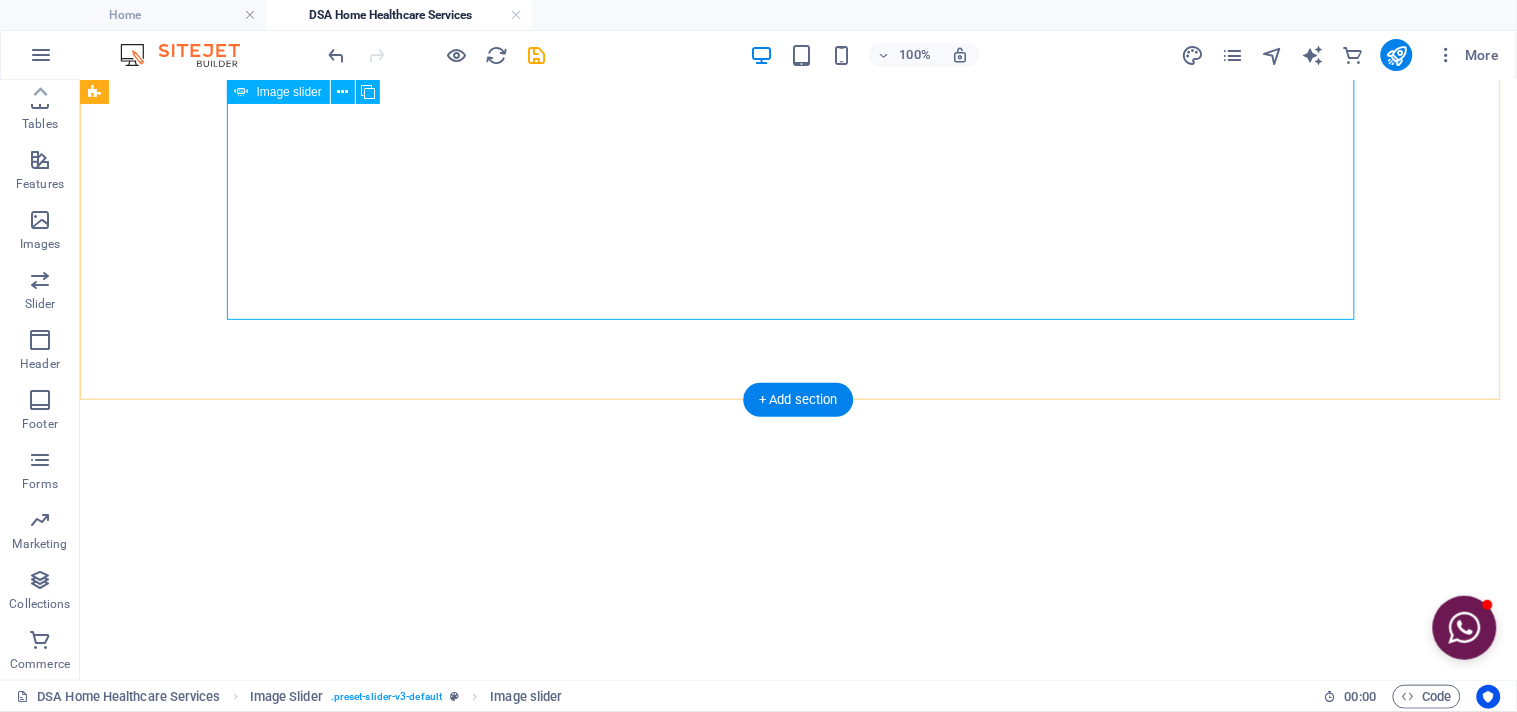 scroll, scrollTop: 2386, scrollLeft: 0, axis: vertical 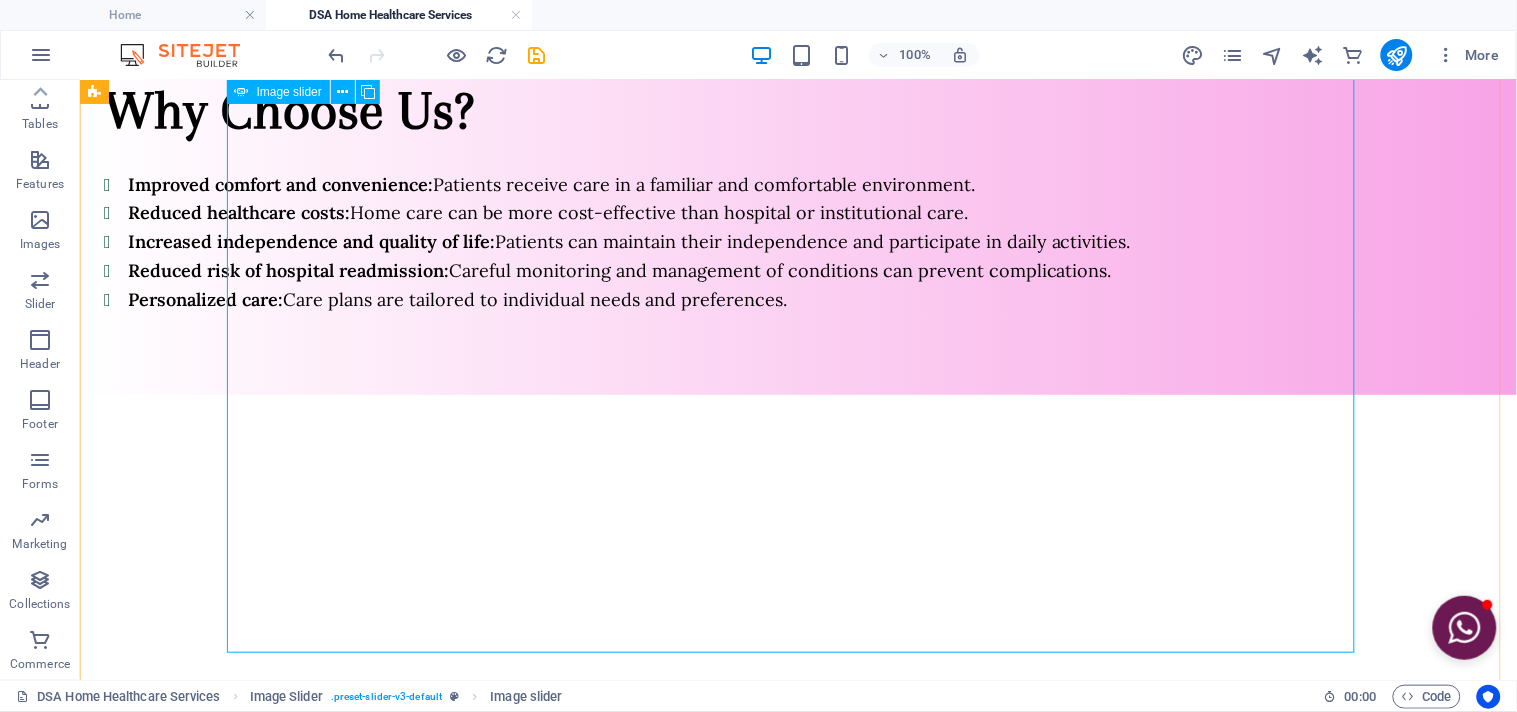 click at bounding box center (-2760, 2641) 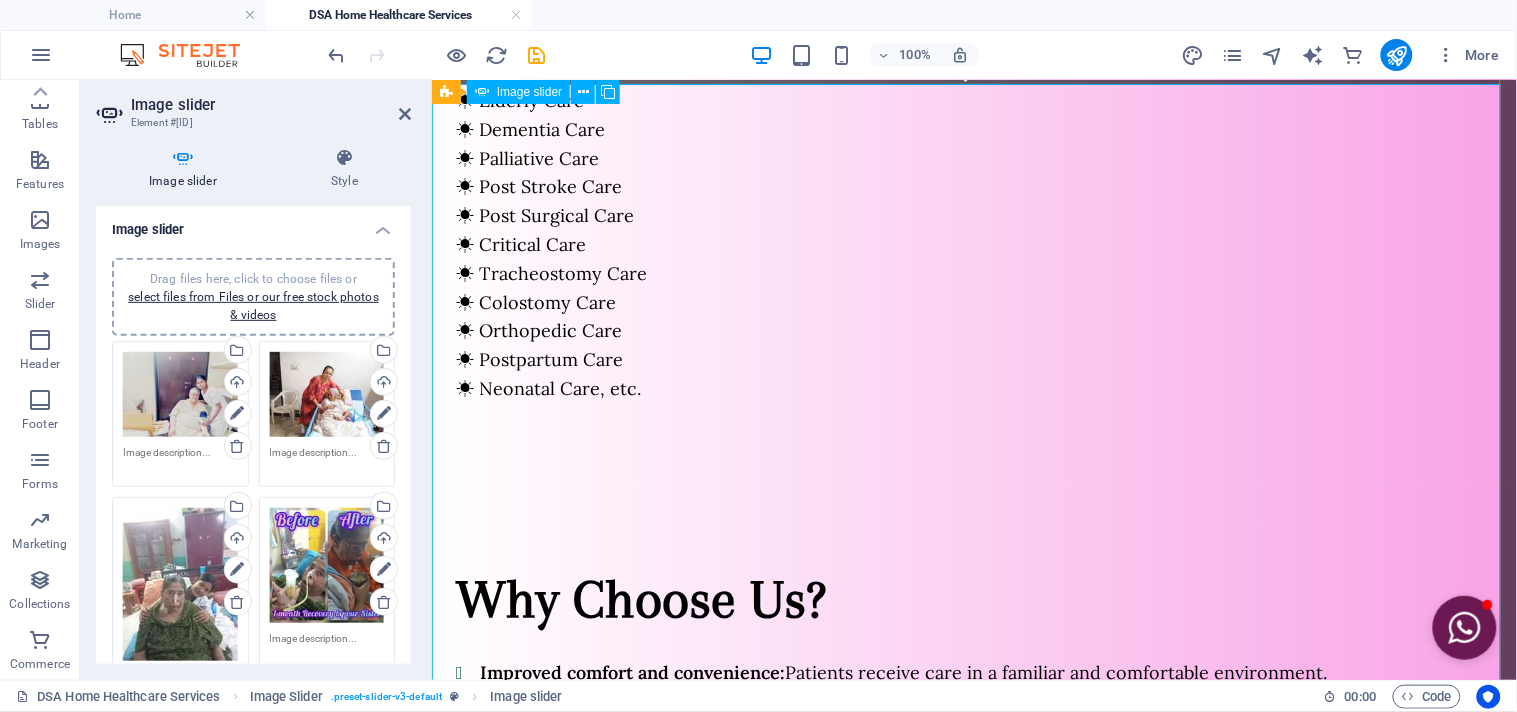 scroll, scrollTop: 1524, scrollLeft: 0, axis: vertical 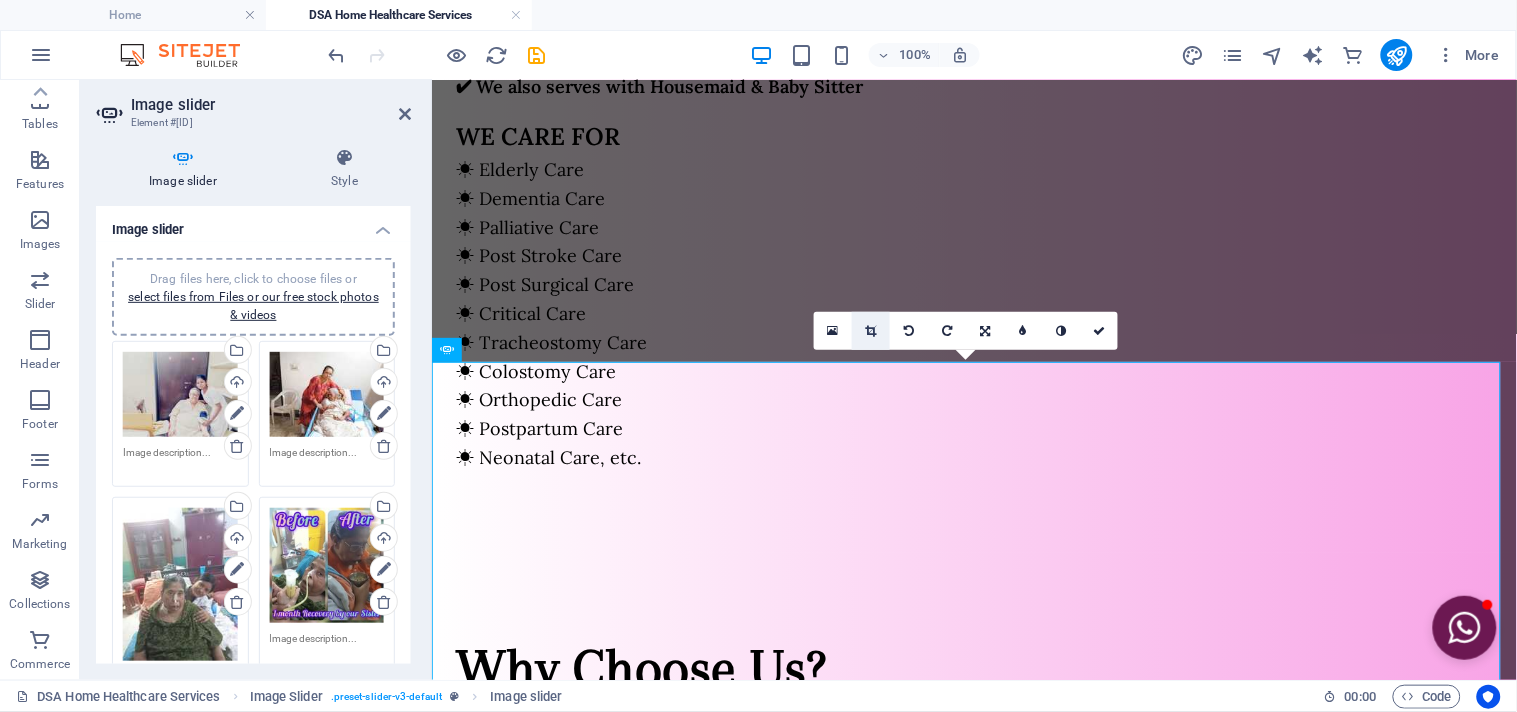 click at bounding box center (871, 331) 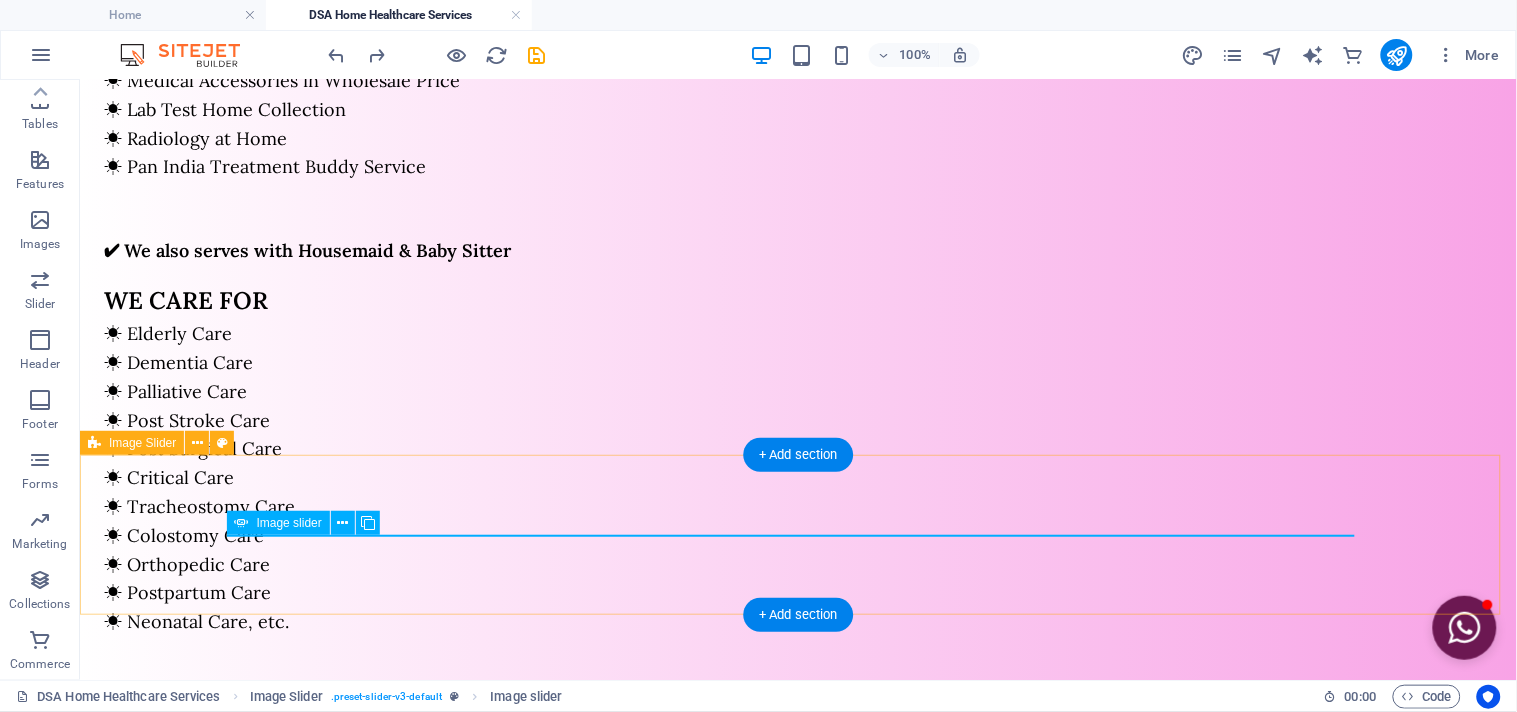 scroll, scrollTop: 1324, scrollLeft: 0, axis: vertical 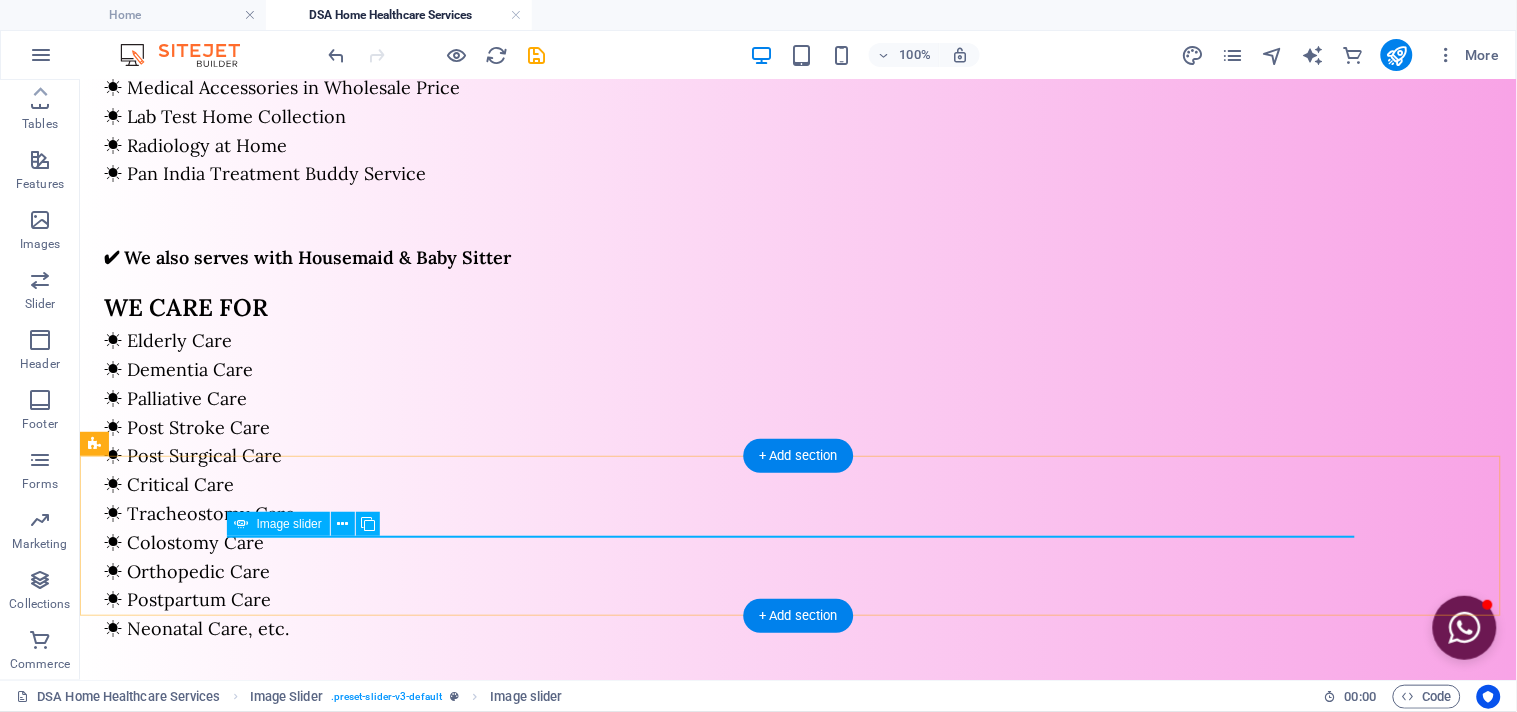 click on "2" at bounding box center [286, 981] 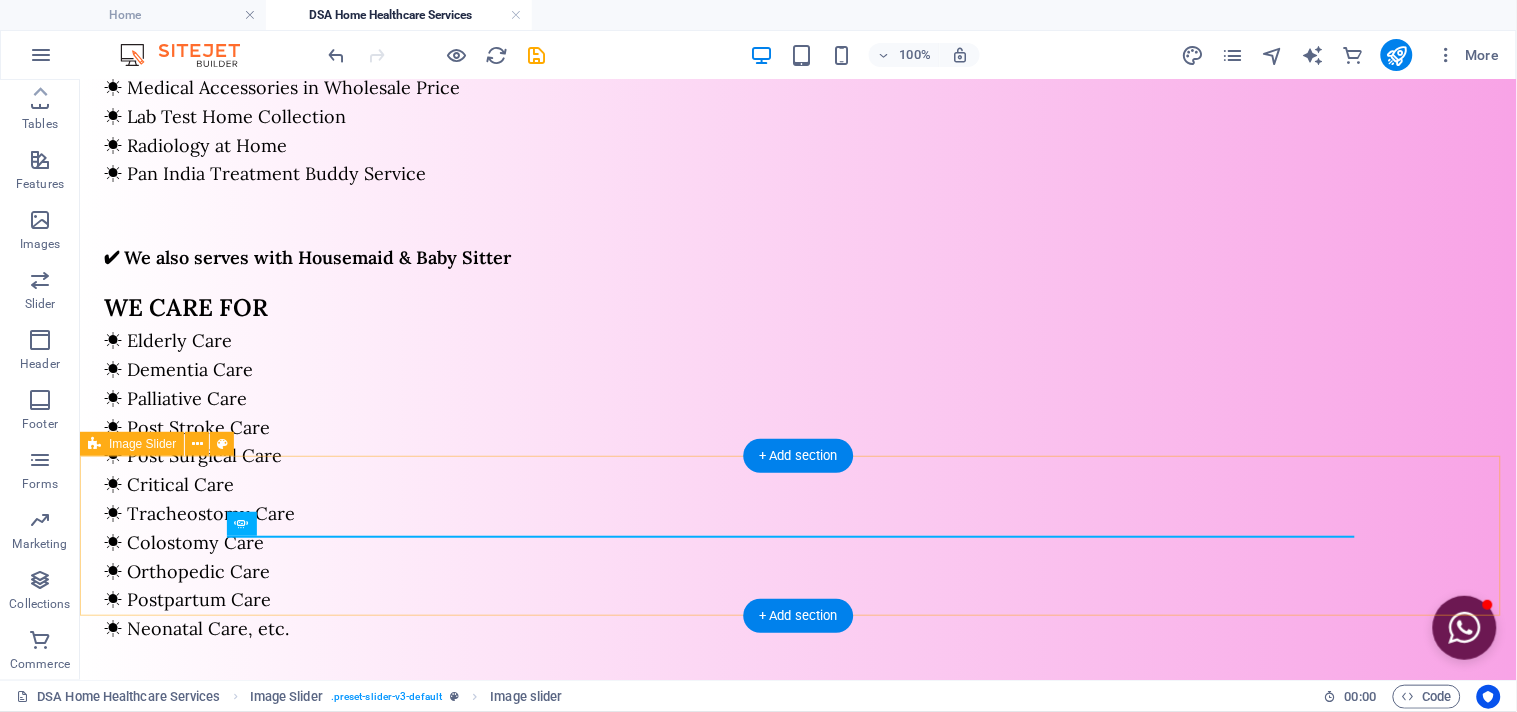 click on "1 2 3 4 5 6 7 8 9 10 11" at bounding box center (797, 1203) 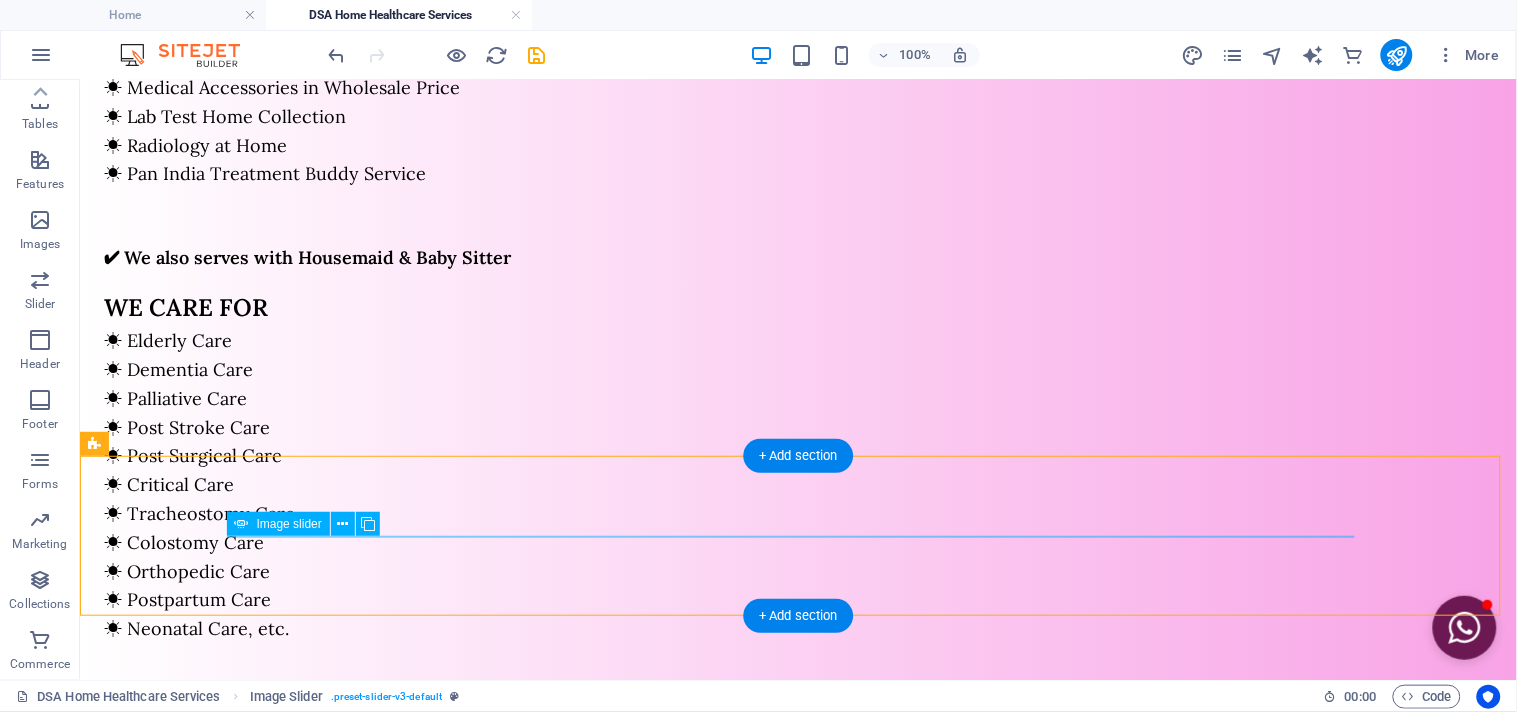 click on "1" at bounding box center (286, 955) 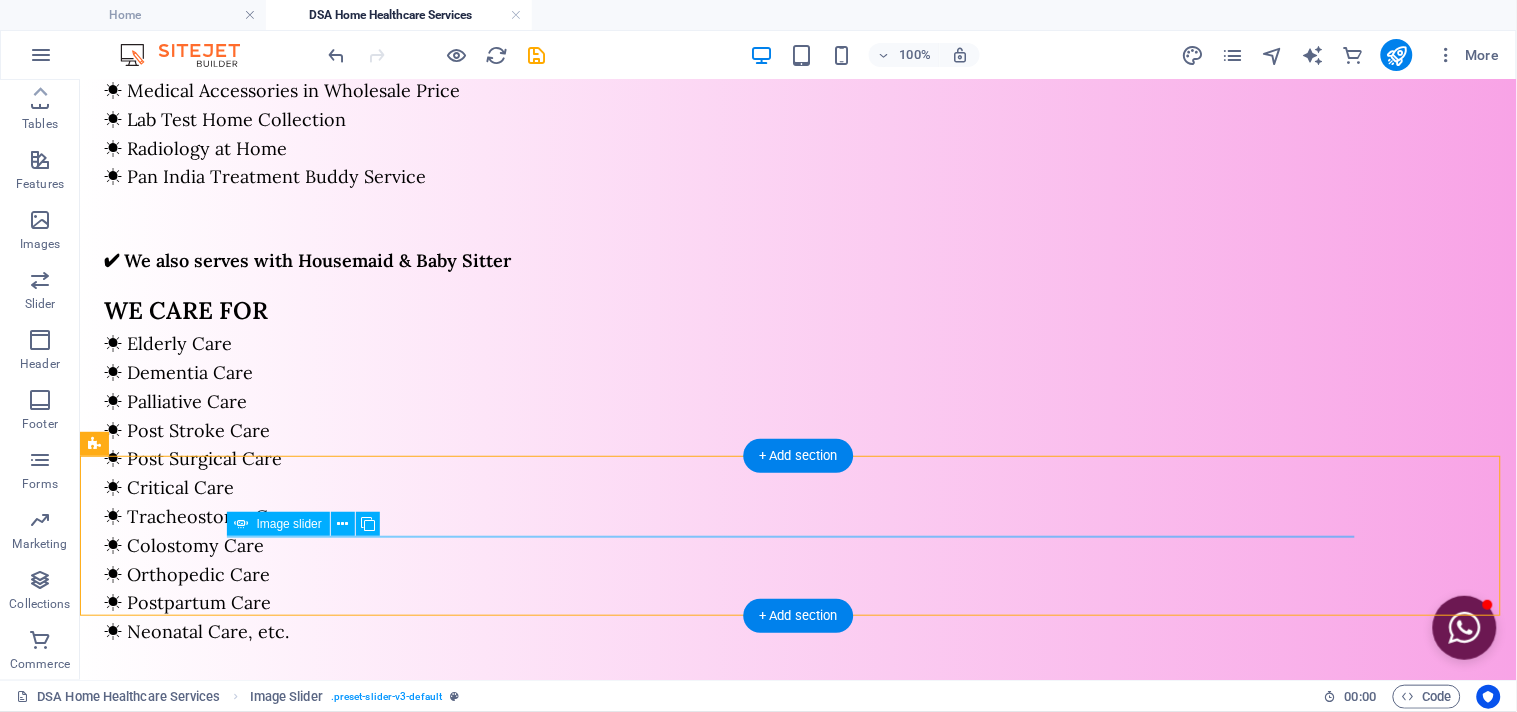 select on "px" 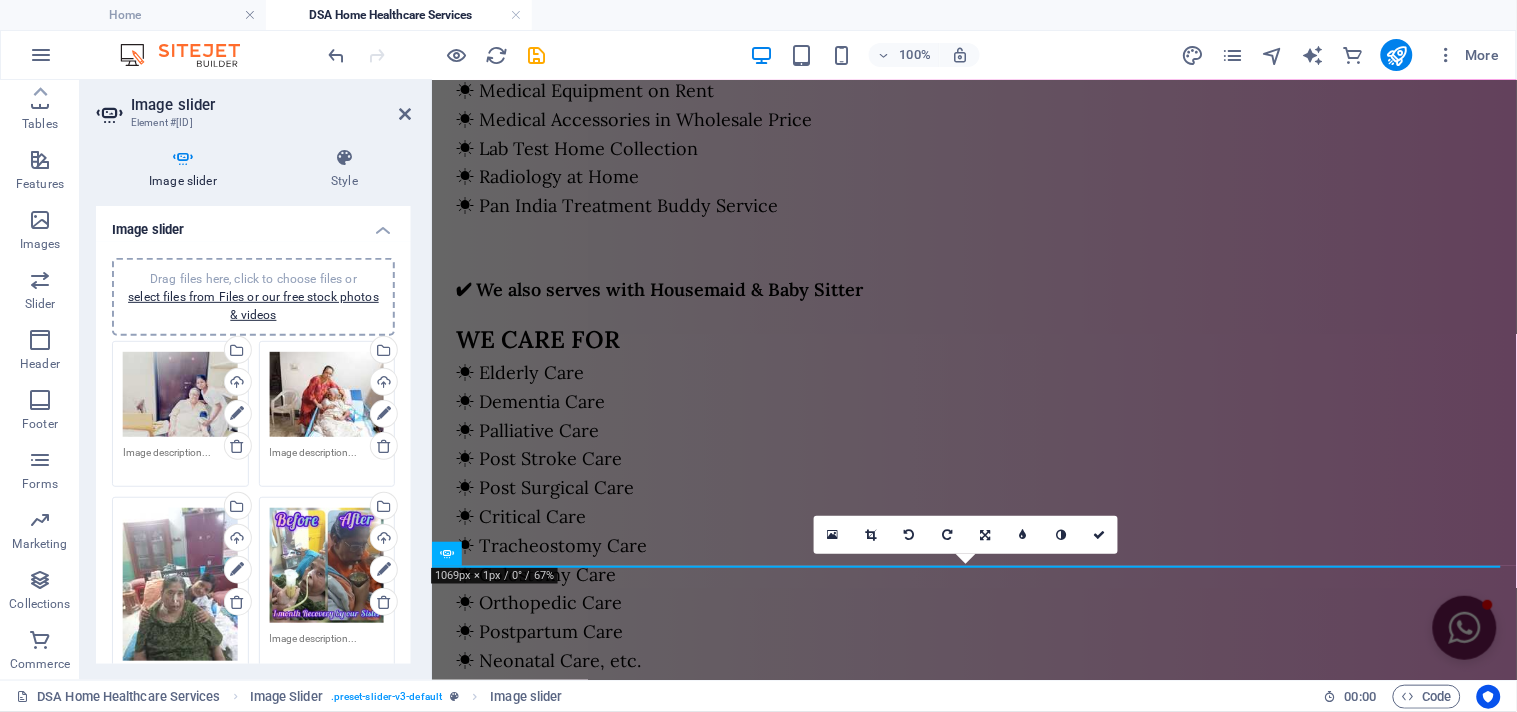 click on "Drag files here, click to choose files or select files from Files or our free stock photos & videos" at bounding box center (180, 395) 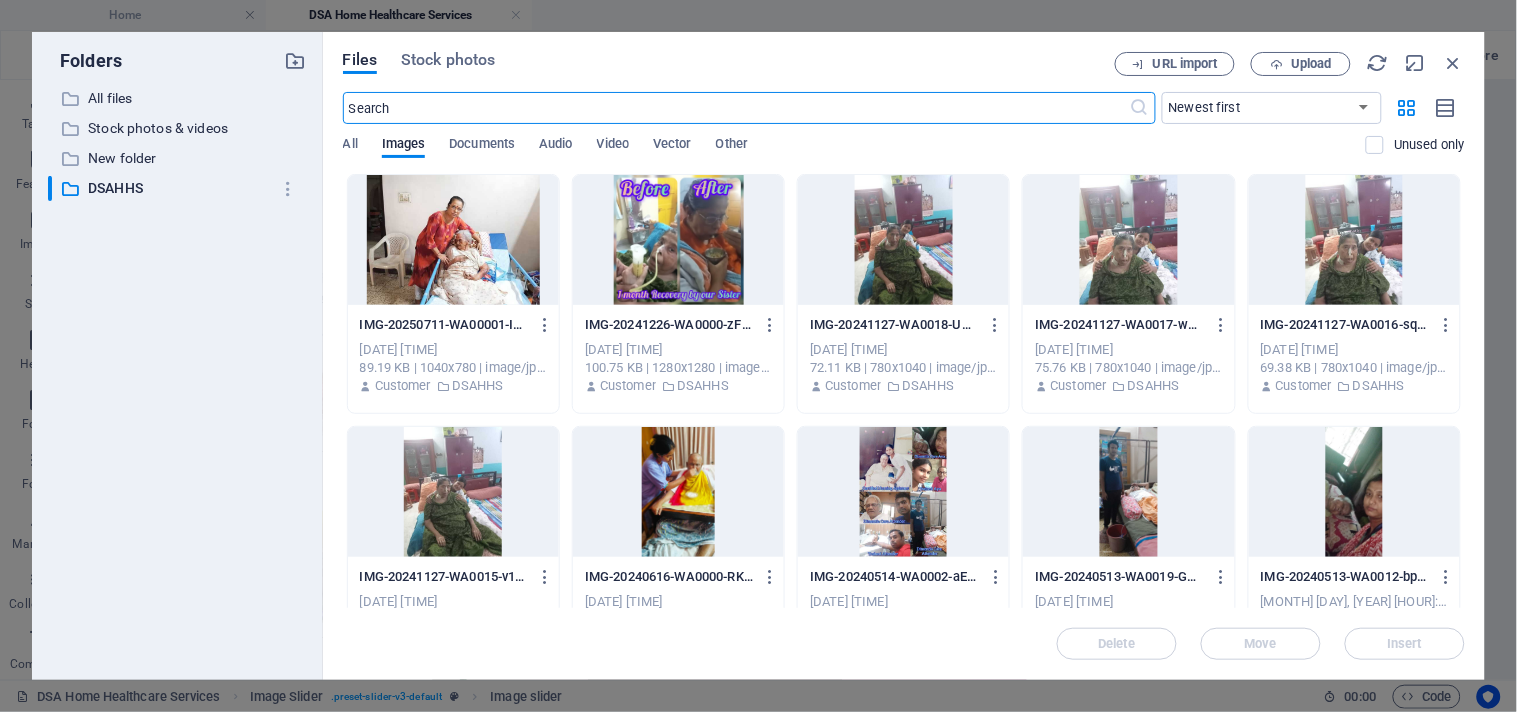 scroll, scrollTop: 1362, scrollLeft: 0, axis: vertical 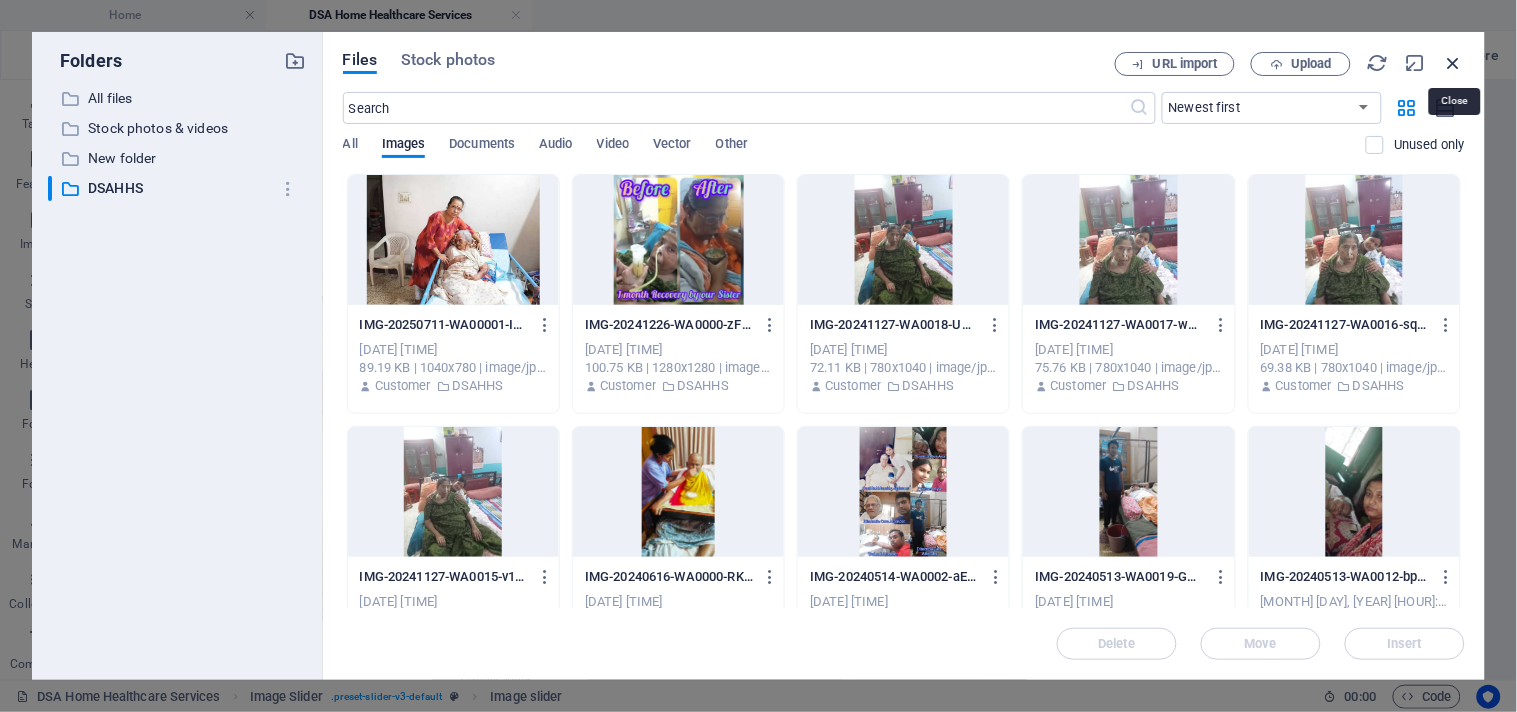 click at bounding box center (1454, 63) 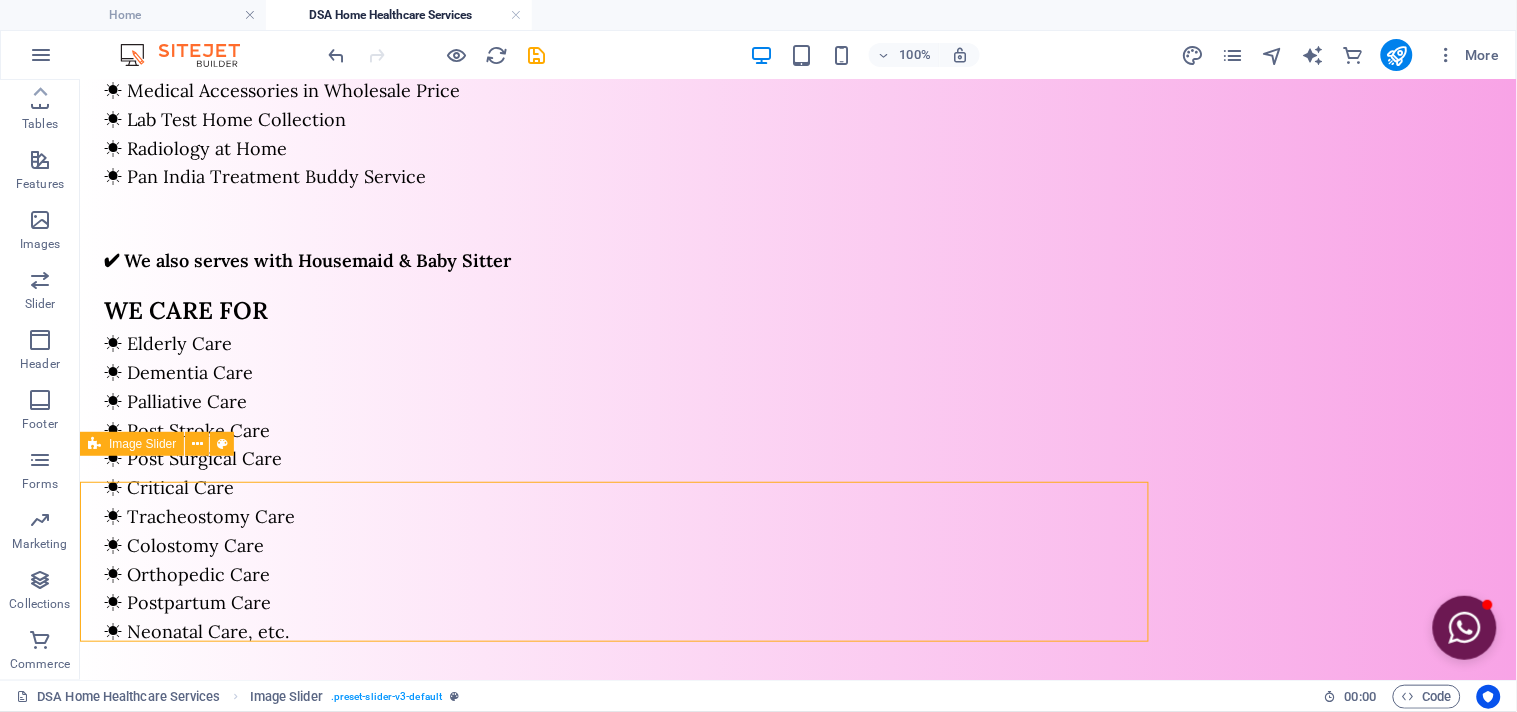 scroll, scrollTop: 1324, scrollLeft: 0, axis: vertical 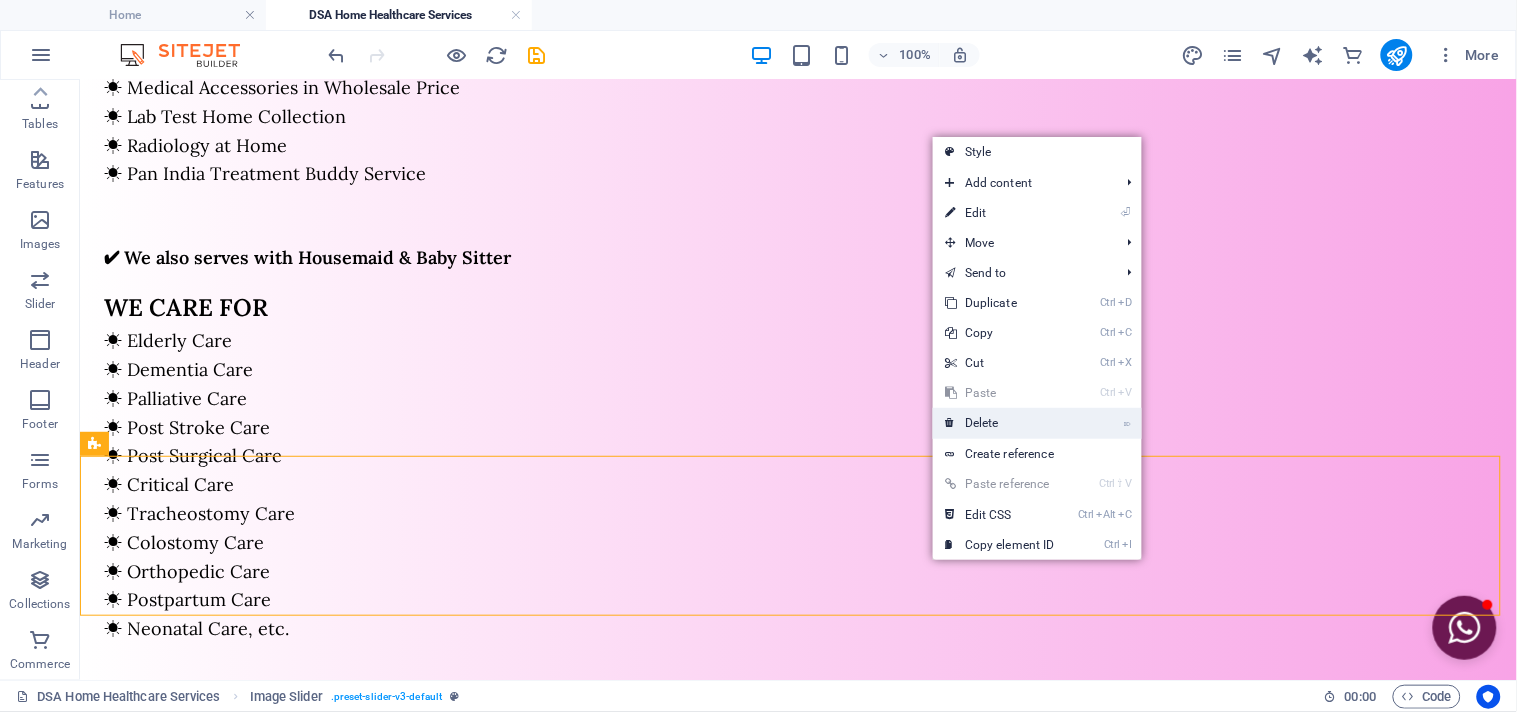 click on "⌦  Delete" at bounding box center (1000, 423) 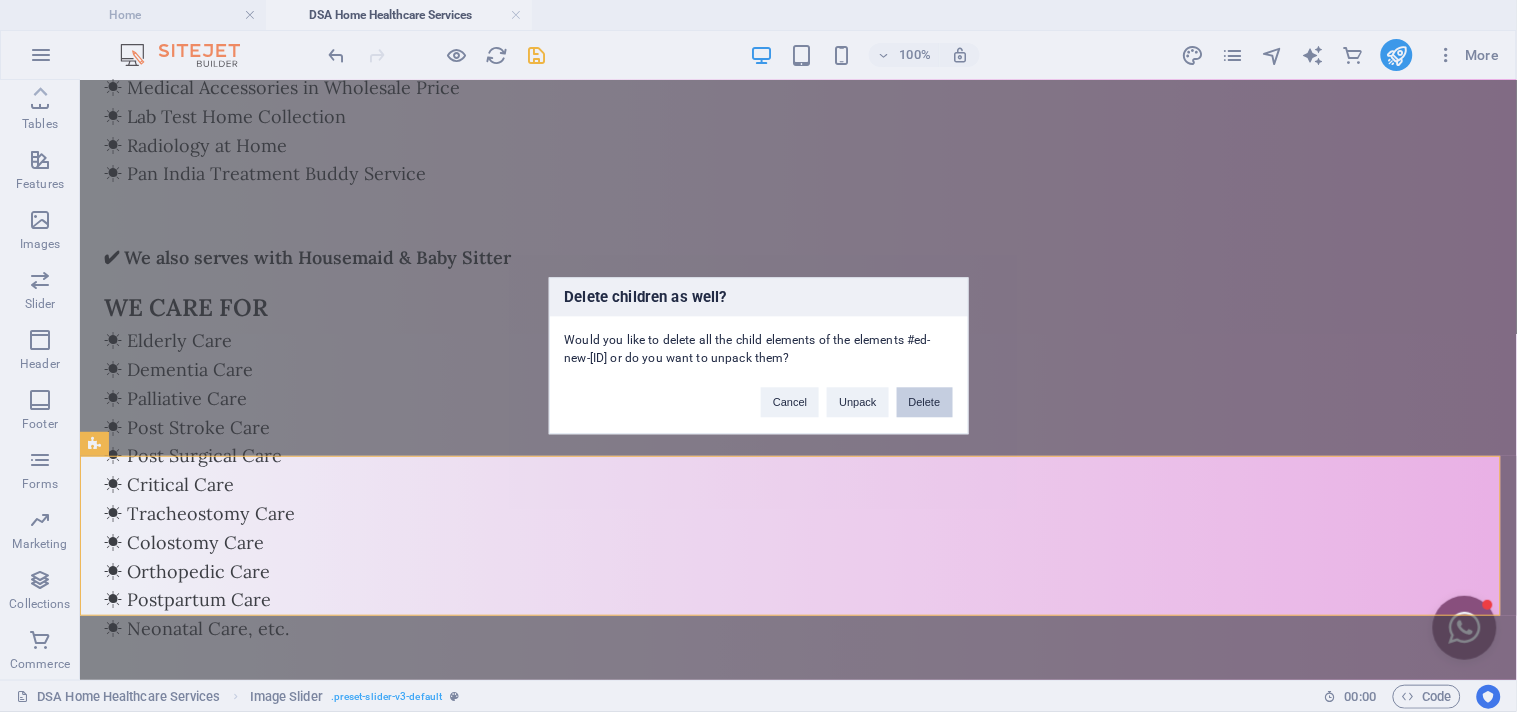 click on "Delete" at bounding box center [925, 403] 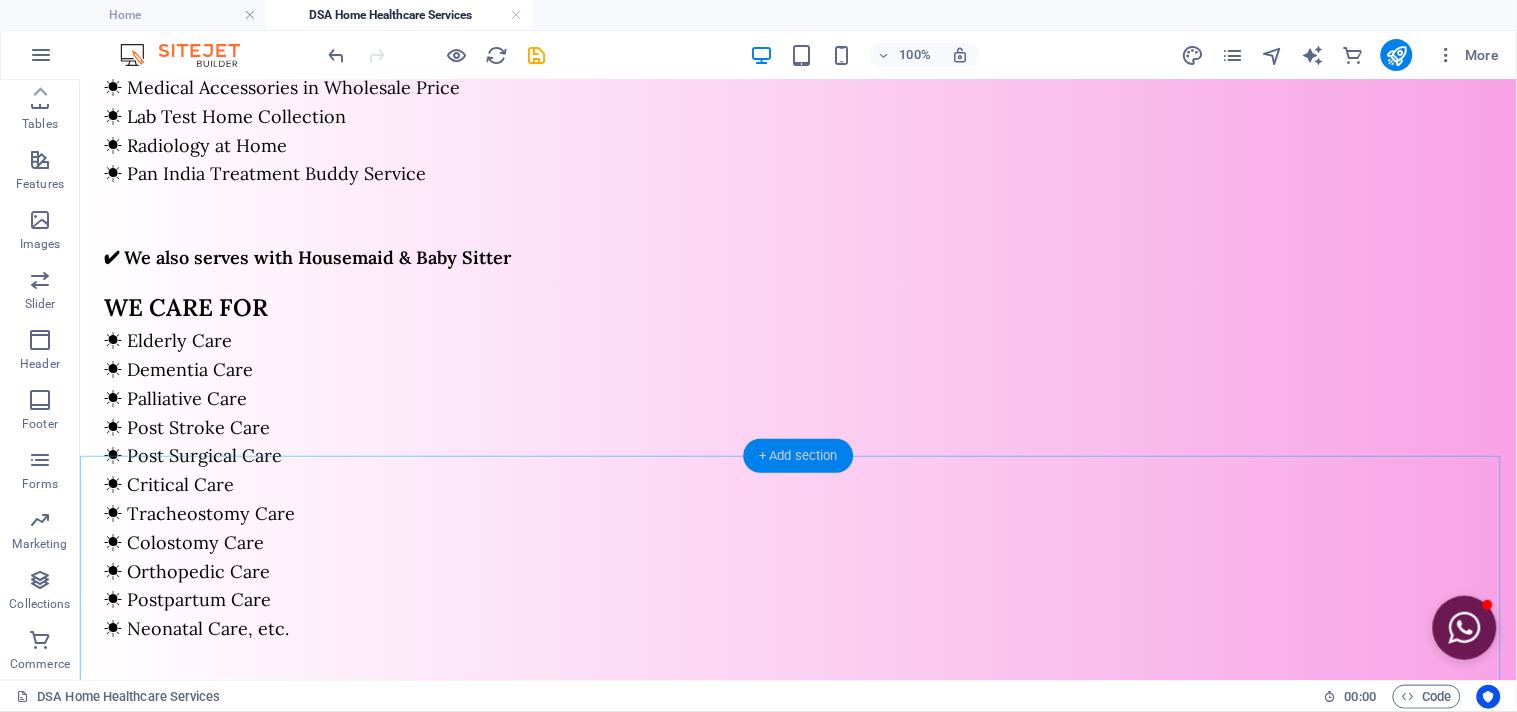 click on "+ Add section" at bounding box center [798, 456] 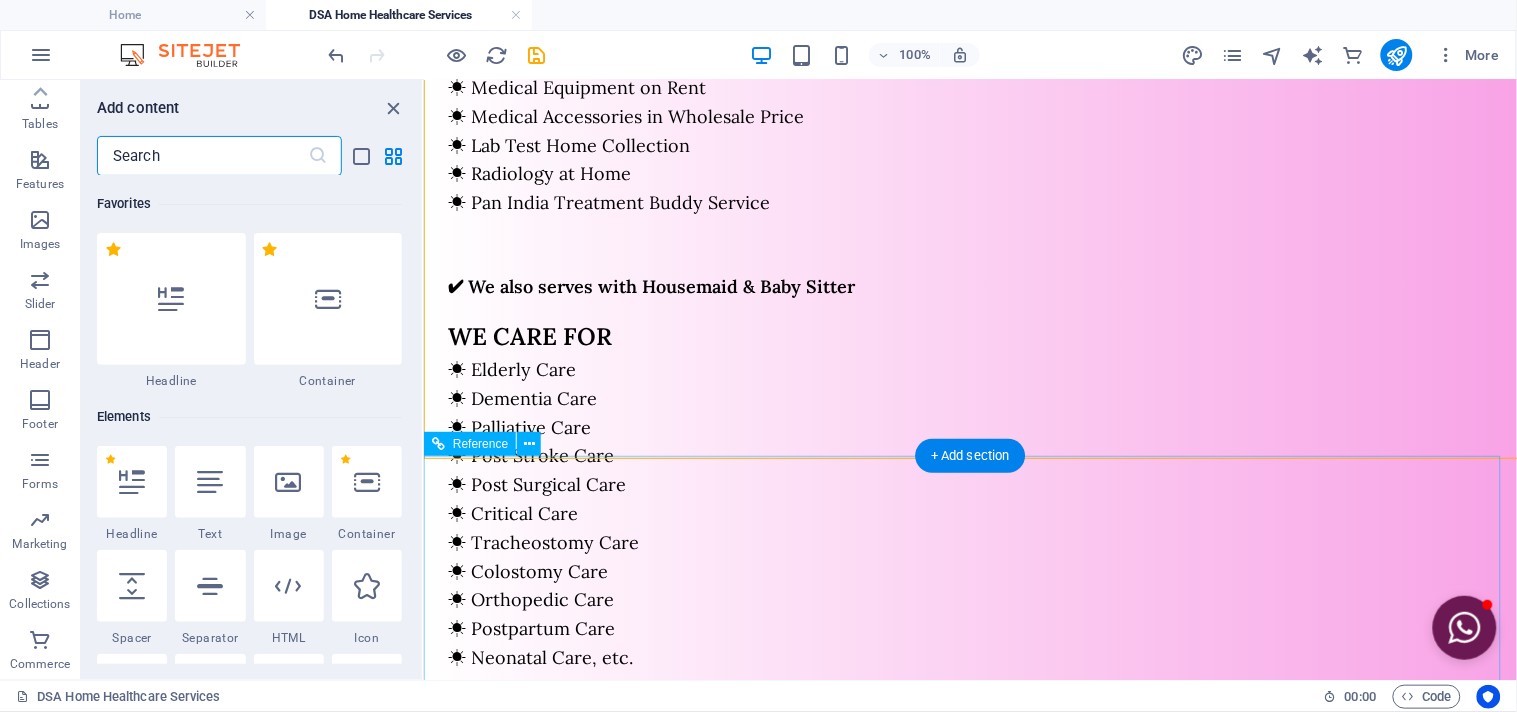 scroll, scrollTop: 1322, scrollLeft: 0, axis: vertical 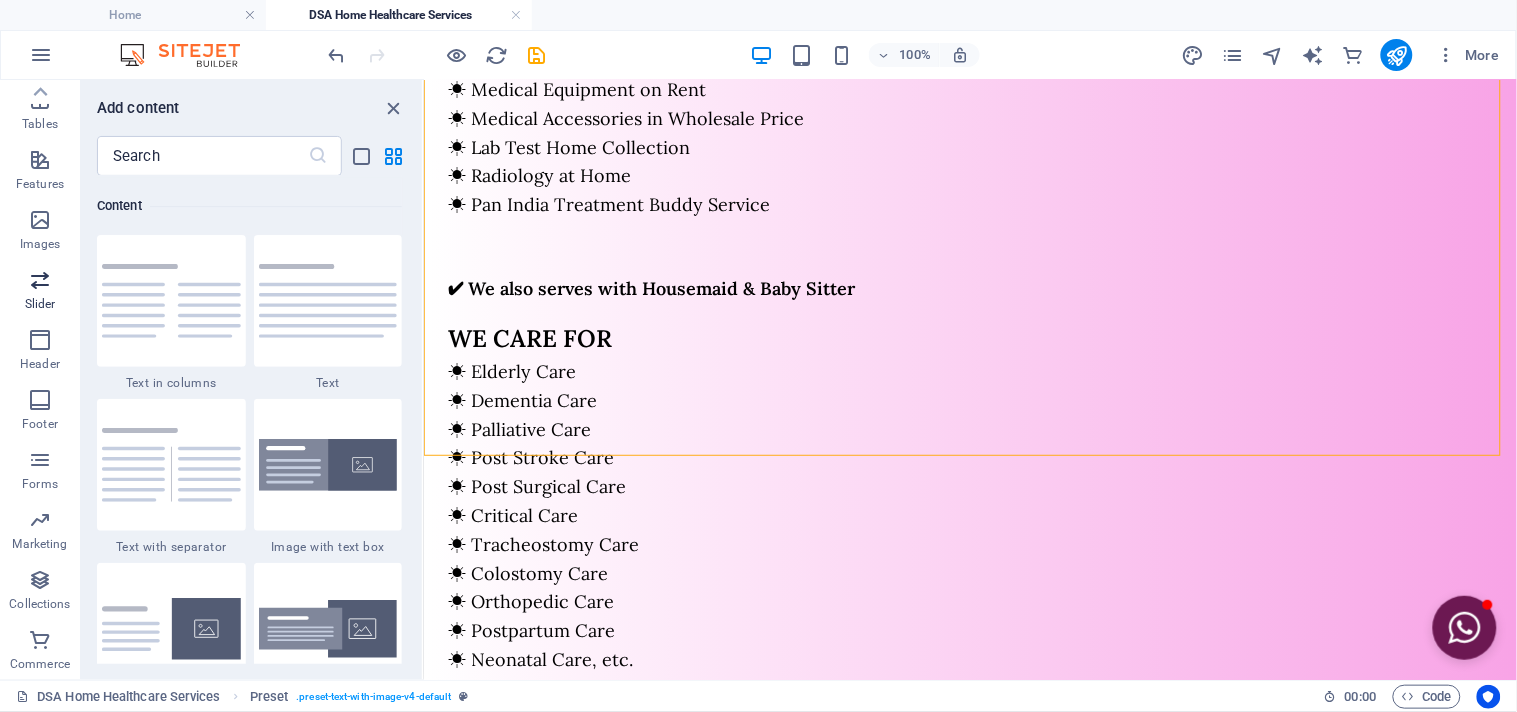 click on "Slider" at bounding box center [40, 292] 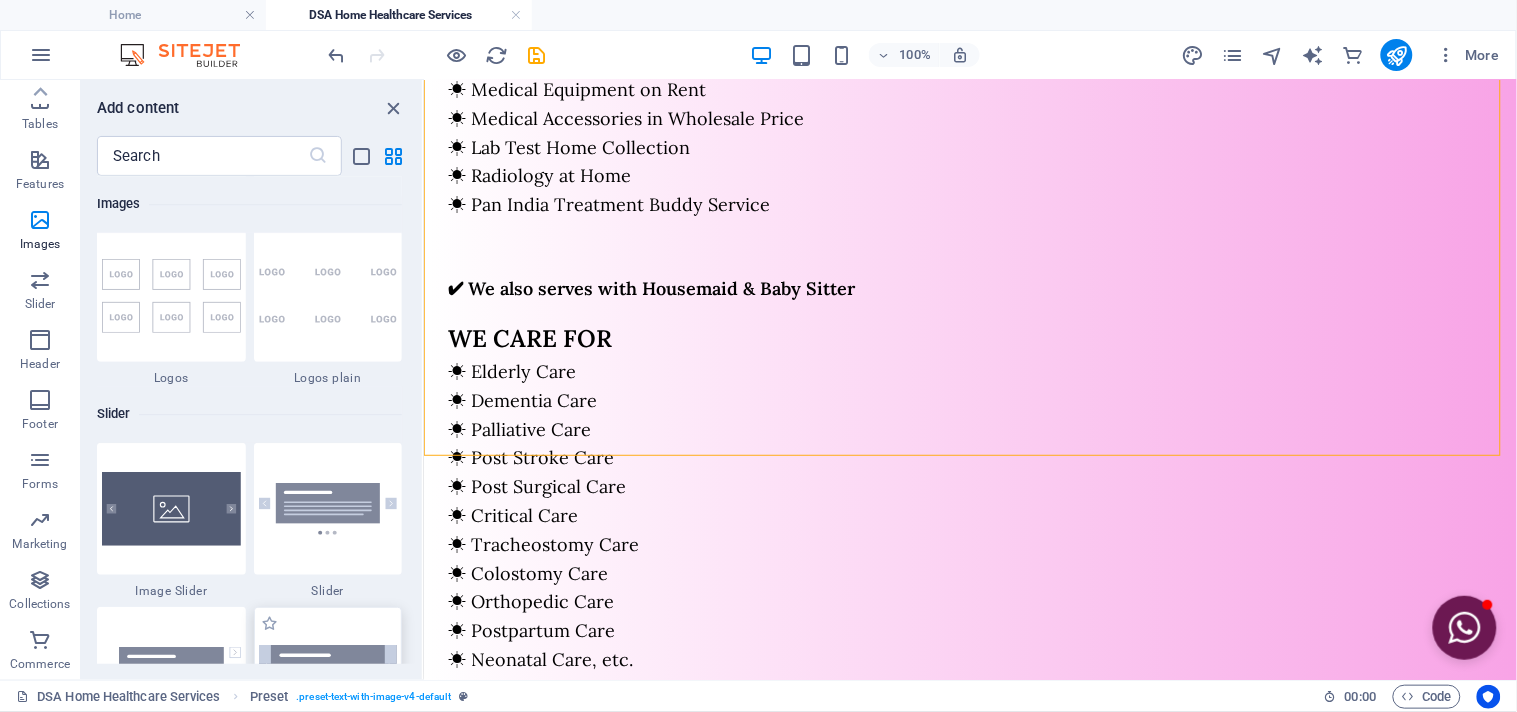 scroll, scrollTop: 11223, scrollLeft: 0, axis: vertical 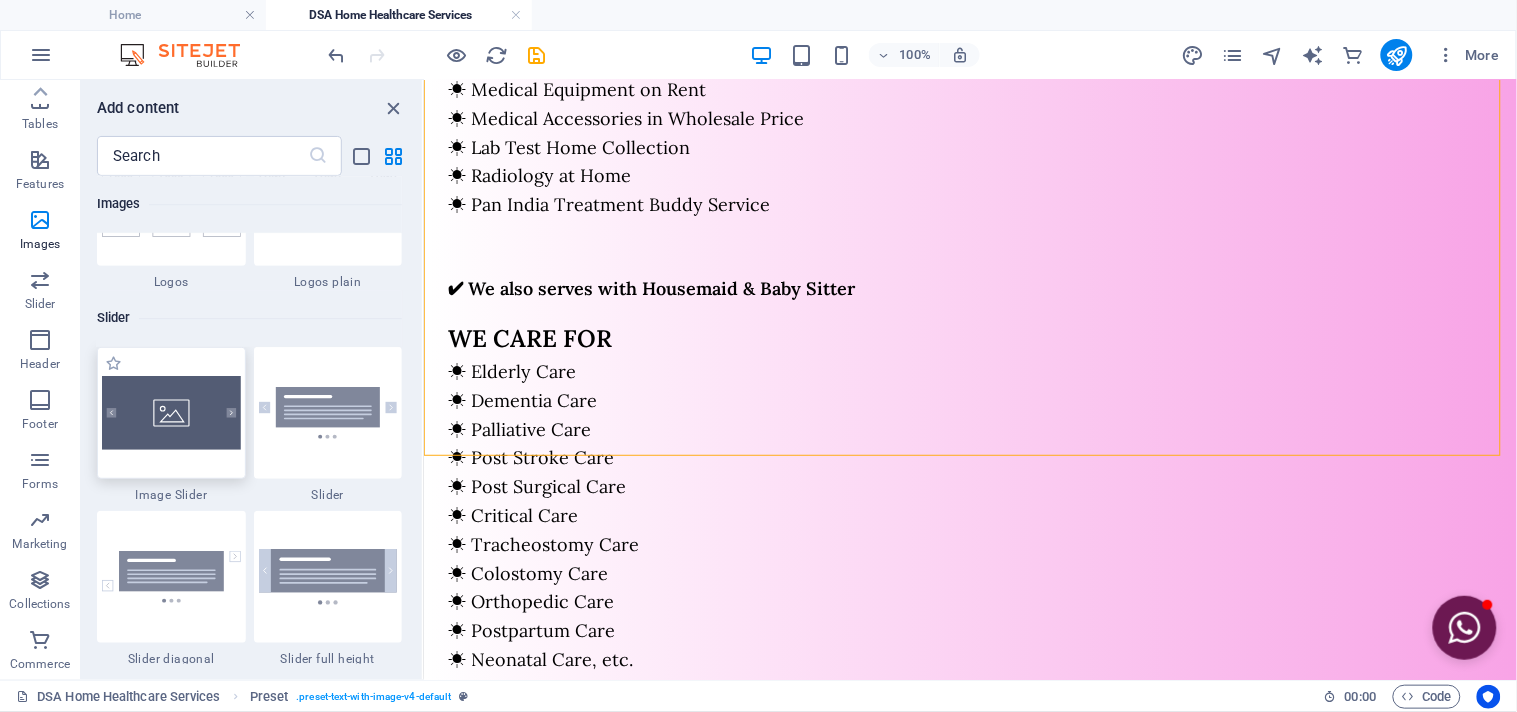 click at bounding box center (171, 413) 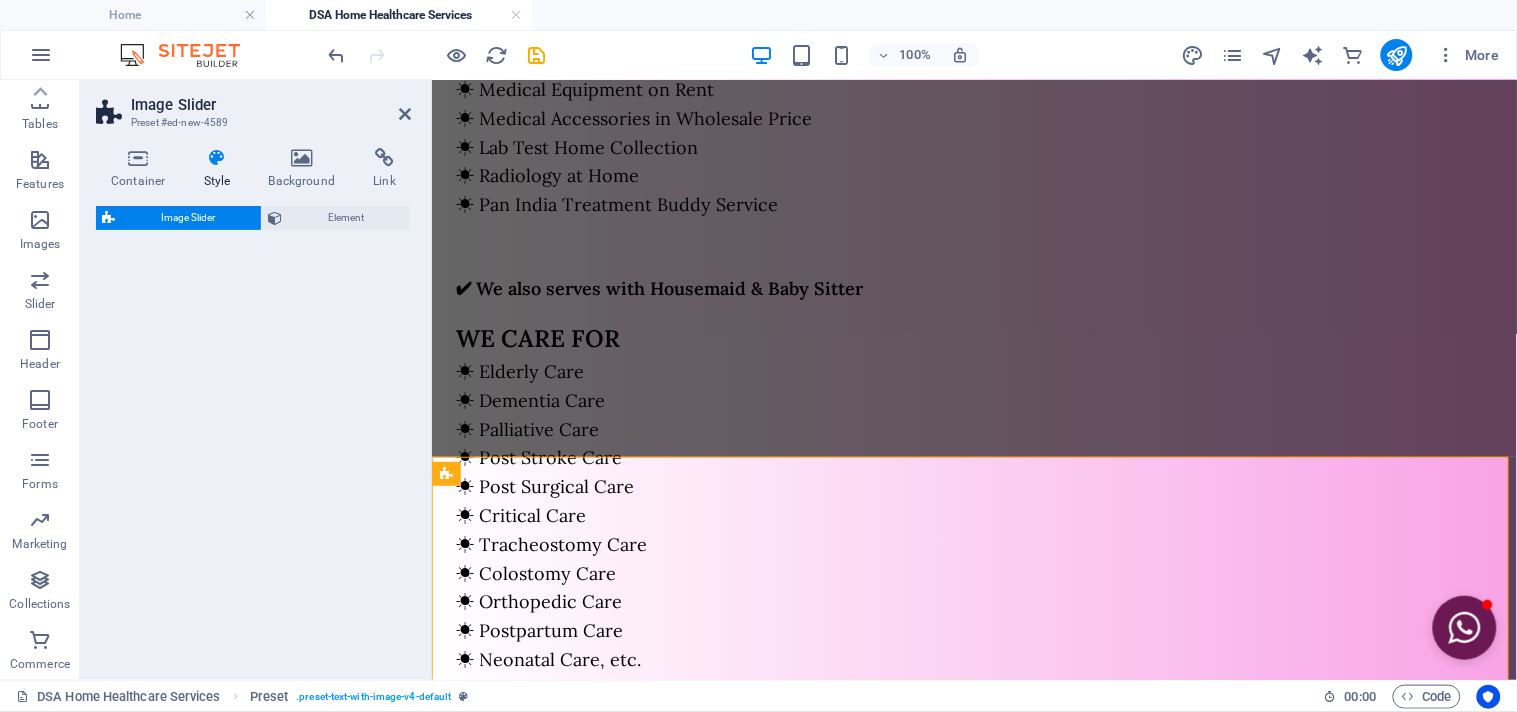 select on "rem" 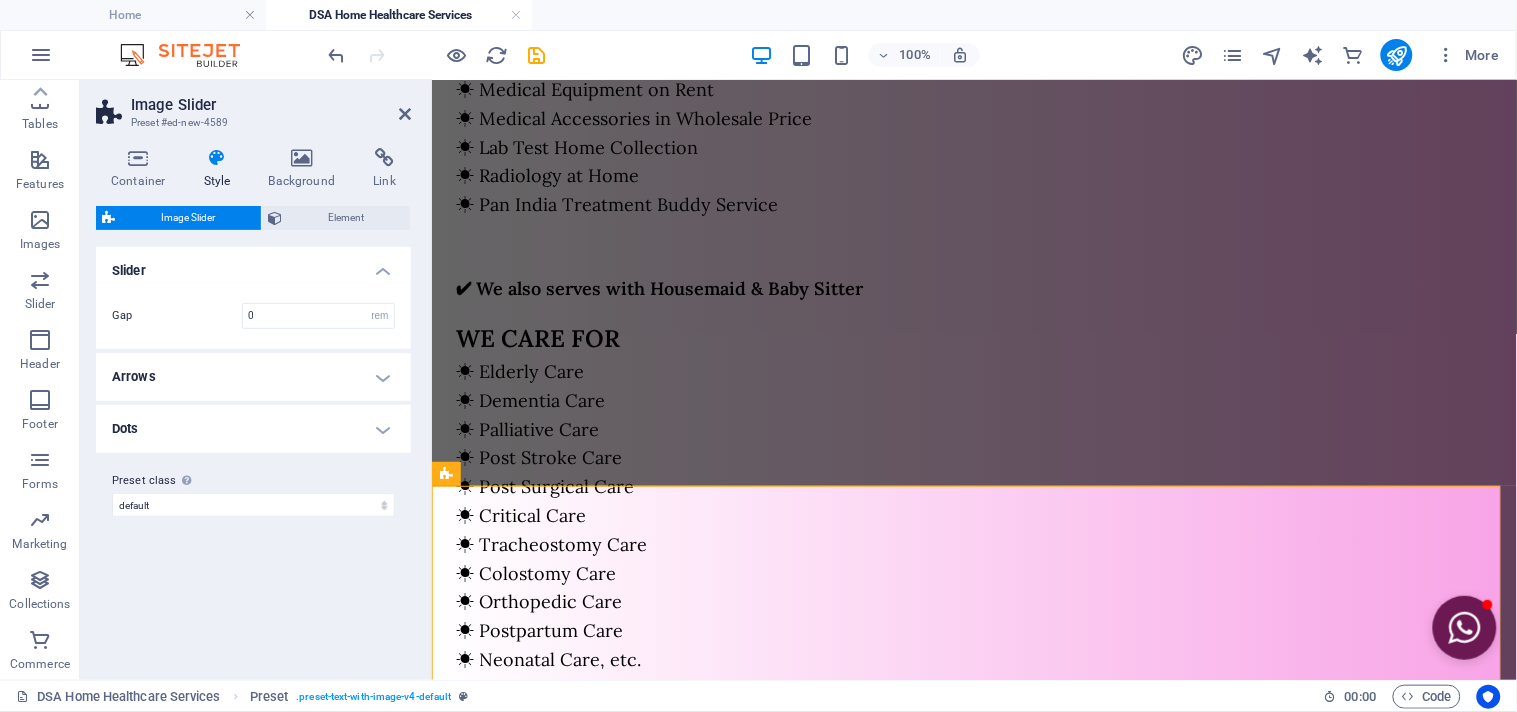 scroll, scrollTop: 1321, scrollLeft: 0, axis: vertical 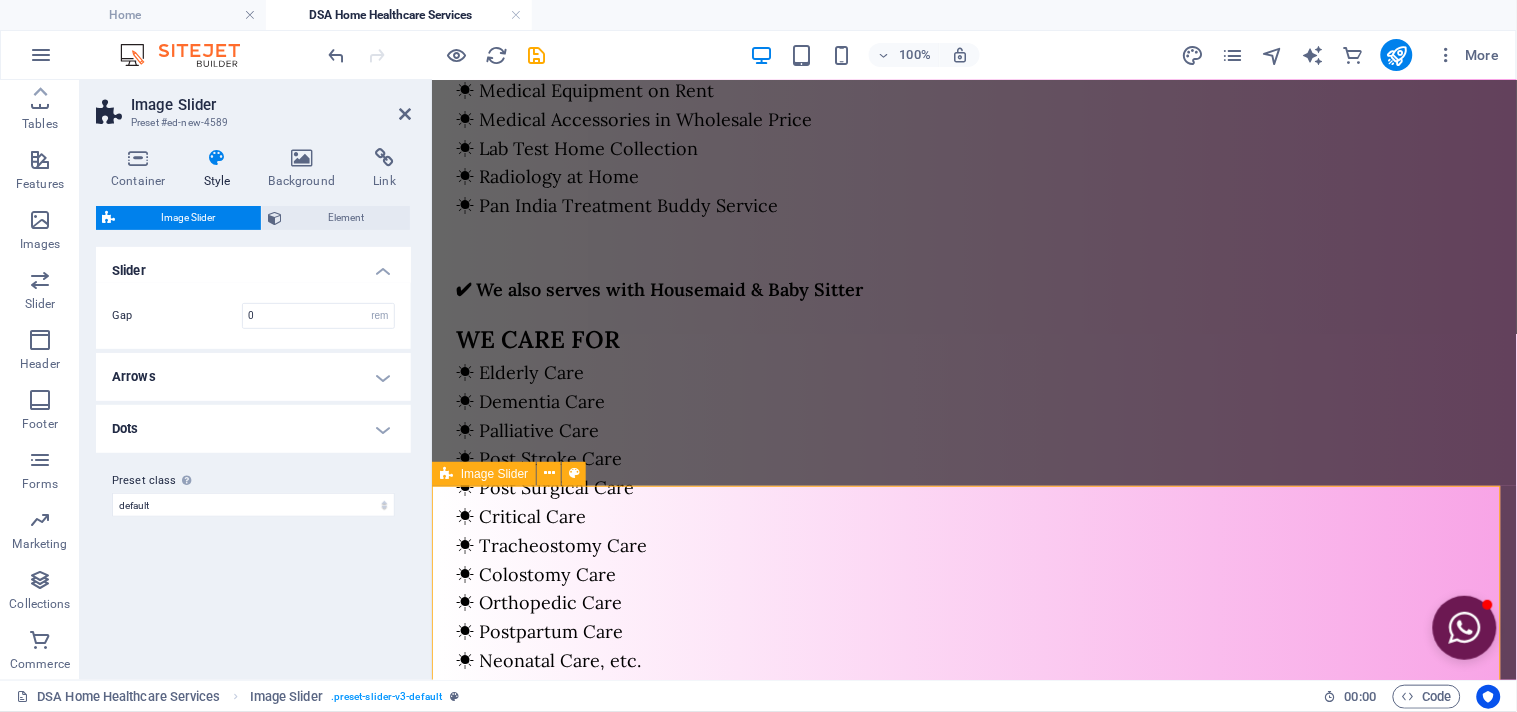 click on "1 2" at bounding box center [973, 1434] 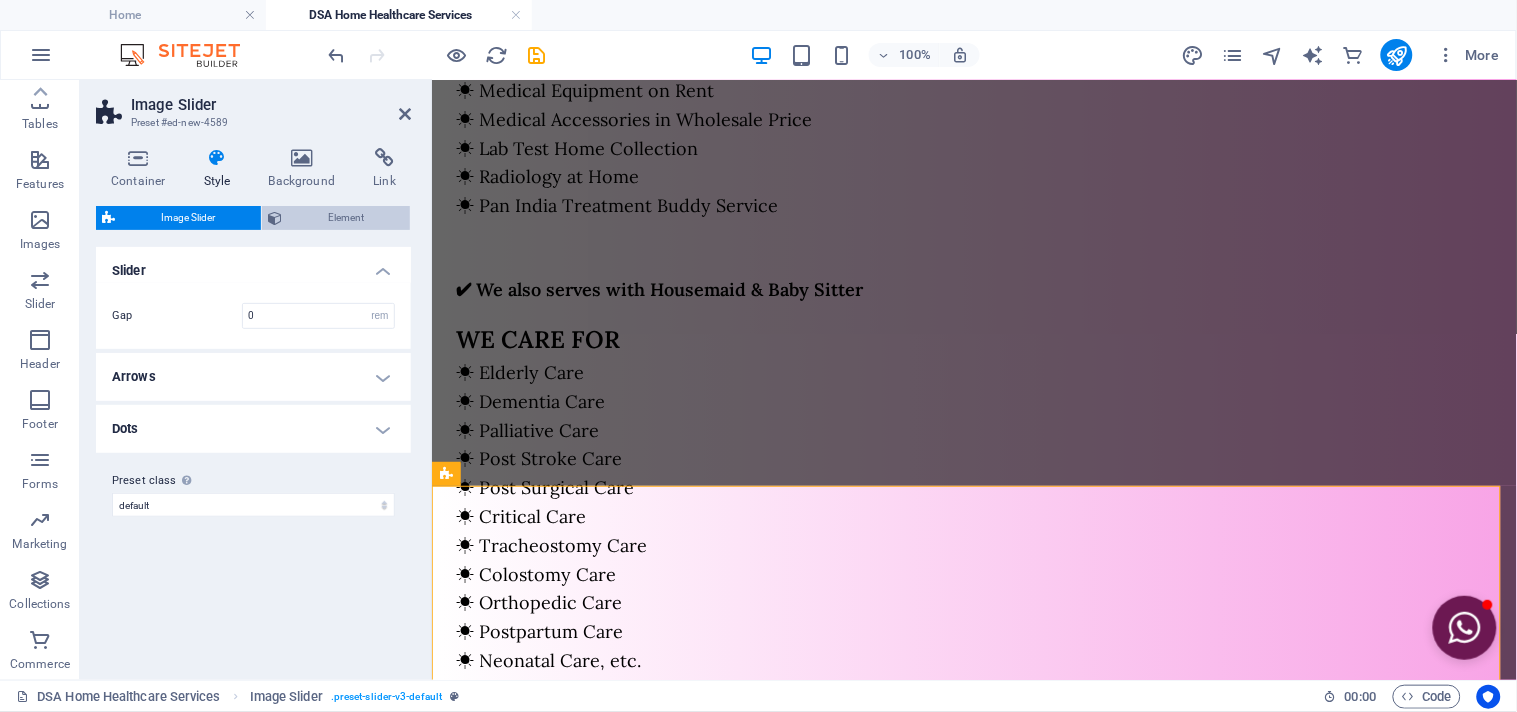 click on "Element" at bounding box center (346, 218) 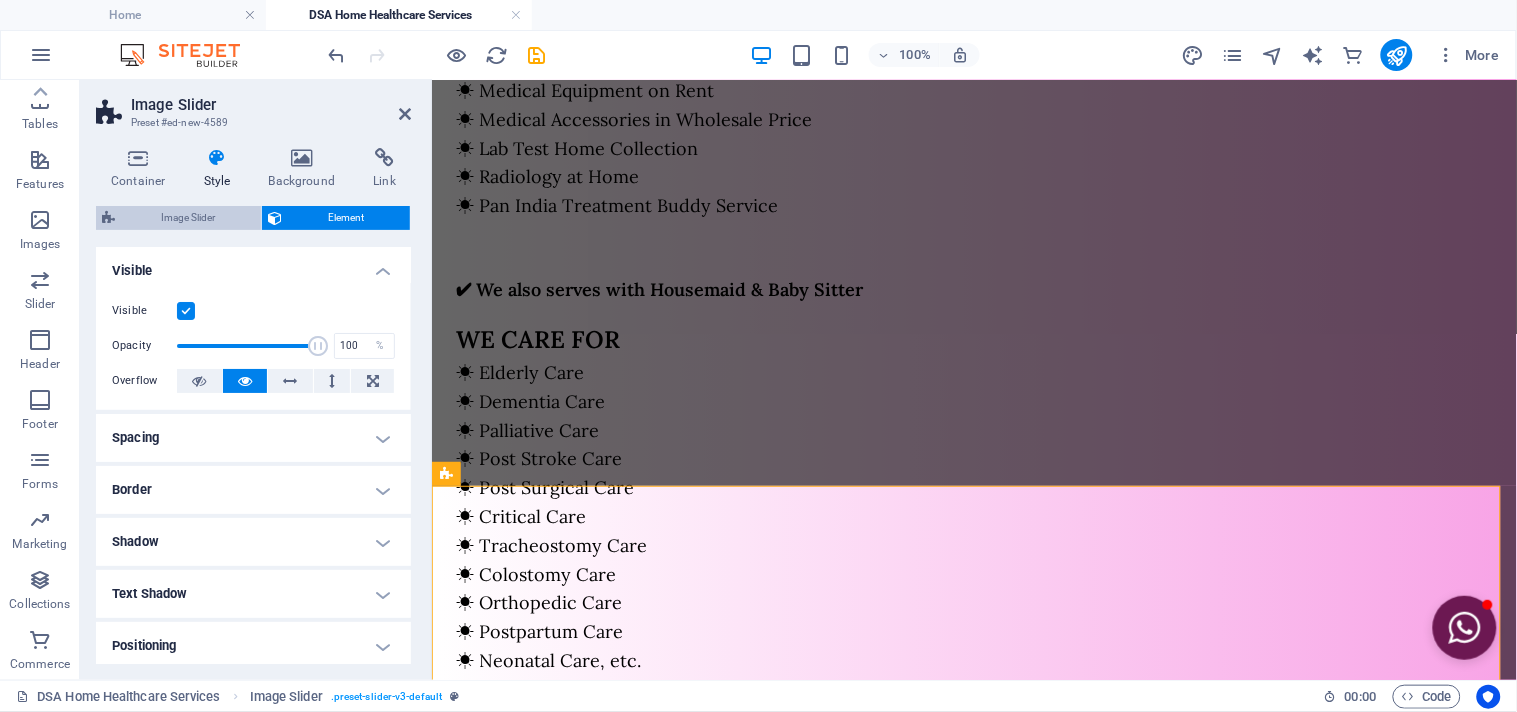 click on "Image Slider" at bounding box center (188, 218) 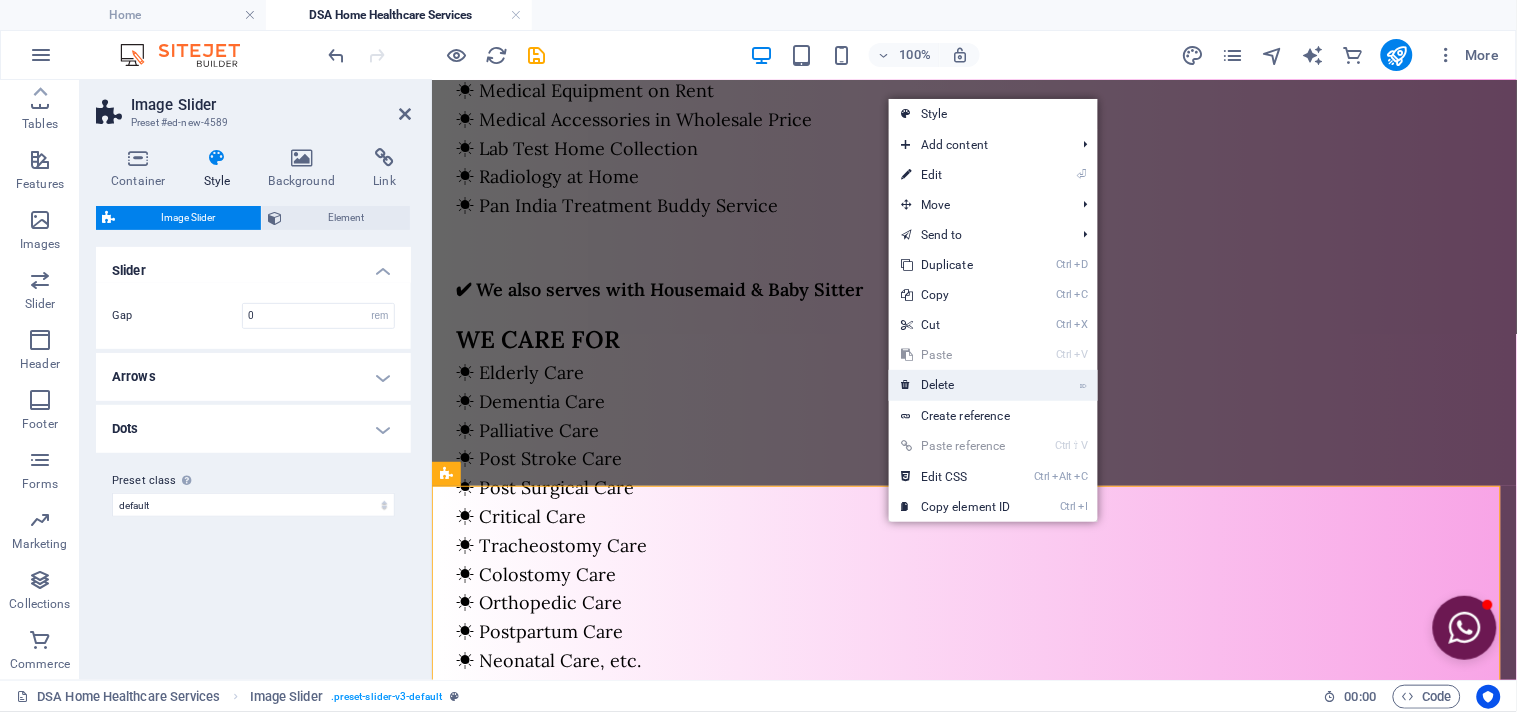 click on "⌦  Delete" at bounding box center [956, 385] 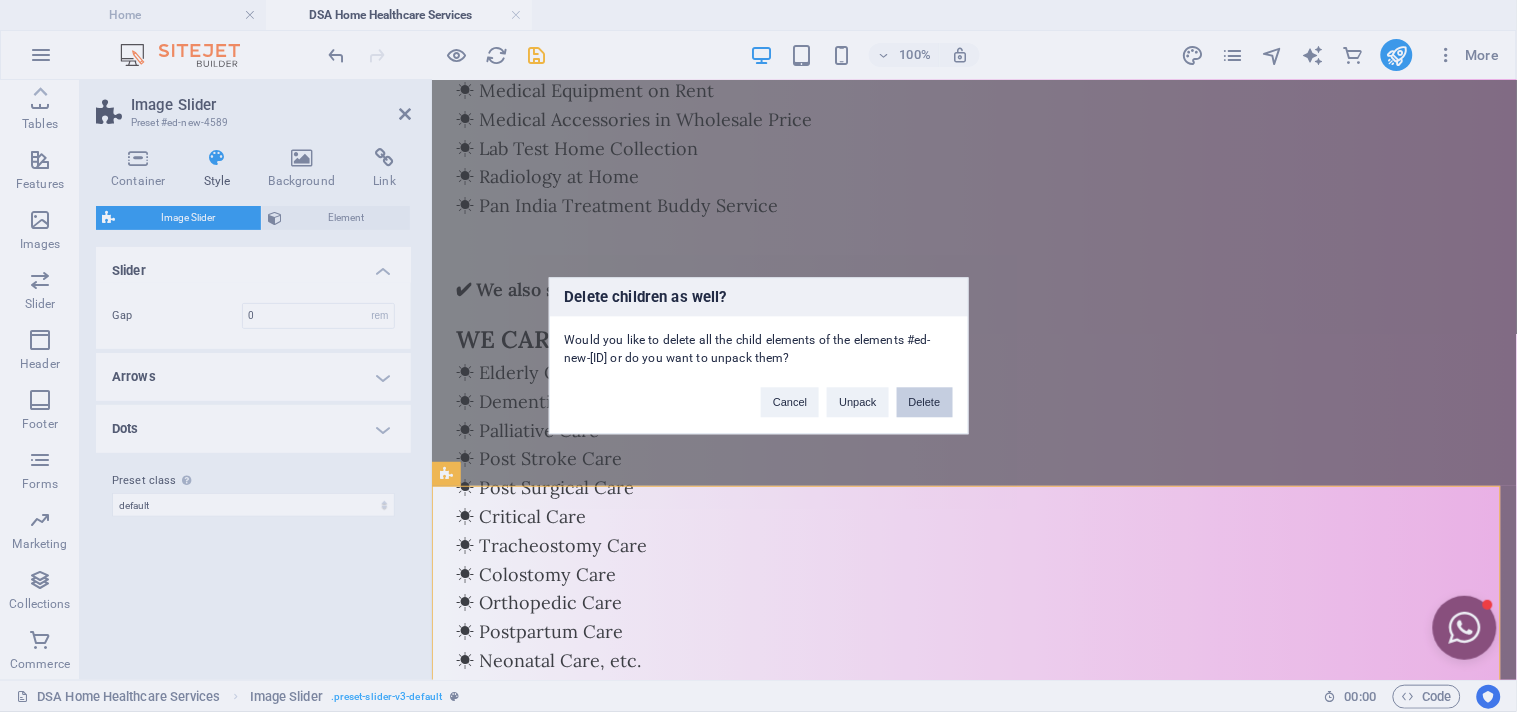 click on "Delete" at bounding box center (925, 403) 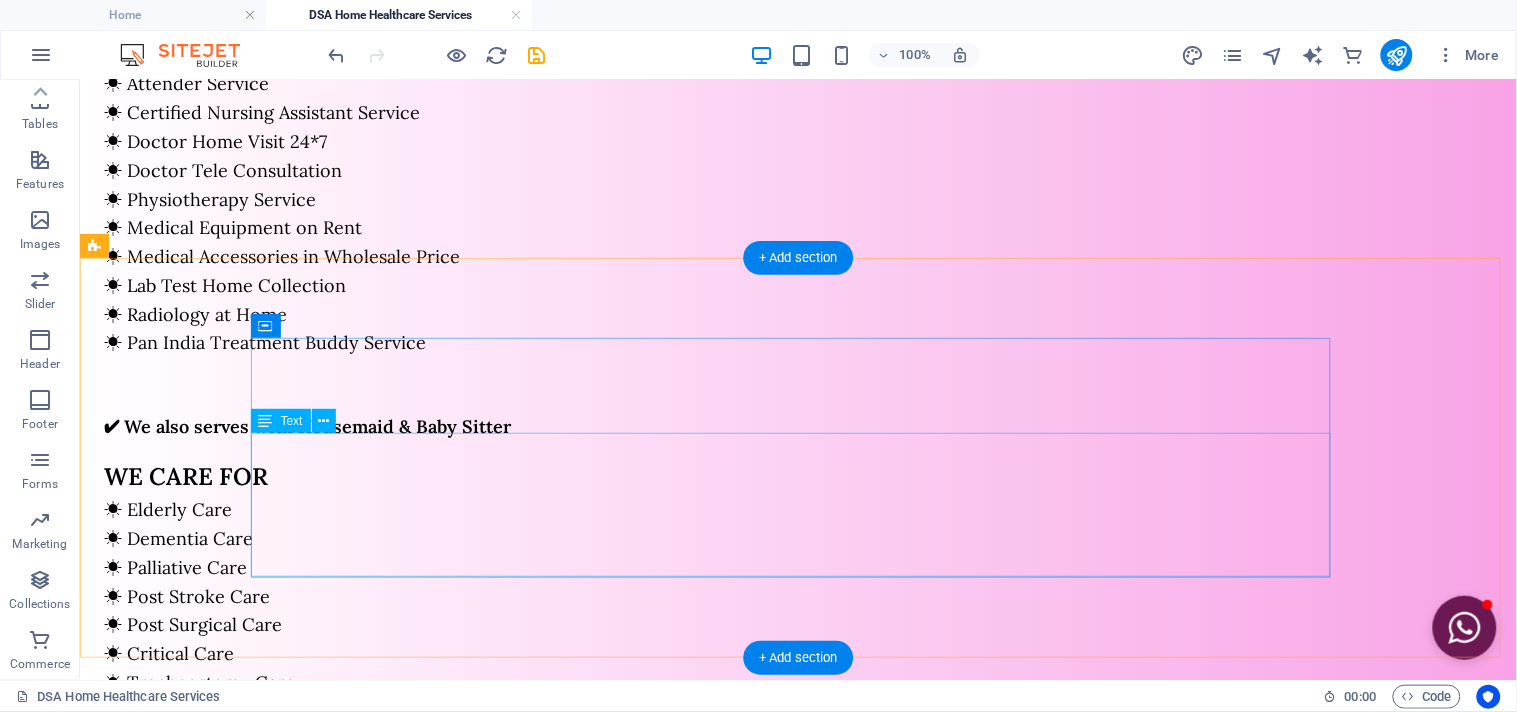 scroll, scrollTop: 1111, scrollLeft: 0, axis: vertical 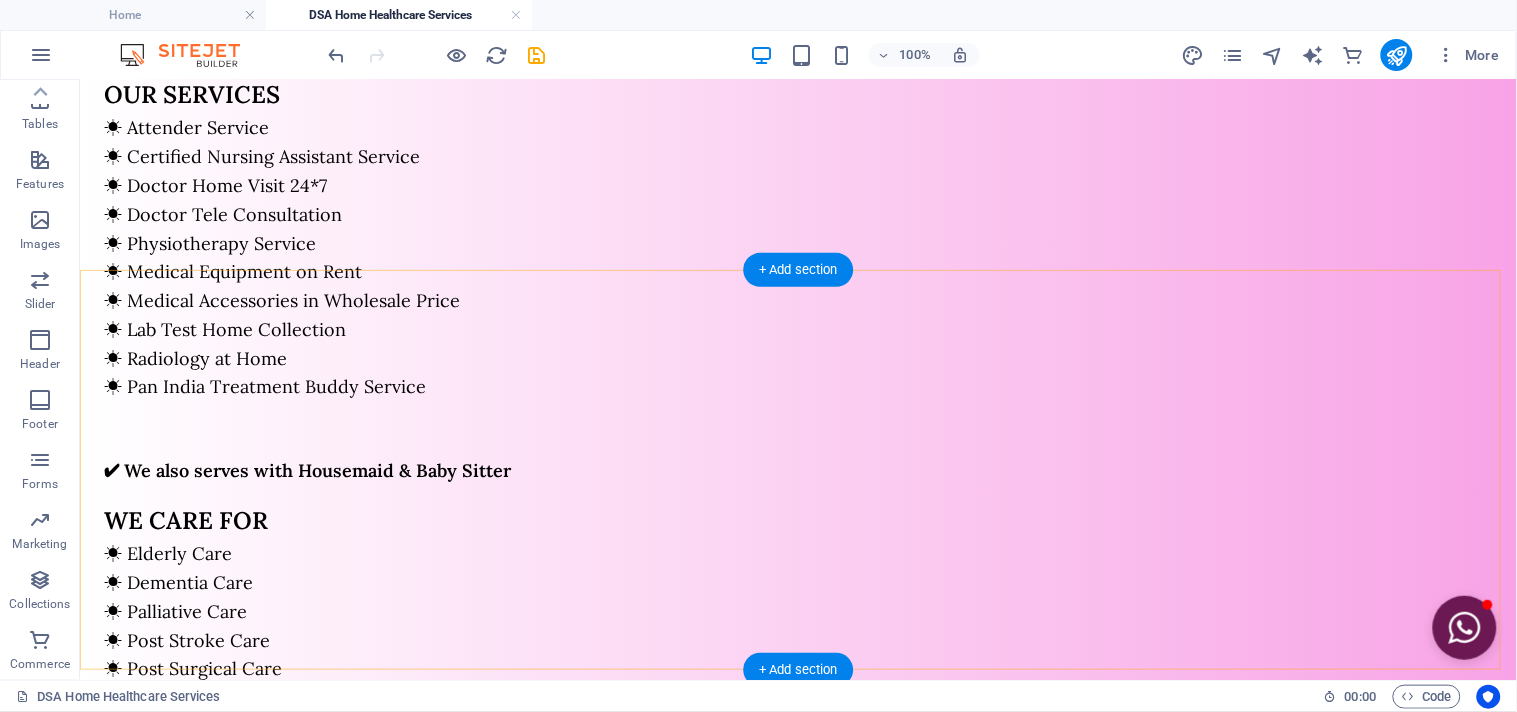 click on "+ Add section" at bounding box center [798, 670] 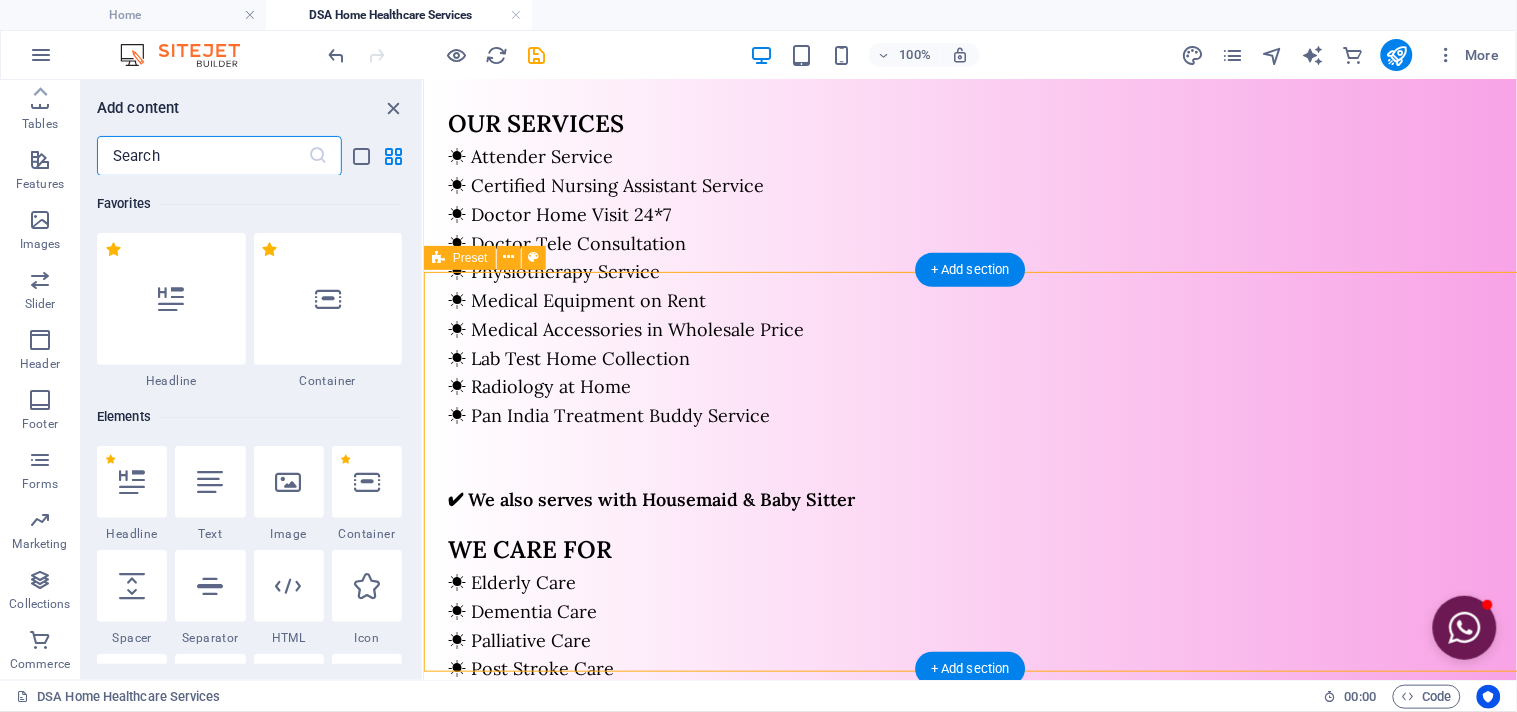 scroll, scrollTop: 1108, scrollLeft: 0, axis: vertical 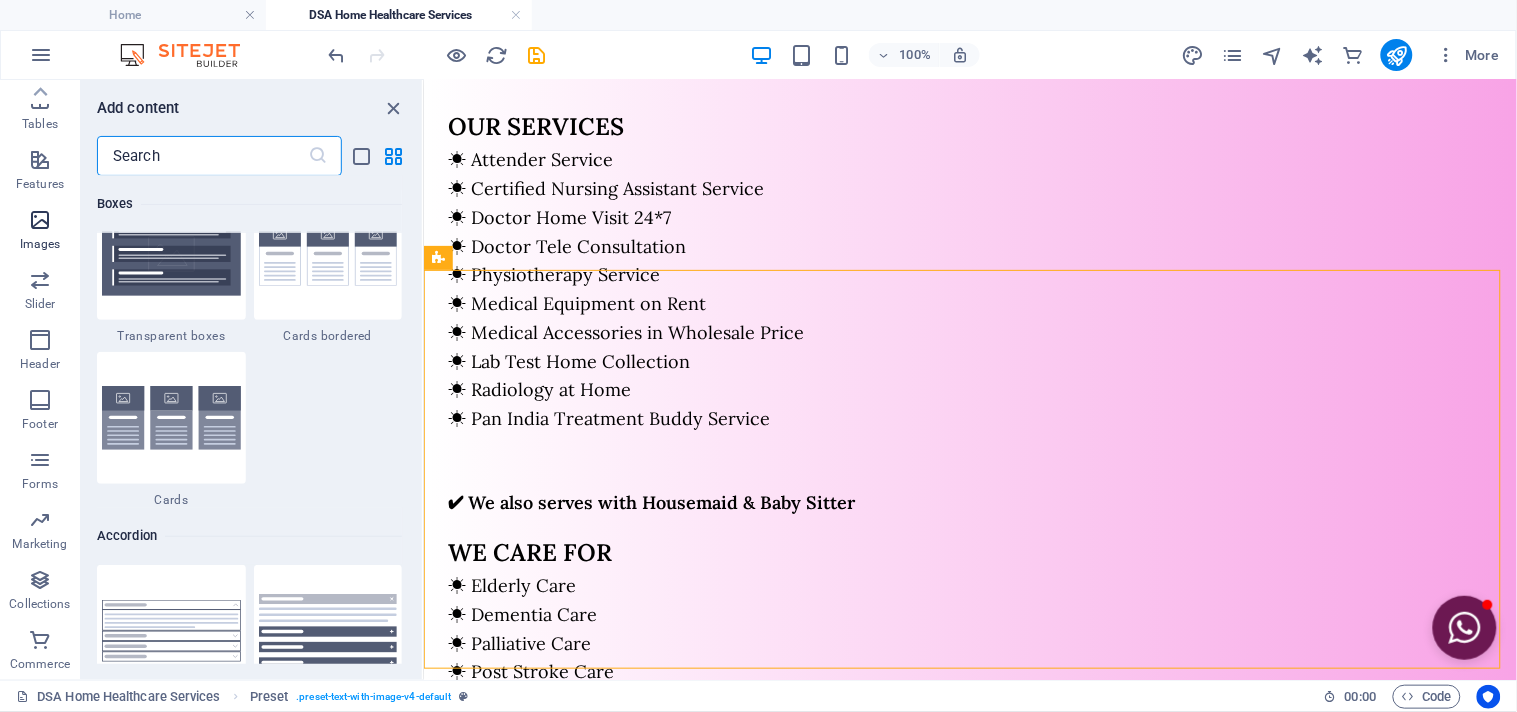 click on "Images" at bounding box center [40, 232] 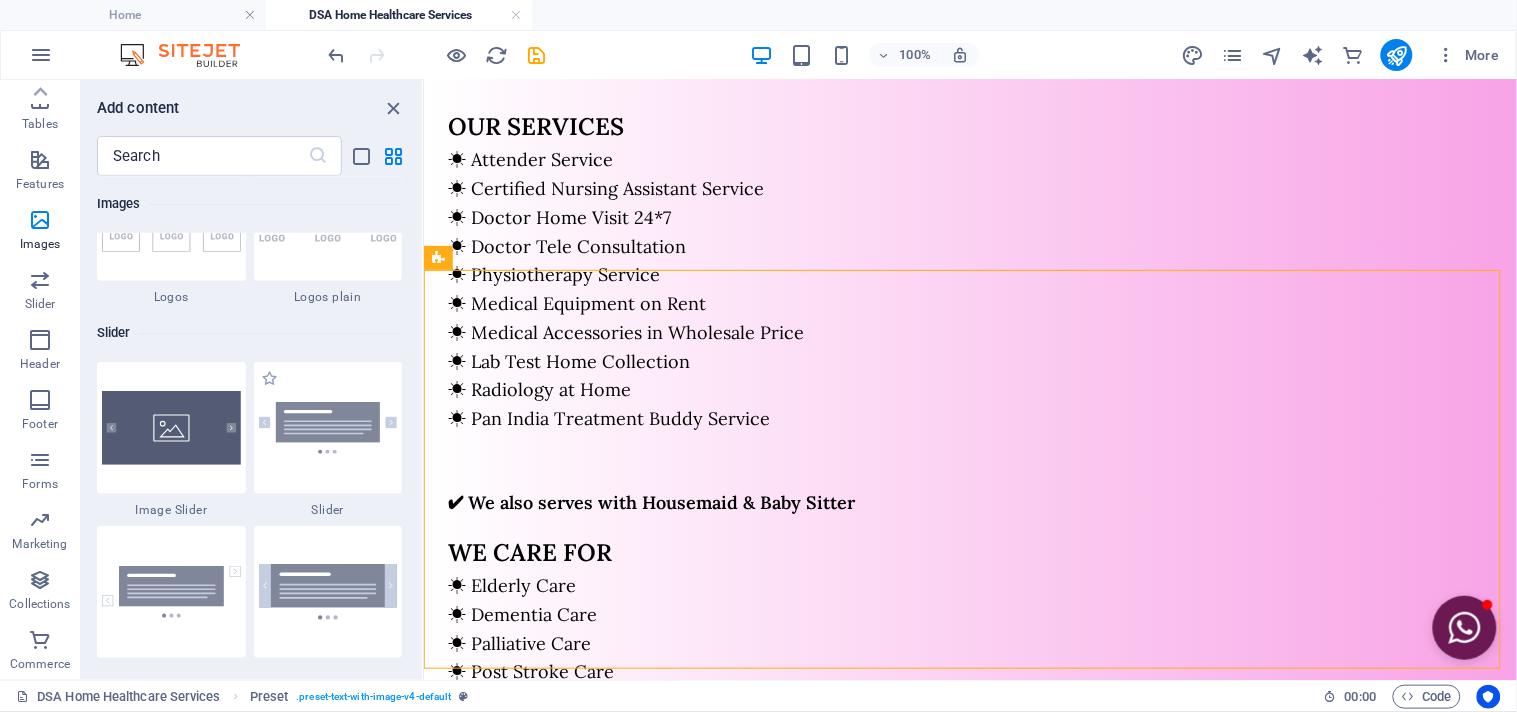 scroll, scrollTop: 11250, scrollLeft: 0, axis: vertical 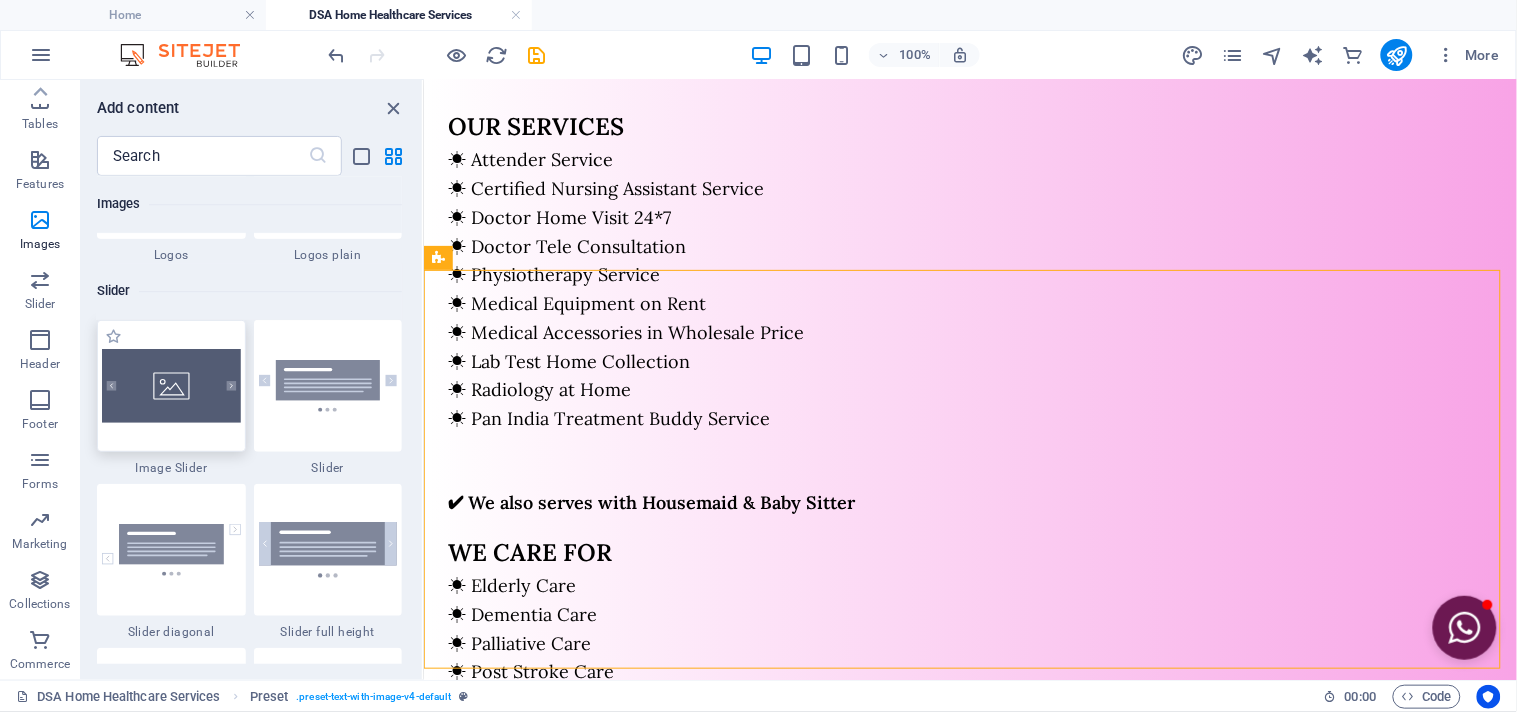 click at bounding box center [171, 386] 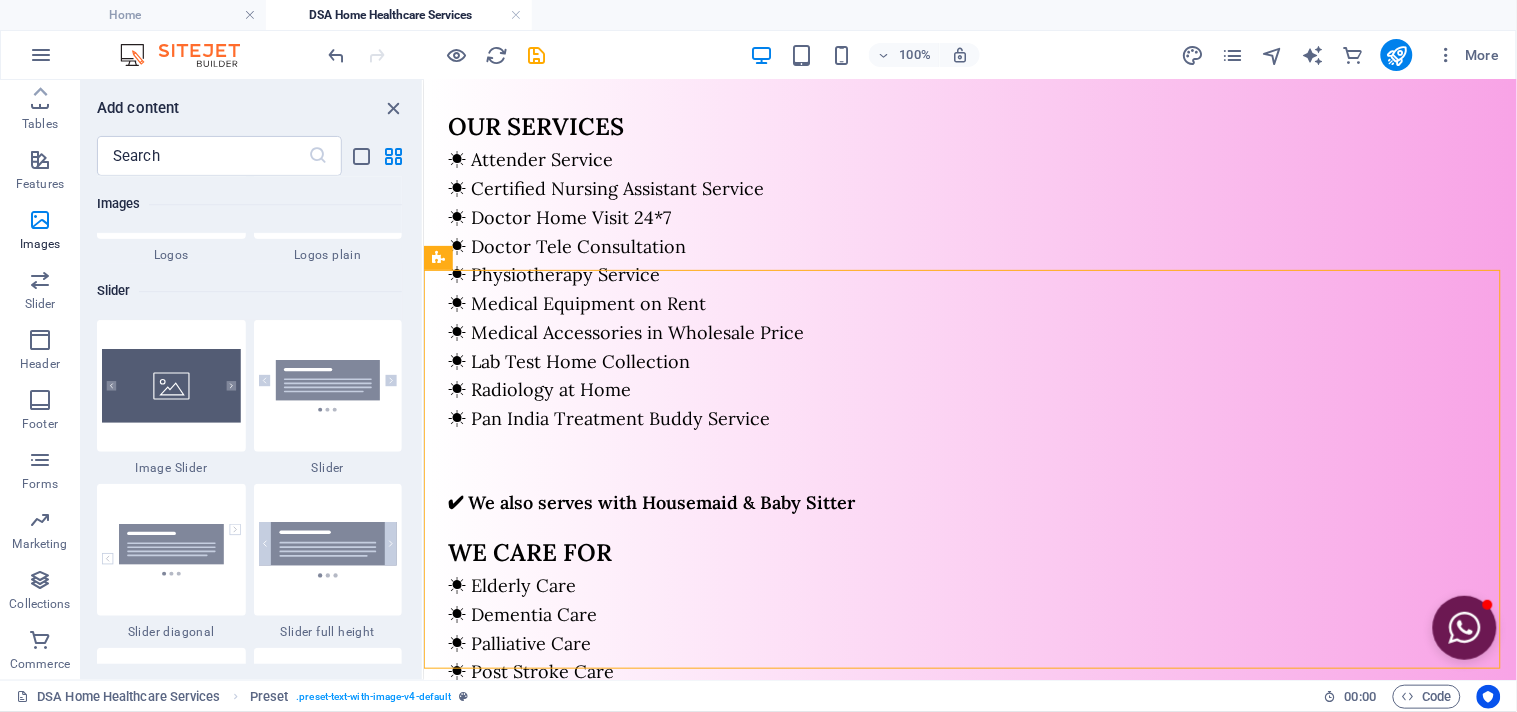 scroll, scrollTop: 1715, scrollLeft: 0, axis: vertical 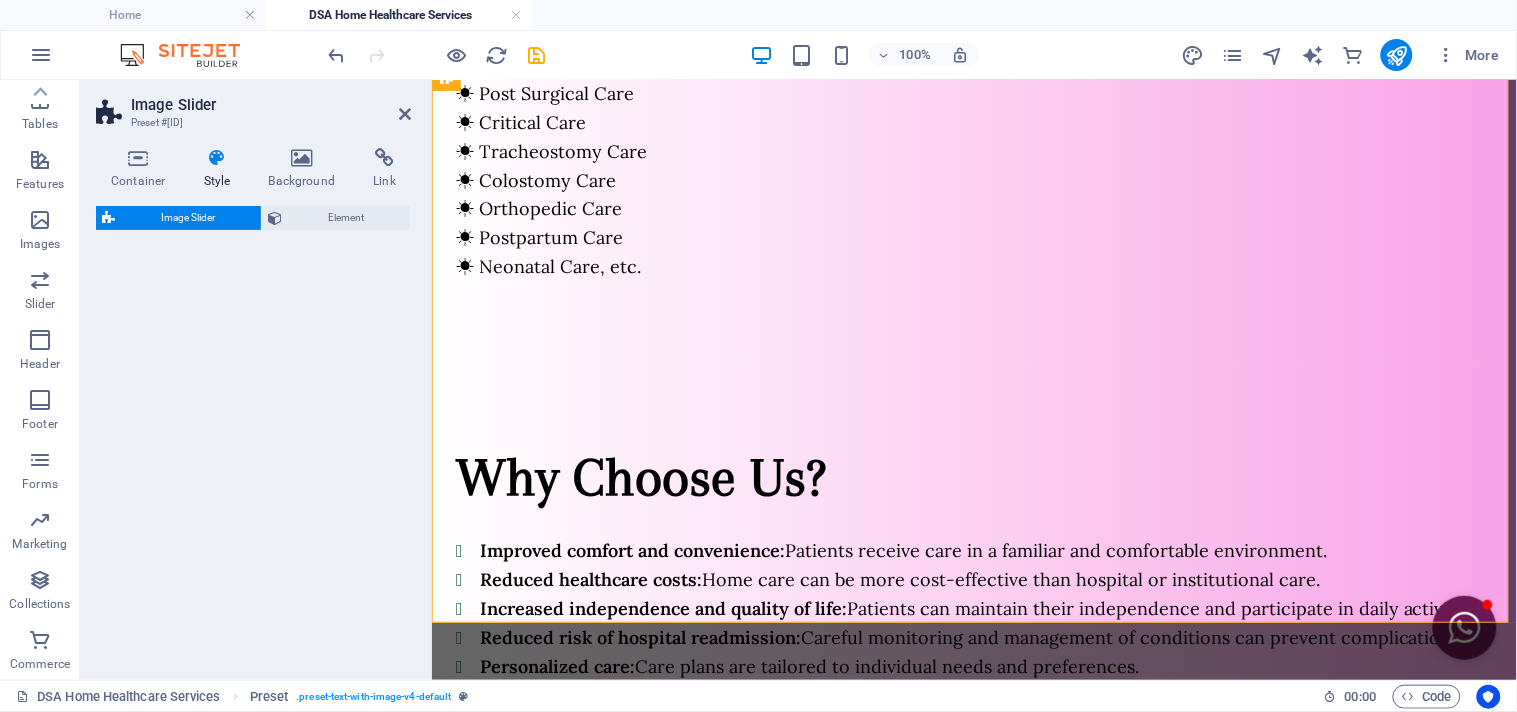 select on "rem" 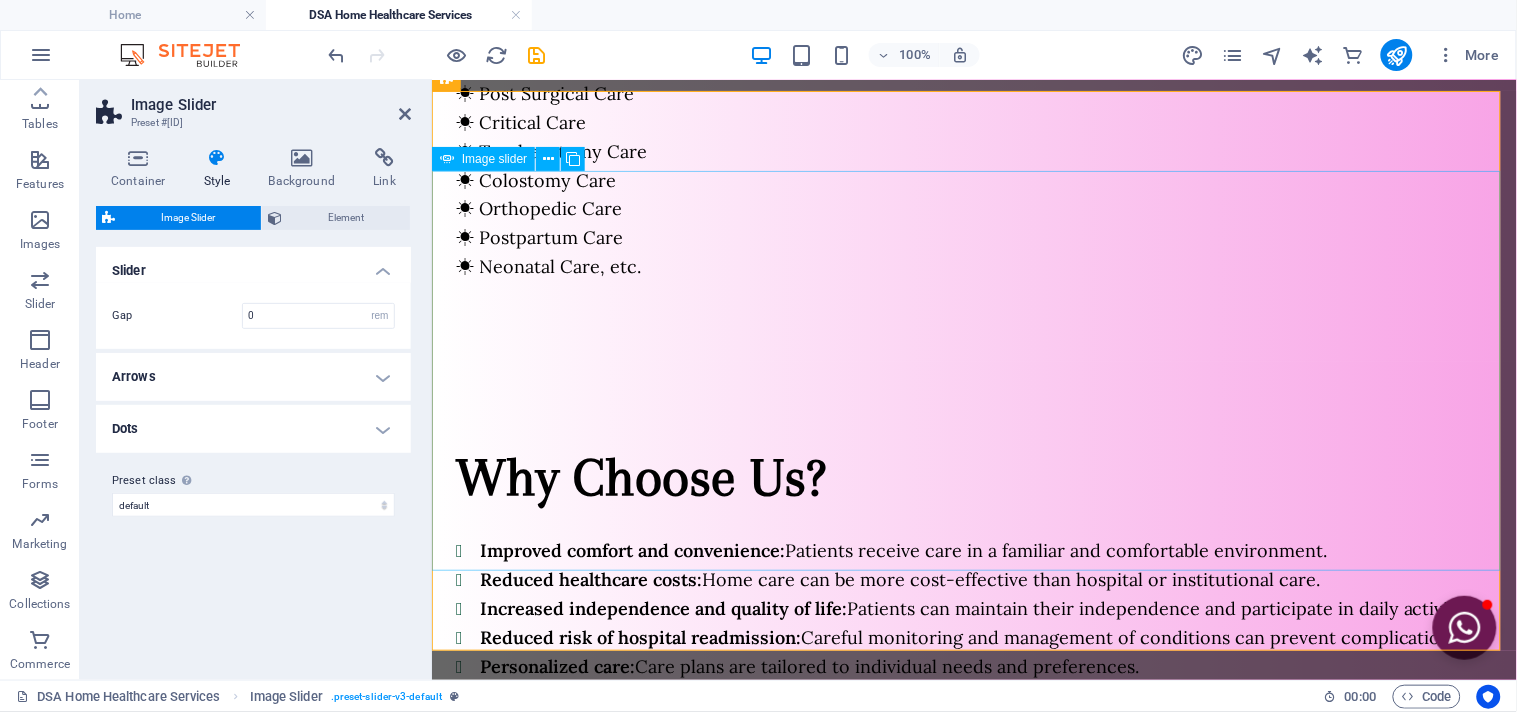 click at bounding box center (-126, 1529) 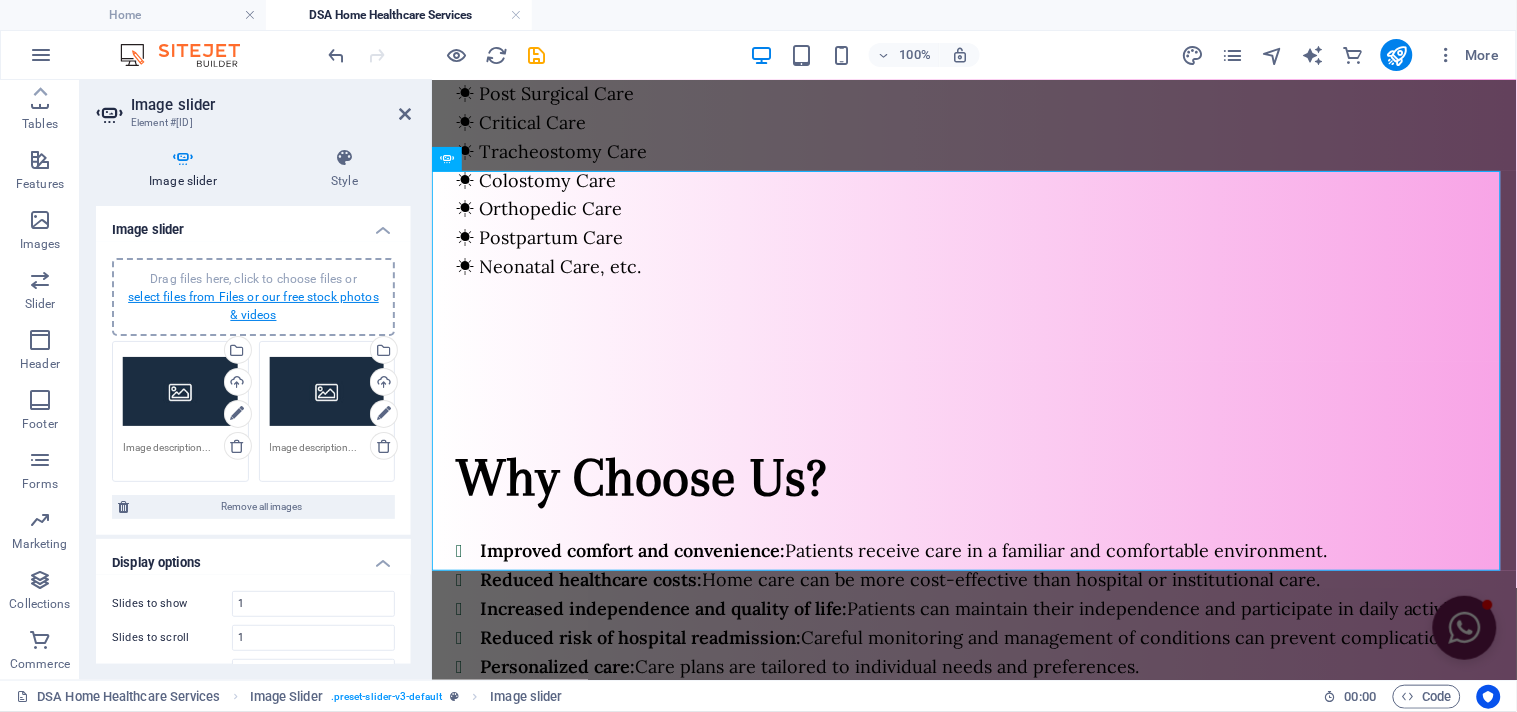 click on "select files from Files or our free stock photos & videos" at bounding box center (253, 306) 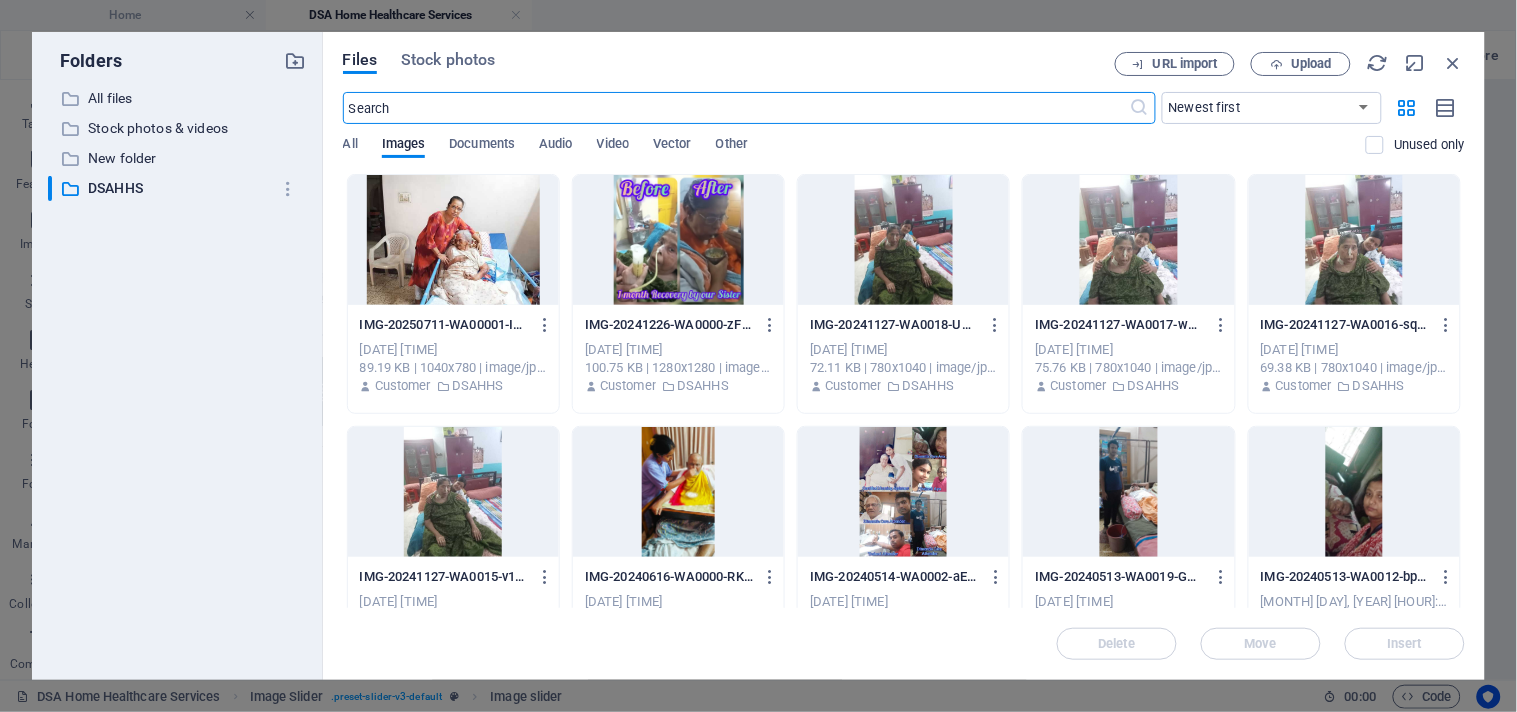 scroll, scrollTop: 1755, scrollLeft: 0, axis: vertical 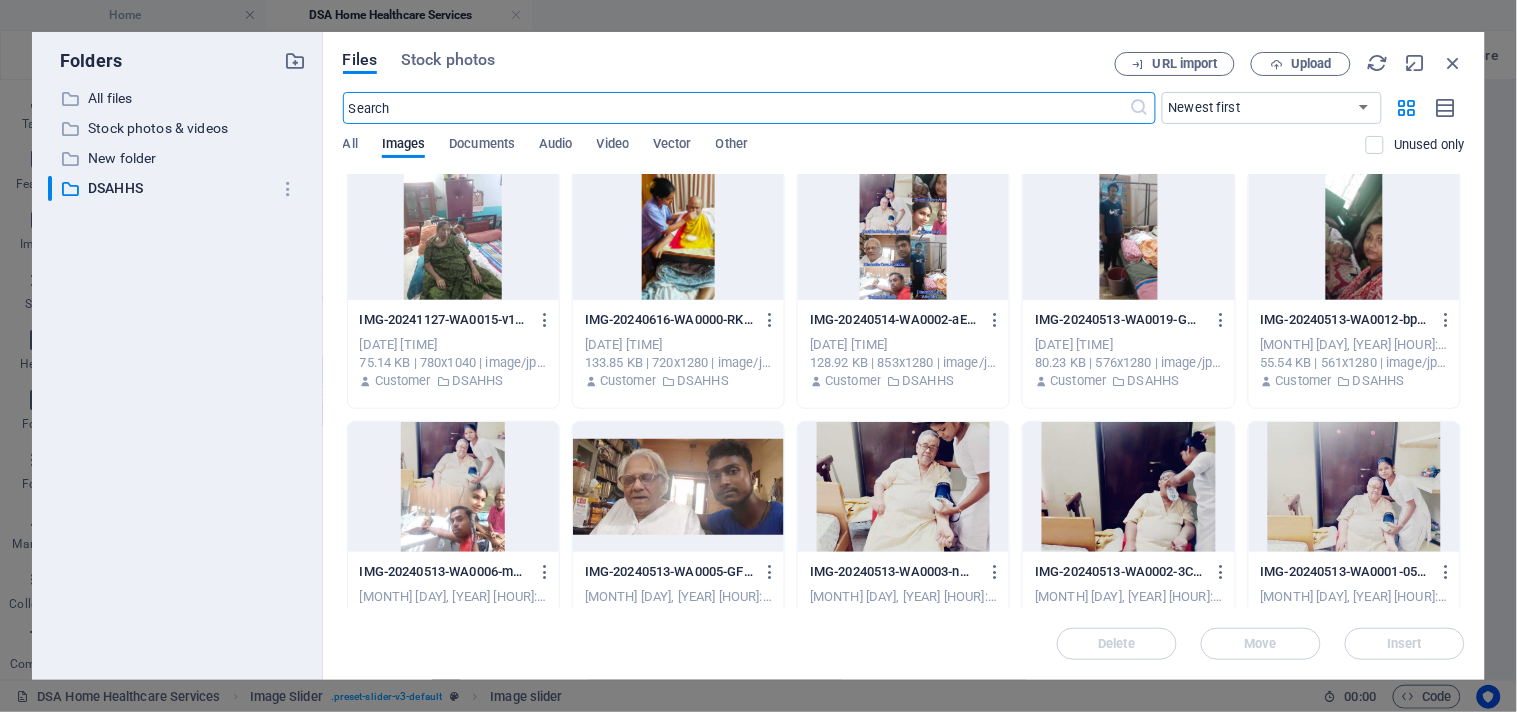 click at bounding box center [1354, 487] 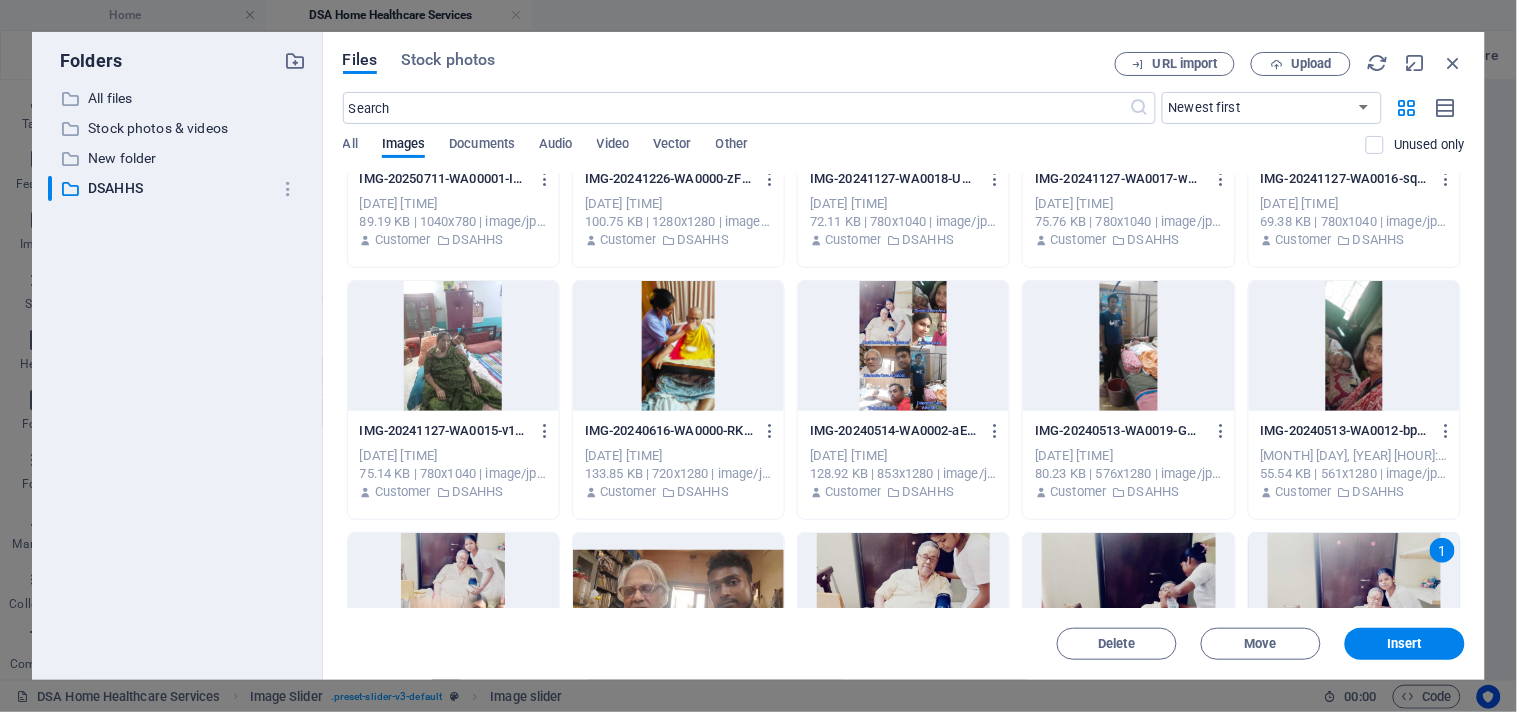 scroll, scrollTop: 0, scrollLeft: 0, axis: both 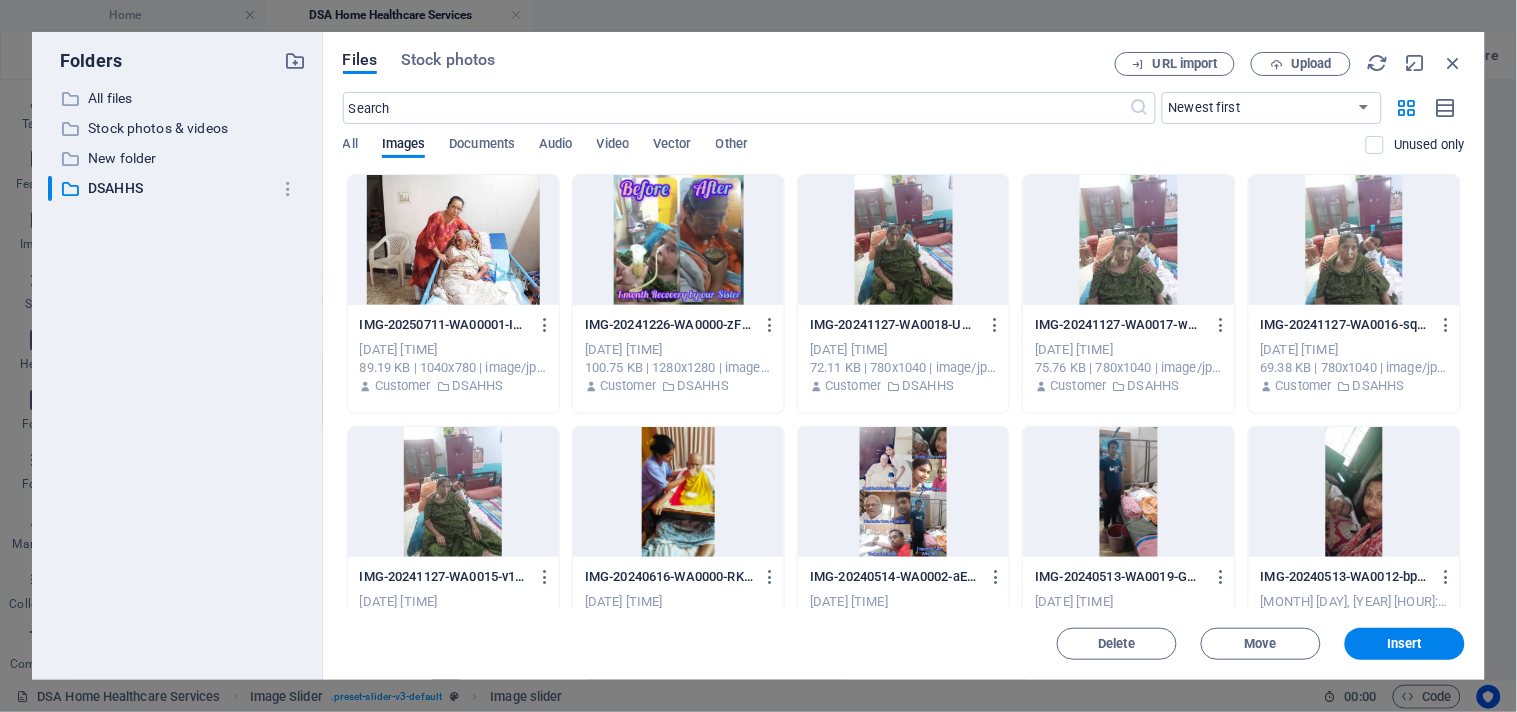 click at bounding box center (453, 240) 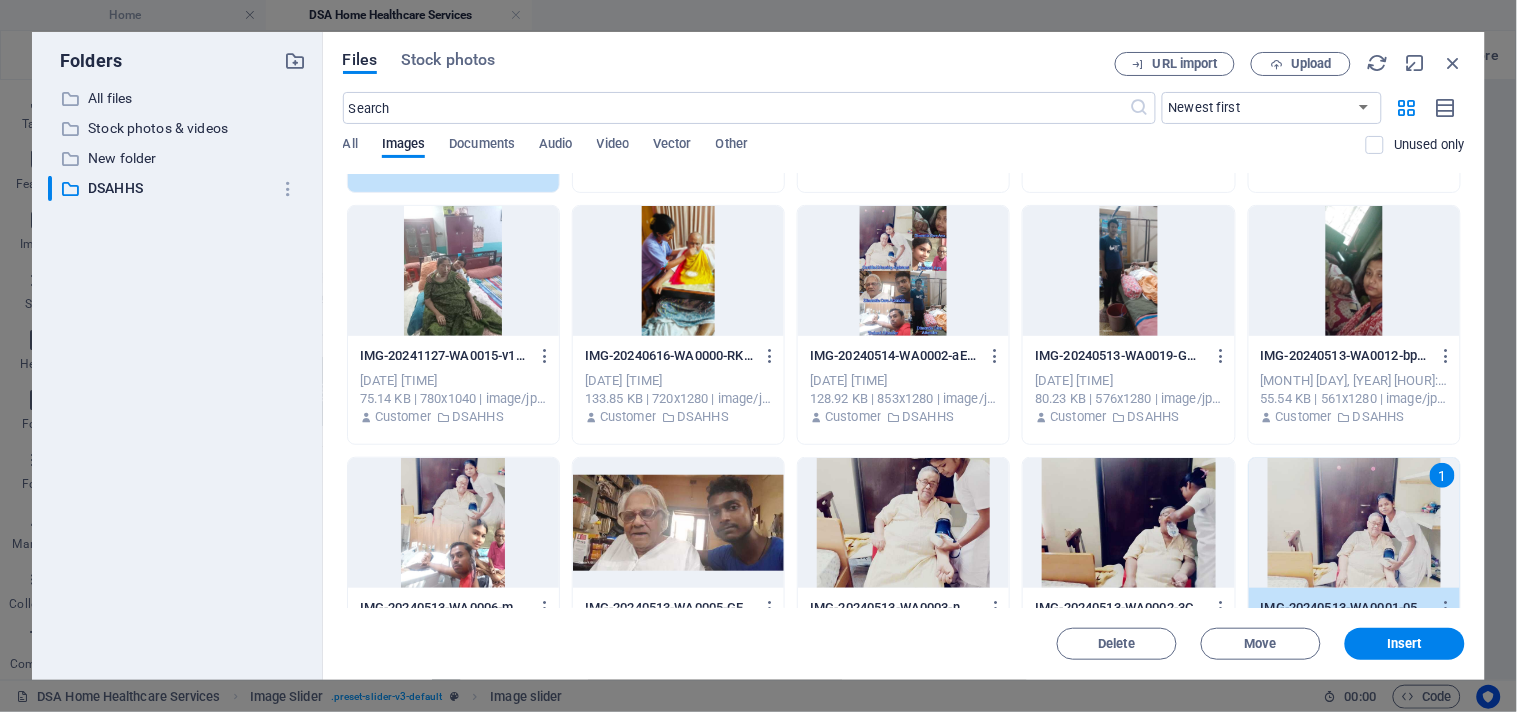 scroll, scrollTop: 222, scrollLeft: 0, axis: vertical 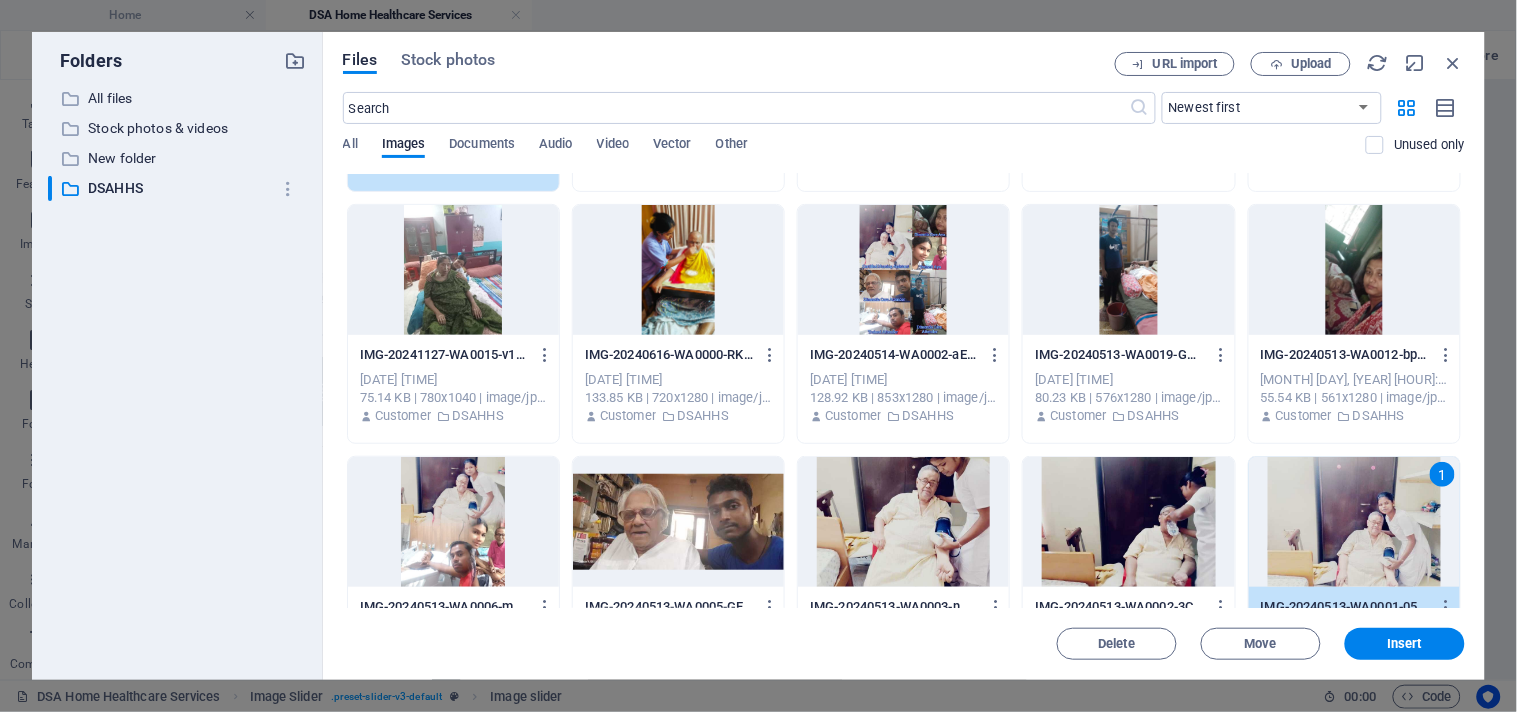 click on "IMG-20241127-WA0015-v1LWMsy6azGzJ6aObq5JQA.jpg" at bounding box center [444, 355] 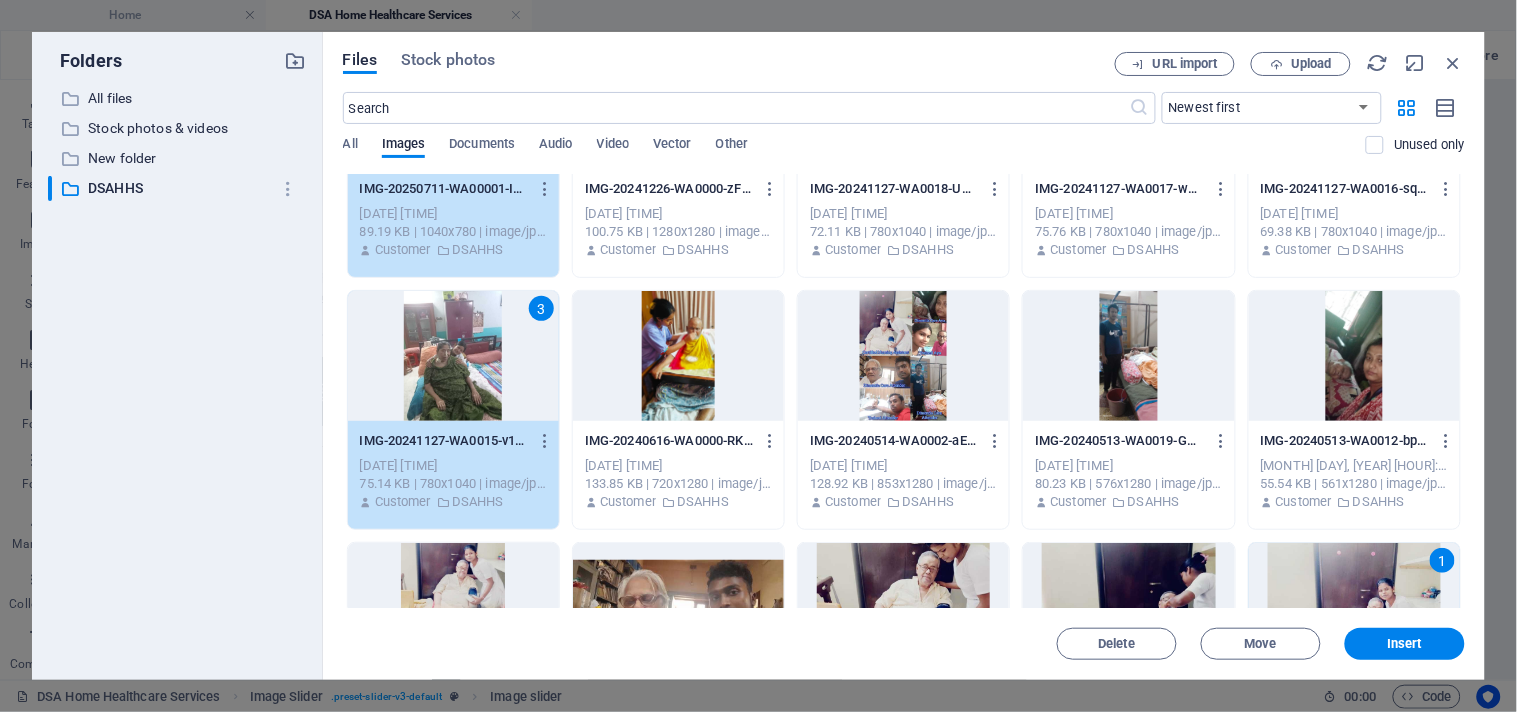 scroll, scrollTop: 0, scrollLeft: 0, axis: both 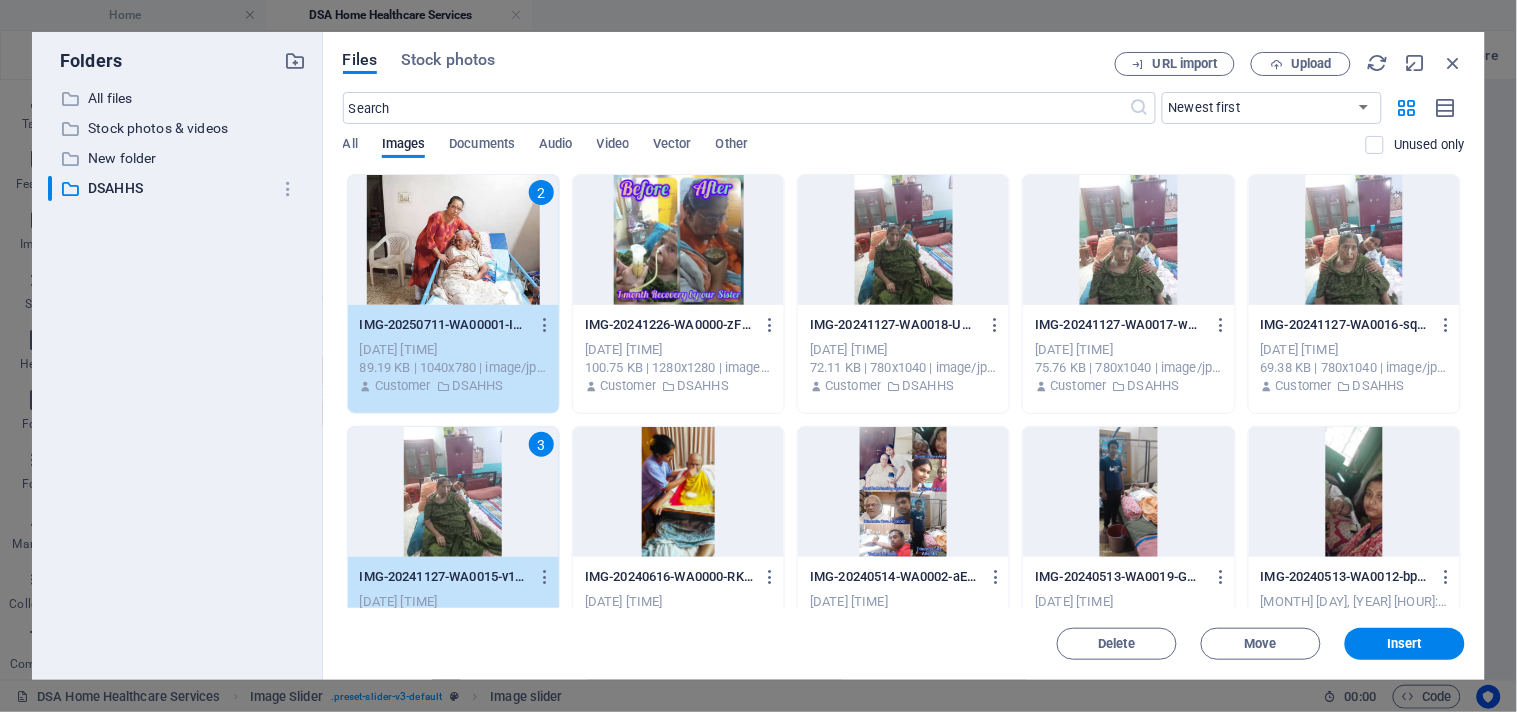 click at bounding box center (1128, 240) 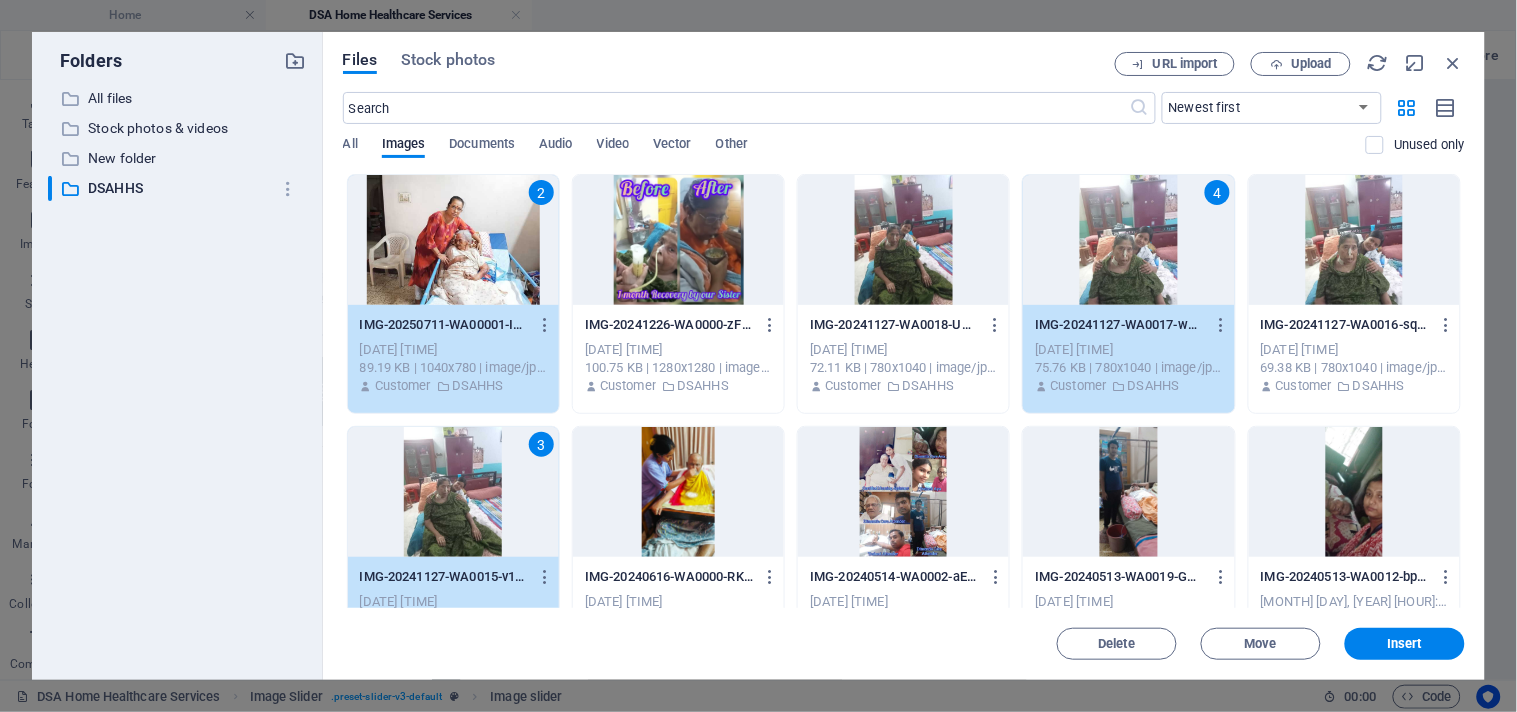 click on "3" at bounding box center [453, 492] 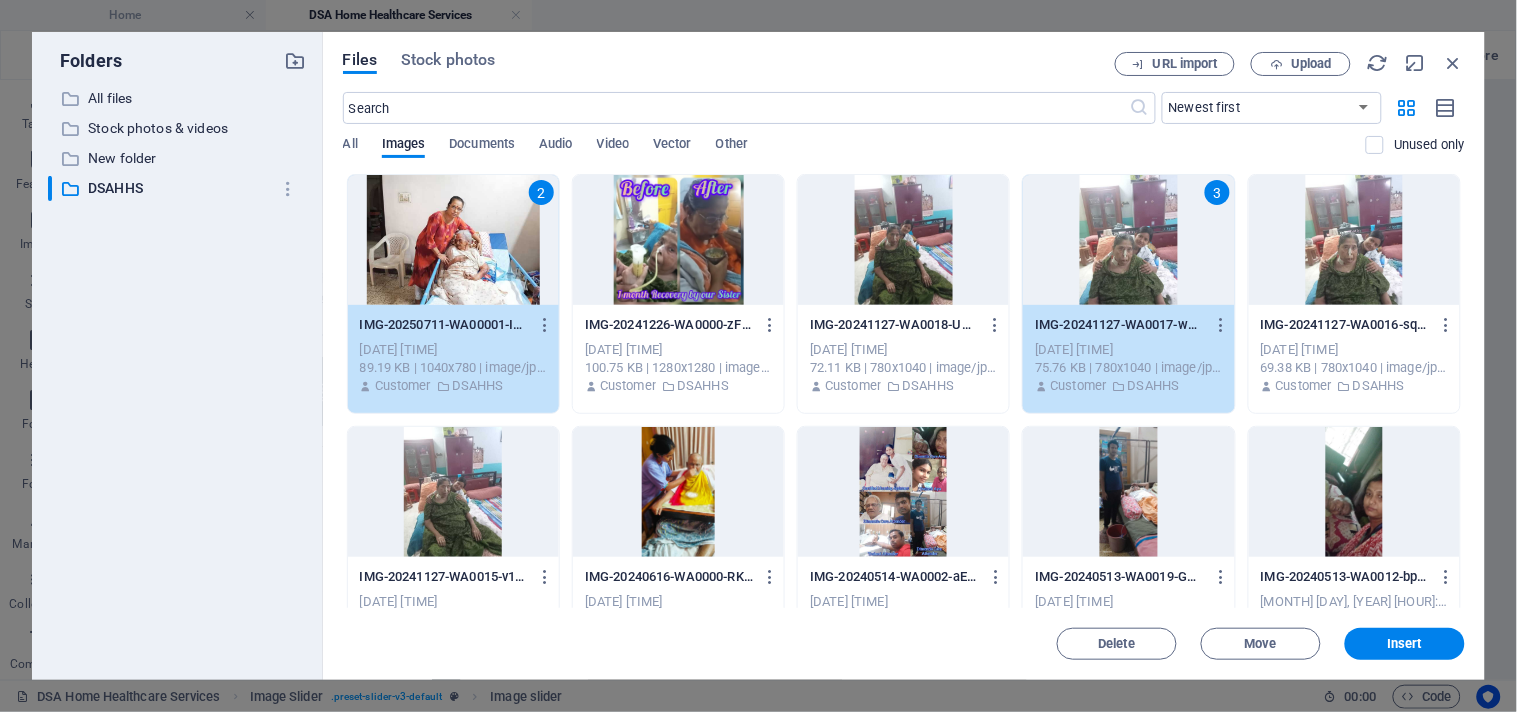 click at bounding box center (678, 240) 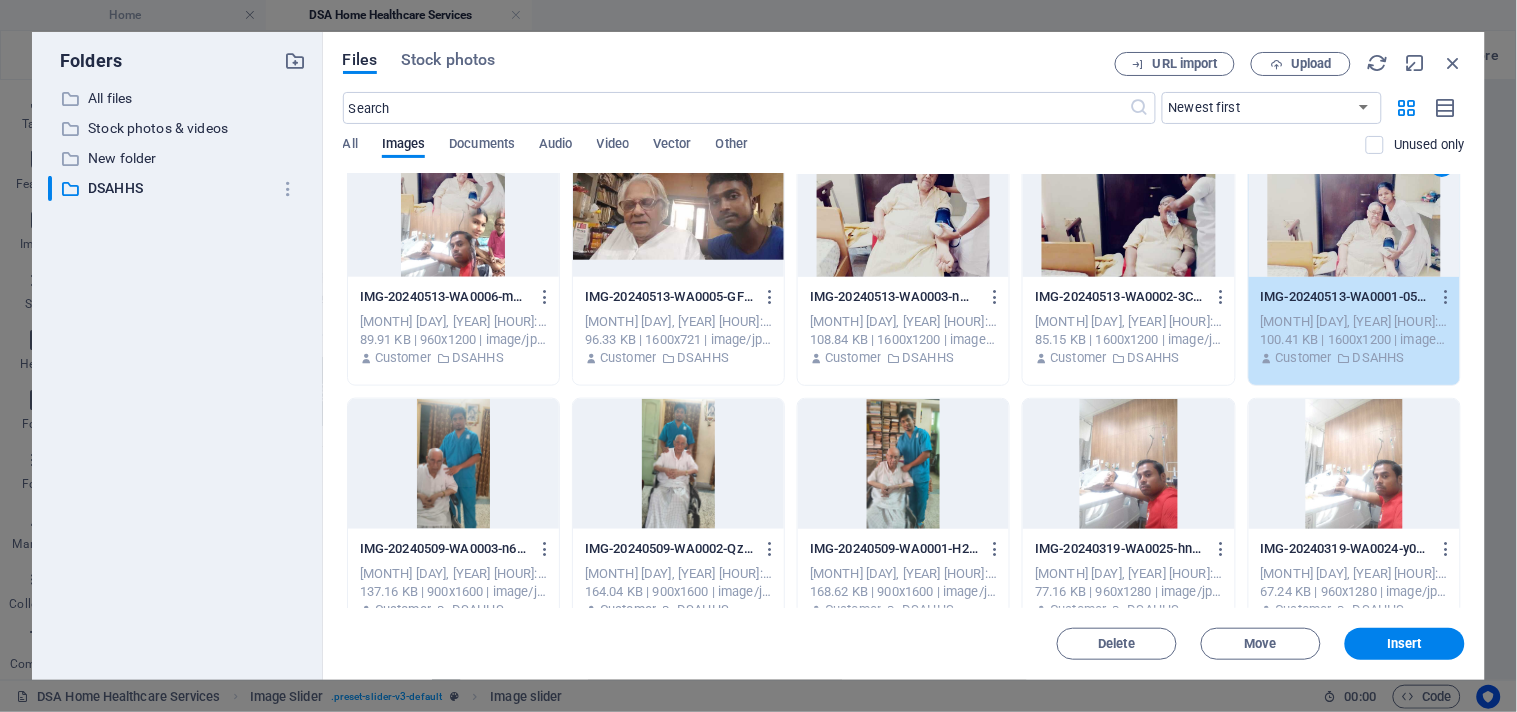 scroll, scrollTop: 481, scrollLeft: 0, axis: vertical 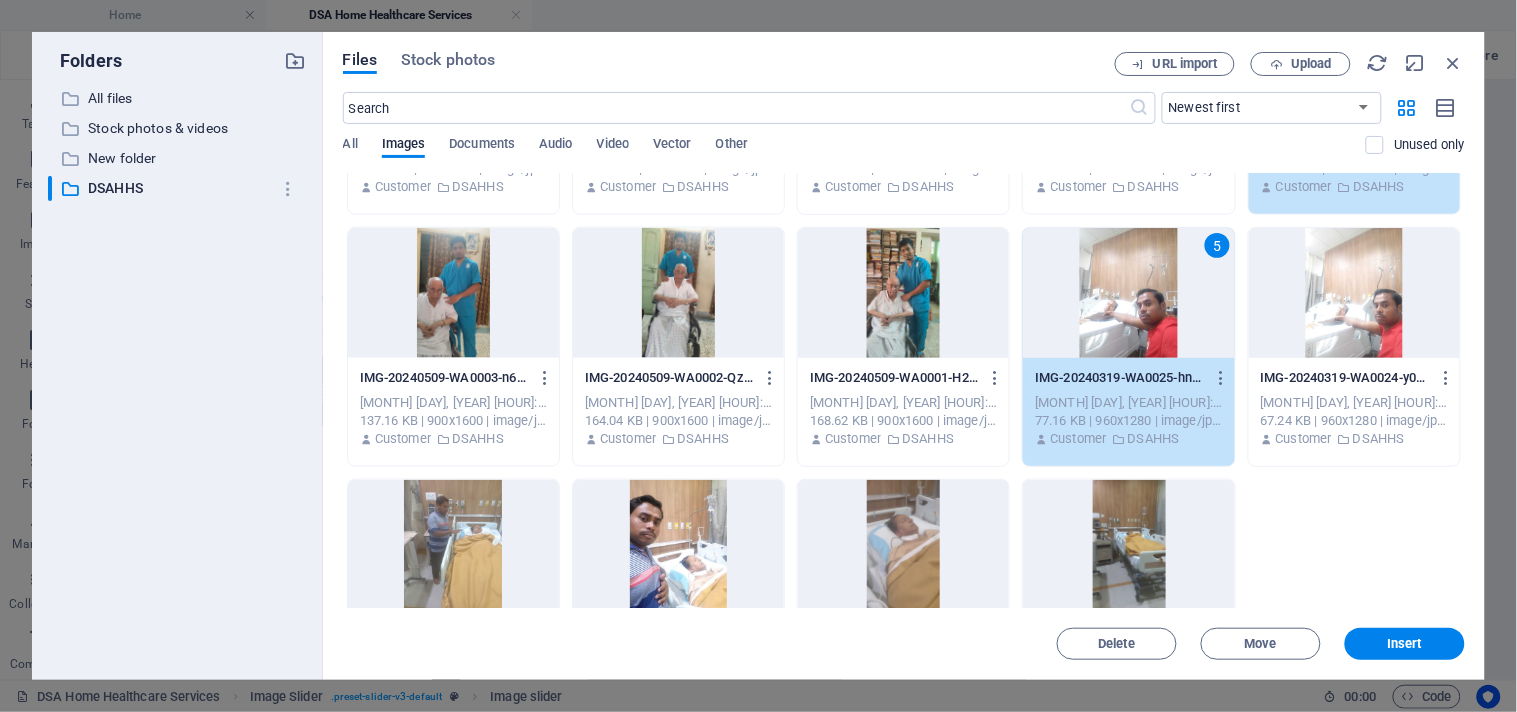 click at bounding box center (453, 545) 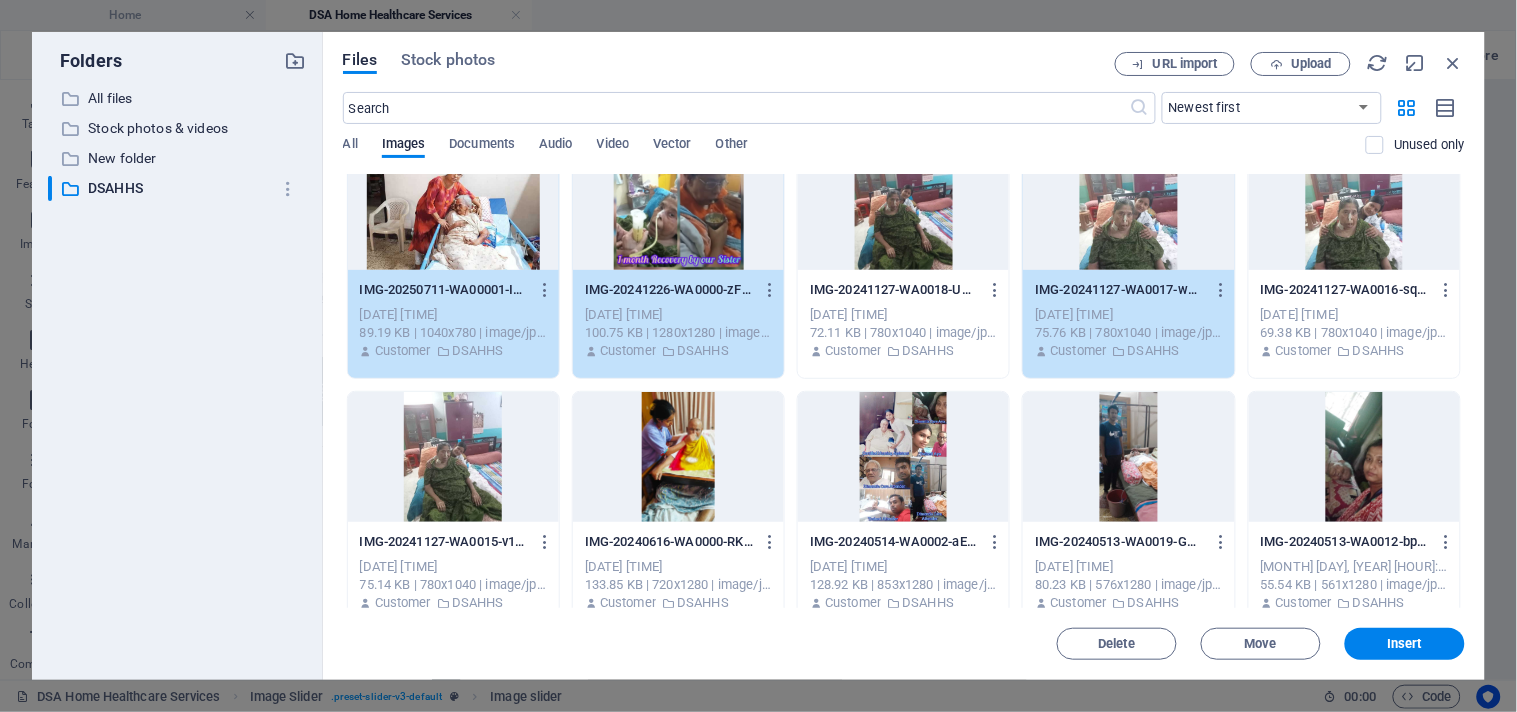 scroll, scrollTop: 0, scrollLeft: 0, axis: both 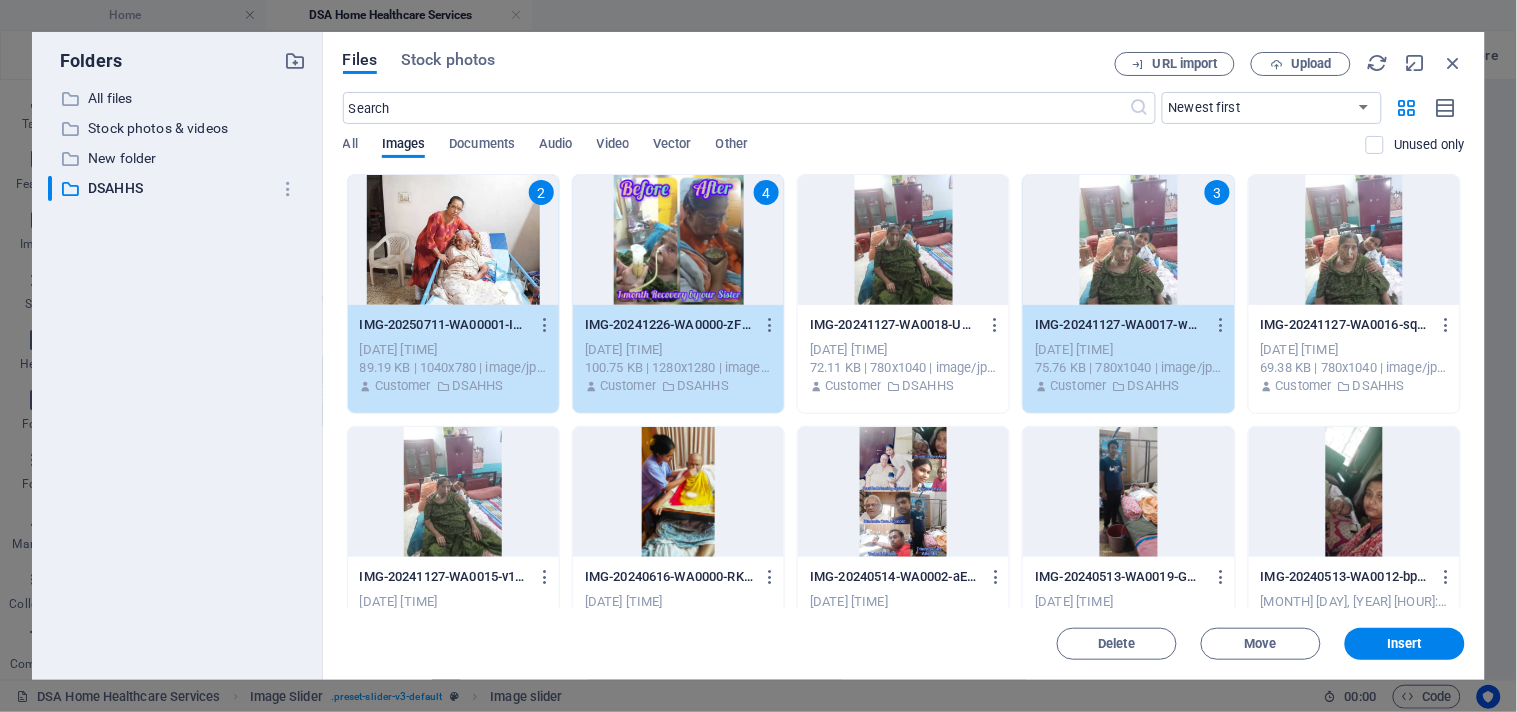 click at bounding box center [678, 492] 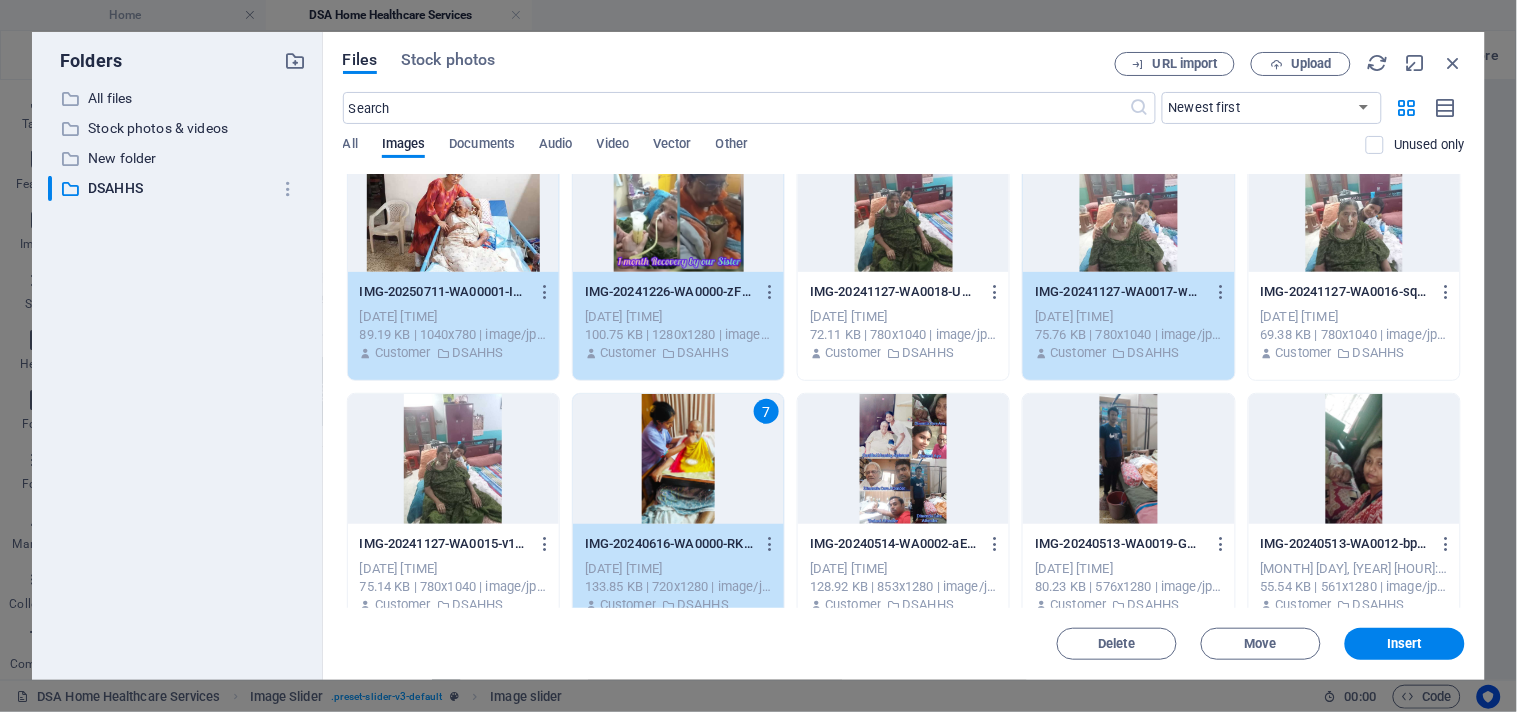 scroll, scrollTop: 111, scrollLeft: 0, axis: vertical 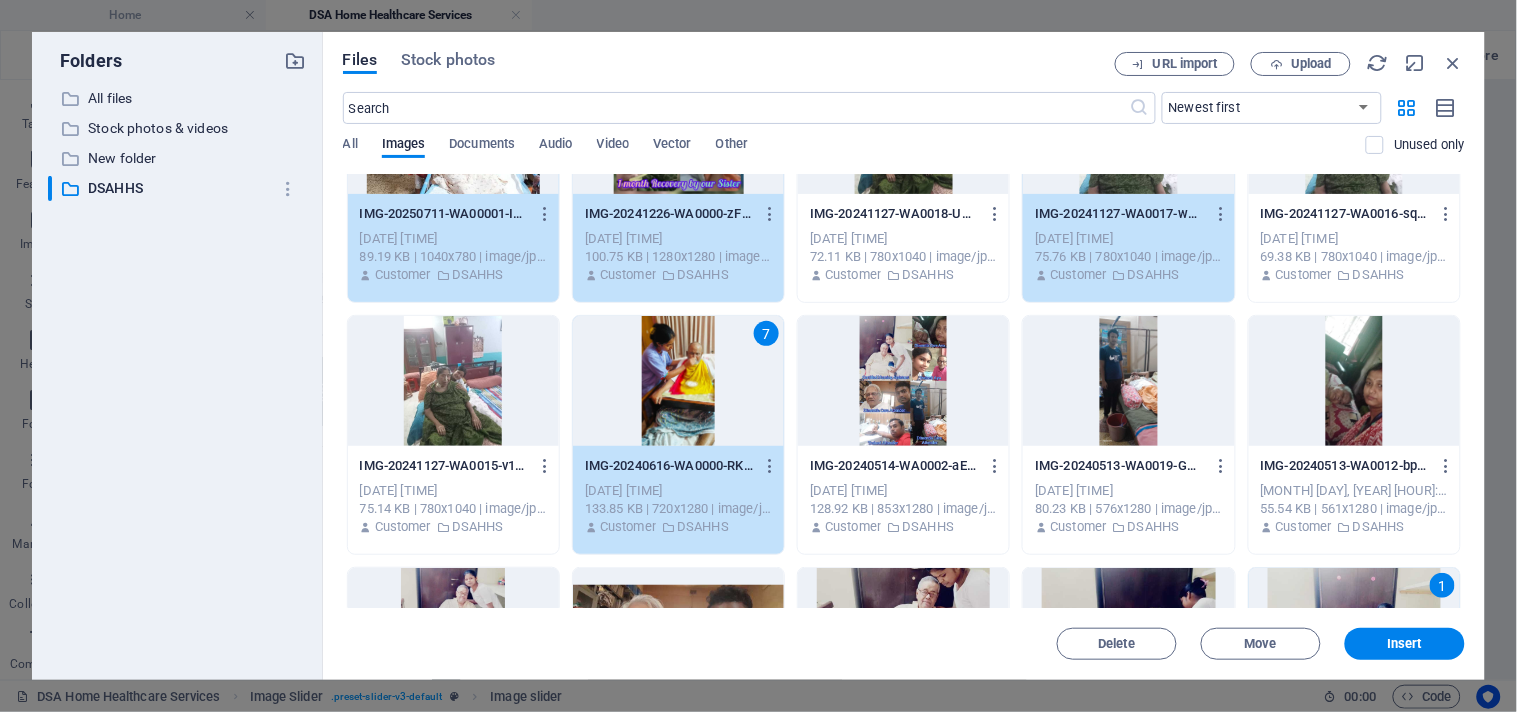 click at bounding box center [903, 381] 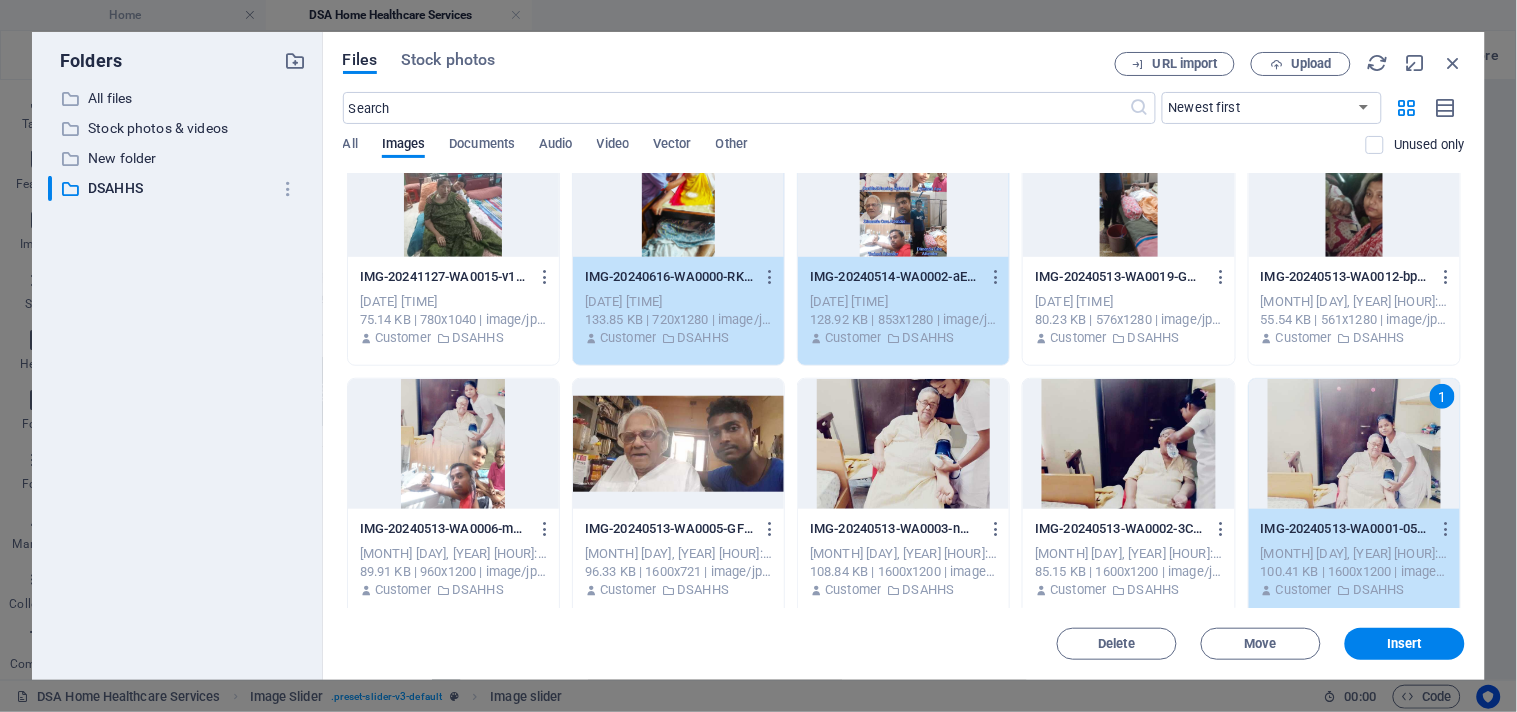 scroll, scrollTop: 333, scrollLeft: 0, axis: vertical 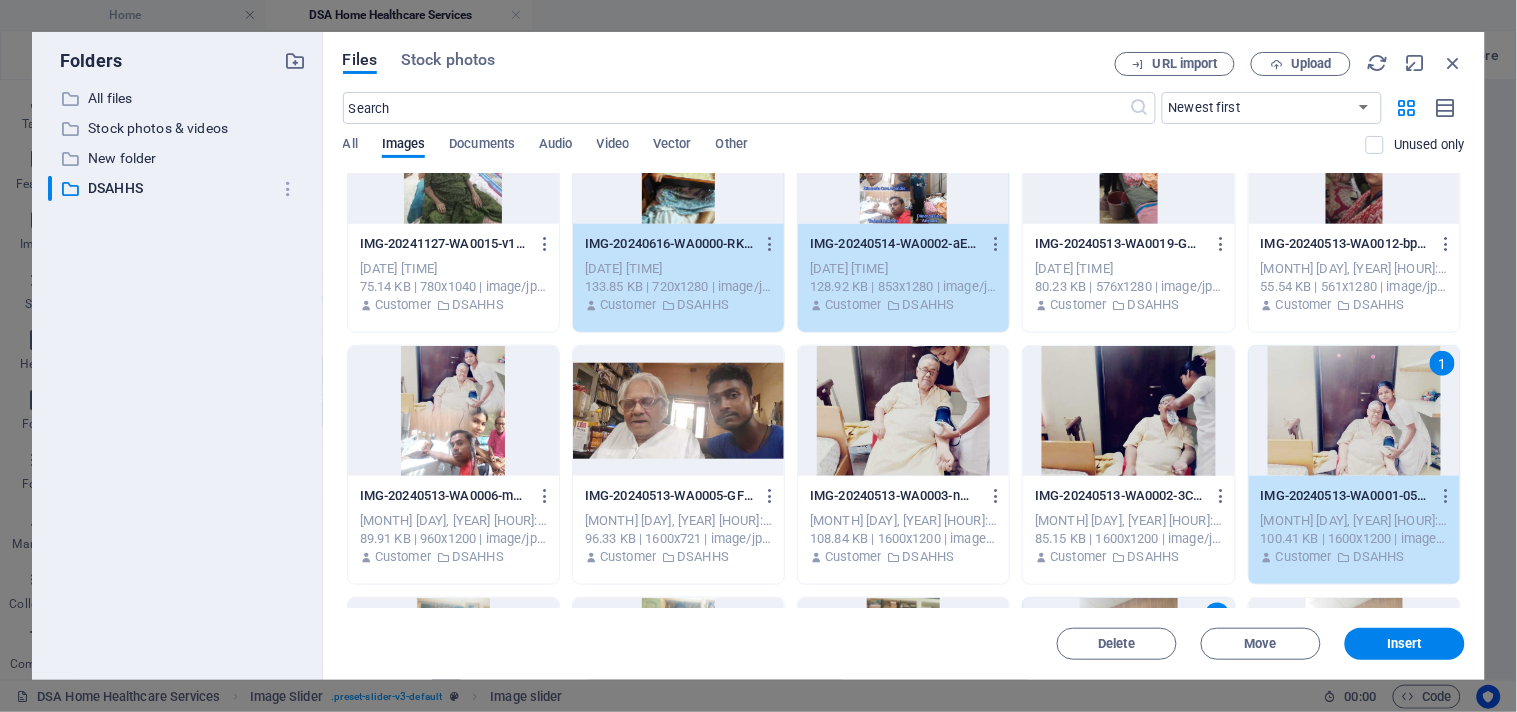 click at bounding box center (678, 411) 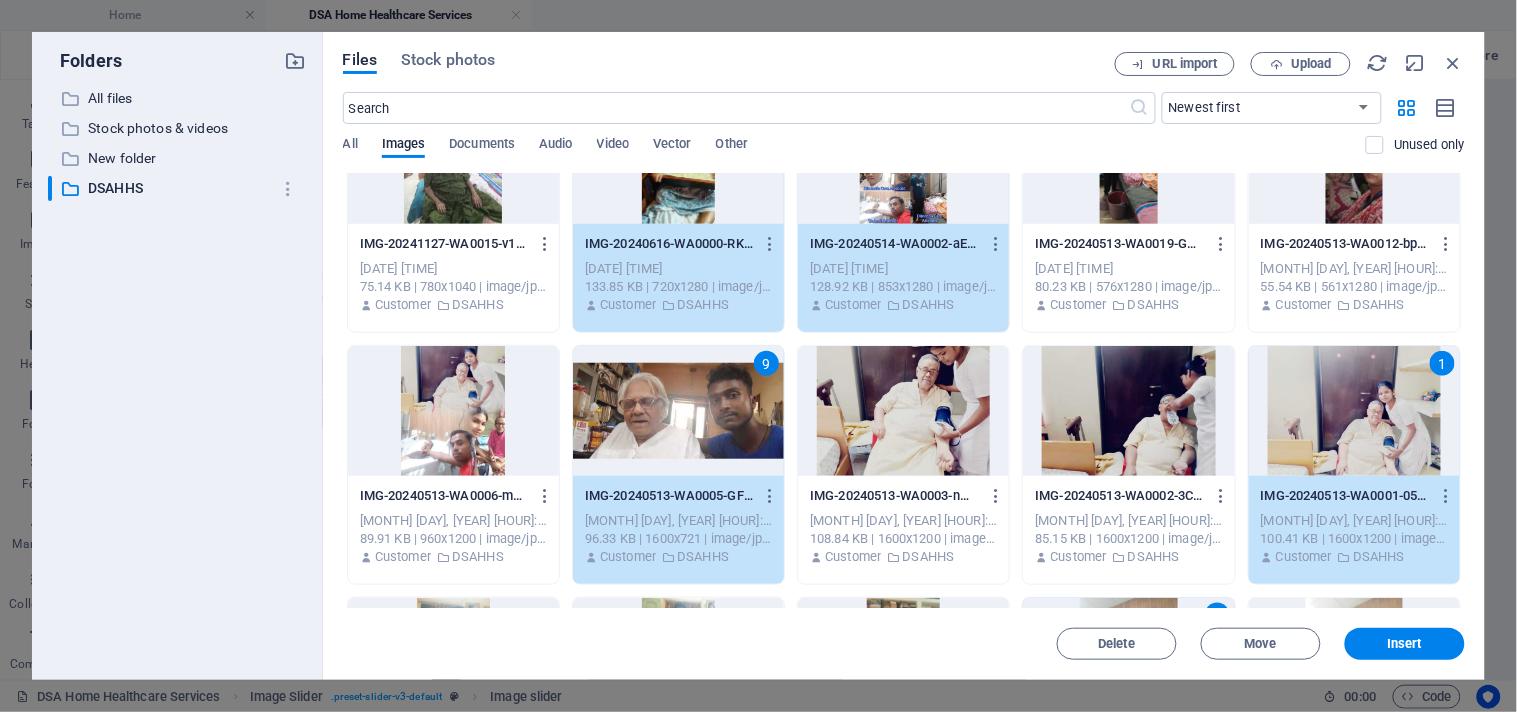 click on "IMG-20240513-WA0019-GQtlJvuJ85RkdzcJ4eRufg.jpg" at bounding box center [1119, 244] 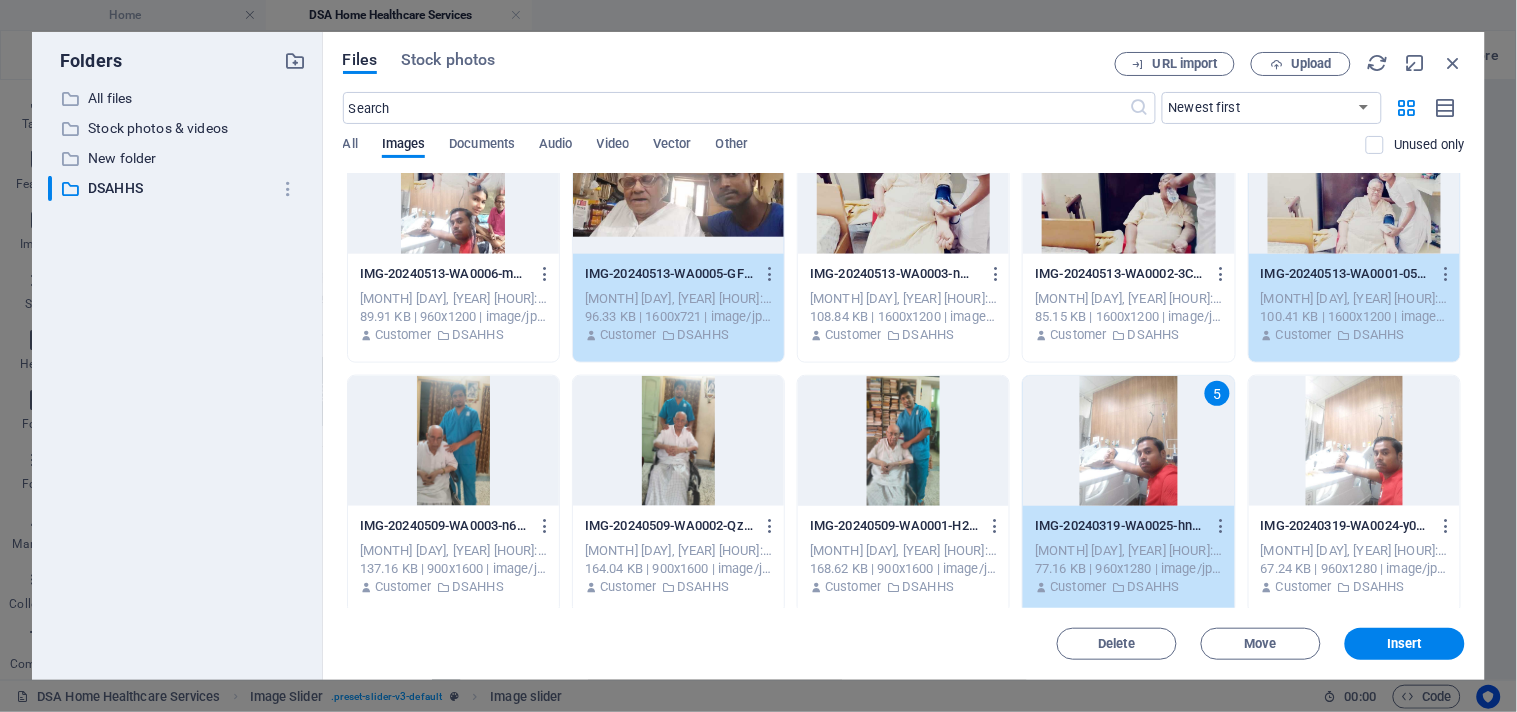 scroll, scrollTop: 666, scrollLeft: 0, axis: vertical 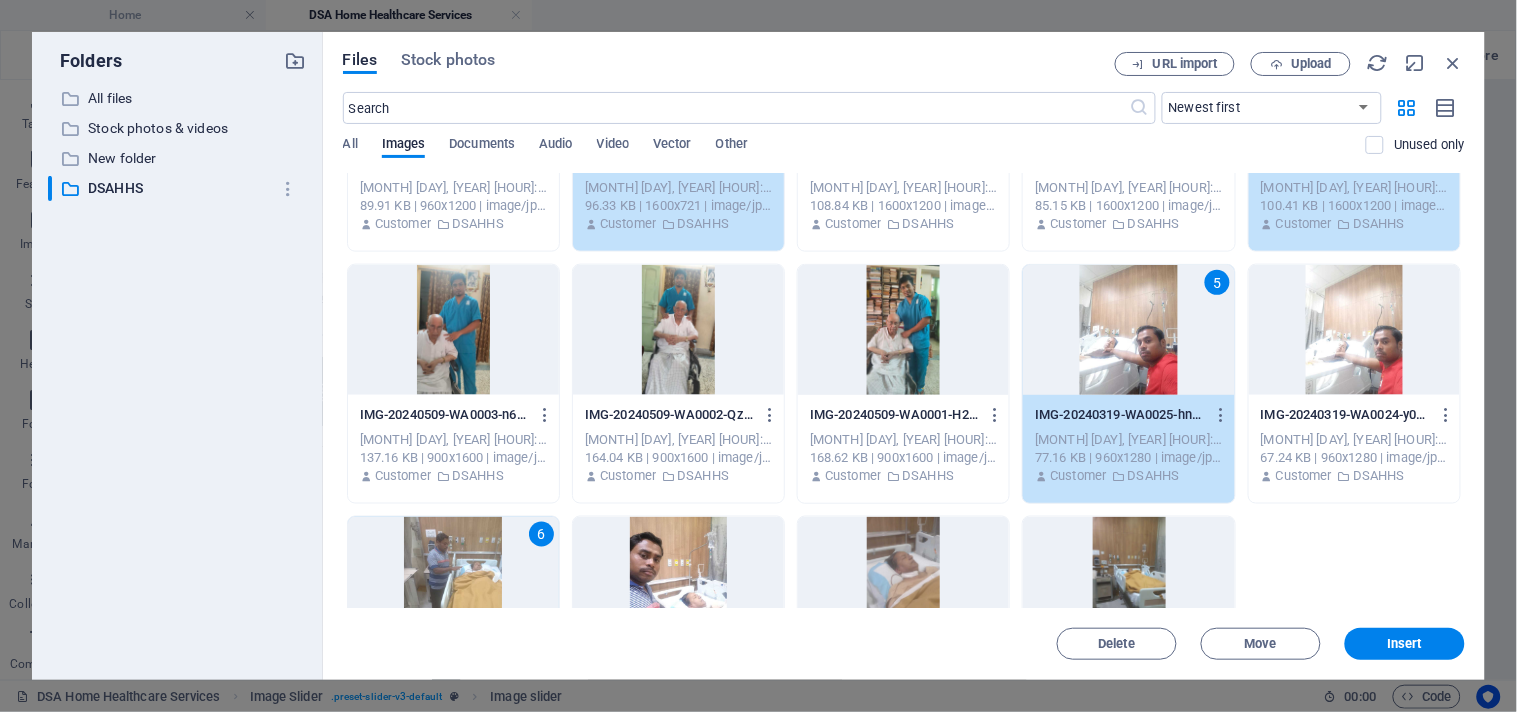 click at bounding box center [903, 330] 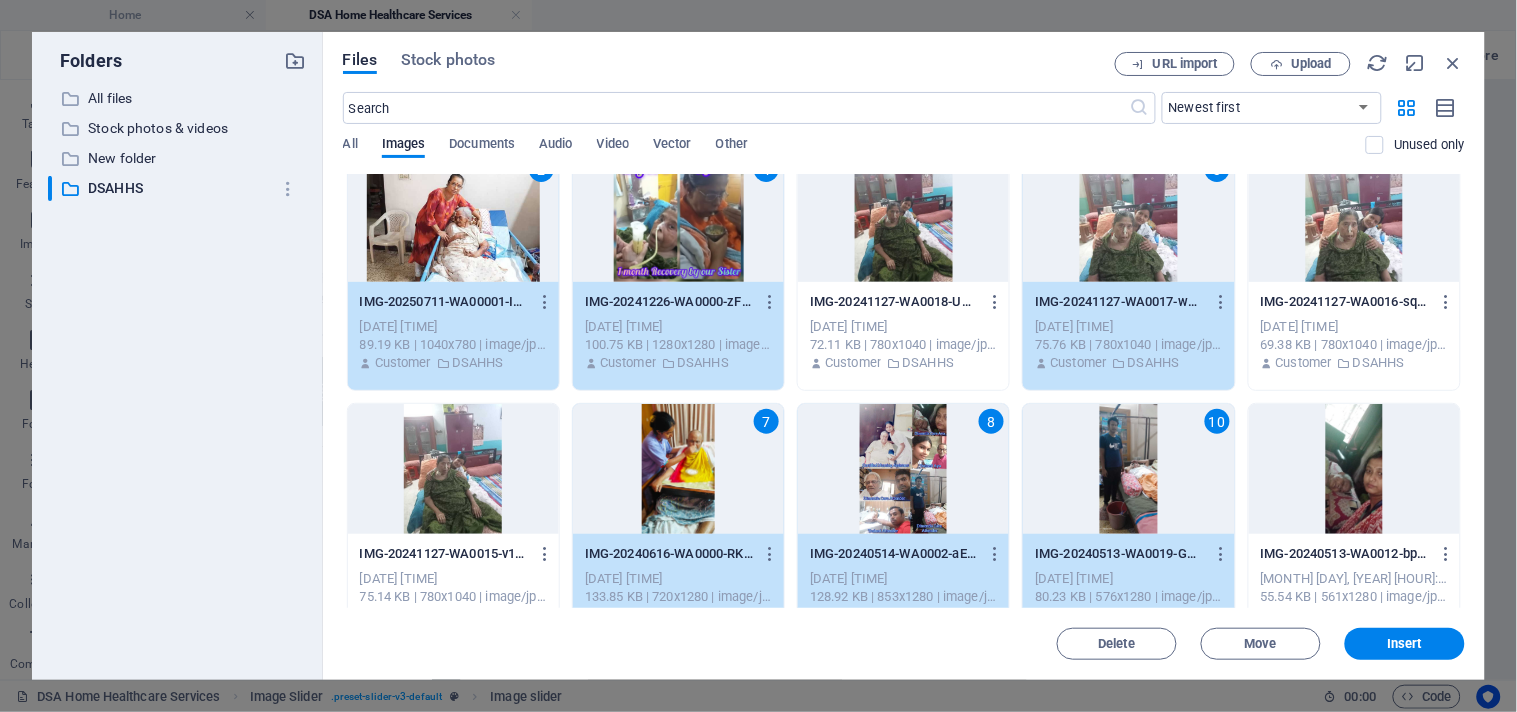 scroll, scrollTop: 0, scrollLeft: 0, axis: both 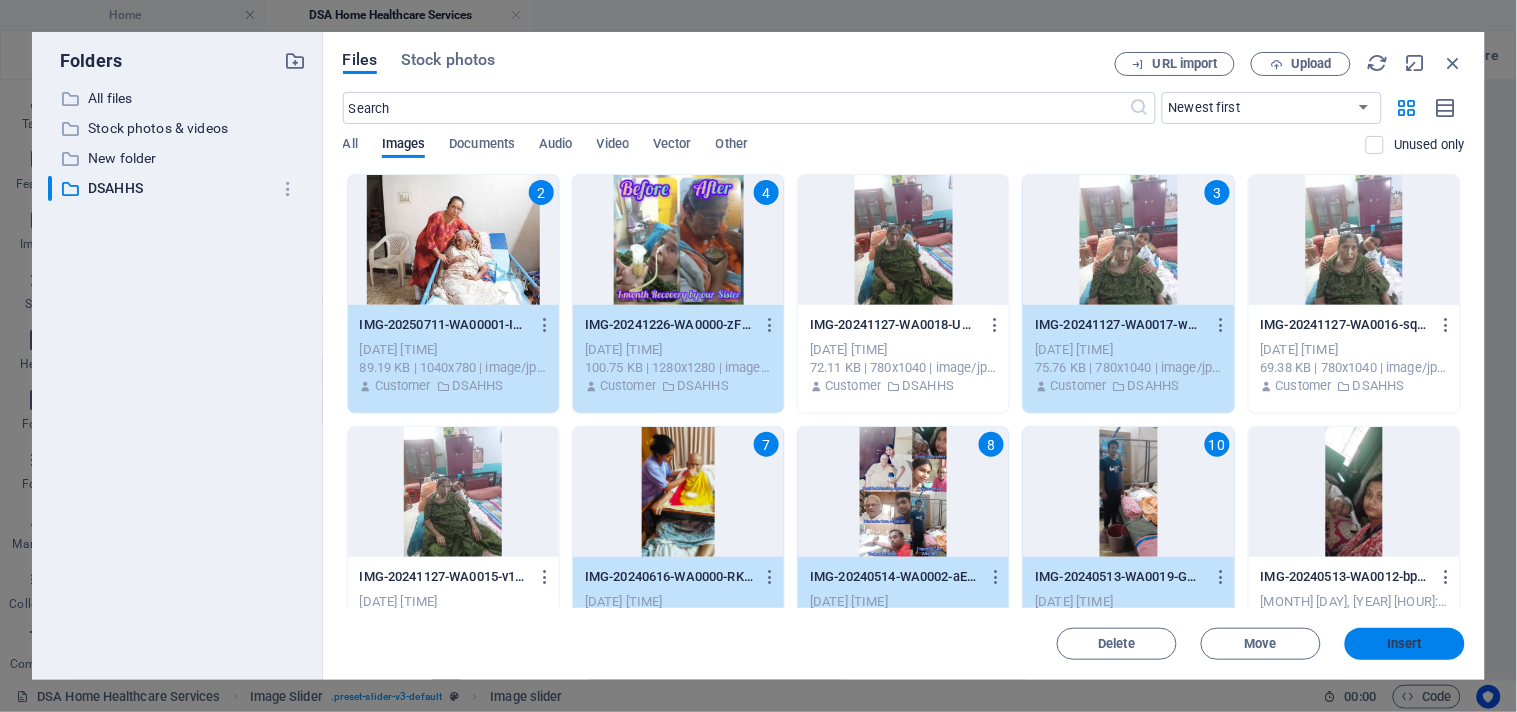 click on "Insert" at bounding box center (1405, 644) 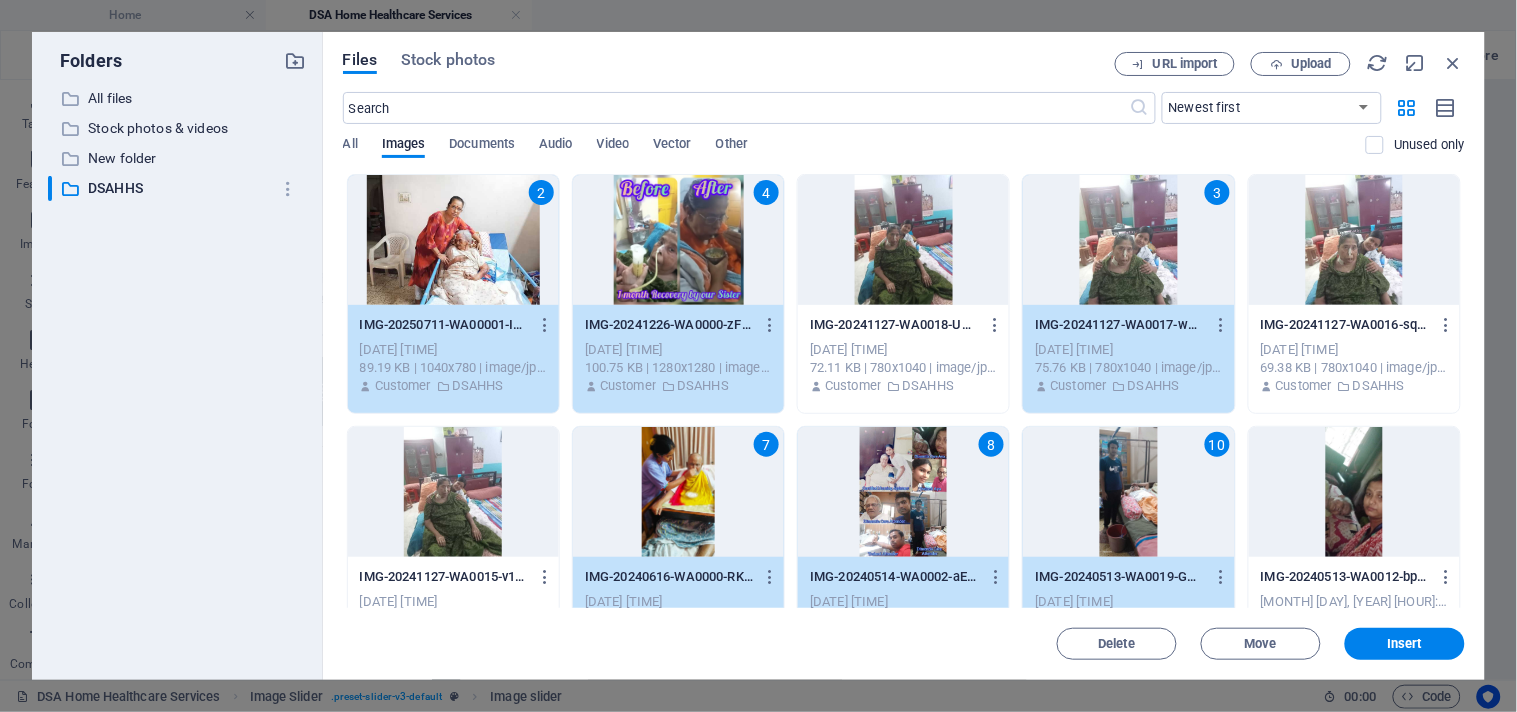 scroll, scrollTop: 1715, scrollLeft: 0, axis: vertical 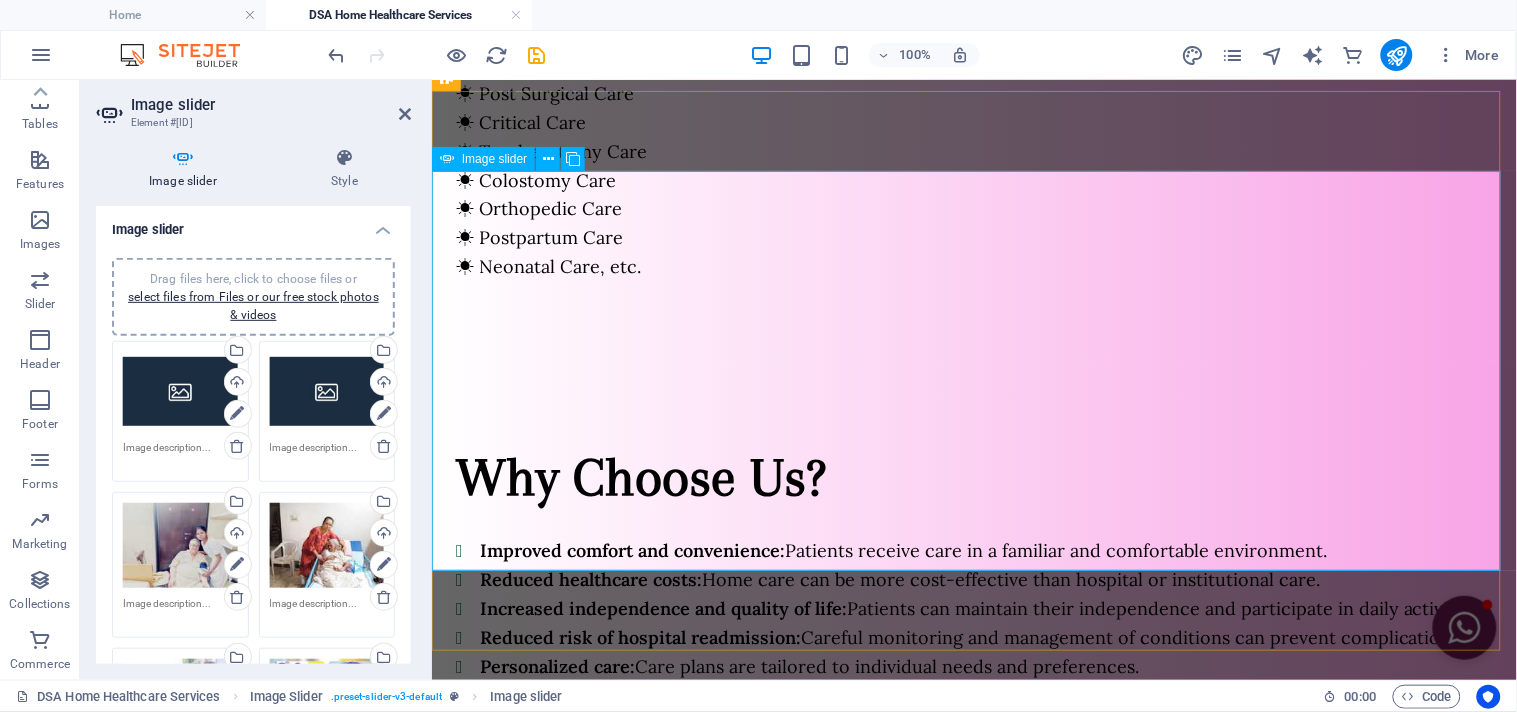 click on "3" at bounding box center (483, 993) 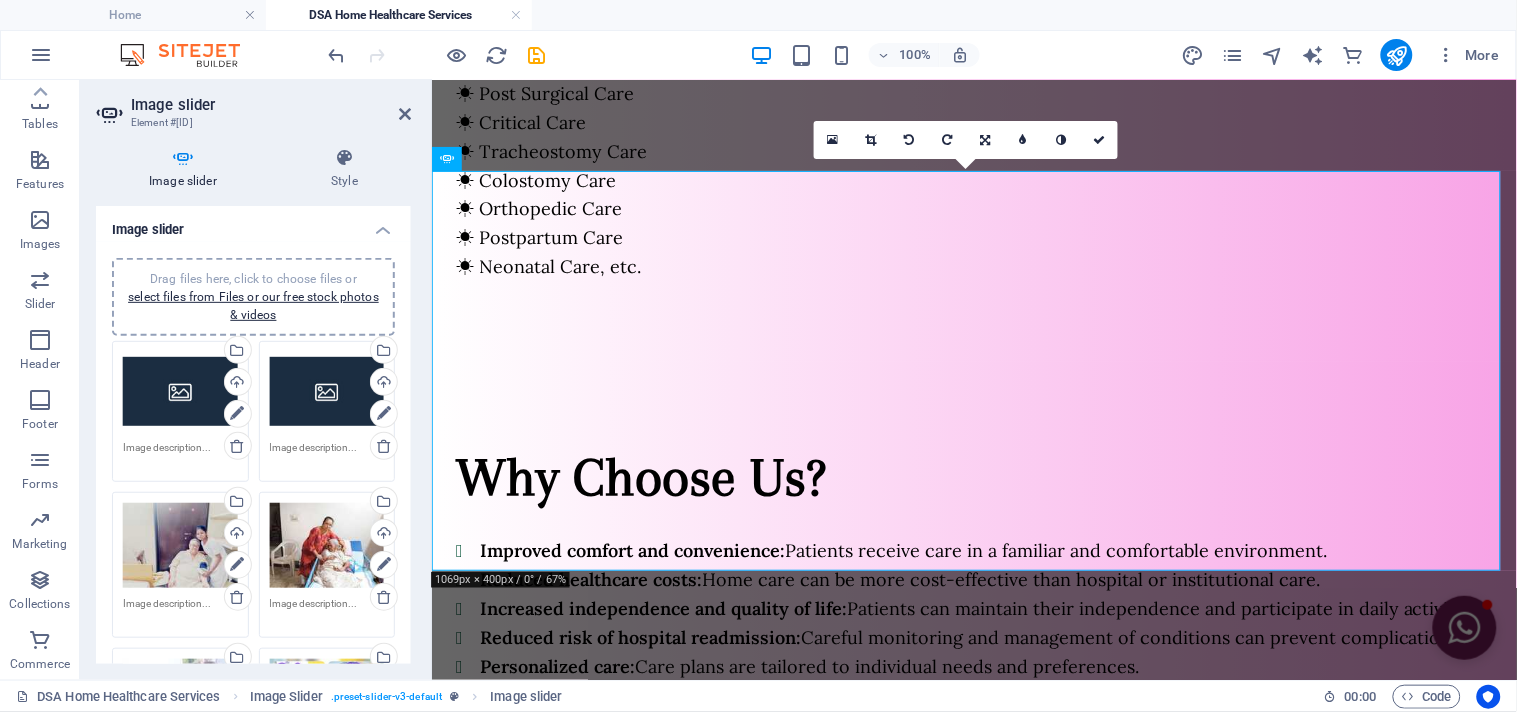 click at bounding box center (871, 140) 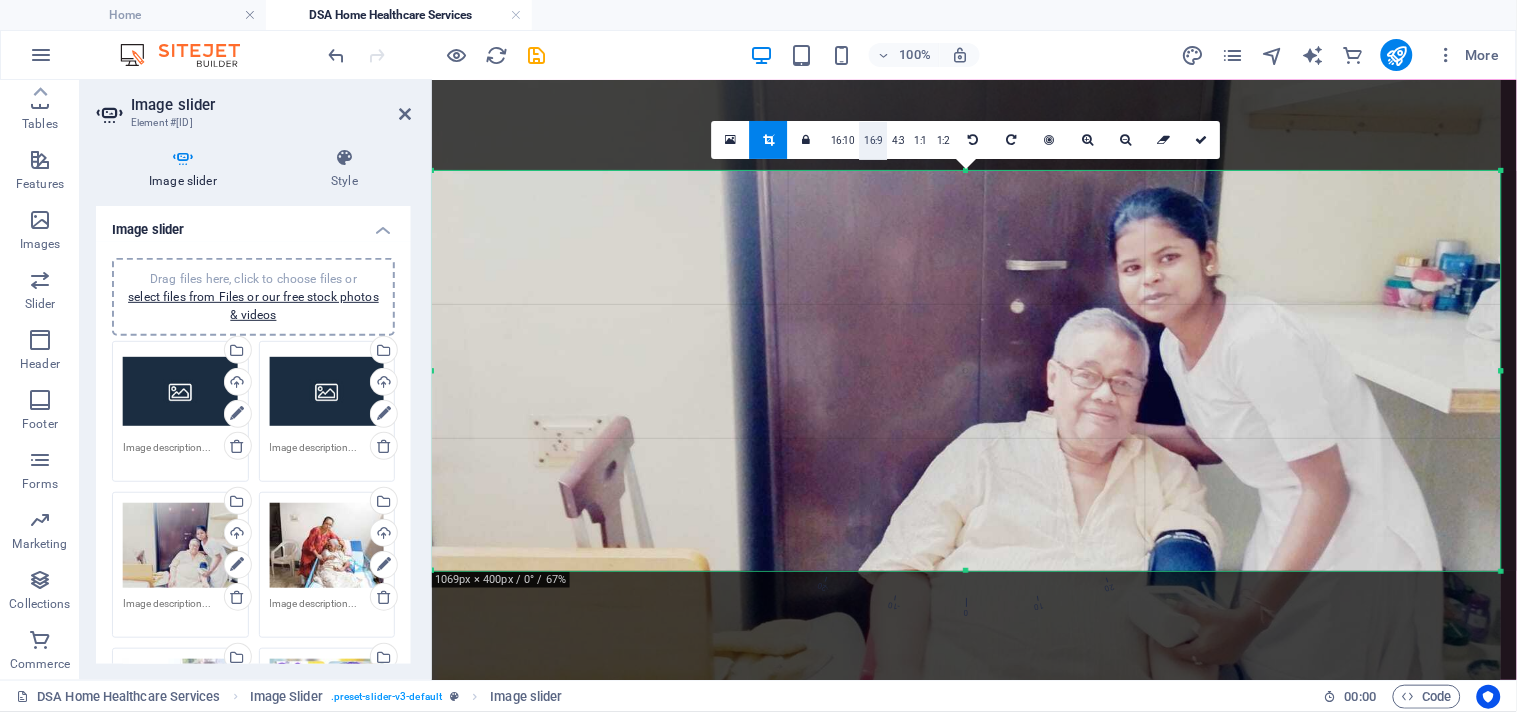 click on "16:9" at bounding box center (873, 141) 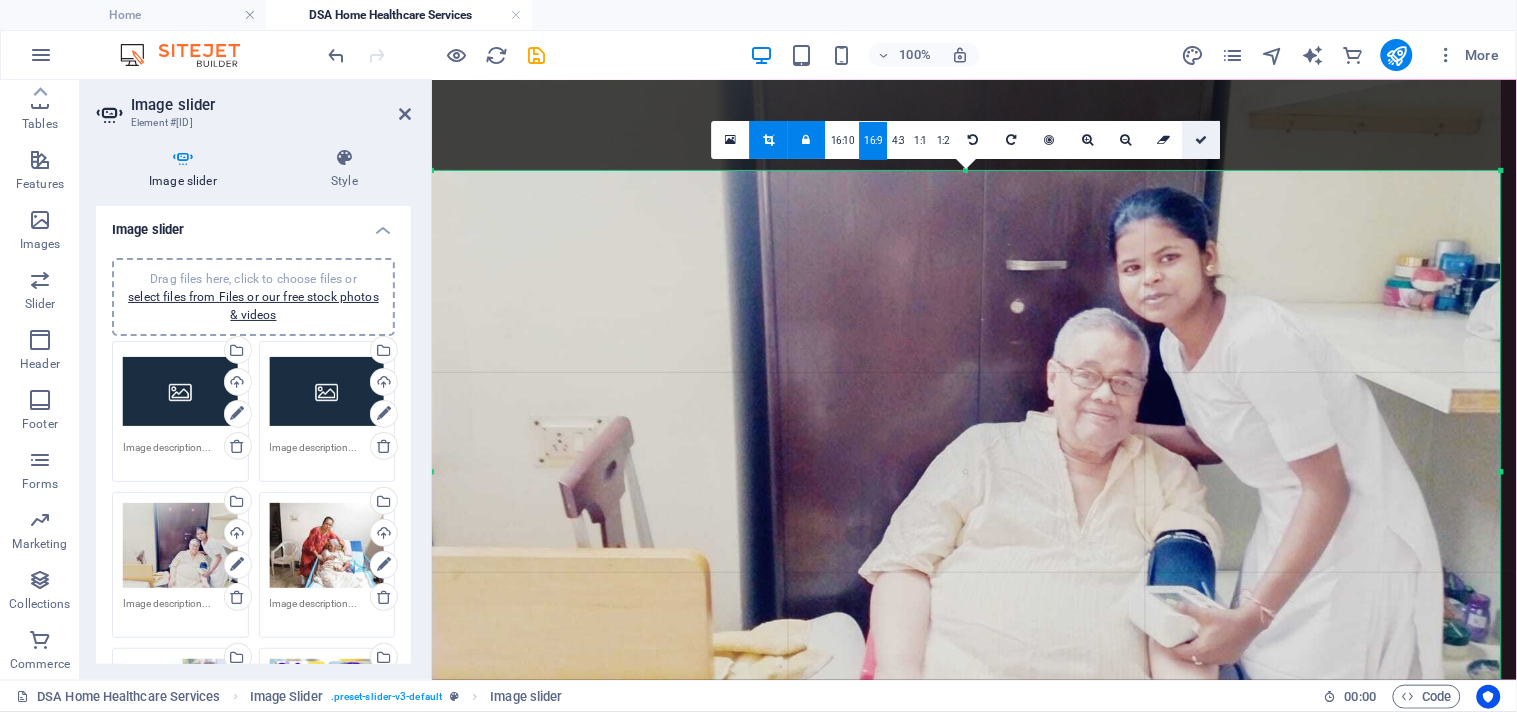 click at bounding box center (1202, 140) 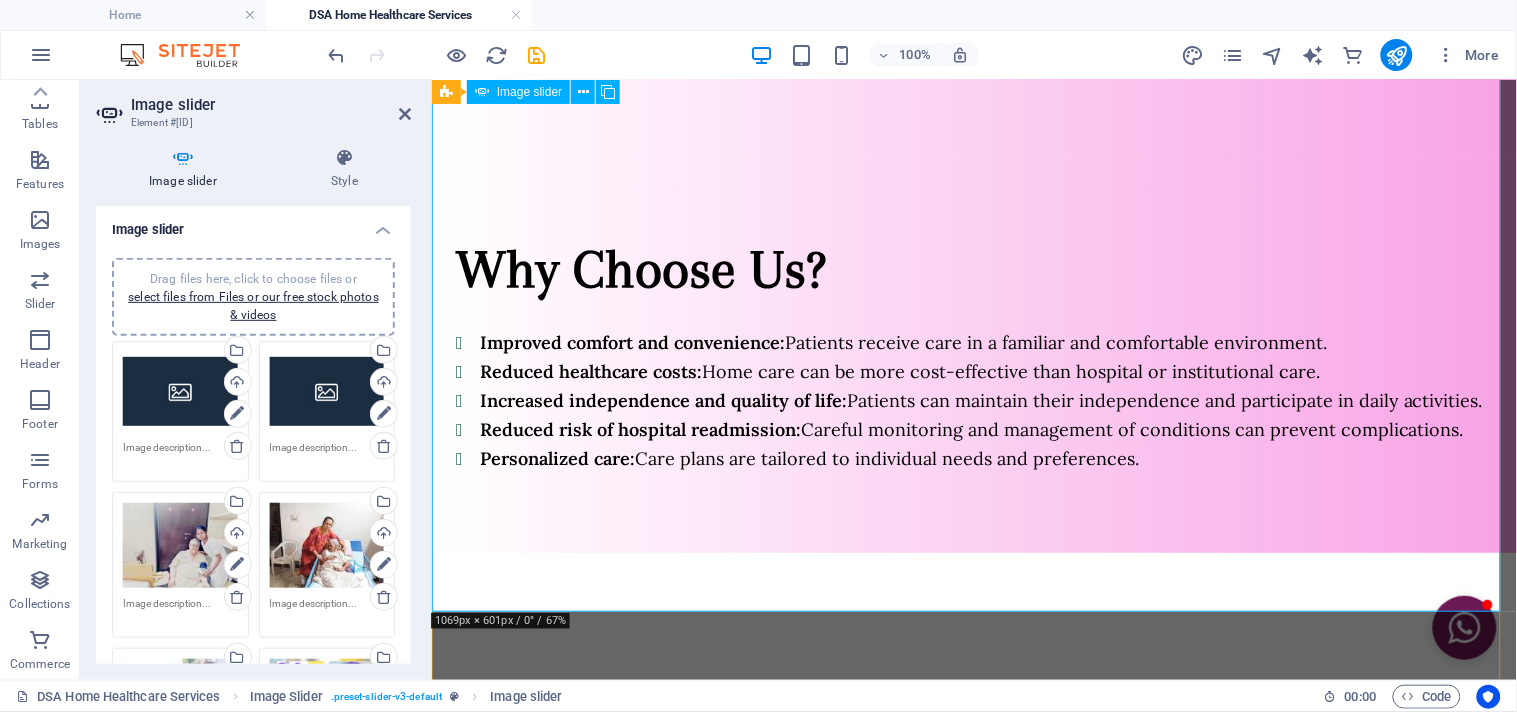 scroll, scrollTop: 1937, scrollLeft: 0, axis: vertical 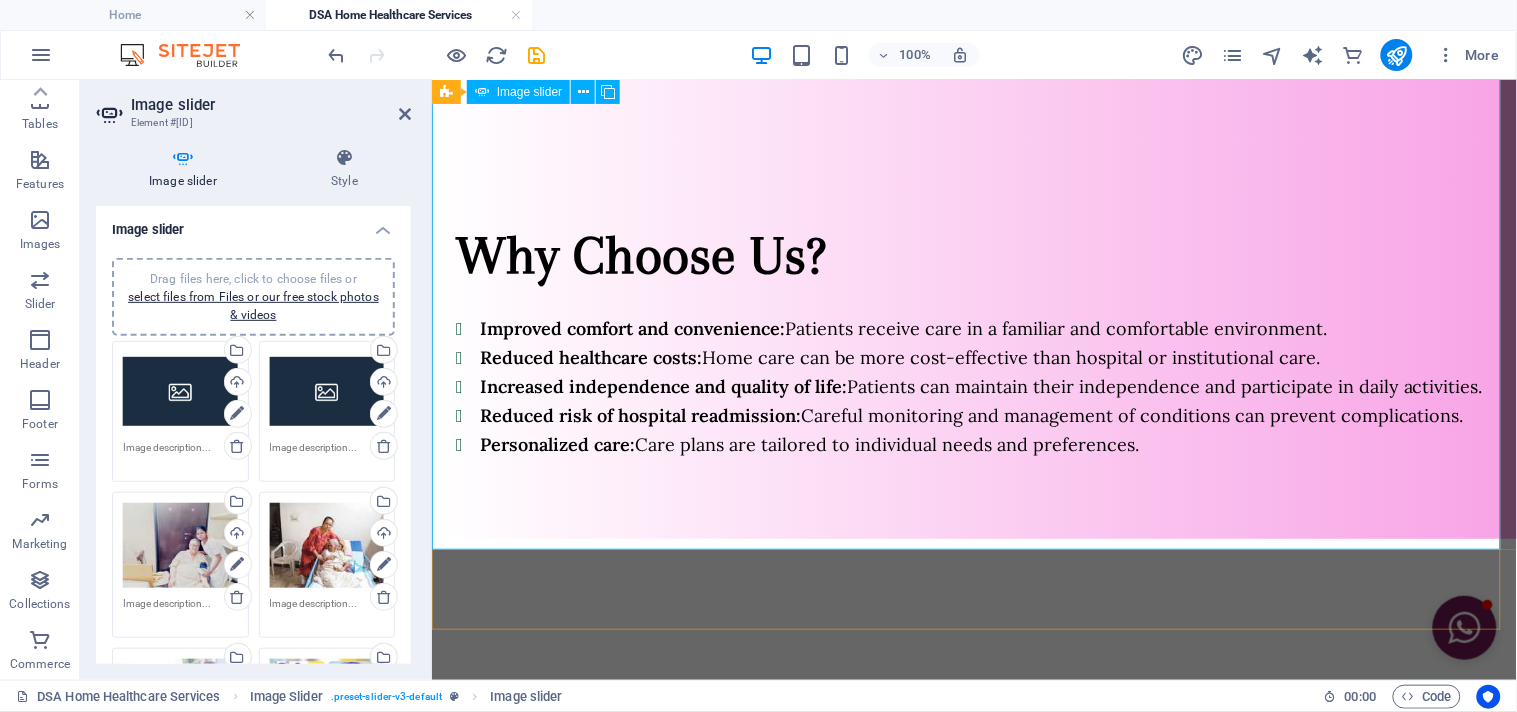 click on "4" at bounding box center (483, 997) 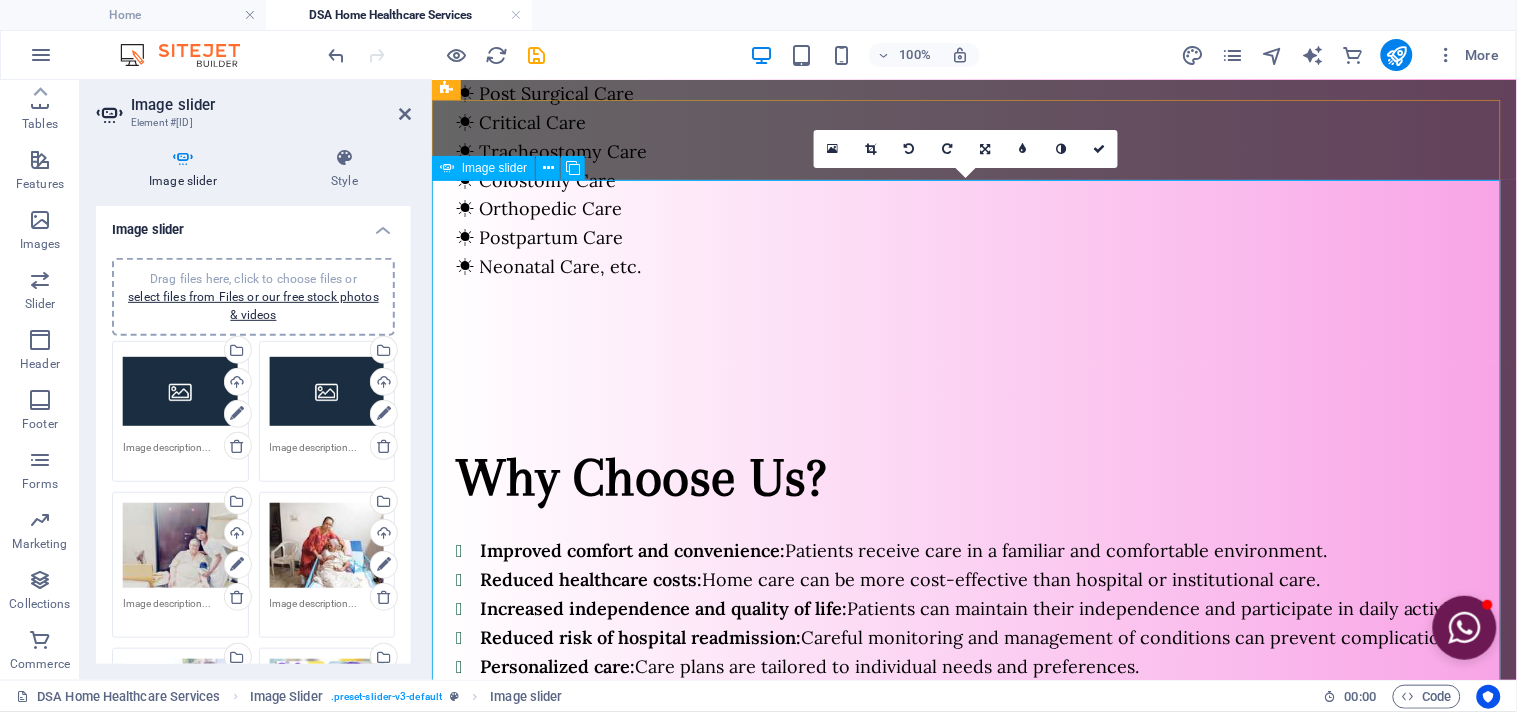 scroll, scrollTop: 1604, scrollLeft: 0, axis: vertical 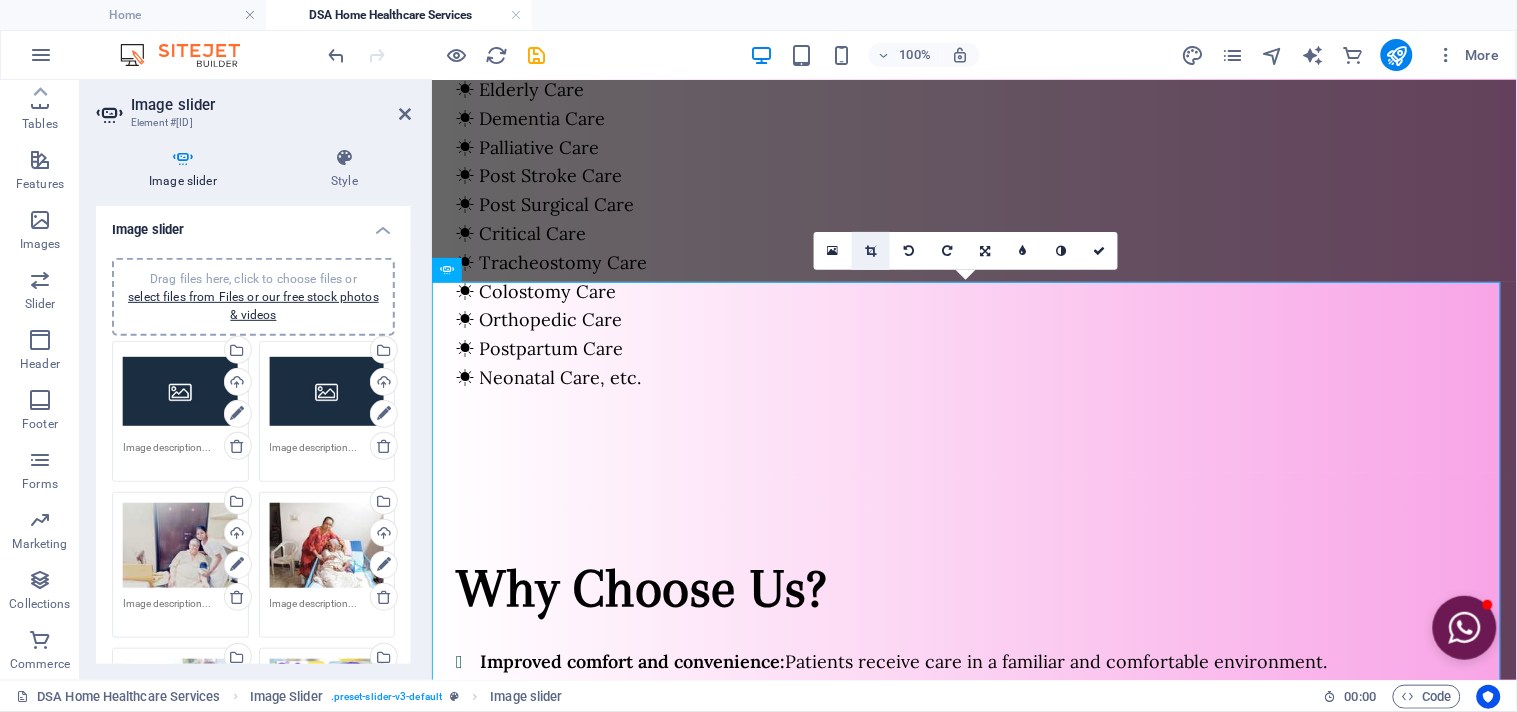 click at bounding box center (871, 251) 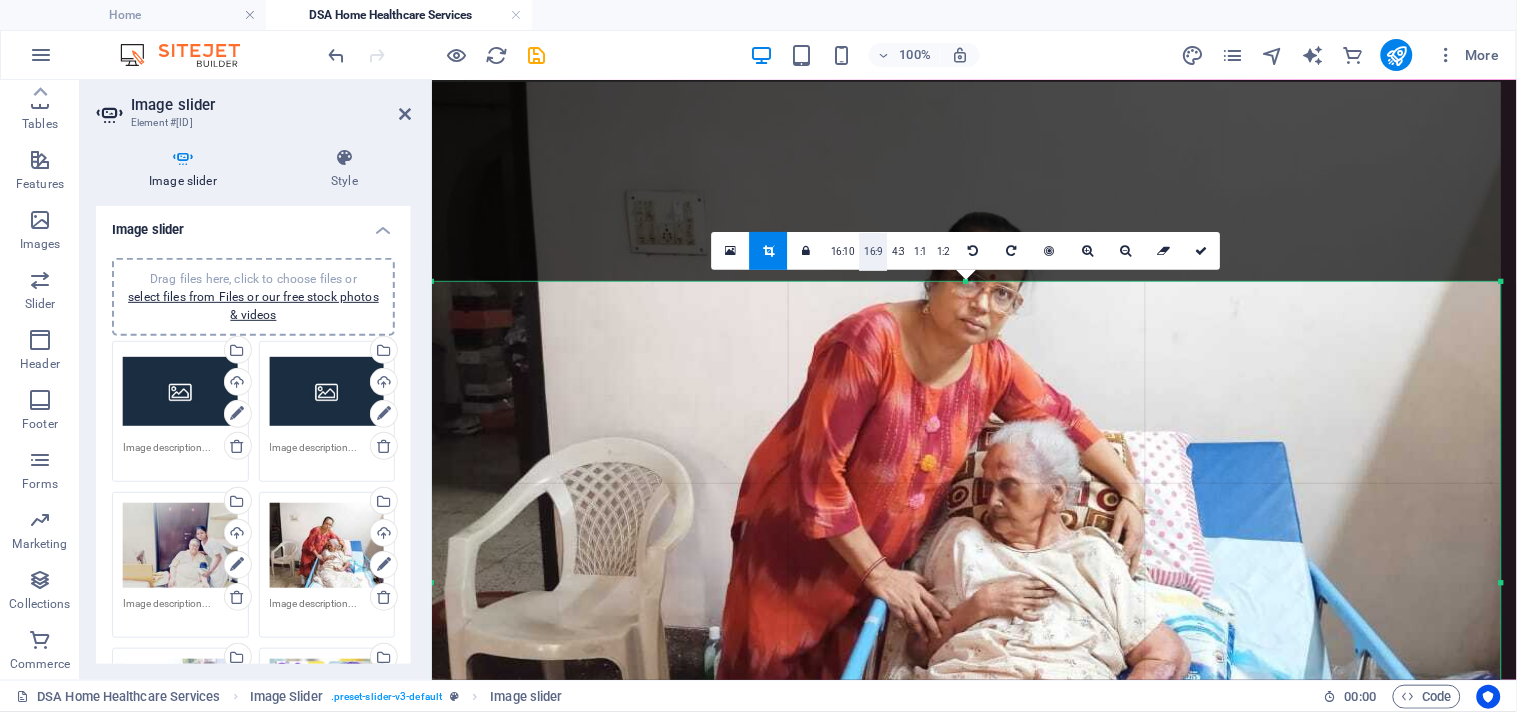click on "16:9" at bounding box center [873, 252] 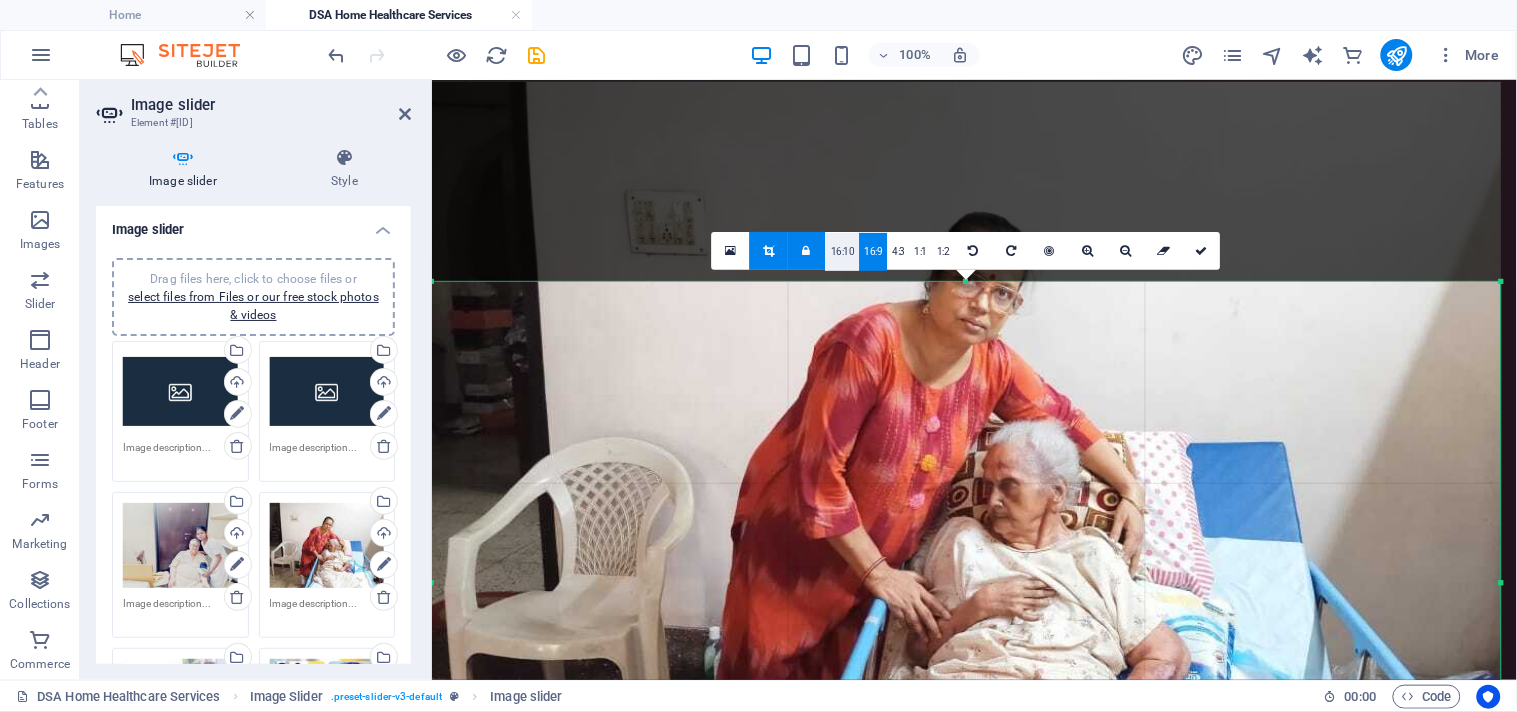 click on "16:10" at bounding box center [843, 252] 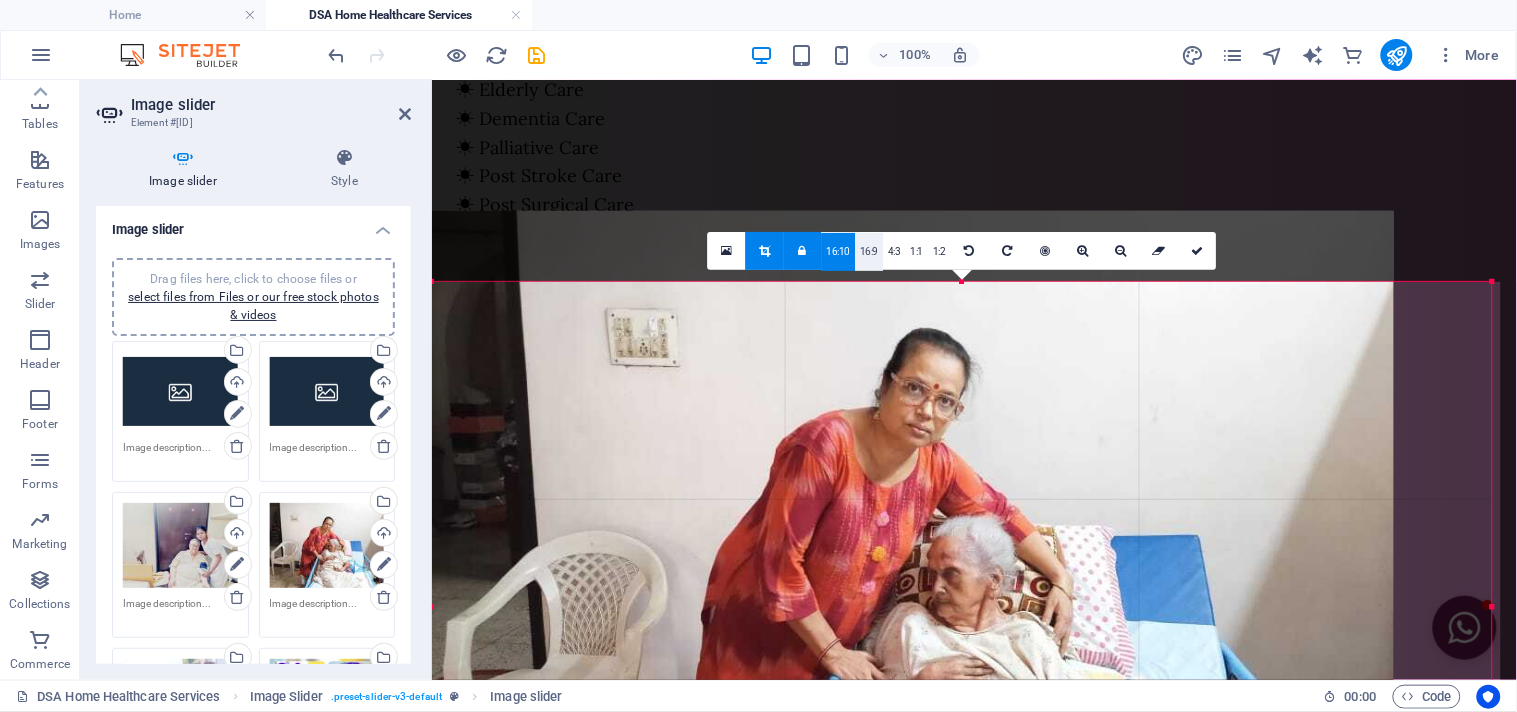 drag, startPoint x: 910, startPoint y: 280, endPoint x: 860, endPoint y: 233, distance: 68.622154 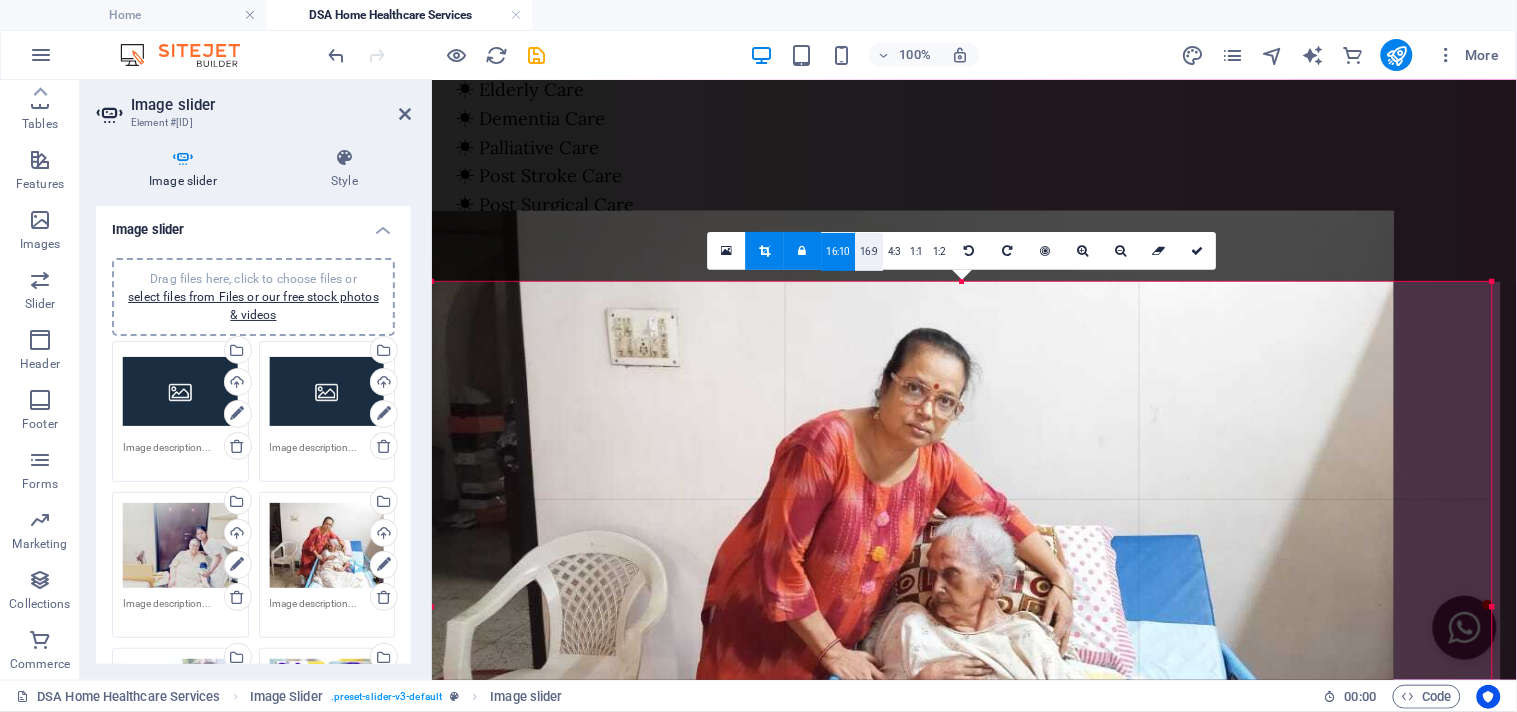 click on "180 170 160 150 140 130 120 110 100 90 80 70 60 50 40 30 20 10 0 -10 -20 -30 -40 -50 -60 -70 -80 -90 -100 -110 -120 -130 -140 -150 -160 -170 1060px × 650px / 0° / 93% 16:10 16:9 4:3 1:1 1:2 0" at bounding box center (962, 607) 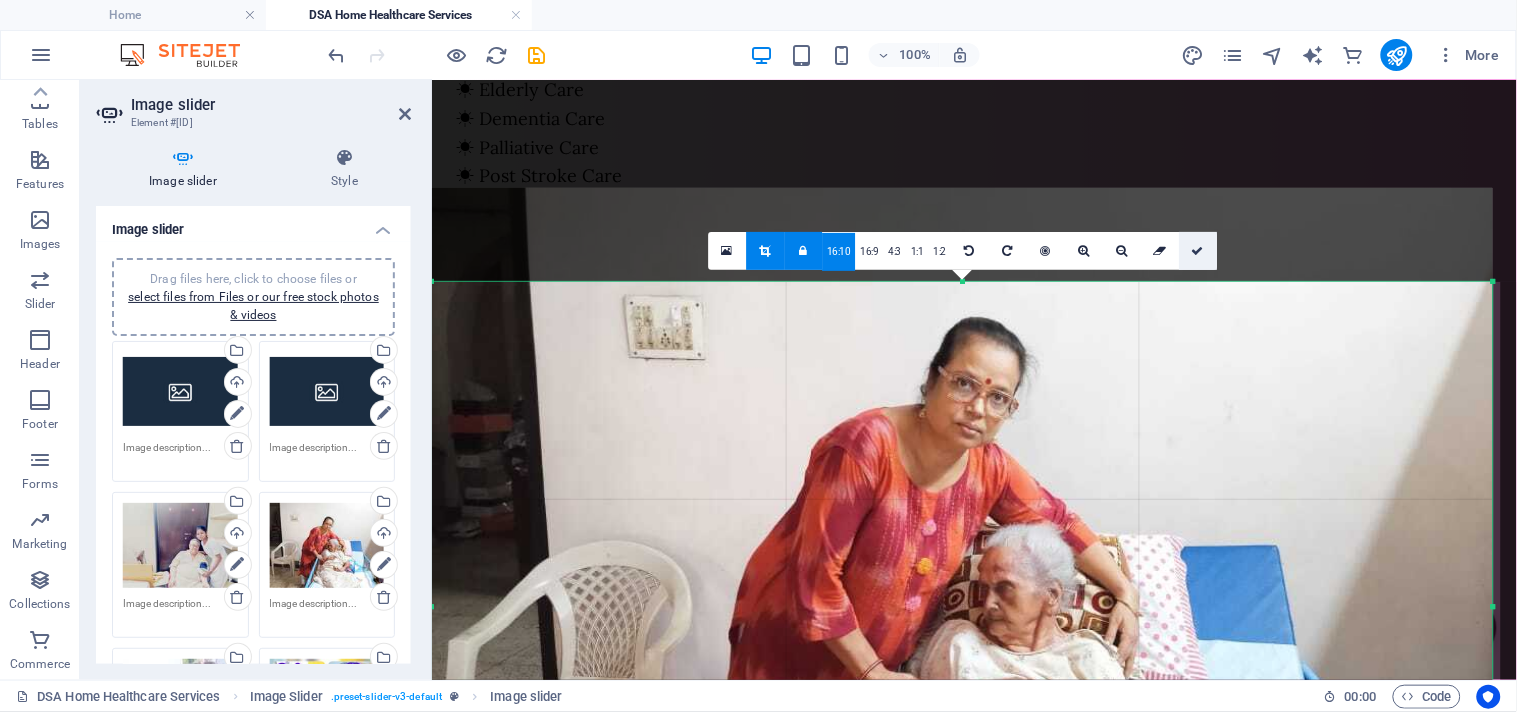 drag, startPoint x: 764, startPoint y: 166, endPoint x: 1197, endPoint y: 243, distance: 439.79312 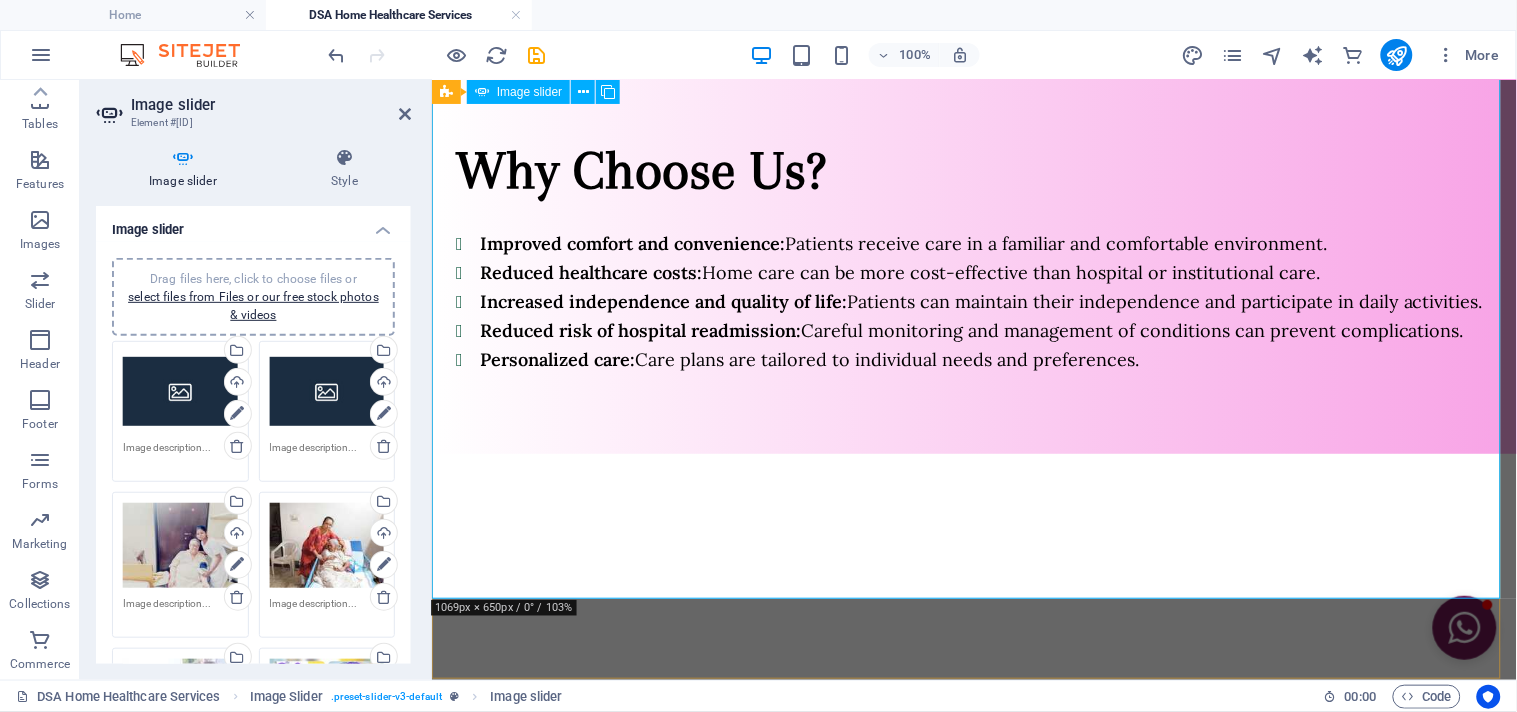 scroll, scrollTop: 2048, scrollLeft: 0, axis: vertical 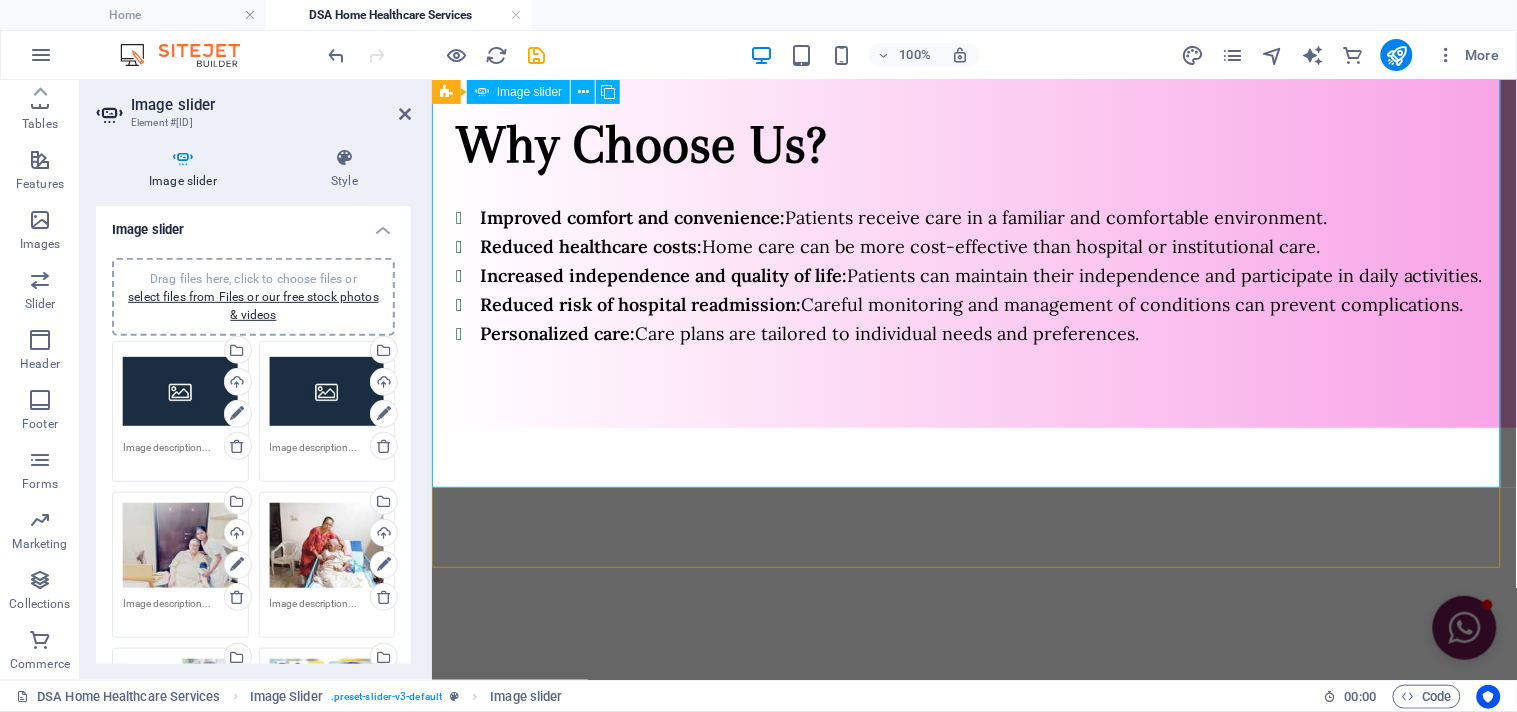 click on "3" at bounding box center (483, 910) 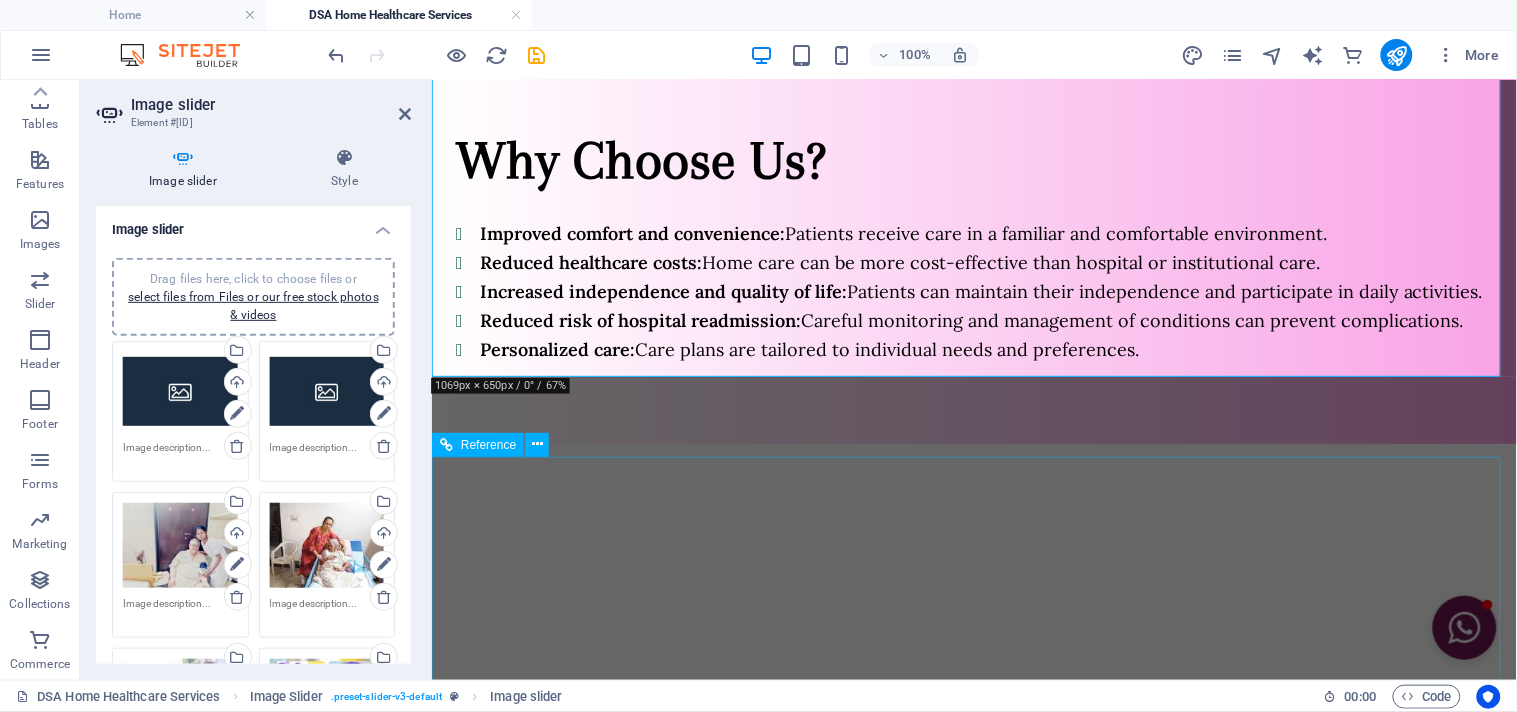 scroll, scrollTop: 2160, scrollLeft: 0, axis: vertical 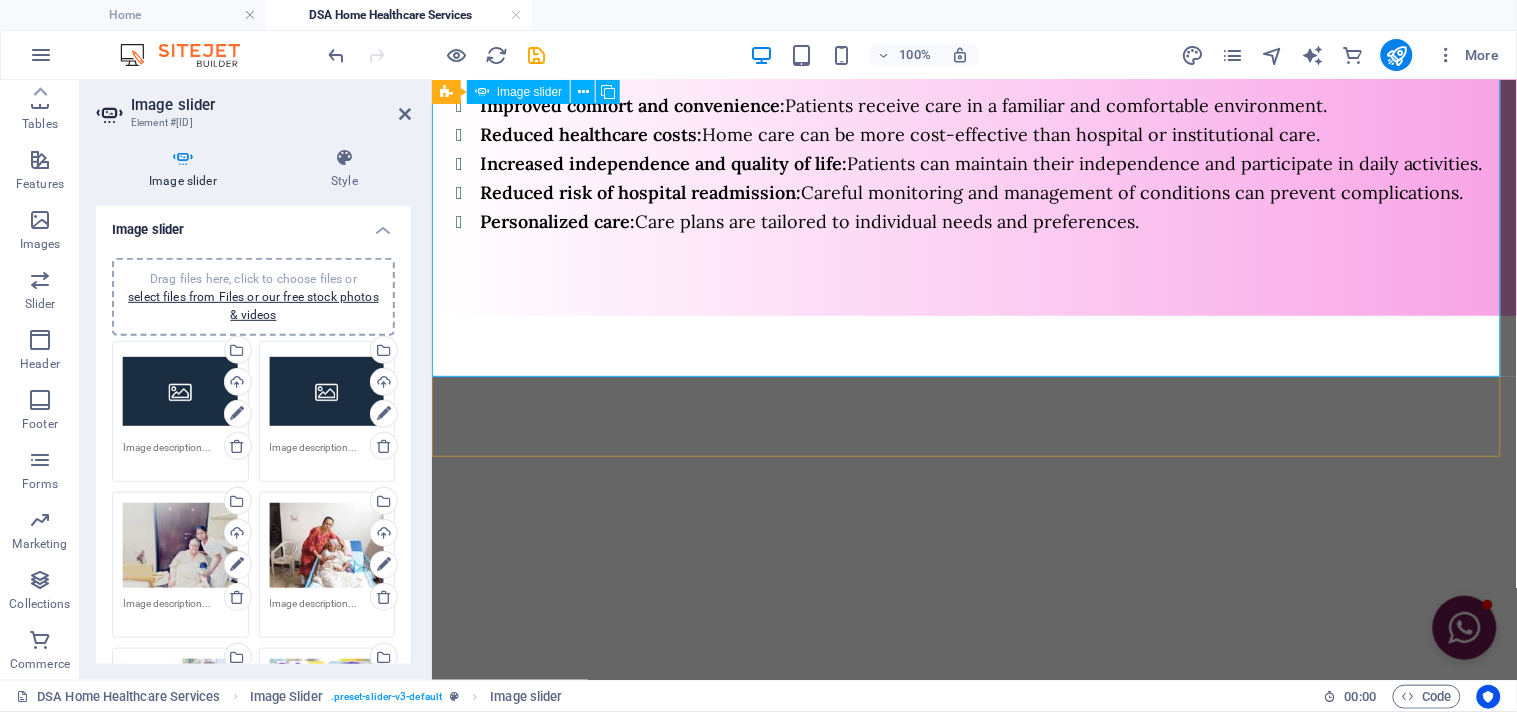 click on "5" at bounding box center (483, 849) 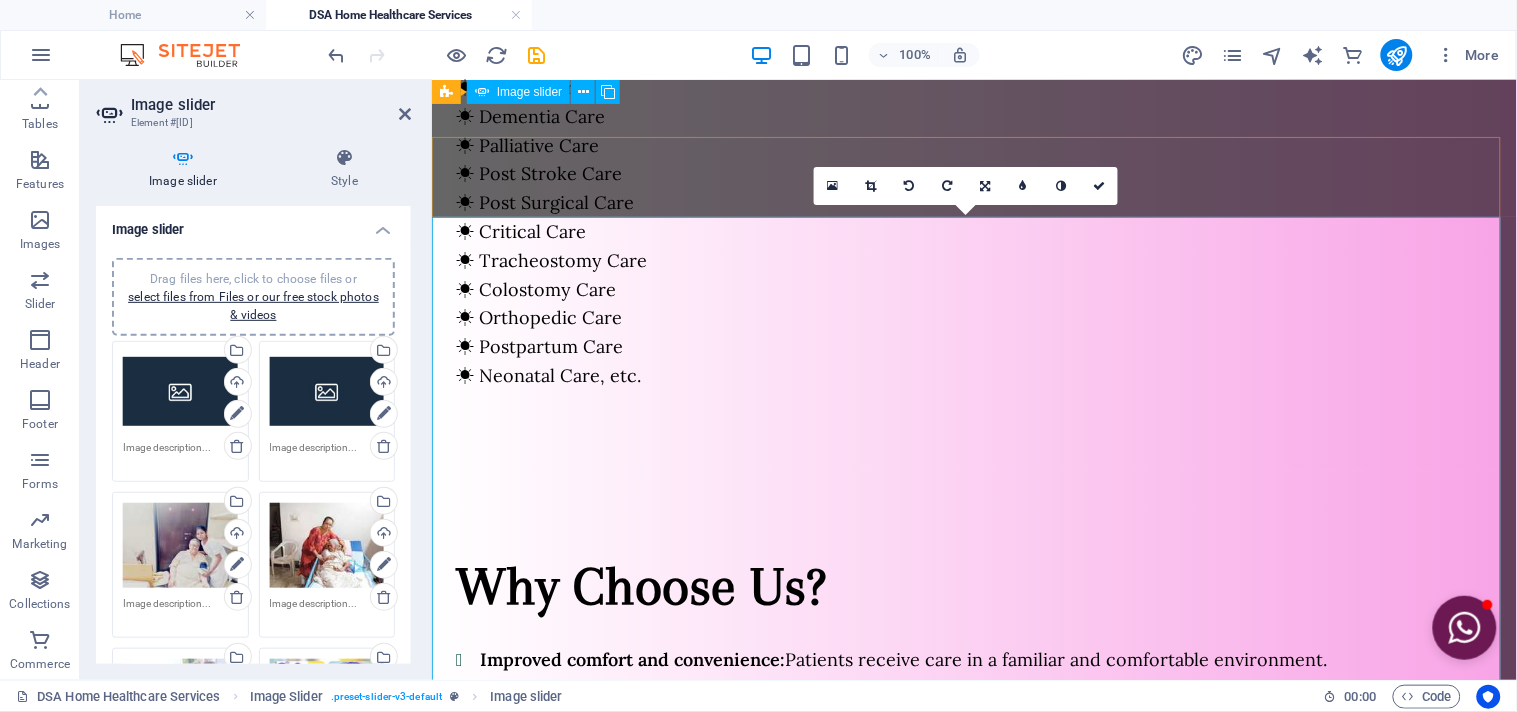 scroll, scrollTop: 1604, scrollLeft: 0, axis: vertical 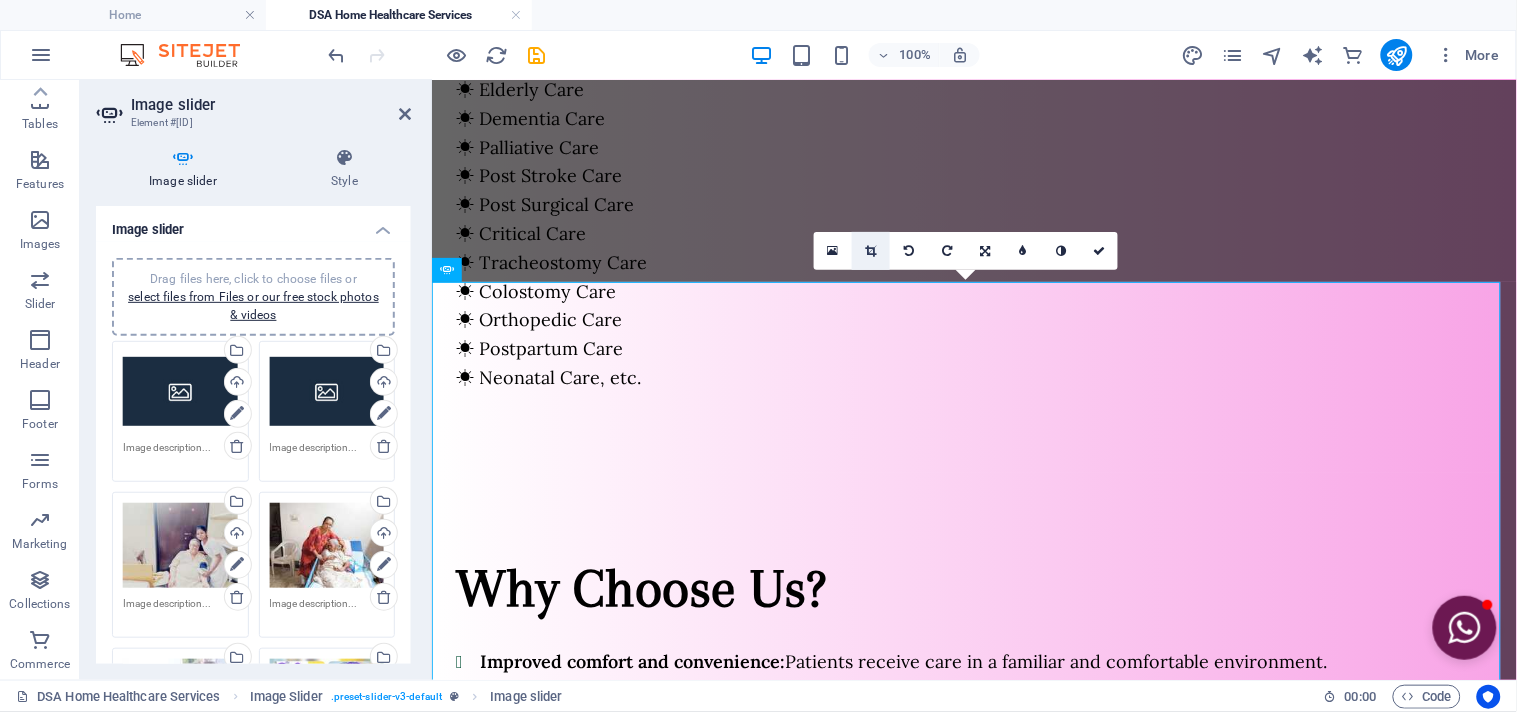 click at bounding box center [871, 251] 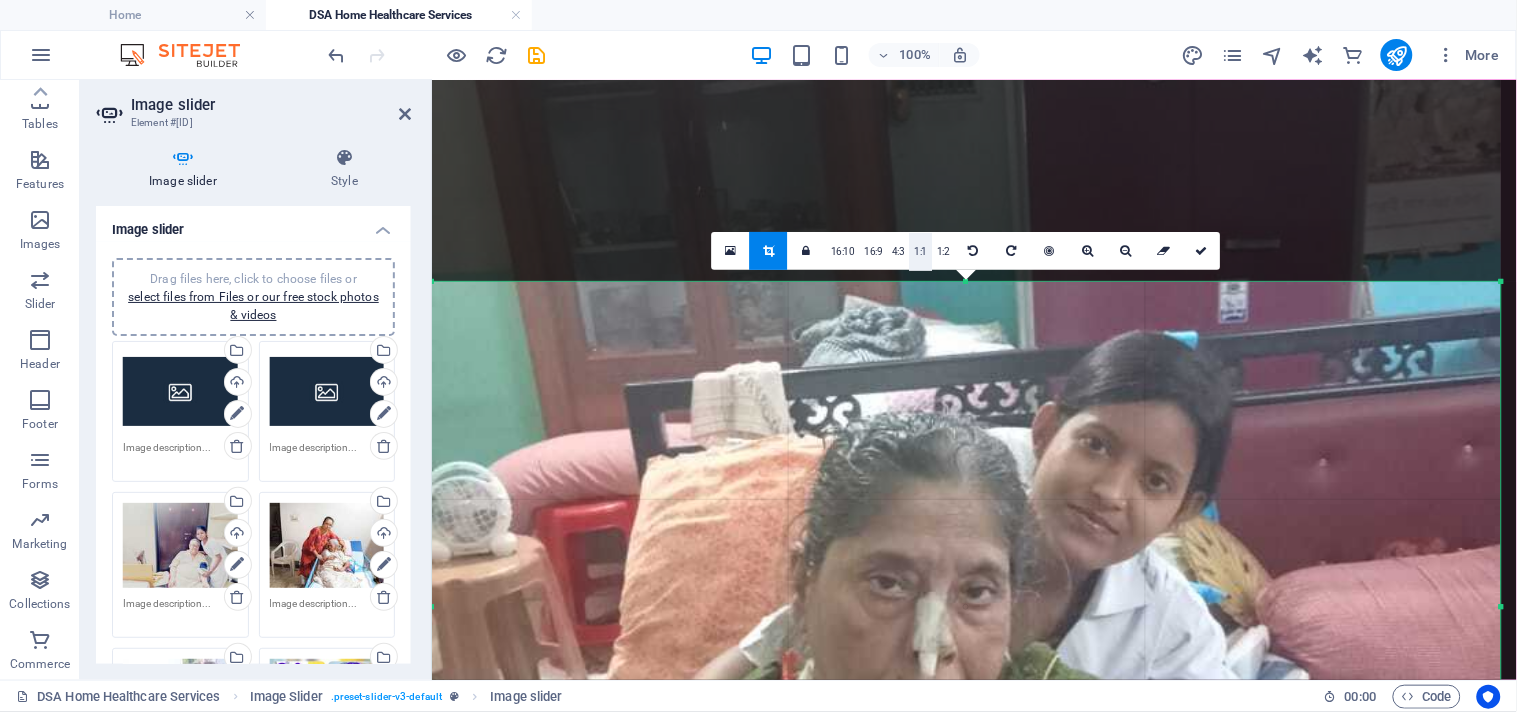 click on "1:1" at bounding box center [921, 252] 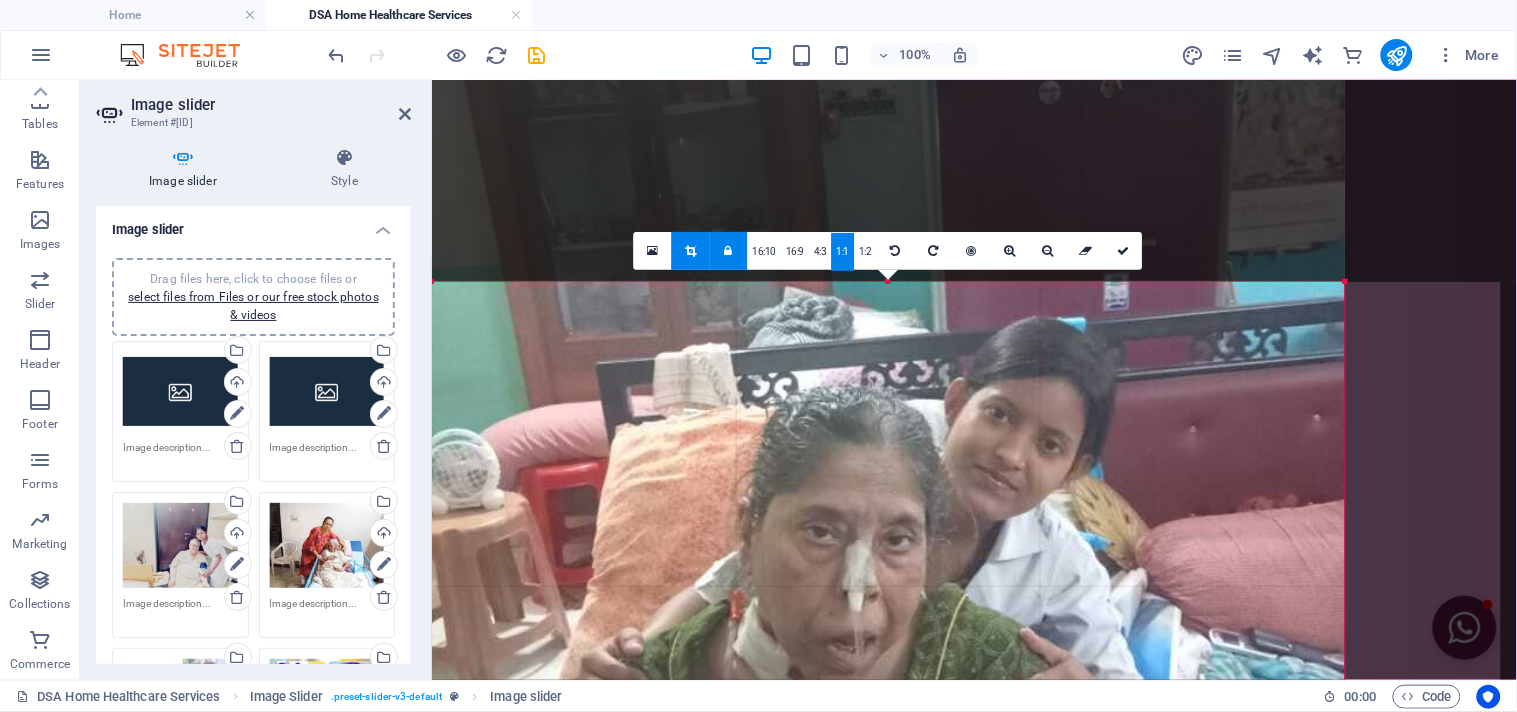 drag, startPoint x: 947, startPoint y: 578, endPoint x: 946, endPoint y: 438, distance: 140.00357 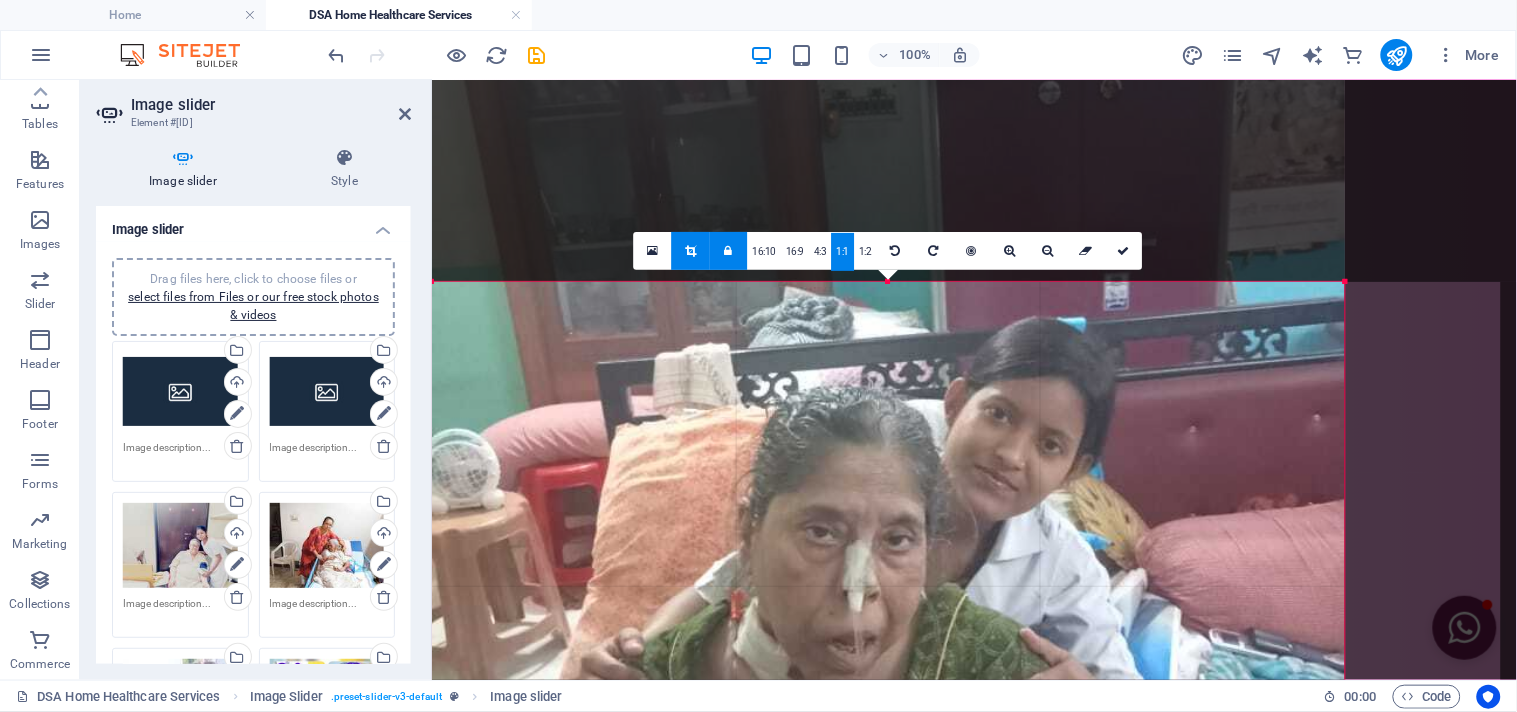 click at bounding box center (888, 446) 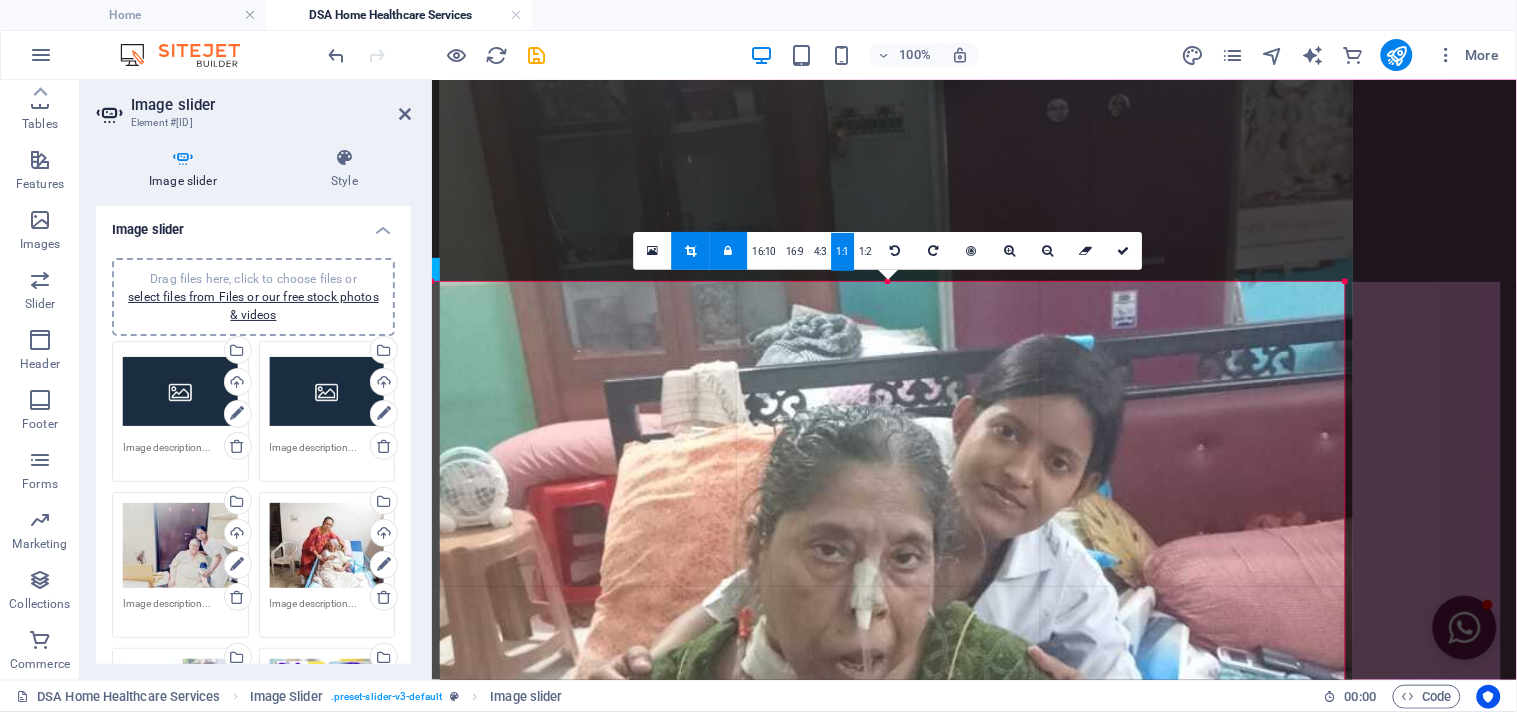 drag, startPoint x: 926, startPoint y: 547, endPoint x: 934, endPoint y: 425, distance: 122.26202 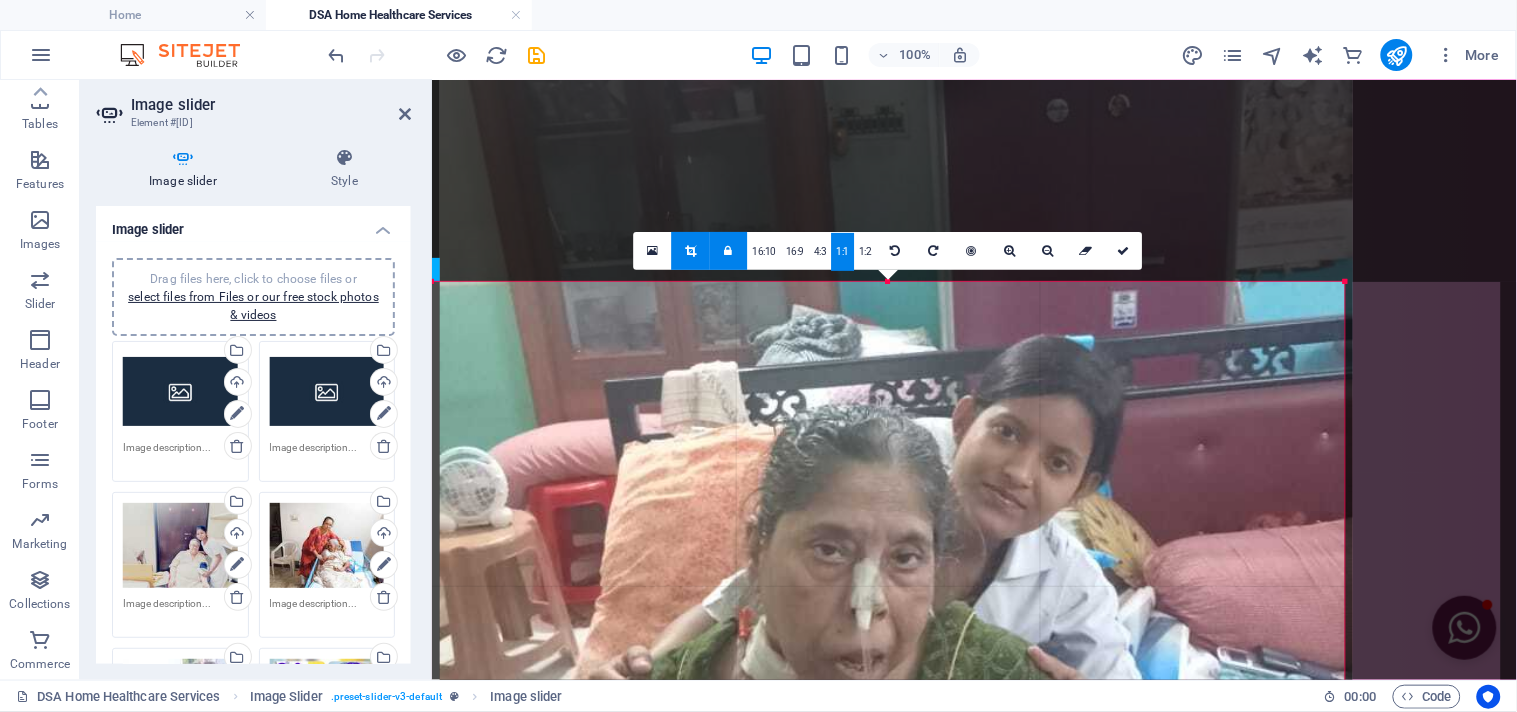 click at bounding box center (896, 464) 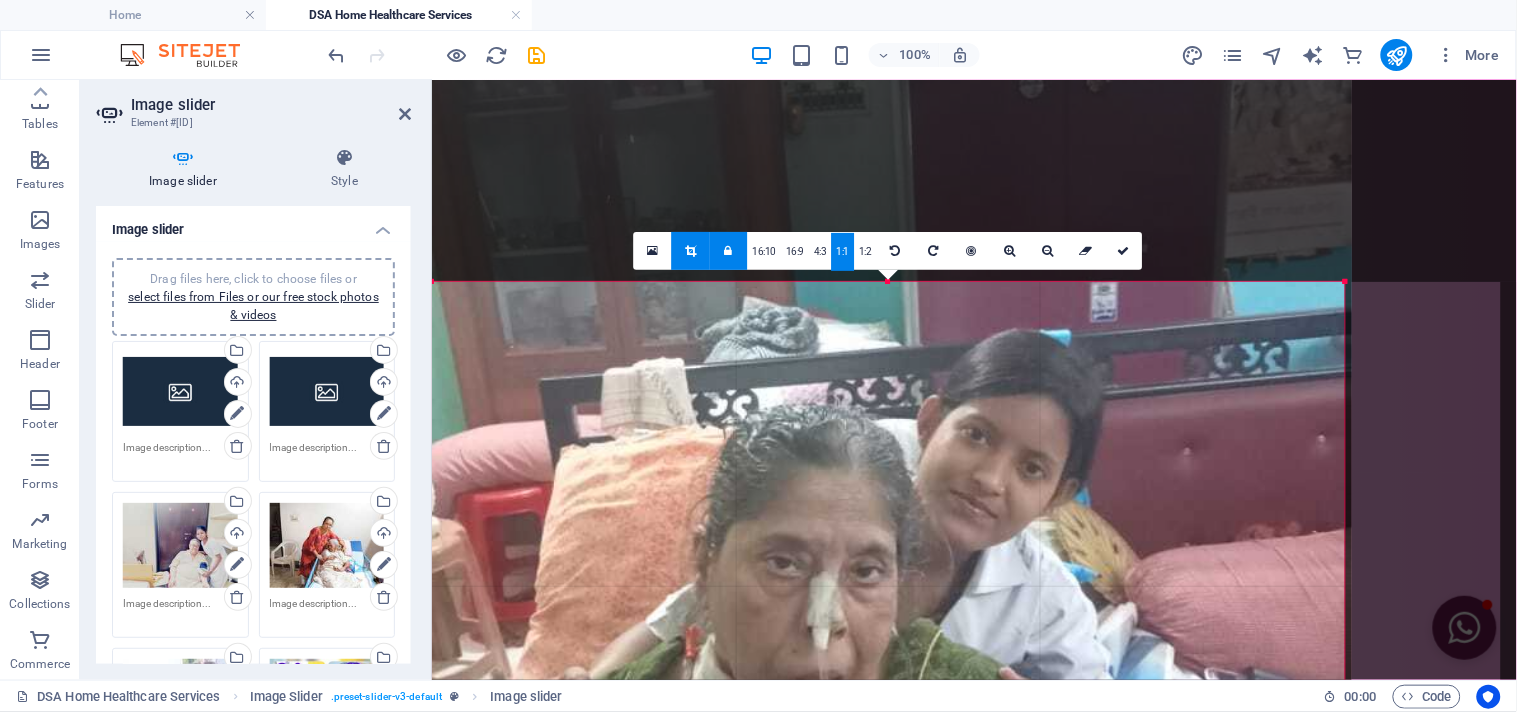 drag, startPoint x: 1021, startPoint y: 594, endPoint x: 992, endPoint y: 437, distance: 159.65588 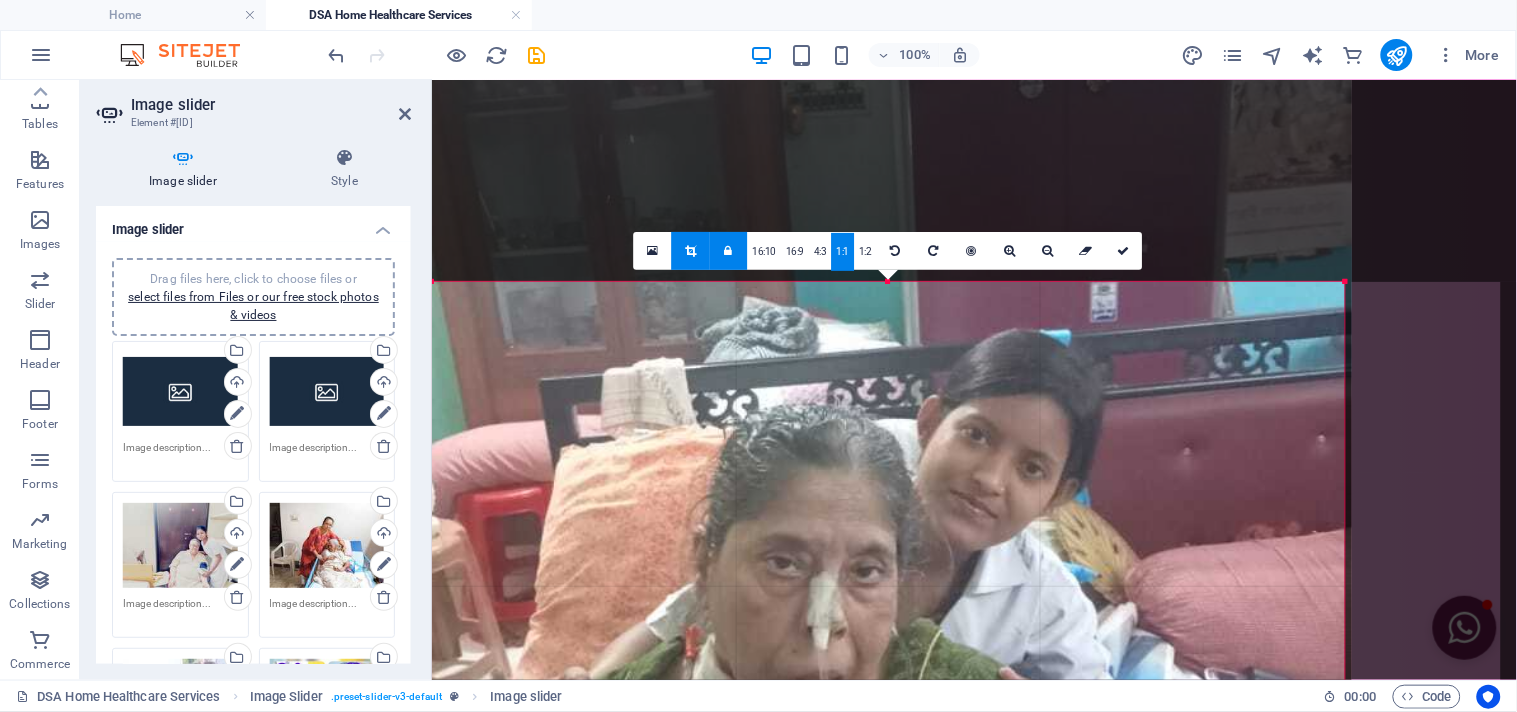 click at bounding box center [856, 469] 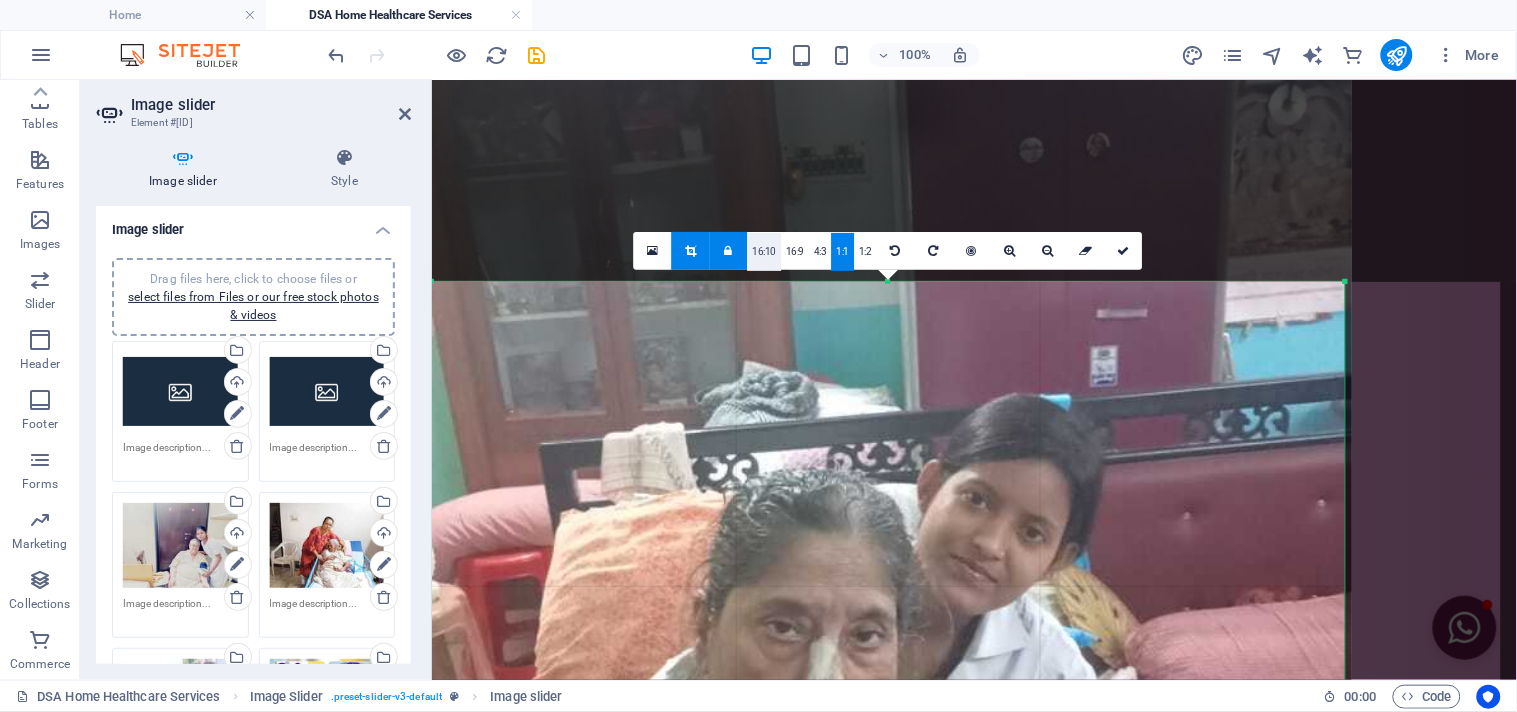 click on "16:10" at bounding box center [765, 252] 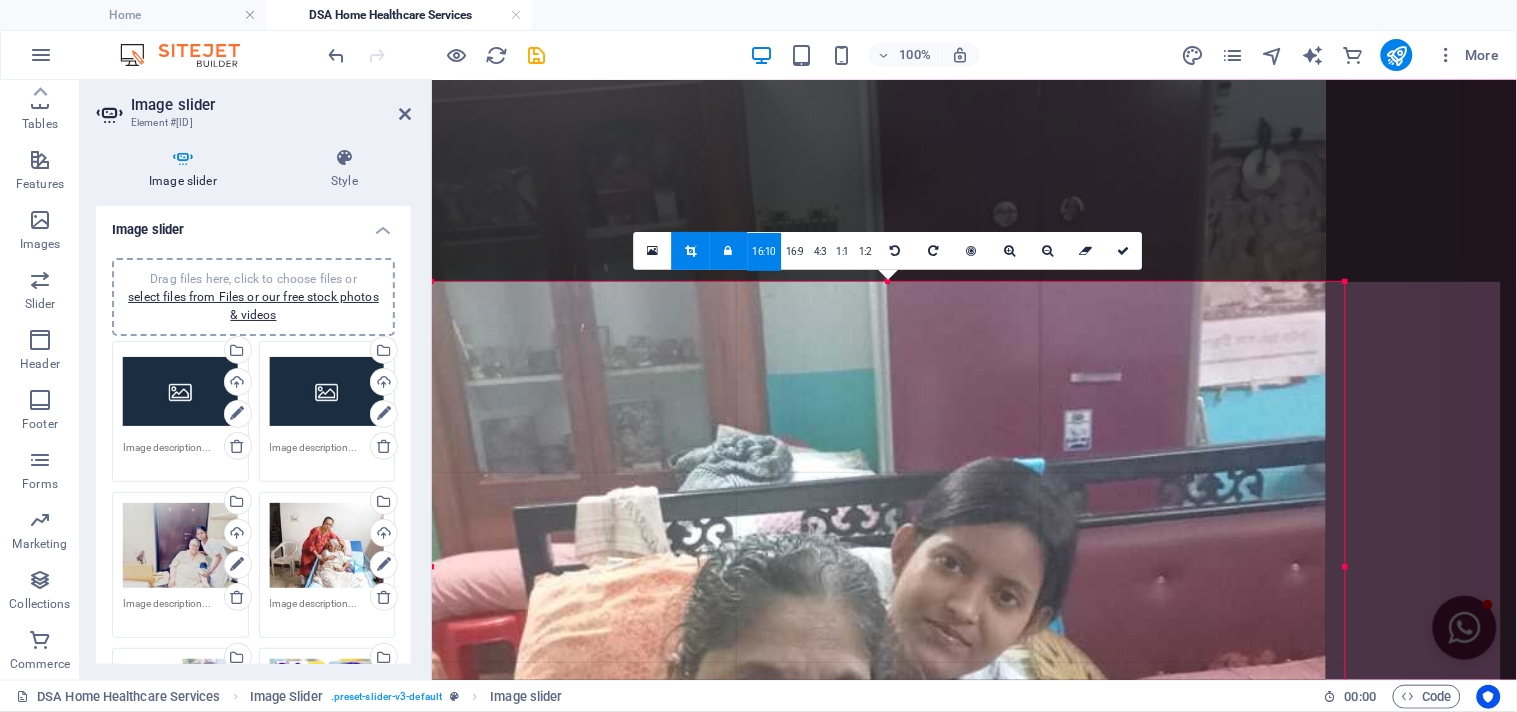 drag, startPoint x: 954, startPoint y: 441, endPoint x: 928, endPoint y: 505, distance: 69.079666 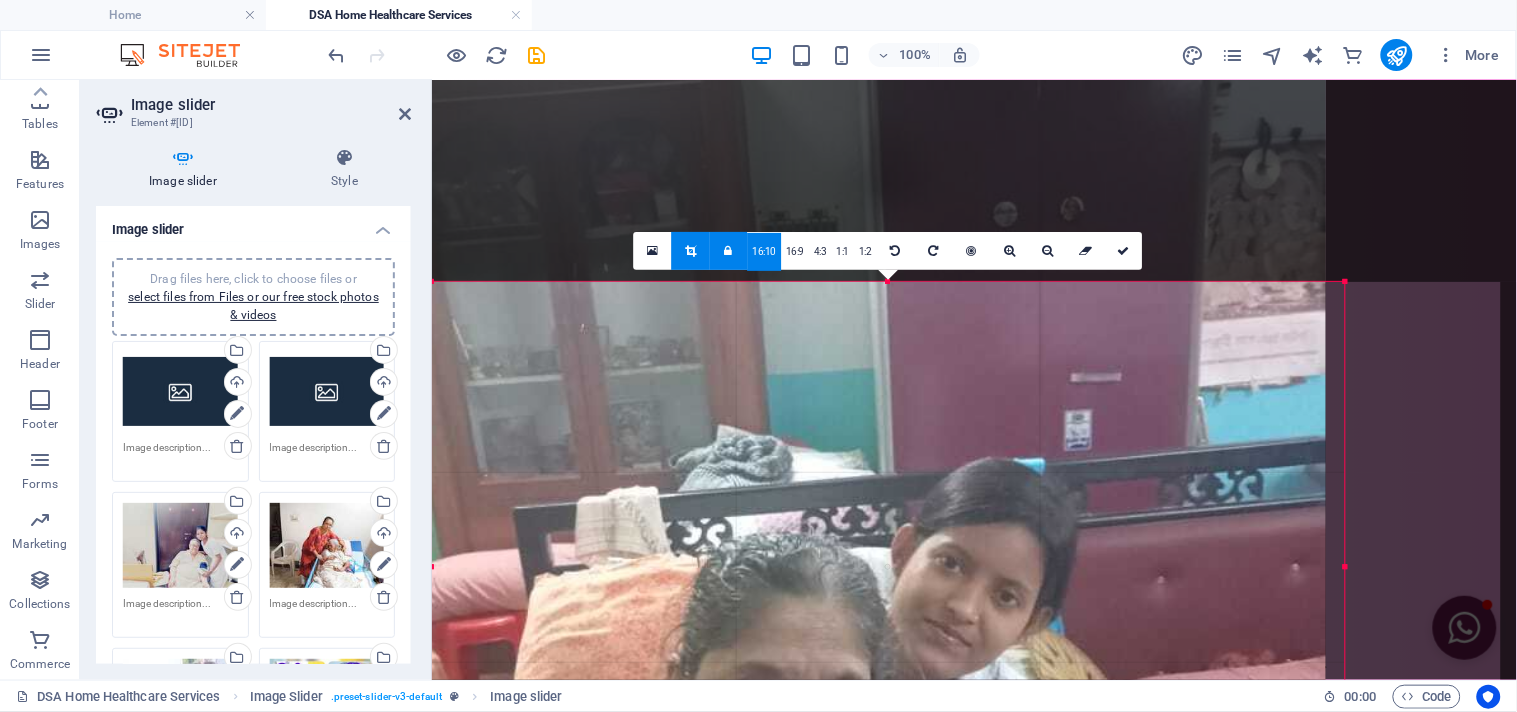 click at bounding box center [830, 598] 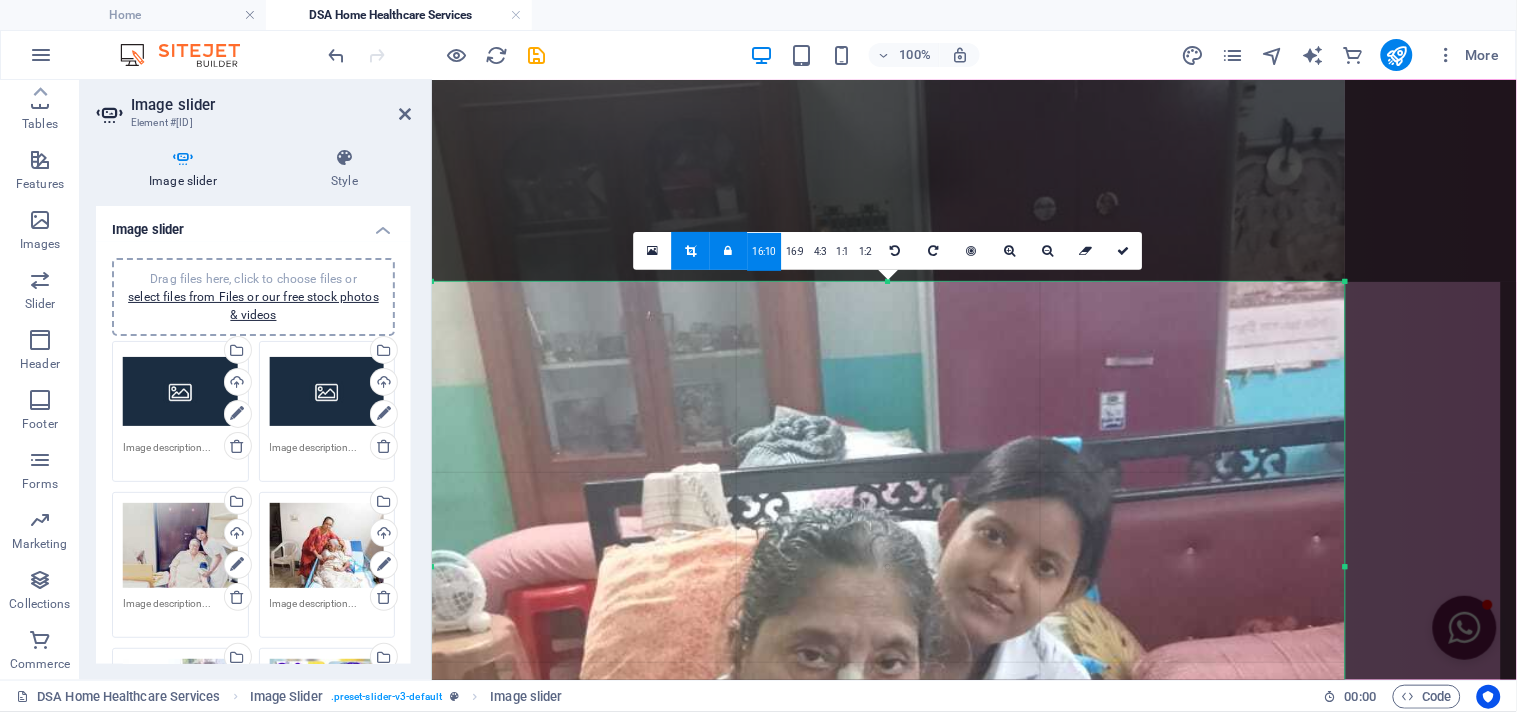 click at bounding box center (729, 251) 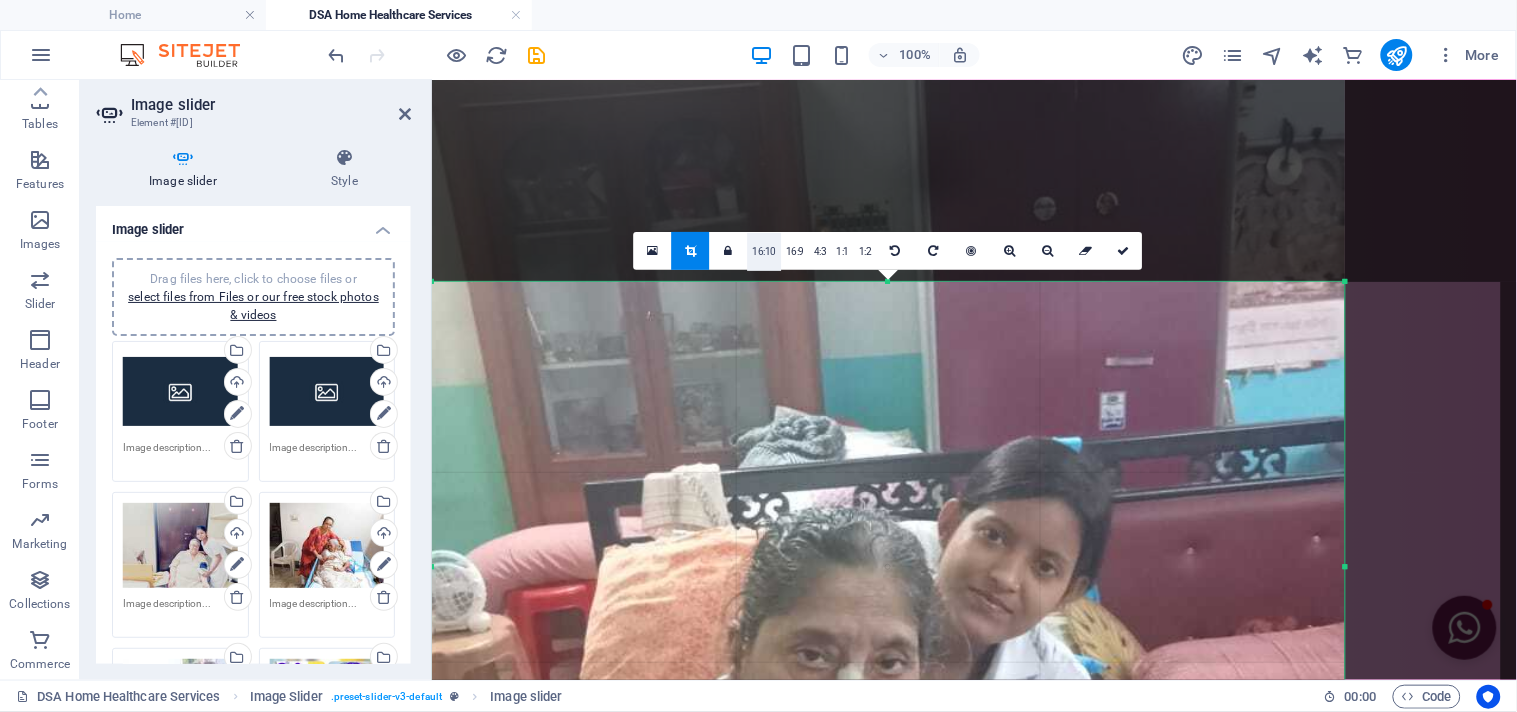 click on "16:10" at bounding box center [765, 252] 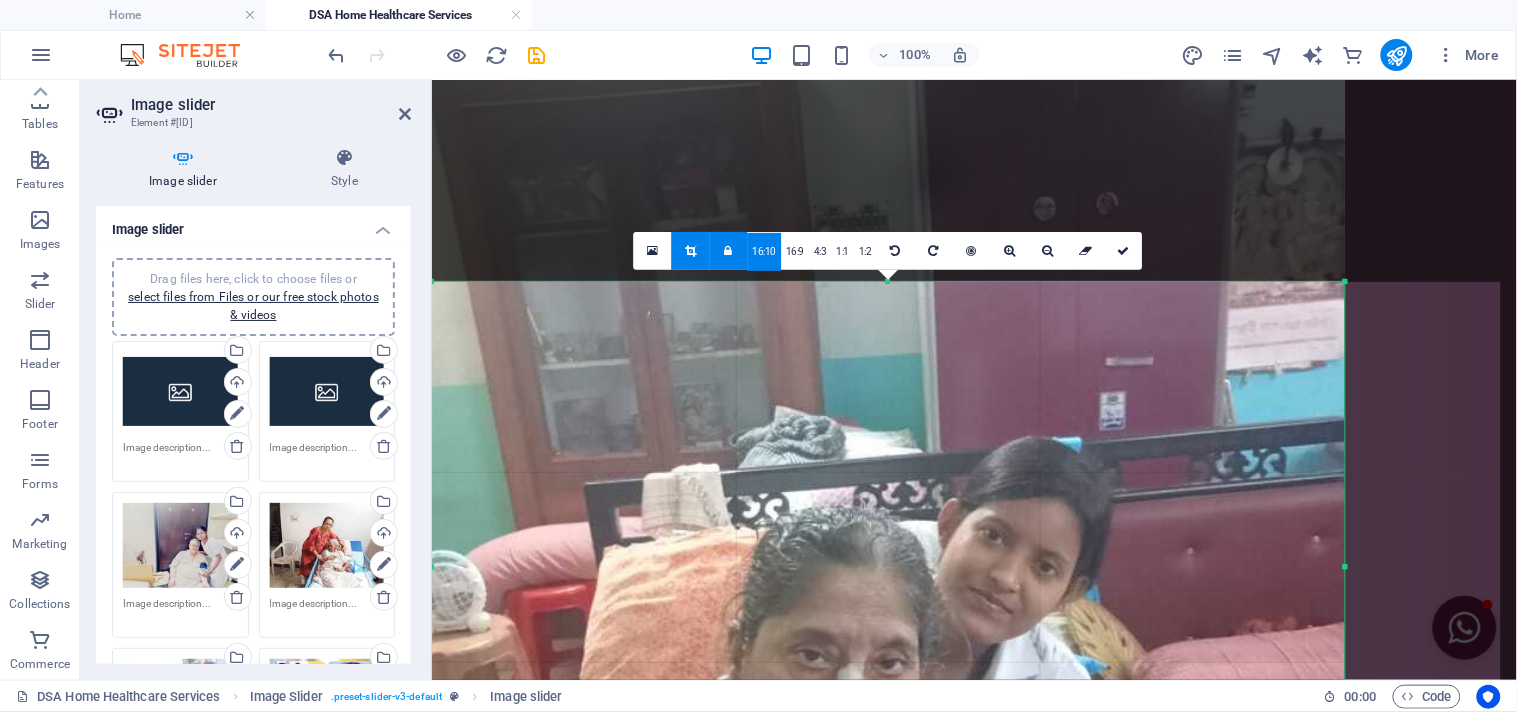 click at bounding box center (729, 251) 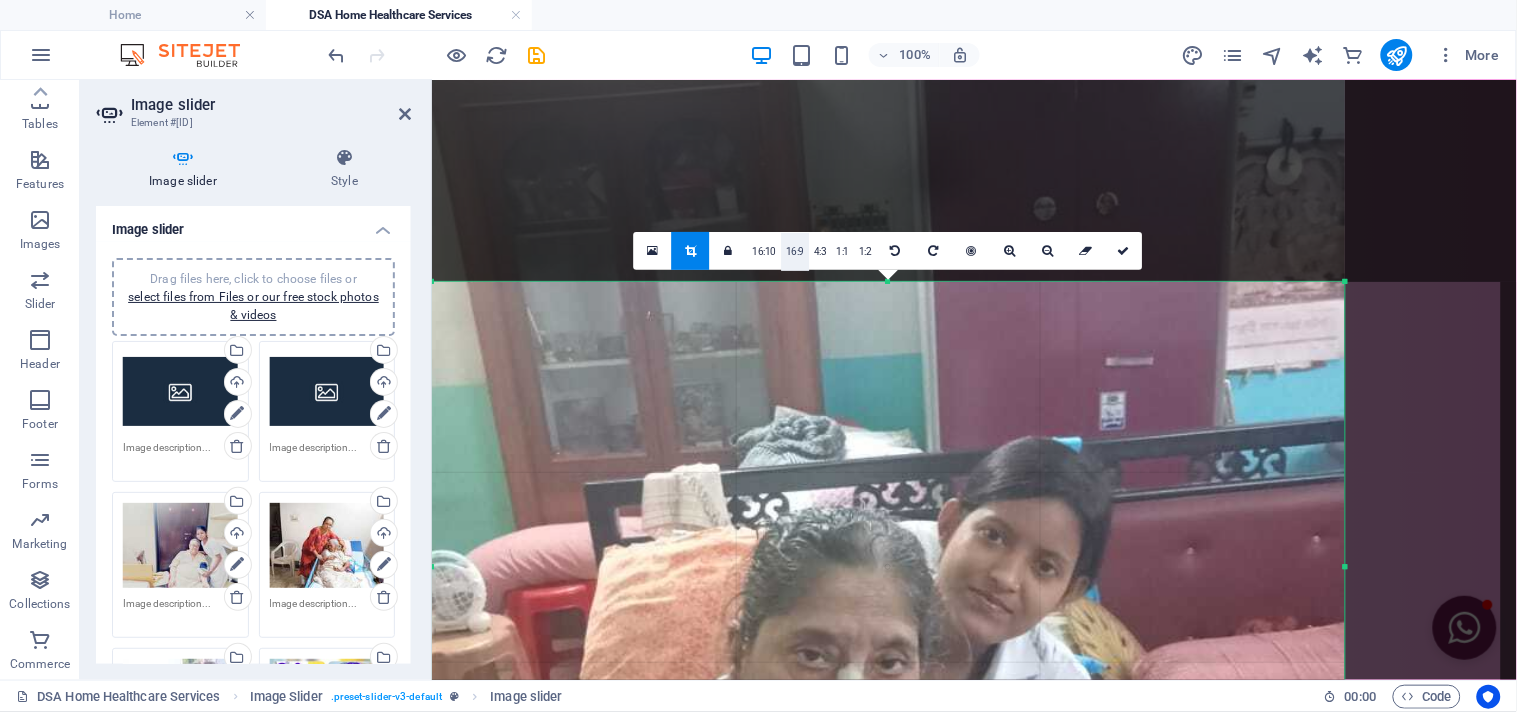 click on "16:9" at bounding box center [795, 252] 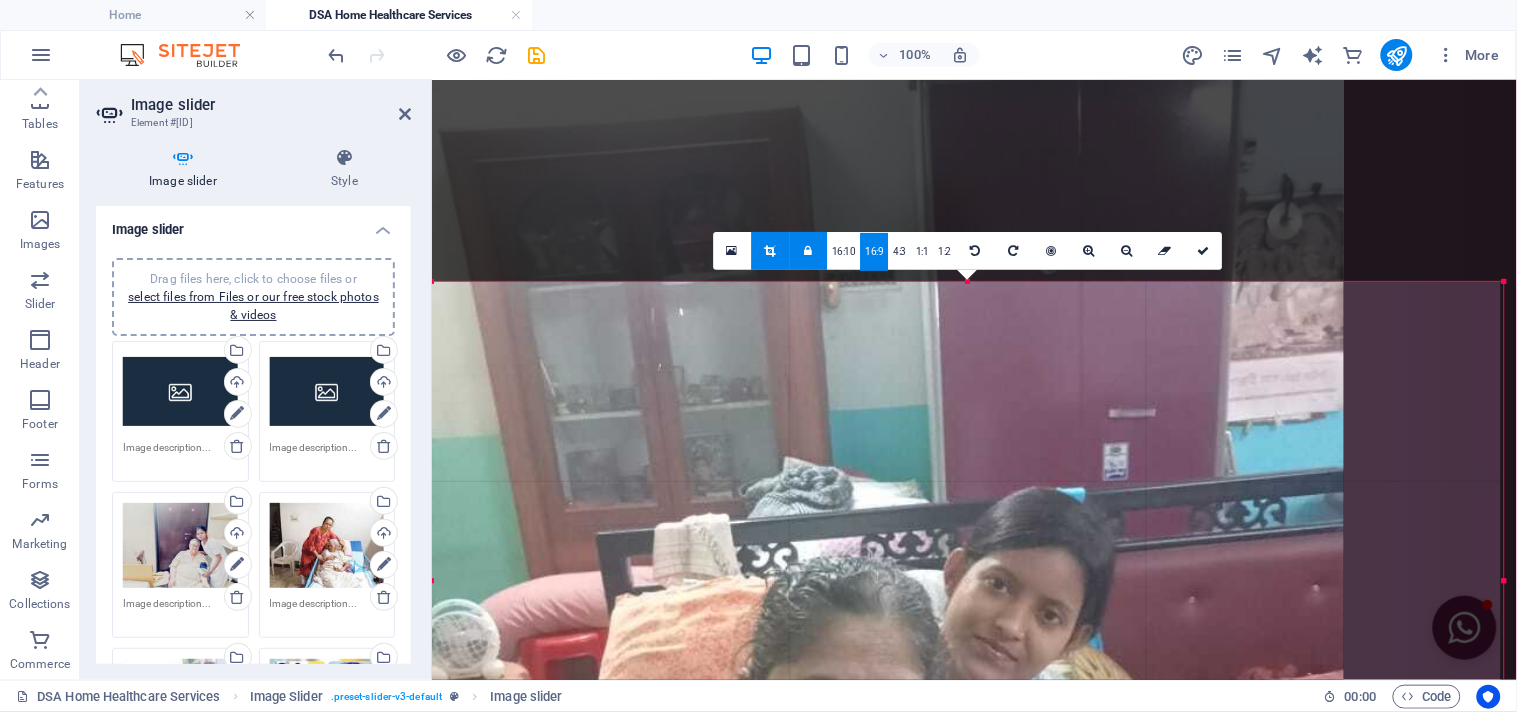 drag, startPoint x: 1343, startPoint y: 284, endPoint x: 1029, endPoint y: 192, distance: 327.20026 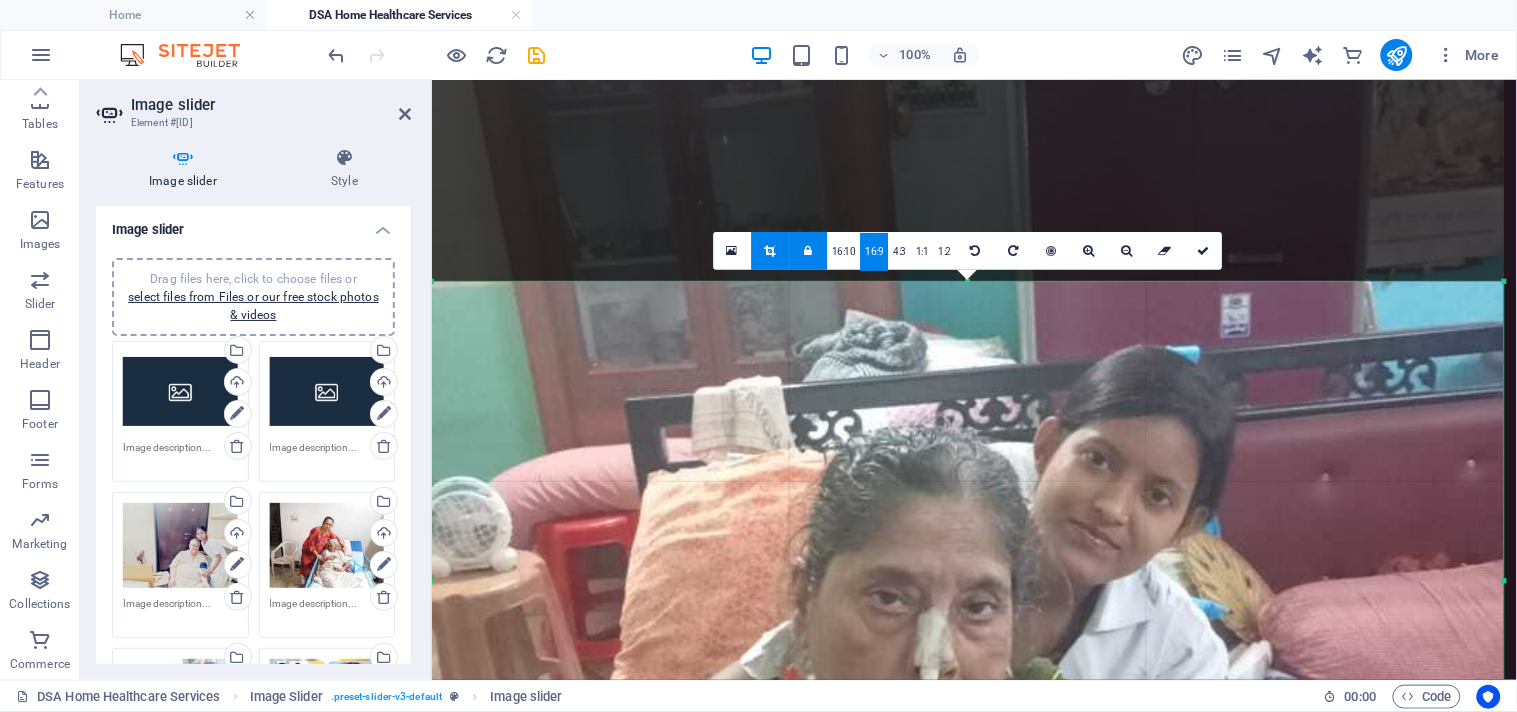drag, startPoint x: 1048, startPoint y: 580, endPoint x: 1055, endPoint y: 402, distance: 178.13759 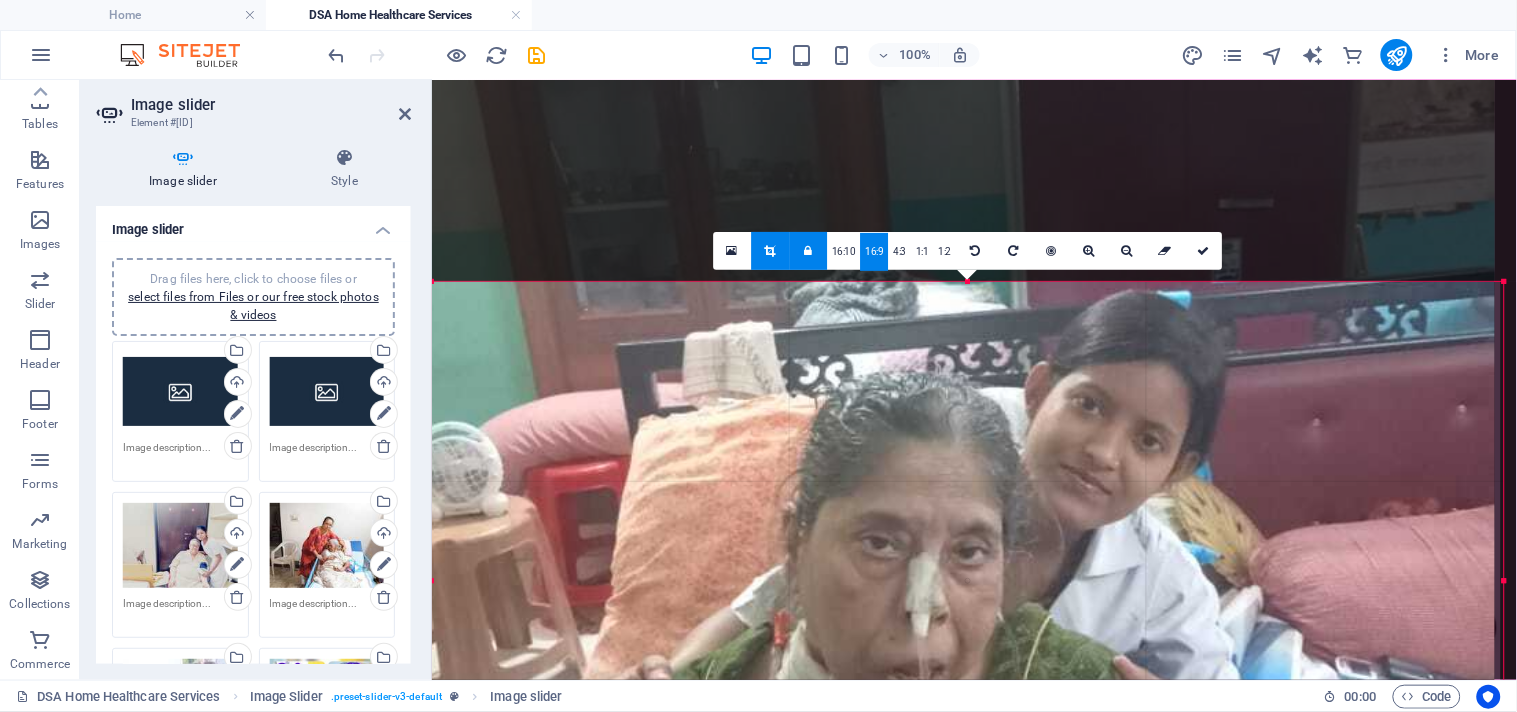 drag, startPoint x: 1056, startPoint y: 490, endPoint x: 1047, endPoint y: 435, distance: 55.7315 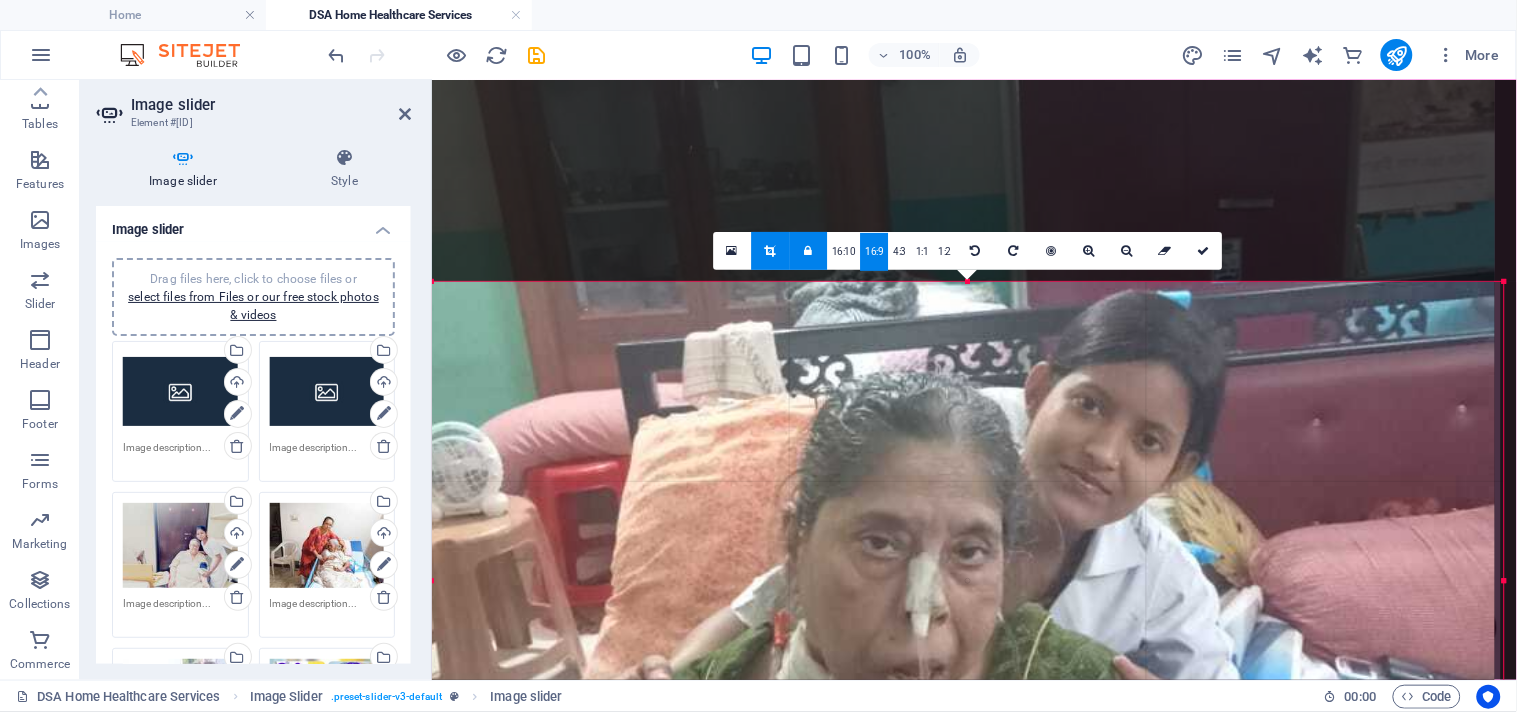 click at bounding box center (959, 442) 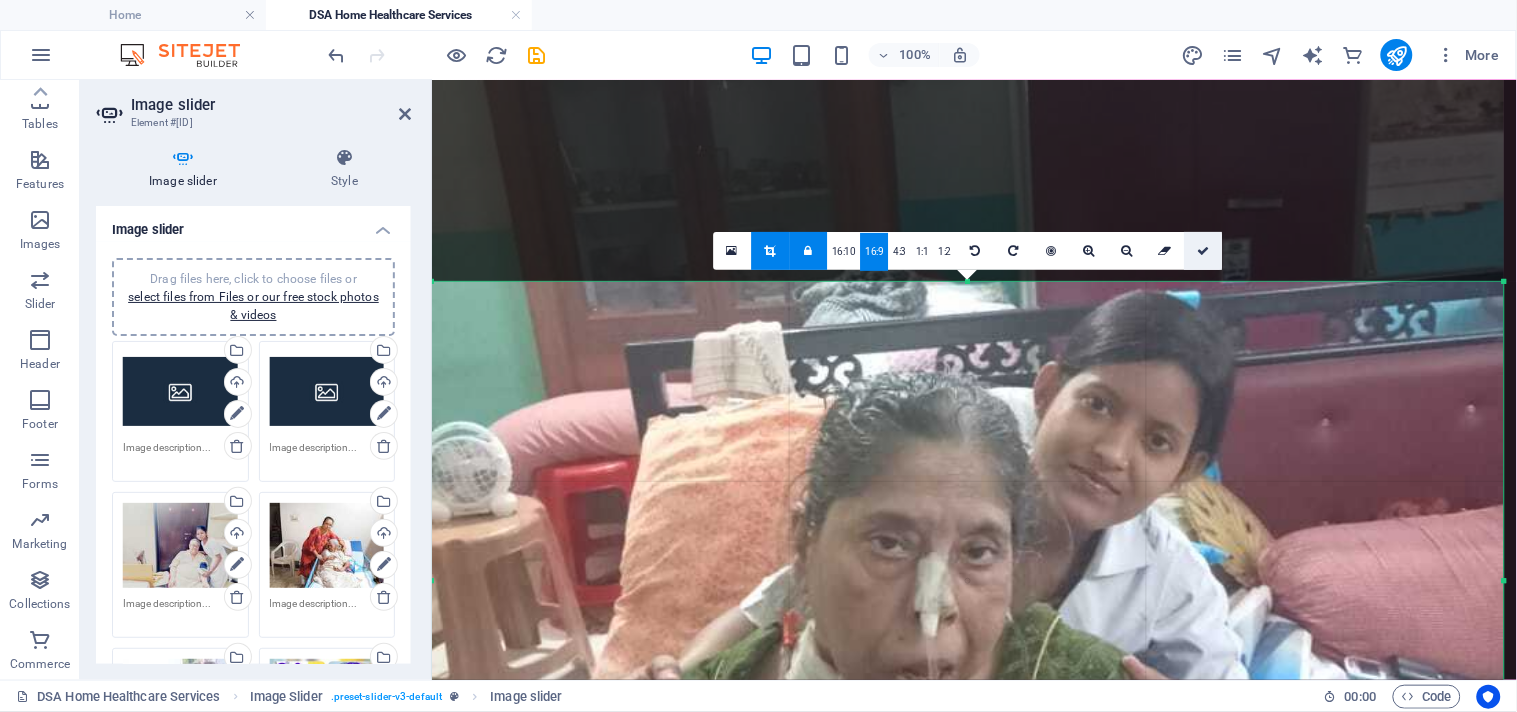 drag, startPoint x: 1202, startPoint y: 253, endPoint x: 736, endPoint y: 198, distance: 469.2345 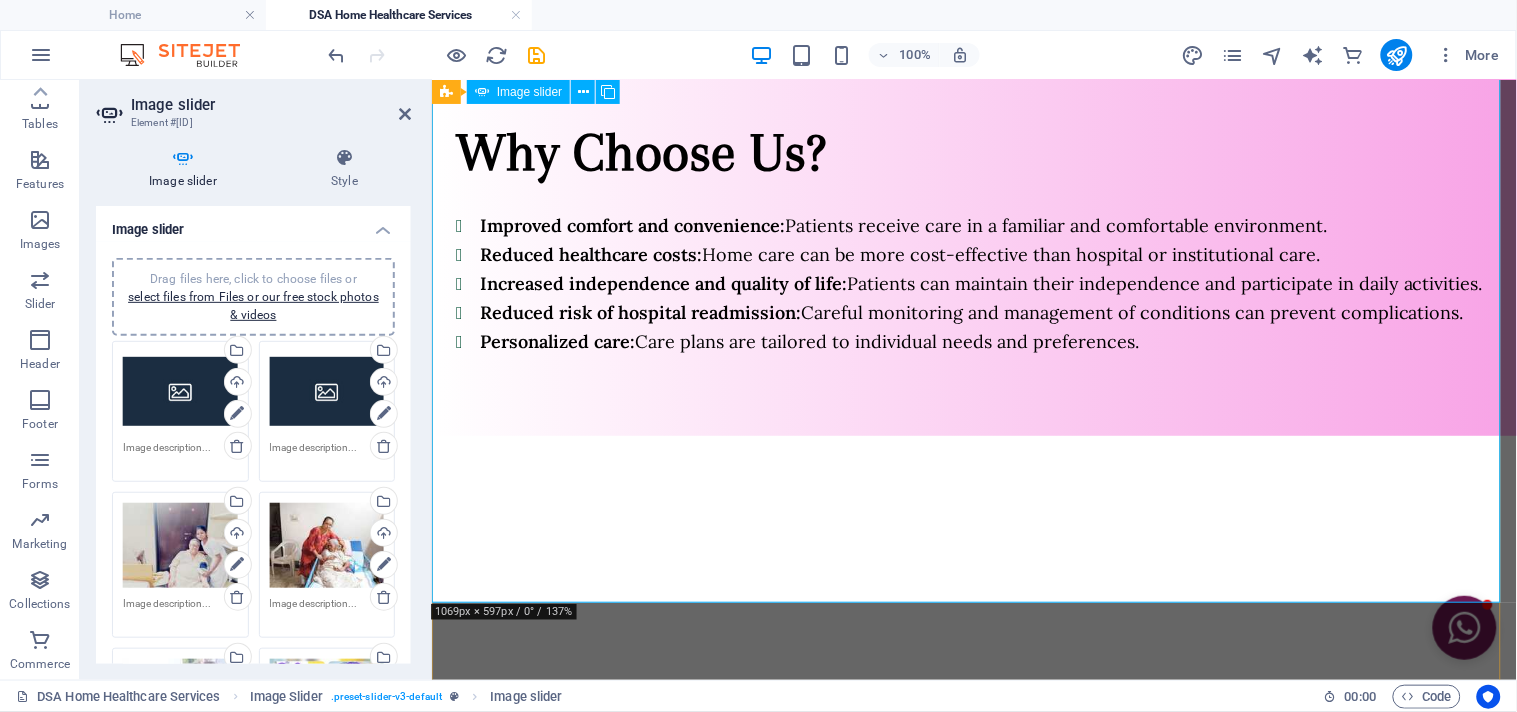 scroll, scrollTop: 2048, scrollLeft: 0, axis: vertical 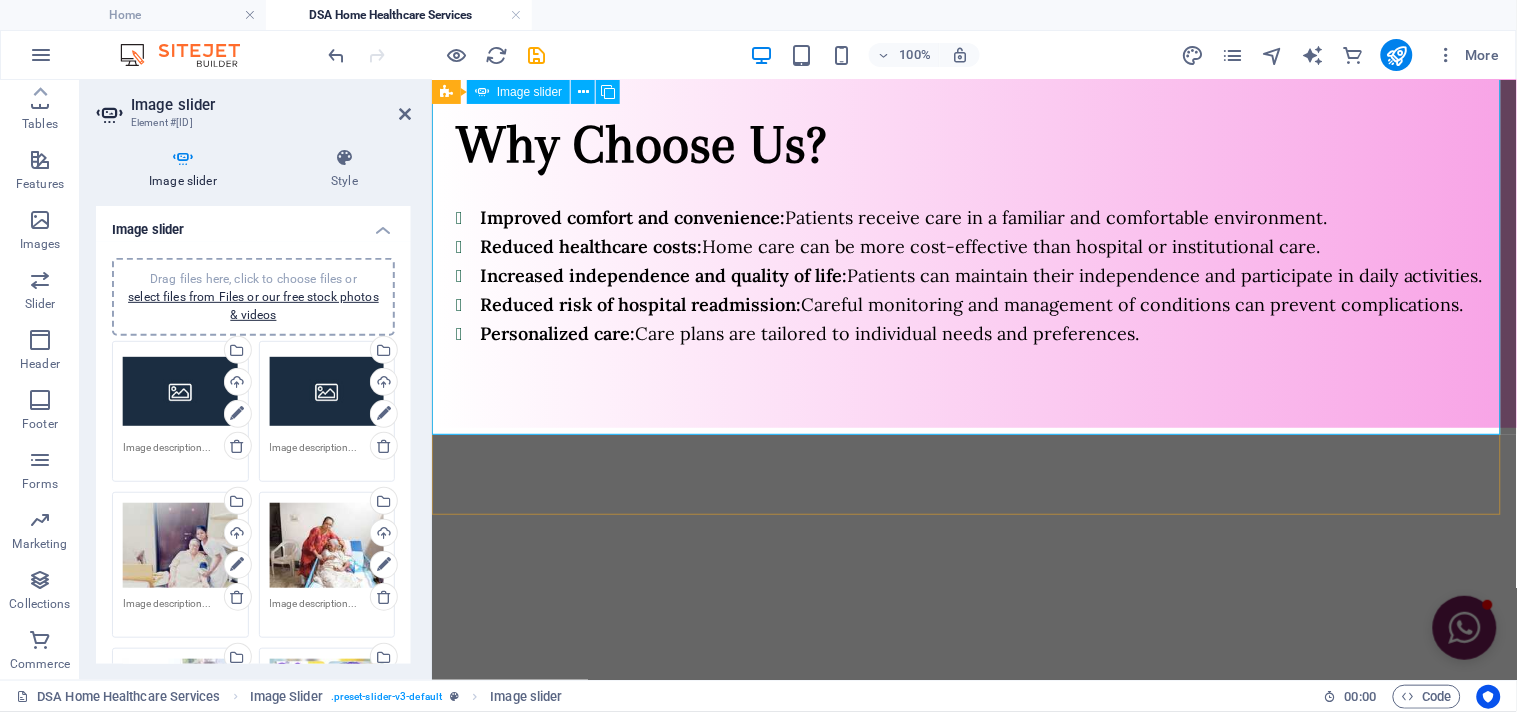 click on "6" at bounding box center [483, 934] 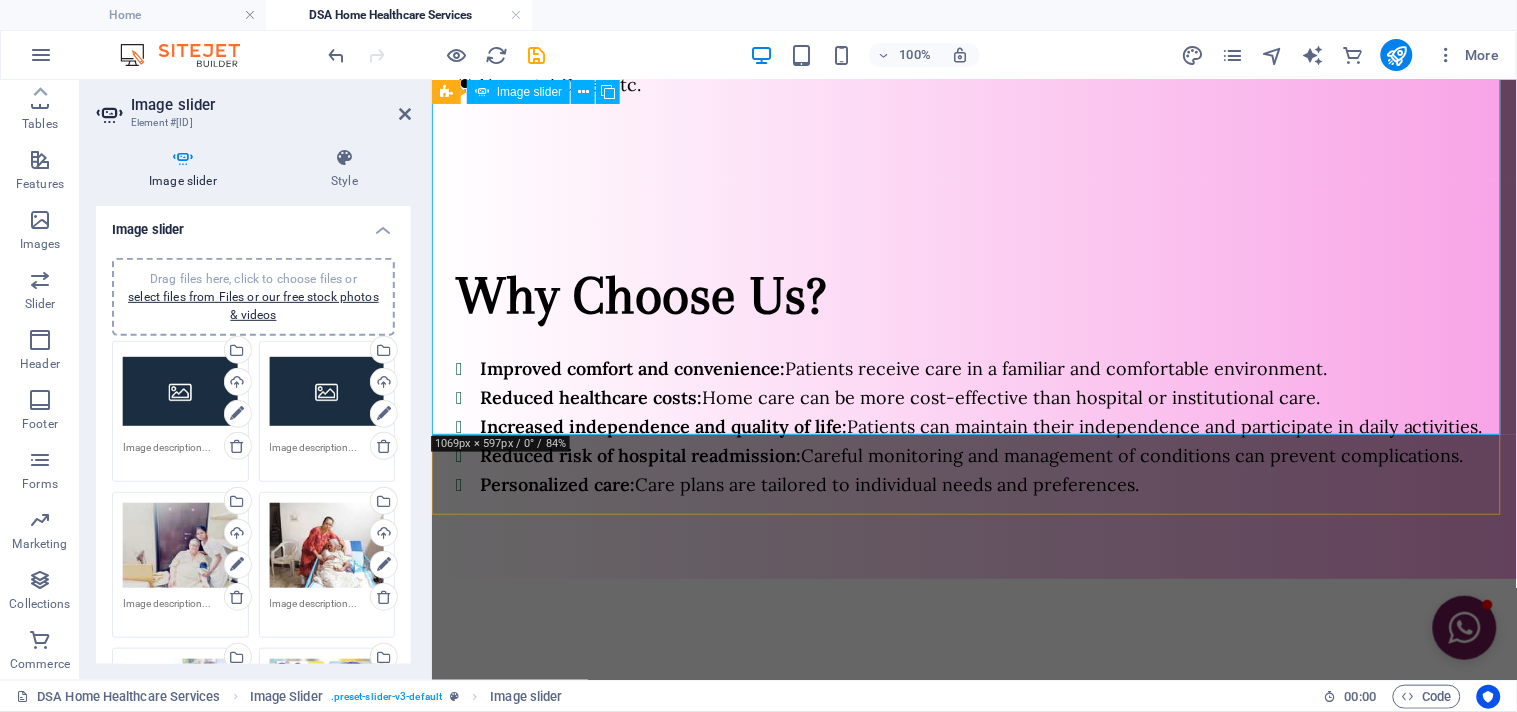 scroll, scrollTop: 1826, scrollLeft: 0, axis: vertical 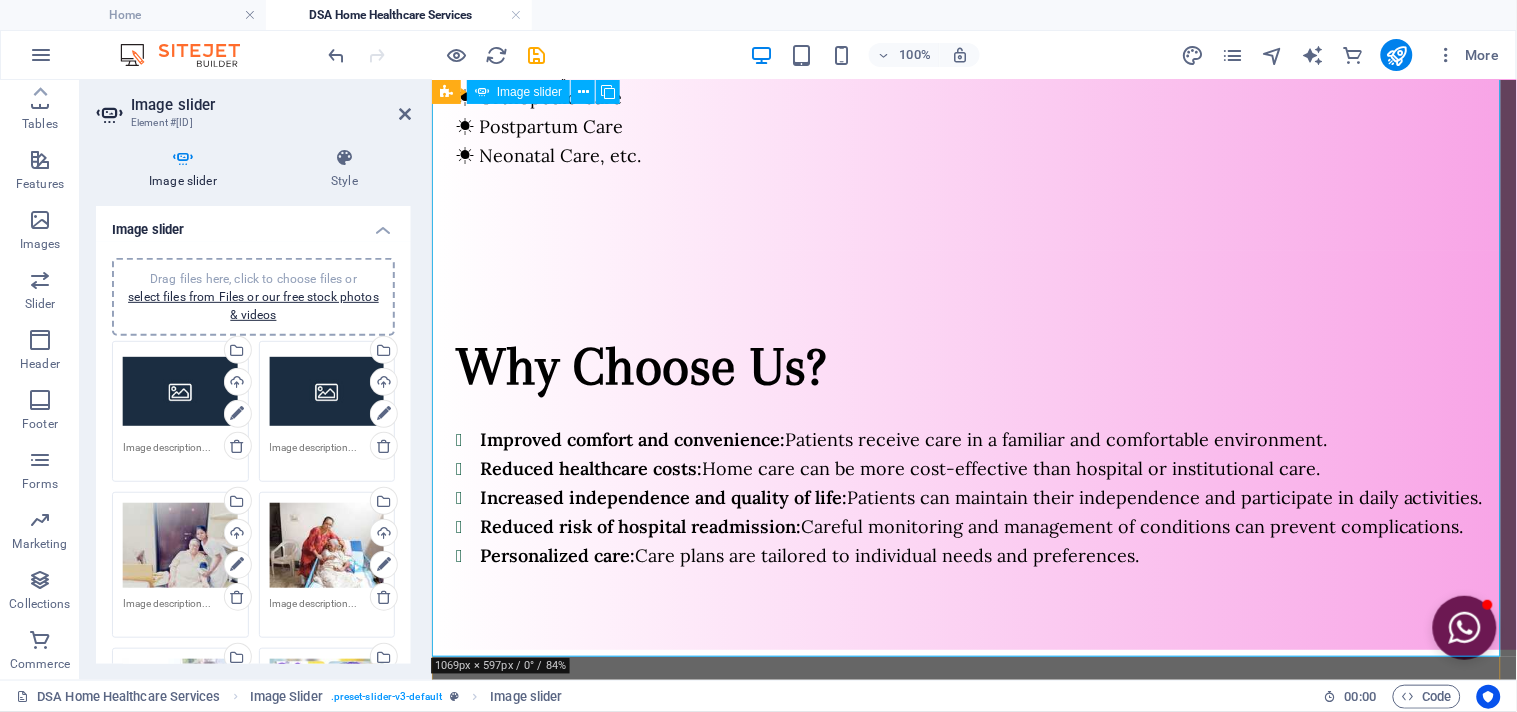 click at bounding box center [-5471, 3799] 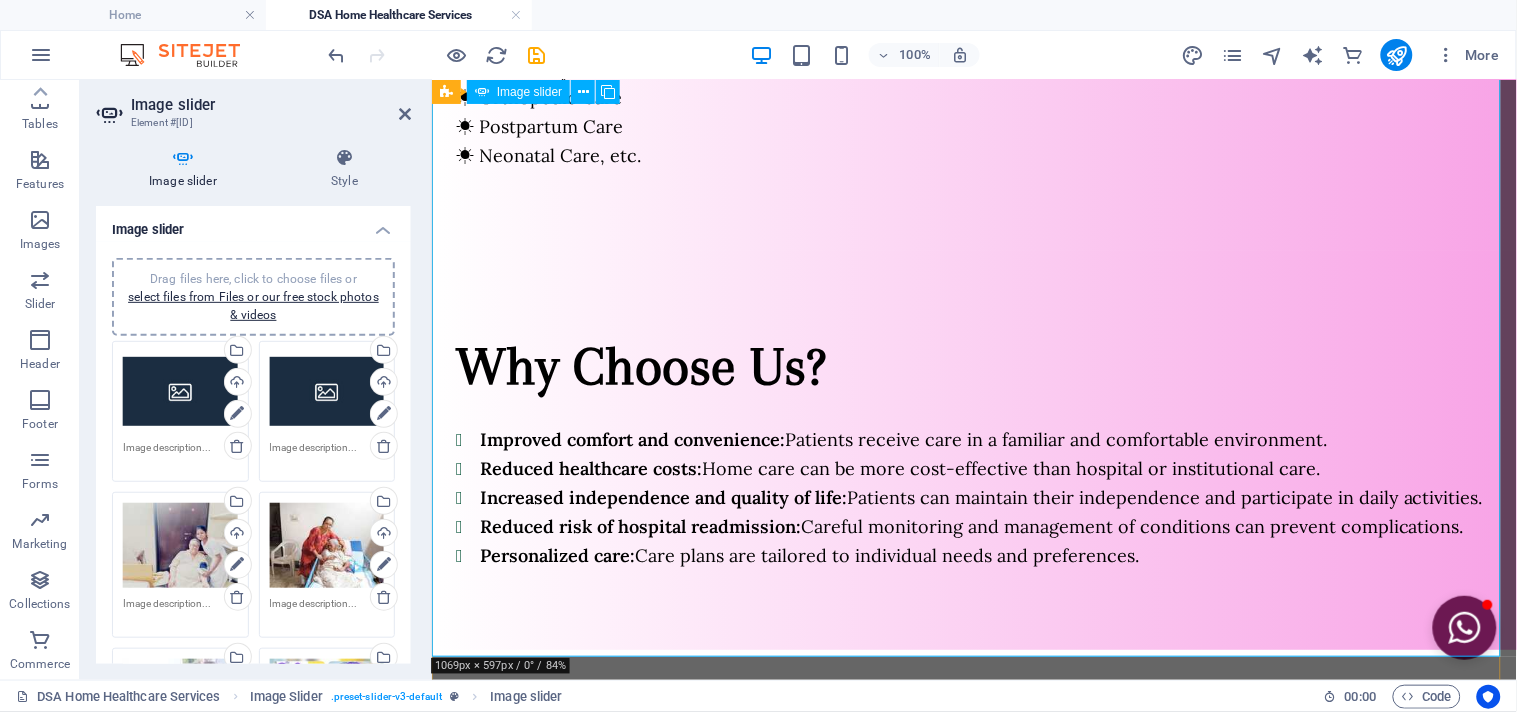 click at bounding box center (-5471, 3799) 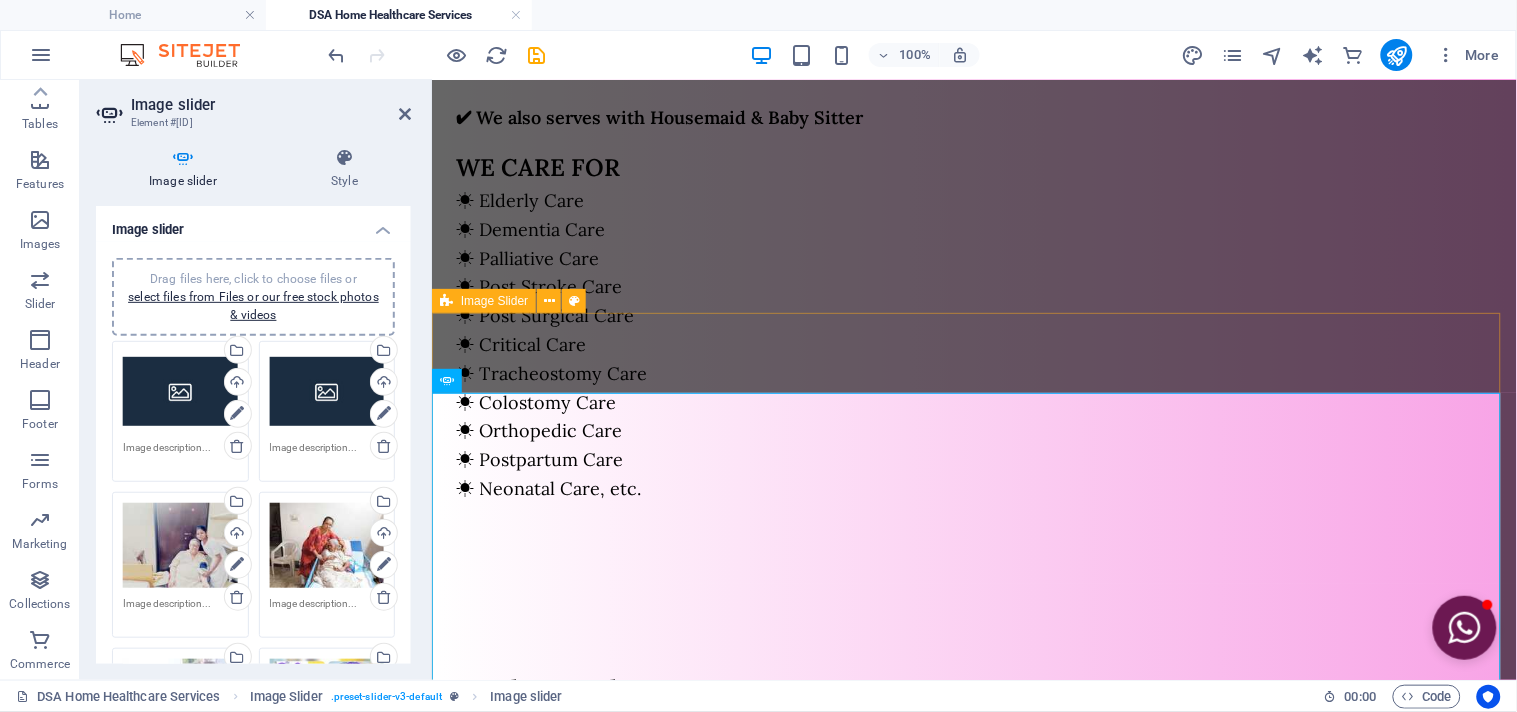 scroll, scrollTop: 1604, scrollLeft: 0, axis: vertical 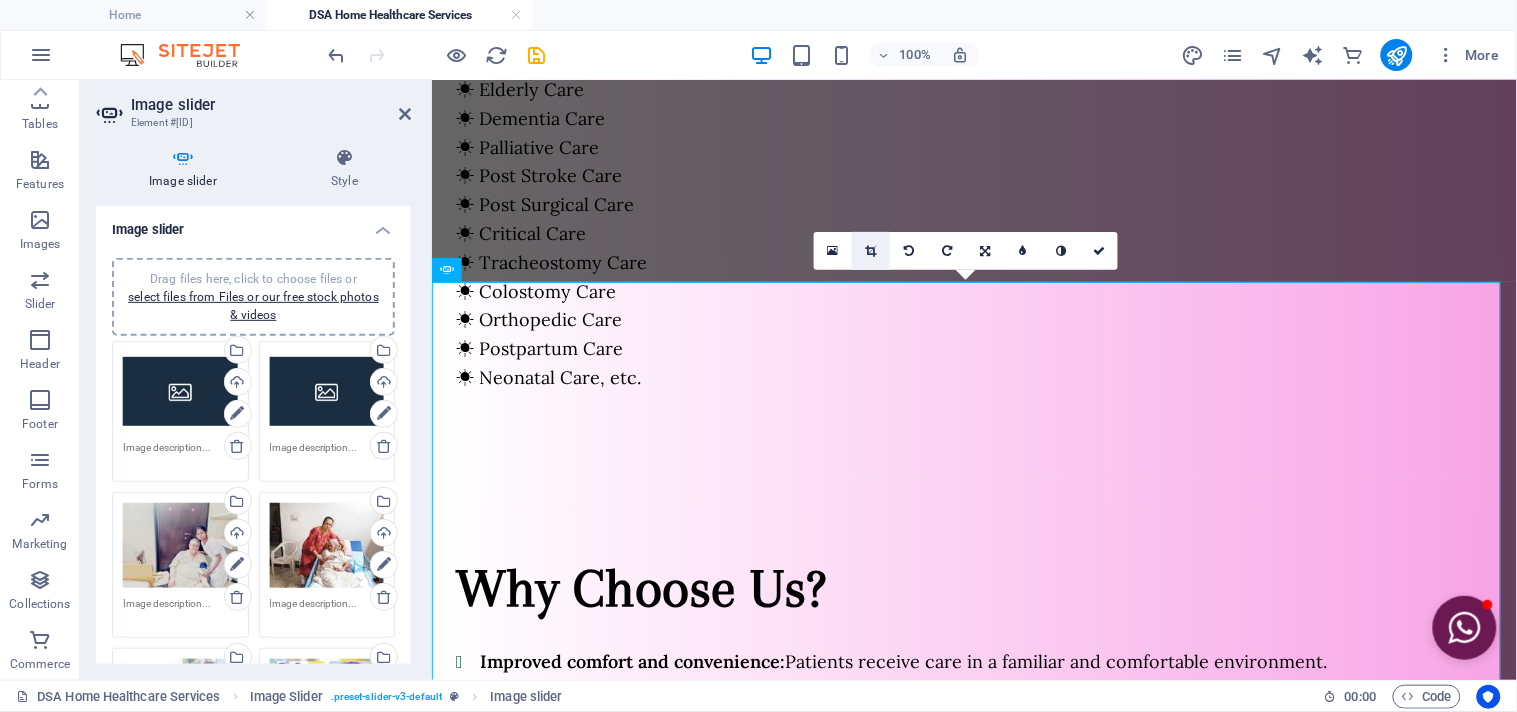 click at bounding box center (871, 251) 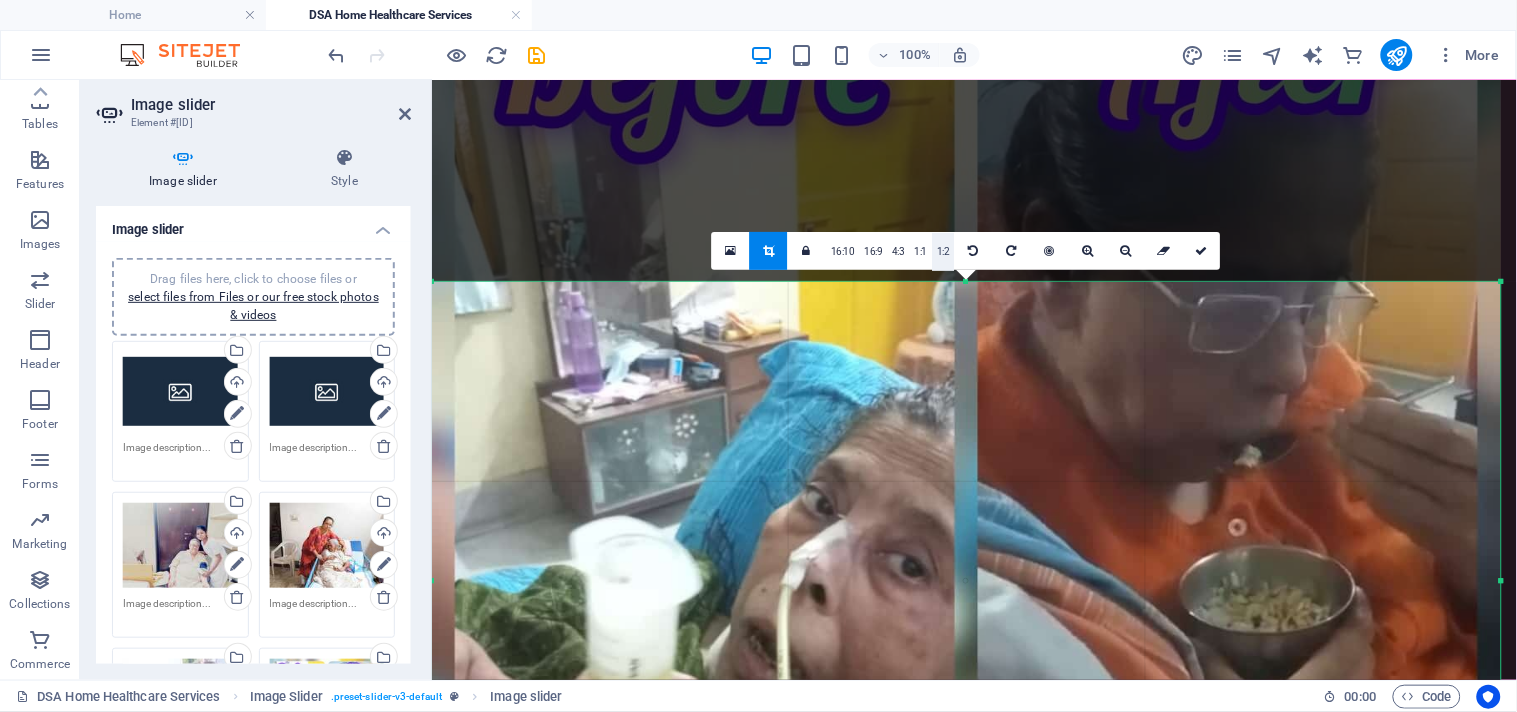 click on "1:2" at bounding box center [943, 252] 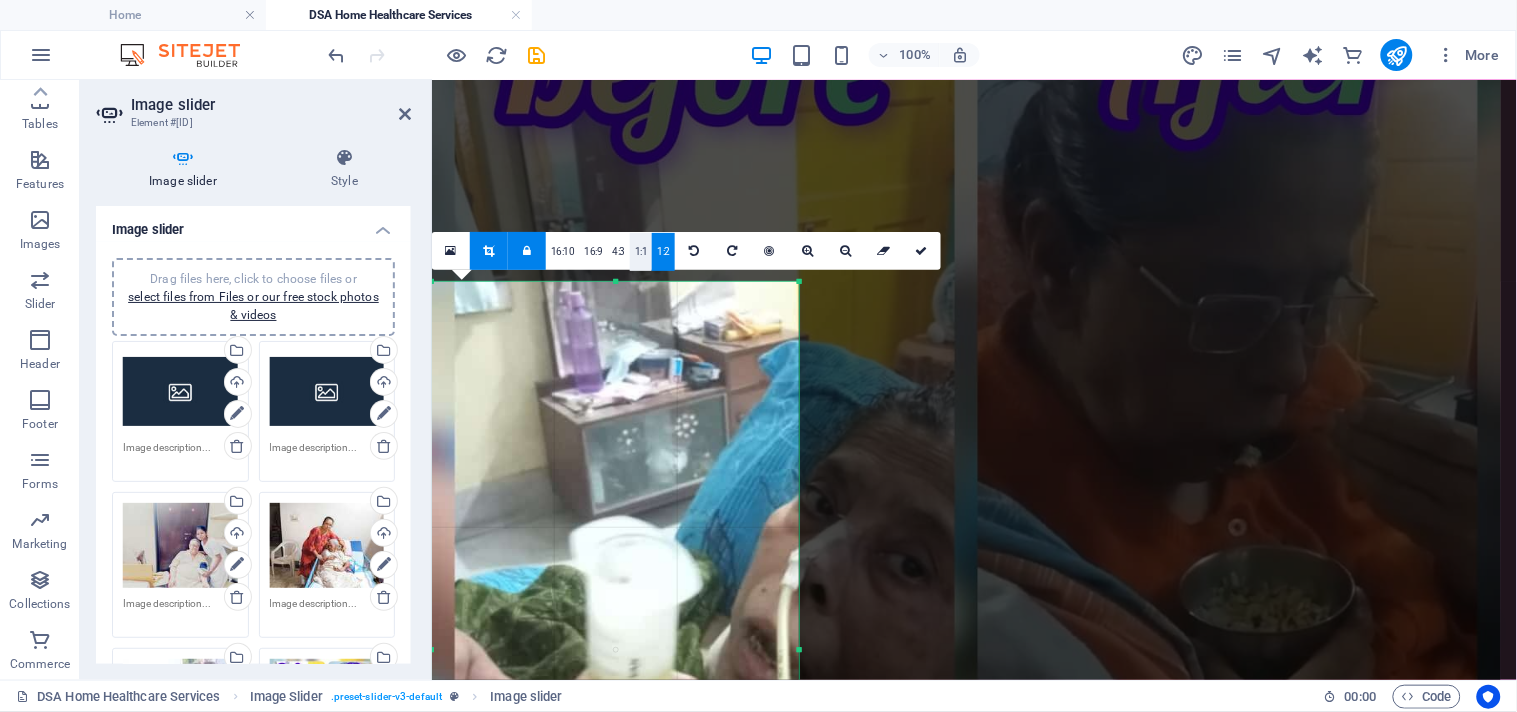 click on "1:1" at bounding box center (641, 252) 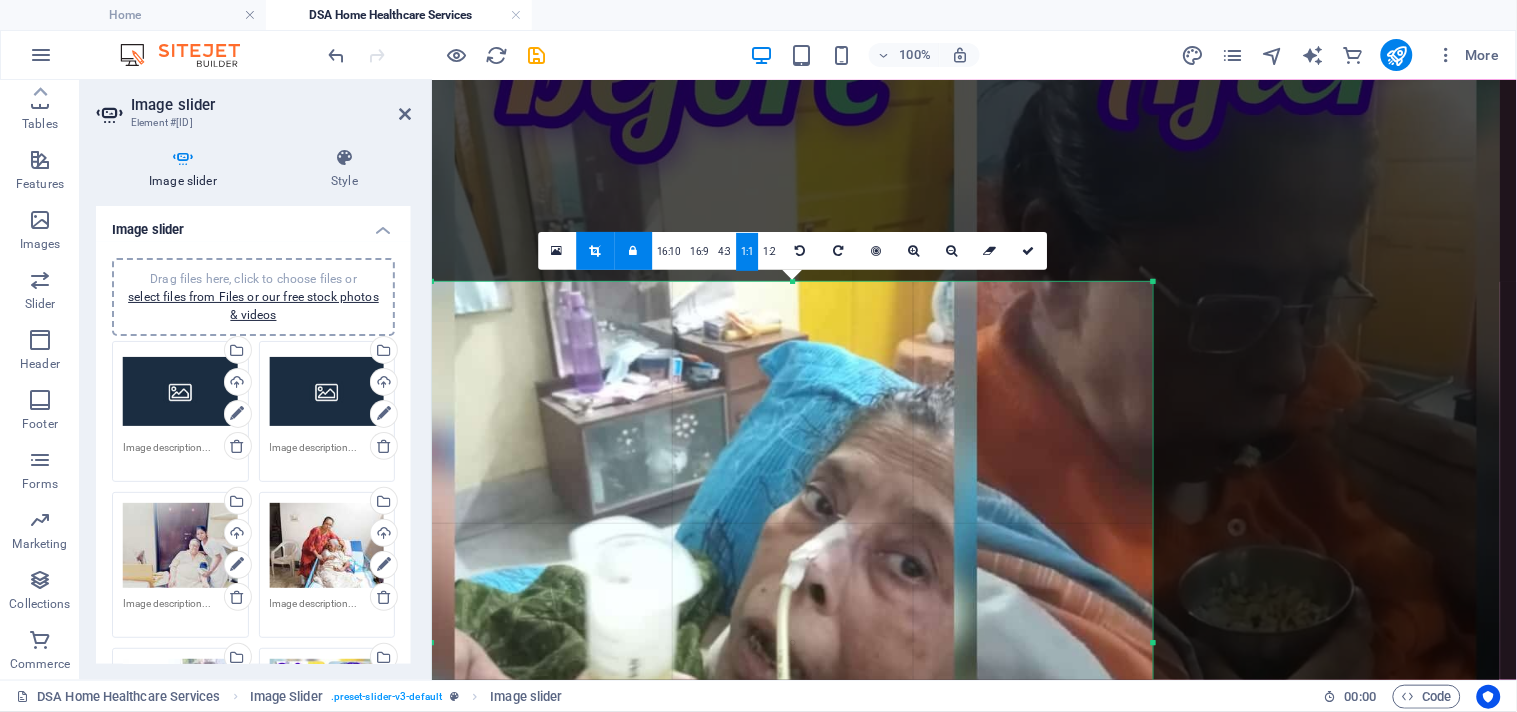 drag, startPoint x: 796, startPoint y: 652, endPoint x: 1063, endPoint y: 644, distance: 267.1198 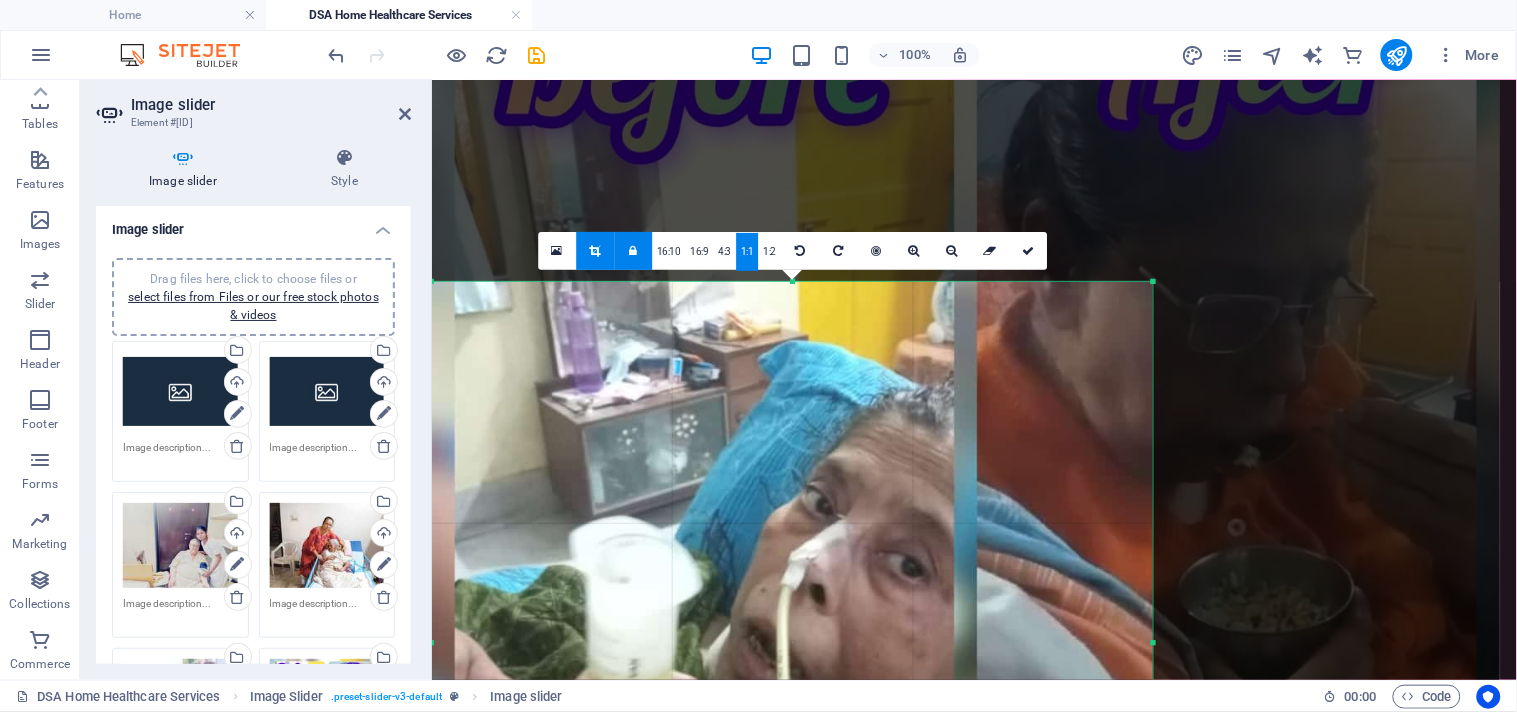 click on "DILIGENCE SKILLS ACADEMY Home DSA Home Healthcare Services Favorites Elements Columns Content Boxes Accordion Tables Features Images Slider Header Footer Forms Marketing Collections Commerce
Drag here to replace the existing content. Press “Ctrl” if you want to create a new element.
H3   Separator   Floating Image   Container   Menu Bar   Container   Text 95% More Home Image Slider . preset-slider-v3-default Image slider 00 : 00 Code Favorites Elements Columns Content Boxes Accordion Tables Features Images Slider Header Footer Forms Marketing Collections Commerce Image slider Element #ed-new-4851 Image slider Style Image slider Drag files here, click to choose files or select files from Files or our free stock photos & videos Drag files here, click to choose files or select files from Files or our free stock photos & videos Select files from the file manager, stock photos, or upload file(s) 1" at bounding box center (758, 356) 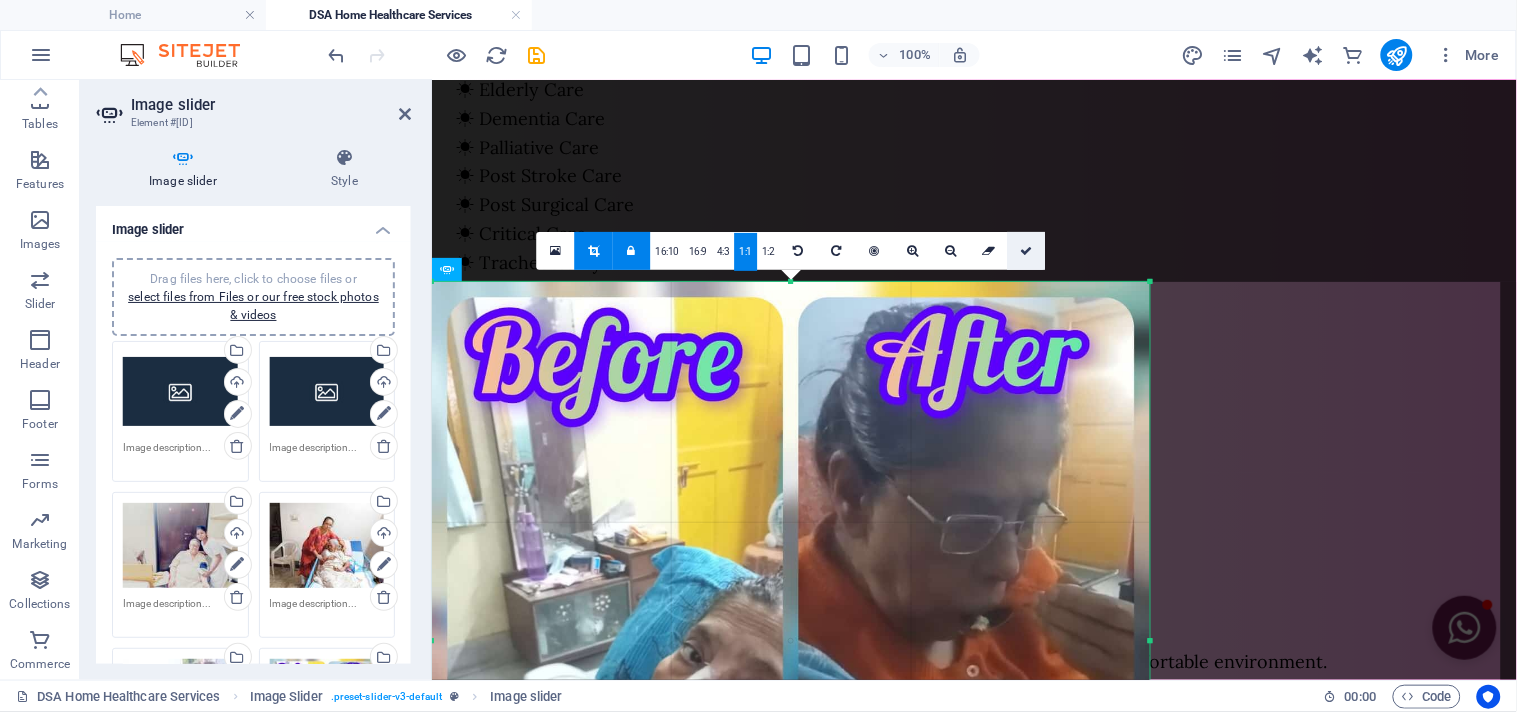 click at bounding box center (1027, 251) 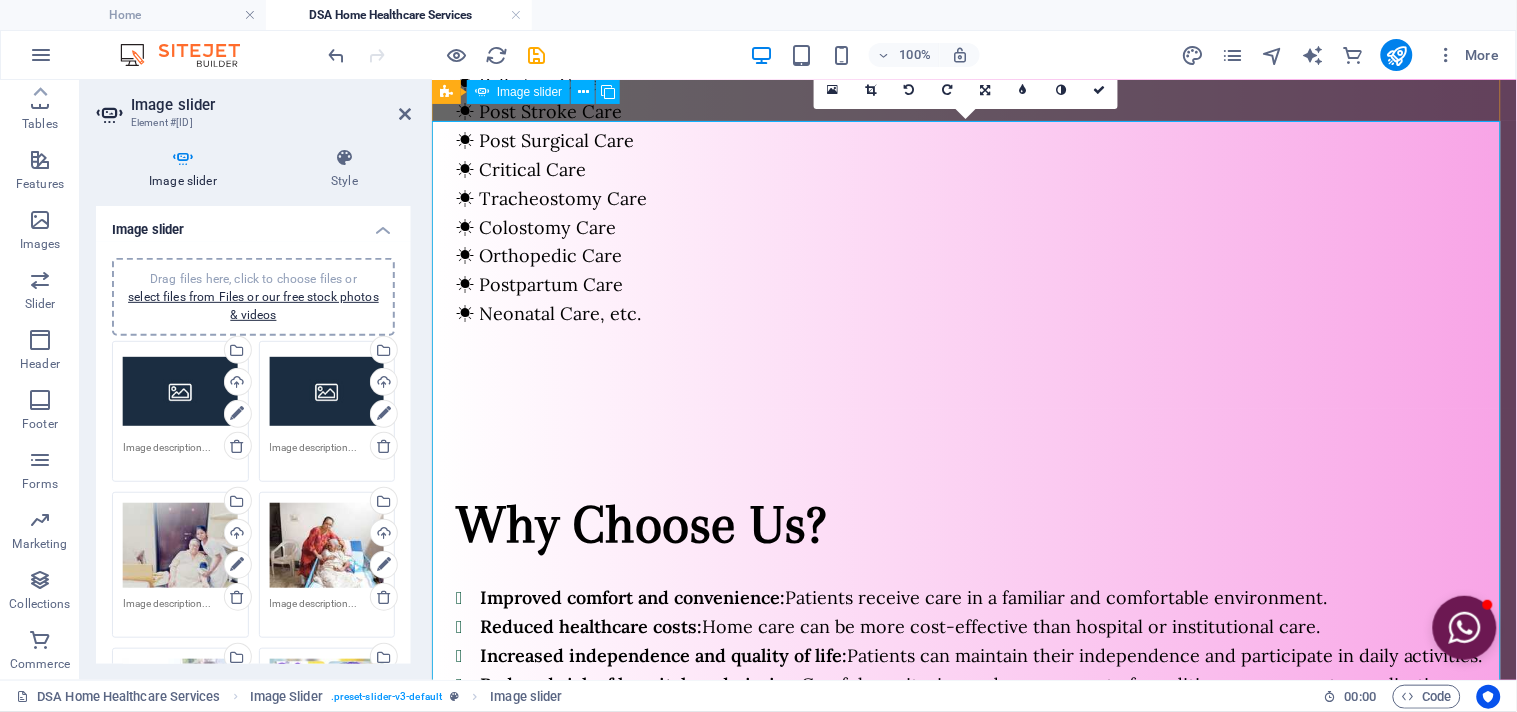 scroll, scrollTop: 1604, scrollLeft: 0, axis: vertical 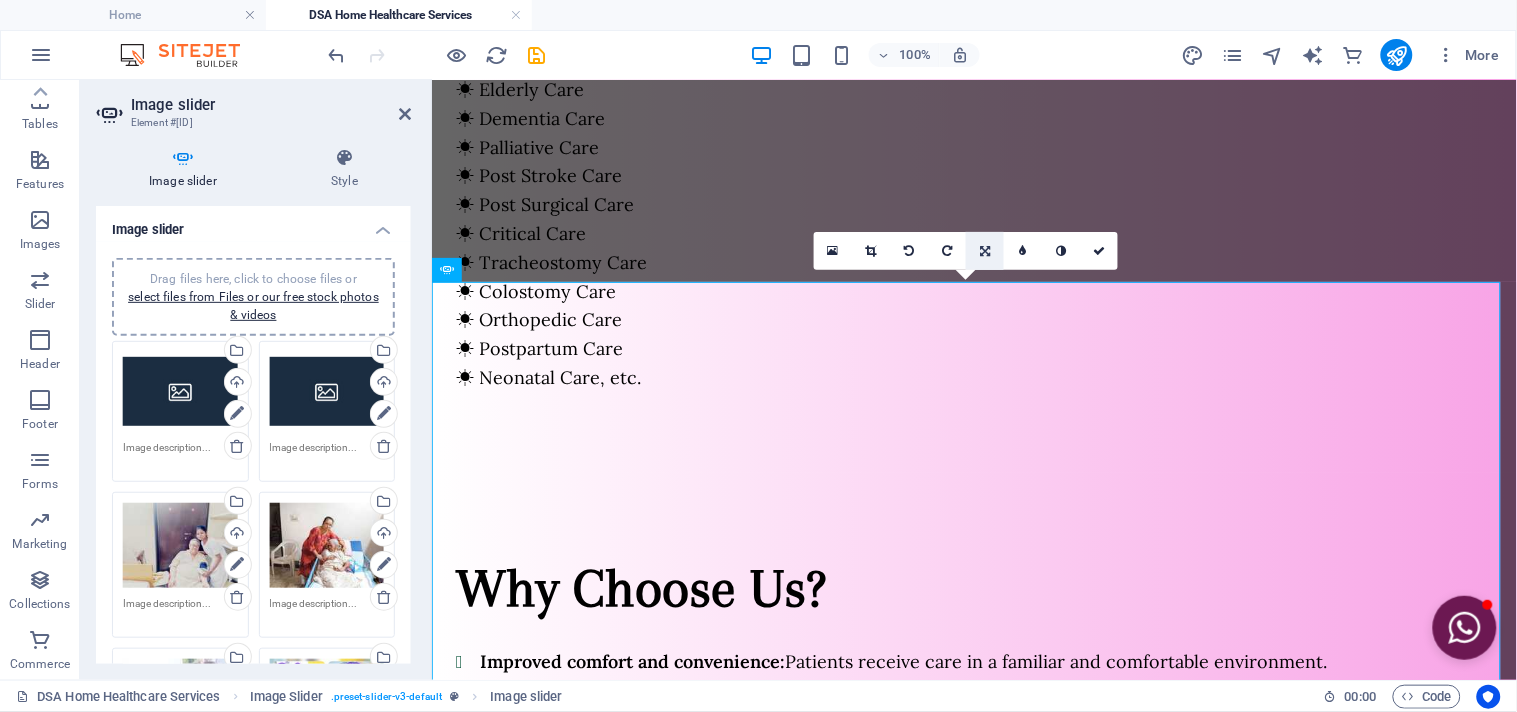click at bounding box center (985, 251) 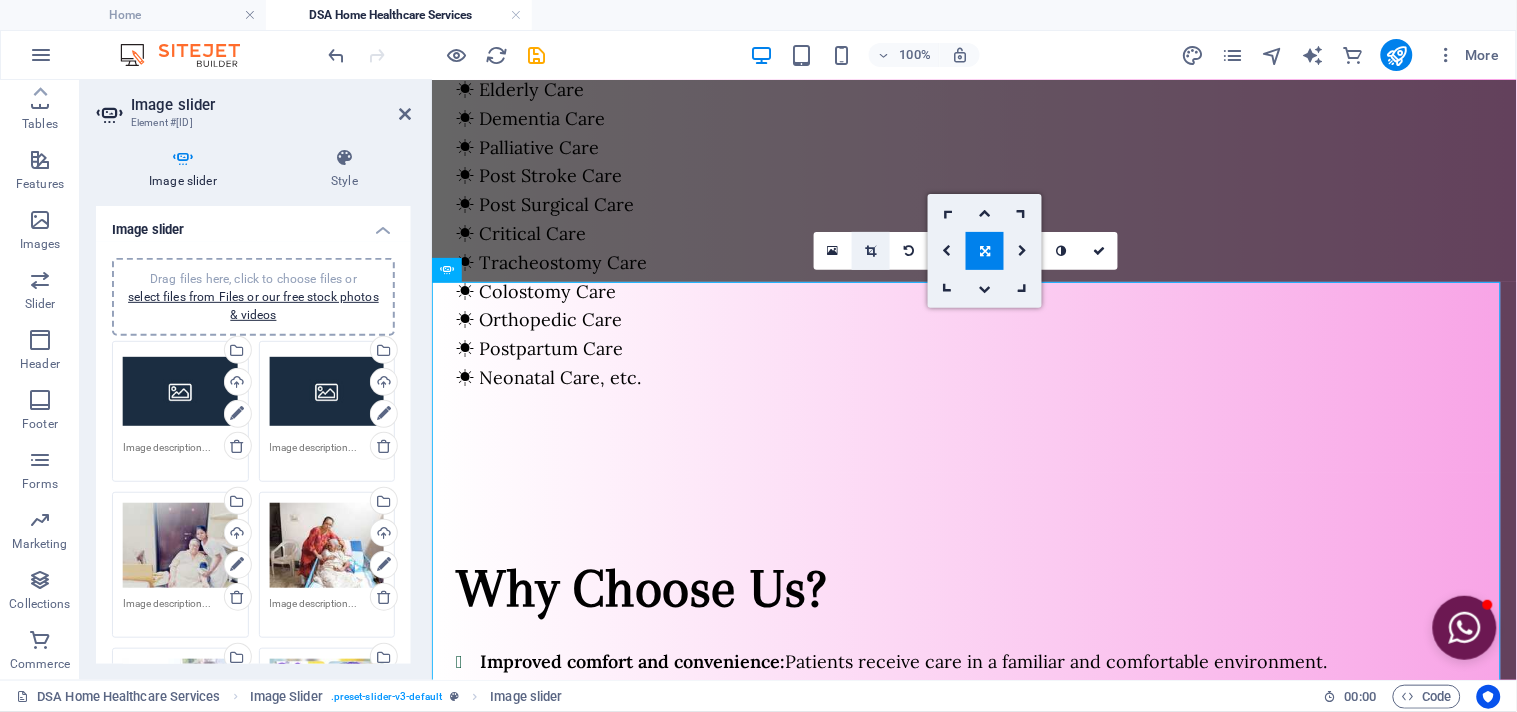 click at bounding box center [871, 251] 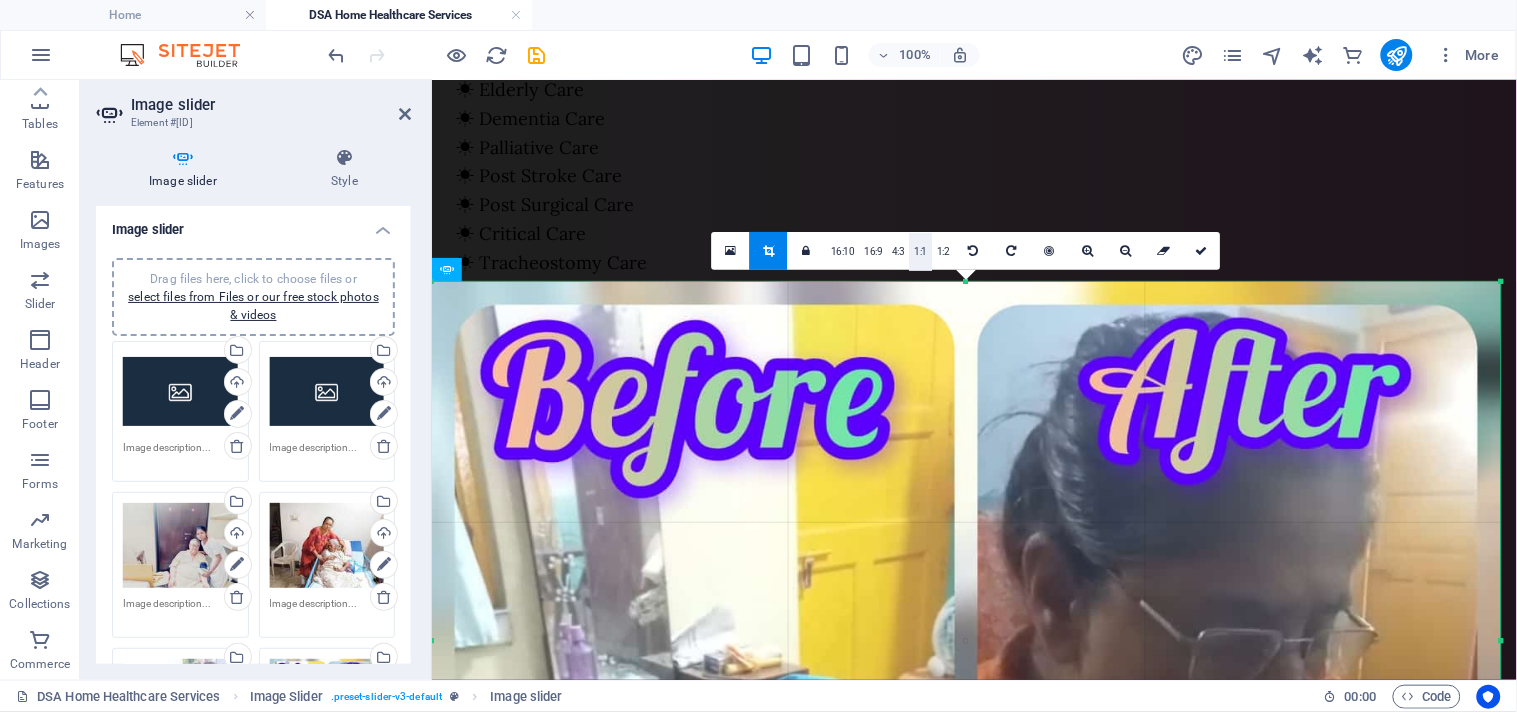 click on "1:1" at bounding box center (921, 252) 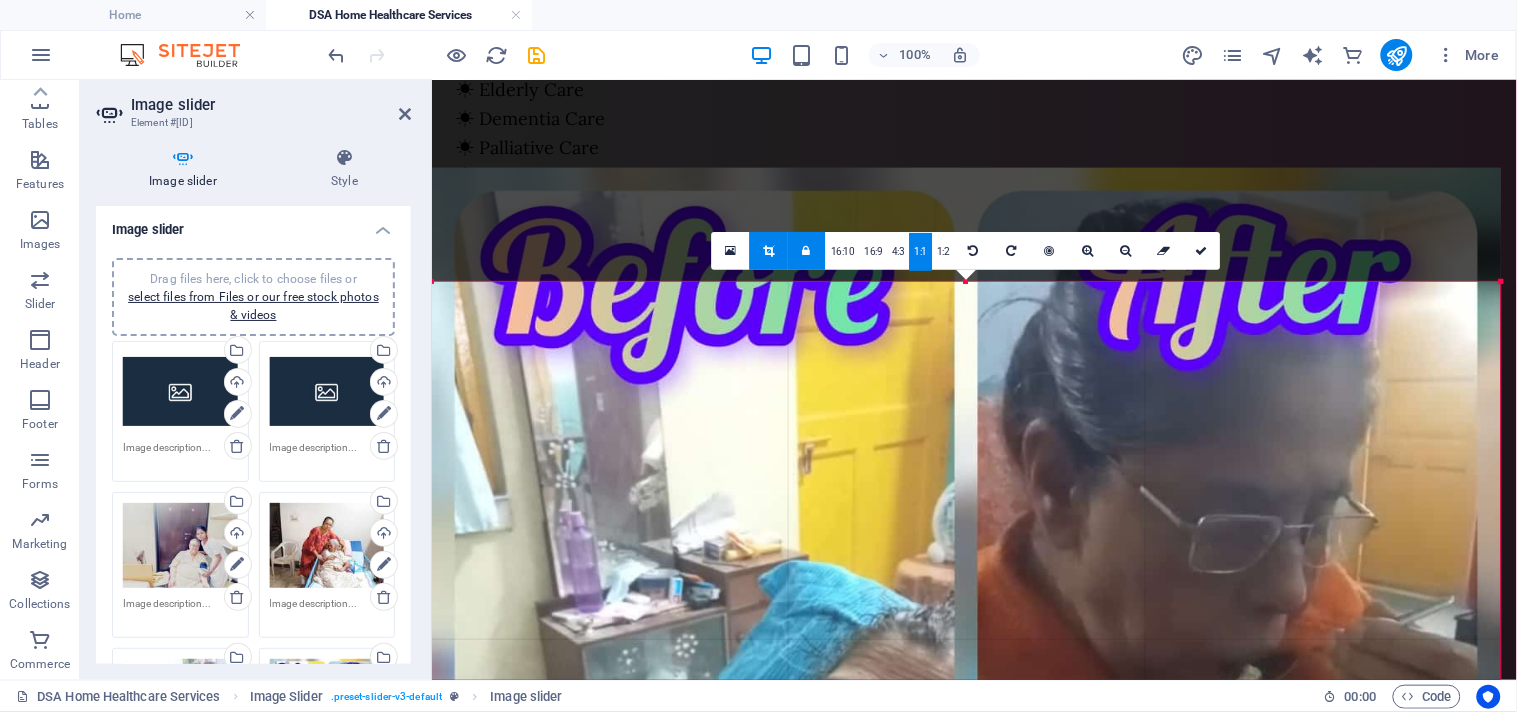 drag, startPoint x: 930, startPoint y: 402, endPoint x: 931, endPoint y: 288, distance: 114.00439 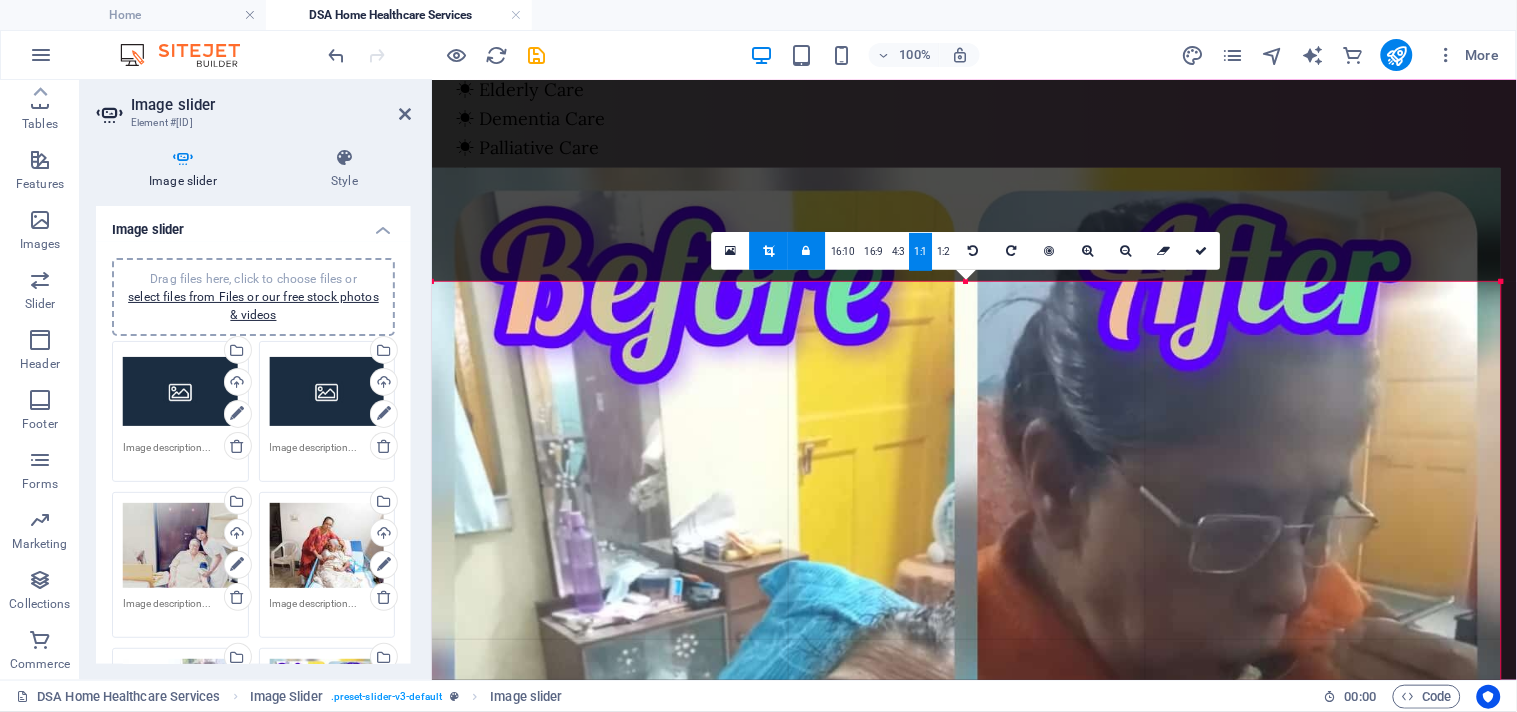 click at bounding box center [966, 702] 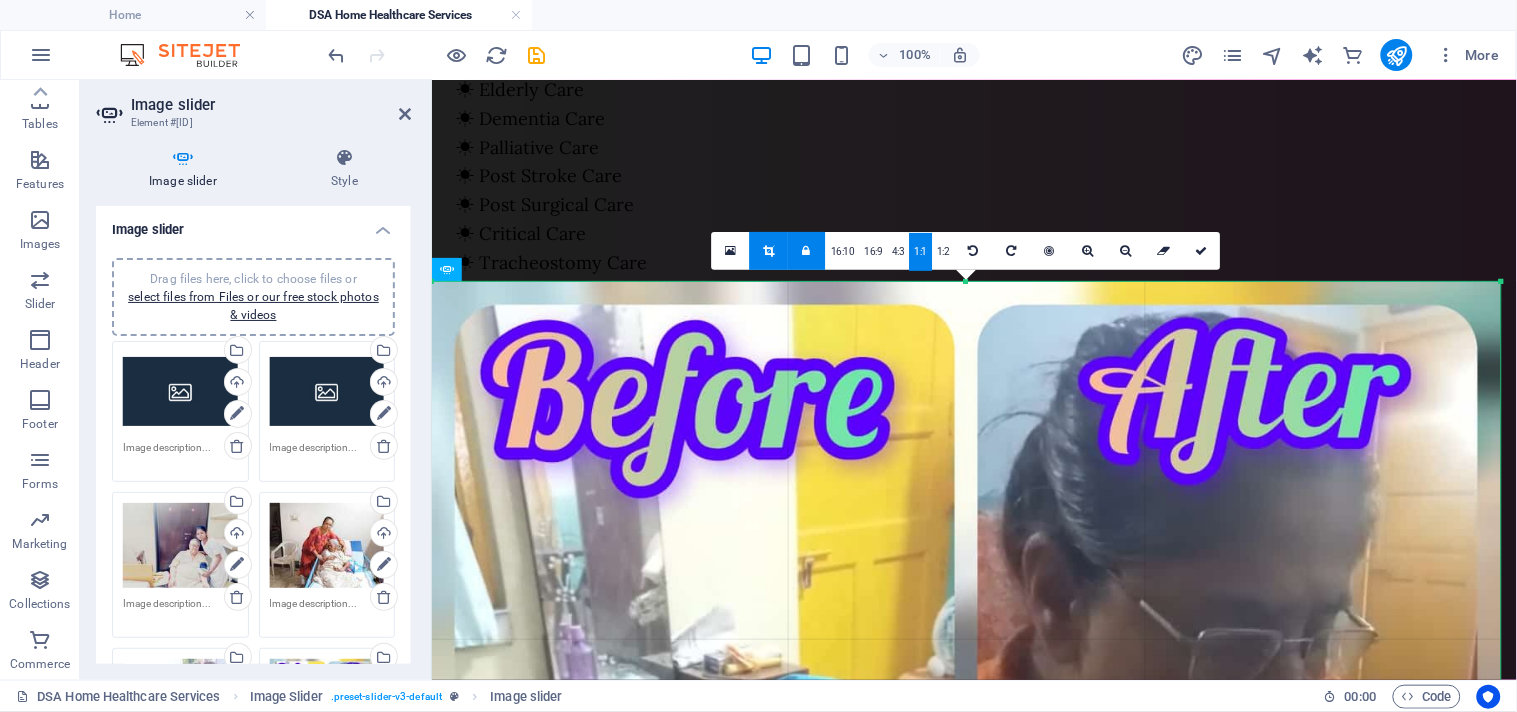 click at bounding box center [807, 251] 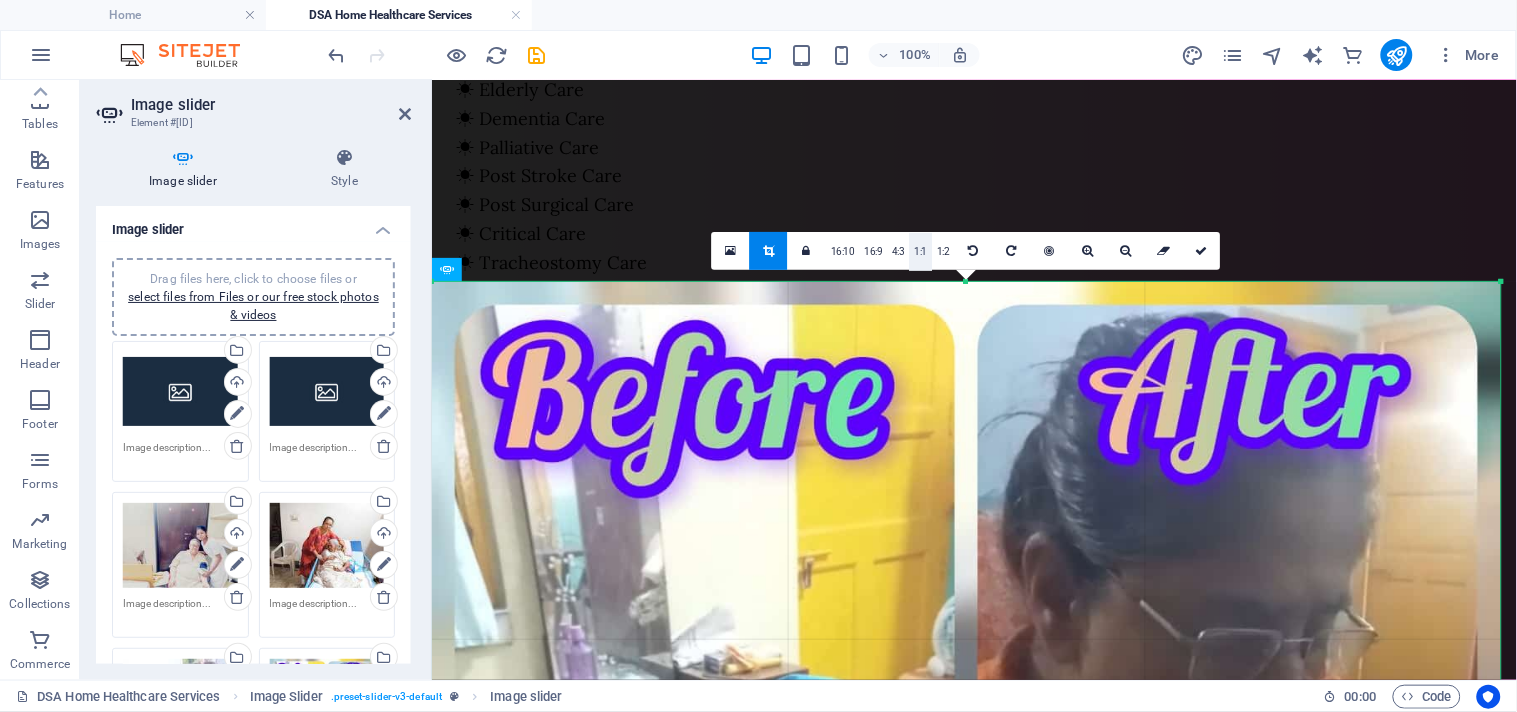 click on "1:1" at bounding box center (921, 252) 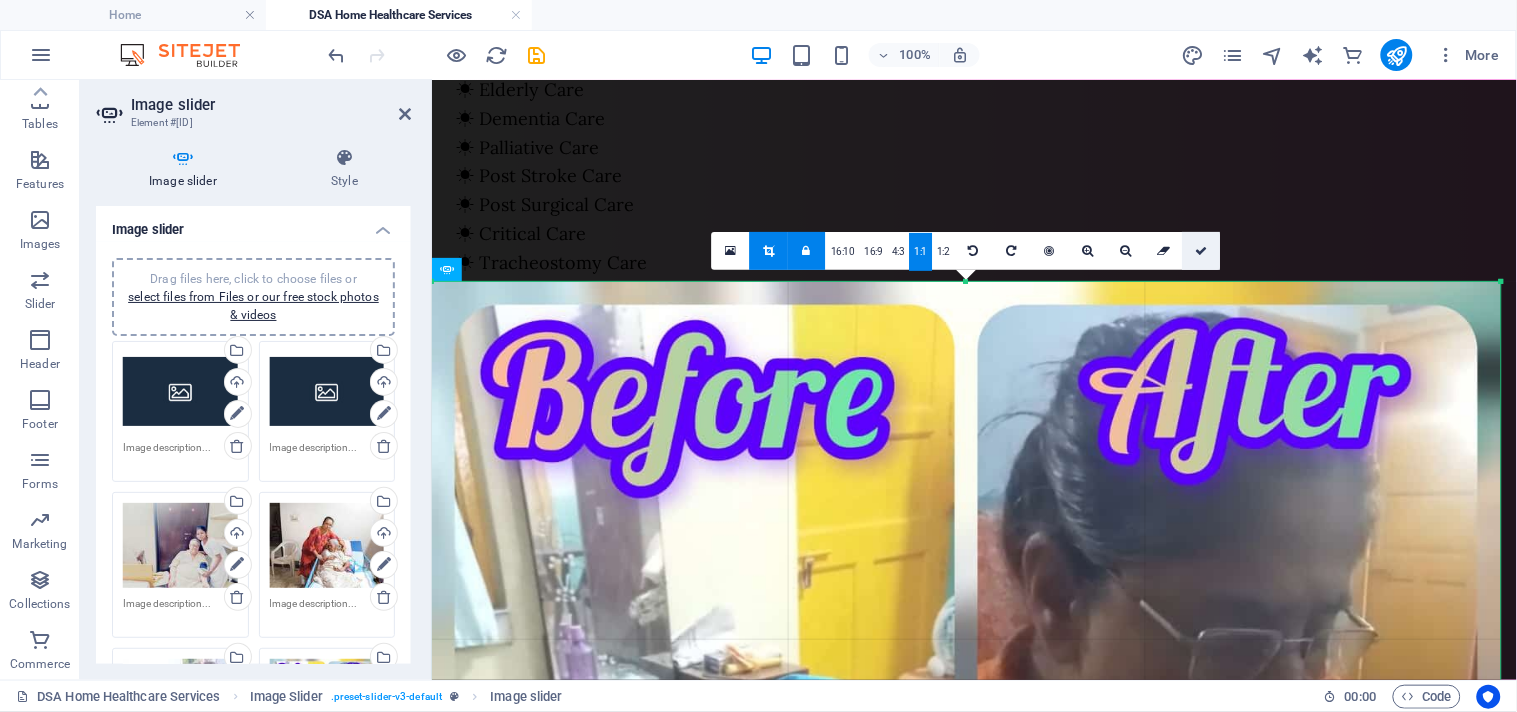 click at bounding box center (1202, 251) 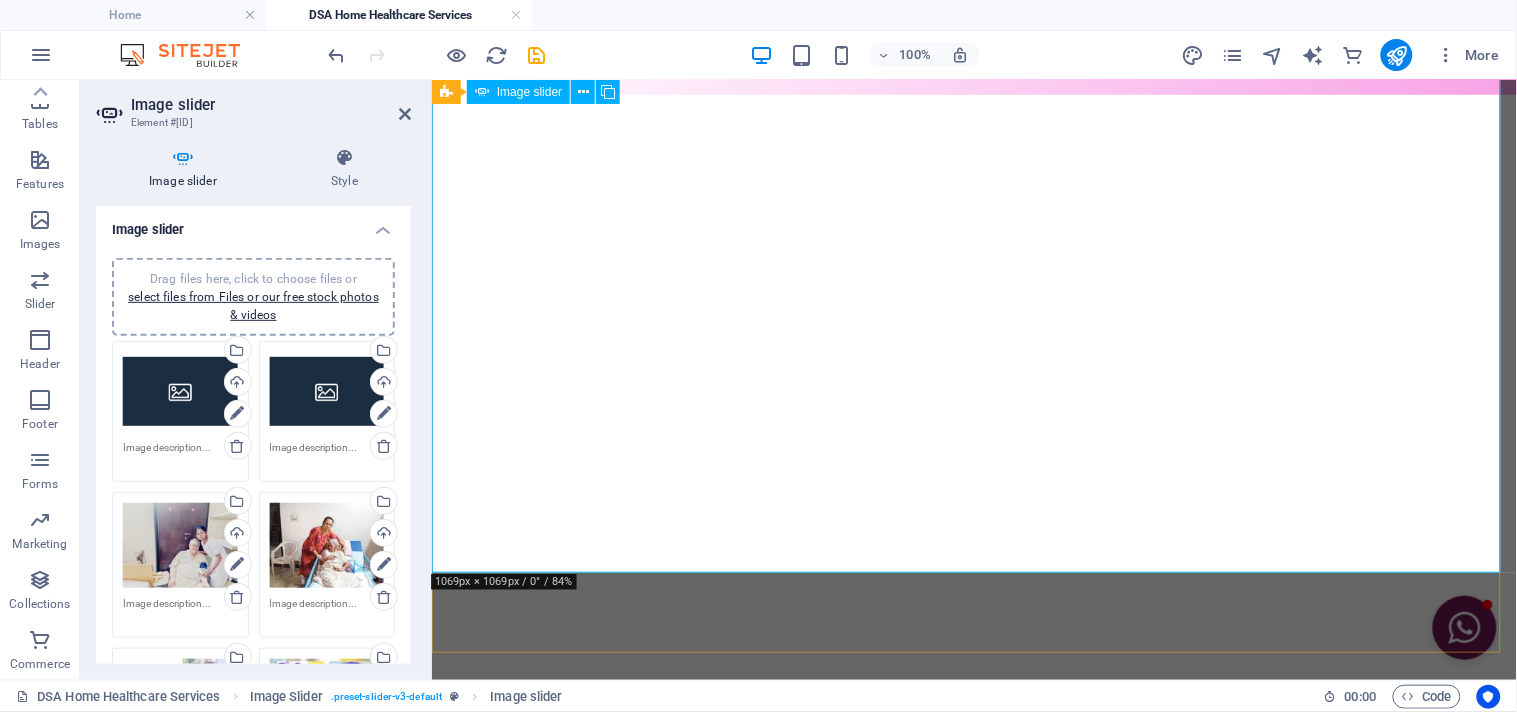 scroll, scrollTop: 2382, scrollLeft: 0, axis: vertical 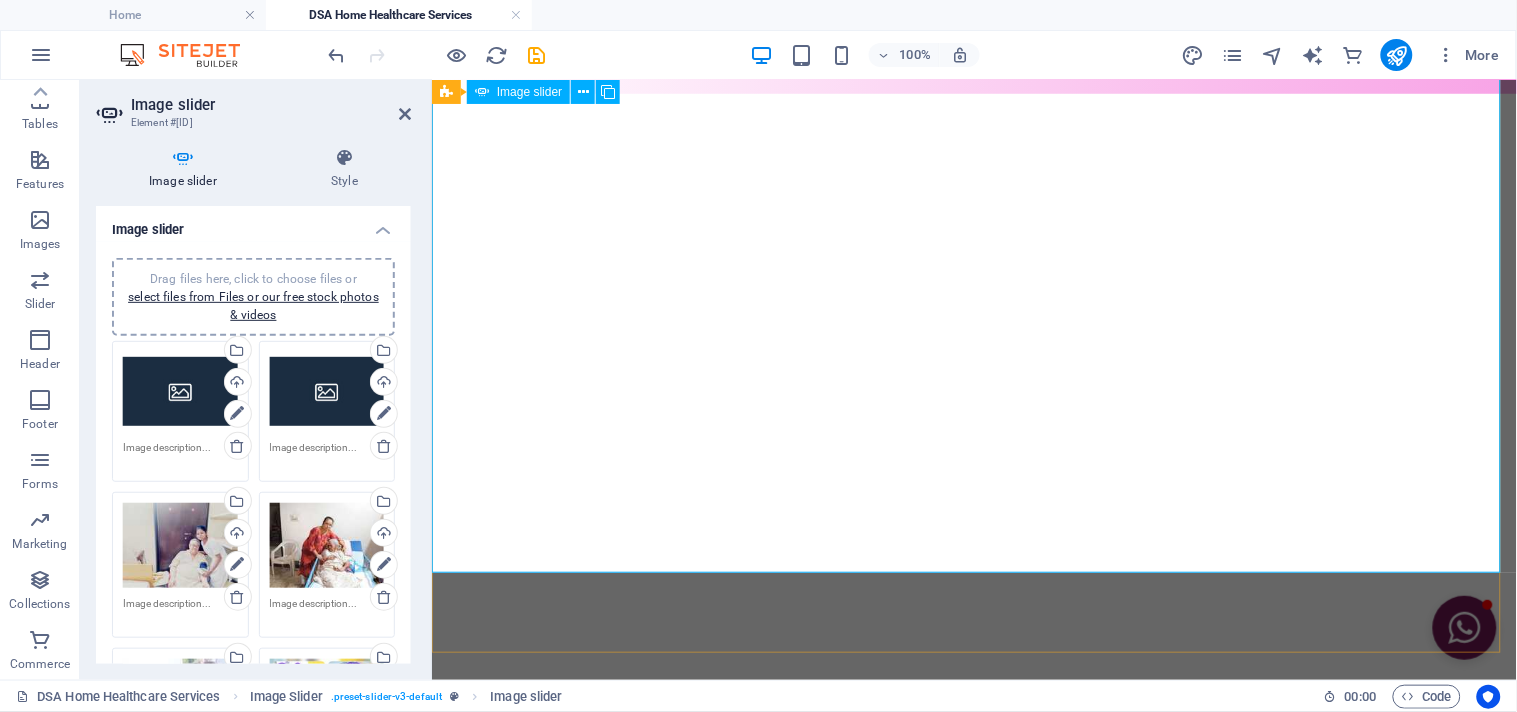 click on "5" at bounding box center [483, 1046] 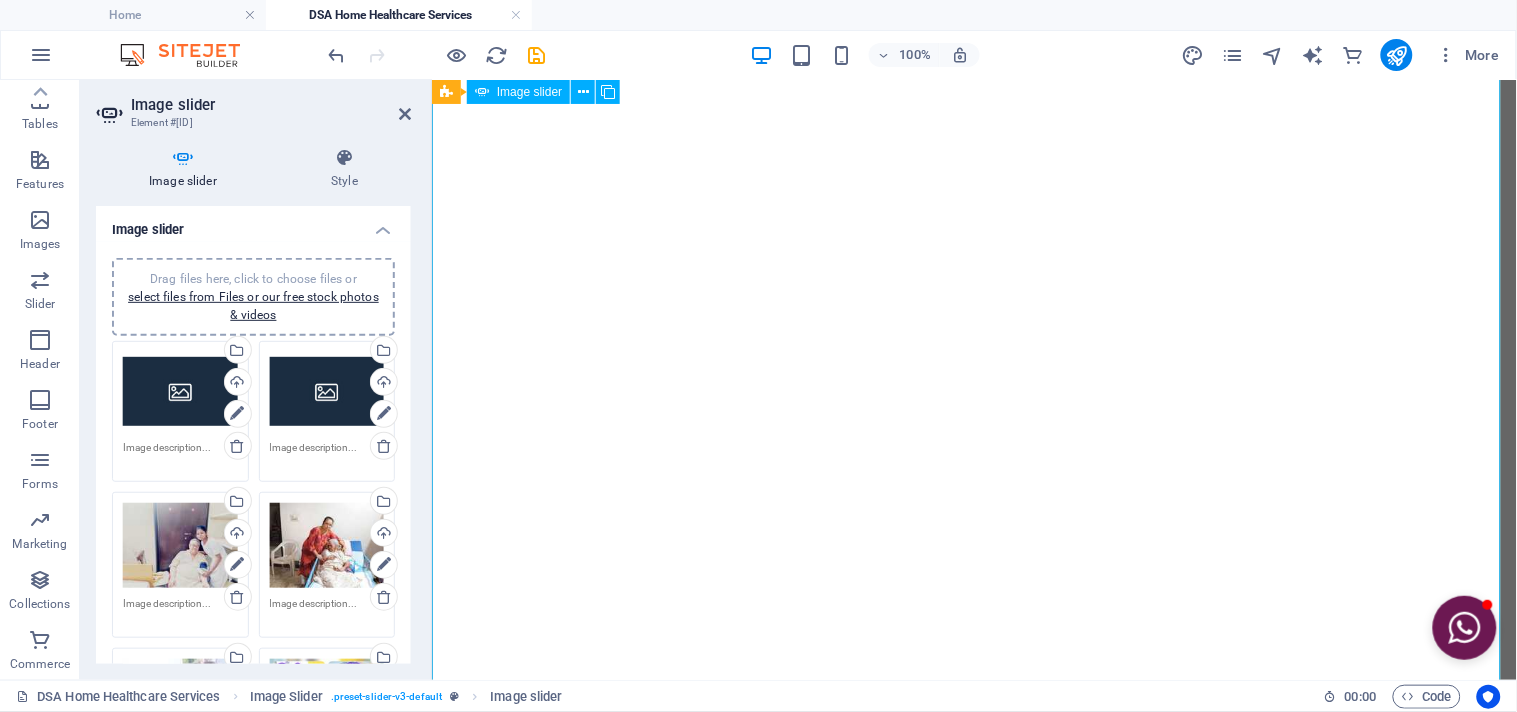 scroll, scrollTop: 2493, scrollLeft: 0, axis: vertical 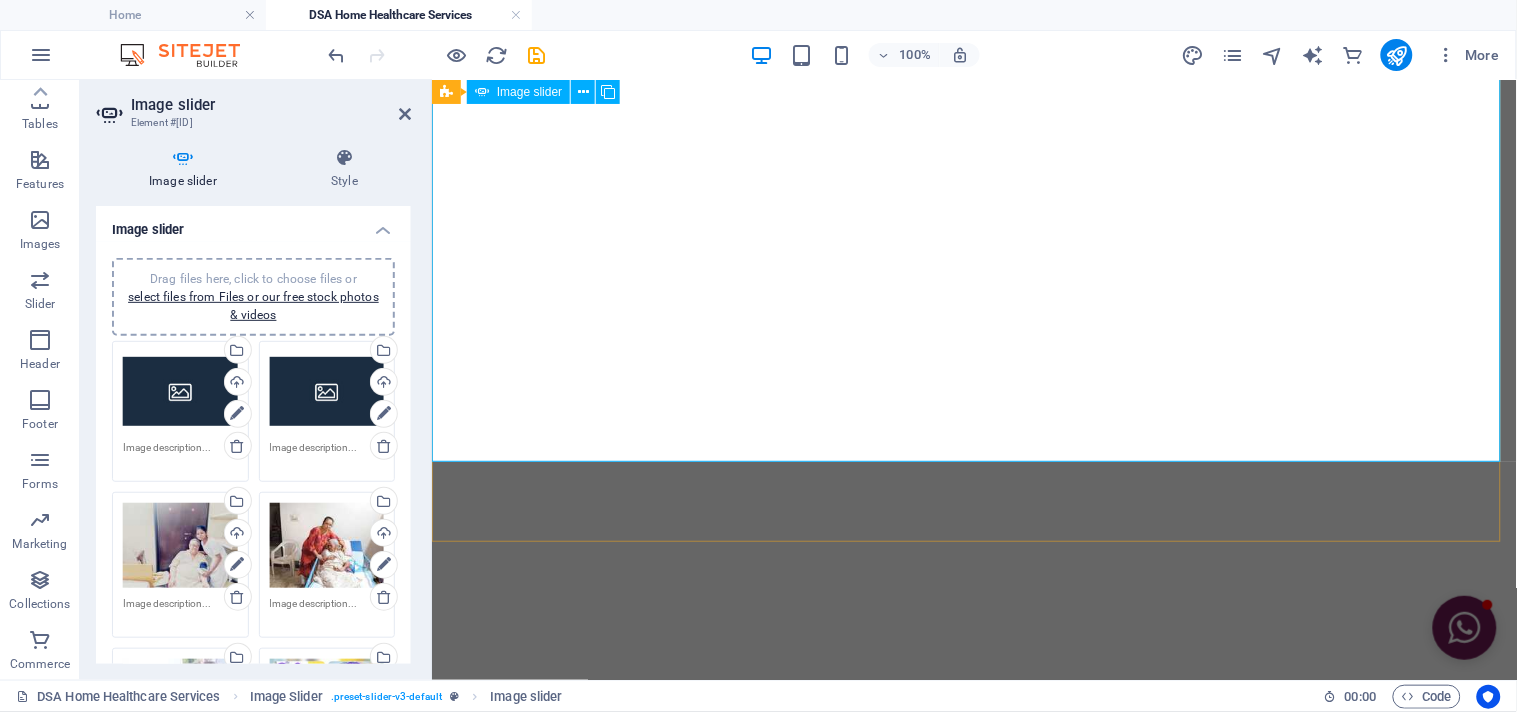 click on "4" at bounding box center (483, 909) 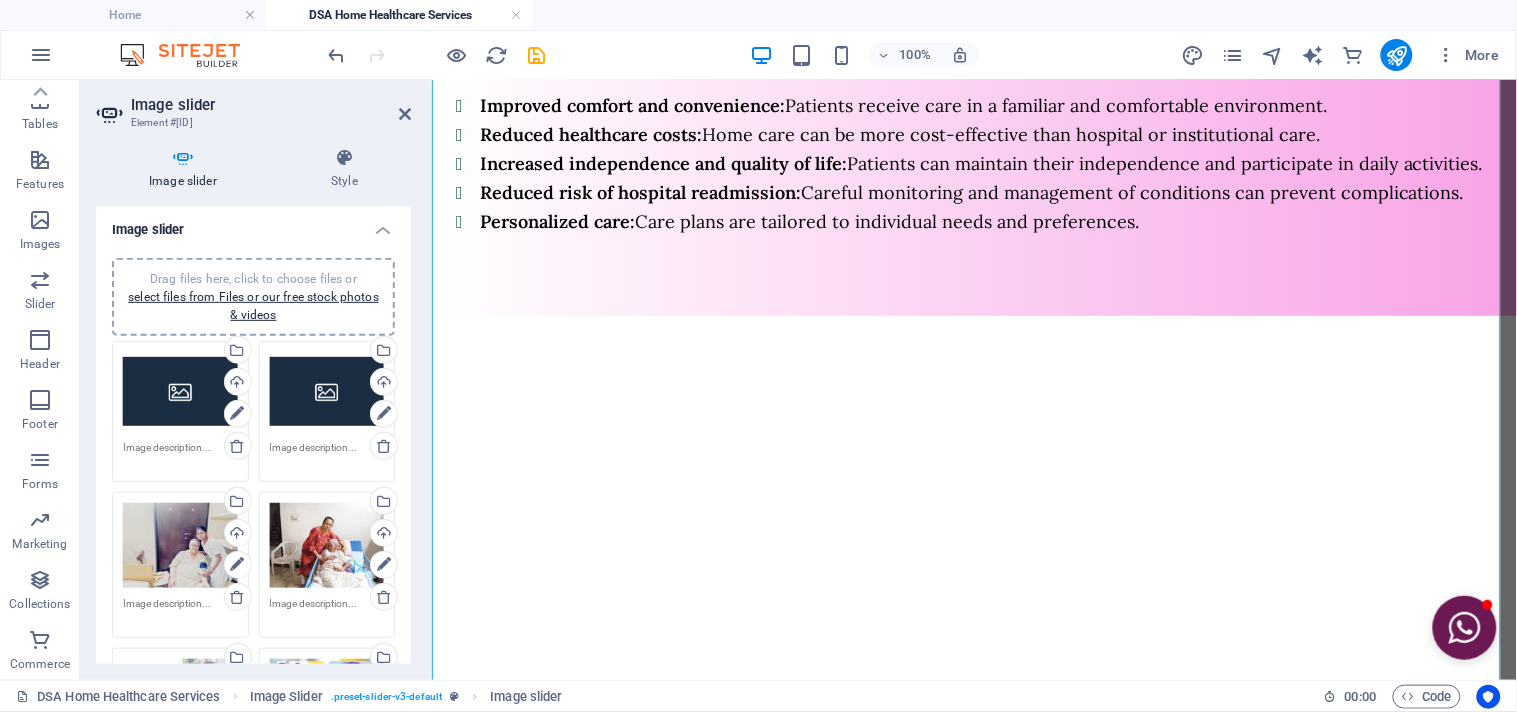 scroll, scrollTop: 2604, scrollLeft: 0, axis: vertical 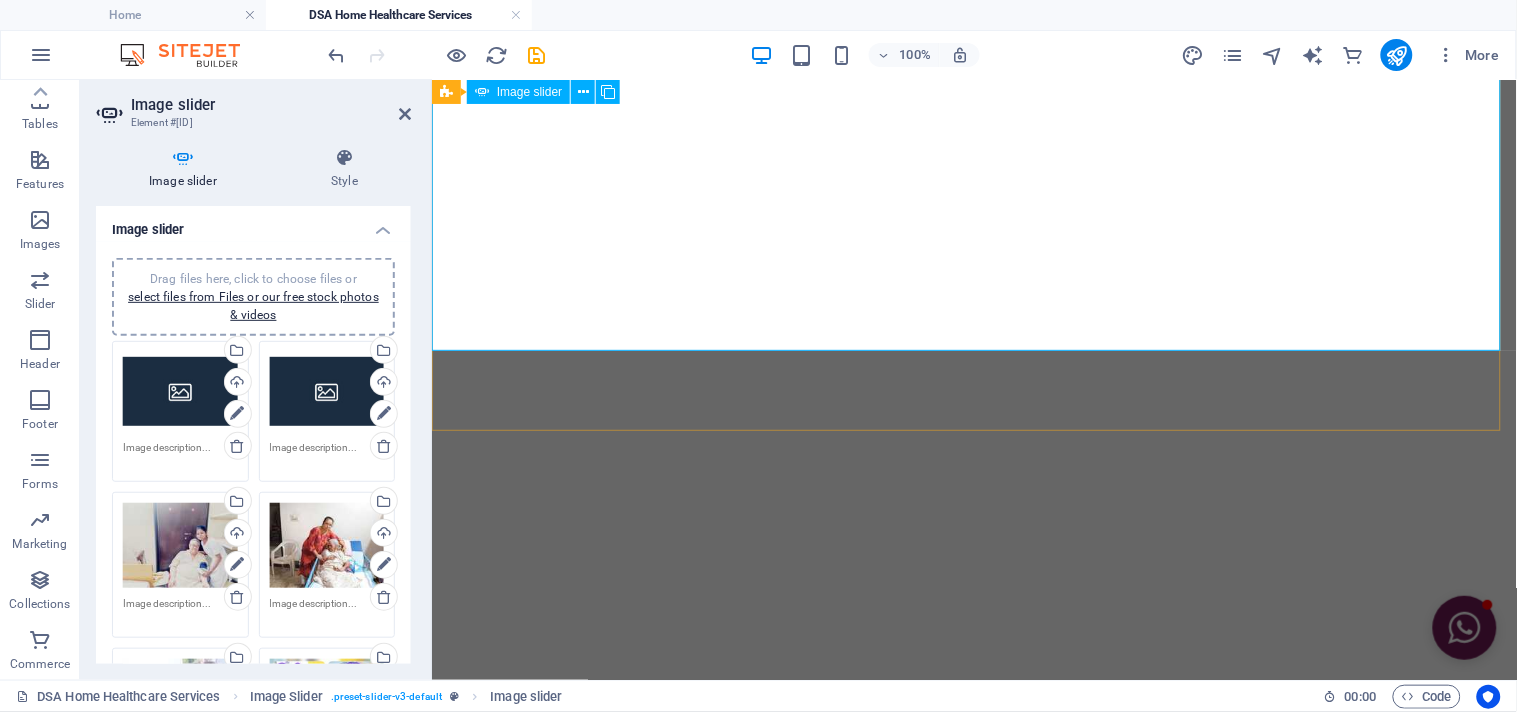 click on "3" at bounding box center [483, 773] 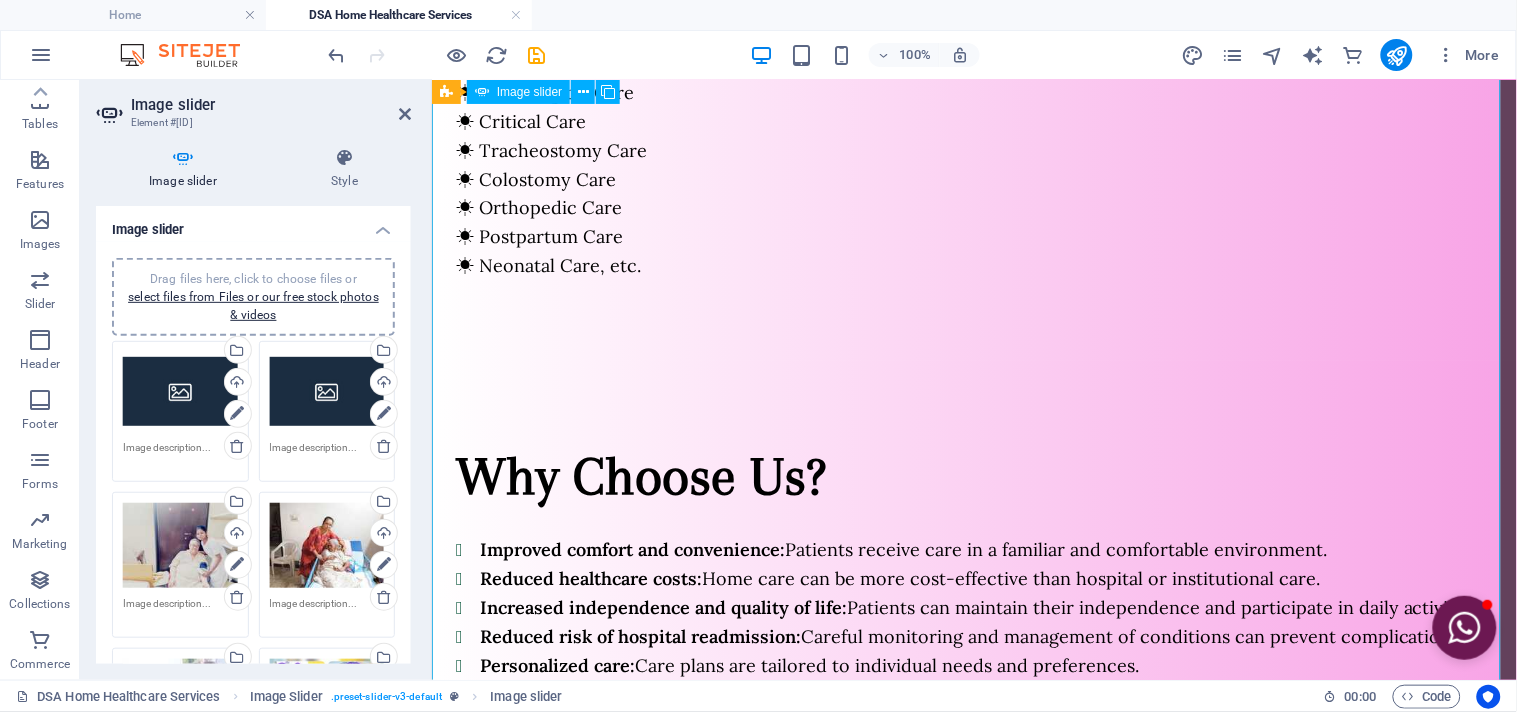 scroll, scrollTop: 1715, scrollLeft: 0, axis: vertical 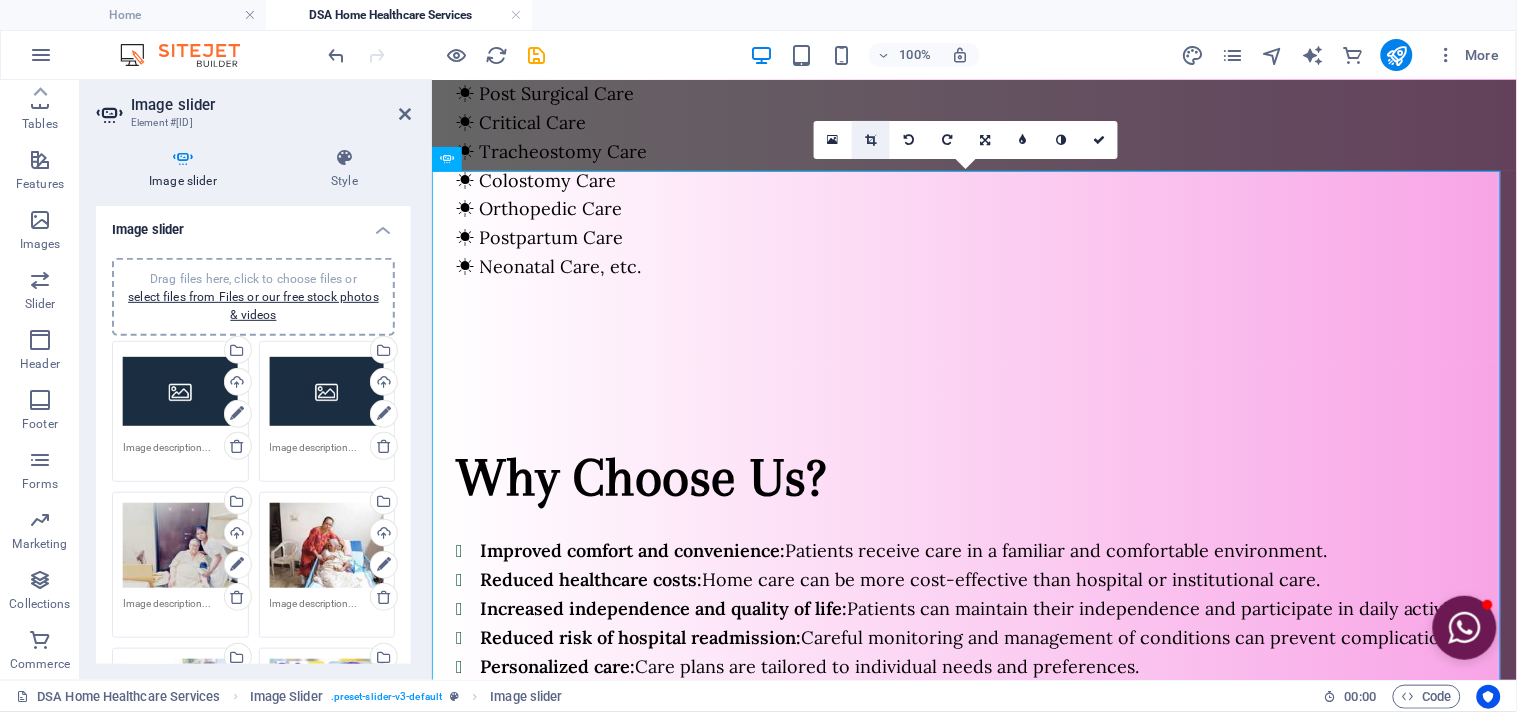 click at bounding box center (871, 140) 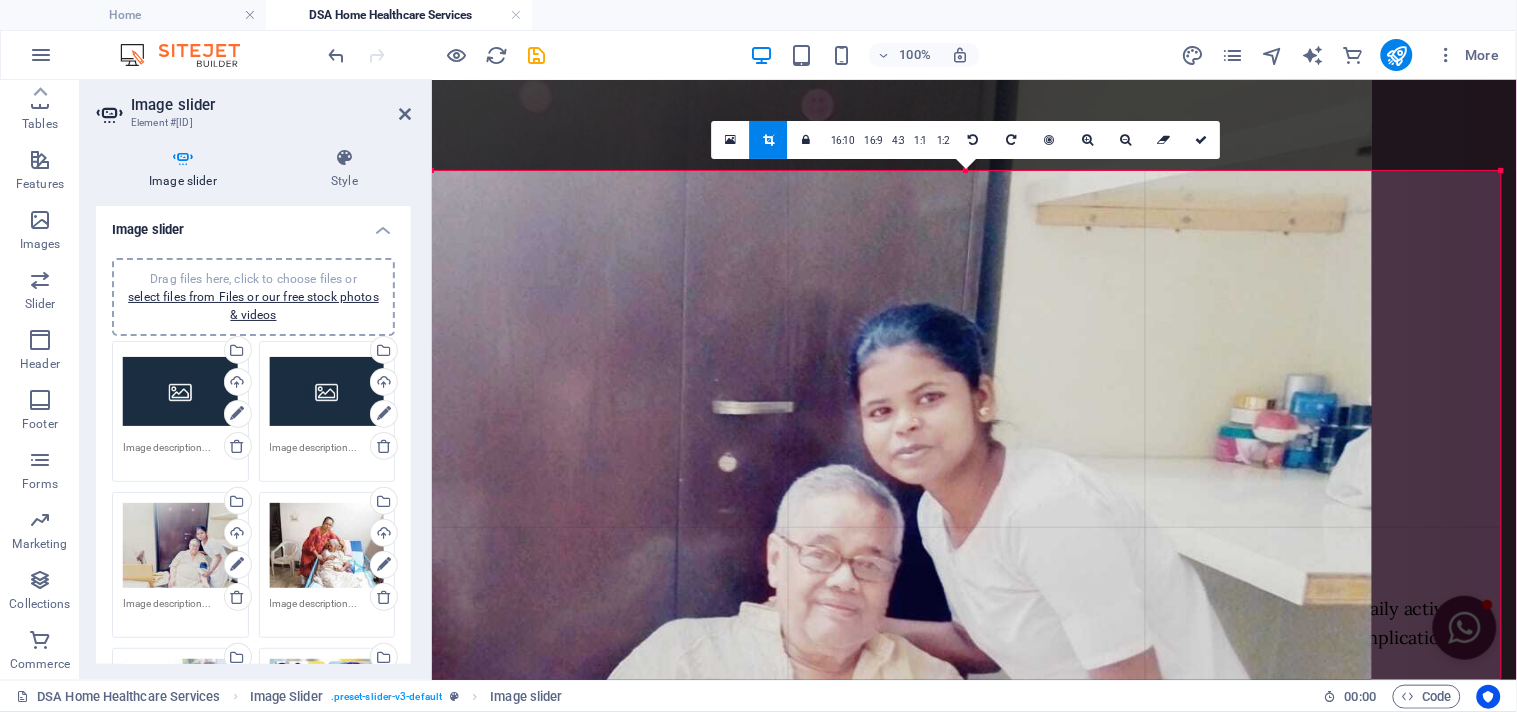 drag, startPoint x: 833, startPoint y: 250, endPoint x: 654, endPoint y: 188, distance: 189.43336 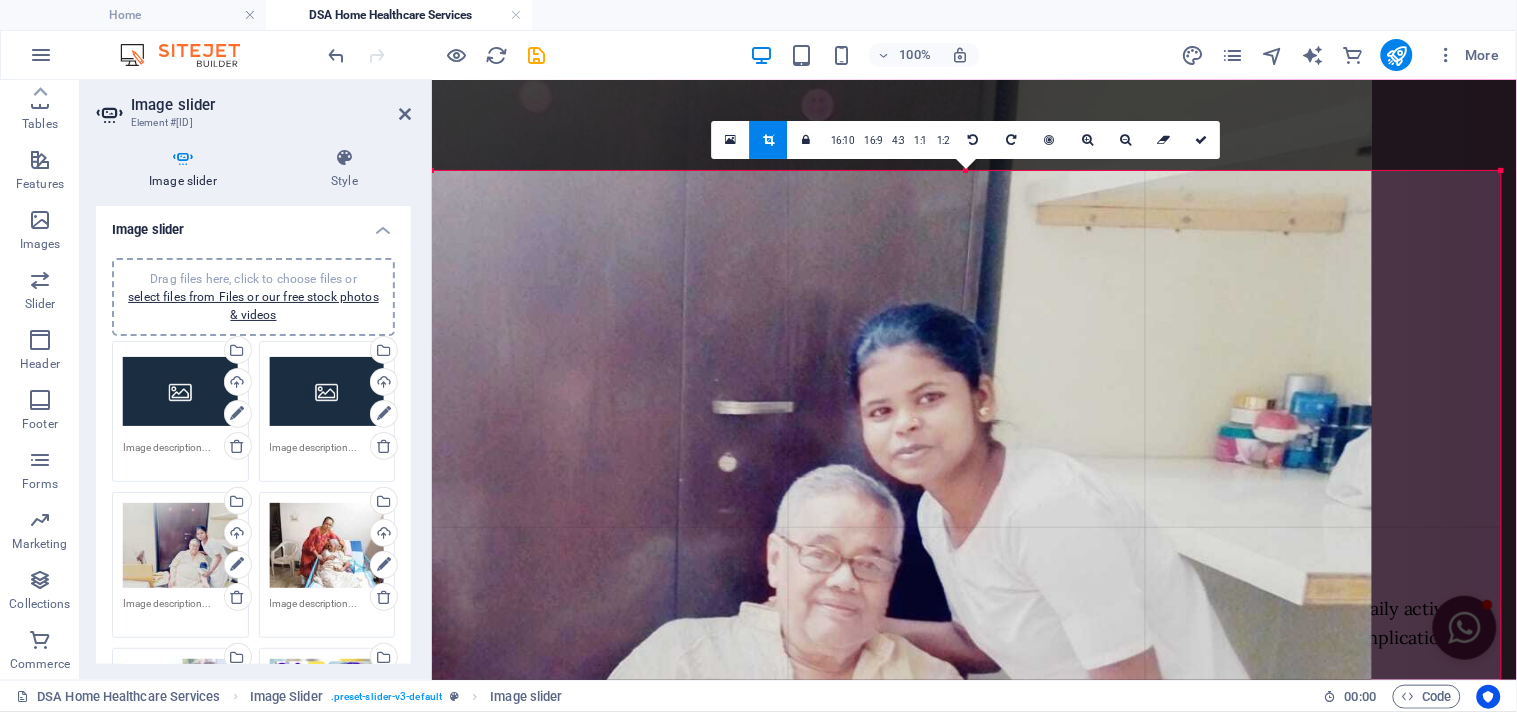click at bounding box center (659, 549) 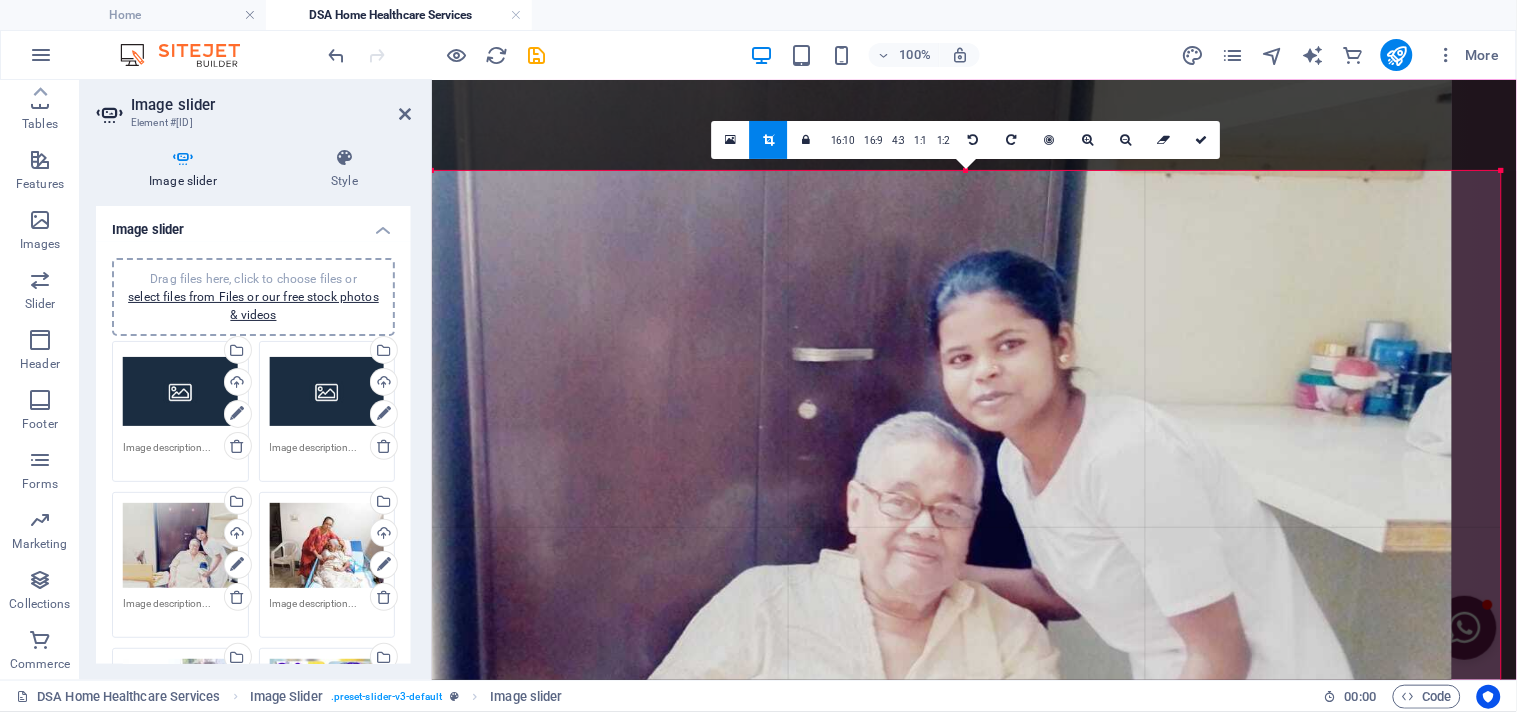 drag, startPoint x: 1014, startPoint y: 426, endPoint x: 1027, endPoint y: 256, distance: 170.49634 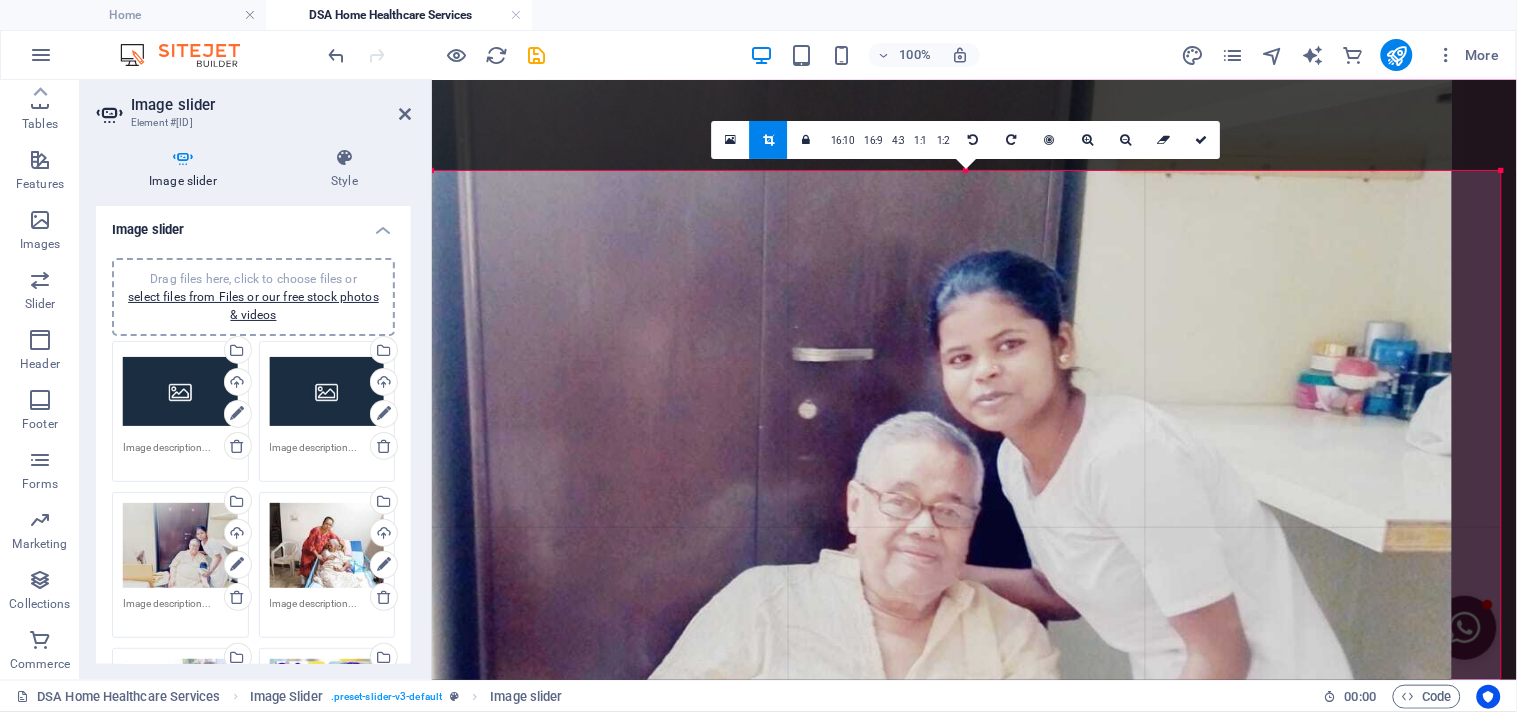 click at bounding box center (739, 496) 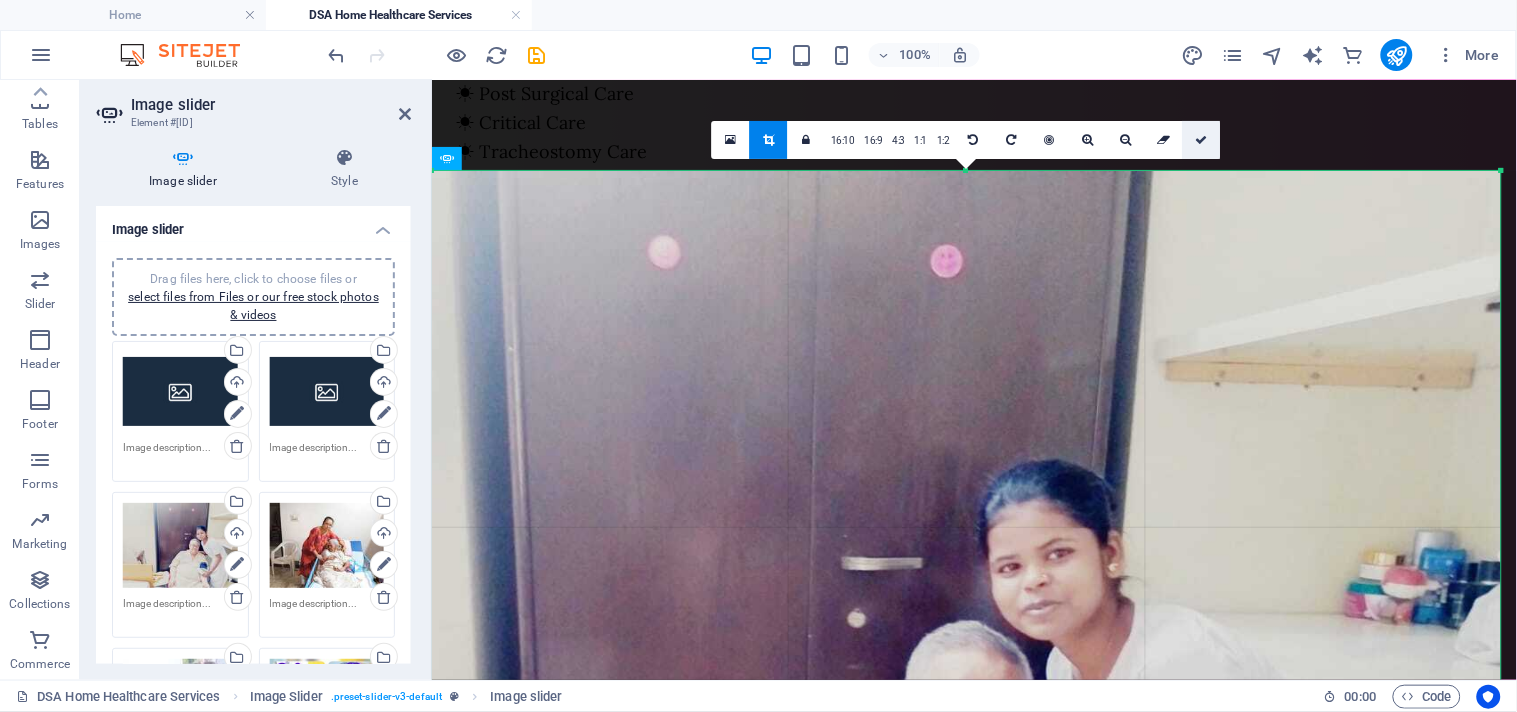 drag, startPoint x: 1193, startPoint y: 147, endPoint x: 749, endPoint y: 70, distance: 450.62735 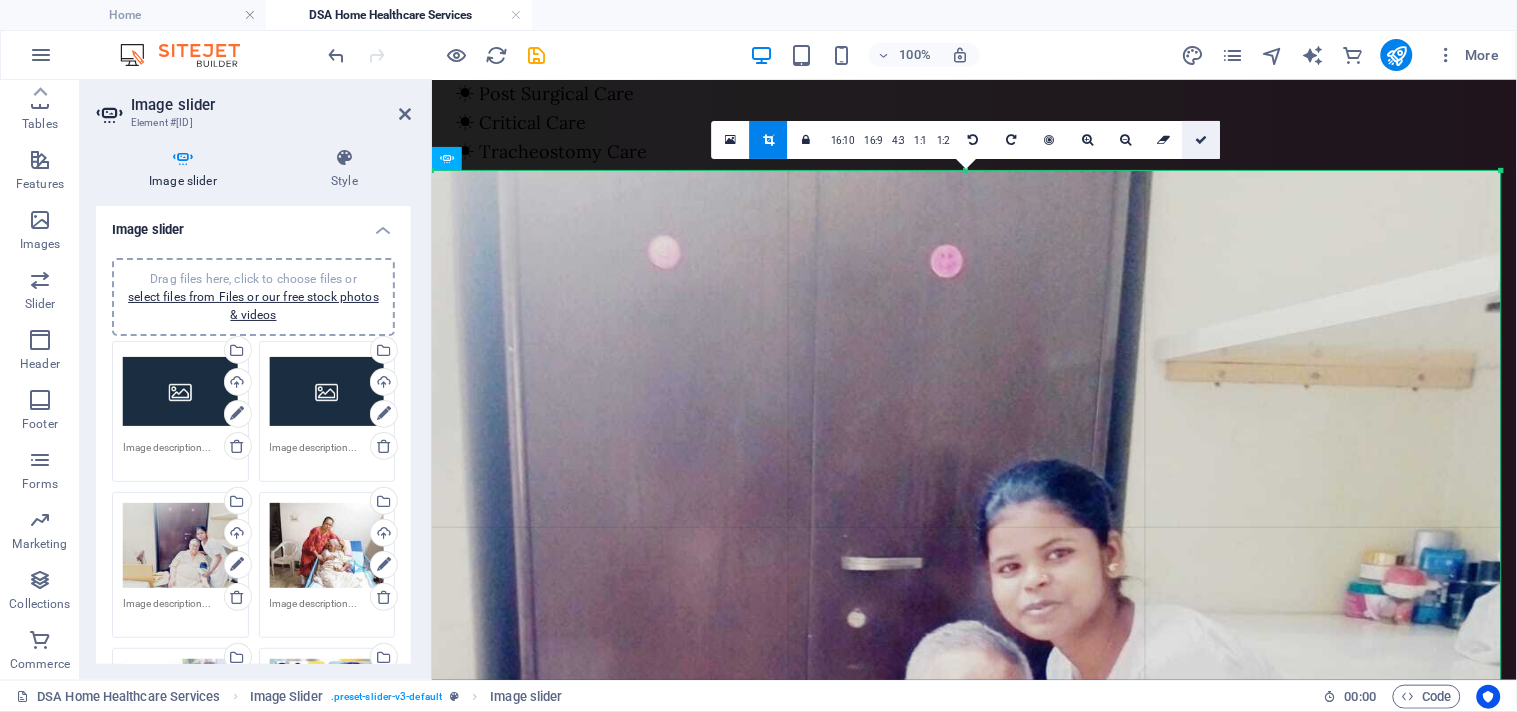 click at bounding box center [1202, 140] 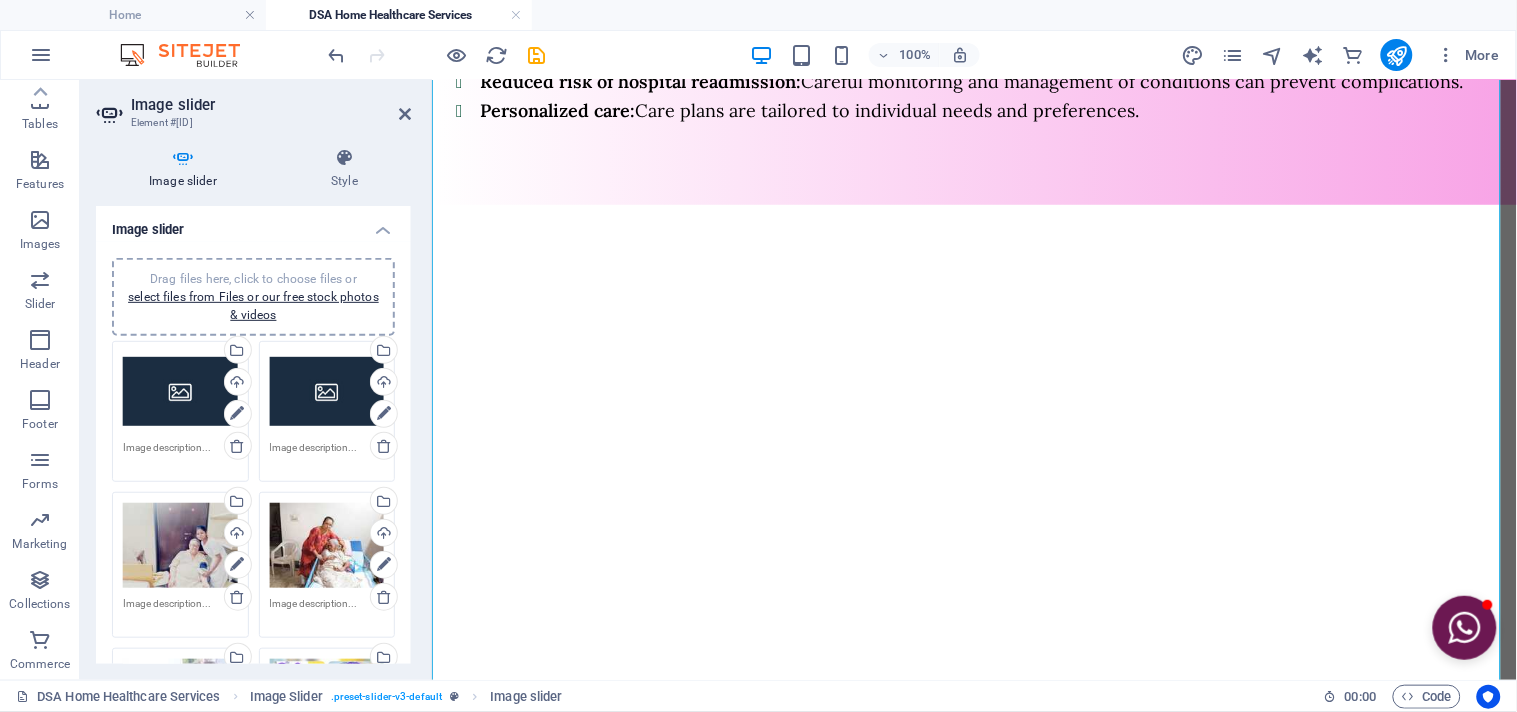 scroll, scrollTop: 2604, scrollLeft: 0, axis: vertical 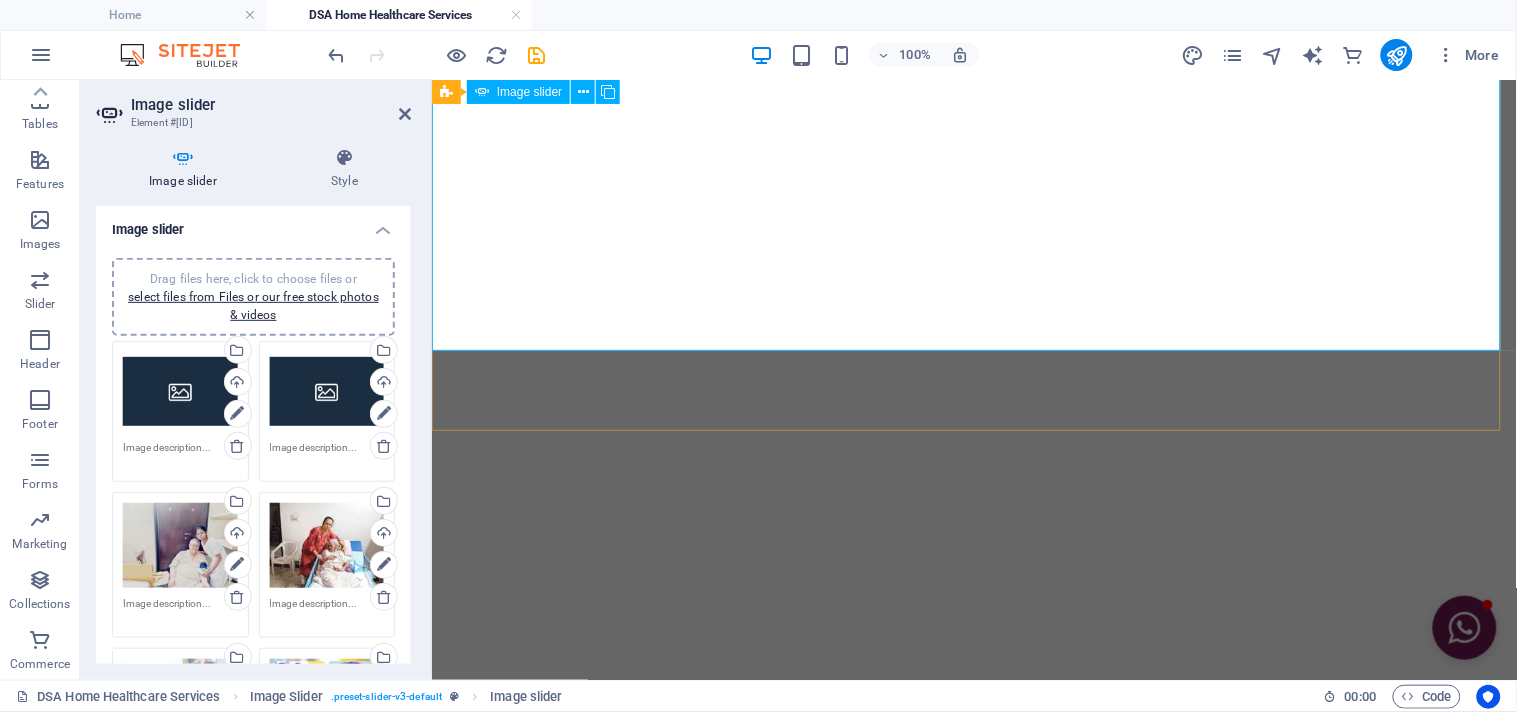 click on "4" at bounding box center (483, 798) 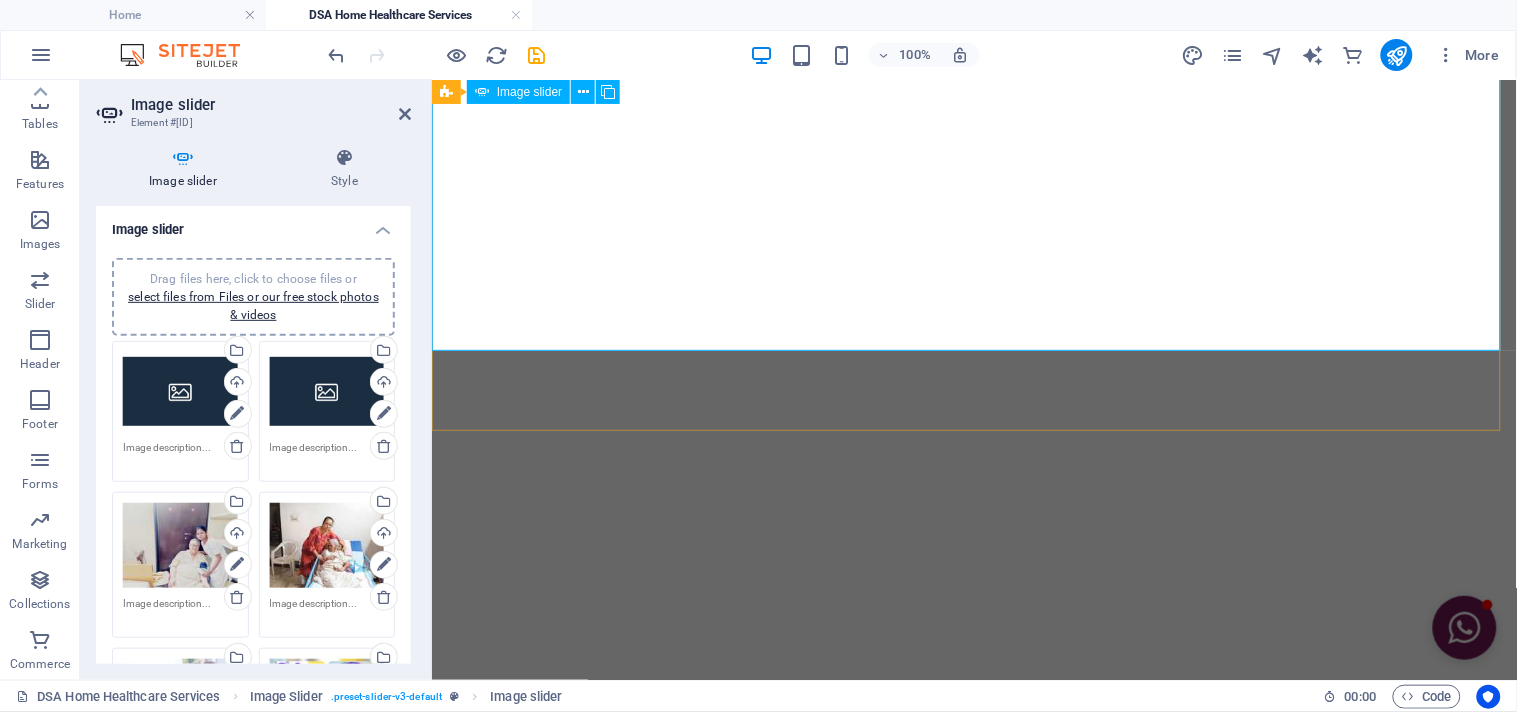 click on "6" at bounding box center [483, 850] 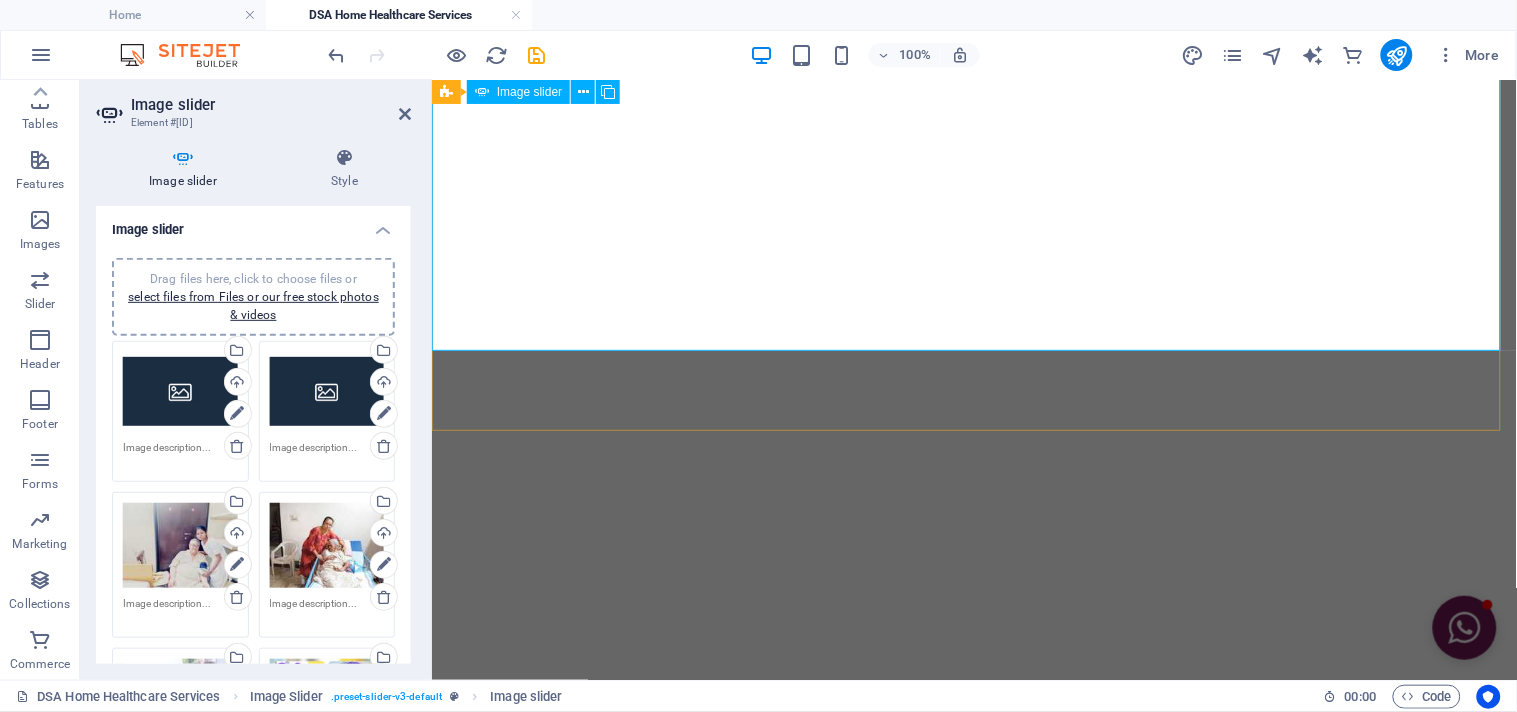 click on "7" at bounding box center (483, 875) 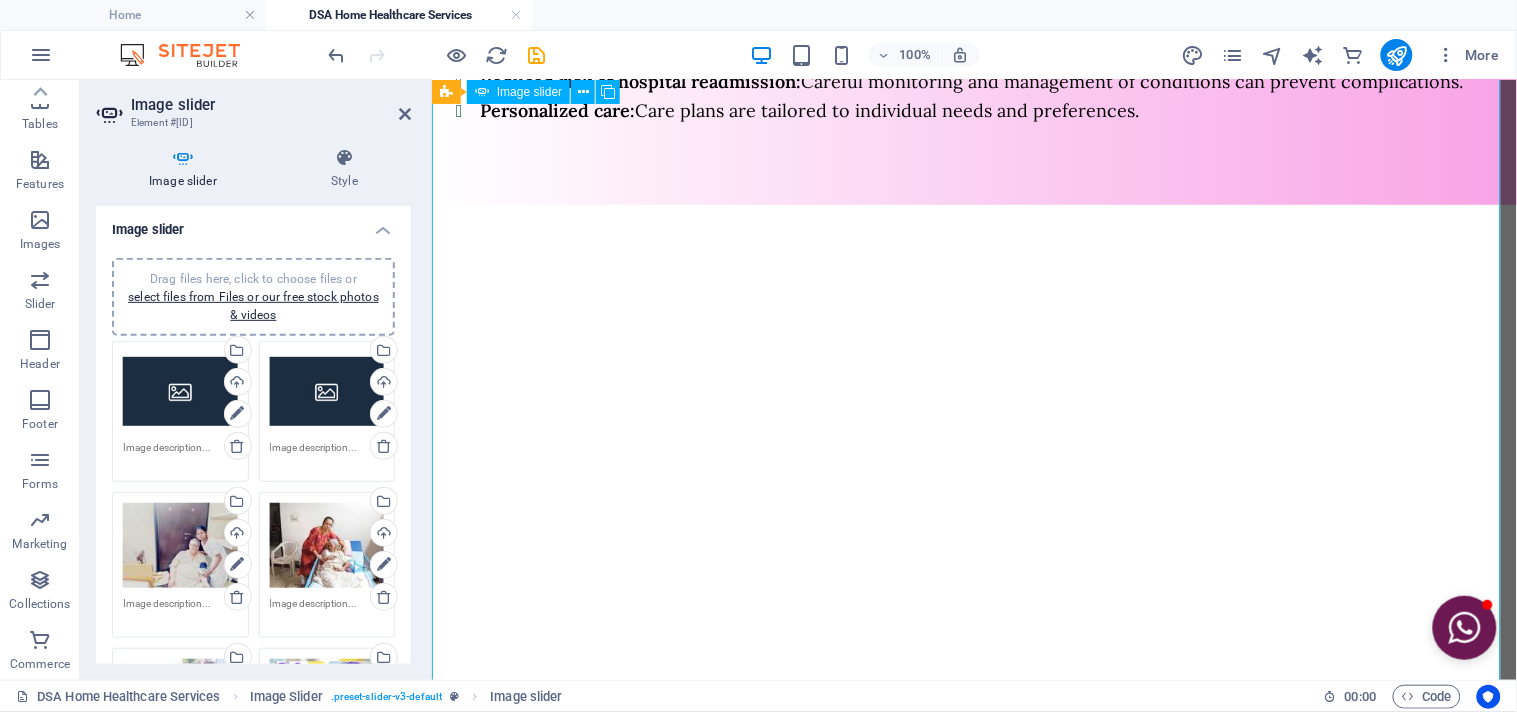scroll, scrollTop: 1937, scrollLeft: 0, axis: vertical 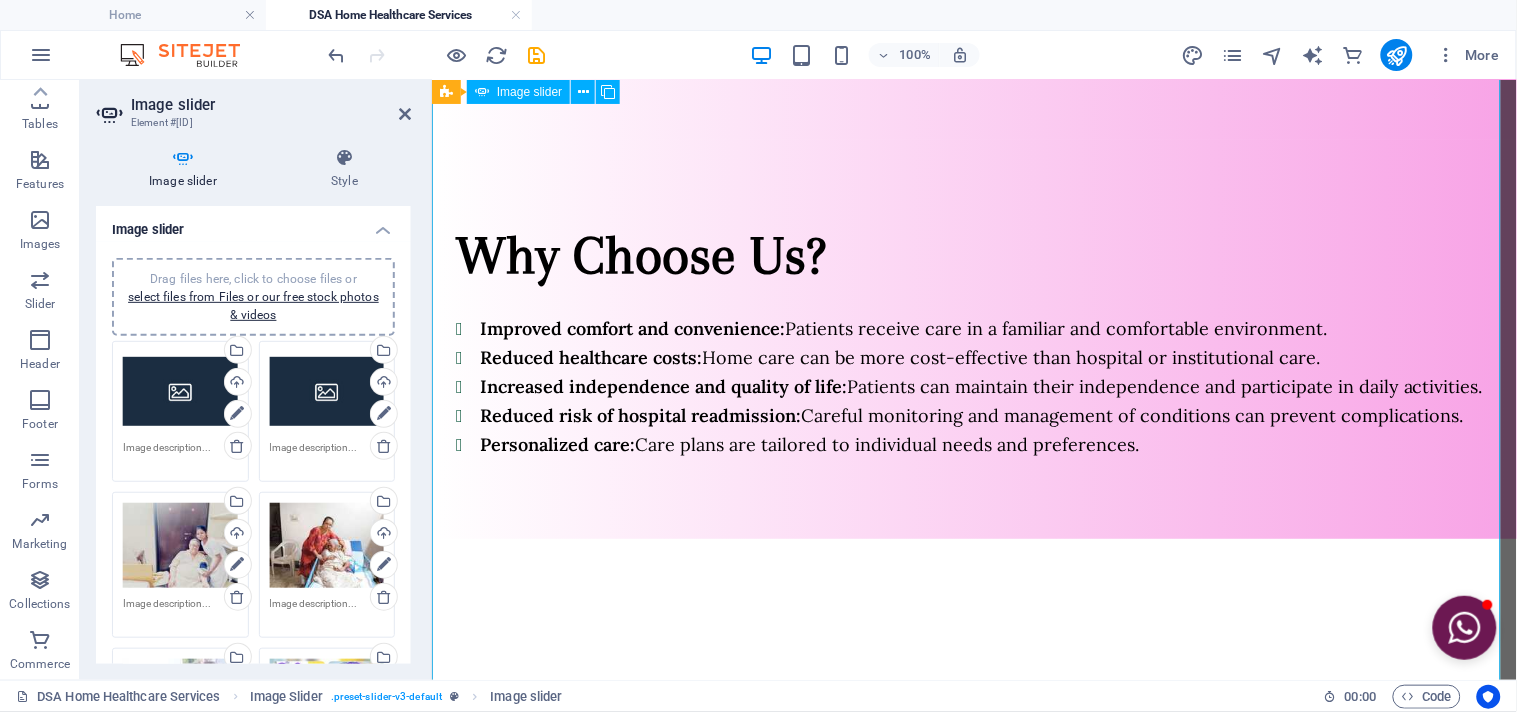 click at bounding box center [-6572, 5149] 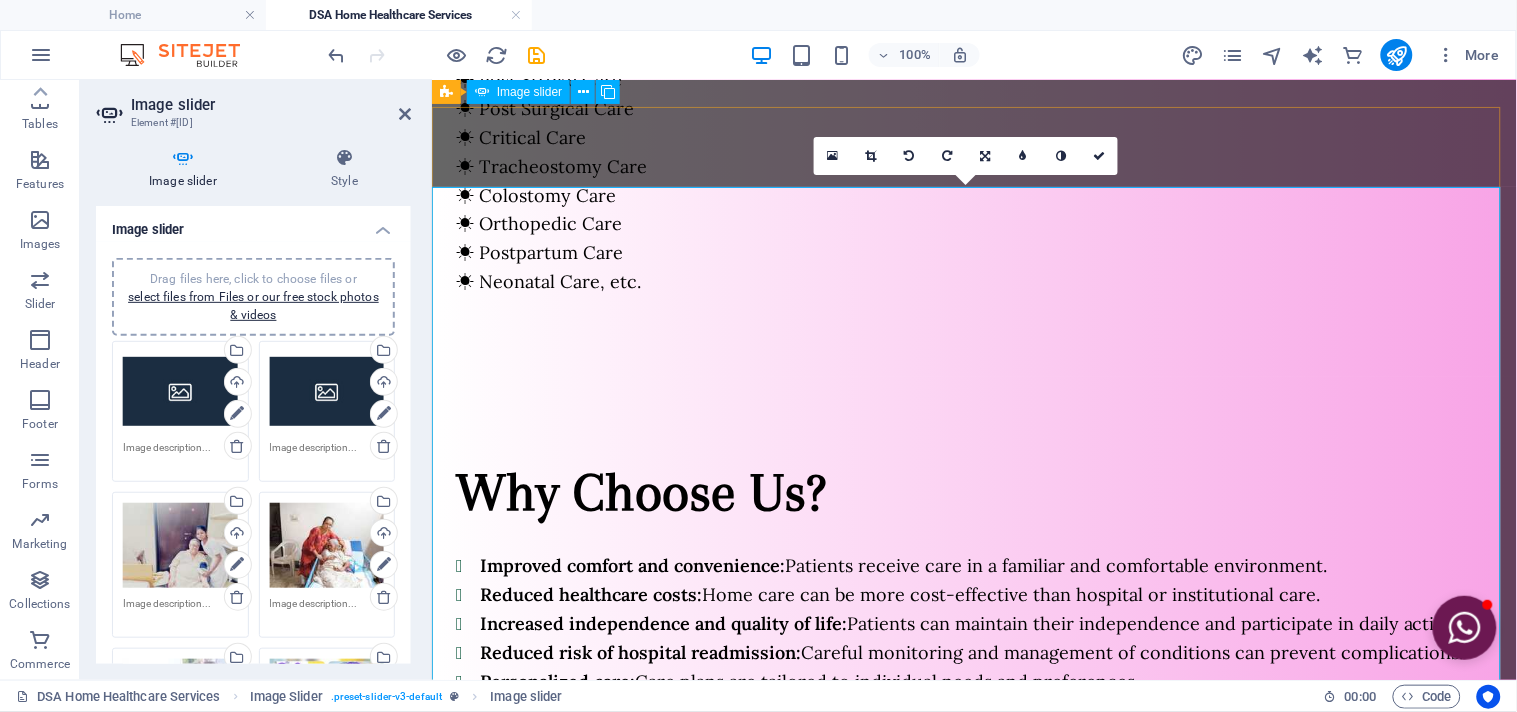 scroll, scrollTop: 1604, scrollLeft: 0, axis: vertical 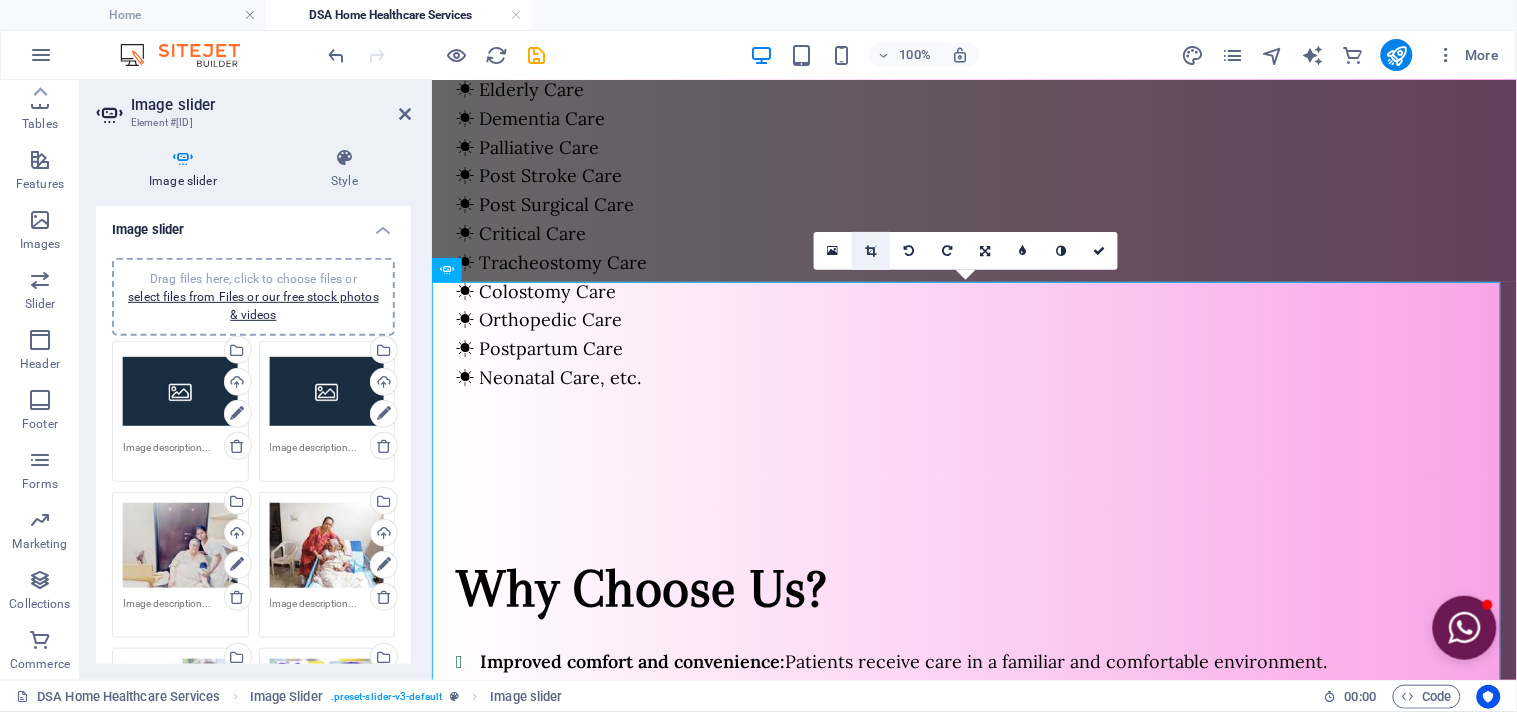 click at bounding box center (871, 251) 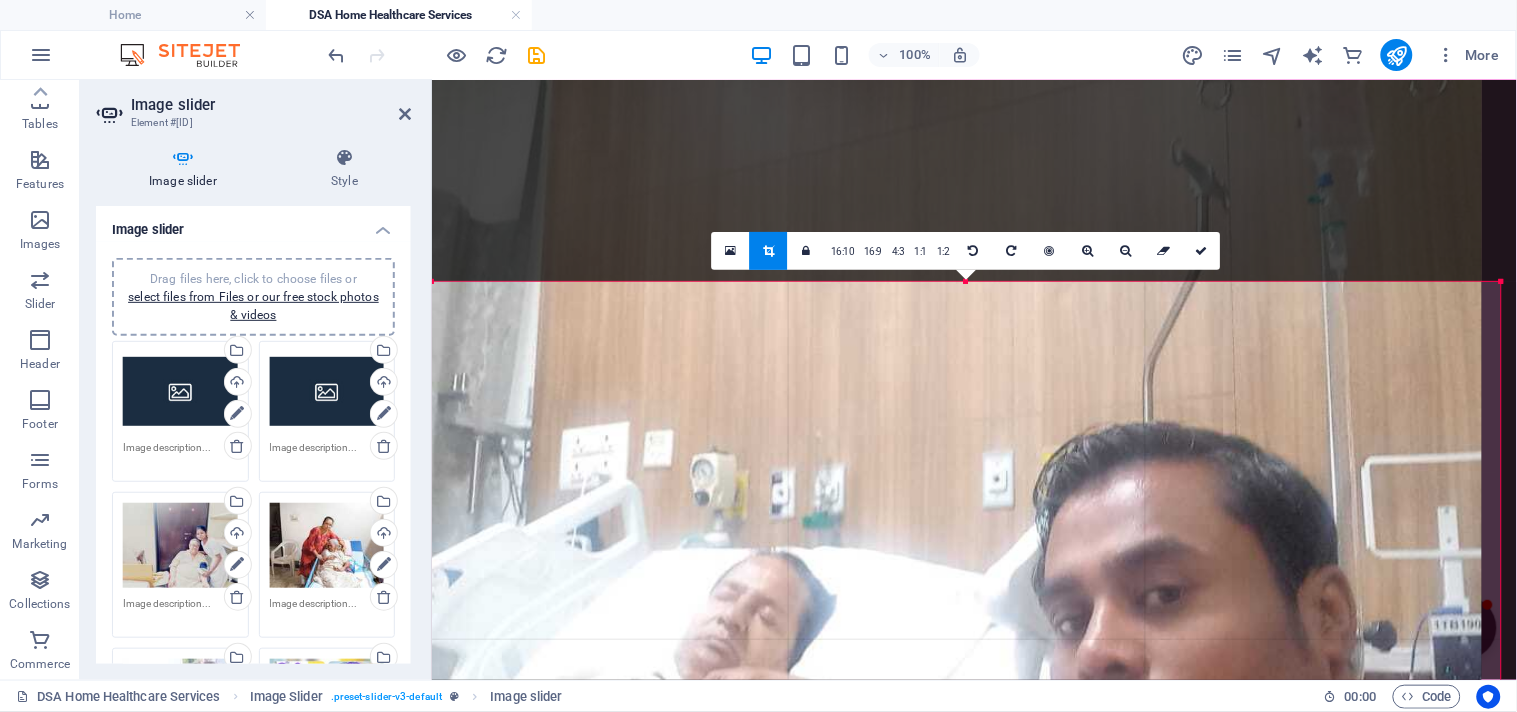 drag, startPoint x: 990, startPoint y: 503, endPoint x: 974, endPoint y: 332, distance: 171.7469 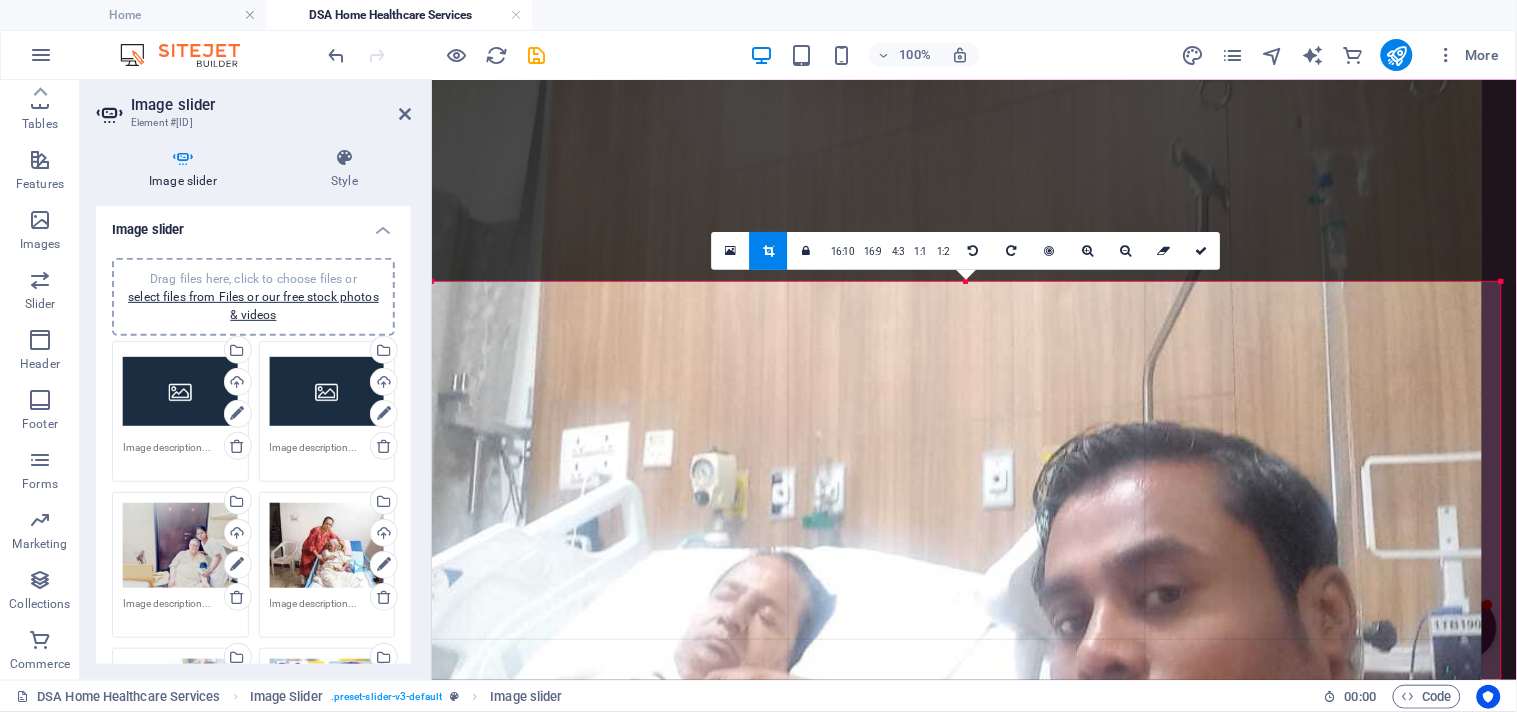 click at bounding box center (947, 470) 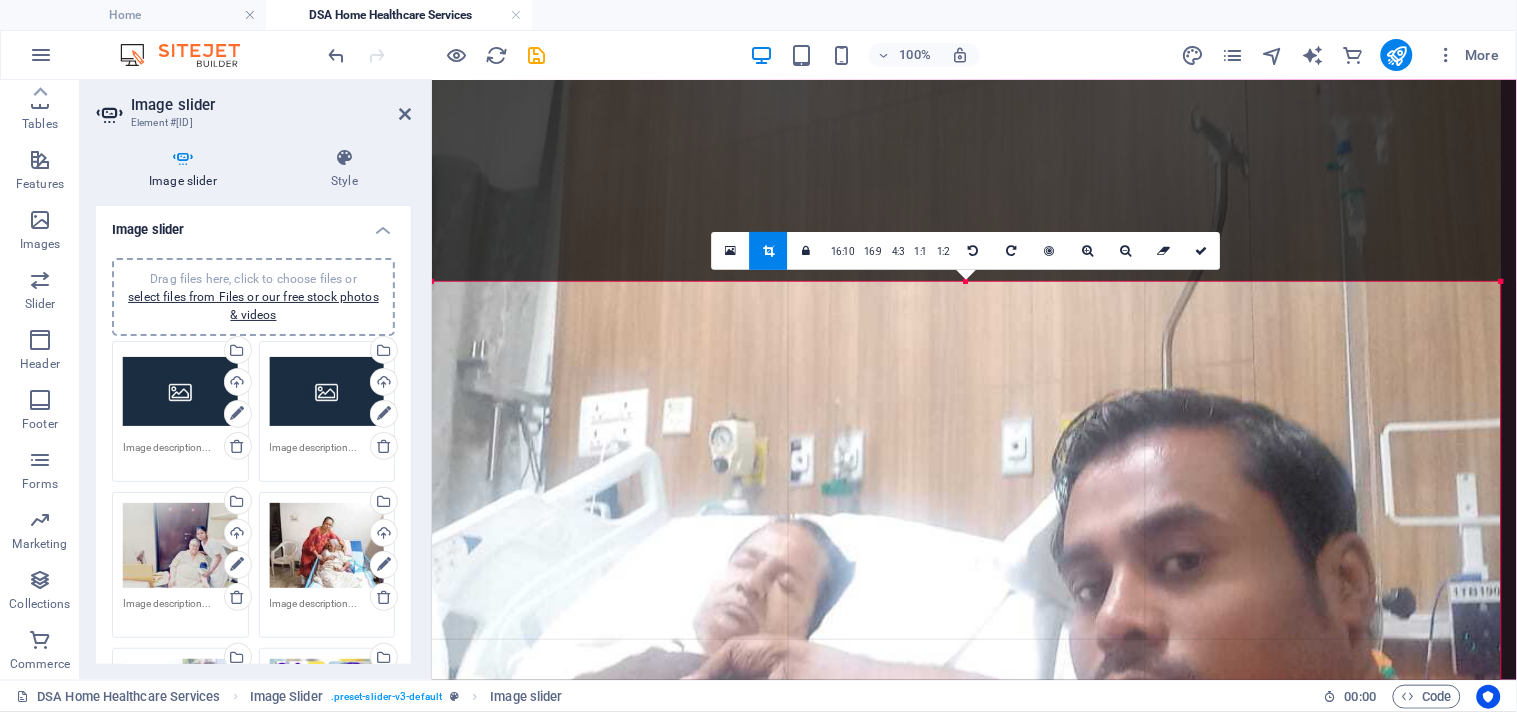 drag, startPoint x: 968, startPoint y: 582, endPoint x: 970, endPoint y: 382, distance: 200.01 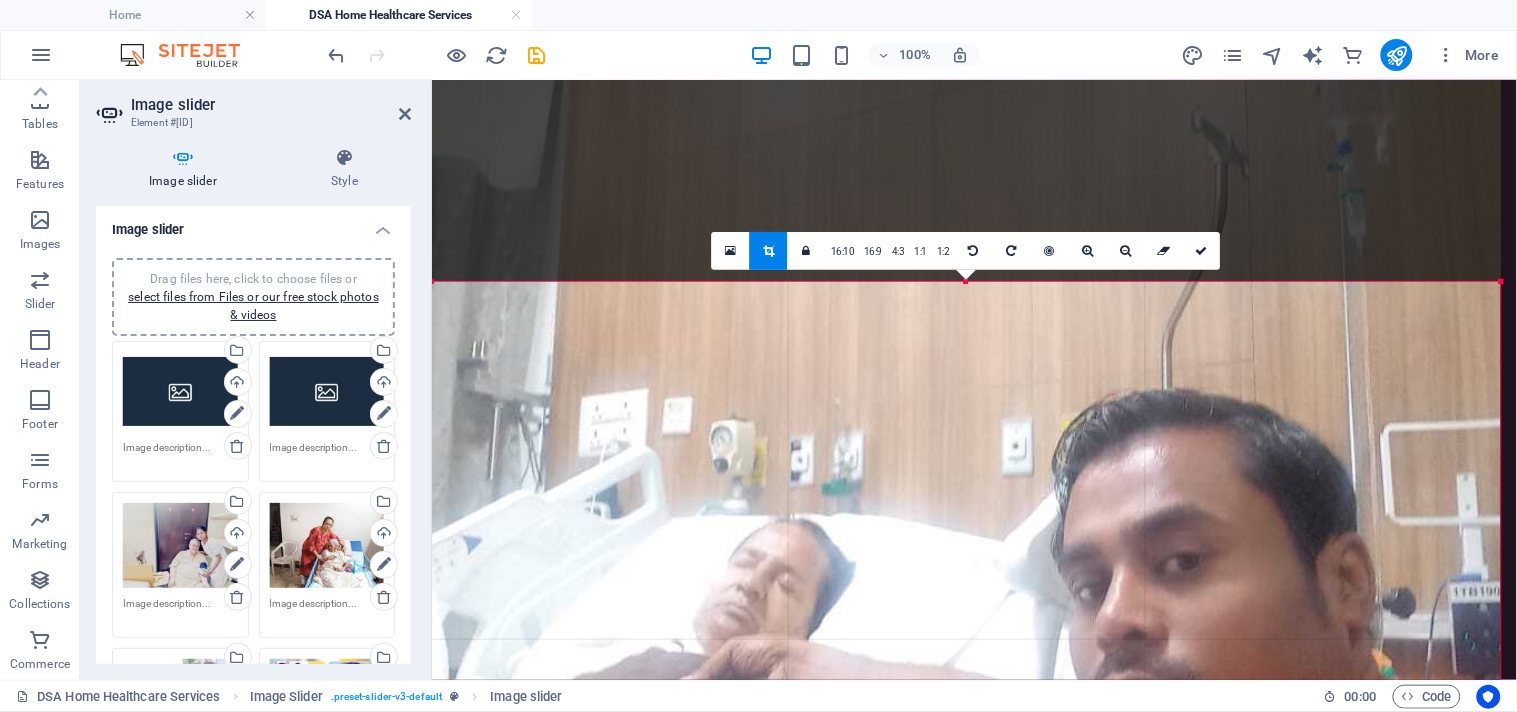 click at bounding box center [966, 437] 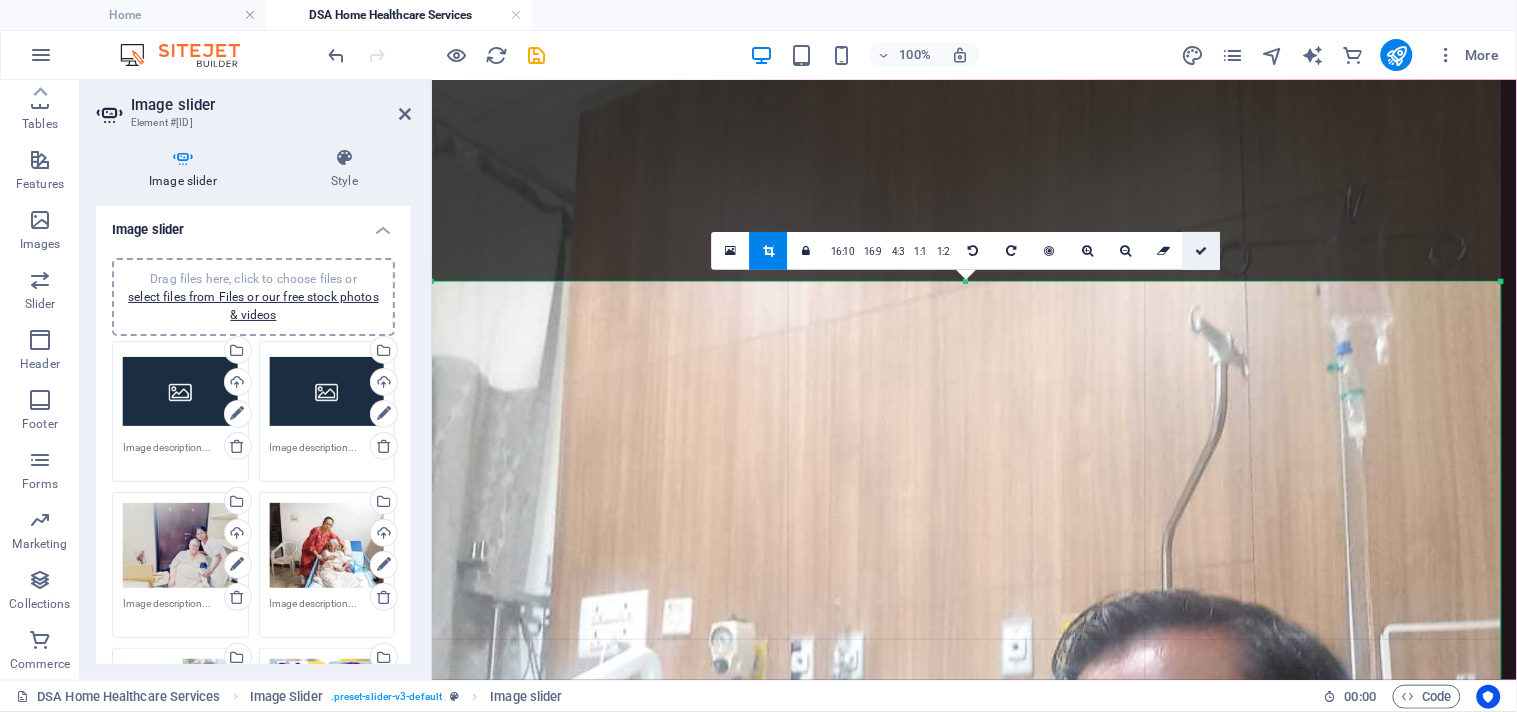 click at bounding box center (1202, 251) 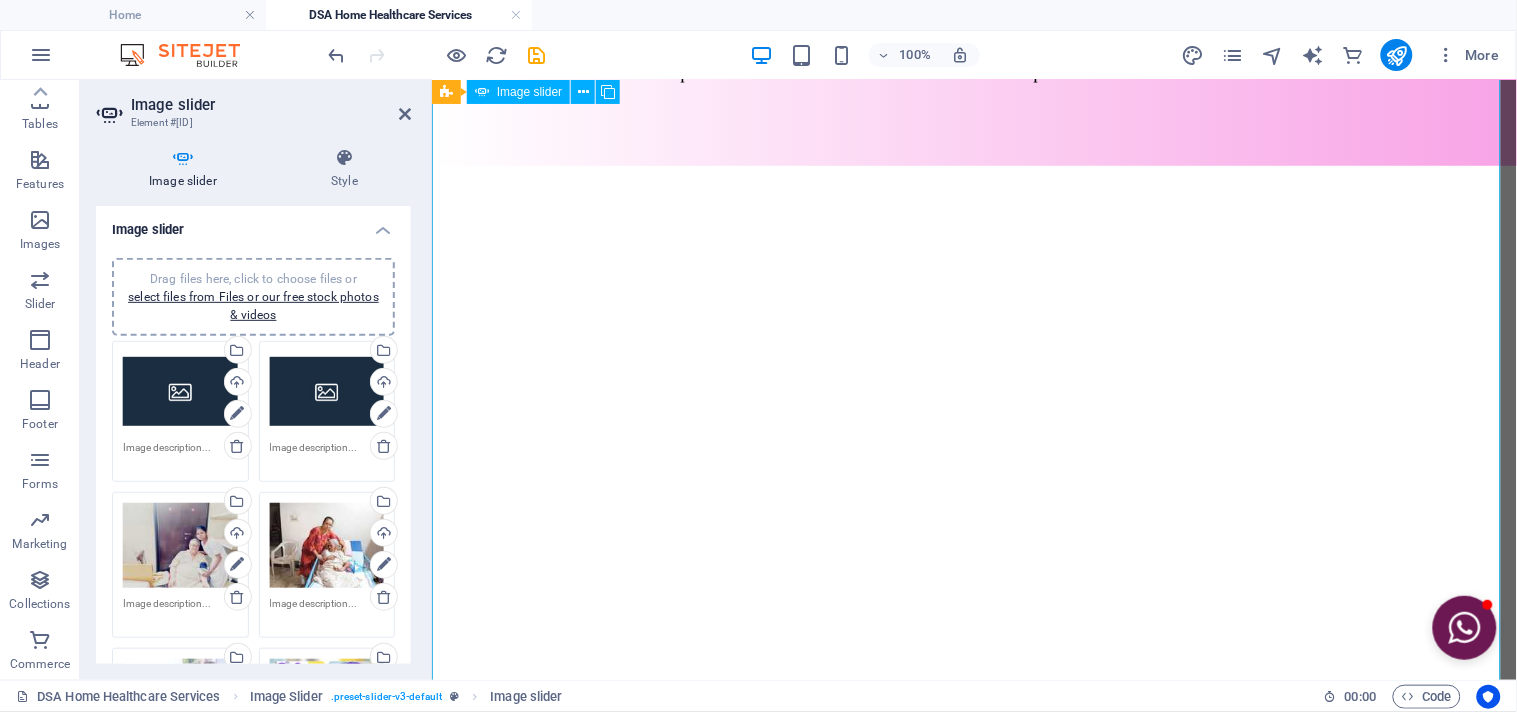 scroll, scrollTop: 2493, scrollLeft: 0, axis: vertical 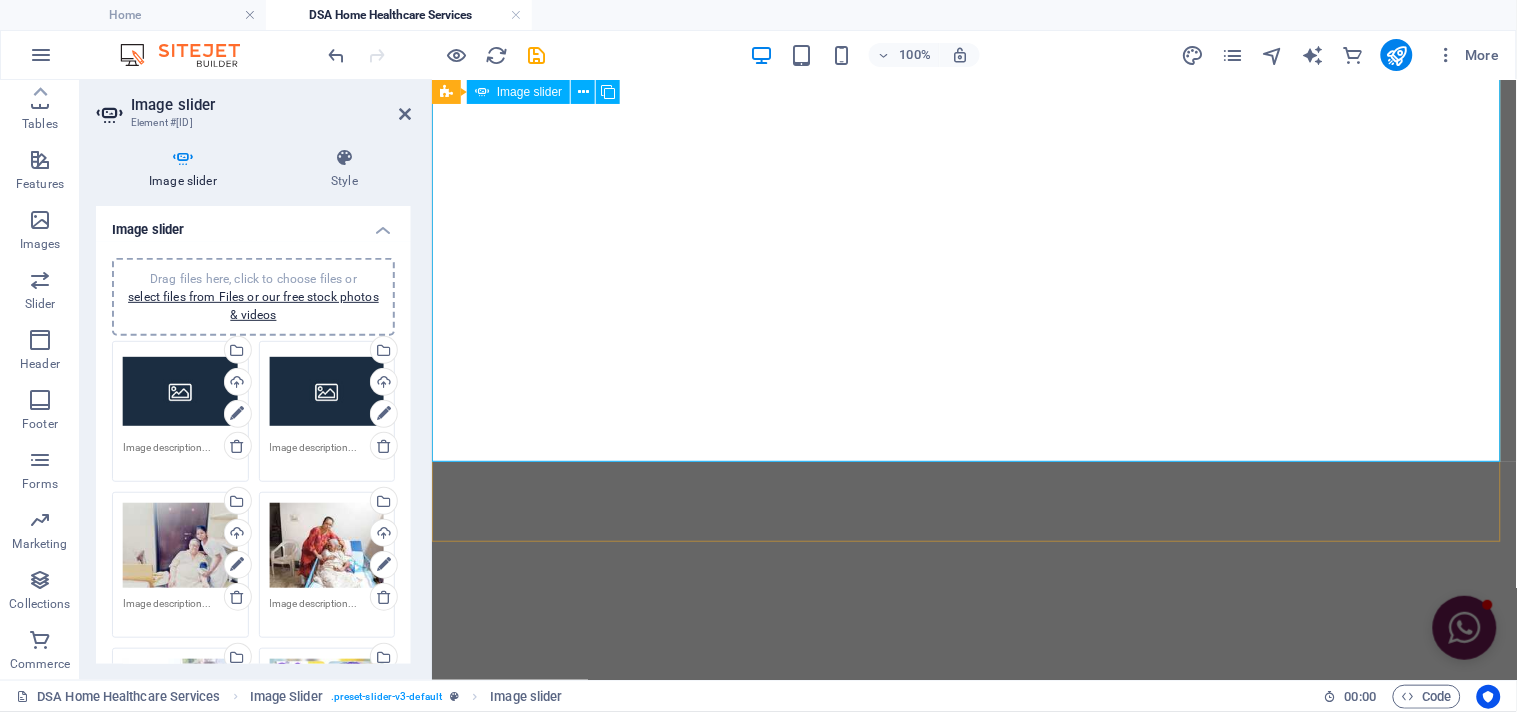 click on "8" at bounding box center (483, 1012) 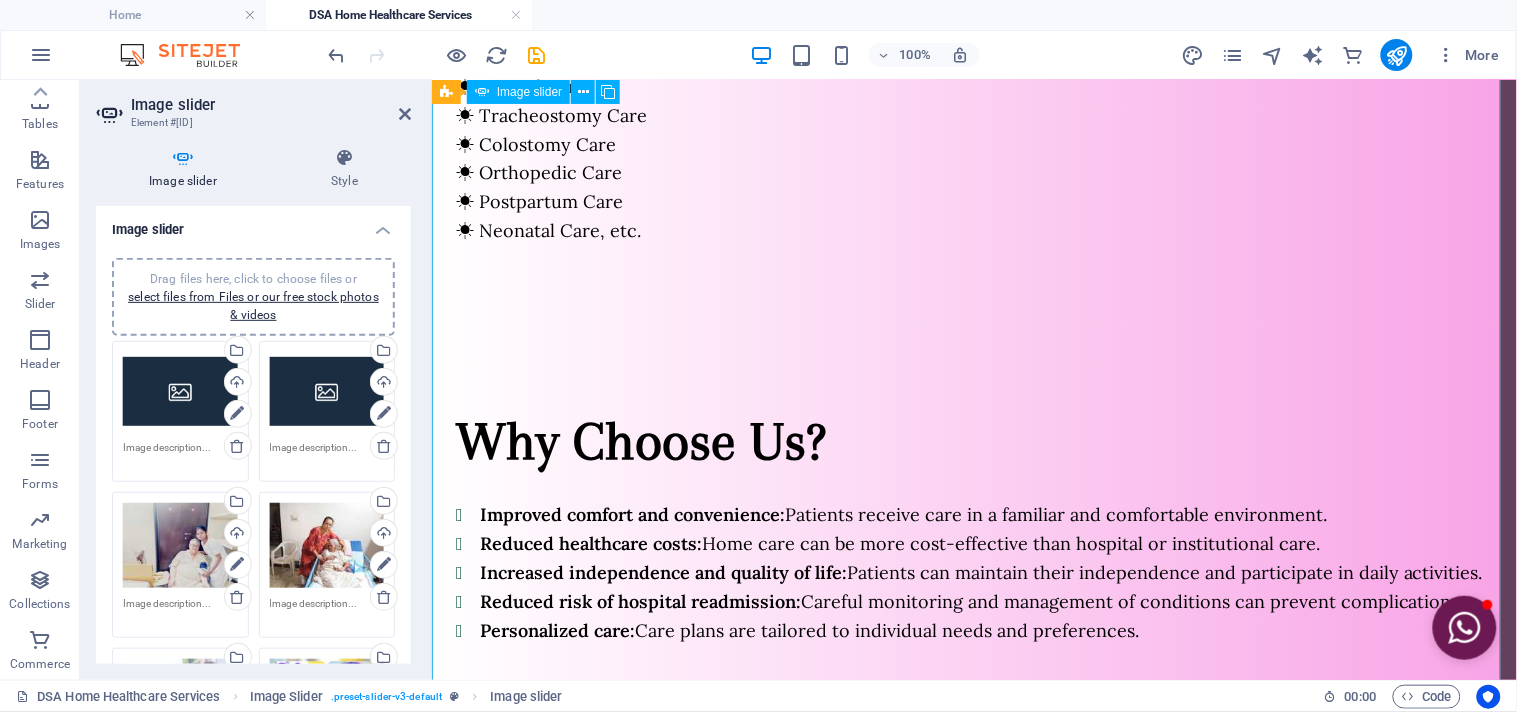 scroll, scrollTop: 1715, scrollLeft: 0, axis: vertical 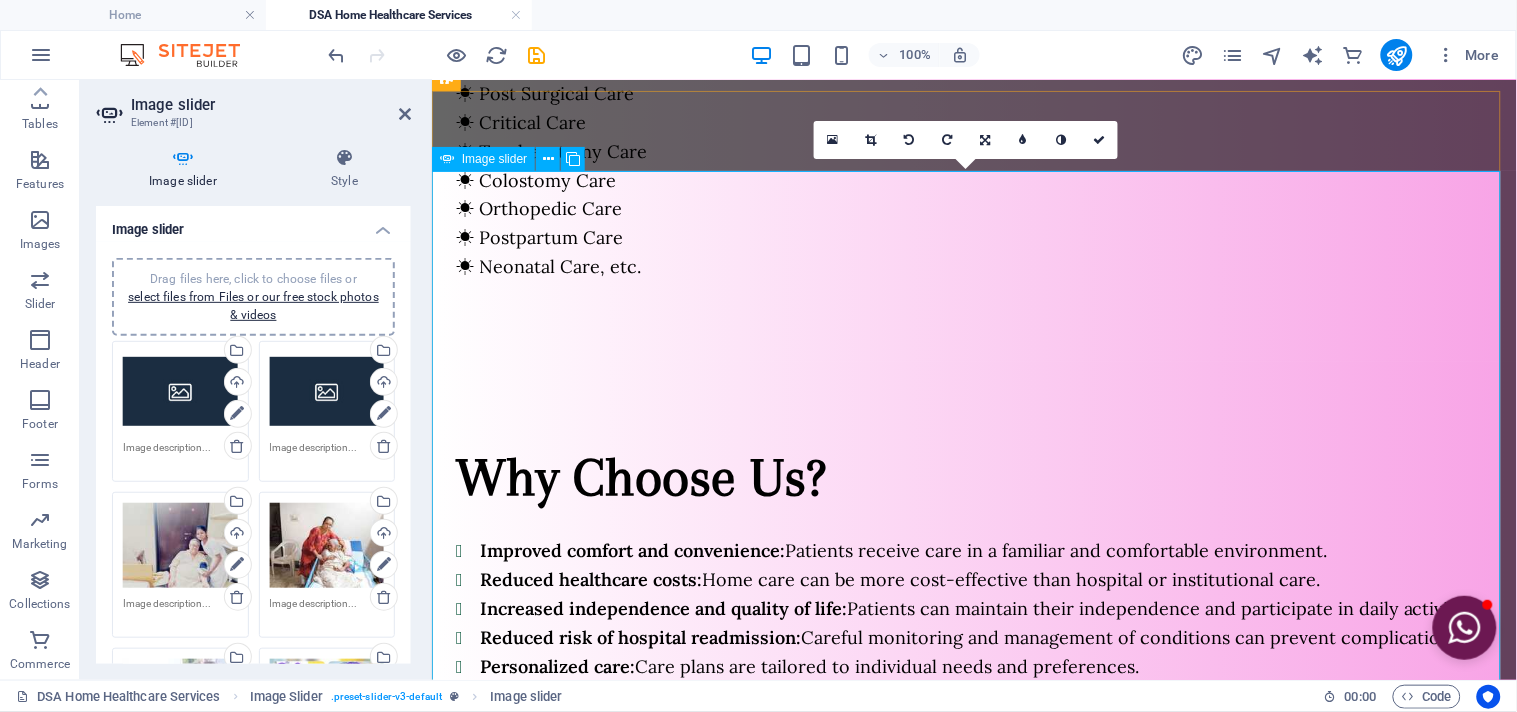 click at bounding box center (-7641, 6332) 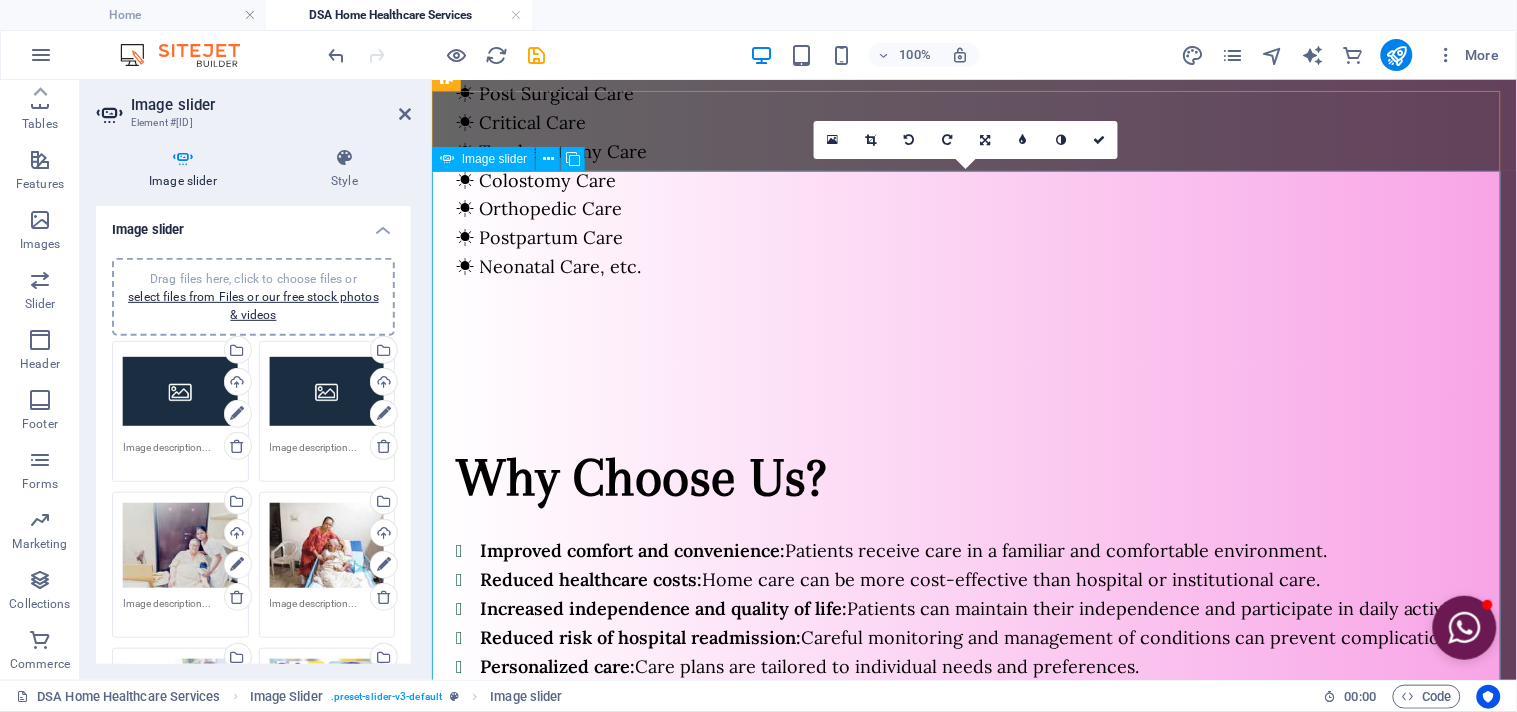 click at bounding box center (-7641, 6332) 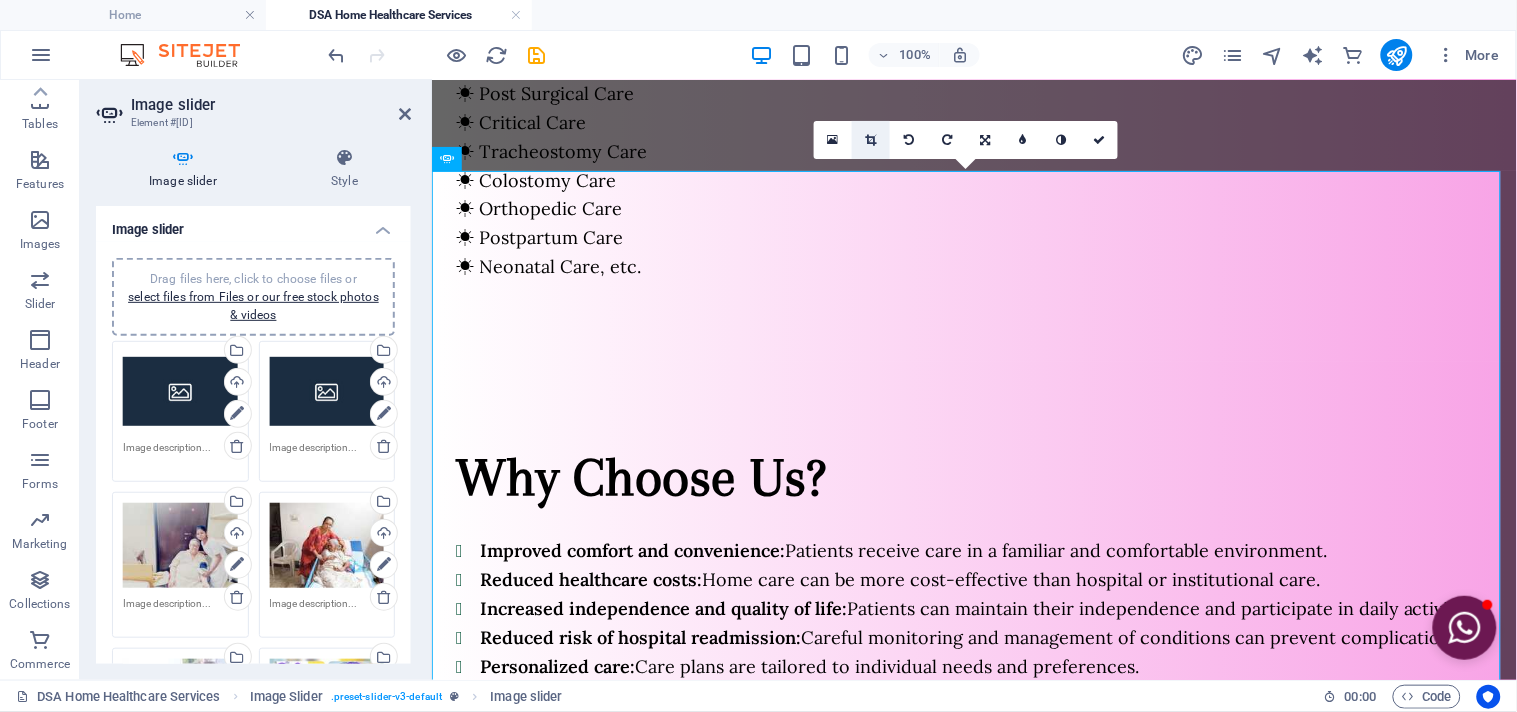 click at bounding box center [871, 140] 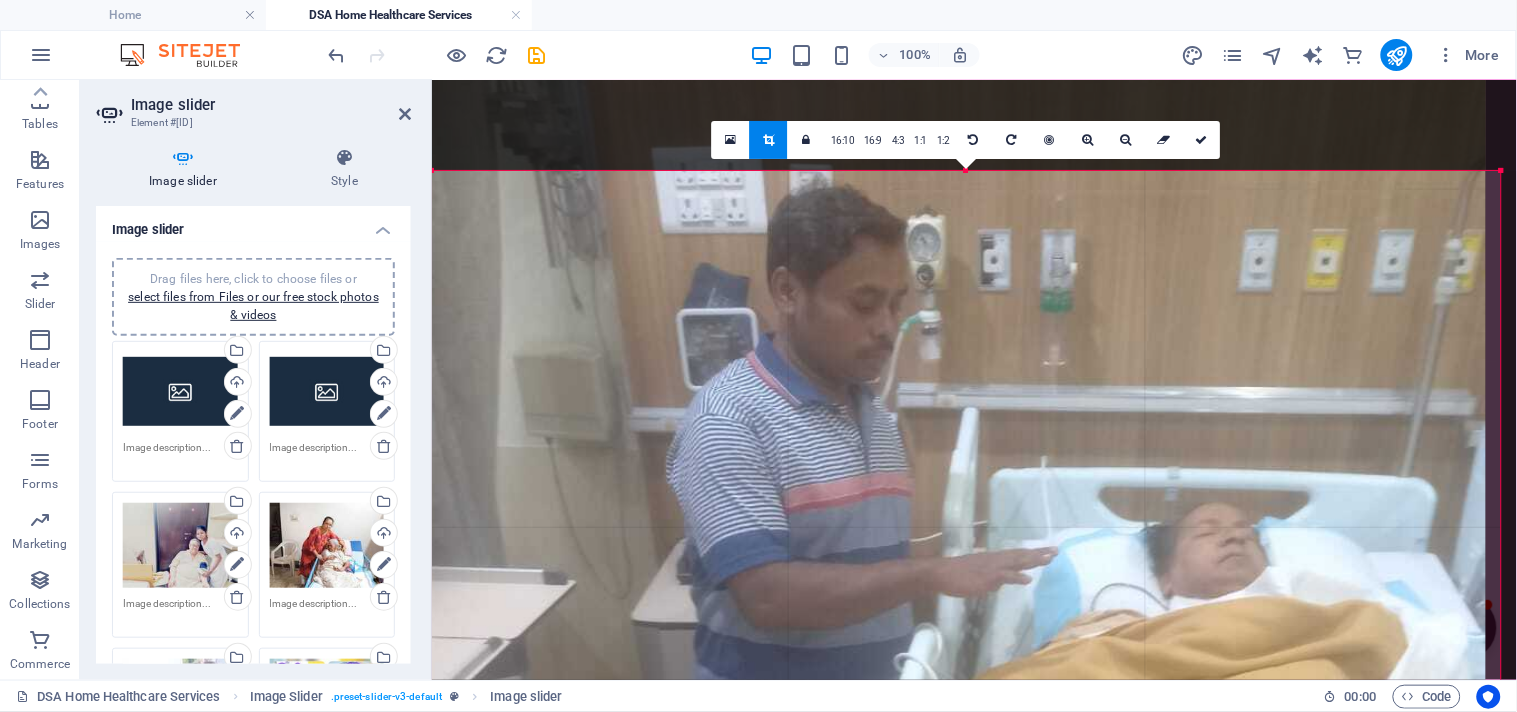 drag, startPoint x: 1018, startPoint y: 312, endPoint x: 1003, endPoint y: 500, distance: 188.59746 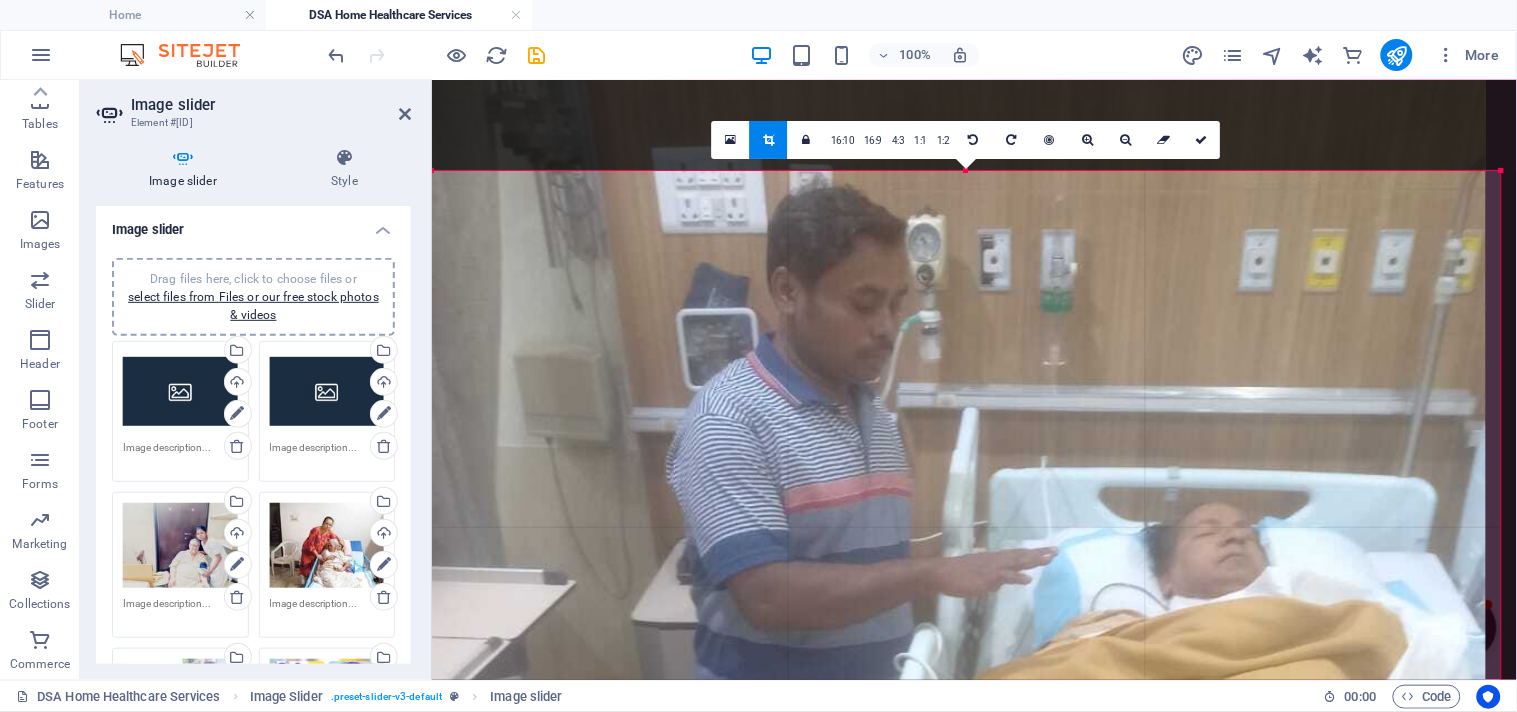 click at bounding box center (951, 715) 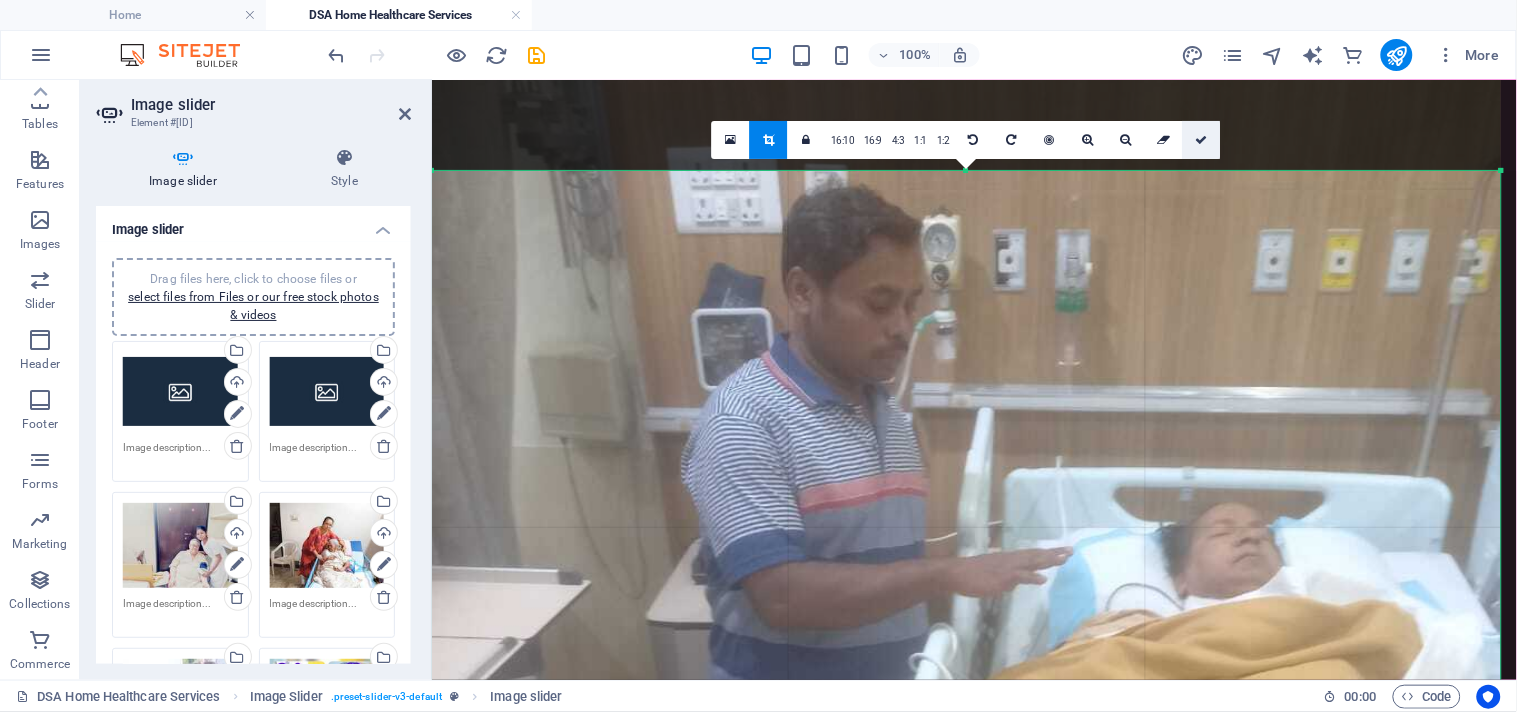 click at bounding box center [1202, 140] 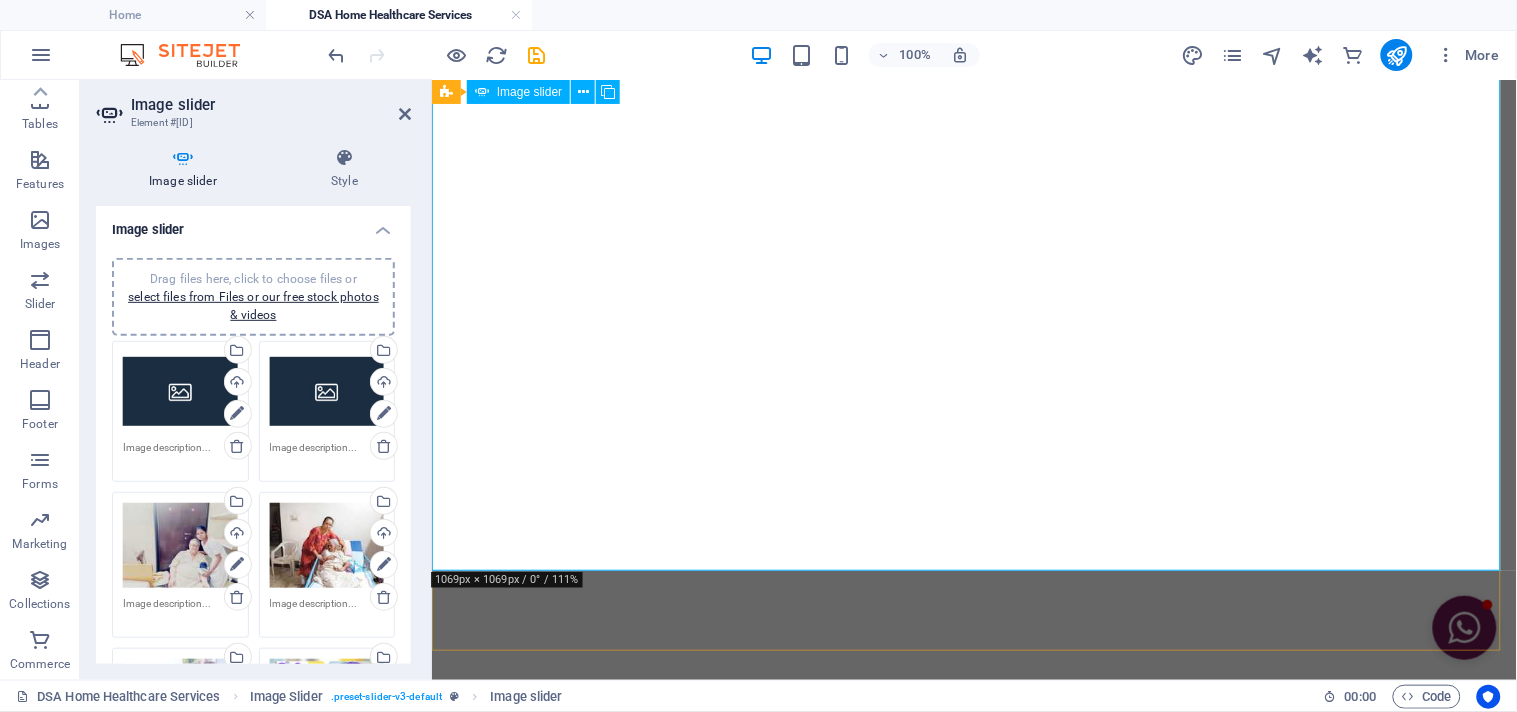 scroll, scrollTop: 2493, scrollLeft: 0, axis: vertical 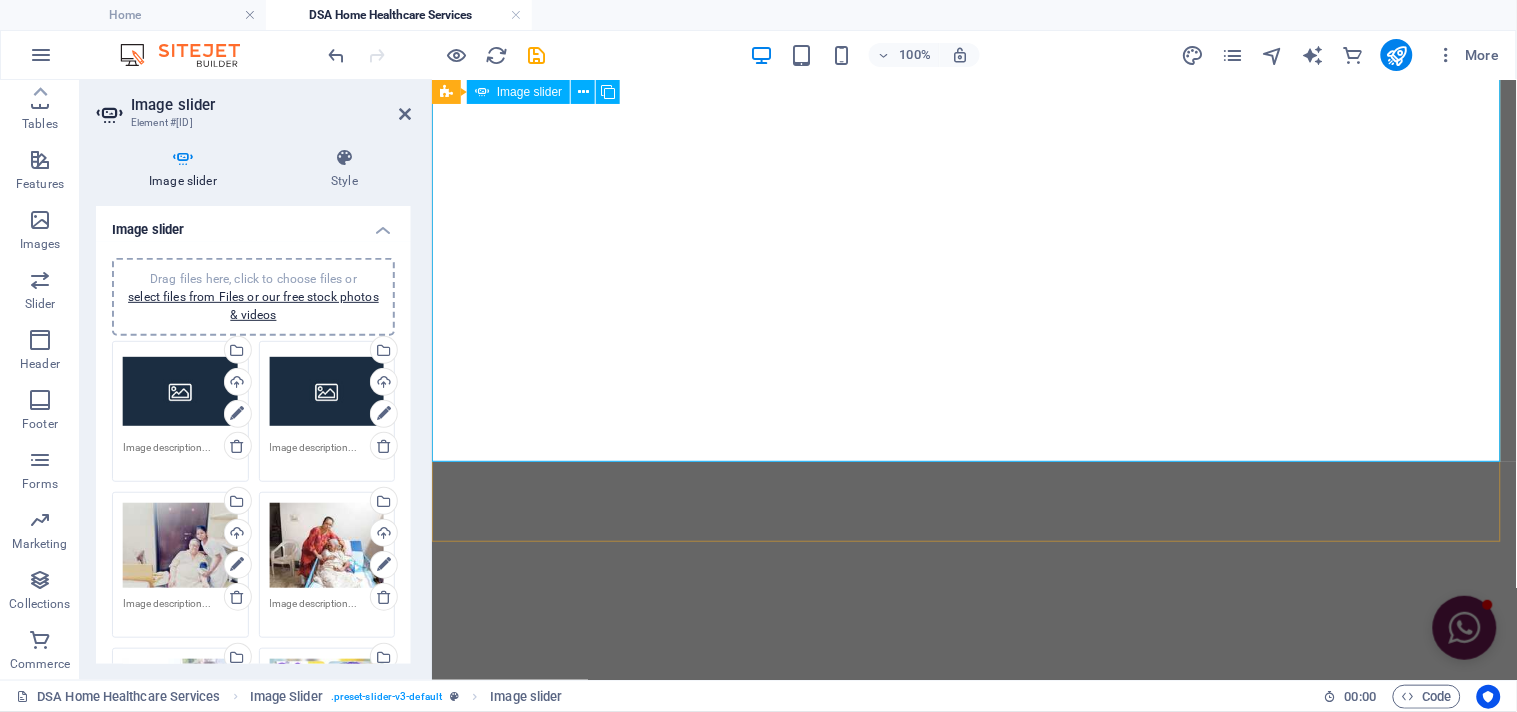 click on "9" at bounding box center (483, 1037) 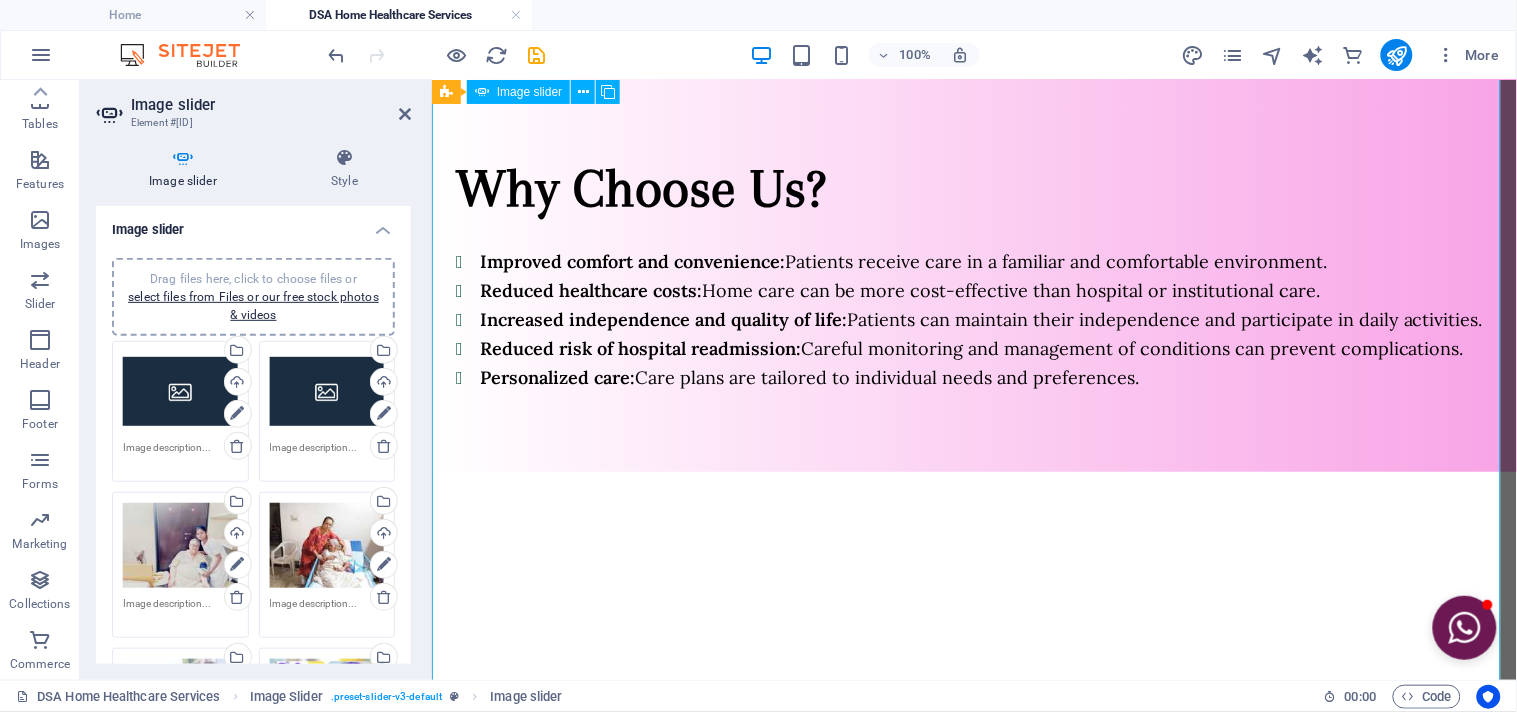 scroll, scrollTop: 1604, scrollLeft: 0, axis: vertical 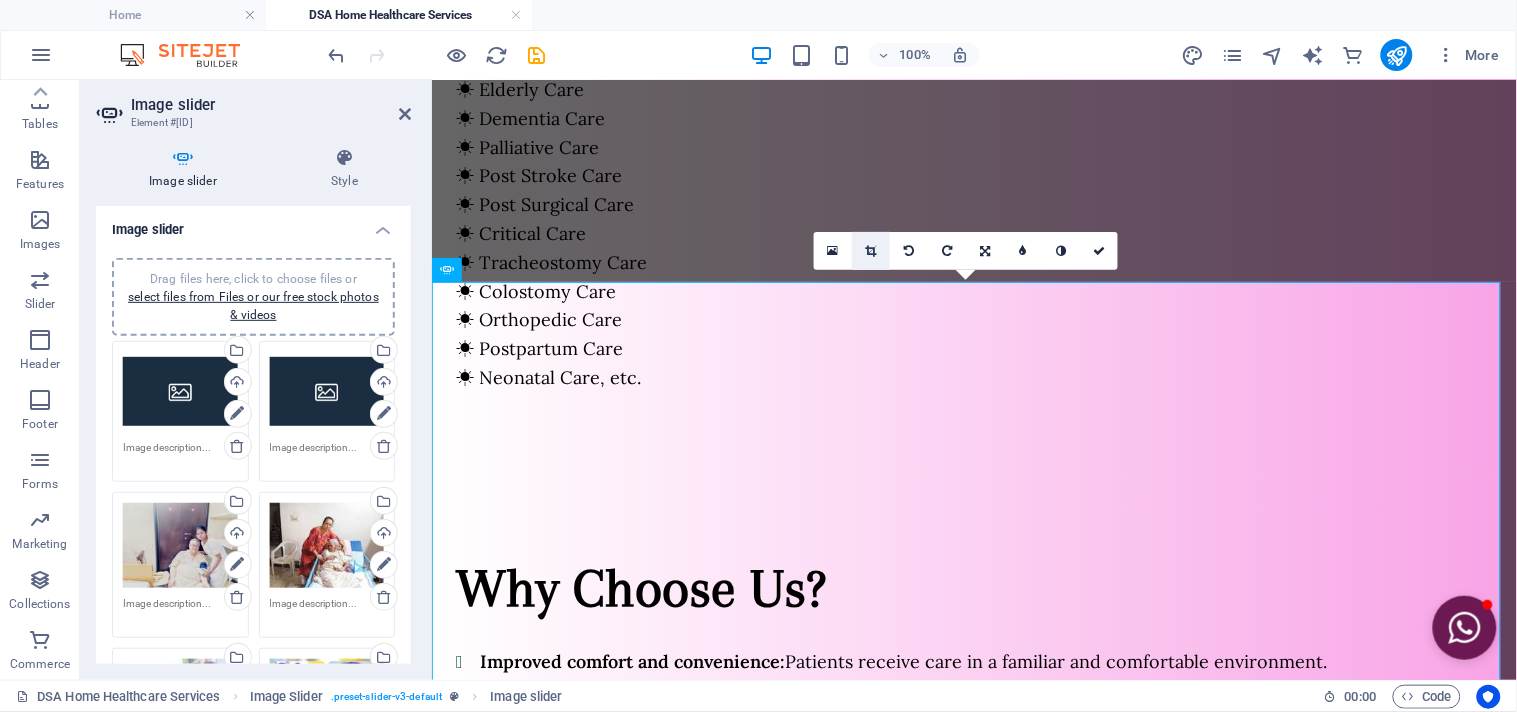 click at bounding box center (871, 251) 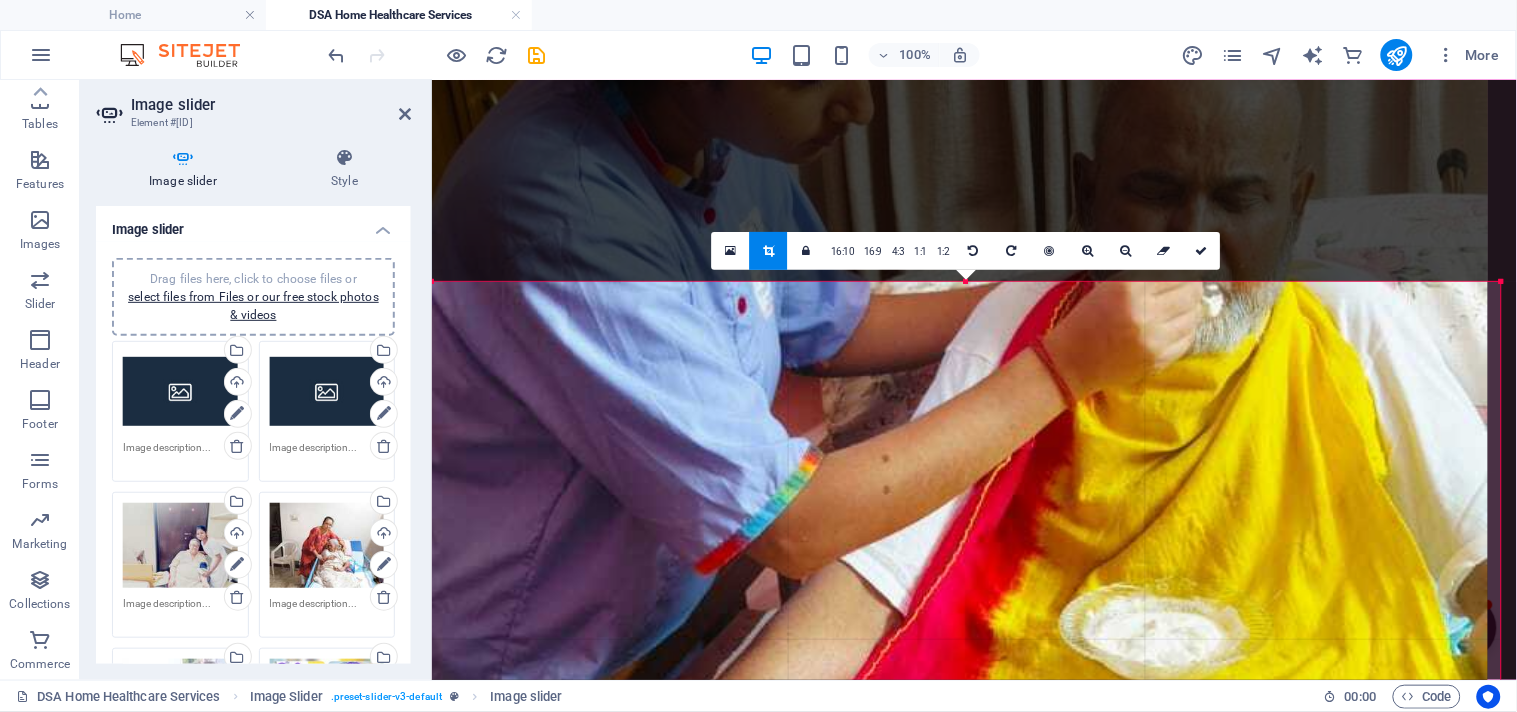 drag, startPoint x: 1017, startPoint y: 336, endPoint x: 1004, endPoint y: 443, distance: 107.78683 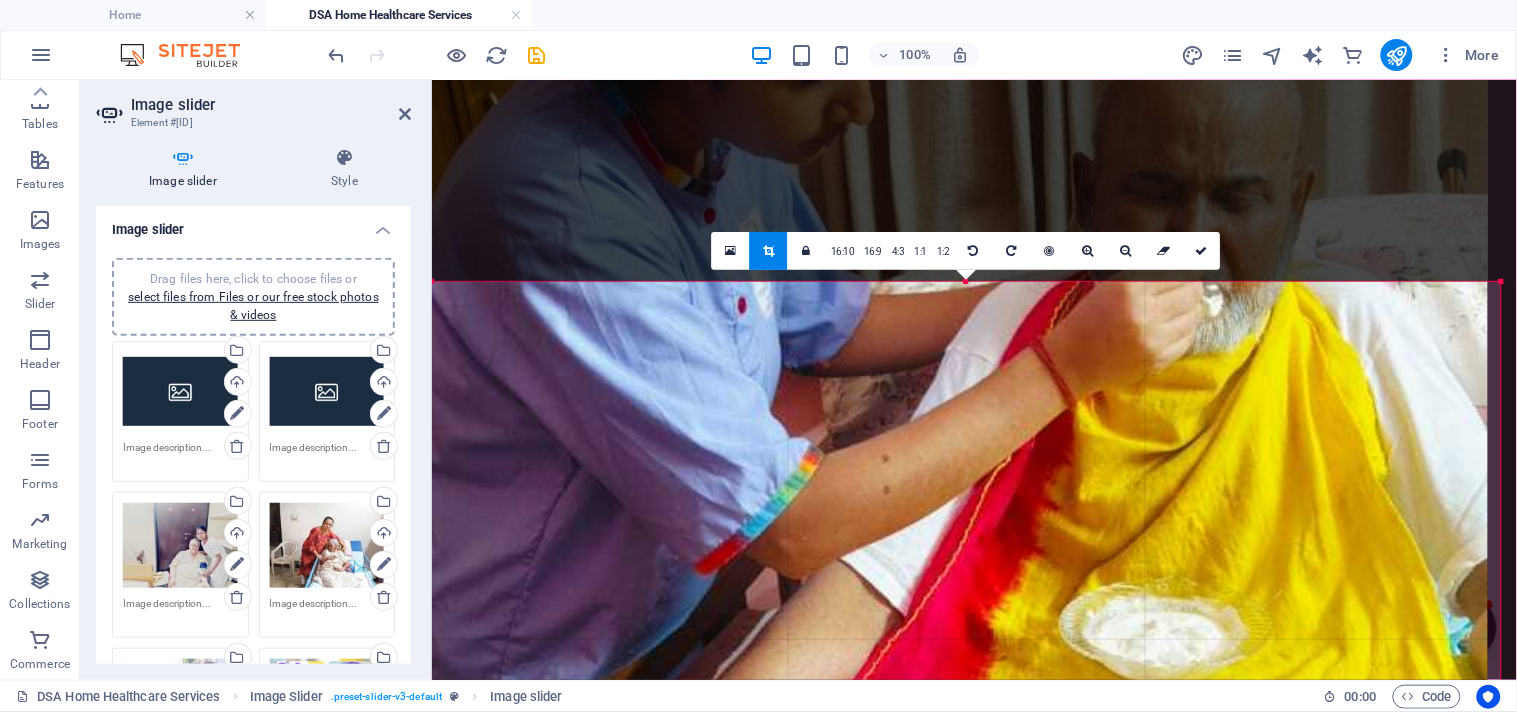 click at bounding box center (953, 590) 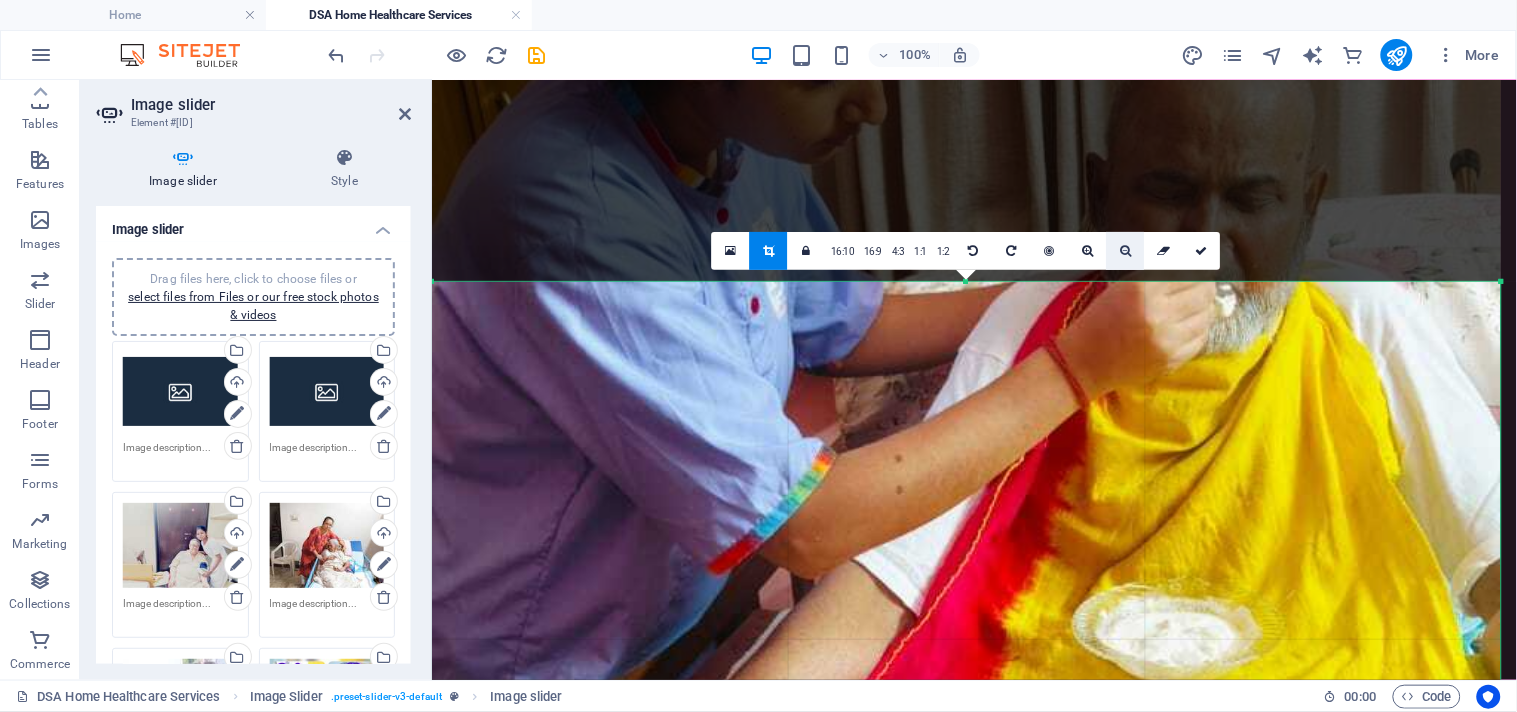 click at bounding box center [1125, 251] 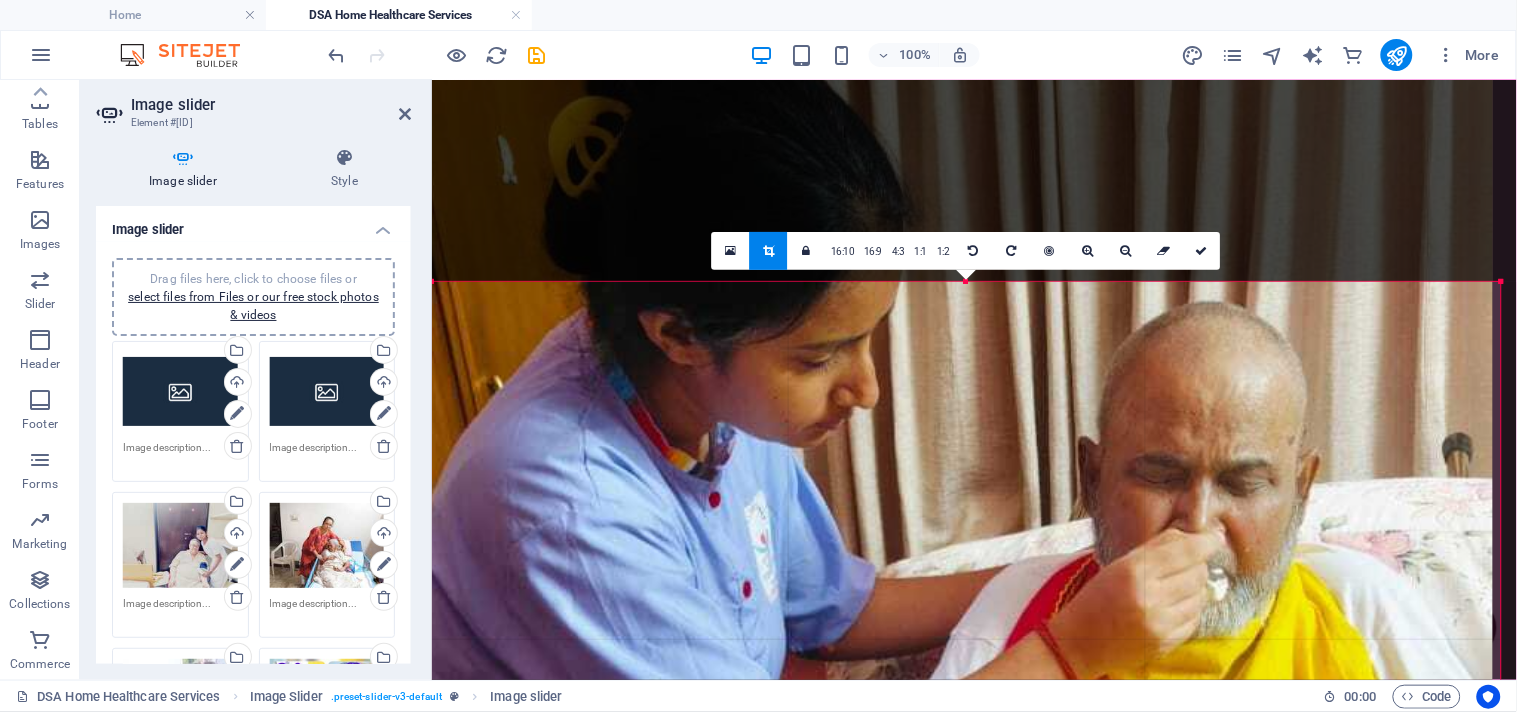 drag, startPoint x: 1046, startPoint y: 442, endPoint x: 1038, endPoint y: 727, distance: 285.11224 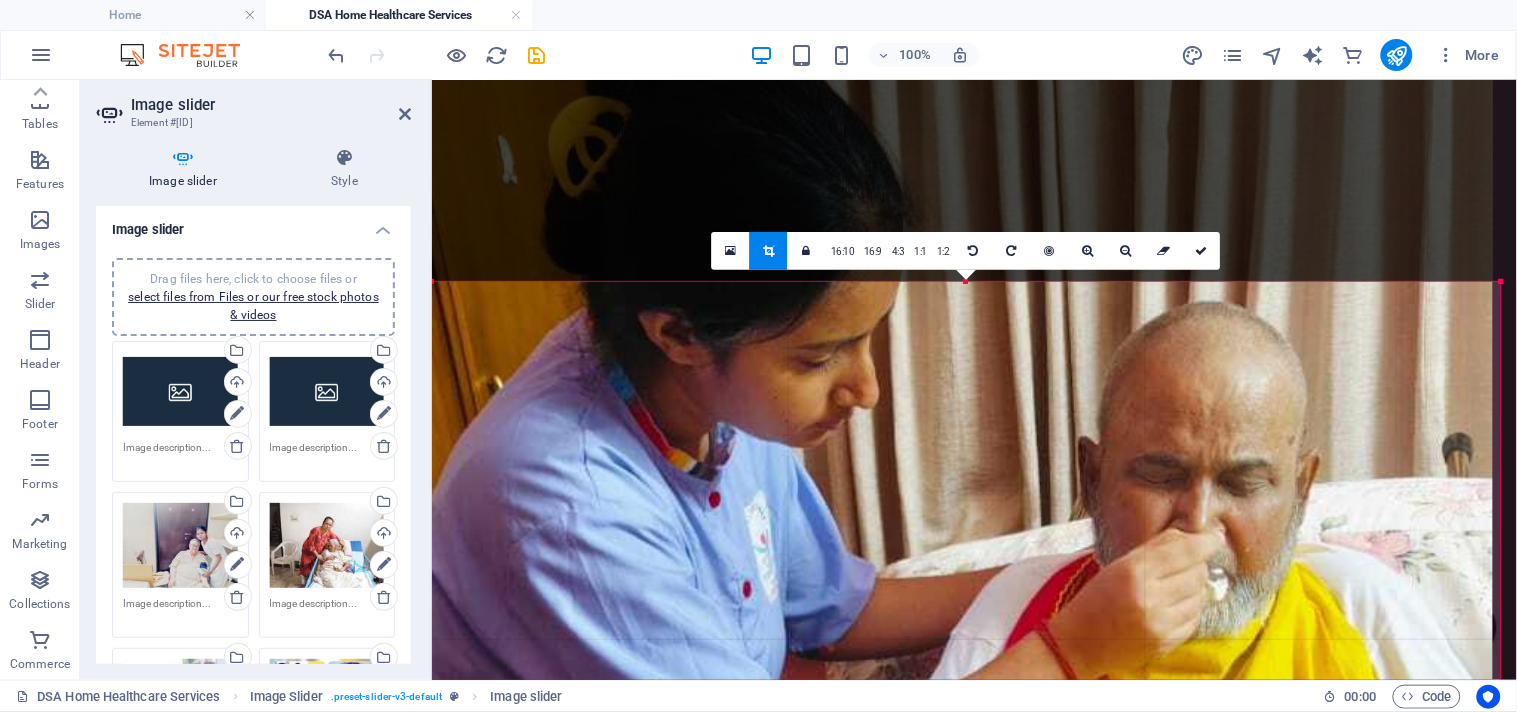 click on "DILIGENCE SKILLS ACADEMY Home DSA Home Healthcare Services Favorites Elements Columns Content Boxes Accordion Tables Features Images Slider Header Footer Forms Marketing Collections Commerce
Drag here to replace the existing content. Press “Ctrl” if you want to create a new element.
H3   Separator   Floating Image   Container   Menu Bar   Container   Text 95% More Home Image Slider . preset-slider-v3-default Image slider 00 : 00 Code Favorites Elements Columns Content Boxes Accordion Tables Features Images Slider Header Footer Forms Marketing Collections Commerce Image slider Element #ed-new-4851 Image slider Style Image slider Drag files here, click to choose files or select files from Files or our free stock photos & videos Drag files here, click to choose files or select files from Files or our free stock photos & videos Select files from the file manager, stock photos, or upload file(s) 1" at bounding box center (758, 356) 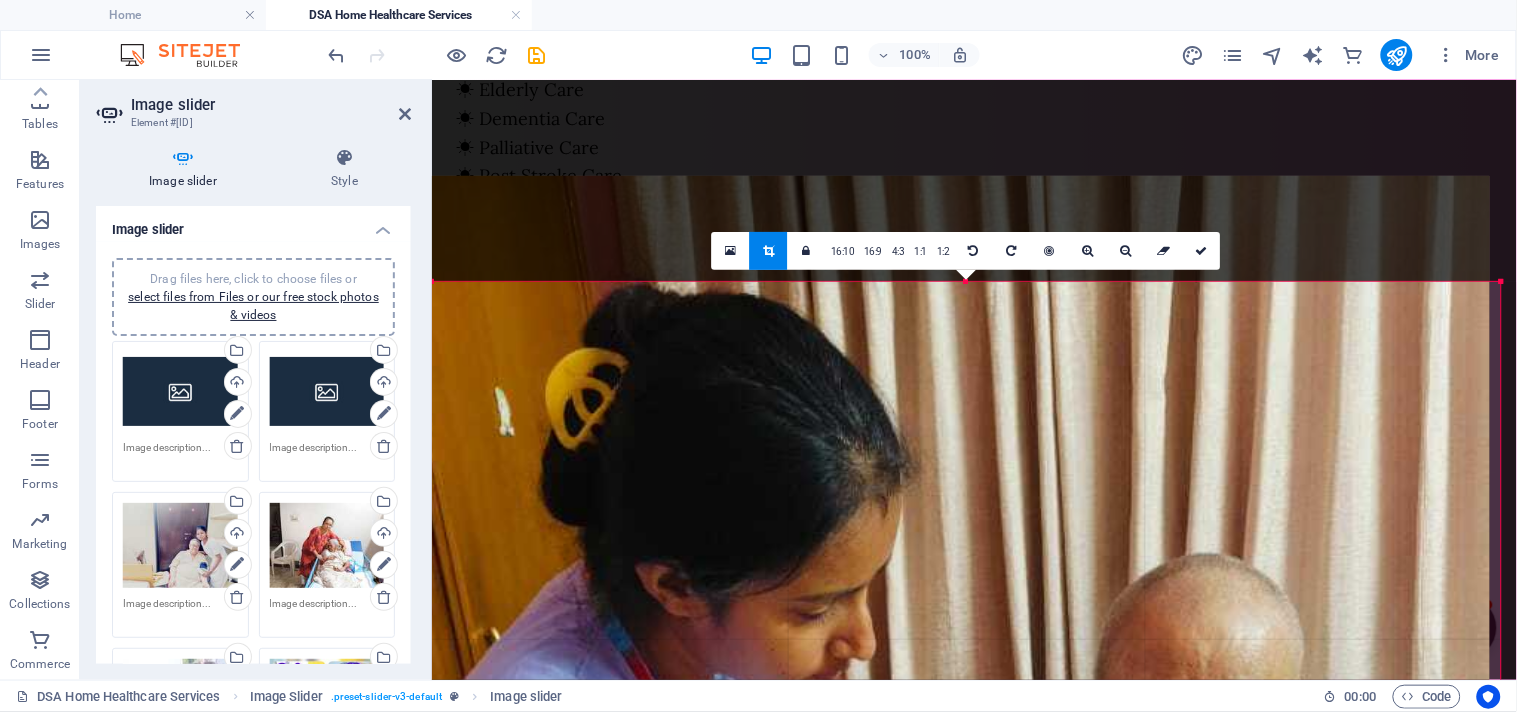 drag, startPoint x: 1006, startPoint y: 466, endPoint x: 995, endPoint y: 717, distance: 251.24092 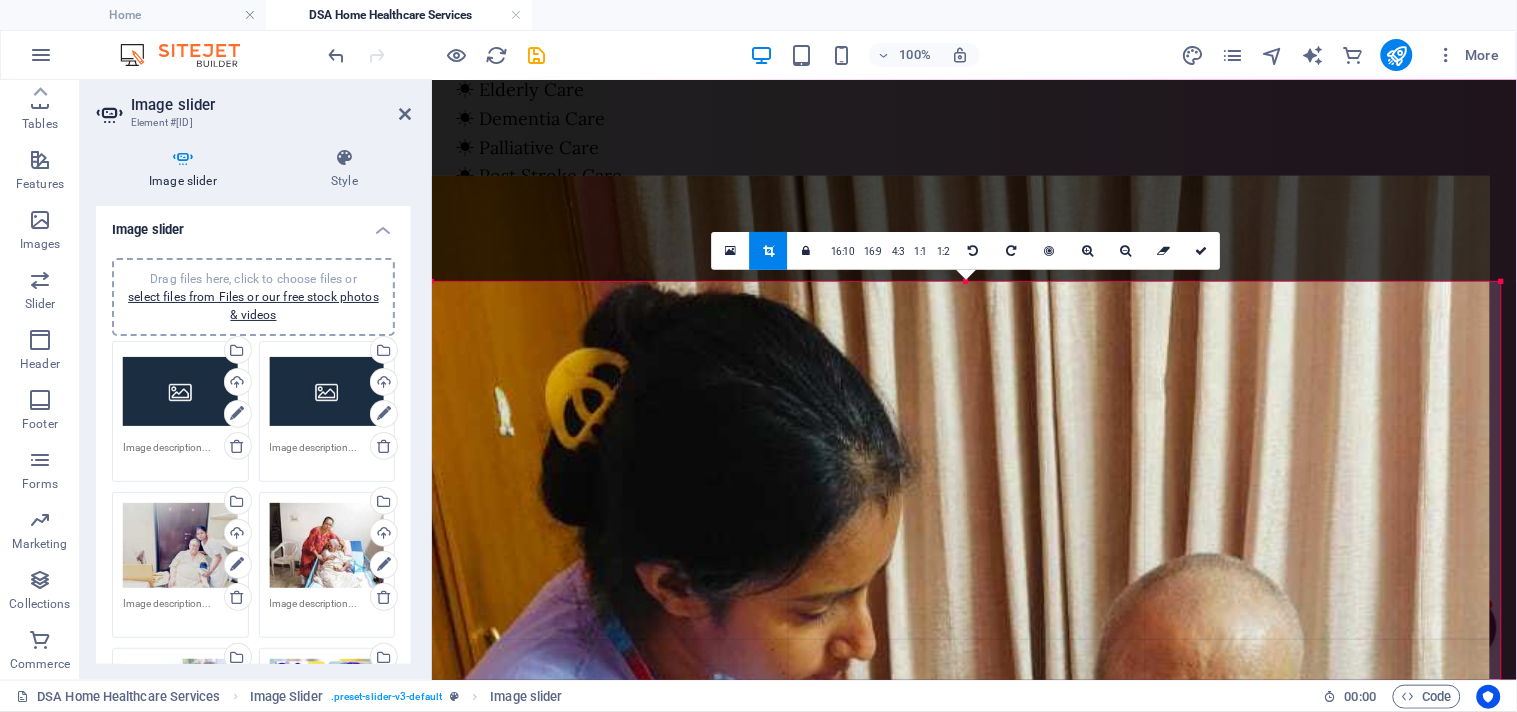 click on "DILIGENCE SKILLS ACADEMY Home DSA Home Healthcare Services Favorites Elements Columns Content Boxes Accordion Tables Features Images Slider Header Footer Forms Marketing Collections Commerce
Drag here to replace the existing content. Press “Ctrl” if you want to create a new element.
H3   Separator   Floating Image   Container   Menu Bar   Container   Text 95% More Home Image Slider . preset-slider-v3-default Image slider 00 : 00 Code Favorites Elements Columns Content Boxes Accordion Tables Features Images Slider Header Footer Forms Marketing Collections Commerce Image slider Element #ed-new-4851 Image slider Style Image slider Drag files here, click to choose files or select files from Files or our free stock photos & videos Drag files here, click to choose files or select files from Files or our free stock photos & videos Select files from the file manager, stock photos, or upload file(s) 1" at bounding box center (758, 356) 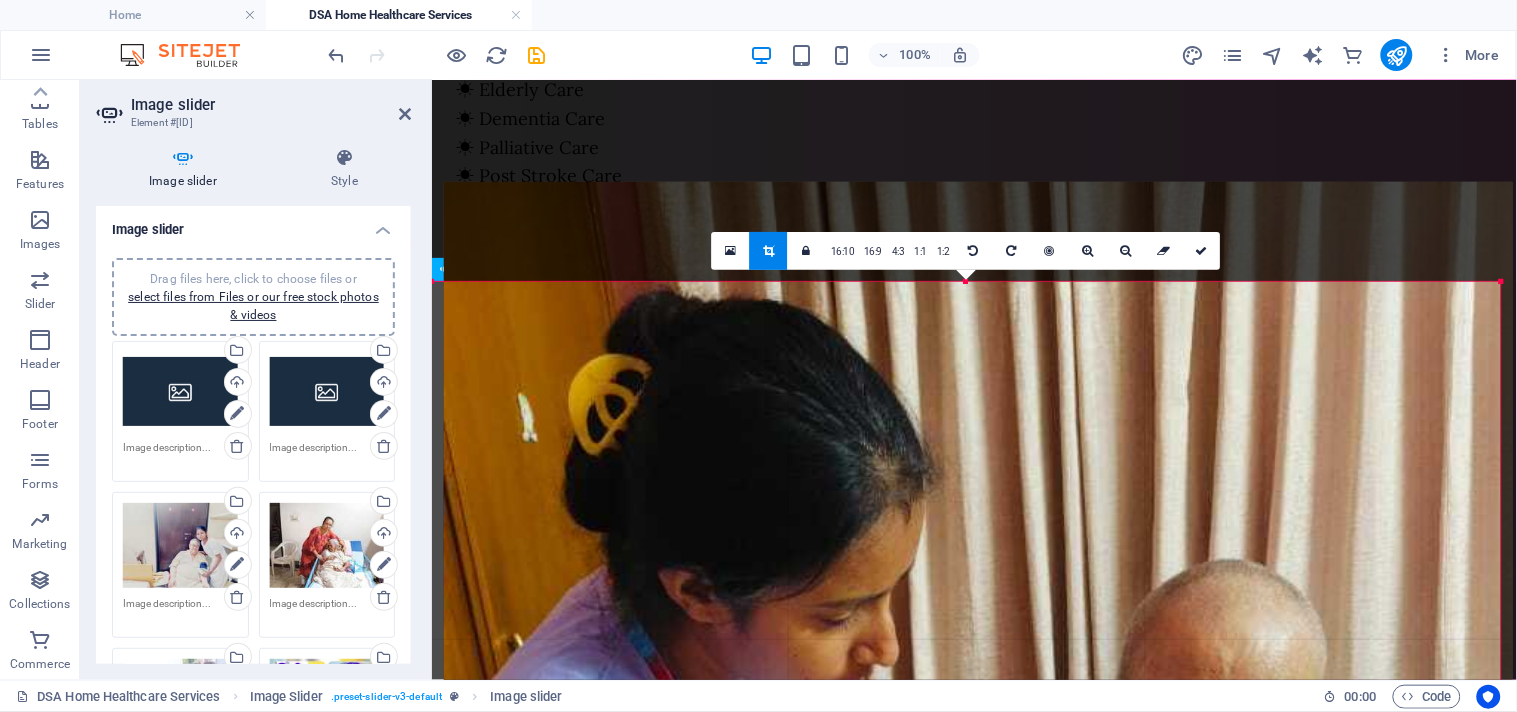 drag, startPoint x: 900, startPoint y: 436, endPoint x: 913, endPoint y: 444, distance: 15.264338 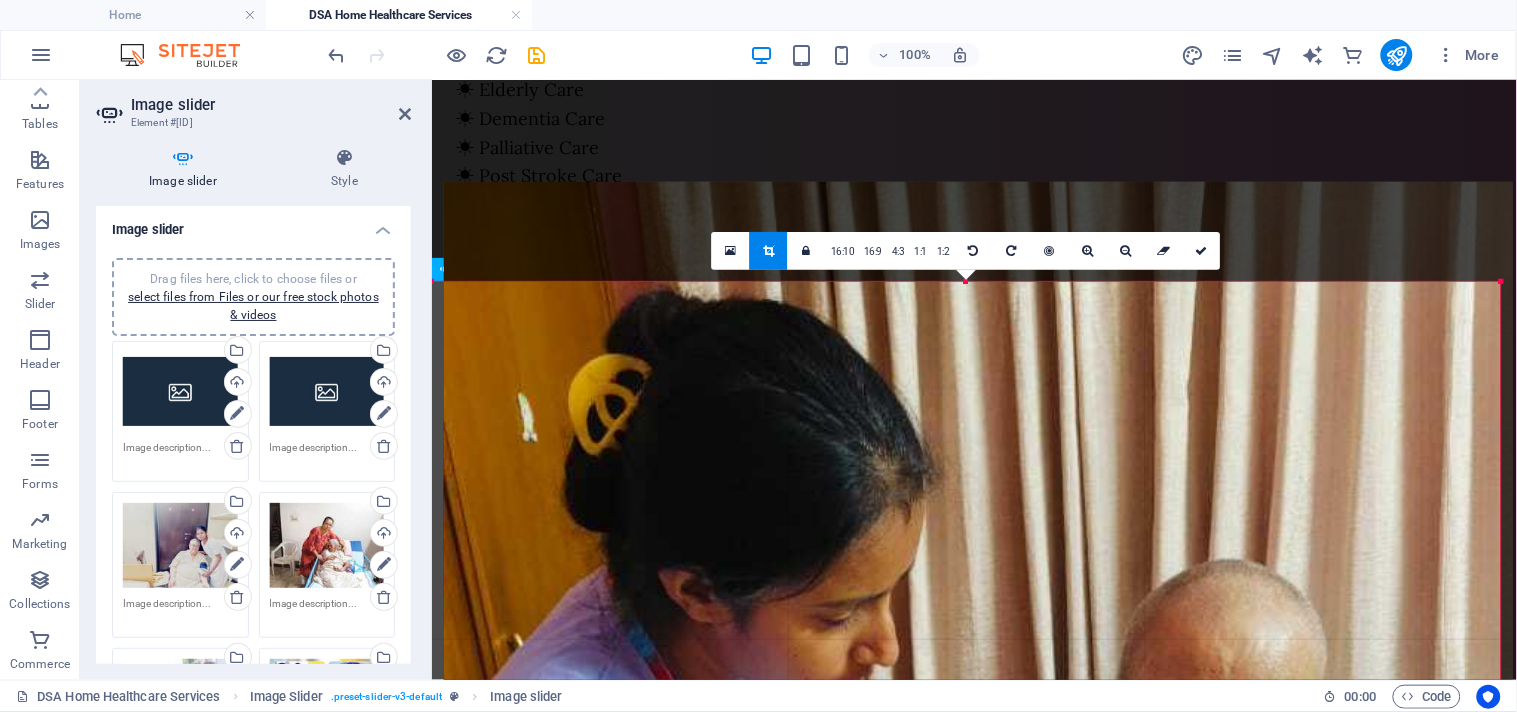 click at bounding box center (978, 1132) 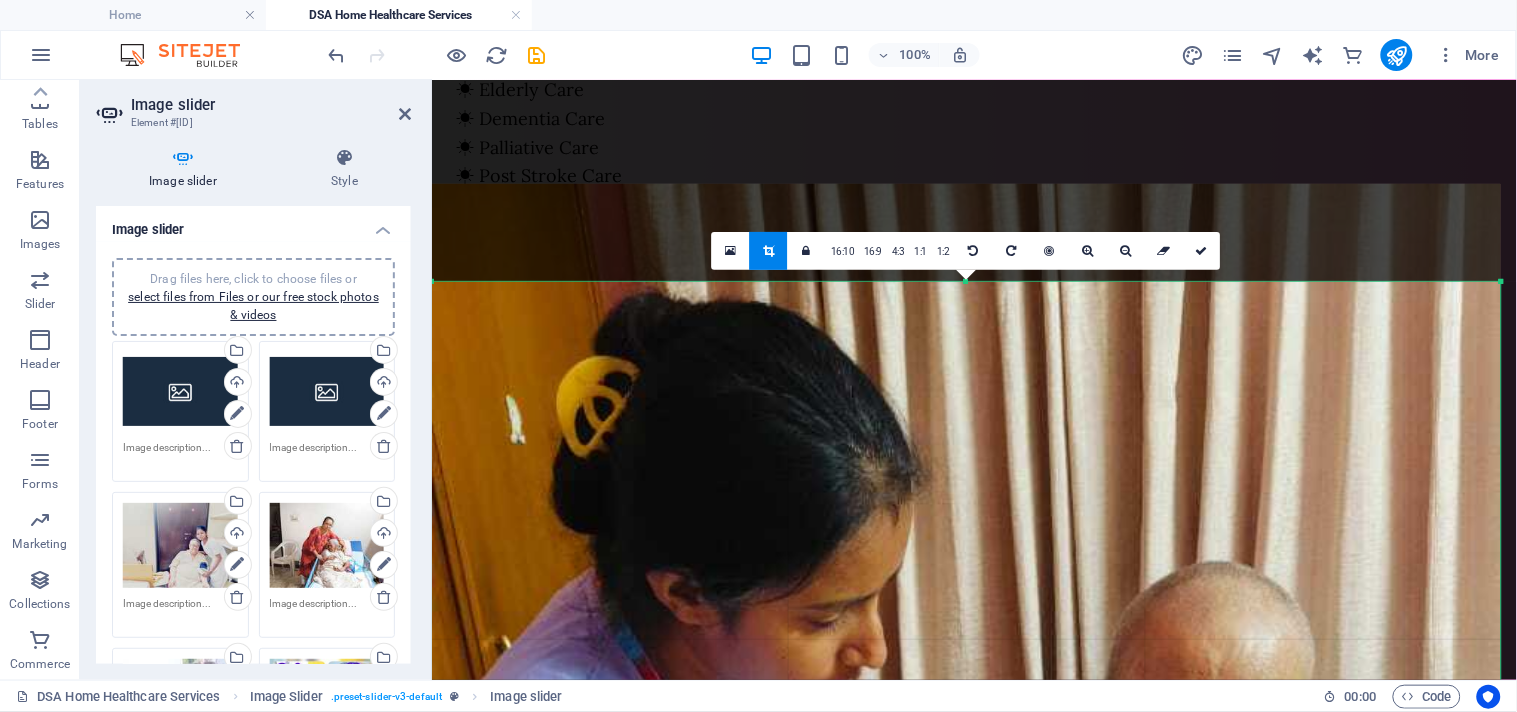 drag, startPoint x: 913, startPoint y: 444, endPoint x: 871, endPoint y: 432, distance: 43.68066 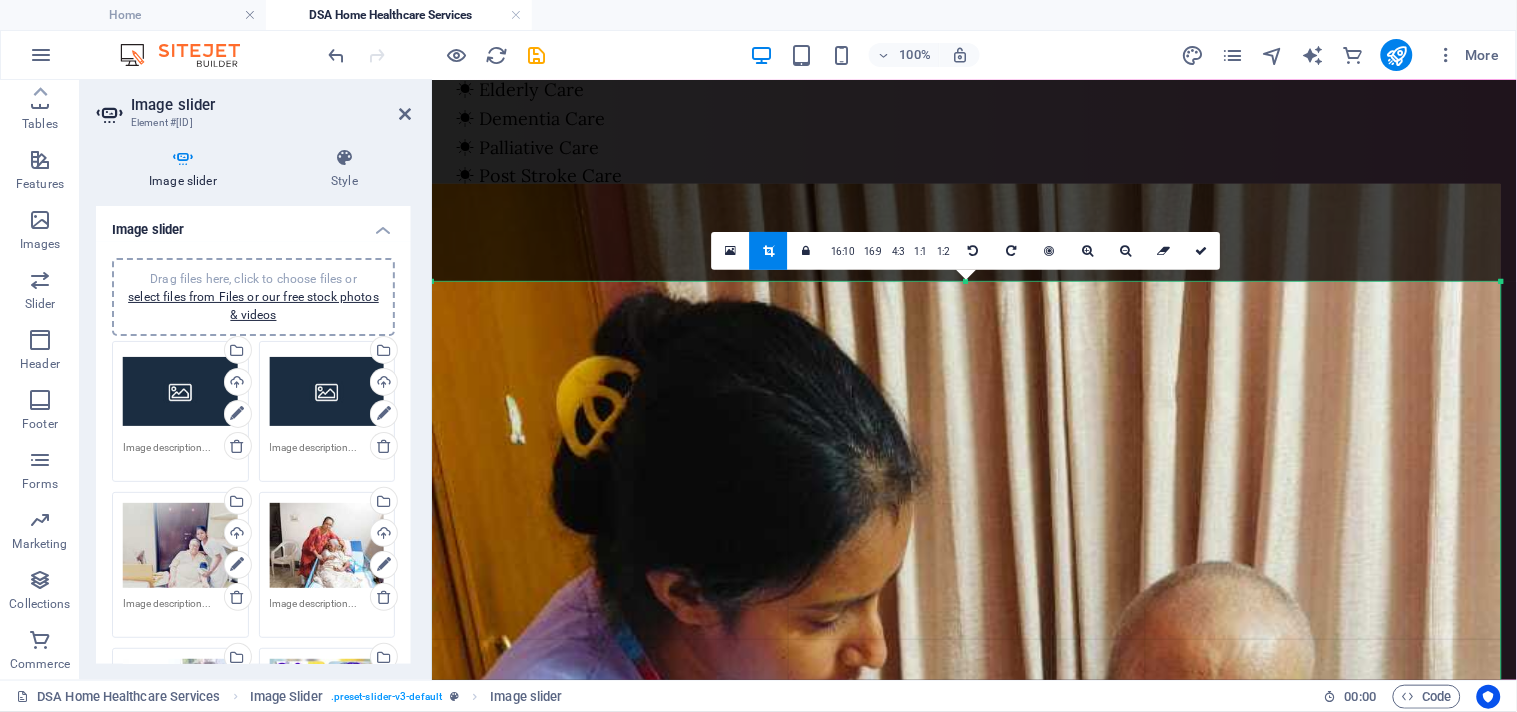 click at bounding box center [966, 1134] 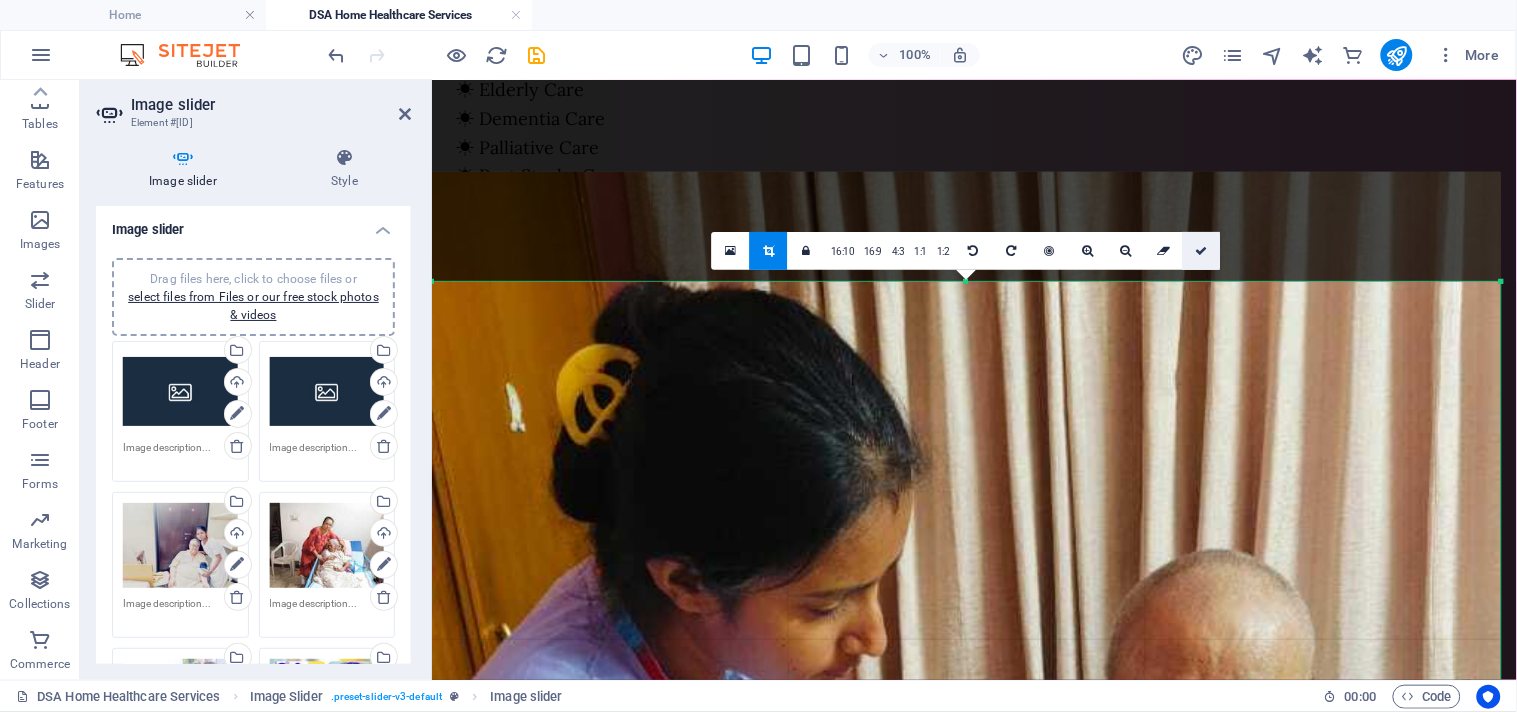 click at bounding box center (1202, 251) 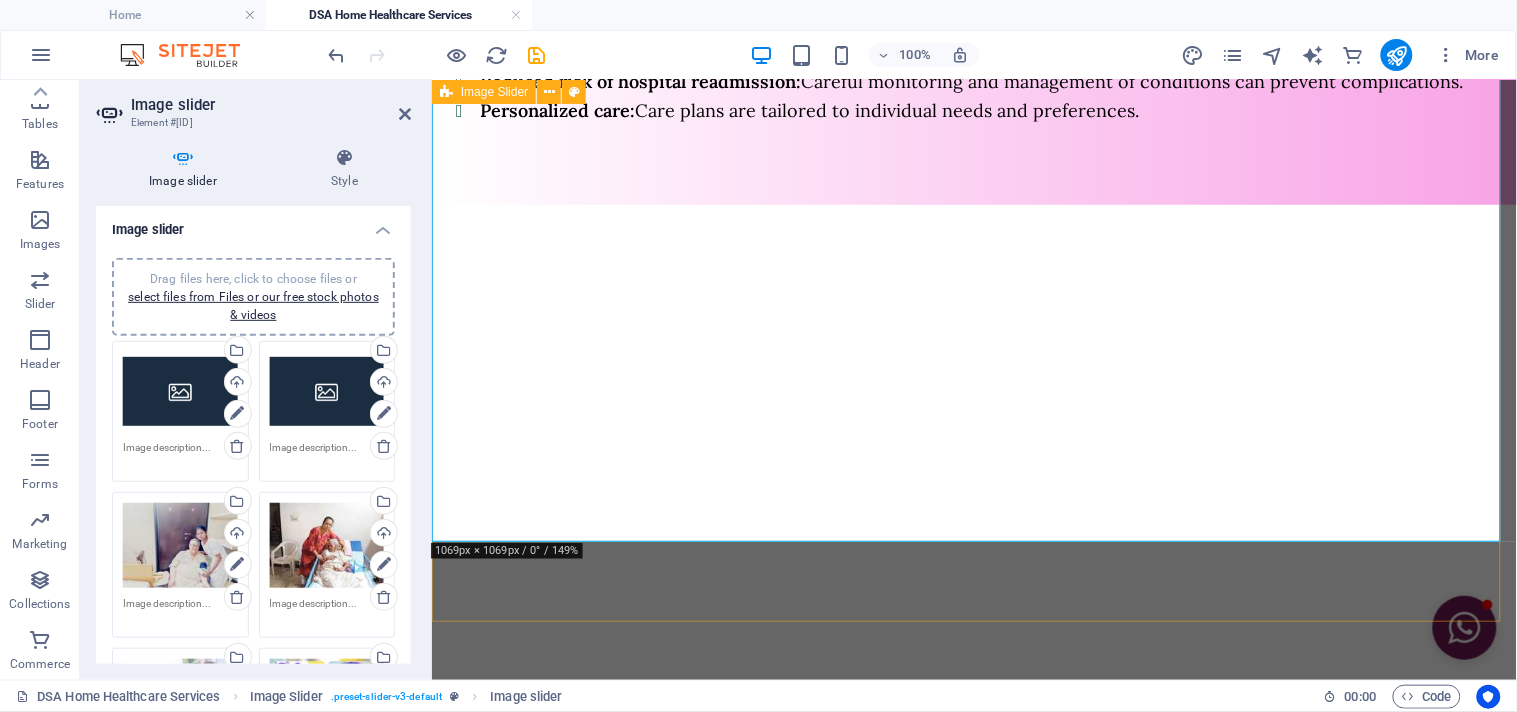 scroll, scrollTop: 2604, scrollLeft: 0, axis: vertical 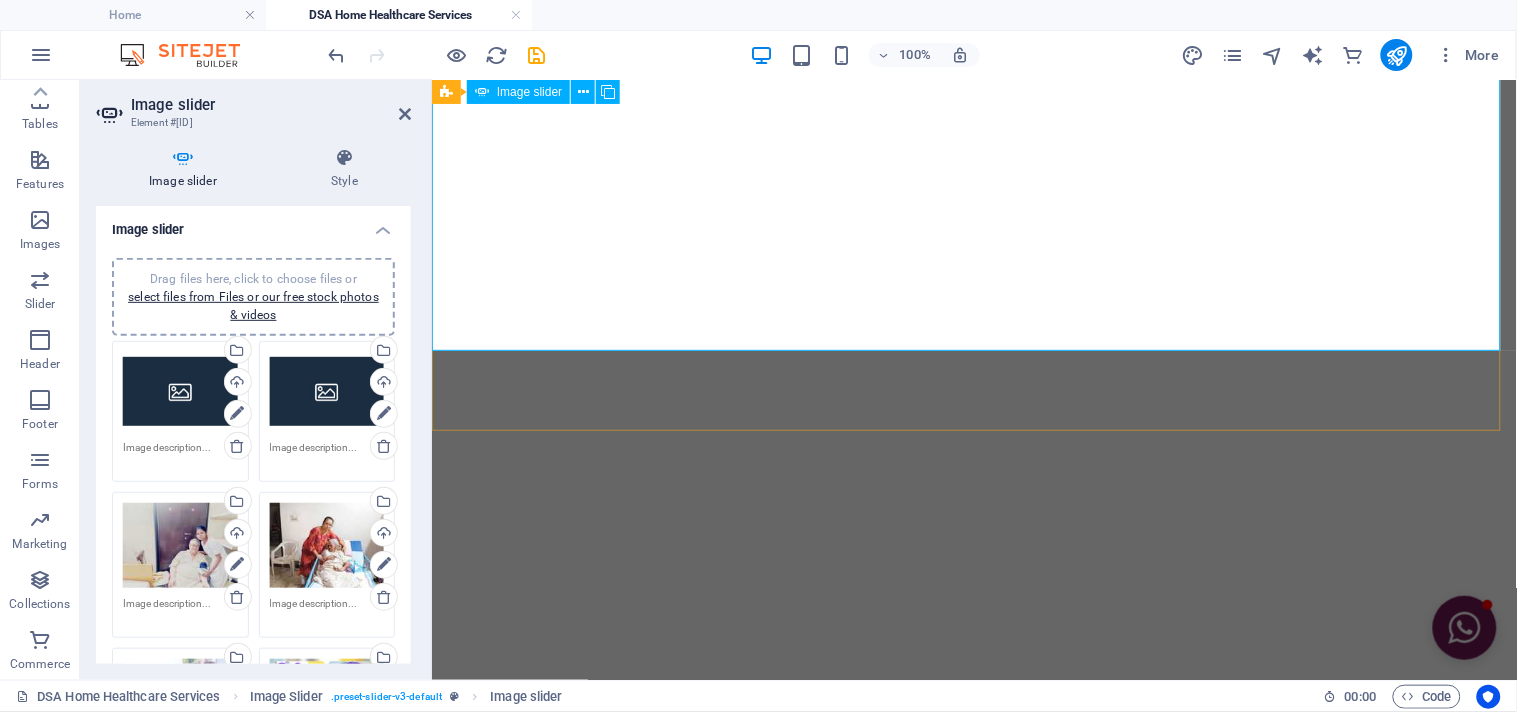 click on "10" at bounding box center (483, 952) 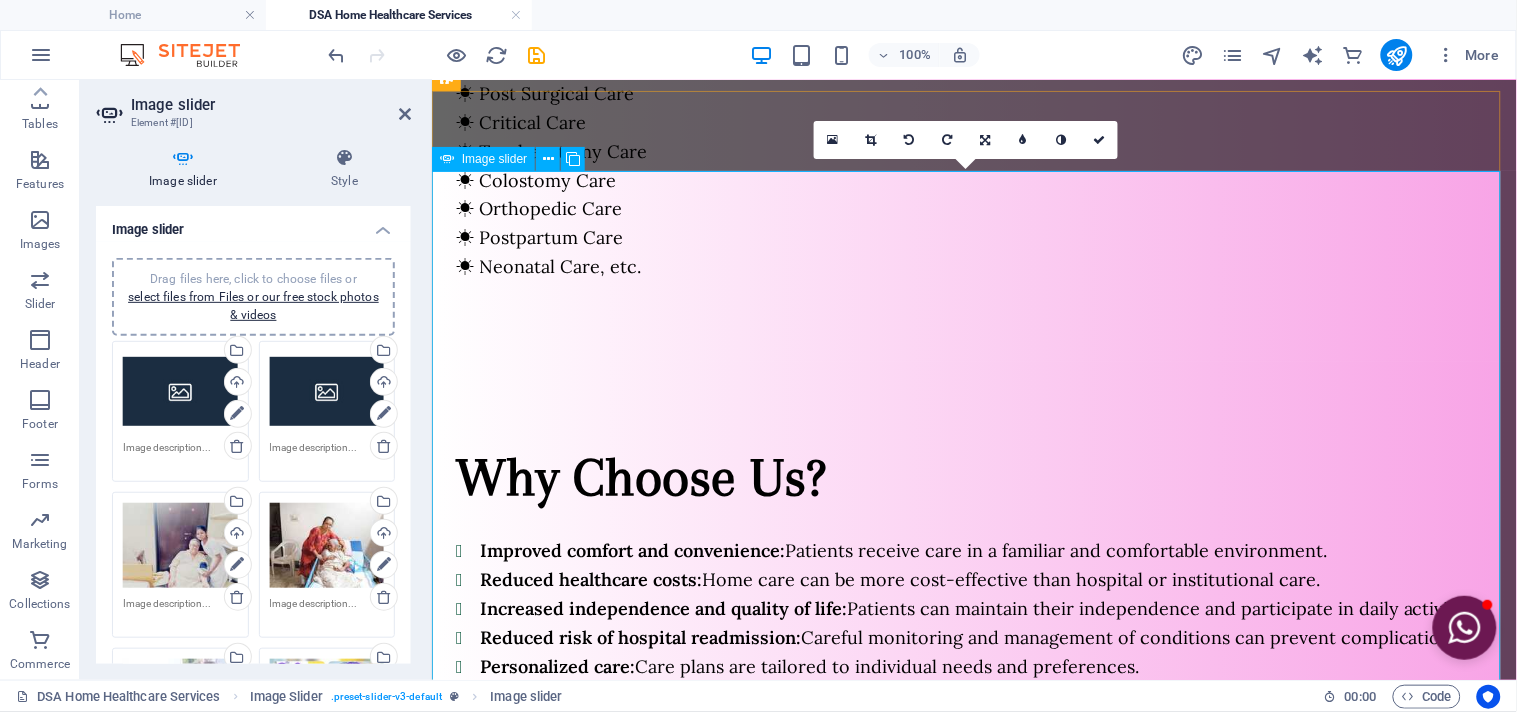 scroll, scrollTop: 1604, scrollLeft: 0, axis: vertical 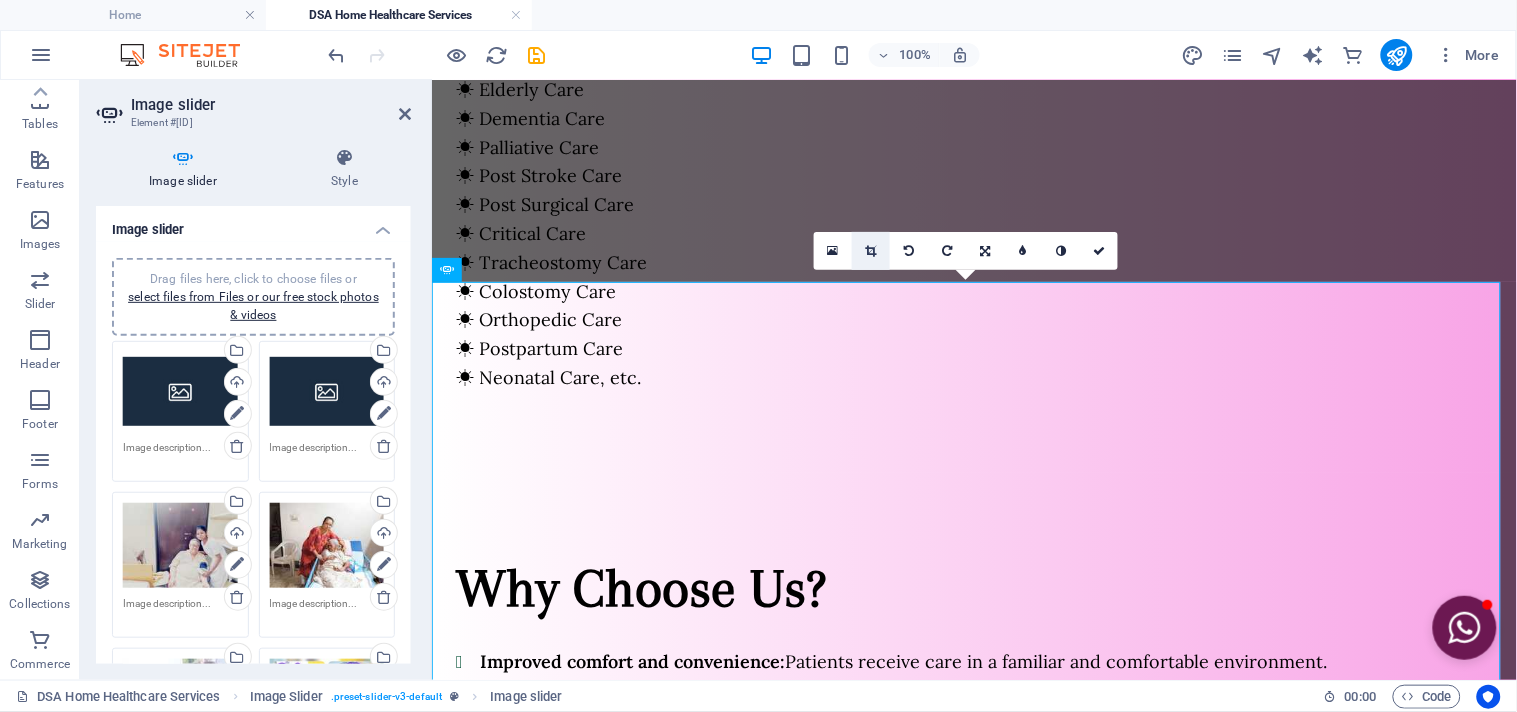 click at bounding box center (871, 251) 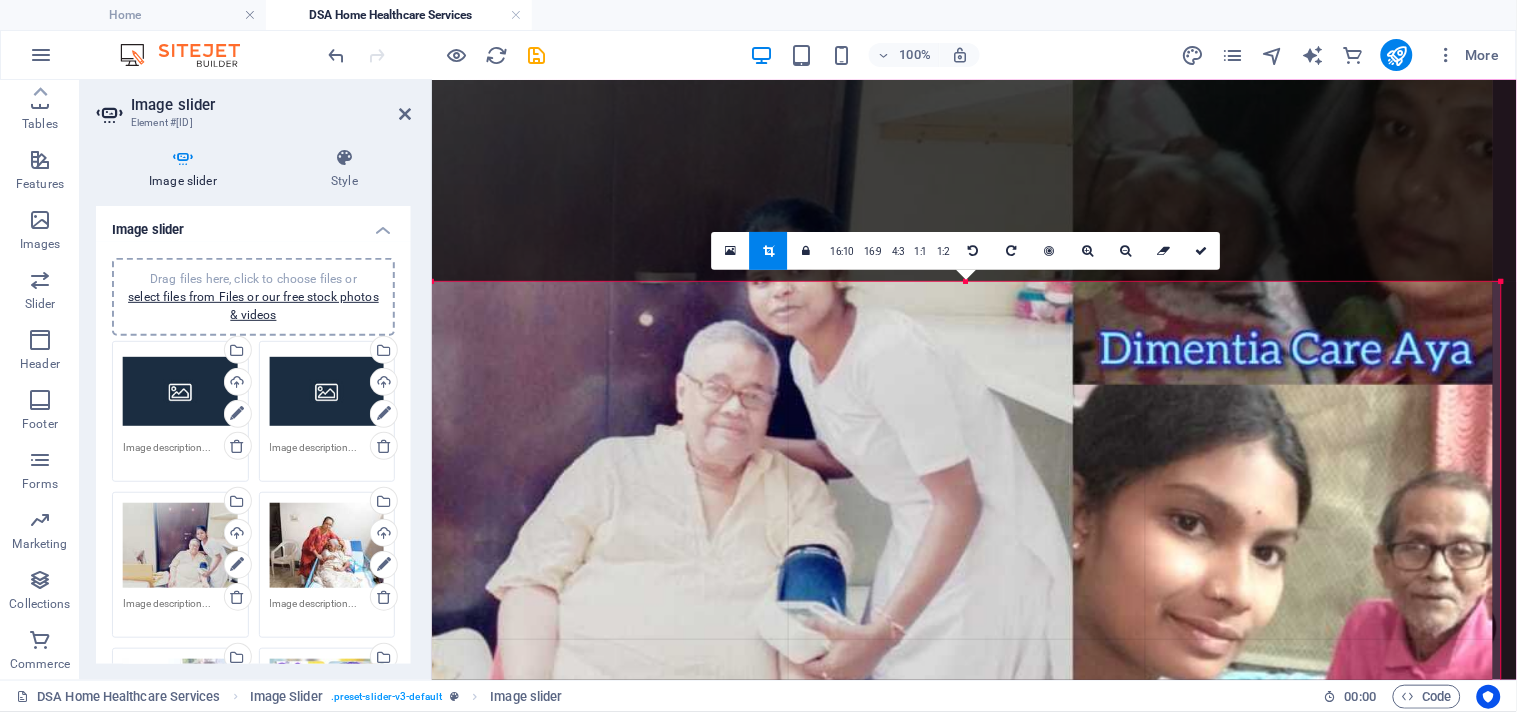 drag, startPoint x: 943, startPoint y: 466, endPoint x: 947, endPoint y: 648, distance: 182.04395 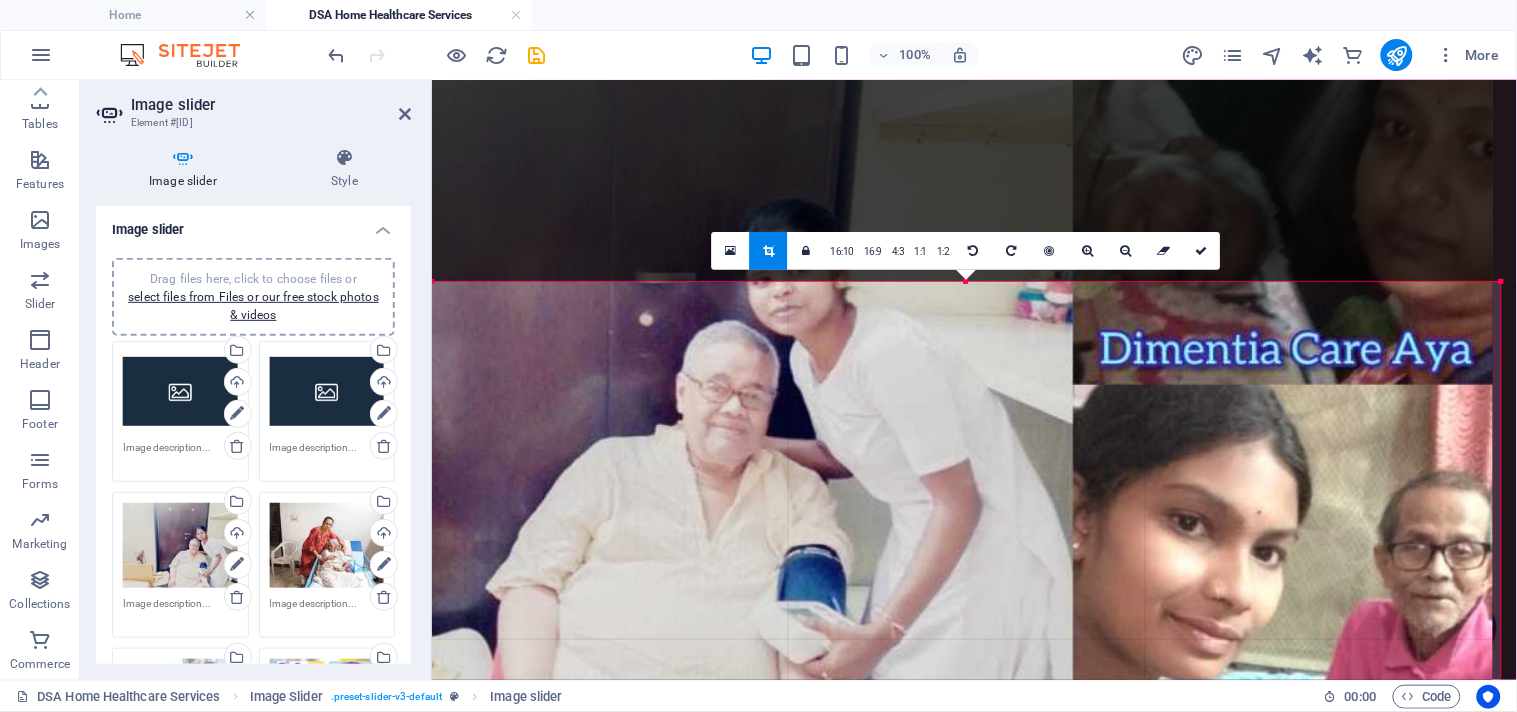 click at bounding box center (958, 786) 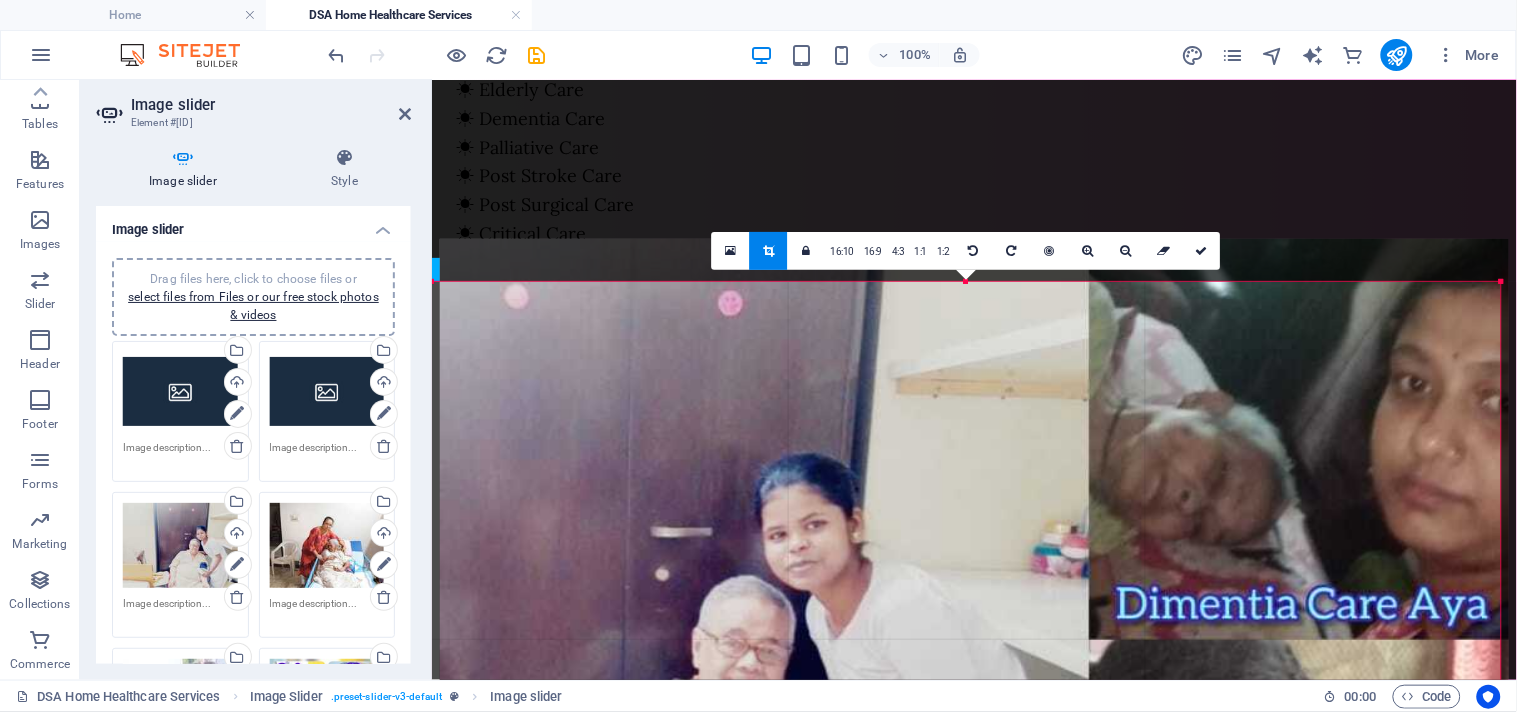 drag, startPoint x: 962, startPoint y: 500, endPoint x: 970, endPoint y: 755, distance: 255.12546 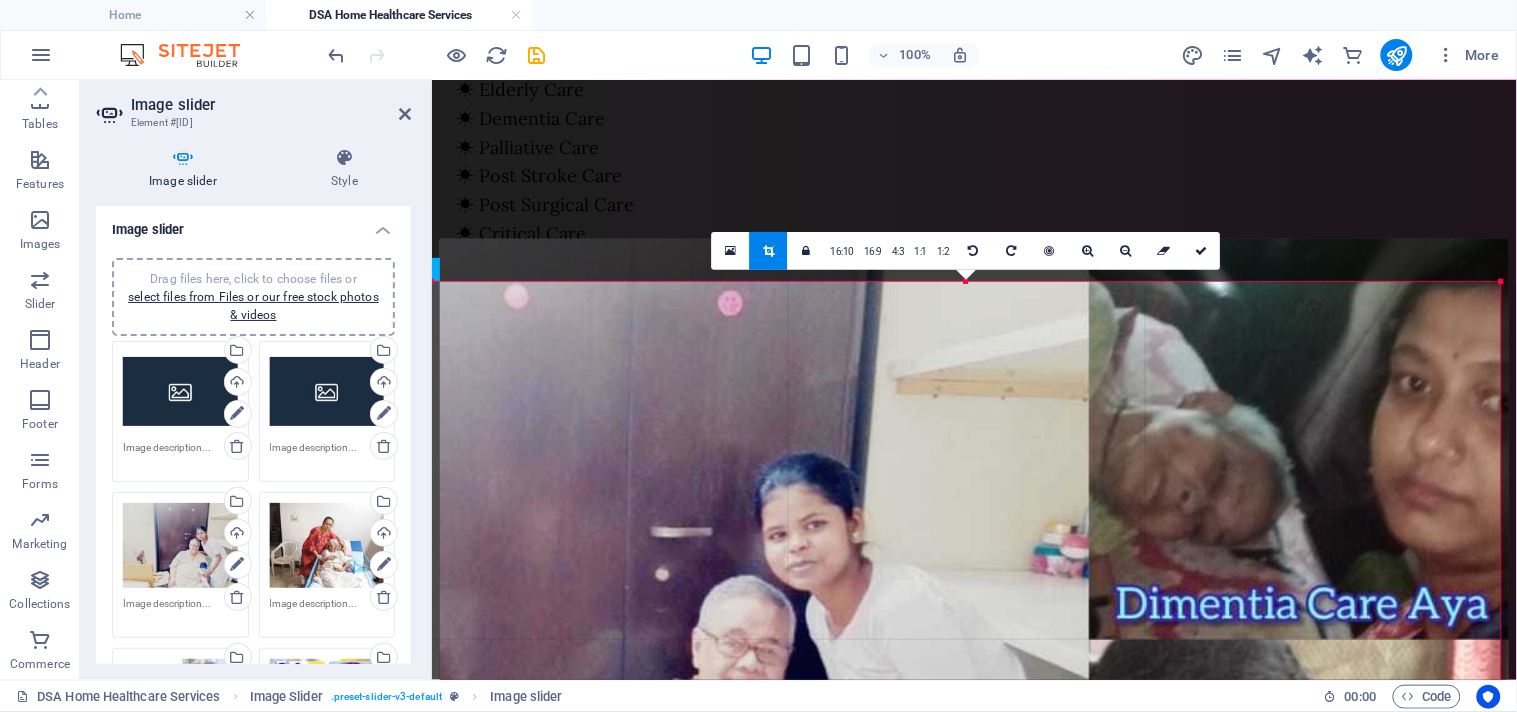 click on "DILIGENCE SKILLS ACADEMY Home DSA Home Healthcare Services Favorites Elements Columns Content Boxes Accordion Tables Features Images Slider Header Footer Forms Marketing Collections Commerce
Drag here to replace the existing content. Press “Ctrl” if you want to create a new element.
H3   Separator   Floating Image   Container   Menu Bar   Container   Text 95% More Home Image Slider . preset-slider-v3-default Image slider 00 : 00 Code Favorites Elements Columns Content Boxes Accordion Tables Features Images Slider Header Footer Forms Marketing Collections Commerce Image slider Element #ed-new-4851 Image slider Style Image slider Drag files here, click to choose files or select files from Files or our free stock photos & videos Drag files here, click to choose files or select files from Files or our free stock photos & videos Select files from the file manager, stock photos, or upload file(s) 1" at bounding box center (758, 356) 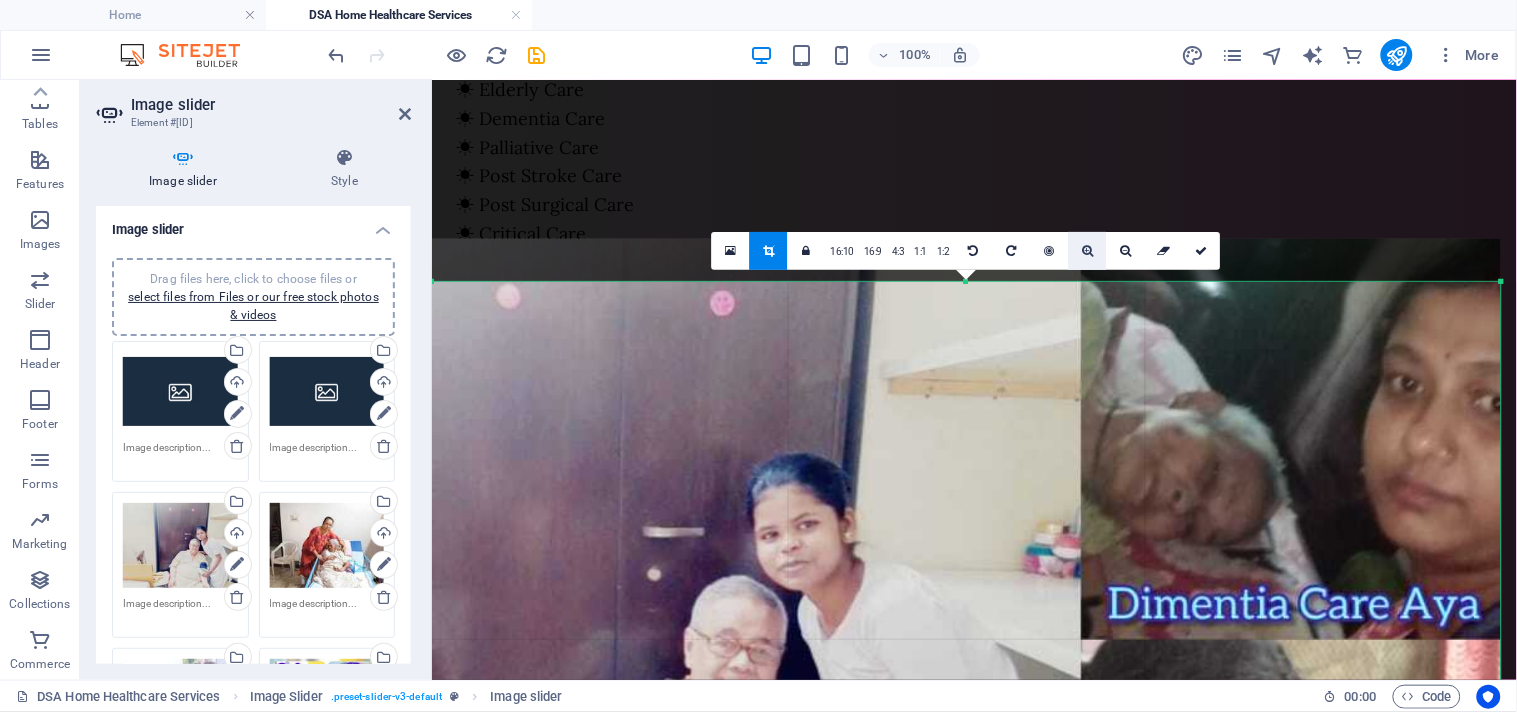 click on "1:2" at bounding box center [943, 252] 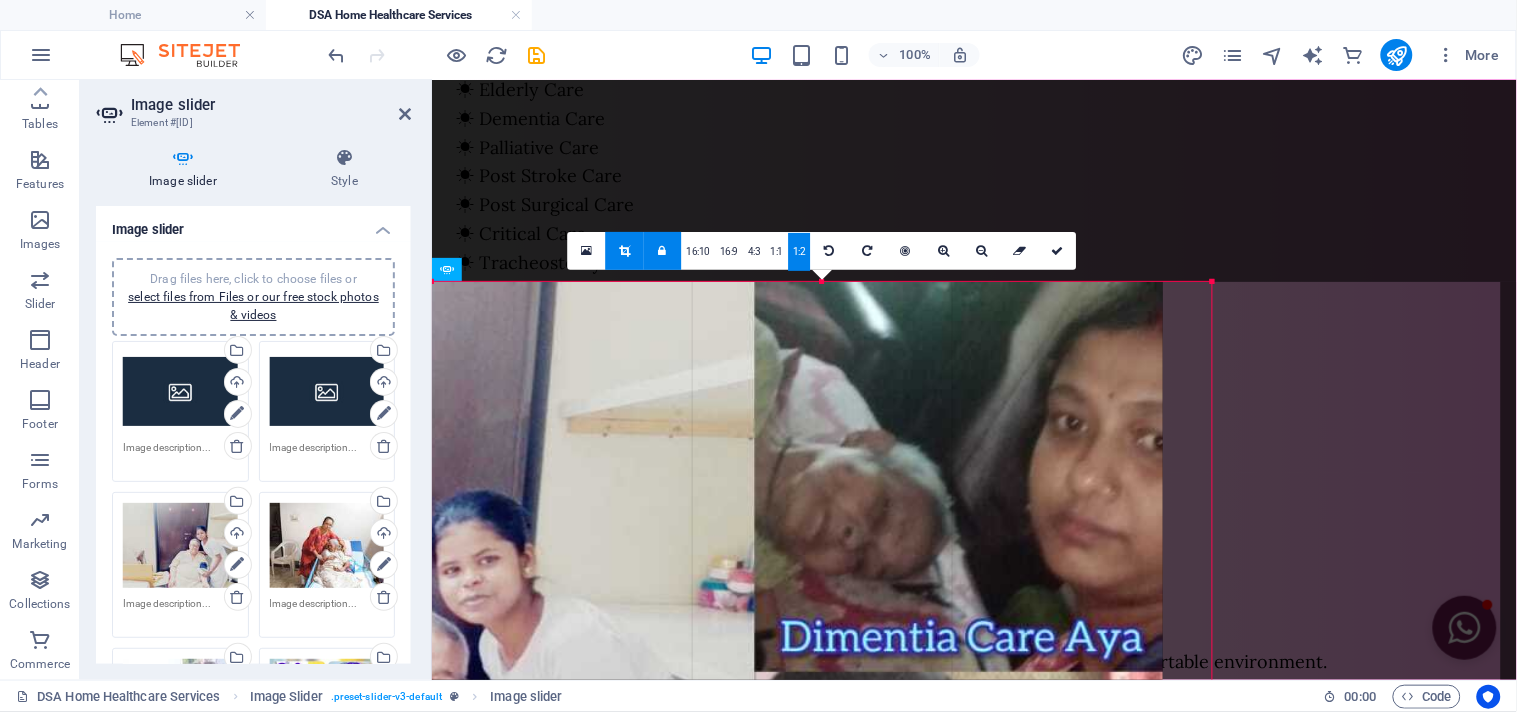 drag, startPoint x: 923, startPoint y: 531, endPoint x: 595, endPoint y: 544, distance: 328.2575 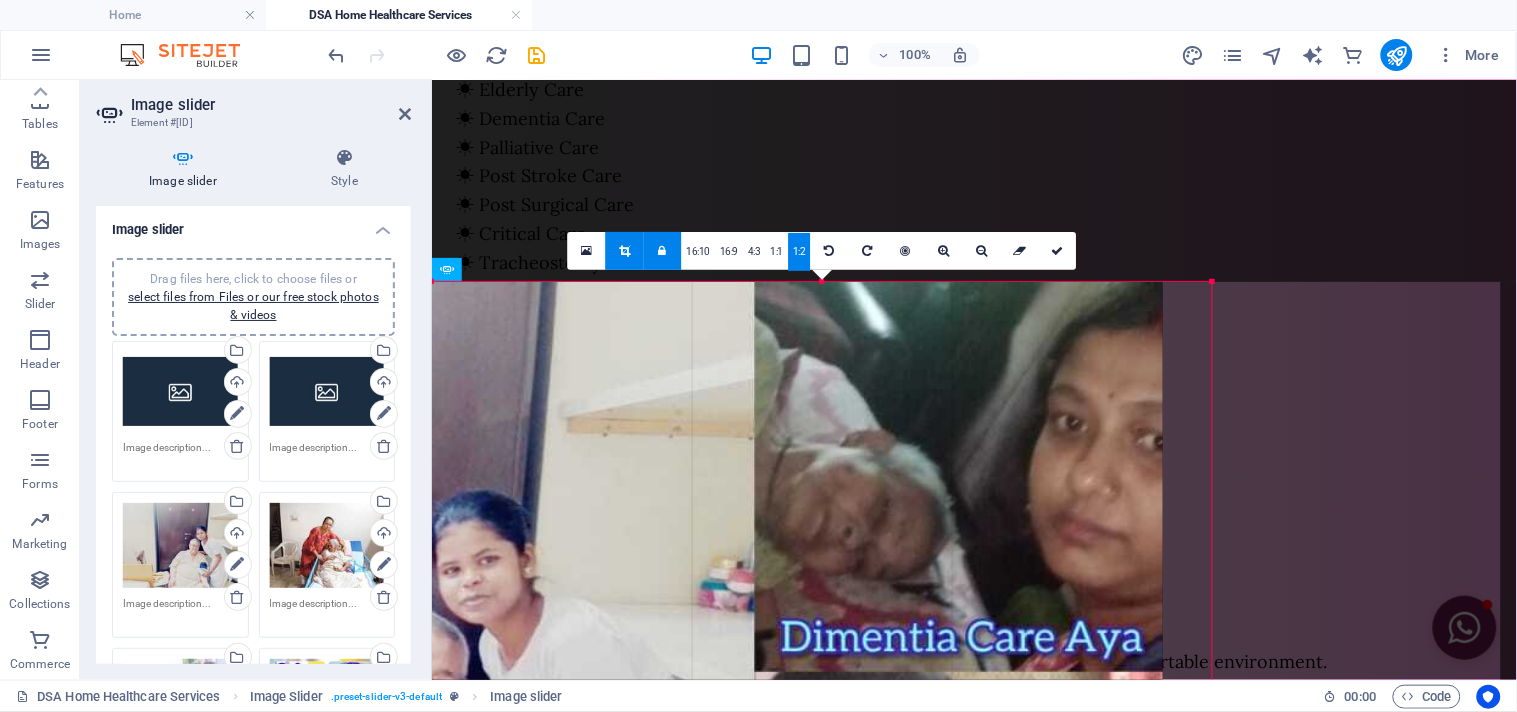 click at bounding box center [643, 1062] 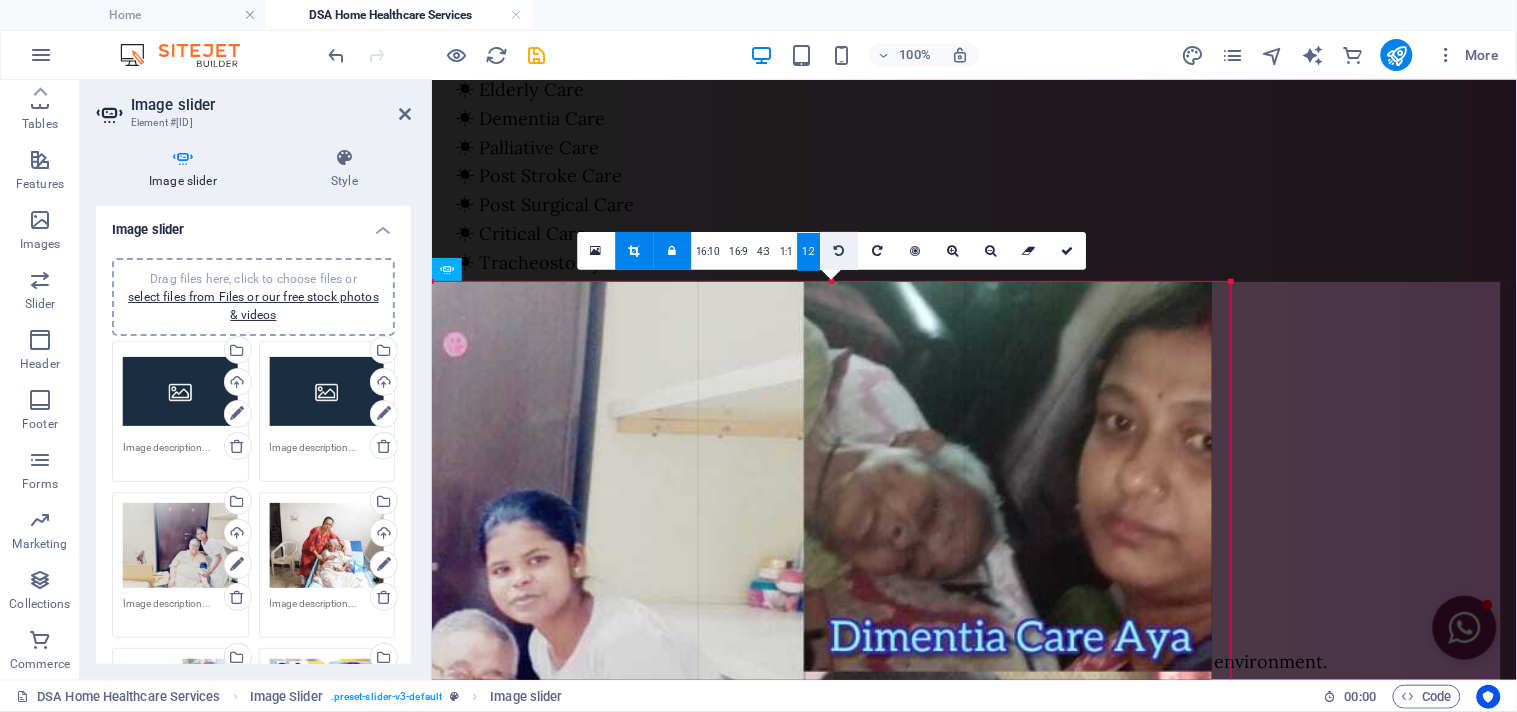 drag, startPoint x: 1215, startPoint y: 285, endPoint x: 851, endPoint y: 247, distance: 365.97815 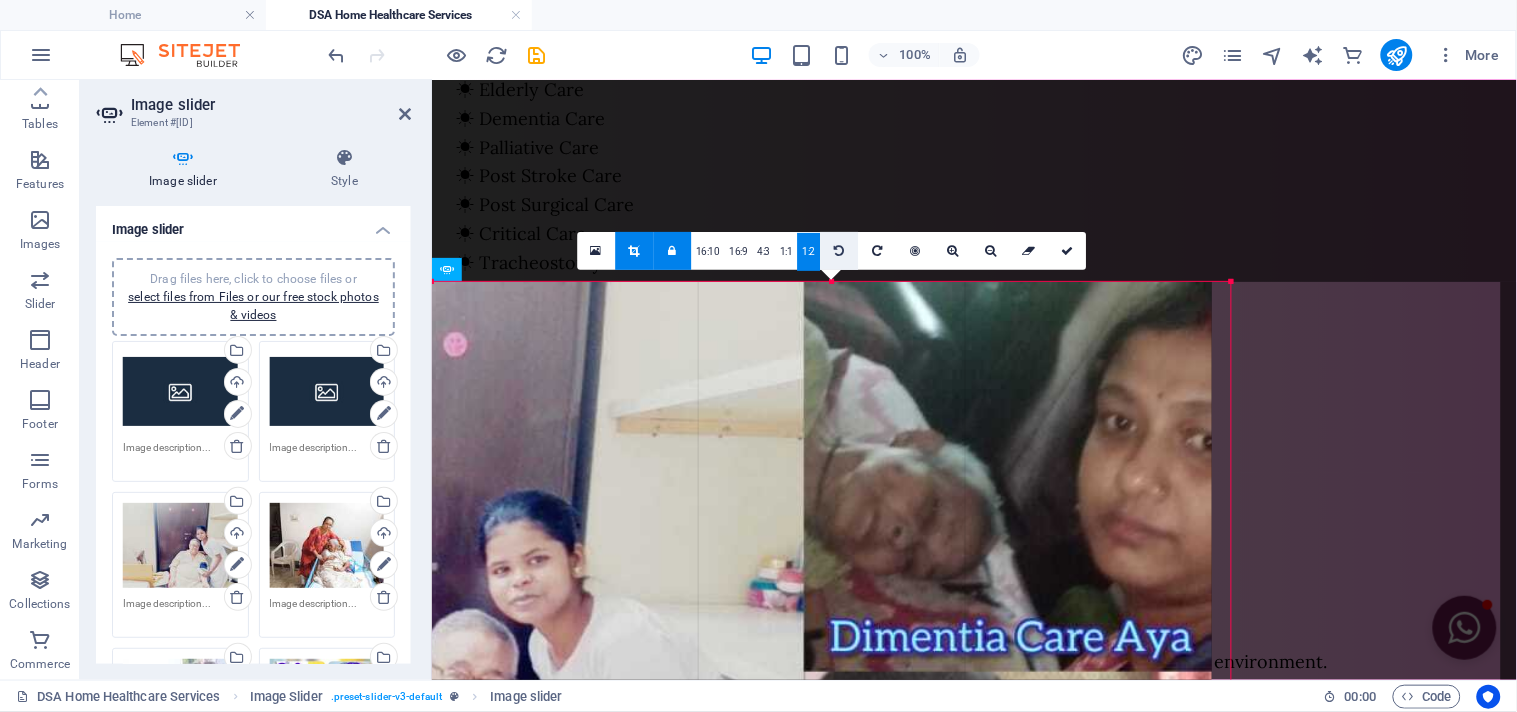 click on "180 170 160 150 140 130 120 110 100 90 80 70 60 50 40 30 20 10 0 -10 -20 -30 -40 -50 -60 -70 -80 -90 -100 -110 -120 -130 -140 -150 -160 -170 799px × 1599px / 0° / 122% 16:10 16:9 4:3 1:1 1:2 0" at bounding box center [831, 1081] 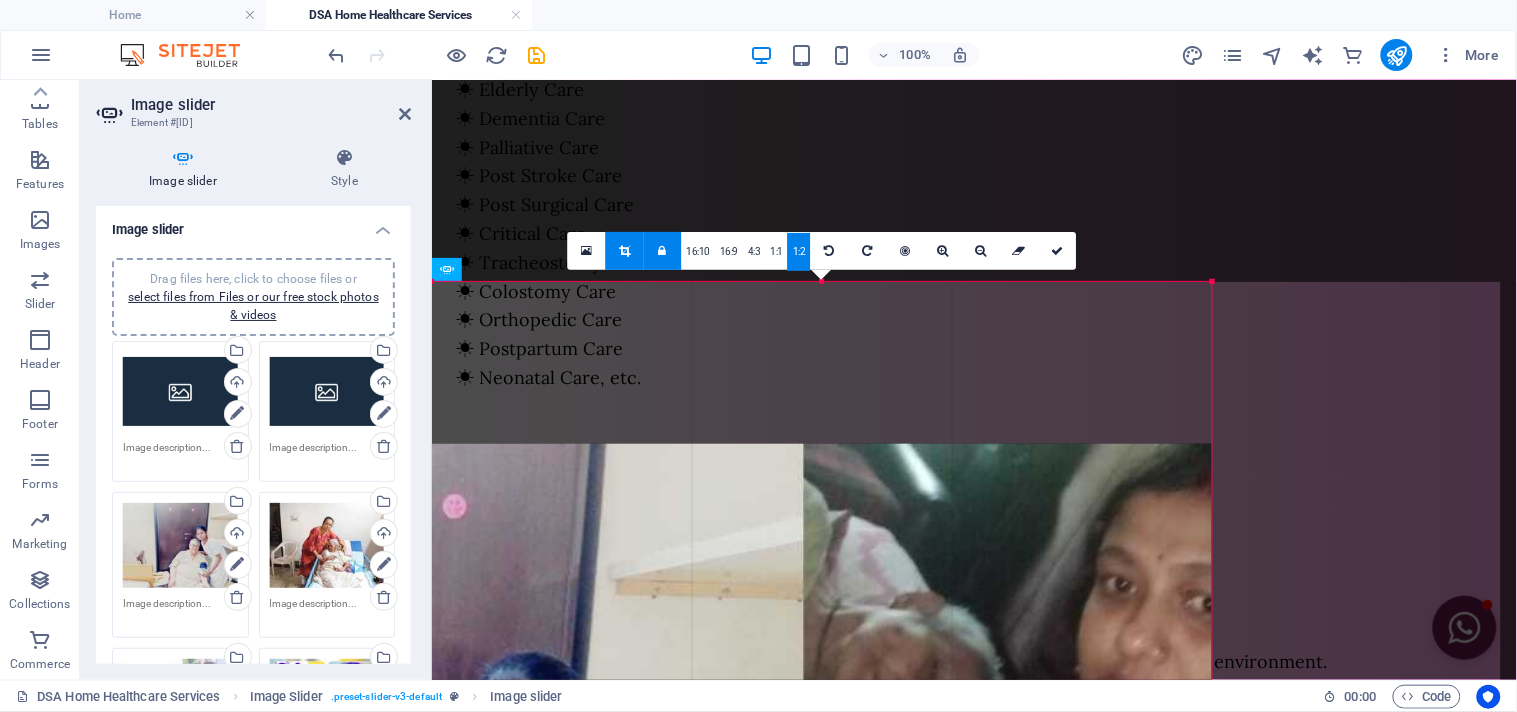 drag, startPoint x: 804, startPoint y: 402, endPoint x: 801, endPoint y: 564, distance: 162.02777 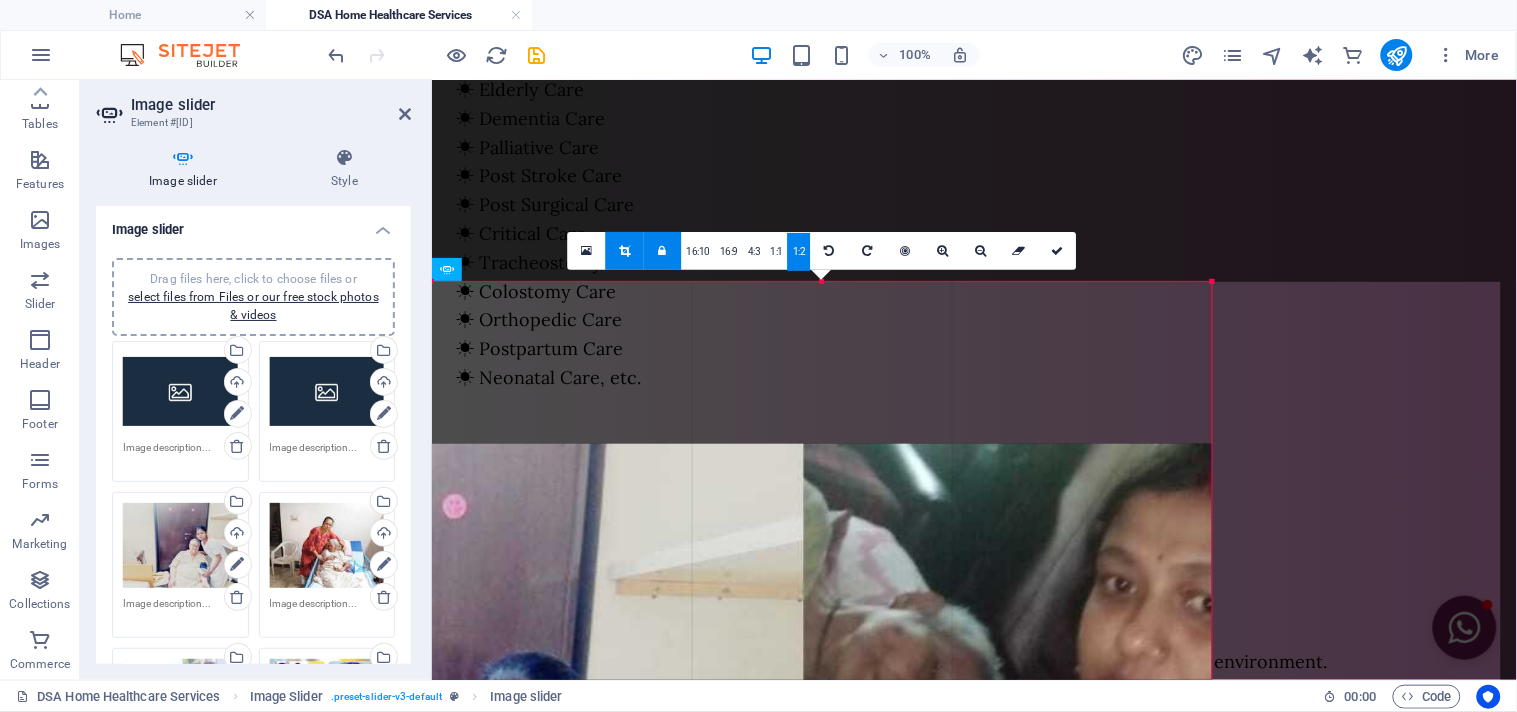 click at bounding box center [692, 1224] 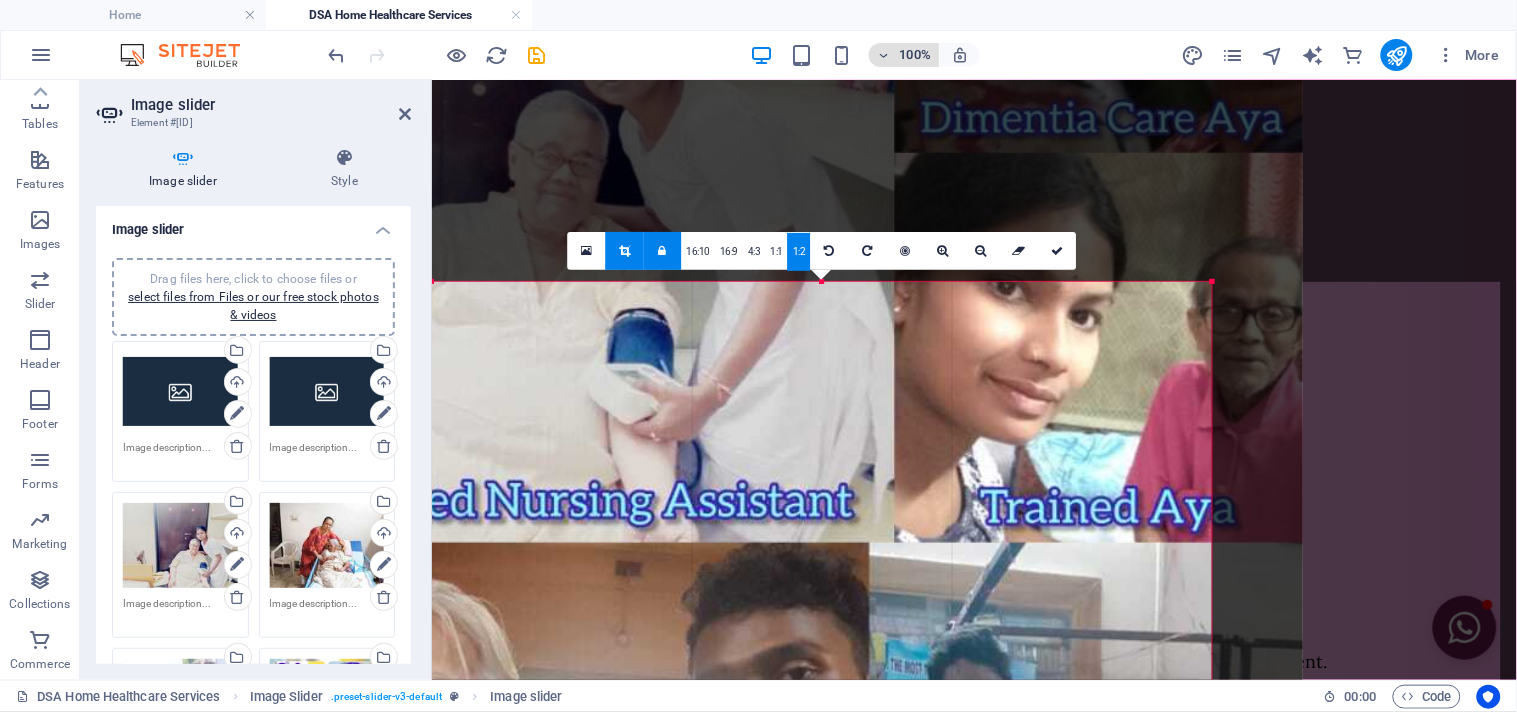 drag, startPoint x: 798, startPoint y: 538, endPoint x: 891, endPoint y: 62, distance: 485 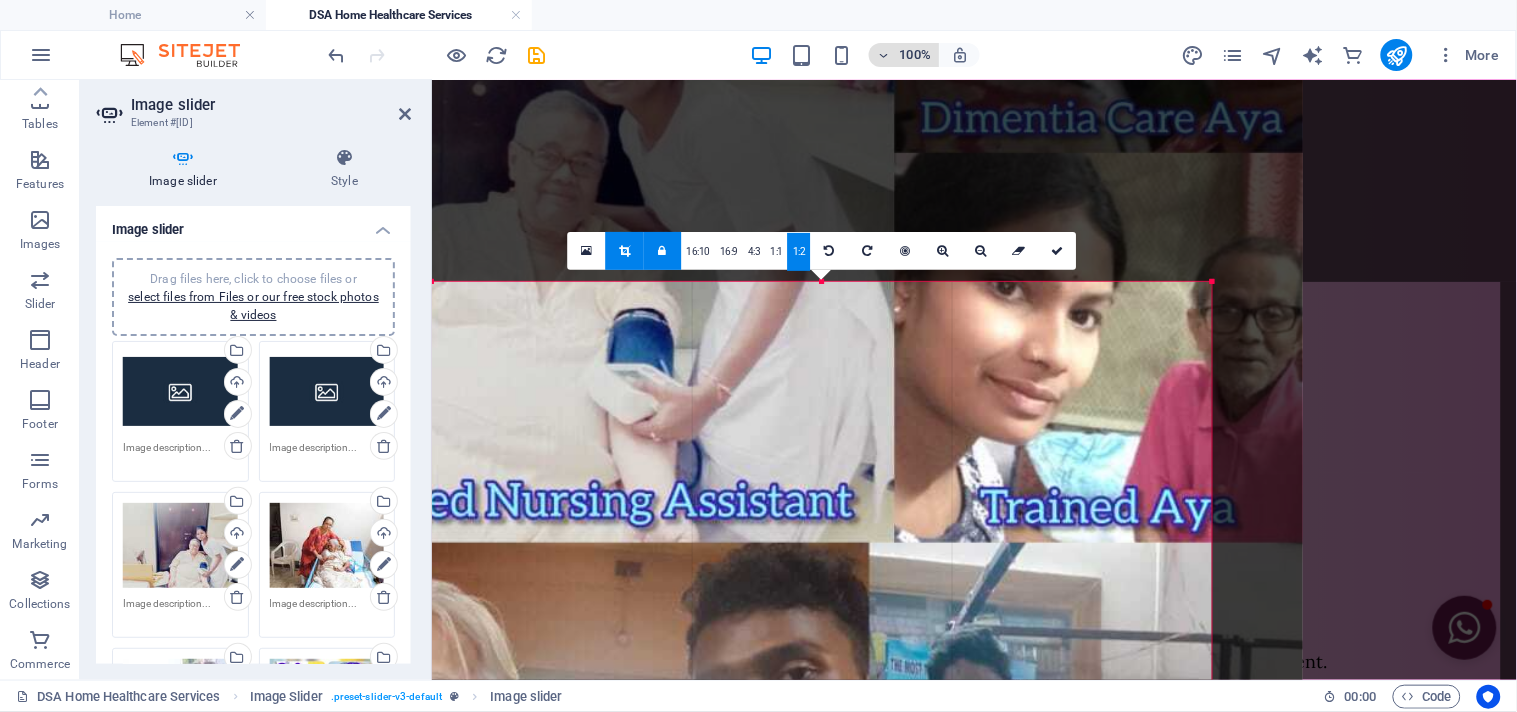 click on "Favorites Elements Columns Content Boxes Accordion Tables Features Images Slider Header Footer Forms Marketing Collections Commerce Image slider Element #ed-new-4851 Image slider Style Image slider Drag files here, click to choose files or select files from Files or our free stock photos & videos Drag files here, click to choose files or select files from Files or our free stock photos & videos Select files from the file manager, stock photos, or upload file(s) Upload Drag files here, click to choose files or select files from Files or our free stock photos & videos Select files from the file manager, stock photos, or upload file(s) Upload Drag files here, click to choose files or select files from Files or our free stock photos & videos Select files from the file manager, stock photos, or upload file(s) Upload Drag files here, click to choose files or select files from Files or our free stock photos & videos Select files from the file manager, stock photos, or upload file(s) Upload Upload Upload Upload 1 1 %" at bounding box center (758, 380) 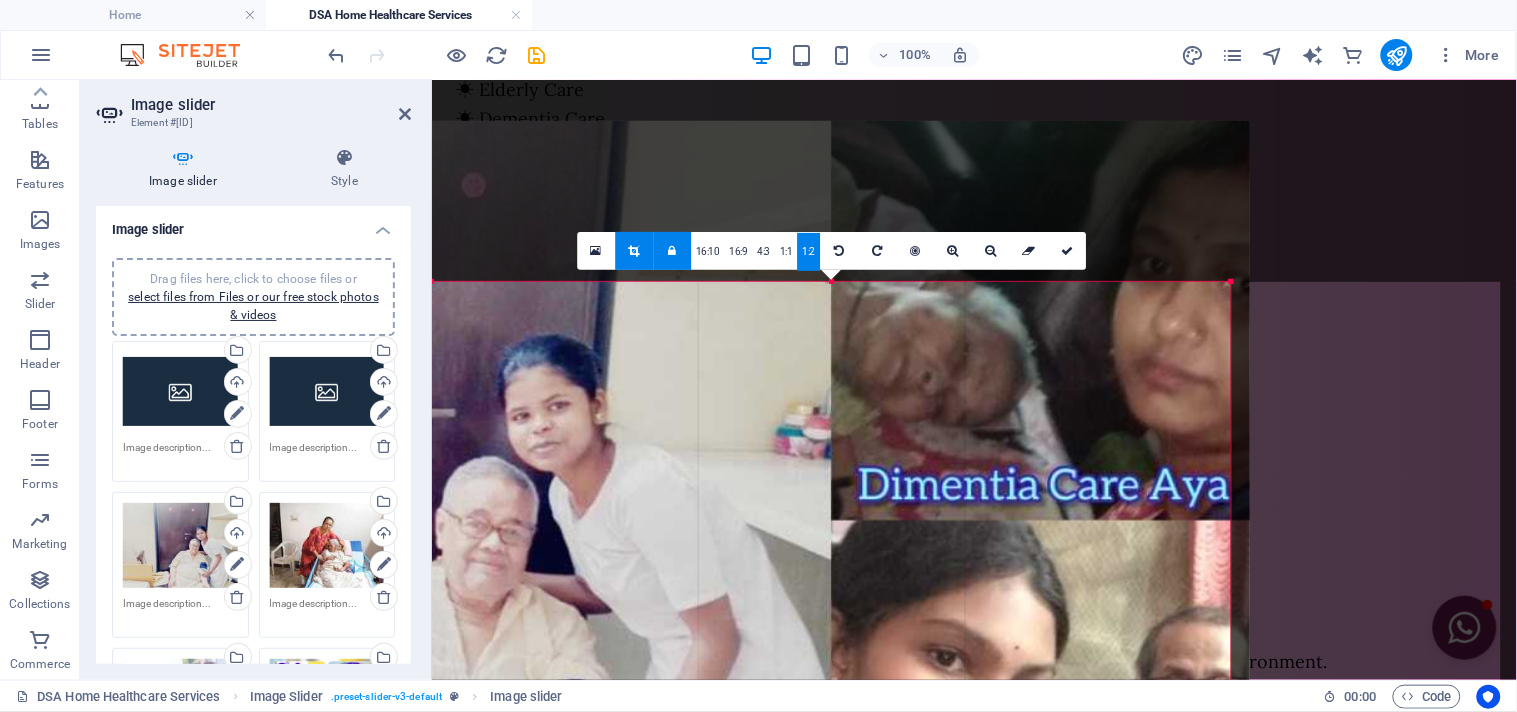 drag, startPoint x: 962, startPoint y: 605, endPoint x: 884, endPoint y: 336, distance: 280.08035 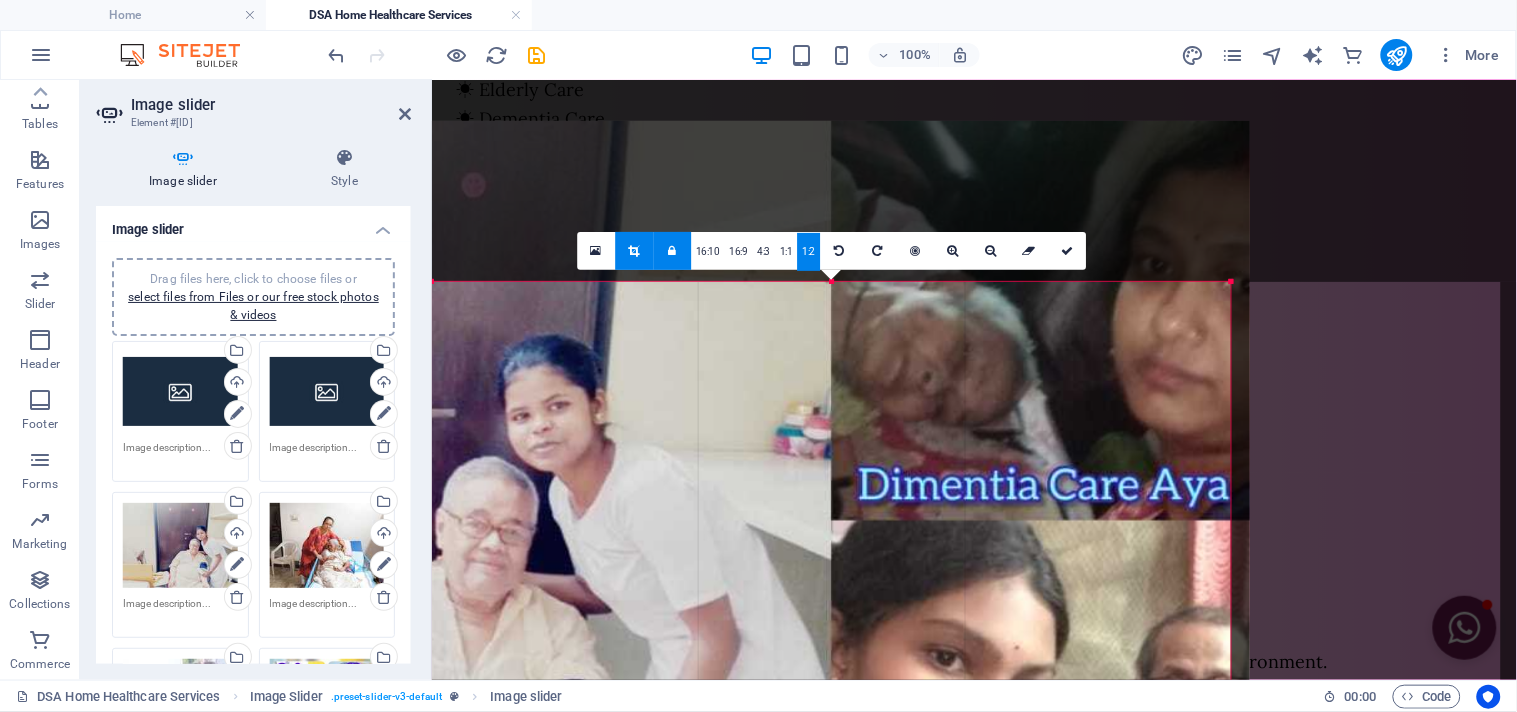 click at bounding box center [716, 920] 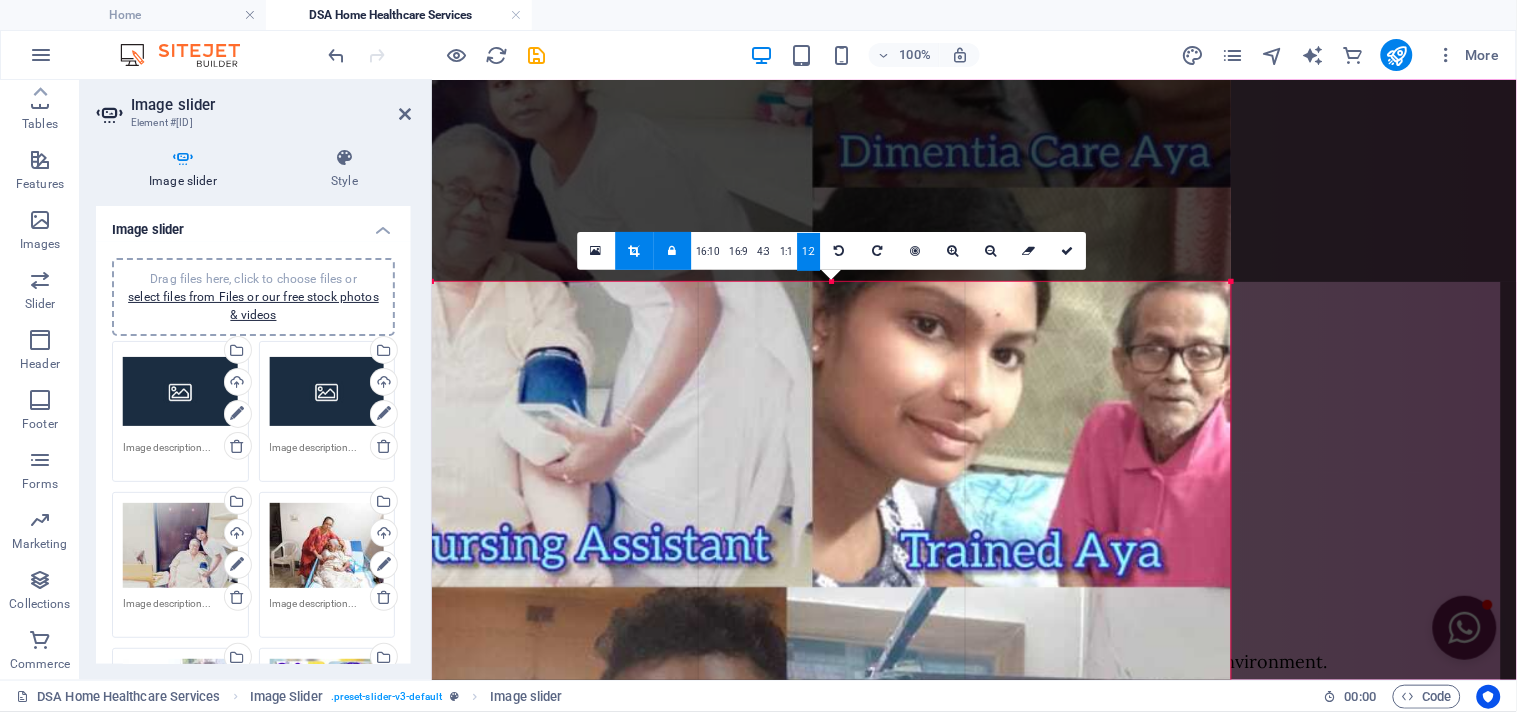 drag, startPoint x: 955, startPoint y: 620, endPoint x: 533, endPoint y: 88, distance: 679.0493 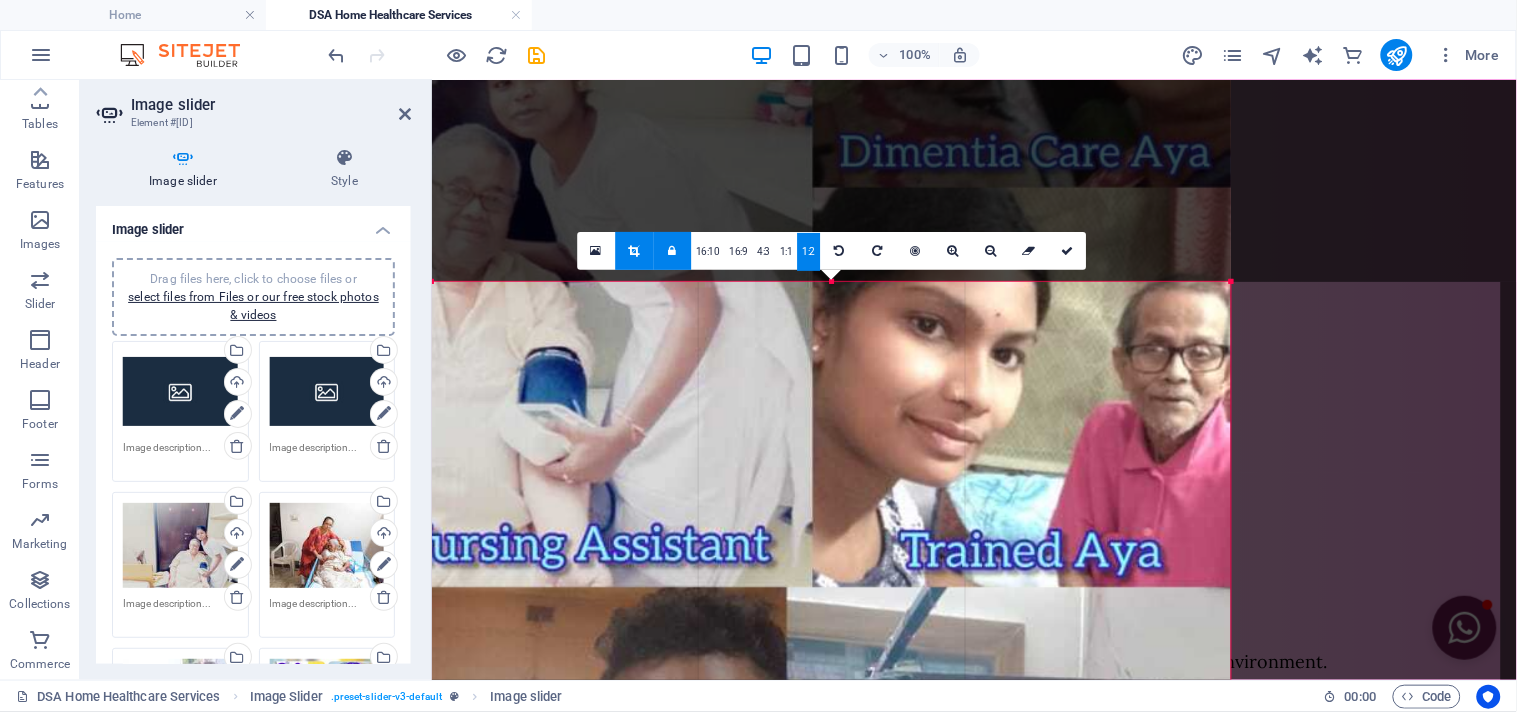 click at bounding box center [698, 587] 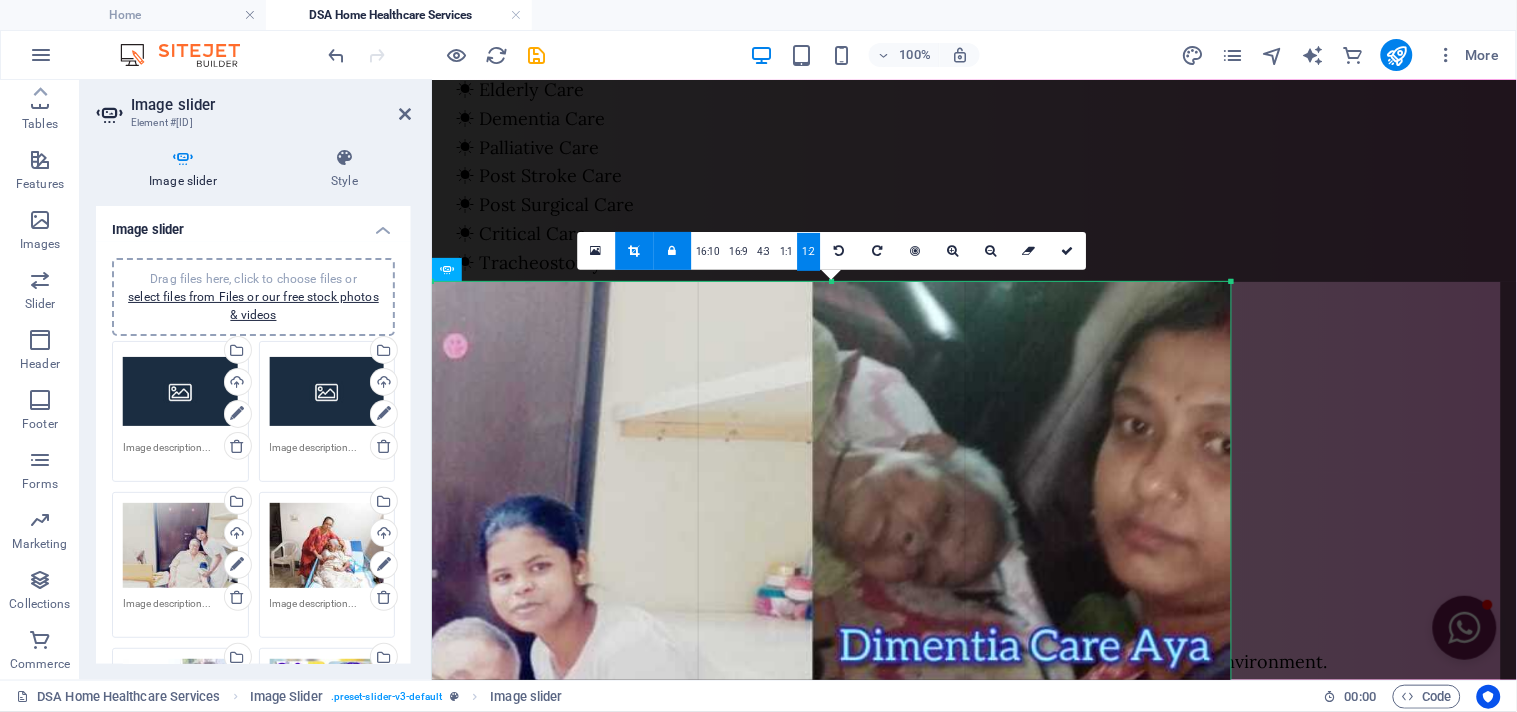 click at bounding box center (672, 251) 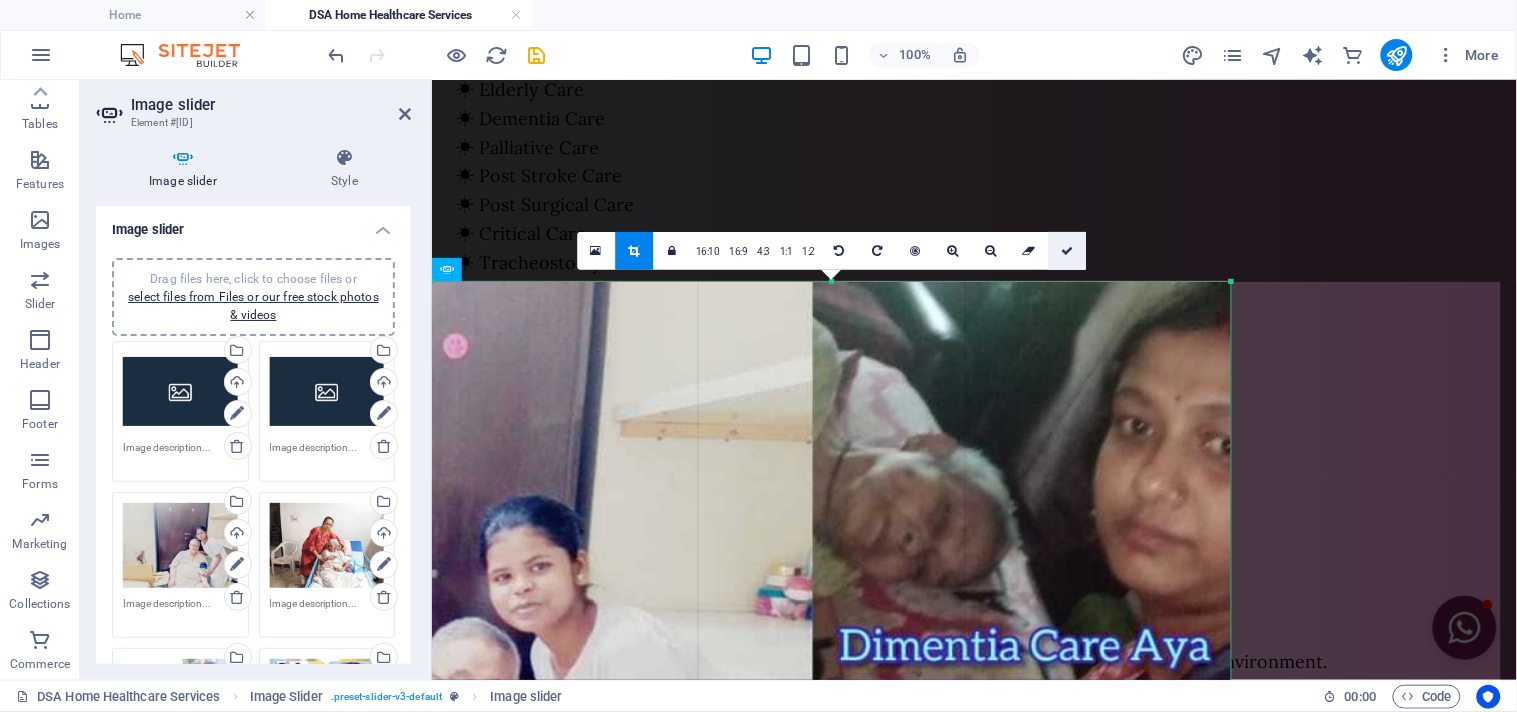 click at bounding box center [1067, 251] 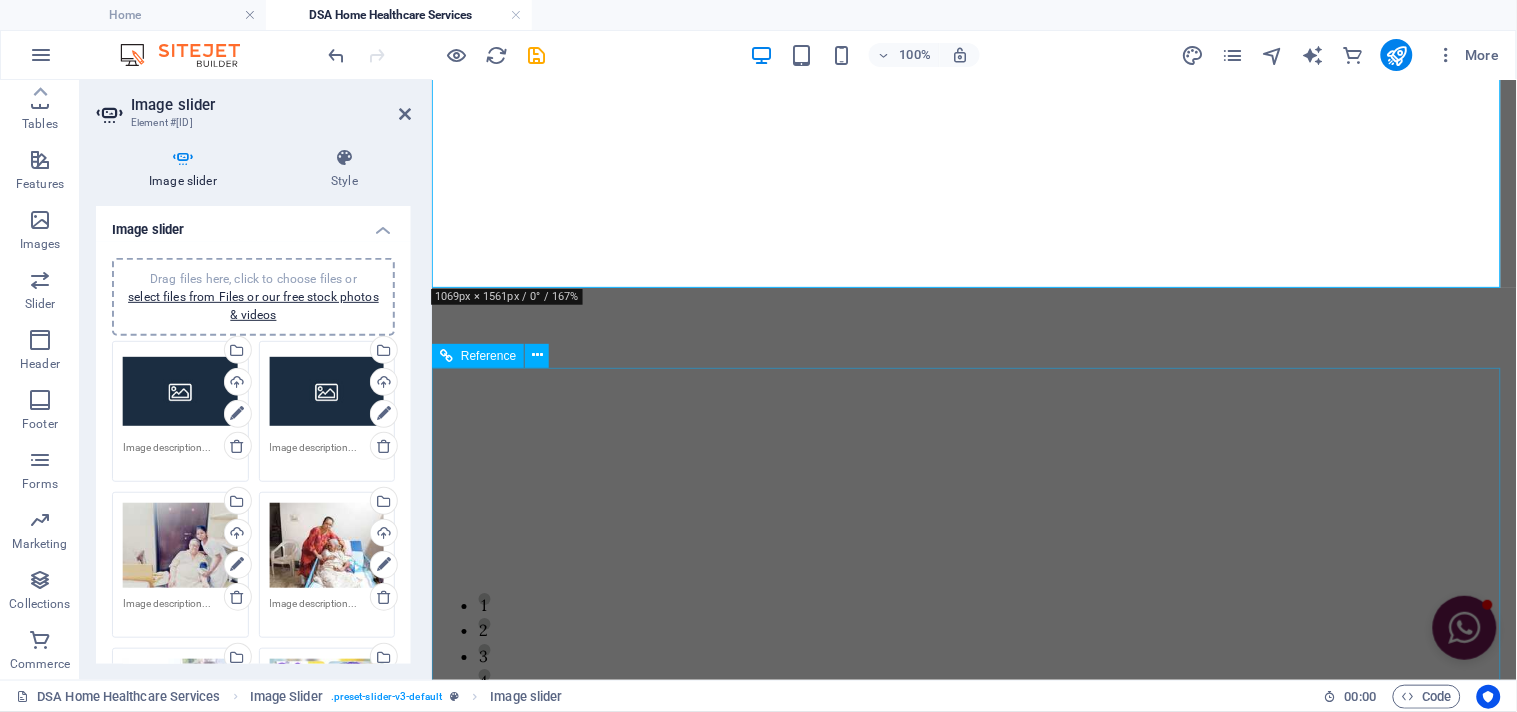 scroll, scrollTop: 3271, scrollLeft: 0, axis: vertical 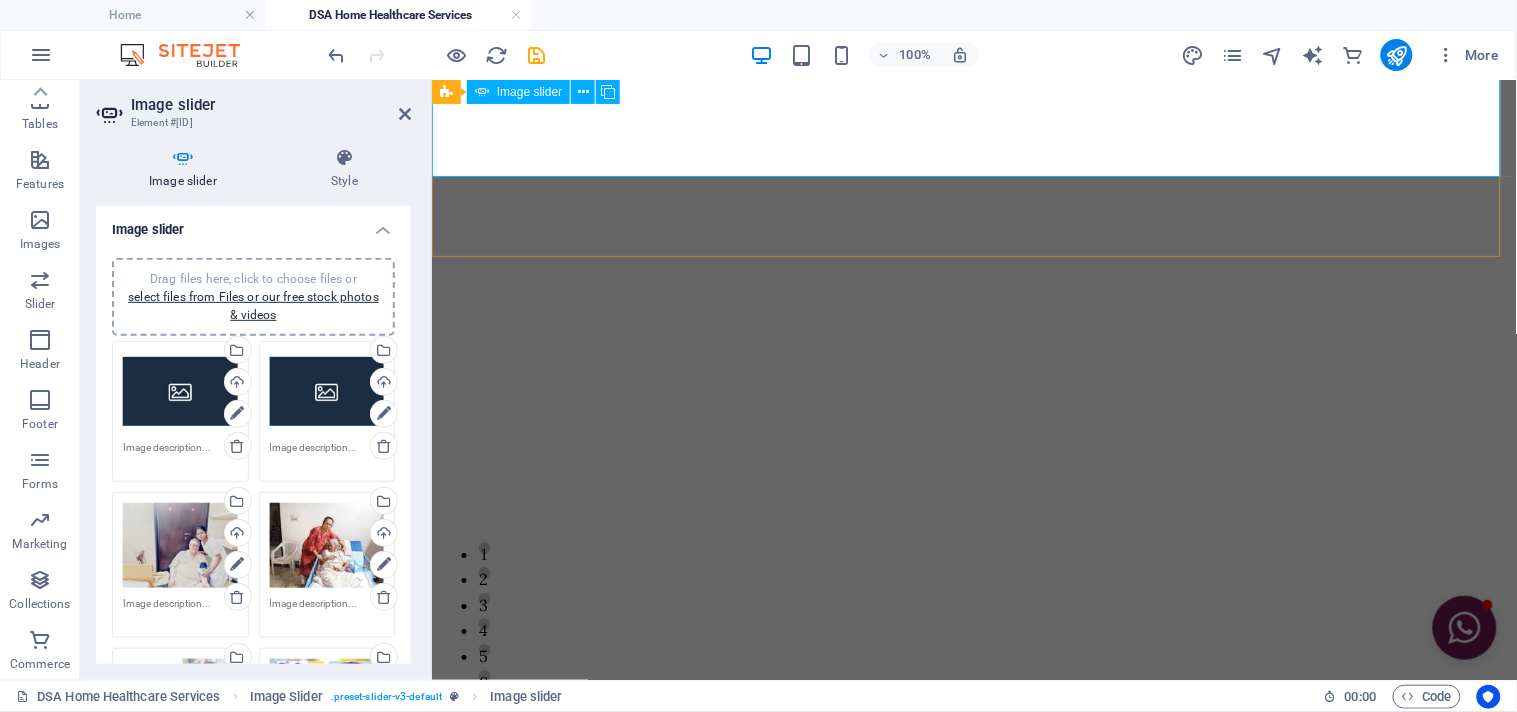 click on "9" at bounding box center (483, 751) 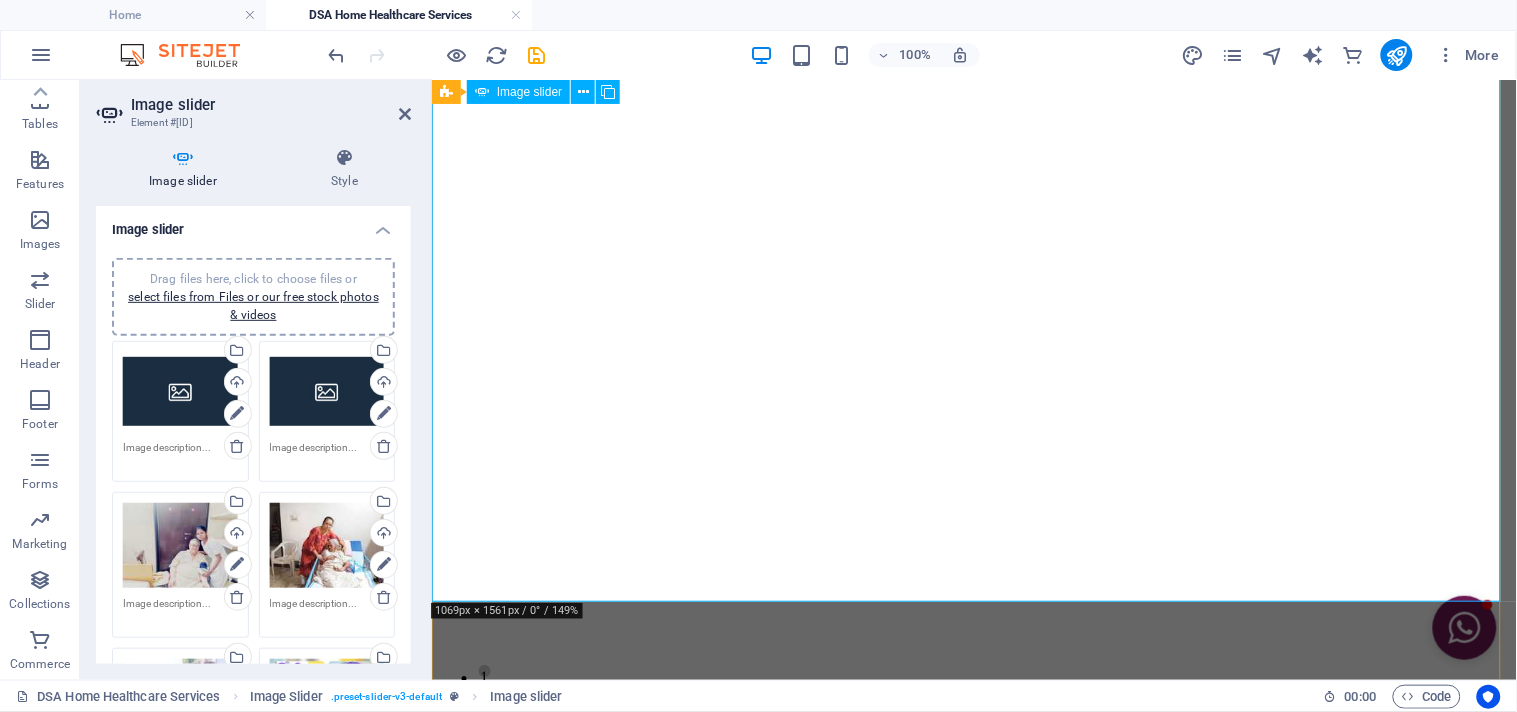scroll, scrollTop: 3160, scrollLeft: 0, axis: vertical 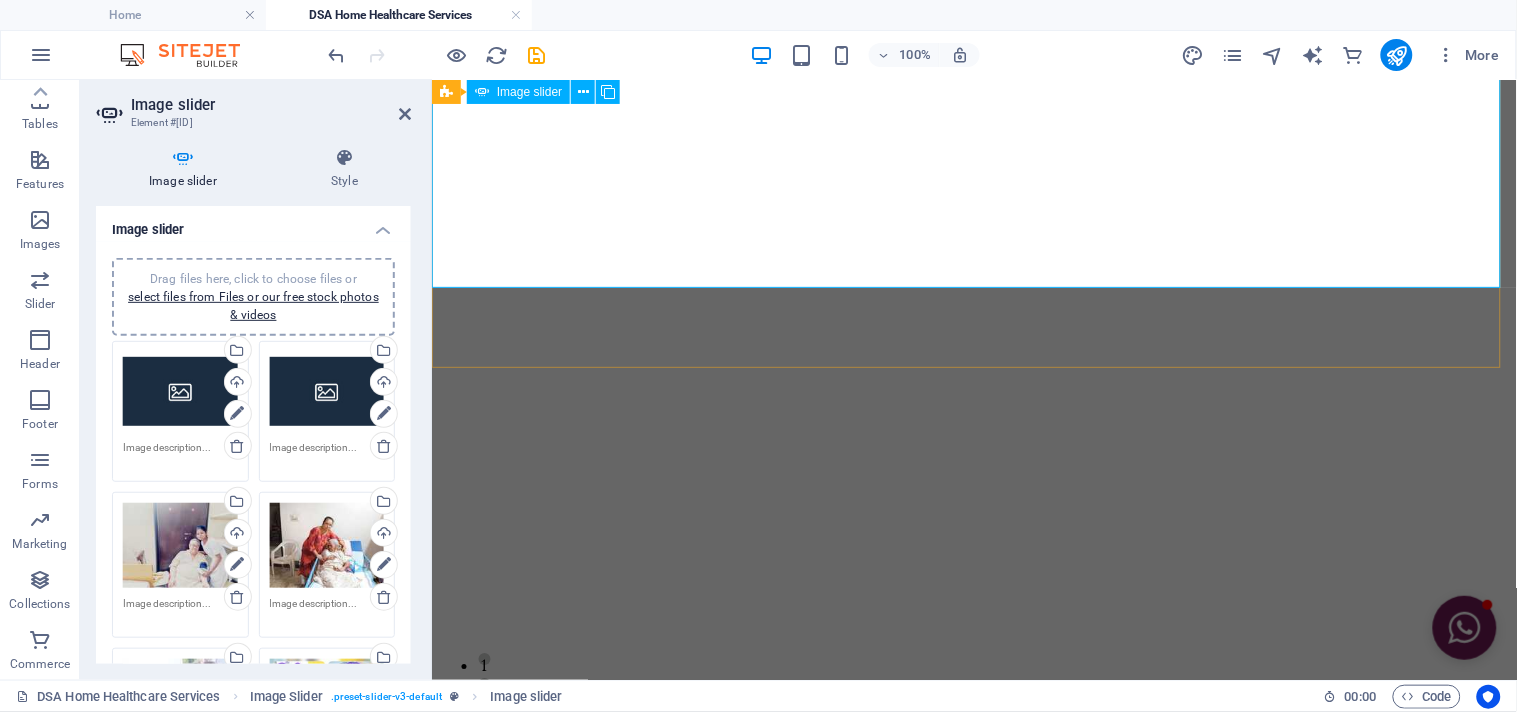click on "8" at bounding box center [483, 837] 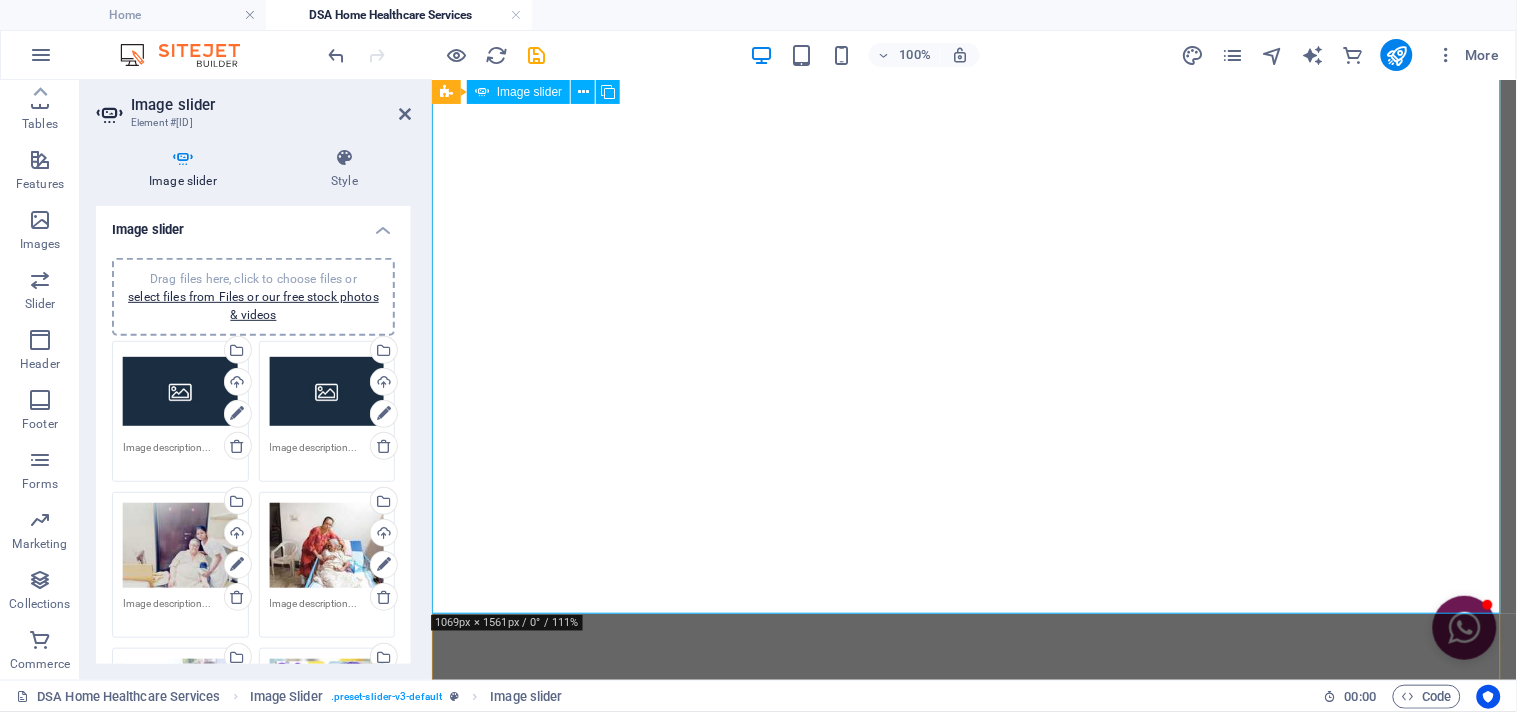 scroll, scrollTop: 3271, scrollLeft: 0, axis: vertical 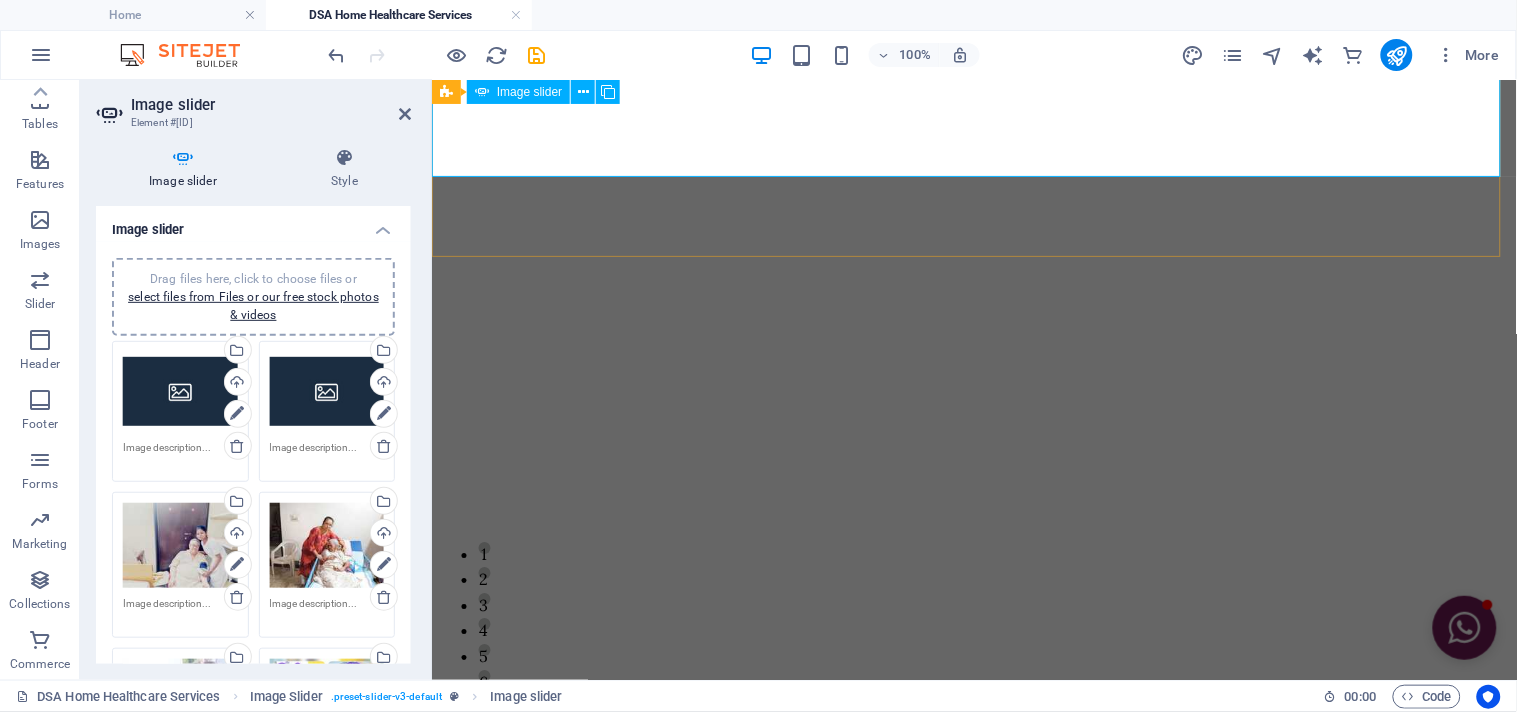 click on "10" at bounding box center (483, 777) 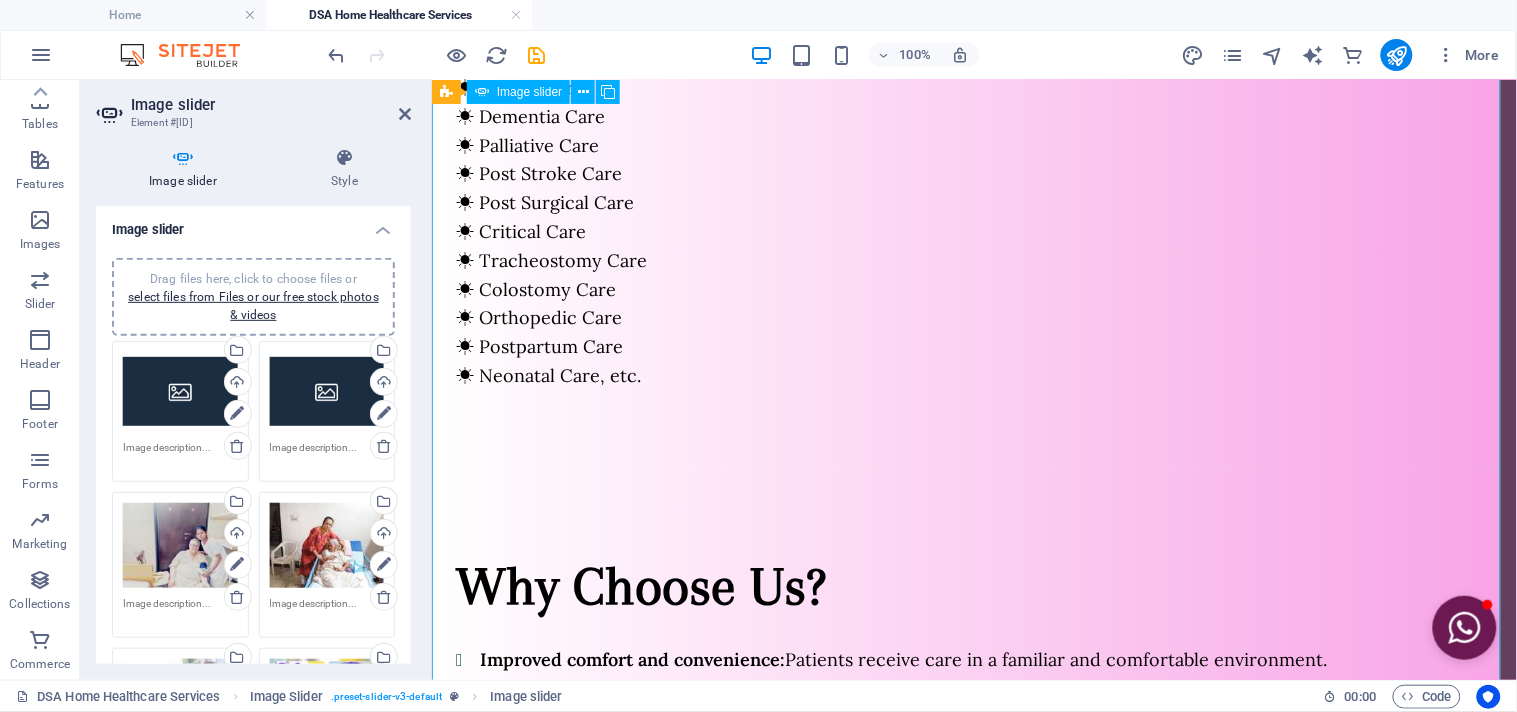 scroll, scrollTop: 1604, scrollLeft: 0, axis: vertical 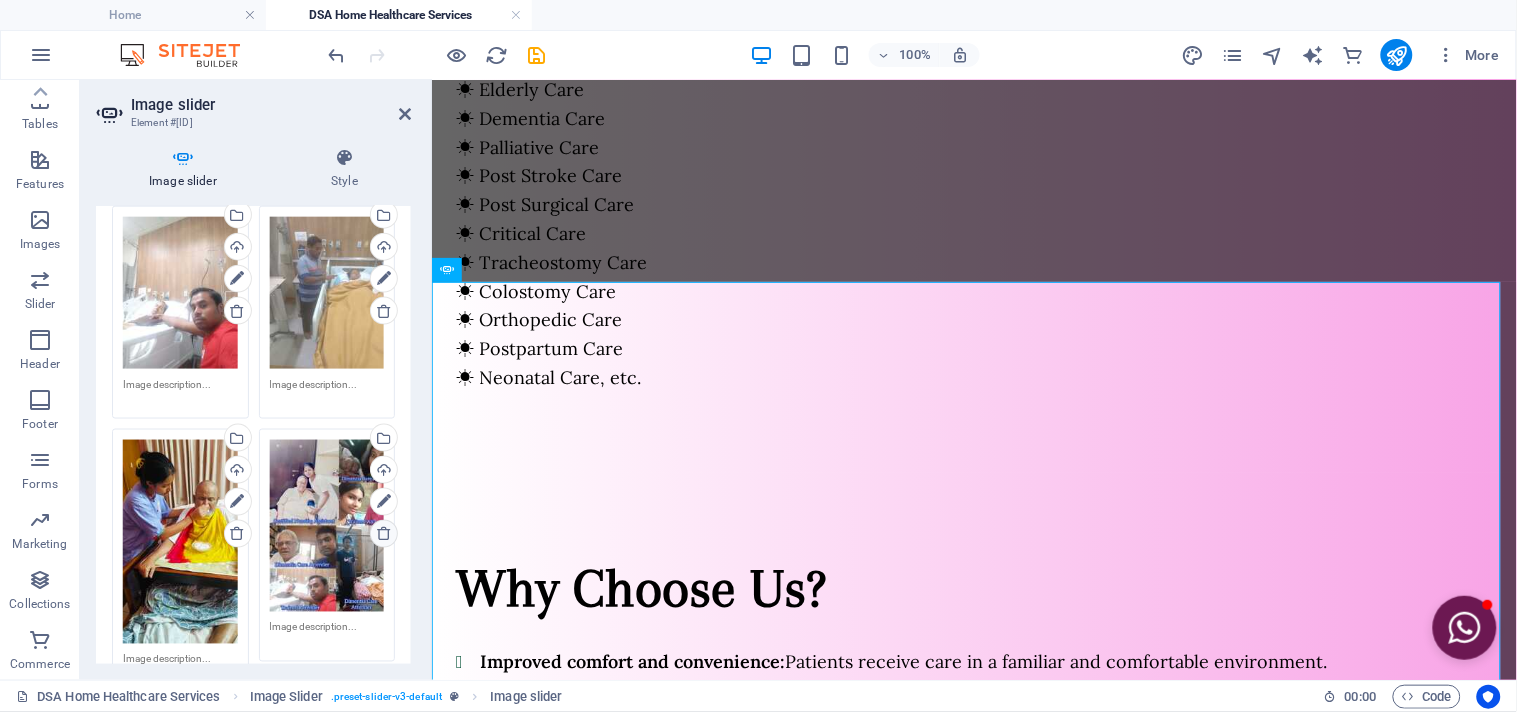 click at bounding box center (384, 534) 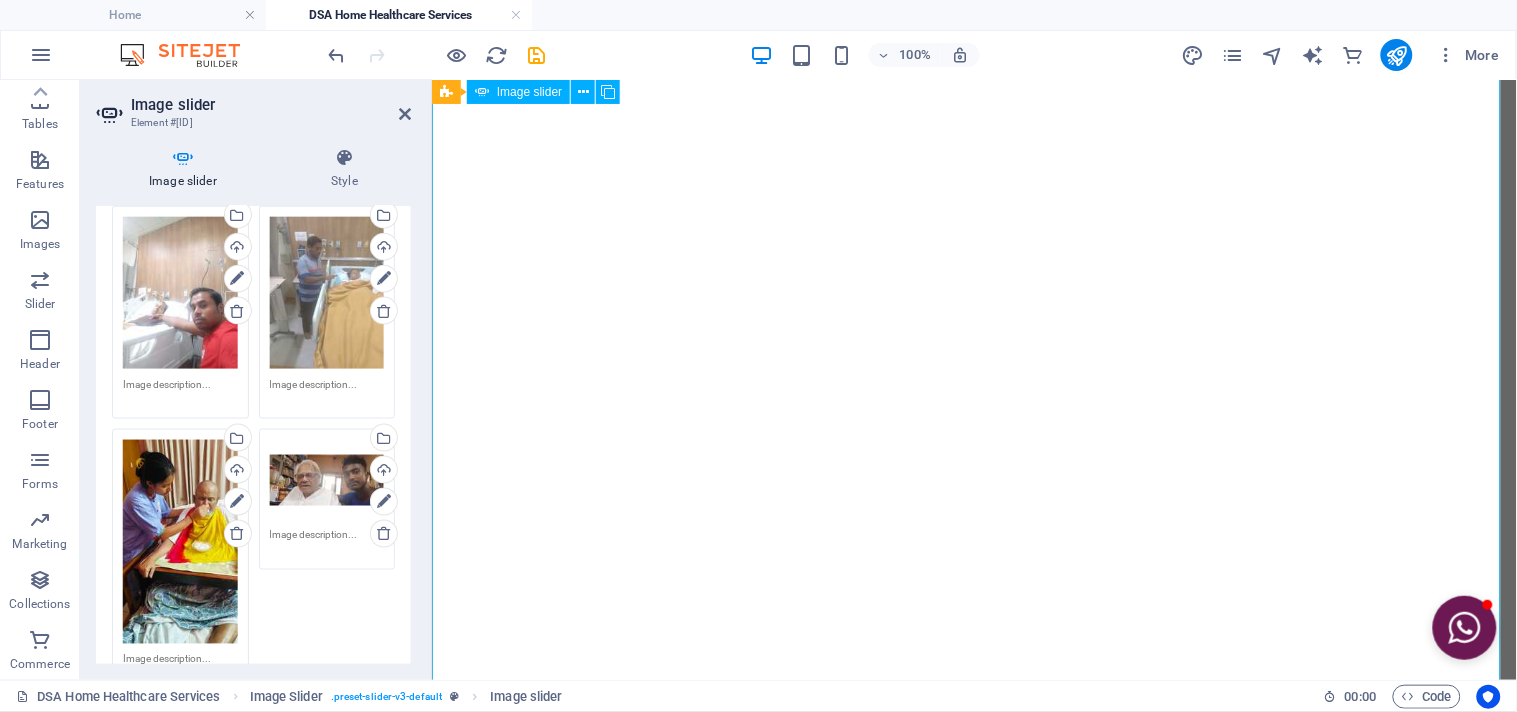 scroll, scrollTop: 2937, scrollLeft: 0, axis: vertical 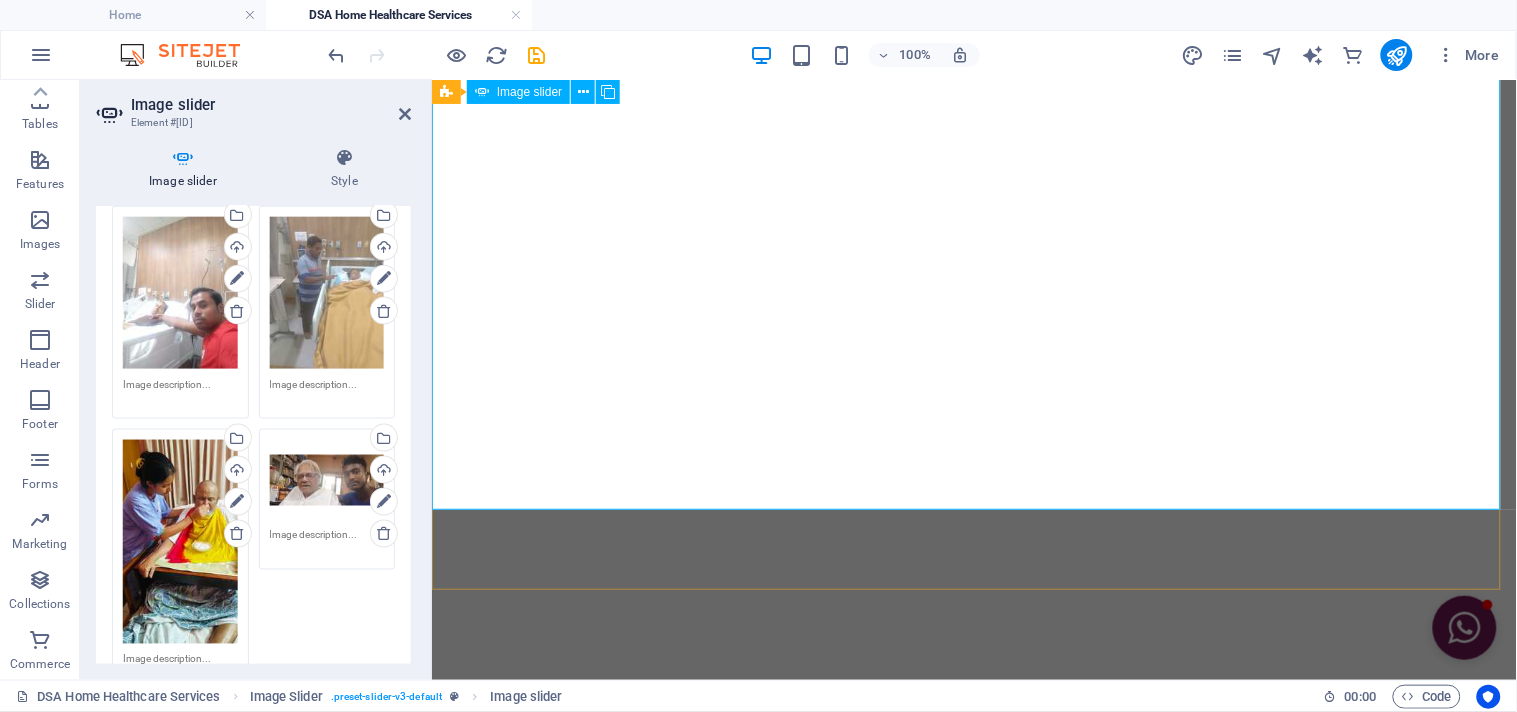 click on "9" at bounding box center [483, 1111] 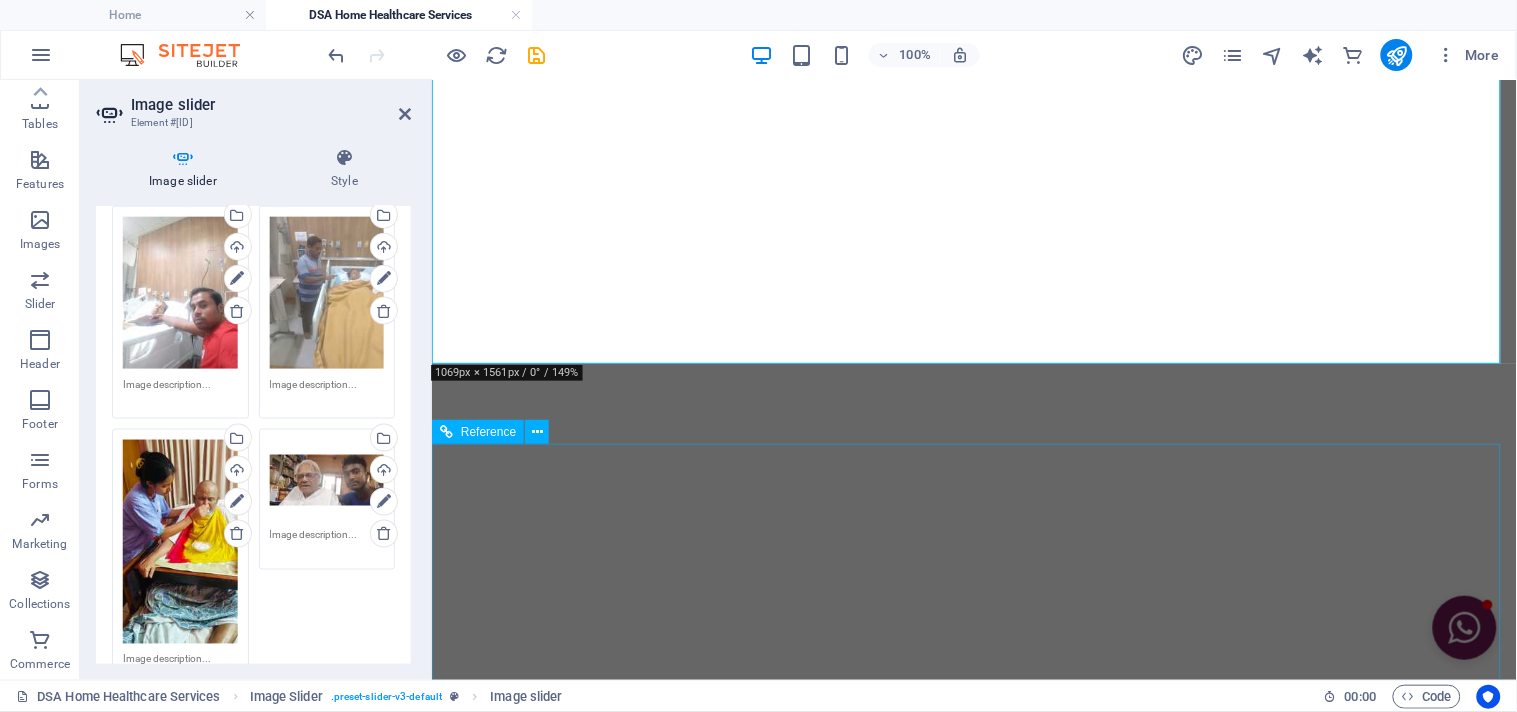 scroll, scrollTop: 3160, scrollLeft: 0, axis: vertical 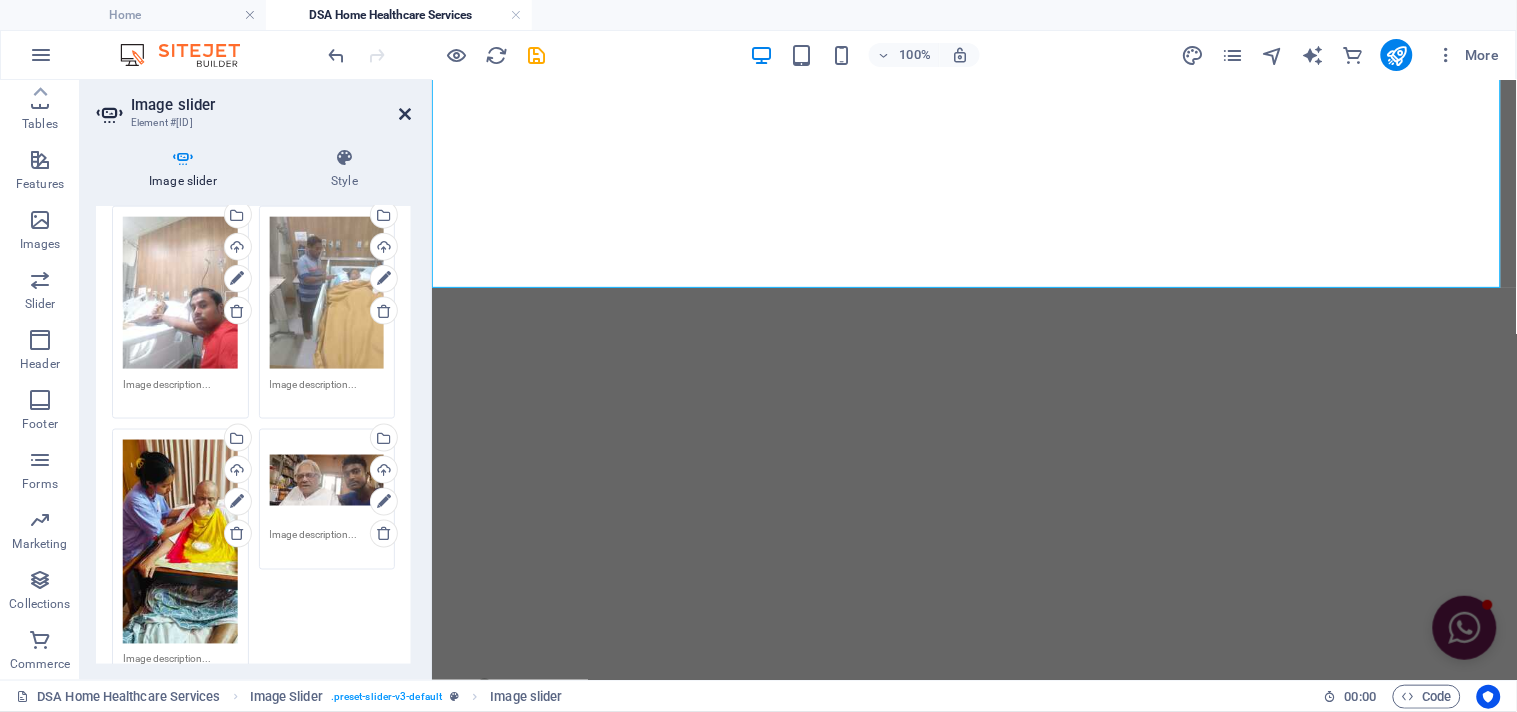 click at bounding box center [405, 114] 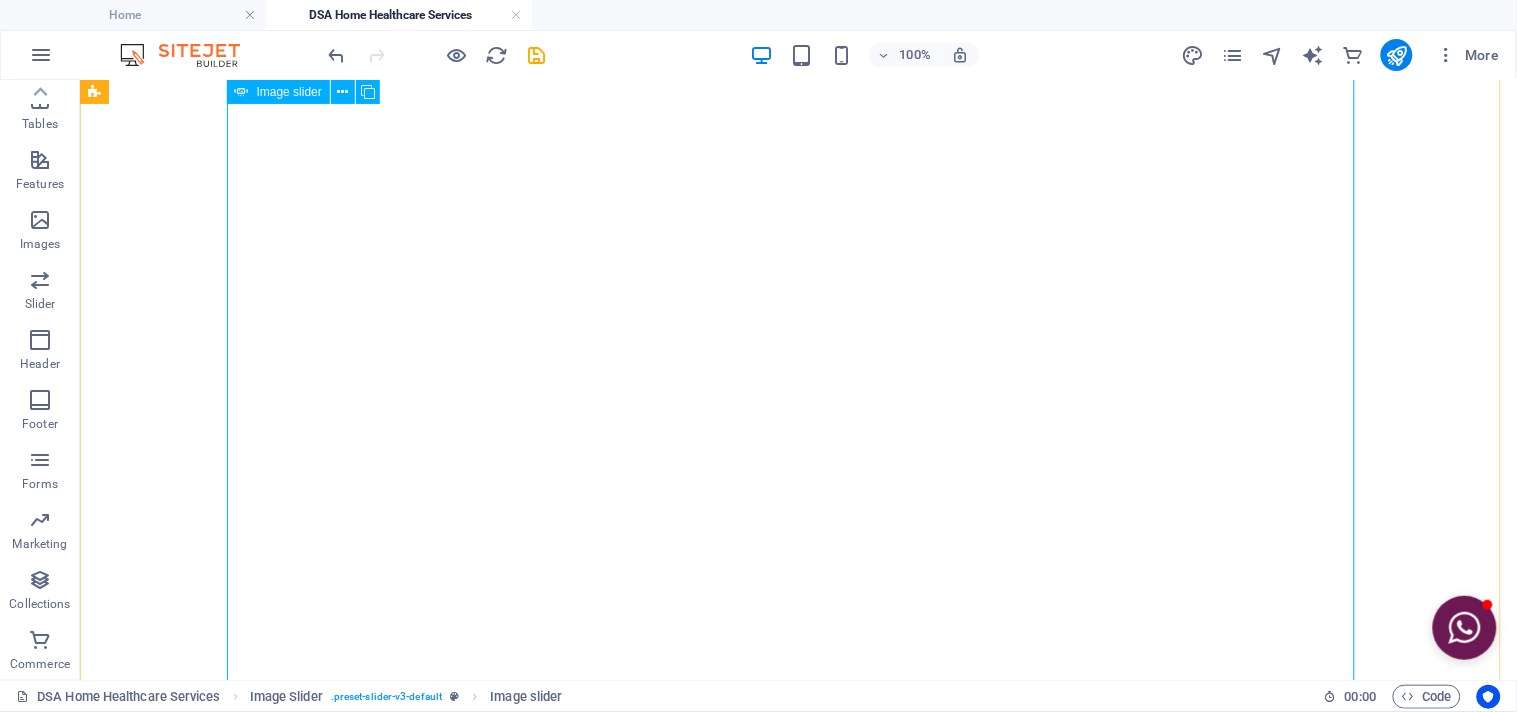 scroll, scrollTop: 2937, scrollLeft: 0, axis: vertical 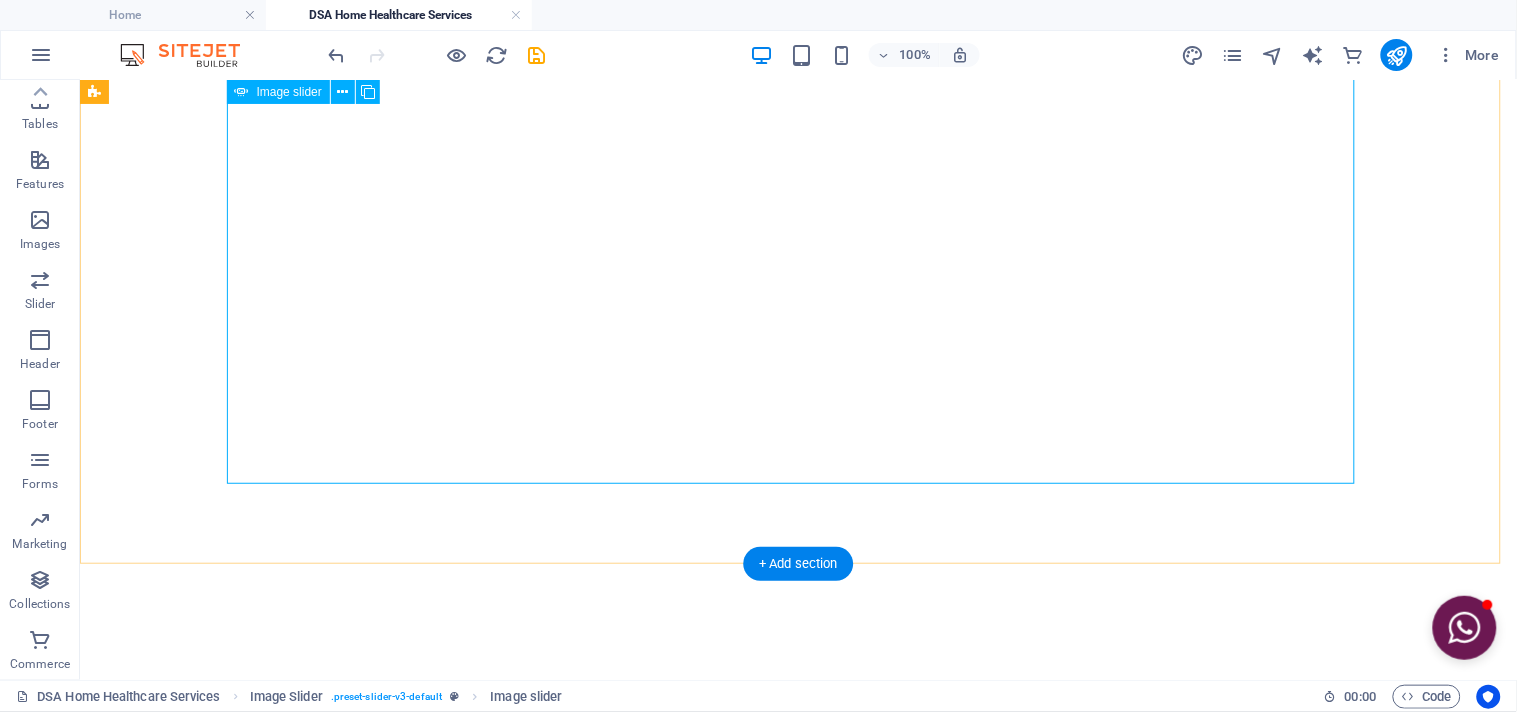click on "10" at bounding box center [286, 1108] 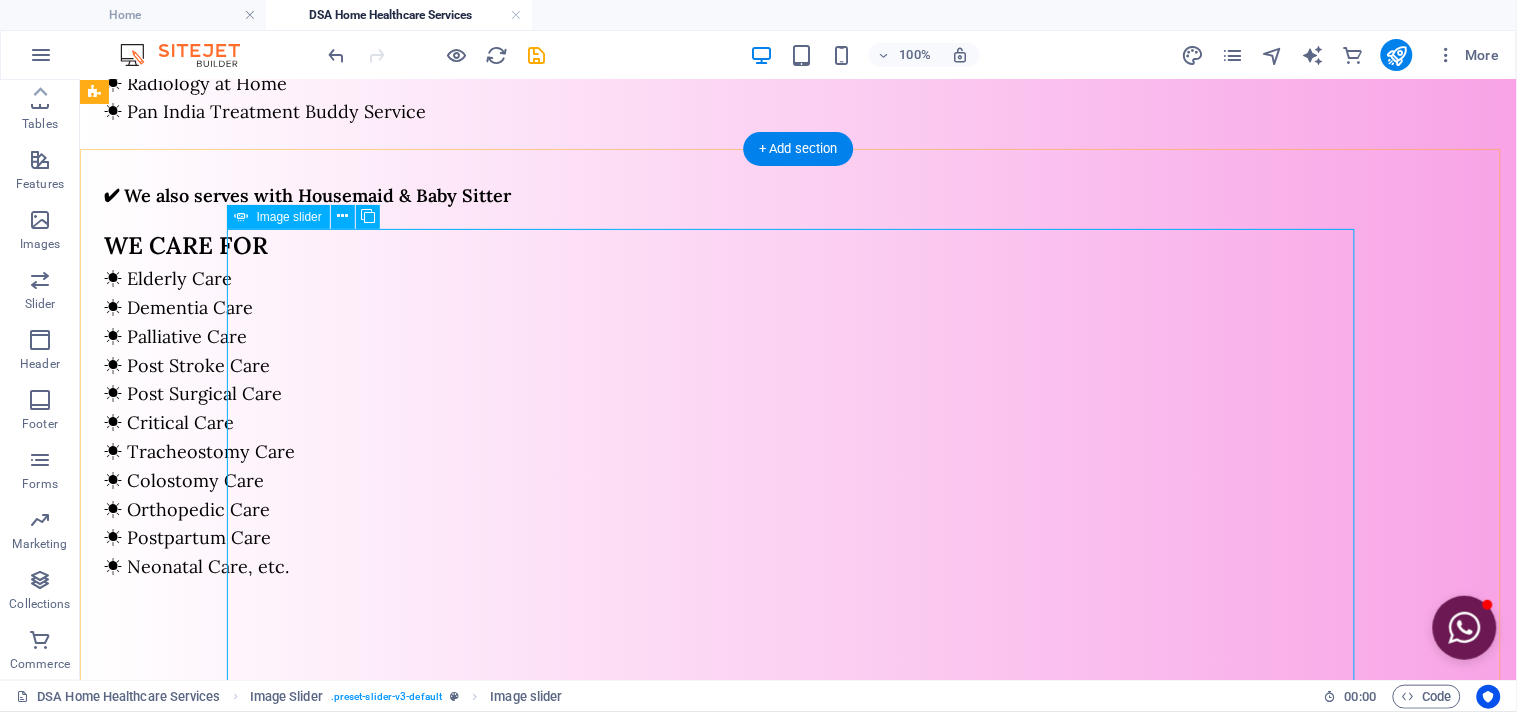 scroll, scrollTop: 1382, scrollLeft: 0, axis: vertical 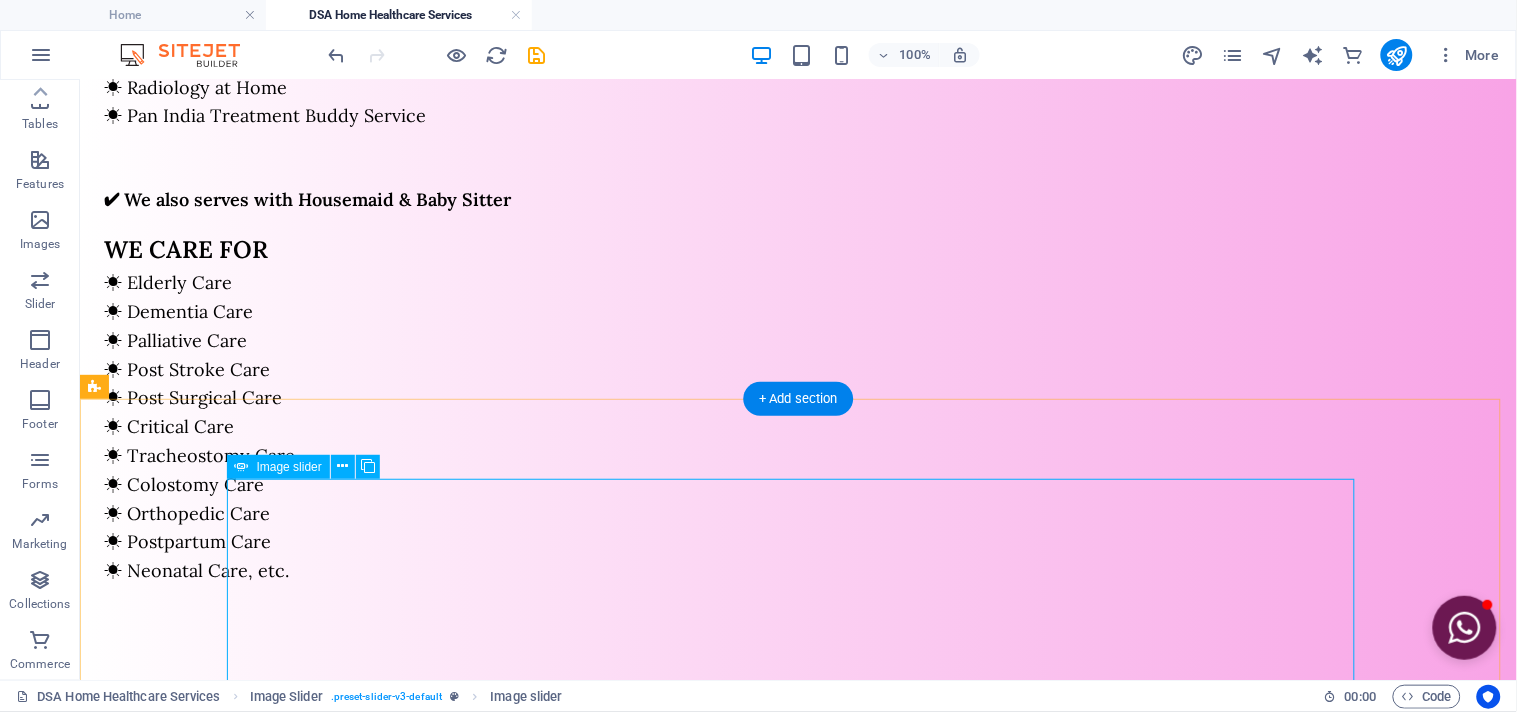 click at bounding box center (-10534, 8331) 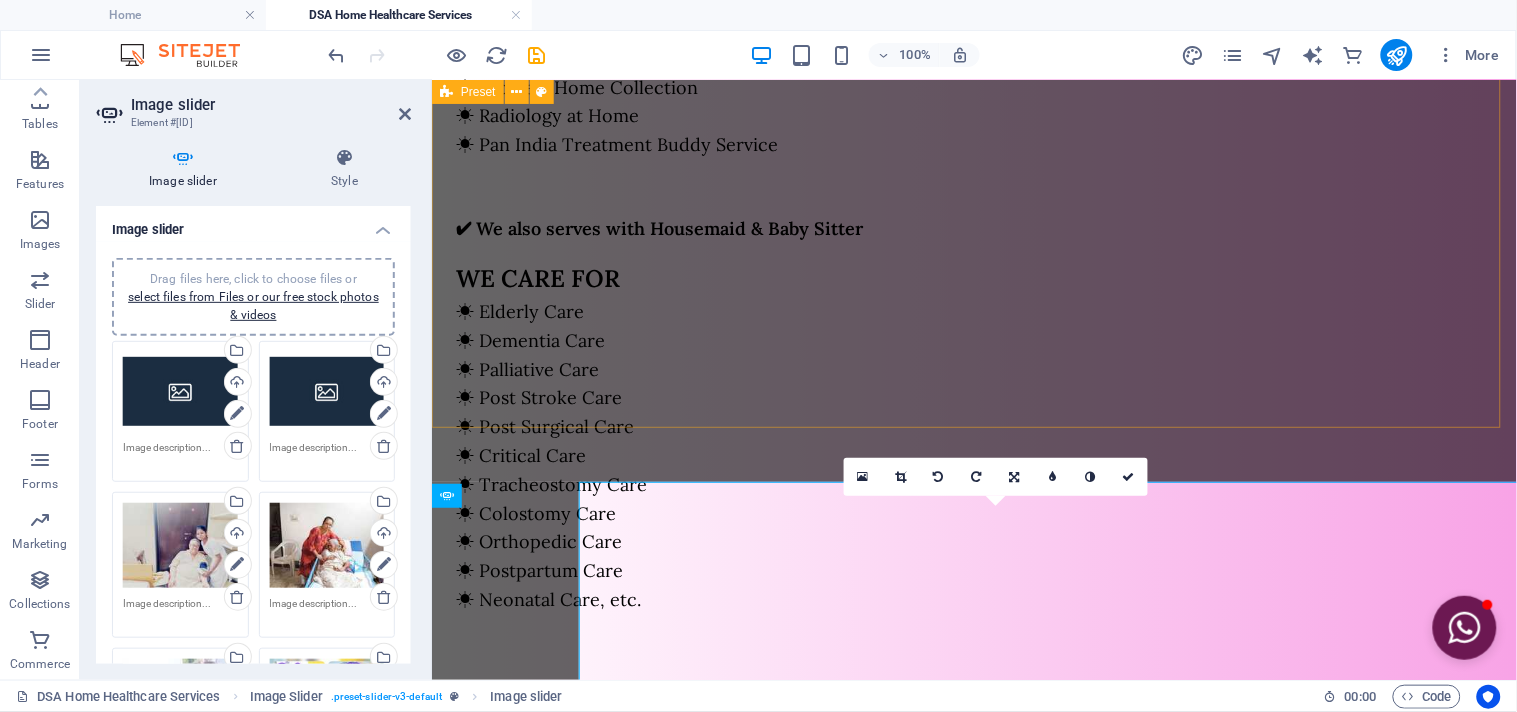 scroll, scrollTop: 1378, scrollLeft: 0, axis: vertical 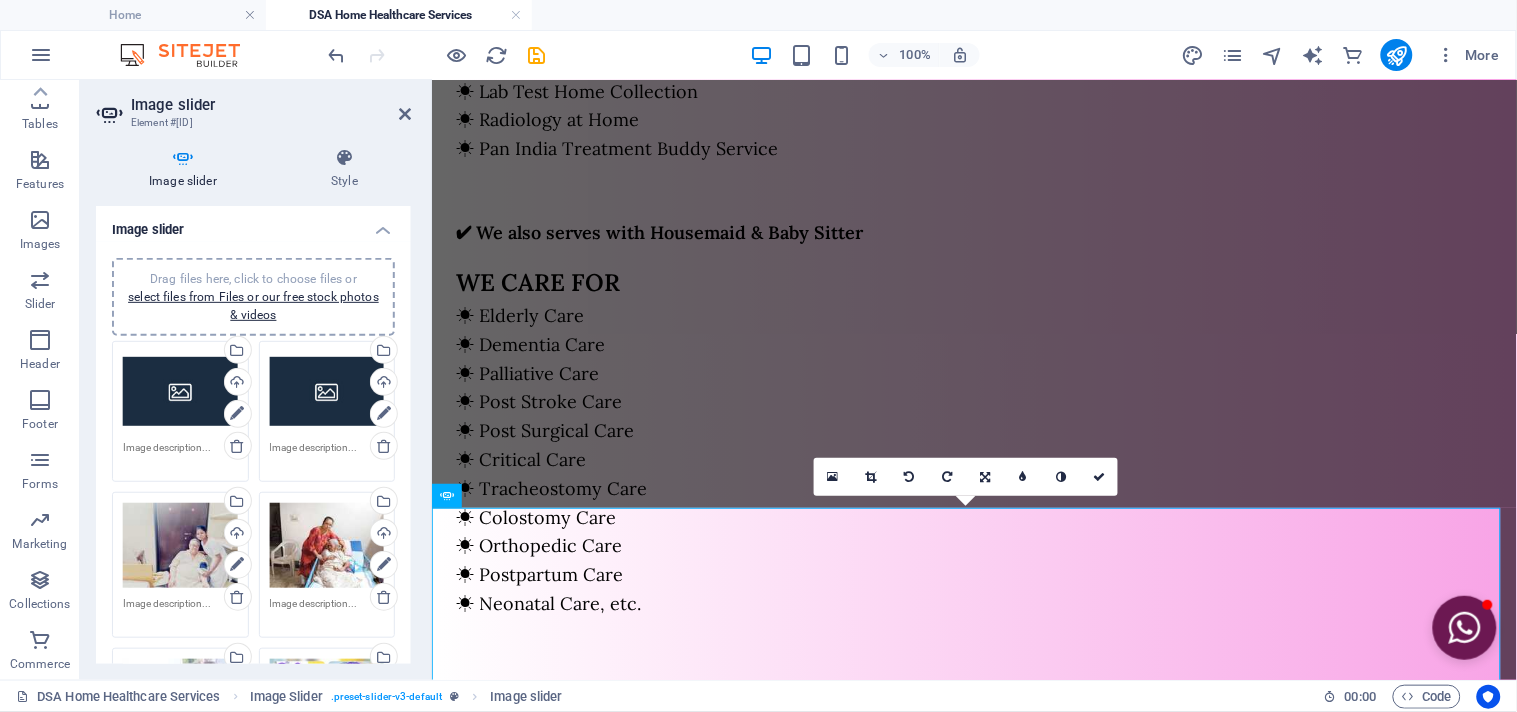 click at bounding box center [871, 477] 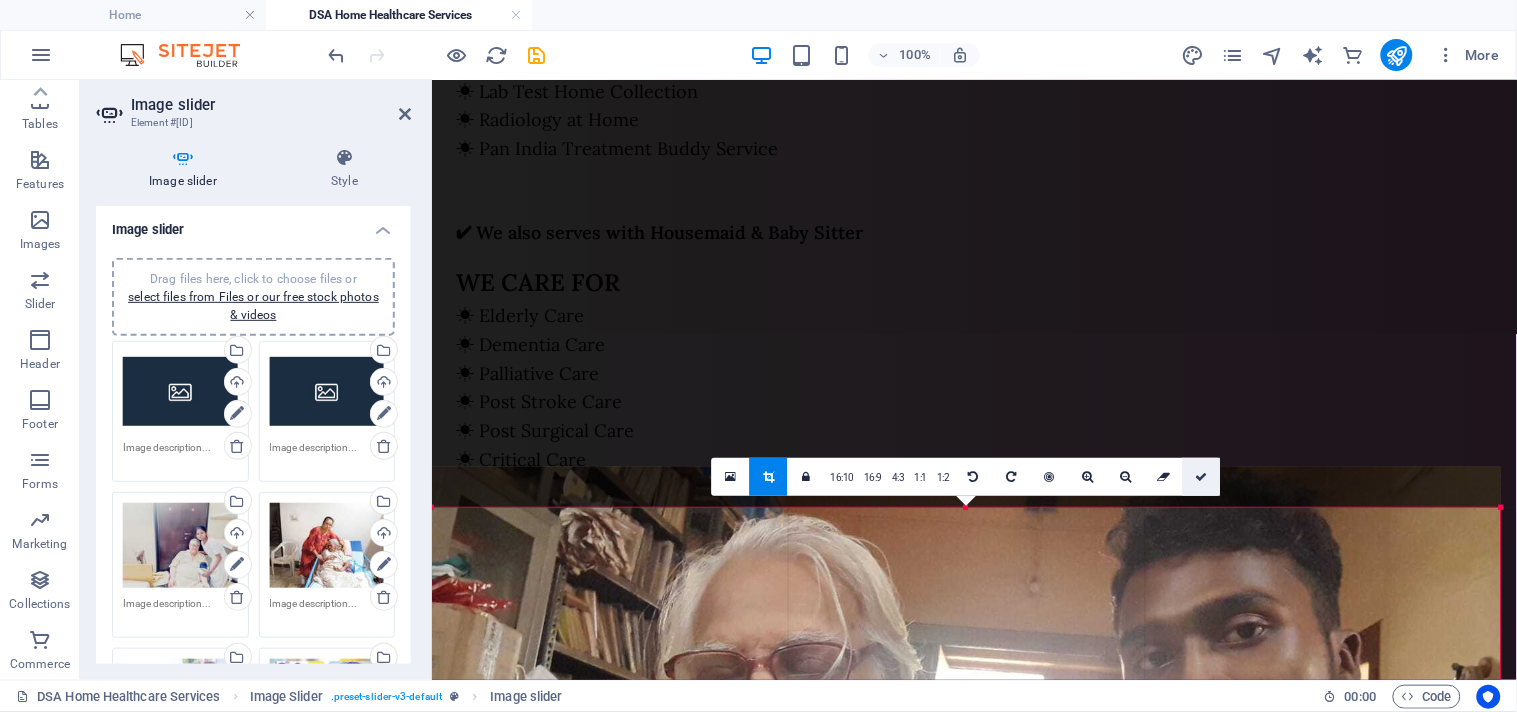 click on "1:1" at bounding box center [921, 478] 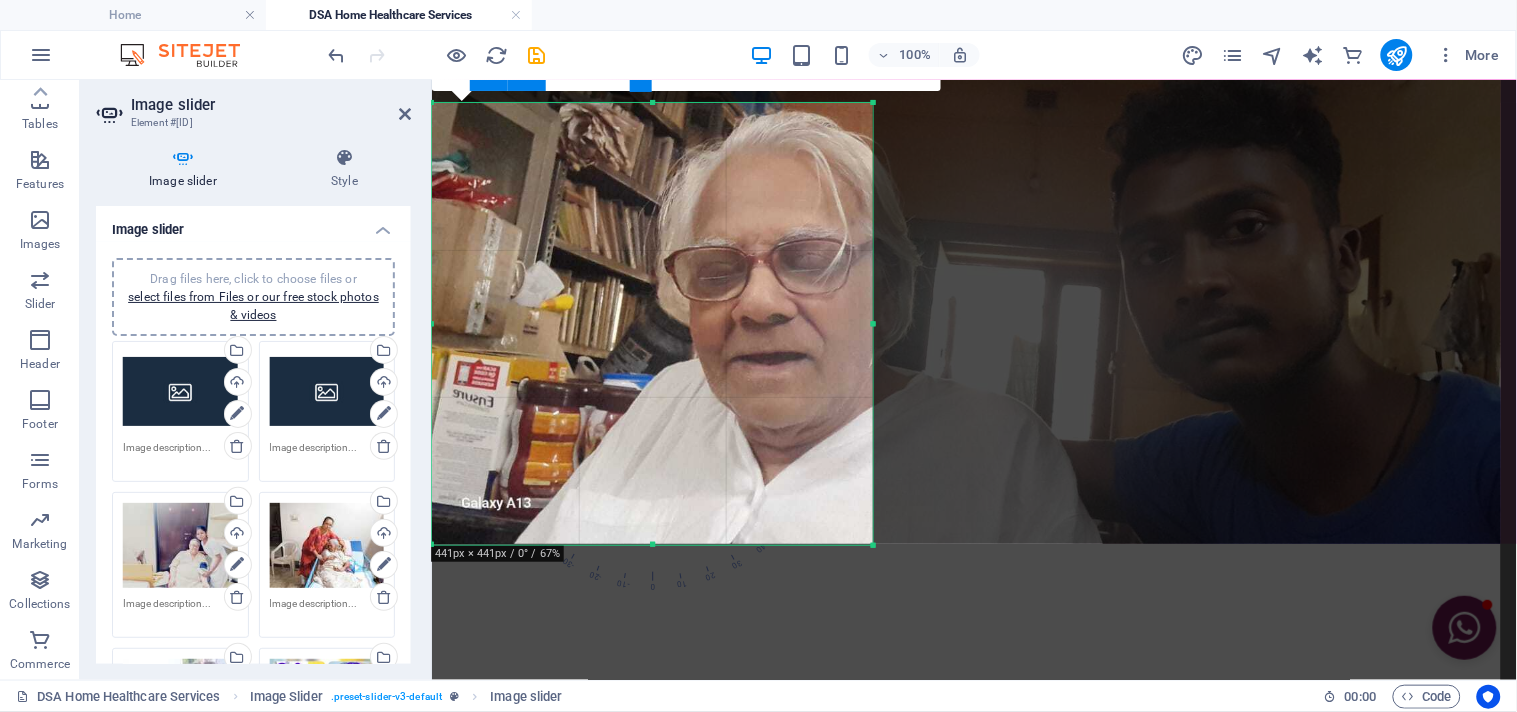 scroll, scrollTop: 1934, scrollLeft: 0, axis: vertical 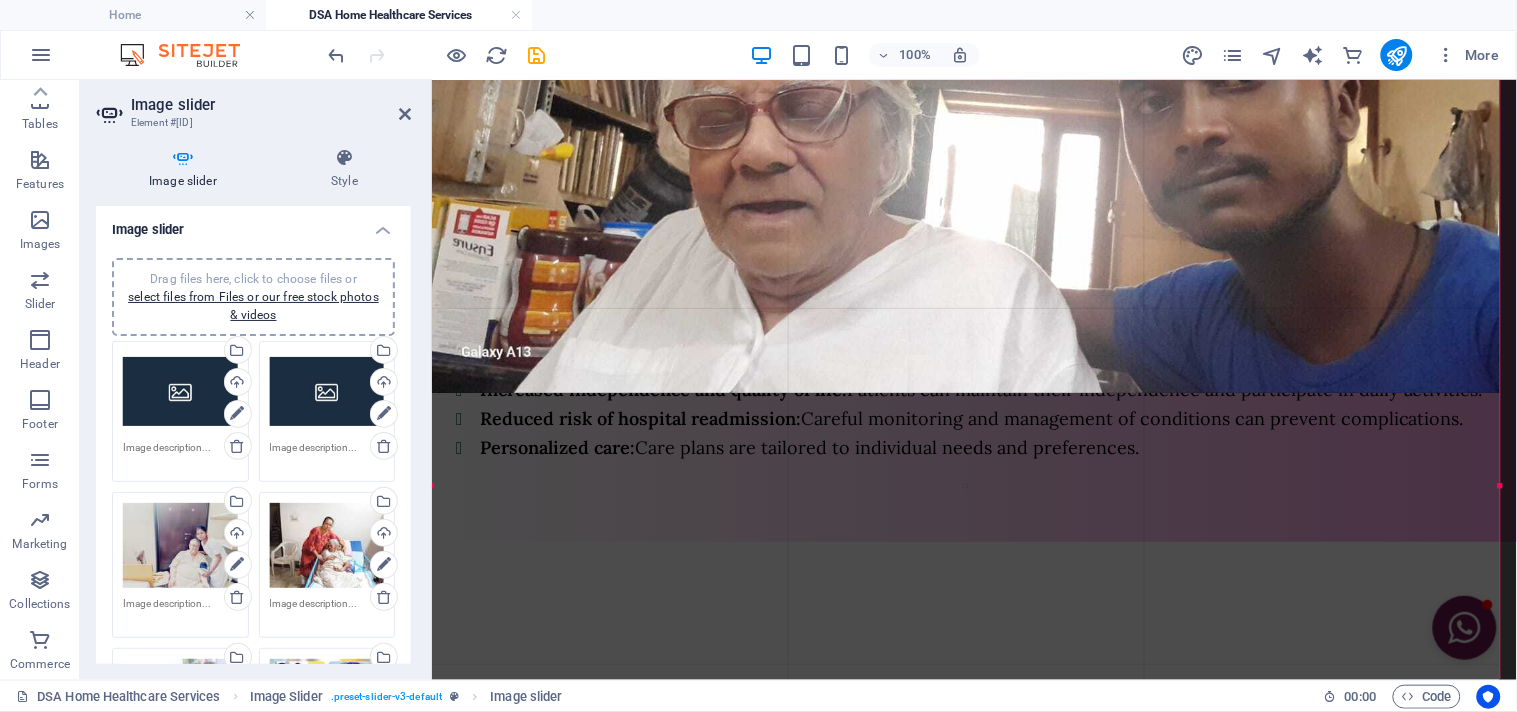 drag, startPoint x: 1028, startPoint y: 484, endPoint x: 1506, endPoint y: 667, distance: 511.83298 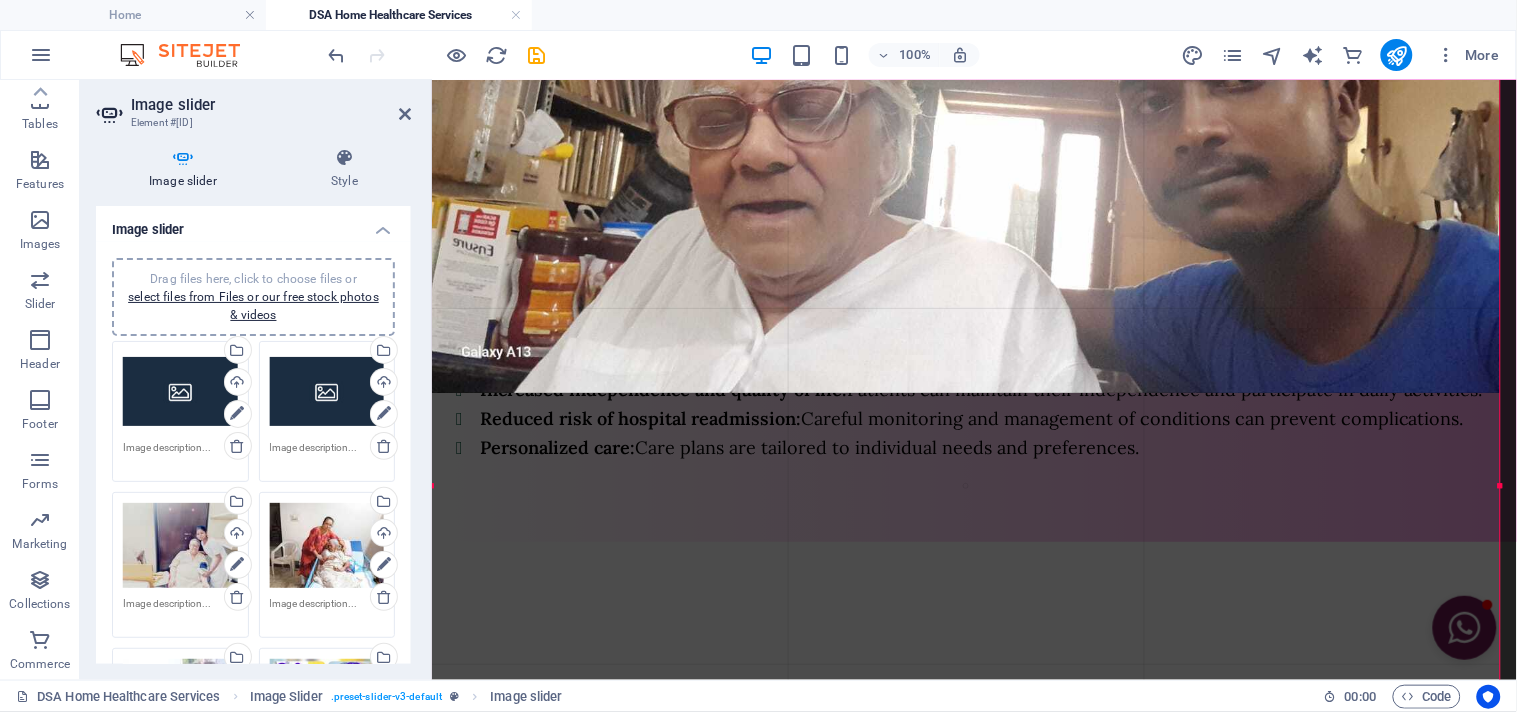 click on "Drag and drop a file to add it
Container   H3   Preset   Container   Reference   Container   Placeholder   Container   Text   Container   Image   Container   Spacer   Preset   Container   Text   Container   Spacer   Text   Preset   Container   H2   Container   Spacer   Text   Container   Container   Text   Reference   Image slider columns   Placeholder   Image slider columns   Container   Container   Image slider   Container   Placeholder   Image slider columns   Container   Slider   Slider   Slider   H2   Text   Image Slider   Image slider   Image Slider   Placeholder   Image   Image slider columns   Placeholder   Container   Container   Image slider   Container   Container   Placeholder   Image Slider   Image slider   Expandable Images   Image   Image   Image   Gallery   Gallery   Gallery   Placeholder   Image   Image slider on background   Image slider   Slider   Placeholder   Image Slider   Image slider 180 170 160 150 140 130 120 110 100 90 80 70 60 50 40 30 20 10 0 -10 -20 -30 -40 0" at bounding box center [974, -587] 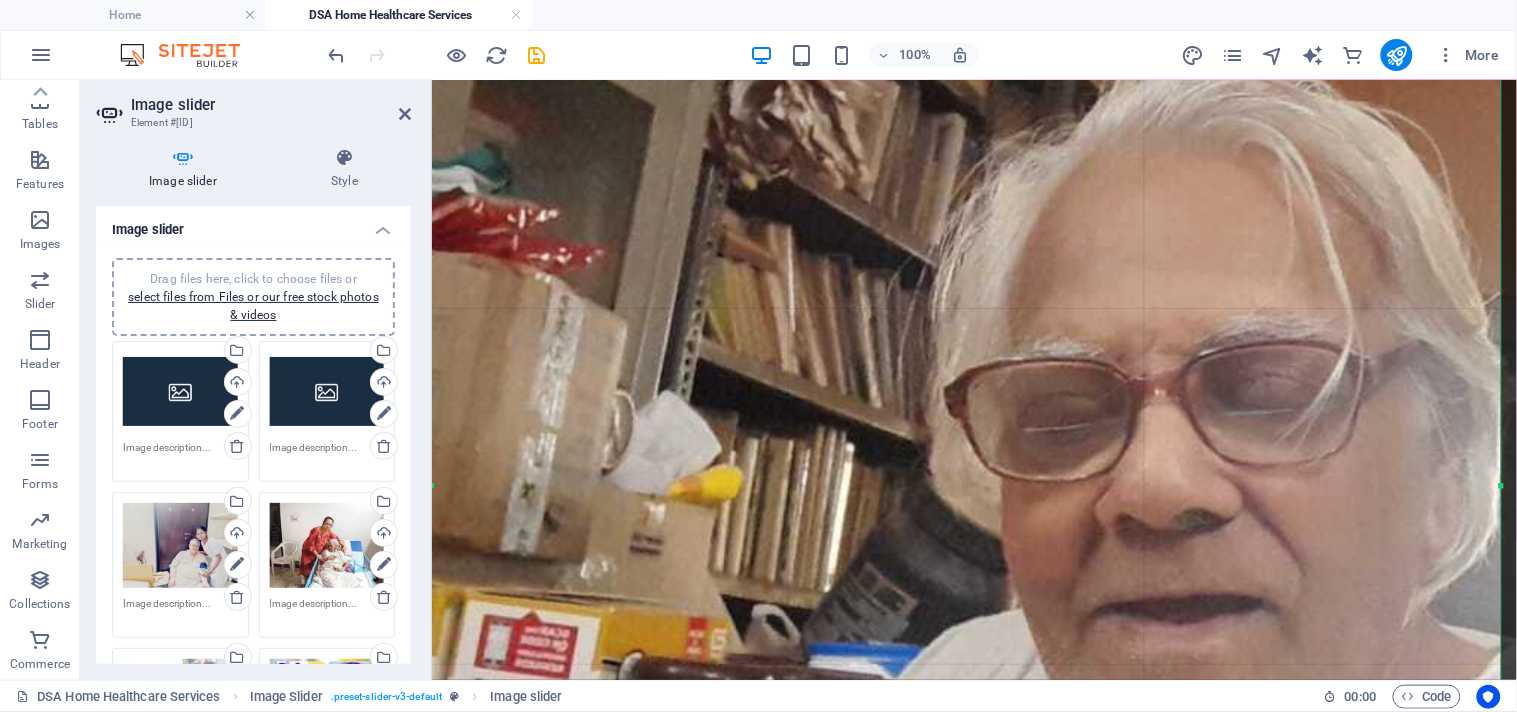 click at bounding box center (1619, 485) 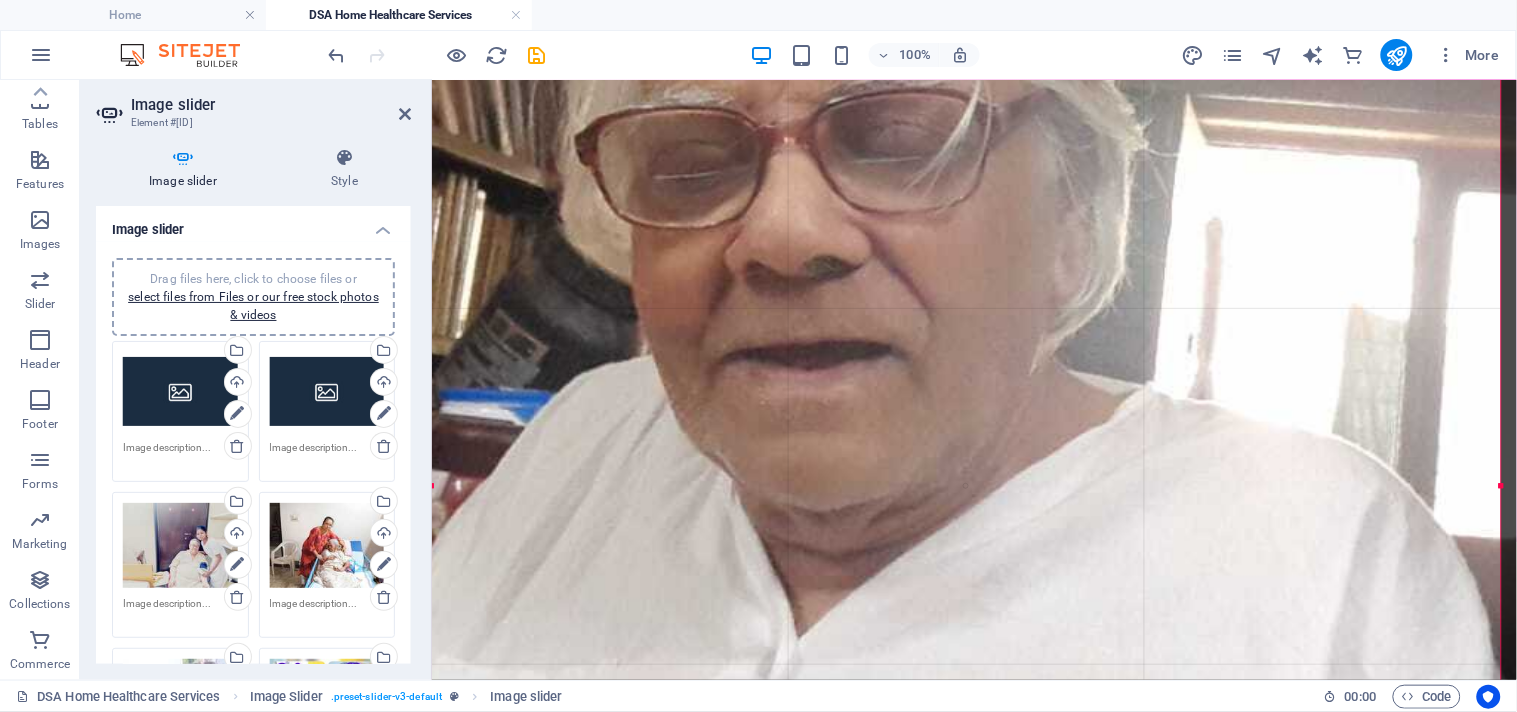drag, startPoint x: 1135, startPoint y: 430, endPoint x: 768, endPoint y: 344, distance: 376.94165 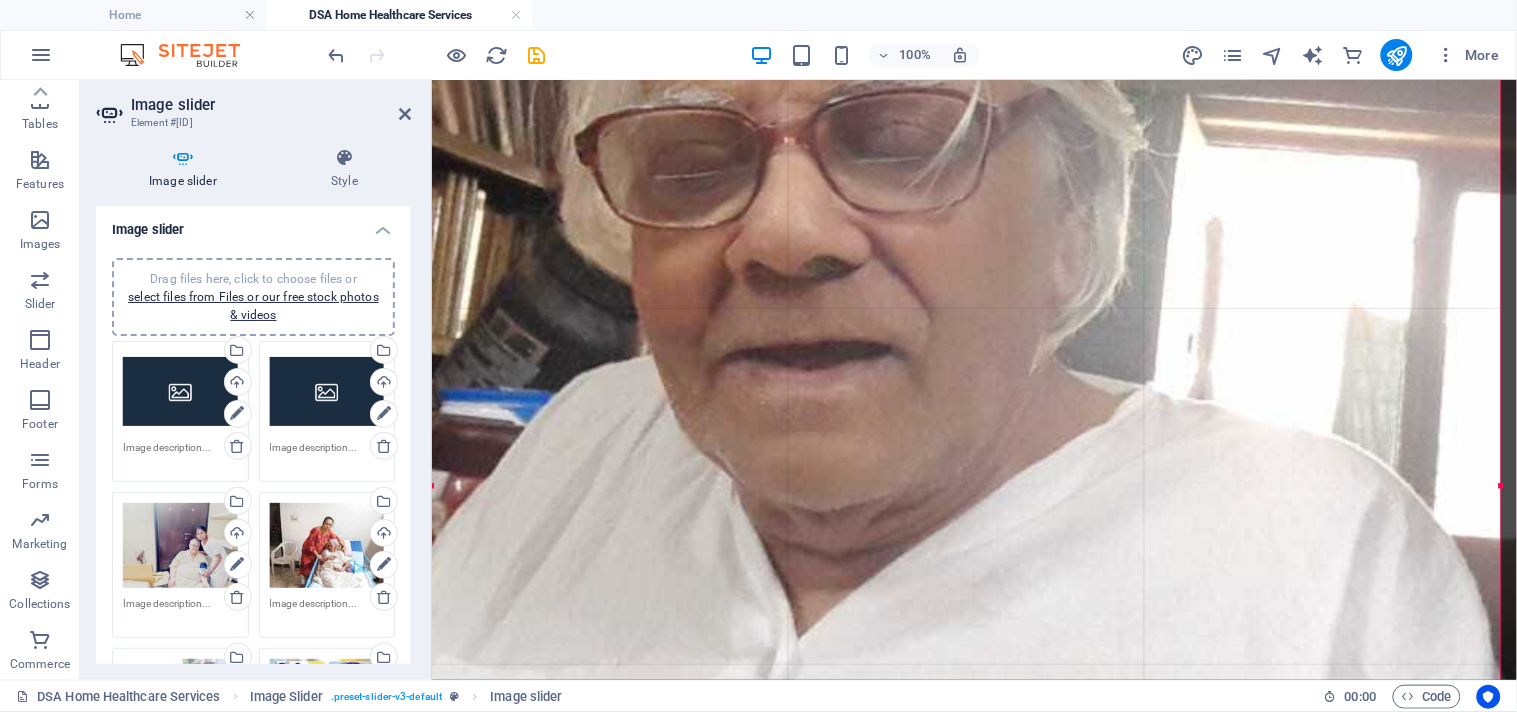 click at bounding box center [1245, 233] 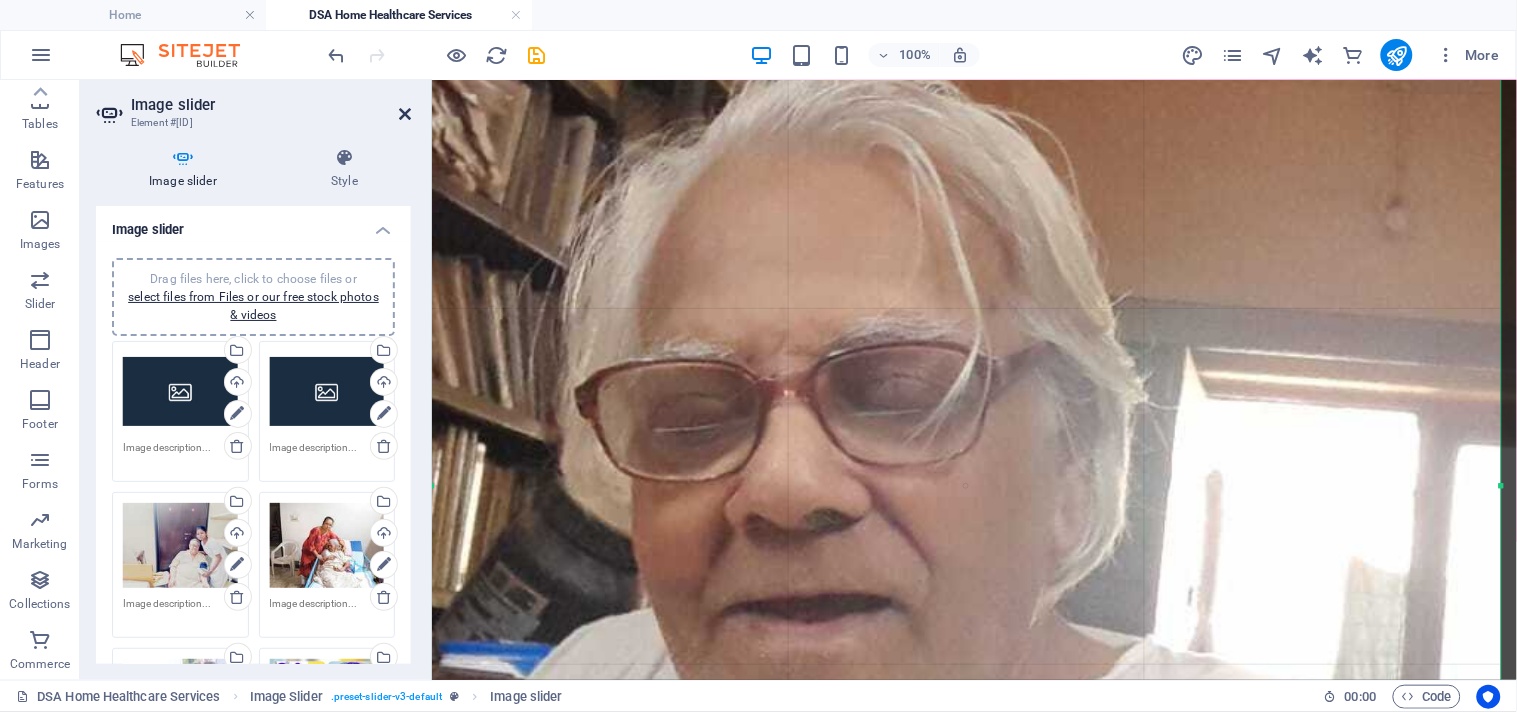click at bounding box center (405, 114) 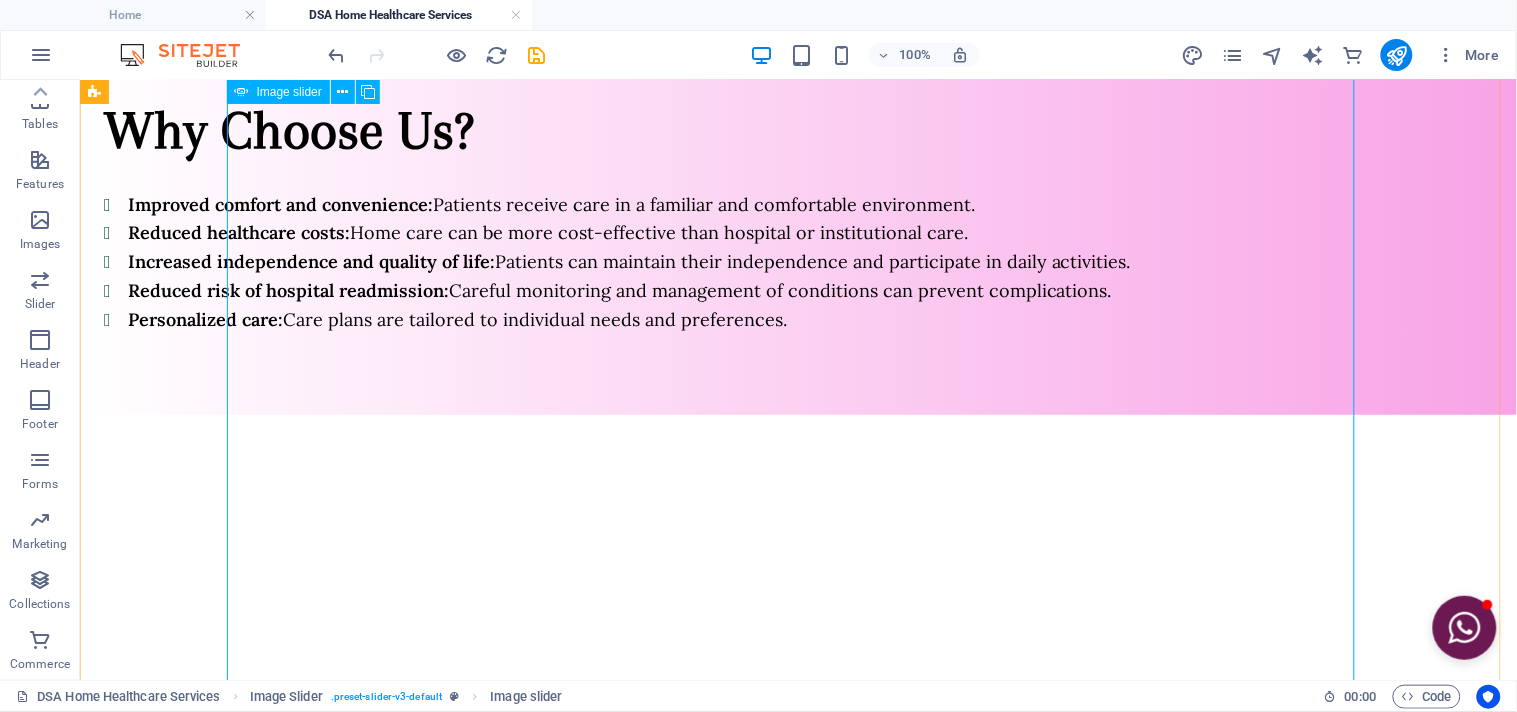 scroll, scrollTop: 1934, scrollLeft: 0, axis: vertical 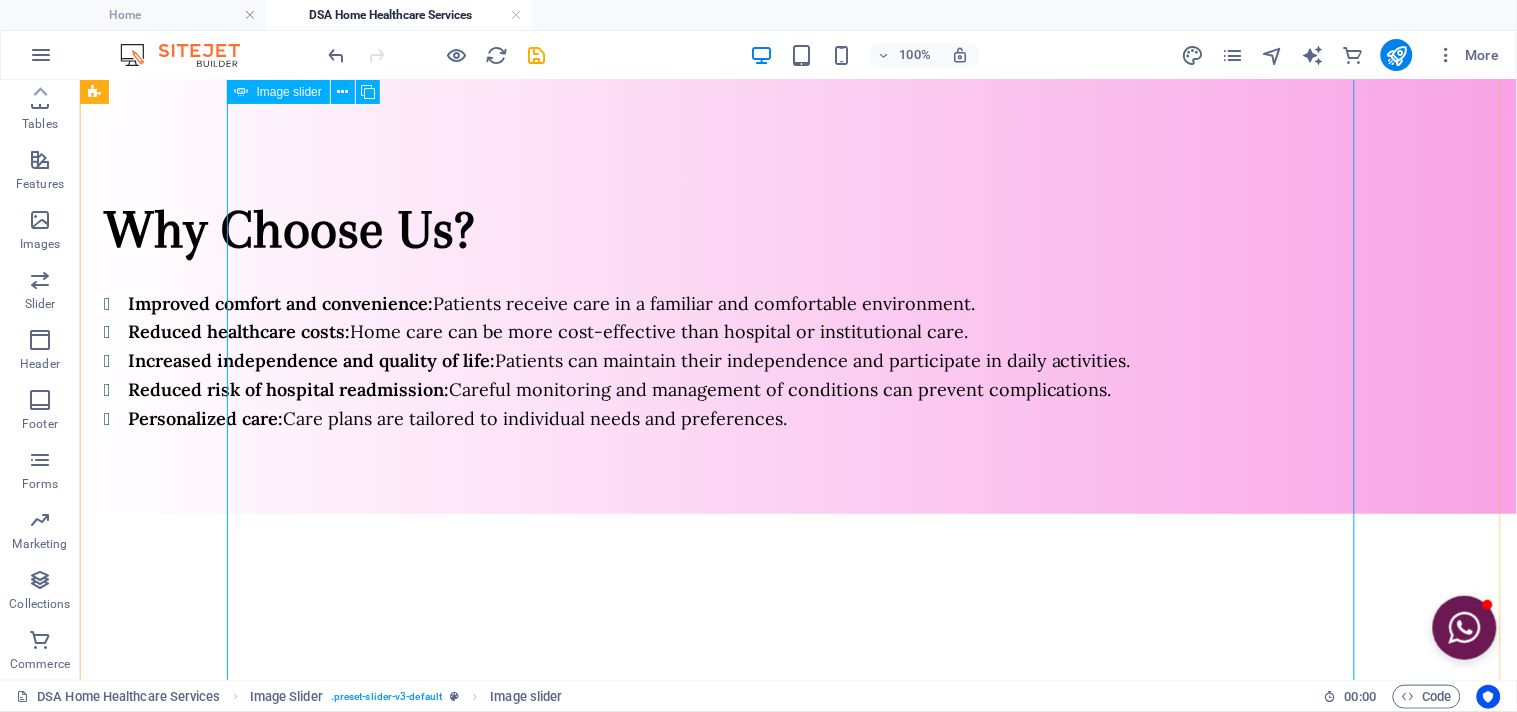 click at bounding box center (-10534, 8100) 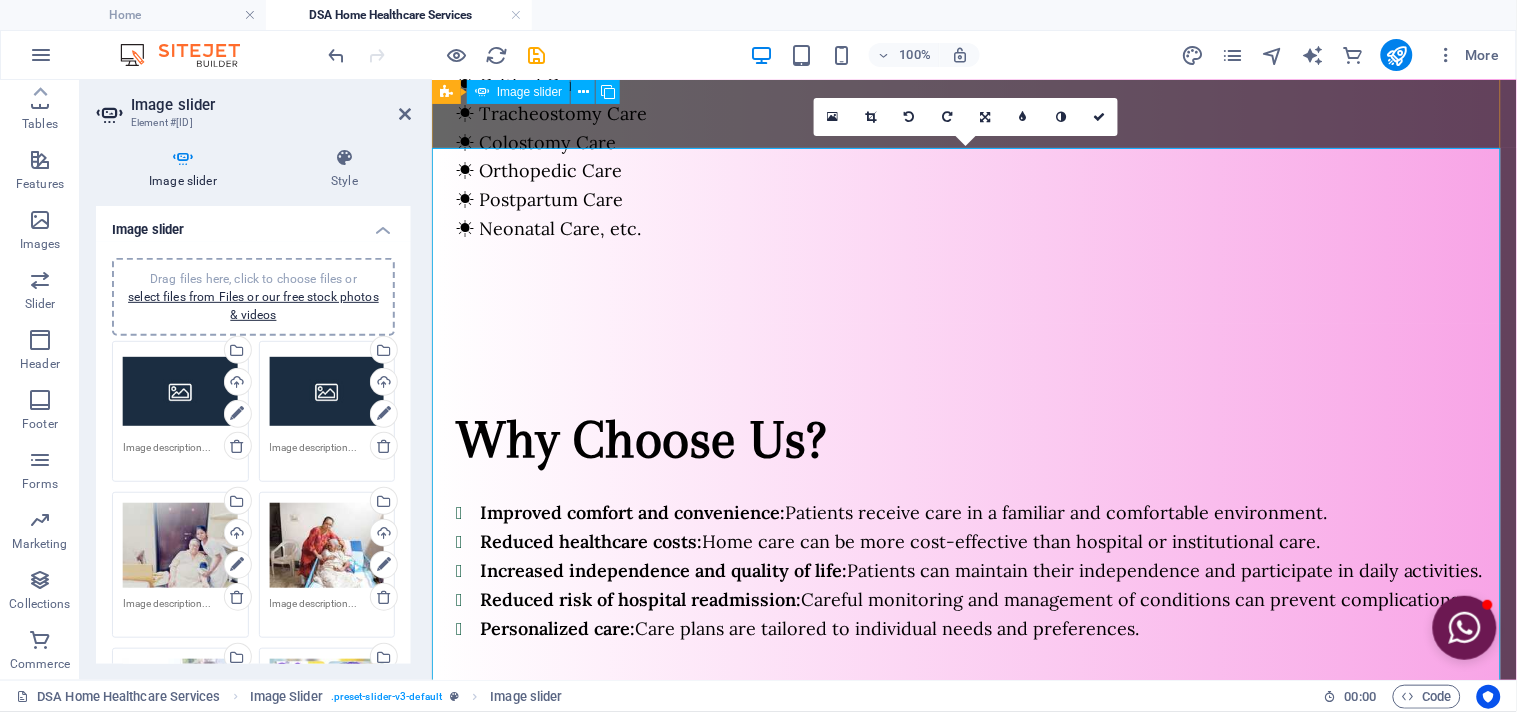 scroll, scrollTop: 1738, scrollLeft: 0, axis: vertical 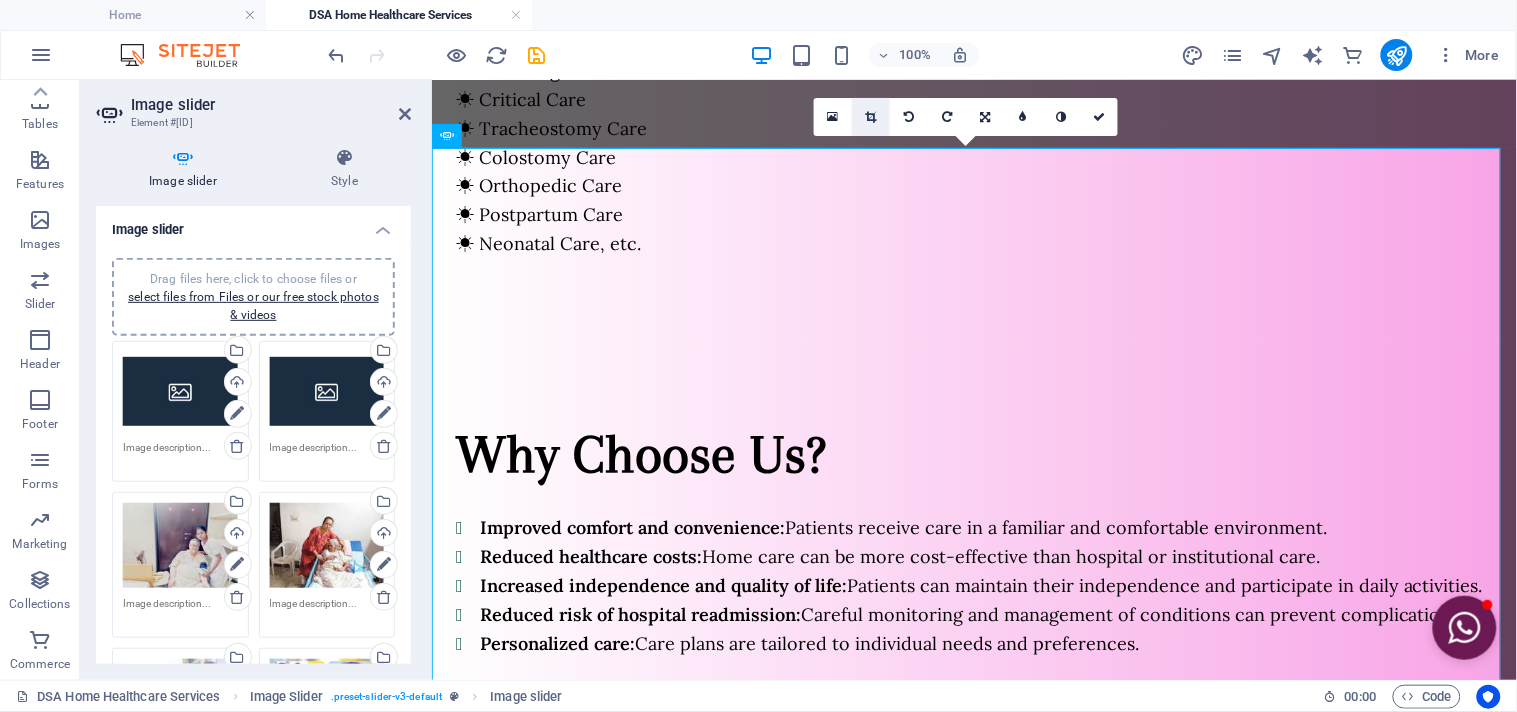click at bounding box center [871, 117] 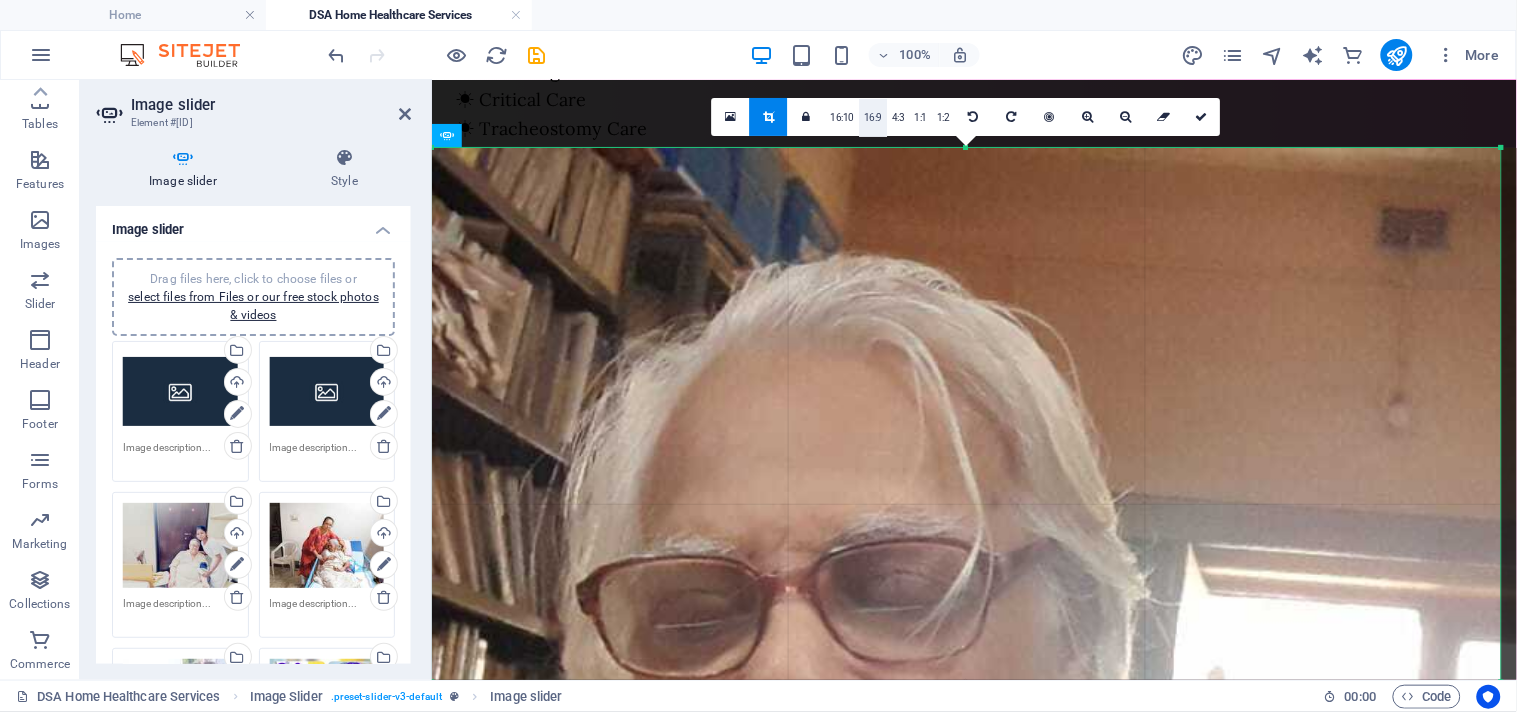 click on "16:9" at bounding box center [873, 118] 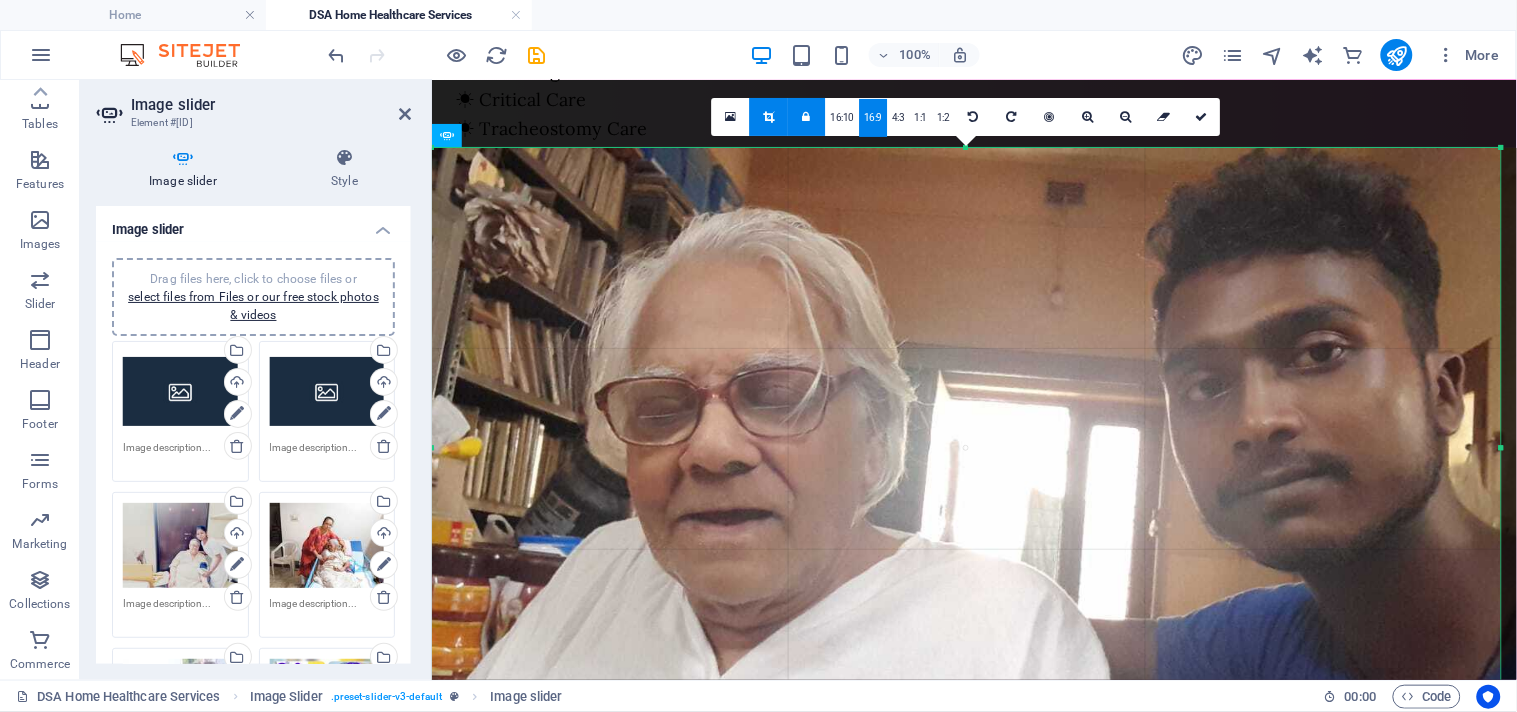 drag, startPoint x: 1048, startPoint y: 435, endPoint x: 954, endPoint y: 432, distance: 94.04786 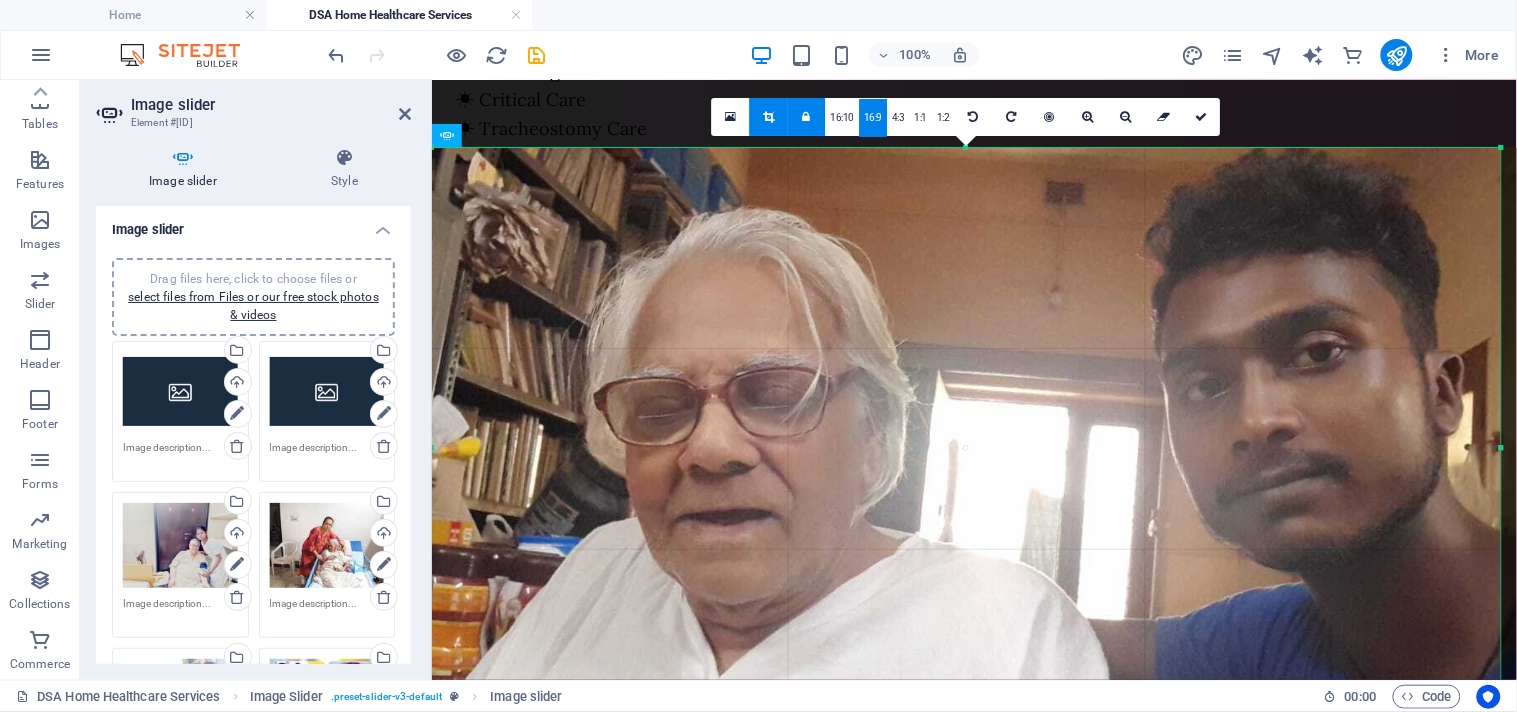click at bounding box center [807, 117] 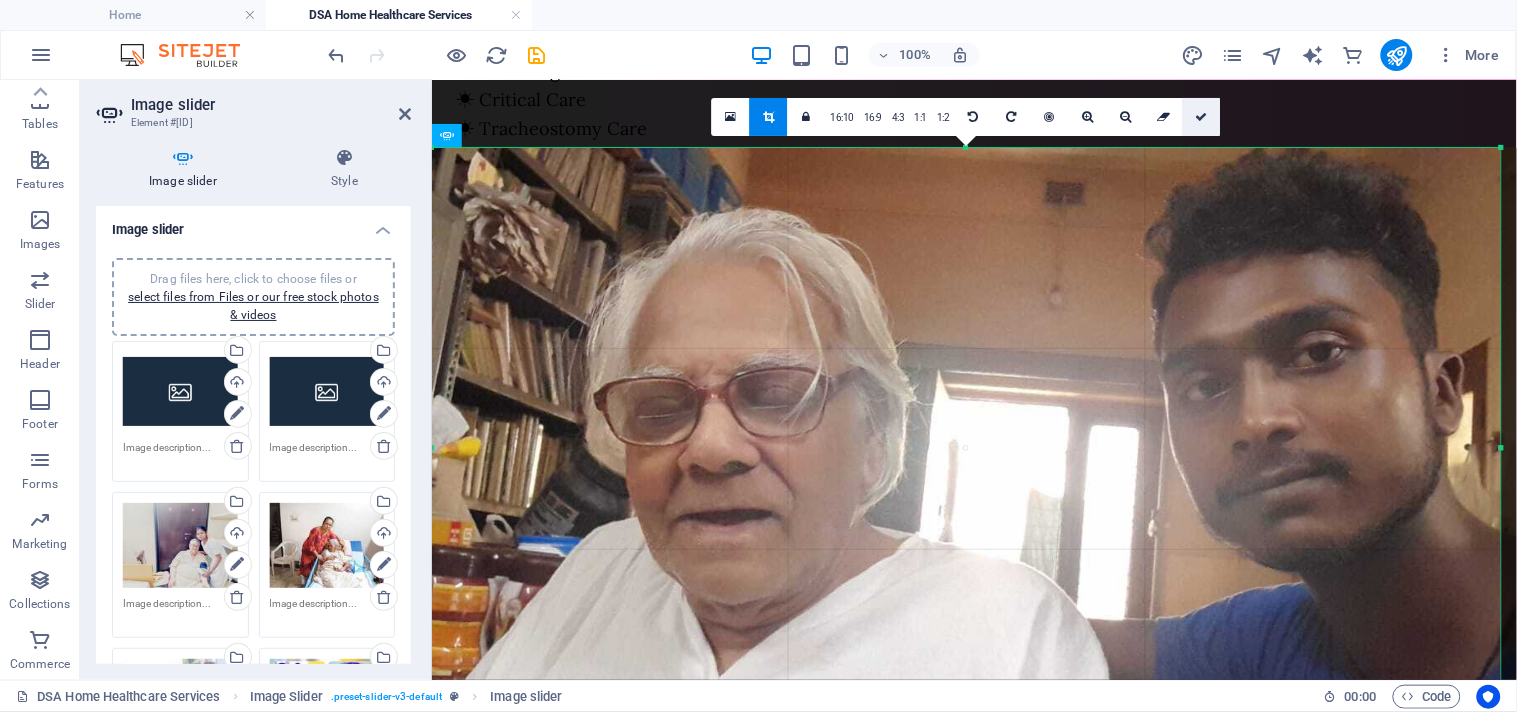 click at bounding box center (1202, 117) 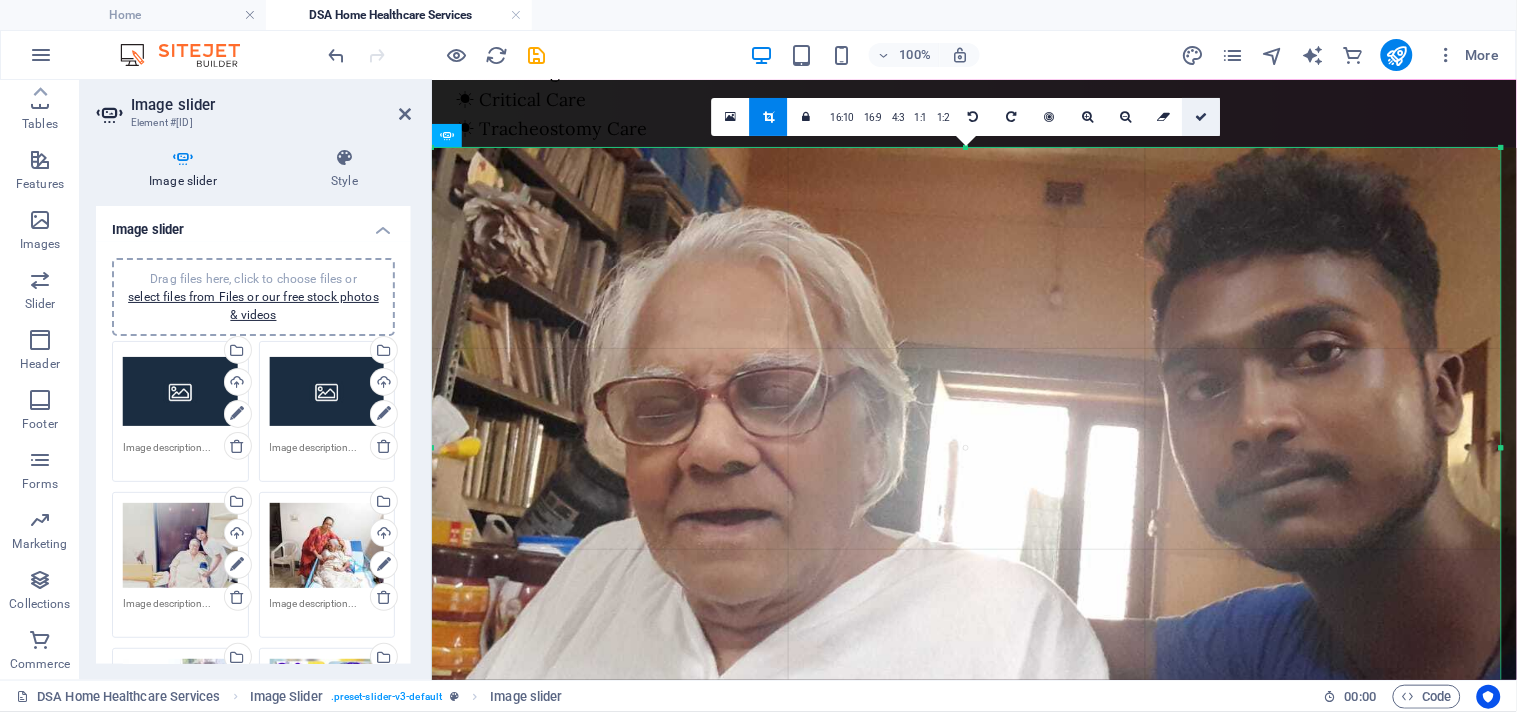type on "602" 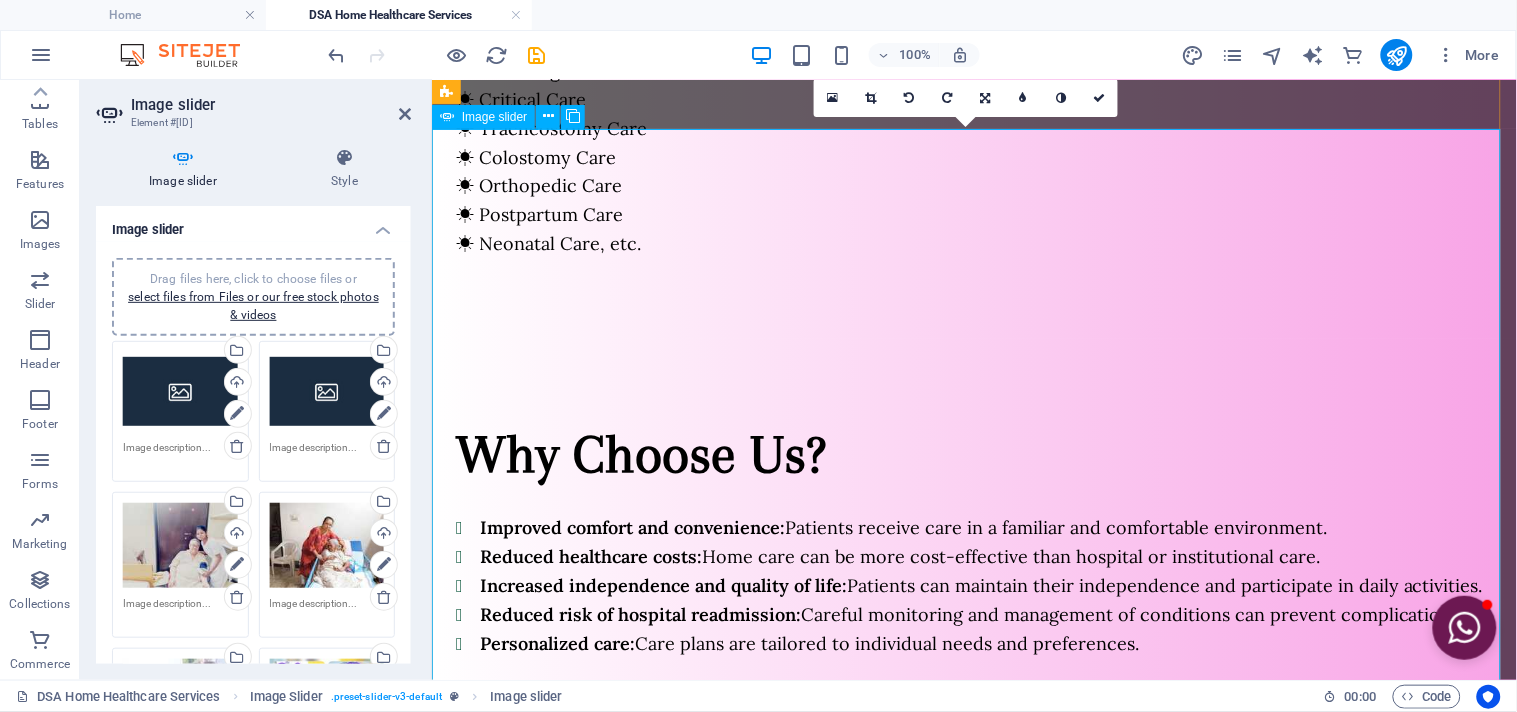 scroll, scrollTop: 1961, scrollLeft: 0, axis: vertical 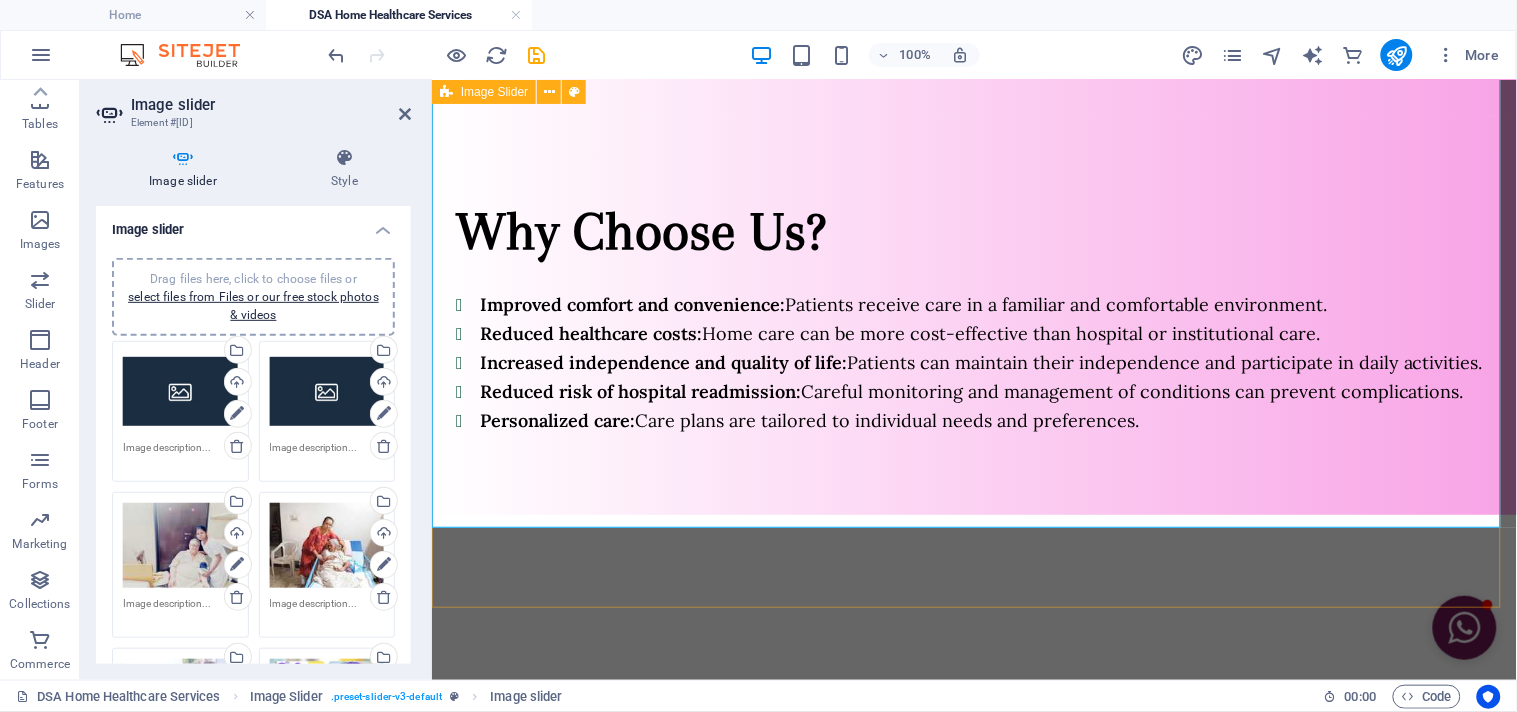 click on "1 2 3 4 5 6 7 8 9 10 11 12" at bounding box center (973, 895) 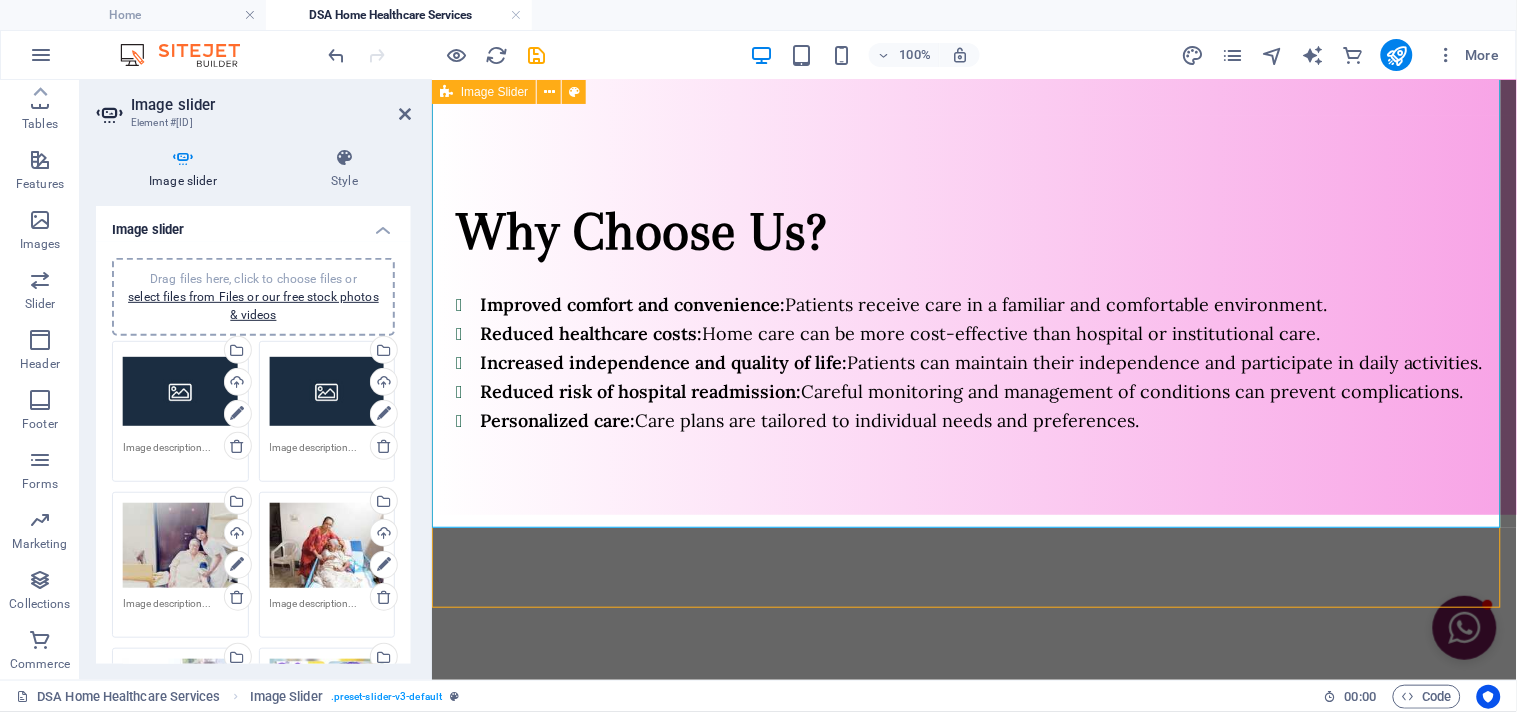 scroll, scrollTop: 1935, scrollLeft: 0, axis: vertical 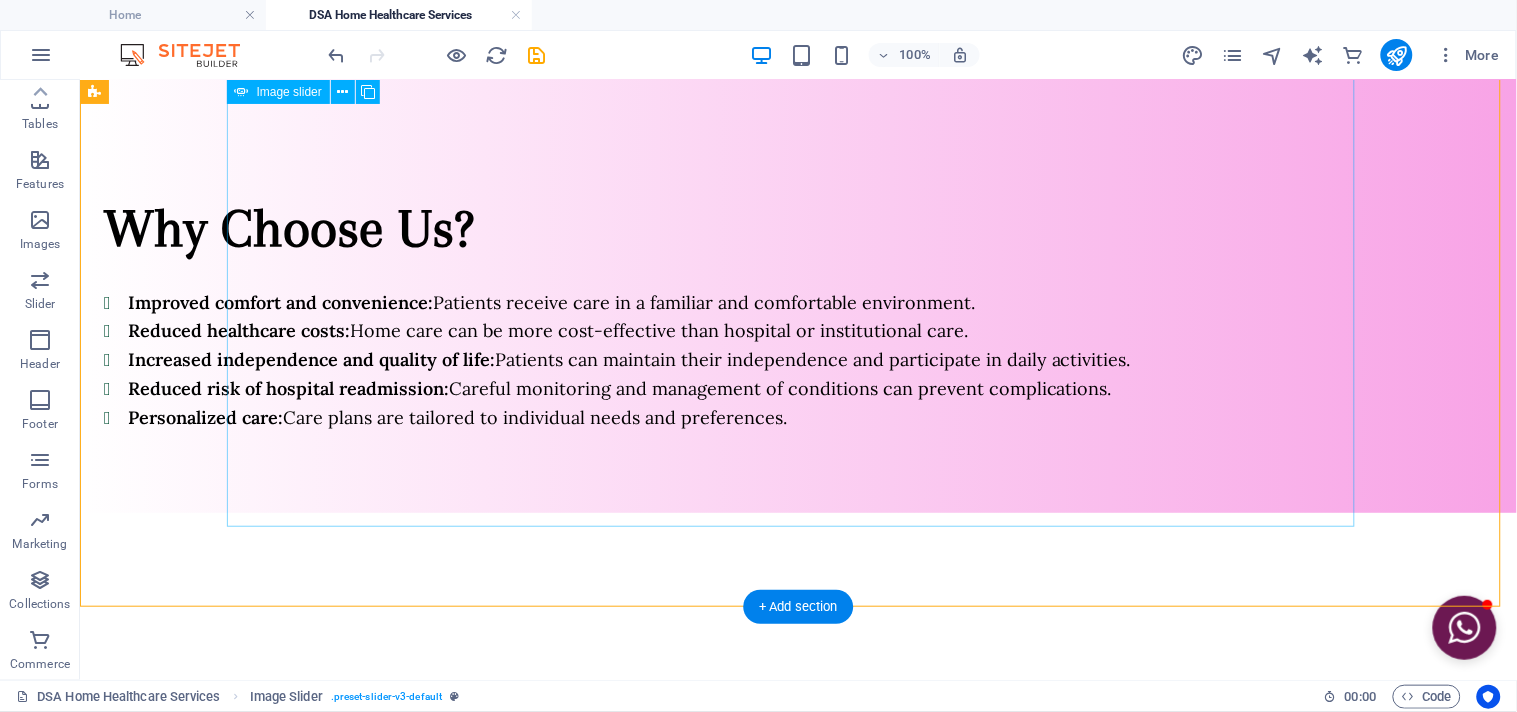 click on "9" at bounding box center [286, 1125] 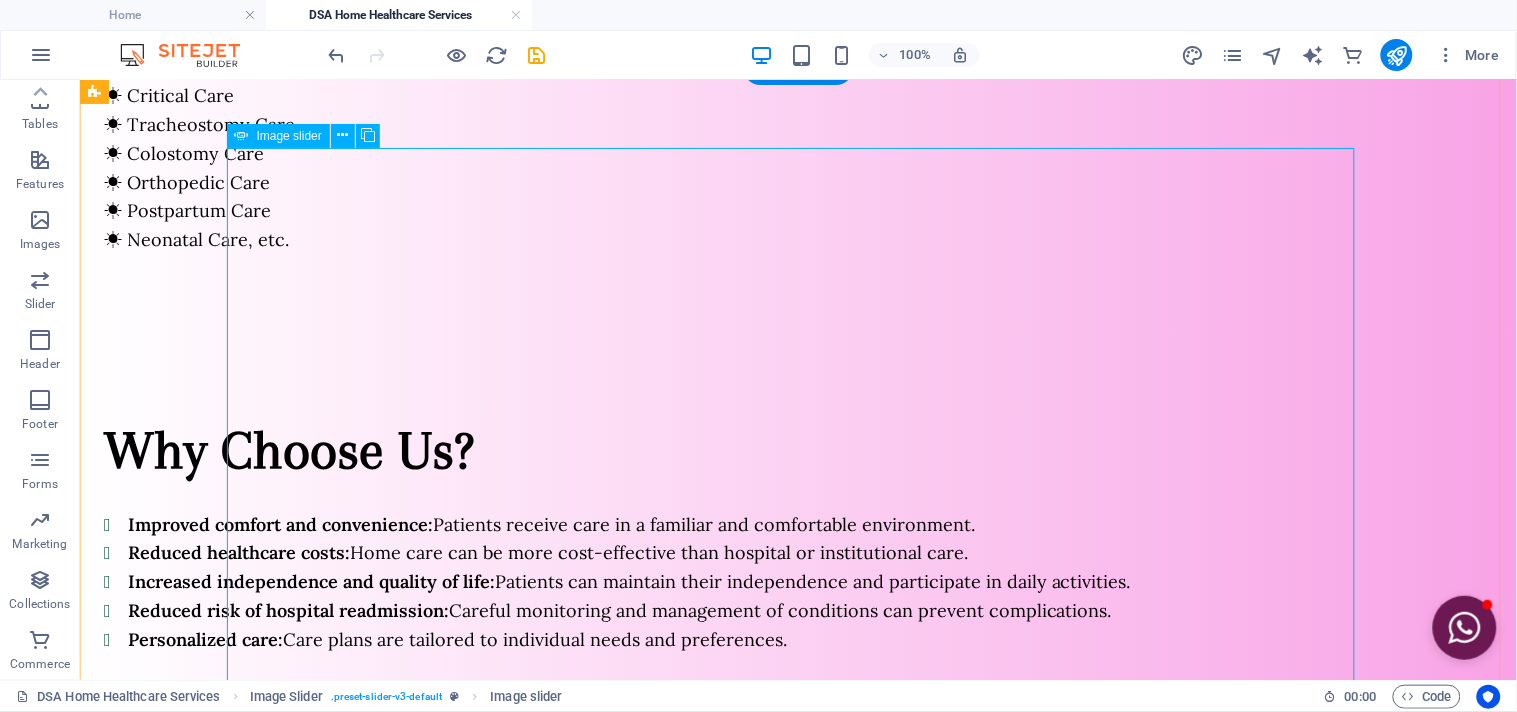 scroll, scrollTop: 2046, scrollLeft: 0, axis: vertical 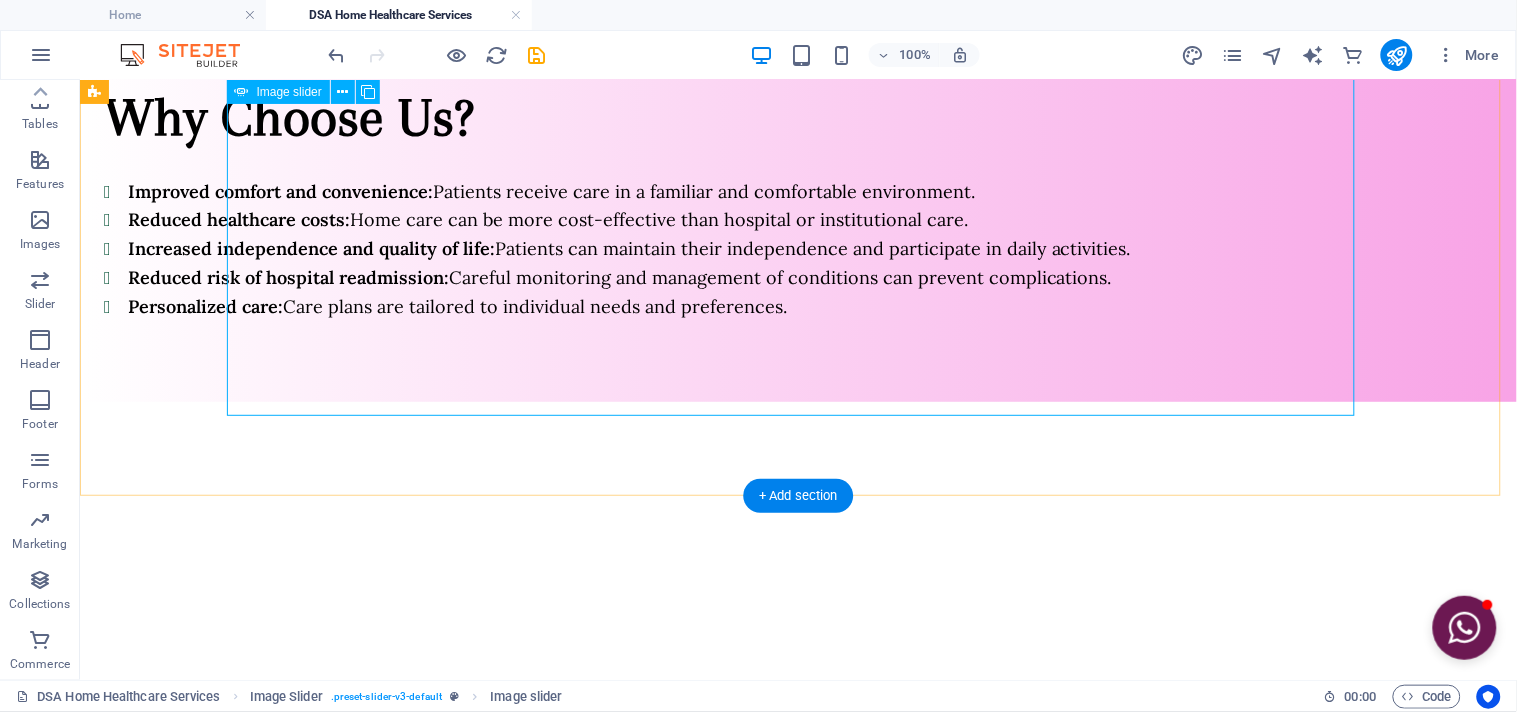 click on "8" at bounding box center [286, 989] 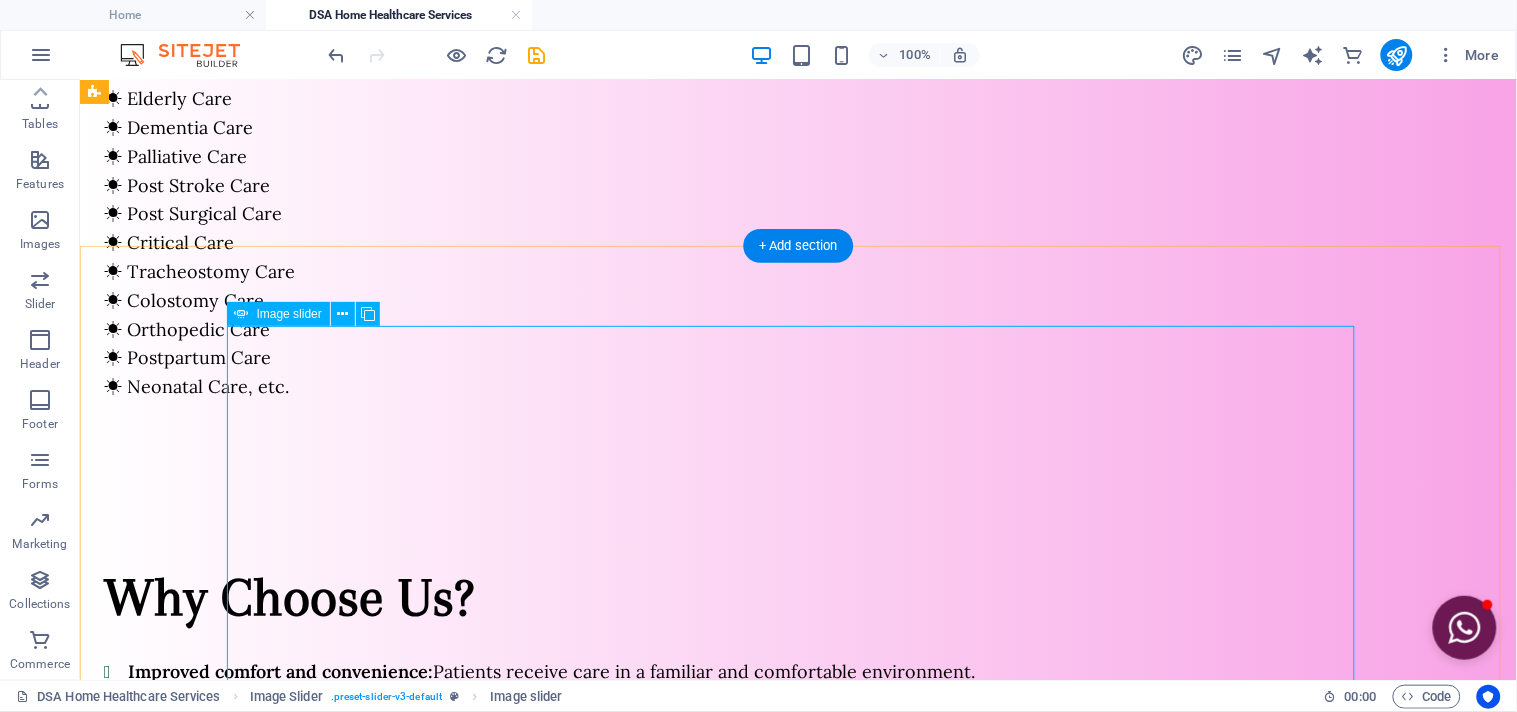 scroll, scrollTop: 1491, scrollLeft: 0, axis: vertical 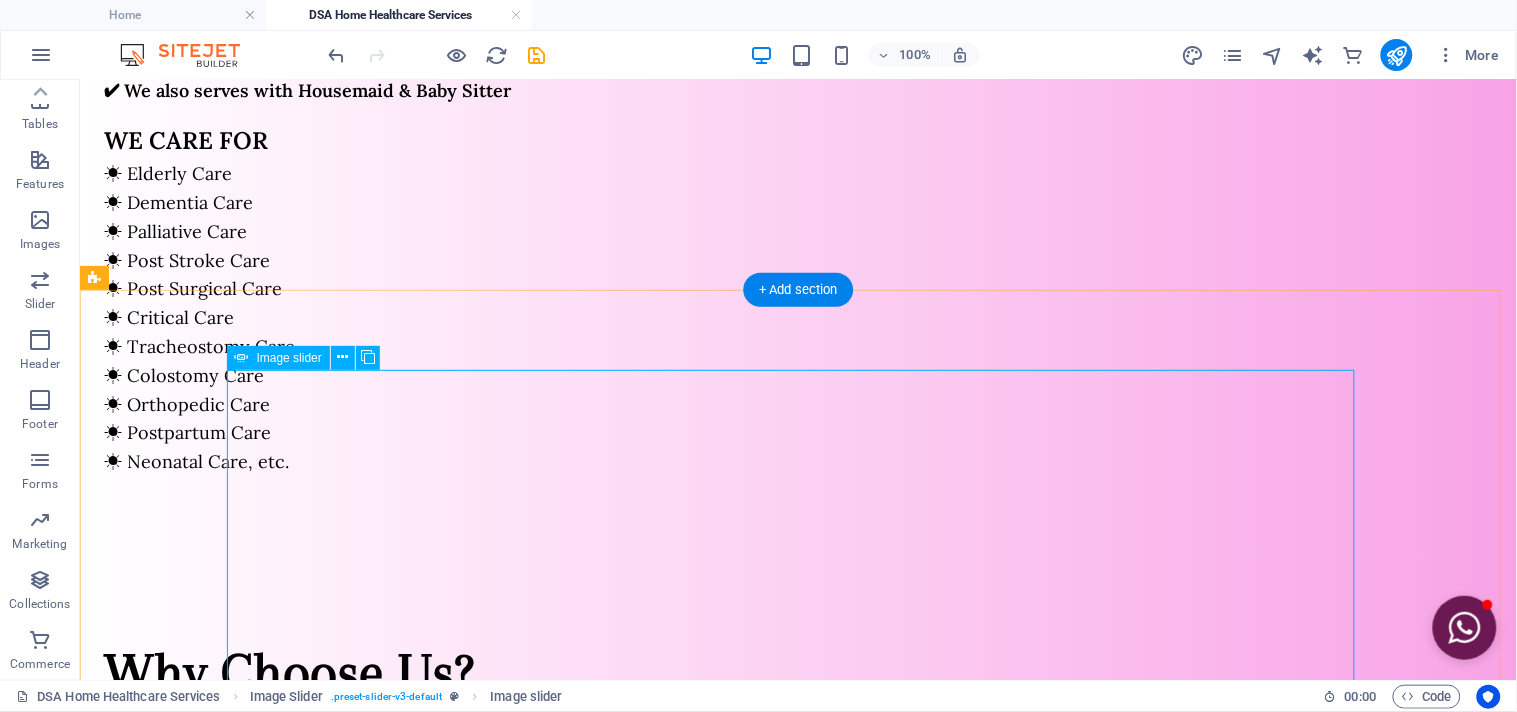 click at bounding box center [-8310, 6829] 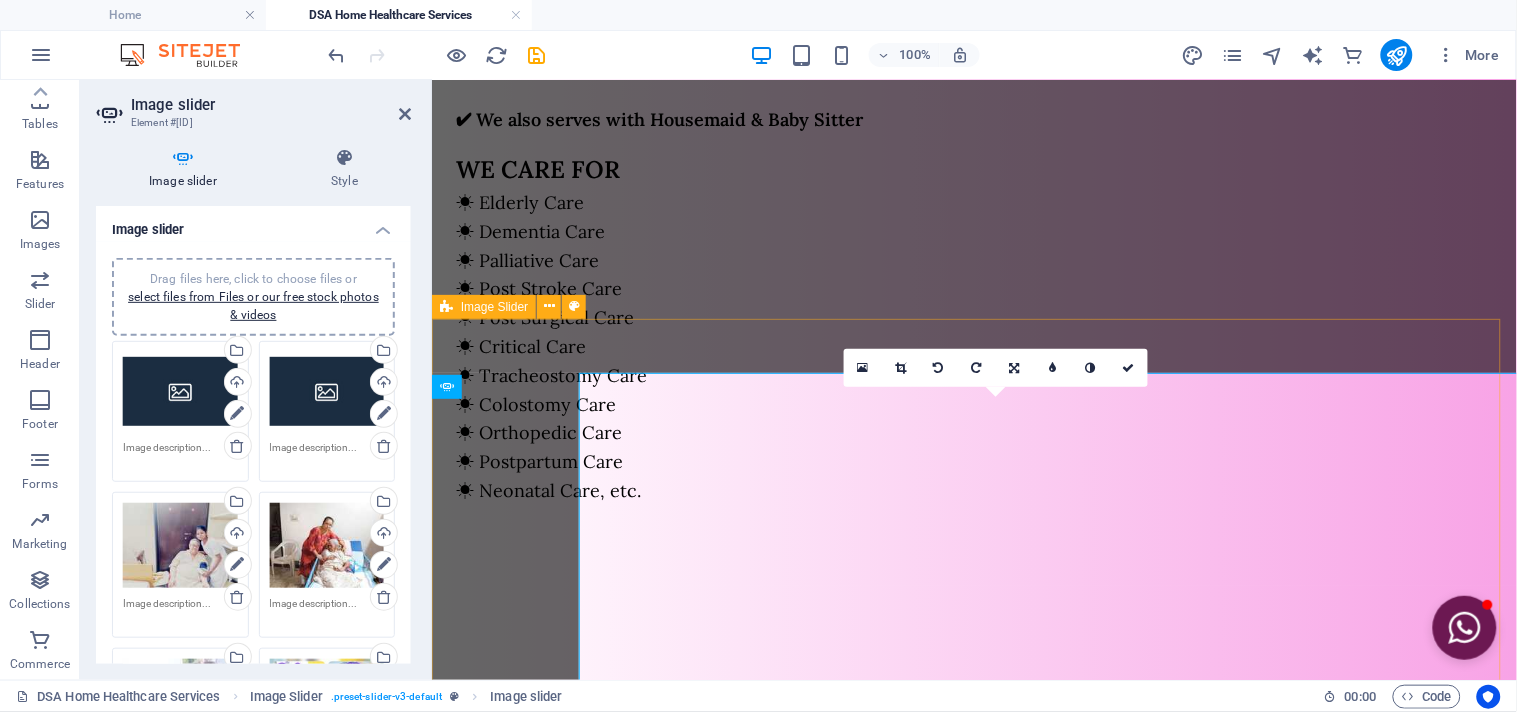 scroll, scrollTop: 1487, scrollLeft: 0, axis: vertical 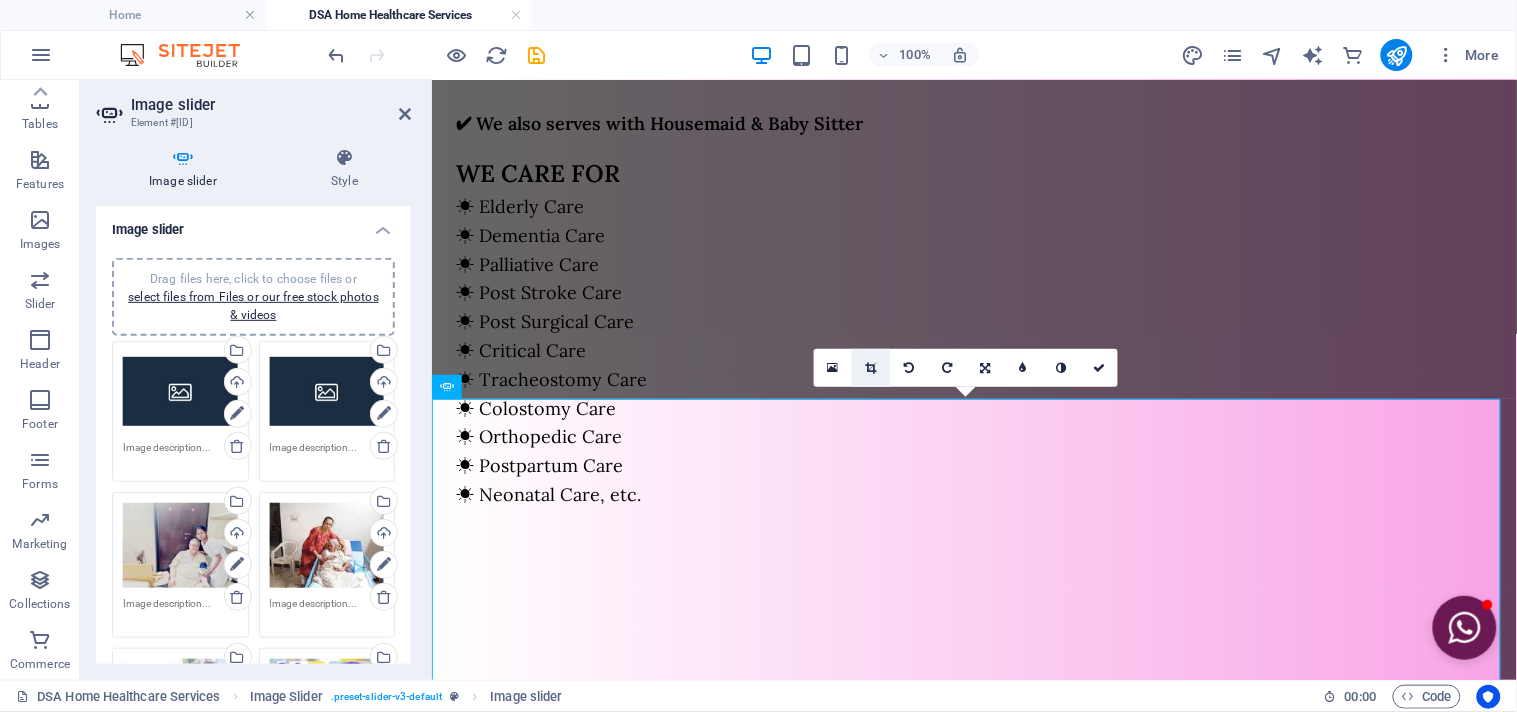 click at bounding box center [871, 368] 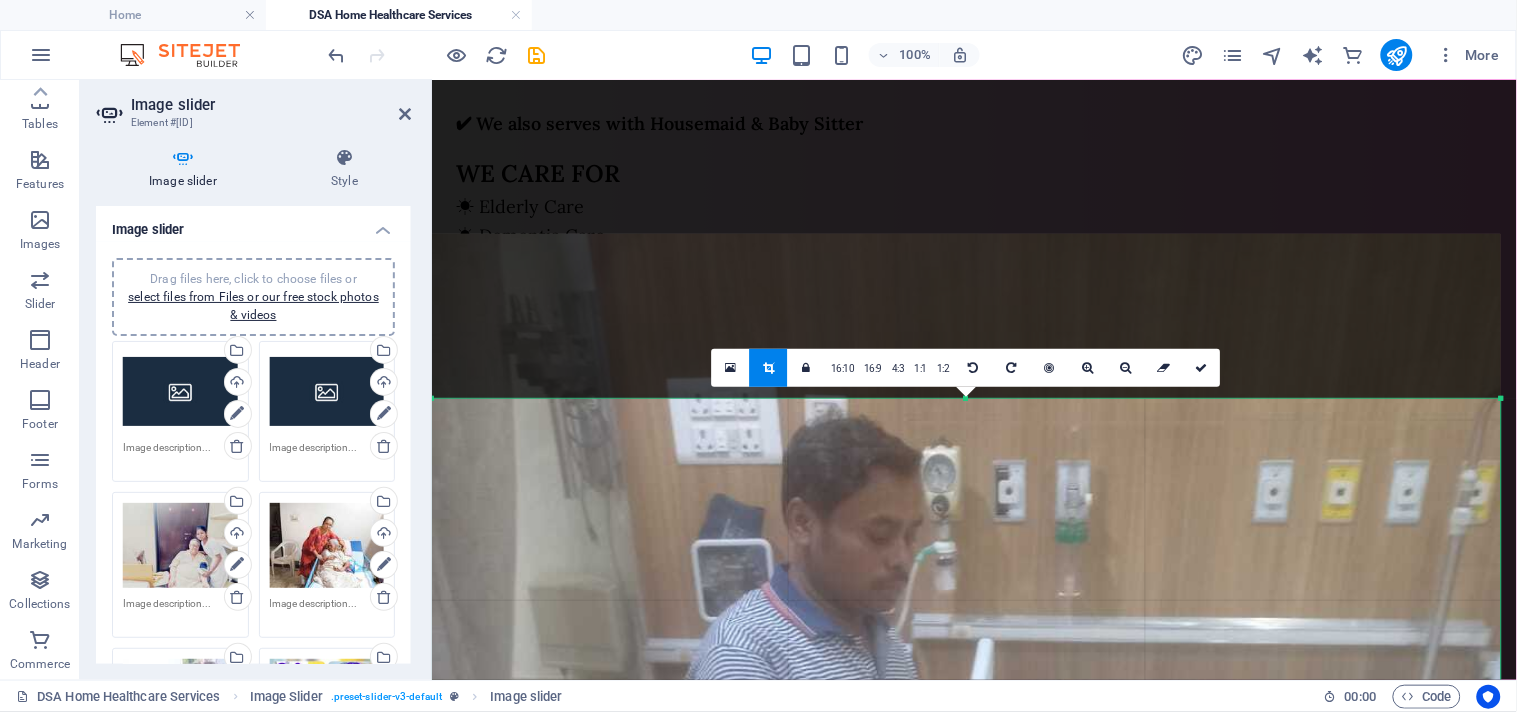 click at bounding box center (966, 946) 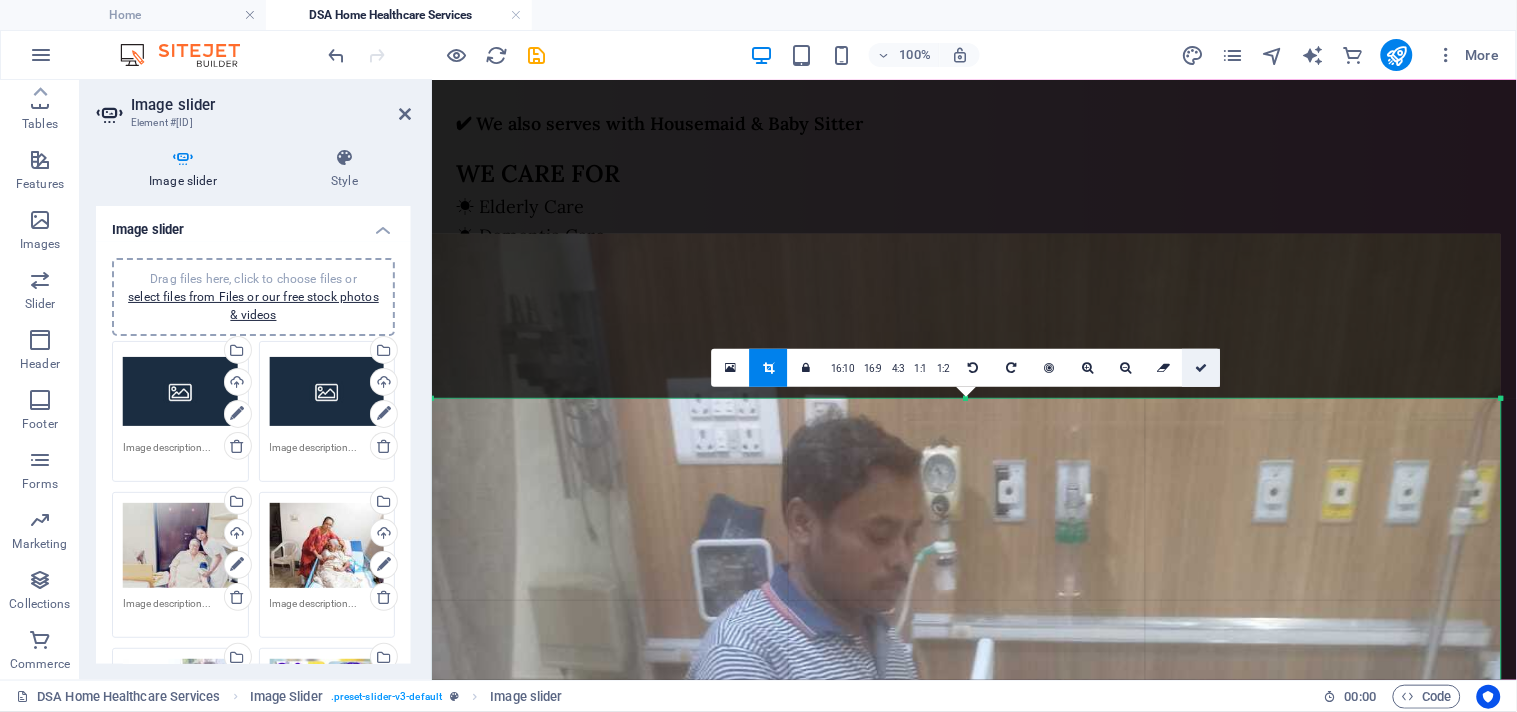 click at bounding box center [1202, 368] 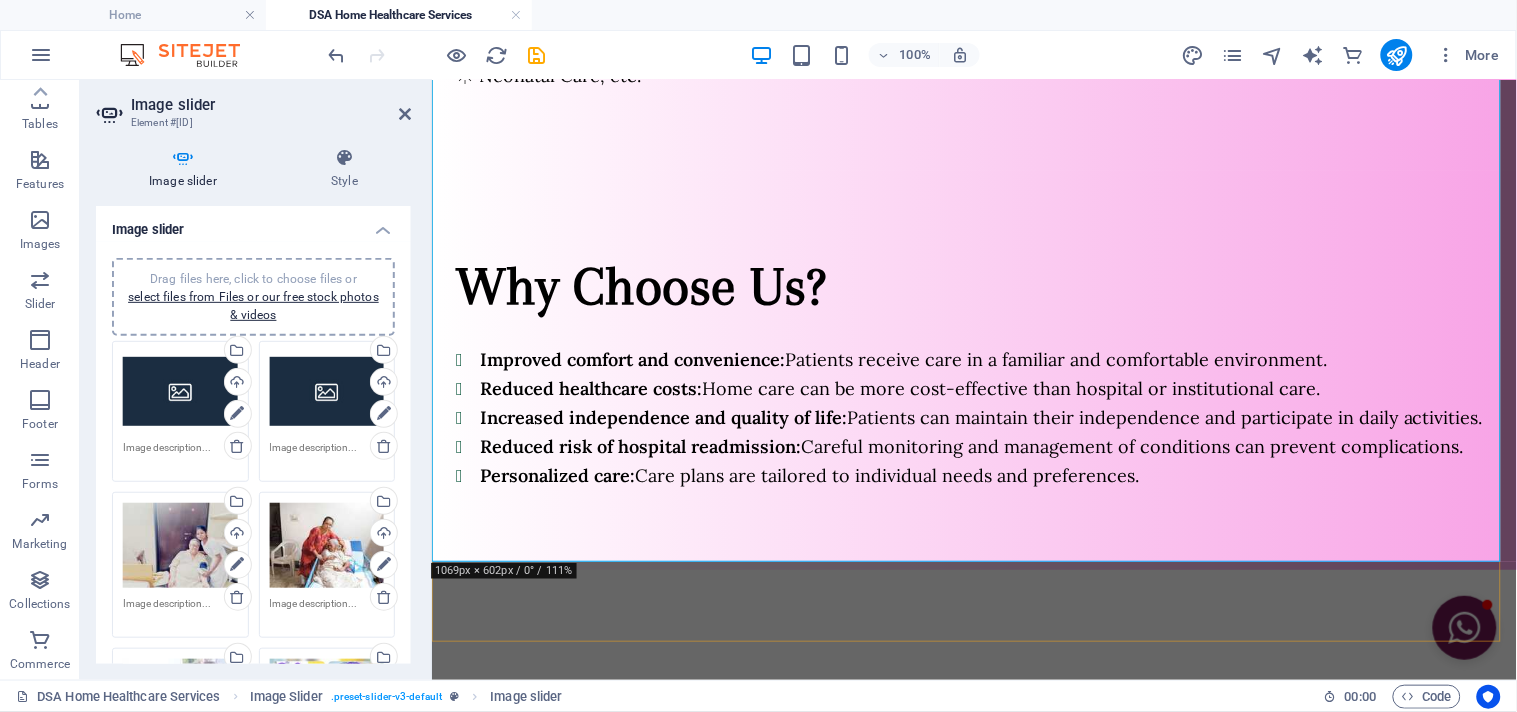 scroll, scrollTop: 1932, scrollLeft: 0, axis: vertical 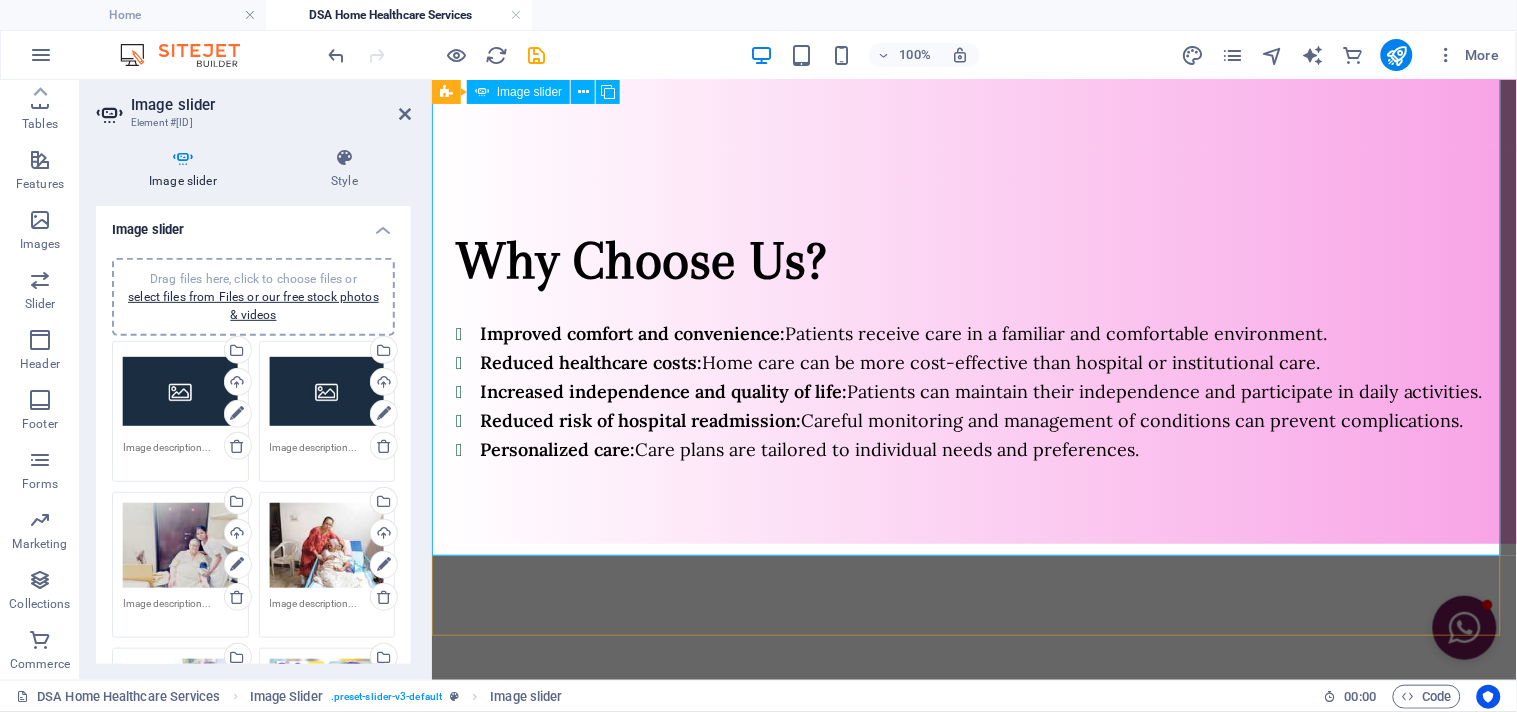 click on "7" at bounding box center (483, 1106) 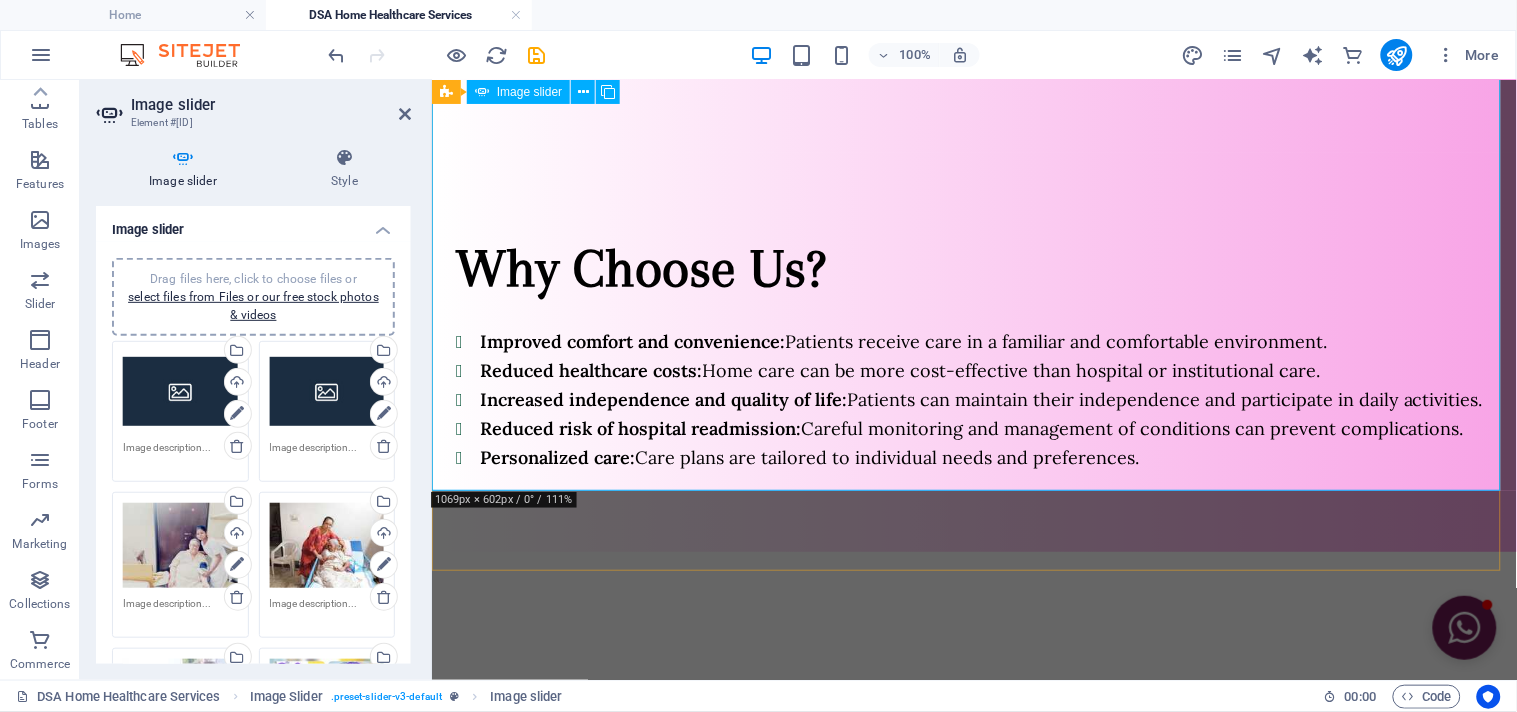 scroll, scrollTop: 2043, scrollLeft: 0, axis: vertical 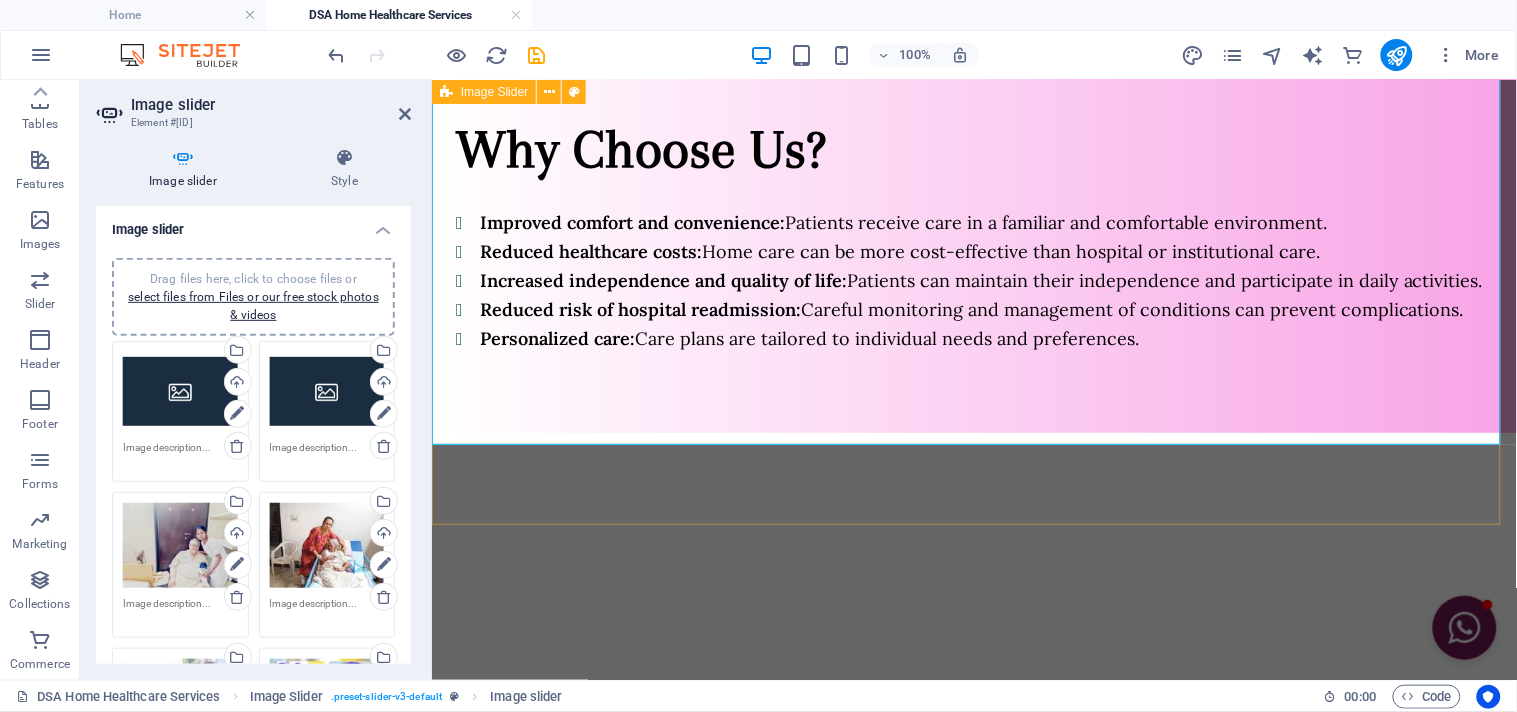 click on "1 2 3 4 5 6 7 8 9 10 11 12" at bounding box center (973, 813) 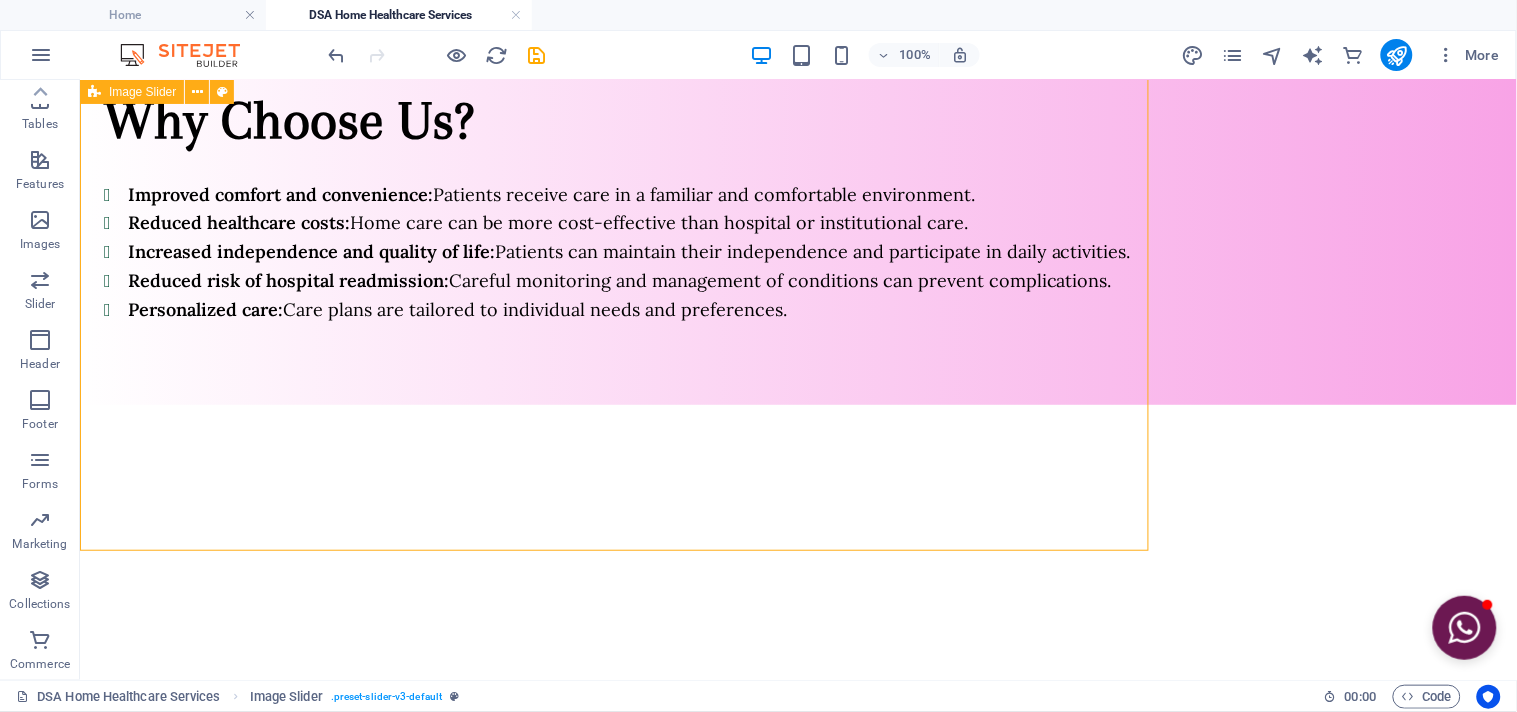 scroll, scrollTop: 2017, scrollLeft: 0, axis: vertical 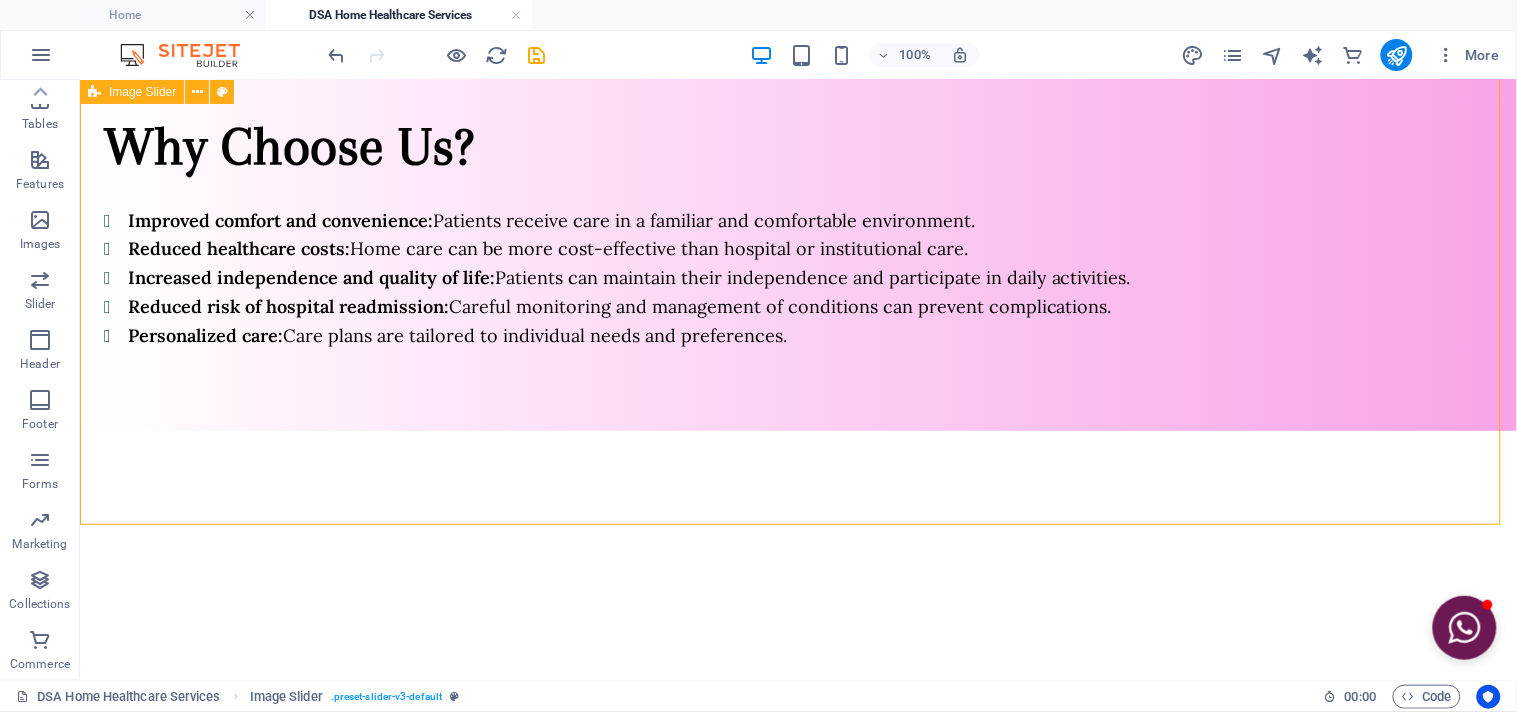 click on "1 2 3 4 5 6 7 8 9 10 11 12" at bounding box center [797, 811] 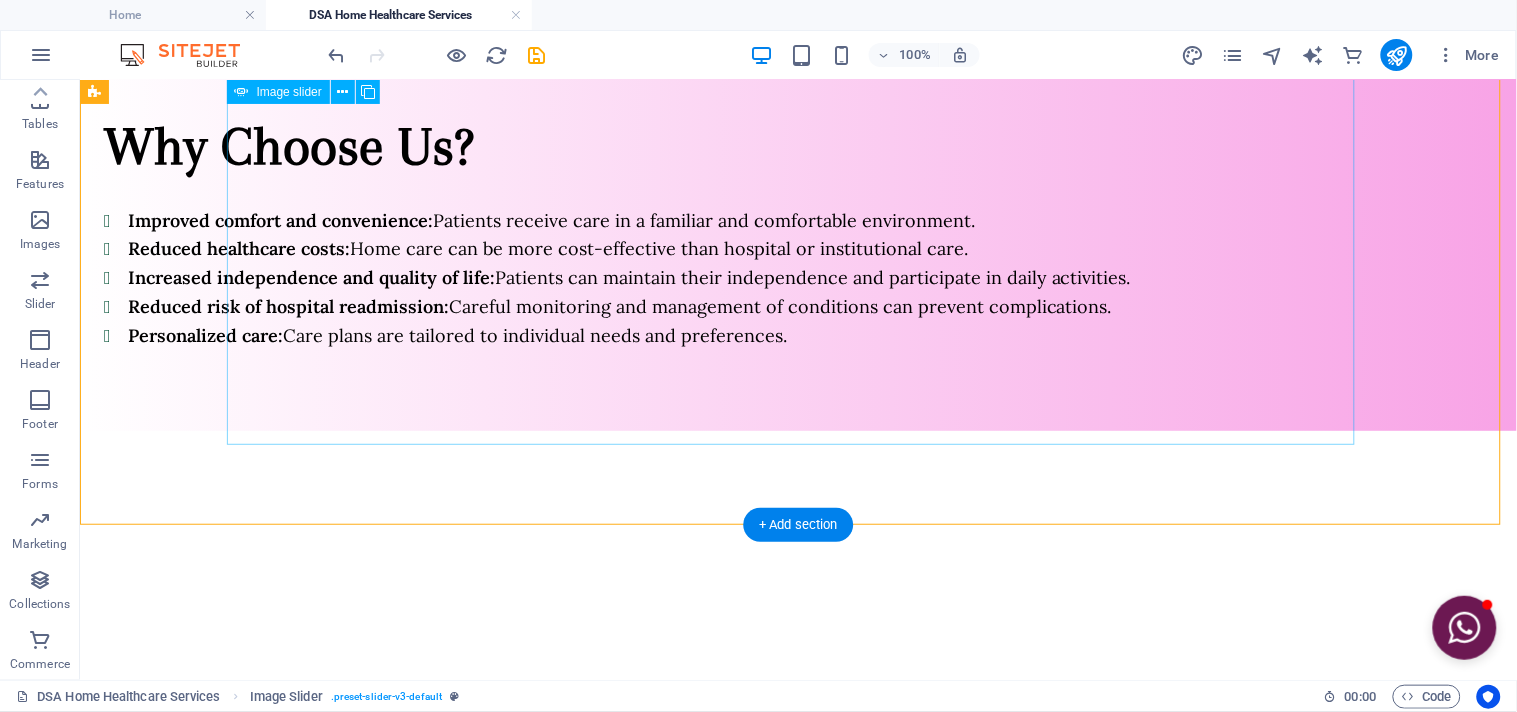 click on "6" at bounding box center [818, 973] 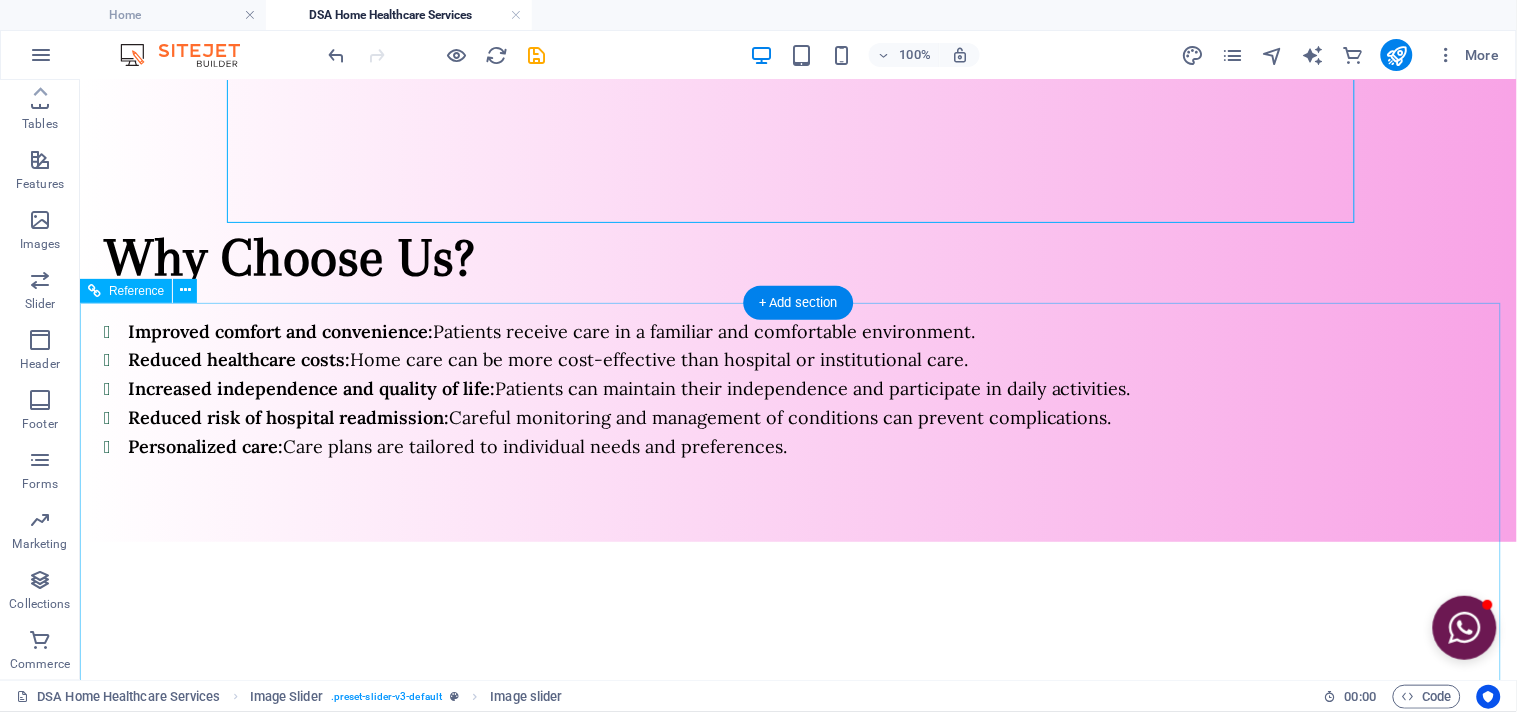 scroll, scrollTop: 2240, scrollLeft: 0, axis: vertical 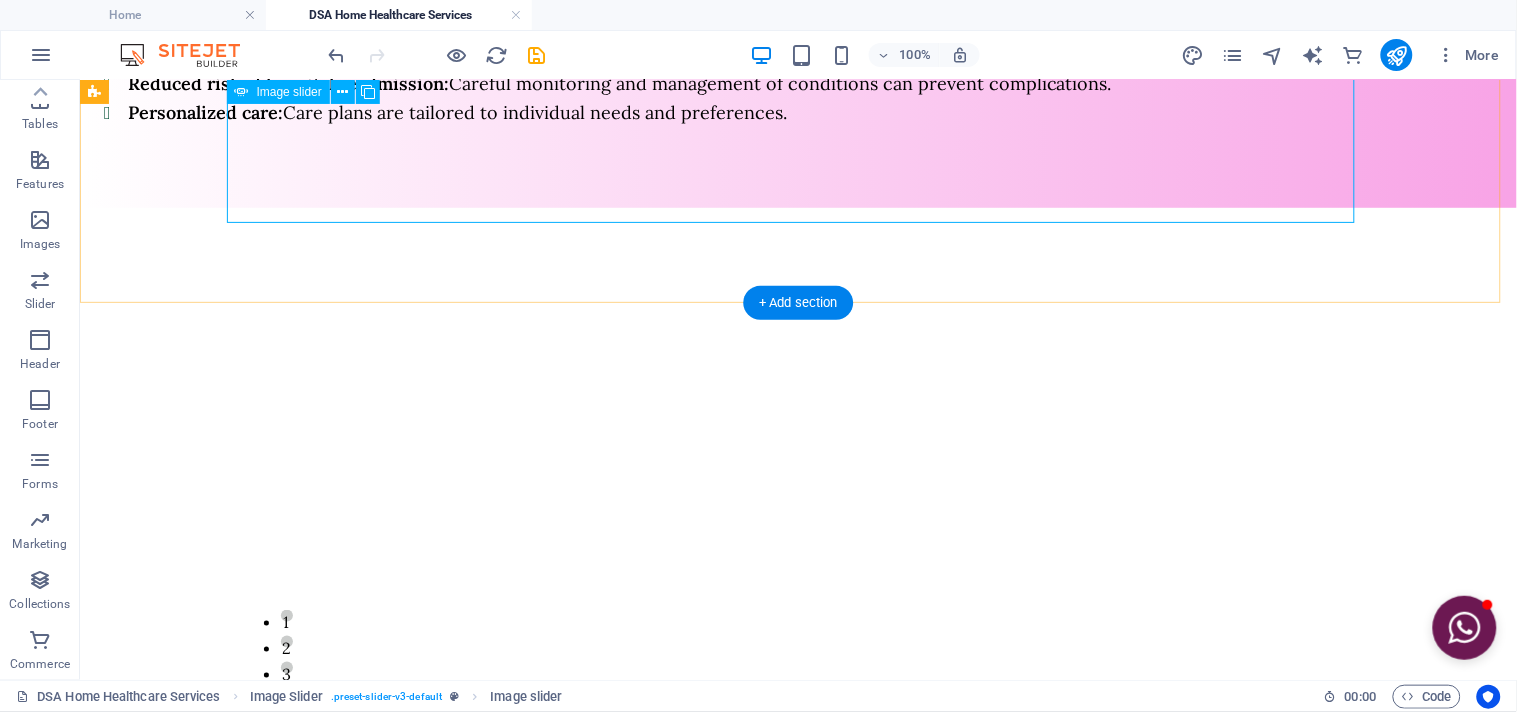click on "5" at bounding box center (286, 718) 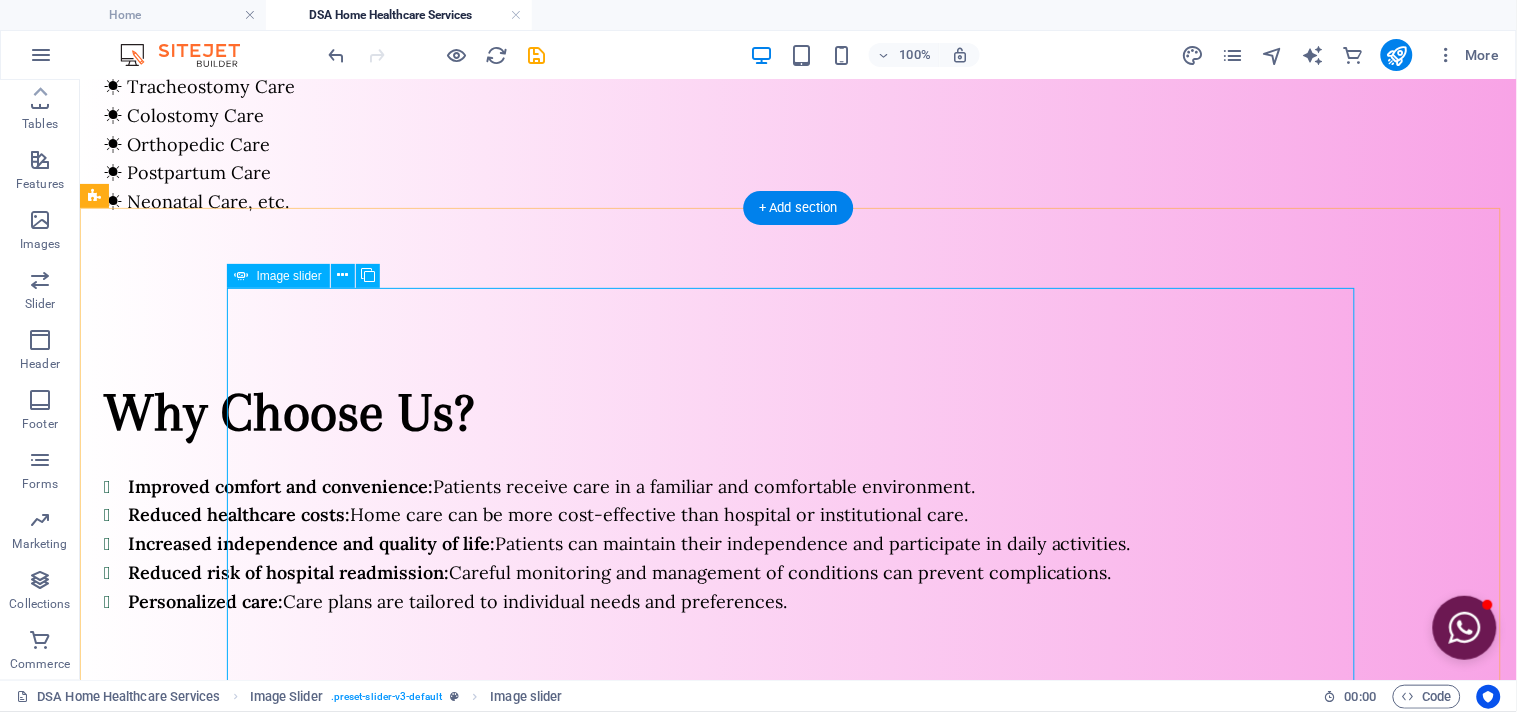 scroll, scrollTop: 1906, scrollLeft: 0, axis: vertical 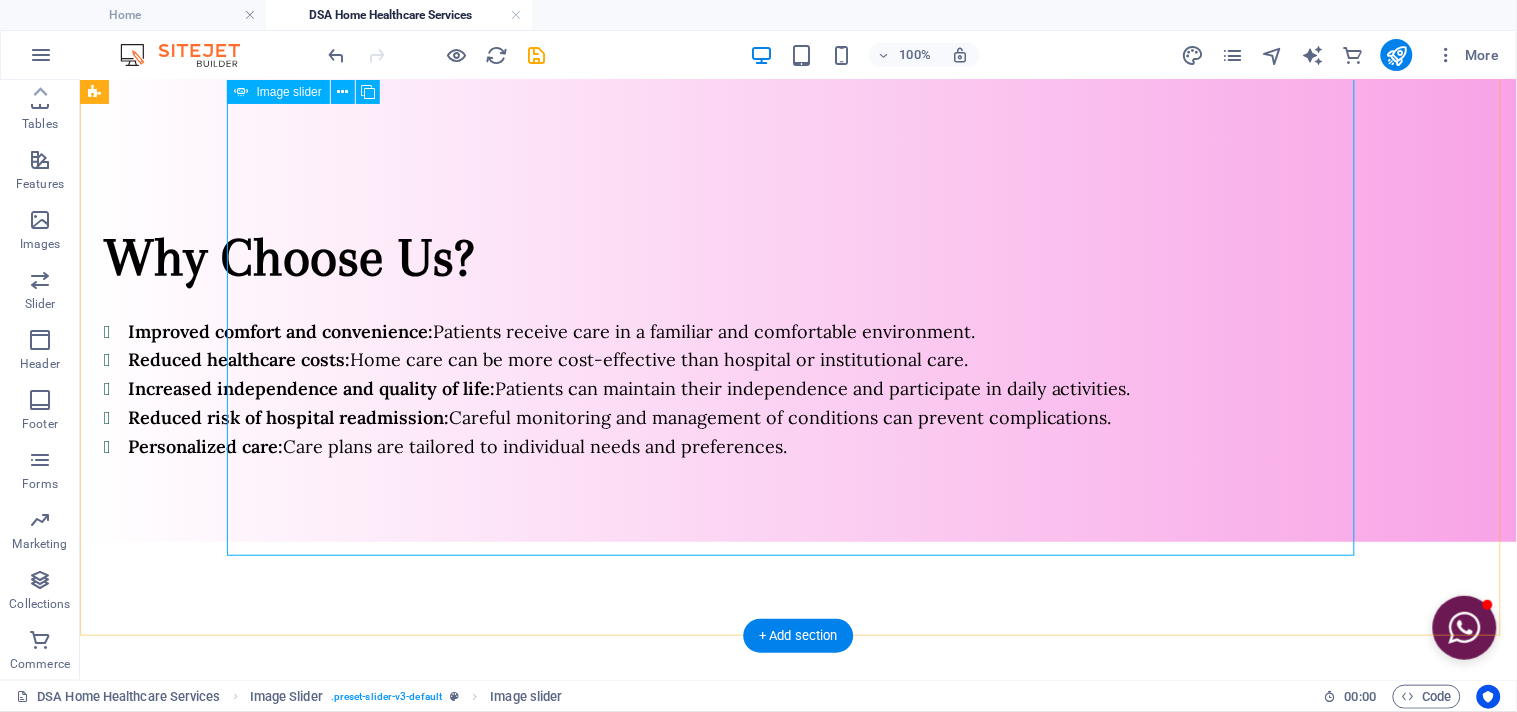 click on "4" at bounding box center (286, 1026) 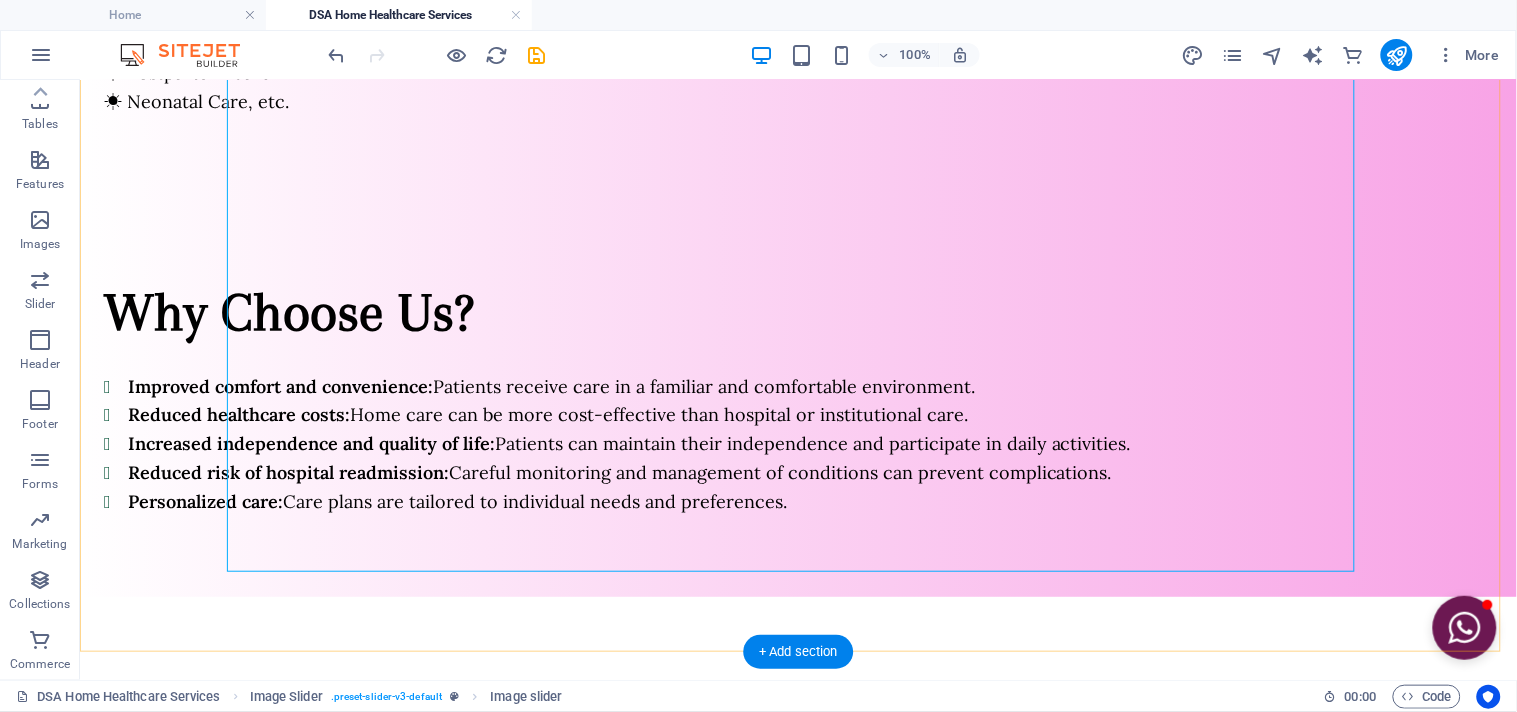 scroll, scrollTop: 1906, scrollLeft: 0, axis: vertical 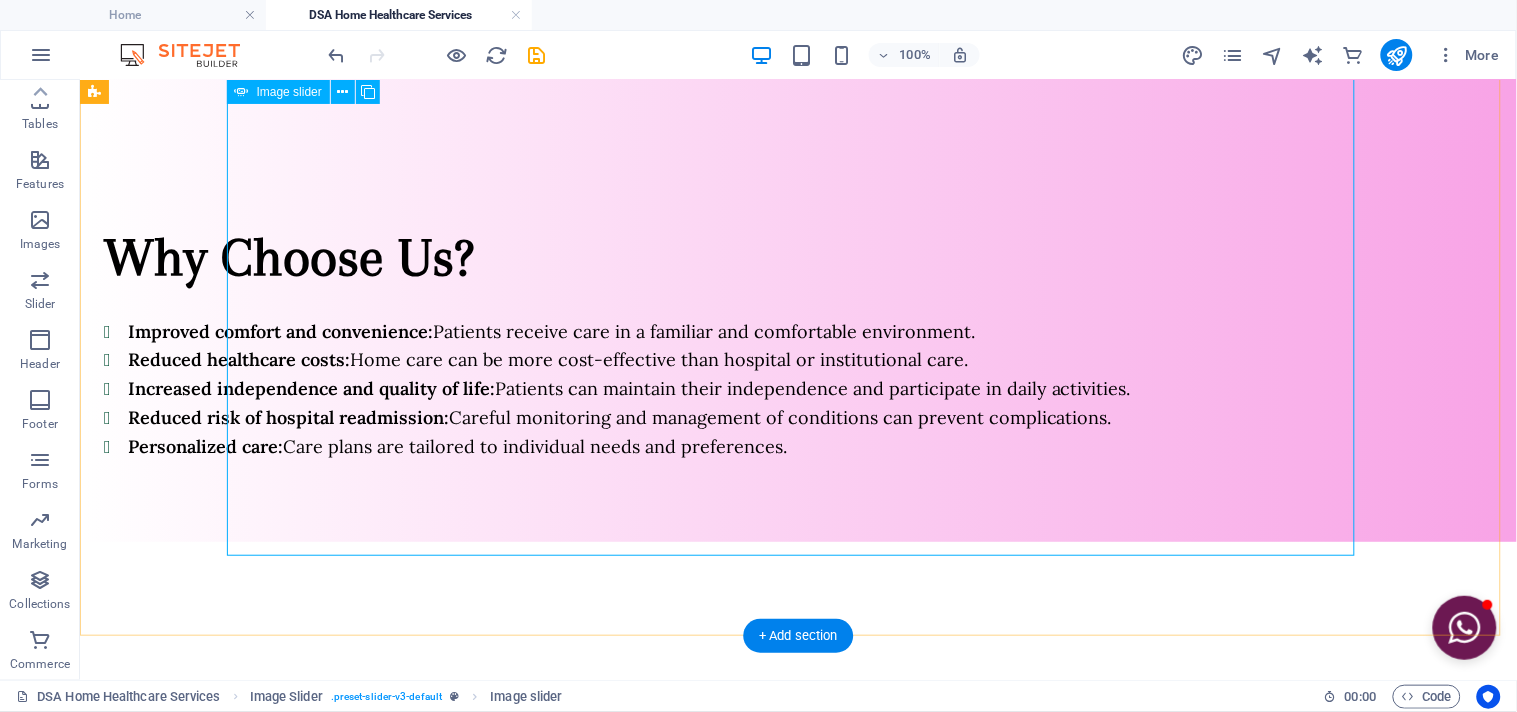 click on "3" at bounding box center [286, 1001] 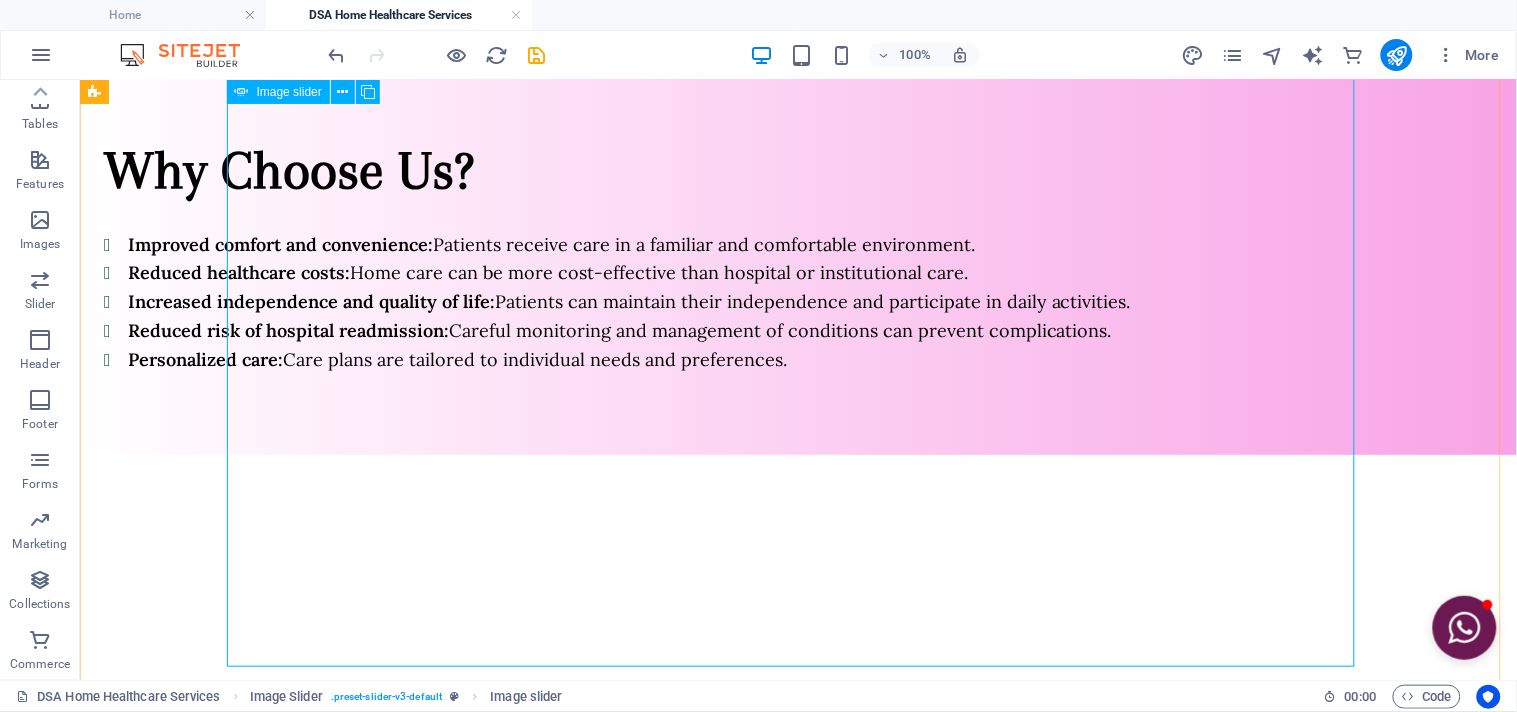 scroll, scrollTop: 2128, scrollLeft: 0, axis: vertical 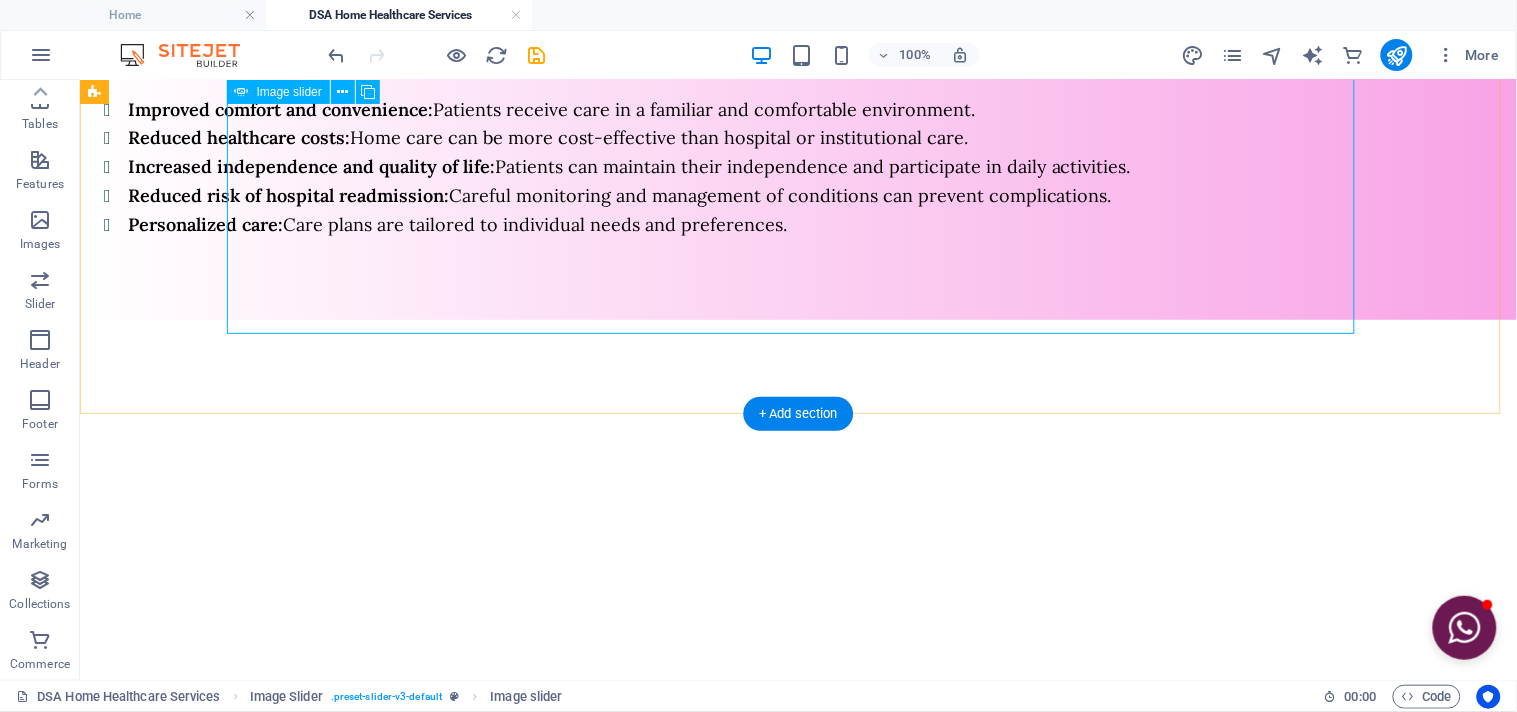 click on "2" at bounding box center [286, 753] 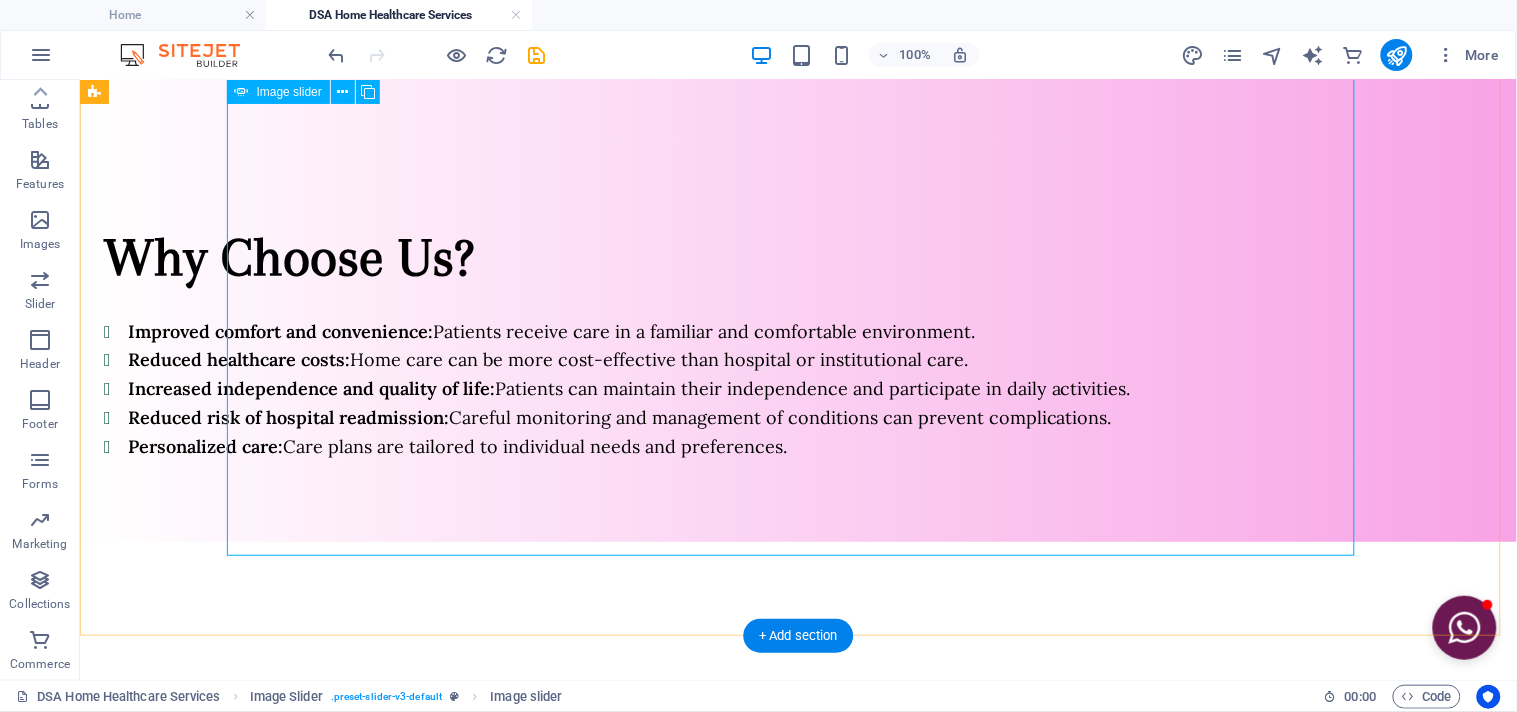 scroll, scrollTop: 2017, scrollLeft: 0, axis: vertical 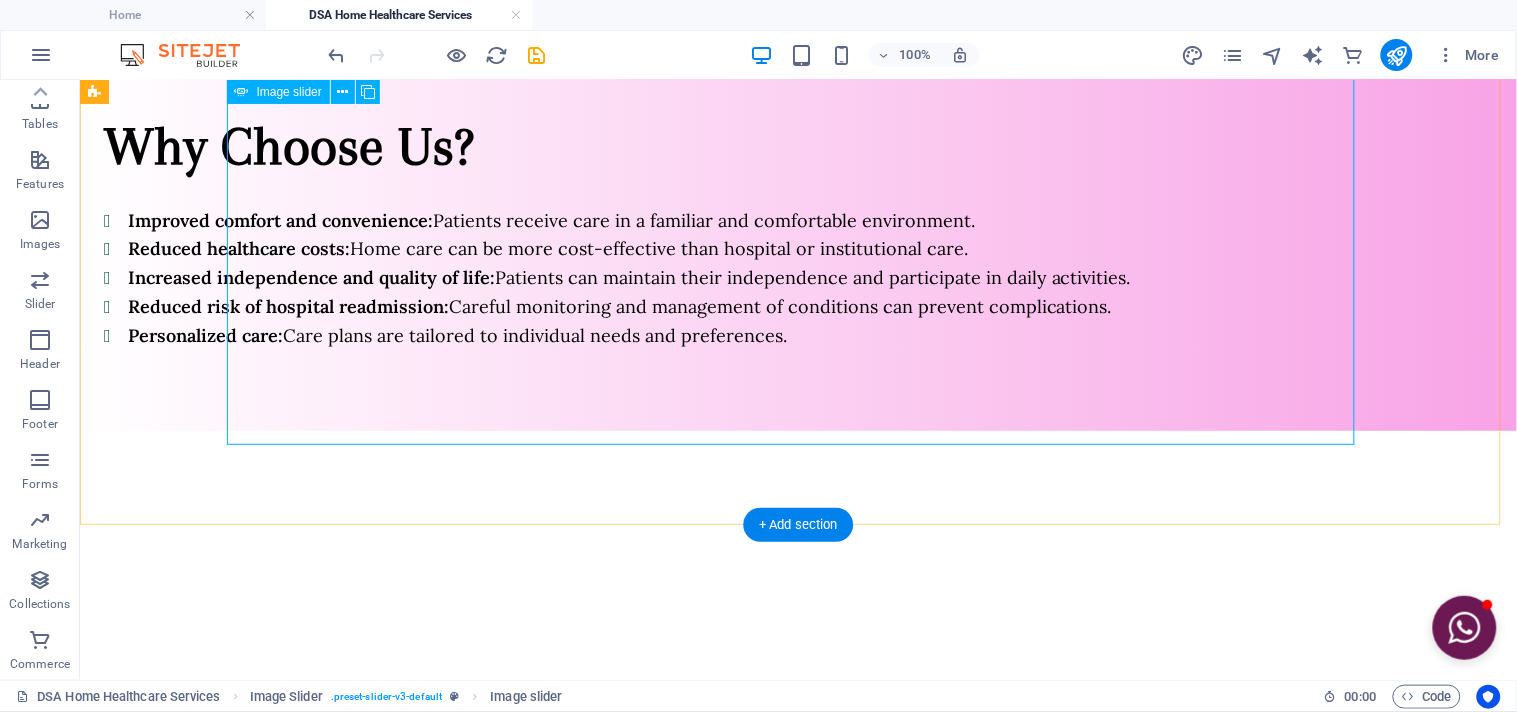 click on "11" at bounding box center (286, 1094) 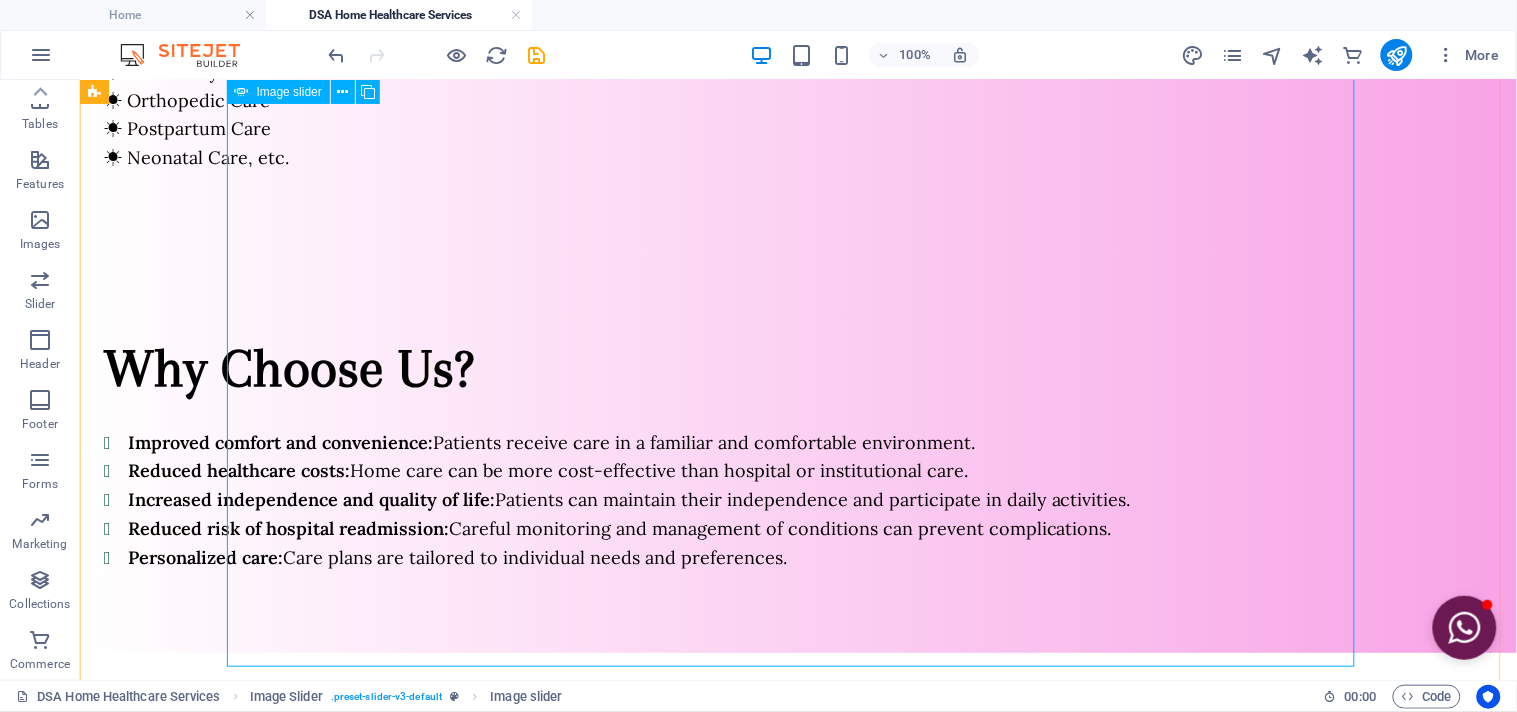 scroll, scrollTop: 2017, scrollLeft: 0, axis: vertical 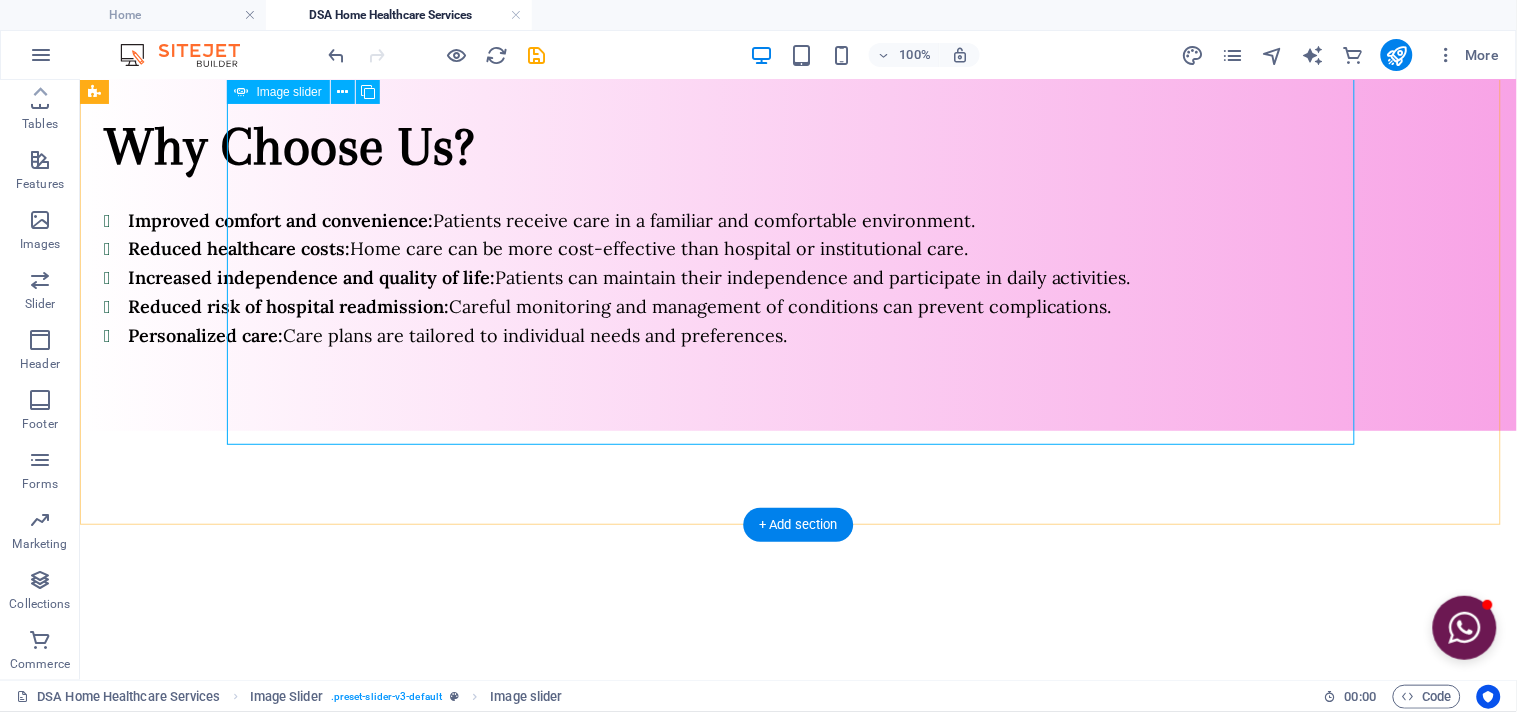 click on "12" at bounding box center (286, 1120) 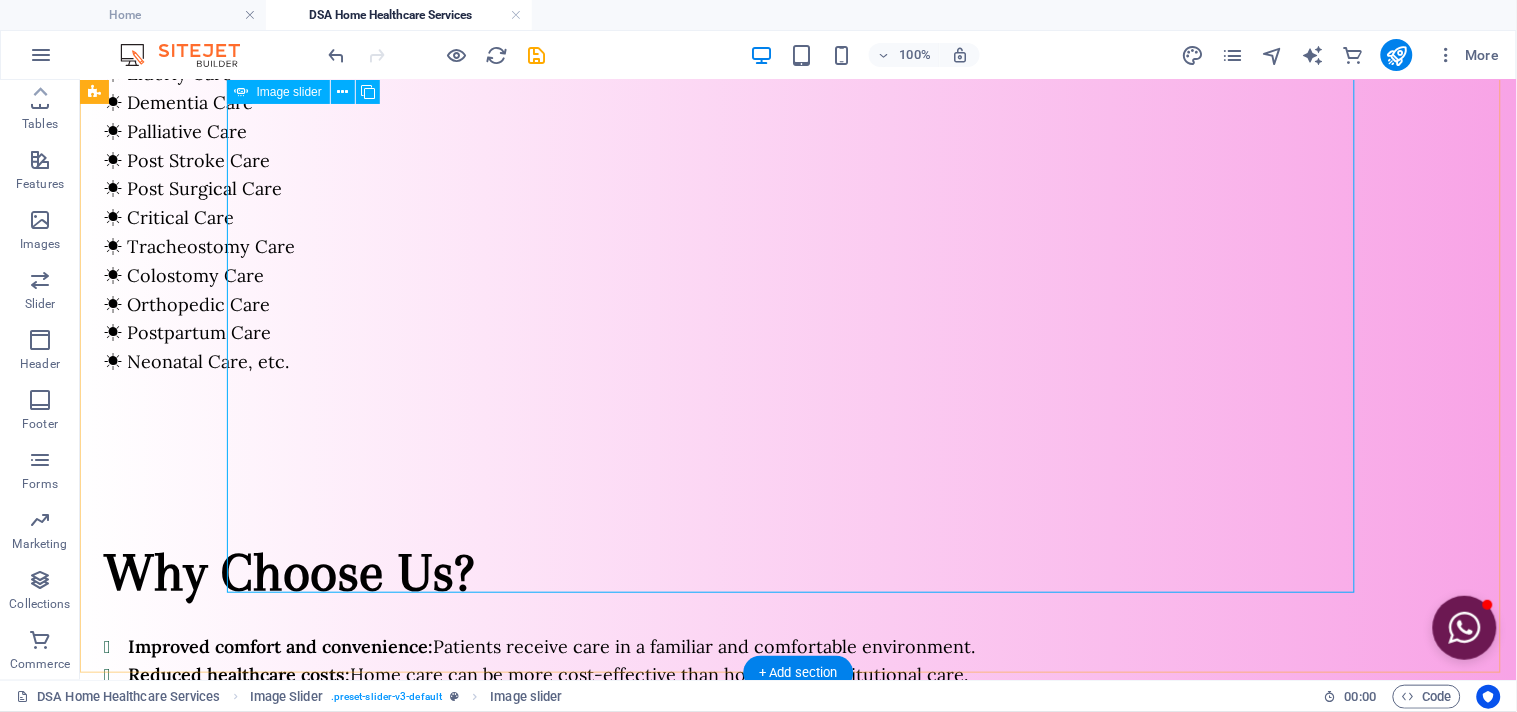 scroll, scrollTop: 1573, scrollLeft: 0, axis: vertical 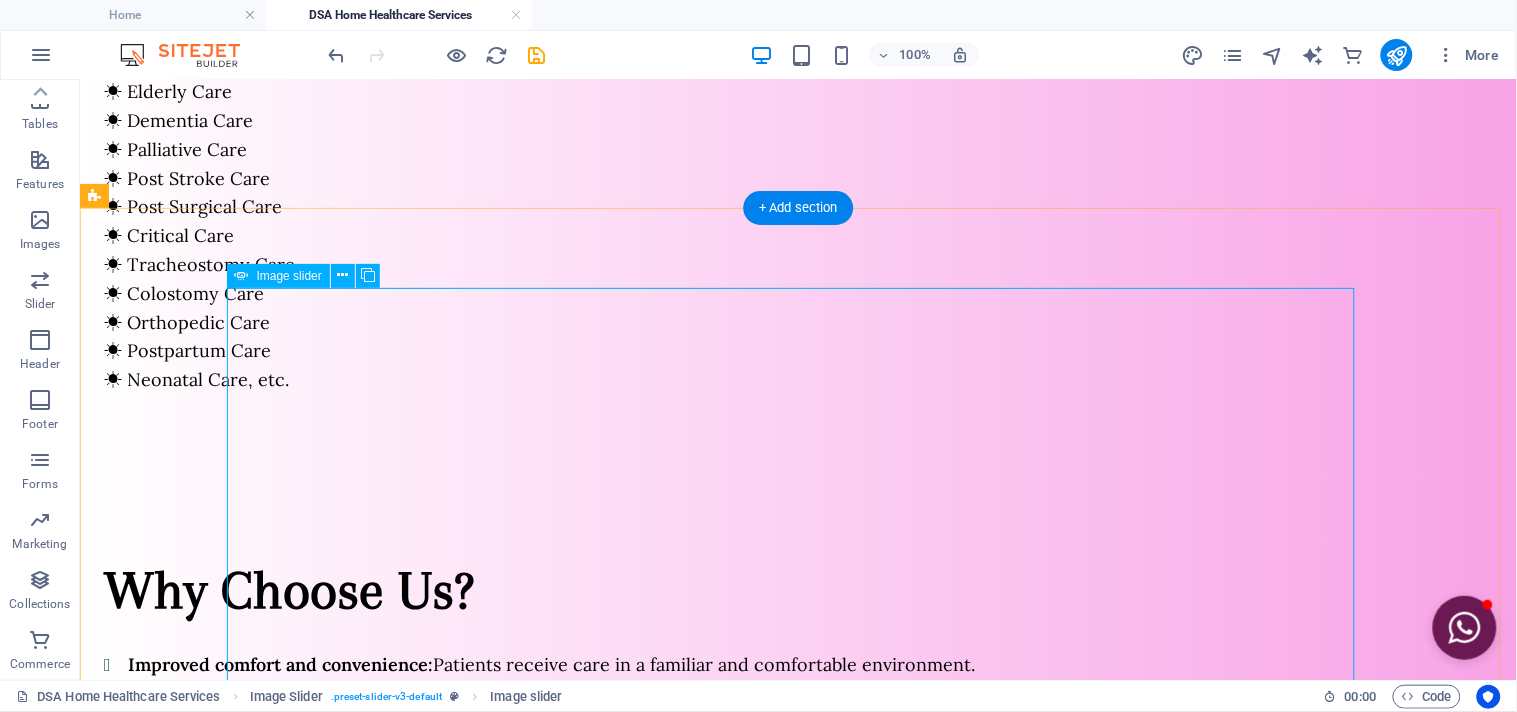 click at bounding box center (-12852, 8488) 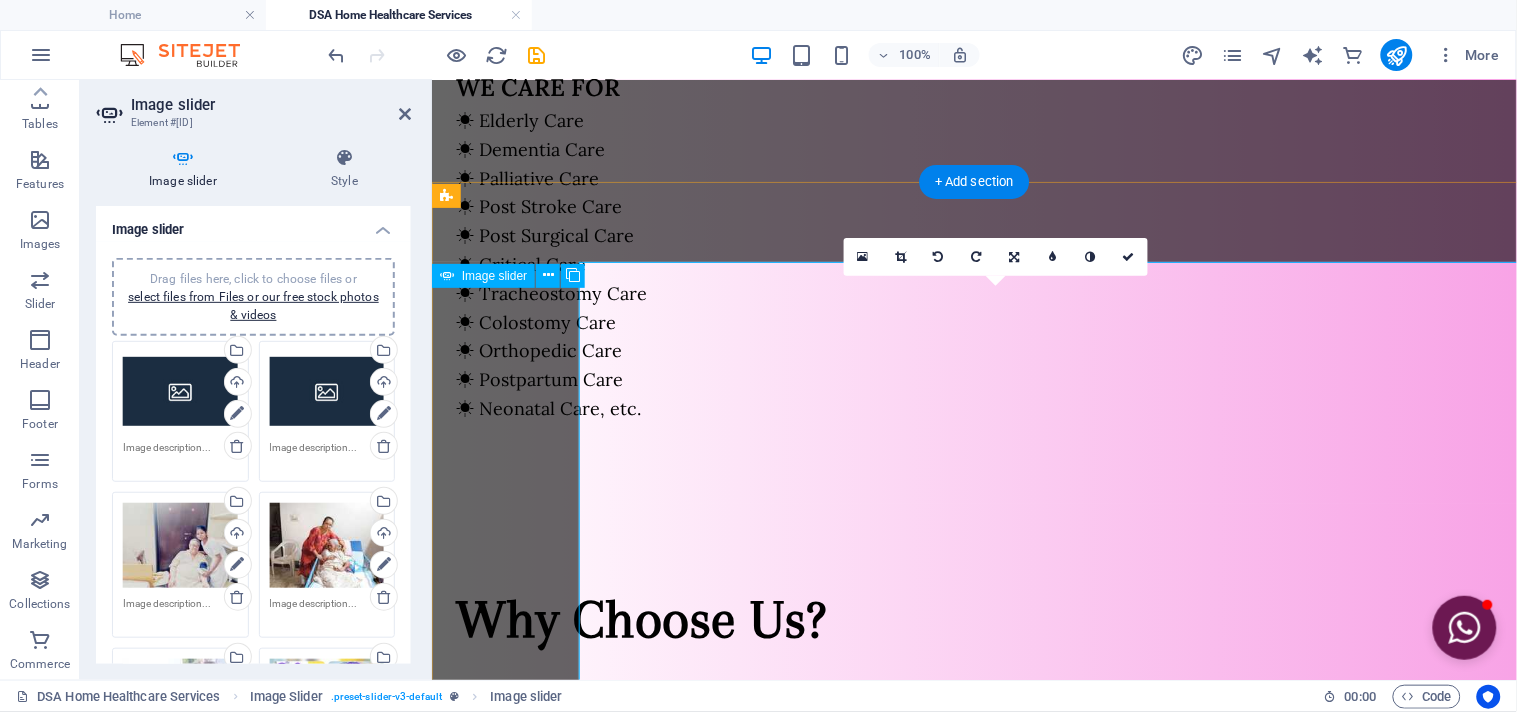 scroll, scrollTop: 1598, scrollLeft: 0, axis: vertical 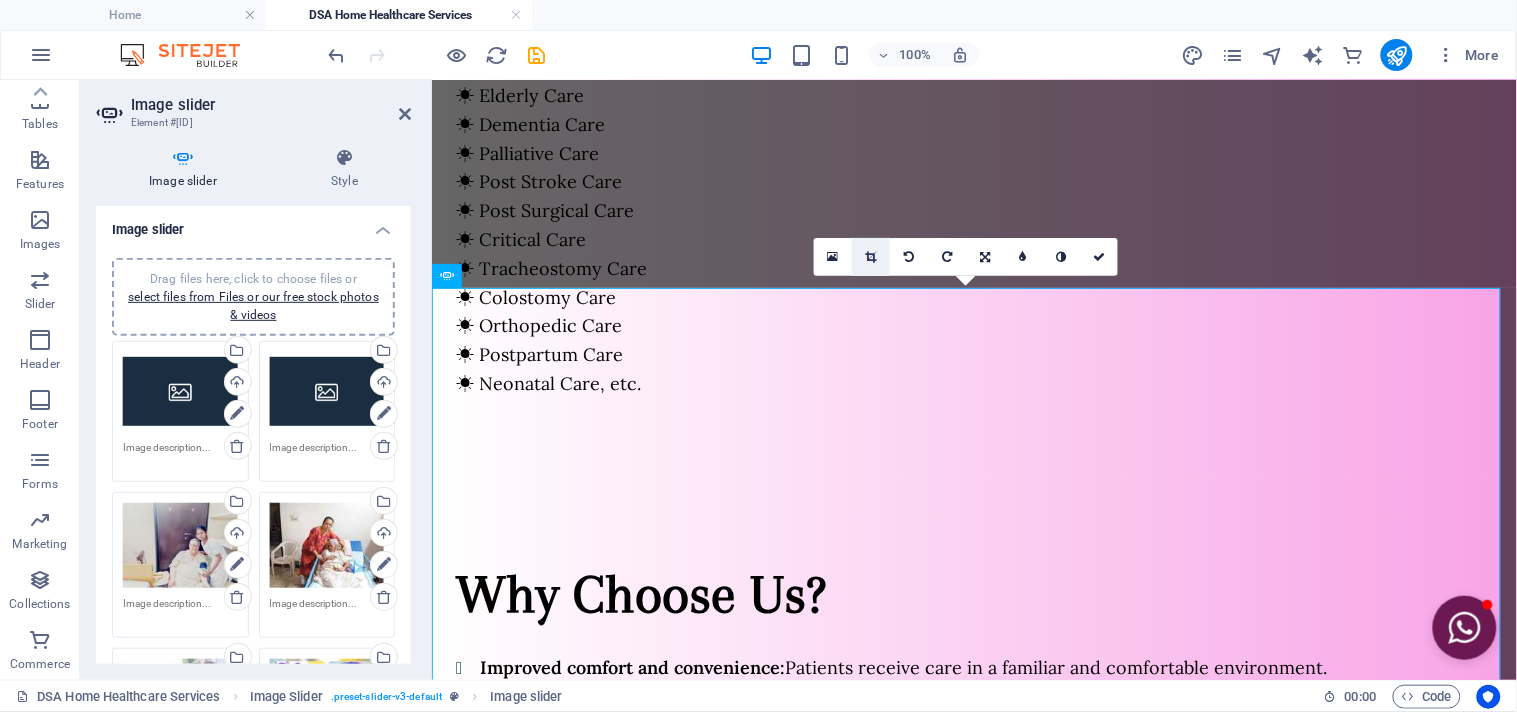click at bounding box center [871, 257] 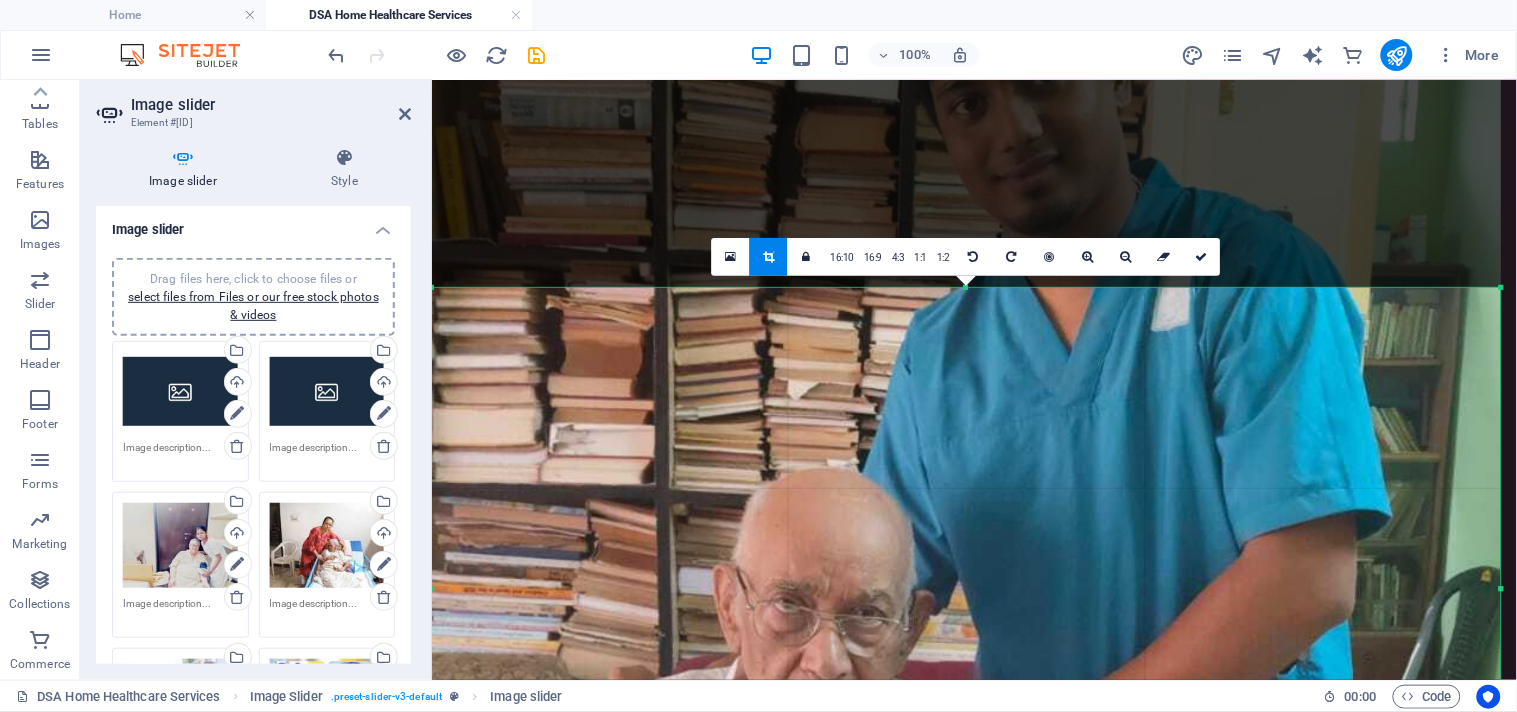 drag, startPoint x: 1044, startPoint y: 453, endPoint x: 1035, endPoint y: 636, distance: 183.22118 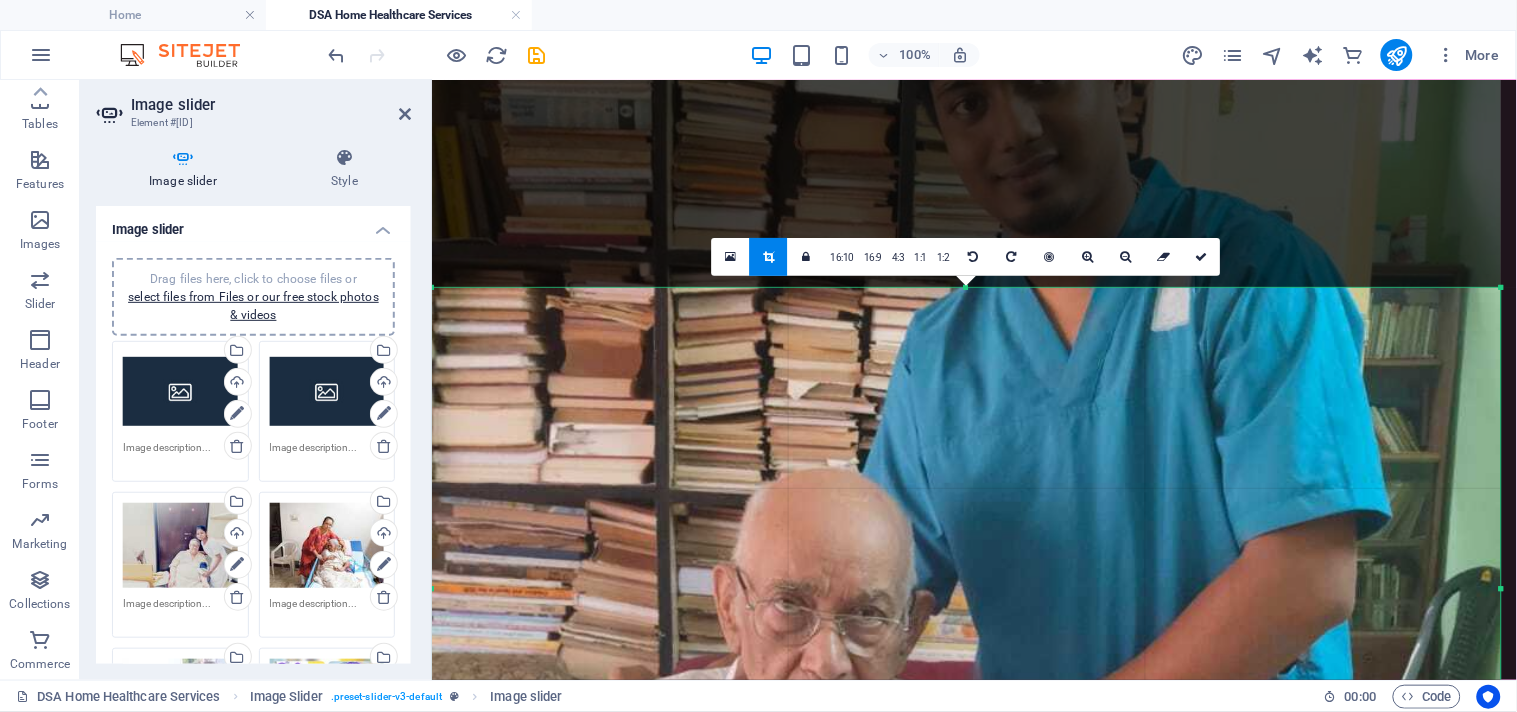 click at bounding box center (966, 711) 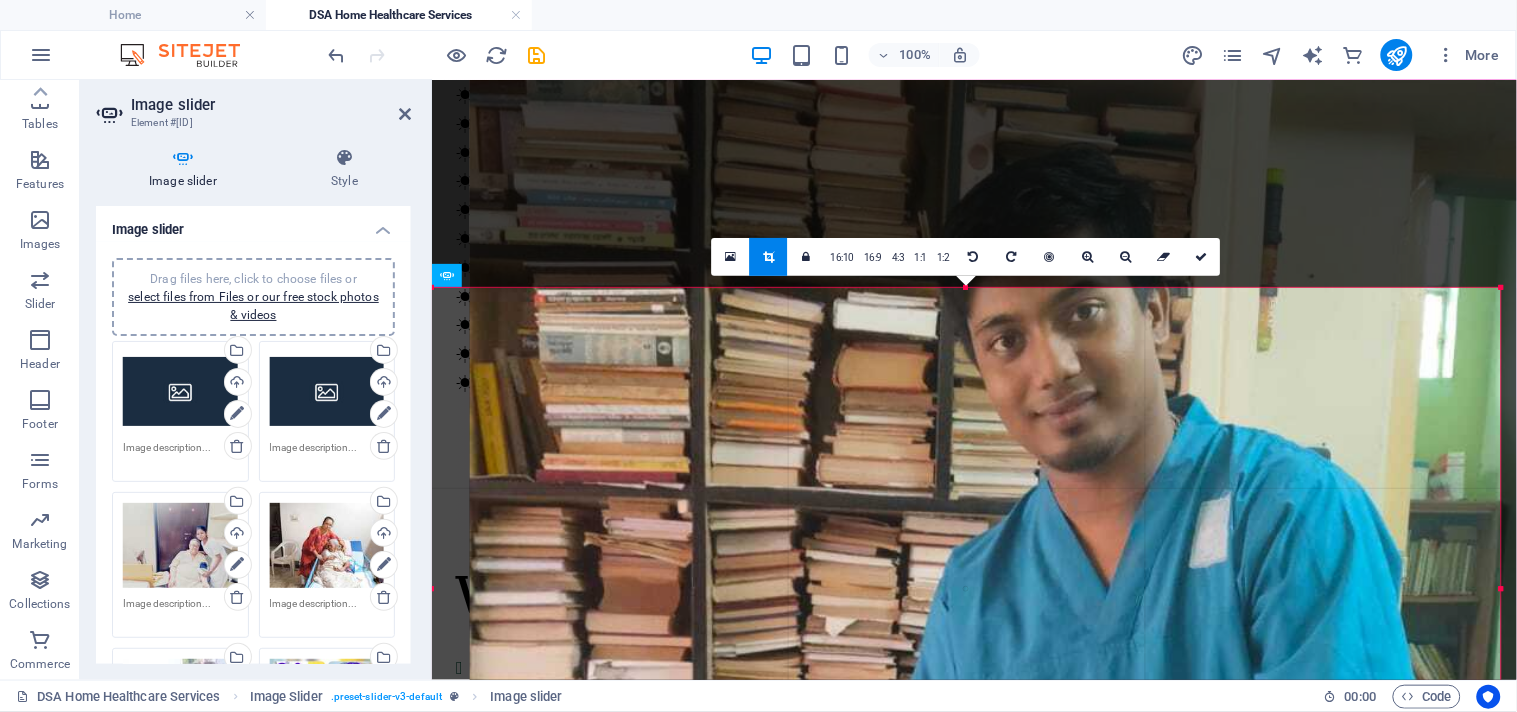 drag, startPoint x: 1074, startPoint y: 518, endPoint x: 1112, endPoint y: 755, distance: 240.02708 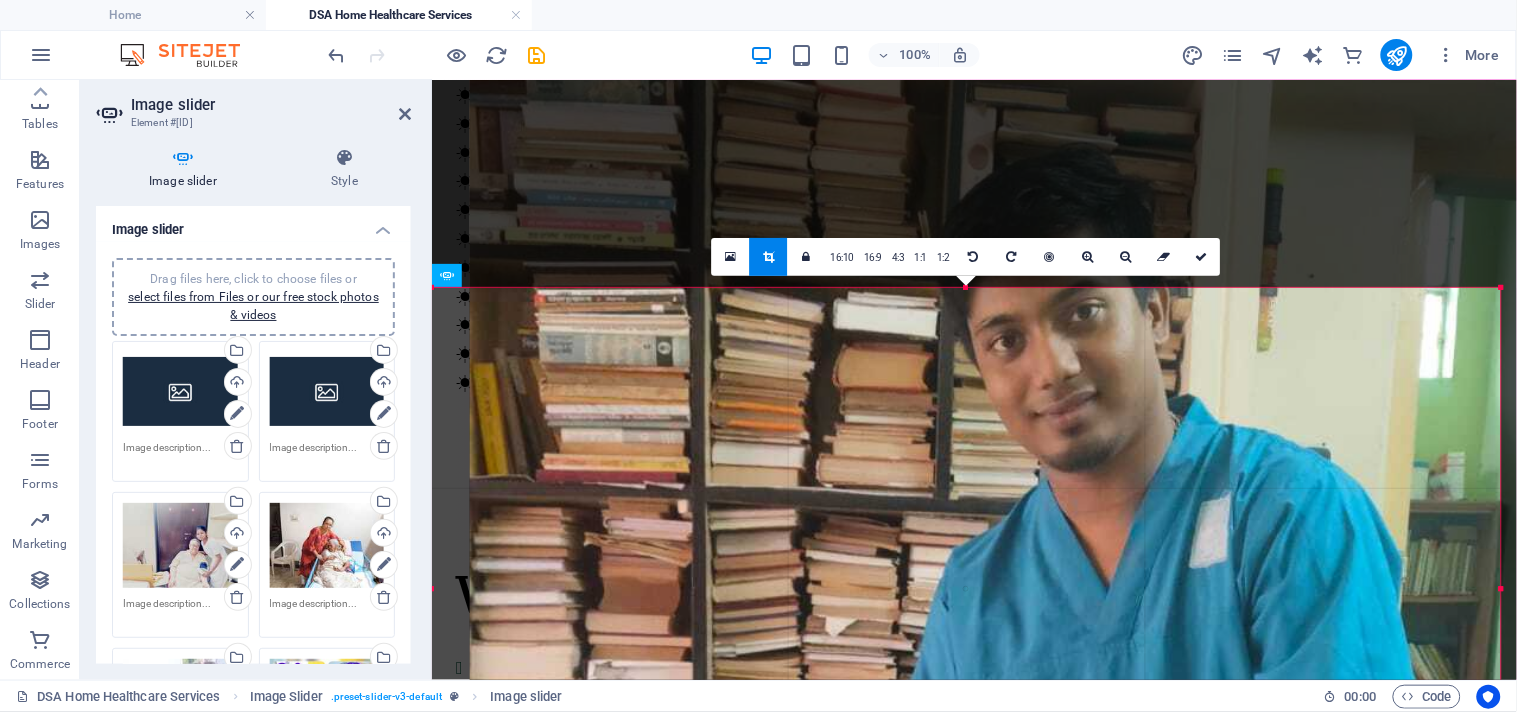 click on "DILIGENCE SKILLS ACADEMY Home DSA Home Healthcare Services Favorites Elements Columns Content Boxes Accordion Tables Features Images Slider Header Footer Forms Marketing Collections Commerce
Drag here to replace the existing content. Press “Ctrl” if you want to create a new element.
H3   Separator   Floating Image   Container   Menu Bar   Container   Text 95% More Home Image Slider . preset-slider-v3-default Image slider 00 : 00 Code Favorites Elements Columns Content Boxes Accordion Tables Features Images Slider Header Footer Forms Marketing Collections Commerce Image slider Element #ed-new-4851 Image slider Style Image slider Drag files here, click to choose files or select files from Files or our free stock photos & videos Drag files here, click to choose files or select files from Files or our free stock photos & videos Select files from the file manager, stock photos, or upload file(s) 1" at bounding box center (758, 356) 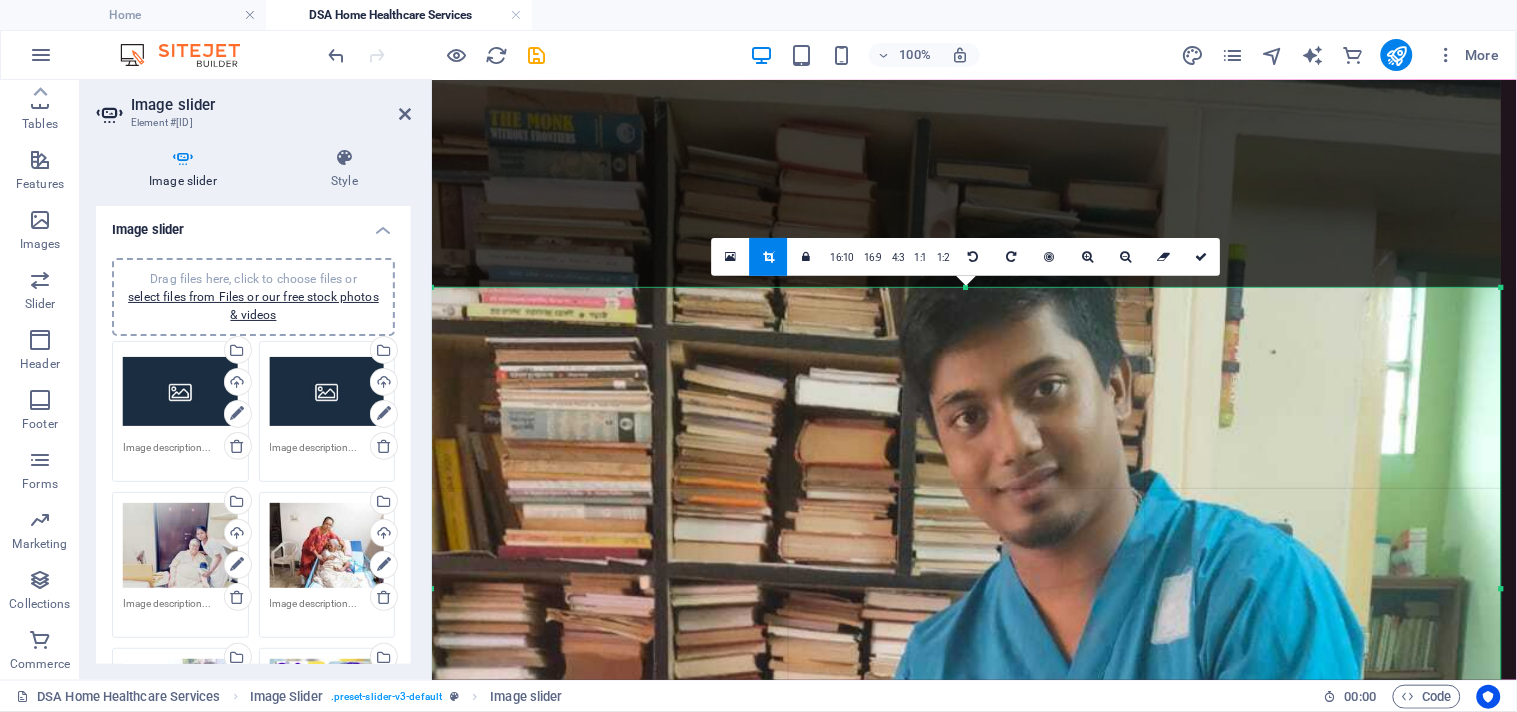 drag, startPoint x: 1058, startPoint y: 438, endPoint x: 1062, endPoint y: 462, distance: 24.33105 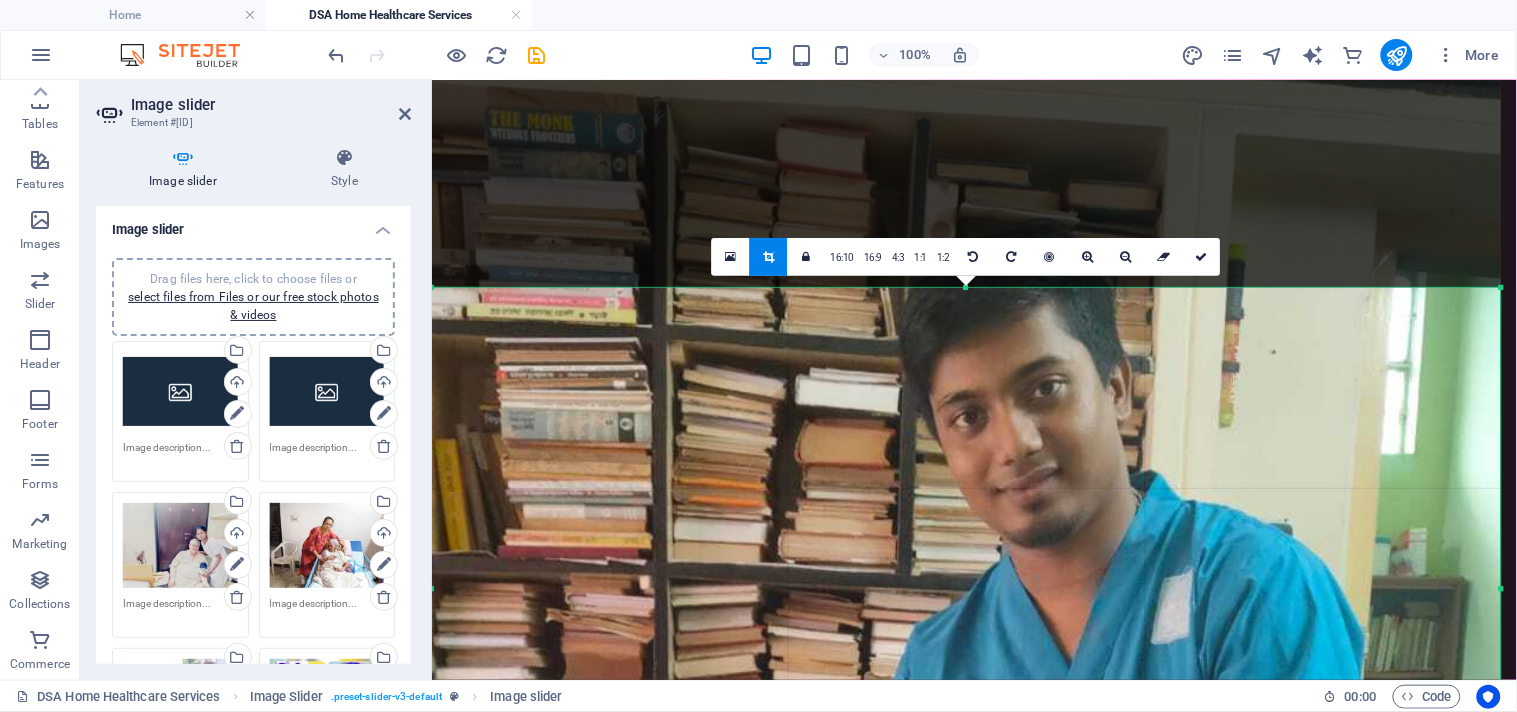 click at bounding box center (966, 1024) 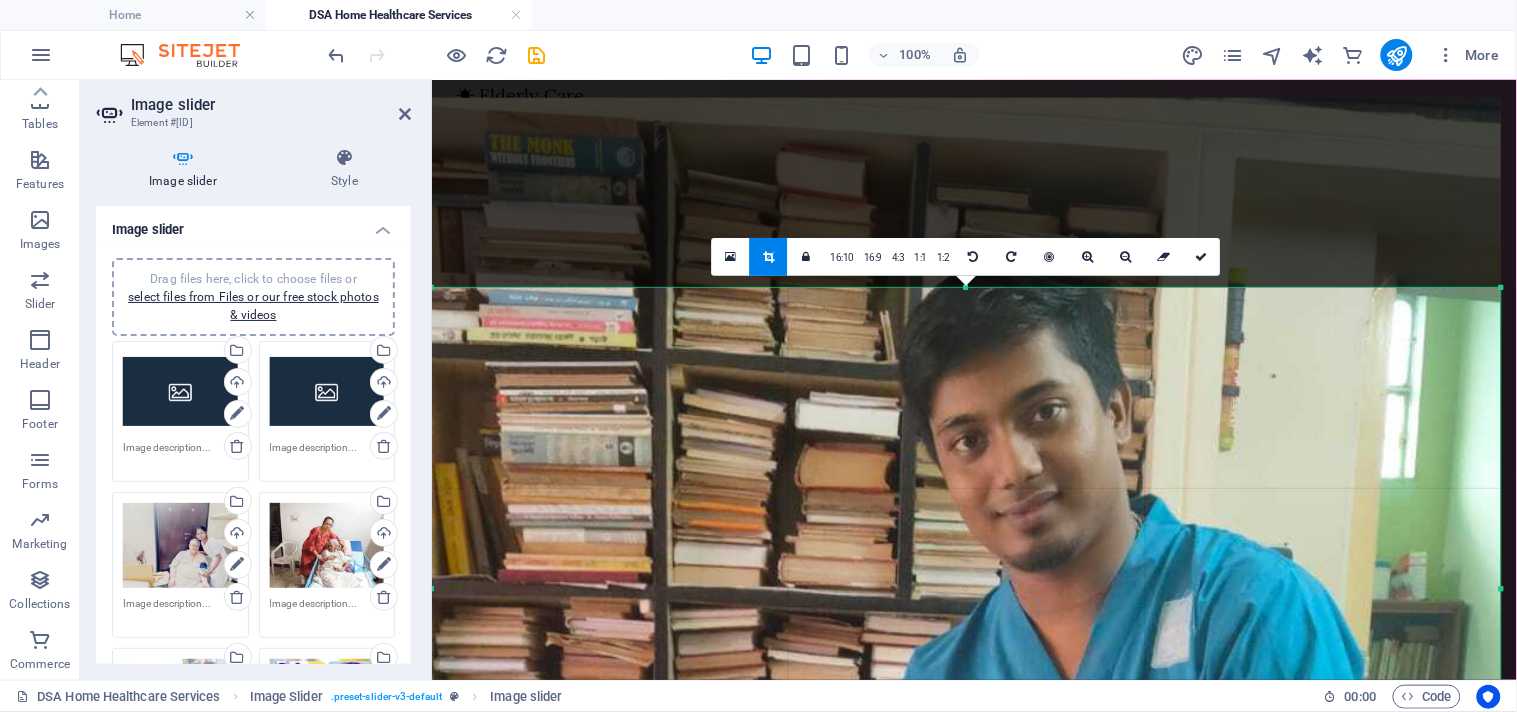 click at bounding box center (966, 1048) 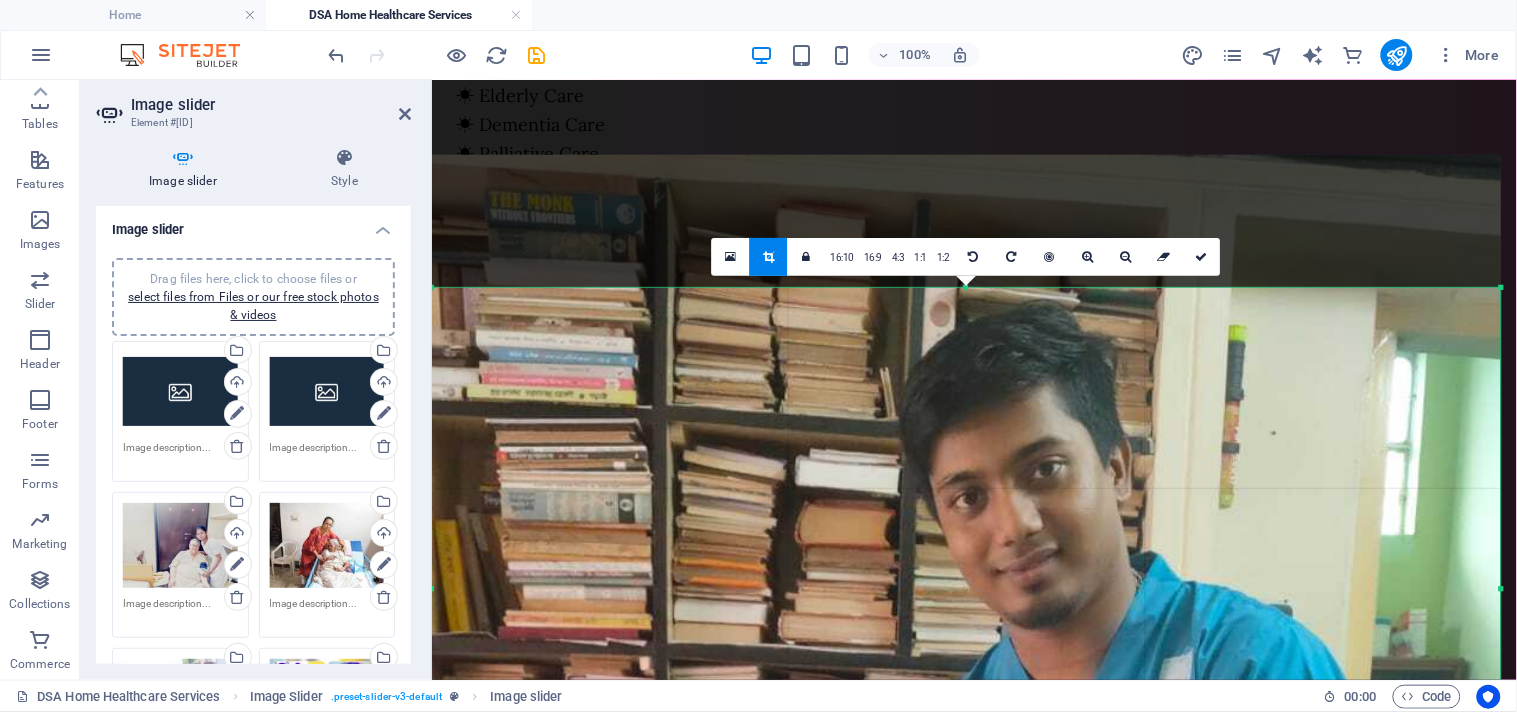 drag, startPoint x: 1073, startPoint y: 411, endPoint x: 1067, endPoint y: 468, distance: 57.31492 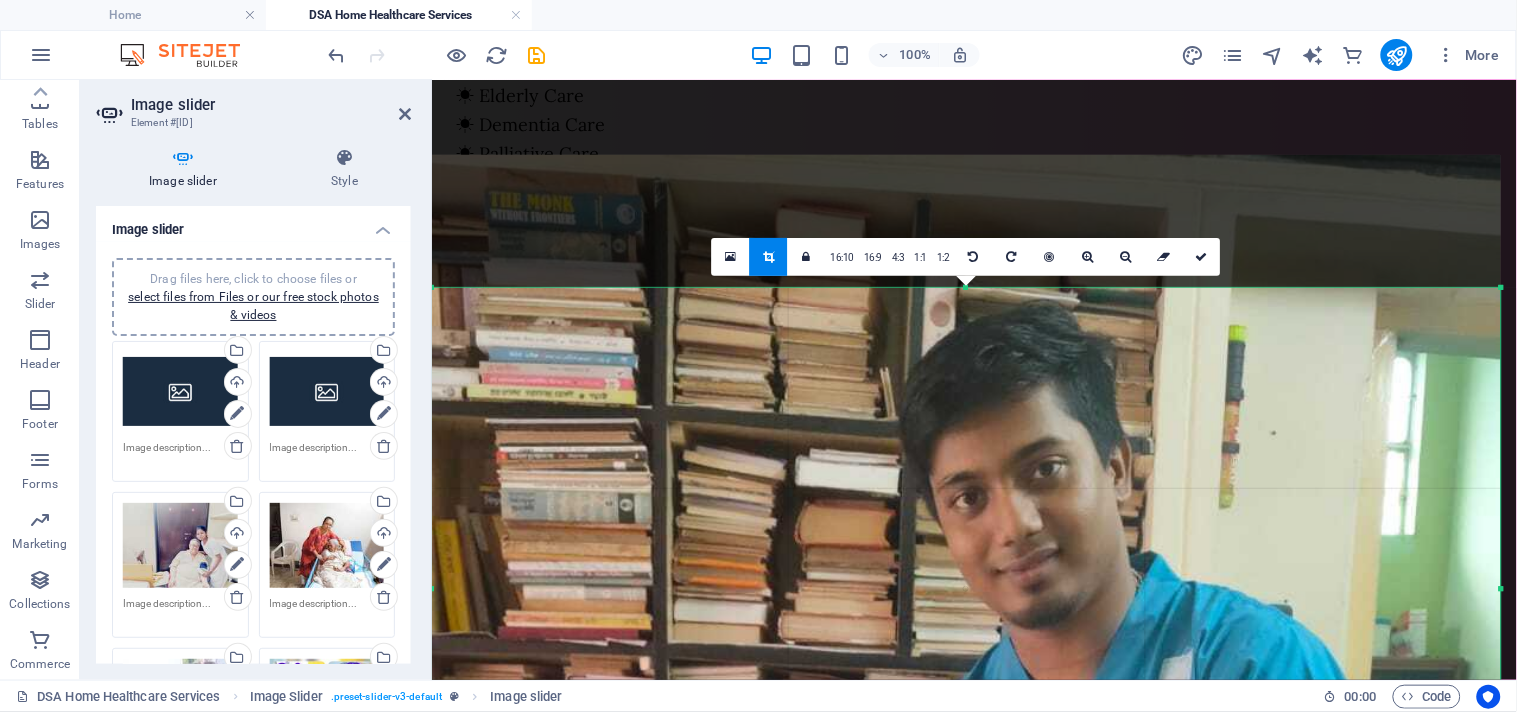 click at bounding box center (966, 1105) 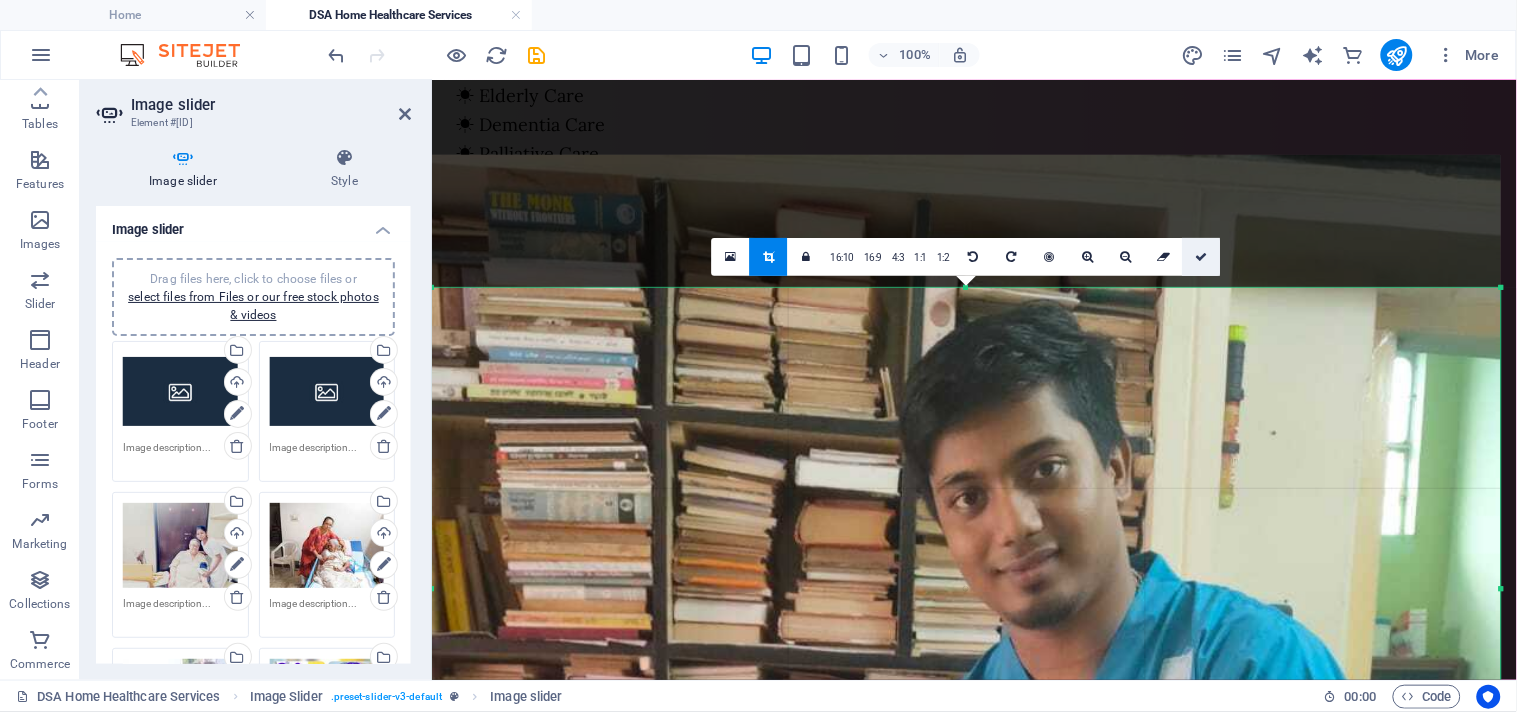 click at bounding box center [1202, 257] 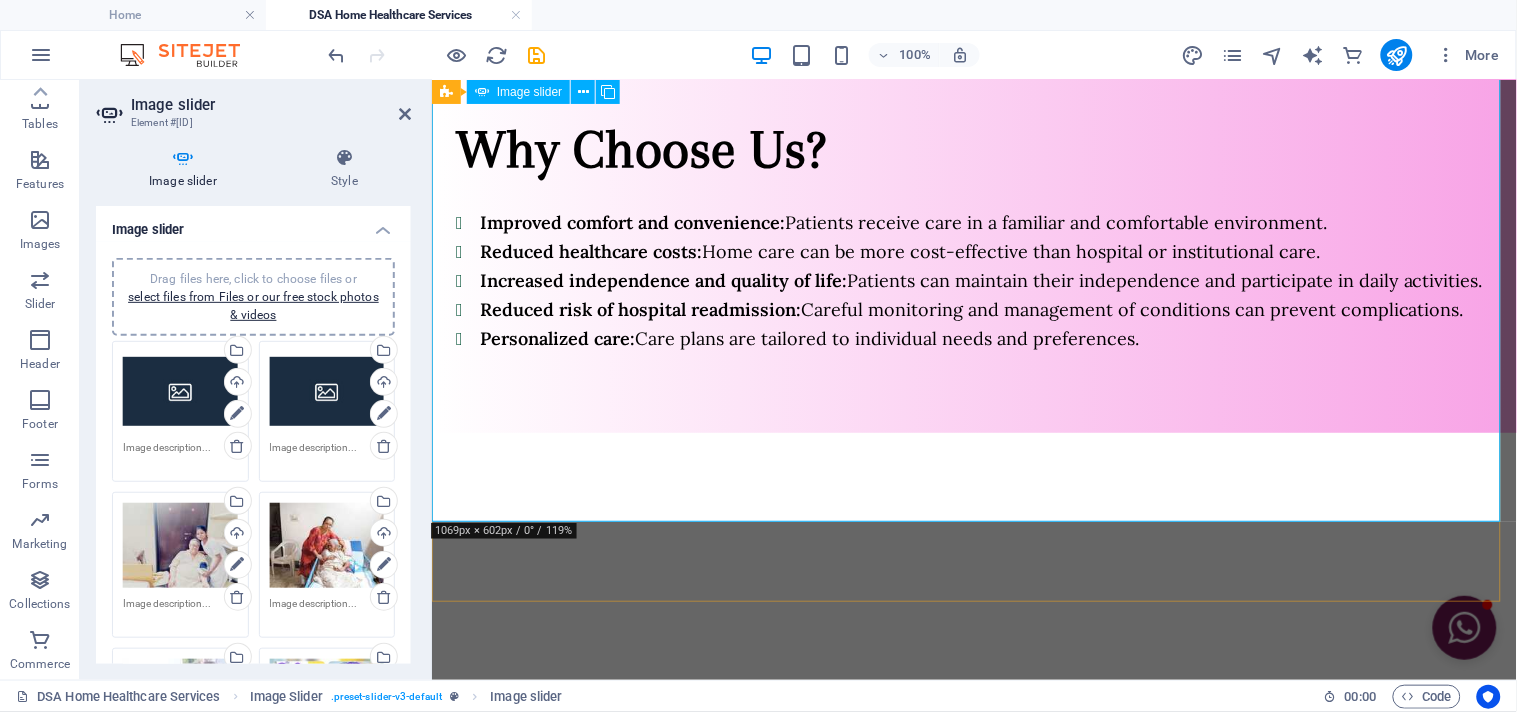 scroll, scrollTop: 1710, scrollLeft: 0, axis: vertical 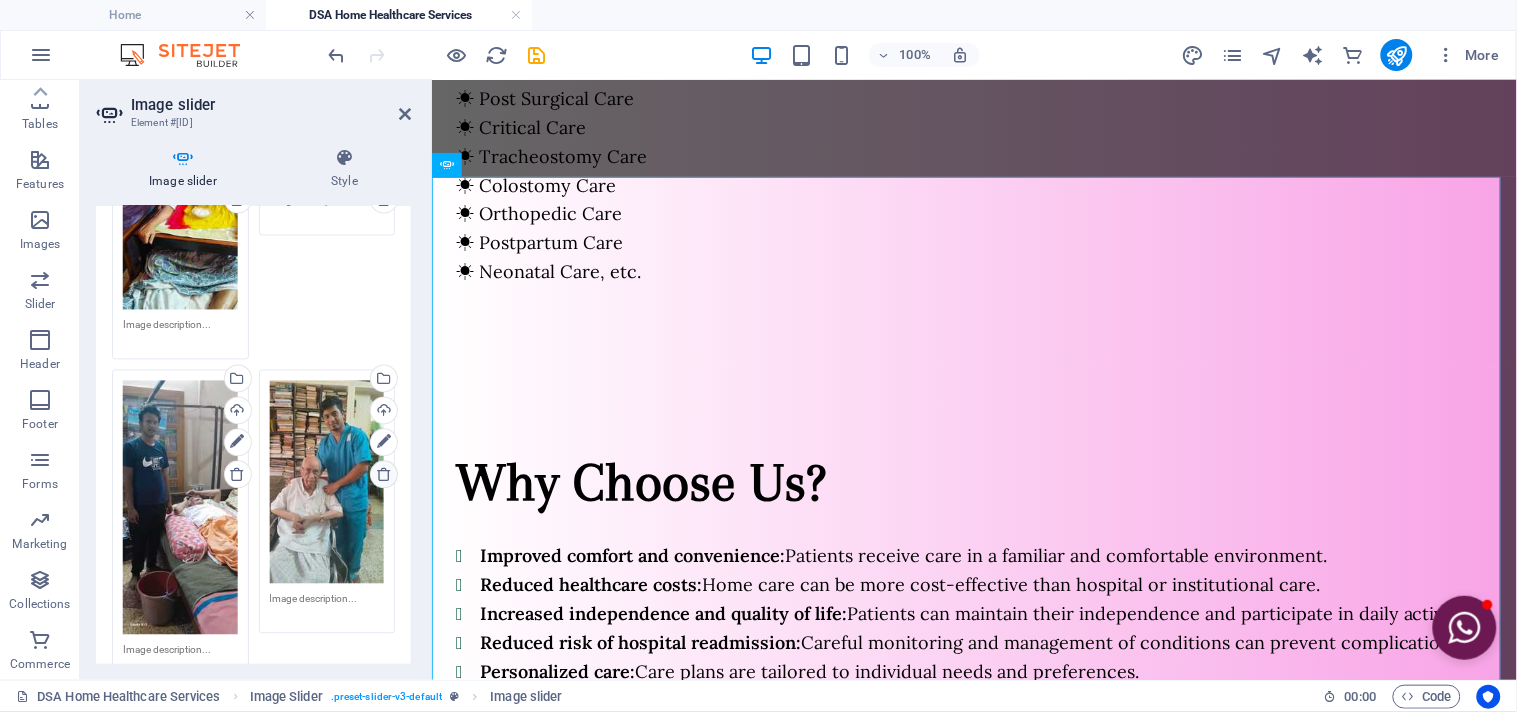 click at bounding box center (384, 475) 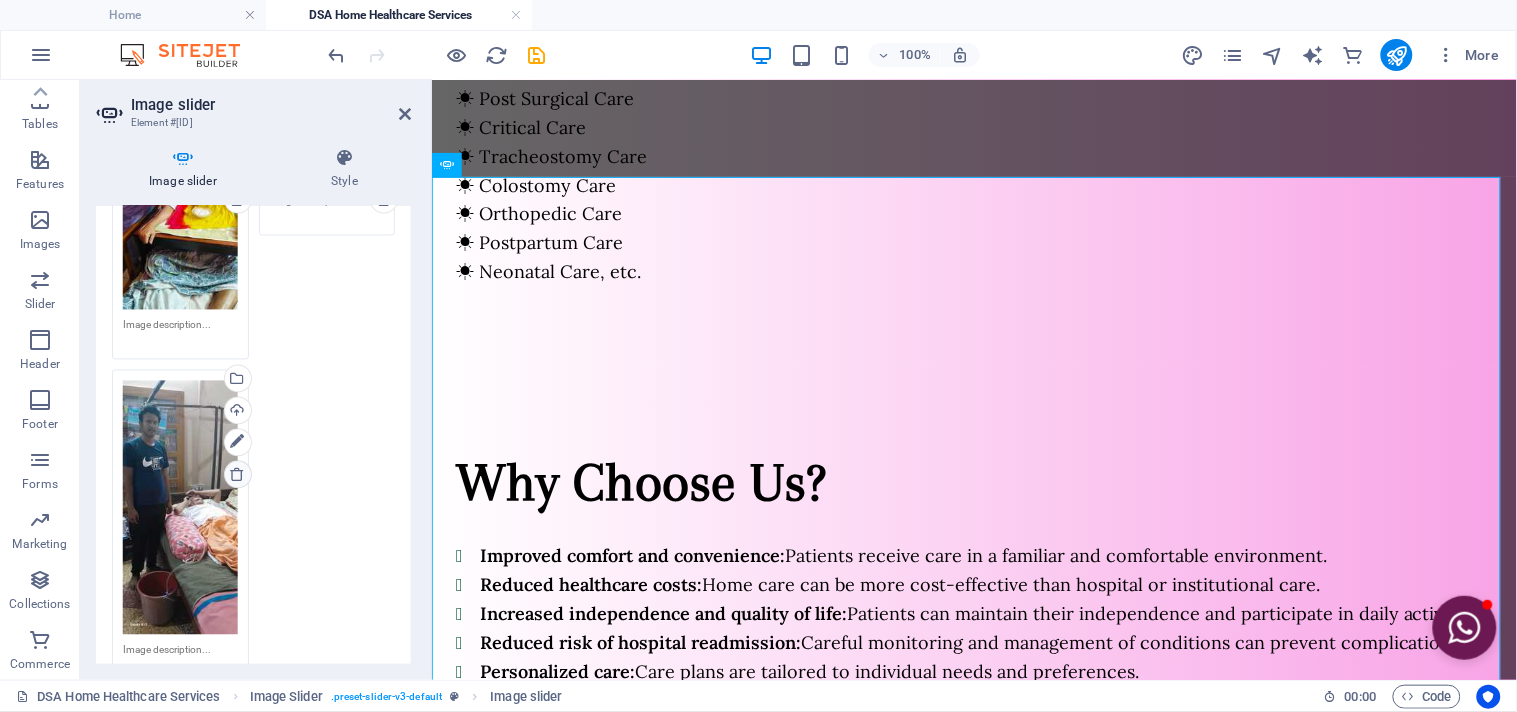 click at bounding box center (237, 475) 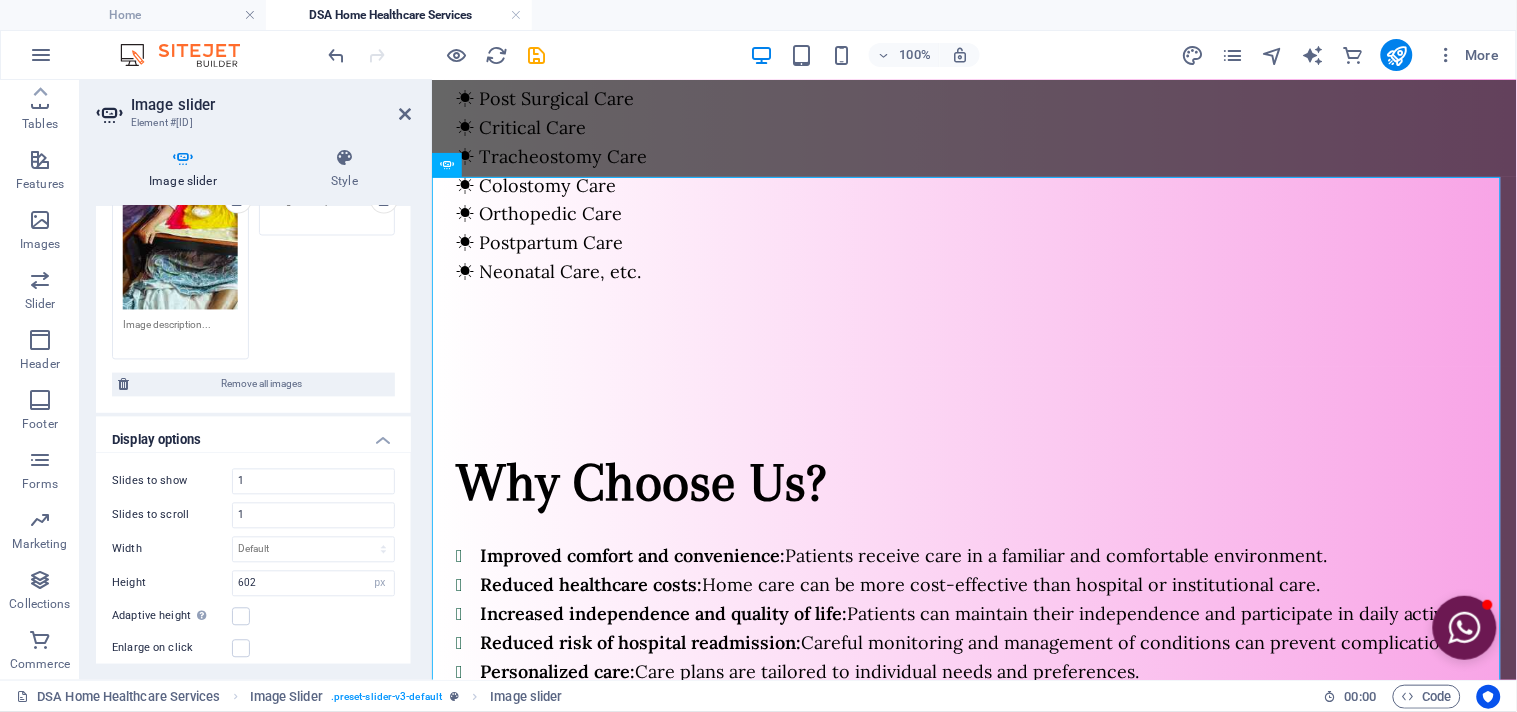 scroll, scrollTop: 777, scrollLeft: 0, axis: vertical 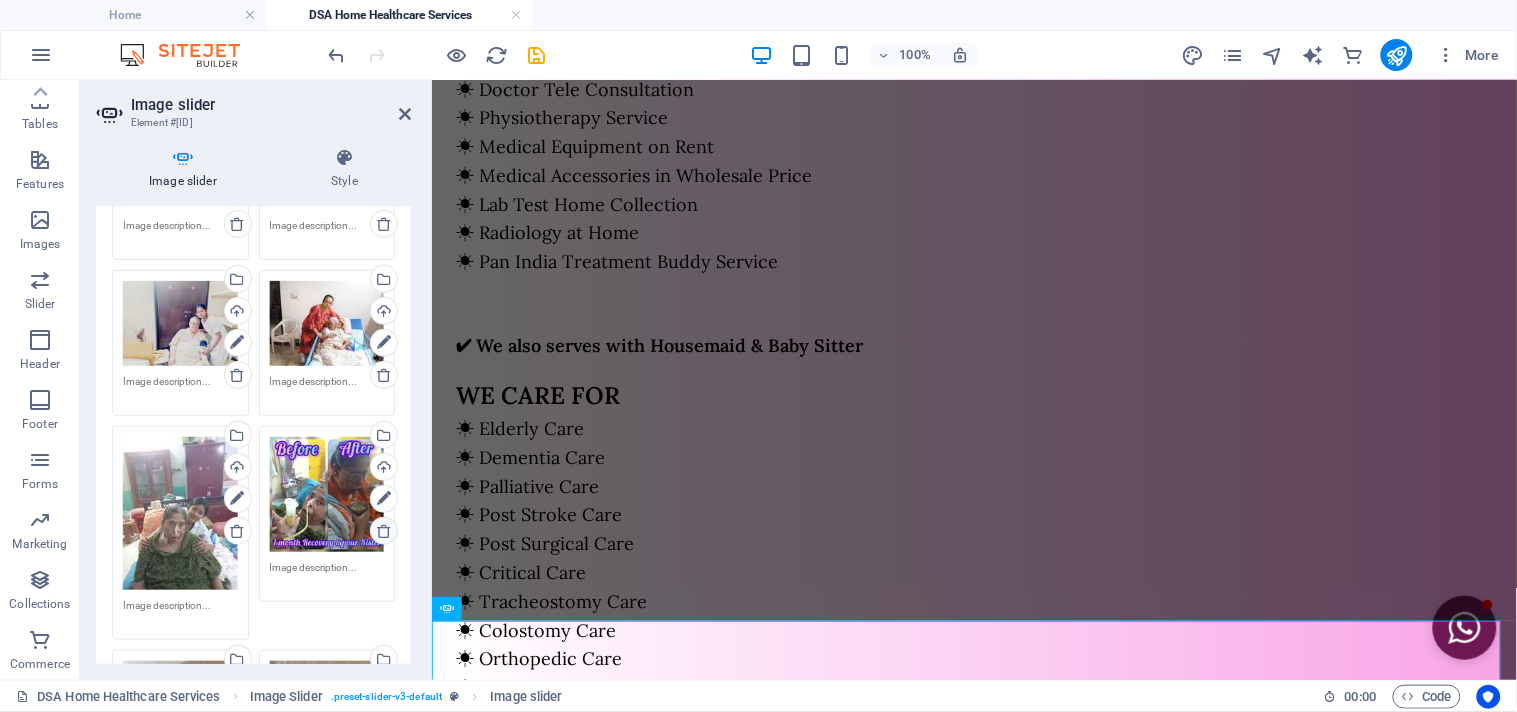 click at bounding box center (384, 531) 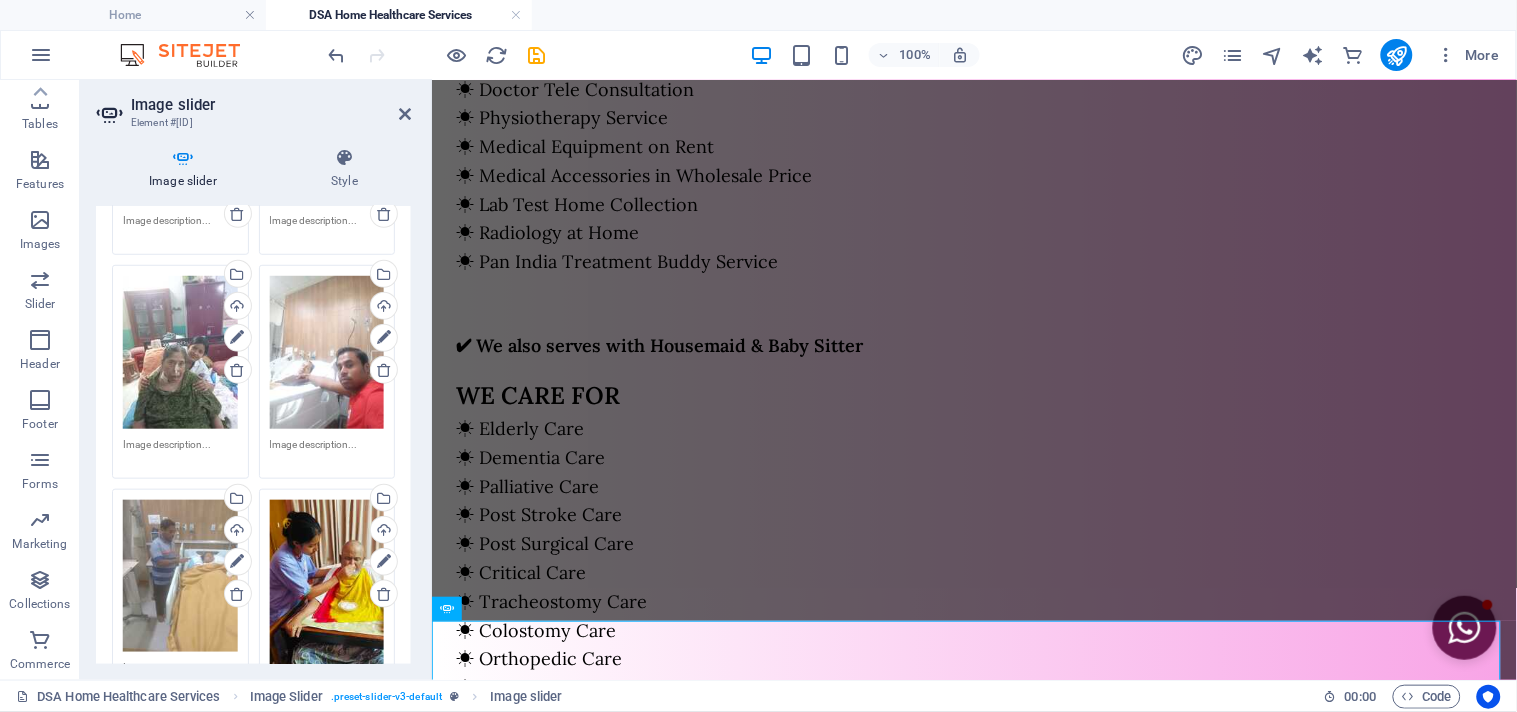 scroll, scrollTop: 555, scrollLeft: 0, axis: vertical 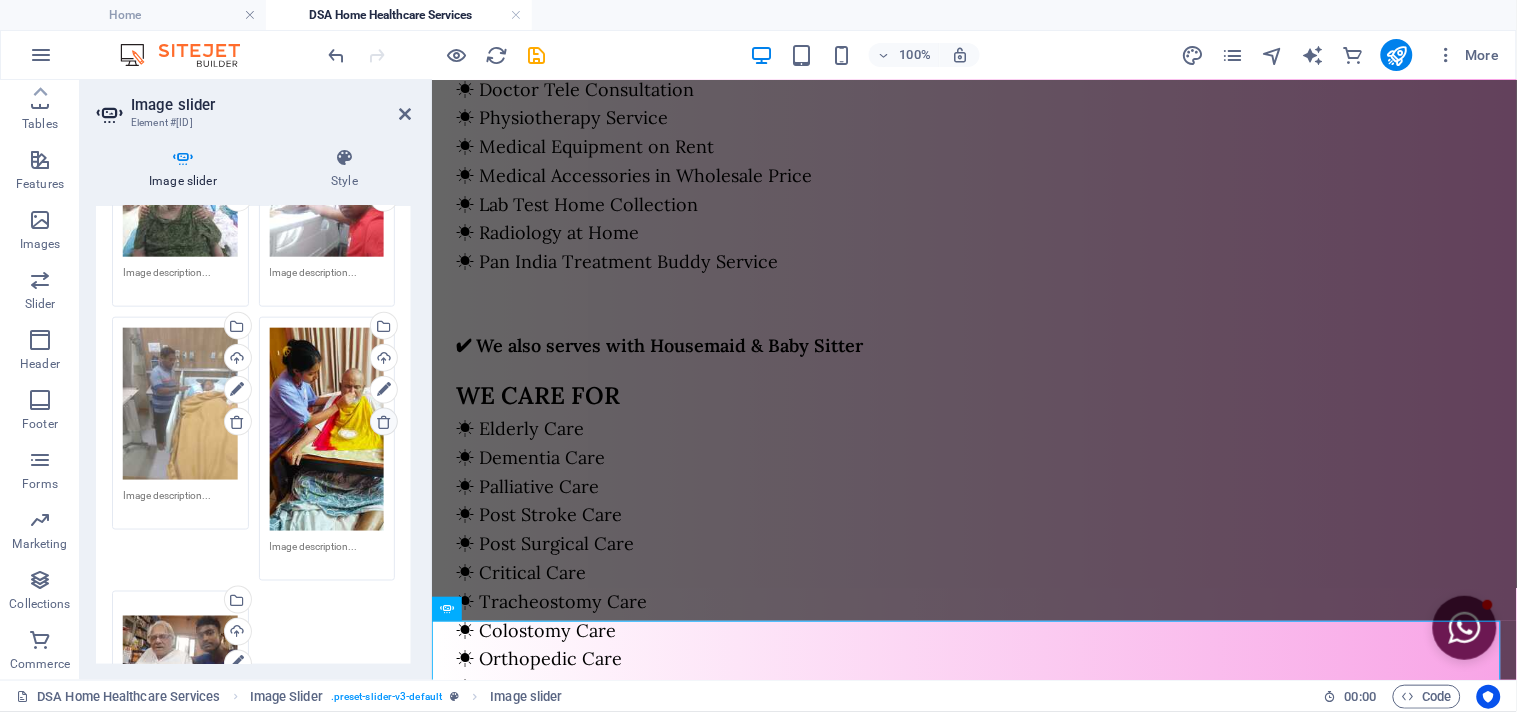 click at bounding box center [384, 422] 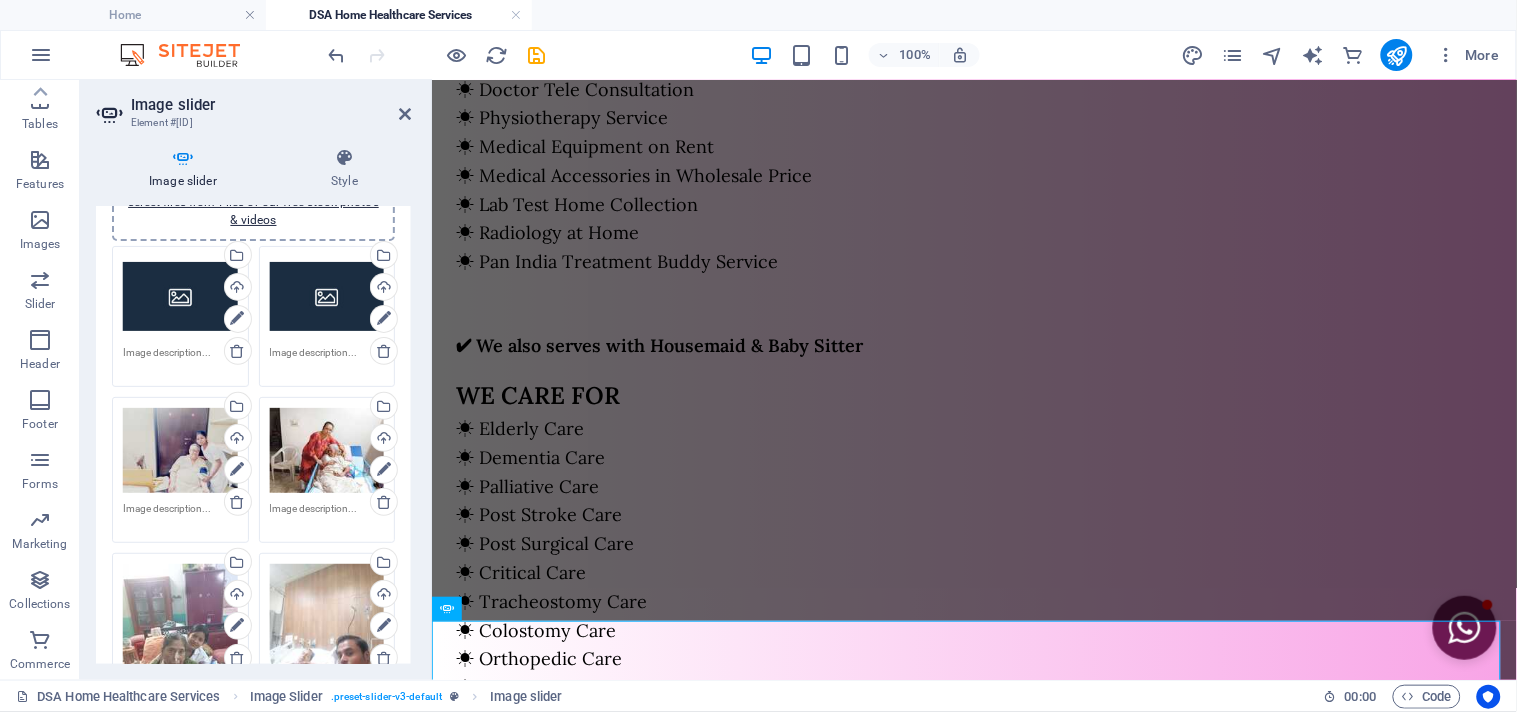 scroll, scrollTop: 0, scrollLeft: 0, axis: both 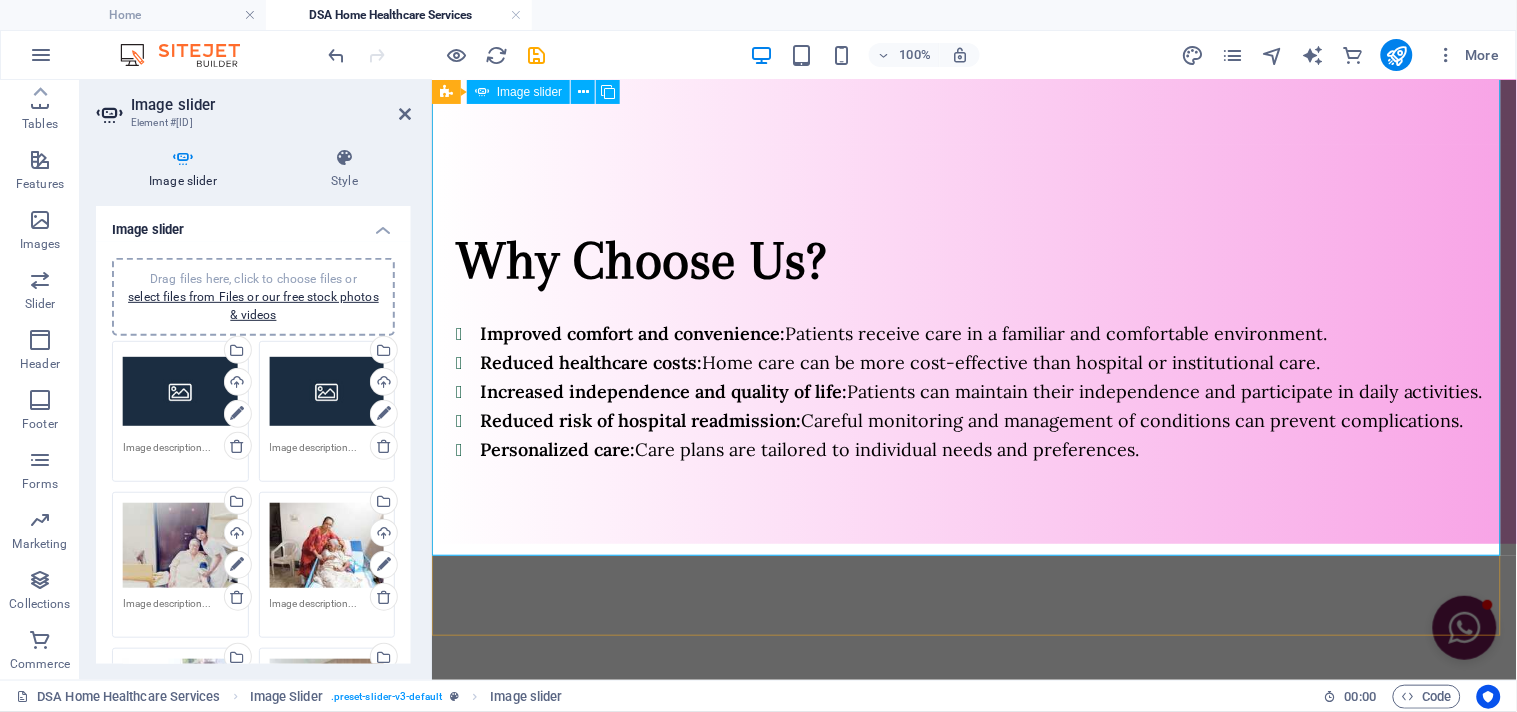 click on "1" at bounding box center [483, 1055] 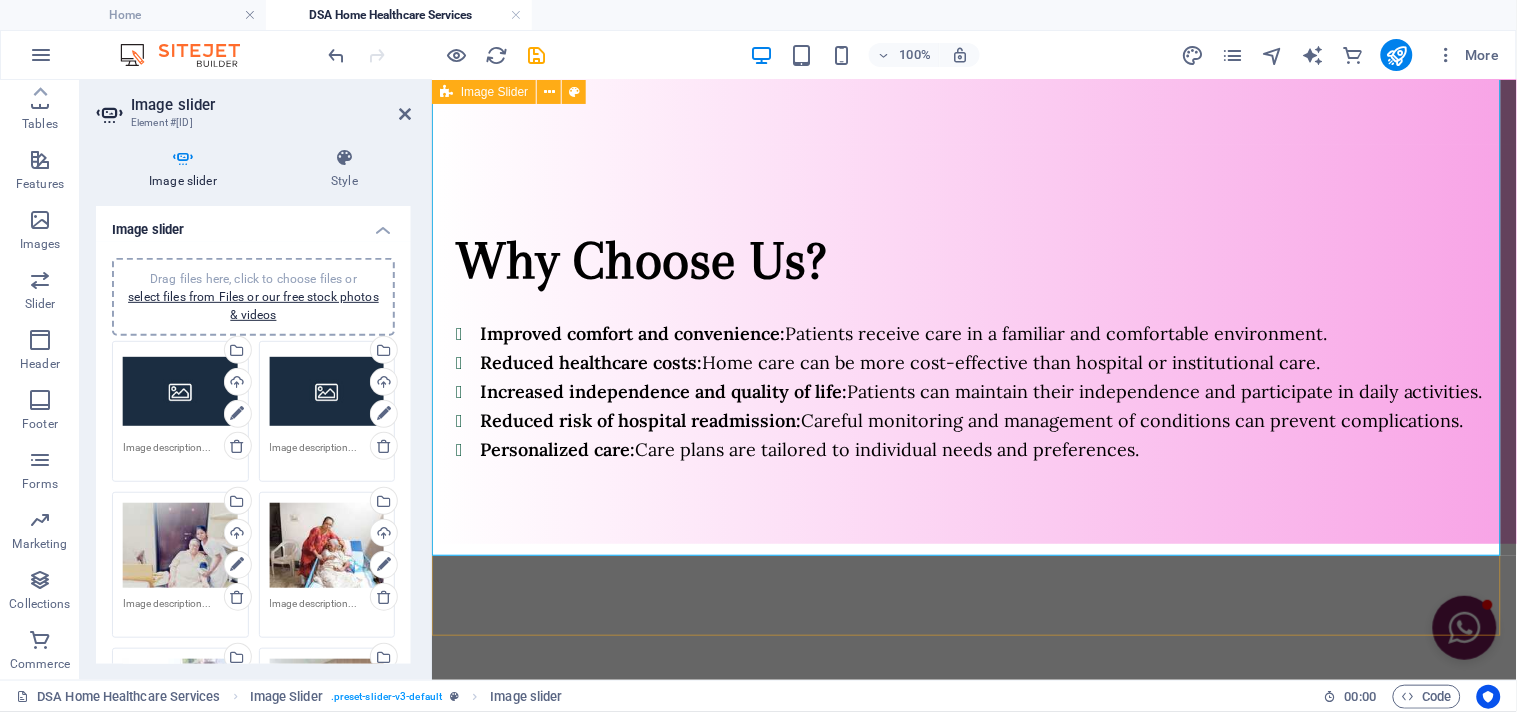 click on "1 2 3 4 5 6 7 8" at bounding box center [973, 924] 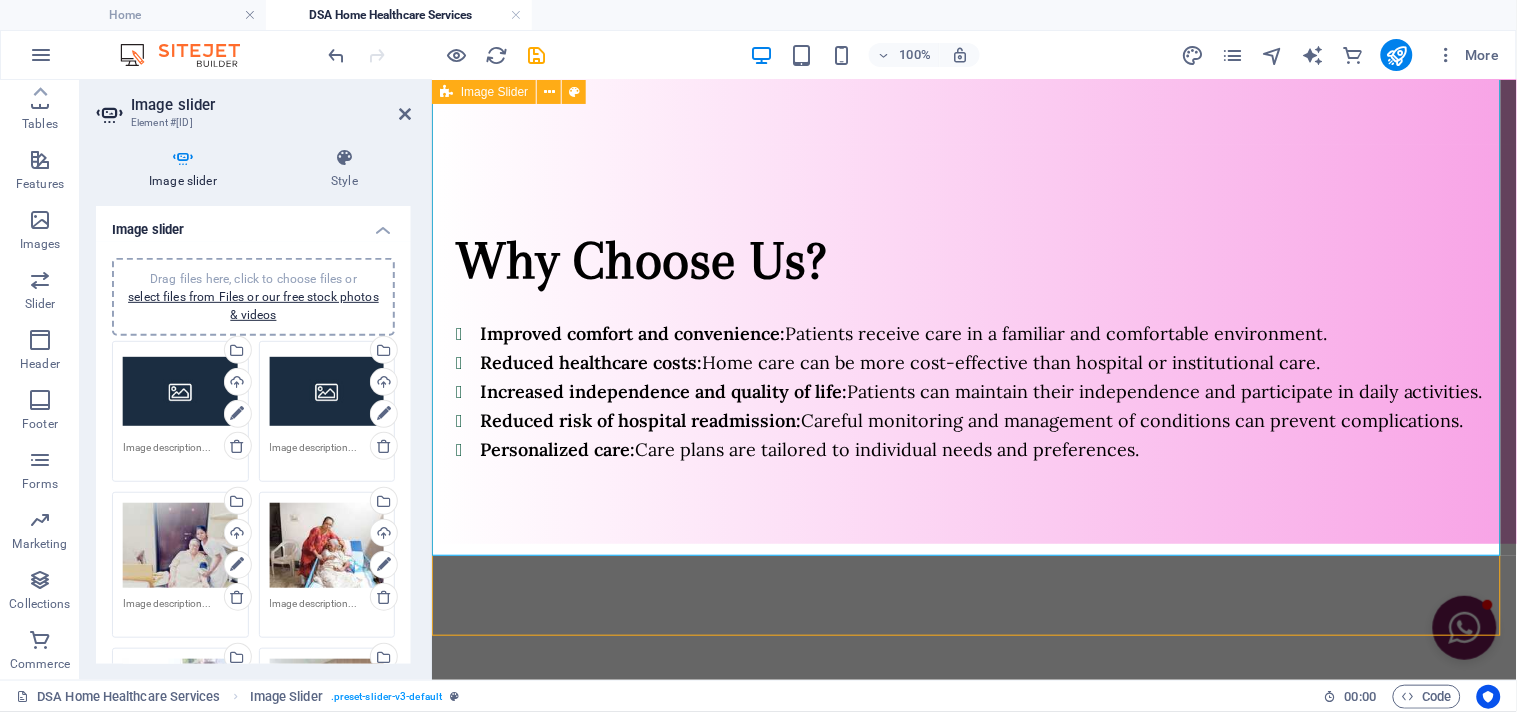 scroll, scrollTop: 1906, scrollLeft: 0, axis: vertical 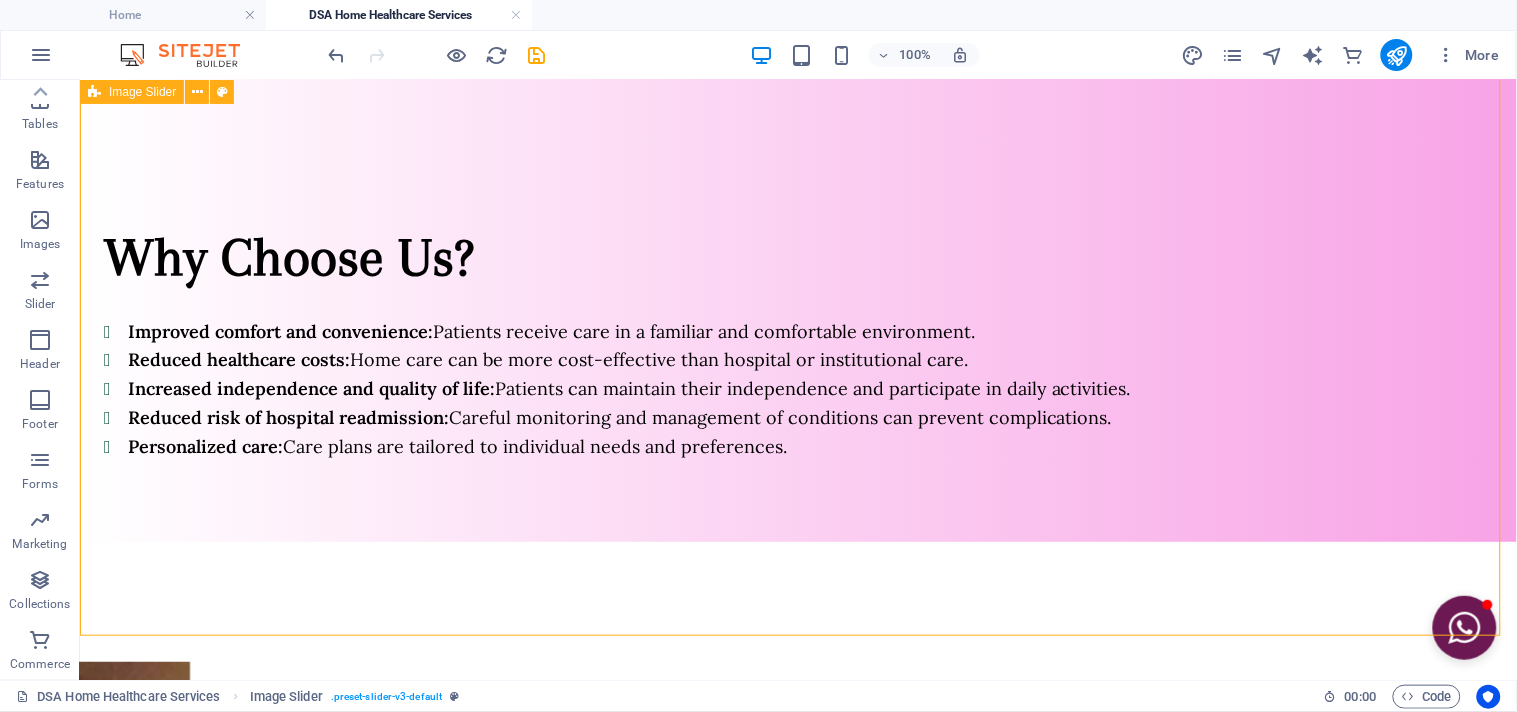 click on "1 2 3 4 5 6 7 8" at bounding box center (797, 922) 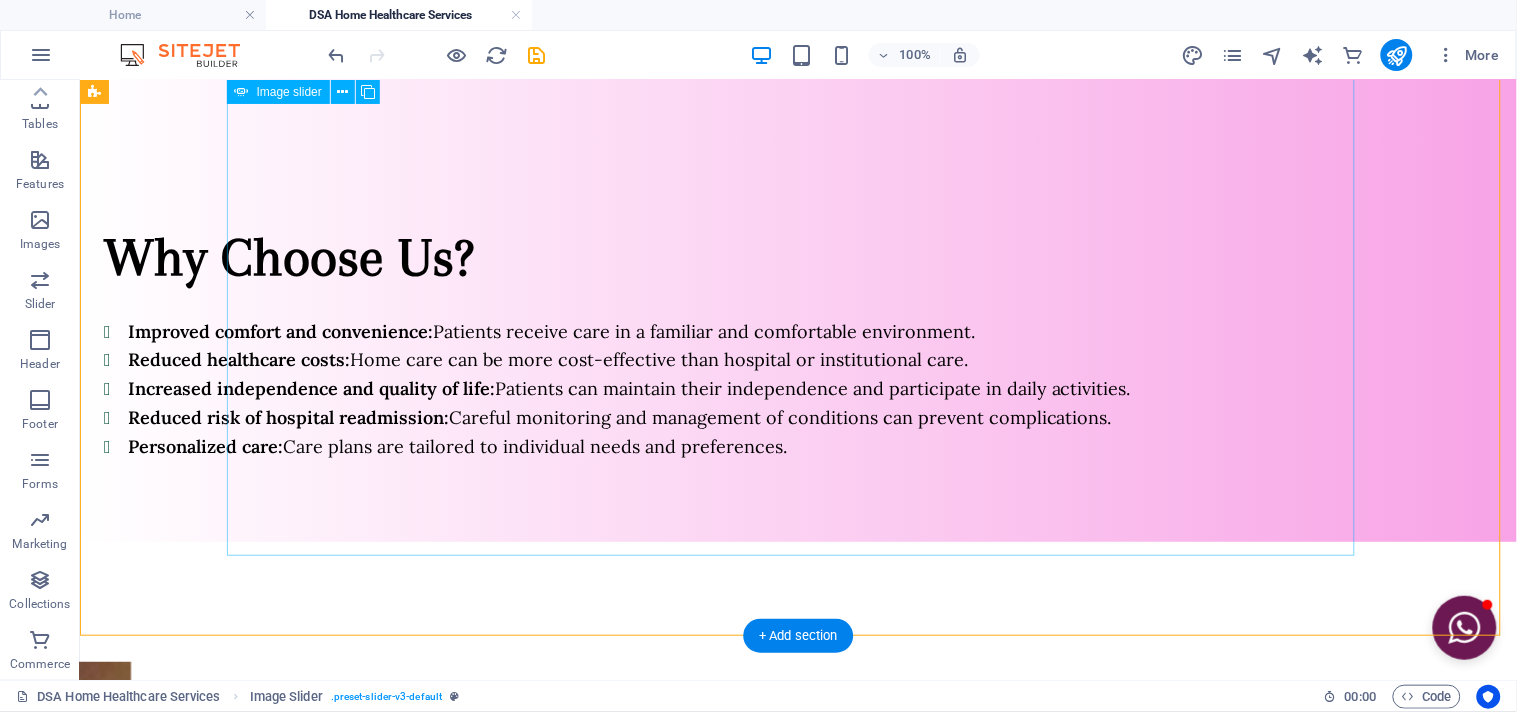 click on "2" at bounding box center (286, 1077) 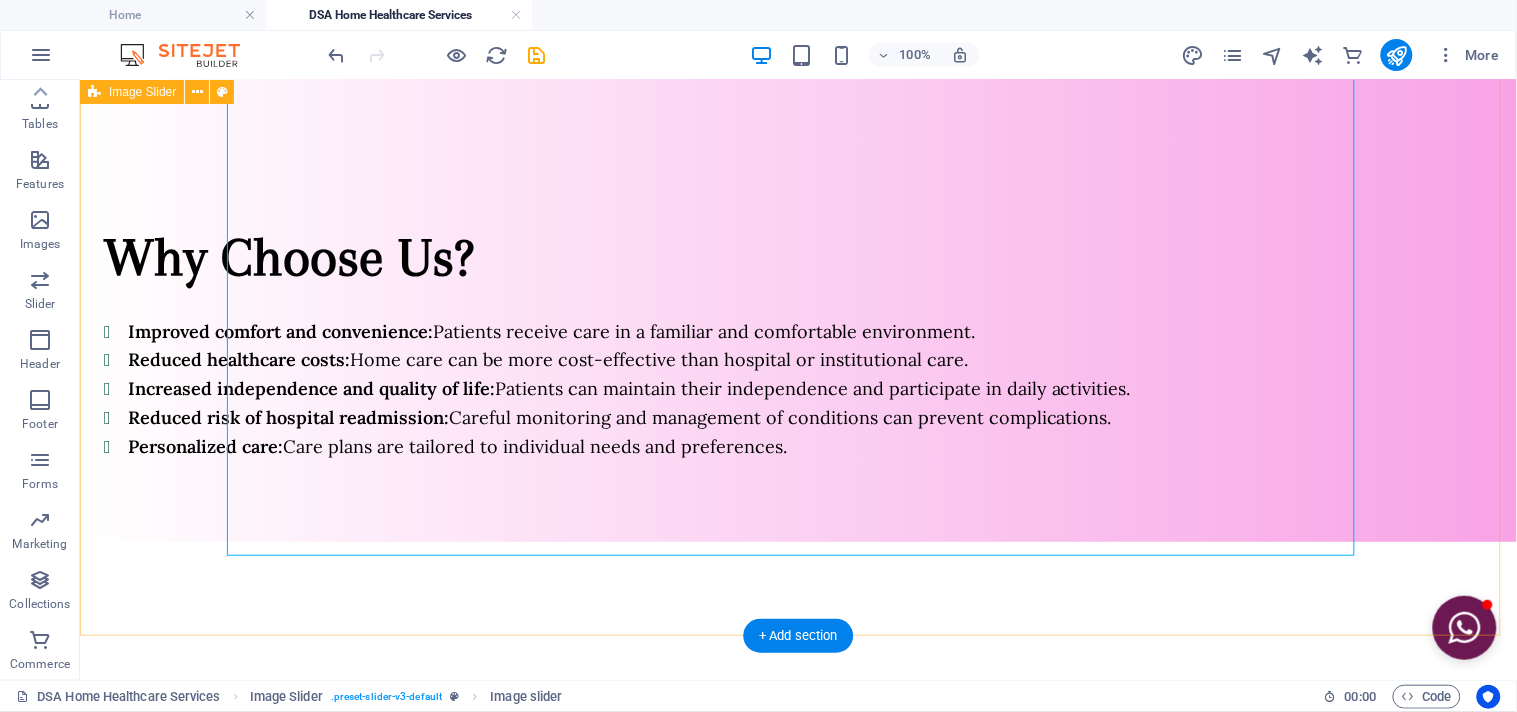 click on "1 2 3 4 5 6 7 8" at bounding box center [797, 922] 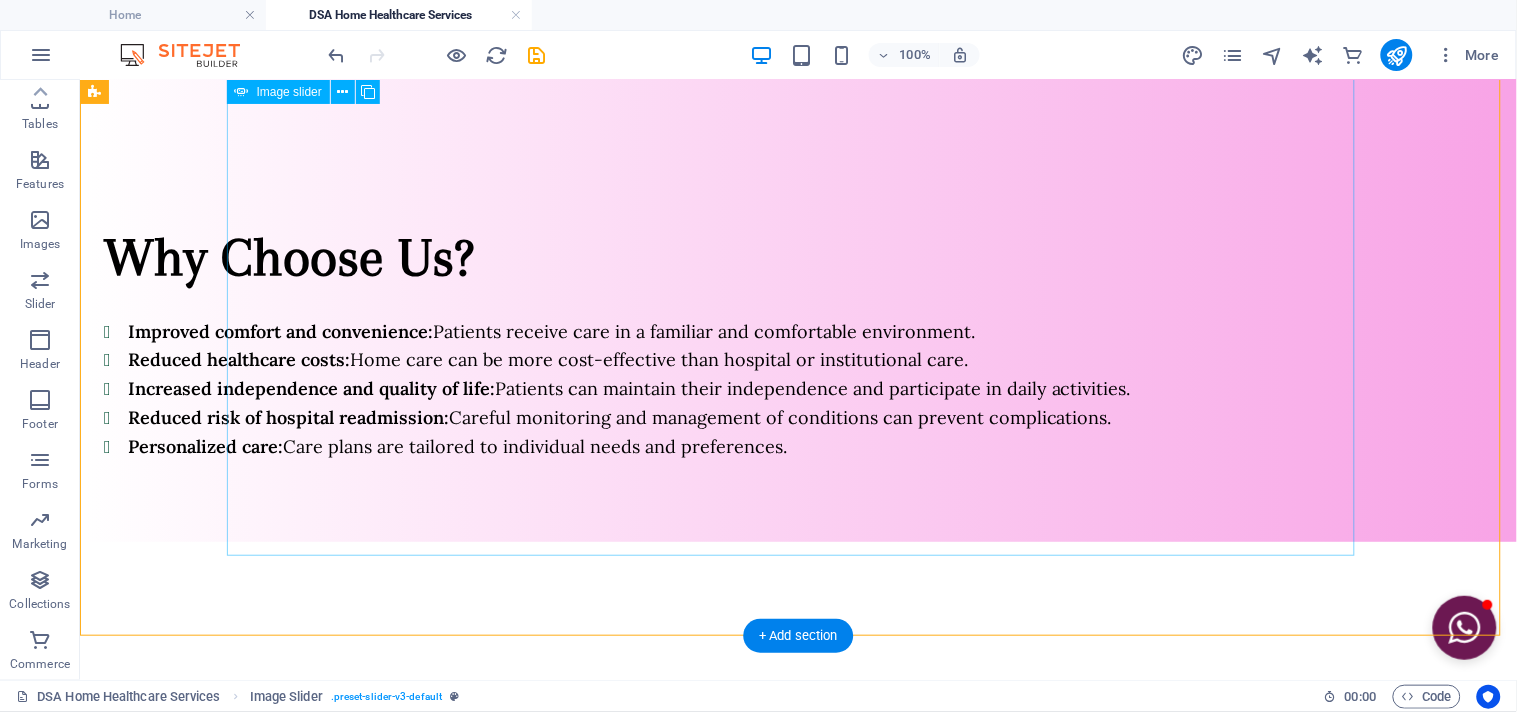 click on "3" at bounding box center [286, 1103] 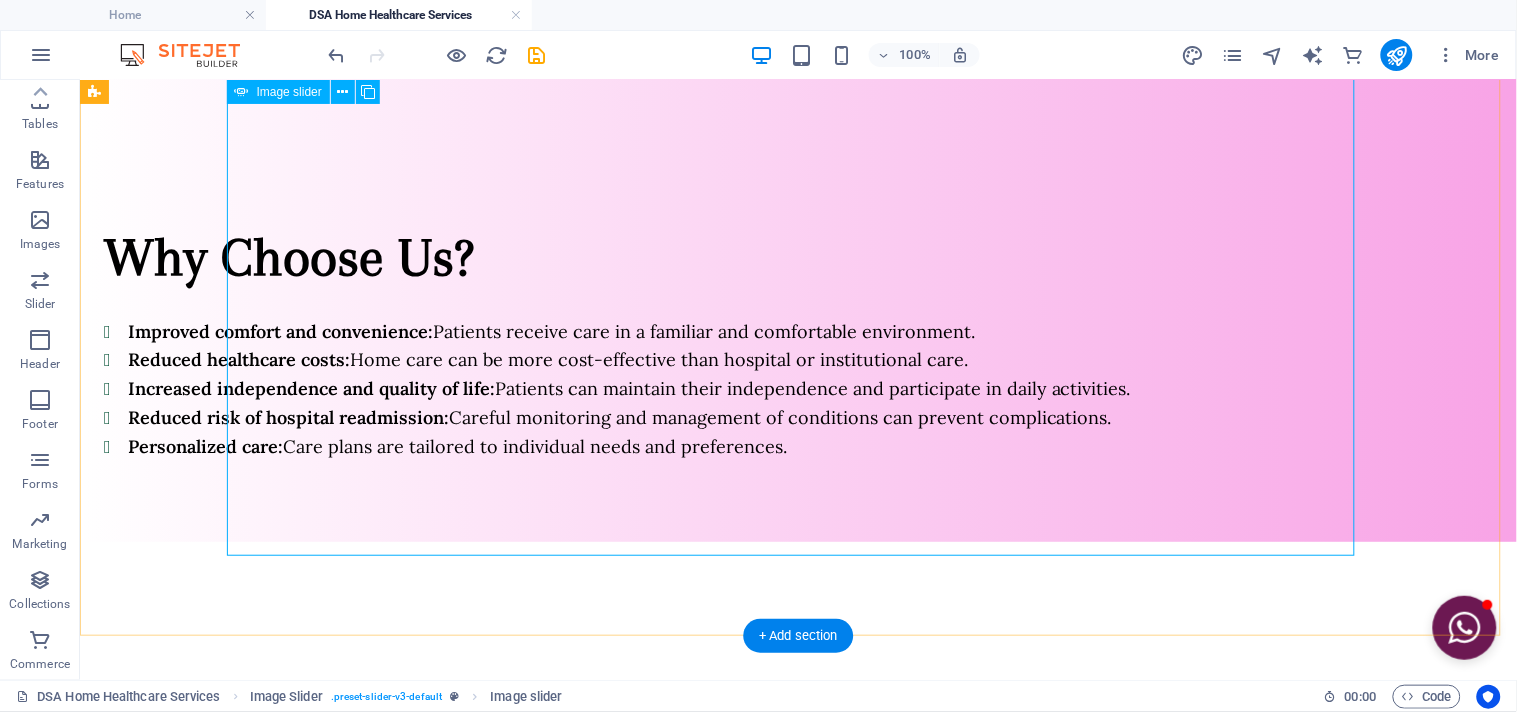 click on "4" at bounding box center (286, 1129) 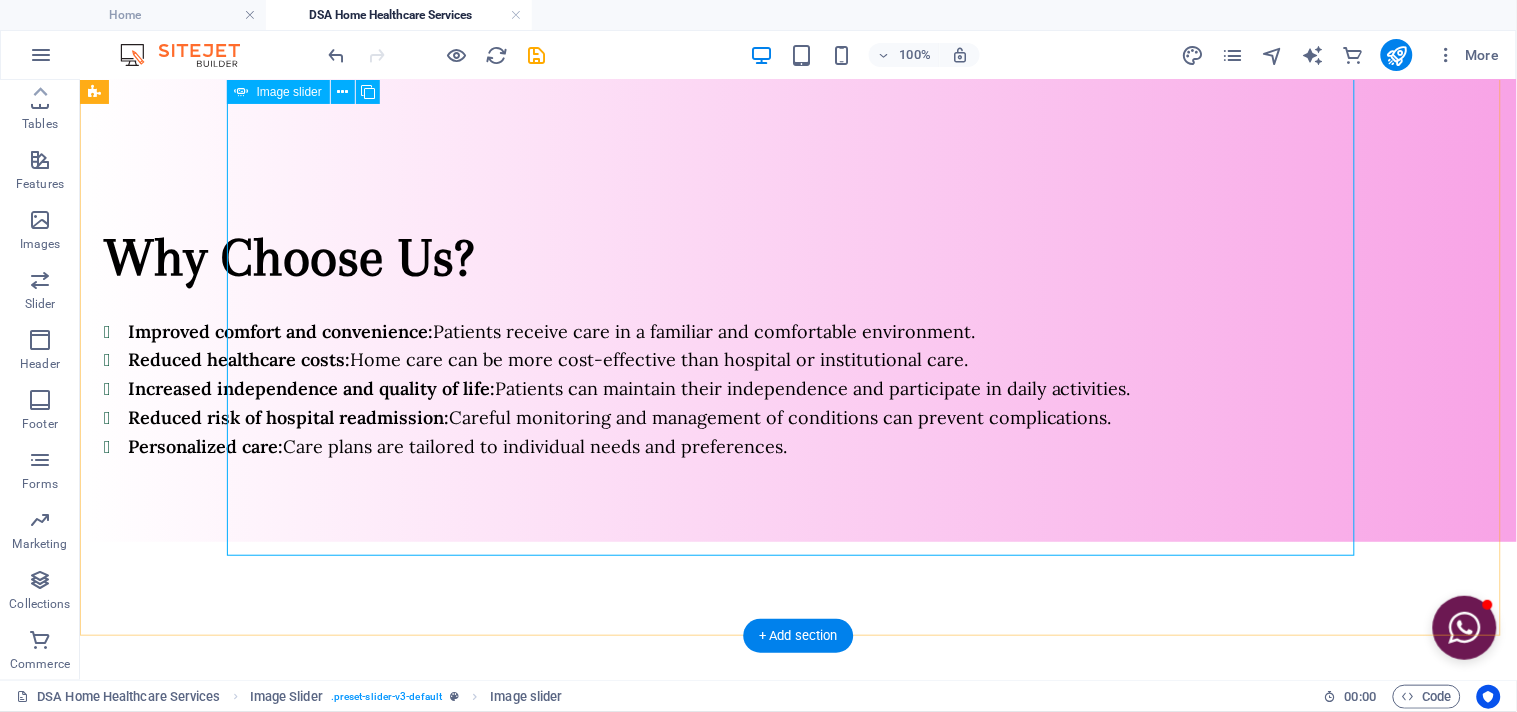 click on "5" at bounding box center [286, 1154] 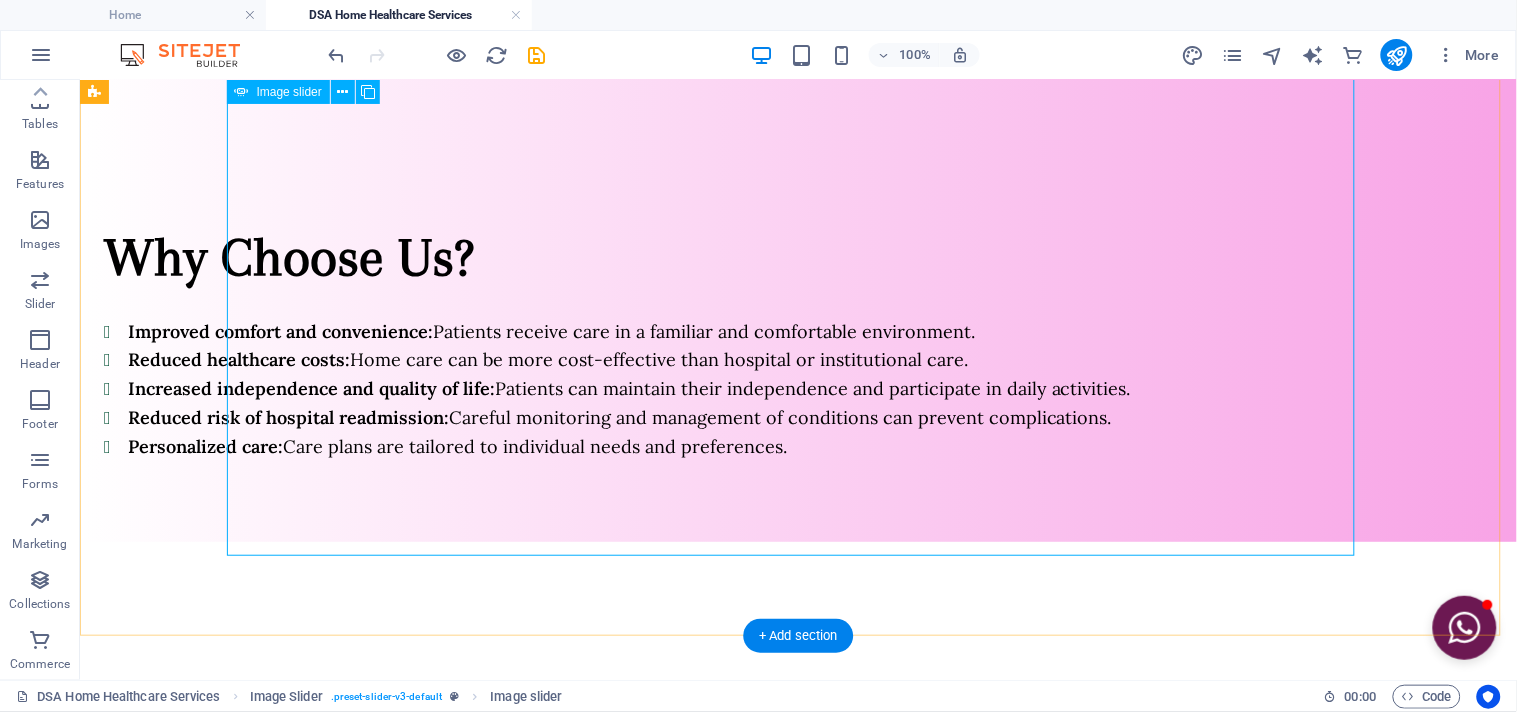 click on "8" at bounding box center [286, 1231] 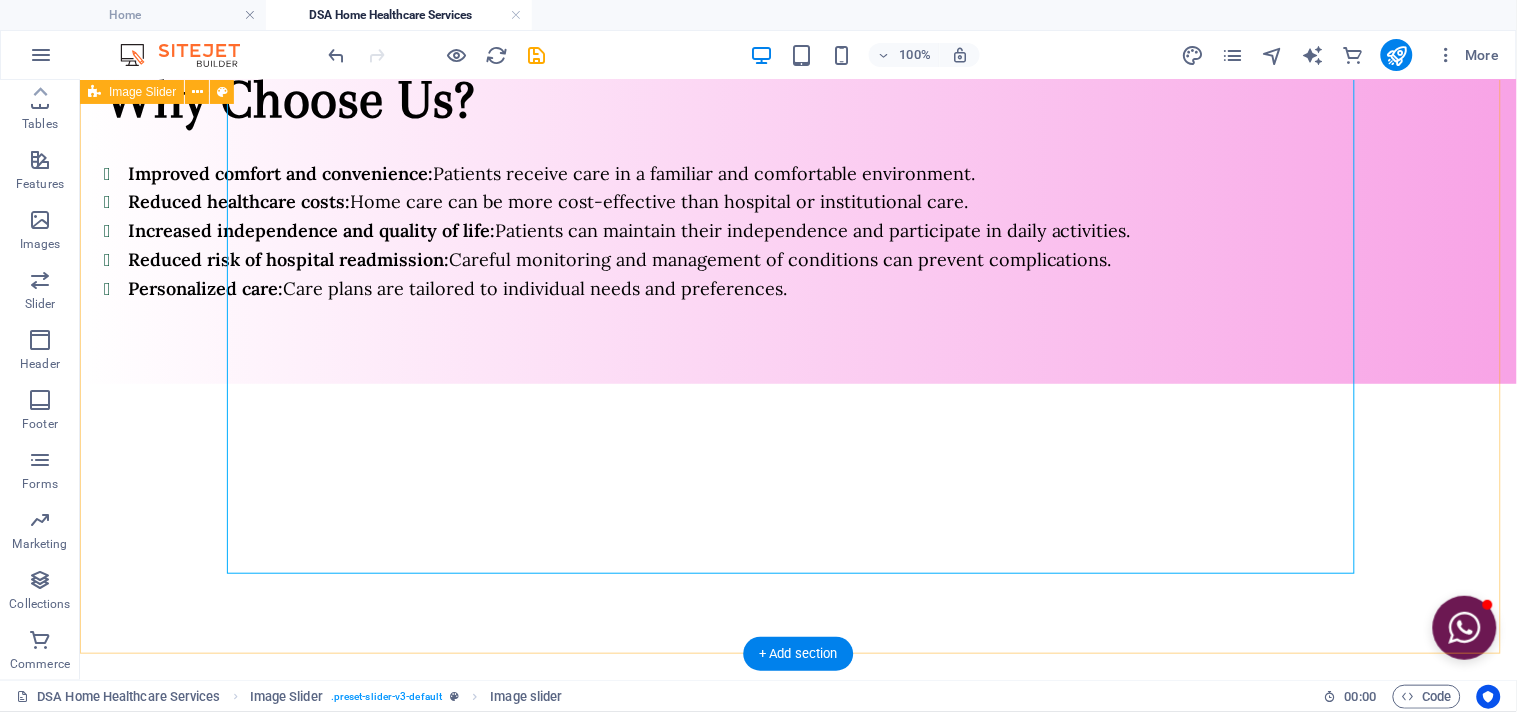 scroll, scrollTop: 2128, scrollLeft: 0, axis: vertical 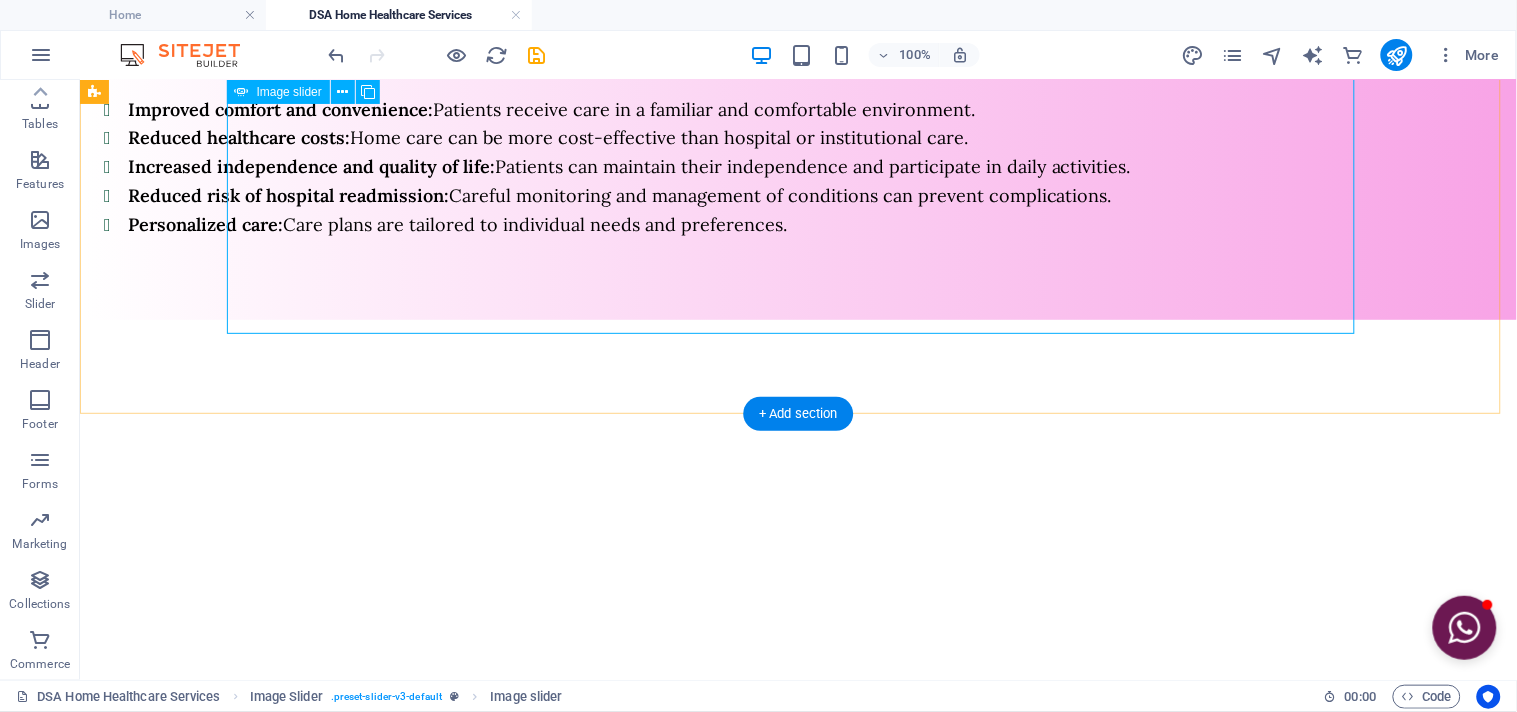 click on "2" at bounding box center [286, 855] 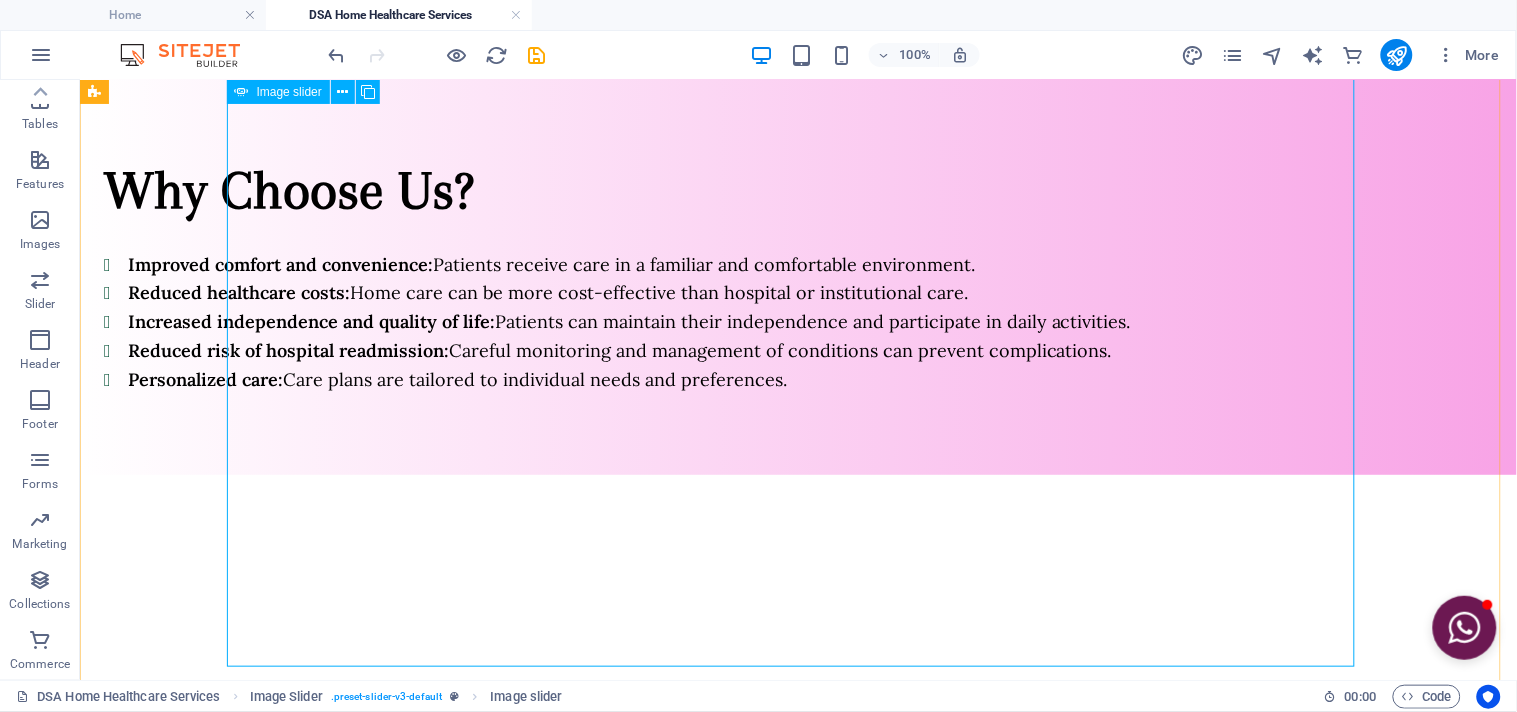 scroll, scrollTop: 2017, scrollLeft: 0, axis: vertical 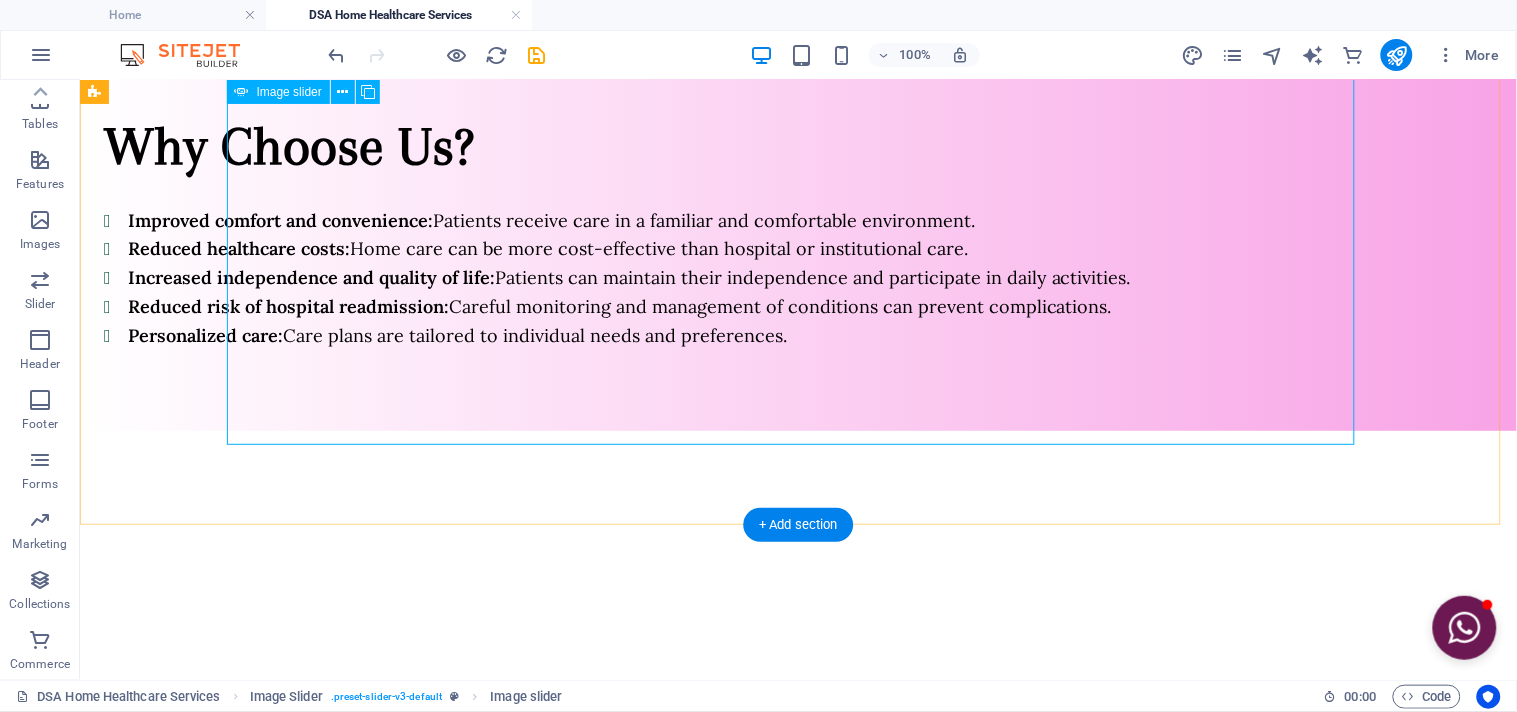 click on "3" at bounding box center (286, 992) 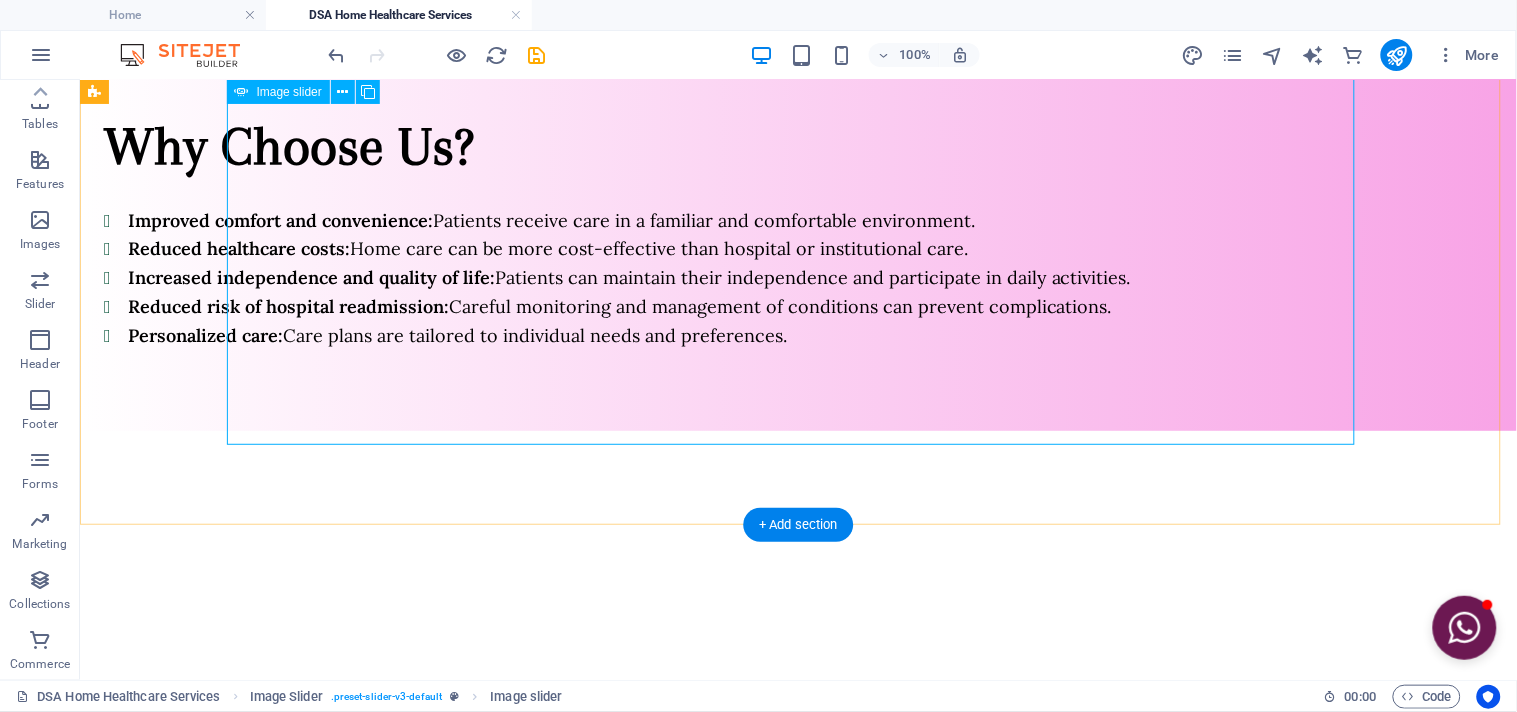 click on "8" at bounding box center (286, 1120) 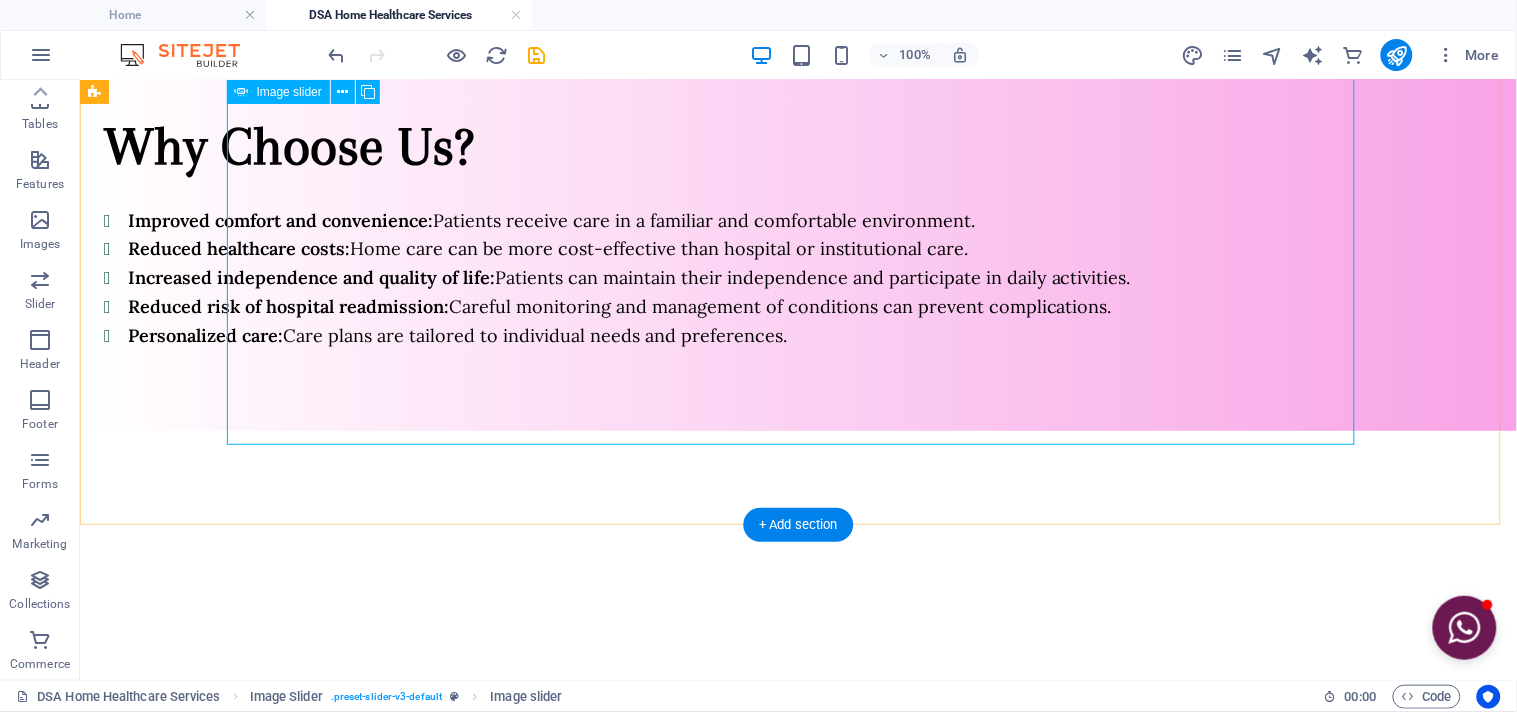 click on "2" at bounding box center [286, 966] 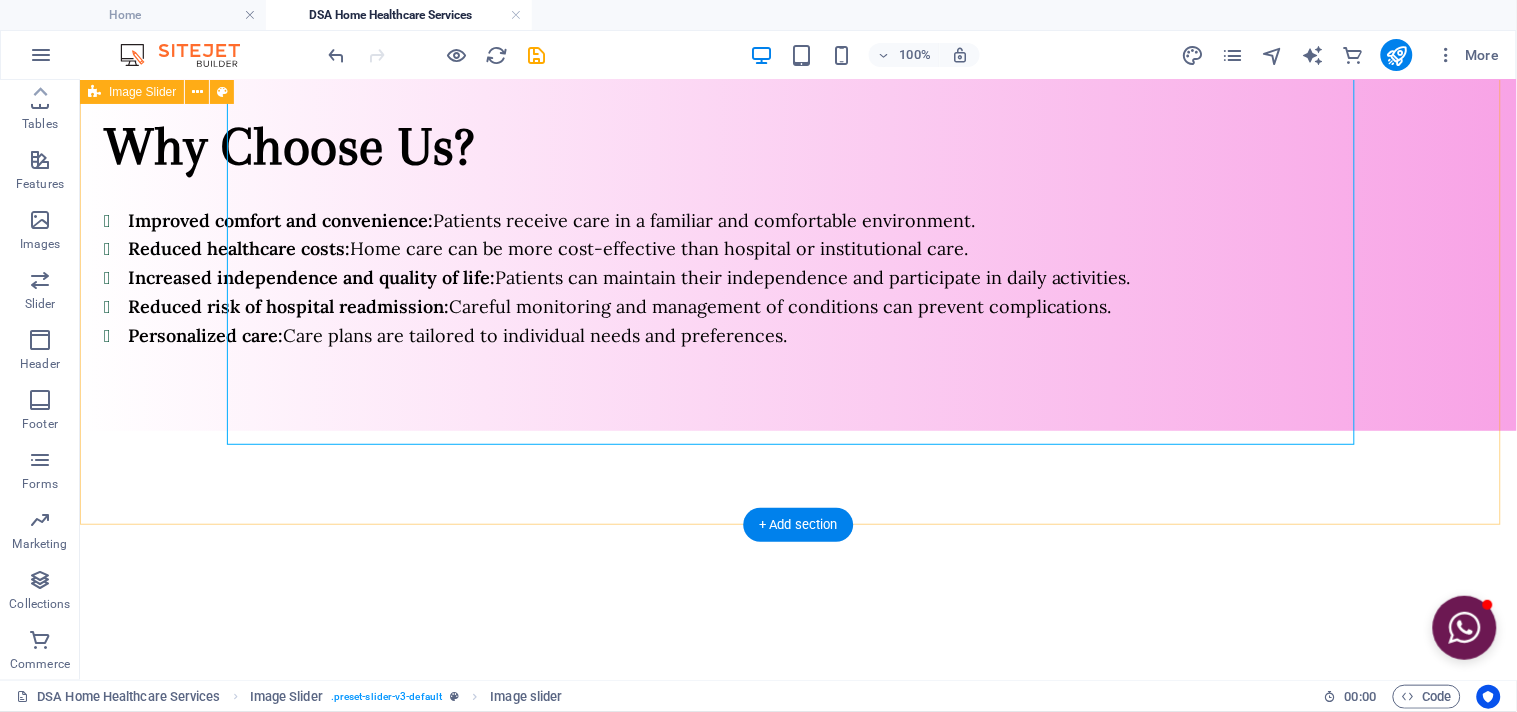 click on "1 2 3 4 5 6 7 8" at bounding box center [797, 811] 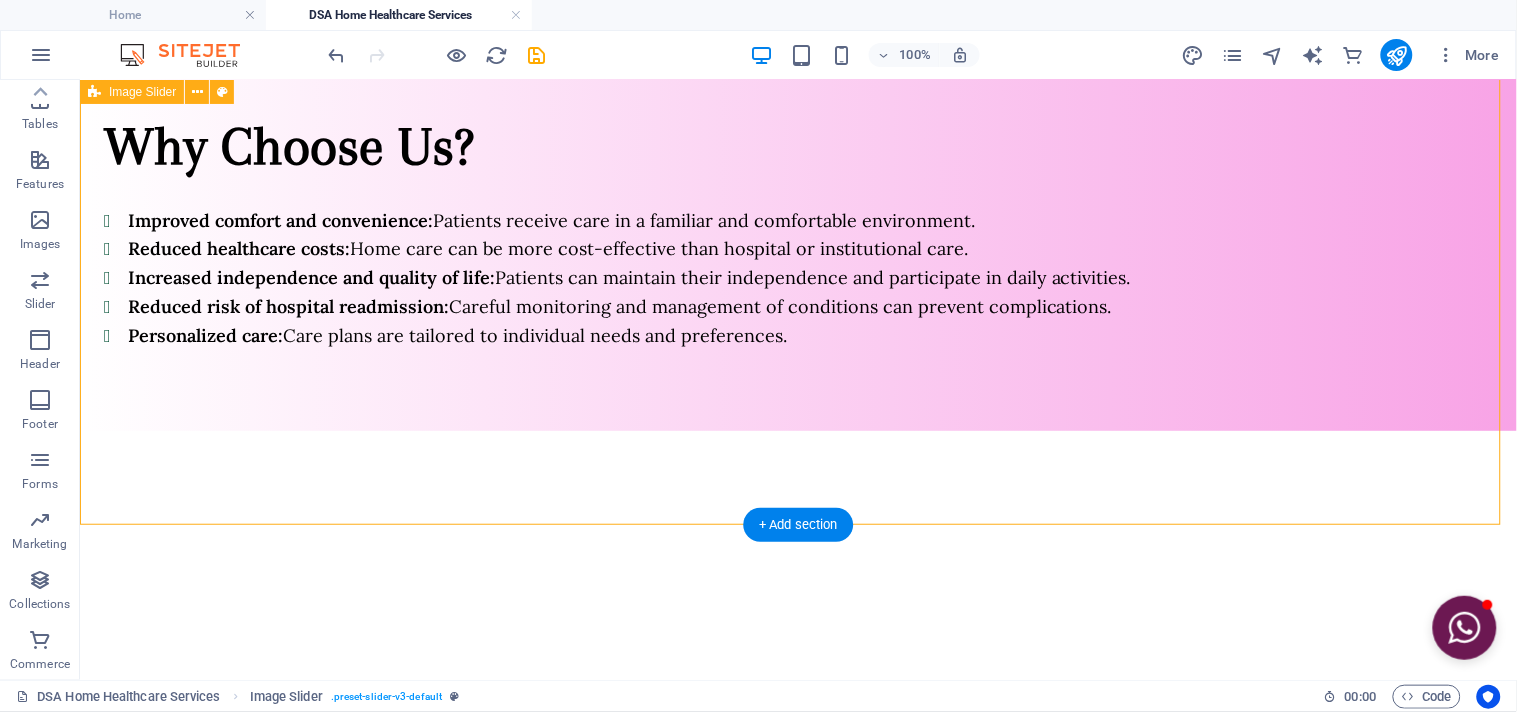 click on "1 2 3 4 5 6 7 8" at bounding box center (797, 811) 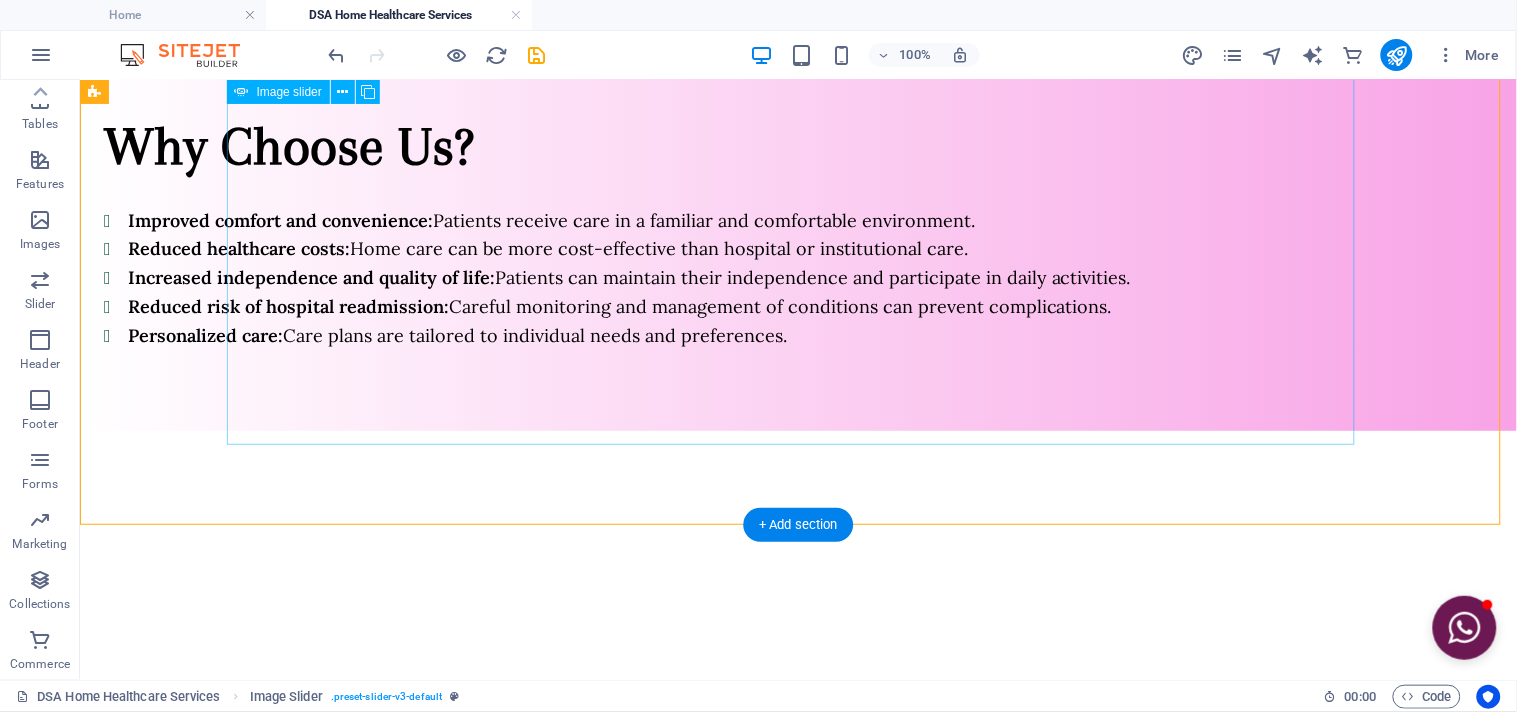 click on "3" at bounding box center [286, 992] 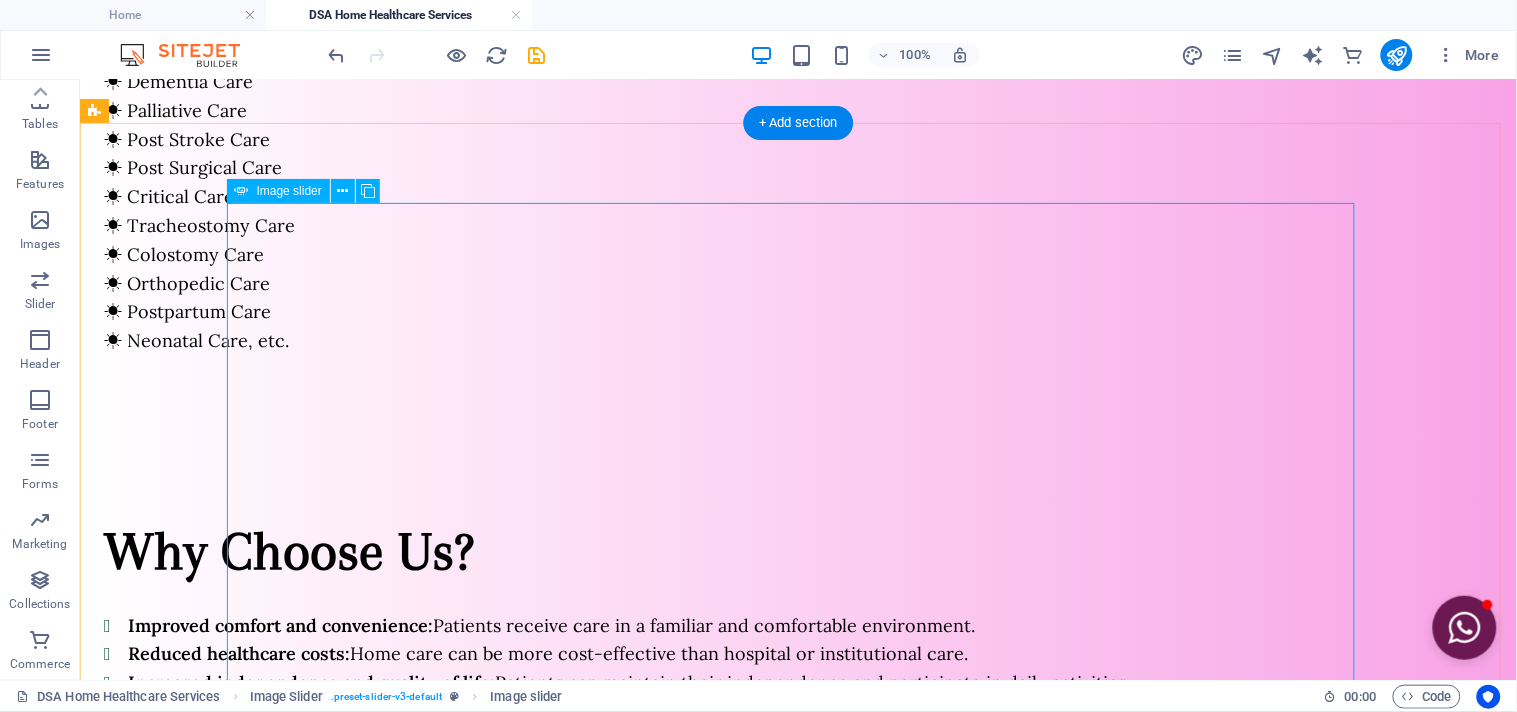 scroll, scrollTop: 1573, scrollLeft: 0, axis: vertical 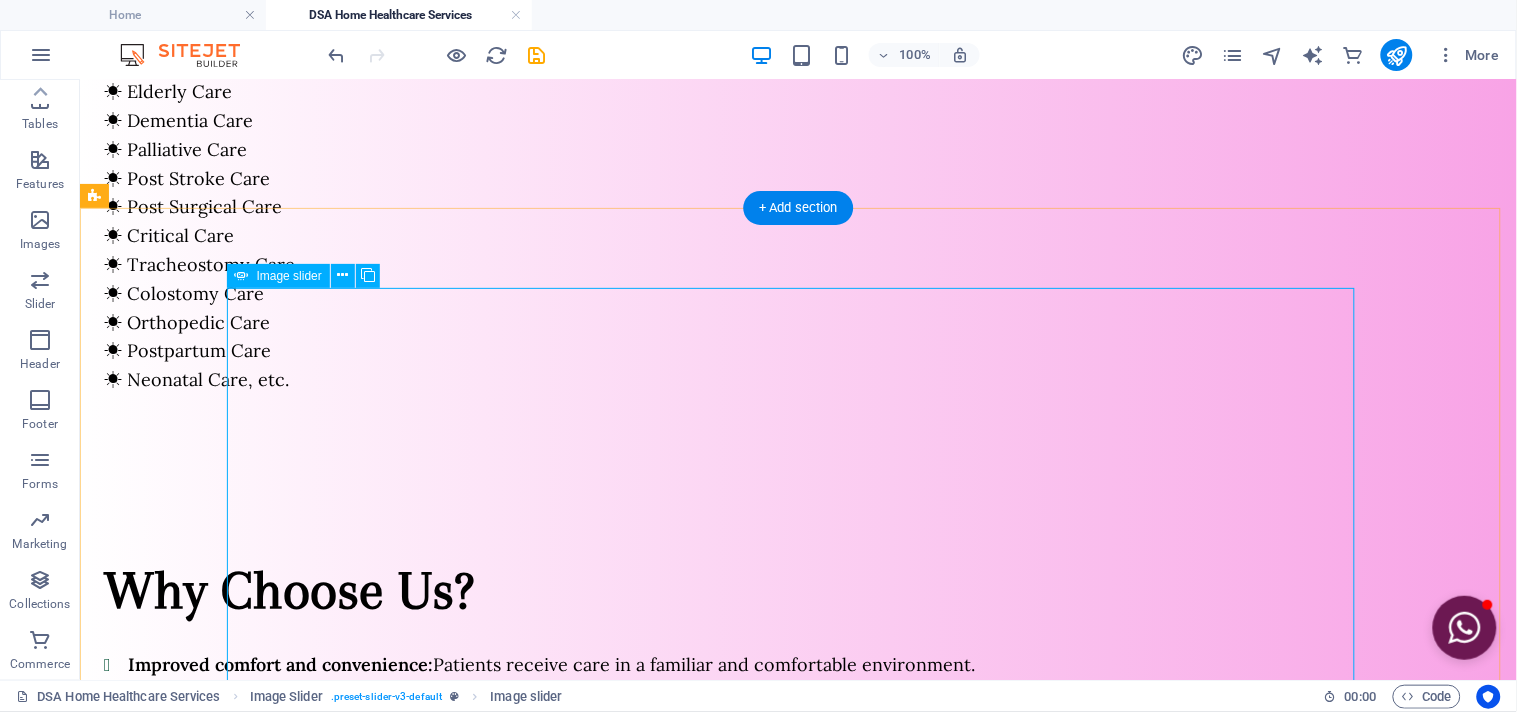 click at bounding box center (-8278, 6311) 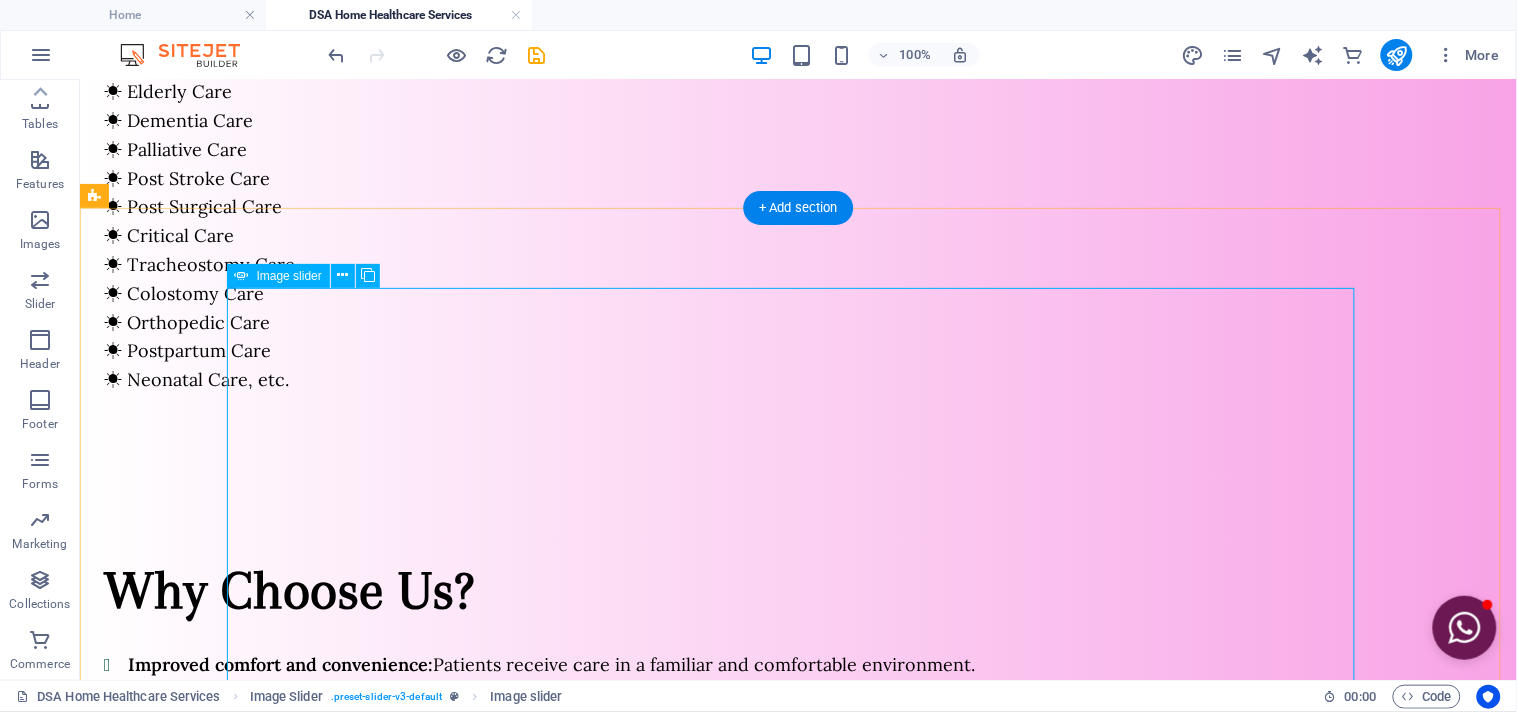 select on "px" 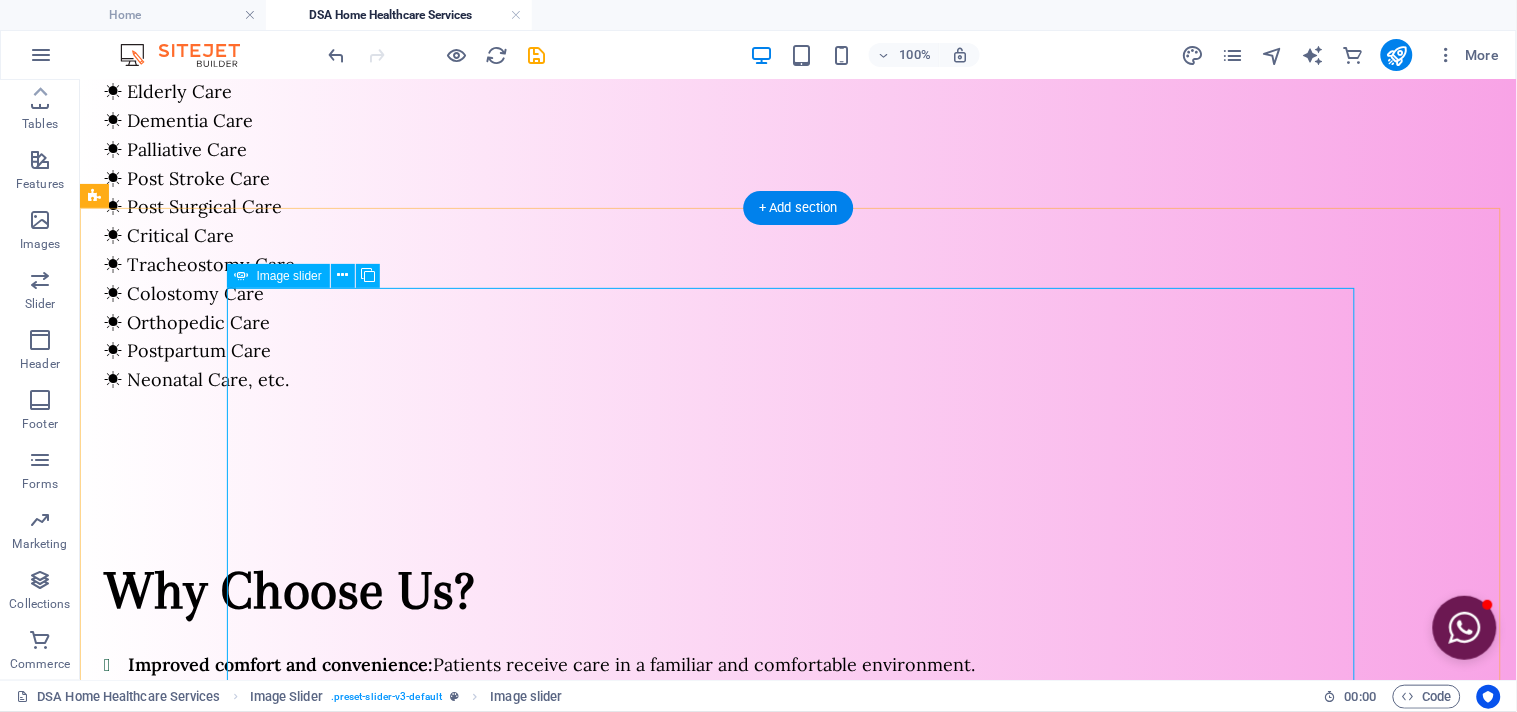 select on "ms" 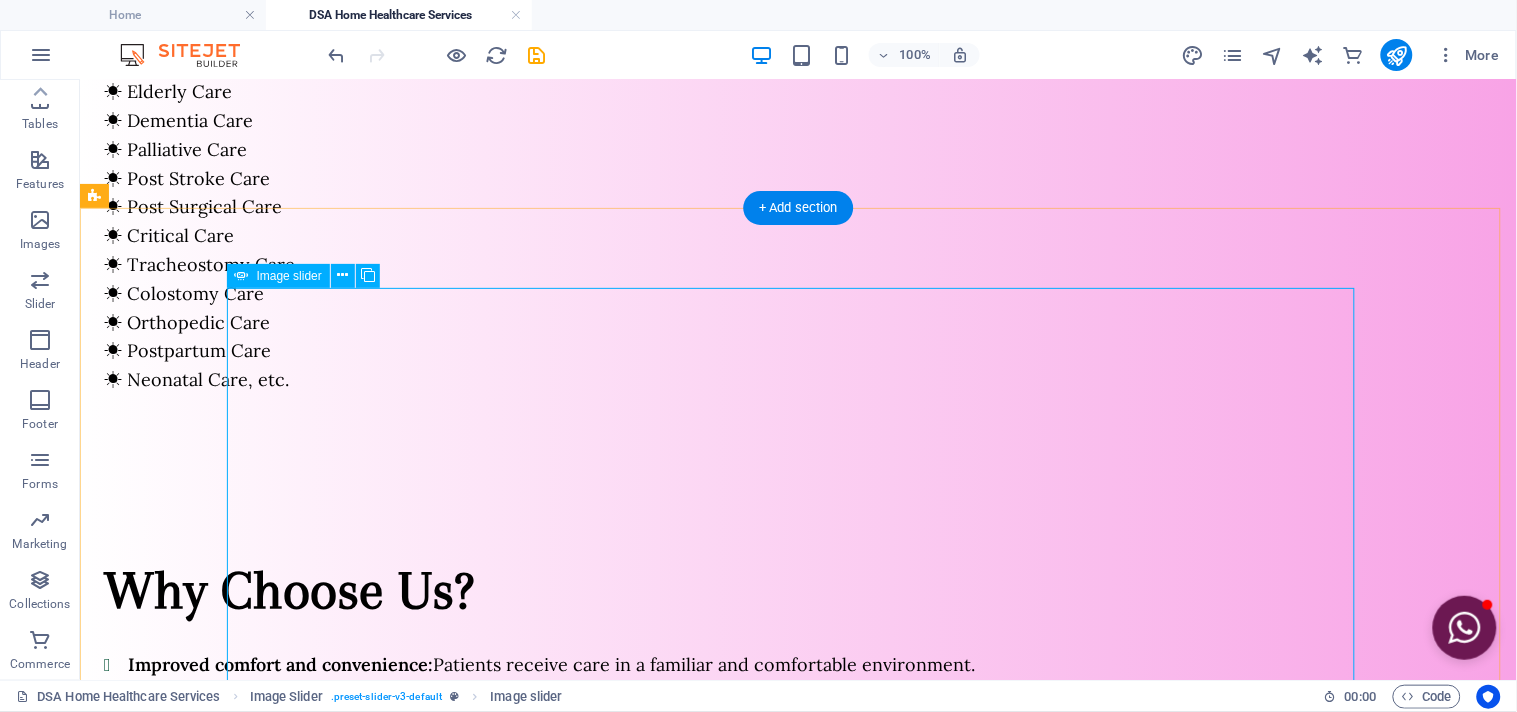 select on "s" 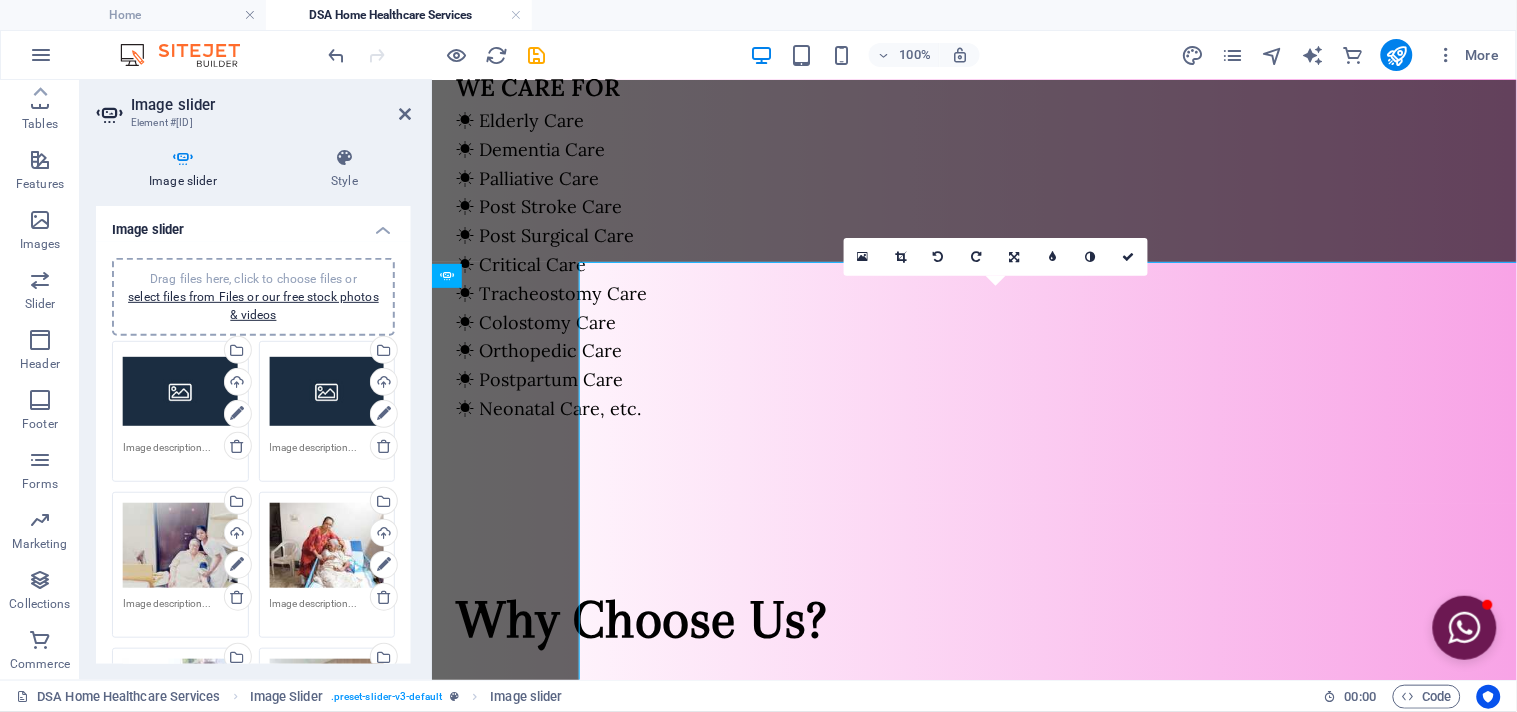 scroll, scrollTop: 1598, scrollLeft: 0, axis: vertical 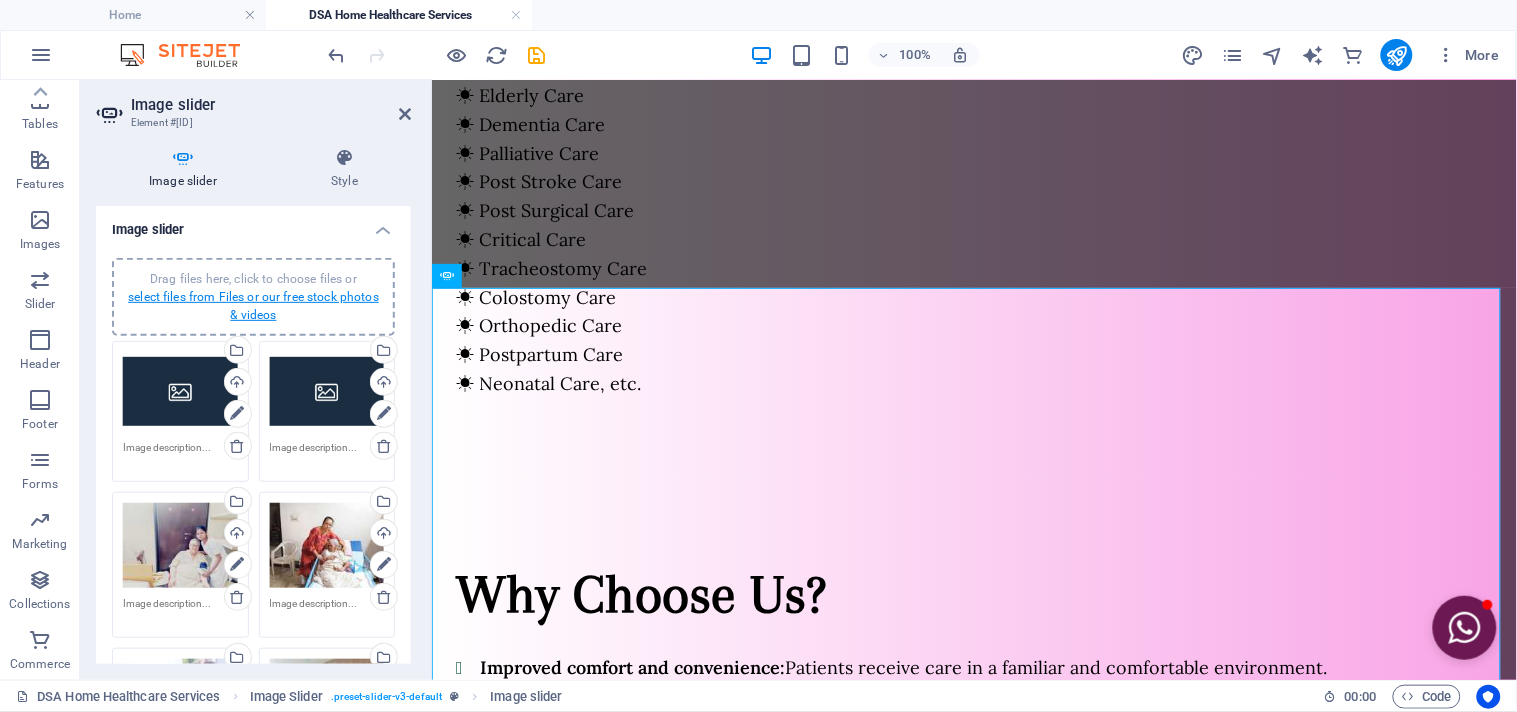 click on "select files from Files or our free stock photos & videos" at bounding box center [253, 306] 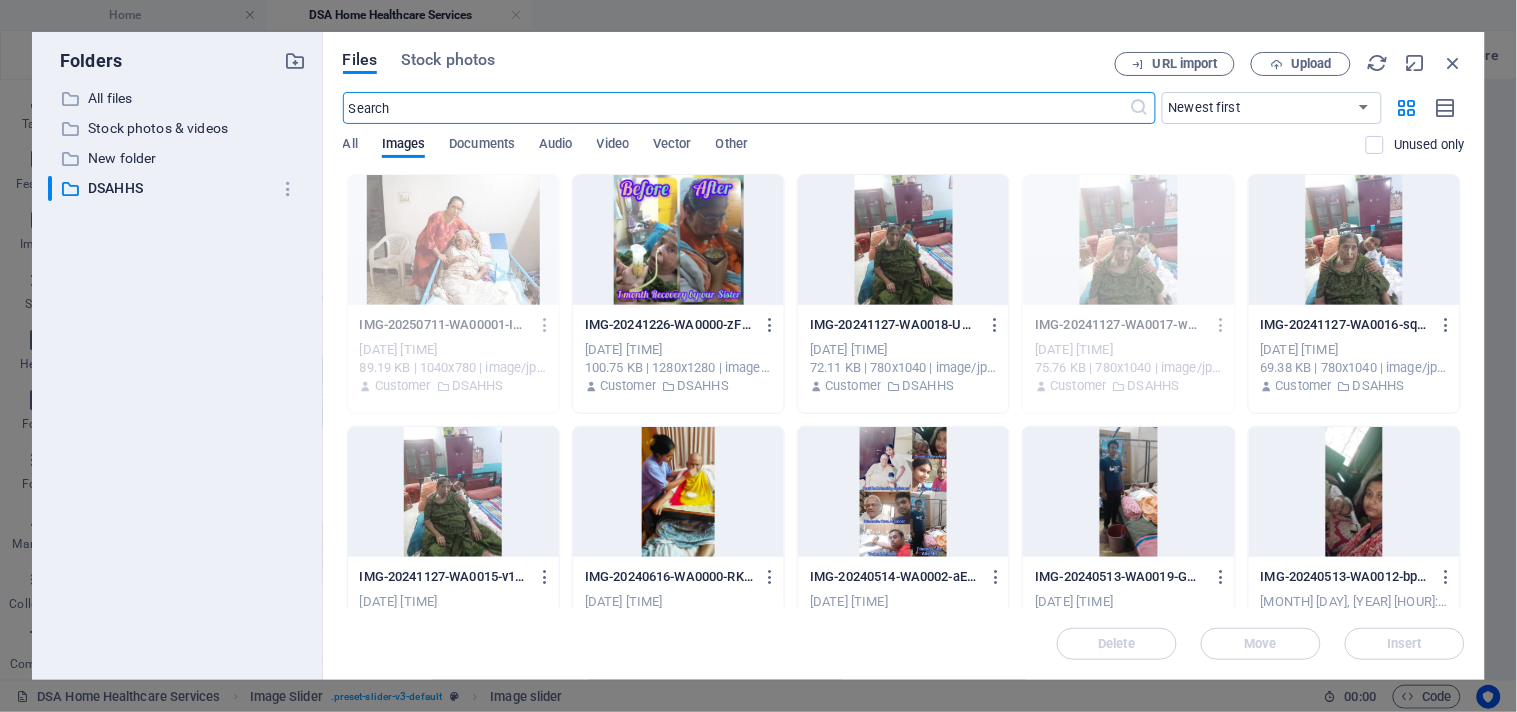 scroll, scrollTop: 1638, scrollLeft: 0, axis: vertical 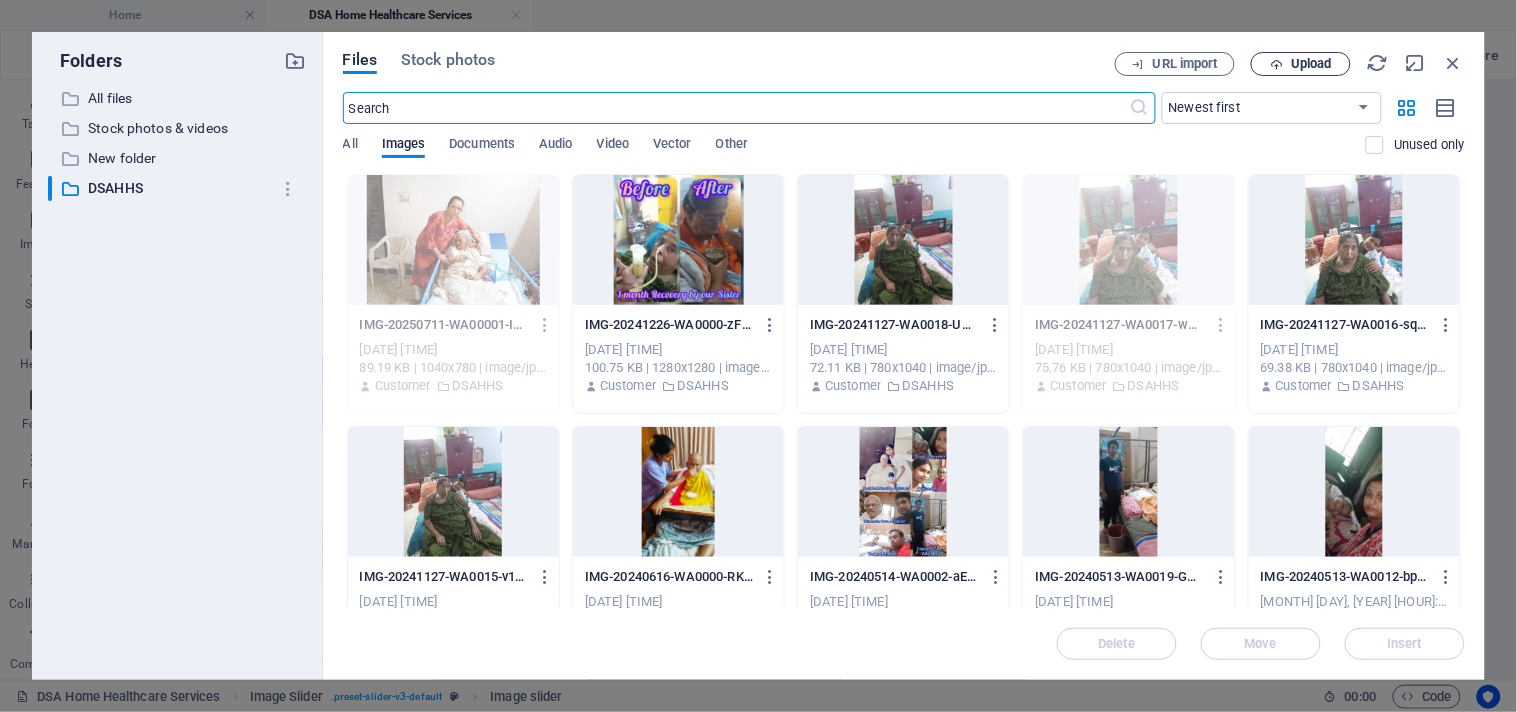 click on "Upload" at bounding box center (1311, 64) 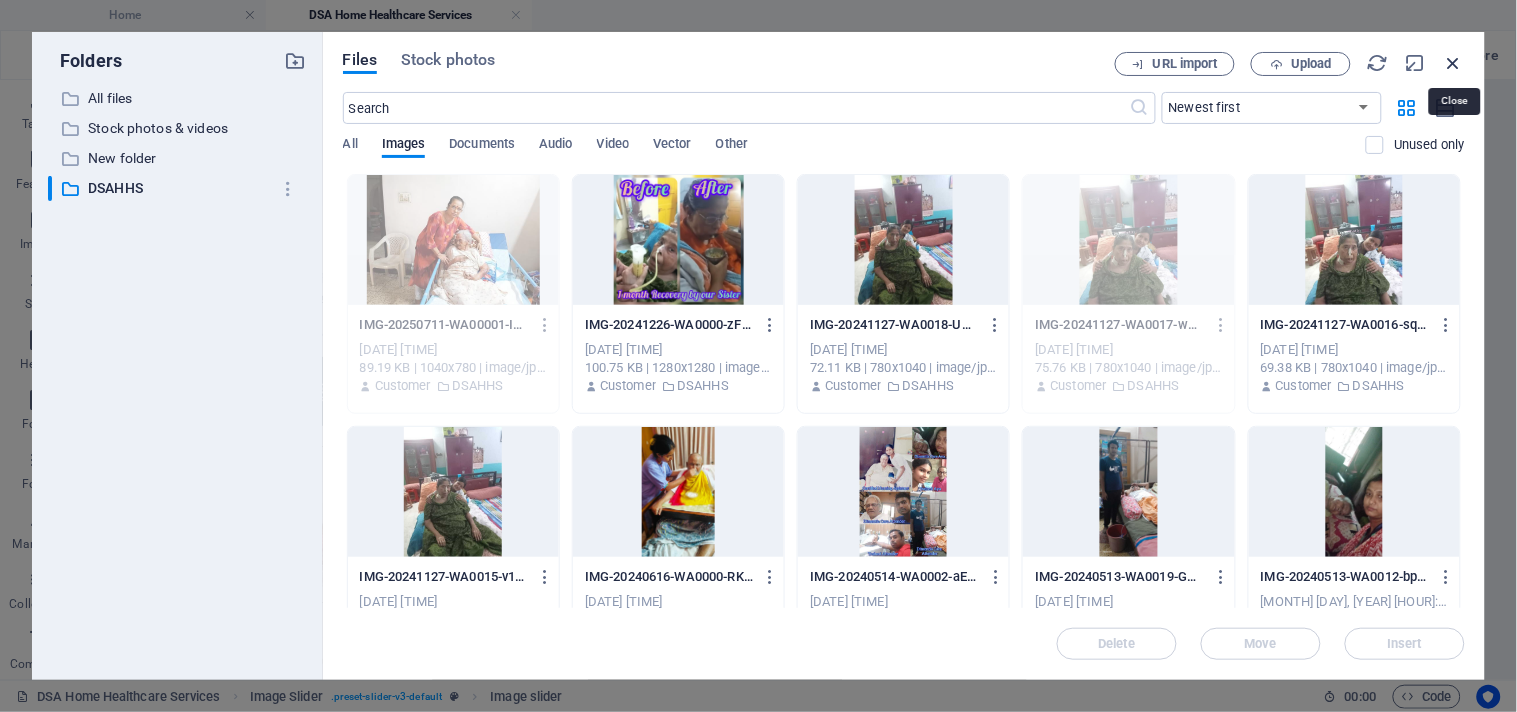 click at bounding box center (1454, 63) 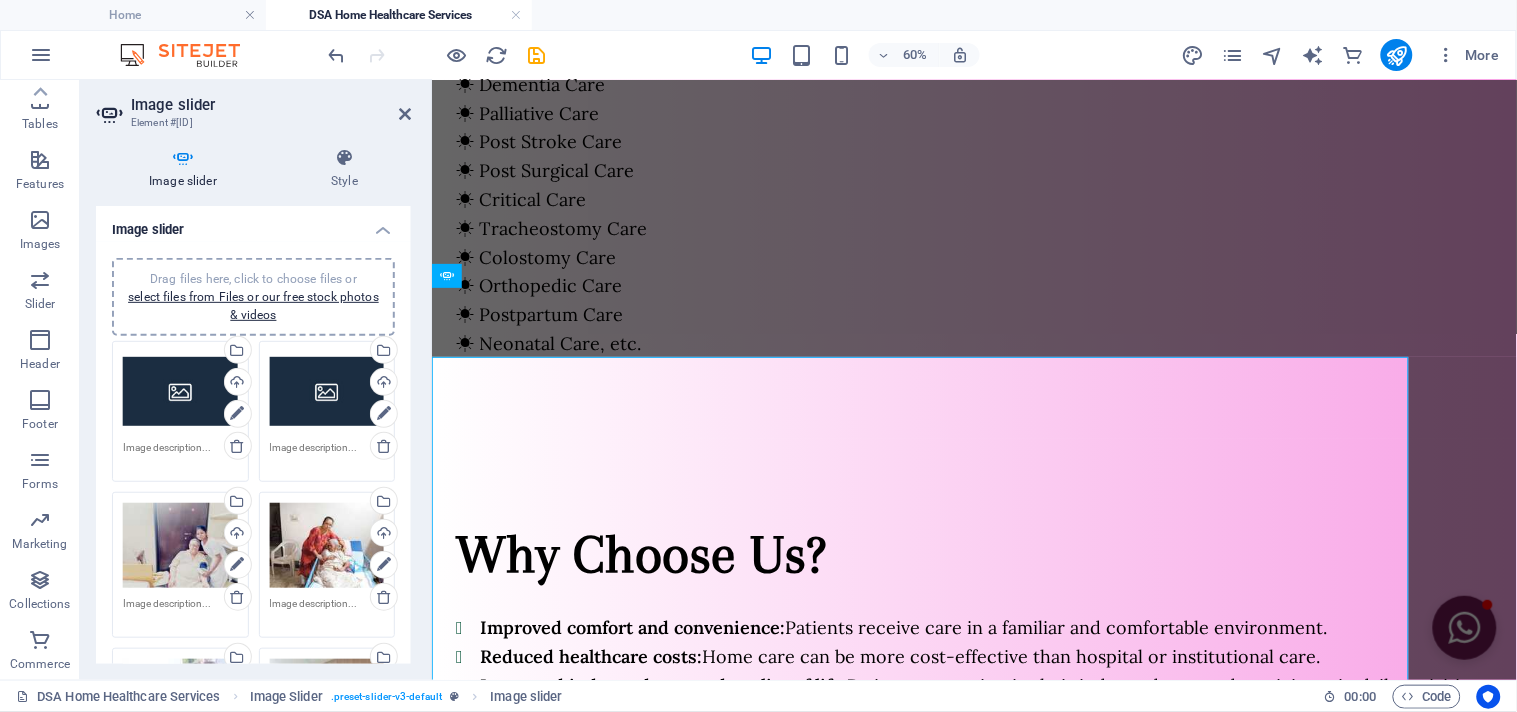 scroll, scrollTop: 1598, scrollLeft: 0, axis: vertical 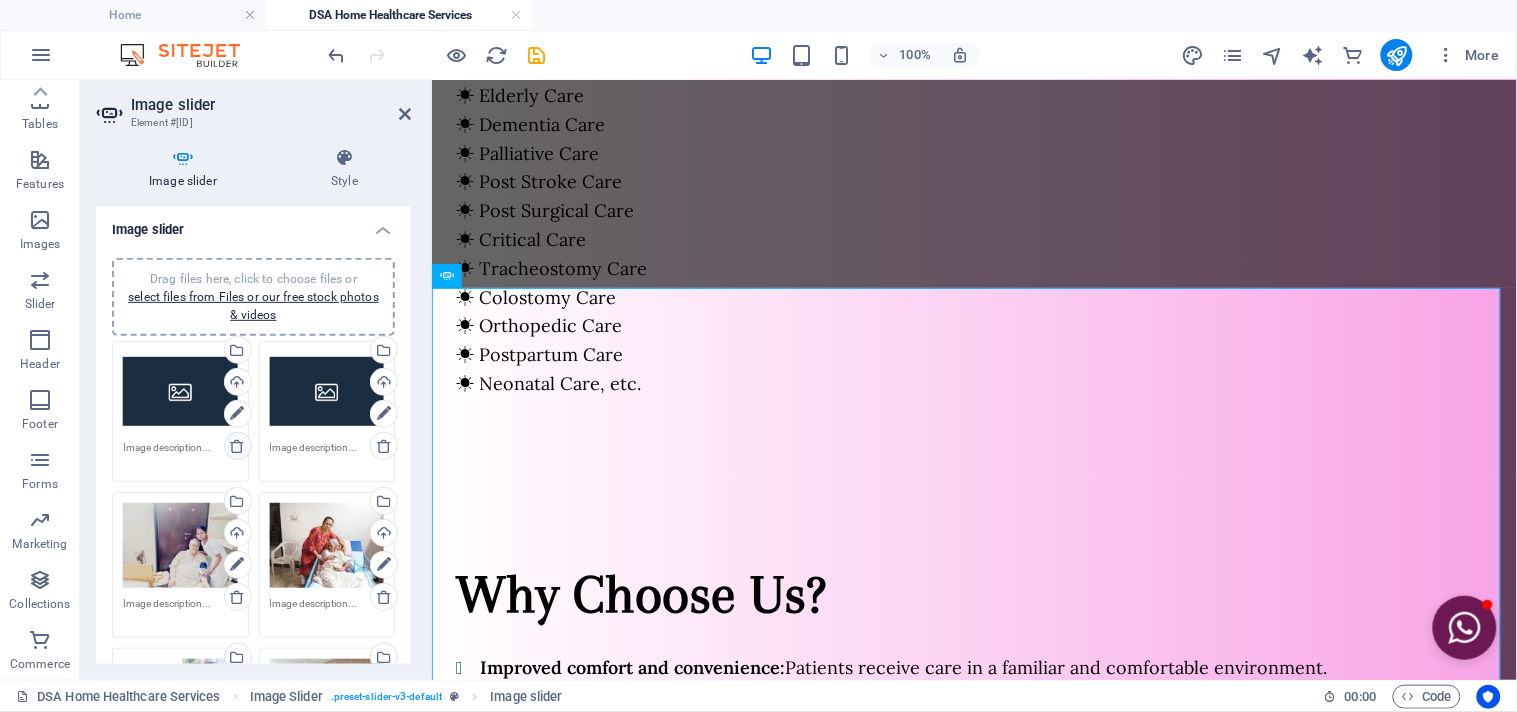 click at bounding box center [237, 597] 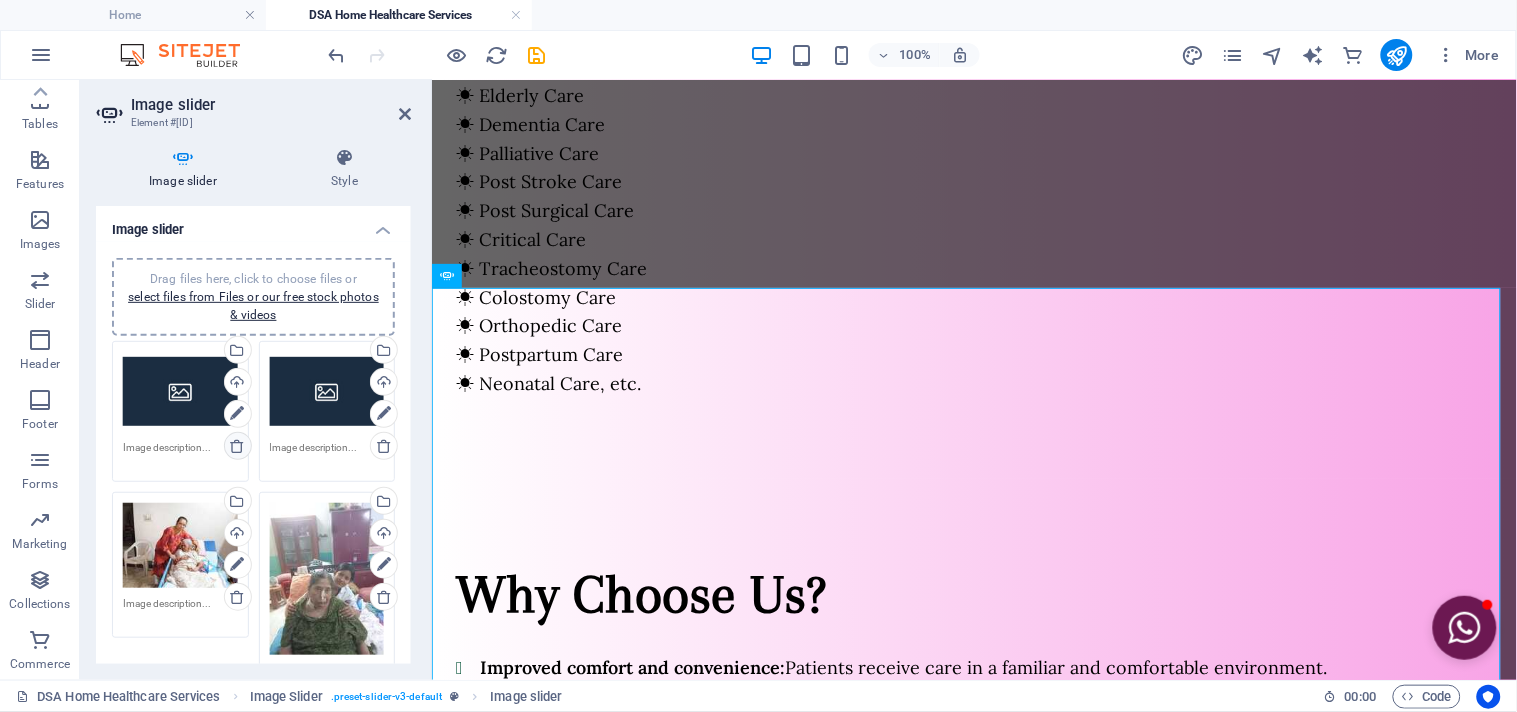 click at bounding box center (237, 446) 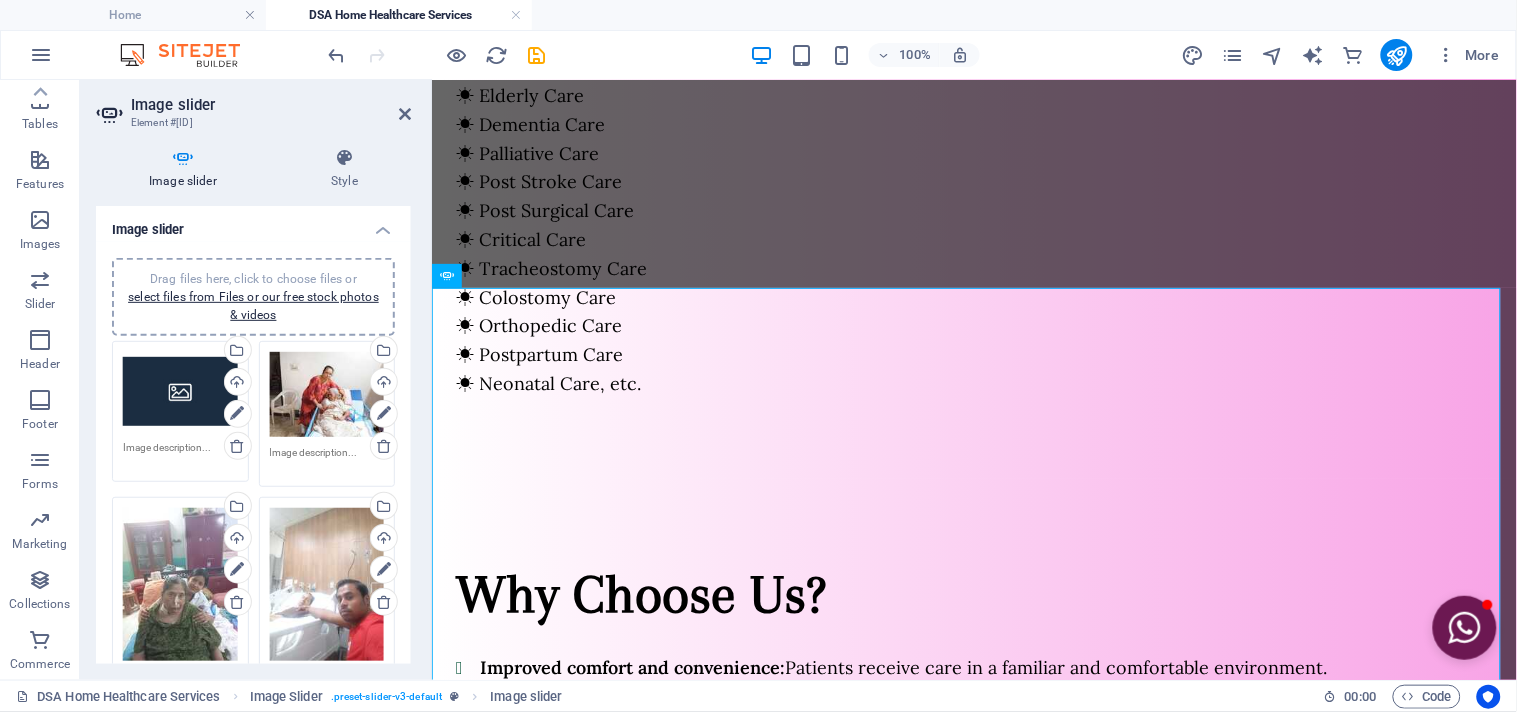scroll, scrollTop: 111, scrollLeft: 0, axis: vertical 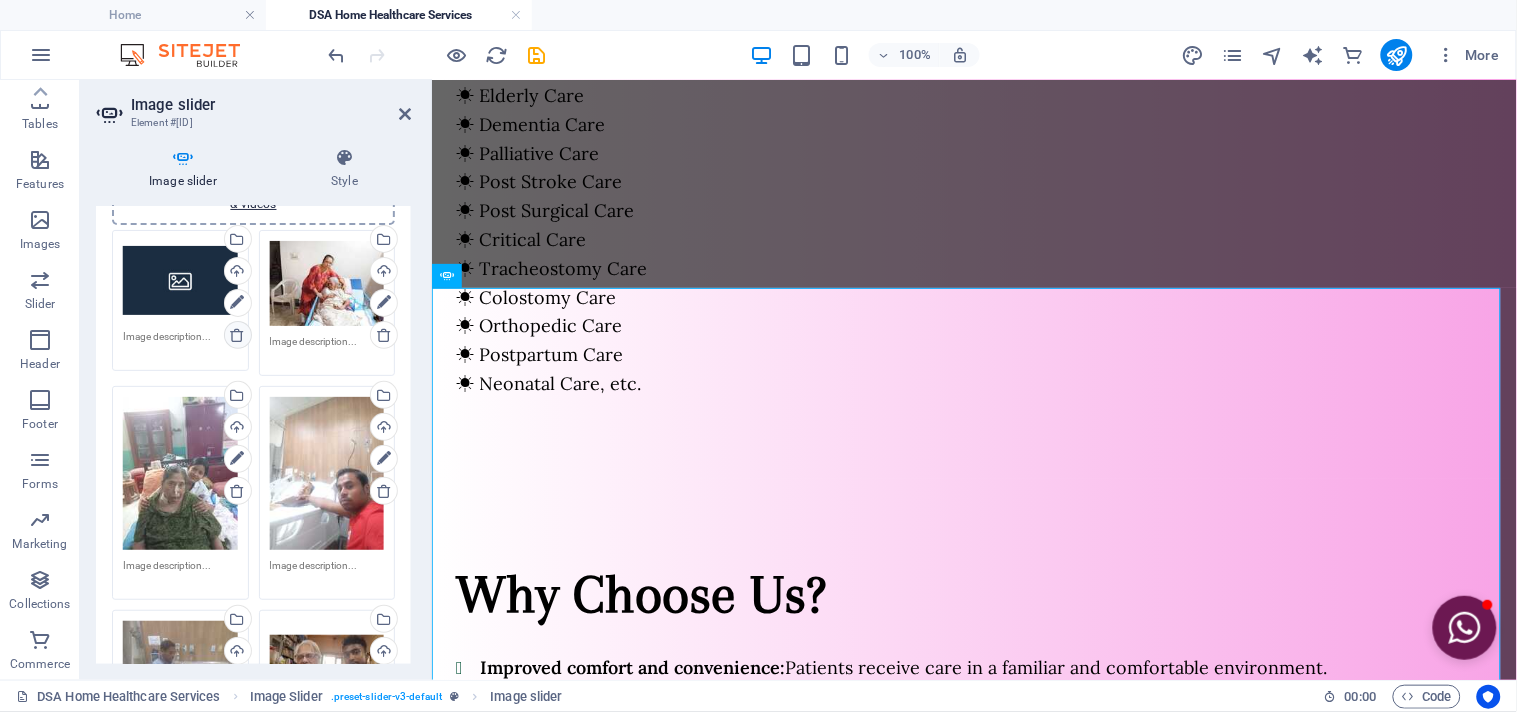 click at bounding box center [237, 335] 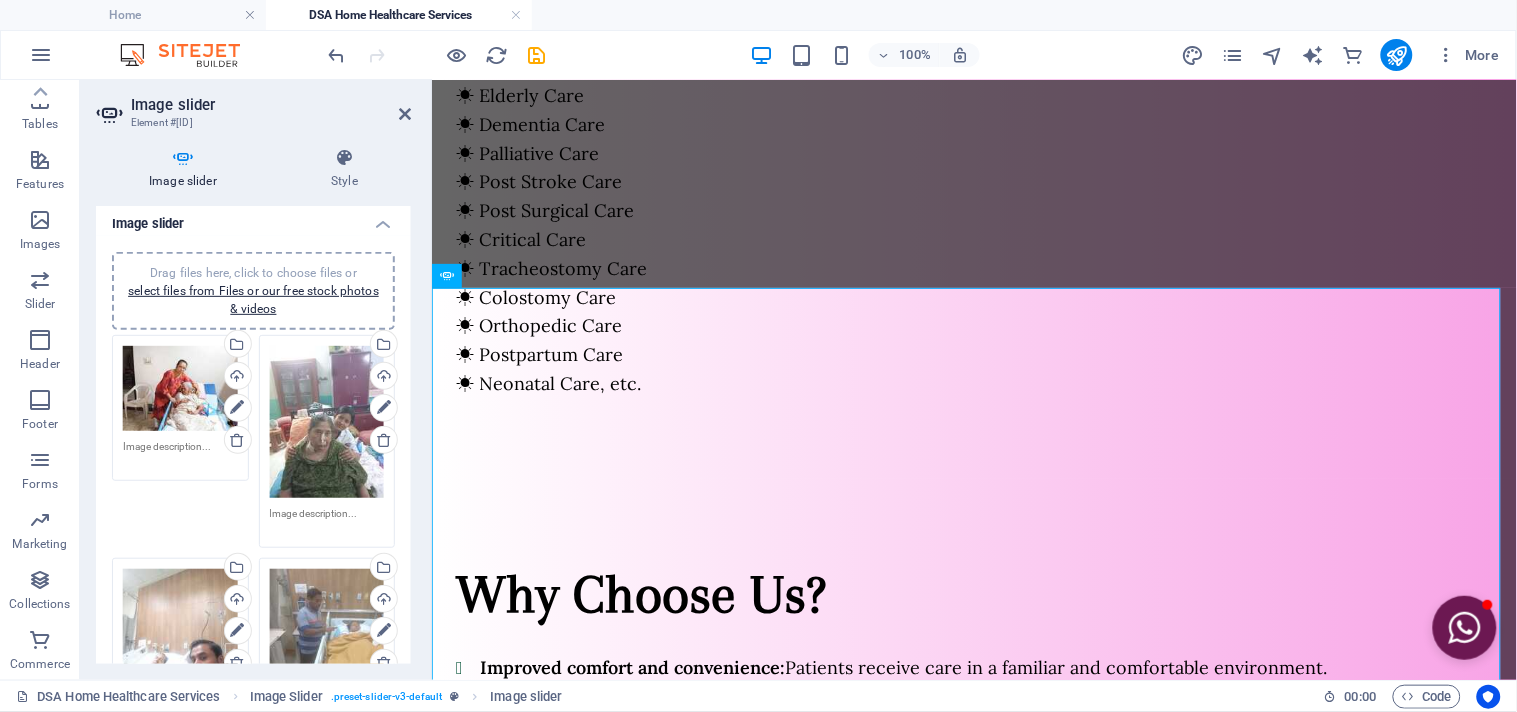 scroll, scrollTop: 0, scrollLeft: 0, axis: both 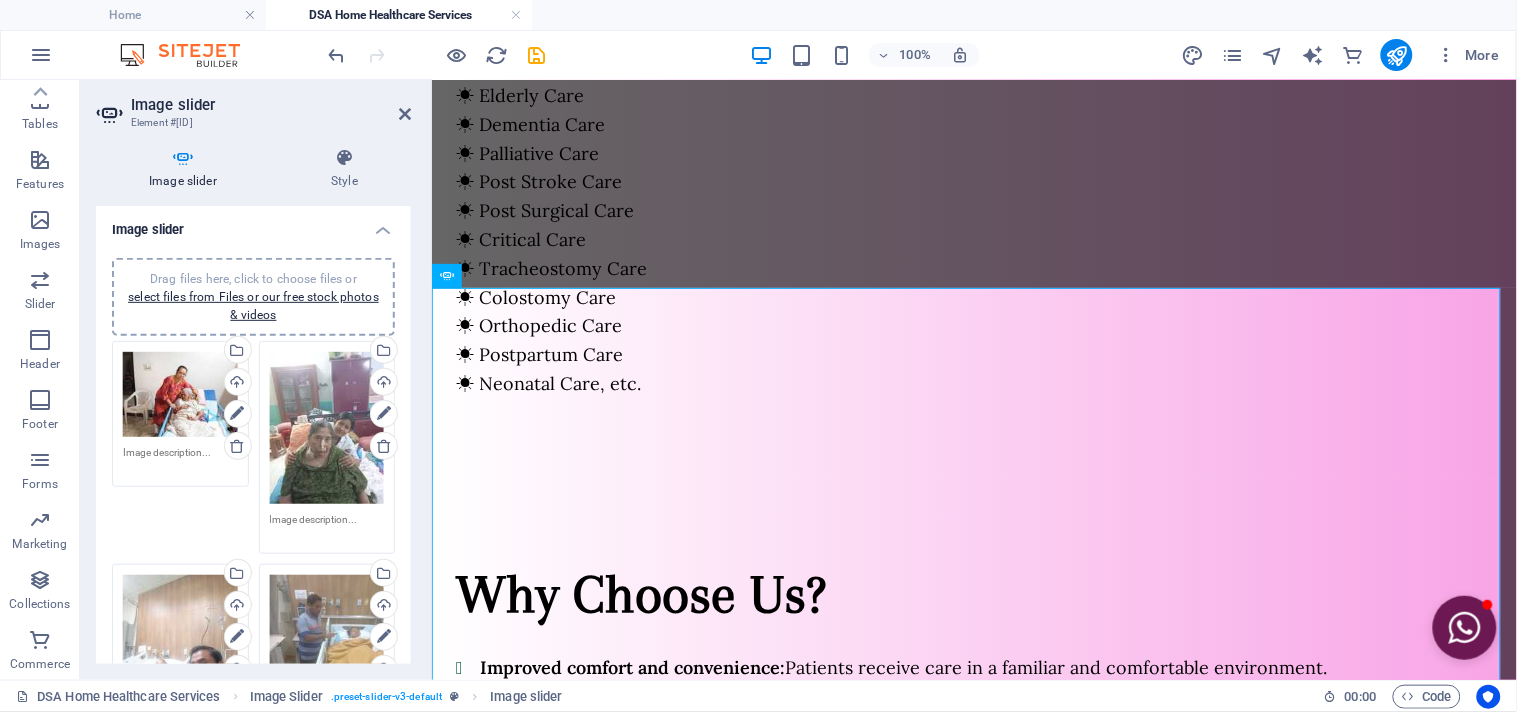 click on "Drag files here, click to choose files or select files from Files or our free stock photos & videos" at bounding box center (253, 297) 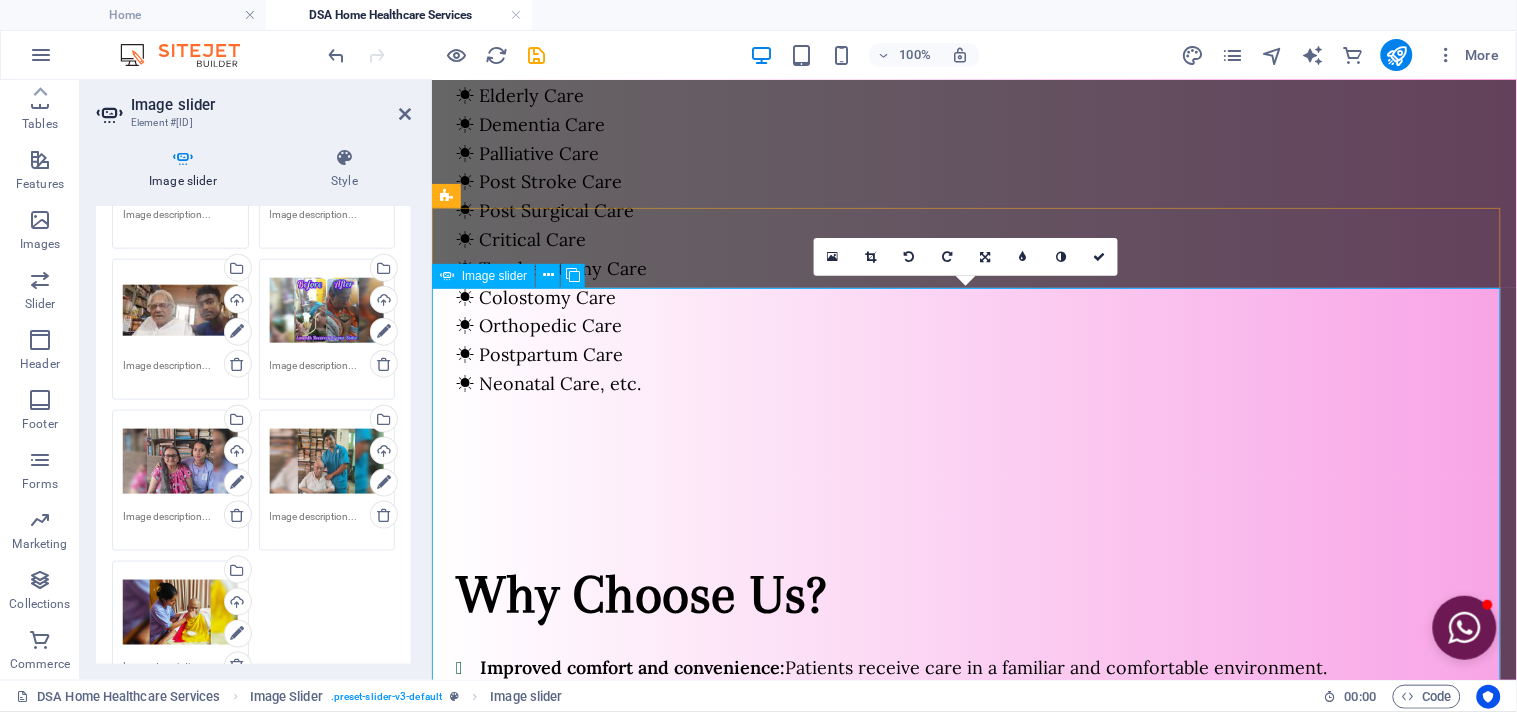 scroll, scrollTop: 777, scrollLeft: 0, axis: vertical 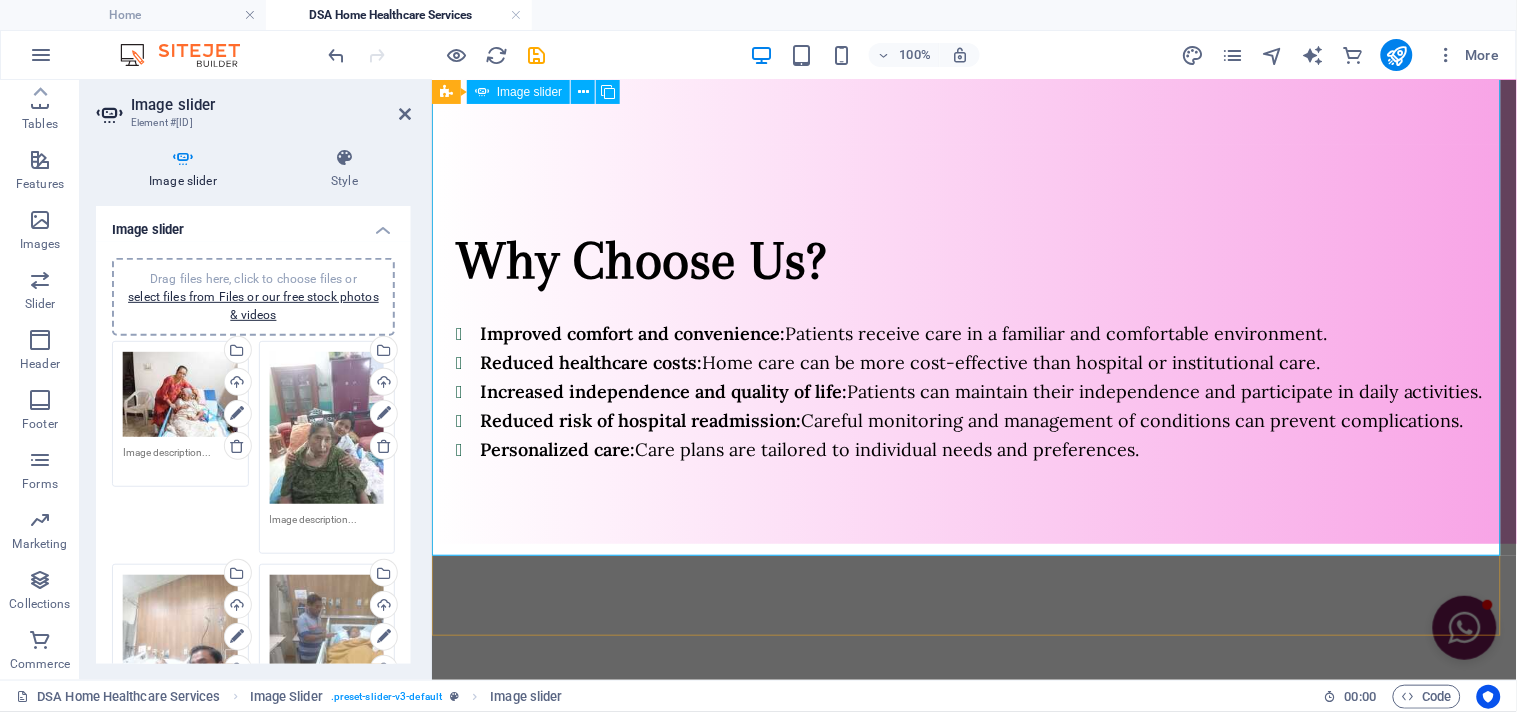 click on "1" at bounding box center [483, 1003] 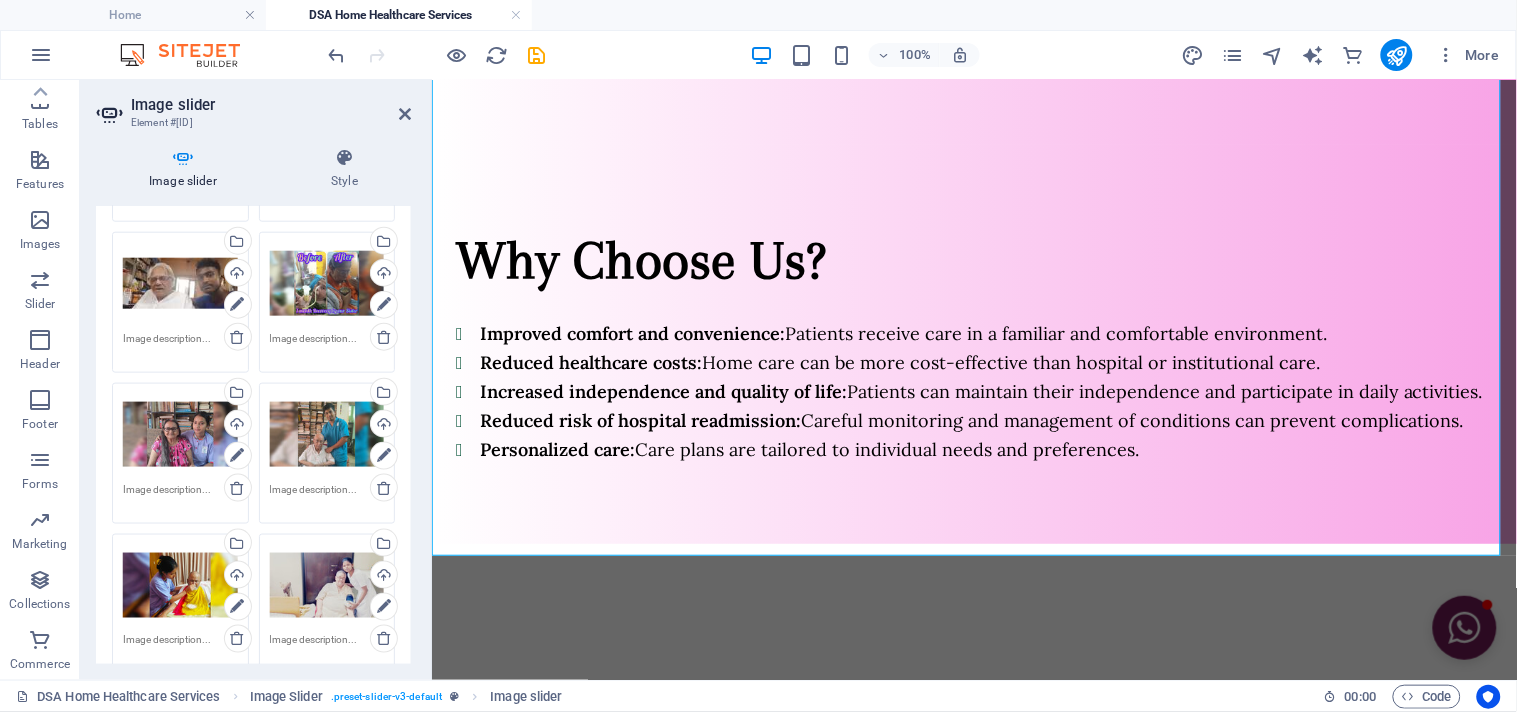 scroll, scrollTop: 666, scrollLeft: 0, axis: vertical 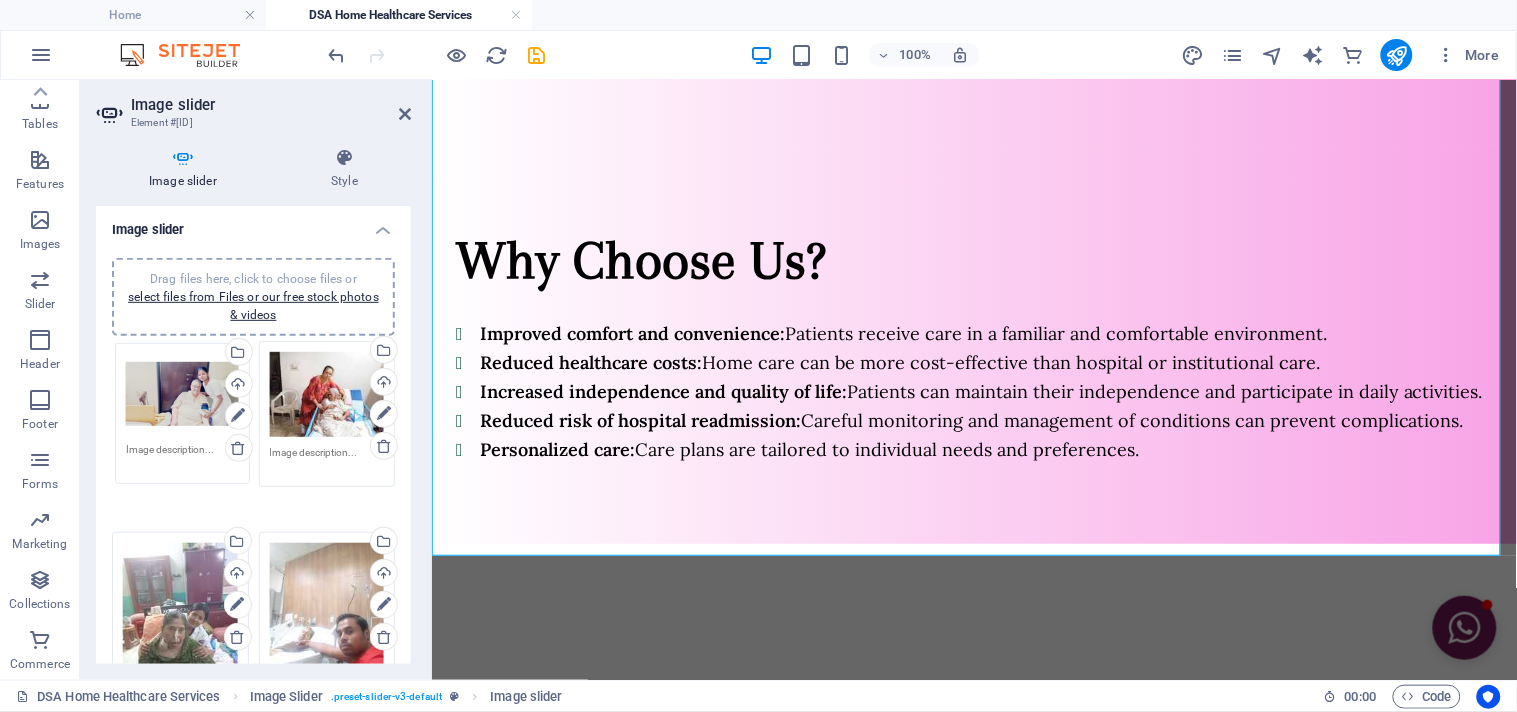 drag, startPoint x: 285, startPoint y: 484, endPoint x: 143, endPoint y: 411, distance: 159.66527 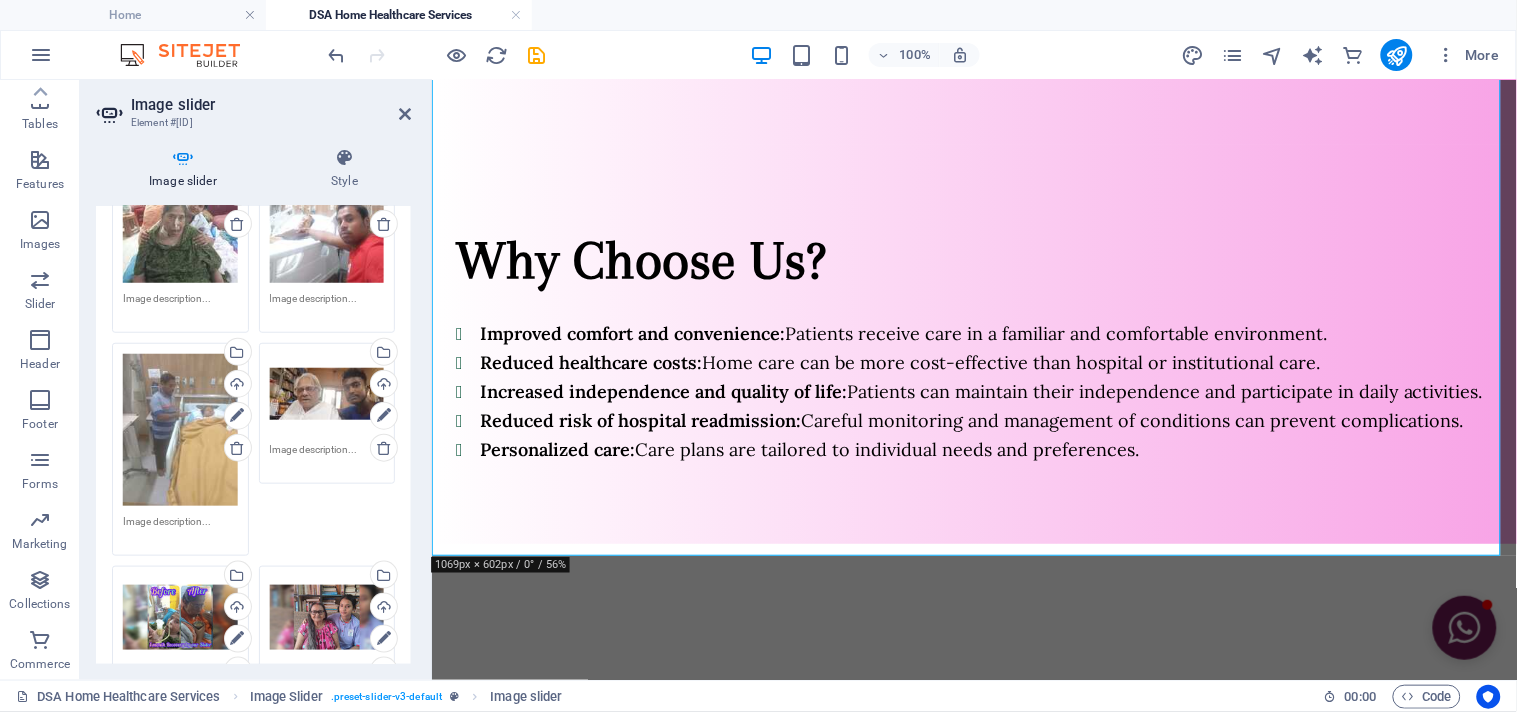 scroll, scrollTop: 433, scrollLeft: 0, axis: vertical 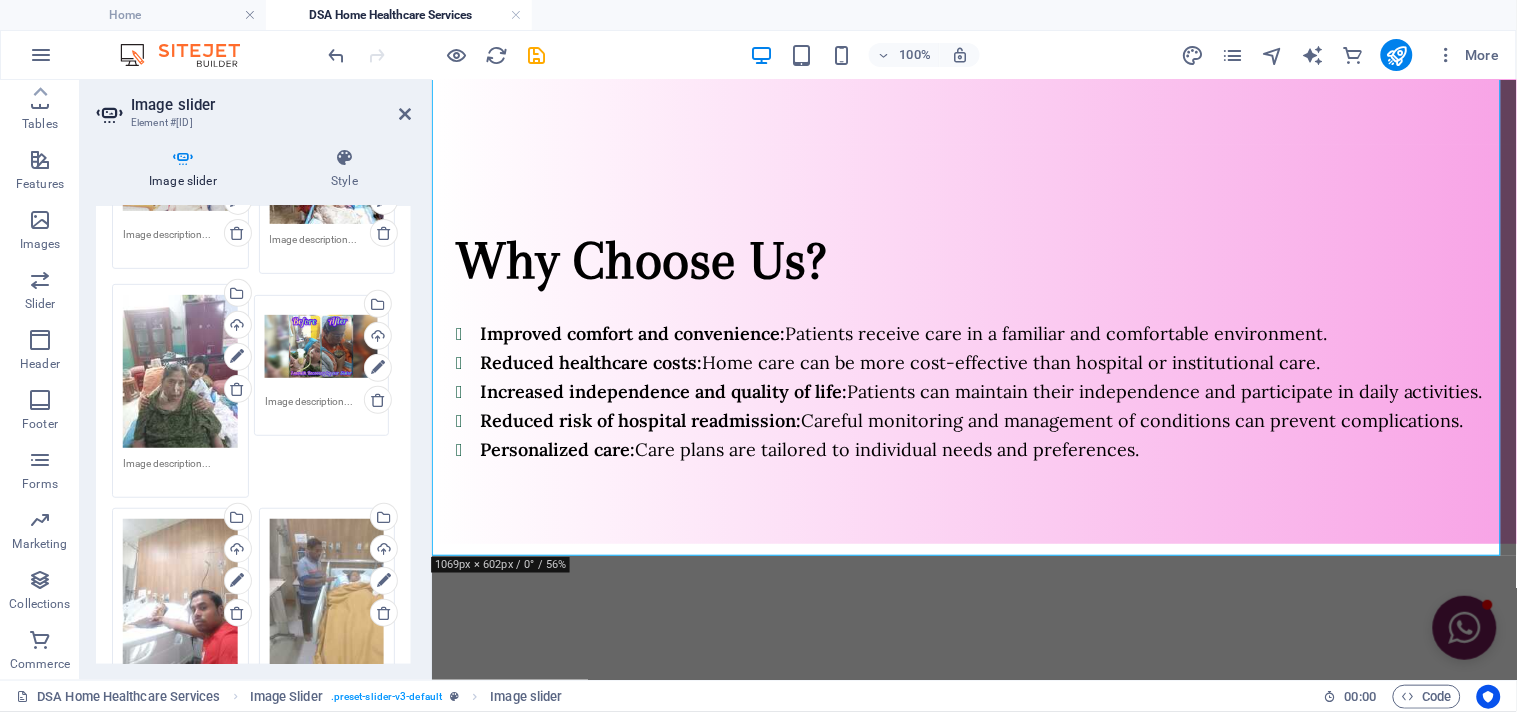 drag, startPoint x: 182, startPoint y: 551, endPoint x: 324, endPoint y: 341, distance: 253.50345 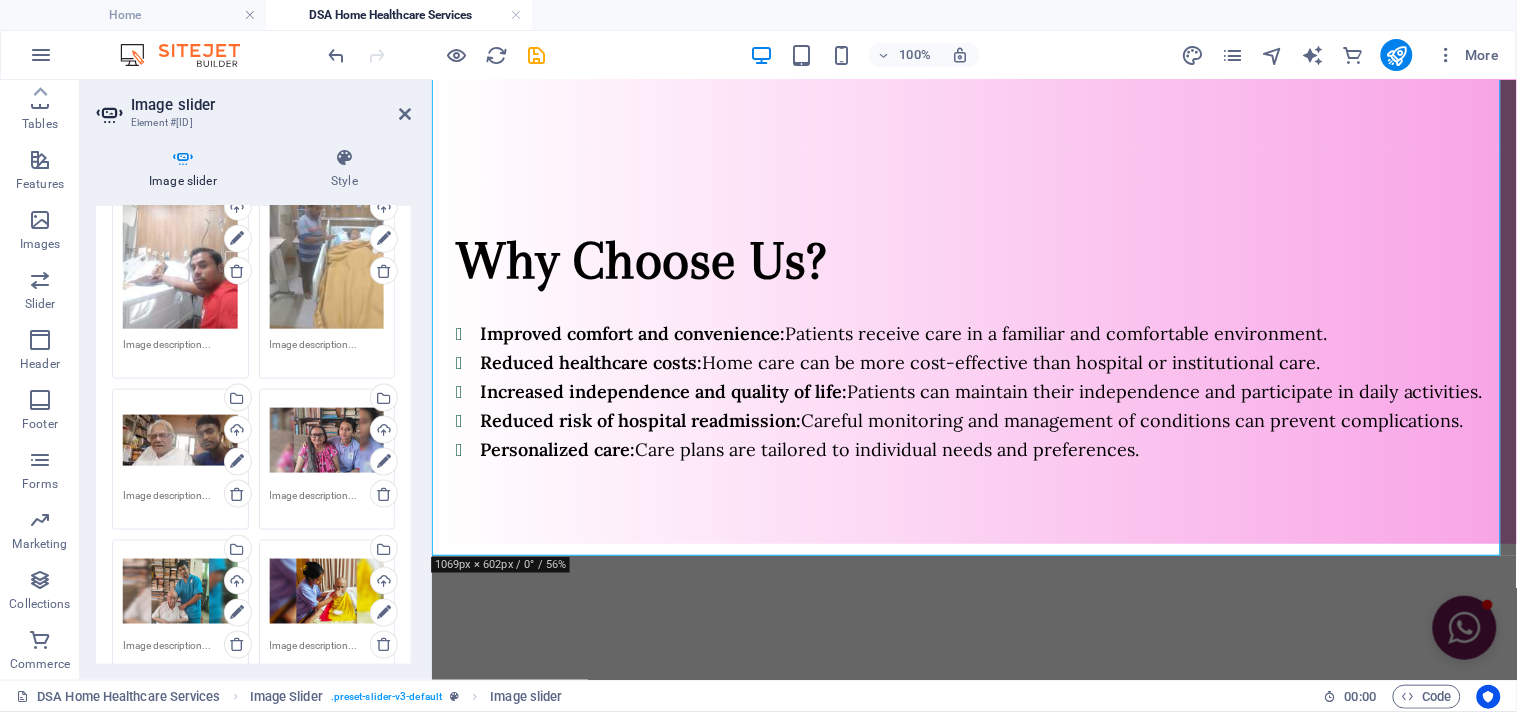 scroll, scrollTop: 444, scrollLeft: 0, axis: vertical 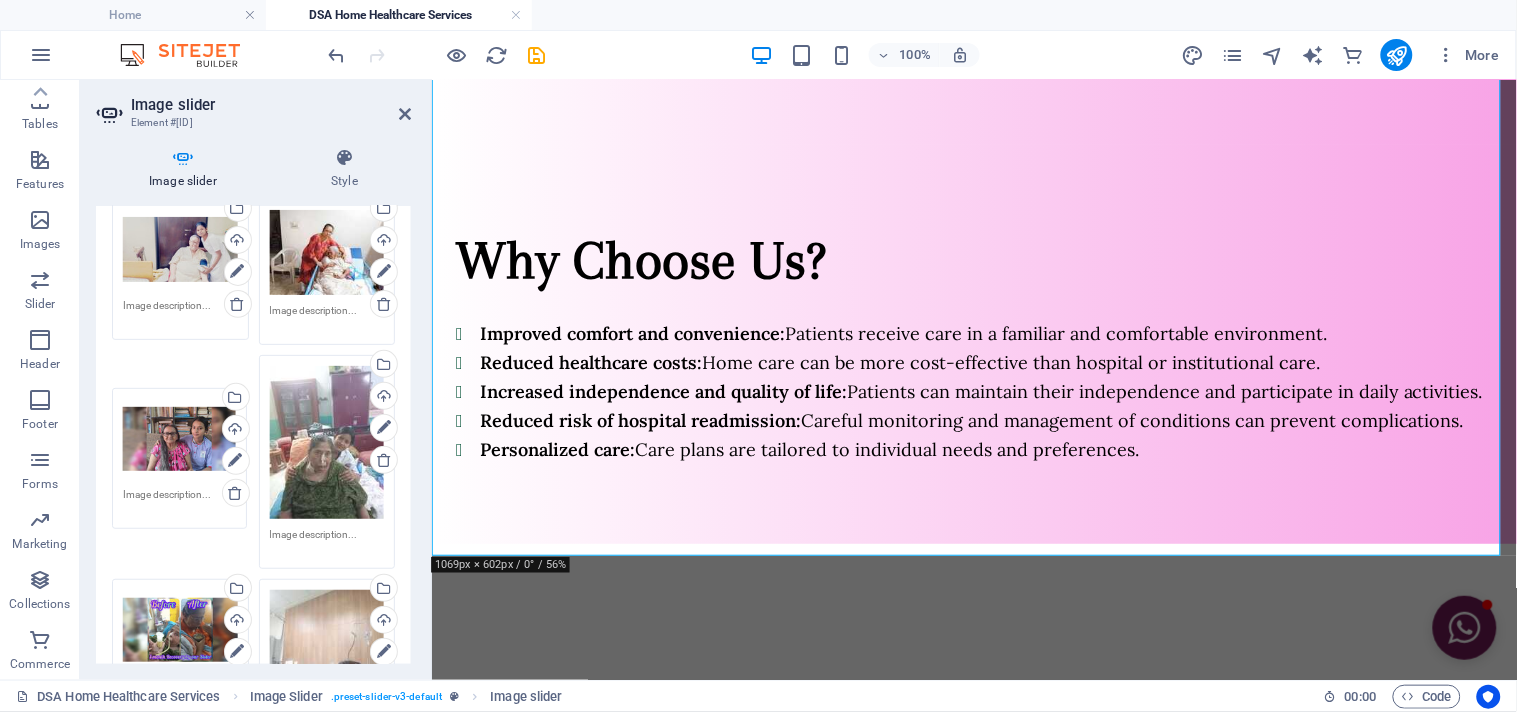 drag, startPoint x: 315, startPoint y: 554, endPoint x: 170, endPoint y: 448, distance: 179.61348 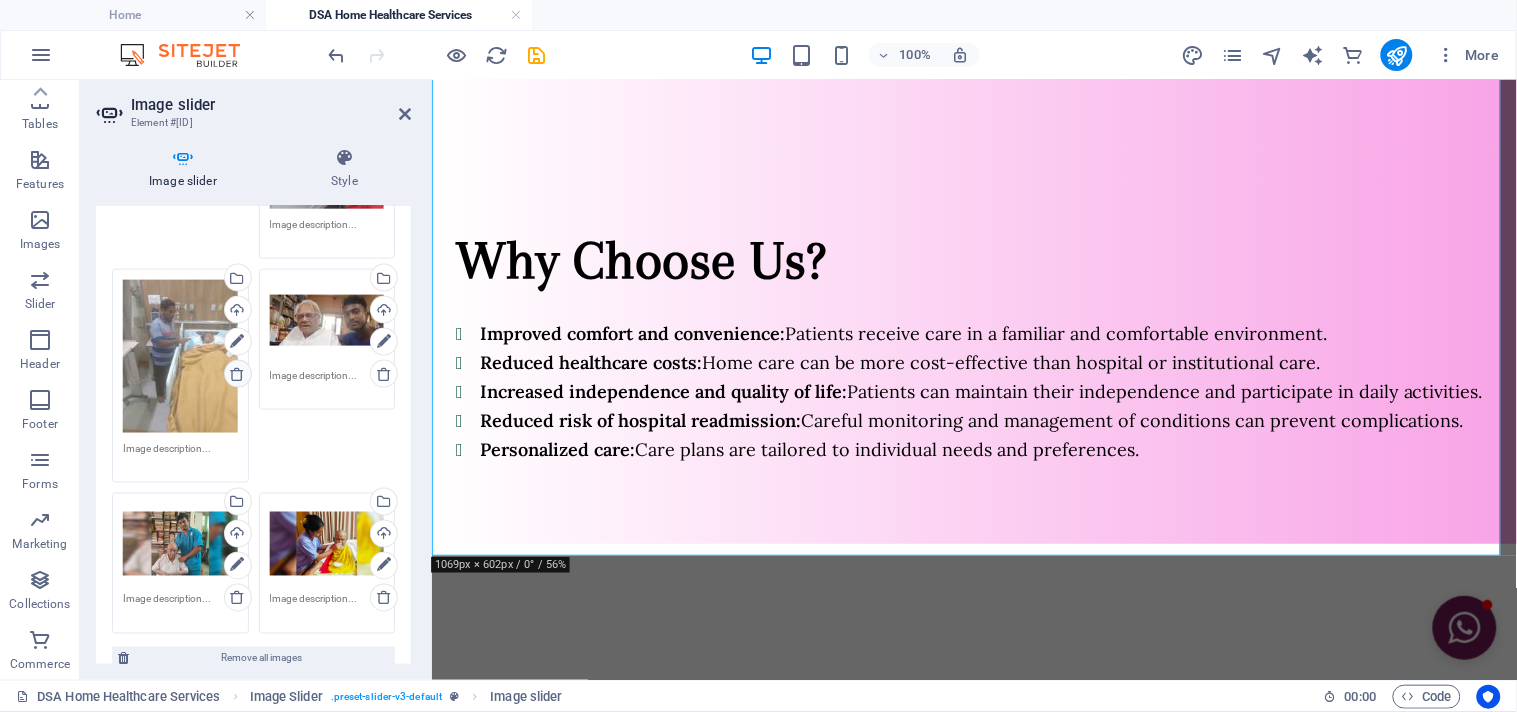 scroll, scrollTop: 697, scrollLeft: 0, axis: vertical 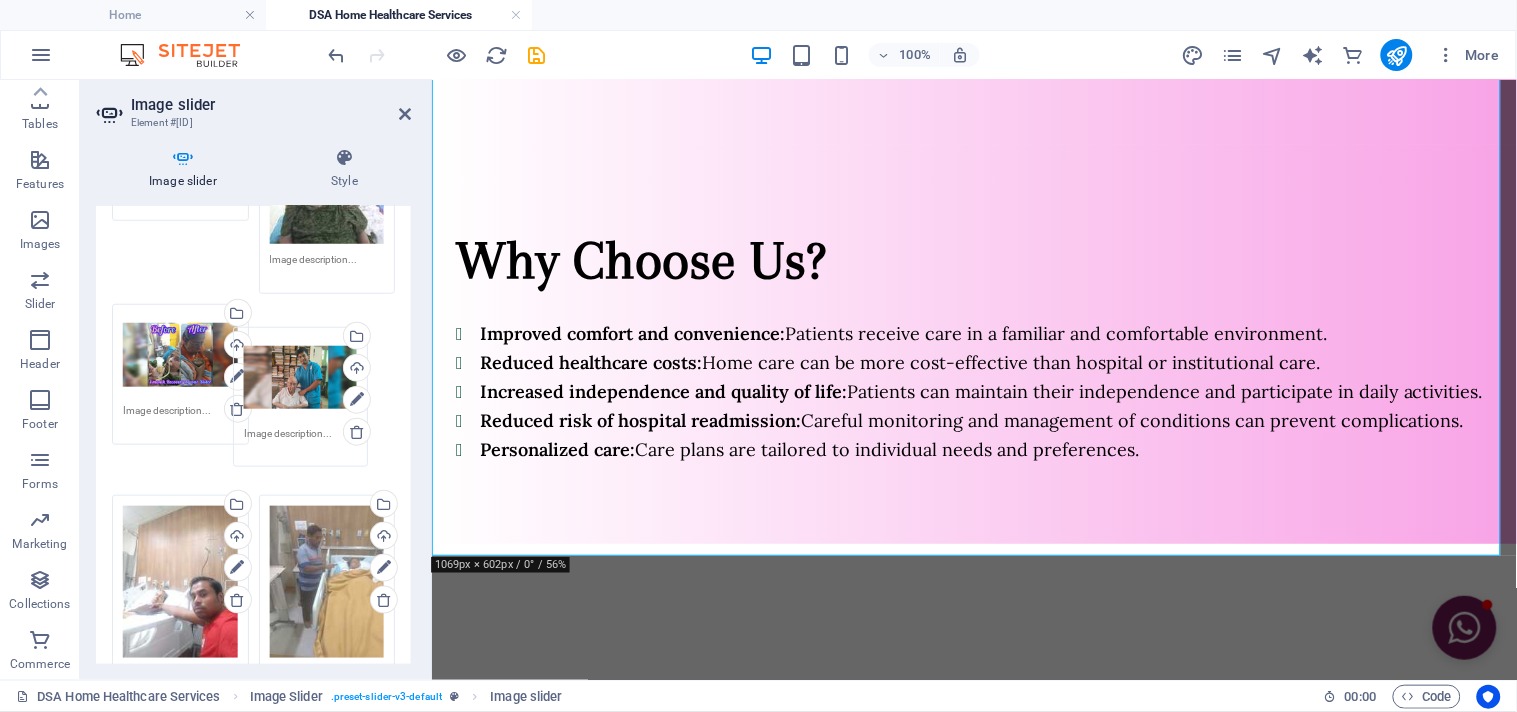 drag, startPoint x: 171, startPoint y: 500, endPoint x: 292, endPoint y: 364, distance: 182.0357 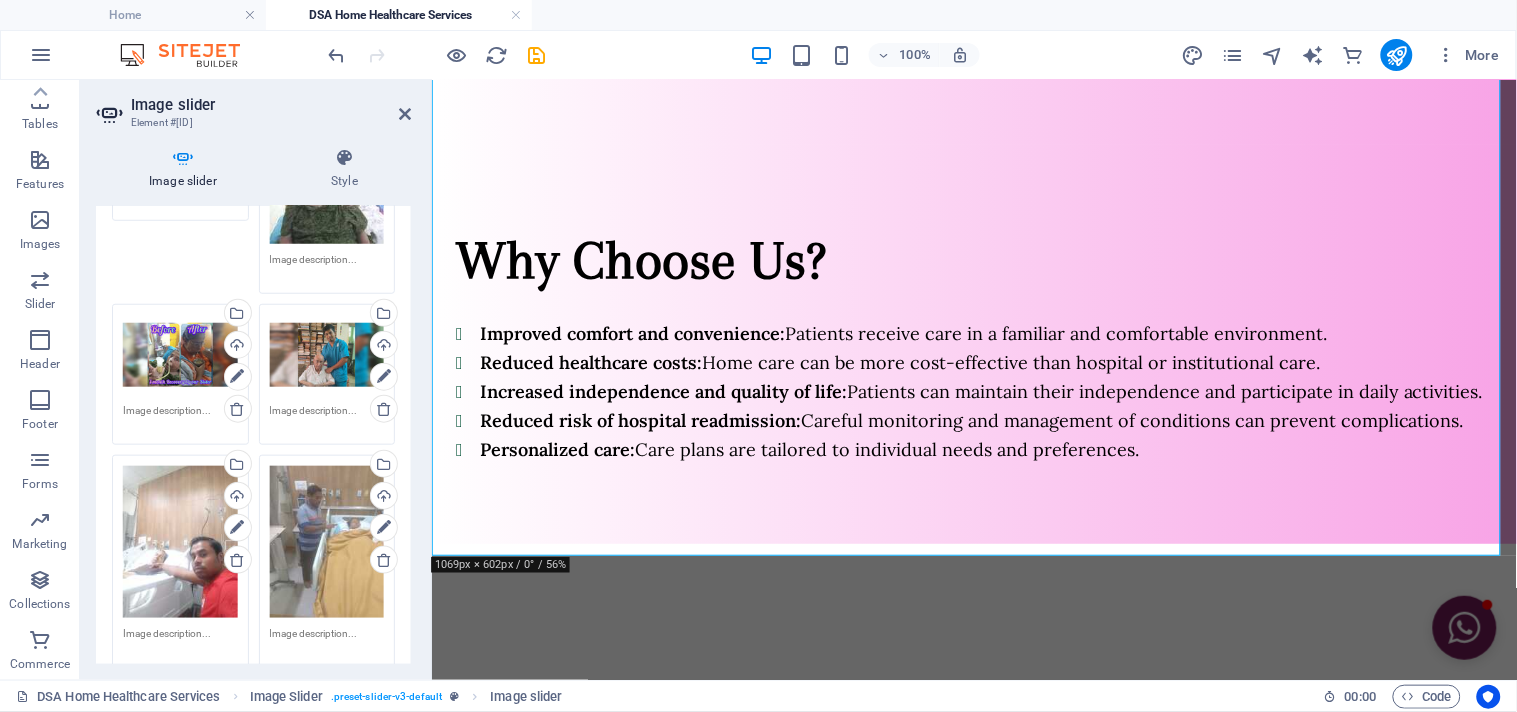 scroll, scrollTop: 751, scrollLeft: 0, axis: vertical 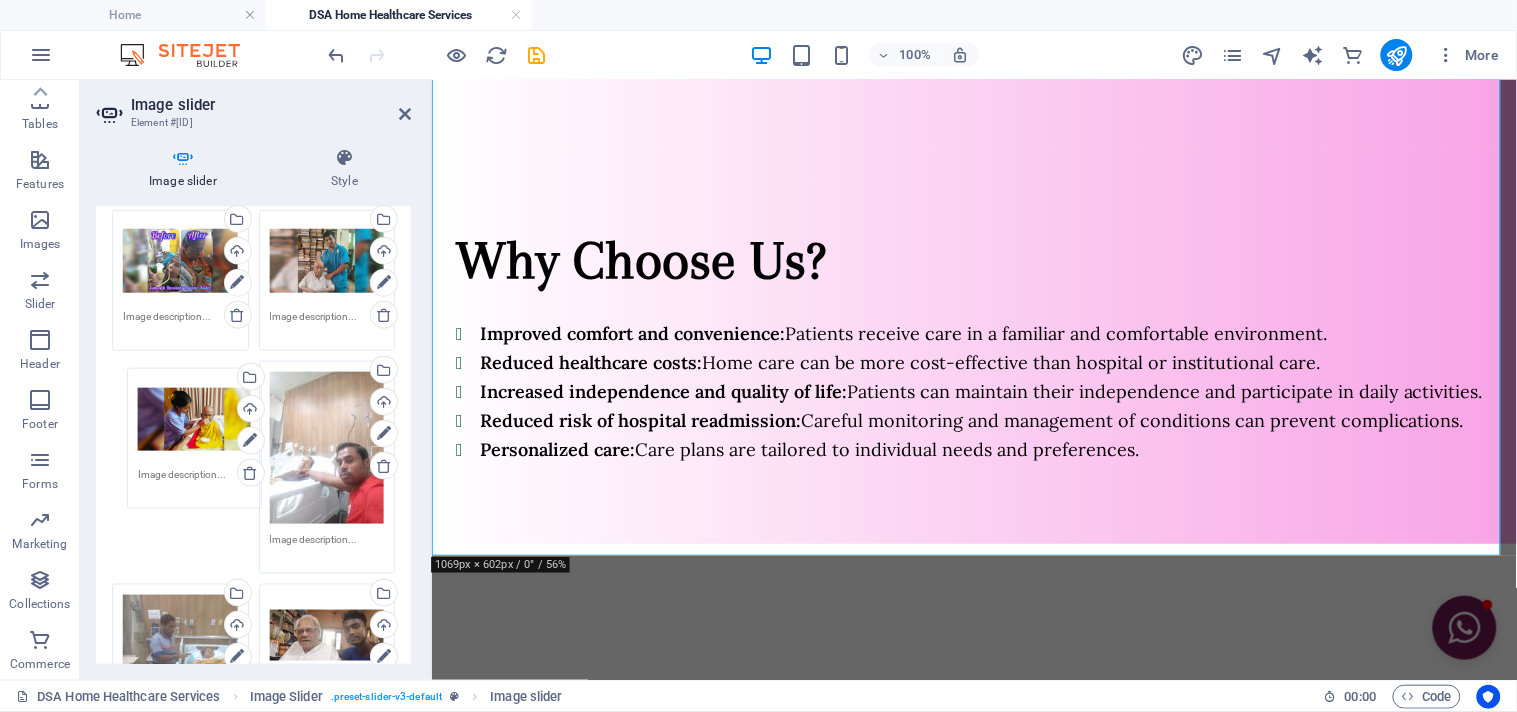 drag, startPoint x: 294, startPoint y: 376, endPoint x: 164, endPoint y: 406, distance: 133.41664 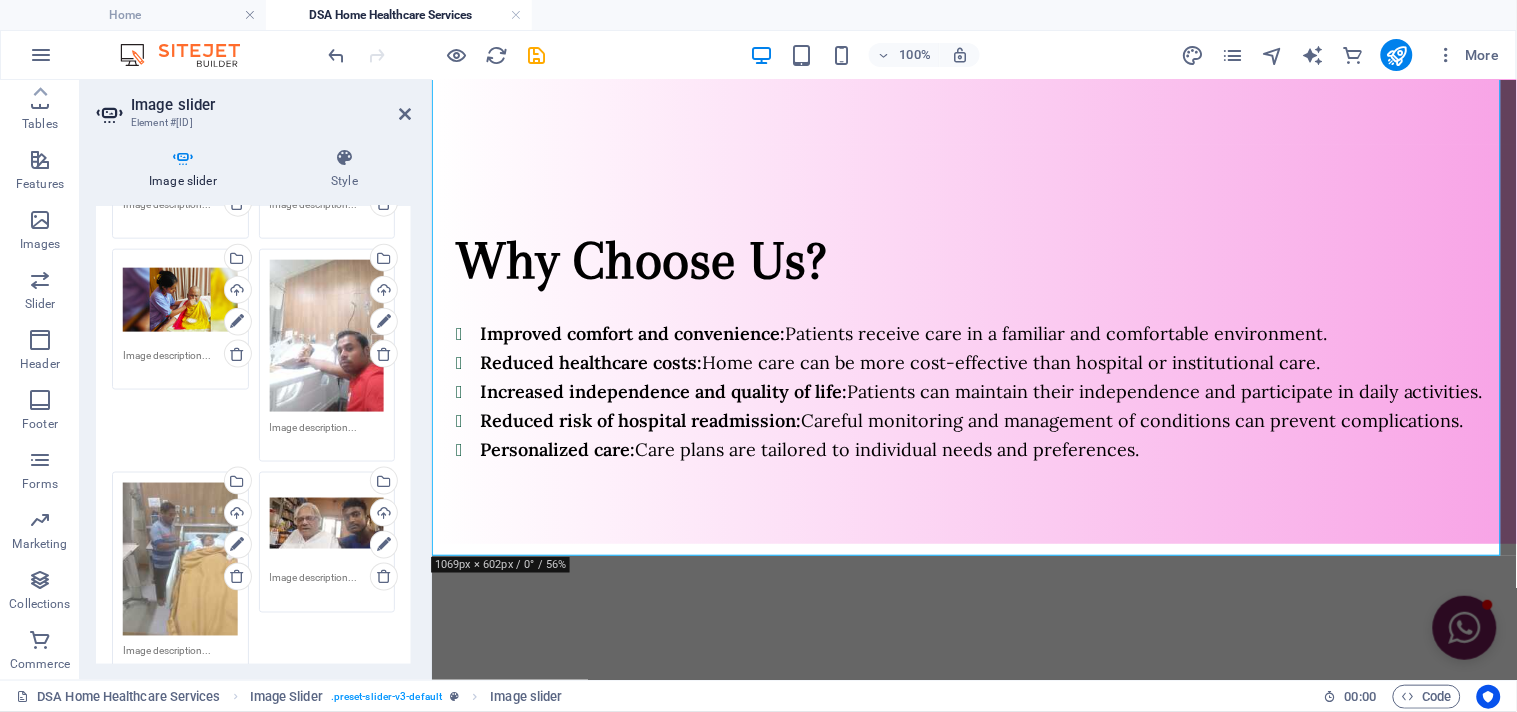 scroll, scrollTop: 622, scrollLeft: 0, axis: vertical 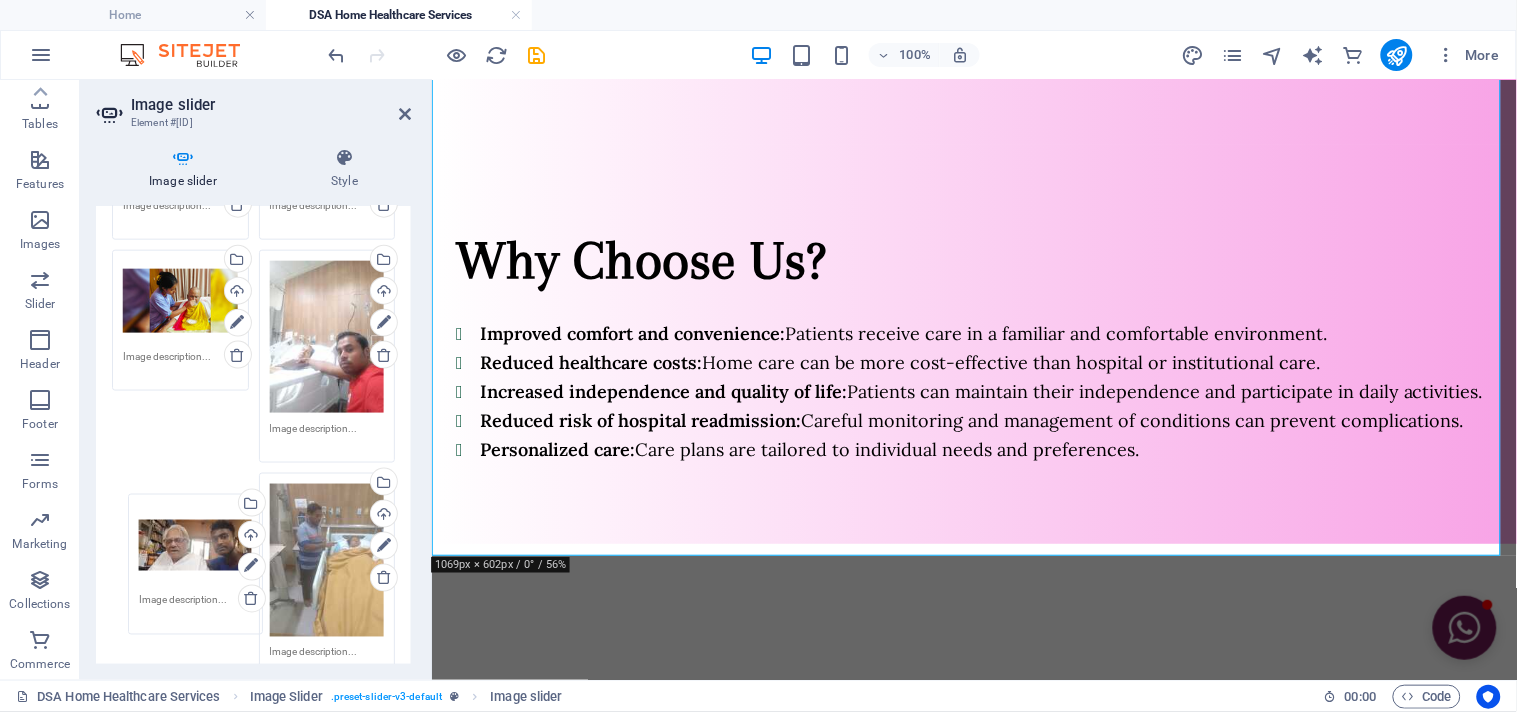 drag, startPoint x: 287, startPoint y: 500, endPoint x: 158, endPoint y: 527, distance: 131.7953 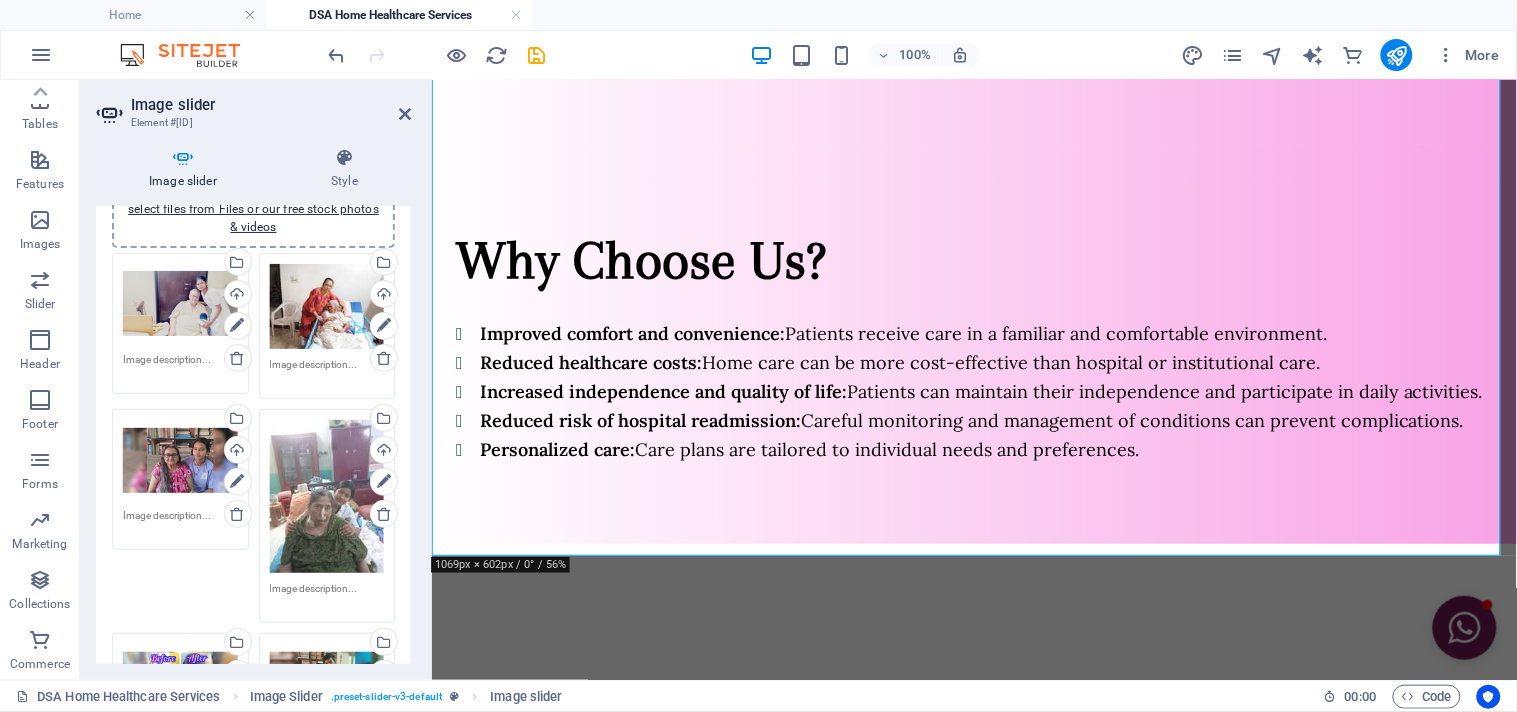 scroll, scrollTop: 0, scrollLeft: 0, axis: both 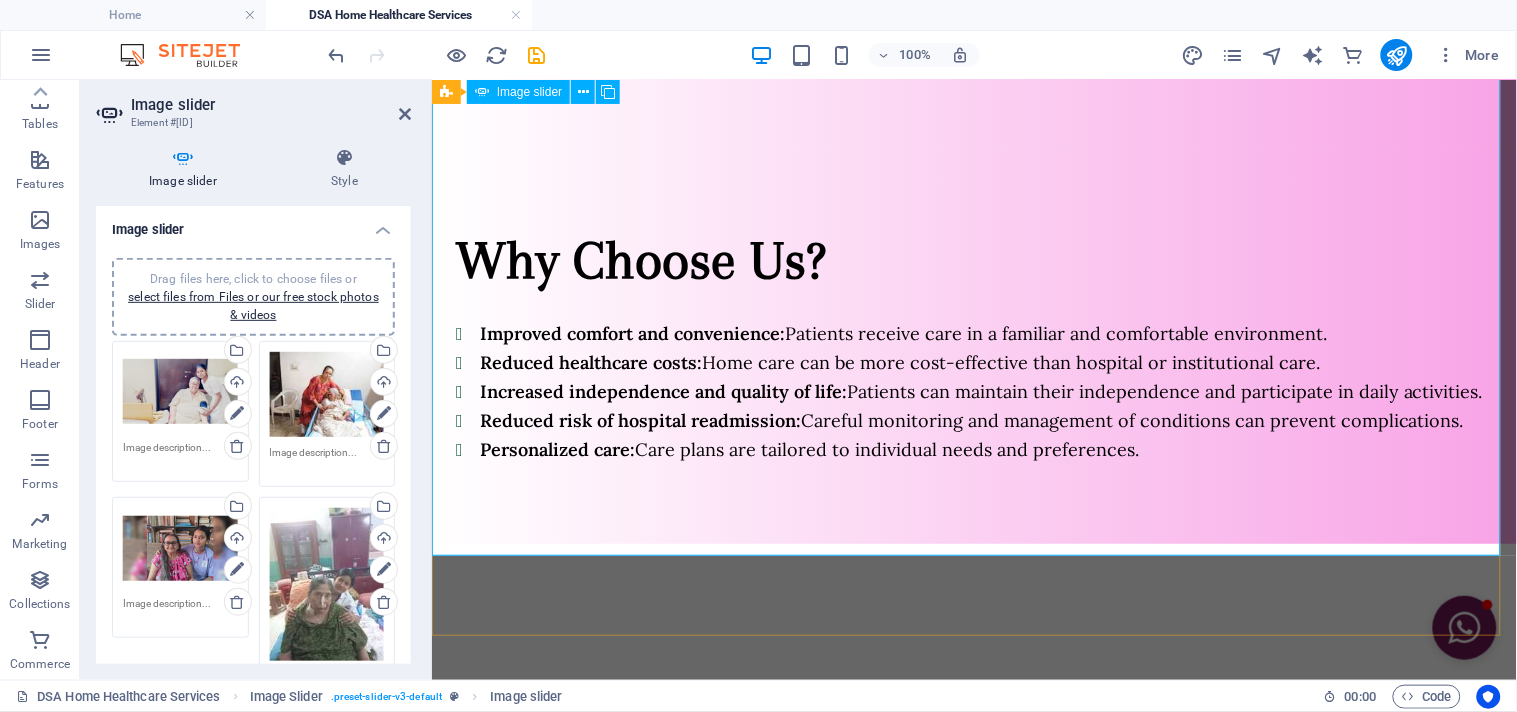 click on "2" at bounding box center [483, 1029] 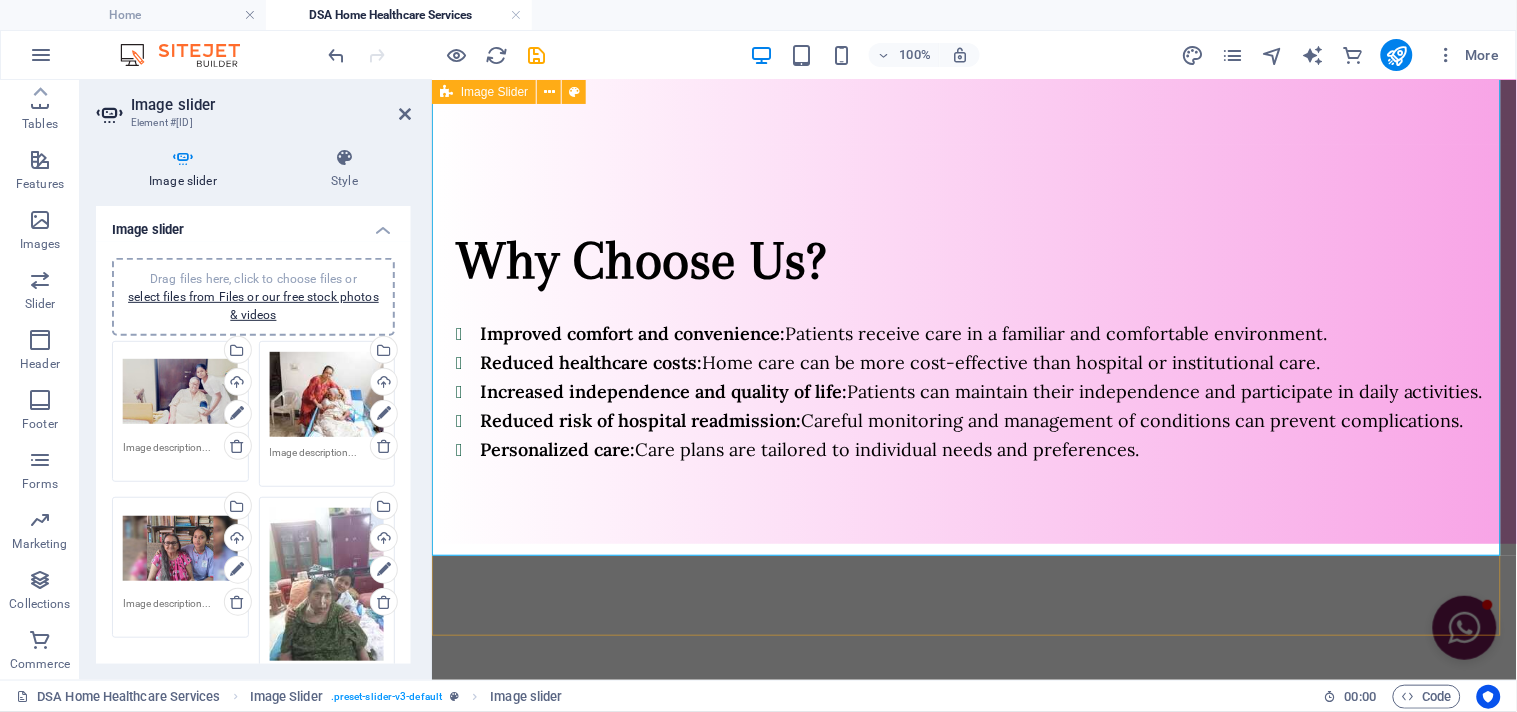 click on "1 2 3 4 5 6 7 8 9 10" at bounding box center (973, 924) 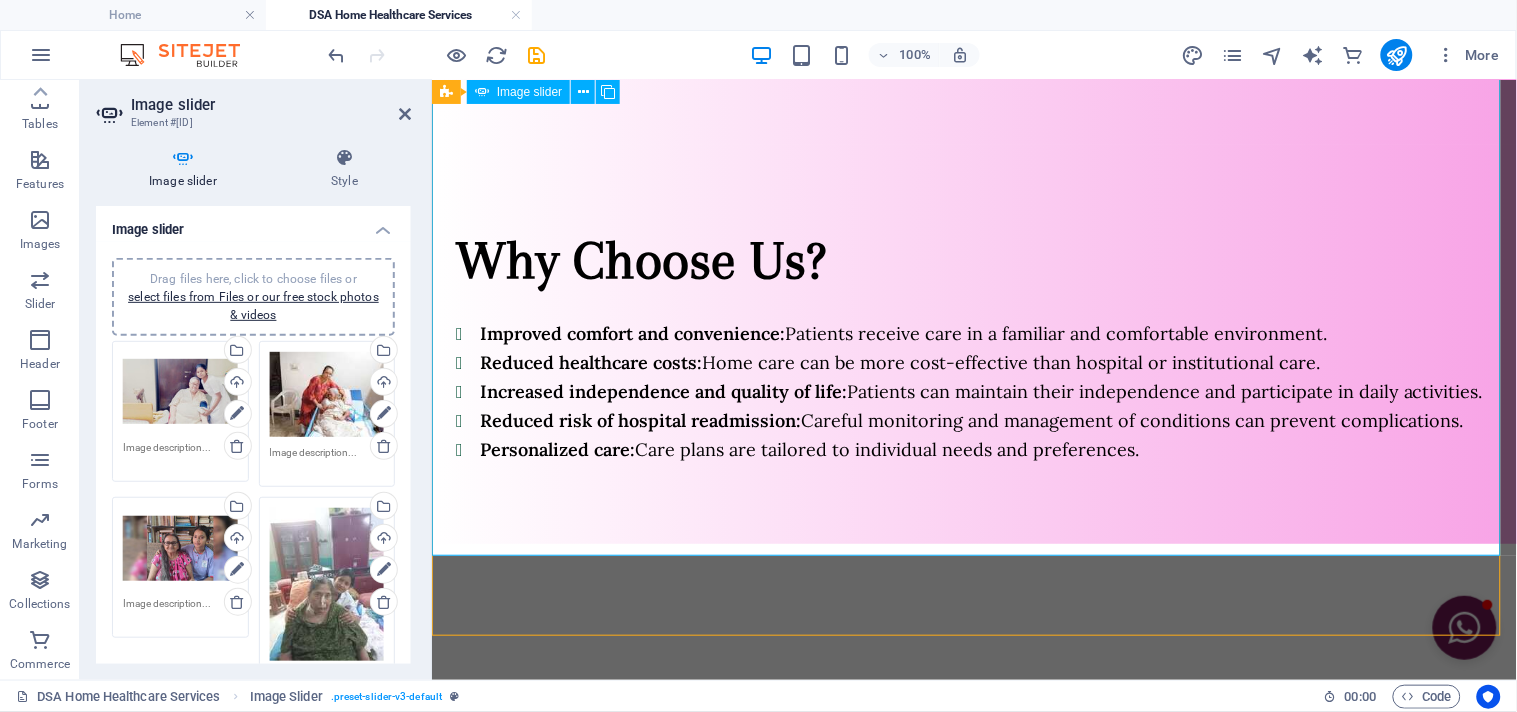 scroll, scrollTop: 1906, scrollLeft: 0, axis: vertical 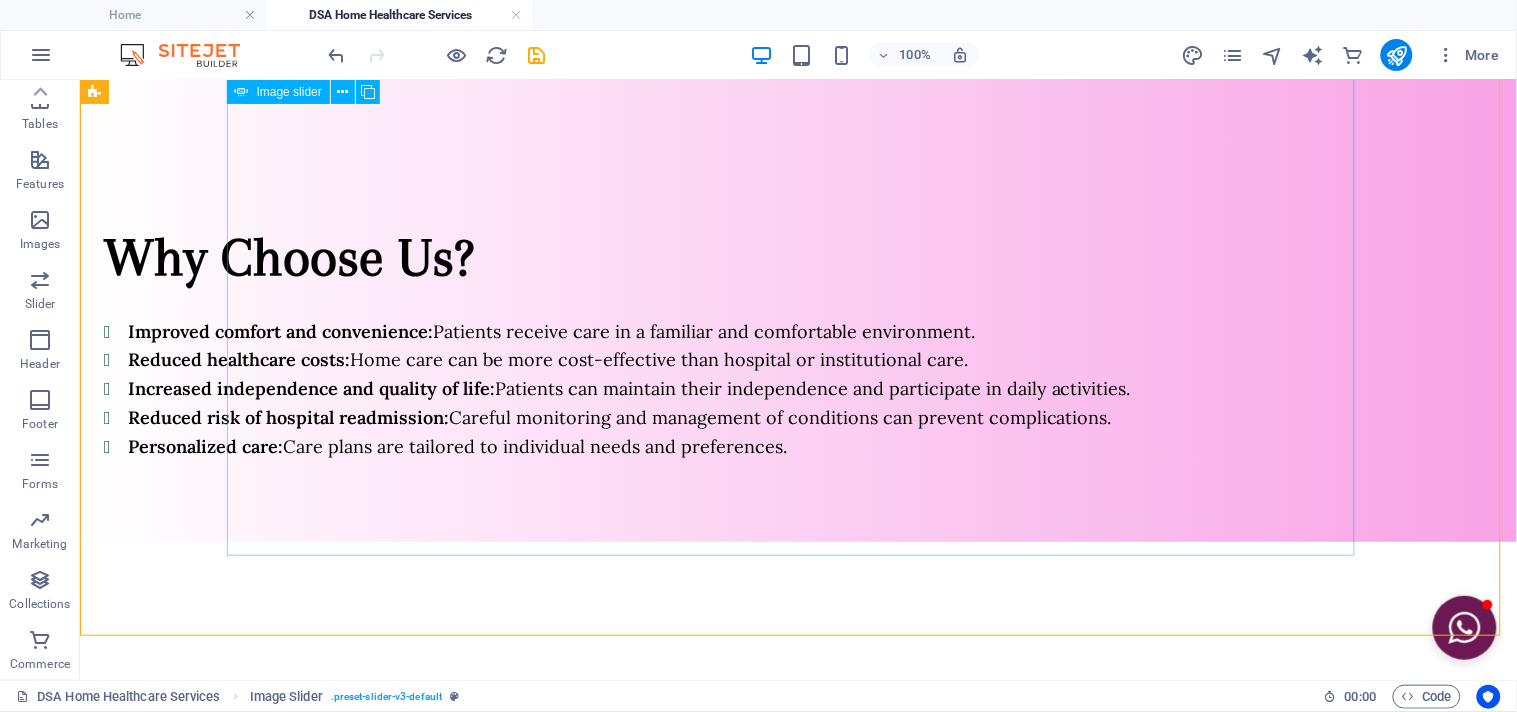click on "10" at bounding box center (286, 1231) 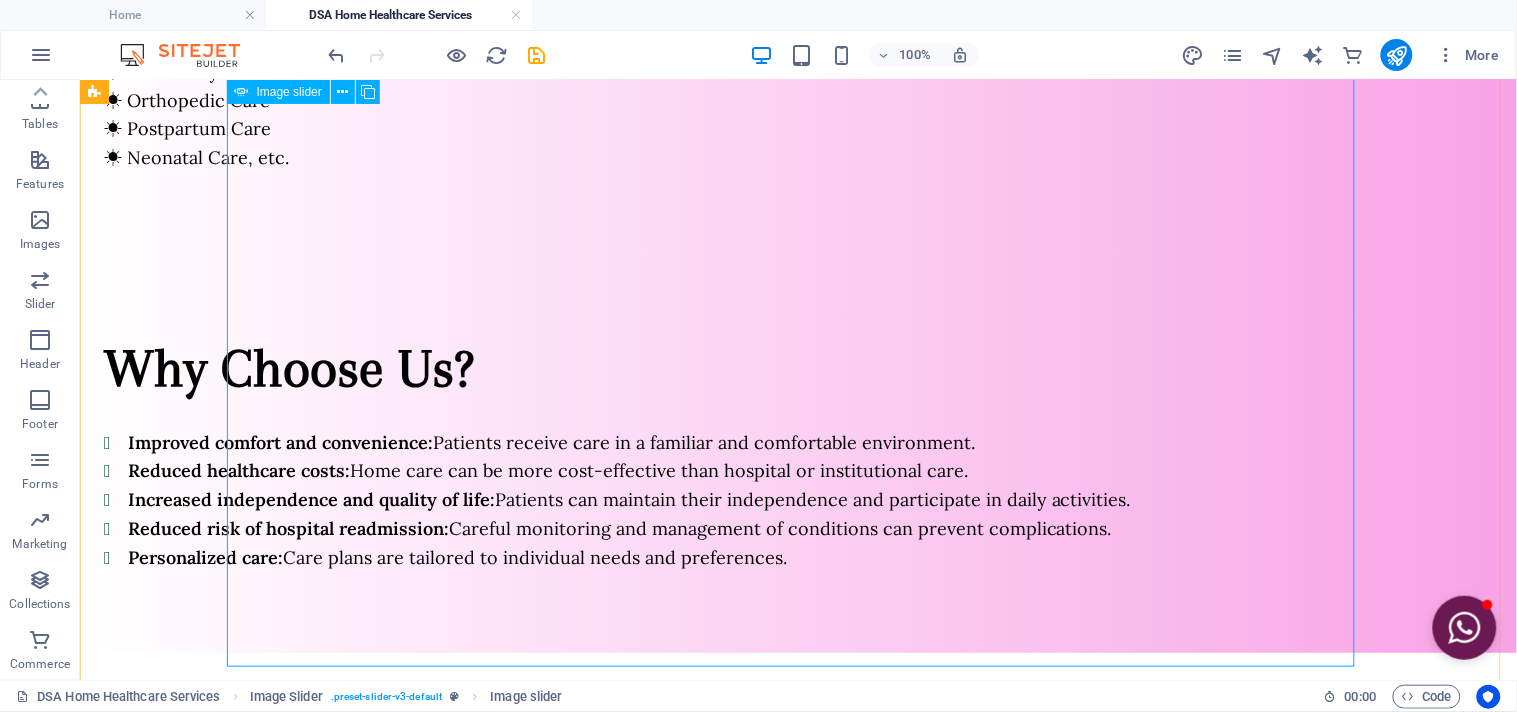 scroll, scrollTop: 2017, scrollLeft: 0, axis: vertical 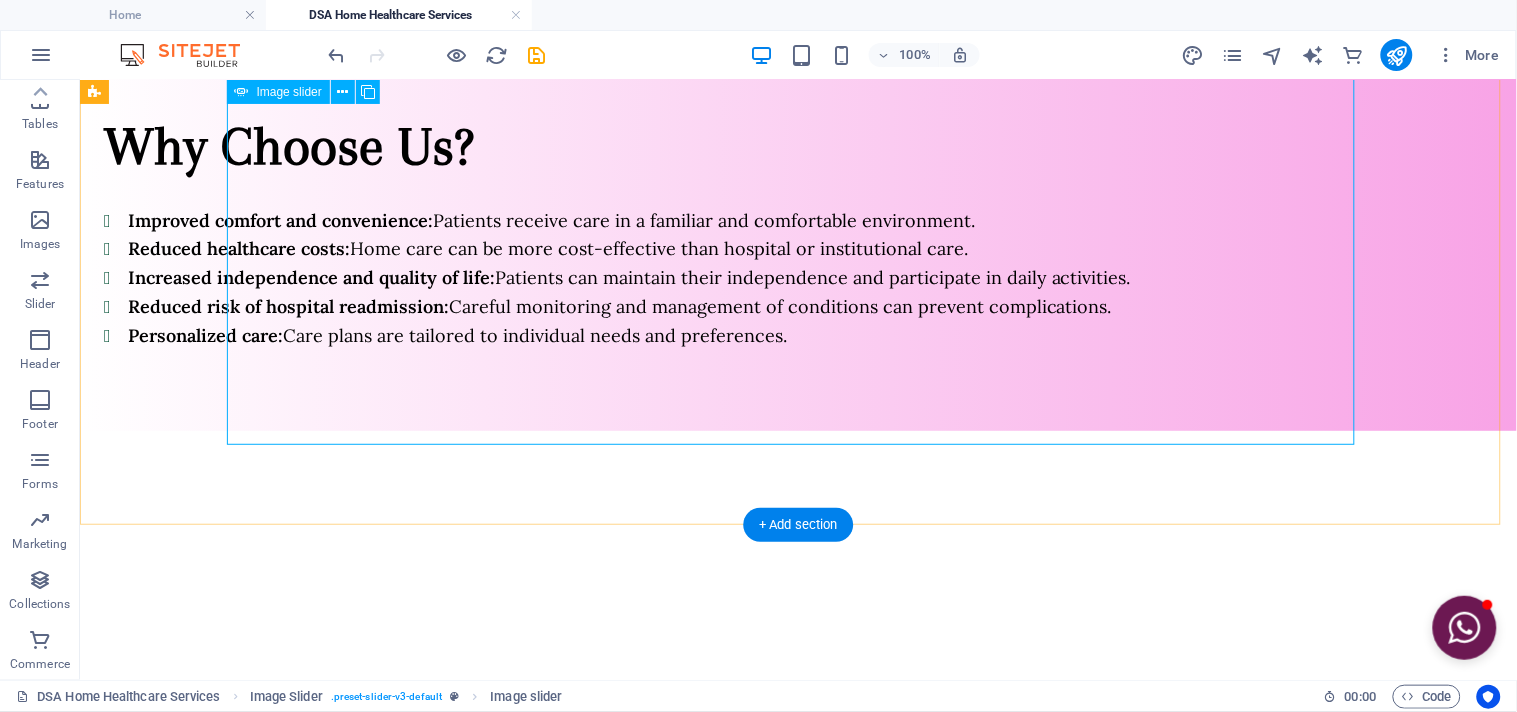 click on "1" at bounding box center [286, 890] 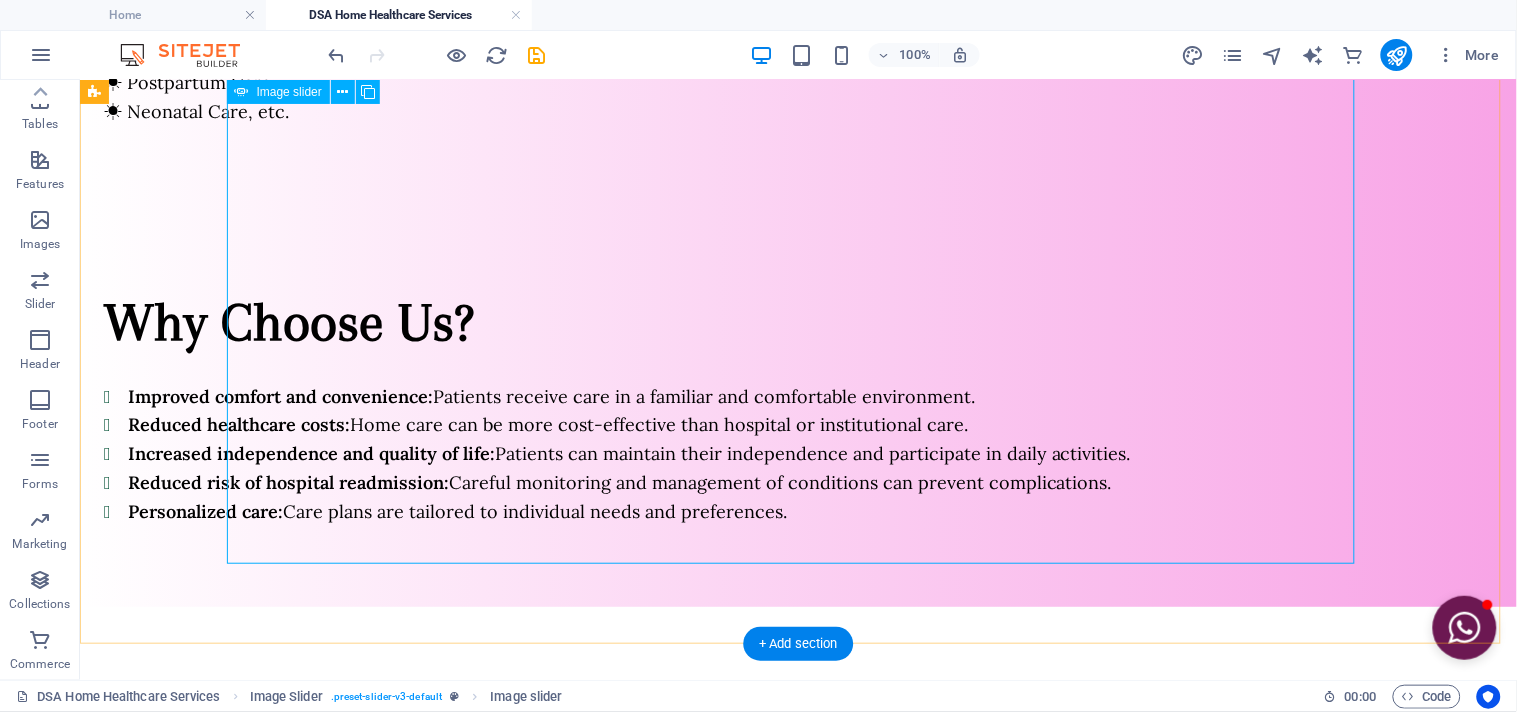 scroll, scrollTop: 1795, scrollLeft: 0, axis: vertical 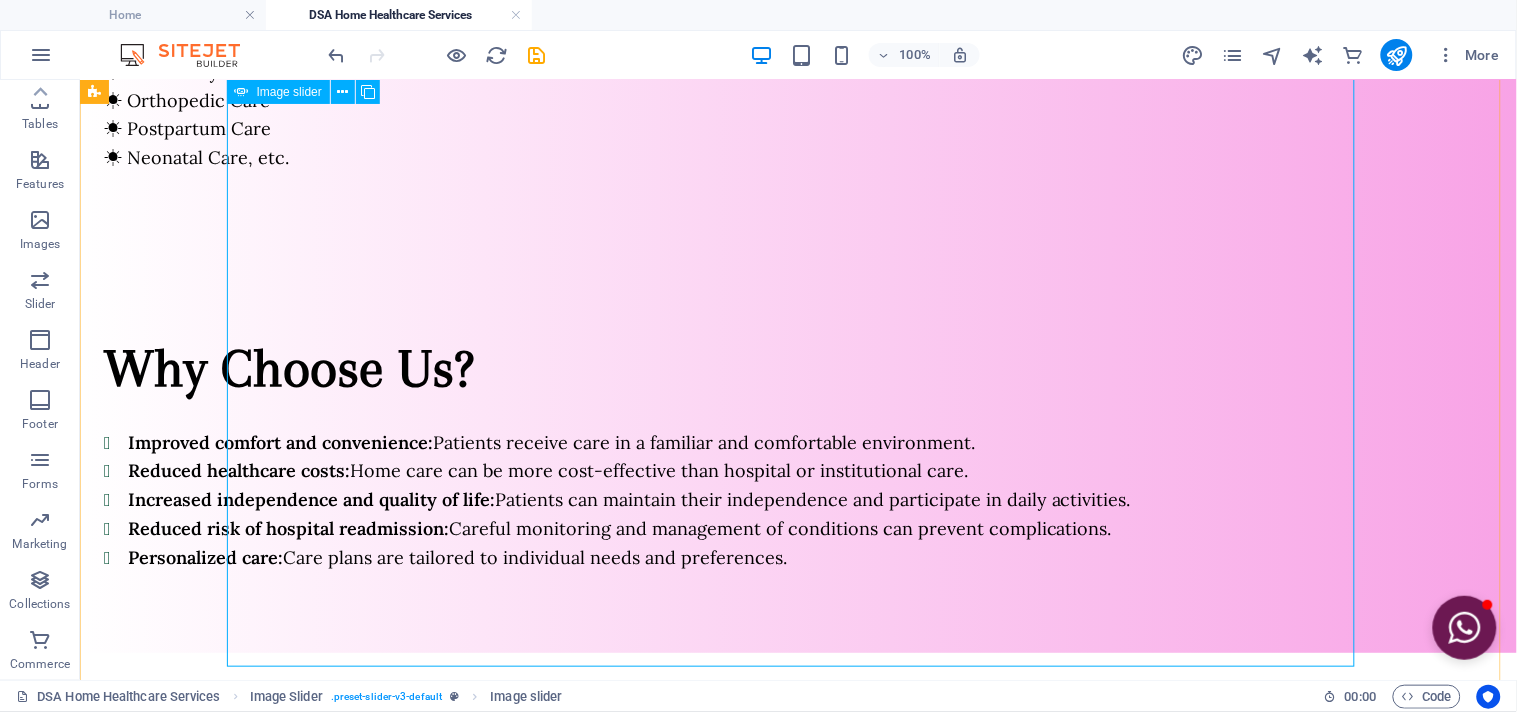 click at bounding box center [798, 7934] 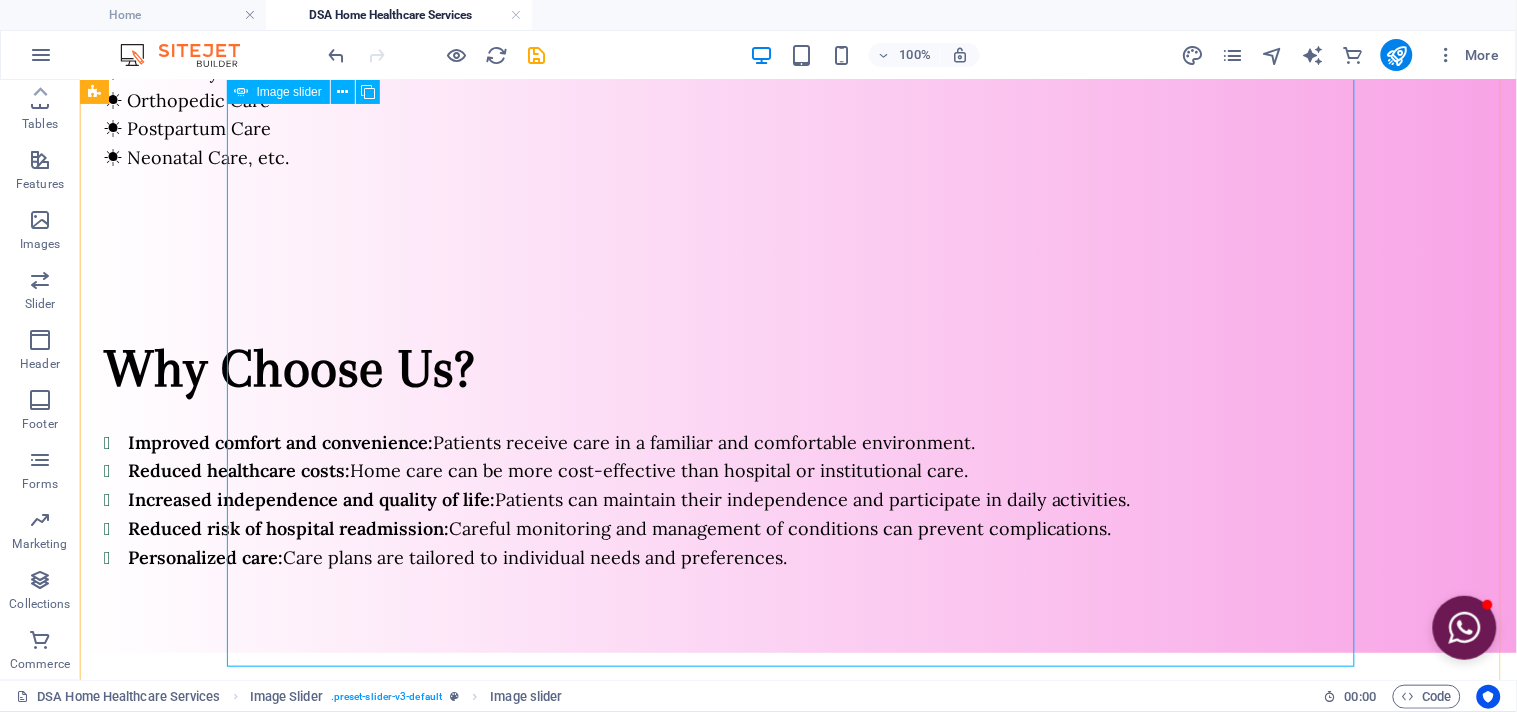 click at bounding box center [798, 7934] 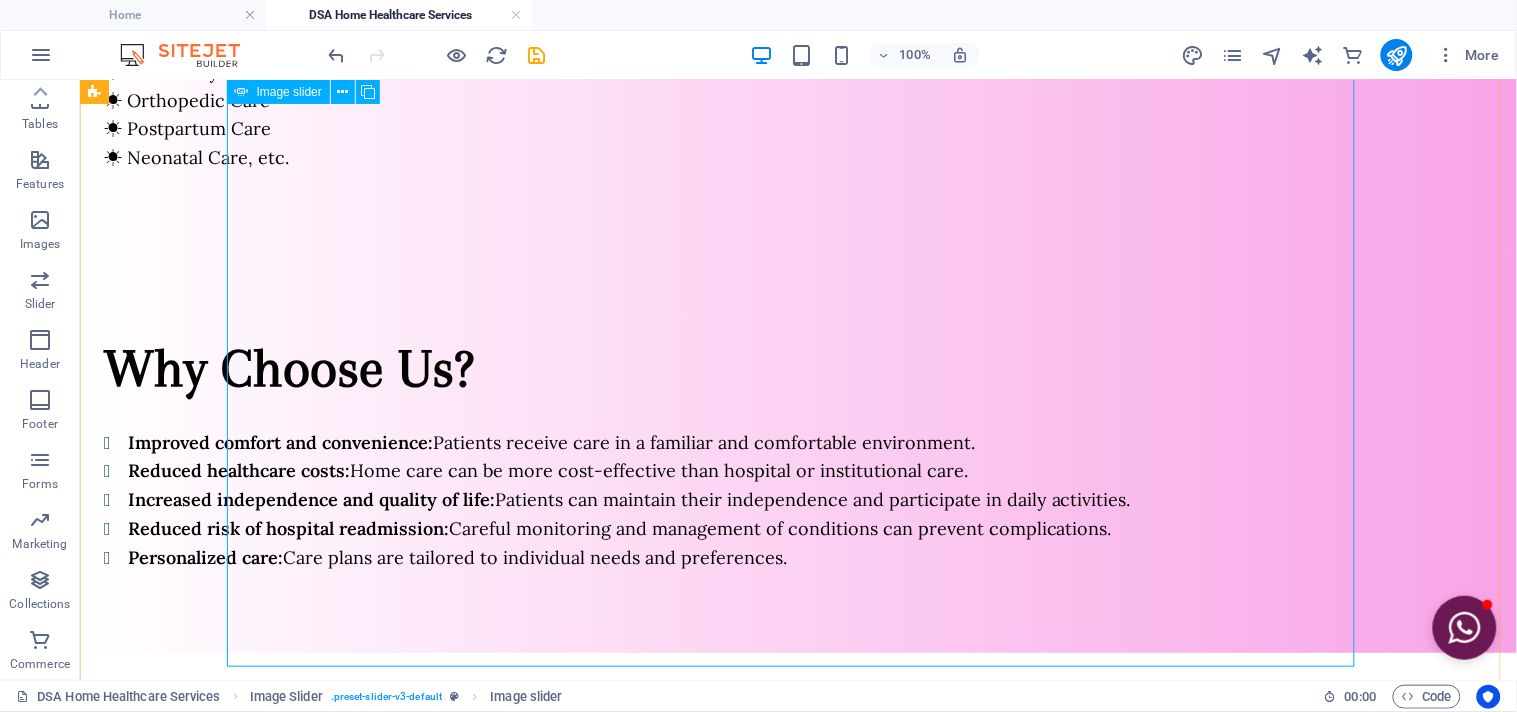 click at bounding box center [798, 7934] 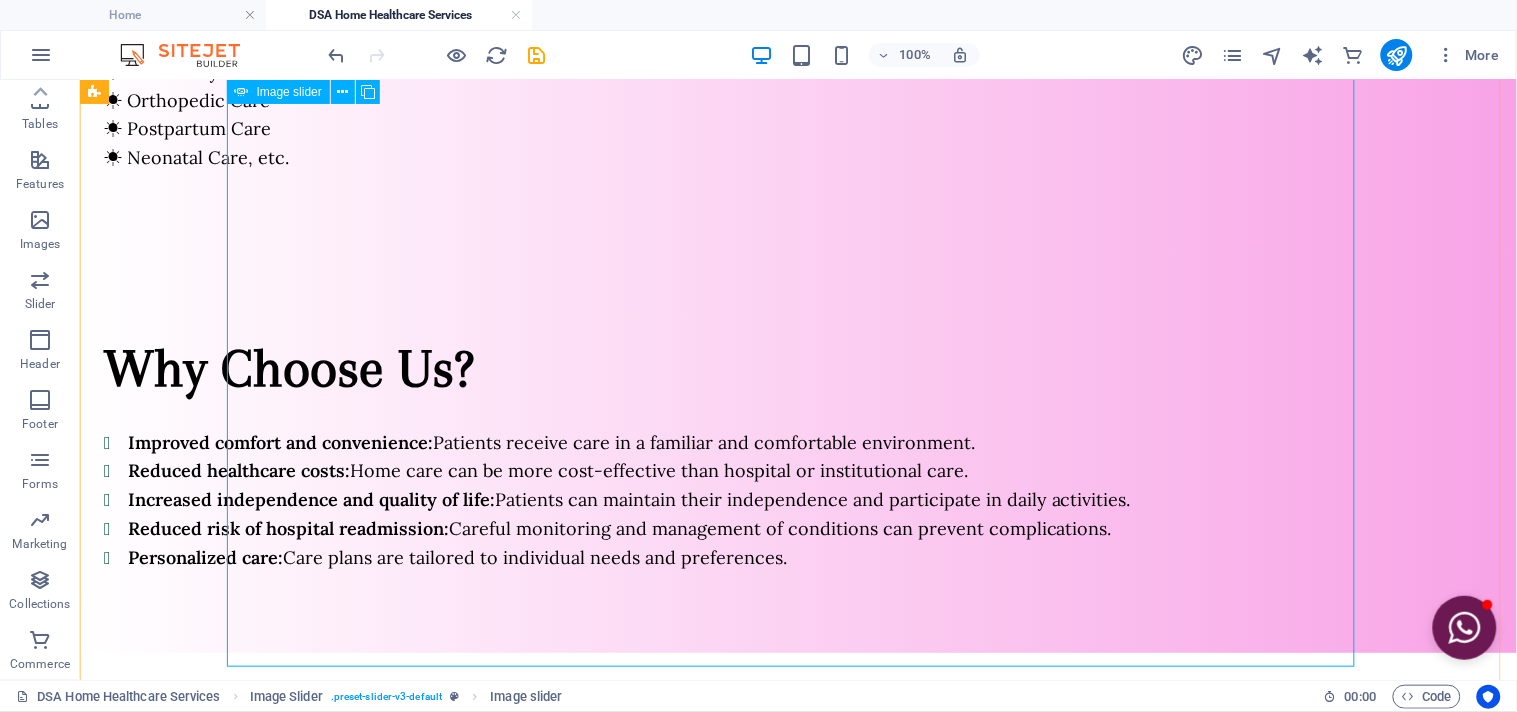 click at bounding box center [798, 7934] 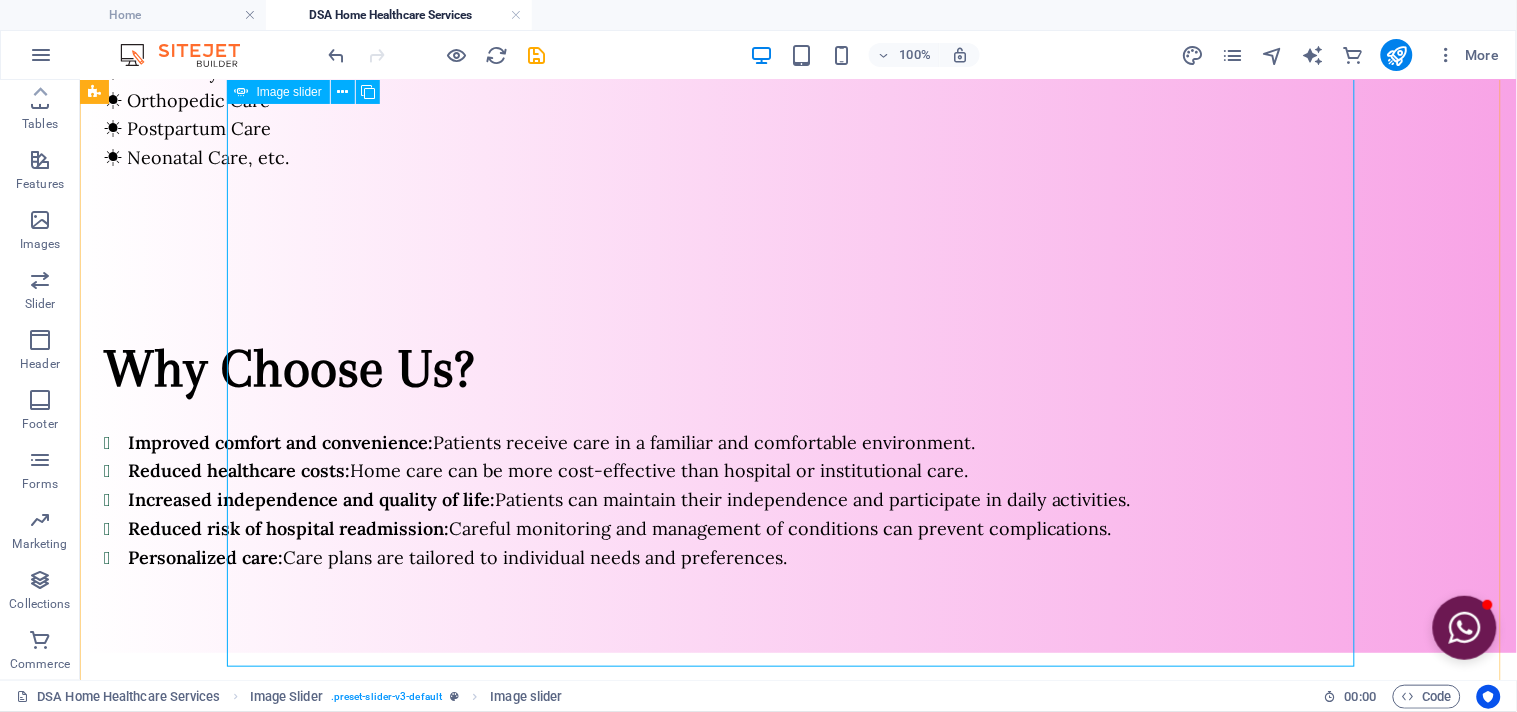 click at bounding box center [798, 7934] 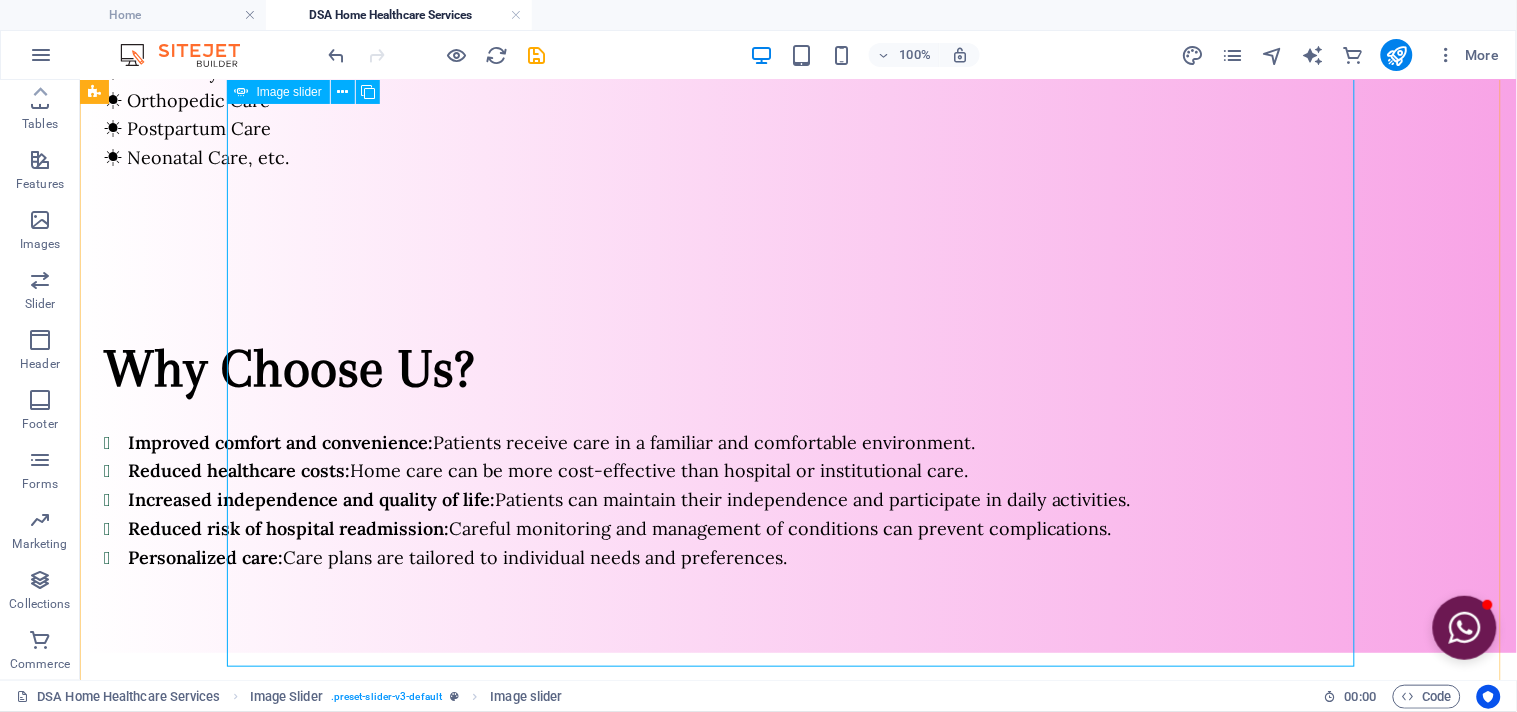 select on "ms" 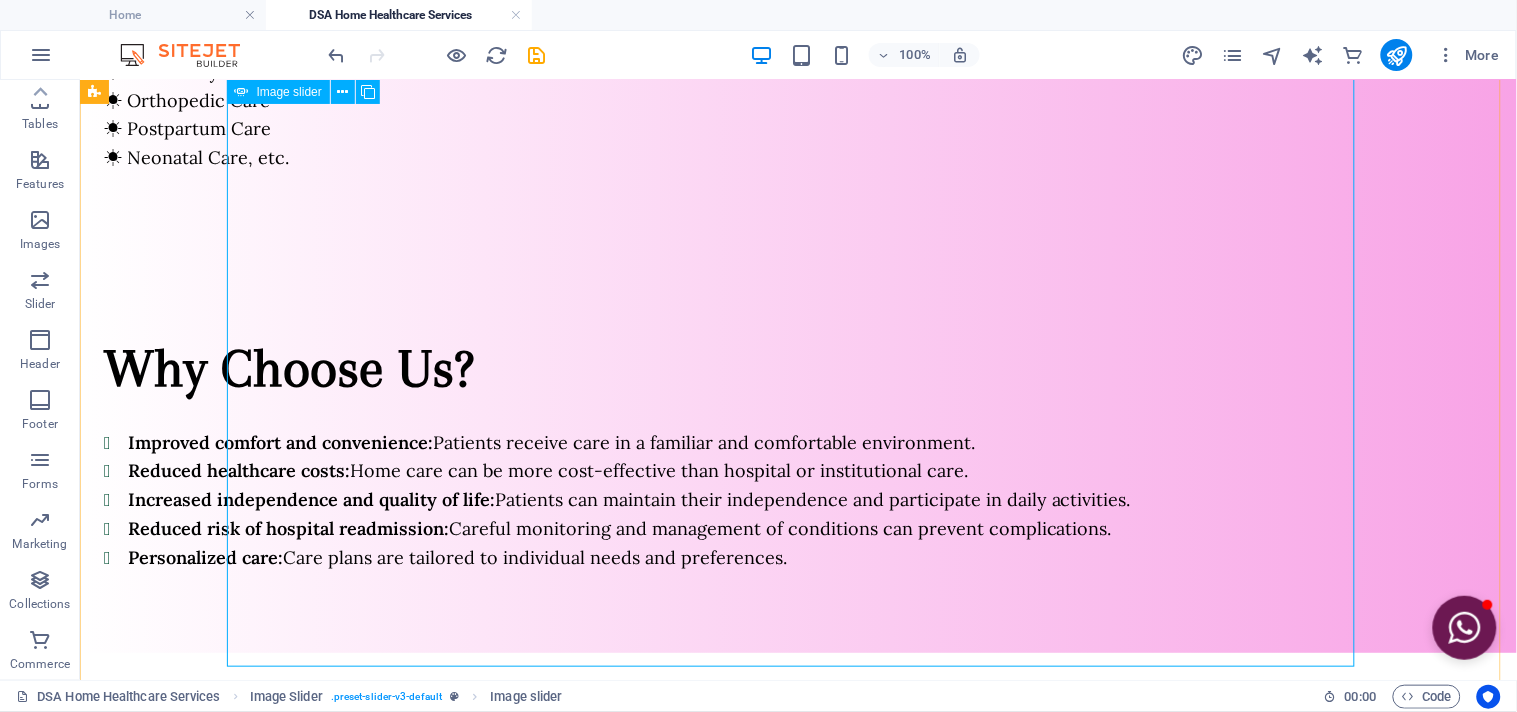 select on "s" 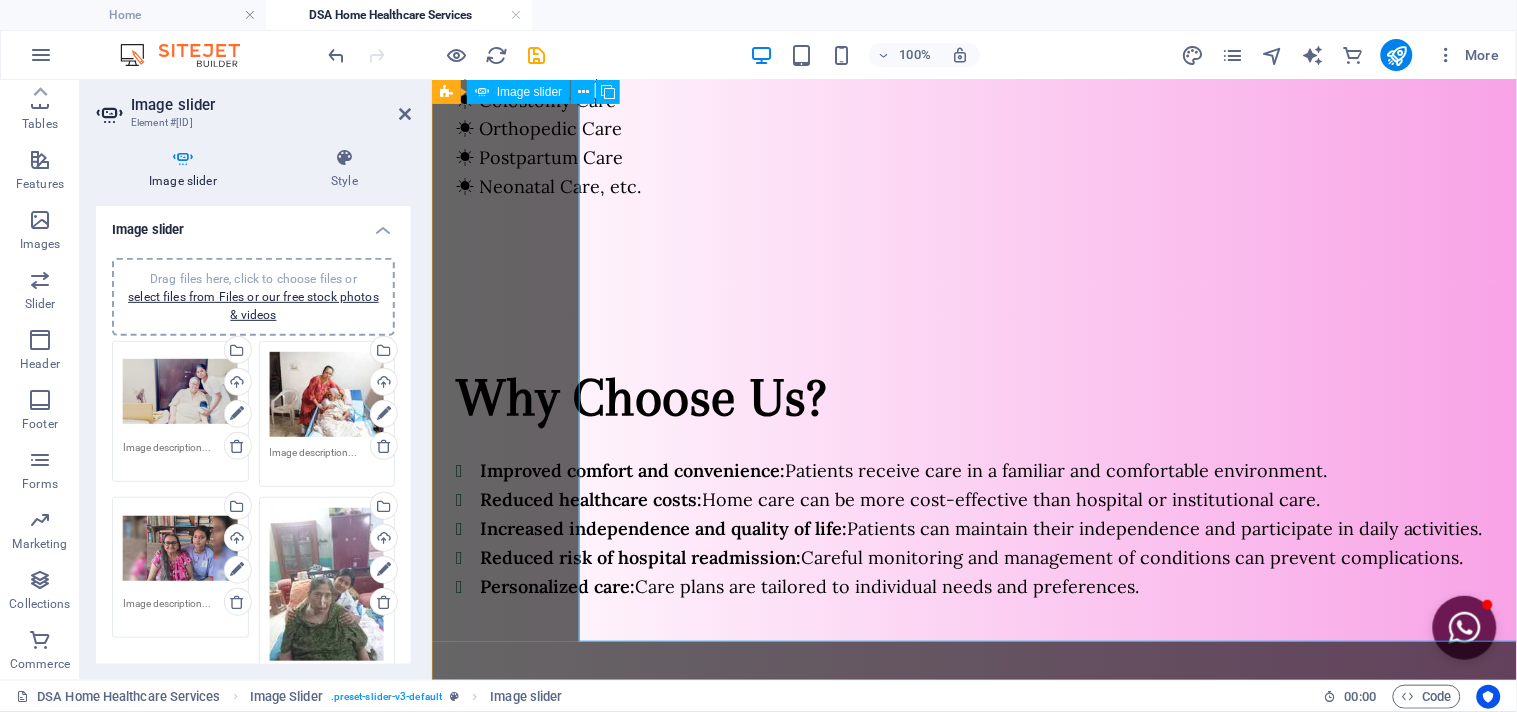 scroll, scrollTop: 1821, scrollLeft: 0, axis: vertical 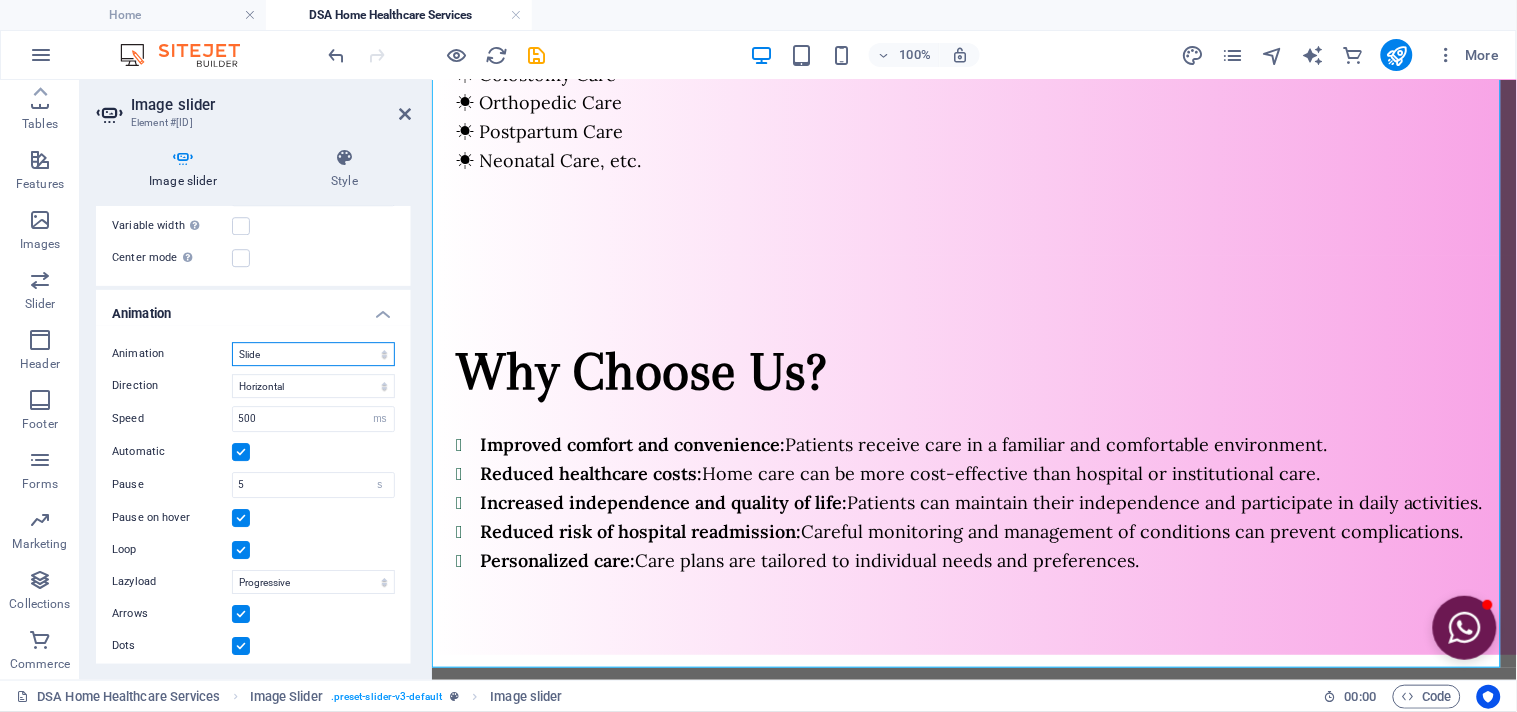 click on "Slide Fade" at bounding box center (313, 354) 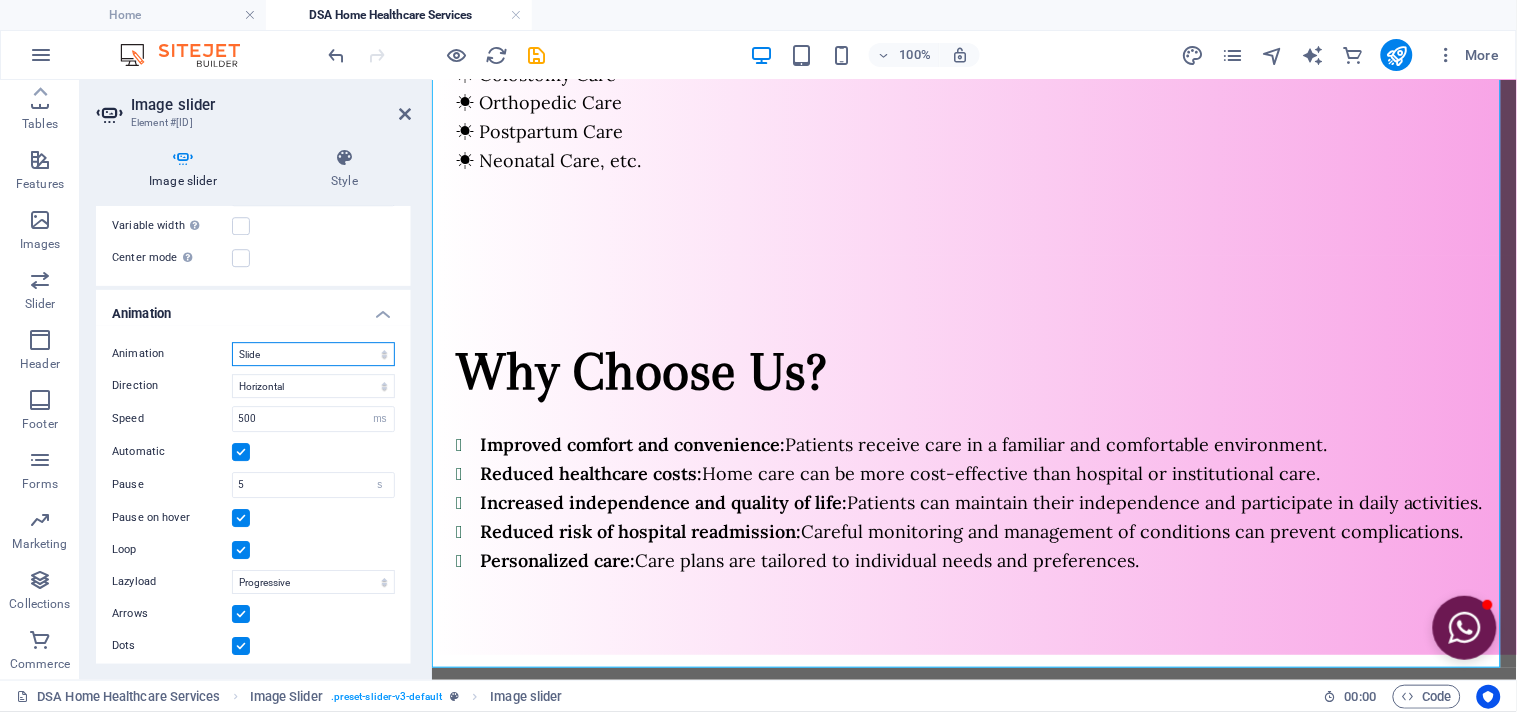click on "Slide Fade" at bounding box center [313, 354] 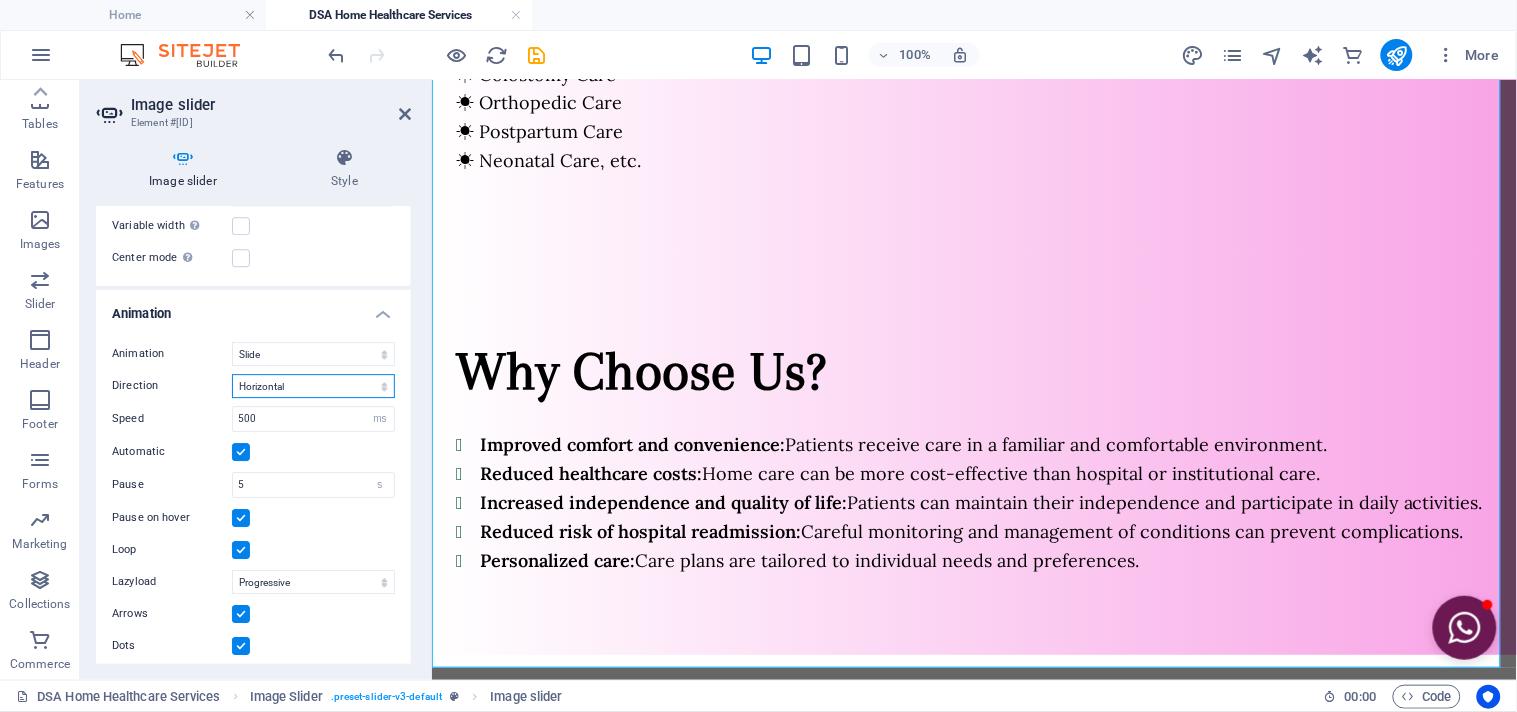 click on "Horizontal Vertical" at bounding box center (313, 386) 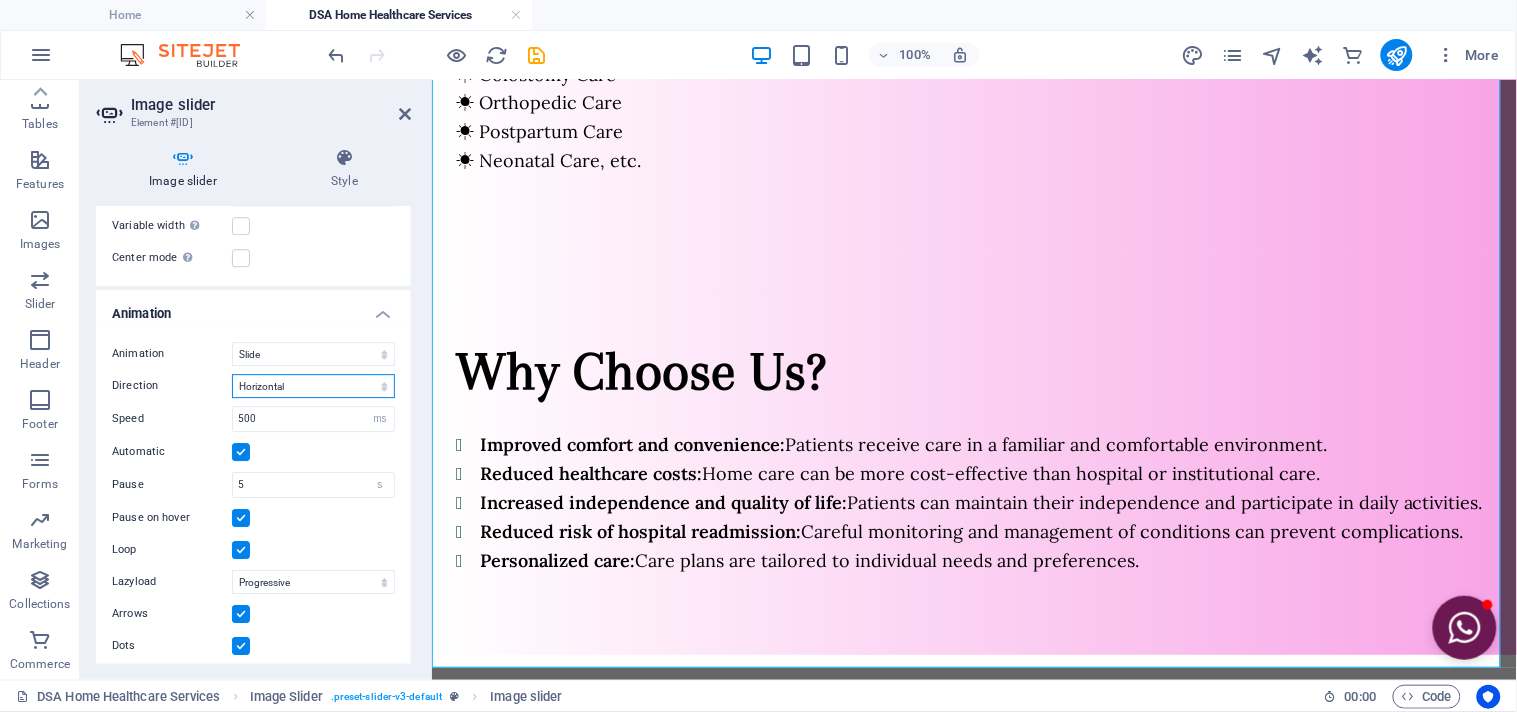 click on "Horizontal Vertical" at bounding box center (313, 386) 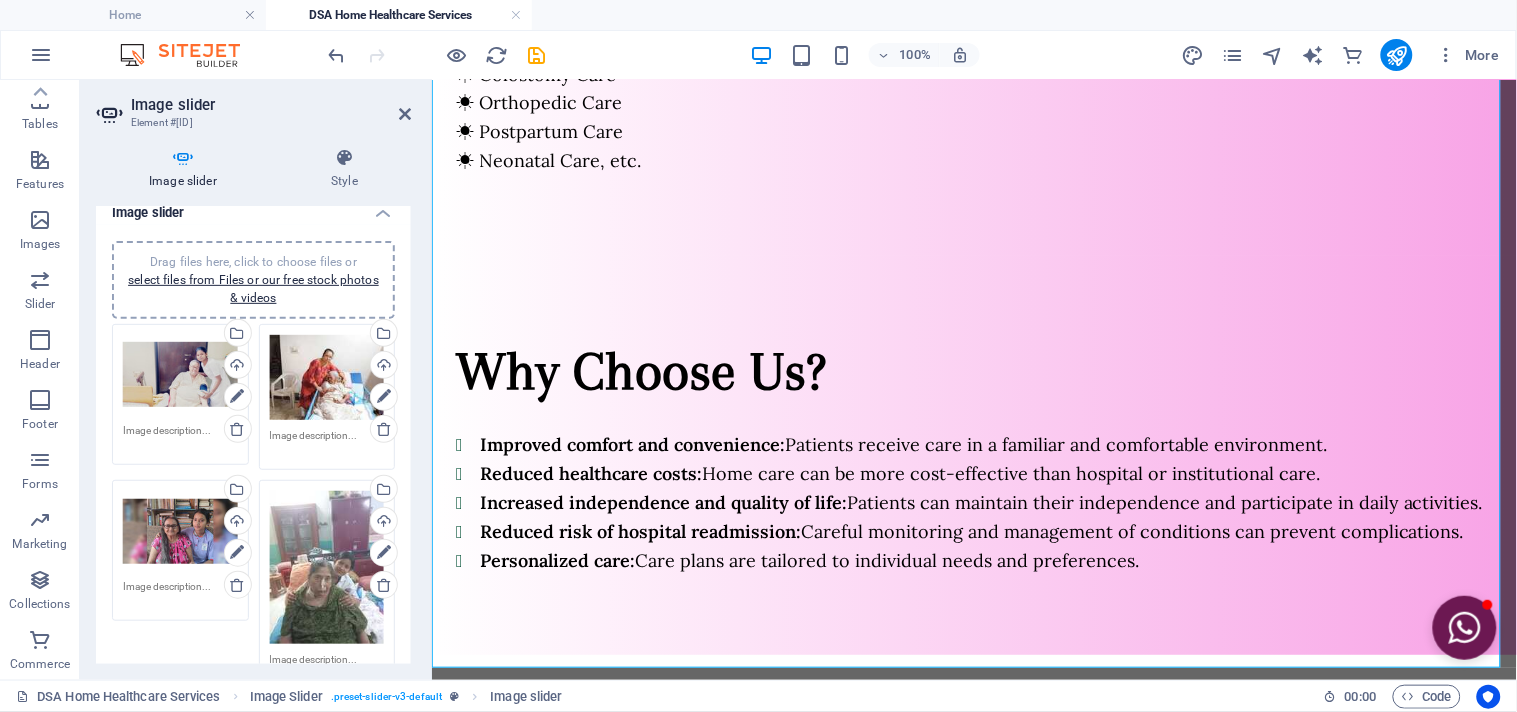 scroll, scrollTop: 0, scrollLeft: 0, axis: both 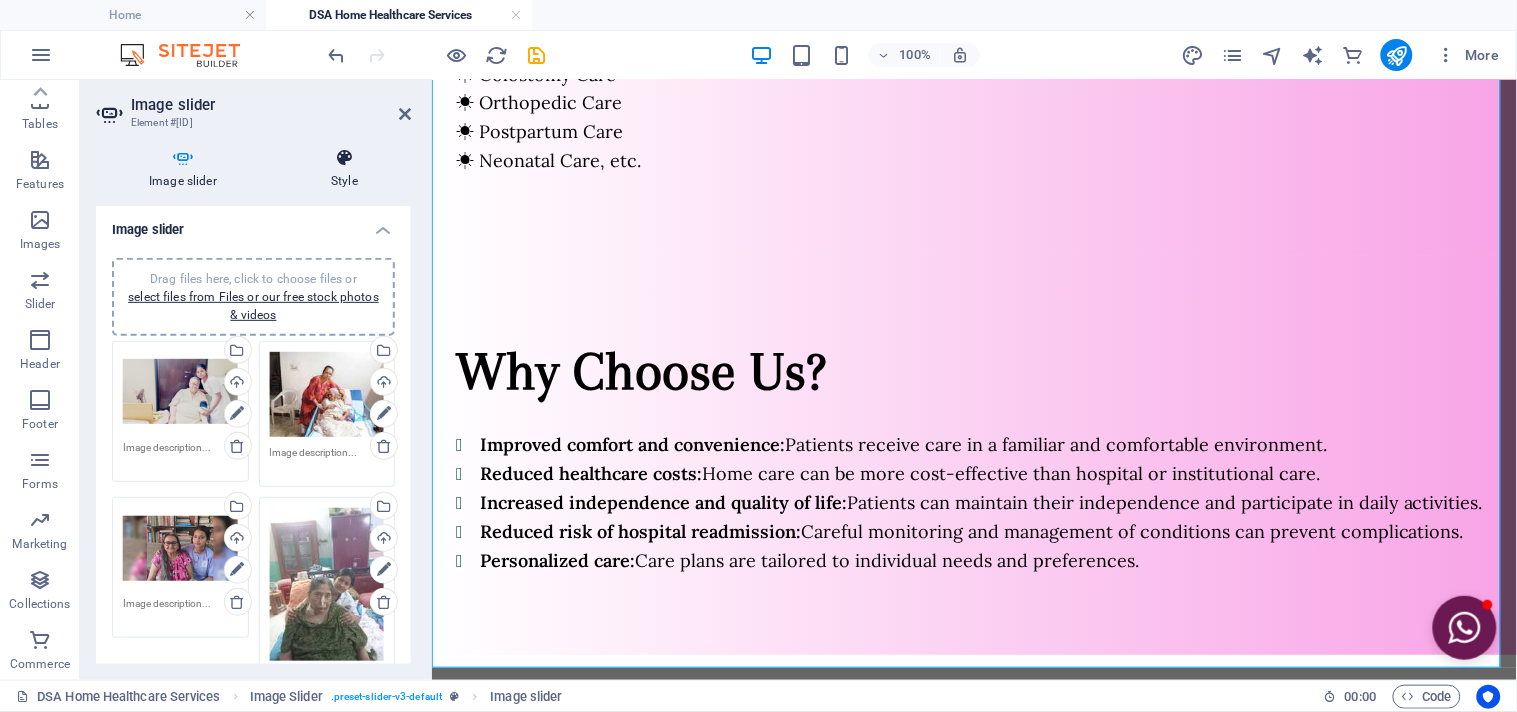 click on "Style" at bounding box center [344, 169] 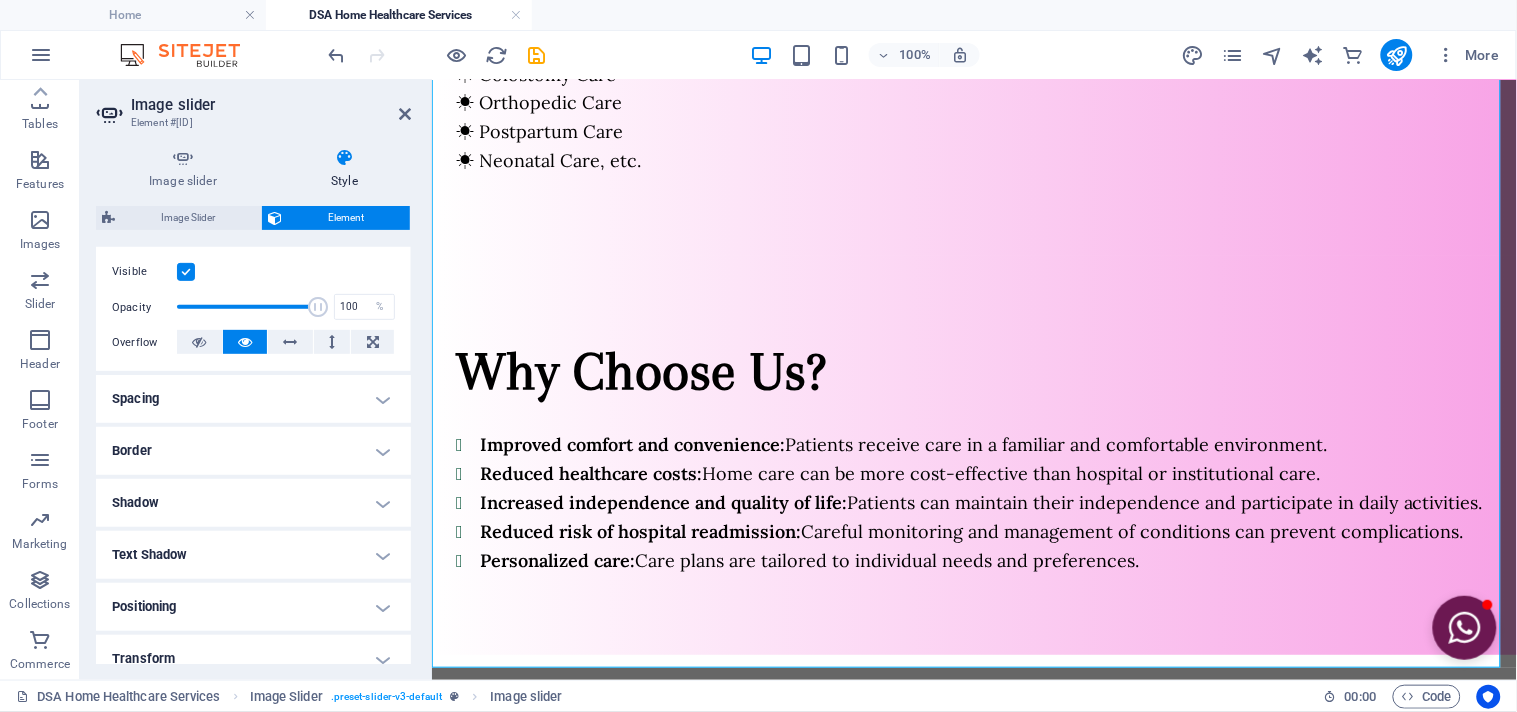 scroll, scrollTop: 427, scrollLeft: 0, axis: vertical 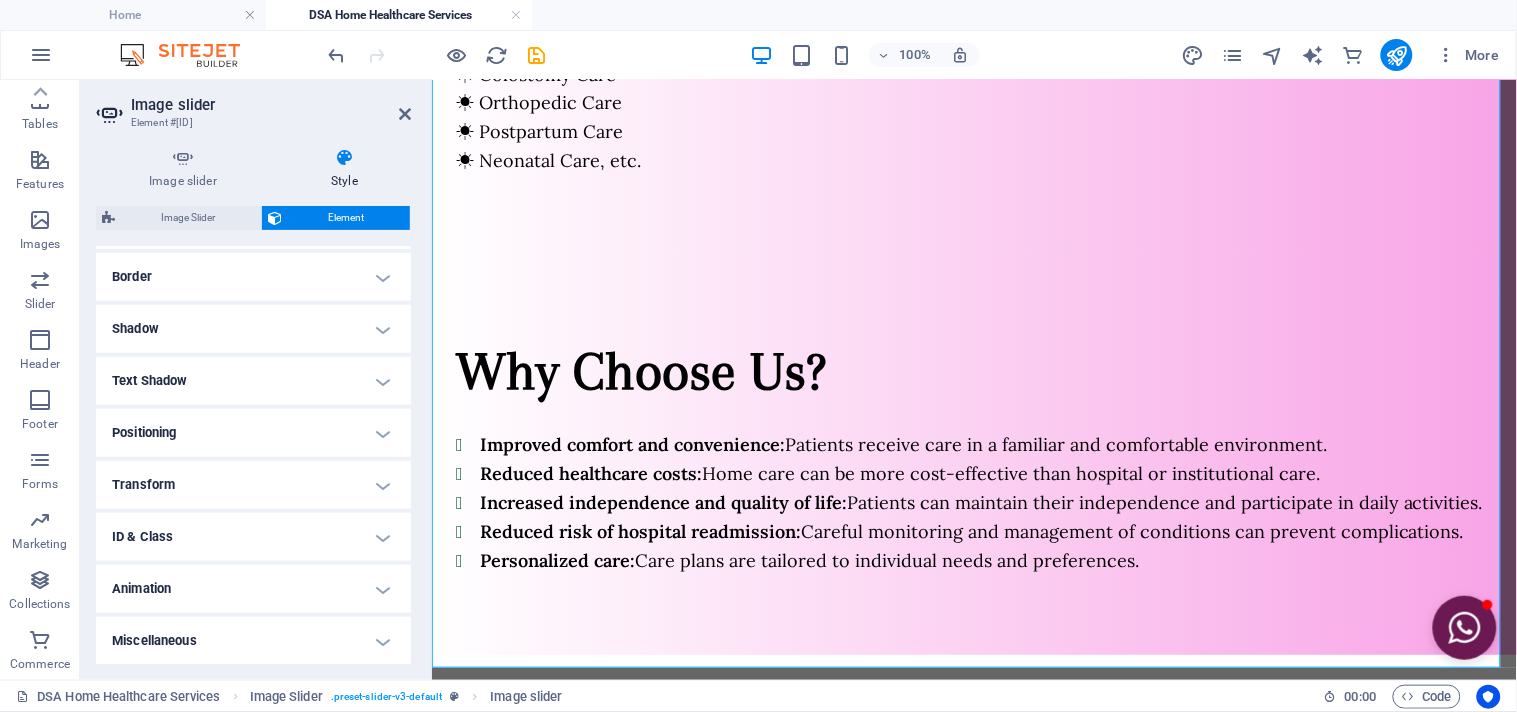 click on "Animation" at bounding box center [253, 589] 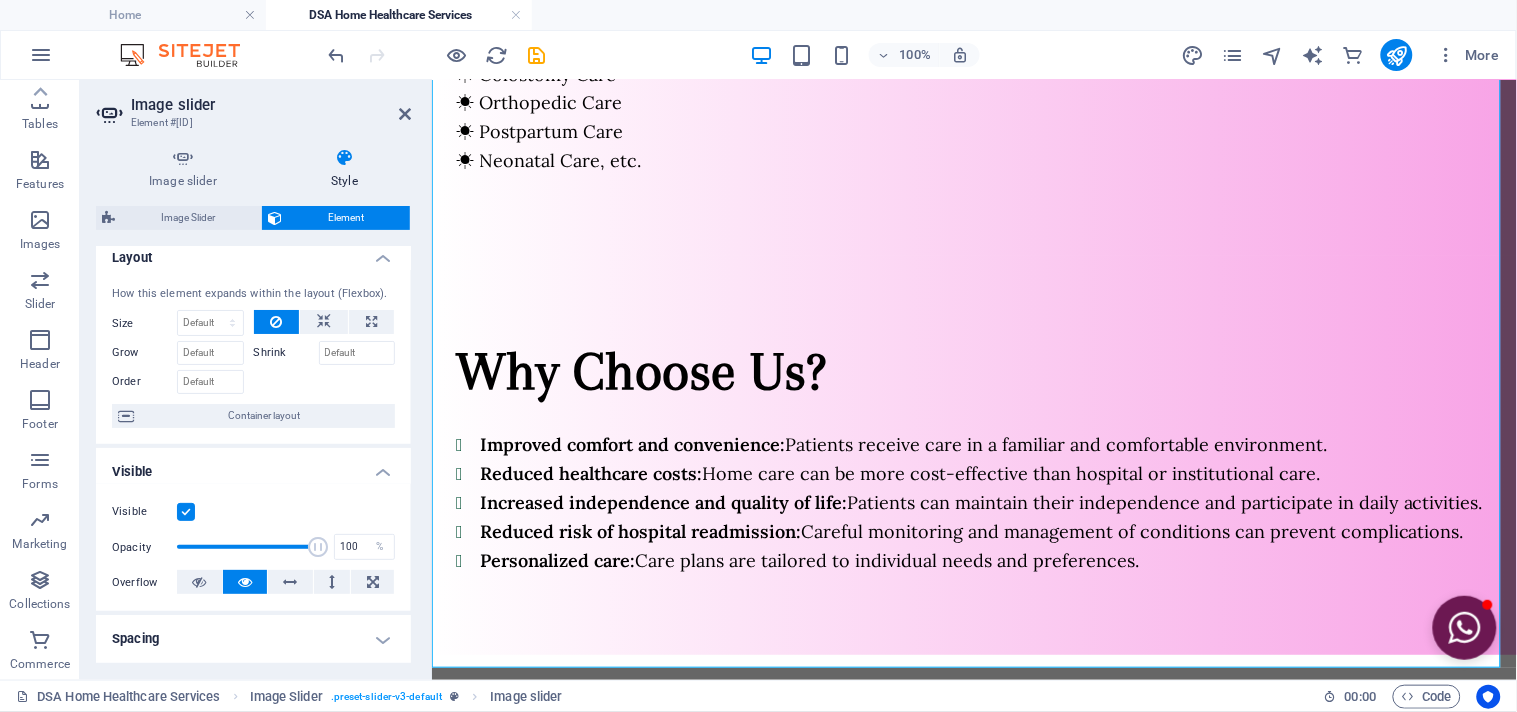 scroll, scrollTop: 0, scrollLeft: 0, axis: both 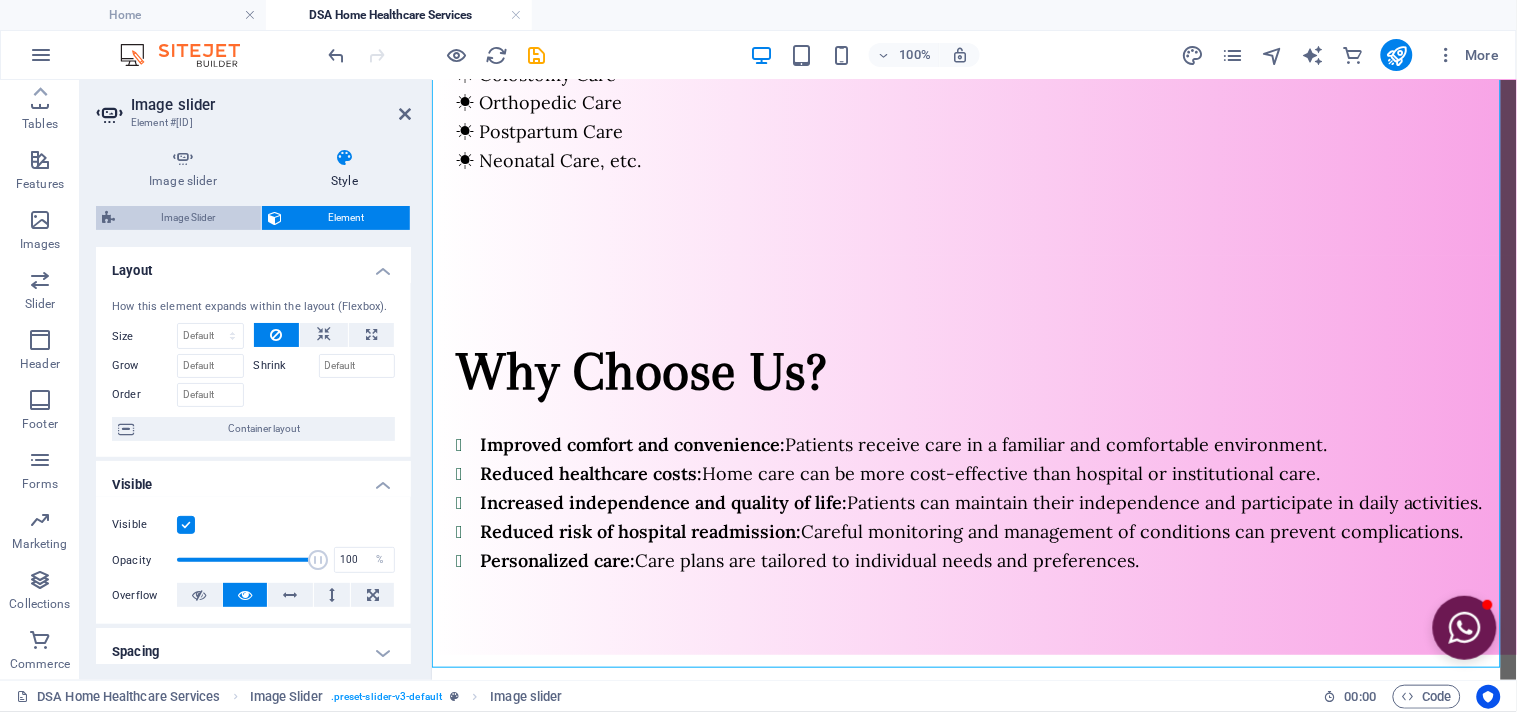 click on "Image Slider" at bounding box center [188, 218] 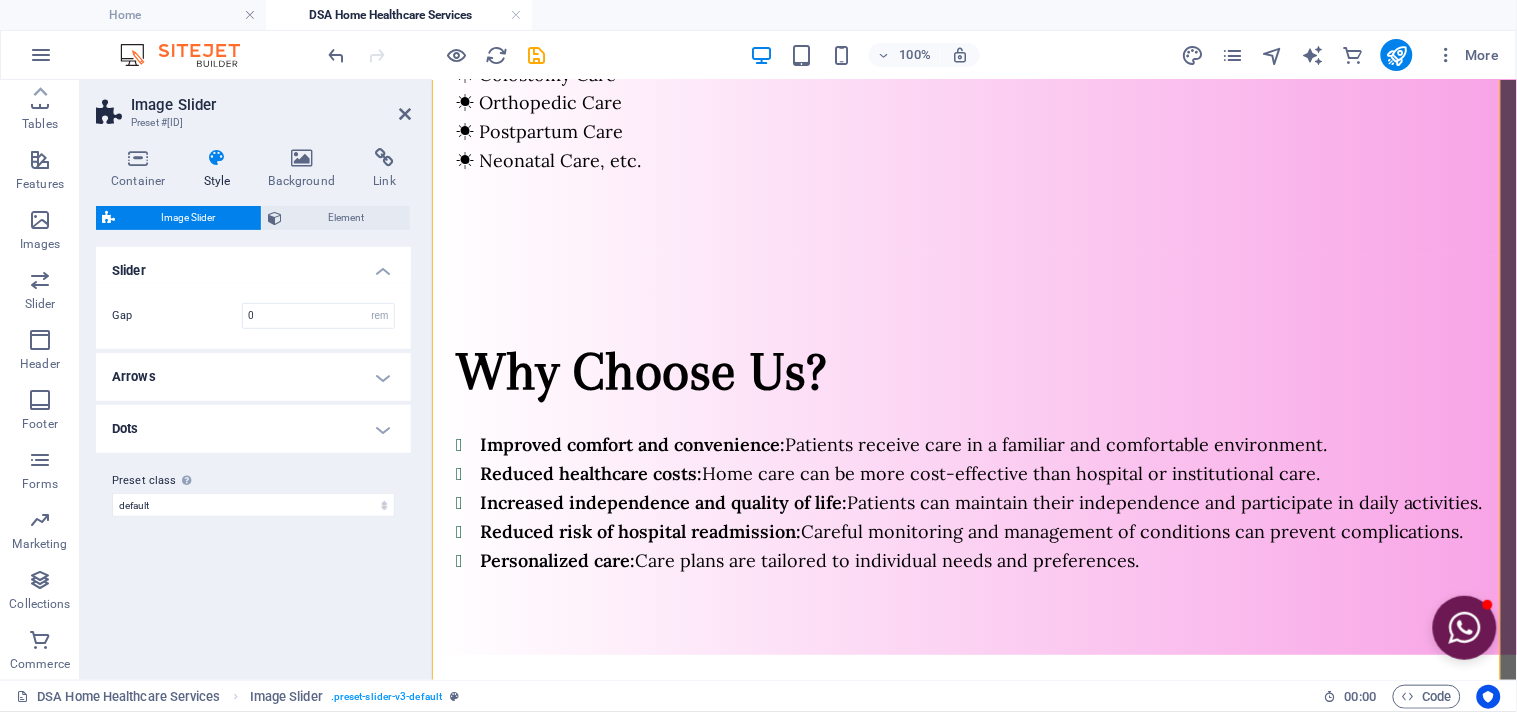 click on "Arrows" at bounding box center (253, 377) 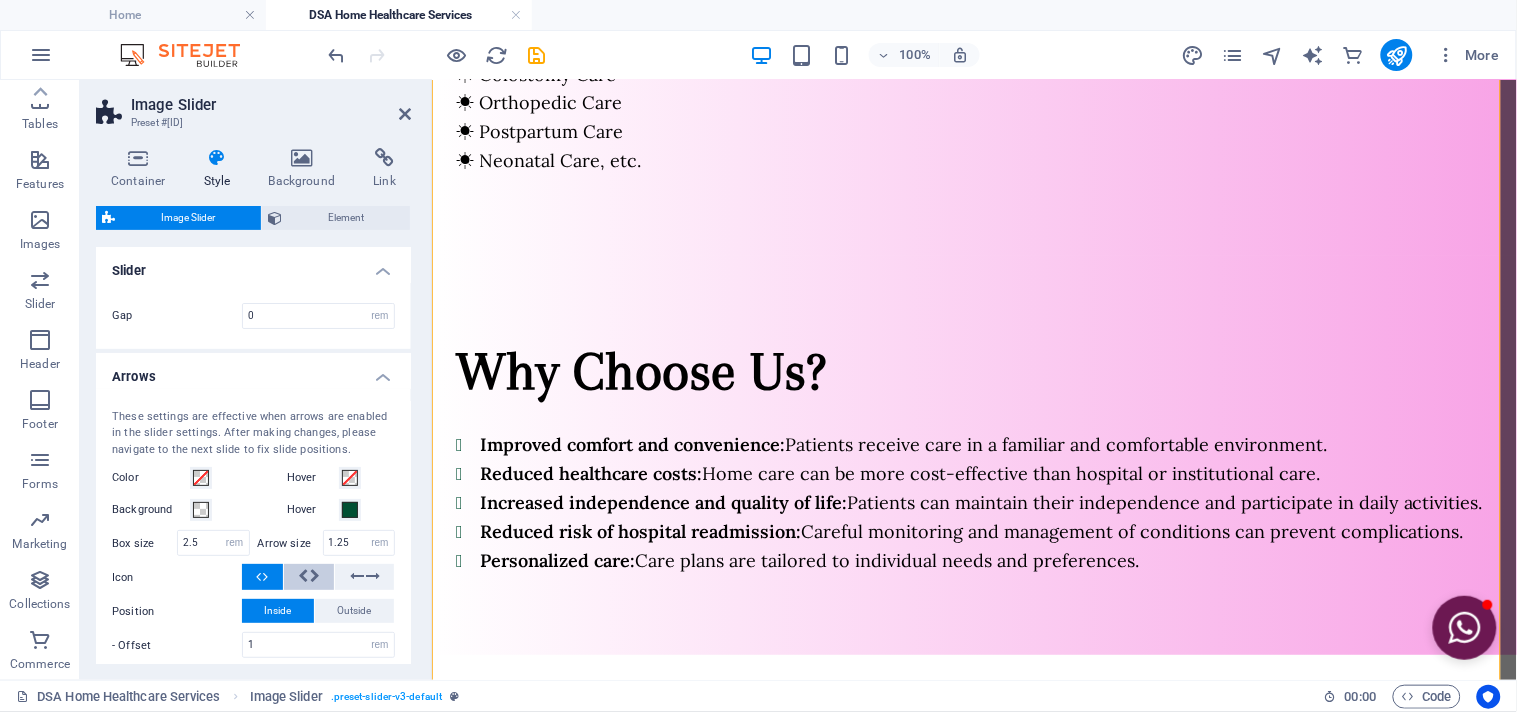 click at bounding box center [315, 576] 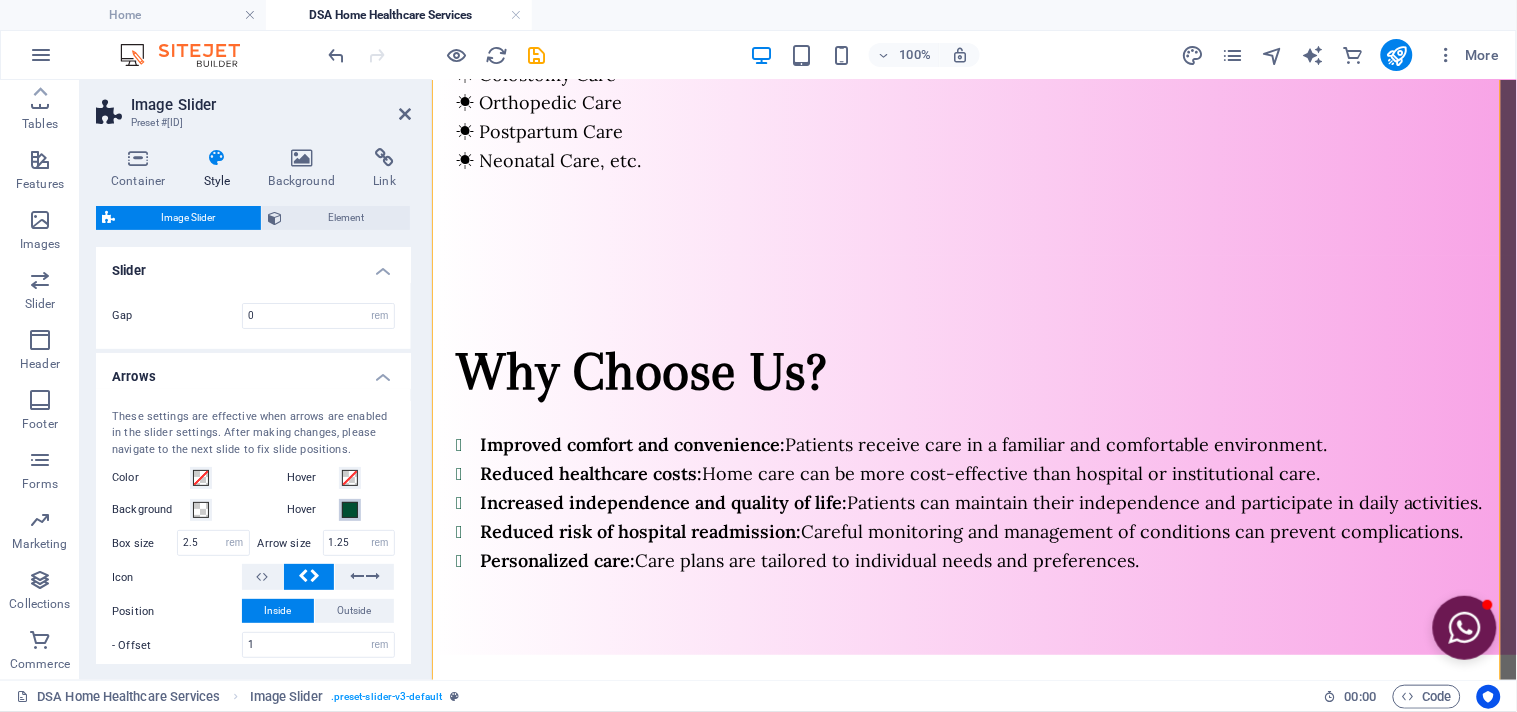 click at bounding box center [350, 510] 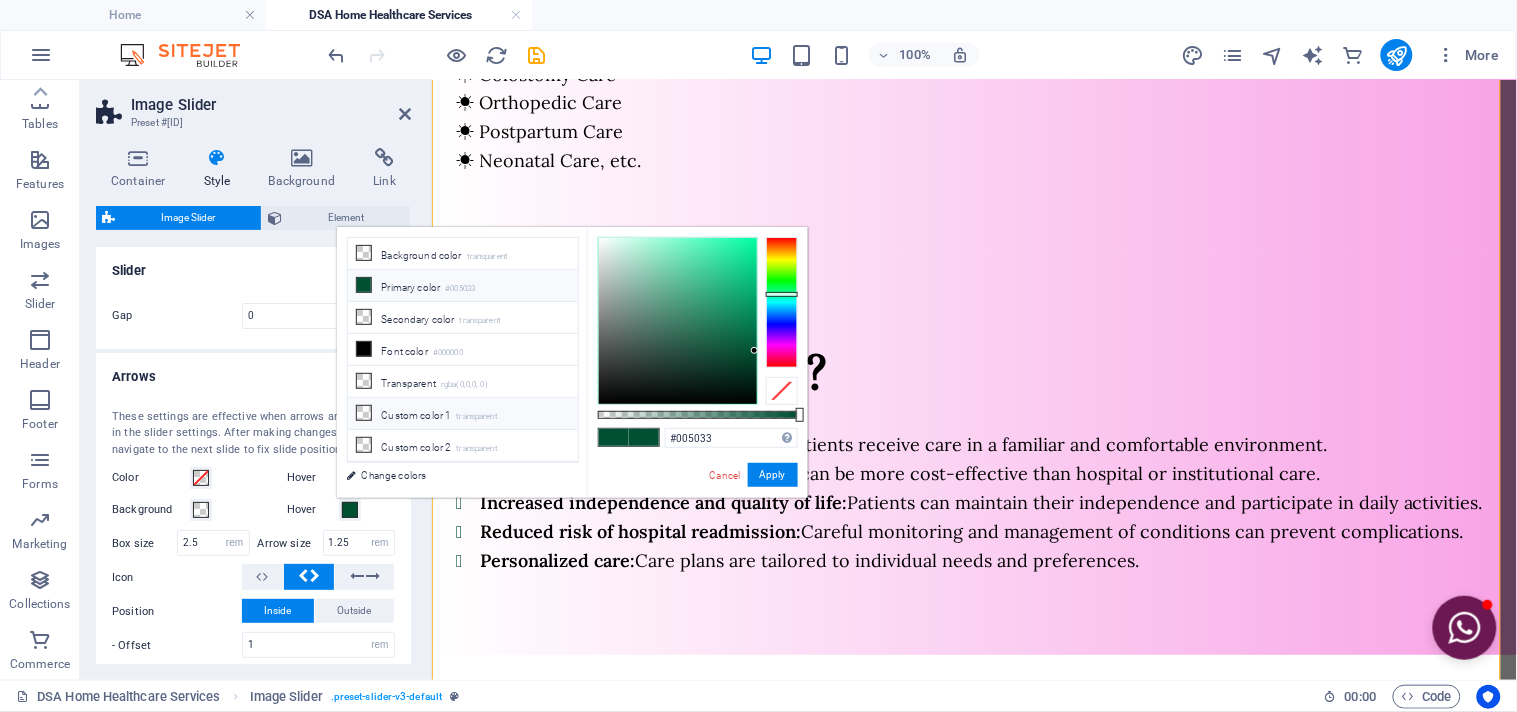 scroll, scrollTop: 2, scrollLeft: 0, axis: vertical 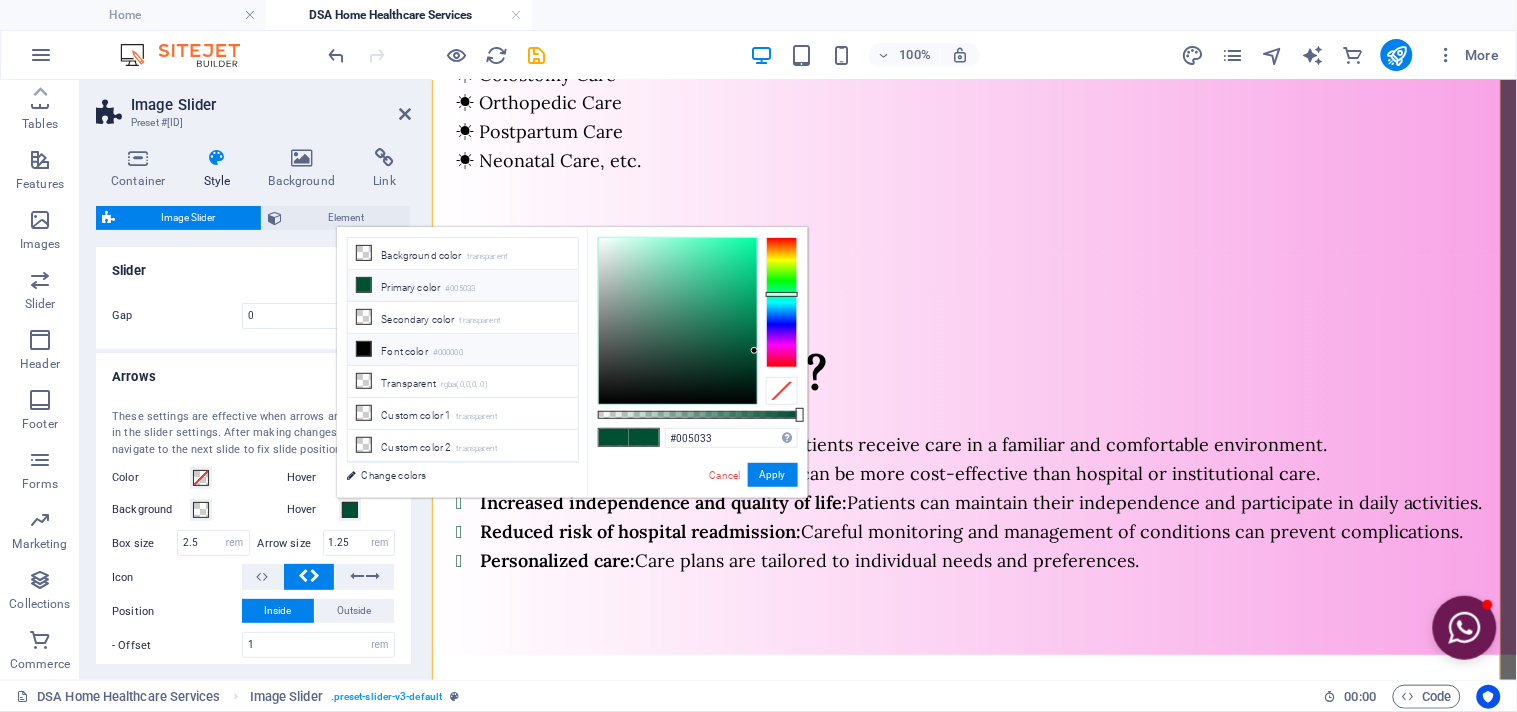 click on "Font color
#000000" at bounding box center (463, 350) 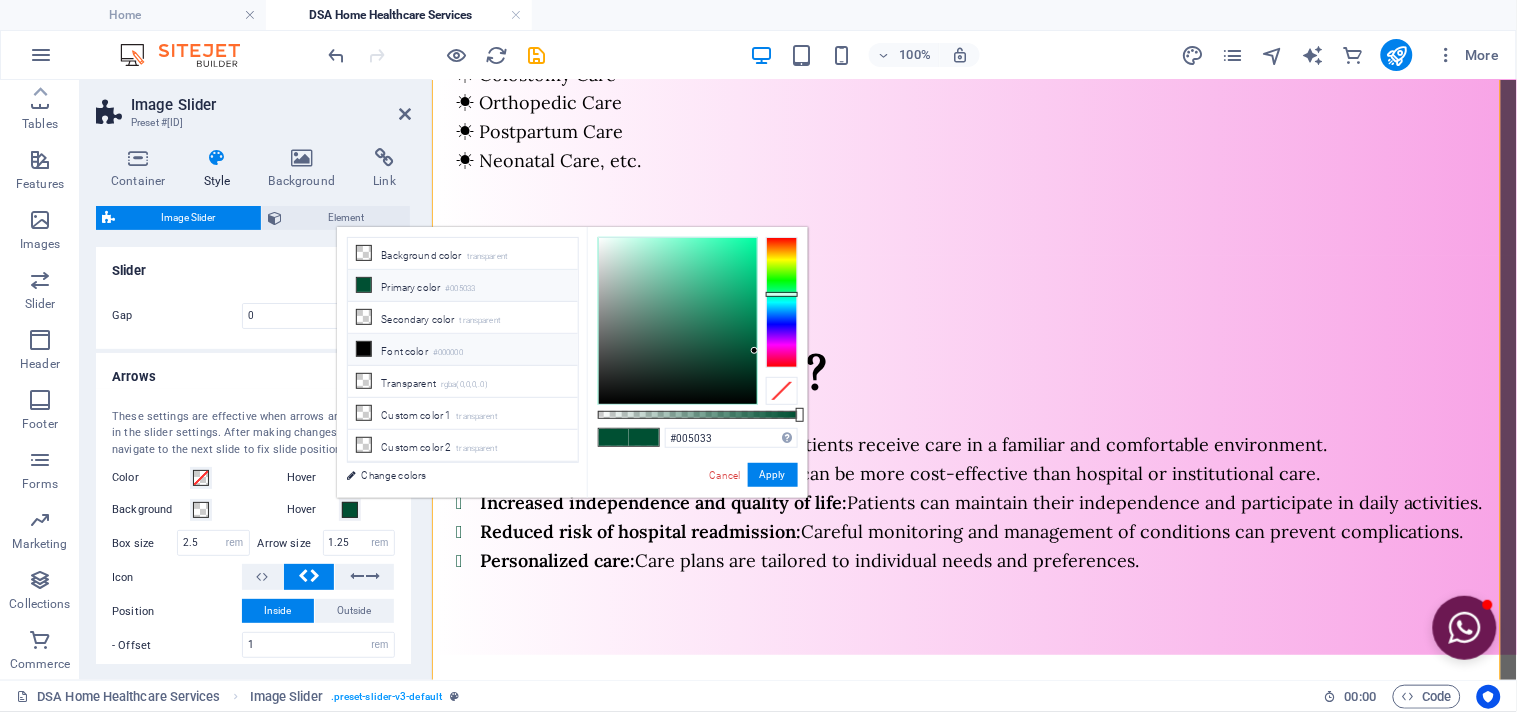 type on "#000000" 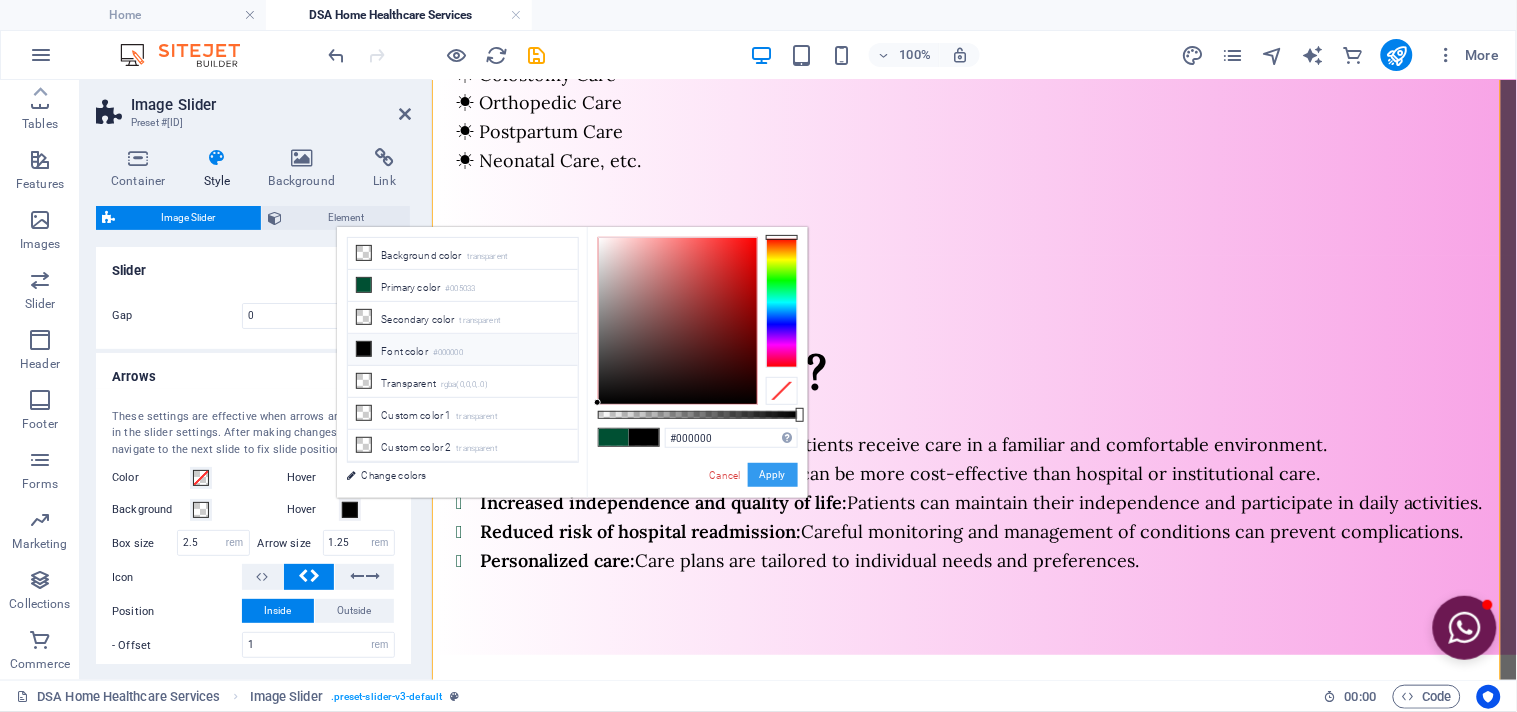 drag, startPoint x: 776, startPoint y: 481, endPoint x: 323, endPoint y: 400, distance: 460.18475 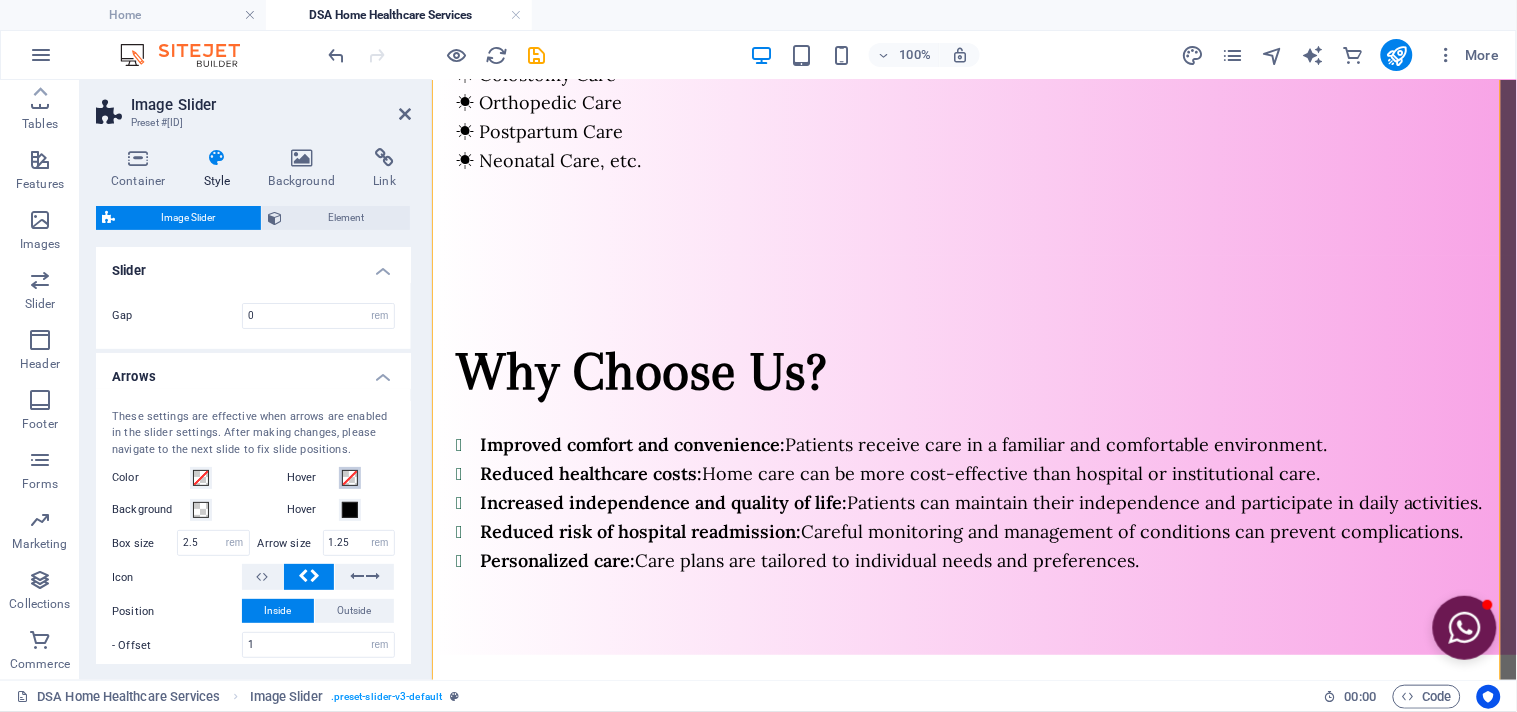 click at bounding box center [350, 478] 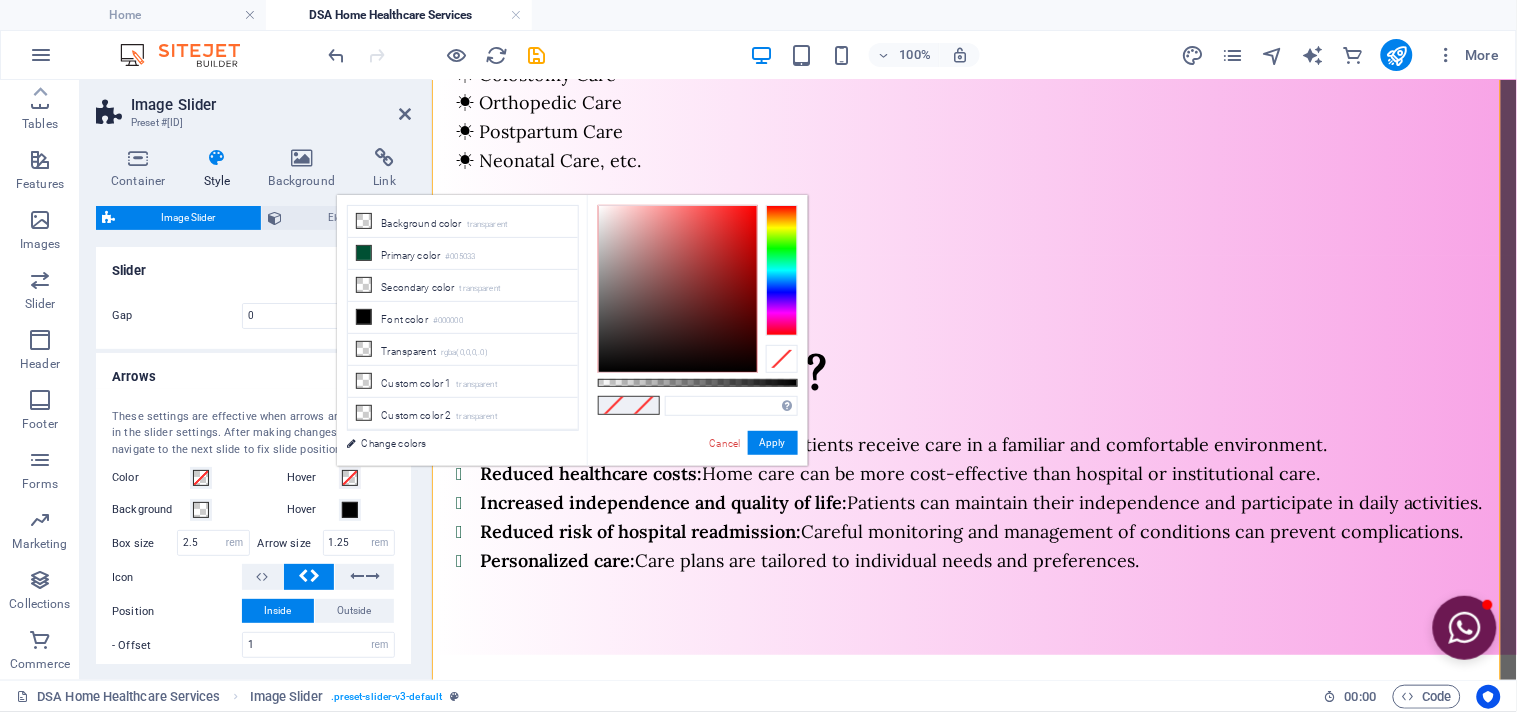 type on "#c71e1e" 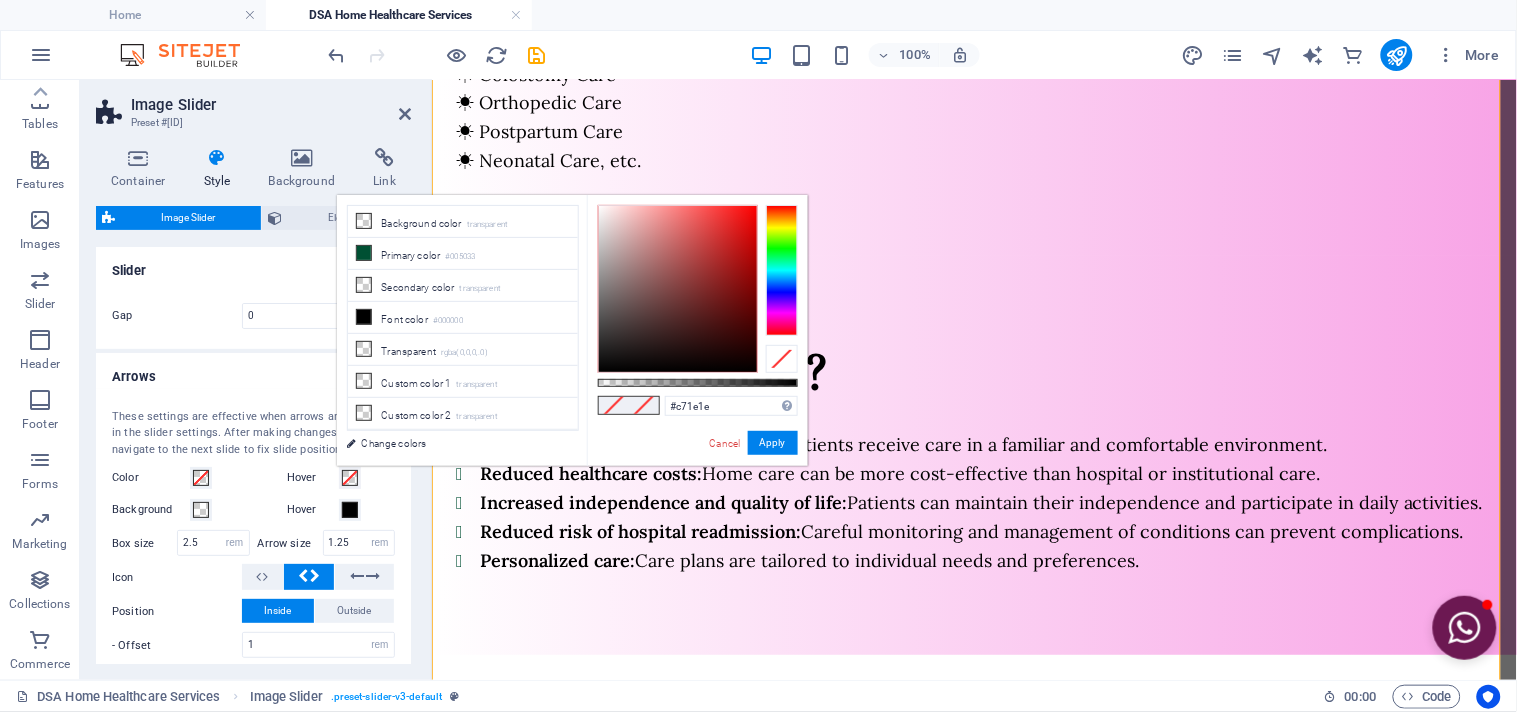 click at bounding box center [678, 289] 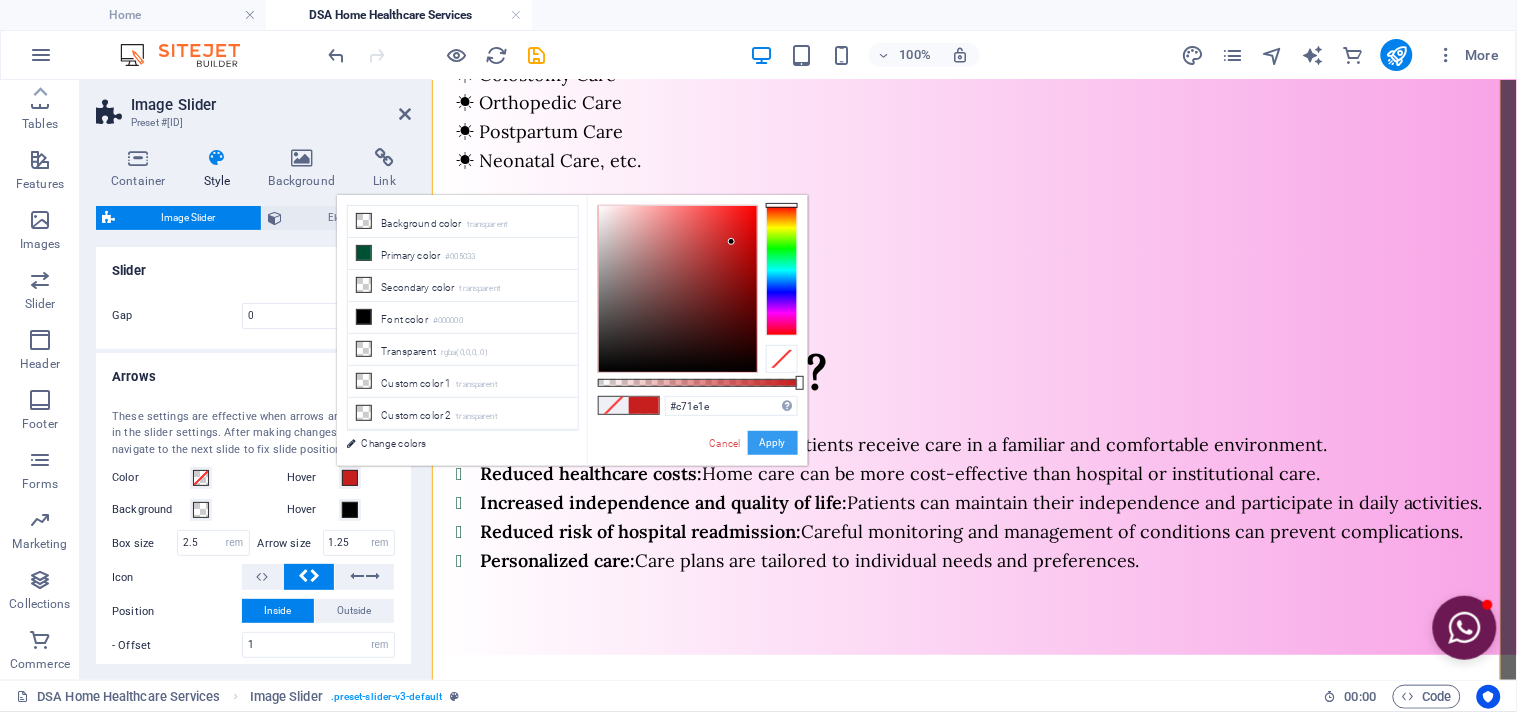 click on "Apply" at bounding box center [773, 443] 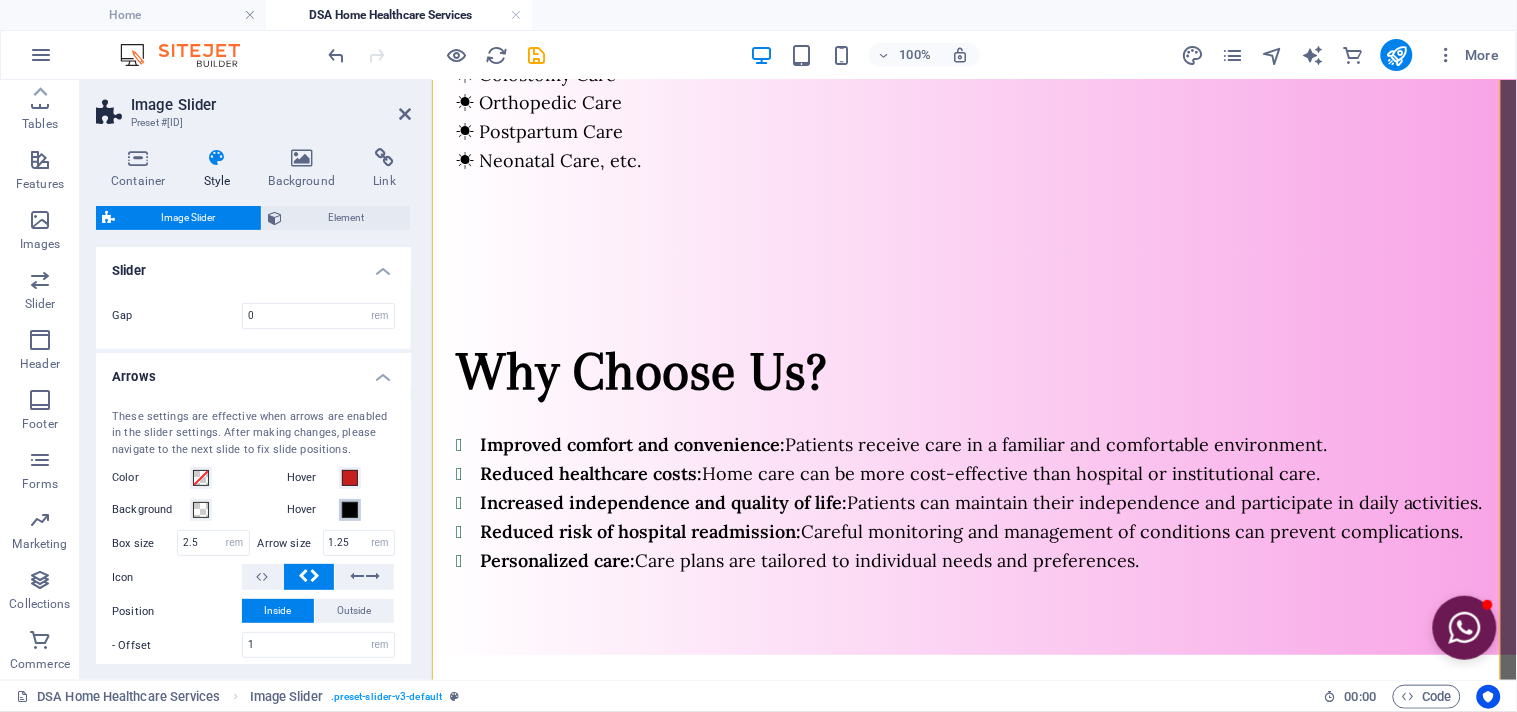 click at bounding box center (350, 510) 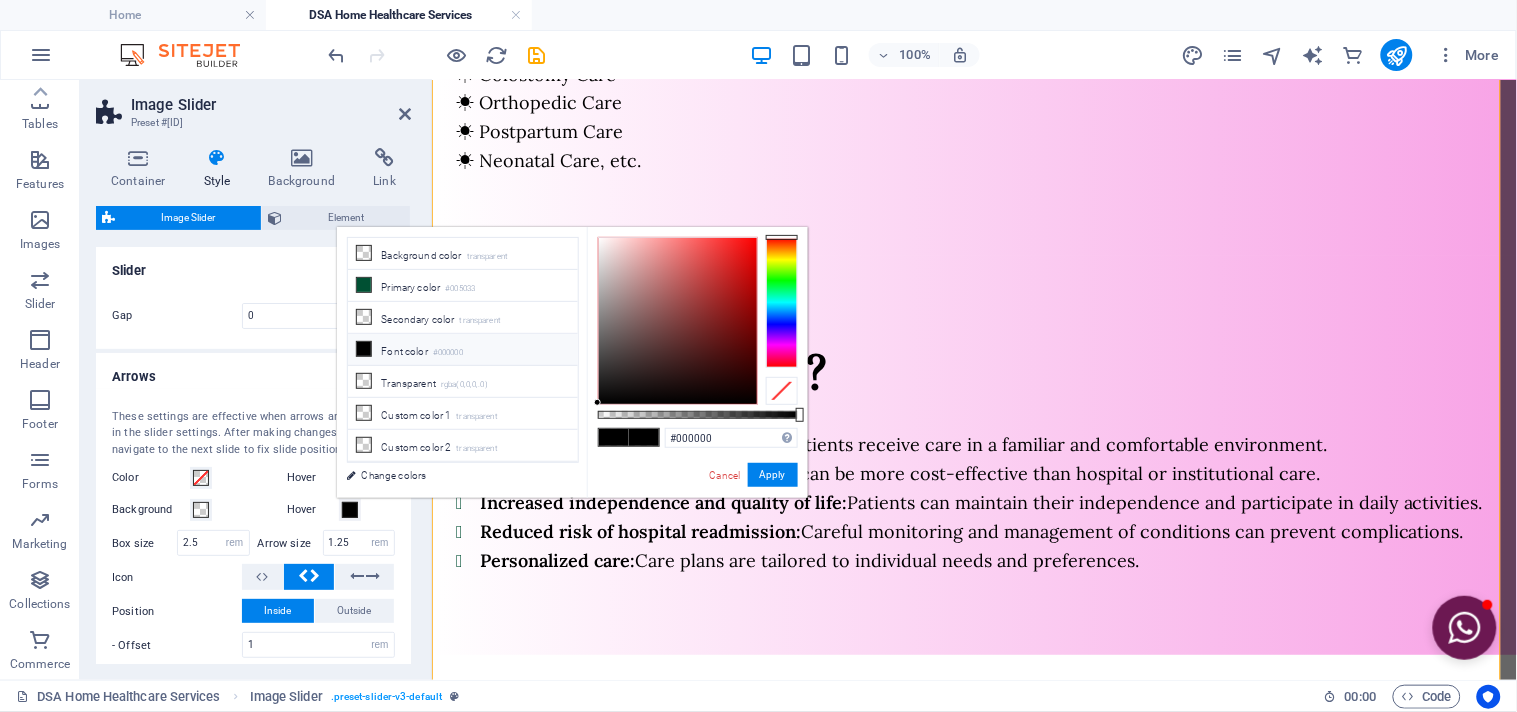 click at bounding box center (782, 391) 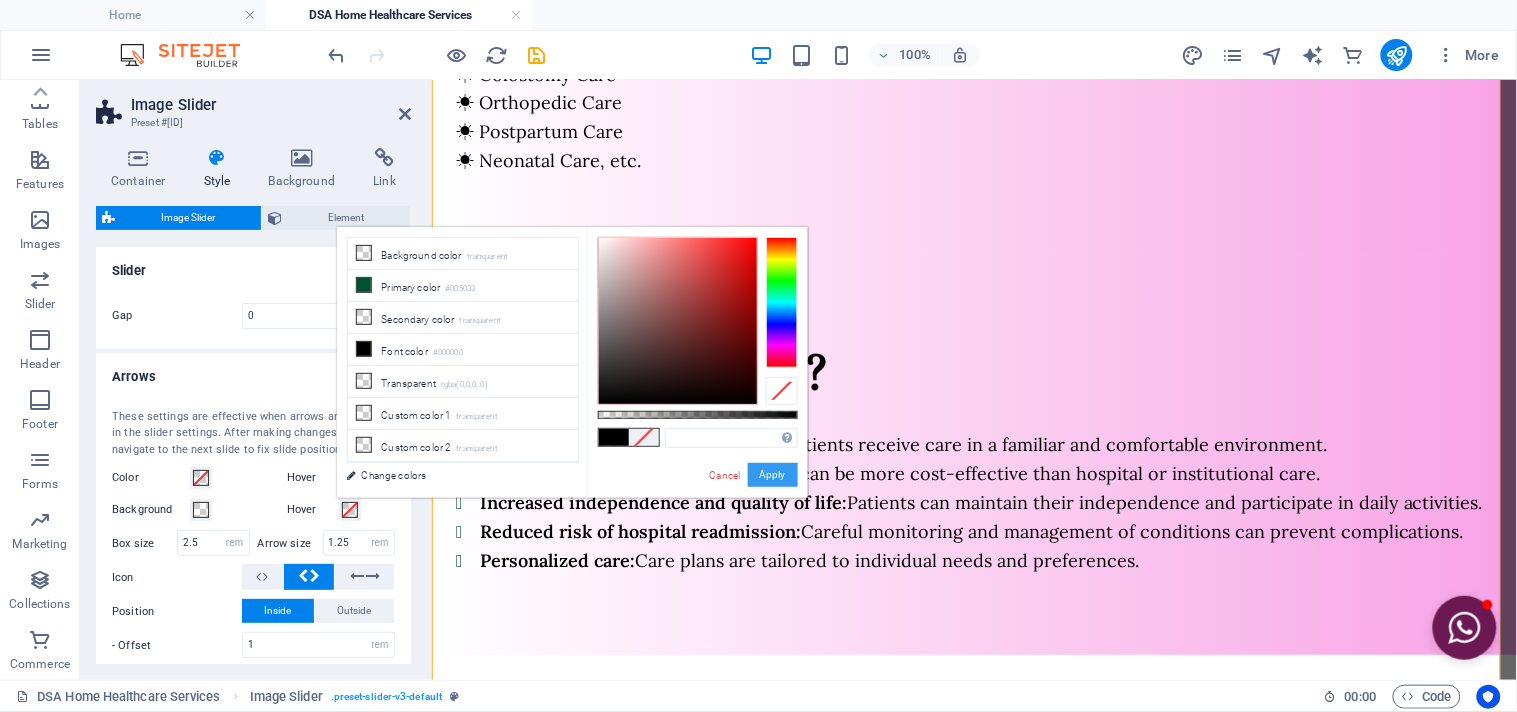 click on "Apply" at bounding box center [773, 475] 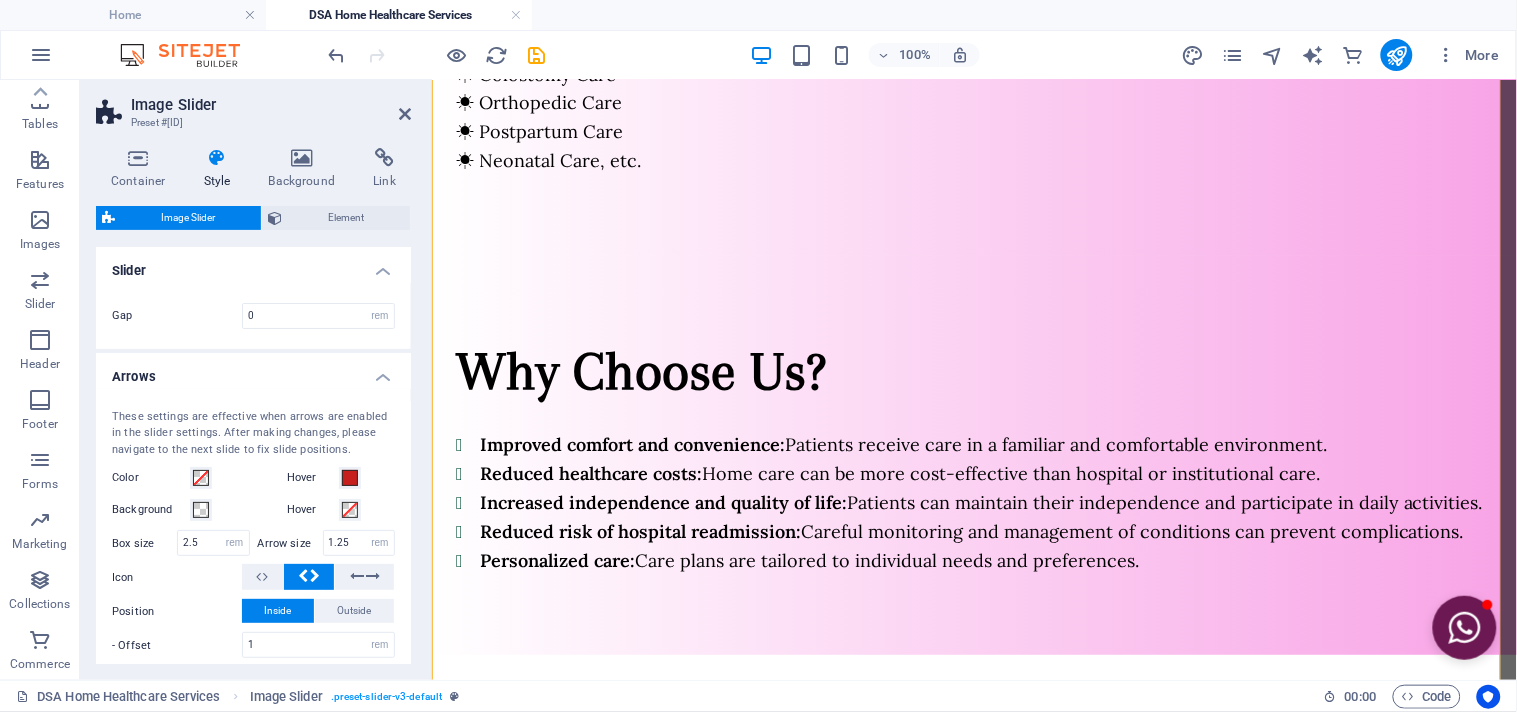 click on "These settings are effective when arrows are enabled in the slider settings. After making changes, please navigate to the next slide to fix slide positions. Color Hover Background Hover Box size 2.5 px rem vh vw Arrow size 1.25 px rem vh vw Icon       Position Inside Outside  - Offset 1 px rem % vh vw Style Centered Top Bottom Diagonal Full height Full width Border style              - Width 1 px rem vh vw Custom Custom 1 px rem vh vw 1 px rem vh vw 1 px rem vh vw 1 px rem vh vw  - Color Round corners 0 px rem % vh vw Custom Custom 0 px rem % vh vw 0 px rem % vh vw 0 px rem % vh vw 0 px rem % vh vw Extended Settings Visibility Default Hover only Visibility Mobile Off Visible Shadows None Outside Inside Color X offset 0 px rem vh vw Y offset 0 px rem vh vw Blur 0 px rem % vh vw Spread 0 px rem vh vw" at bounding box center (253, 605) 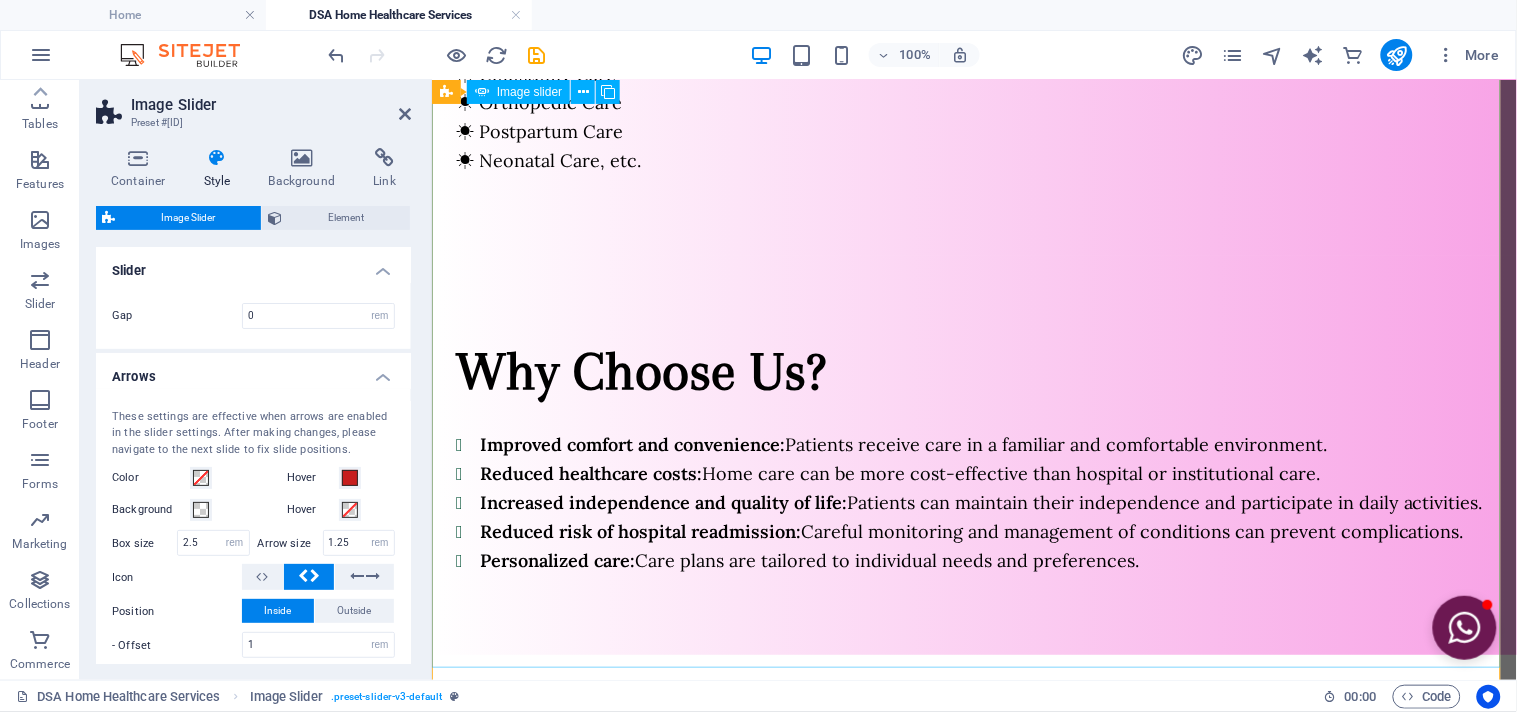 click at bounding box center [974, 754] 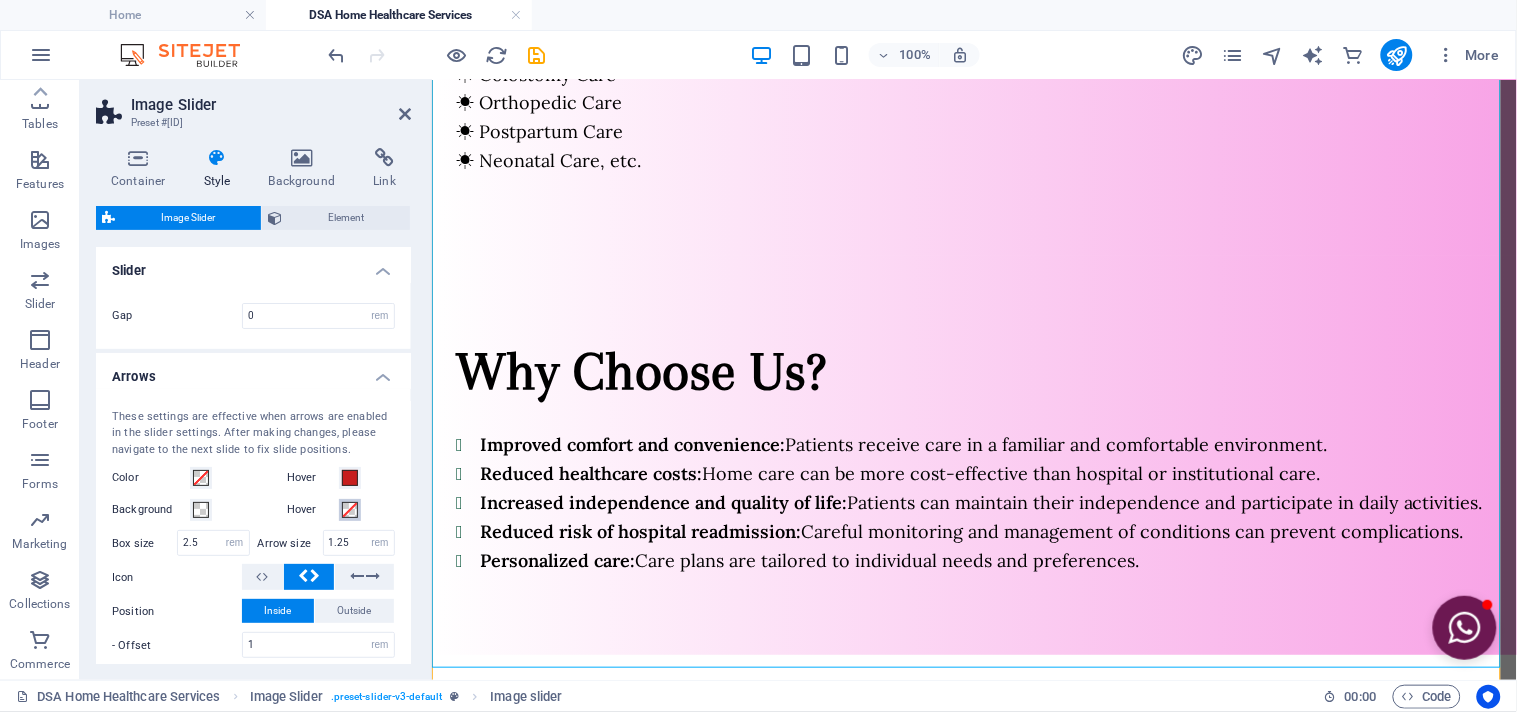 click at bounding box center [350, 510] 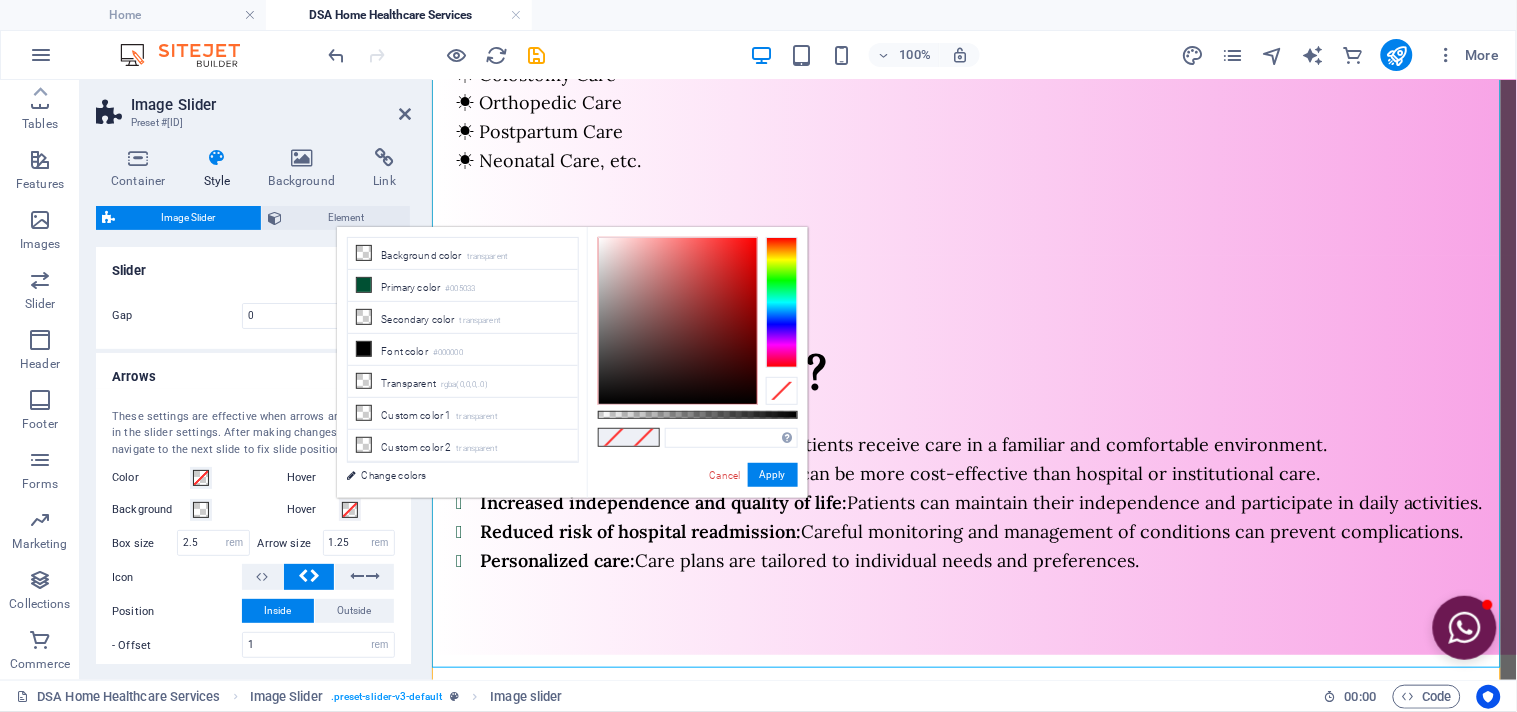 click at bounding box center [782, 391] 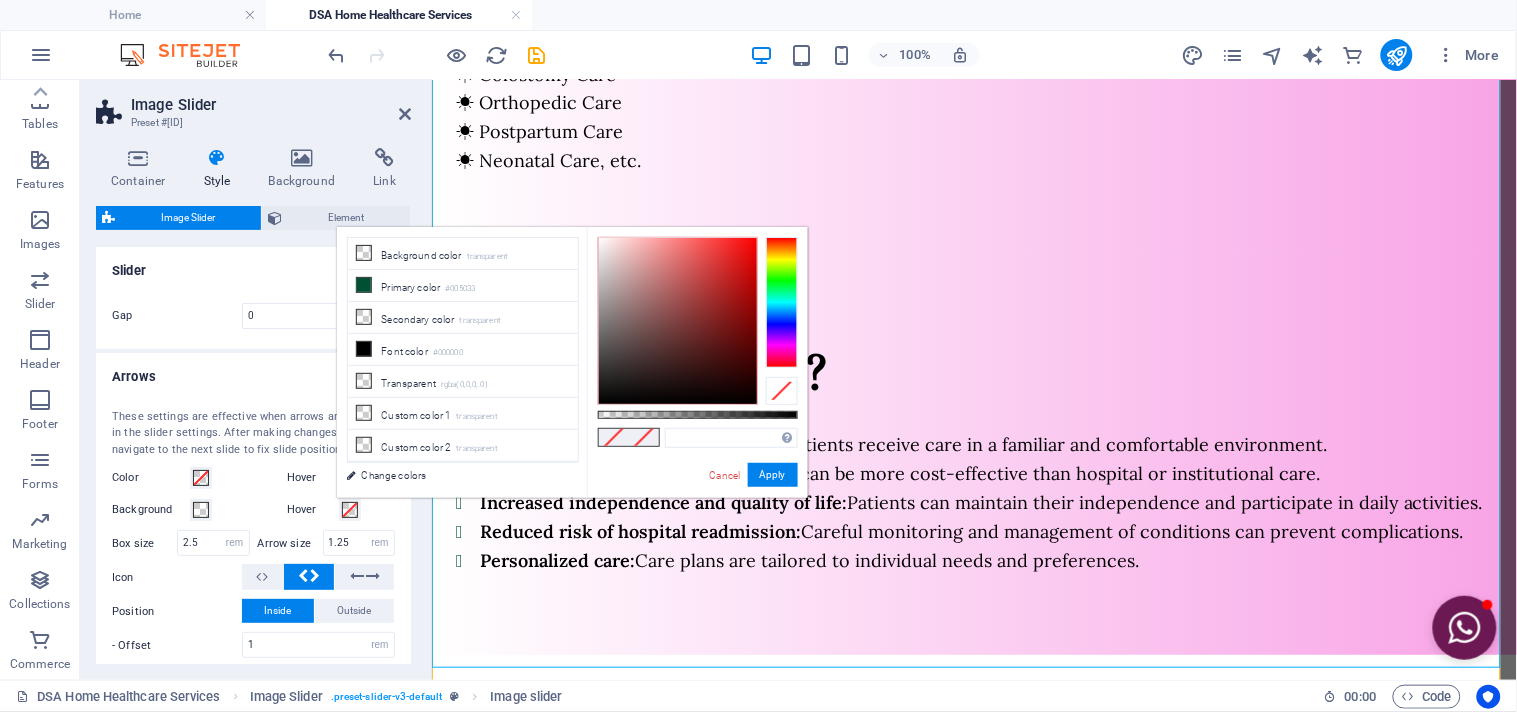click at bounding box center [782, 391] 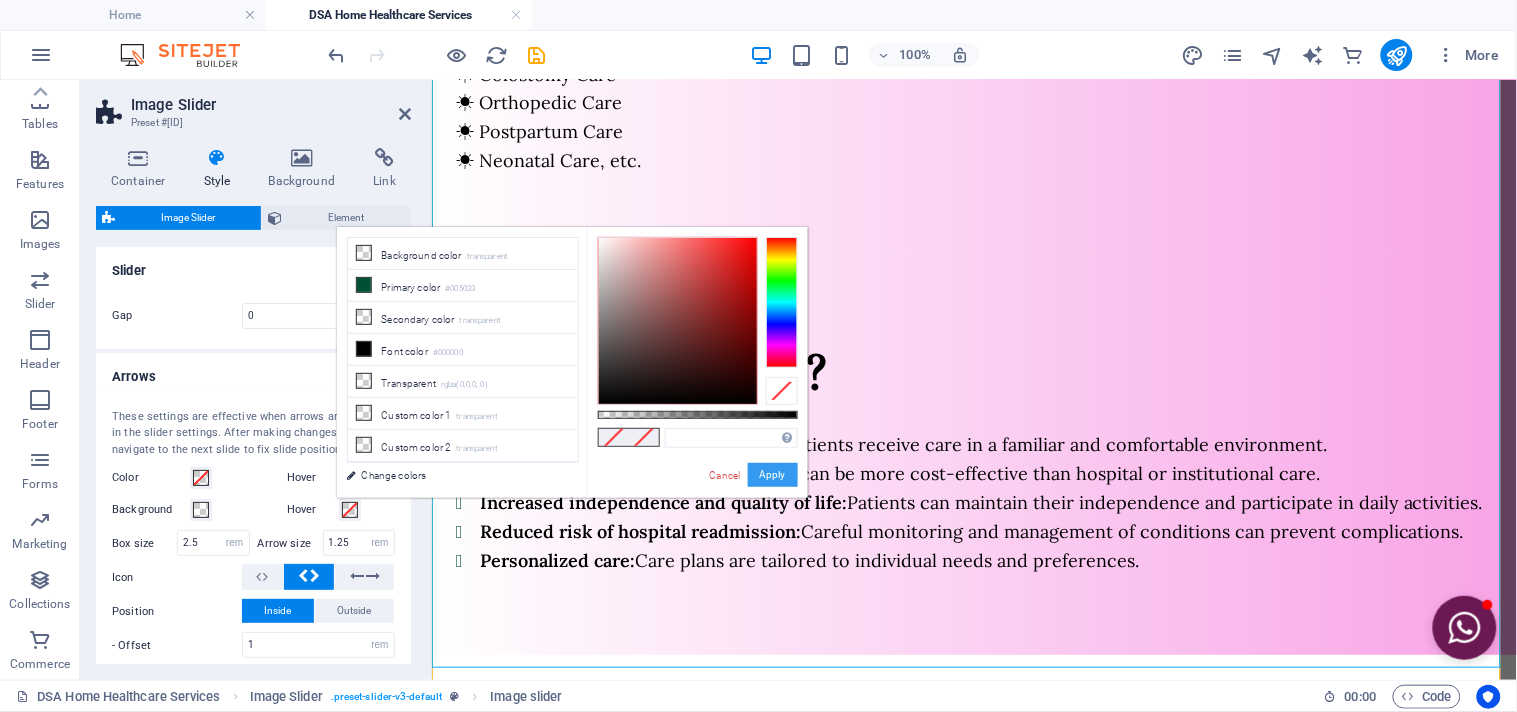 click on "Apply" at bounding box center (773, 475) 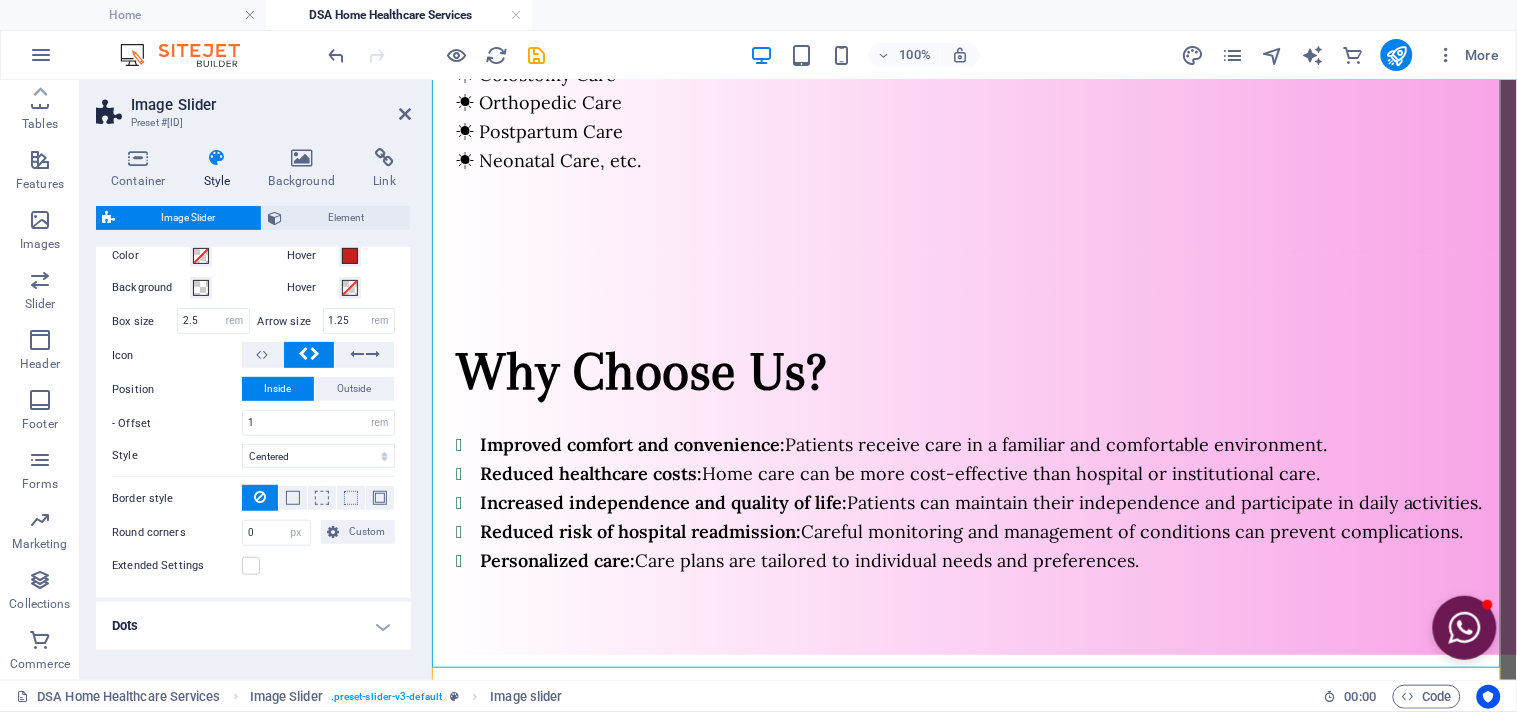 scroll, scrollTop: 286, scrollLeft: 0, axis: vertical 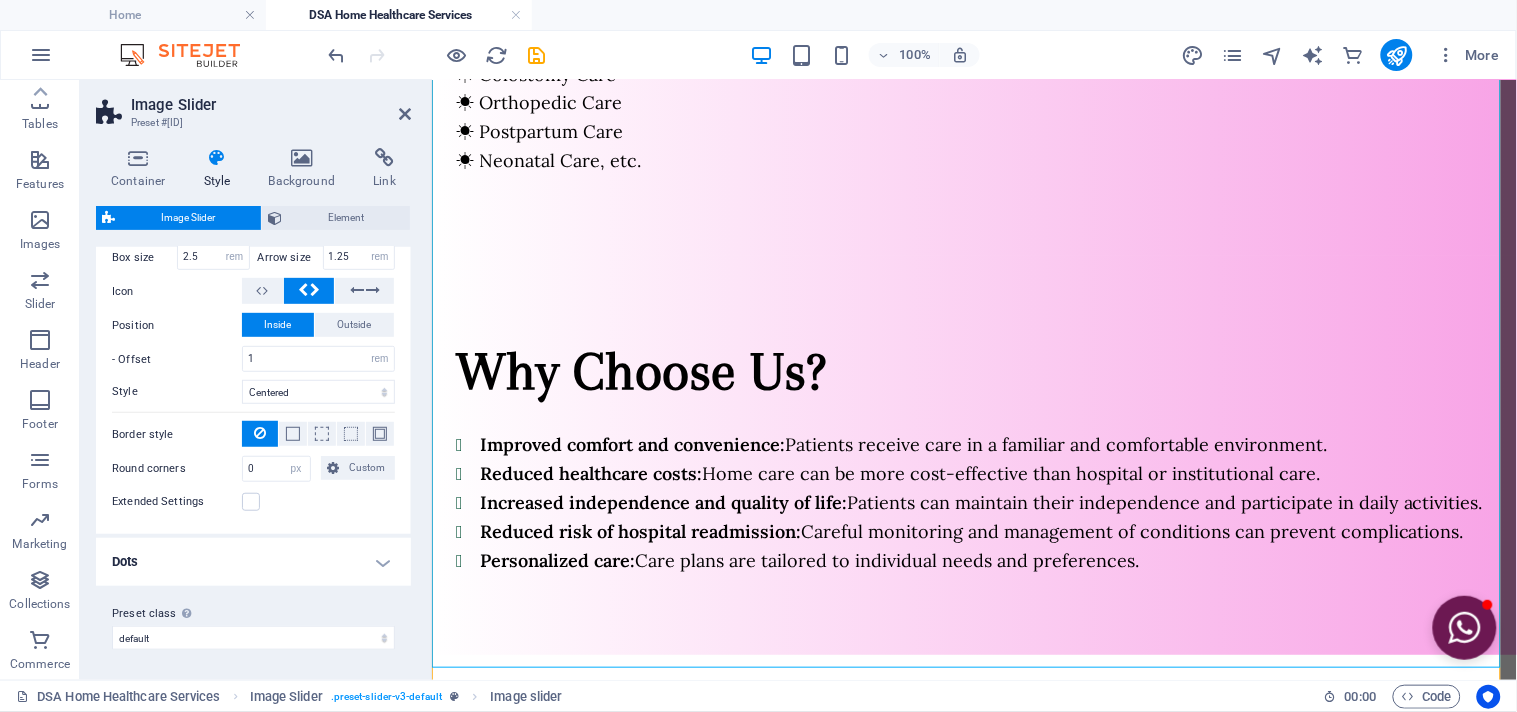 click on "Dots" at bounding box center [253, 562] 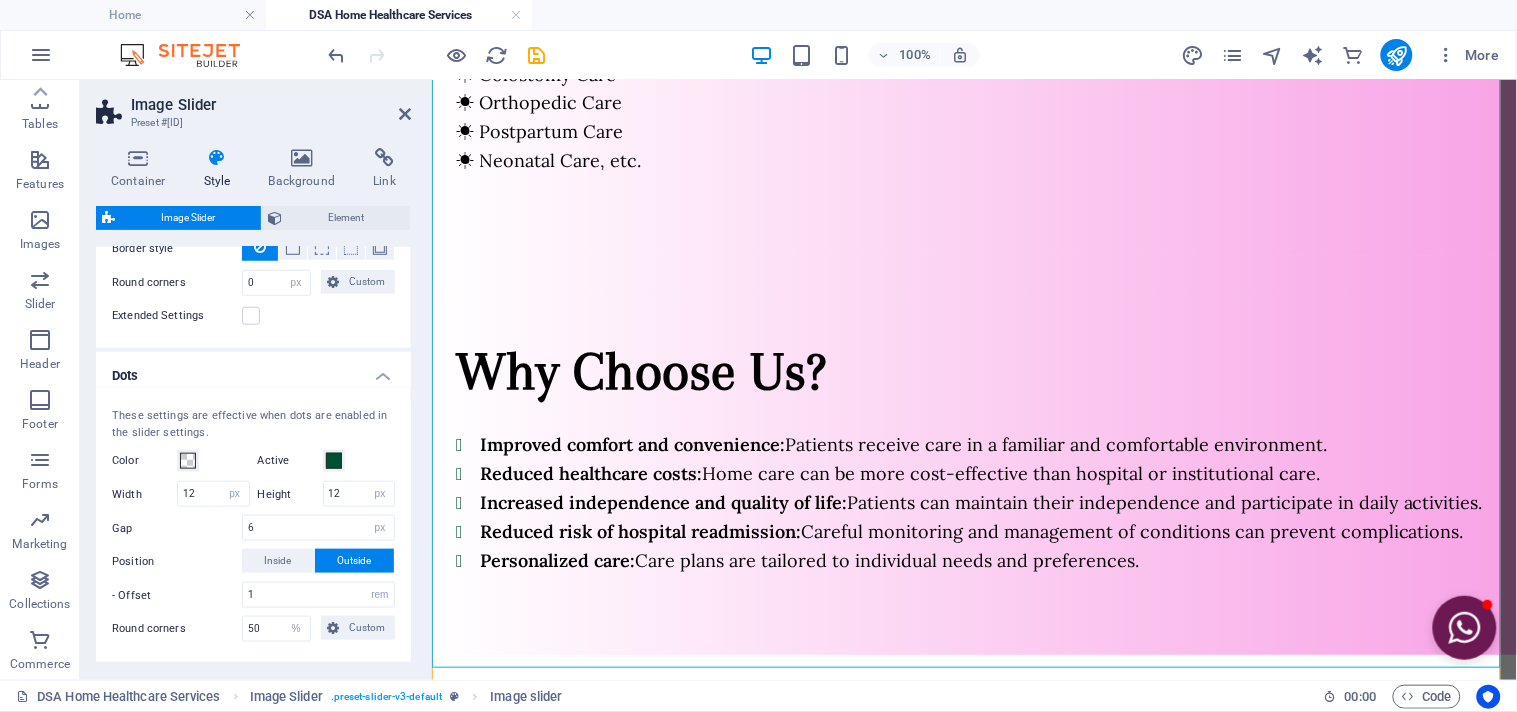 scroll, scrollTop: 437, scrollLeft: 0, axis: vertical 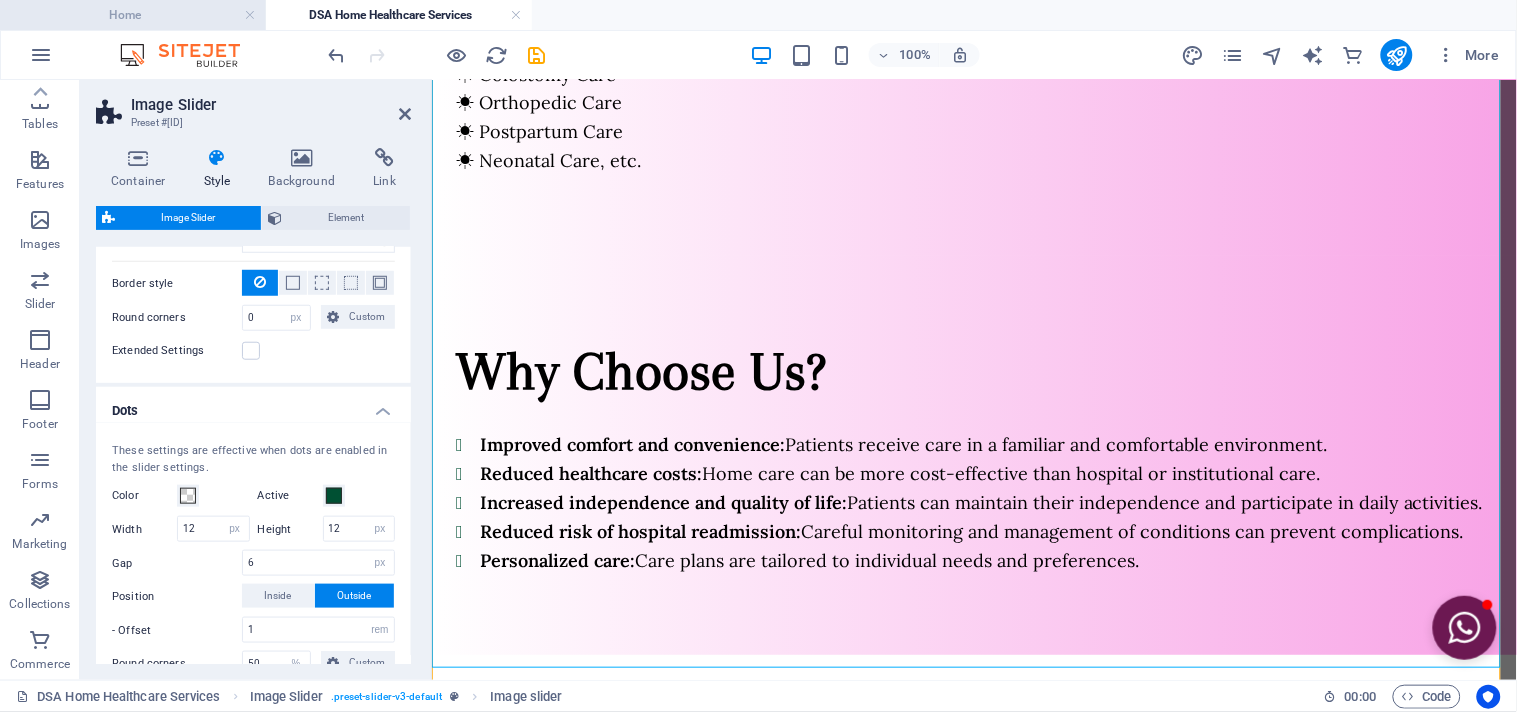 click on "Home" at bounding box center [133, 15] 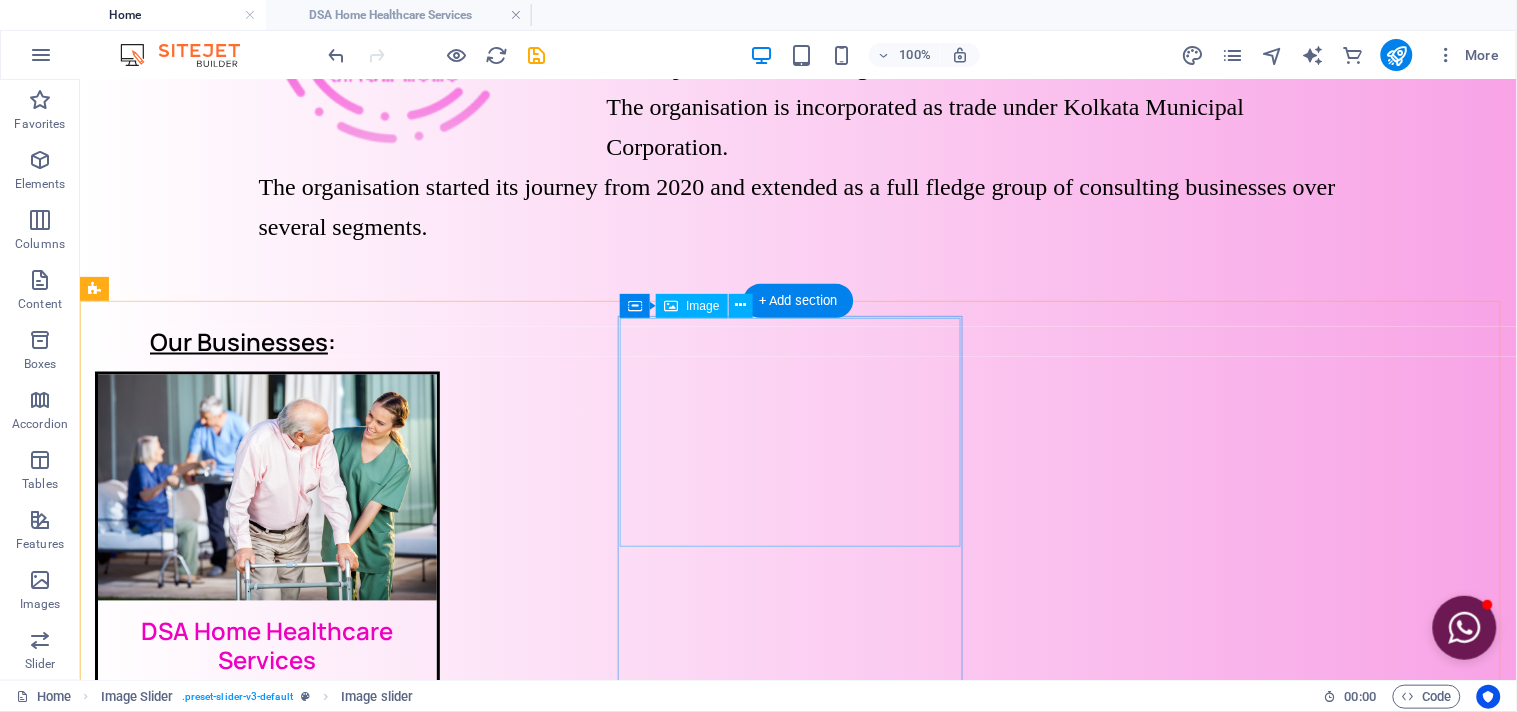 scroll, scrollTop: 777, scrollLeft: 0, axis: vertical 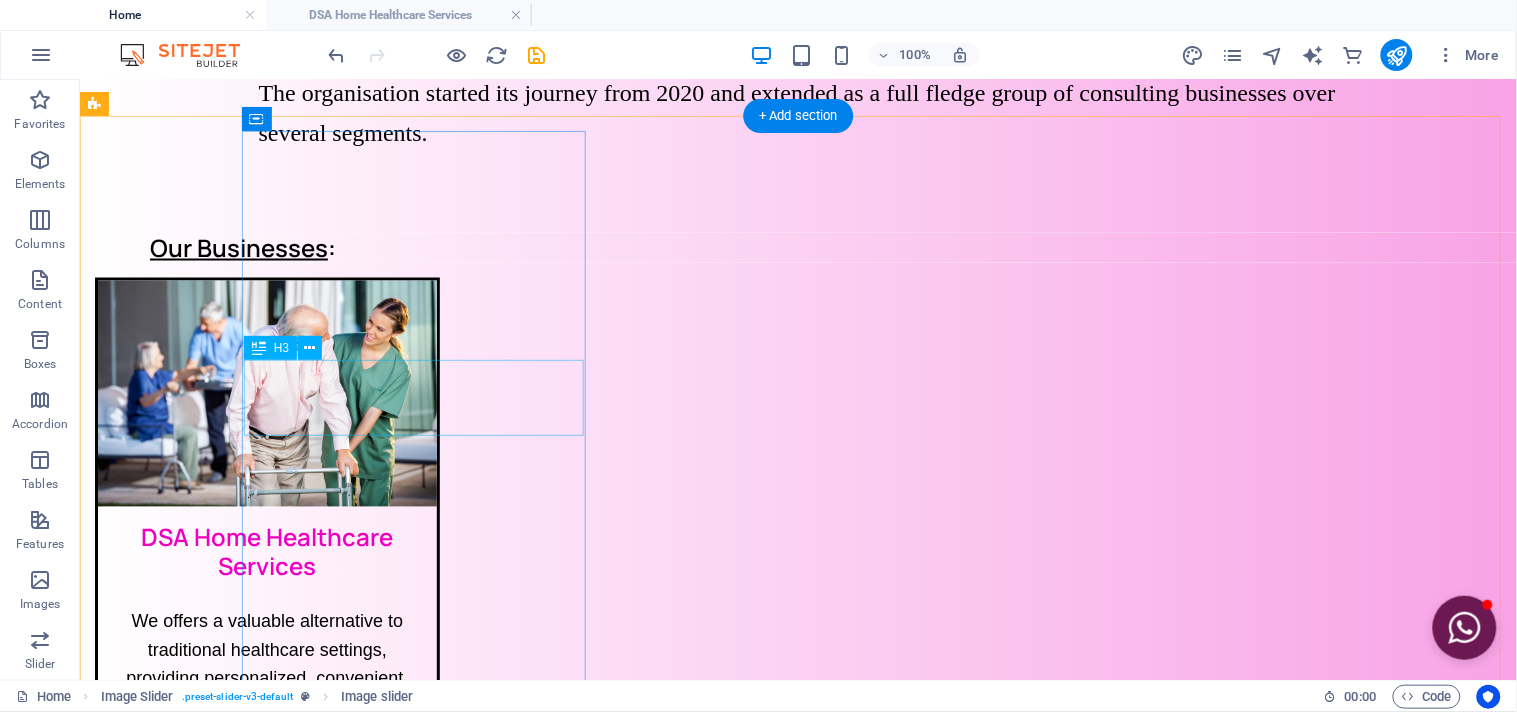 click on "DSA Home Healthcare Services" at bounding box center [266, 544] 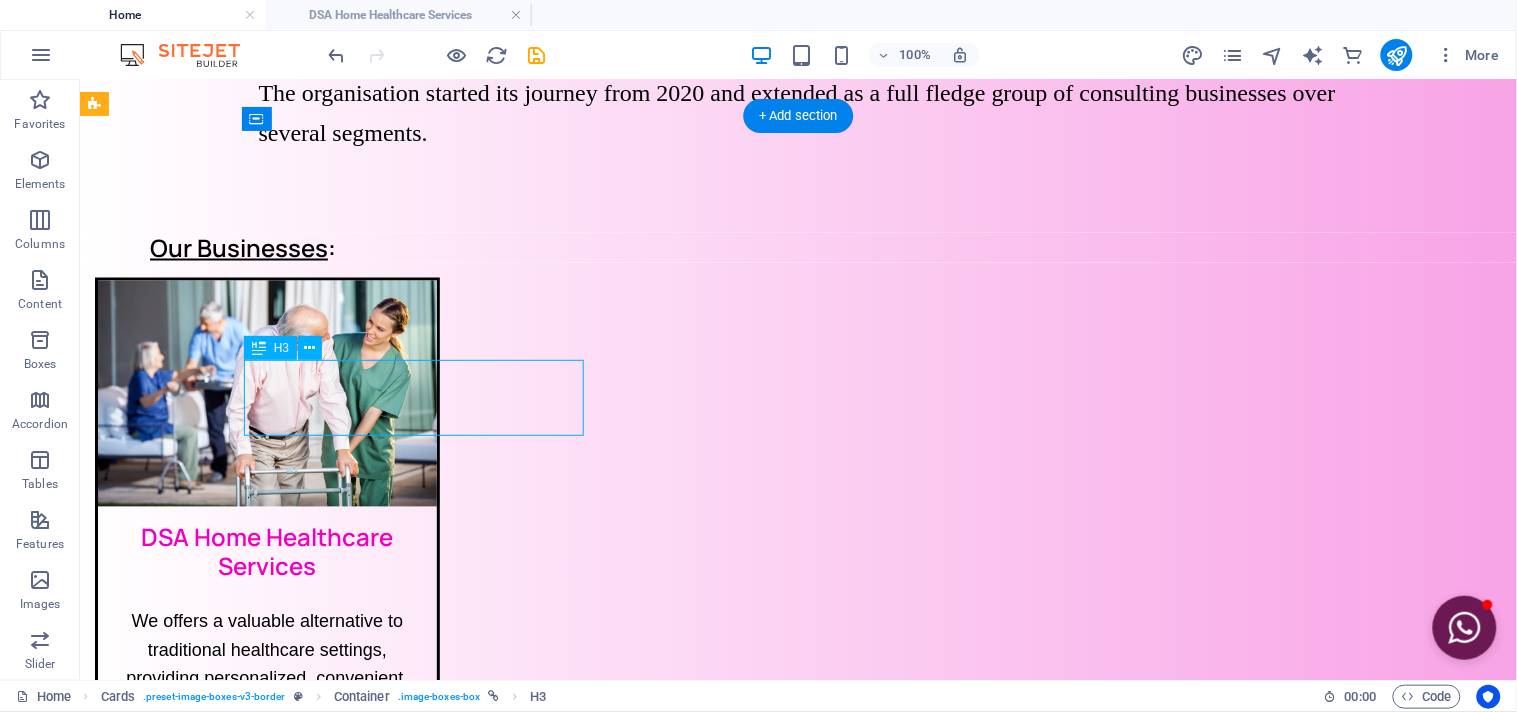 click on "DSA Home Healthcare Services" at bounding box center (266, 544) 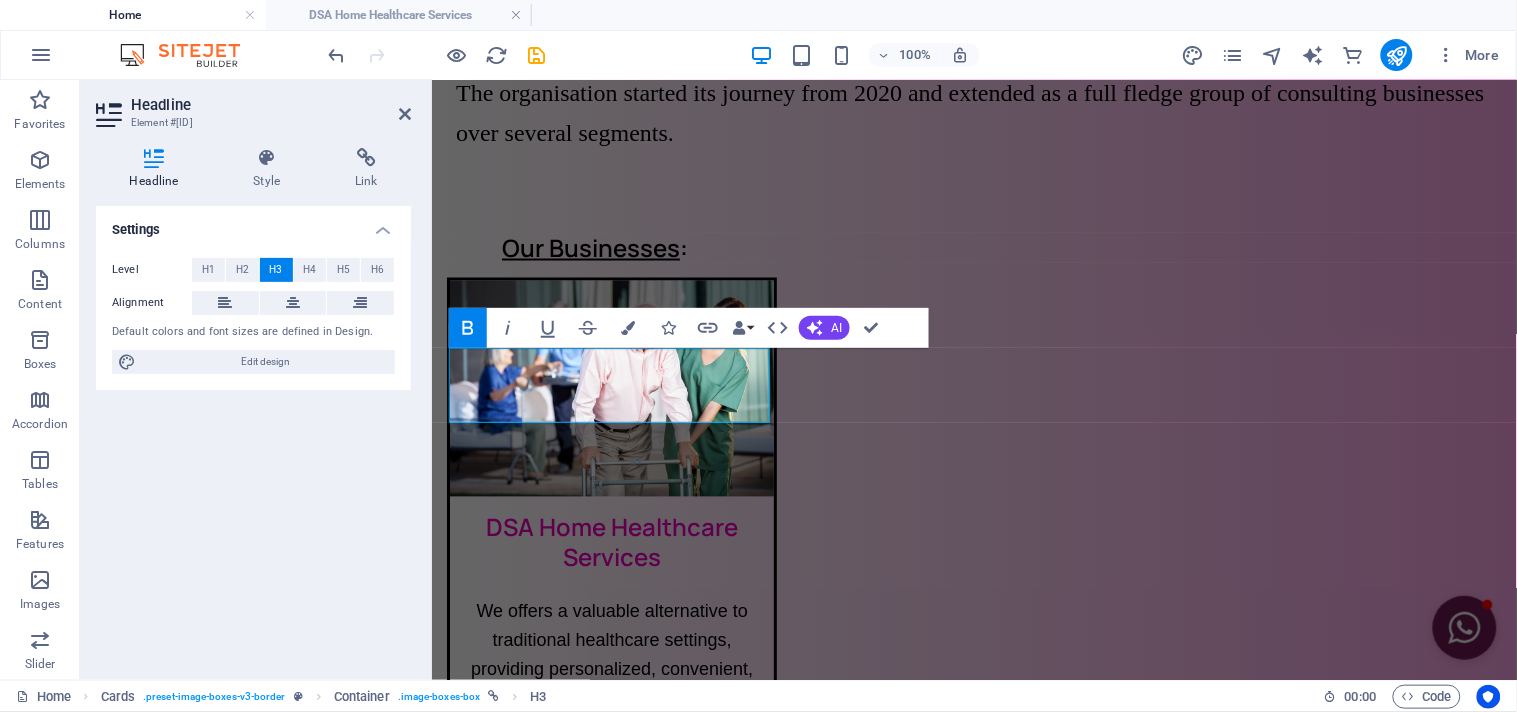 scroll, scrollTop: 774, scrollLeft: 0, axis: vertical 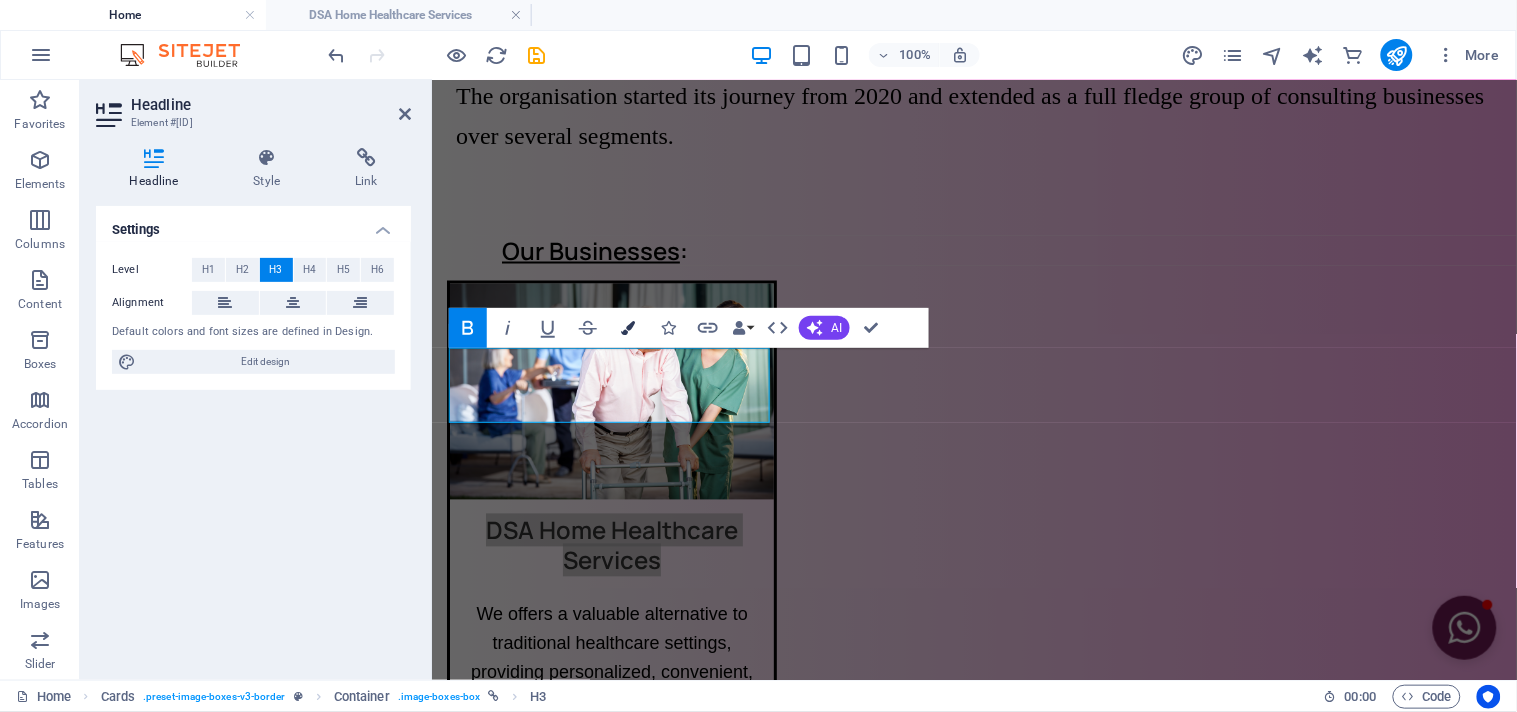 click at bounding box center [628, 328] 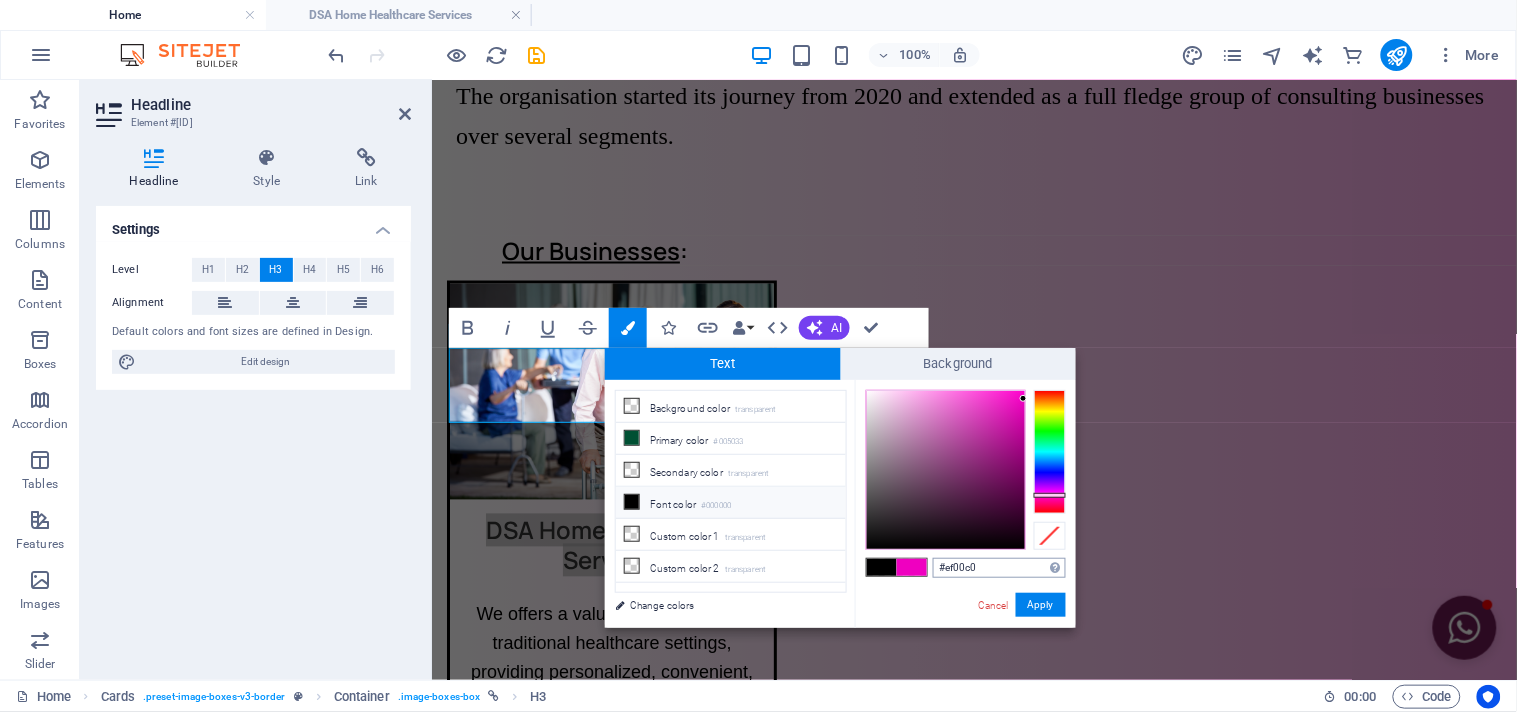 click on "#ef00c0" at bounding box center [999, 568] 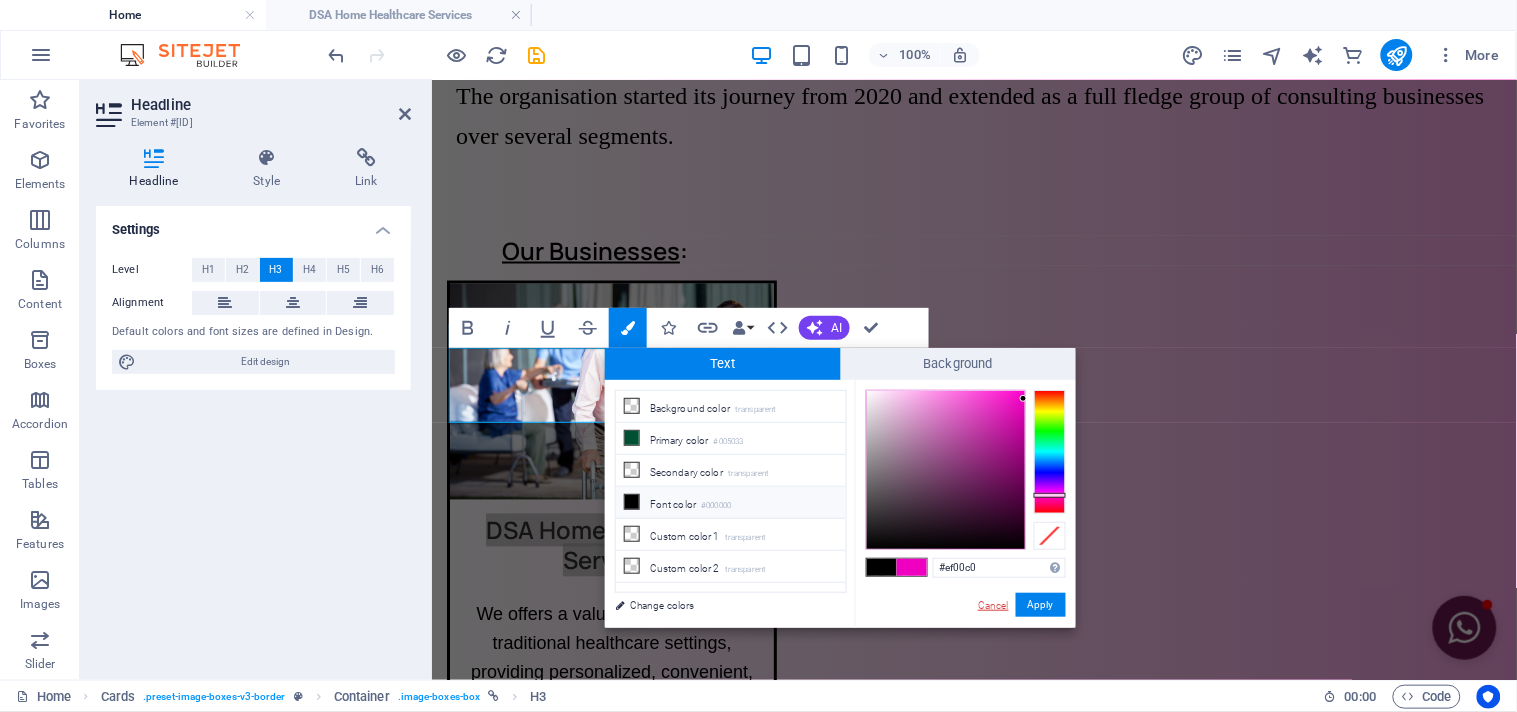 click on "Cancel" at bounding box center [993, 605] 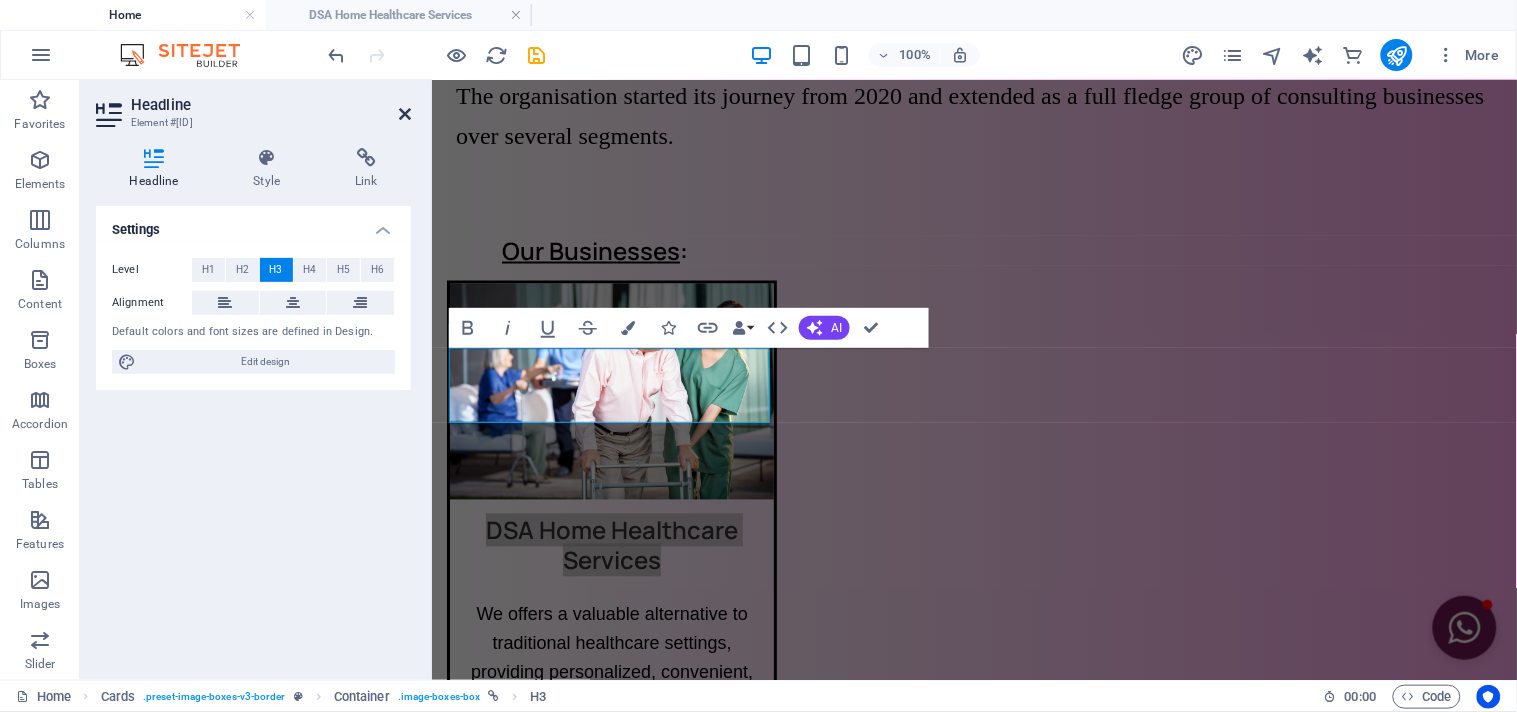 click at bounding box center [405, 114] 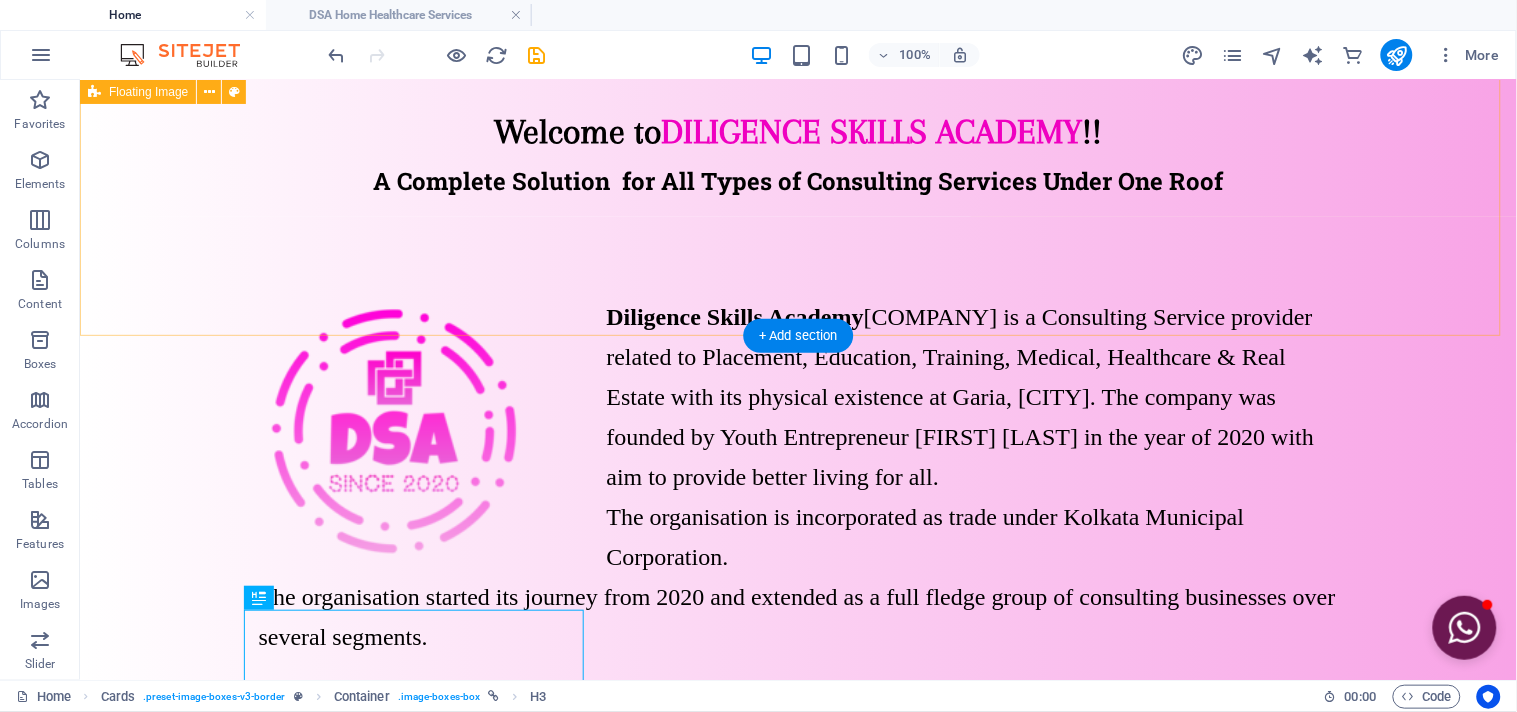scroll, scrollTop: 222, scrollLeft: 0, axis: vertical 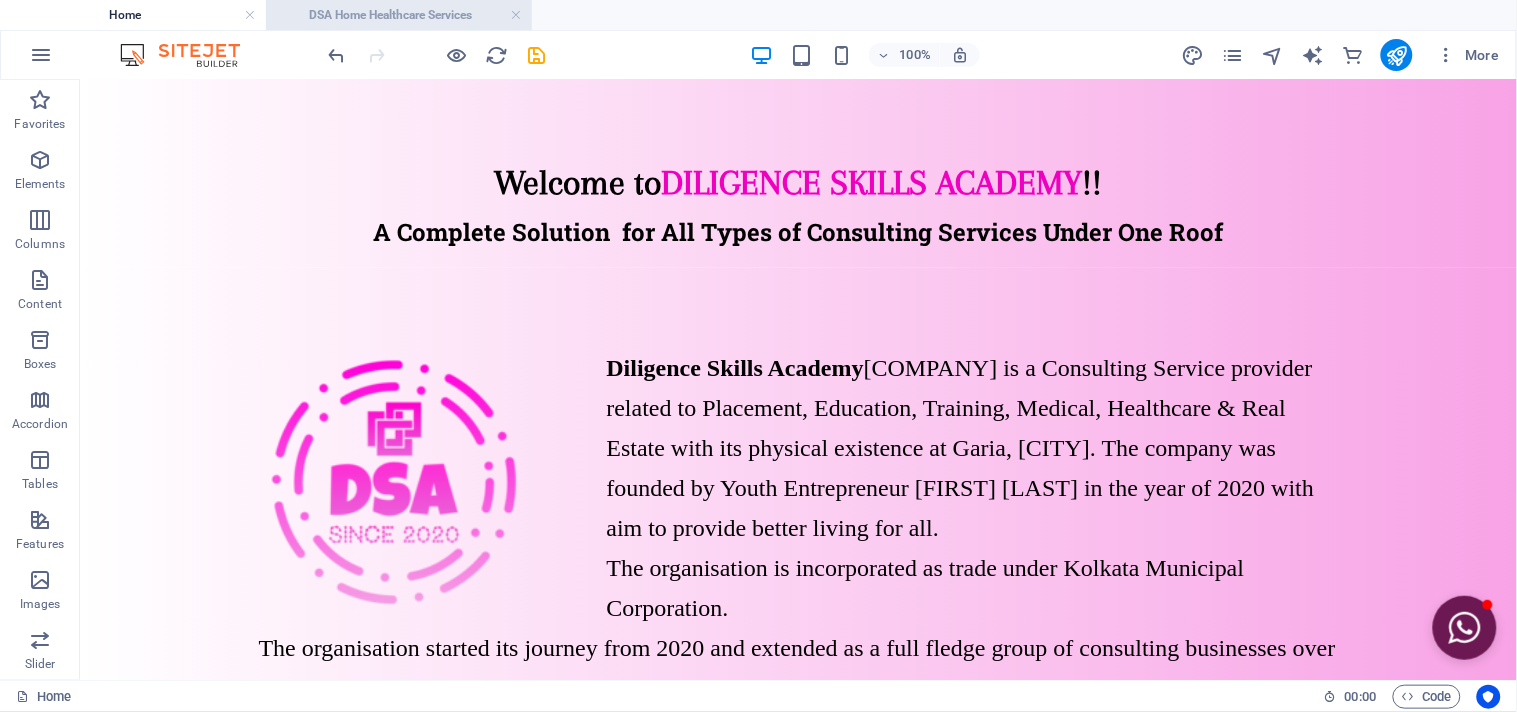 click on "DSA Home Healthcare Services" at bounding box center (399, 15) 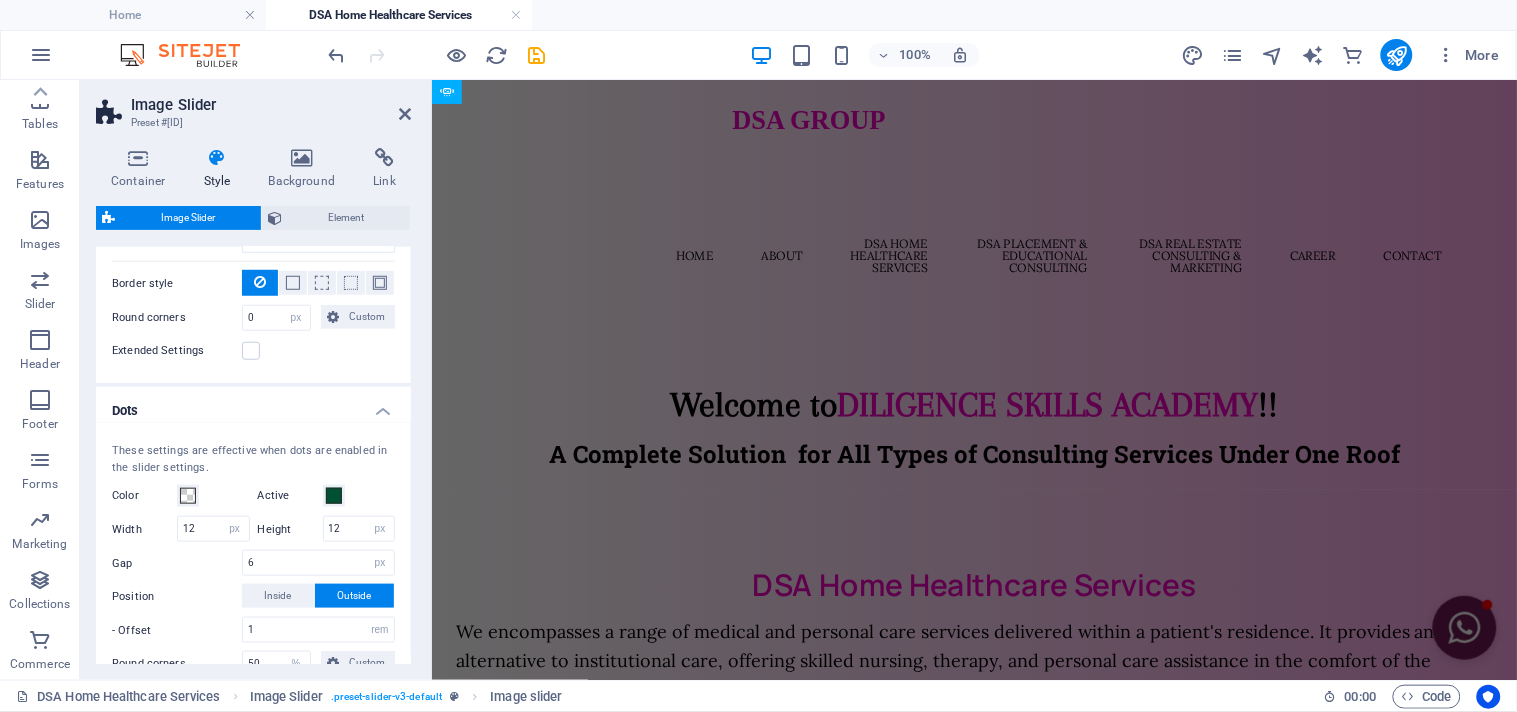 scroll, scrollTop: 1821, scrollLeft: 0, axis: vertical 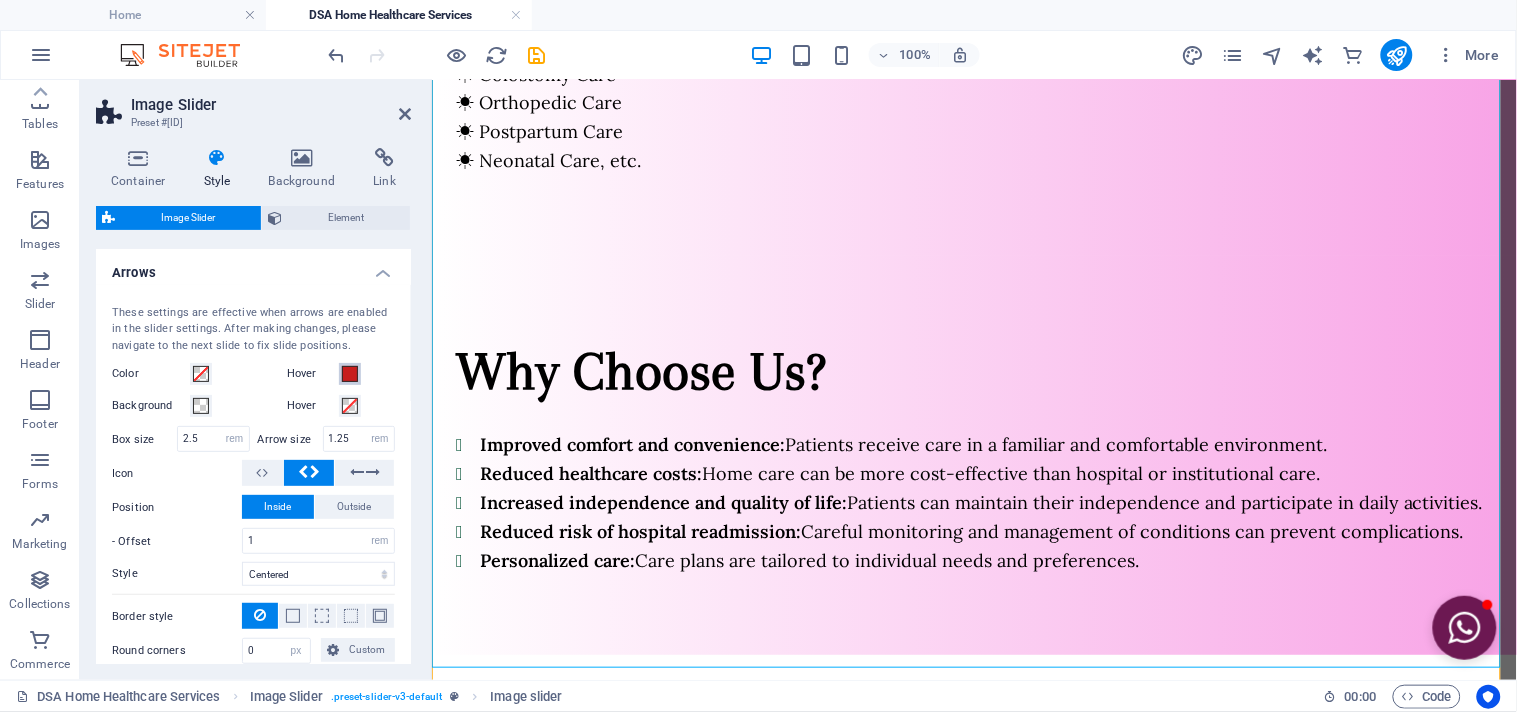 click at bounding box center [350, 374] 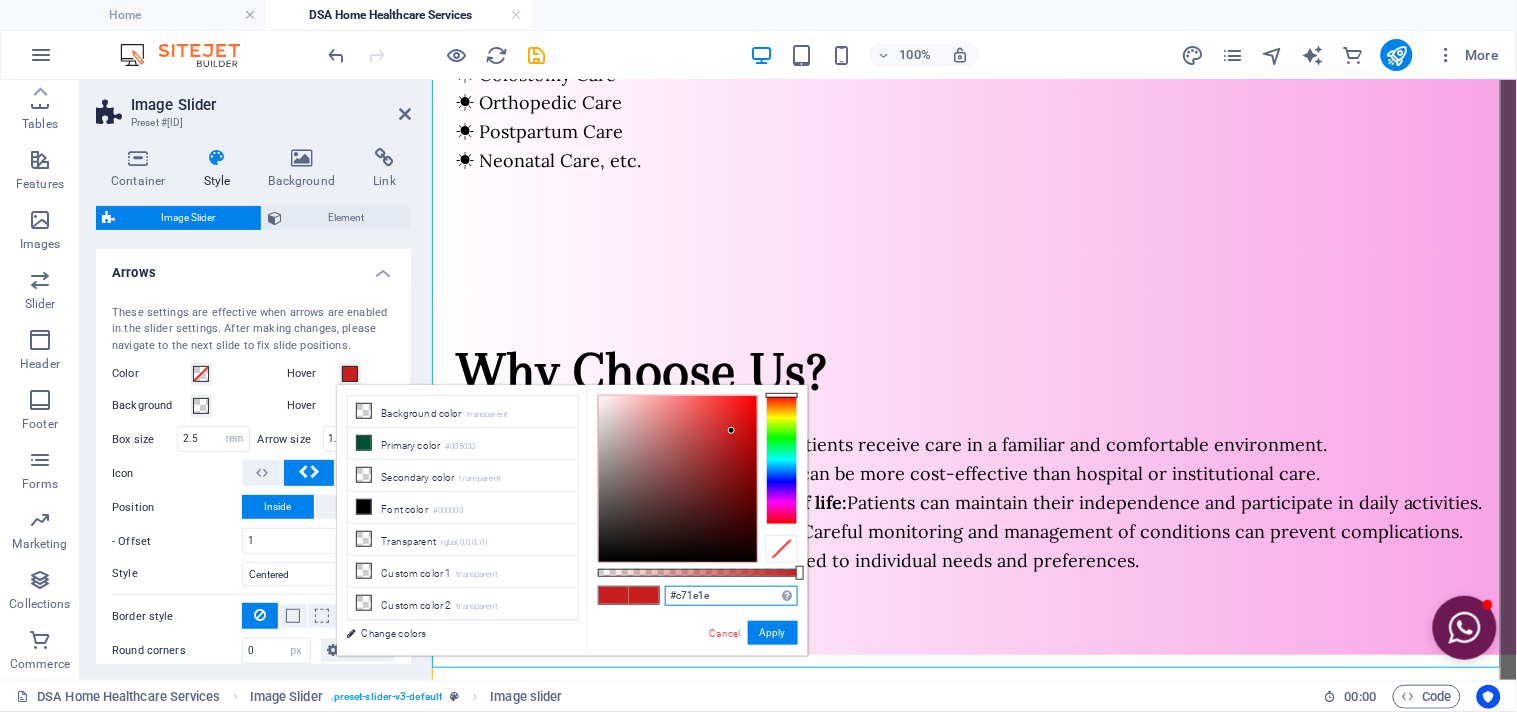 click on "#c71e1e" at bounding box center [731, 596] 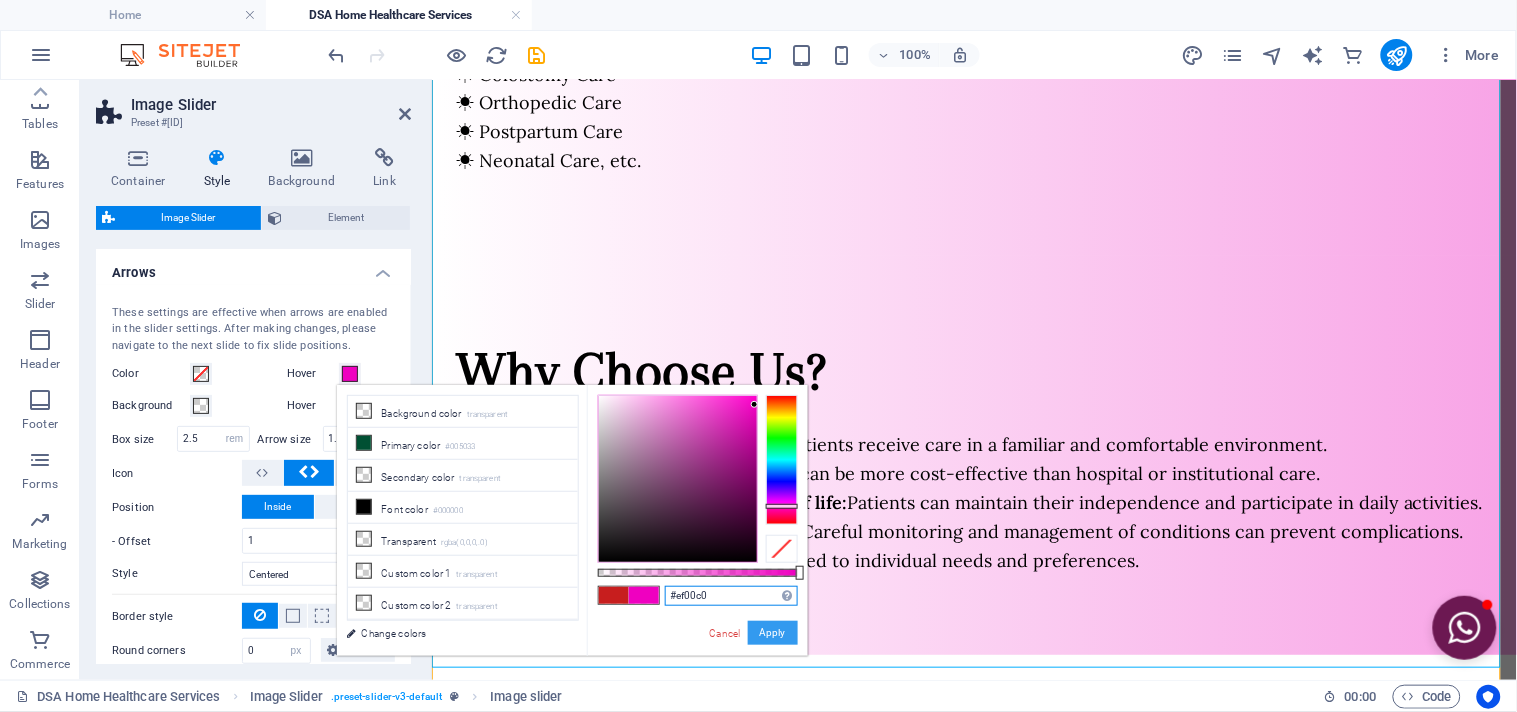 type on "#ef00c0" 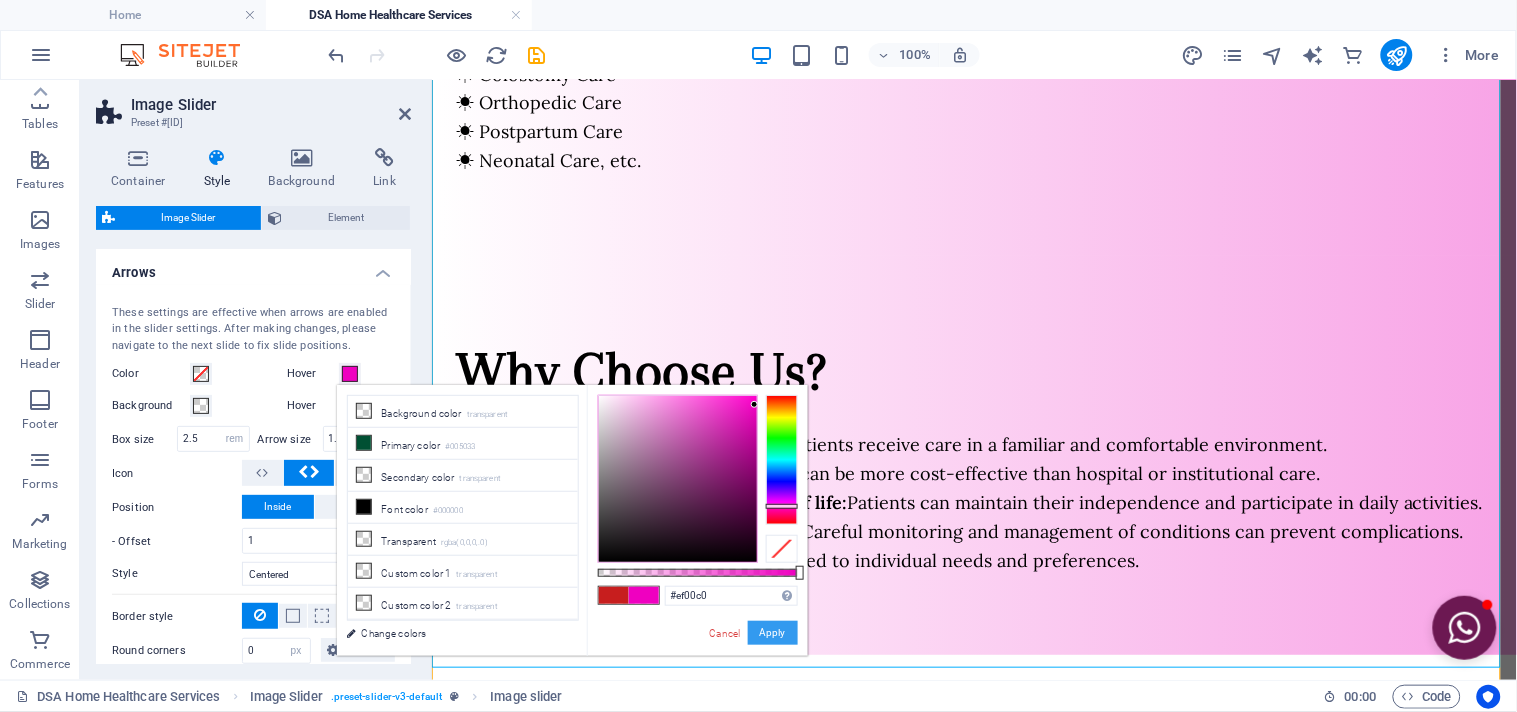 click on "Apply" at bounding box center (773, 633) 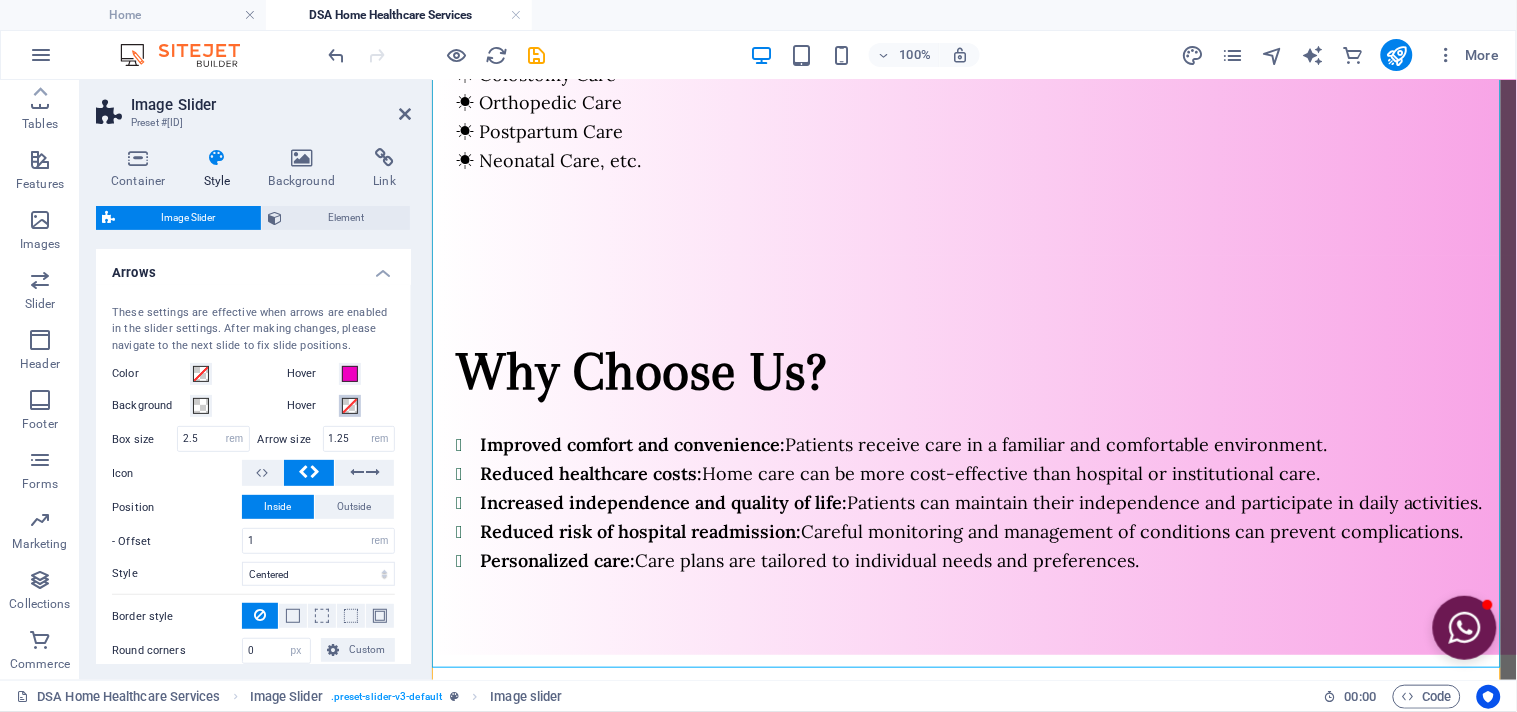 click at bounding box center (350, 406) 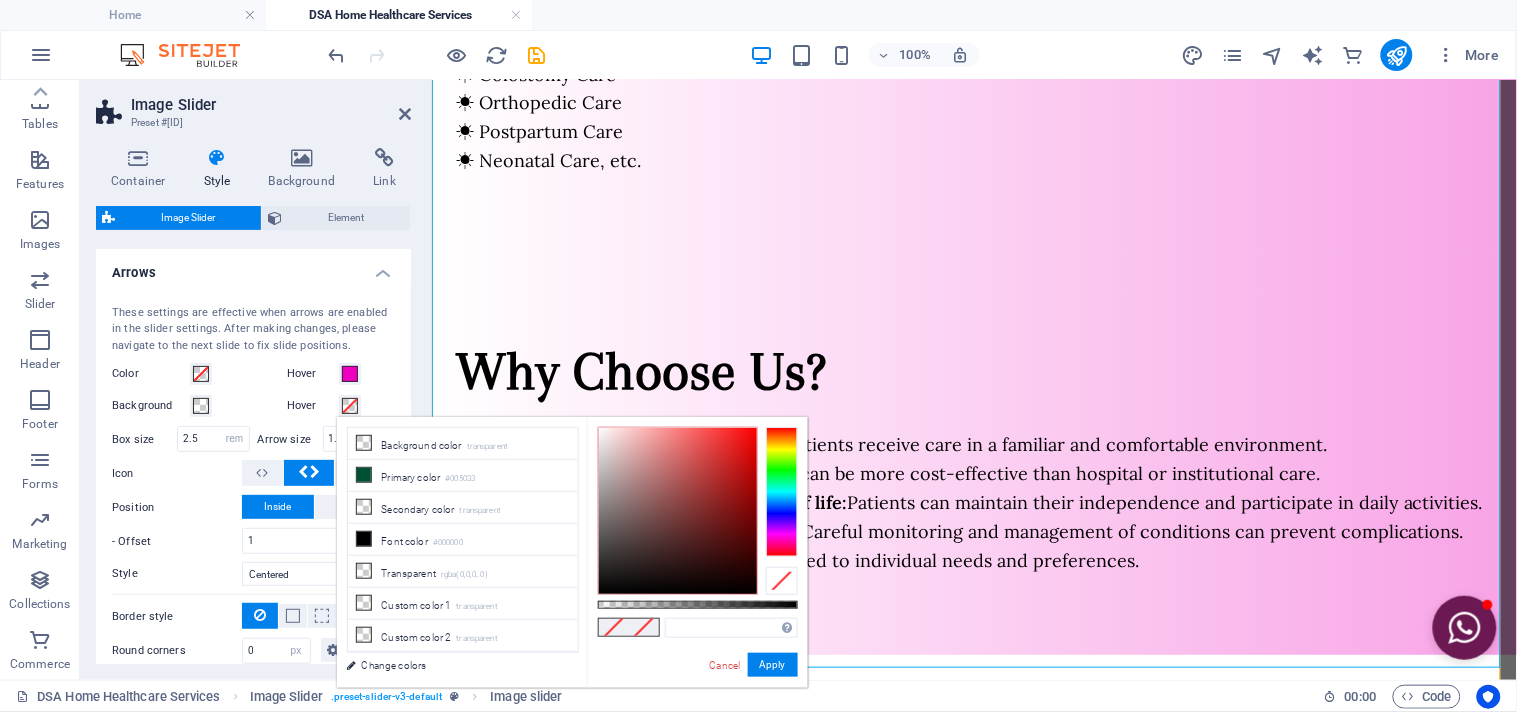 click at bounding box center [644, 627] 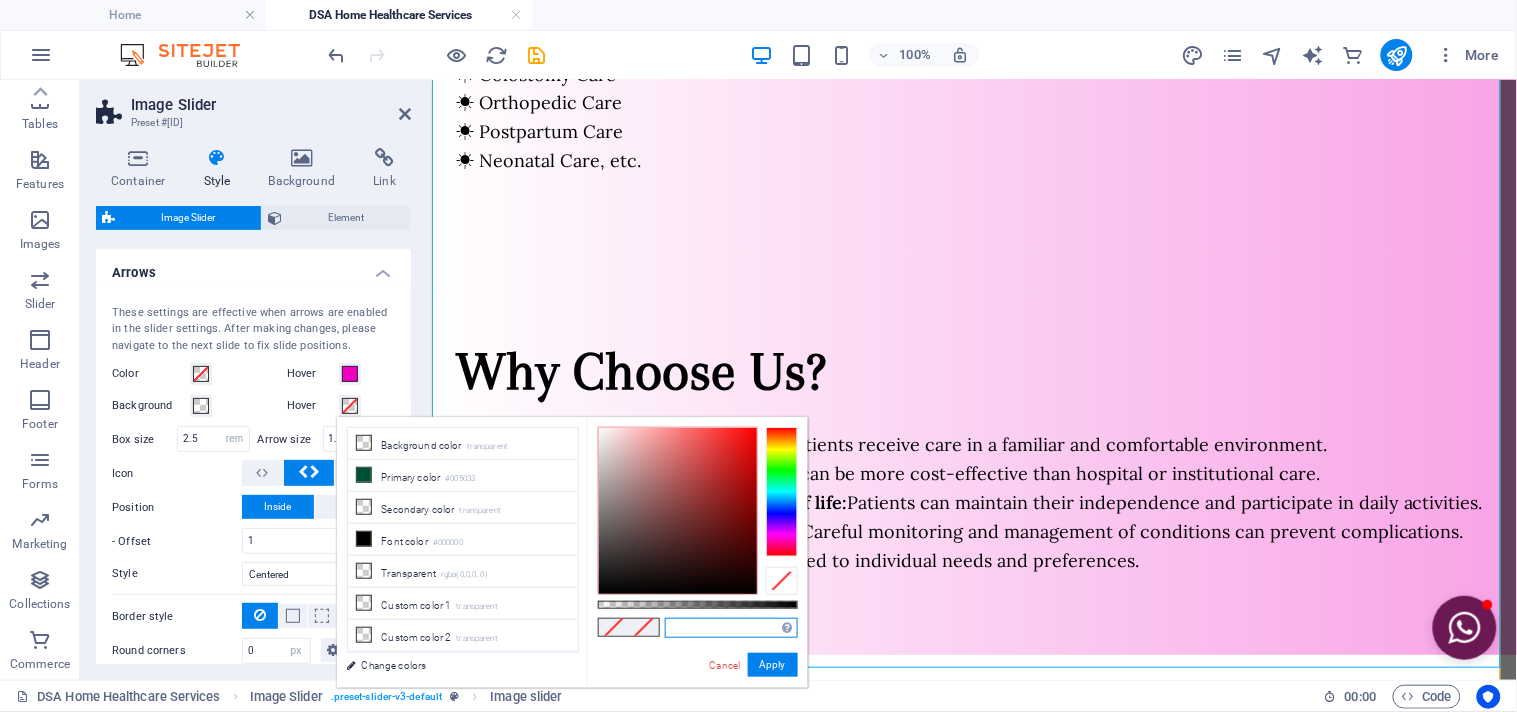 click at bounding box center [731, 628] 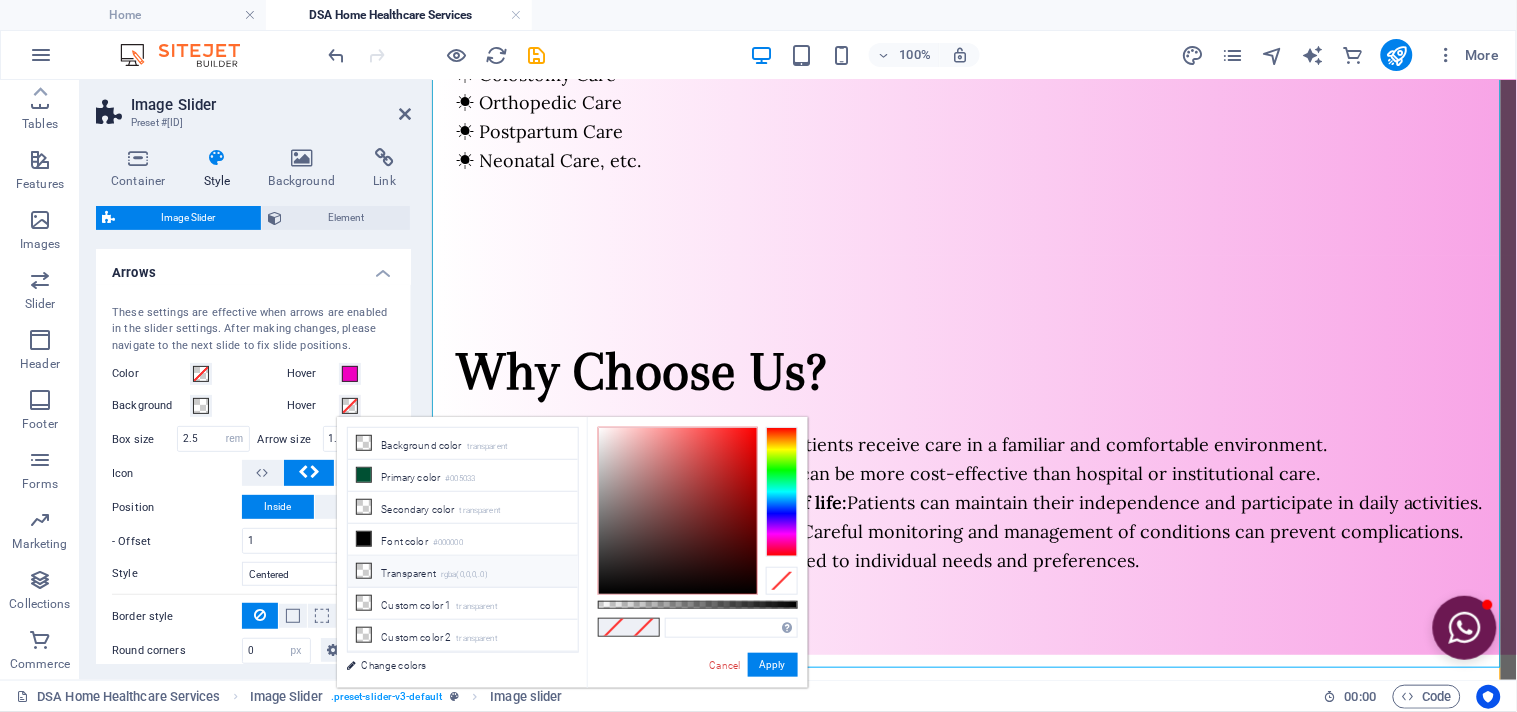 click at bounding box center (364, 571) 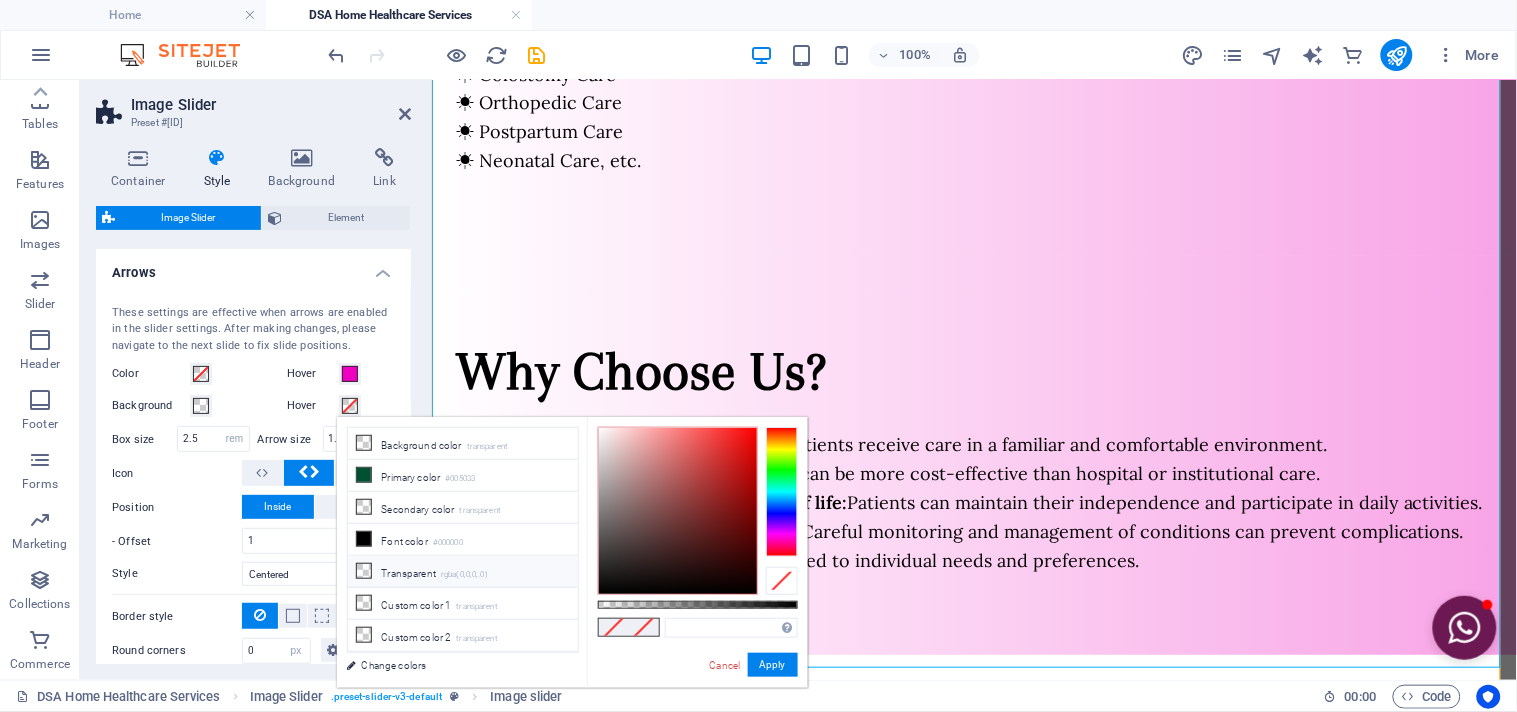 type on "rgba(0, 0, 0, 0)" 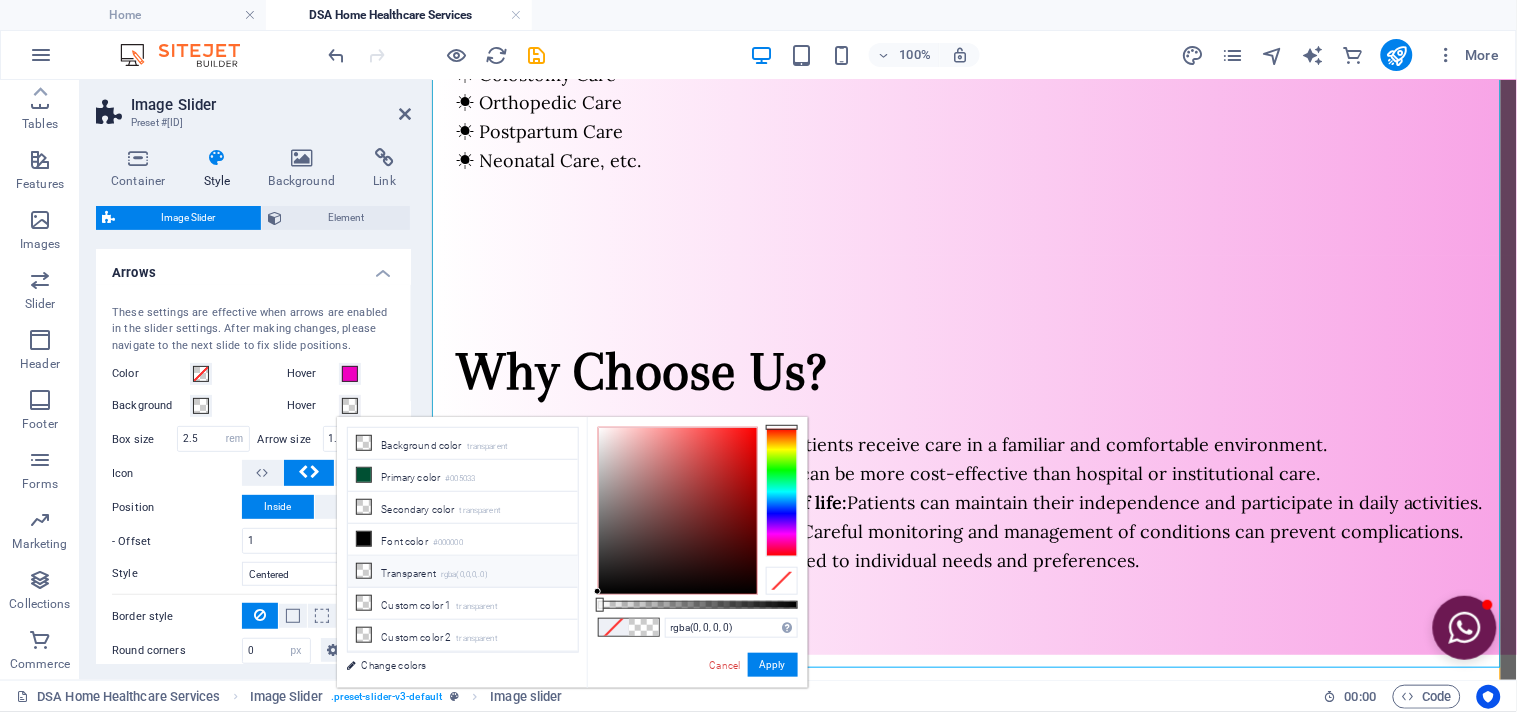 click at bounding box center (364, 571) 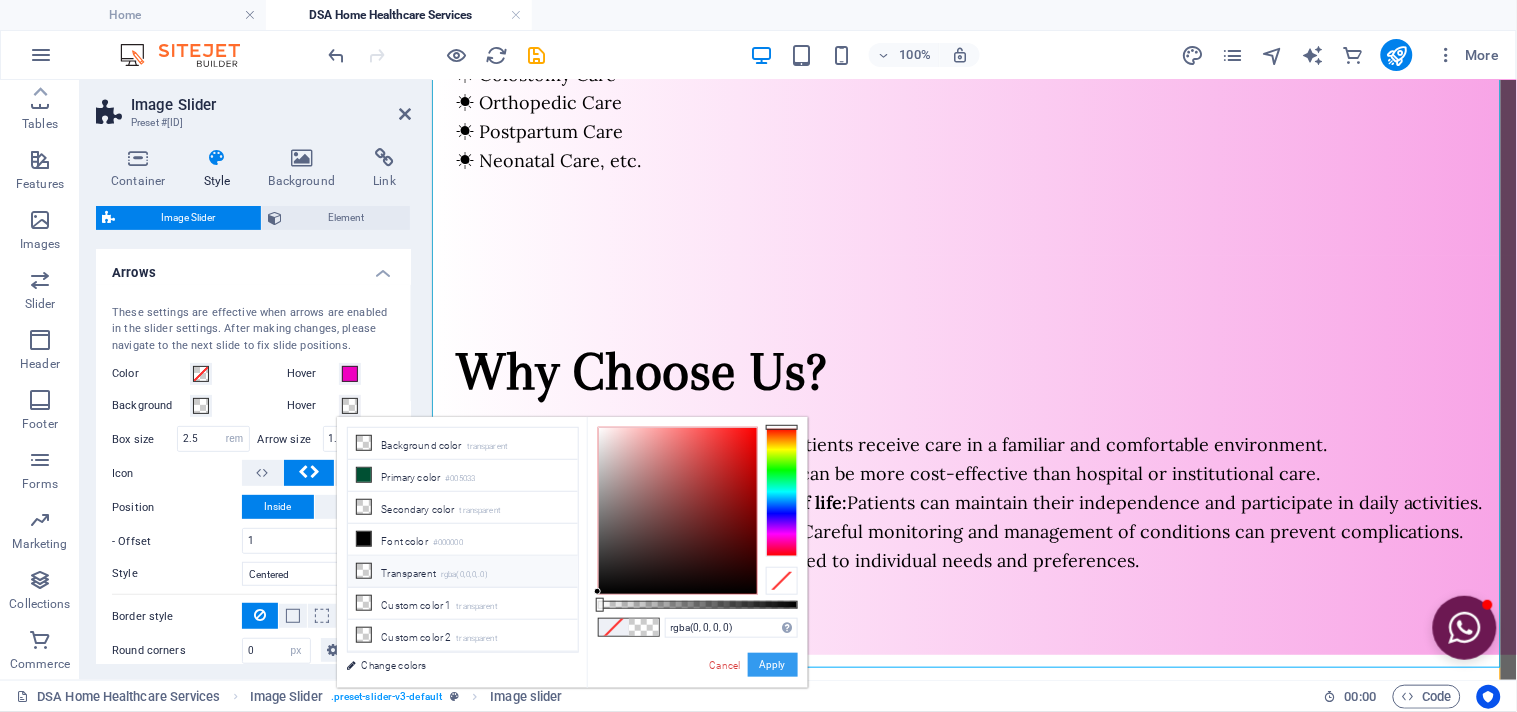 click on "Apply" at bounding box center (773, 665) 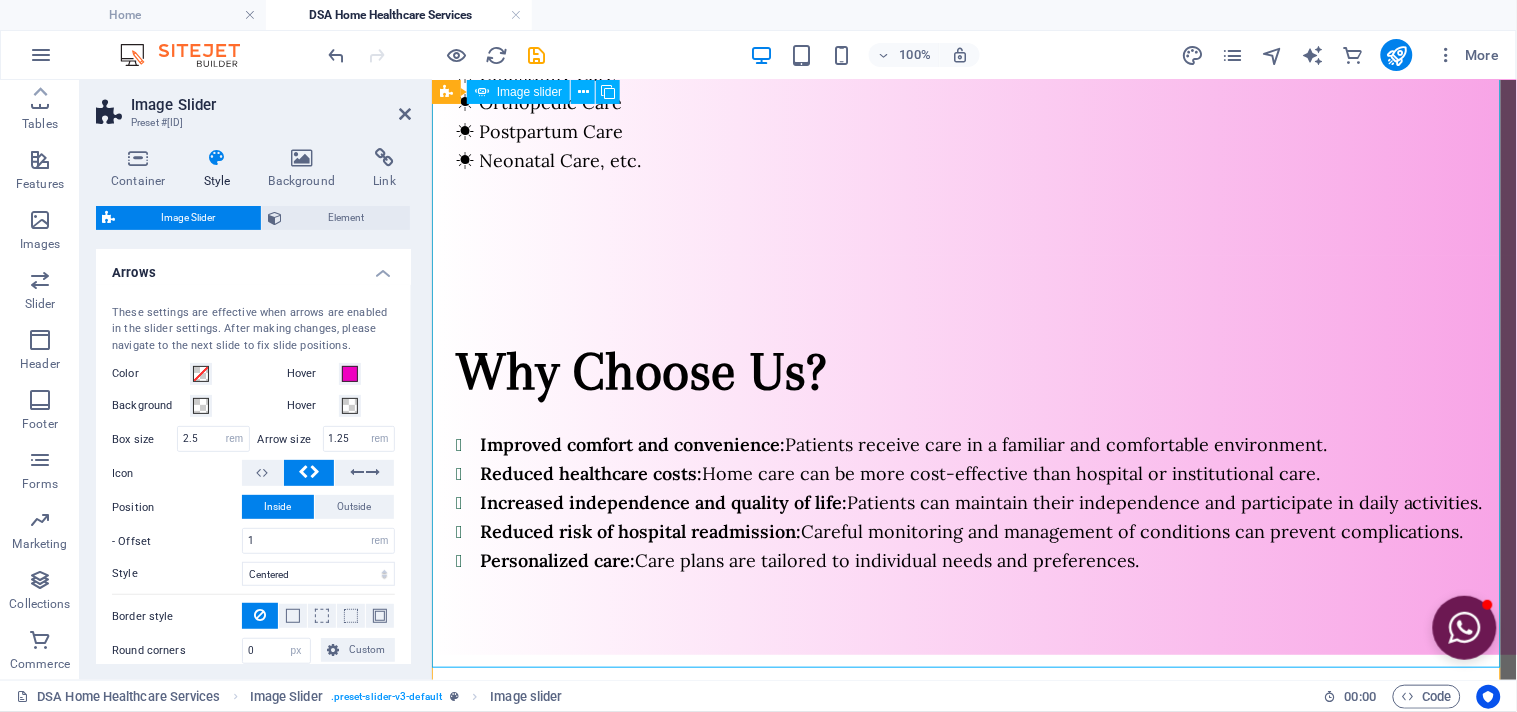 click at bounding box center (974, 7936) 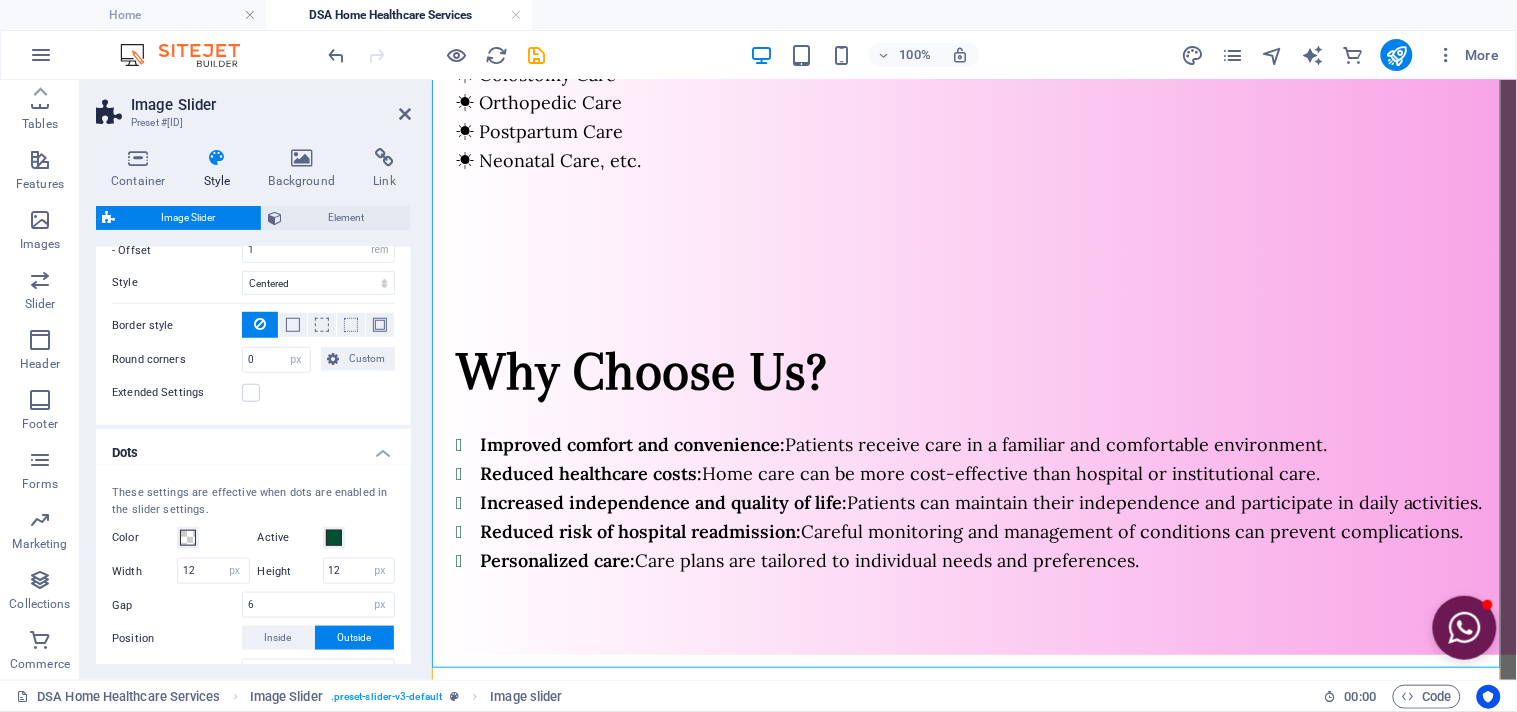 scroll, scrollTop: 437, scrollLeft: 0, axis: vertical 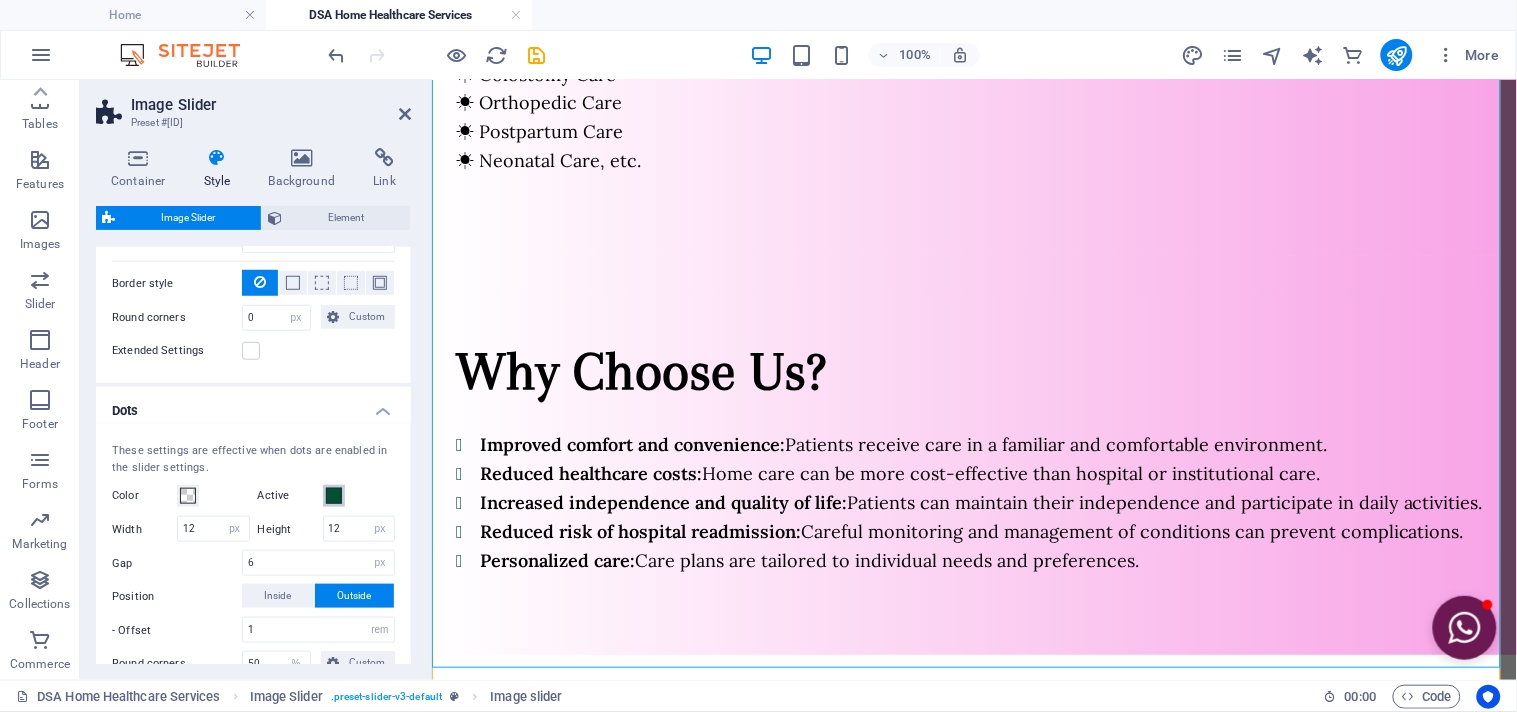 click at bounding box center (334, 496) 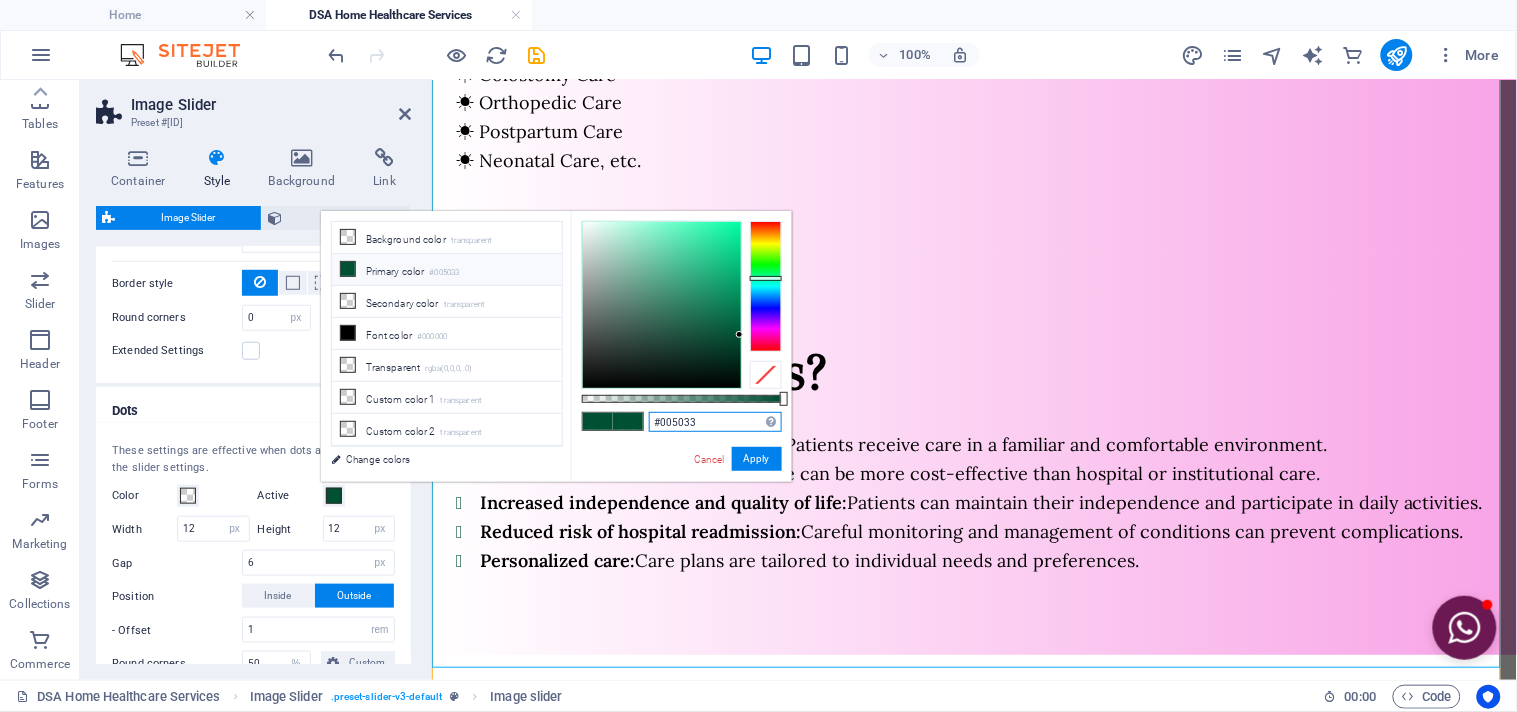click on "#005033" at bounding box center (715, 422) 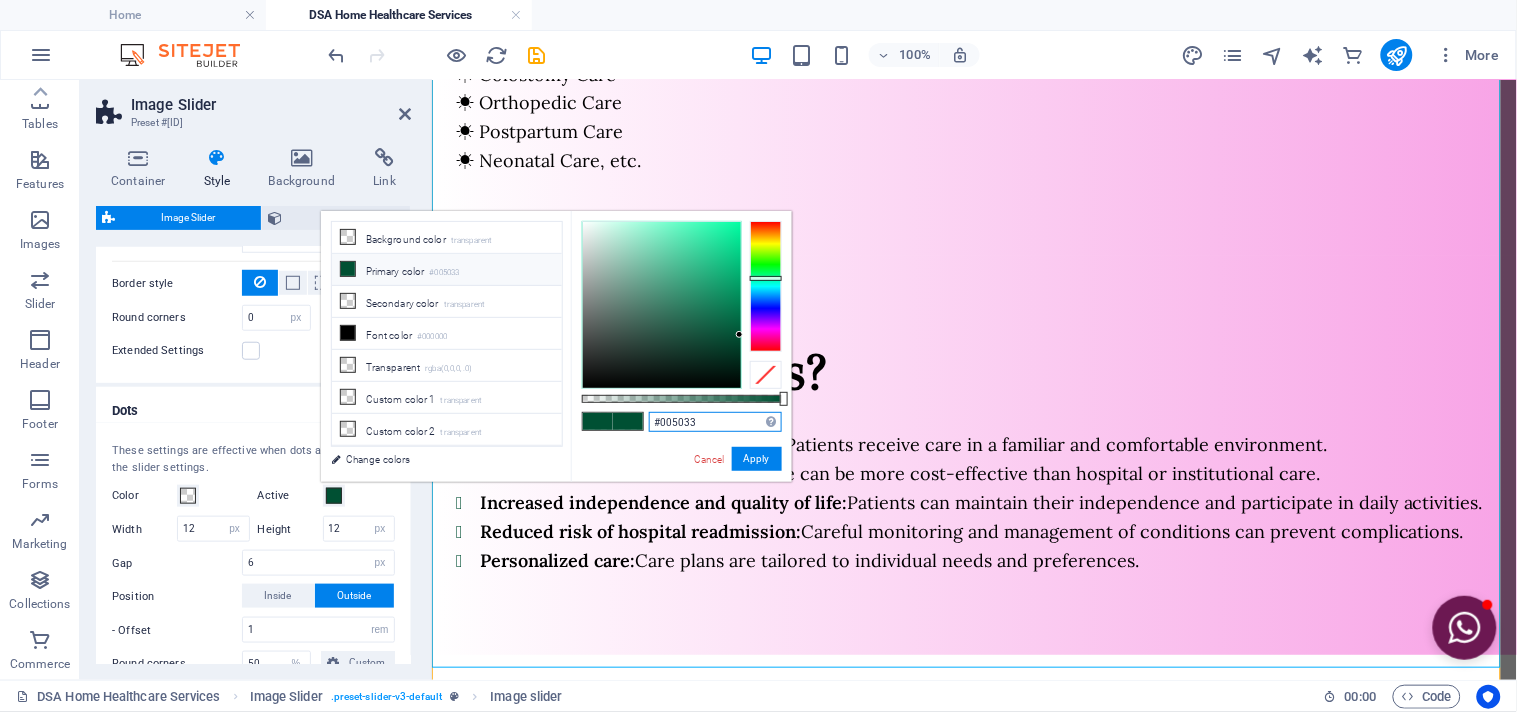 click on "#005033" at bounding box center (715, 422) 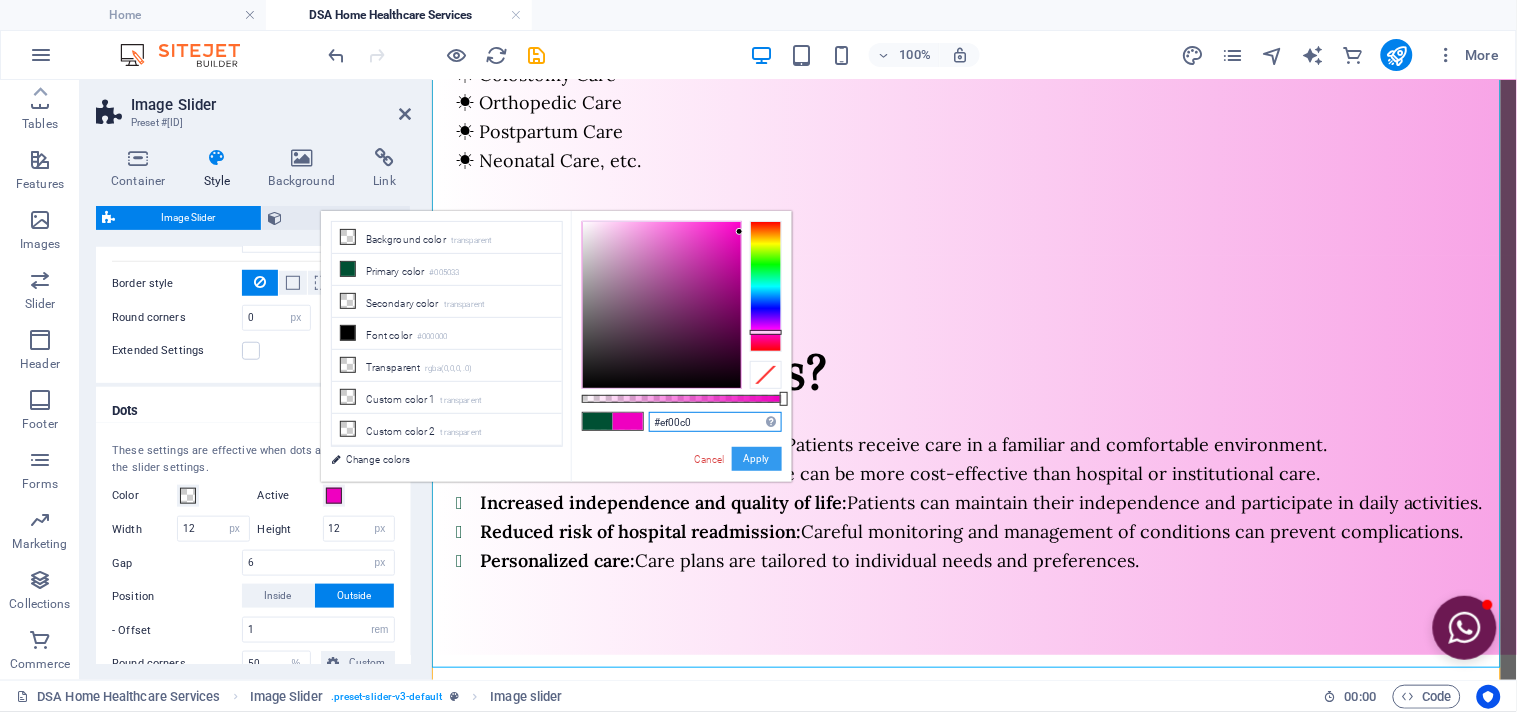 type on "#ef00c0" 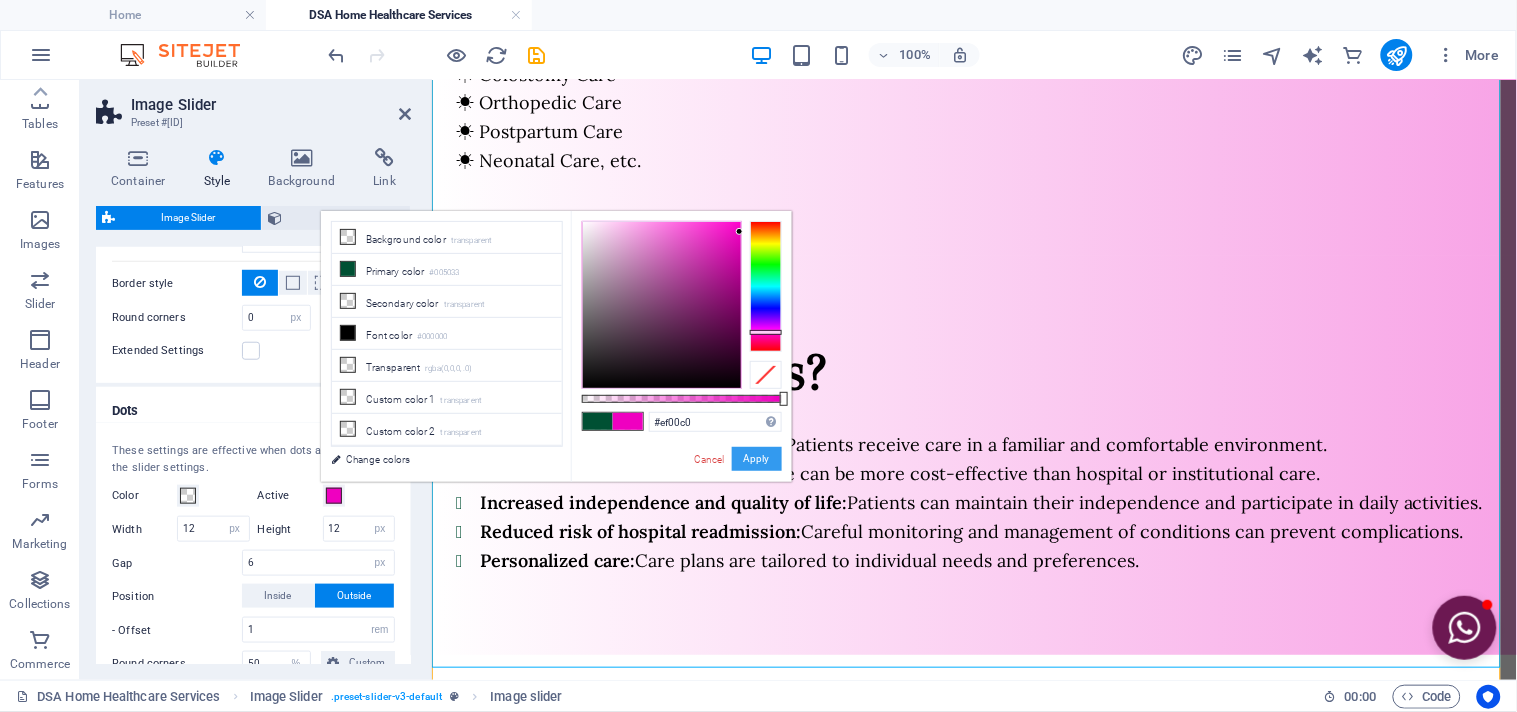 click on "Apply" at bounding box center (757, 459) 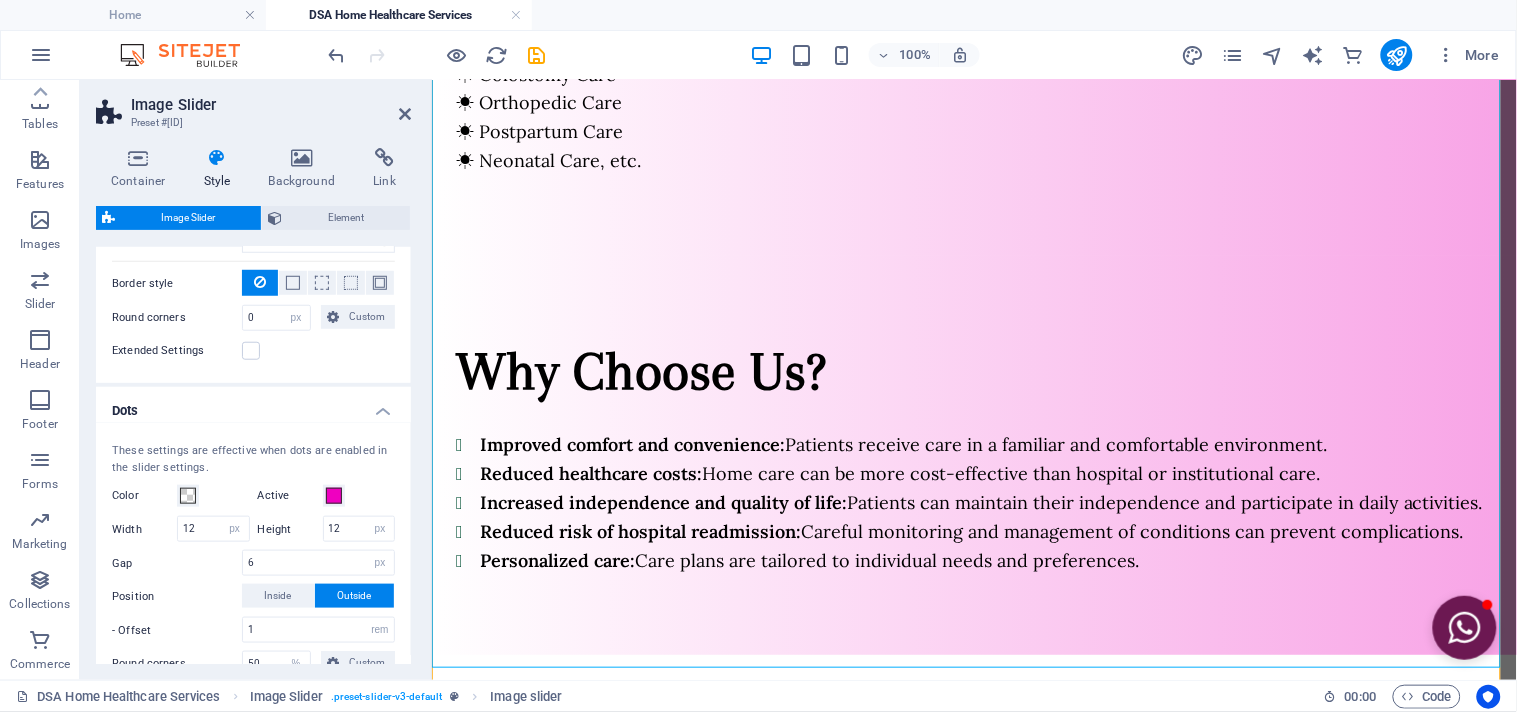 scroll, scrollTop: 548, scrollLeft: 0, axis: vertical 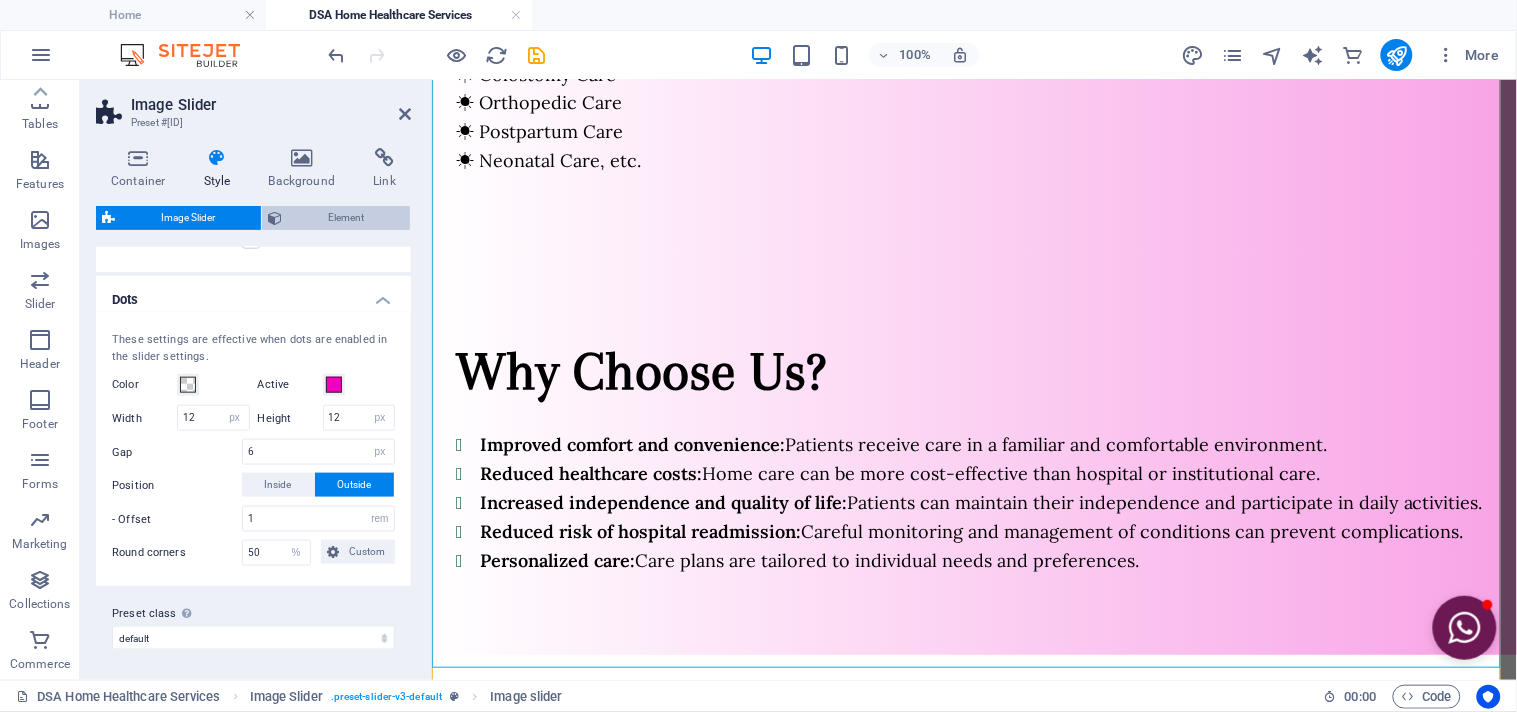 click on "Element" at bounding box center (346, 218) 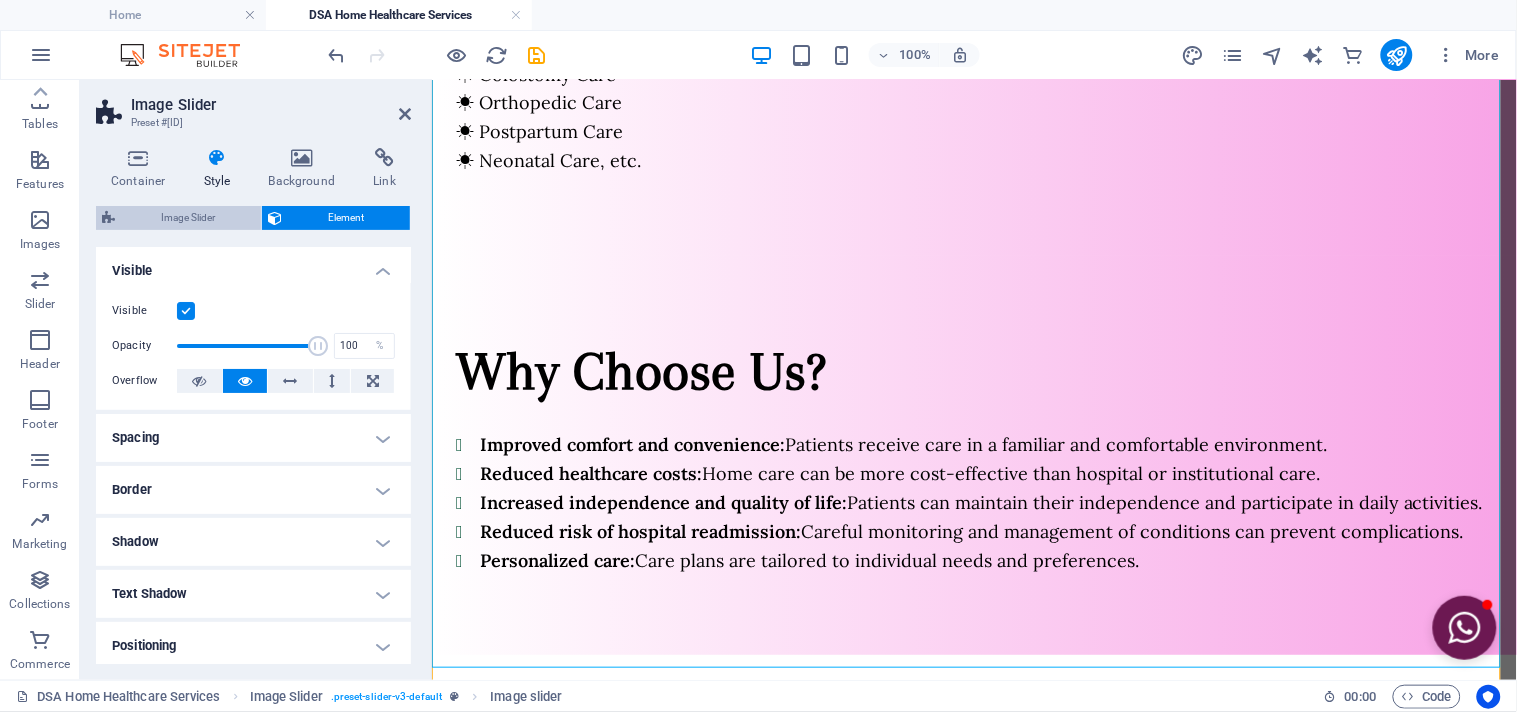 click on "Image Slider" at bounding box center [188, 218] 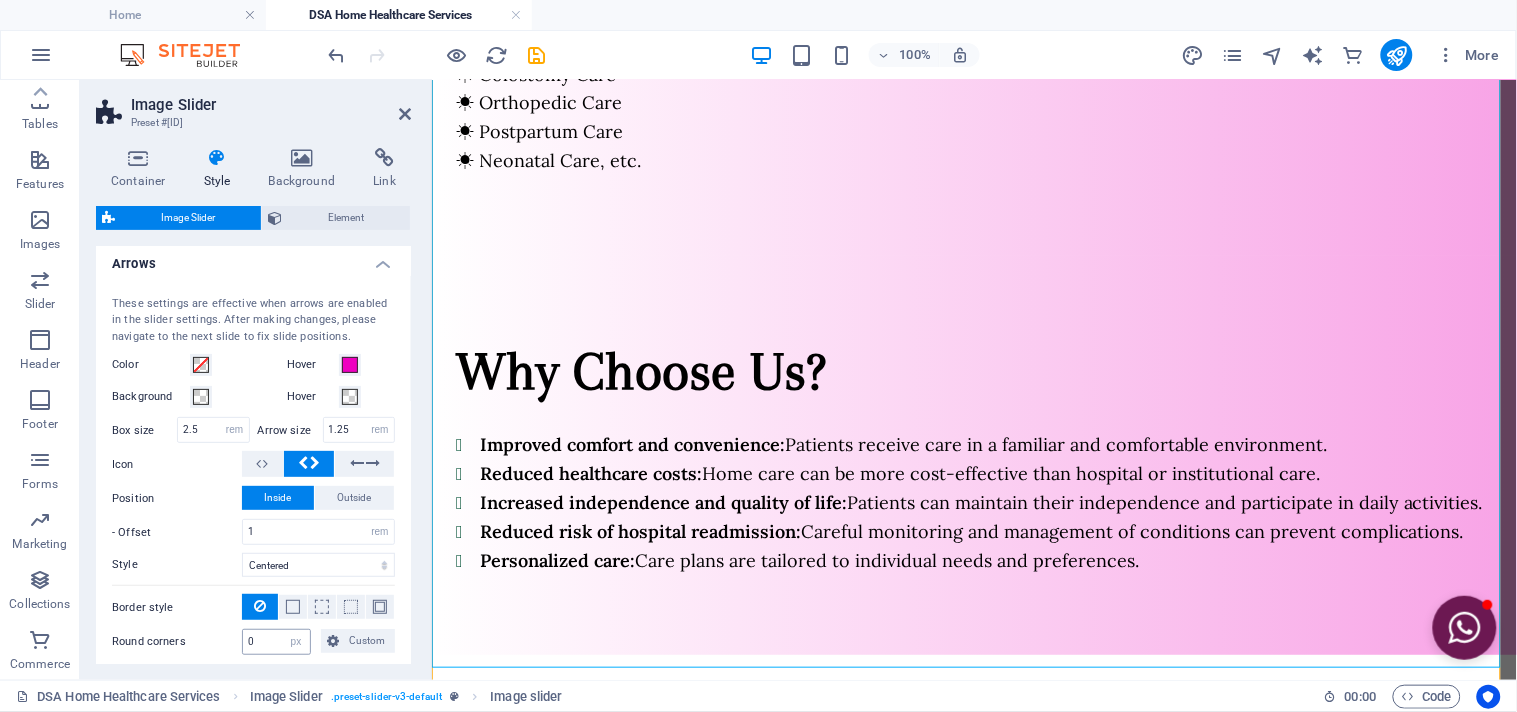 scroll, scrollTop: 104, scrollLeft: 0, axis: vertical 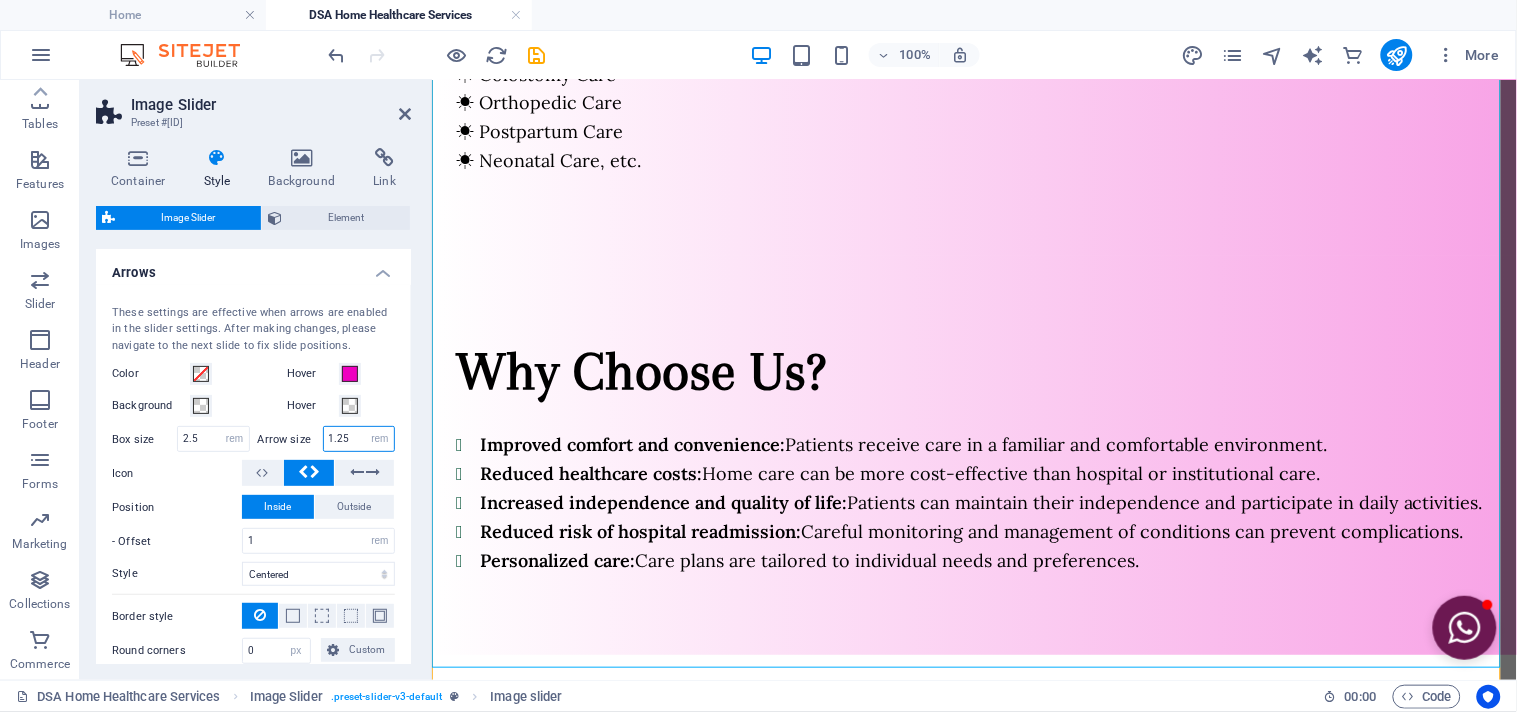 click on "1.25" at bounding box center (359, 439) 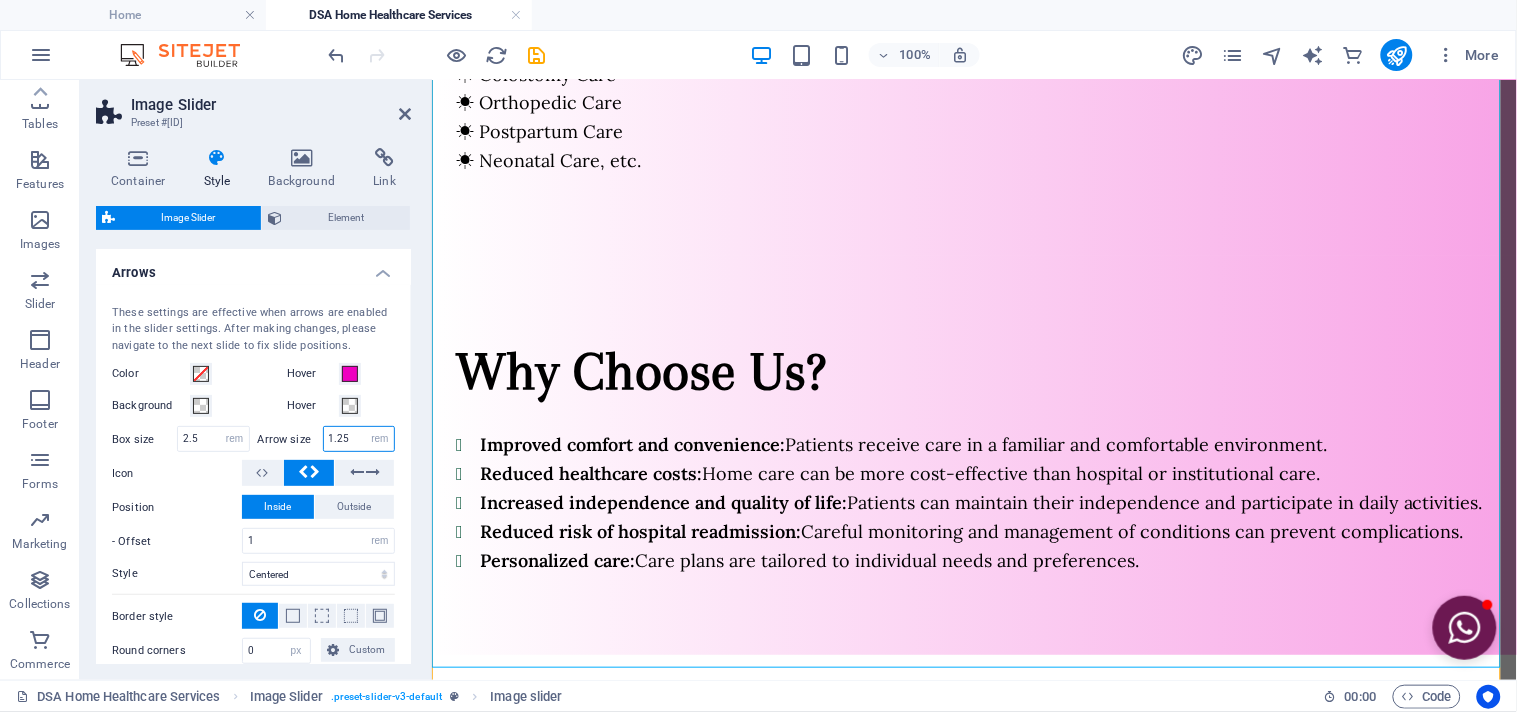 click on "1.25" at bounding box center (359, 439) 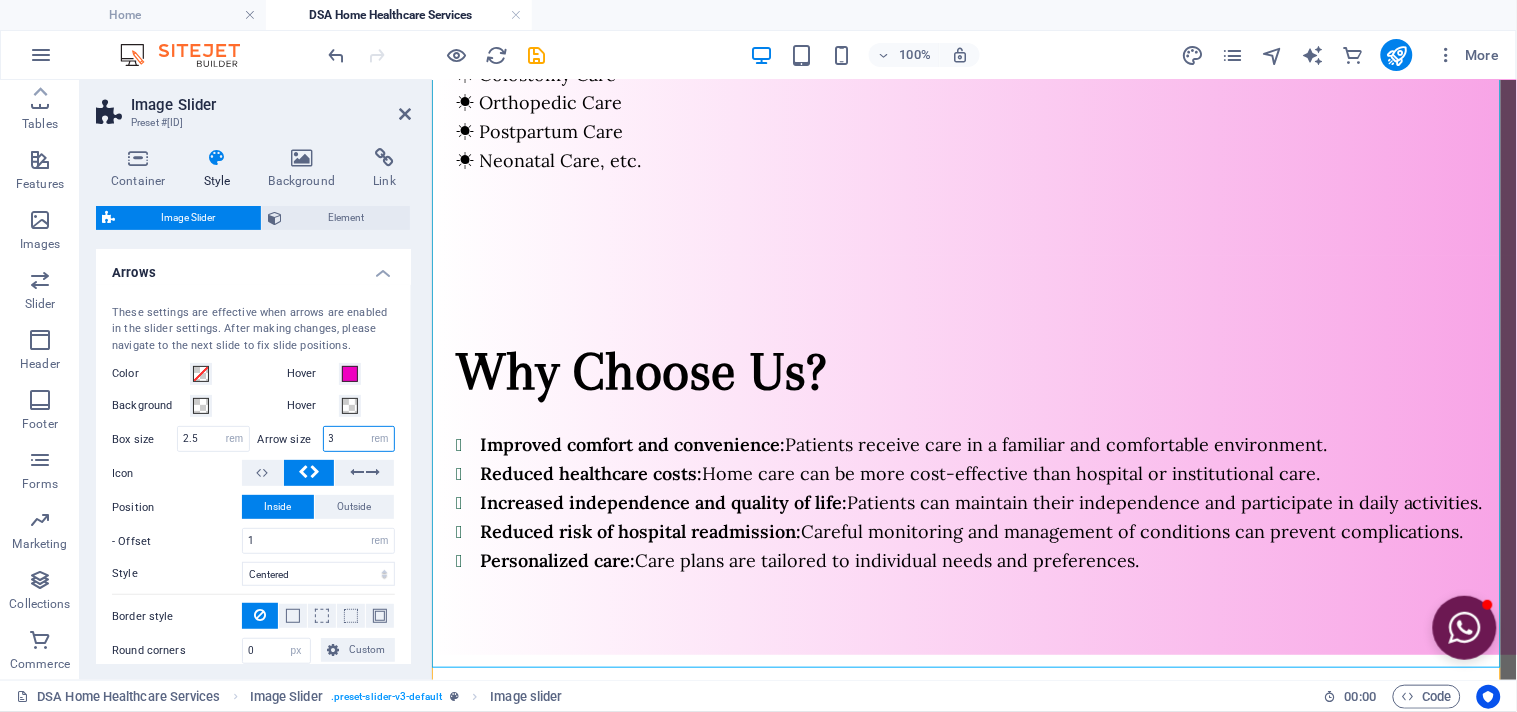 type on "3" 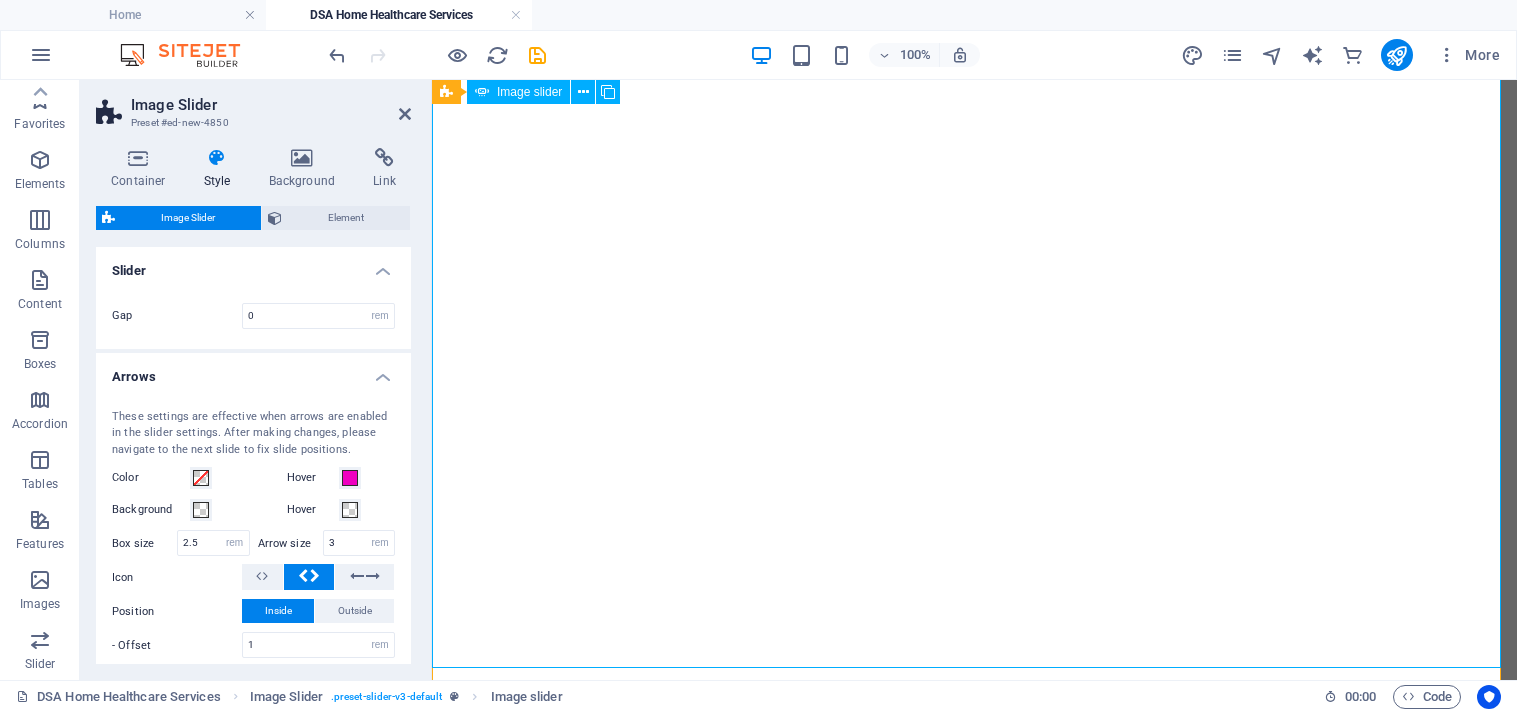 select on "rem" 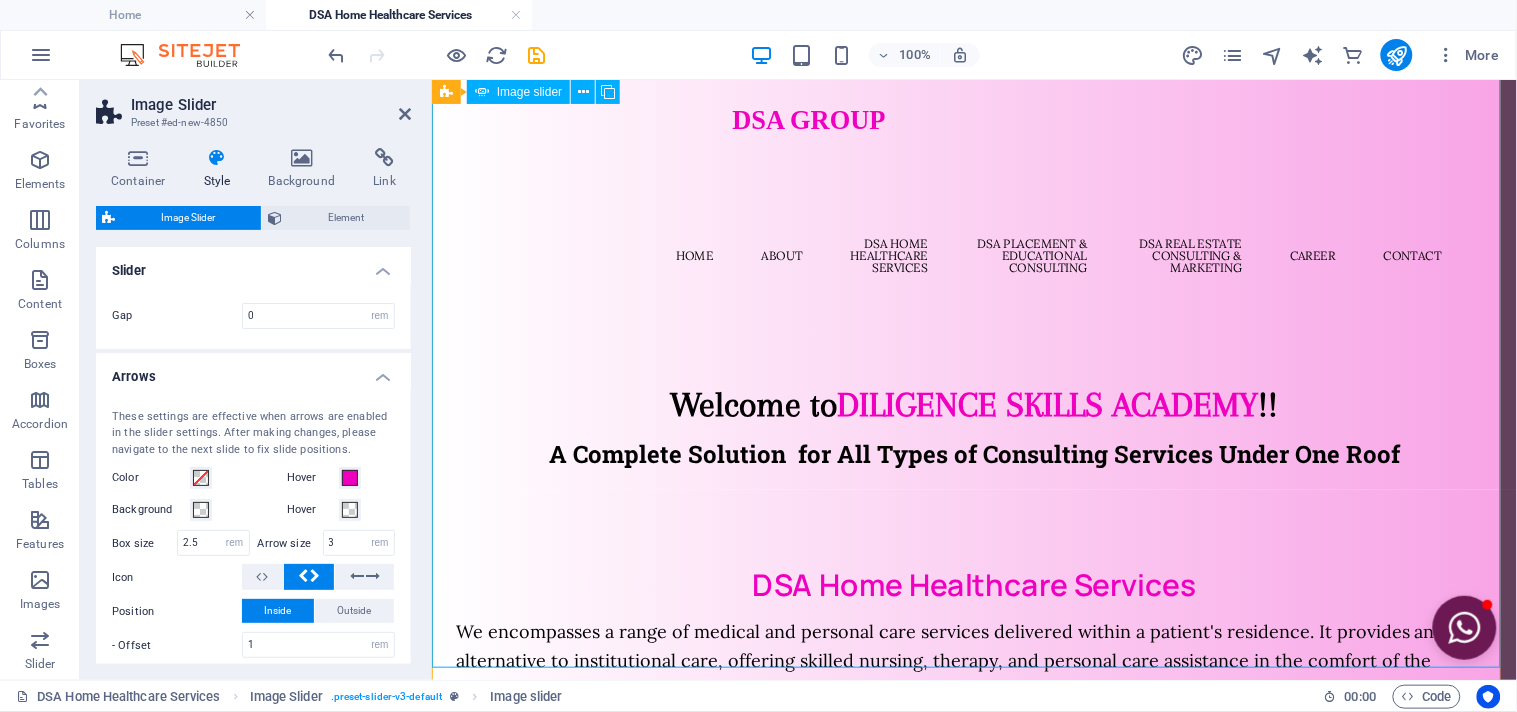 scroll, scrollTop: 360, scrollLeft: 0, axis: vertical 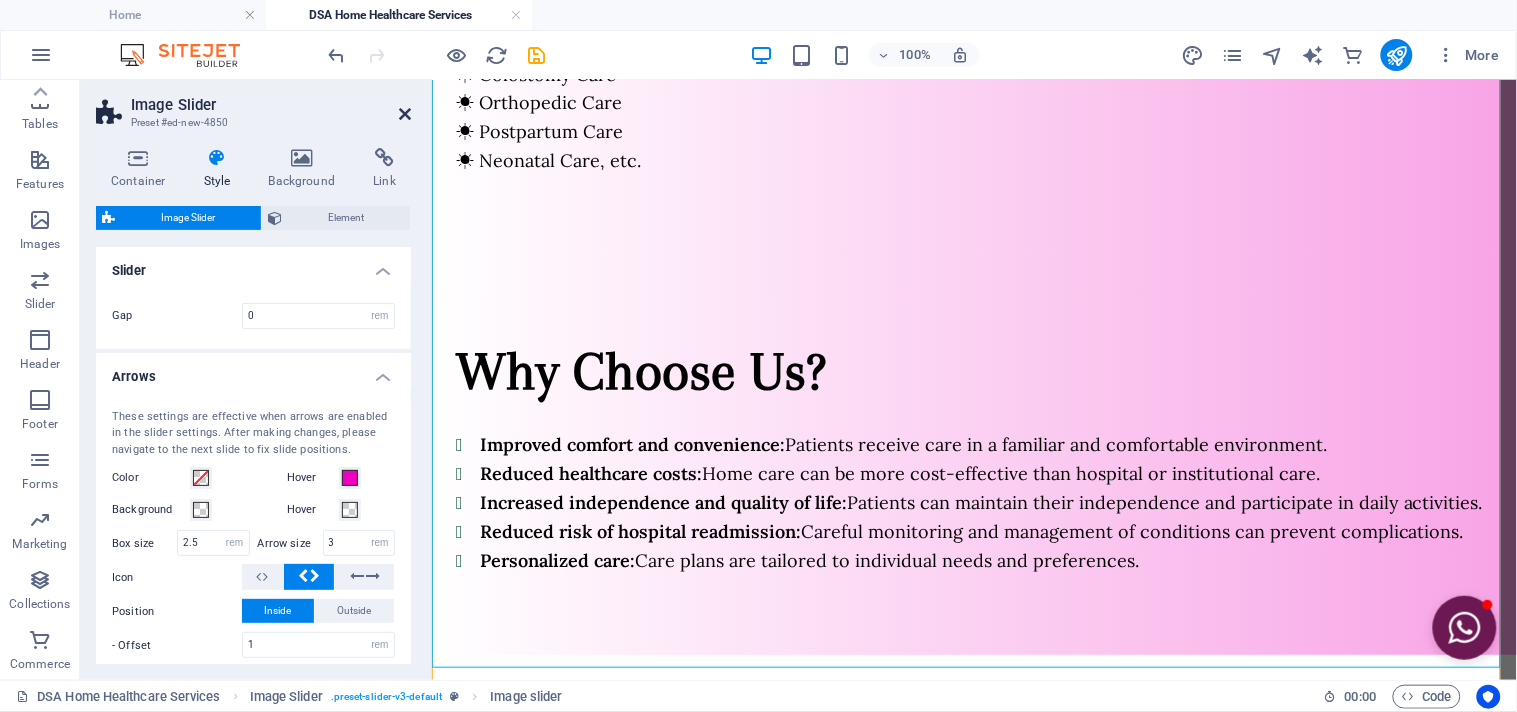 click at bounding box center (405, 114) 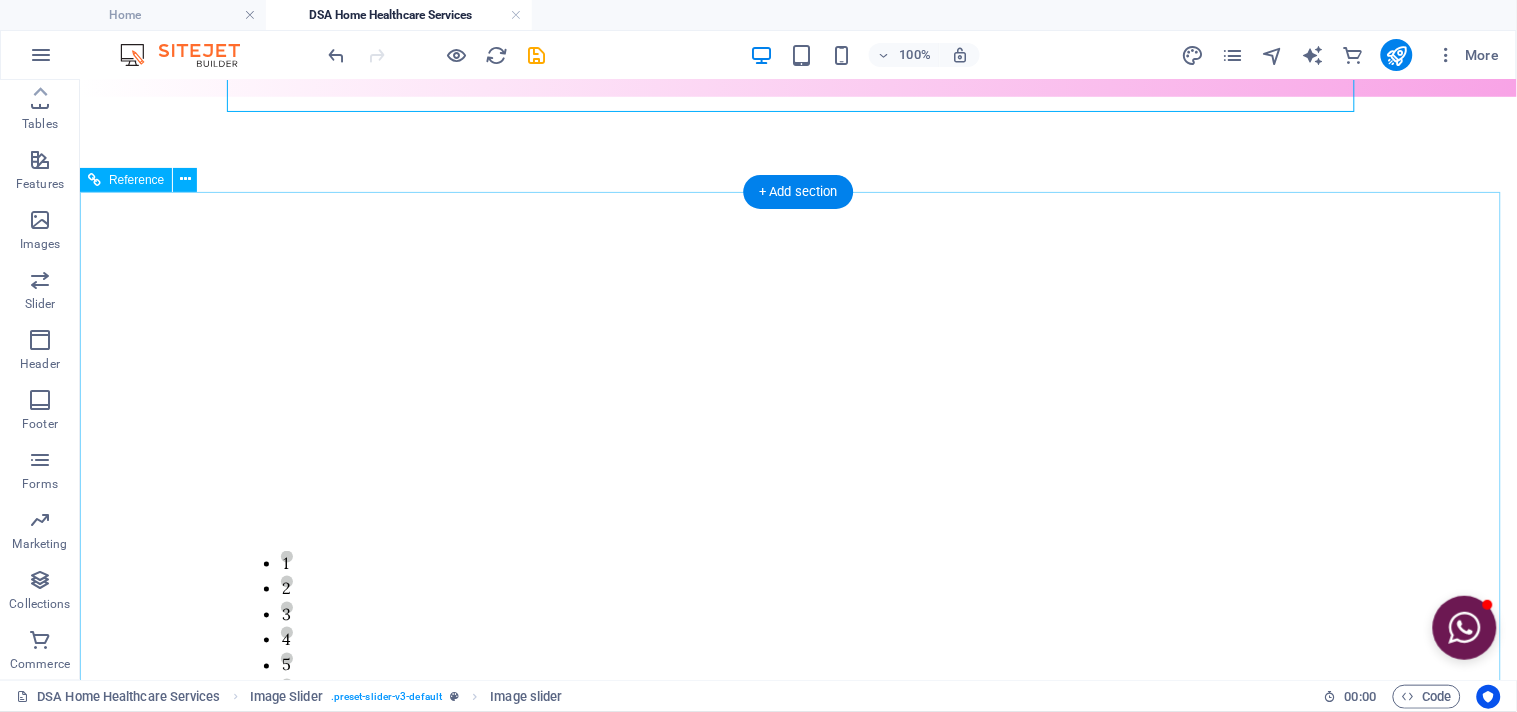 scroll, scrollTop: 2128, scrollLeft: 0, axis: vertical 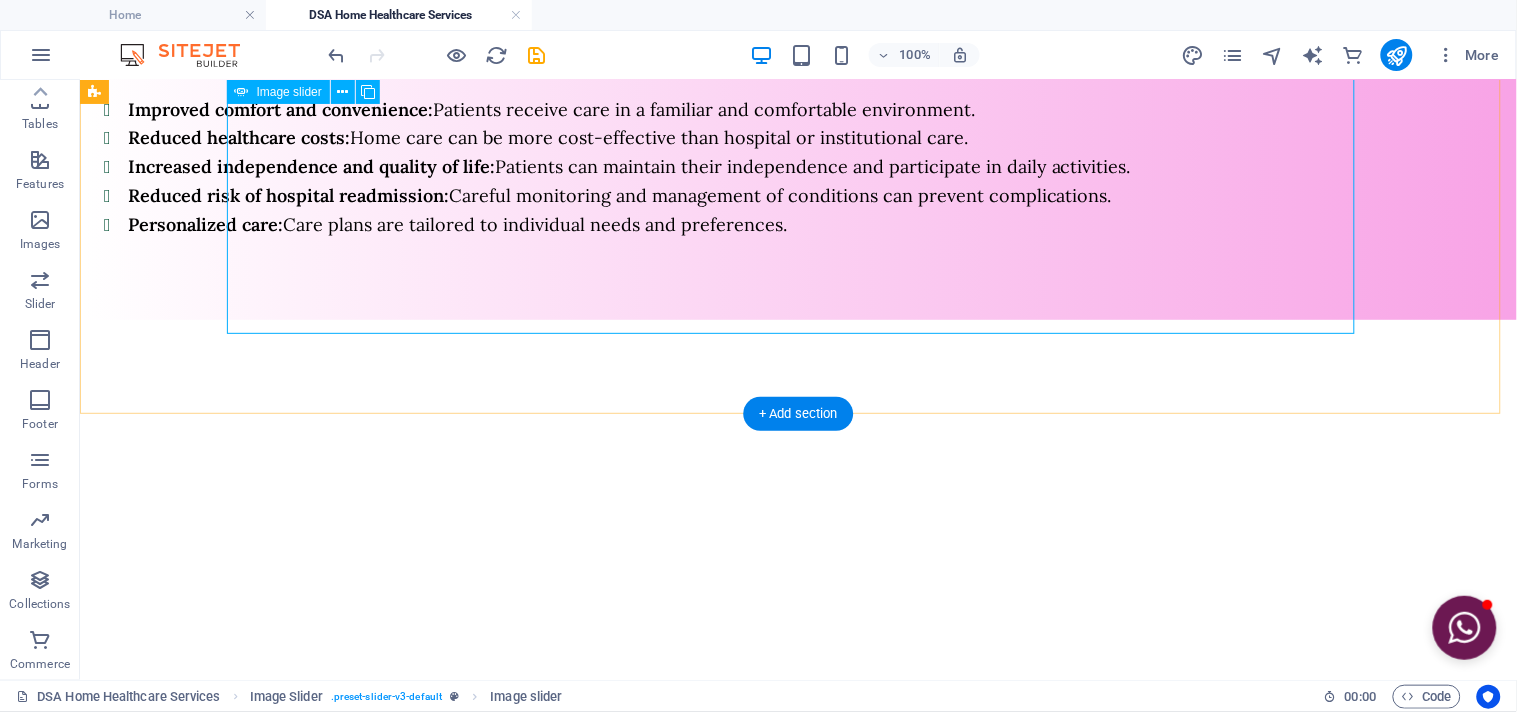click on "1" at bounding box center (286, 779) 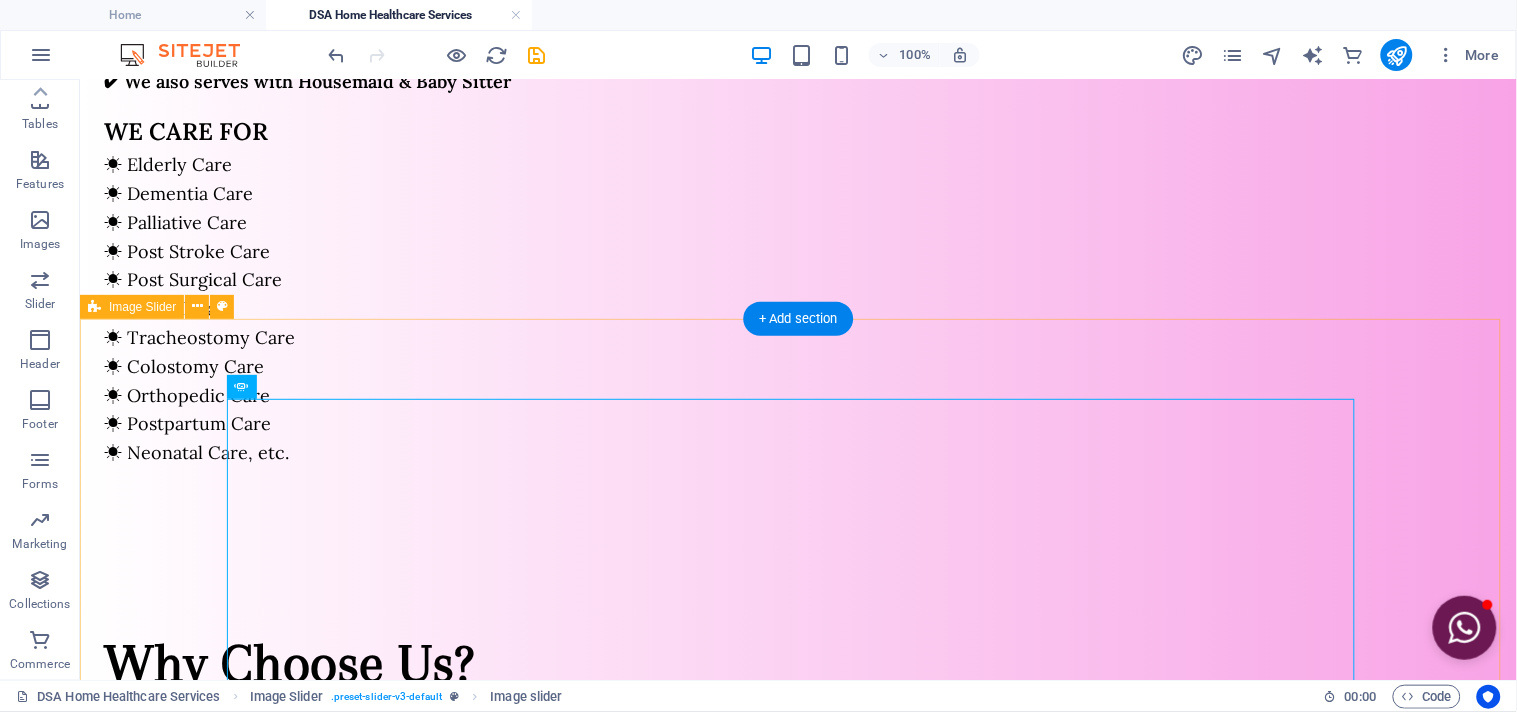 scroll, scrollTop: 1462, scrollLeft: 0, axis: vertical 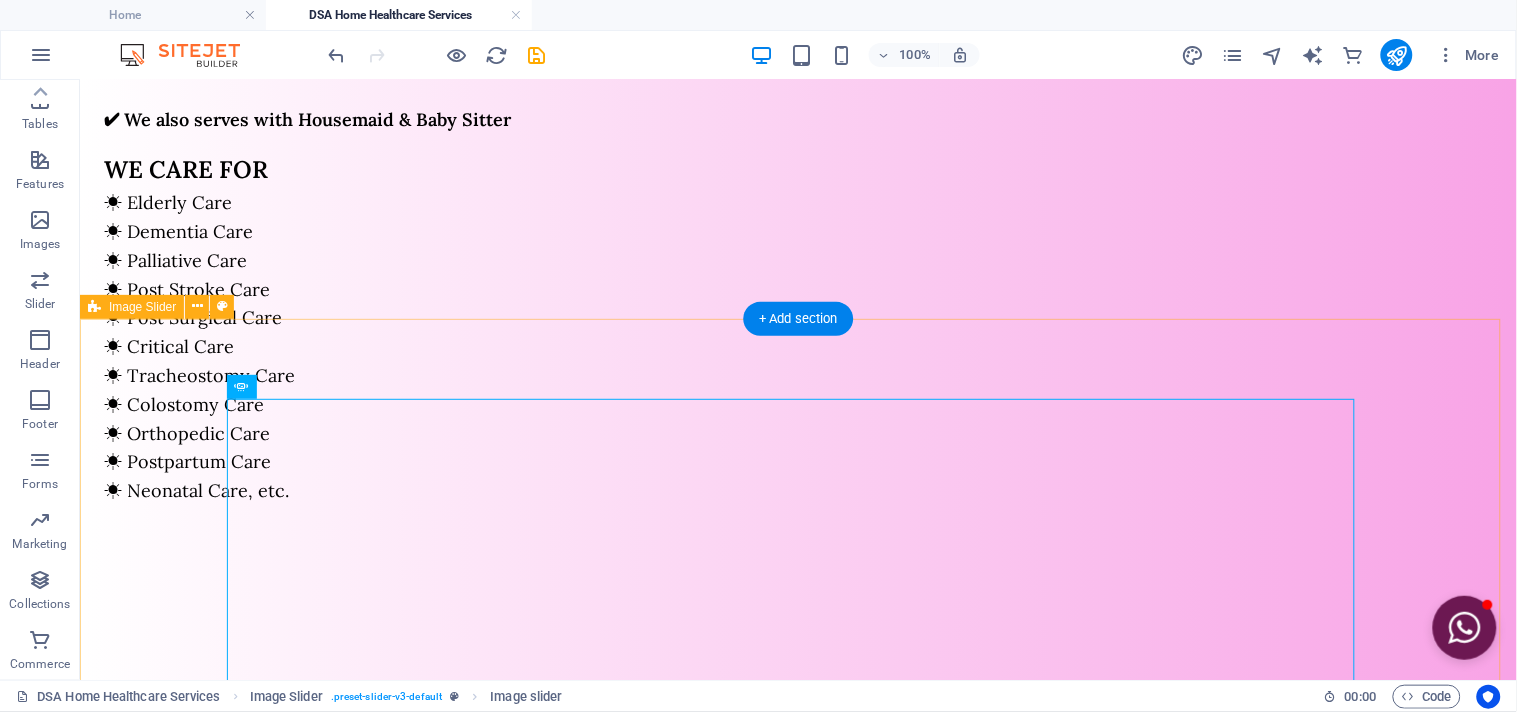 click on "1 2 3 4 5 6 7 8 9 10" at bounding box center [797, 1366] 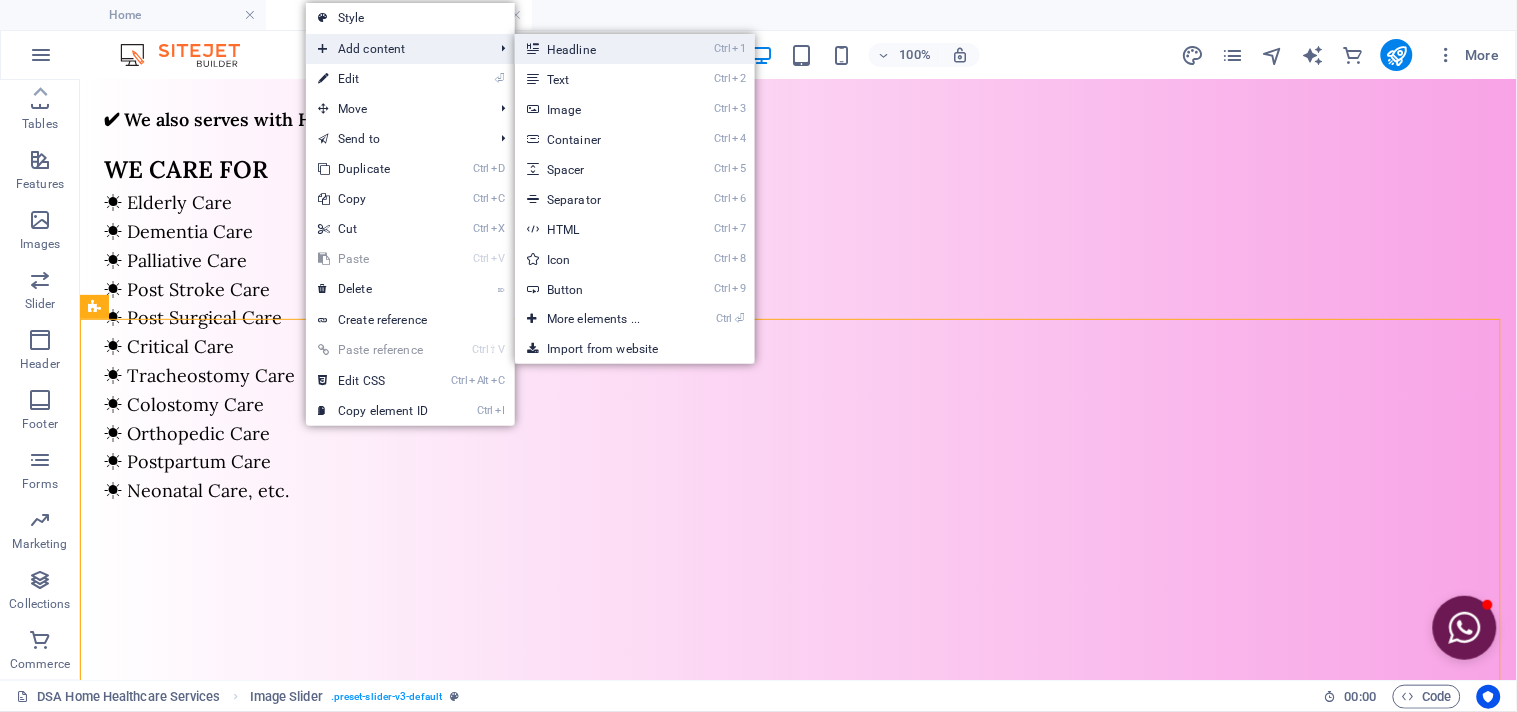 click on "Ctrl 1  Headline" at bounding box center [597, 49] 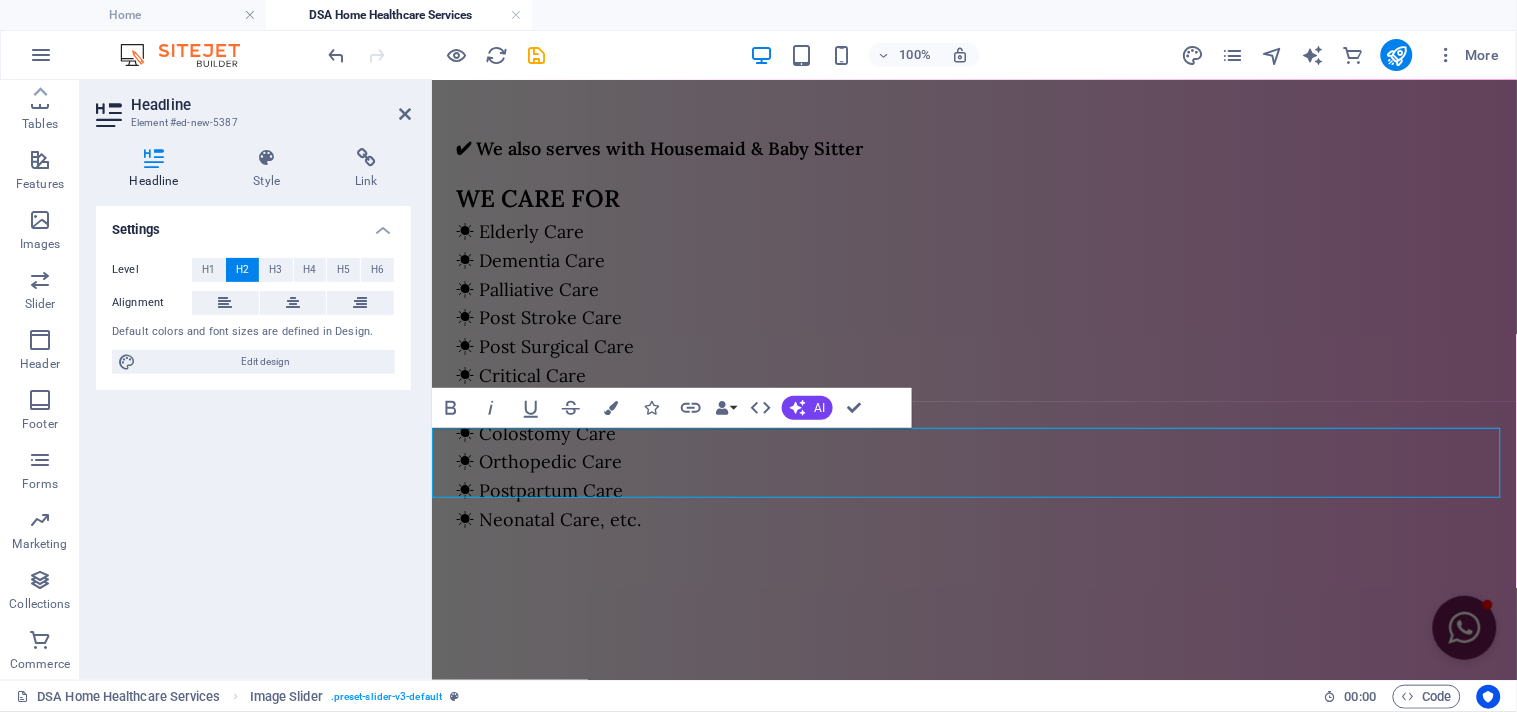 scroll, scrollTop: 1458, scrollLeft: 0, axis: vertical 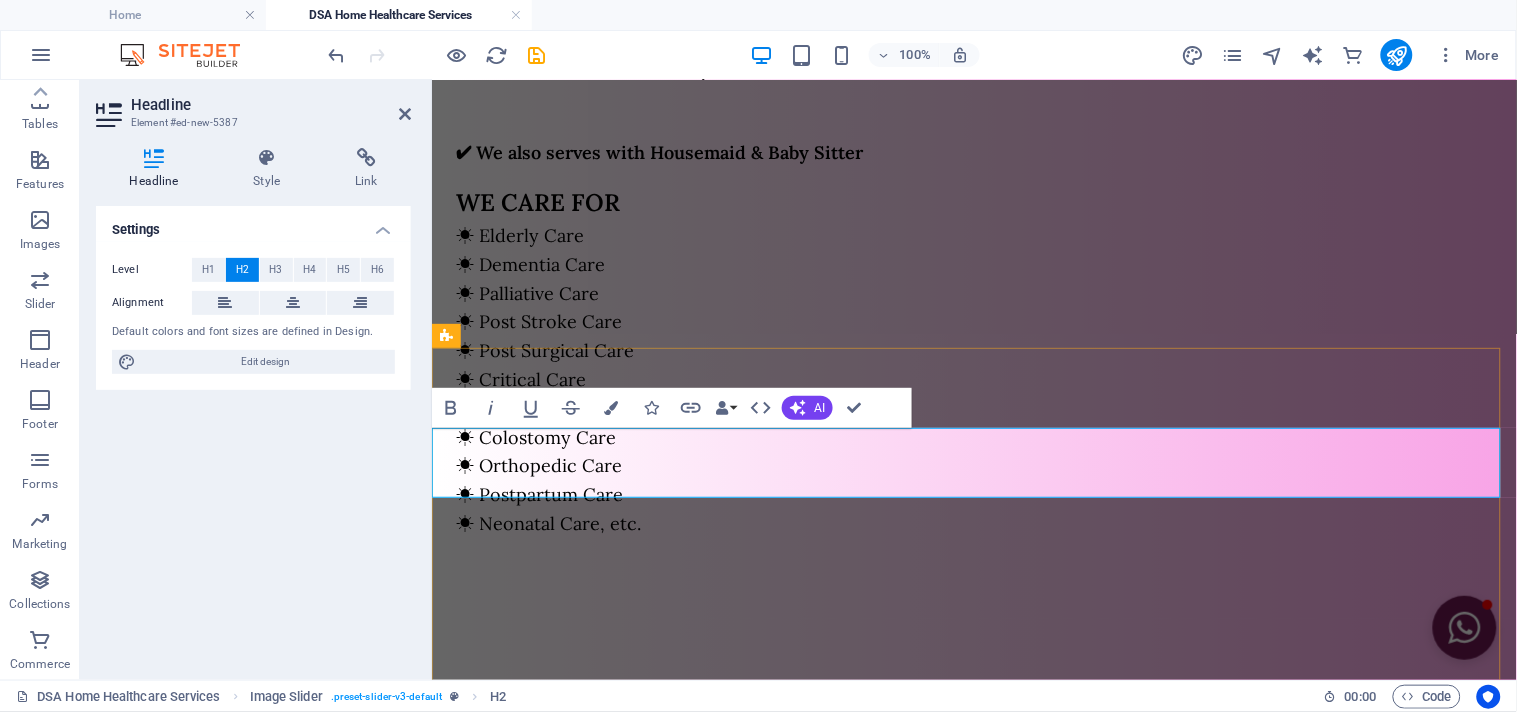 click on "New headline" at bounding box center (973, 1132) 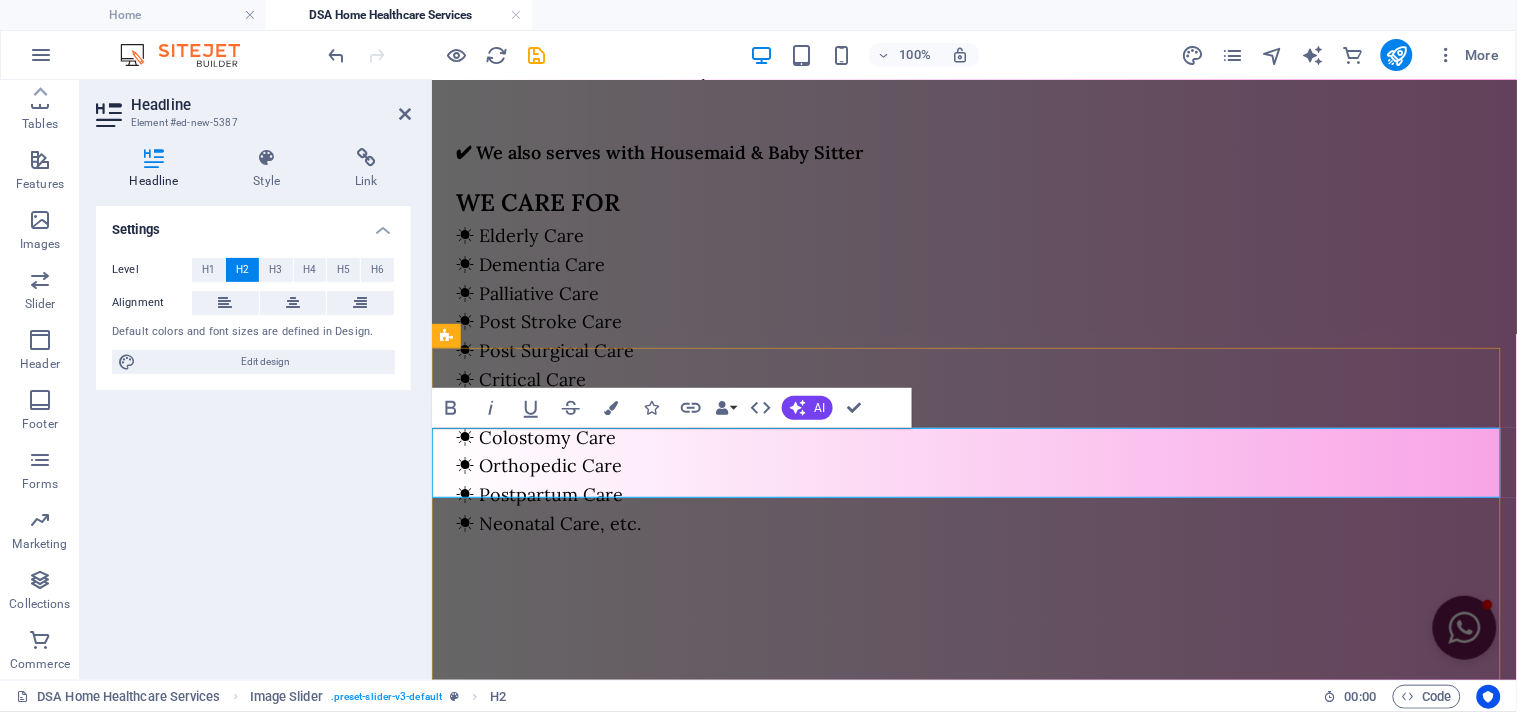 click on "New headline" at bounding box center [973, 1132] 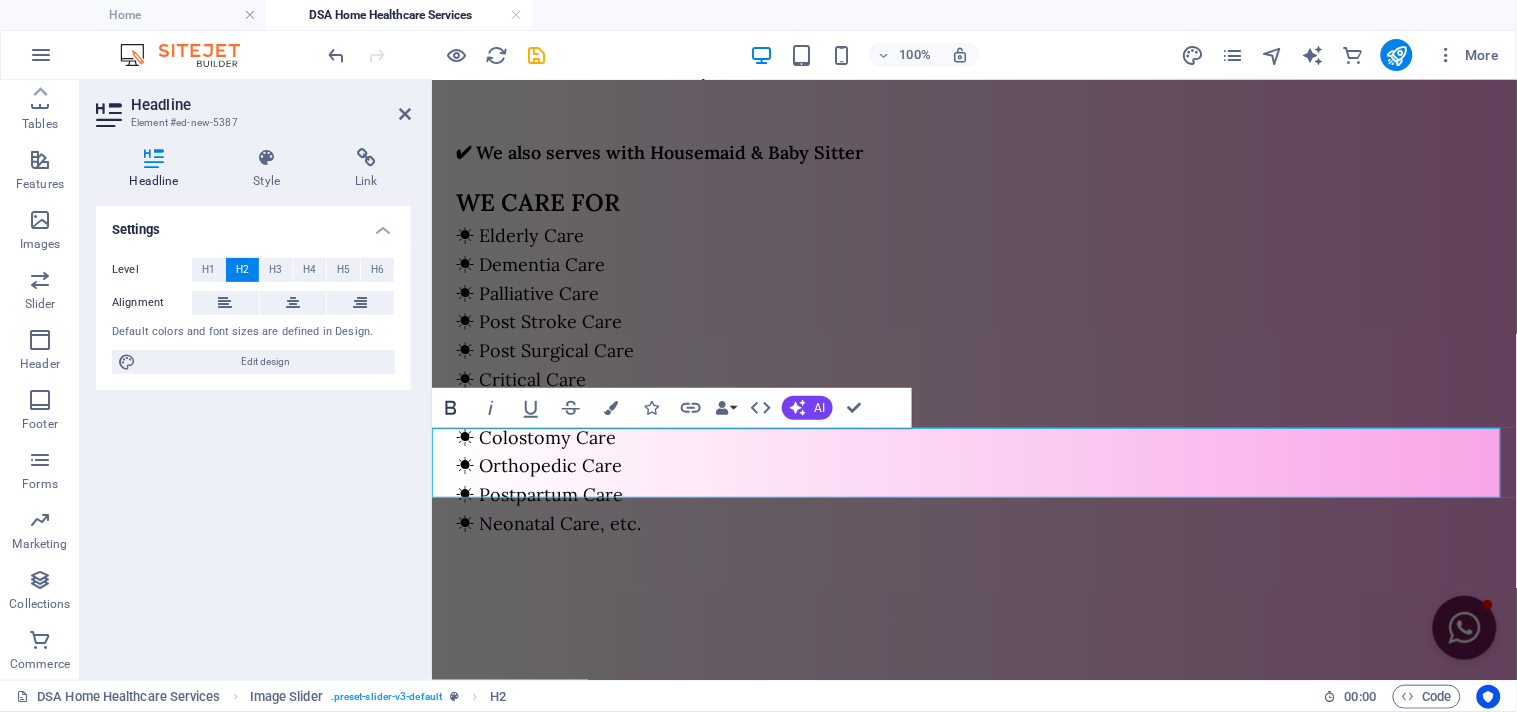 click 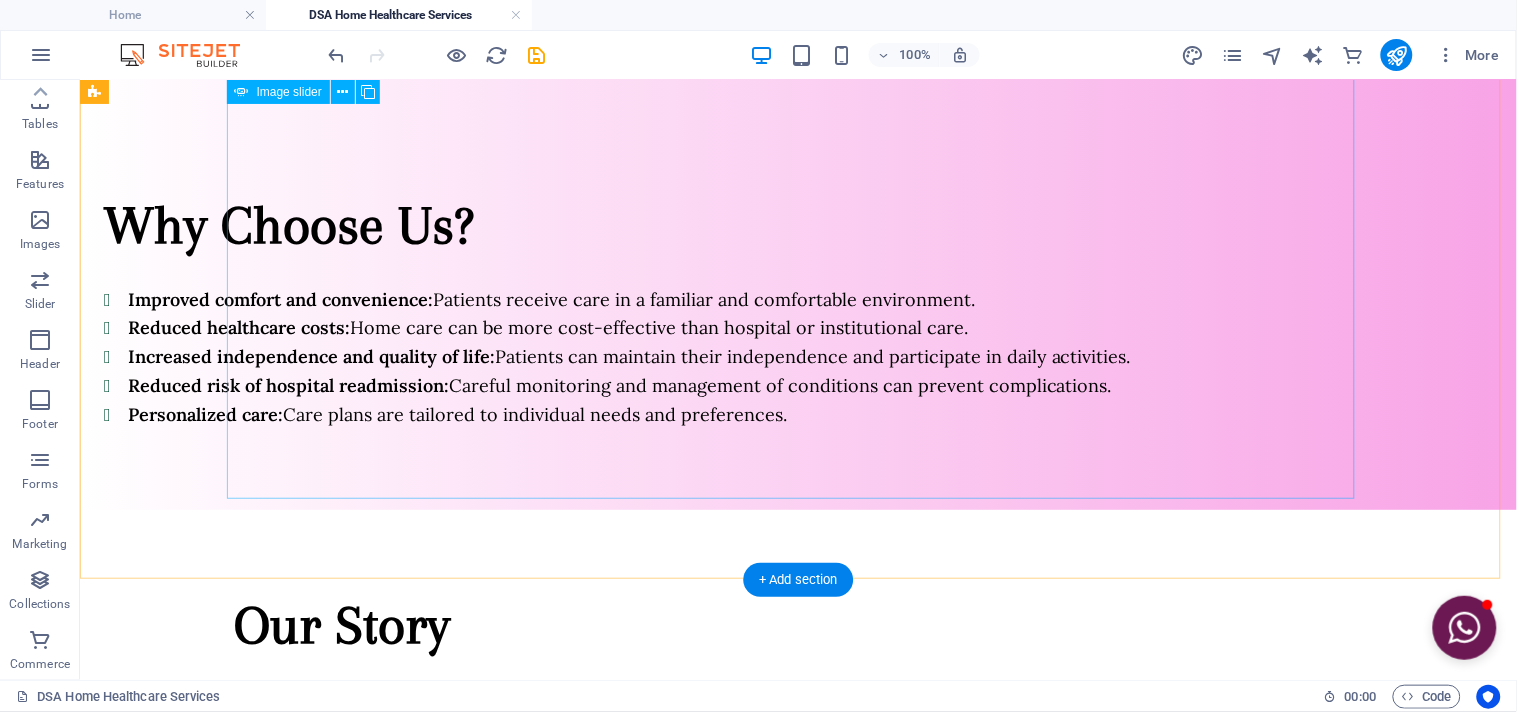 scroll, scrollTop: 1766, scrollLeft: 0, axis: vertical 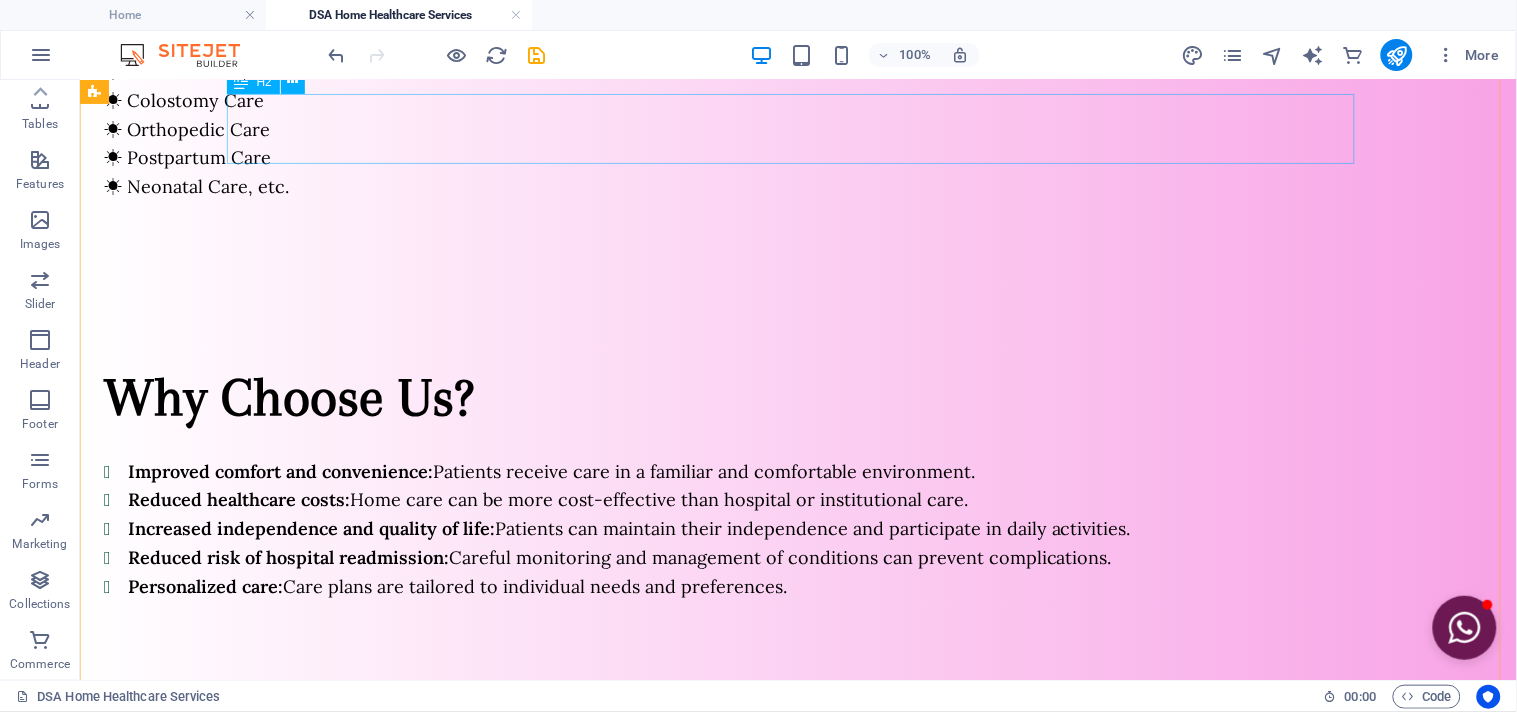 click on "Our Story" at bounding box center (798, 796) 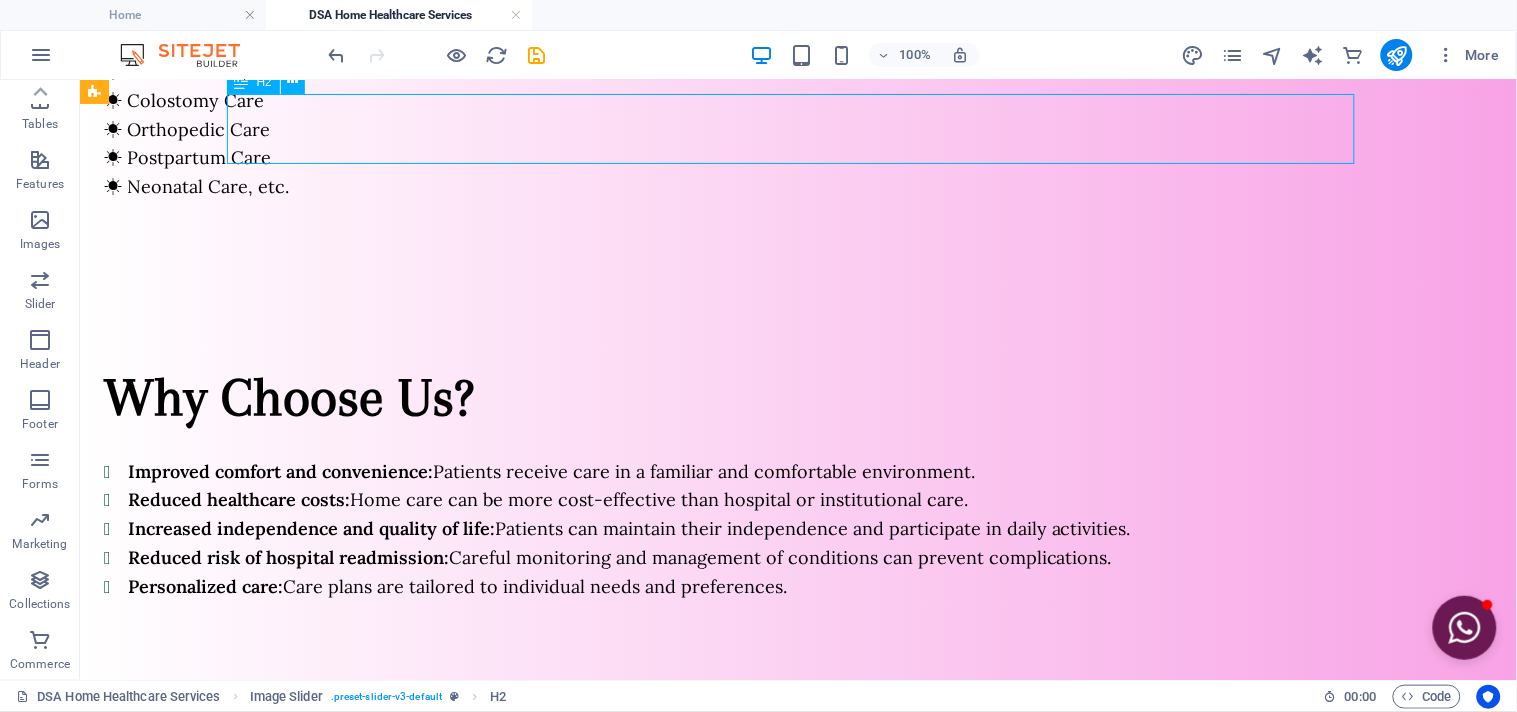 click on "Our Story" at bounding box center [798, 796] 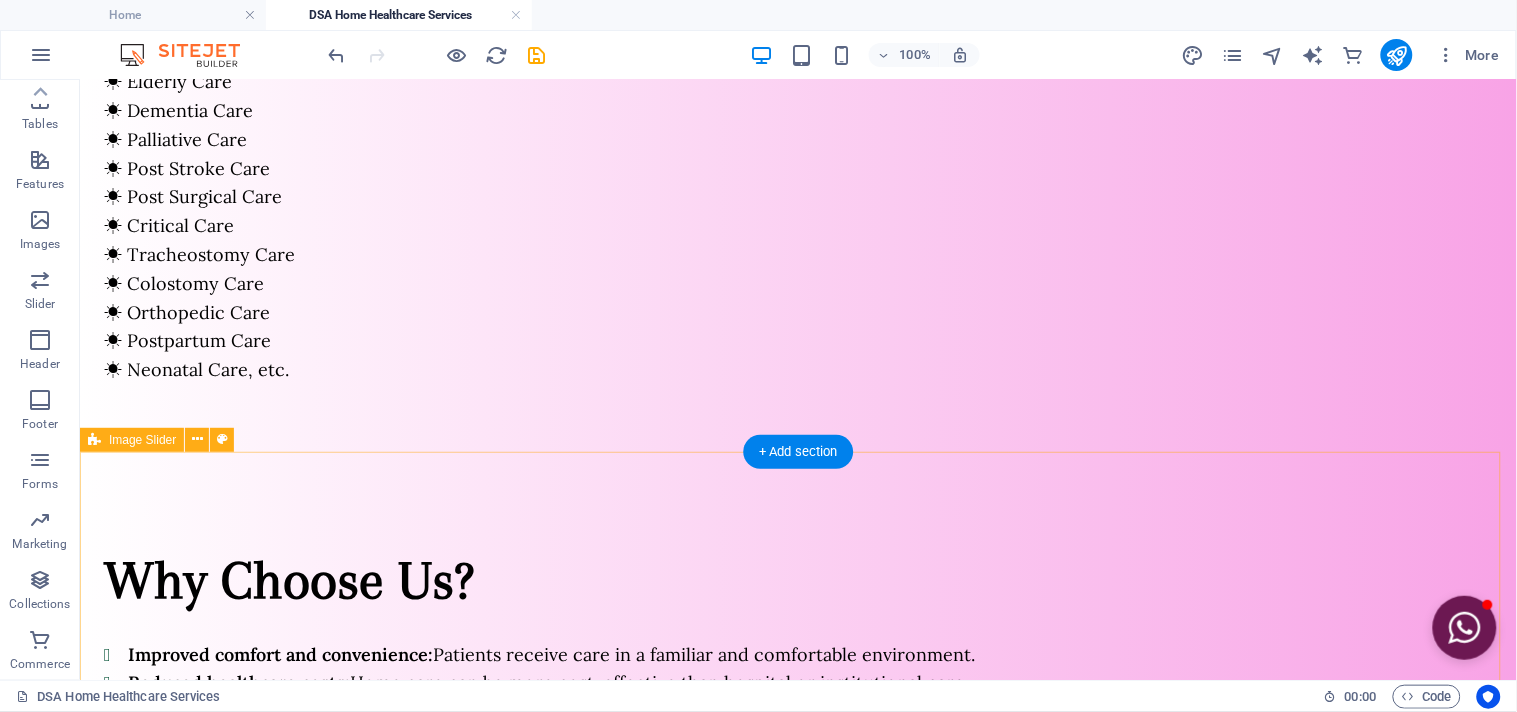 scroll, scrollTop: 1766, scrollLeft: 0, axis: vertical 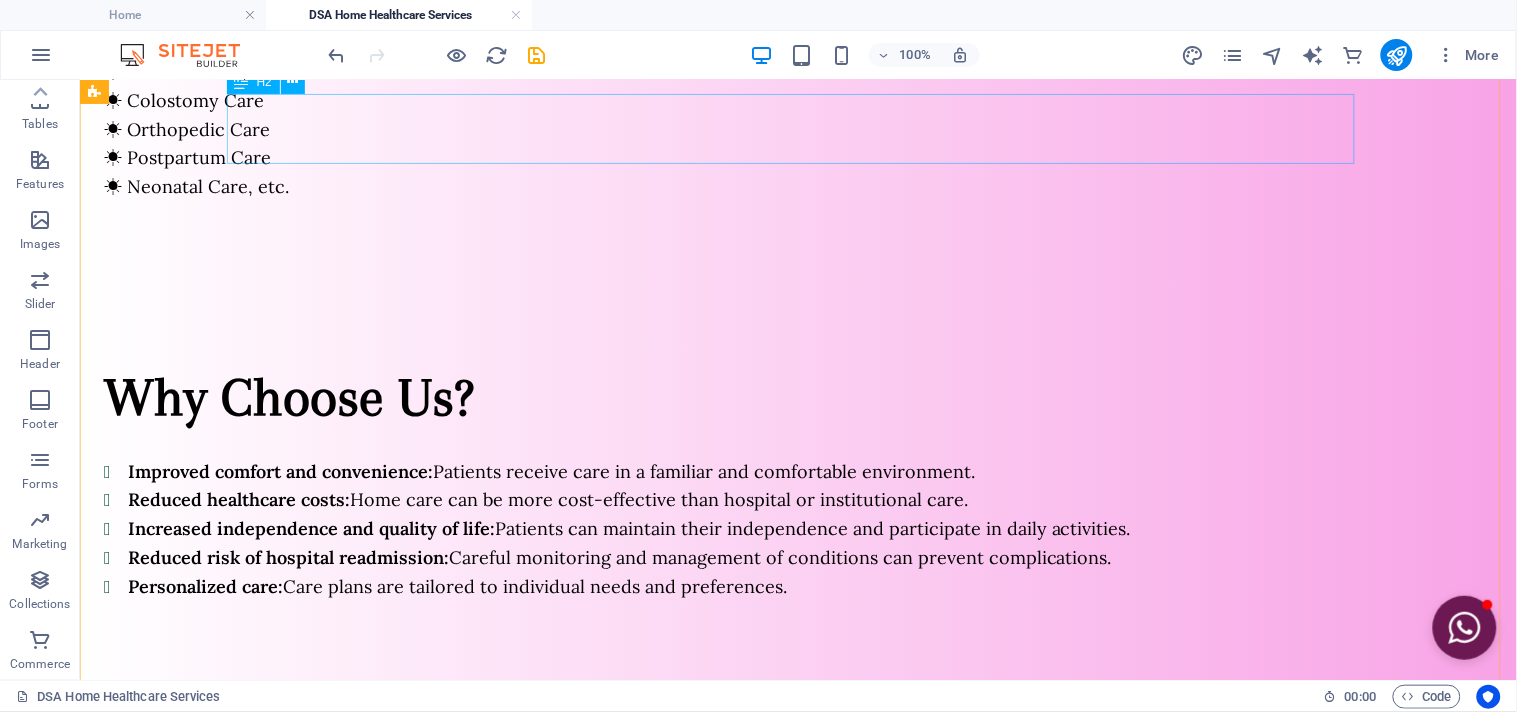 click on "Our Story" at bounding box center [798, 796] 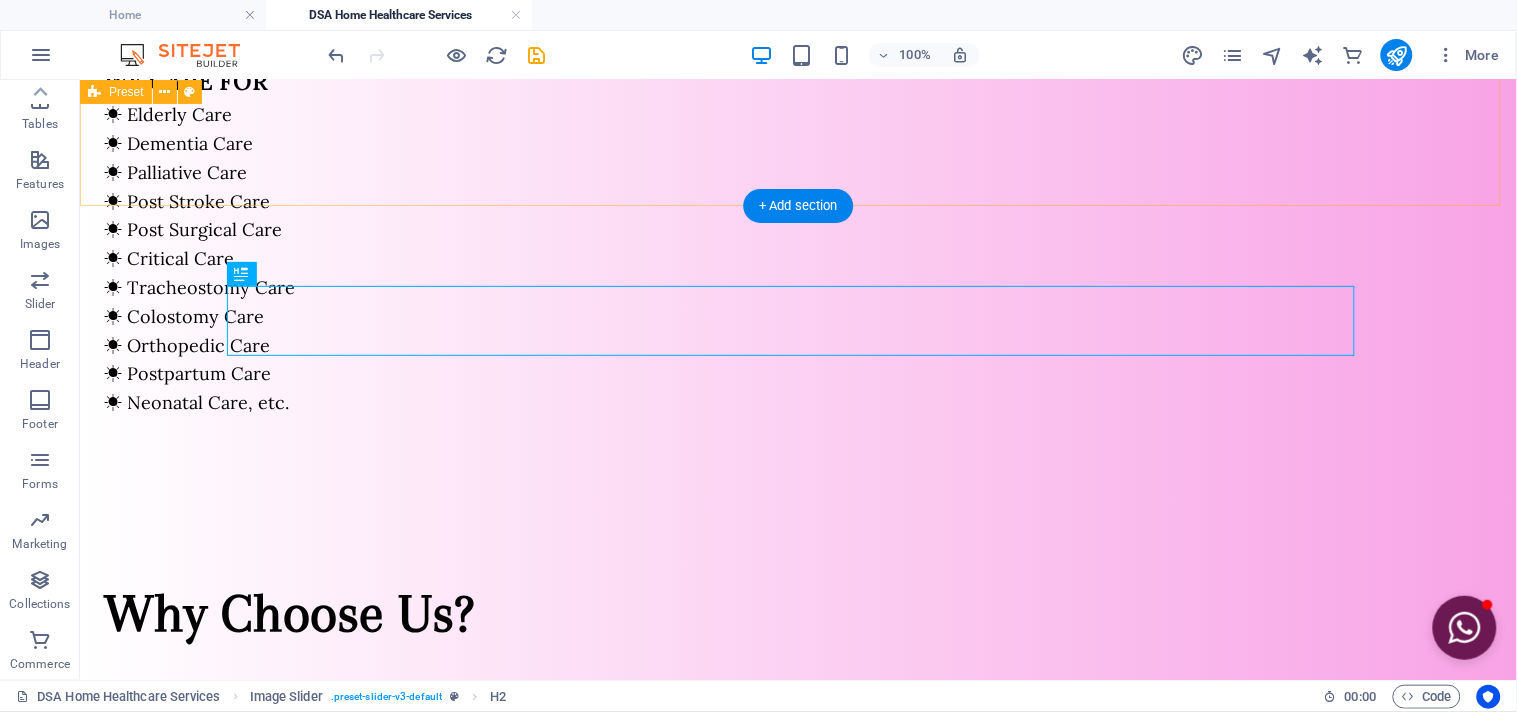 scroll, scrollTop: 1544, scrollLeft: 0, axis: vertical 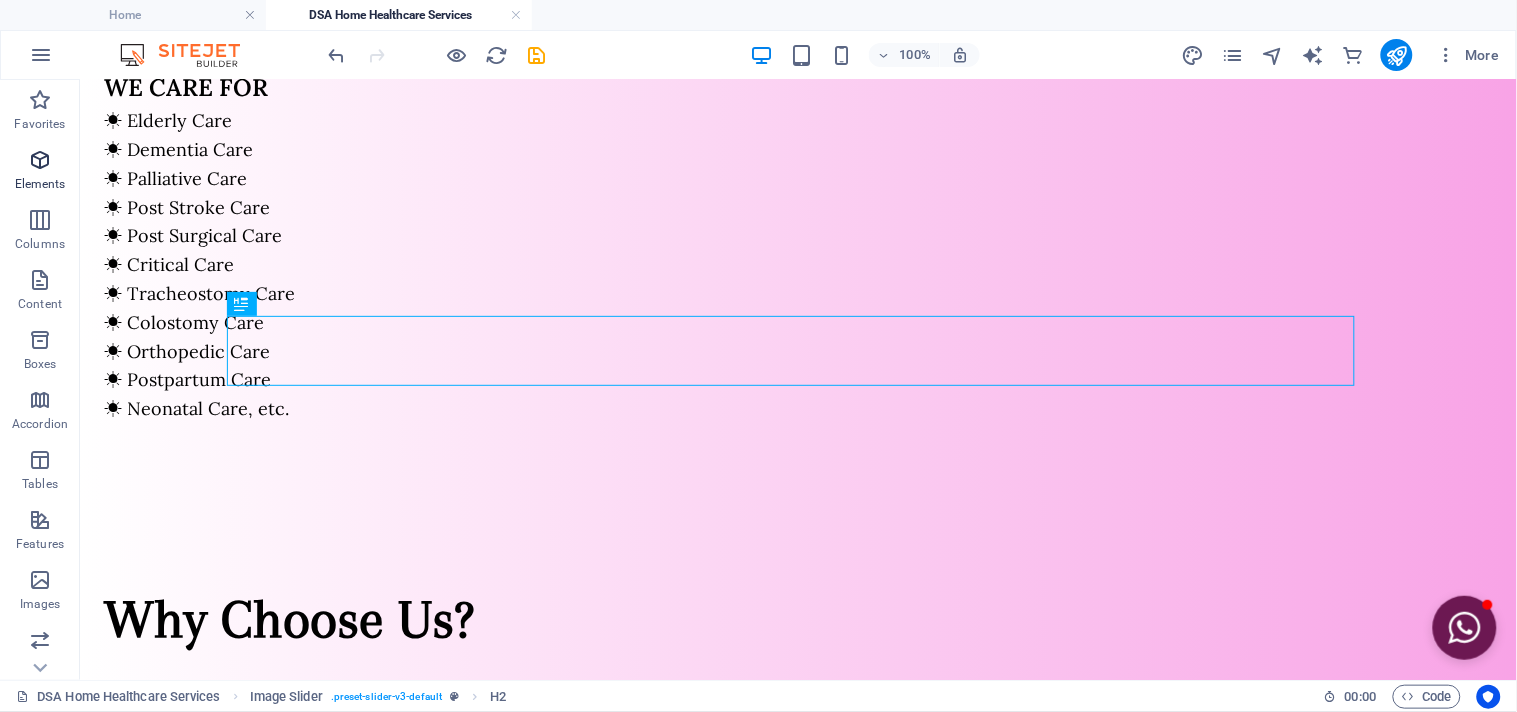 click on "Elements" at bounding box center (40, 184) 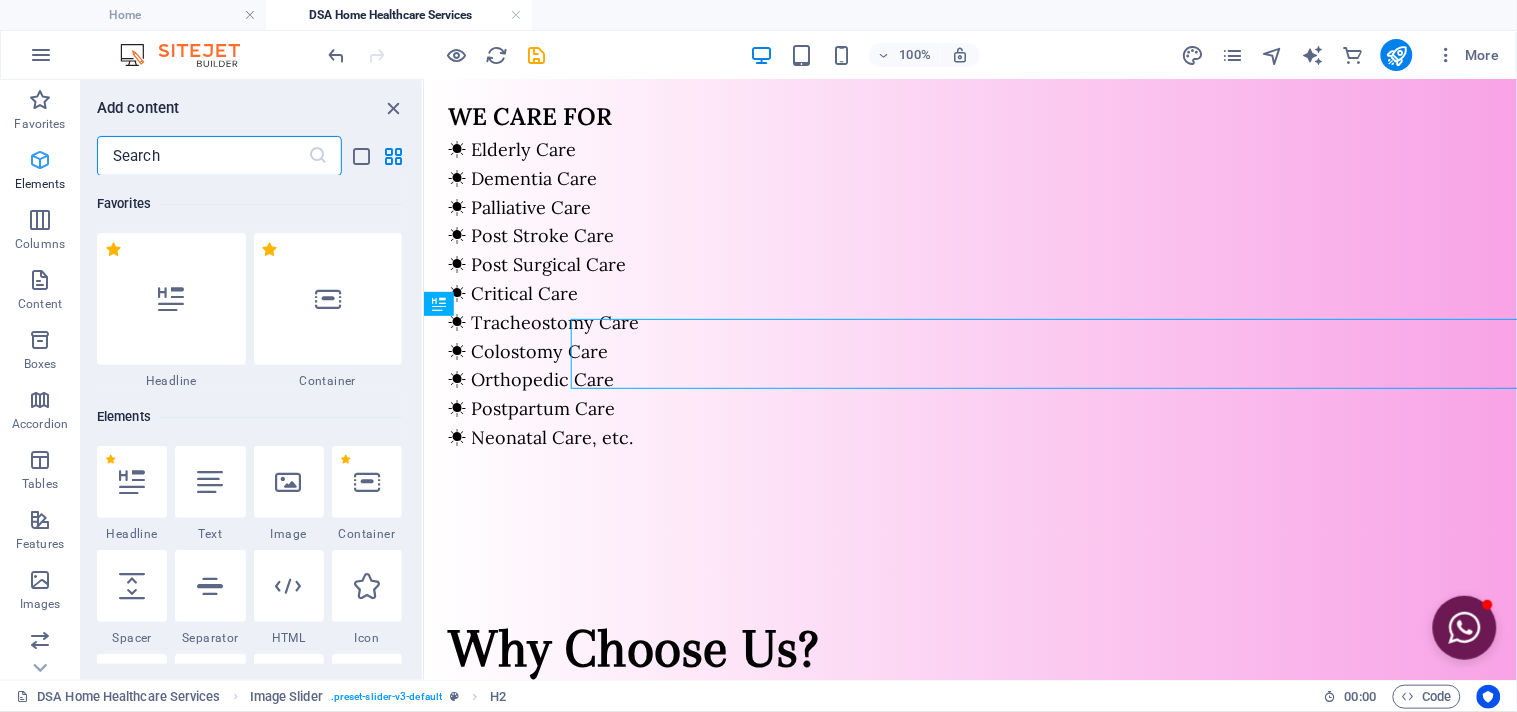 scroll, scrollTop: 1542, scrollLeft: 0, axis: vertical 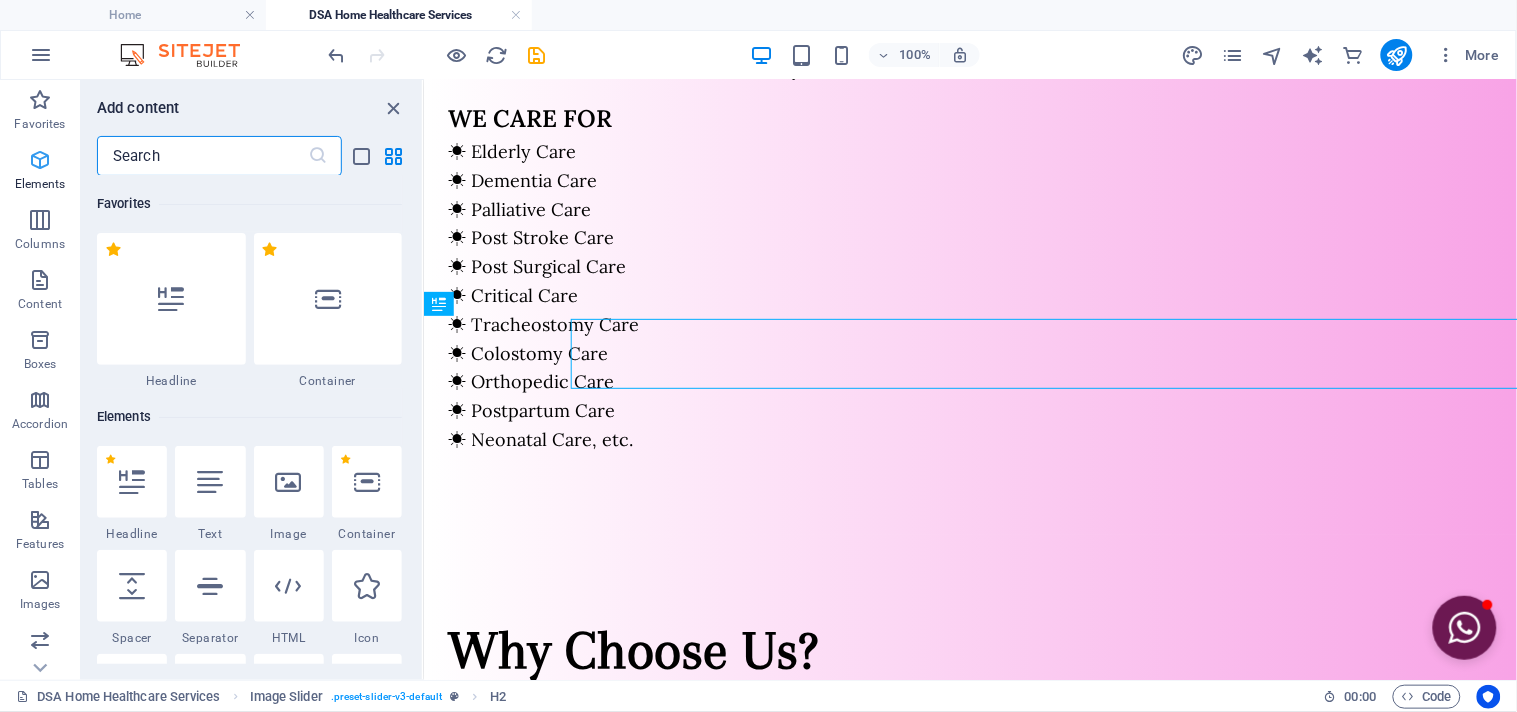 click on "Elements" at bounding box center (40, 172) 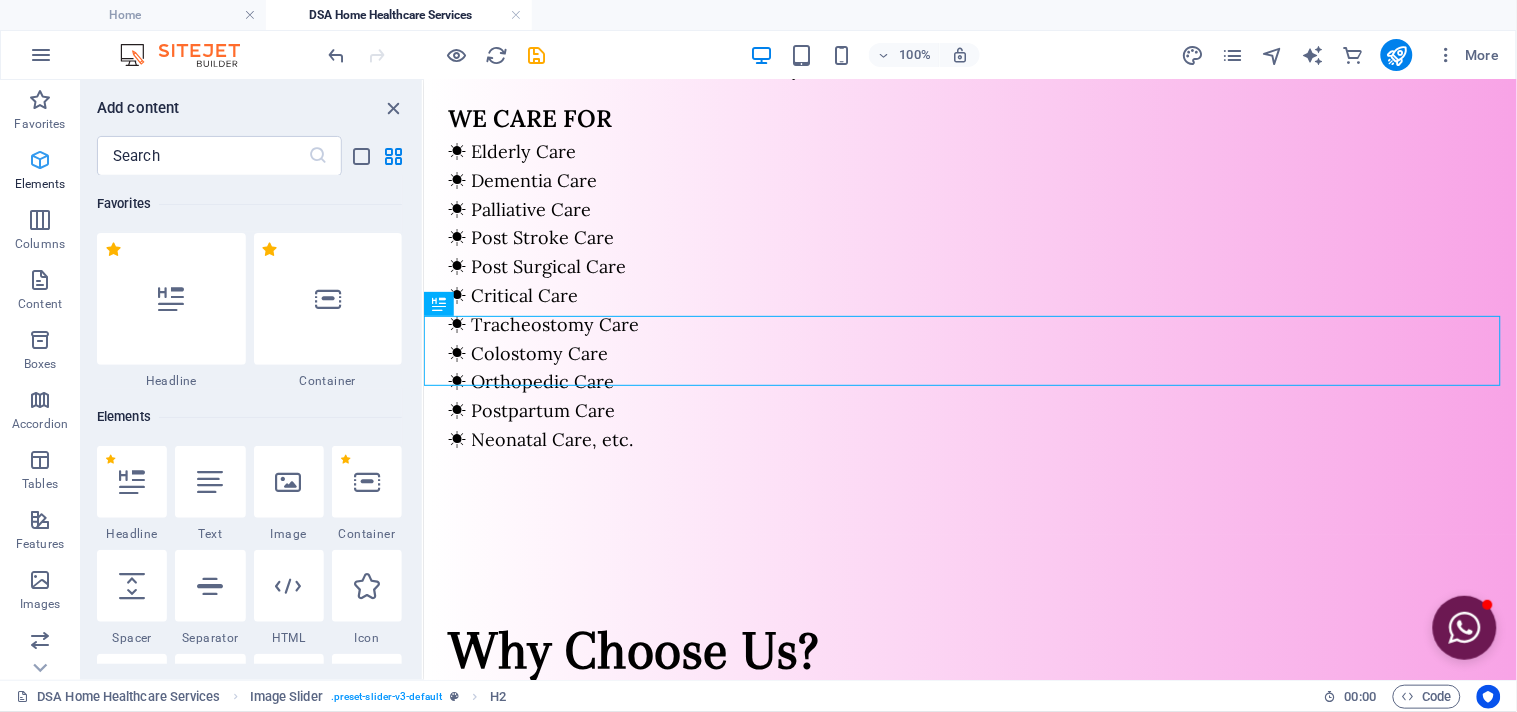 scroll, scrollTop: 3, scrollLeft: 0, axis: vertical 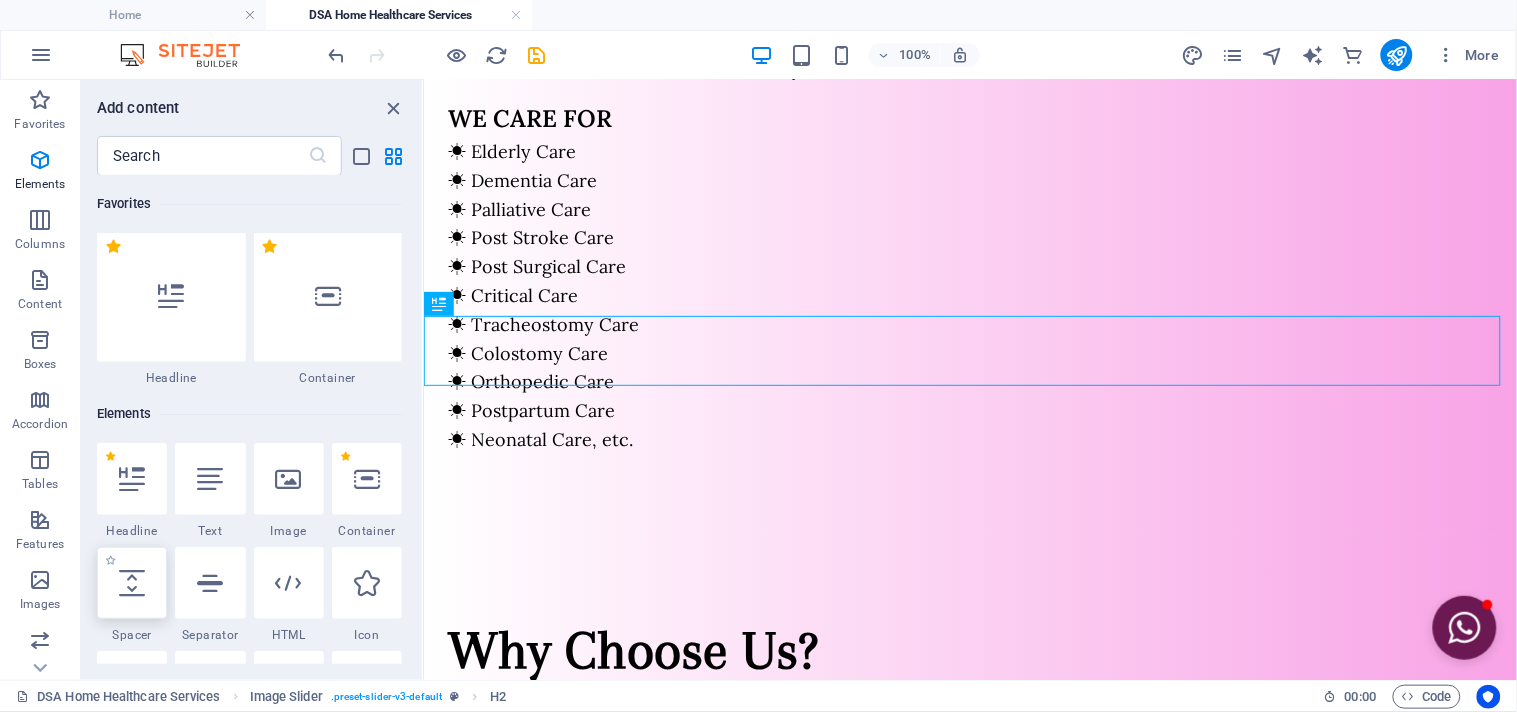 click at bounding box center (132, 583) 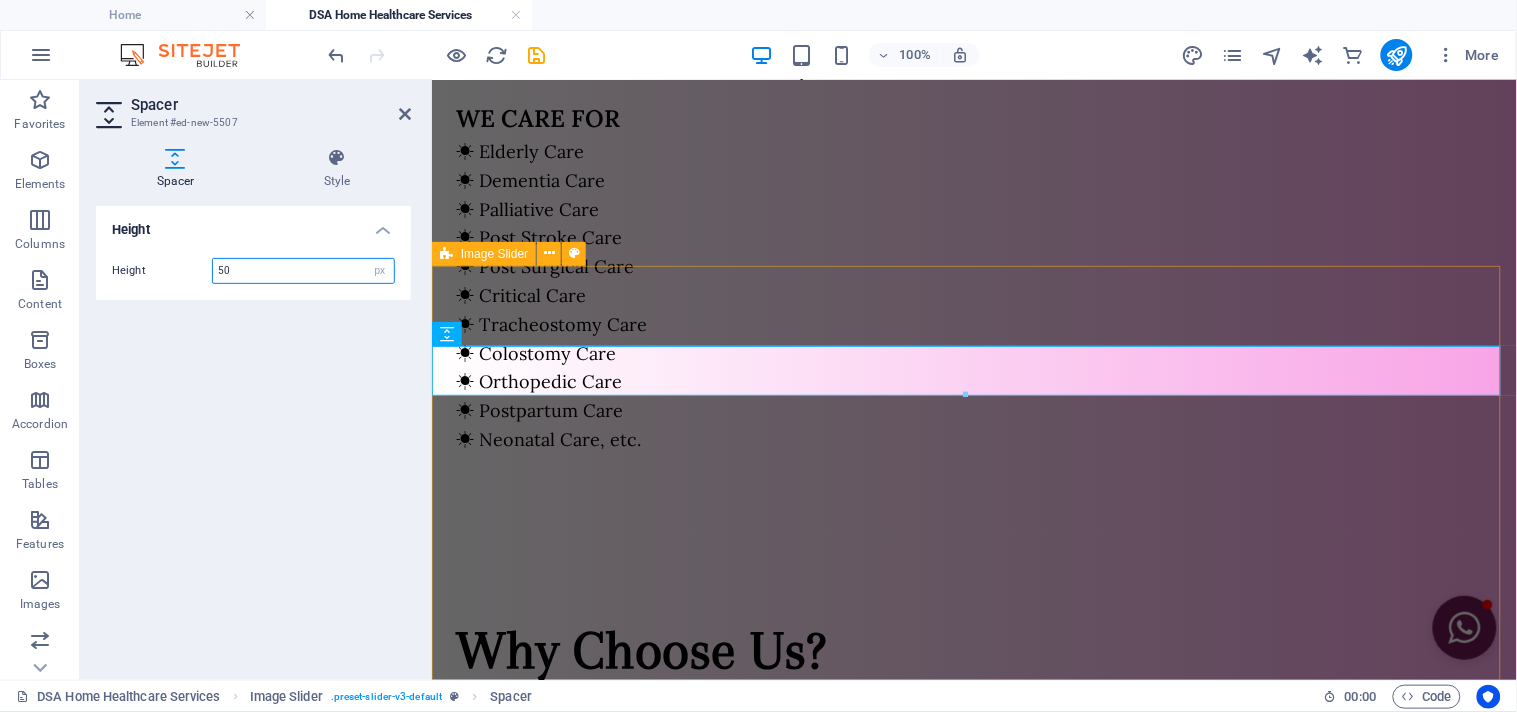 scroll, scrollTop: 1541, scrollLeft: 0, axis: vertical 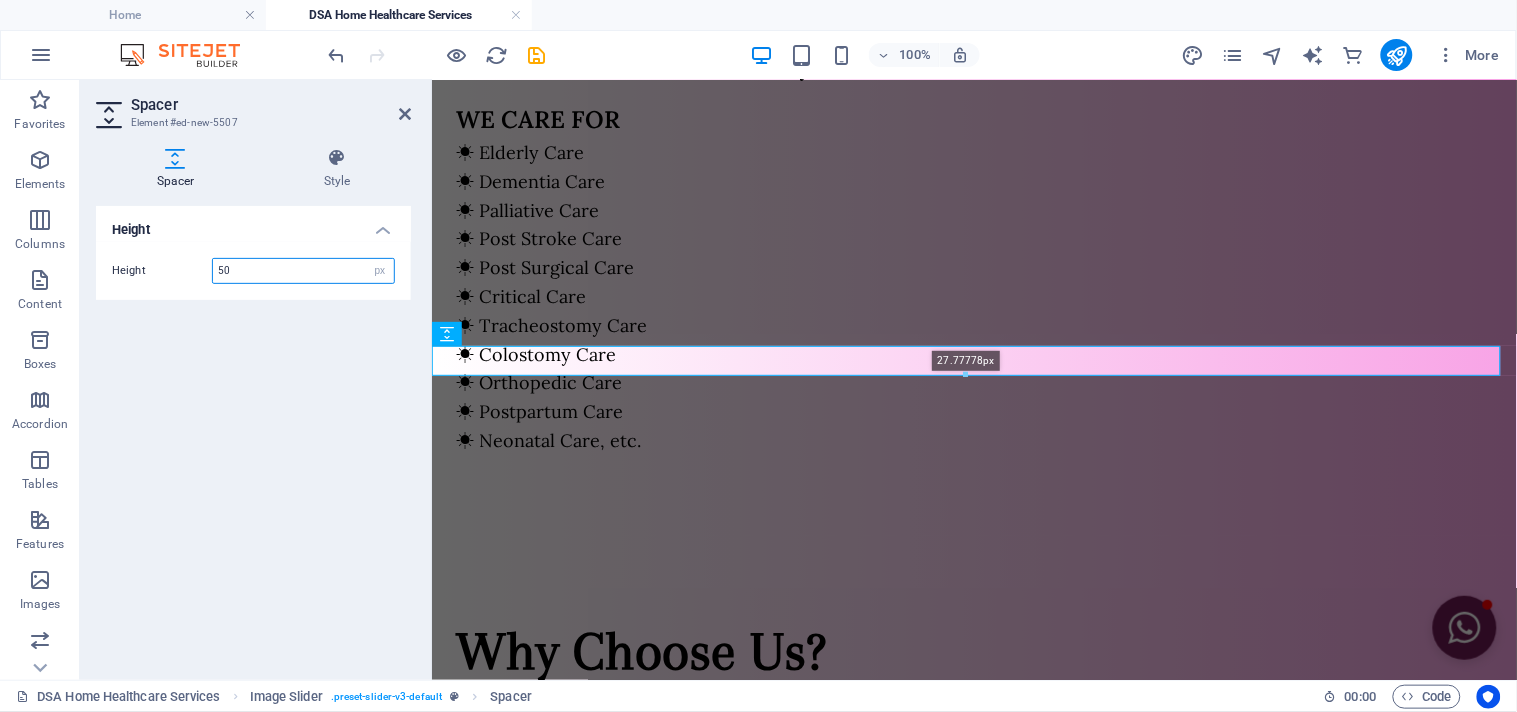 drag, startPoint x: 967, startPoint y: 393, endPoint x: 971, endPoint y: 373, distance: 20.396078 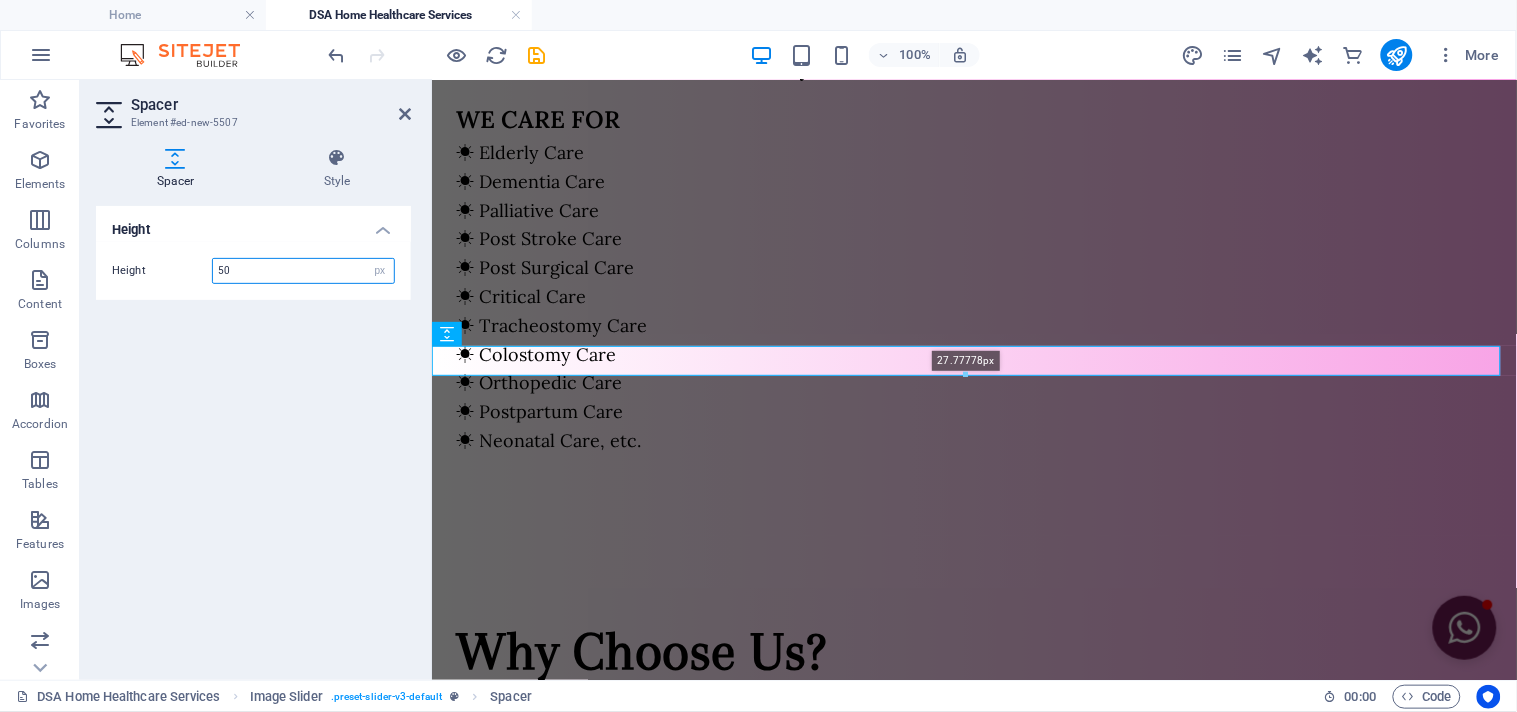 click at bounding box center (966, 375) 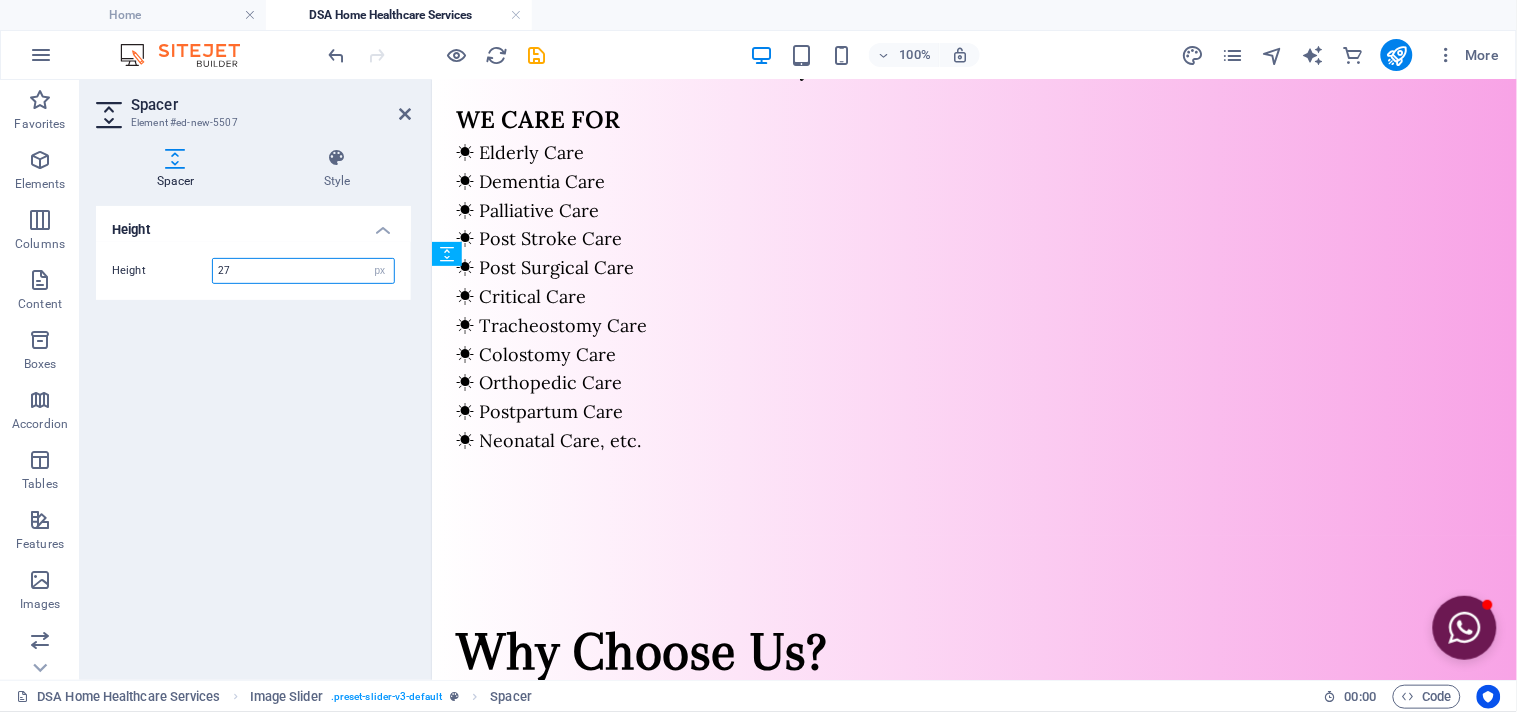 drag, startPoint x: 893, startPoint y: 411, endPoint x: 472, endPoint y: 431, distance: 421.4748 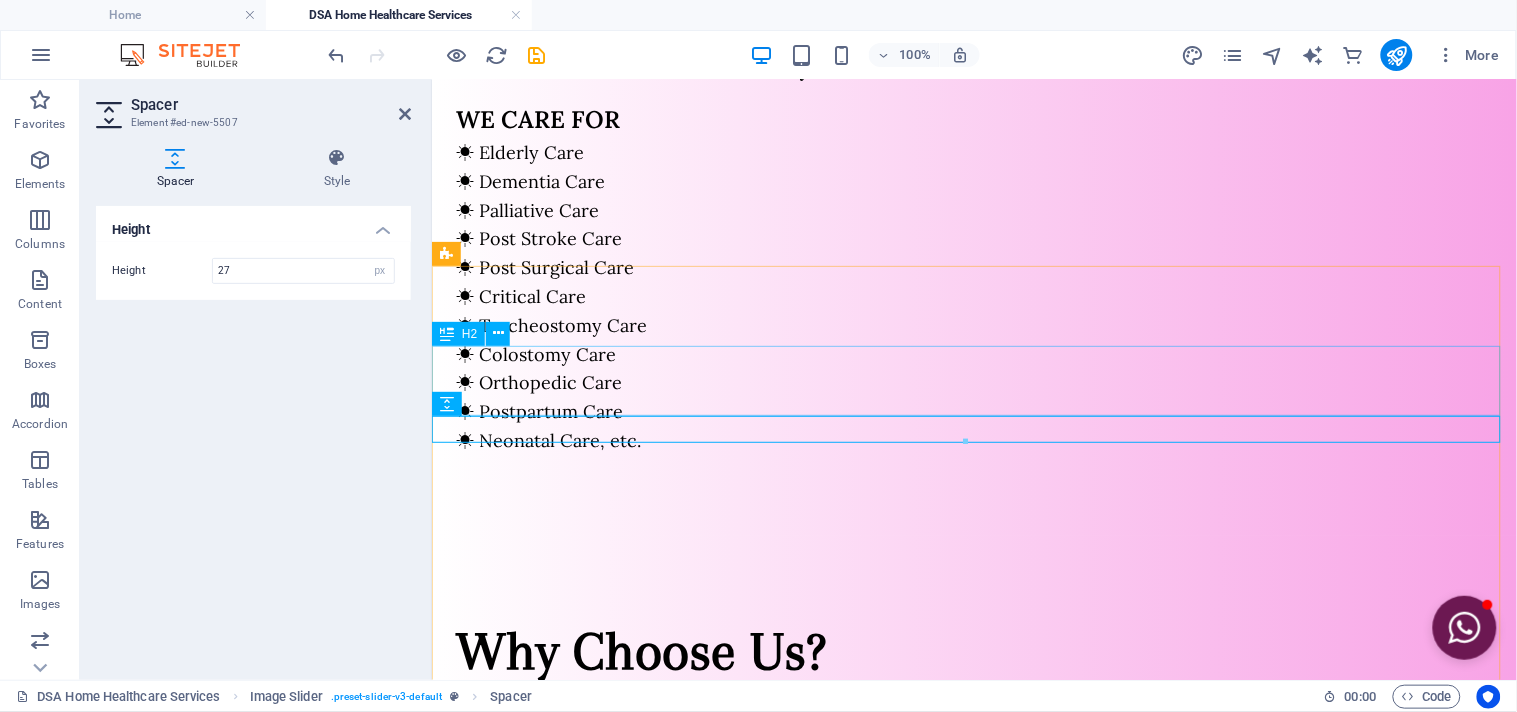 click on "Our Story" at bounding box center (973, 1049) 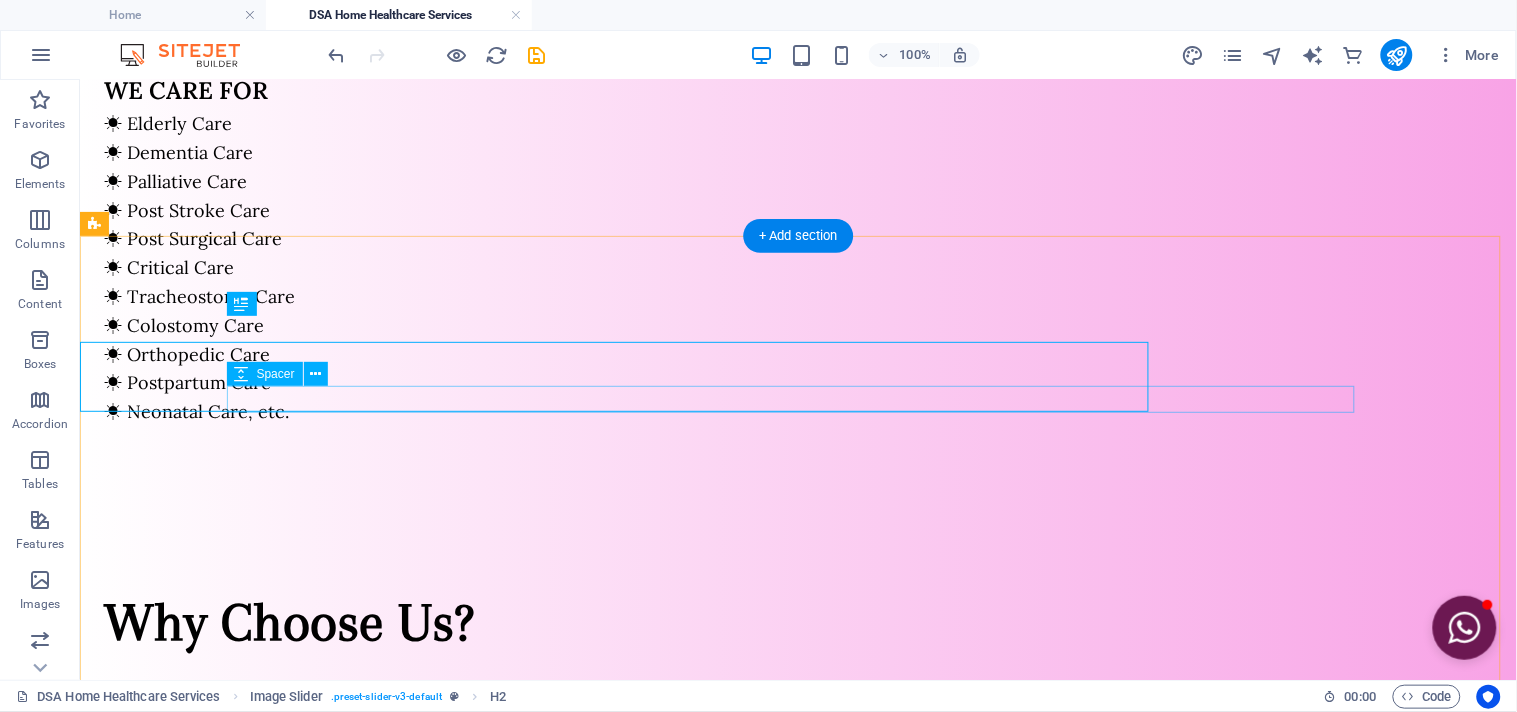 scroll, scrollTop: 1544, scrollLeft: 0, axis: vertical 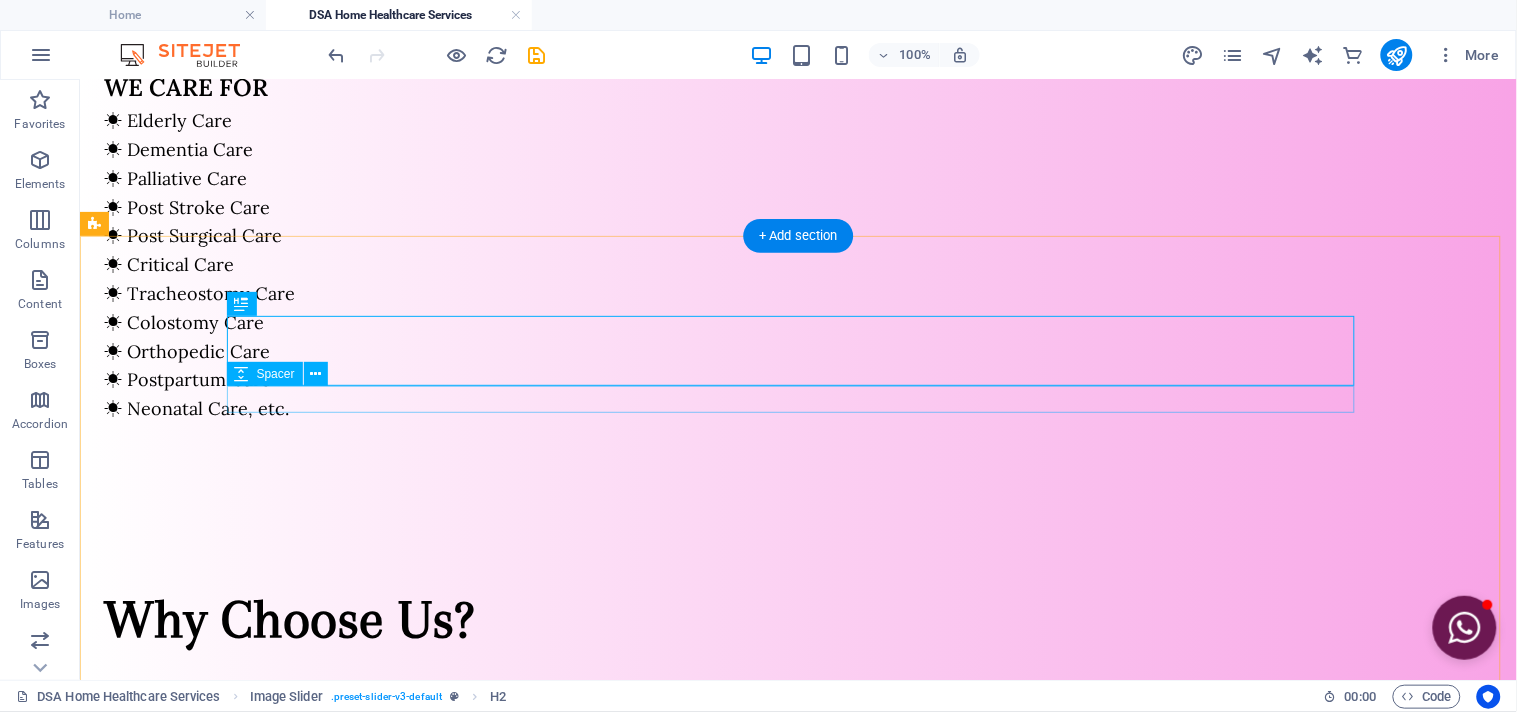 click at bounding box center (798, 1066) 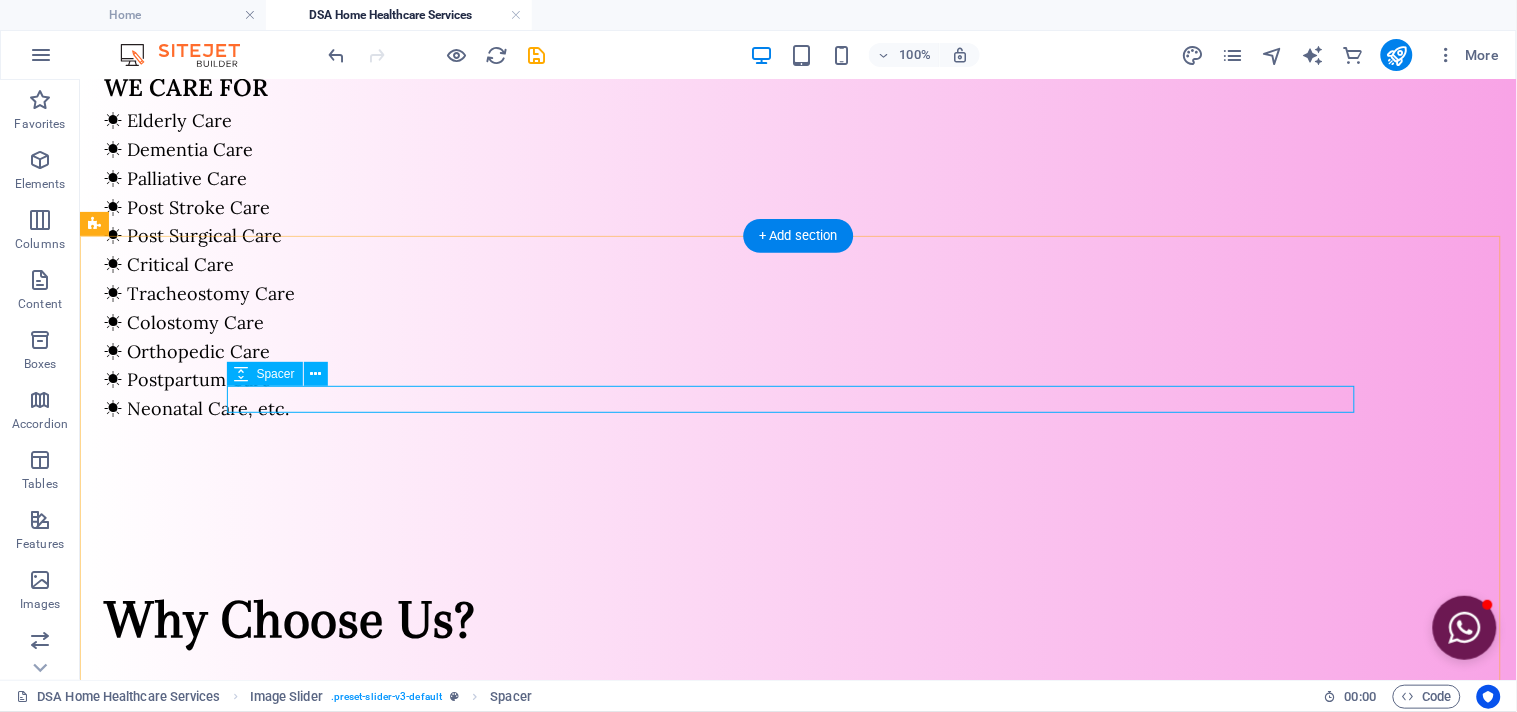 click at bounding box center [798, 1066] 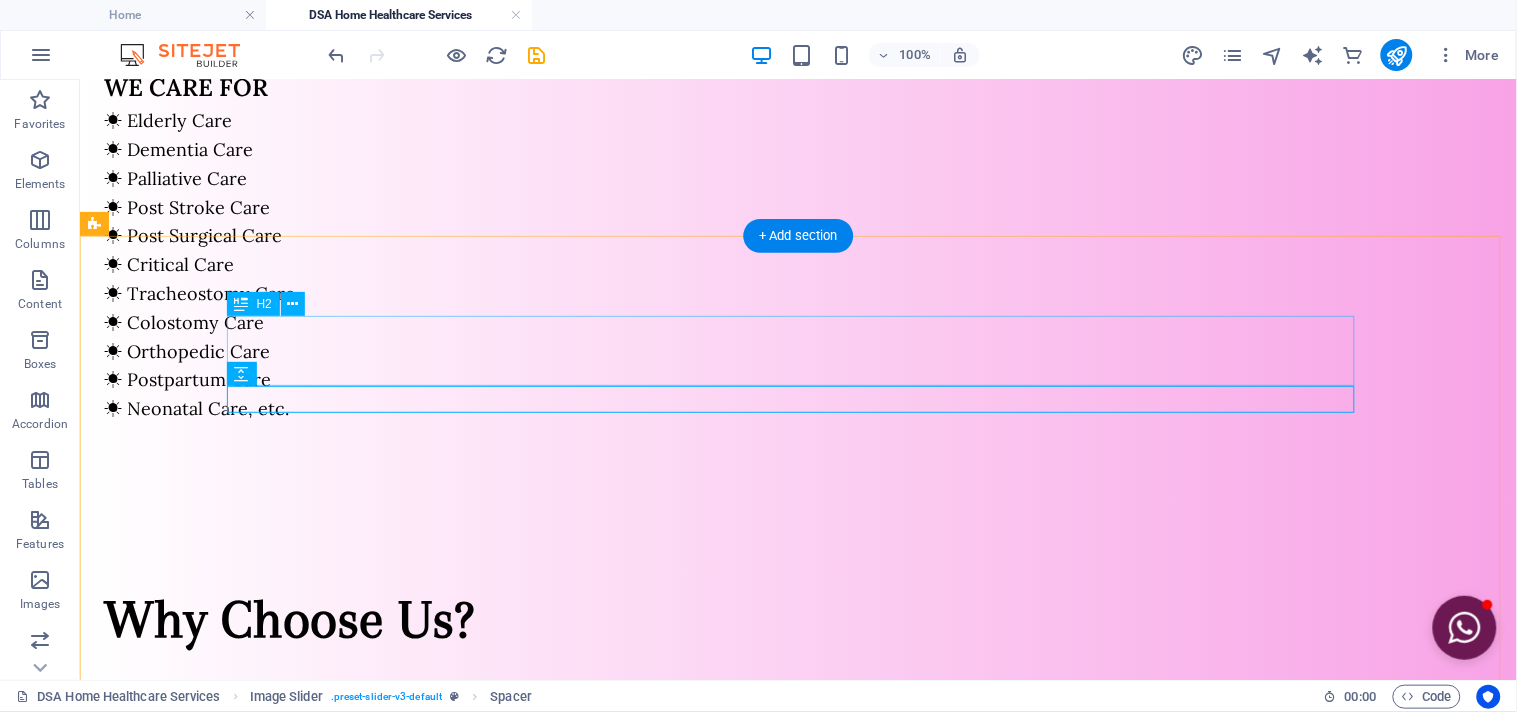 click on "Our Story" at bounding box center (798, 1018) 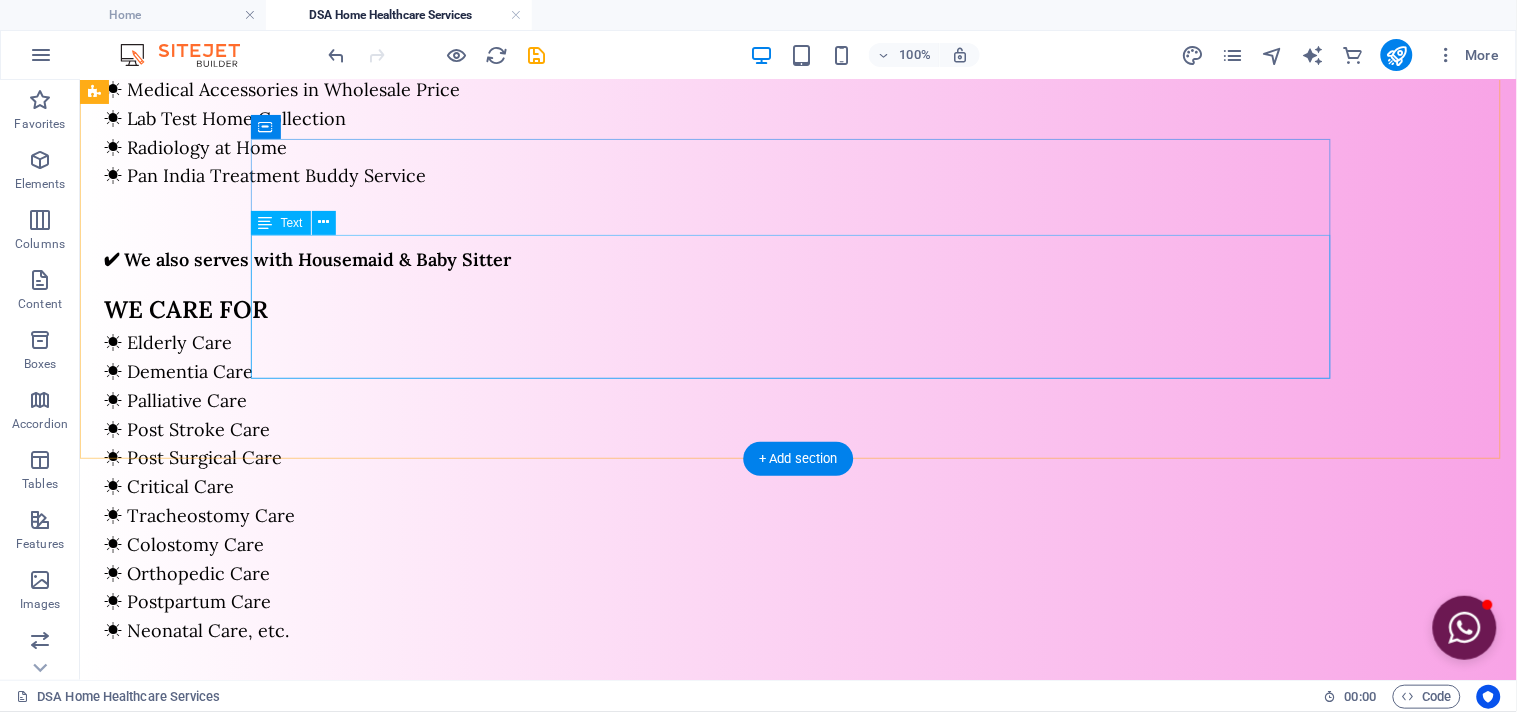 scroll, scrollTop: 1100, scrollLeft: 0, axis: vertical 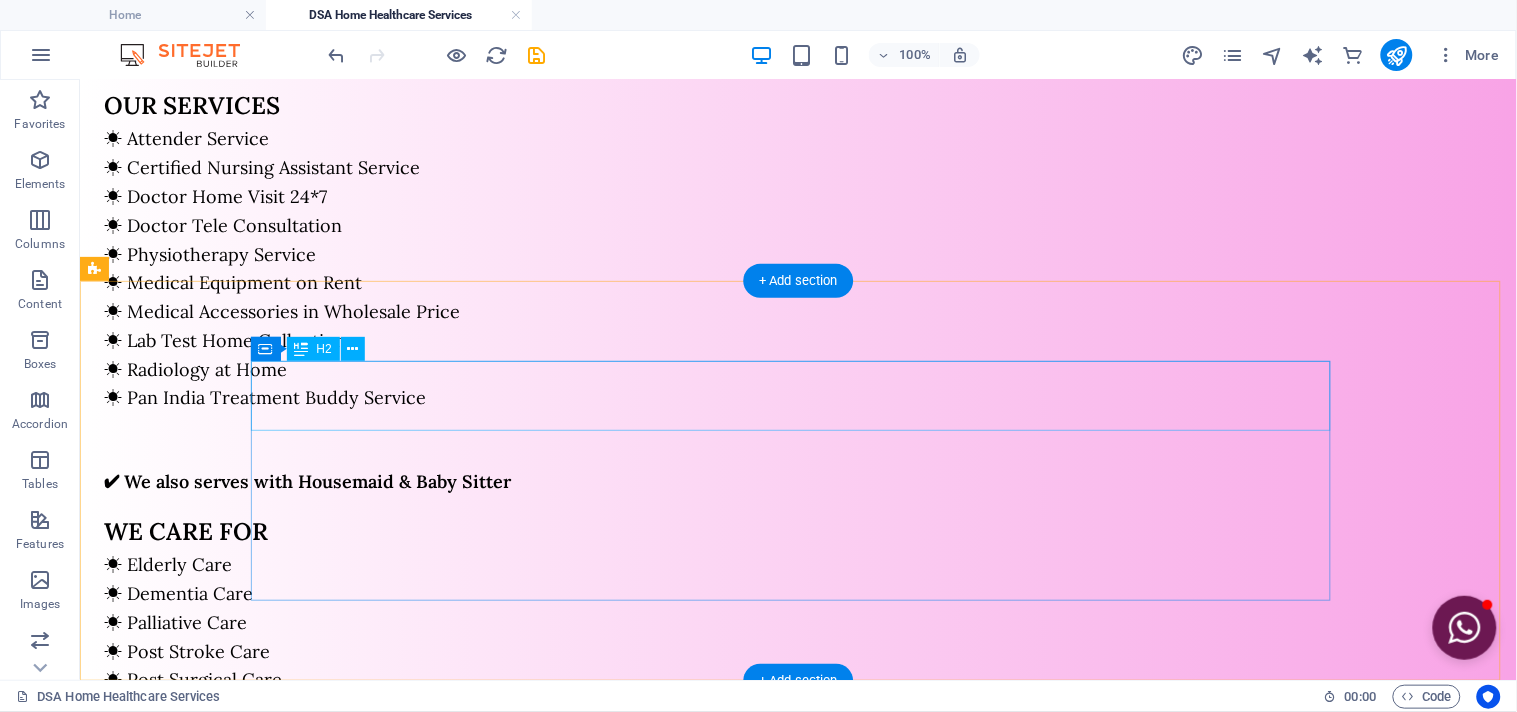 click on "Why Choose Us?" at bounding box center [643, 1062] 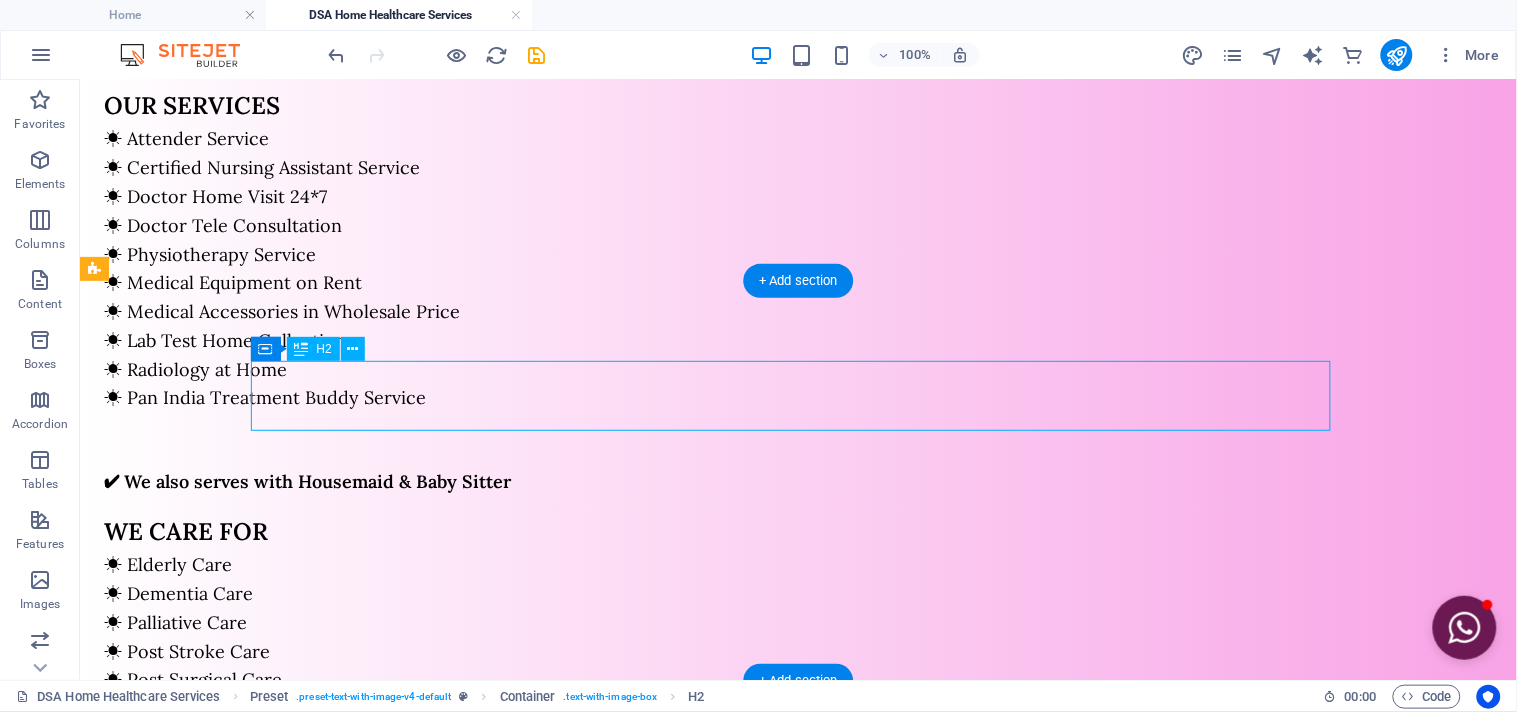 click on "Why Choose Us?" at bounding box center (643, 1062) 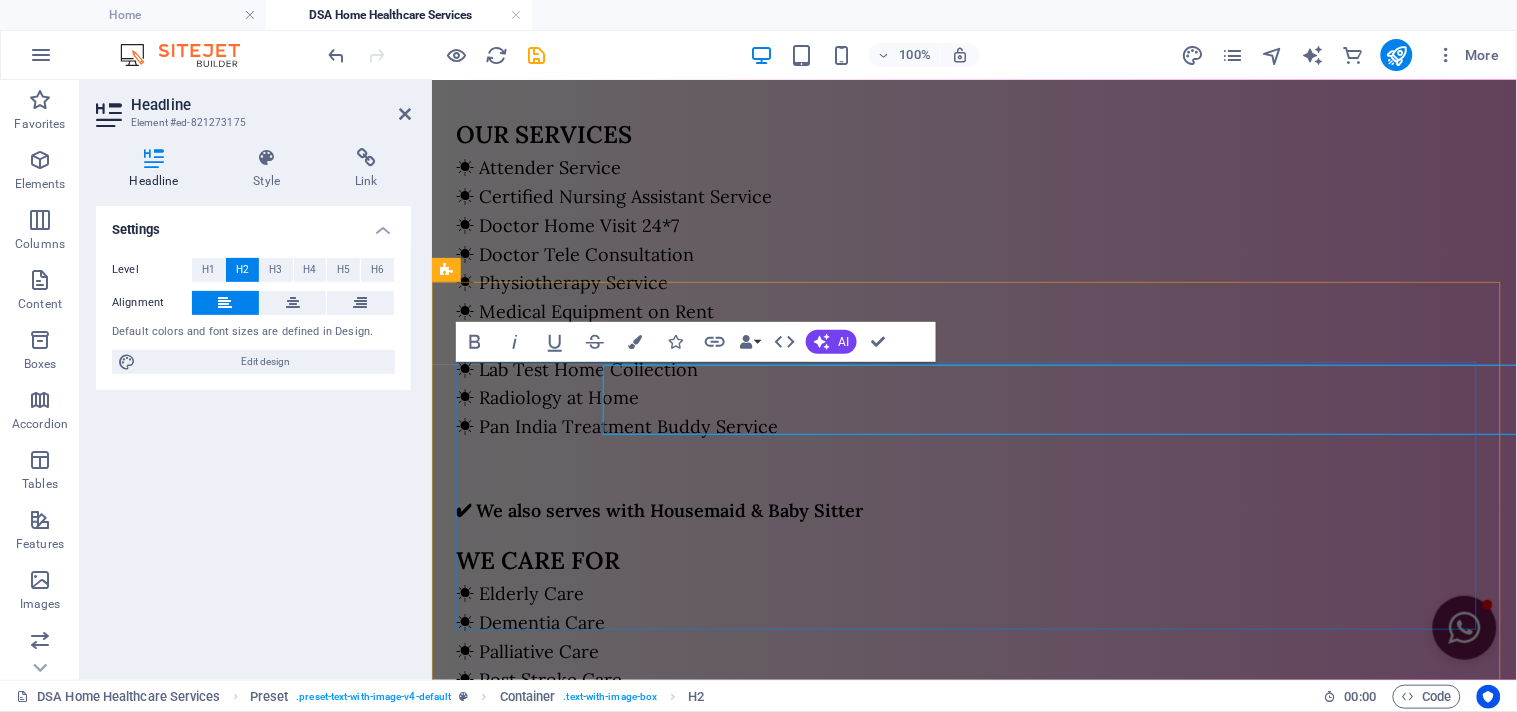 scroll, scrollTop: 1096, scrollLeft: 0, axis: vertical 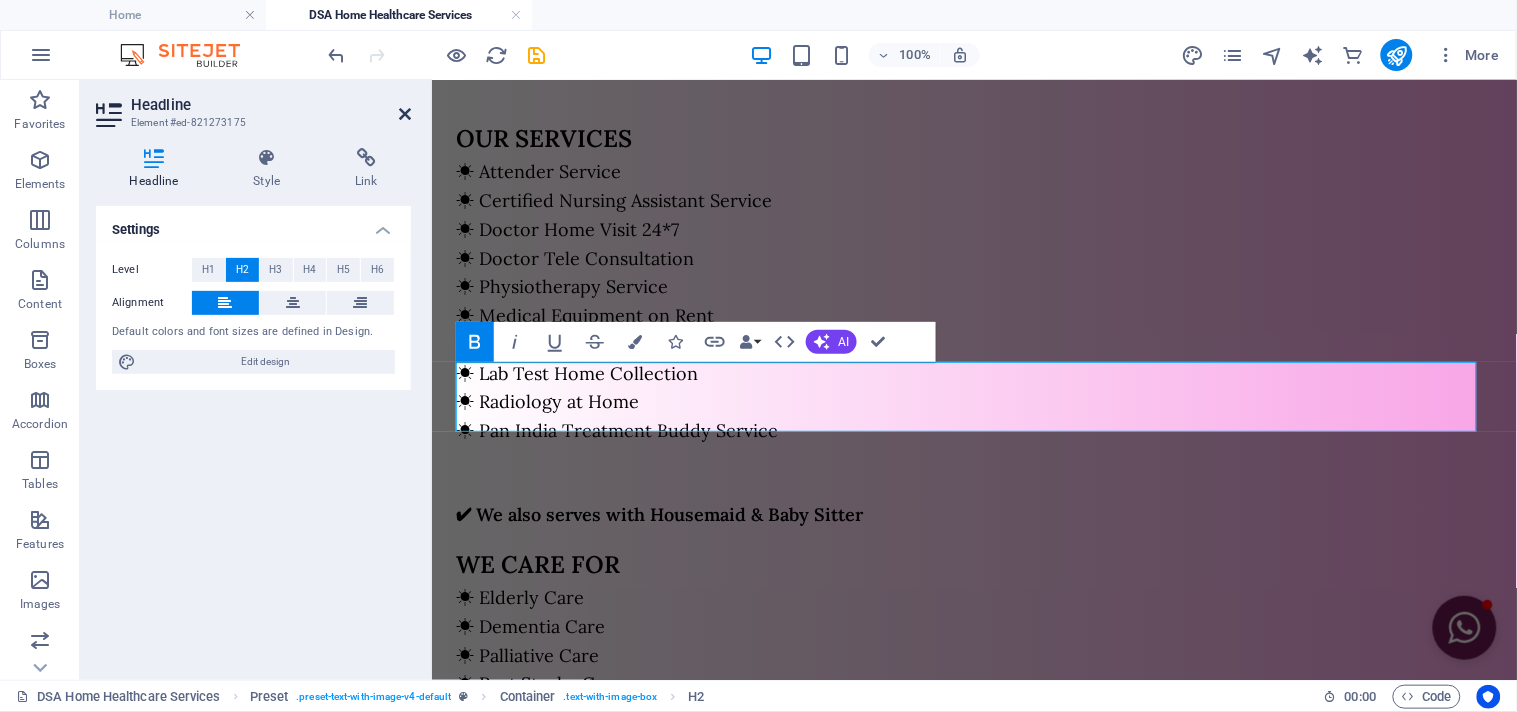click at bounding box center (405, 114) 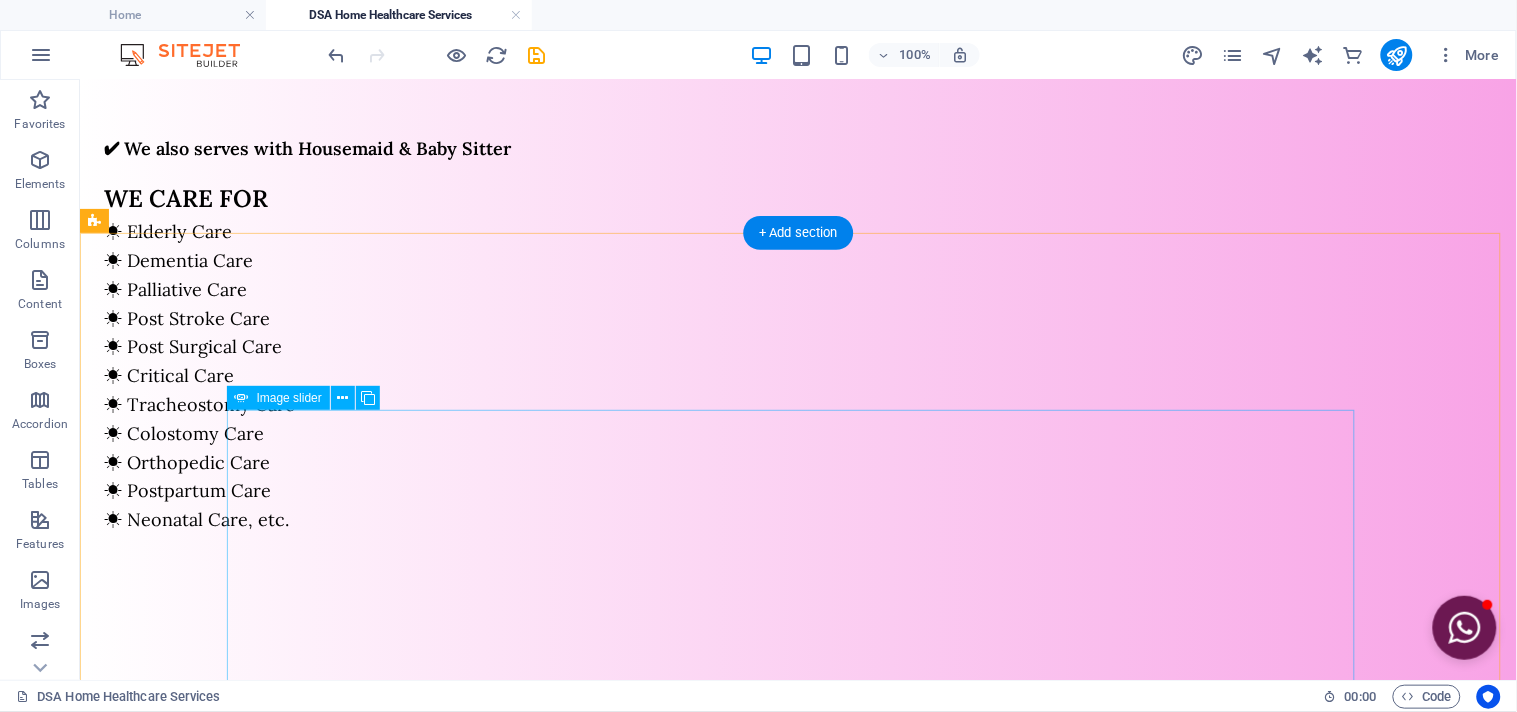 scroll, scrollTop: 1333, scrollLeft: 0, axis: vertical 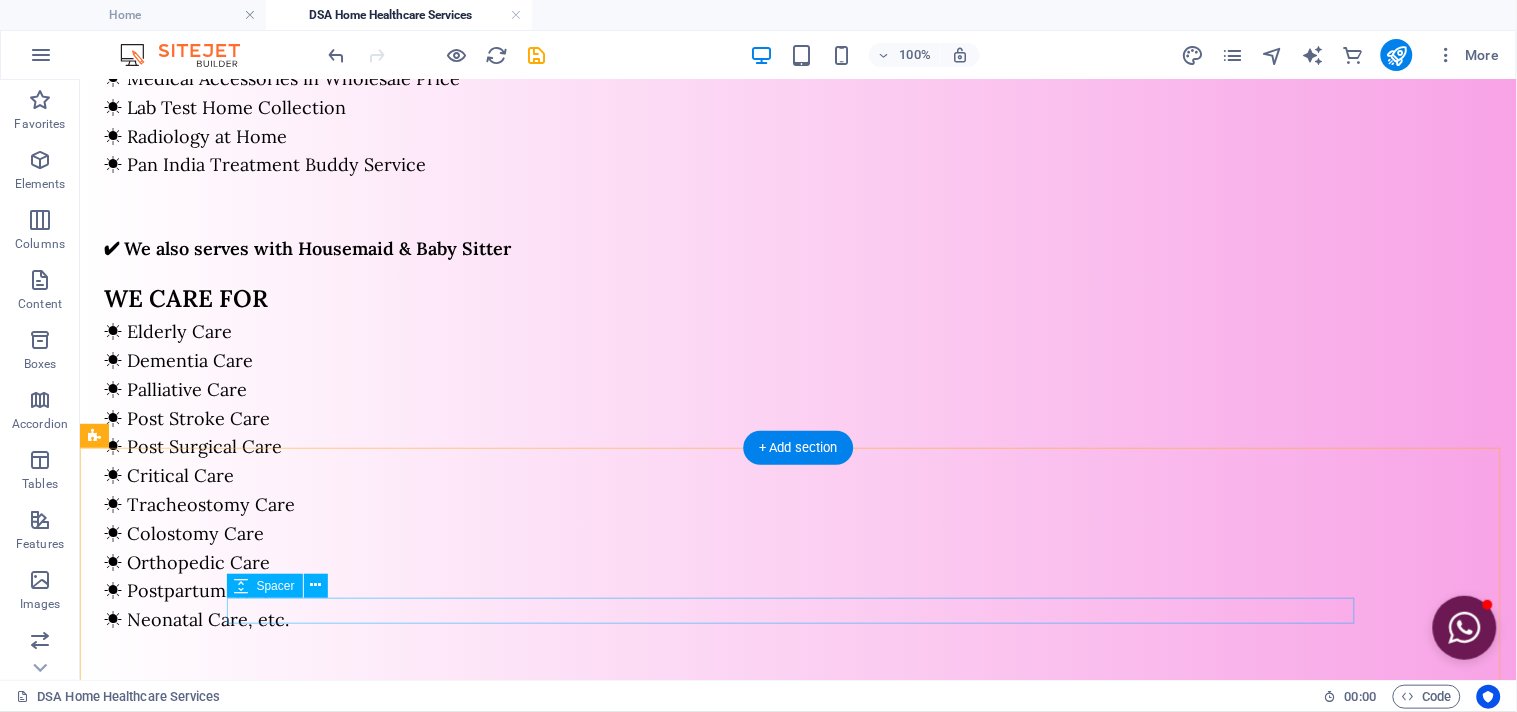 click at bounding box center (798, 1277) 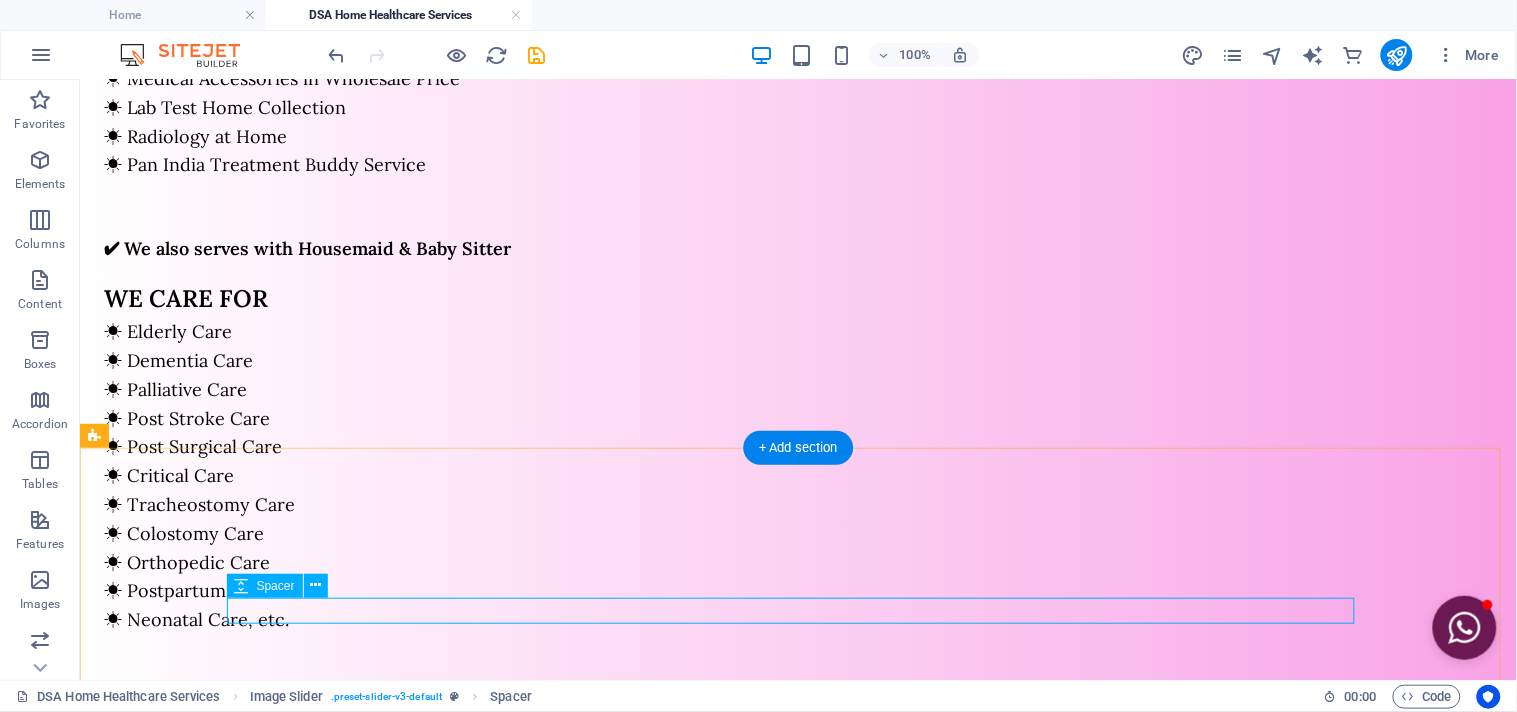 click at bounding box center (798, 1277) 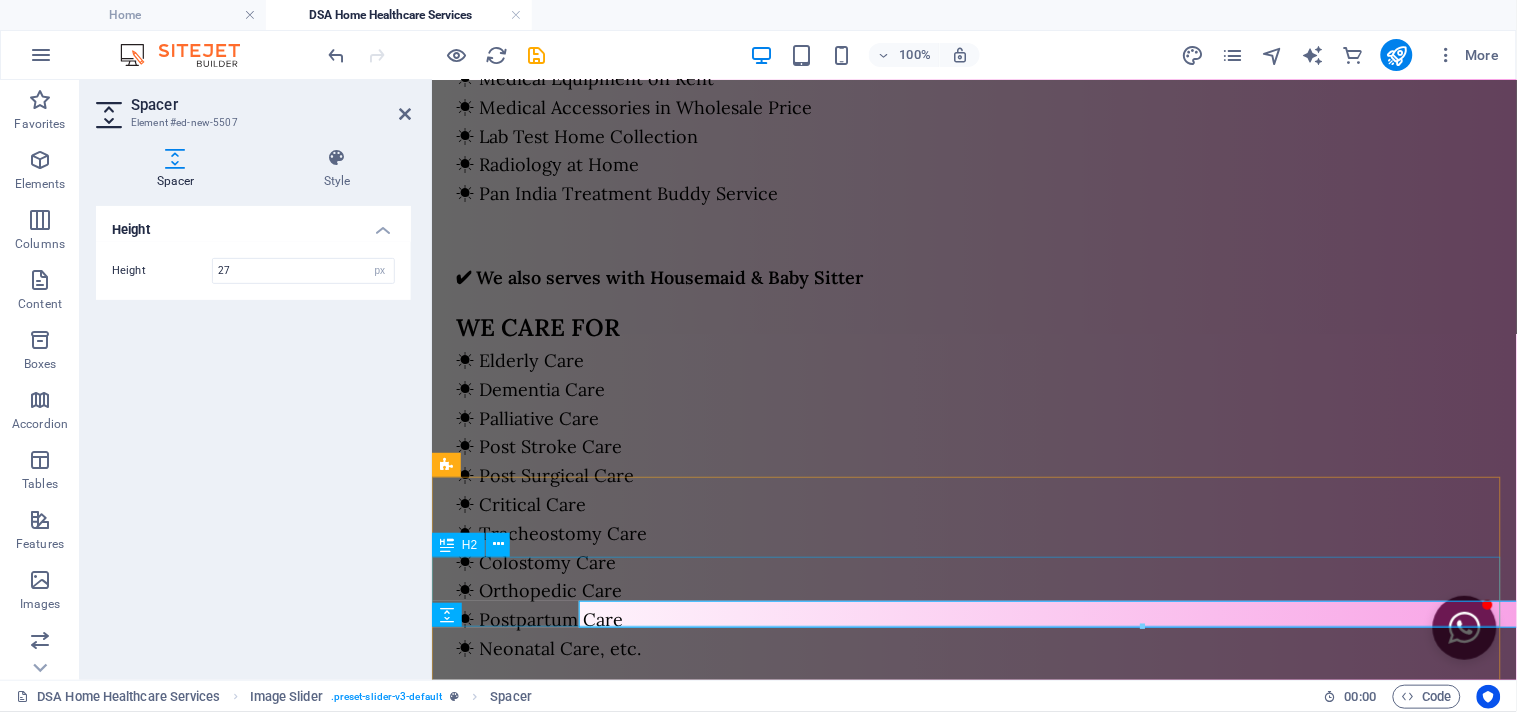 scroll, scrollTop: 1330, scrollLeft: 0, axis: vertical 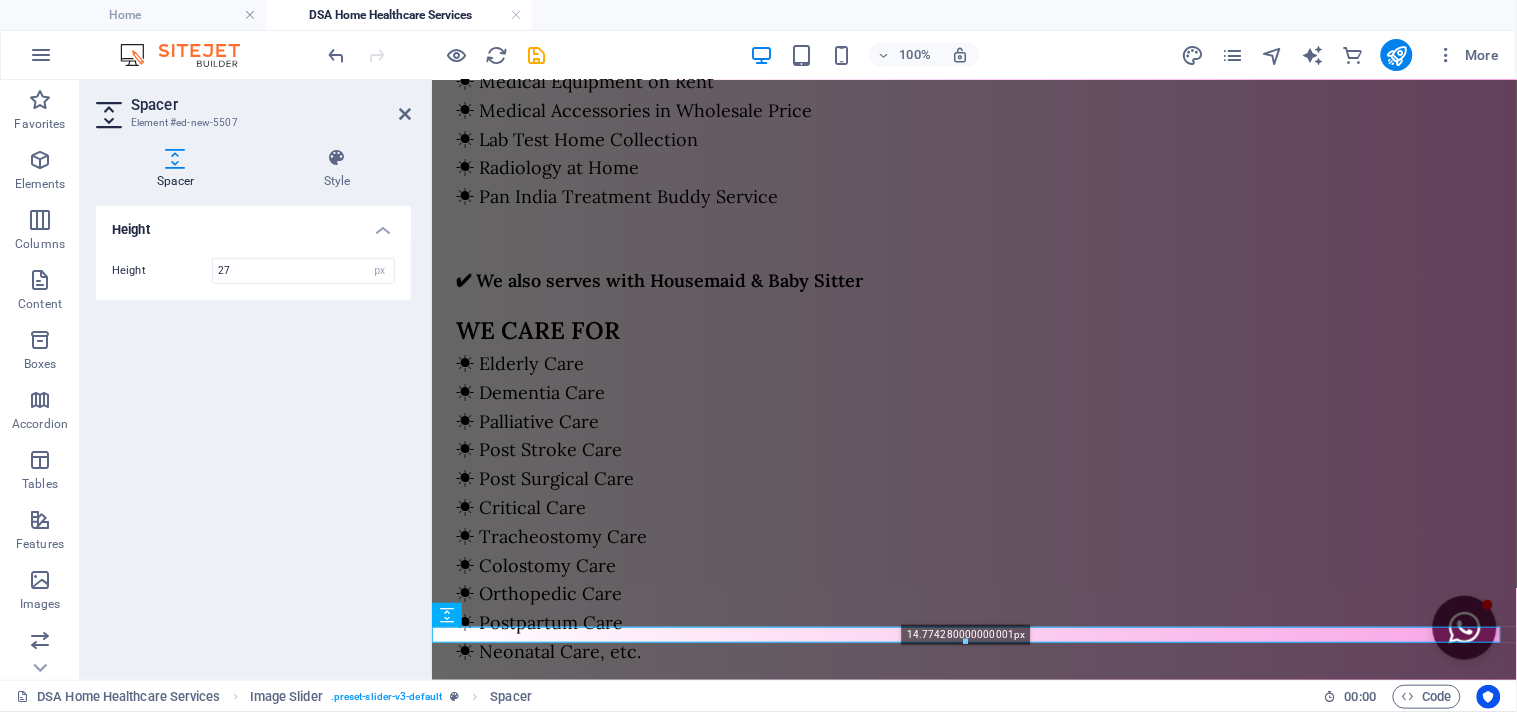 drag, startPoint x: 864, startPoint y: 650, endPoint x: 867, endPoint y: 638, distance: 12.369317 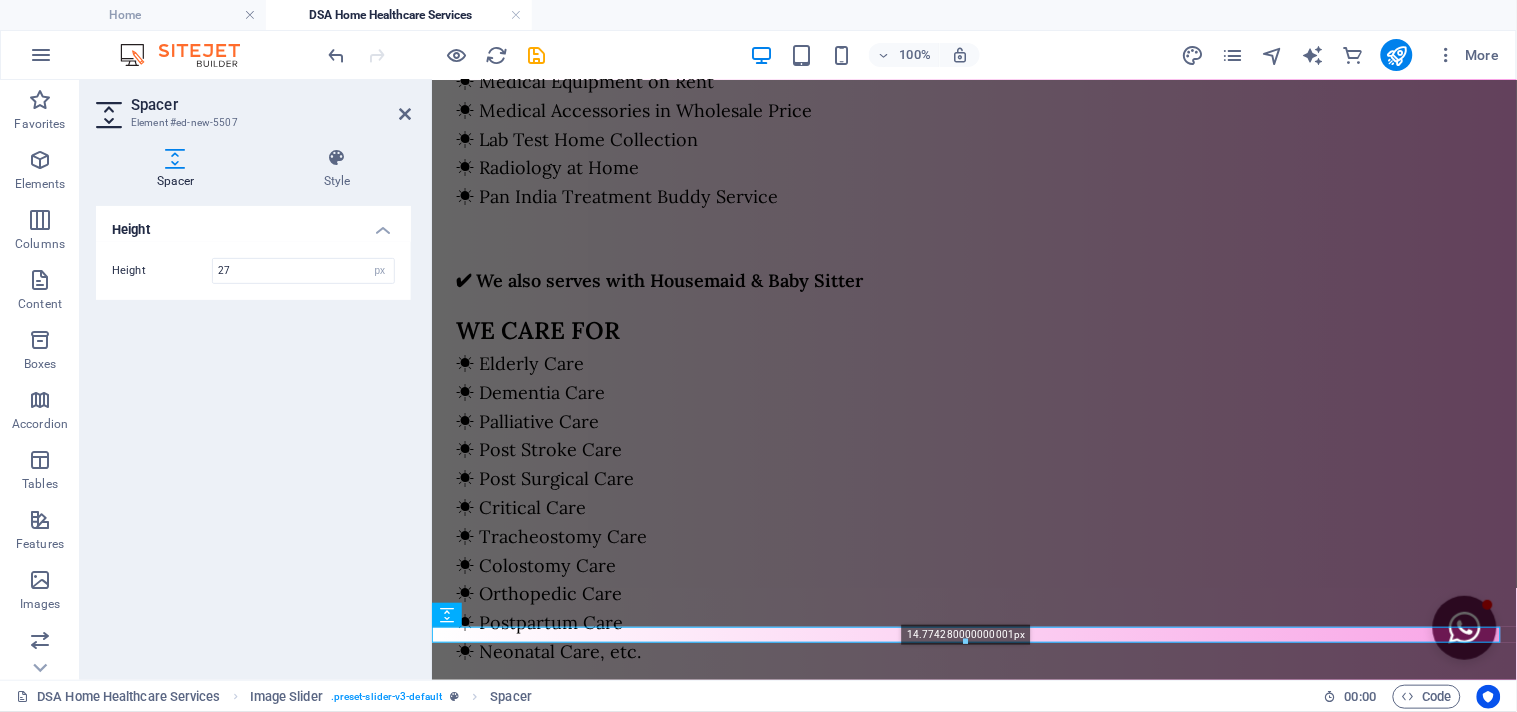click at bounding box center (966, 642) 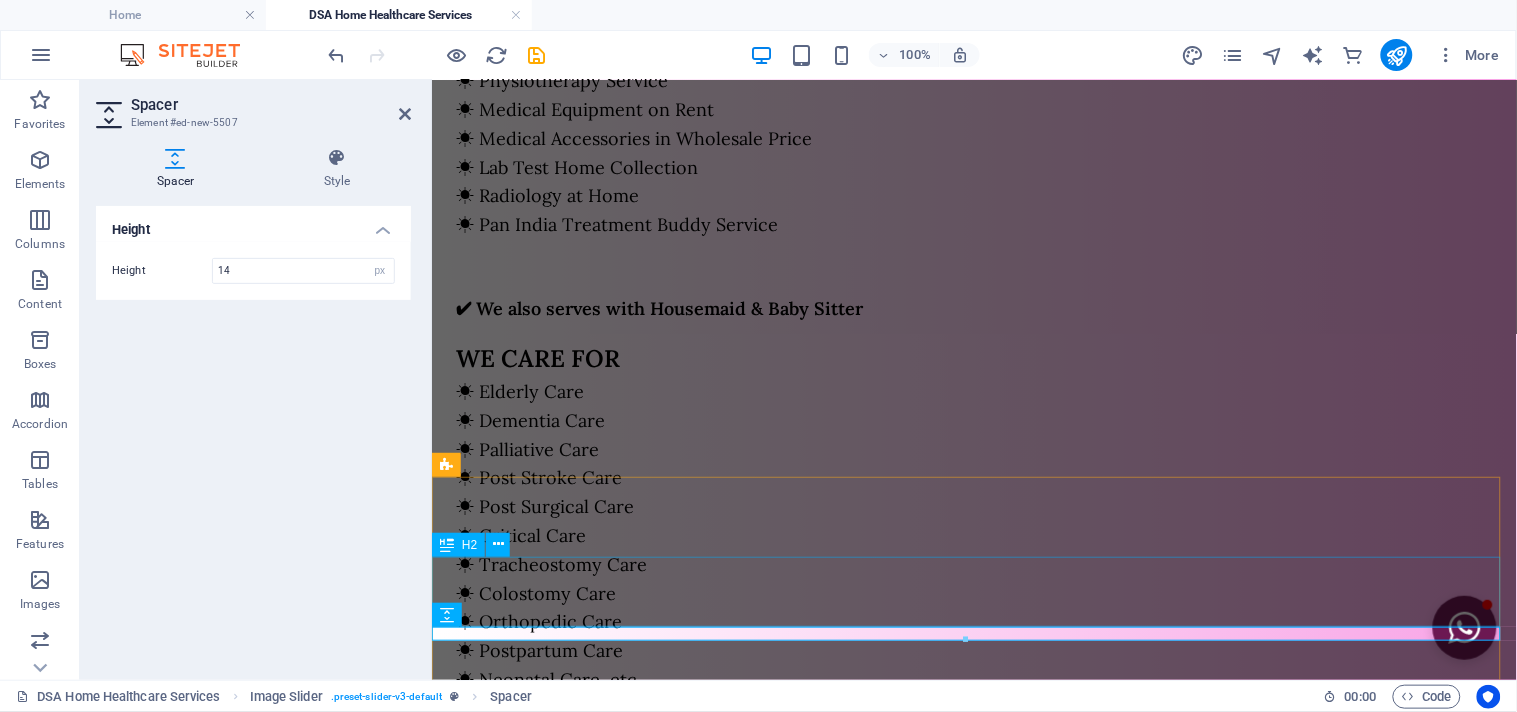 scroll, scrollTop: 1330, scrollLeft: 0, axis: vertical 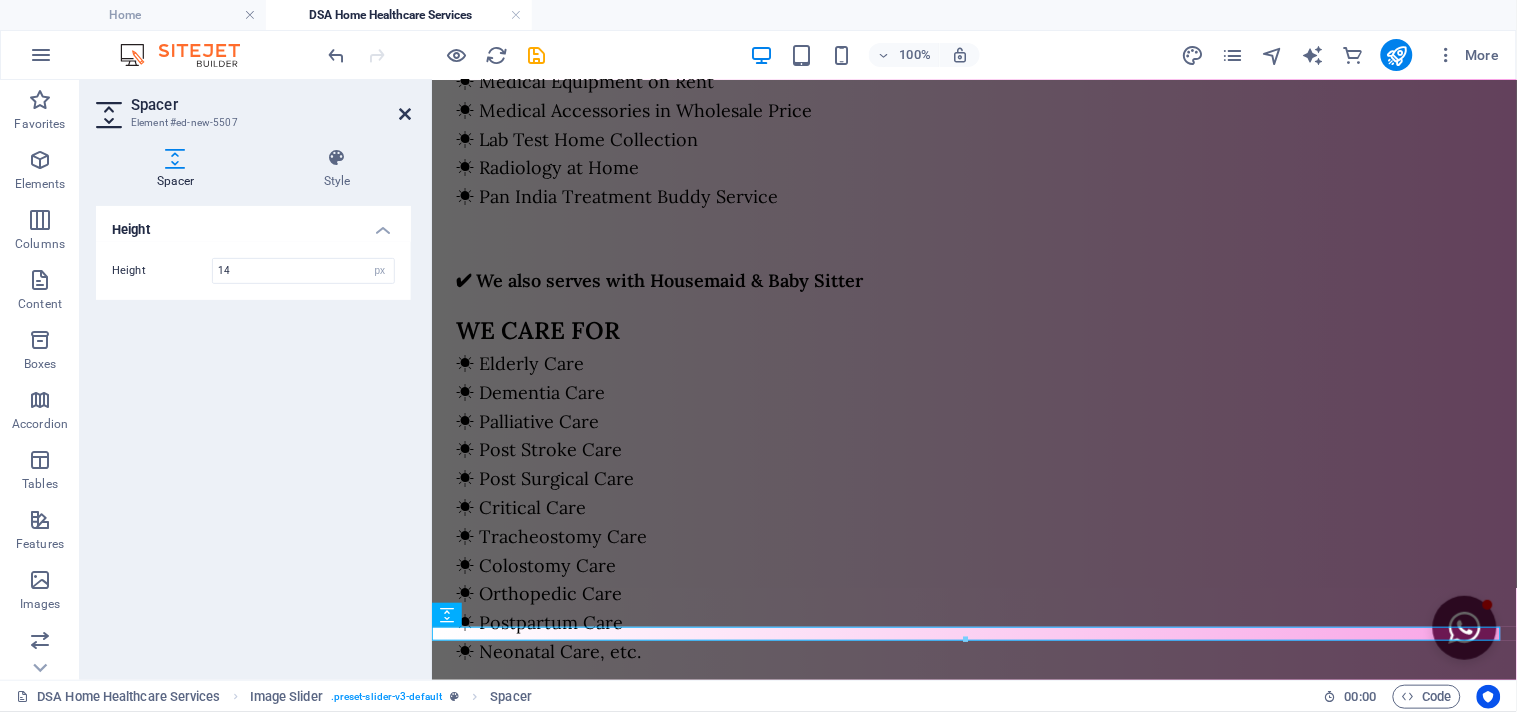 click at bounding box center (405, 114) 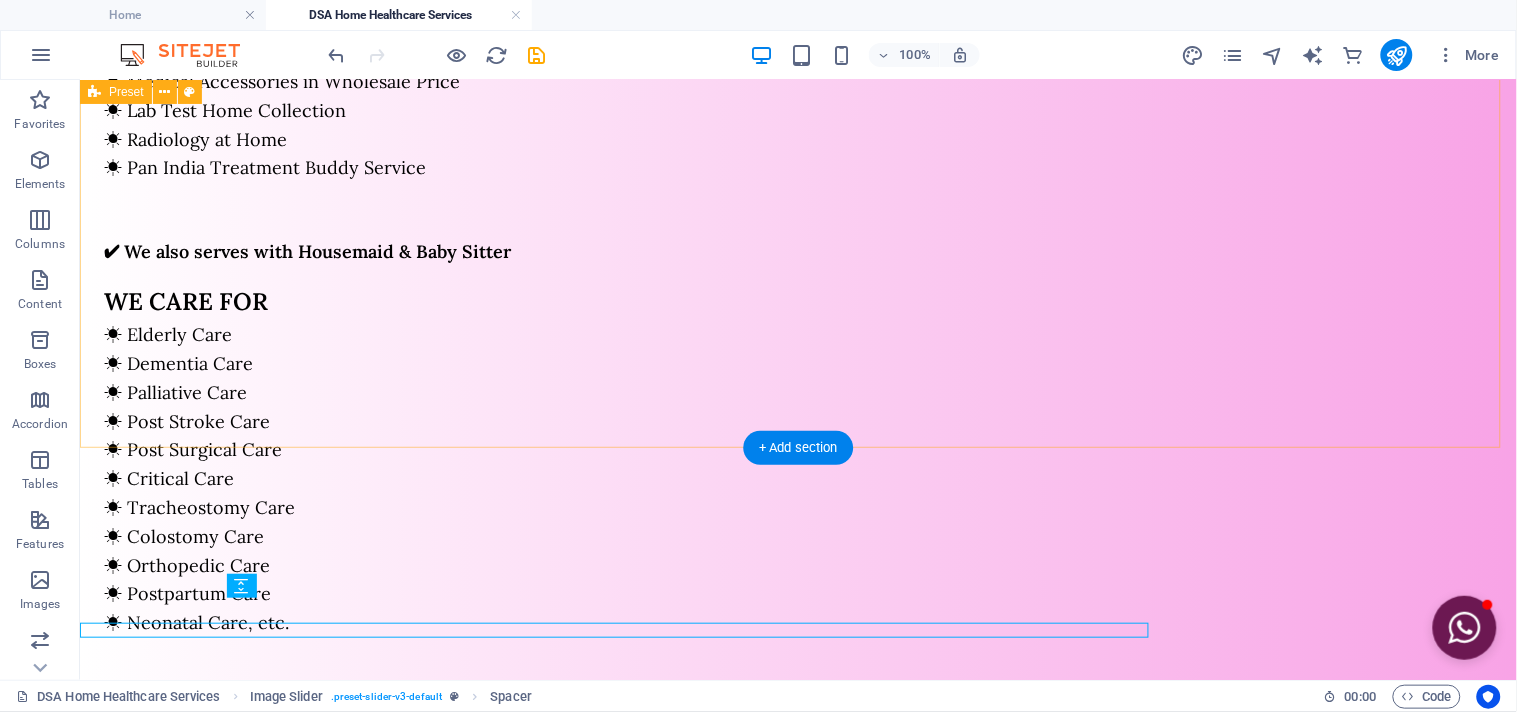 scroll, scrollTop: 1333, scrollLeft: 0, axis: vertical 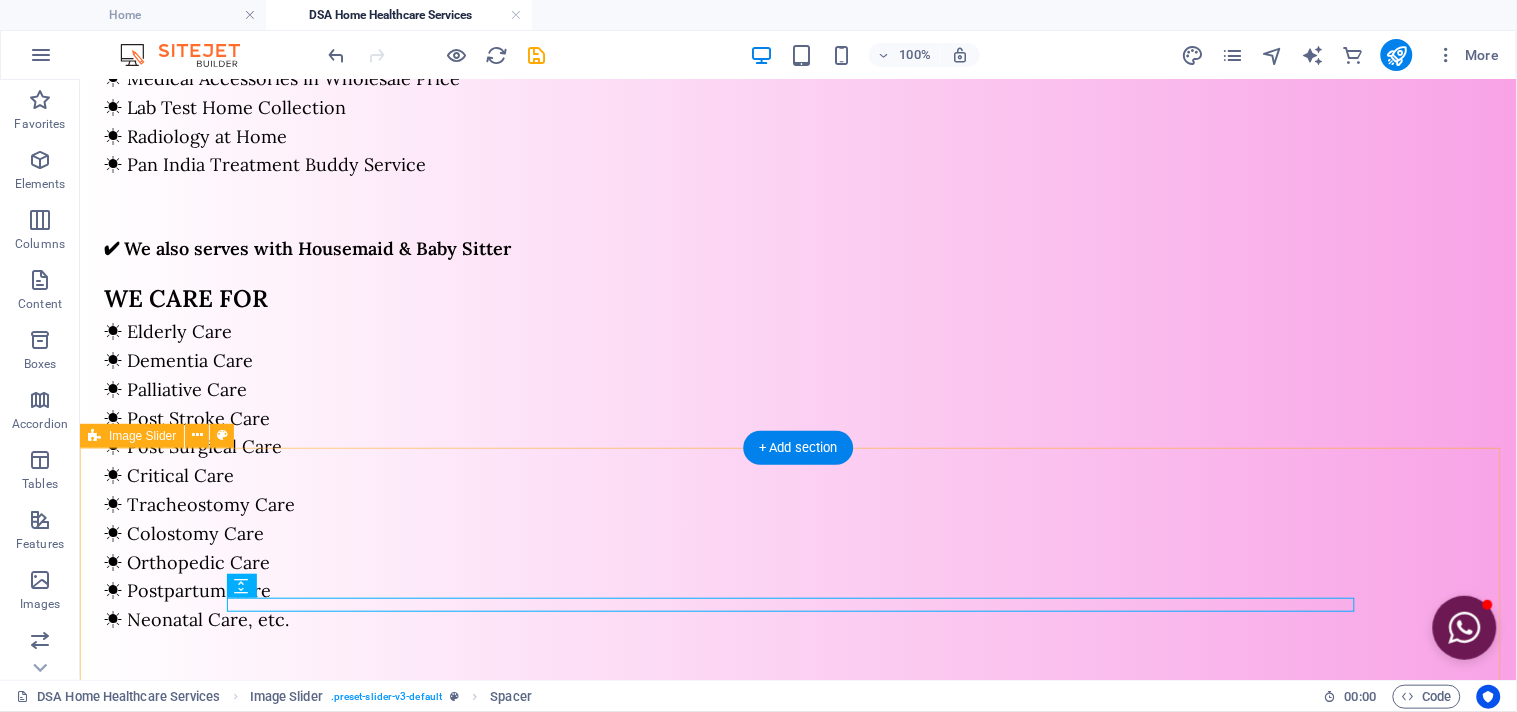 click on "Our Story 1 2 3 4 5 6 7 8 9 10" at bounding box center (797, 1537) 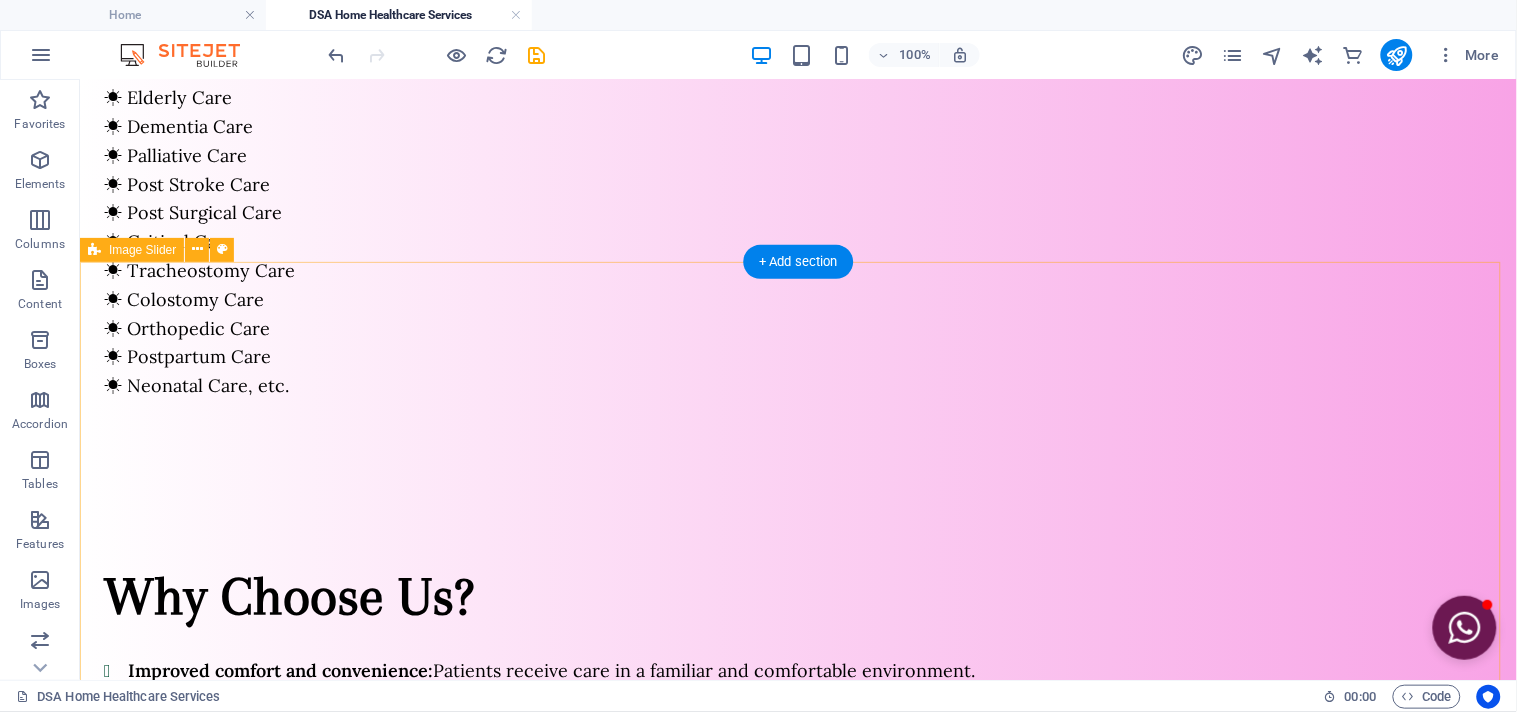 scroll, scrollTop: 1345, scrollLeft: 0, axis: vertical 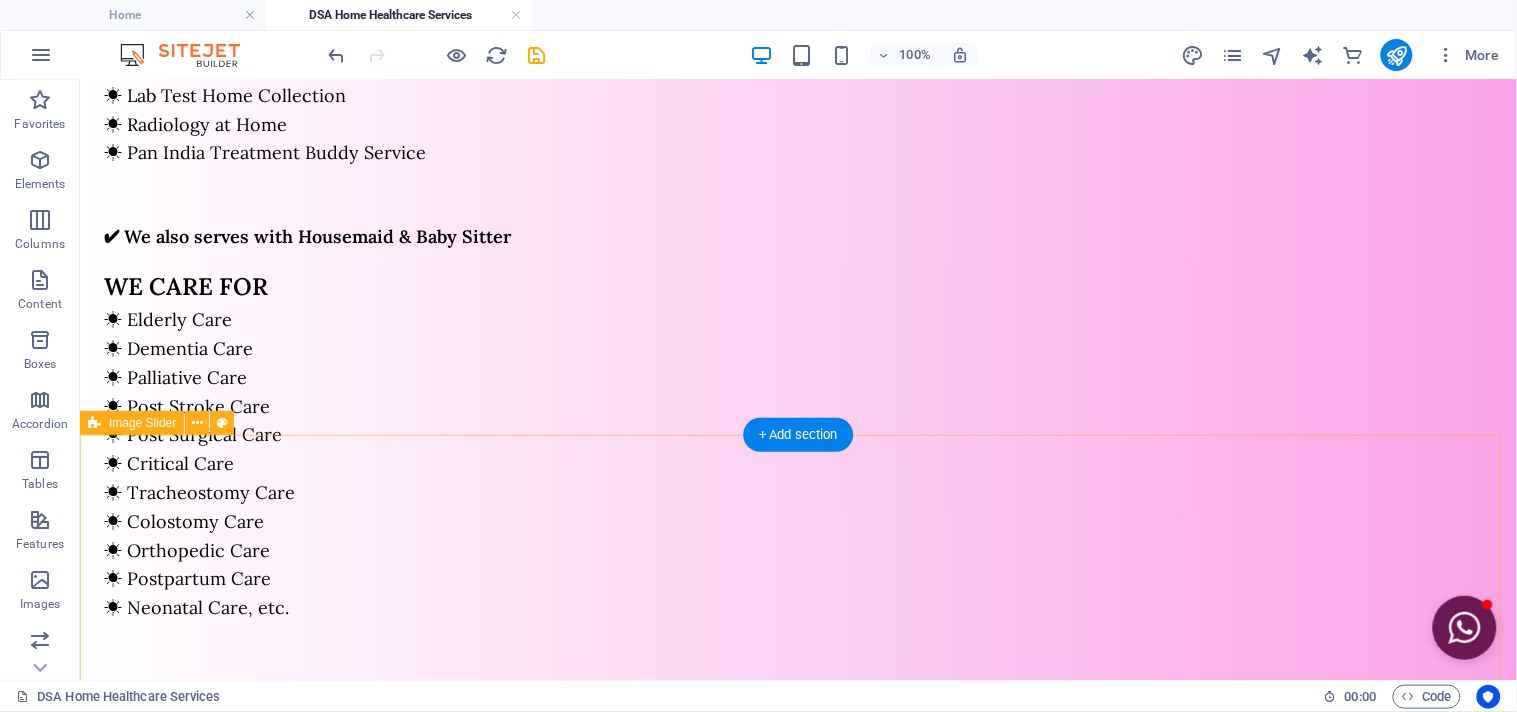 click on "Our Story 1 2 3 4 5 6 7 8 9 10" at bounding box center (797, 1525) 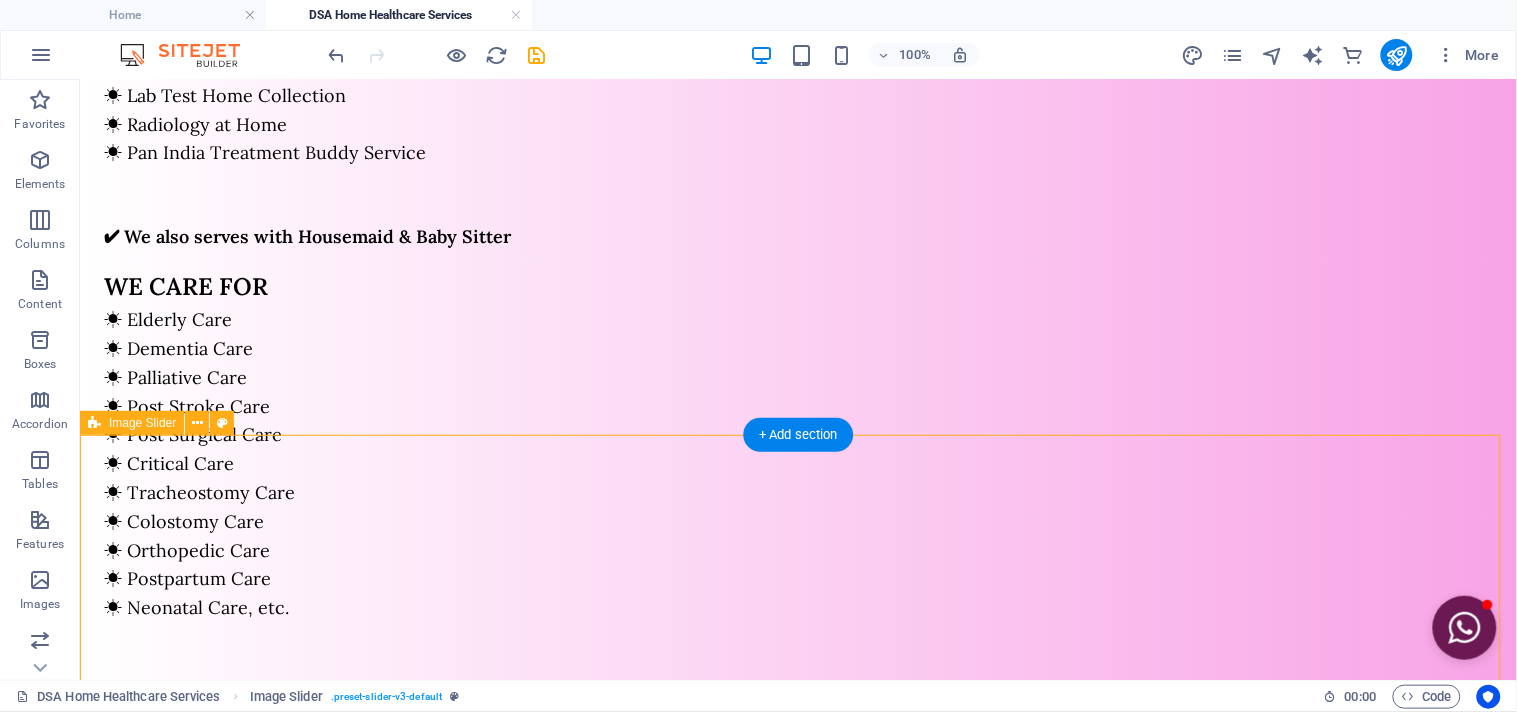 click on "Our Story 1 2 3 4 5 6 7 8 9 10" at bounding box center [797, 1525] 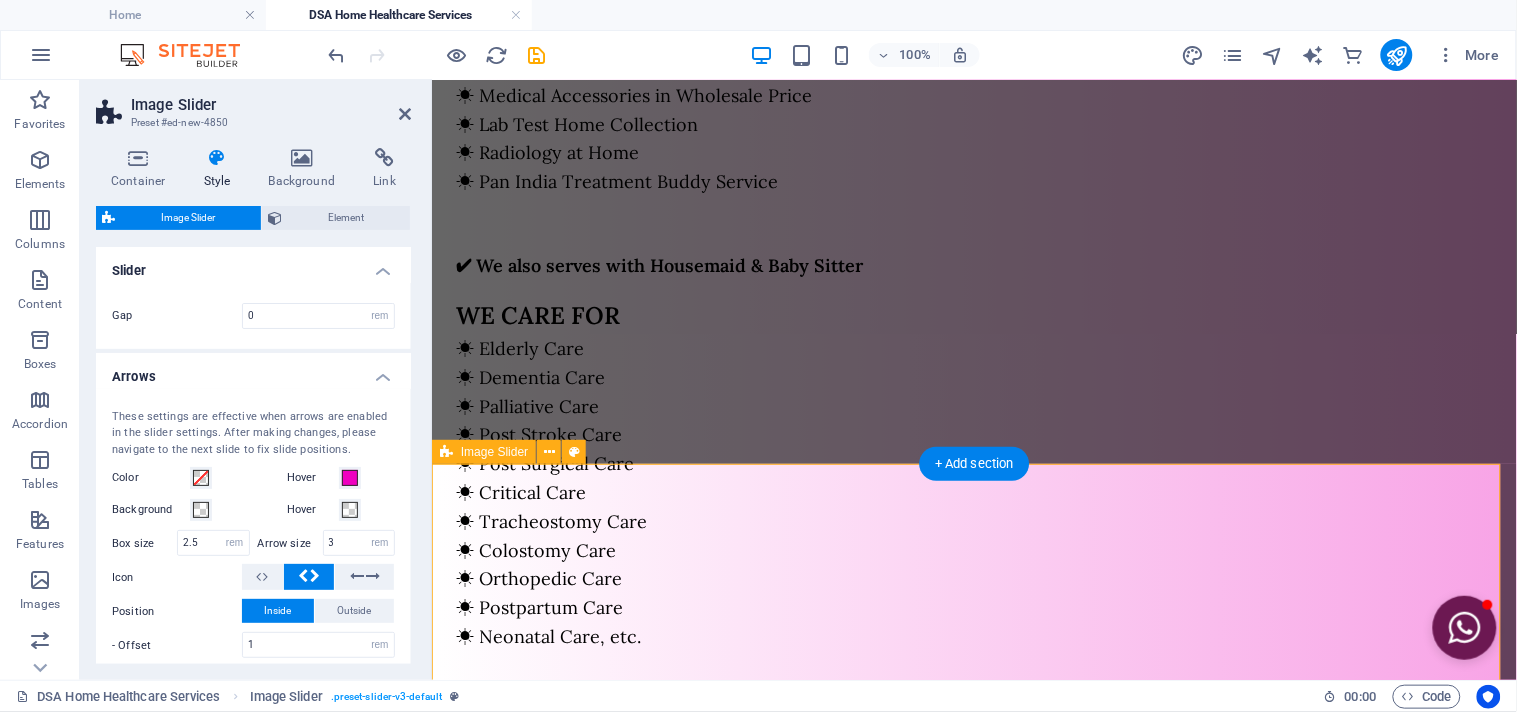 scroll, scrollTop: 1342, scrollLeft: 0, axis: vertical 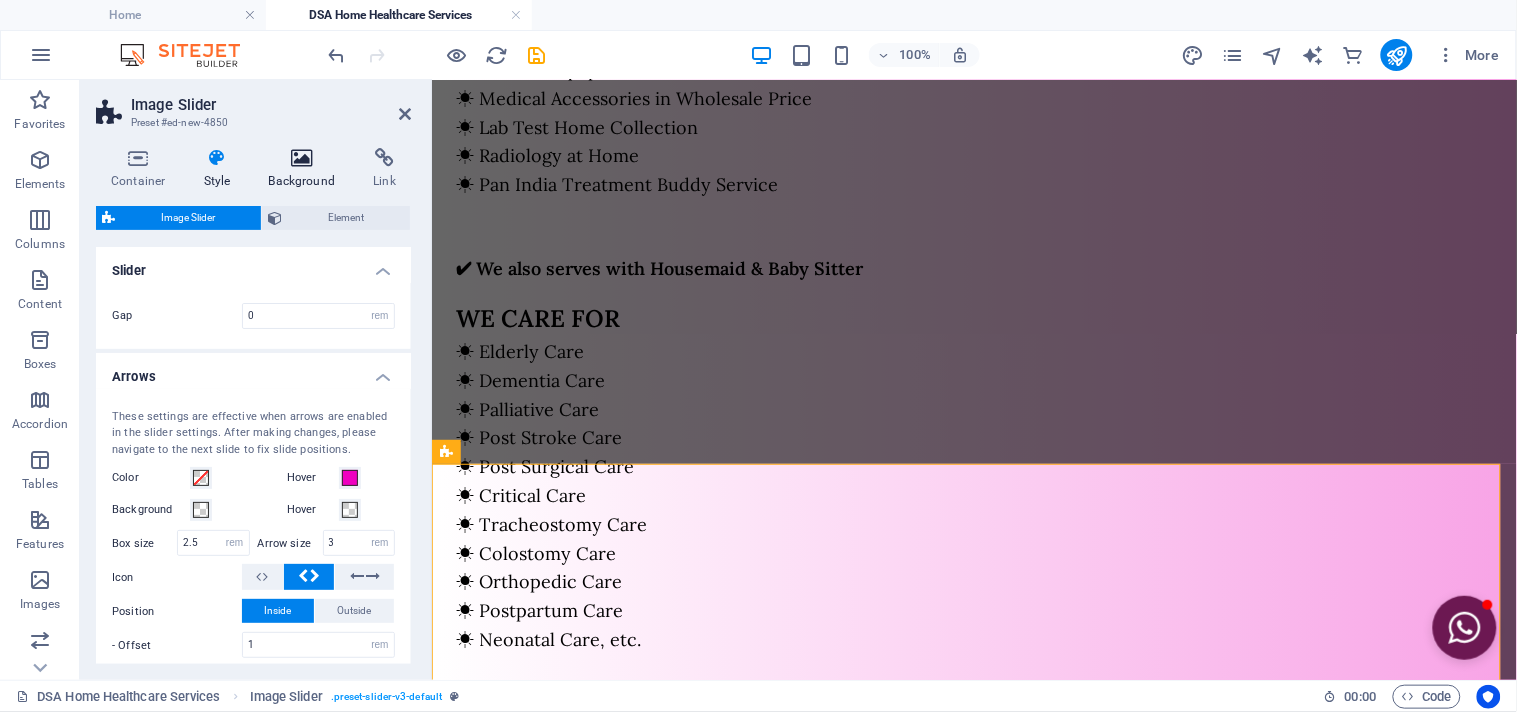 click on "Background" at bounding box center [306, 169] 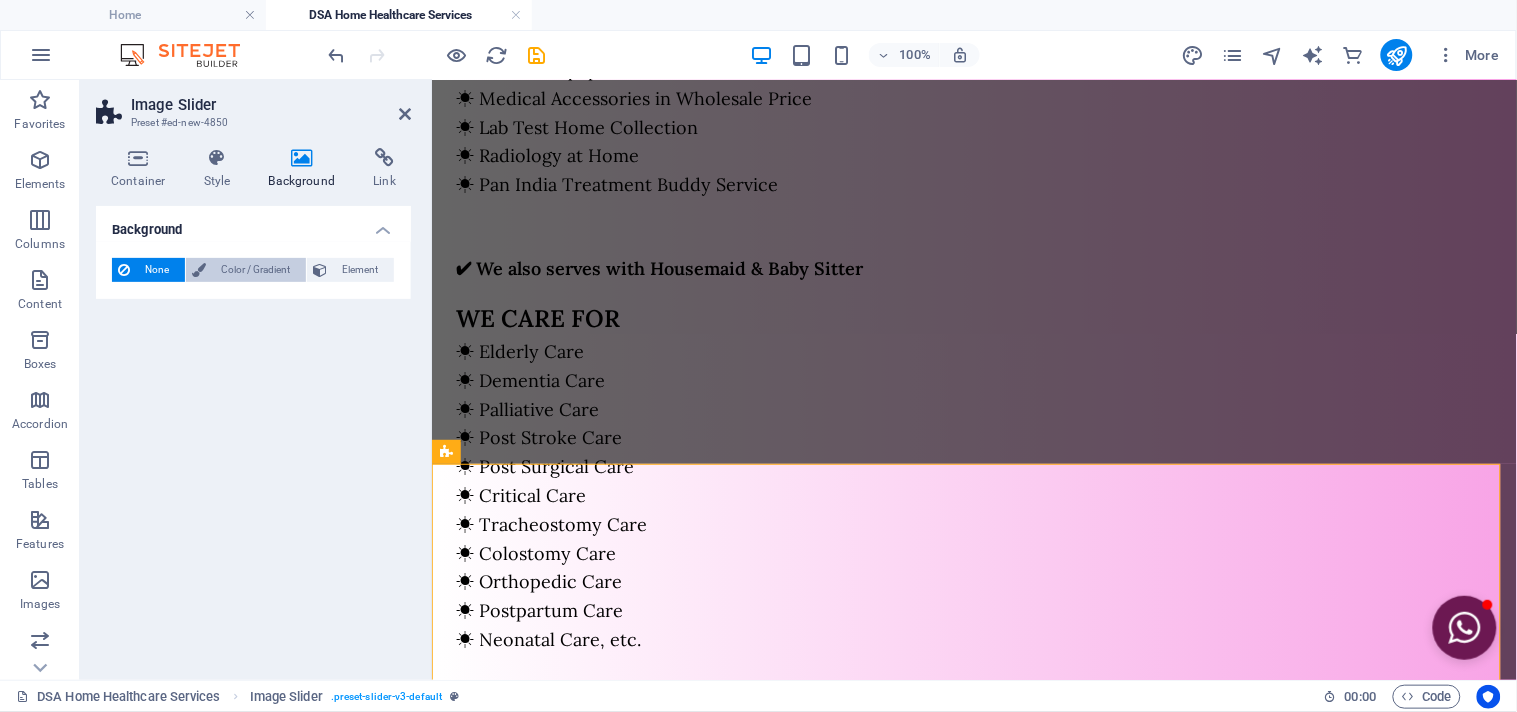click on "Color / Gradient" at bounding box center [256, 270] 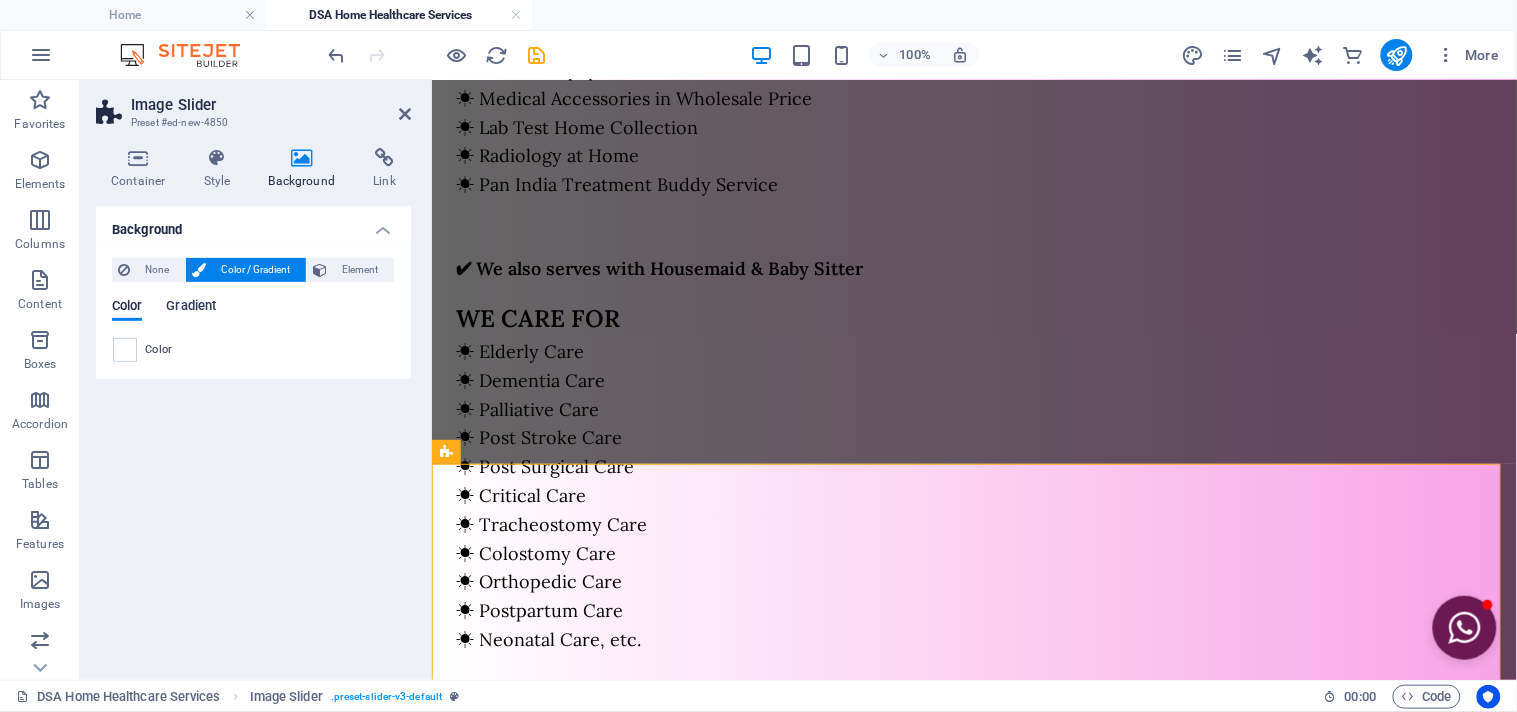 click on "Gradient" at bounding box center [191, 308] 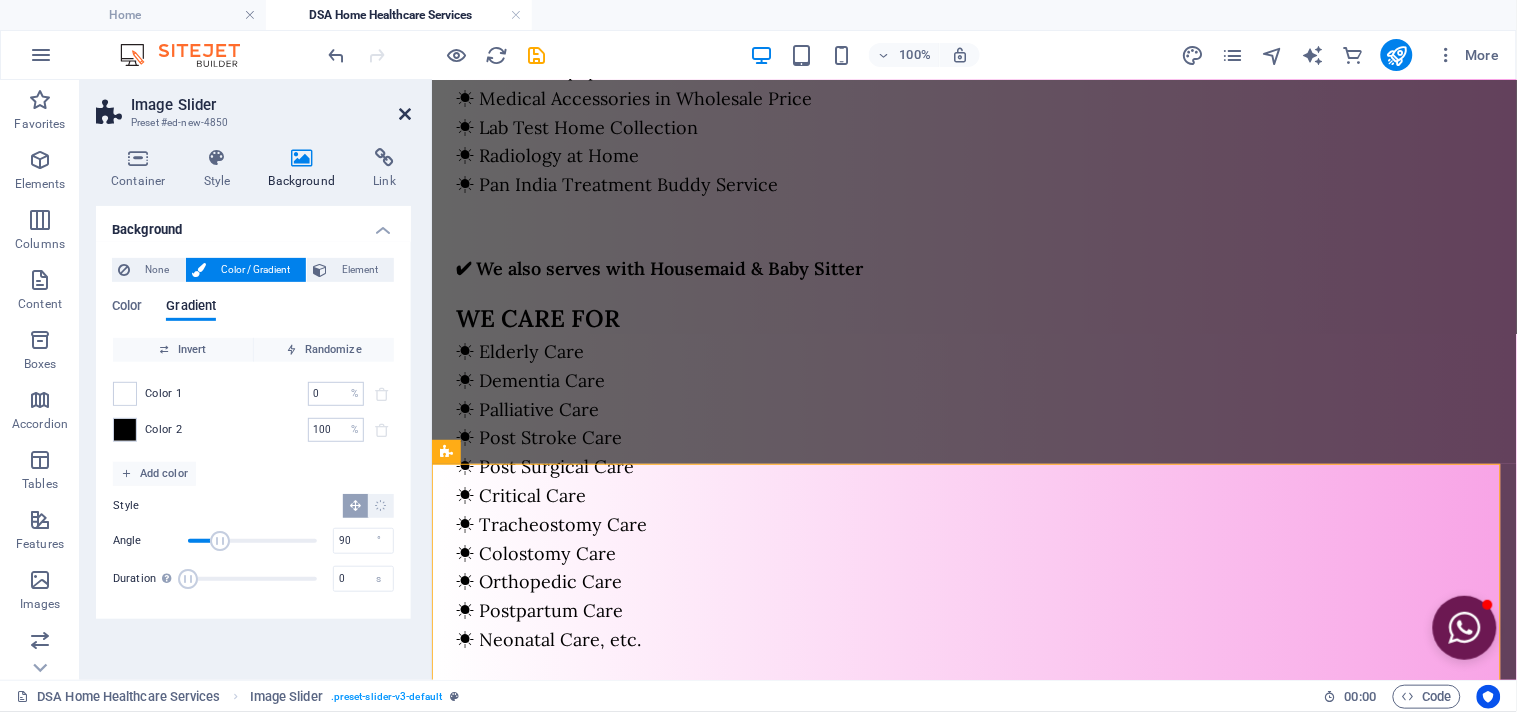 click at bounding box center [405, 114] 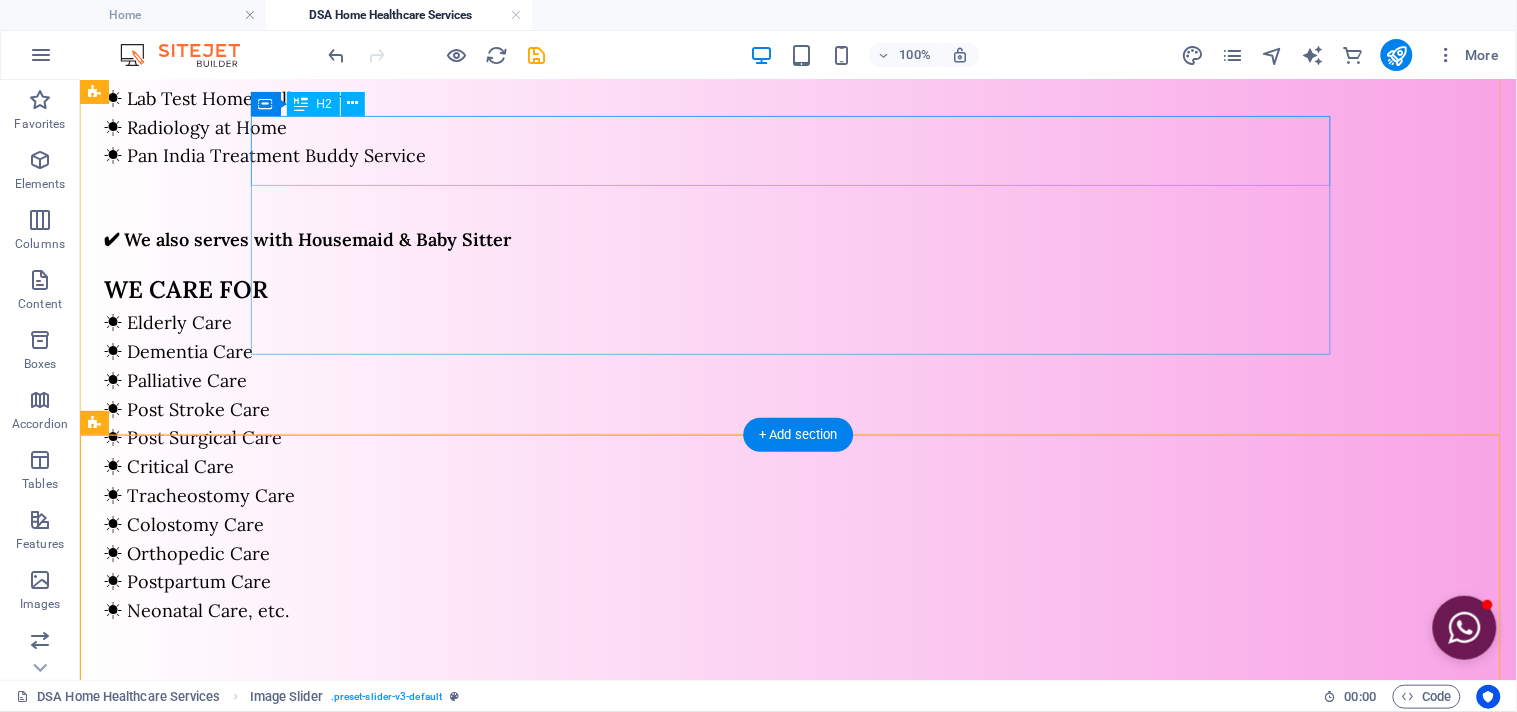 scroll, scrollTop: 1345, scrollLeft: 0, axis: vertical 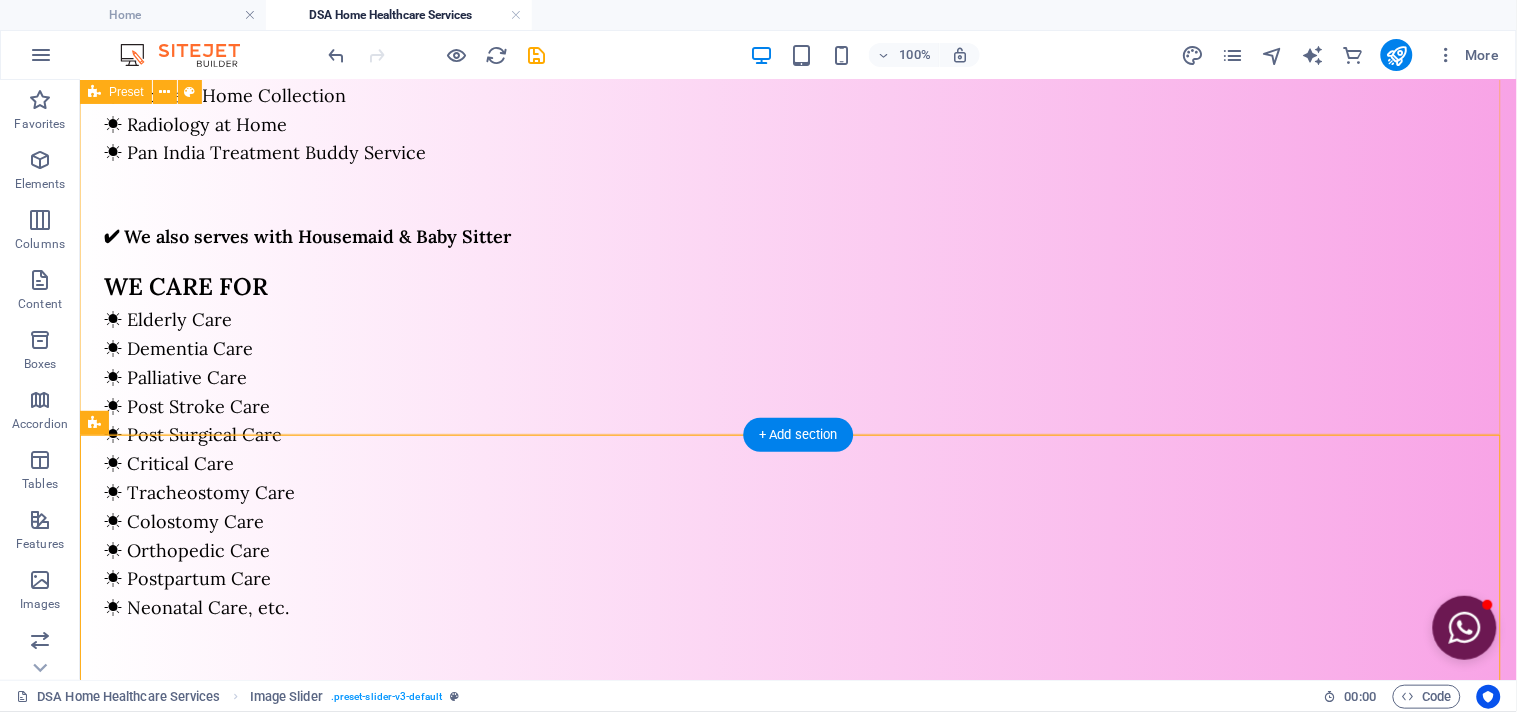 click on "Why Choose Us? Improved comfort and convenience:  Patients receive care in a familiar and comfortable environment.  Reduced healthcare costs:  Home care can be more cost-effective than hospital or institutional care.  Increased independence and quality of life:  Patients can maintain their independence and participate in daily activities.  Reduced risk of hospital readmission:  Careful monitoring and management of conditions can prevent complications.  Personalized care:  Care plans are tailored to individual needs and preferences." at bounding box center (797, 902) 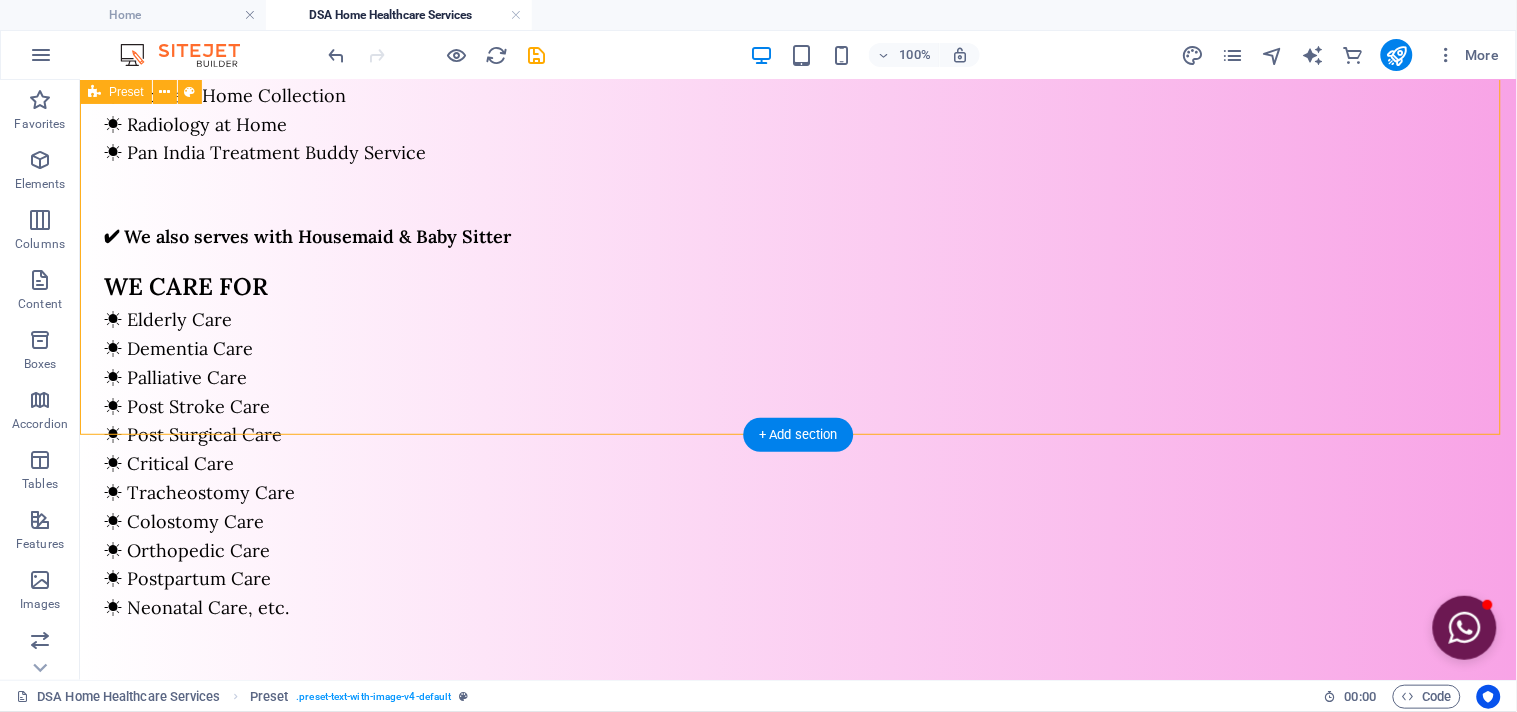 click on "Why Choose Us? Improved comfort and convenience:  Patients receive care in a familiar and comfortable environment.  Reduced healthcare costs:  Home care can be more cost-effective than hospital or institutional care.  Increased independence and quality of life:  Patients can maintain their independence and participate in daily activities.  Reduced risk of hospital readmission:  Careful monitoring and management of conditions can prevent complications.  Personalized care:  Care plans are tailored to individual needs and preferences." at bounding box center [797, 902] 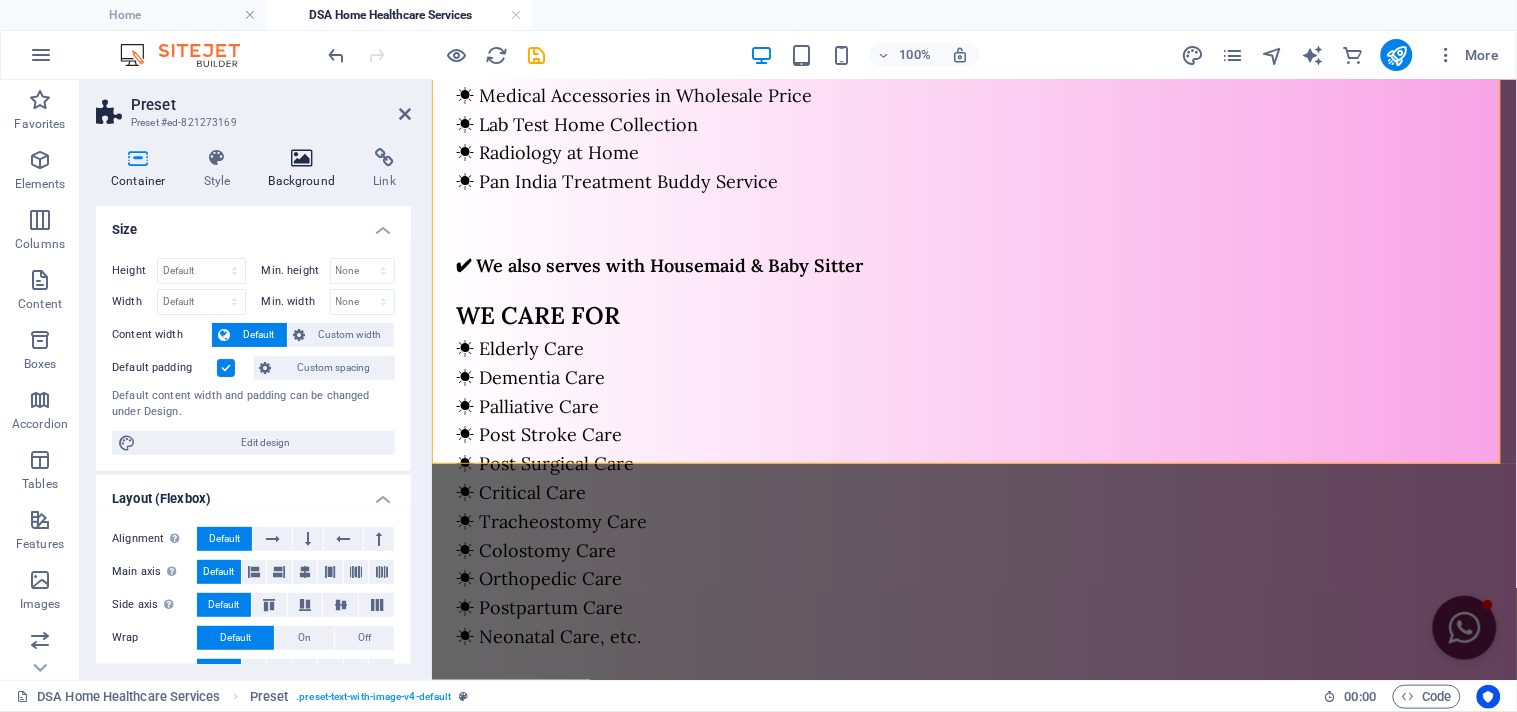 scroll, scrollTop: 1342, scrollLeft: 0, axis: vertical 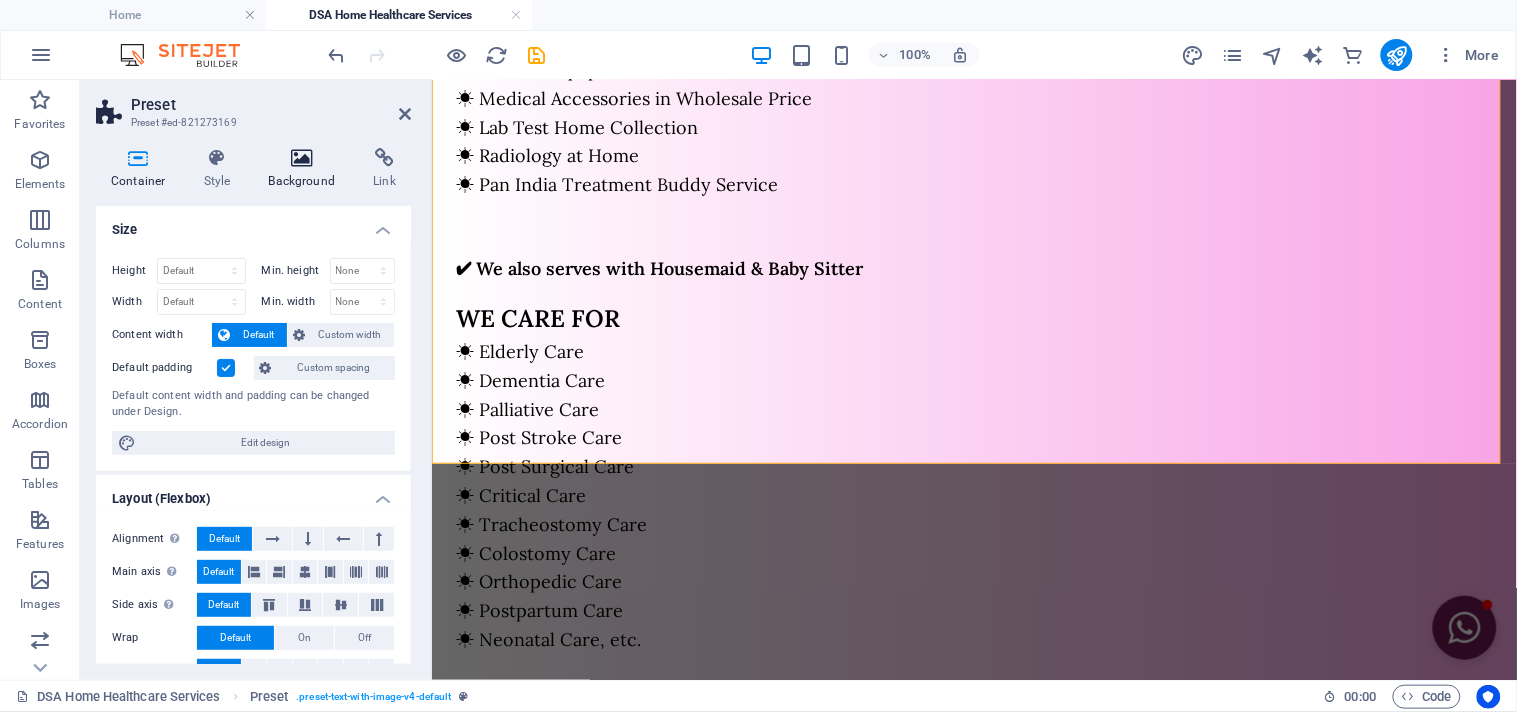click at bounding box center (302, 158) 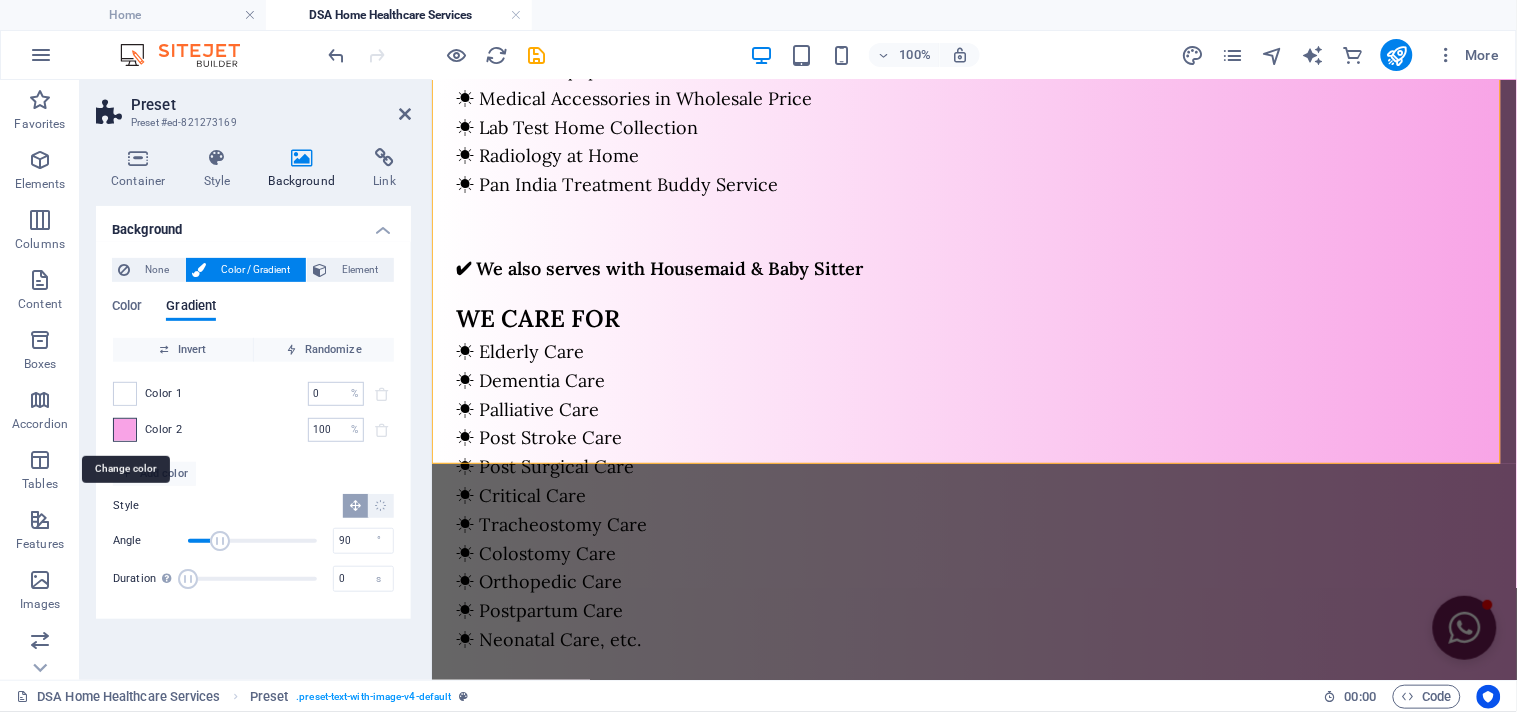 click at bounding box center (125, 430) 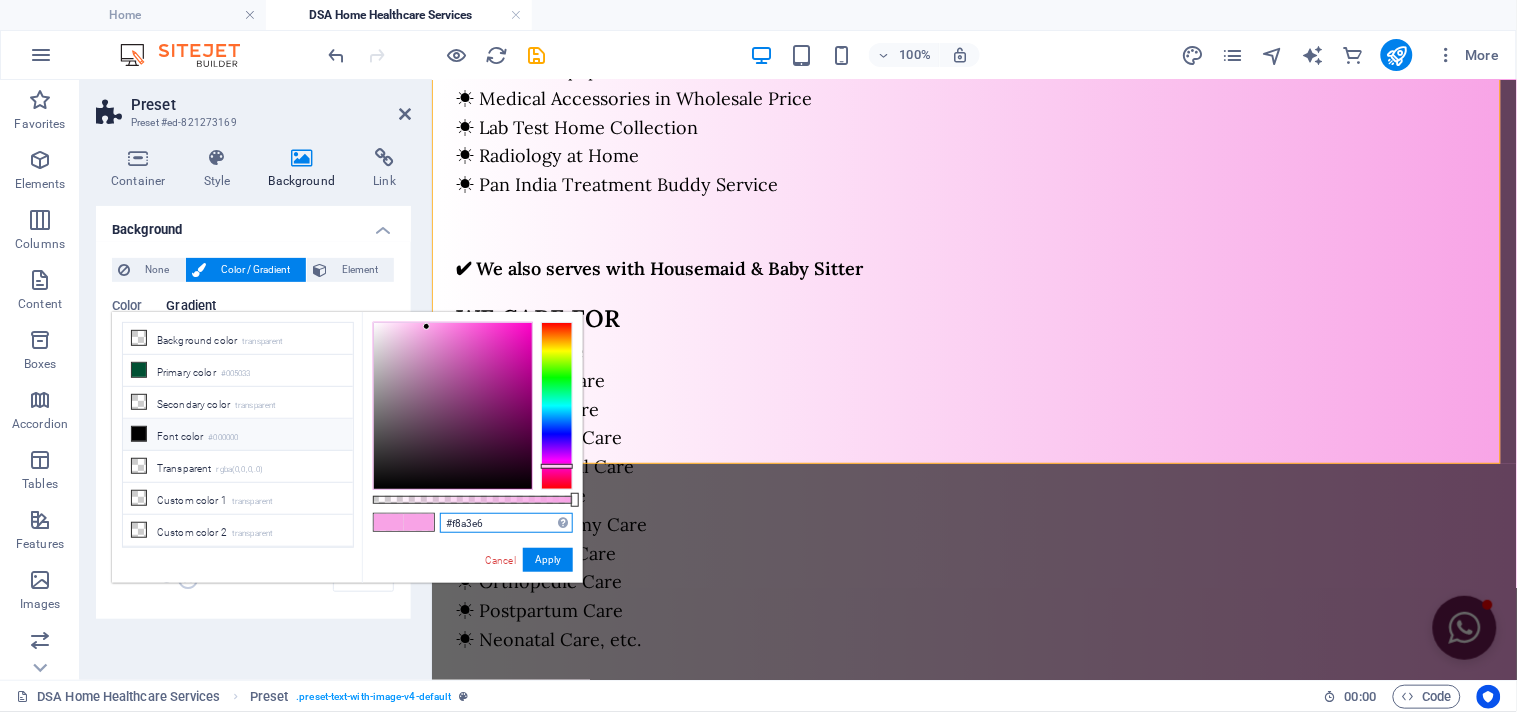 click on "#f8a3e6" at bounding box center [506, 523] 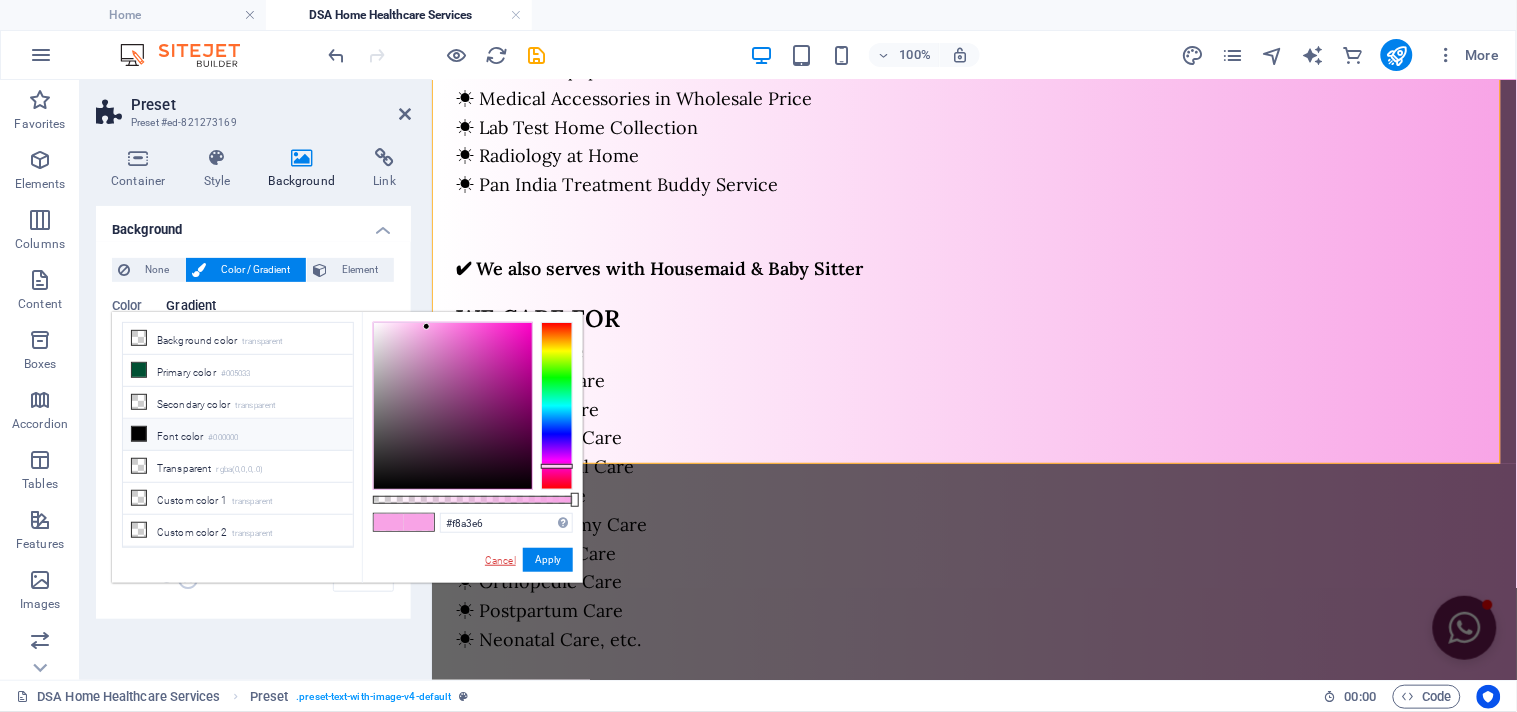 click on "Cancel" at bounding box center [500, 560] 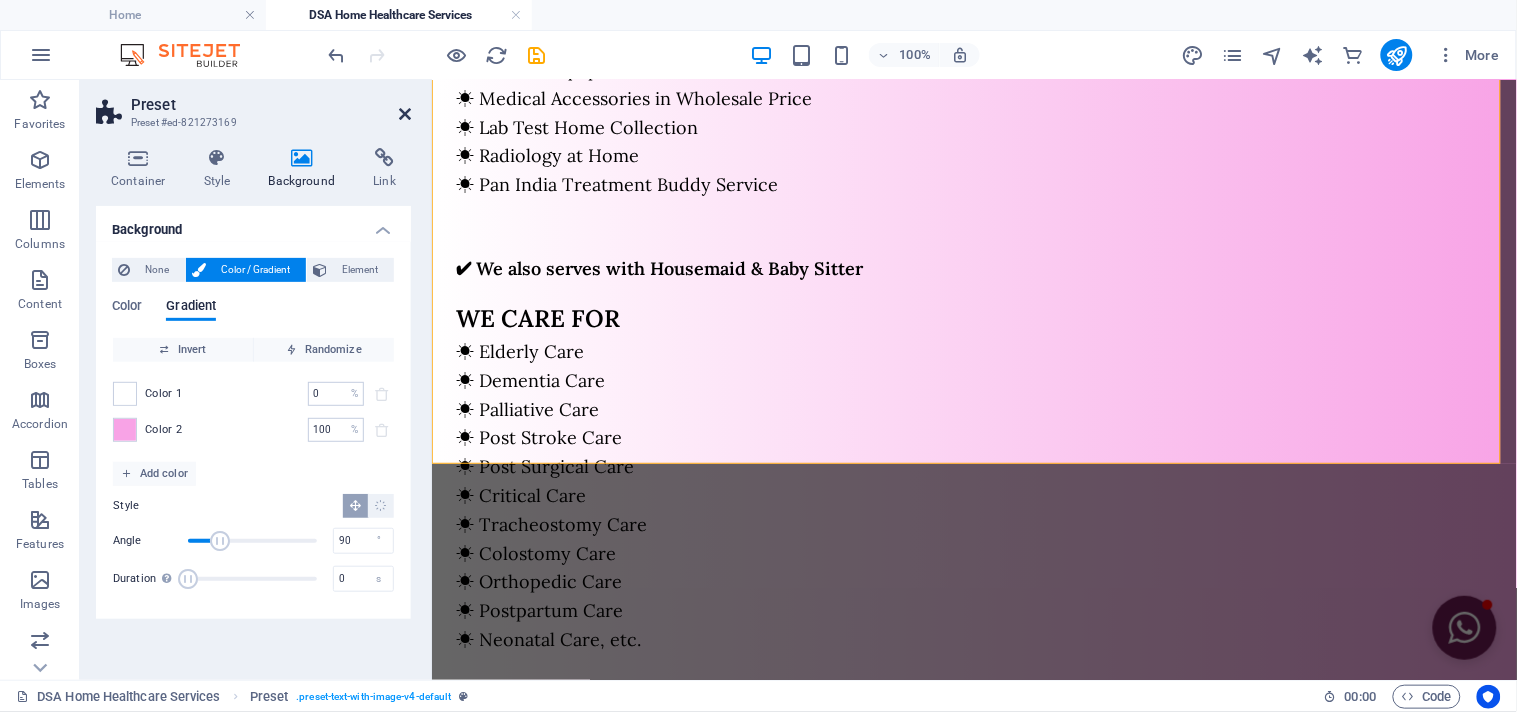 click at bounding box center [405, 114] 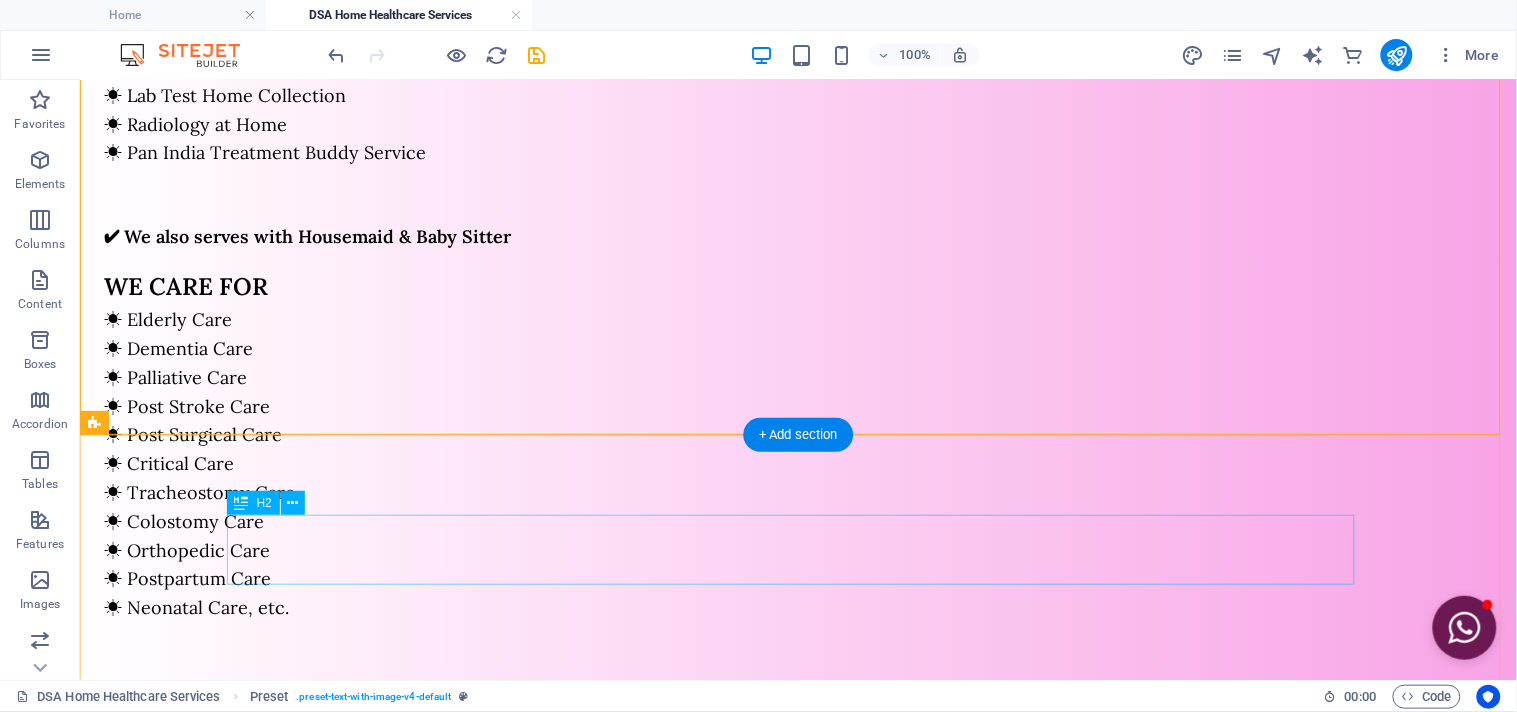 click on "Our Story" at bounding box center (798, 1217) 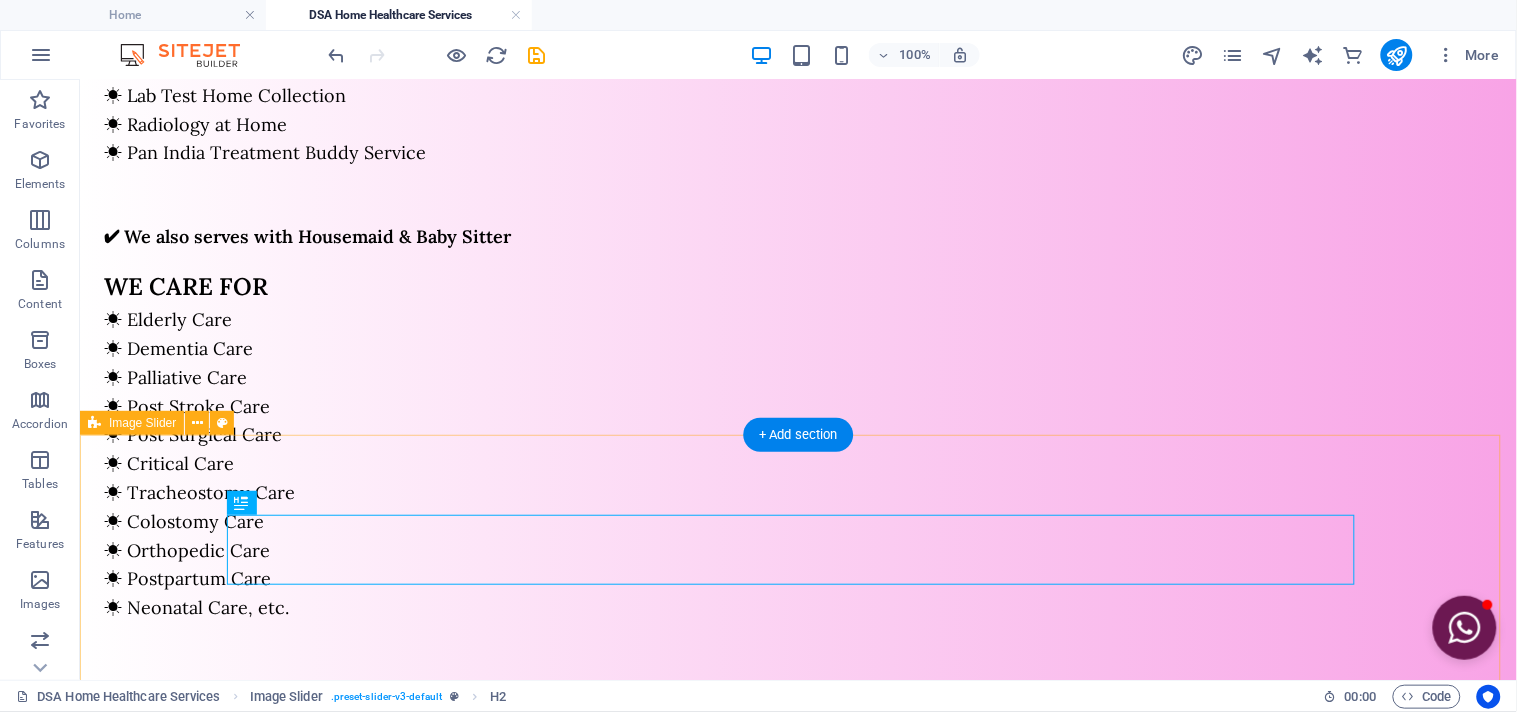 click on "Our Story 1 2 3 4 5 6 7 8 9 10" at bounding box center [797, 1525] 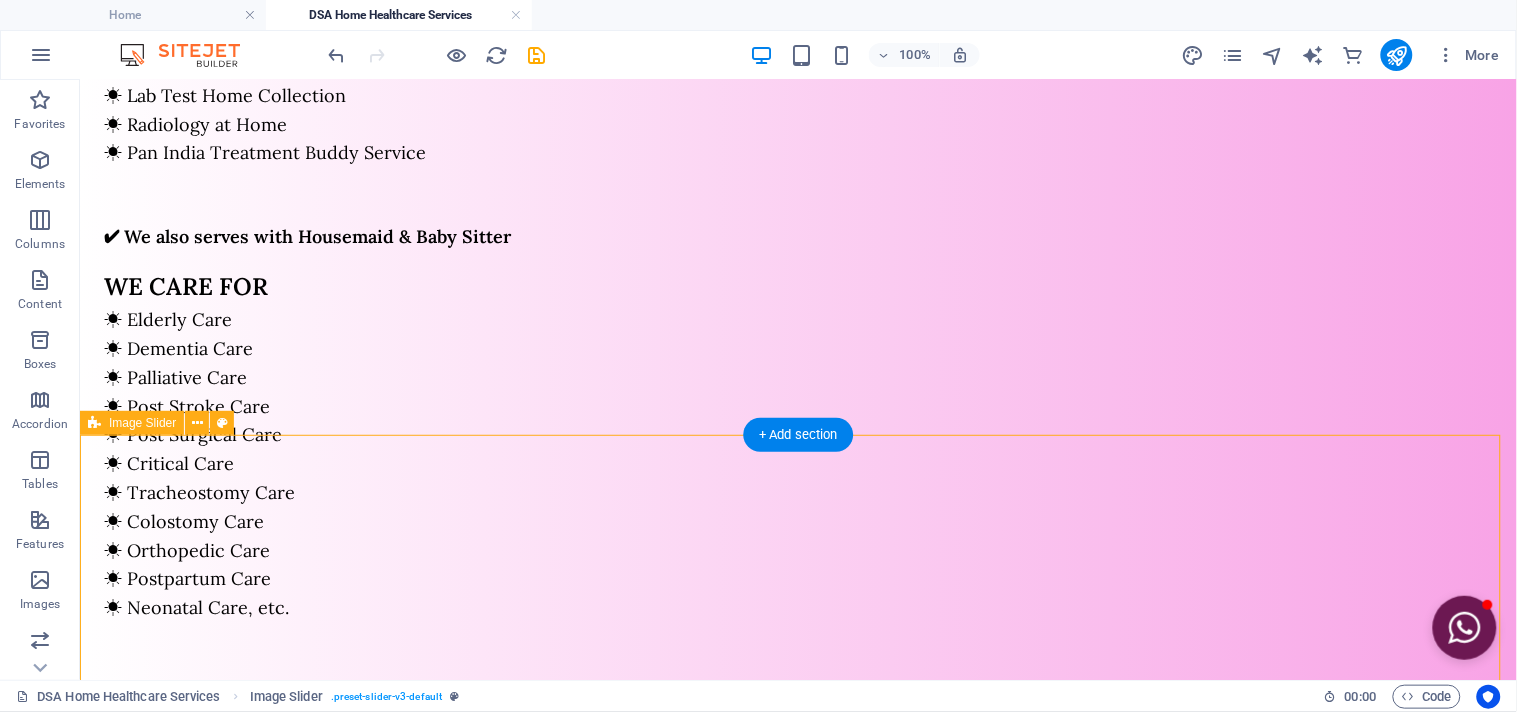 drag, startPoint x: 843, startPoint y: 496, endPoint x: 474, endPoint y: 515, distance: 369.48883 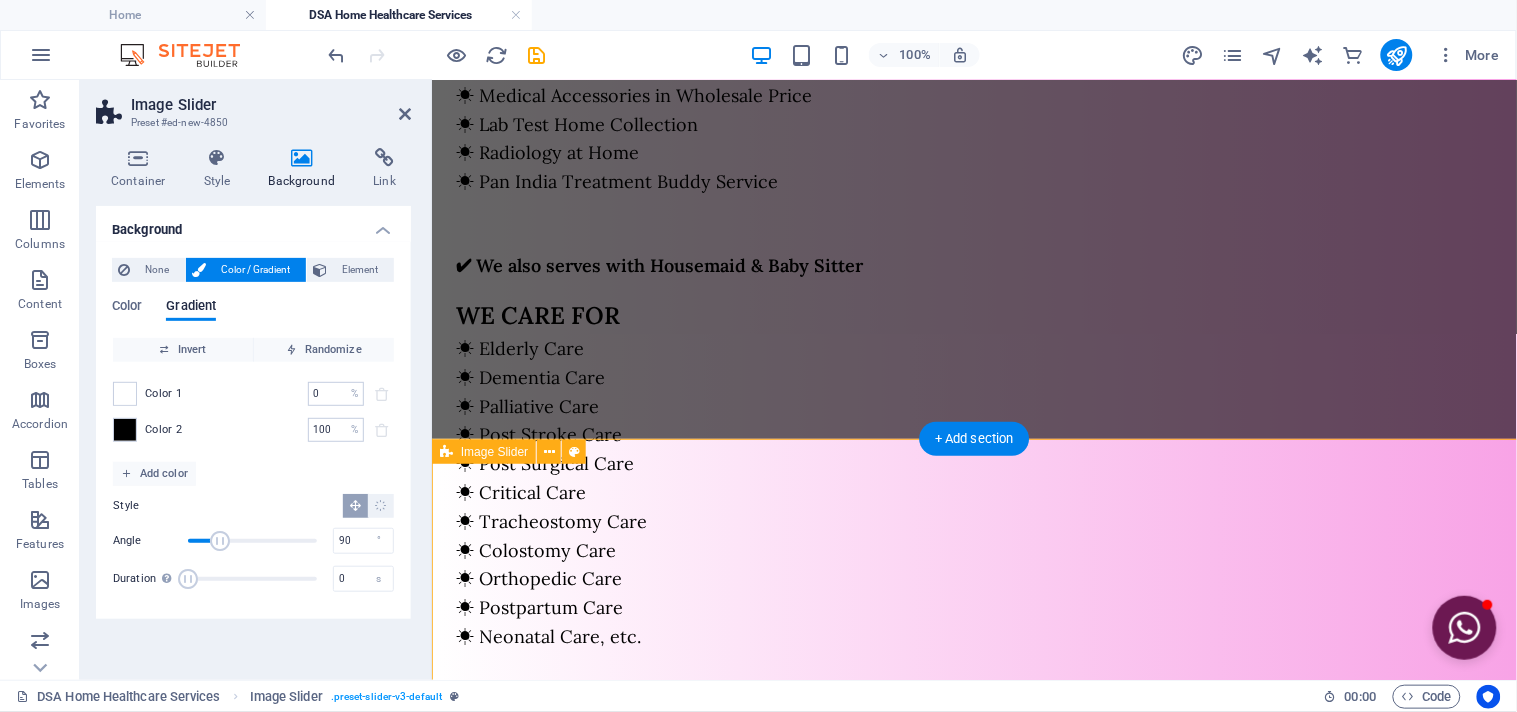 scroll, scrollTop: 1342, scrollLeft: 0, axis: vertical 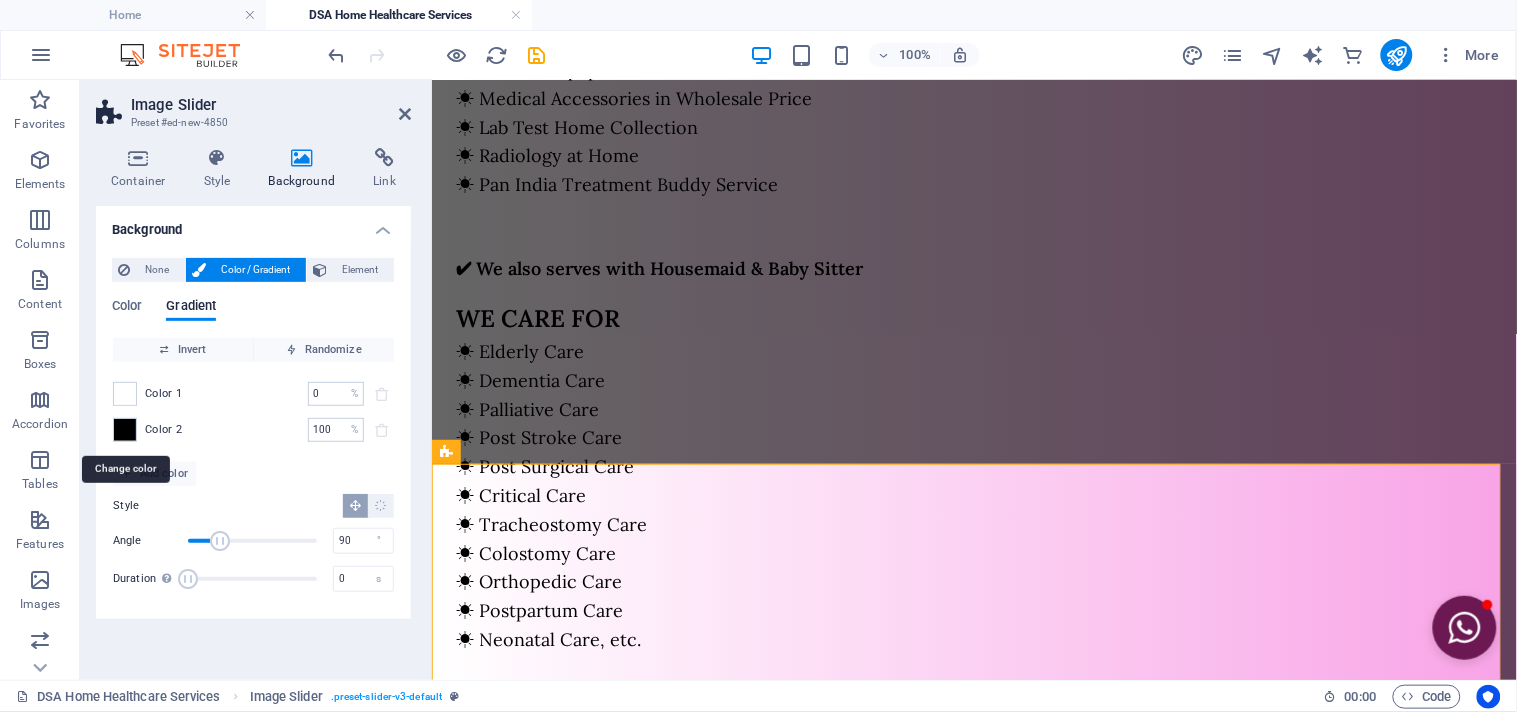 click at bounding box center (125, 430) 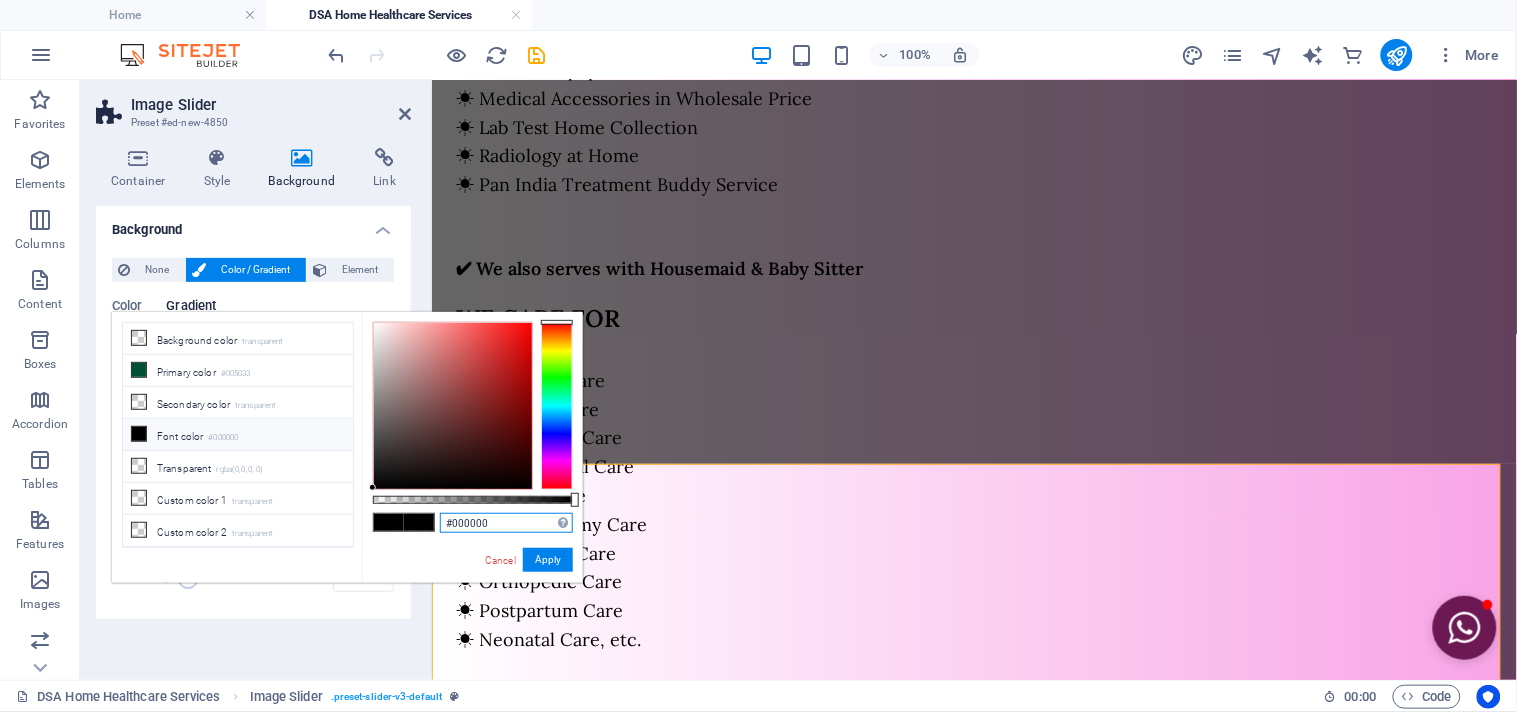 click on "#000000" at bounding box center [506, 523] 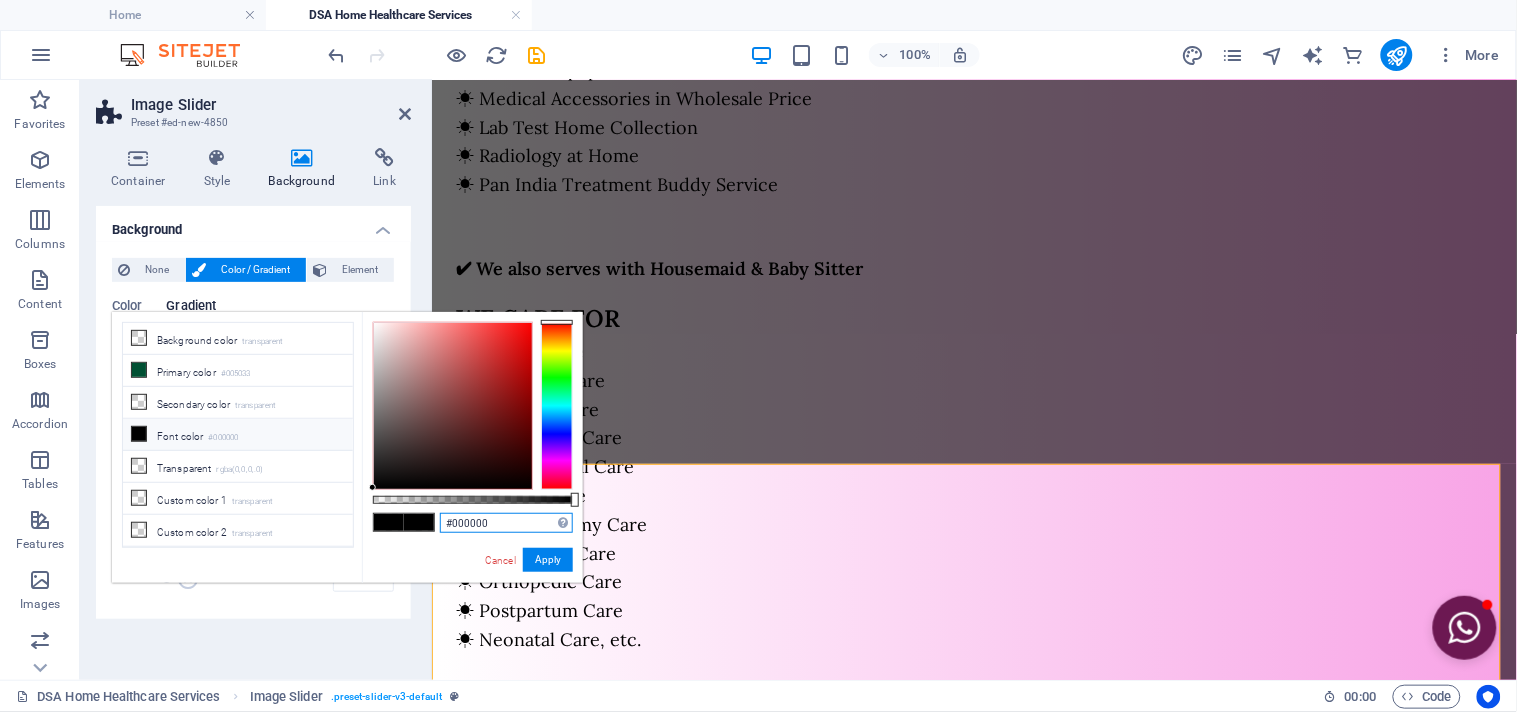 paste on "f8a3e6" 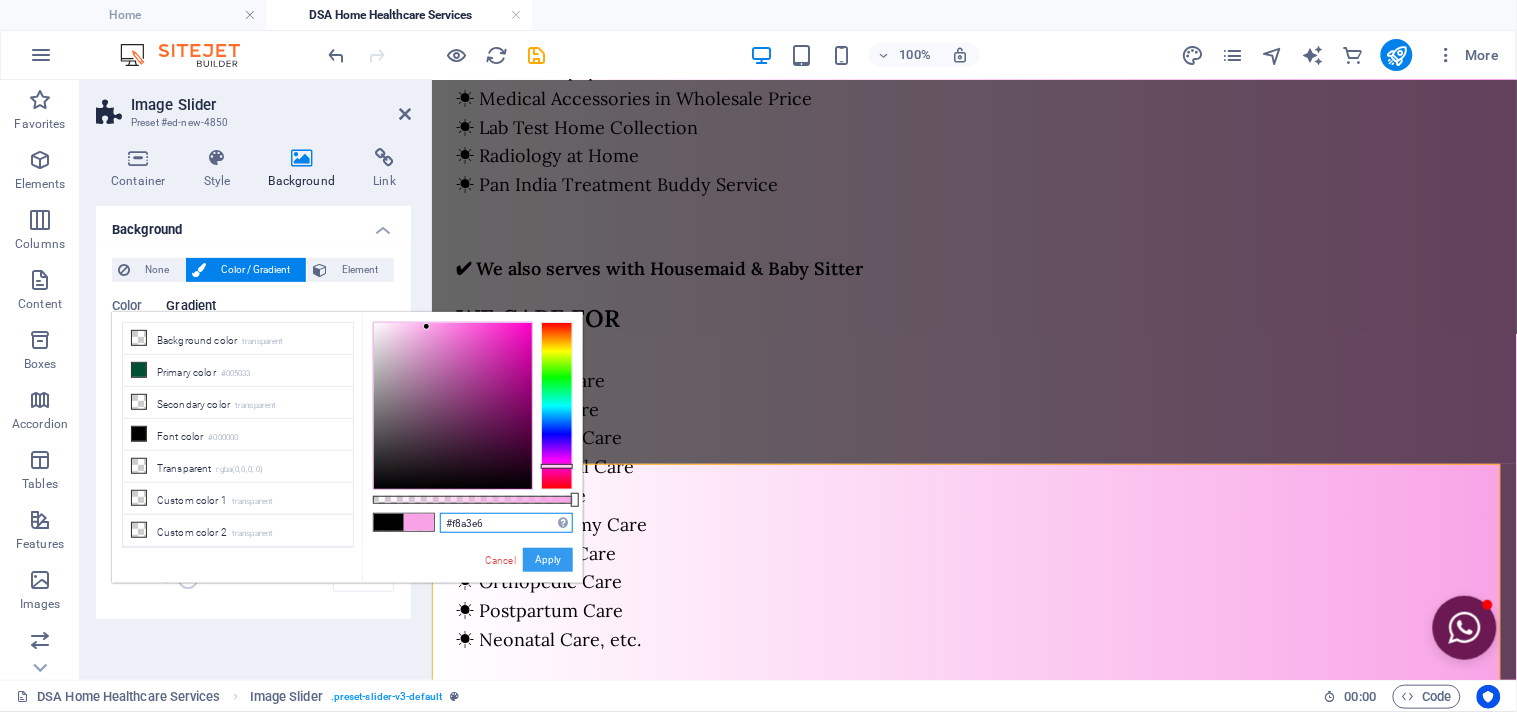 type on "#f8a3e6" 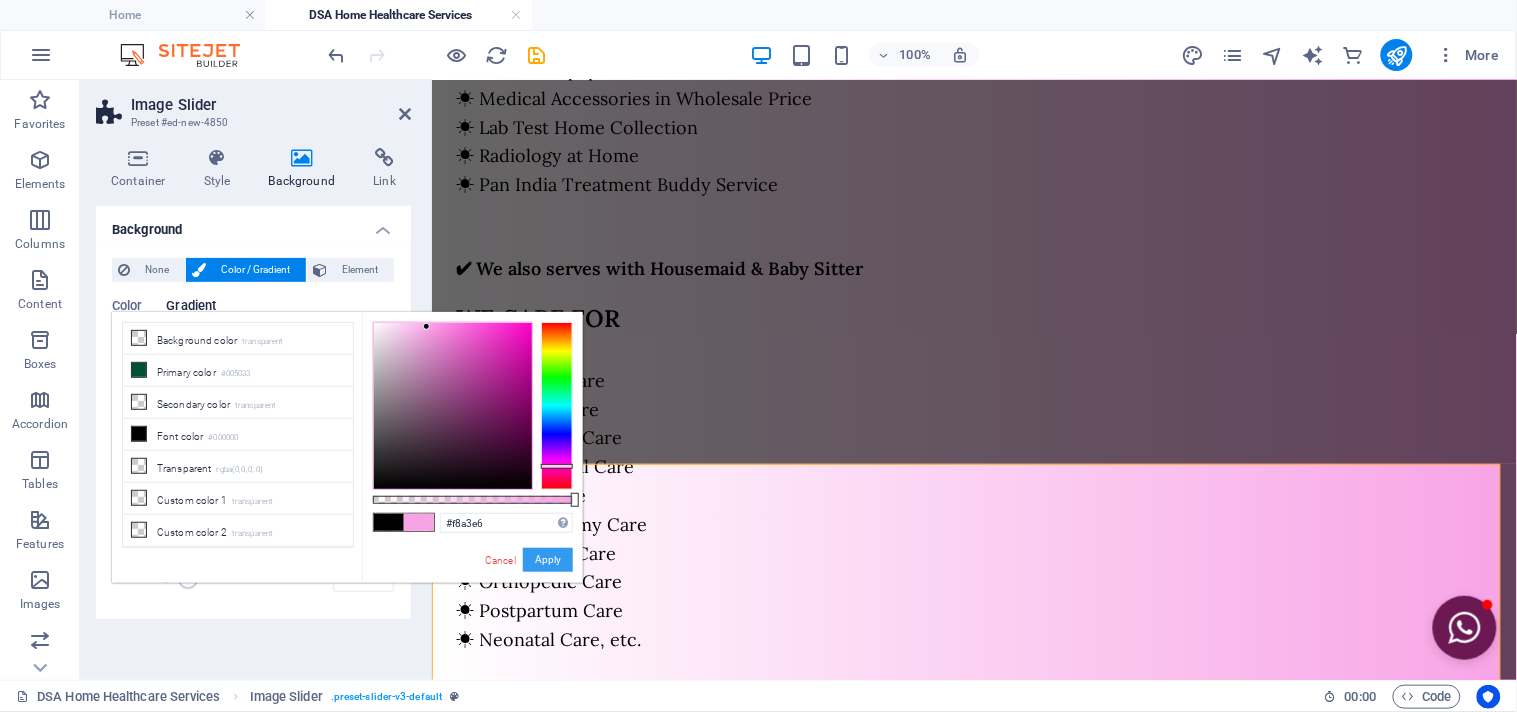 click on "Apply" at bounding box center [548, 560] 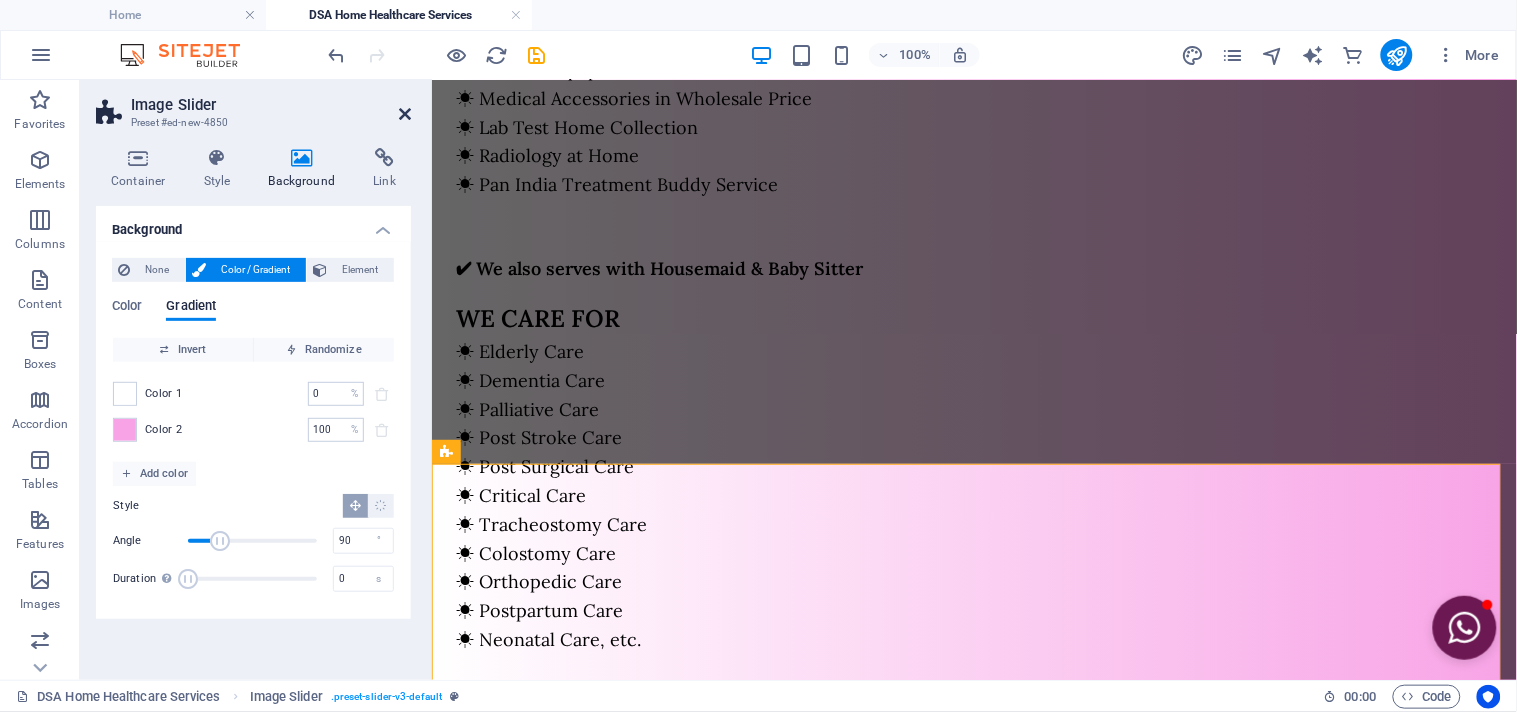 click at bounding box center (405, 114) 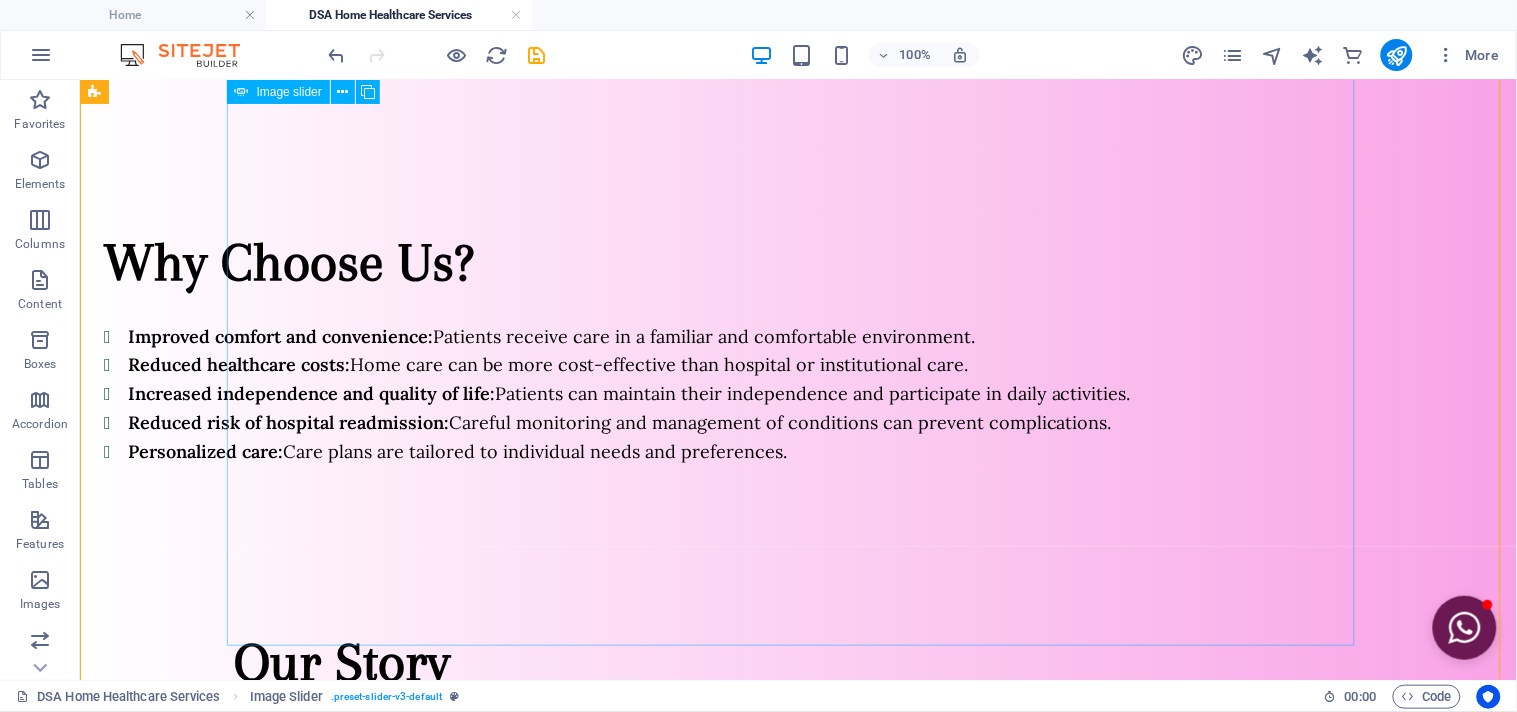 scroll, scrollTop: 2123, scrollLeft: 0, axis: vertical 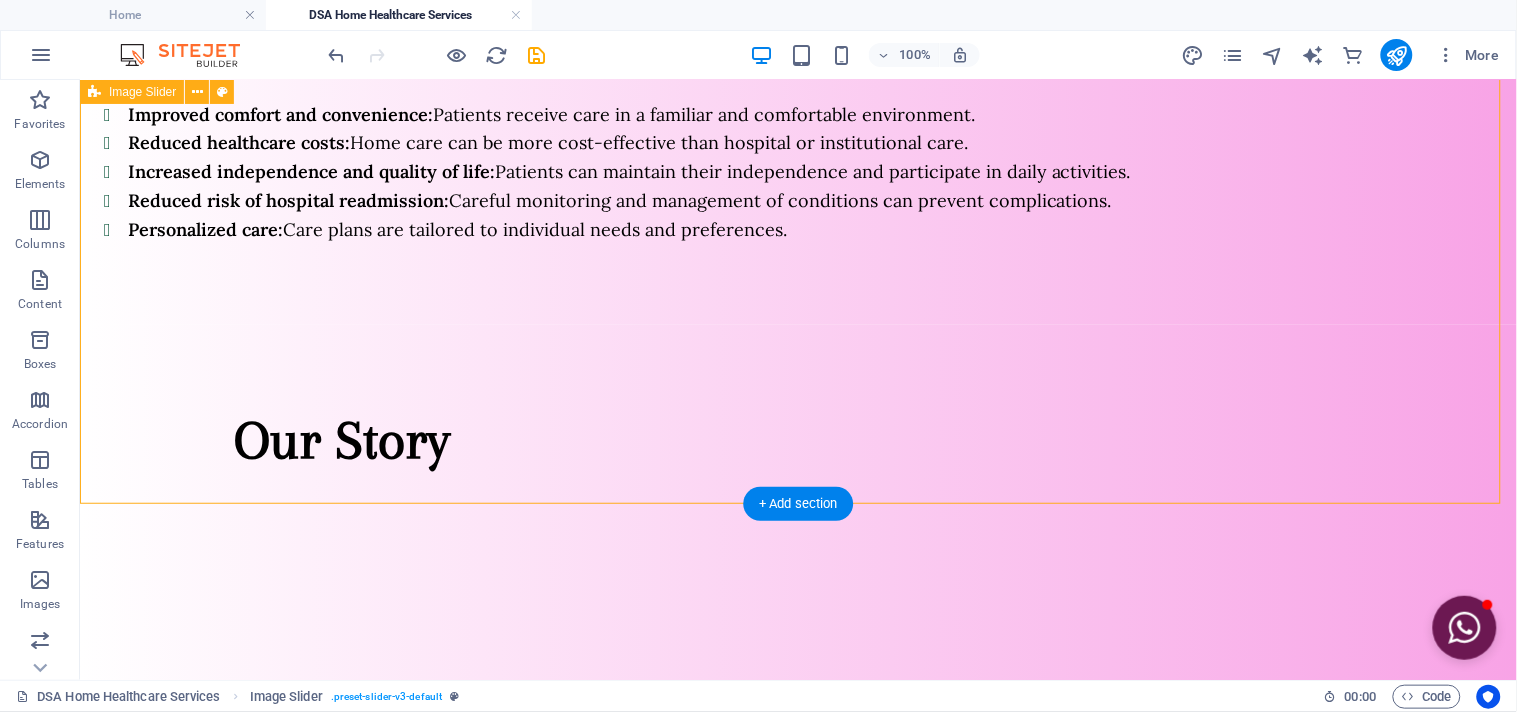 click on "Our Story 1 2 3 4 5 6 7 8 9 10" at bounding box center (797, 747) 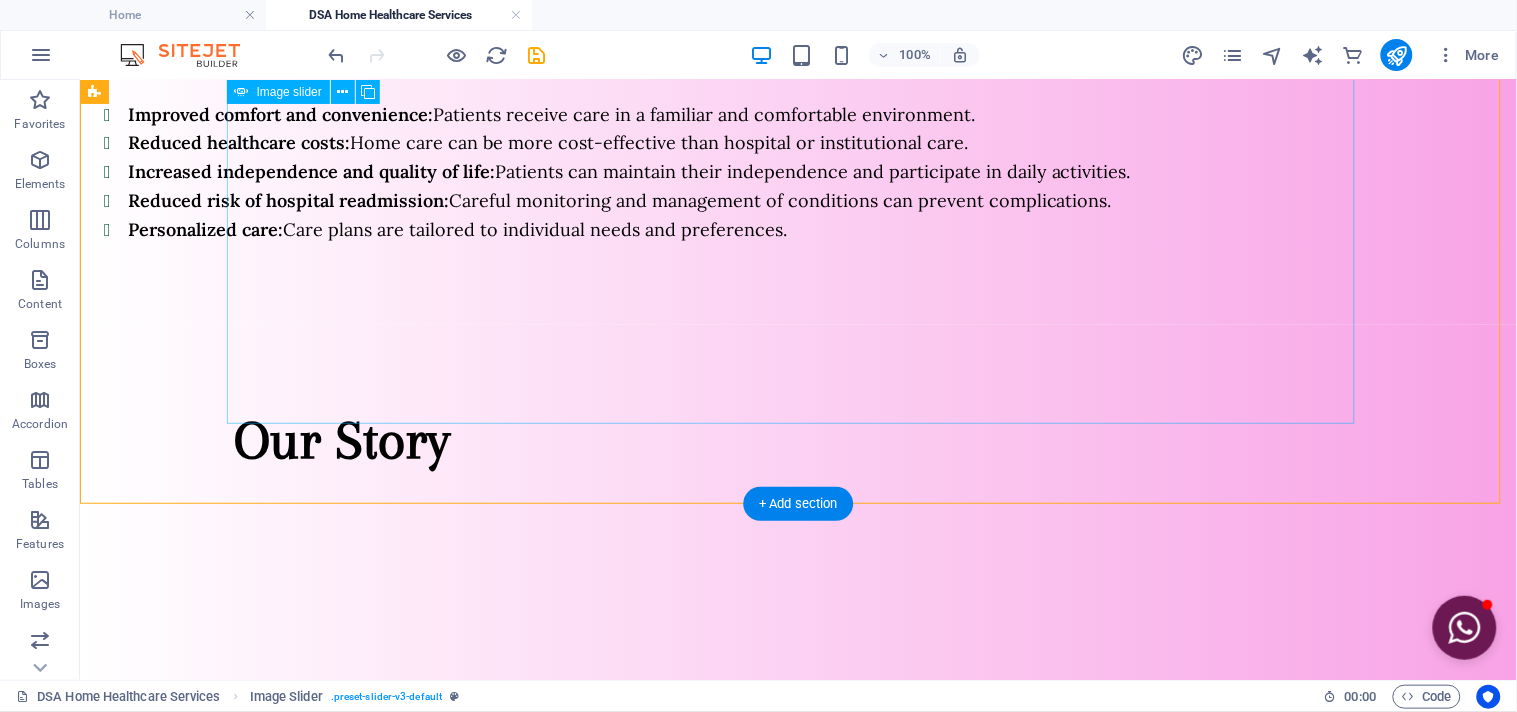 click on "1" at bounding box center (286, 868) 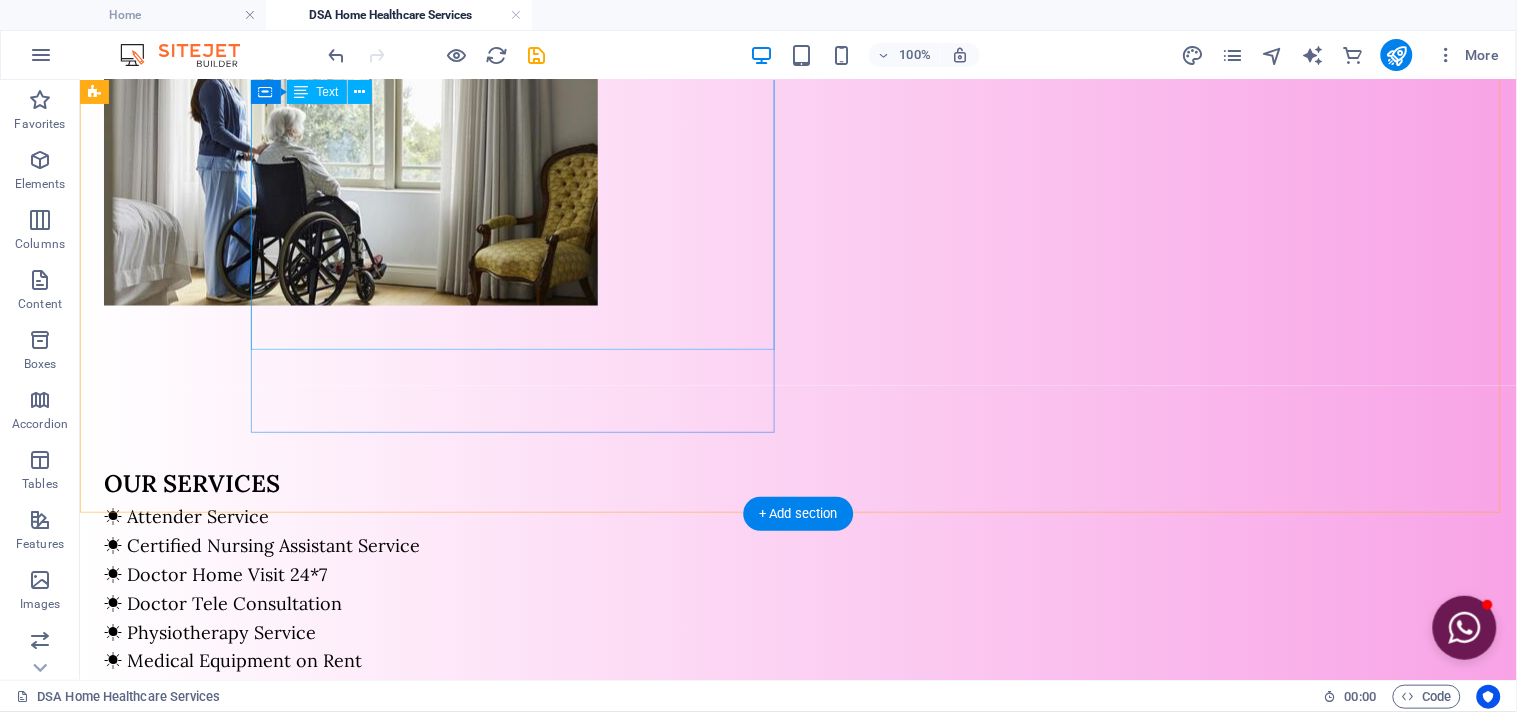 scroll, scrollTop: 444, scrollLeft: 0, axis: vertical 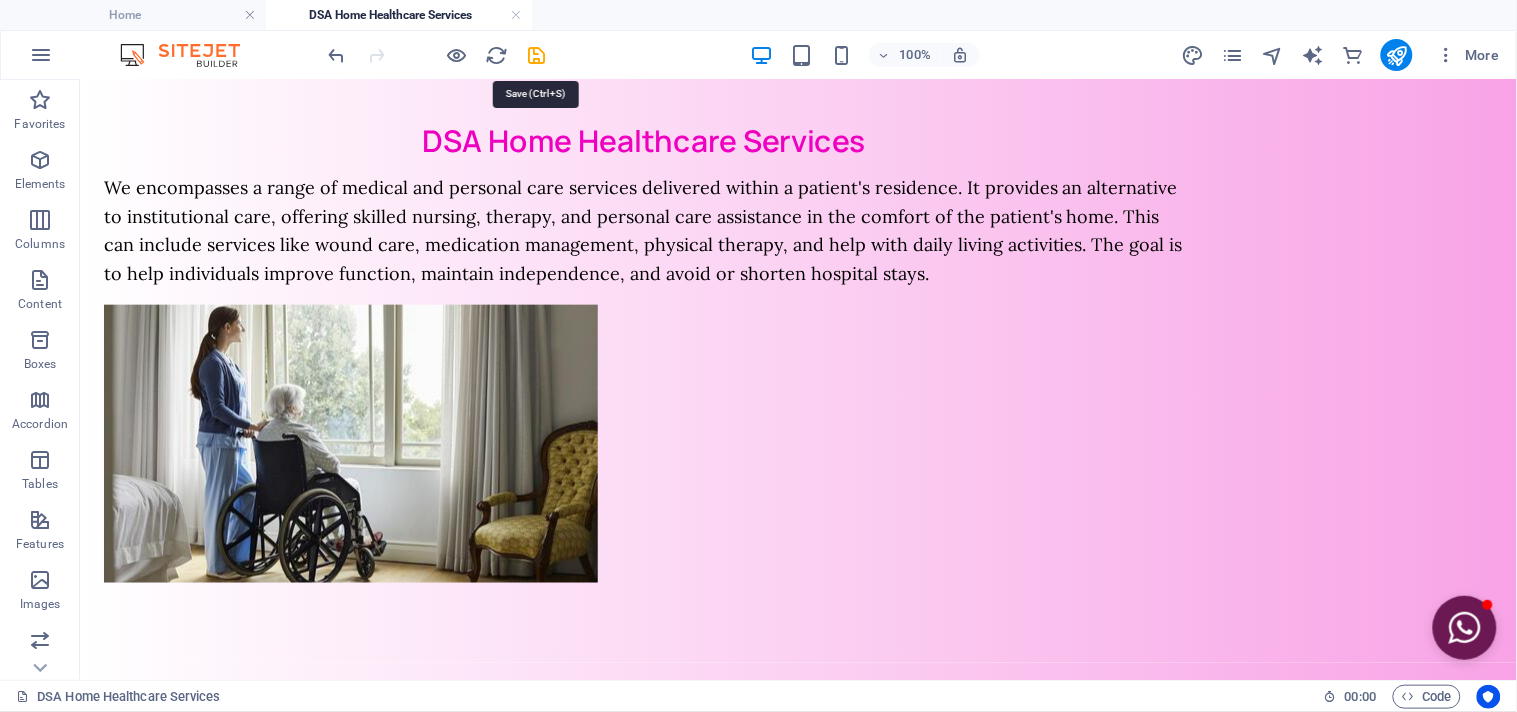 click at bounding box center (537, 55) 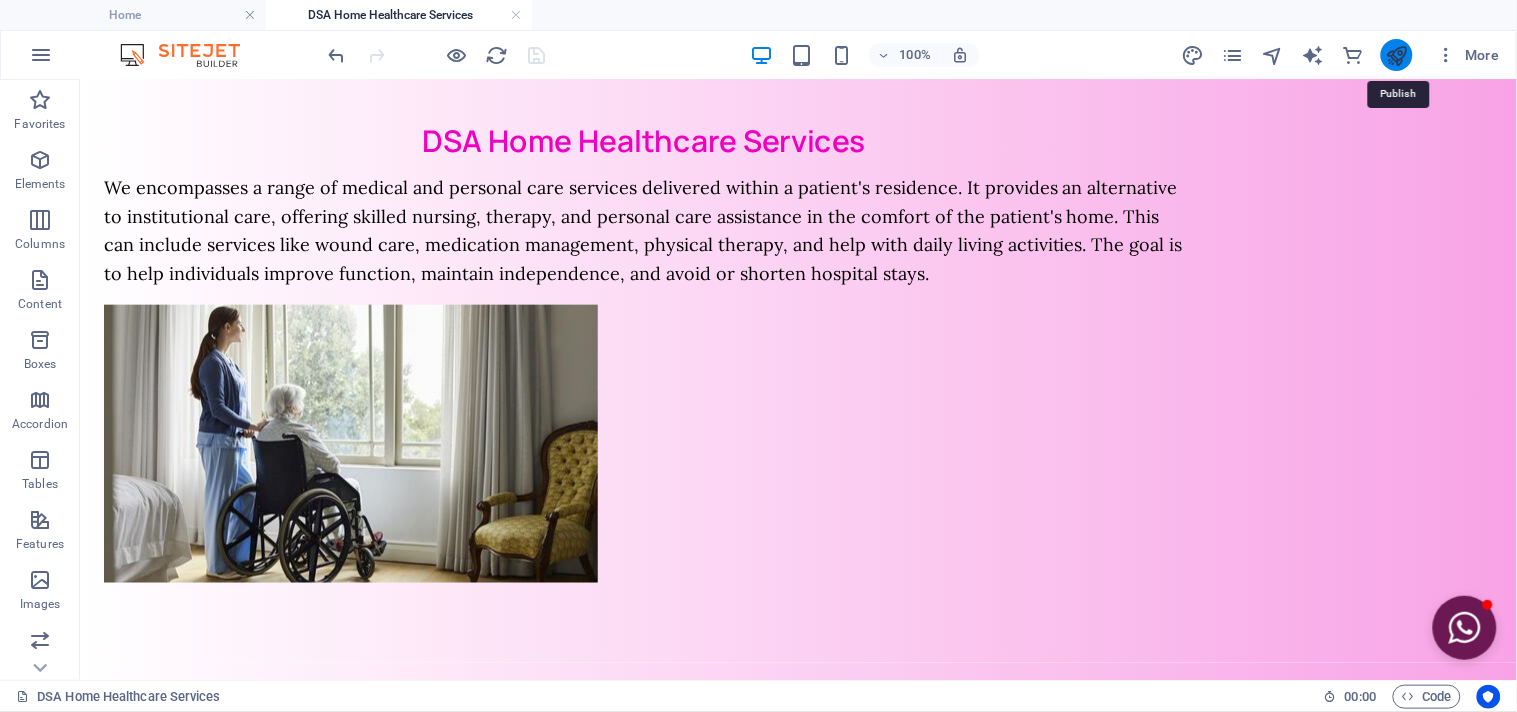 click at bounding box center [1396, 55] 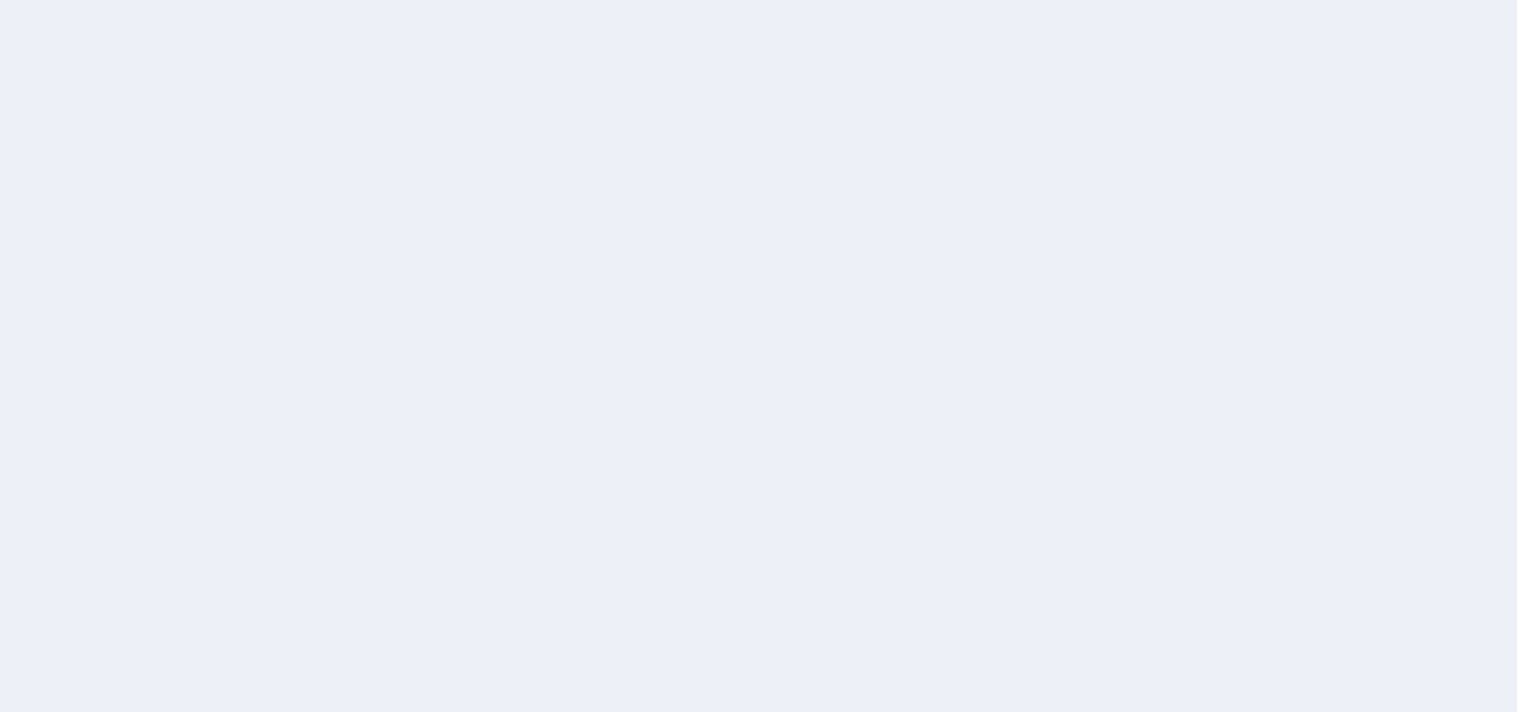 scroll, scrollTop: 0, scrollLeft: 0, axis: both 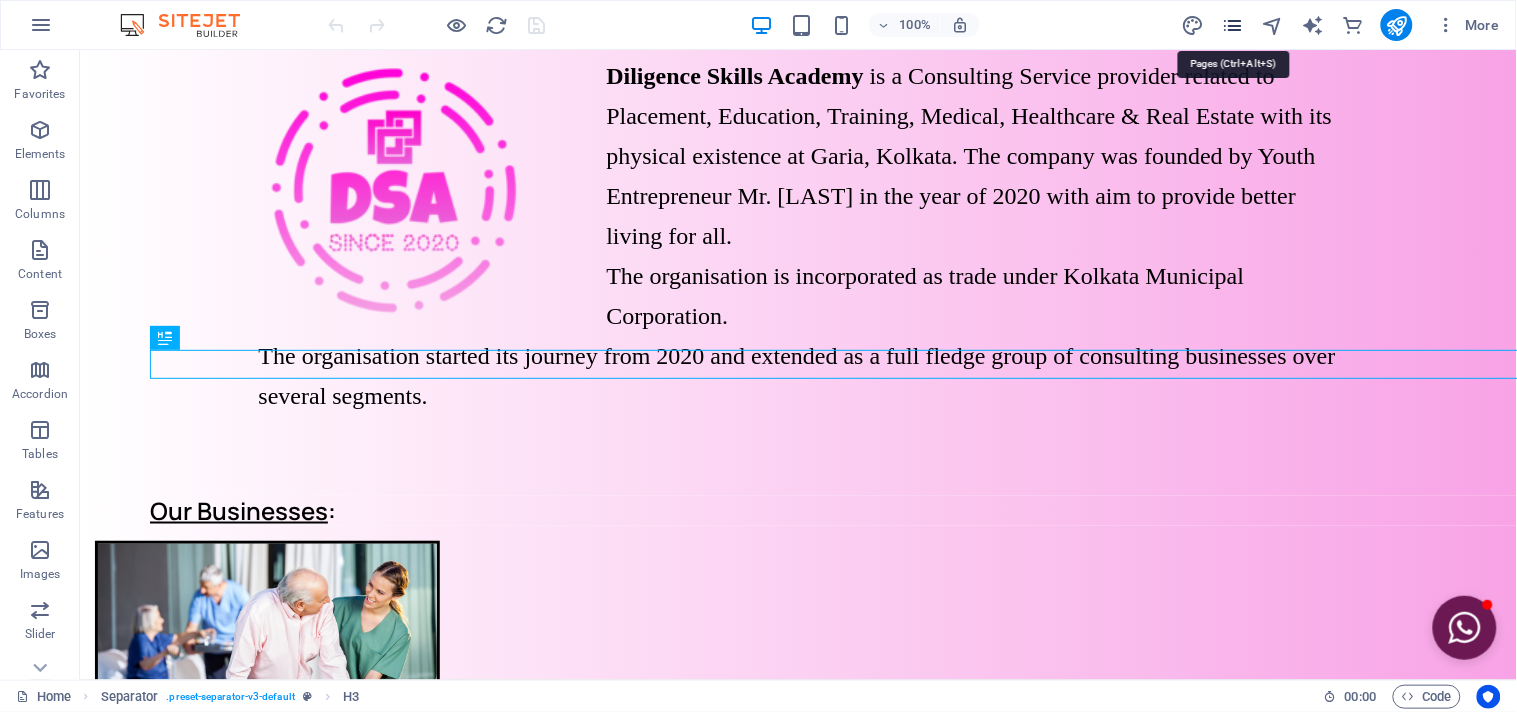 click at bounding box center [1232, 25] 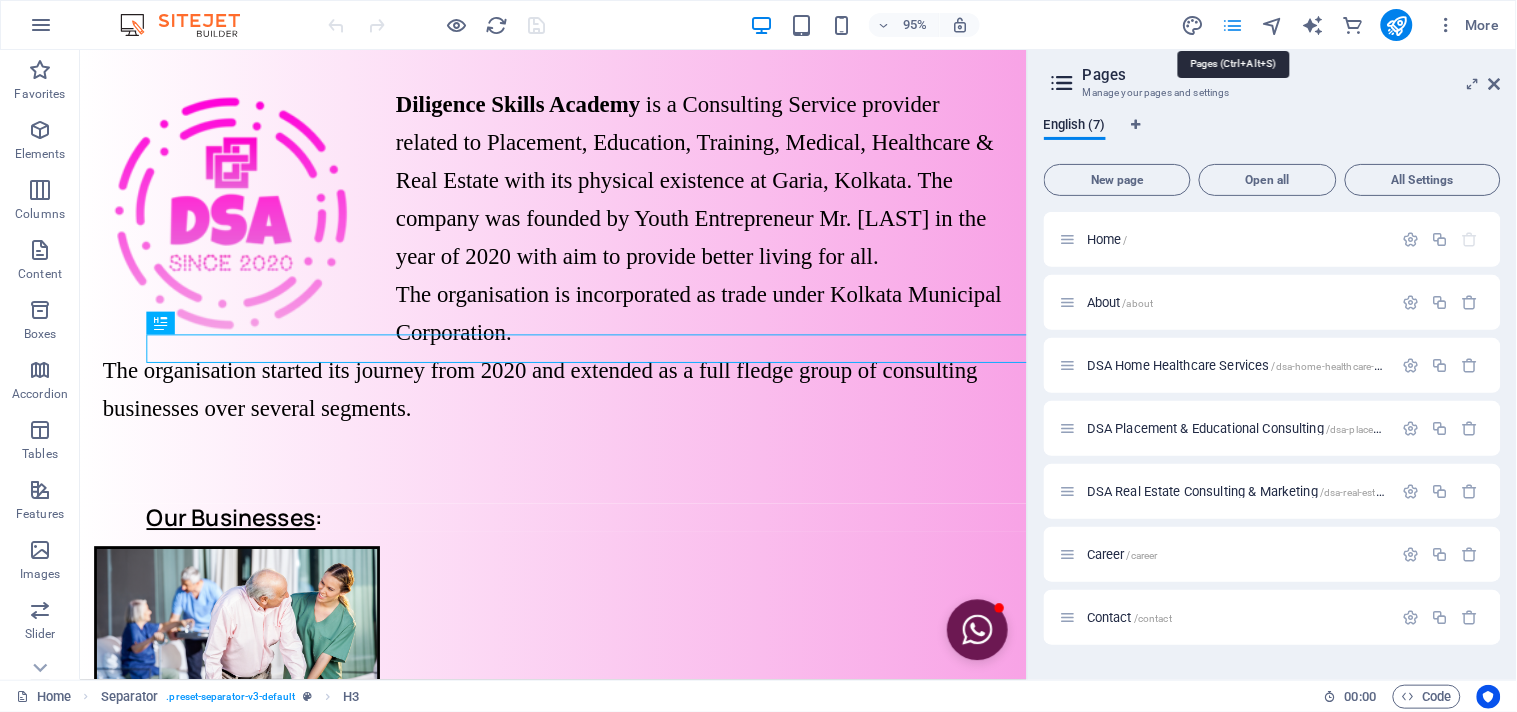scroll, scrollTop: 476, scrollLeft: 0, axis: vertical 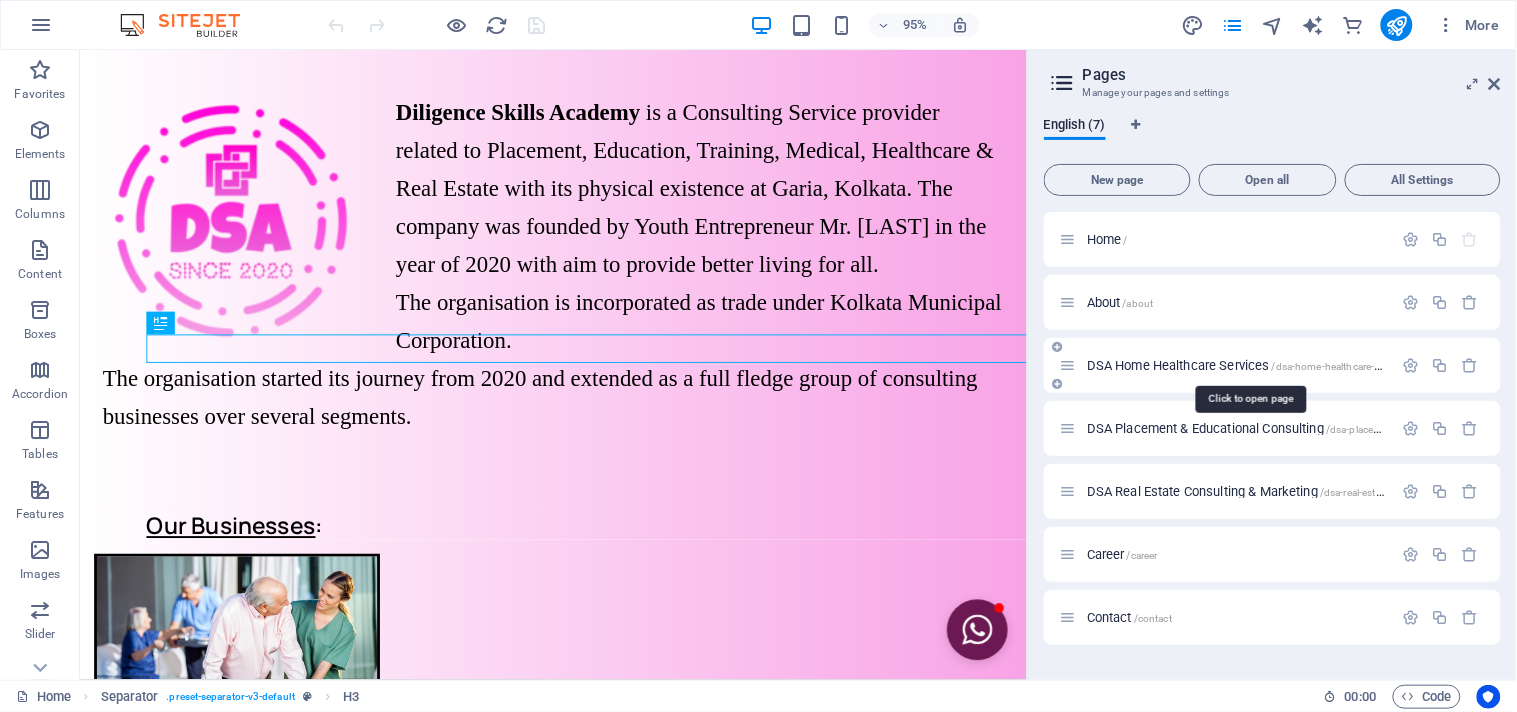 click on "DSA Home Healthcare Services /dsa-home-healthcare-services" at bounding box center [1249, 365] 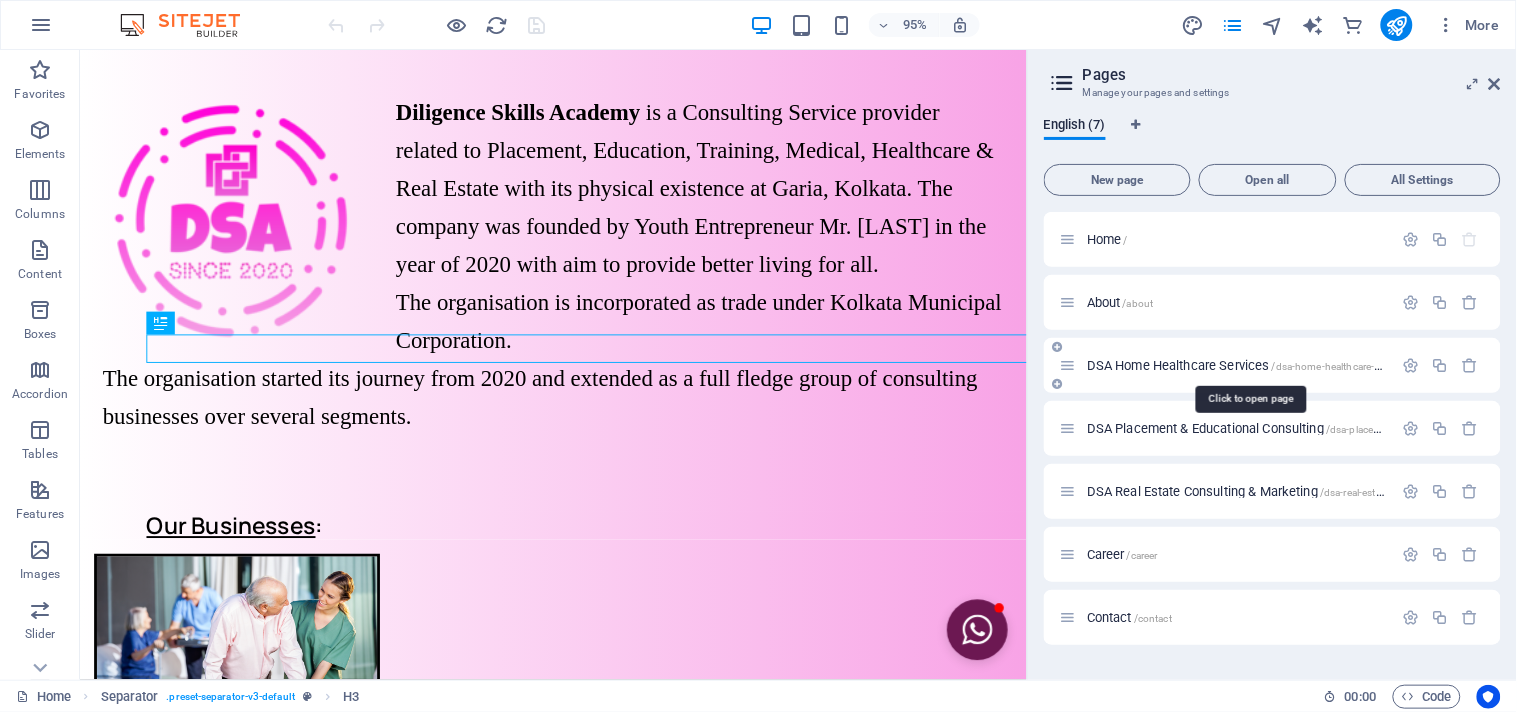 scroll, scrollTop: 0, scrollLeft: 0, axis: both 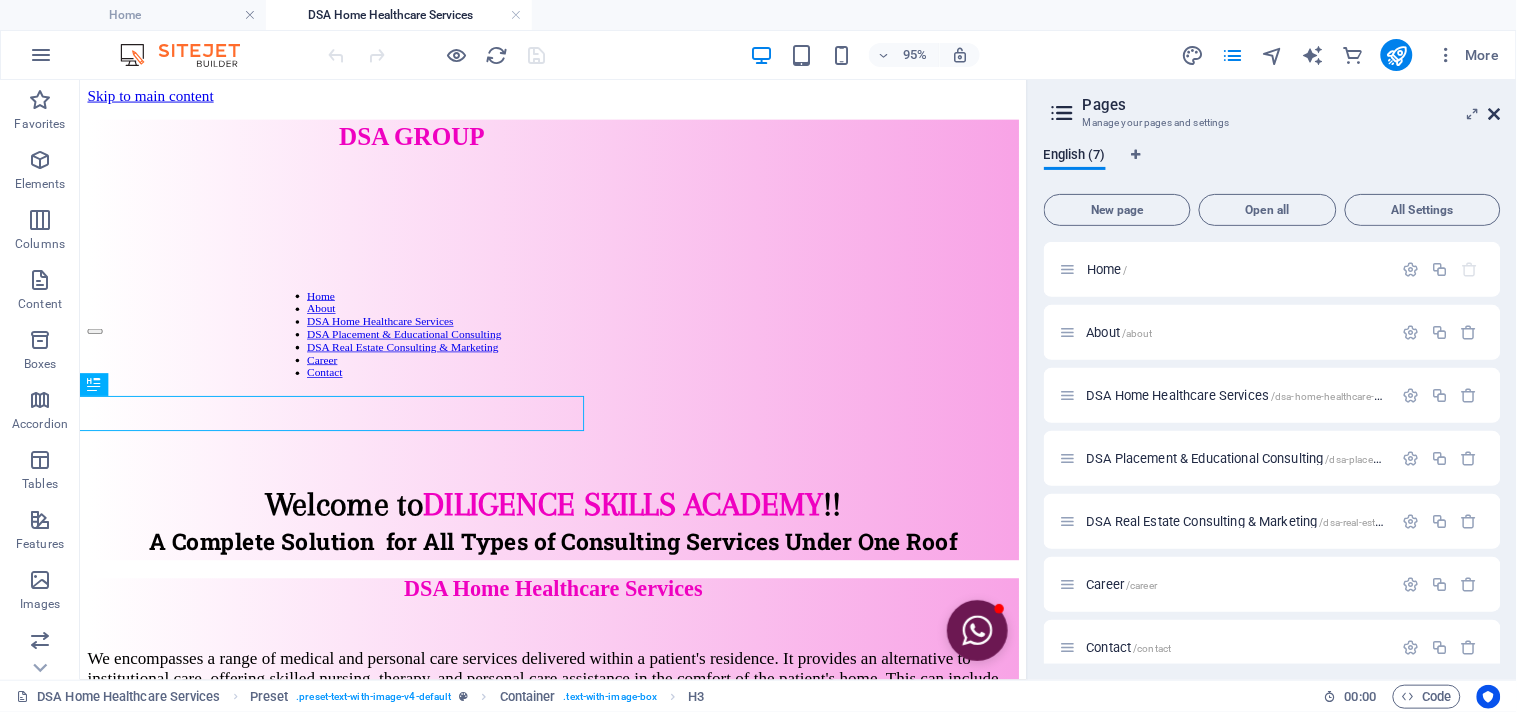 click at bounding box center [1495, 114] 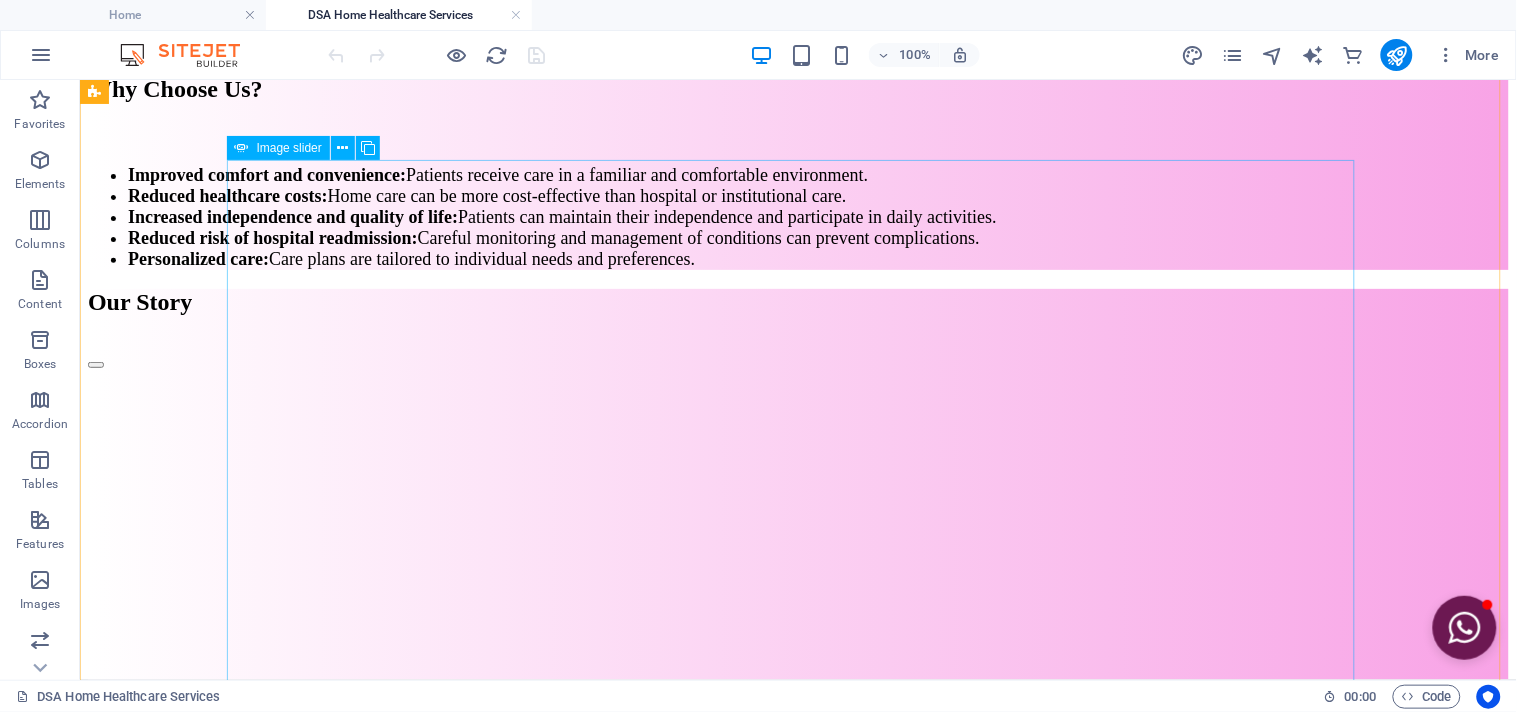 scroll, scrollTop: 2000, scrollLeft: 0, axis: vertical 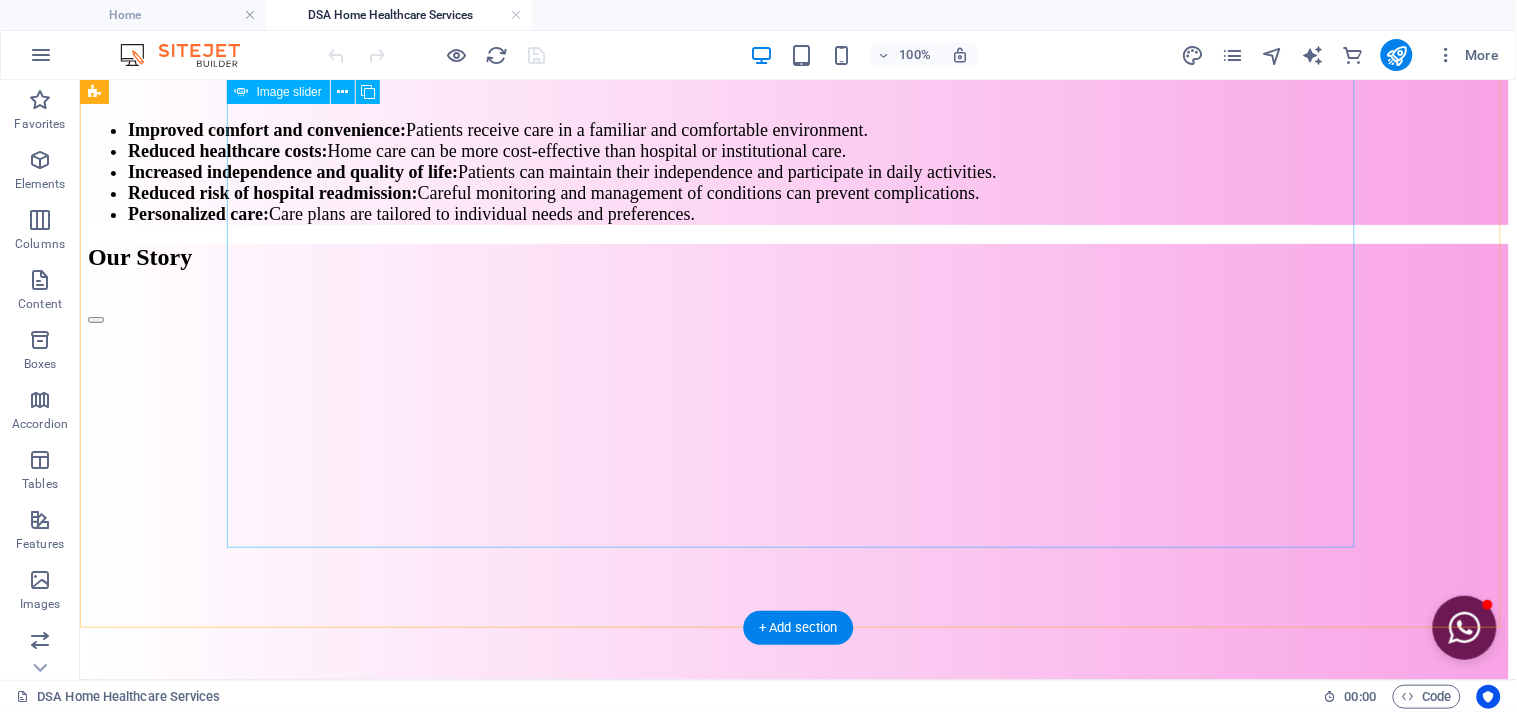 click at bounding box center [-529, 1156] 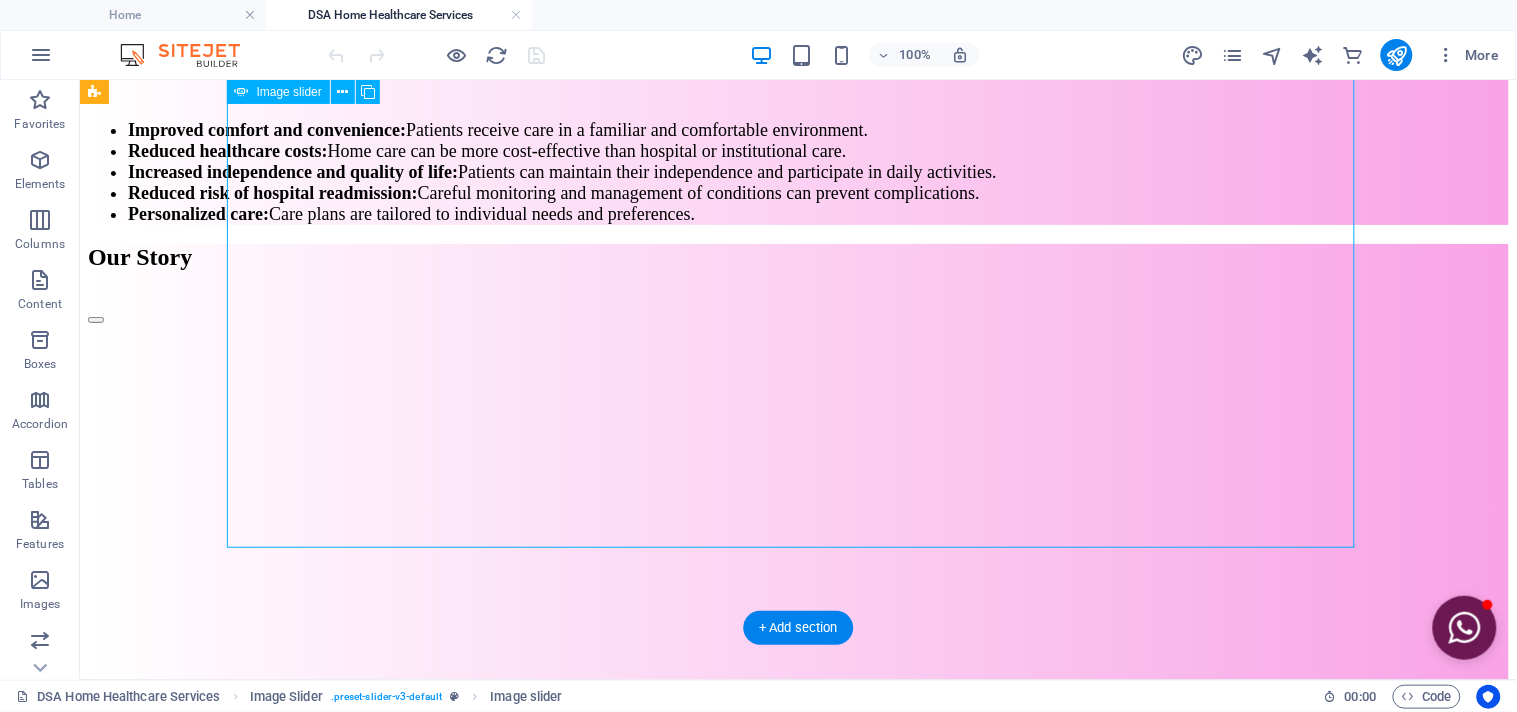 click at bounding box center (-529, 1156) 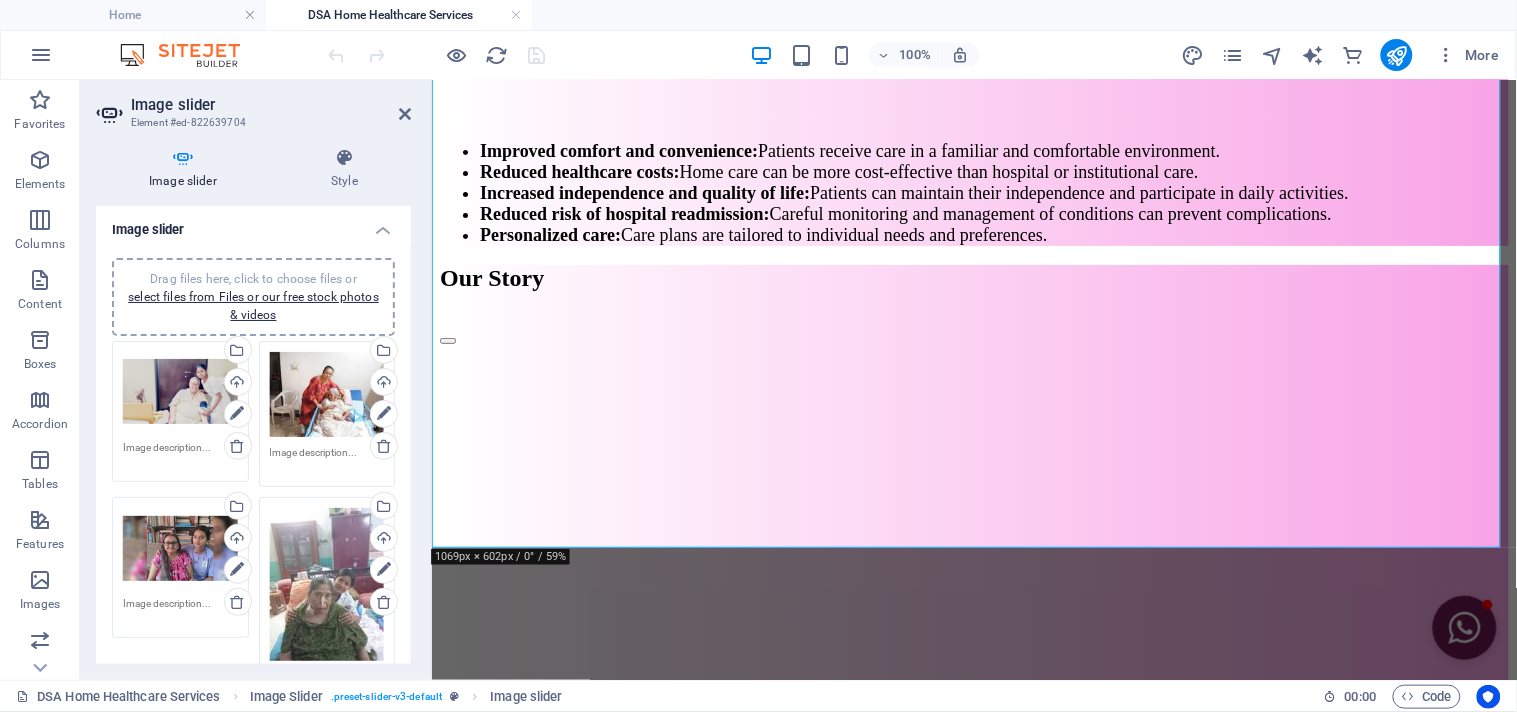 scroll, scrollTop: 2025, scrollLeft: 0, axis: vertical 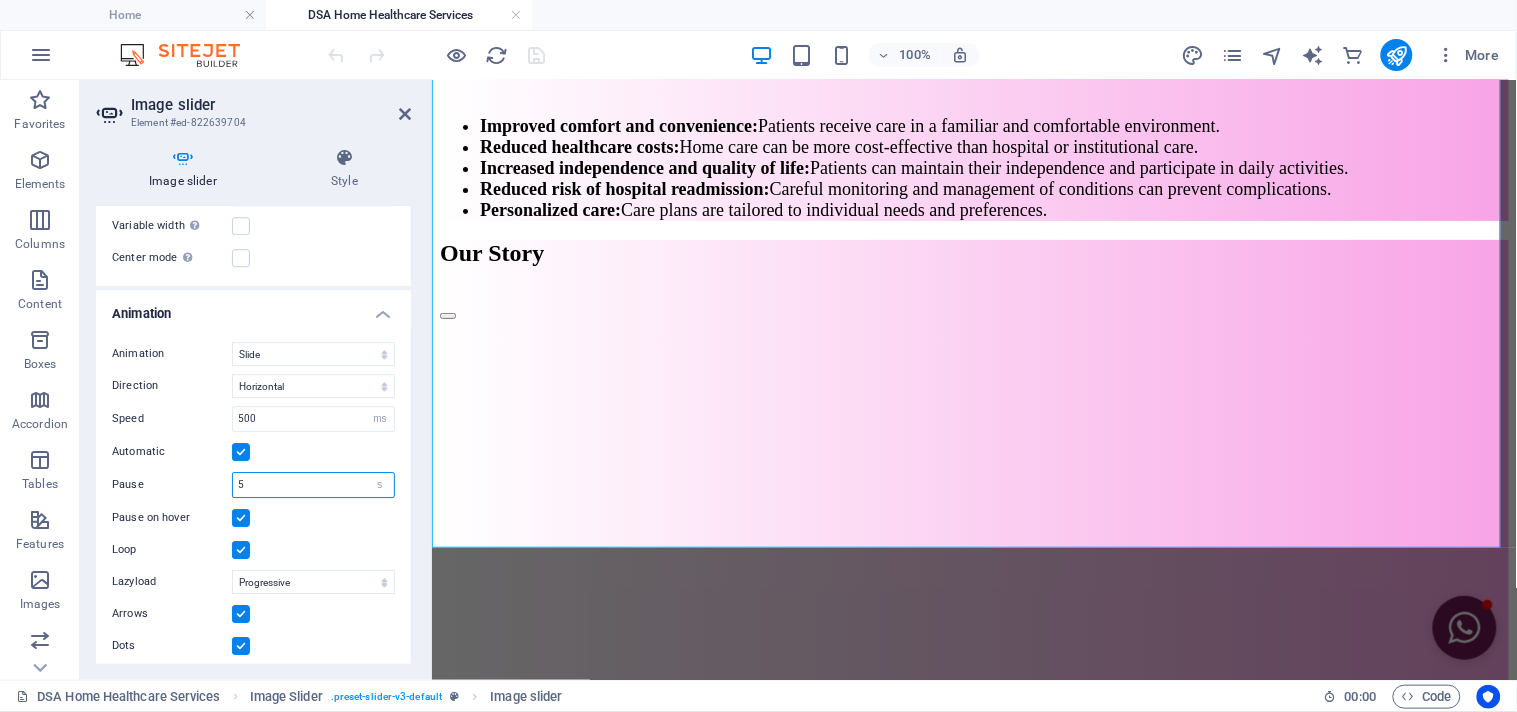 click on "5" at bounding box center [313, 485] 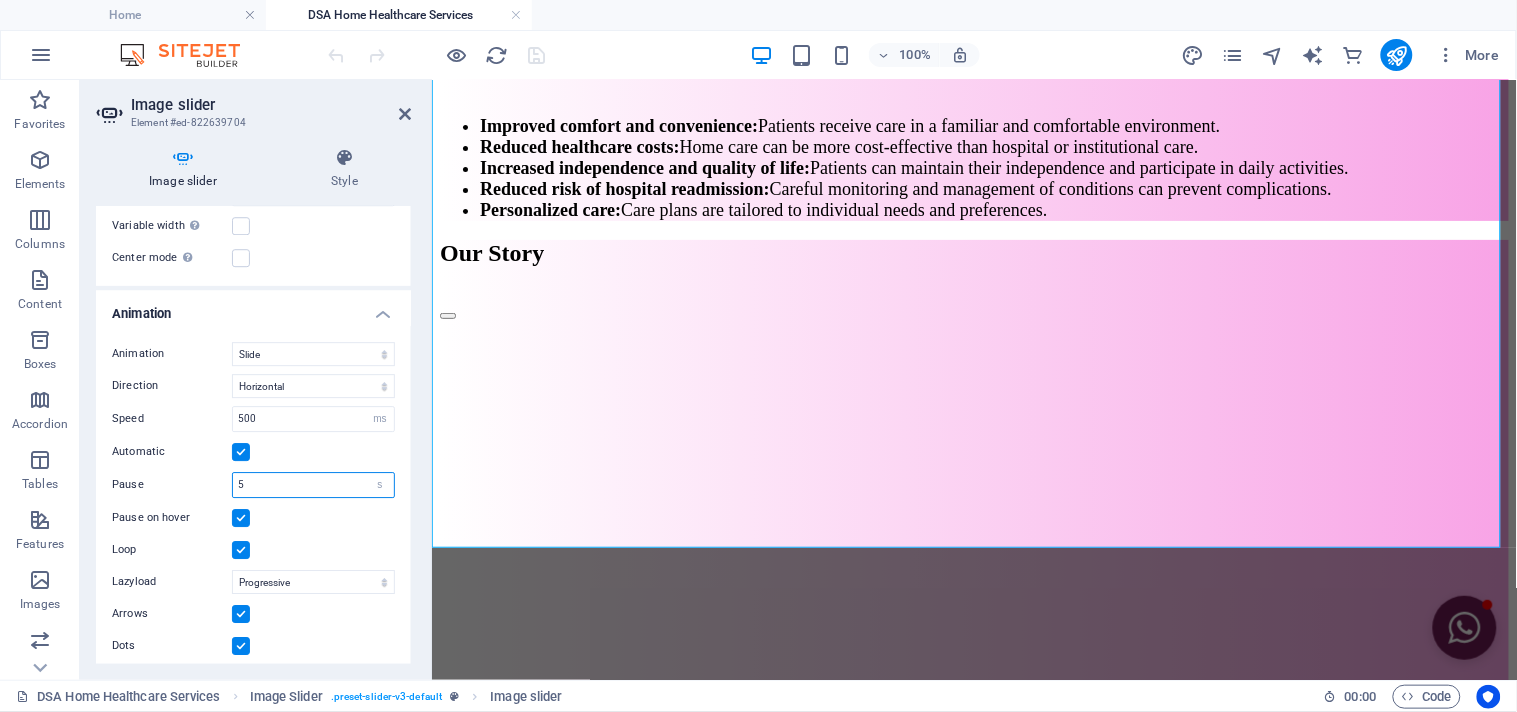 click on "5" at bounding box center (313, 485) 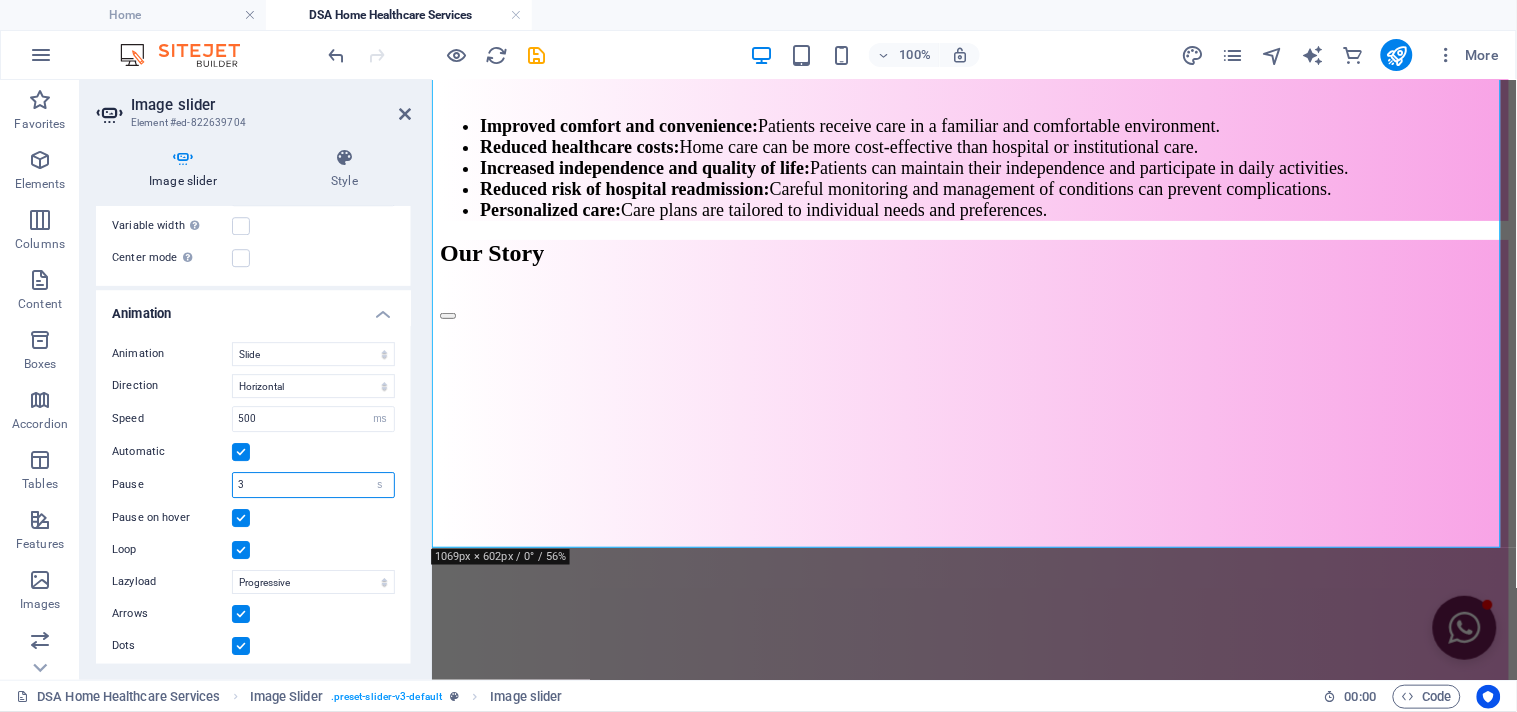 type on "3" 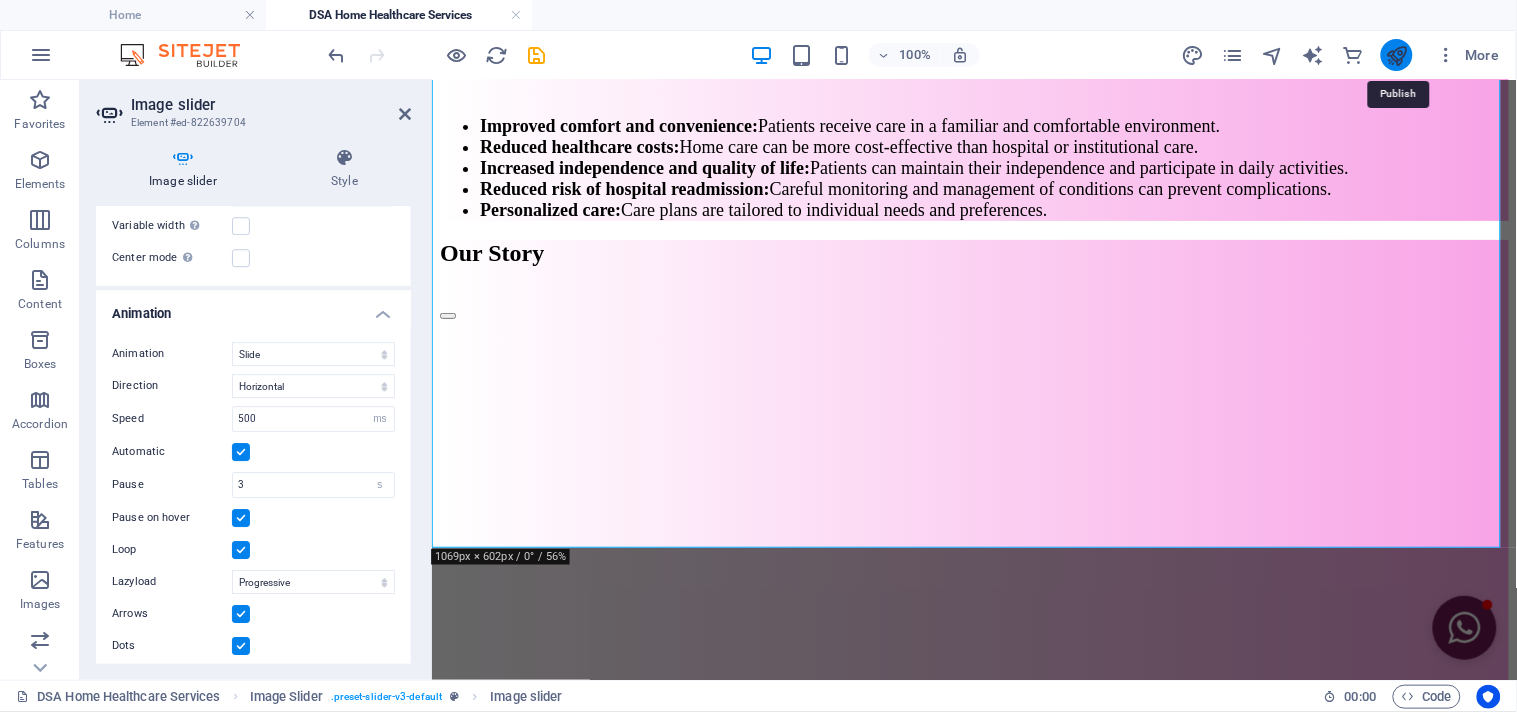 click at bounding box center [1396, 55] 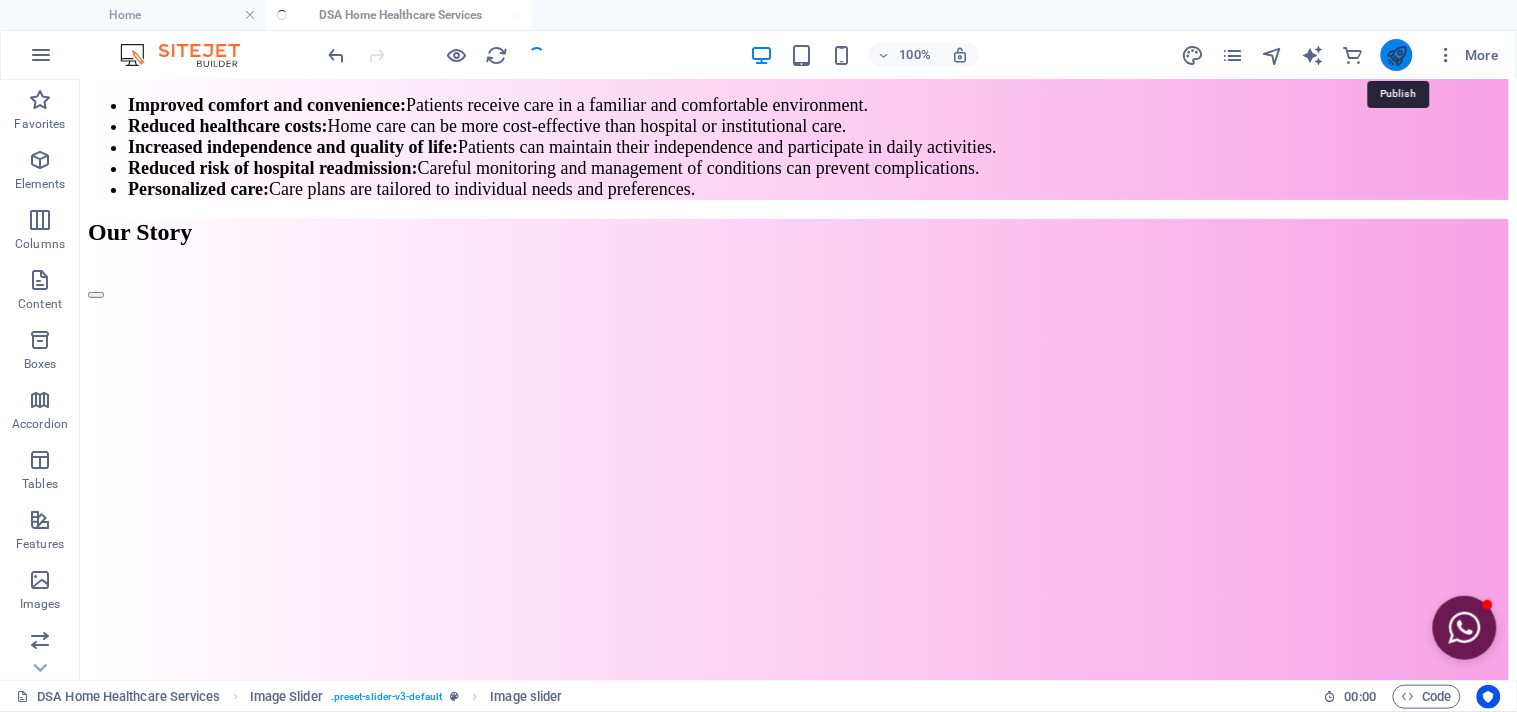 scroll, scrollTop: 2000, scrollLeft: 0, axis: vertical 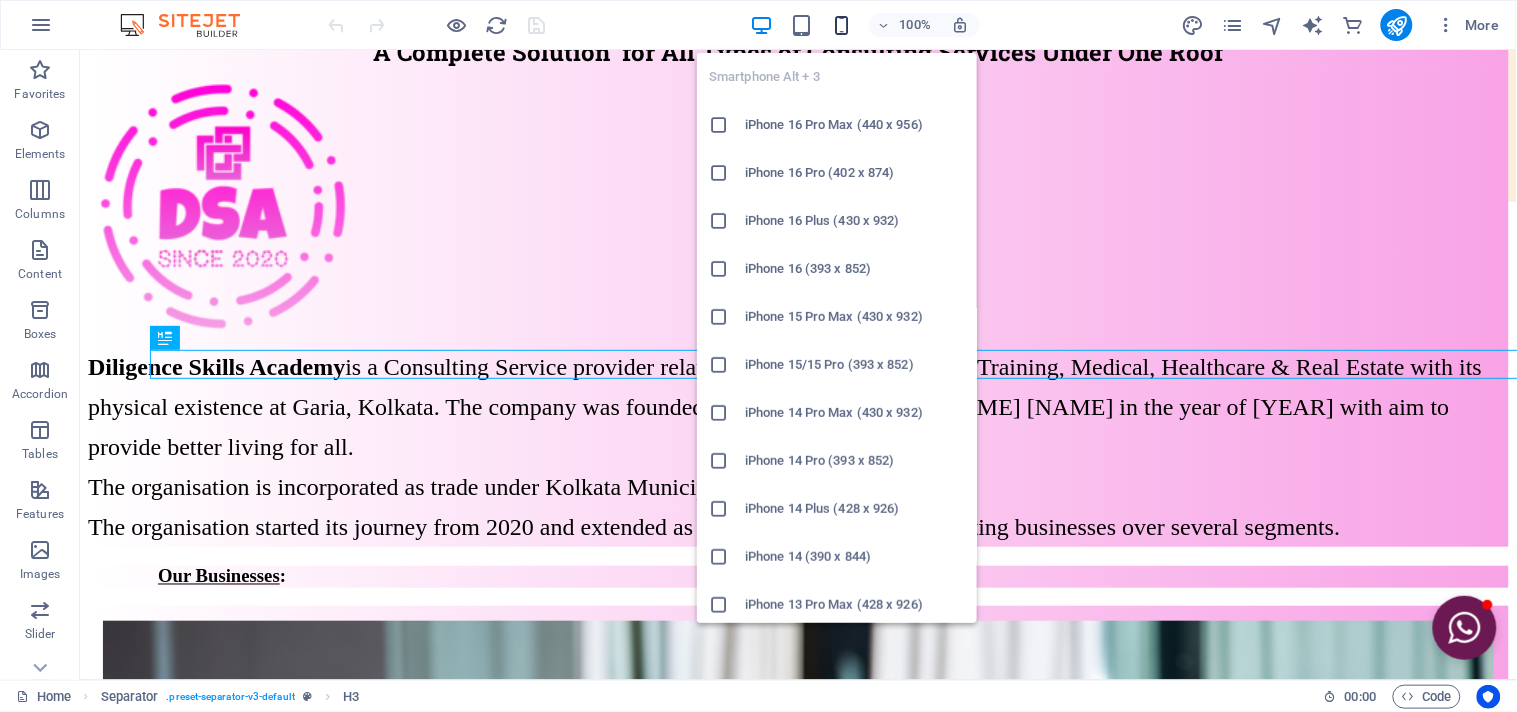 click at bounding box center (841, 25) 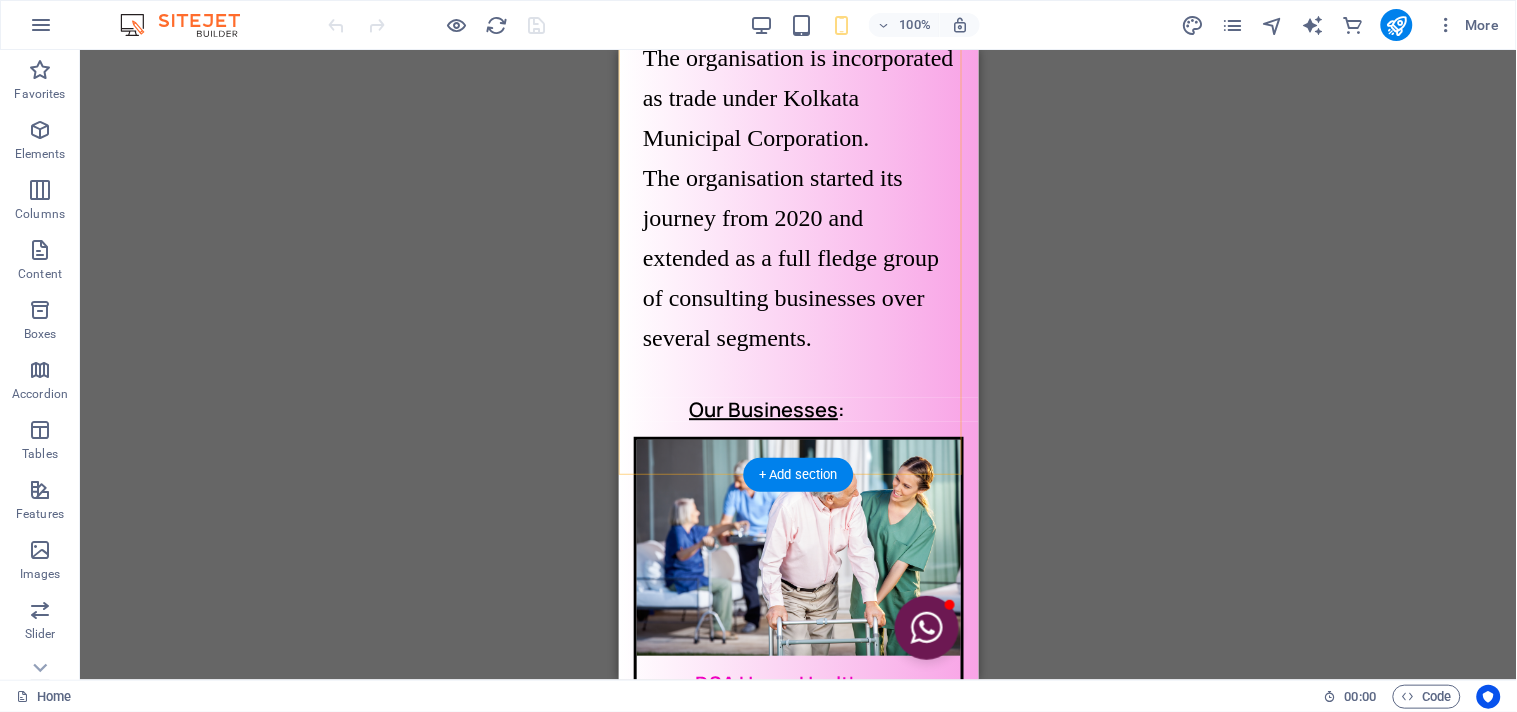 scroll, scrollTop: 898, scrollLeft: 0, axis: vertical 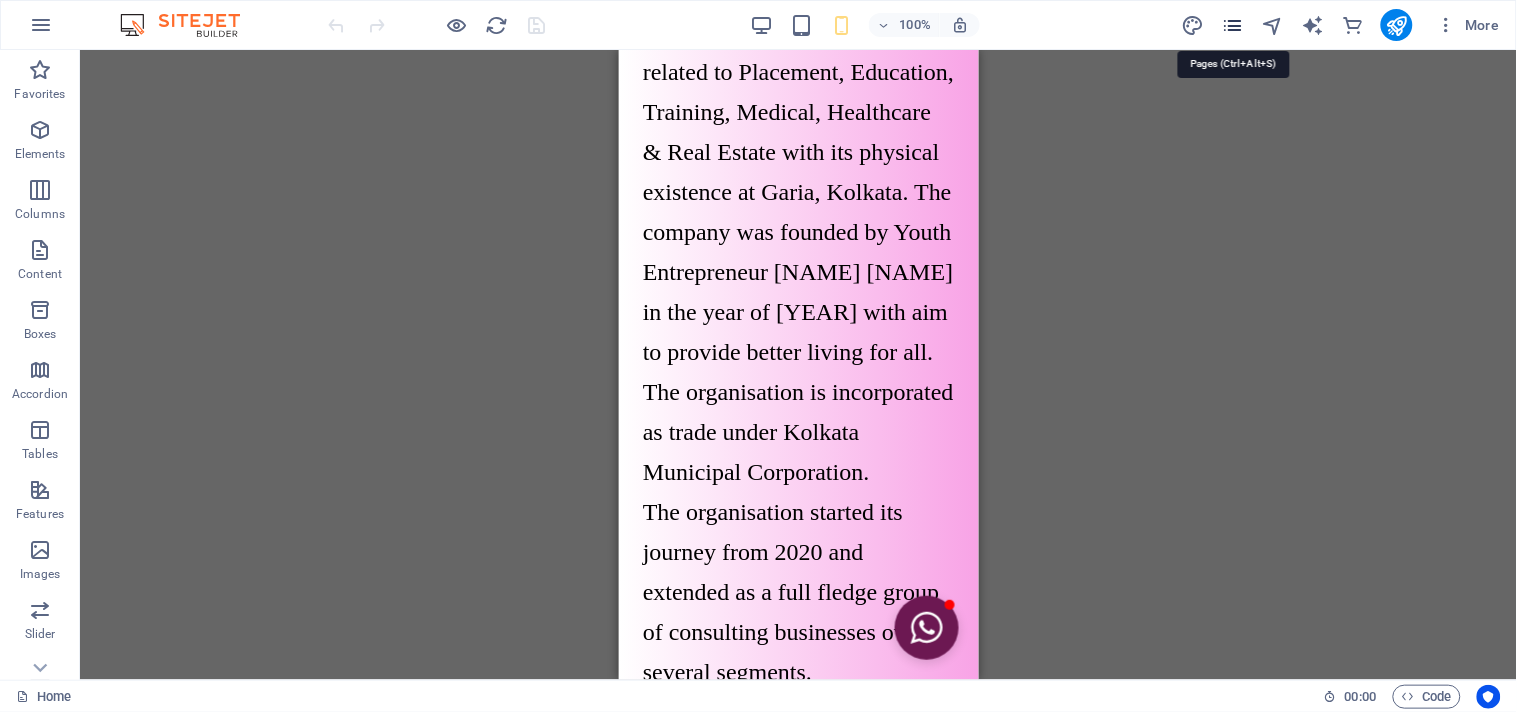 click at bounding box center [1232, 25] 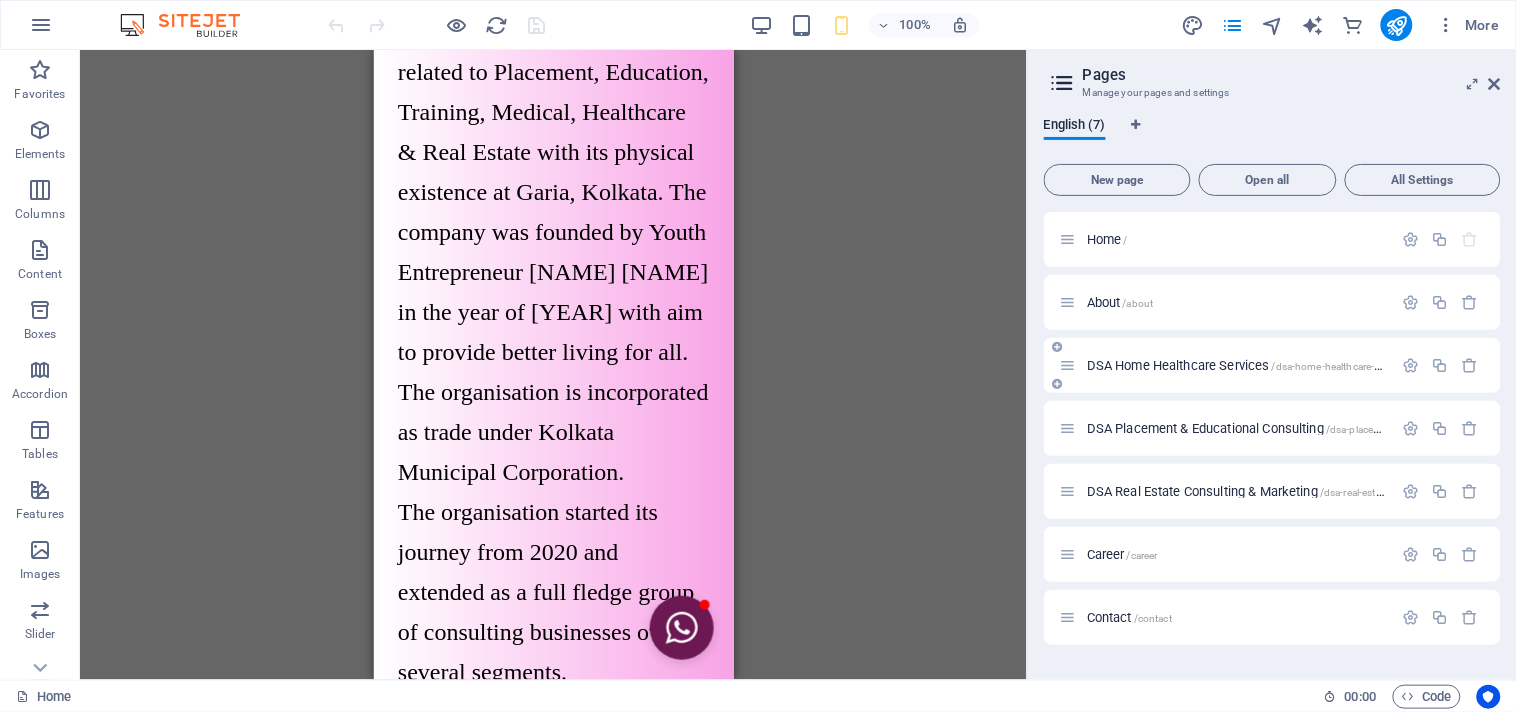 click on "DSA Home Healthcare Services /dsa-home-healthcare-services" at bounding box center (1226, 365) 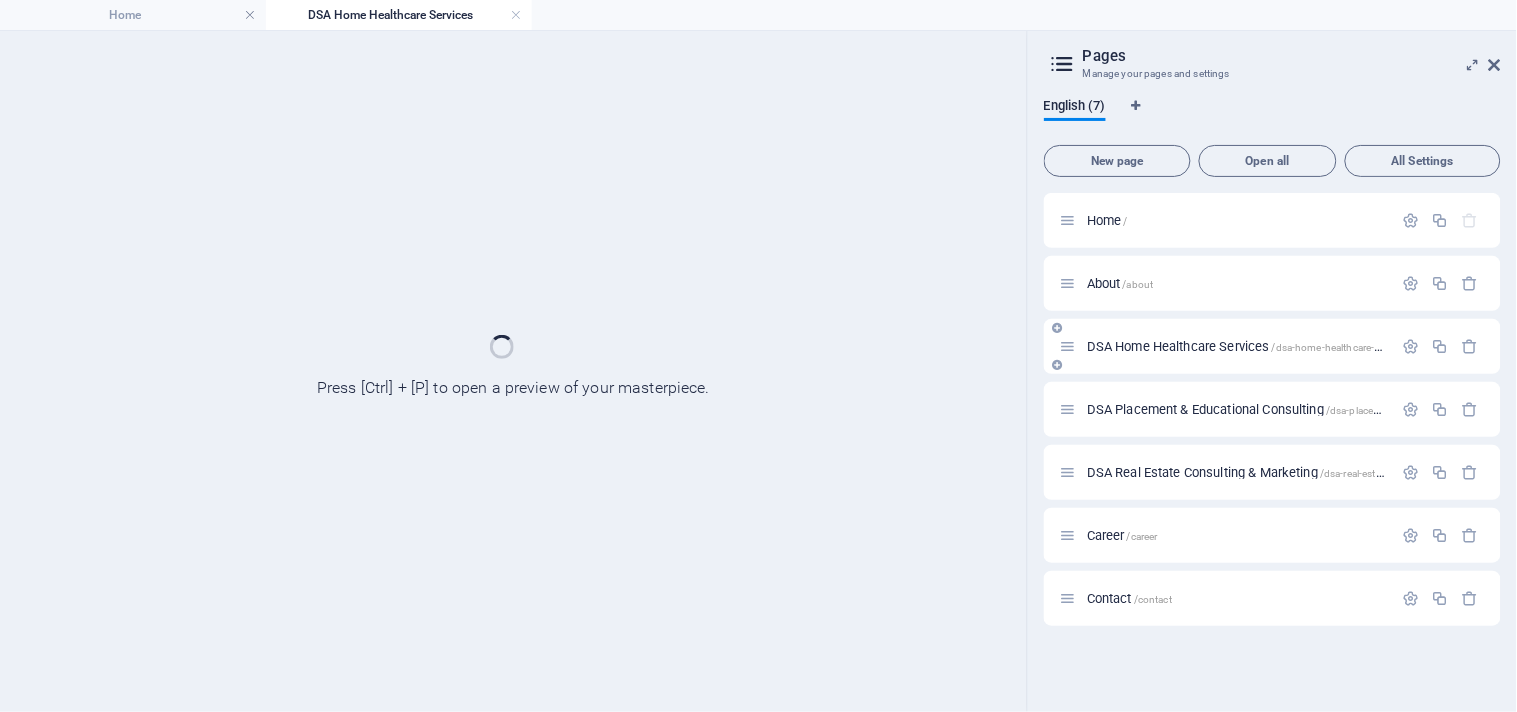 click on "DSA Home Healthcare Services /dsa-home-healthcare-services" at bounding box center (1272, 346) 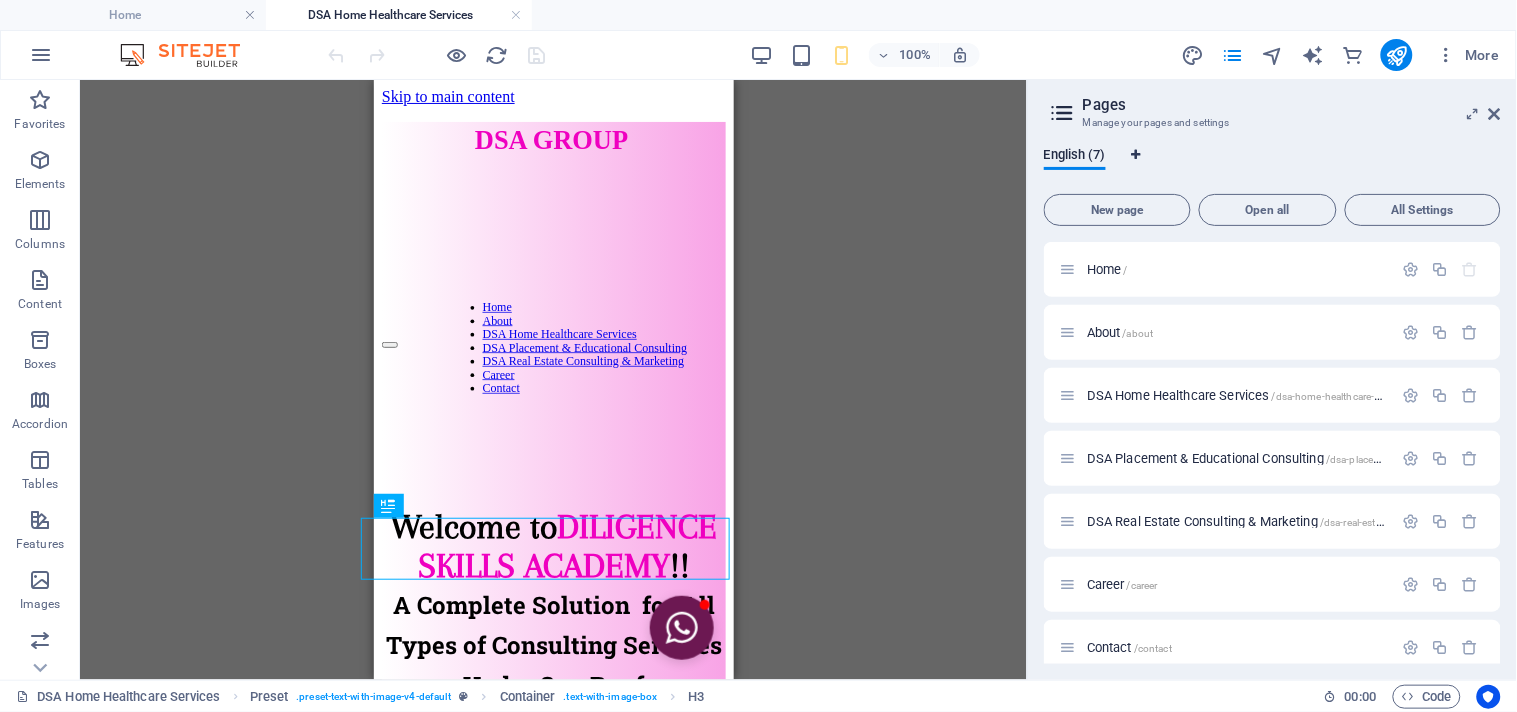 scroll, scrollTop: 0, scrollLeft: 0, axis: both 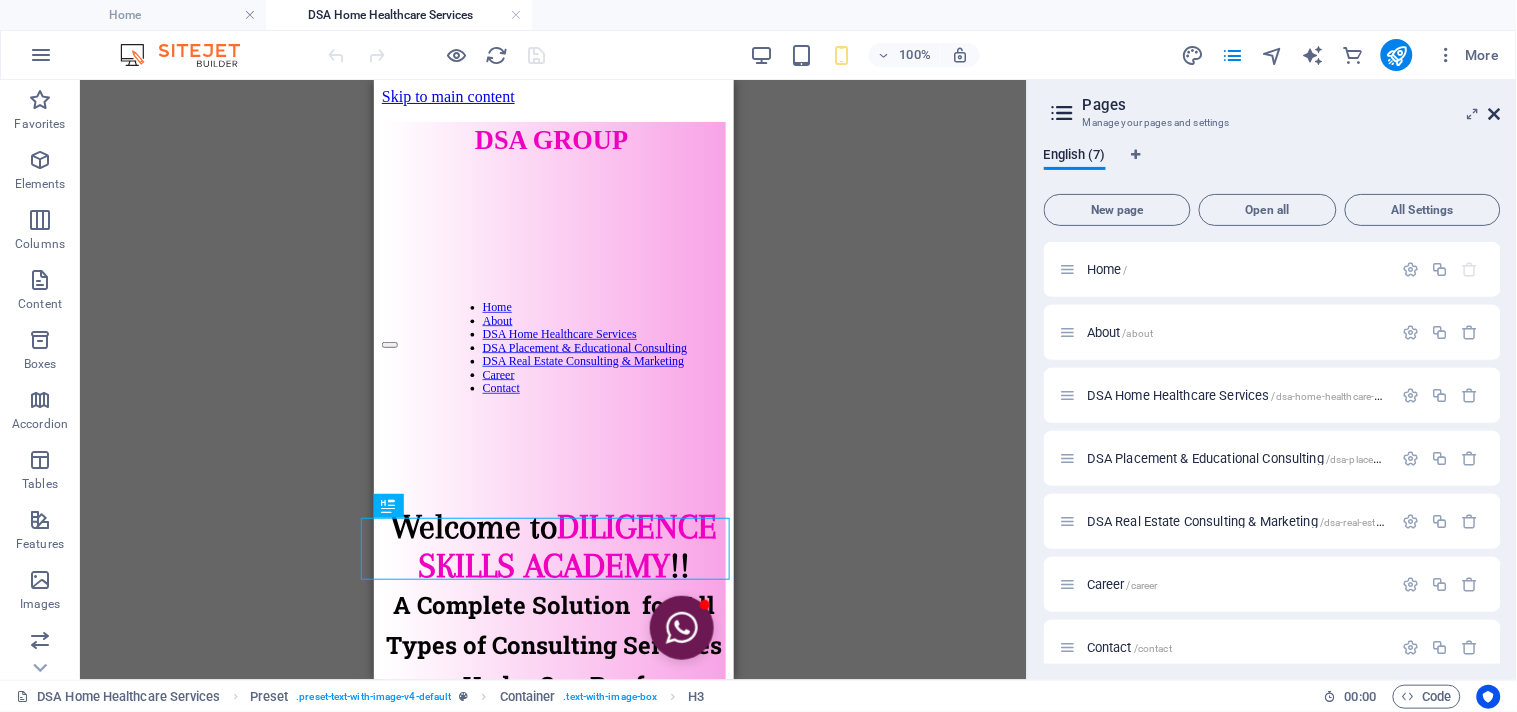 click at bounding box center [1495, 114] 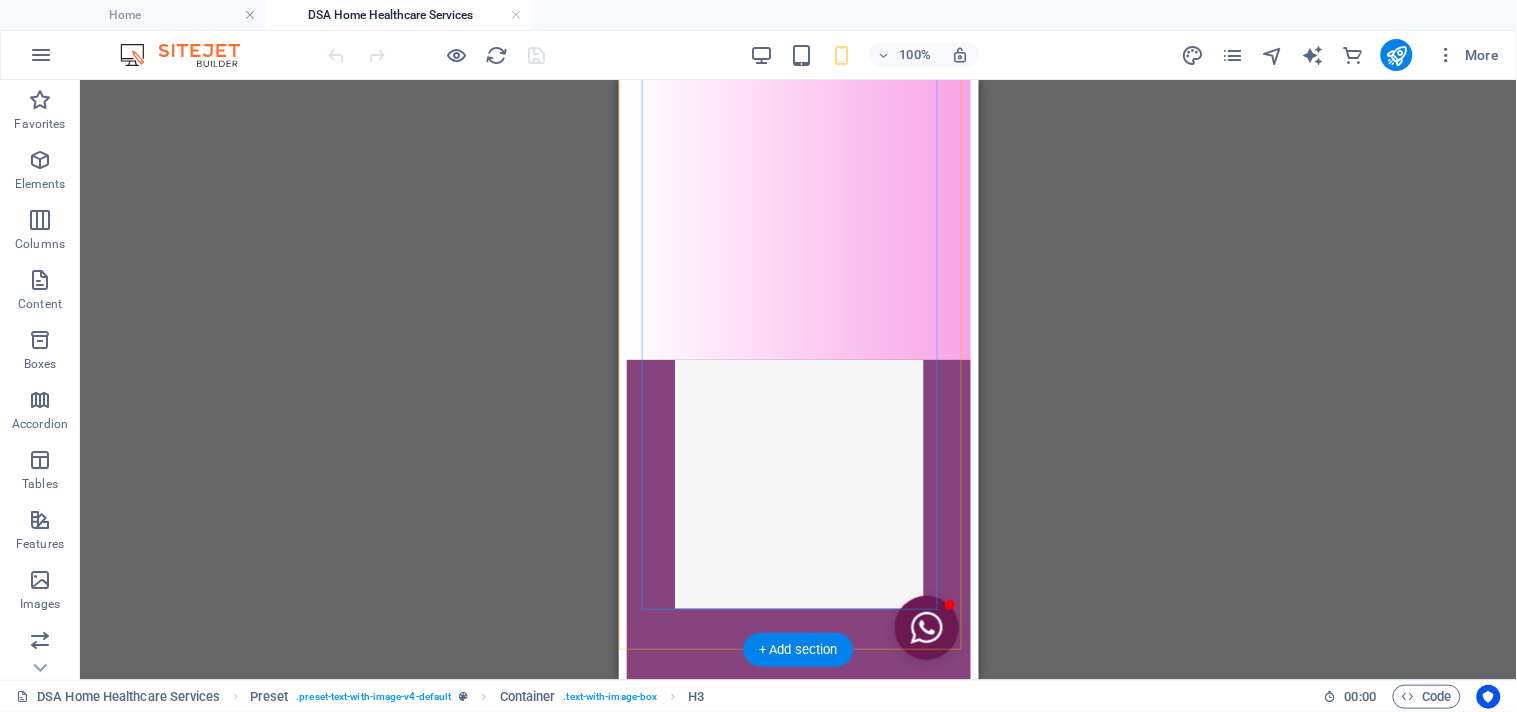 scroll, scrollTop: 3111, scrollLeft: 0, axis: vertical 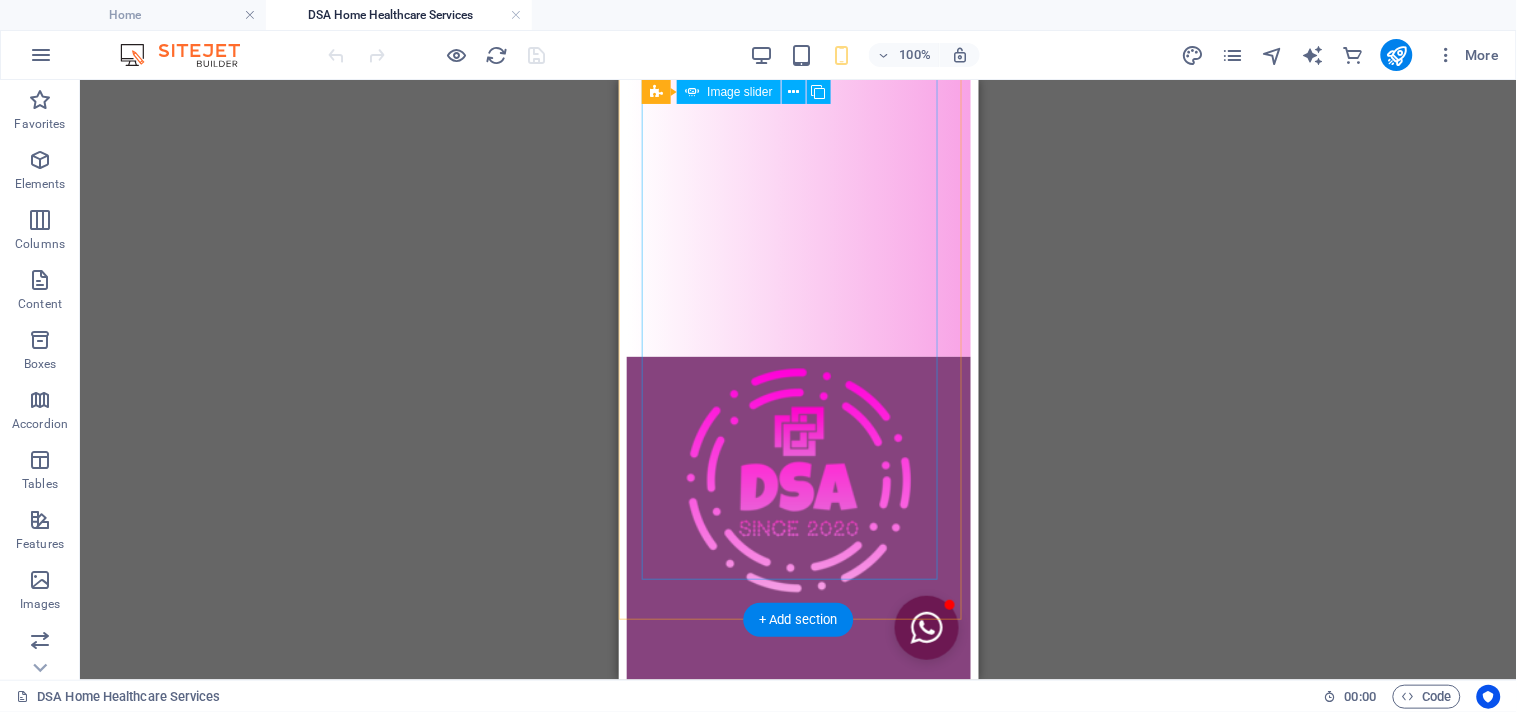 click at bounding box center [-168, 2326] 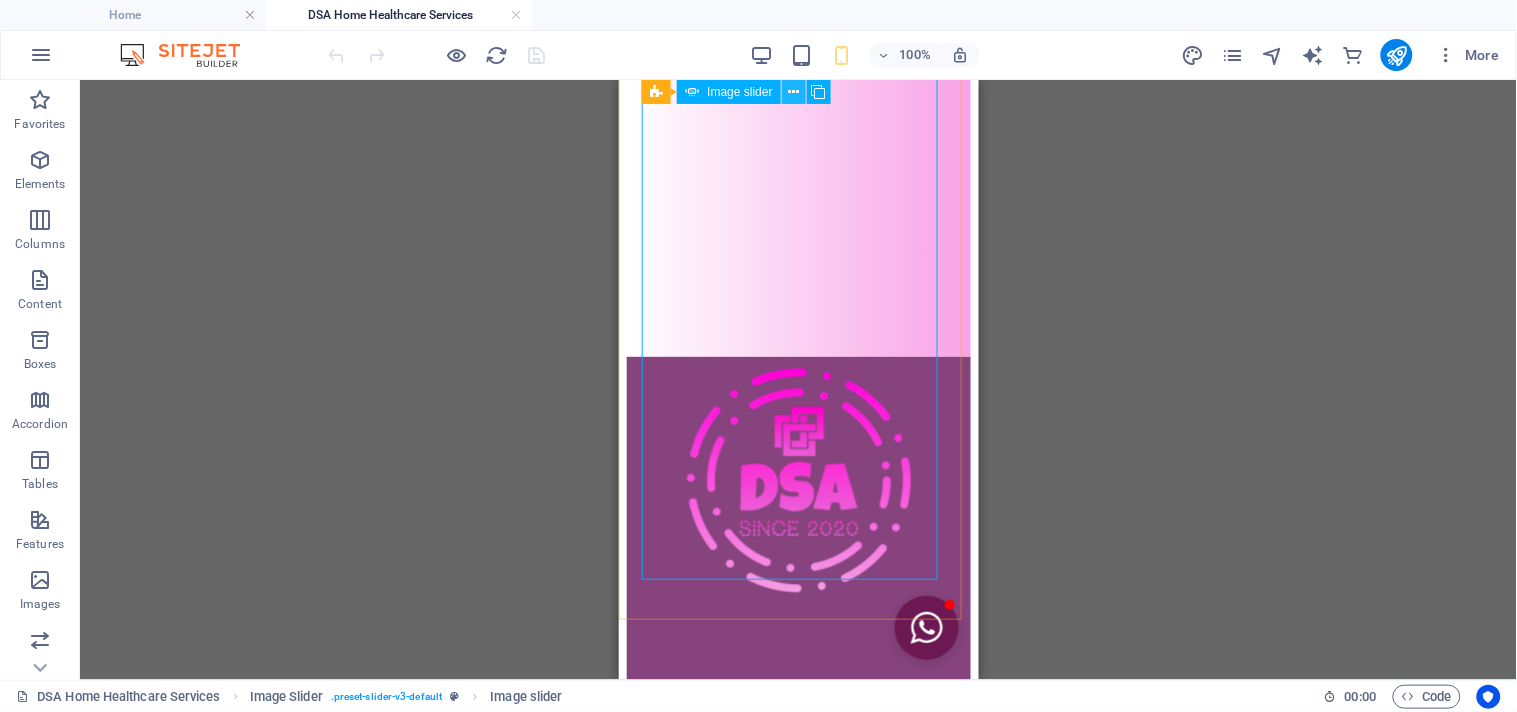 click at bounding box center (793, 92) 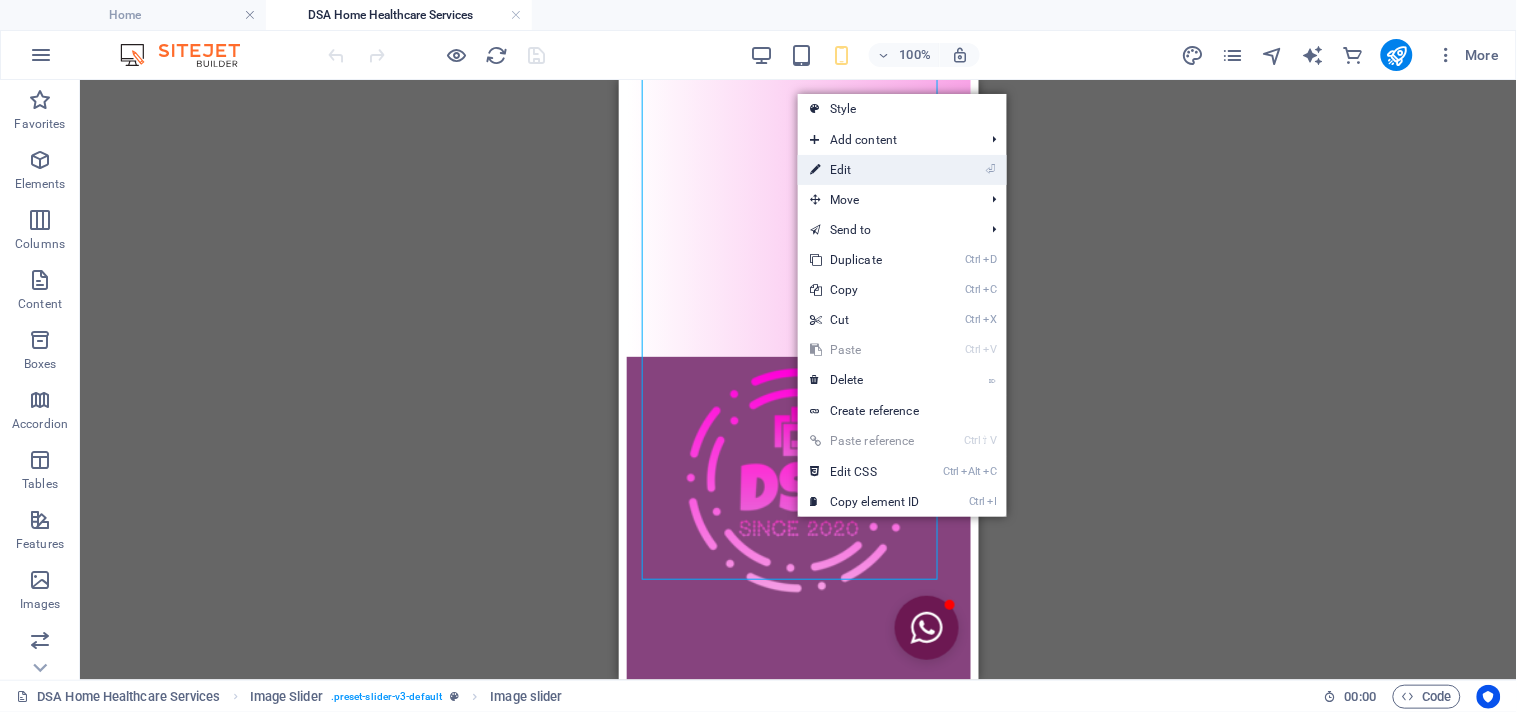 click on "⏎  Edit" at bounding box center [865, 170] 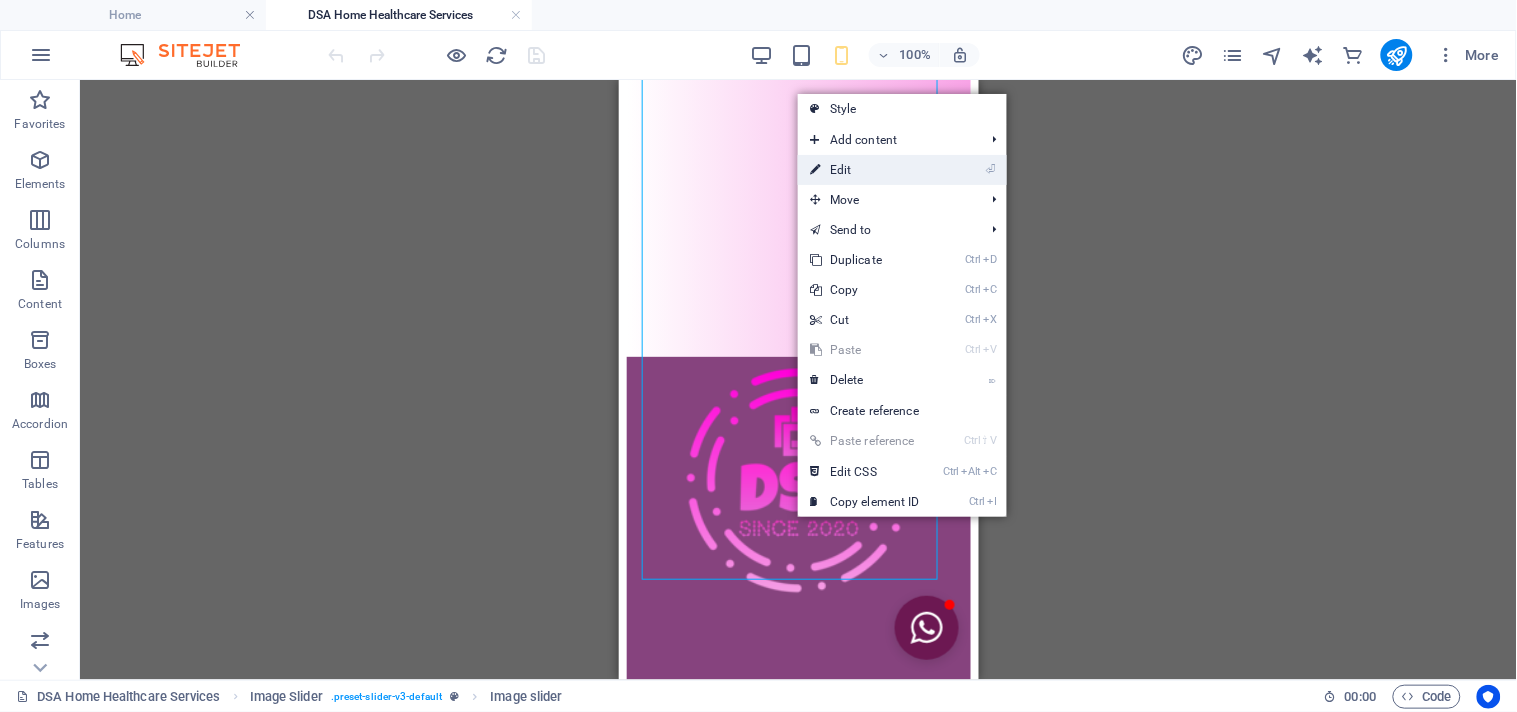 select on "progressive" 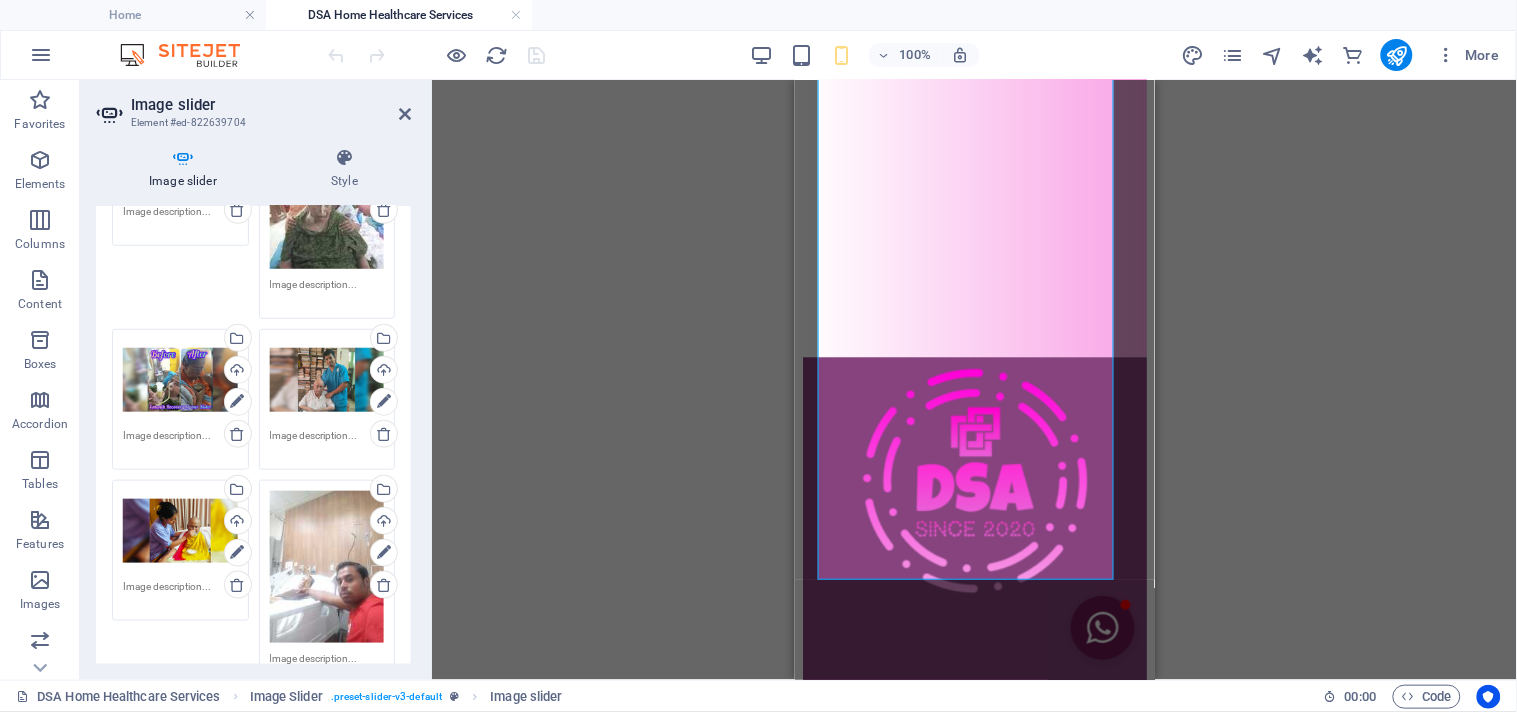 scroll, scrollTop: 58, scrollLeft: 0, axis: vertical 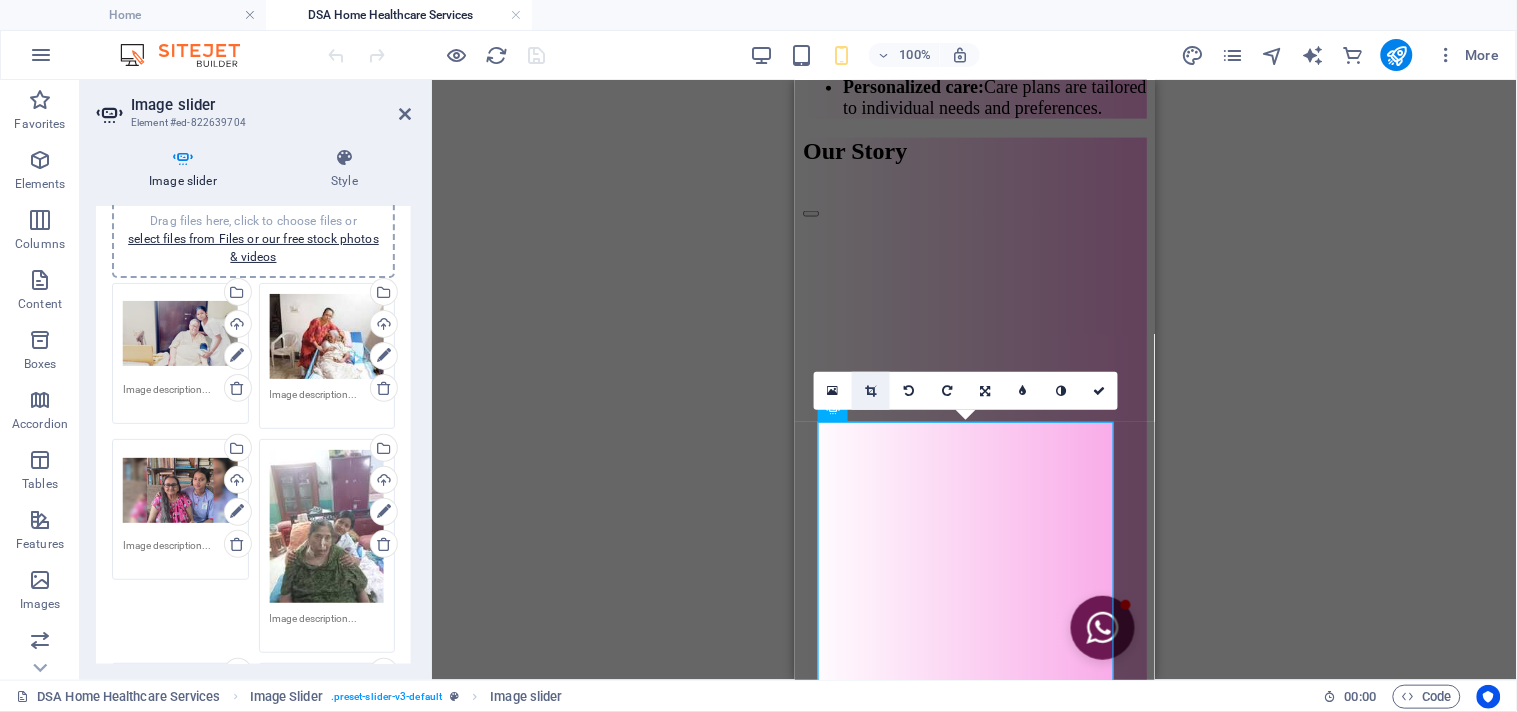 click at bounding box center (871, 391) 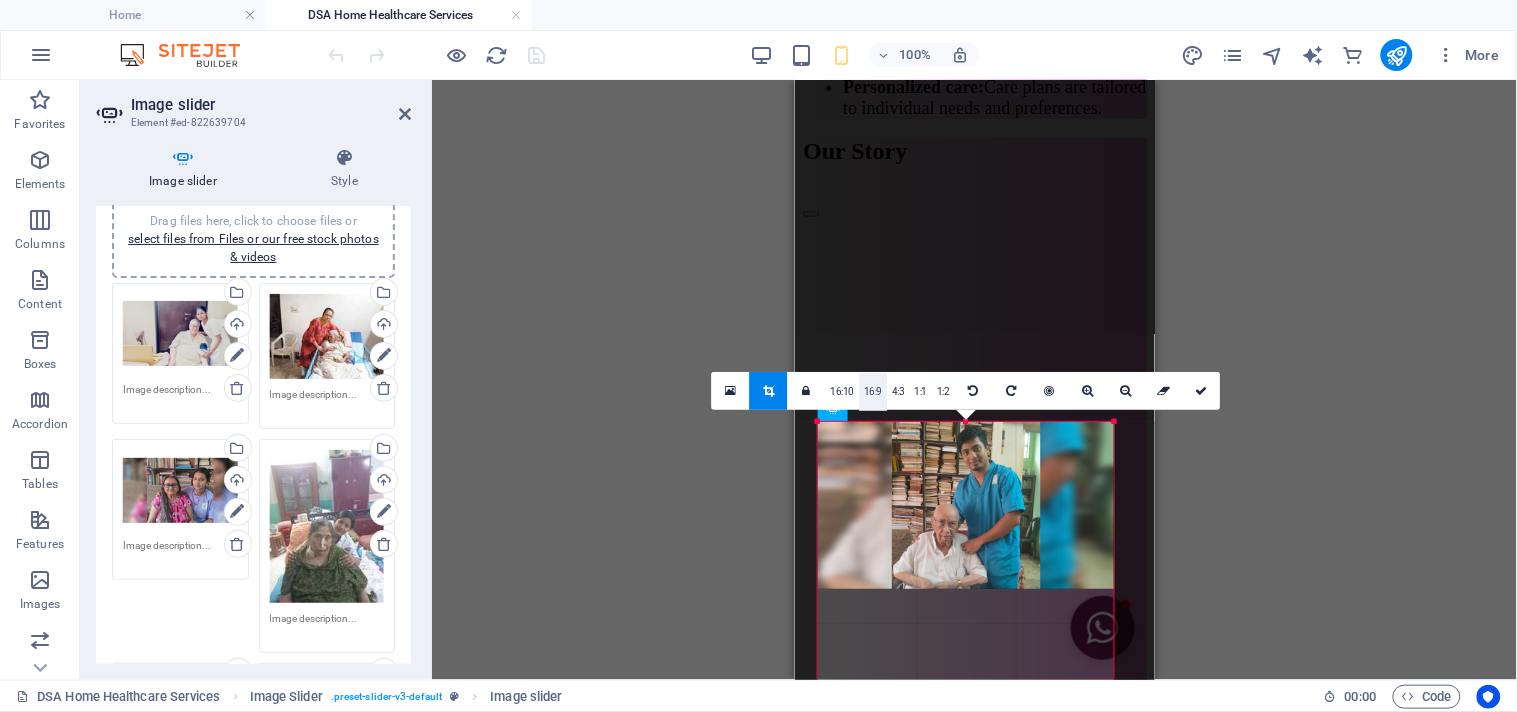 click on "16:9" at bounding box center (873, 392) 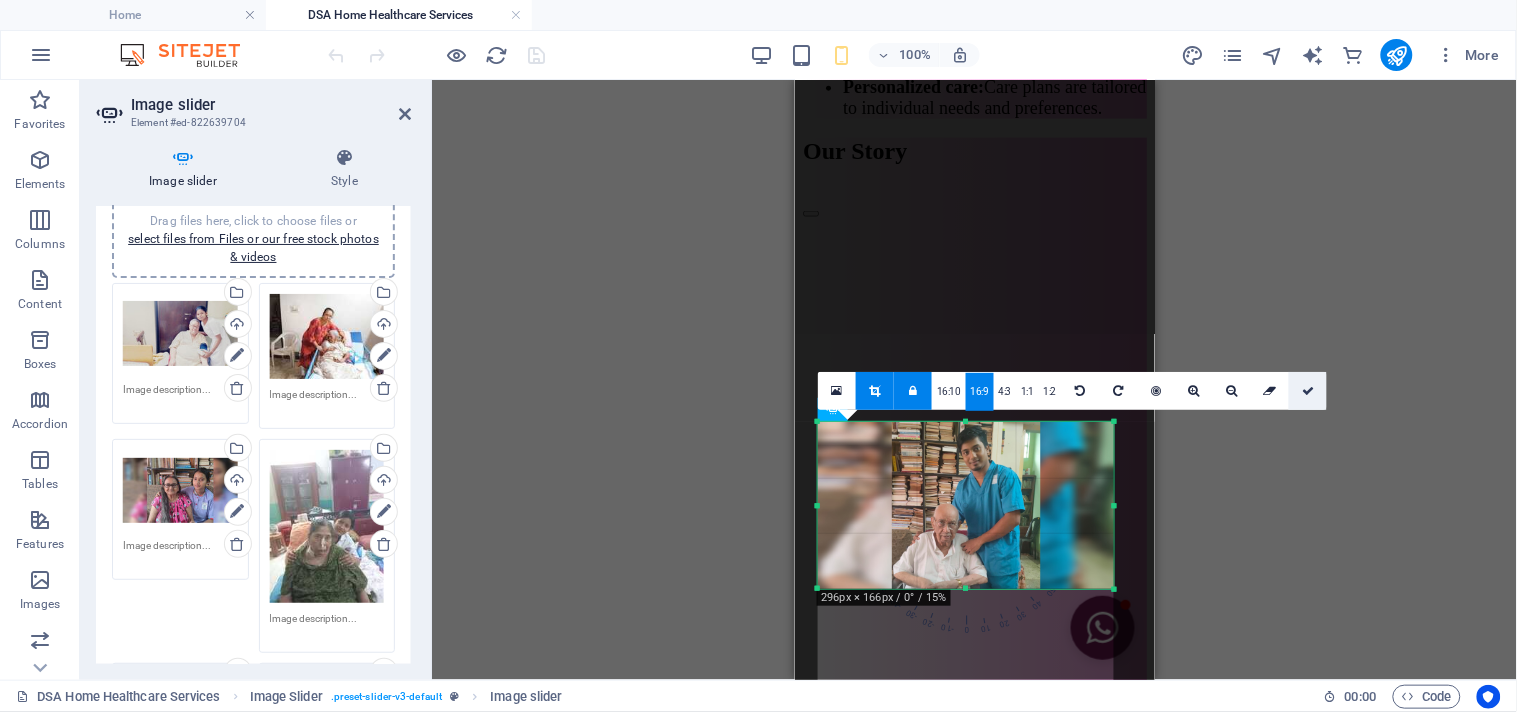 click at bounding box center (1308, 391) 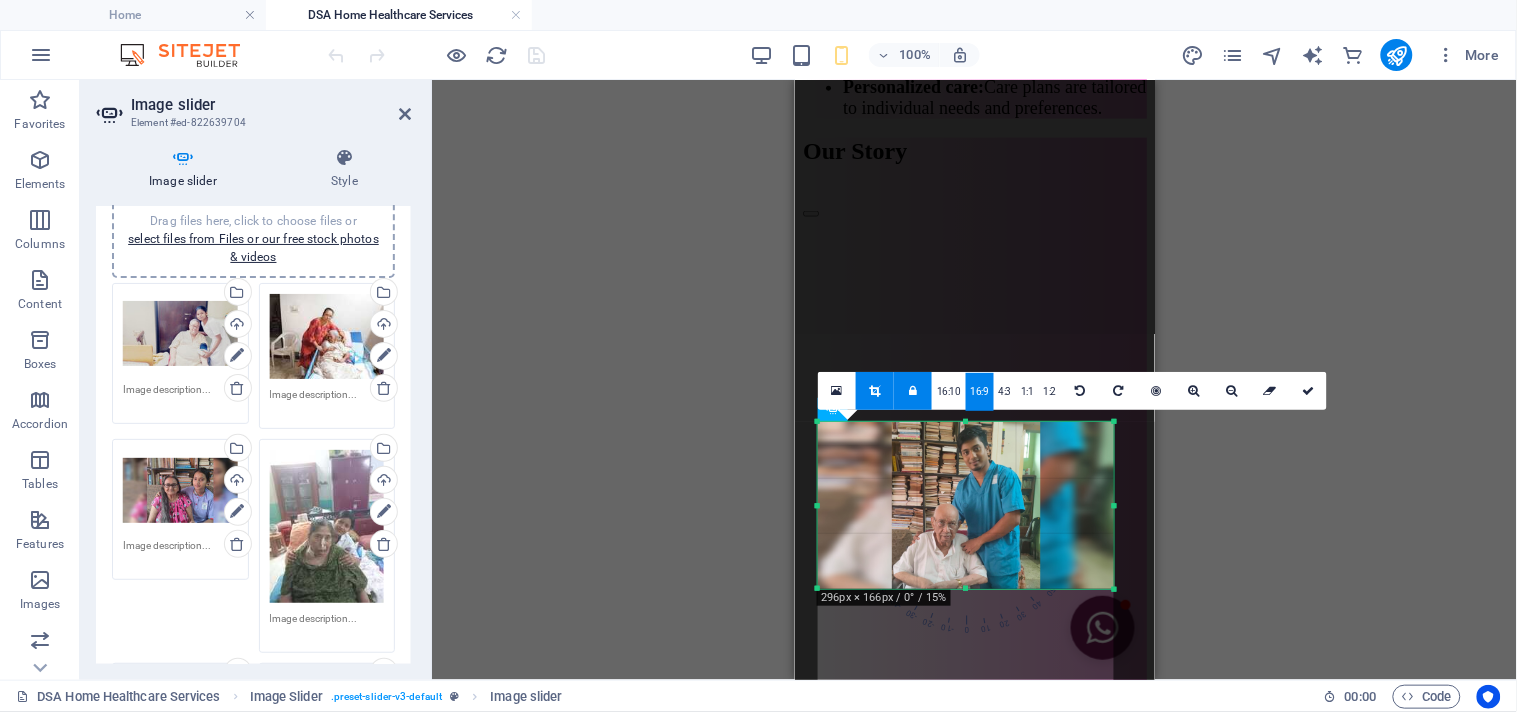 type on "166" 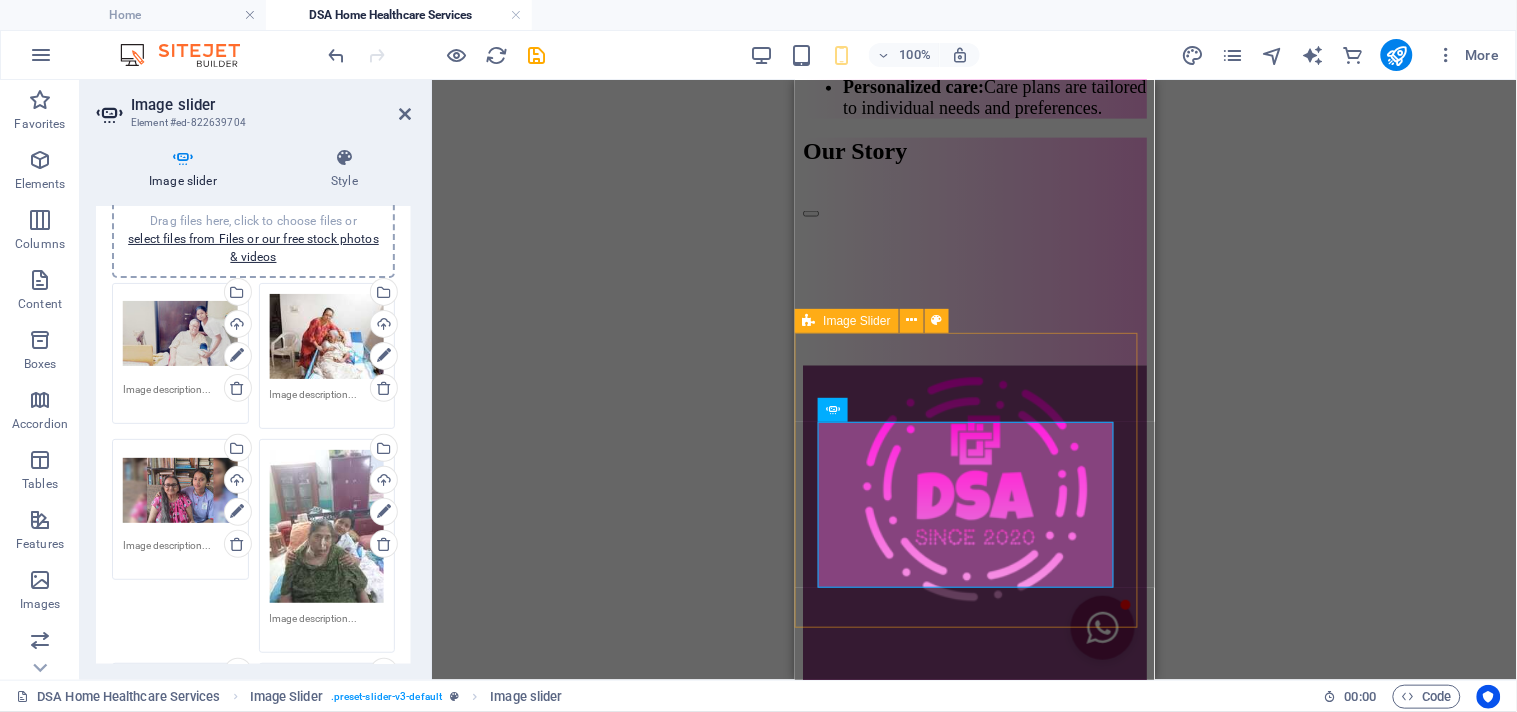 click on "Our Story 1 2 3 4 5 6 7 8 9 10" at bounding box center (974, 251) 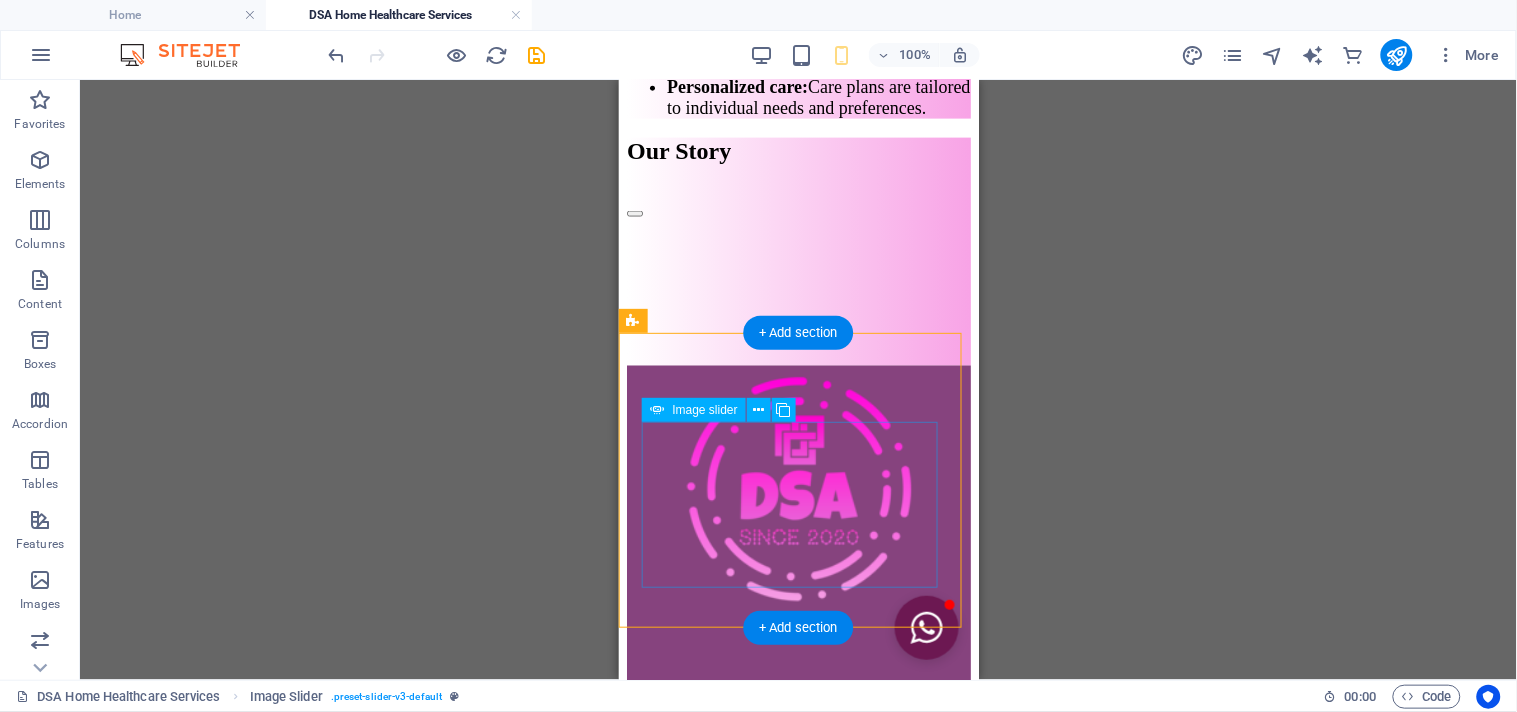 click on "1" at bounding box center [677, 7449] 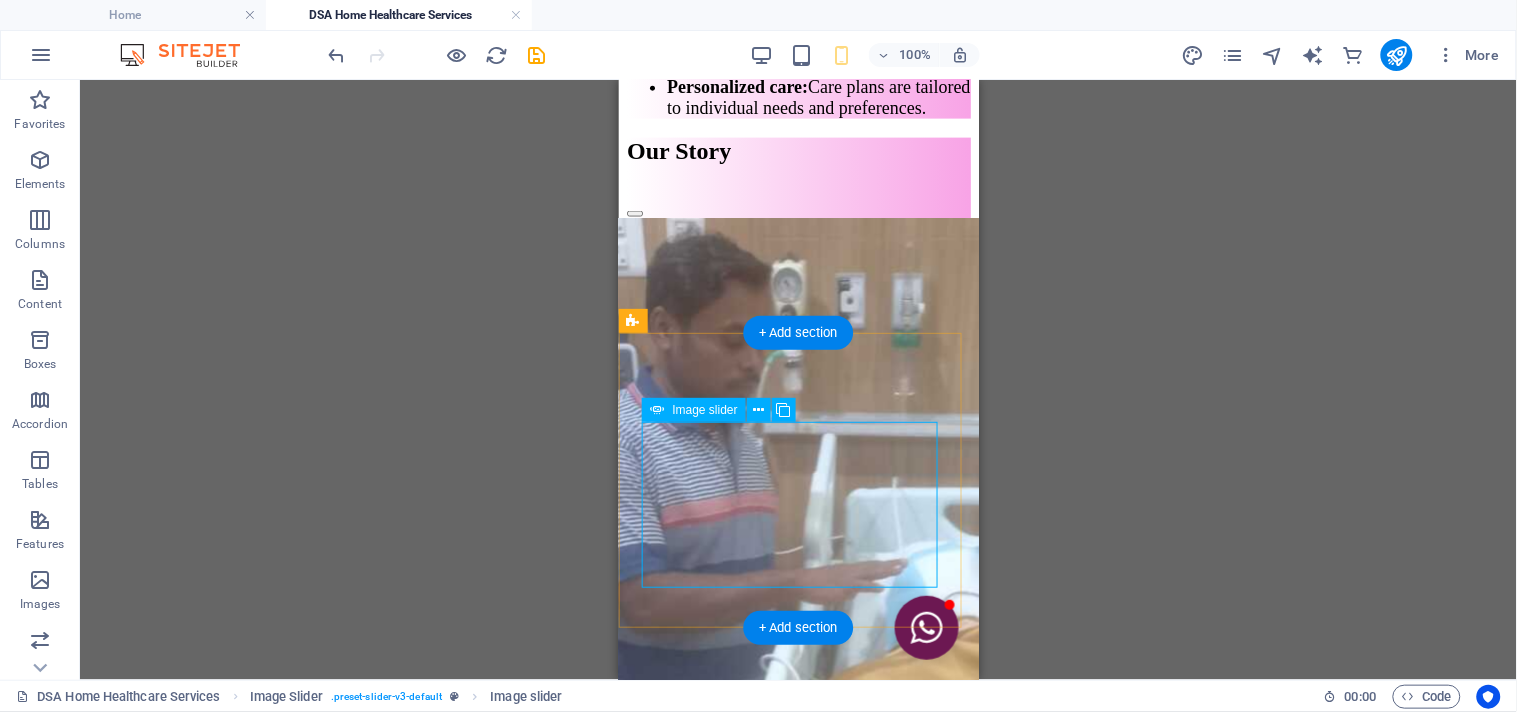 click on "2" at bounding box center (677, 7470) 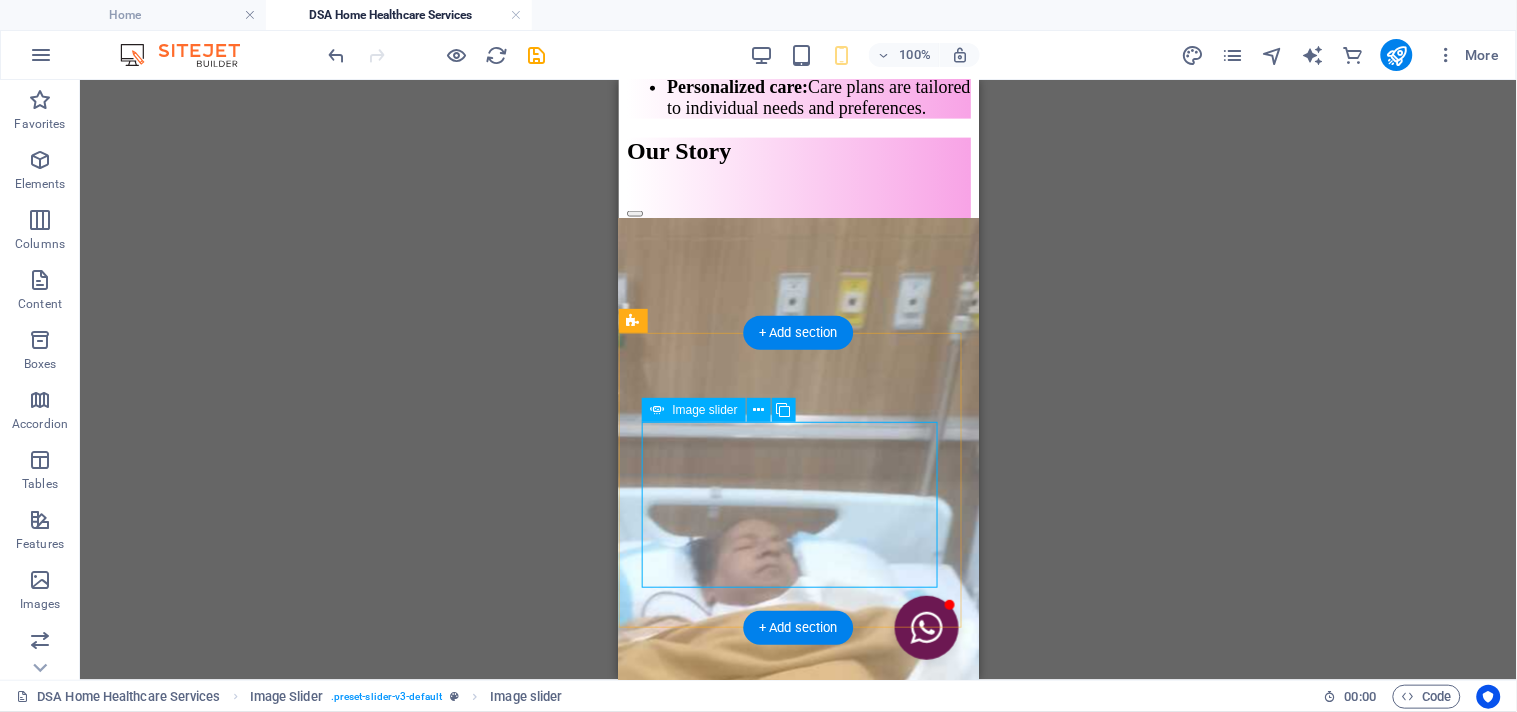 click on "3" at bounding box center (677, 7491) 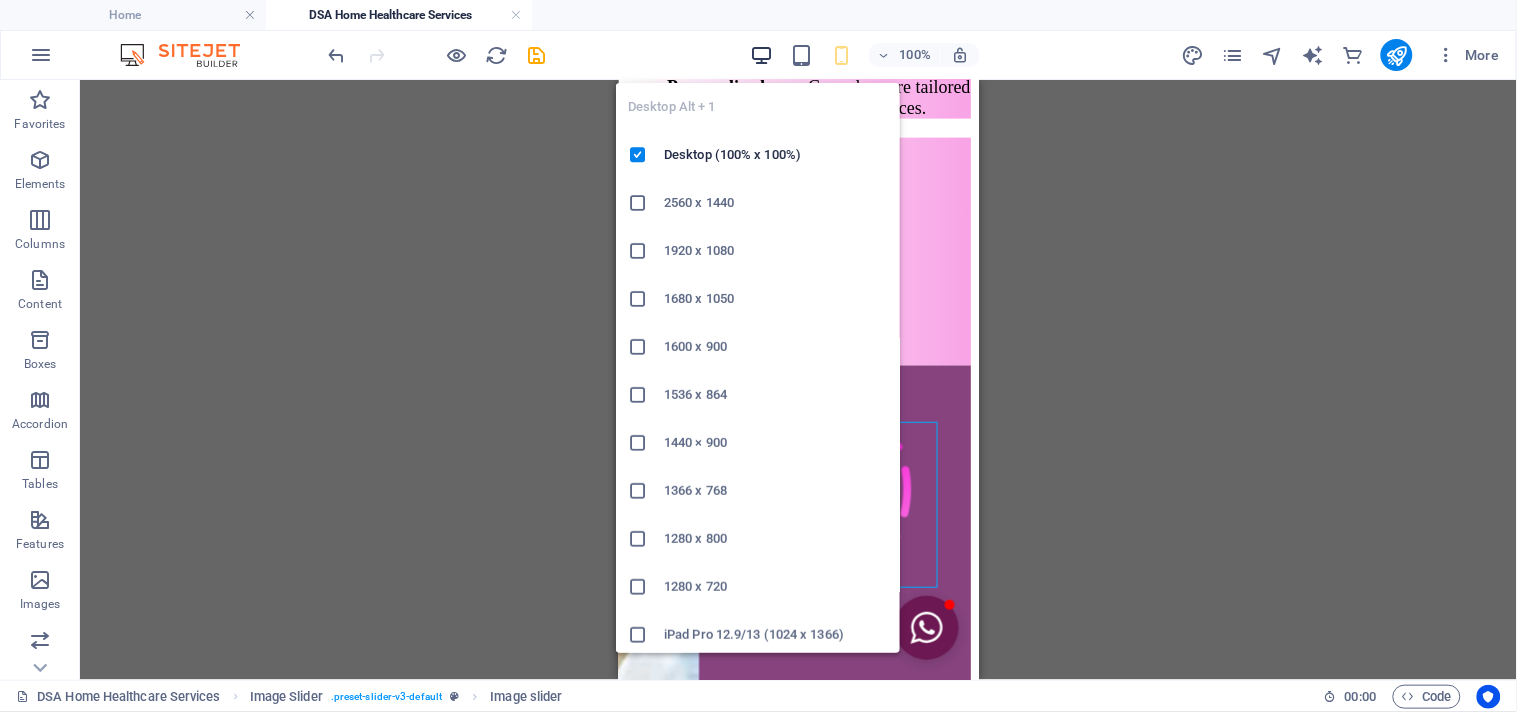 click at bounding box center [761, 55] 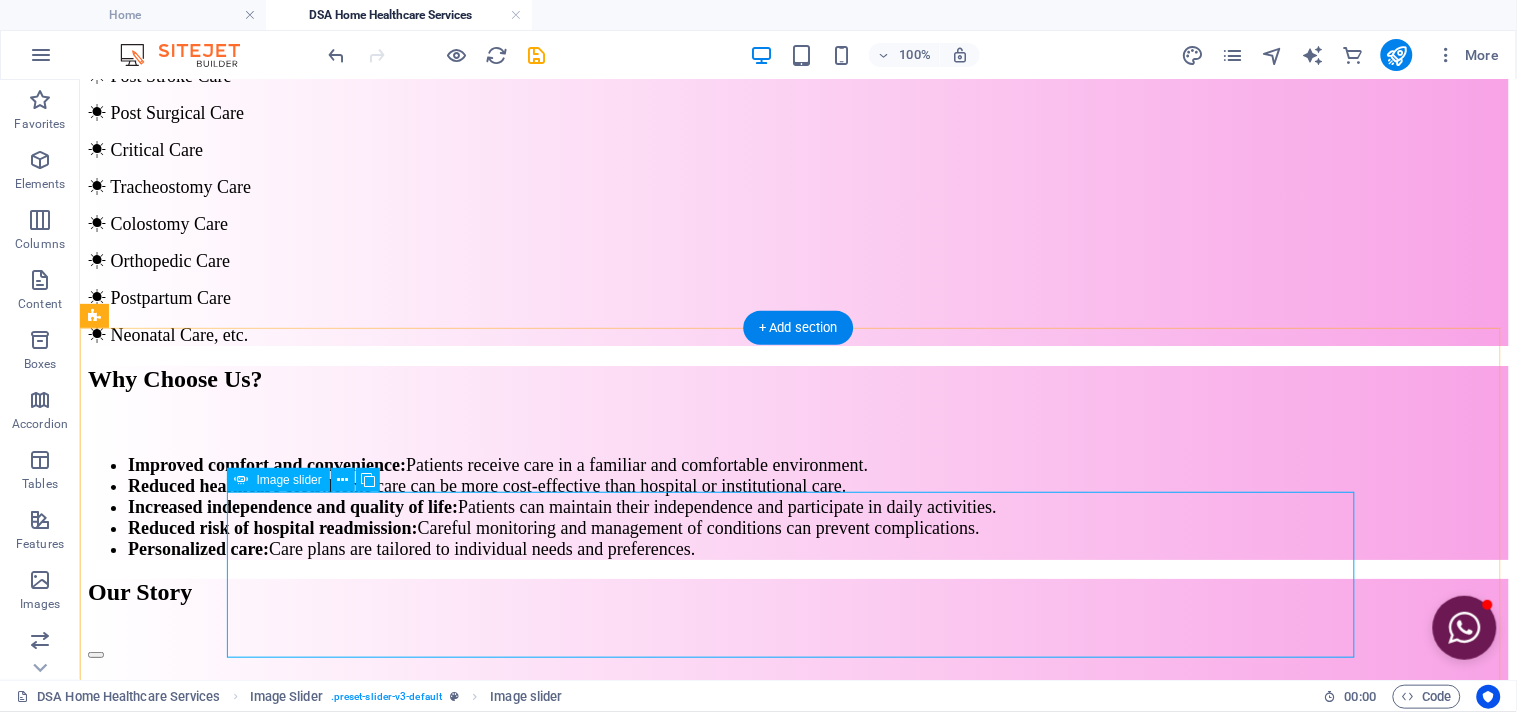 scroll, scrollTop: 1686, scrollLeft: 0, axis: vertical 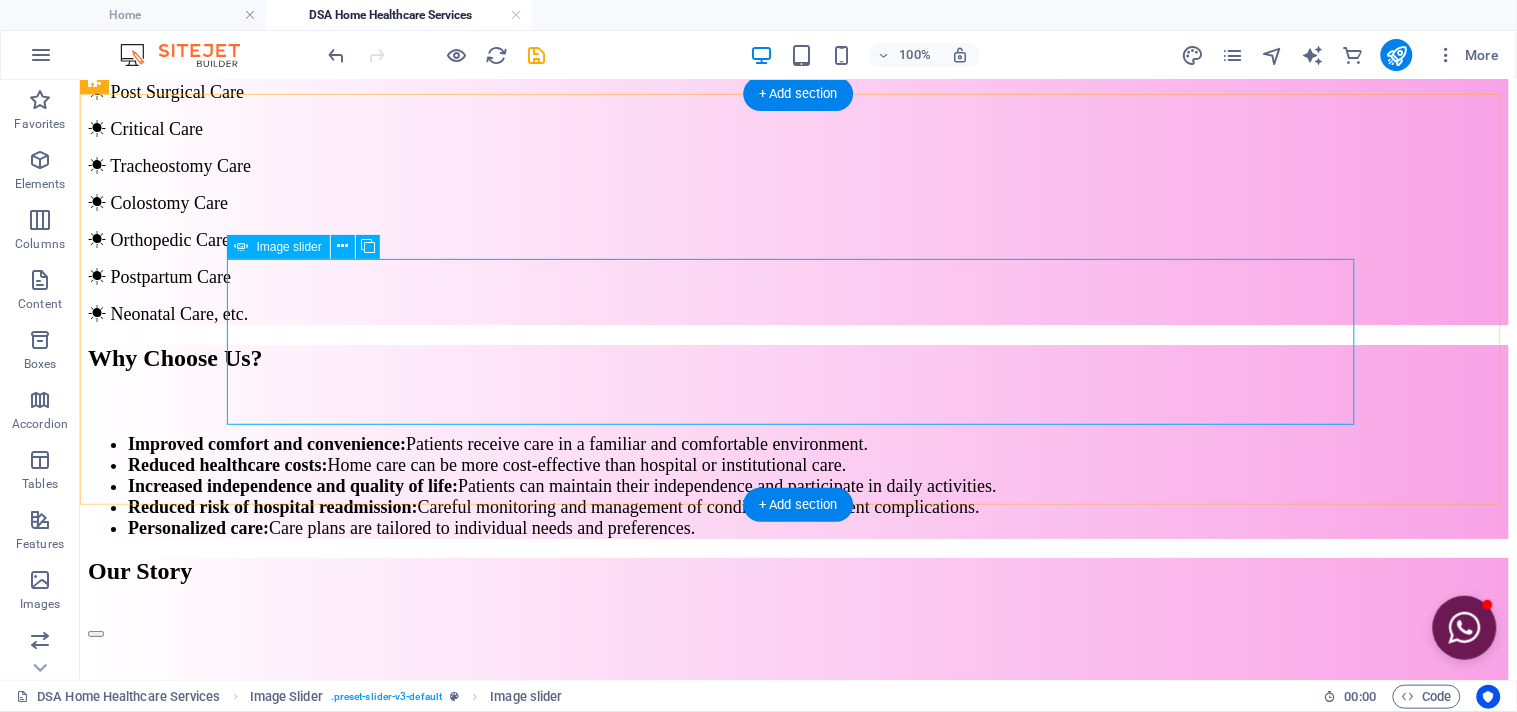 click on "2" at bounding box center [138, 7890] 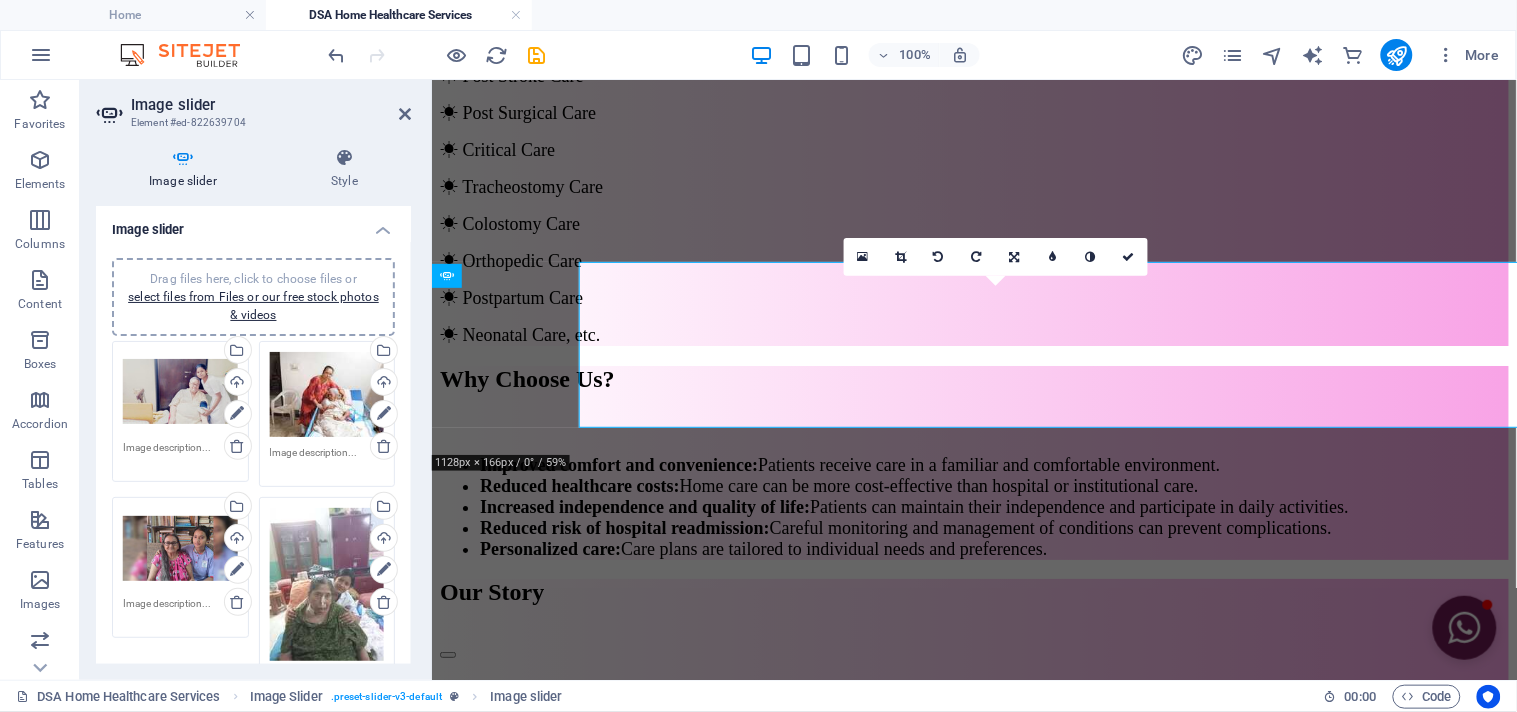 scroll, scrollTop: 1683, scrollLeft: 0, axis: vertical 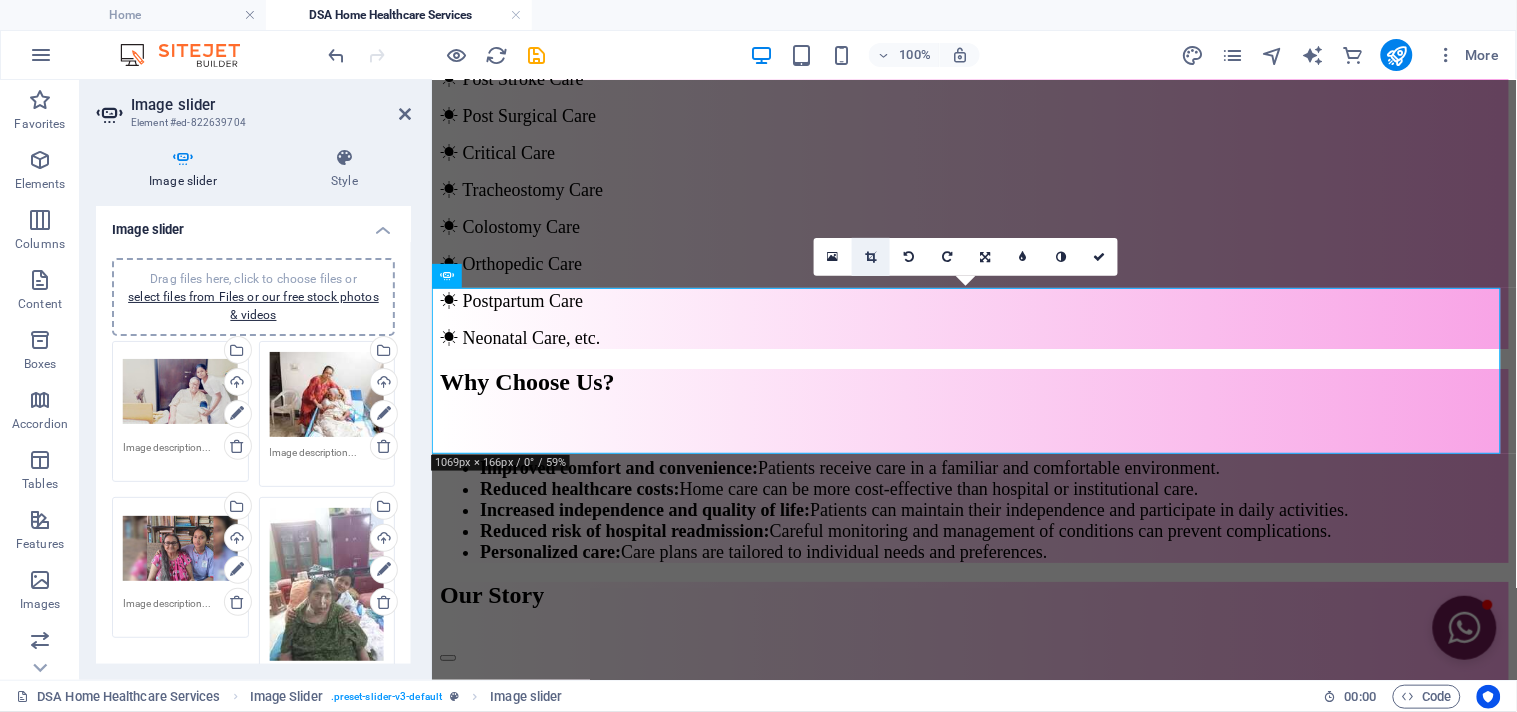 click at bounding box center [871, 257] 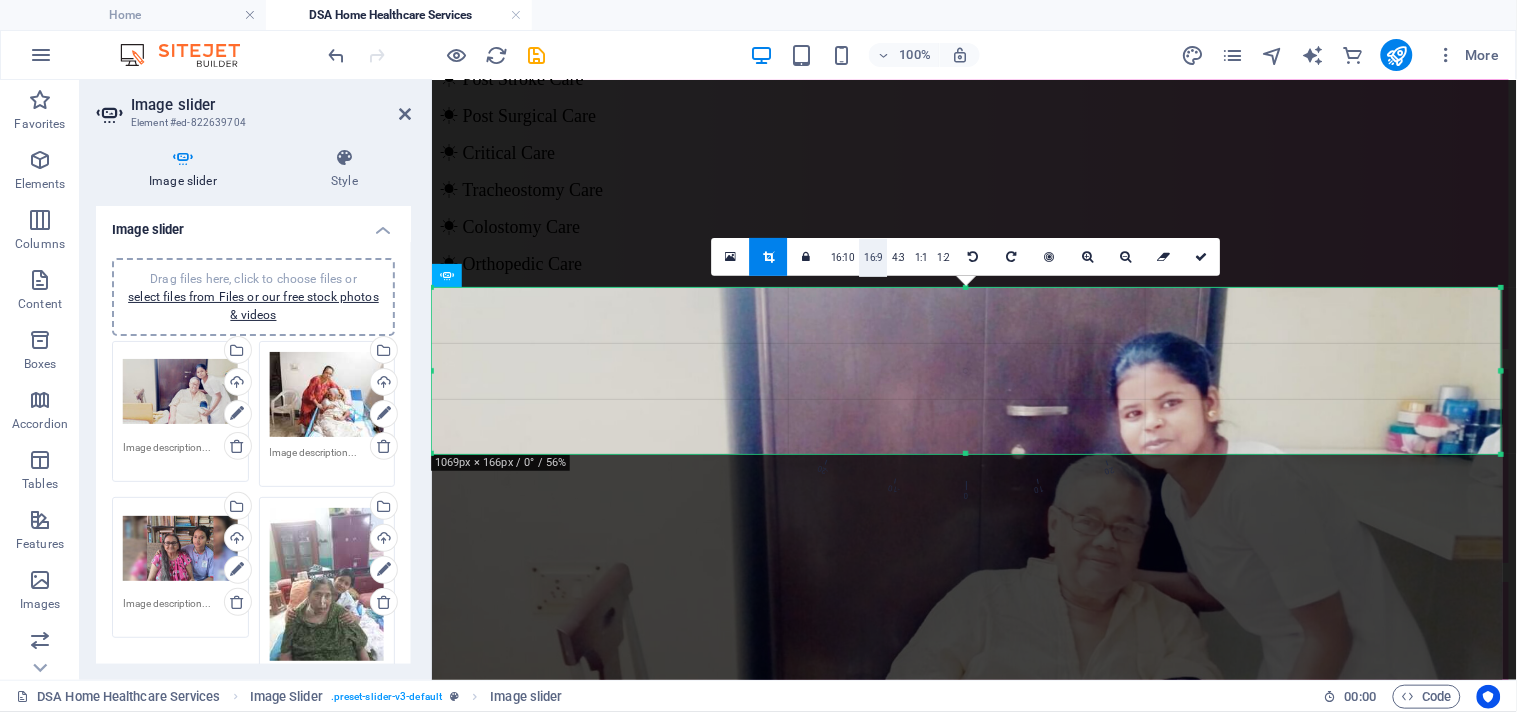 click on "16:9" at bounding box center (873, 258) 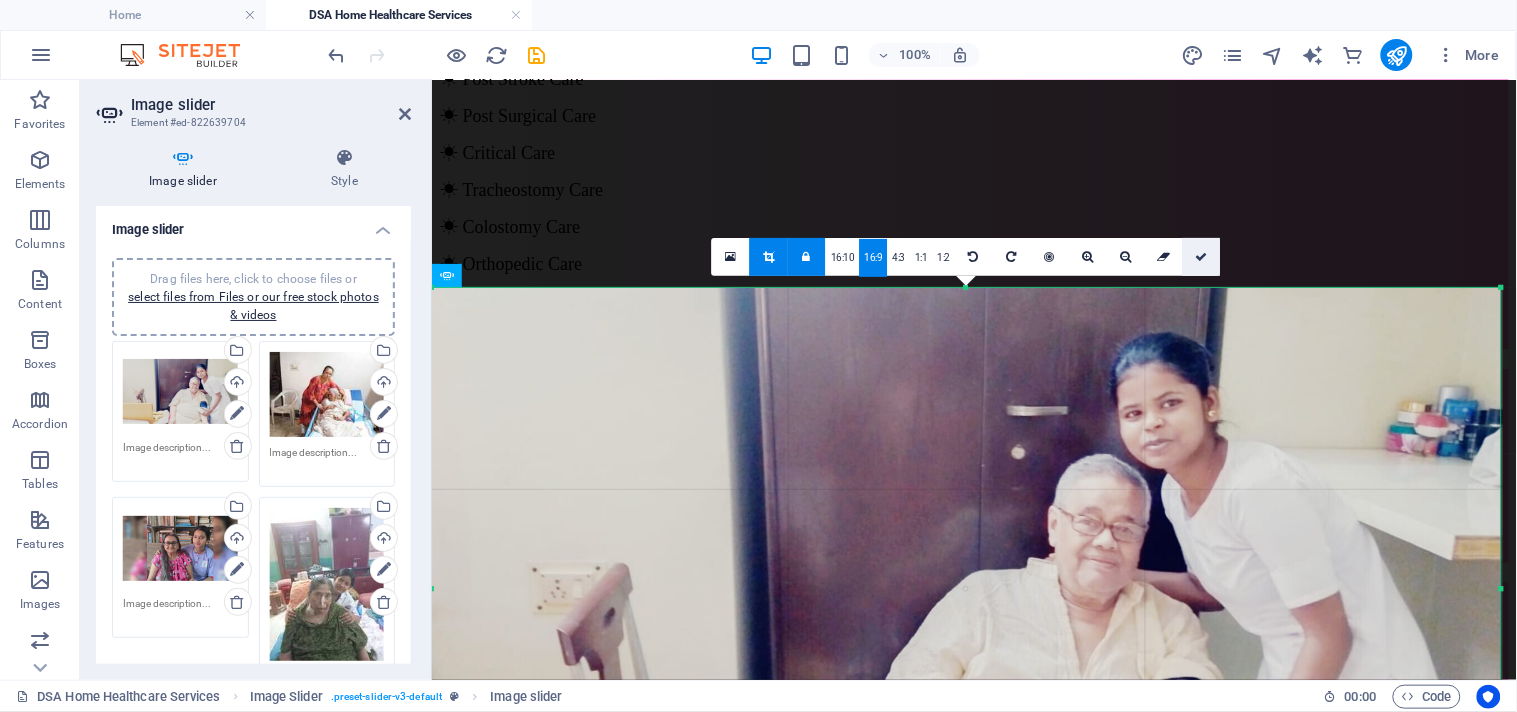 click at bounding box center [1202, 257] 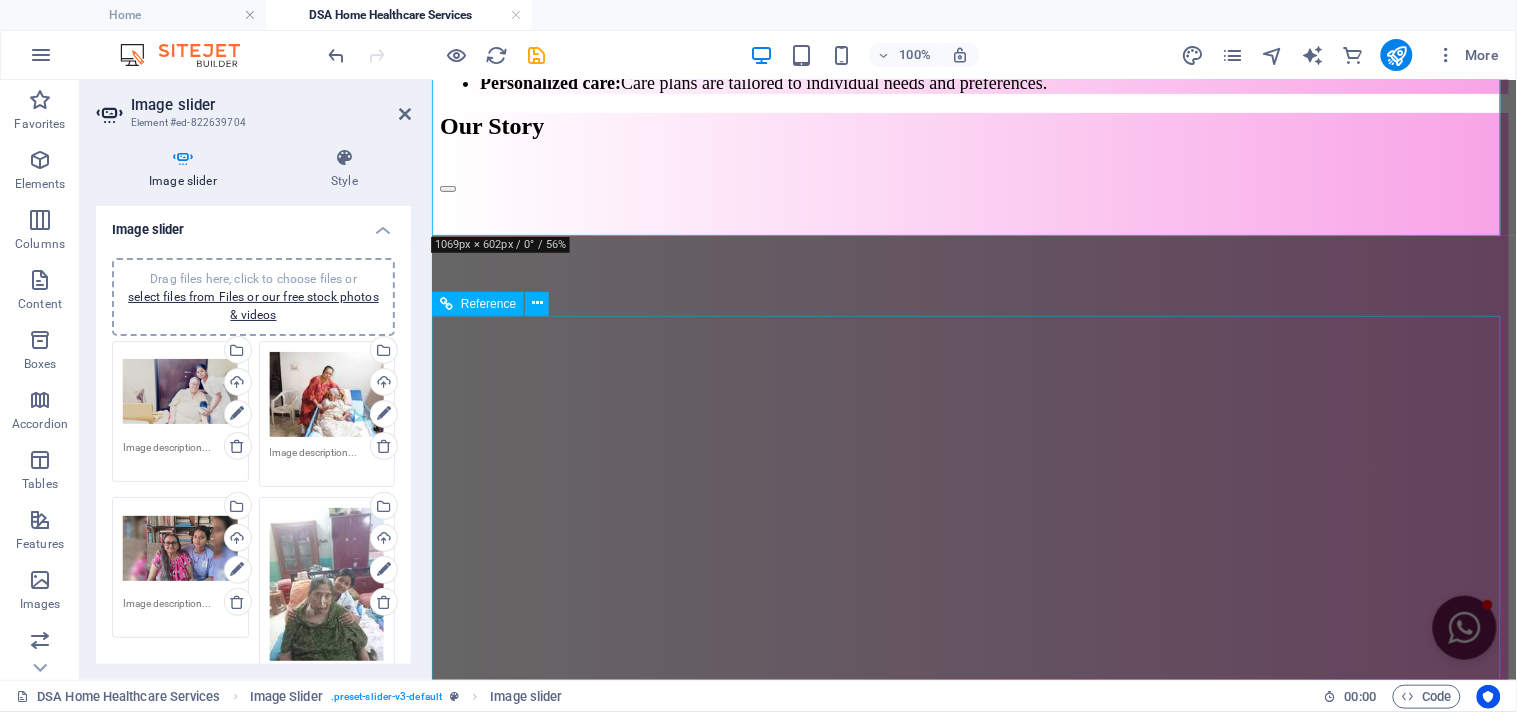 scroll, scrollTop: 2127, scrollLeft: 0, axis: vertical 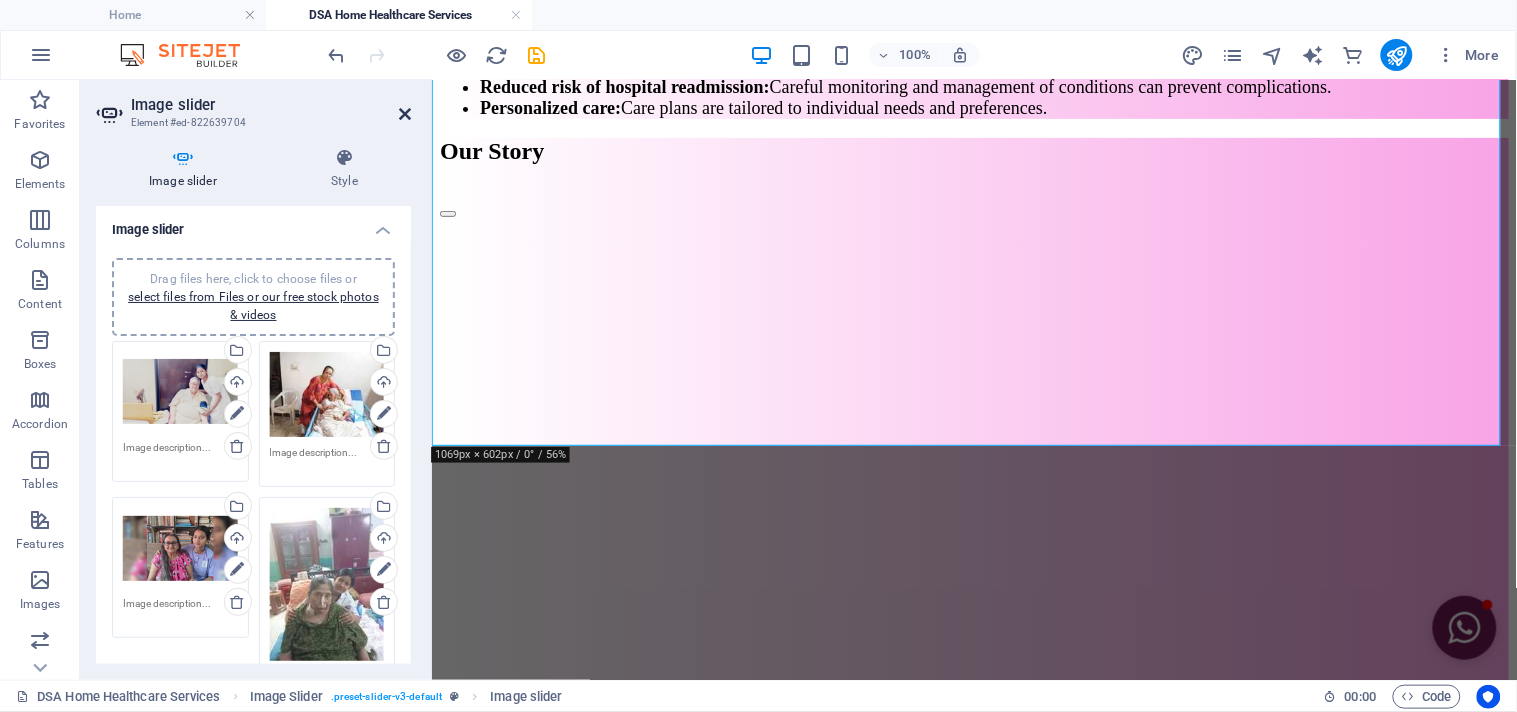 click at bounding box center (405, 114) 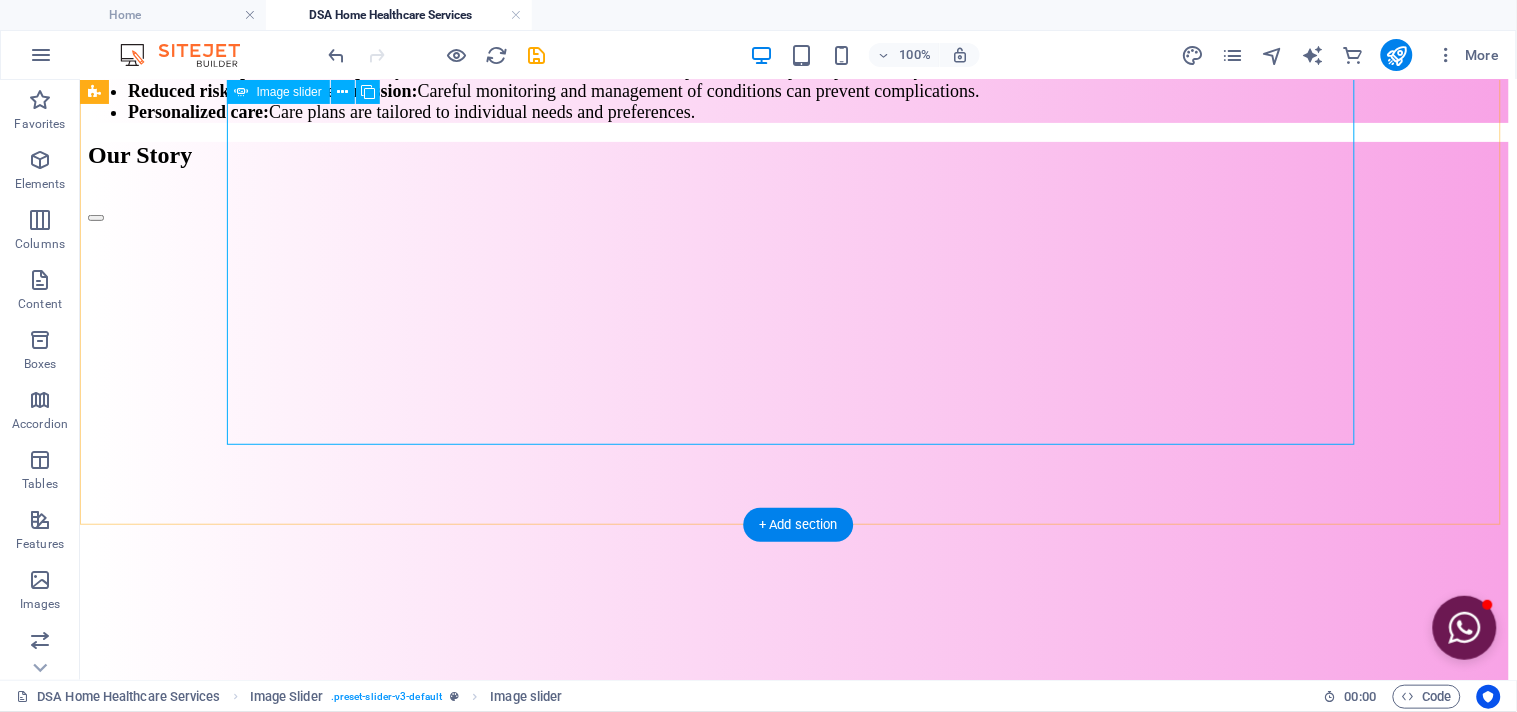 click on "2" at bounding box center [138, 7472] 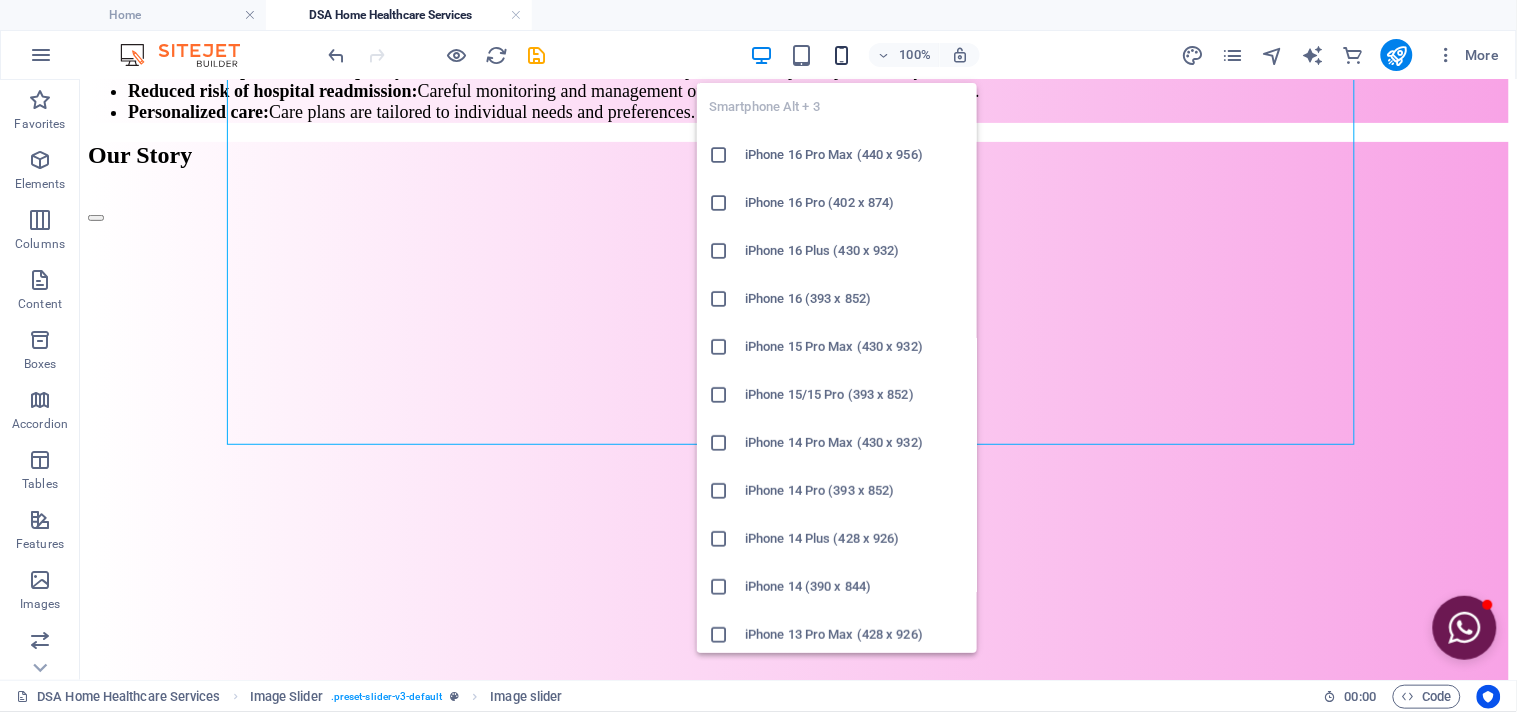 click at bounding box center [841, 55] 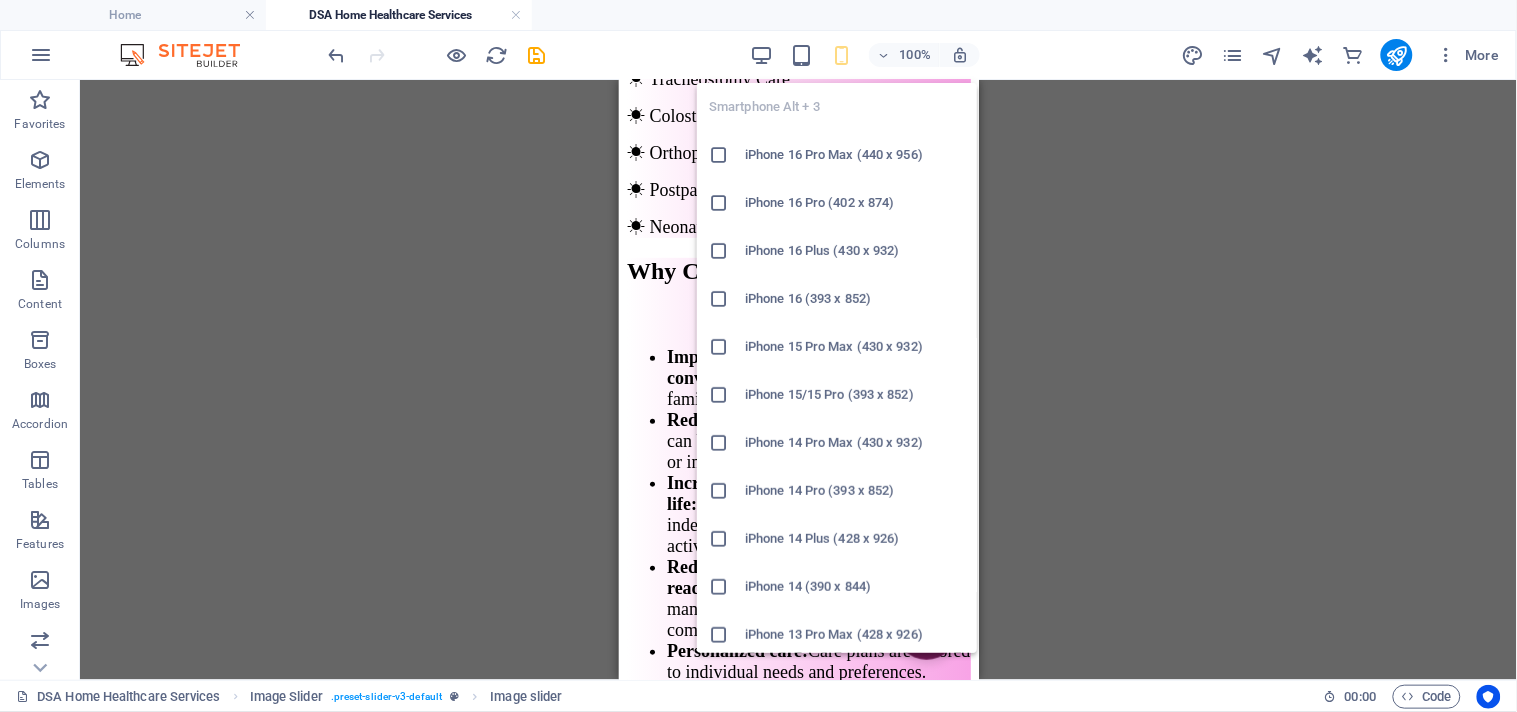 scroll, scrollTop: 3010, scrollLeft: 0, axis: vertical 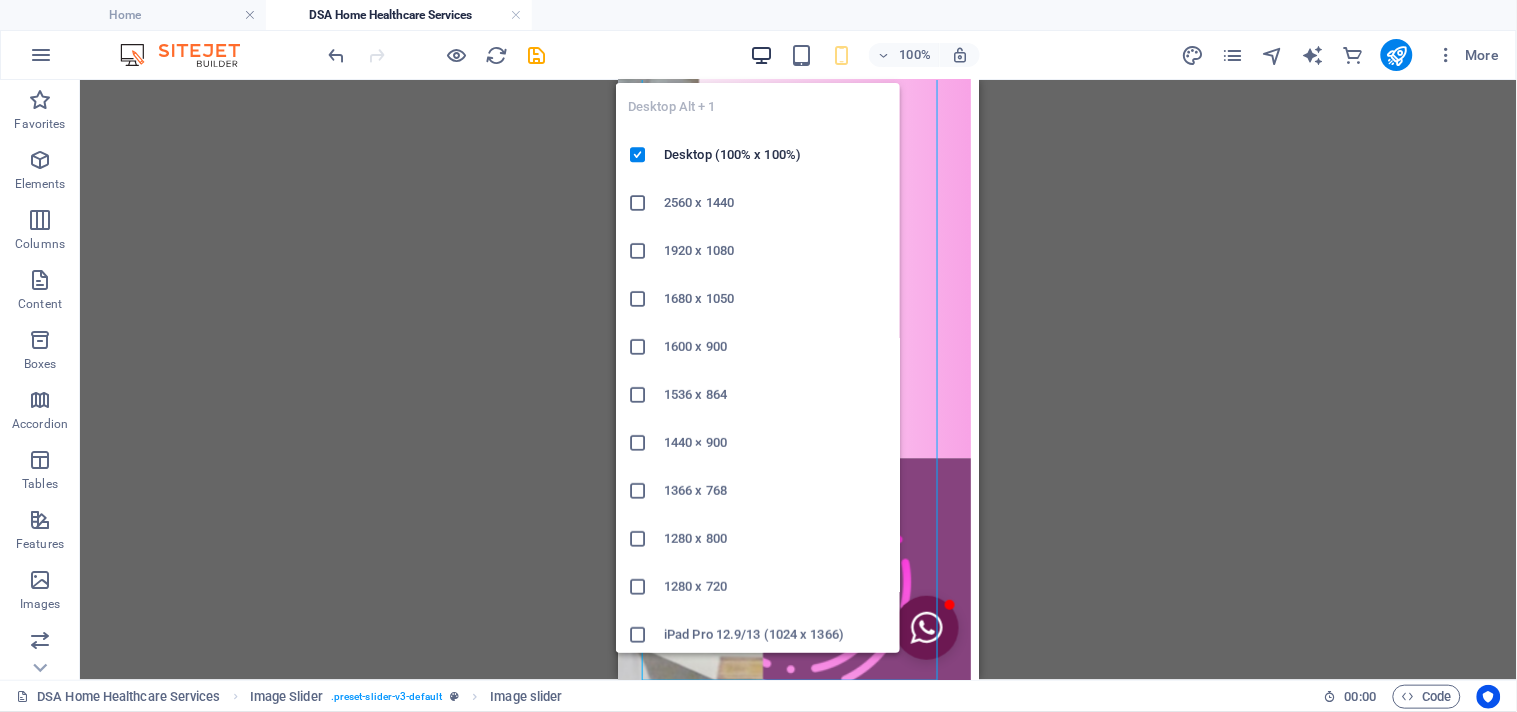 click at bounding box center [761, 55] 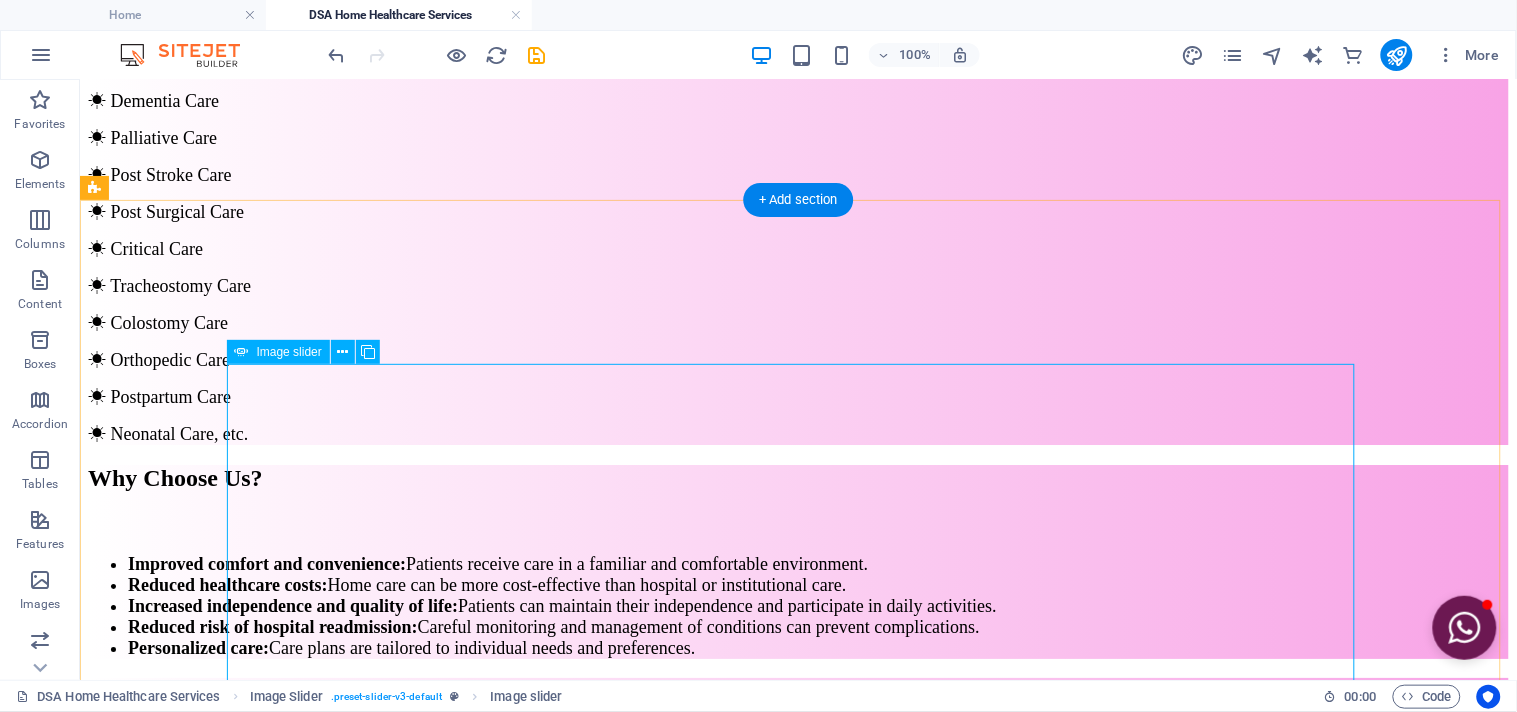 scroll, scrollTop: 1788, scrollLeft: 0, axis: vertical 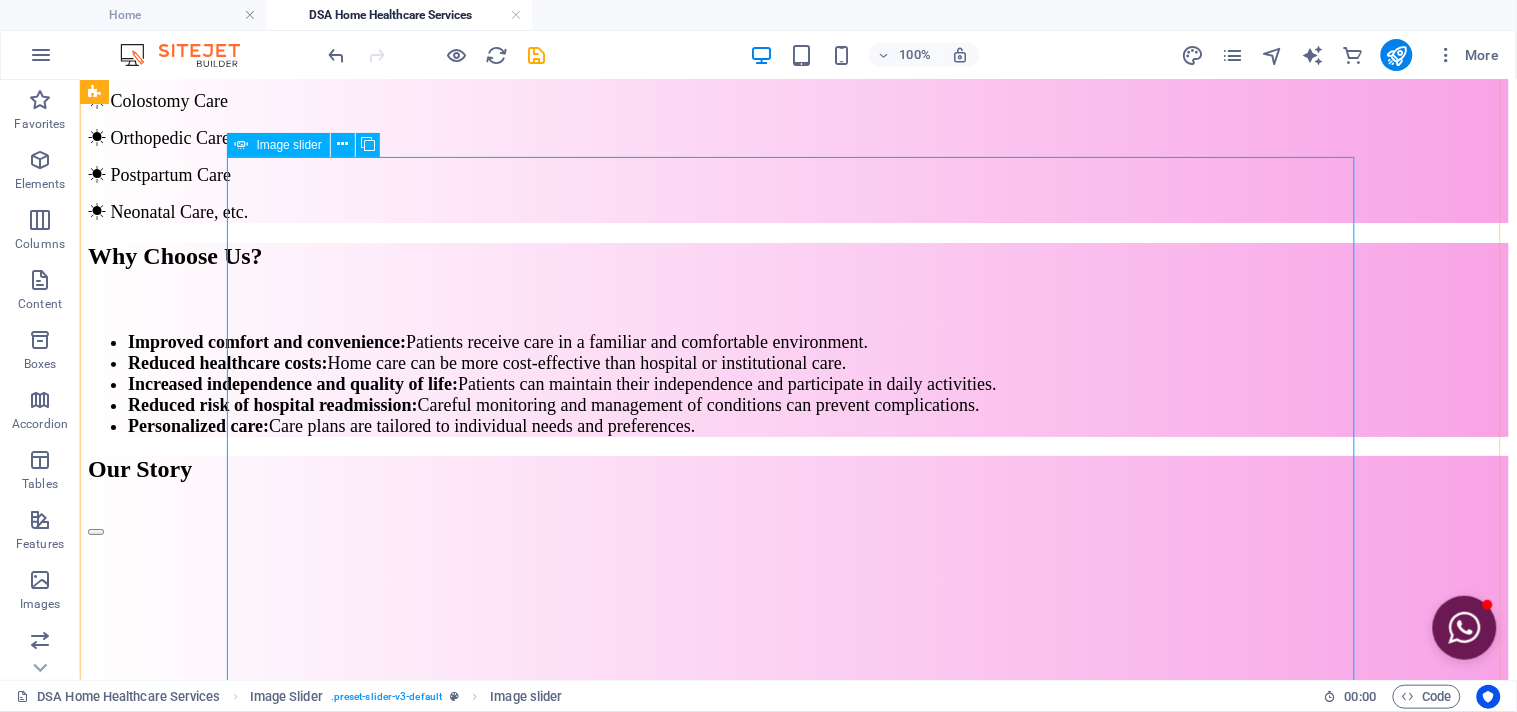 click at bounding box center (-2785, 2578) 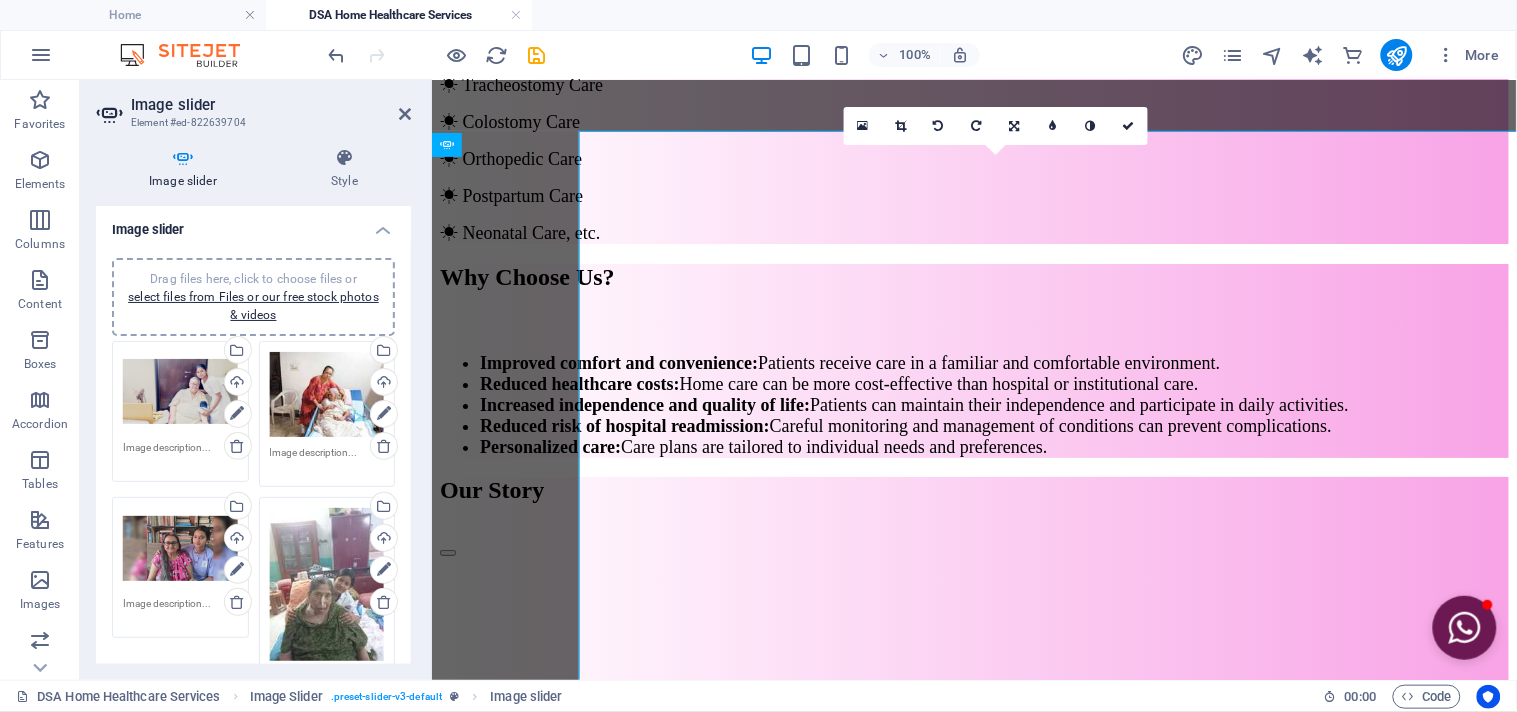 scroll, scrollTop: 1814, scrollLeft: 0, axis: vertical 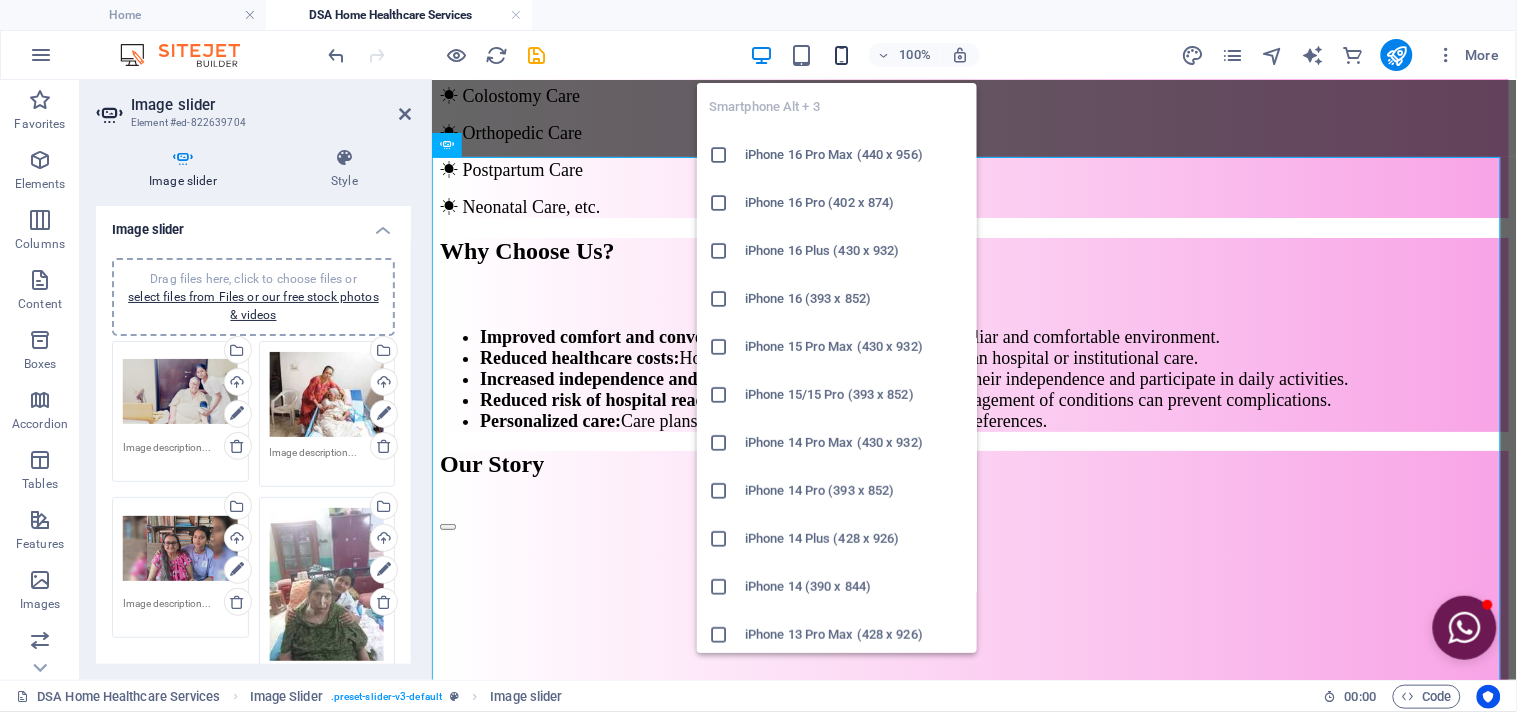 click at bounding box center (841, 55) 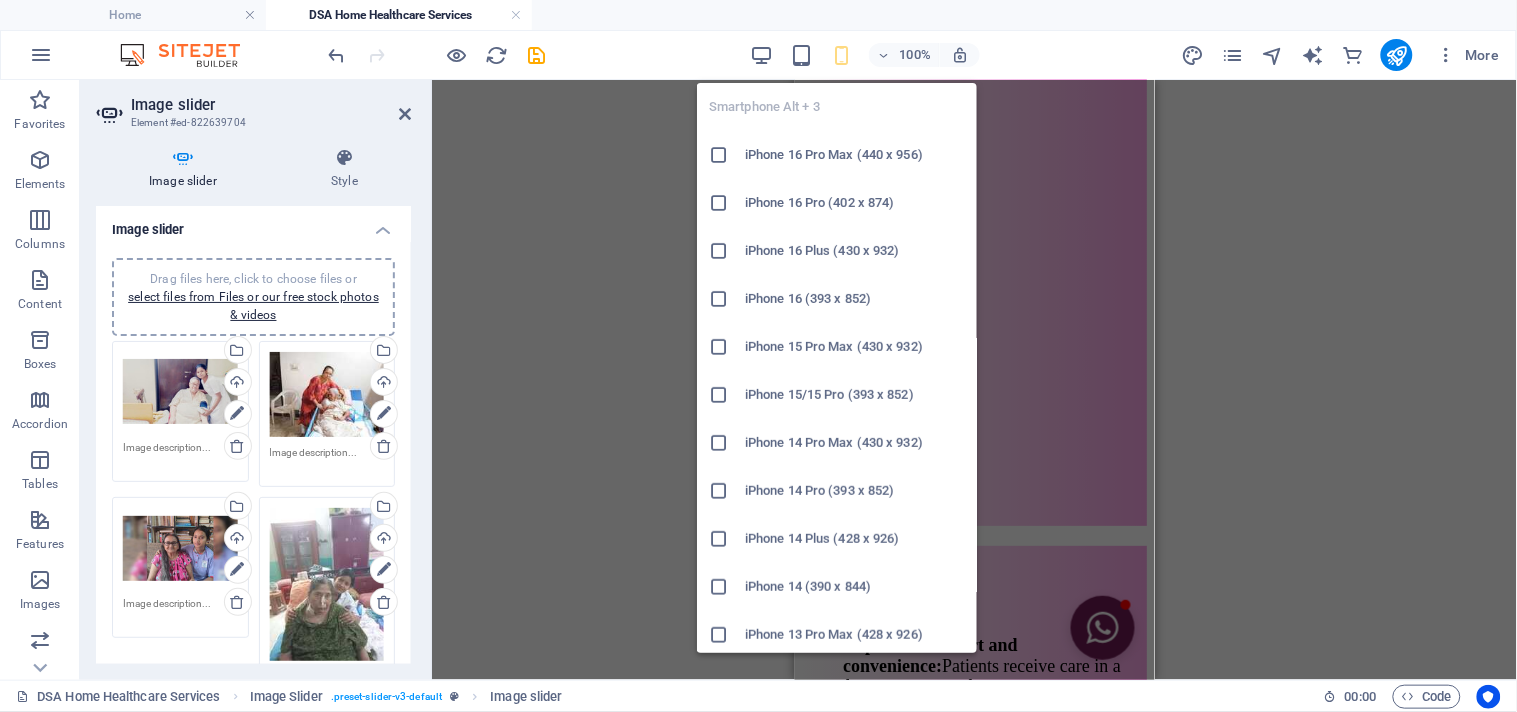 scroll, scrollTop: 3010, scrollLeft: 0, axis: vertical 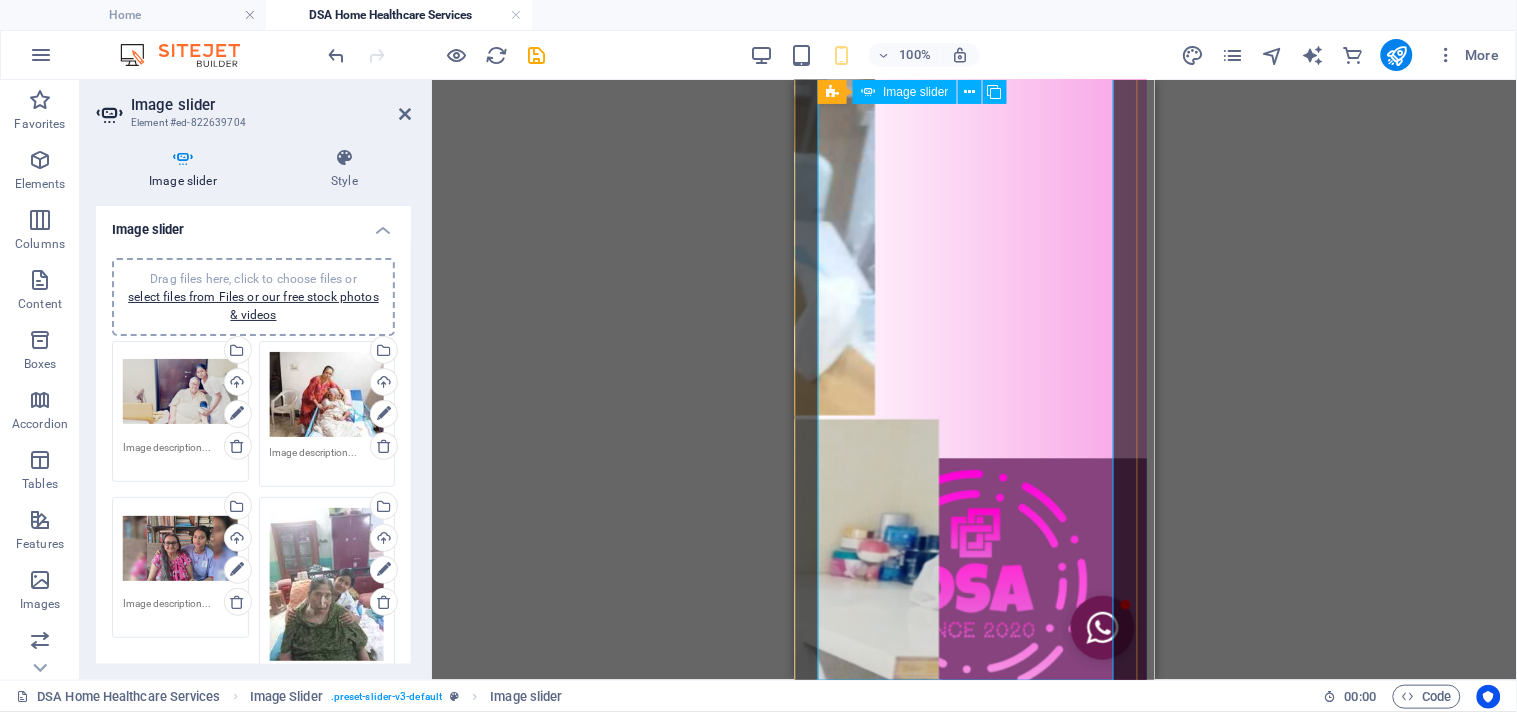 click at bounding box center (426, 1916) 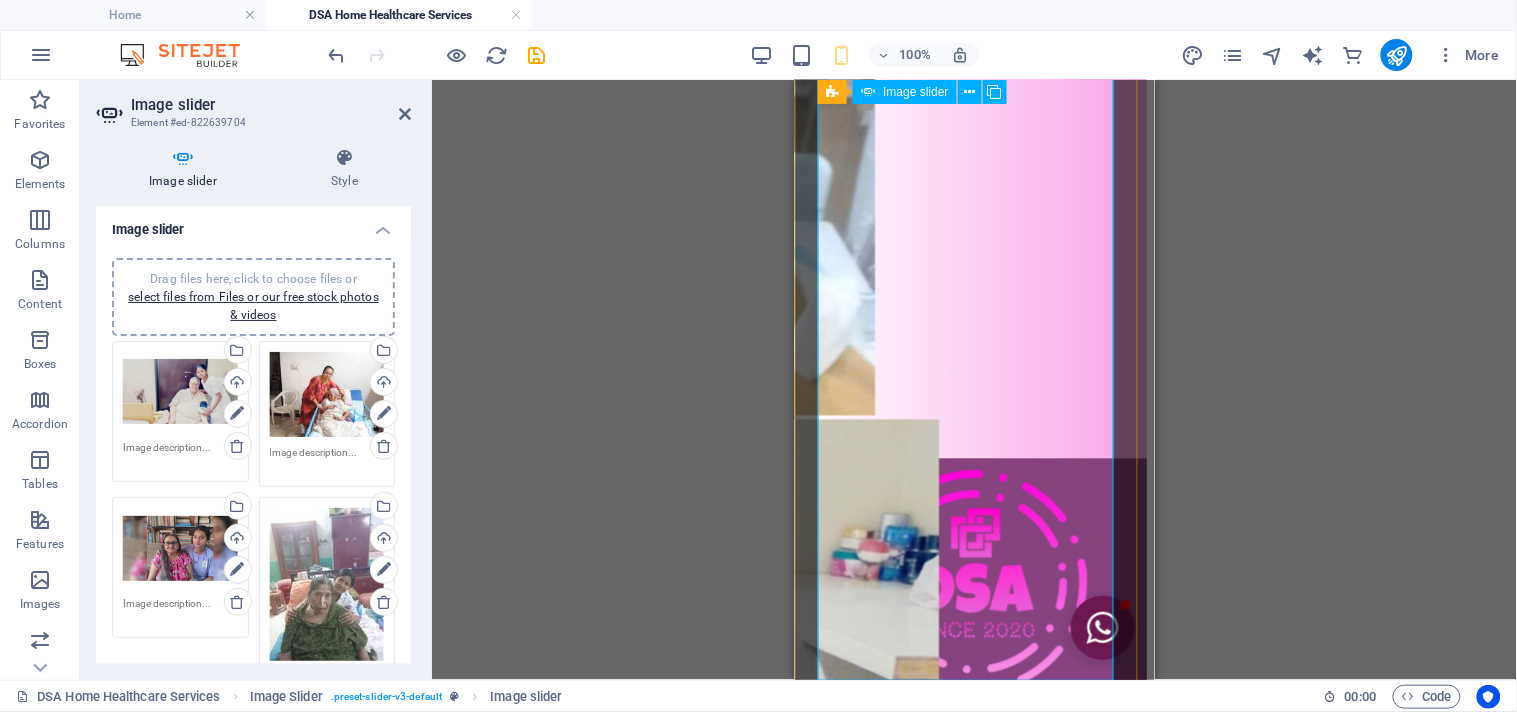click at bounding box center (426, 1916) 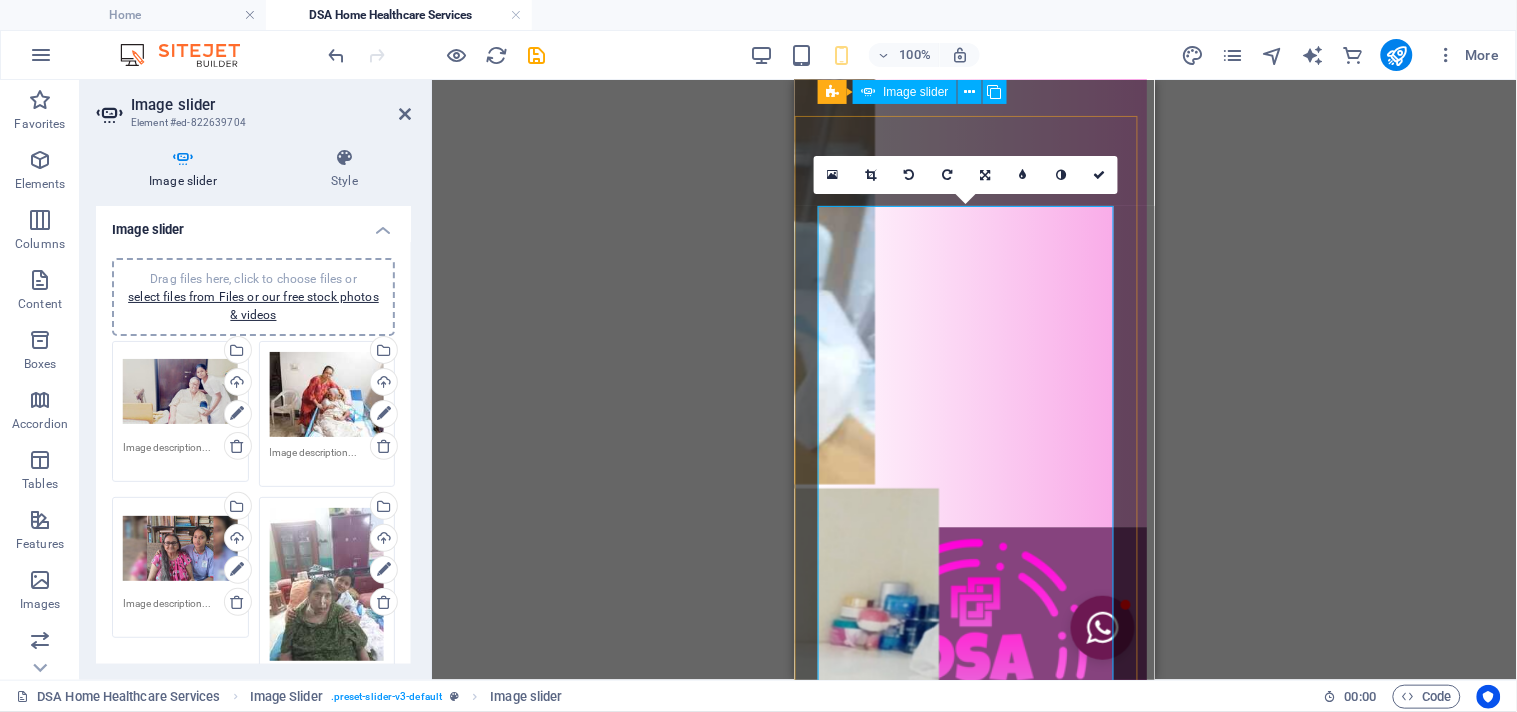 scroll, scrollTop: 2787, scrollLeft: 0, axis: vertical 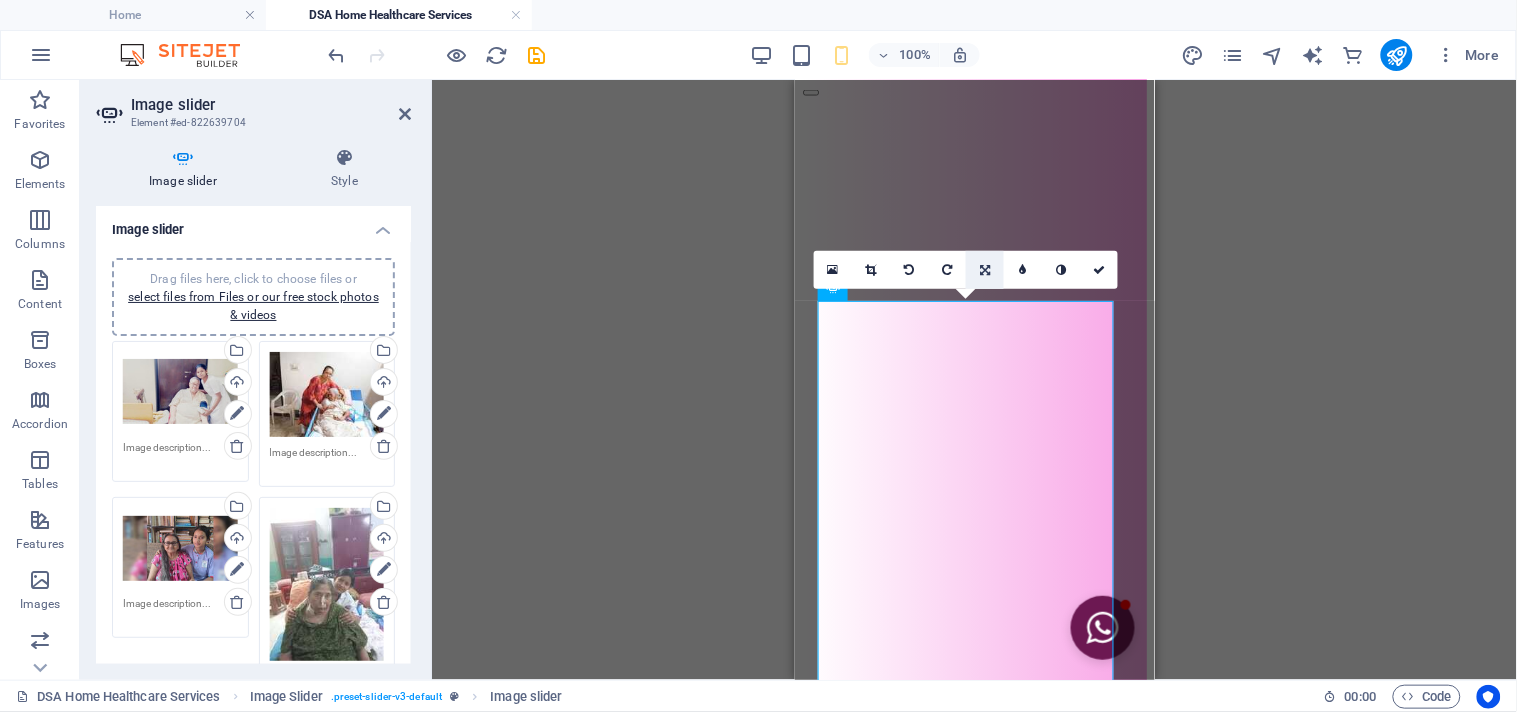 click at bounding box center (985, 270) 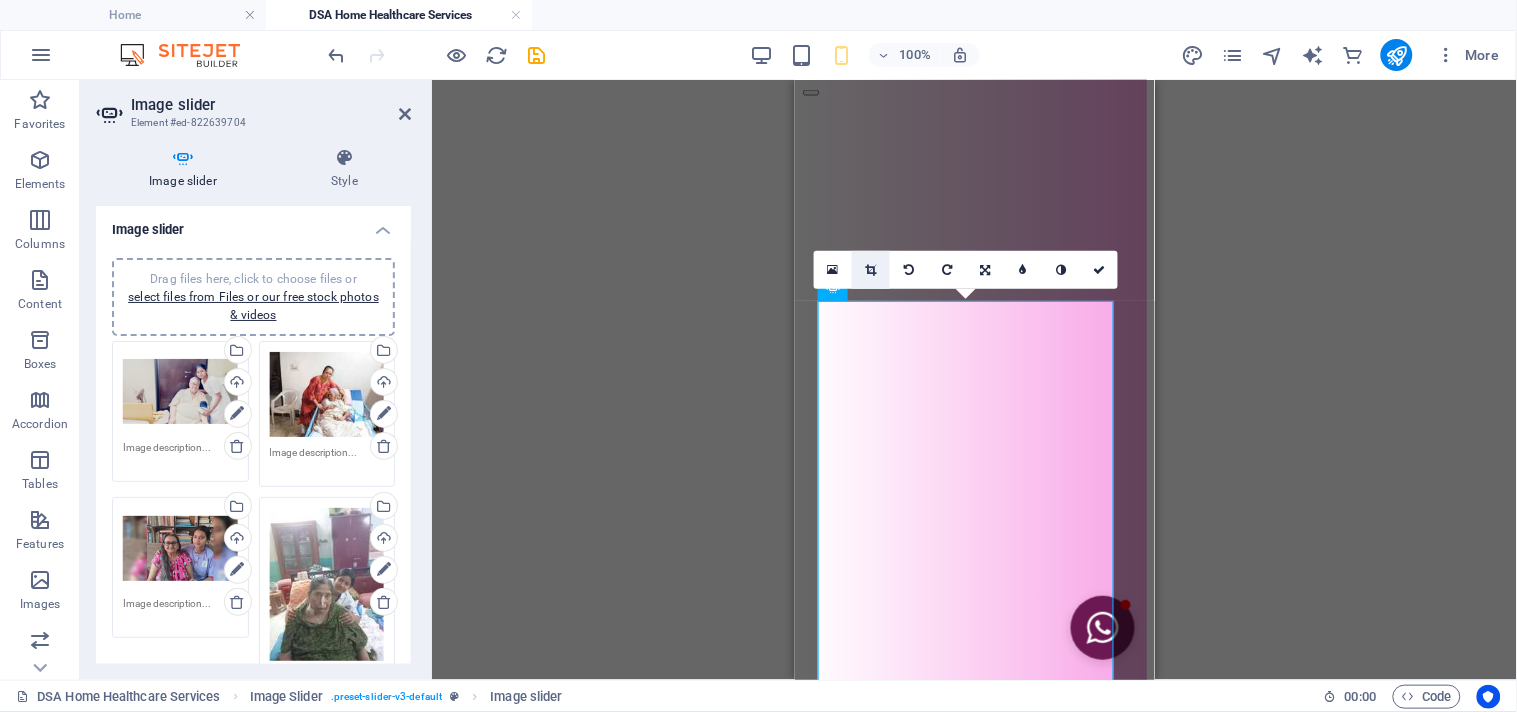 click at bounding box center (871, 270) 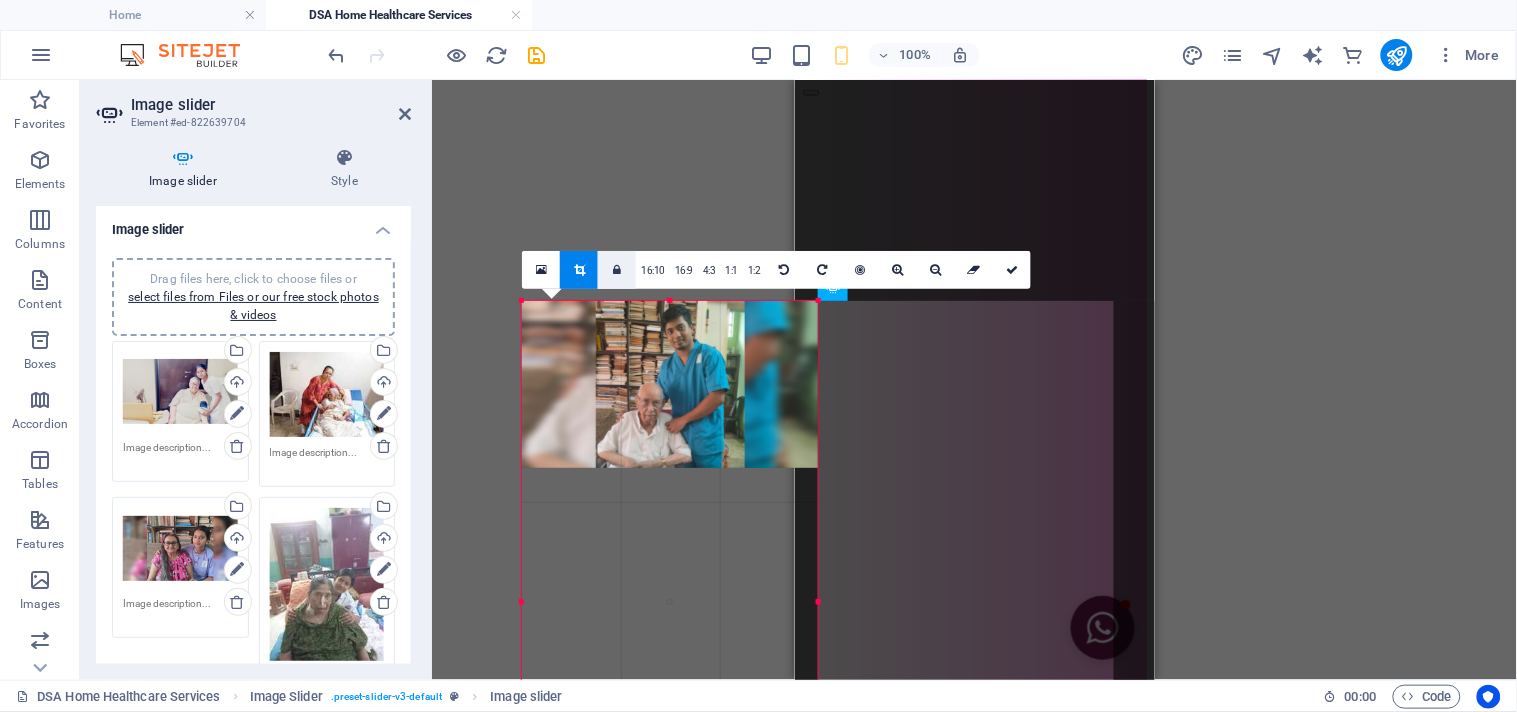 click at bounding box center (617, 270) 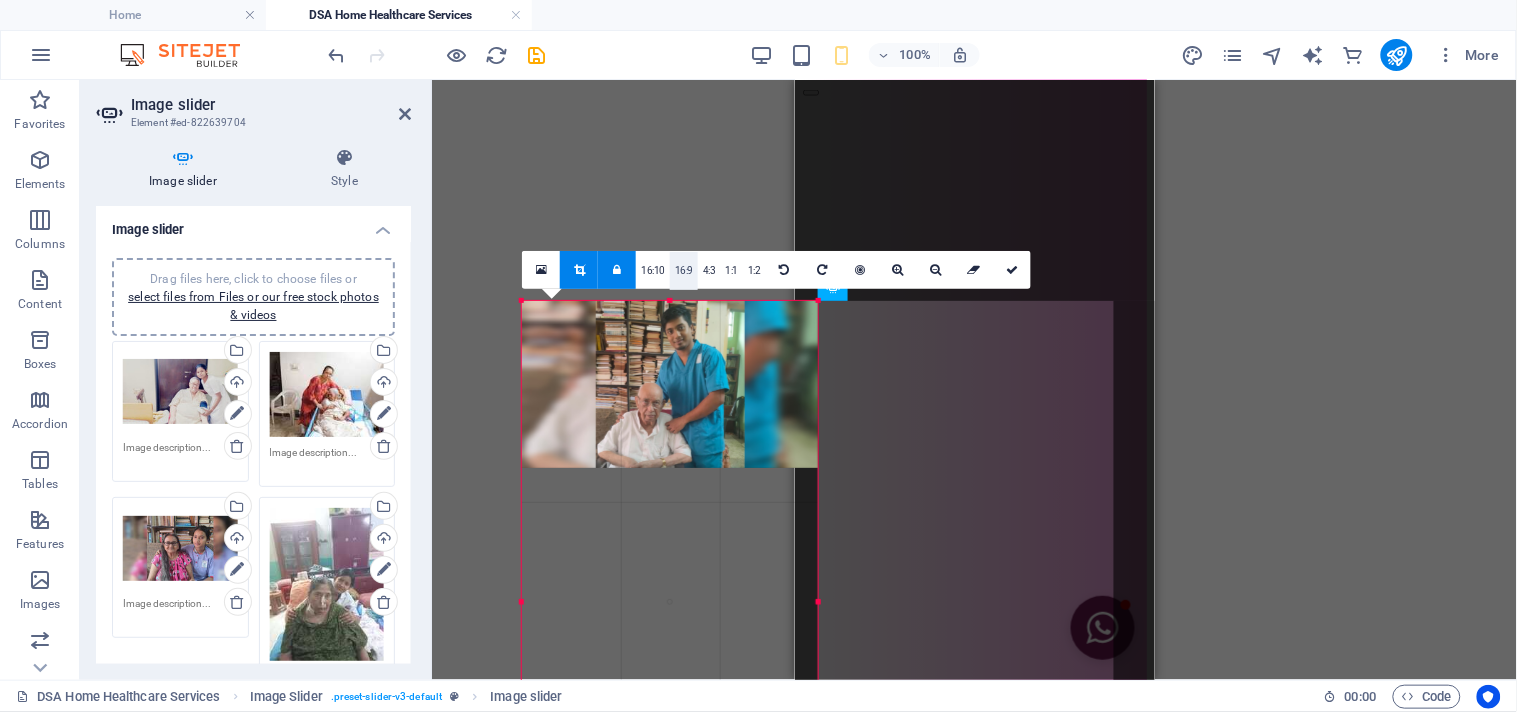 click on "16:9" at bounding box center [684, 271] 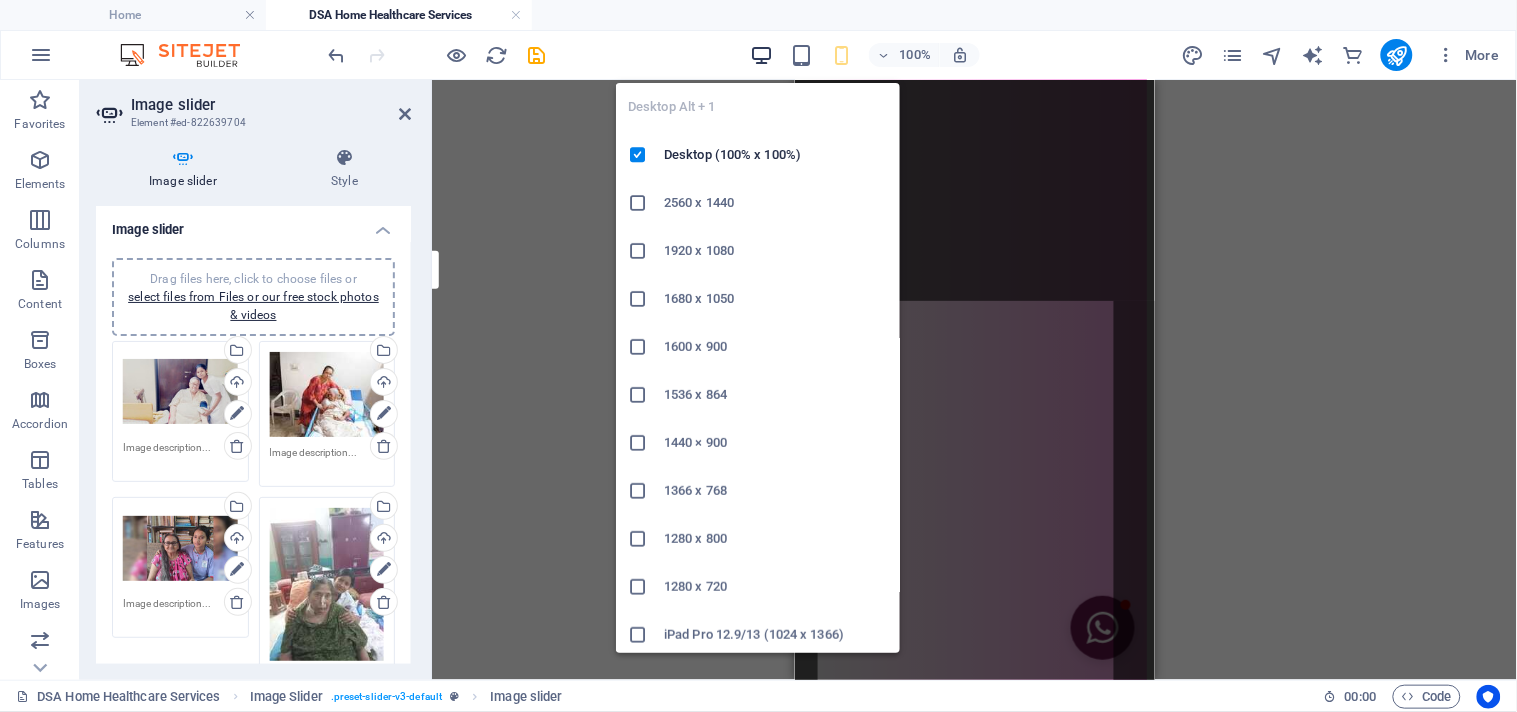 click at bounding box center [761, 55] 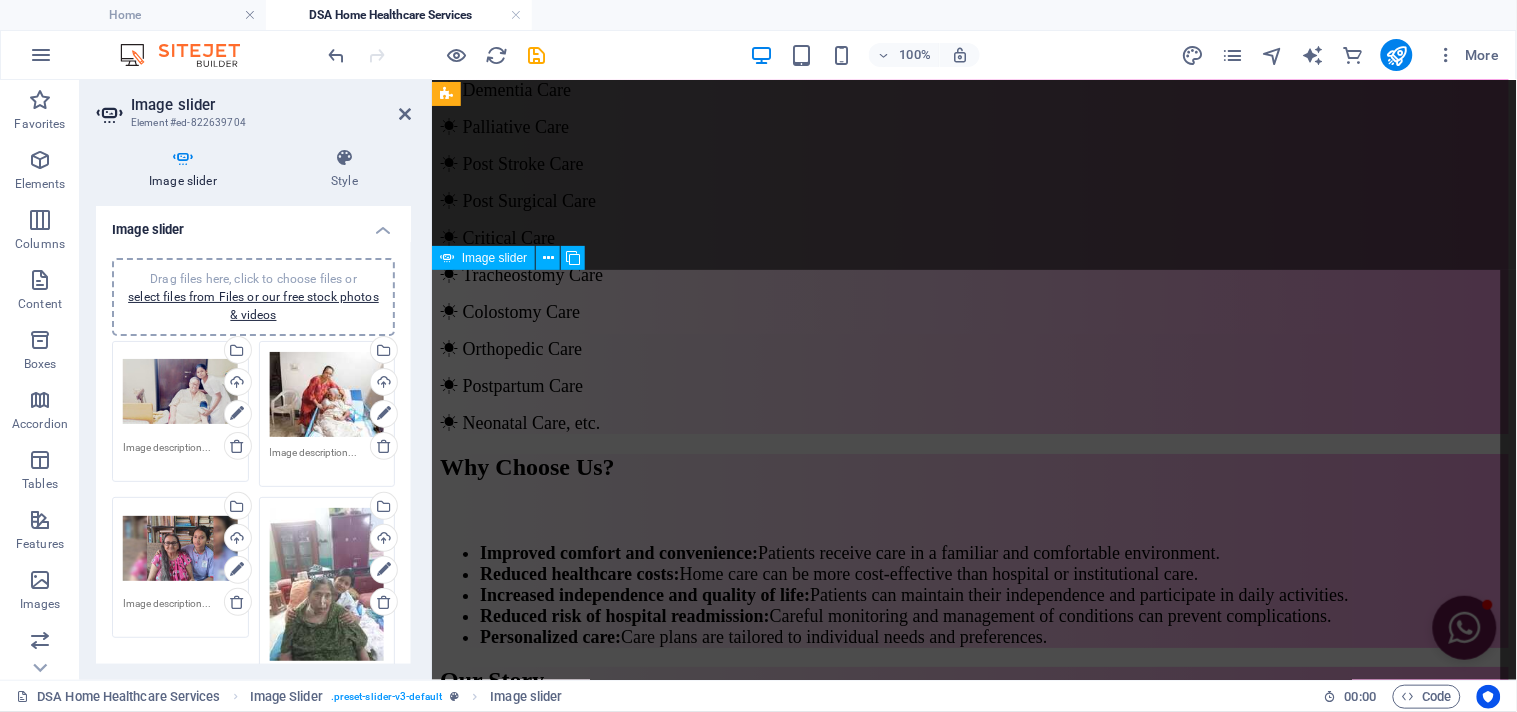 scroll, scrollTop: 1485, scrollLeft: 0, axis: vertical 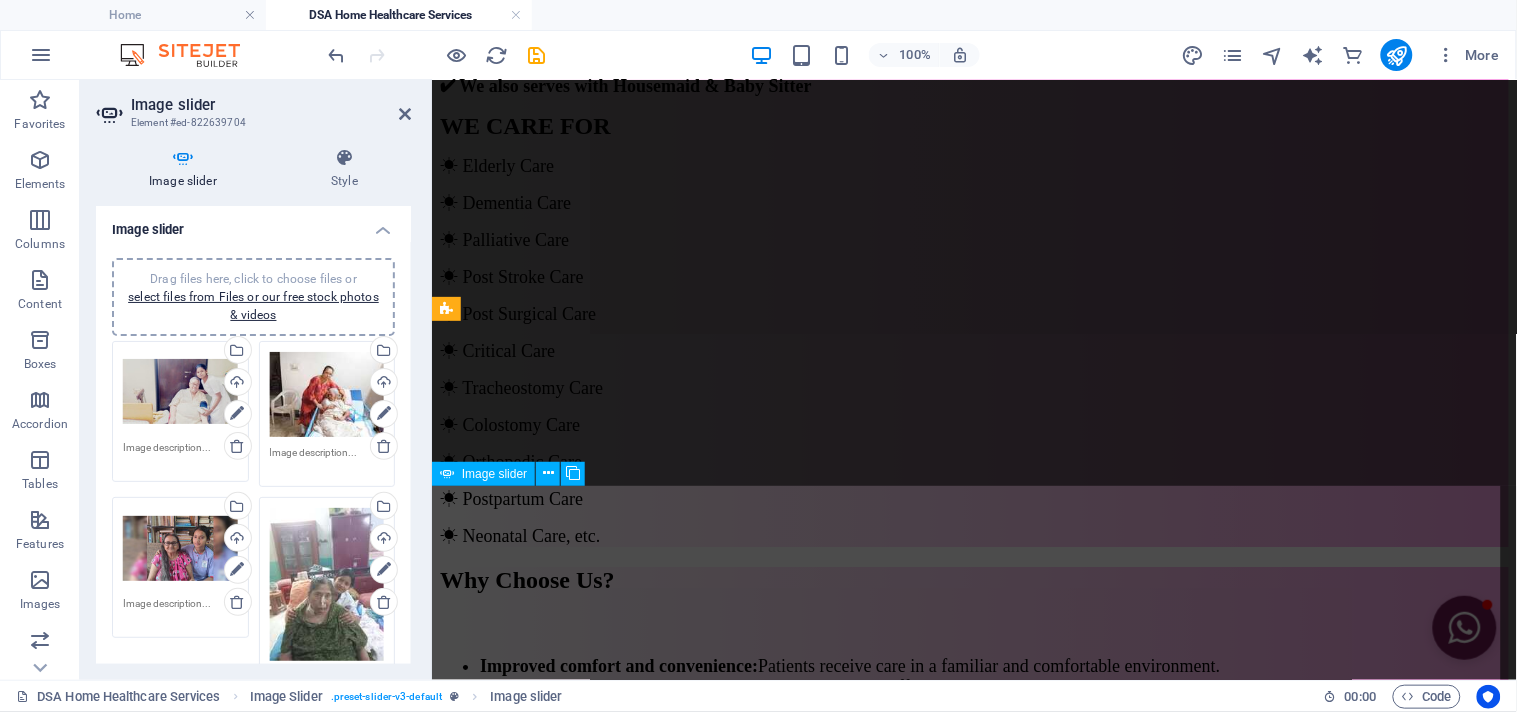 click at bounding box center (-9771, 7190) 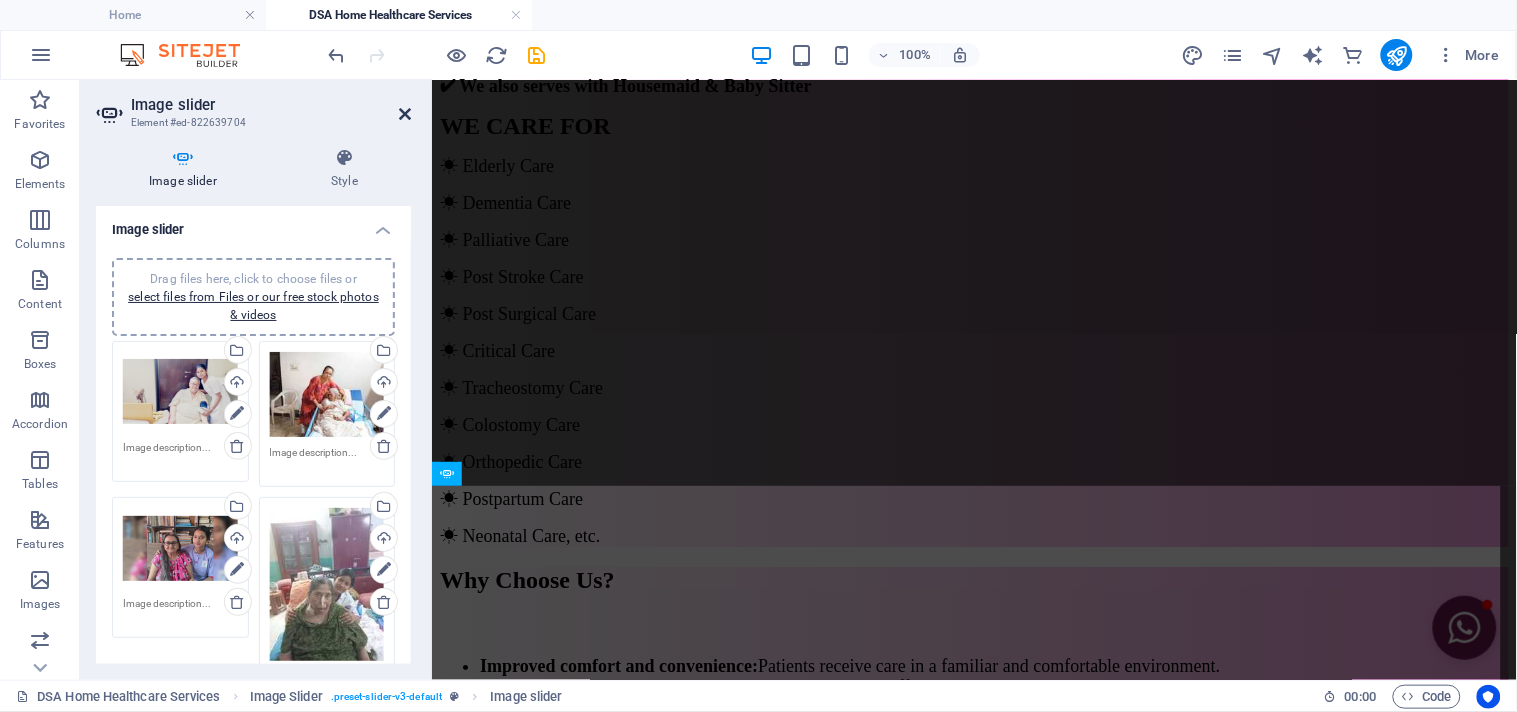 click at bounding box center [405, 114] 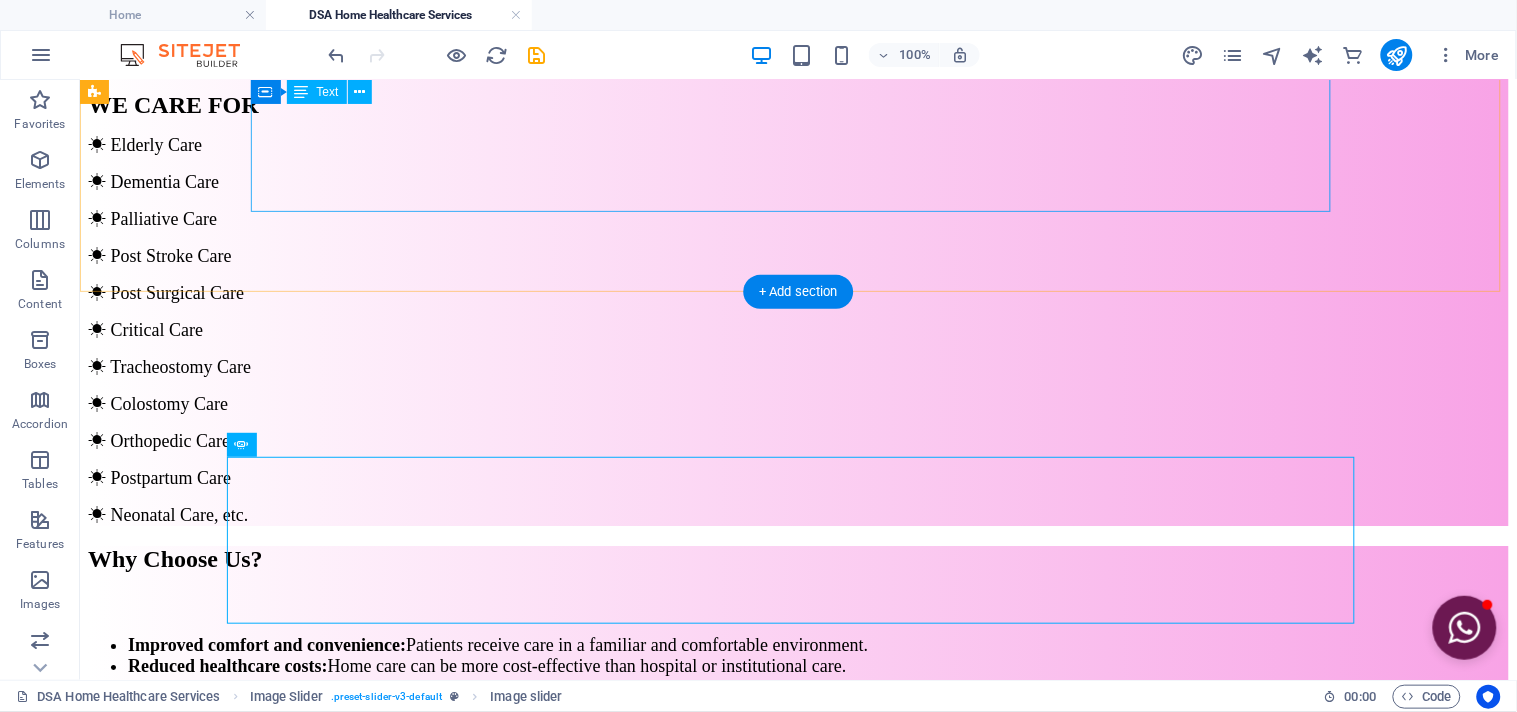 scroll, scrollTop: 1488, scrollLeft: 0, axis: vertical 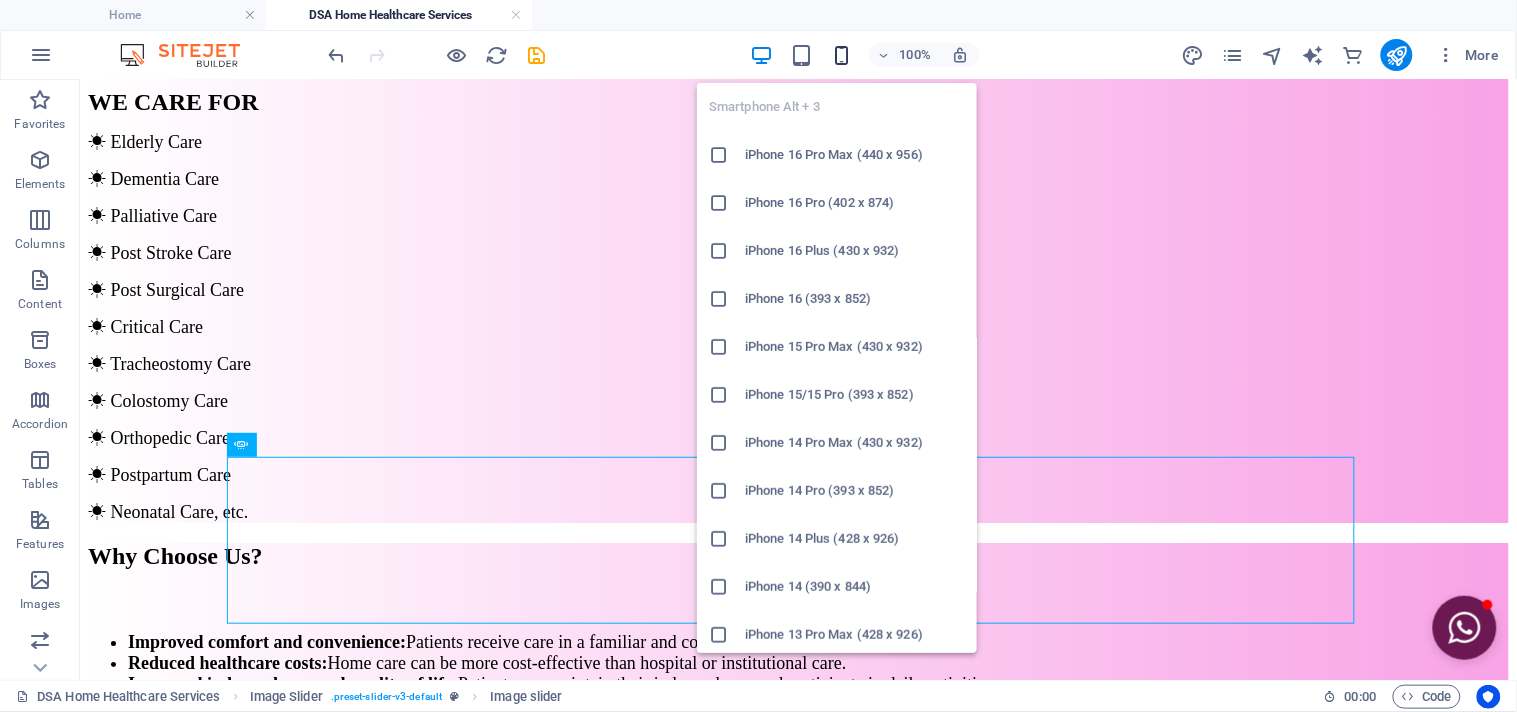 click at bounding box center [841, 55] 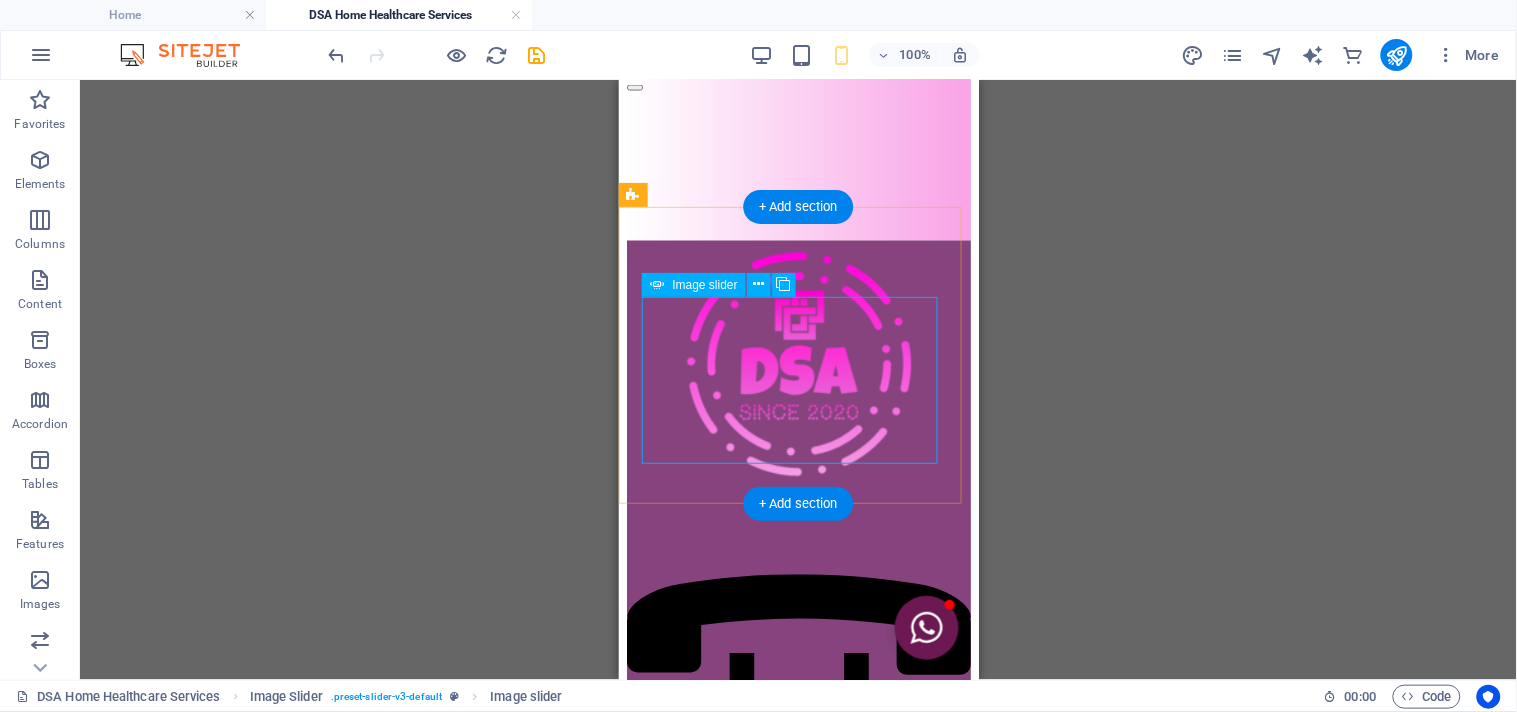 click at bounding box center (-1854, 6423) 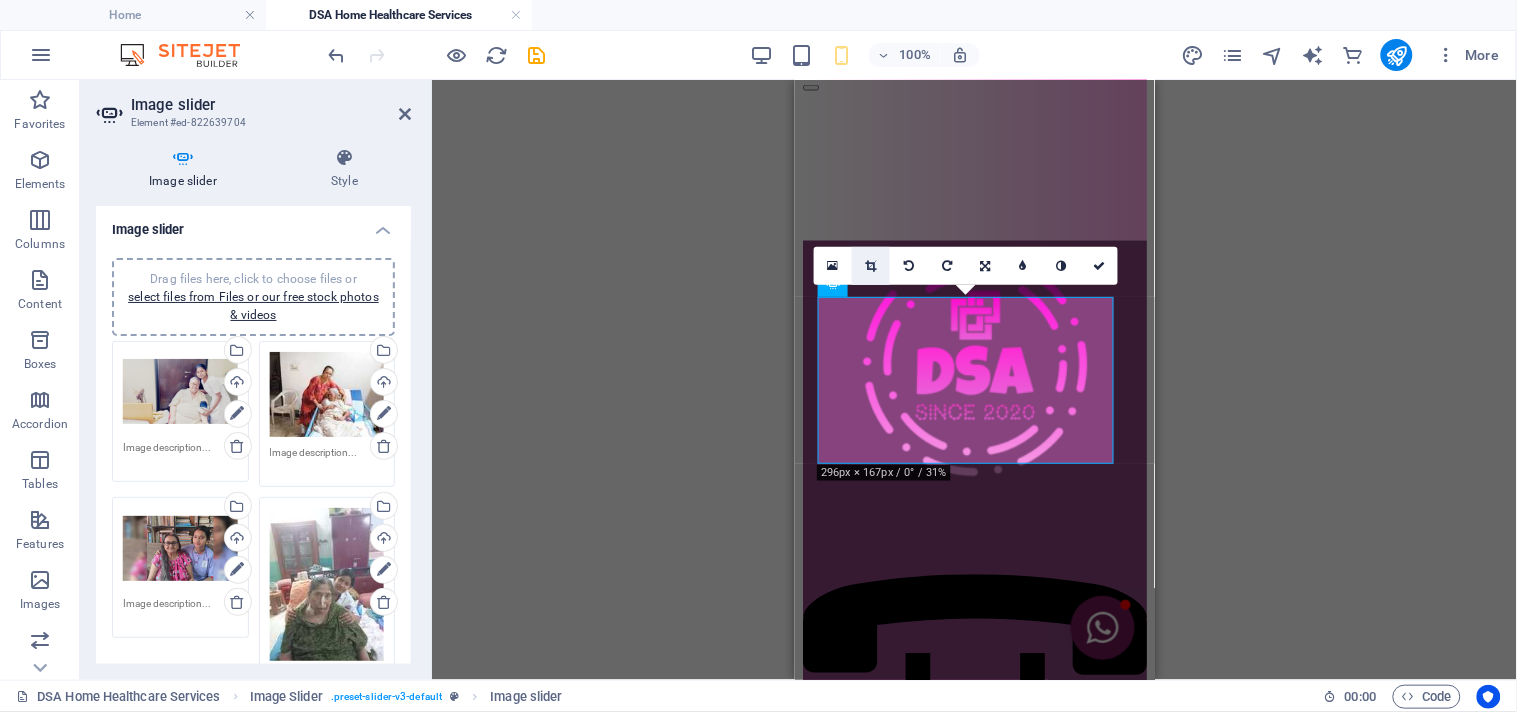 click at bounding box center (871, 266) 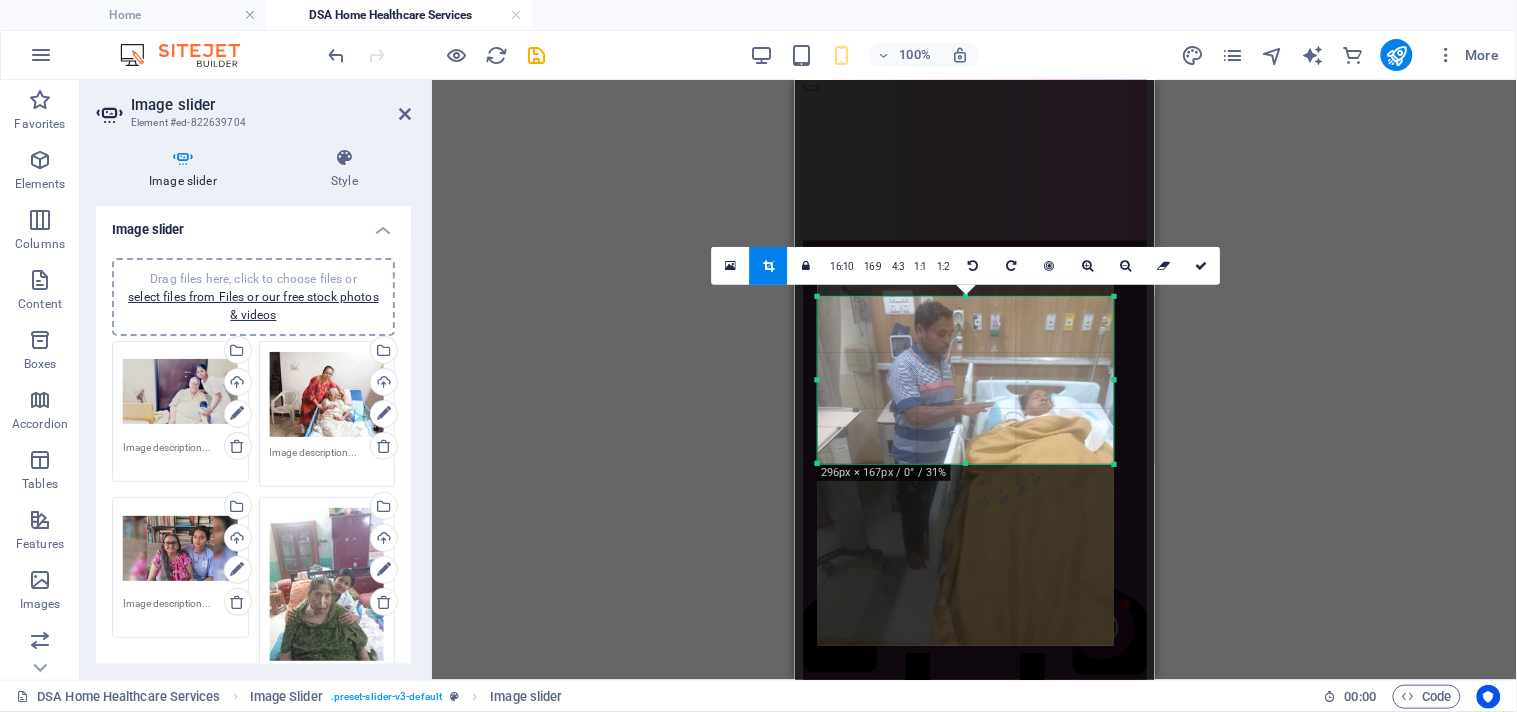 click at bounding box center [768, 266] 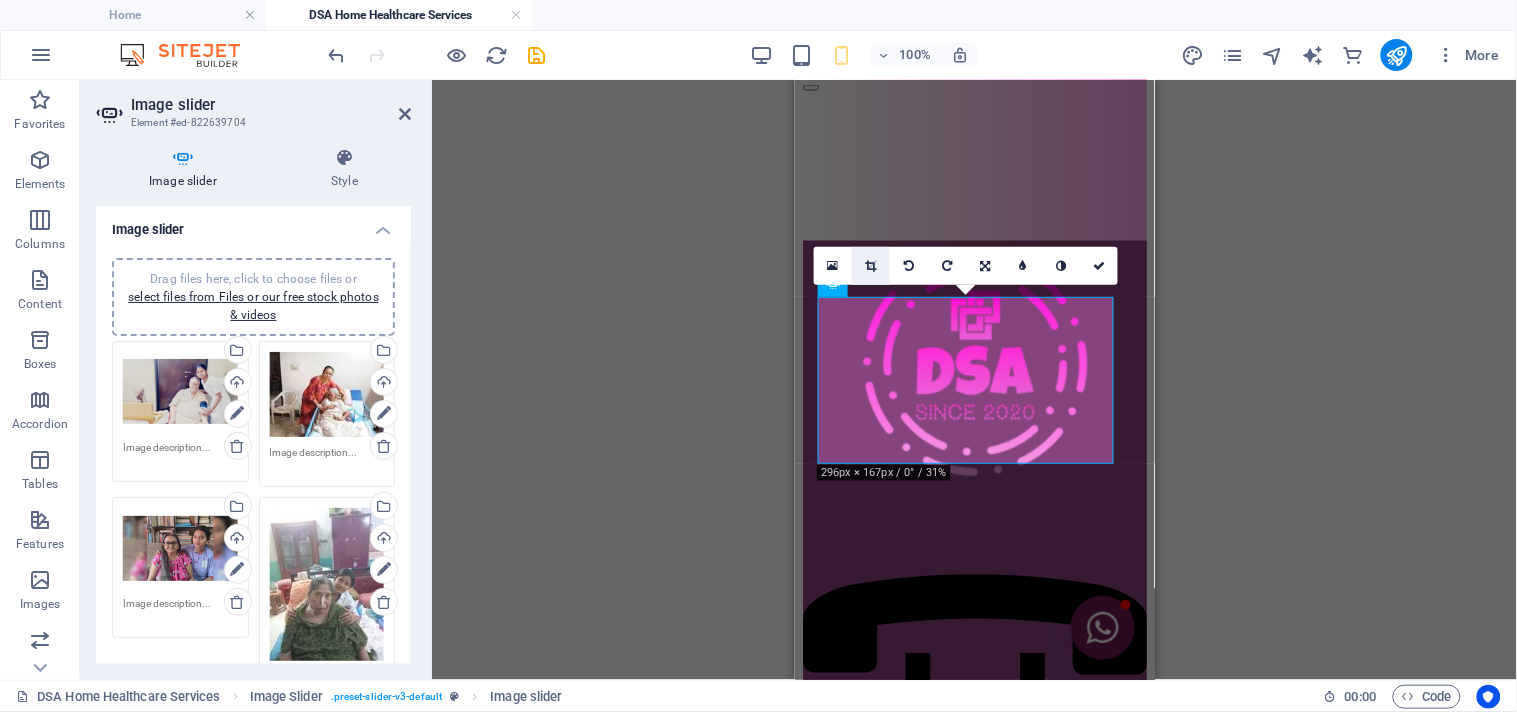 click at bounding box center [871, 266] 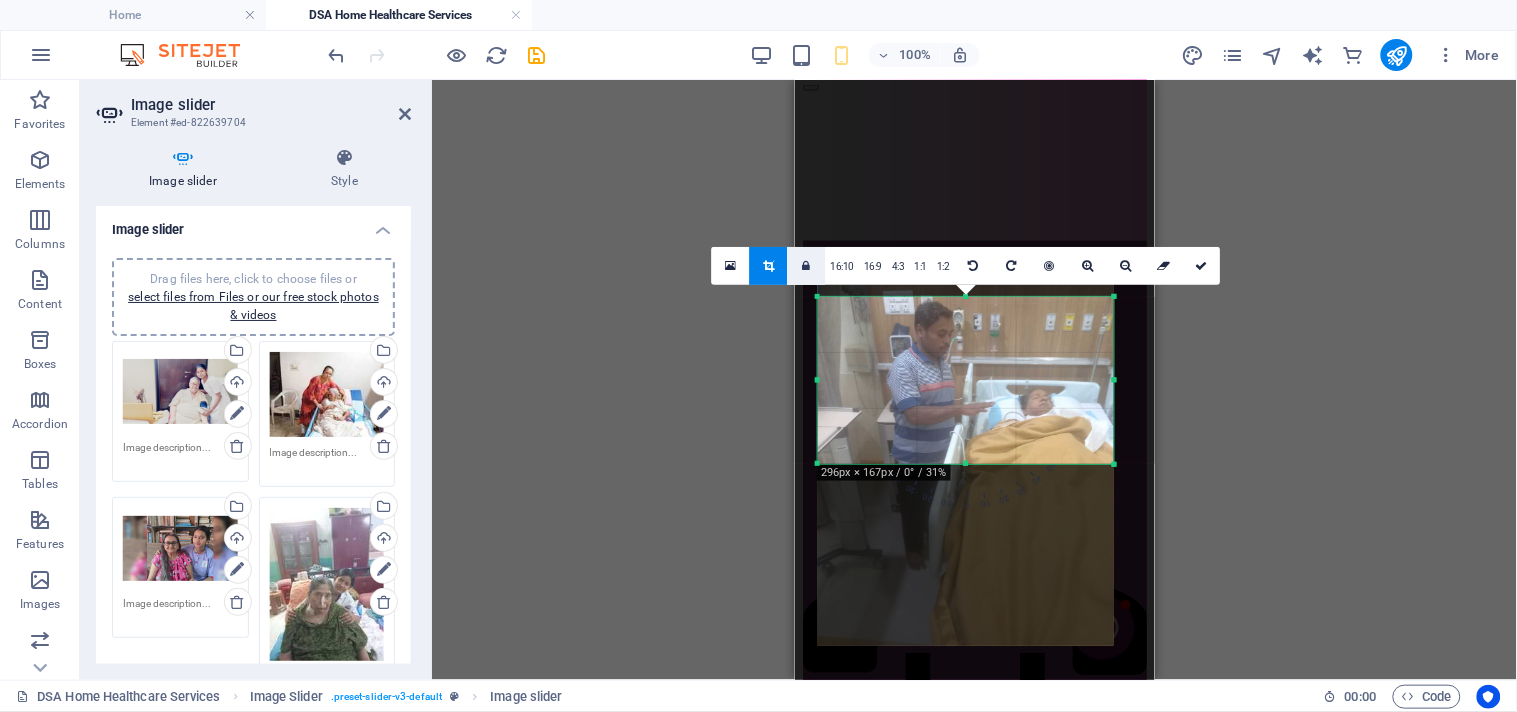 click at bounding box center [807, 266] 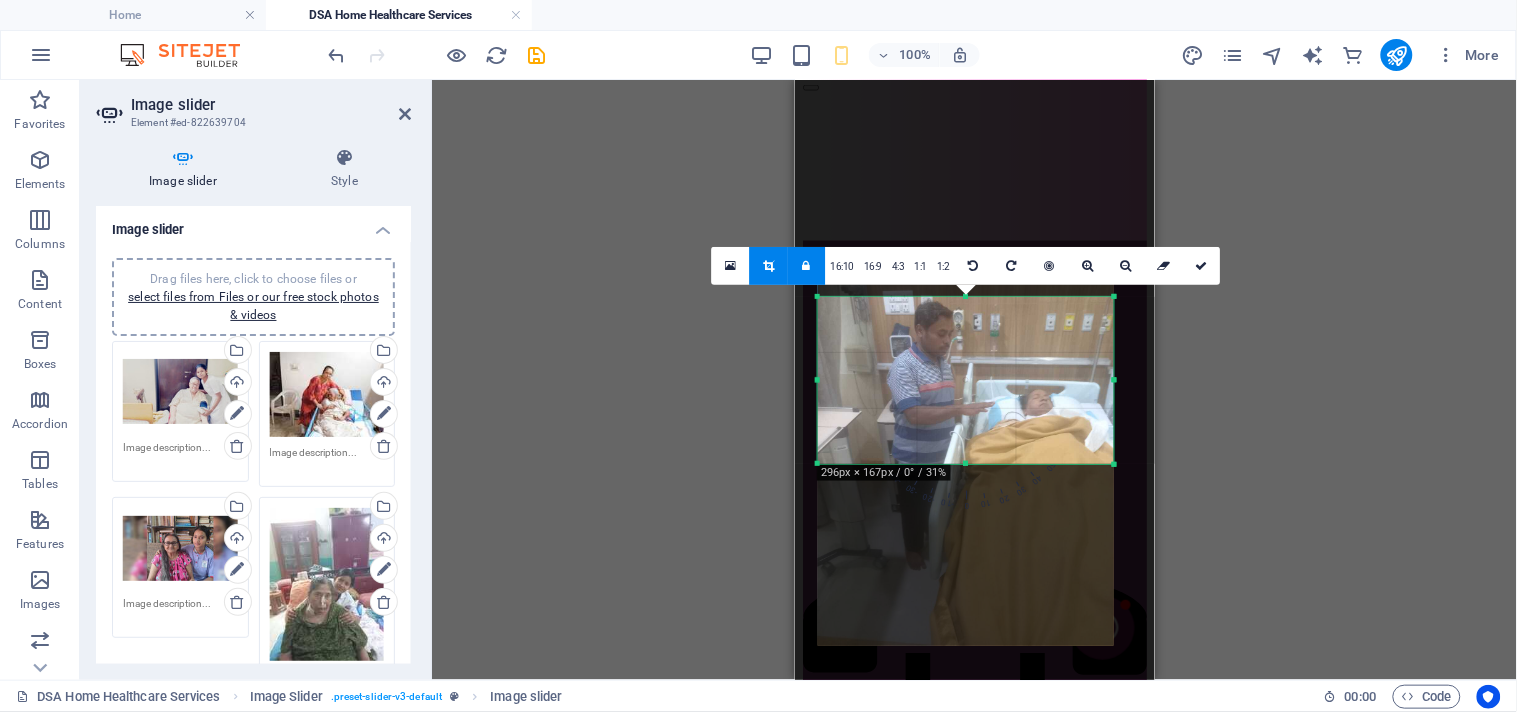 click at bounding box center [807, 266] 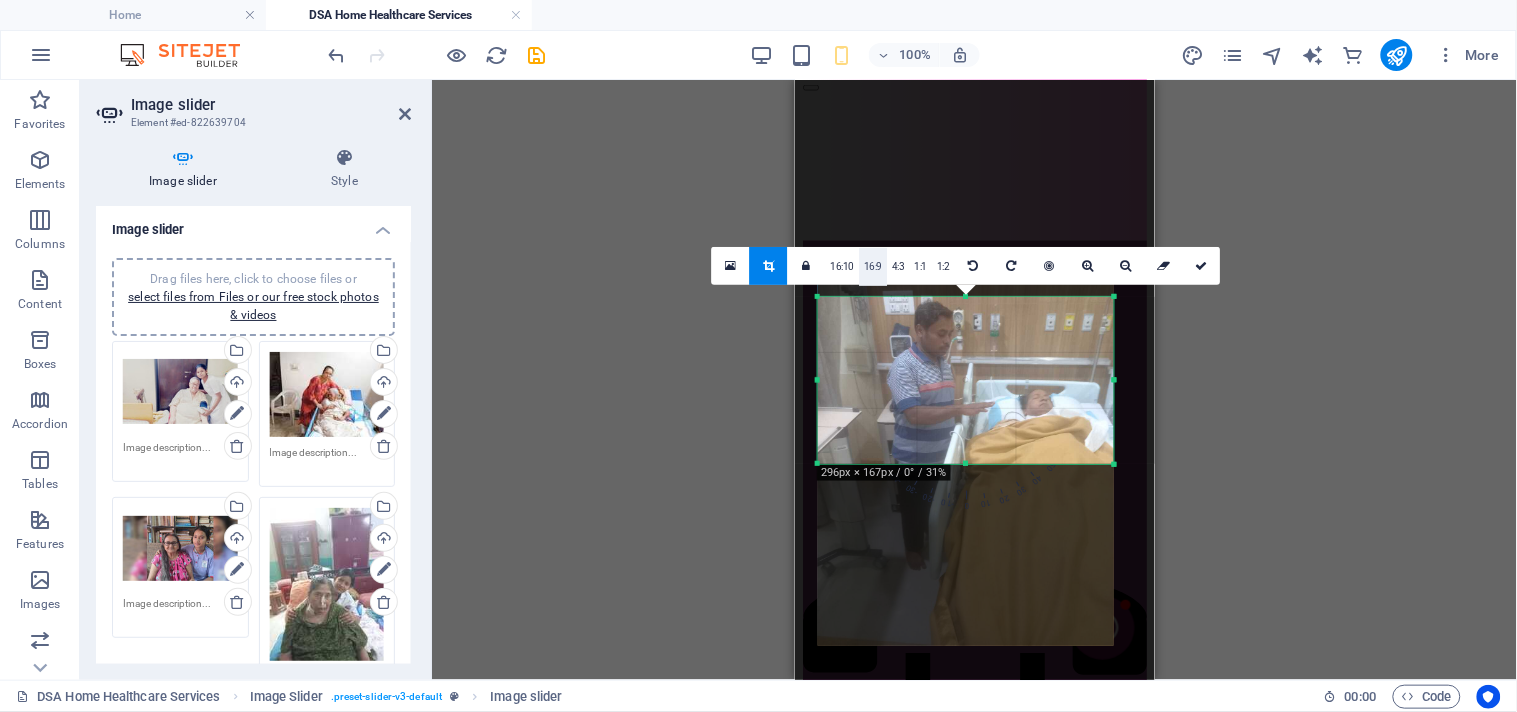 click on "16:9" at bounding box center [873, 267] 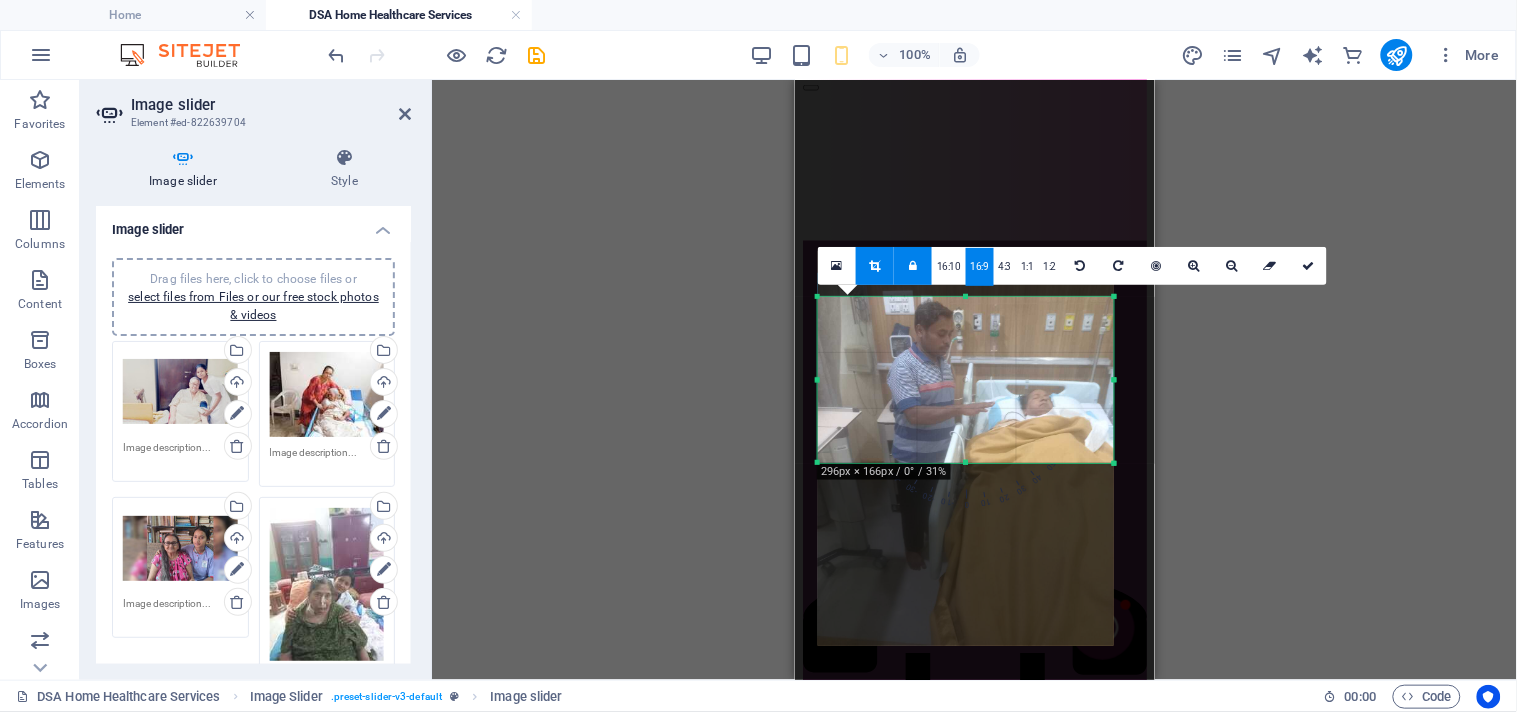 click at bounding box center [913, 266] 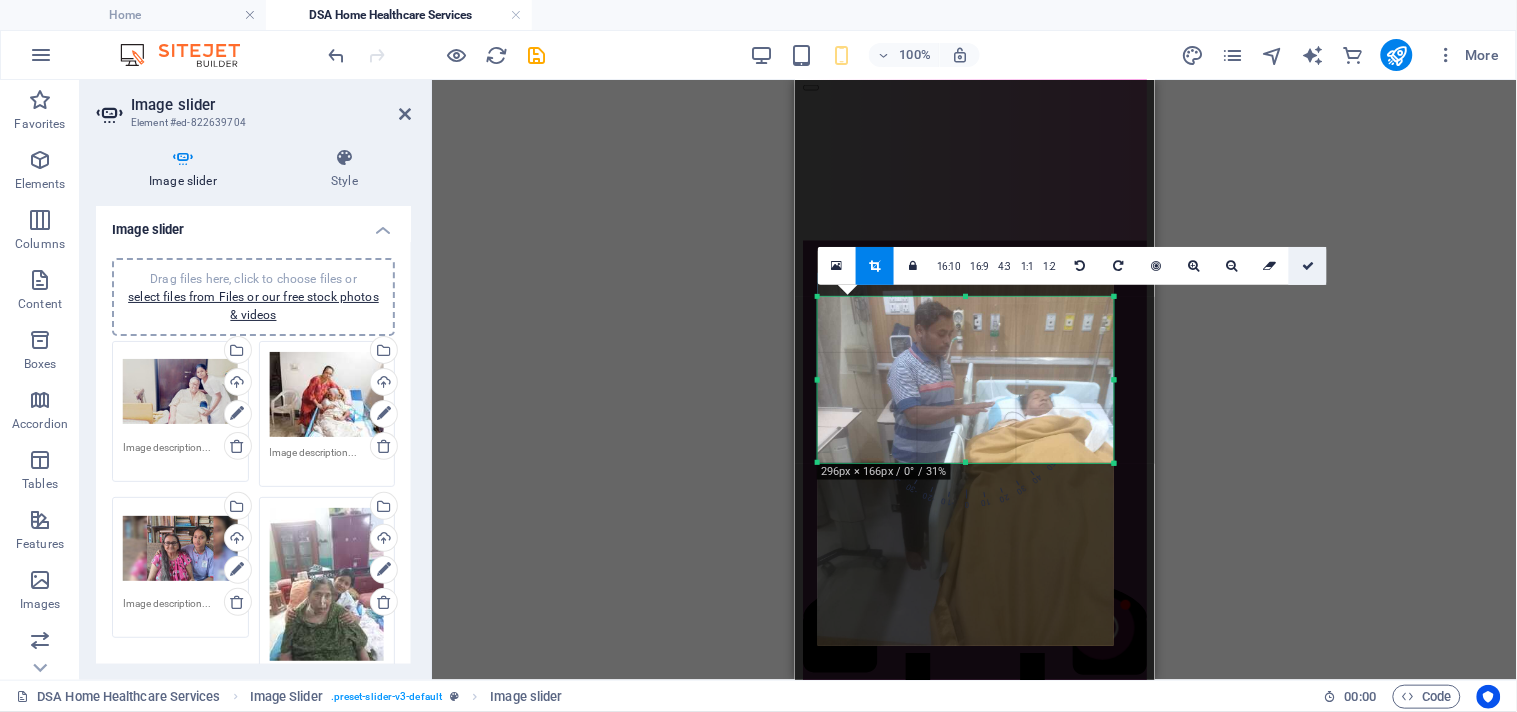 click at bounding box center (1308, 266) 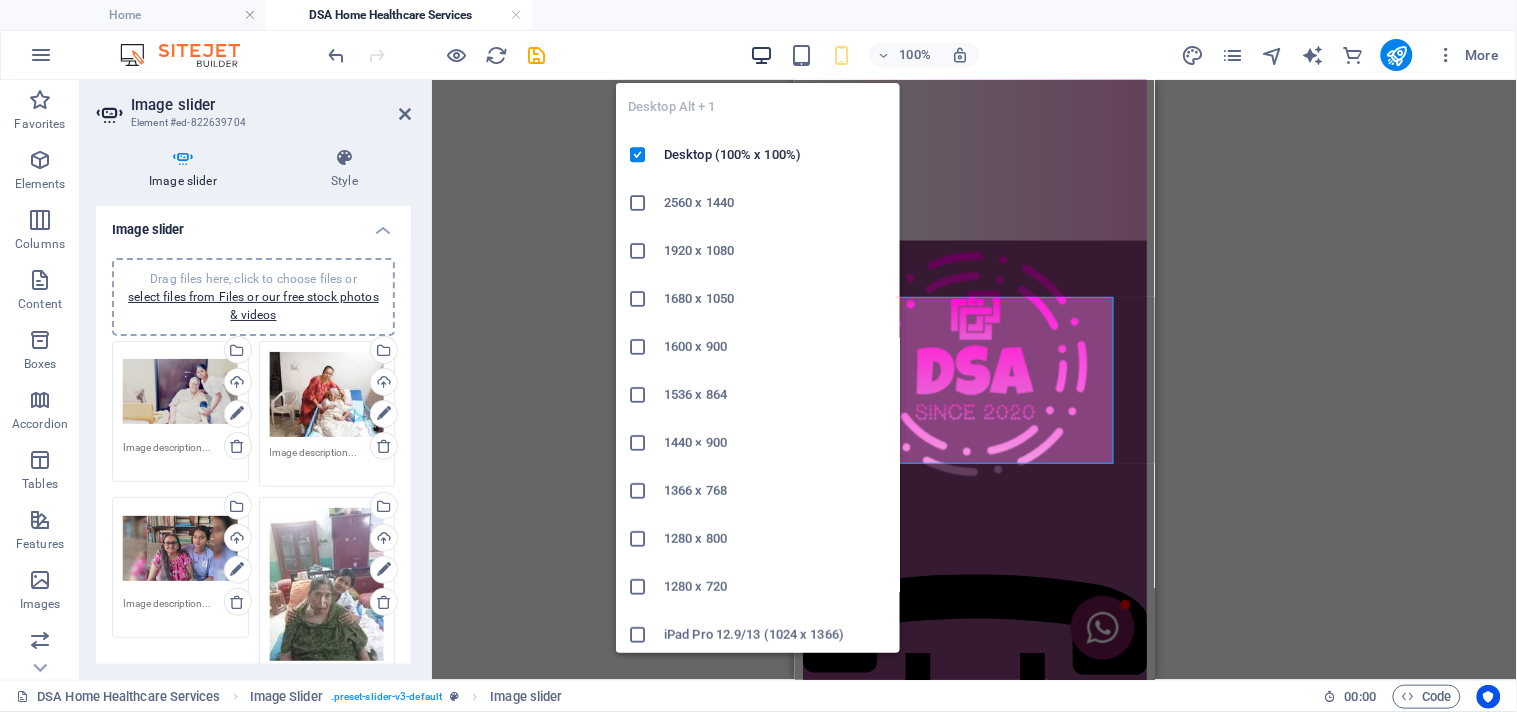 click at bounding box center [761, 55] 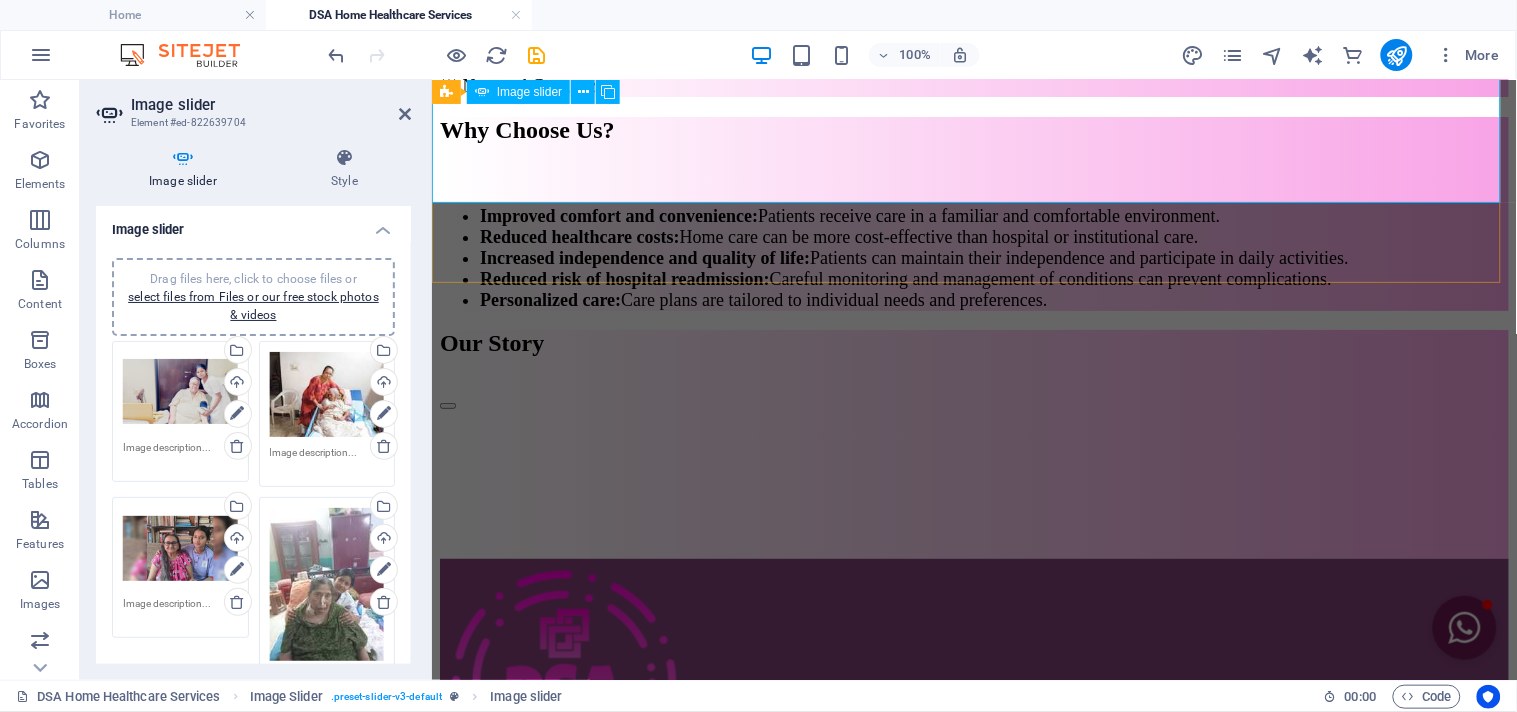 scroll, scrollTop: 1602, scrollLeft: 0, axis: vertical 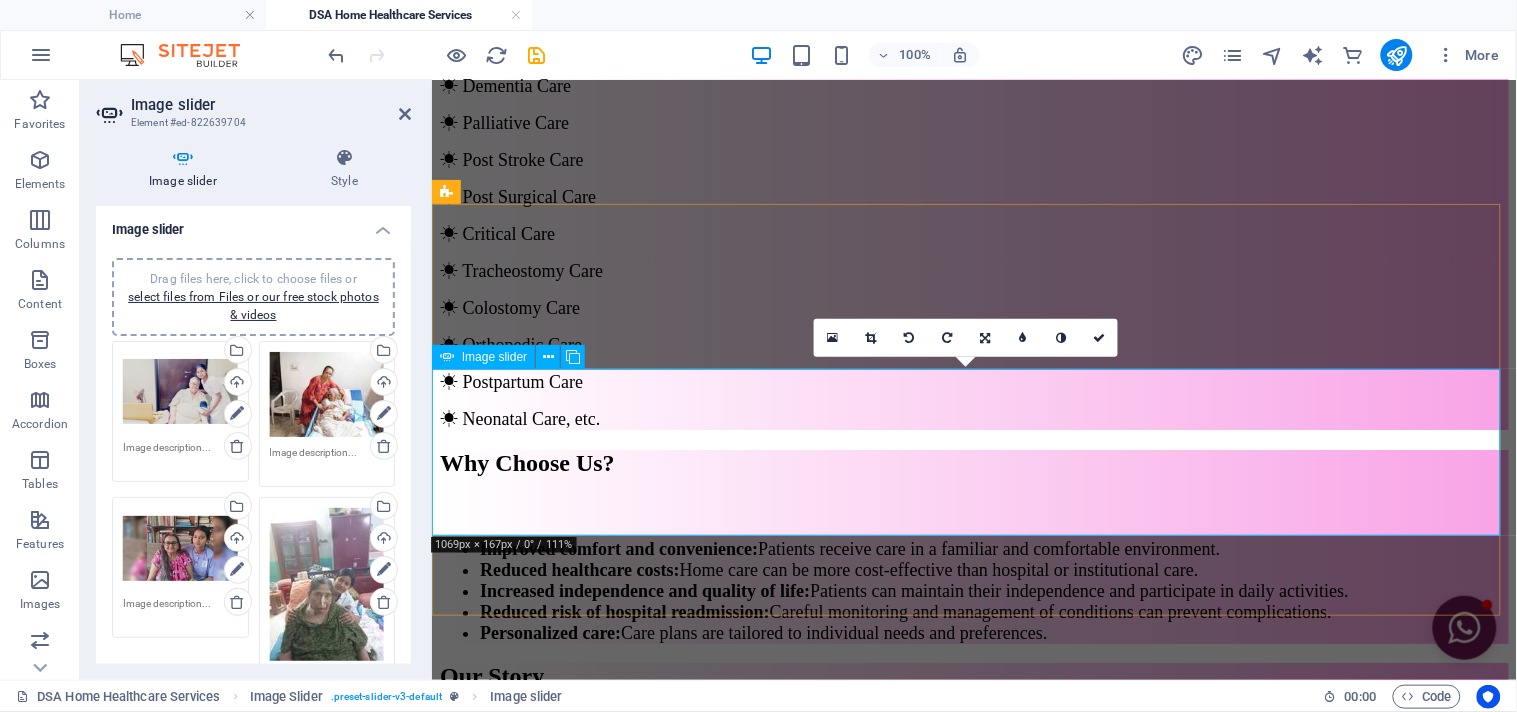 click at bounding box center (-9771, 7073) 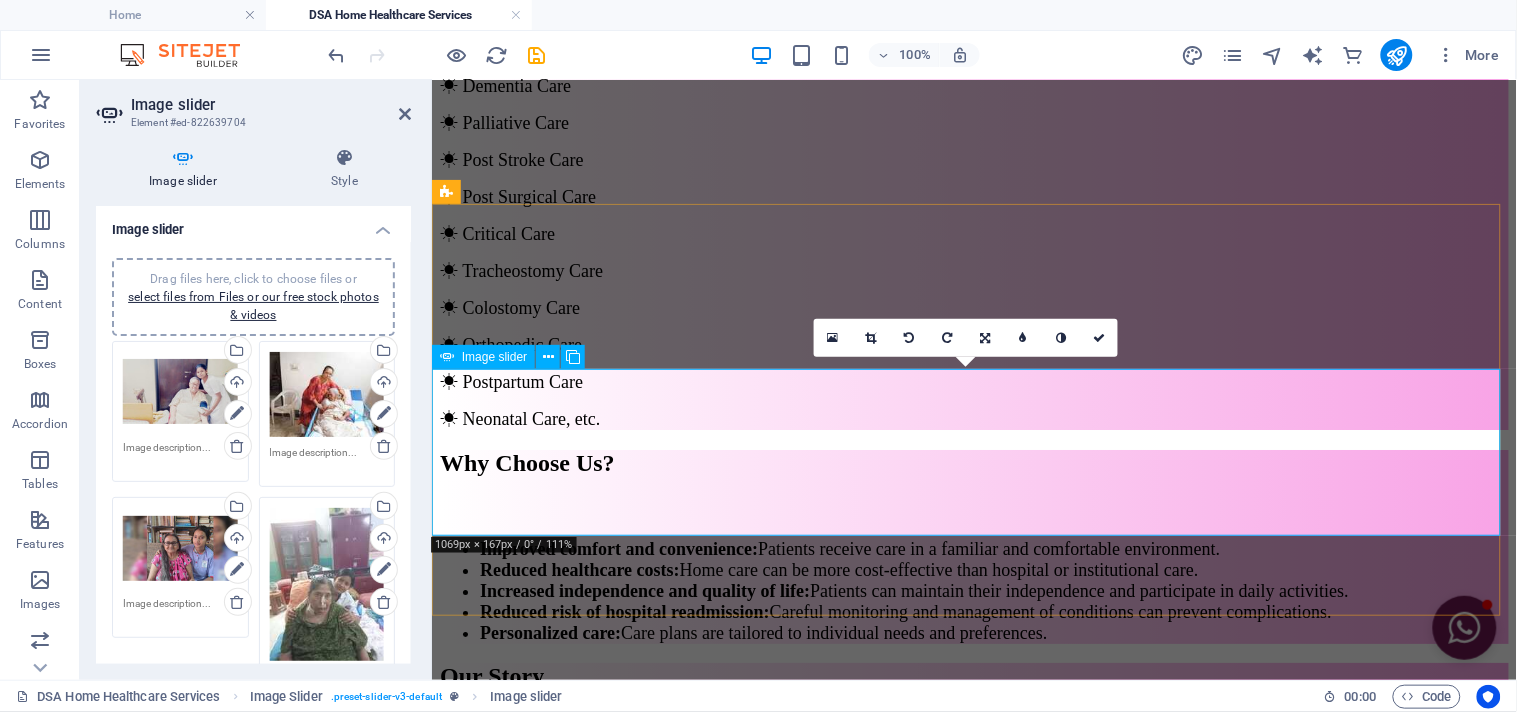 click at bounding box center (-9771, 7073) 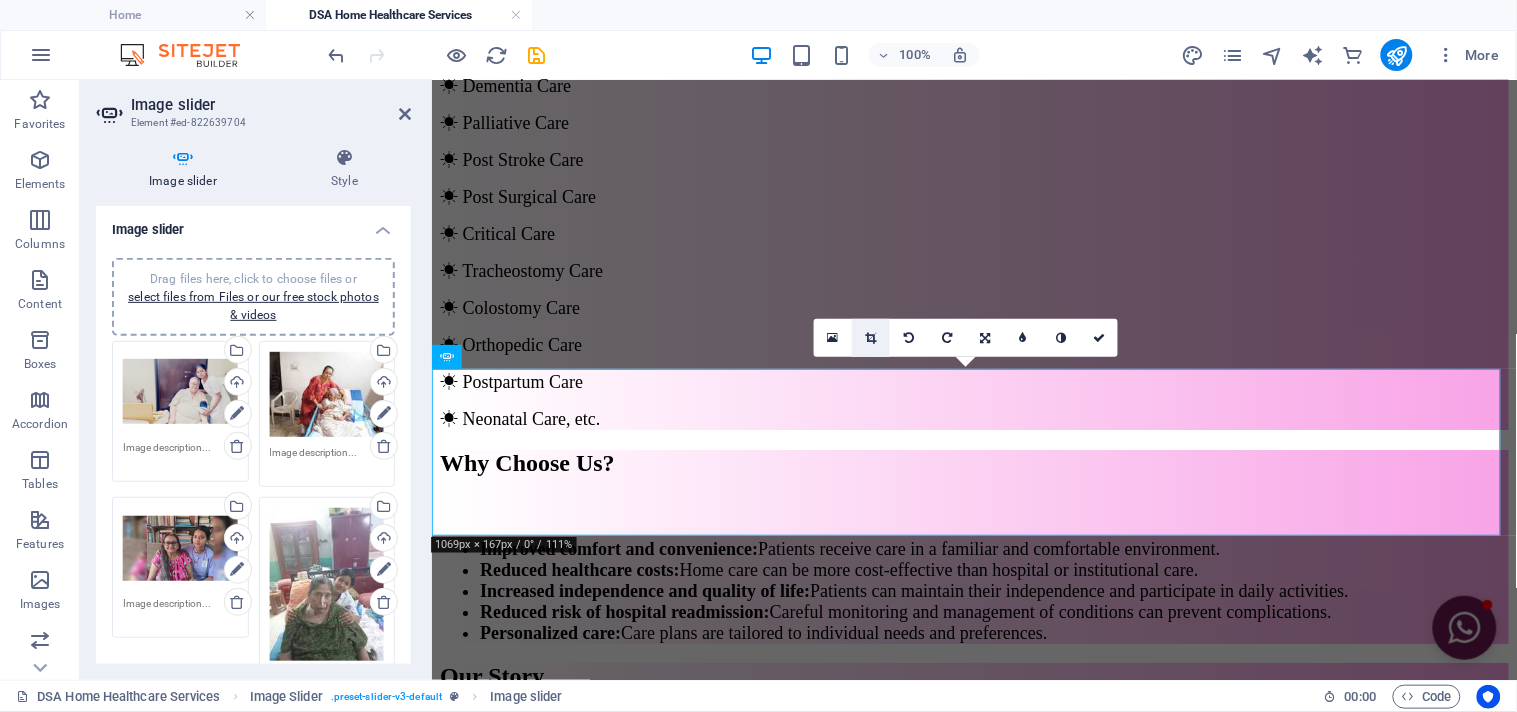 click at bounding box center (871, 338) 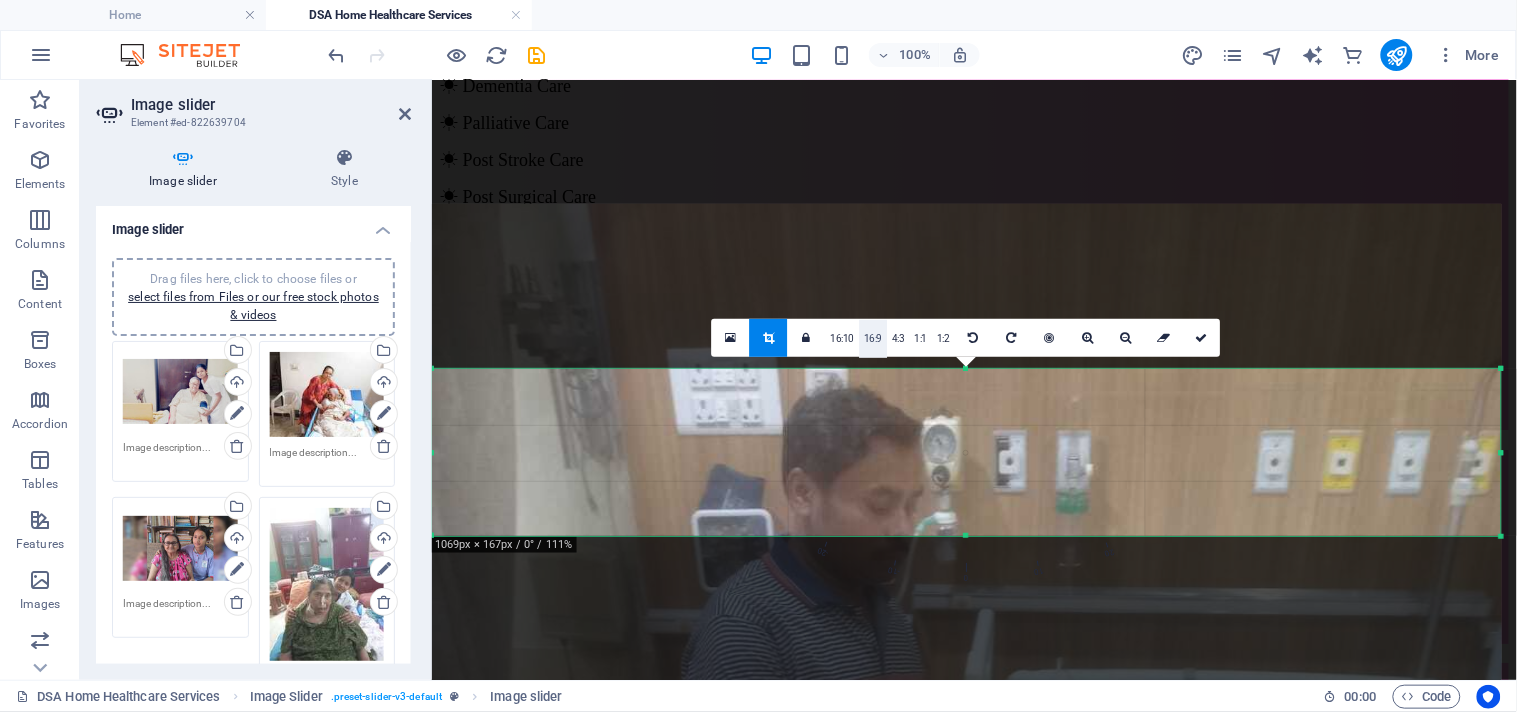 click on "16:9" at bounding box center [873, 339] 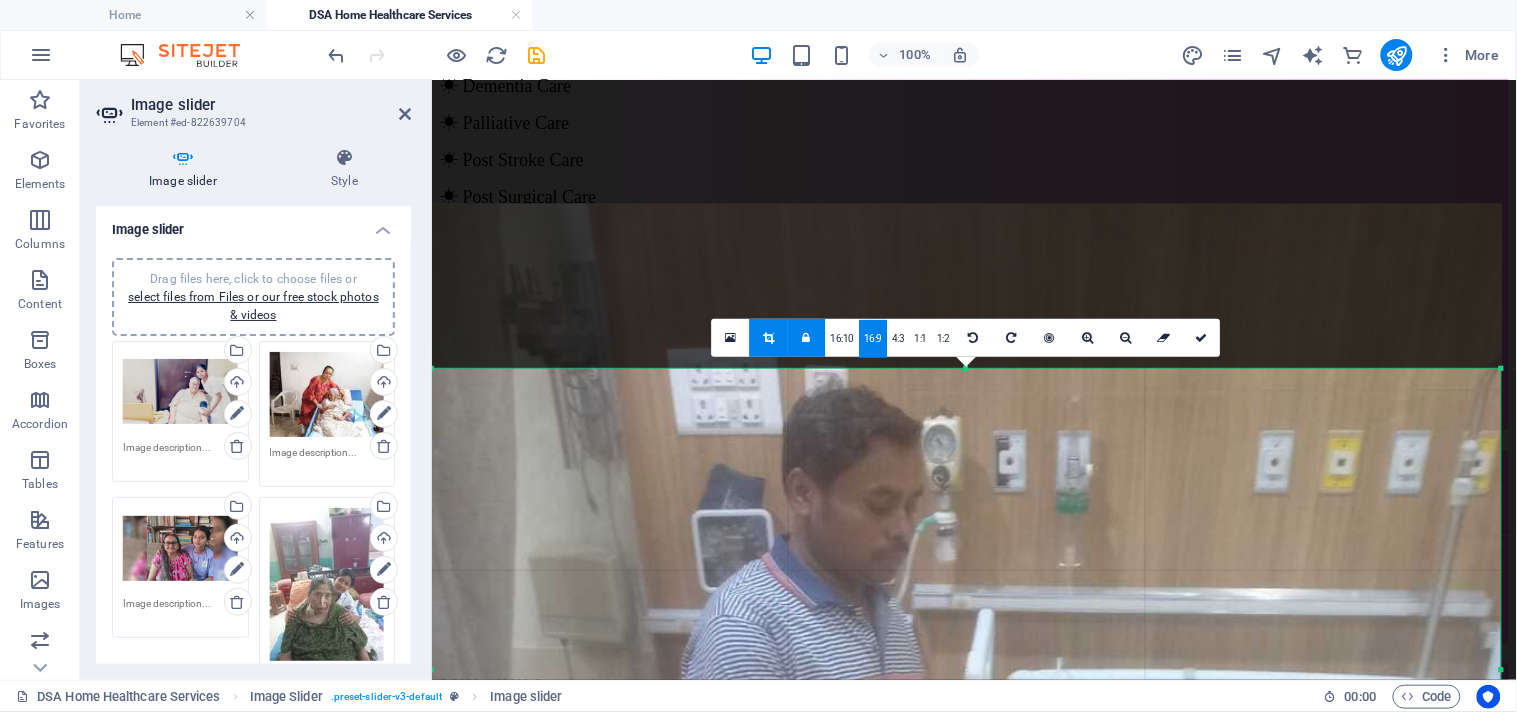 click at bounding box center [807, 338] 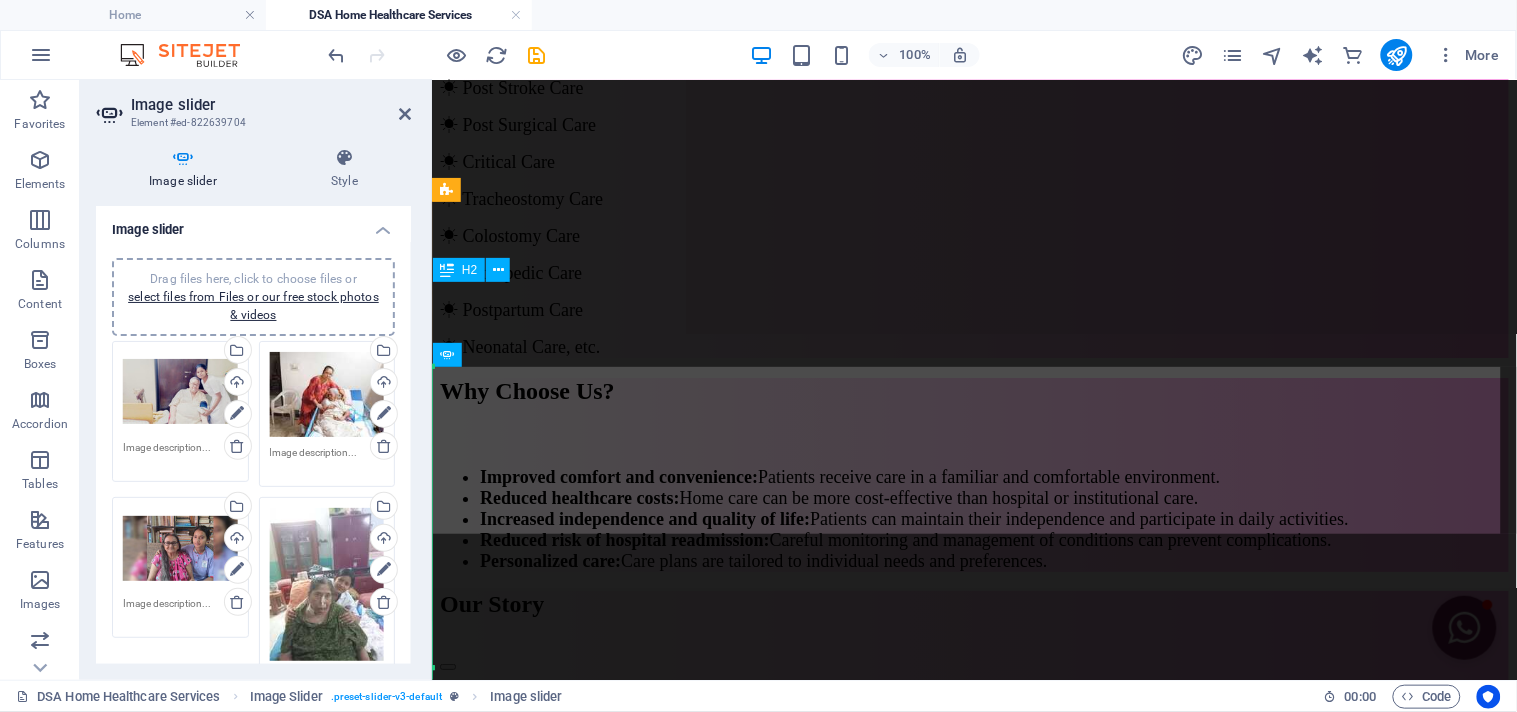 scroll, scrollTop: 1713, scrollLeft: 0, axis: vertical 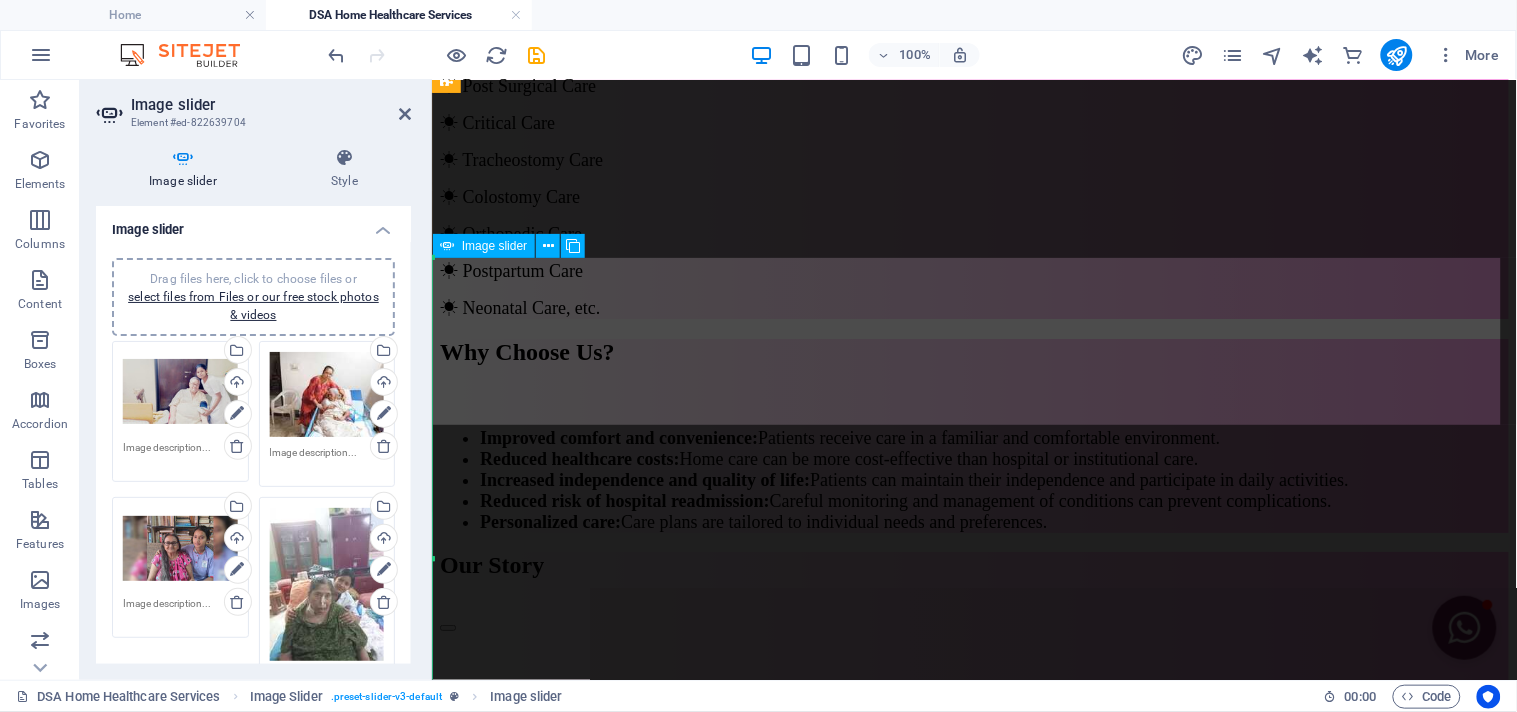 click at bounding box center (-118, 1463) 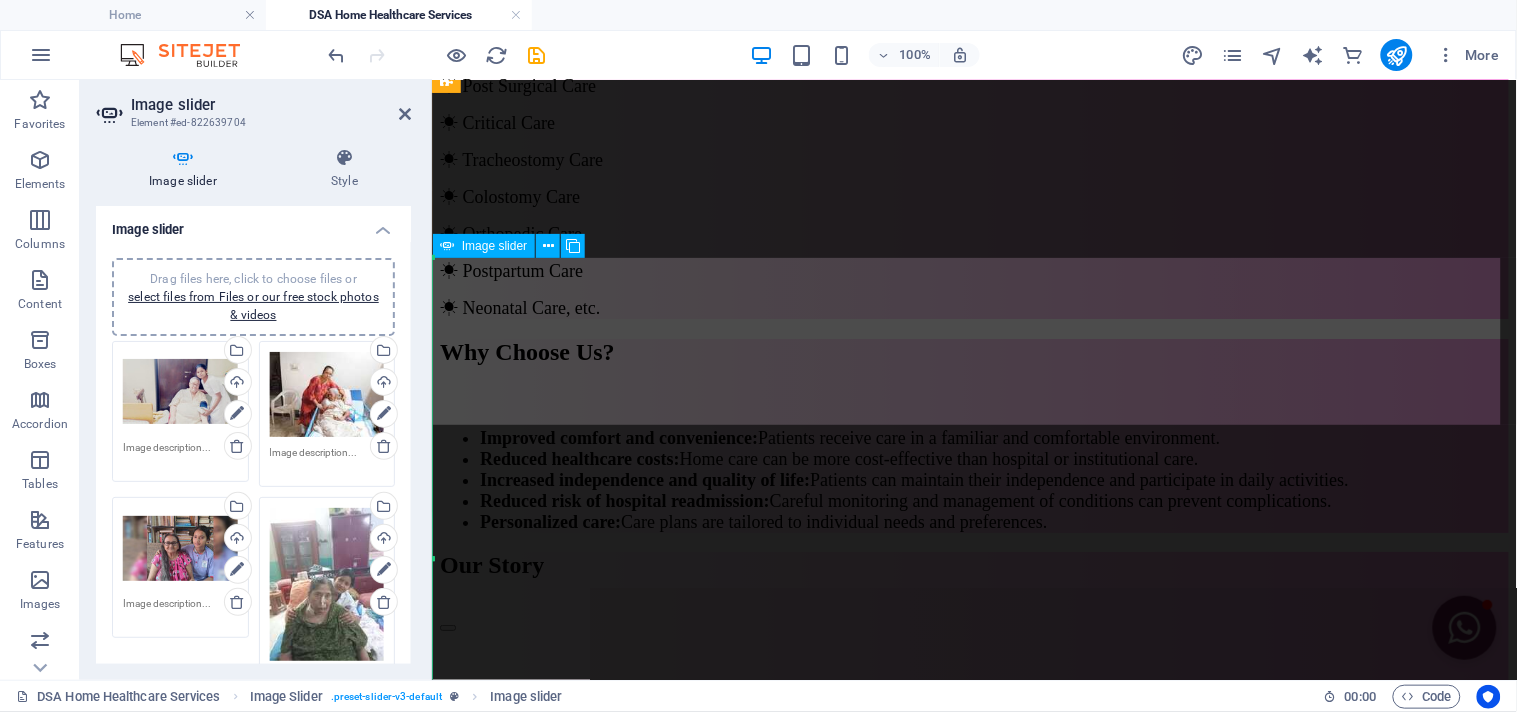 click at bounding box center (-118, 1463) 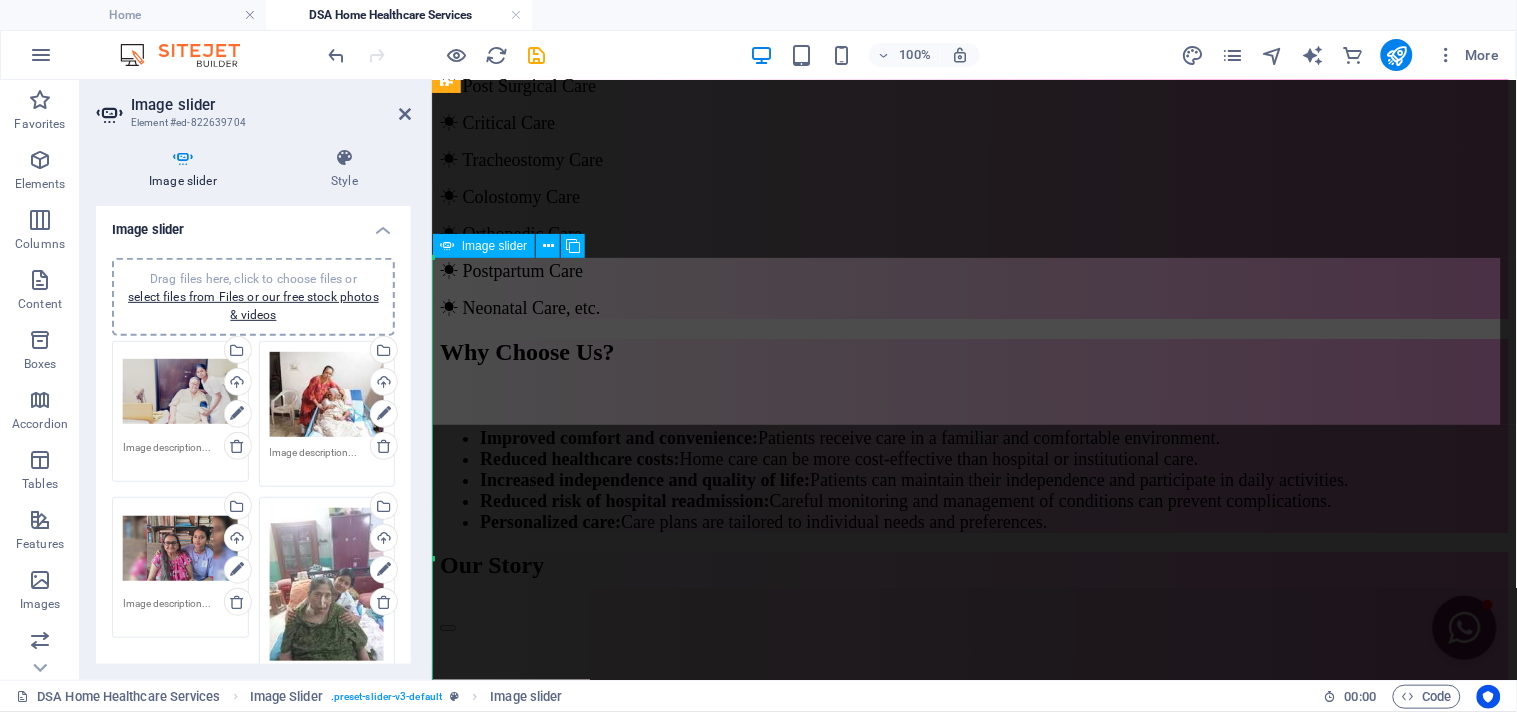 scroll, scrollTop: 1602, scrollLeft: 0, axis: vertical 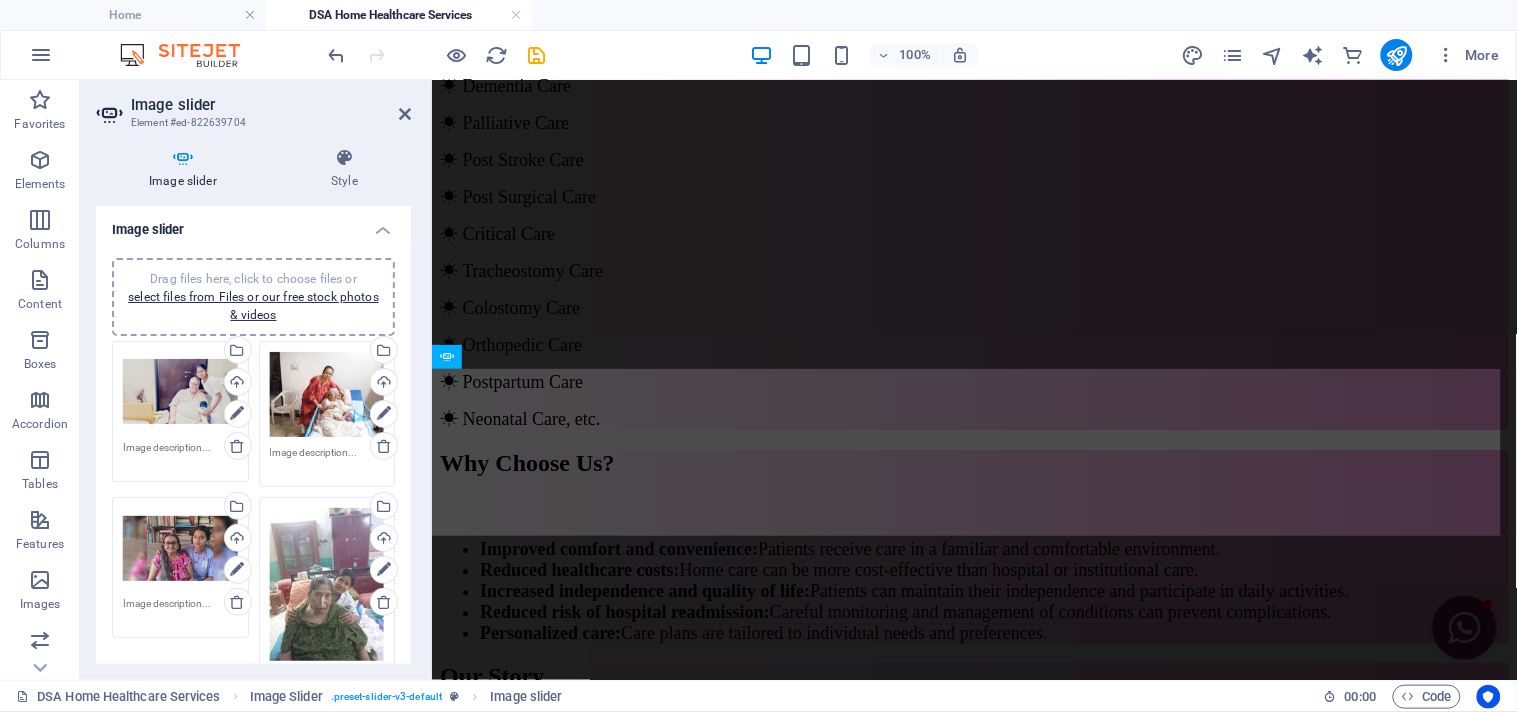 click on "Image slider" at bounding box center (271, 105) 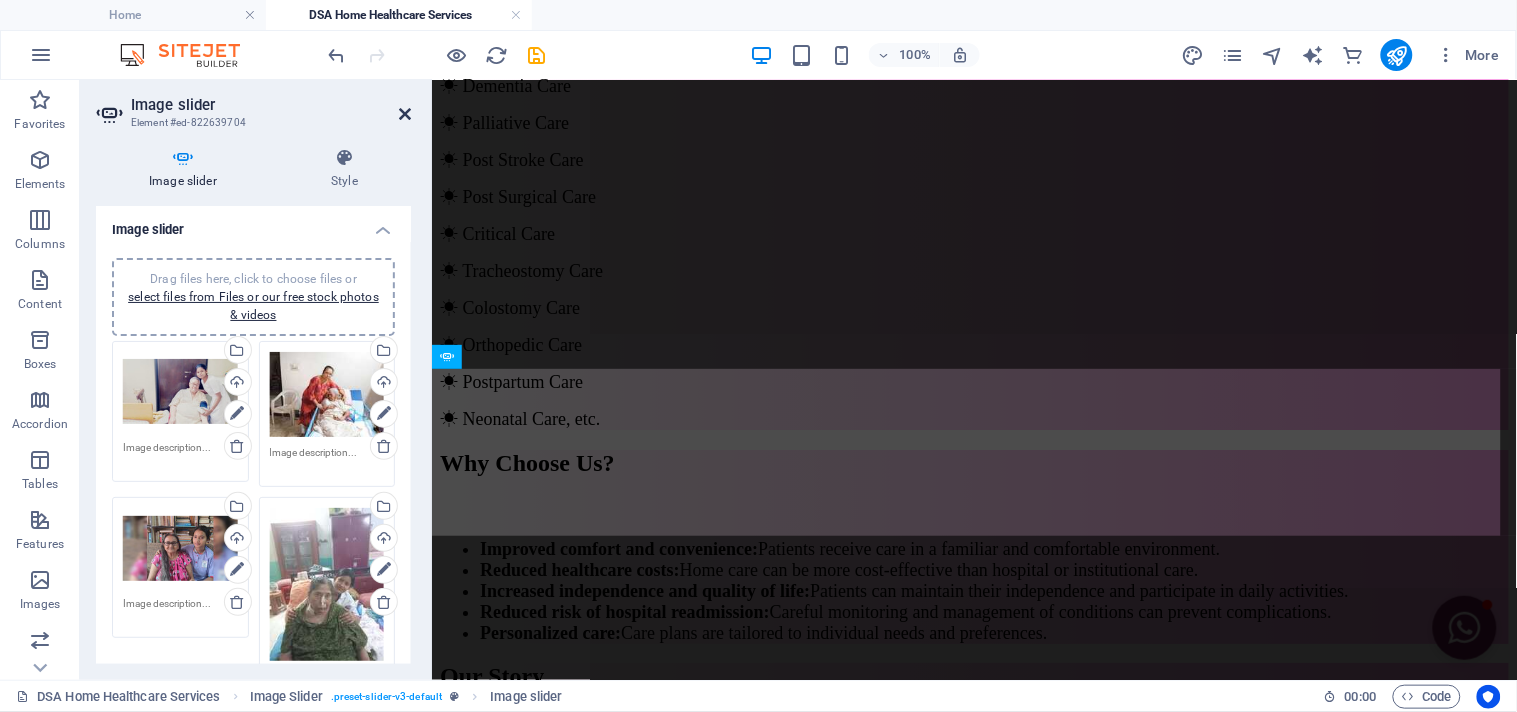click at bounding box center [405, 114] 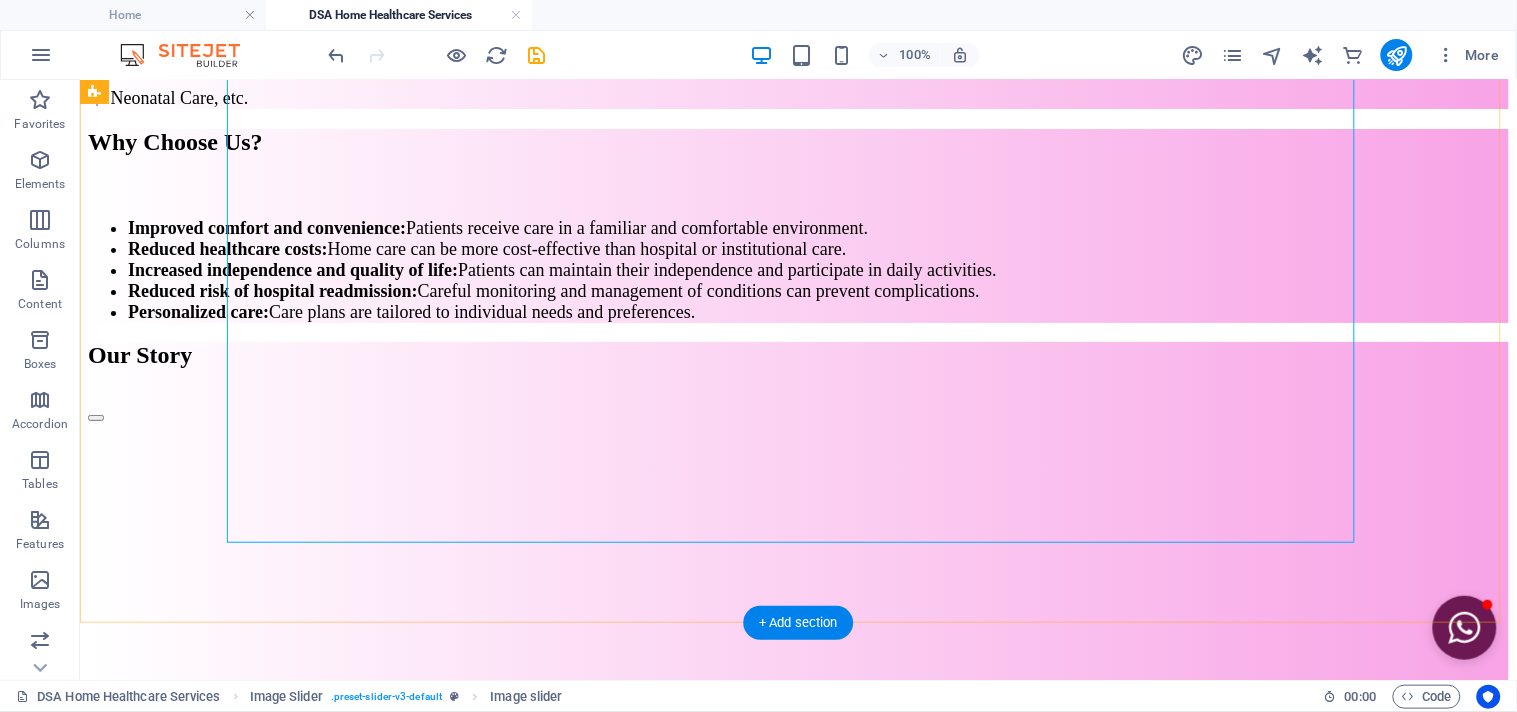 scroll, scrollTop: 2021, scrollLeft: 0, axis: vertical 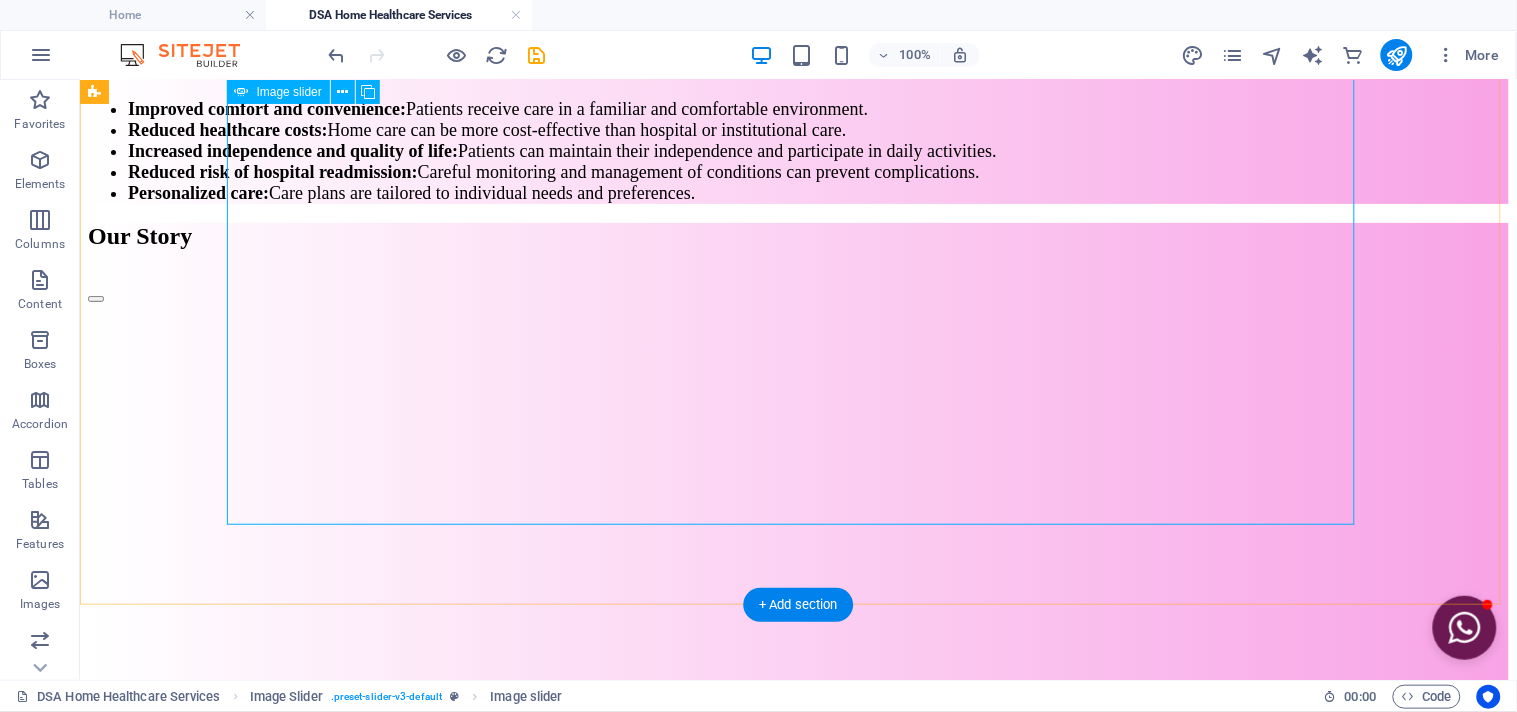 click at bounding box center (-1657, 1739) 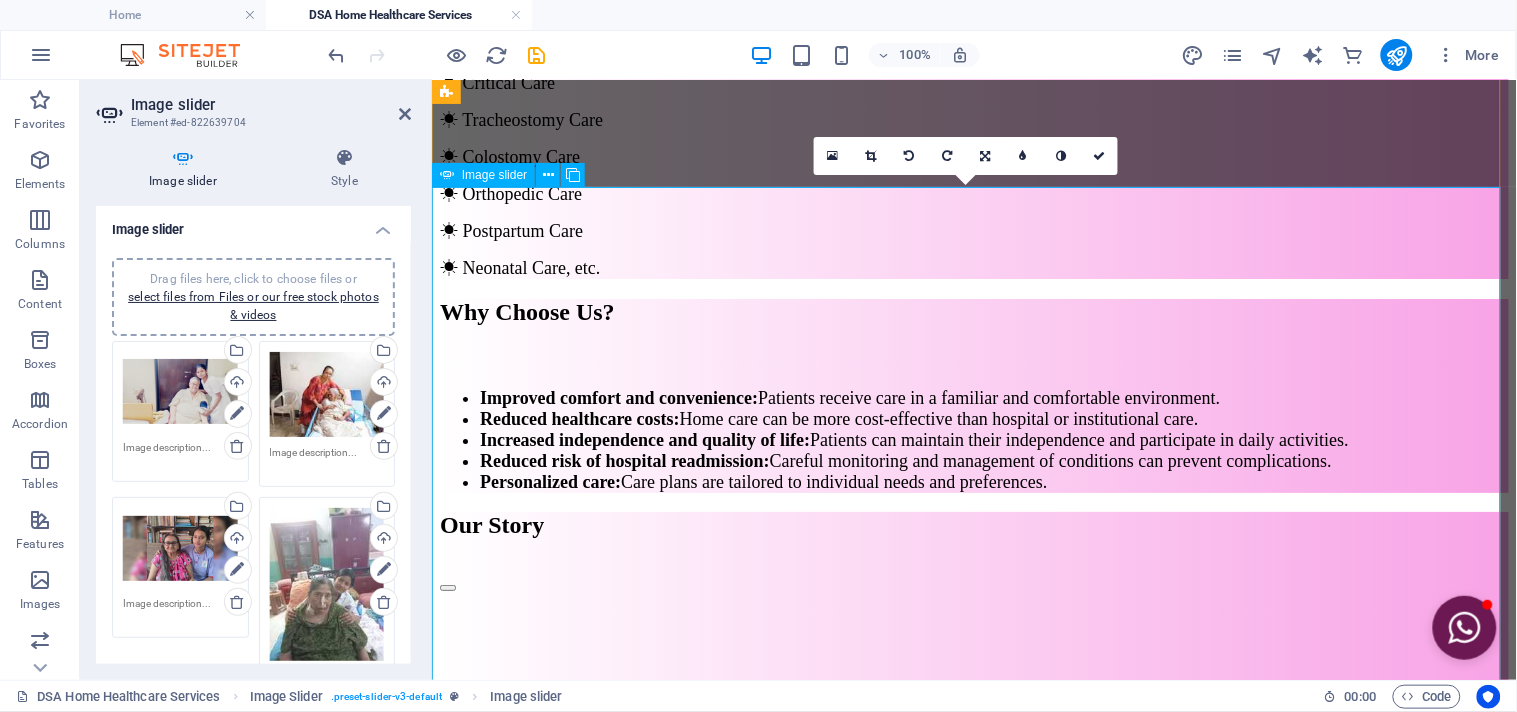 scroll, scrollTop: 1714, scrollLeft: 0, axis: vertical 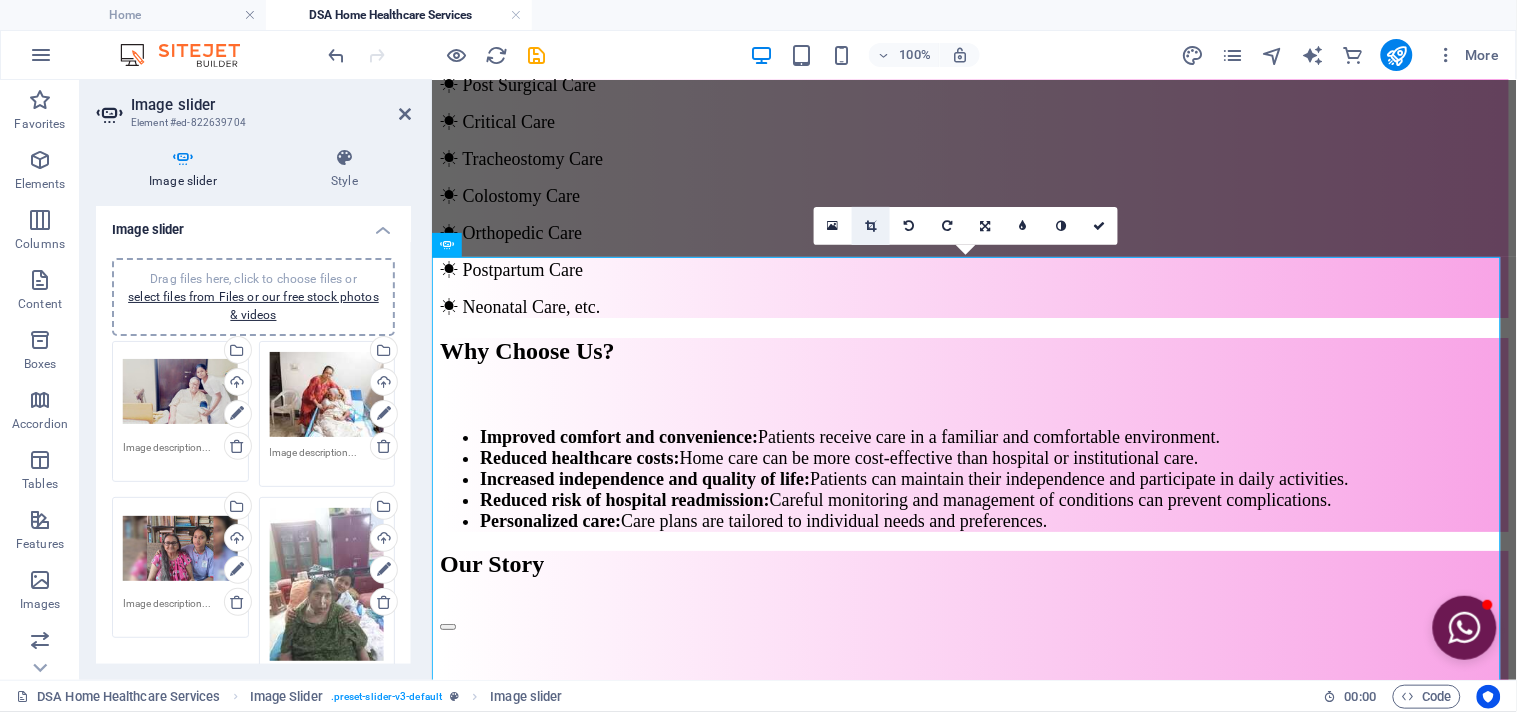 click at bounding box center [871, 226] 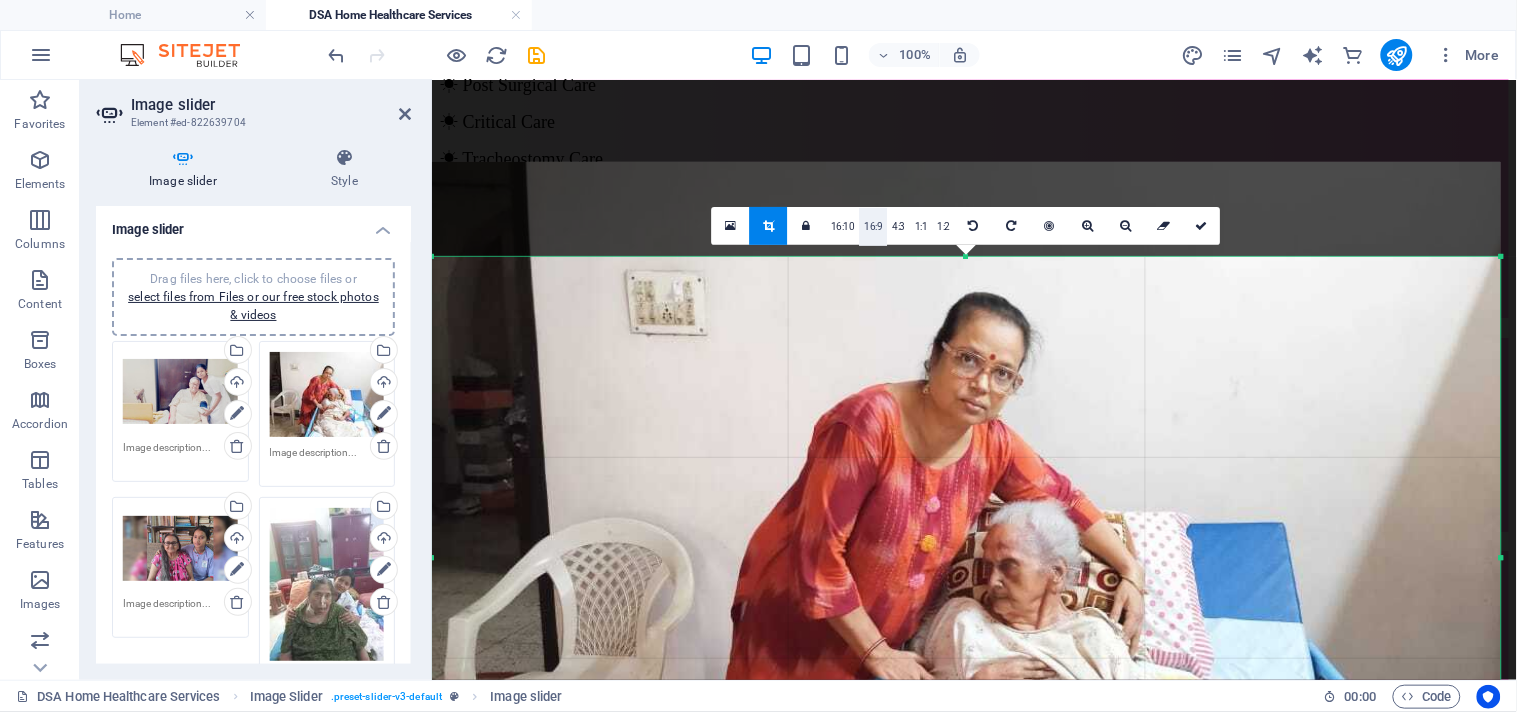 click on "16:9" at bounding box center [873, 227] 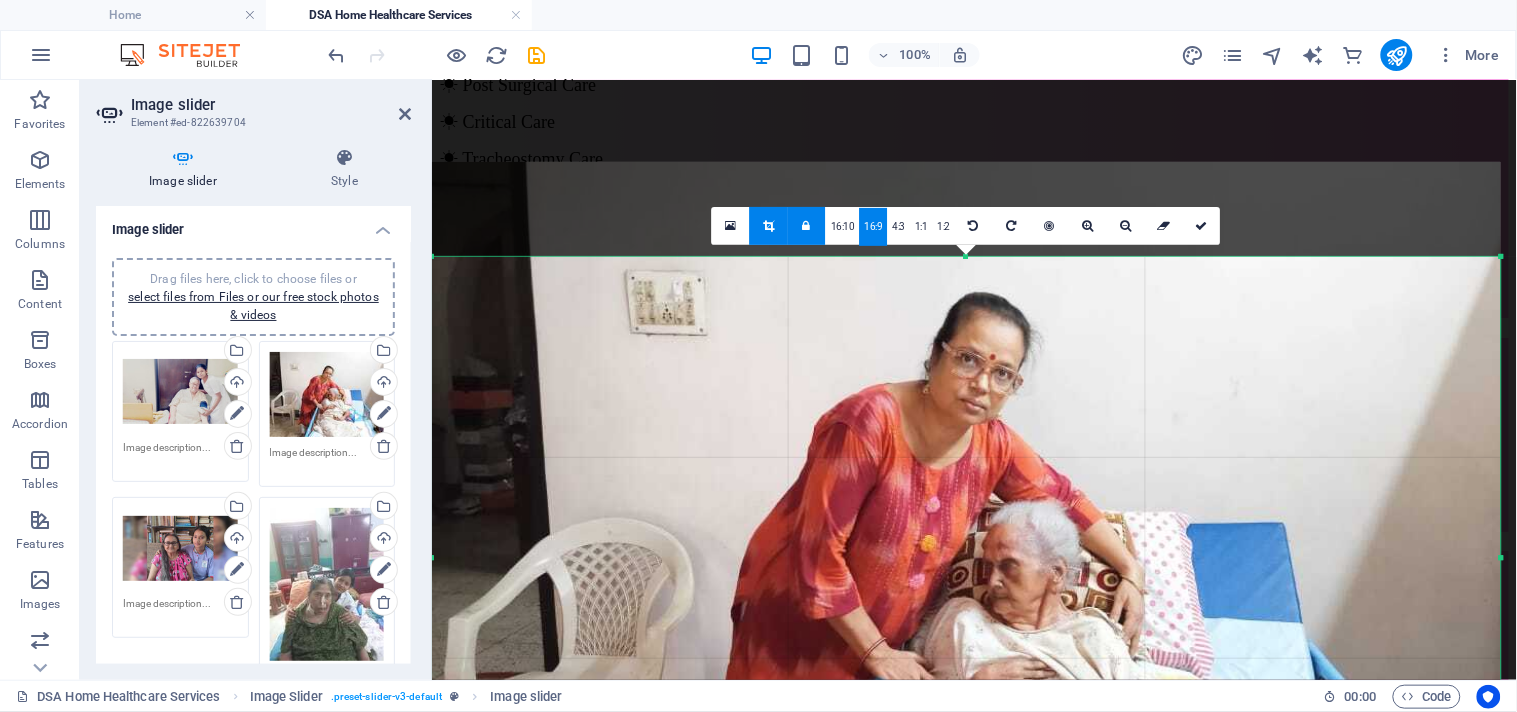 click at bounding box center (807, 226) 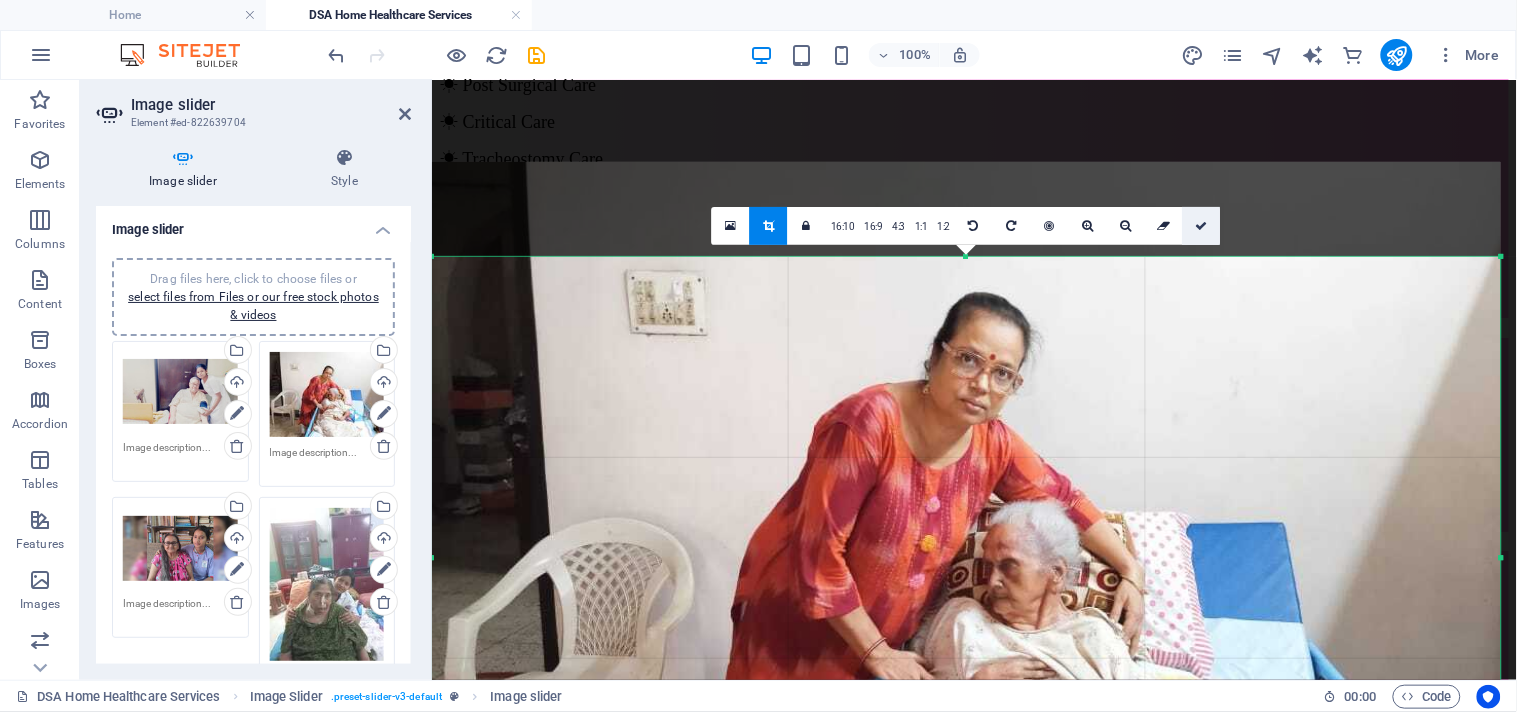 drag, startPoint x: 766, startPoint y: 140, endPoint x: 1198, endPoint y: 220, distance: 439.34497 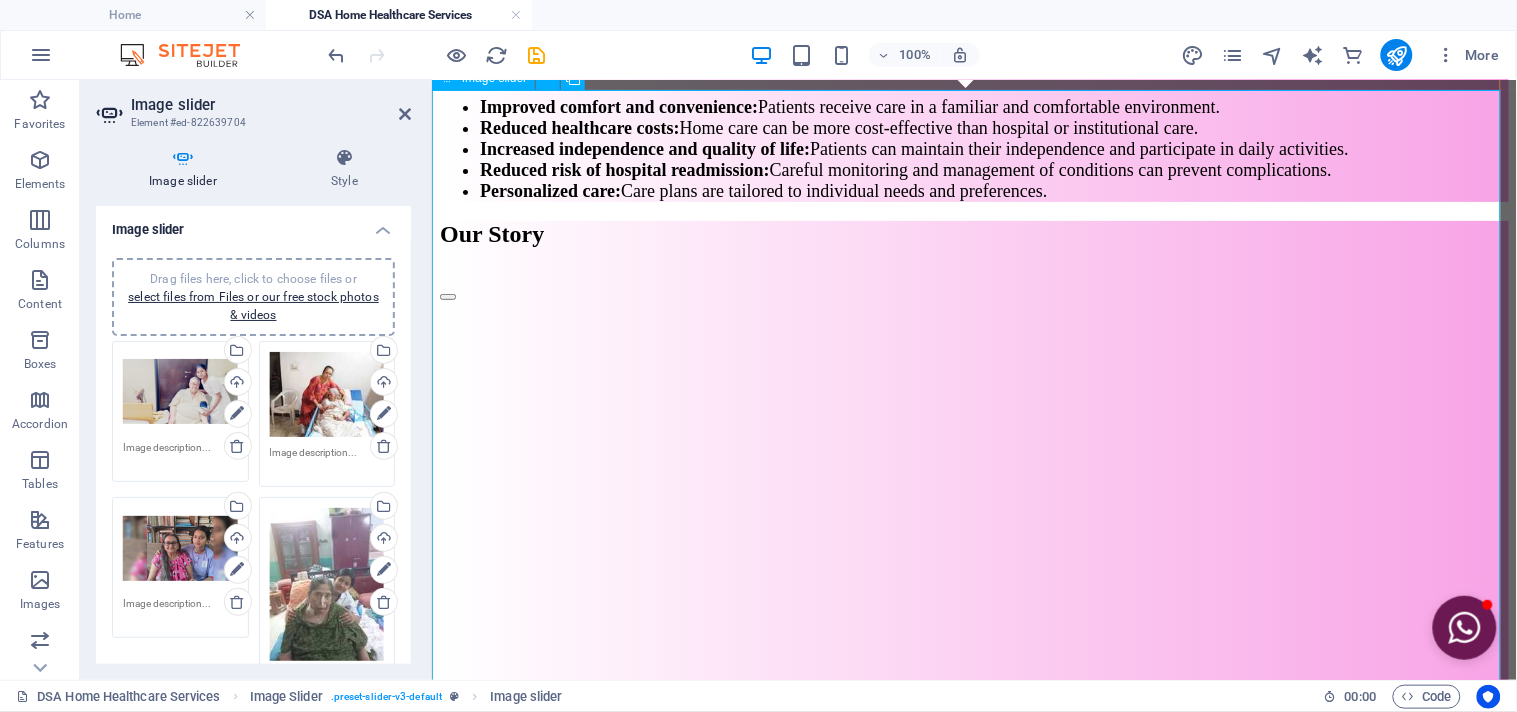 scroll, scrollTop: 2047, scrollLeft: 0, axis: vertical 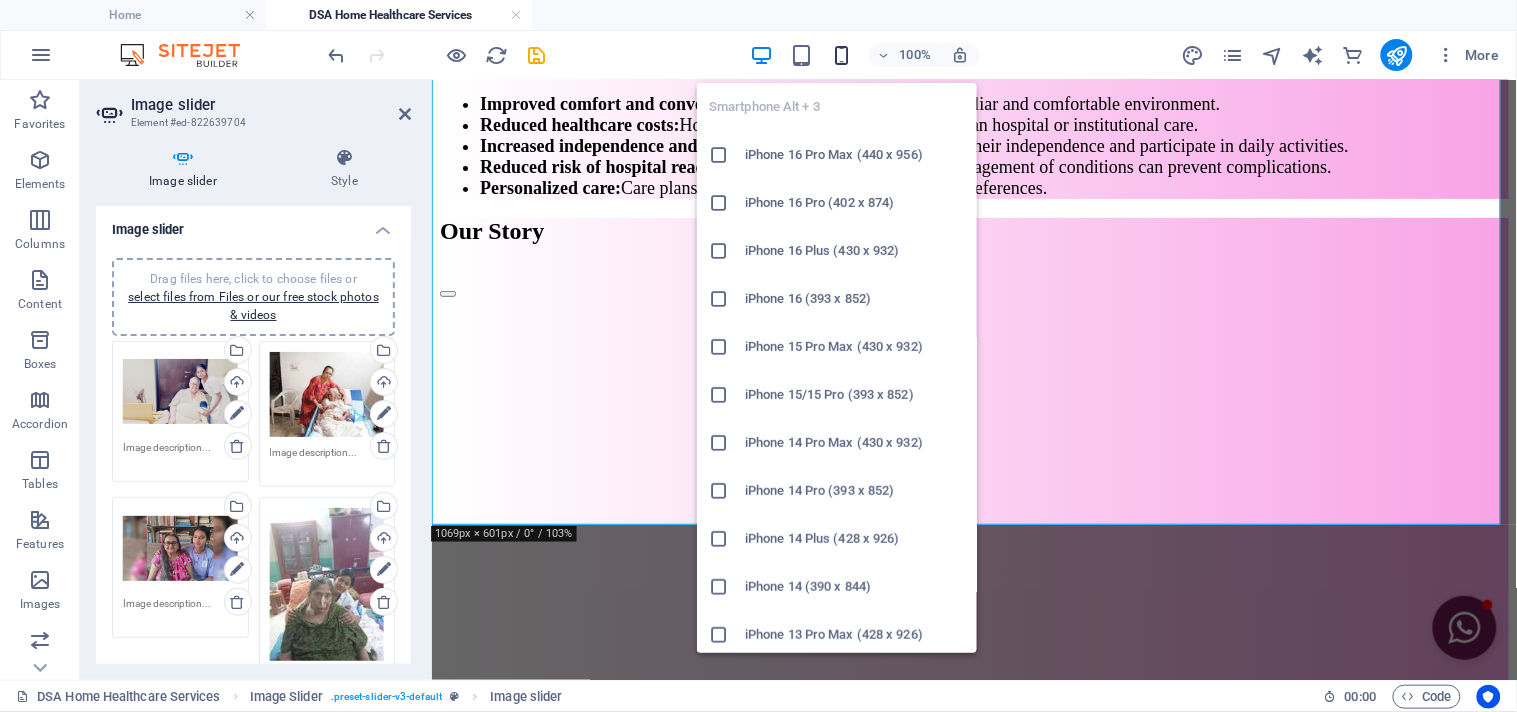 click at bounding box center (841, 55) 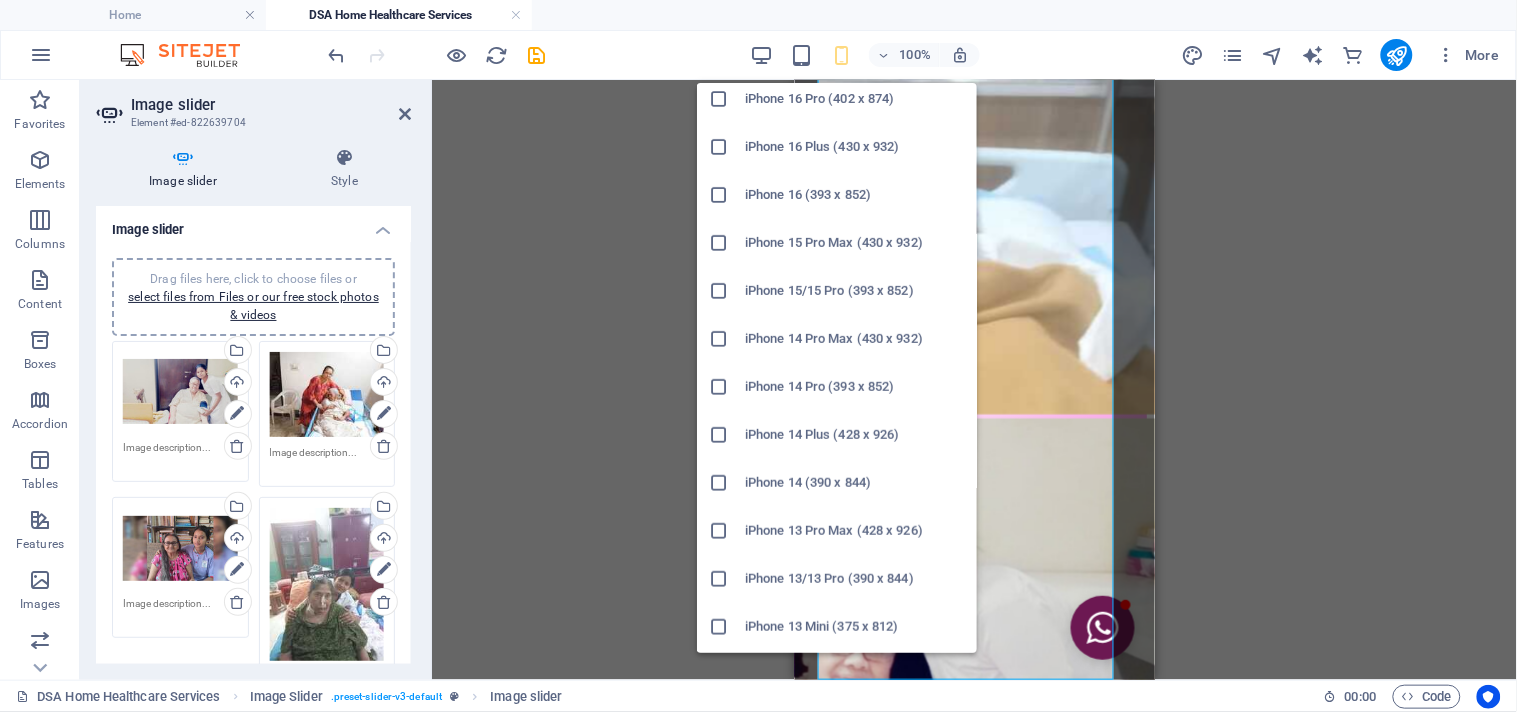 scroll, scrollTop: 222, scrollLeft: 0, axis: vertical 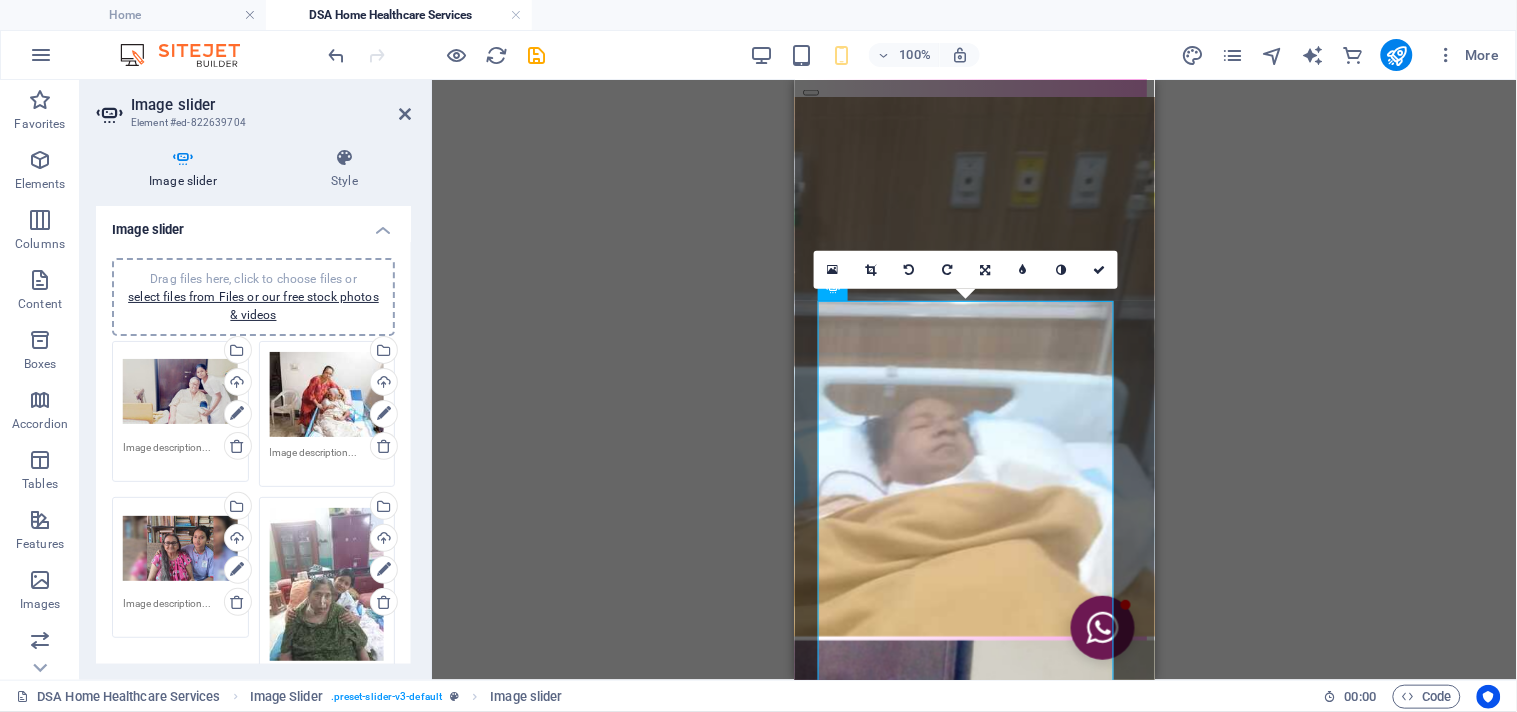 click on "Container   H3   Preset   Container   Reference   Text   Container   Image   Container   Preset   Container   Text   Container   Spacer   Text   Container   Text   Container   Container   H2   Preset   Preset   Container   Container   Text   H2   Image Slider   Image slider   Spacer   Reference 180 170 160 150 140 130 120 110 100 90 80 70 60 50 40 30 20 10 0 -10 -20 -30 -40 -50 -60 -70 -80 -90 -100 -110 -120 -130 -140 -150 -160 -170 1069px × 0px / 0° / 111% 16:10 16:9 4:3 1:1 1:2 0 180 170 160 150 140 130 120 110 100 90 80 70 60 50 40 30 20 10 0 -10 -20 -30 -40 -50 -60 -70 -80 -90 -100 -110 -120 -130 -140 -150 -160 -170 296px × 601px / 0° / 15% 16:10 16:9 4:3 1:1 1:2 0 180 170 160 150 140 130 120 110 100 90 80 70 60 50 40 30 20 10 0 -10 -20 -30 -40 -50 -60 -70 -80 -90 -100 -110 -120 -130 -140 -150 -160 -170 296px × 601px / 0° / 28% 16:10 16:9 4:3 1:1 1:2 0 180 170 160 150 140 130 120 110 100 90 80 70 60 50 40 30 20 10 0 -10 -20 -30 -40 -50 -60 -70 -80 -90 -100 -110 -120 -130 -140 4:3" at bounding box center (974, 380) 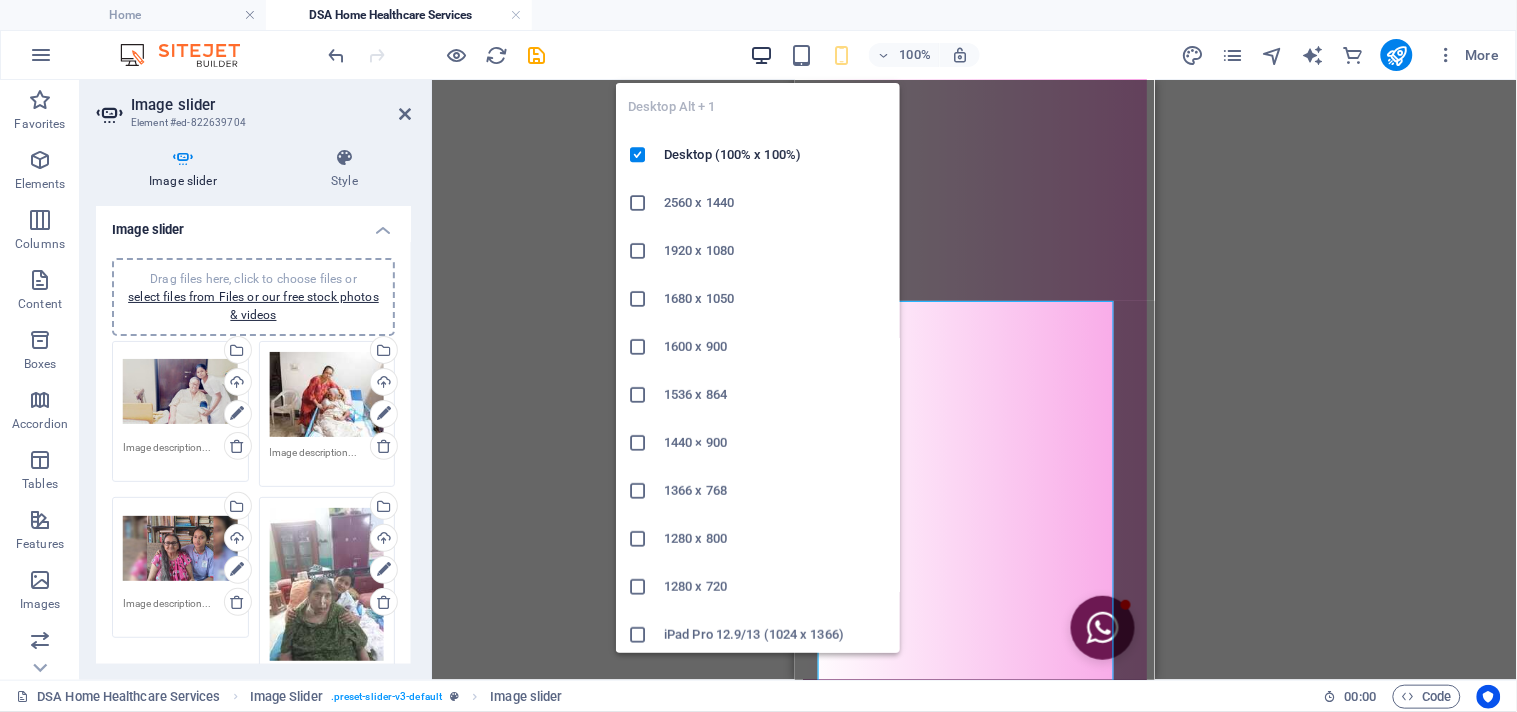 click at bounding box center (761, 55) 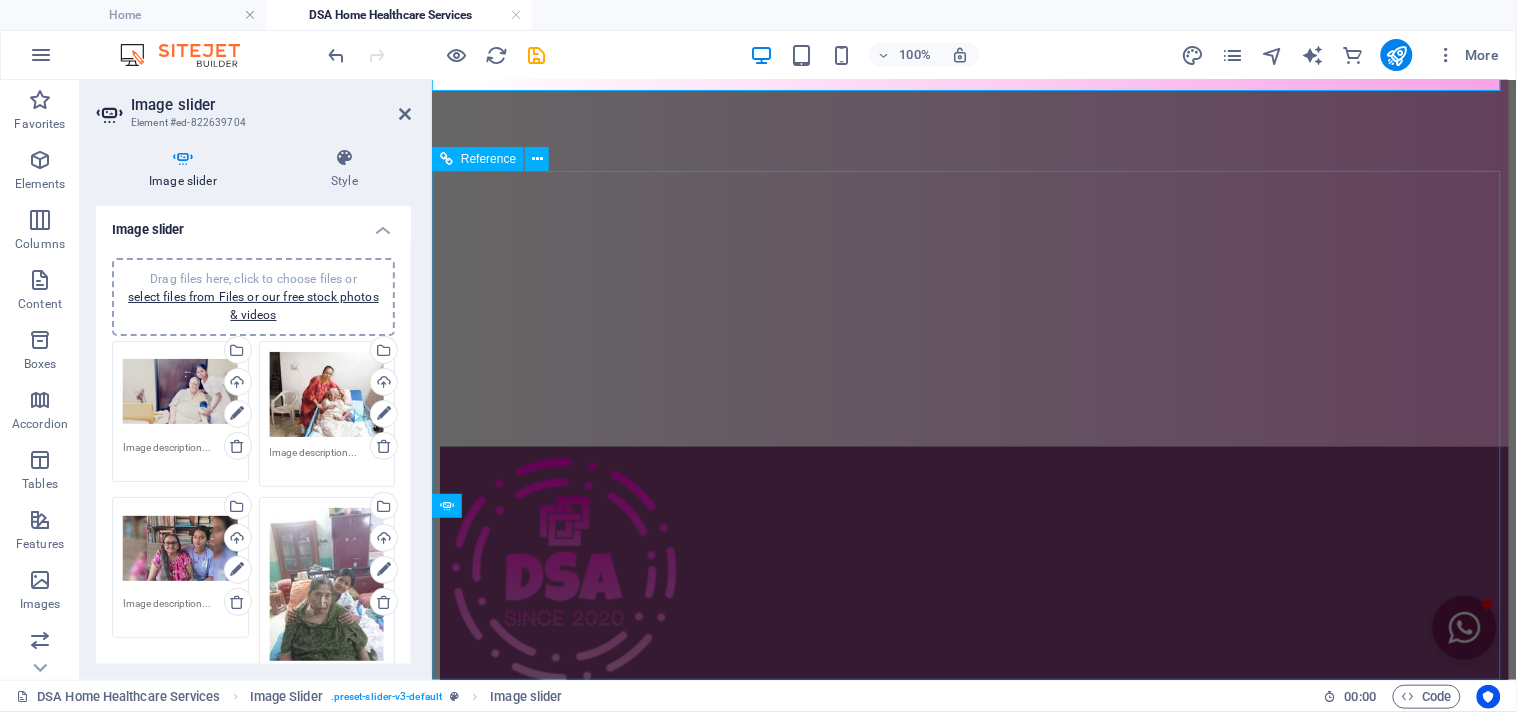 scroll, scrollTop: 2147, scrollLeft: 0, axis: vertical 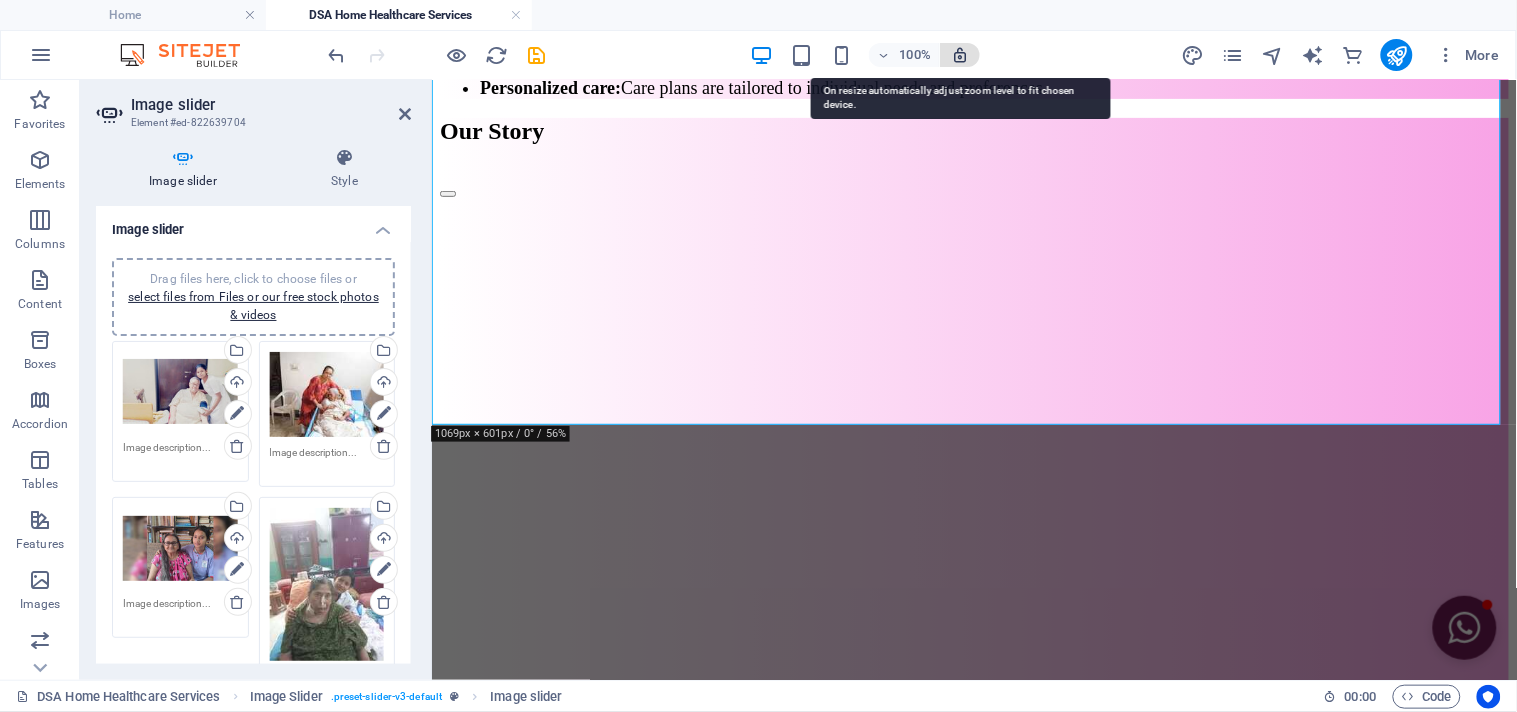 click at bounding box center (960, 55) 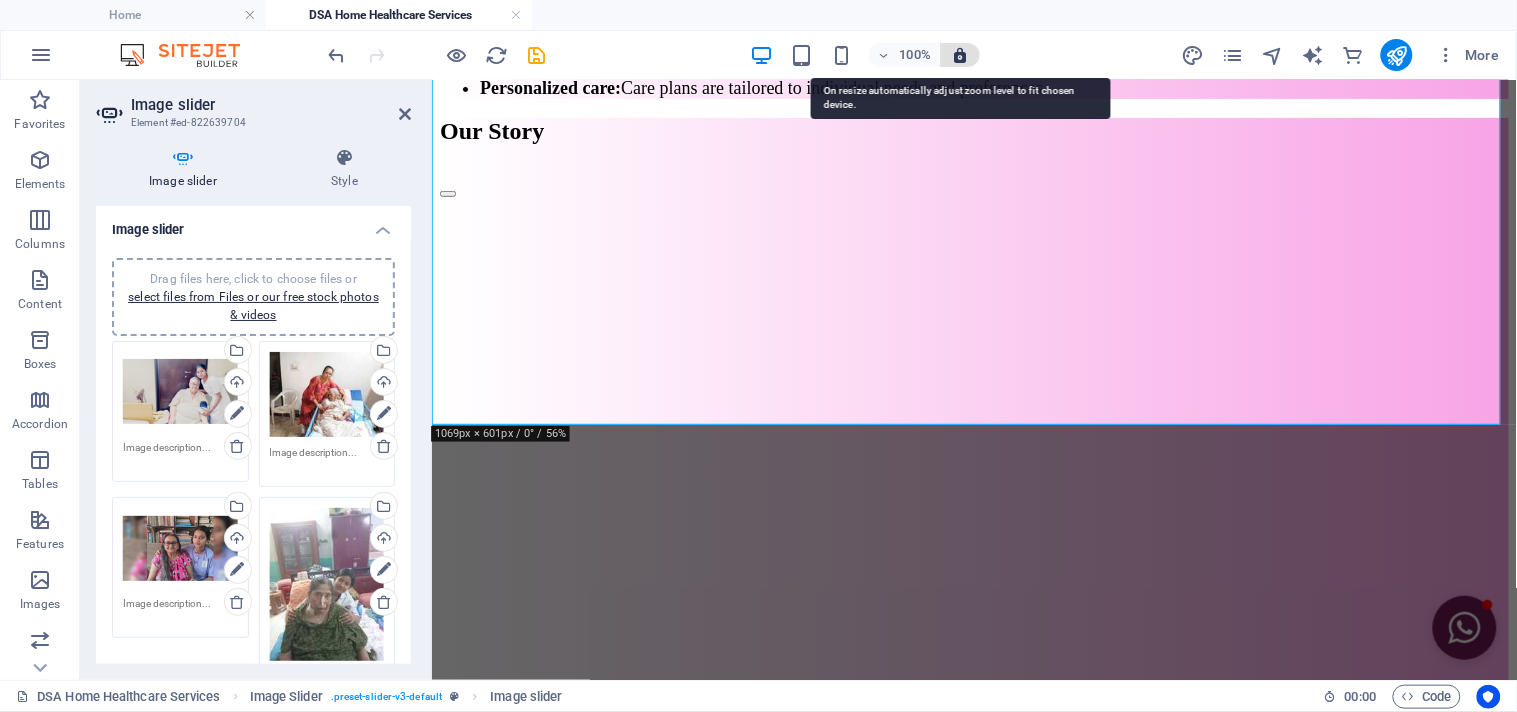 click at bounding box center [960, 55] 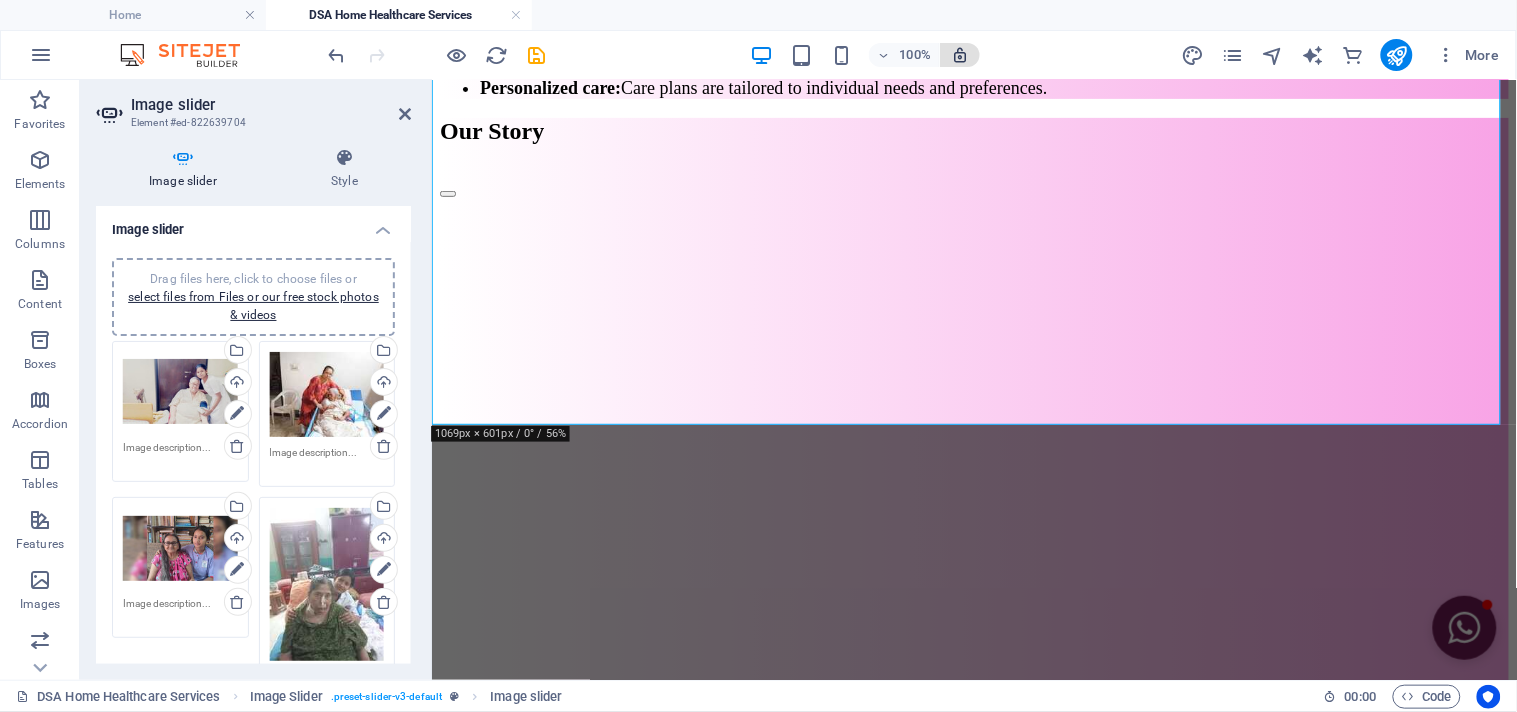 click at bounding box center (960, 55) 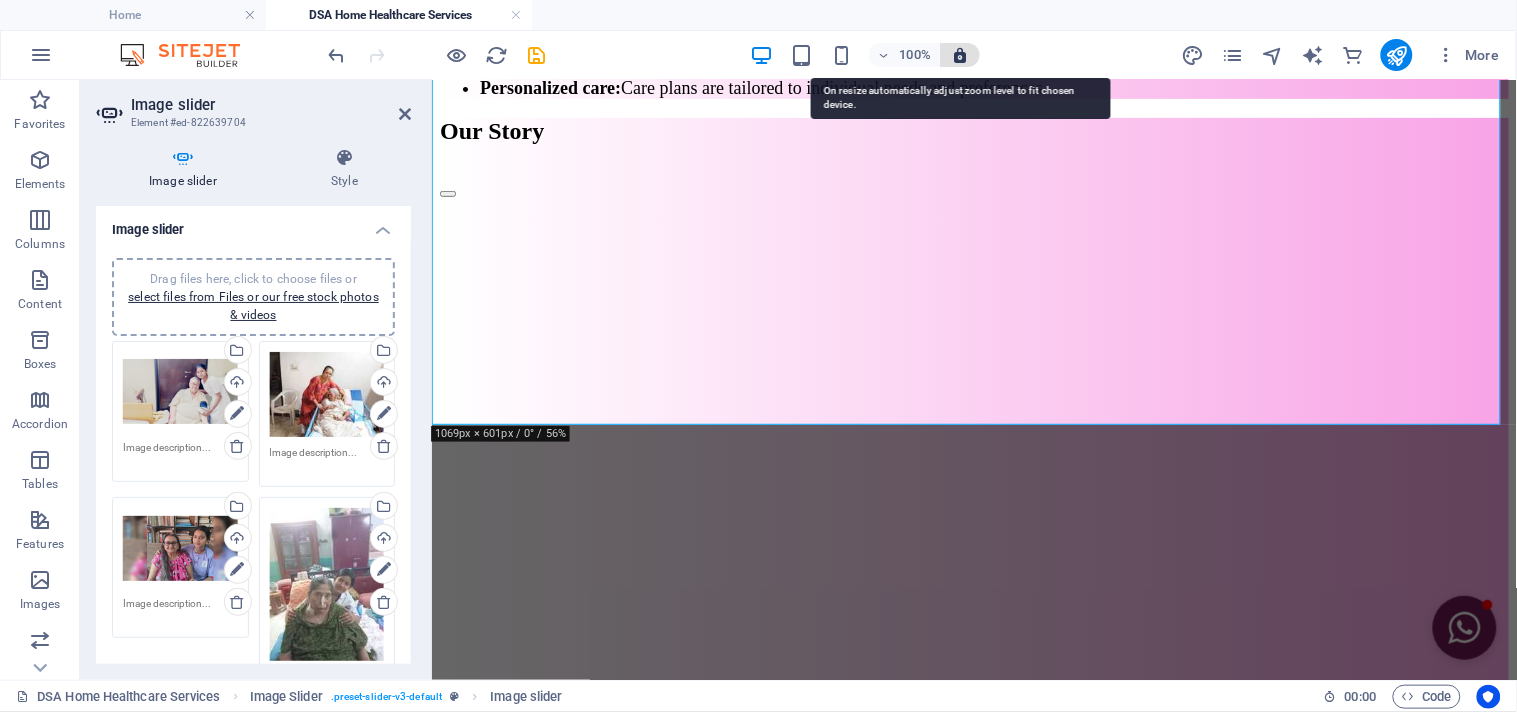 click at bounding box center (960, 55) 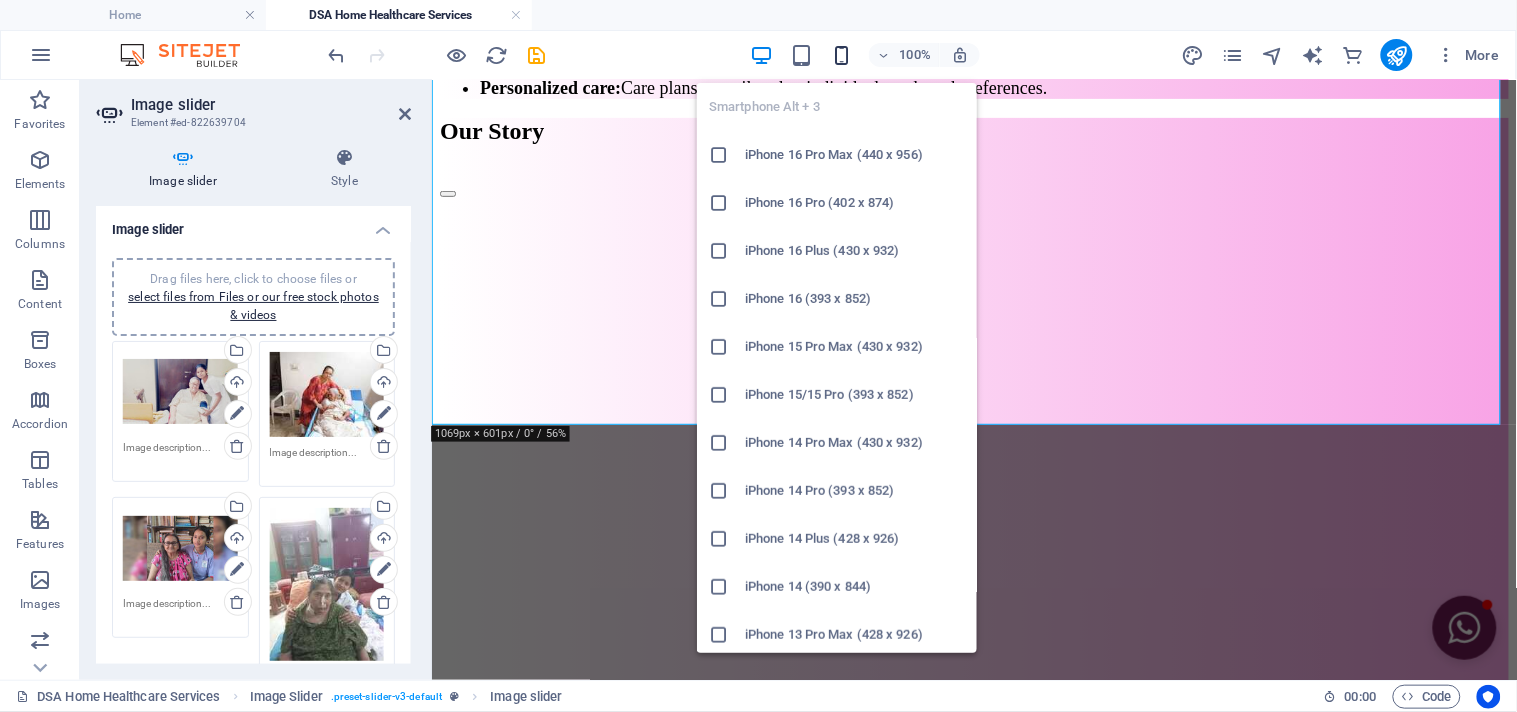 click at bounding box center [841, 55] 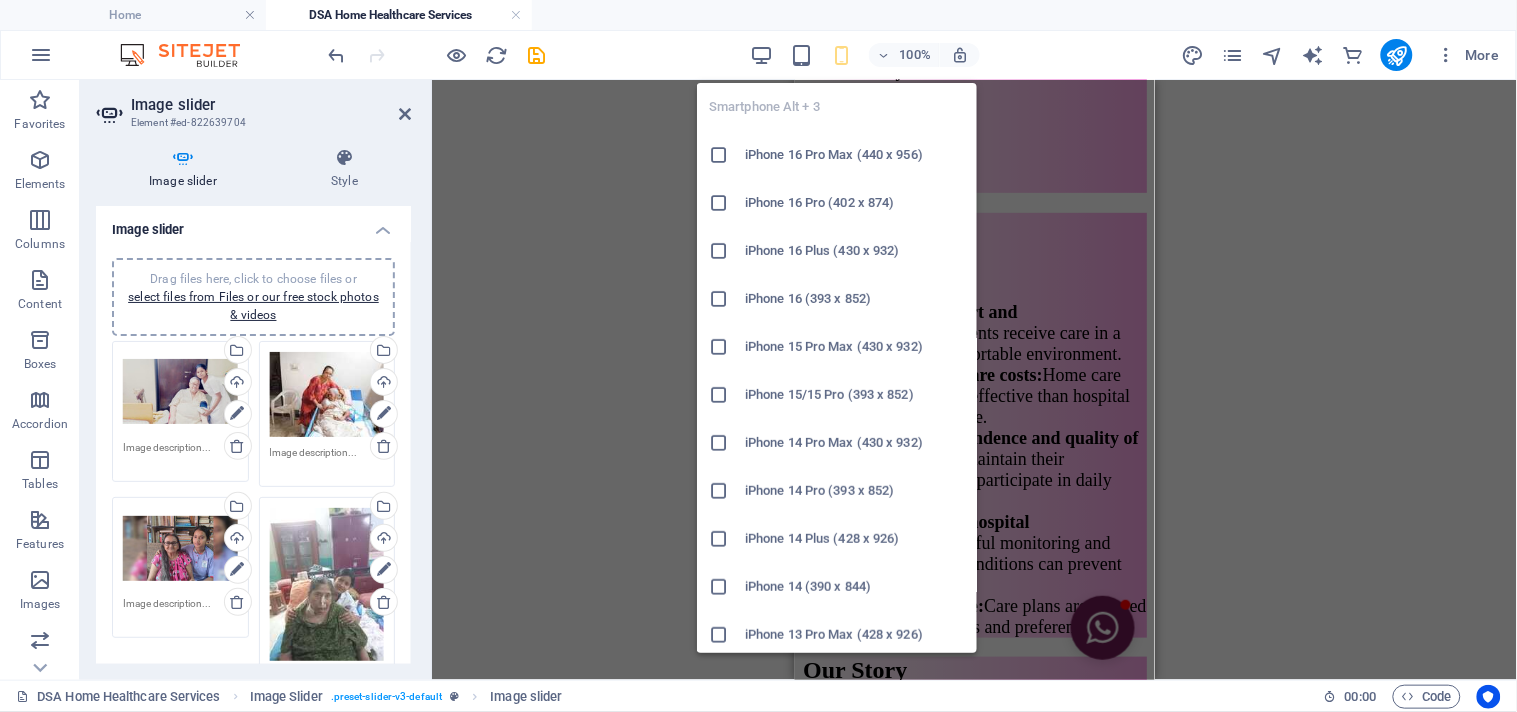 scroll, scrollTop: 3010, scrollLeft: 0, axis: vertical 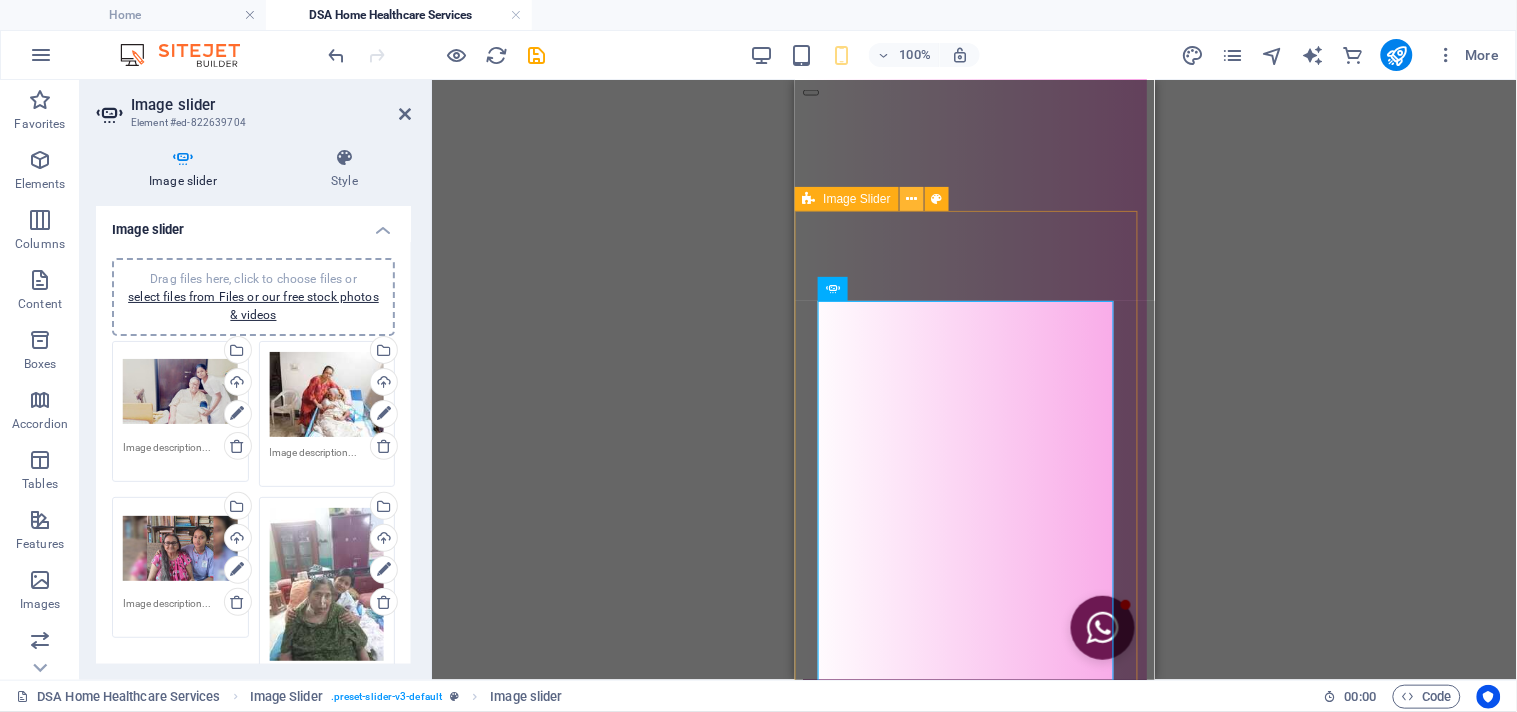 click at bounding box center (911, 199) 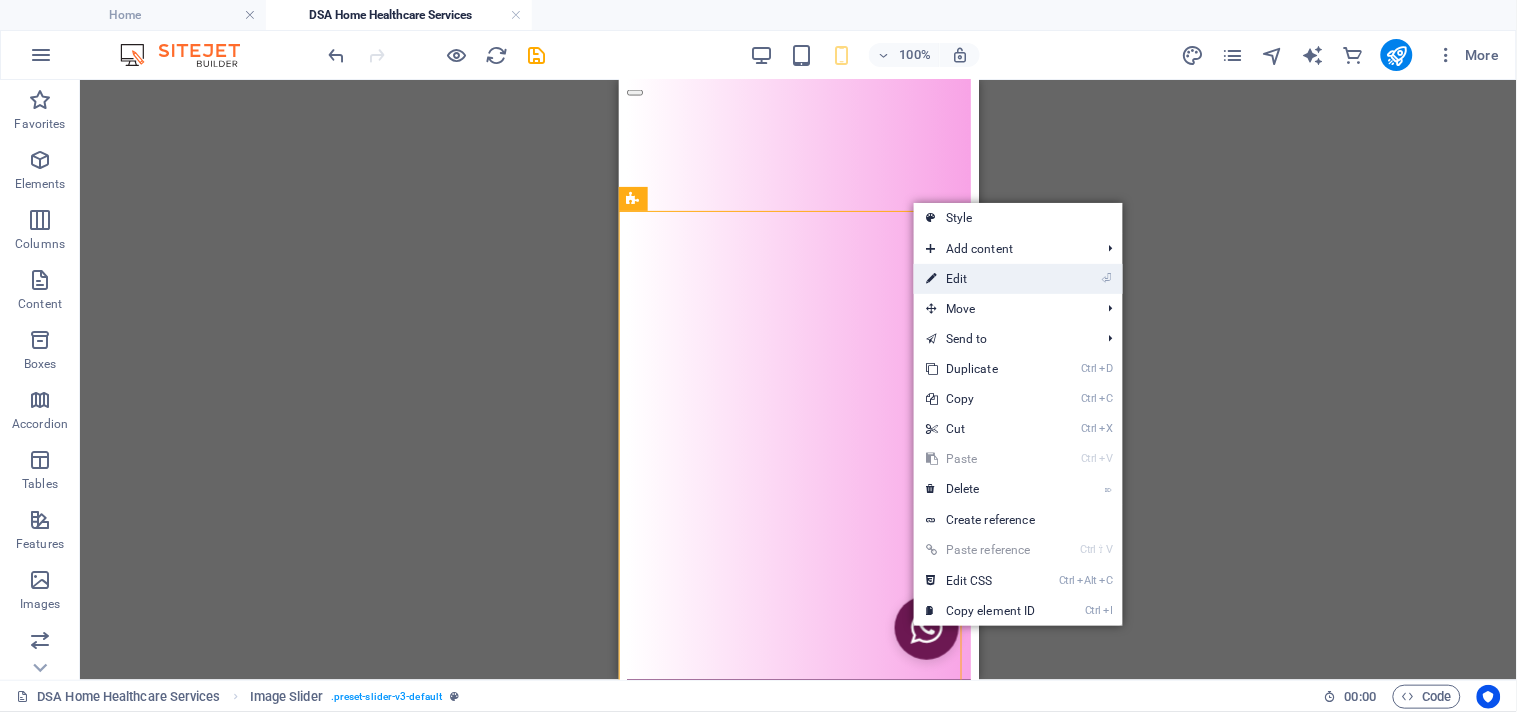 click on "⏎  Edit" at bounding box center [981, 279] 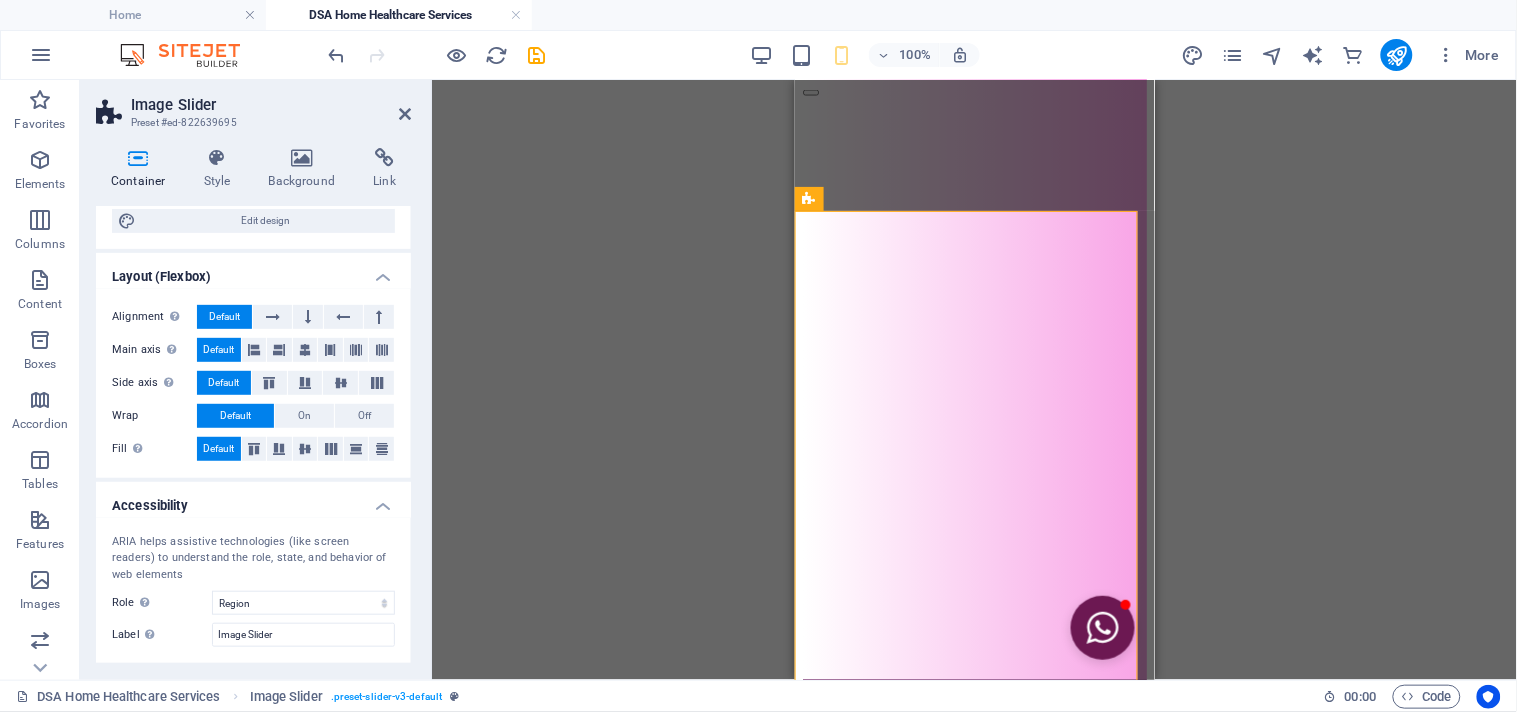 scroll, scrollTop: 316, scrollLeft: 0, axis: vertical 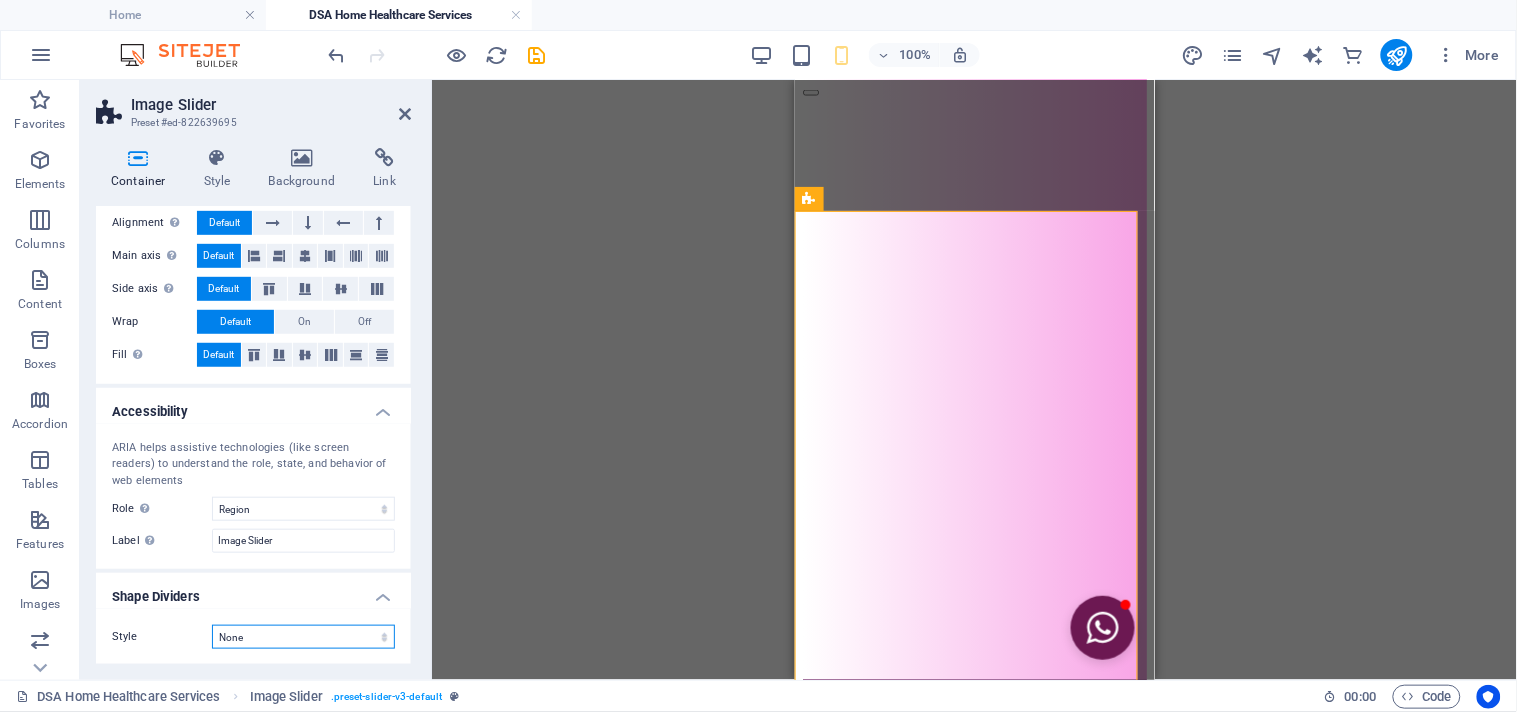 click on "None Triangle Square Diagonal Polygon 1 Polygon 2 Zigzag Multiple Zigzags Waves Multiple Waves Half Circle Circle Circle Shadow Blocks Hexagons Clouds Multiple Clouds Fan Pyramids Book Paint Drip Fire Shredded Paper Arrow" at bounding box center [303, 637] 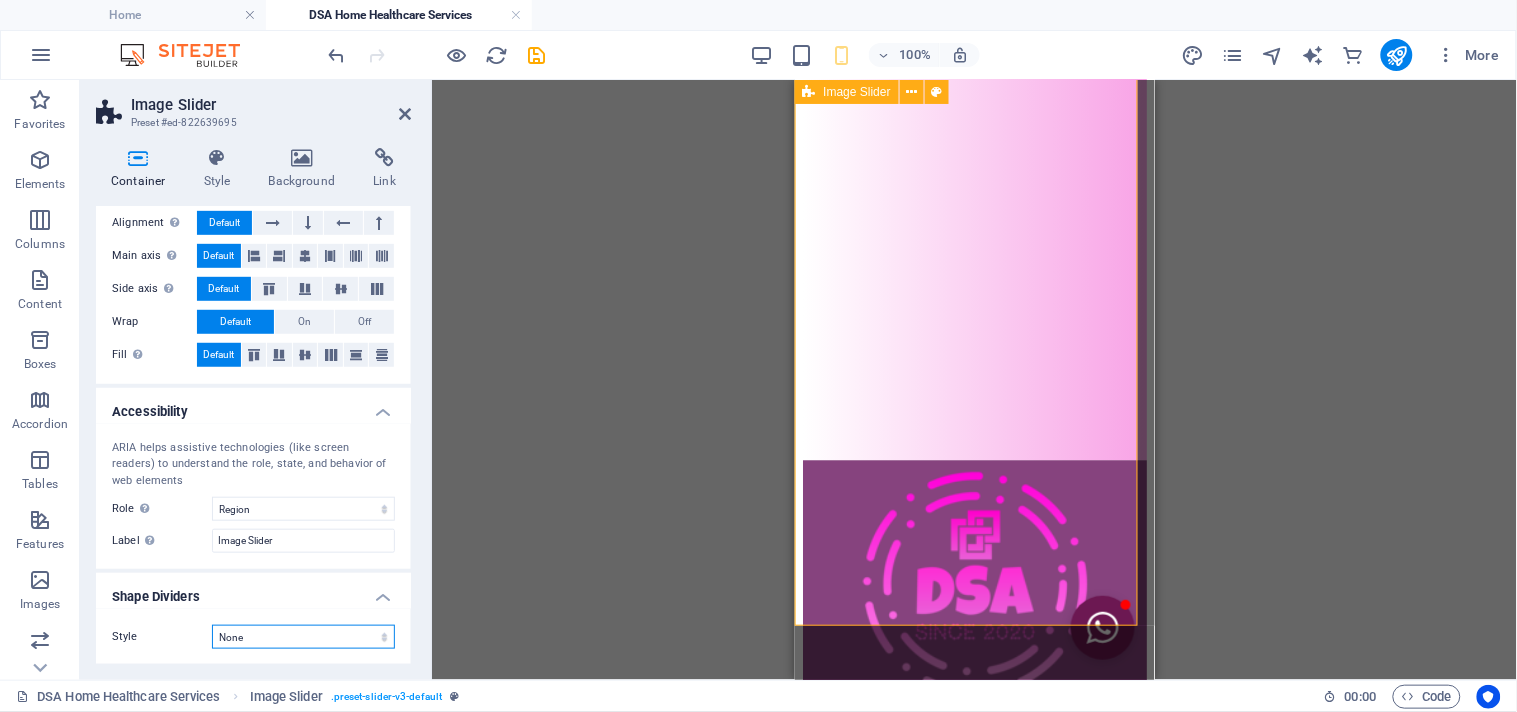 scroll, scrollTop: 2676, scrollLeft: 0, axis: vertical 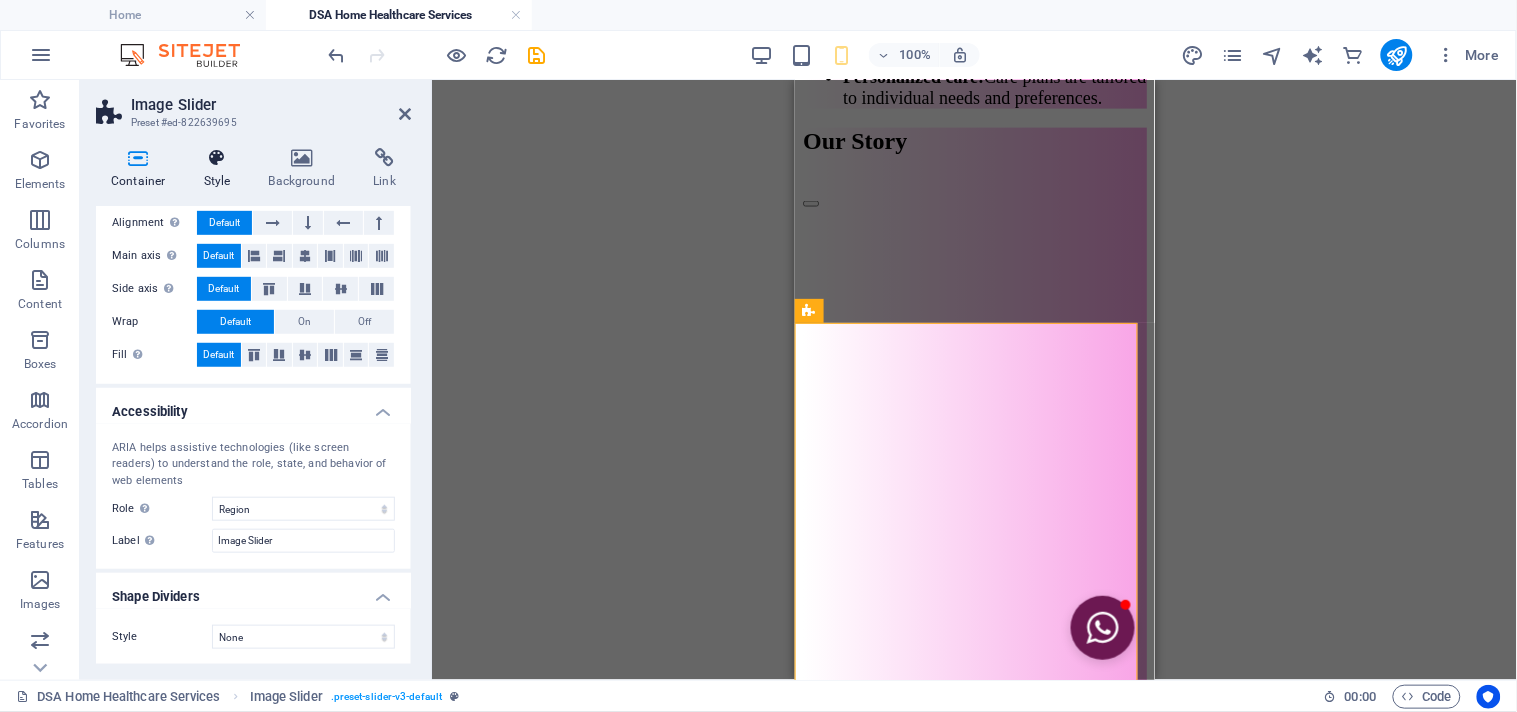 click at bounding box center (217, 158) 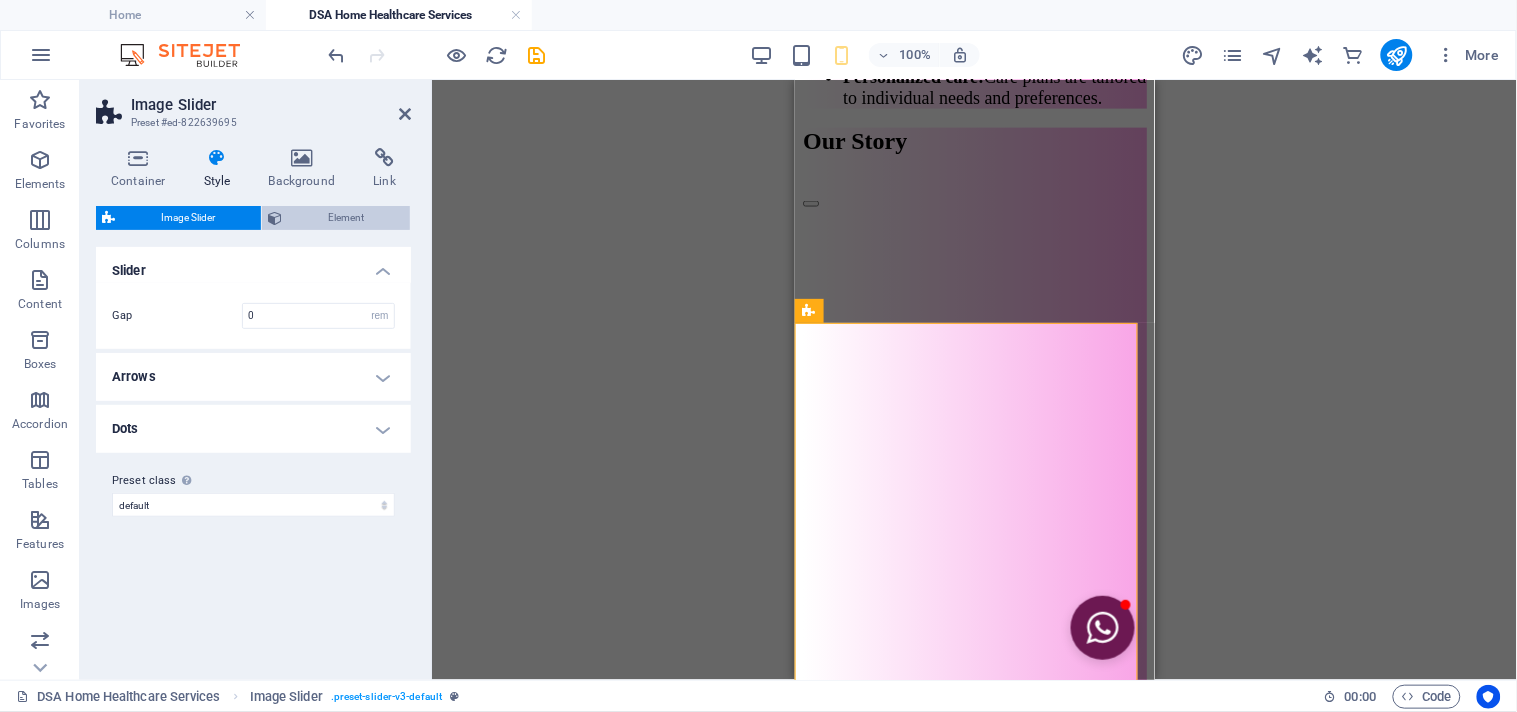 click on "Element" at bounding box center (346, 218) 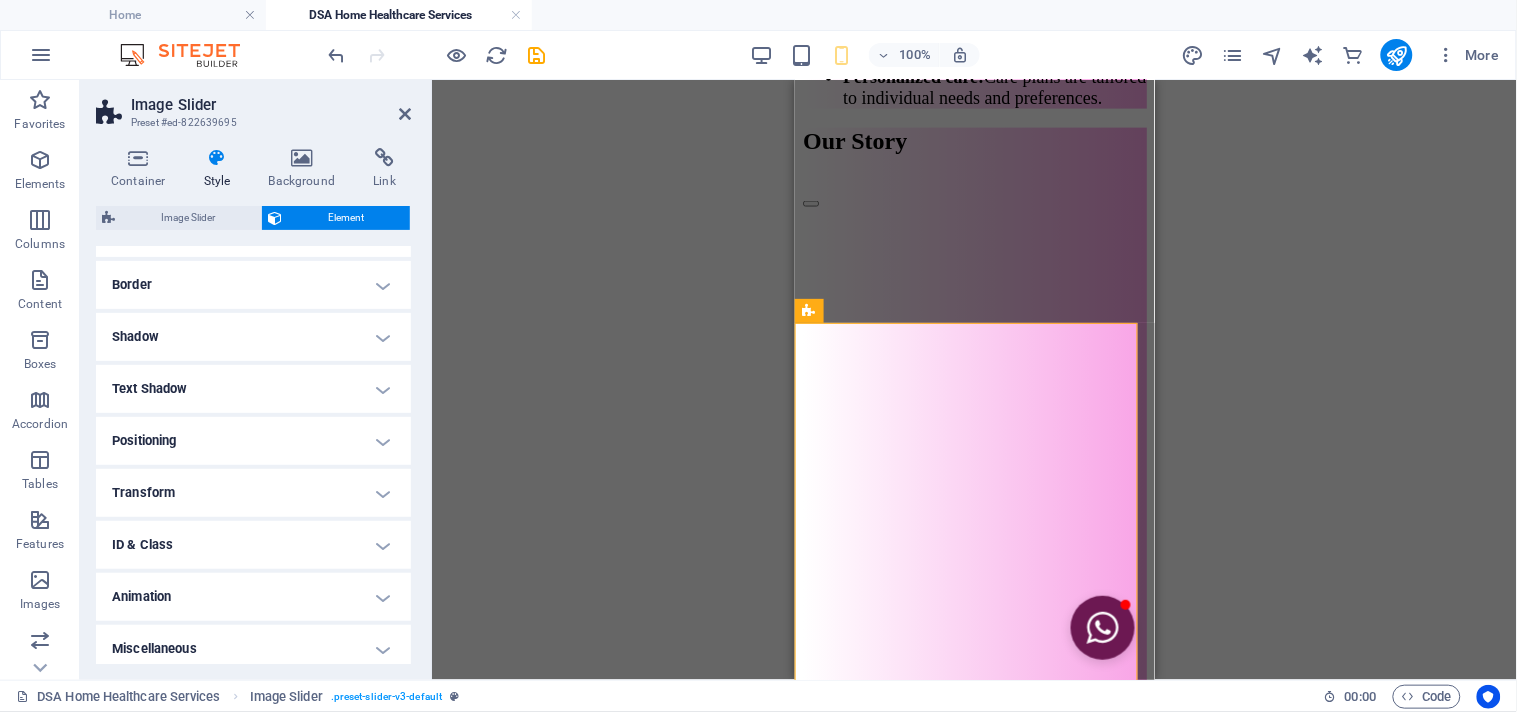 scroll, scrollTop: 212, scrollLeft: 0, axis: vertical 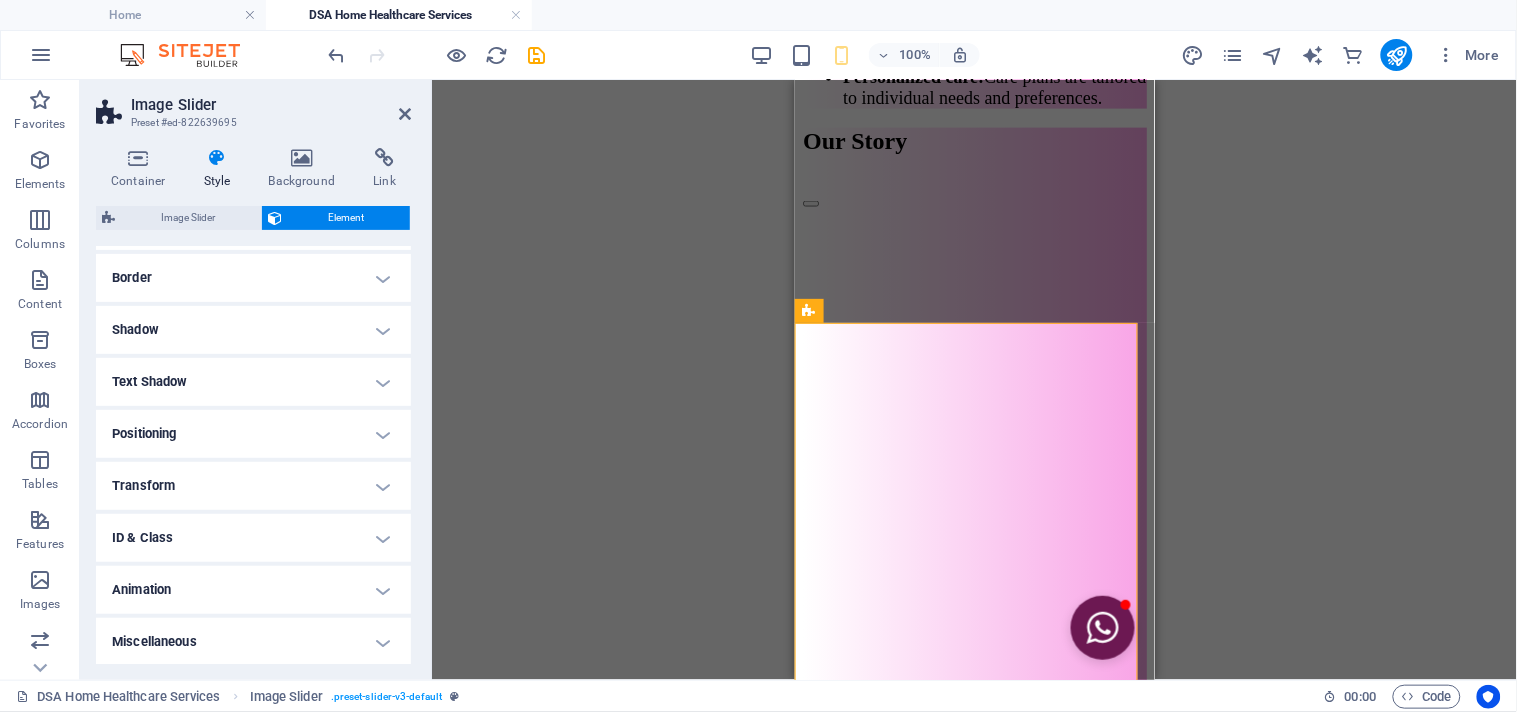 click on "ID & Class" at bounding box center (253, 538) 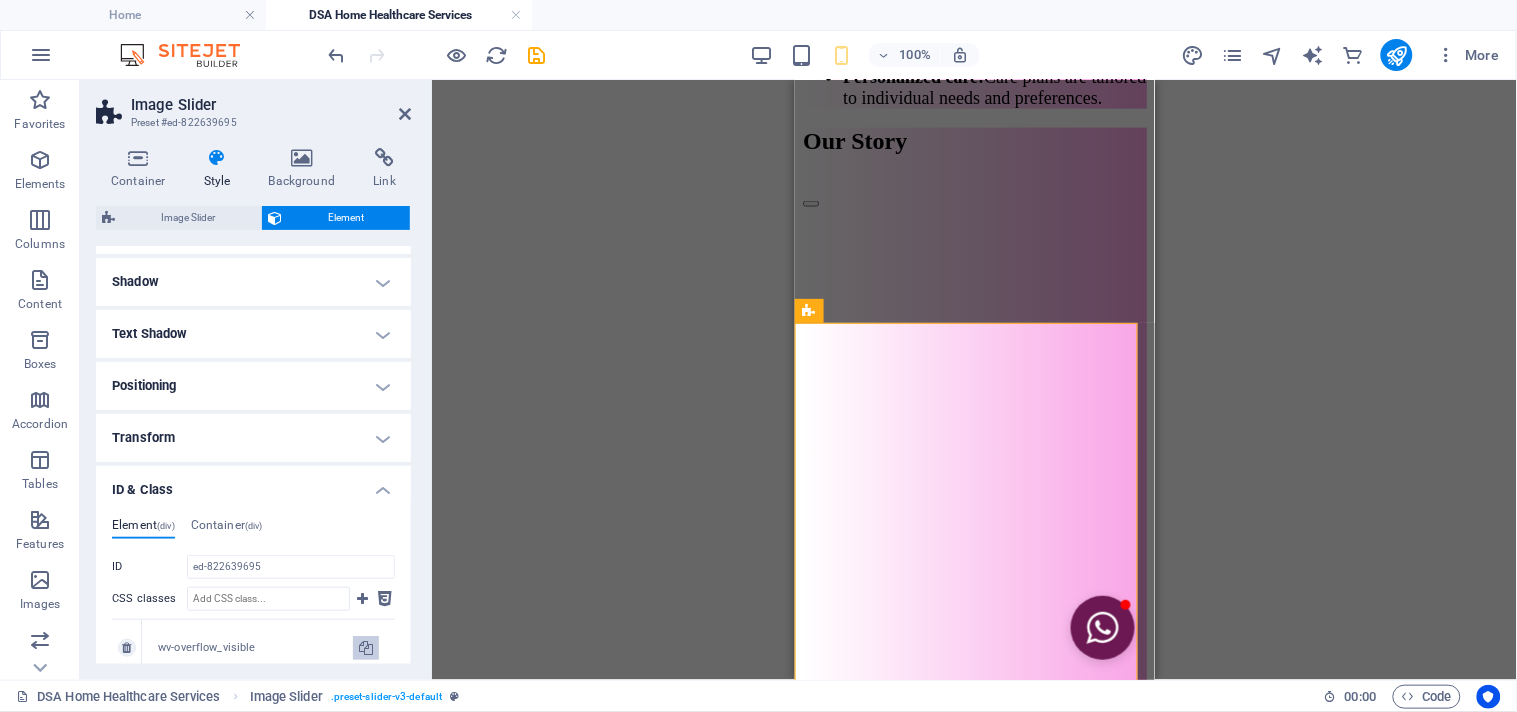scroll, scrollTop: 212, scrollLeft: 0, axis: vertical 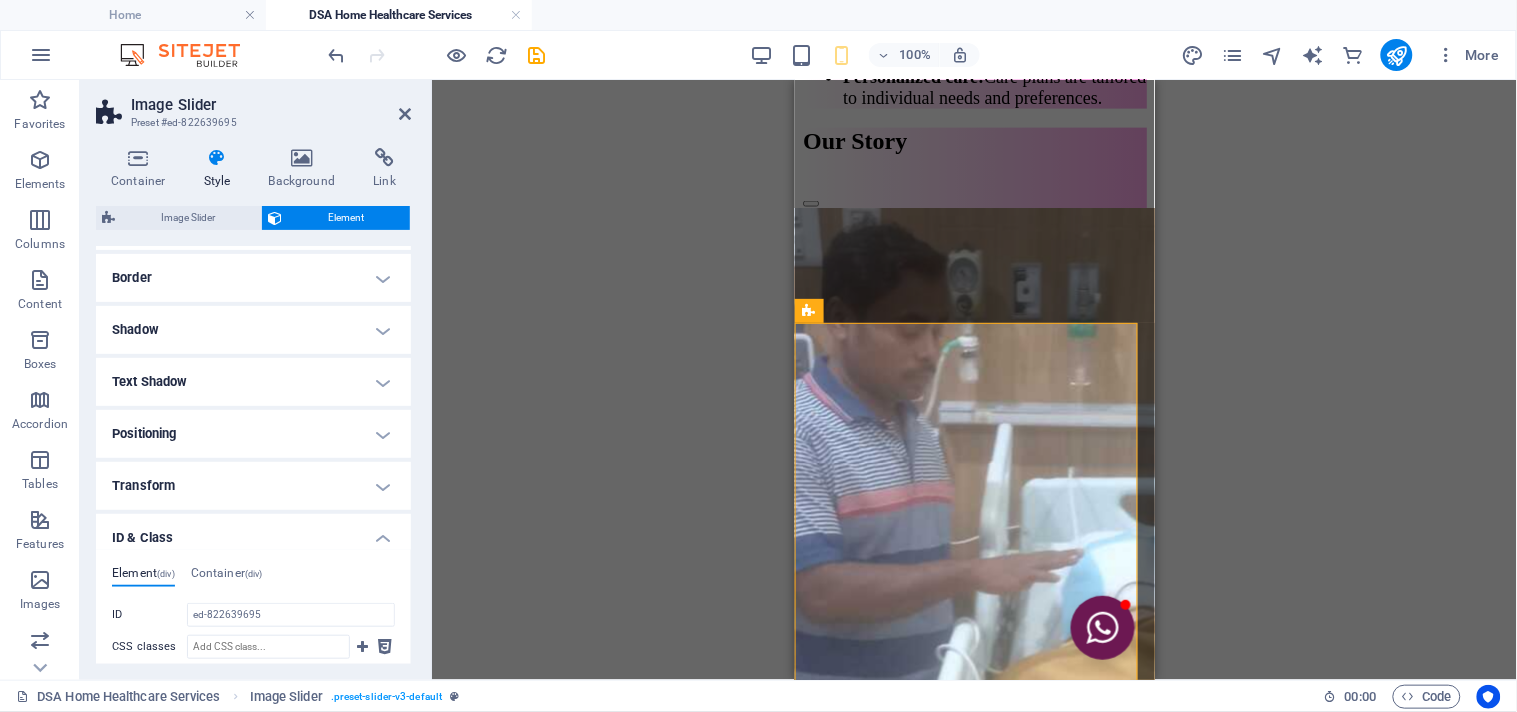 click on "Transform" at bounding box center [253, 486] 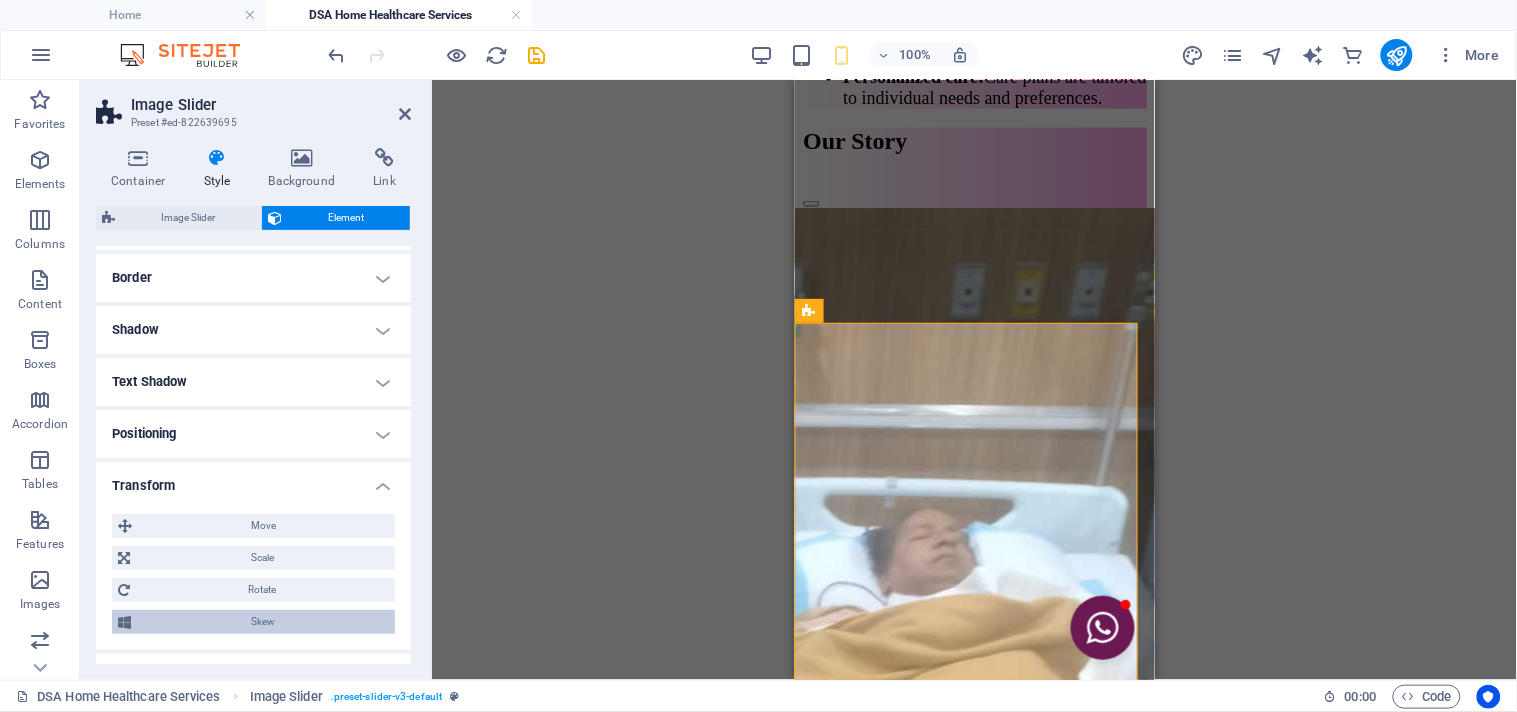 click on "Skew" at bounding box center (263, 622) 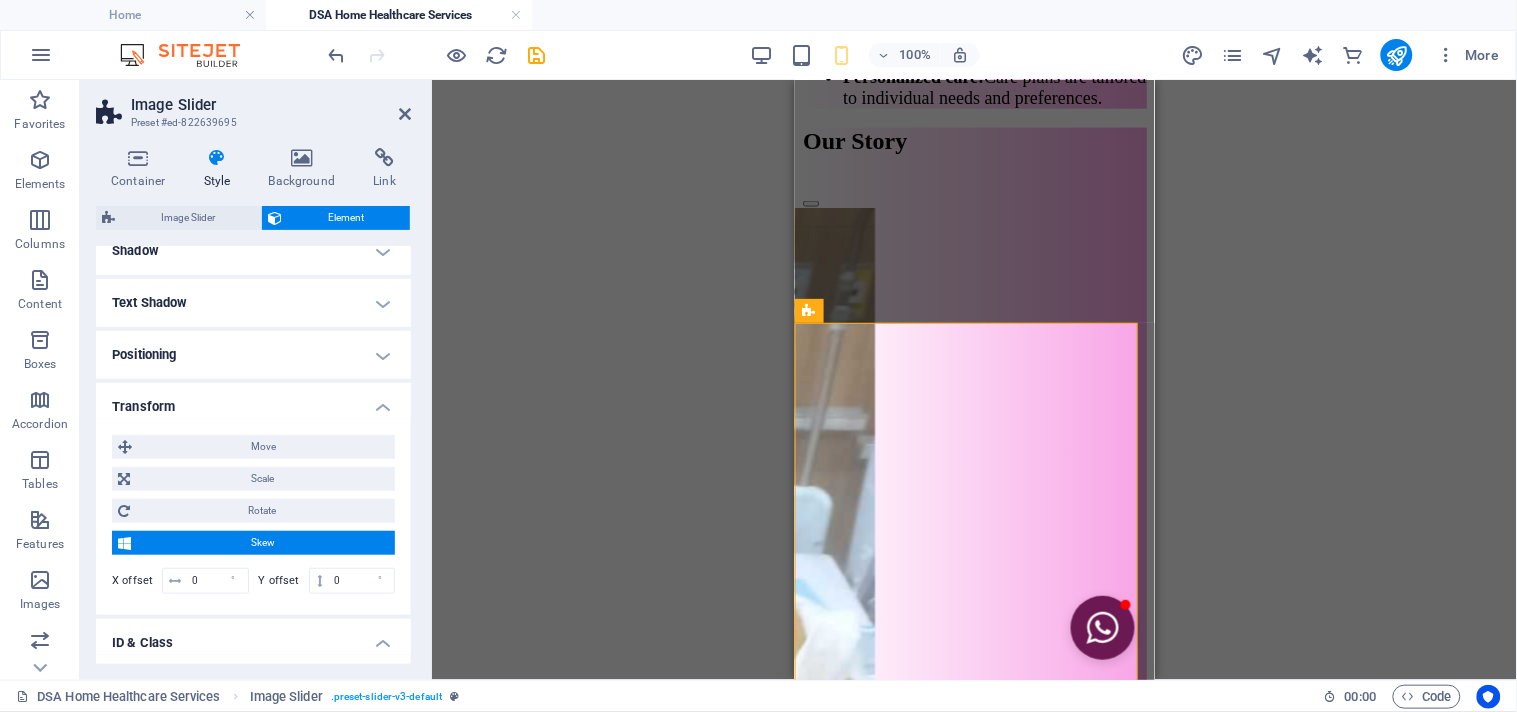 scroll, scrollTop: 323, scrollLeft: 0, axis: vertical 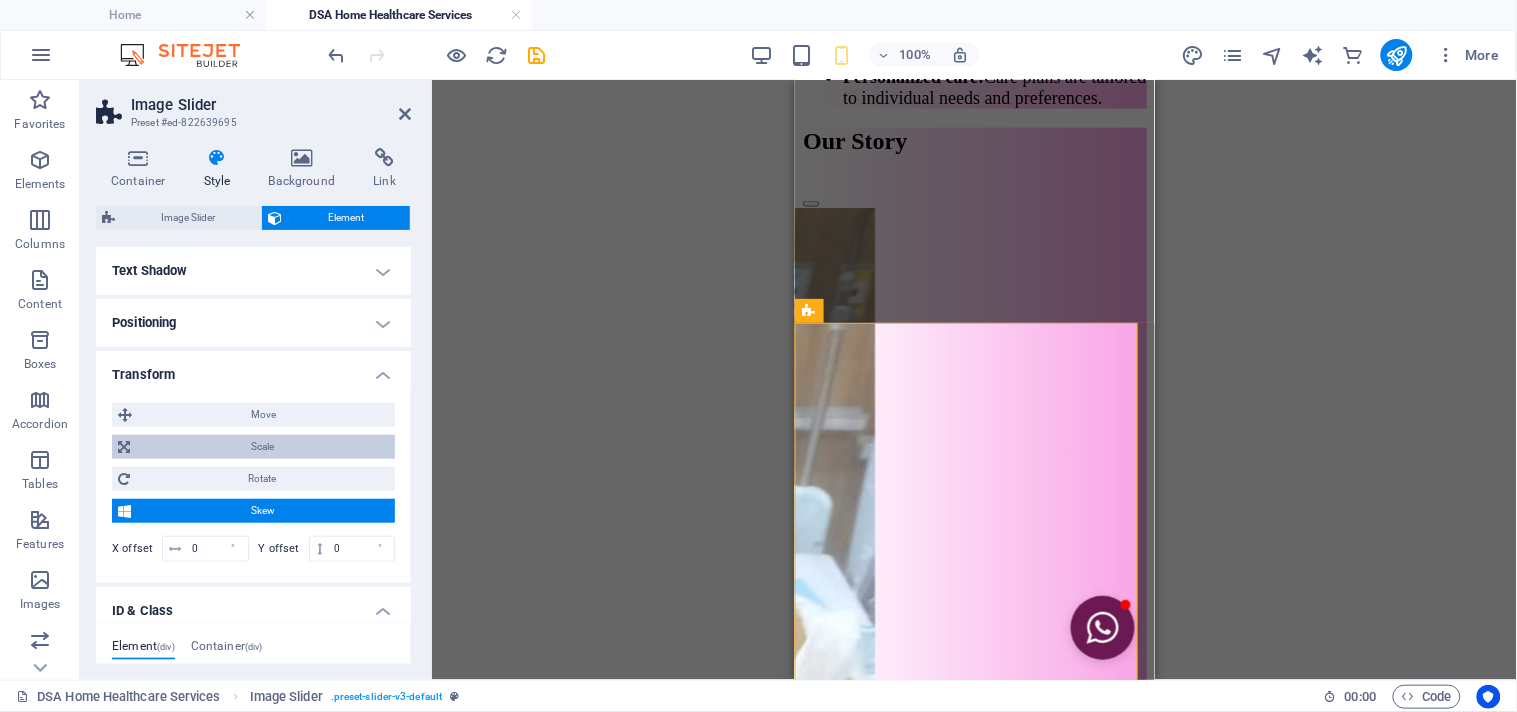 click on "Scale" at bounding box center (262, 447) 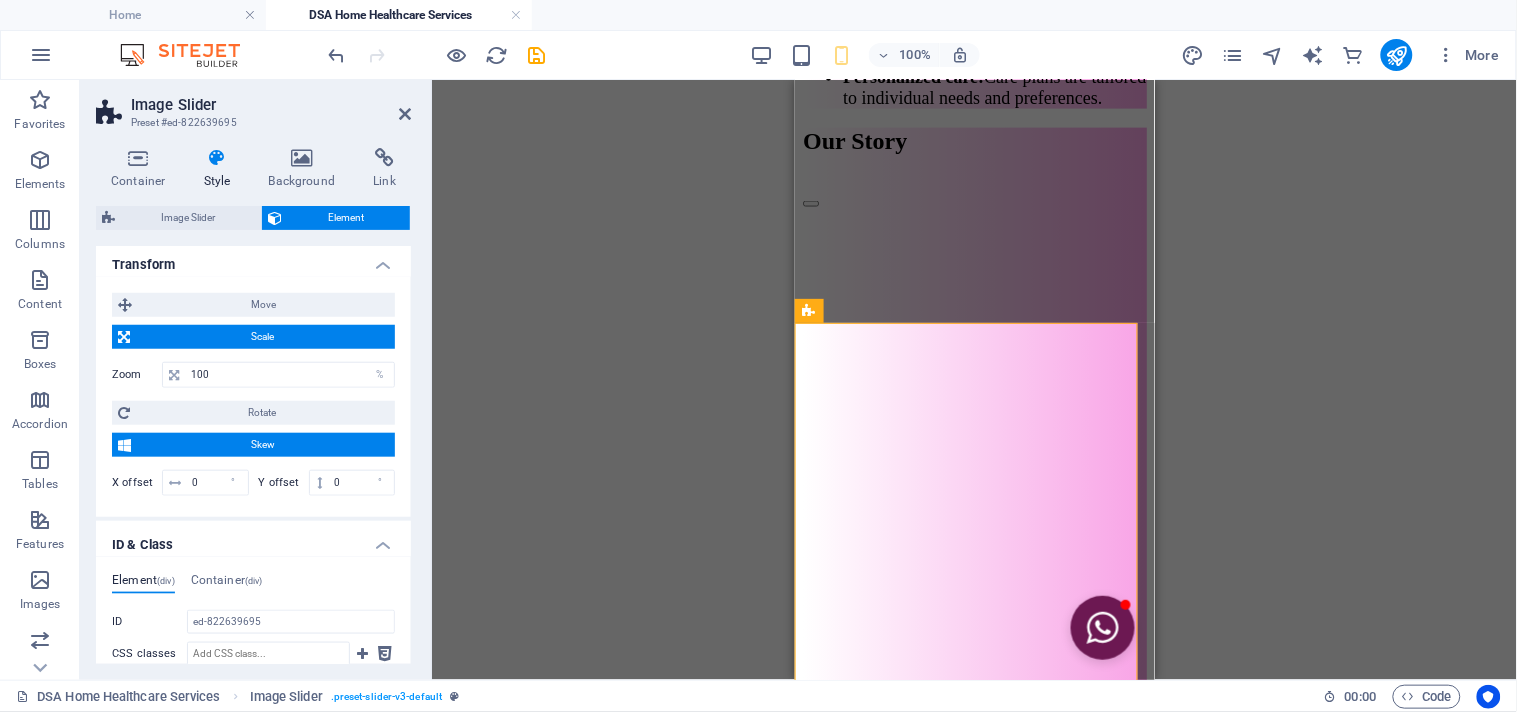 scroll, scrollTop: 434, scrollLeft: 0, axis: vertical 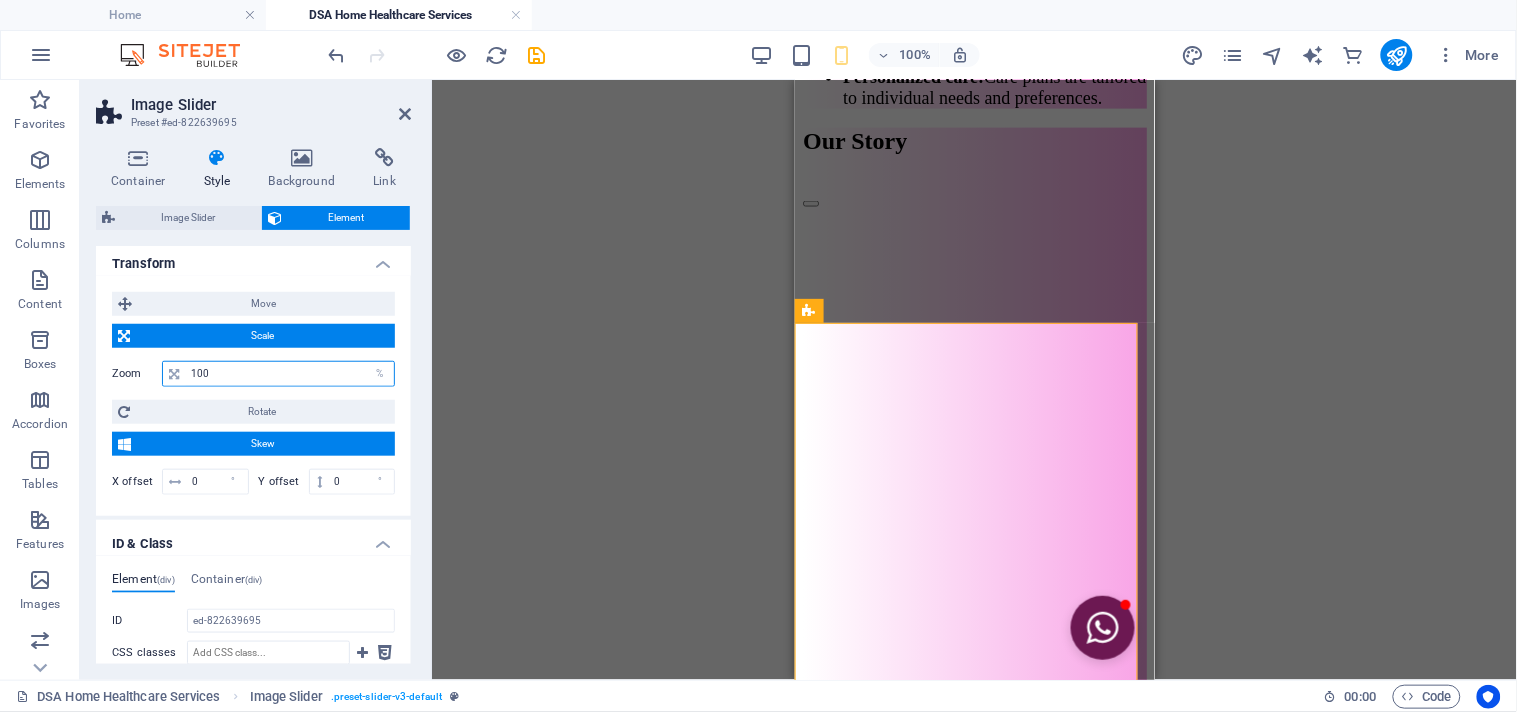 click on "100" at bounding box center (290, 374) 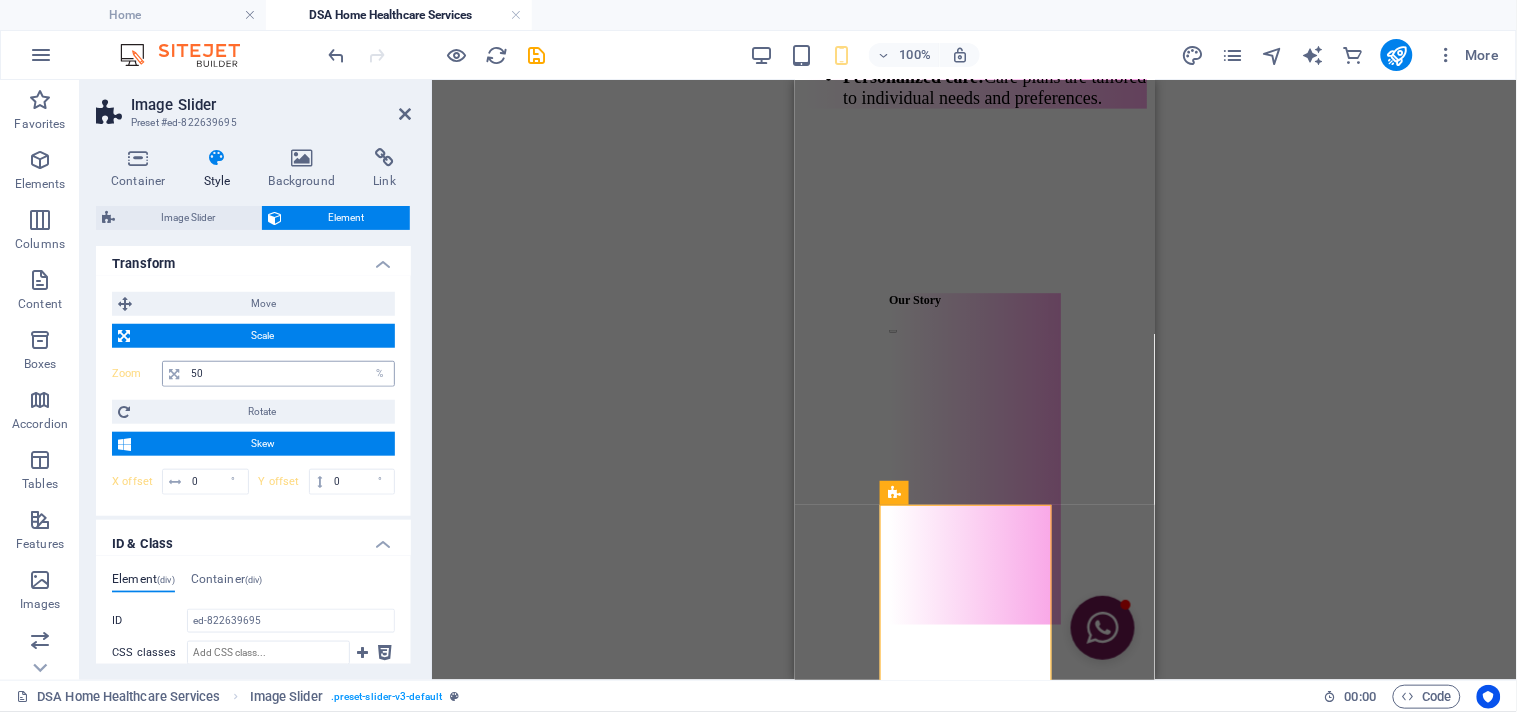 scroll, scrollTop: 733, scrollLeft: 0, axis: vertical 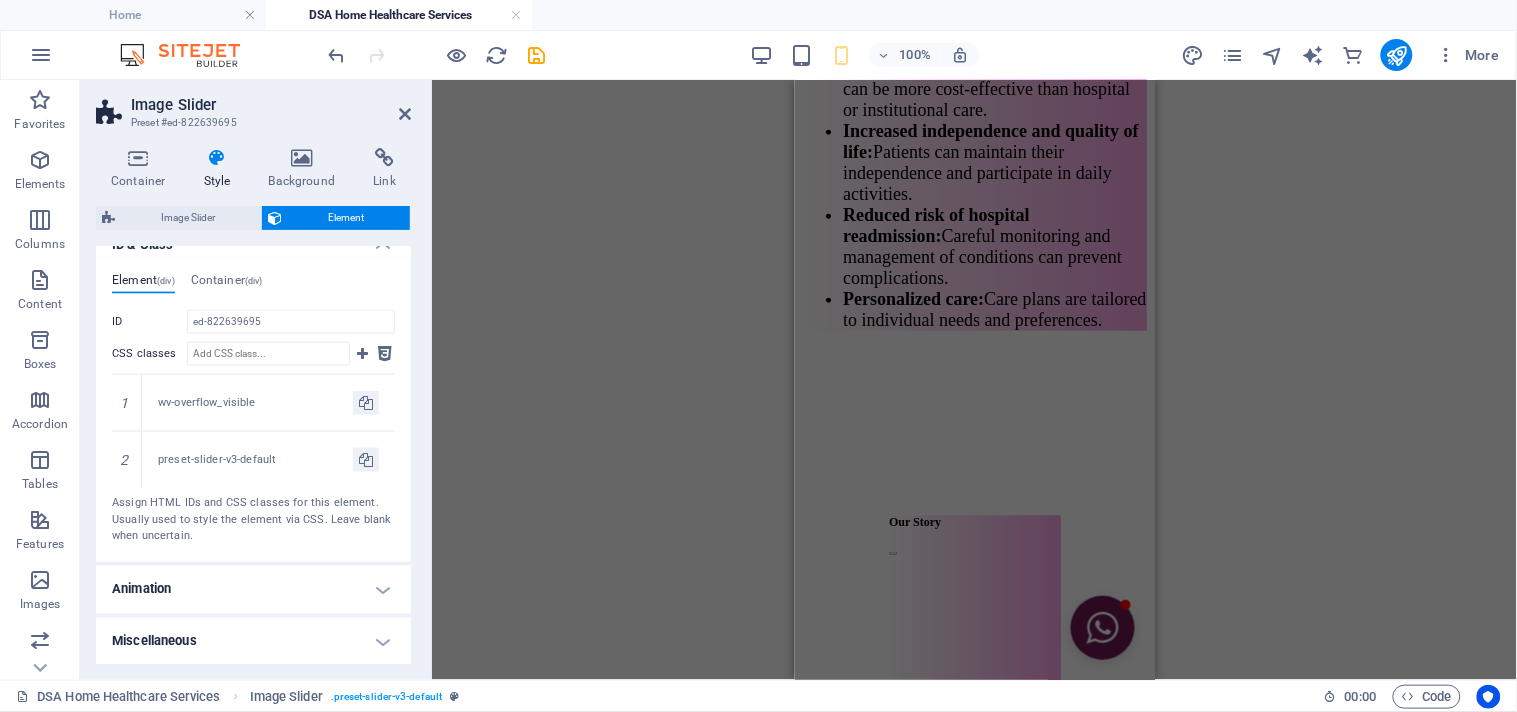 type on "100" 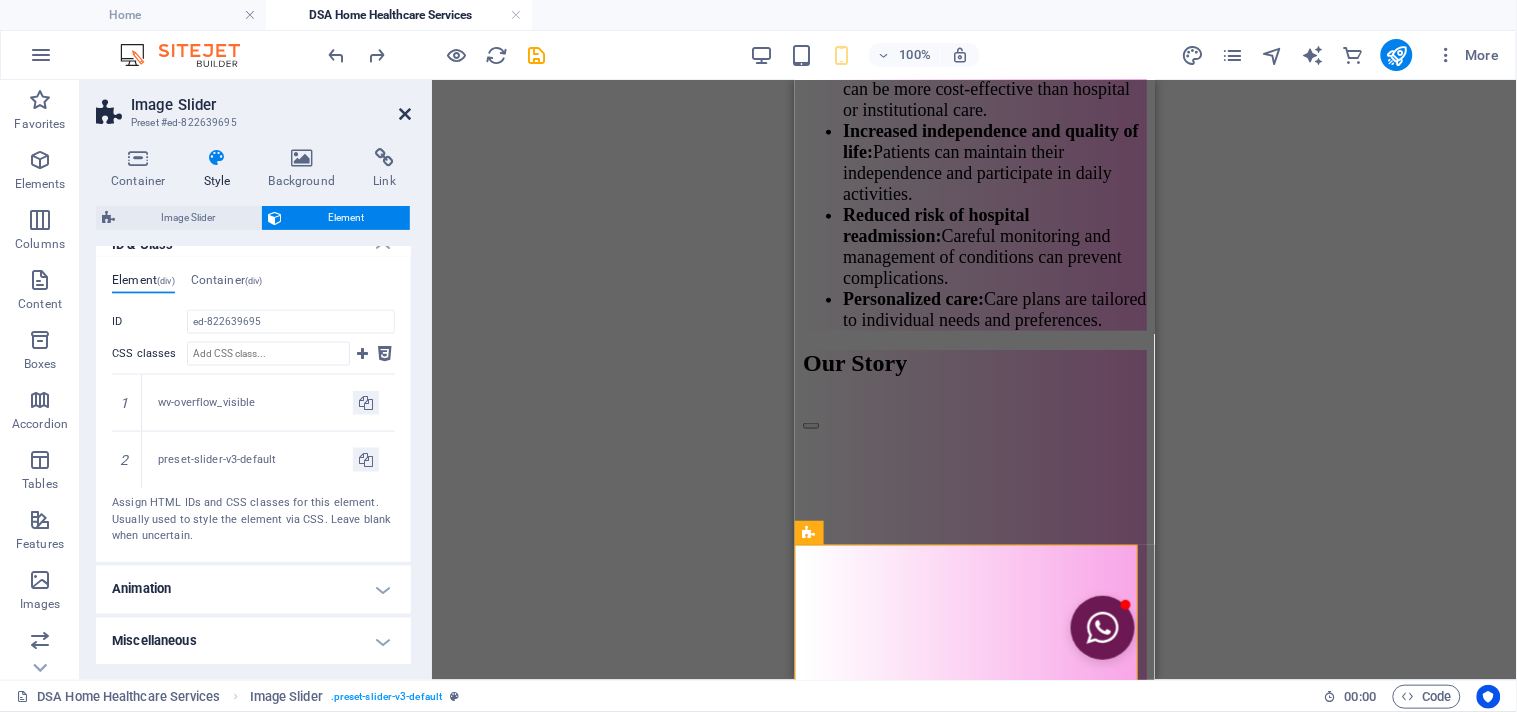 click at bounding box center [405, 114] 